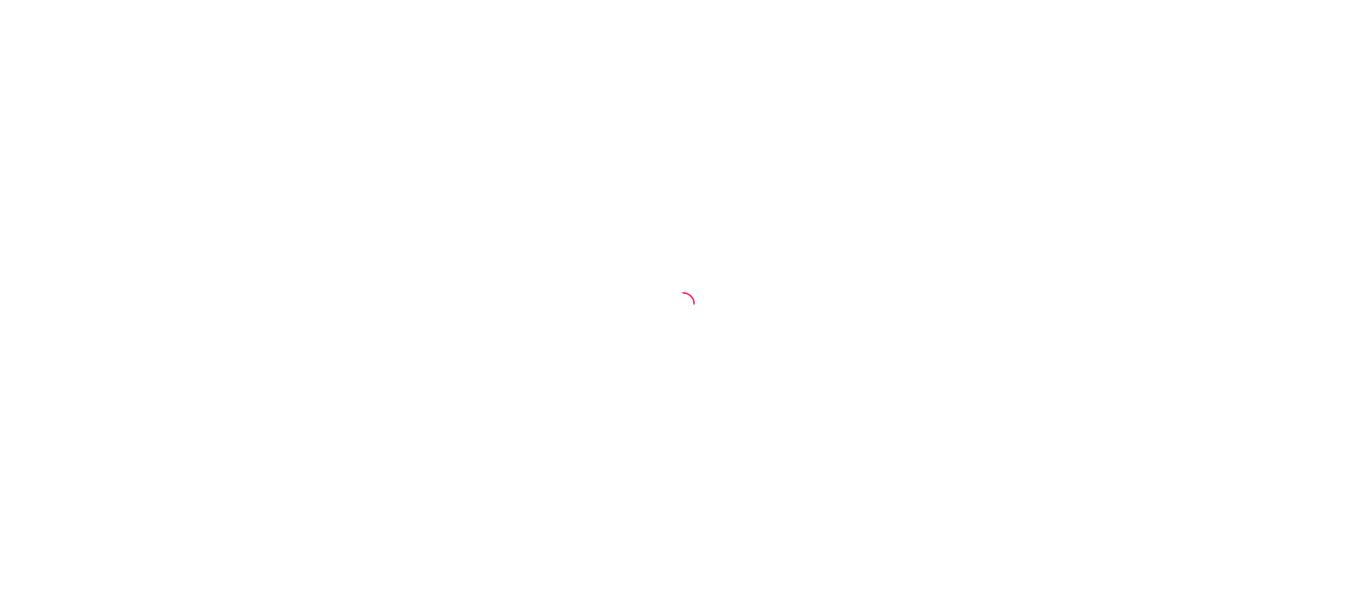 scroll, scrollTop: 0, scrollLeft: 0, axis: both 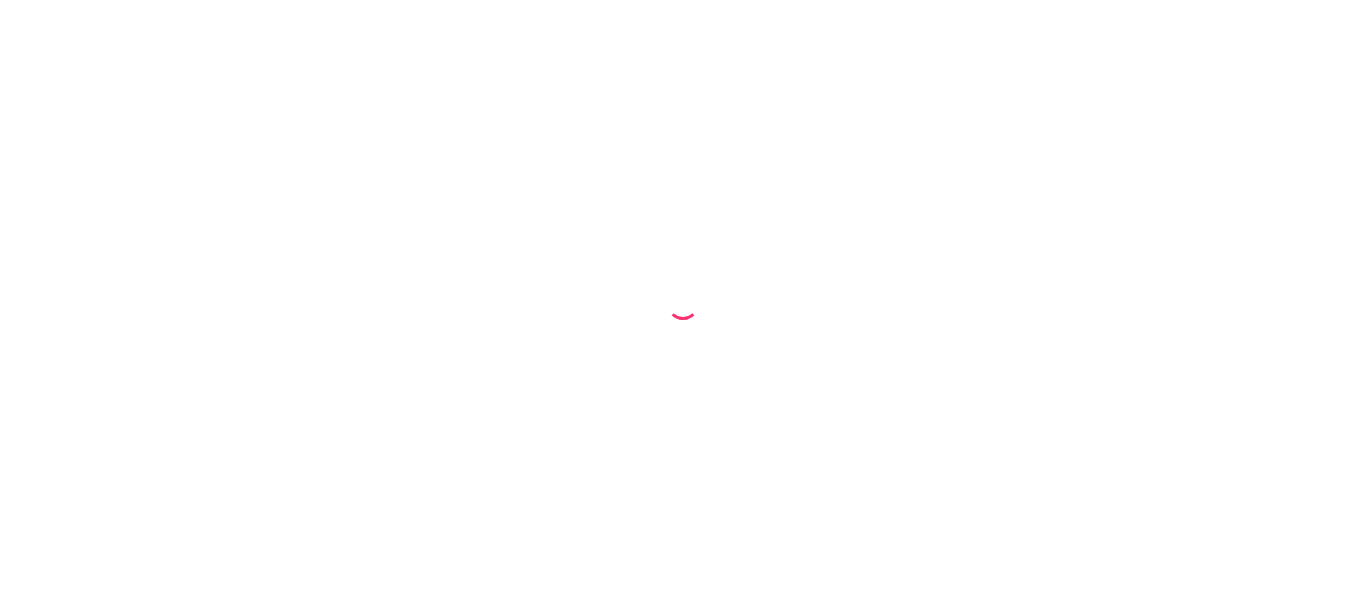 select on "68841b28984e370ecae147a9" 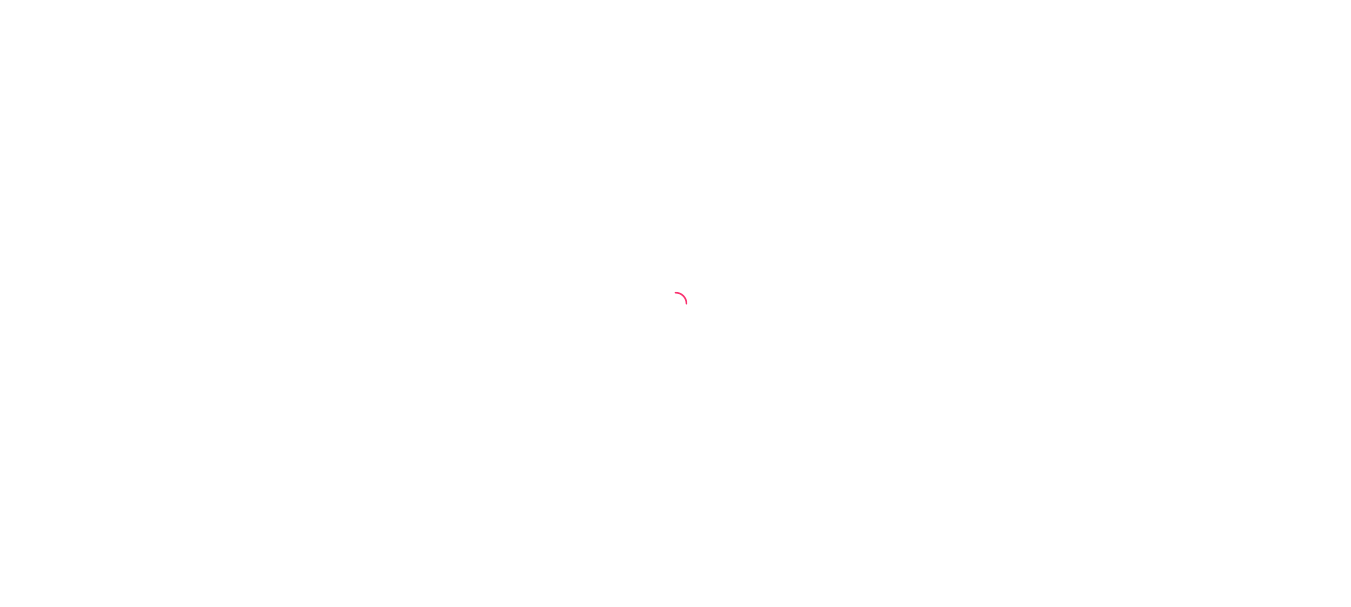 scroll, scrollTop: 0, scrollLeft: 0, axis: both 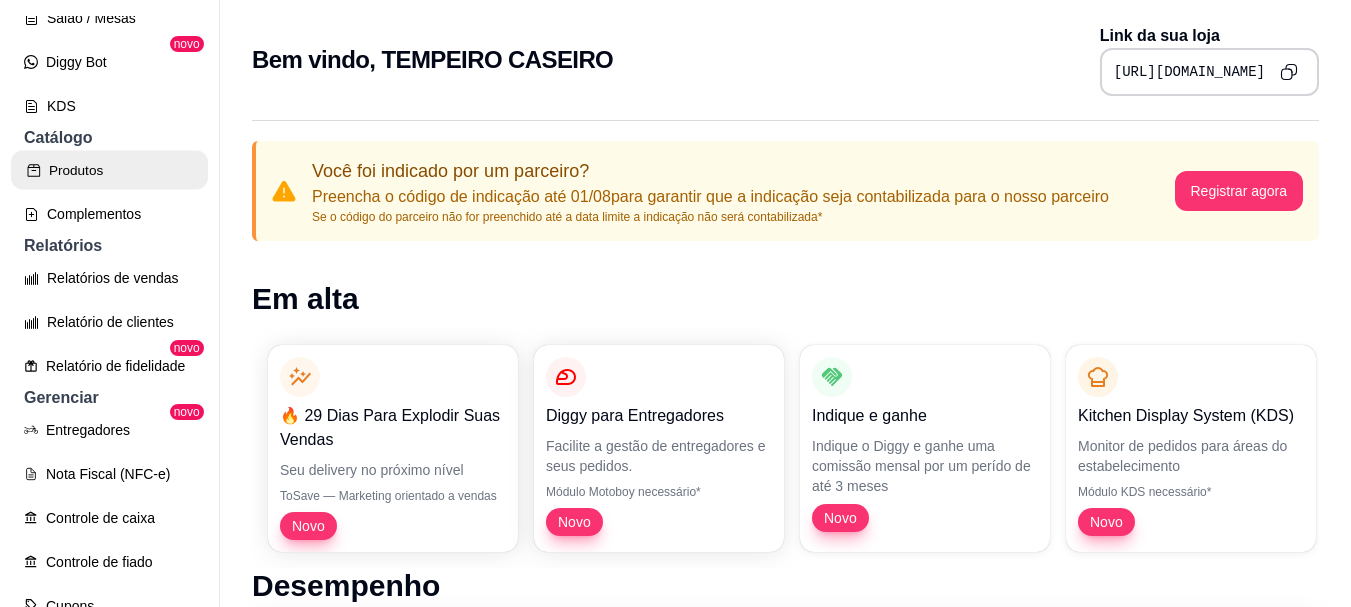 click on "Produtos" at bounding box center [109, 170] 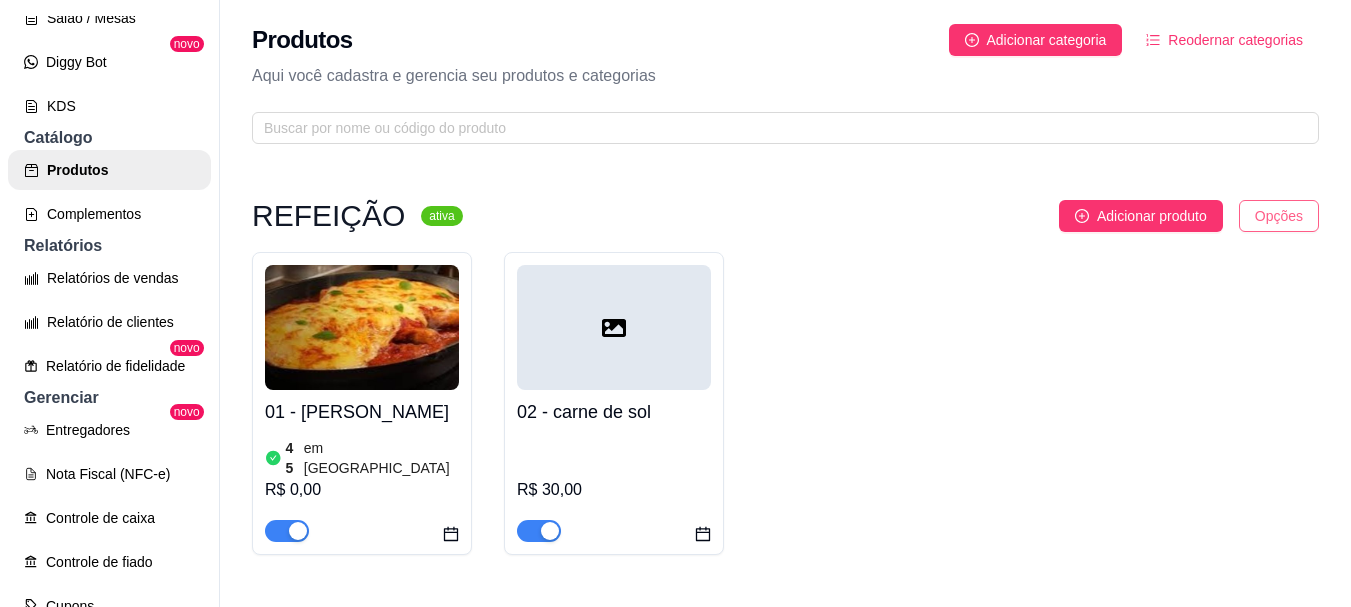 click on "T TEMPEIRO CASE ... Loja Aberta Loja Período gratuito até 24/08   Dia a dia Pedidos balcão (PDV) Gestor de Pedidos Lista de Pedidos Salão / Mesas Diggy Bot novo KDS Catálogo Produtos Complementos Relatórios Relatórios de vendas Relatório de clientes Relatório de fidelidade novo Gerenciar Entregadores novo Nota Fiscal (NFC-e) Controle de caixa Controle de fiado Cupons Clientes Estoque Configurações Diggy Planos Precisa de ajuda? Sair Produtos Adicionar categoria Reodernar categorias Aqui você cadastra e gerencia seu produtos e categorias REFEIÇÃO ativa Adicionar produto Opções 01 - FRANGO APARMEGIANA   45 em estoque R$ 0,00 02 - carne de sol   R$ 30,00 porções ativa Adicionar produto Opções 05 - batata   GRANDE R$ 20,00 MEDIA R$ 15,00 PEQUENA R$ 5,00 Cardápio Digital Diggy © 2025" at bounding box center (675, 303) 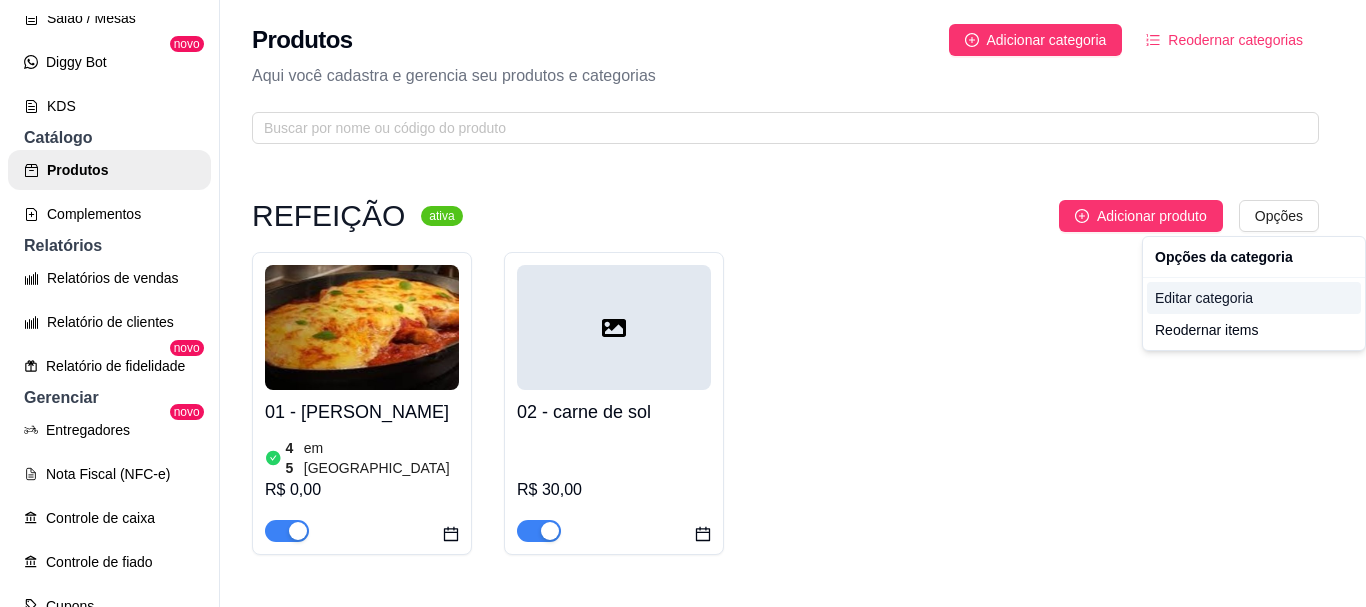 click on "Editar categoria" at bounding box center (1254, 298) 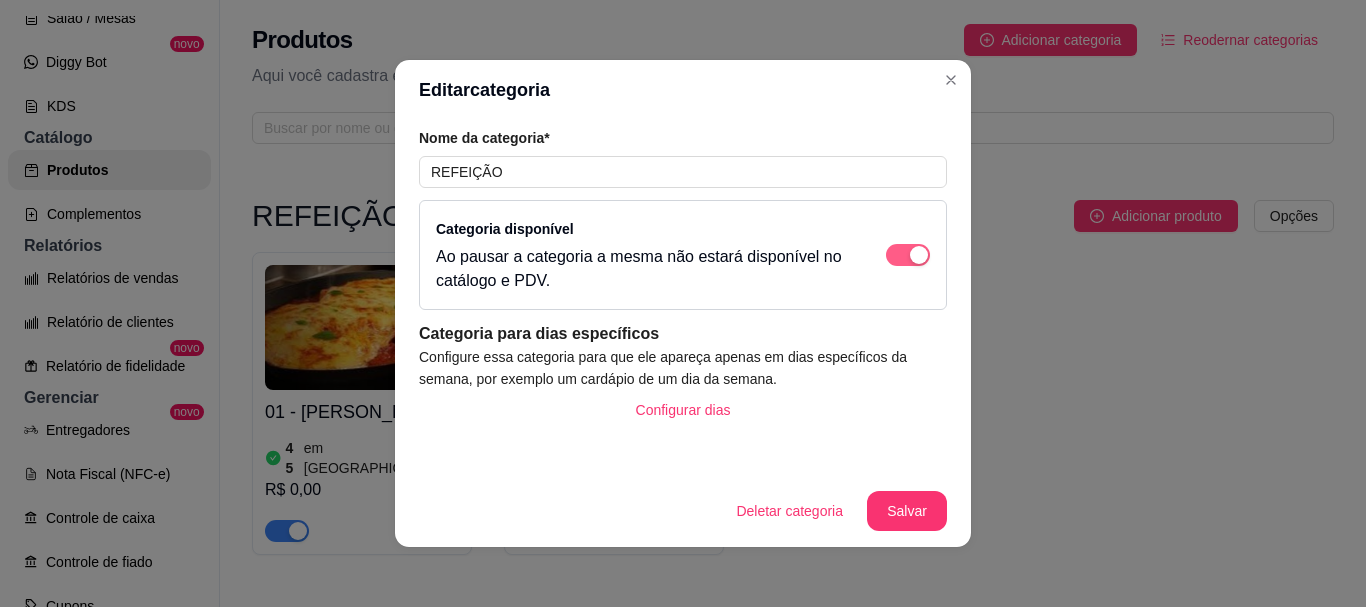 scroll, scrollTop: 3, scrollLeft: 0, axis: vertical 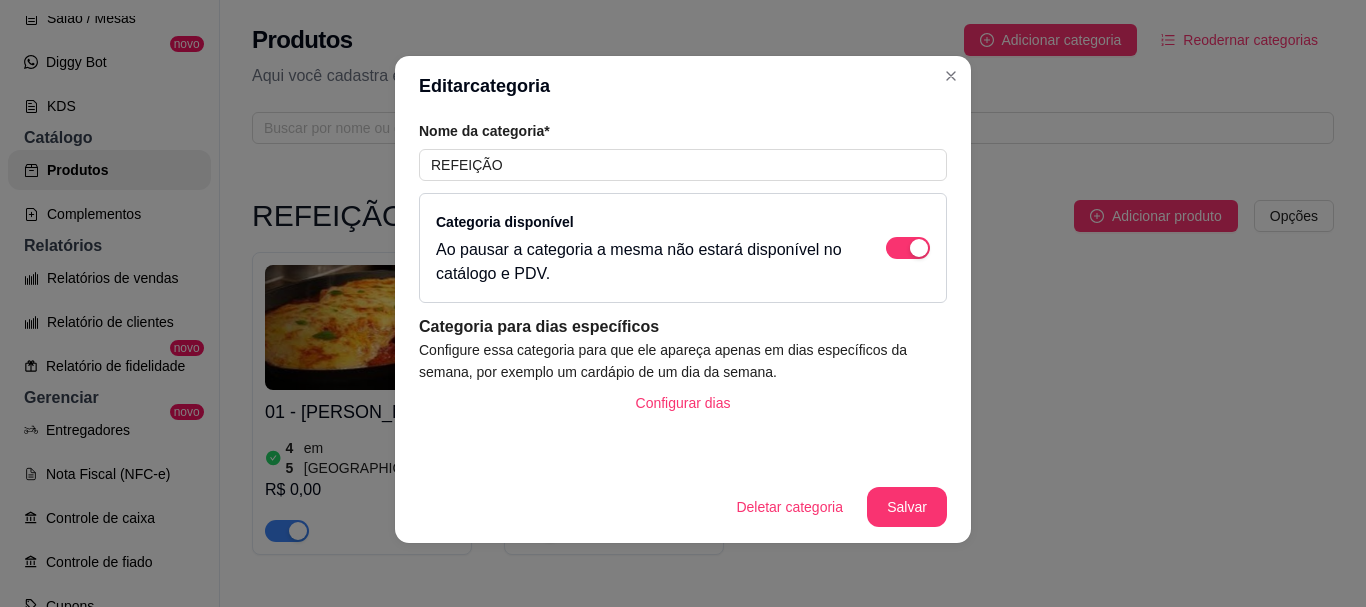 click on "Editar  categoria" at bounding box center [683, 86] 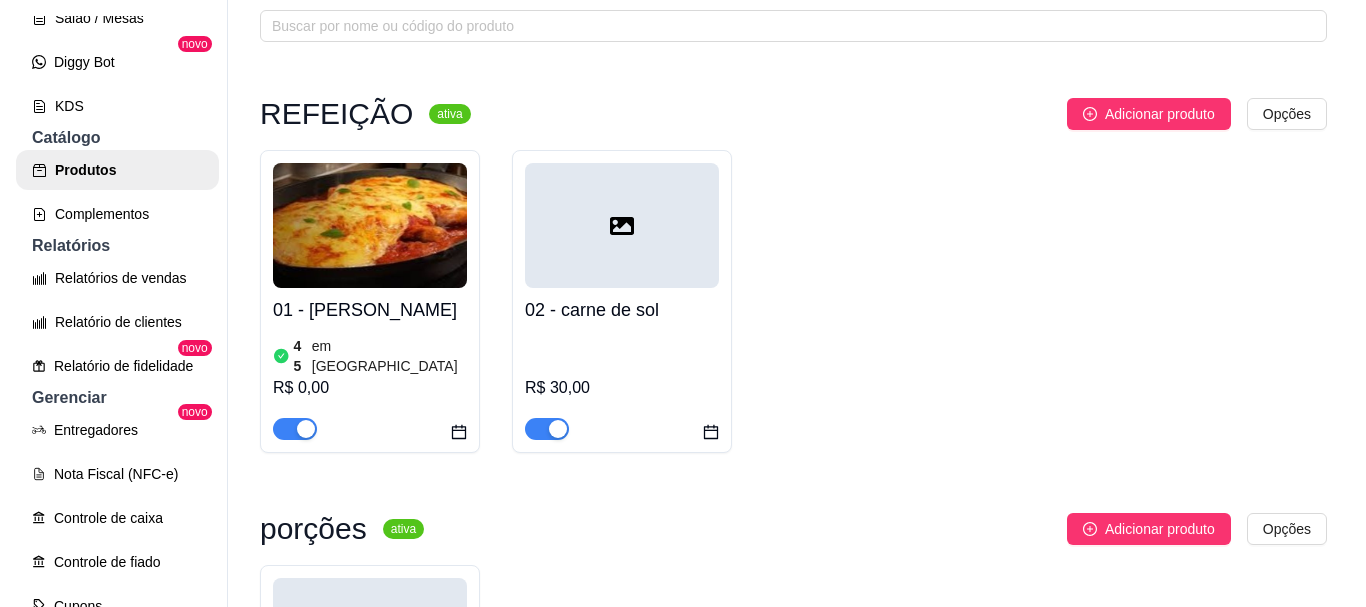 scroll, scrollTop: 92, scrollLeft: 0, axis: vertical 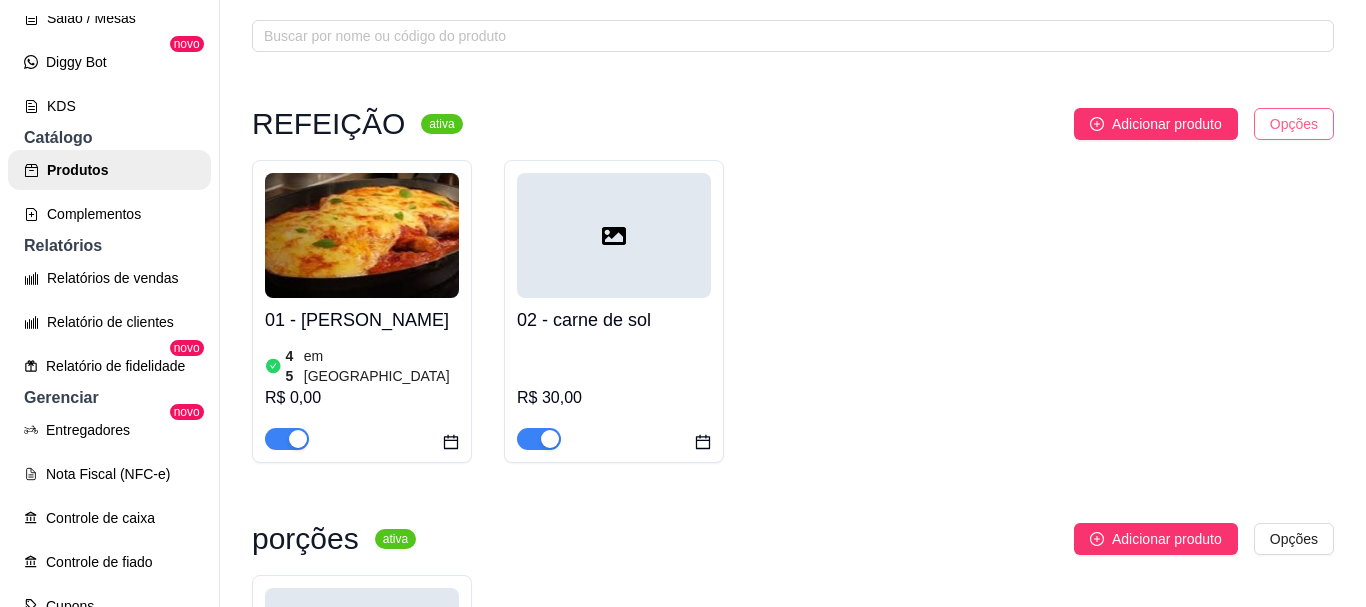 click on "T TEMPEIRO CASE ... Loja Aberta Loja Período gratuito até 24/08   Dia a dia Pedidos balcão (PDV) Gestor de Pedidos Lista de Pedidos Salão / Mesas Diggy Bot novo KDS Catálogo Produtos Complementos Relatórios Relatórios de vendas Relatório de clientes Relatório de fidelidade novo Gerenciar Entregadores novo Nota Fiscal (NFC-e) Controle de caixa Controle de fiado Cupons Clientes Estoque Configurações Diggy Planos Precisa de ajuda? Sair Produtos Adicionar categoria Reodernar categorias Aqui você cadastra e gerencia seu produtos e categorias REFEIÇÃO ativa Adicionar produto Opções 01 - FRANGO APARMEGIANA   45 em estoque R$ 0,00 02 - carne de sol   R$ 30,00 porções ativa Adicionar produto Opções 05 - batata   GRANDE R$ 20,00 MEDIA R$ 15,00 PEQUENA R$ 5,00 Cardápio Digital Diggy © 2025" at bounding box center (683, 303) 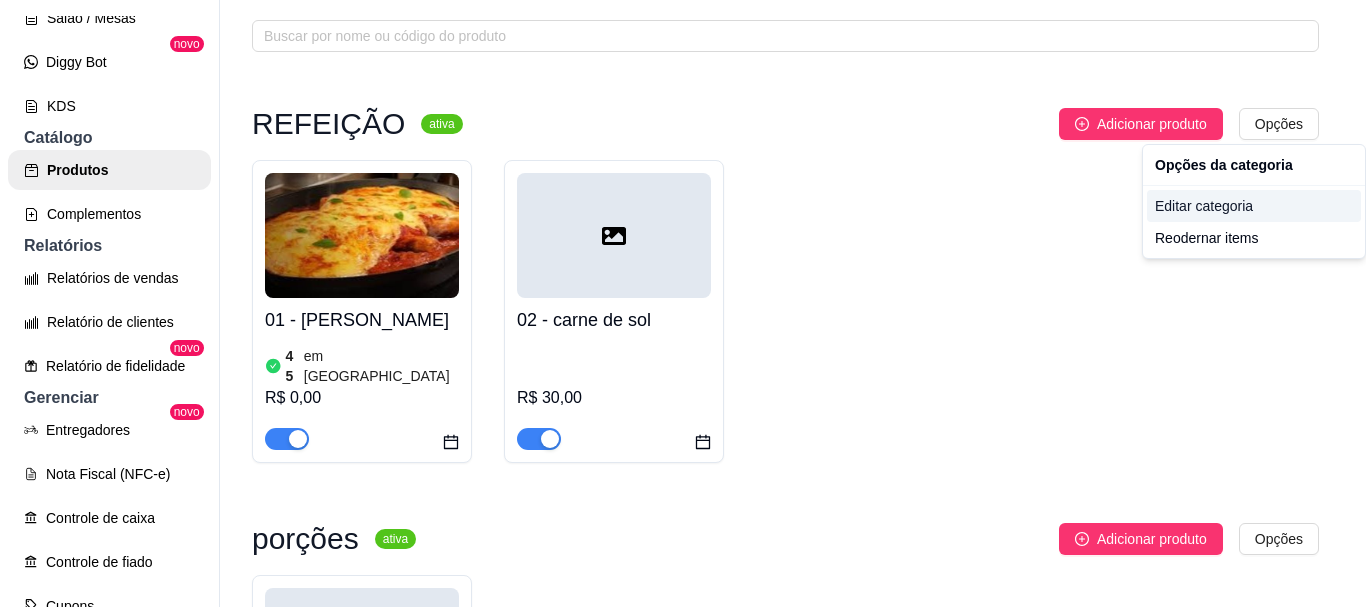 click on "Editar categoria" at bounding box center (1254, 206) 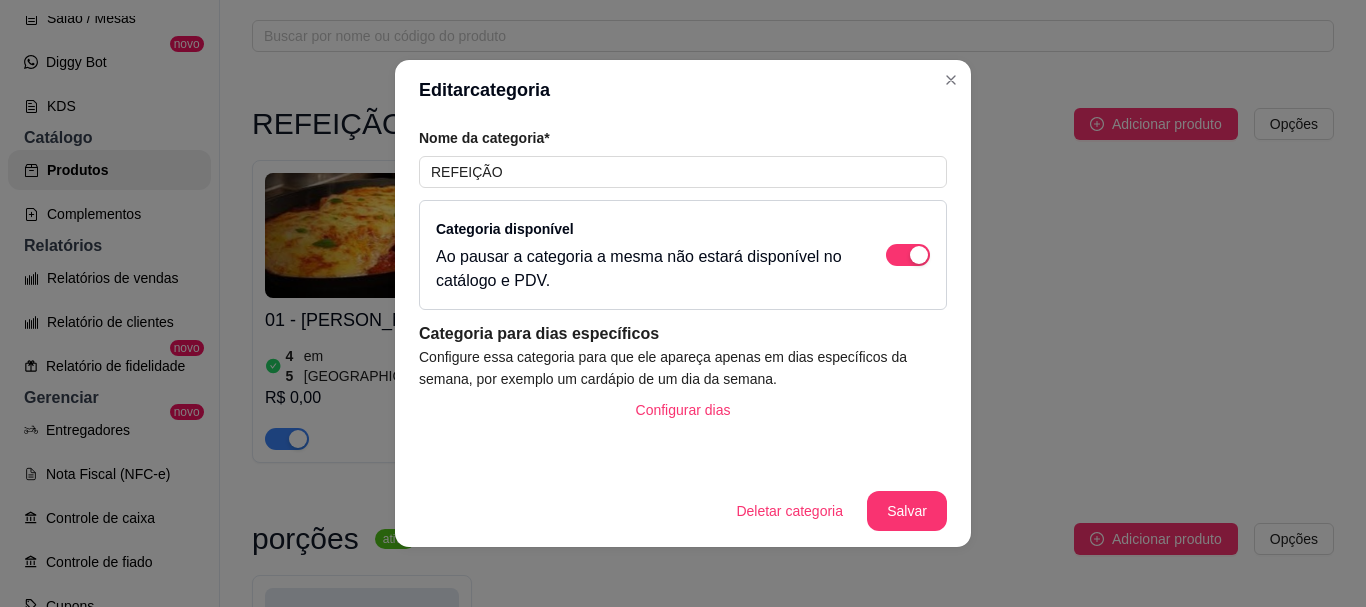 scroll, scrollTop: 3, scrollLeft: 0, axis: vertical 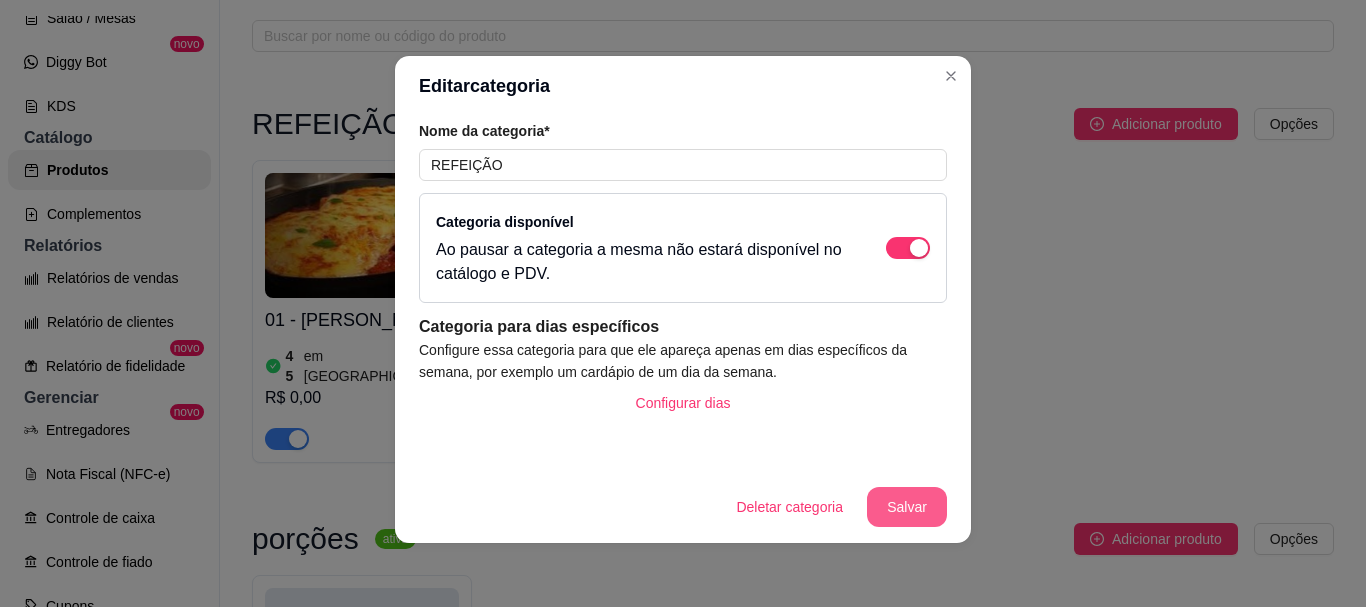 click on "Salvar" at bounding box center [907, 507] 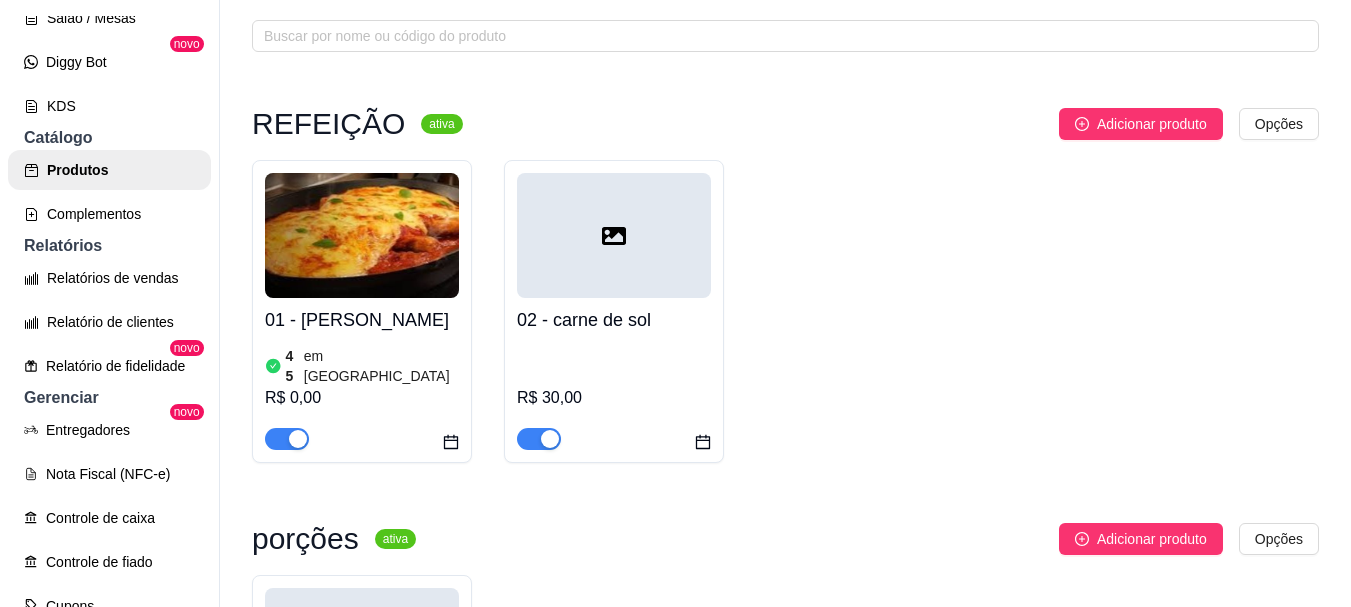 click on "01 - FRANGO APARMEGIANA" at bounding box center (362, 320) 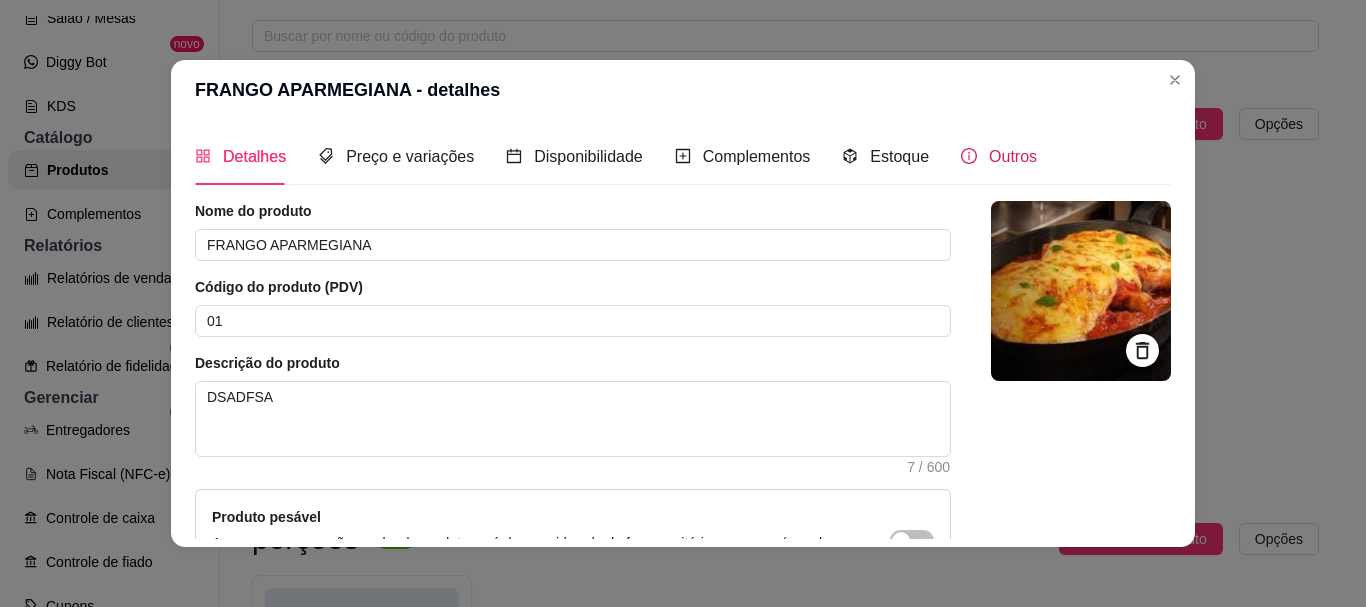 click on "Outros" at bounding box center [1013, 156] 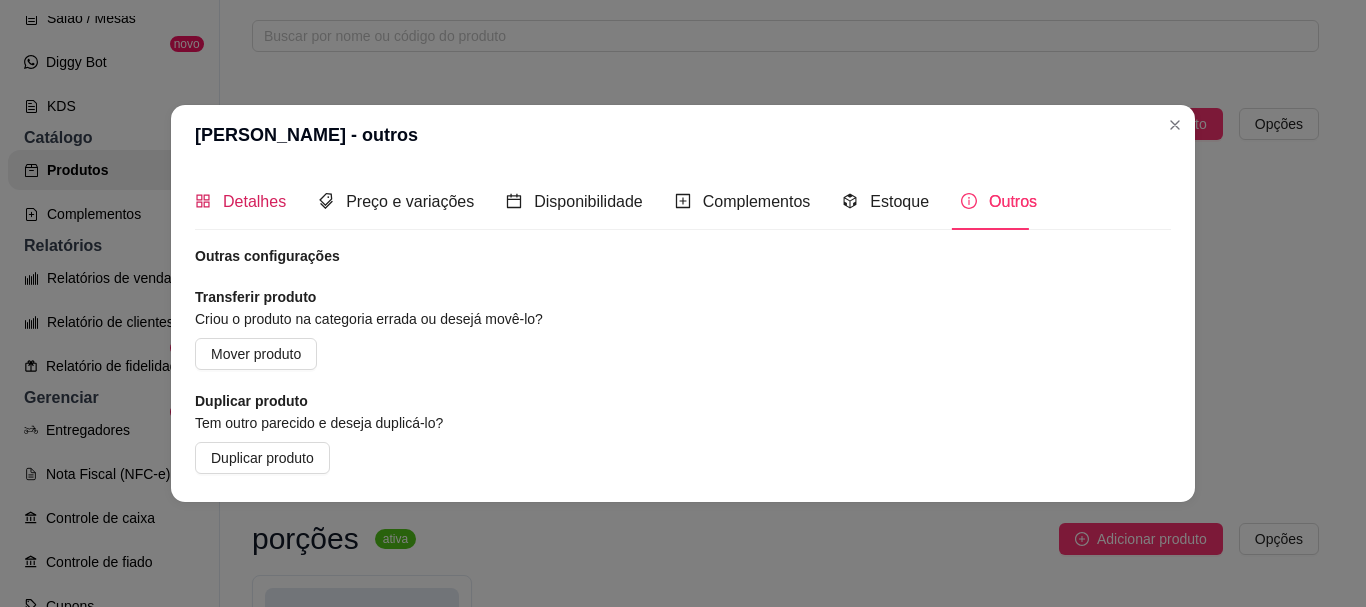 click on "Detalhes" at bounding box center [254, 201] 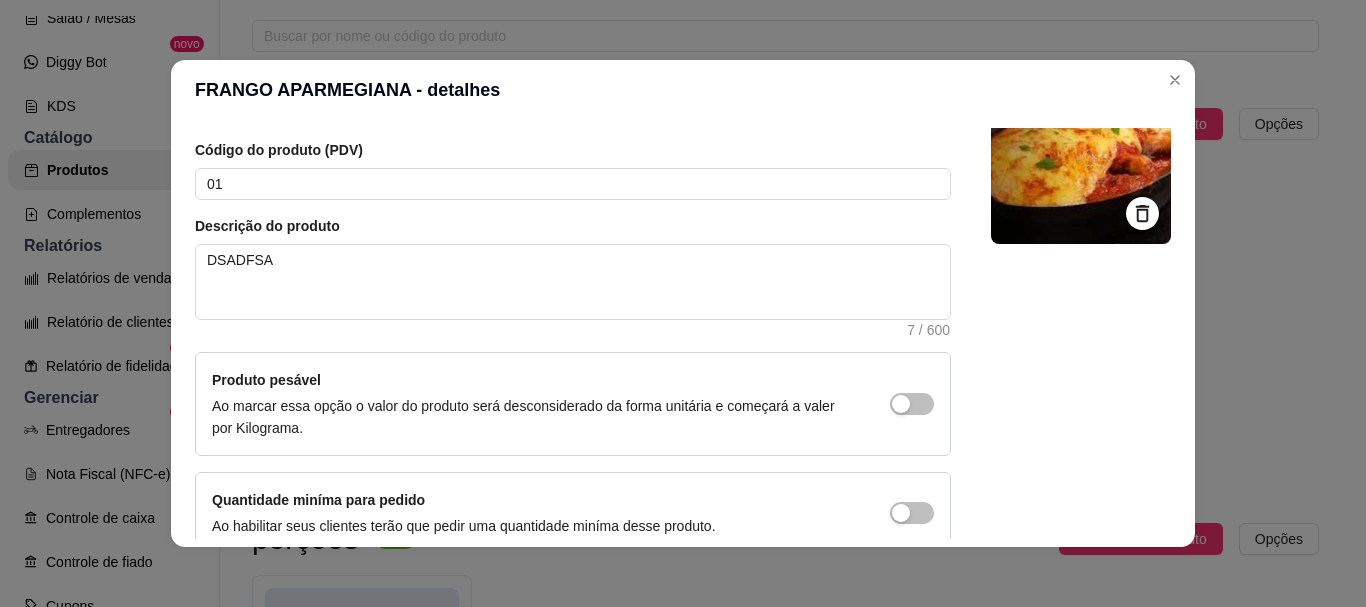 scroll, scrollTop: 241, scrollLeft: 0, axis: vertical 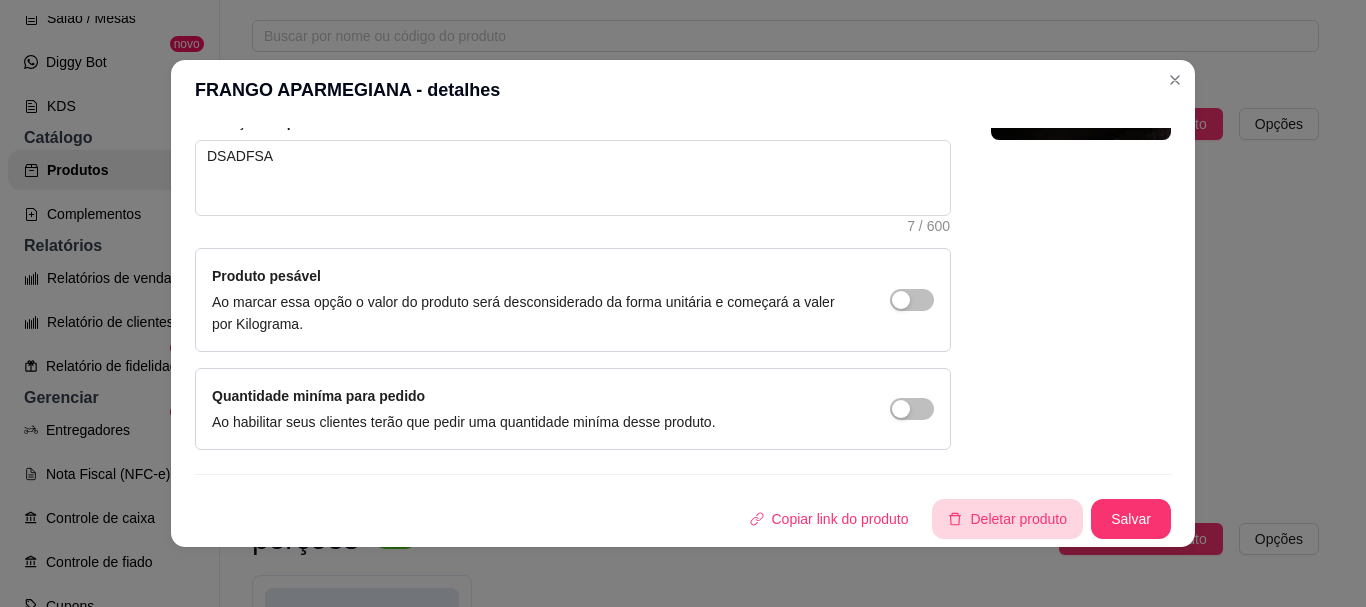 click on "Deletar produto" at bounding box center (1007, 519) 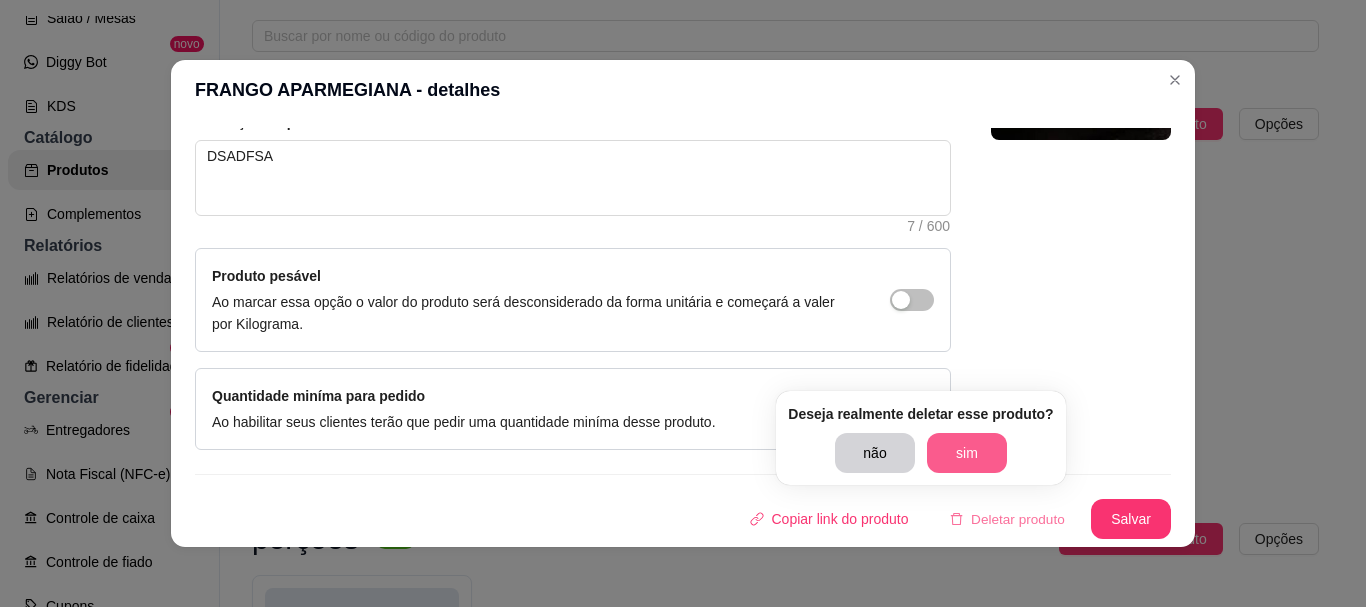 click on "sim" at bounding box center [967, 453] 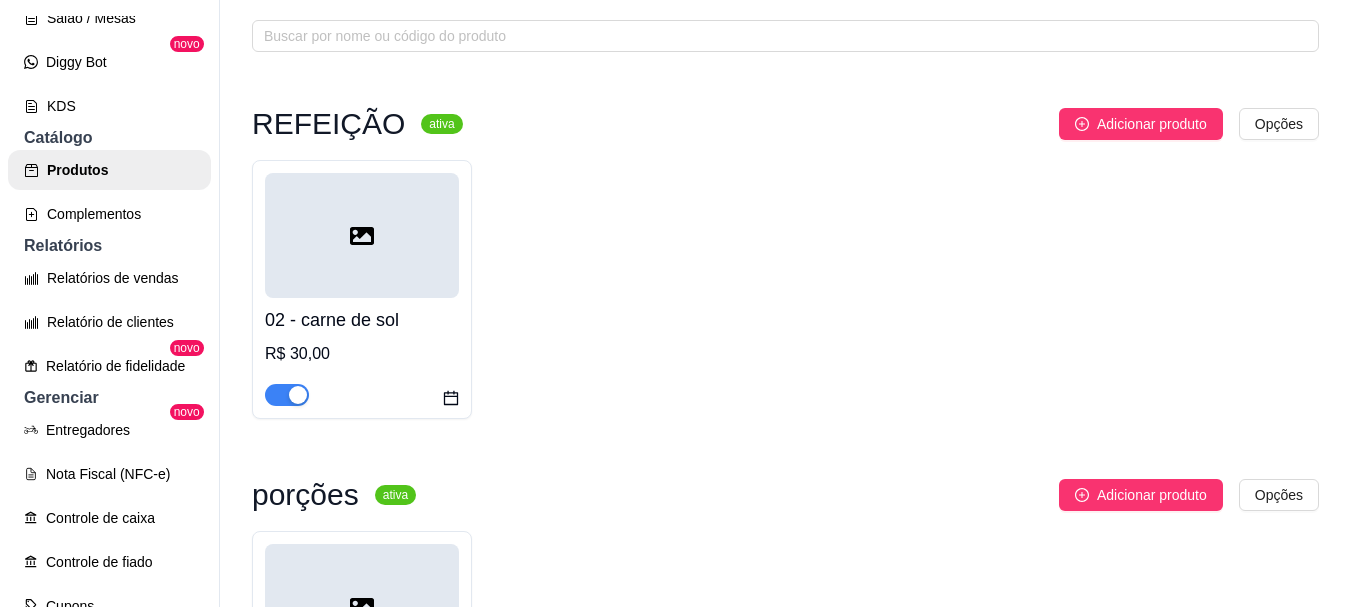 click on "R$ 30,00" at bounding box center [362, 354] 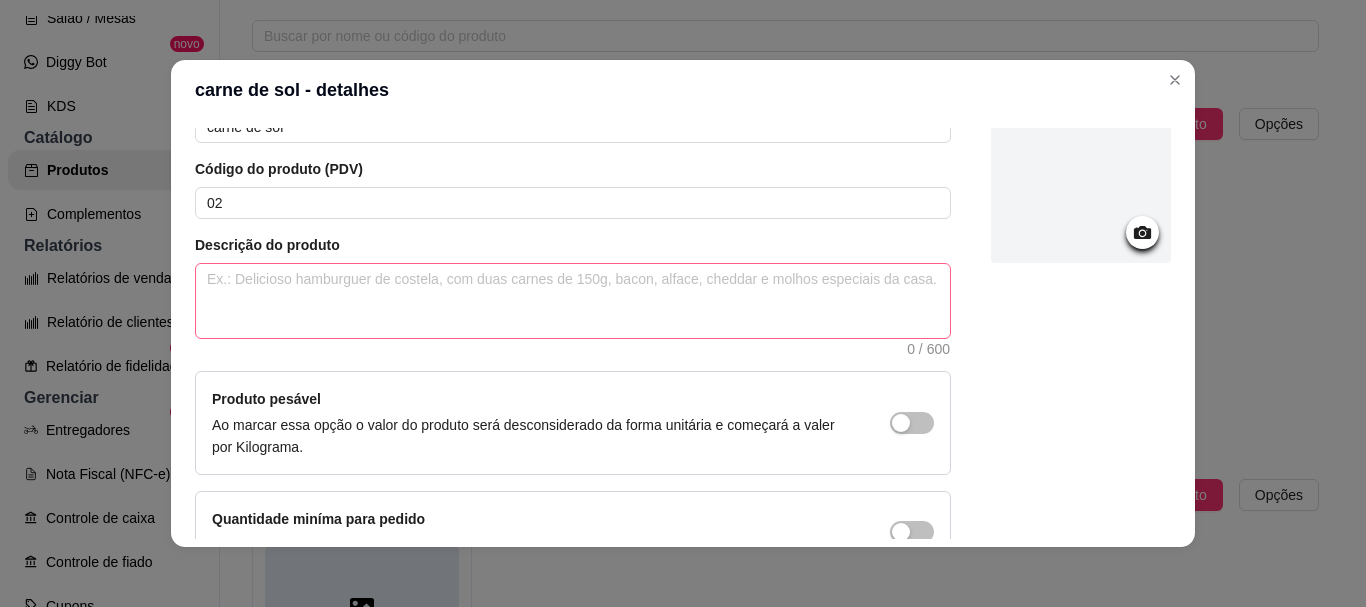 scroll, scrollTop: 0, scrollLeft: 0, axis: both 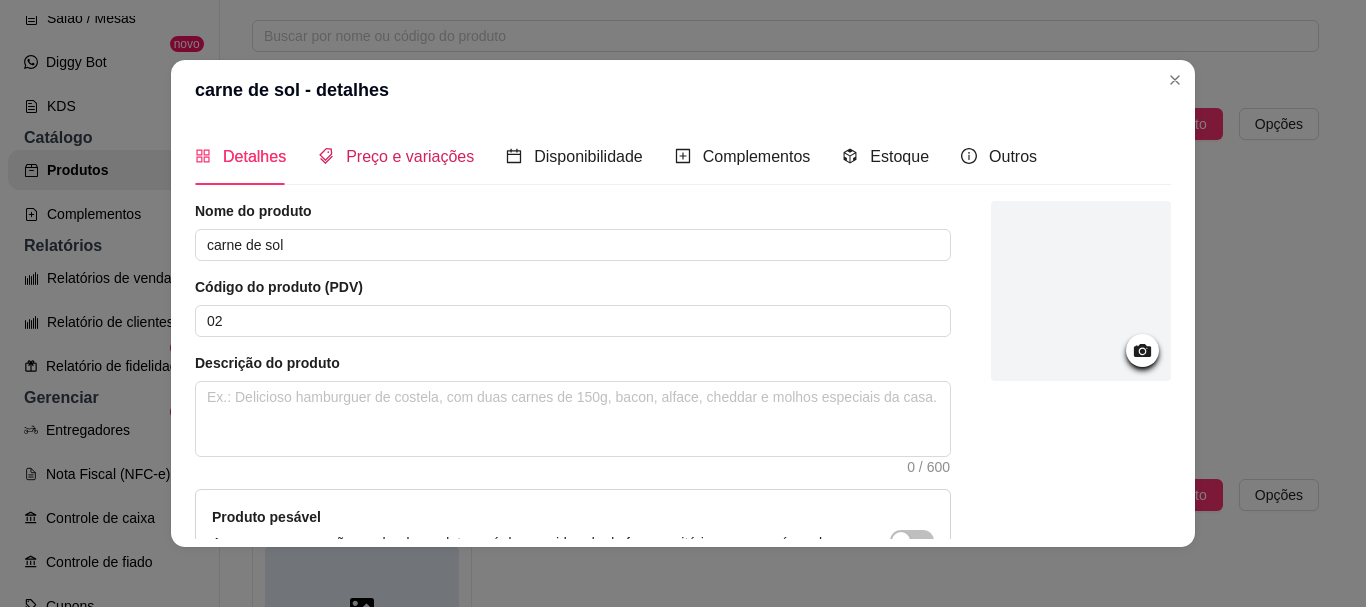 click on "Preço e variações" at bounding box center [410, 156] 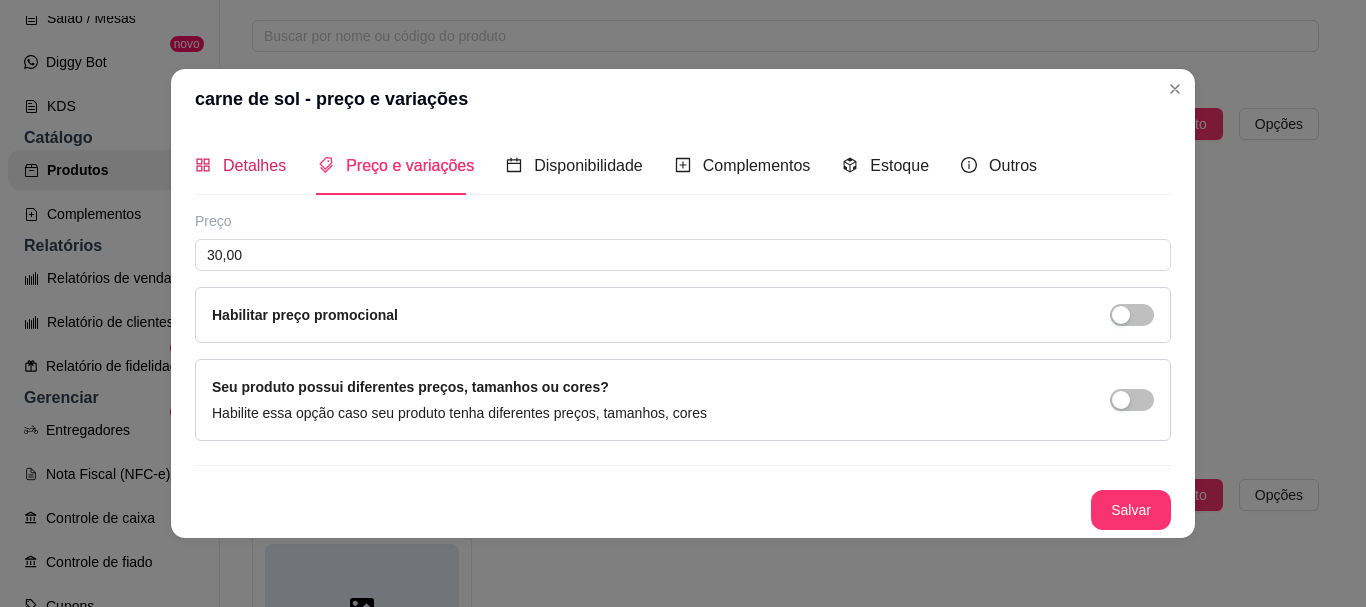 click on "Detalhes" at bounding box center [254, 165] 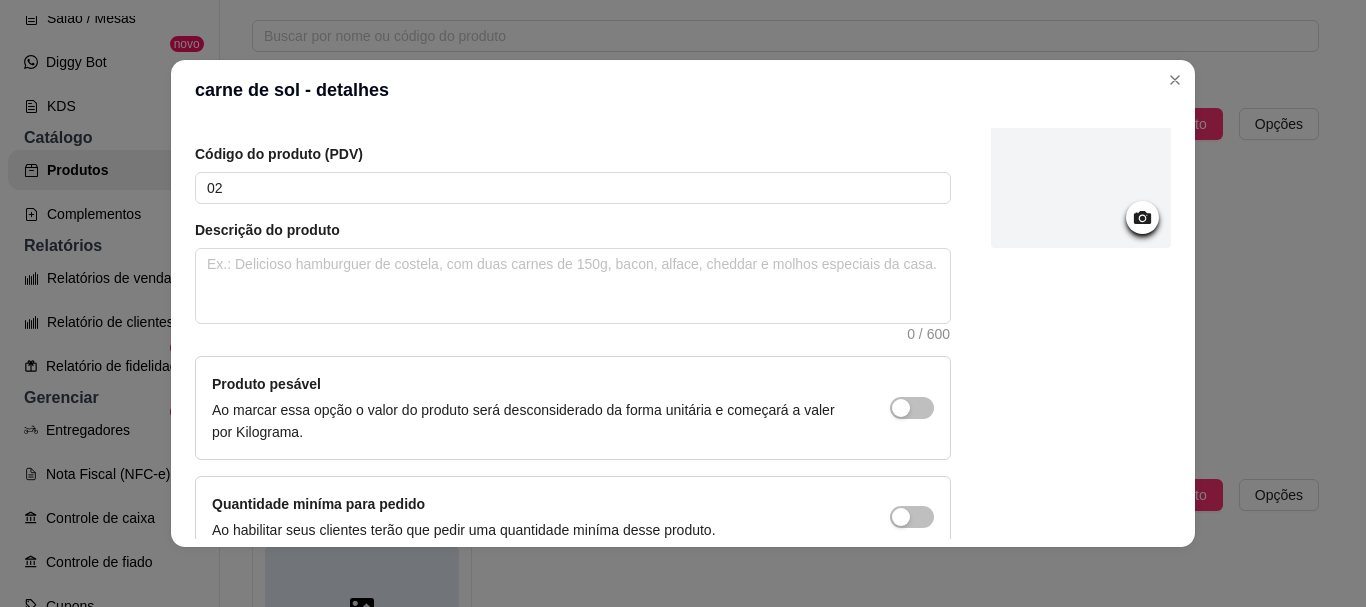 scroll, scrollTop: 241, scrollLeft: 0, axis: vertical 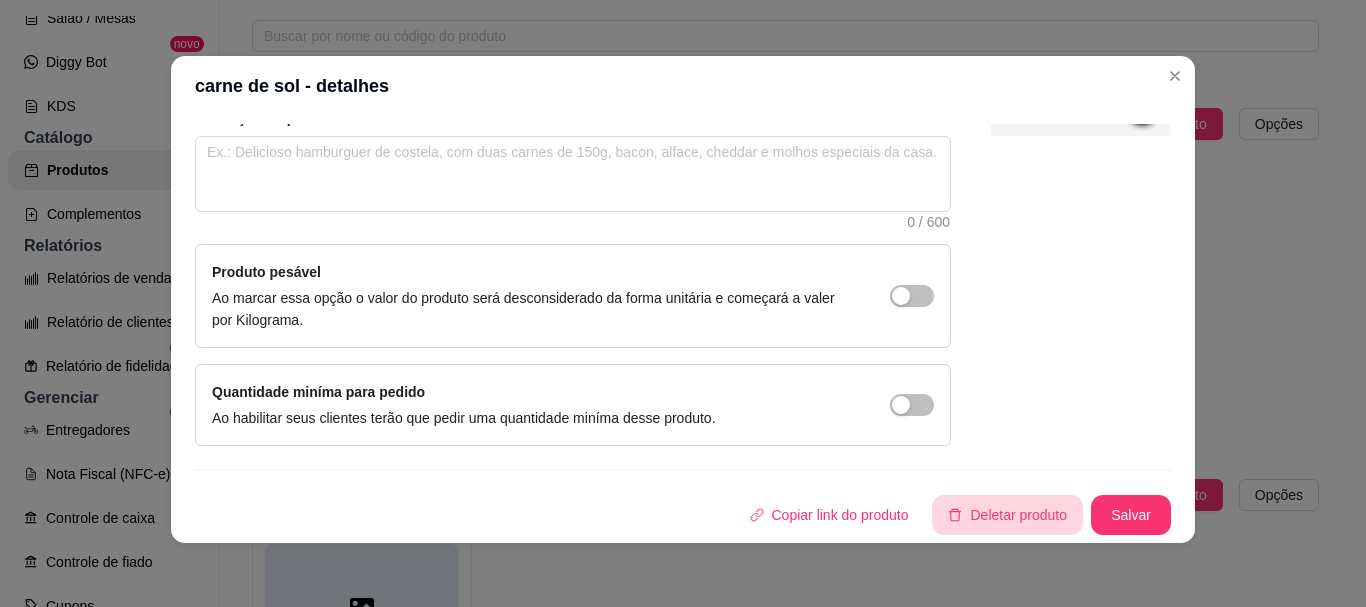 click on "Deletar produto" at bounding box center (1007, 515) 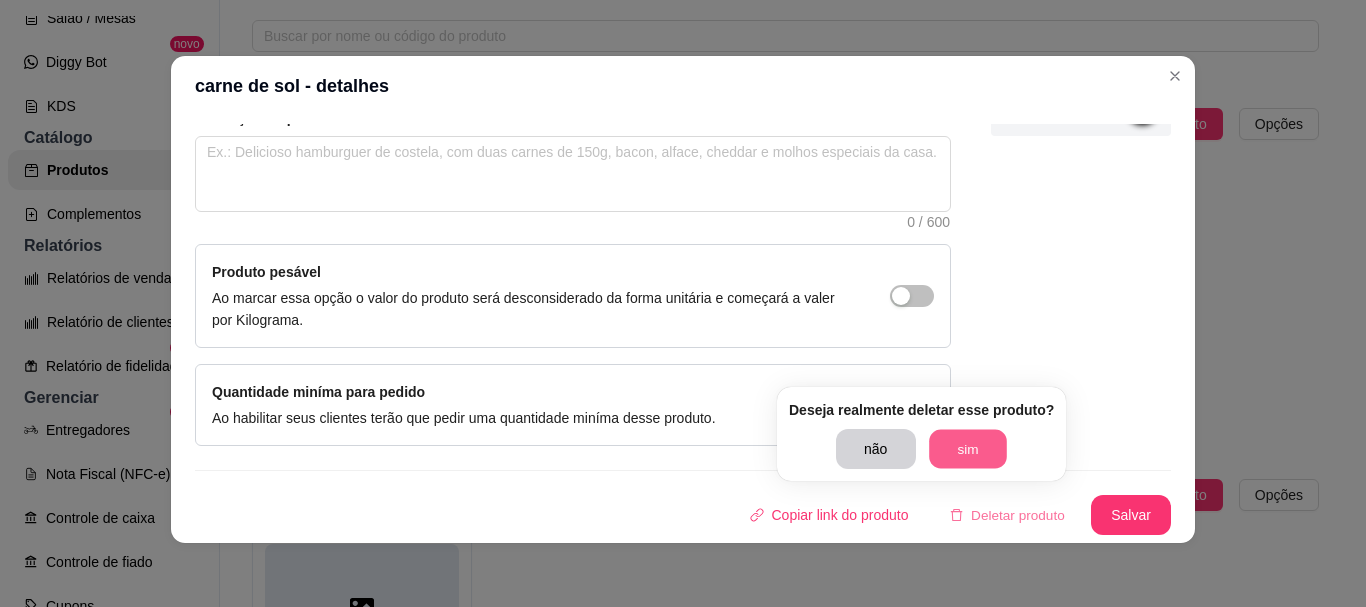click on "sim" at bounding box center (968, 449) 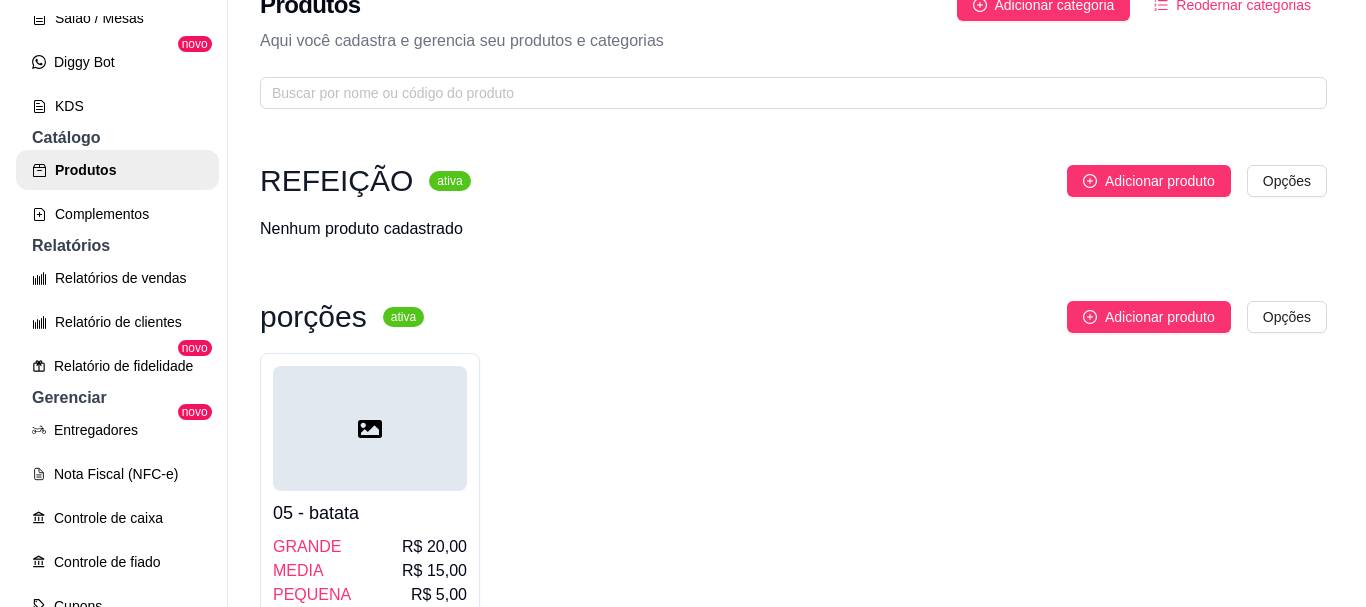 scroll, scrollTop: 0, scrollLeft: 0, axis: both 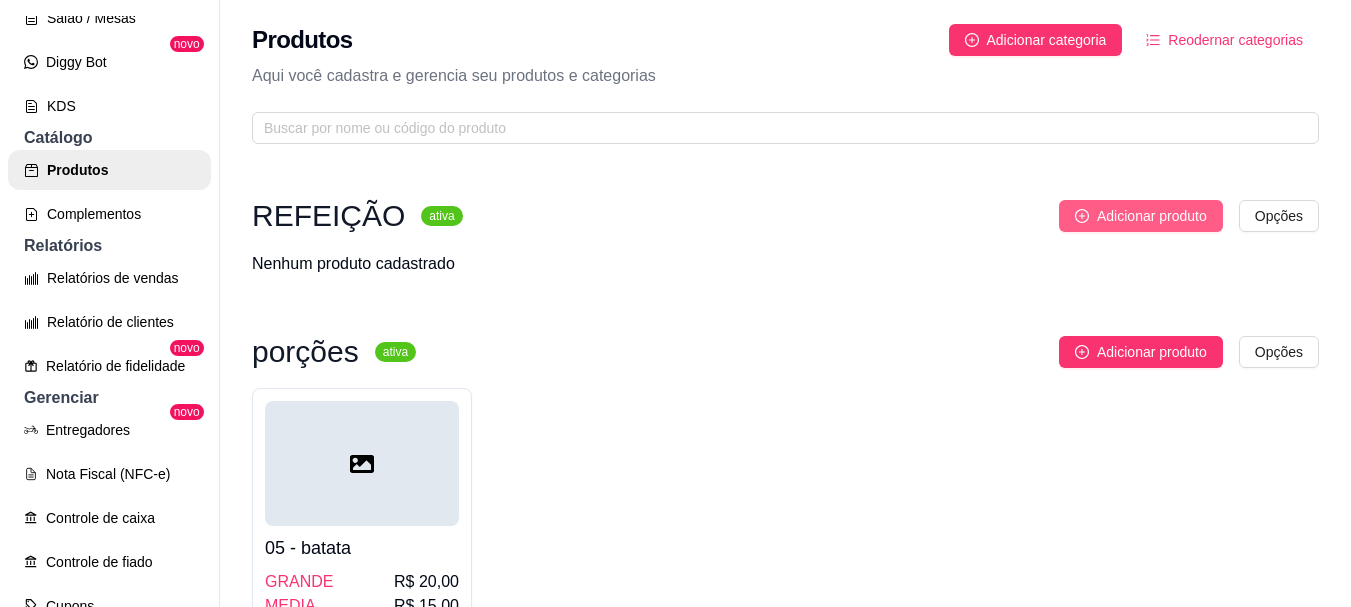 click on "Adicionar produto" at bounding box center (1152, 216) 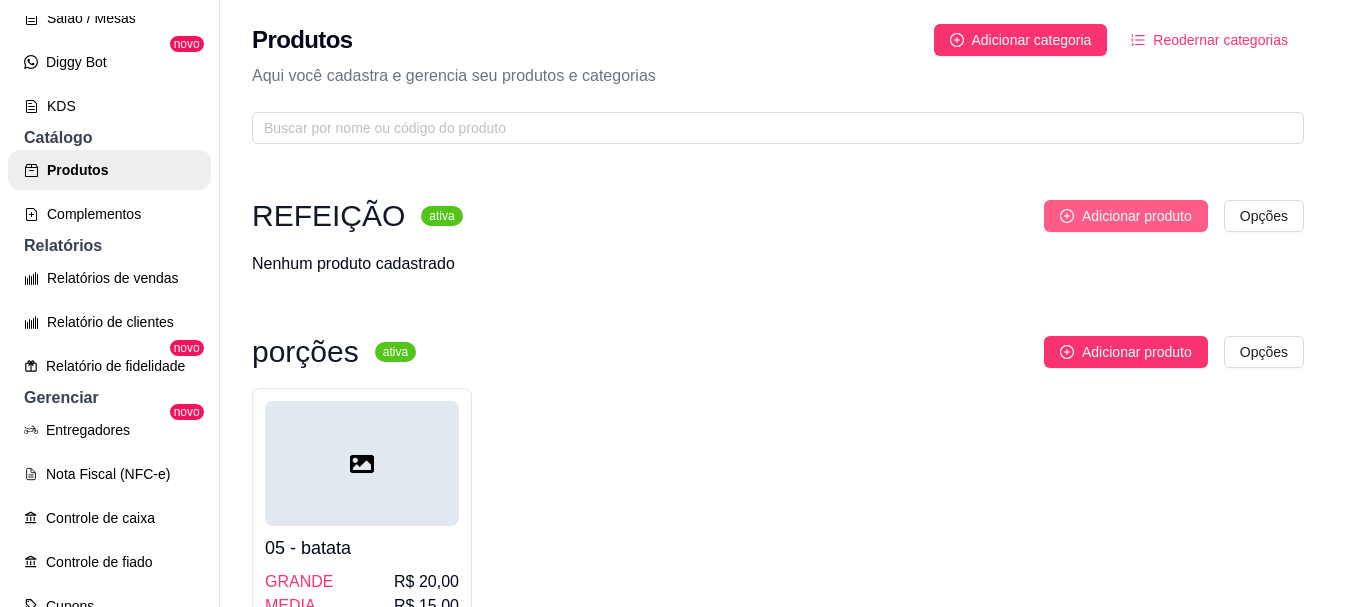 type 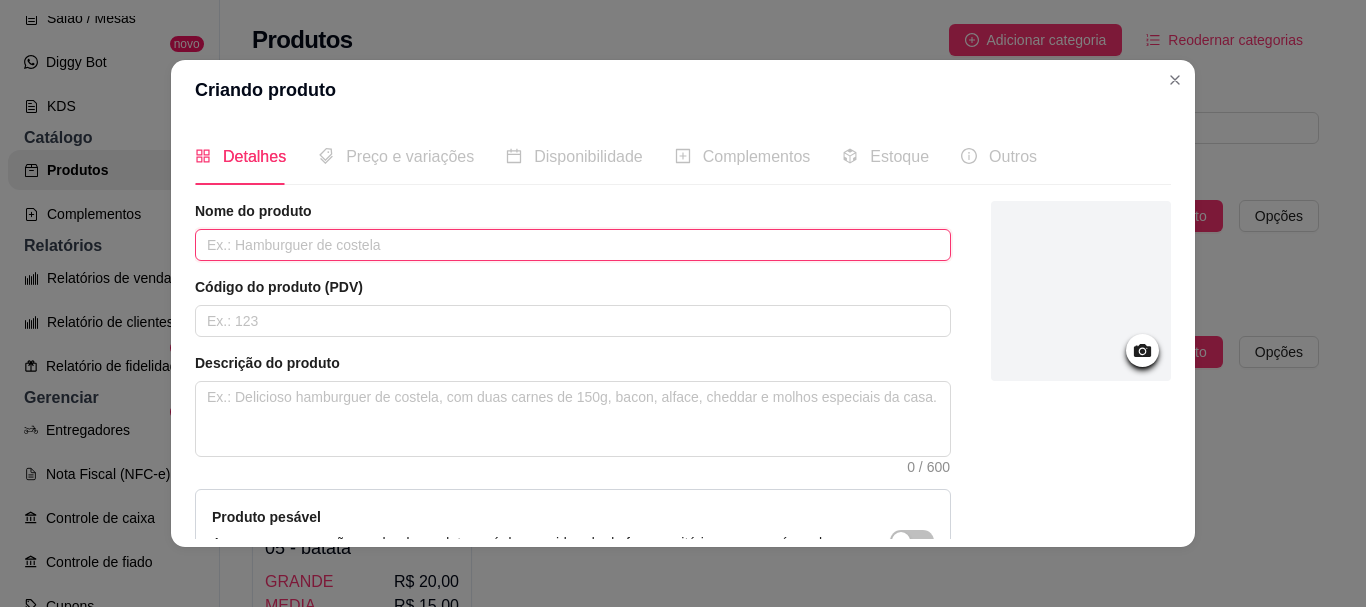 click at bounding box center (573, 245) 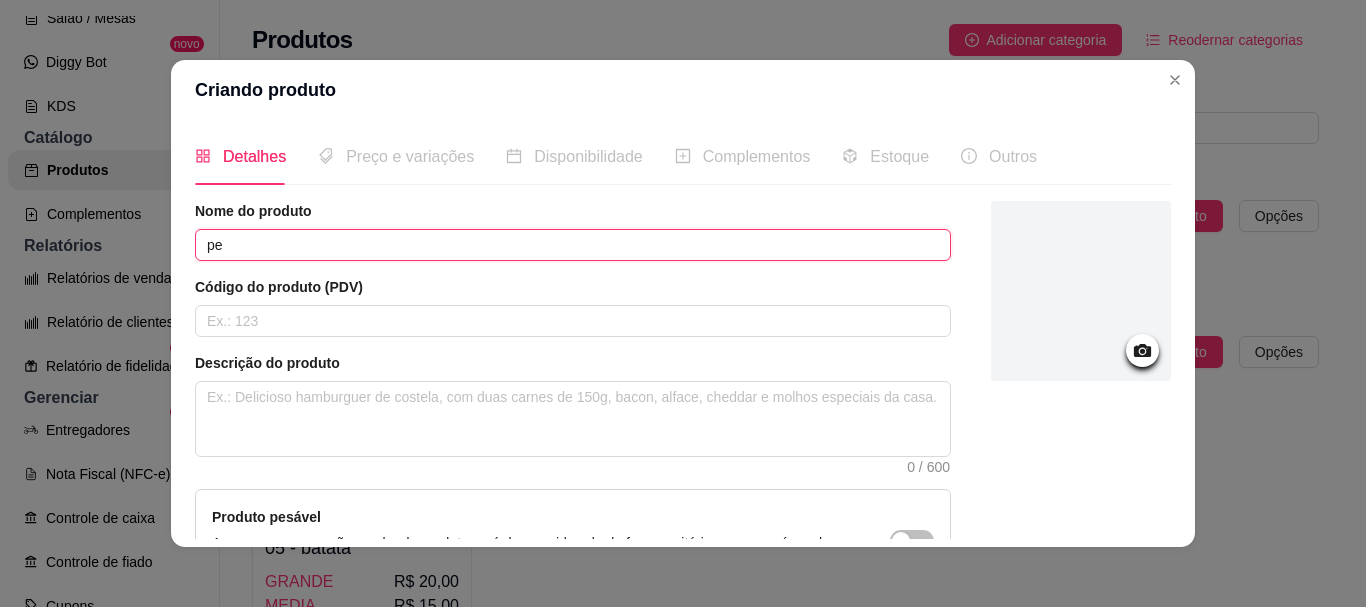 type on "p" 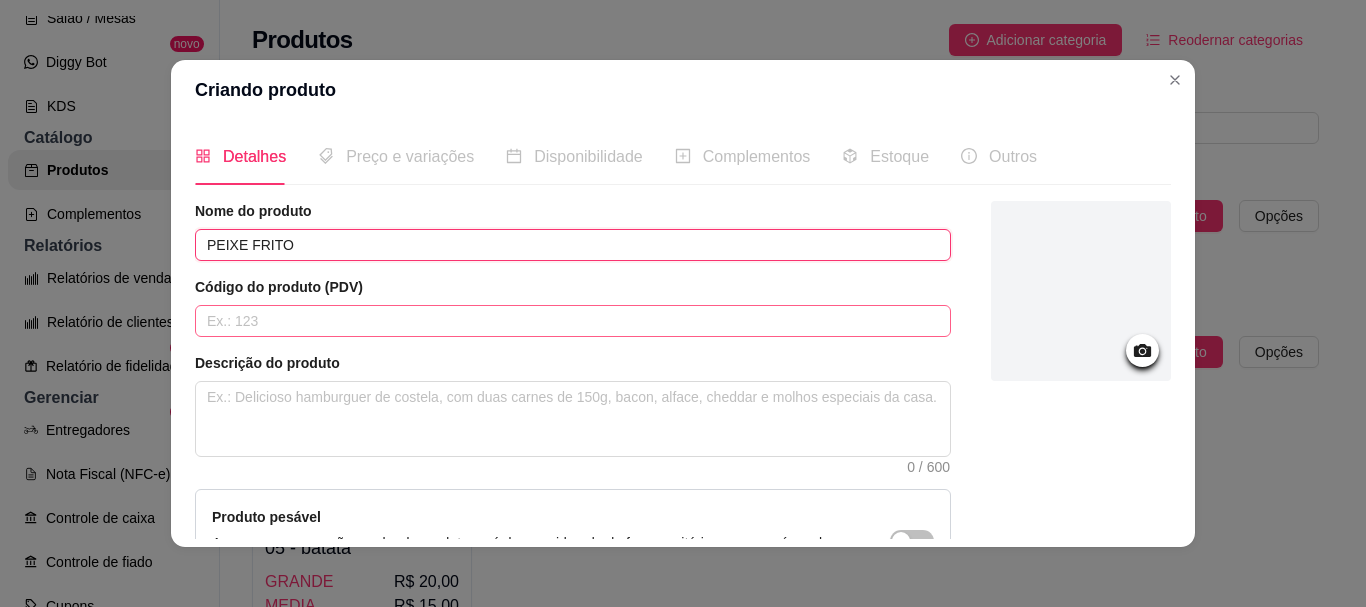 type on "PEIXE FRITO" 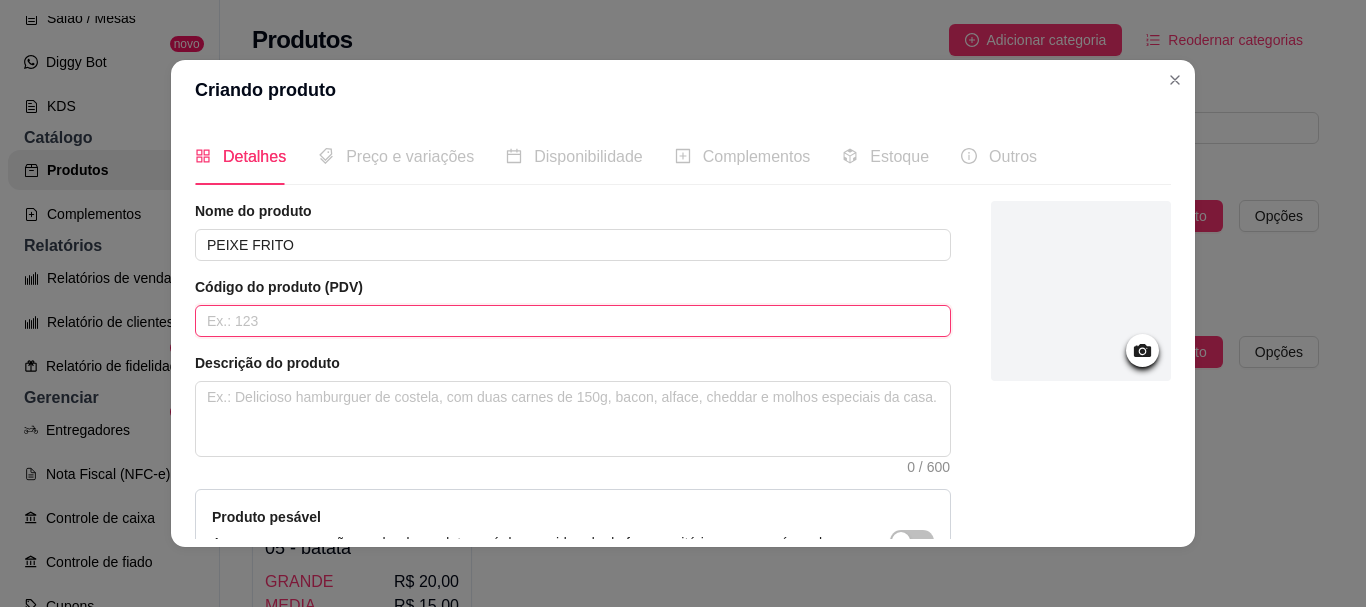 click at bounding box center [573, 321] 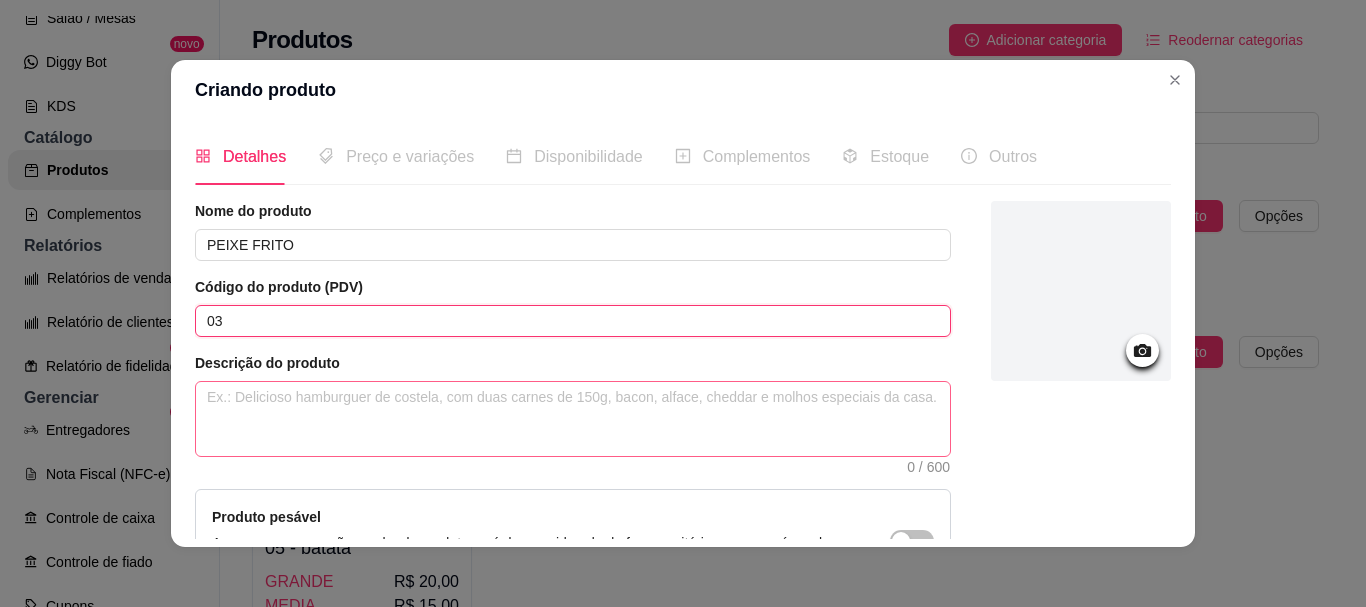 type on "03" 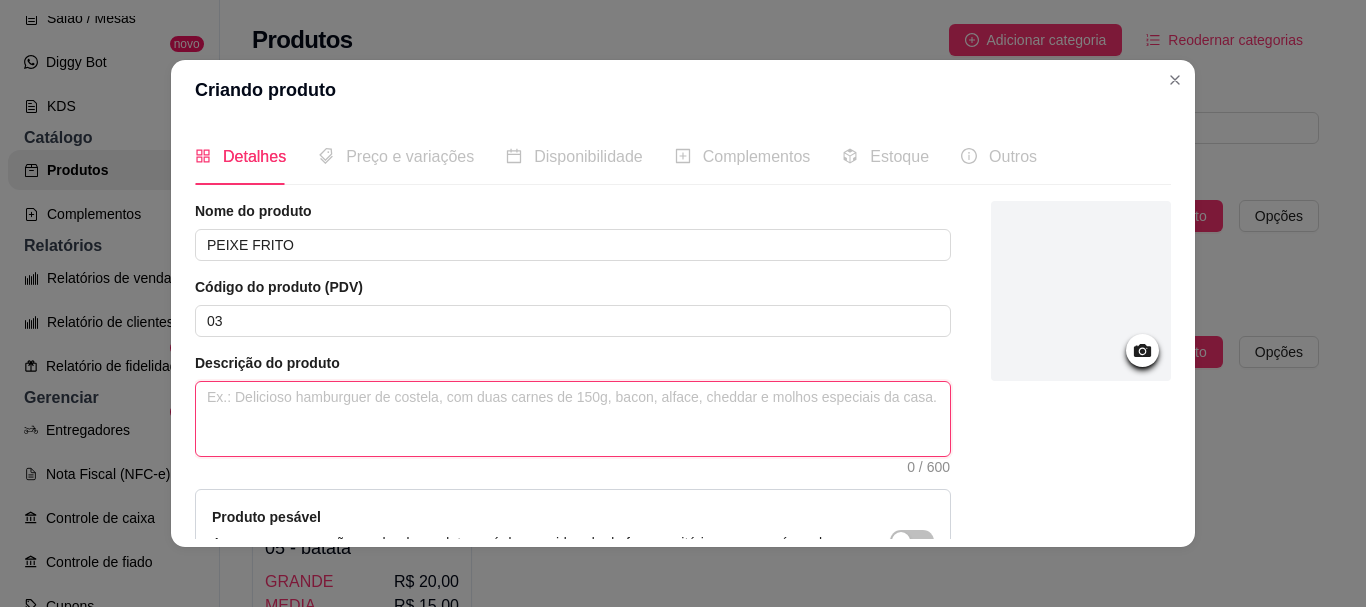 click at bounding box center [573, 419] 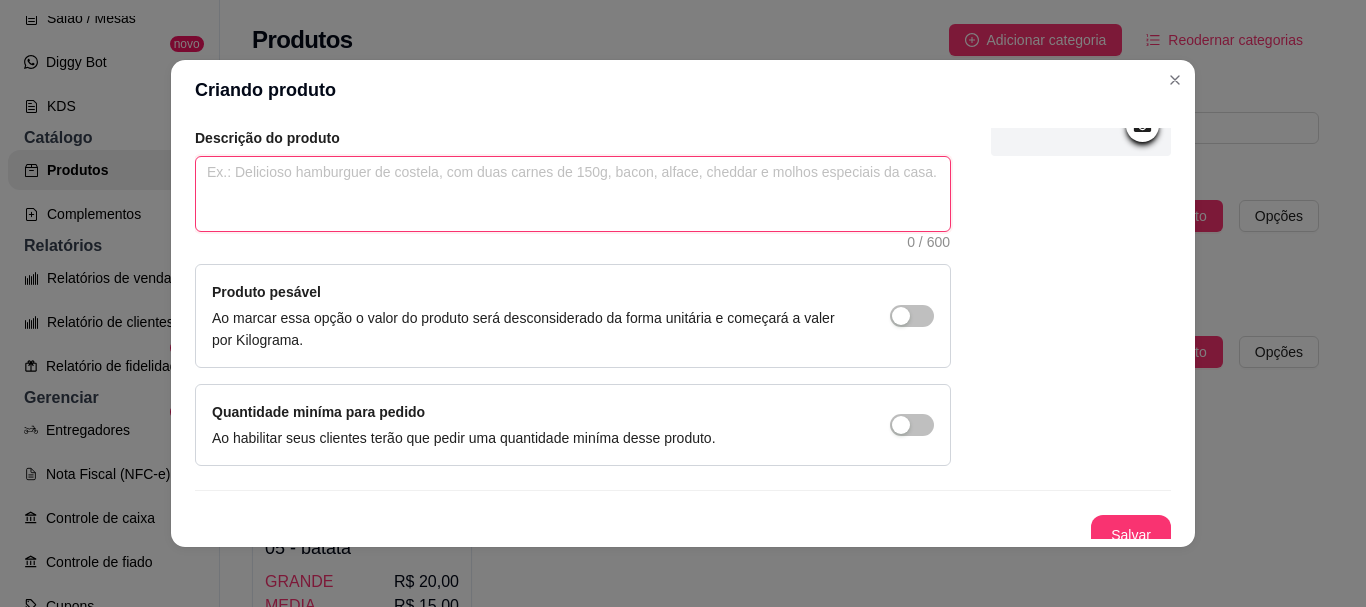 scroll, scrollTop: 241, scrollLeft: 0, axis: vertical 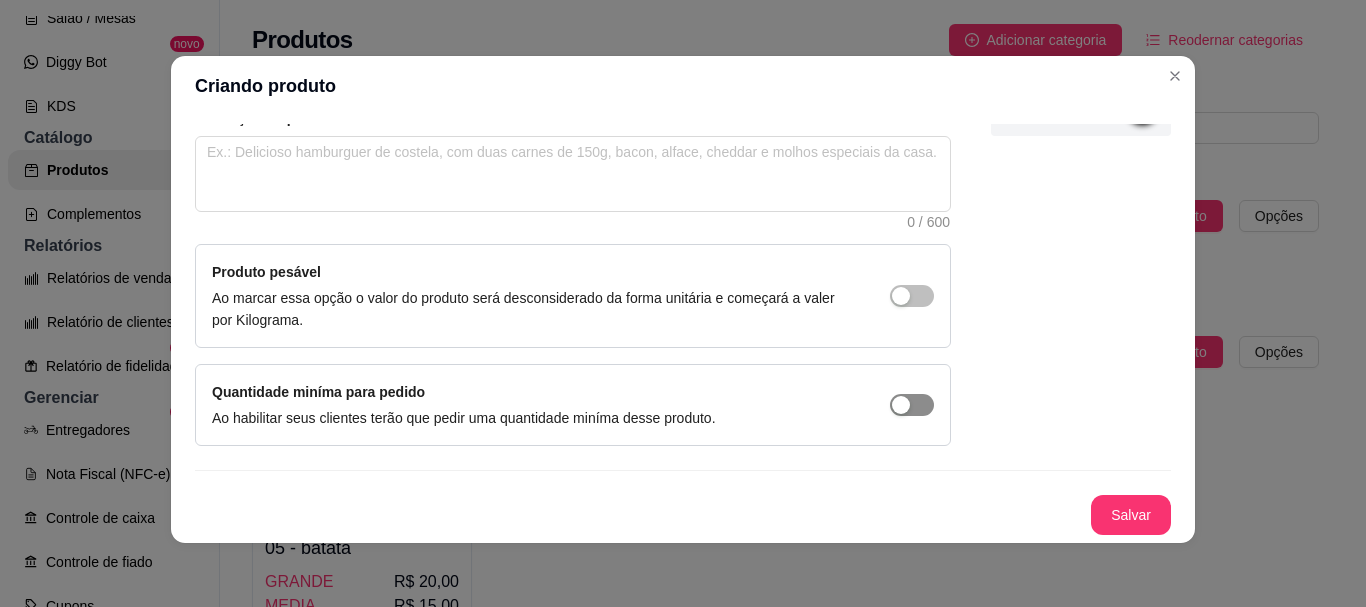 click at bounding box center [901, 296] 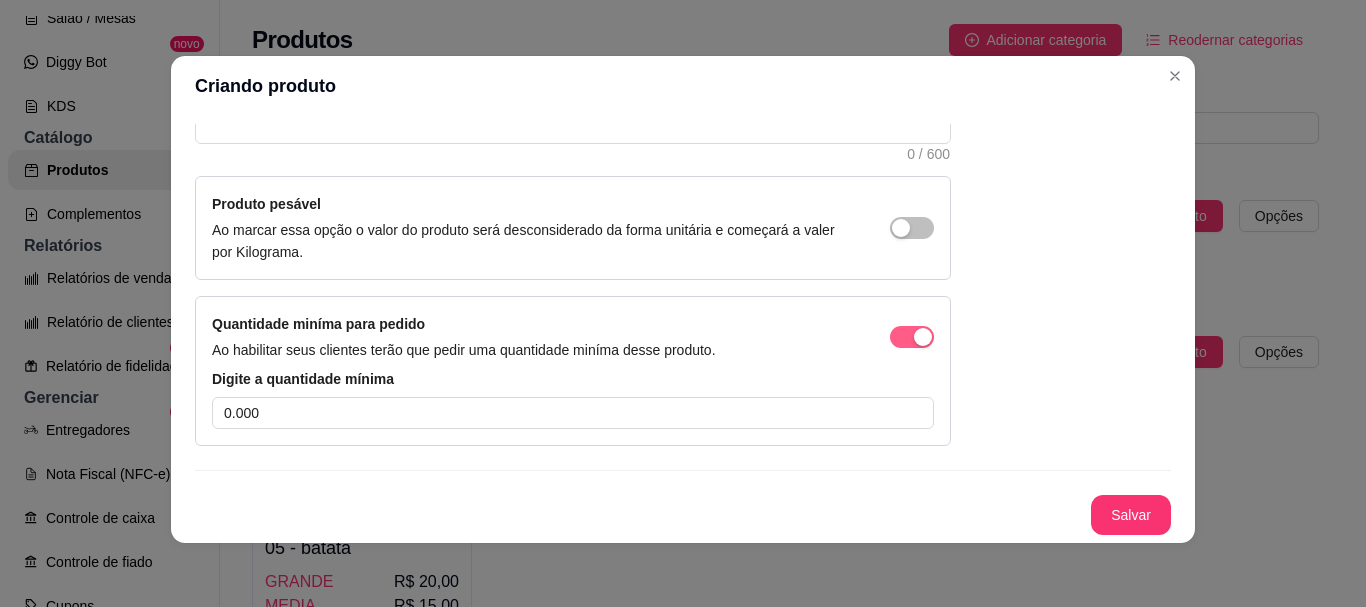 click at bounding box center [912, 337] 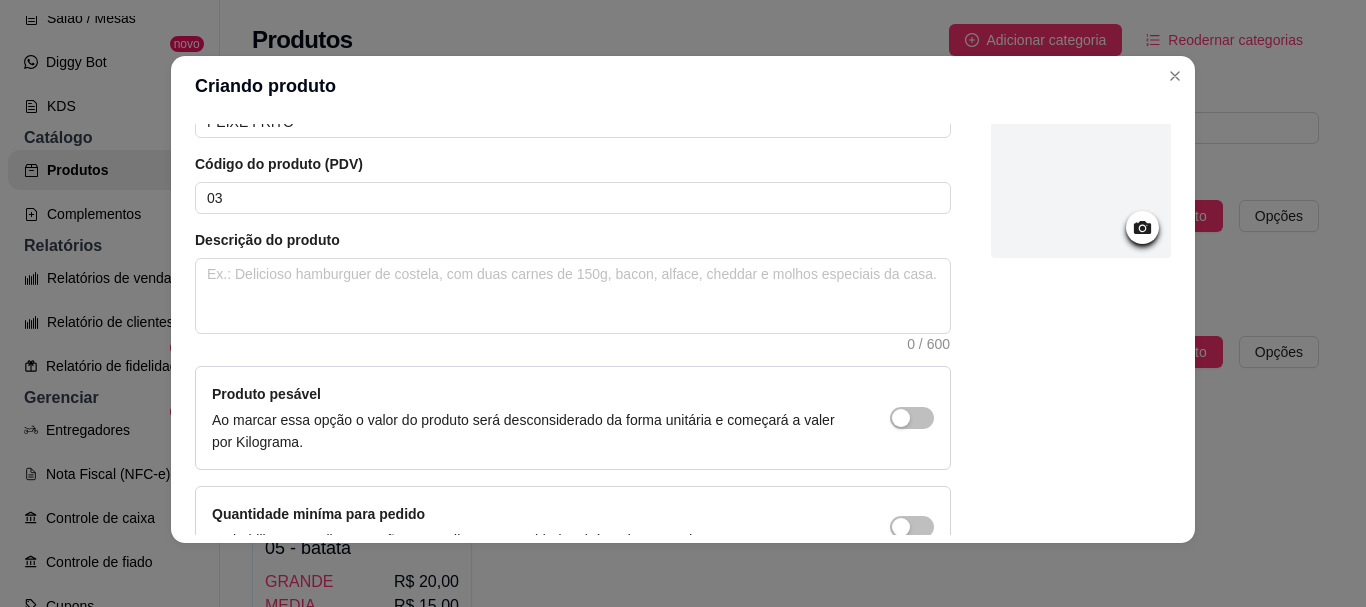 scroll, scrollTop: 0, scrollLeft: 0, axis: both 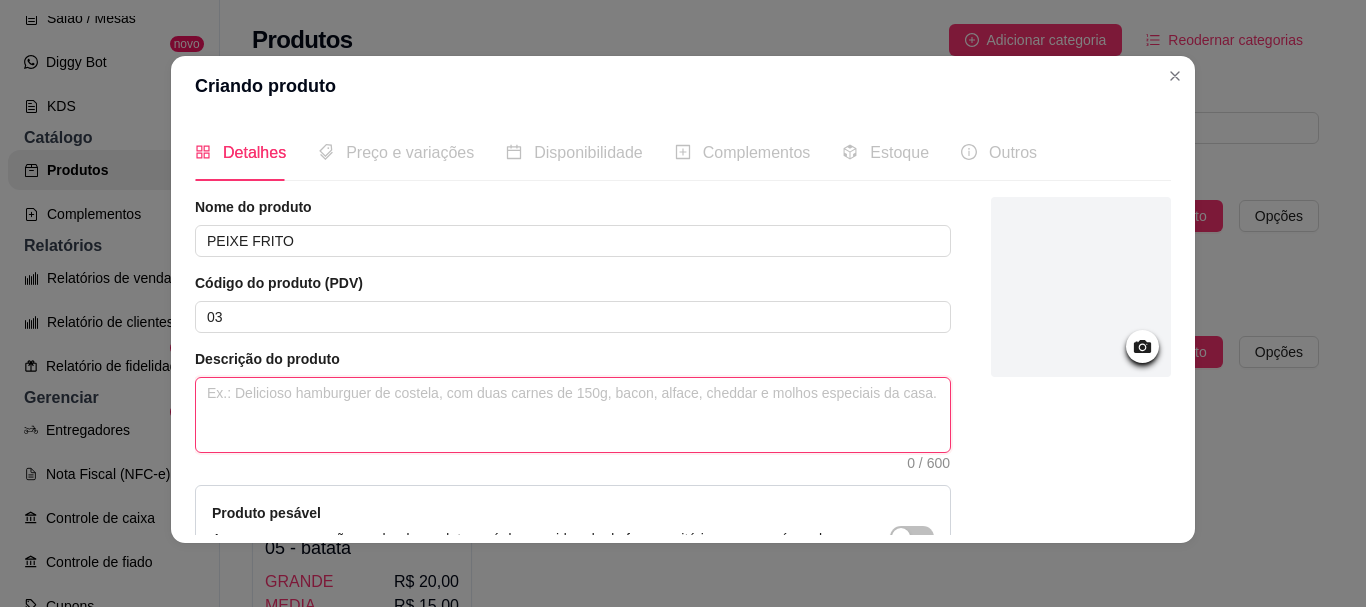 click at bounding box center (573, 415) 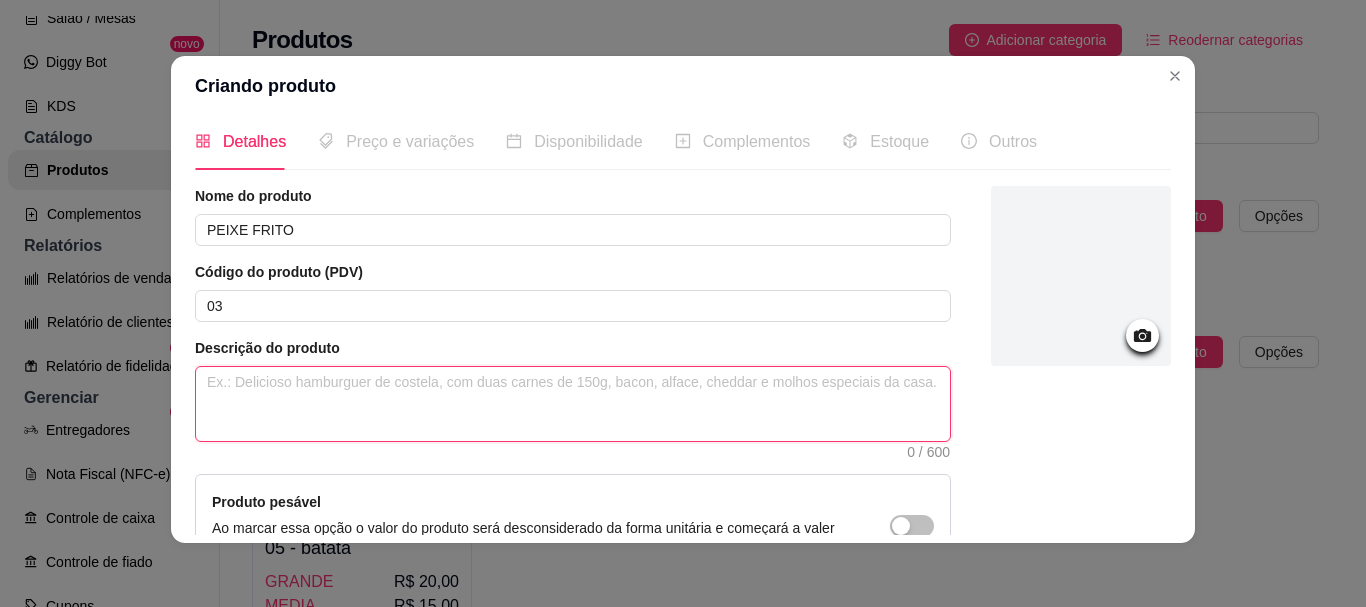 scroll, scrollTop: 0, scrollLeft: 0, axis: both 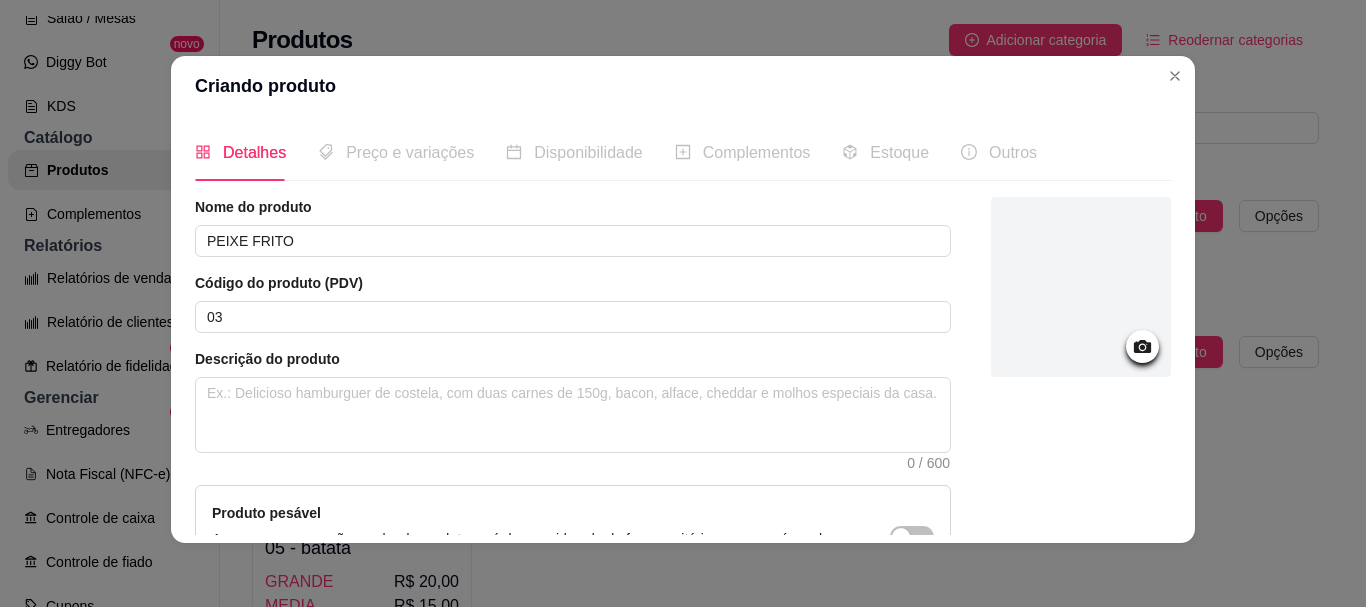 click on "Preço e variações" at bounding box center (396, 152) 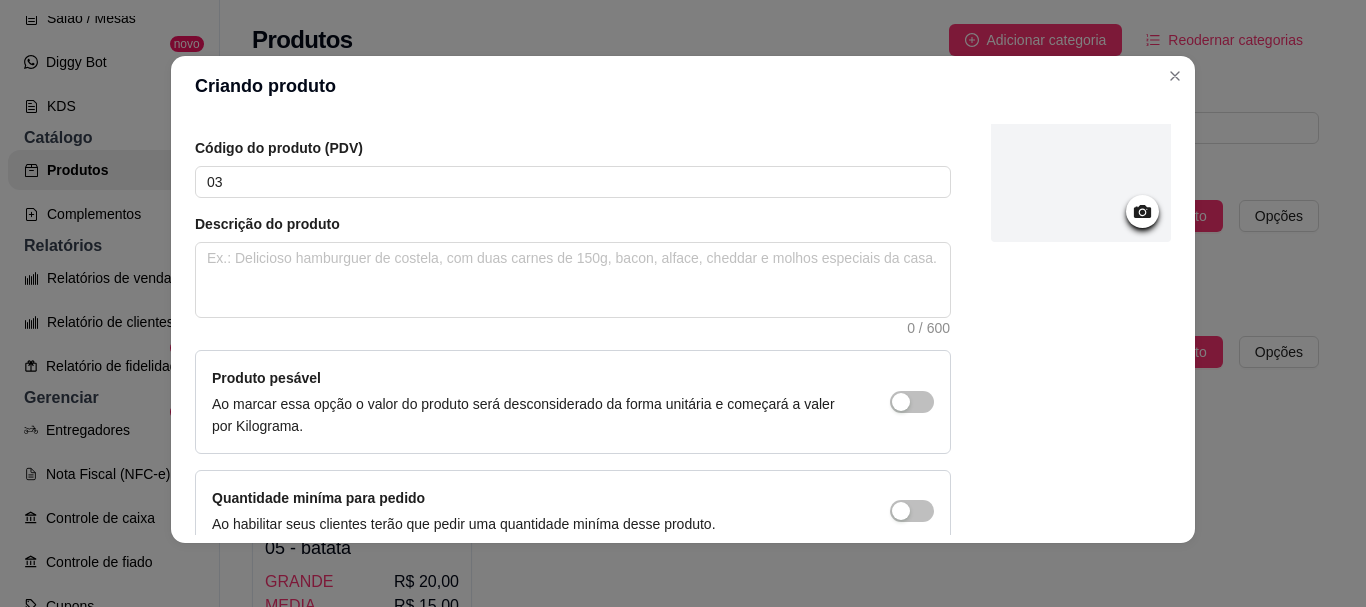 scroll, scrollTop: 241, scrollLeft: 0, axis: vertical 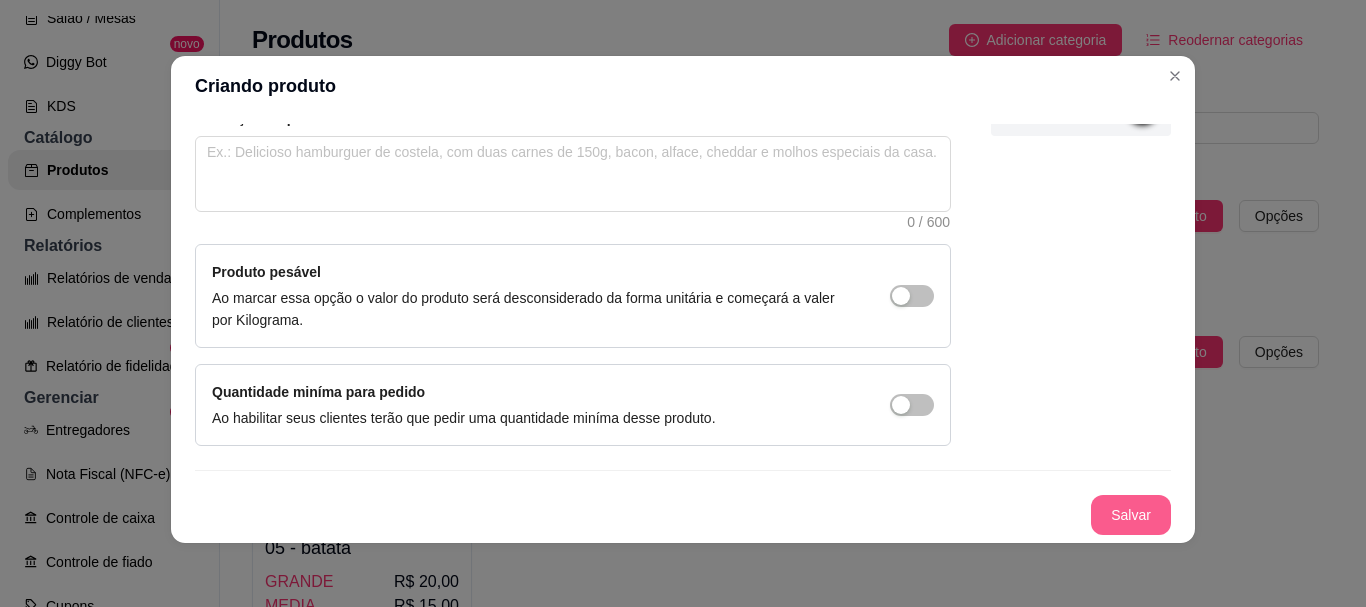 click on "Salvar" at bounding box center [1131, 515] 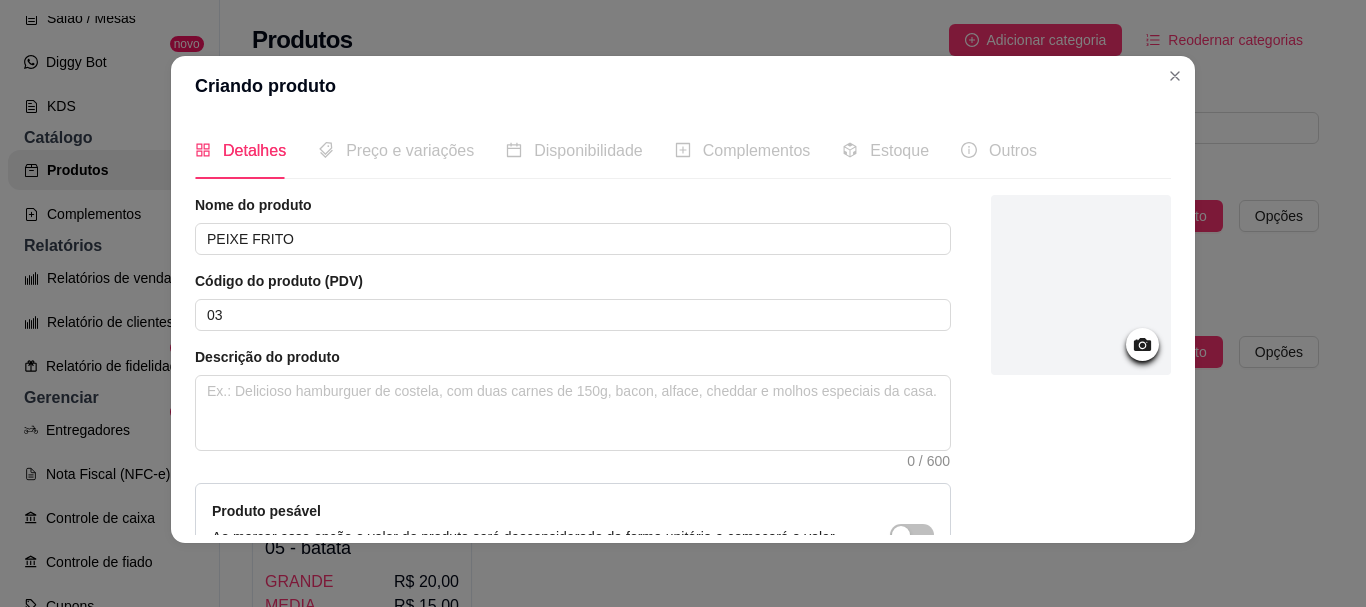 scroll, scrollTop: 0, scrollLeft: 0, axis: both 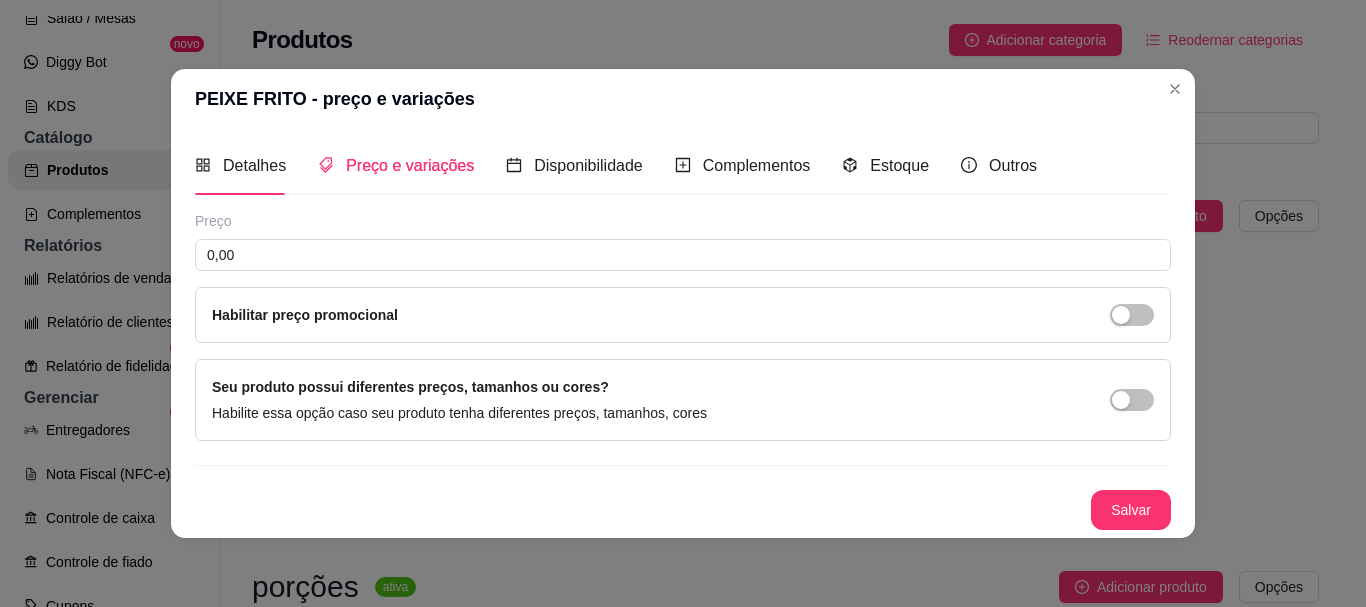 type 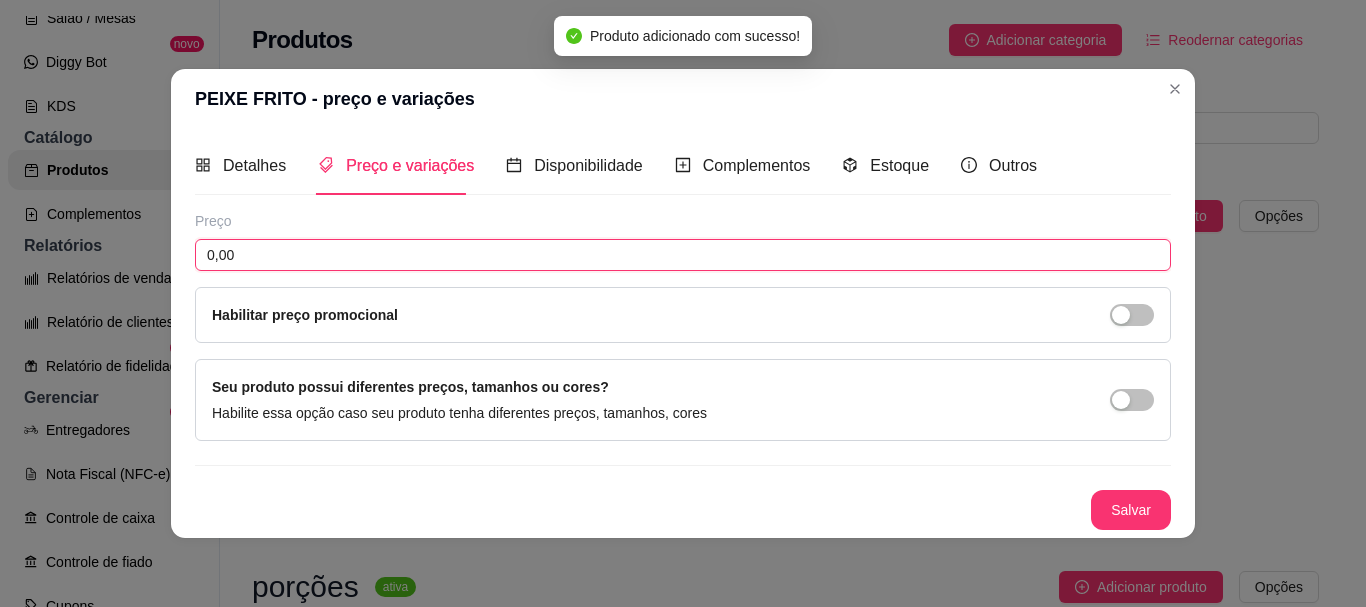 click on "0,00" at bounding box center [683, 255] 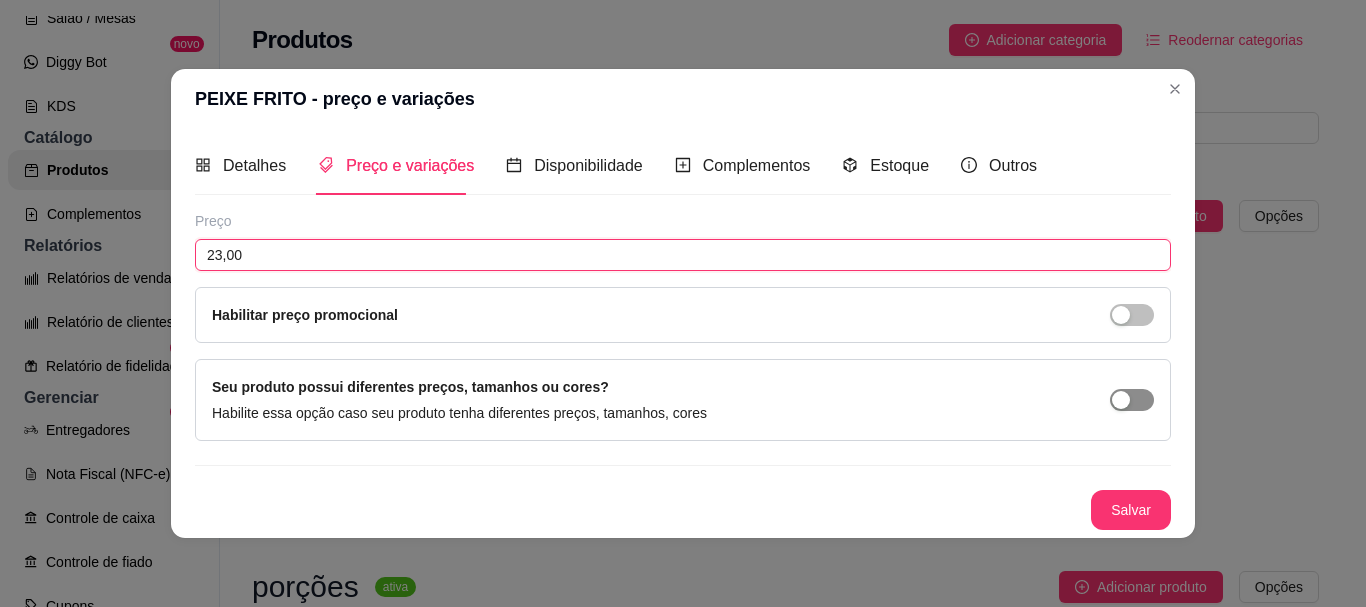 type on "23,00" 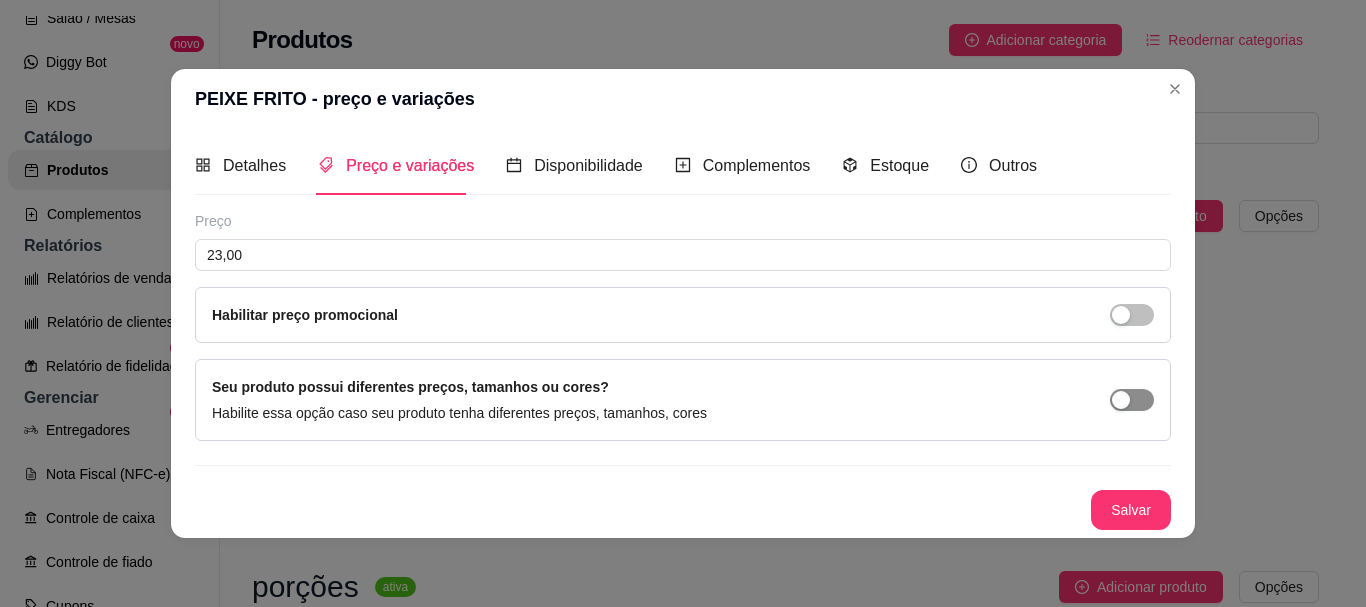 click at bounding box center (1132, 400) 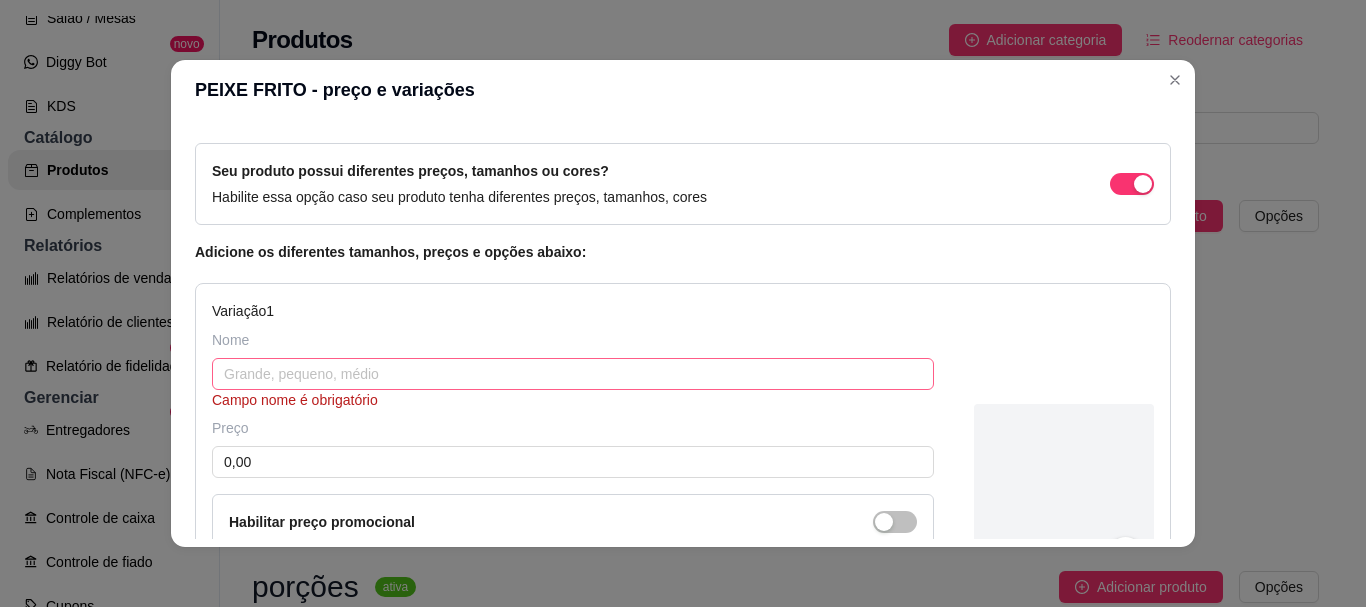 scroll, scrollTop: 200, scrollLeft: 0, axis: vertical 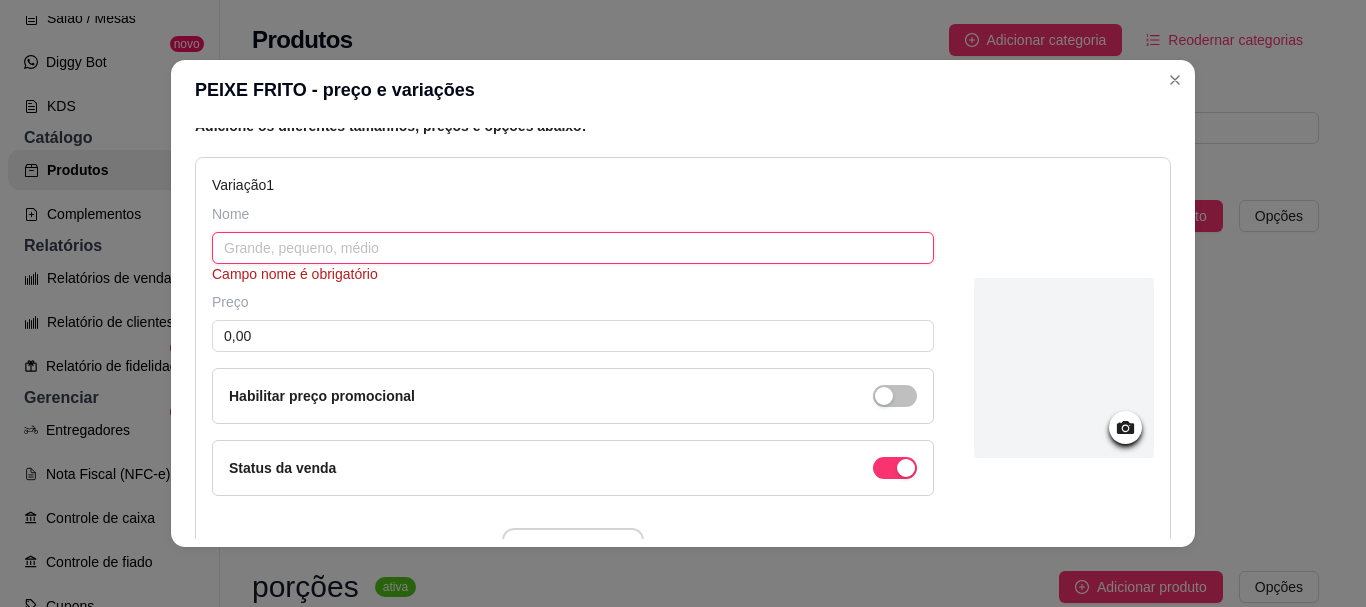 click at bounding box center (573, 248) 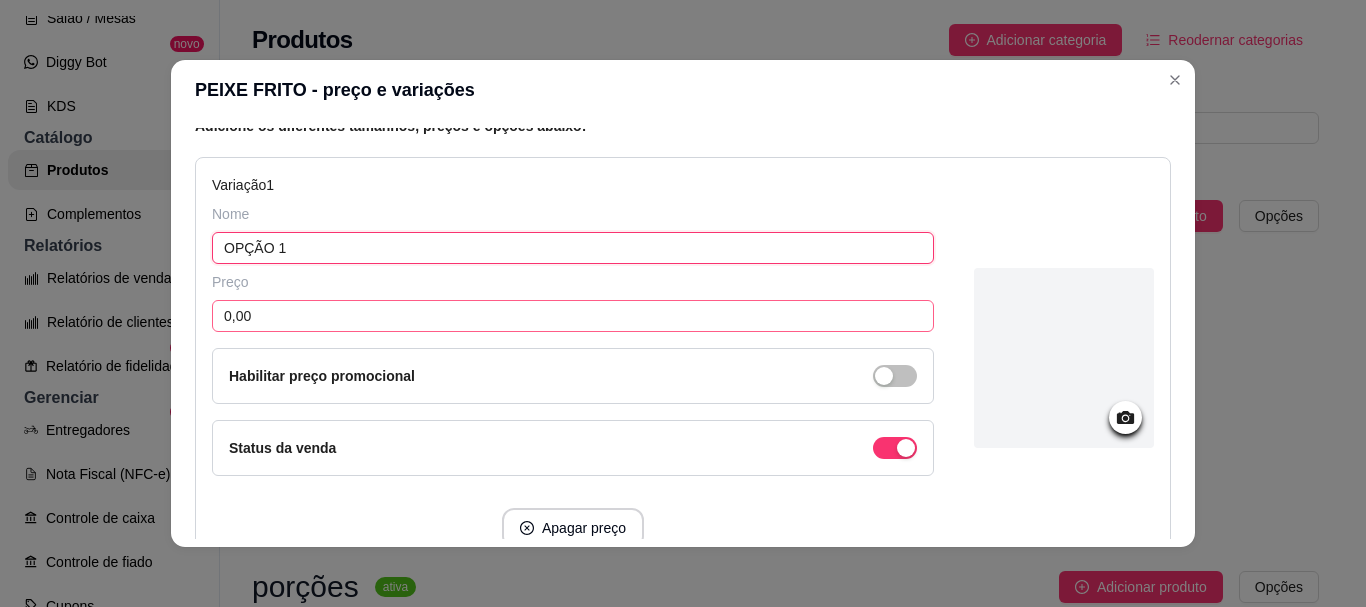 type on "OPÇÃO 1" 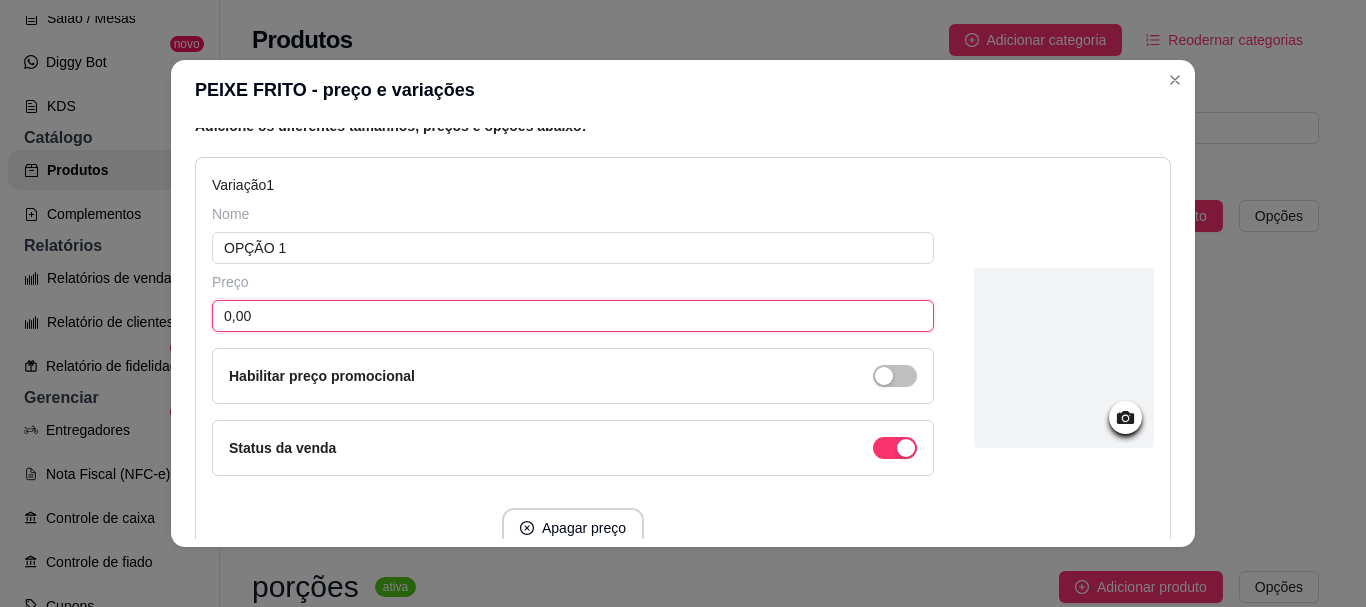 click on "0,00" at bounding box center [573, 316] 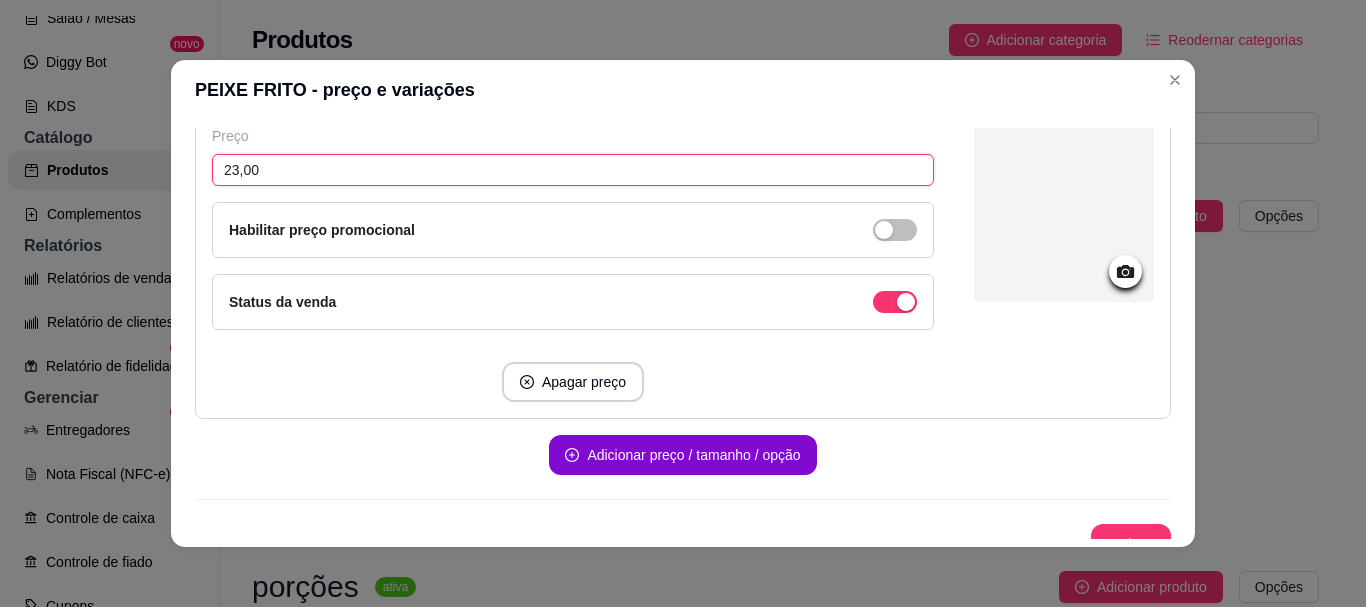 scroll, scrollTop: 371, scrollLeft: 0, axis: vertical 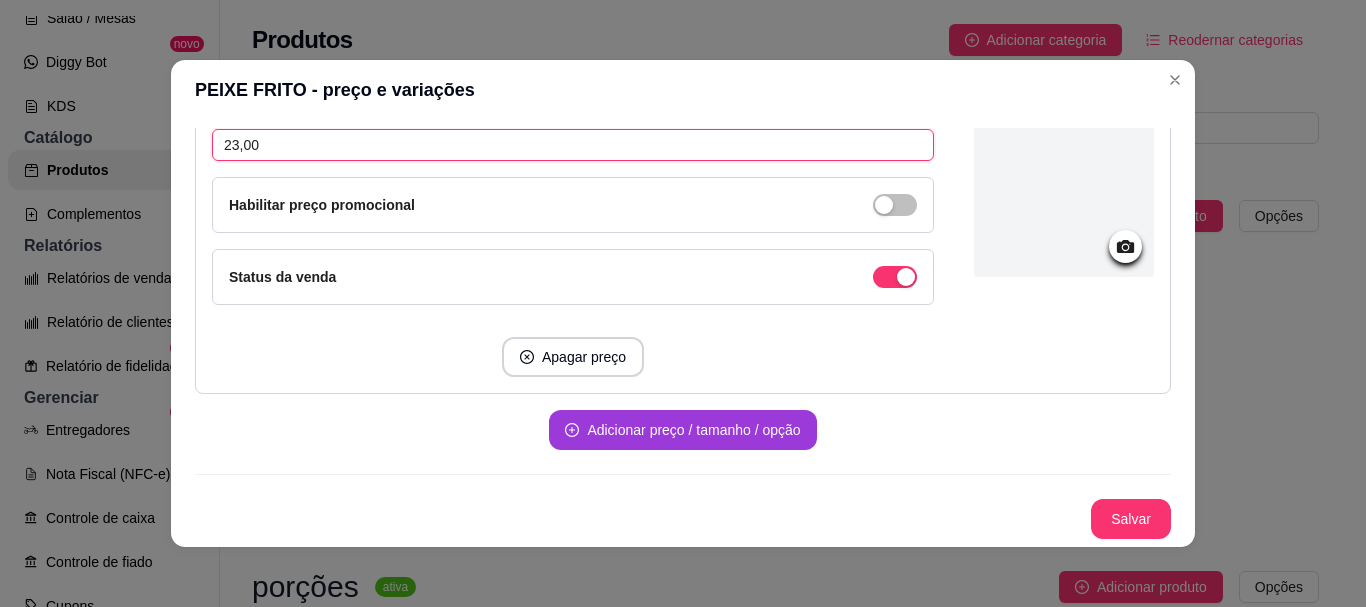 type on "23,00" 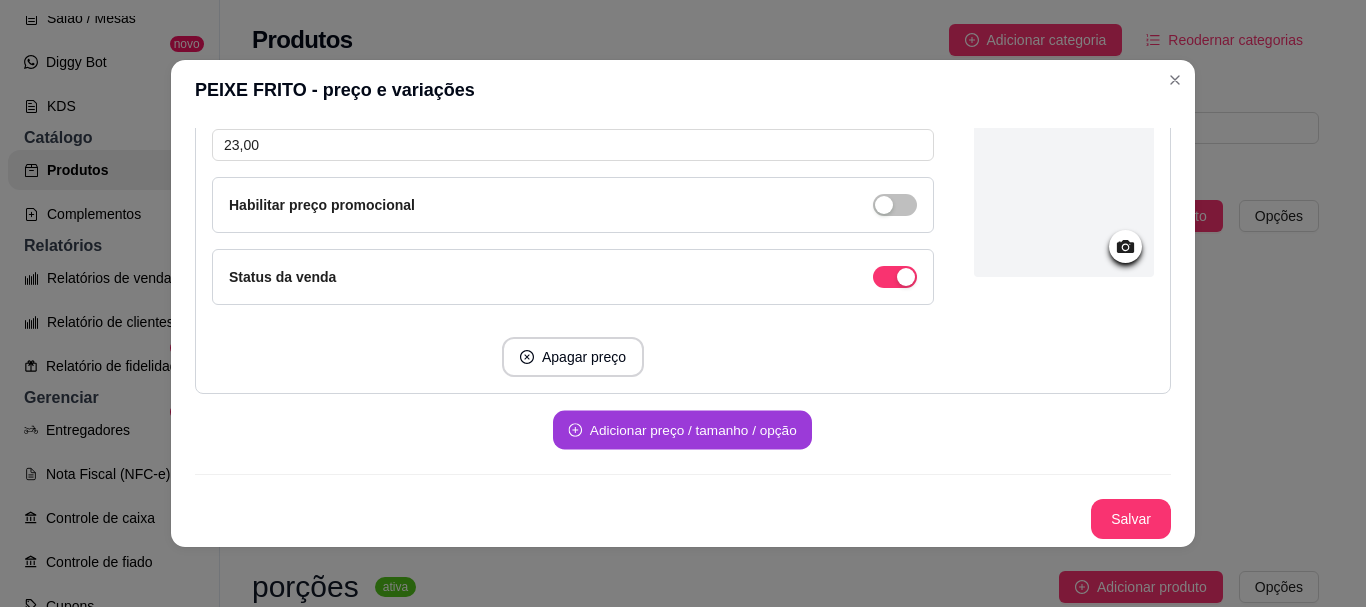 click on "Adicionar preço / tamanho / opção" at bounding box center [682, 430] 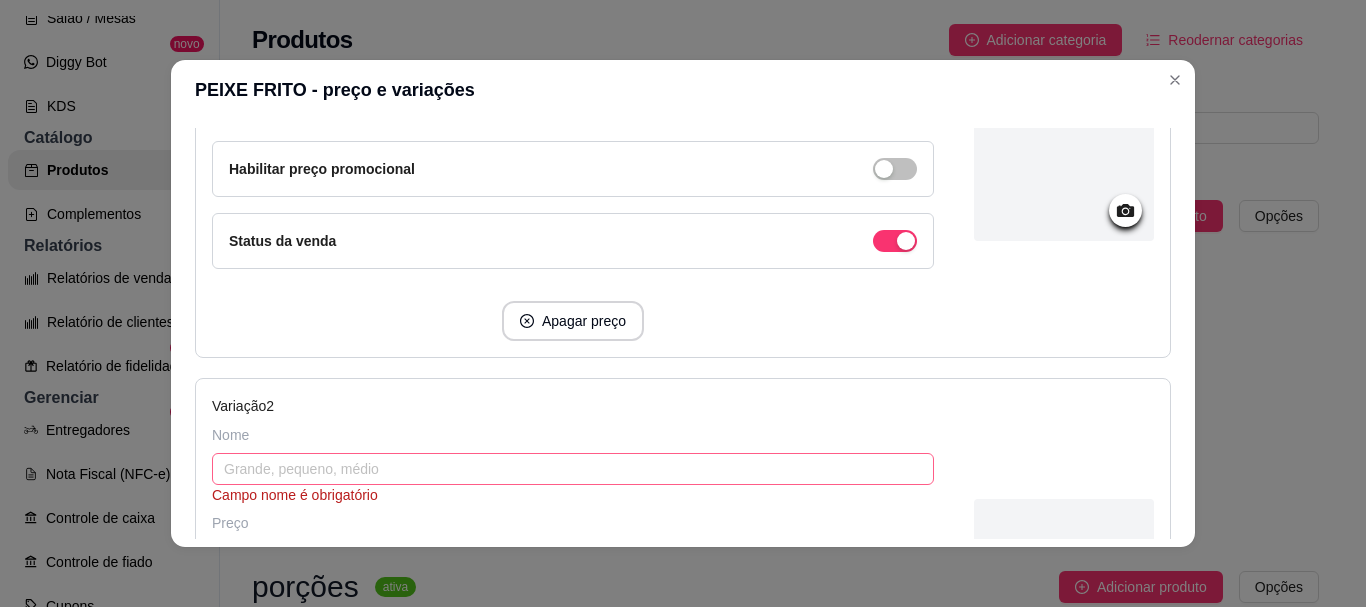 scroll, scrollTop: 471, scrollLeft: 0, axis: vertical 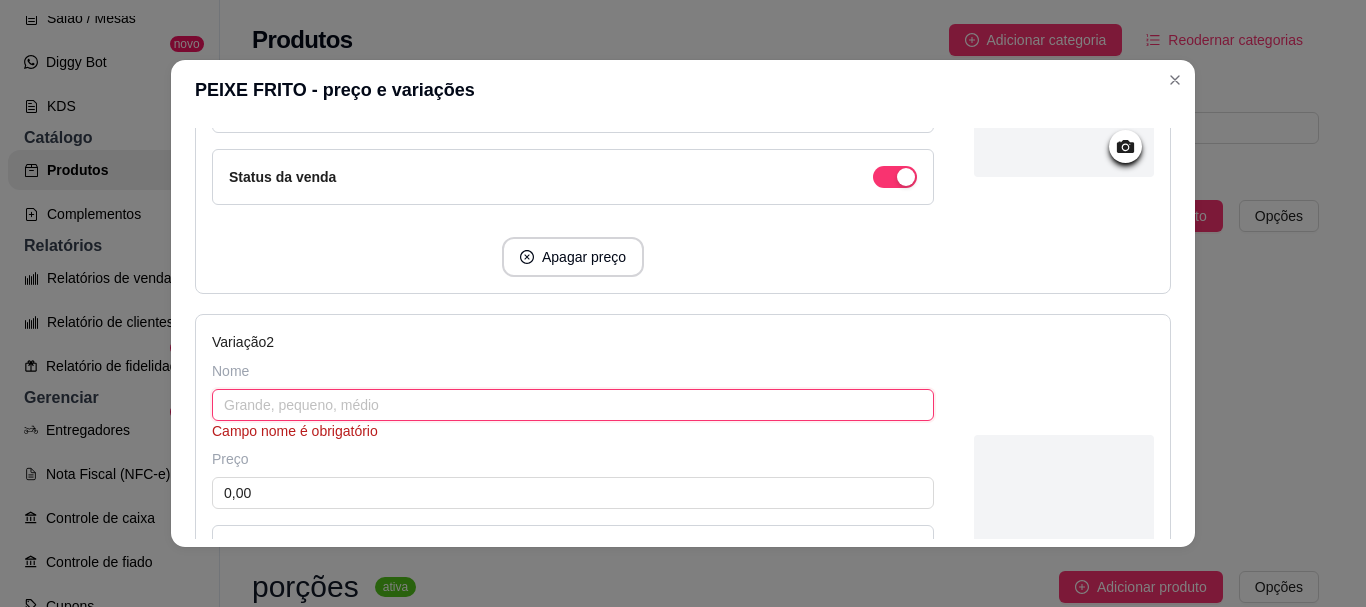 click at bounding box center [573, 405] 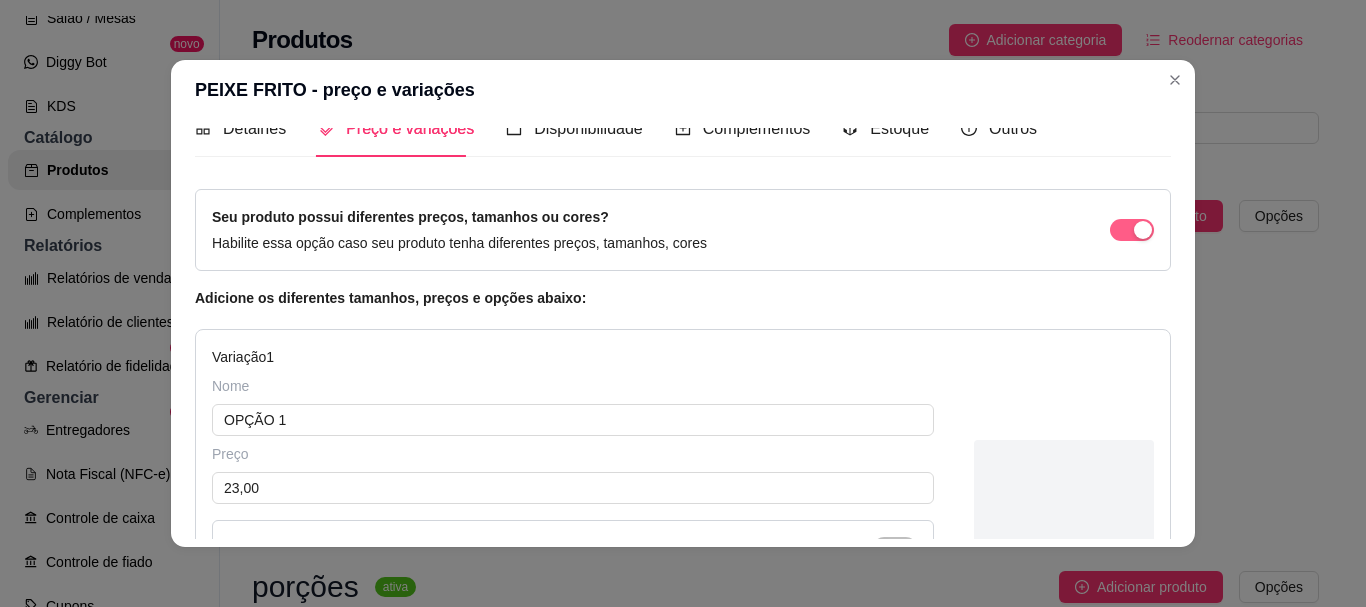 scroll, scrollTop: 0, scrollLeft: 0, axis: both 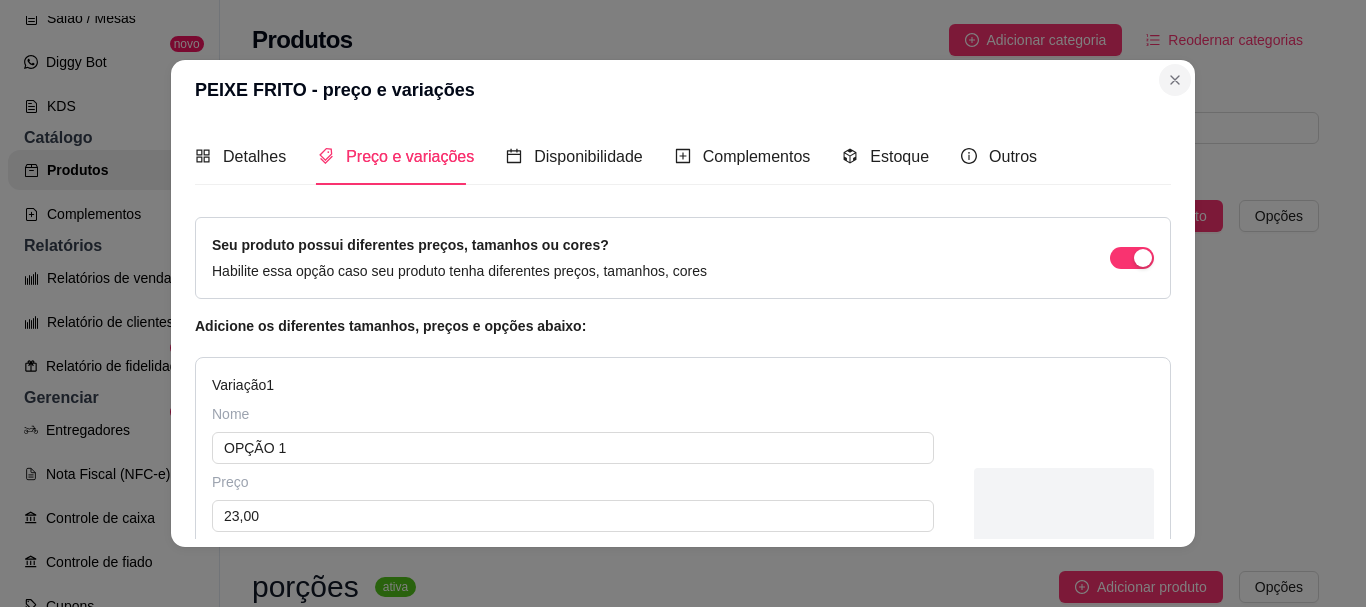 type on "OPÇÃO 2" 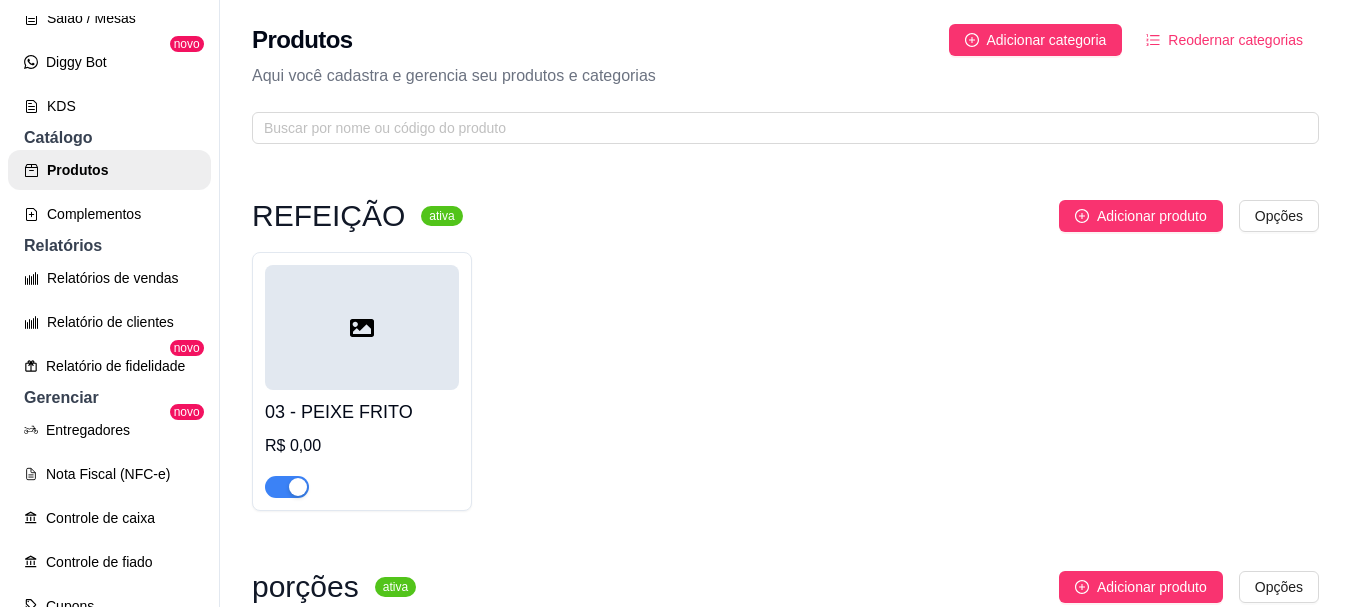 click at bounding box center [362, 327] 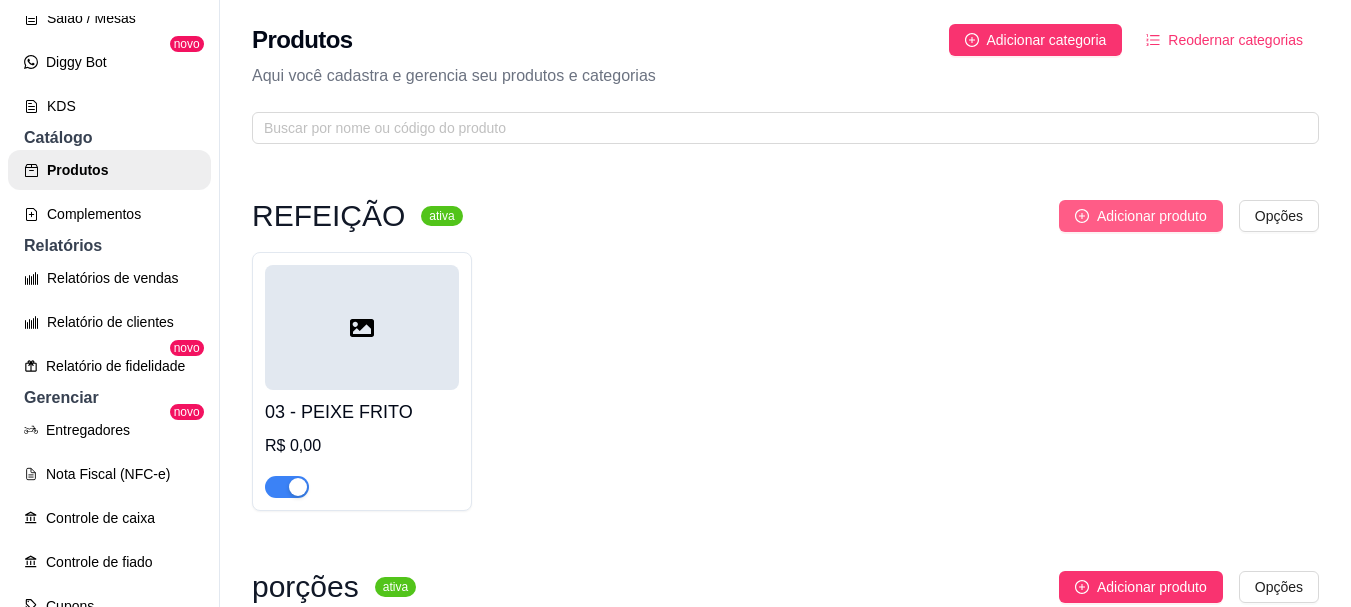 click on "Adicionar produto" at bounding box center [1152, 216] 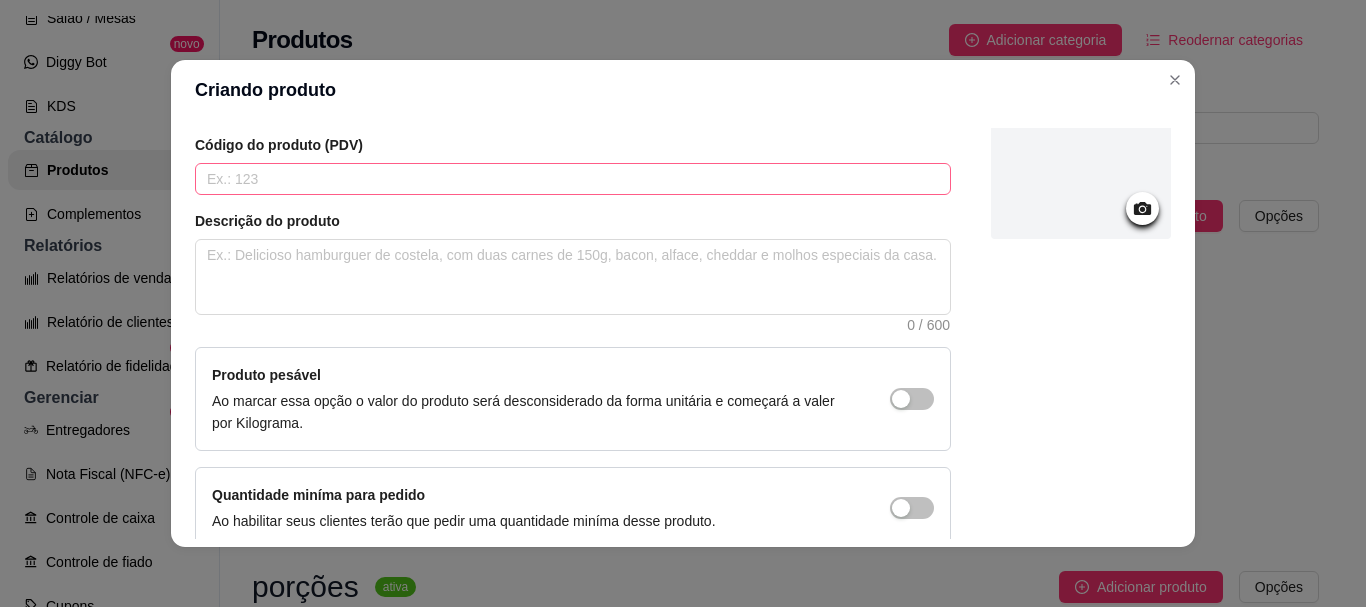 scroll, scrollTop: 0, scrollLeft: 0, axis: both 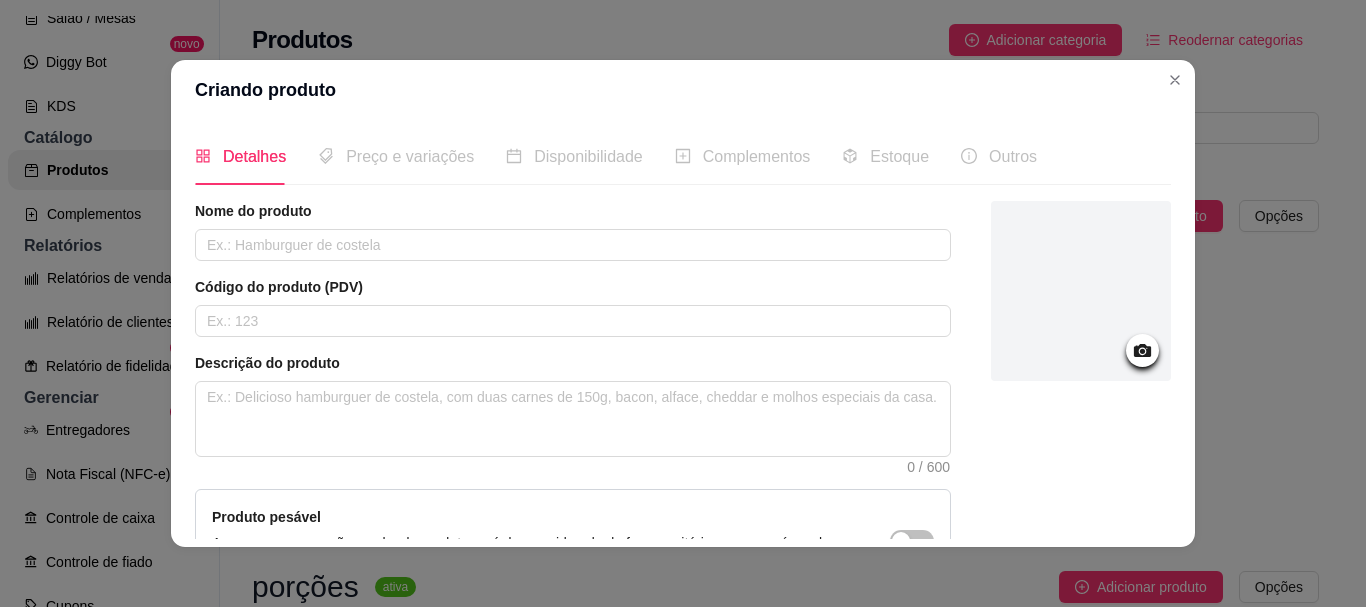 click on "Preço e variações" at bounding box center [396, 156] 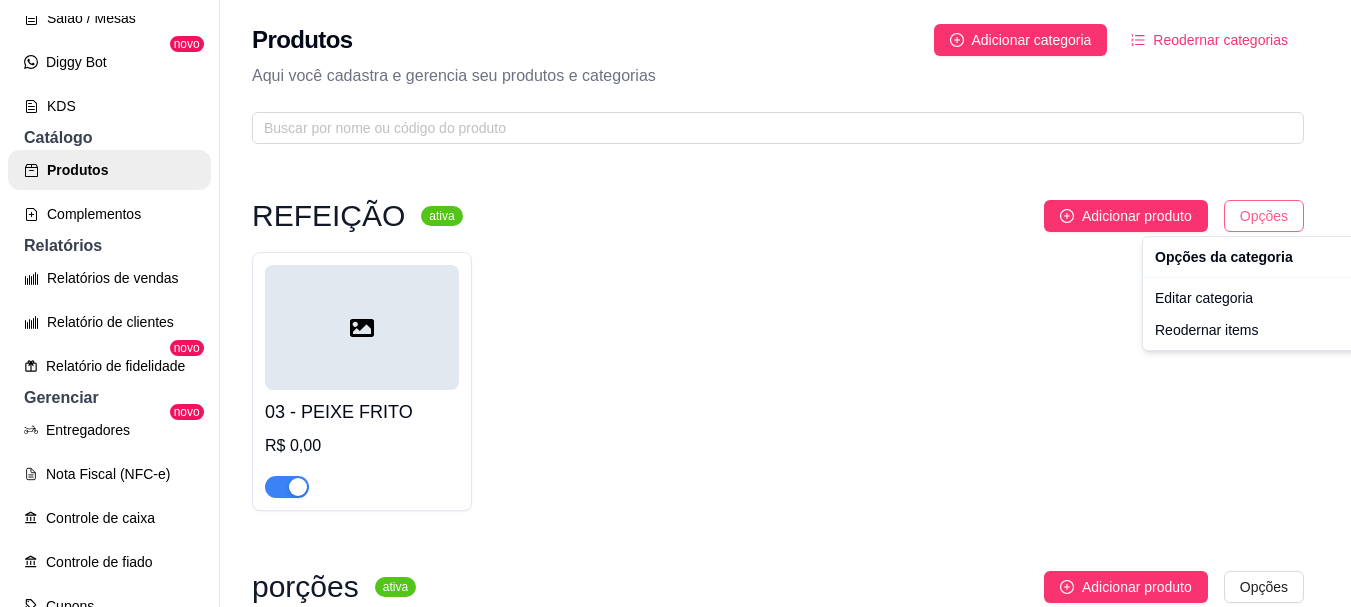 click on "T TEMPEIRO CASE ... Loja Aberta Loja Período gratuito até 24/08   Dia a dia Pedidos balcão (PDV) Gestor de Pedidos Lista de Pedidos Salão / Mesas Diggy Bot novo KDS Catálogo Produtos Complementos Relatórios Relatórios de vendas Relatório de clientes Relatório de fidelidade novo Gerenciar Entregadores novo Nota Fiscal (NFC-e) Controle de caixa Controle de fiado Cupons Clientes Estoque Configurações Diggy Planos Precisa de ajuda? Sair Produtos Adicionar categoria Reodernar categorias Aqui você cadastra e gerencia seu produtos e categorias REFEIÇÃO ativa Adicionar produto Opções 03 - PEIXE FRITO   R$ 0,00 porções ativa Adicionar produto Opções 05 - batata   GRANDE R$ 20,00 MEDIA R$ 15,00 PEQUENA R$ 5,00 Cardápio Digital Diggy © 2025 Opções da categoria Editar categoria Reodernar items" at bounding box center [675, 303] 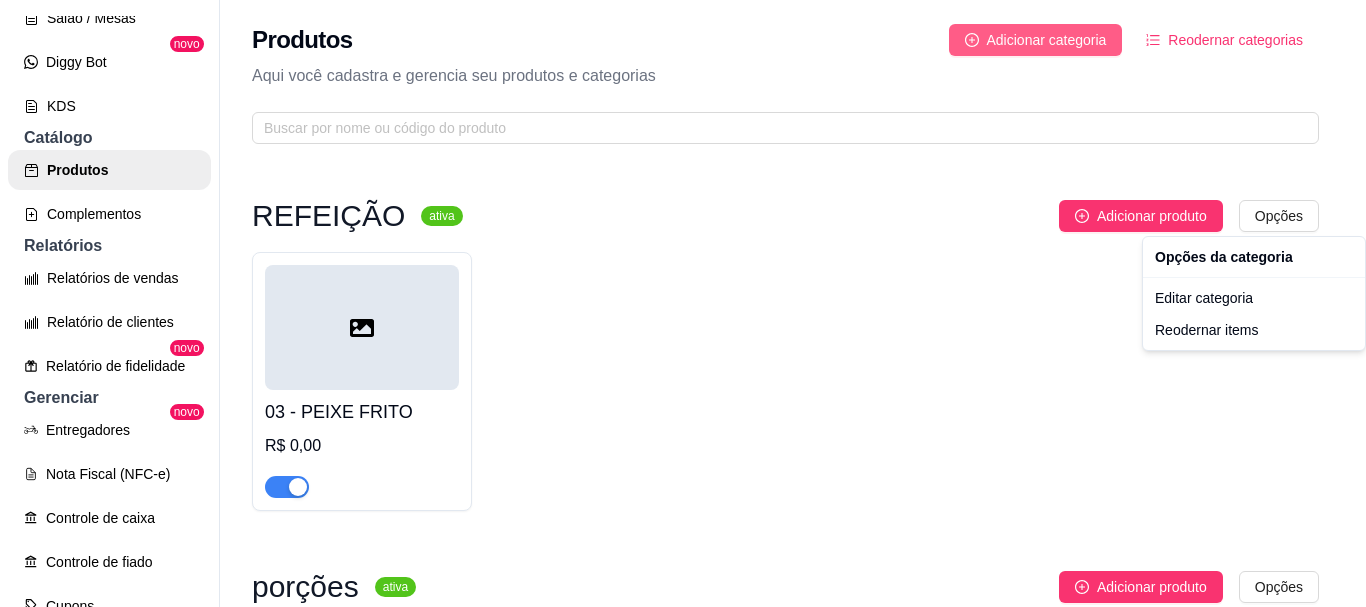 click on "T TEMPEIRO CASE ... Loja Aberta Loja Período gratuito até 24/08   Dia a dia Pedidos balcão (PDV) Gestor de Pedidos Lista de Pedidos Salão / Mesas Diggy Bot novo KDS Catálogo Produtos Complementos Relatórios Relatórios de vendas Relatório de clientes Relatório de fidelidade novo Gerenciar Entregadores novo Nota Fiscal (NFC-e) Controle de caixa Controle de fiado Cupons Clientes Estoque Configurações Diggy Planos Precisa de ajuda? Sair Produtos Adicionar categoria Reodernar categorias Aqui você cadastra e gerencia seu produtos e categorias REFEIÇÃO ativa Adicionar produto Opções 03 - PEIXE FRITO   R$ 0,00 porções ativa Adicionar produto Opções 05 - batata   GRANDE R$ 20,00 MEDIA R$ 15,00 PEQUENA R$ 5,00 Cardápio Digital Diggy © 2025 Opções da categoria Editar categoria Reodernar items" at bounding box center [683, 303] 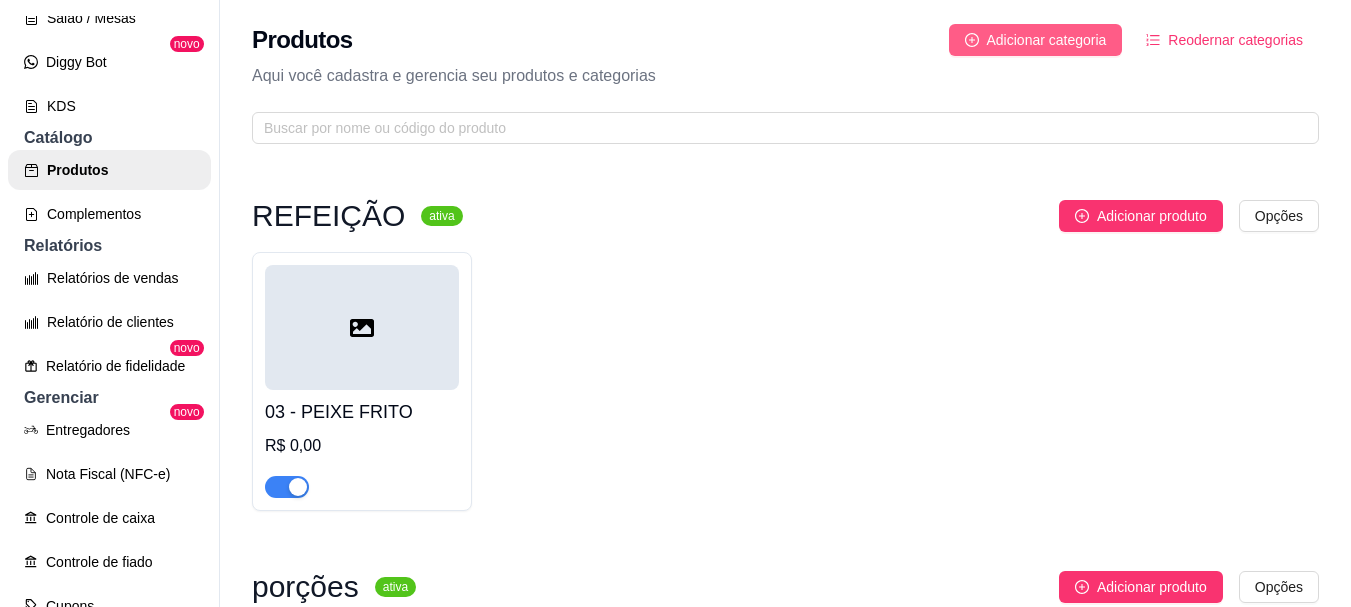 click on "Adicionar categoria" at bounding box center [1047, 40] 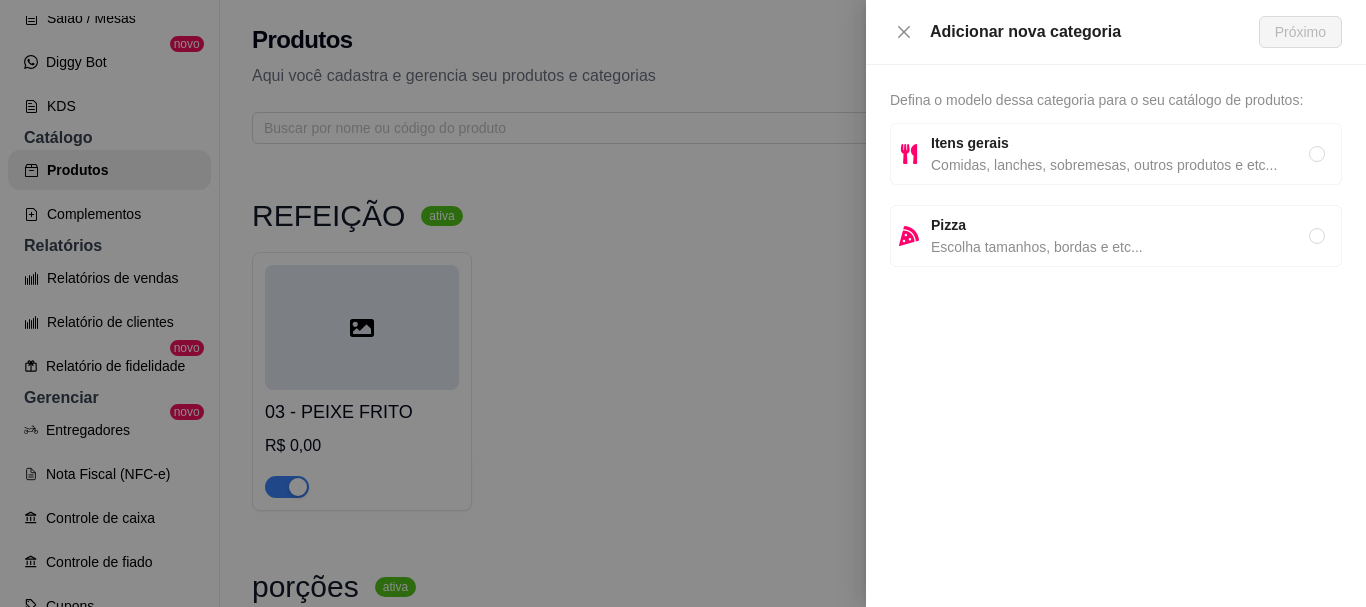 click on "Adicionar nova categoria" at bounding box center [1074, 32] 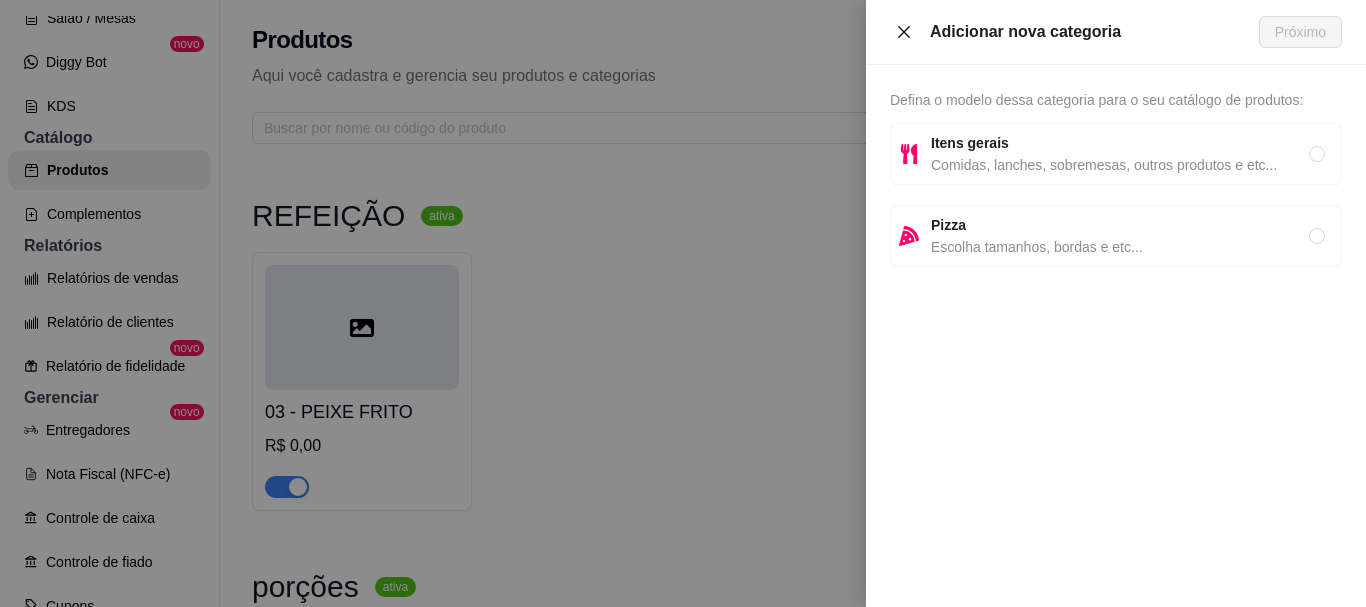 click at bounding box center (904, 32) 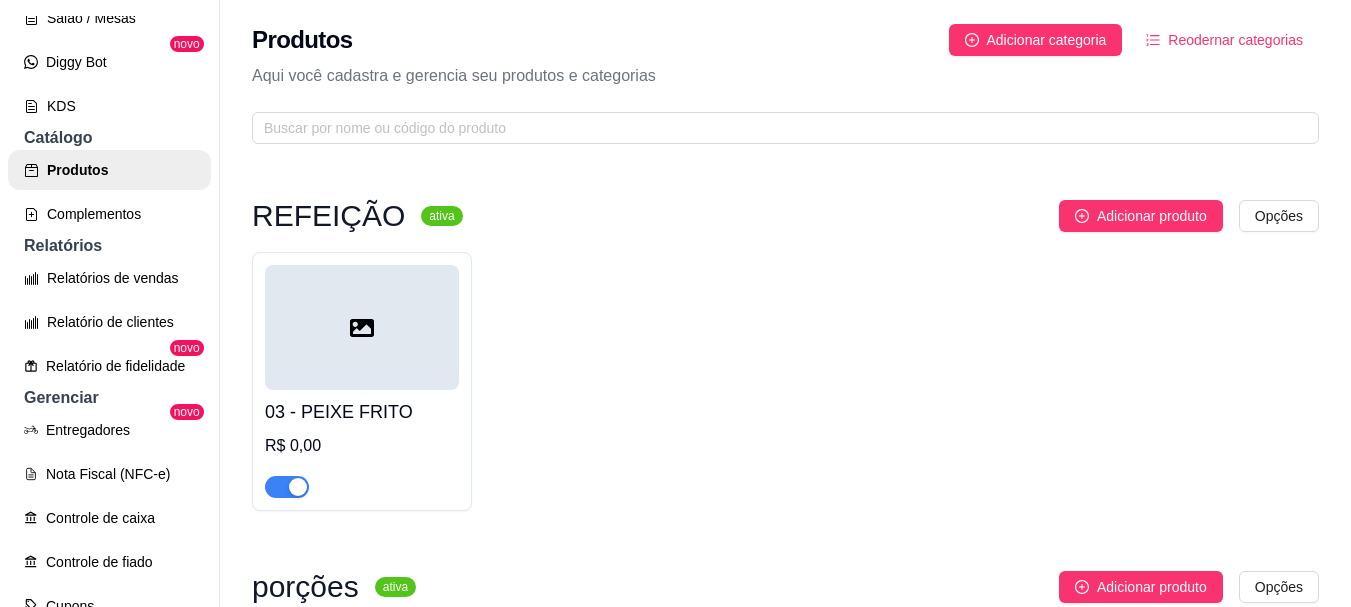 click on "03 - PEIXE FRITO" at bounding box center (362, 412) 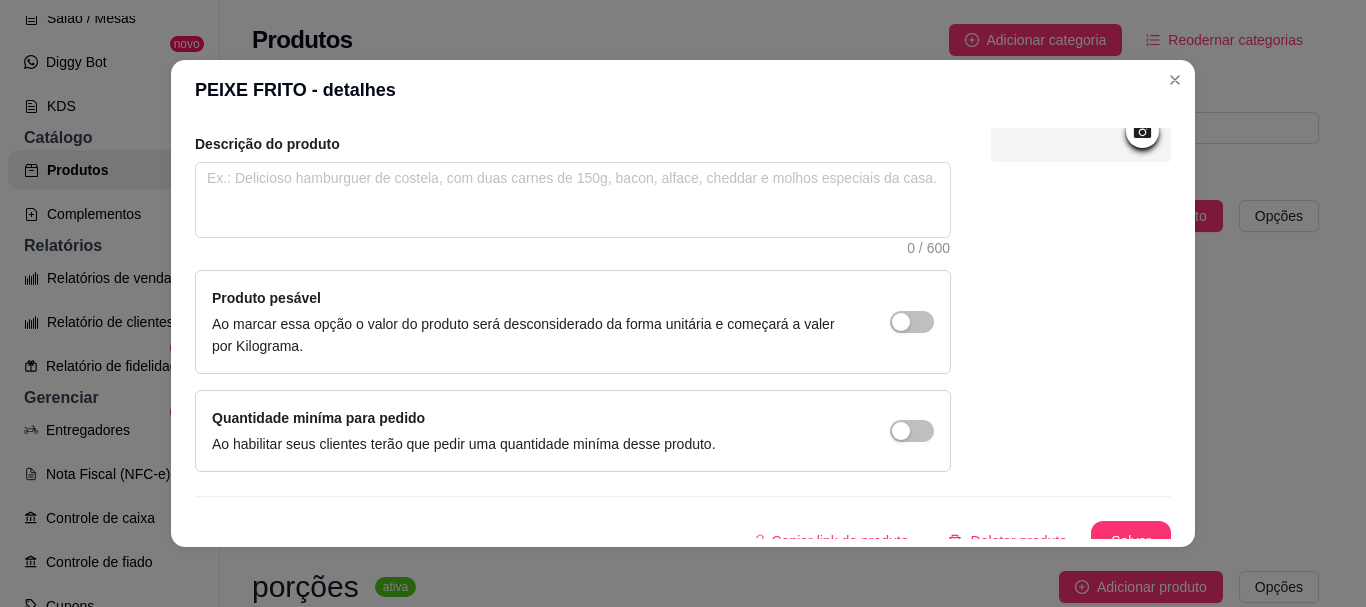 scroll, scrollTop: 241, scrollLeft: 0, axis: vertical 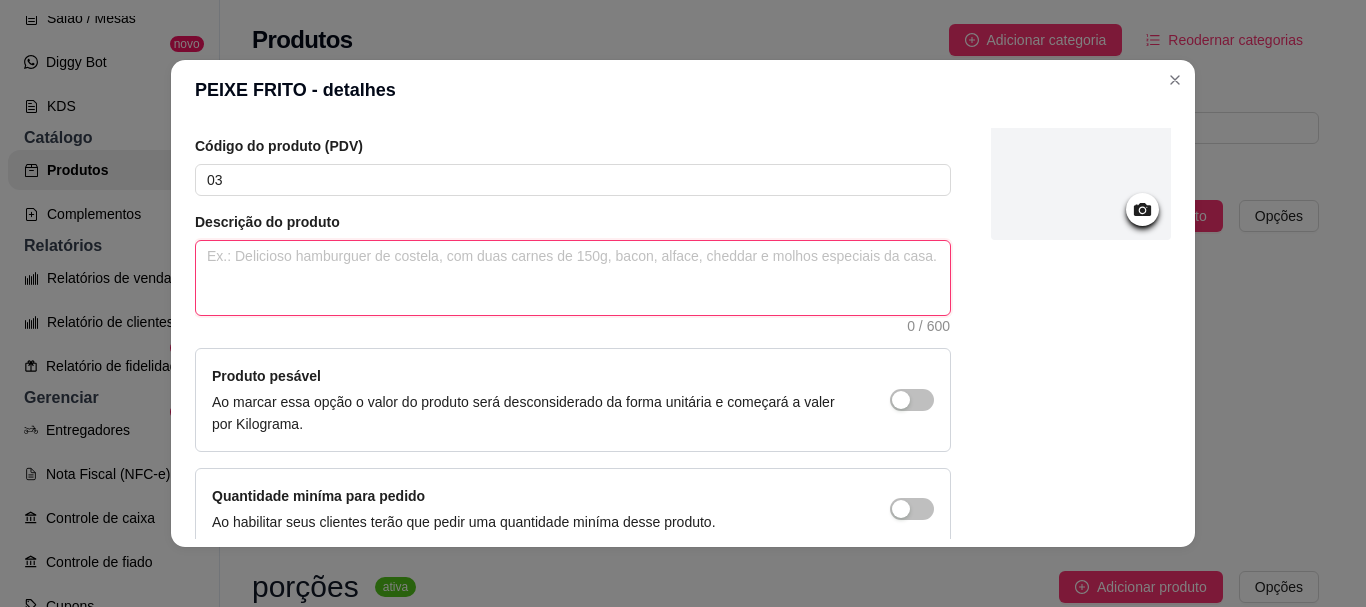 click at bounding box center [573, 278] 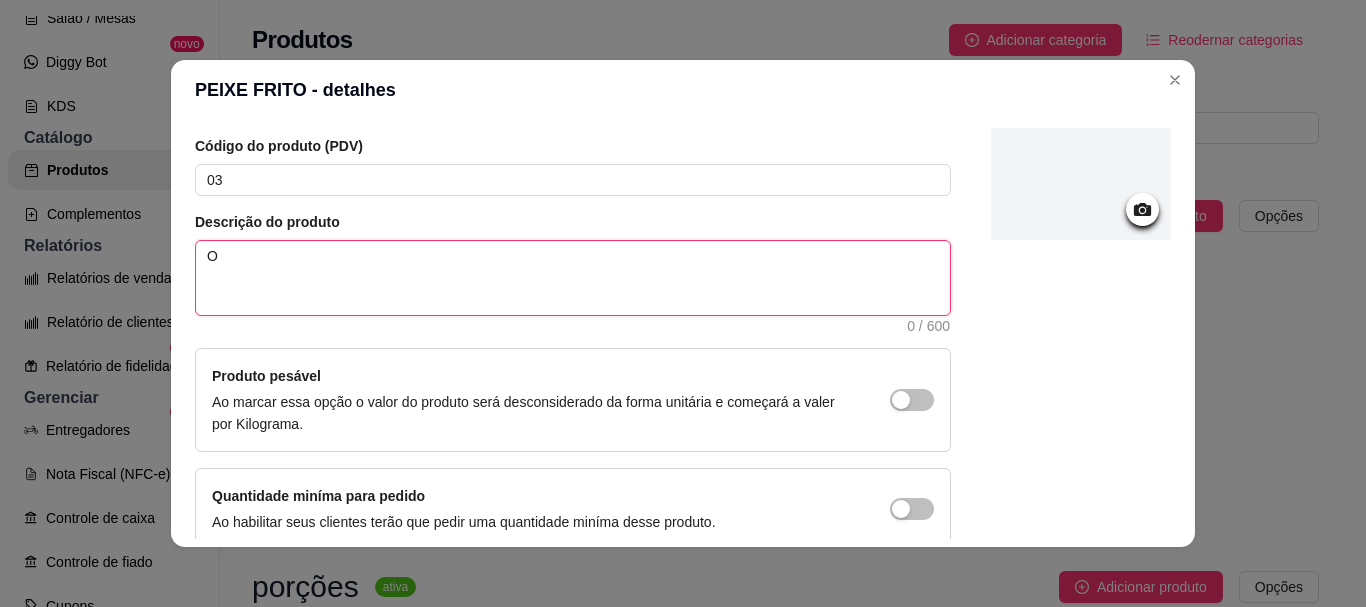 type 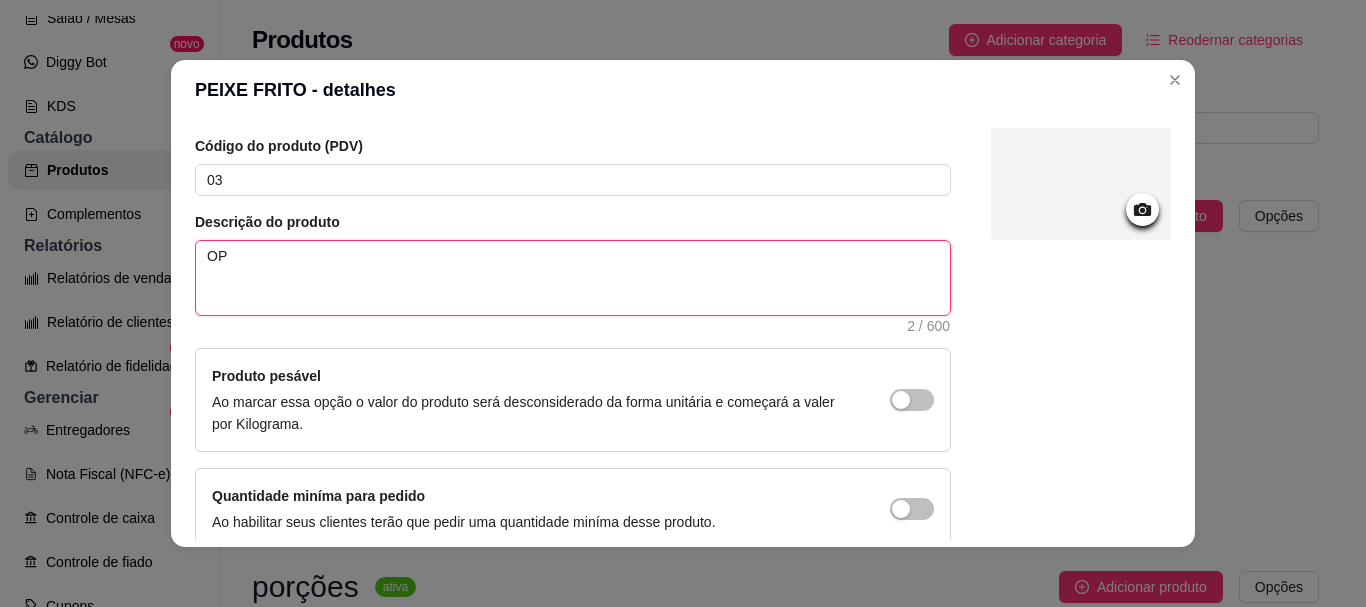 type 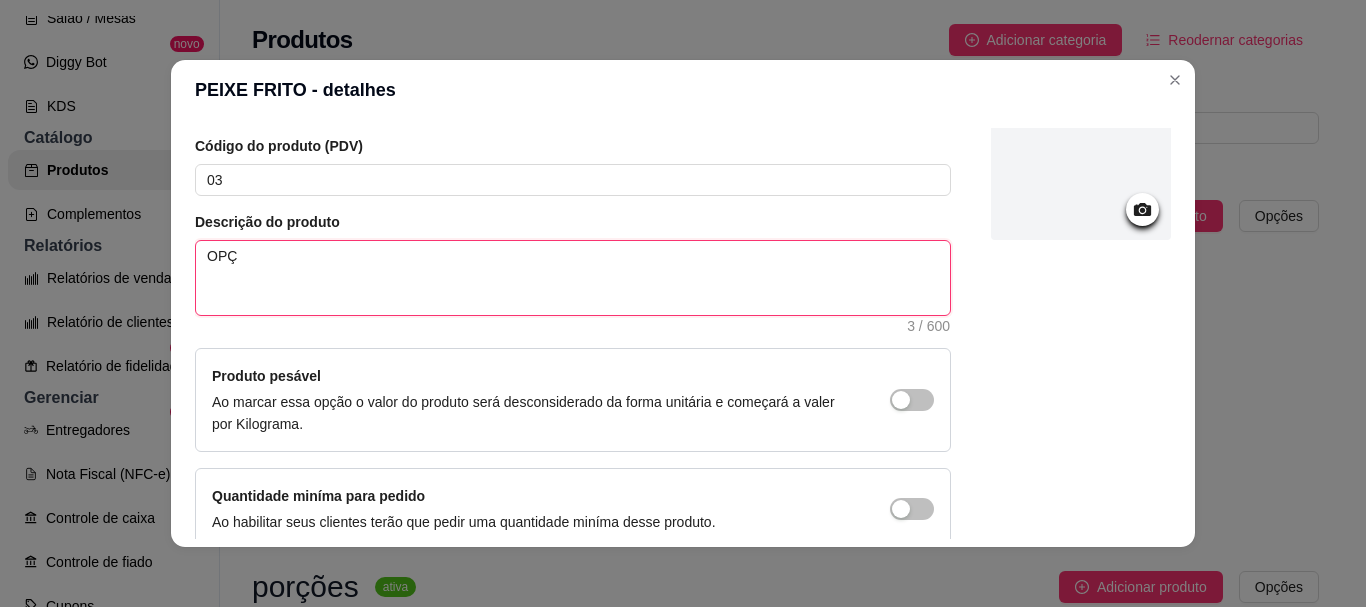 type 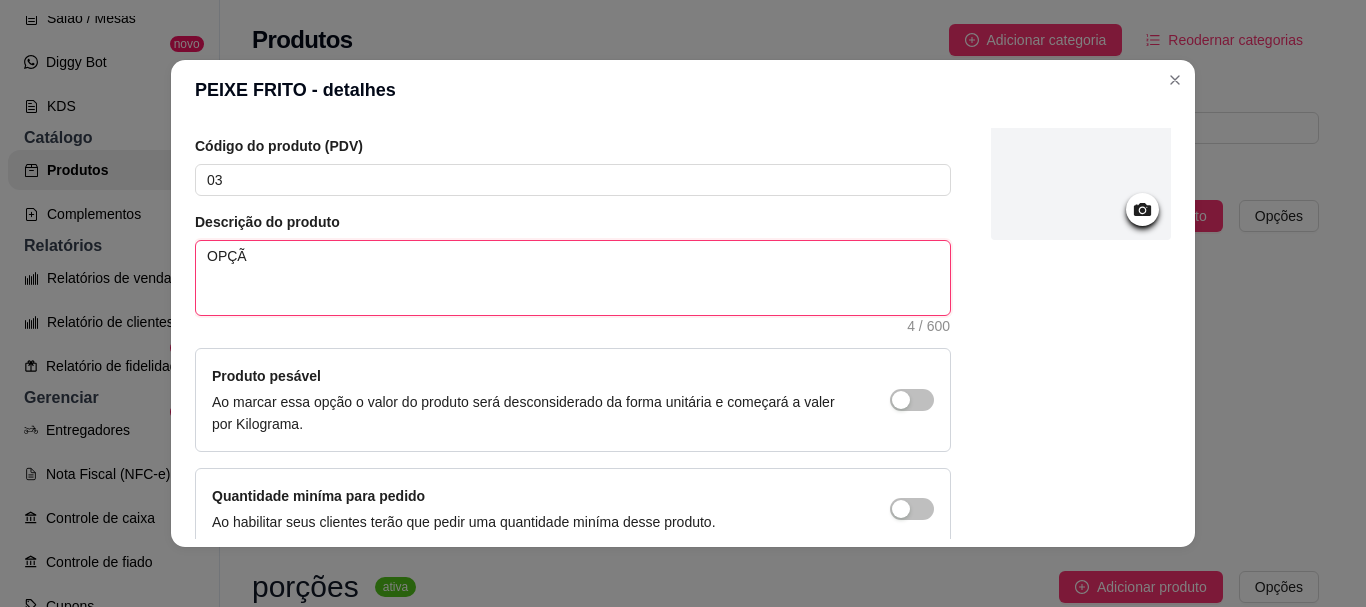 type 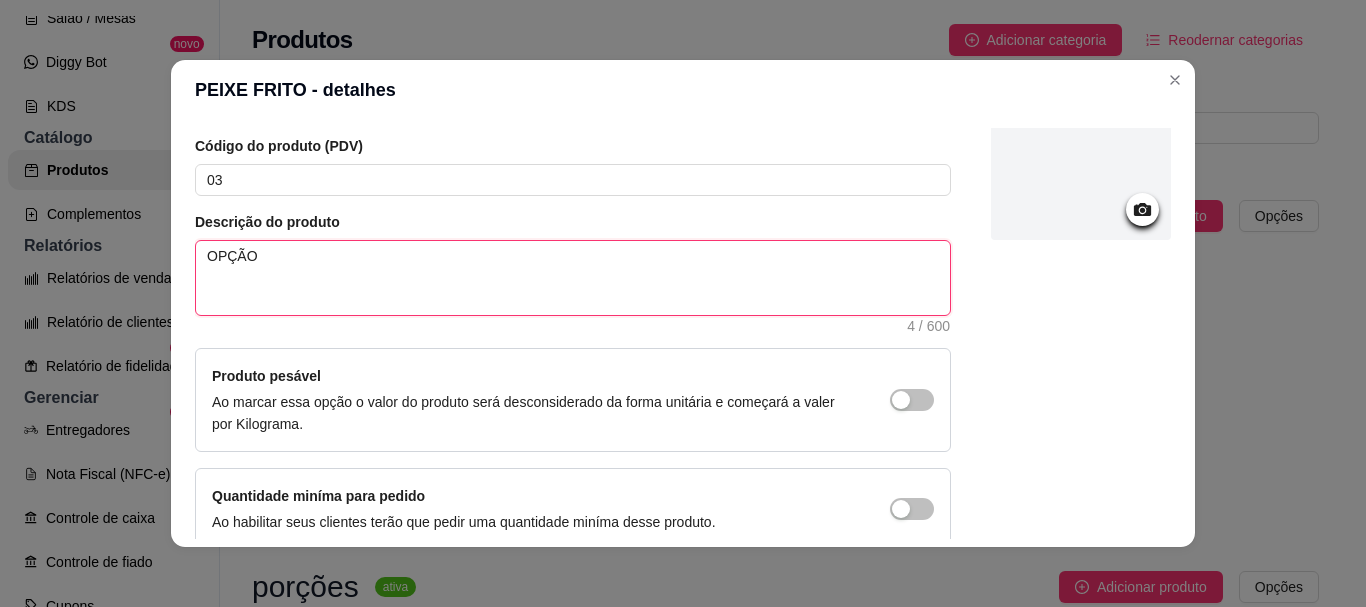 type on "OPÇÃO" 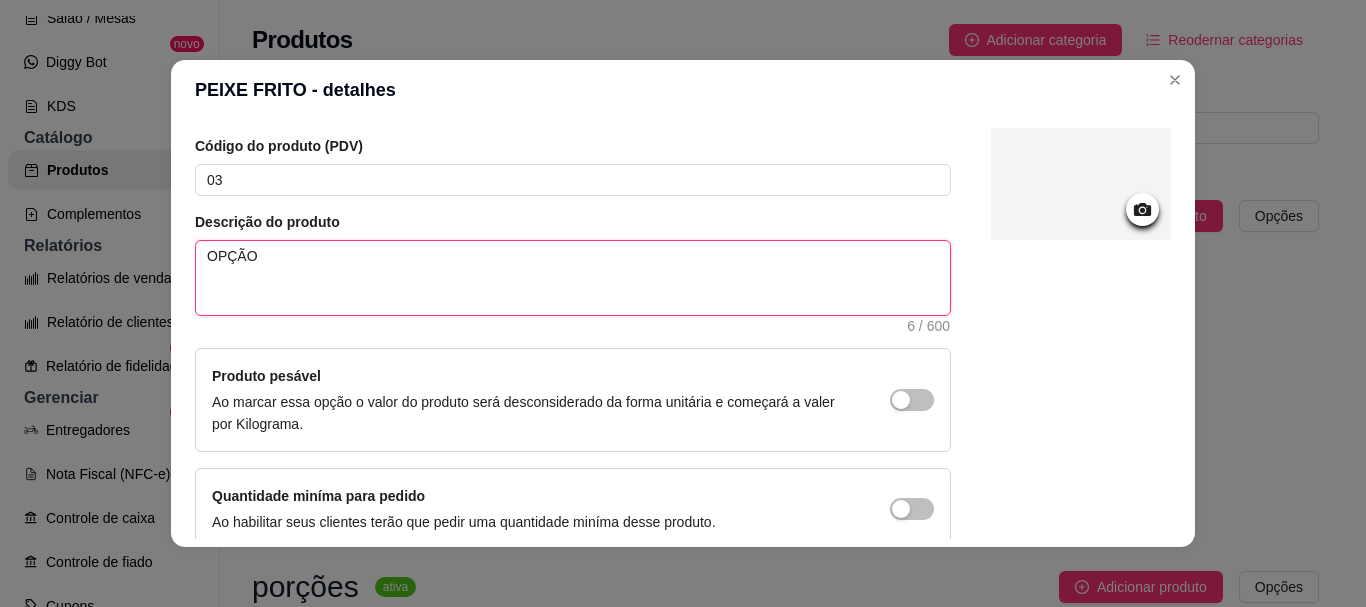 type 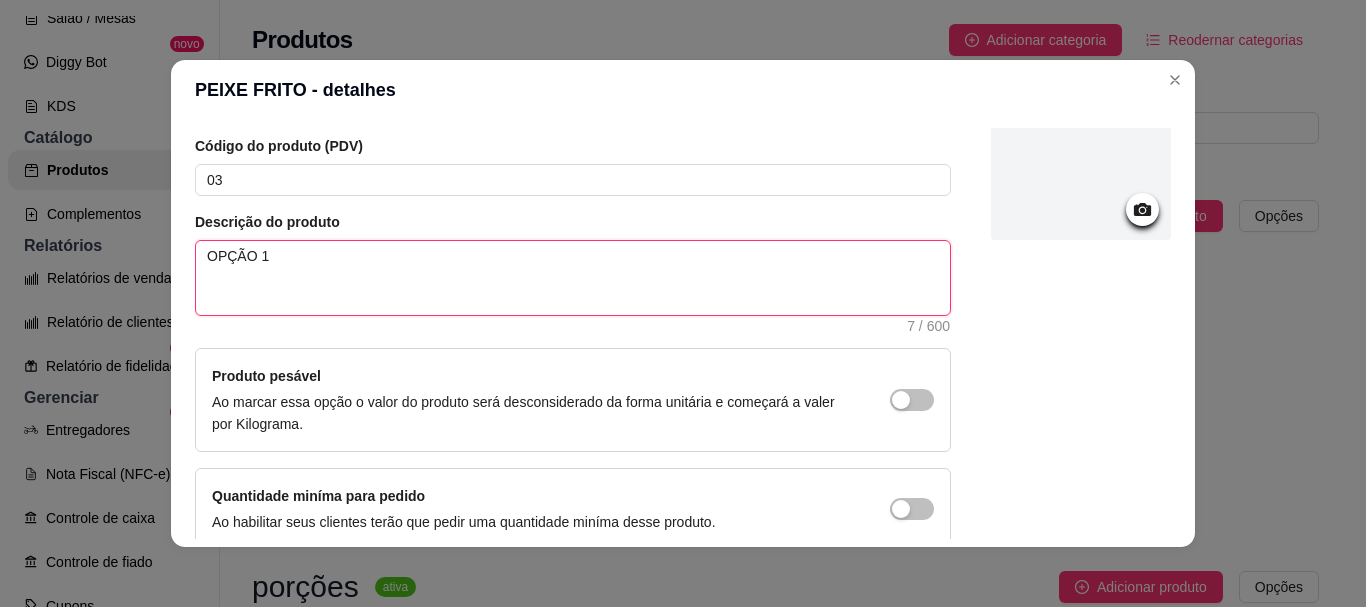 type 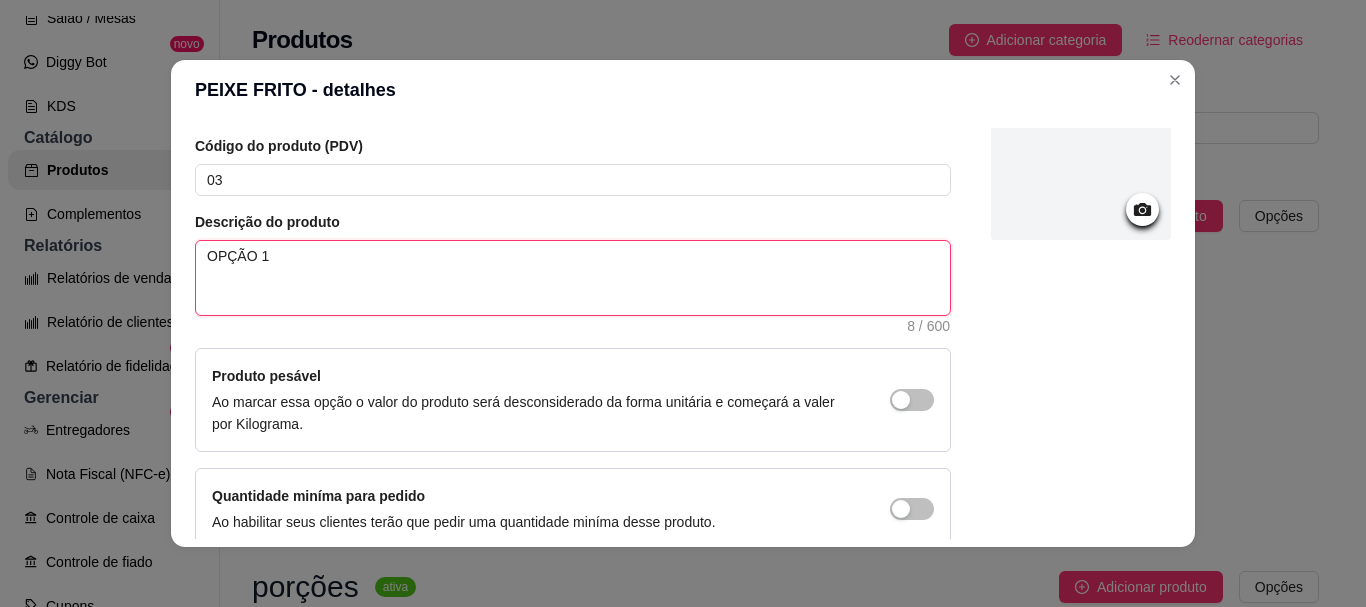 type 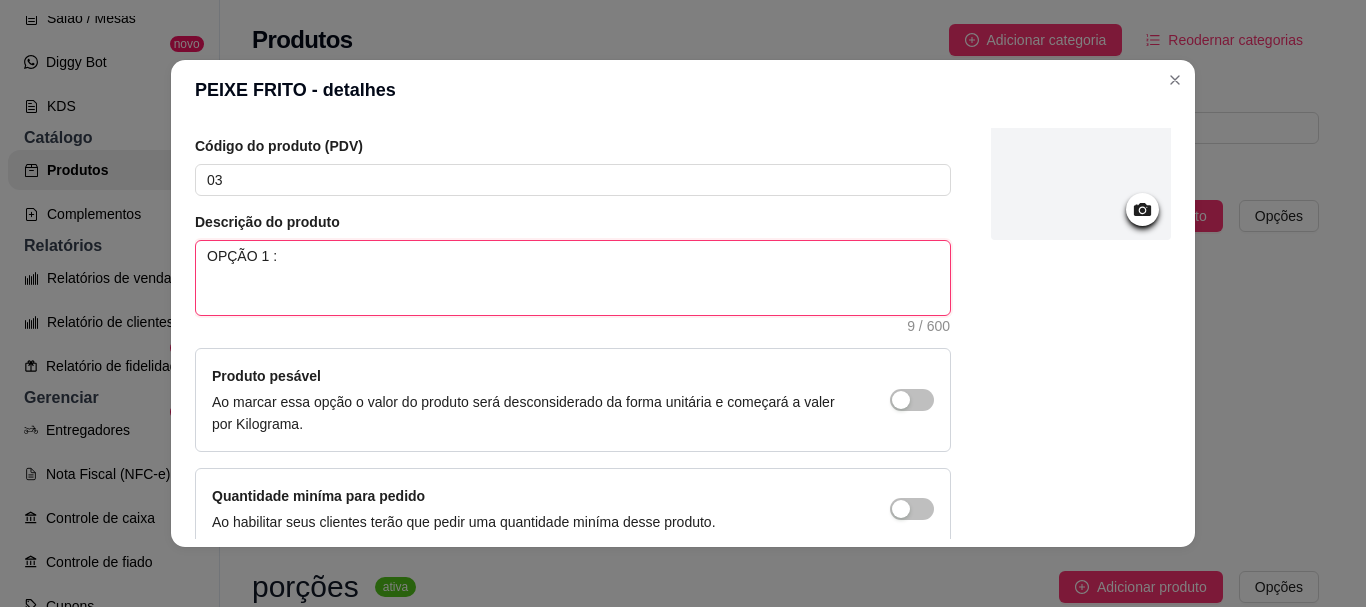 type 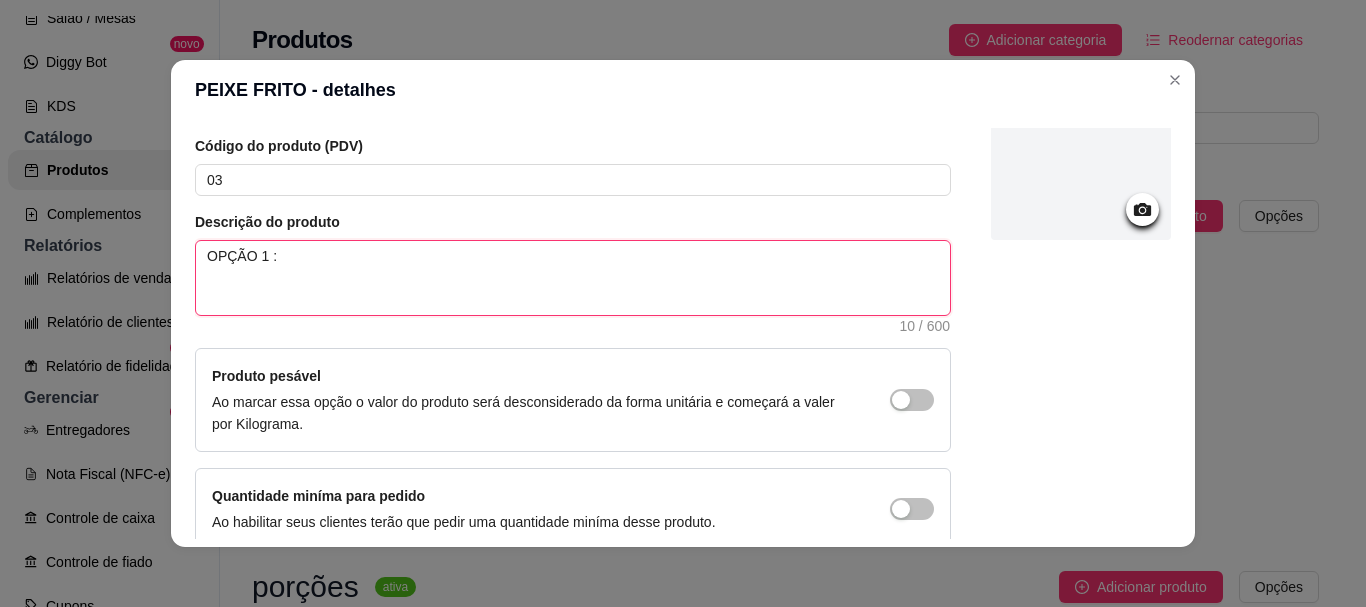 type 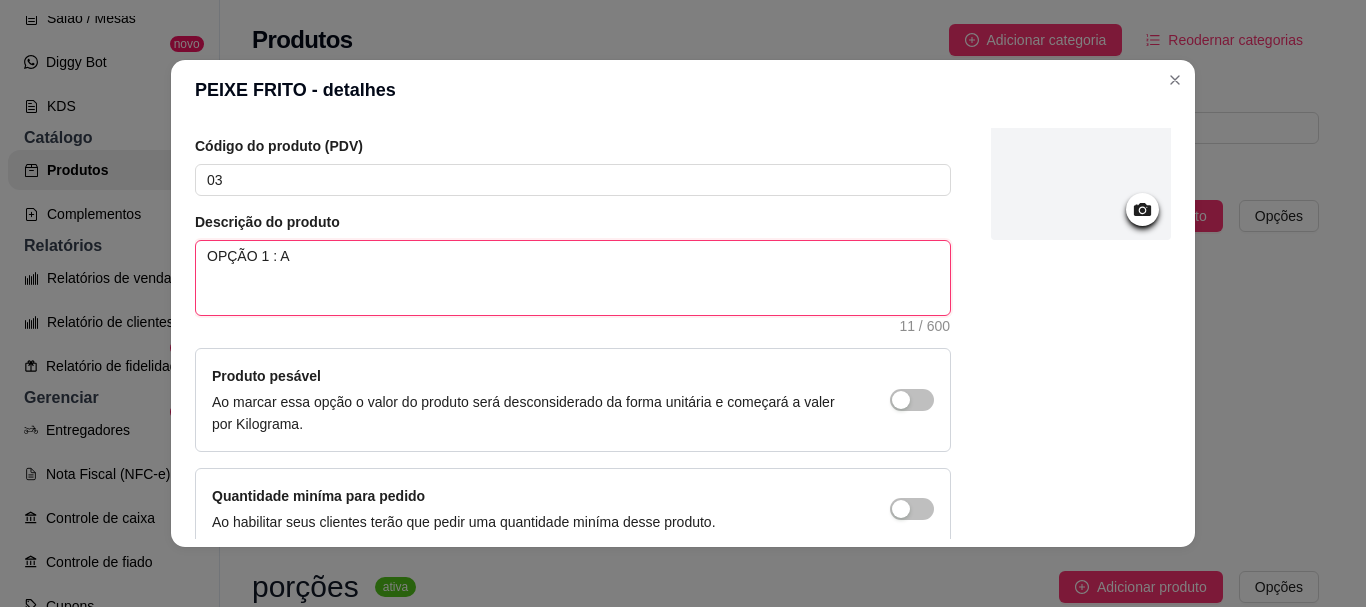 type 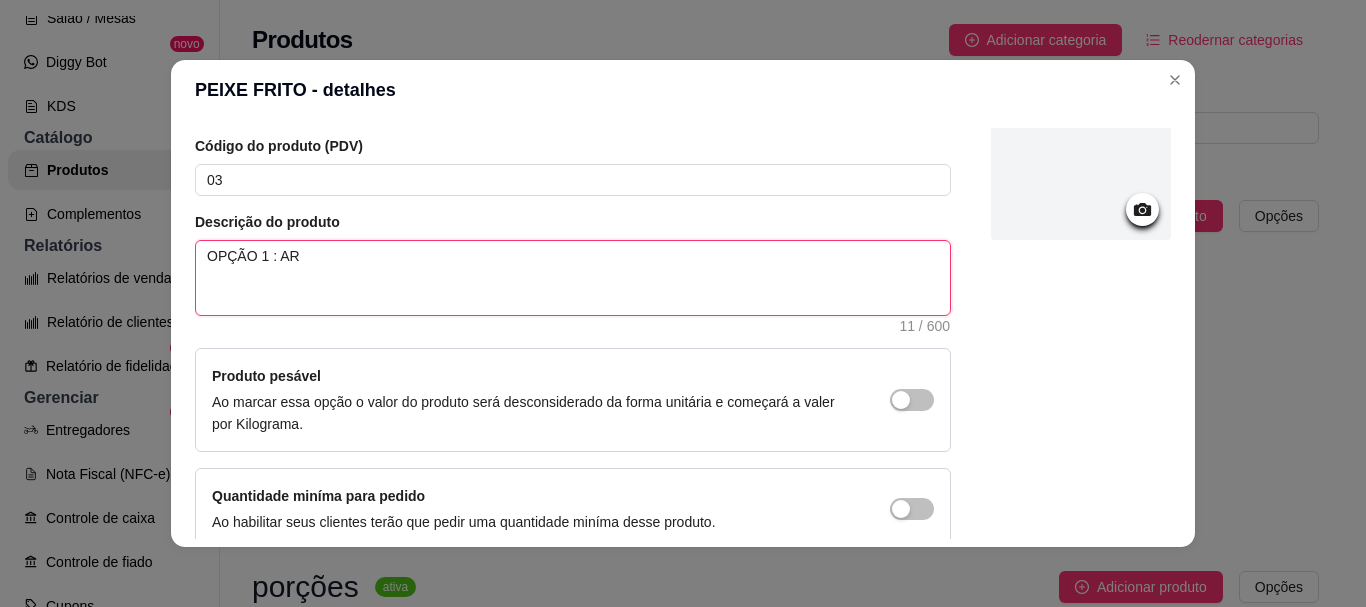 type 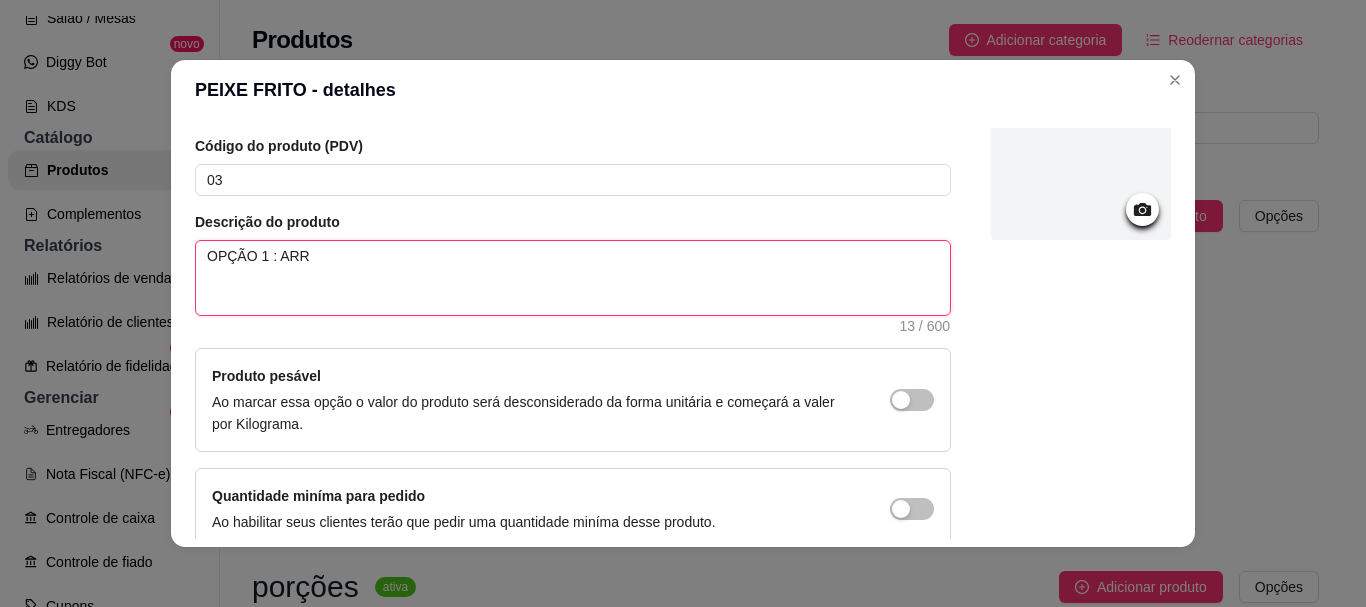 type 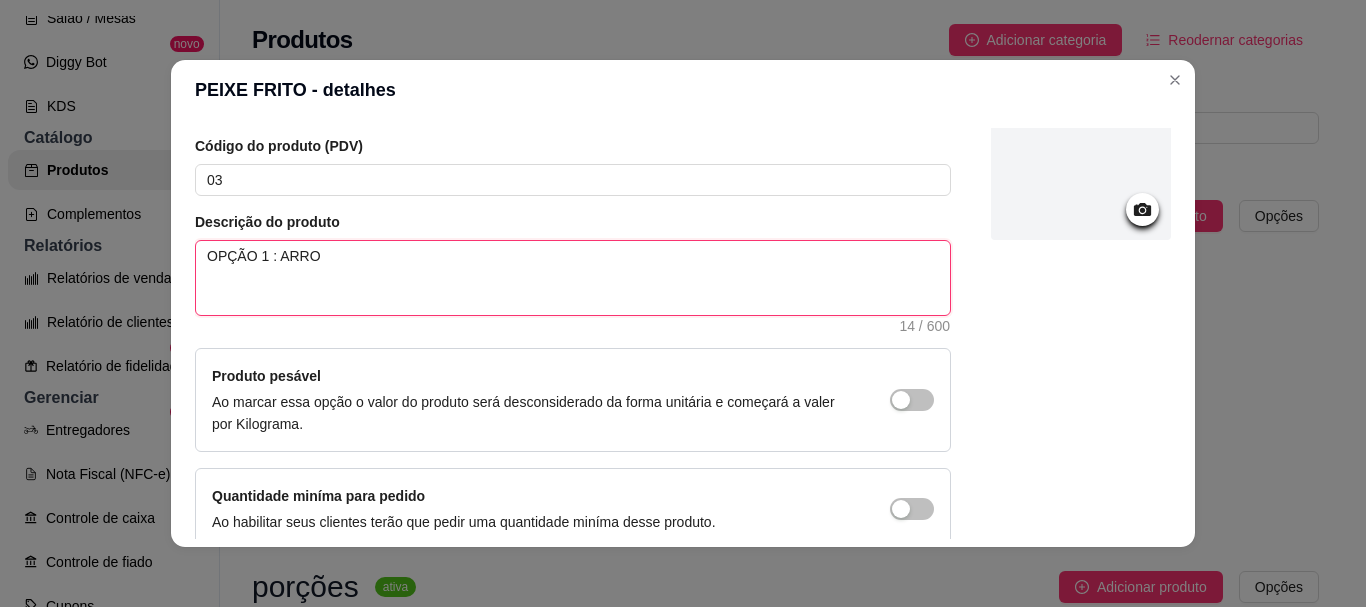 type 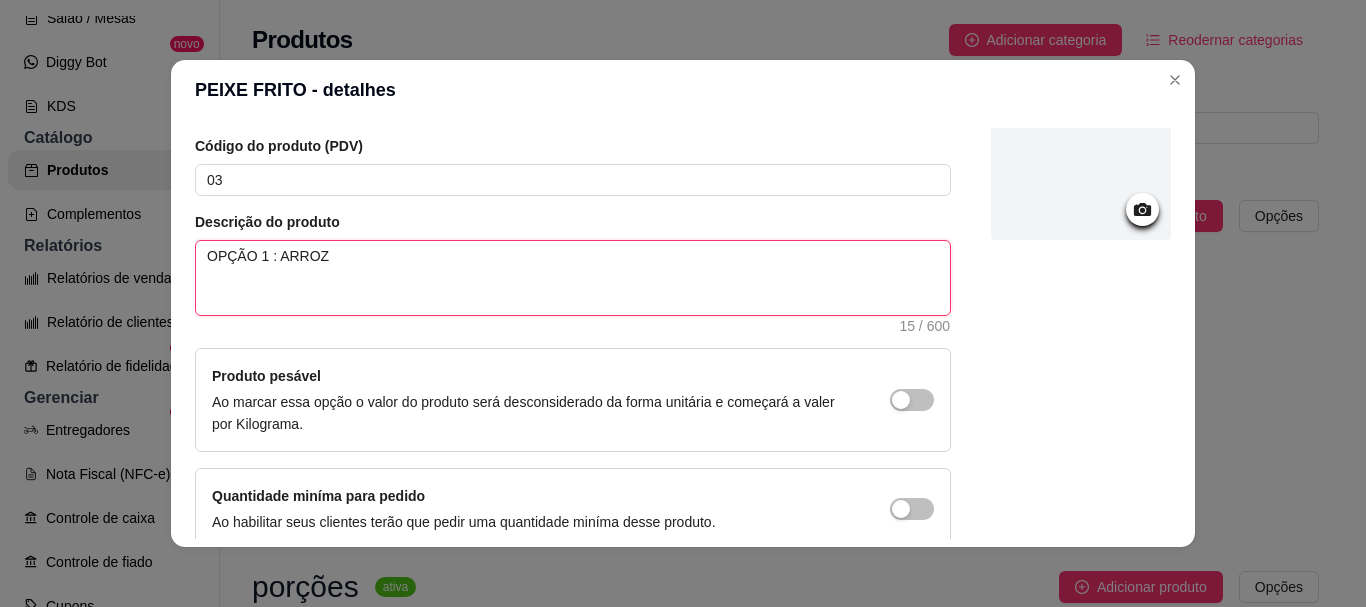 type 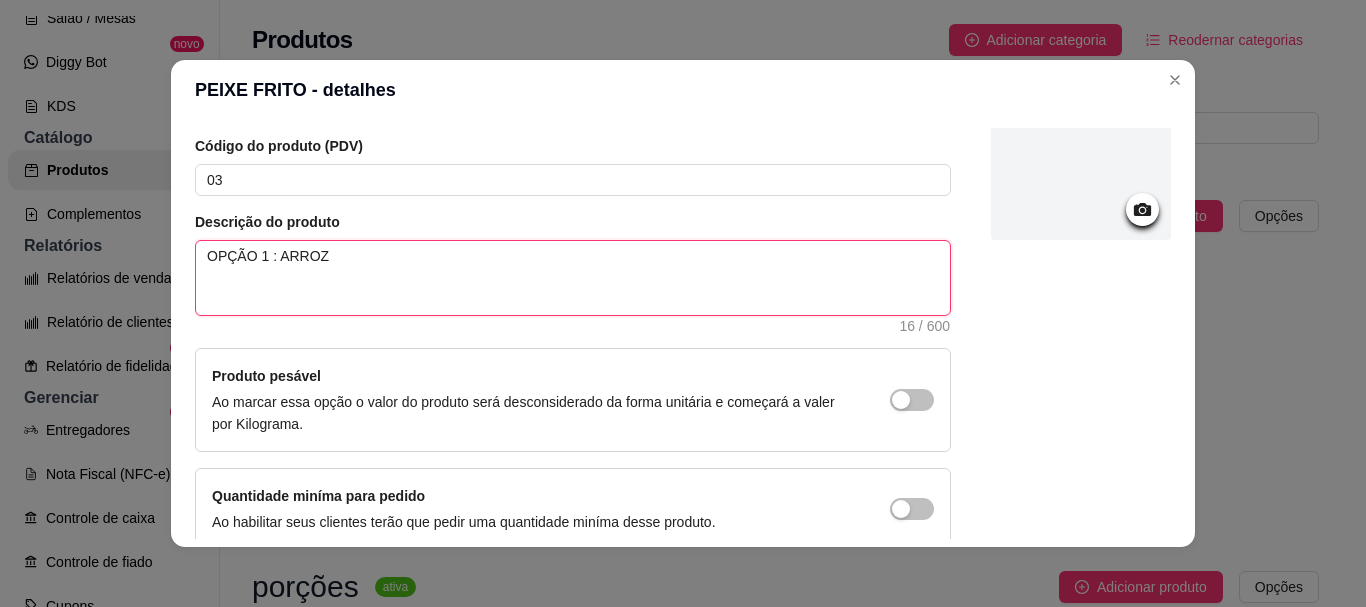 type 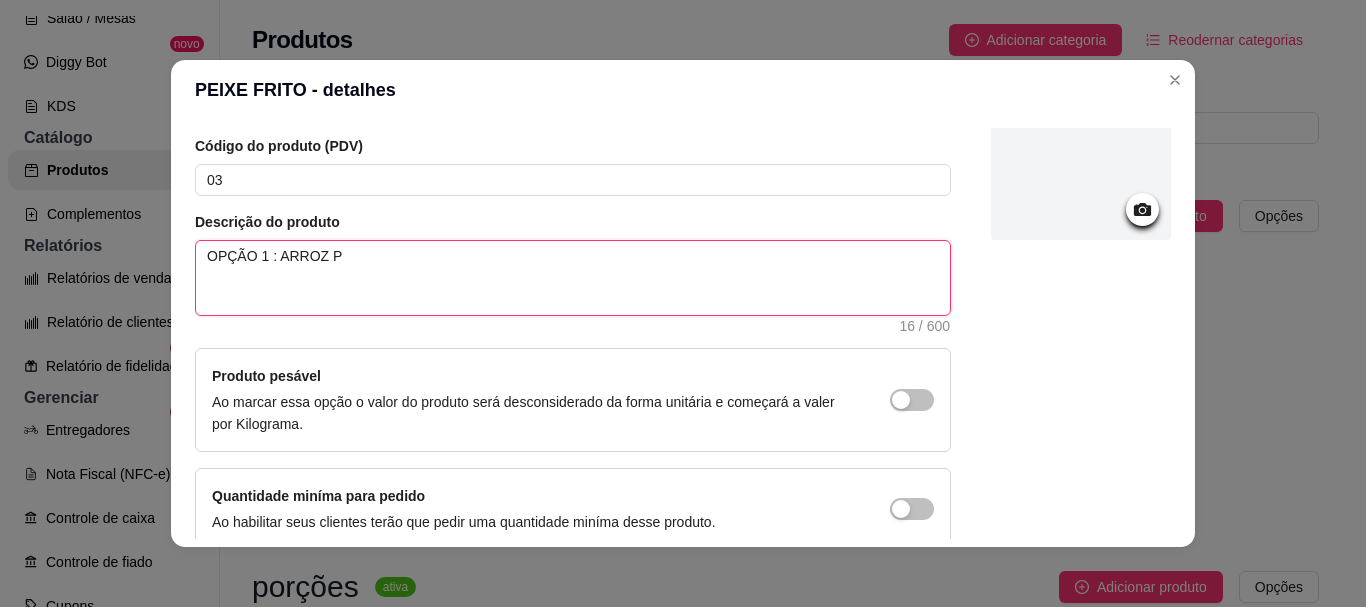 type 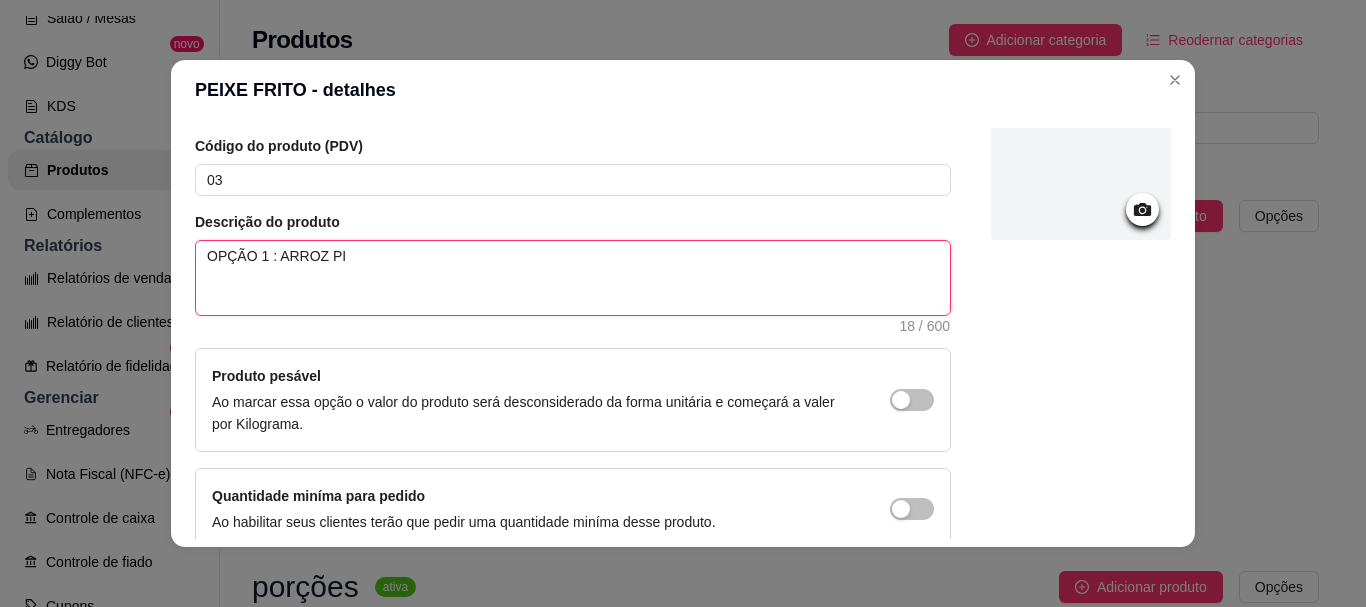 type 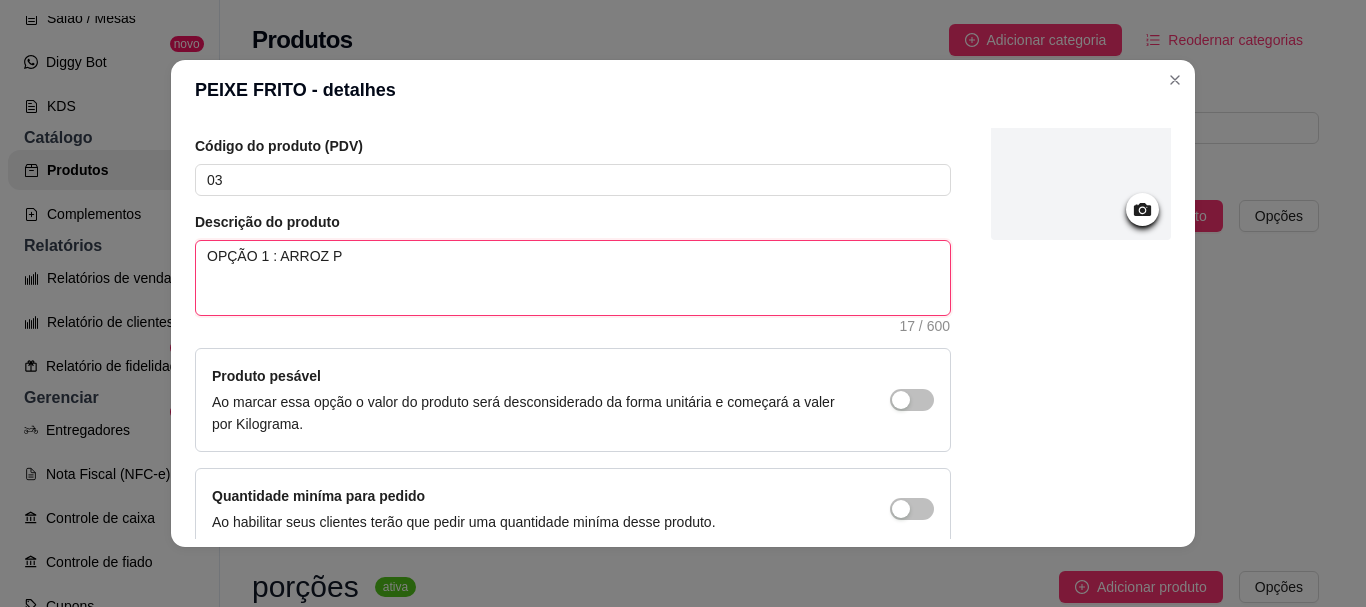 type 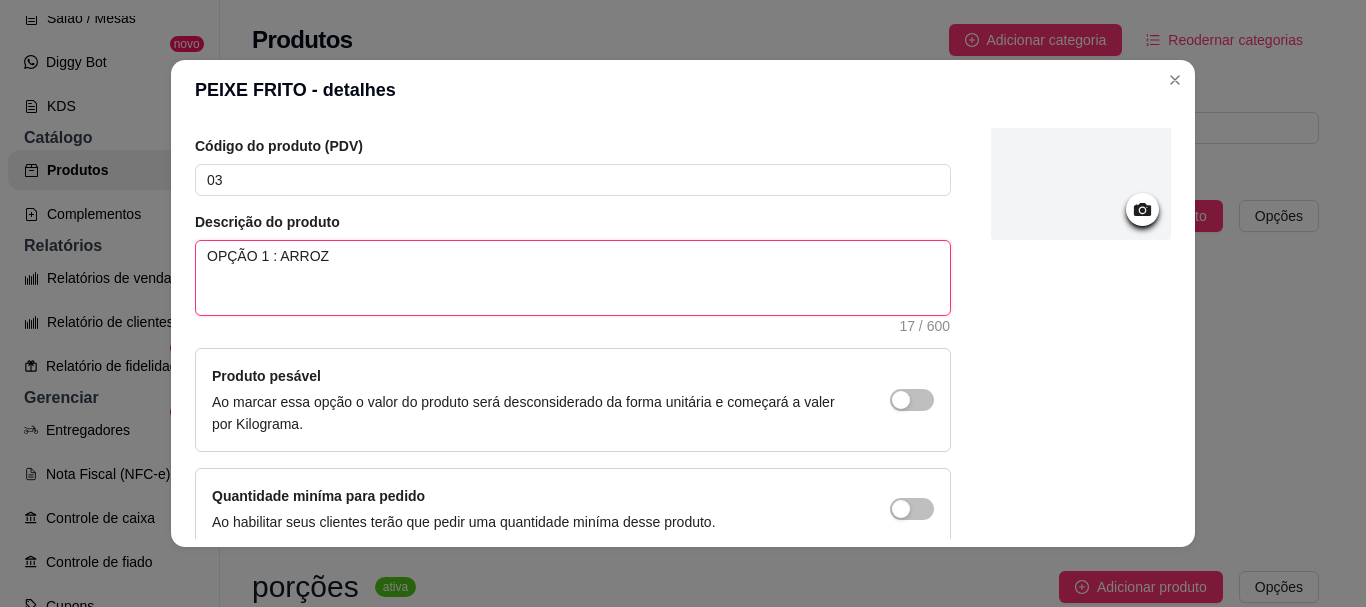 type 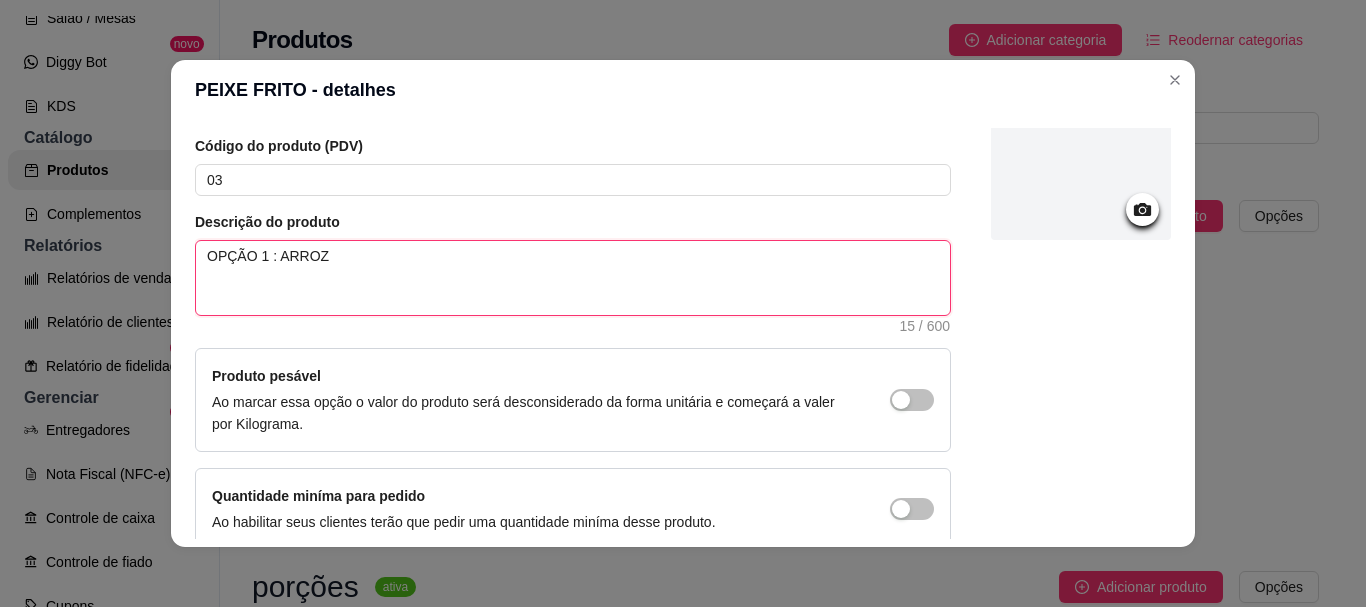 type 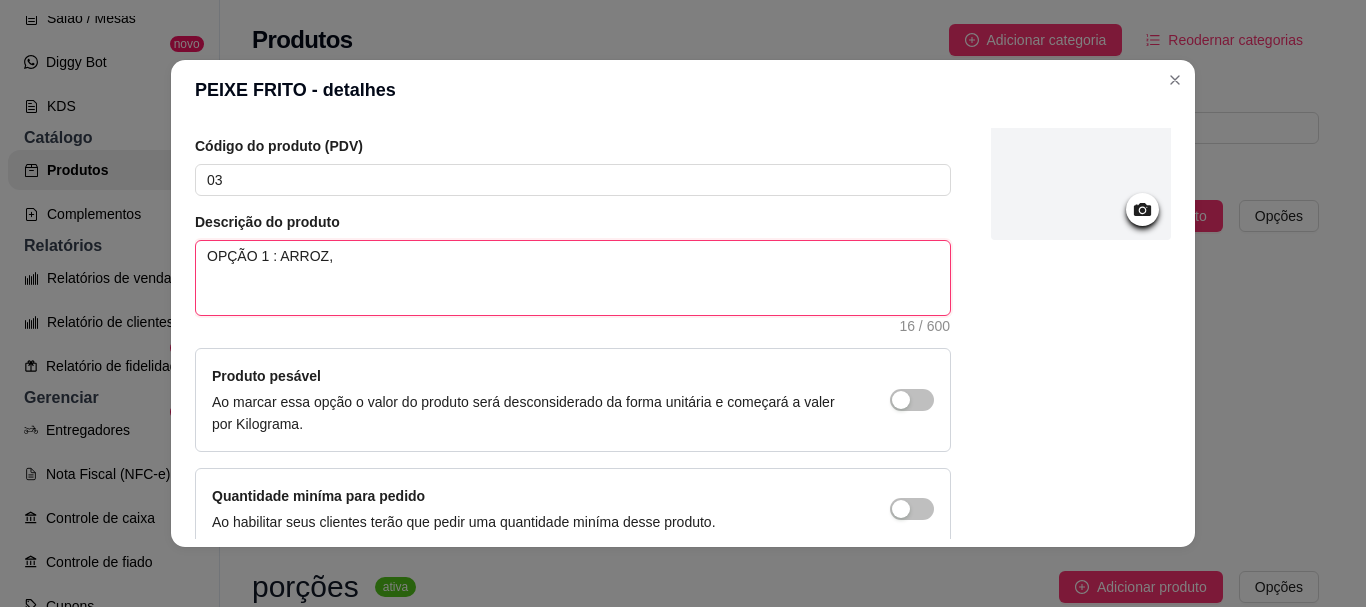 type 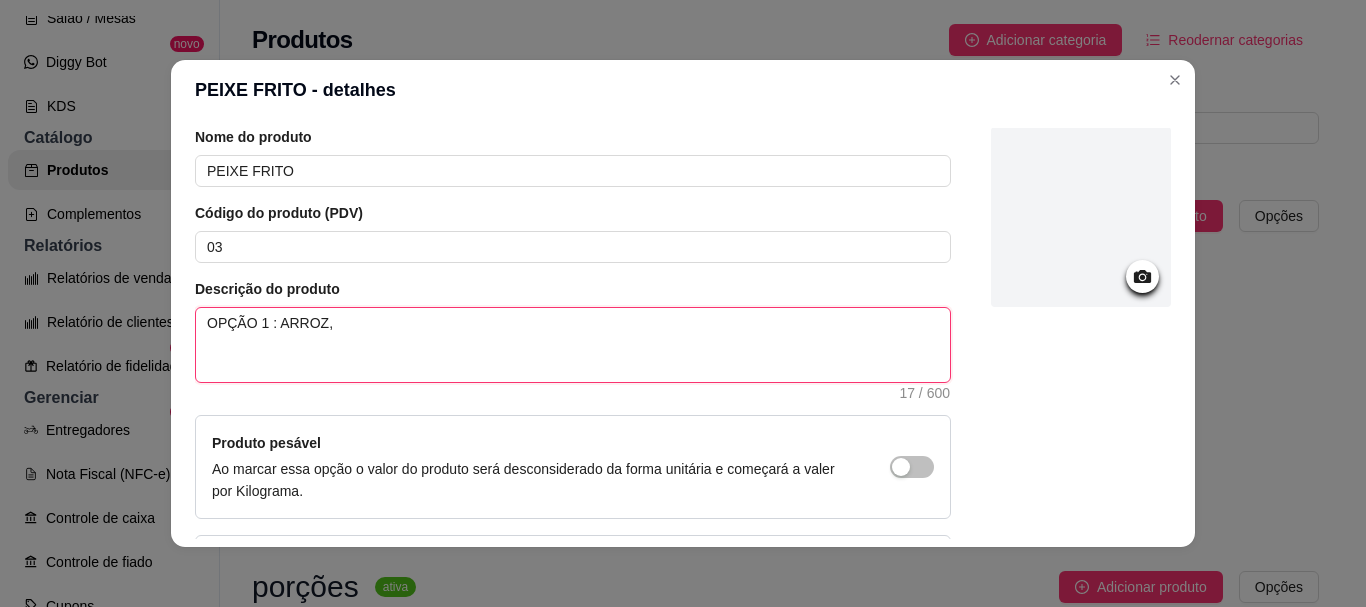 scroll, scrollTop: 41, scrollLeft: 0, axis: vertical 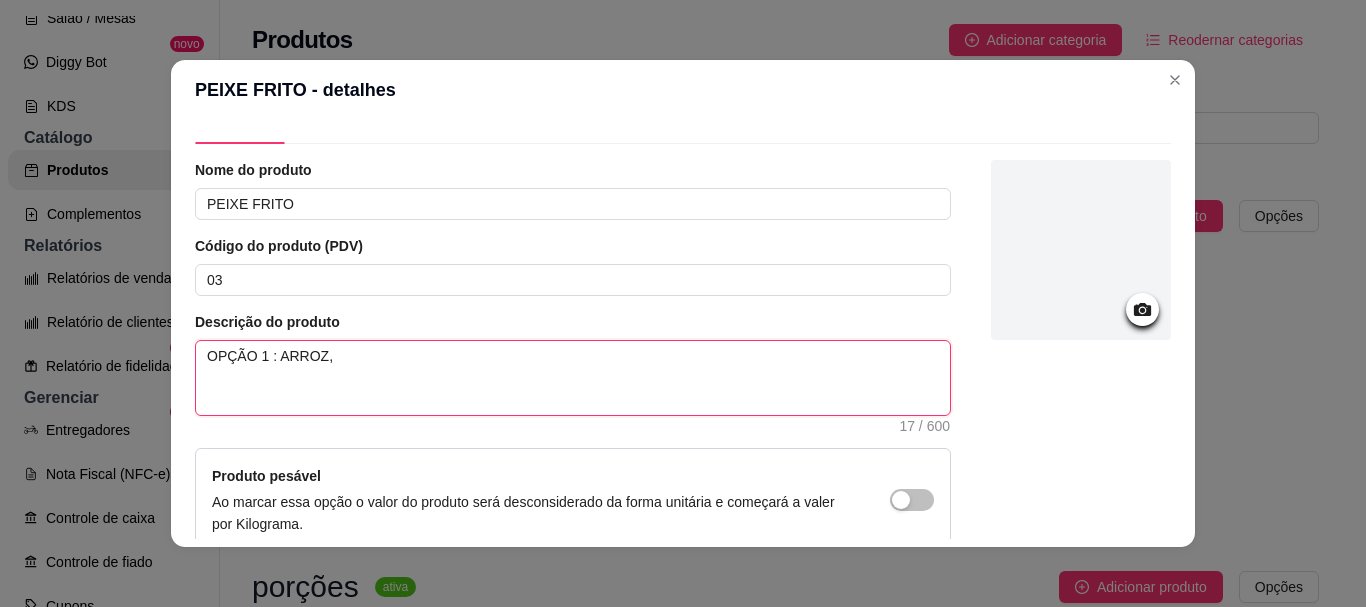 type on "OPÇÃO 1 : ARROZ," 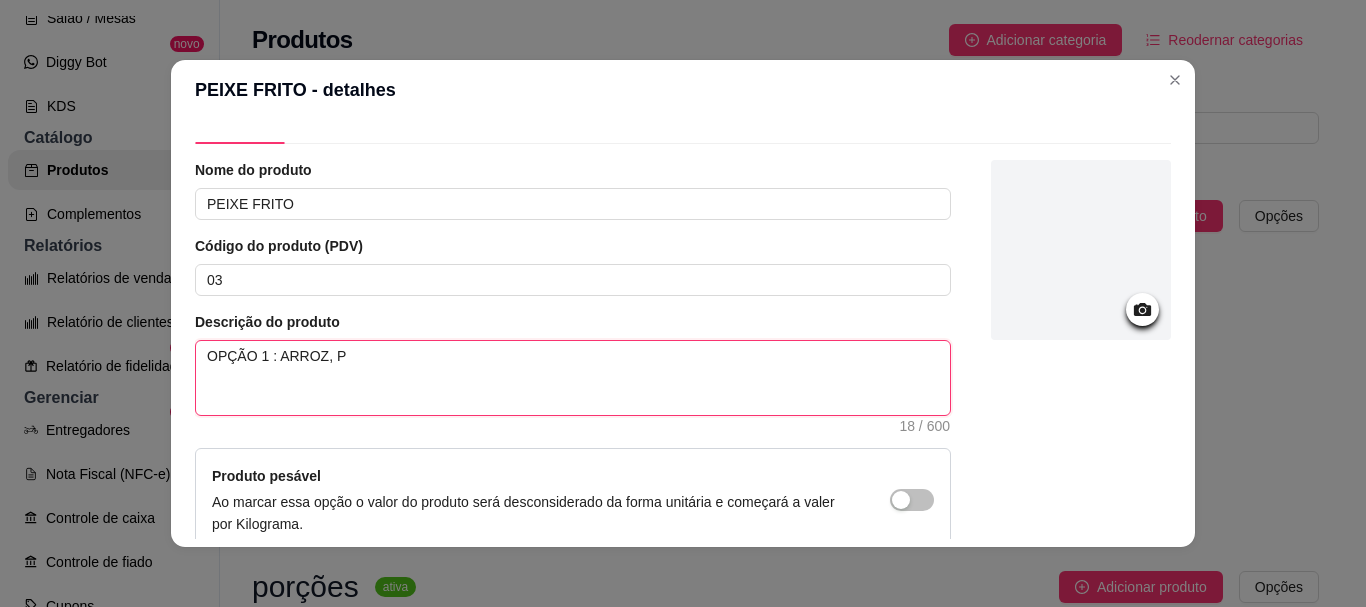 type 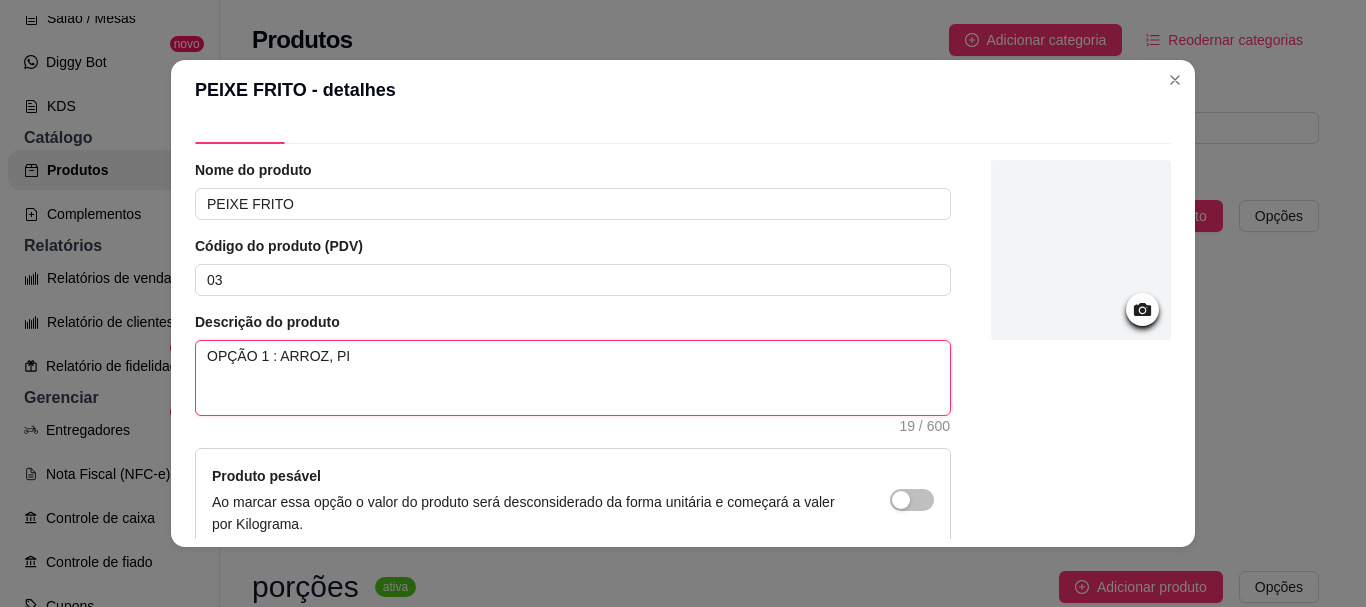 type 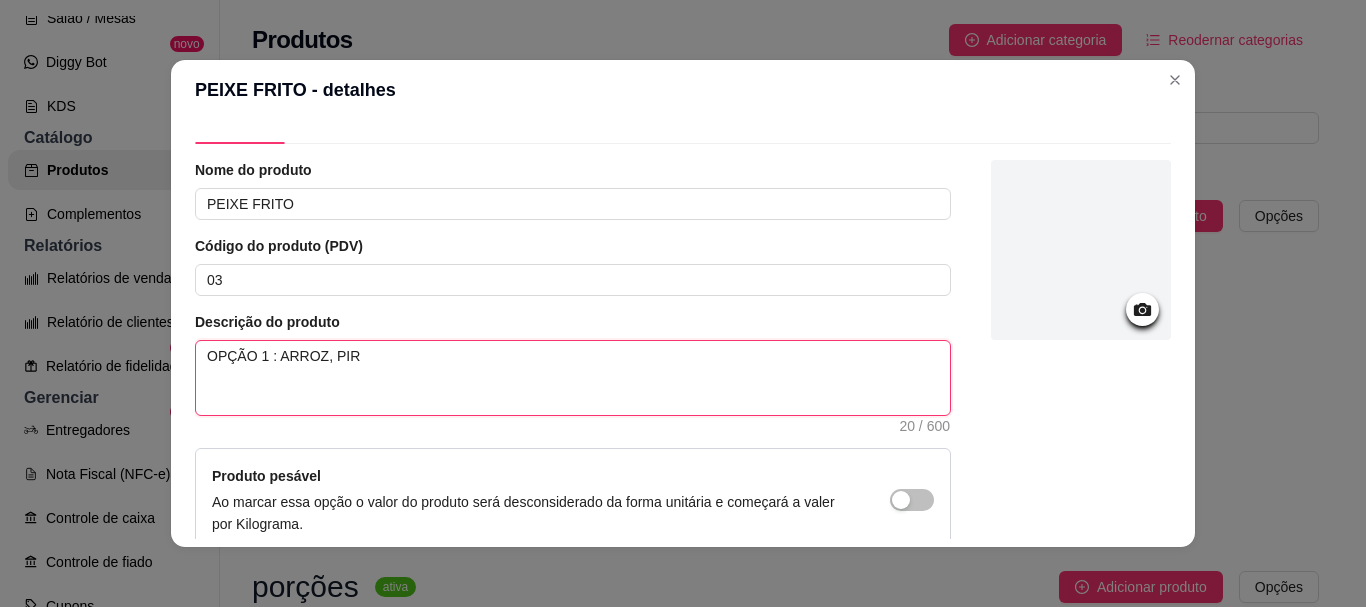 type 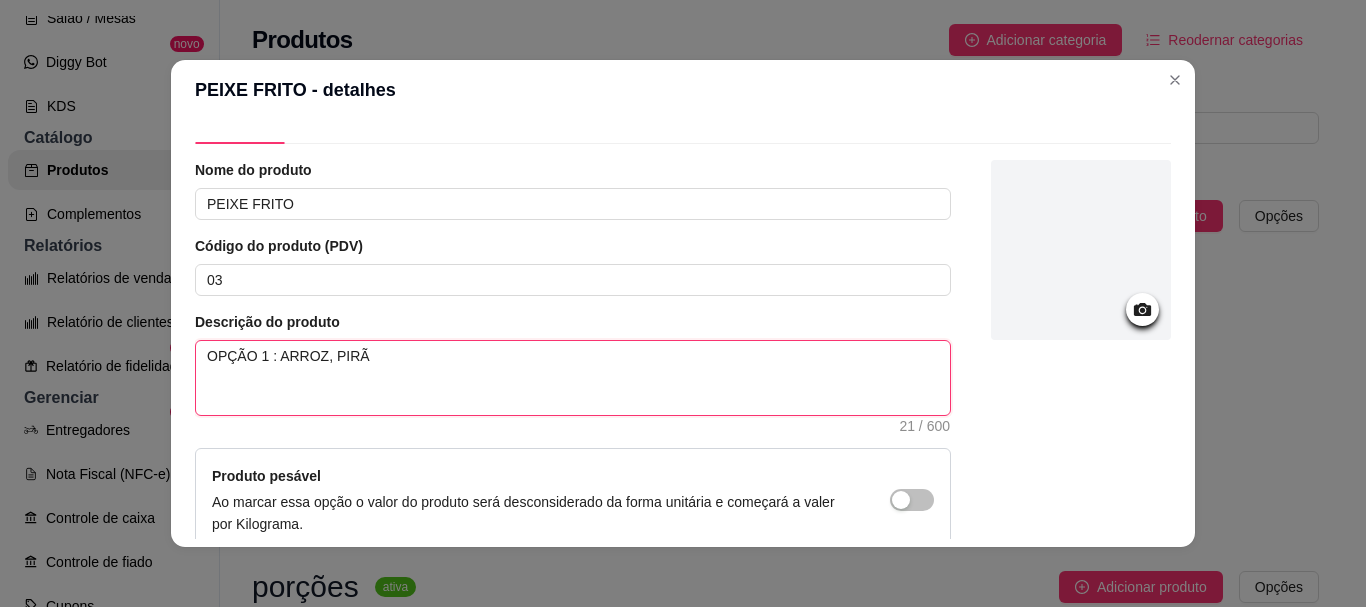type 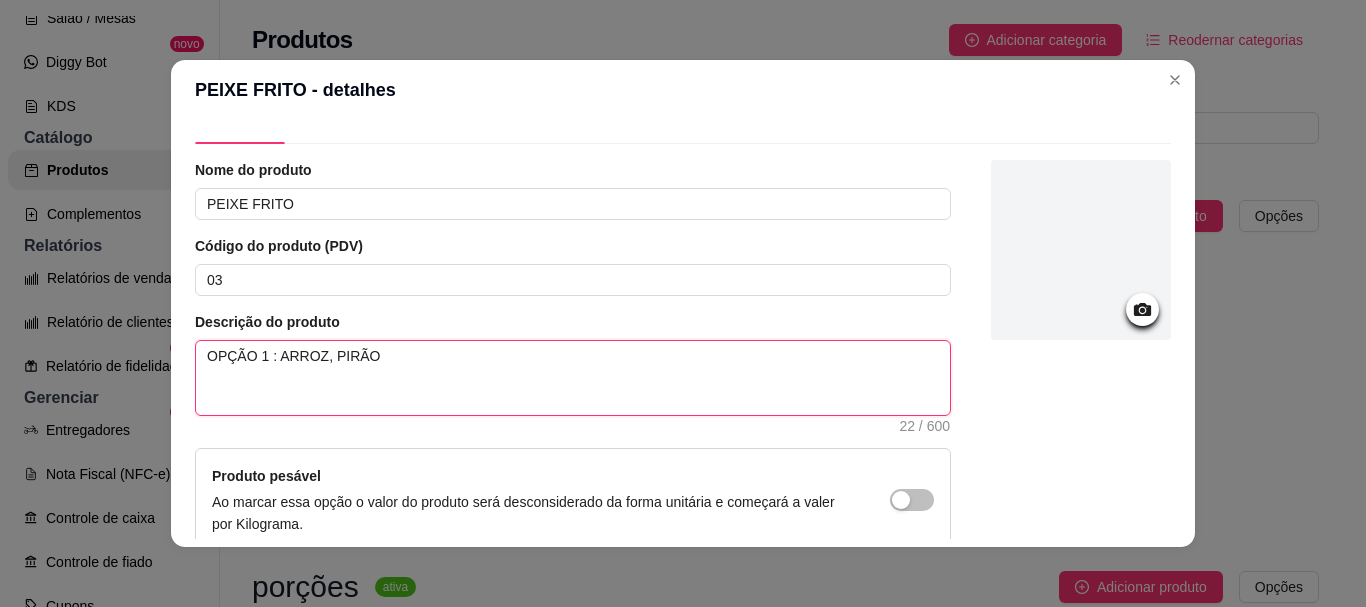 type 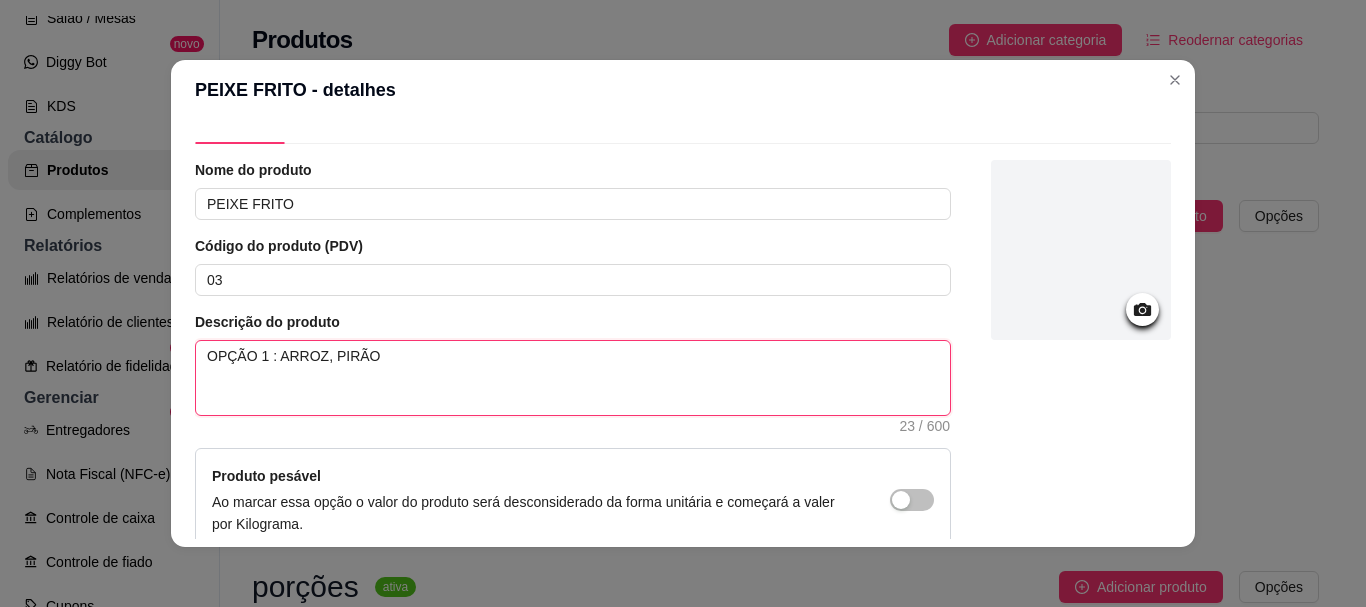 type 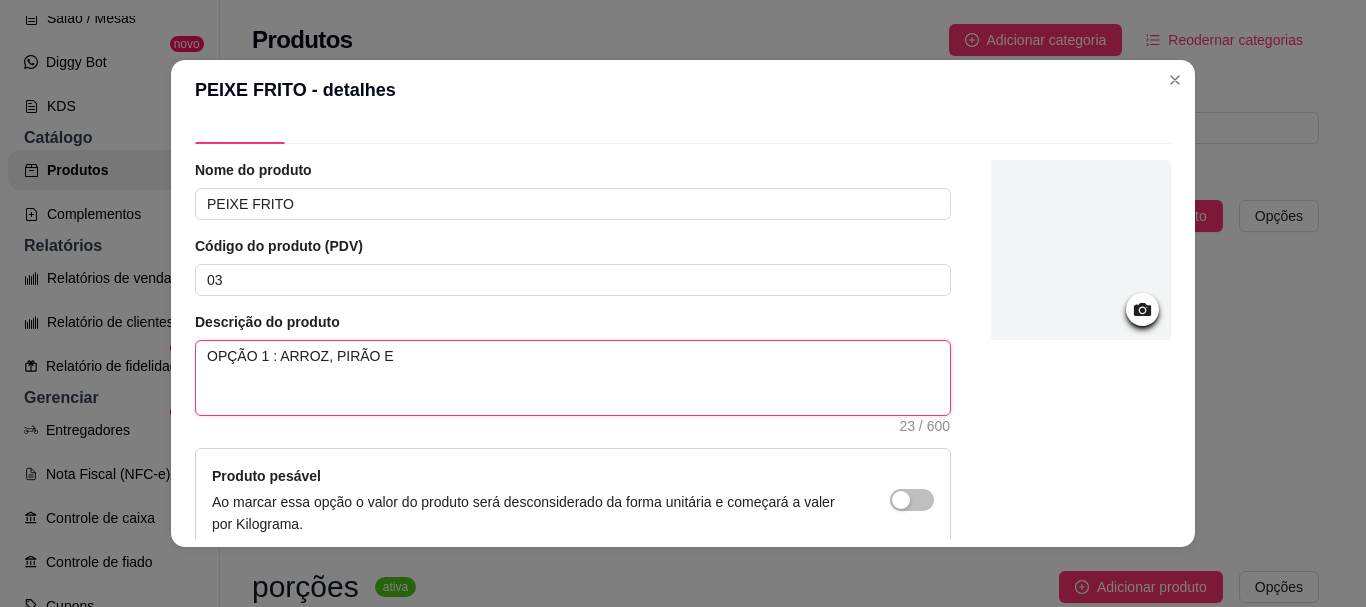 type on "OPÇÃO 1 : ARROZ, PIRÃO E" 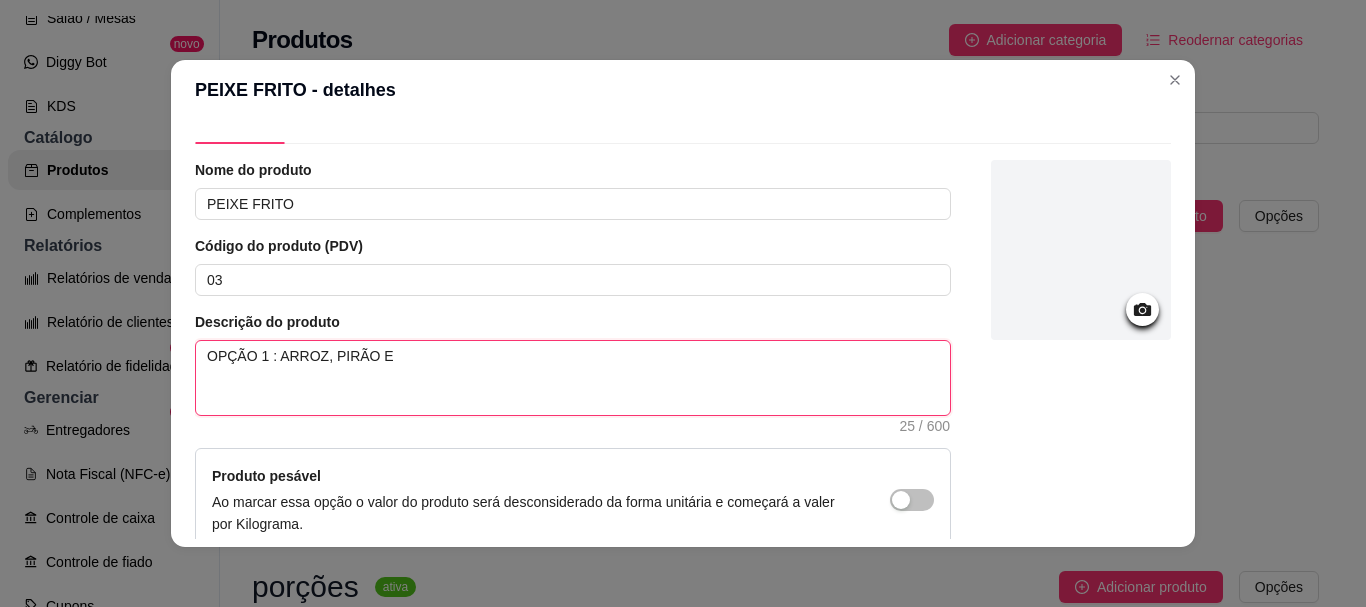 type 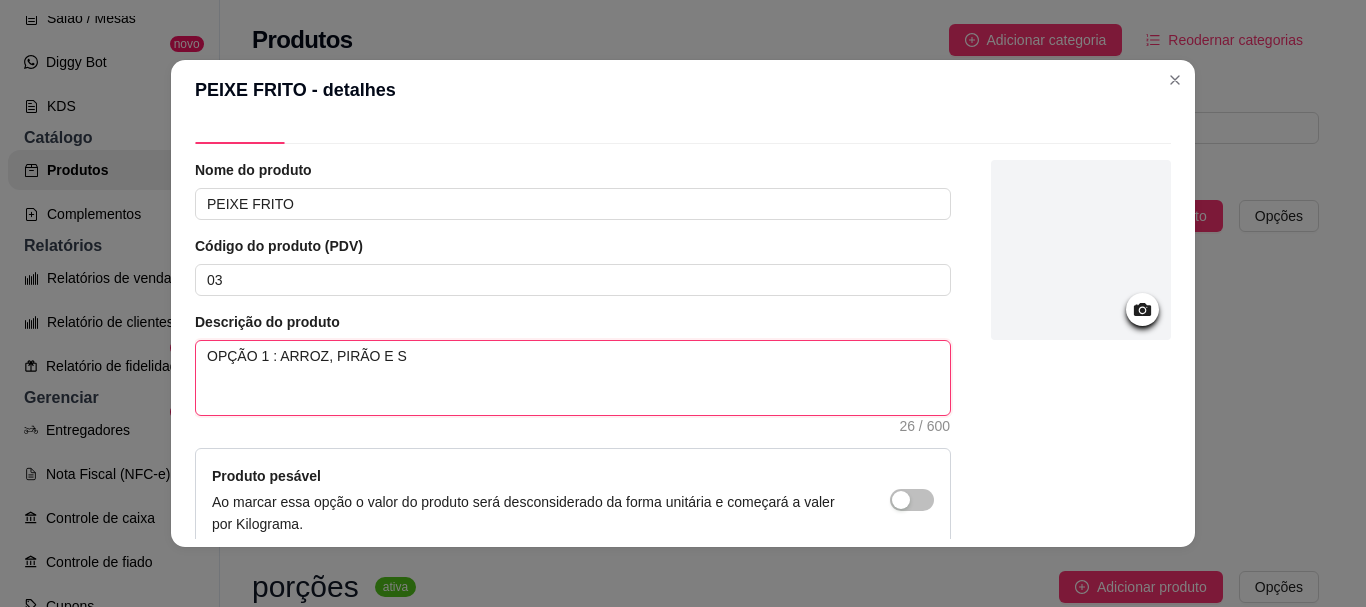 type 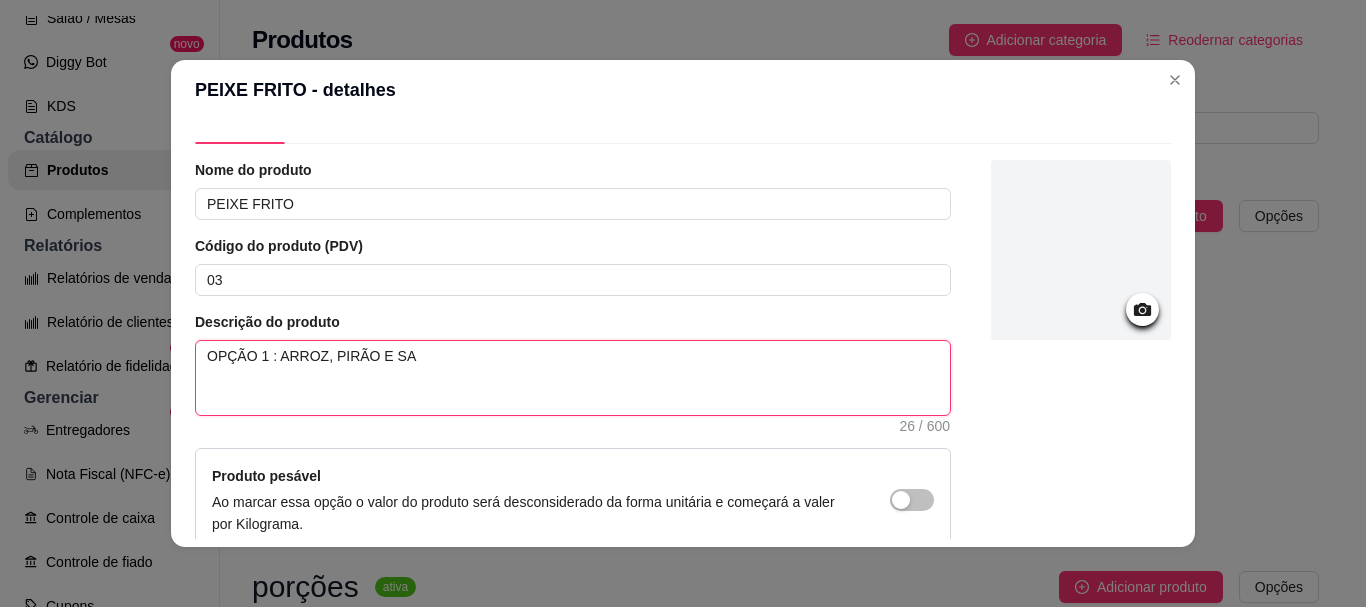 type 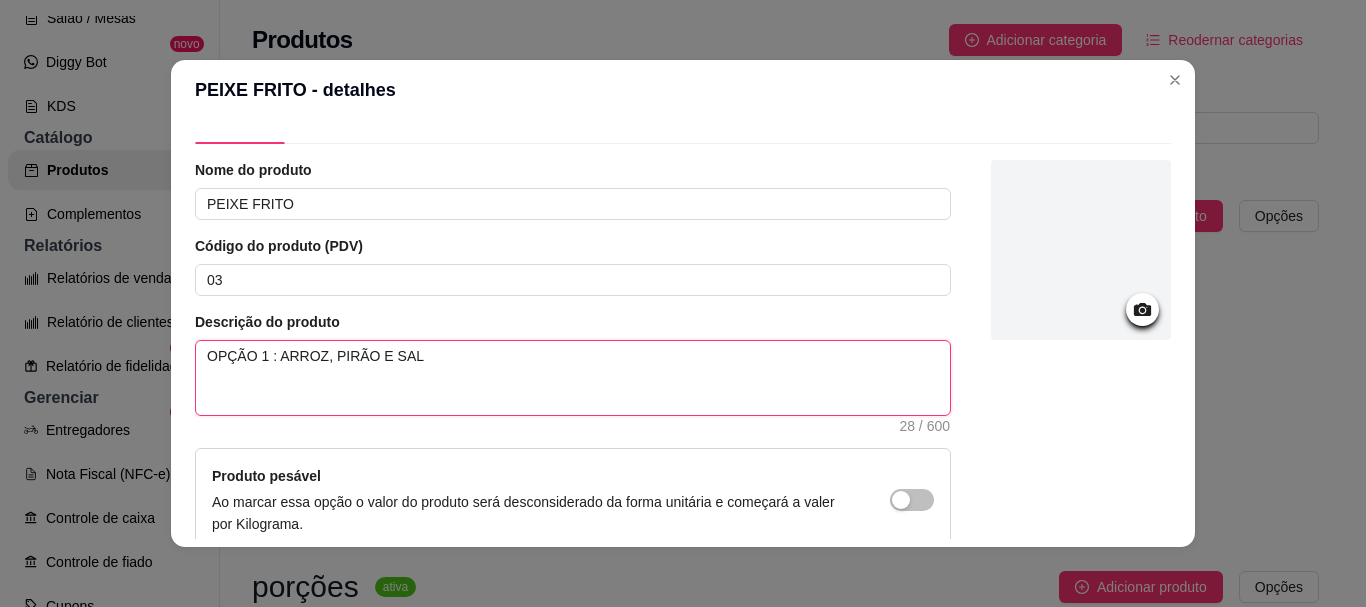 type 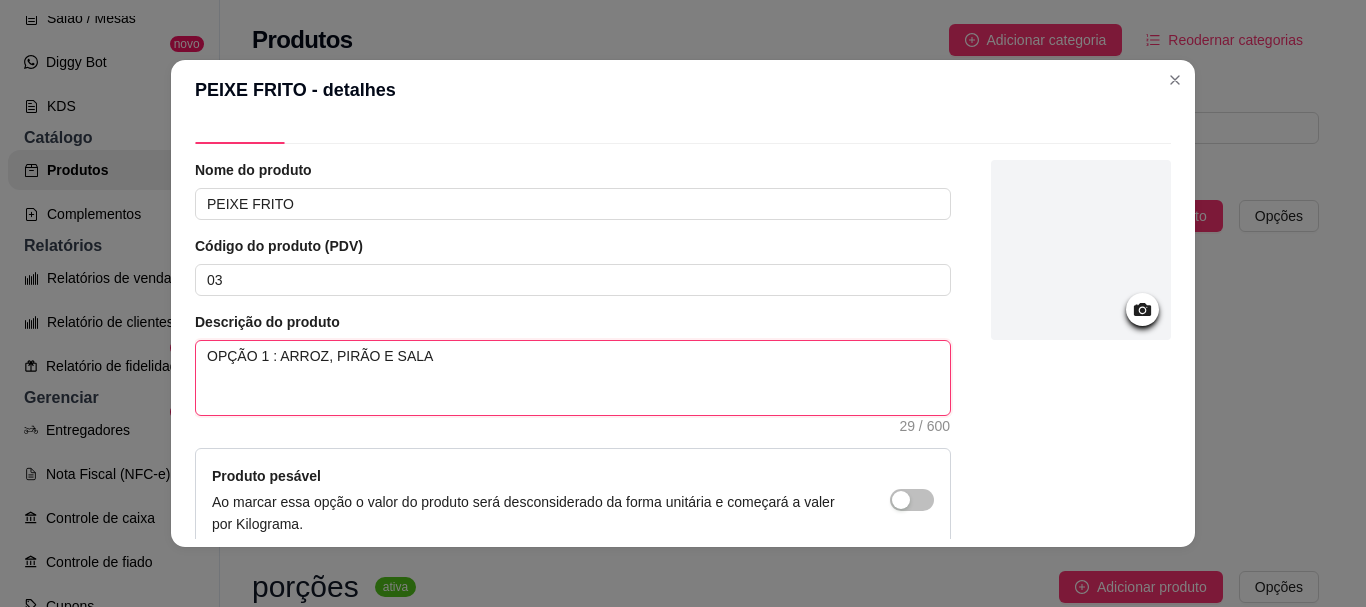 type 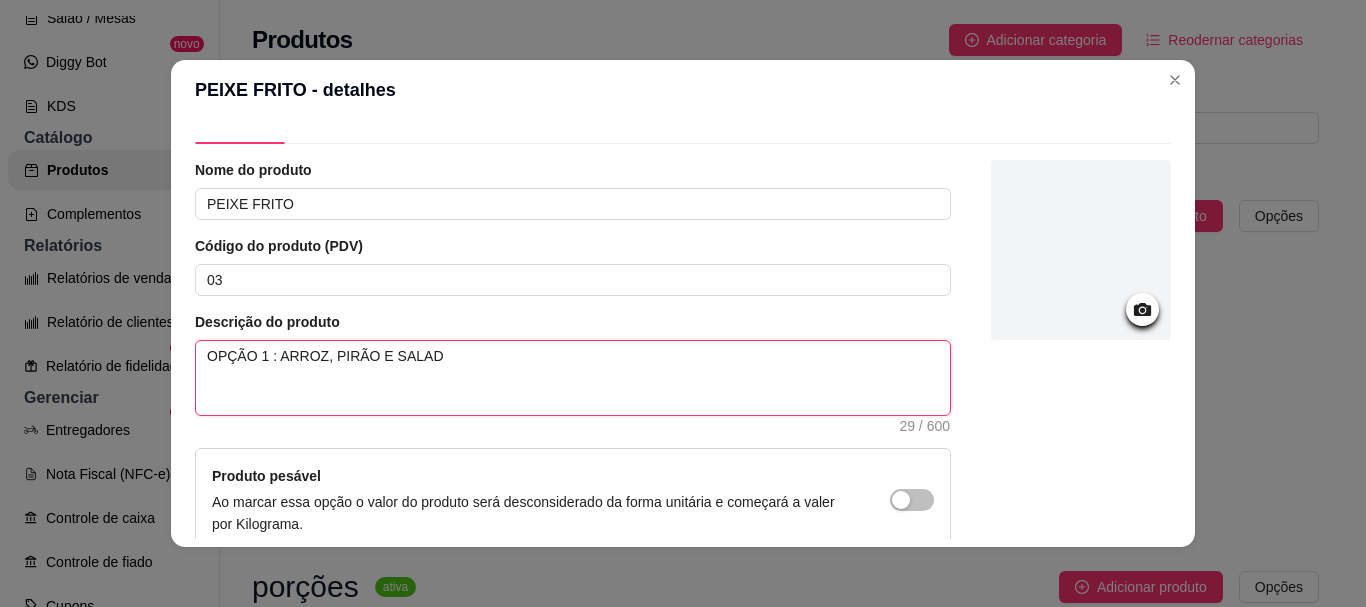 type 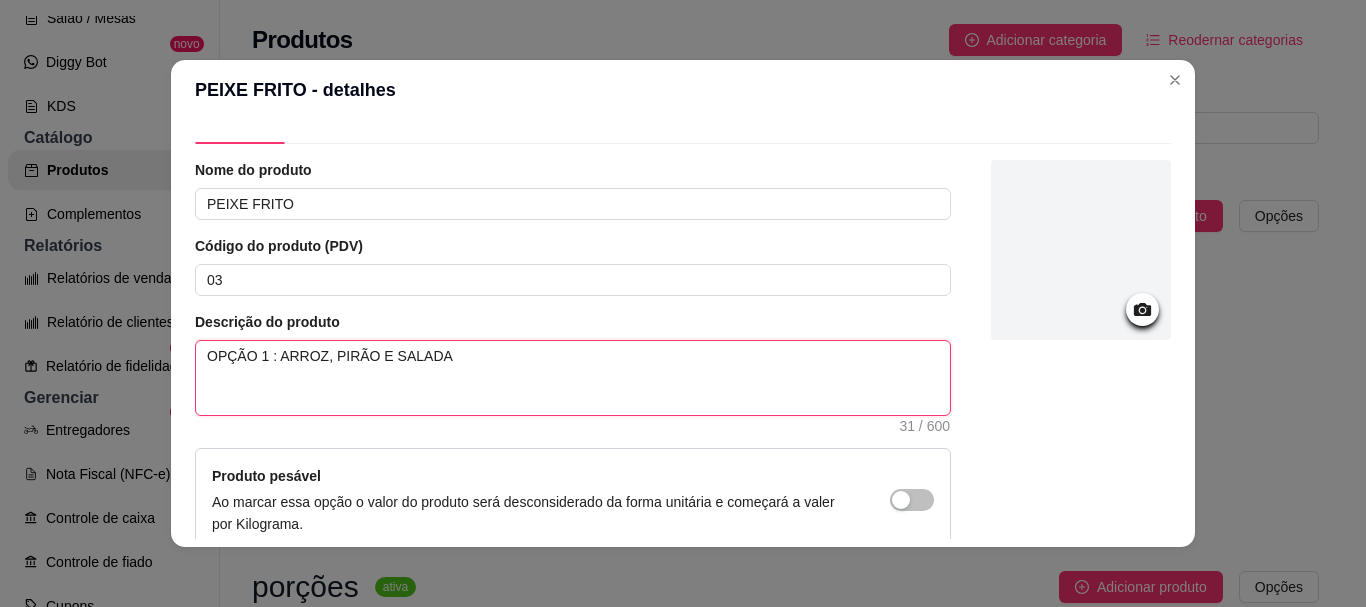type 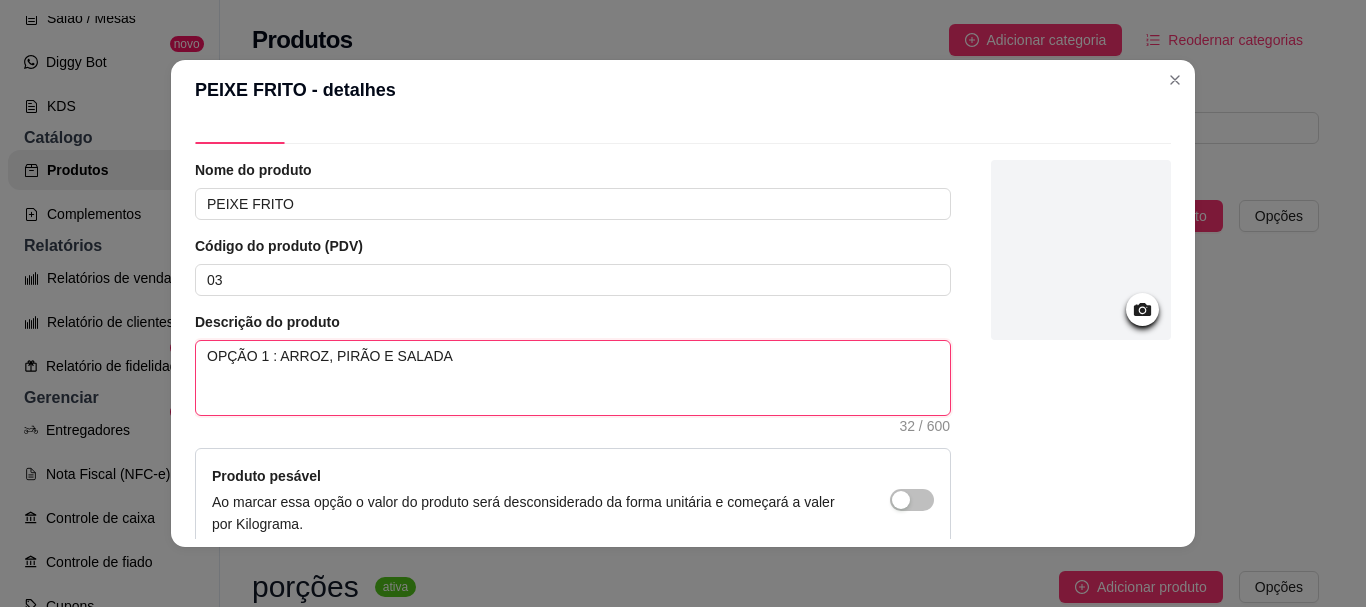 type 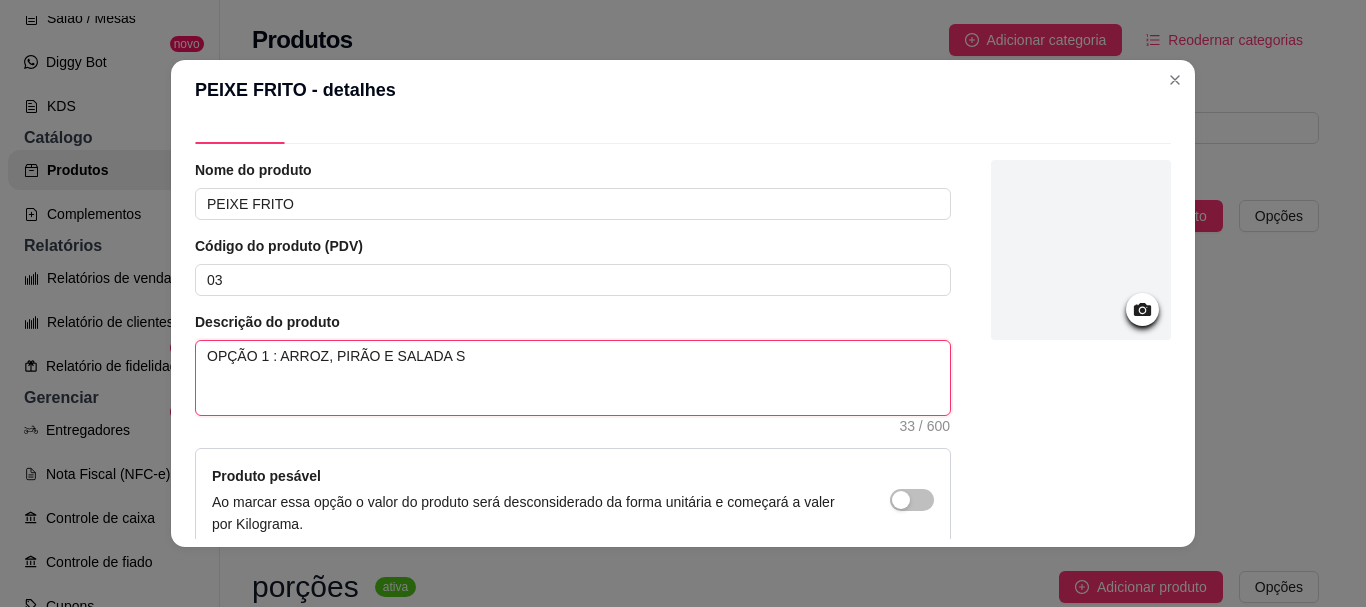 type 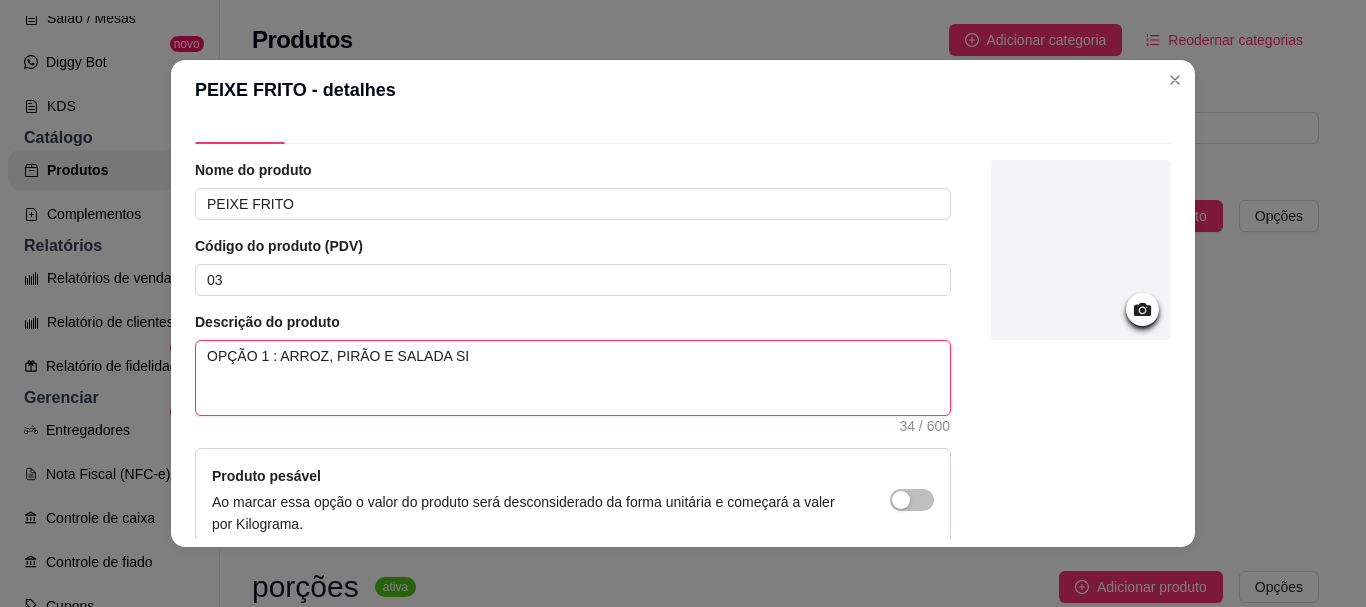 type 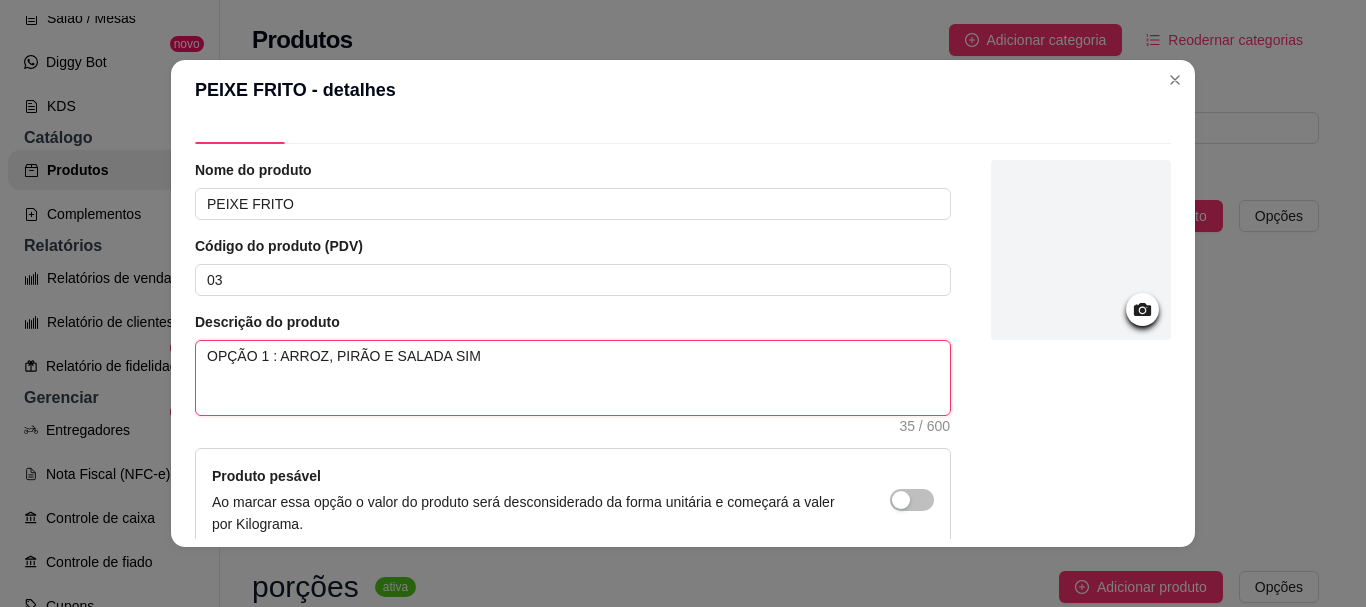 type 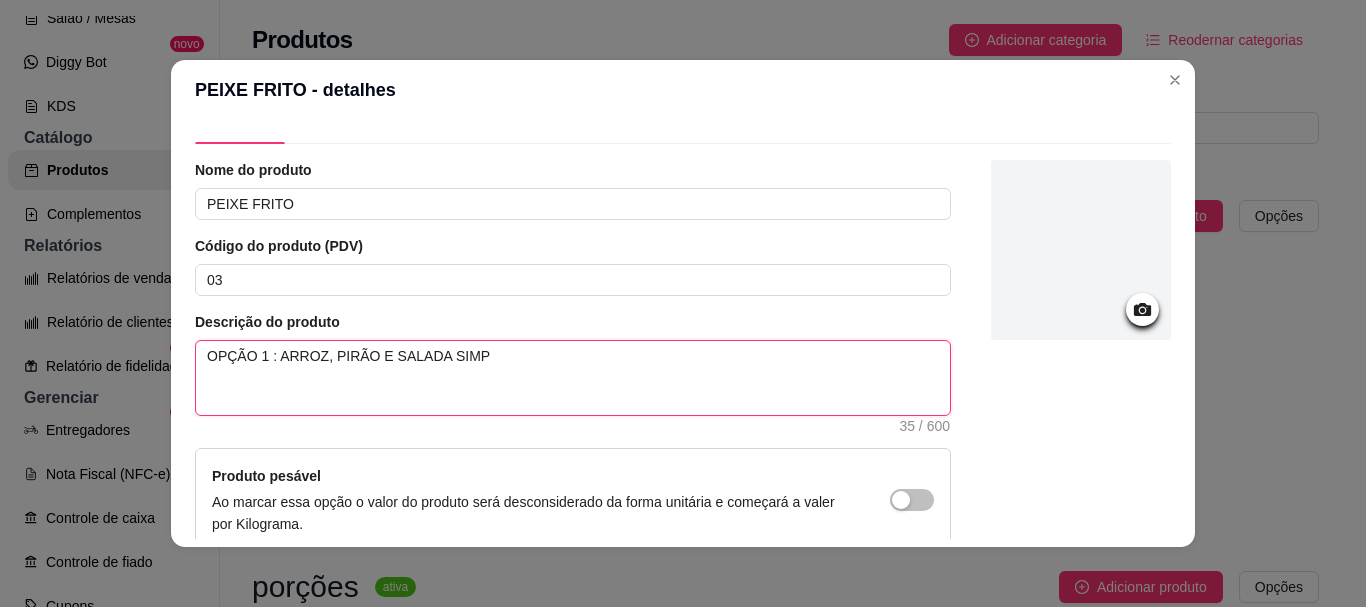 type 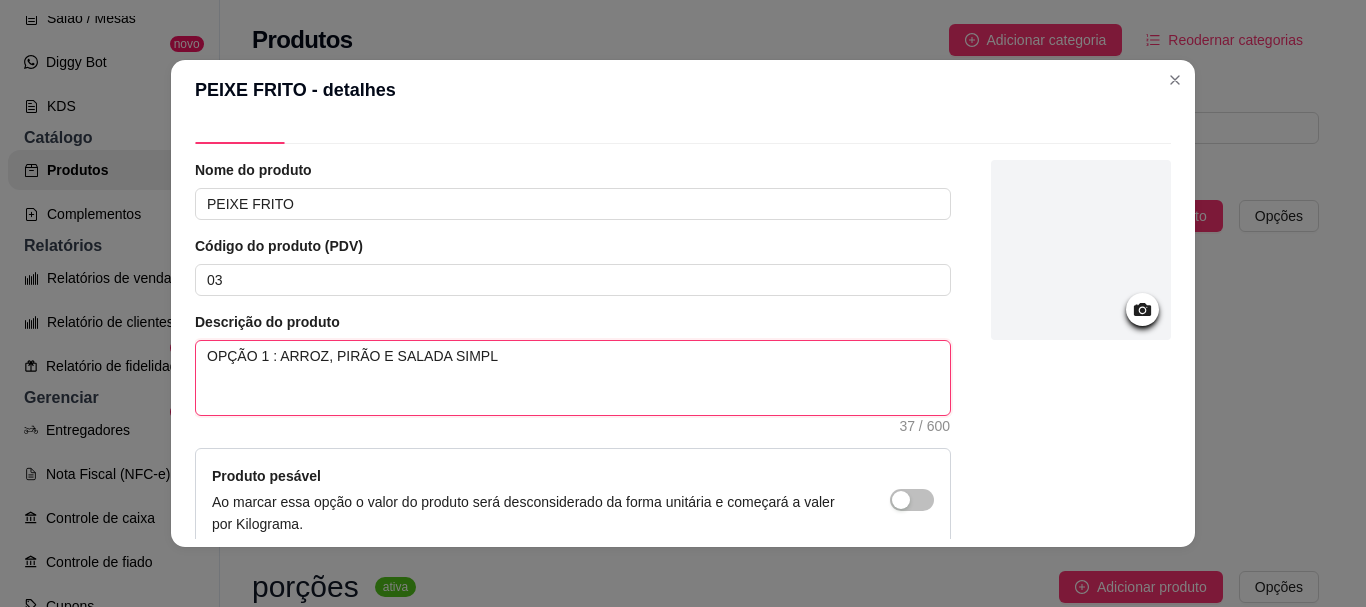 type 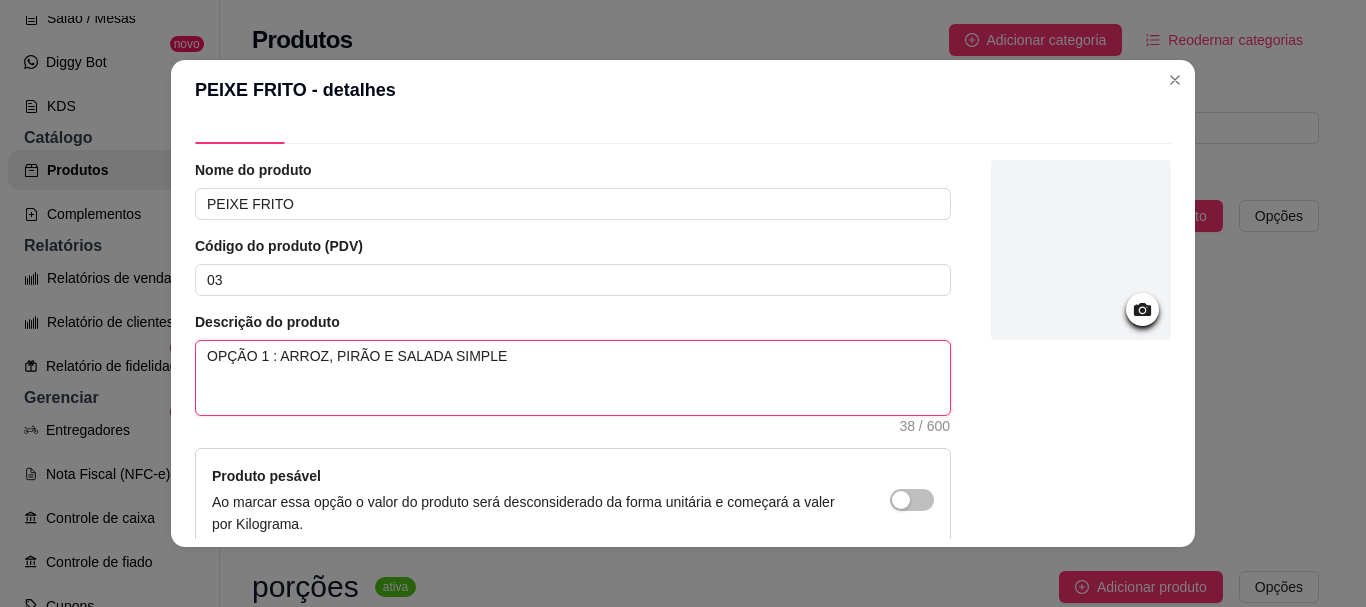 type 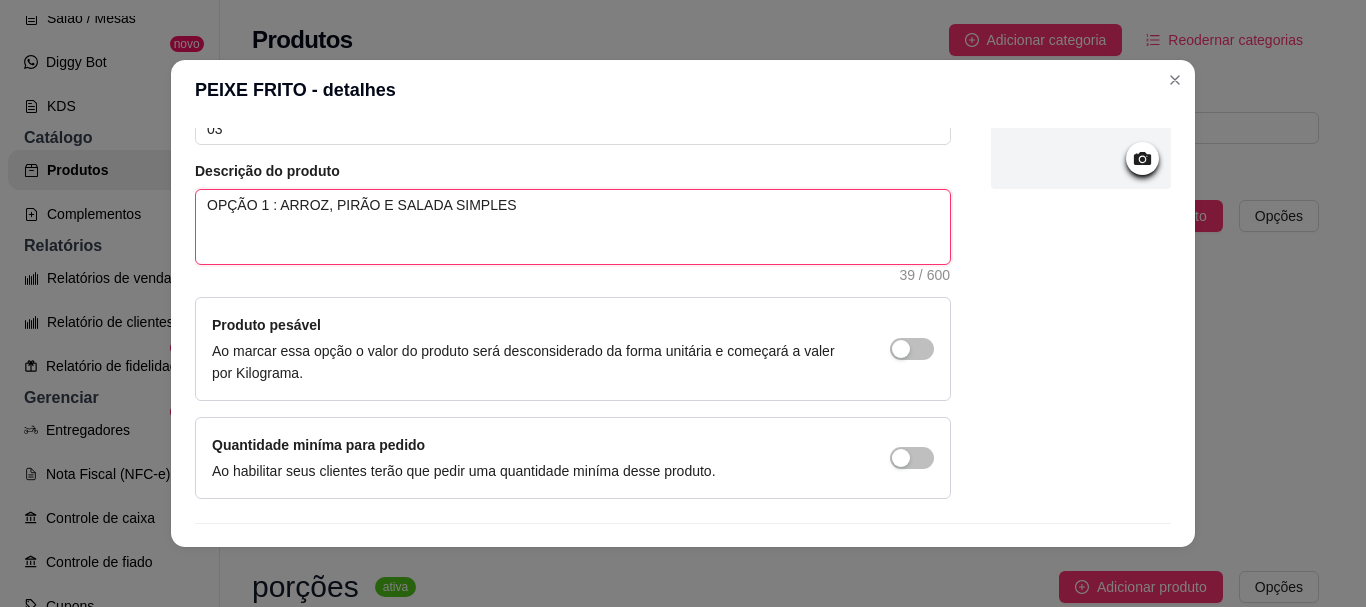 scroll, scrollTop: 241, scrollLeft: 0, axis: vertical 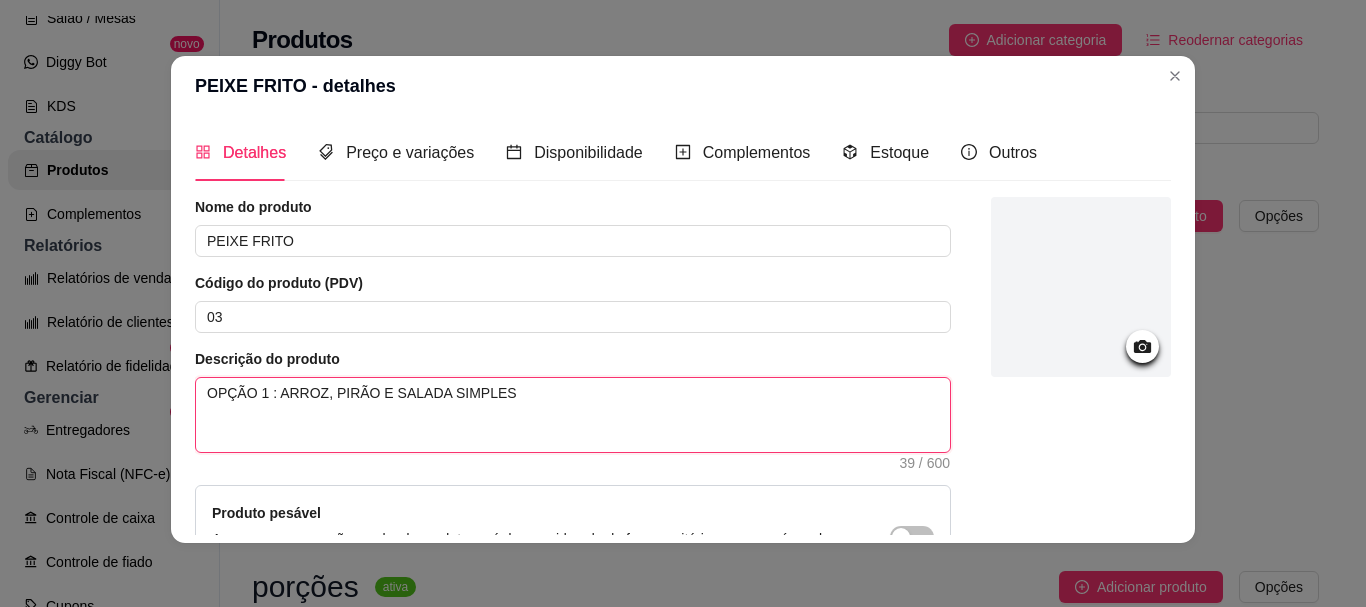 type 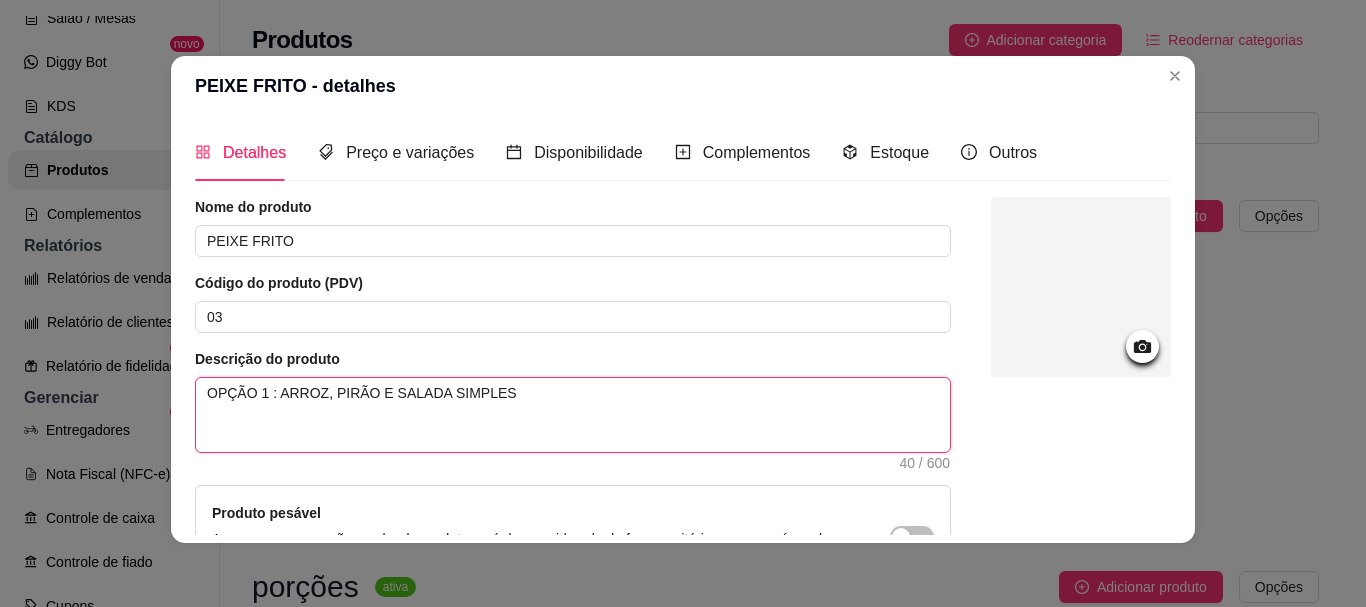 type 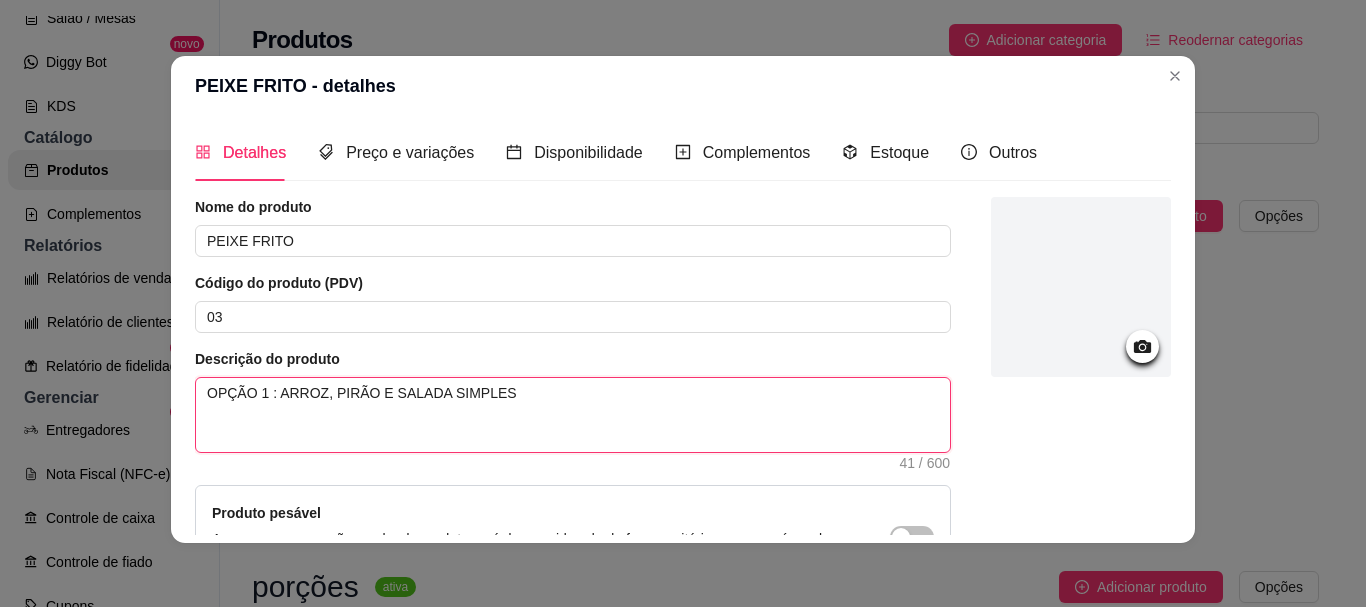 type 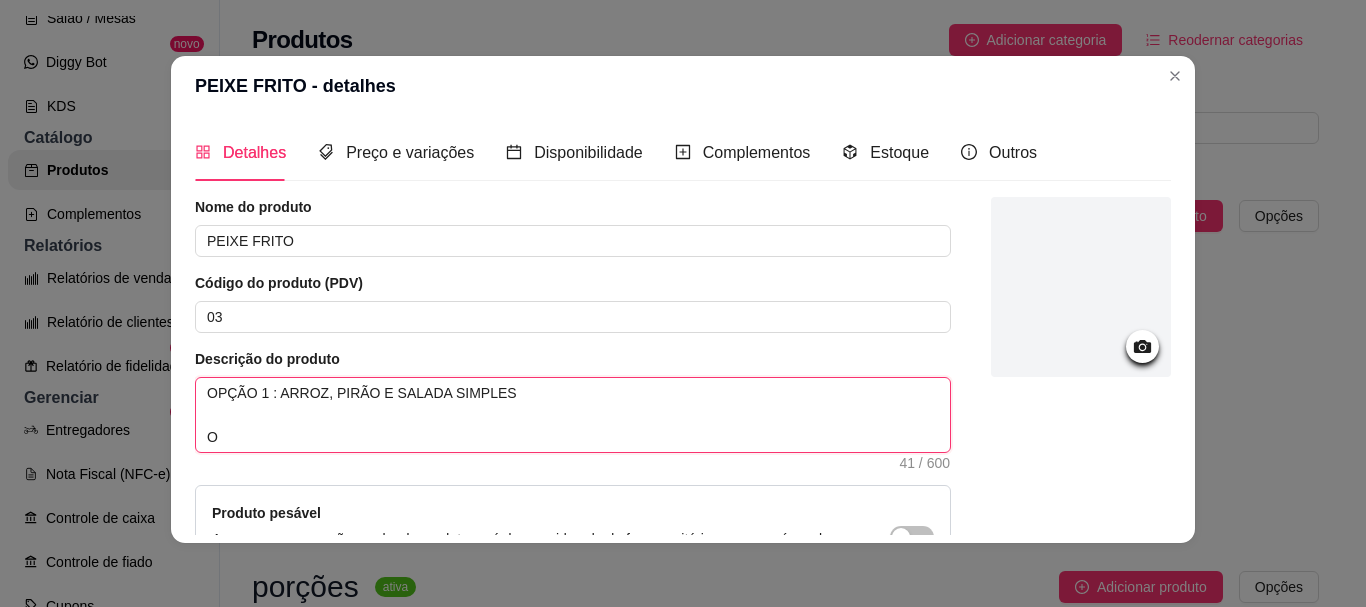 type 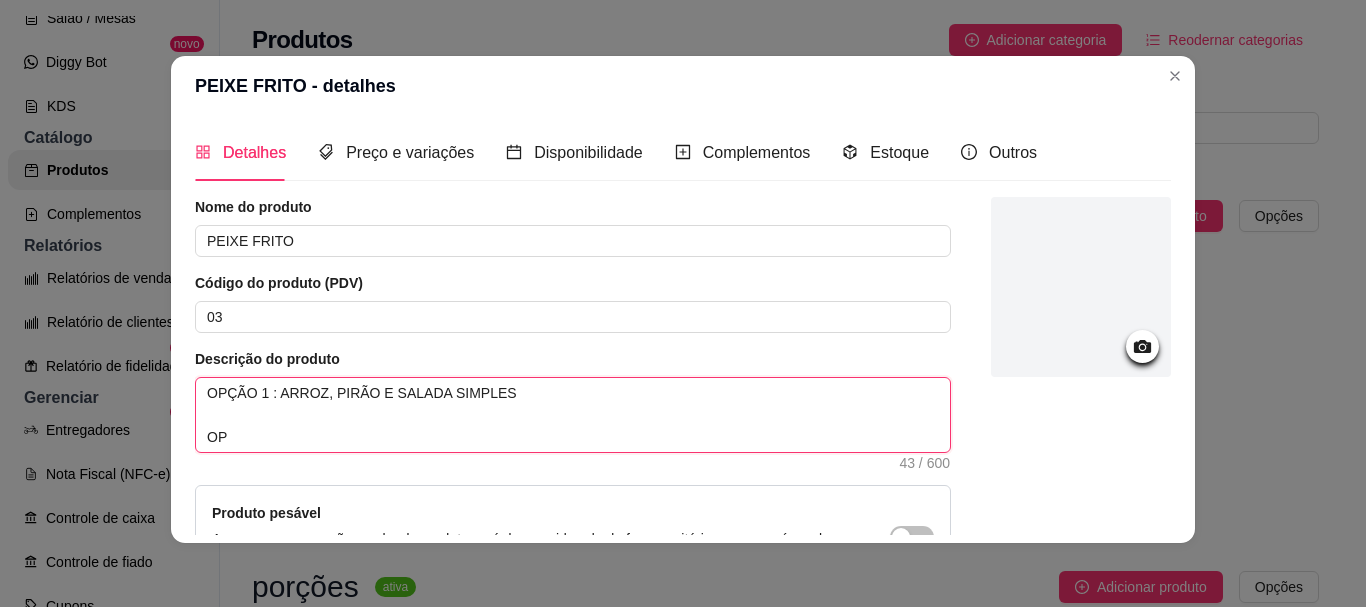 type 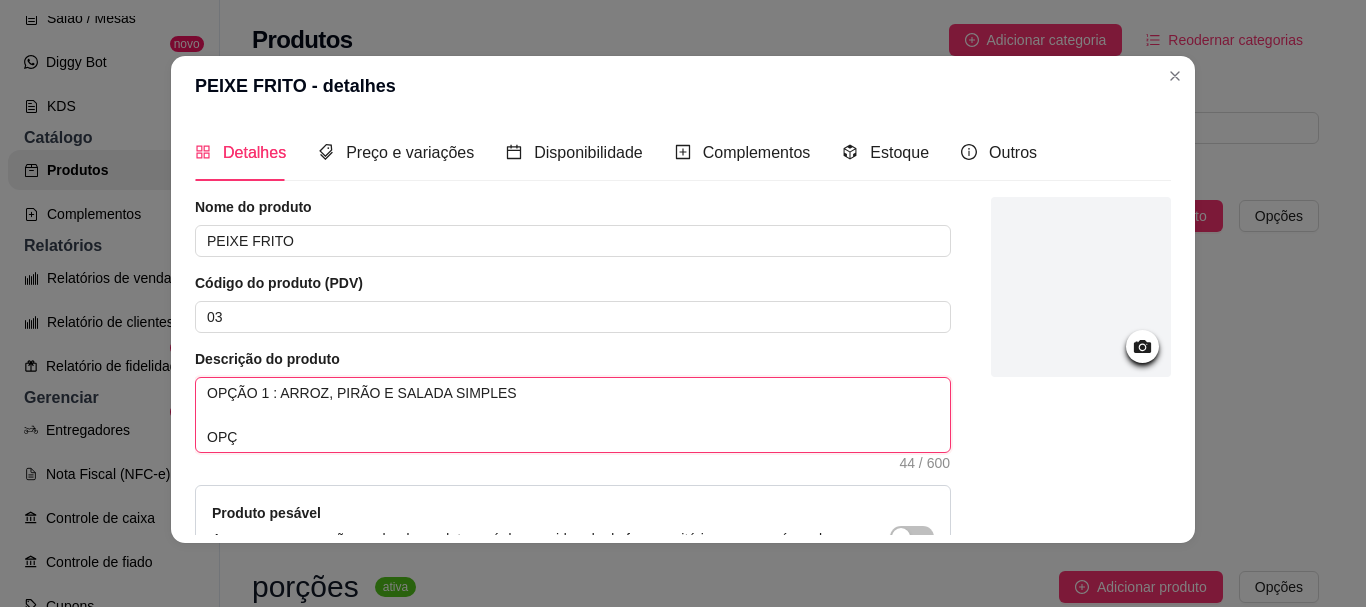 type 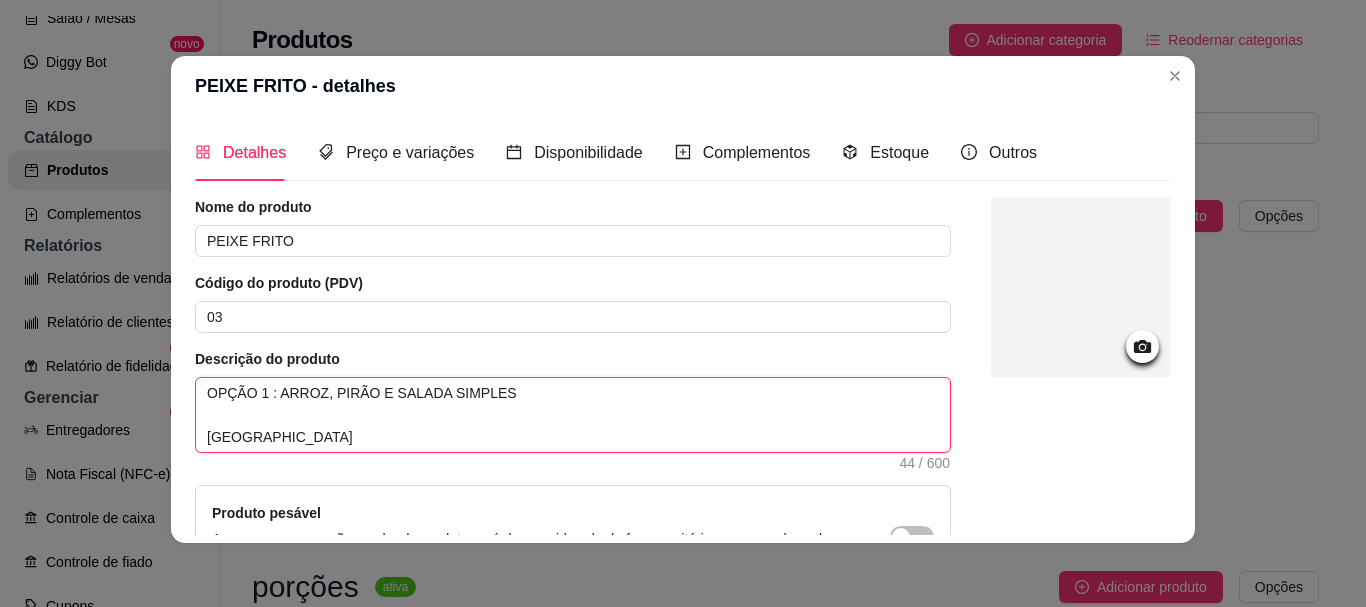 type 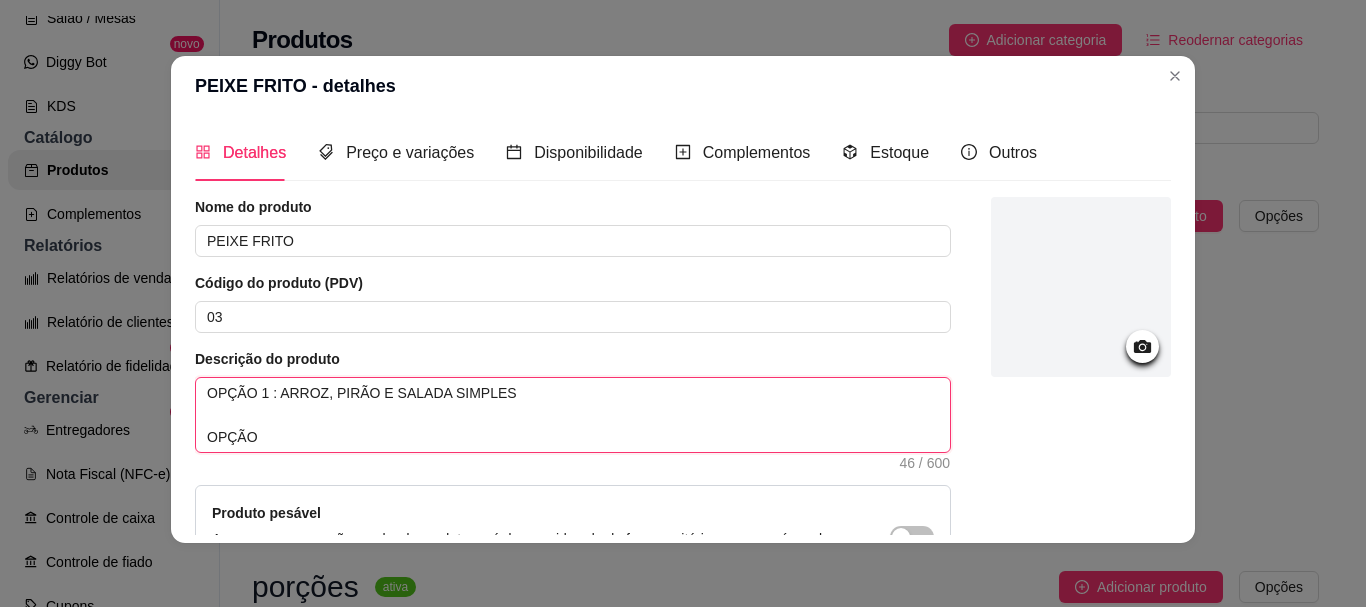 type 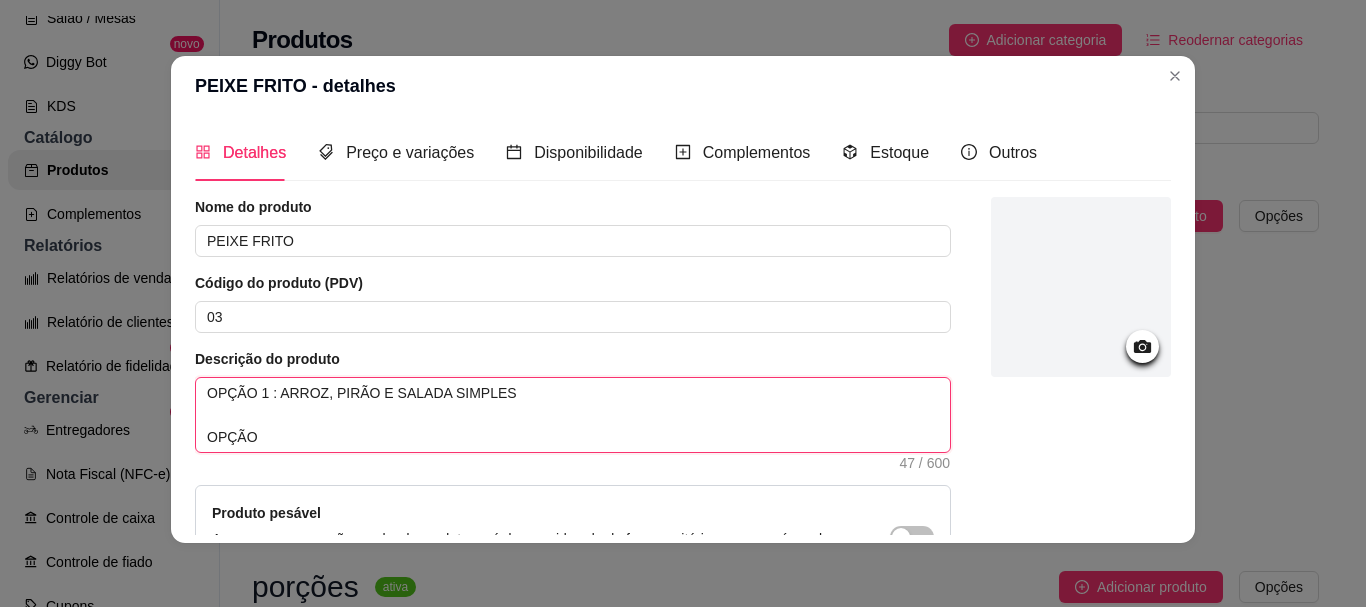 type 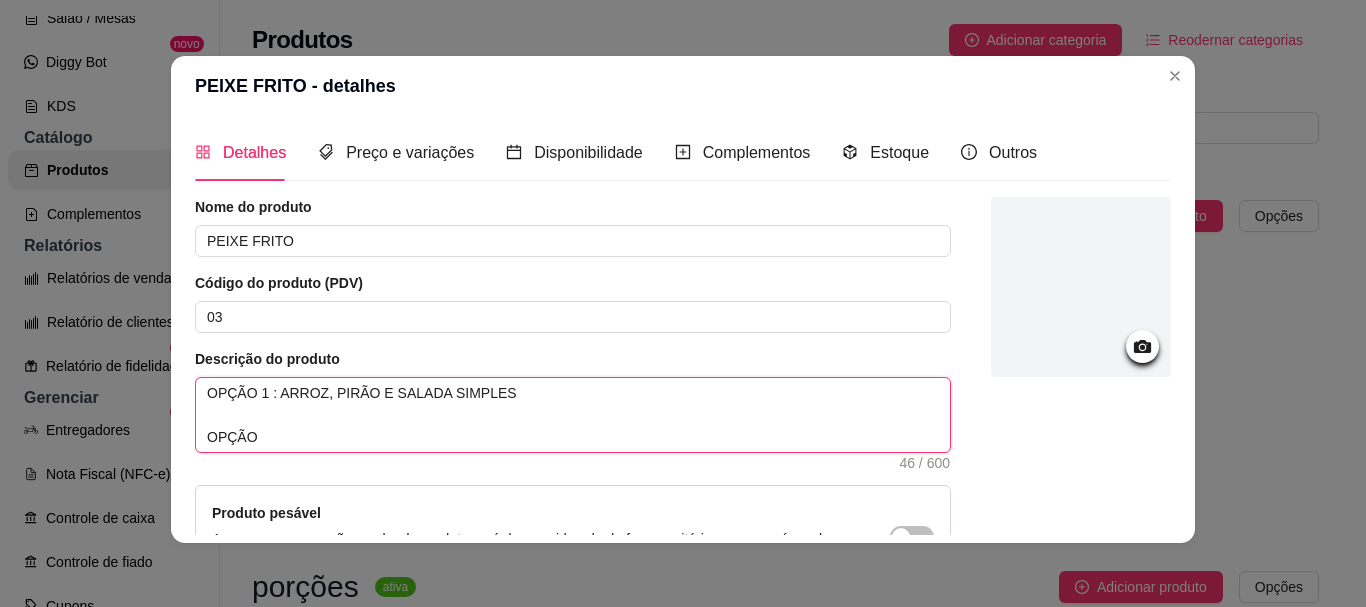 type 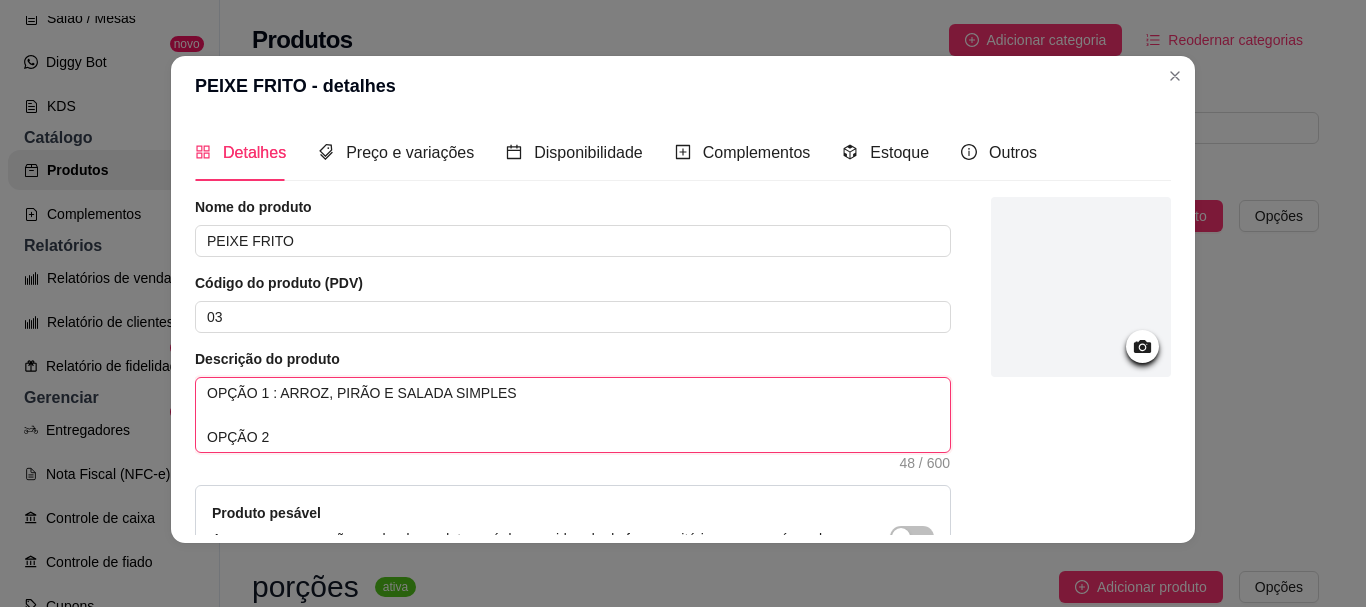 type 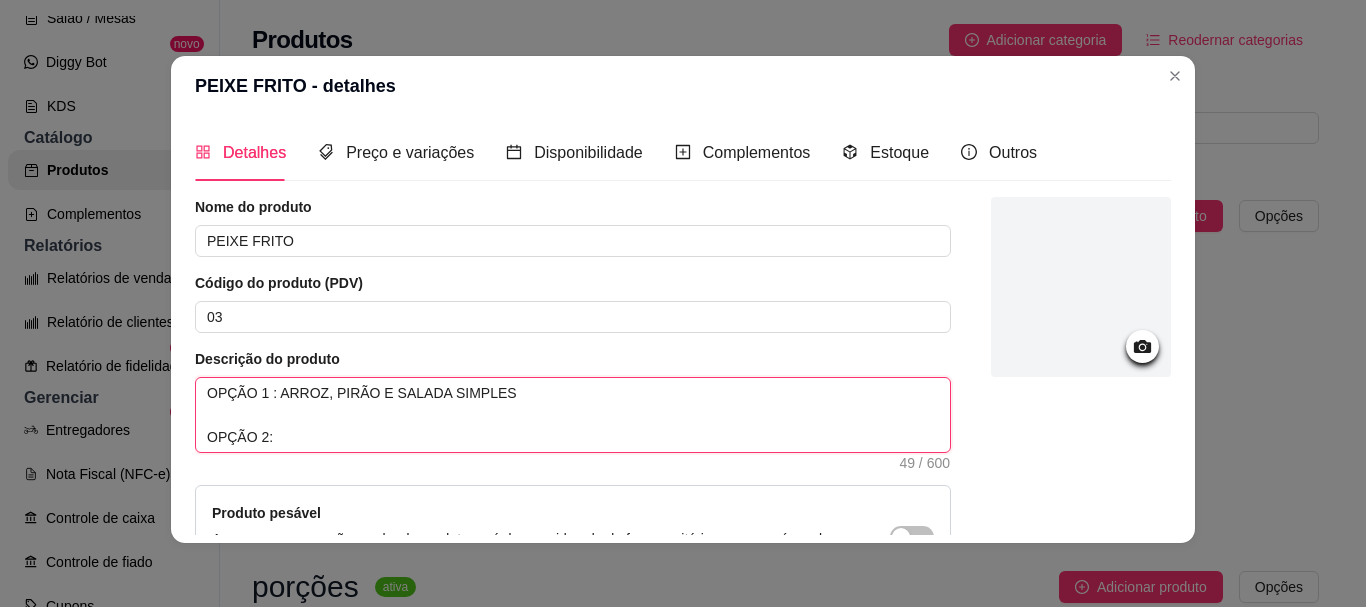 type 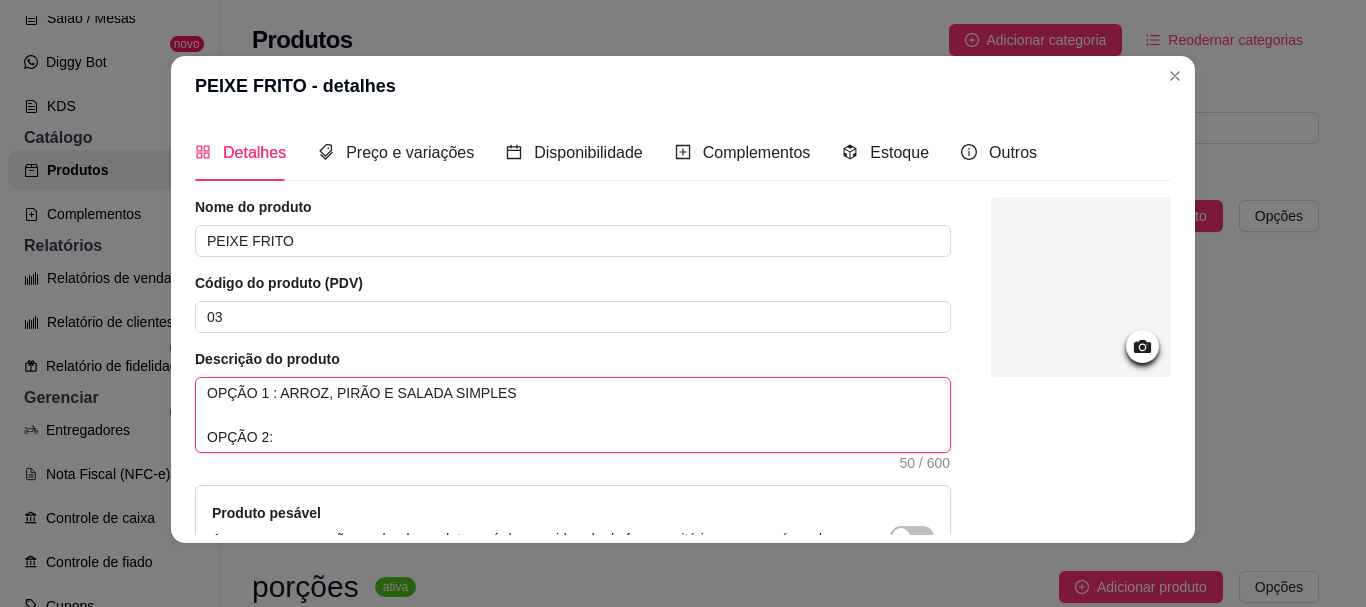type 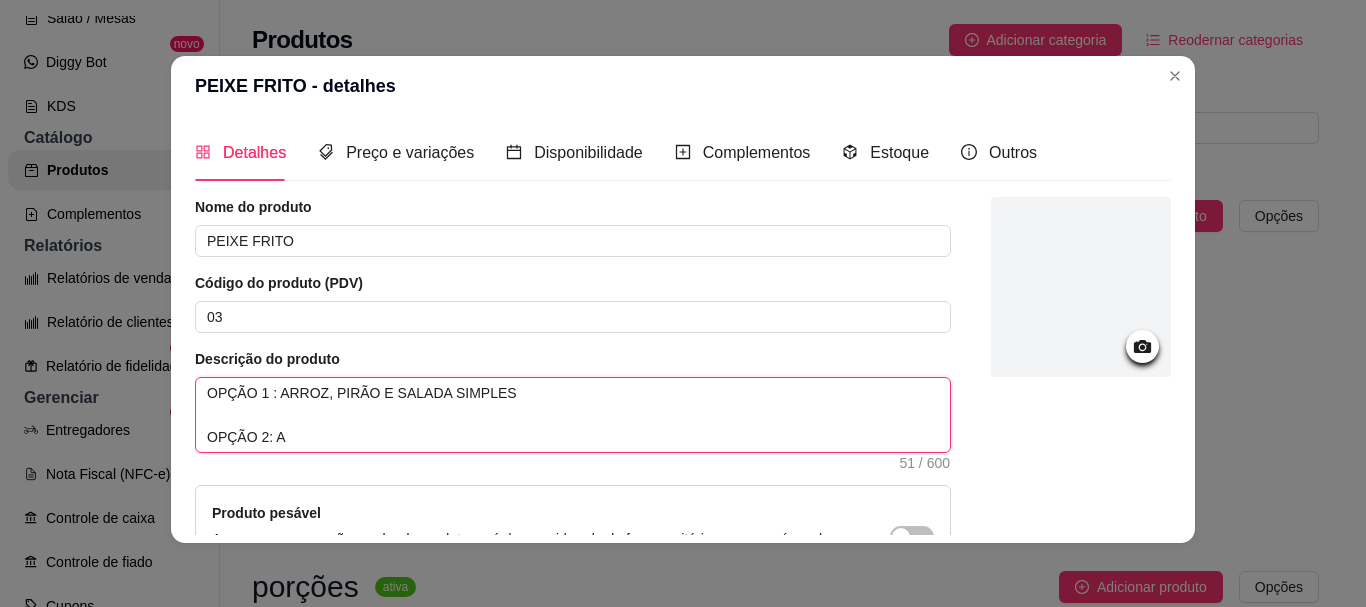 type 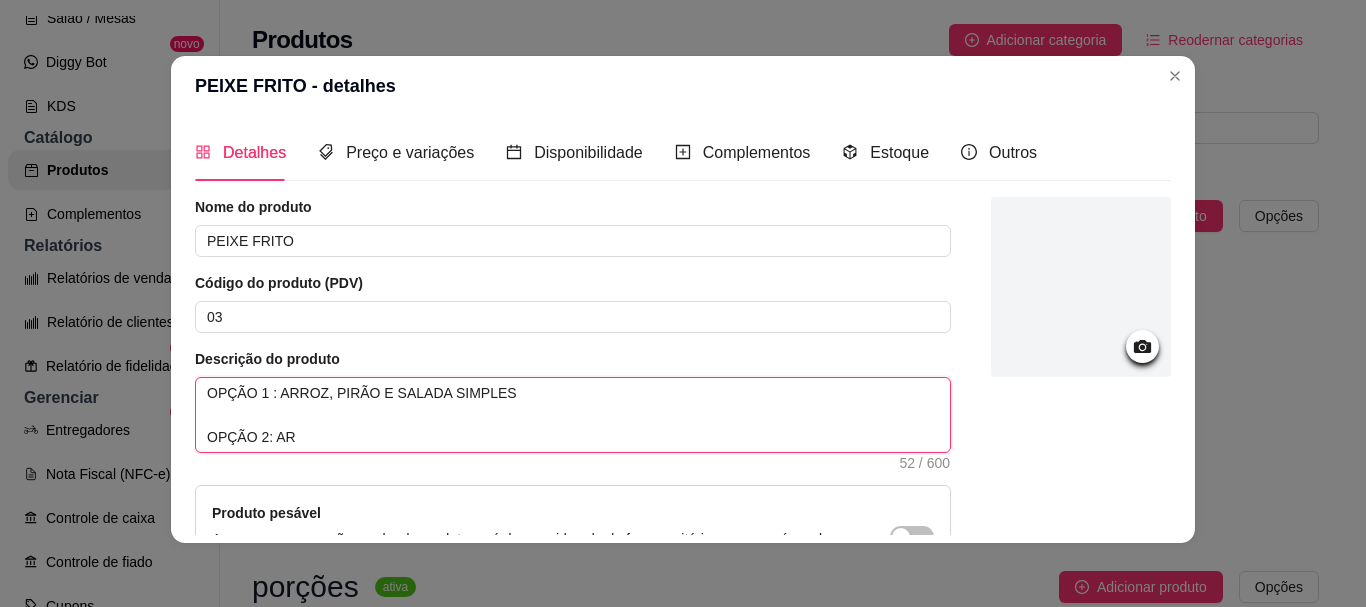 type 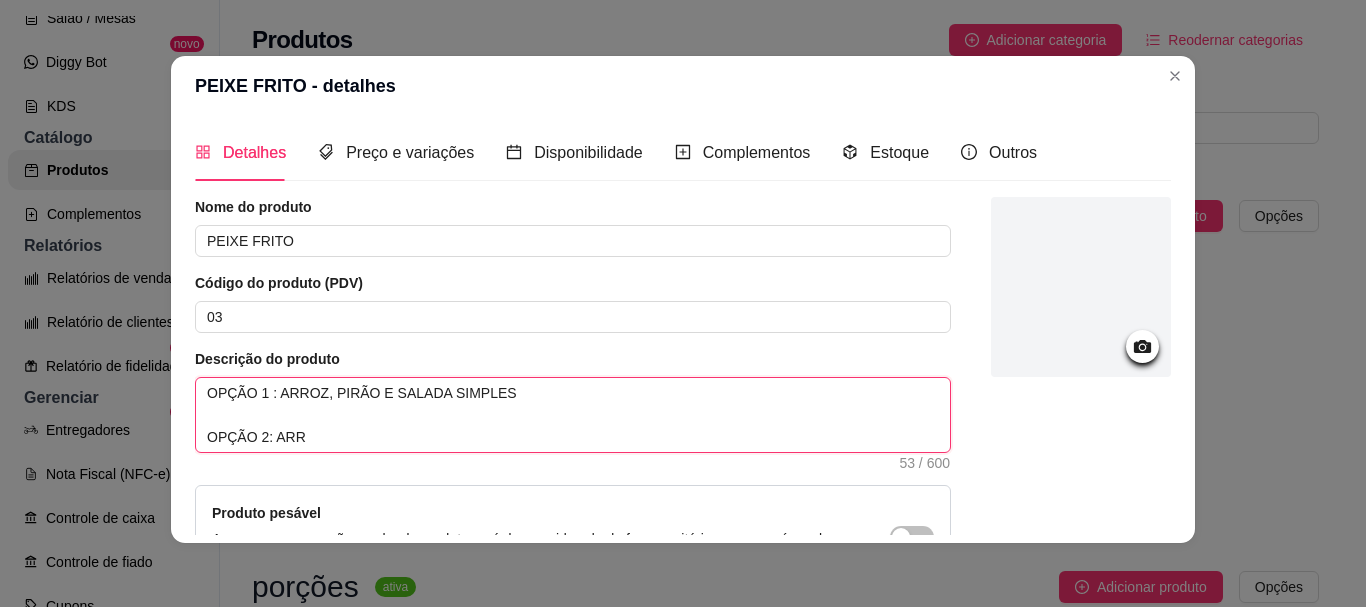 type 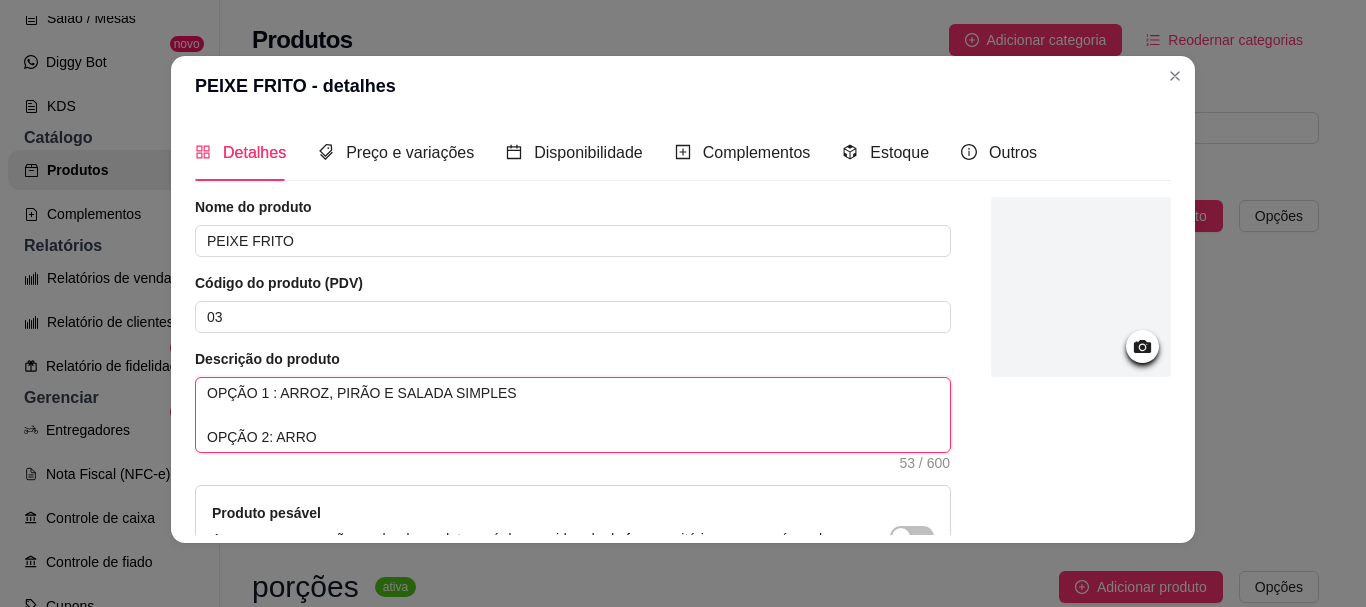type 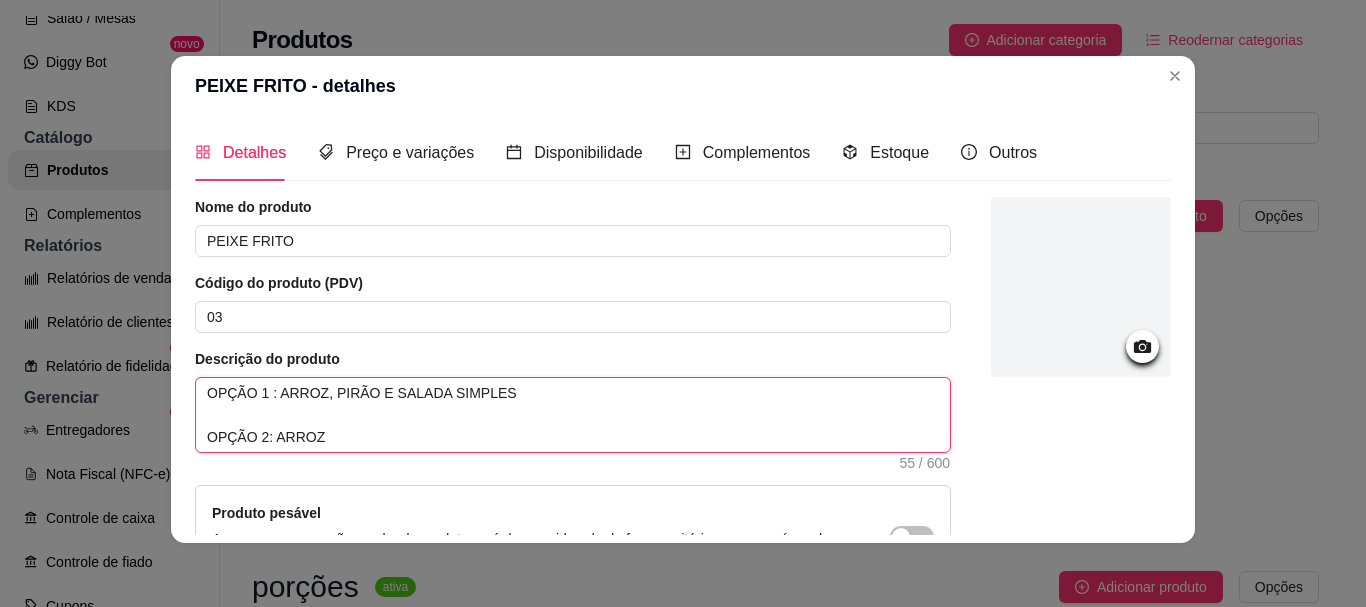 type 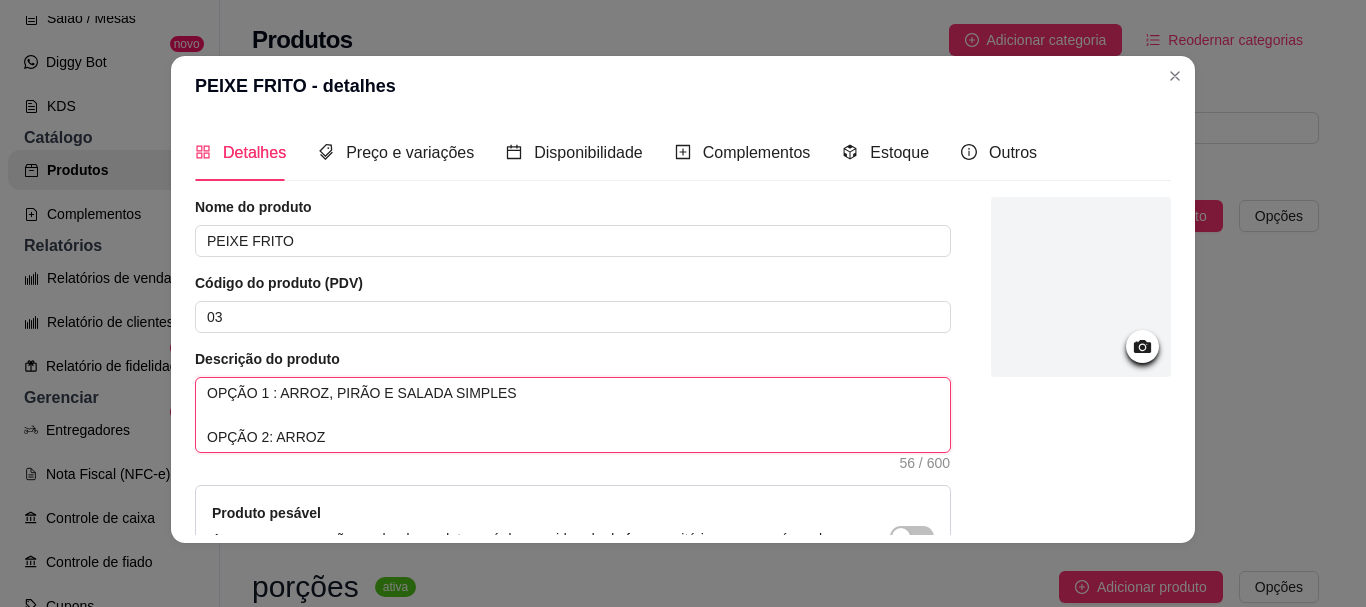 type 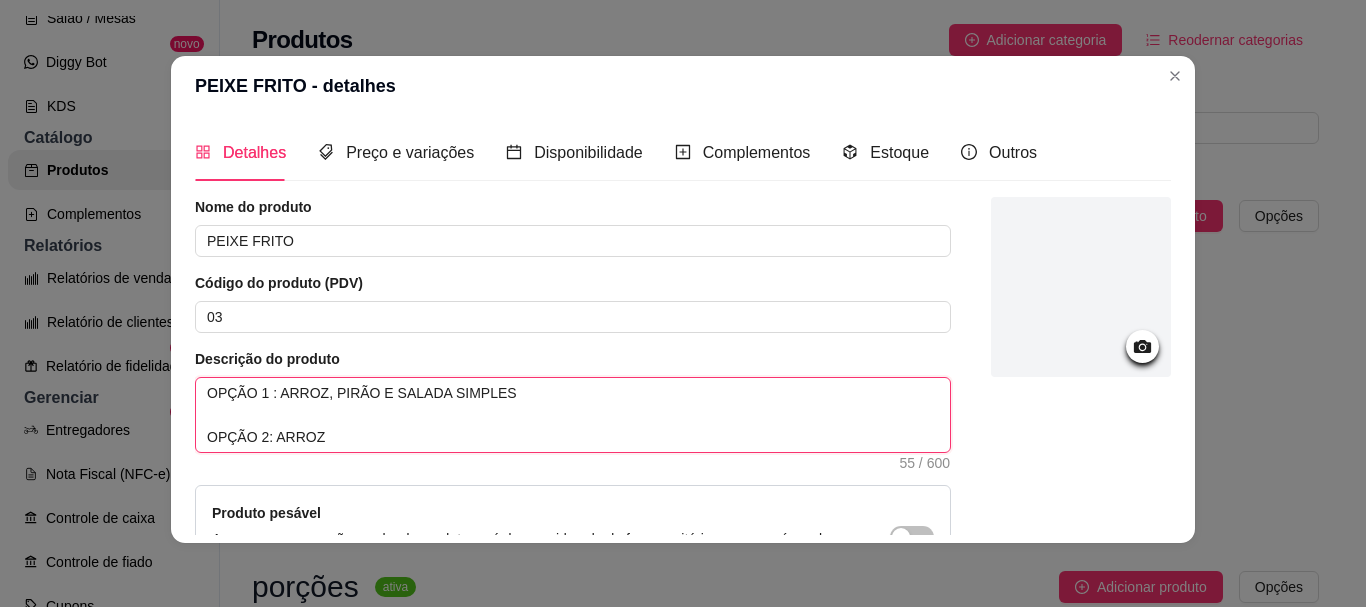 type 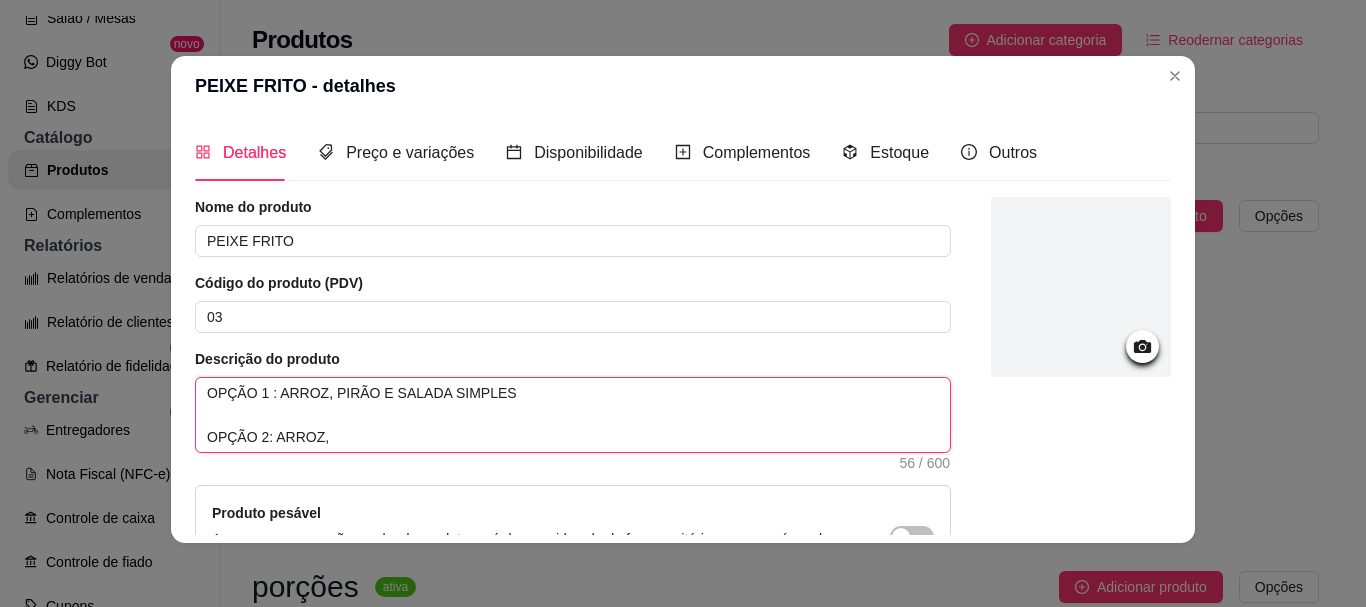 type 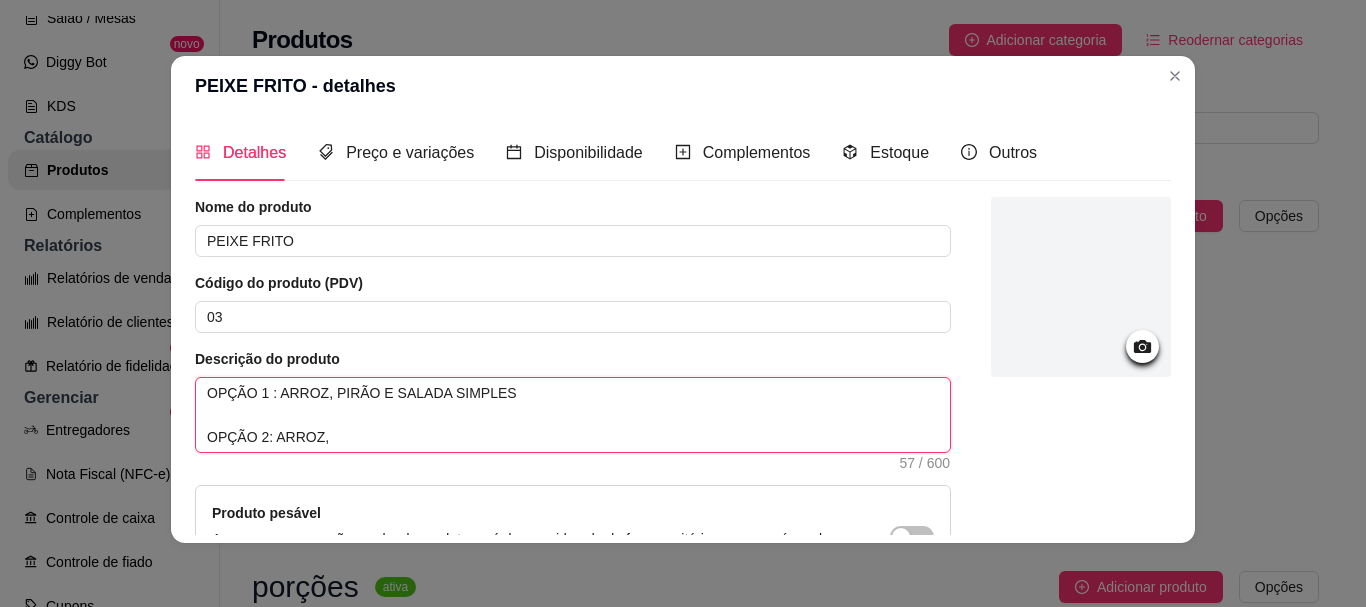 type 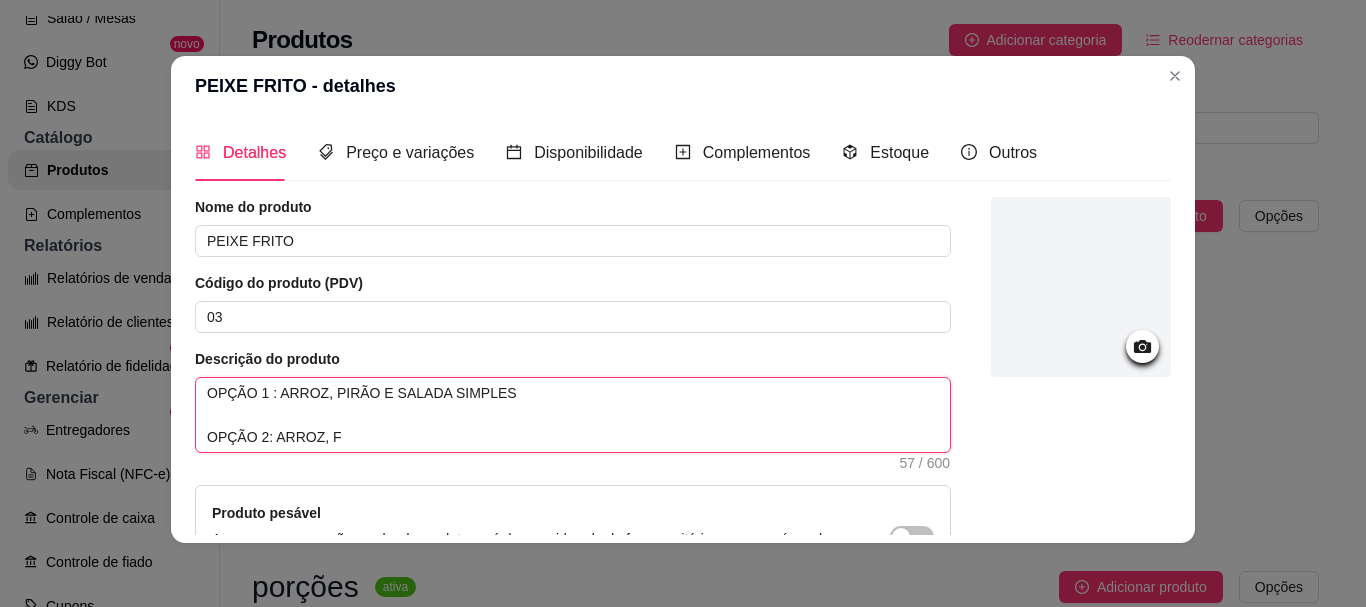 type 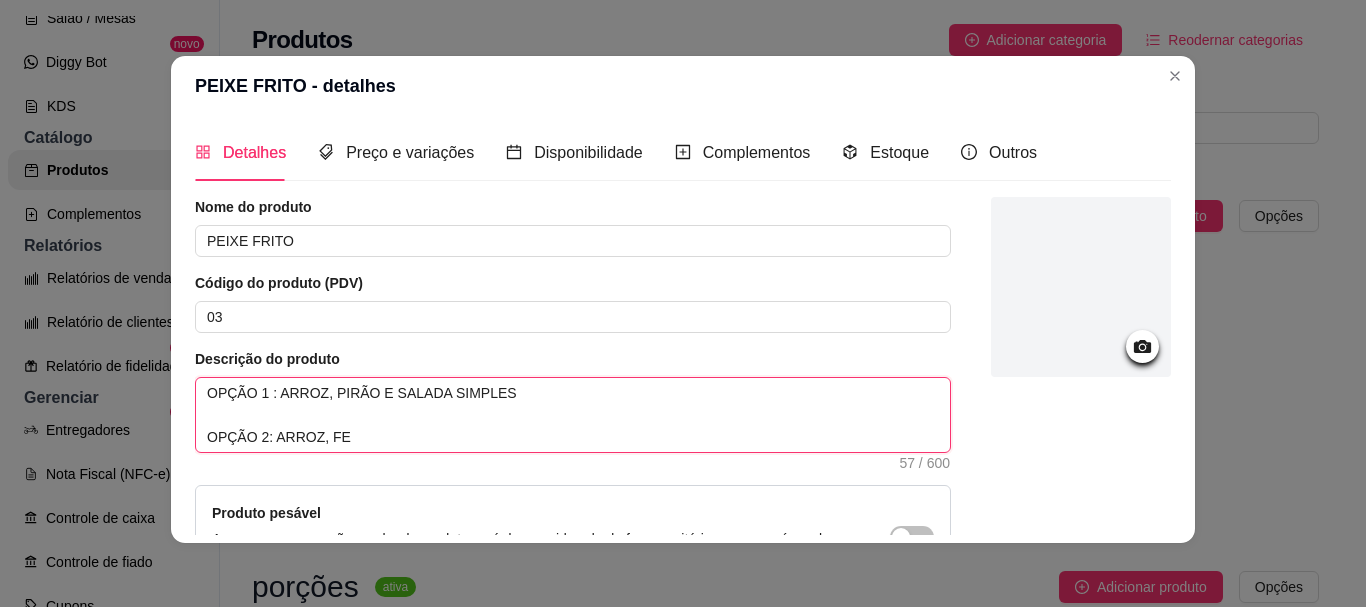 type on "OPÇÃO 1 : ARROZ, PIRÃO E SALADA SIMPLES
OPÇÃO 2: ARROZ, FEI" 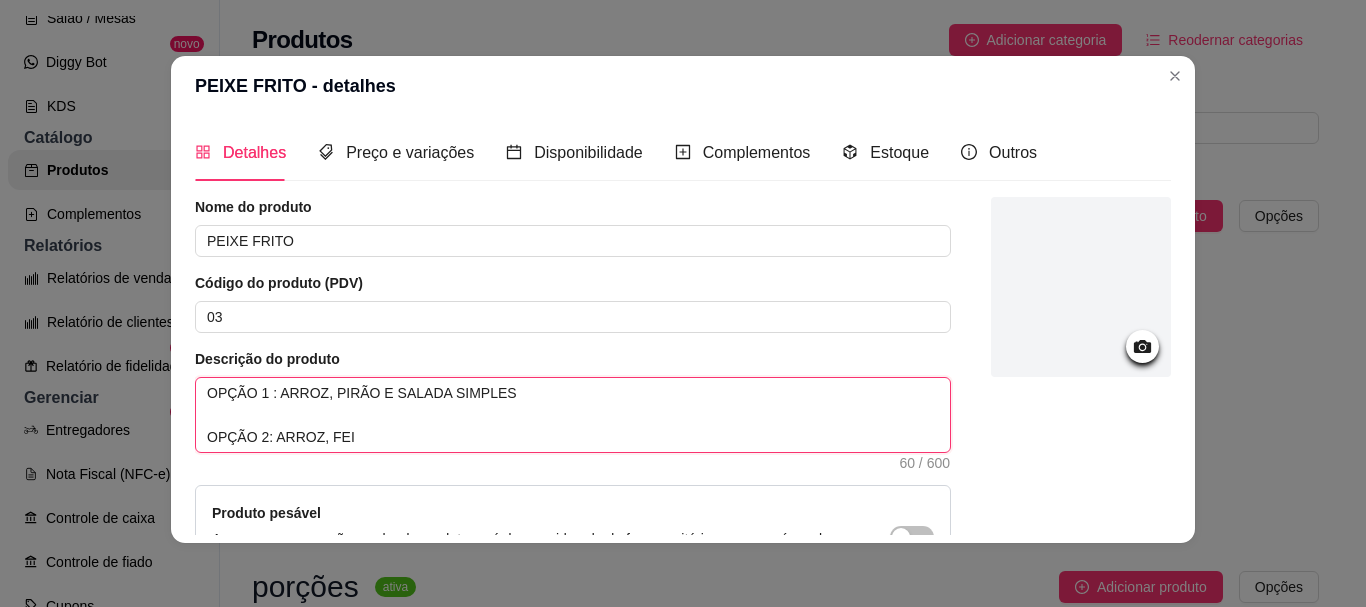 type 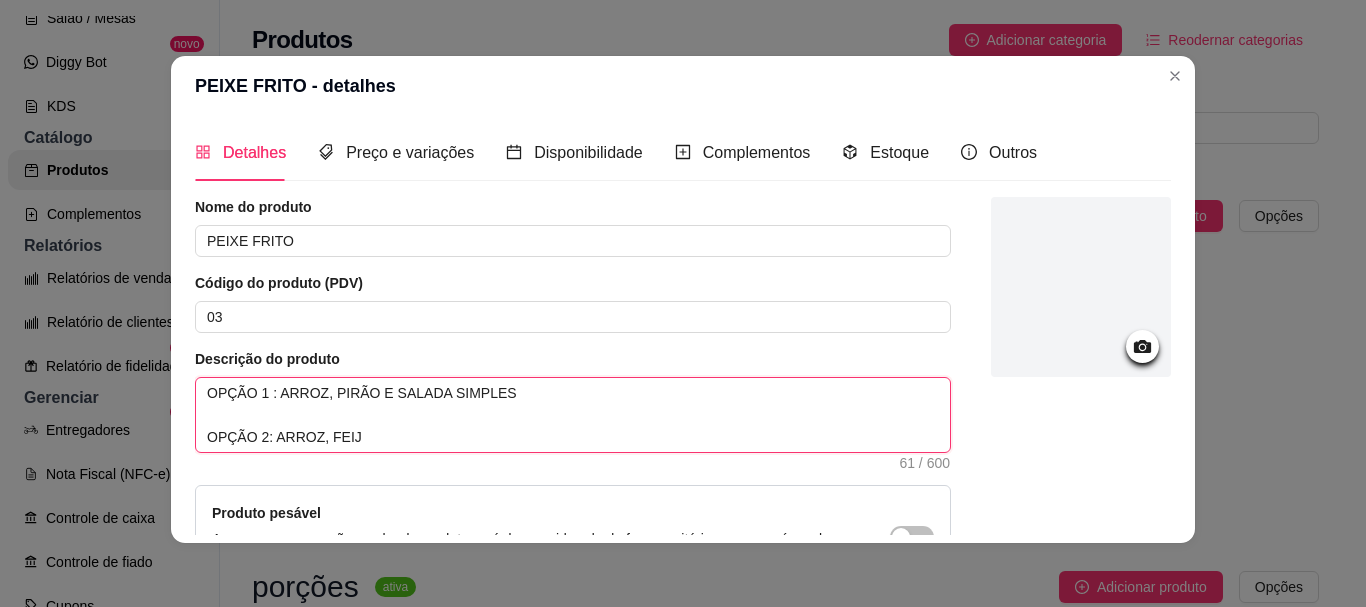 type 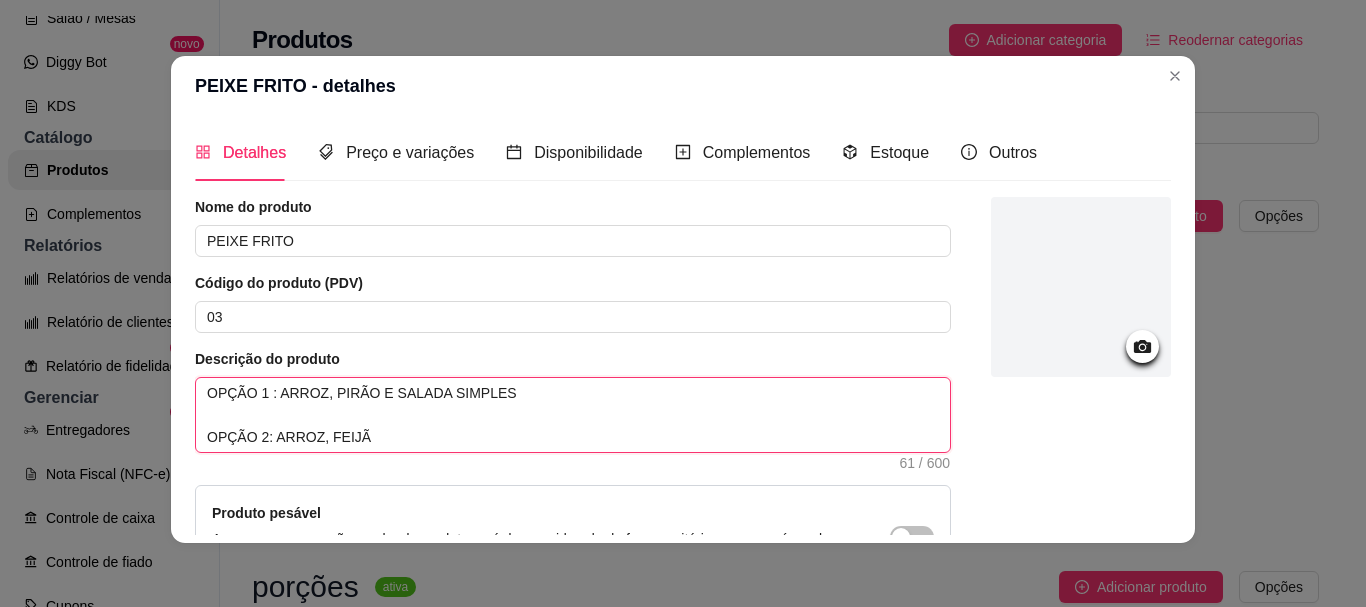 type 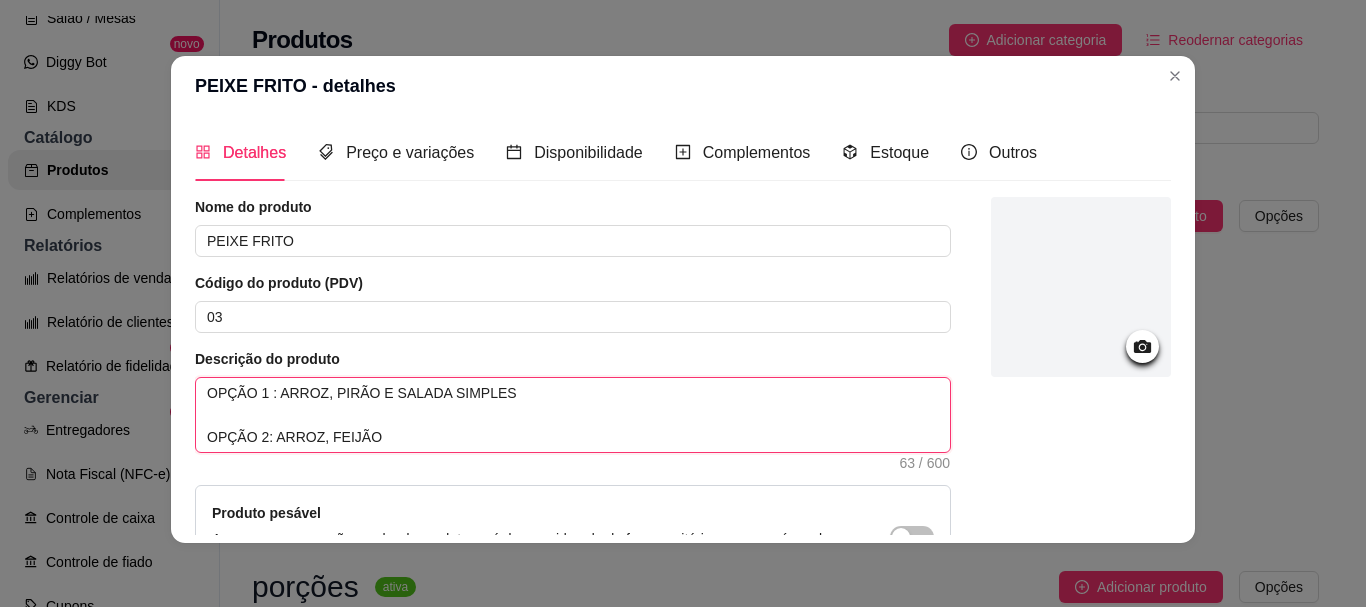type 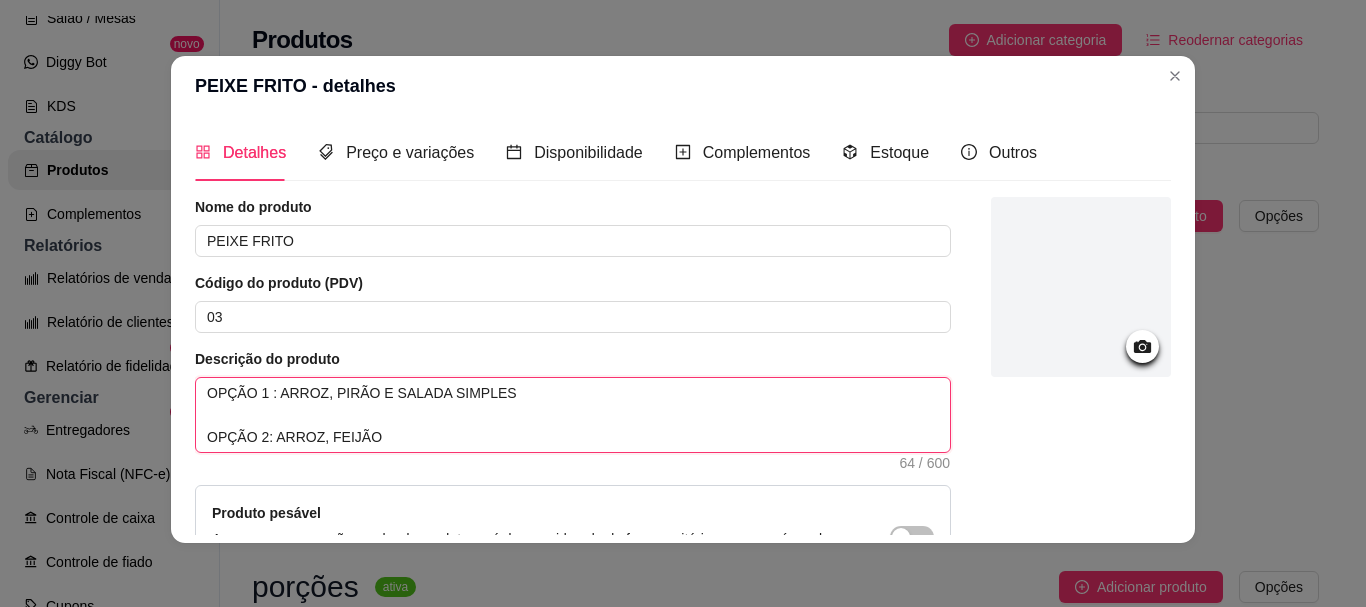 type 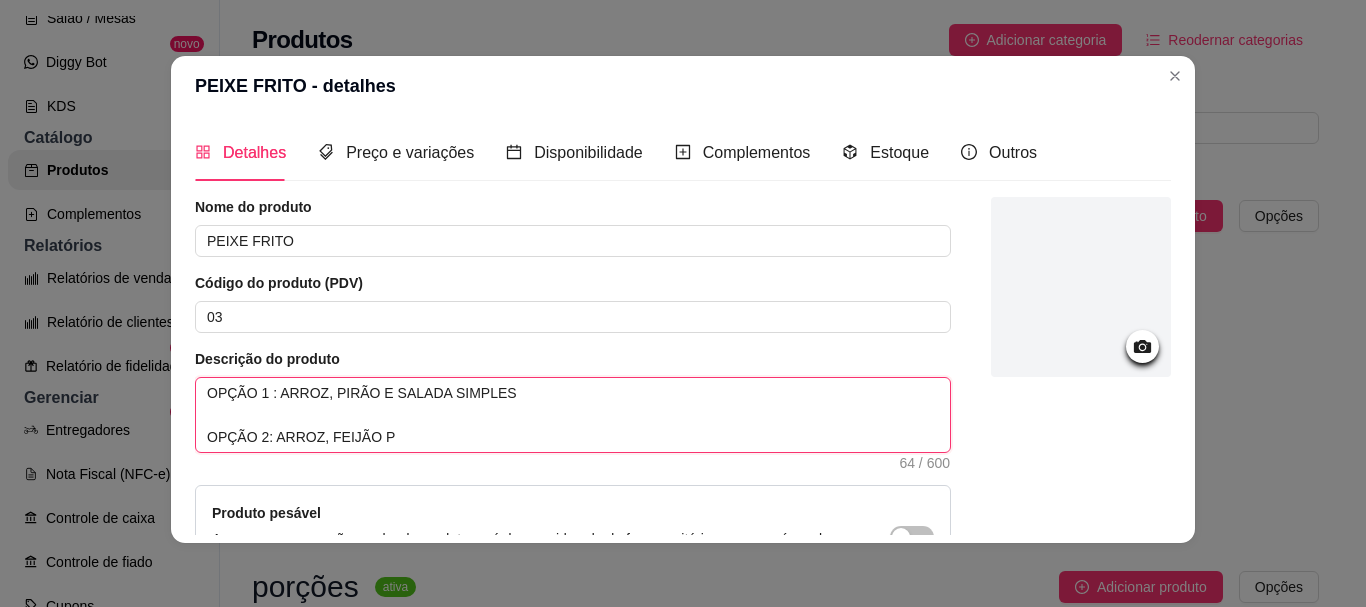 type 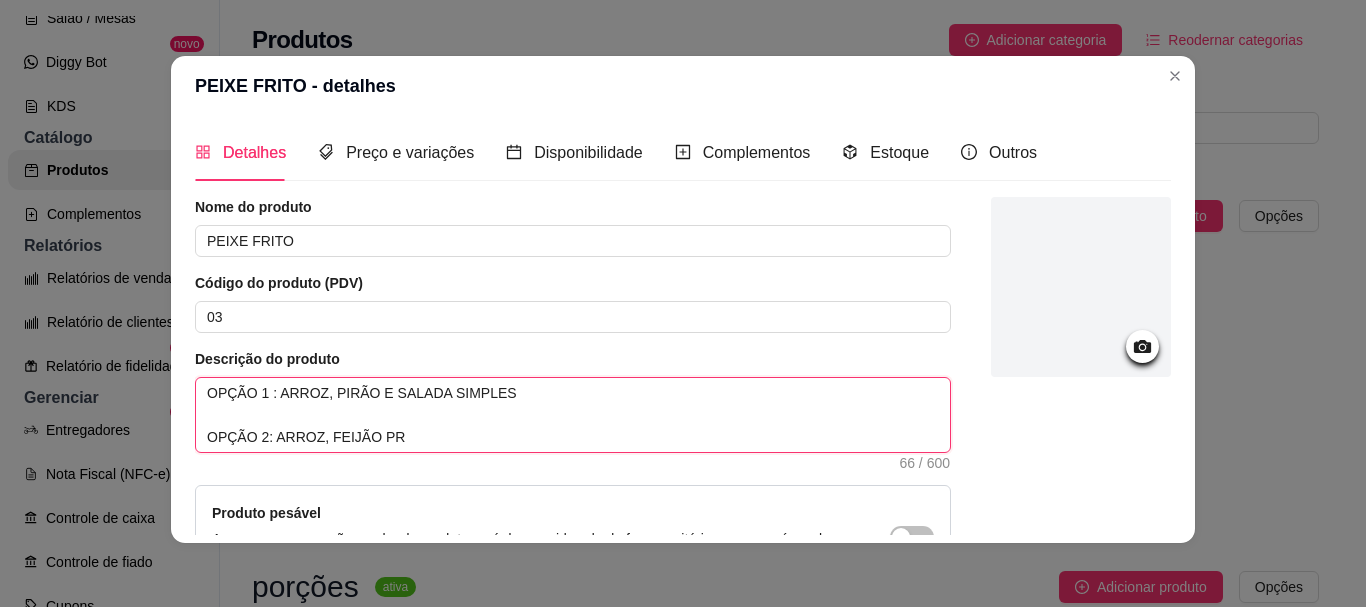 type 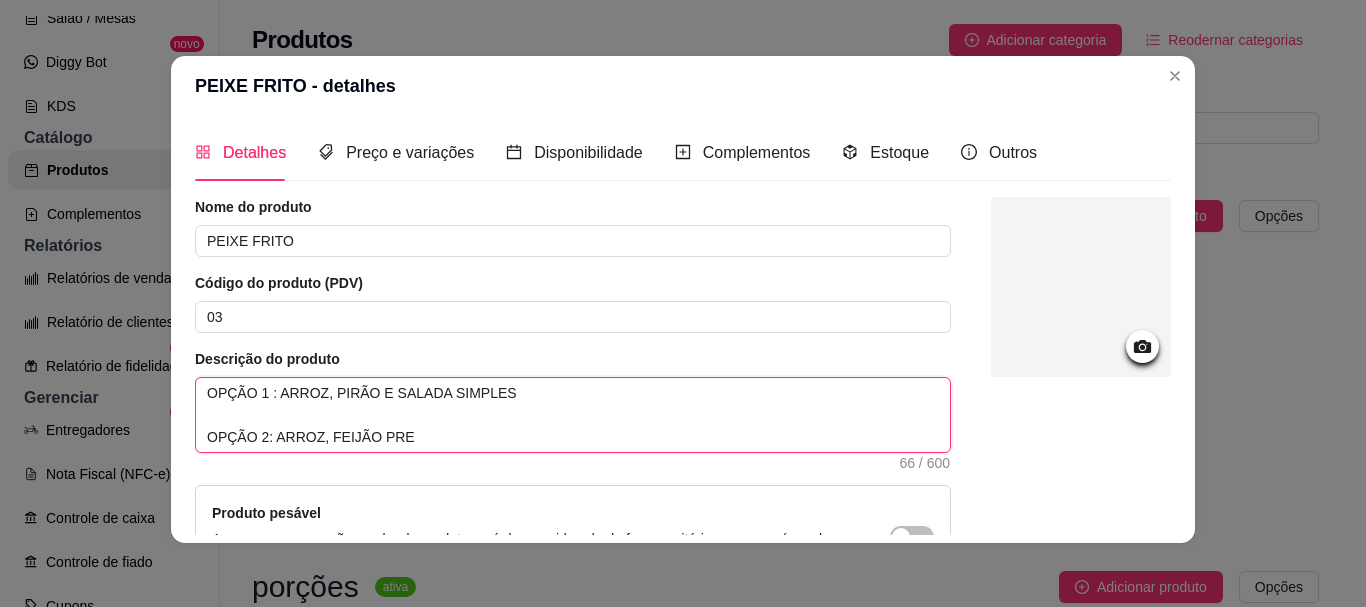 type 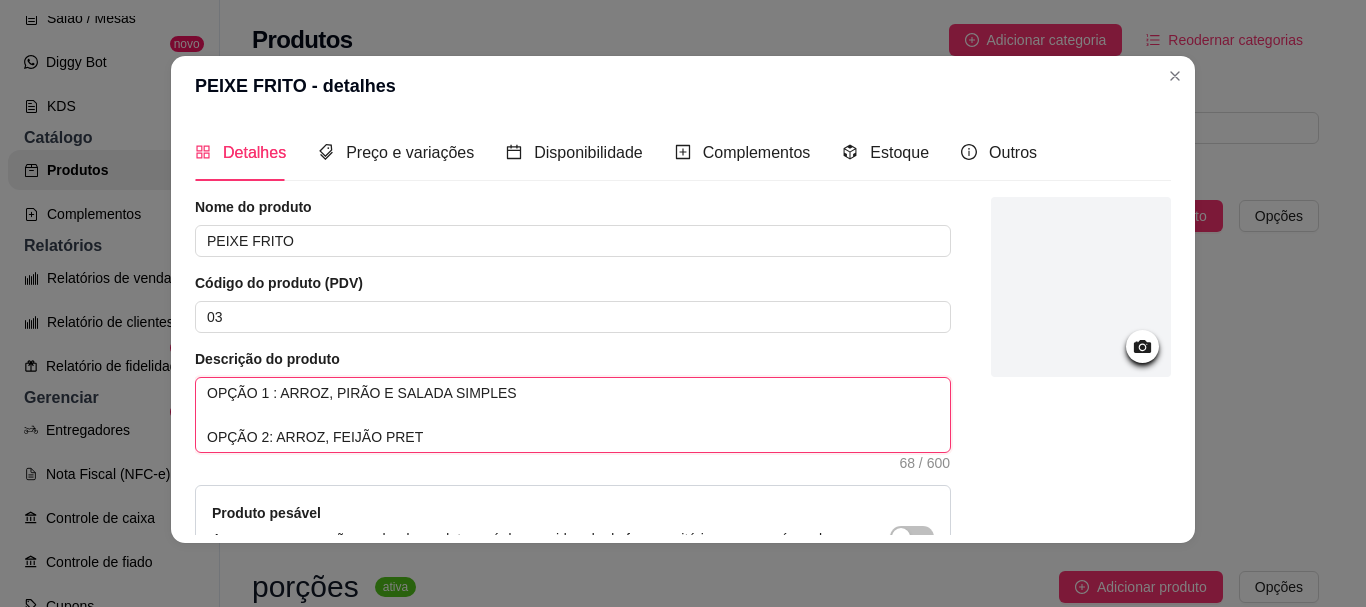 type 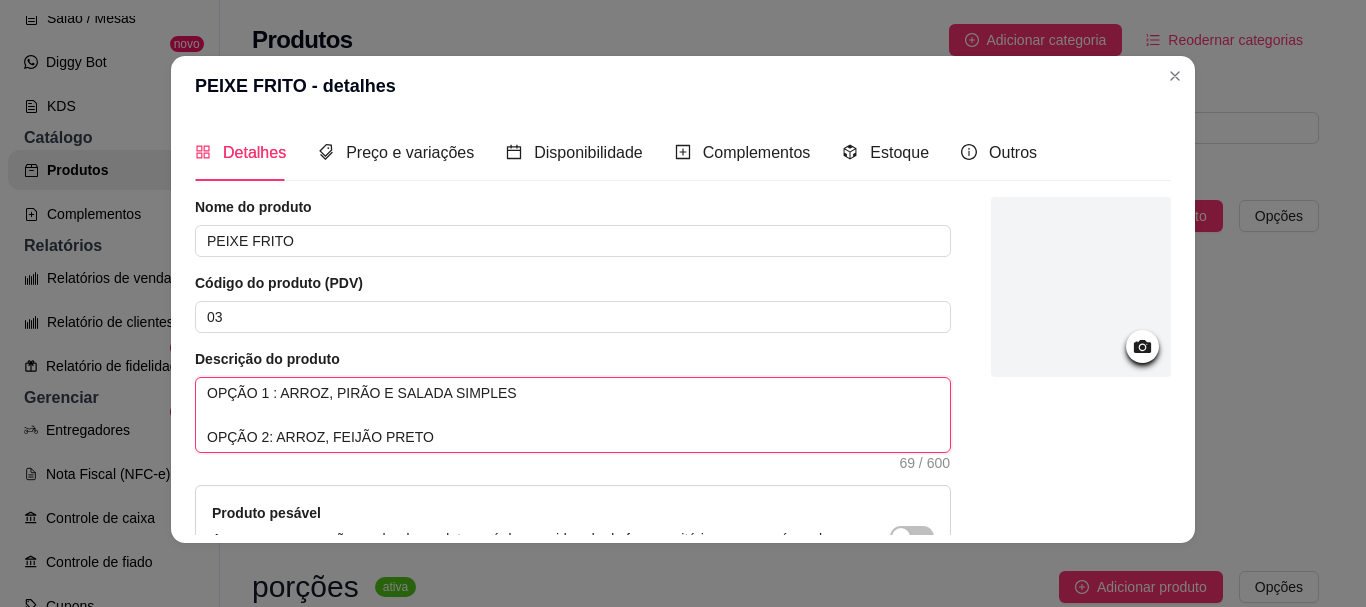 type 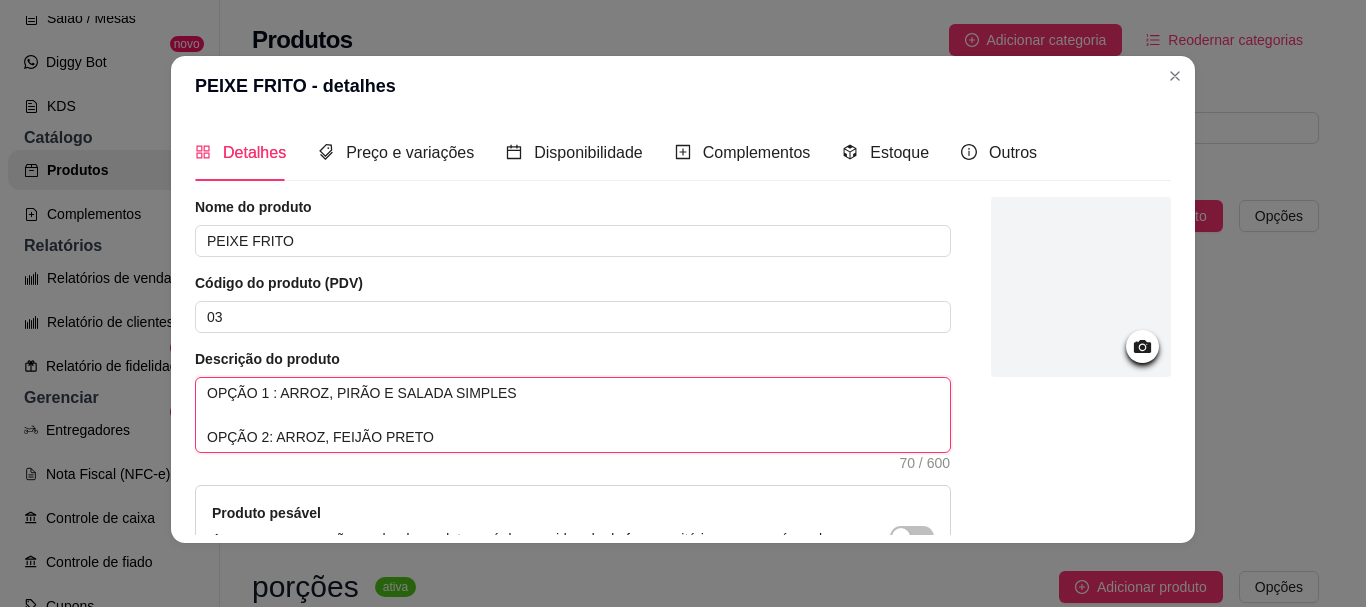 type 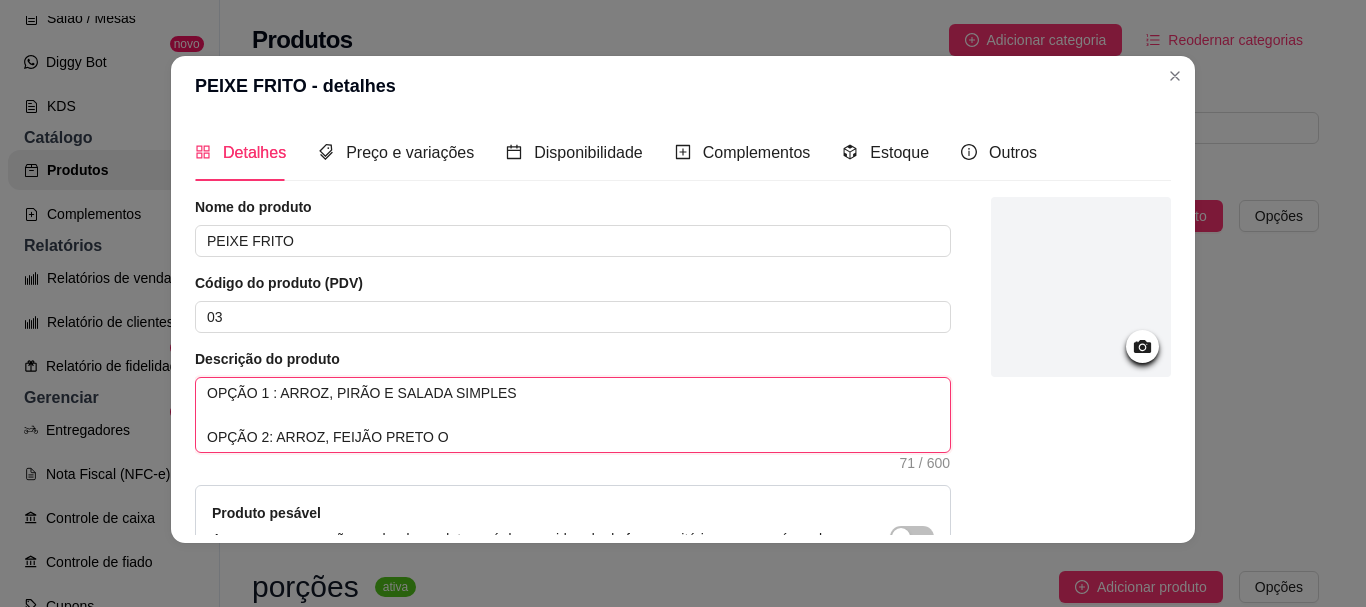 type 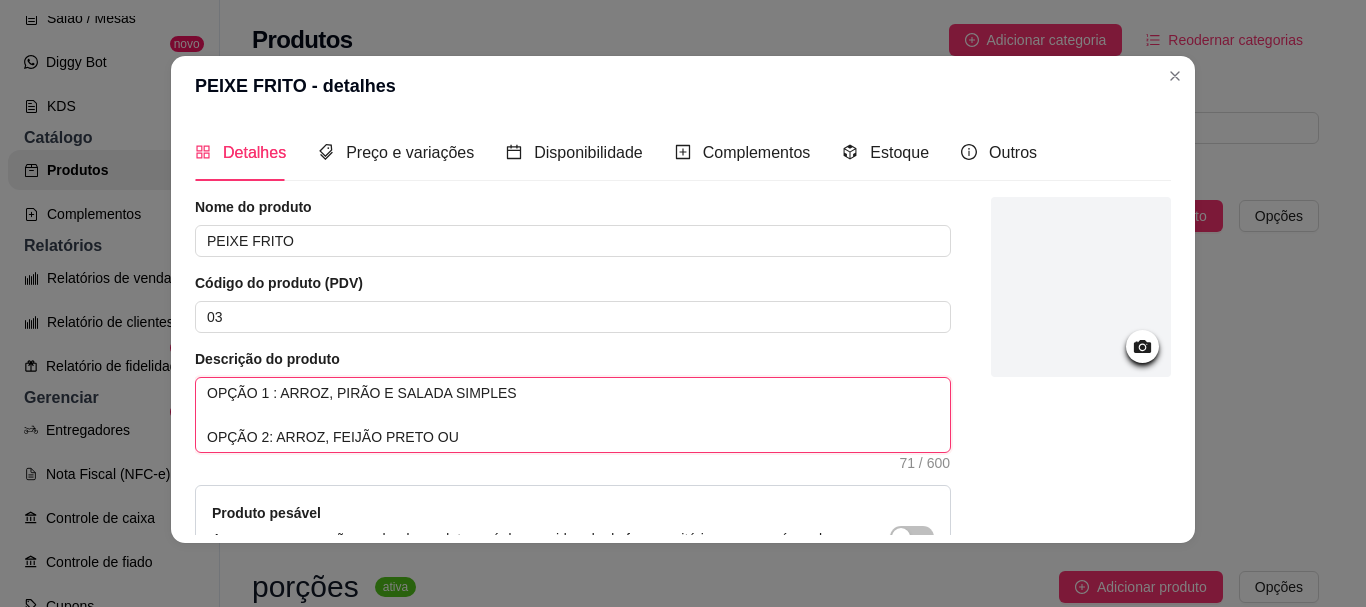 type on "OPÇÃO 1 : ARROZ, PIRÃO E SALADA SIMPLES
OPÇÃO 2: ARROZ, FEIJÃO PRETO OU" 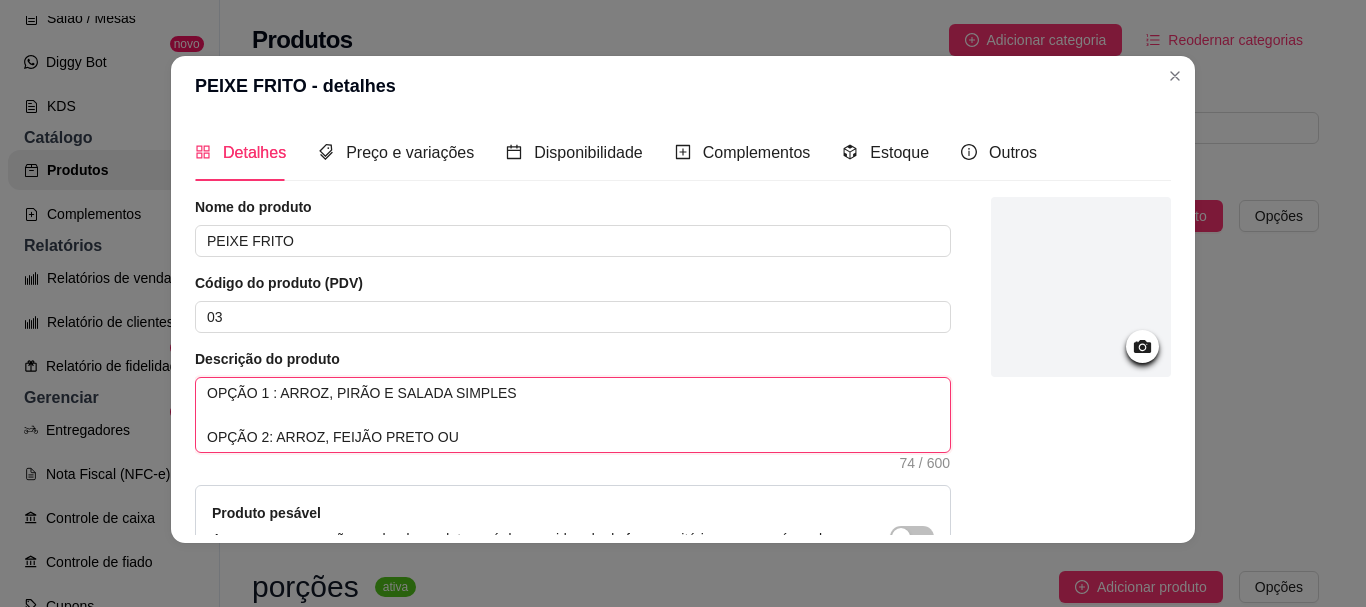 type 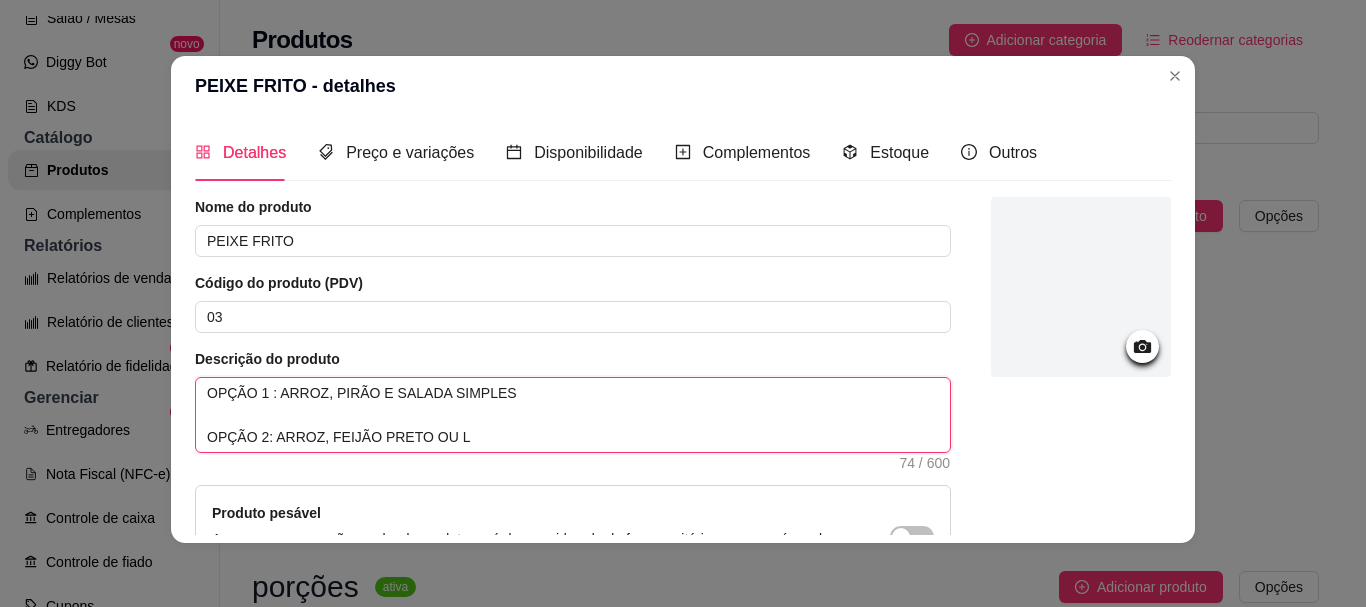 type 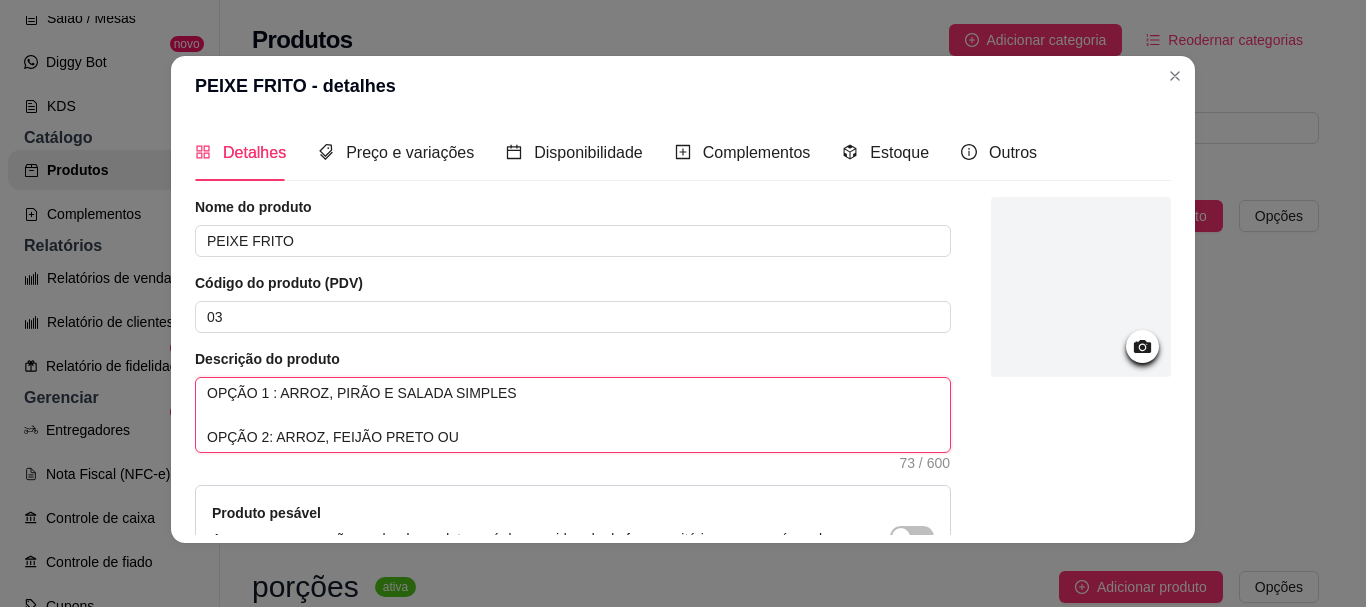 type 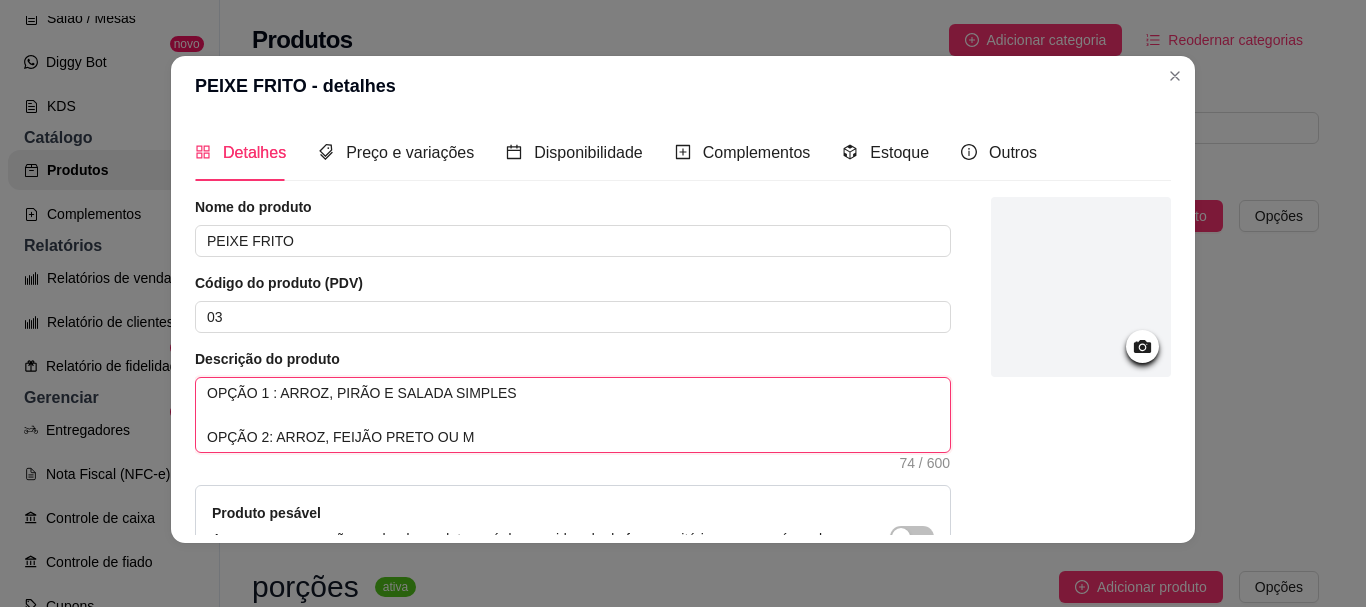 type 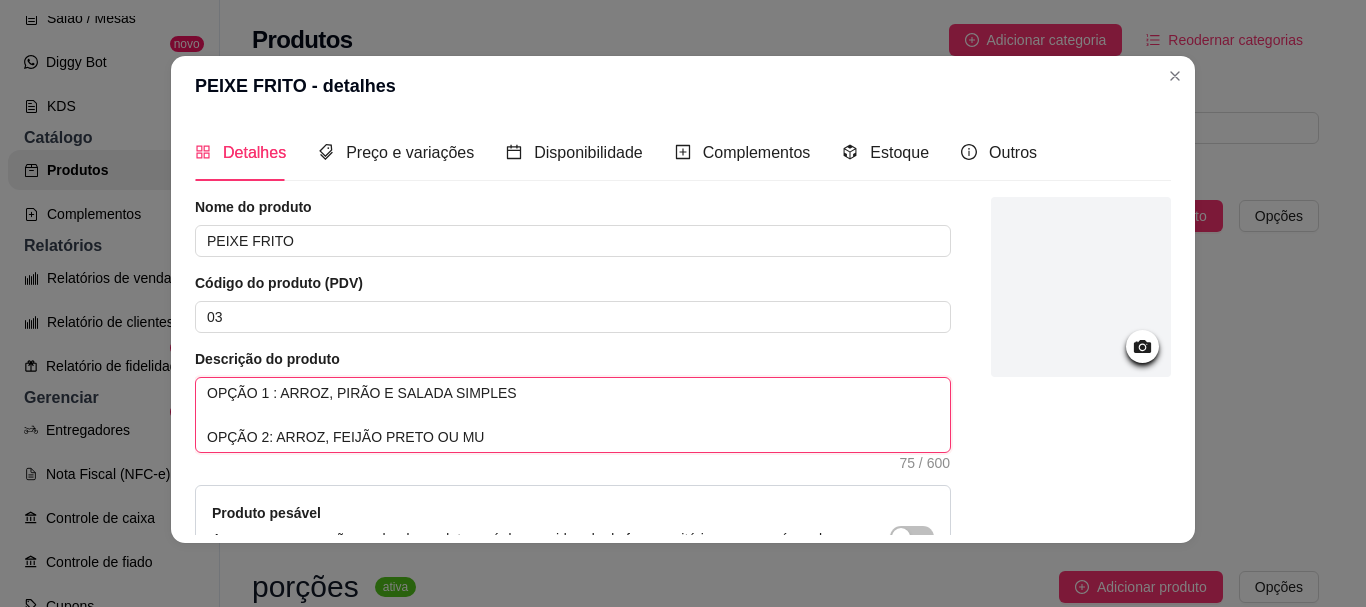 type 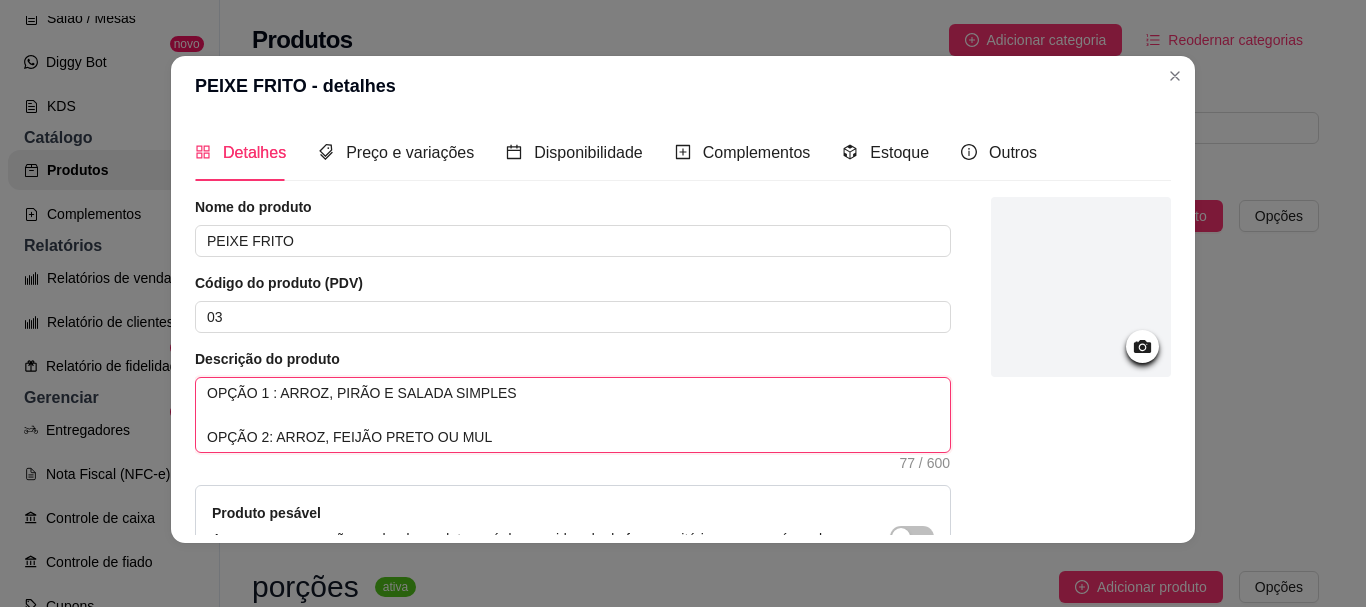type 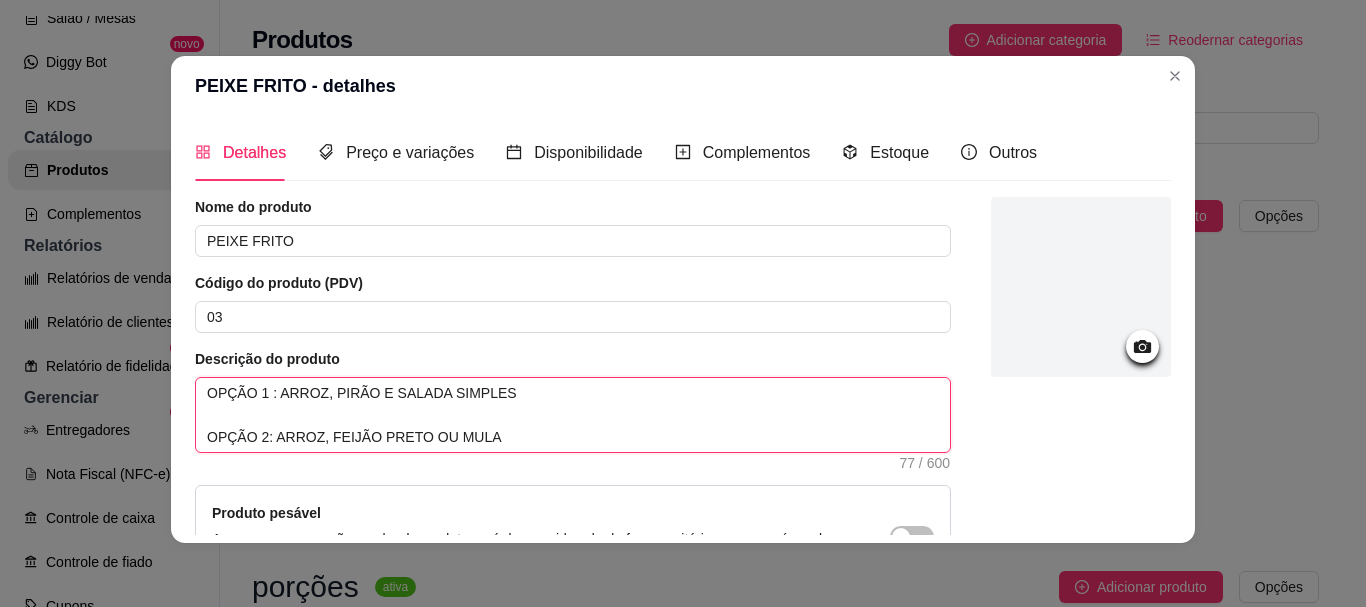 type 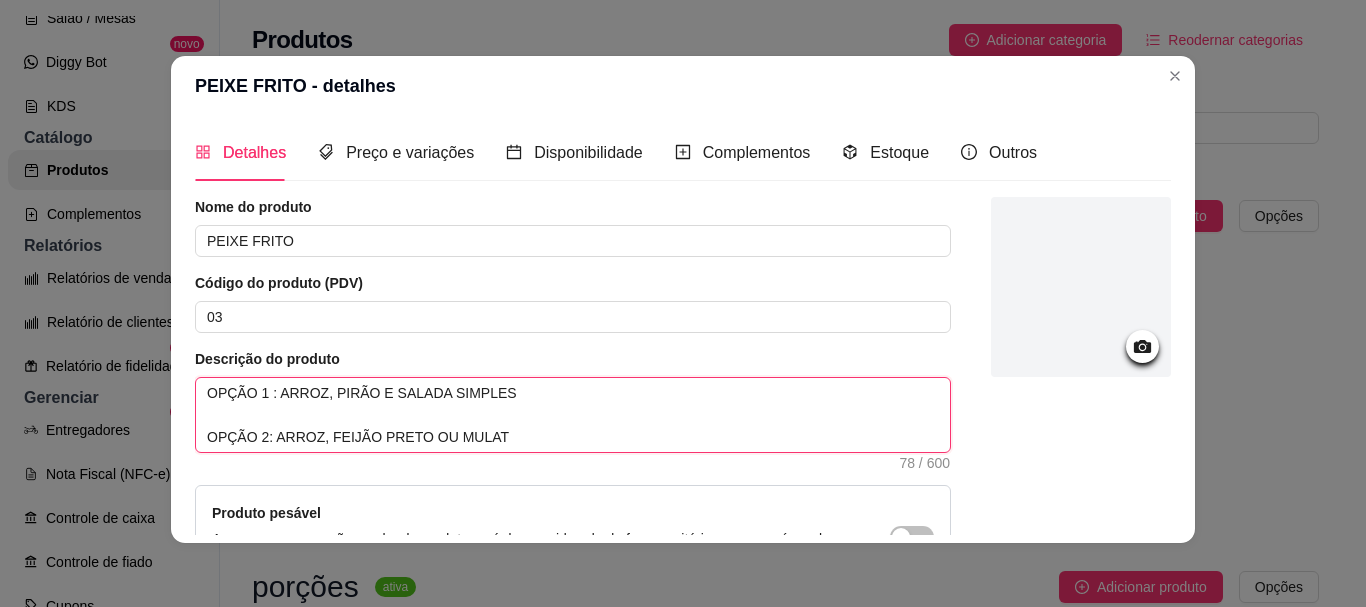 type on "OPÇÃO 1 : ARROZ, PIRÃO E SALADA SIMPLES
OPÇÃO 2: ARROZ, FEIJÃO PRETO OU MULATO" 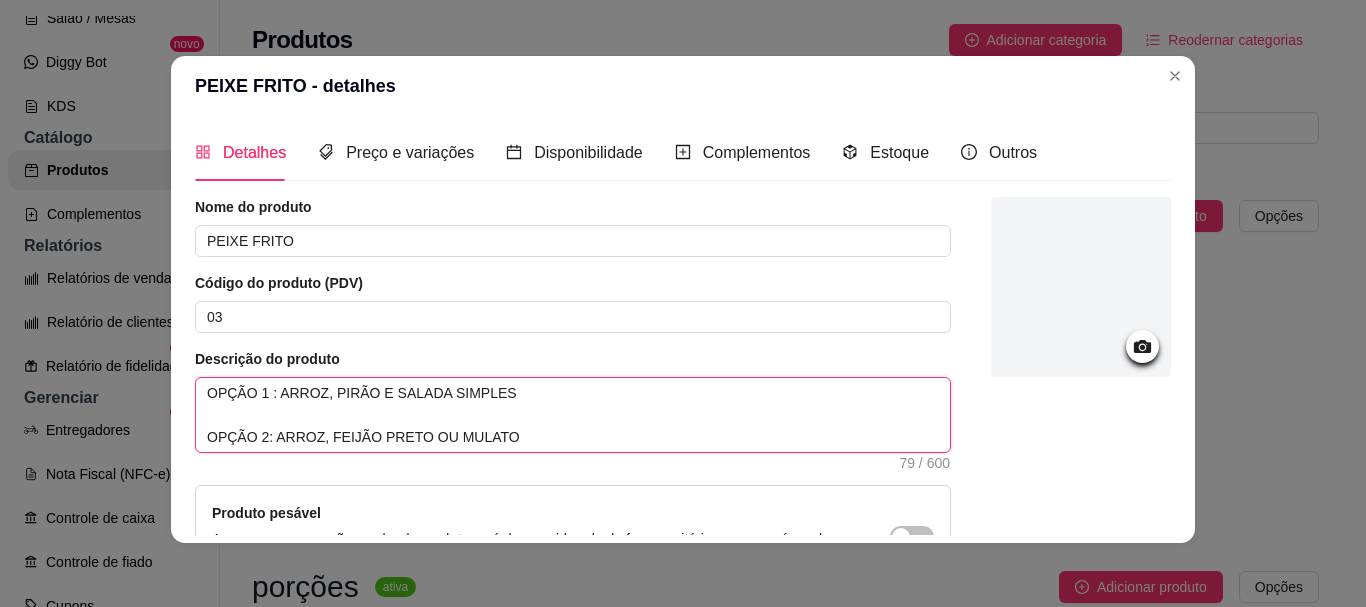 type 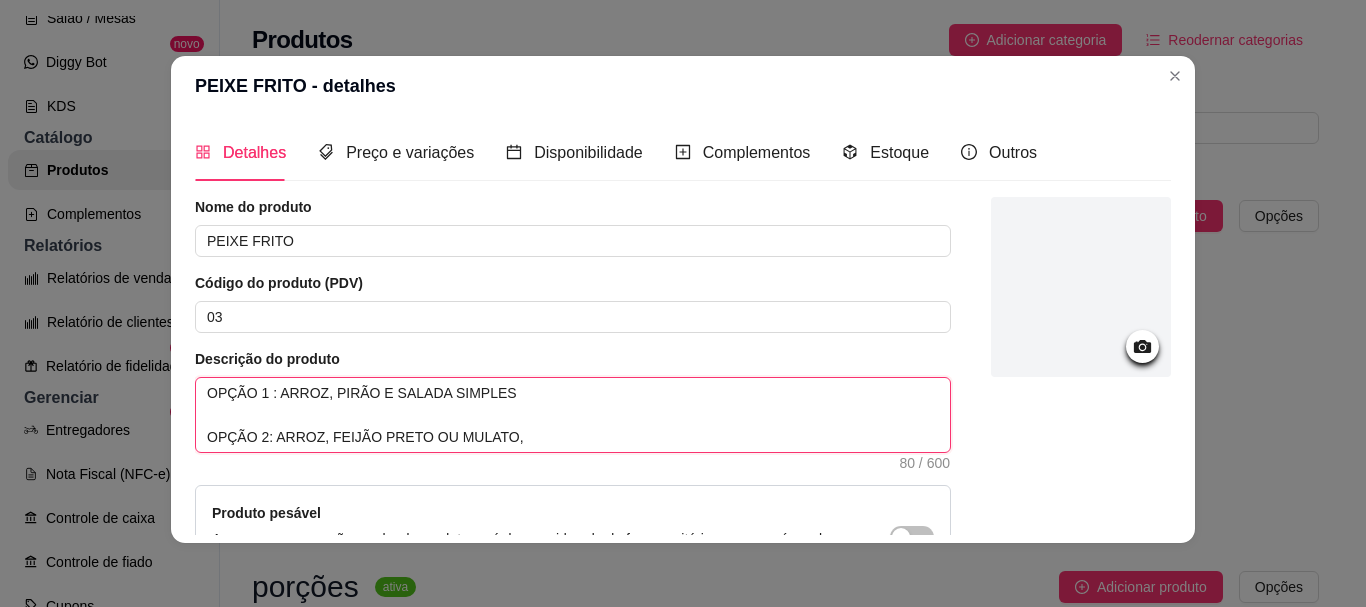 type 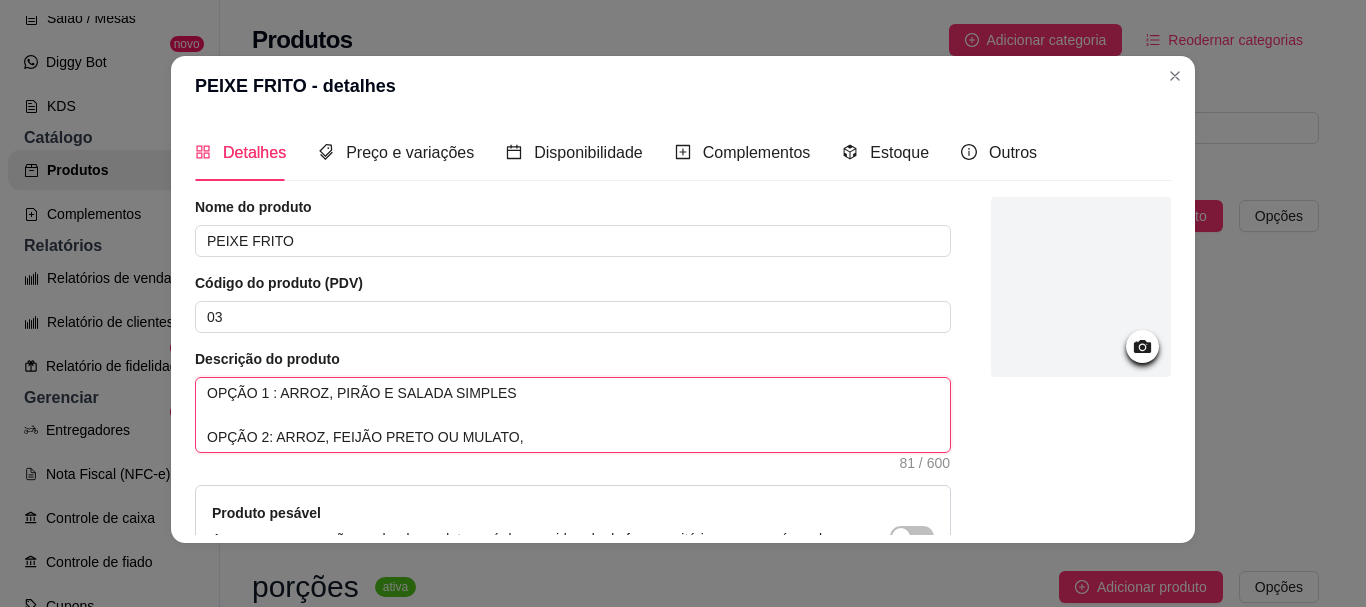 type 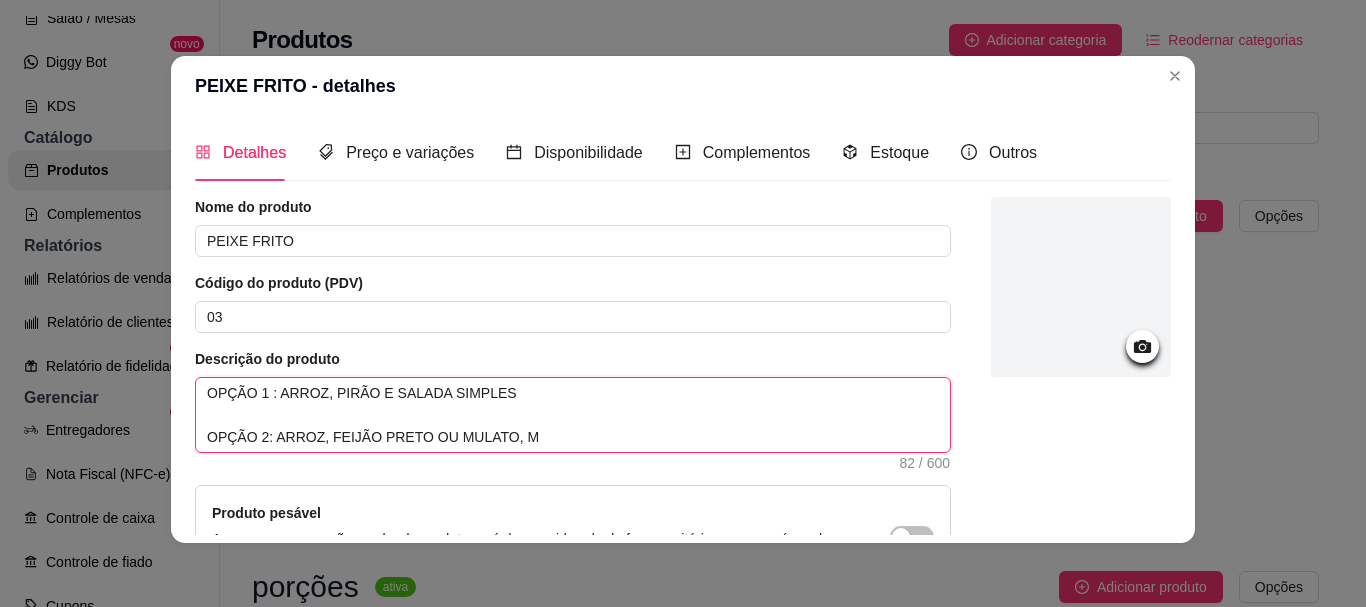 type 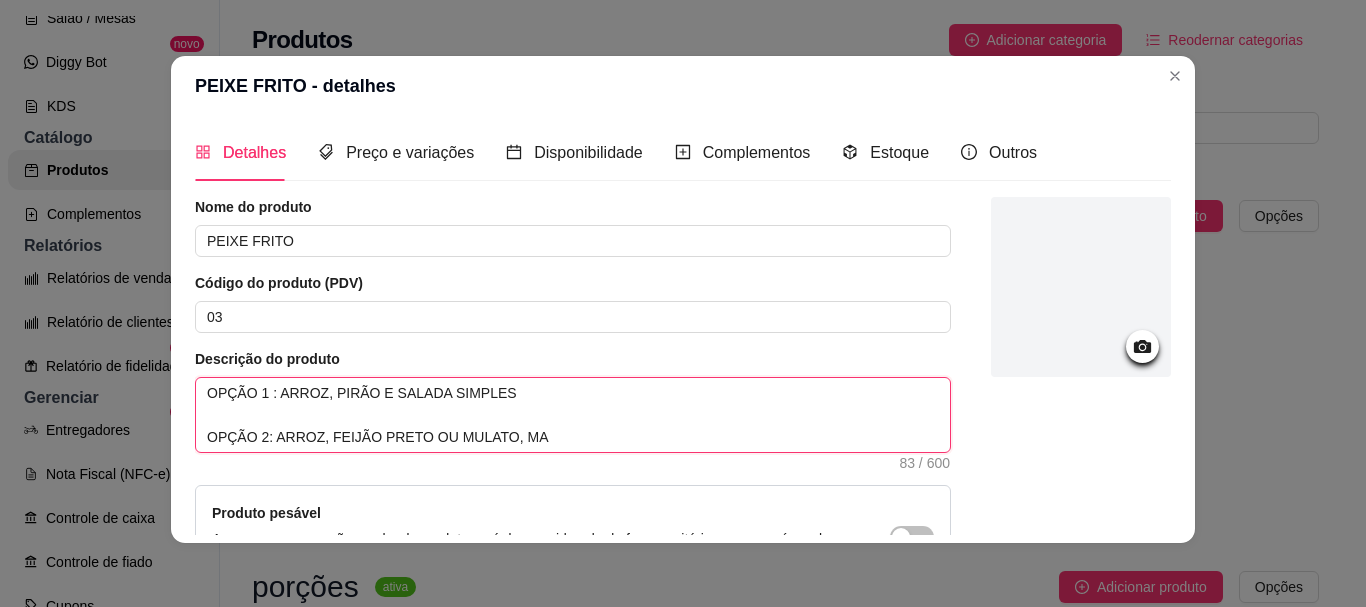 type 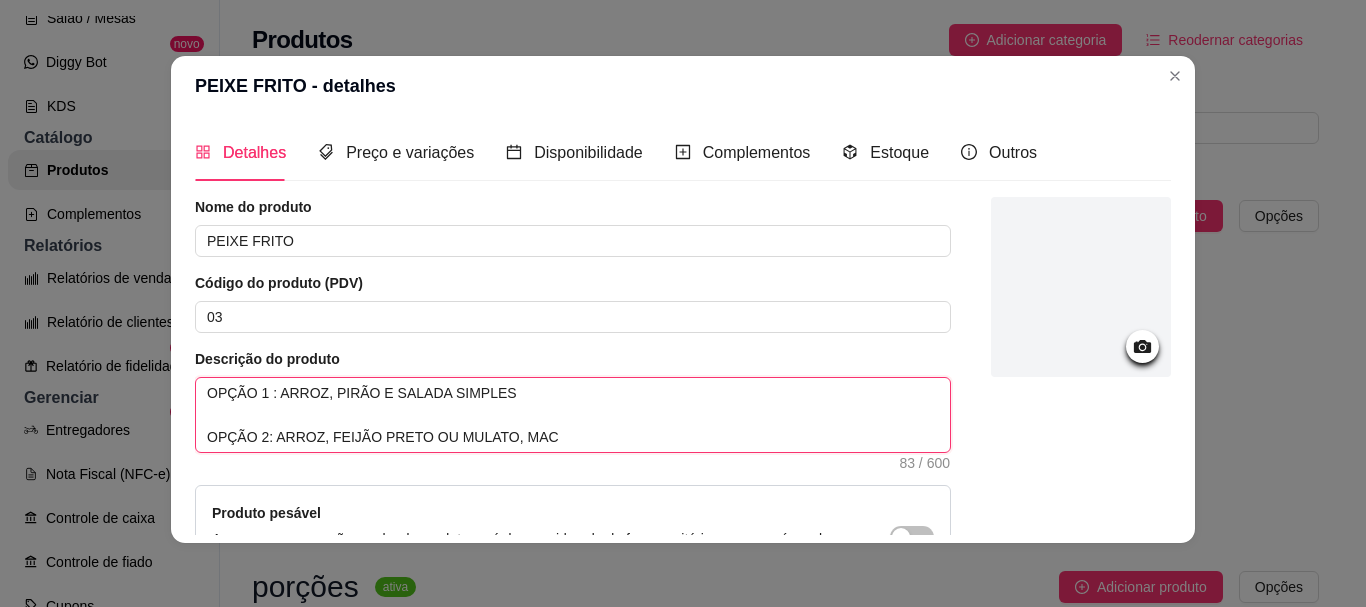 type 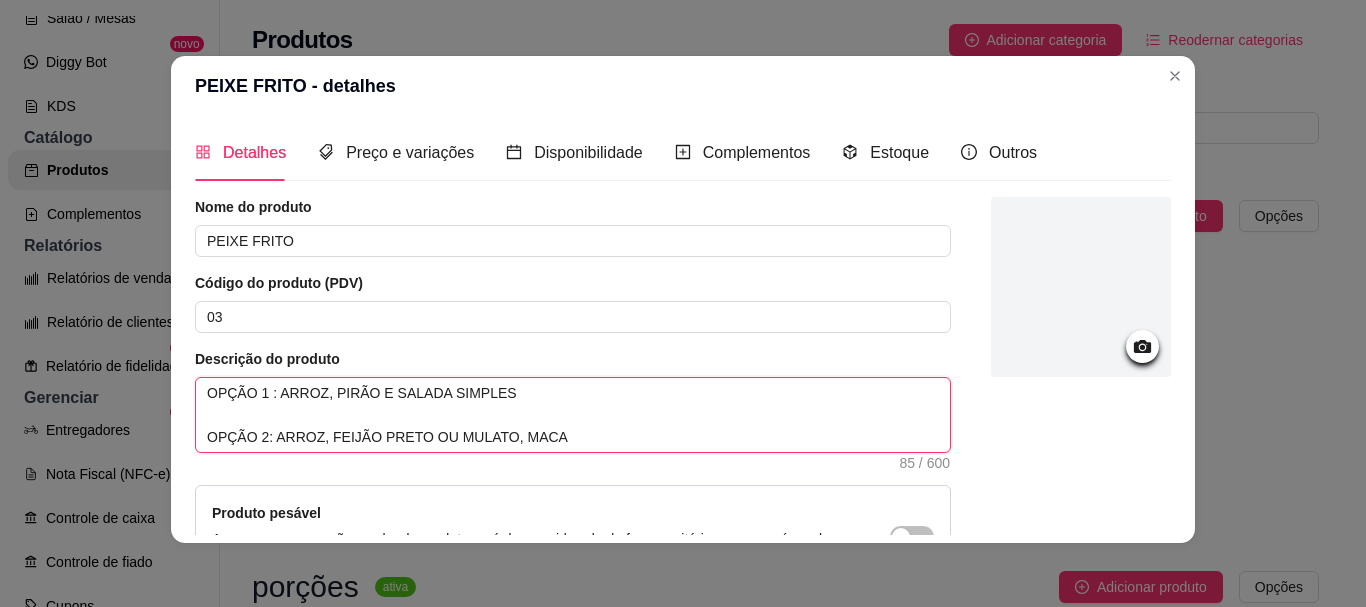 type 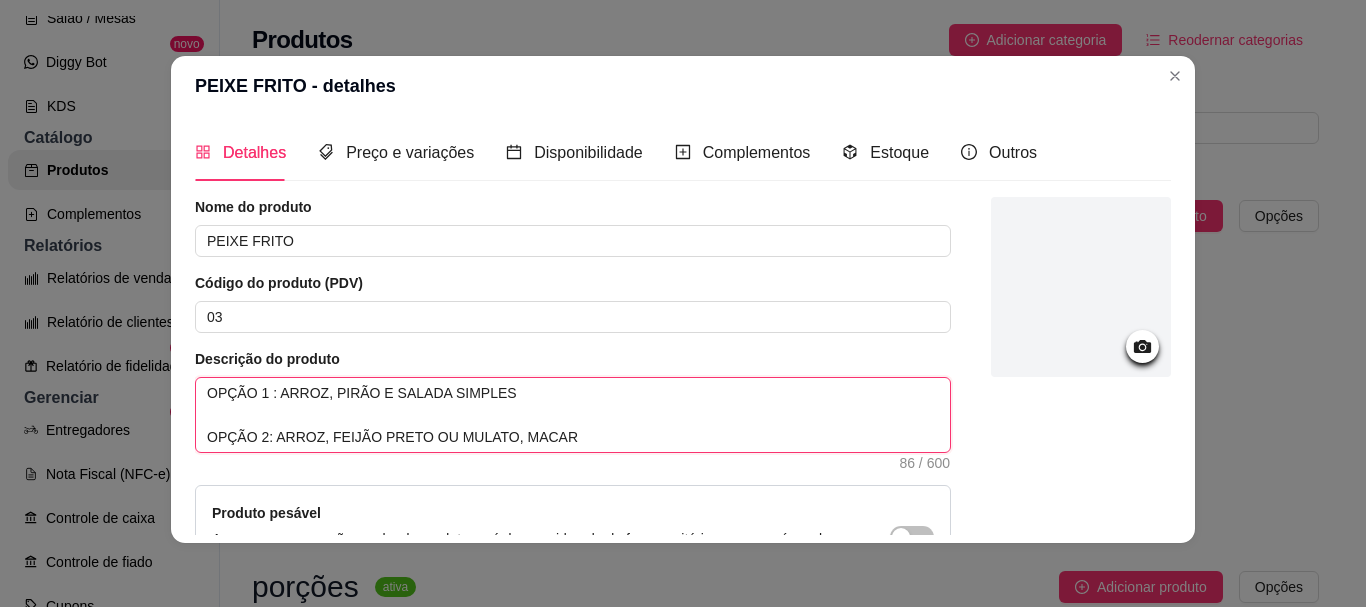 type 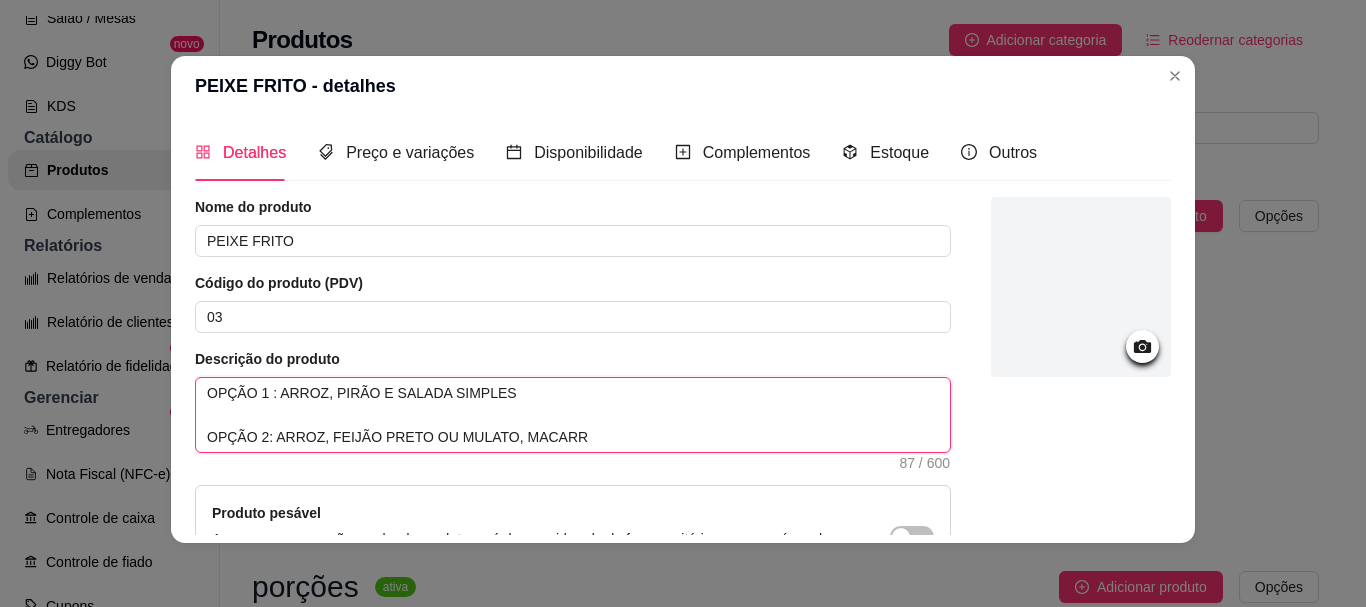 type 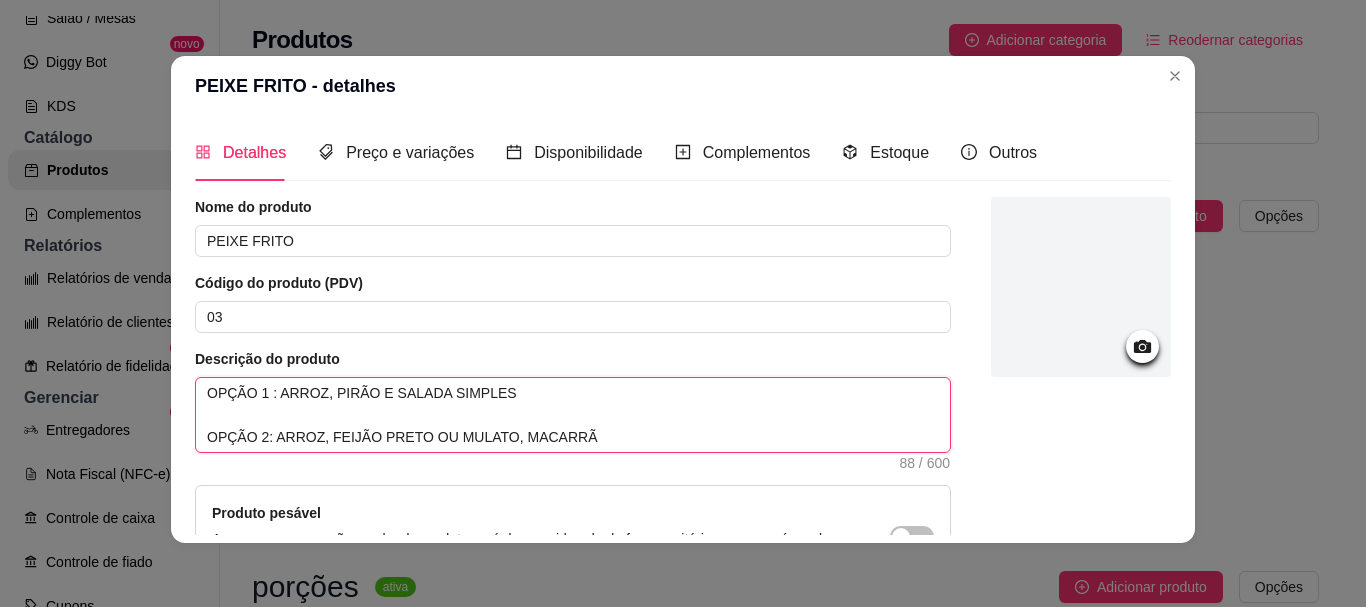 type 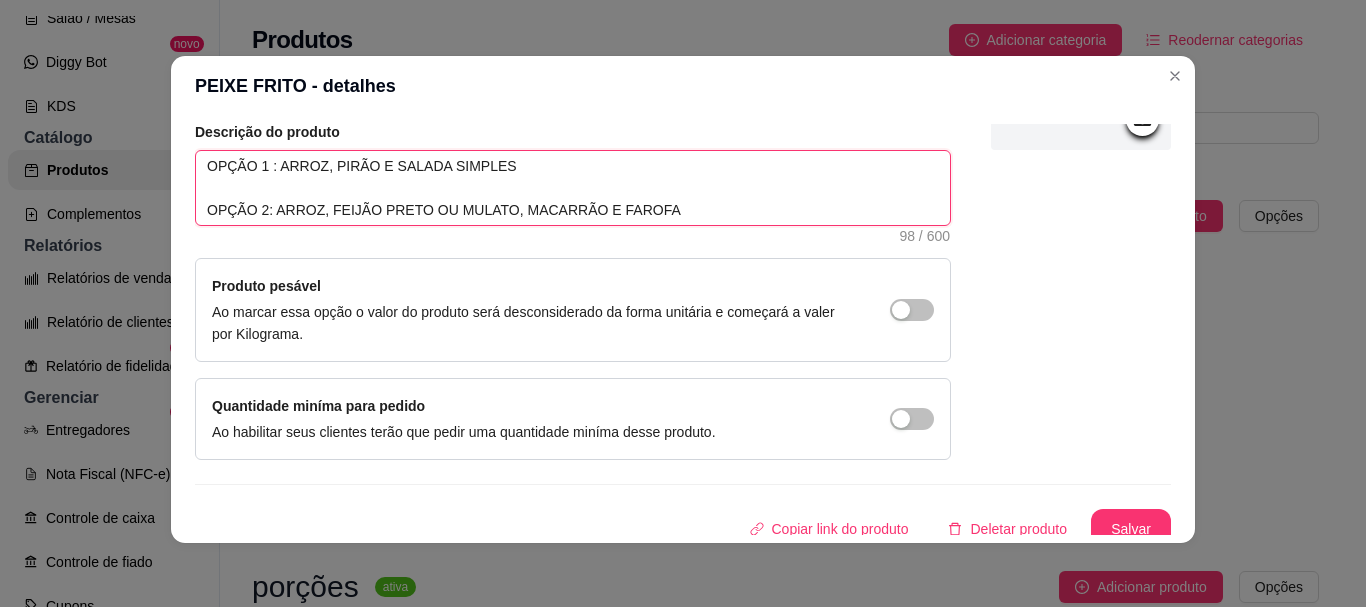 scroll, scrollTop: 241, scrollLeft: 0, axis: vertical 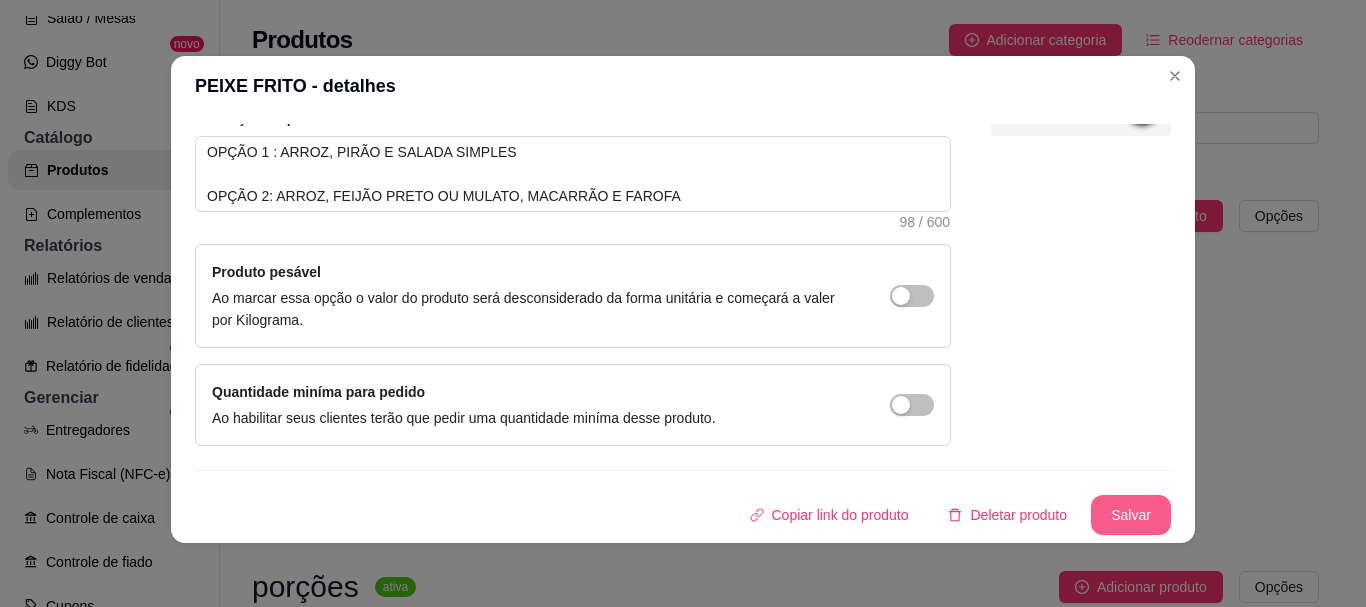 click on "Salvar" at bounding box center [1131, 515] 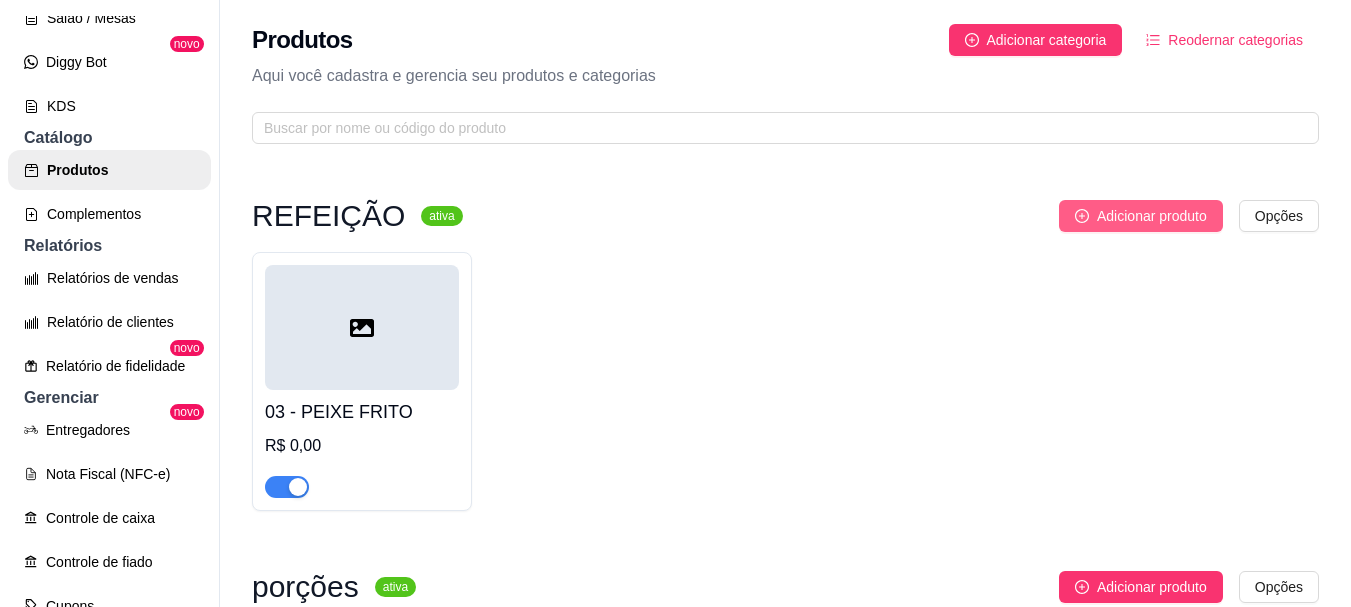 click on "Adicionar produto" at bounding box center [1152, 216] 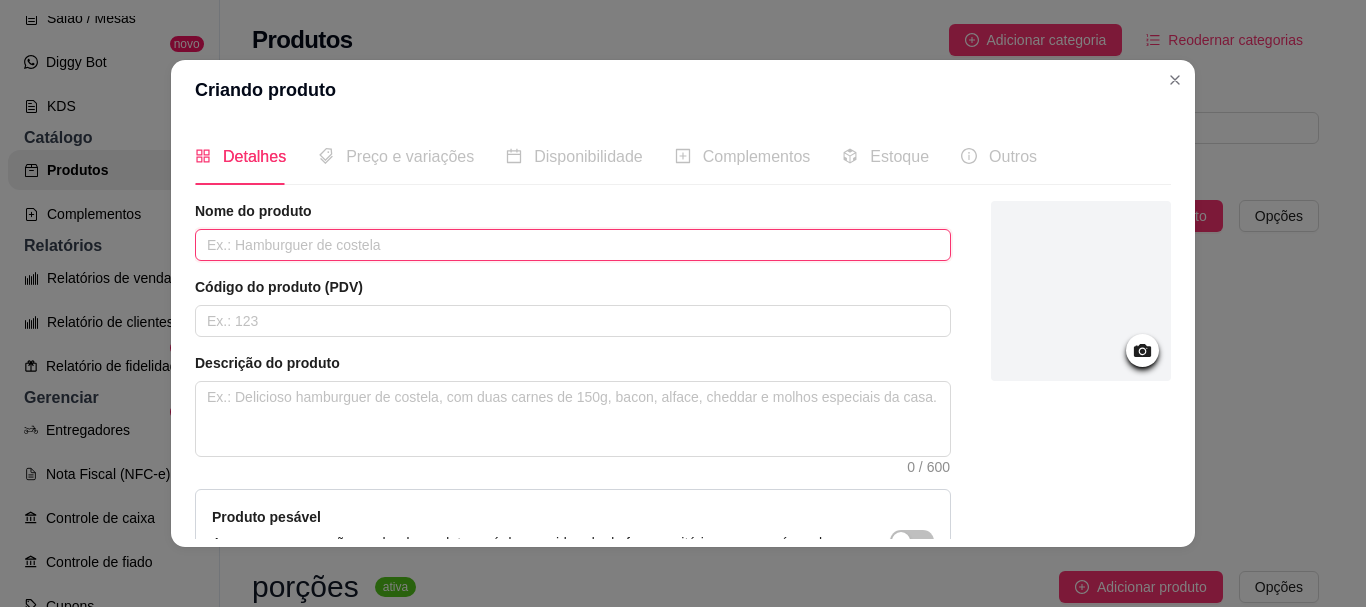 click at bounding box center (573, 245) 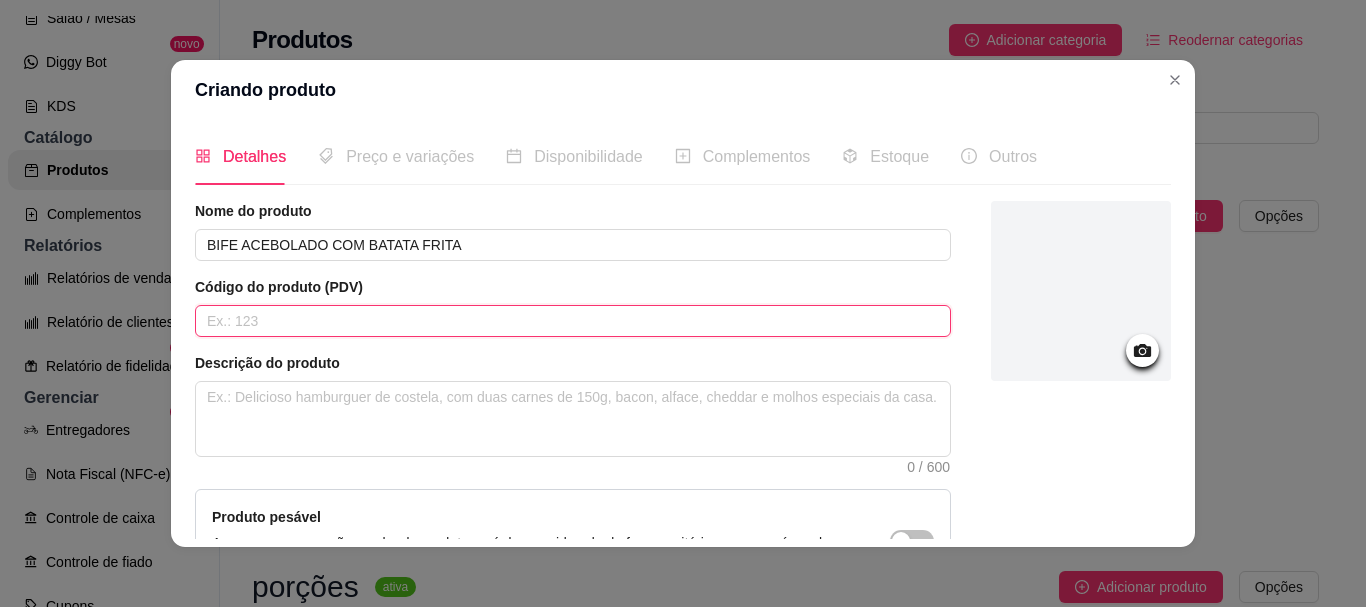 click at bounding box center [573, 321] 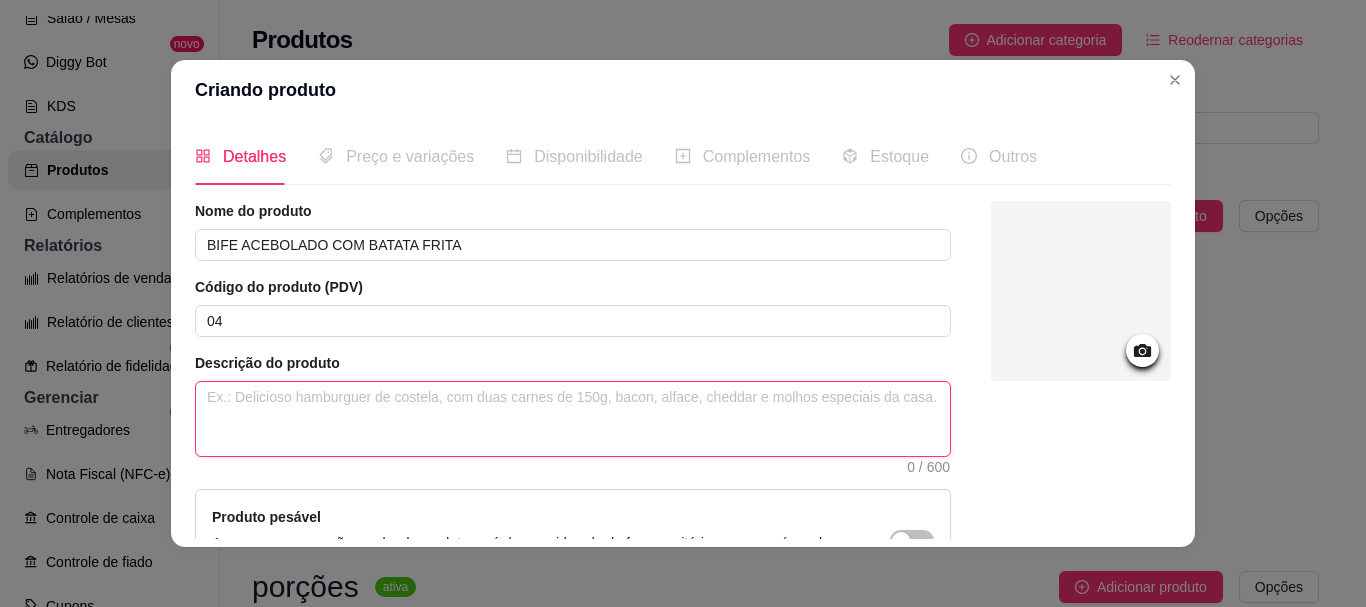 click at bounding box center [573, 419] 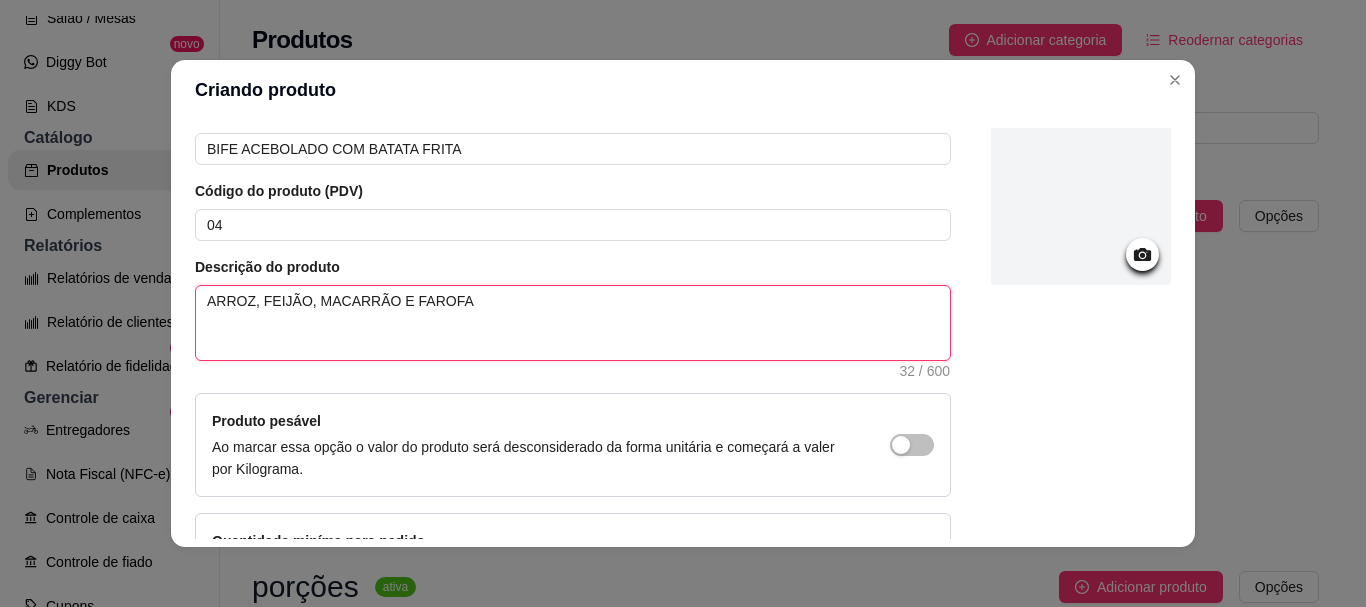 scroll, scrollTop: 0, scrollLeft: 0, axis: both 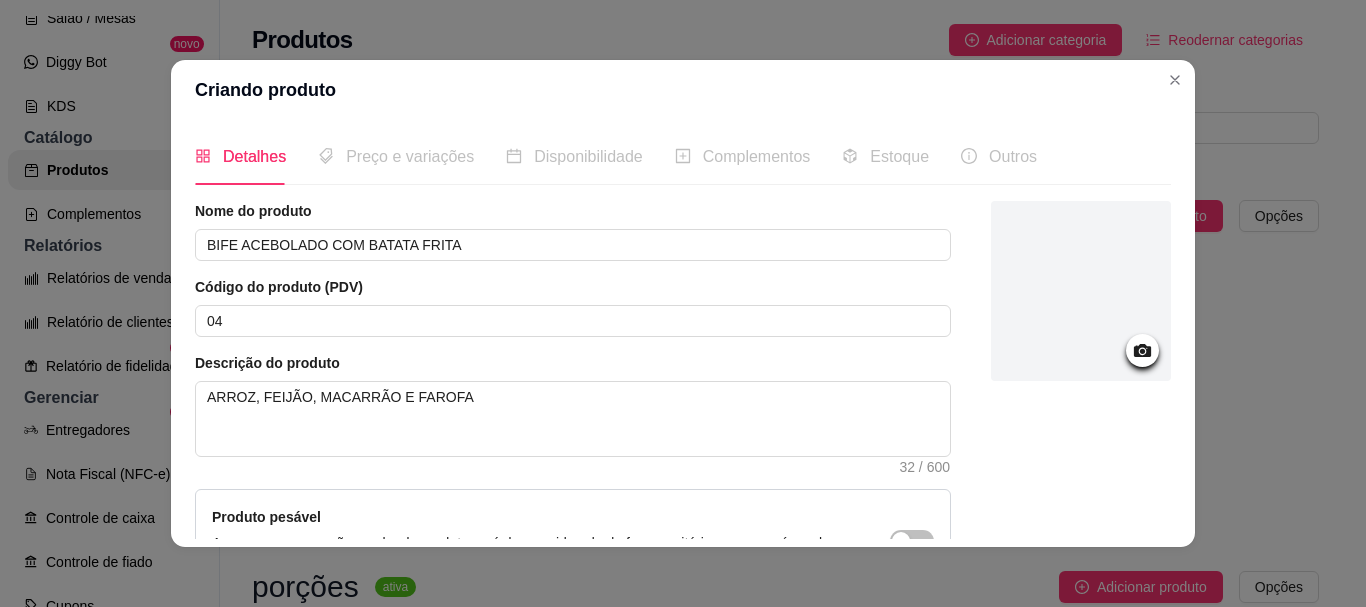 click on "Preço e variações" at bounding box center [410, 156] 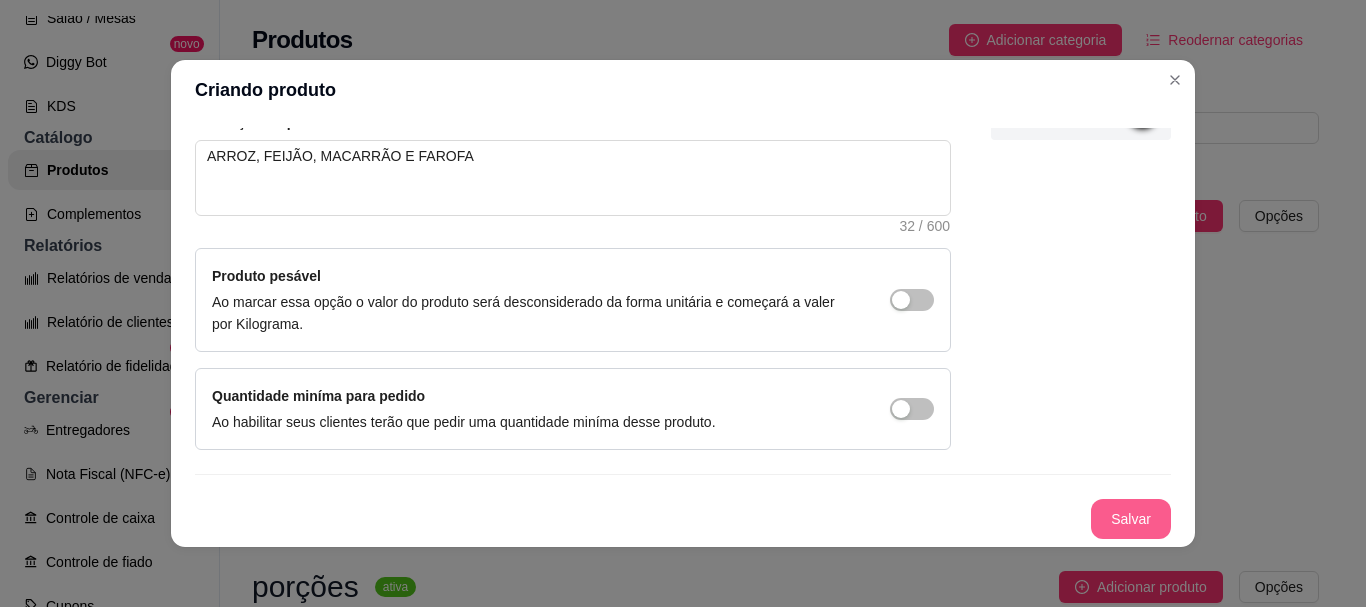 click on "Salvar" at bounding box center (1131, 519) 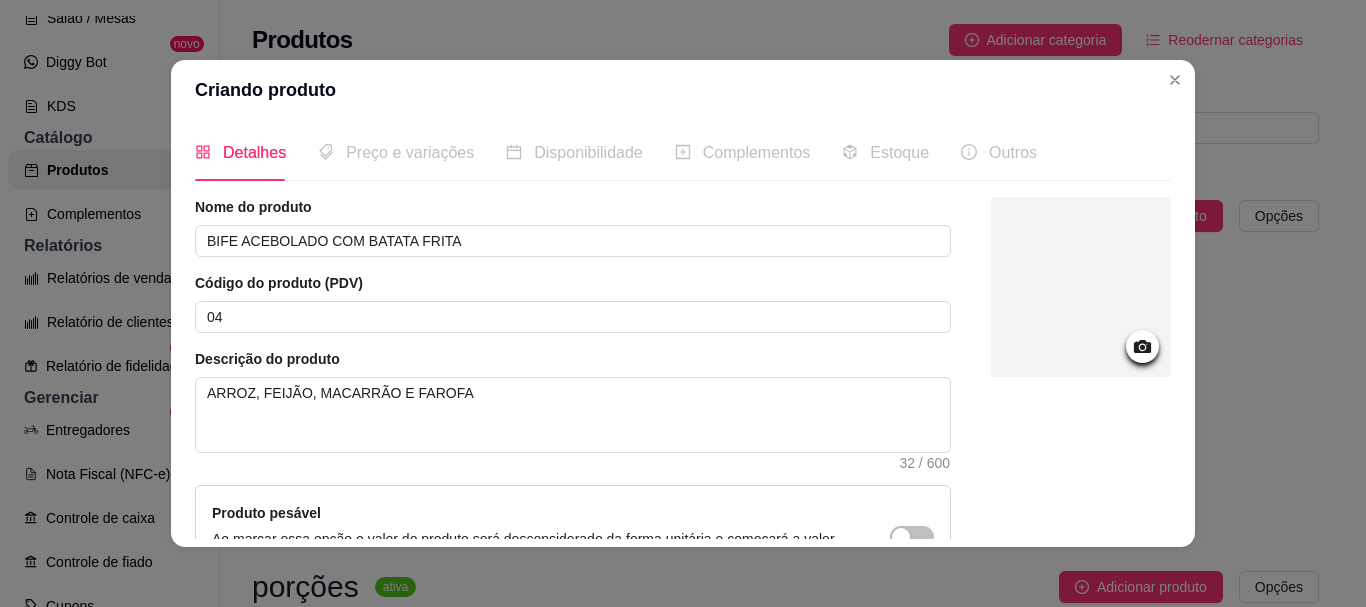 scroll, scrollTop: 0, scrollLeft: 0, axis: both 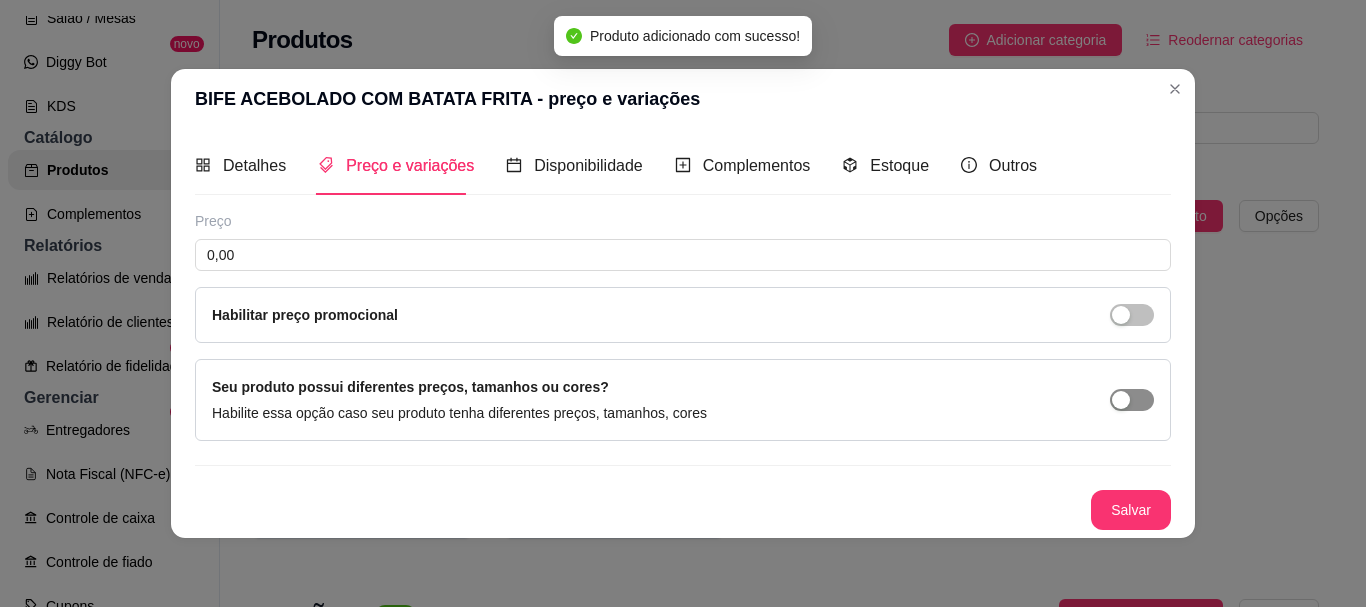 click at bounding box center (1121, 400) 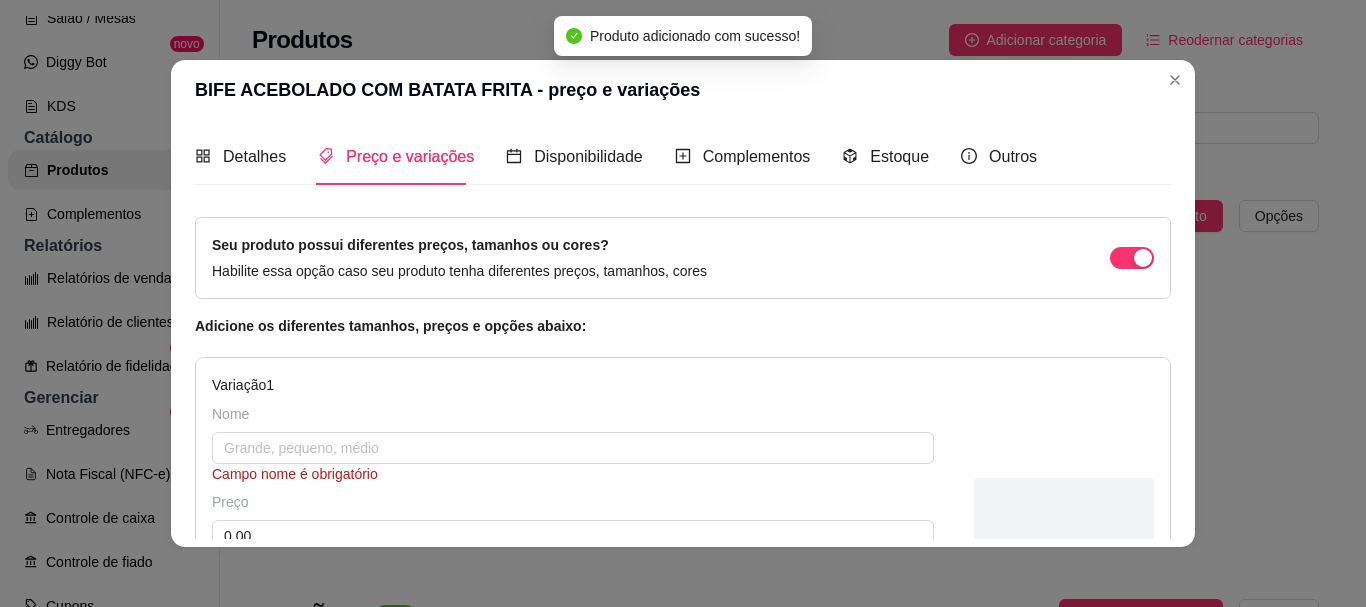 scroll, scrollTop: 100, scrollLeft: 0, axis: vertical 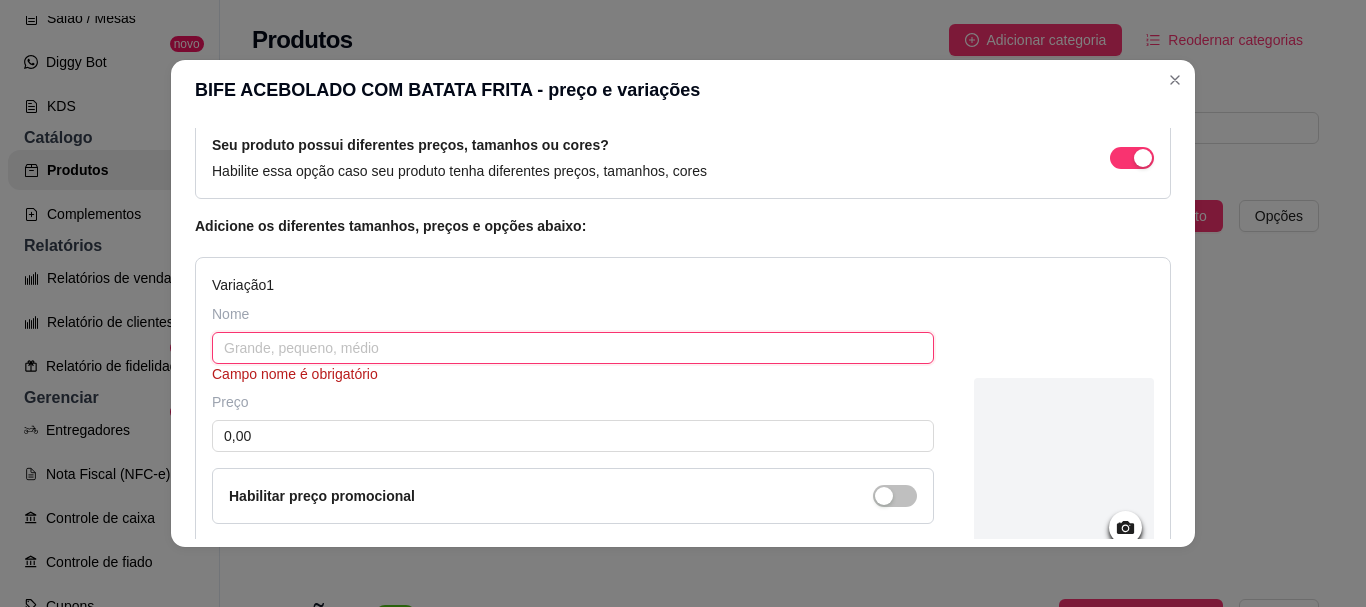 click at bounding box center [573, 348] 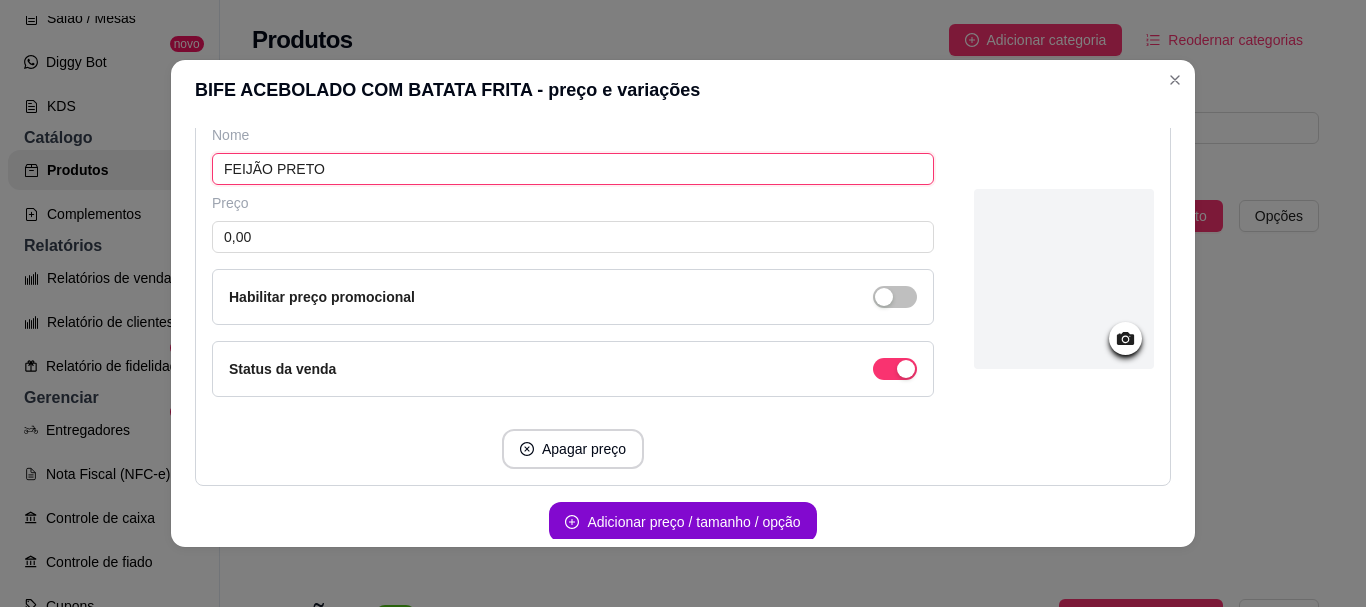 scroll, scrollTop: 300, scrollLeft: 0, axis: vertical 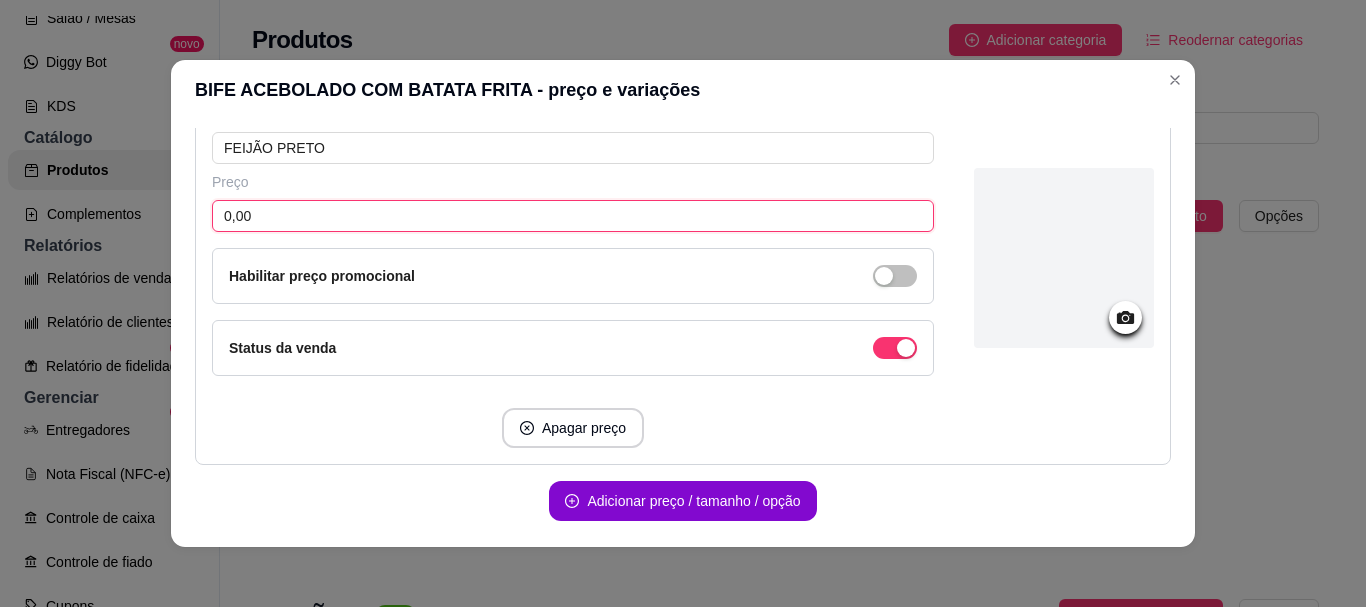 click on "0,00" at bounding box center [573, 216] 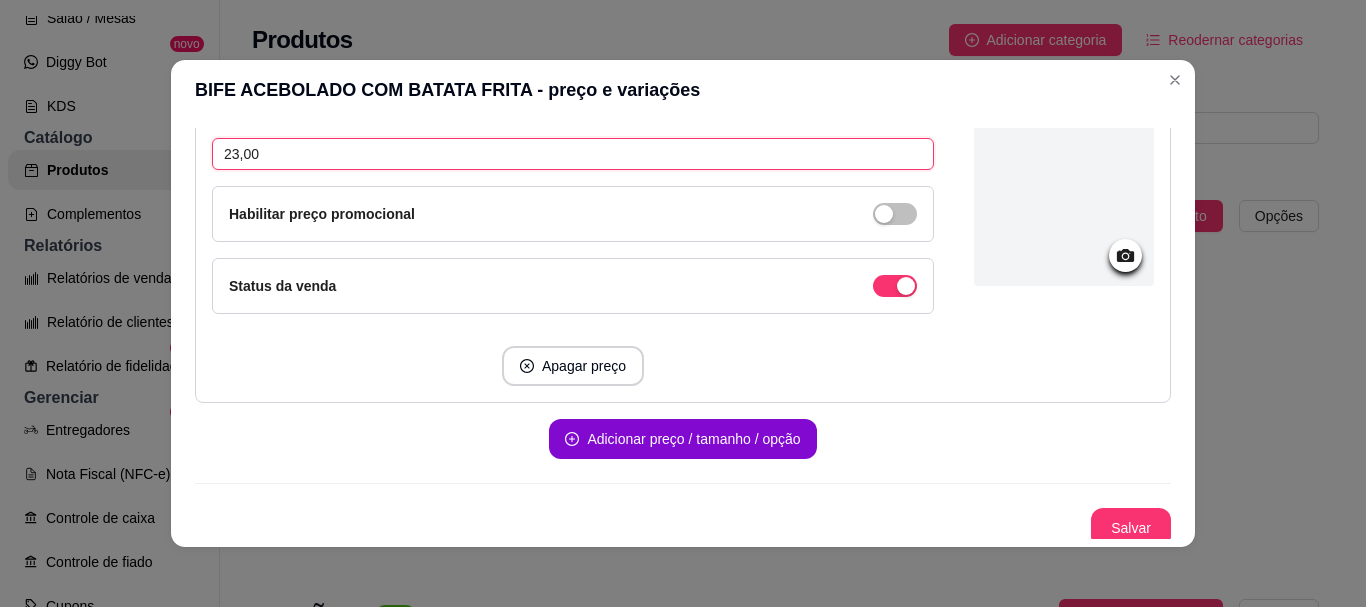 scroll, scrollTop: 371, scrollLeft: 0, axis: vertical 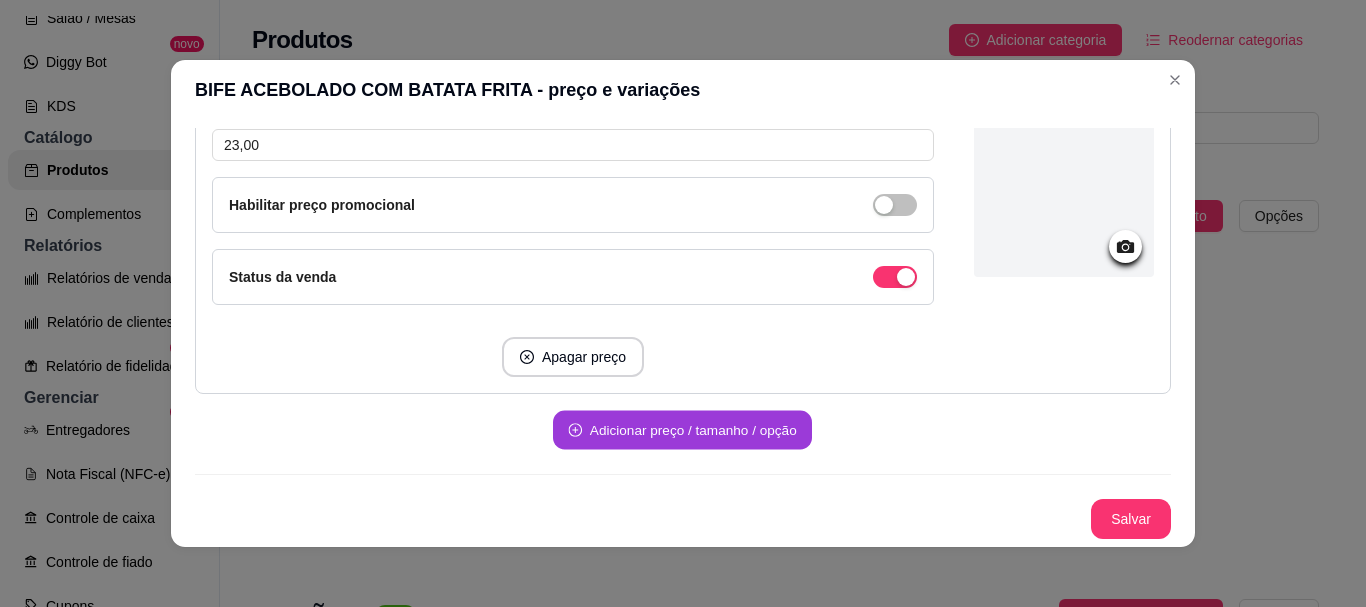 click on "Adicionar preço / tamanho / opção" at bounding box center (682, 430) 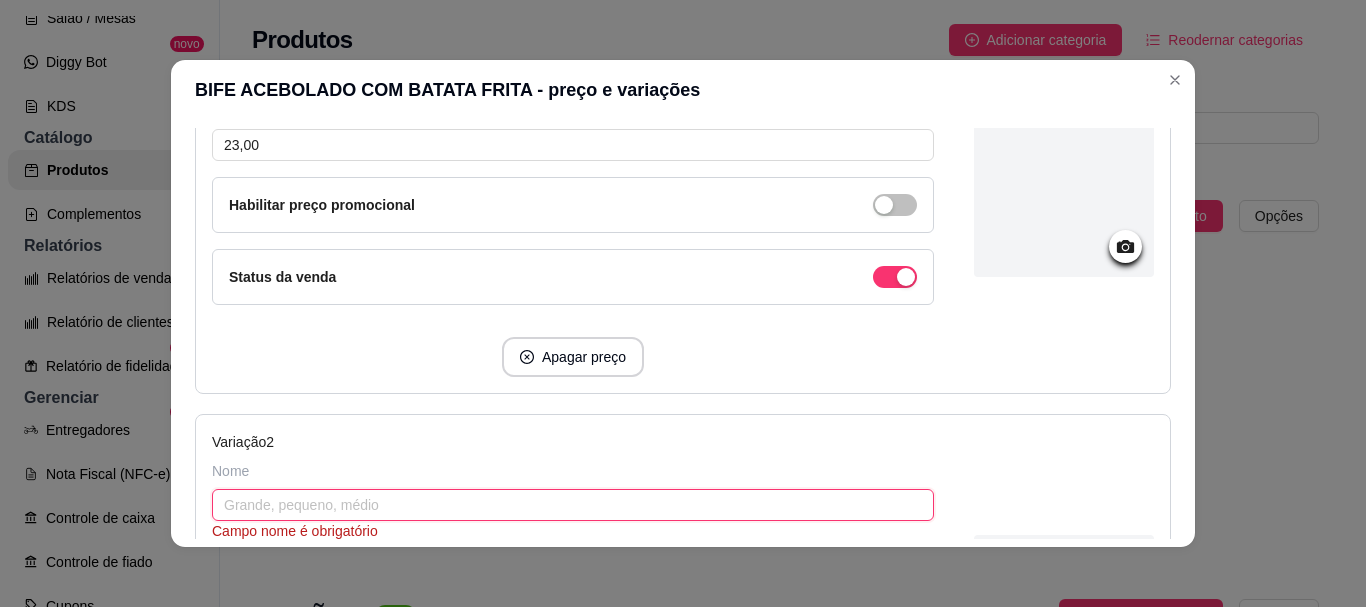 click at bounding box center (573, 505) 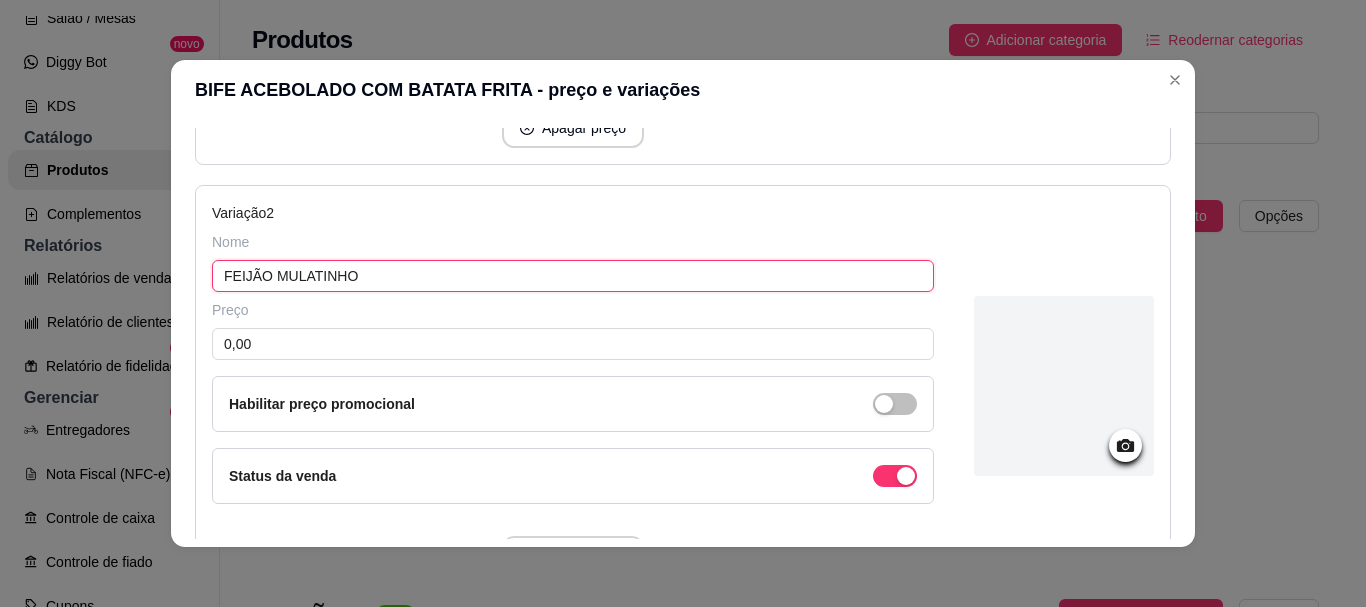scroll, scrollTop: 599, scrollLeft: 0, axis: vertical 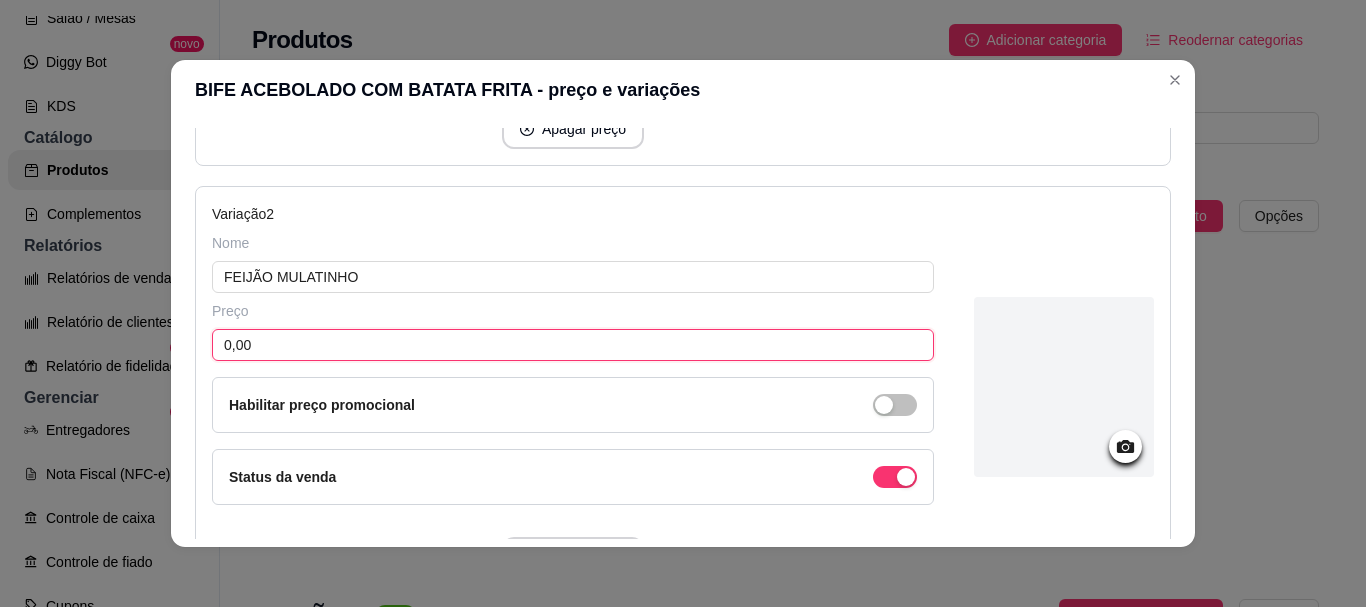click on "0,00" at bounding box center (573, 345) 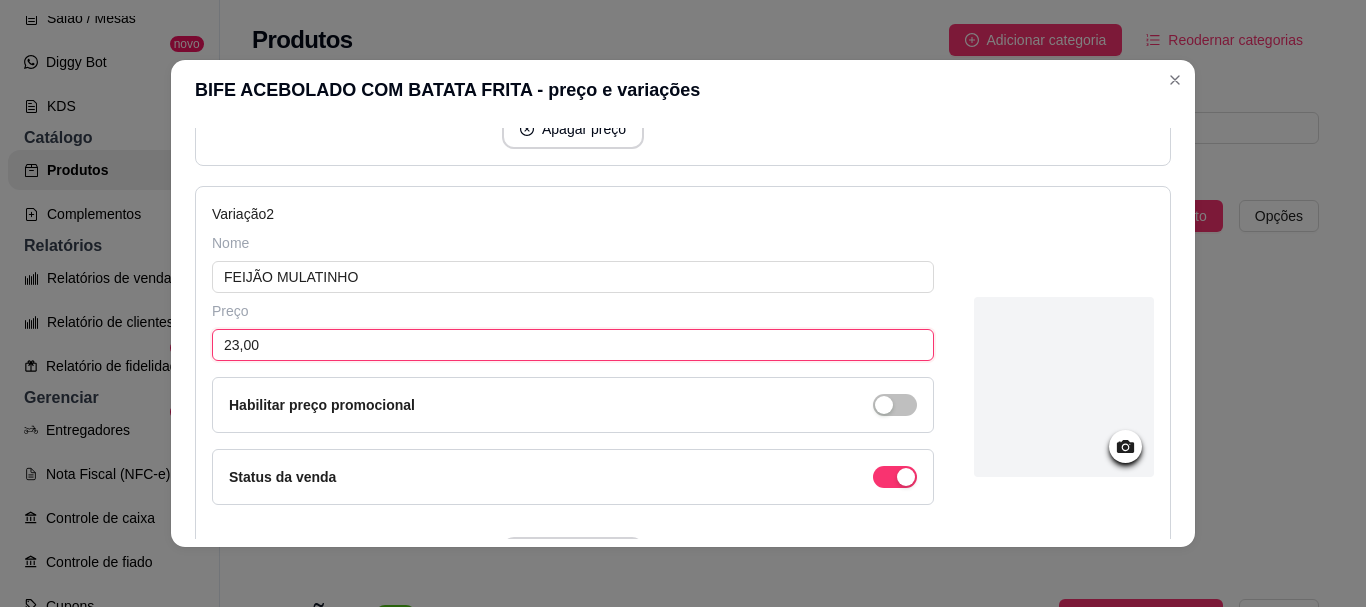 scroll, scrollTop: 4, scrollLeft: 0, axis: vertical 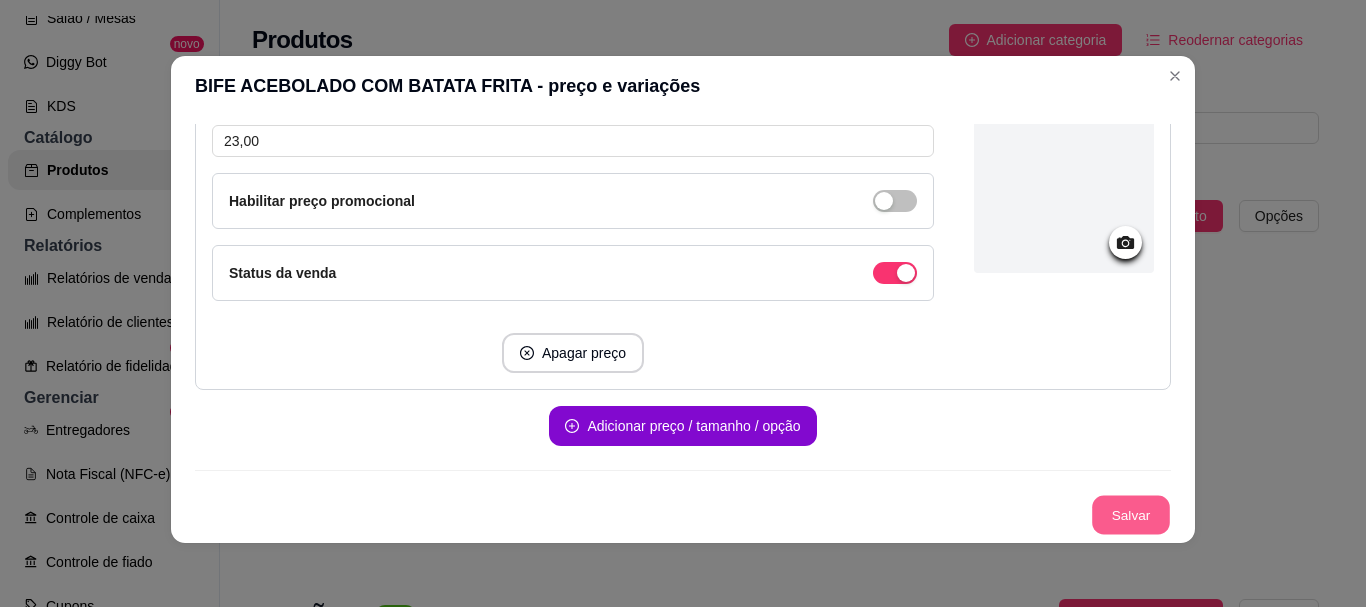 click on "Salvar" at bounding box center [1131, 515] 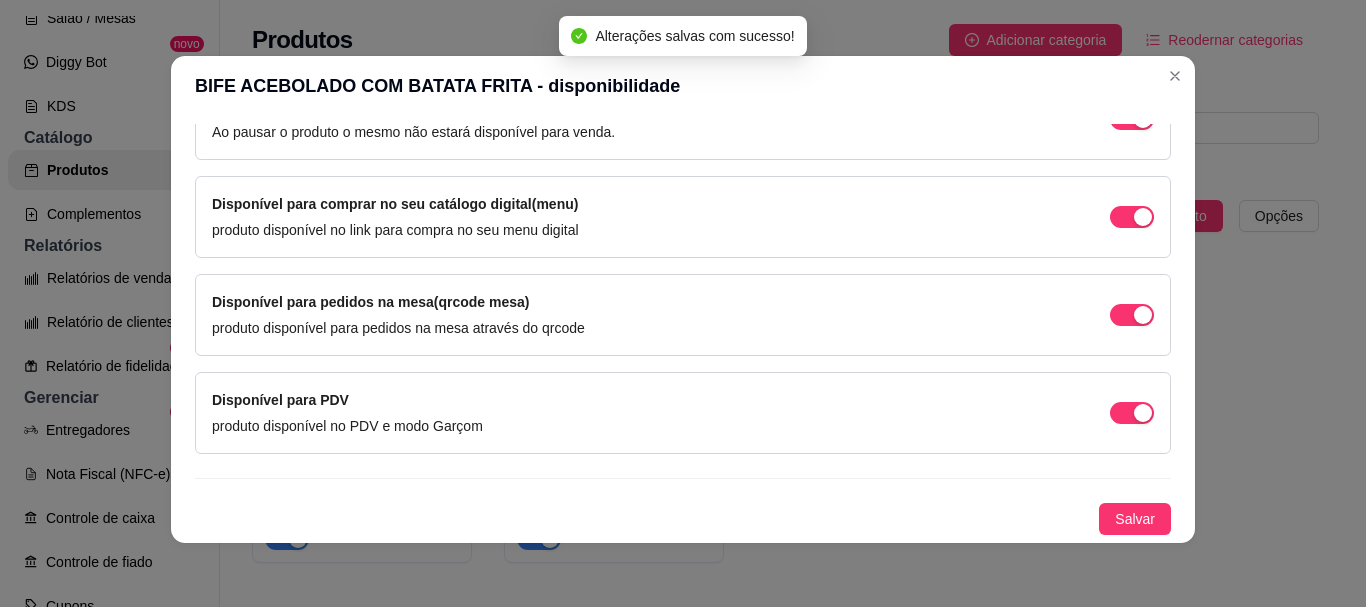 scroll, scrollTop: 0, scrollLeft: 0, axis: both 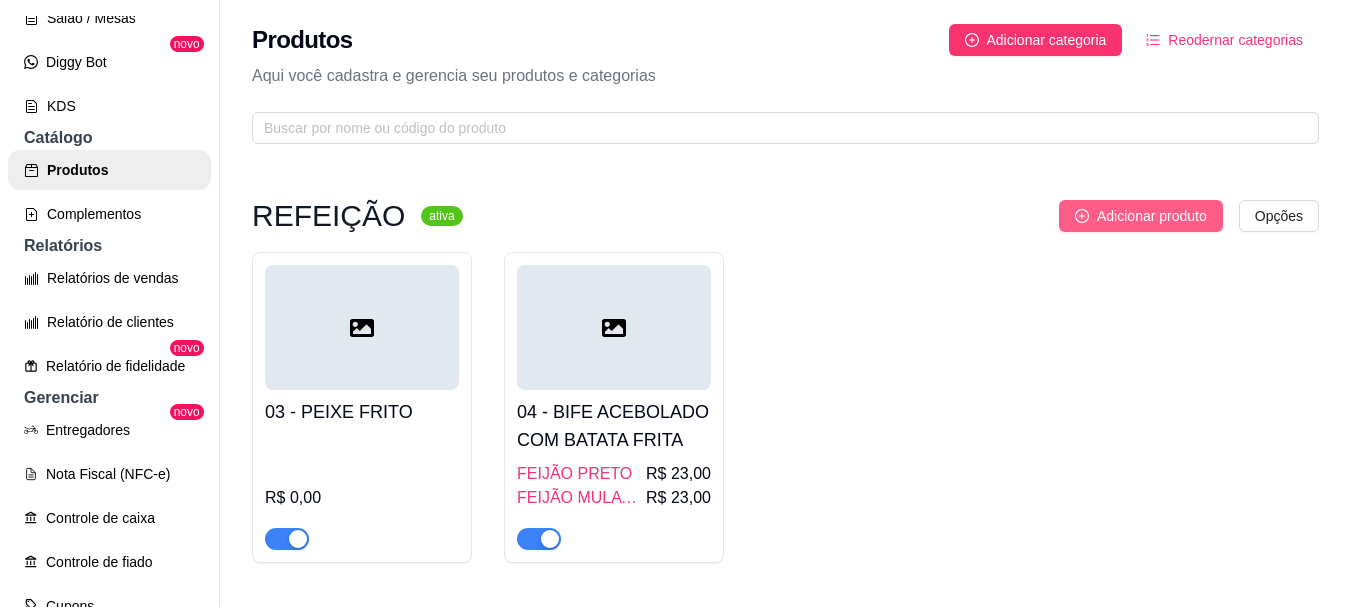 click on "Adicionar produto" at bounding box center [1152, 216] 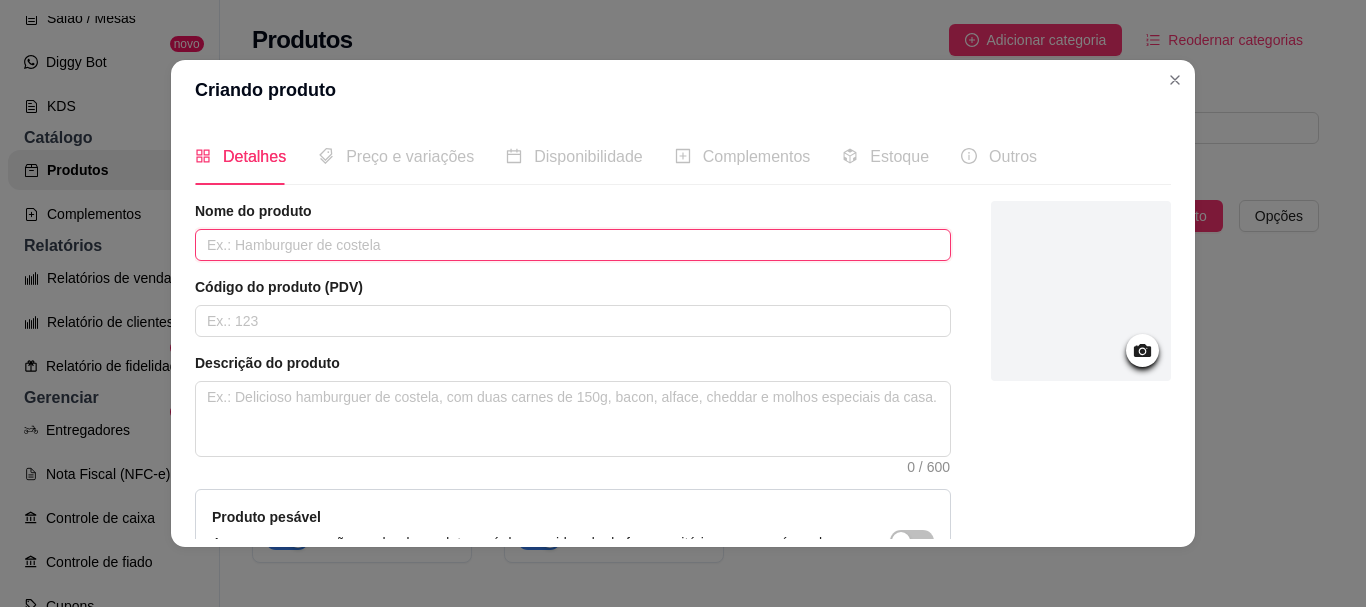 click at bounding box center (573, 245) 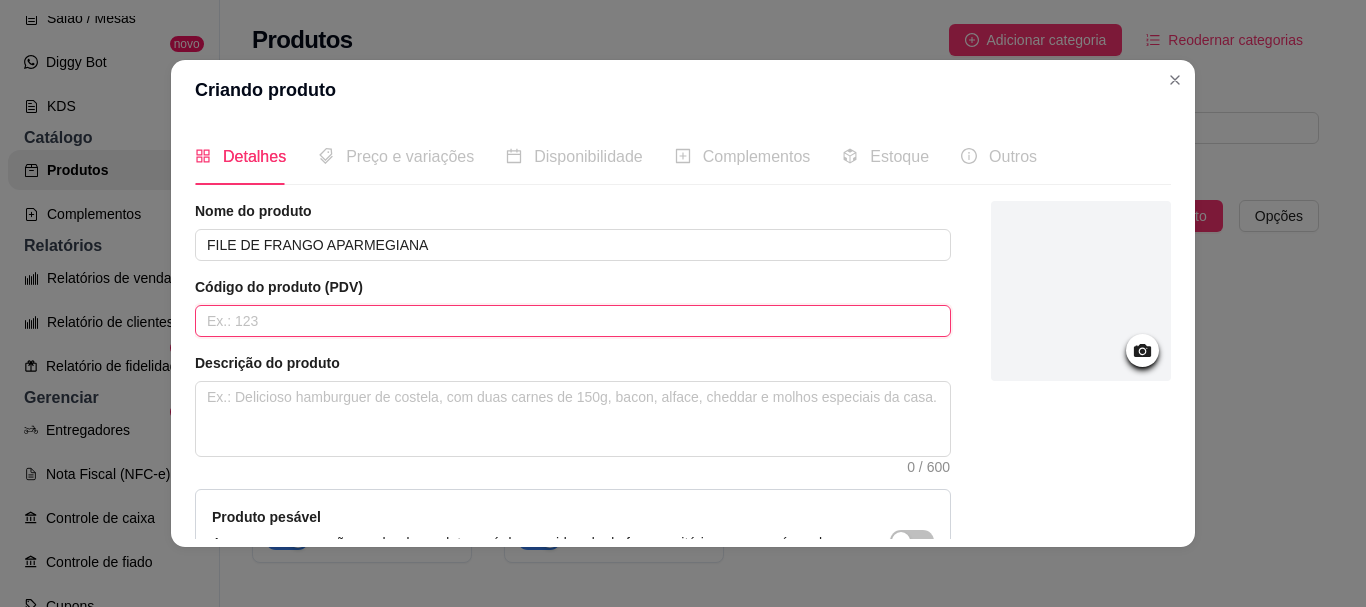 click at bounding box center (573, 321) 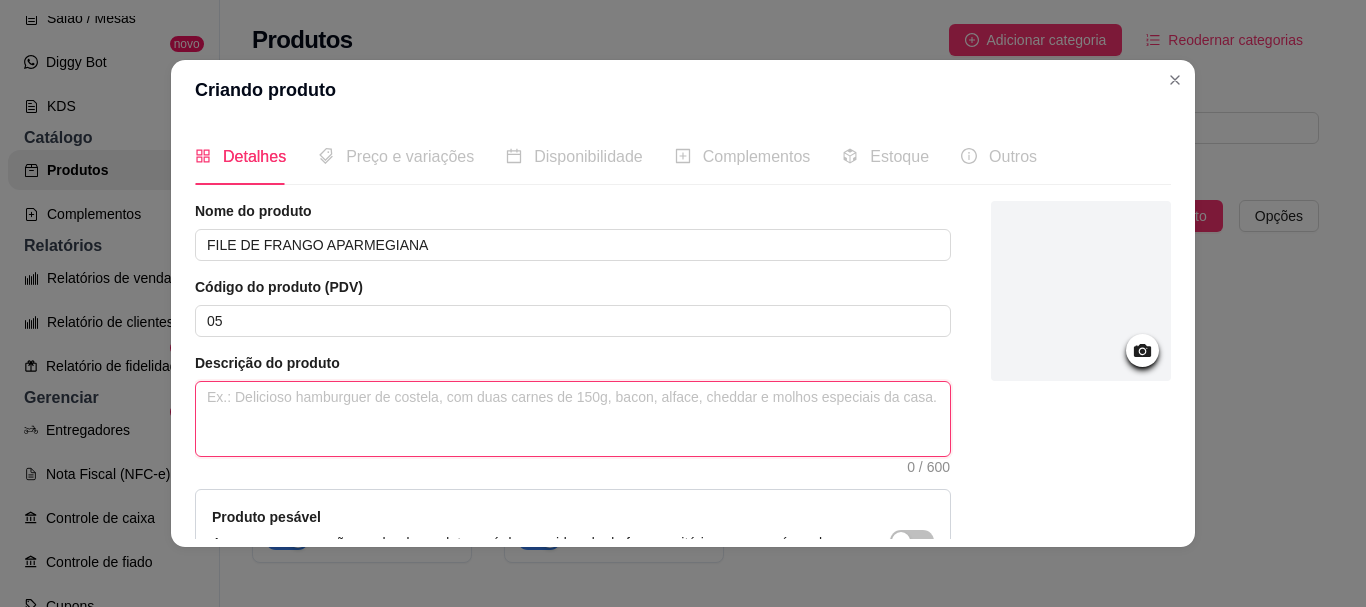 click at bounding box center (573, 419) 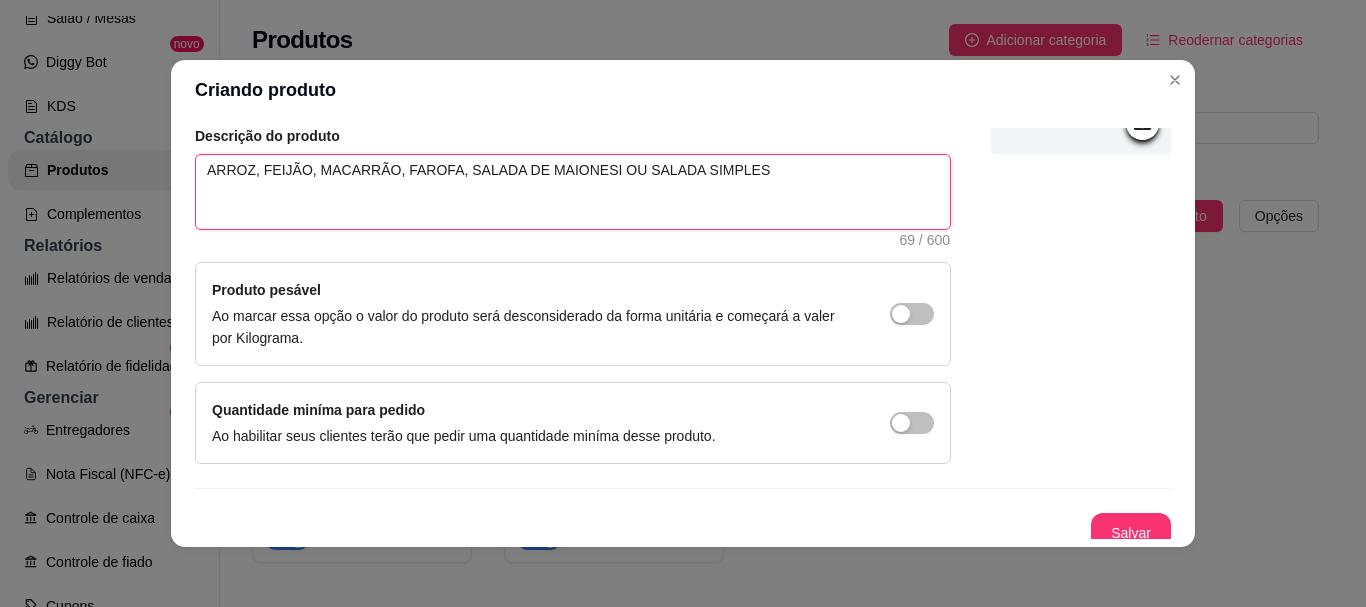 scroll, scrollTop: 241, scrollLeft: 0, axis: vertical 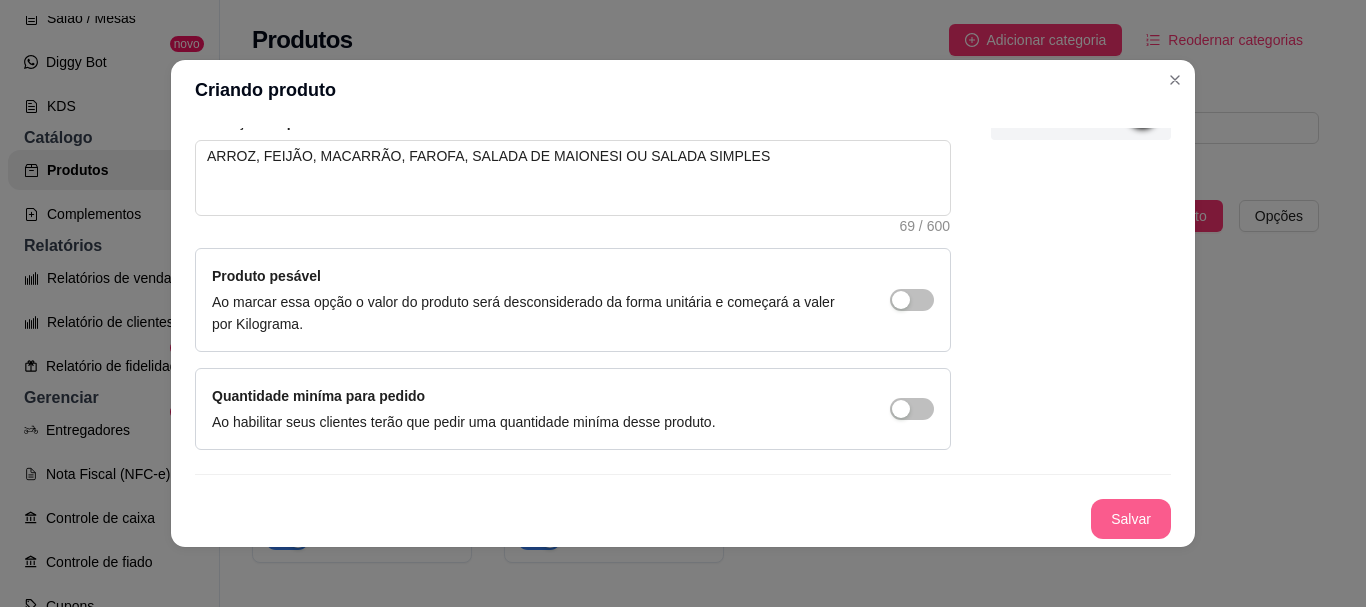click on "Salvar" at bounding box center [1131, 519] 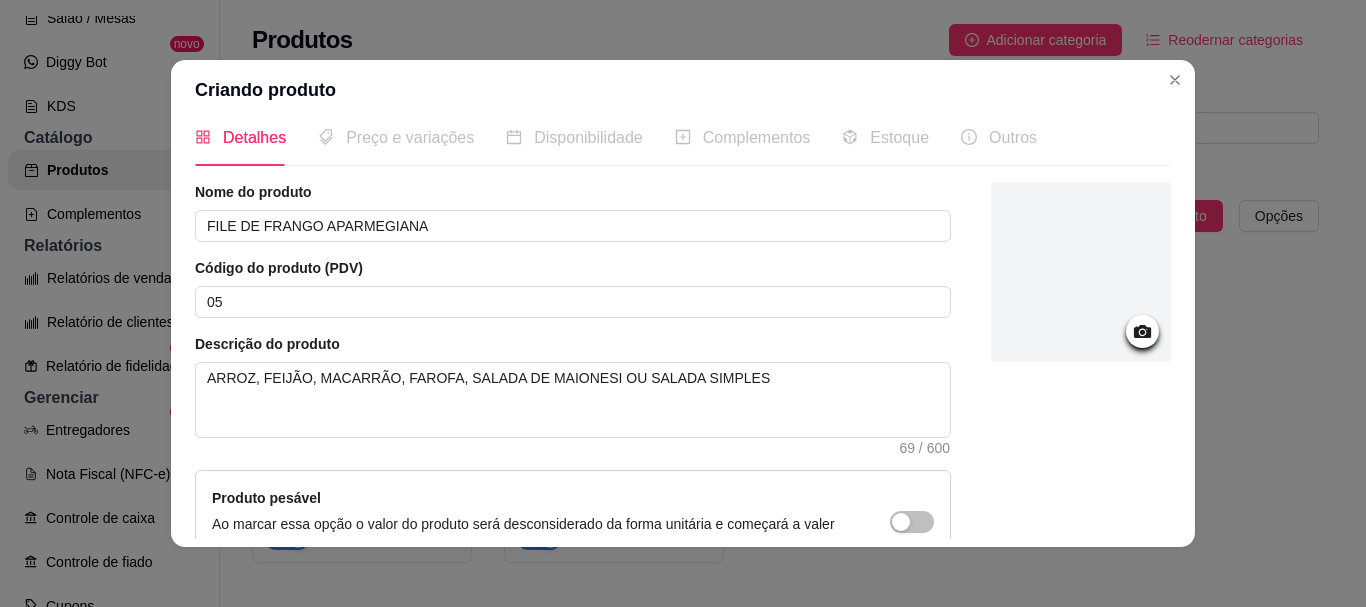 scroll, scrollTop: 0, scrollLeft: 0, axis: both 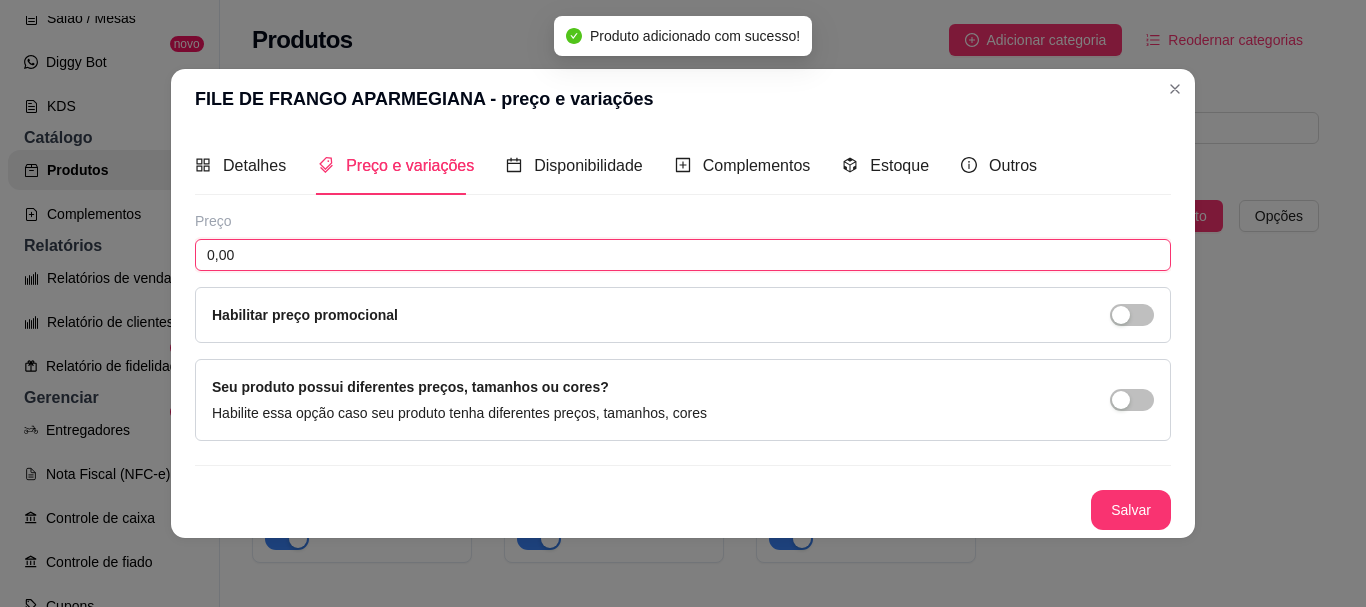 click on "0,00" at bounding box center [683, 255] 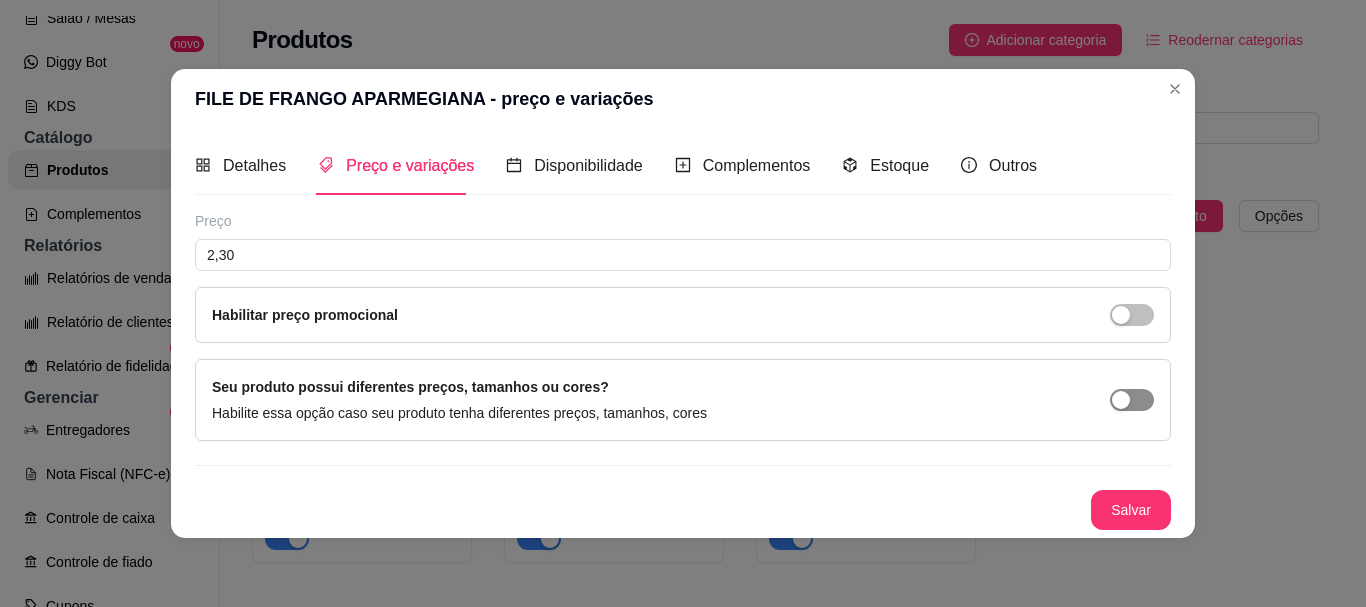 click at bounding box center [1132, 400] 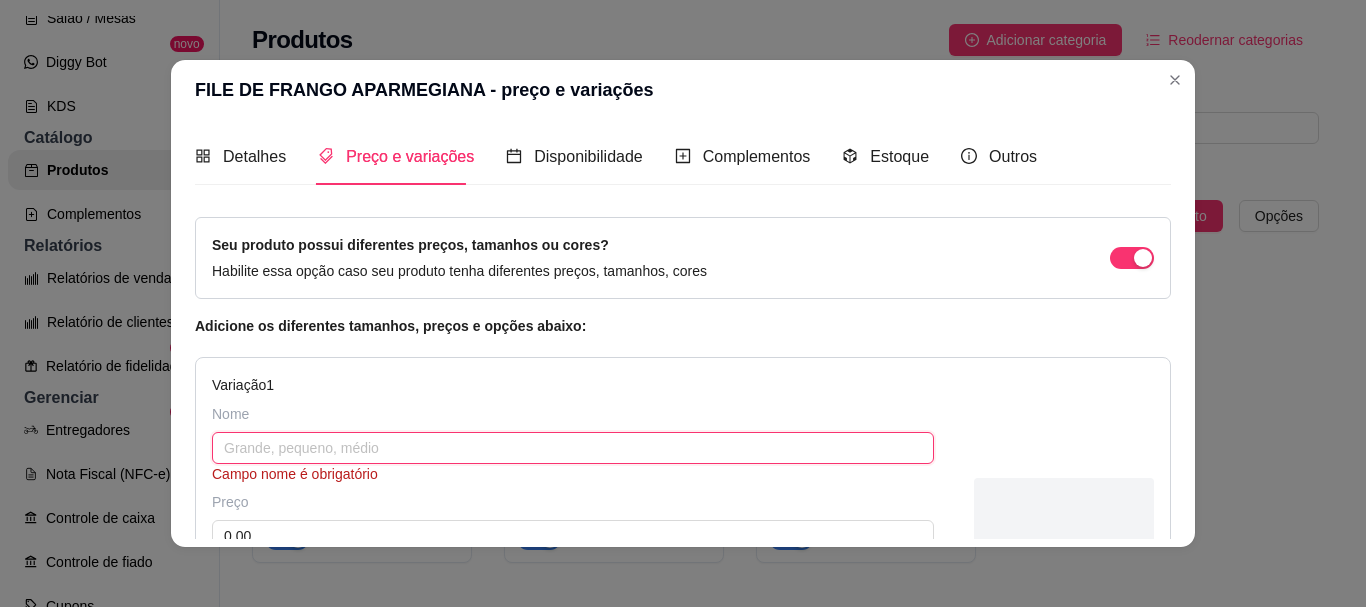 click at bounding box center [573, 448] 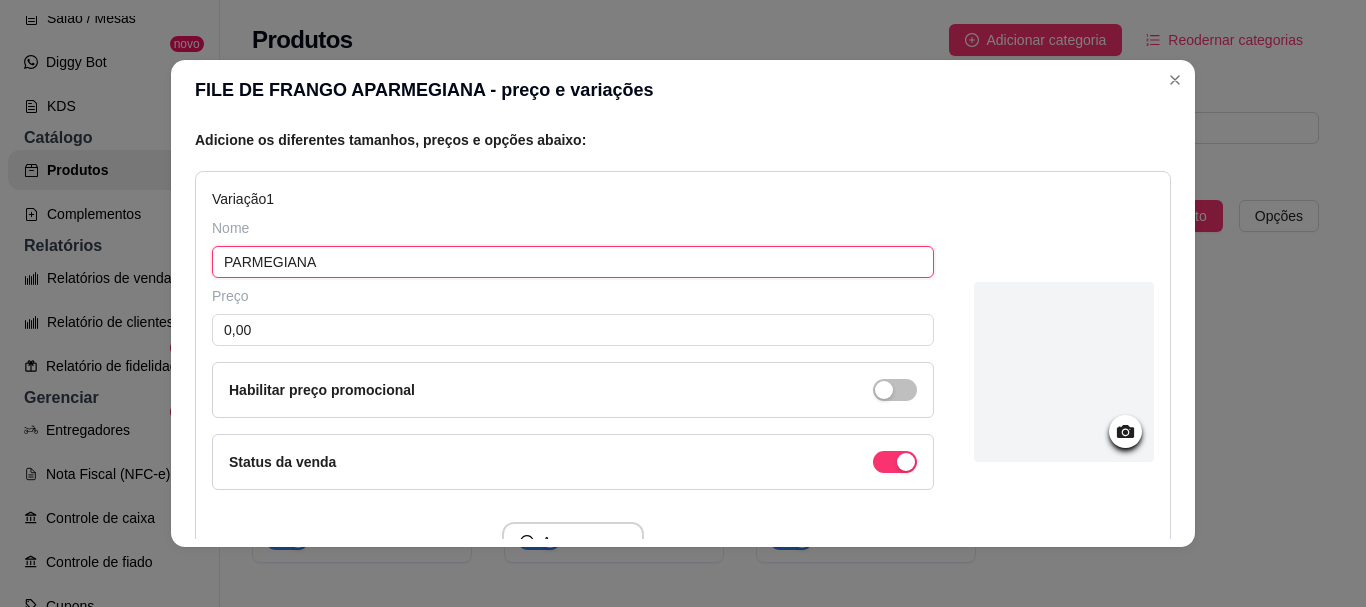 scroll, scrollTop: 200, scrollLeft: 0, axis: vertical 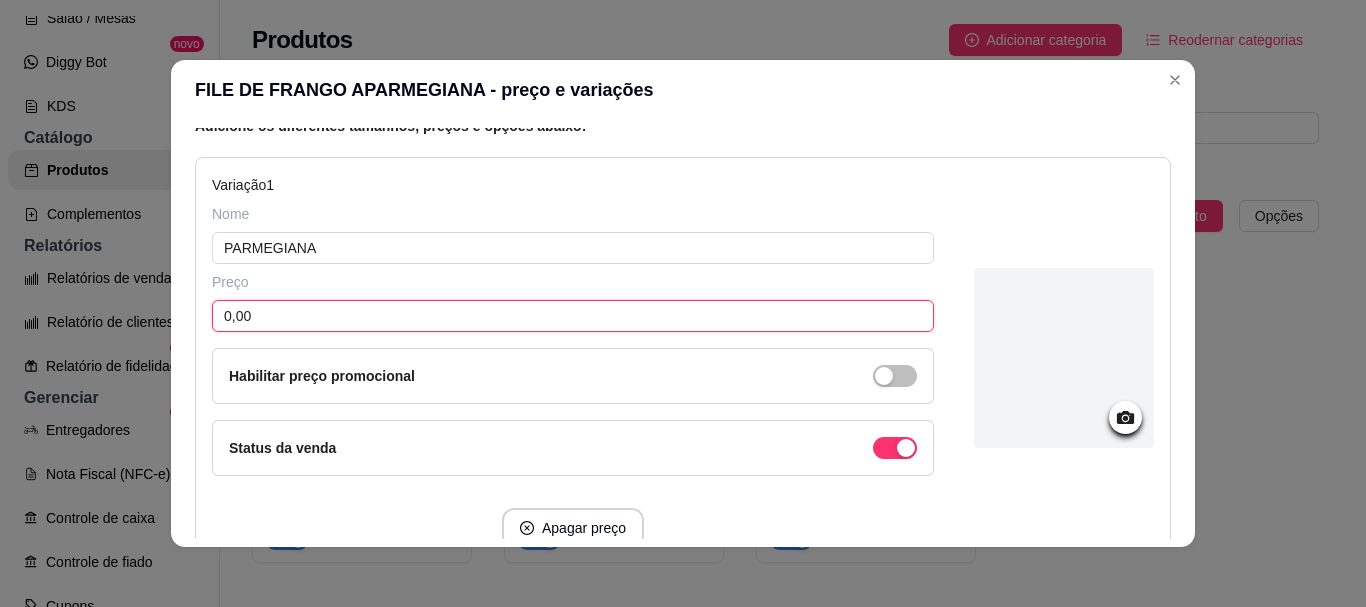 drag, startPoint x: 312, startPoint y: 301, endPoint x: 301, endPoint y: 299, distance: 11.18034 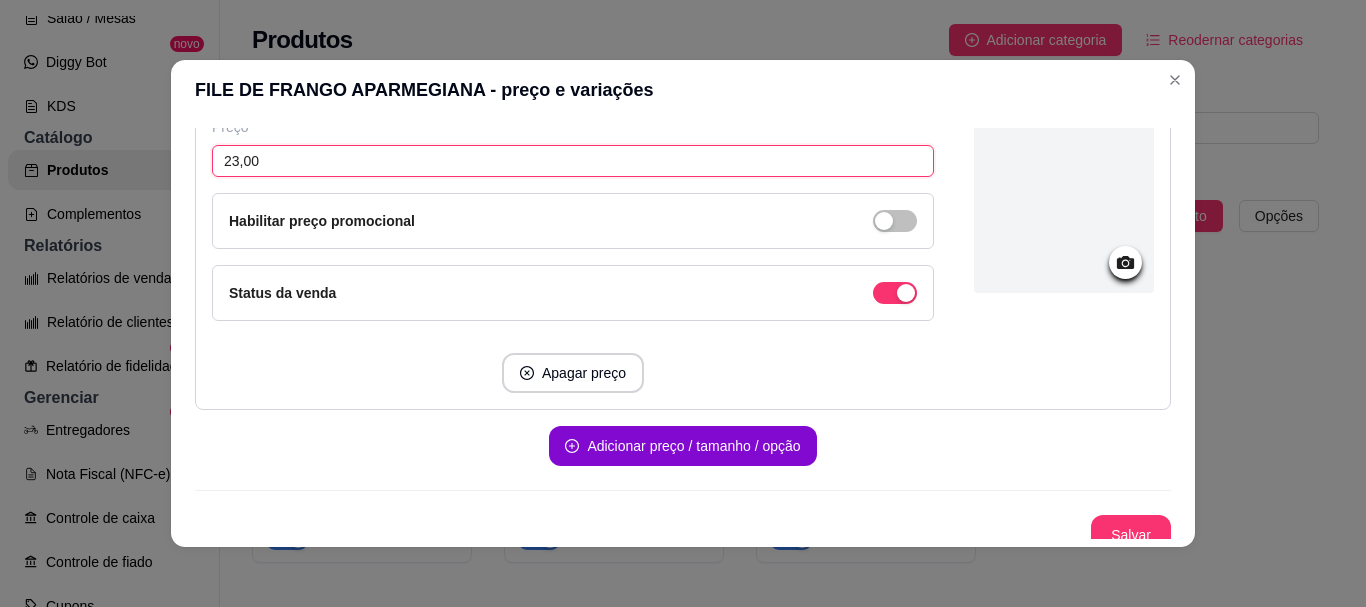 scroll, scrollTop: 371, scrollLeft: 0, axis: vertical 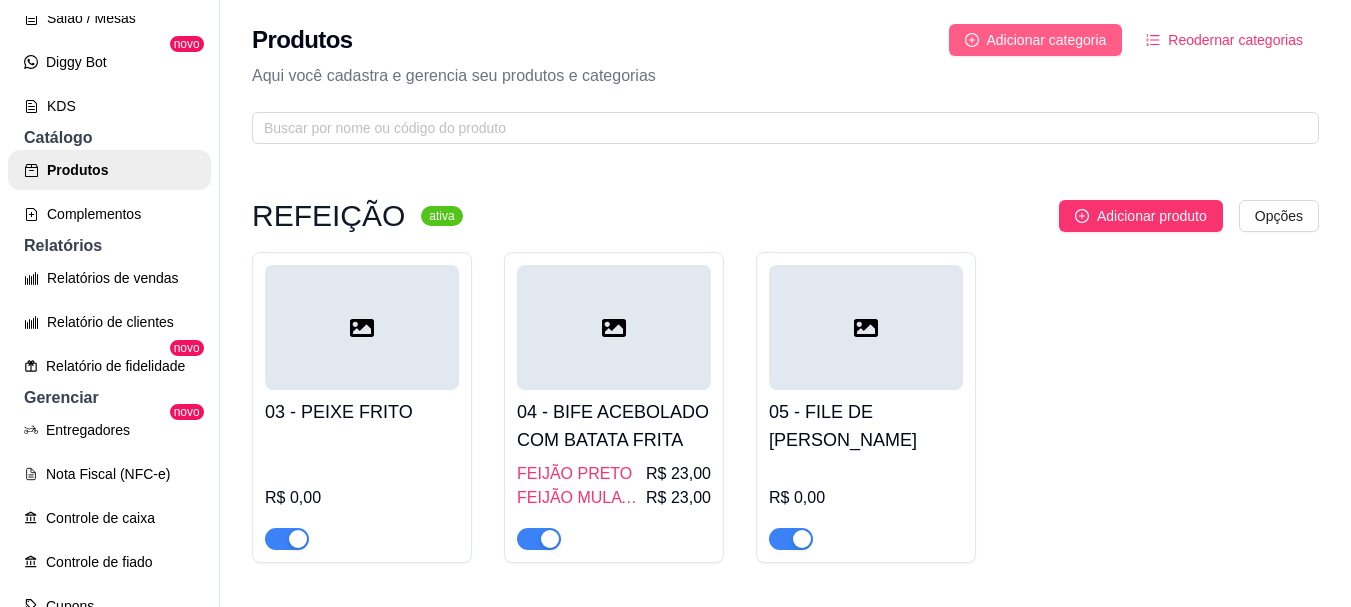click on "Adicionar categoria" at bounding box center (1036, 40) 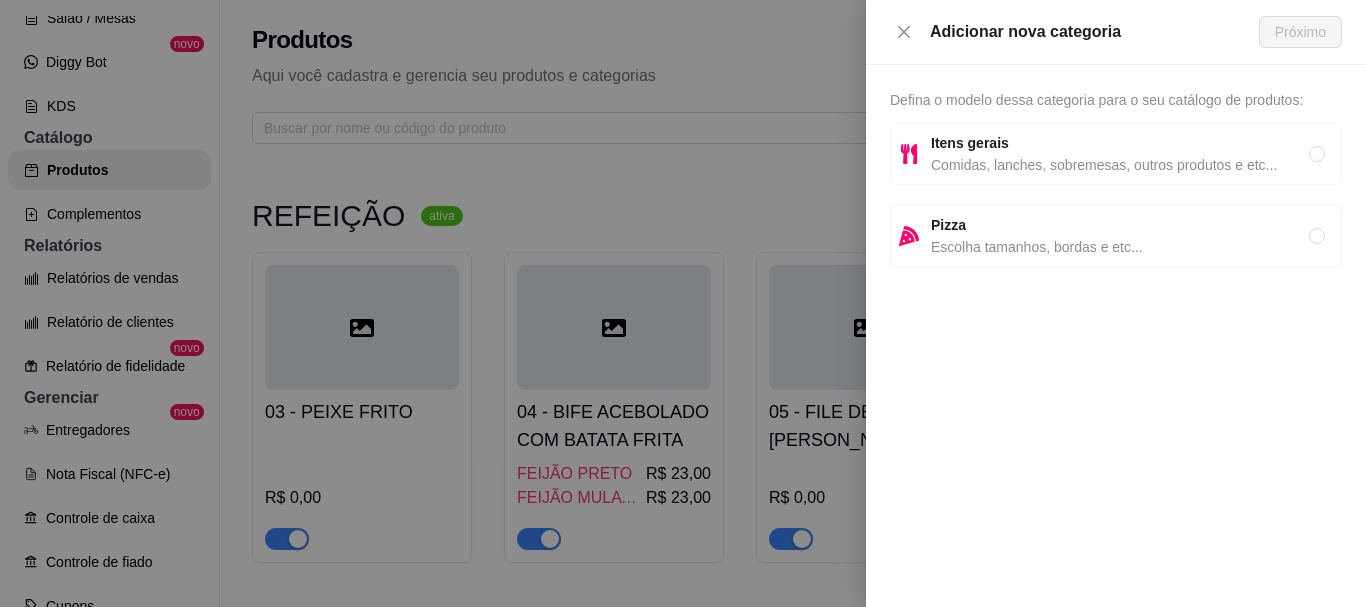 click on "Escolha tamanhos, bordas e etc..." at bounding box center [1120, 247] 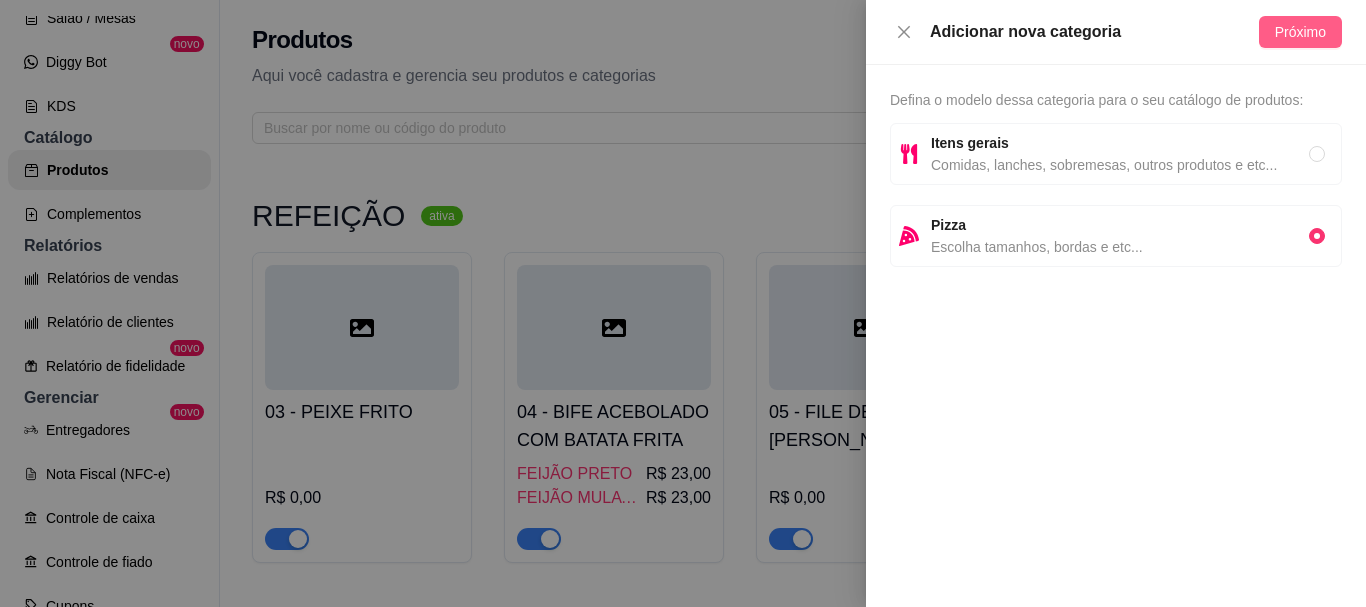click on "Próximo" at bounding box center (1300, 32) 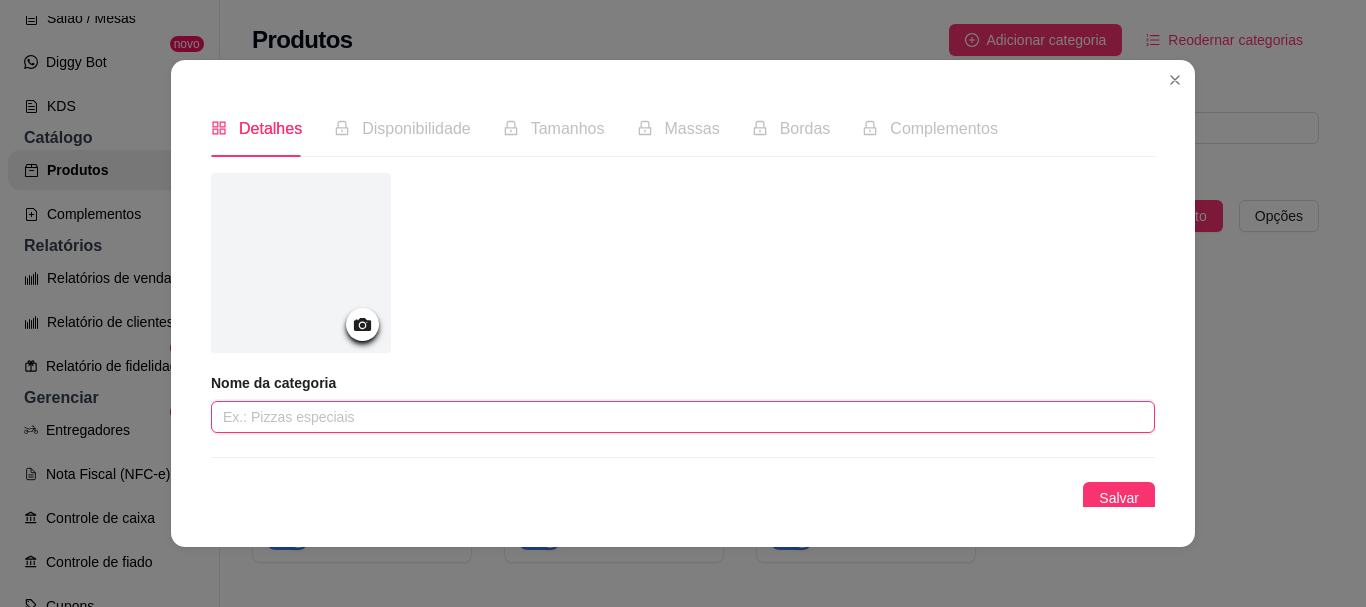 click at bounding box center [683, 417] 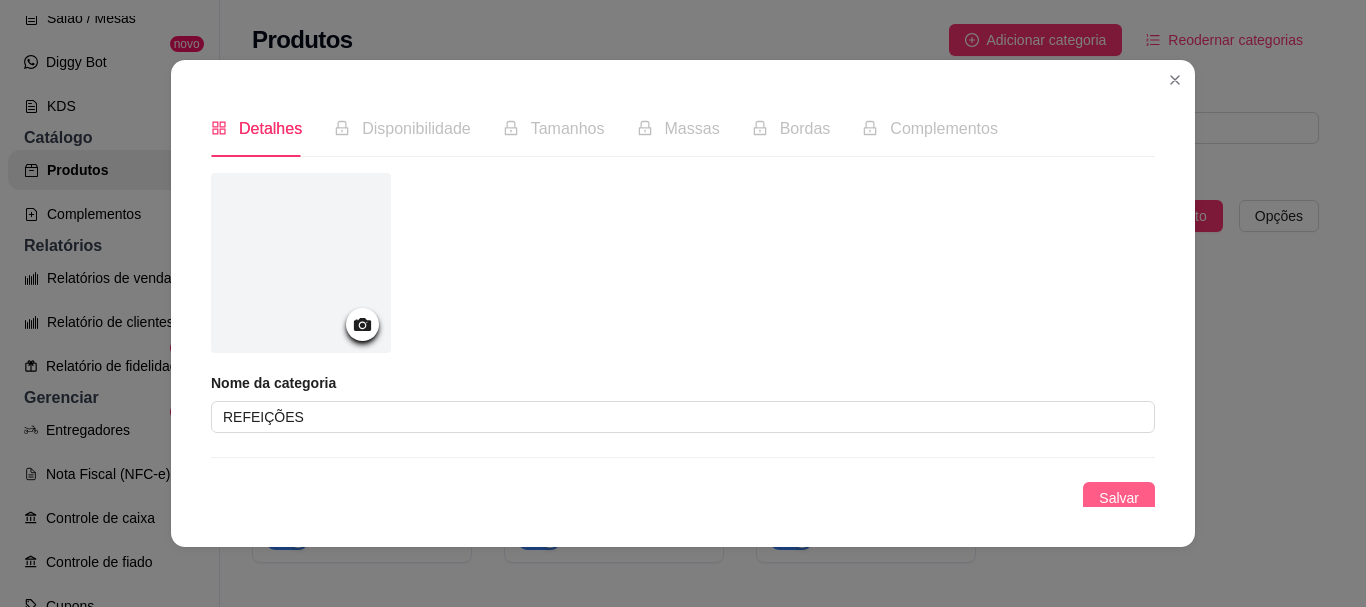 click on "Salvar" at bounding box center [1119, 498] 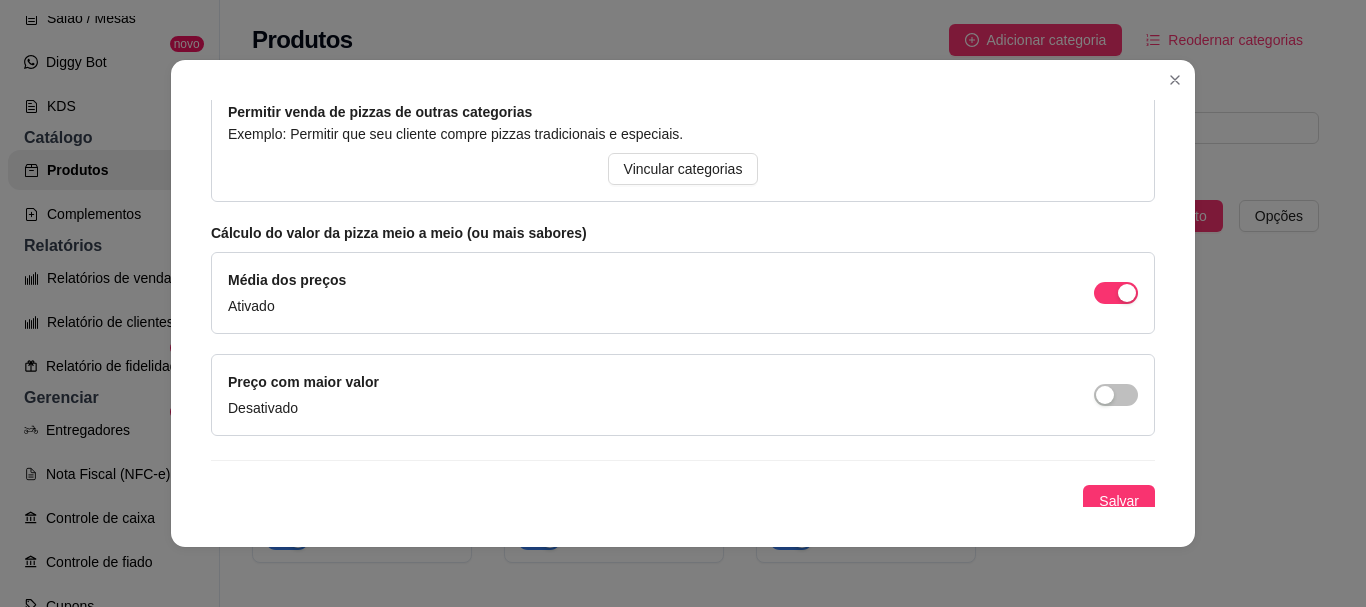 scroll, scrollTop: 305, scrollLeft: 0, axis: vertical 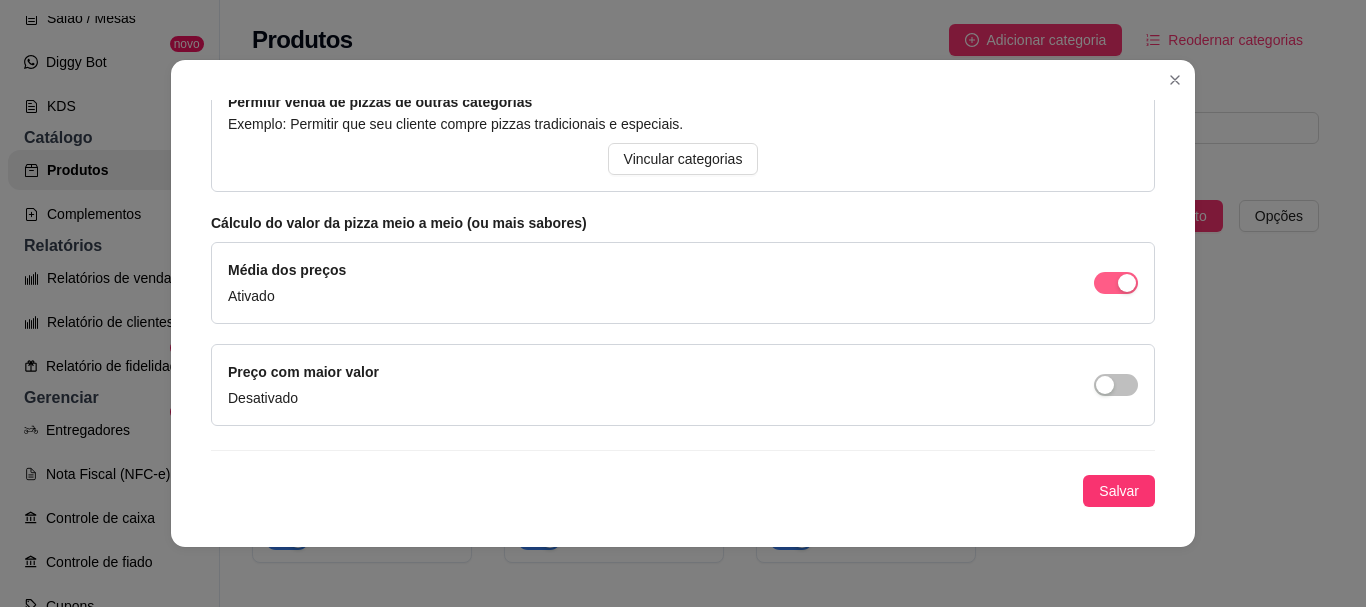 click at bounding box center [1116, 283] 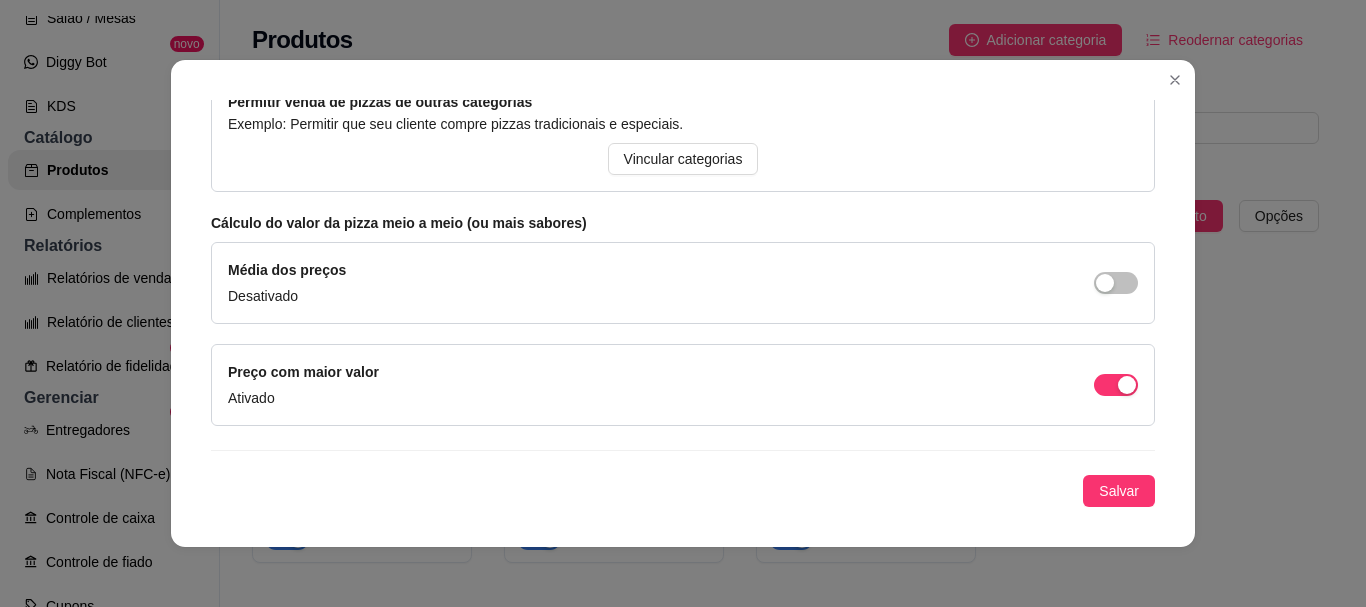 scroll, scrollTop: 4, scrollLeft: 0, axis: vertical 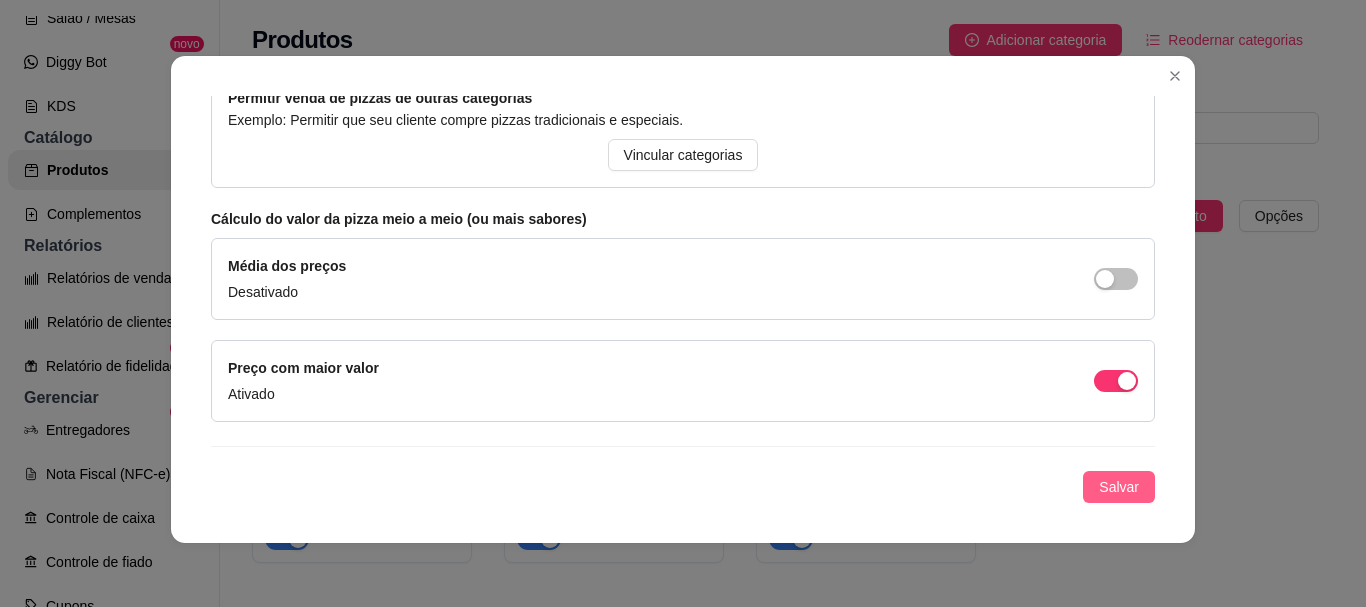click on "Salvar" at bounding box center (1119, 487) 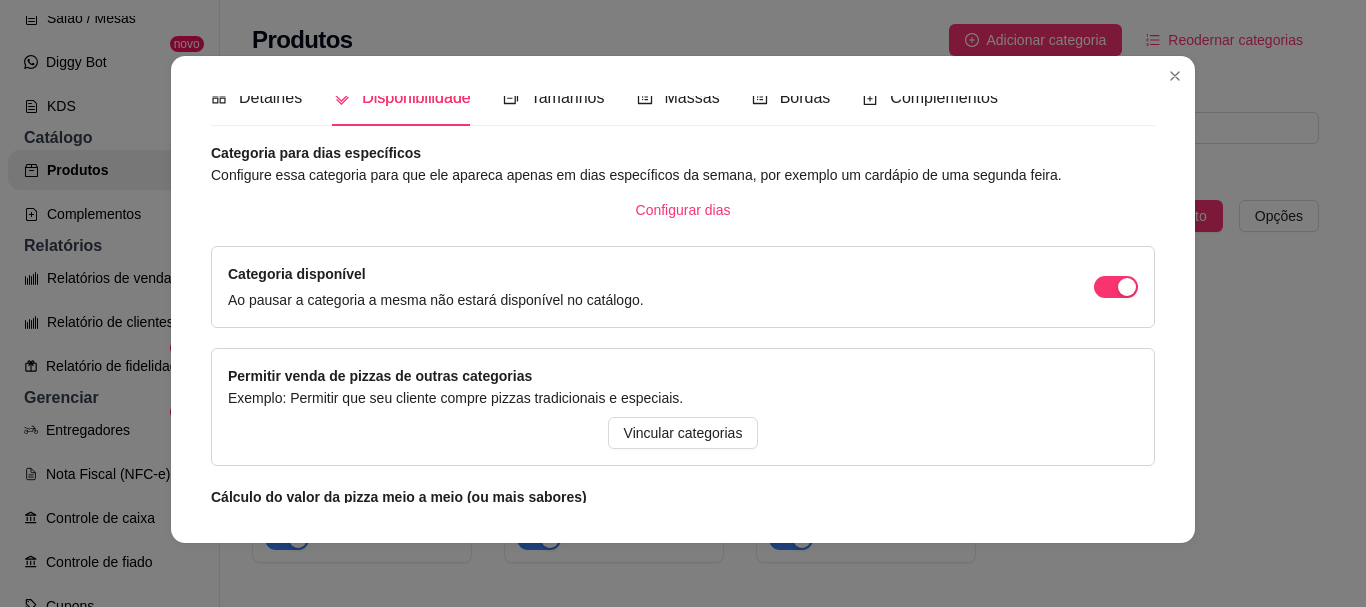 scroll, scrollTop: 0, scrollLeft: 0, axis: both 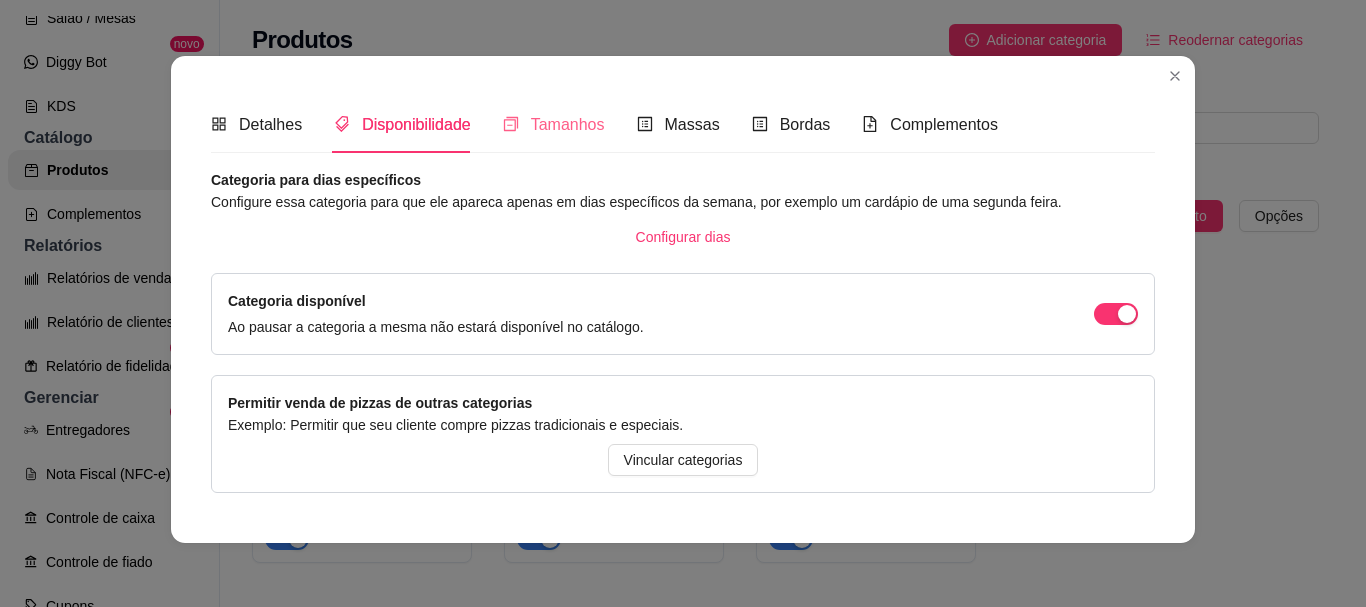 click on "Tamanhos" at bounding box center (554, 124) 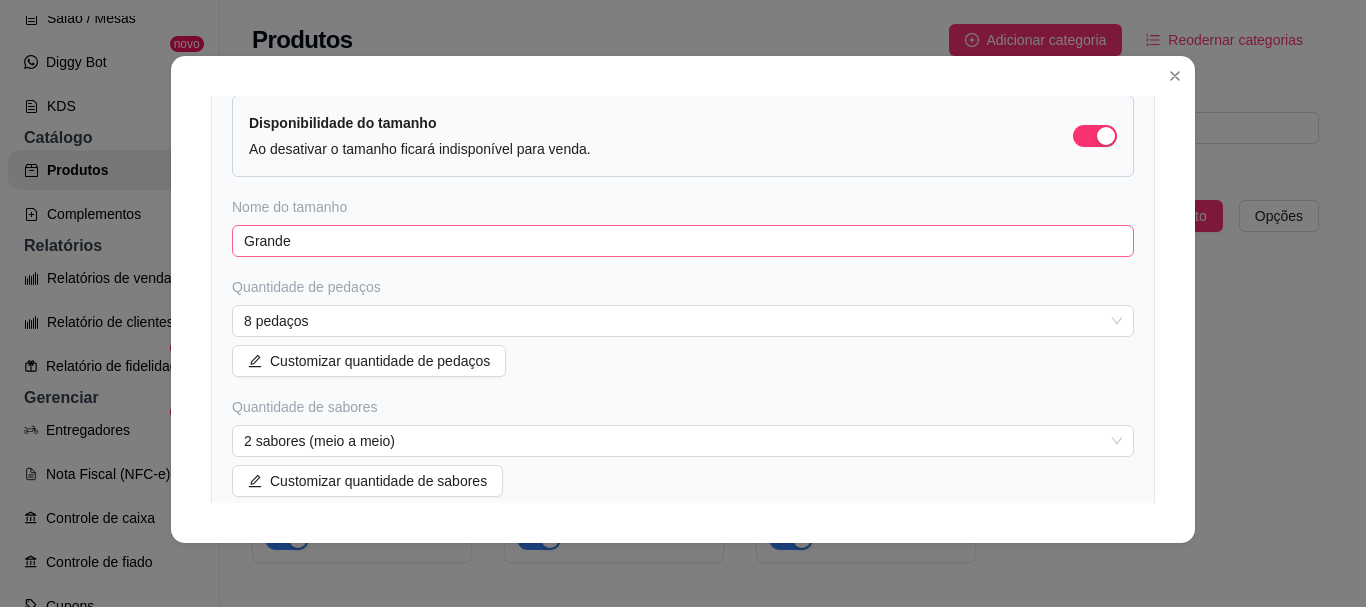 scroll, scrollTop: 0, scrollLeft: 0, axis: both 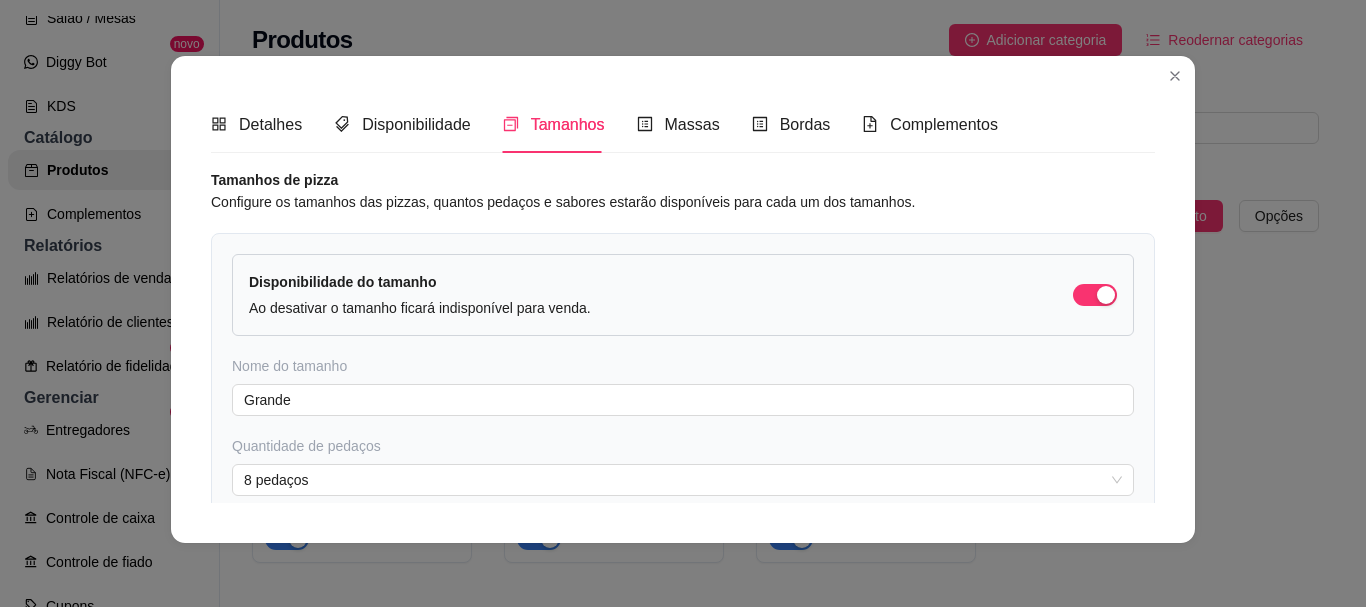 click on "Detalhes Disponibilidade Tamanhos Massas Bordas Complementos Nome da categoria REFEIÇÕES Deletar categoria Salvar Categoria para dias específicos Configure essa categoria para que ele apareca apenas em dias específicos da semana, por exemplo um cardápio de uma segunda feira. Configurar dias Categoria disponível Ao pausar a categoria a mesma não estará disponível no catálogo. Permitir venda de pizzas de outras categorias Exemplo: Permitir que seu cliente compre pizzas tradicionais e especiais. Vincular categorias Cálculo do valor da pizza meio a meio (ou mais sabores) Média dos preços Desativado Preço com maior valor Ativado Salvar Tamanhos de pizza Configure os tamanhos das pizzas, quantos pedaços e sabores estarão disponíveis para cada um dos tamanhos. Disponibilidade do tamanho Ao desativar o tamanho ficará indisponível para venda. Nome do tamanho Grande Quantidade de pedaços 8 pedaços Customizar quantidade de pedaços Quantidade de sabores 2 sabores (meio a meio) Apagar tamanho Salvar" at bounding box center (683, 299) 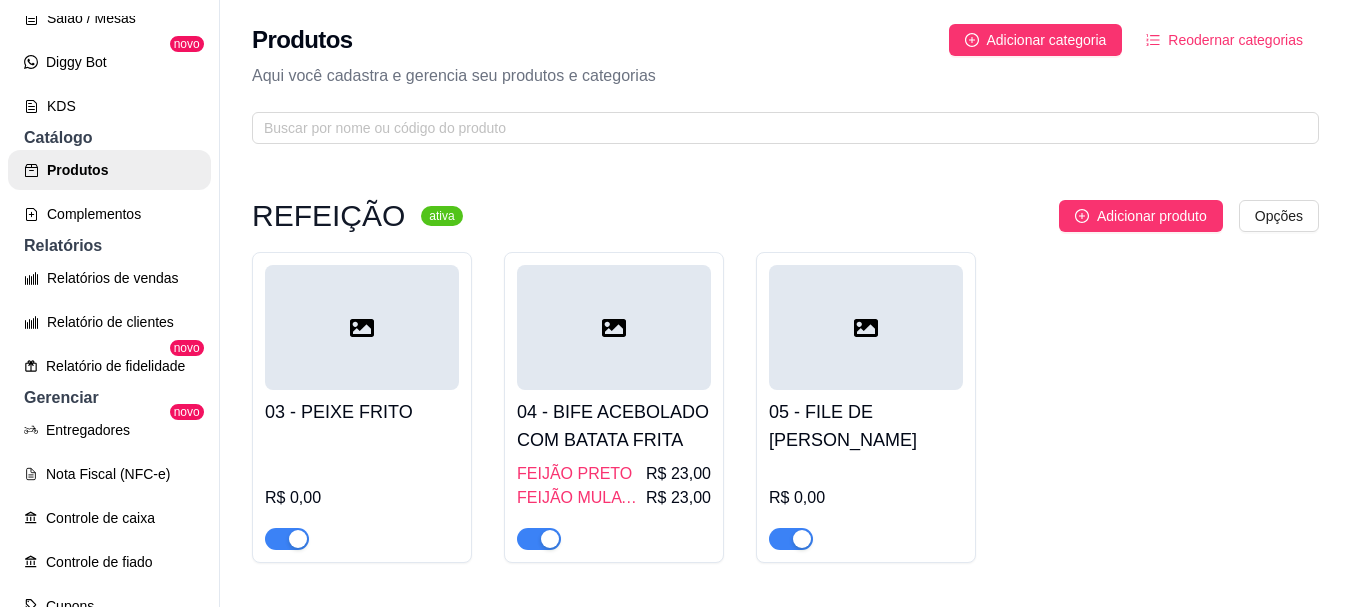 click on "05 - FILE DE [PERSON_NAME]" at bounding box center [866, 426] 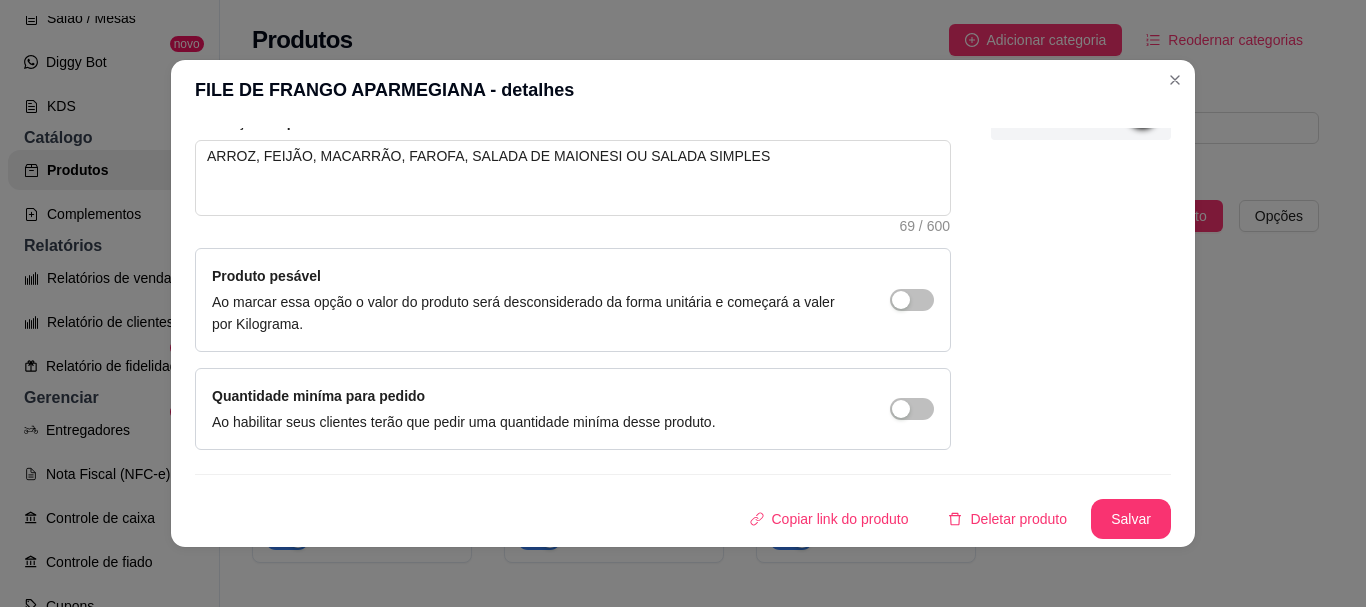 scroll, scrollTop: 0, scrollLeft: 0, axis: both 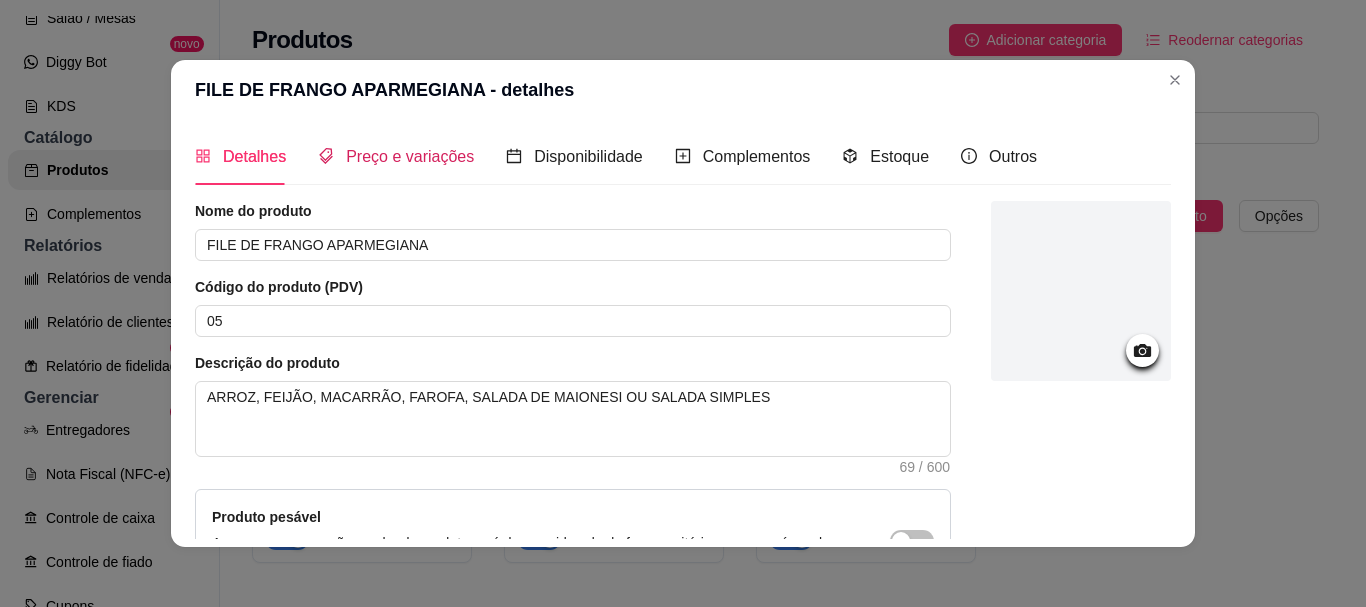 click on "Preço e variações" at bounding box center (410, 156) 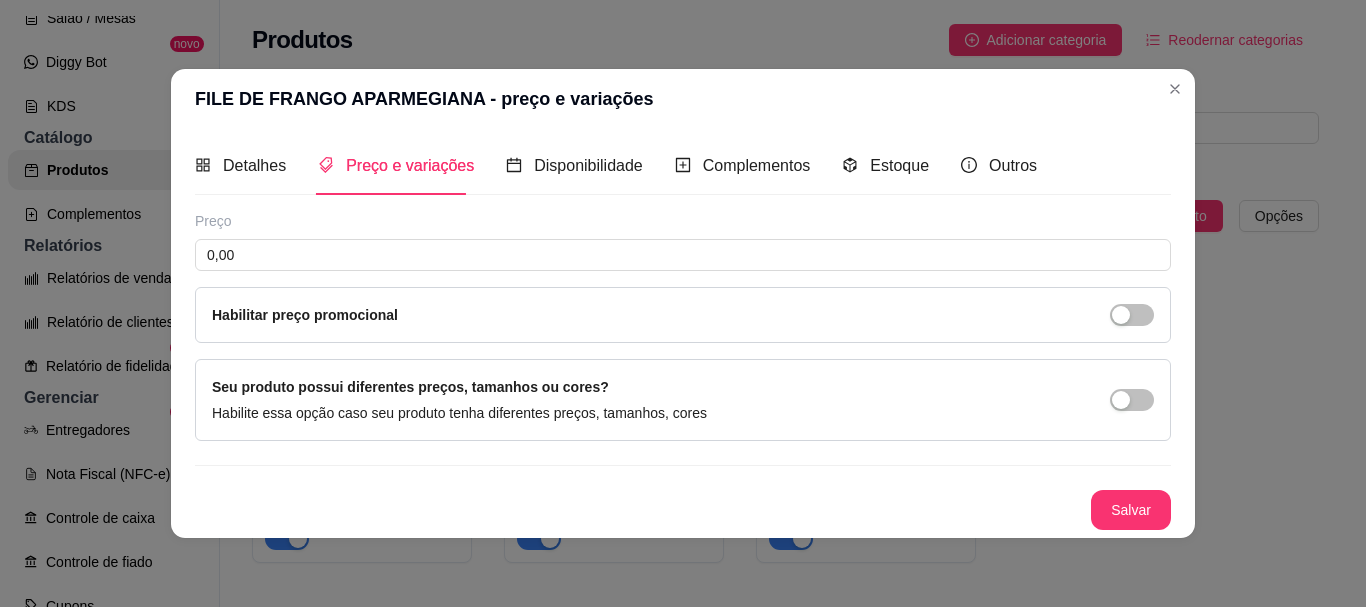click on "Seu produto possui diferentes preços, tamanhos ou cores? Habilite essa opção caso seu produto tenha diferentes preços, tamanhos, cores" at bounding box center (683, 400) 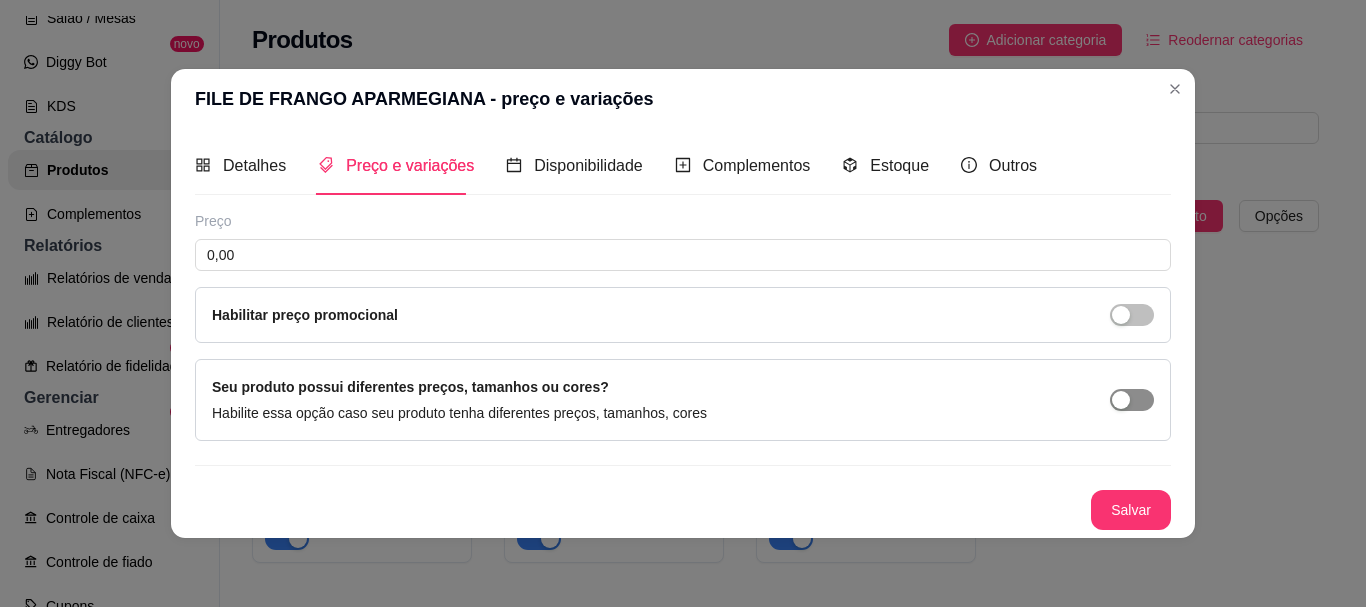 click at bounding box center (1132, 400) 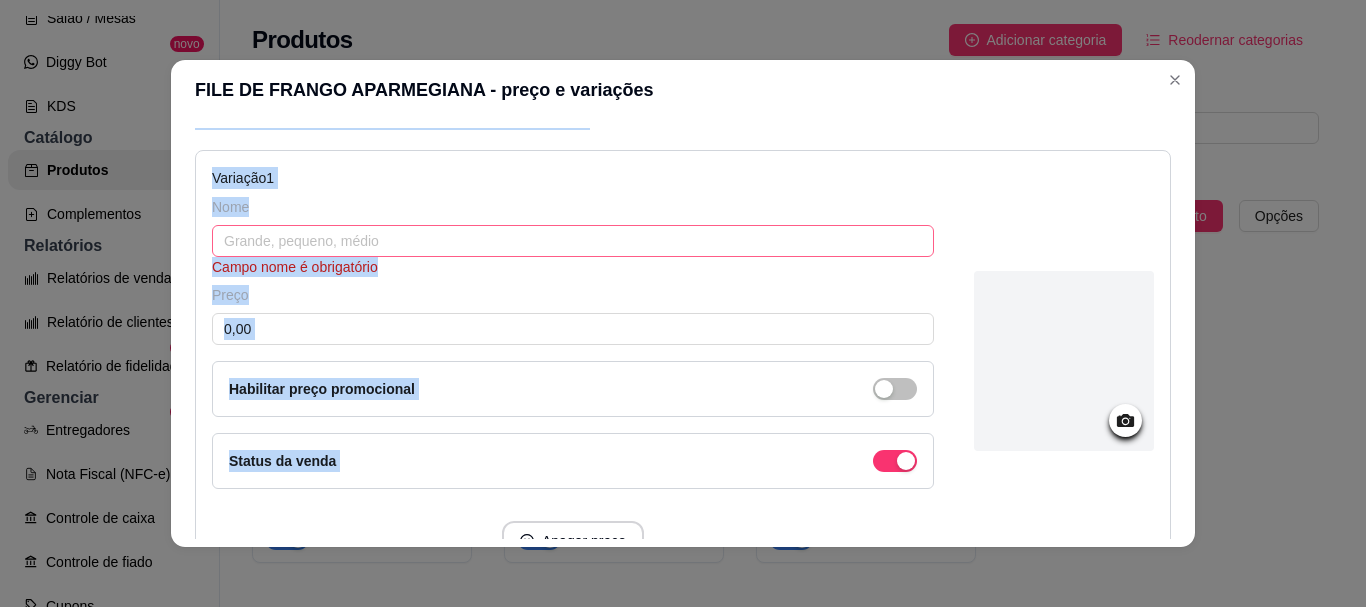 scroll, scrollTop: 191, scrollLeft: 0, axis: vertical 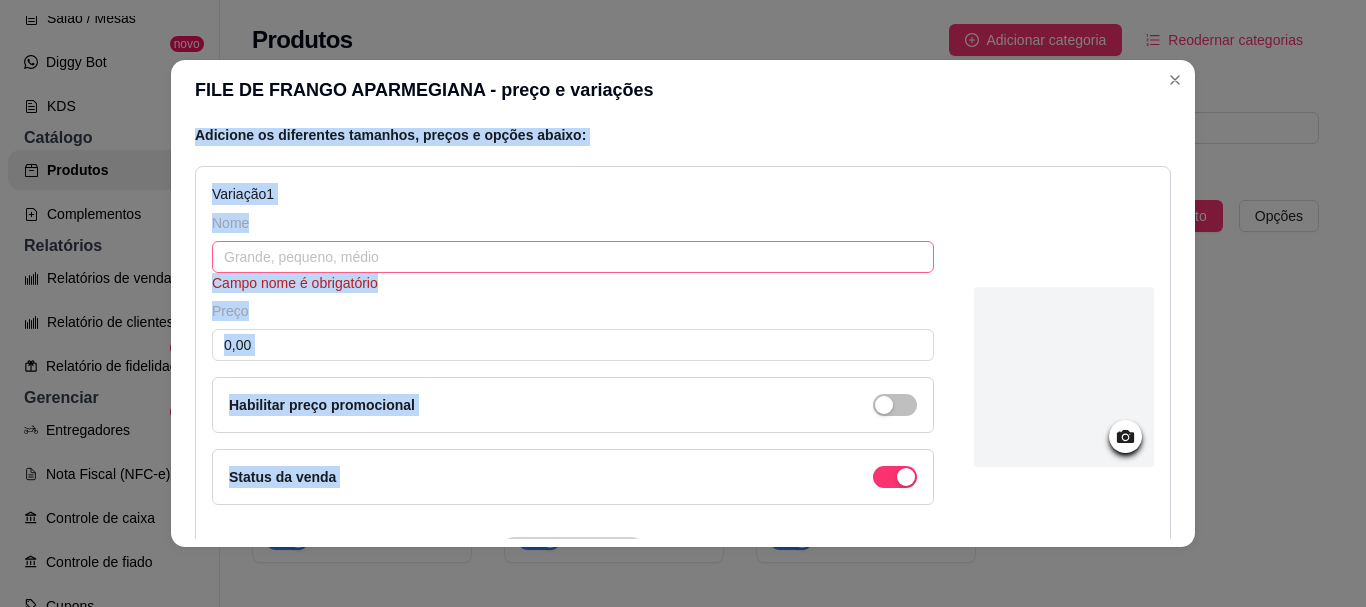 click at bounding box center (573, 257) 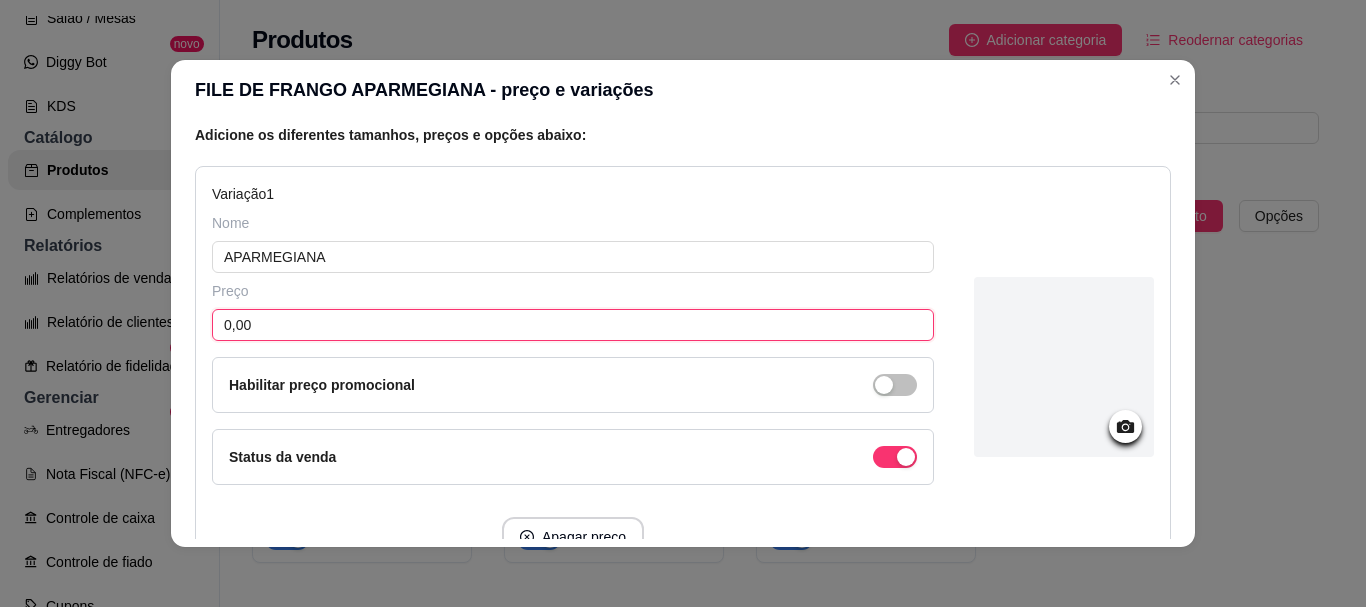 click on "0,00" at bounding box center (573, 325) 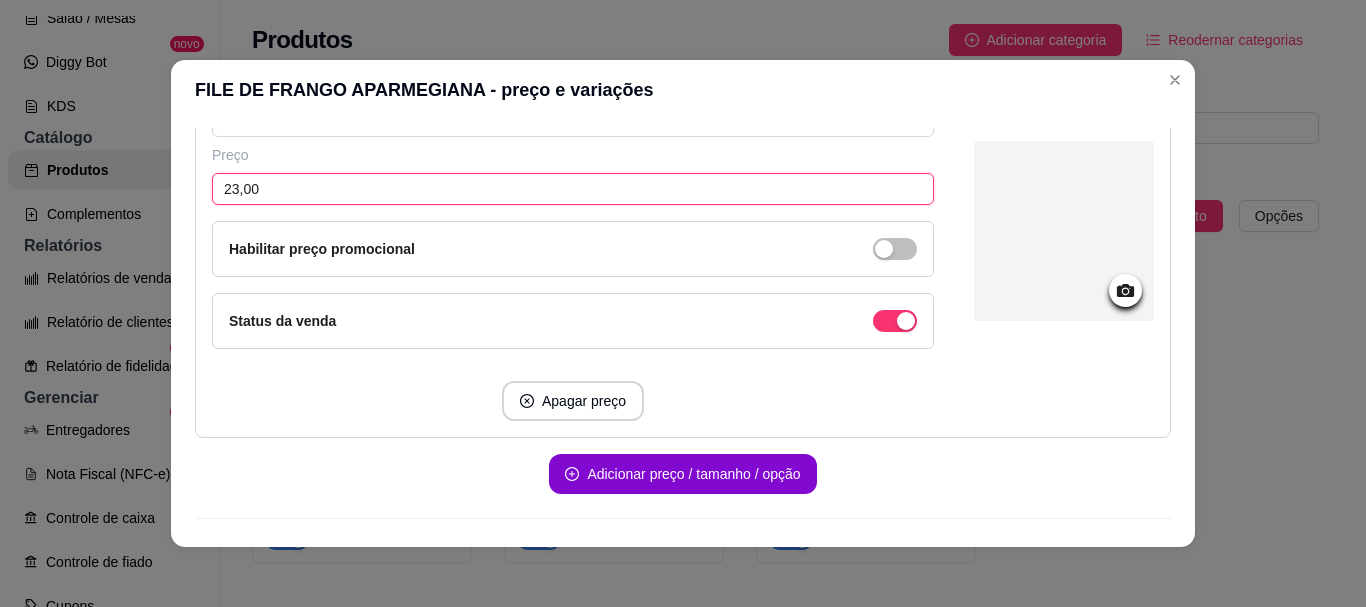 scroll, scrollTop: 371, scrollLeft: 0, axis: vertical 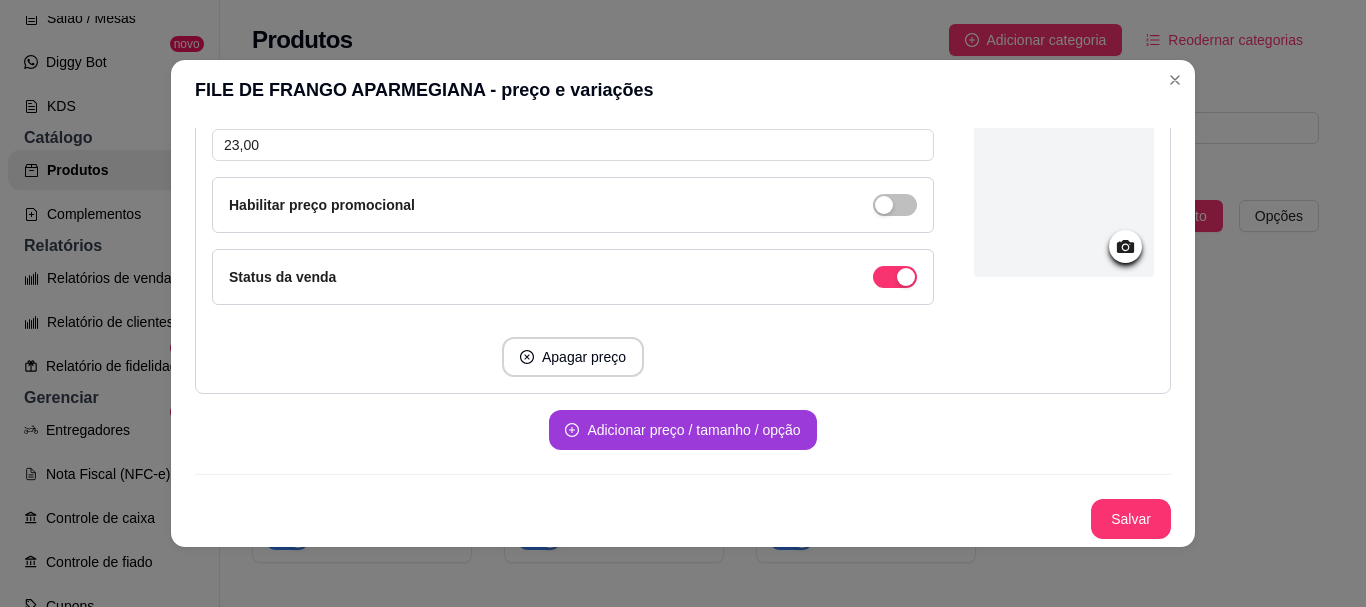 click on "Adicionar preço / tamanho / opção" at bounding box center (682, 430) 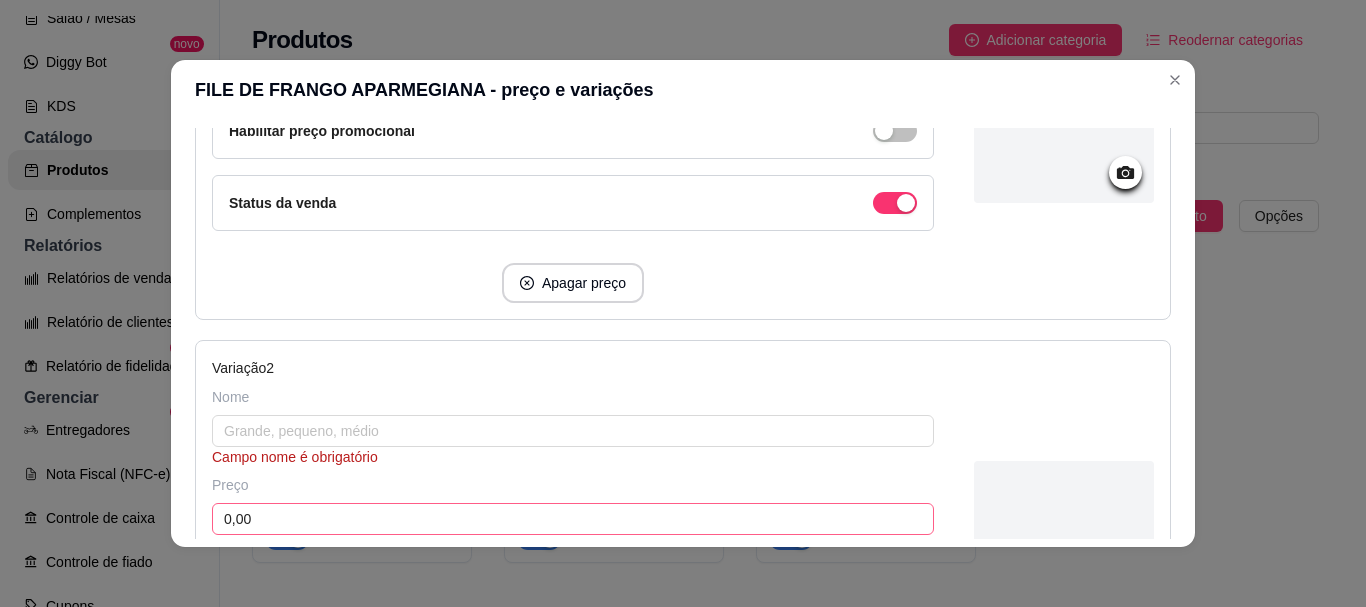 scroll, scrollTop: 571, scrollLeft: 0, axis: vertical 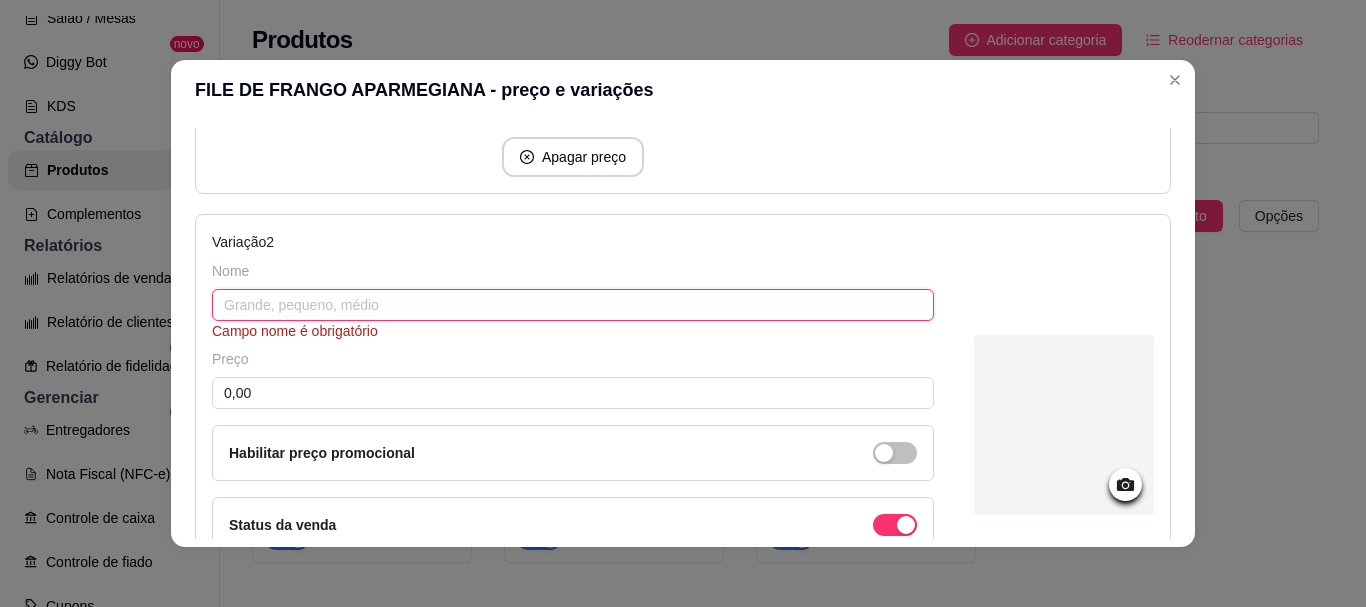 click at bounding box center [573, 305] 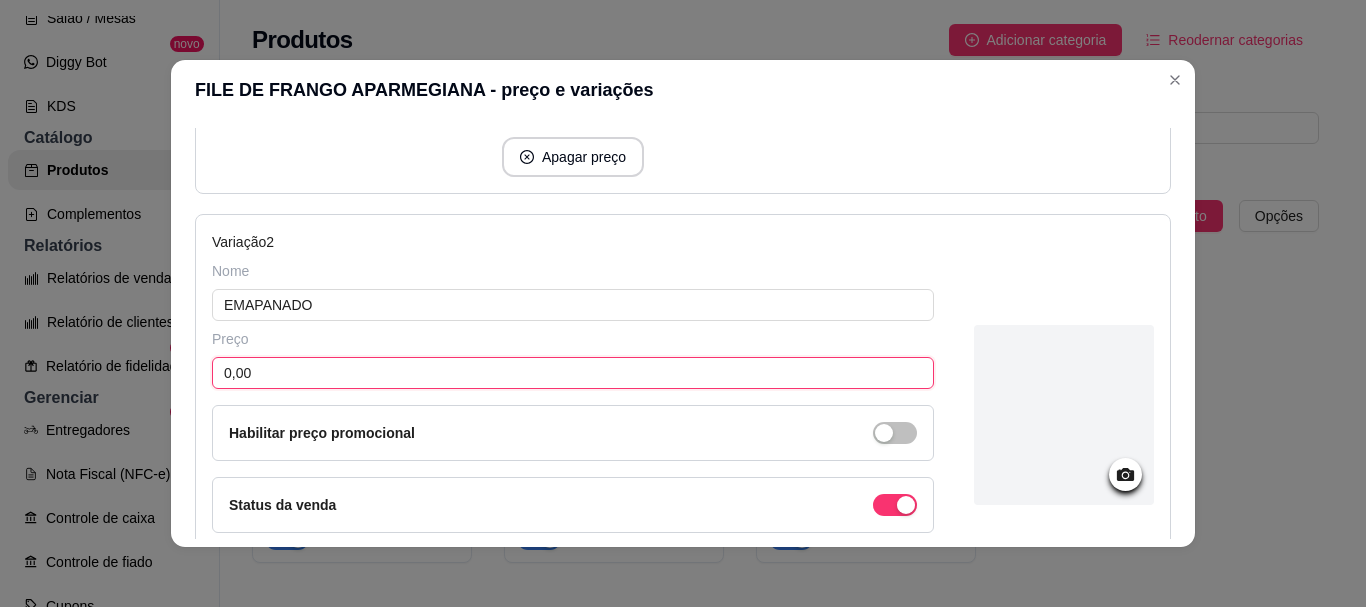 click on "0,00" at bounding box center (573, 373) 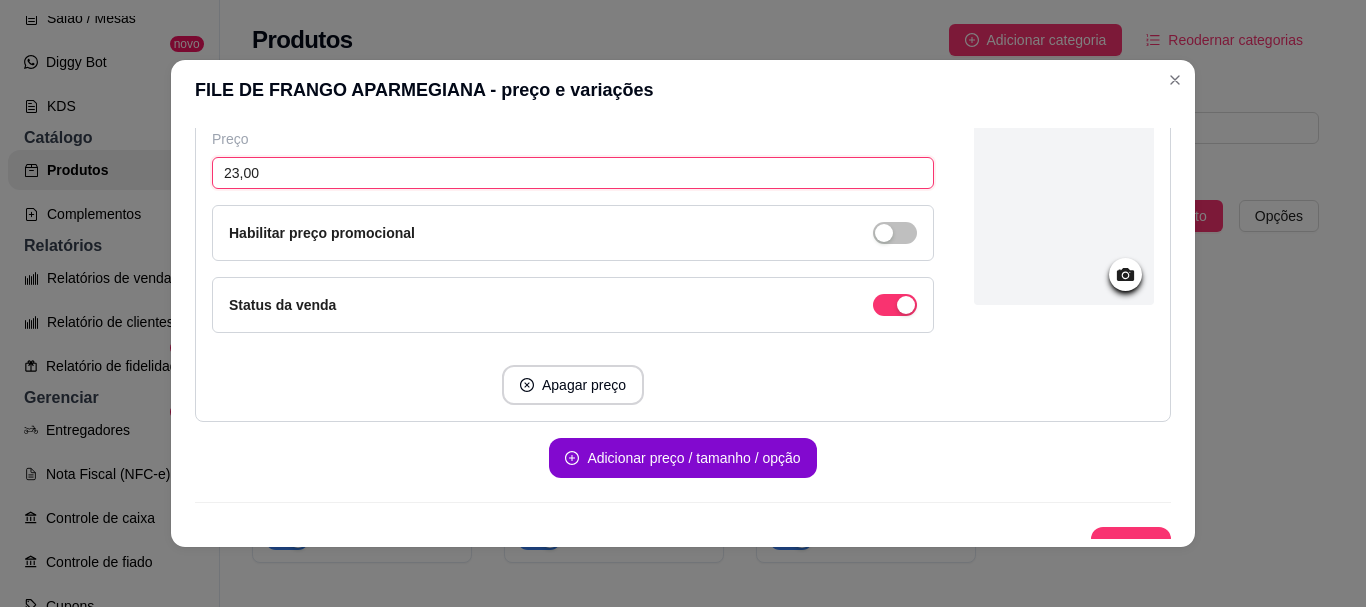 scroll, scrollTop: 799, scrollLeft: 0, axis: vertical 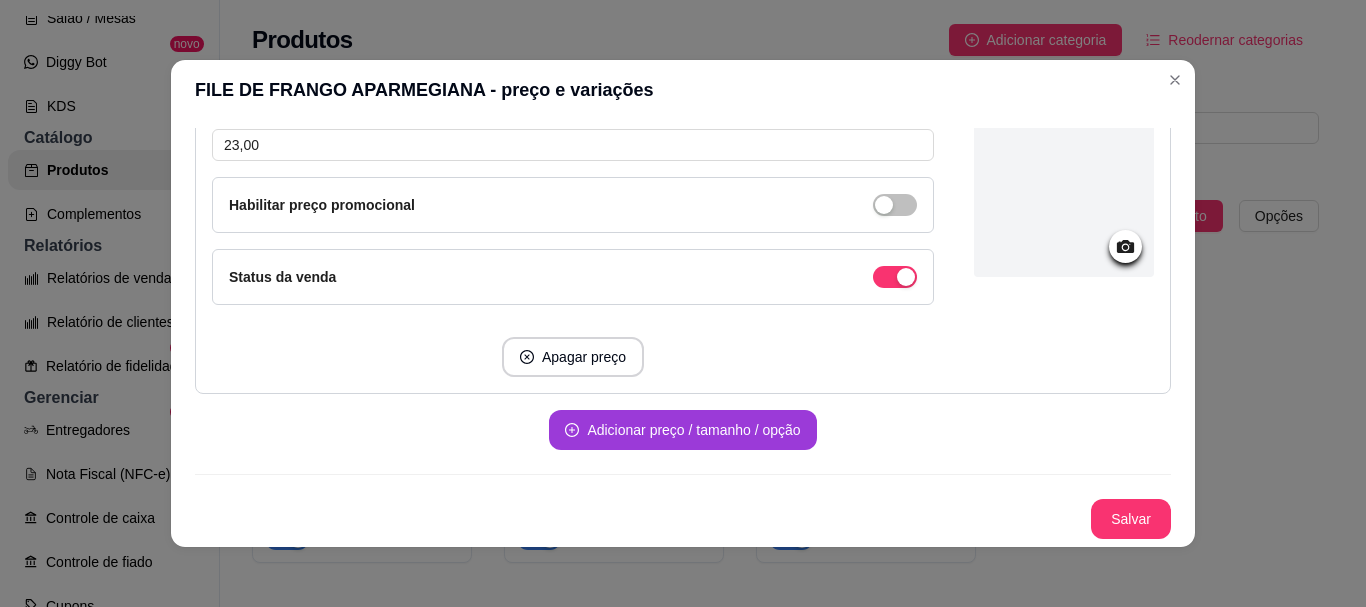click on "Adicionar preço / tamanho / opção" at bounding box center [682, 430] 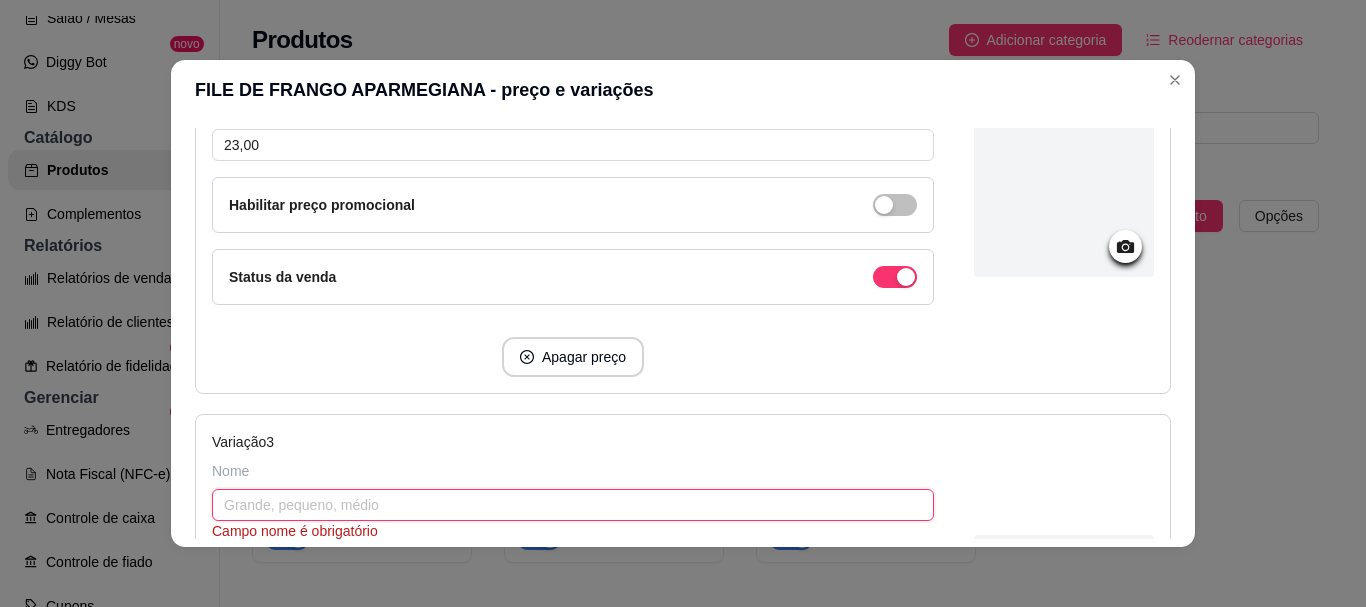click at bounding box center (573, 505) 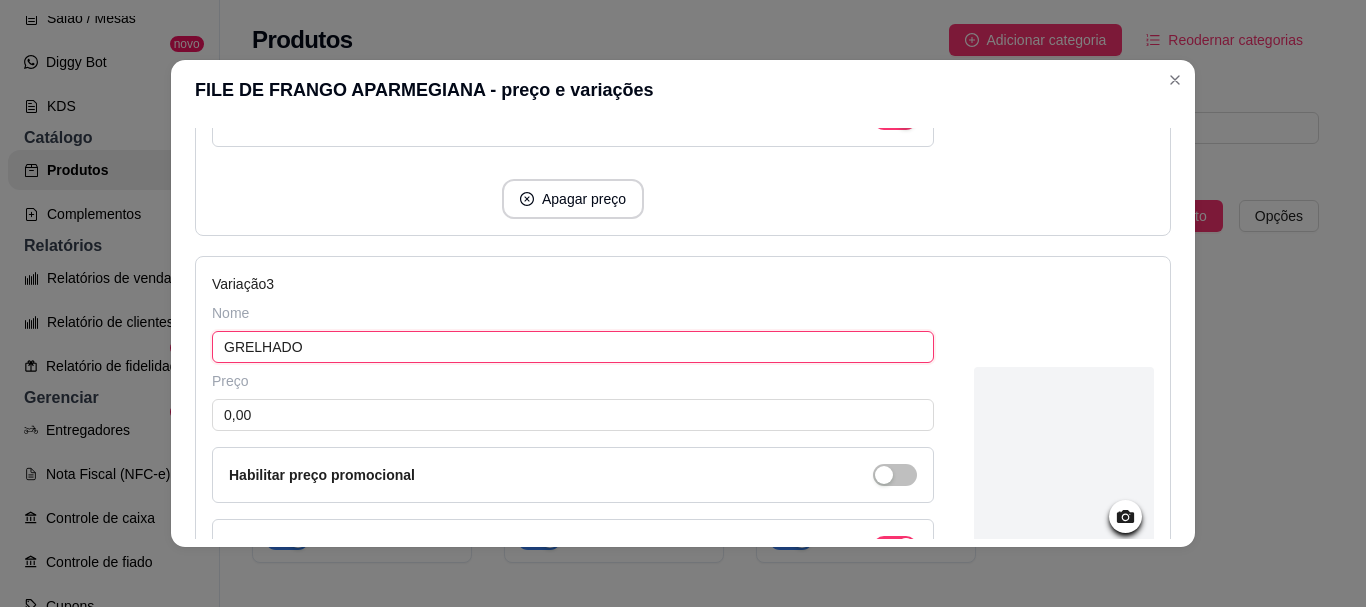 scroll, scrollTop: 999, scrollLeft: 0, axis: vertical 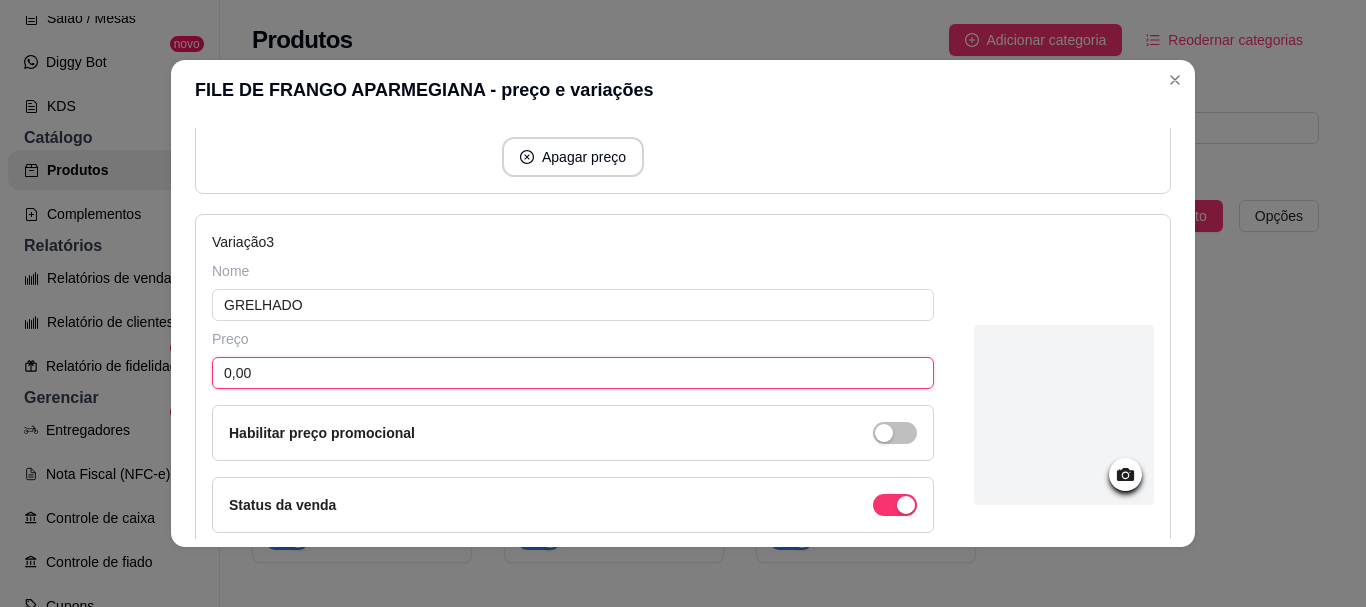 click on "0,00" at bounding box center (573, 373) 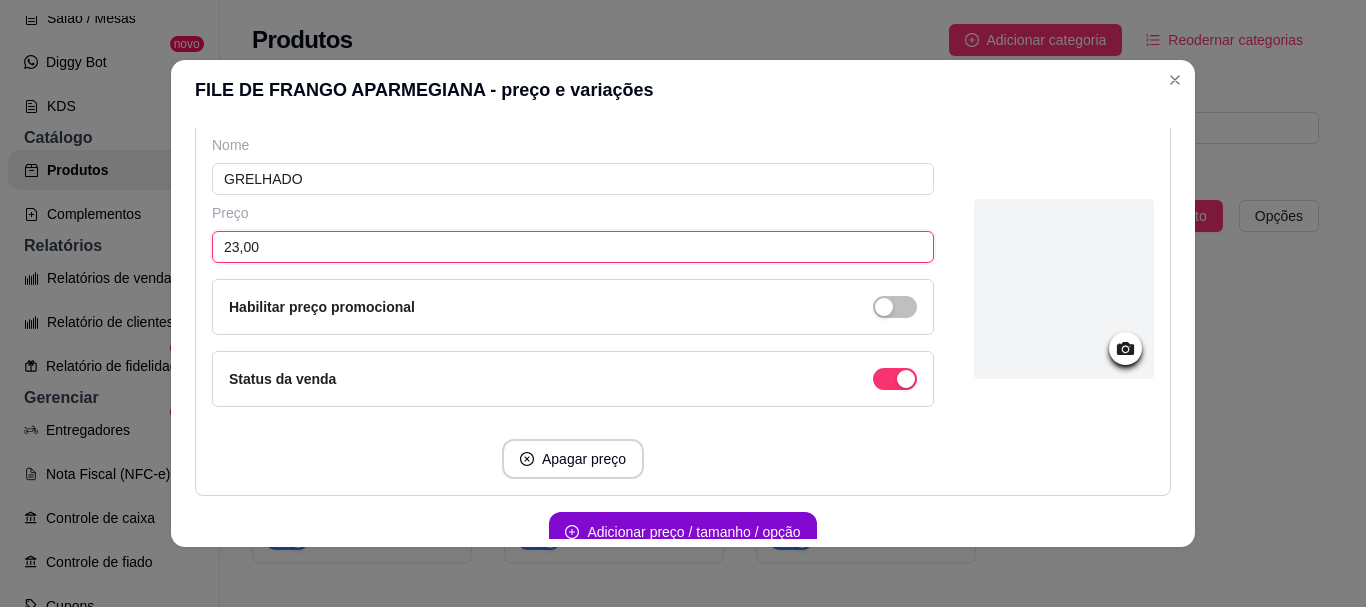 scroll, scrollTop: 1227, scrollLeft: 0, axis: vertical 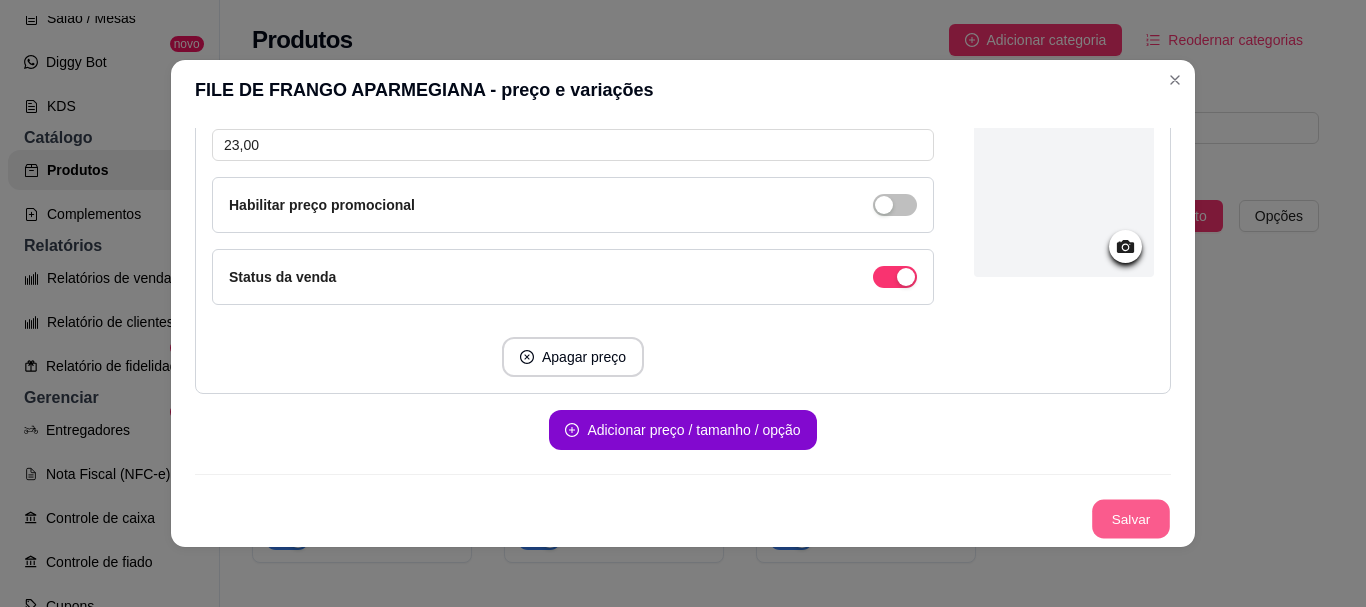 click on "Salvar" at bounding box center [1131, 519] 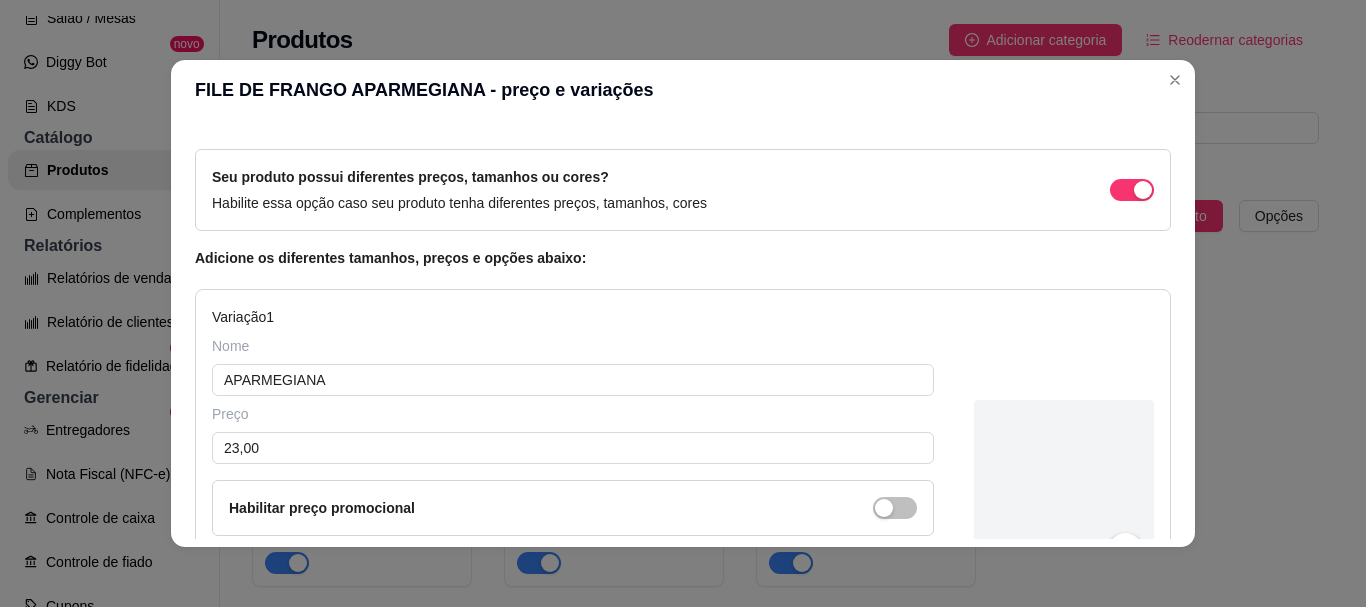 scroll, scrollTop: 0, scrollLeft: 0, axis: both 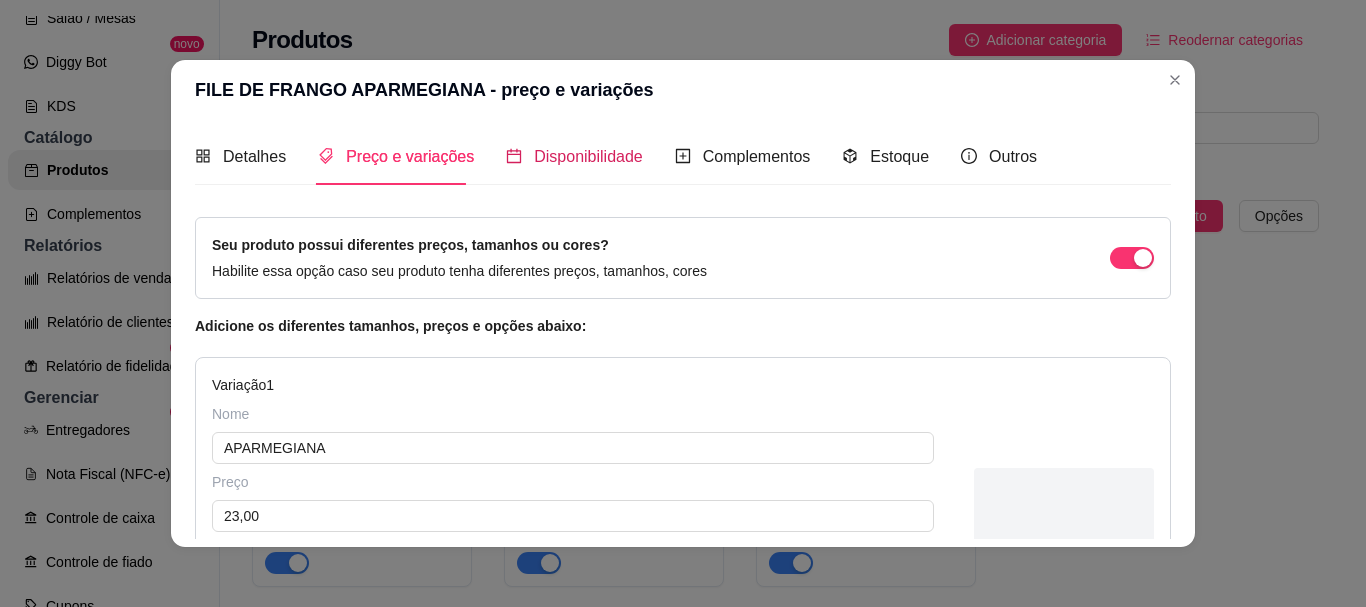 click on "Disponibilidade" at bounding box center [588, 156] 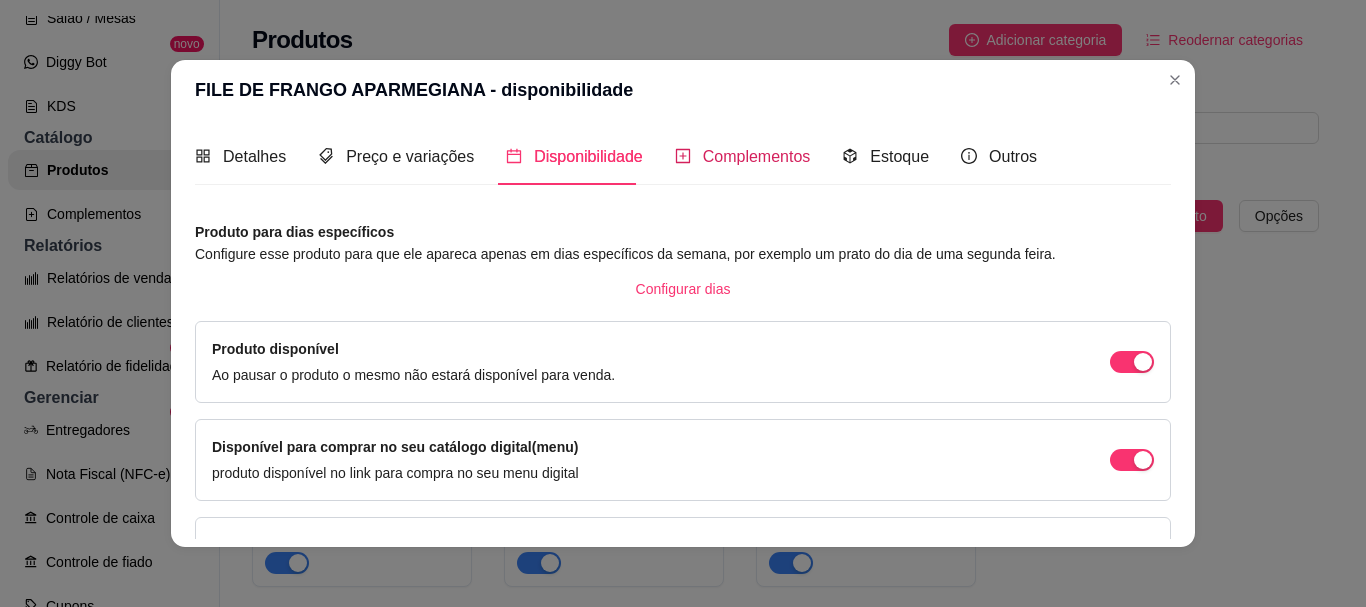 click on "Complementos" at bounding box center (757, 156) 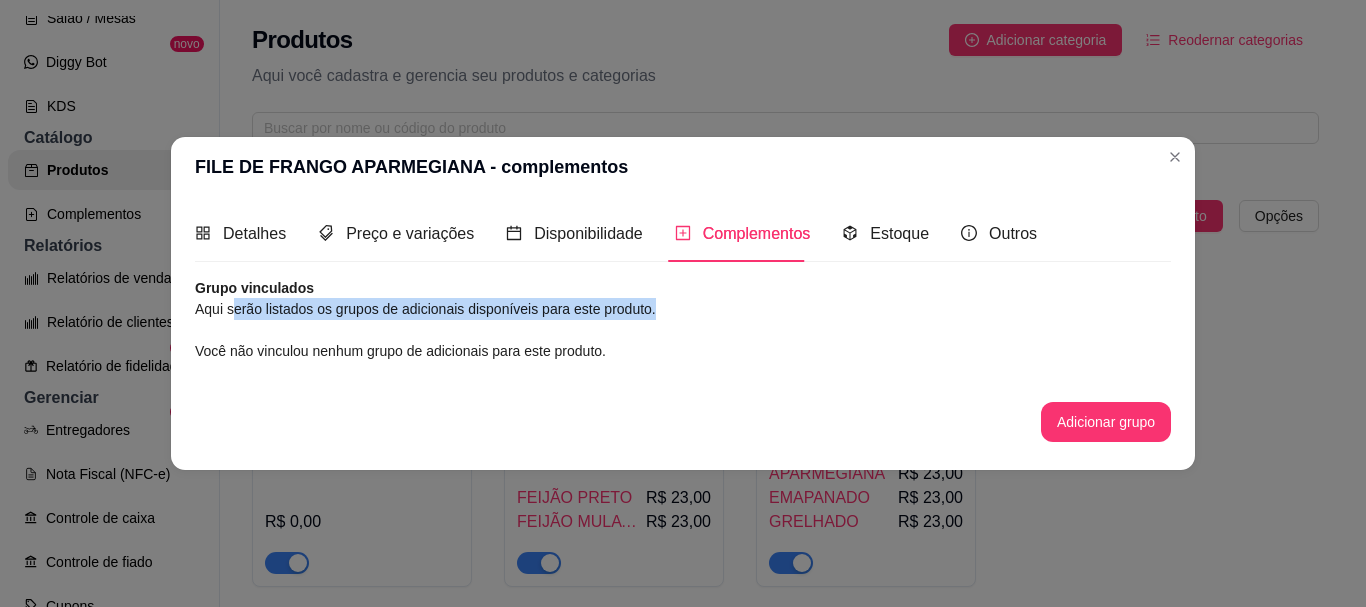 drag, startPoint x: 236, startPoint y: 317, endPoint x: 787, endPoint y: 302, distance: 551.20416 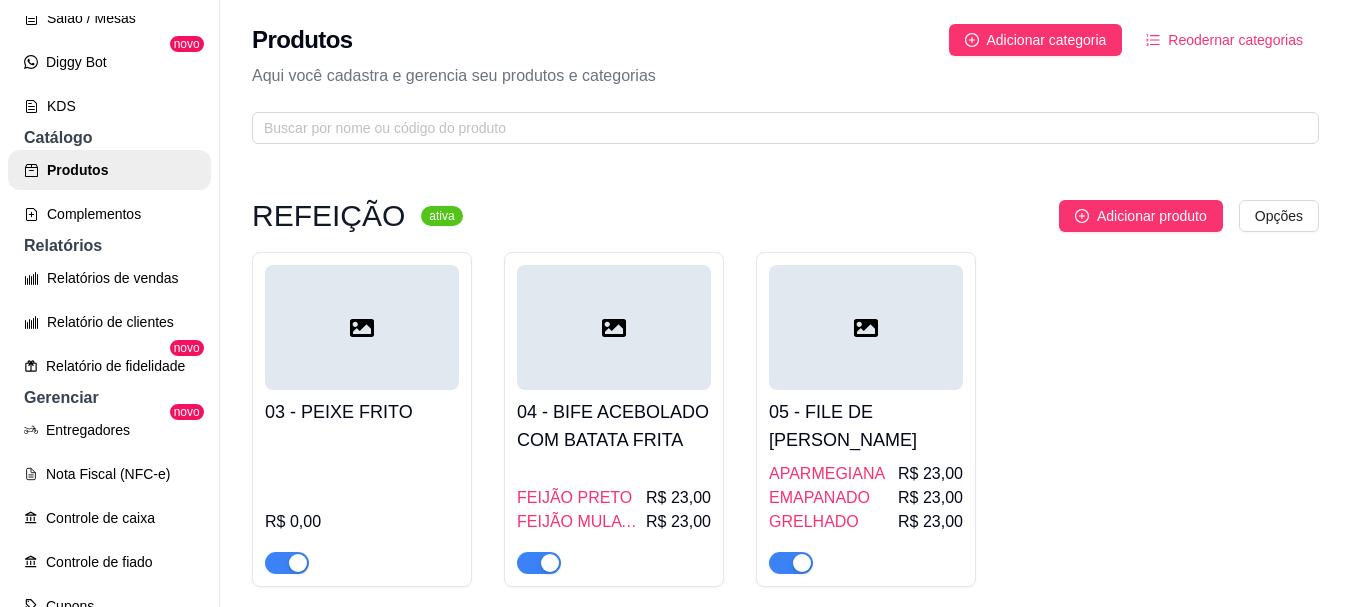 click on "R$ 0,00" at bounding box center (362, 504) 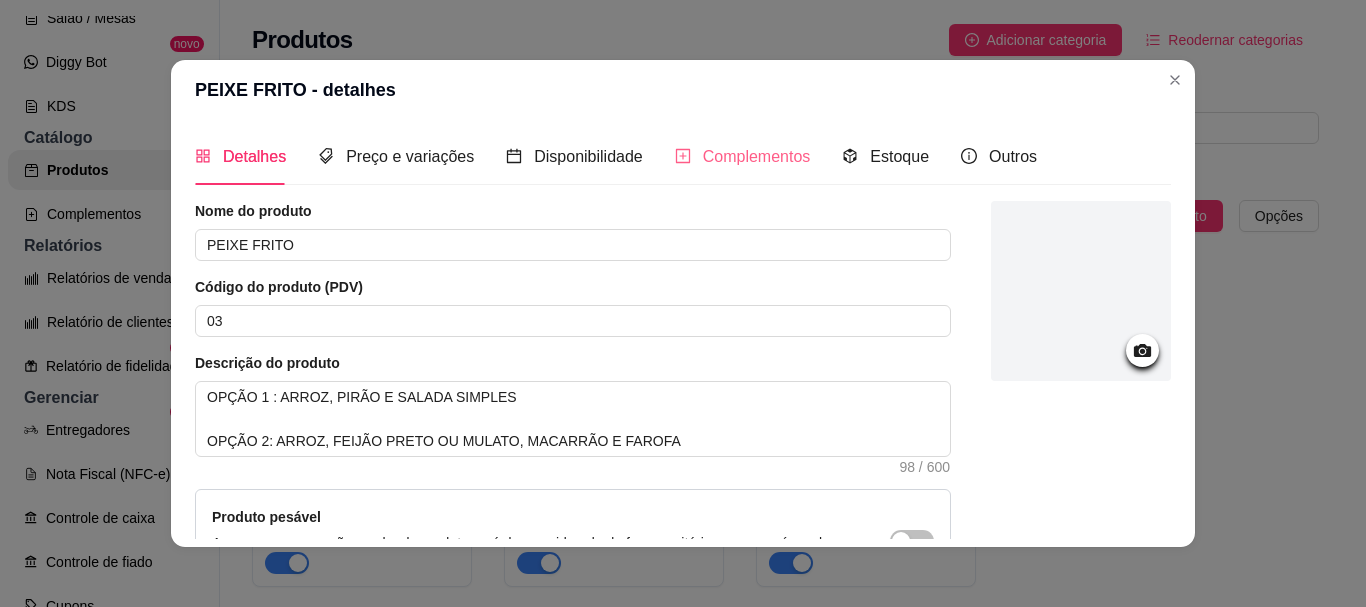 click on "Complementos" at bounding box center (743, 156) 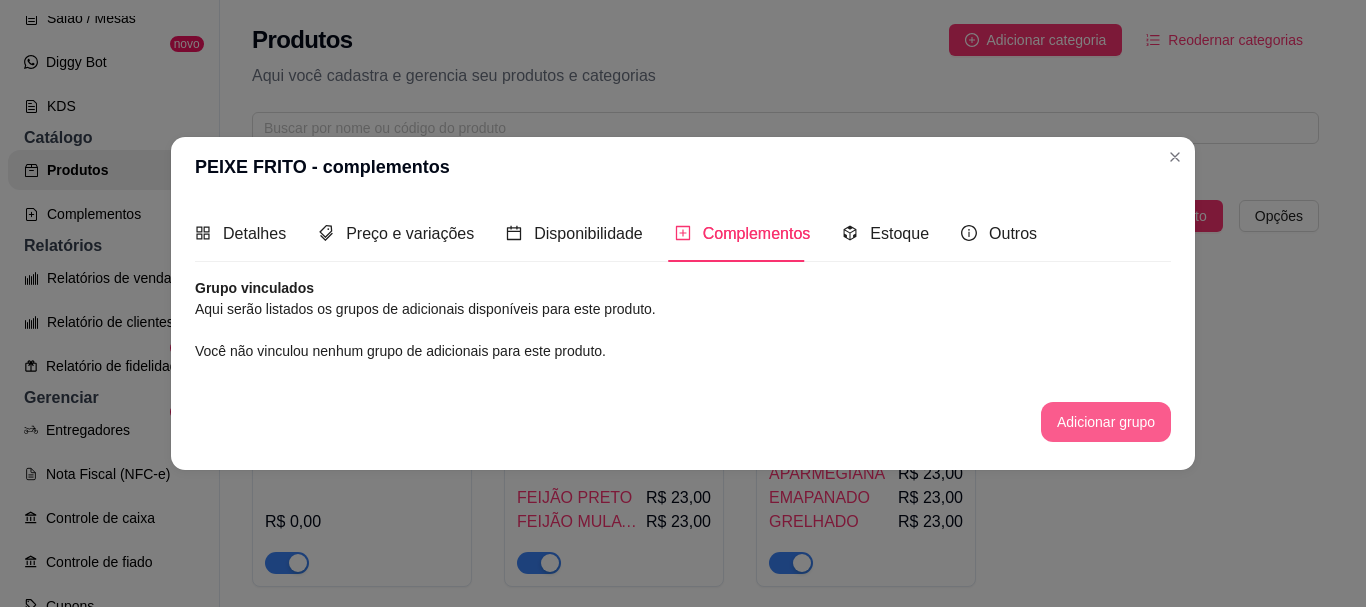 click on "Adicionar grupo" at bounding box center (1106, 422) 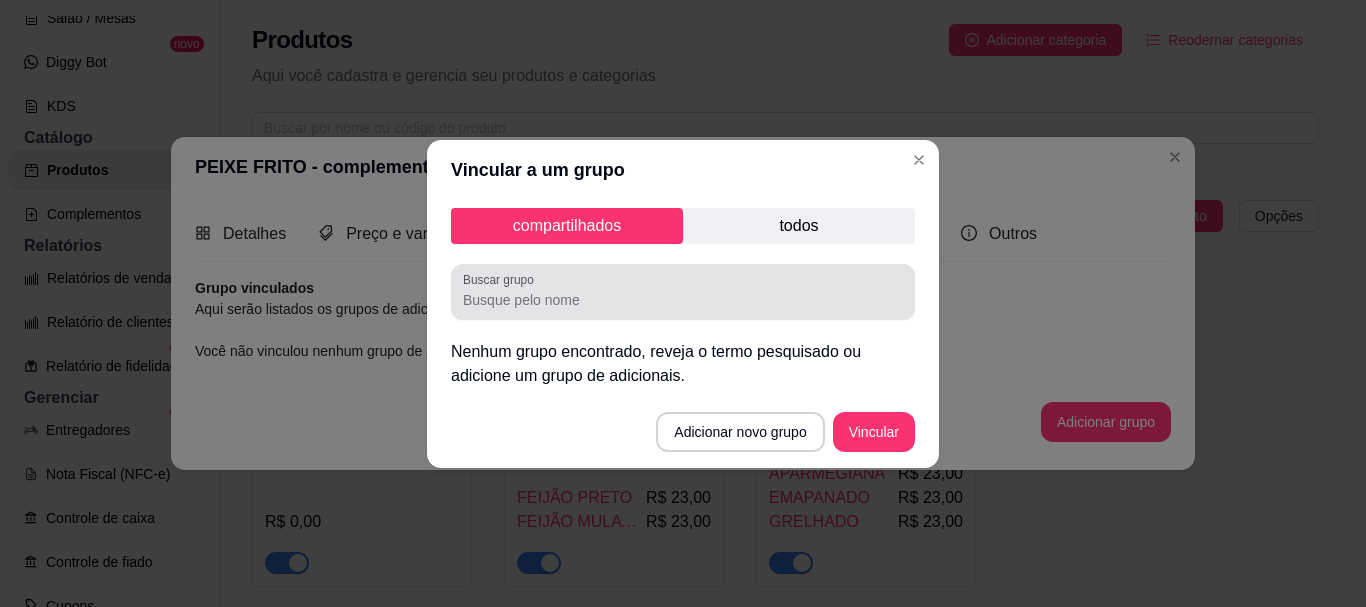 click on "Buscar grupo" at bounding box center [683, 292] 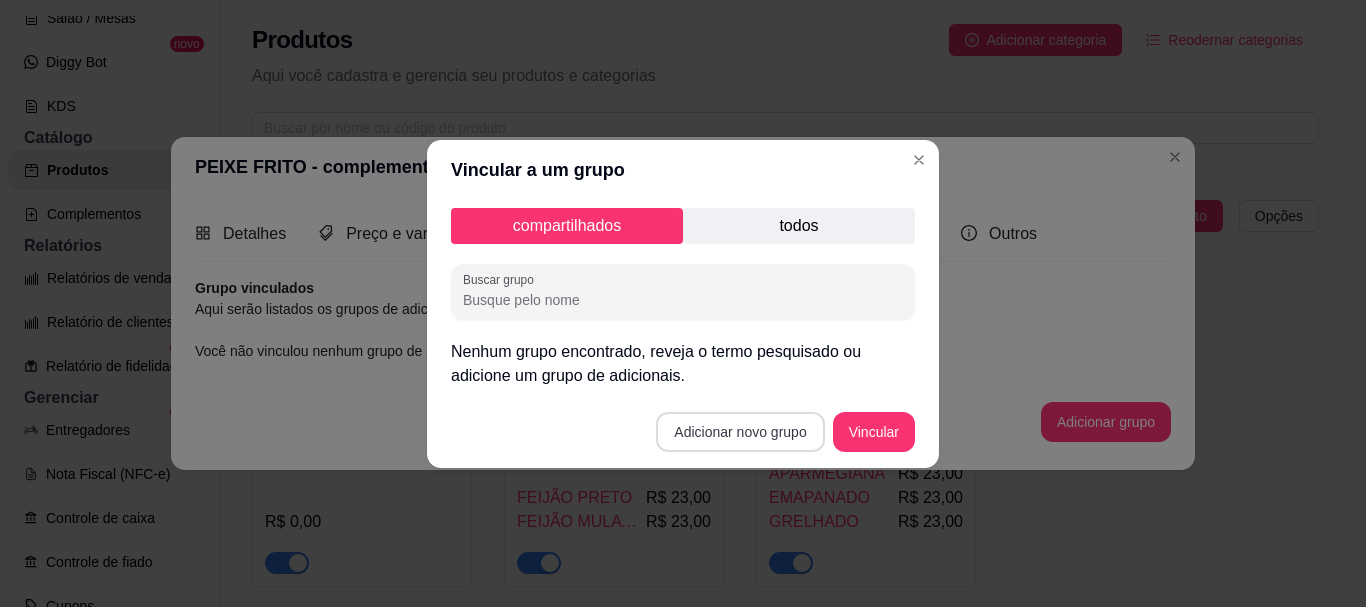 click on "Adicionar novo grupo" at bounding box center (740, 432) 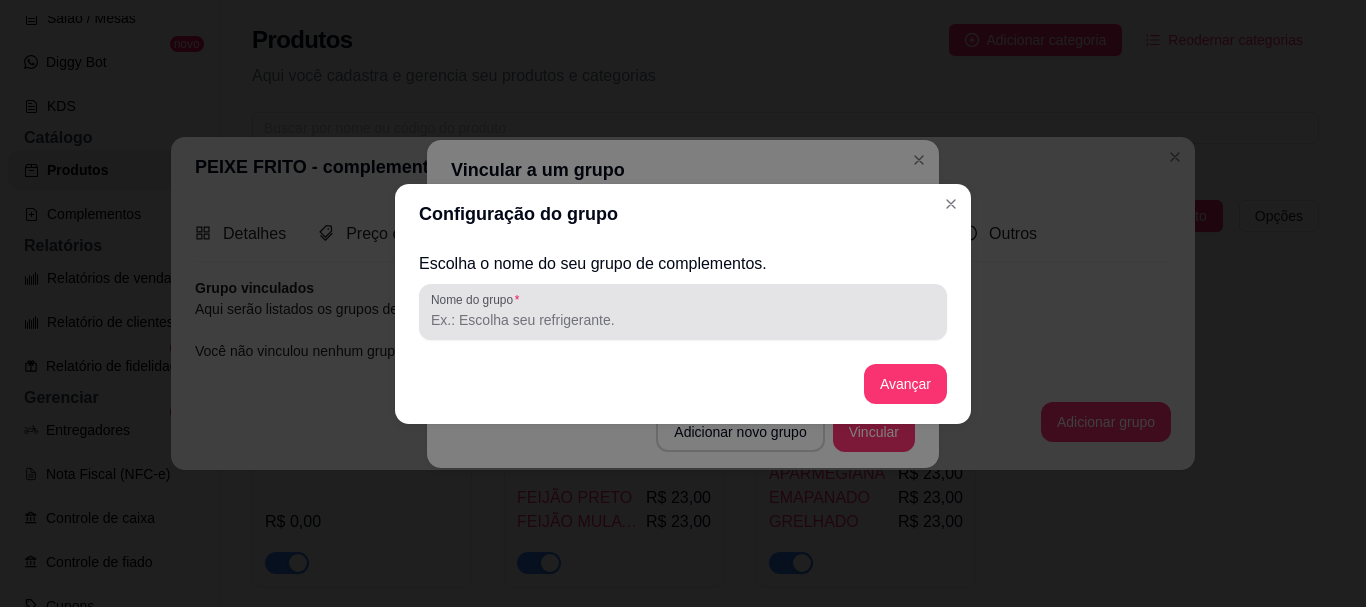 click on "Nome do grupo" at bounding box center [683, 320] 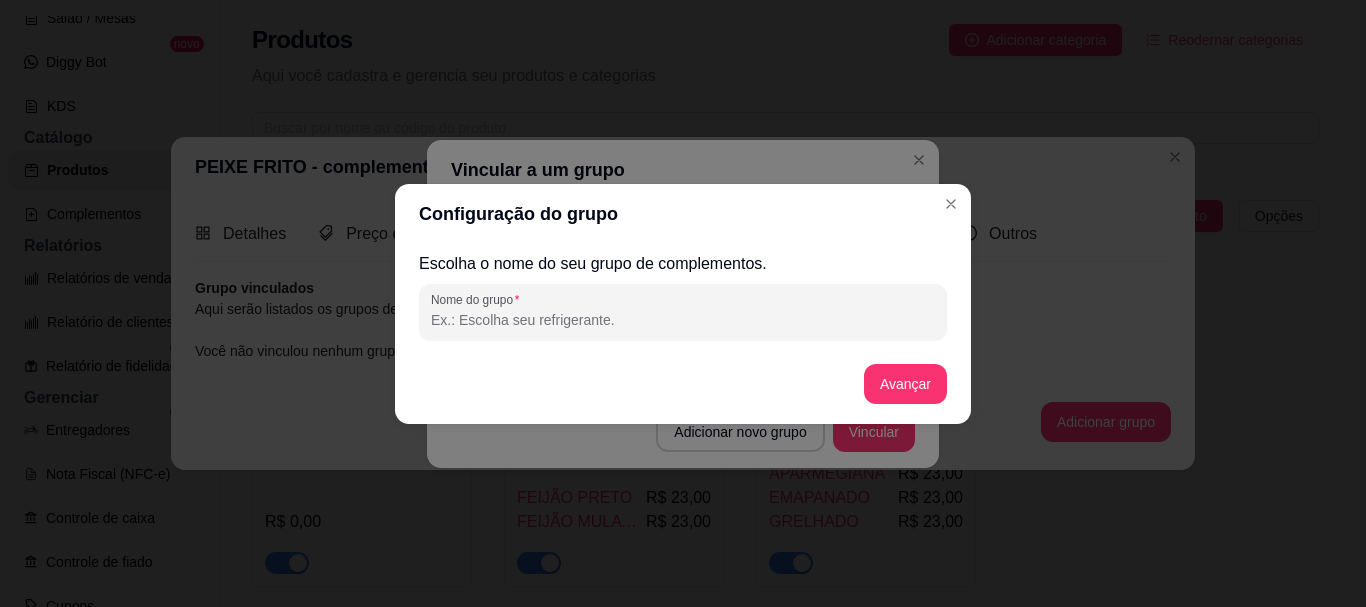 click on "Nome do grupo" at bounding box center (683, 320) 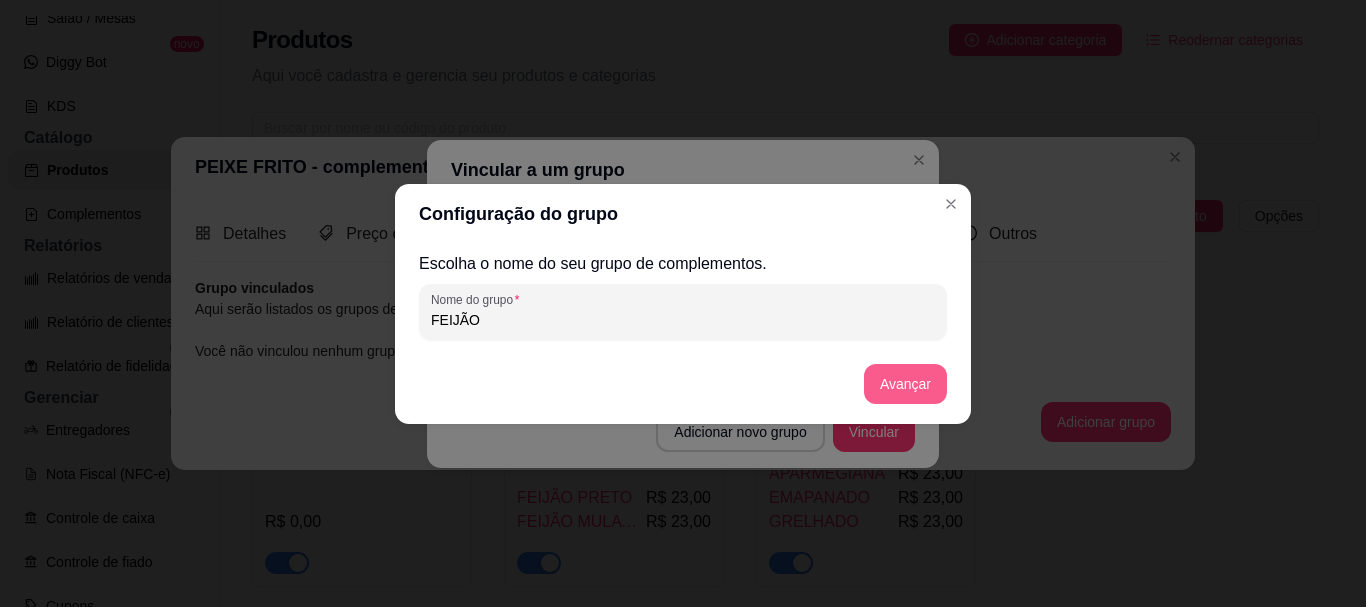 click on "Avançar" at bounding box center [905, 384] 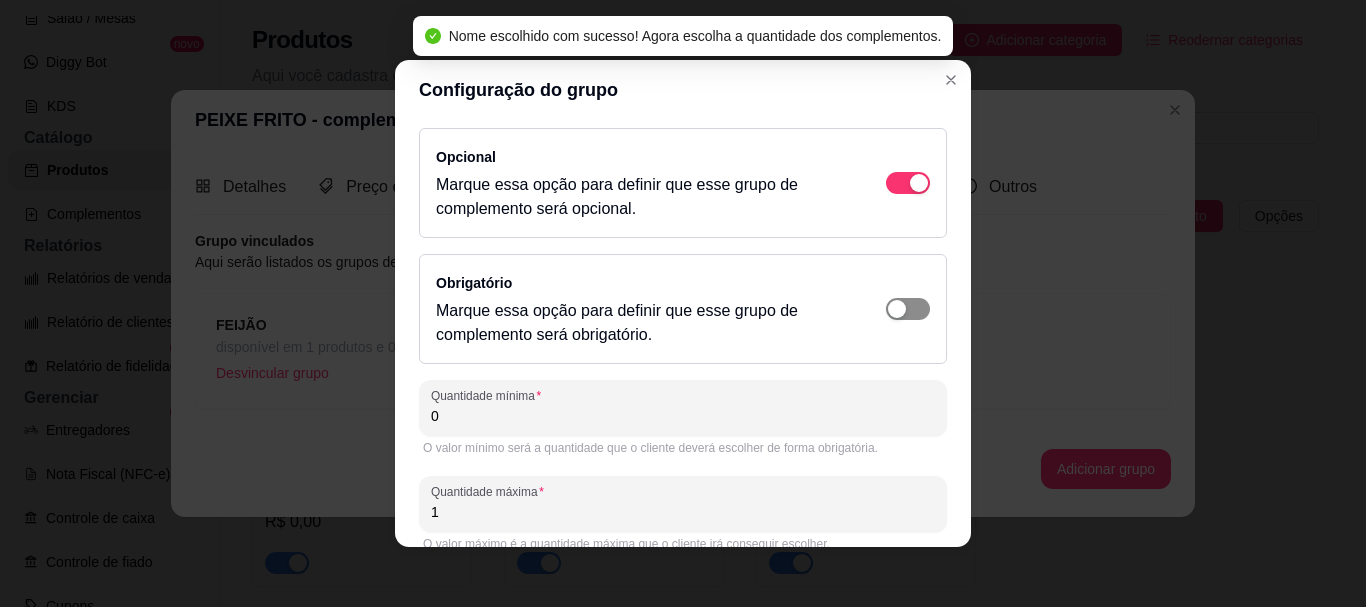 click at bounding box center (908, 183) 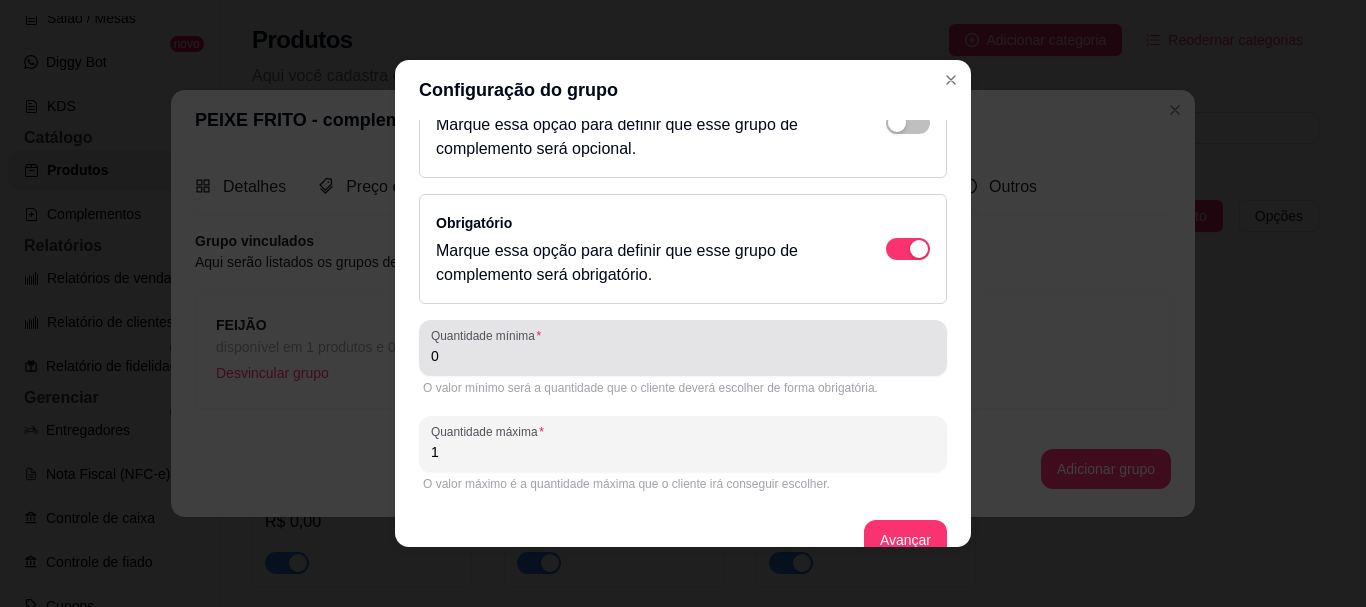 scroll, scrollTop: 93, scrollLeft: 0, axis: vertical 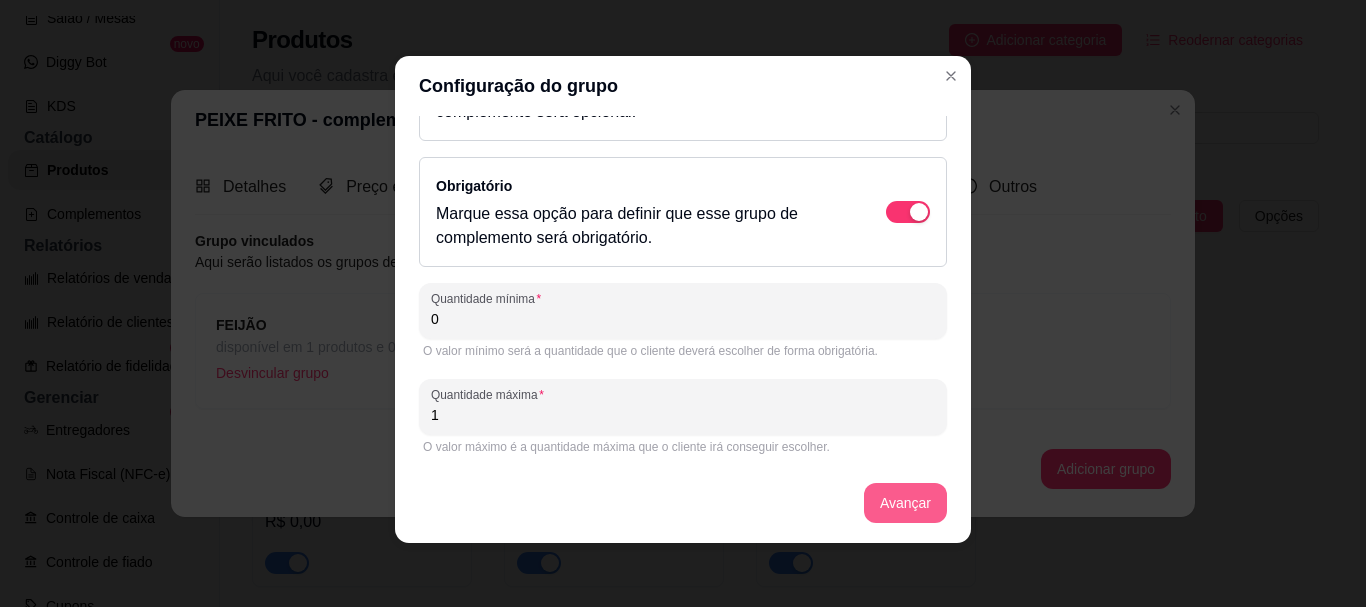 click on "Avançar" at bounding box center (905, 503) 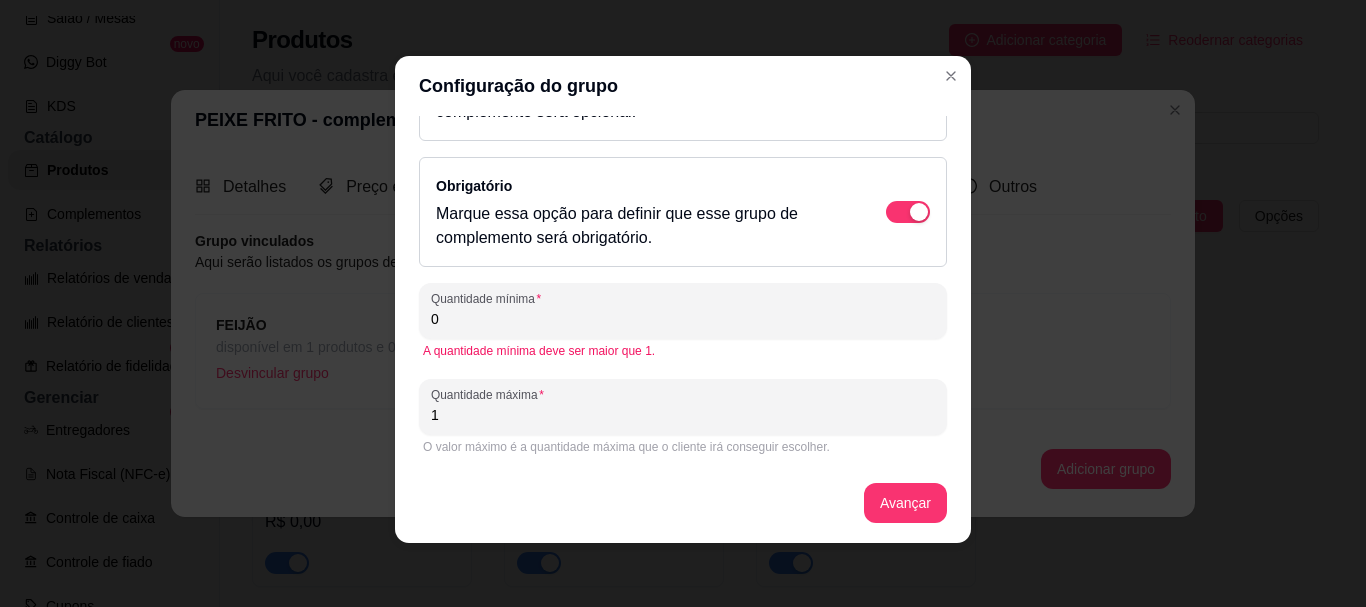 click on "Quantidade mínima 0" at bounding box center (683, 311) 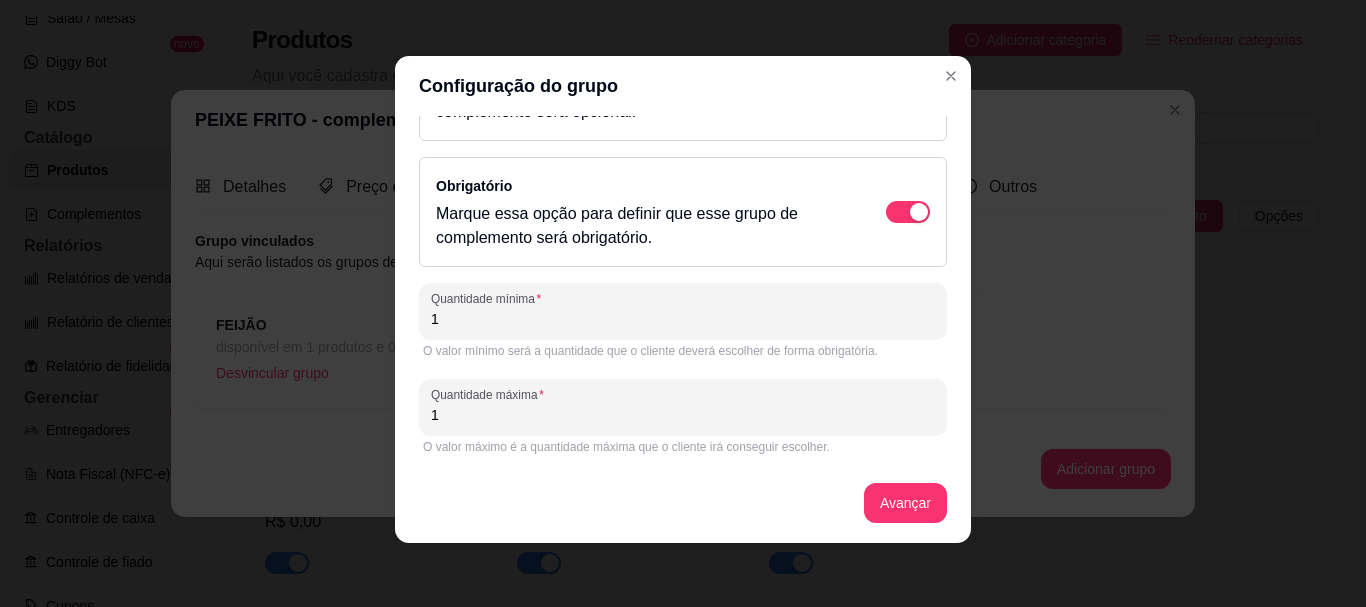 click on "Opcional Marque essa opção para definir que esse grupo de complemento será opcional. Obrigatório Marque essa opção para definir que esse grupo de complemento será obrigatório. Quantidade mínima 1 O valor mínimo será a quantidade que o cliente deverá escolher de forma obrigatória. Quantidade máxima 1 O valor máximo é a quantidade máxima que o cliente irá conseguir escolher. Avançar" at bounding box center [683, 283] 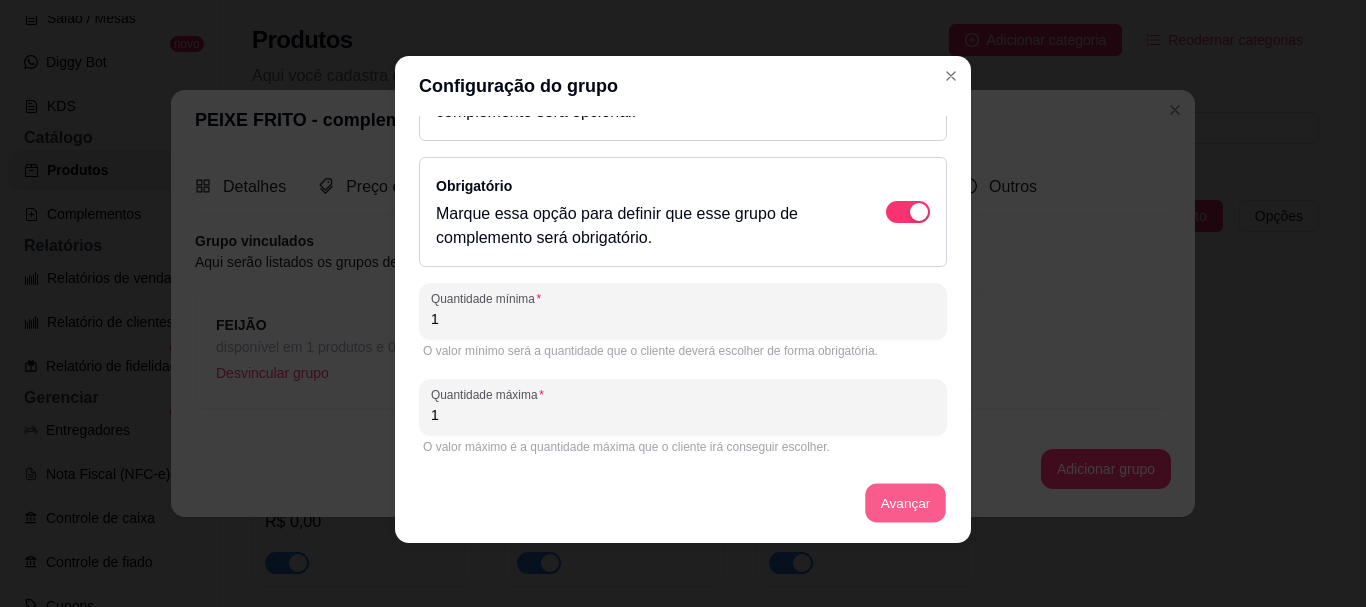 click on "Avançar" at bounding box center [905, 503] 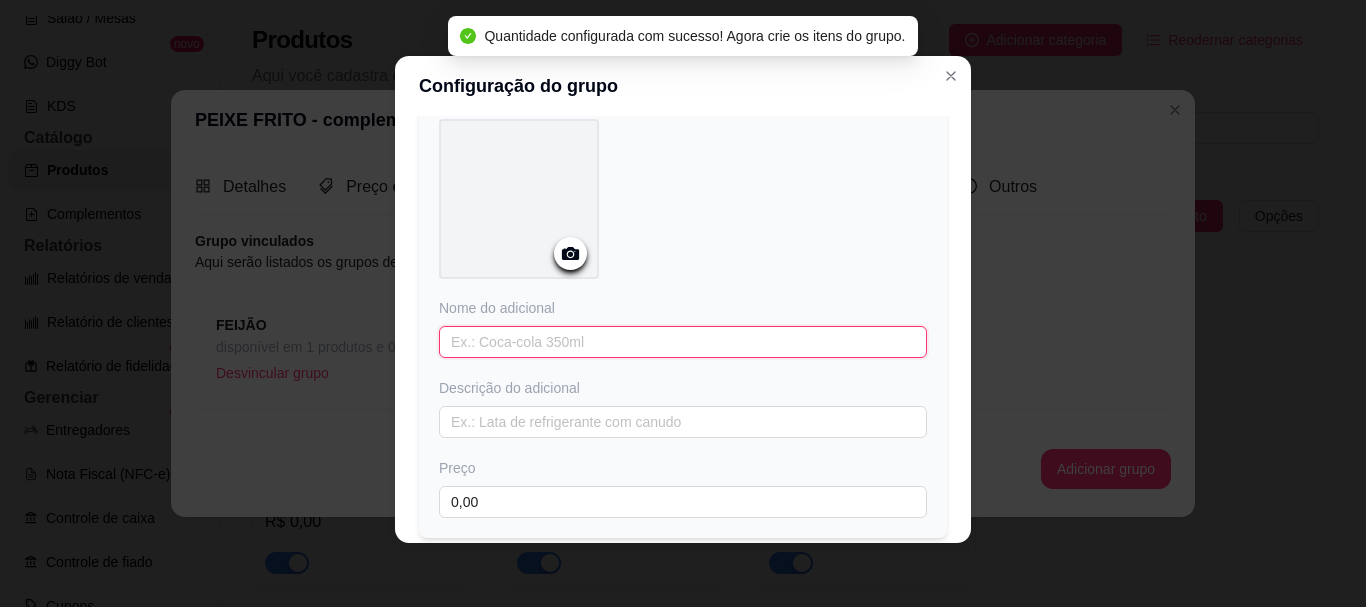 click at bounding box center [683, 342] 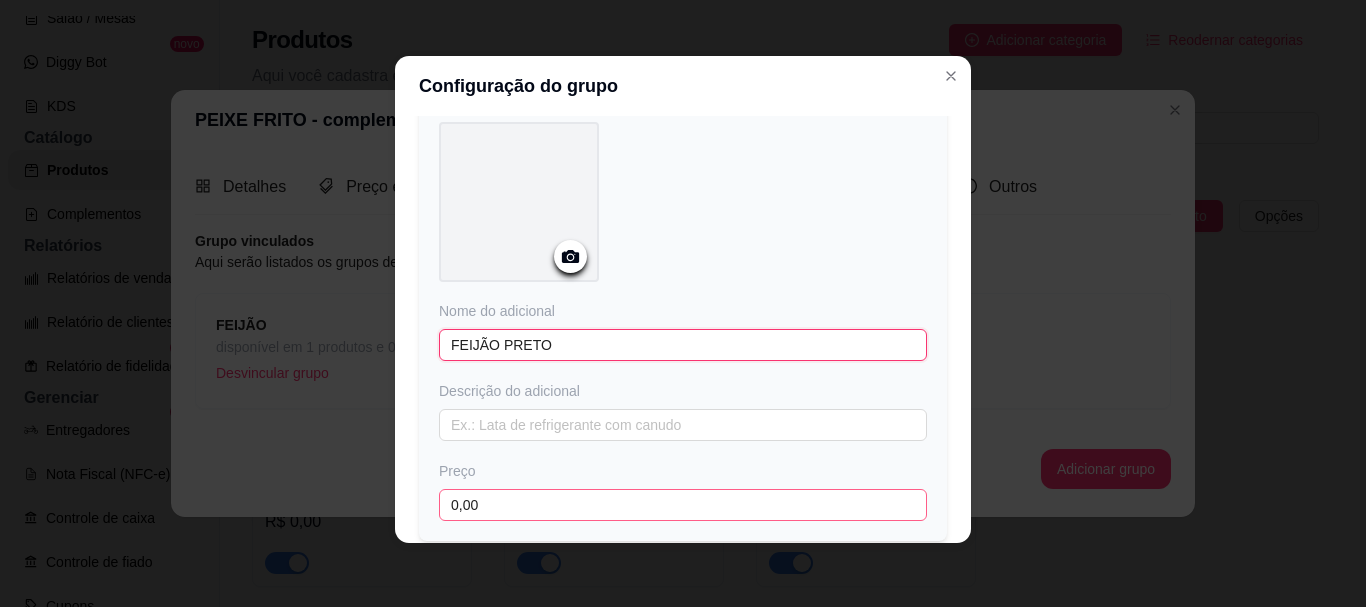 scroll, scrollTop: 231, scrollLeft: 0, axis: vertical 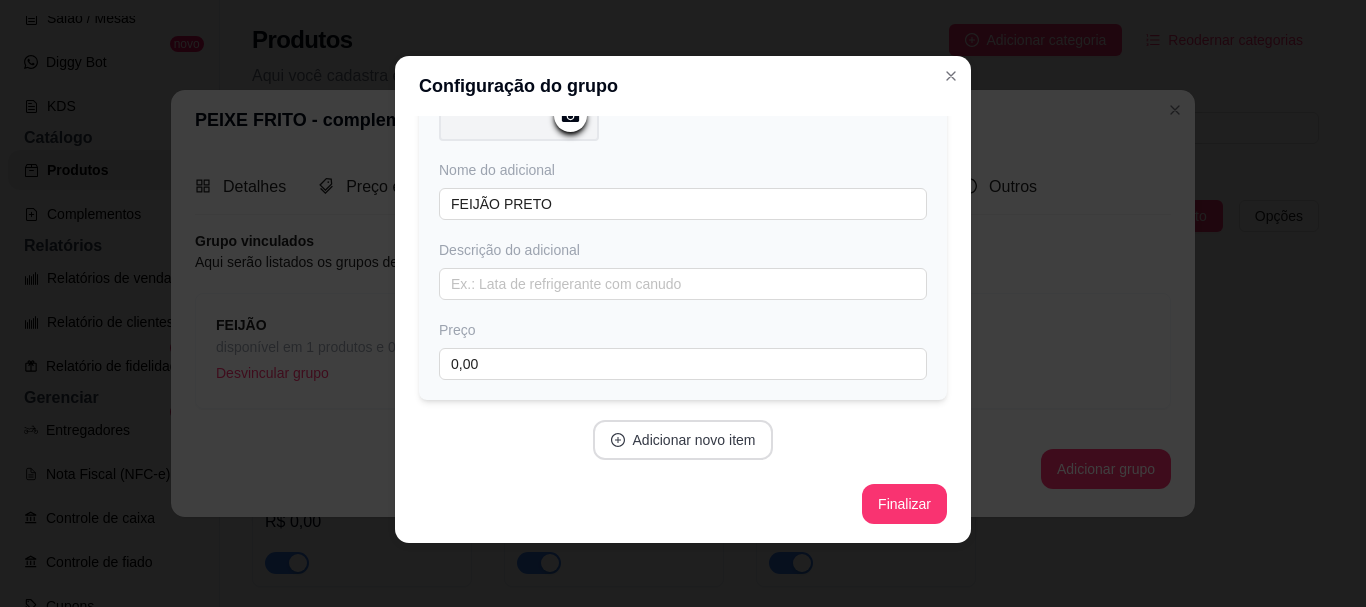 click on "Adicionar novo item" at bounding box center [683, 440] 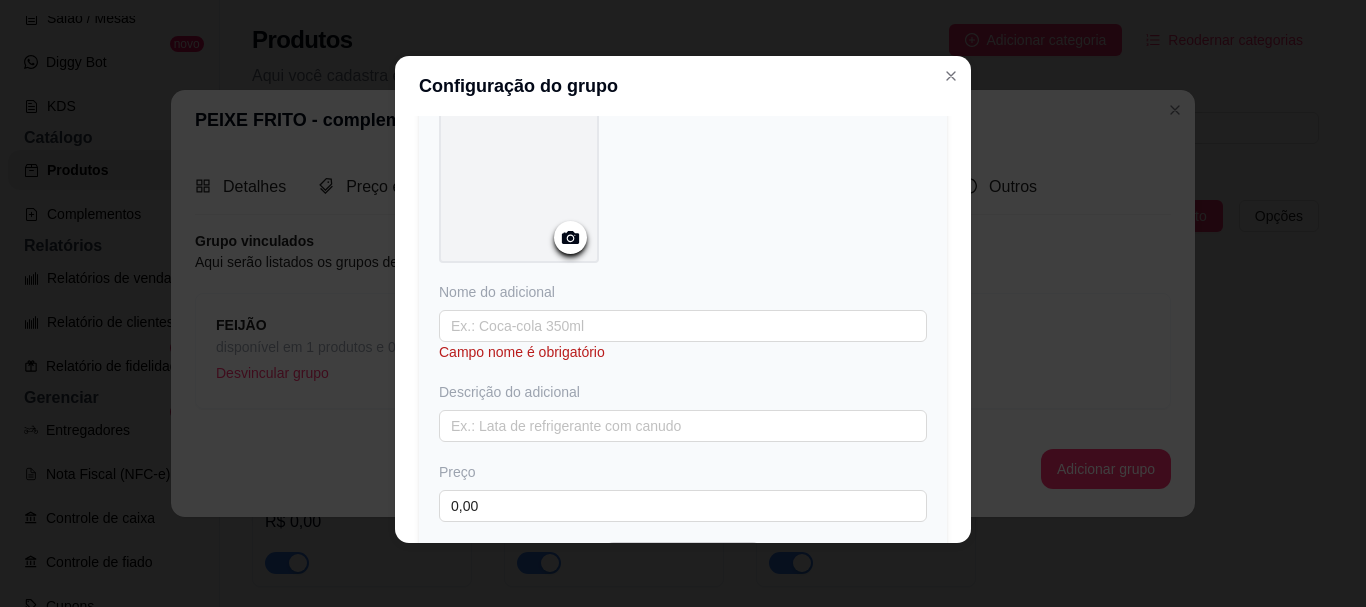 scroll, scrollTop: 631, scrollLeft: 0, axis: vertical 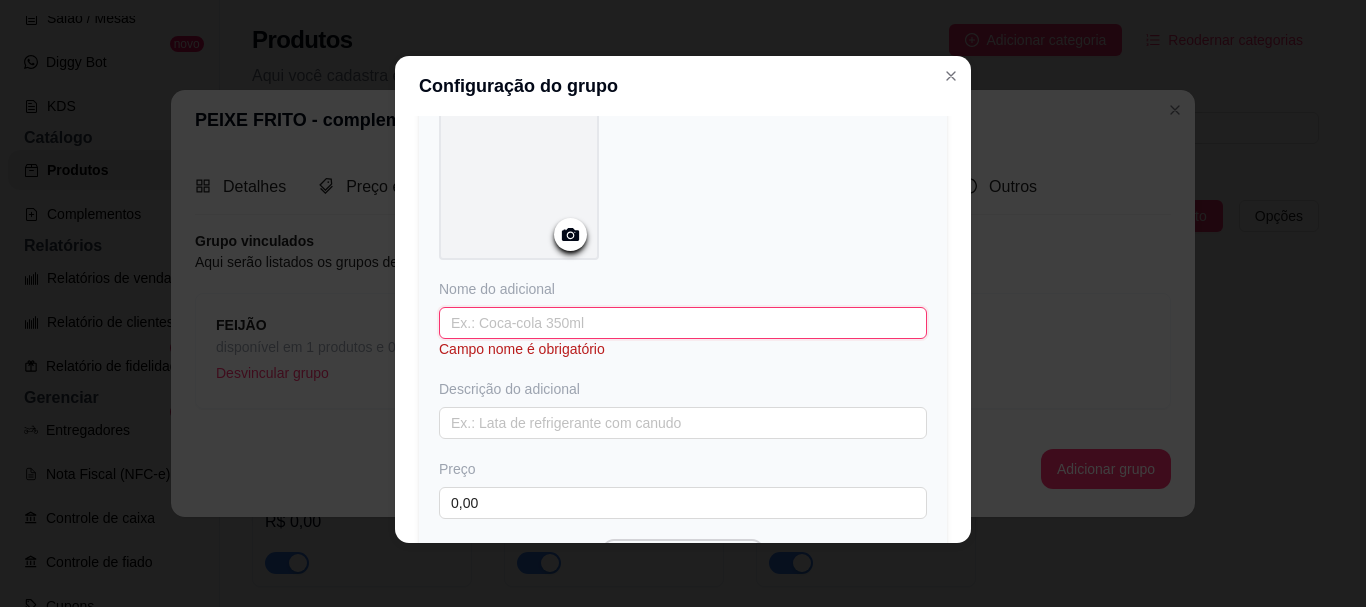 click at bounding box center (683, 323) 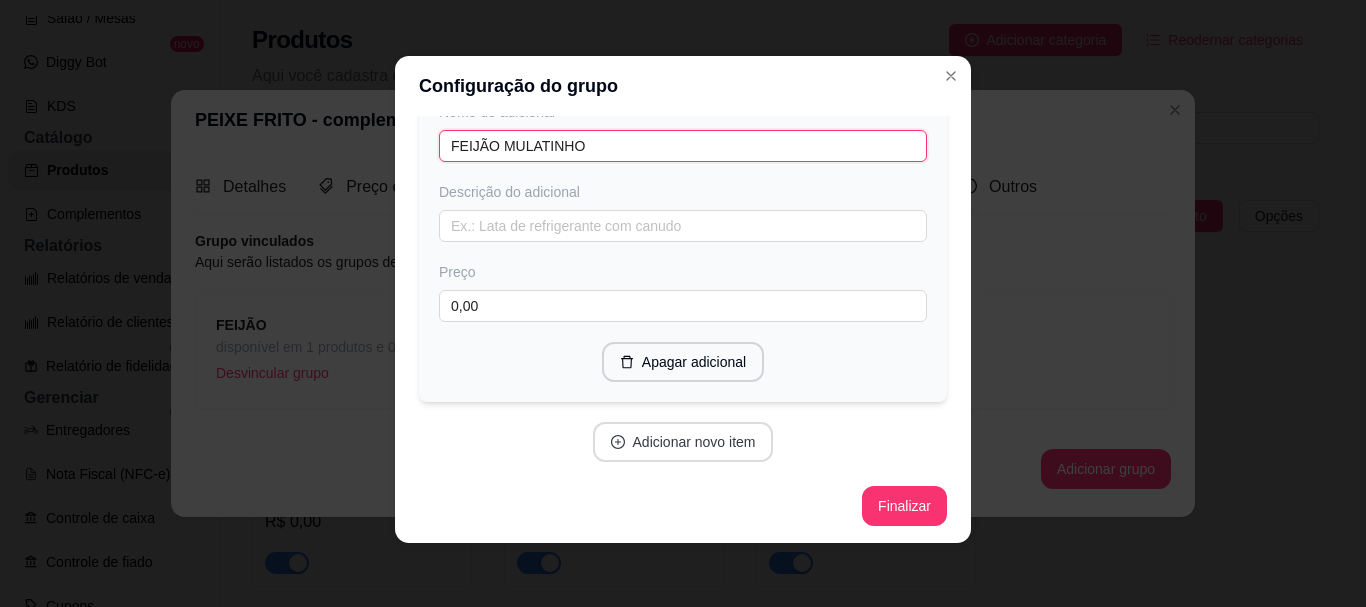 scroll, scrollTop: 809, scrollLeft: 0, axis: vertical 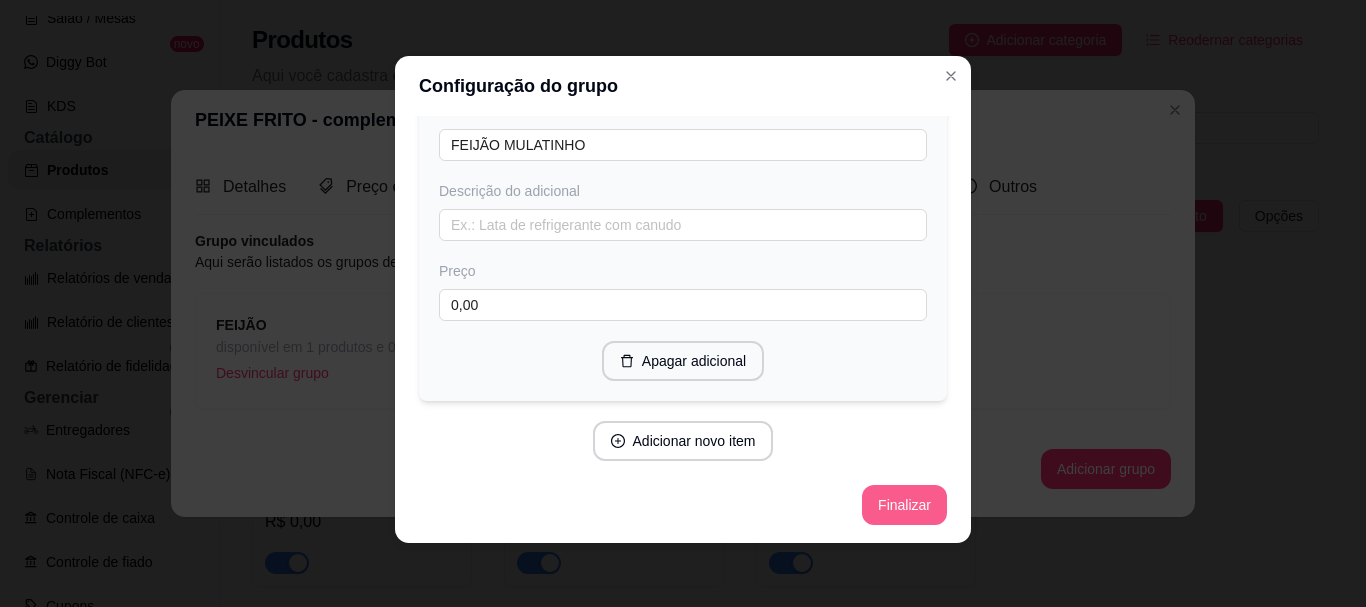 click on "Finalizar" at bounding box center [904, 505] 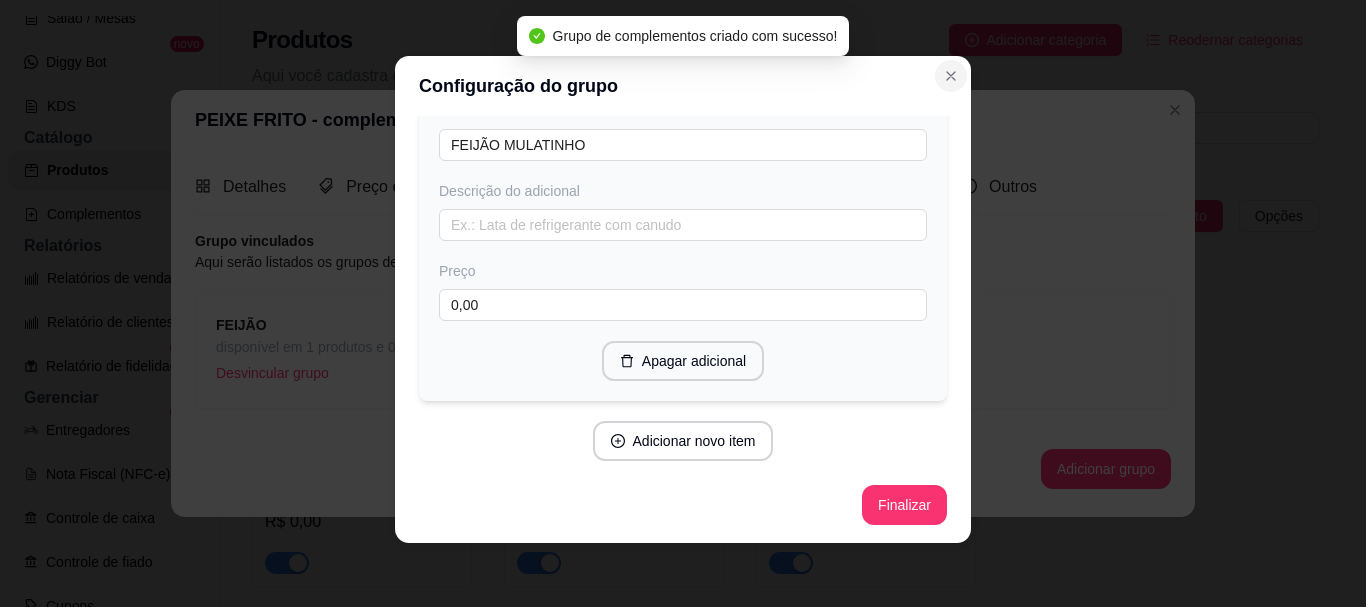 click 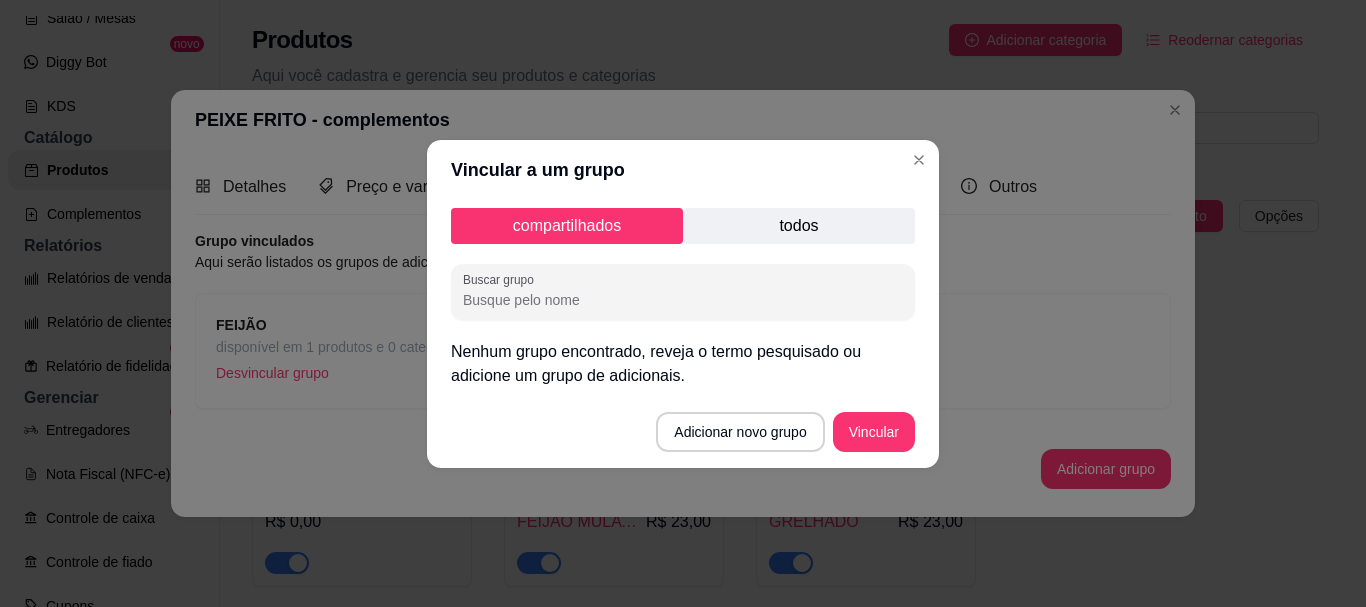 click on "todos" at bounding box center (799, 226) 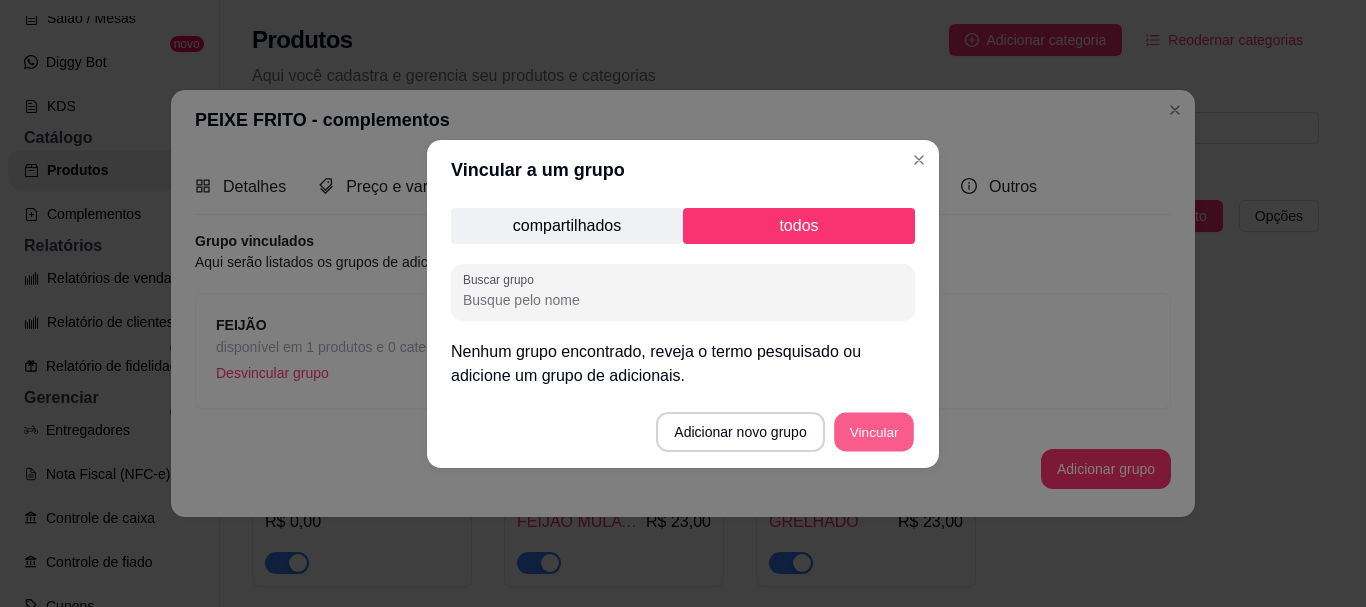 click on "Vincular" at bounding box center [874, 431] 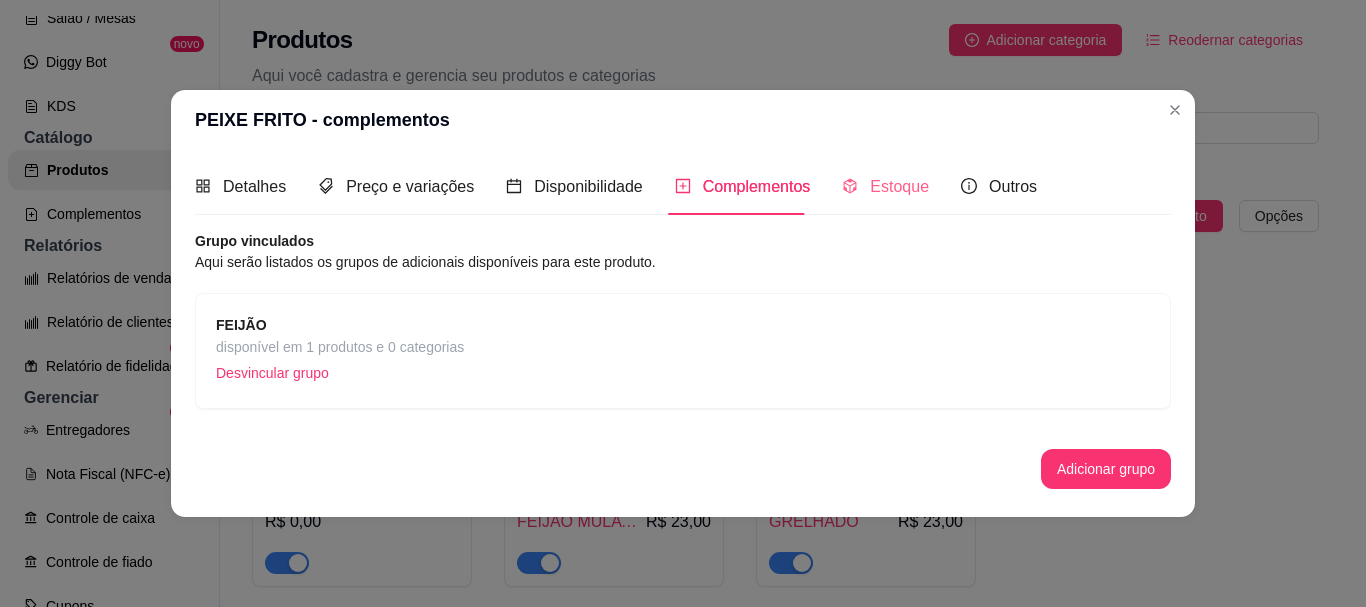 click on "Estoque" at bounding box center [885, 186] 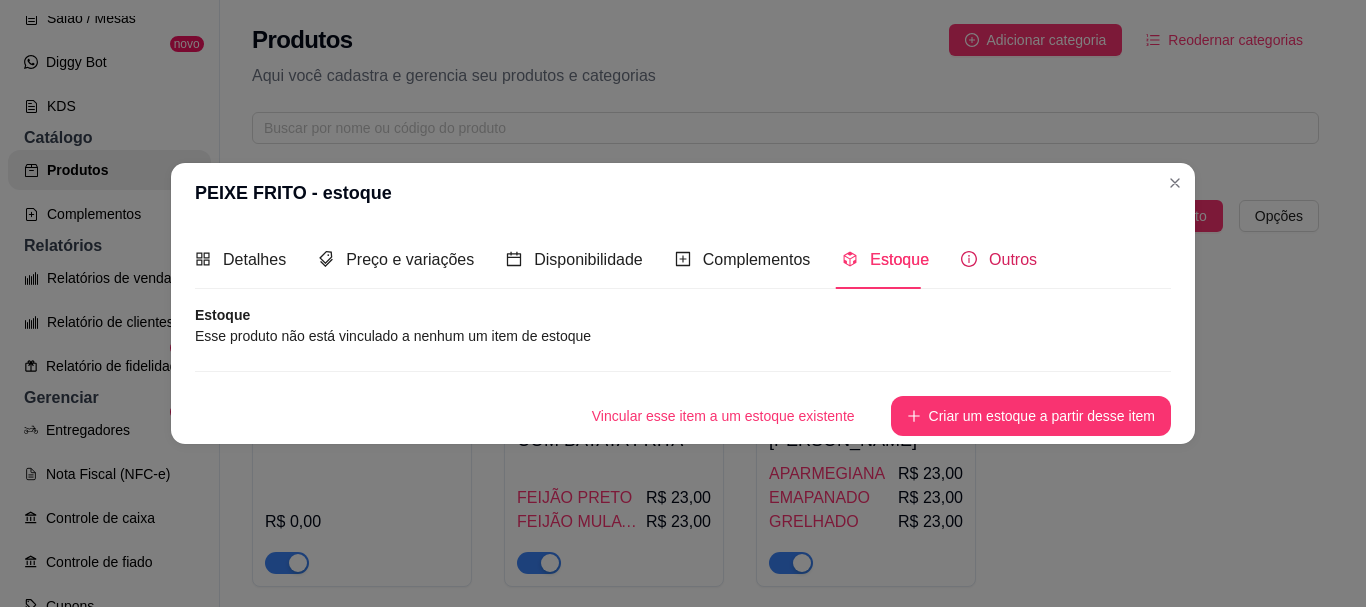 drag, startPoint x: 998, startPoint y: 261, endPoint x: 1224, endPoint y: 197, distance: 234.8872 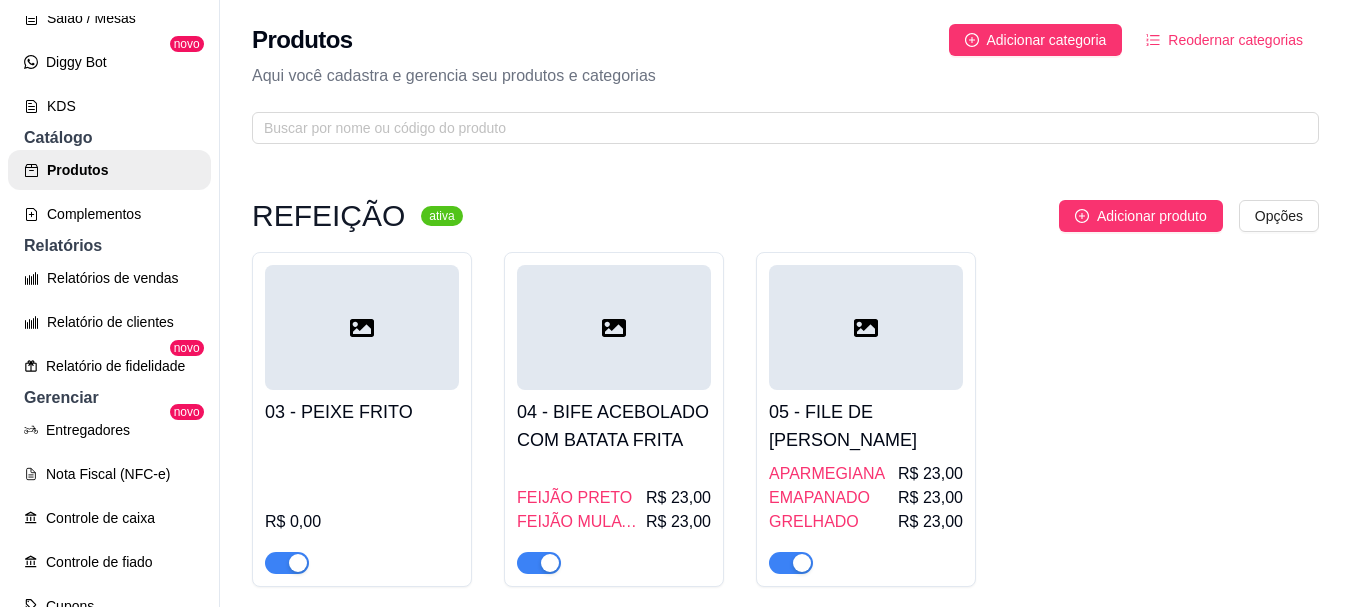 click on "R$ 0,00" at bounding box center [362, 504] 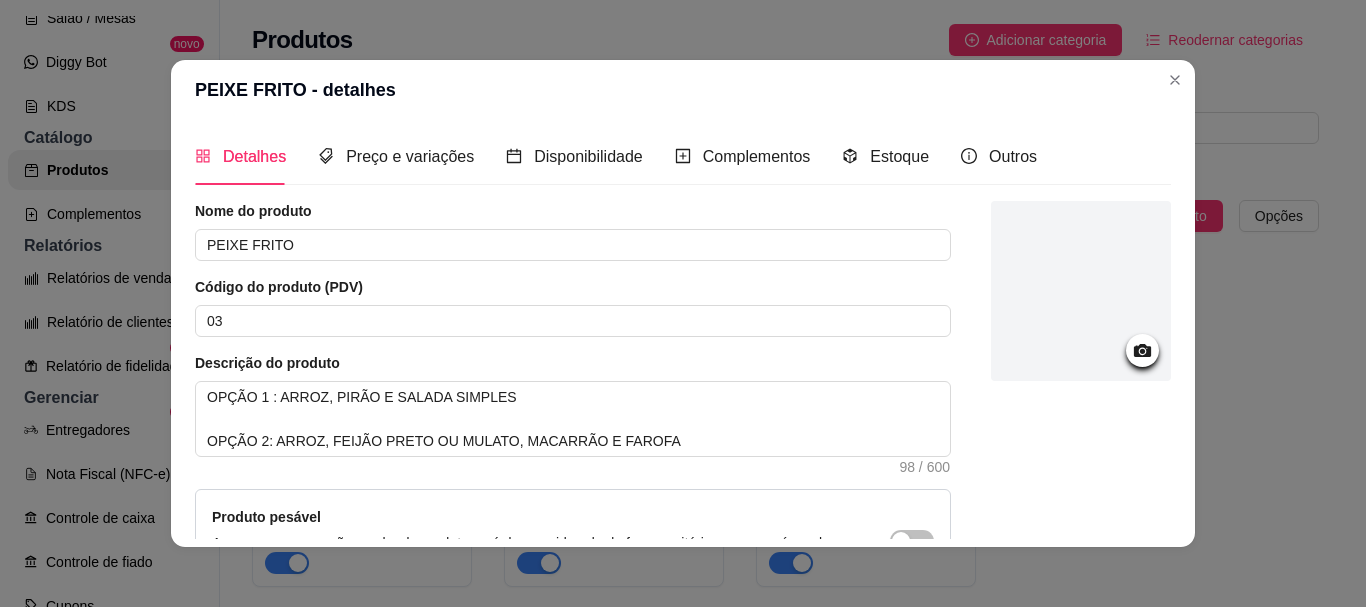 click on "Detalhes Preço e variações Disponibilidade Complementos Estoque Outros" at bounding box center (616, 156) 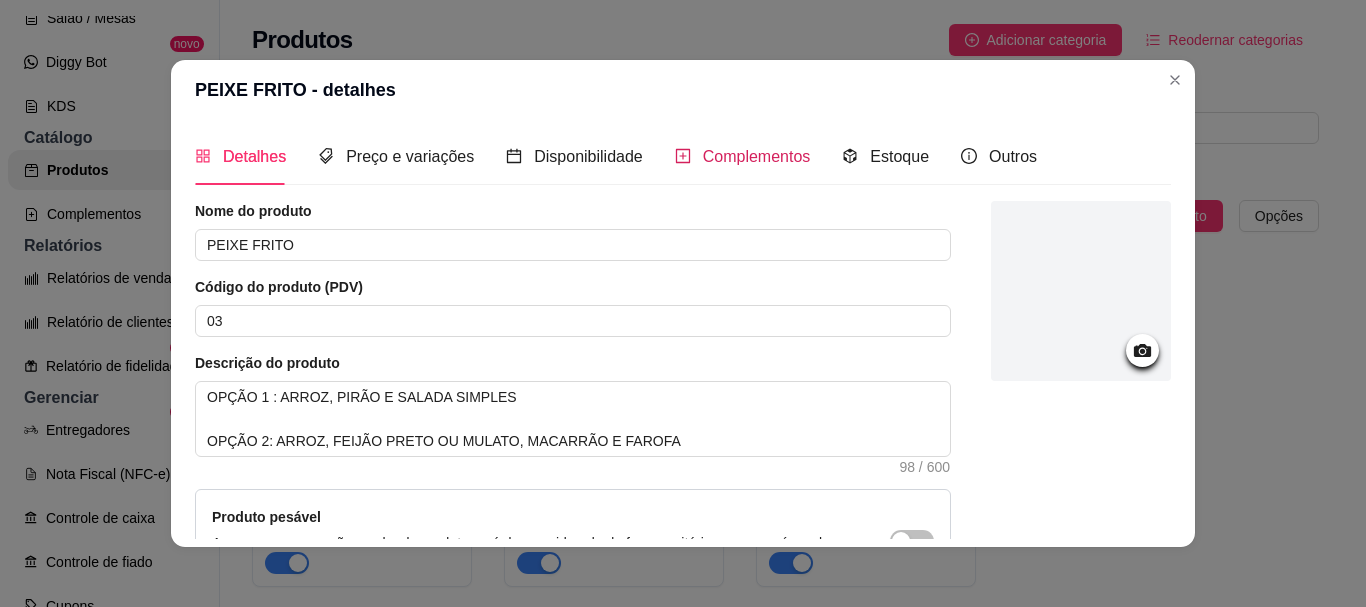 click on "Complementos" at bounding box center [757, 156] 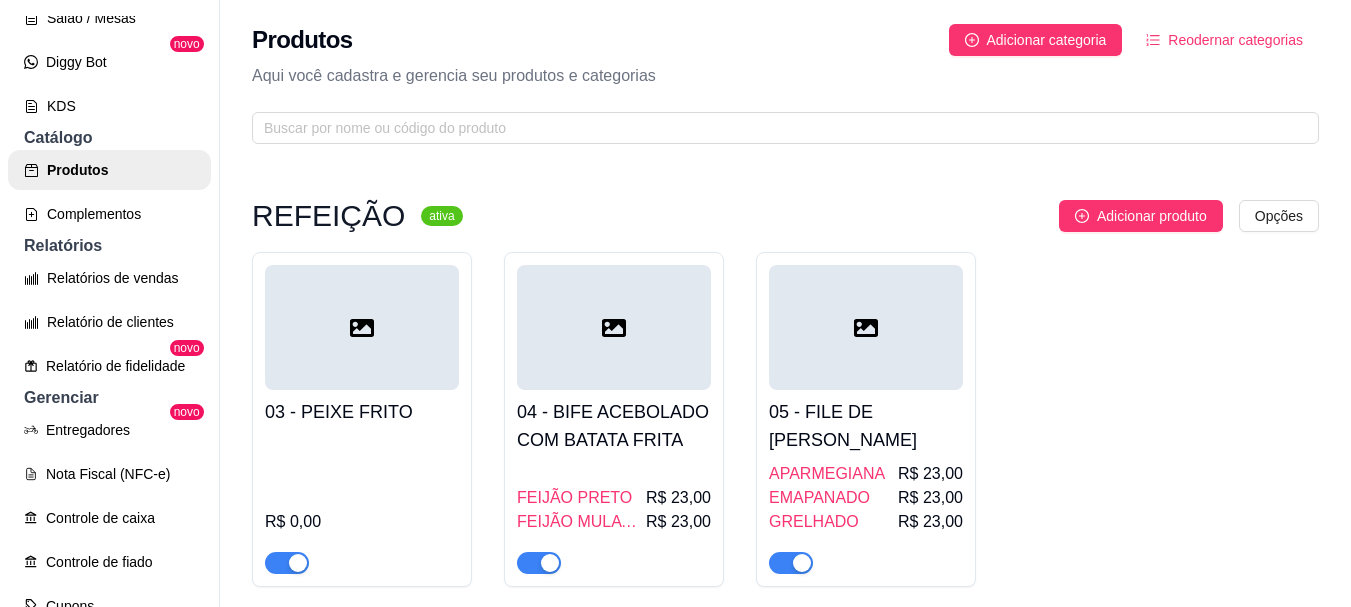 click on "04 - BIFE ACEBOLADO COM BATATA FRITA   FEIJÃO PRETO R$ 23,00 FEIJÃO MULATINHO R$ 23,00" at bounding box center [614, 482] 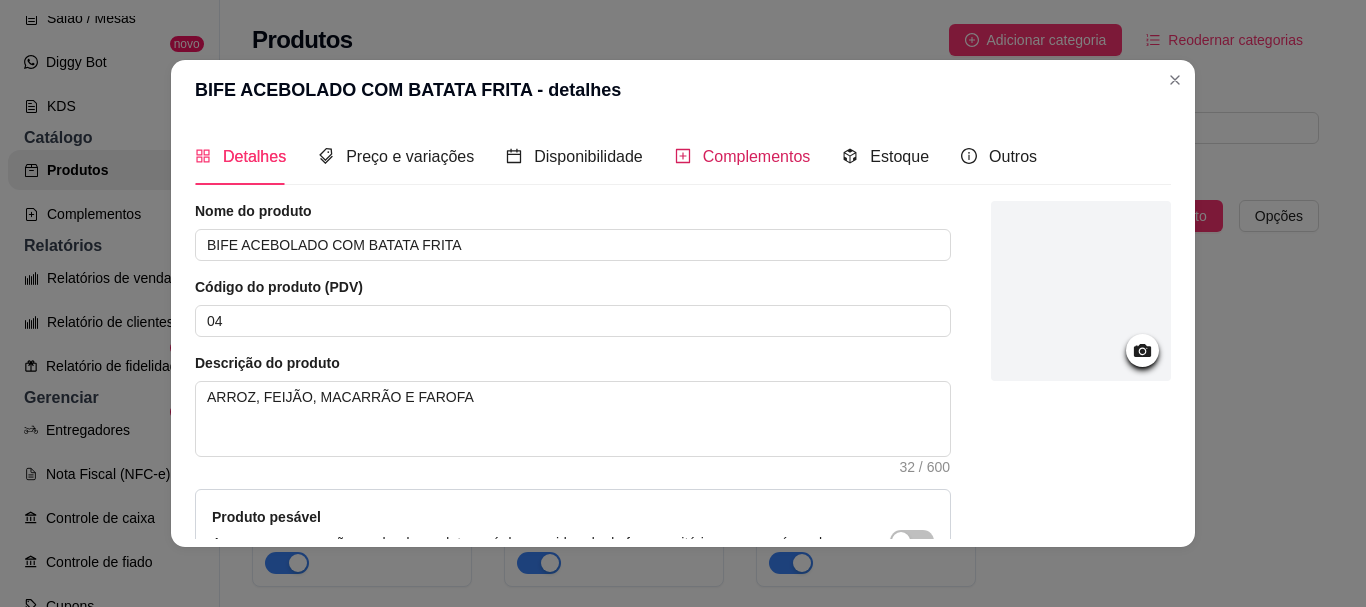 click on "Complementos" at bounding box center (757, 156) 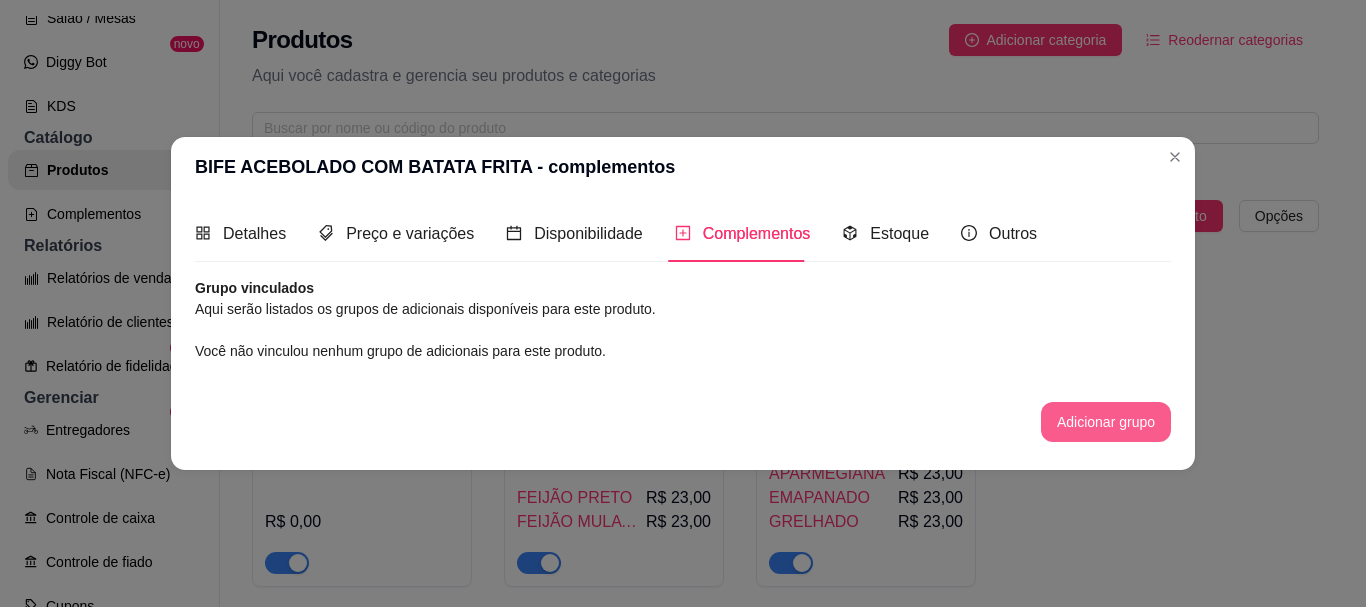click on "Adicionar grupo" at bounding box center (1106, 422) 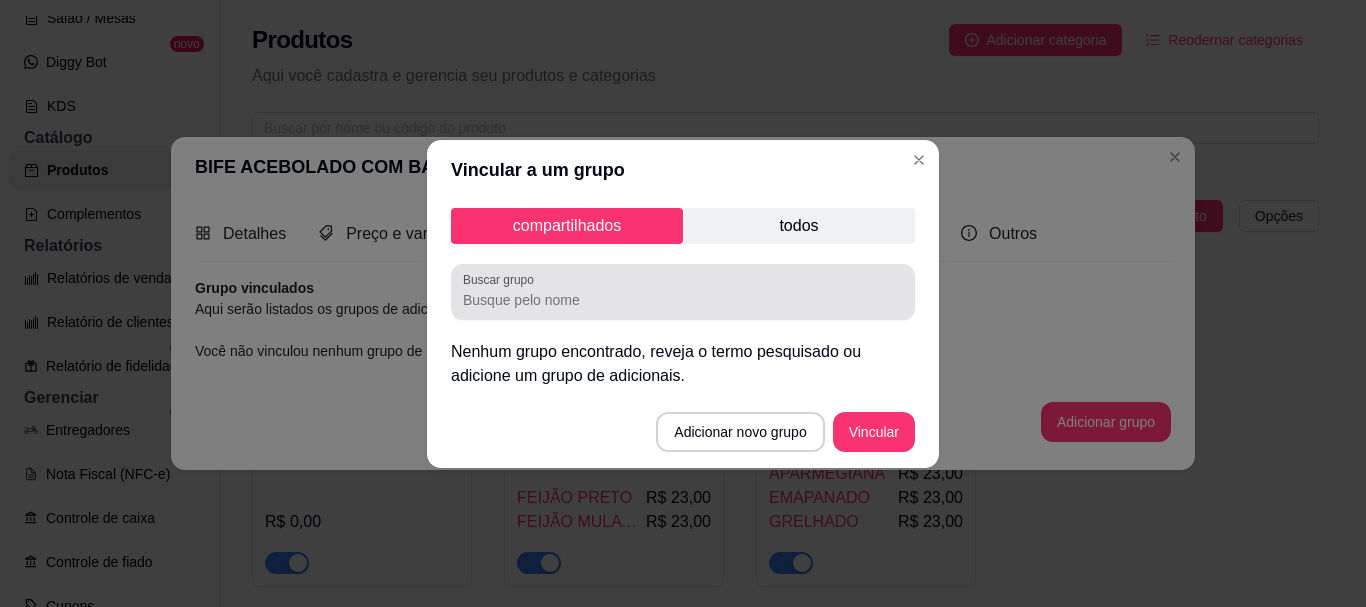 click on "Buscar grupo" at bounding box center [683, 292] 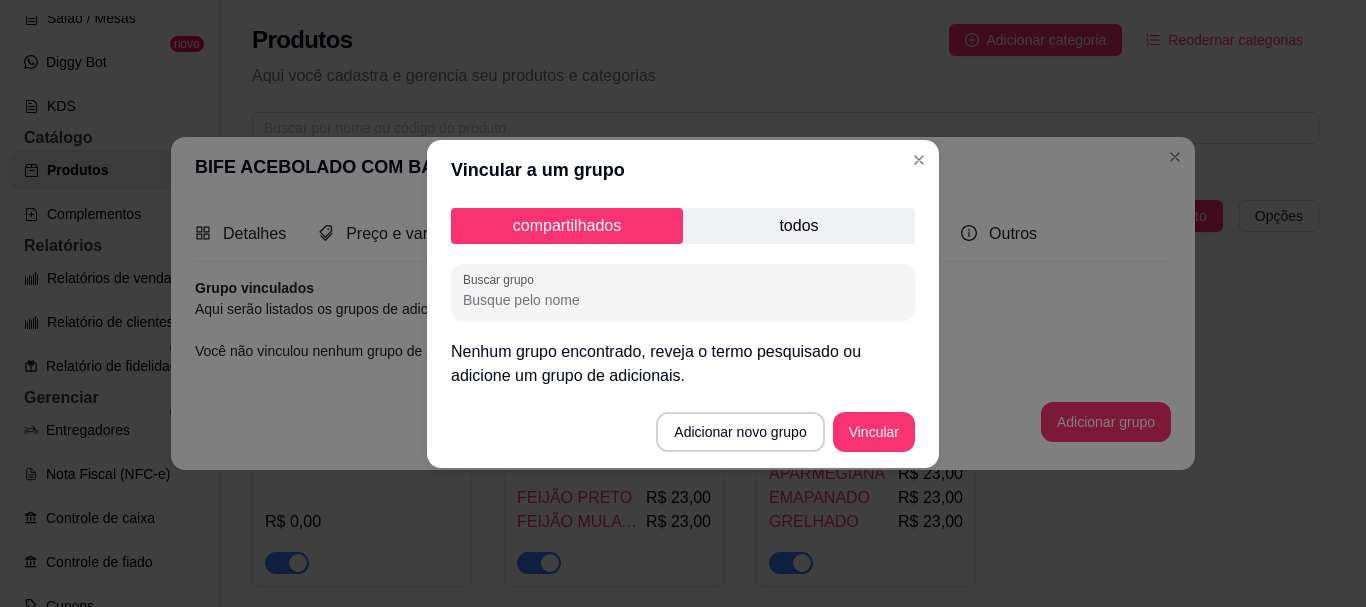 click on "todos" at bounding box center (799, 226) 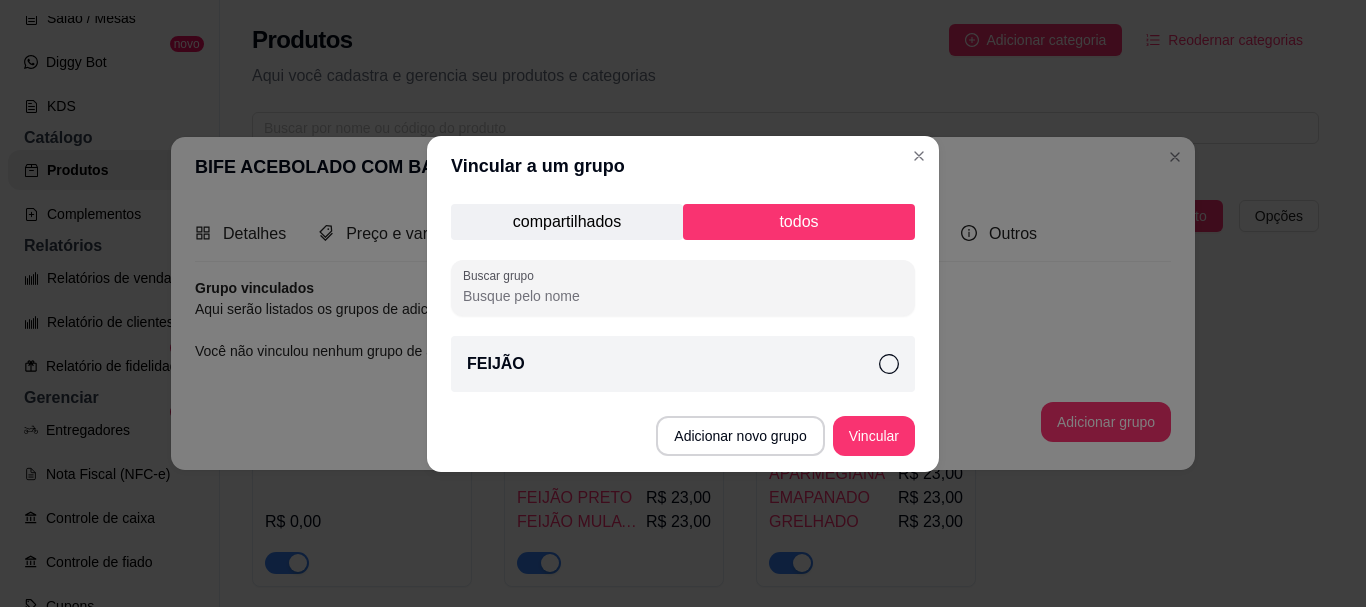 click on "FEIJÃO" at bounding box center (683, 364) 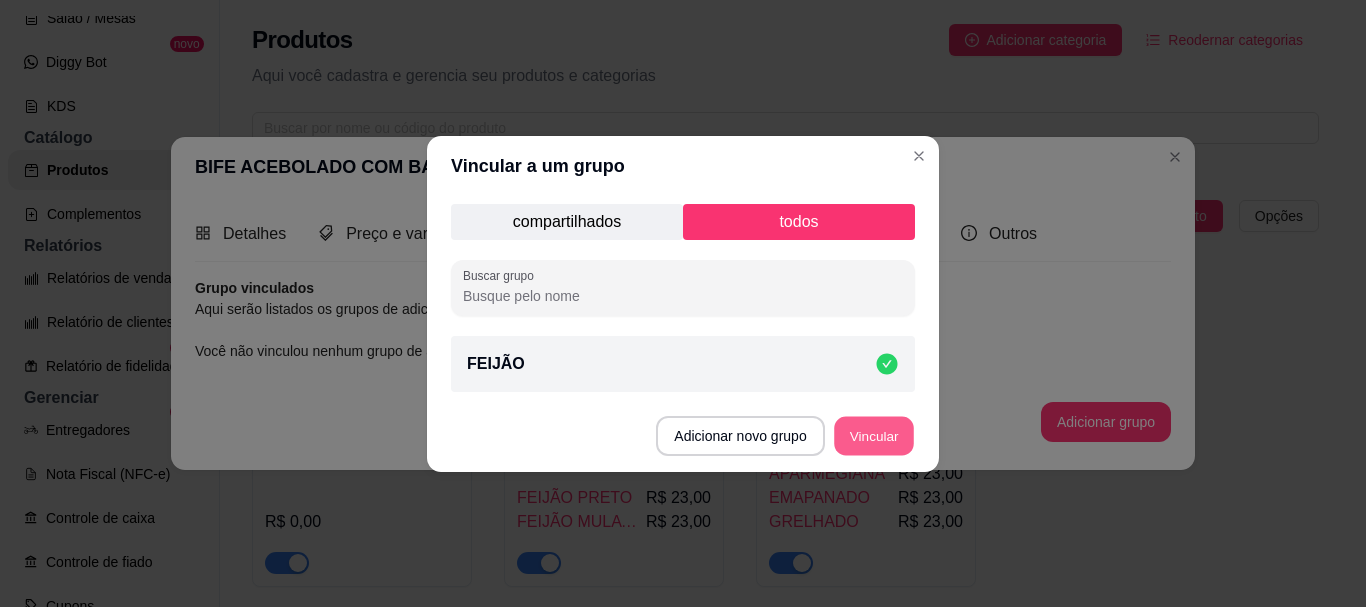 click on "Vincular" at bounding box center (874, 435) 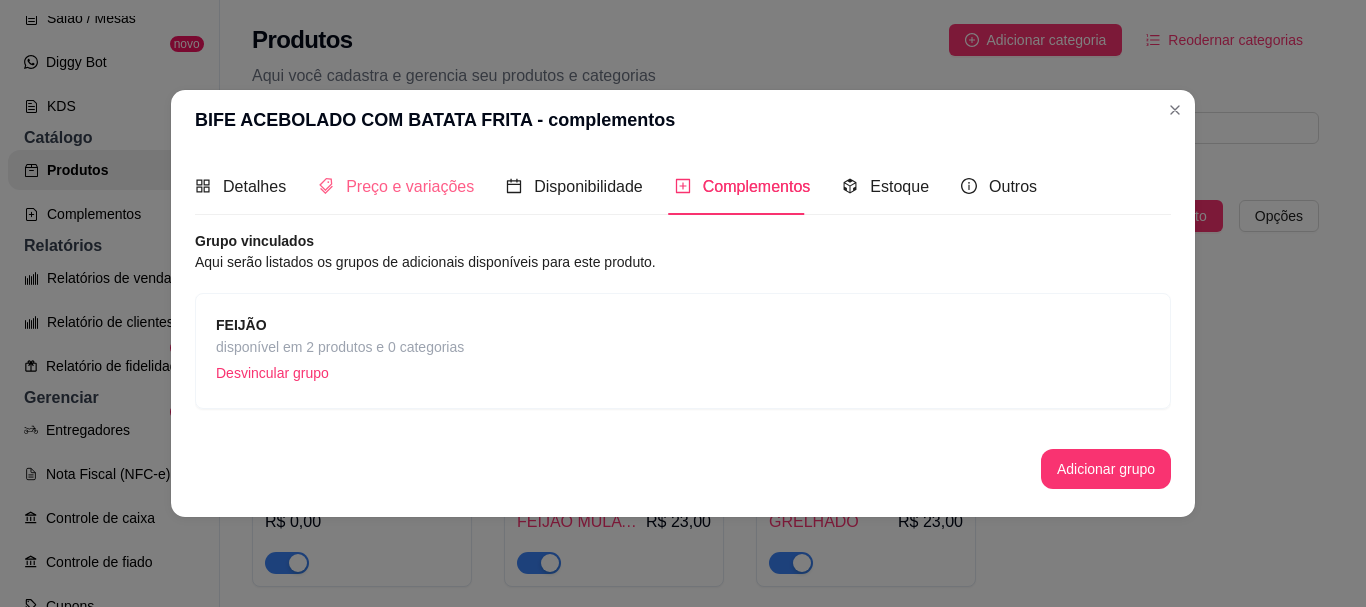 click on "Preço e variações" at bounding box center (396, 186) 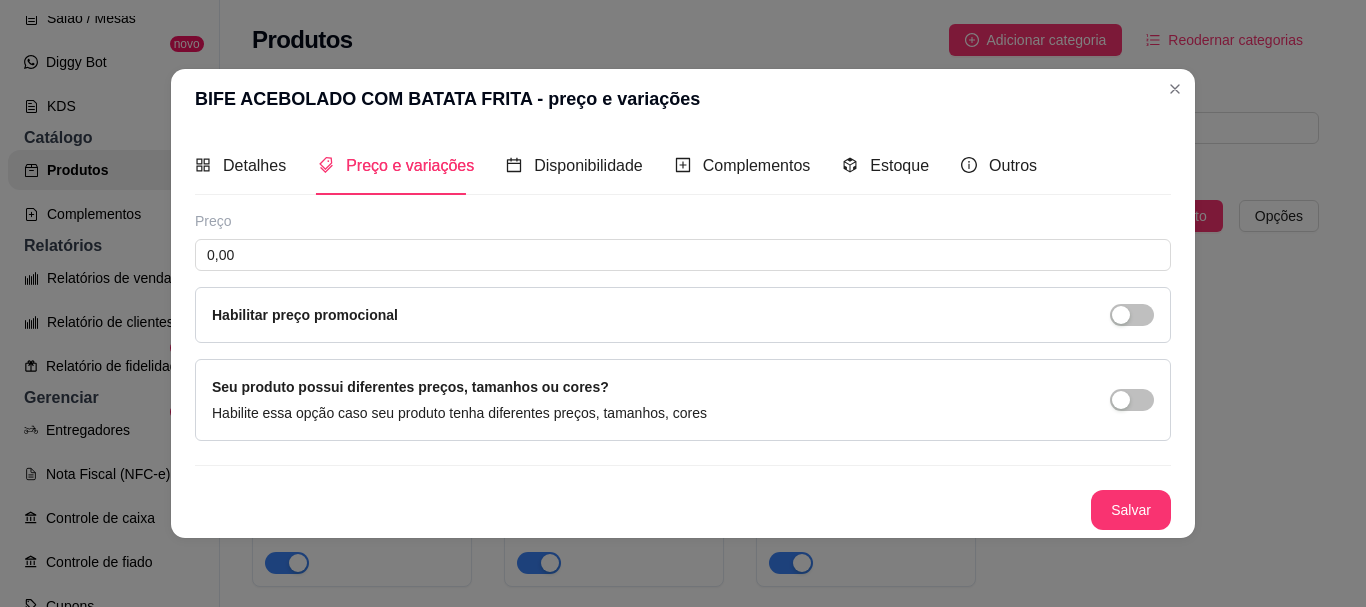 scroll, scrollTop: 0, scrollLeft: 0, axis: both 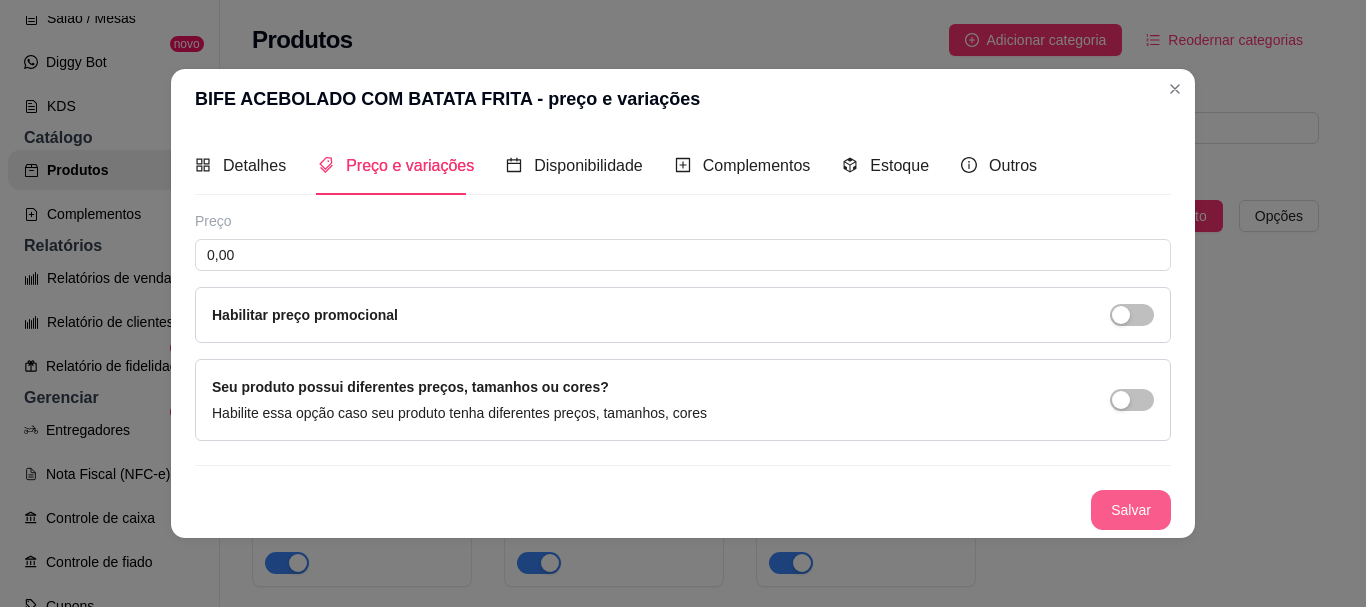 click on "Salvar" at bounding box center (1131, 510) 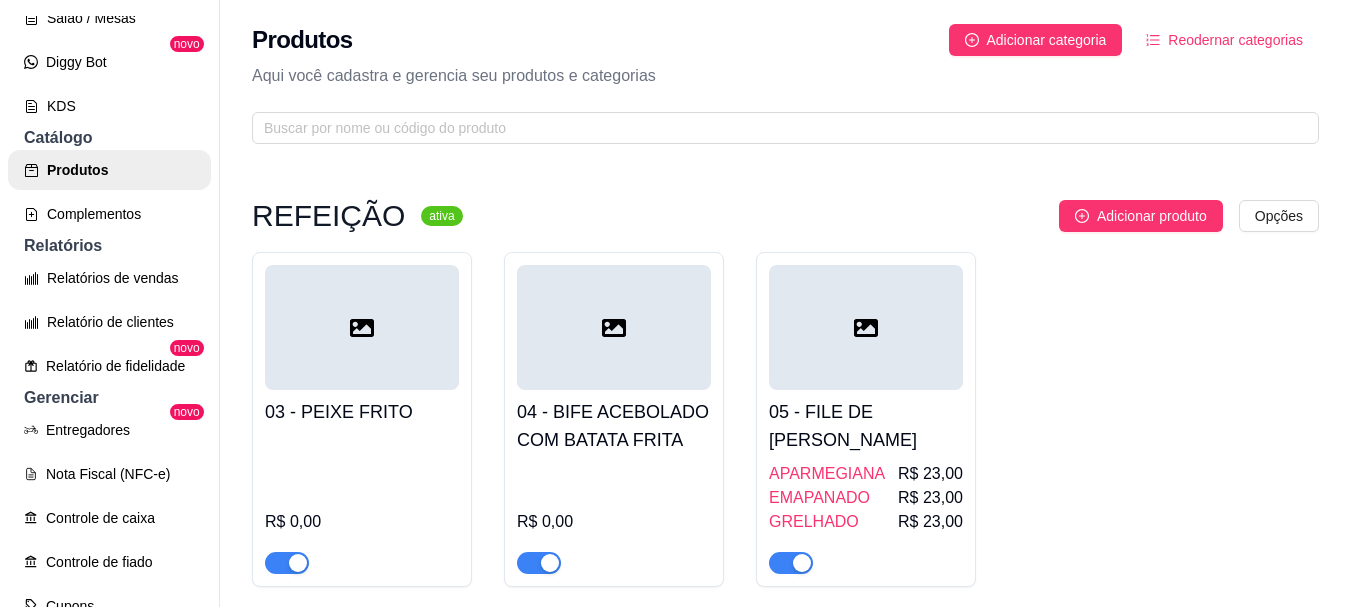 click on "05 - FILE DE [PERSON_NAME]" at bounding box center (866, 426) 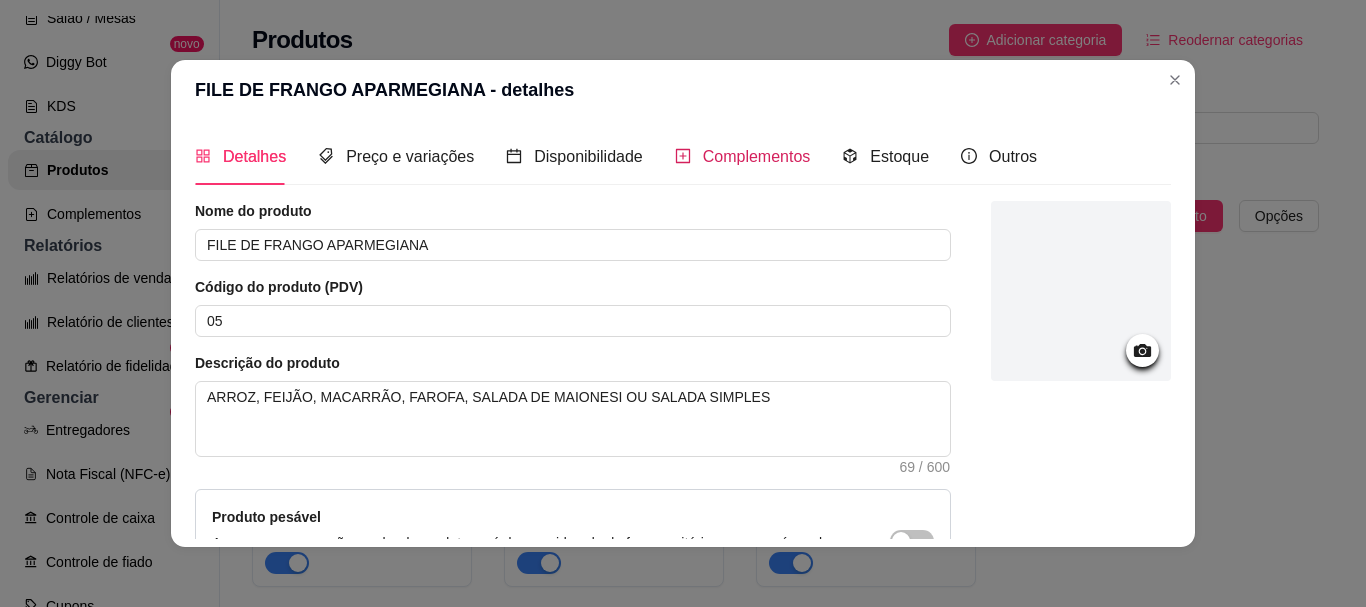 click on "Complementos" at bounding box center [757, 156] 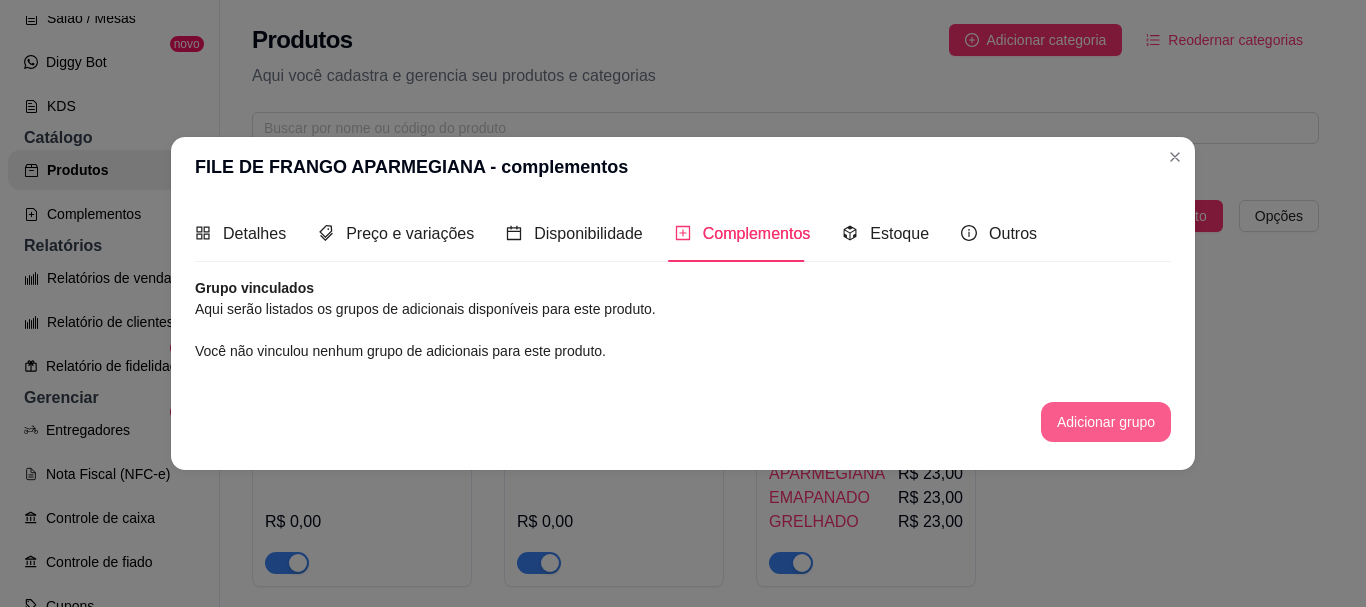 click on "Adicionar grupo" at bounding box center [1106, 422] 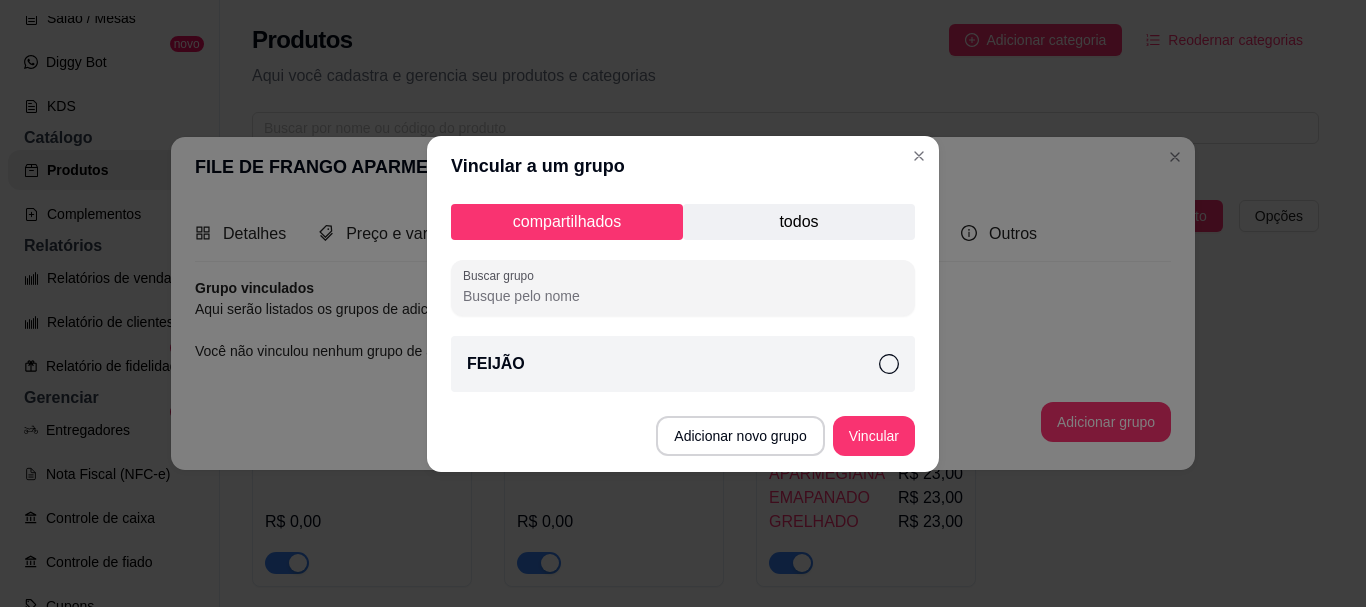 click on "FEIJÃO" at bounding box center [683, 364] 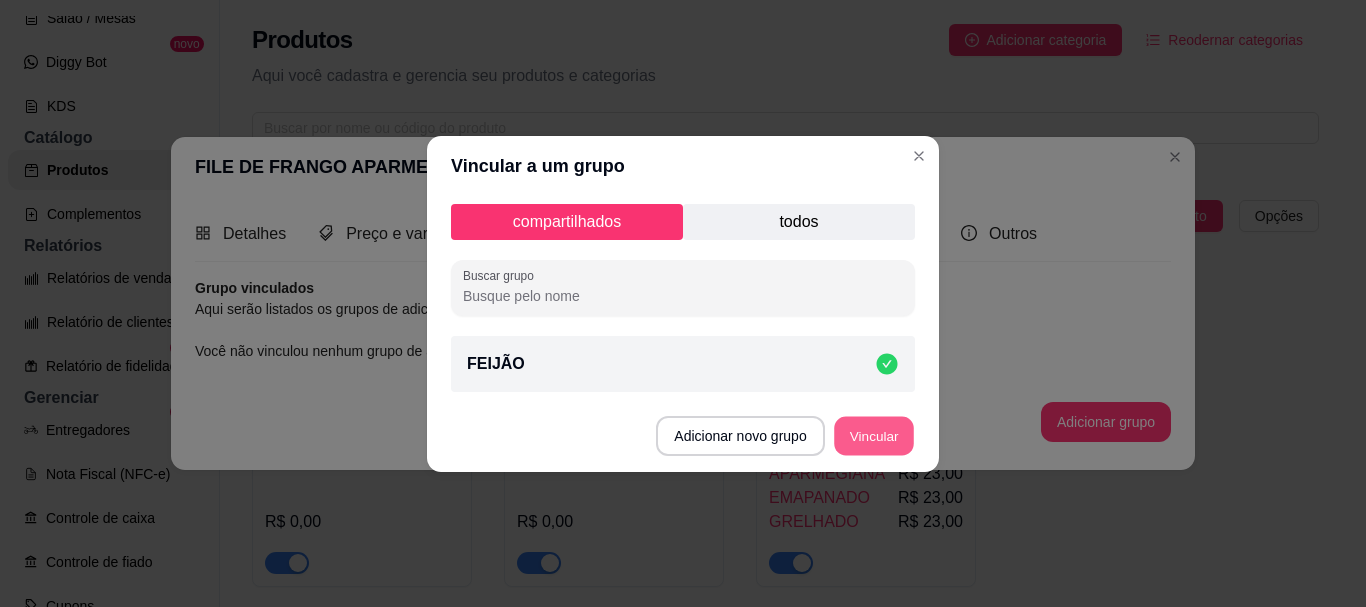 click on "Vincular" at bounding box center [874, 435] 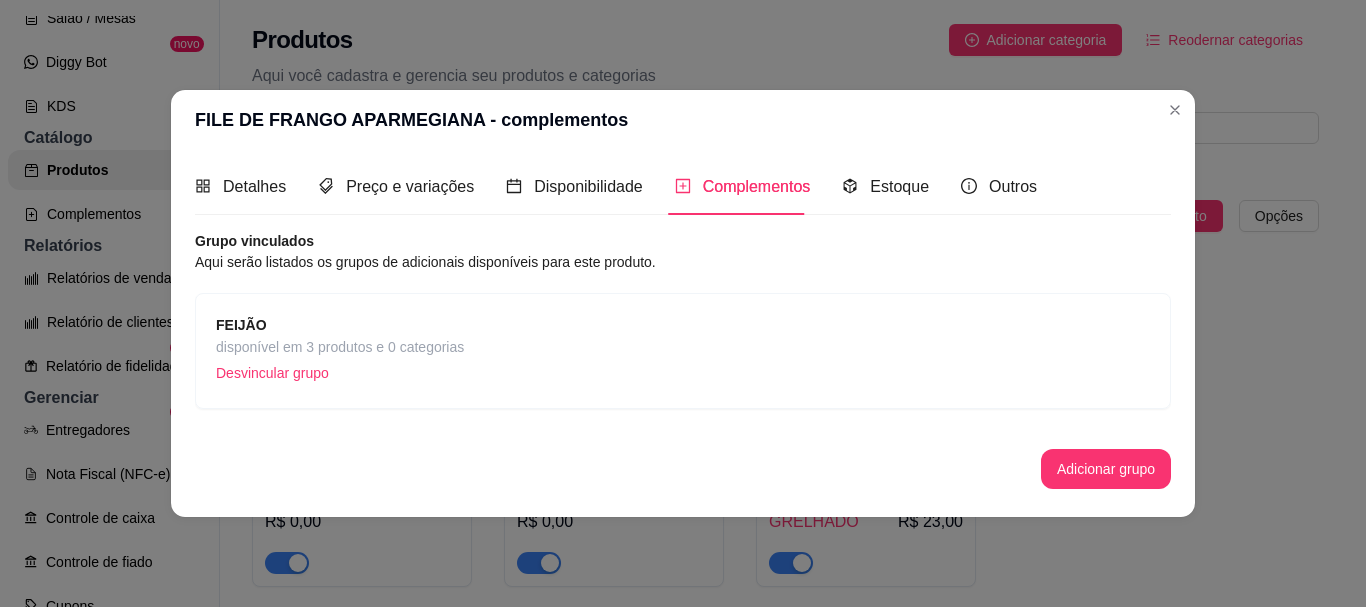 click on "Detalhes Preço e variações Disponibilidade Complementos Estoque Outros" at bounding box center [616, 186] 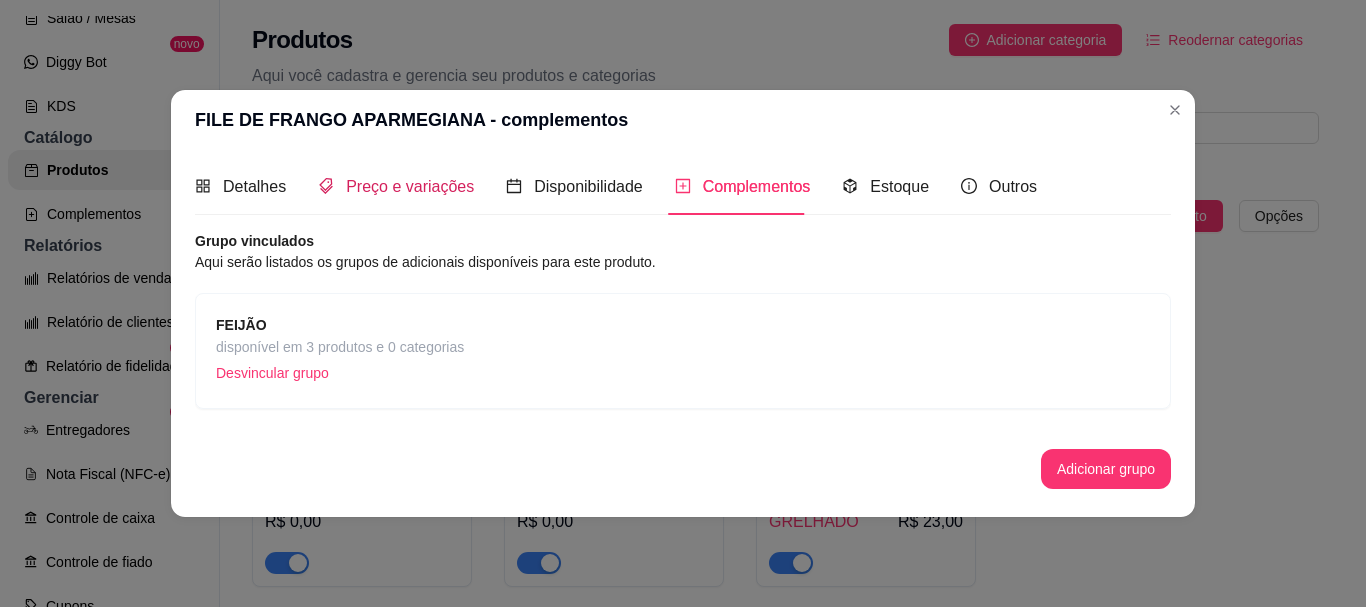 click on "Preço e variações" at bounding box center [410, 186] 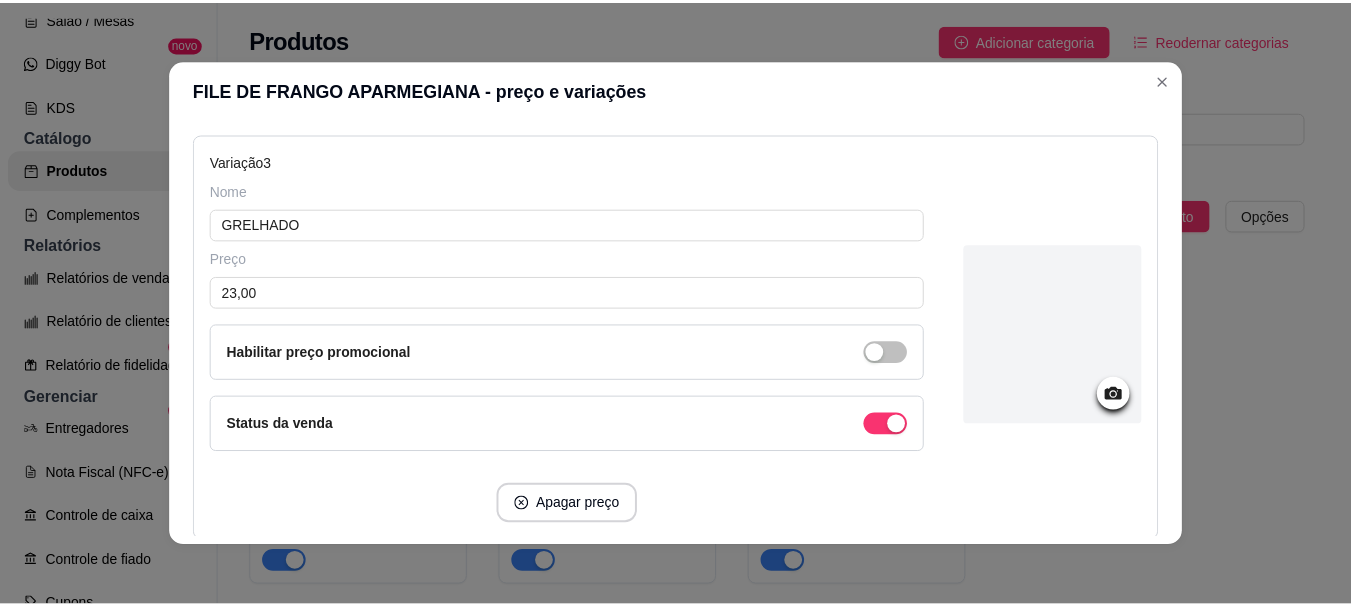scroll, scrollTop: 1200, scrollLeft: 0, axis: vertical 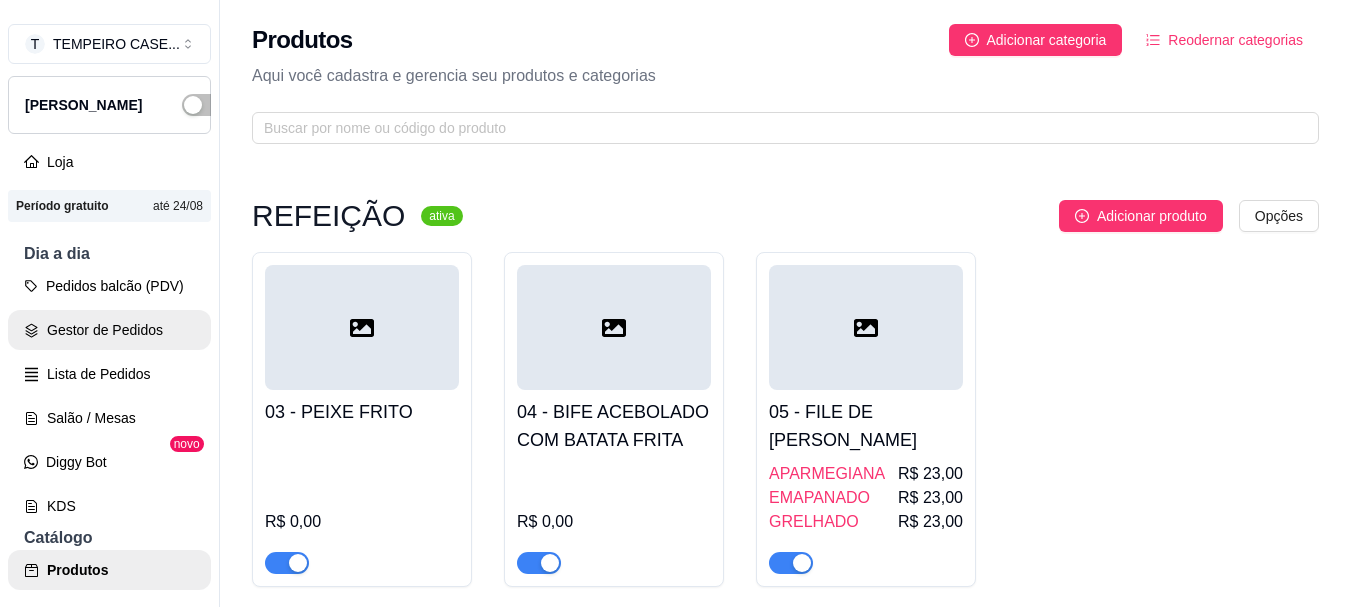 click on "Gestor de Pedidos" at bounding box center (109, 330) 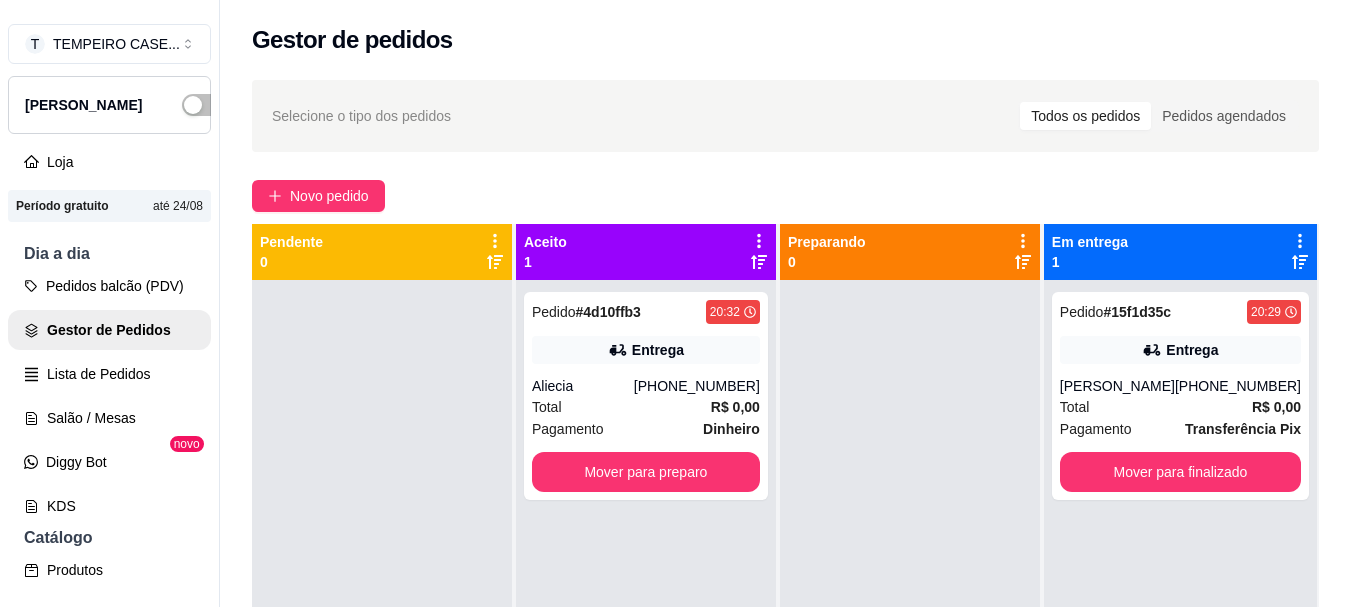 click on "[PERSON_NAME]" at bounding box center (109, 105) 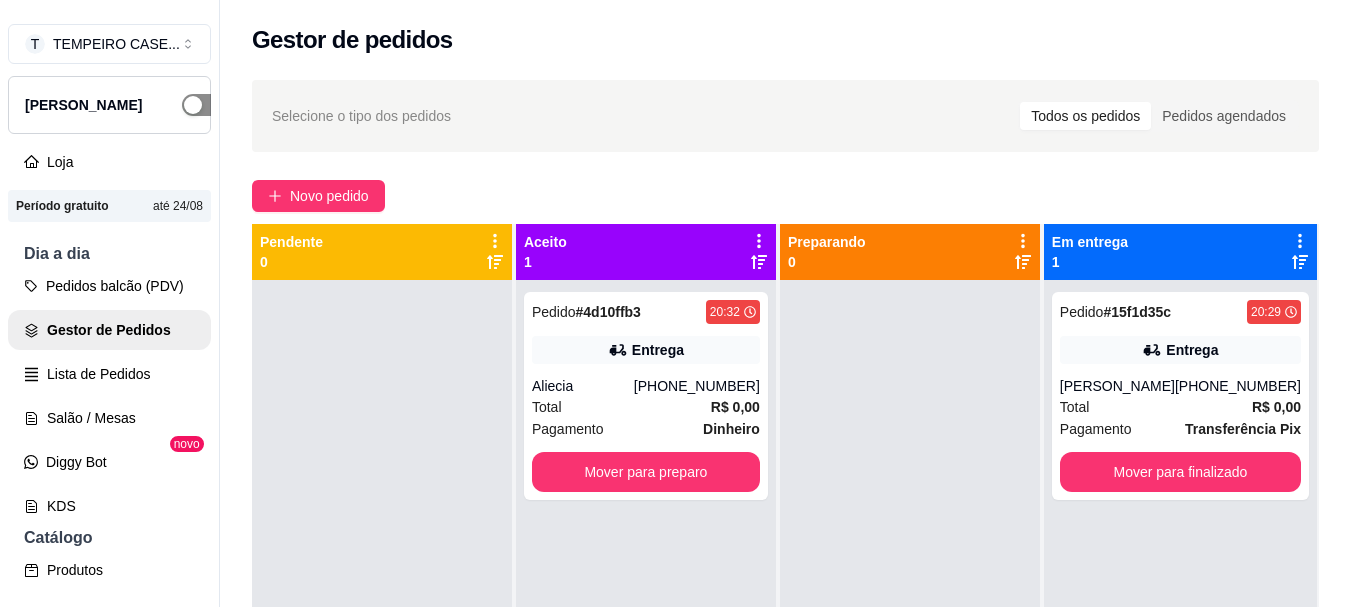 click at bounding box center [193, 105] 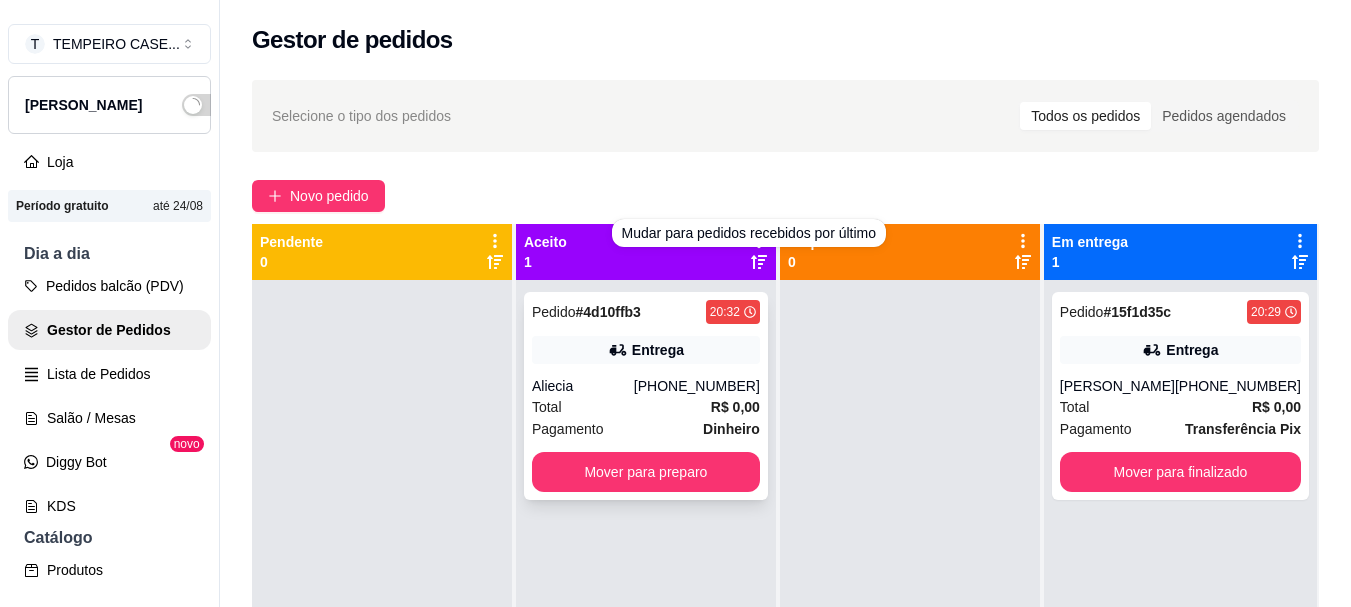 click on "Pedido  # 4d10ffb3 20:32 Entrega Aliecia (81) 98752-8651 Total R$ 0,00 Pagamento Dinheiro Mover para preparo" at bounding box center (646, 396) 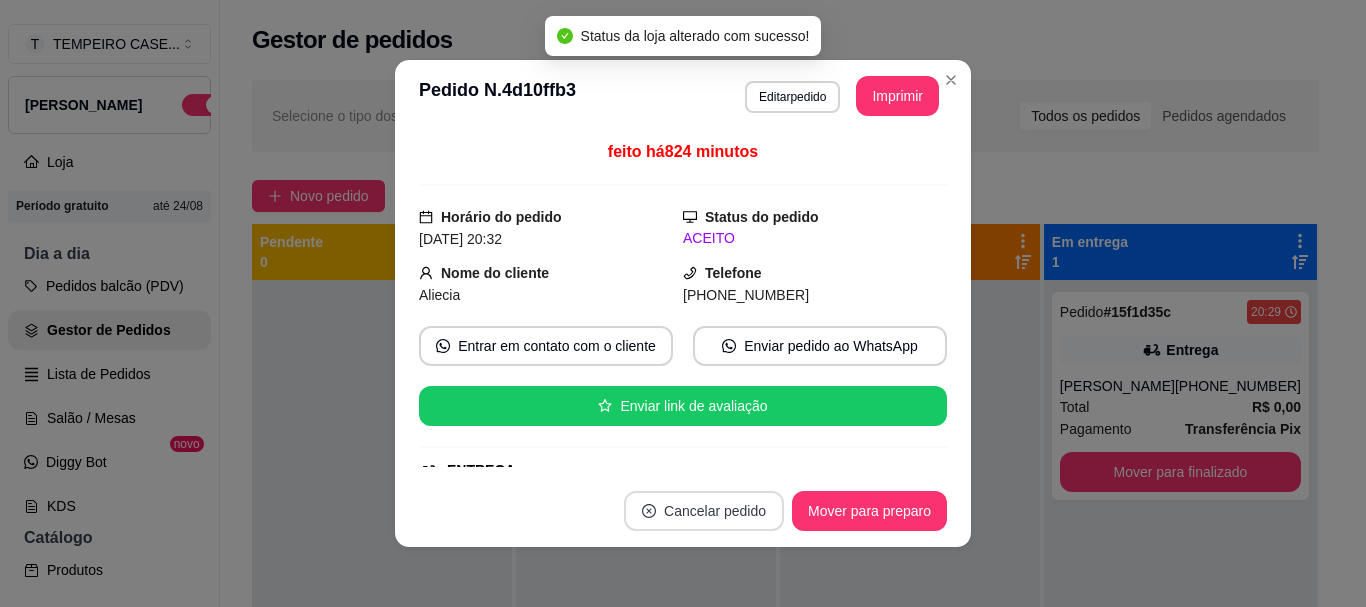click on "Cancelar pedido Mover para preparo" at bounding box center (683, 511) 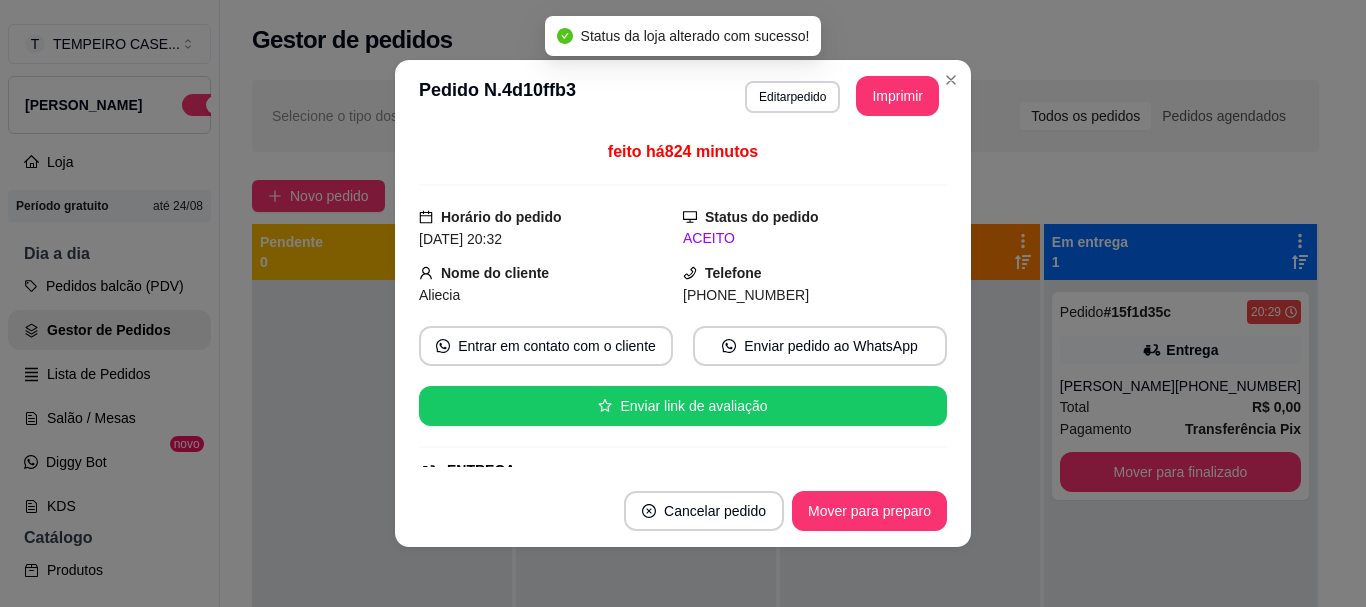 click on "Cancelar pedido" at bounding box center (704, 511) 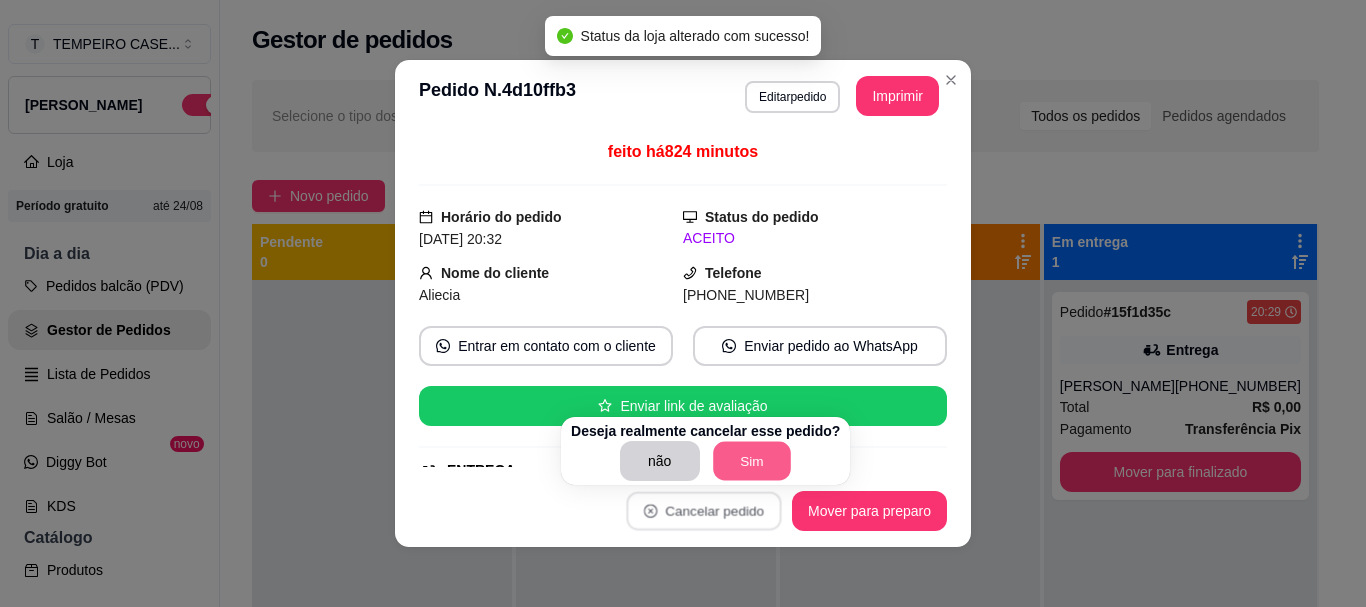click on "Sim" at bounding box center [752, 461] 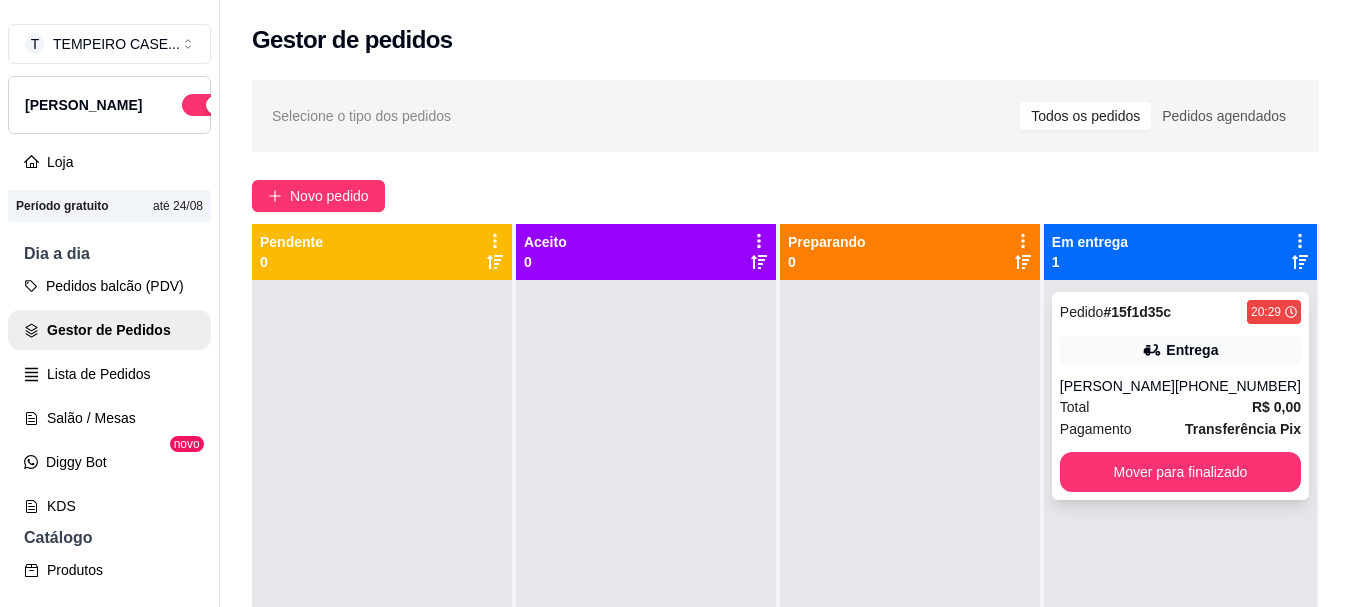 click on "Pedido  # 15f1d35c 20:29" at bounding box center [1180, 312] 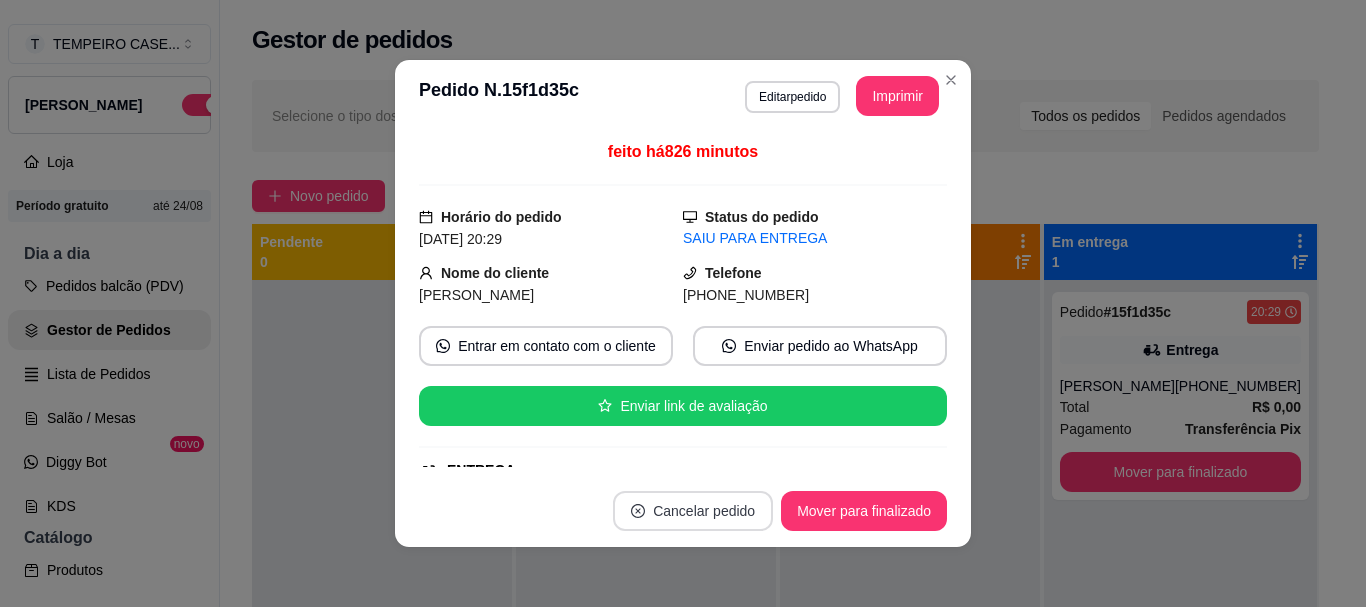 click on "Cancelar pedido" at bounding box center (693, 511) 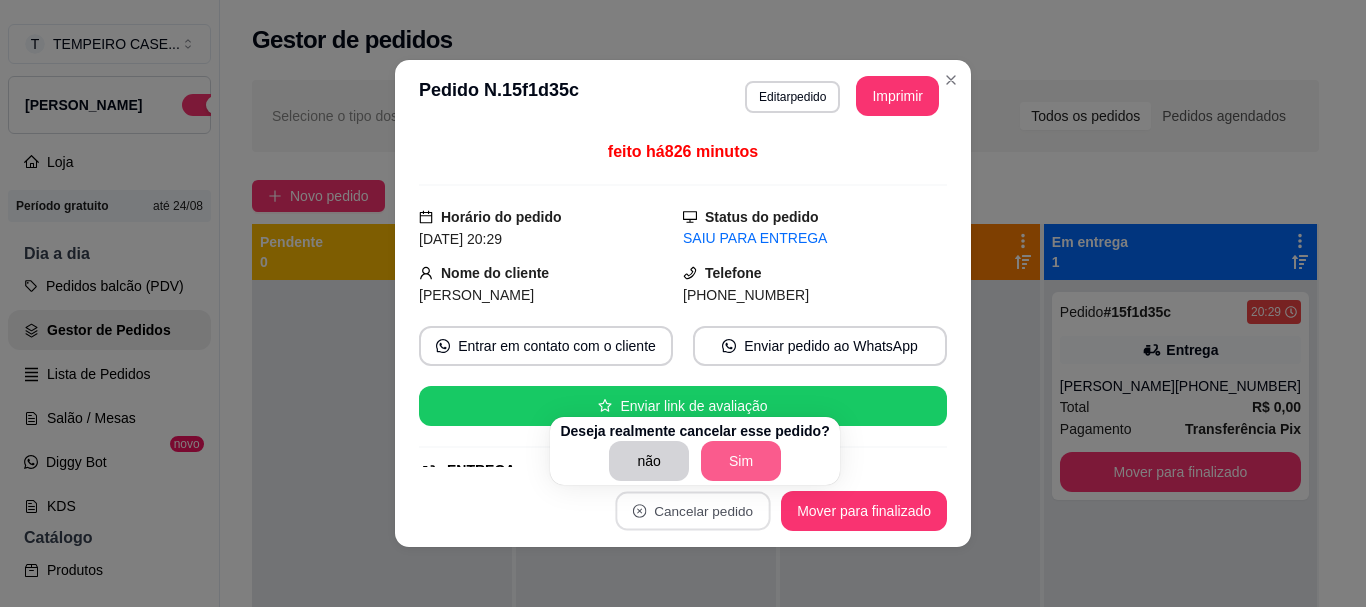 click on "Sim" at bounding box center (741, 461) 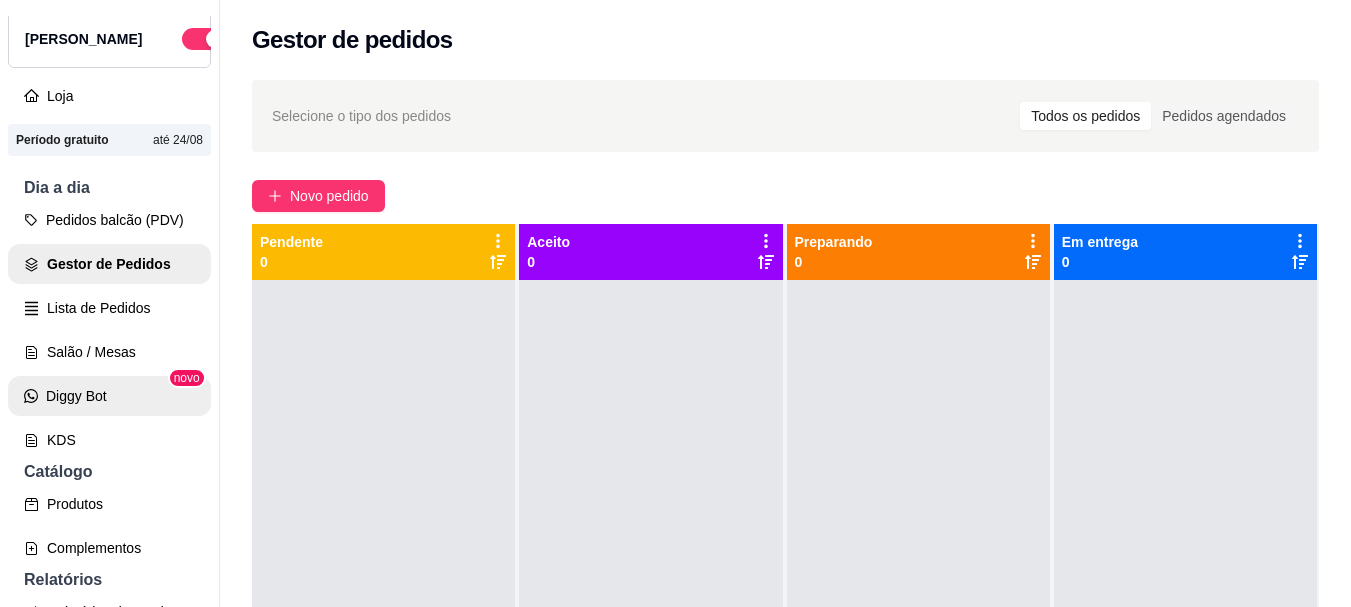 scroll, scrollTop: 100, scrollLeft: 0, axis: vertical 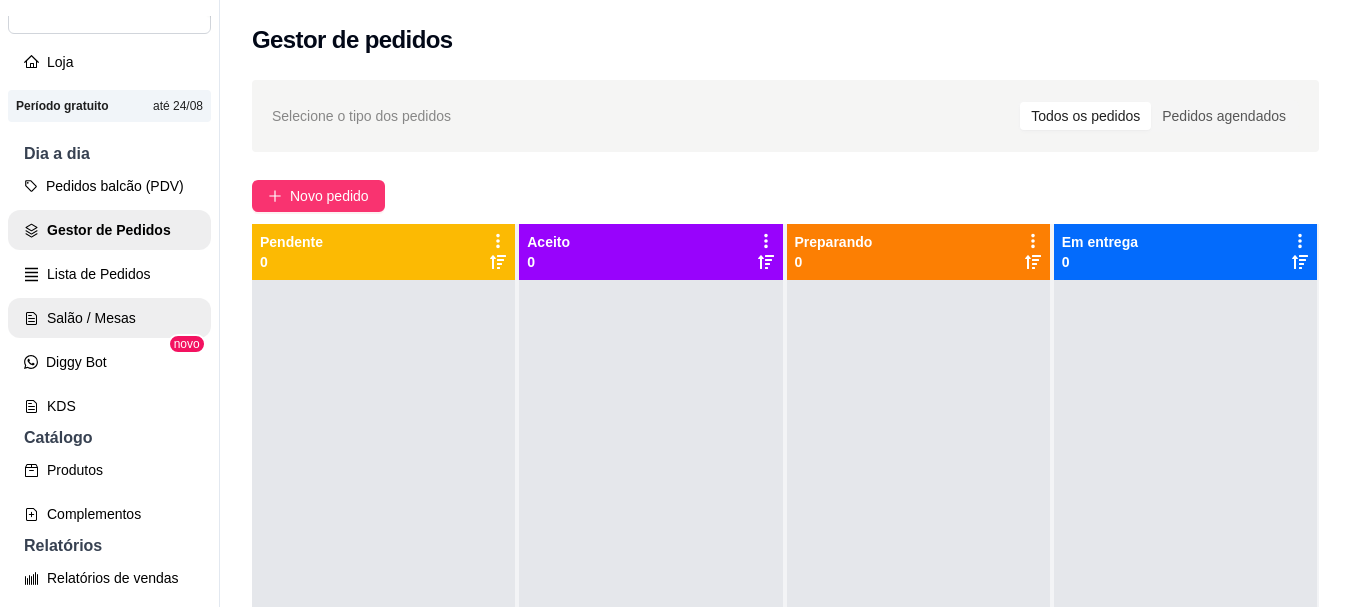 click on "Salão / Mesas" at bounding box center (109, 318) 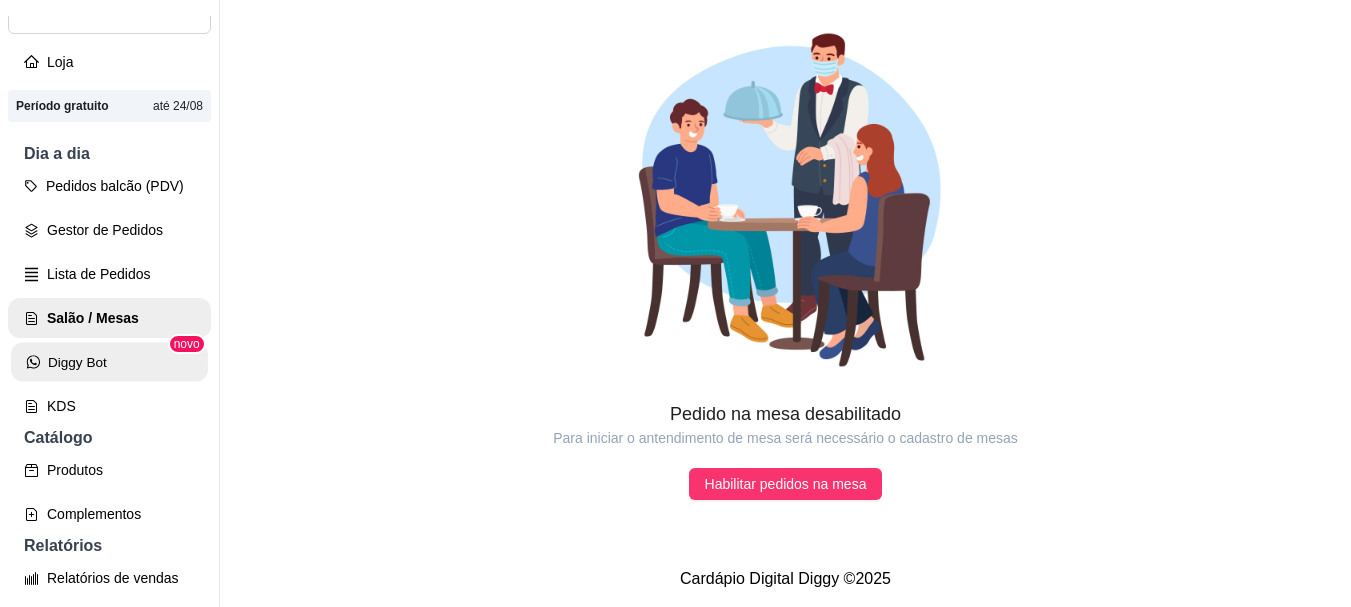 click on "Diggy Bot" at bounding box center [109, 362] 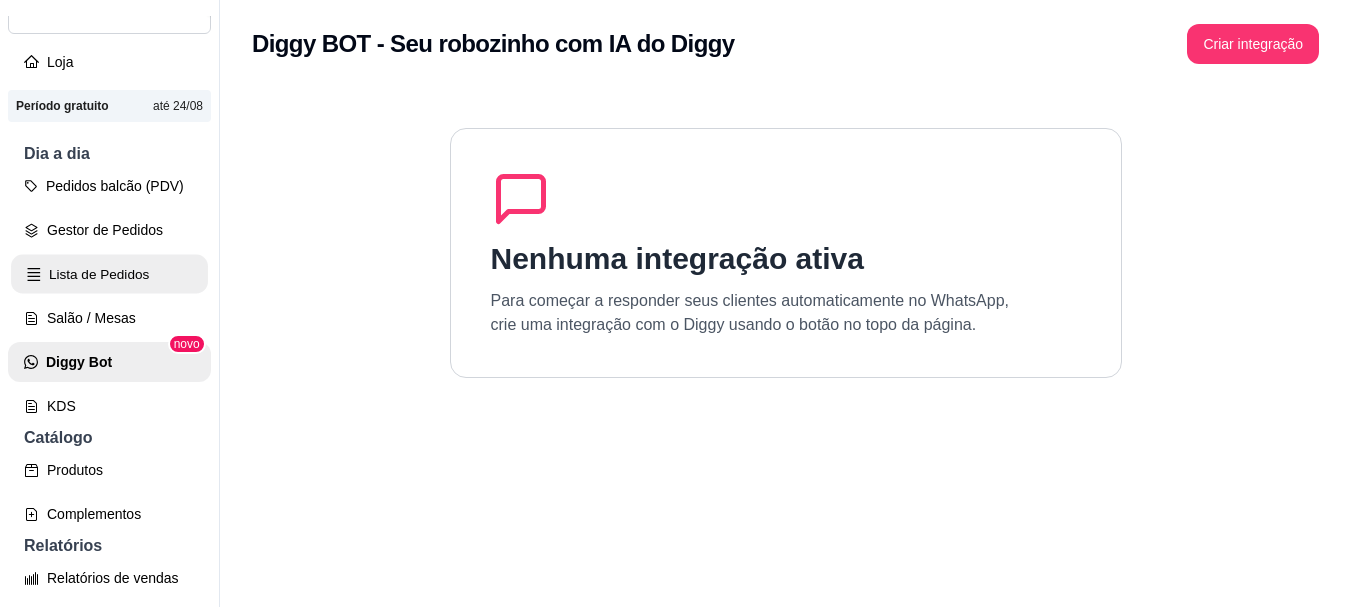 click on "Lista de Pedidos" at bounding box center (109, 274) 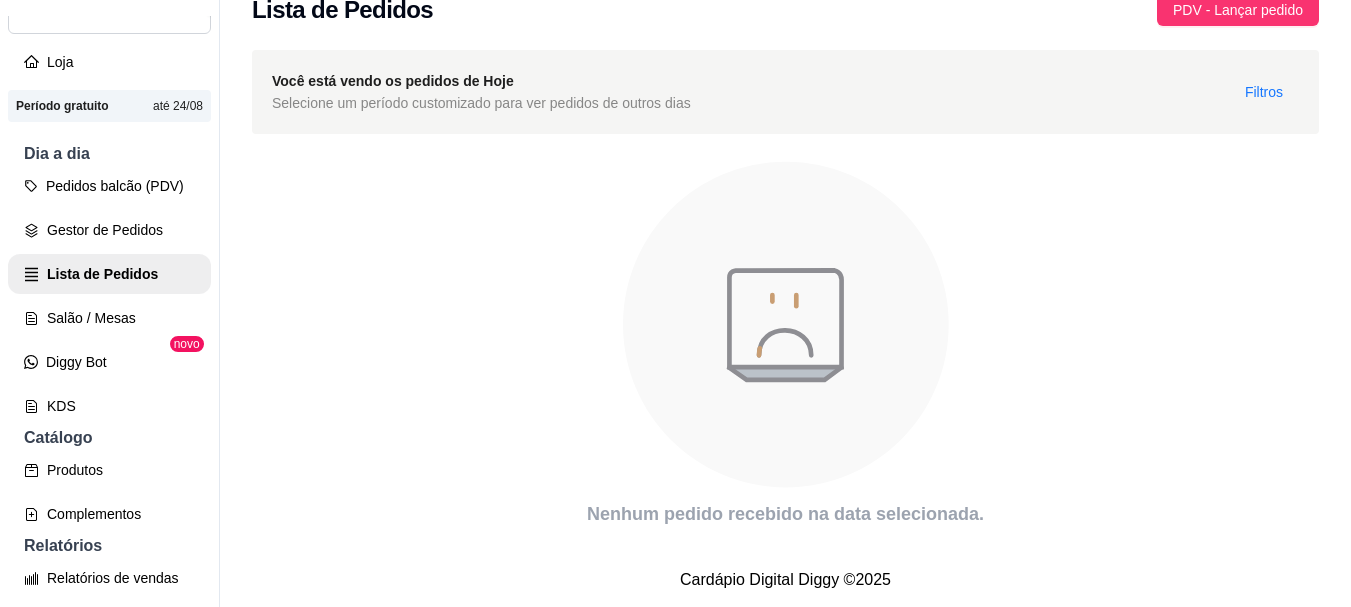 scroll, scrollTop: 46, scrollLeft: 0, axis: vertical 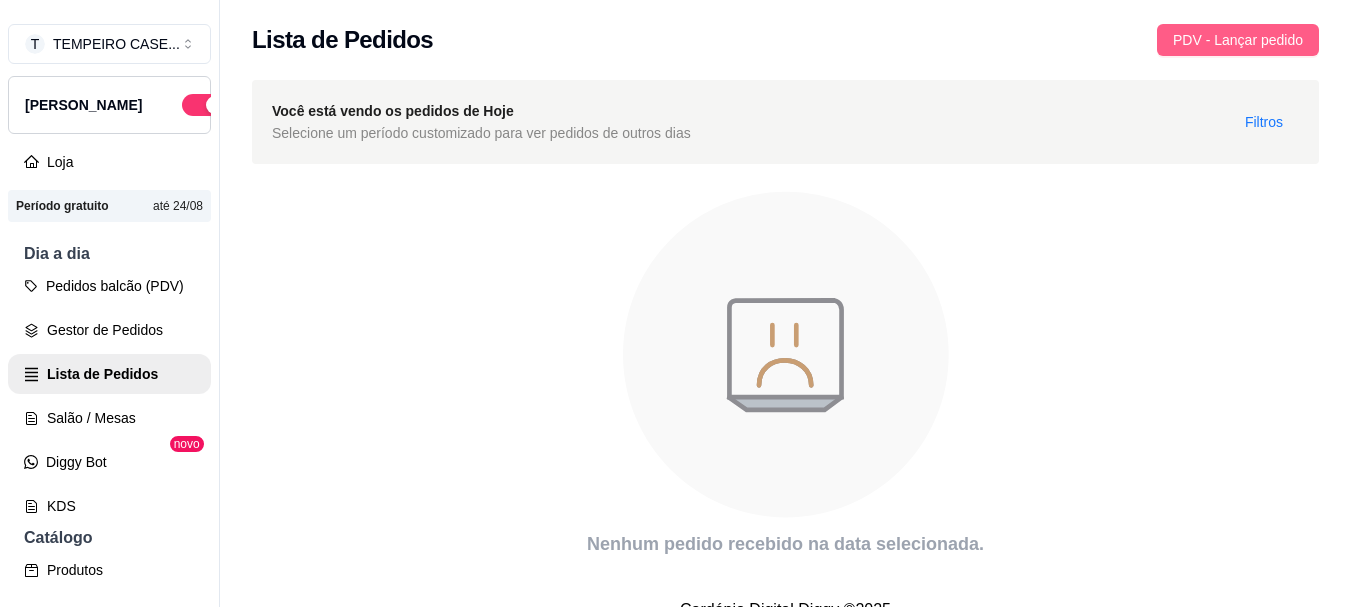 click on "PDV - Lançar pedido" at bounding box center (1238, 40) 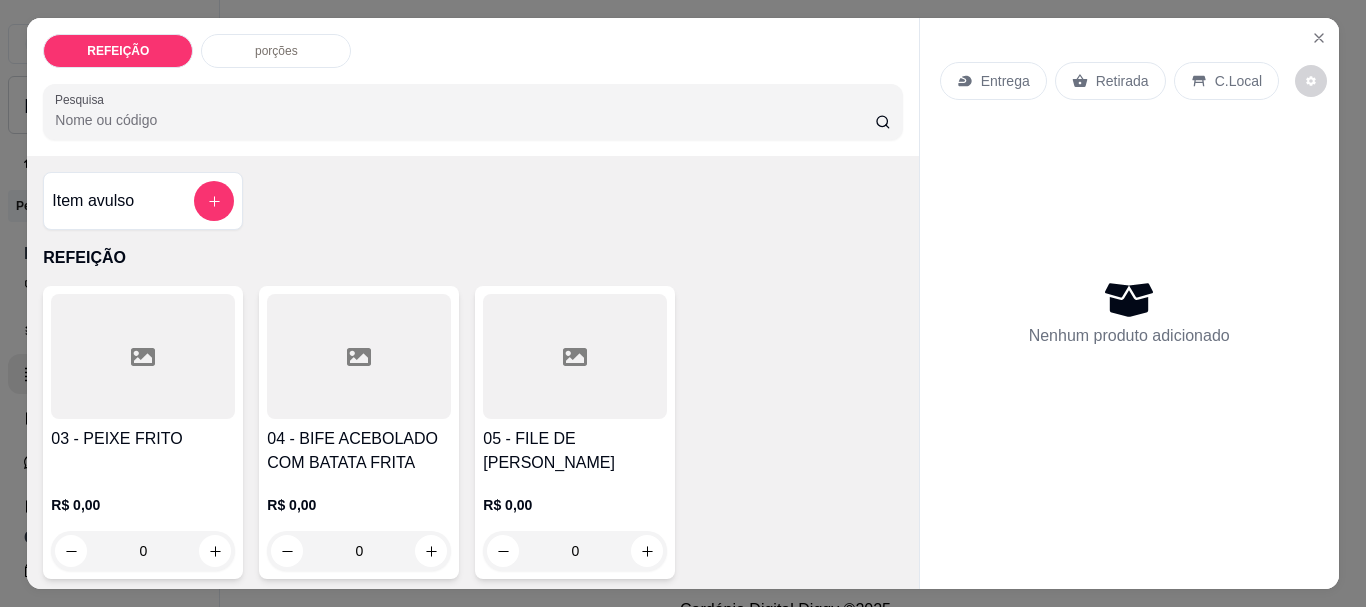 click on "Entrega" at bounding box center (993, 81) 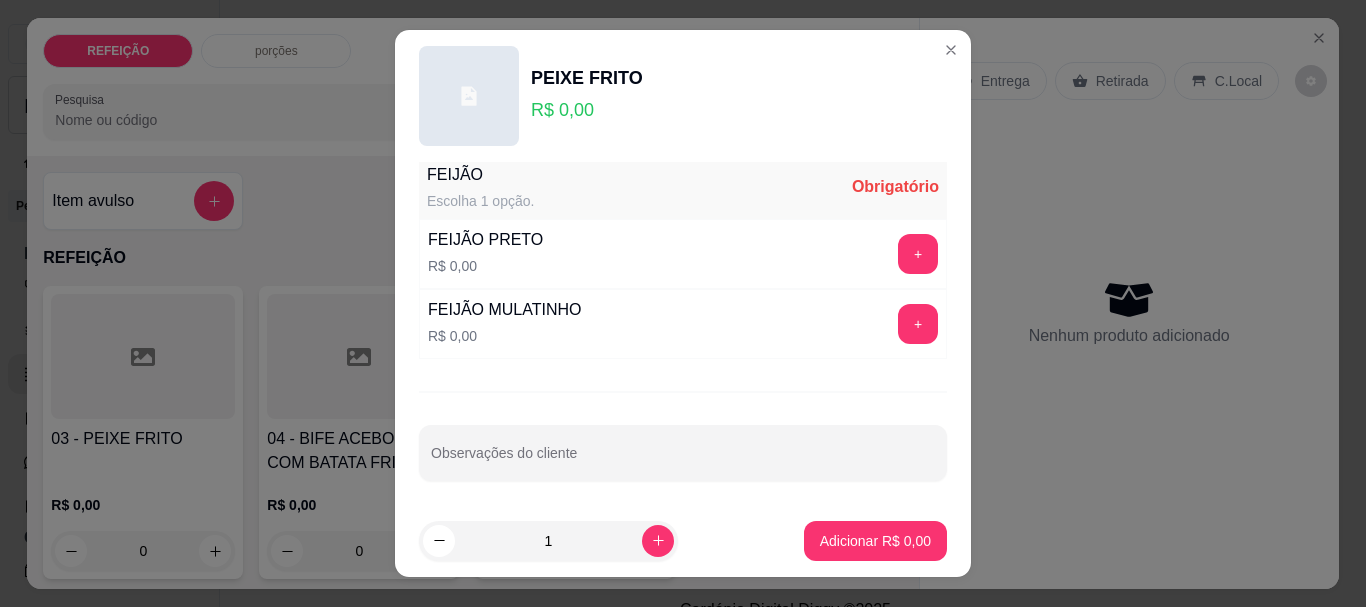 scroll, scrollTop: 21, scrollLeft: 0, axis: vertical 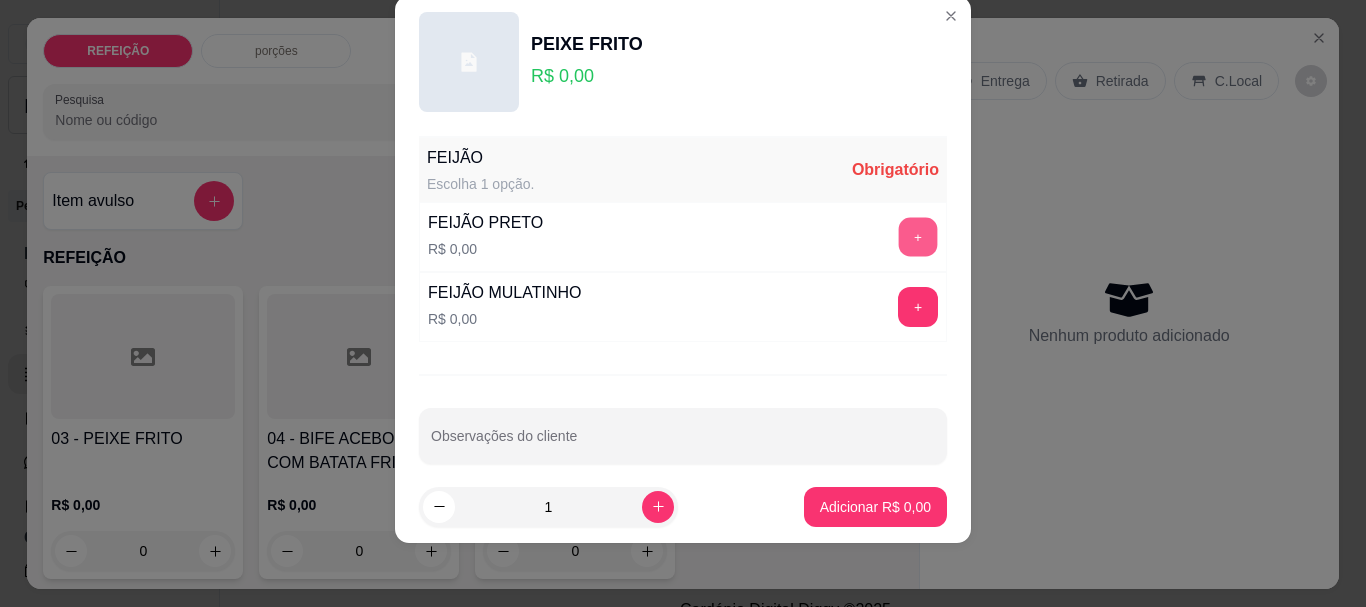 click on "+" at bounding box center (918, 237) 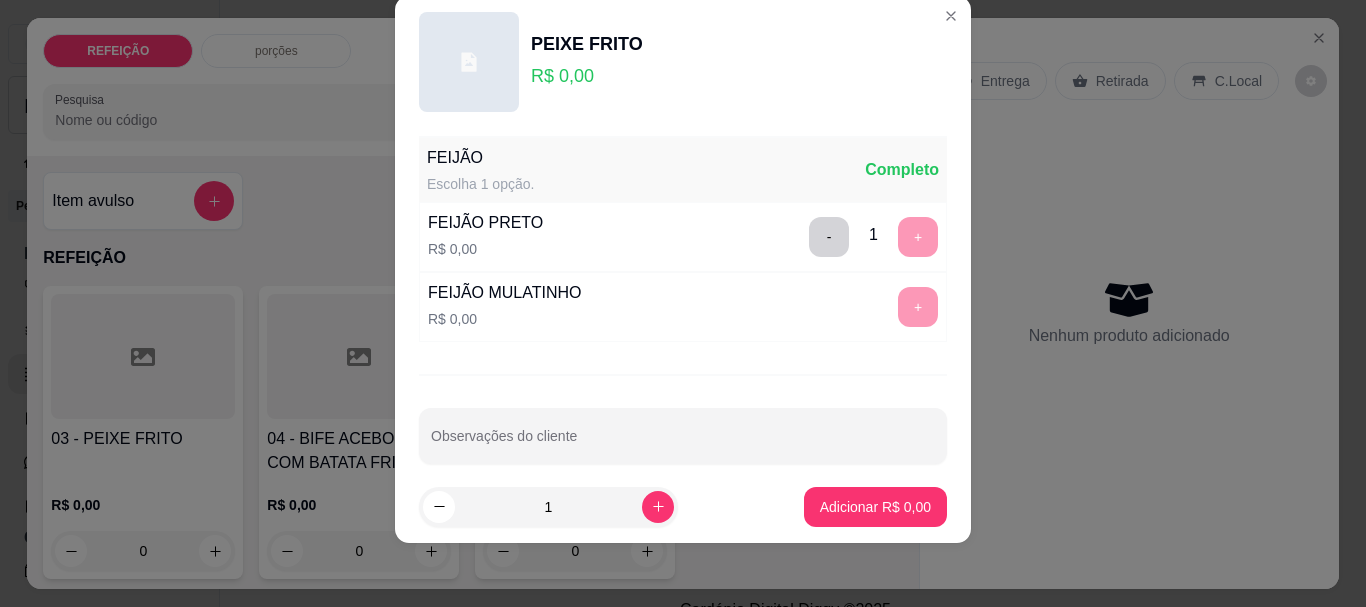 click on "FEIJÃO MULATINHO R$ 0,00 +" at bounding box center (683, 307) 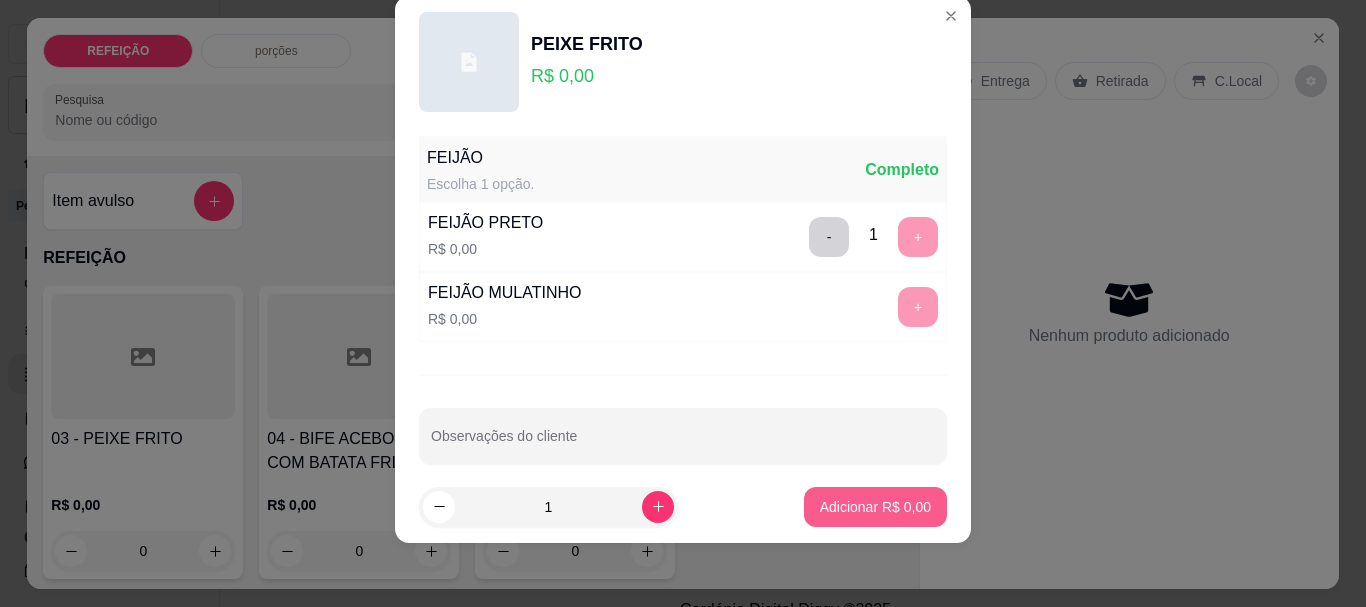 click on "Adicionar   R$ 0,00" at bounding box center [875, 507] 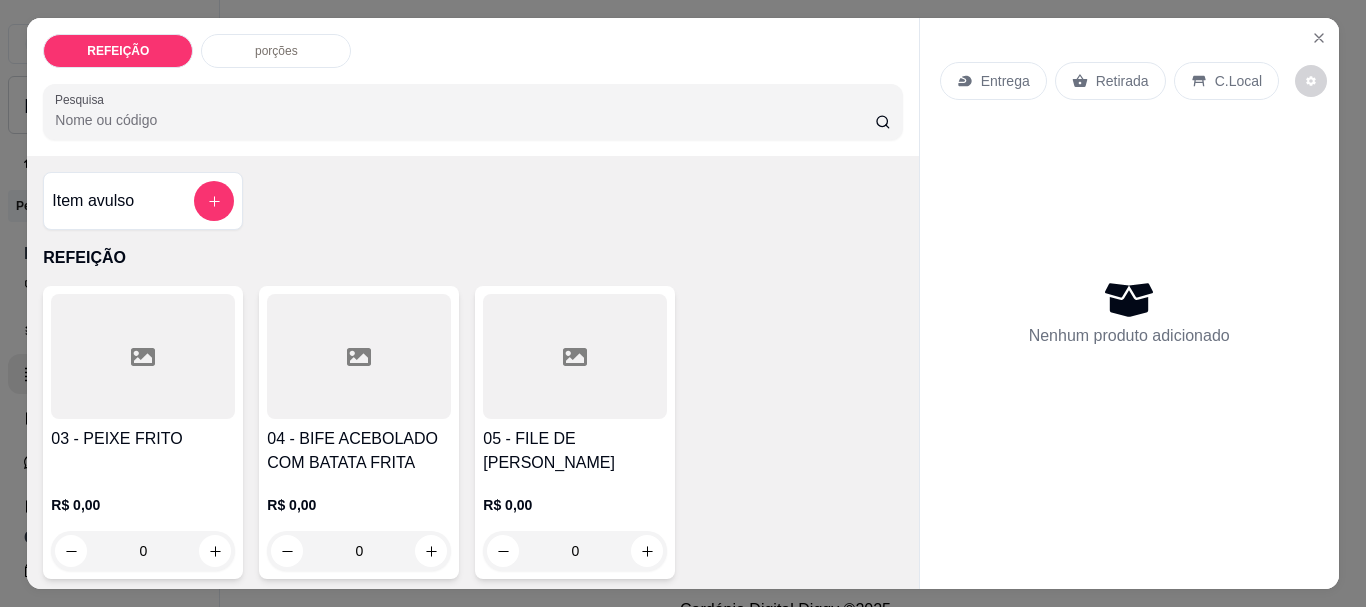 click on "04 - BIFE ACEBOLADO COM BATATA FRITA" at bounding box center (359, 451) 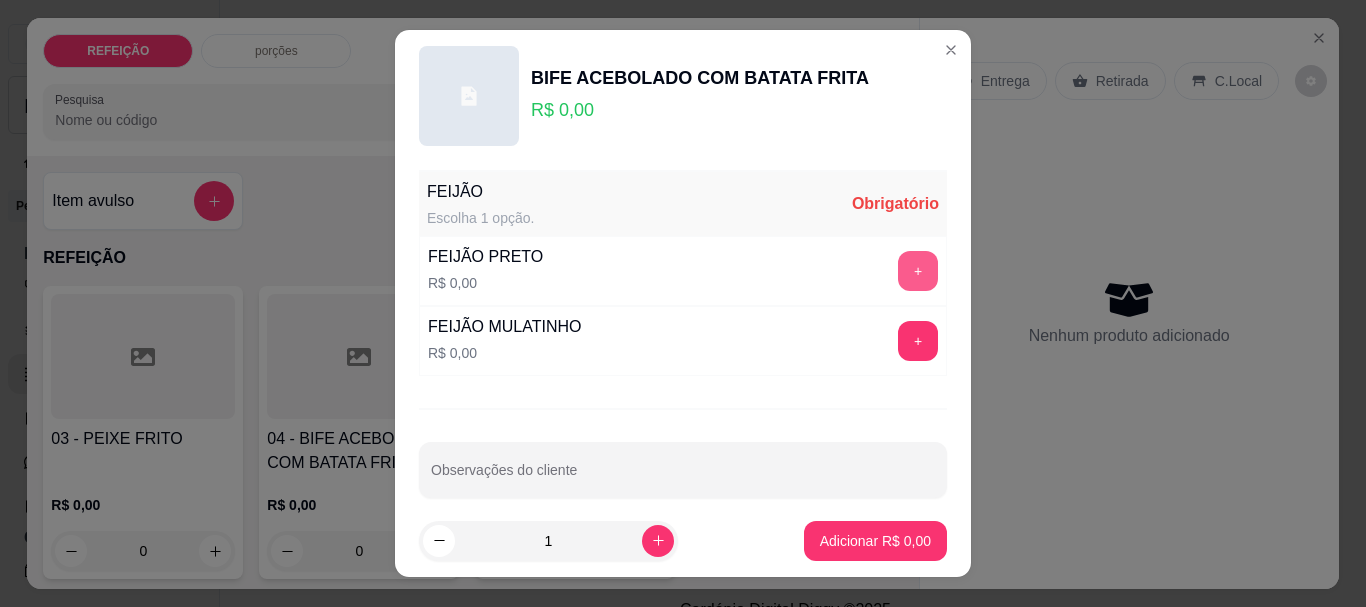click on "+" at bounding box center (918, 271) 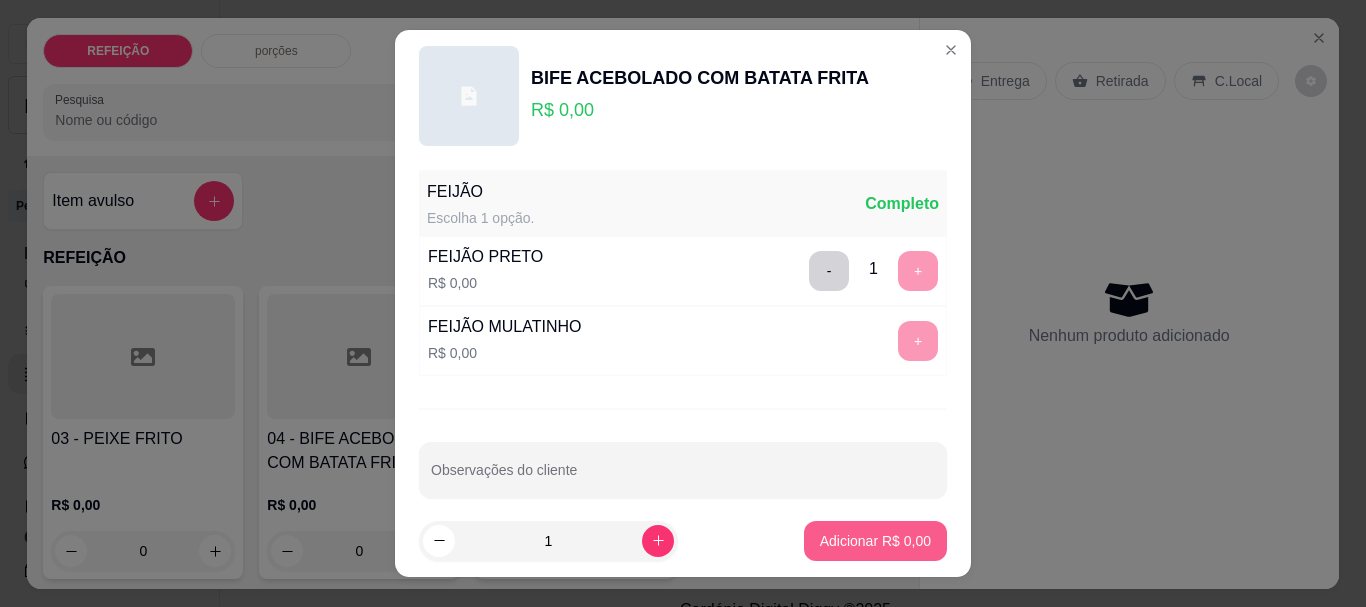 click on "Adicionar   R$ 0,00" at bounding box center (875, 541) 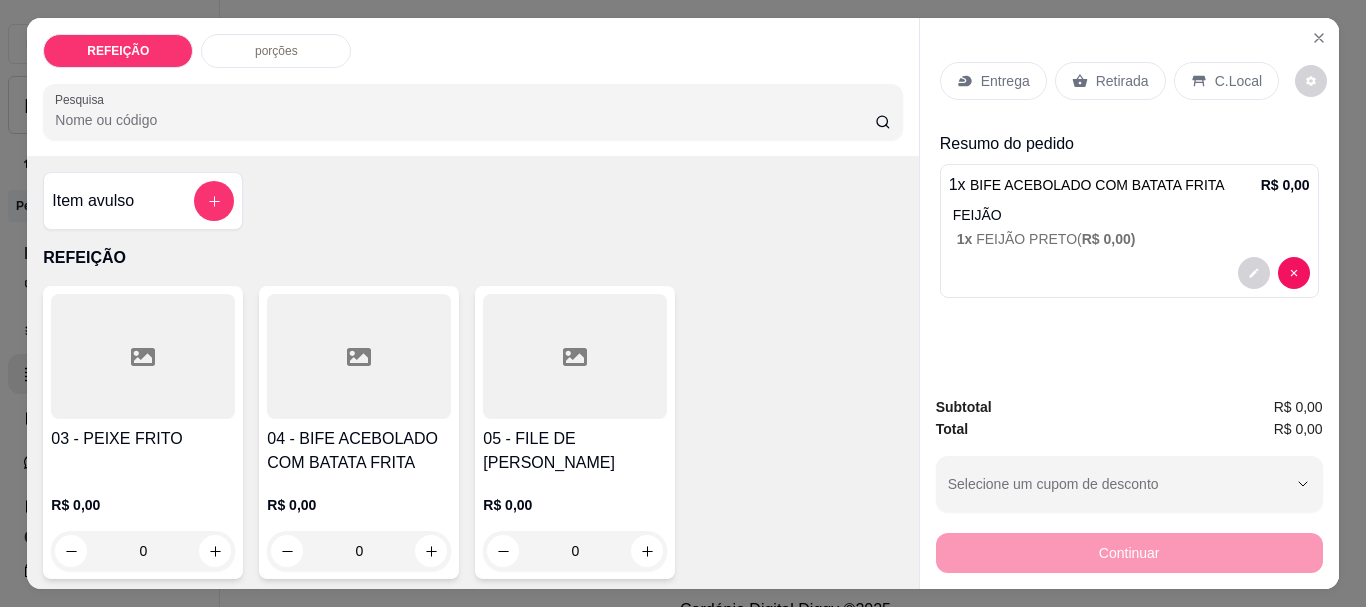 click on "Entrega" at bounding box center (1005, 81) 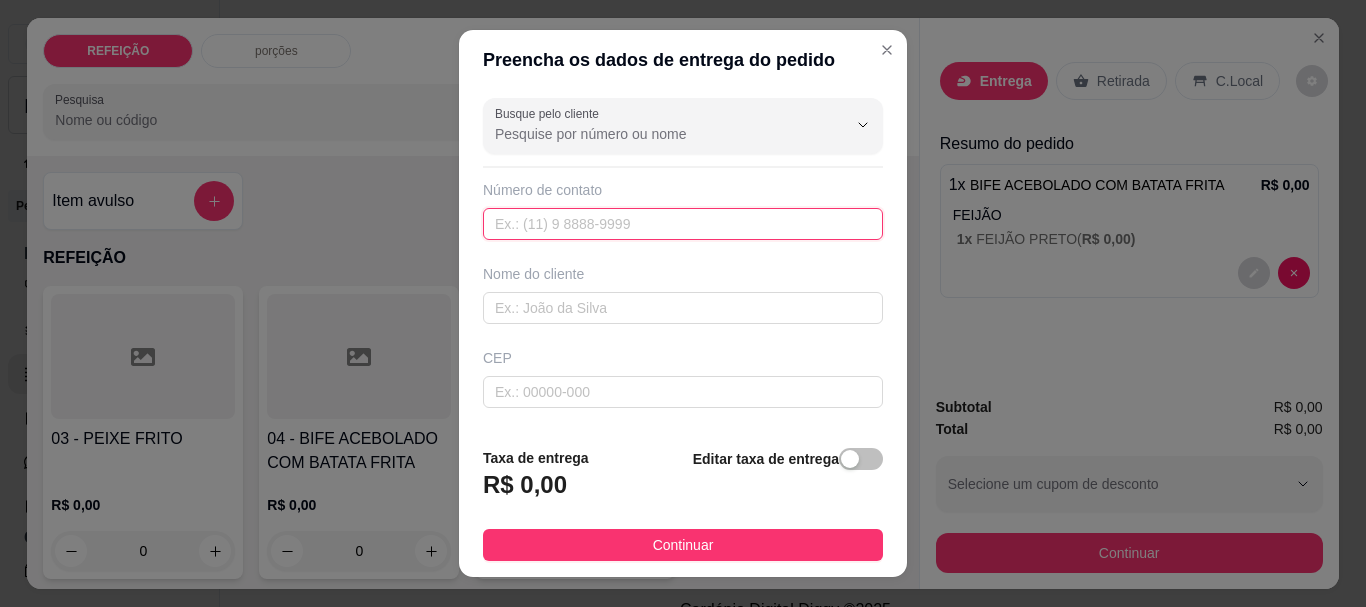 click at bounding box center (683, 224) 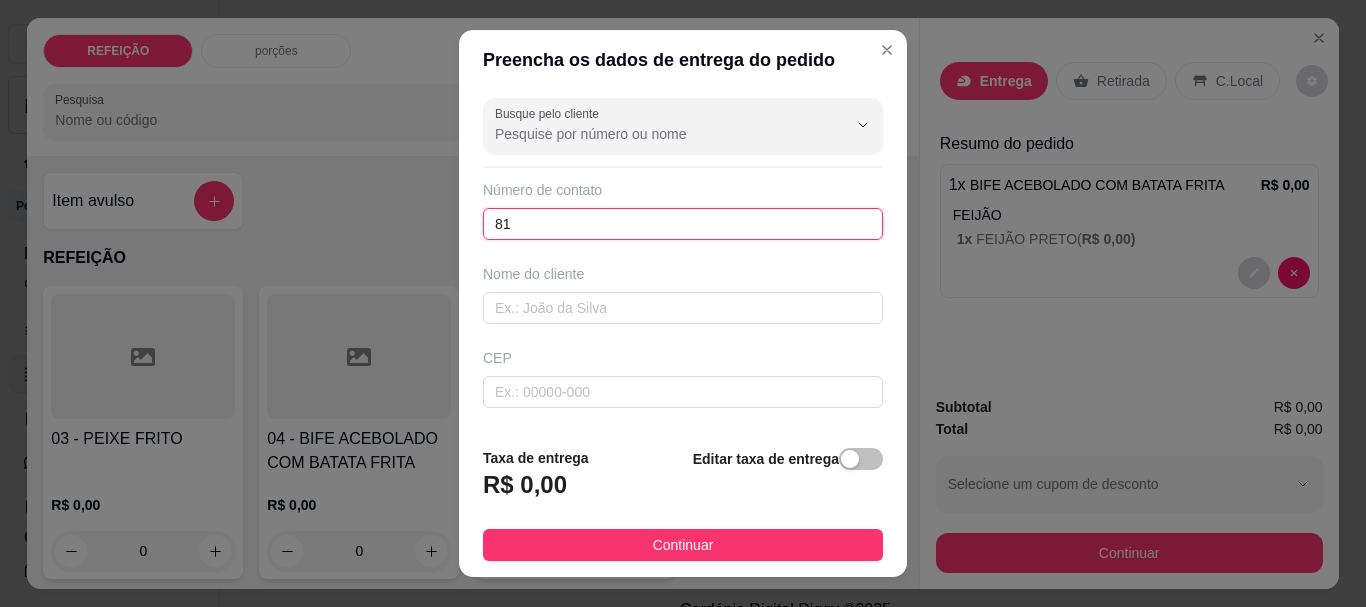 paste on "8 18752-8651" 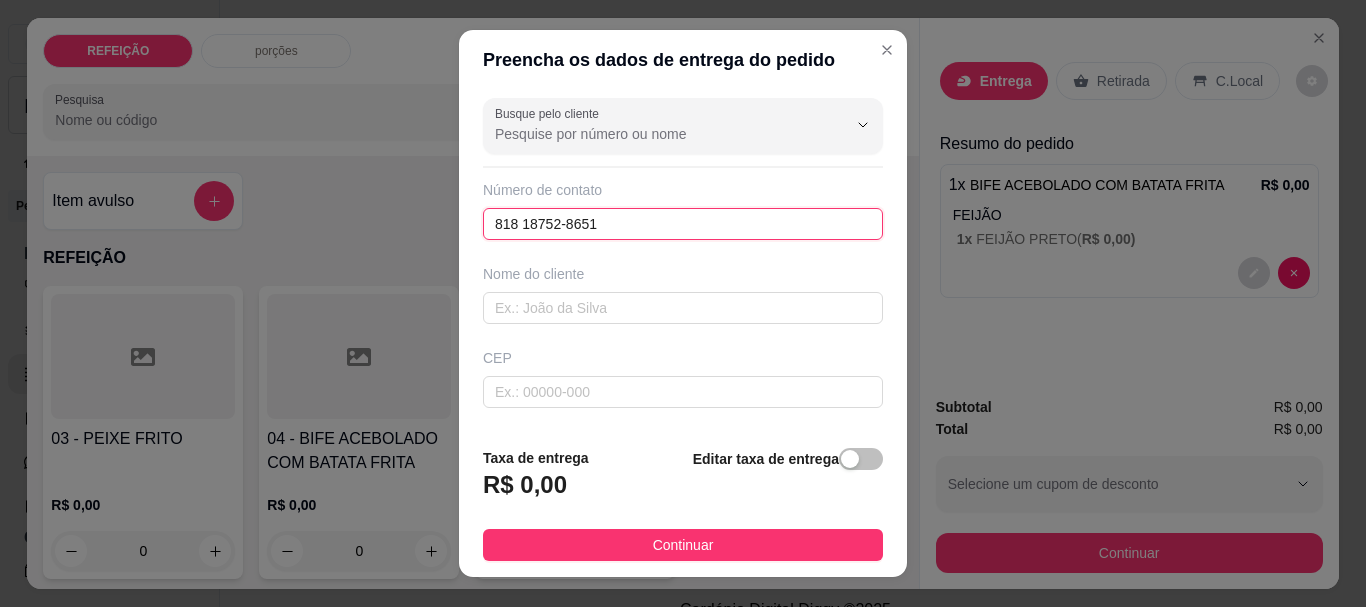 drag, startPoint x: 641, startPoint y: 226, endPoint x: 311, endPoint y: 218, distance: 330.09695 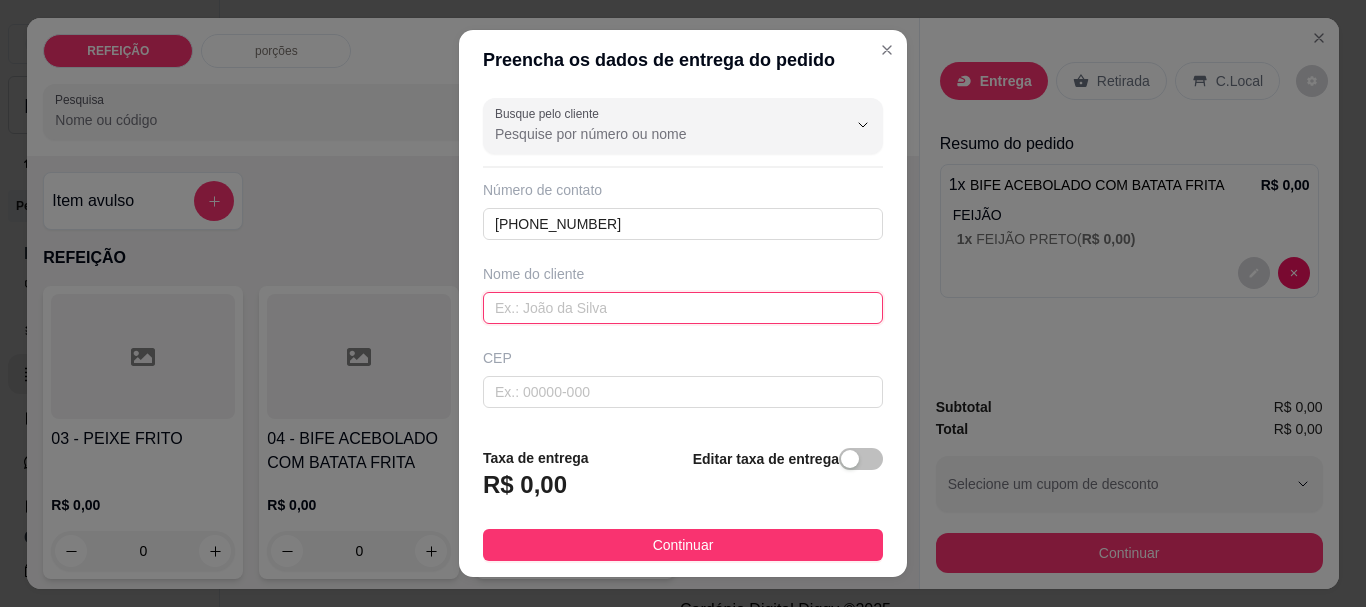 click at bounding box center (683, 308) 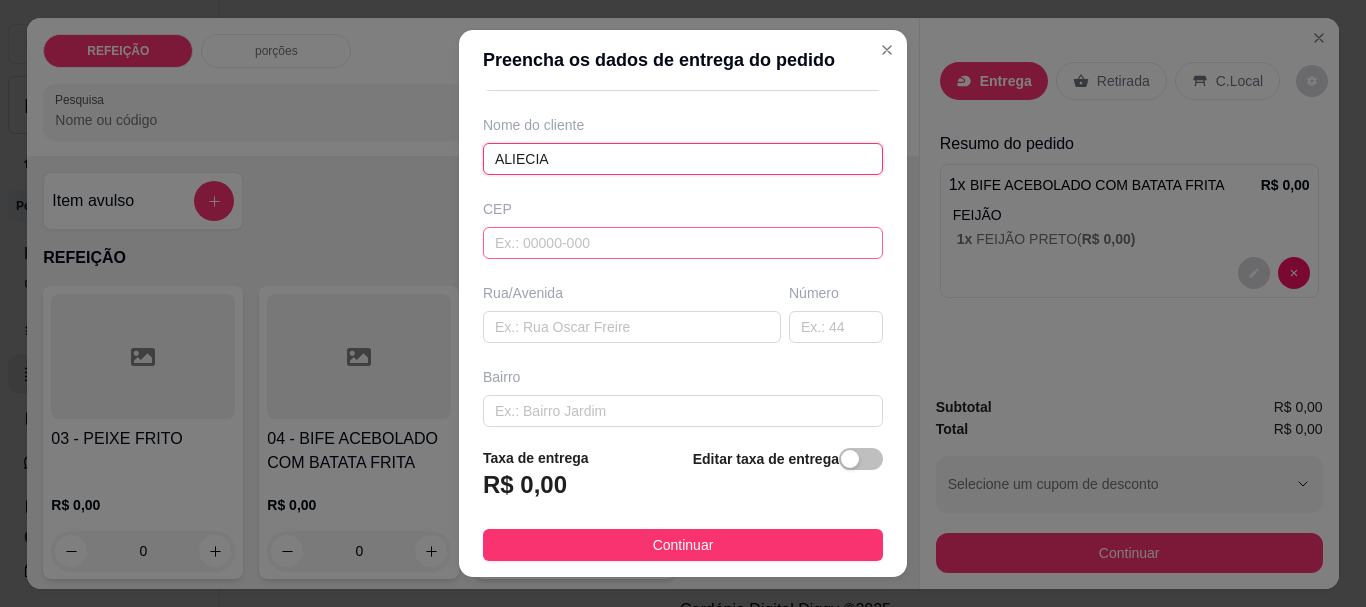 scroll, scrollTop: 200, scrollLeft: 0, axis: vertical 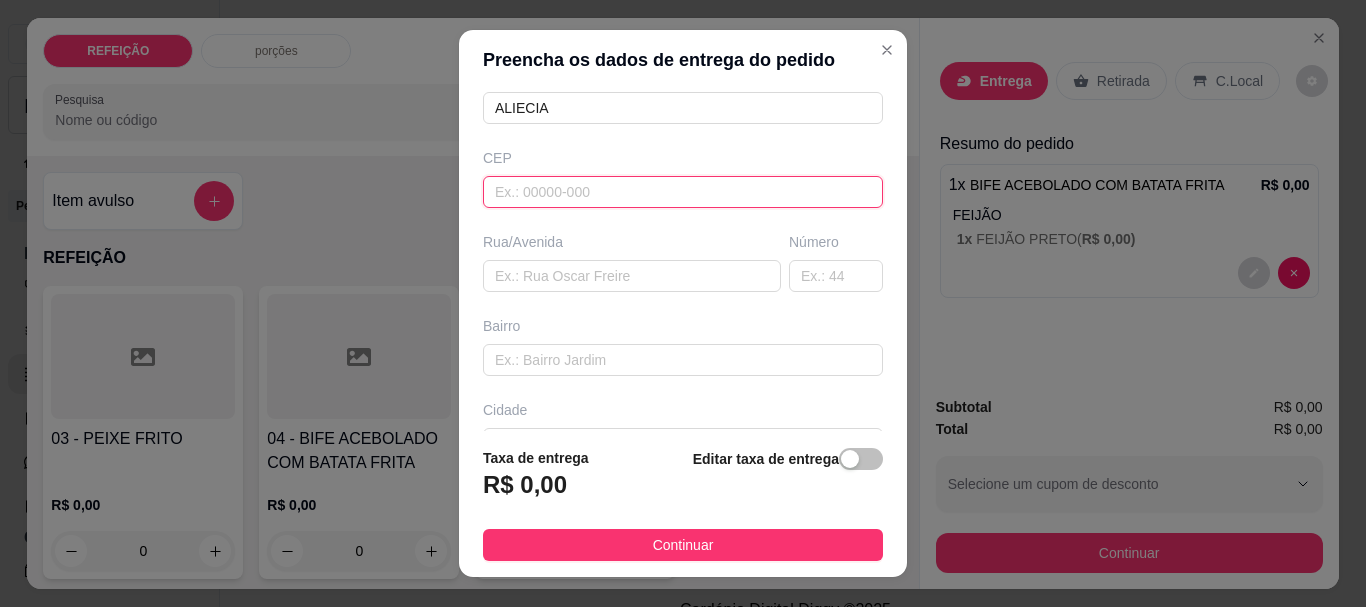 click at bounding box center (683, 192) 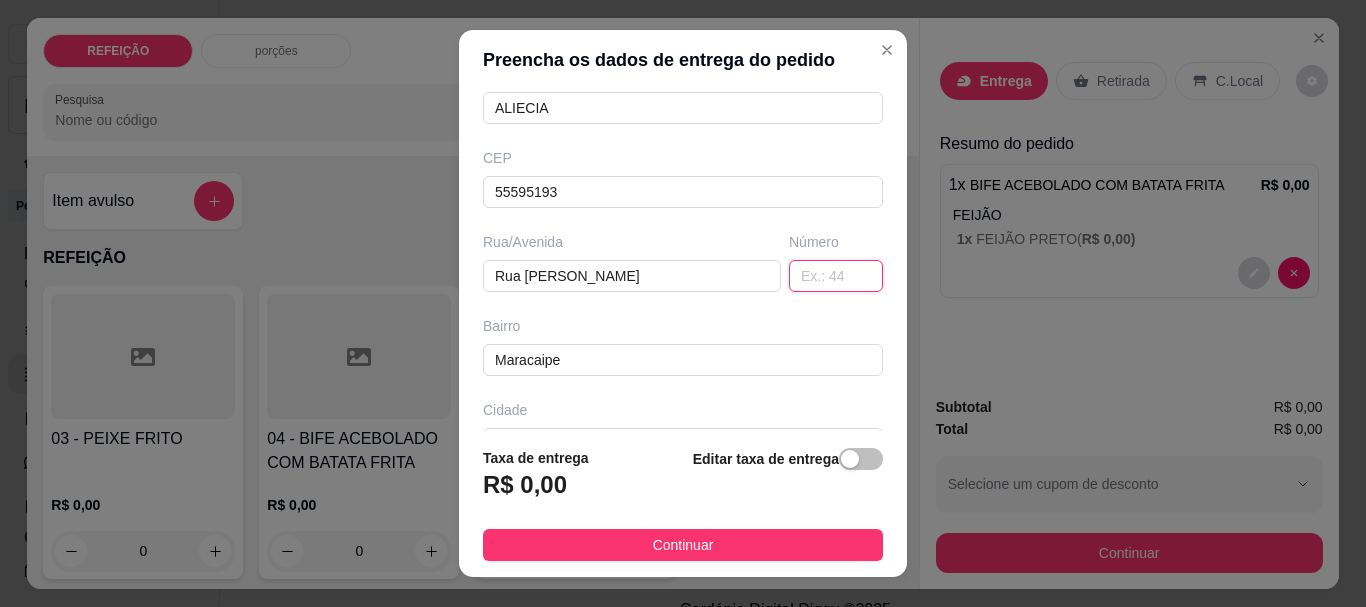 click at bounding box center [836, 276] 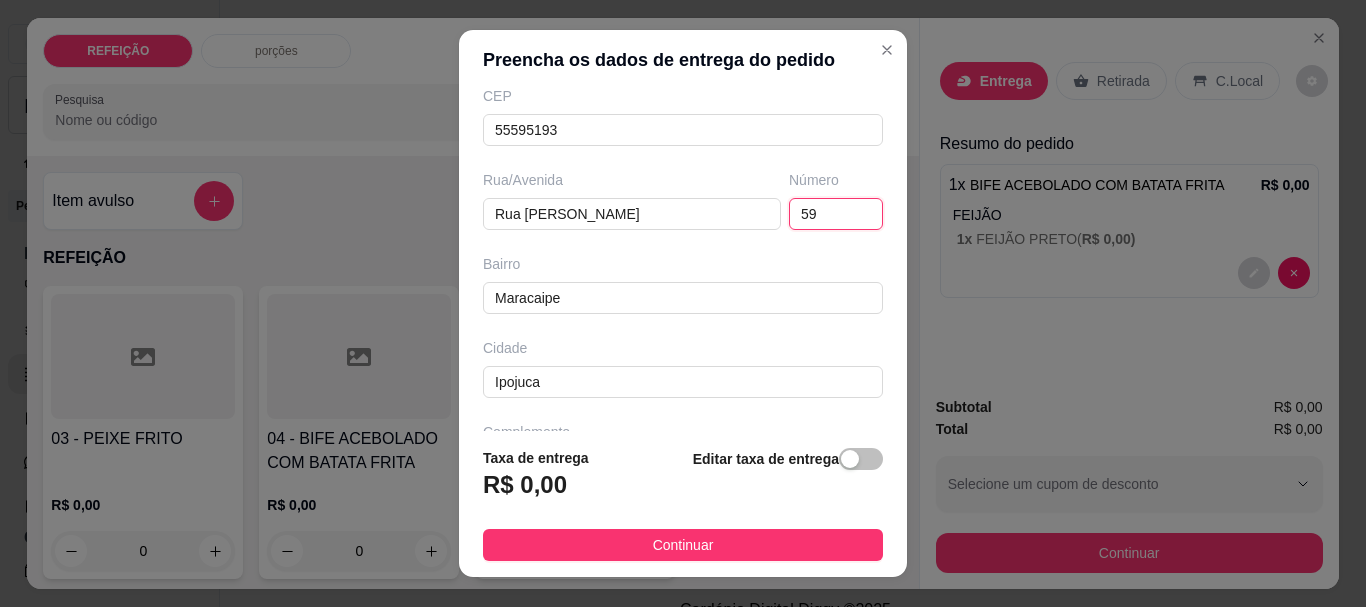scroll, scrollTop: 333, scrollLeft: 0, axis: vertical 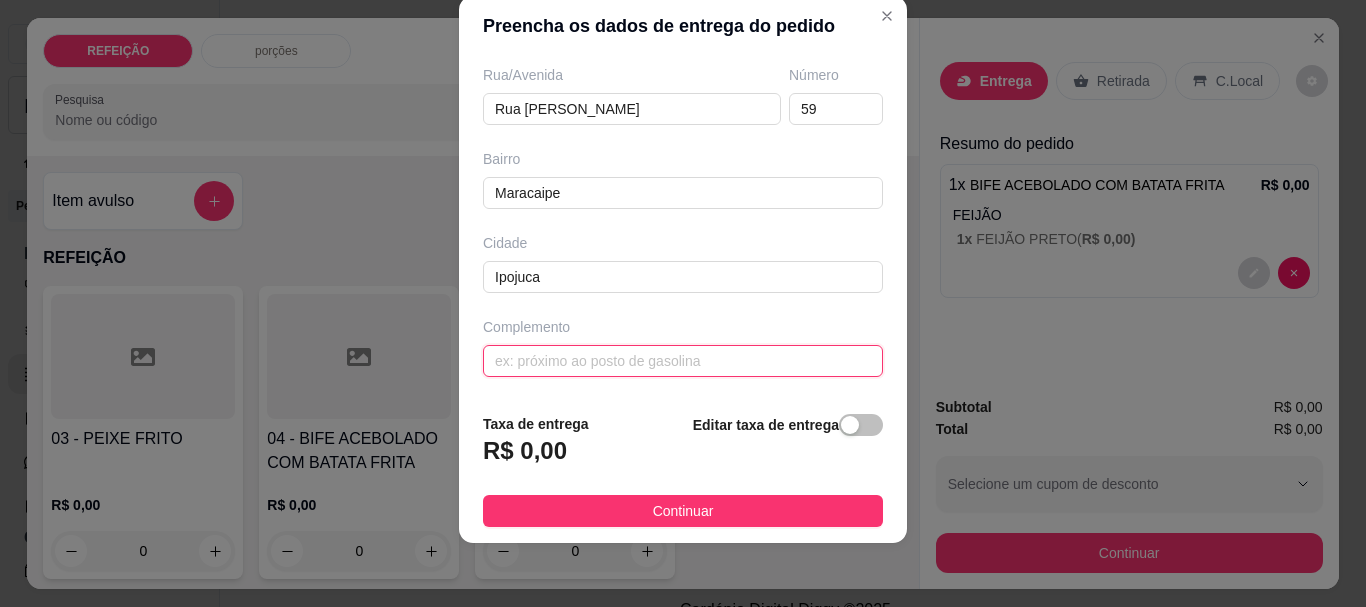 click at bounding box center (683, 361) 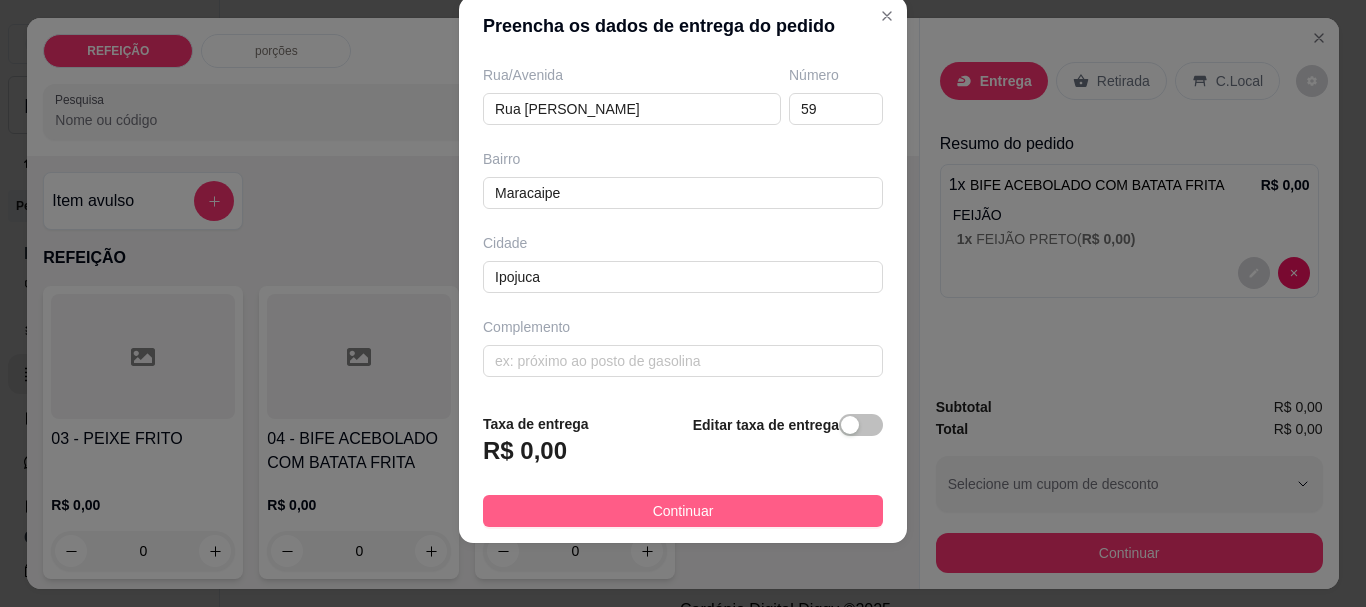 click on "Continuar" at bounding box center [683, 511] 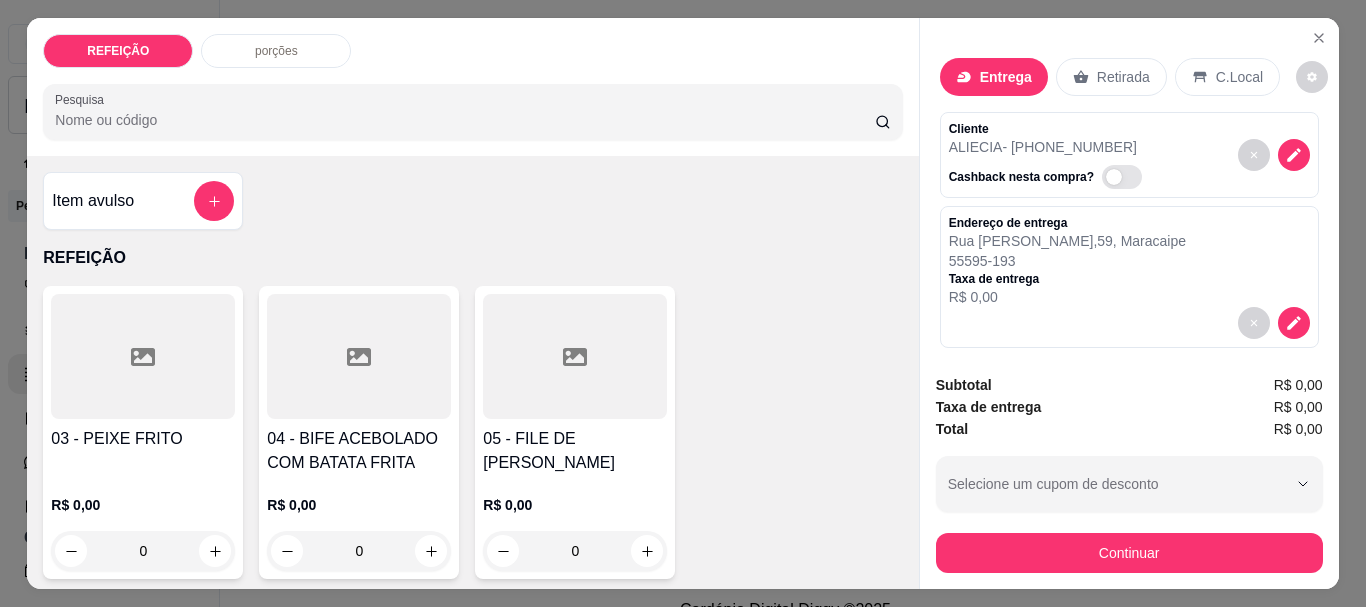 scroll, scrollTop: 0, scrollLeft: 0, axis: both 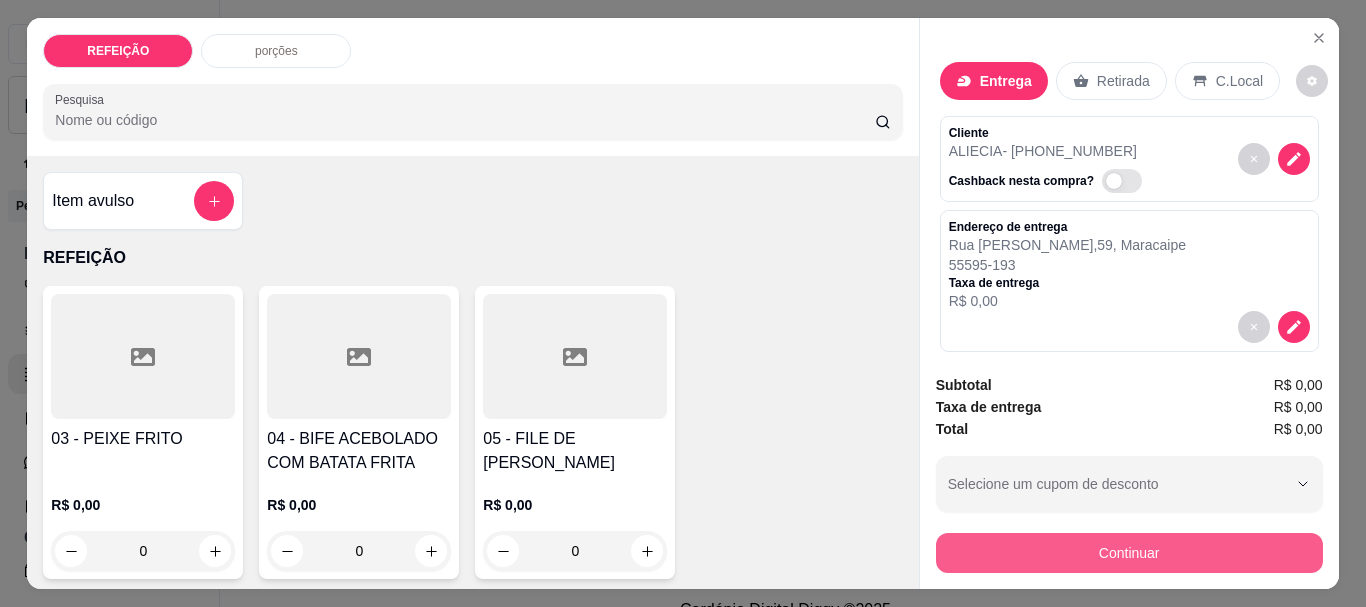 click on "Continuar" at bounding box center [1129, 553] 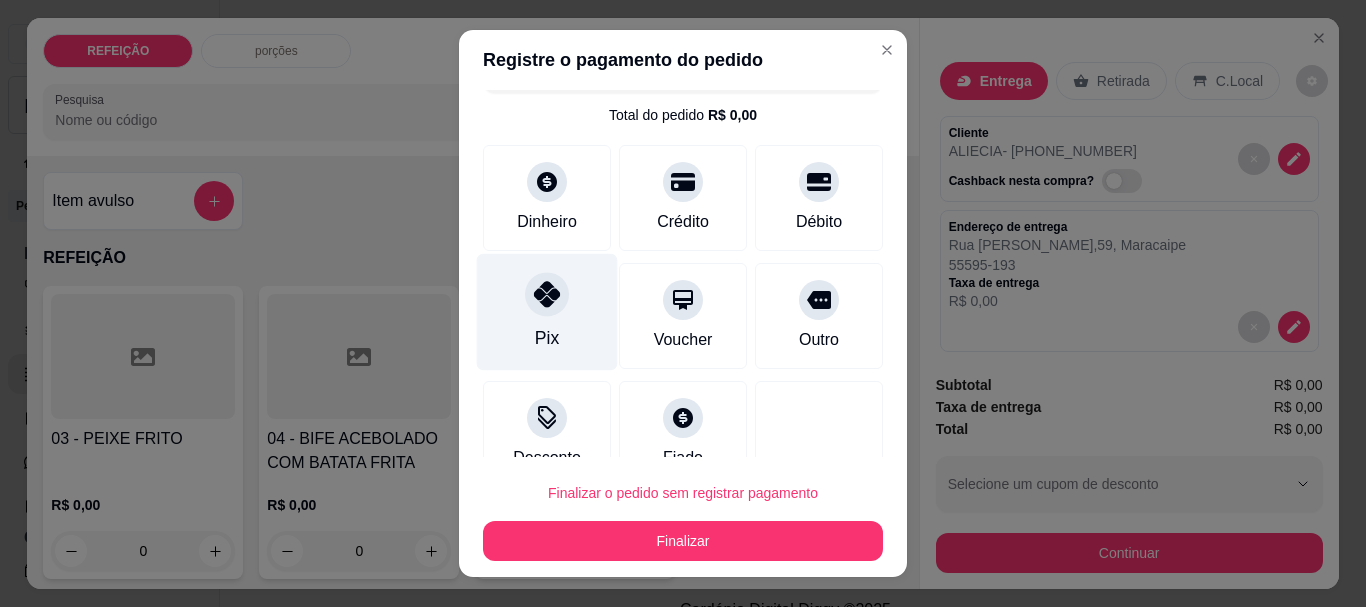 scroll, scrollTop: 83, scrollLeft: 0, axis: vertical 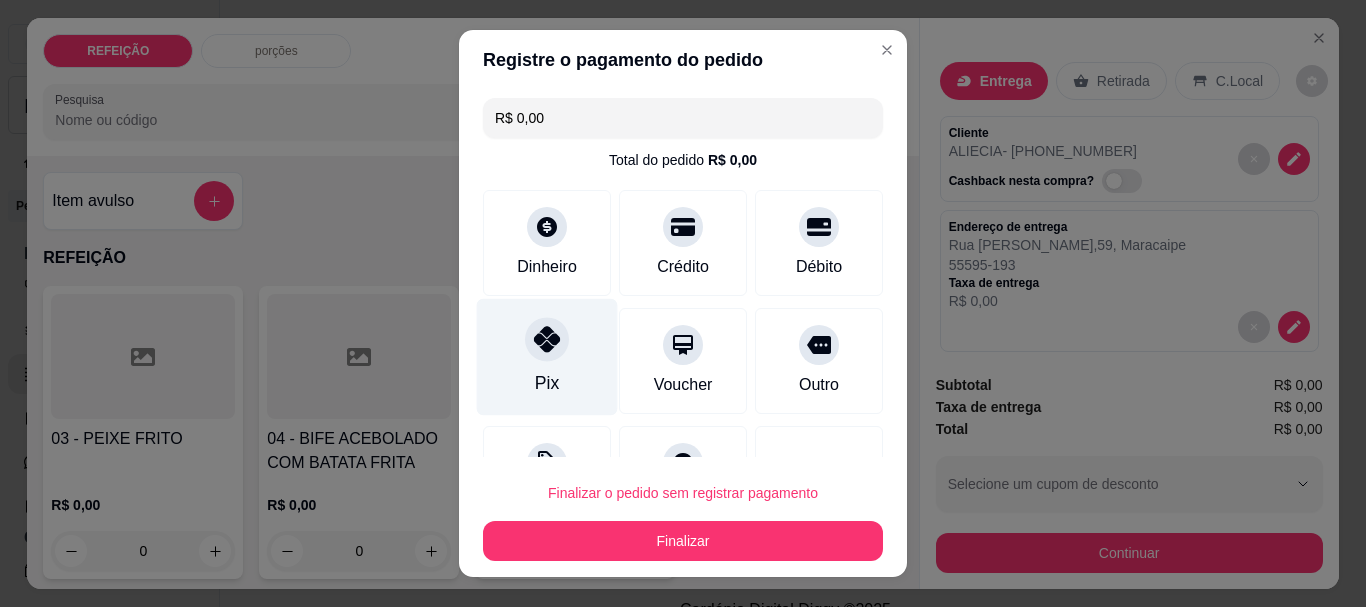 click on "Pix" at bounding box center (547, 357) 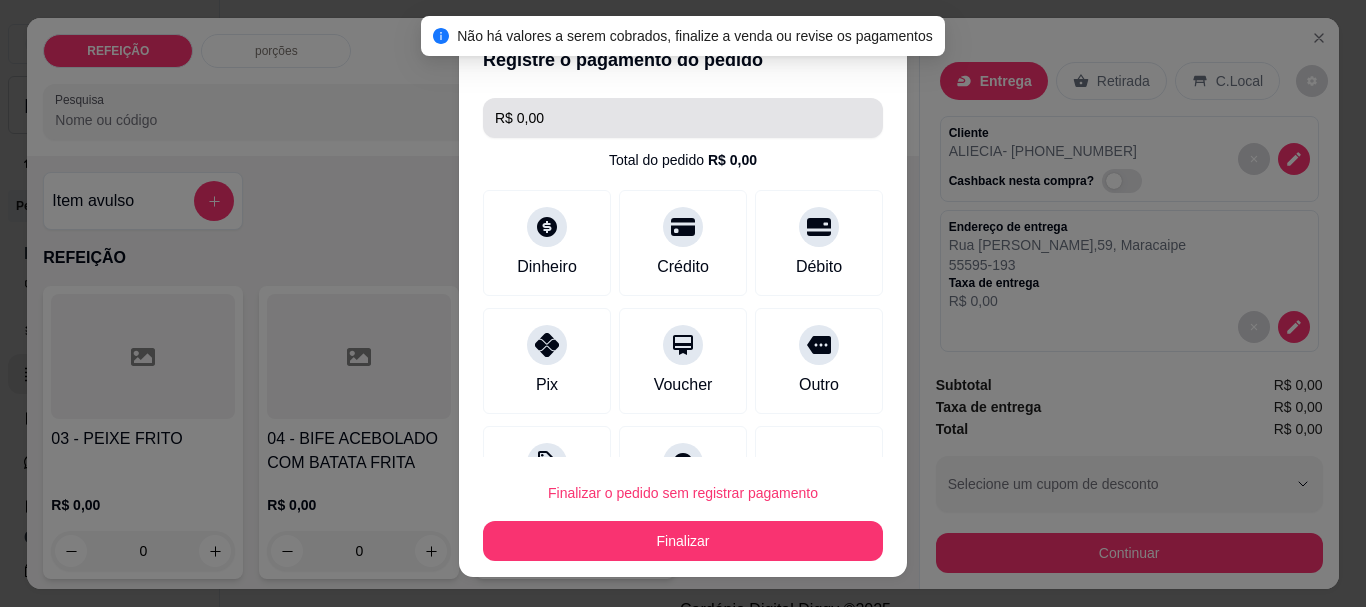 click on "R$ 0,00" at bounding box center (683, 118) 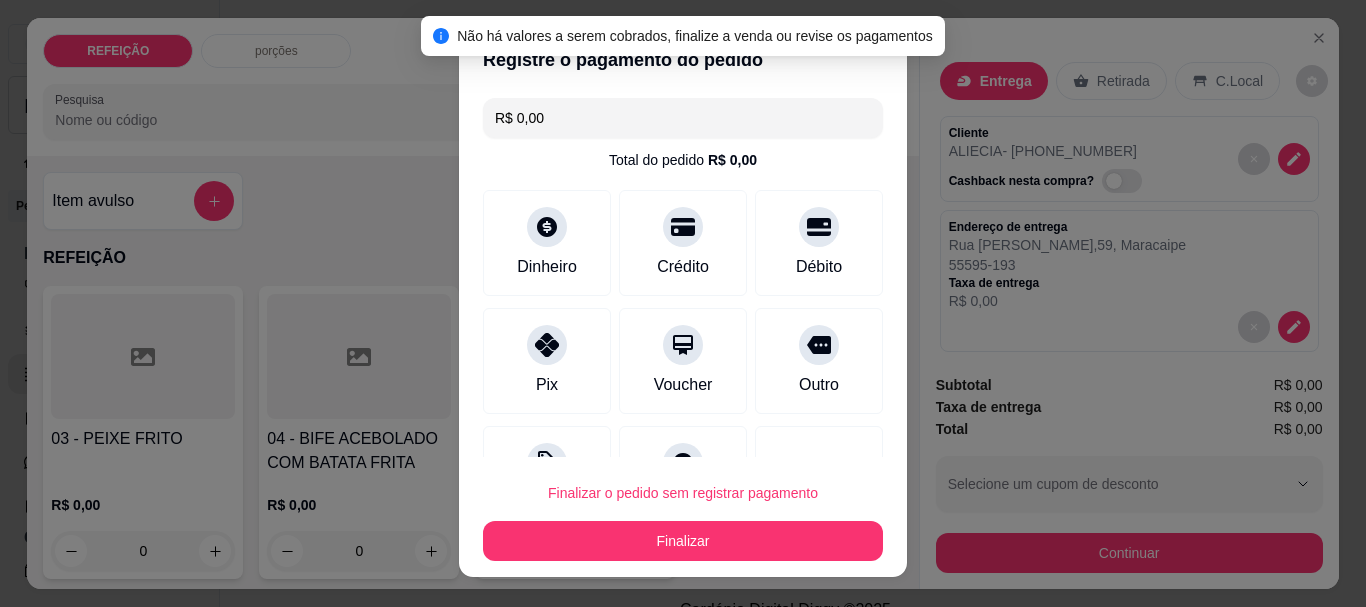 click on "R$ 0,00" at bounding box center [683, 118] 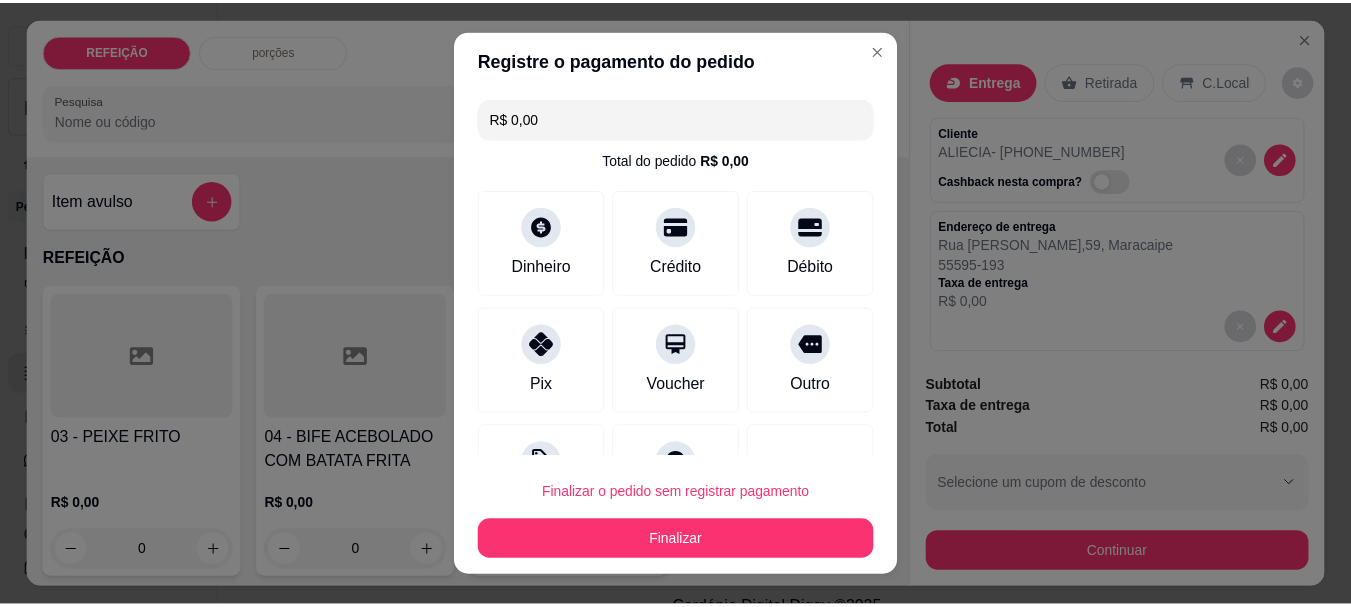 scroll, scrollTop: 34, scrollLeft: 0, axis: vertical 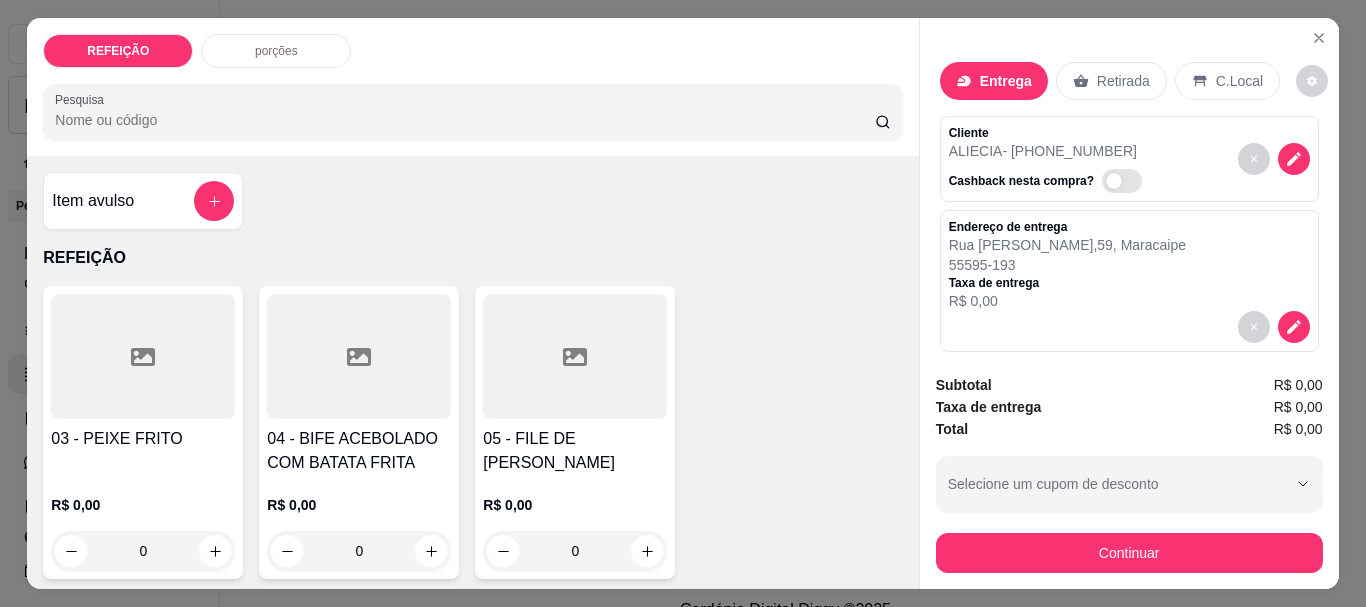 click on "R$ 0,00 0" at bounding box center [359, 523] 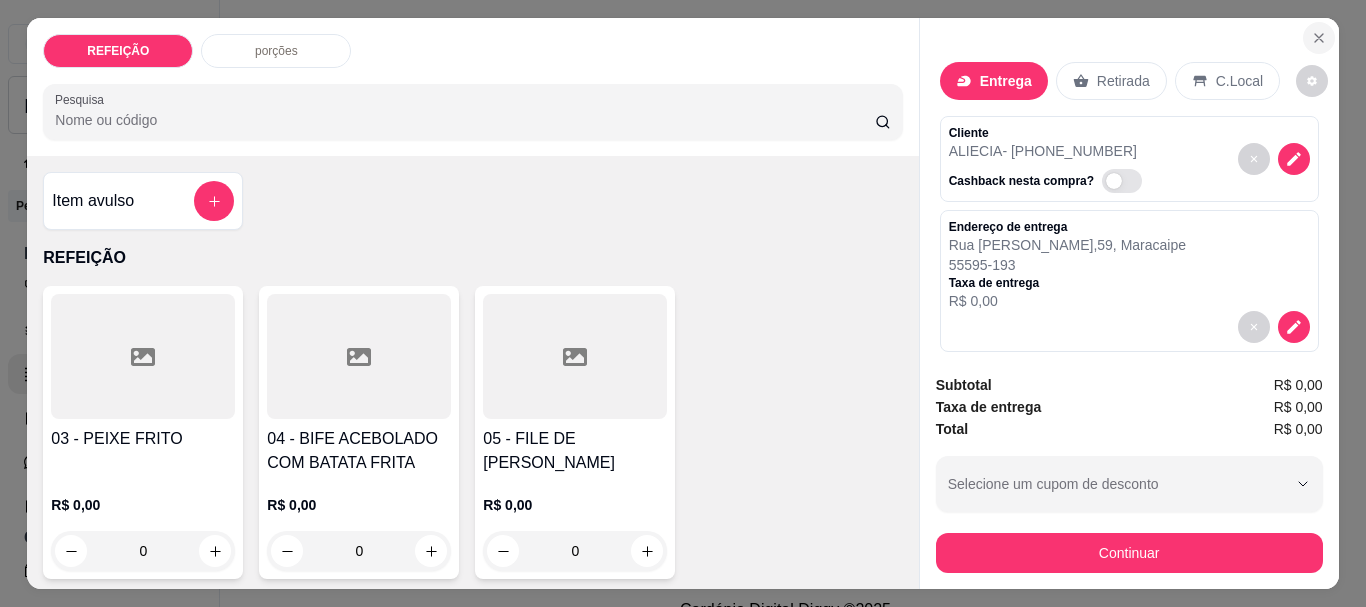click 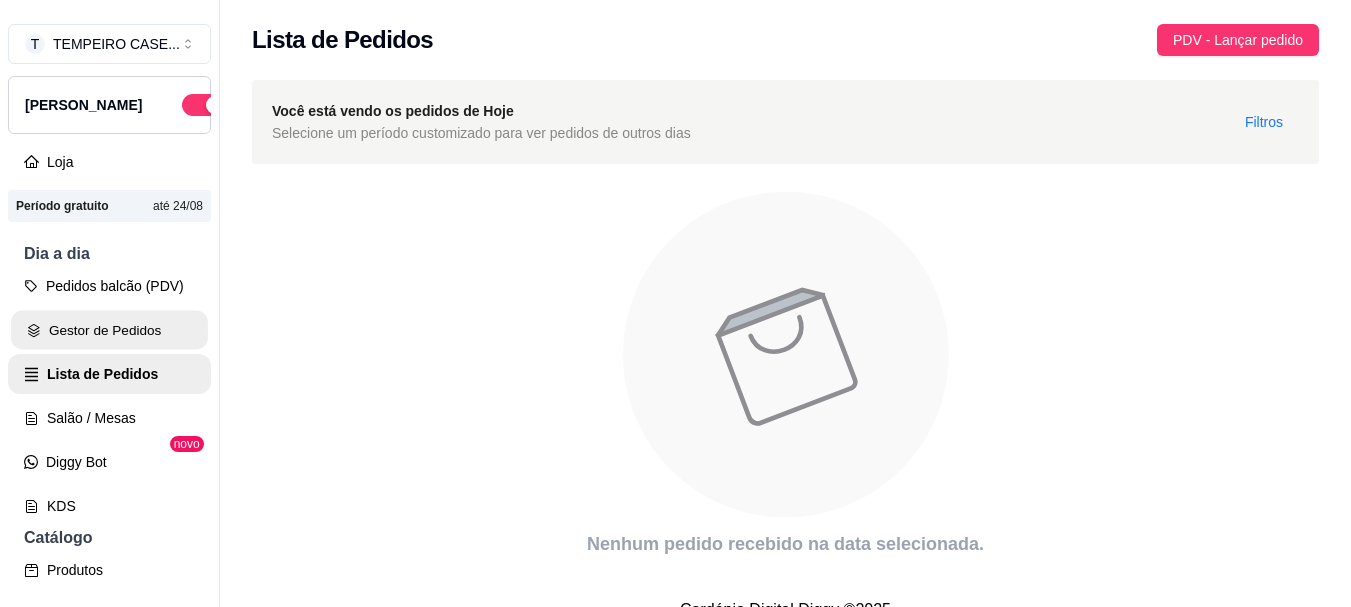 click on "Gestor de Pedidos" at bounding box center [109, 330] 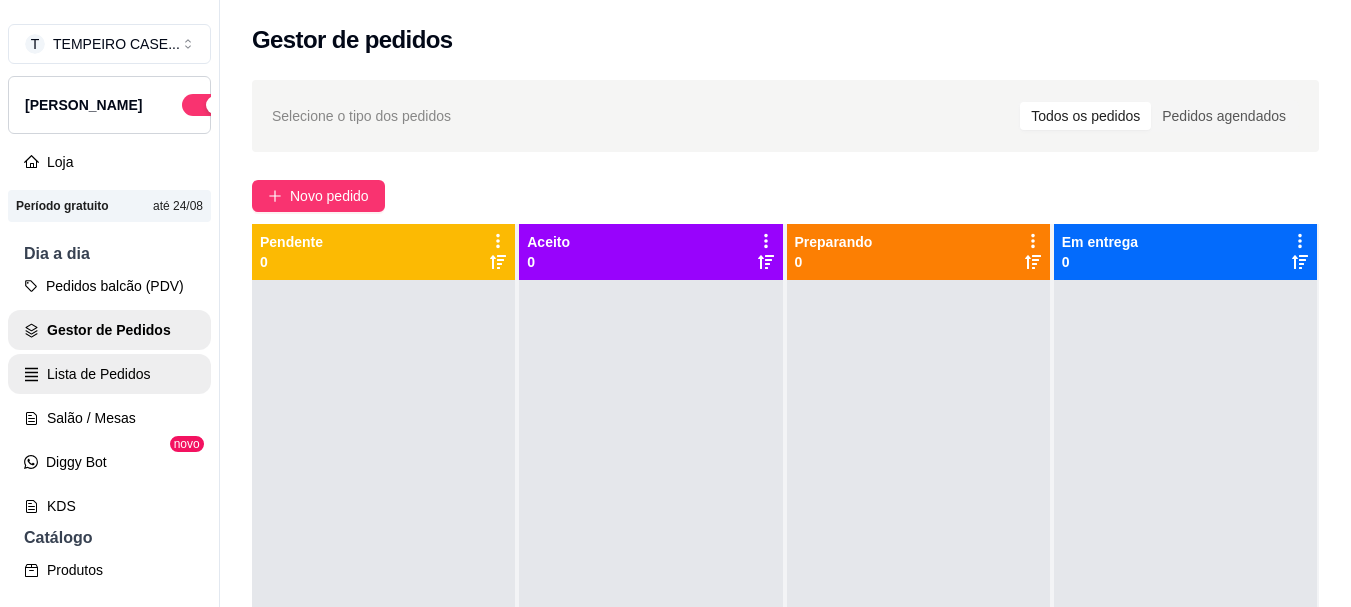 click on "Lista de Pedidos" at bounding box center [109, 374] 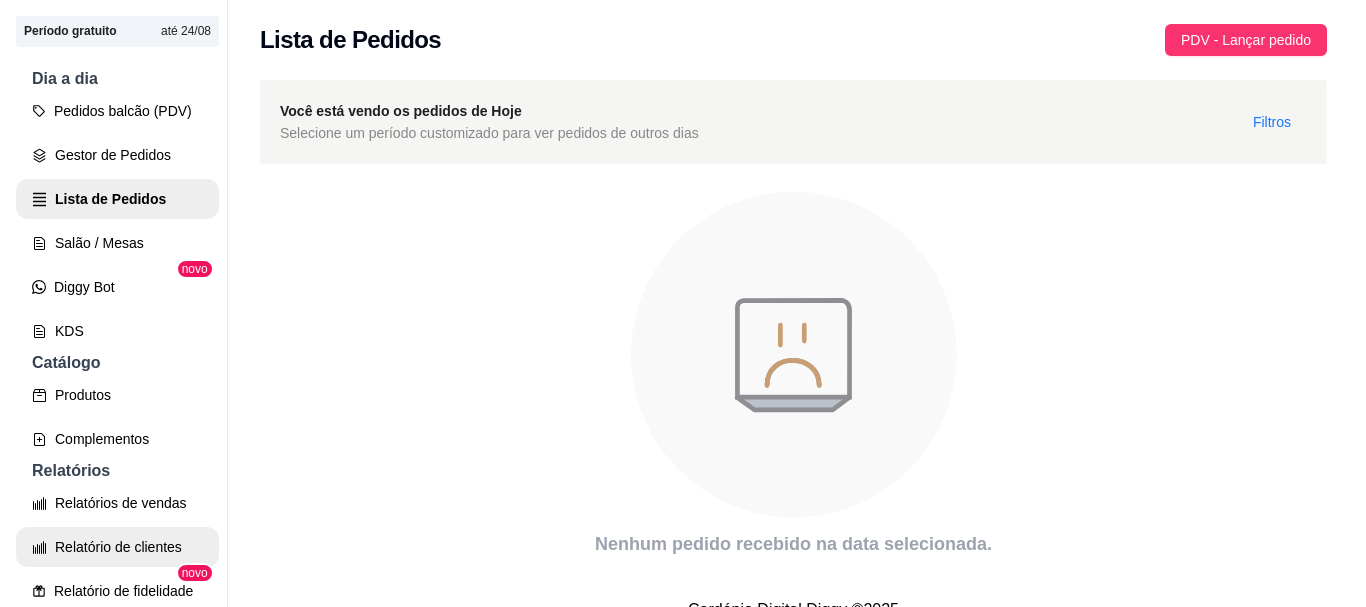 scroll, scrollTop: 300, scrollLeft: 0, axis: vertical 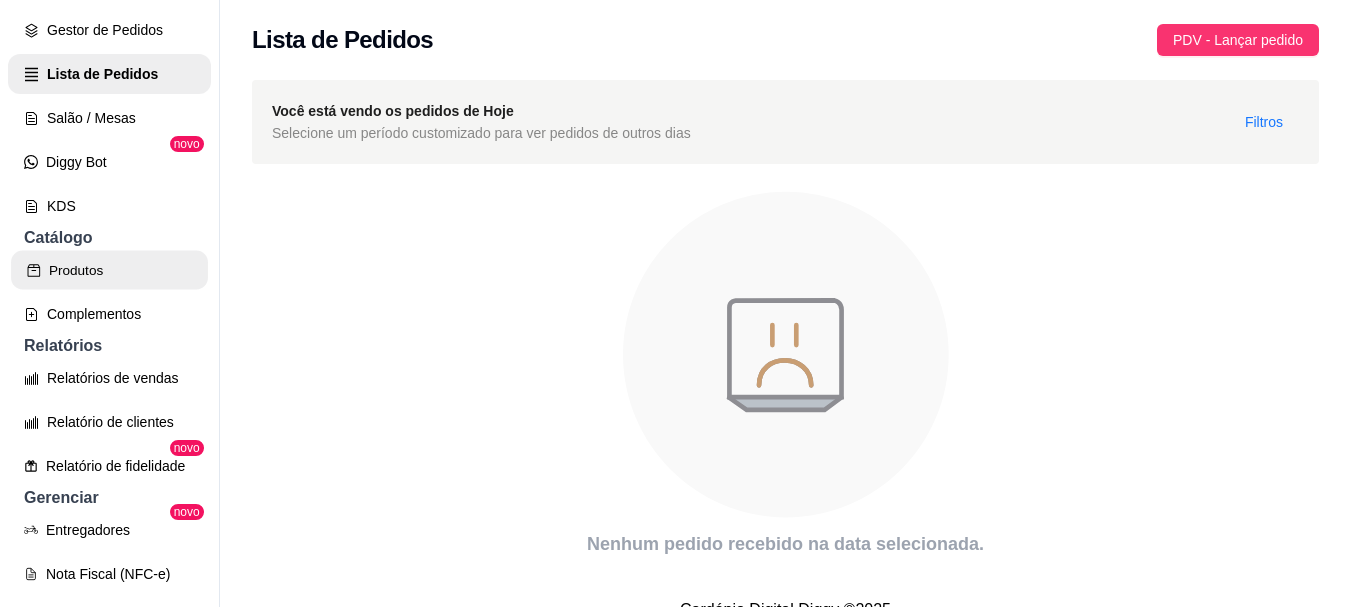 click on "Produtos" at bounding box center [109, 270] 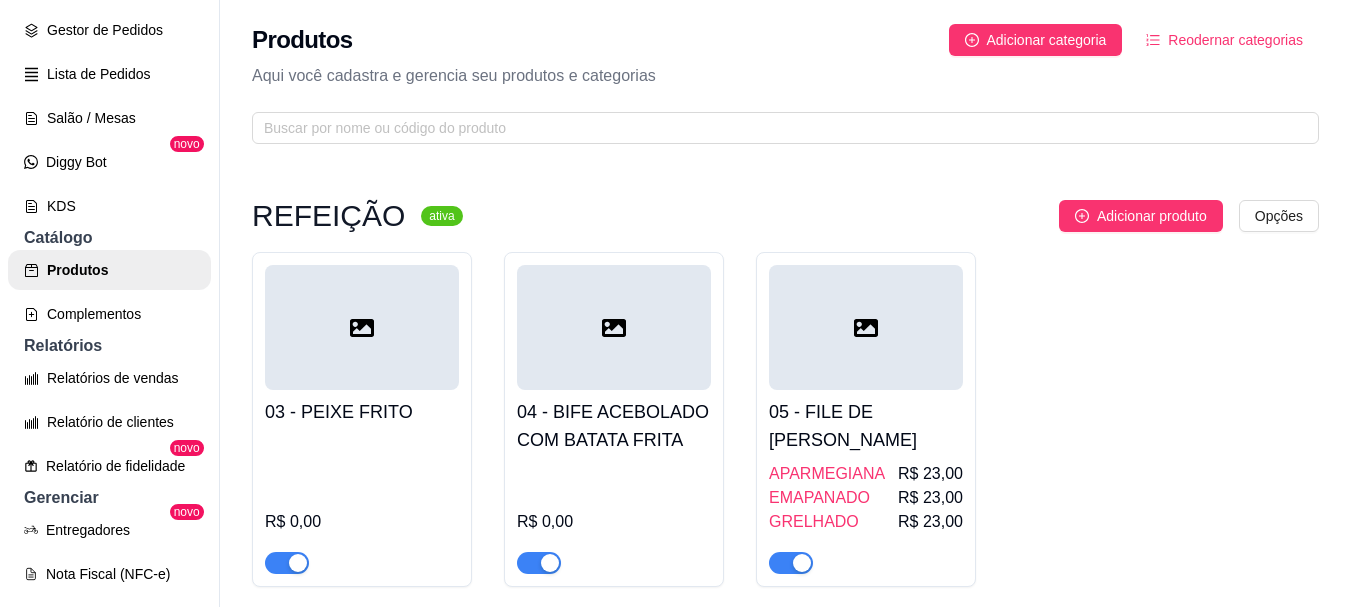 click on "03 - PEIXE FRITO   R$ 0,00" at bounding box center (362, 482) 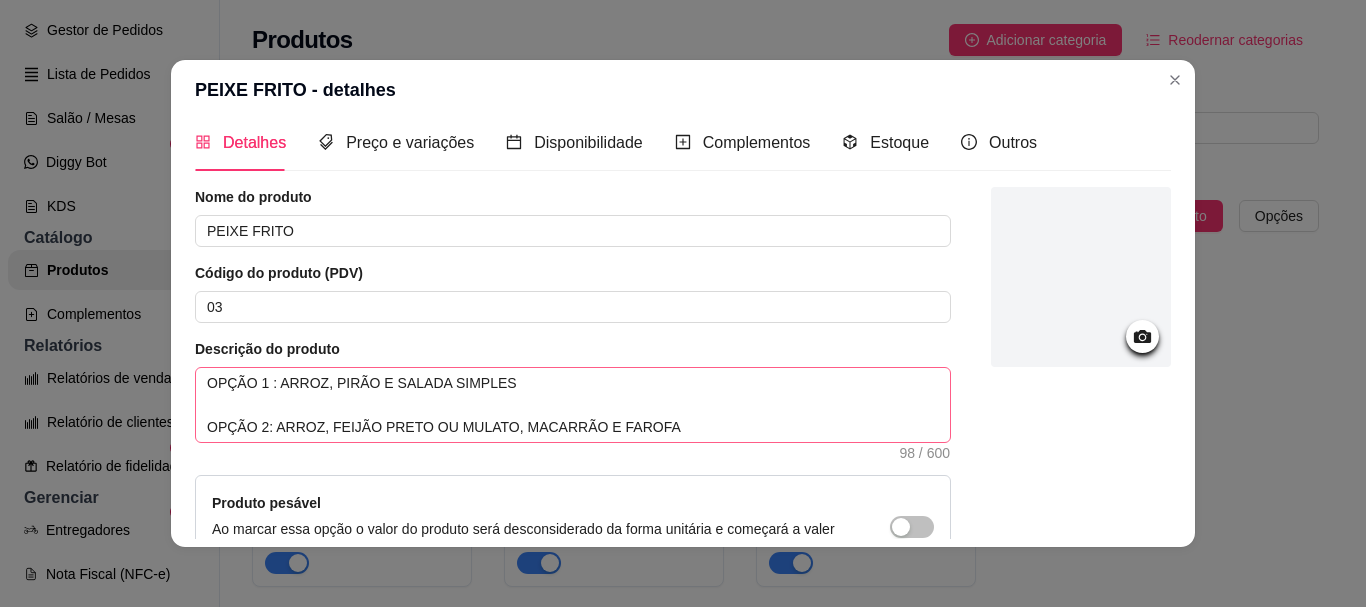 scroll, scrollTop: 0, scrollLeft: 0, axis: both 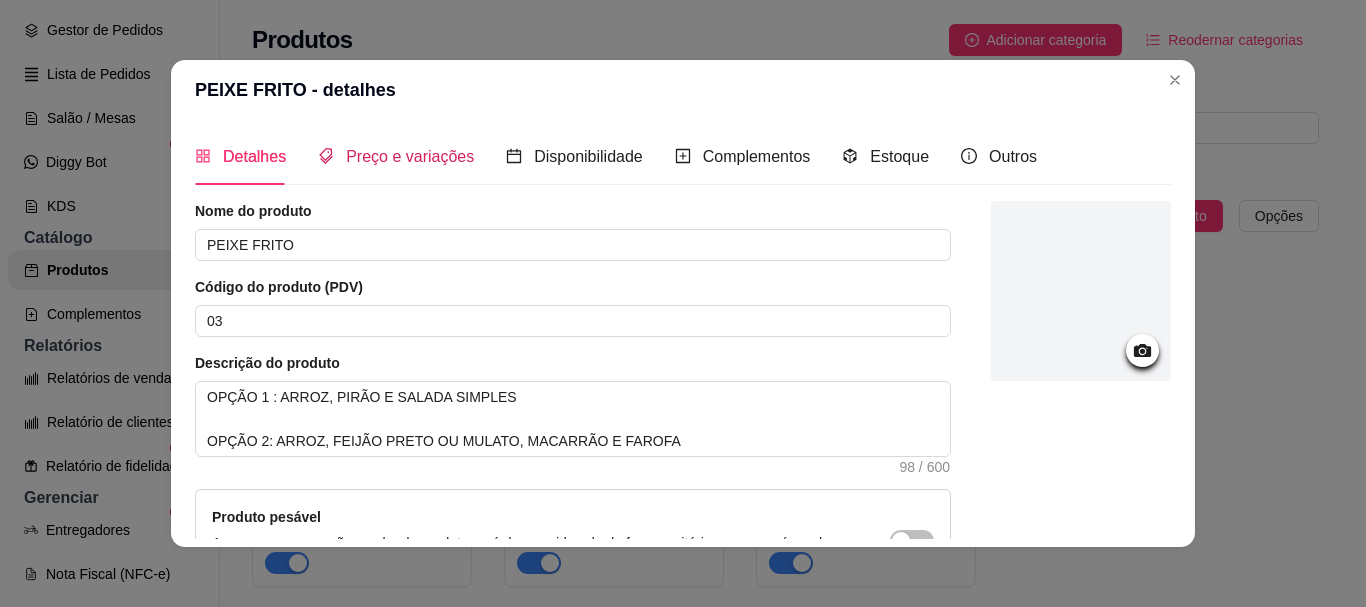 click on "Preço e variações" at bounding box center [410, 156] 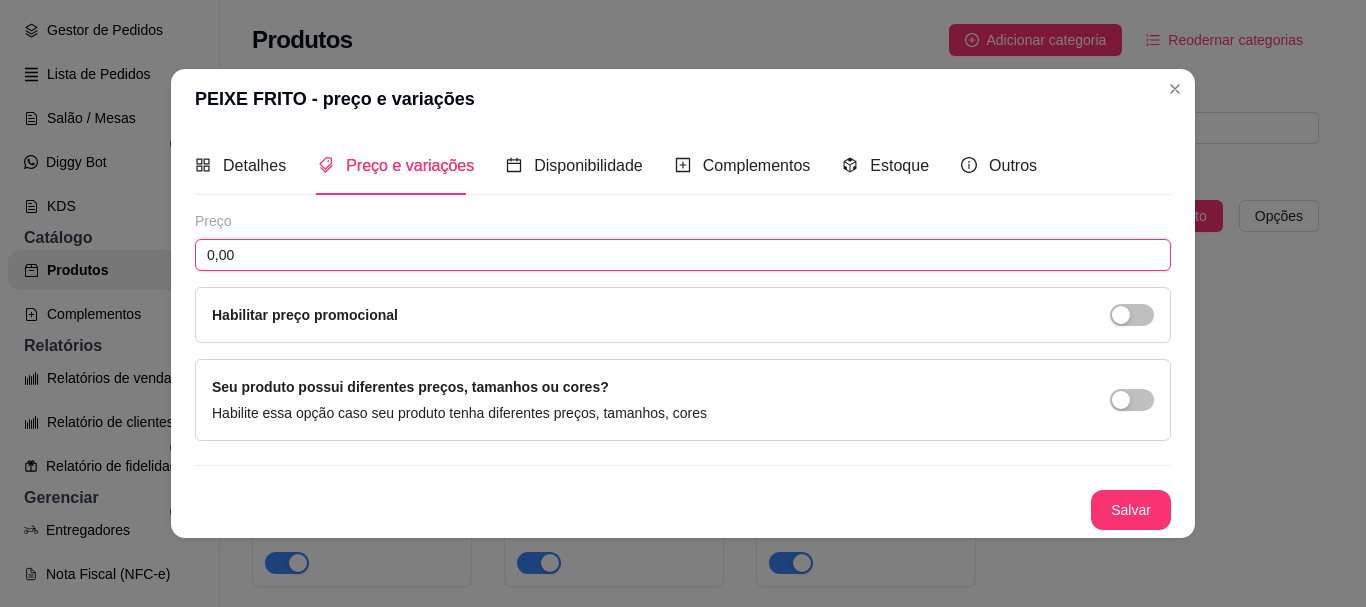 click on "0,00" at bounding box center (683, 255) 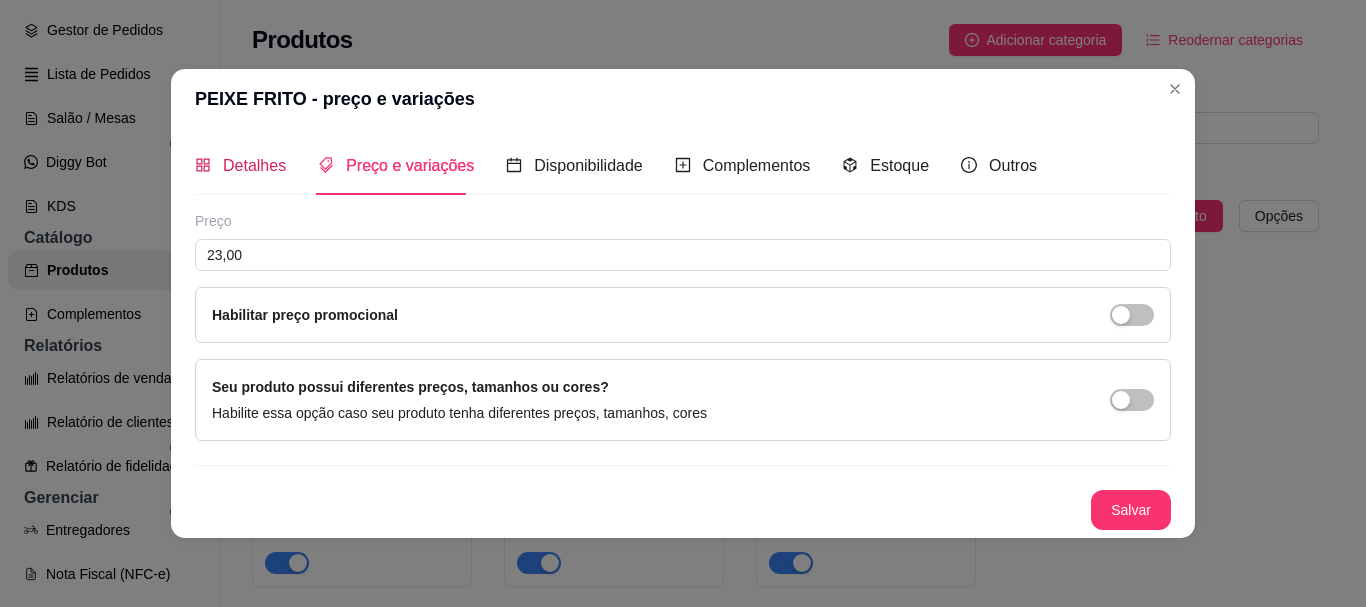 click on "Detalhes" at bounding box center (254, 165) 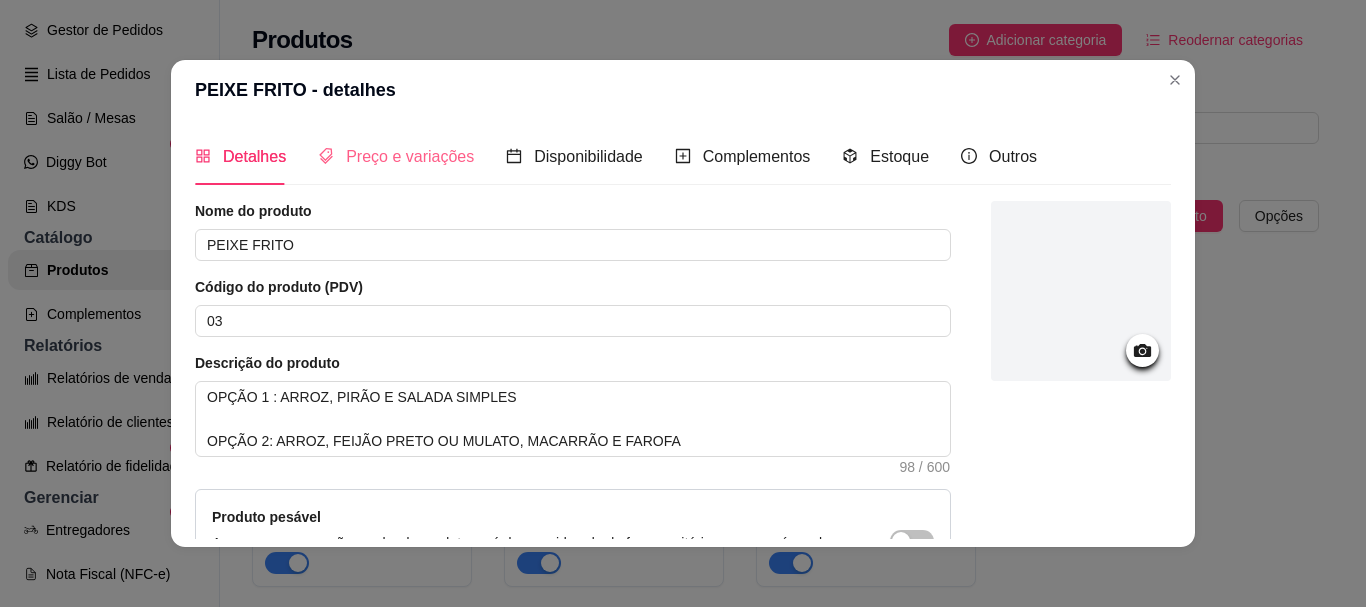 click on "Preço e variações" at bounding box center (396, 156) 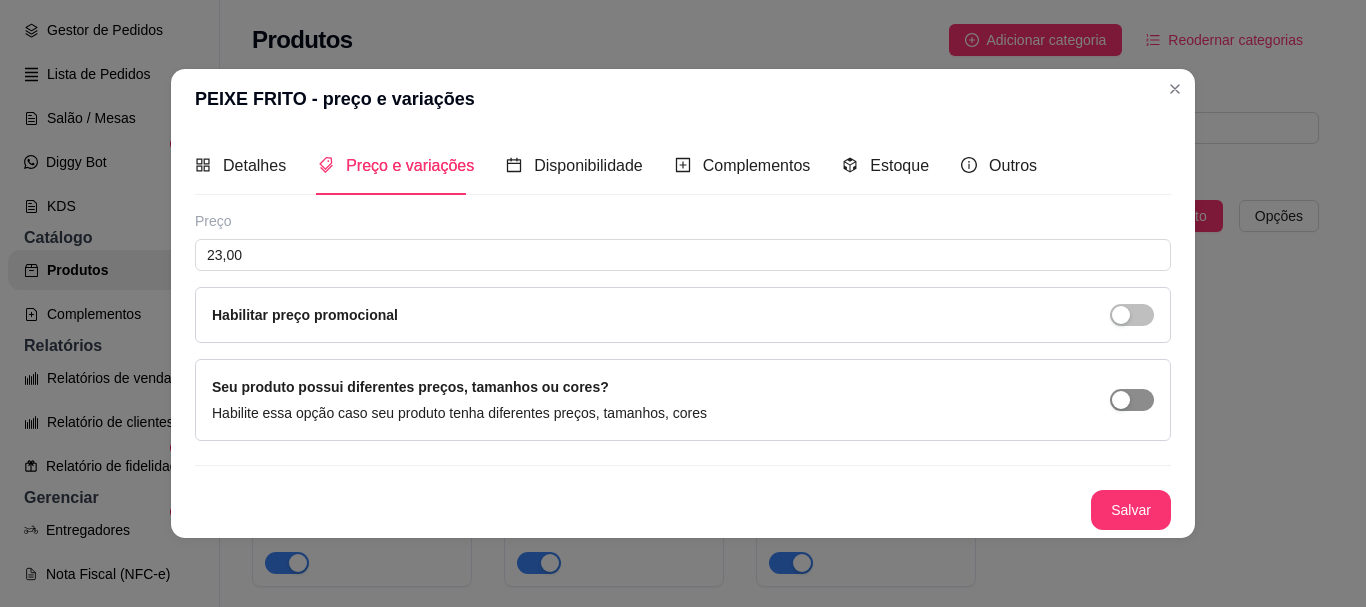 click at bounding box center [1121, 400] 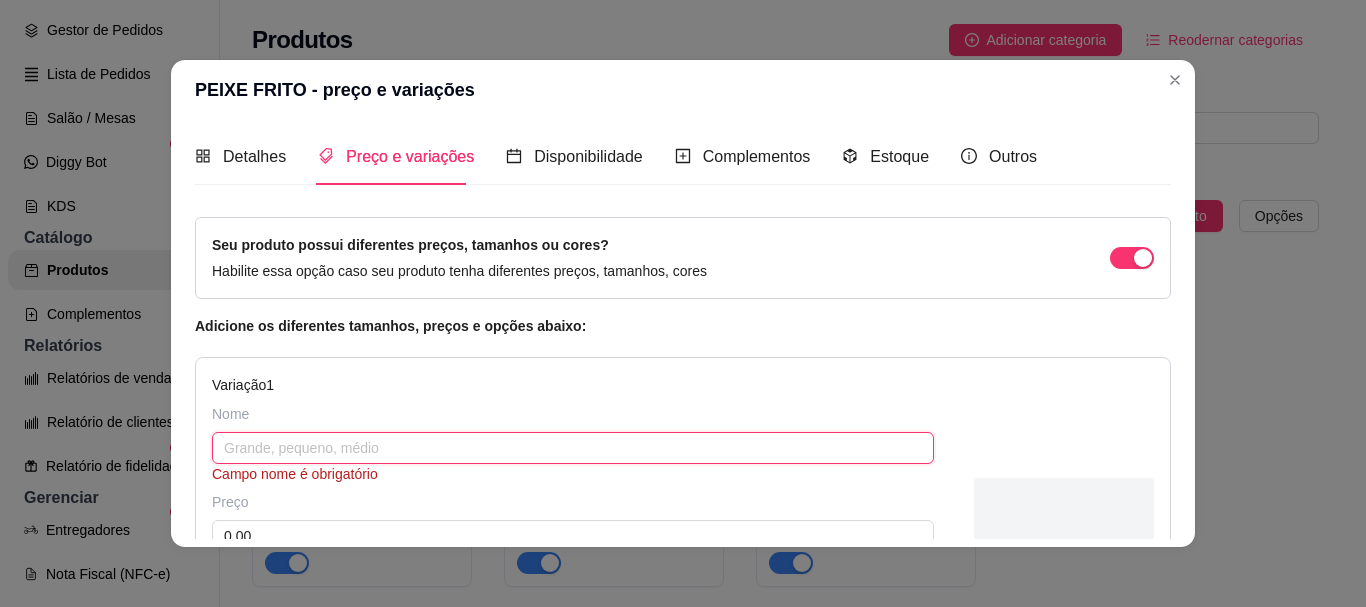 click at bounding box center [573, 448] 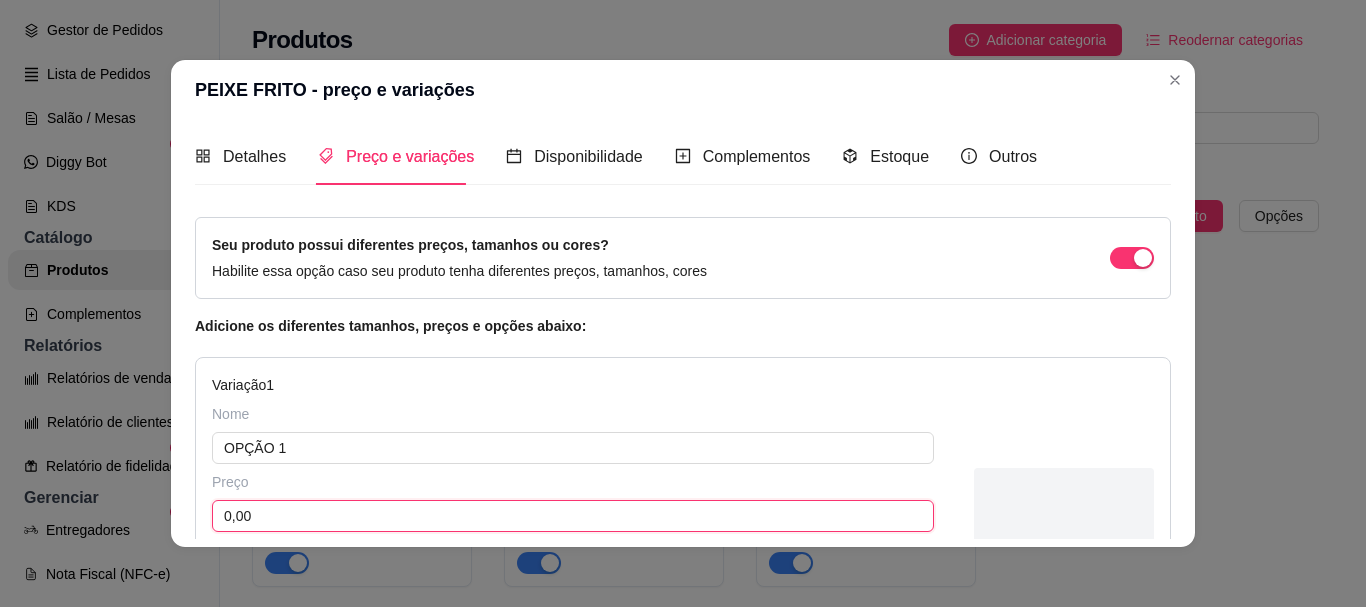 click on "0,00" at bounding box center (573, 516) 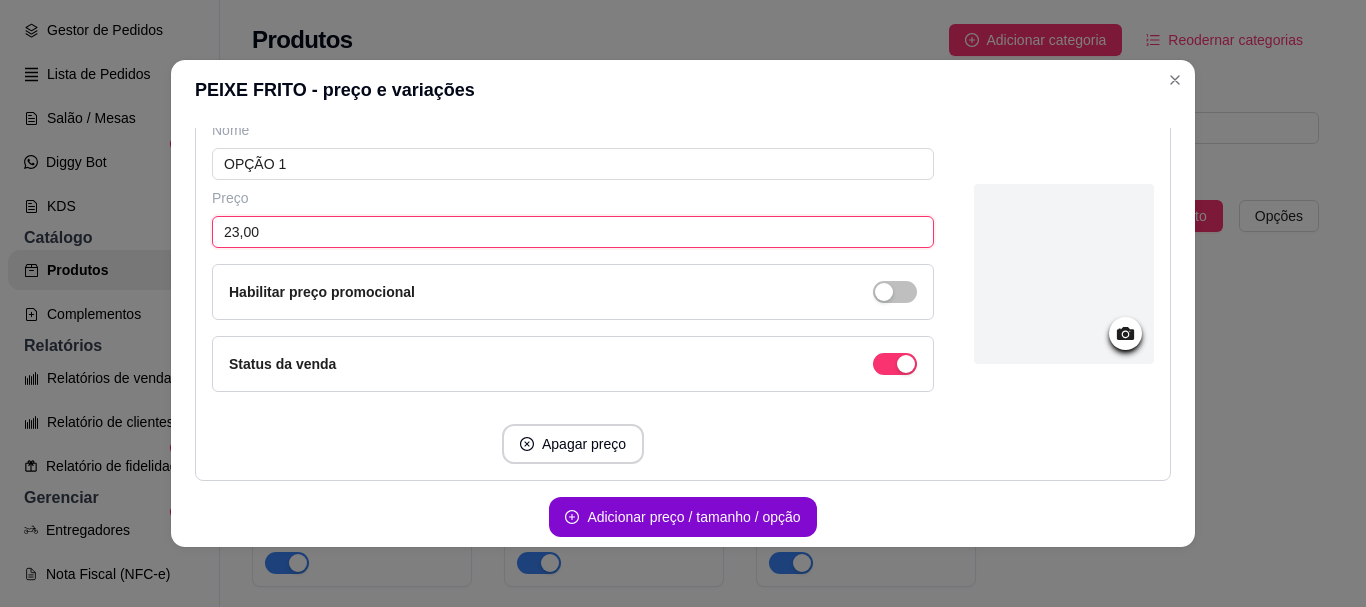 scroll, scrollTop: 300, scrollLeft: 0, axis: vertical 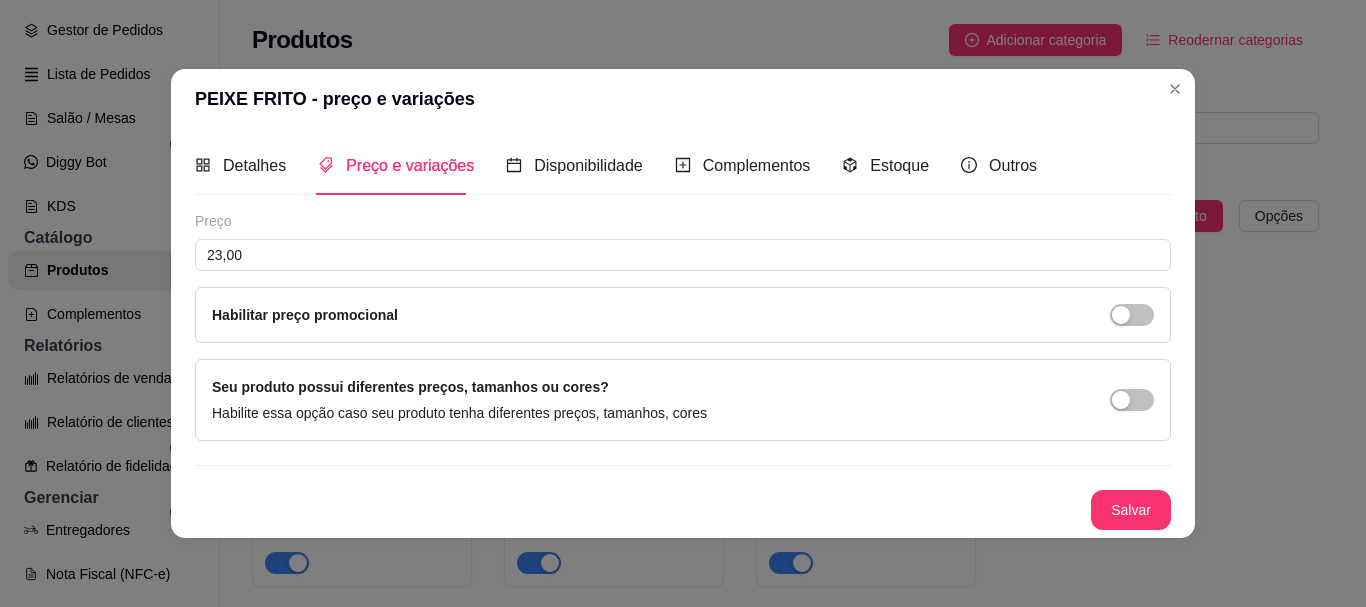 click on "Seu produto possui diferentes preços, tamanhos ou cores? Habilite essa opção caso seu produto tenha diferentes preços, tamanhos, cores" at bounding box center [683, 400] 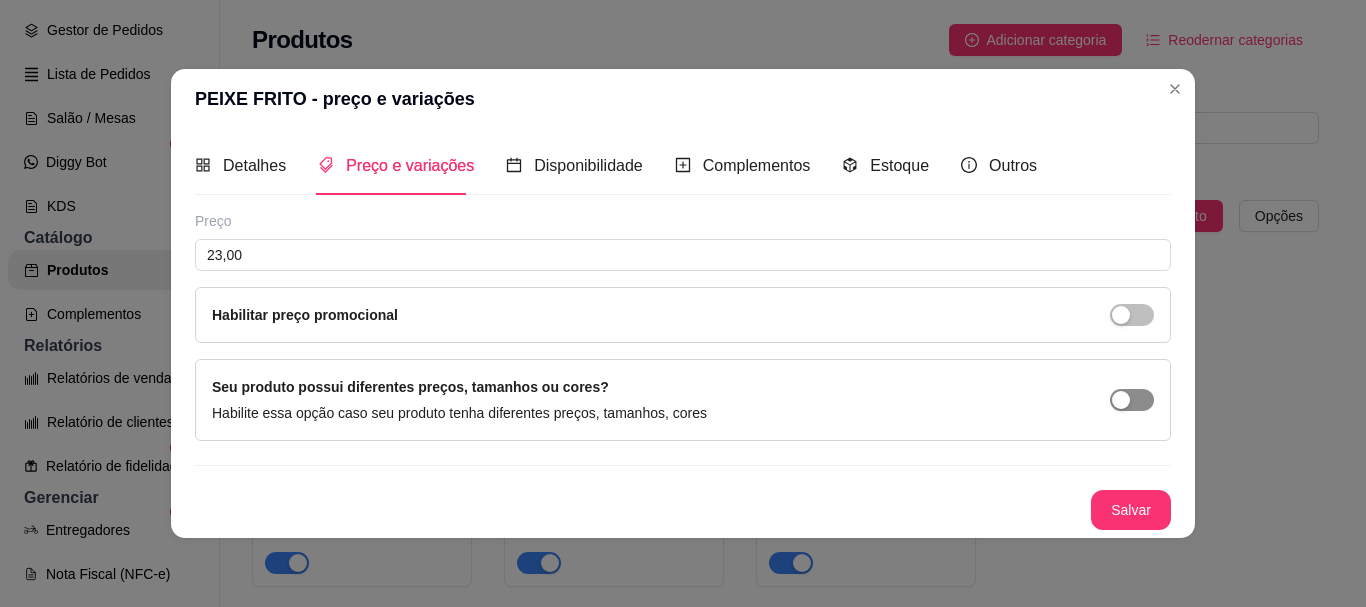 click at bounding box center [1132, 400] 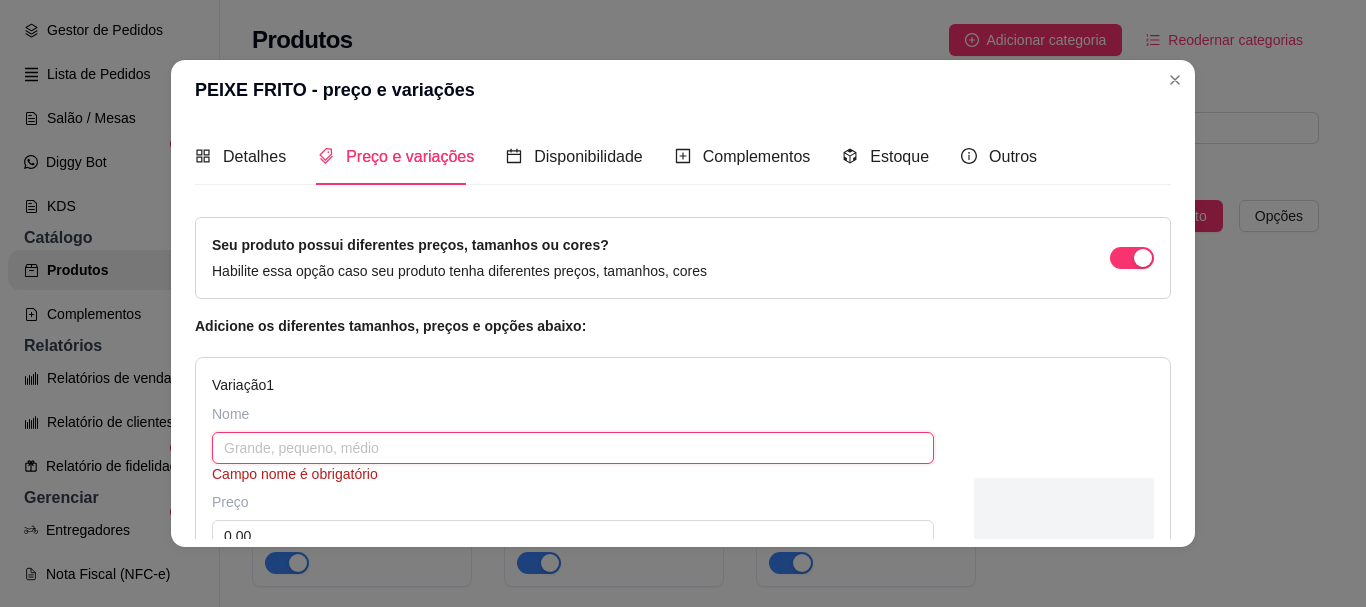 click at bounding box center [573, 448] 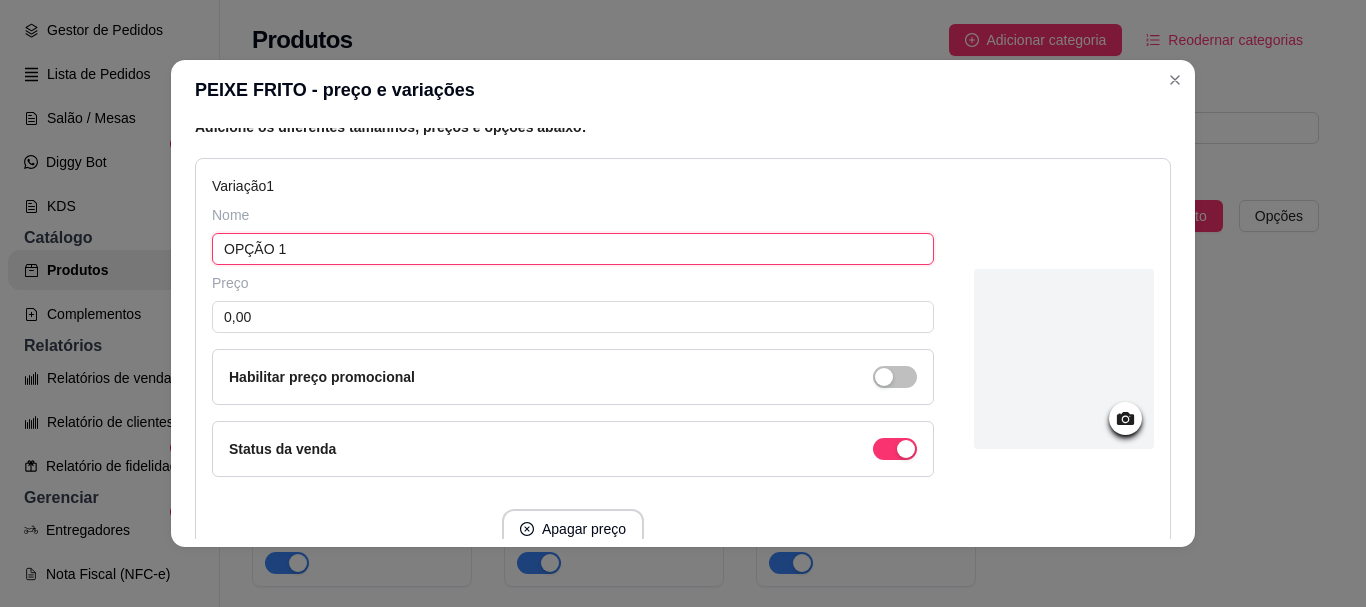 scroll, scrollTop: 200, scrollLeft: 0, axis: vertical 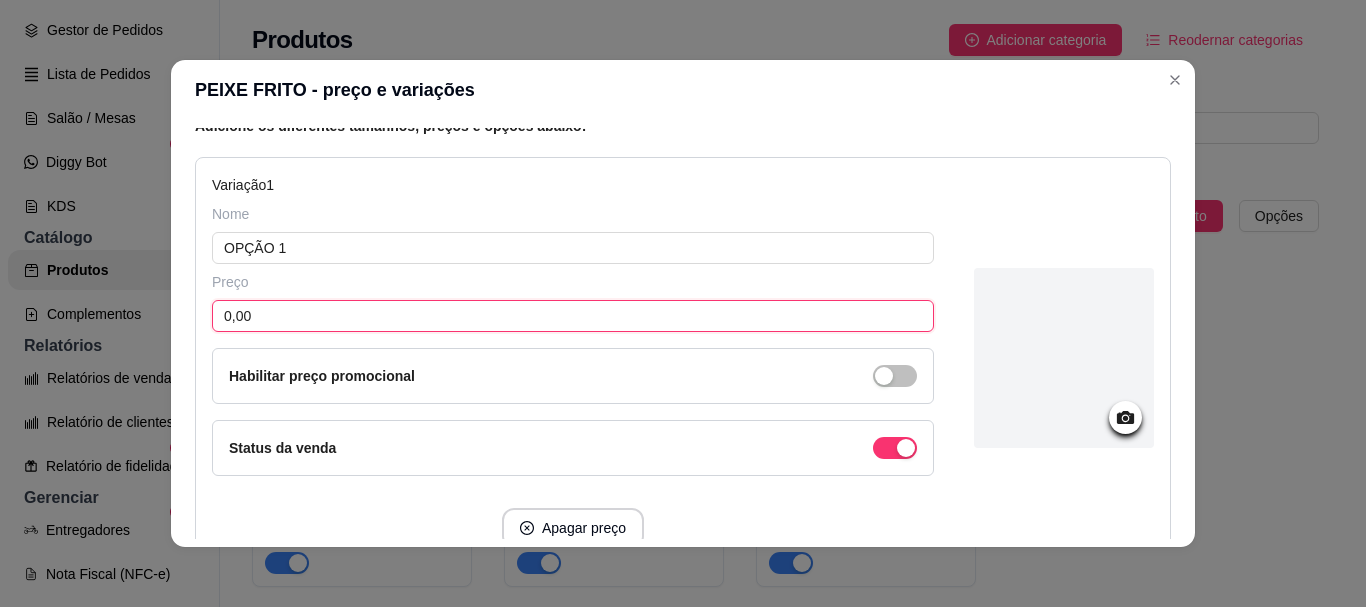 click on "0,00" at bounding box center (573, 316) 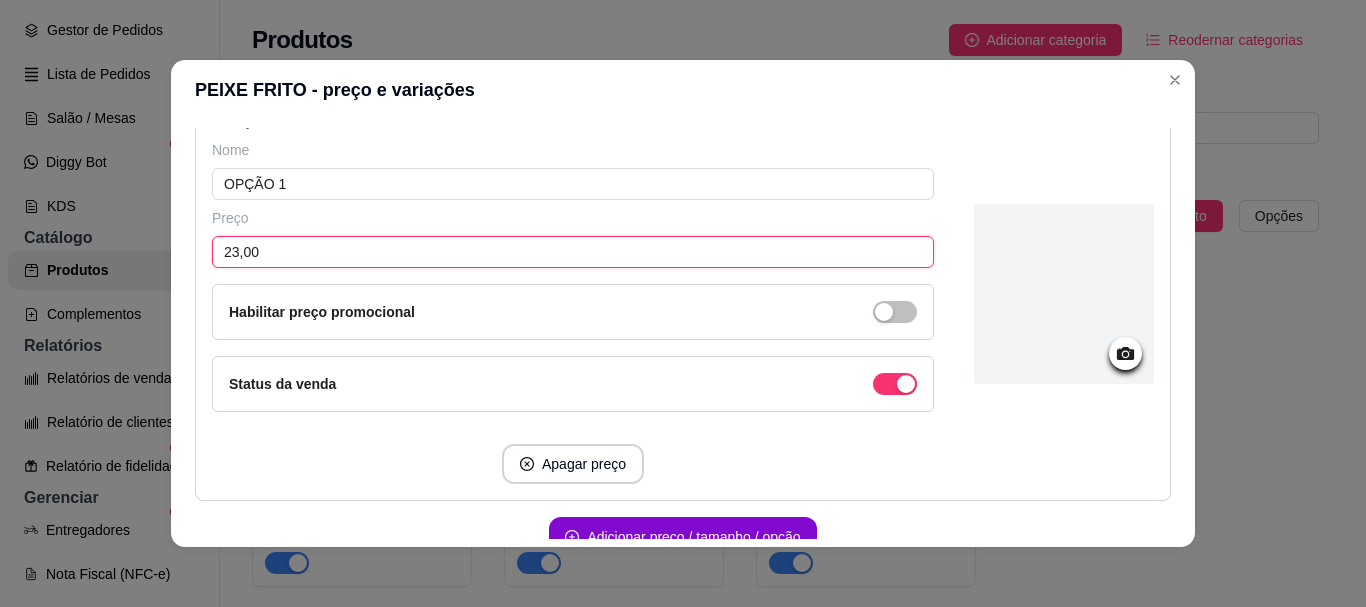 scroll, scrollTop: 371, scrollLeft: 0, axis: vertical 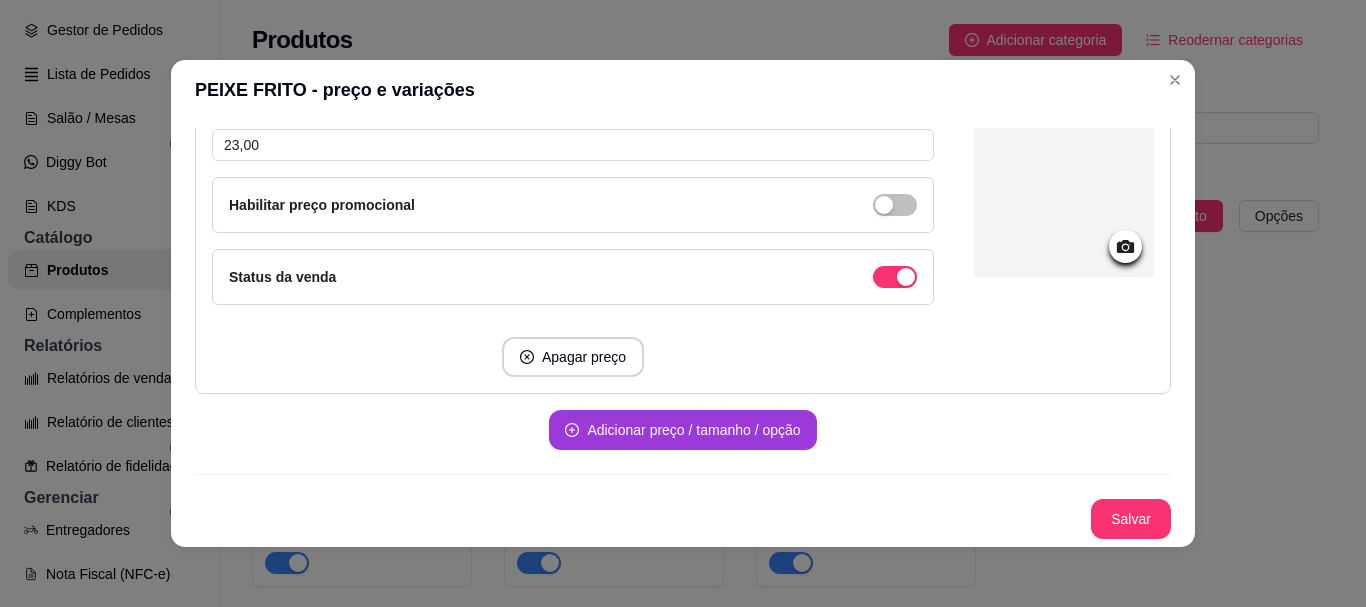click on "Adicionar preço / tamanho / opção" at bounding box center (682, 430) 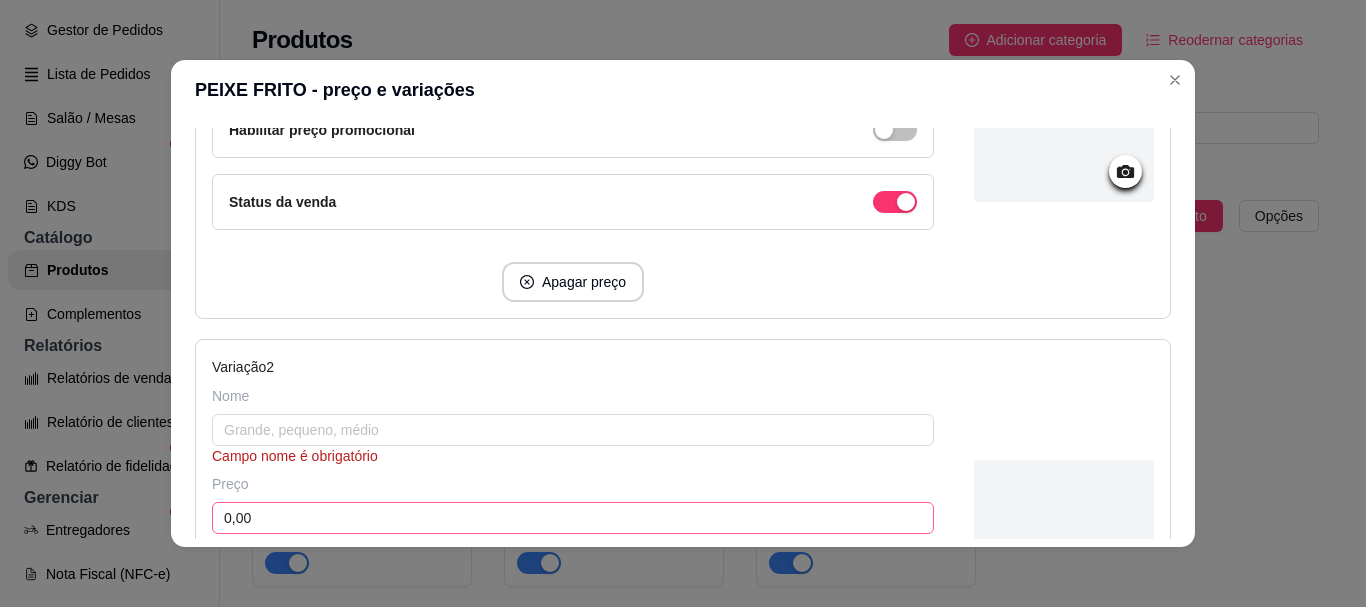 scroll, scrollTop: 571, scrollLeft: 0, axis: vertical 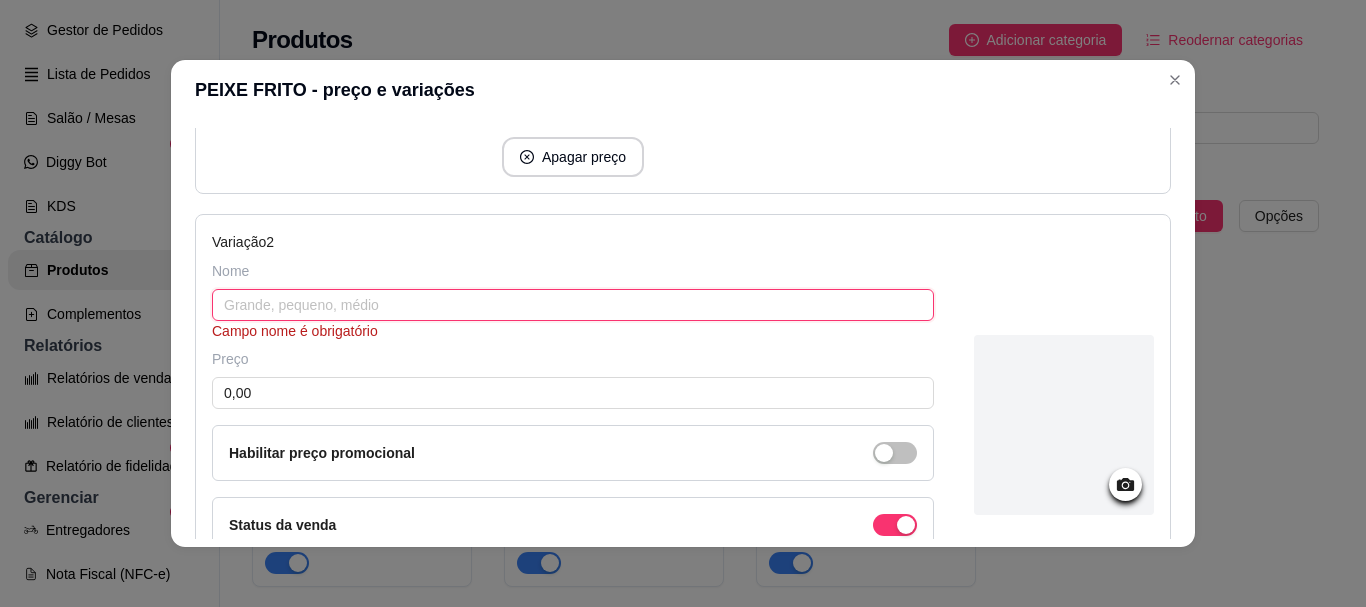 click at bounding box center [573, 305] 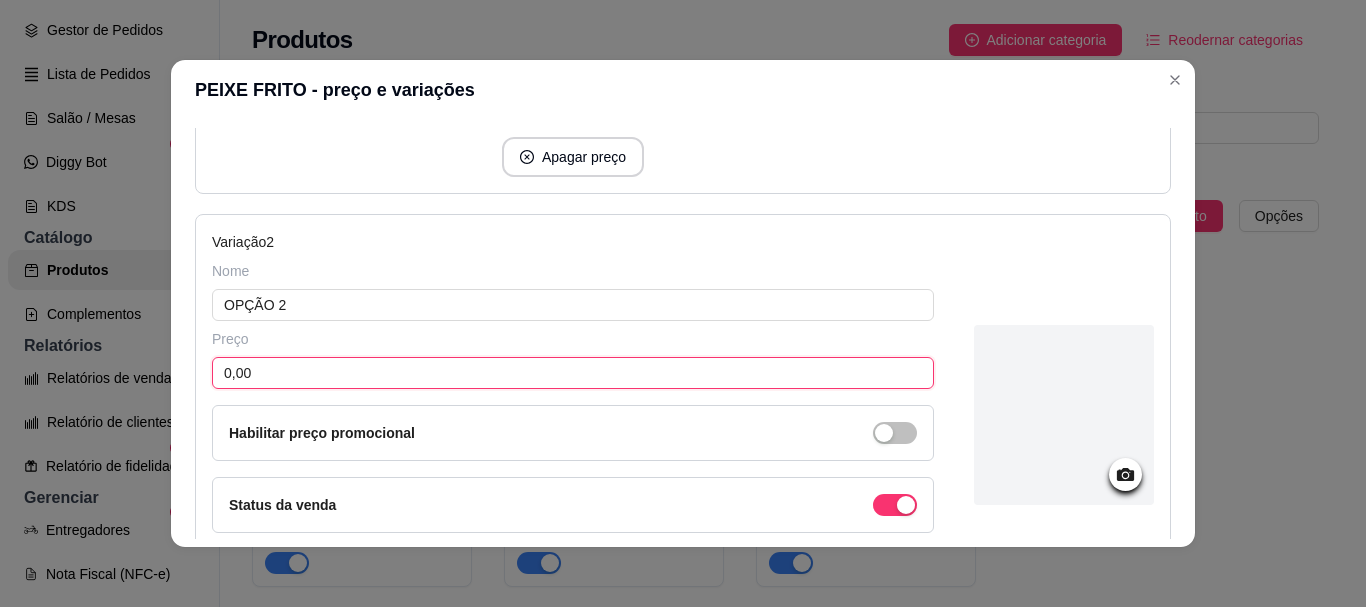 click on "0,00" at bounding box center (573, 373) 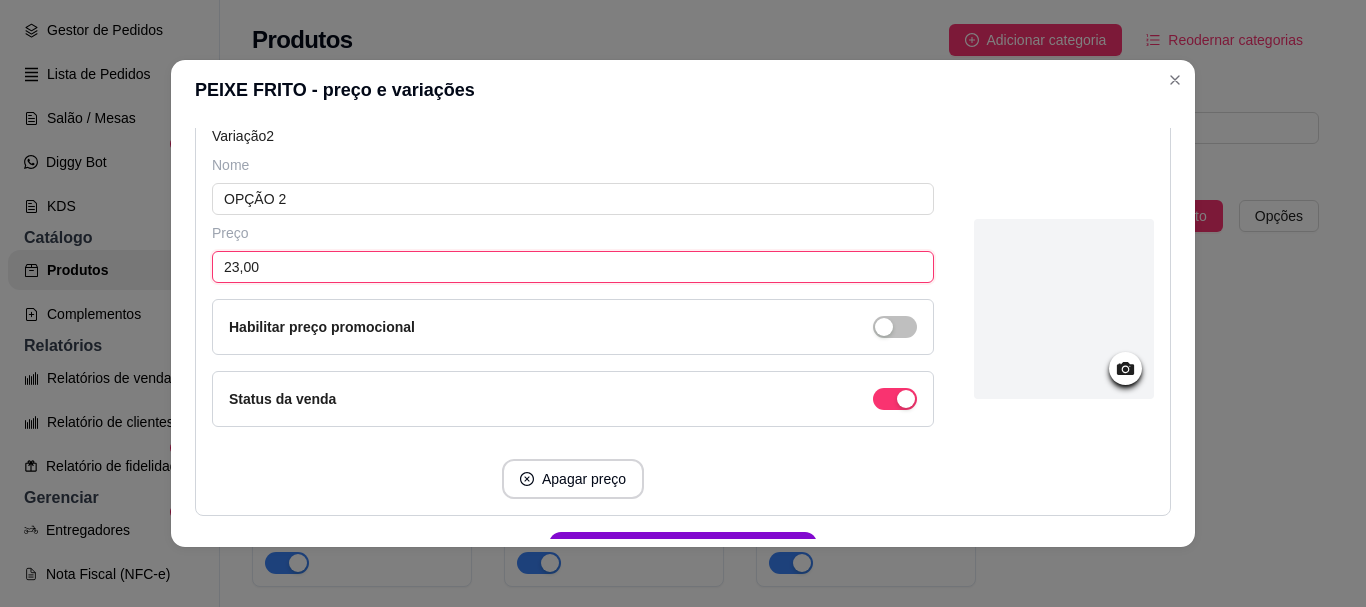 scroll, scrollTop: 799, scrollLeft: 0, axis: vertical 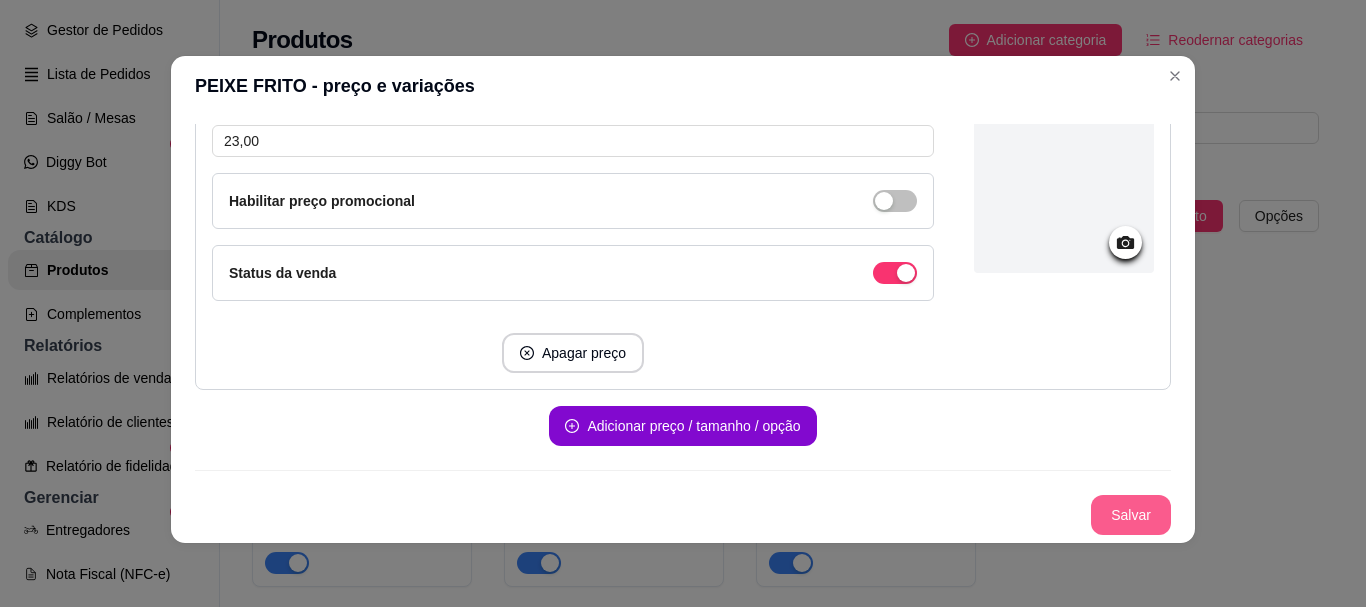 click on "Salvar" at bounding box center [1131, 515] 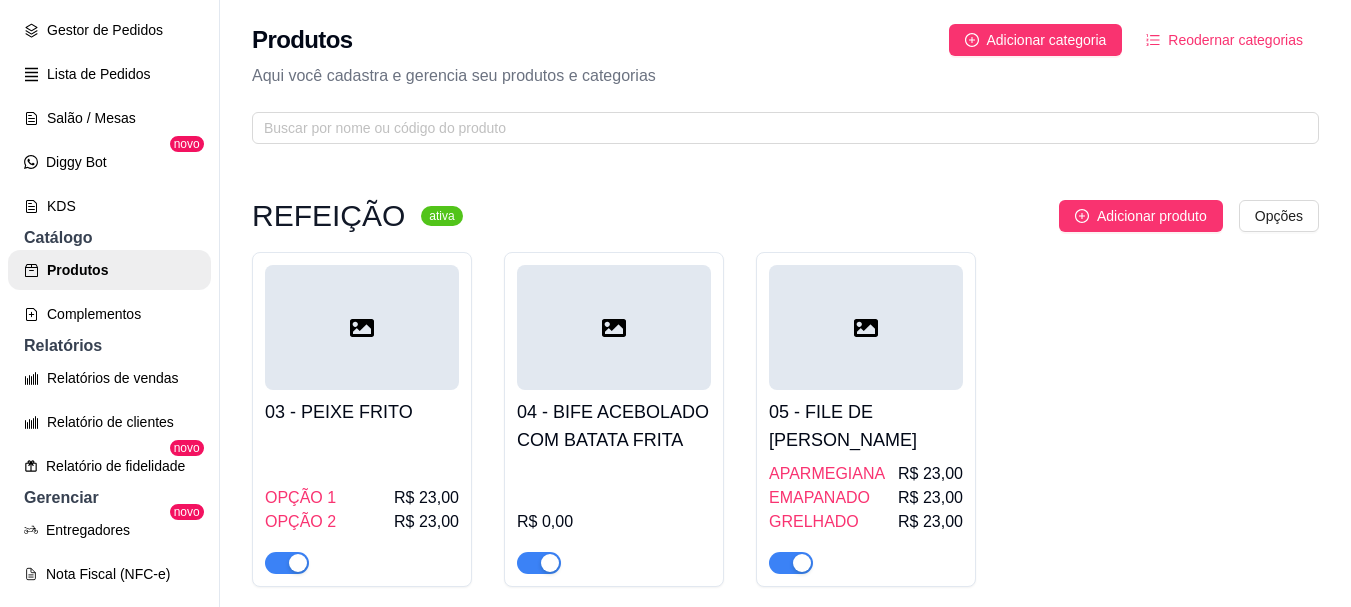 click on "R$ 0,00" at bounding box center [614, 522] 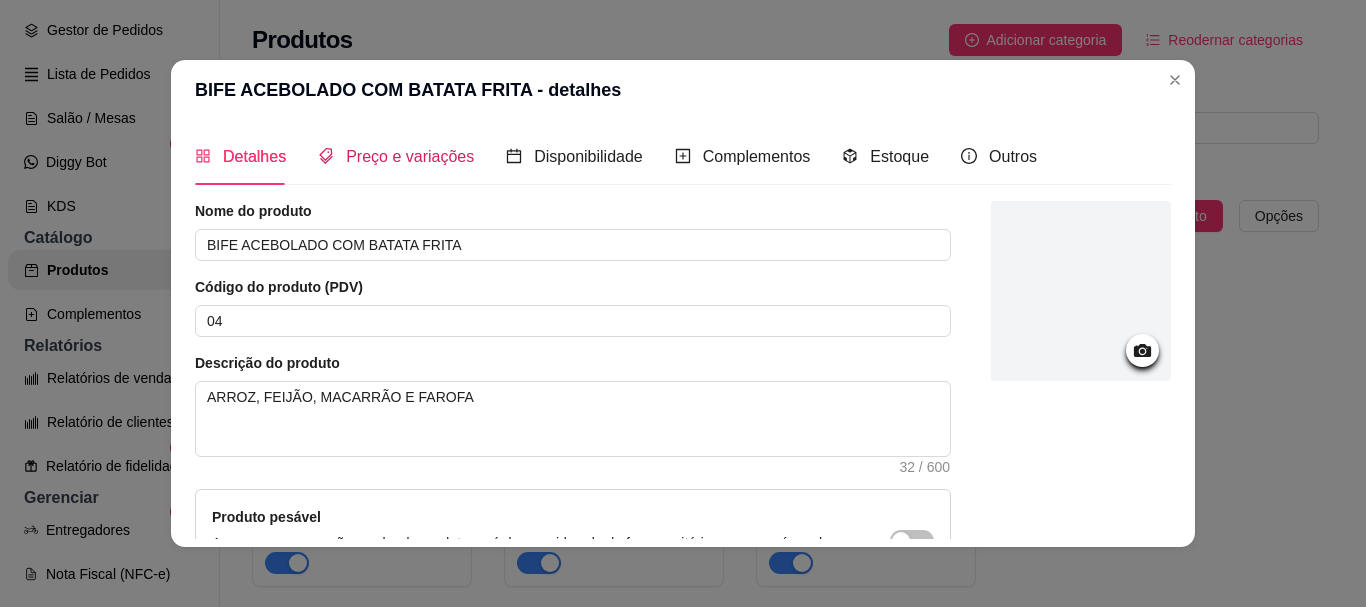 click on "Preço e variações" at bounding box center (410, 156) 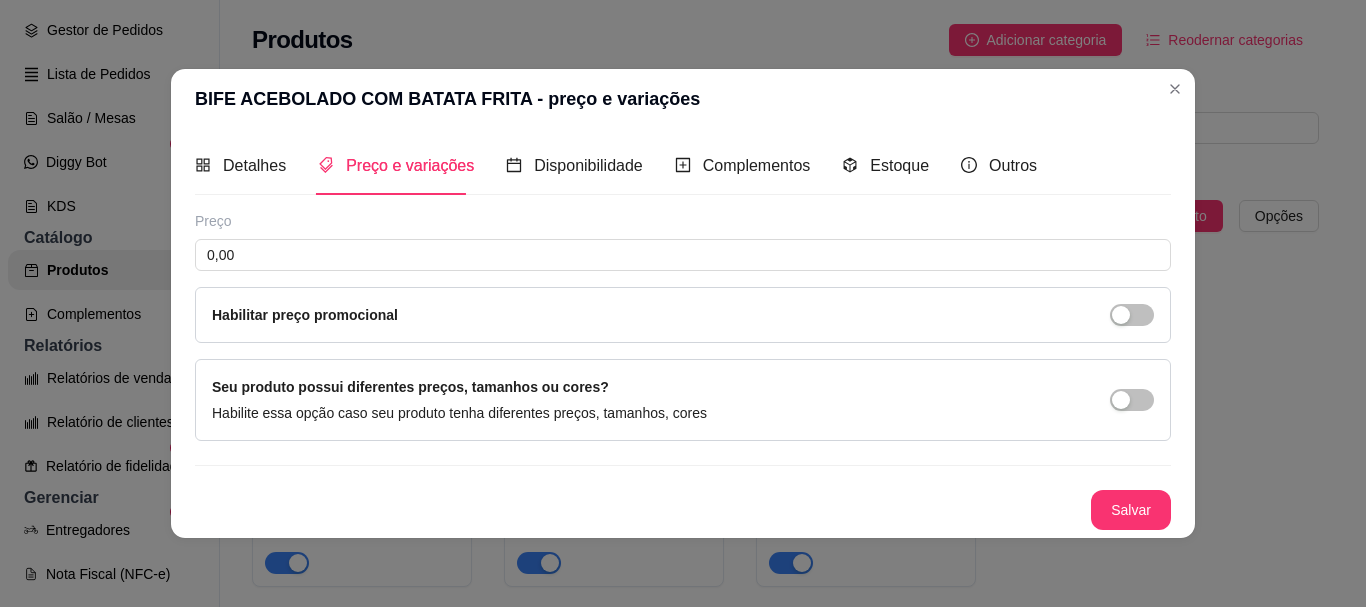 click on "Preço  0,00 Habilitar preço promocional" at bounding box center [683, 277] 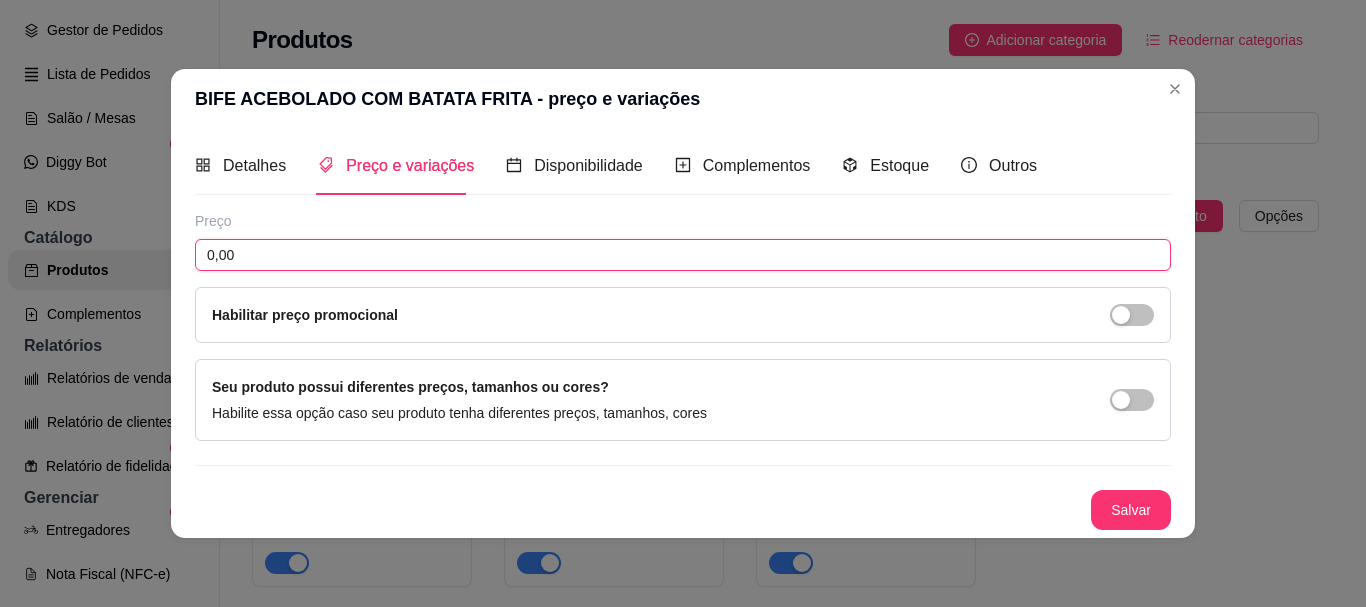 click on "0,00" at bounding box center [683, 255] 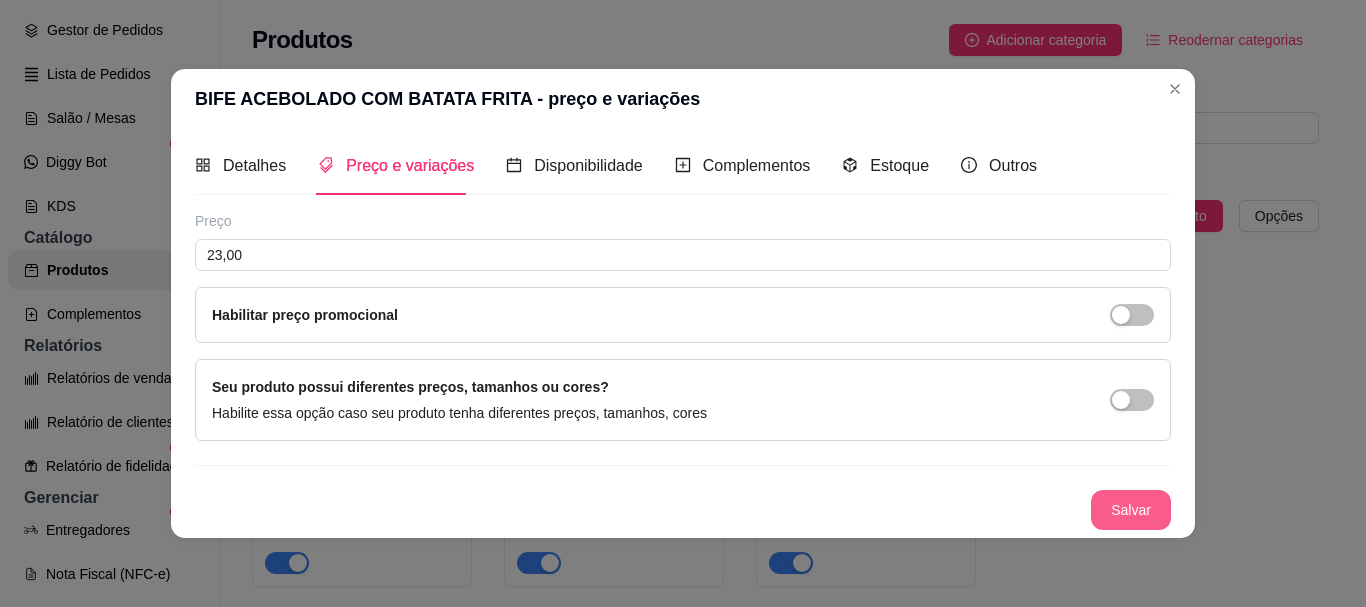 click on "Salvar" at bounding box center (1131, 510) 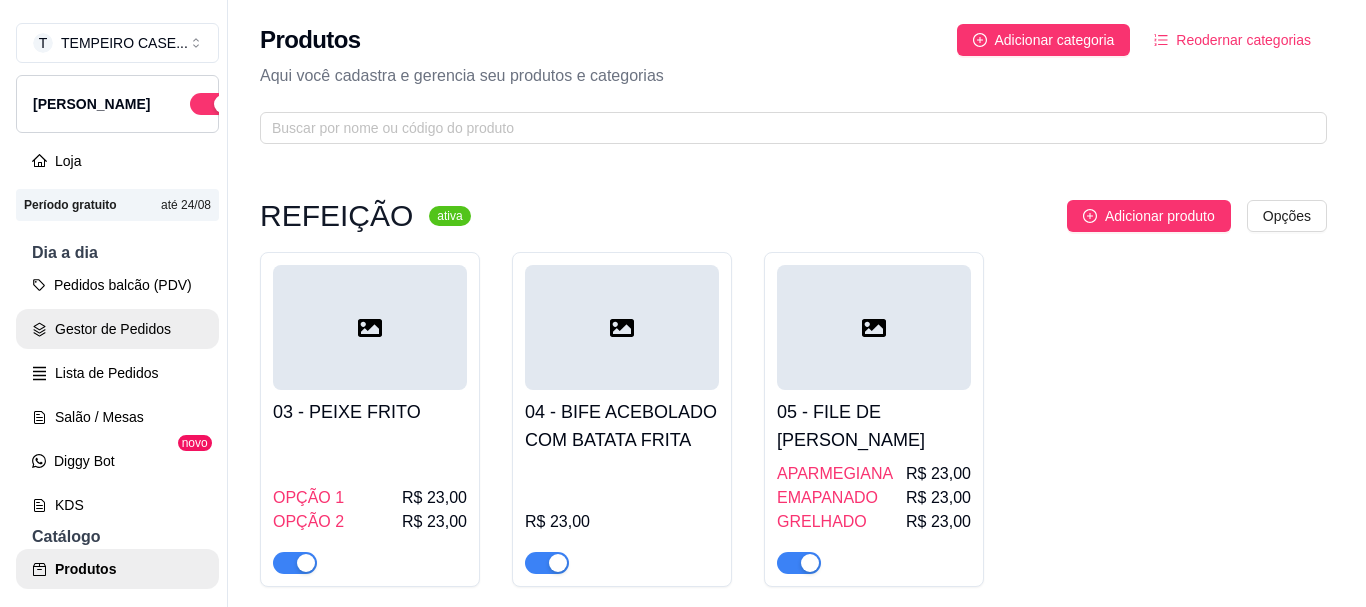 scroll, scrollTop: 0, scrollLeft: 0, axis: both 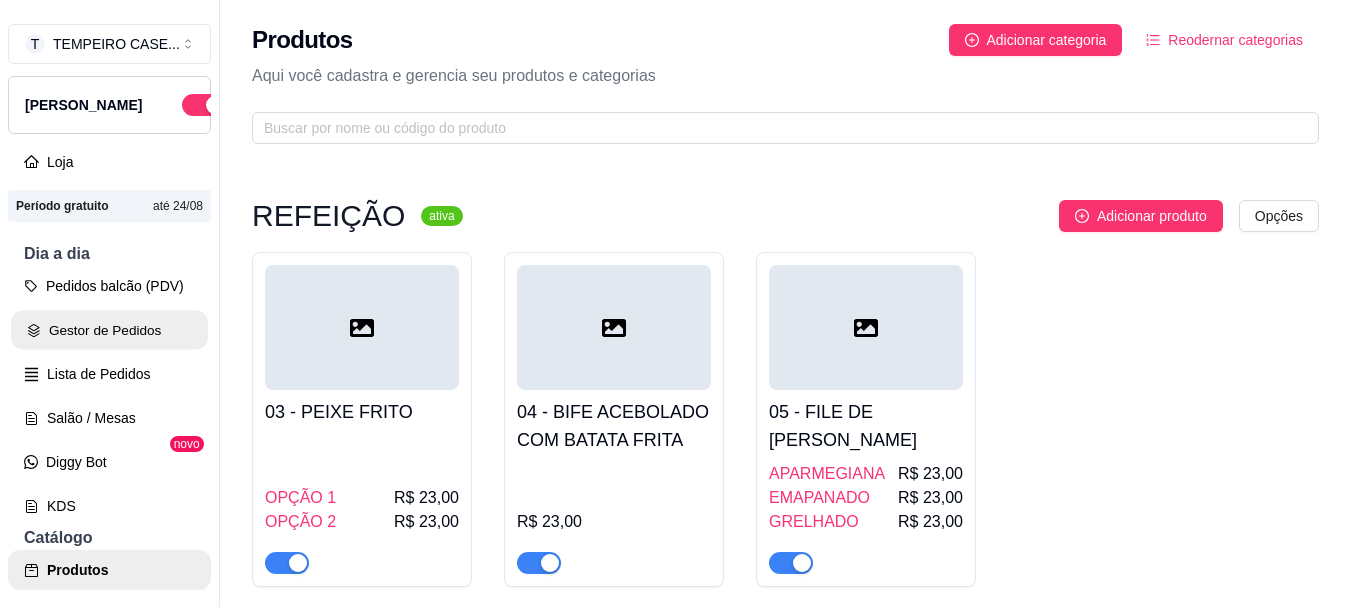 click on "Gestor de Pedidos" at bounding box center (109, 330) 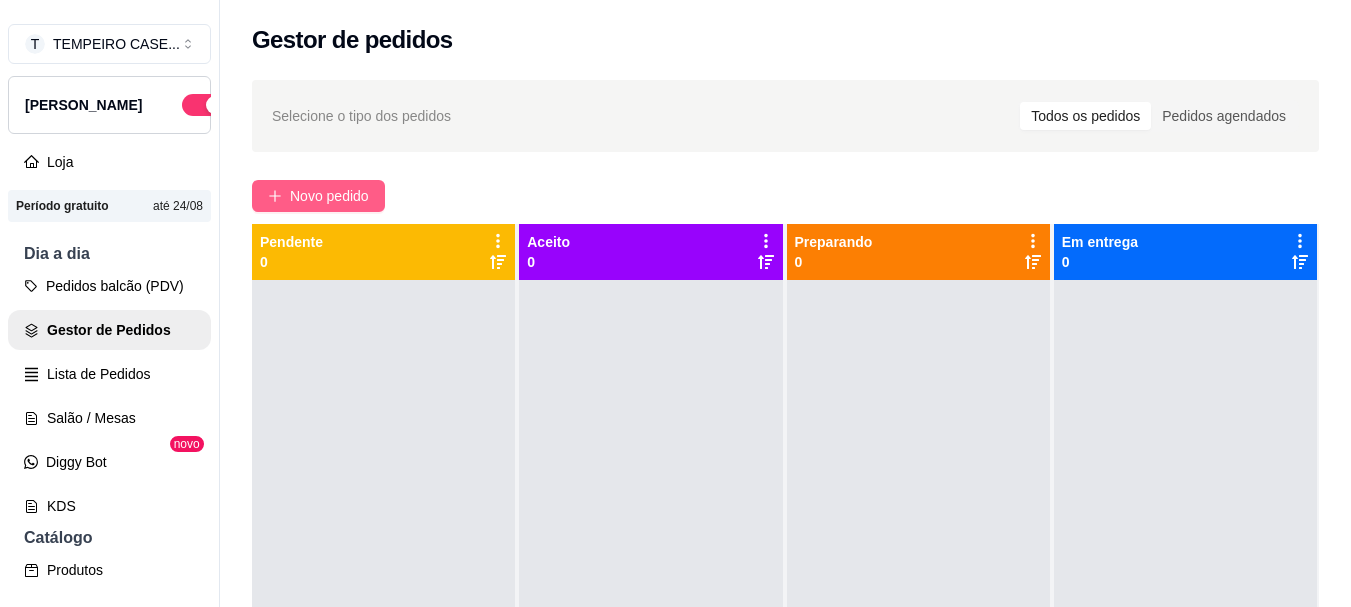 click on "Novo pedido" at bounding box center [329, 196] 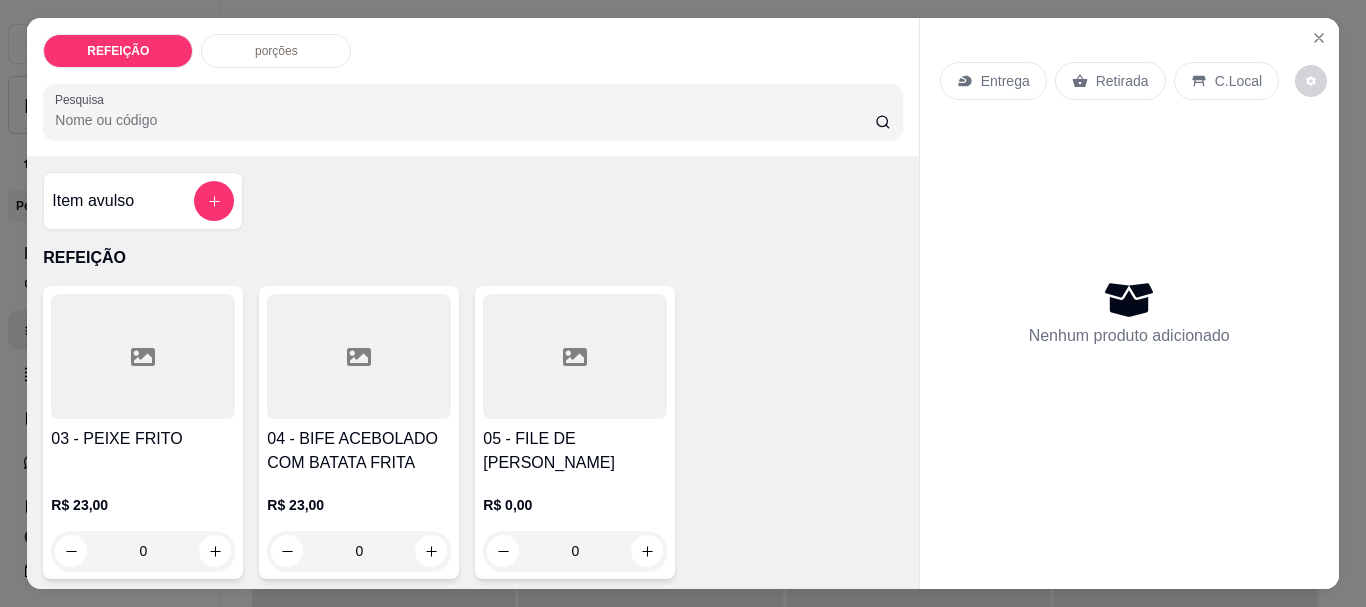 click on "03 - PEIXE FRITO" at bounding box center (143, 439) 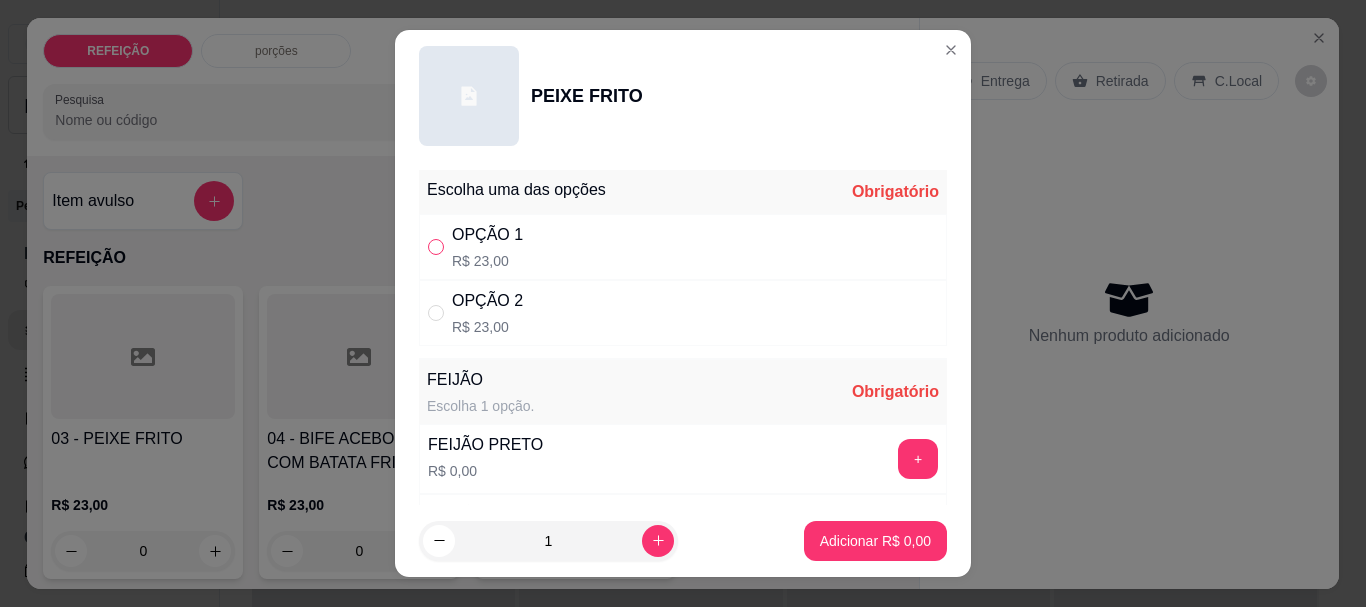 click at bounding box center (436, 247) 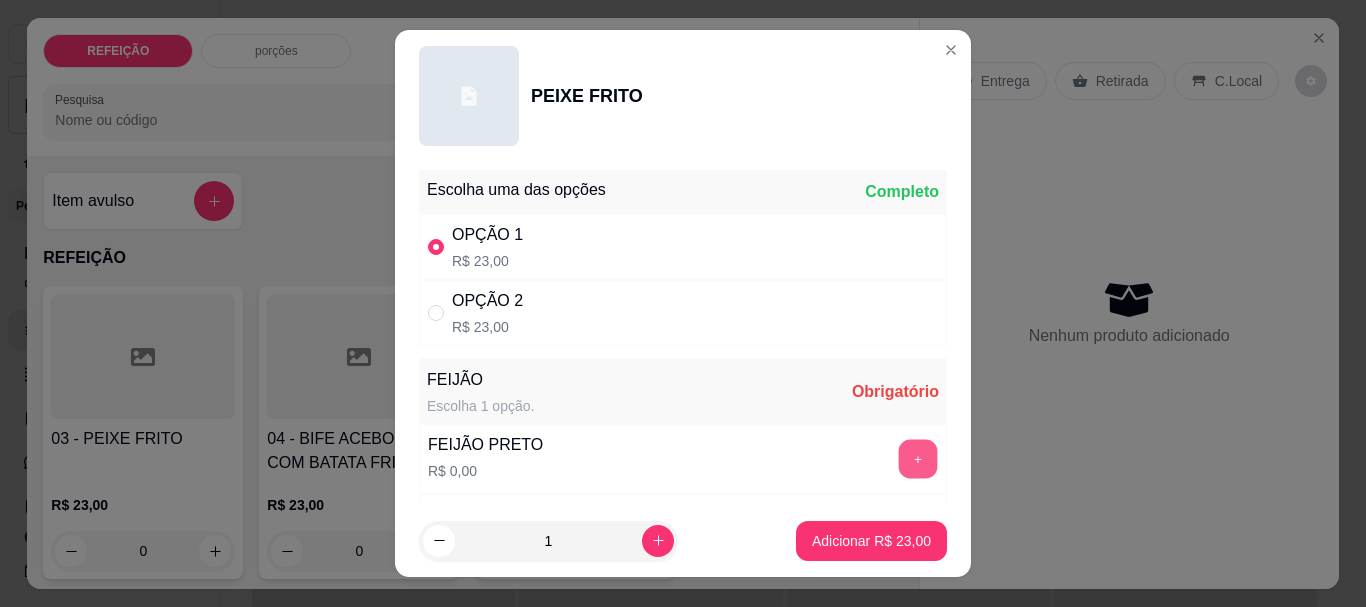 click on "+" at bounding box center (918, 459) 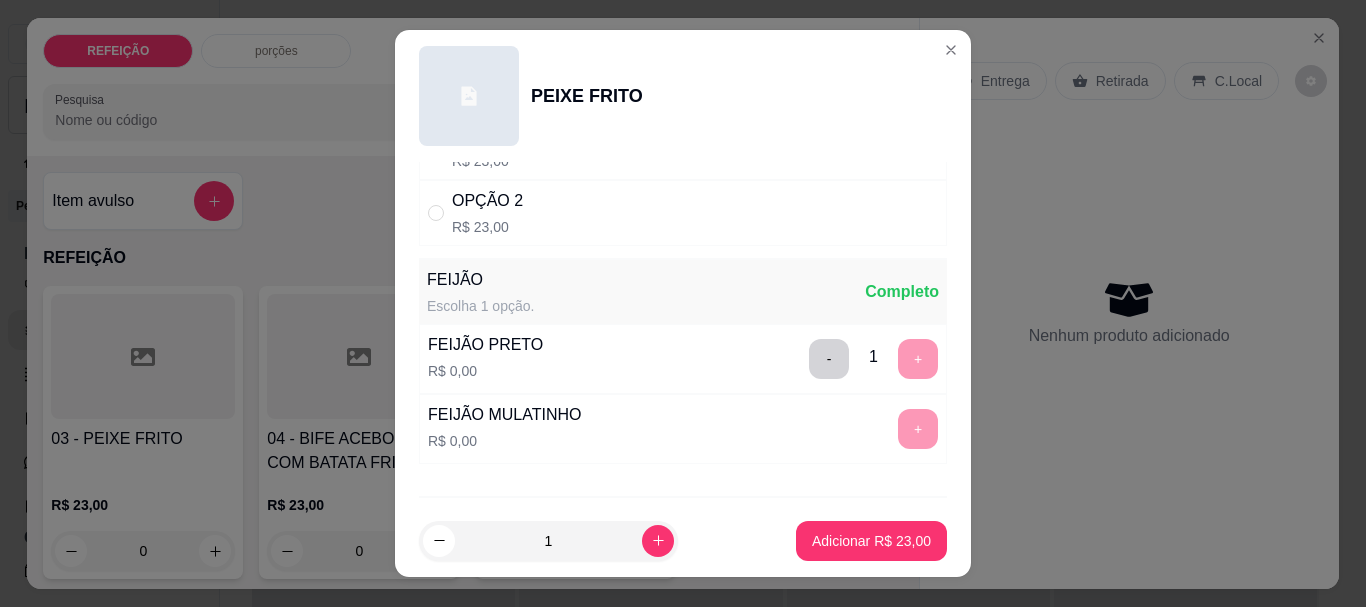 scroll, scrollTop: 0, scrollLeft: 0, axis: both 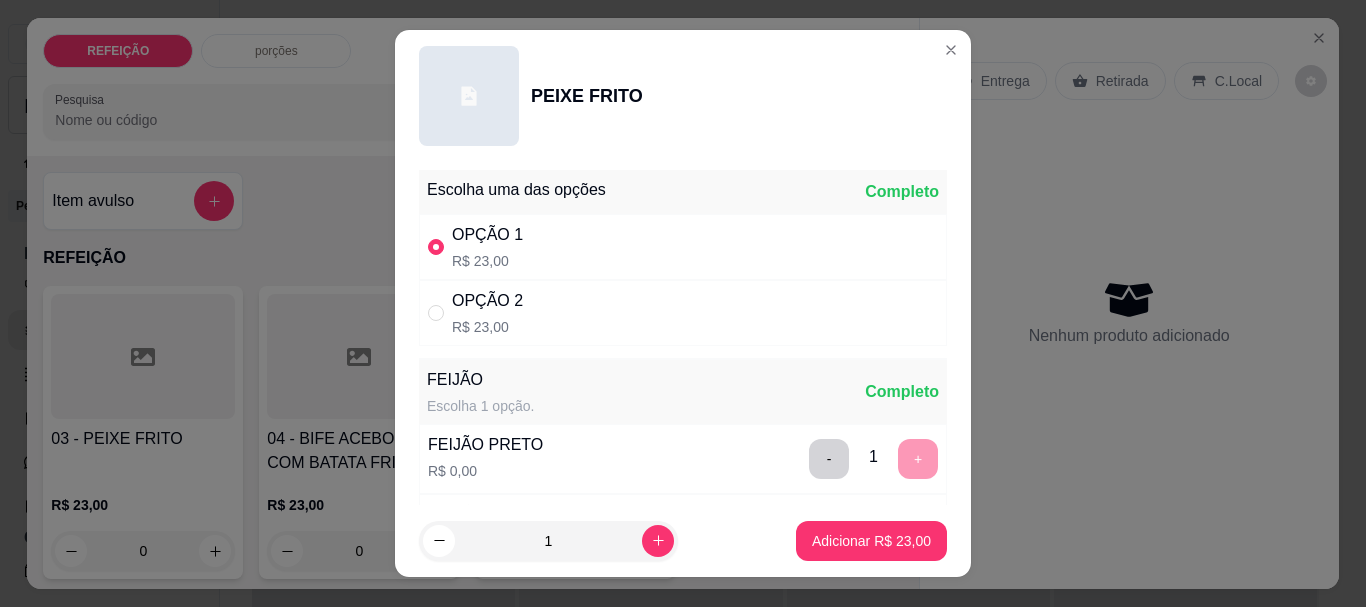 click at bounding box center (440, 247) 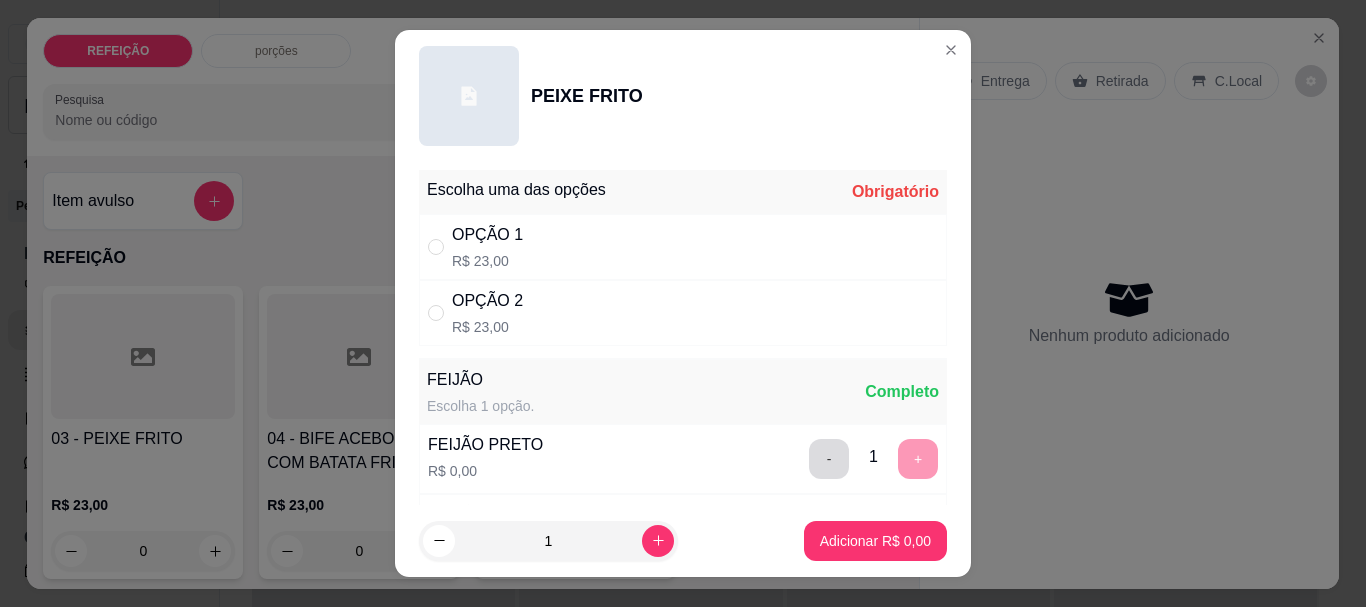 click on "-" at bounding box center (829, 459) 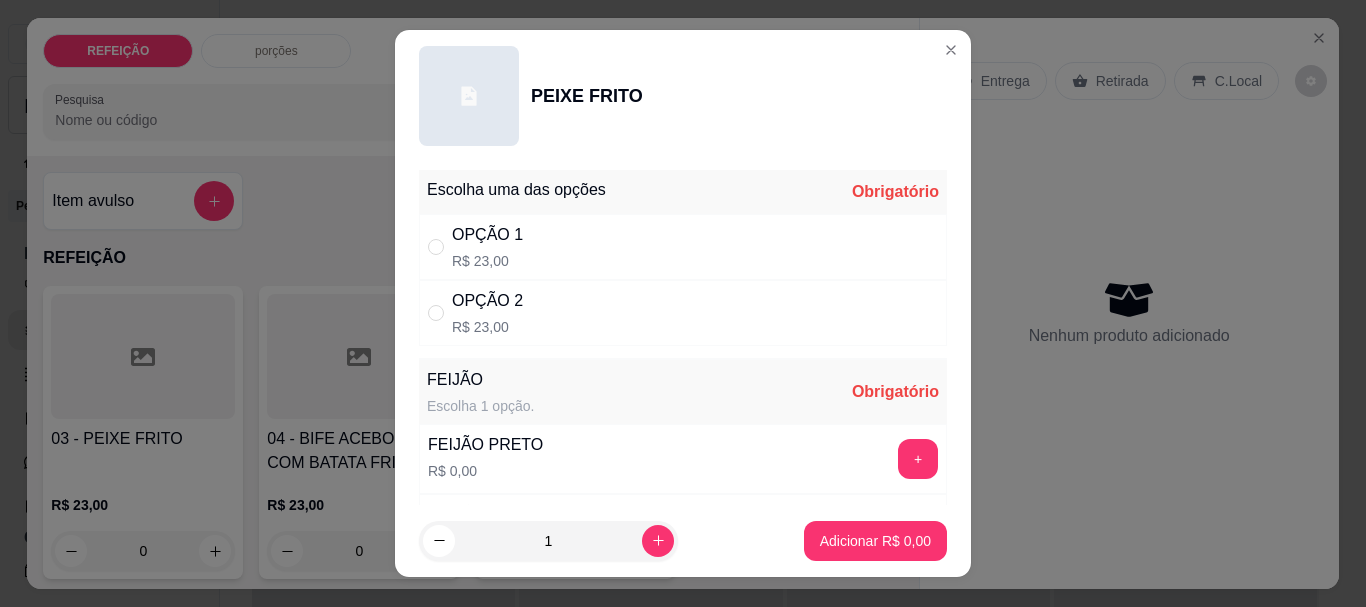 click on "OPÇÃO 2 R$ 23,00" at bounding box center (683, 313) 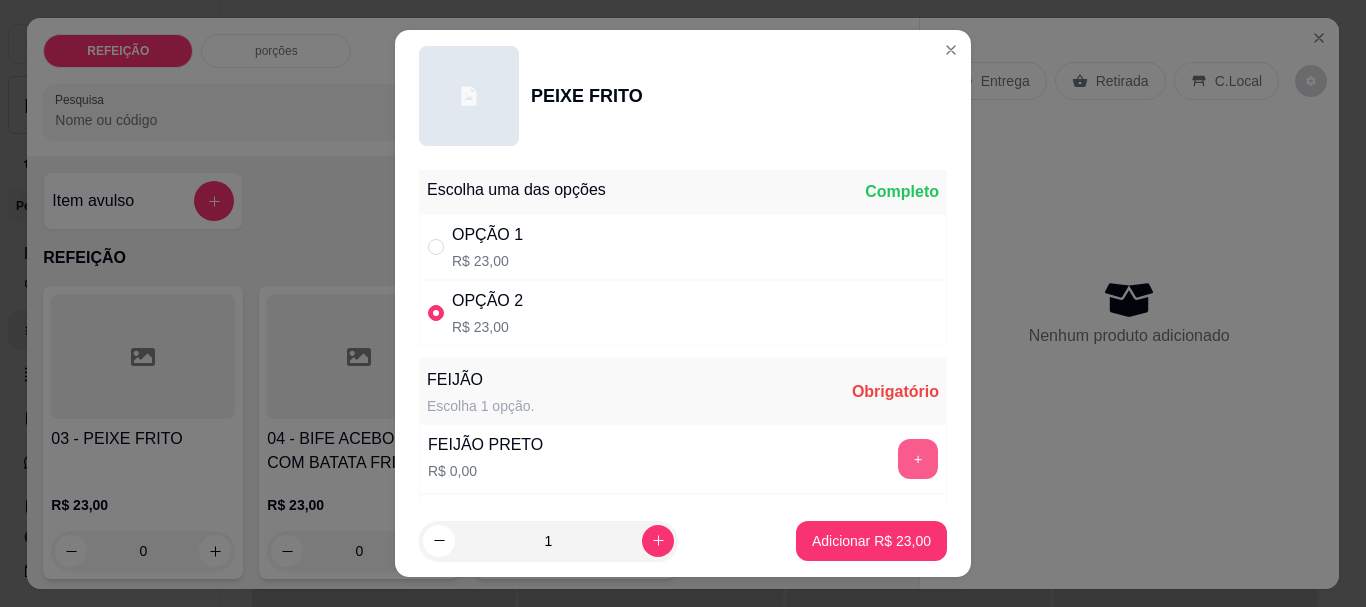 click on "+" at bounding box center (918, 459) 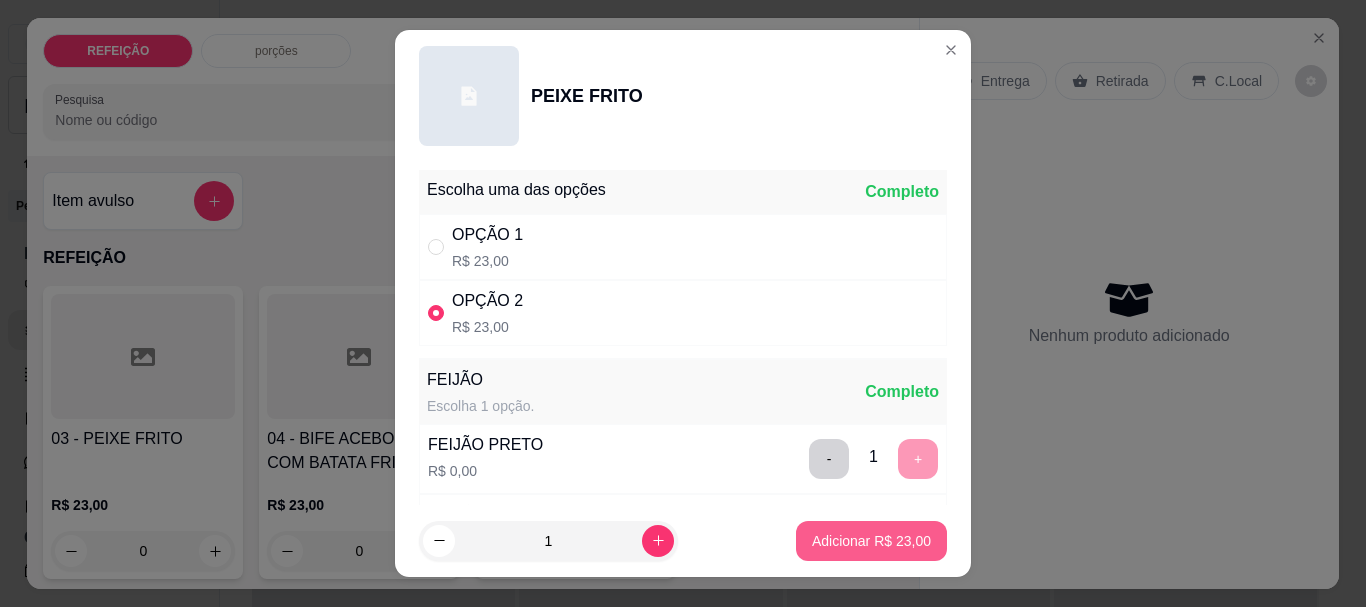 click on "Adicionar   R$ 23,00" at bounding box center (871, 541) 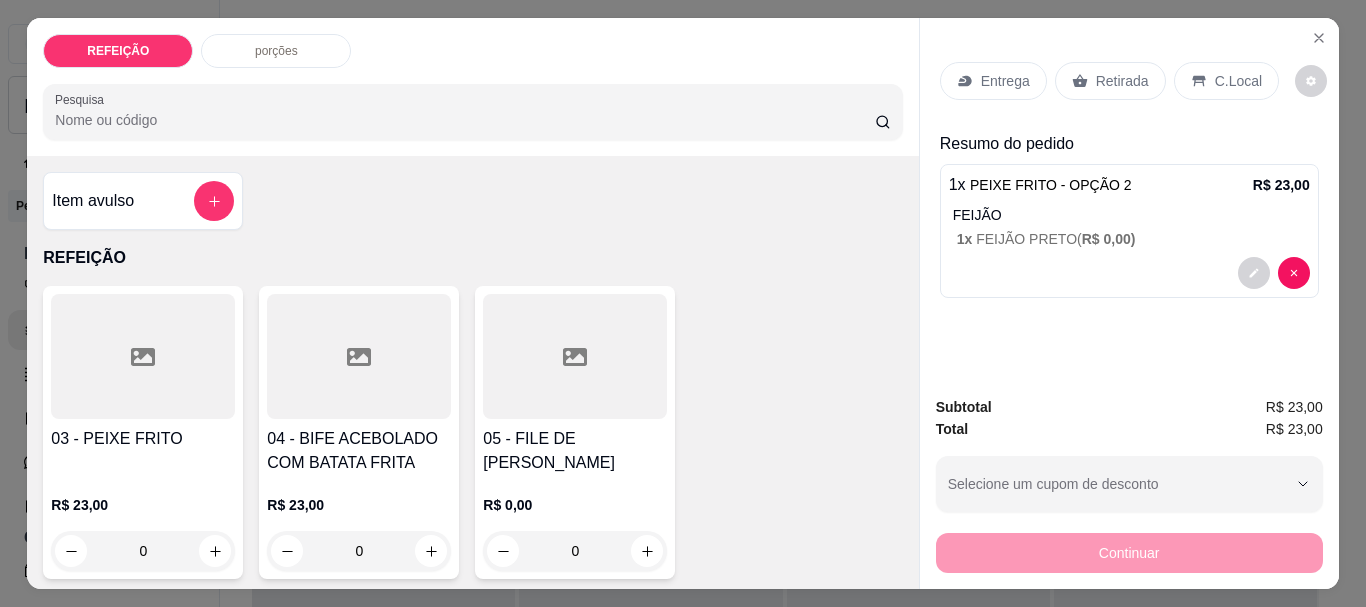 click on "Entrega" at bounding box center (1005, 81) 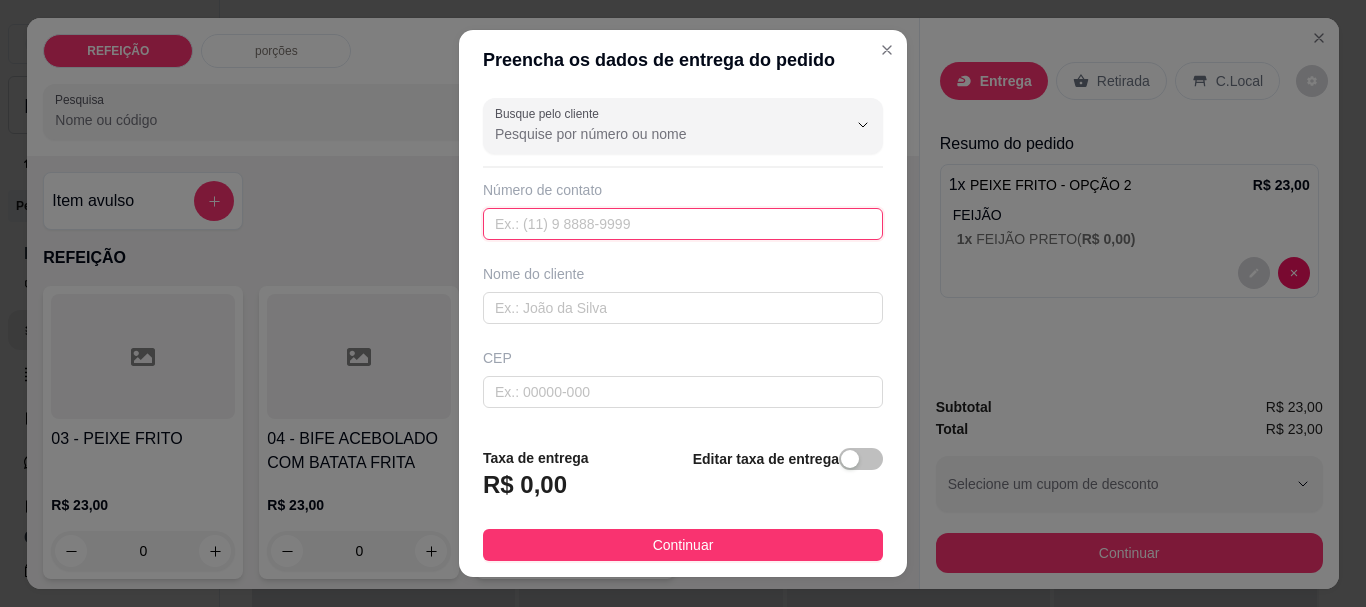 click at bounding box center (683, 224) 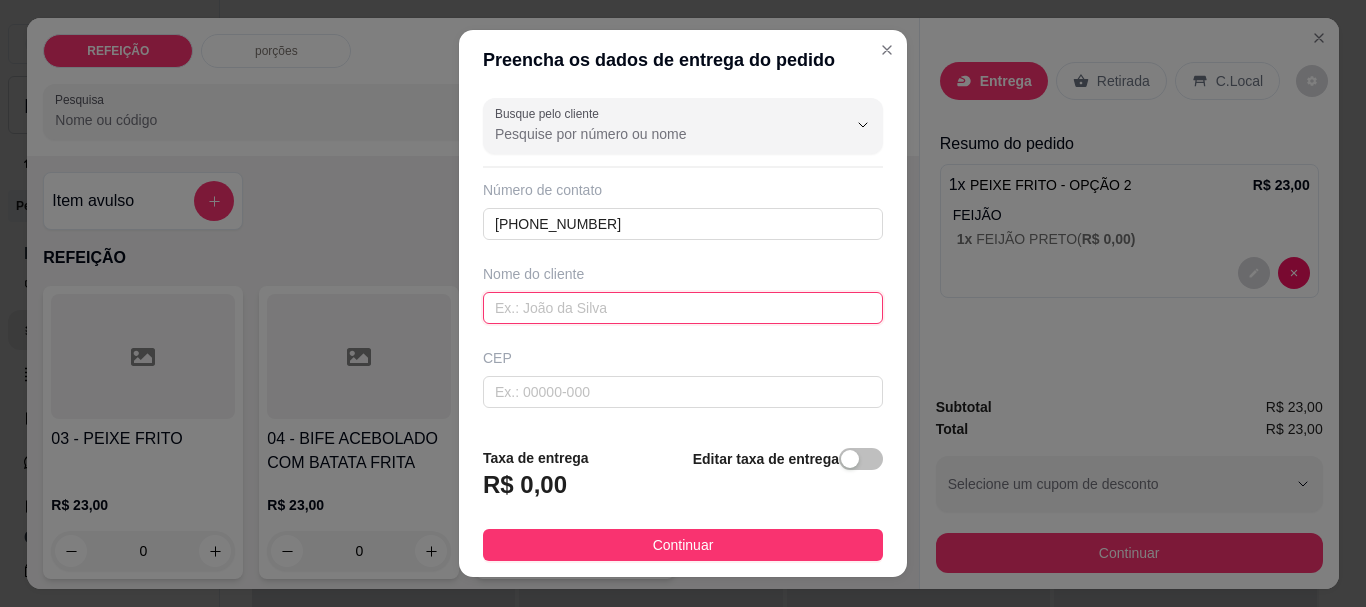 click at bounding box center (683, 308) 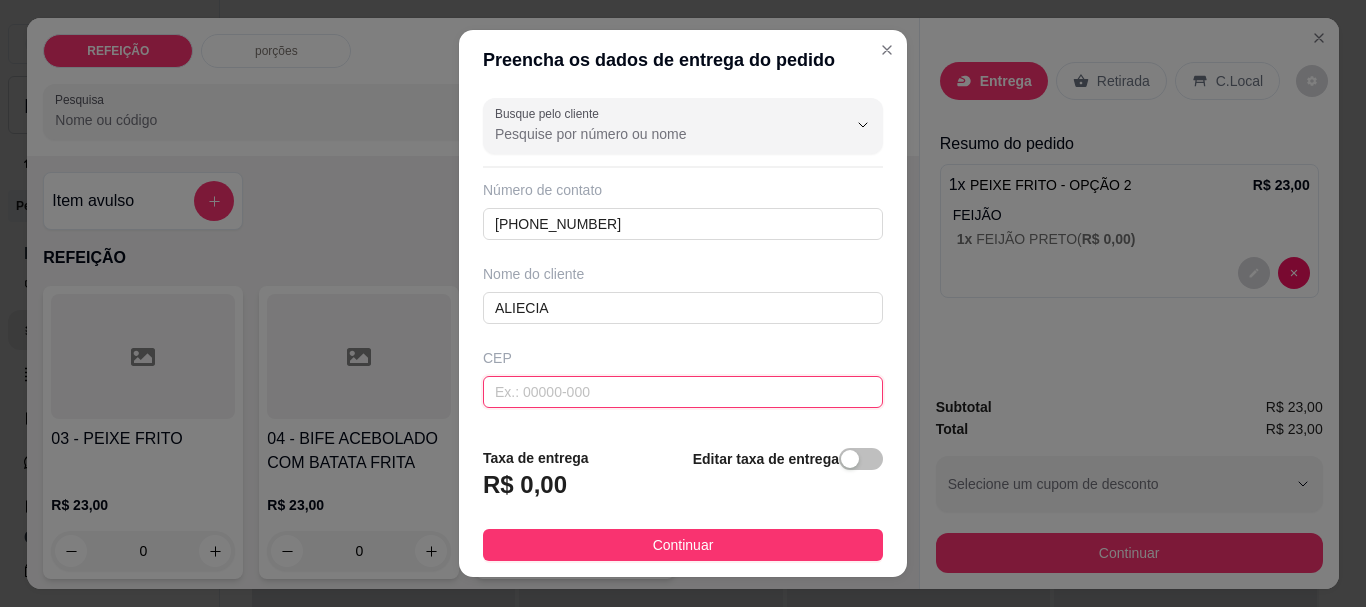 click at bounding box center [683, 392] 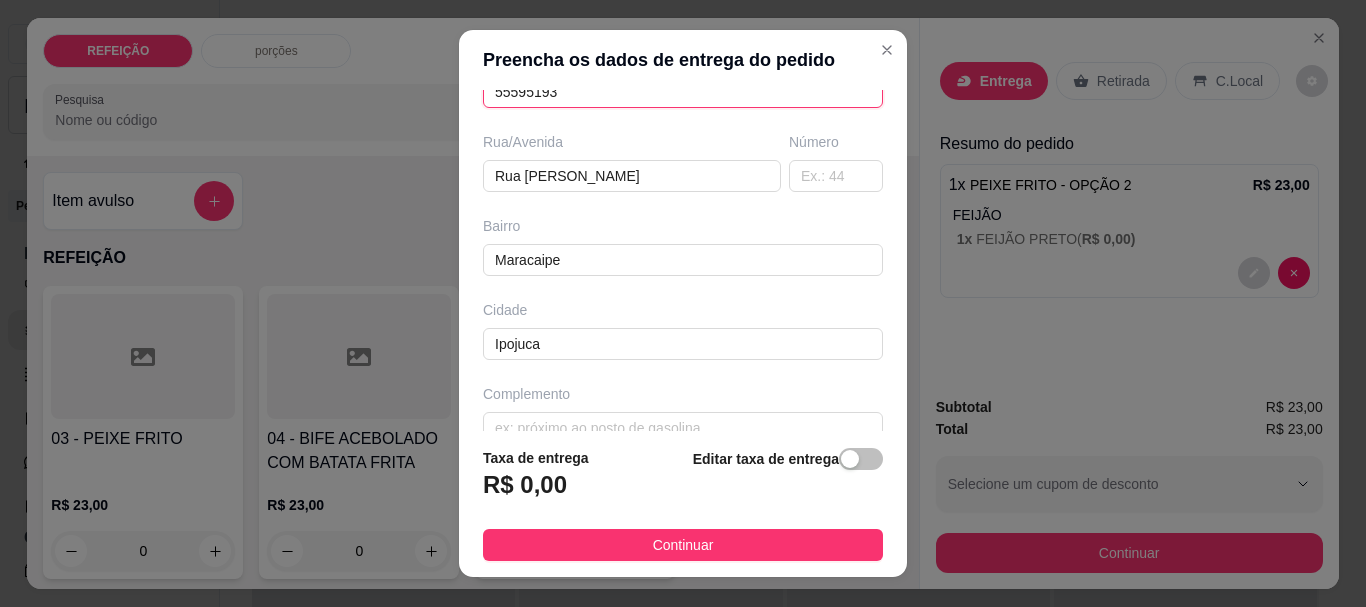 scroll, scrollTop: 333, scrollLeft: 0, axis: vertical 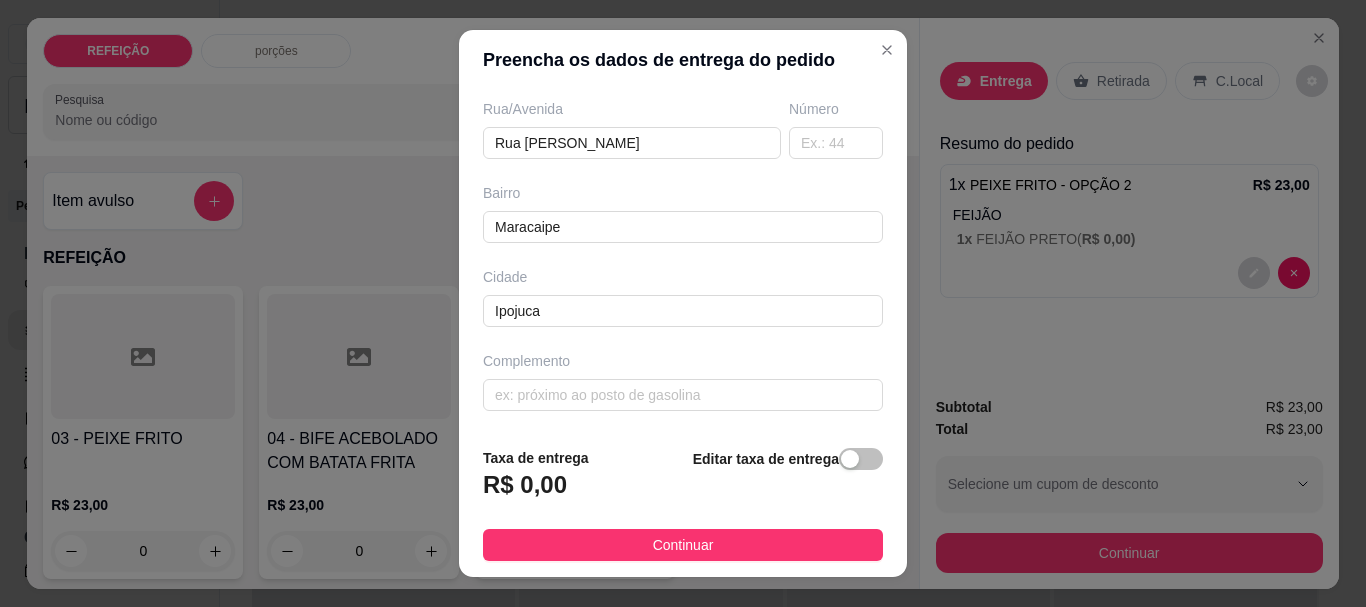 click on "Busque pelo cliente Número de contato (81) 8752-8651 Nome do cliente ALIECIA CEP 55595193 Rua/Avenida Rua Júlia Maria Gouveia da Silva Número Bairro Maracaipe Cidade Ipojuca Complemento" at bounding box center (683, 260) 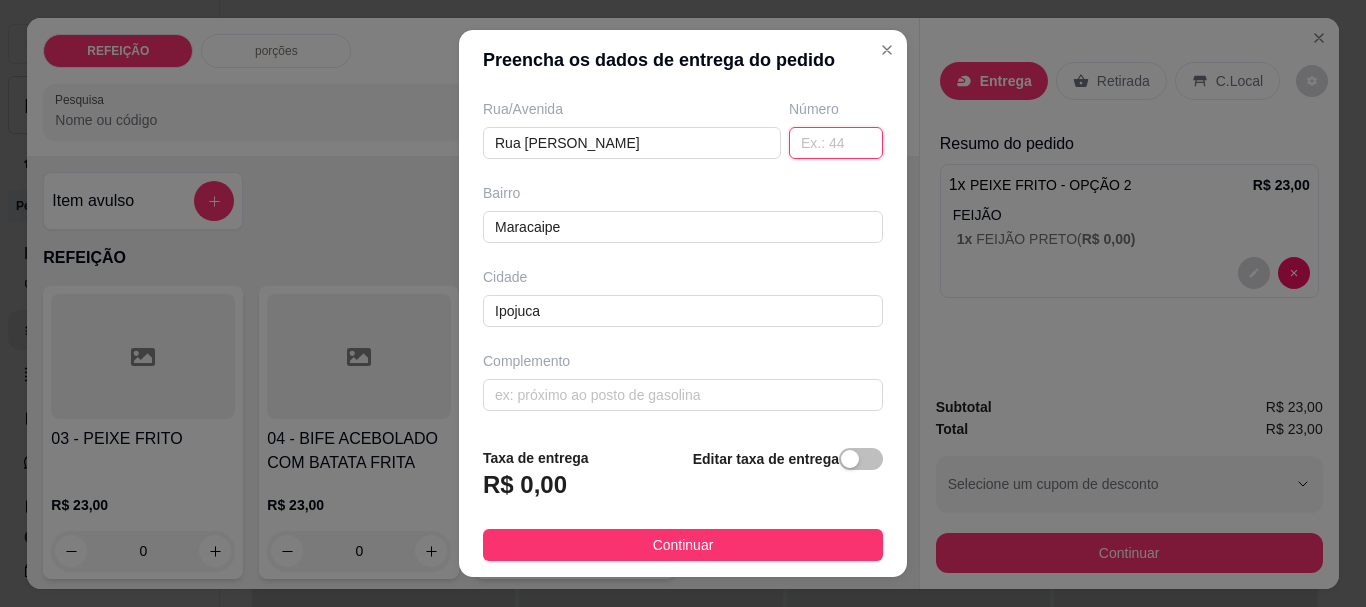click at bounding box center (836, 143) 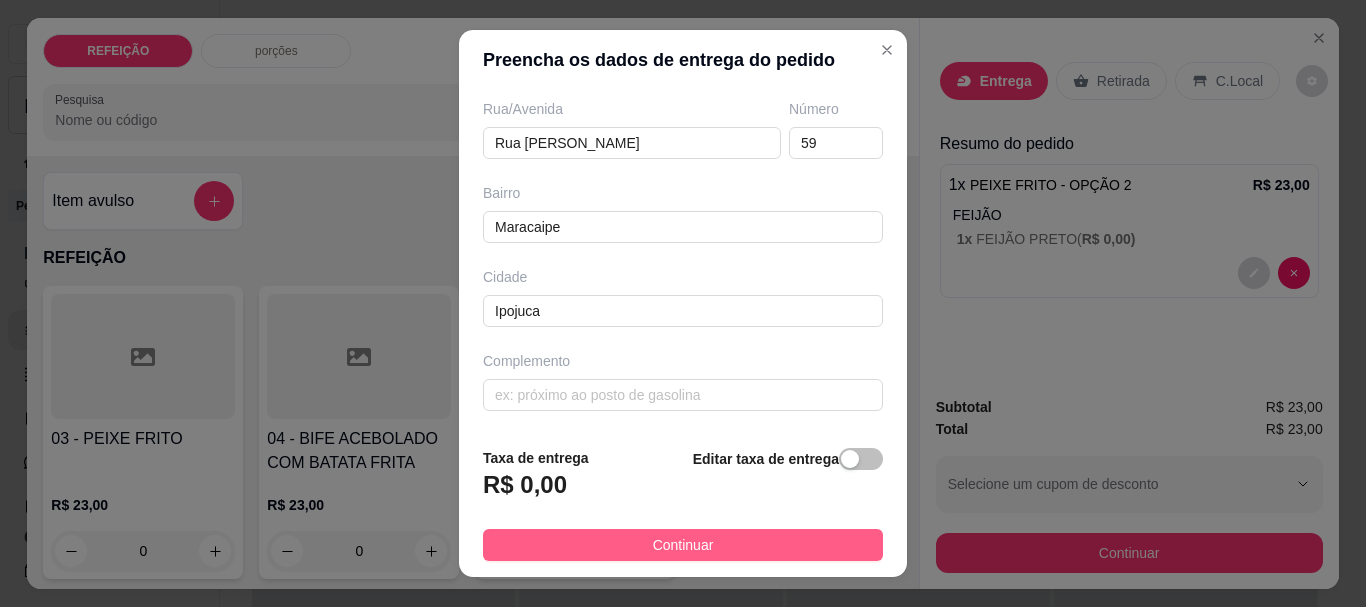click on "Continuar" at bounding box center (683, 545) 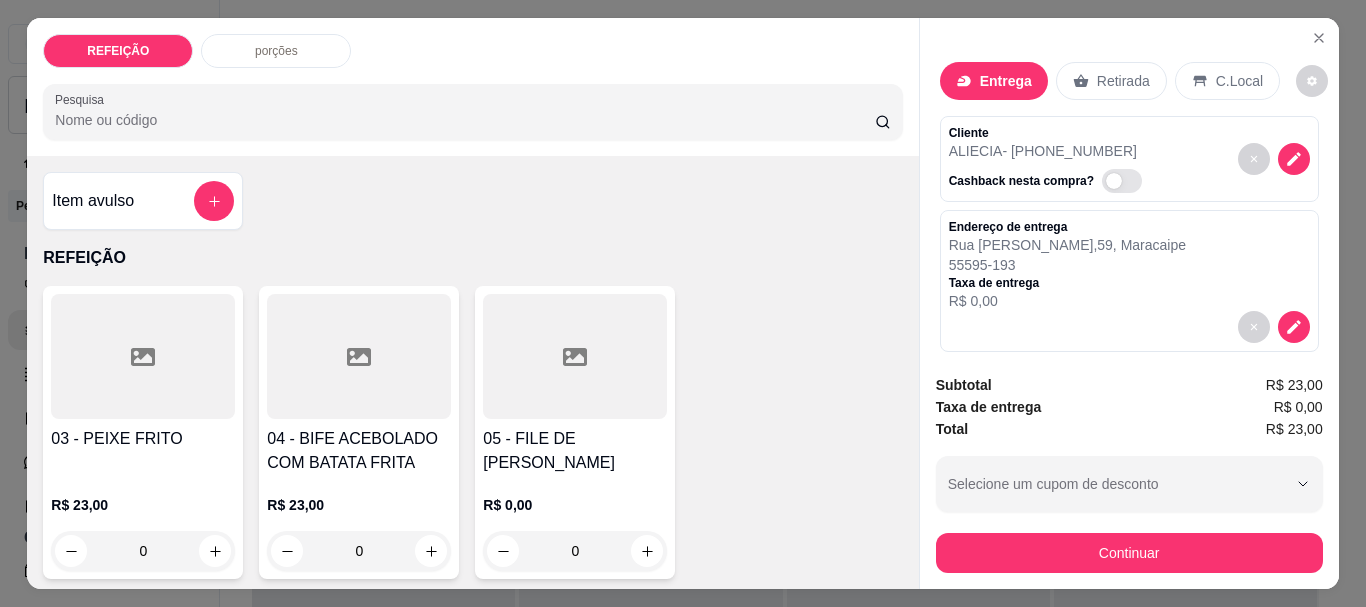scroll, scrollTop: 53, scrollLeft: 0, axis: vertical 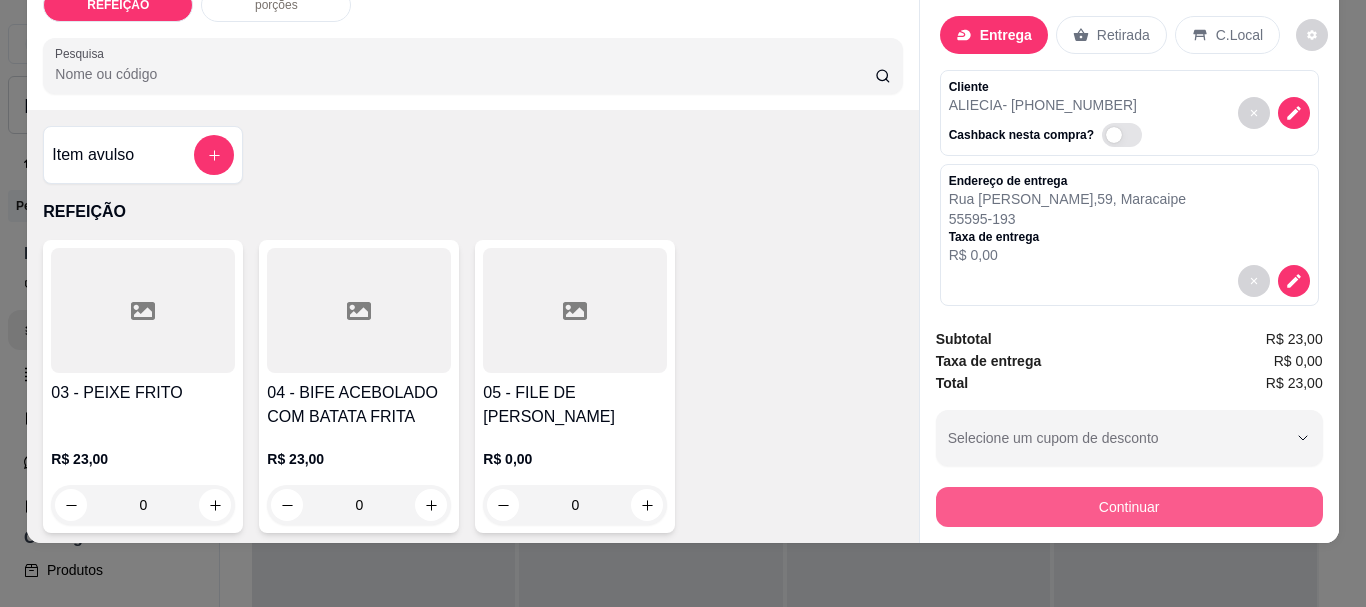 click on "Continuar" at bounding box center [1129, 507] 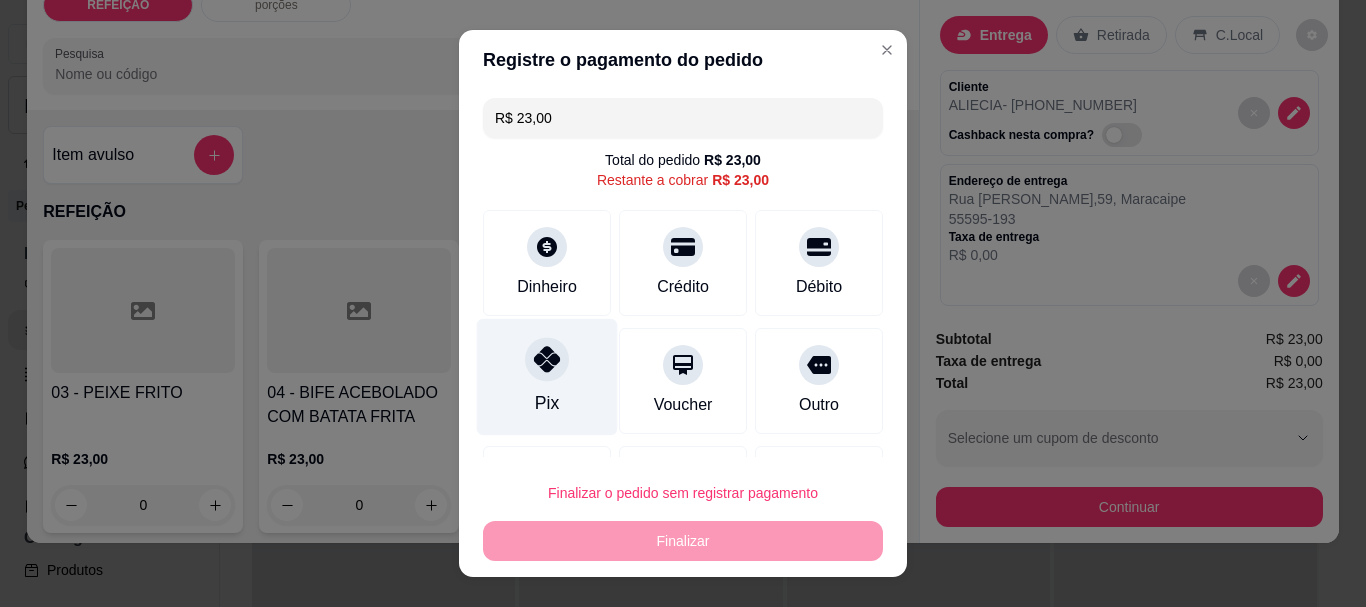 click on "Pix" at bounding box center (547, 377) 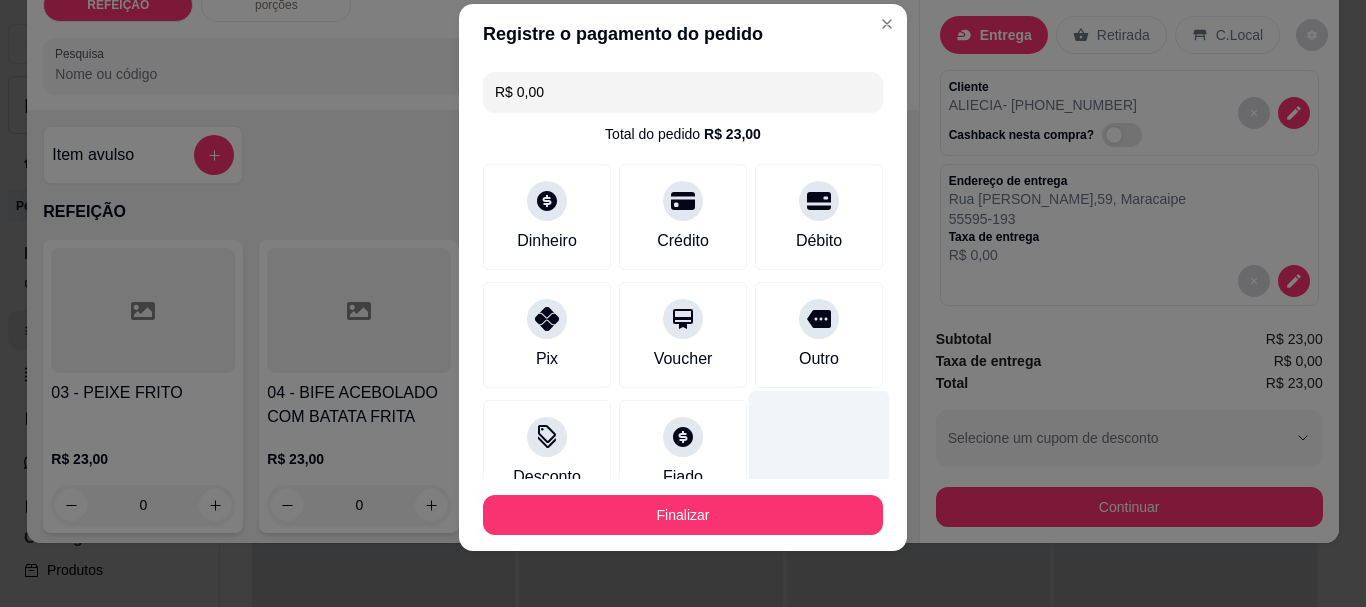 scroll, scrollTop: 34, scrollLeft: 0, axis: vertical 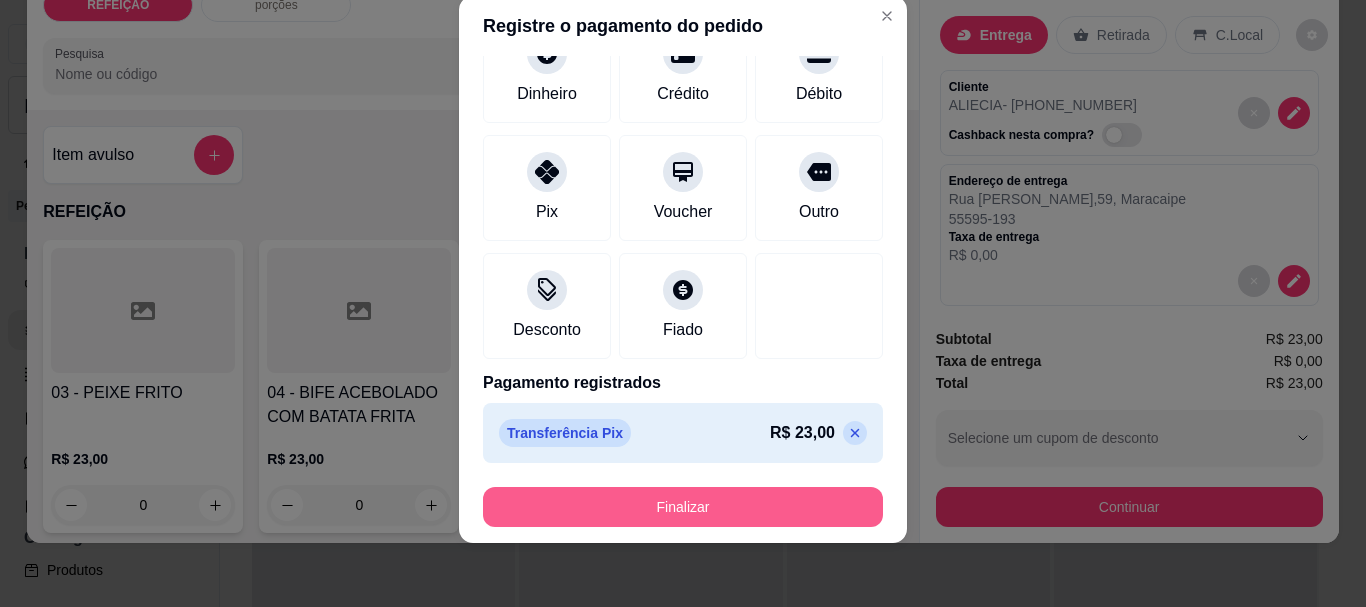 click on "Finalizar" at bounding box center [683, 507] 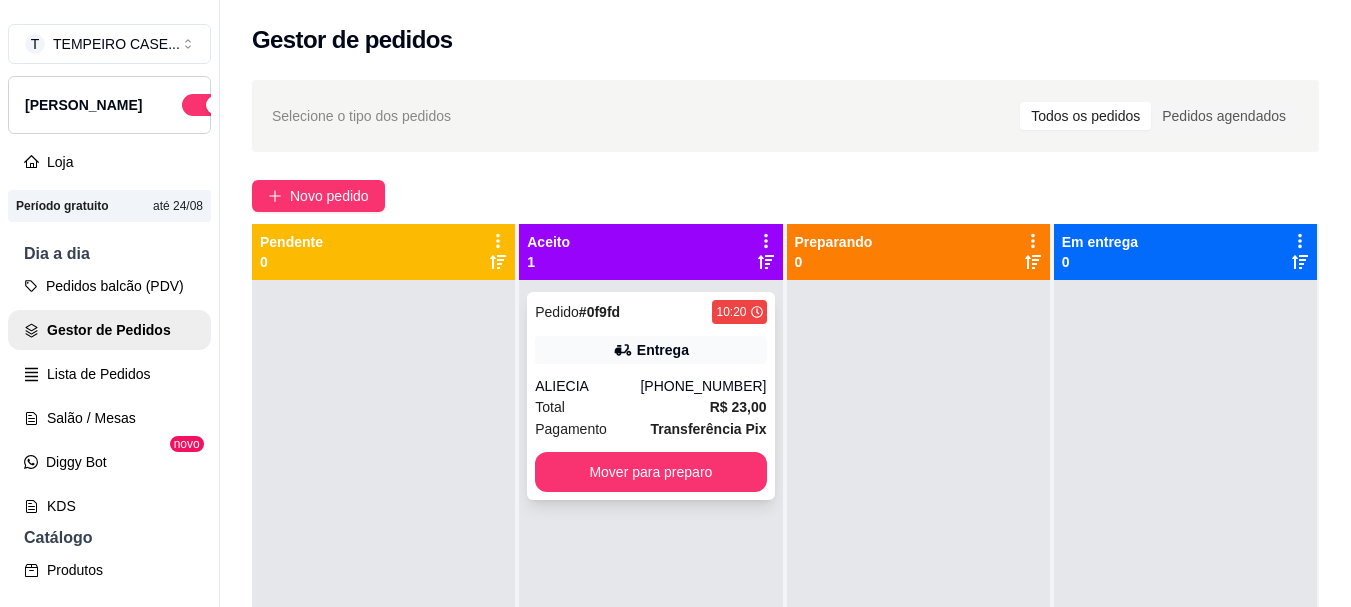click on "Pedido  # 0f9fd 10:20 Entrega ALIECIA (81) 8752-8651 Total R$ 23,00 Pagamento Transferência Pix Mover para preparo" at bounding box center [650, 396] 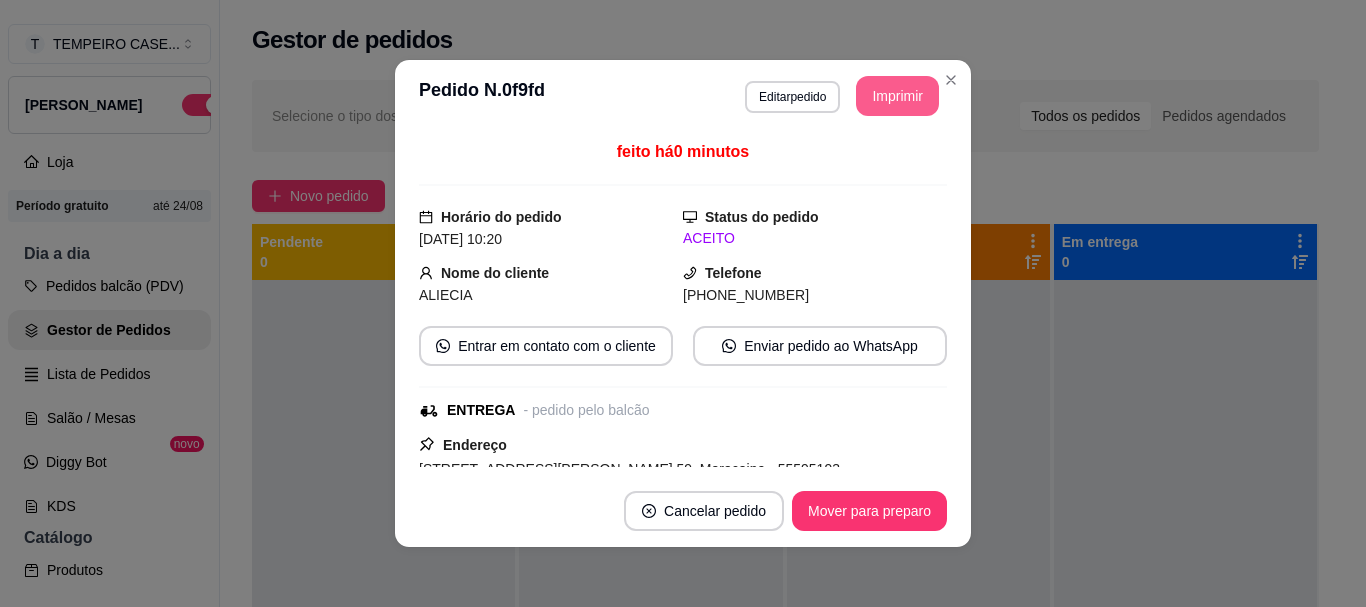 click on "Imprimir" at bounding box center (897, 96) 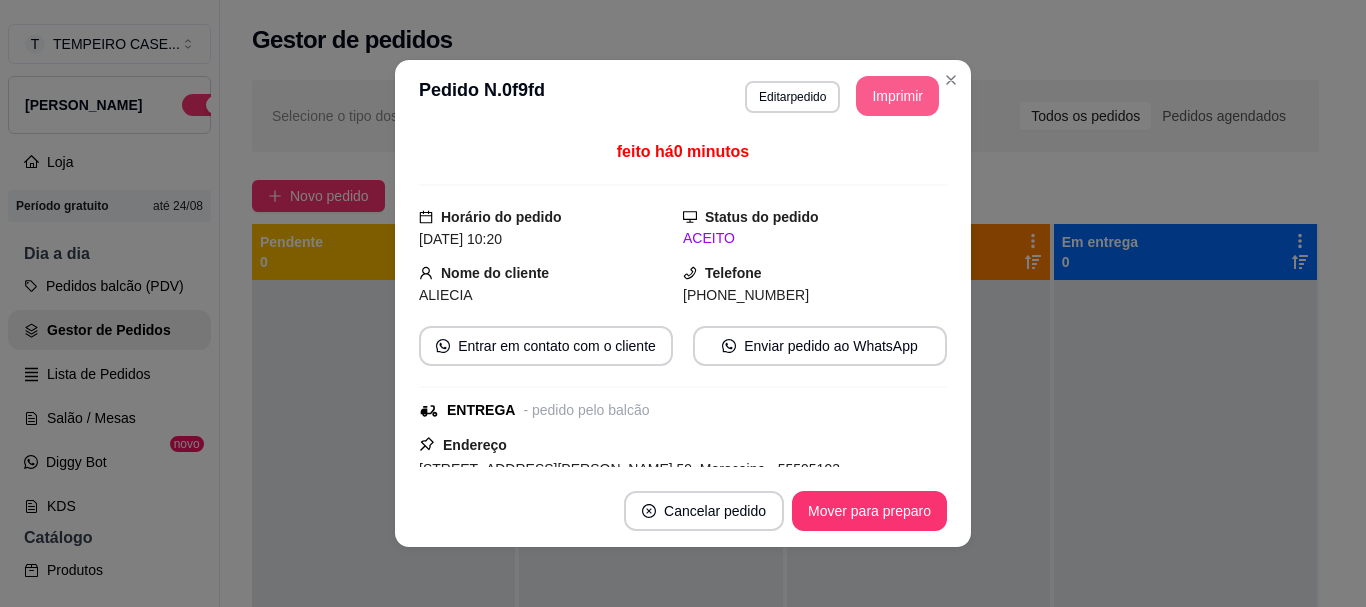 scroll, scrollTop: 0, scrollLeft: 0, axis: both 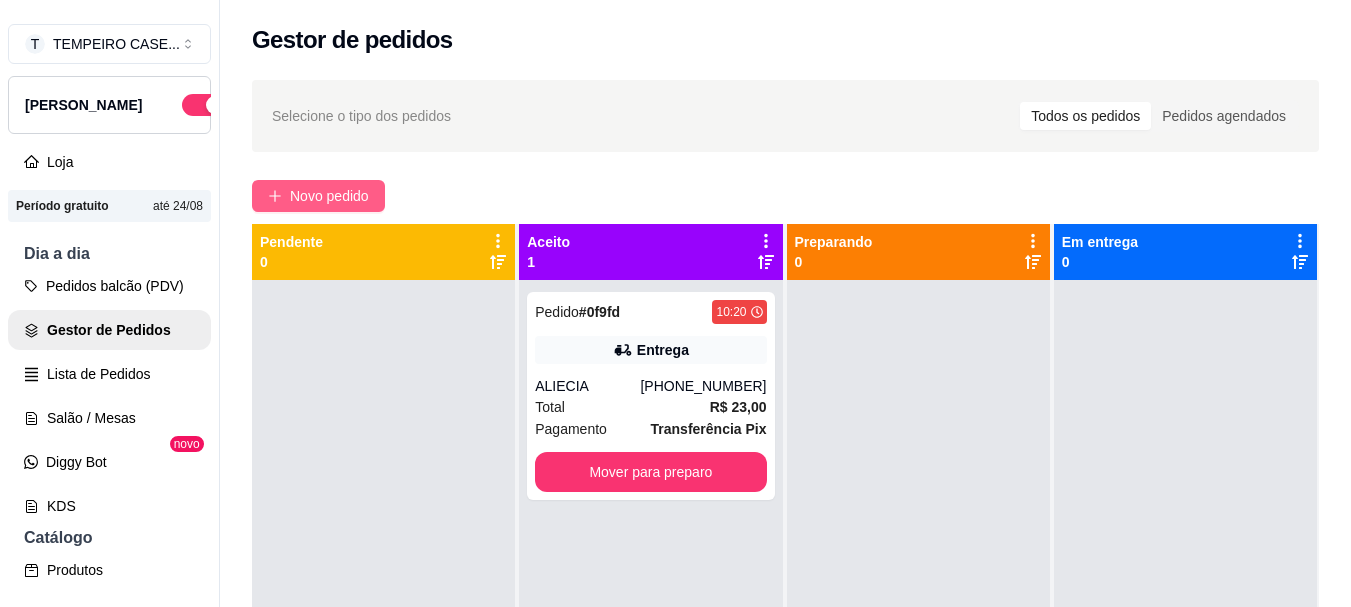 click on "Novo pedido" at bounding box center (318, 196) 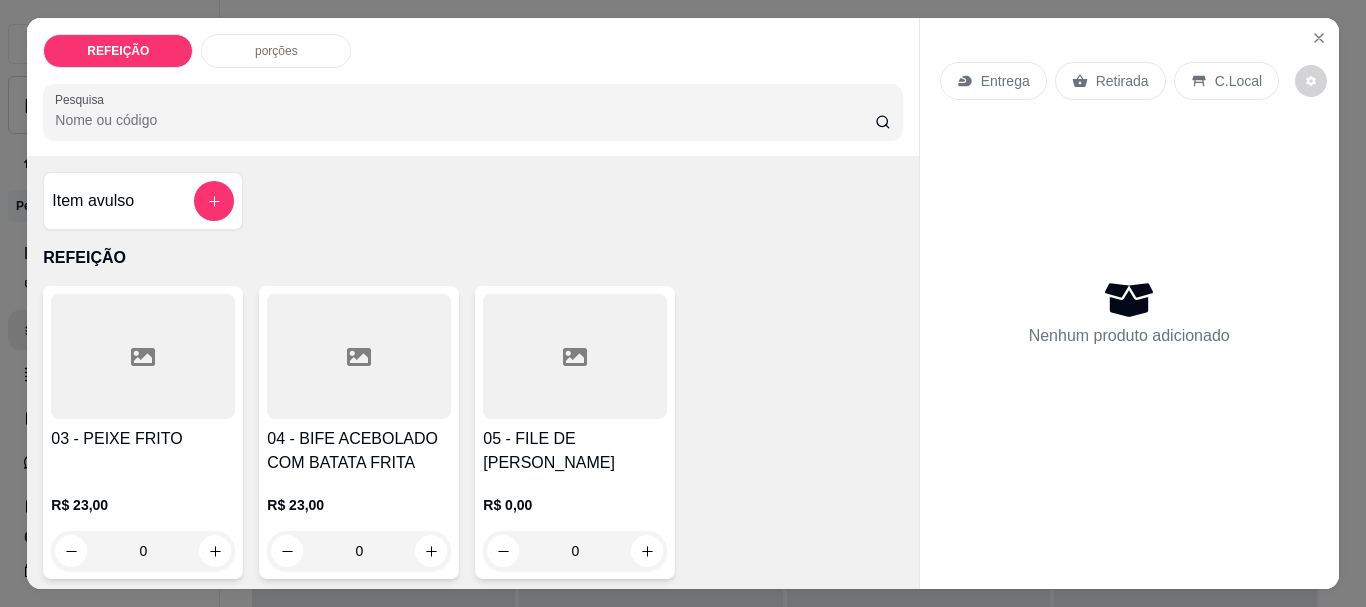 click at bounding box center (359, 356) 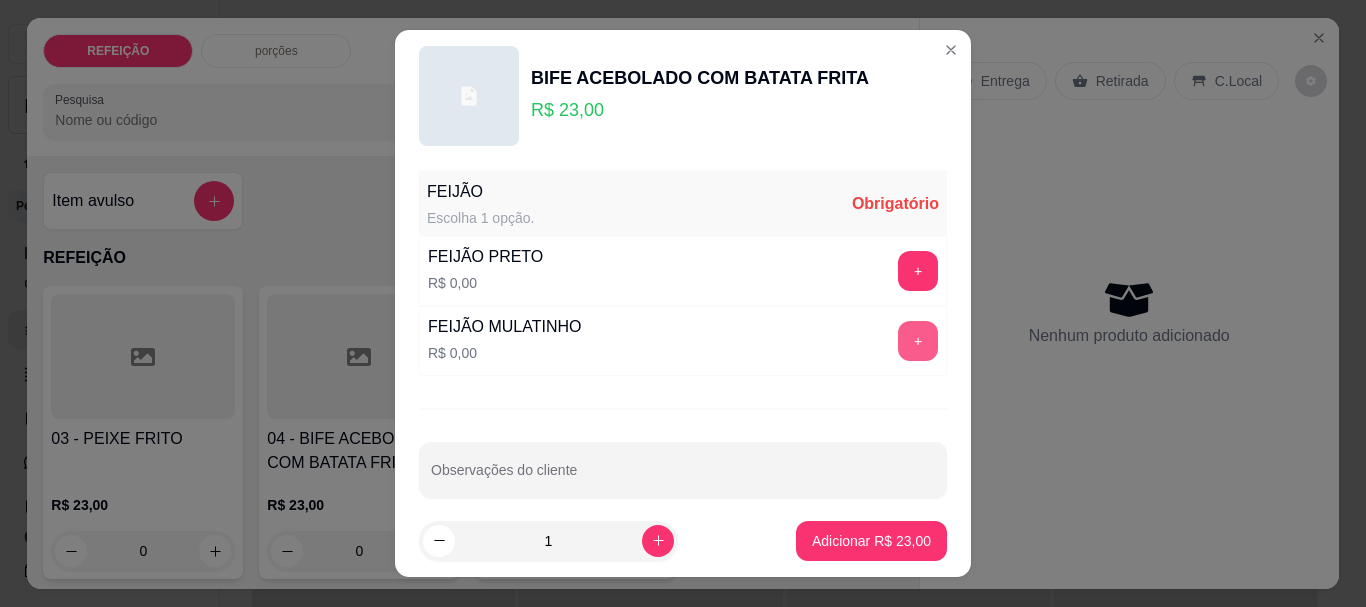 click on "+" at bounding box center [918, 341] 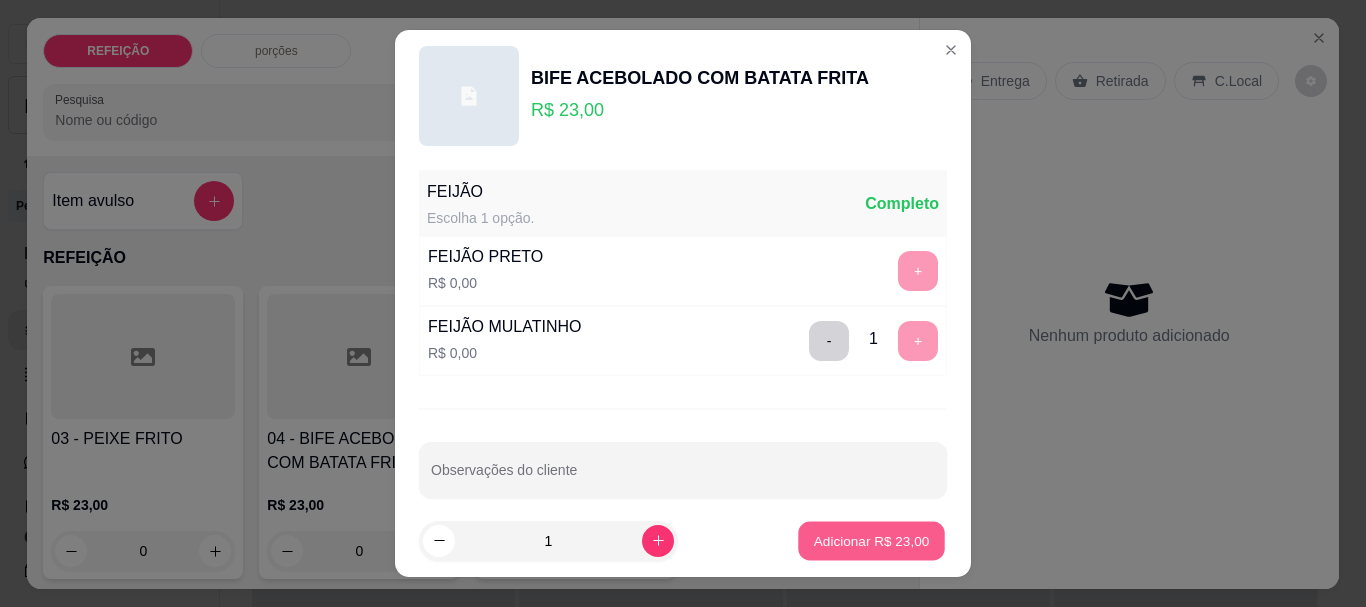 click on "Adicionar   R$ 23,00" at bounding box center [872, 540] 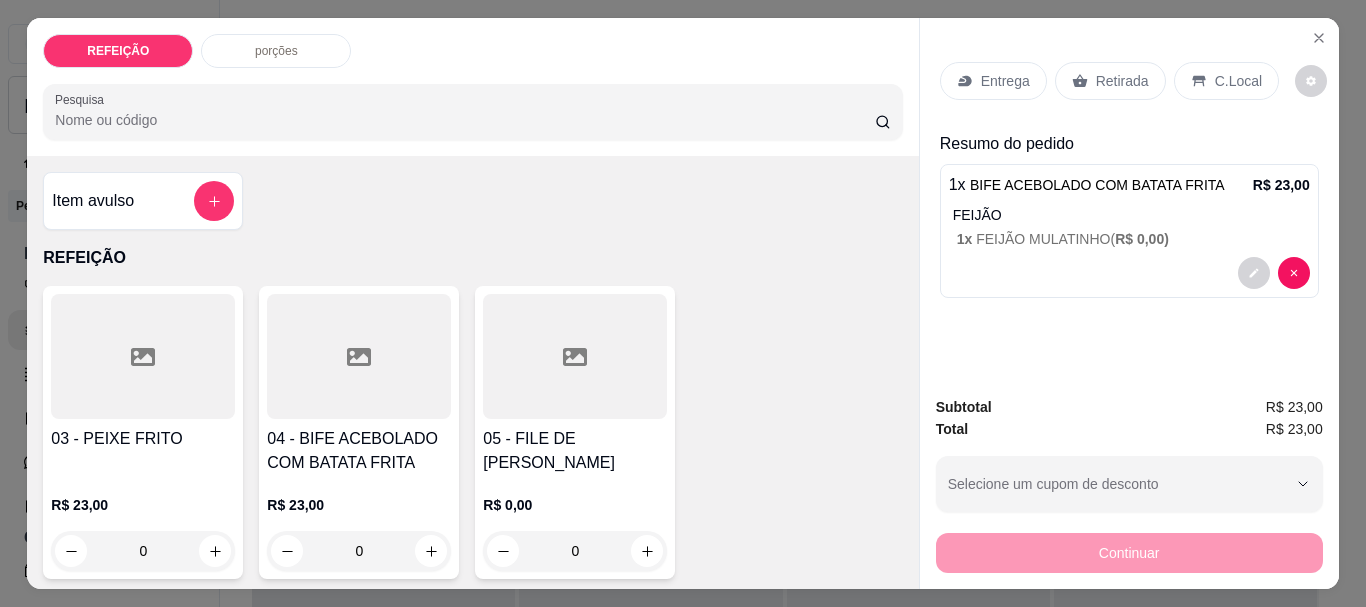 click on "Entrega" at bounding box center [1005, 81] 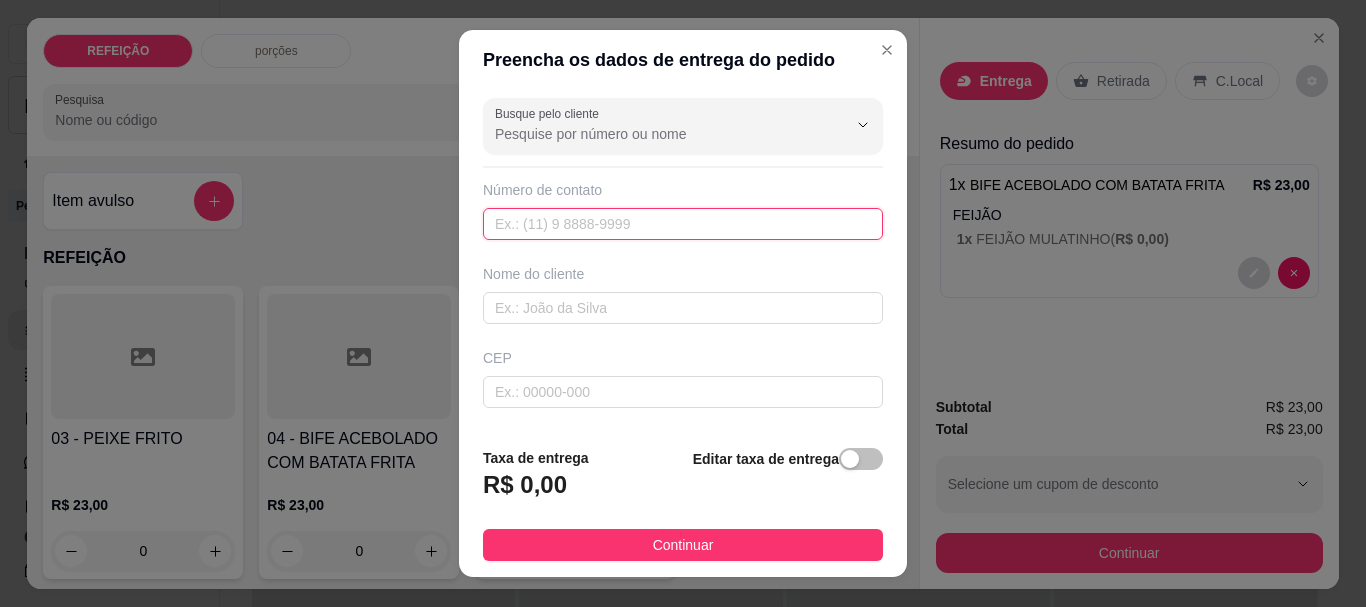 click at bounding box center [683, 224] 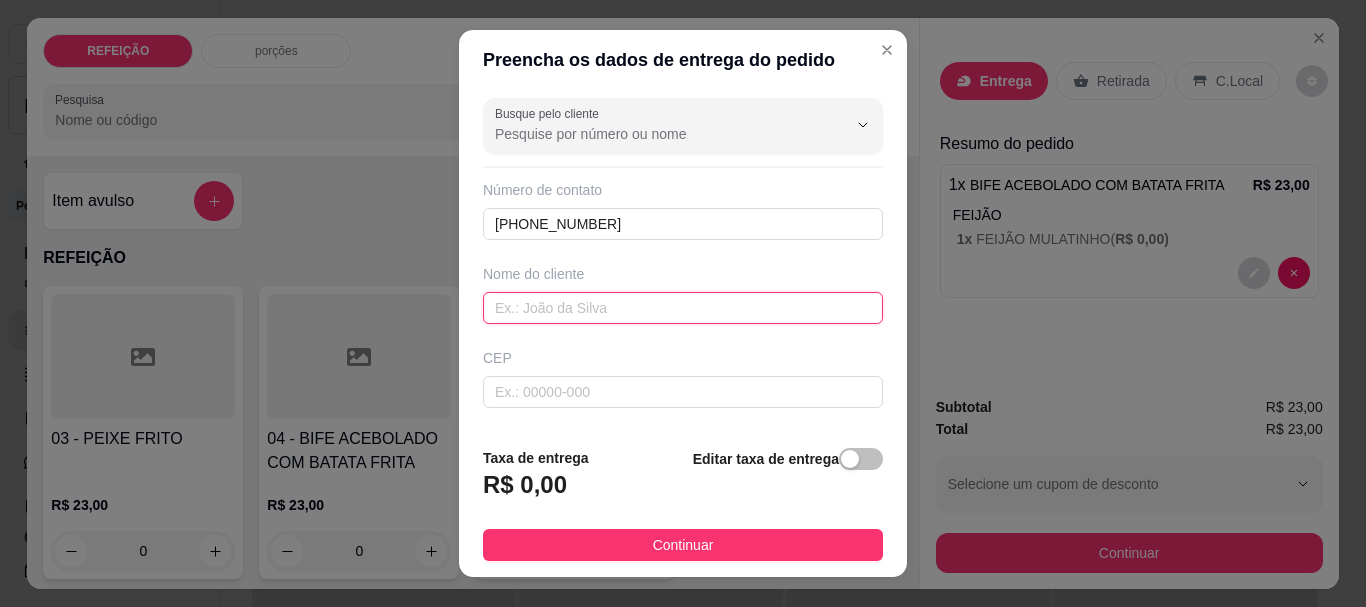 click at bounding box center (683, 308) 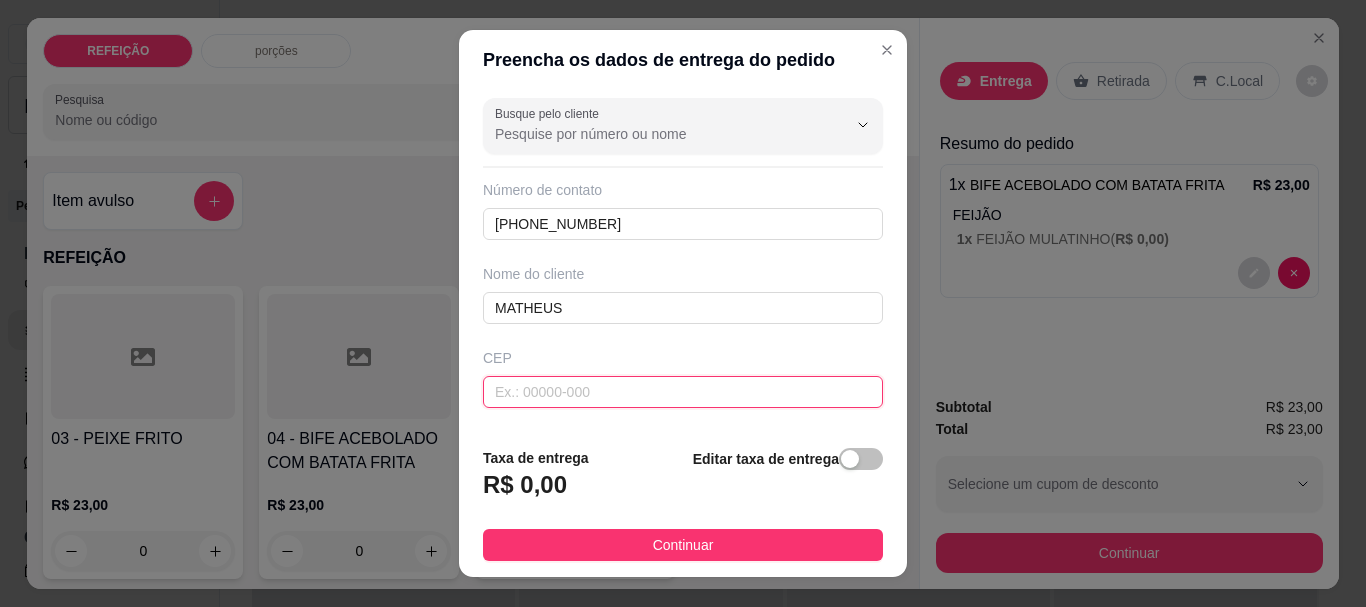 click at bounding box center (683, 392) 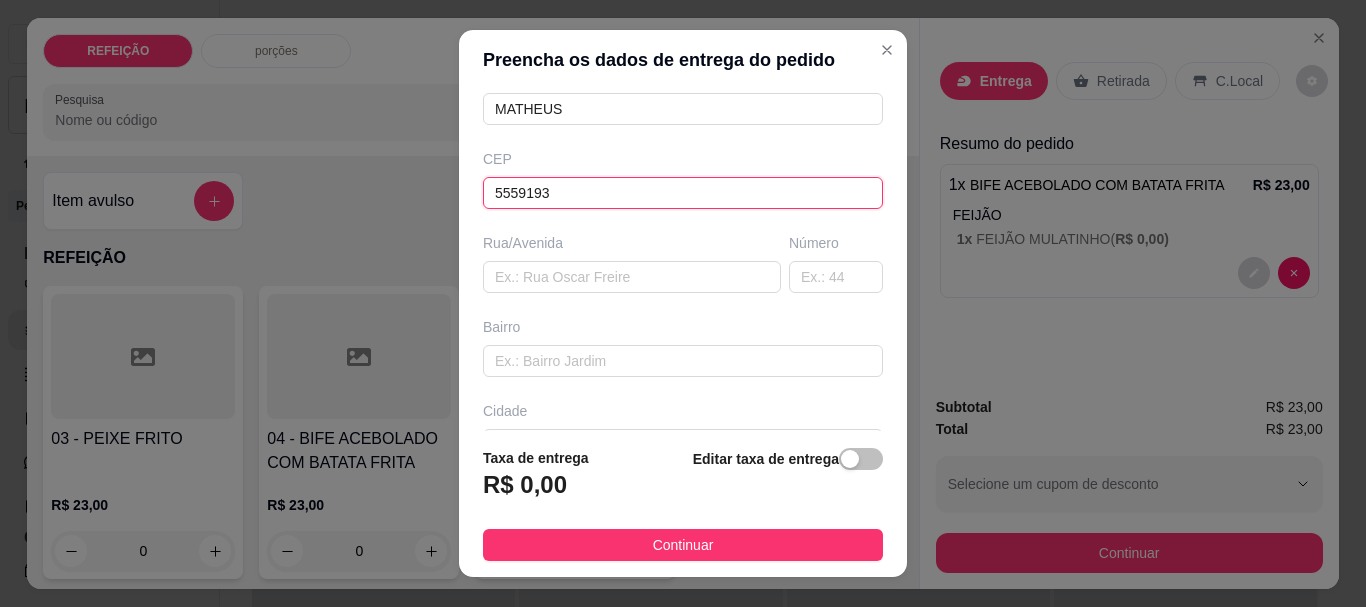 scroll, scrollTop: 200, scrollLeft: 0, axis: vertical 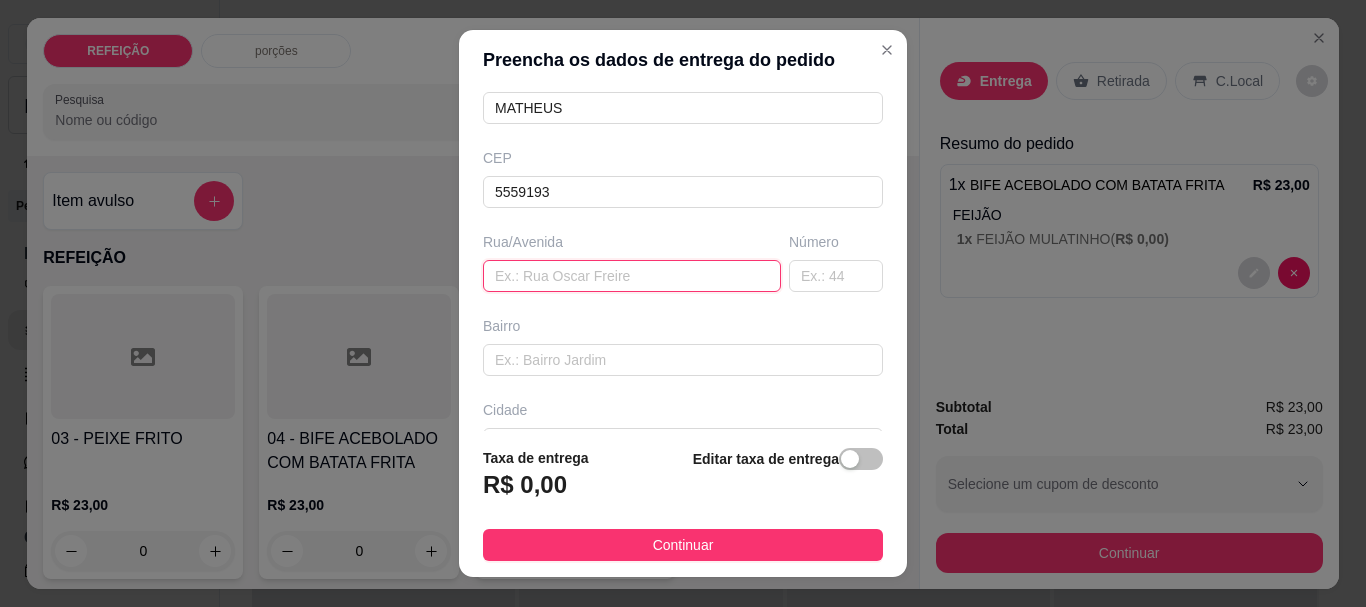 click at bounding box center (632, 276) 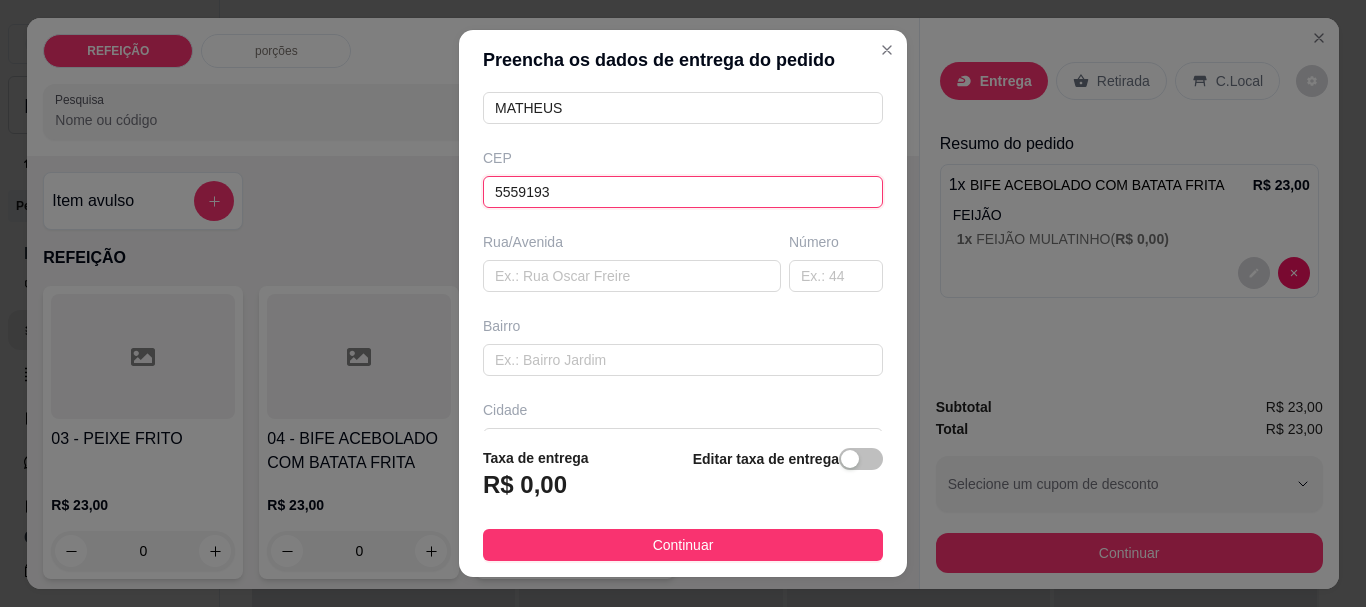 click on "5559193" at bounding box center (683, 192) 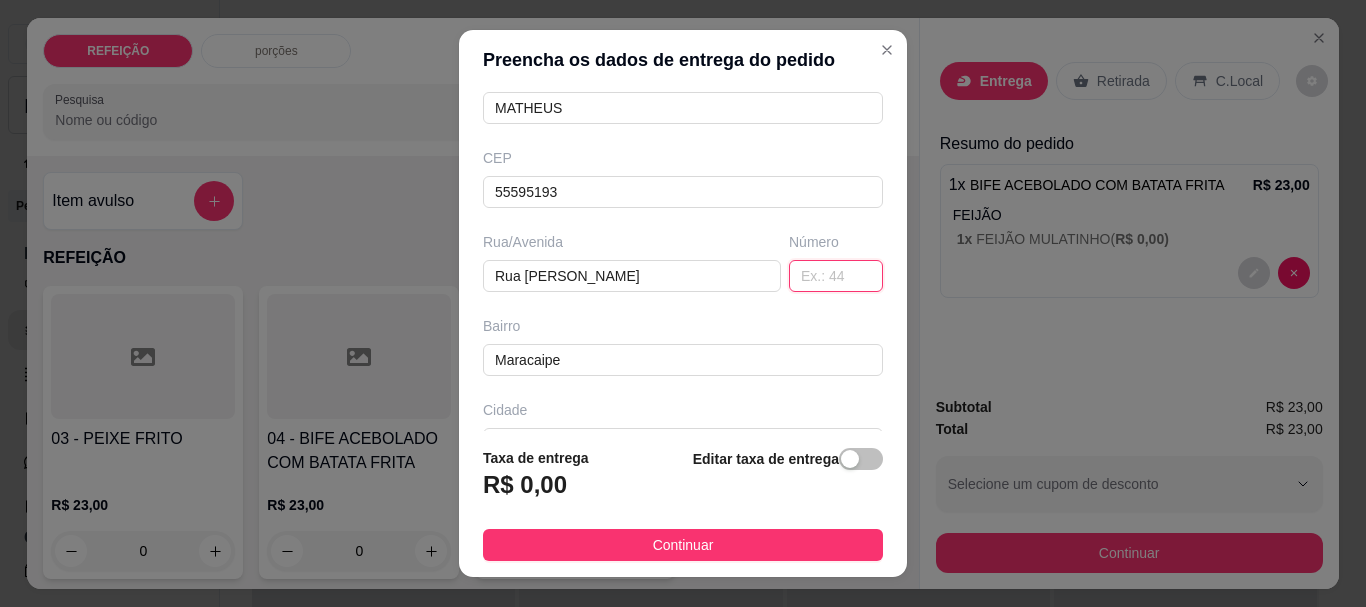 click at bounding box center (836, 276) 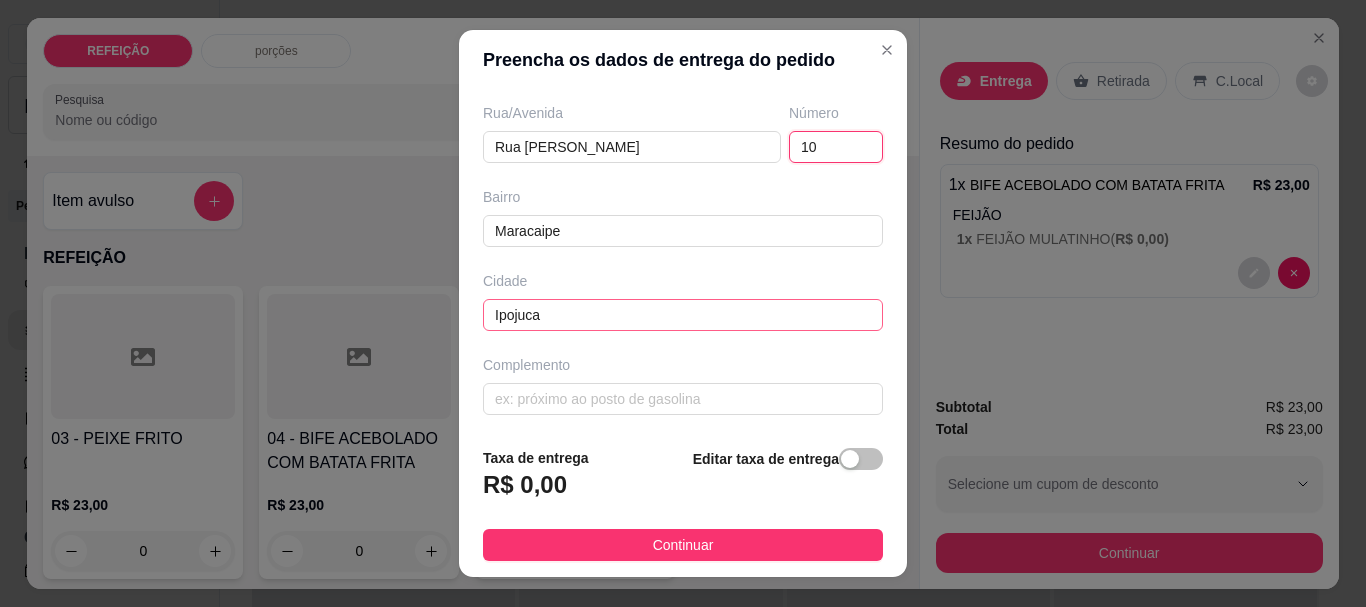 scroll, scrollTop: 333, scrollLeft: 0, axis: vertical 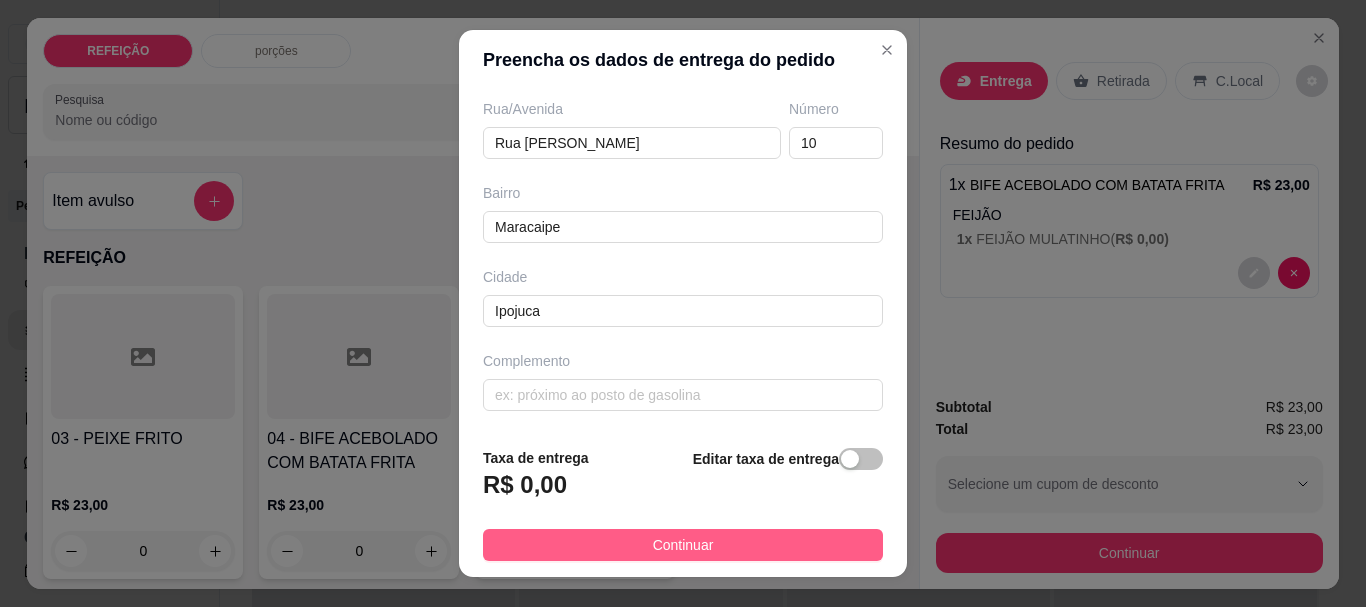 click on "Continuar" at bounding box center (683, 545) 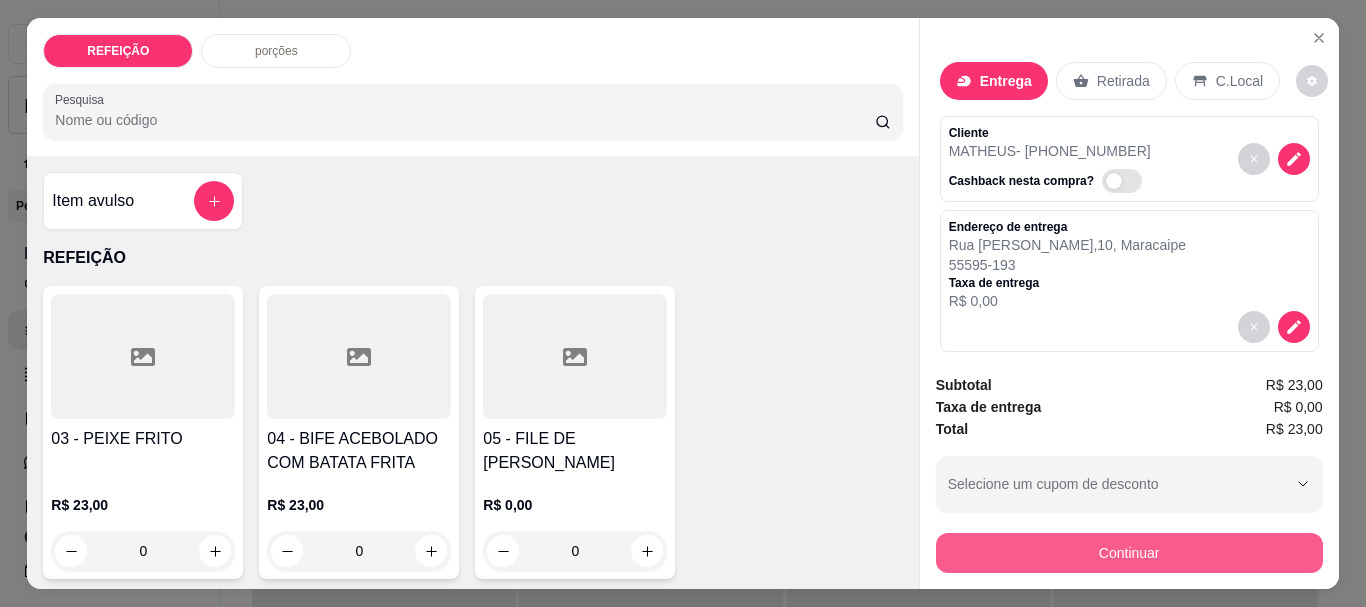 click on "Continuar" at bounding box center [1129, 553] 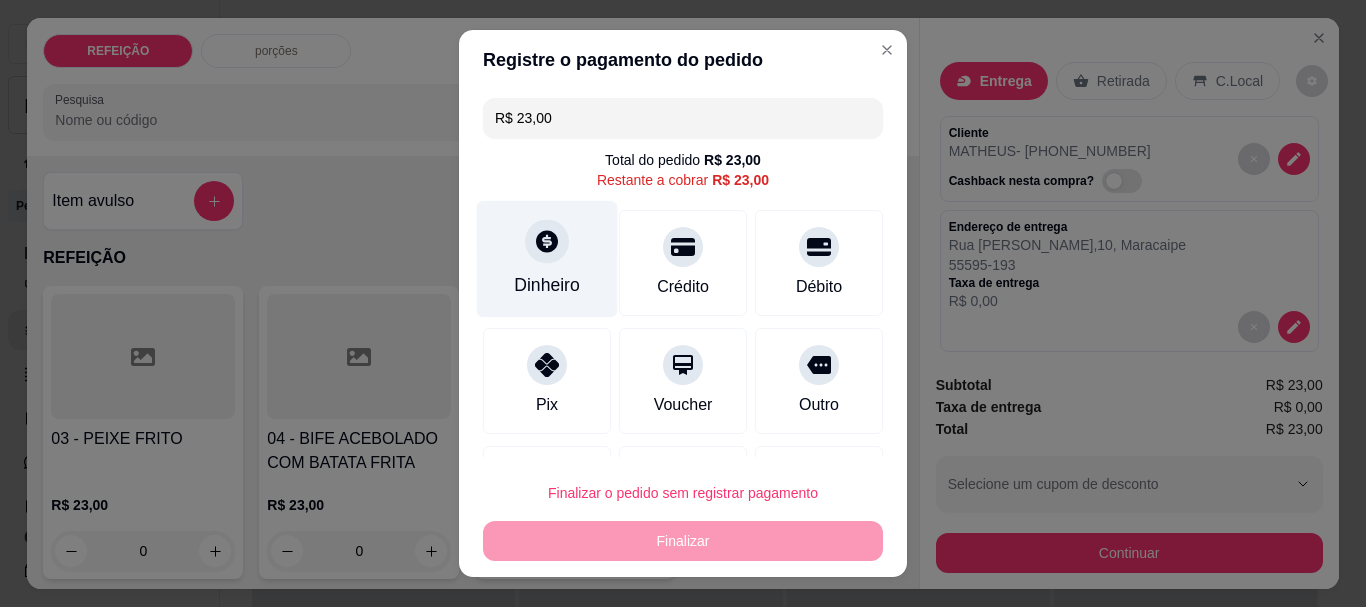 click at bounding box center (547, 242) 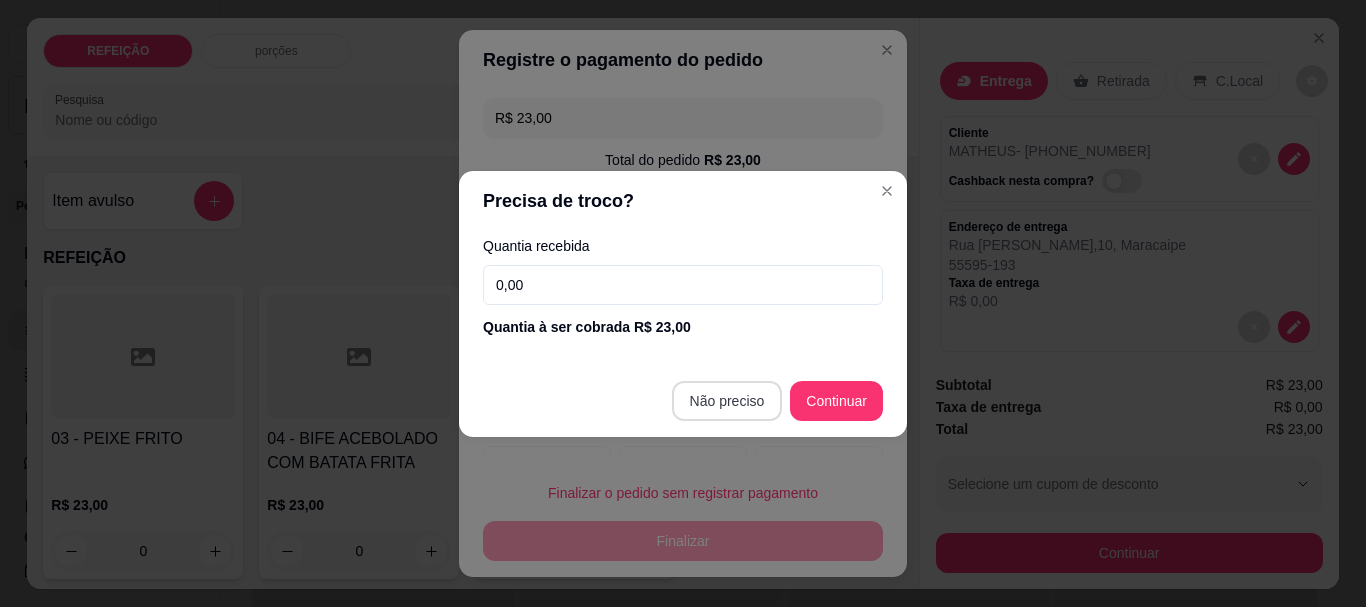click on "Não preciso Continuar" at bounding box center [683, 401] 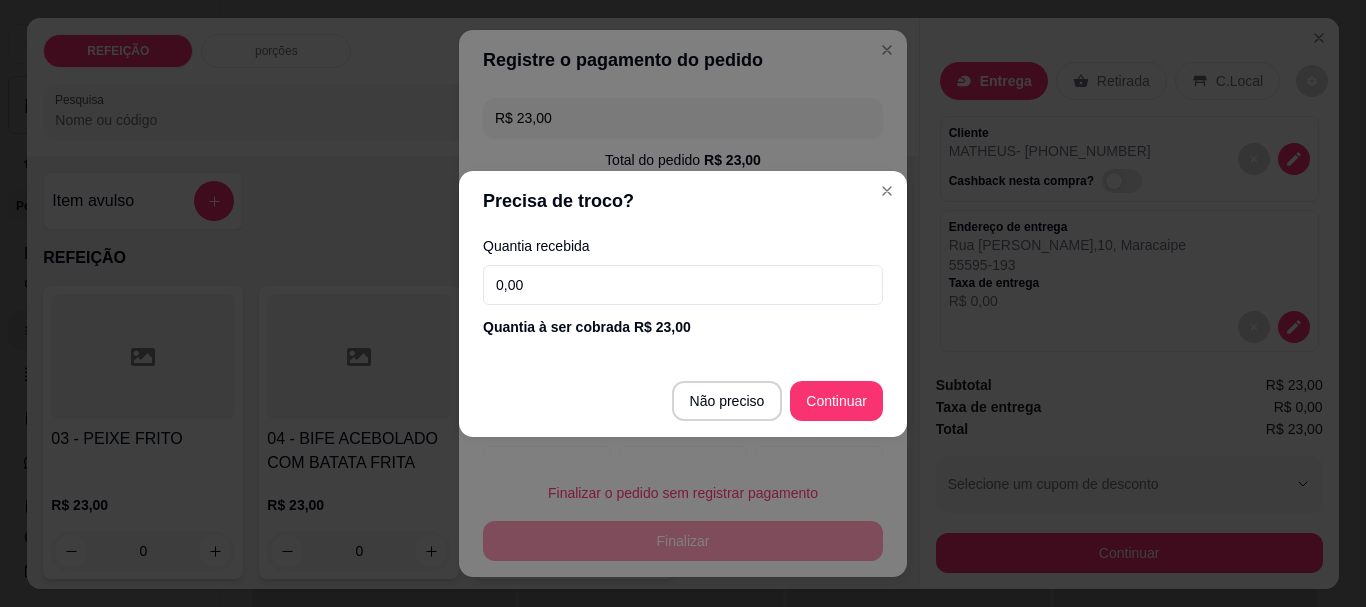 click on "Quantia recebida 0,00 Quantia à ser cobrada   R$ 23,00" at bounding box center [683, 288] 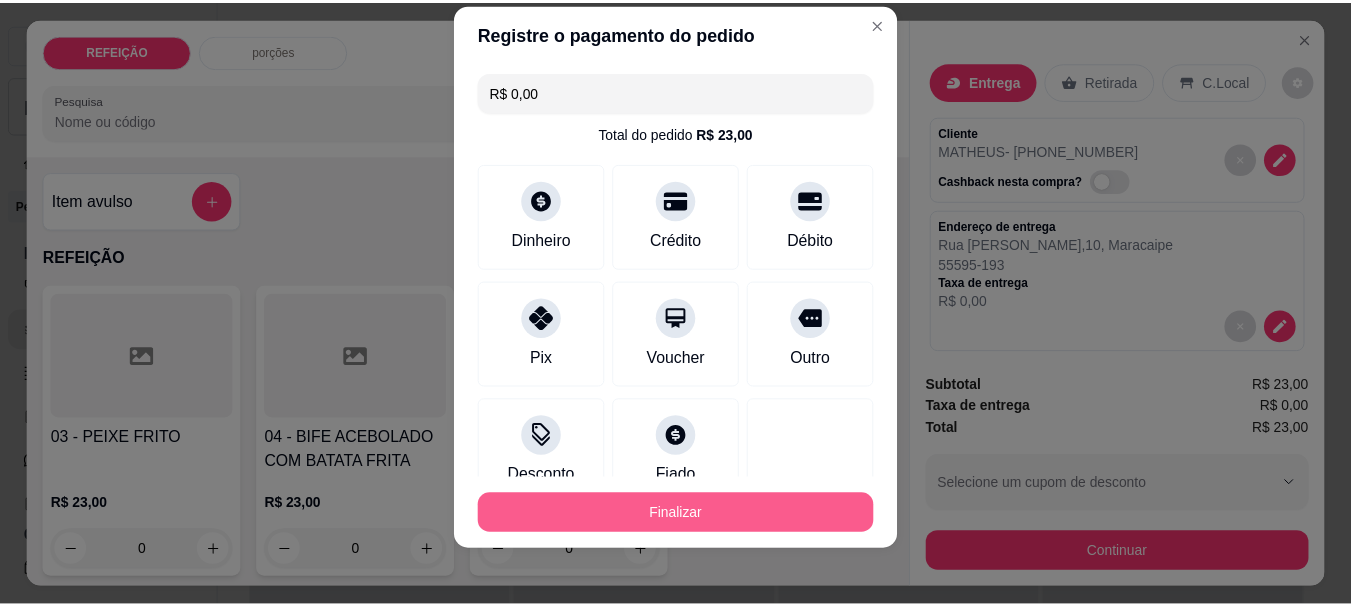 scroll, scrollTop: 34, scrollLeft: 0, axis: vertical 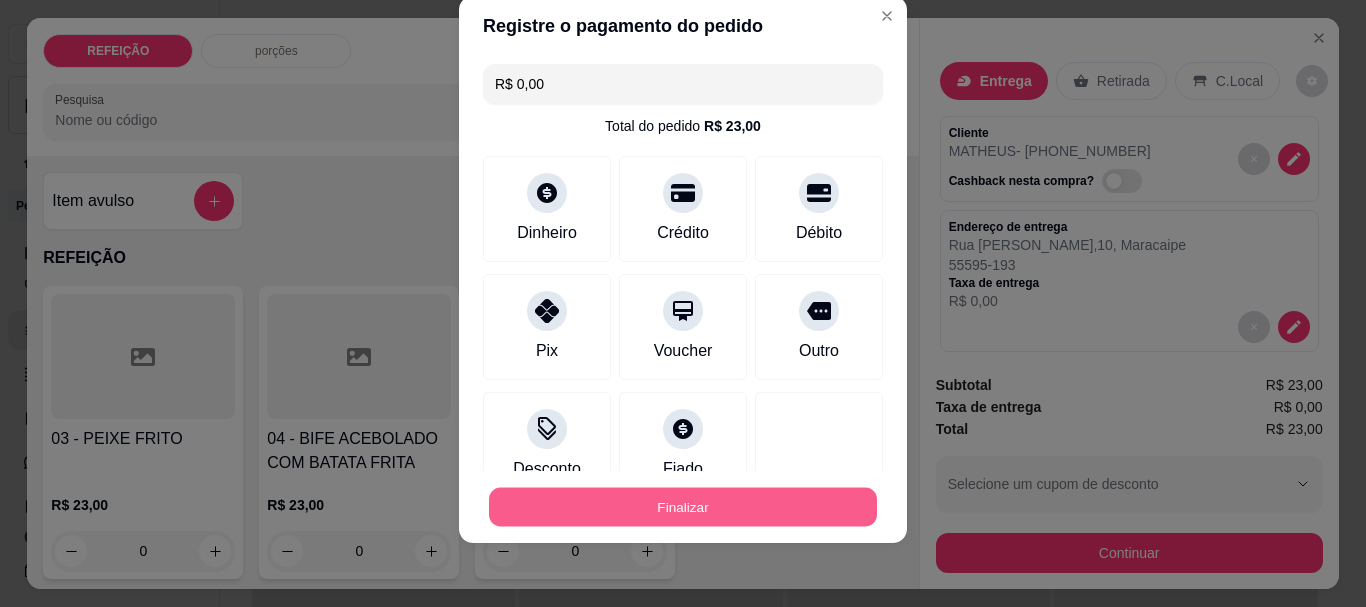 click on "Finalizar" at bounding box center [683, 506] 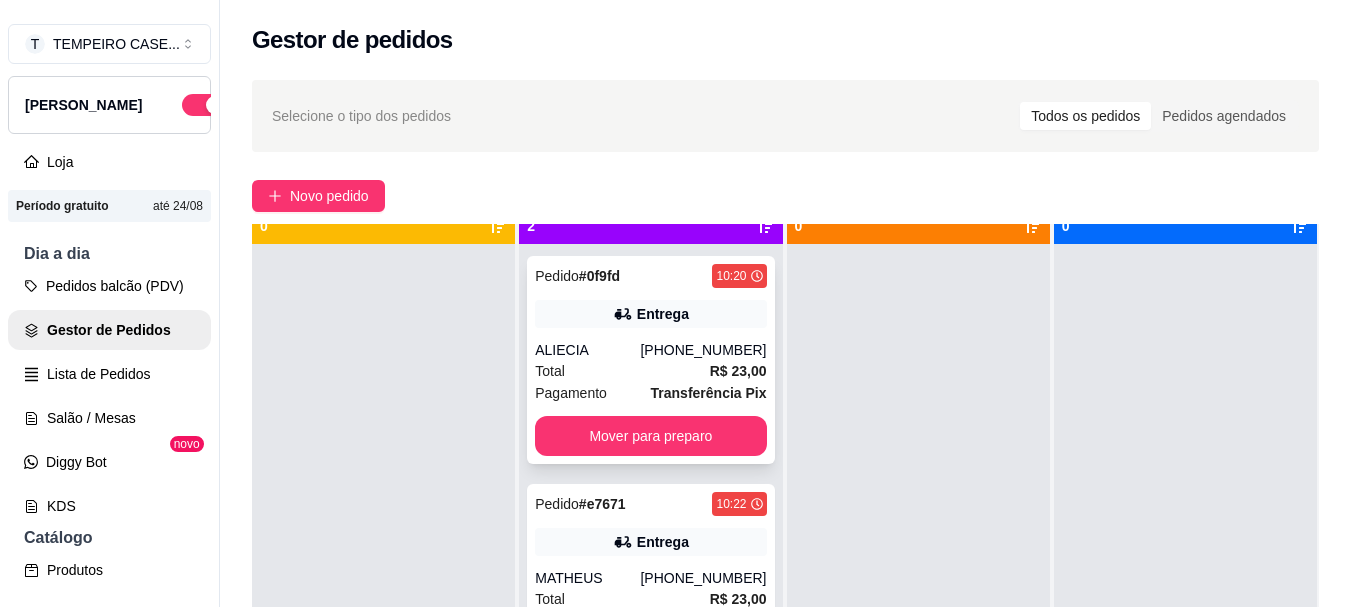 scroll, scrollTop: 56, scrollLeft: 0, axis: vertical 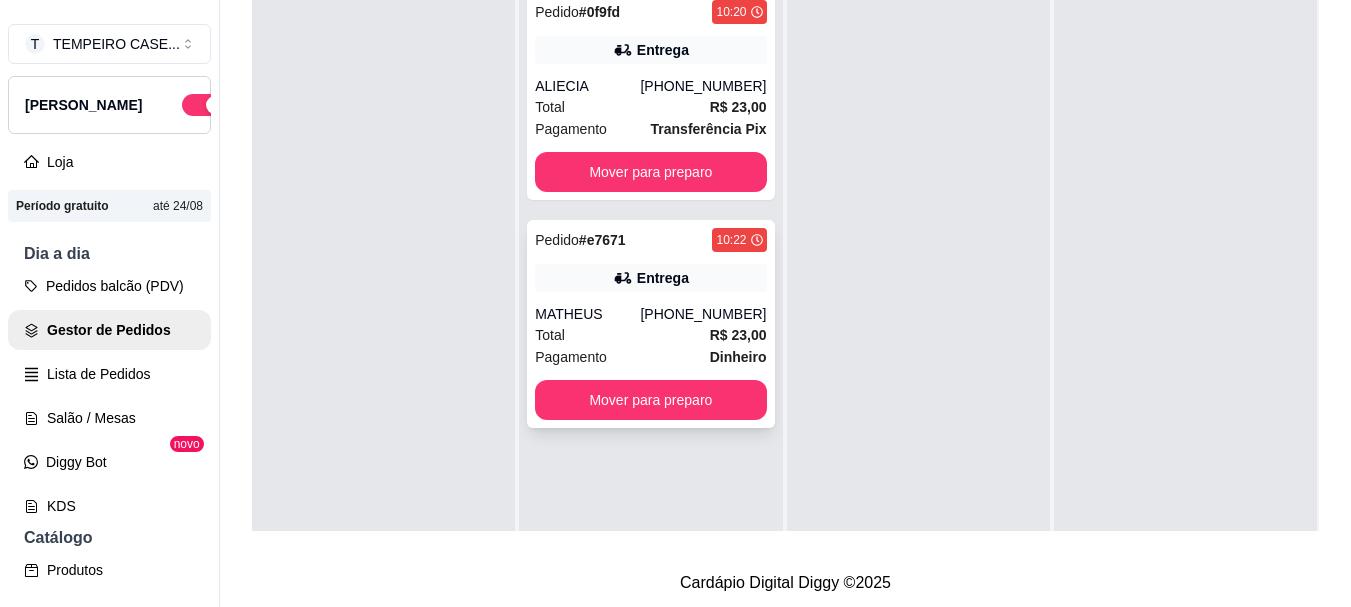 click on "(21) 97630-2197" at bounding box center [703, 314] 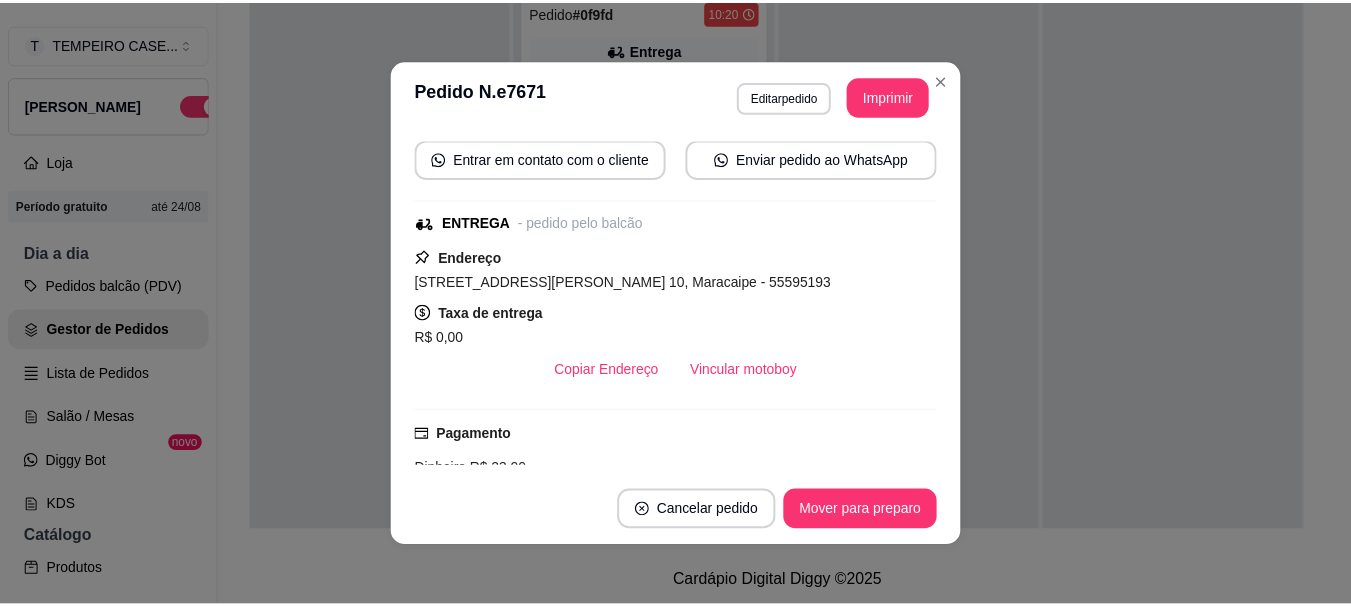 scroll, scrollTop: 200, scrollLeft: 0, axis: vertical 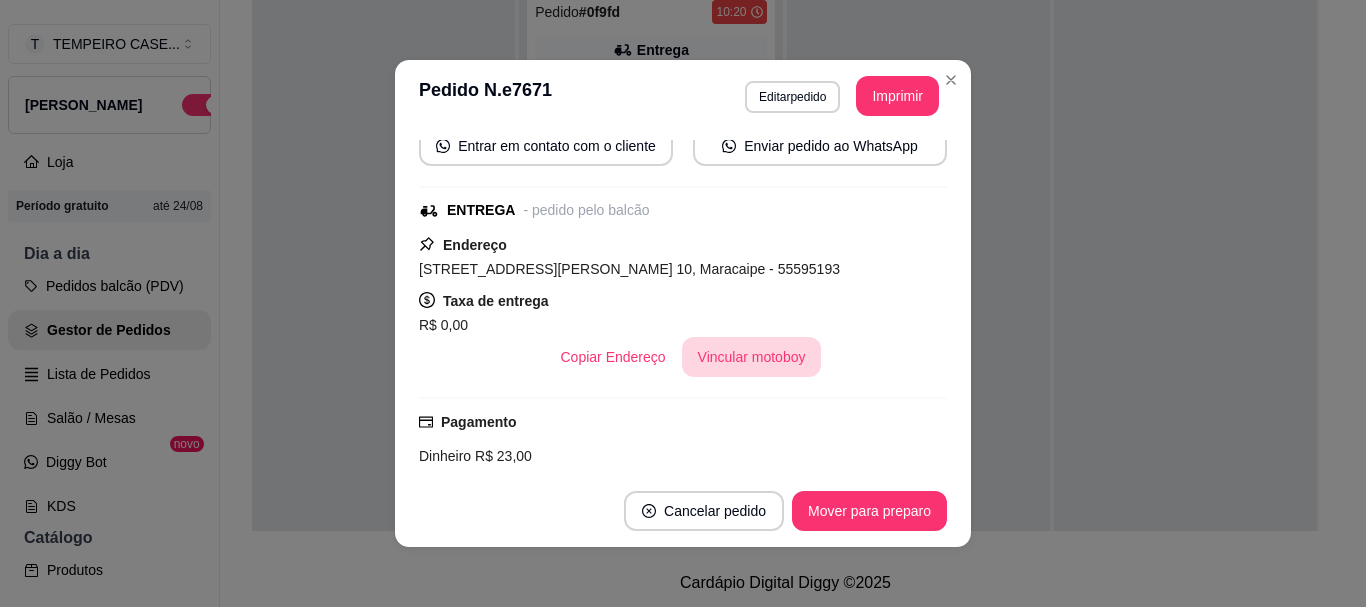 click on "Vincular motoboy" at bounding box center (752, 357) 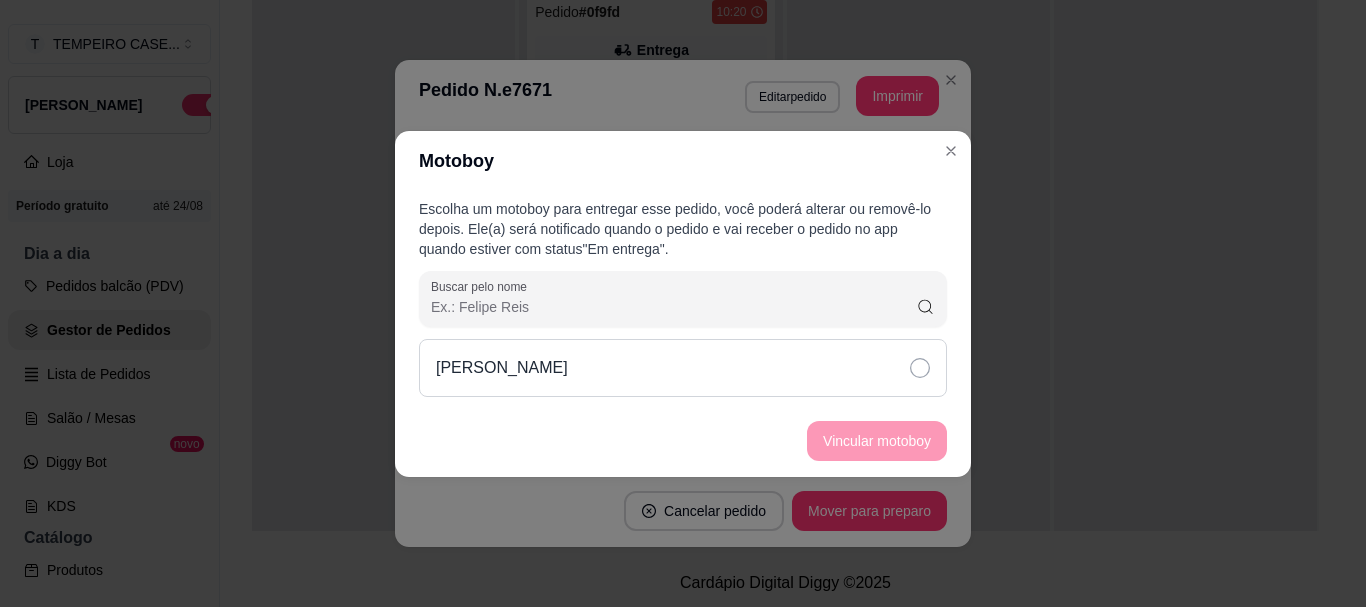 click on "Matheus" at bounding box center (683, 368) 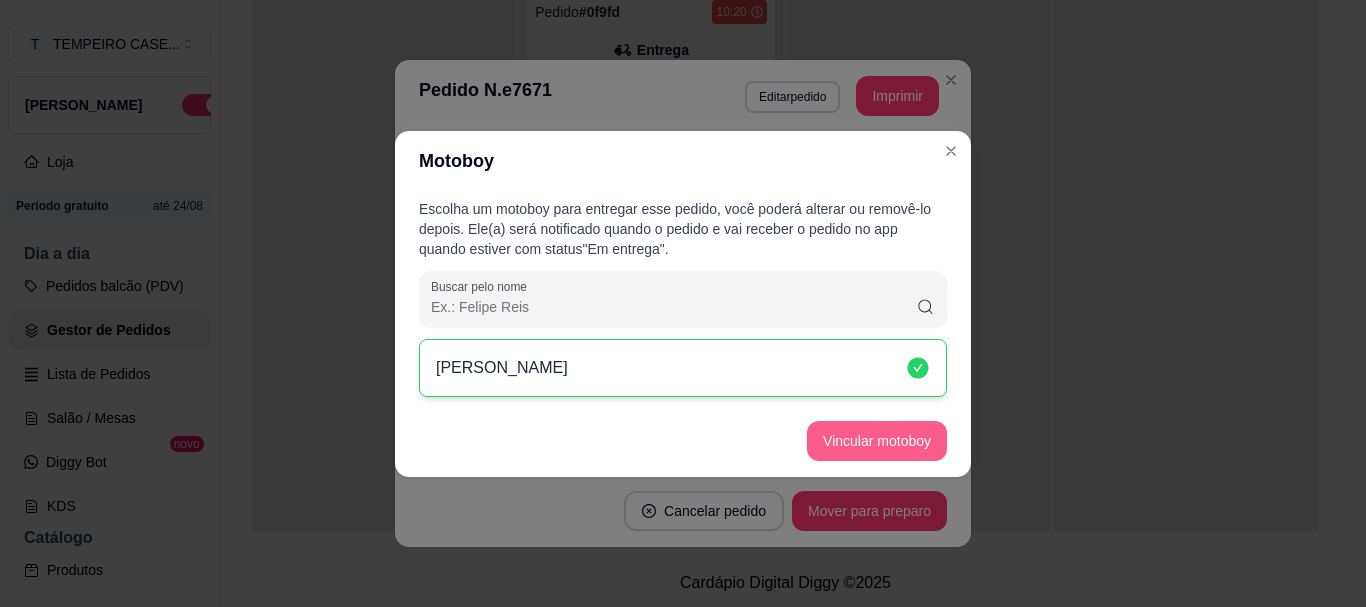 click on "Vincular motoboy" at bounding box center [877, 441] 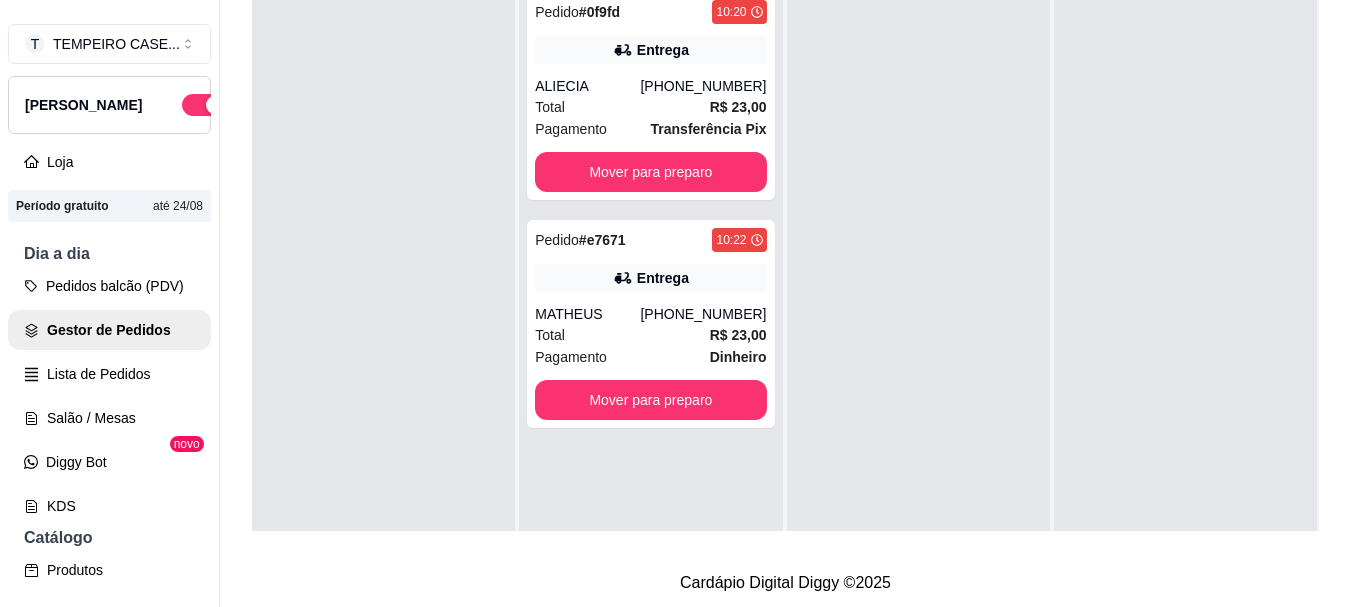 scroll, scrollTop: 0, scrollLeft: 0, axis: both 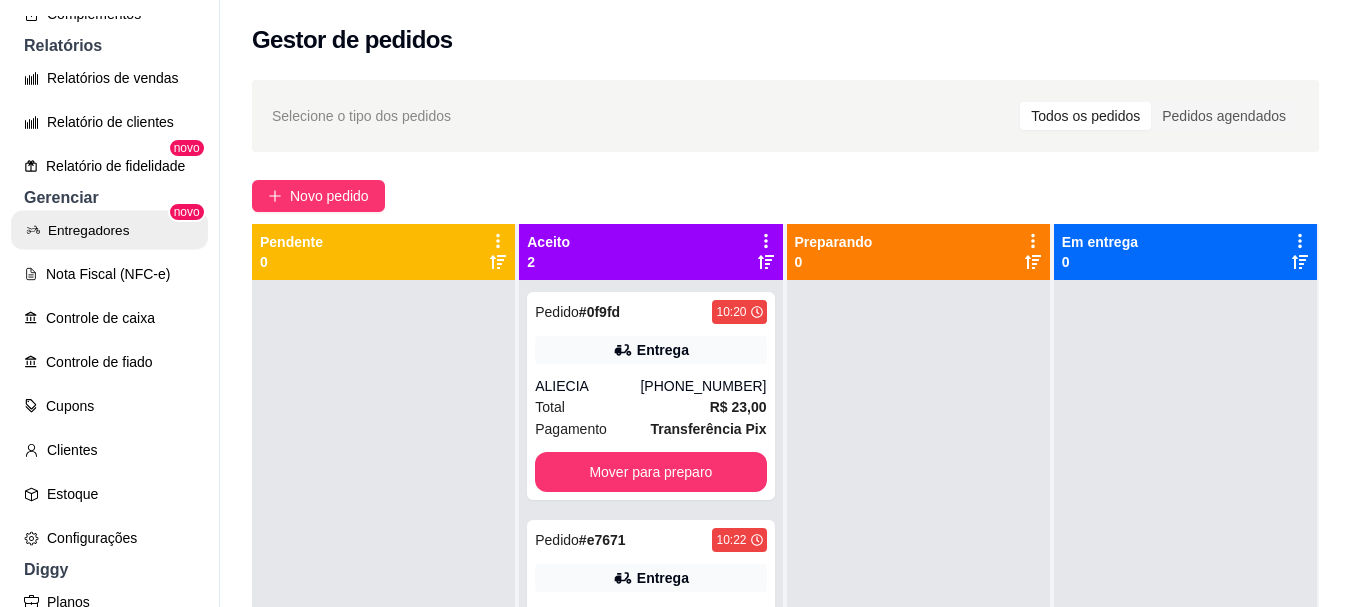 click on "Entregadores" at bounding box center (109, 230) 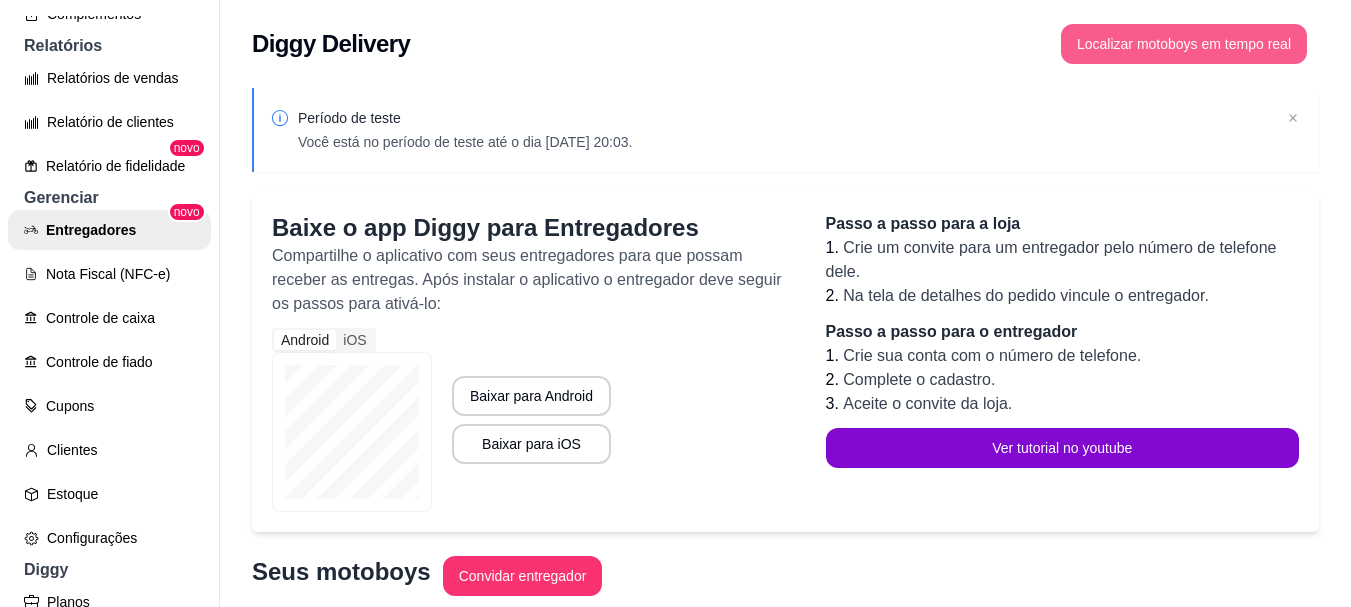 click on "Localizar motoboys em tempo real" at bounding box center (1184, 44) 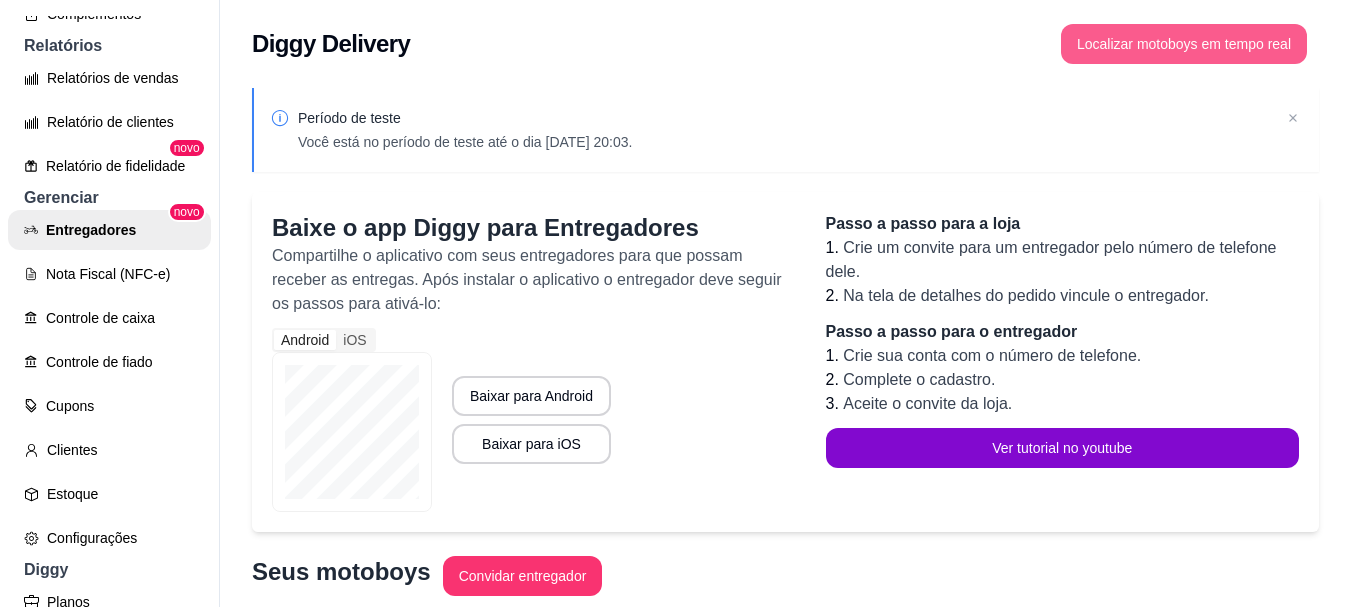 click on "Localizar motoboys em tempo real" at bounding box center (1184, 44) 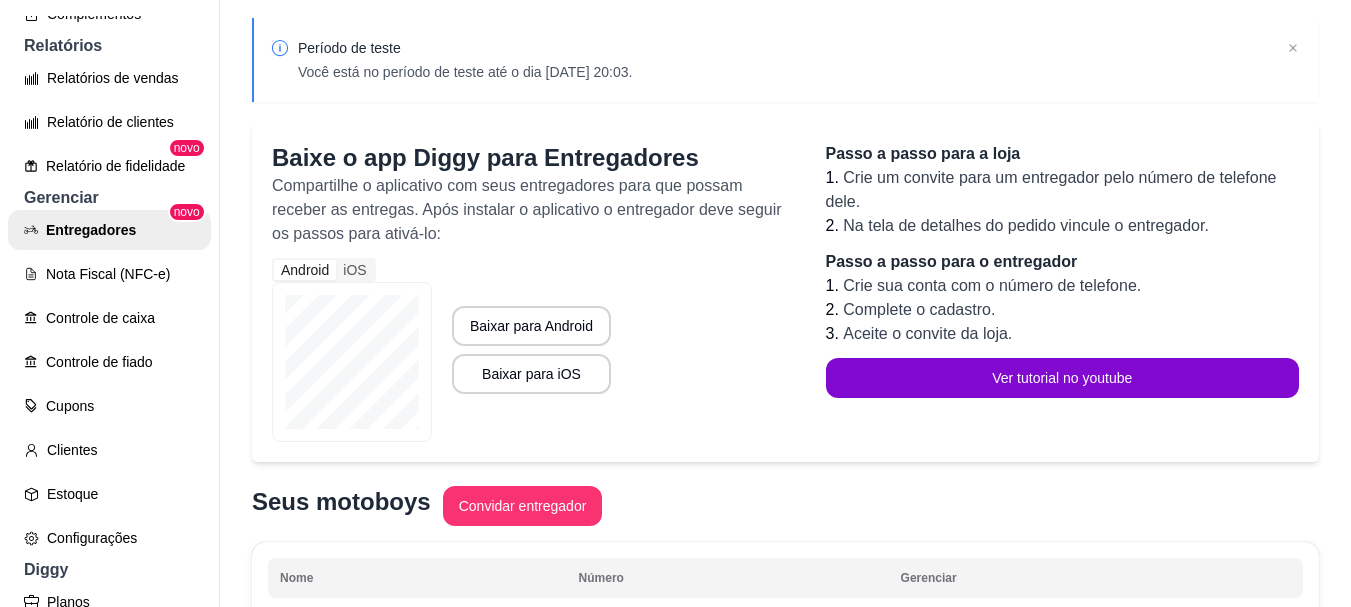 scroll, scrollTop: 100, scrollLeft: 0, axis: vertical 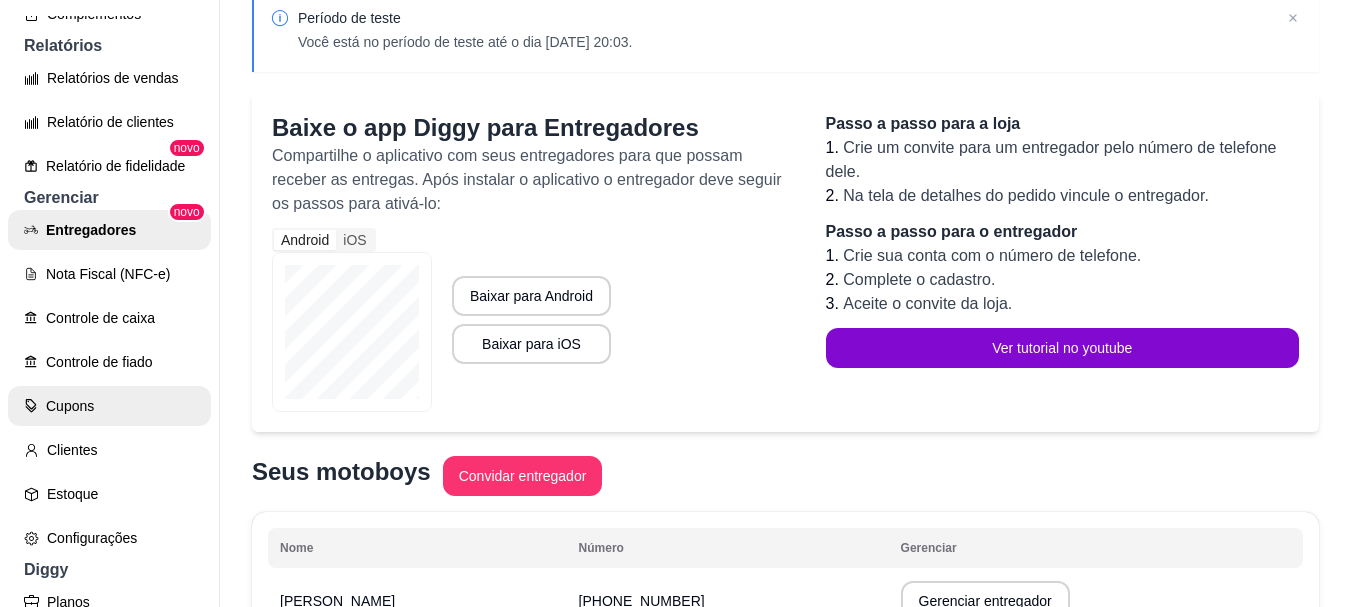 click on "Cupons" at bounding box center [109, 406] 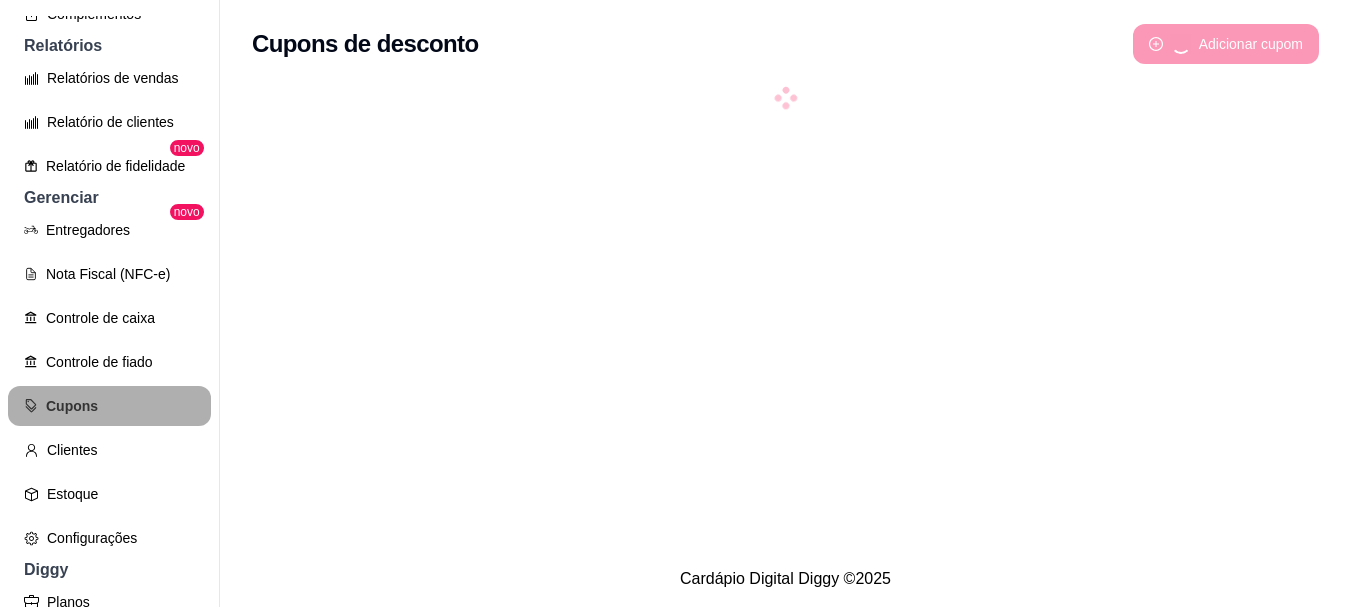 scroll, scrollTop: 0, scrollLeft: 0, axis: both 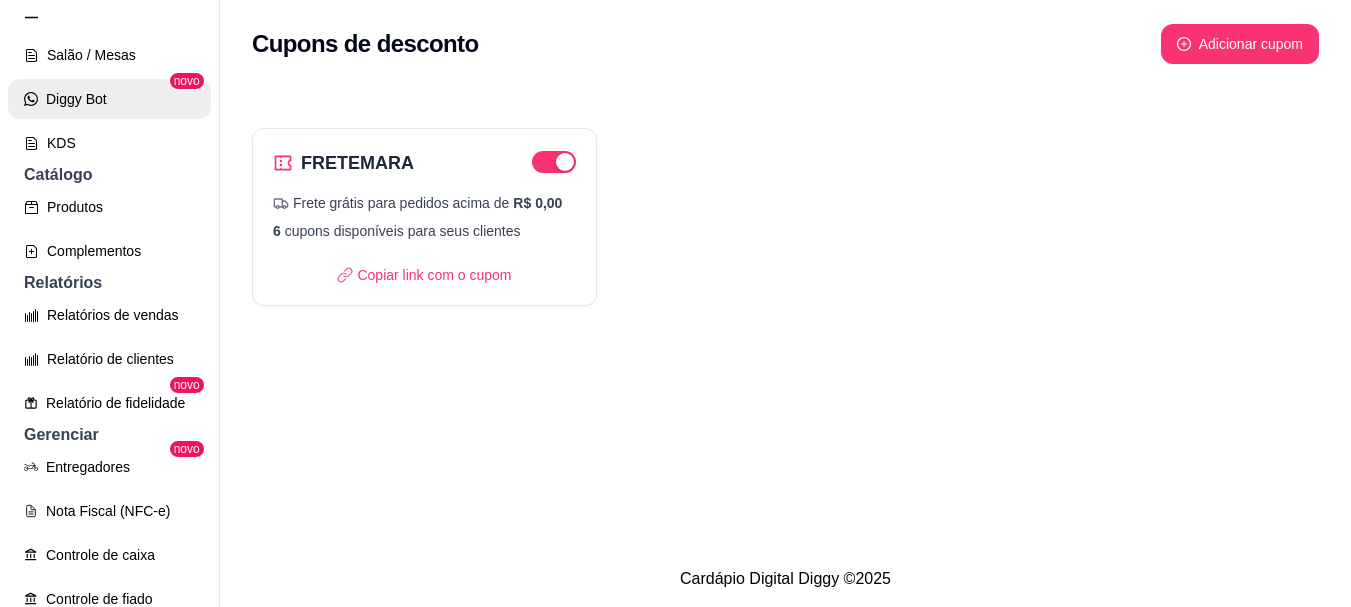 click on "Diggy Bot" at bounding box center [109, 99] 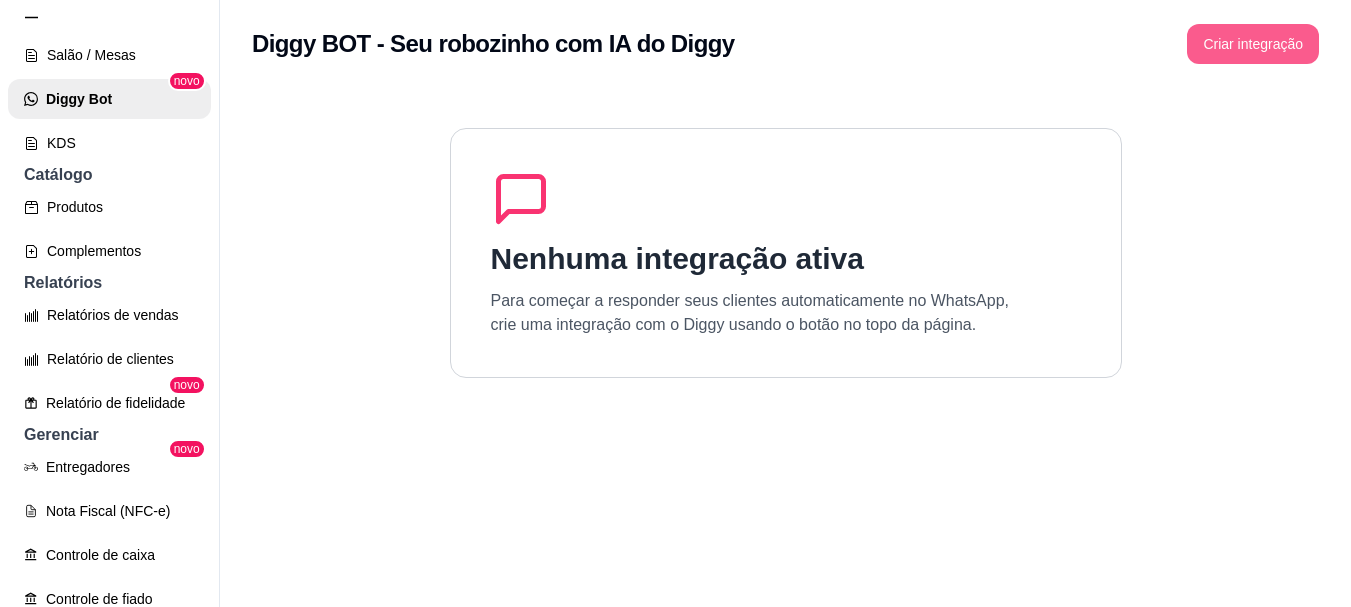 click on "Criar integração" at bounding box center (1253, 44) 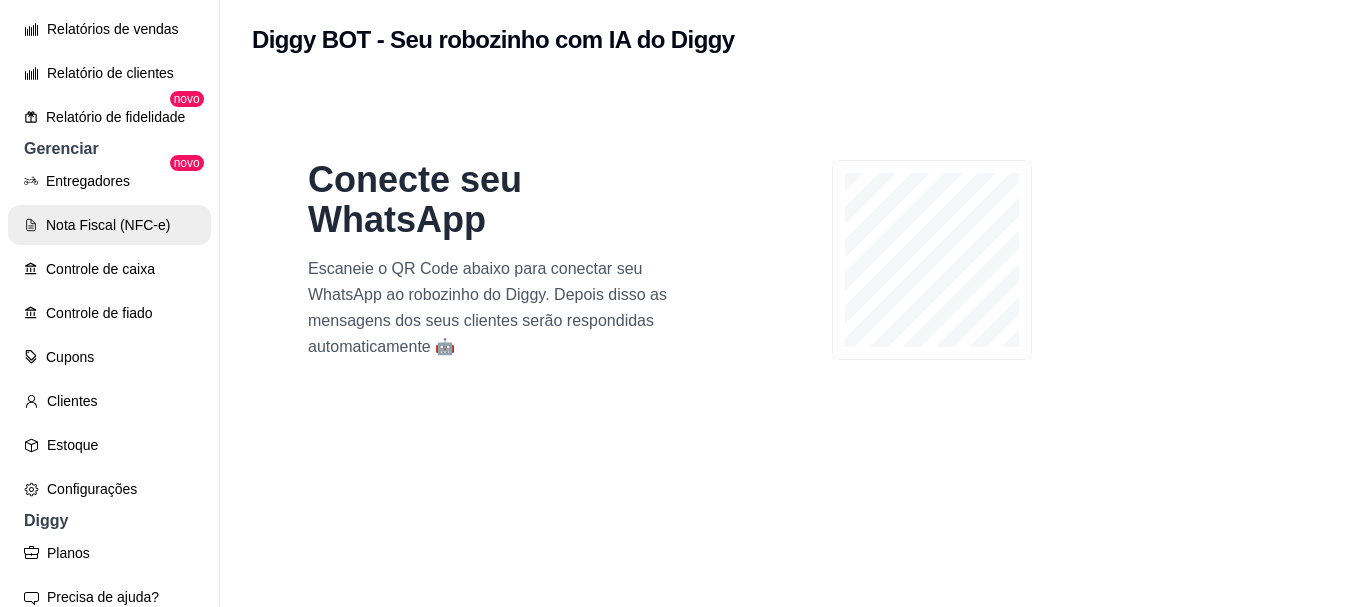 scroll, scrollTop: 663, scrollLeft: 0, axis: vertical 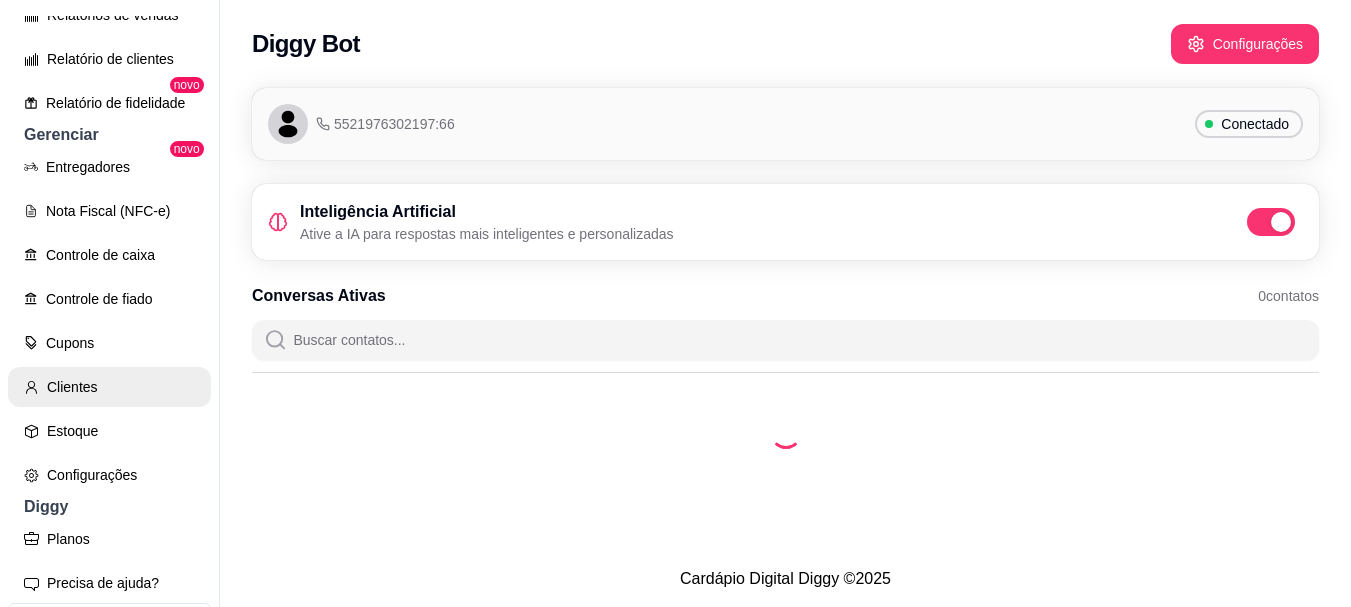click on "Clientes" at bounding box center (109, 387) 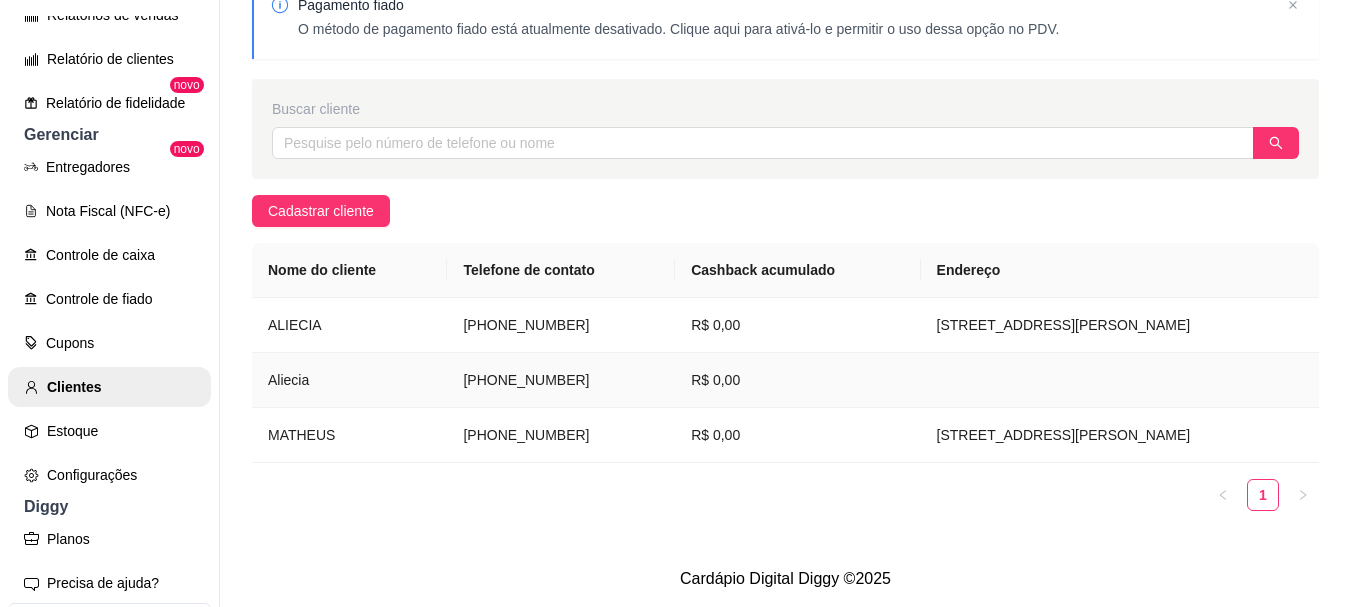 scroll, scrollTop: 120, scrollLeft: 0, axis: vertical 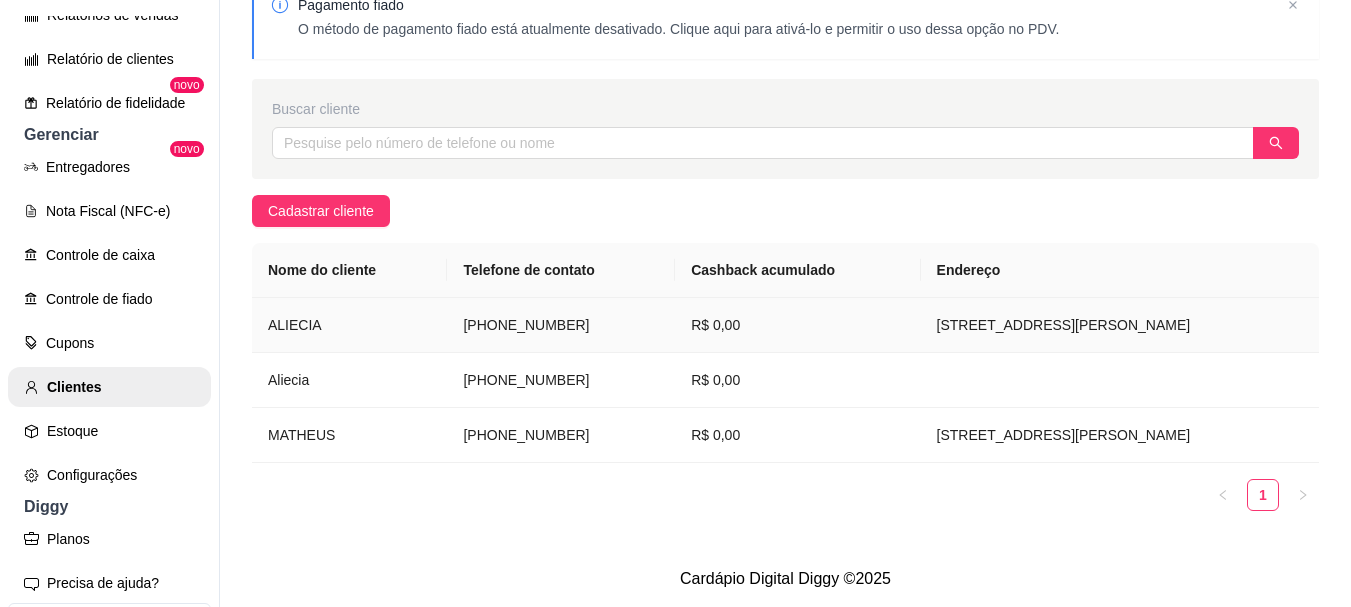 click on "ALIECIA" at bounding box center (349, 325) 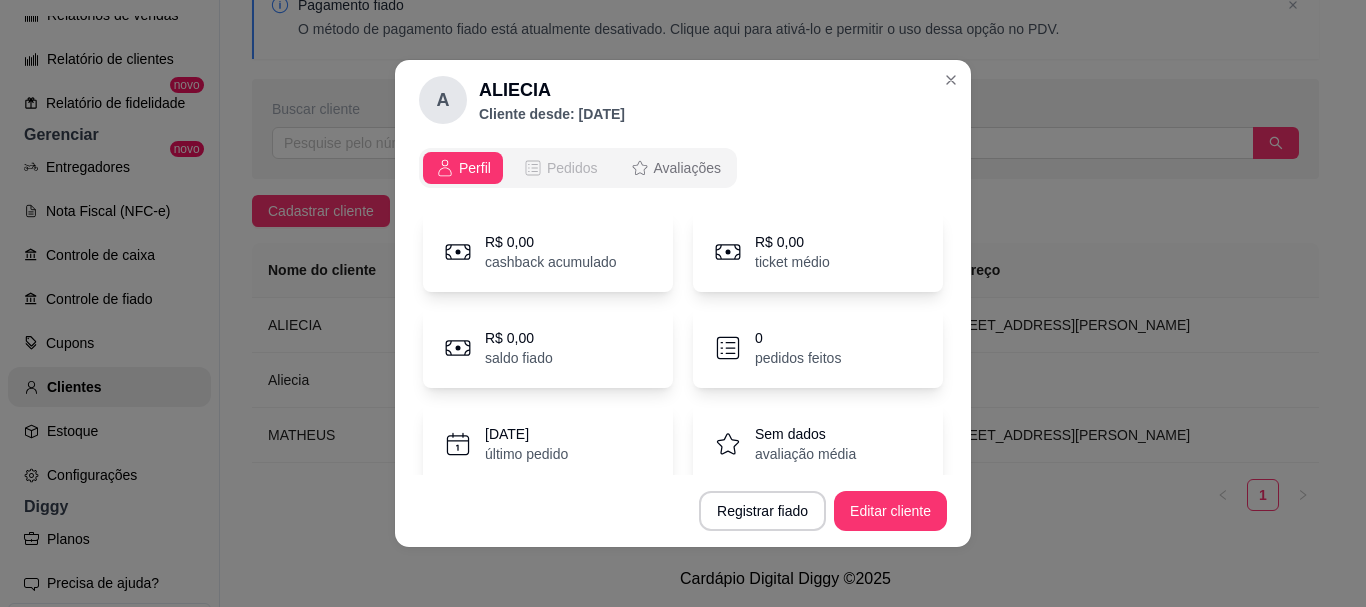 click on "Pedidos" at bounding box center [572, 168] 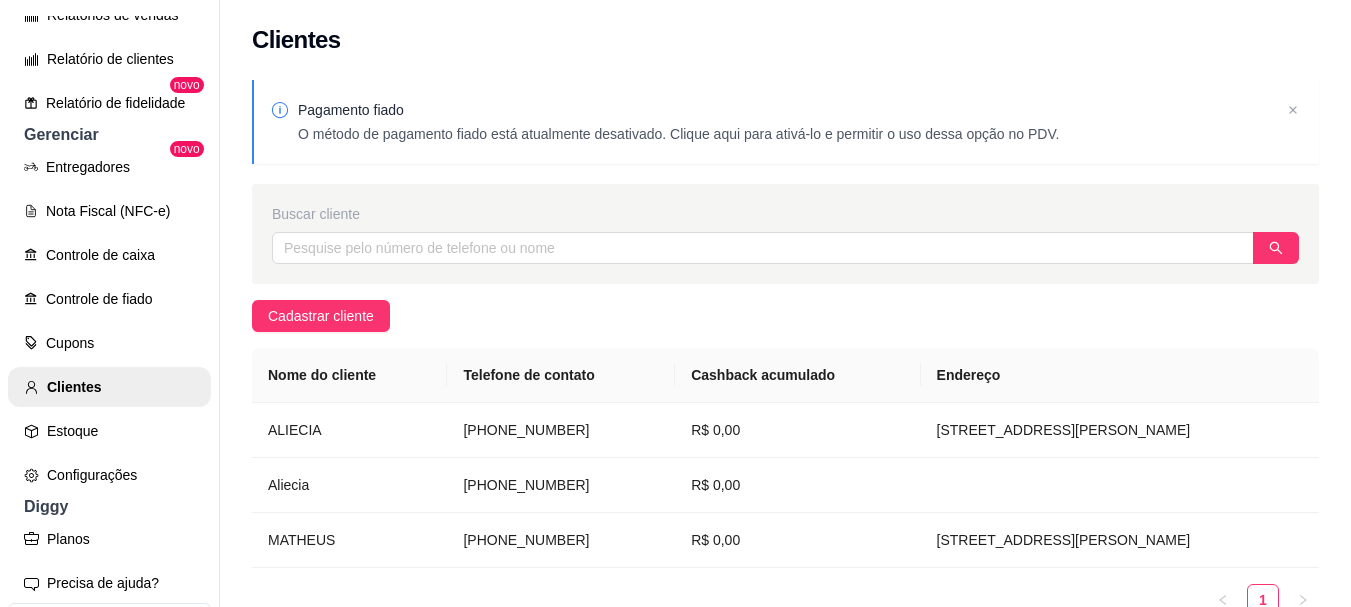 scroll, scrollTop: 120, scrollLeft: 0, axis: vertical 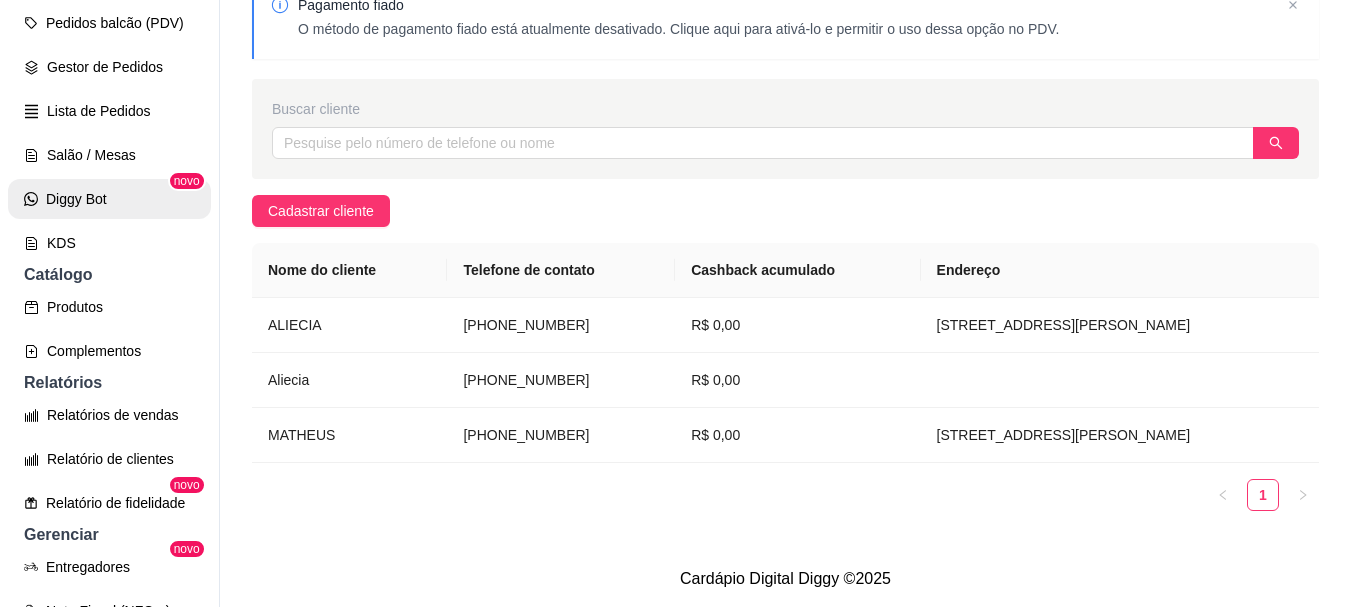 click on "Diggy Bot" at bounding box center (109, 199) 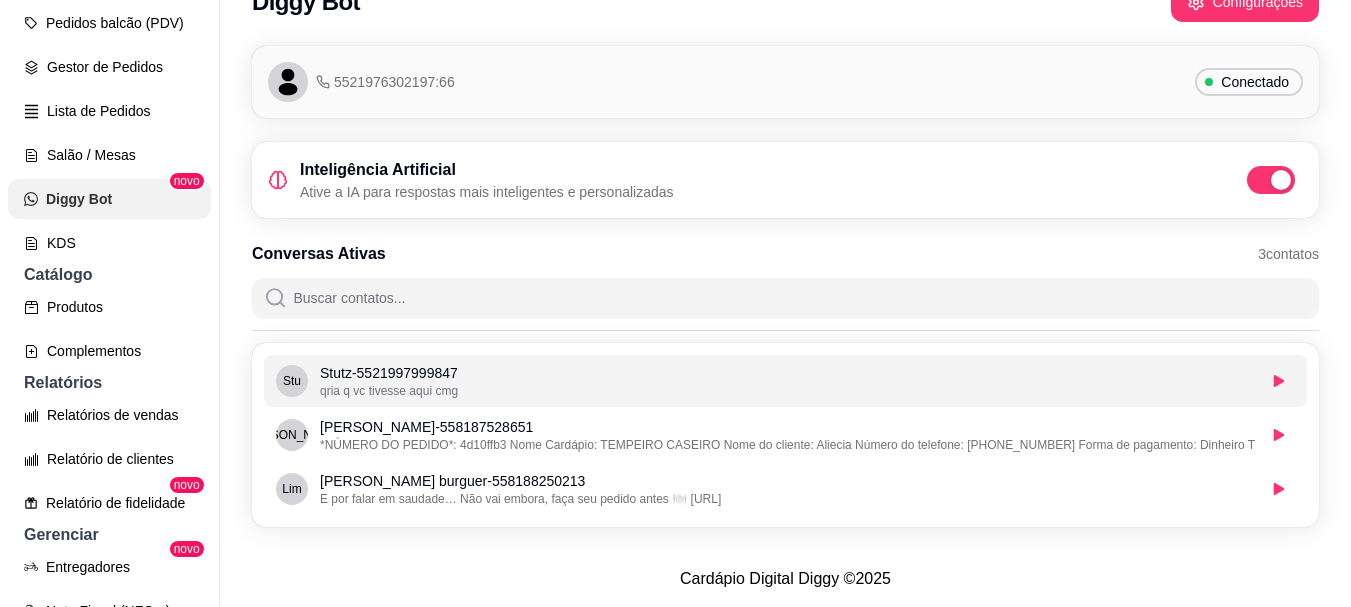 scroll, scrollTop: 0, scrollLeft: 0, axis: both 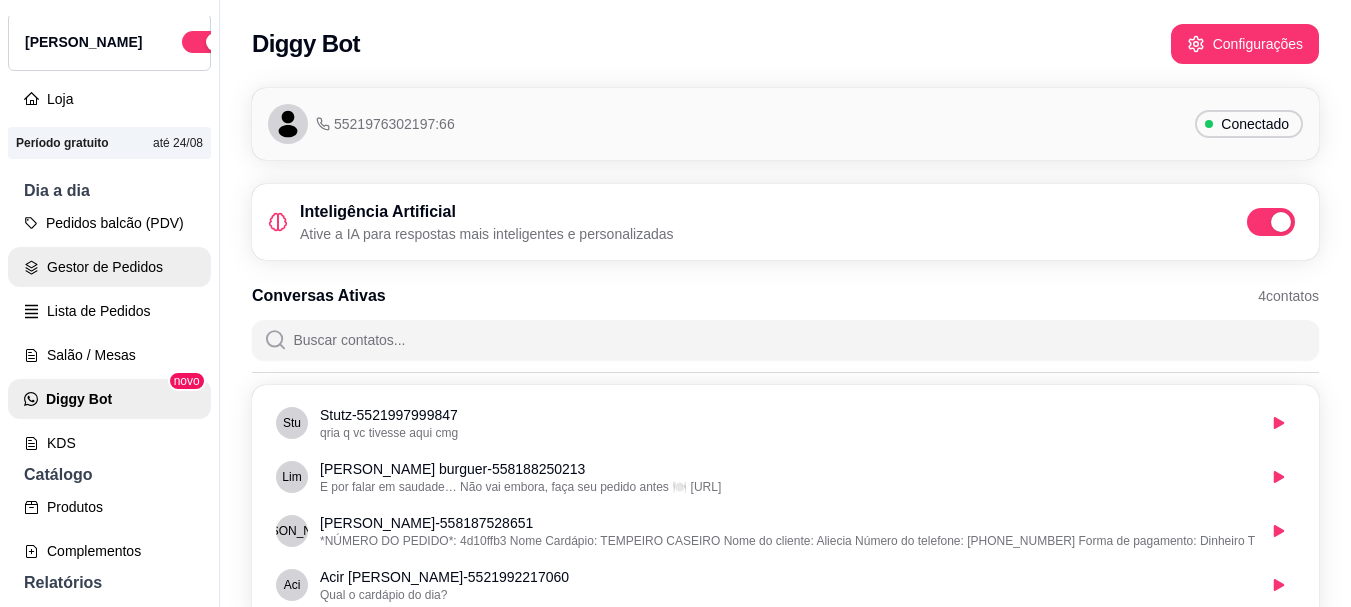 click on "Gestor de Pedidos" at bounding box center (109, 267) 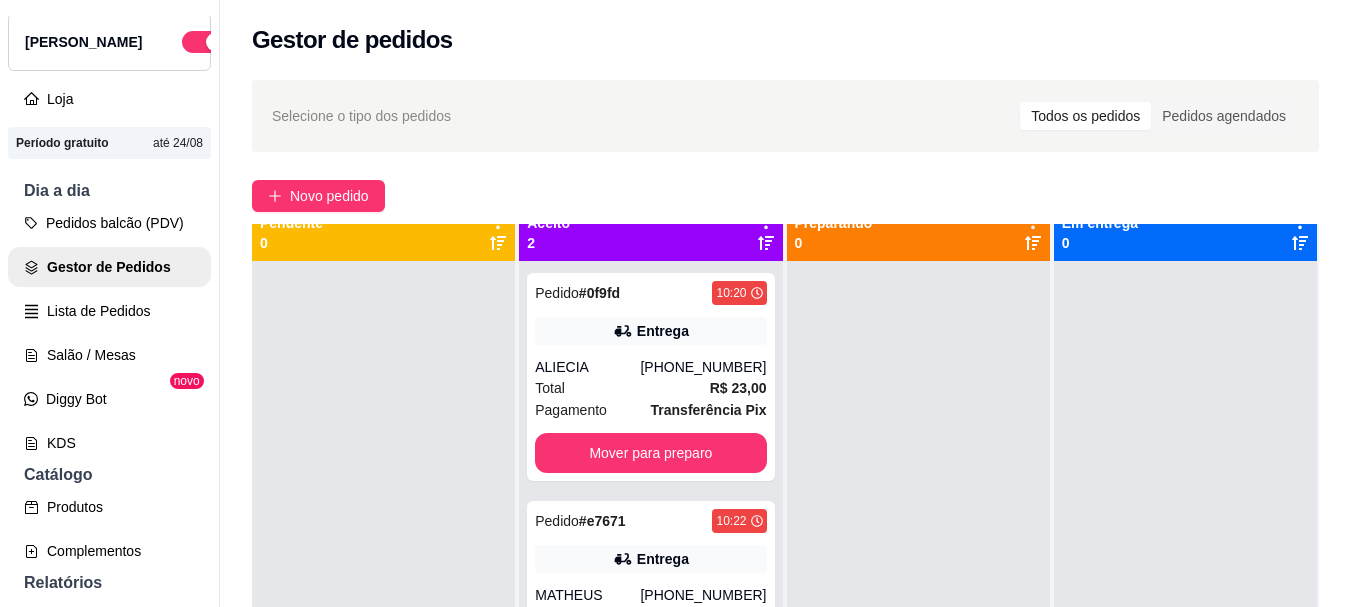 scroll, scrollTop: 0, scrollLeft: 0, axis: both 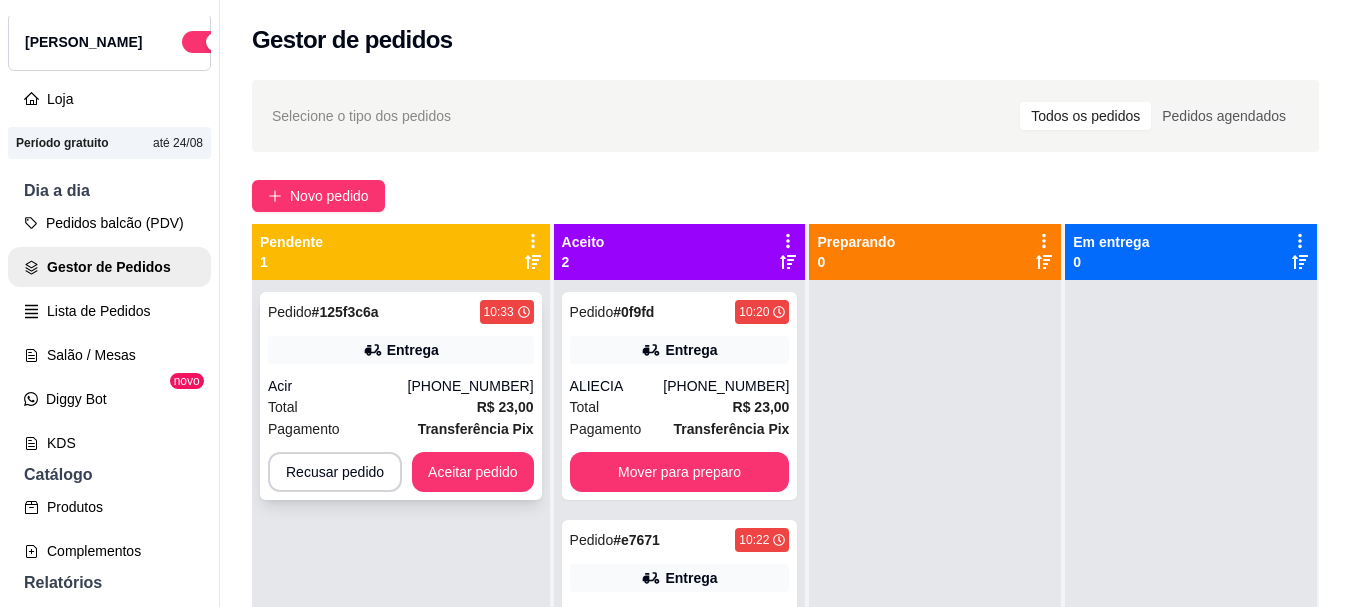 click on "Acir" at bounding box center (338, 386) 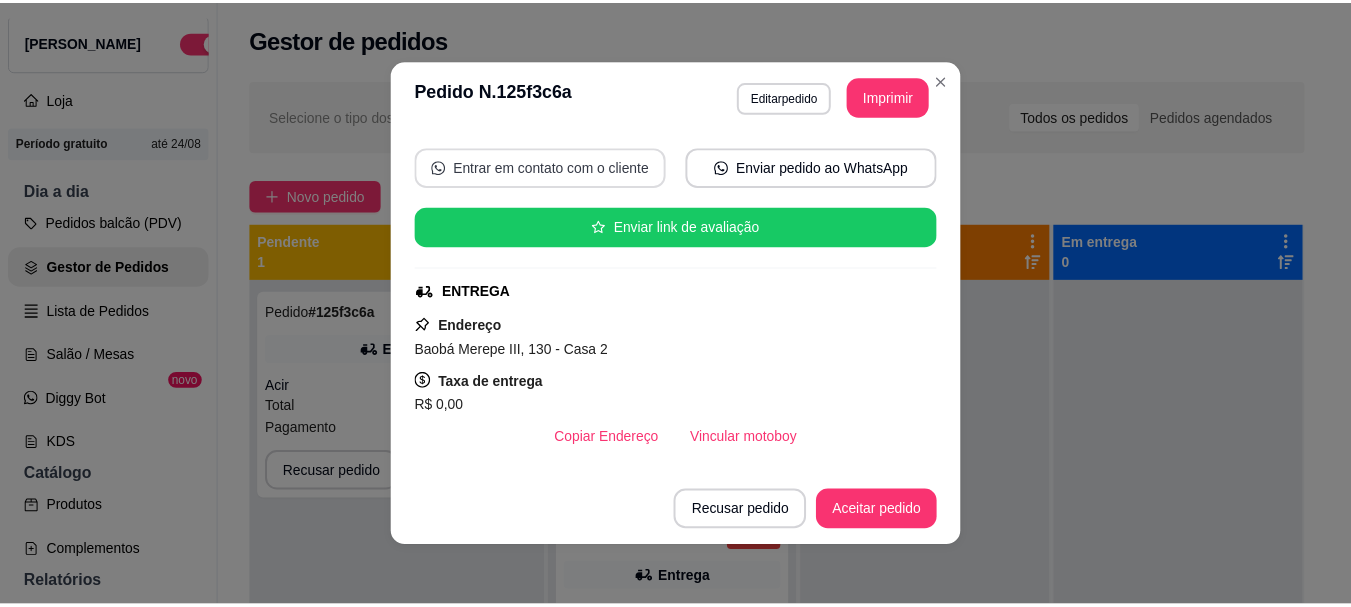 scroll, scrollTop: 208, scrollLeft: 0, axis: vertical 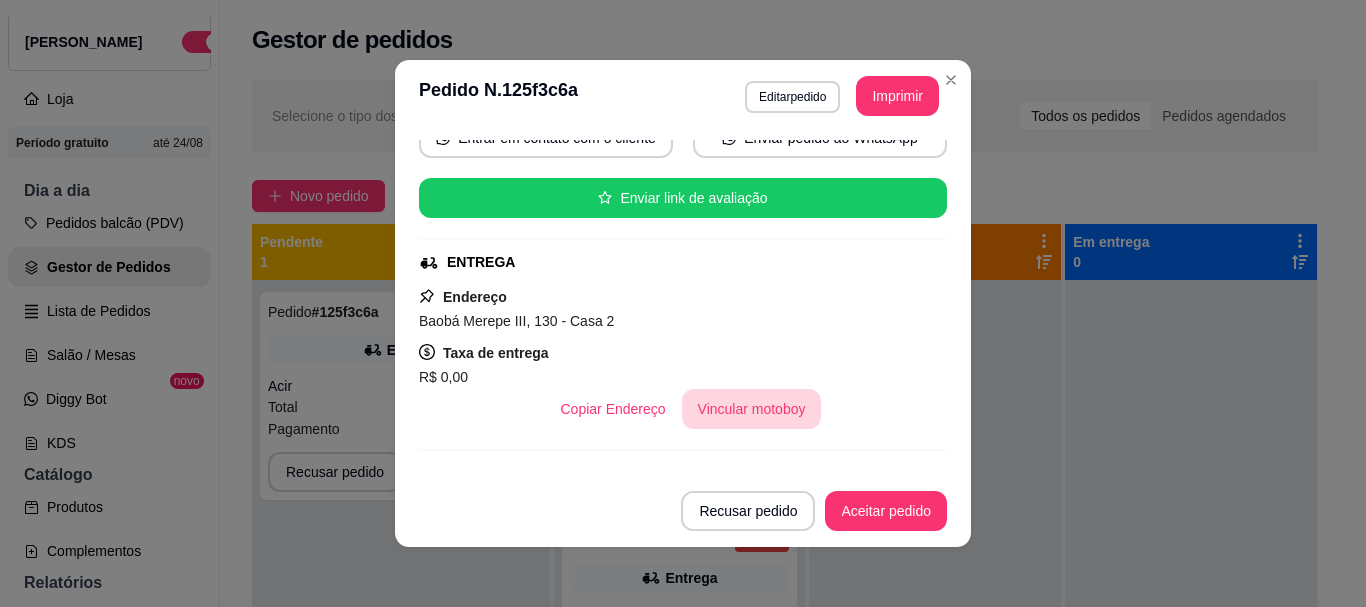 click on "Vincular motoboy" at bounding box center [752, 409] 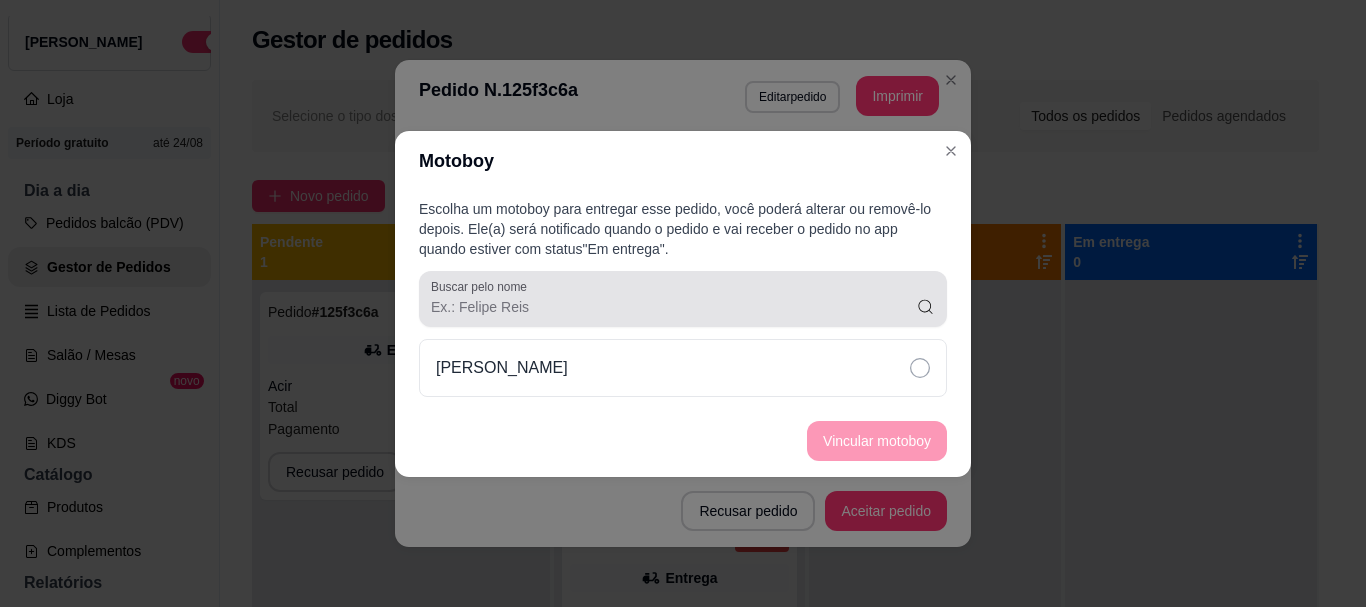 click on "Buscar pelo nome" at bounding box center (683, 299) 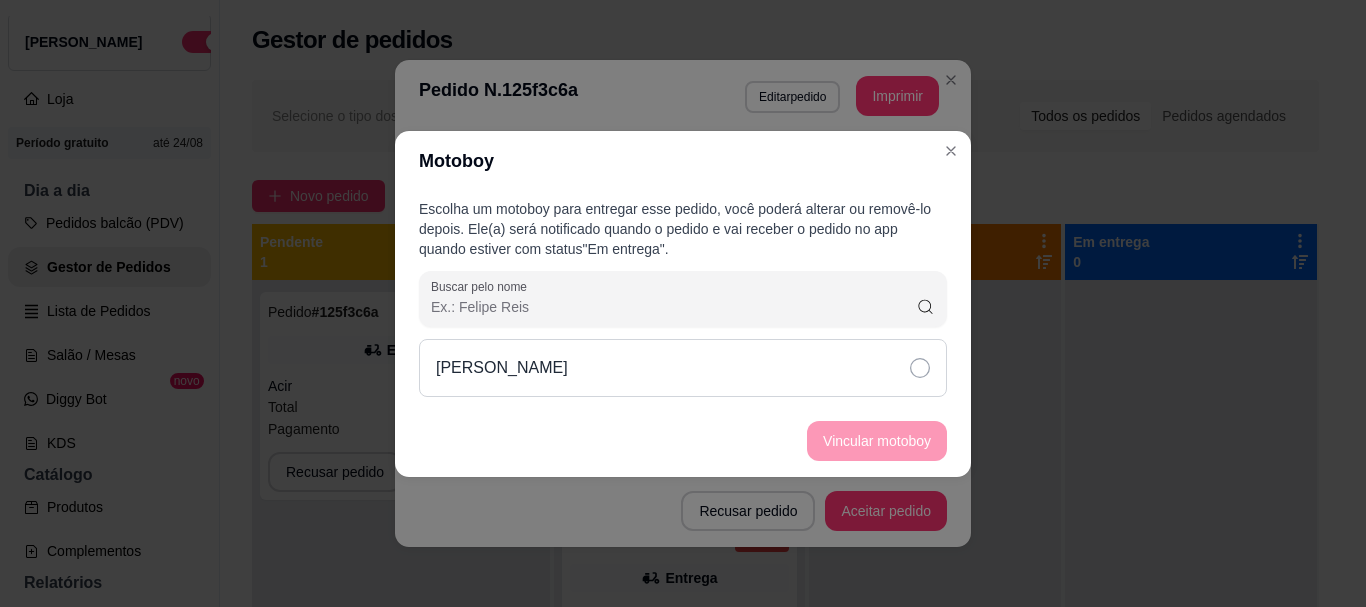 click on "Matheus" at bounding box center (683, 368) 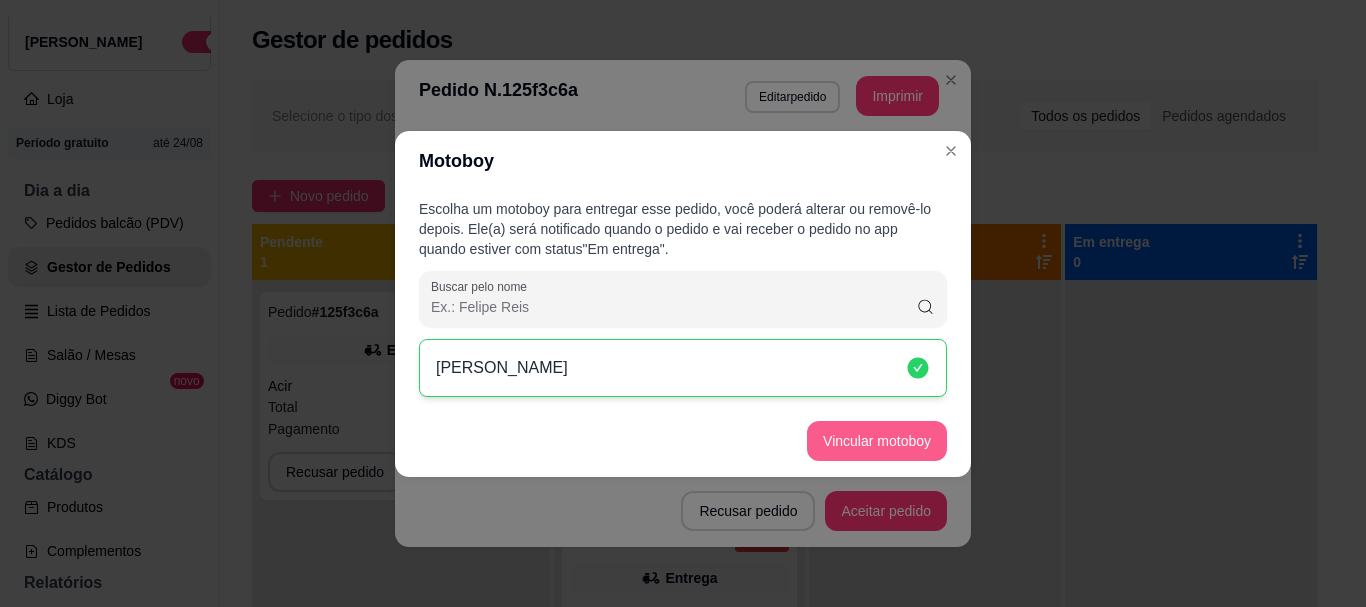 click on "Vincular motoboy" at bounding box center (877, 441) 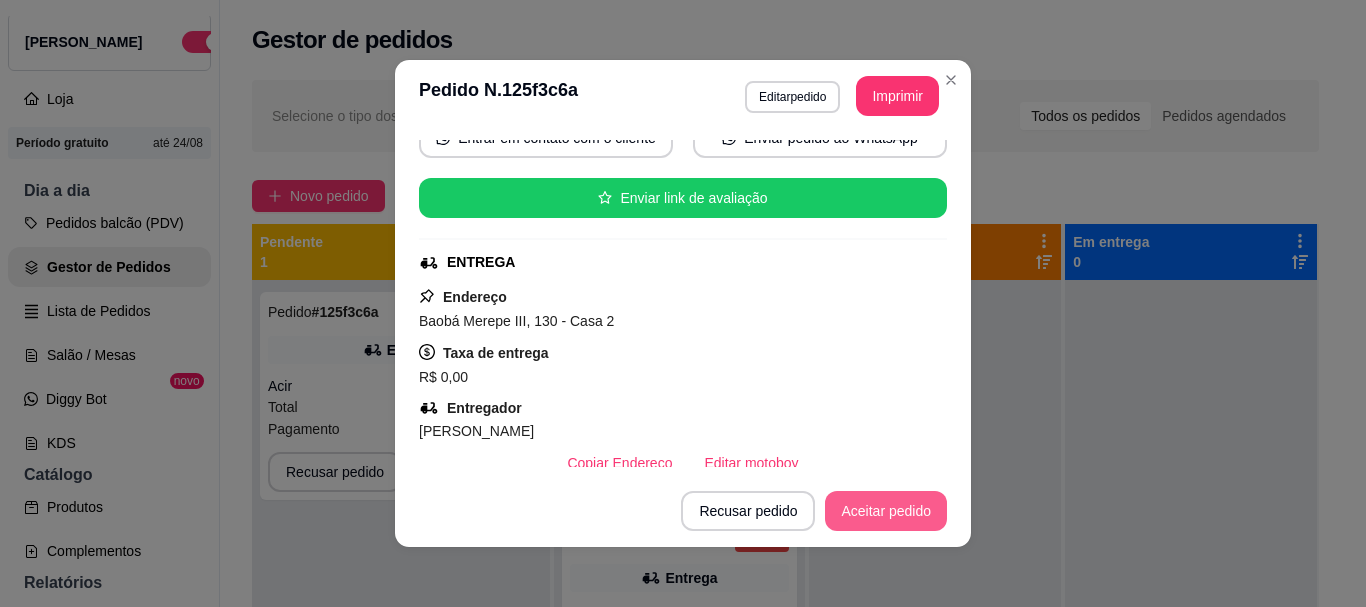 click on "Aceitar pedido" at bounding box center (886, 511) 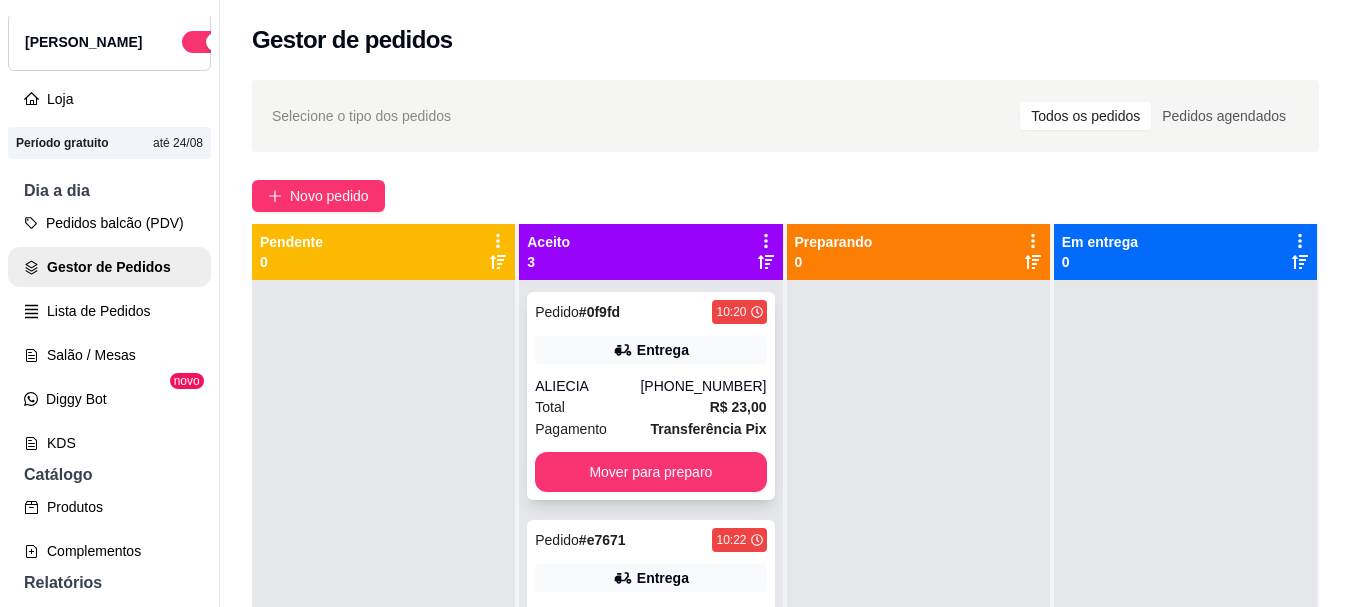 scroll, scrollTop: 97, scrollLeft: 0, axis: vertical 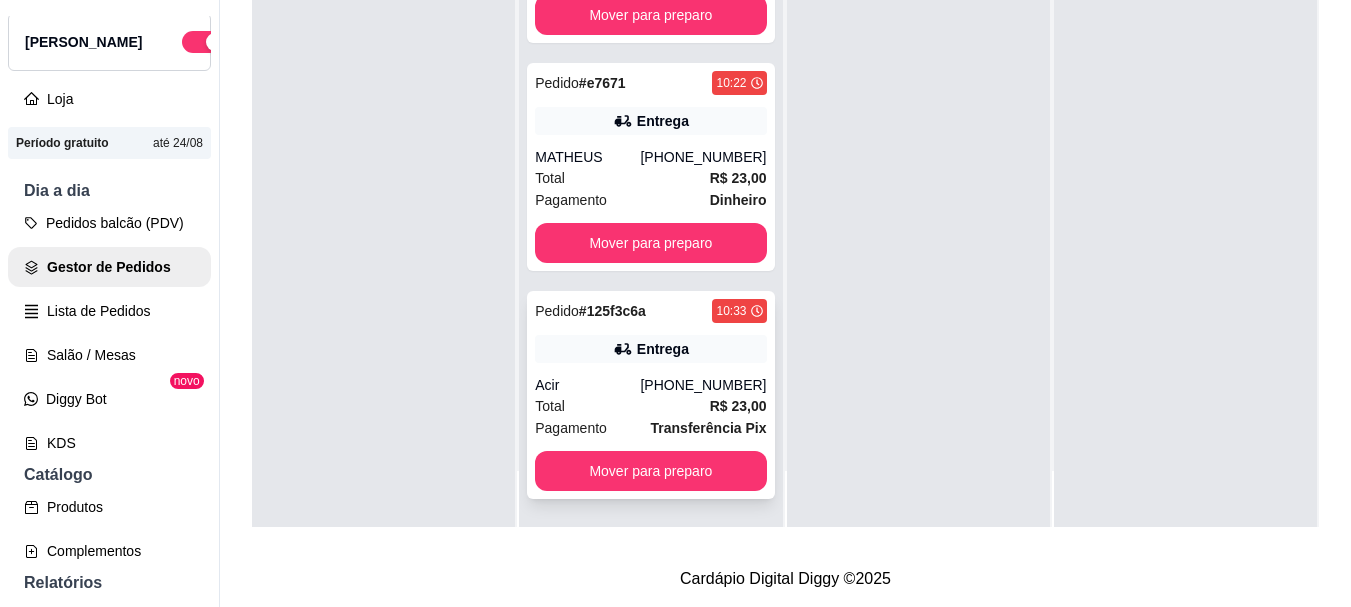 click on "(21) 99221-7060" at bounding box center (703, 385) 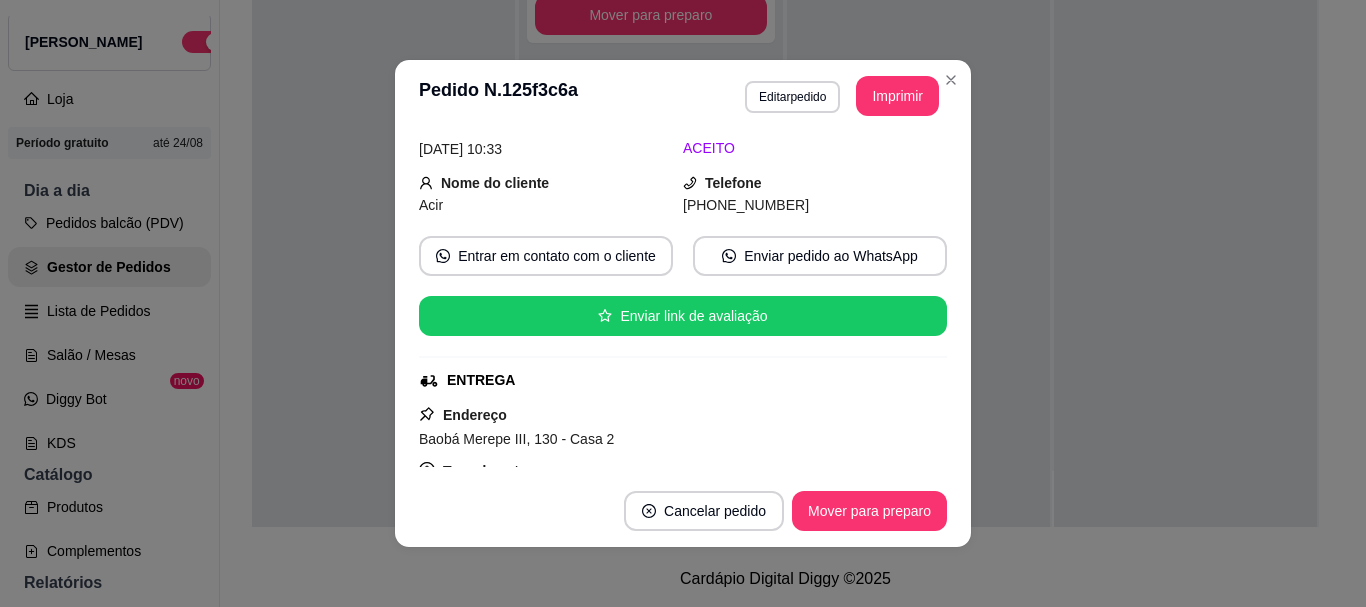 scroll, scrollTop: 0, scrollLeft: 0, axis: both 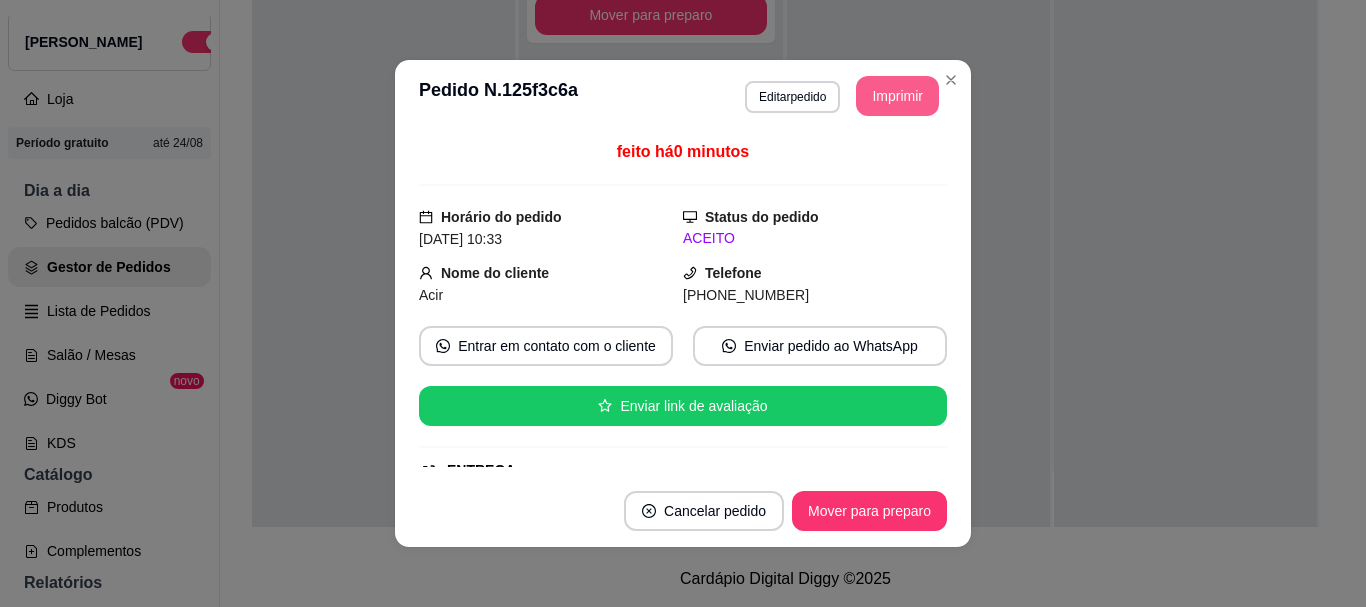click on "Imprimir" at bounding box center (897, 96) 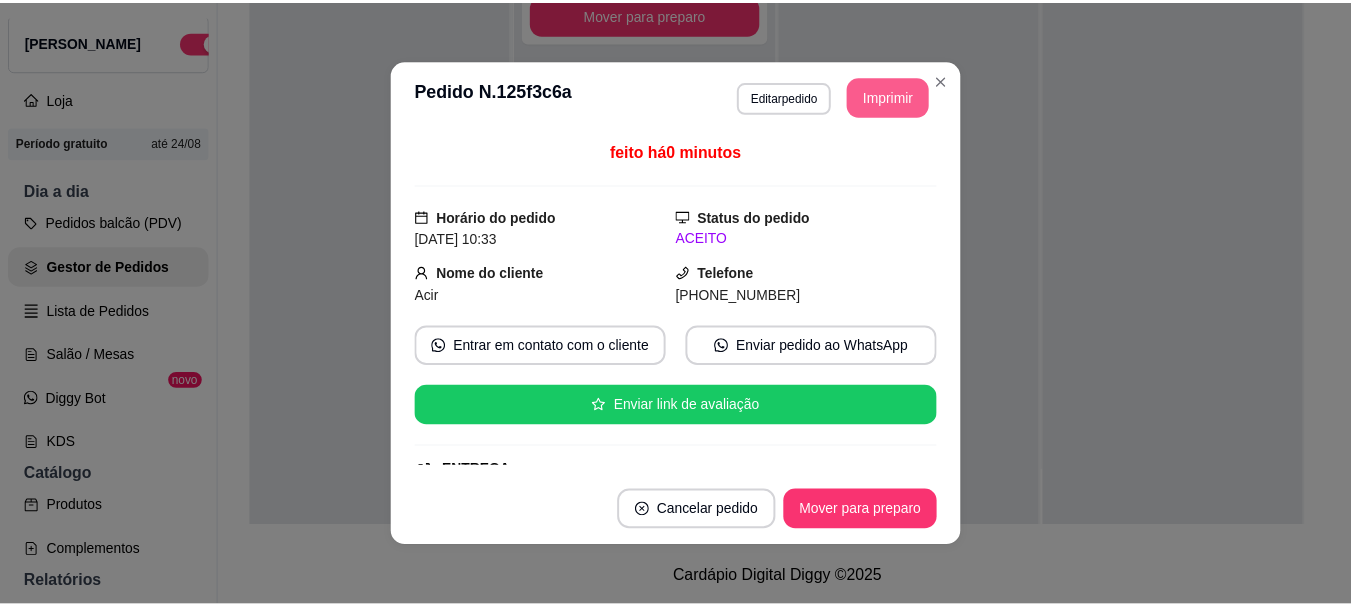 scroll, scrollTop: 0, scrollLeft: 0, axis: both 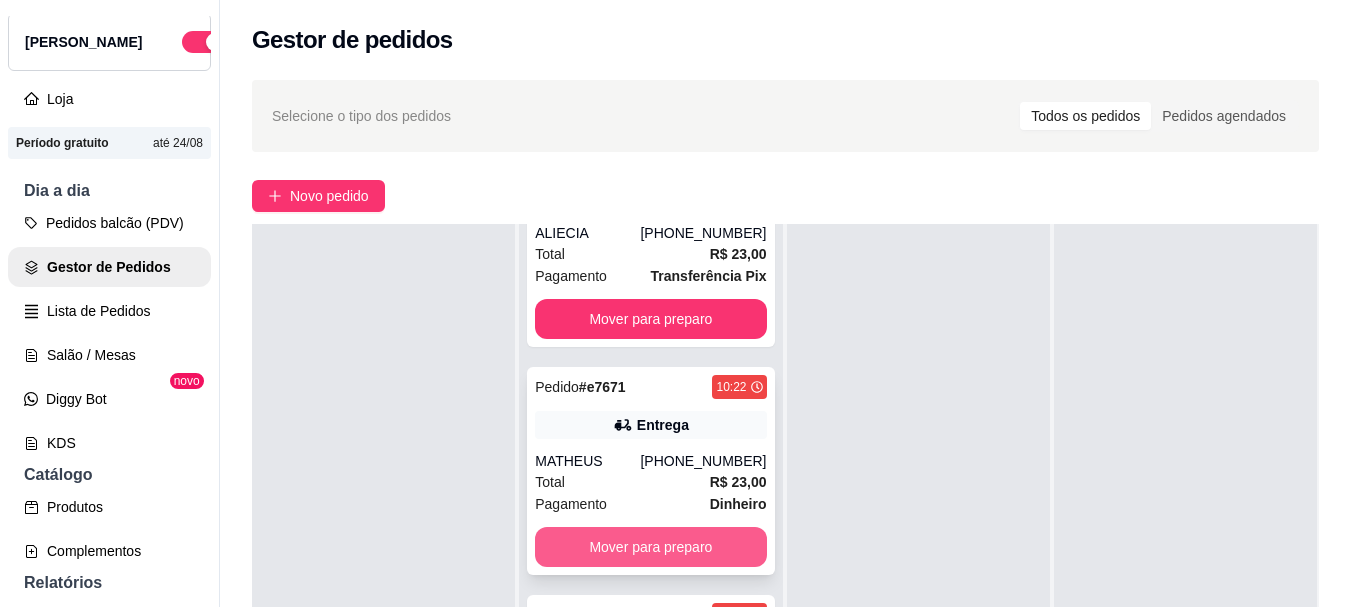 click on "Mover para preparo" at bounding box center [650, 547] 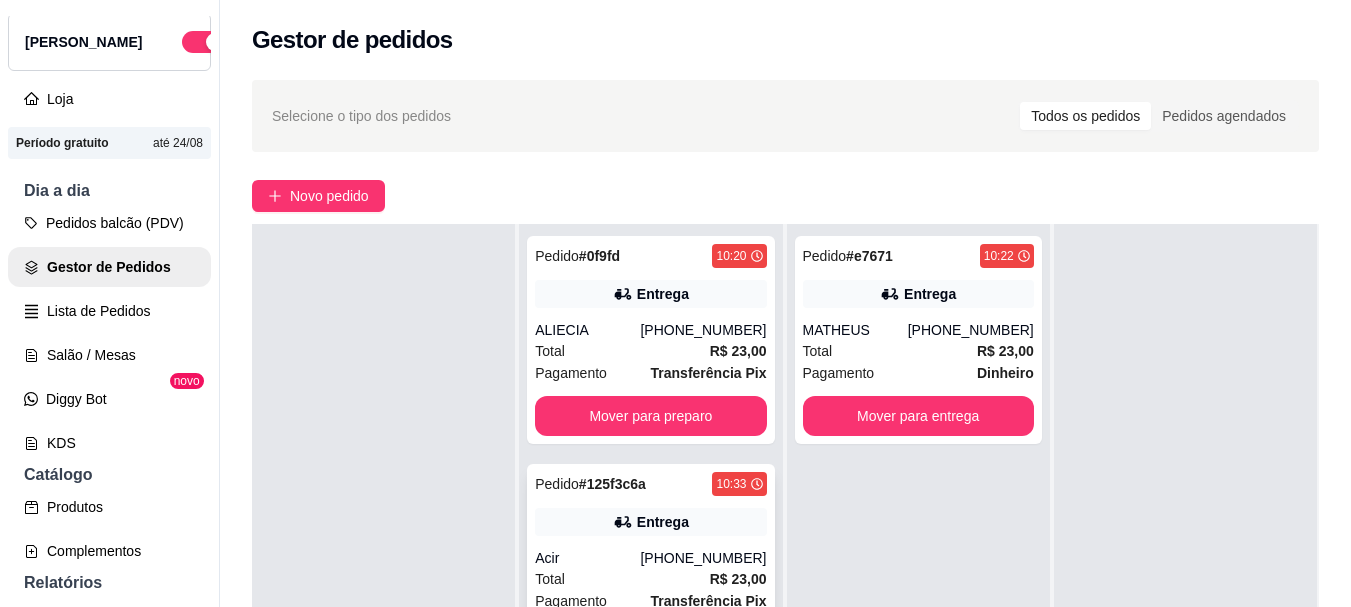 scroll, scrollTop: 0, scrollLeft: 0, axis: both 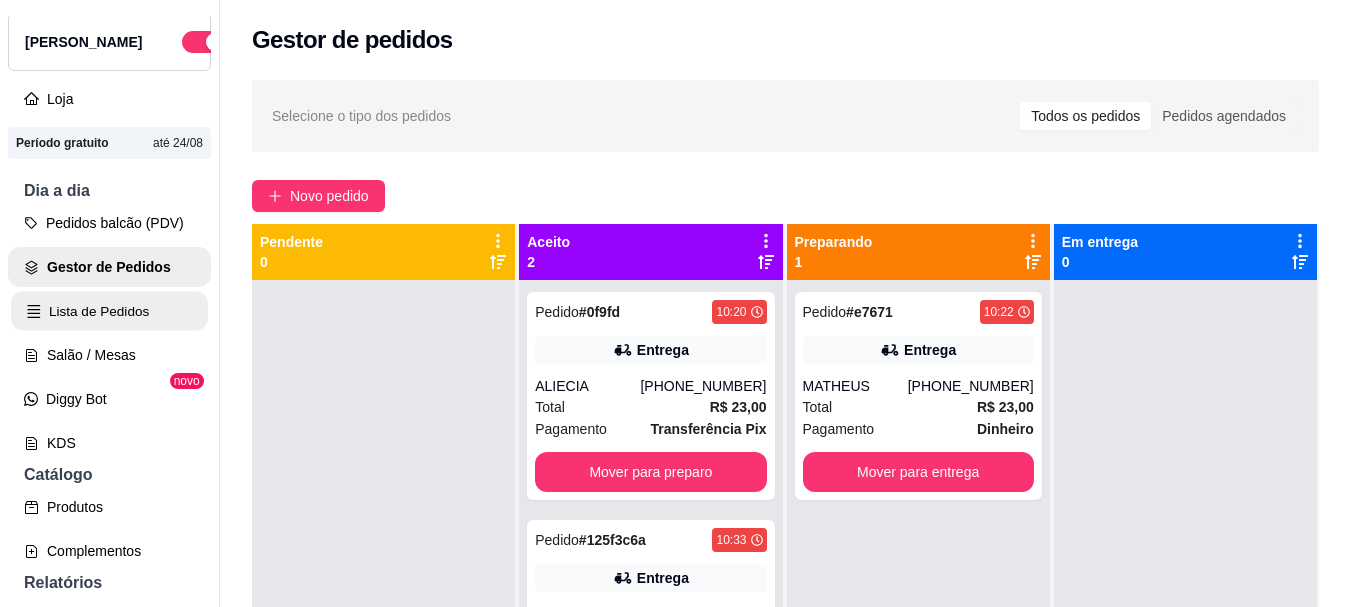 click on "Lista de Pedidos" at bounding box center [109, 311] 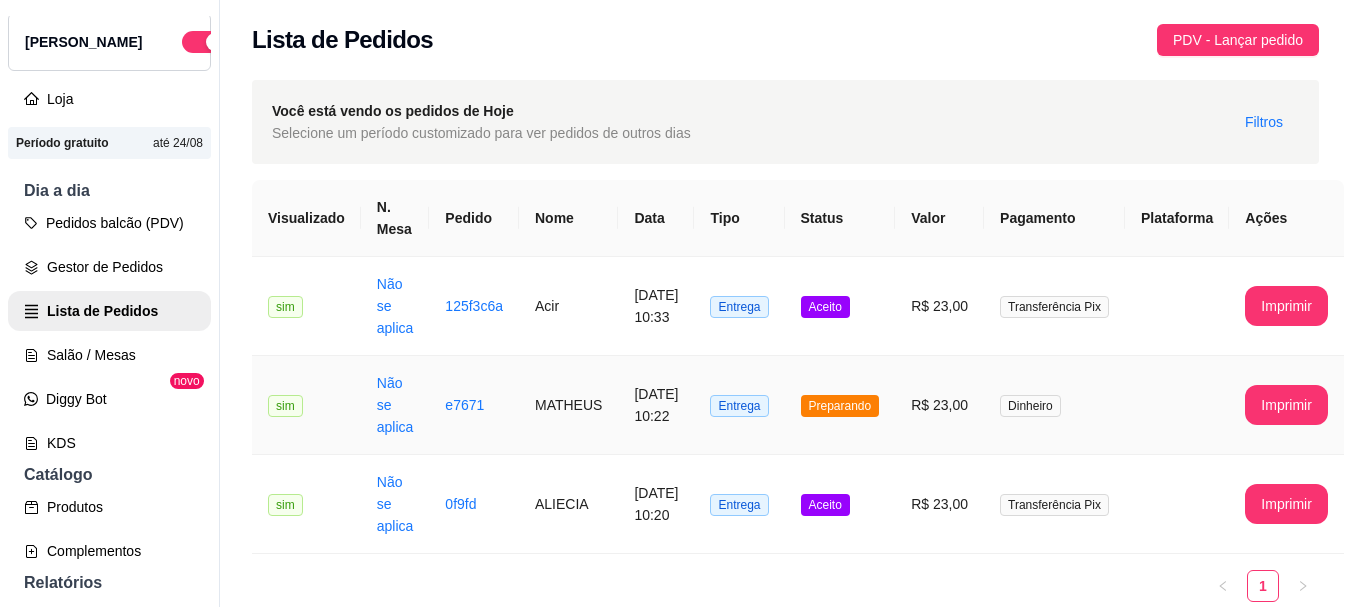 scroll, scrollTop: 100, scrollLeft: 0, axis: vertical 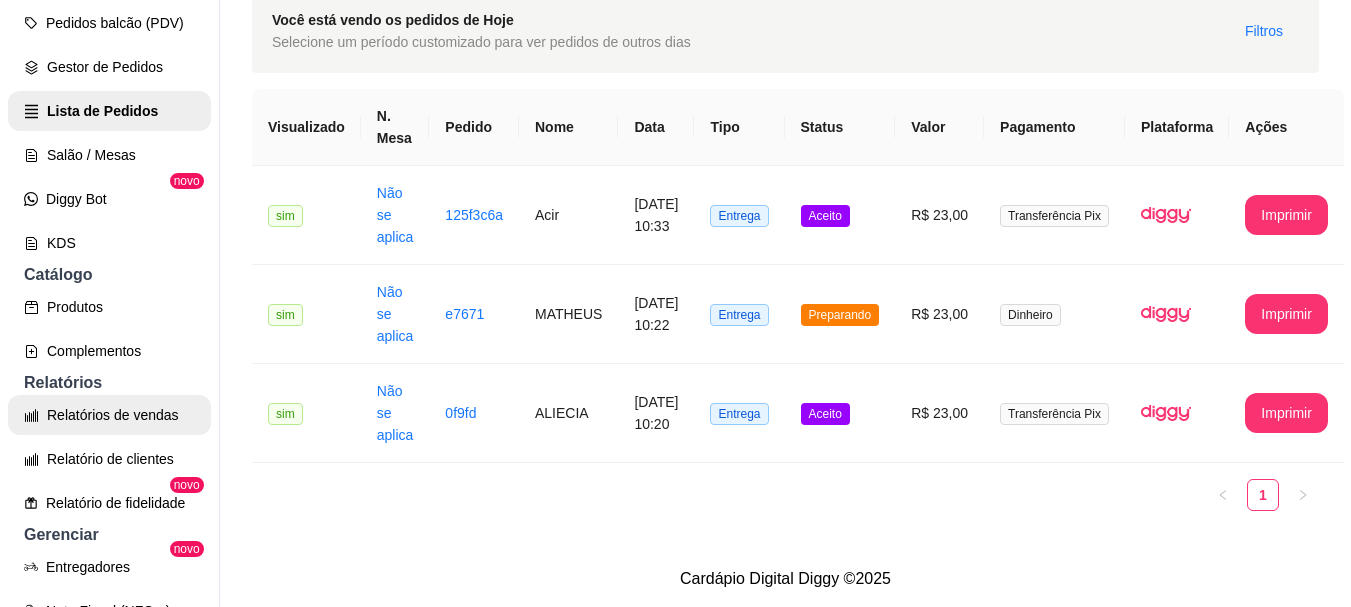 click on "Relatórios de vendas" at bounding box center [109, 415] 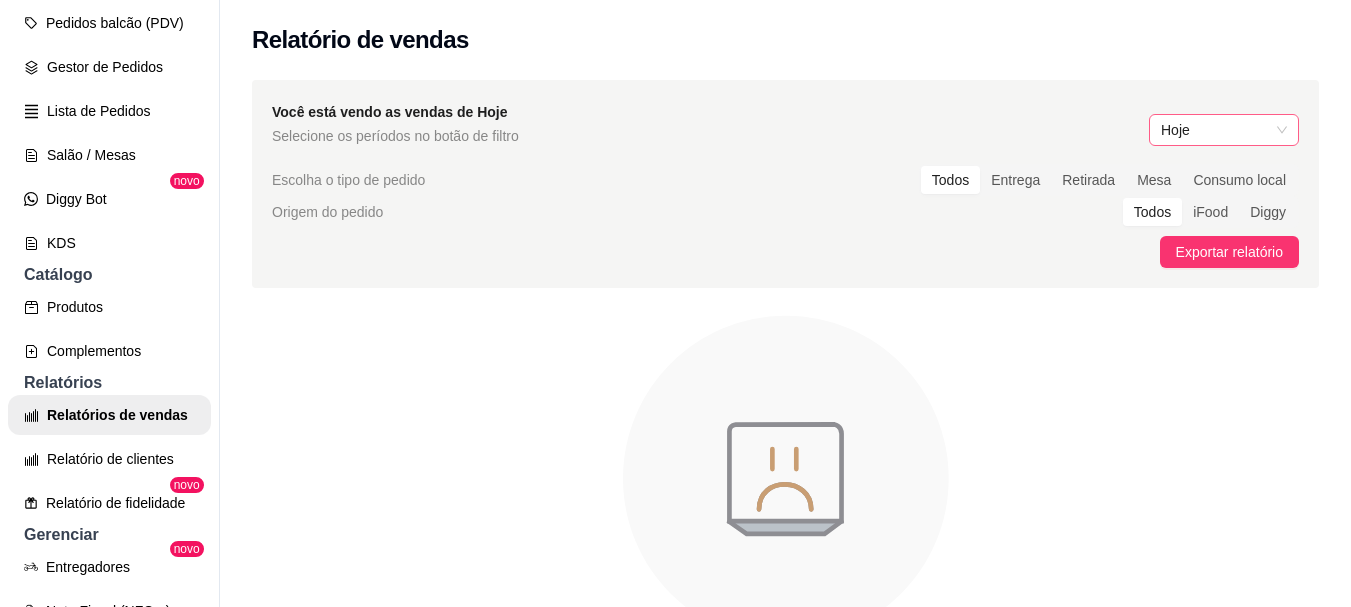 click on "Hoje" at bounding box center (1224, 130) 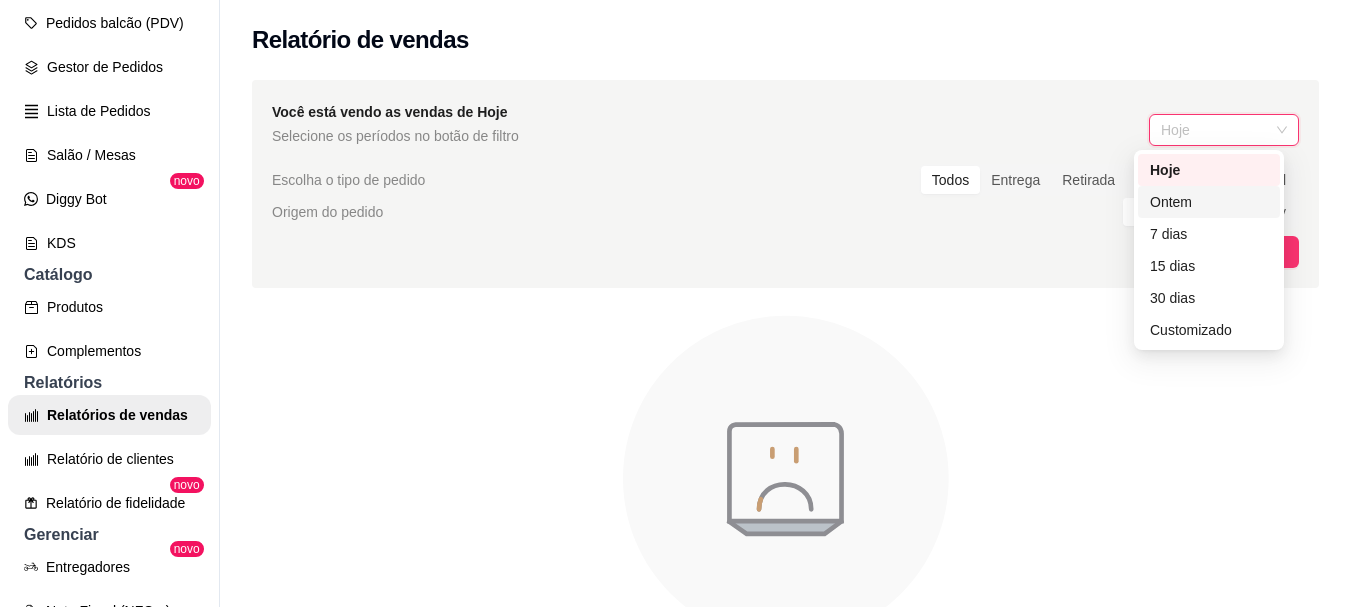 click on "Ontem" at bounding box center (1209, 202) 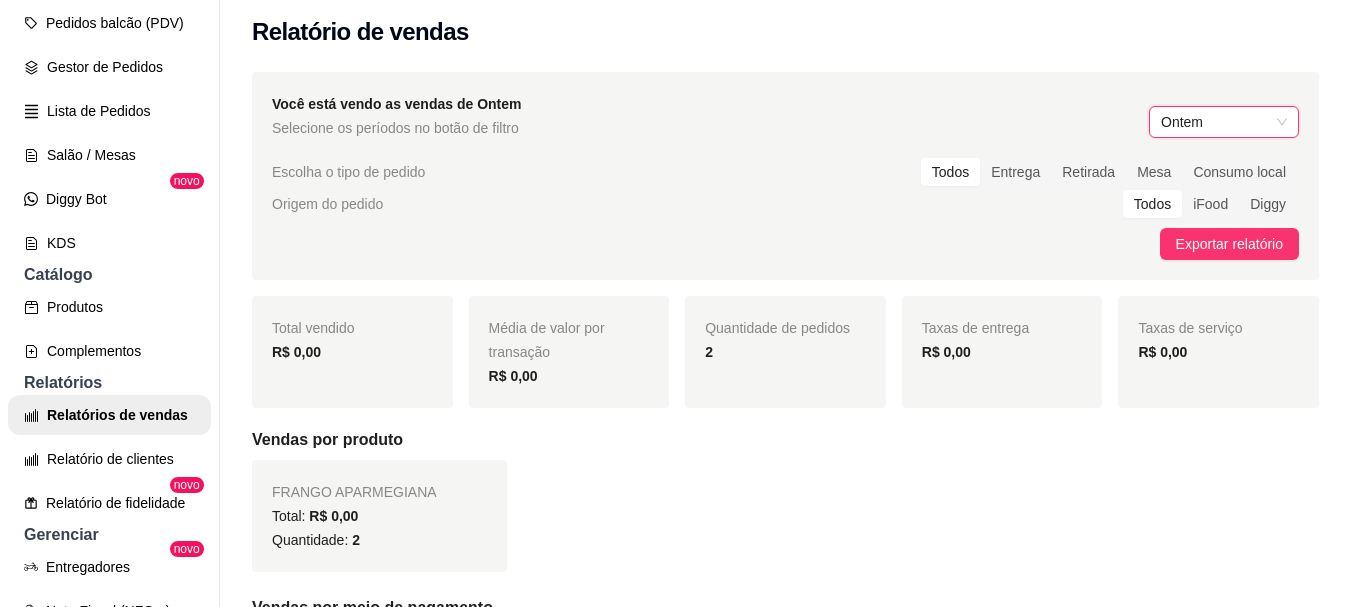 scroll, scrollTop: 0, scrollLeft: 0, axis: both 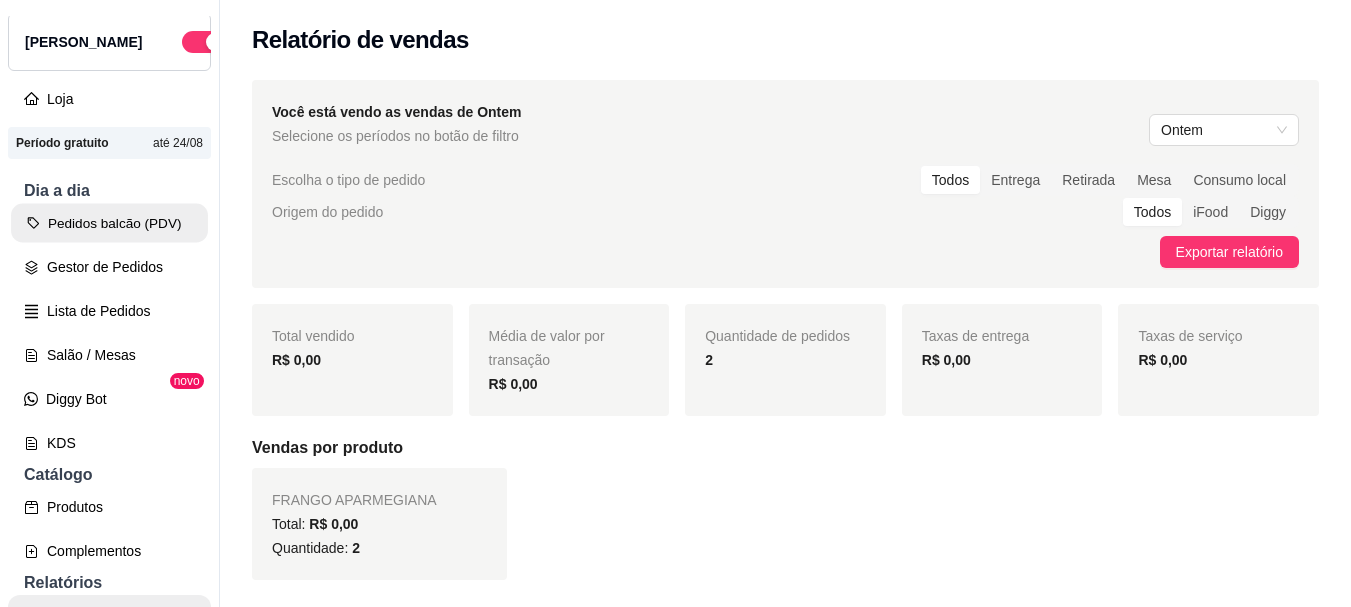 click on "Pedidos balcão (PDV)" at bounding box center [109, 223] 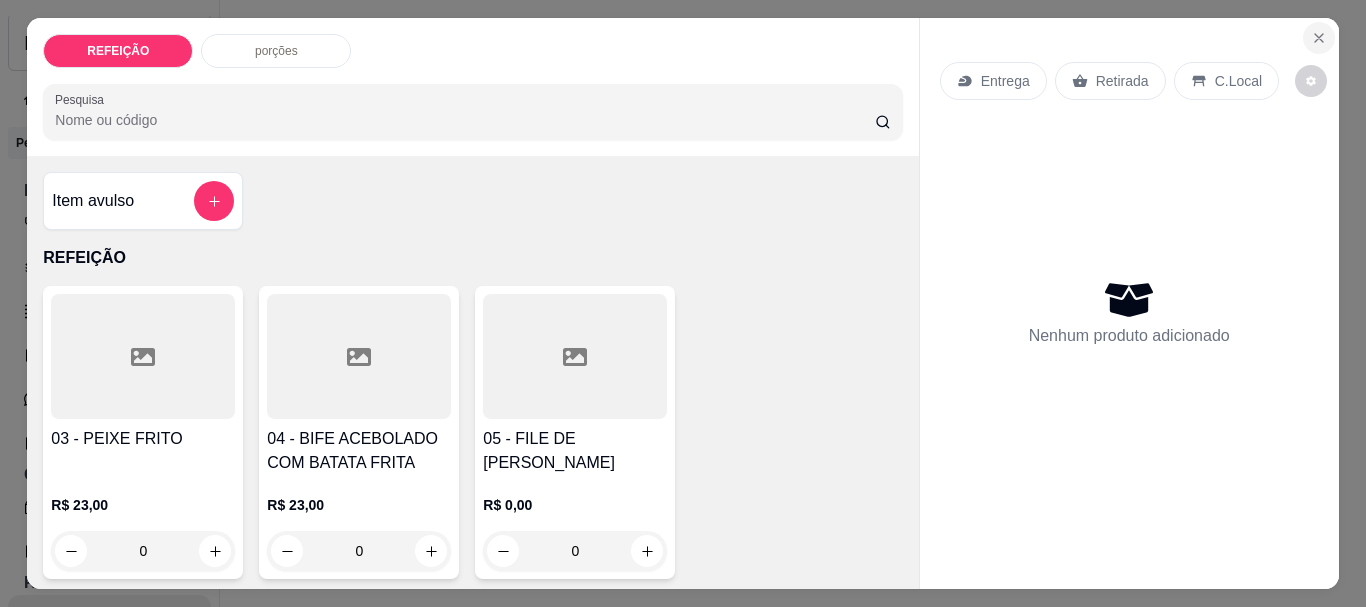 click at bounding box center [1319, 38] 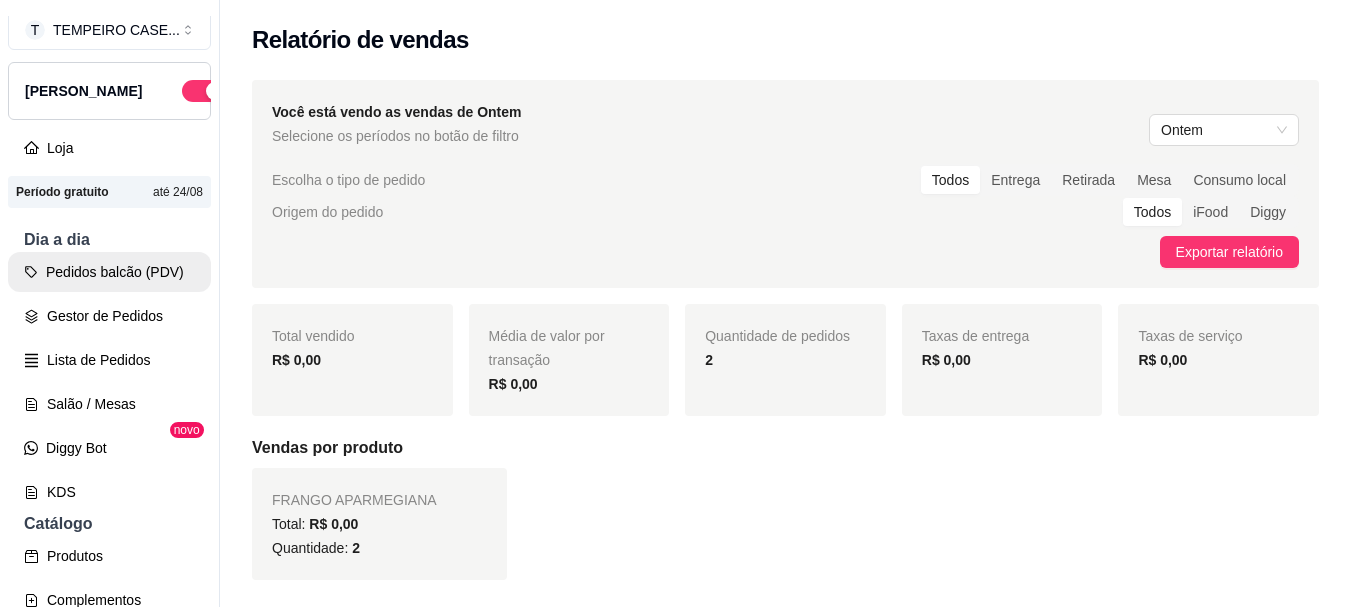 scroll, scrollTop: 0, scrollLeft: 0, axis: both 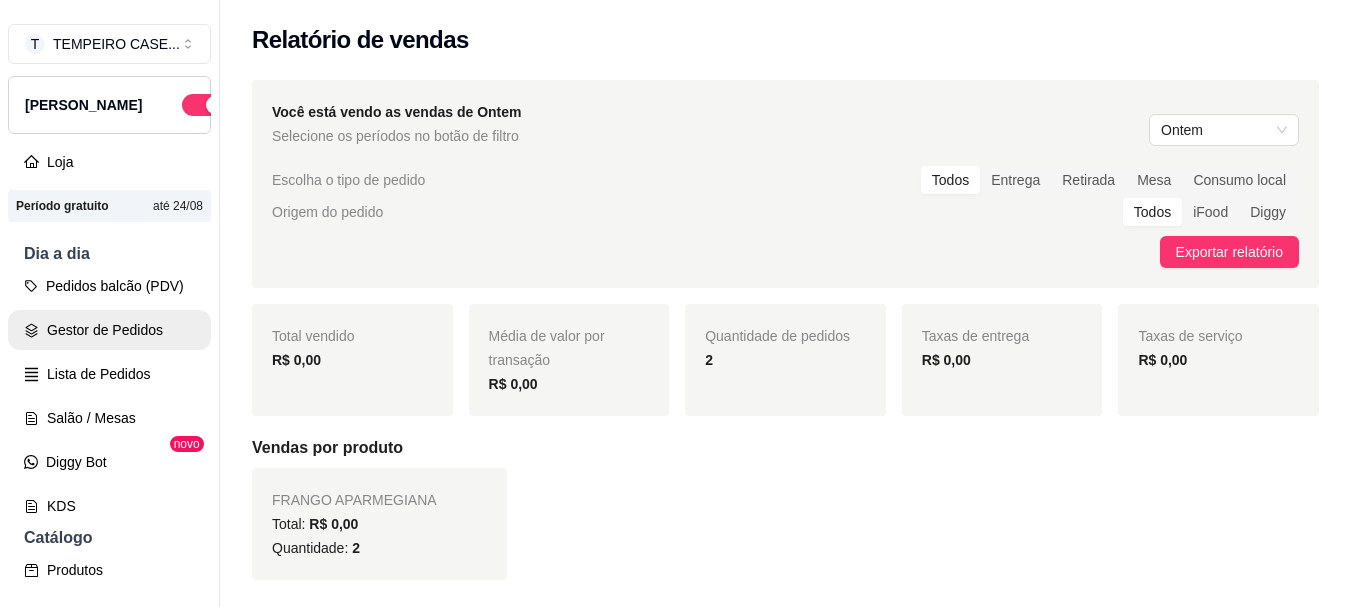 click on "Gestor de Pedidos" at bounding box center [109, 330] 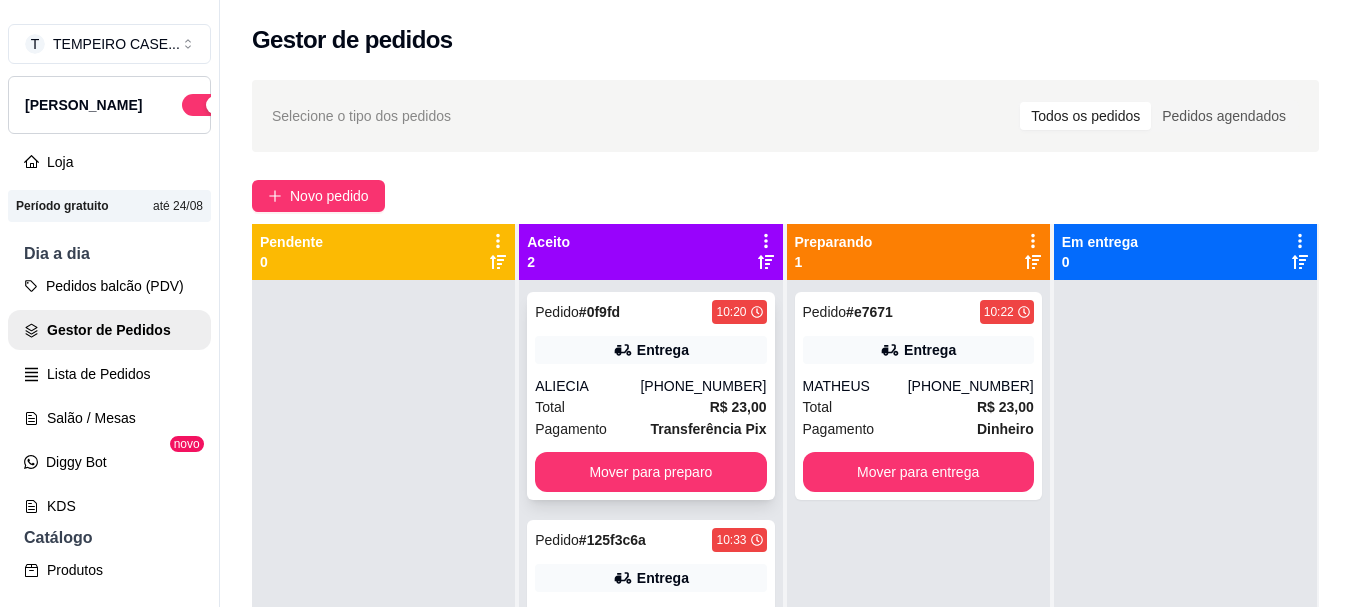 click on "Pedido  # 0f9fd 10:20" at bounding box center [650, 312] 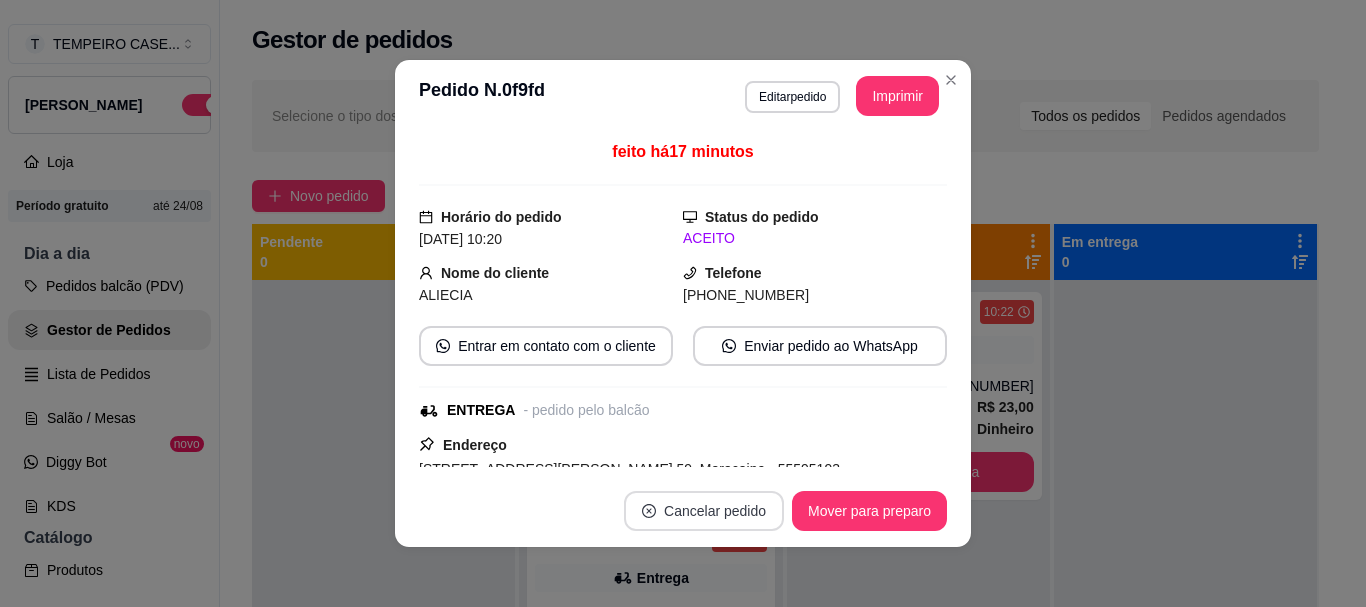 click on "Cancelar pedido" at bounding box center (704, 511) 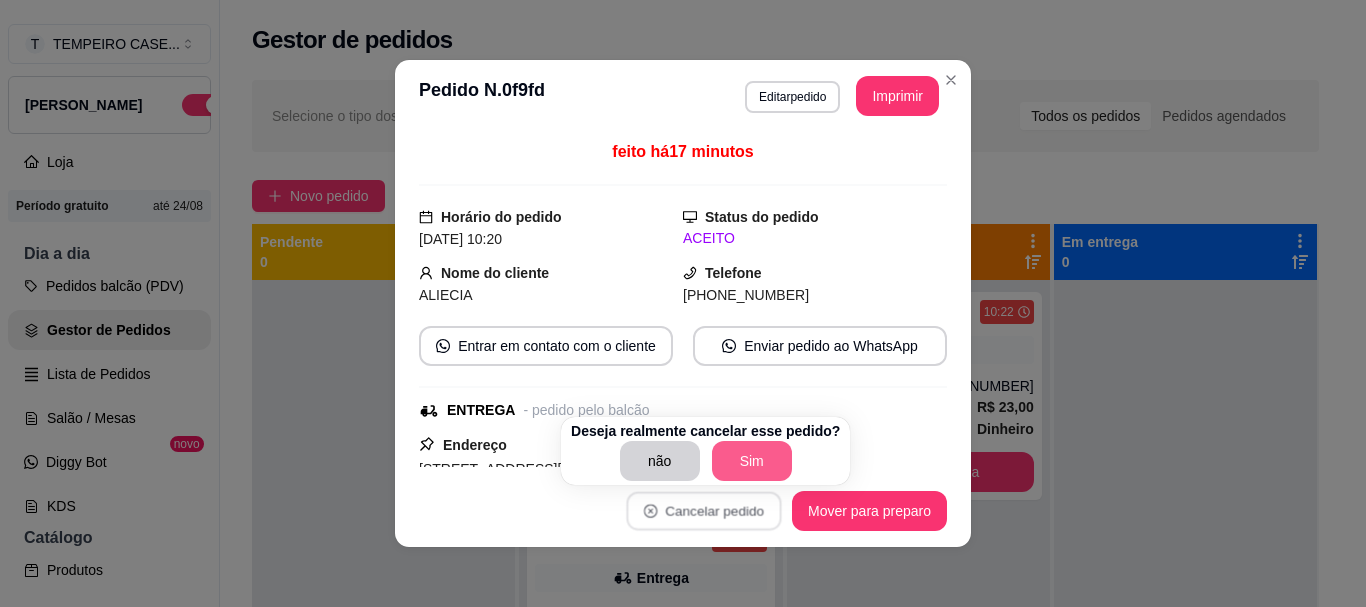 click on "Sim" at bounding box center [752, 461] 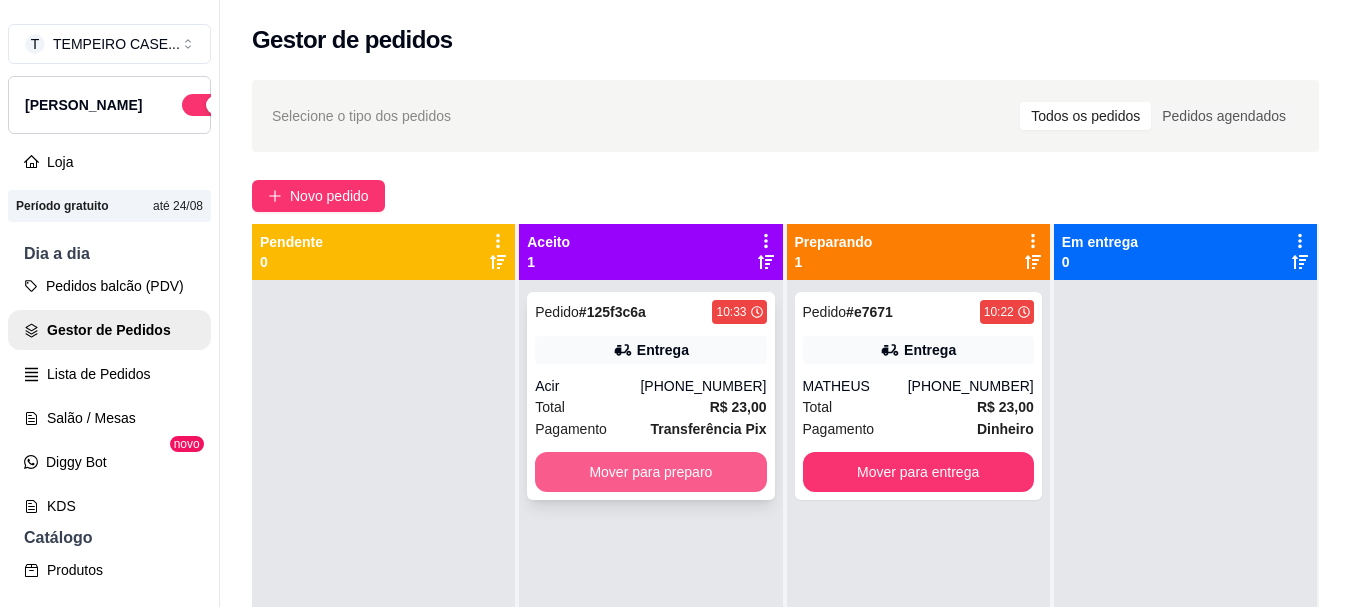 click on "Mover para preparo" at bounding box center [650, 472] 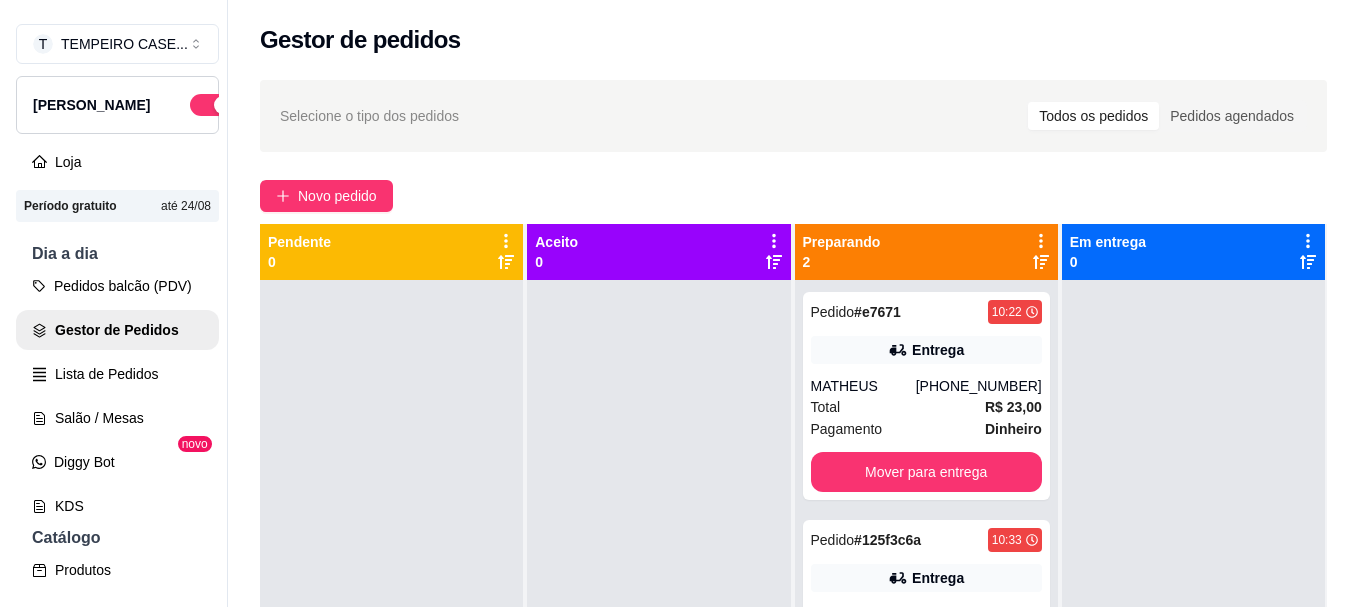 scroll, scrollTop: 56, scrollLeft: 0, axis: vertical 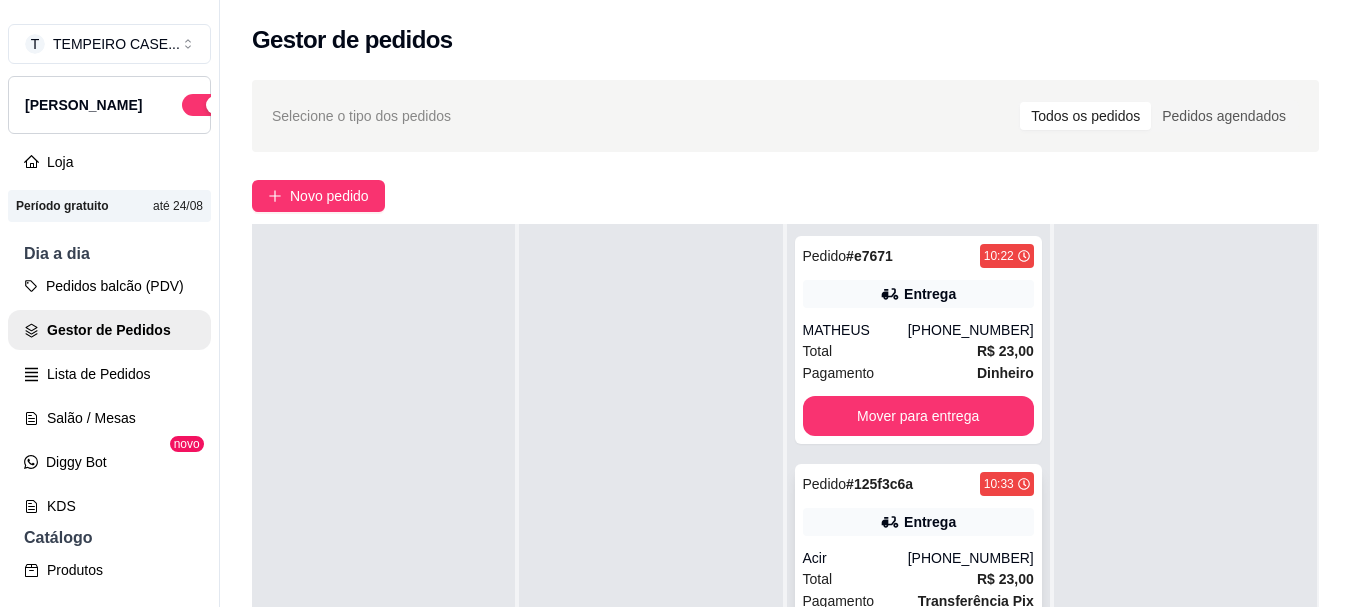click on "Pedido  # 125f3c6a 10:33 Entrega Acir (21) 99221-7060 Total R$ 23,00 Pagamento Transferência Pix Mover para entrega" at bounding box center (918, 568) 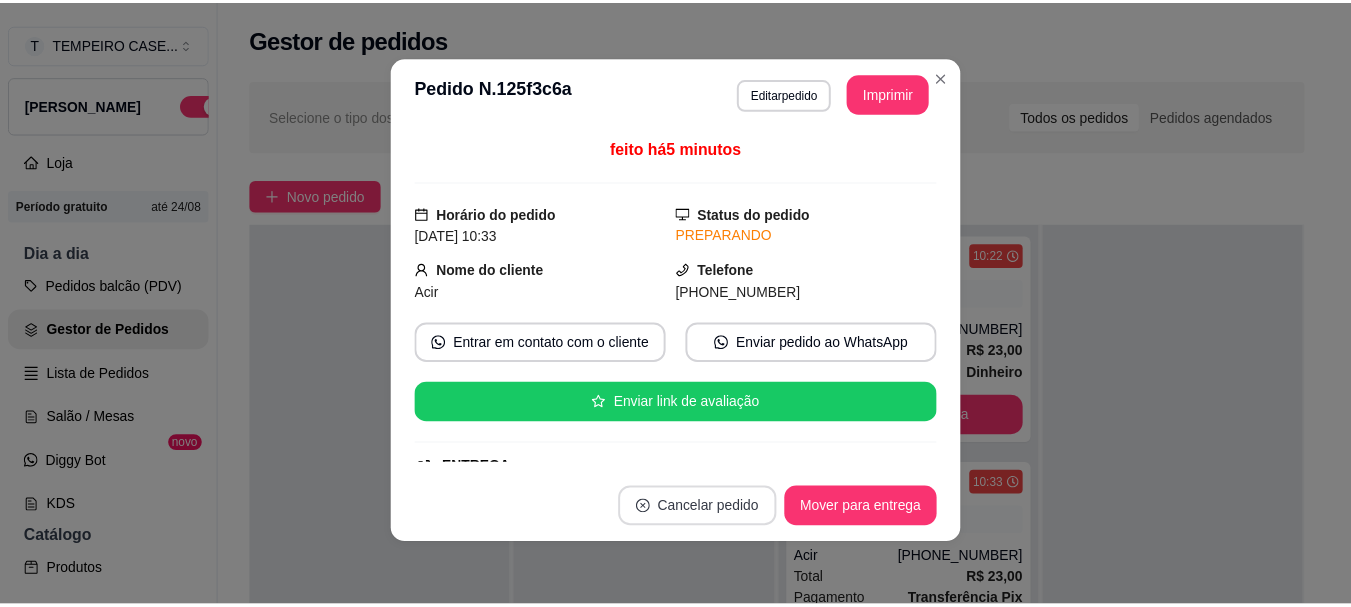 scroll, scrollTop: 4, scrollLeft: 0, axis: vertical 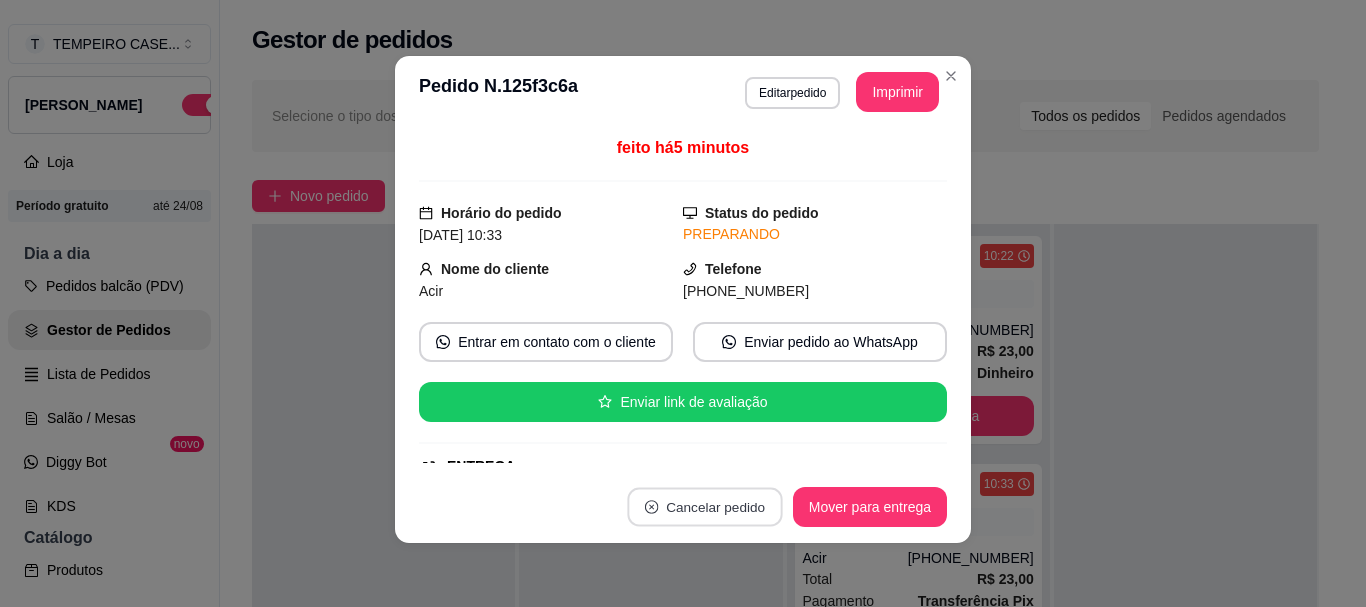 click on "Cancelar pedido" at bounding box center [704, 507] 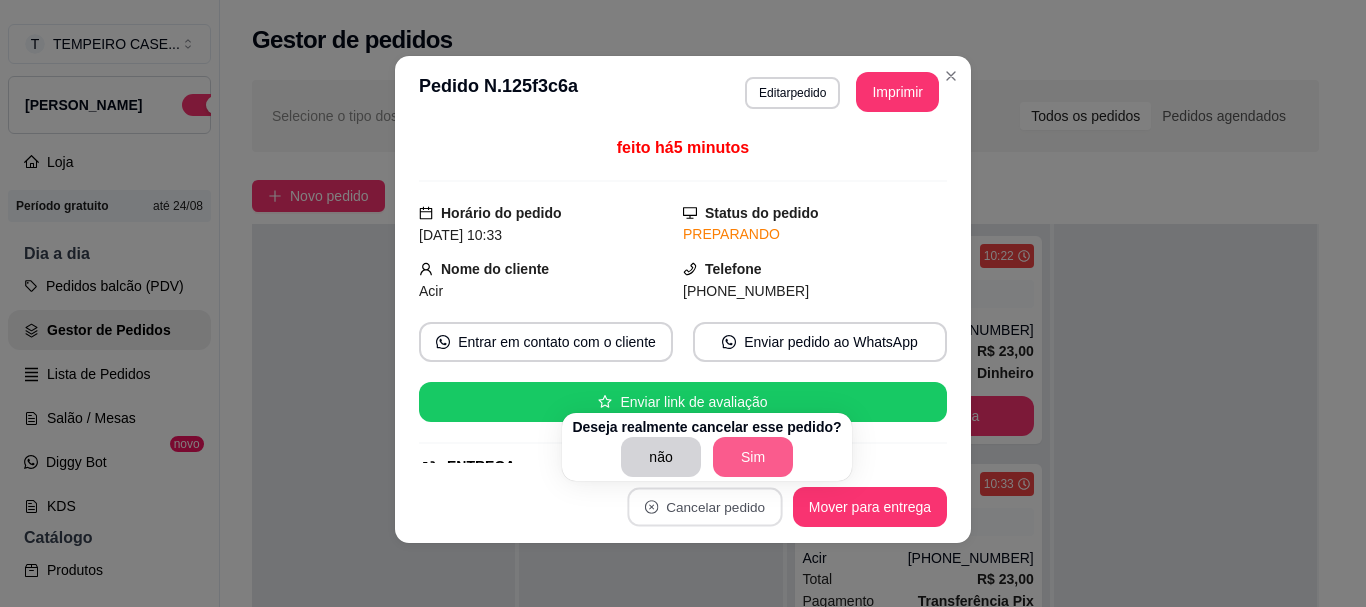 click on "Sim" at bounding box center [753, 457] 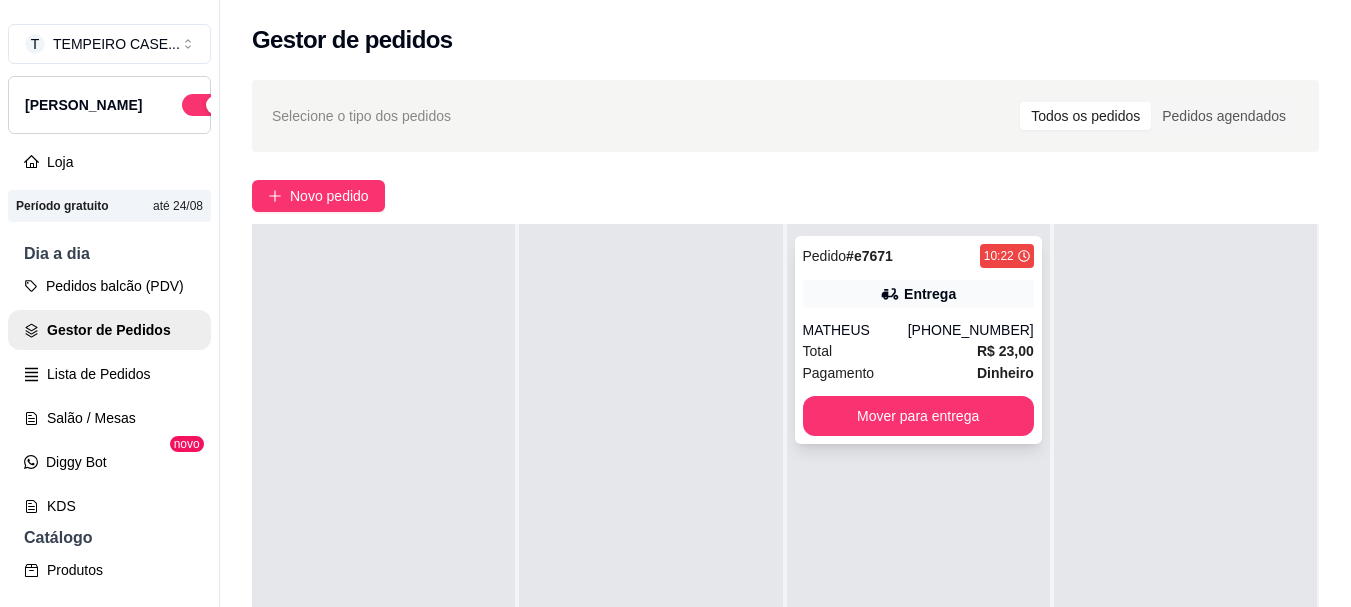 click on "(21) 97630-2197" at bounding box center (971, 330) 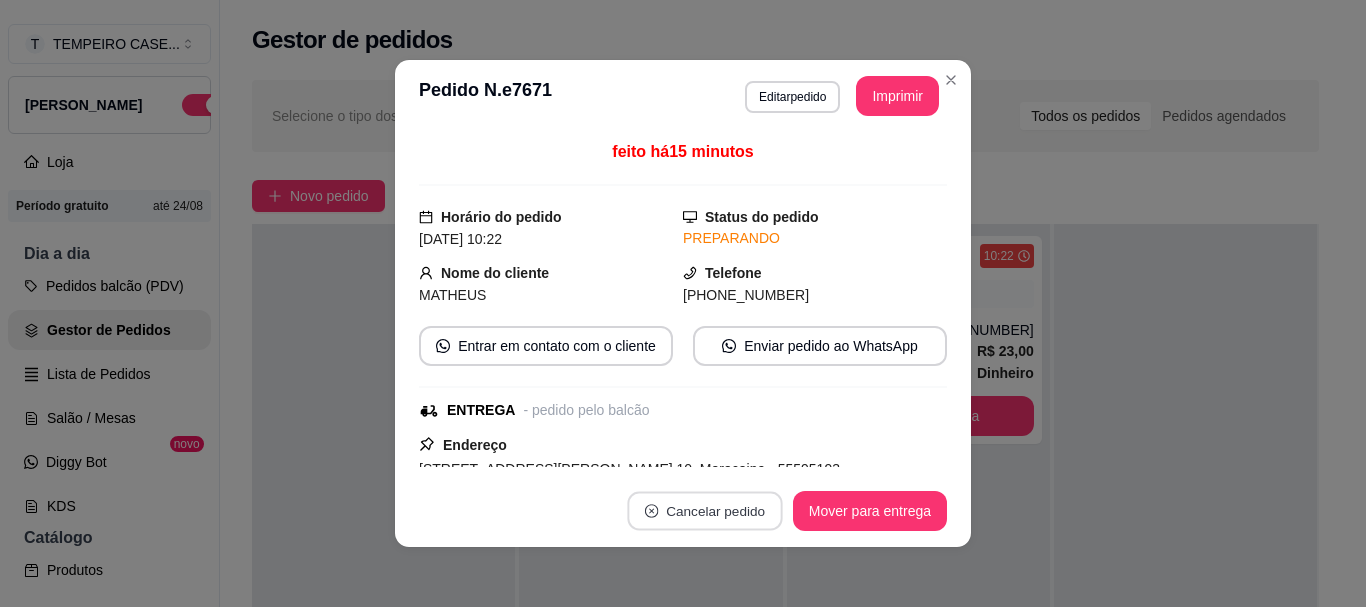 click on "Cancelar pedido" at bounding box center (704, 511) 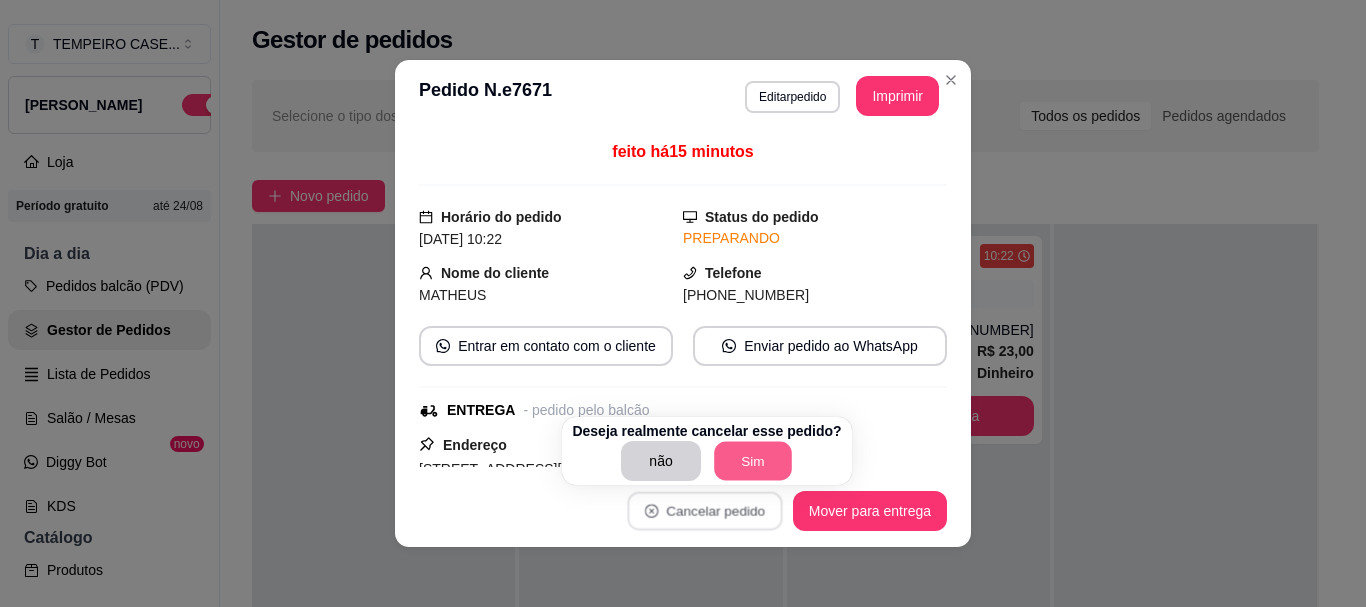 click on "Sim" at bounding box center (753, 461) 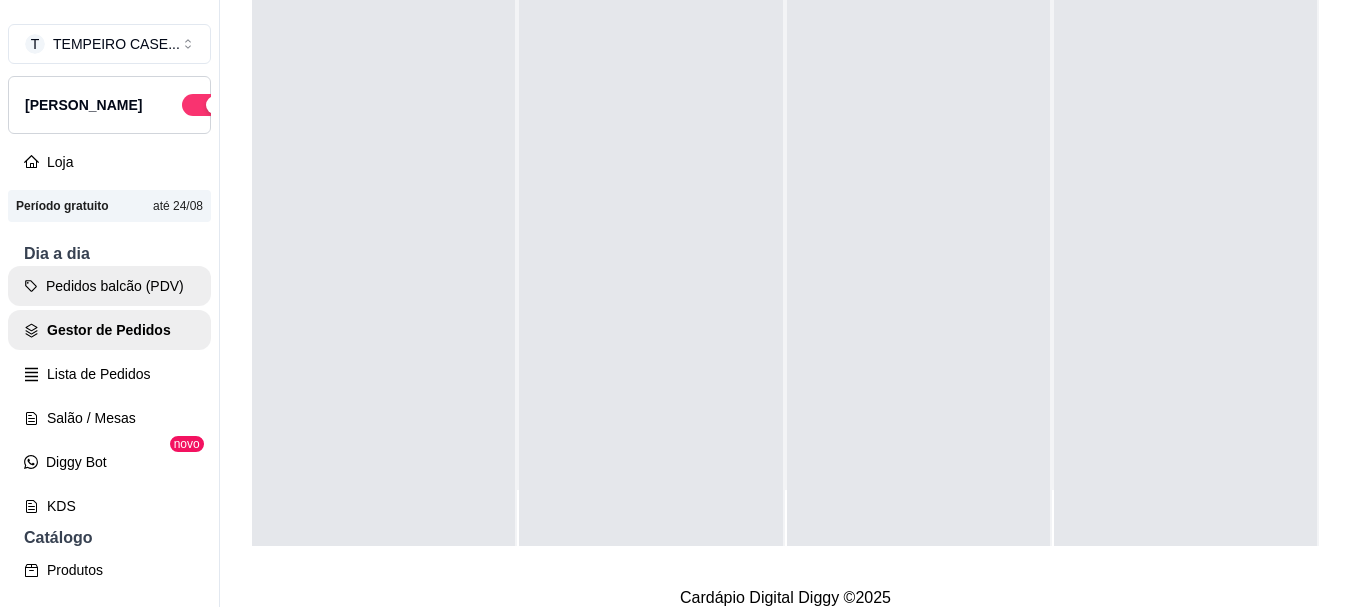scroll, scrollTop: 300, scrollLeft: 0, axis: vertical 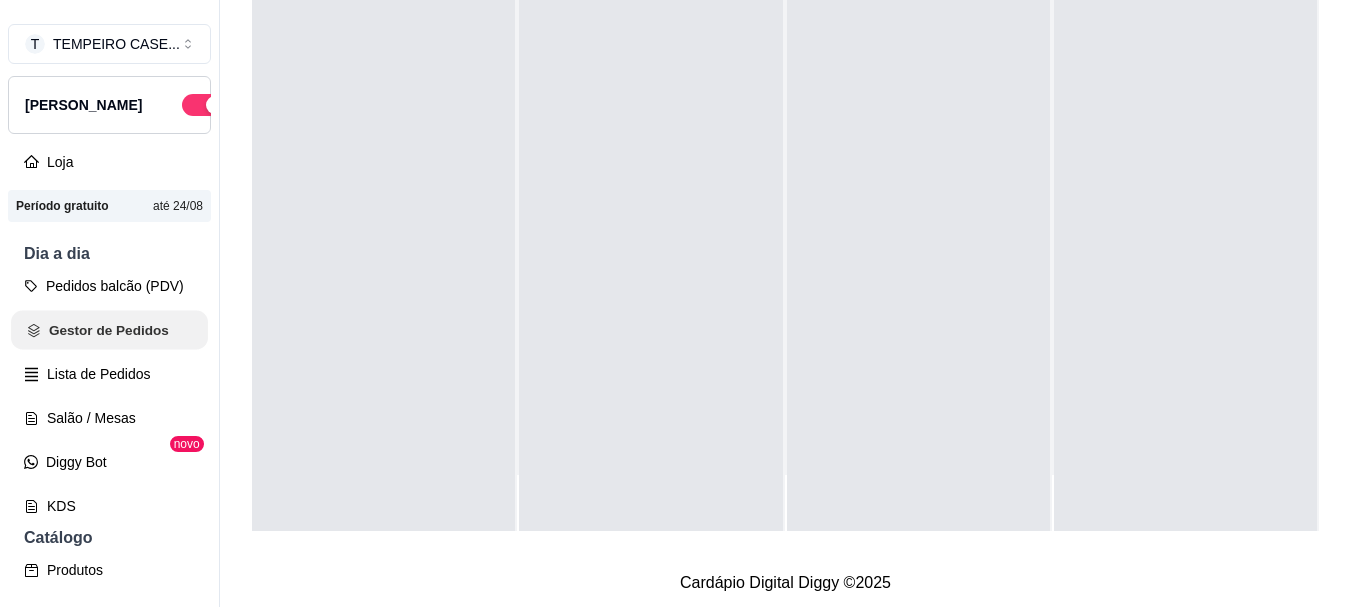 click on "Gestor de Pedidos" at bounding box center [109, 330] 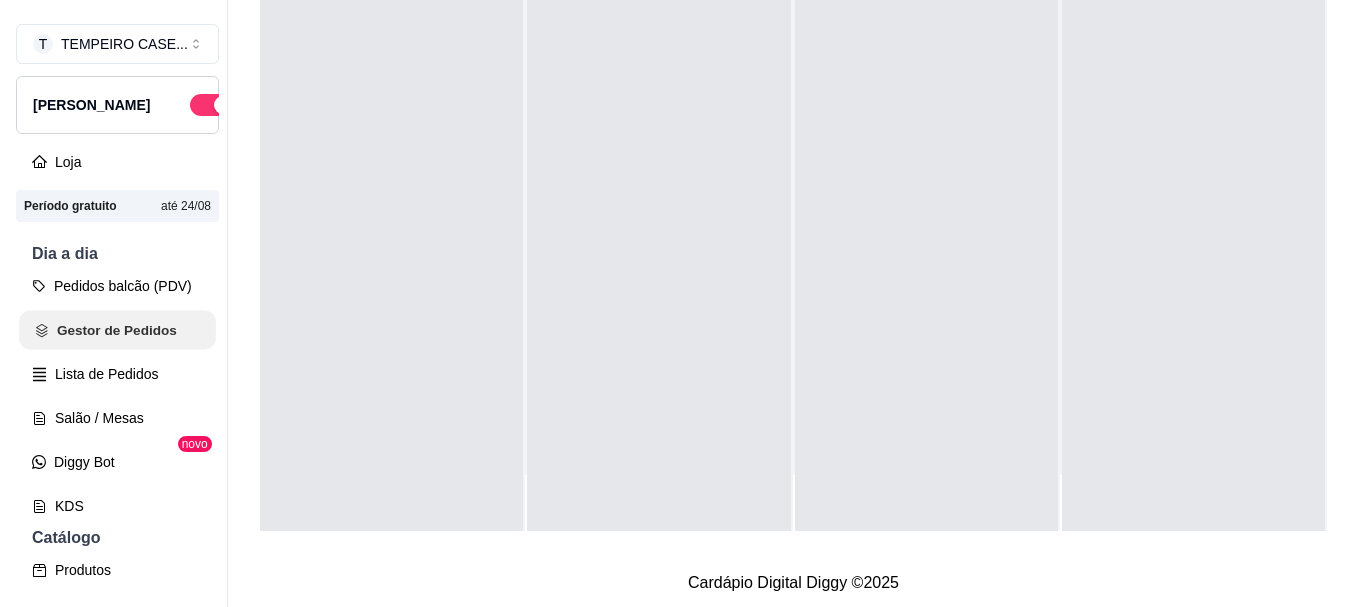 scroll, scrollTop: 0, scrollLeft: 0, axis: both 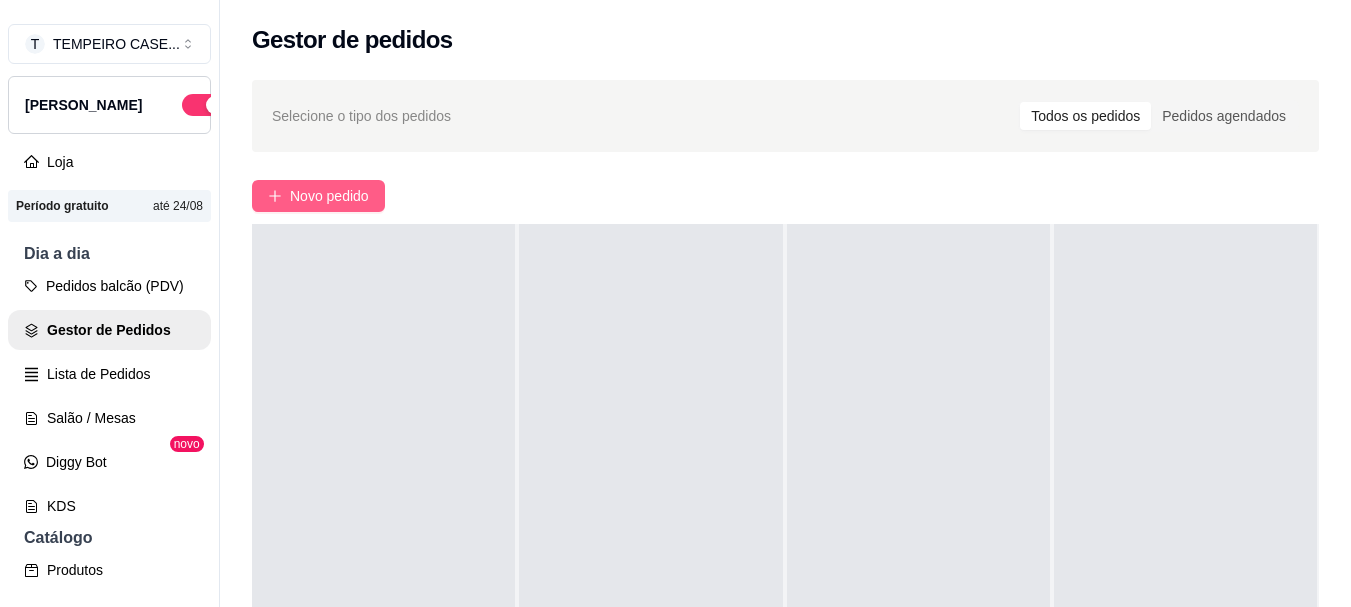 click on "Novo pedido" at bounding box center [329, 196] 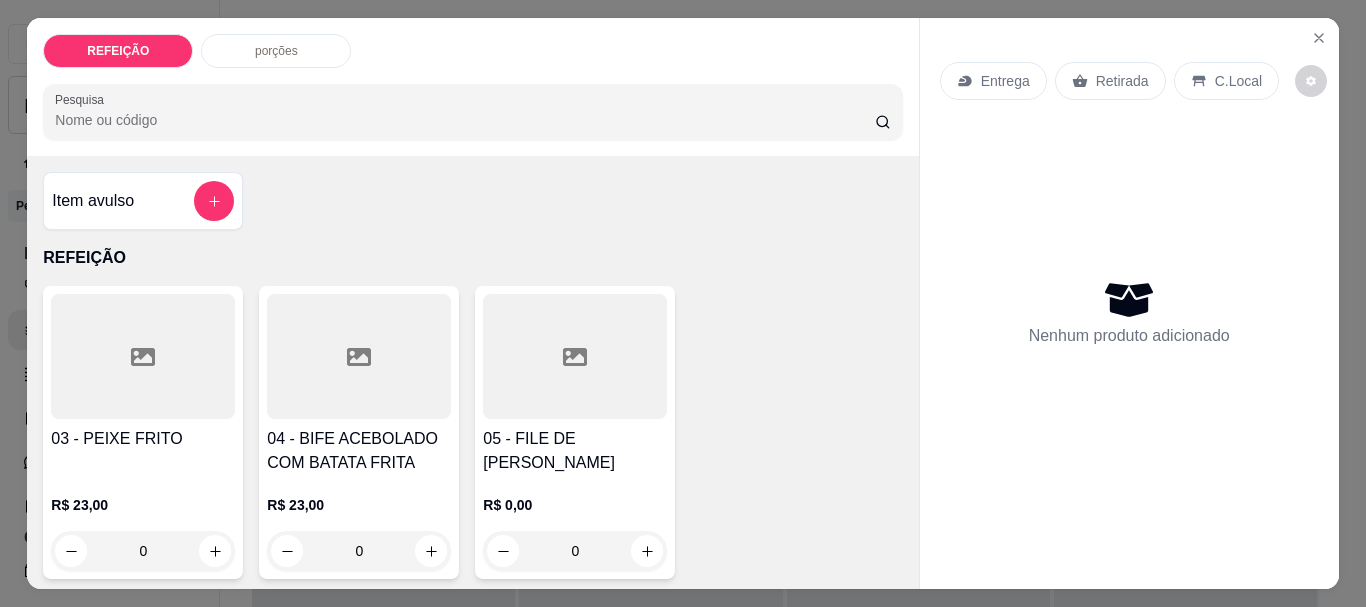 click on "03 - PEIXE FRITO" at bounding box center [143, 439] 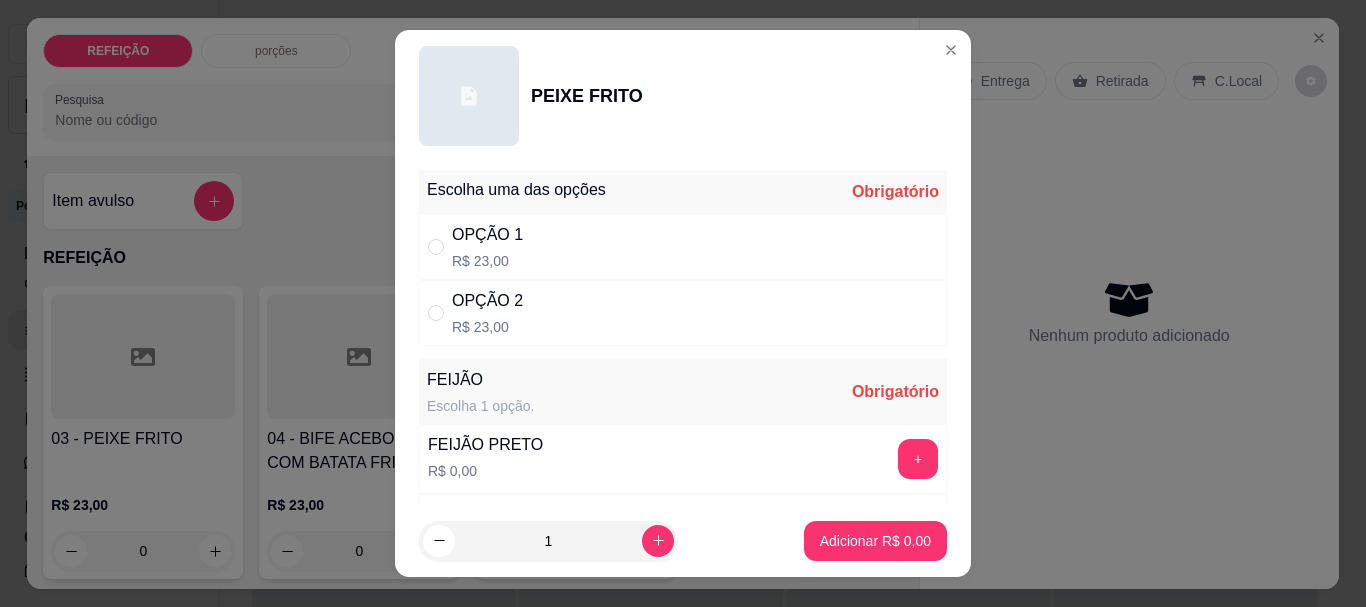 click on "R$ 23,00" at bounding box center [487, 261] 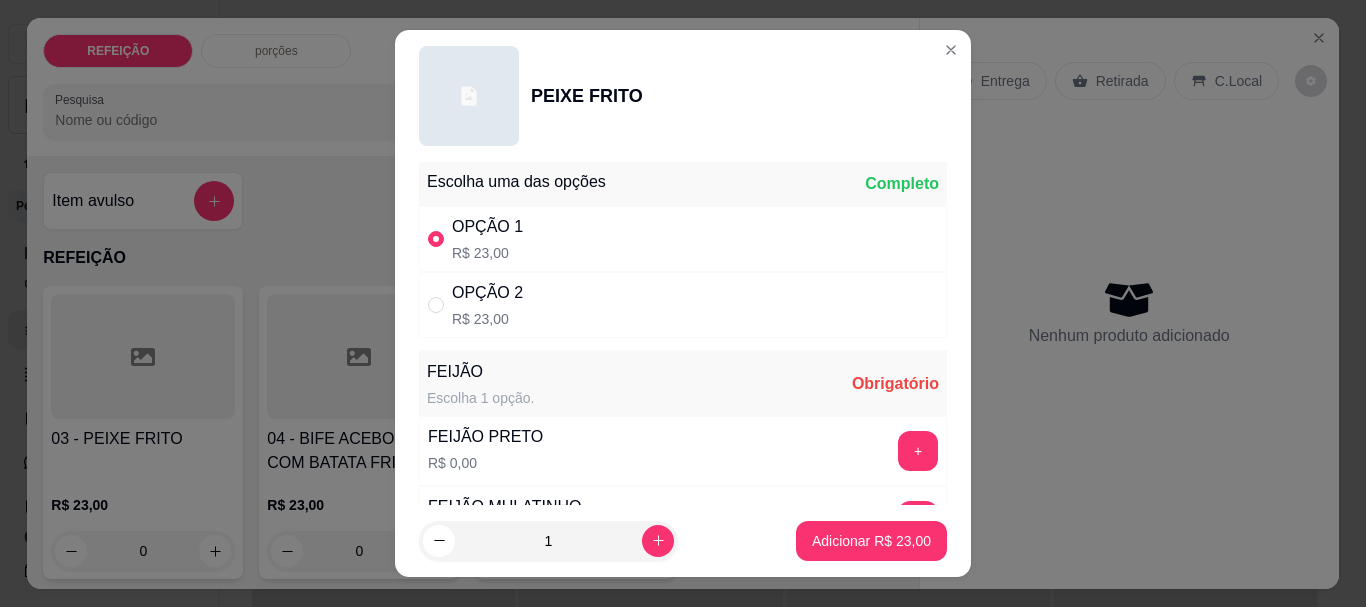scroll, scrollTop: 0, scrollLeft: 0, axis: both 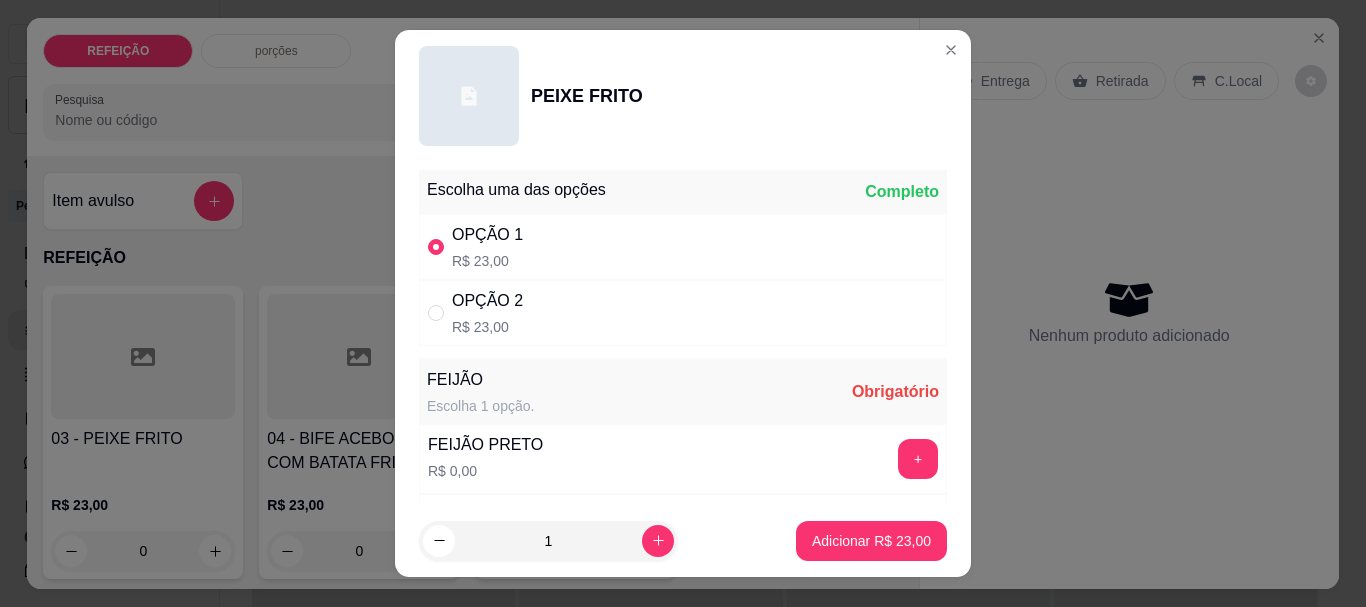 click on "OPÇÃO 2 R$ 23,00" at bounding box center [683, 313] 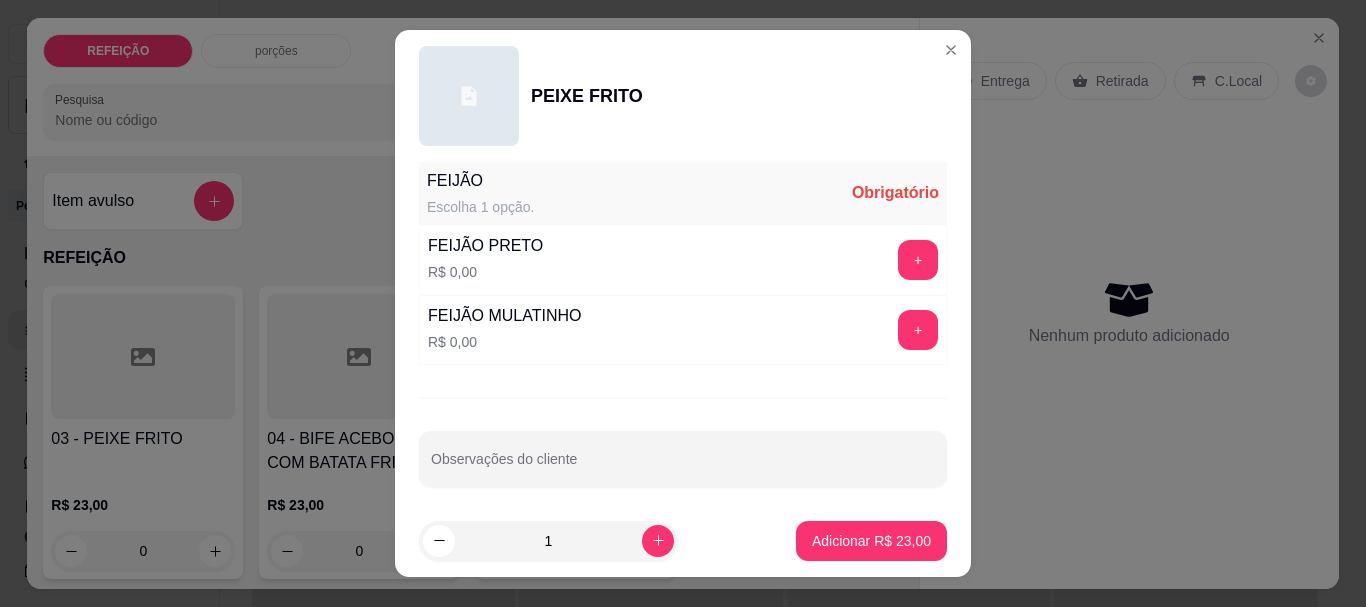 scroll, scrollTop: 200, scrollLeft: 0, axis: vertical 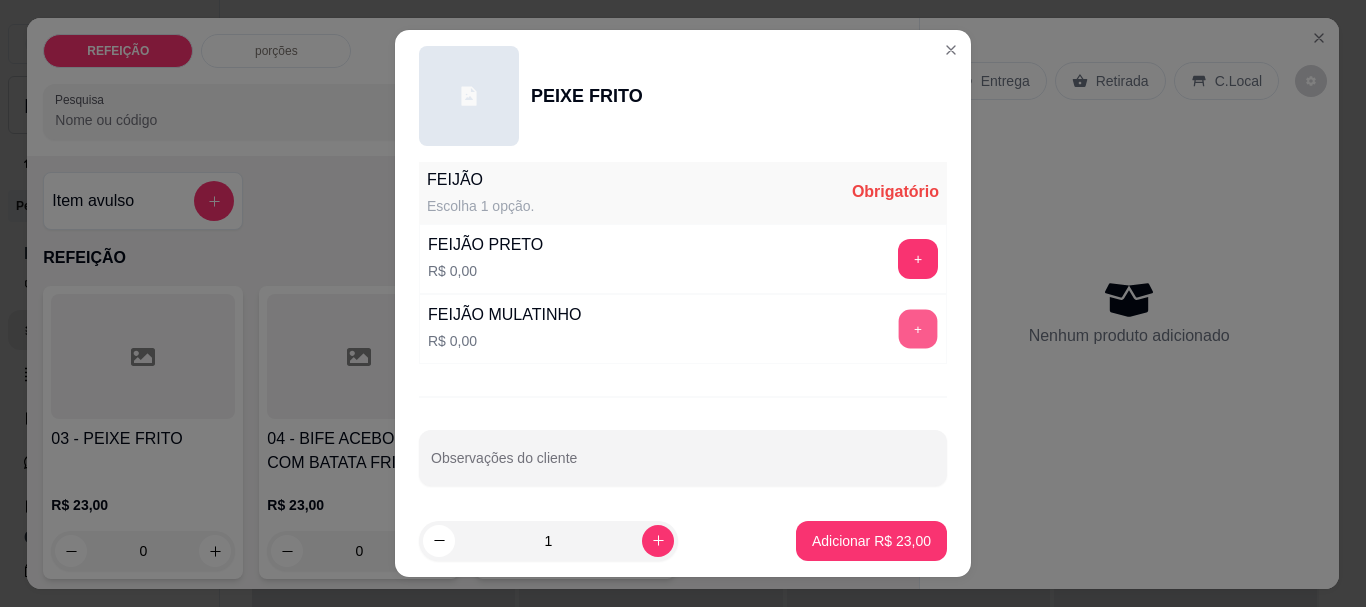 click on "+" at bounding box center (918, 329) 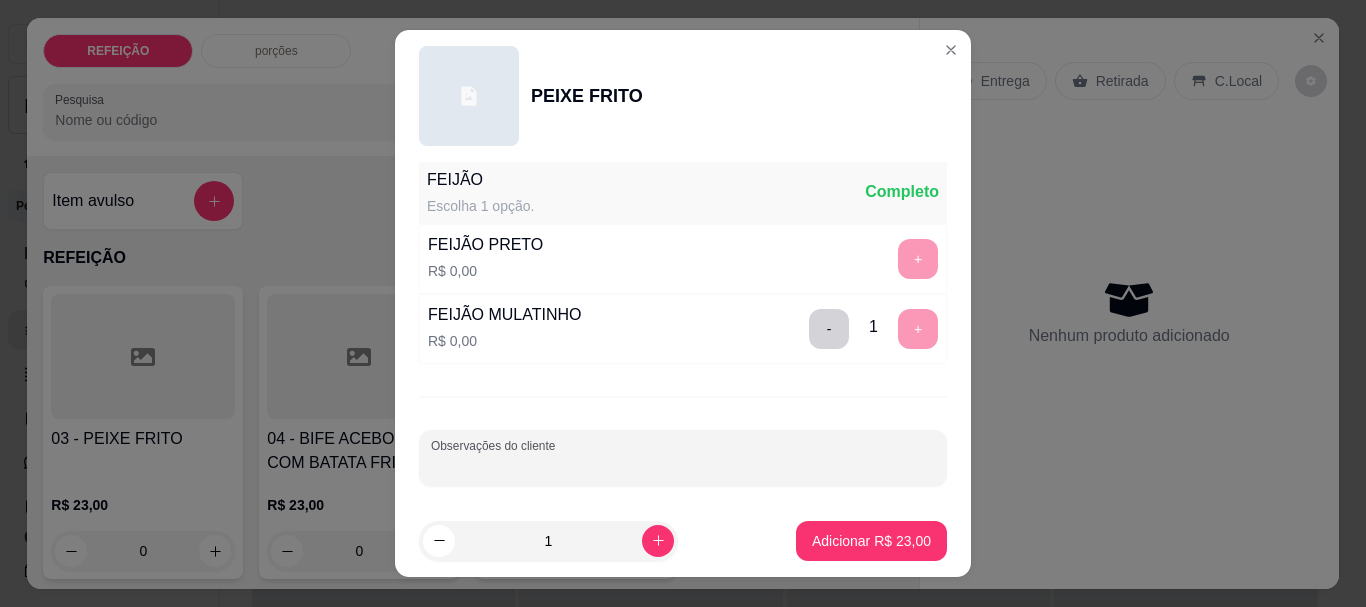 click on "Observações do cliente" at bounding box center [683, 466] 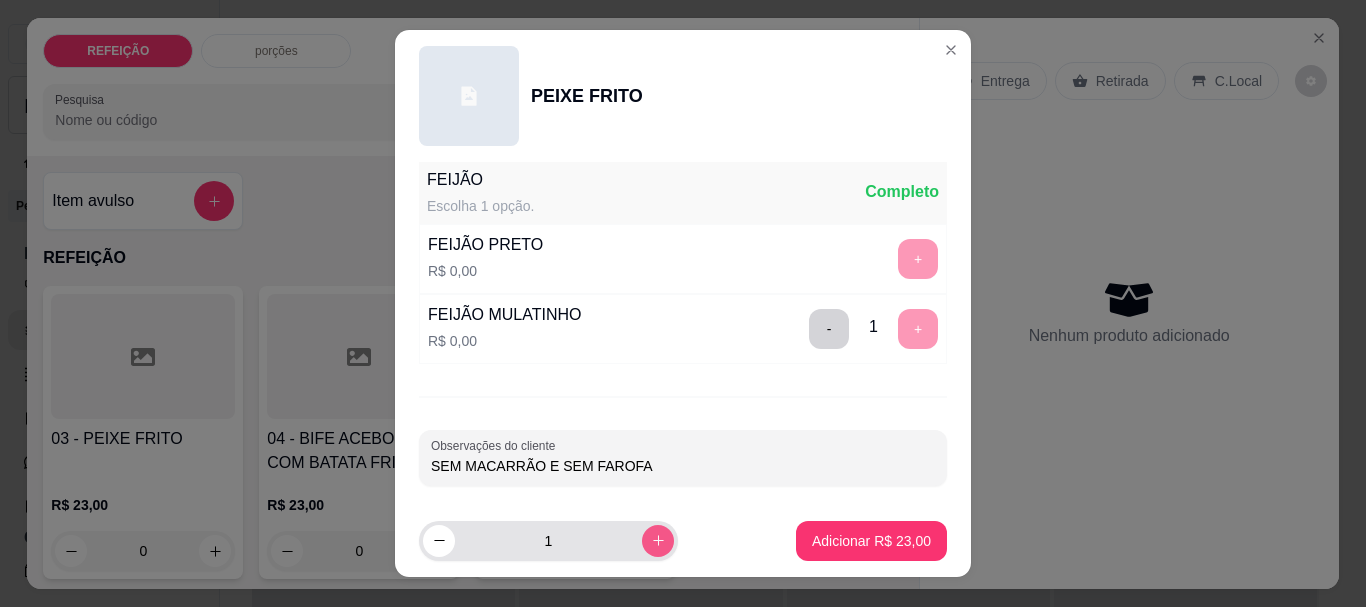 click at bounding box center [658, 541] 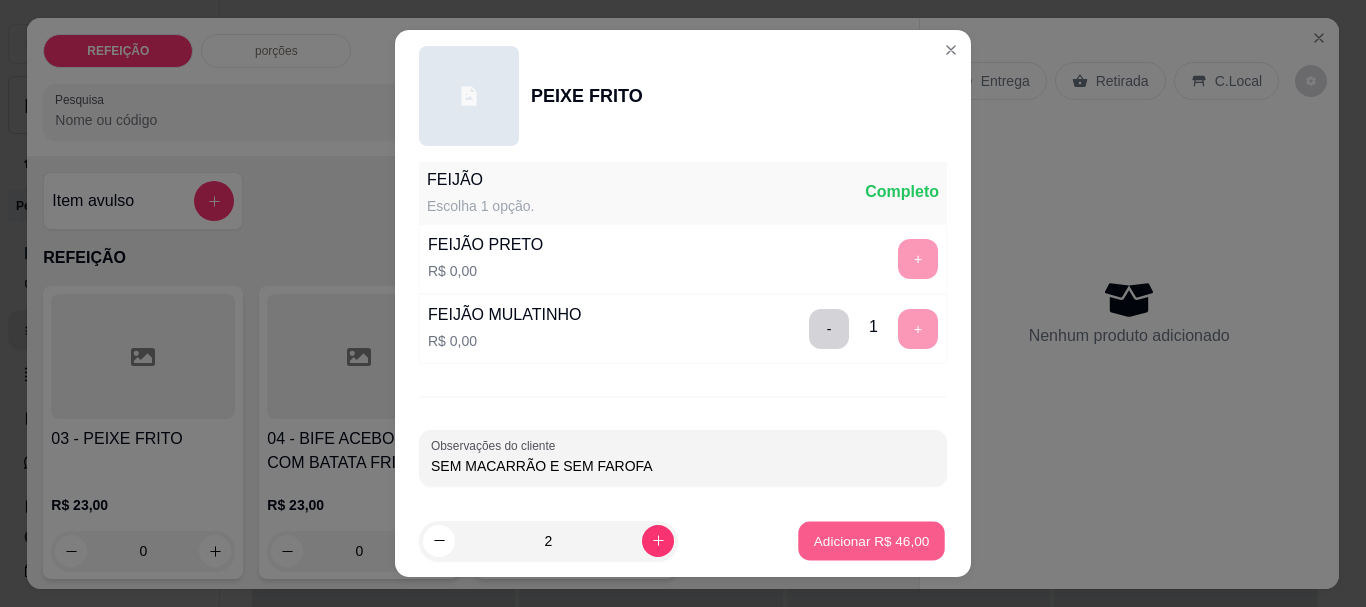 click on "Adicionar   R$ 46,00" at bounding box center [872, 540] 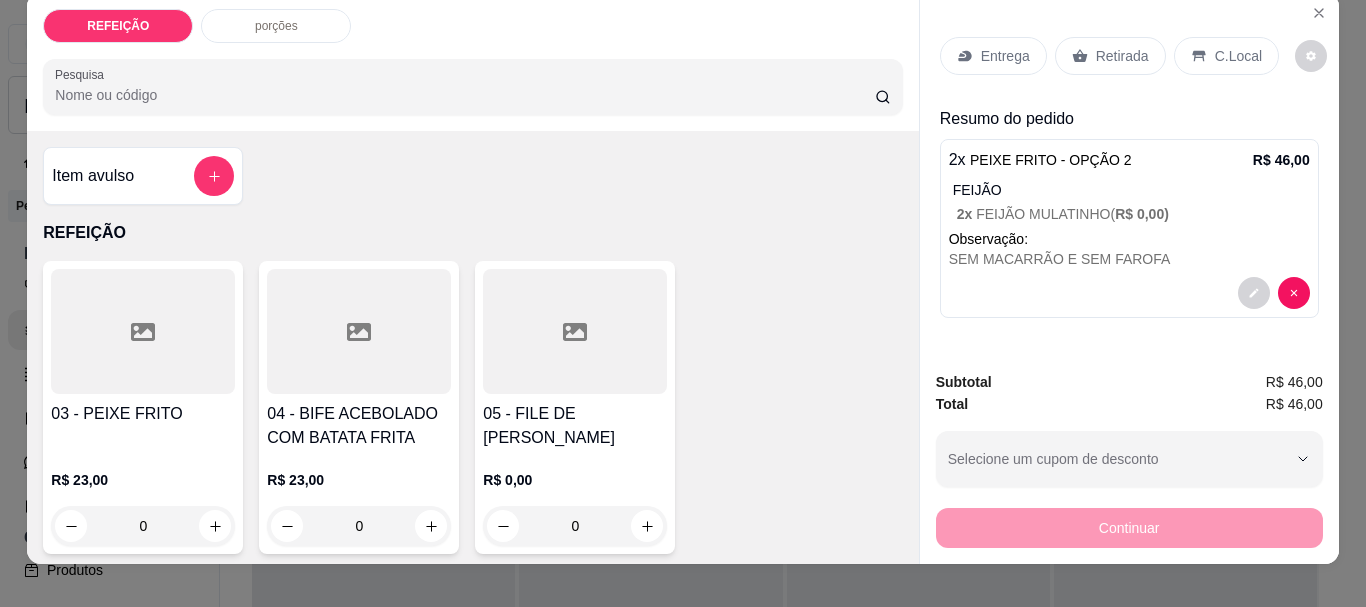 scroll, scrollTop: 0, scrollLeft: 0, axis: both 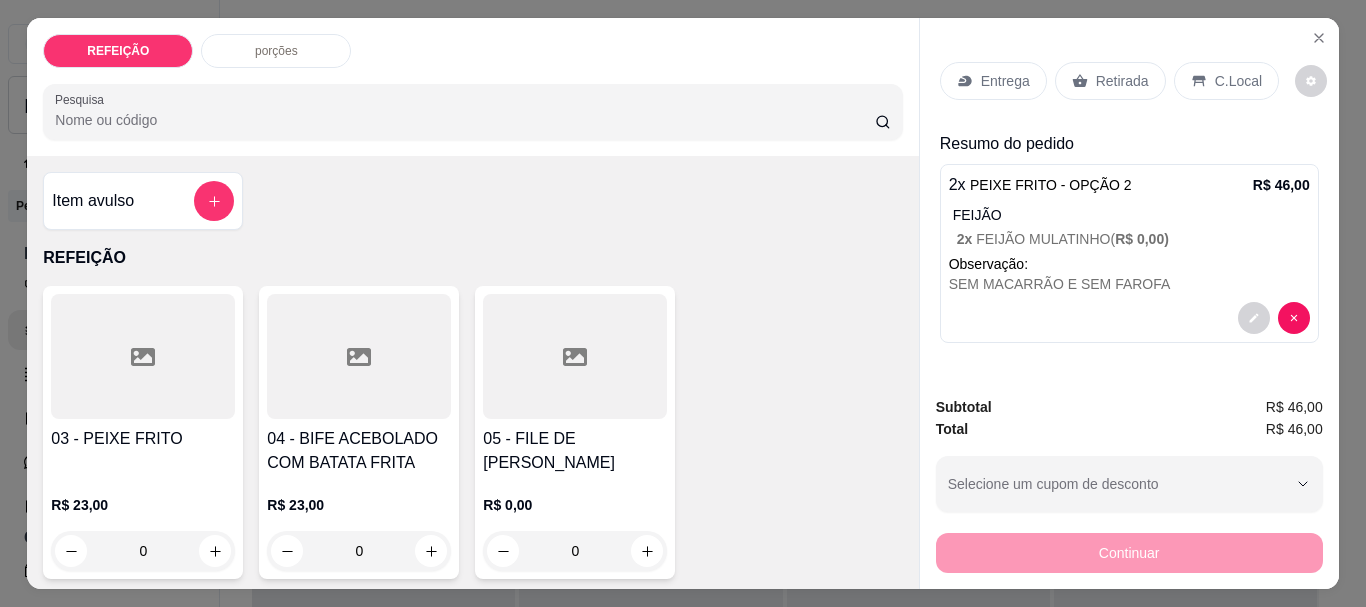 click on "Entrega" at bounding box center (1005, 81) 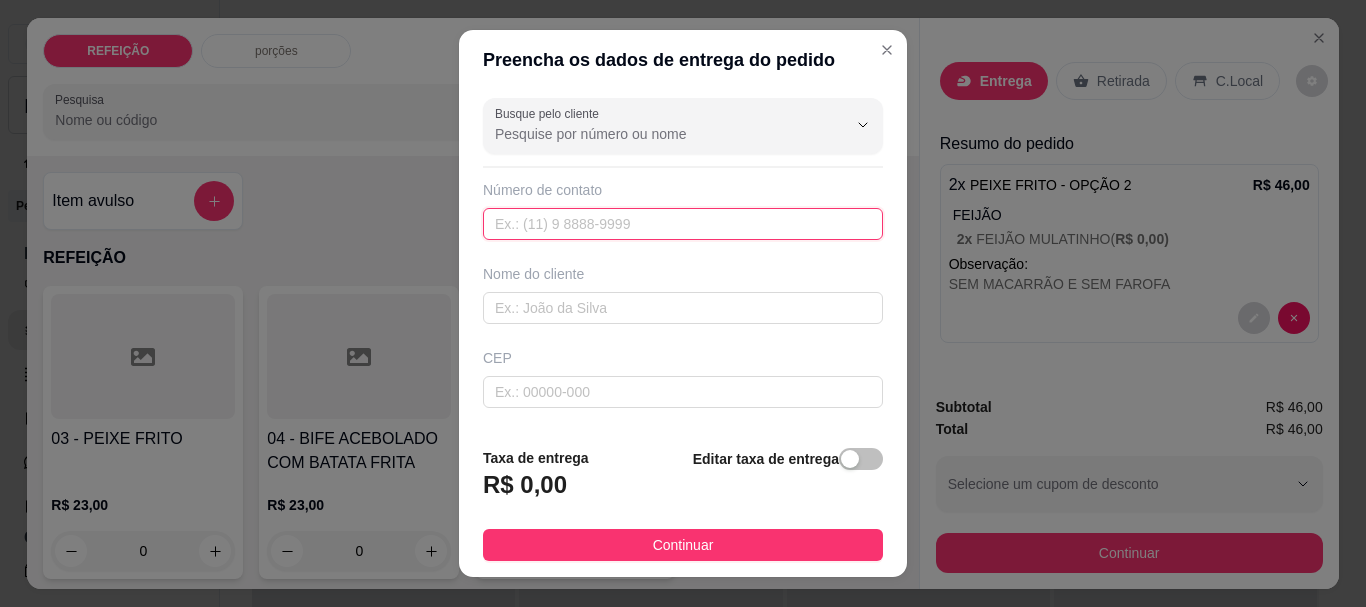 click at bounding box center (683, 224) 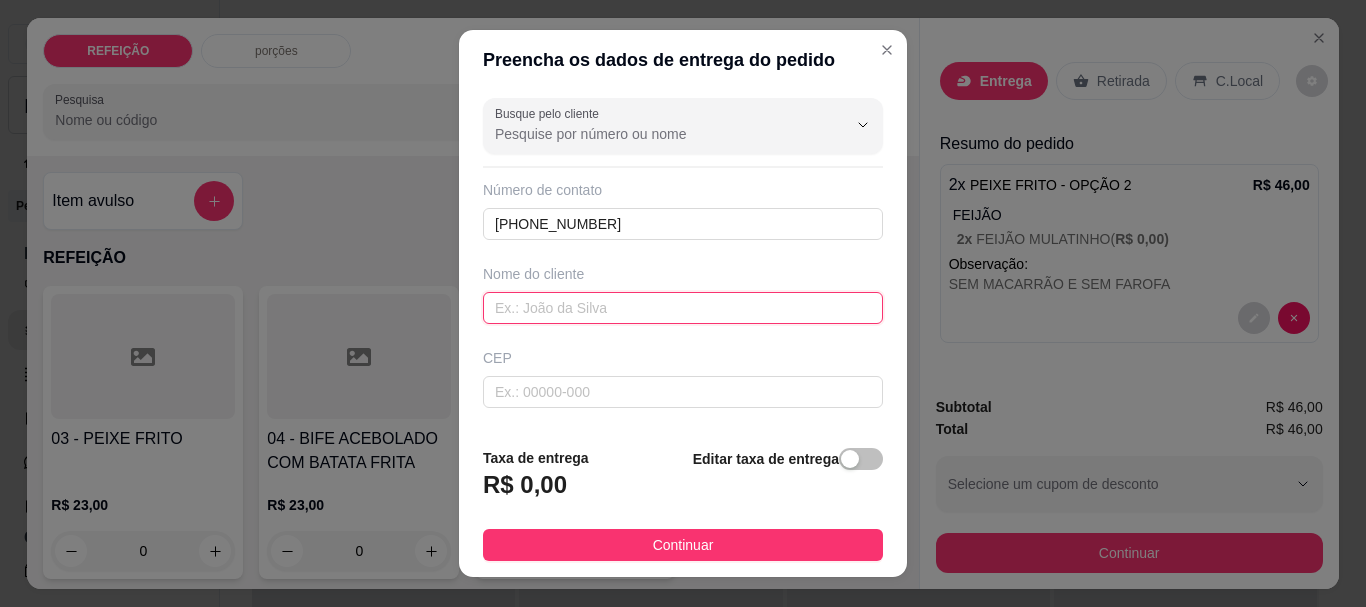 click at bounding box center [683, 308] 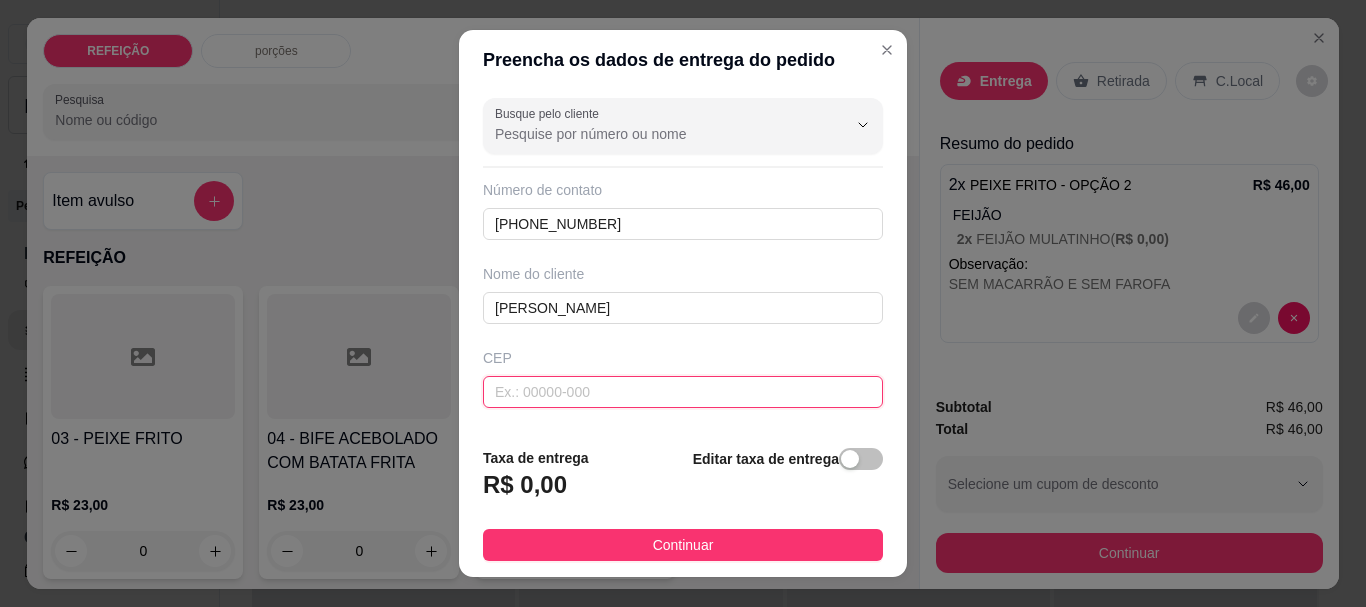 click at bounding box center [683, 392] 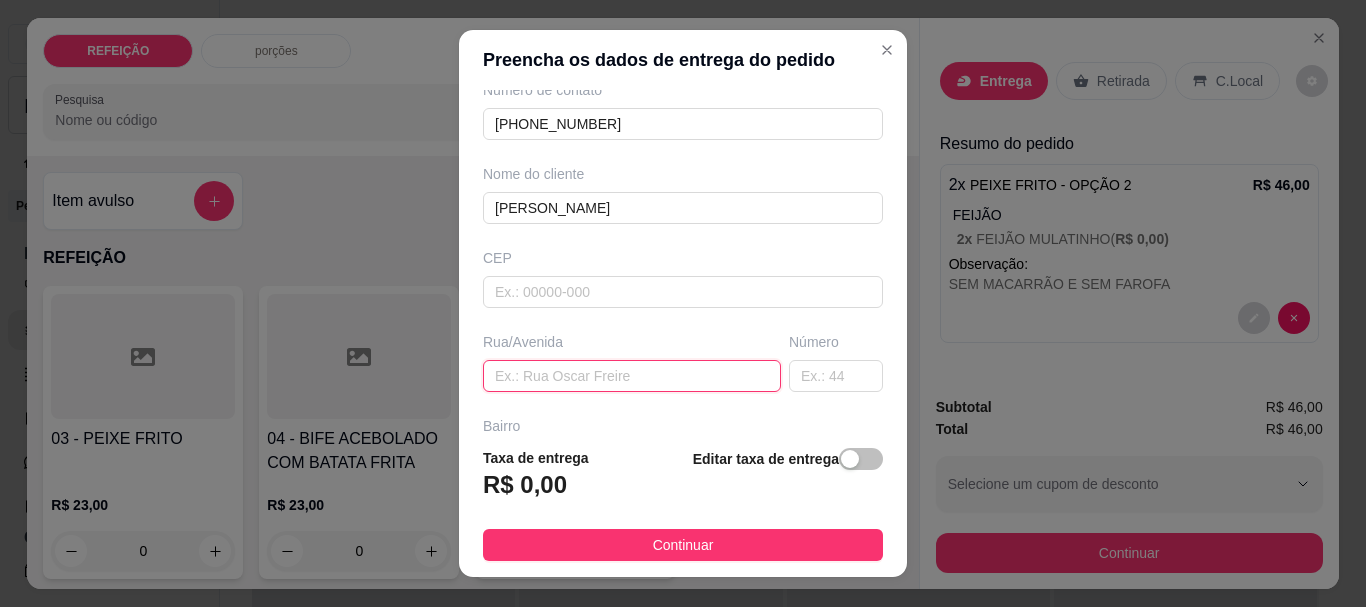click at bounding box center [632, 376] 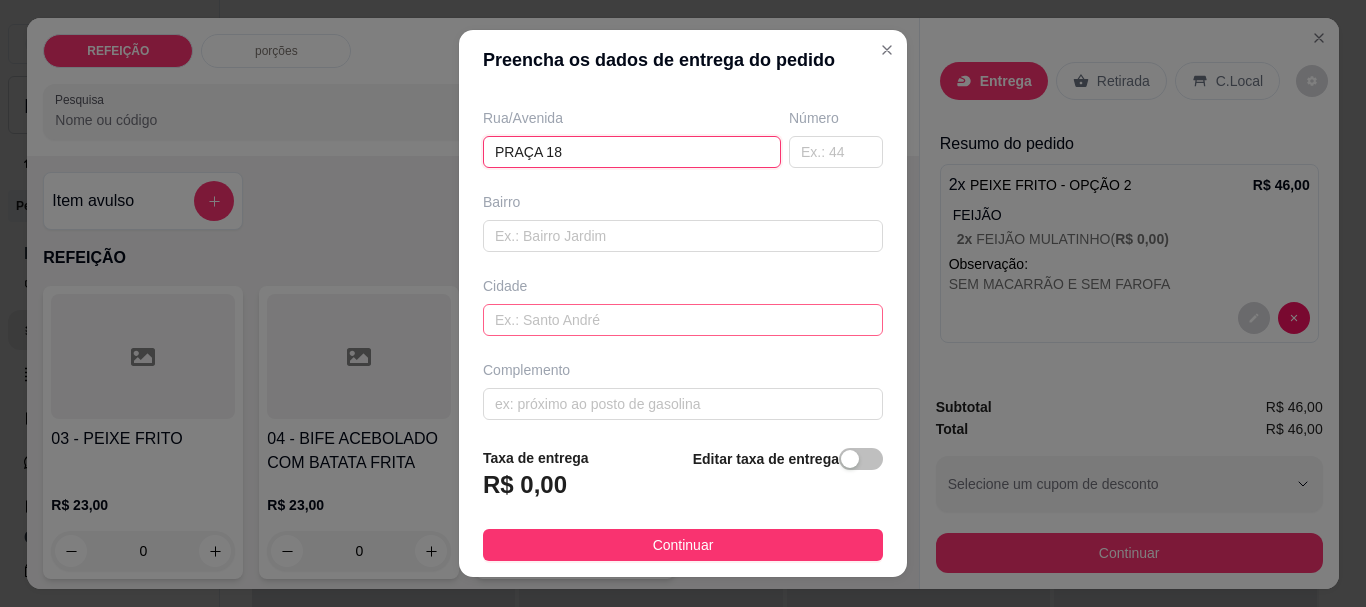 scroll, scrollTop: 333, scrollLeft: 0, axis: vertical 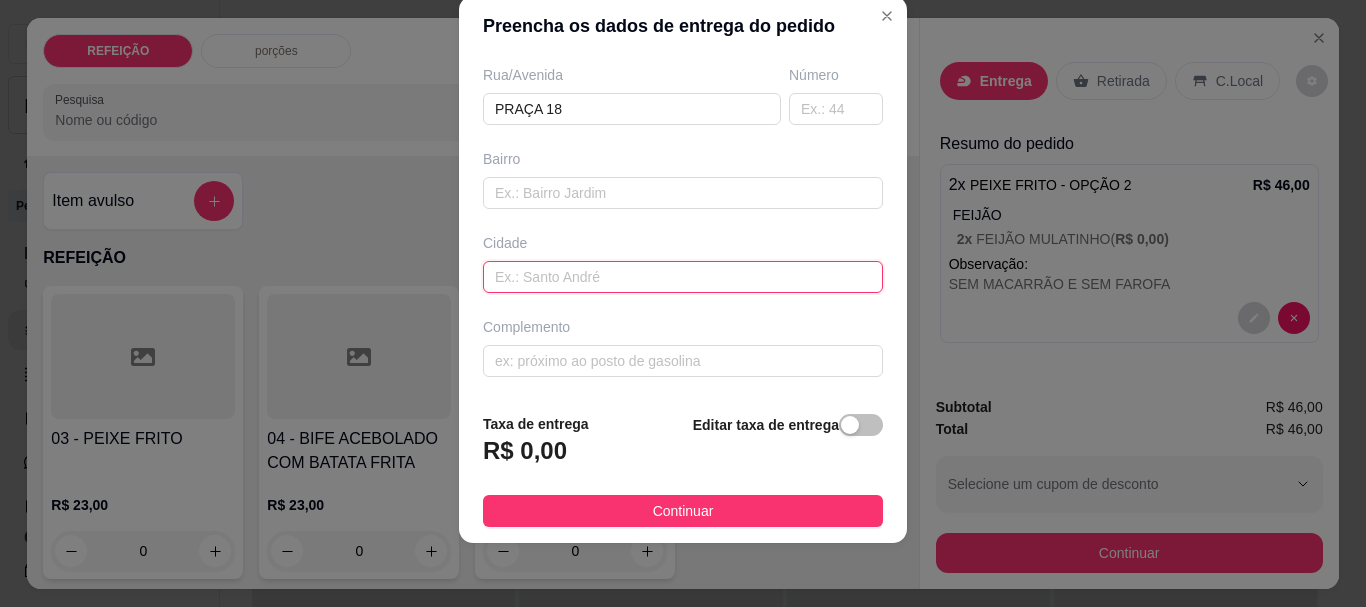 click at bounding box center [683, 277] 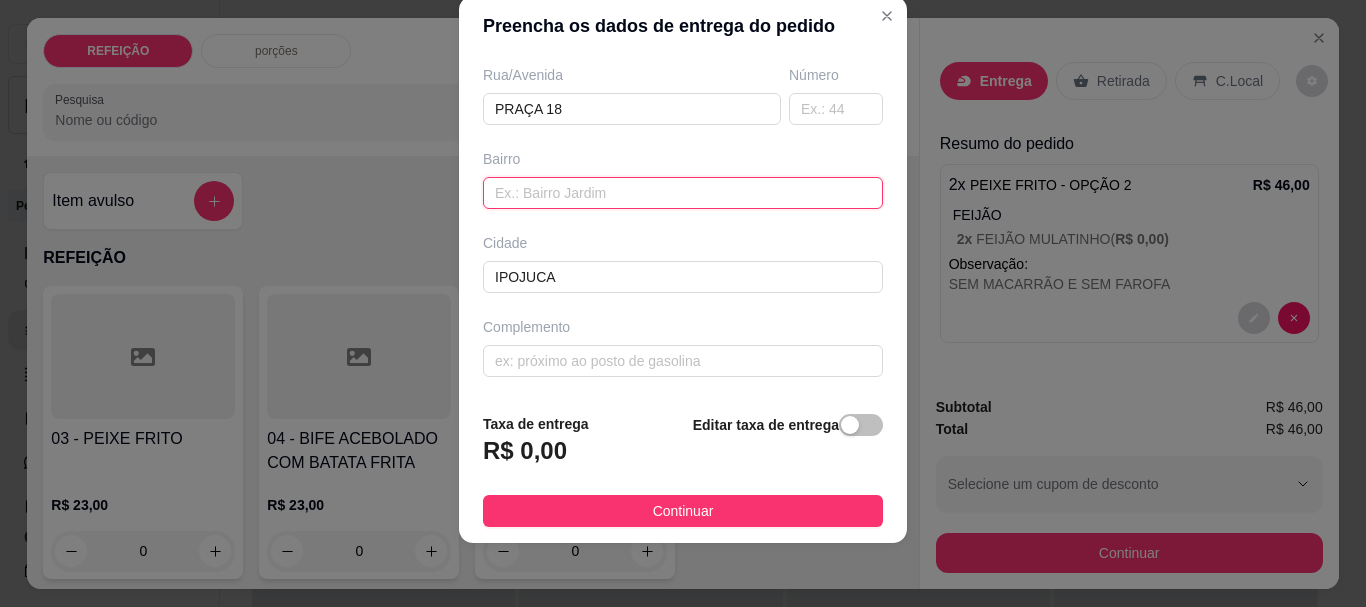 click at bounding box center (683, 193) 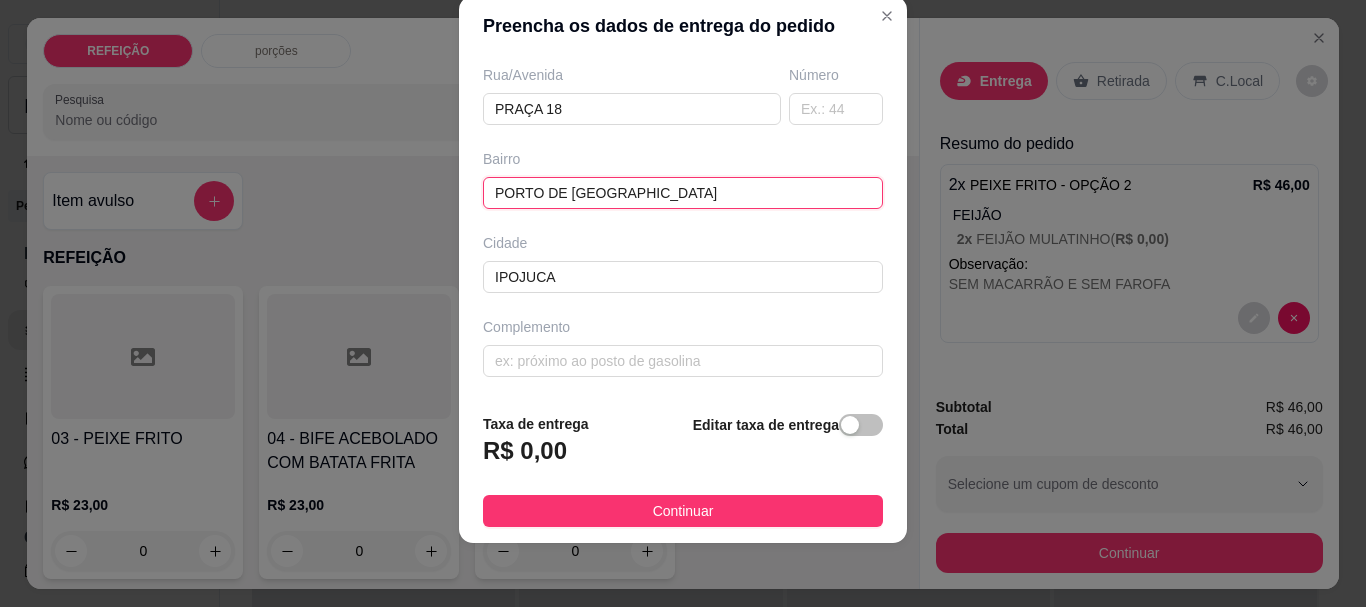 scroll, scrollTop: 233, scrollLeft: 0, axis: vertical 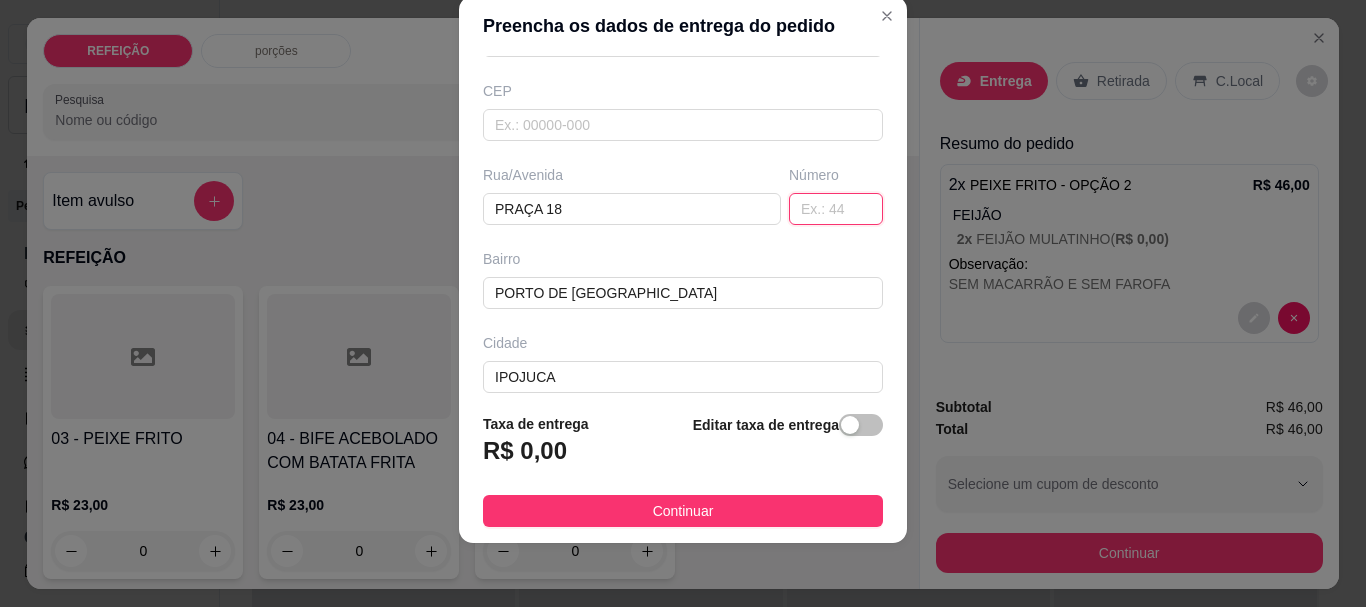 click at bounding box center (836, 209) 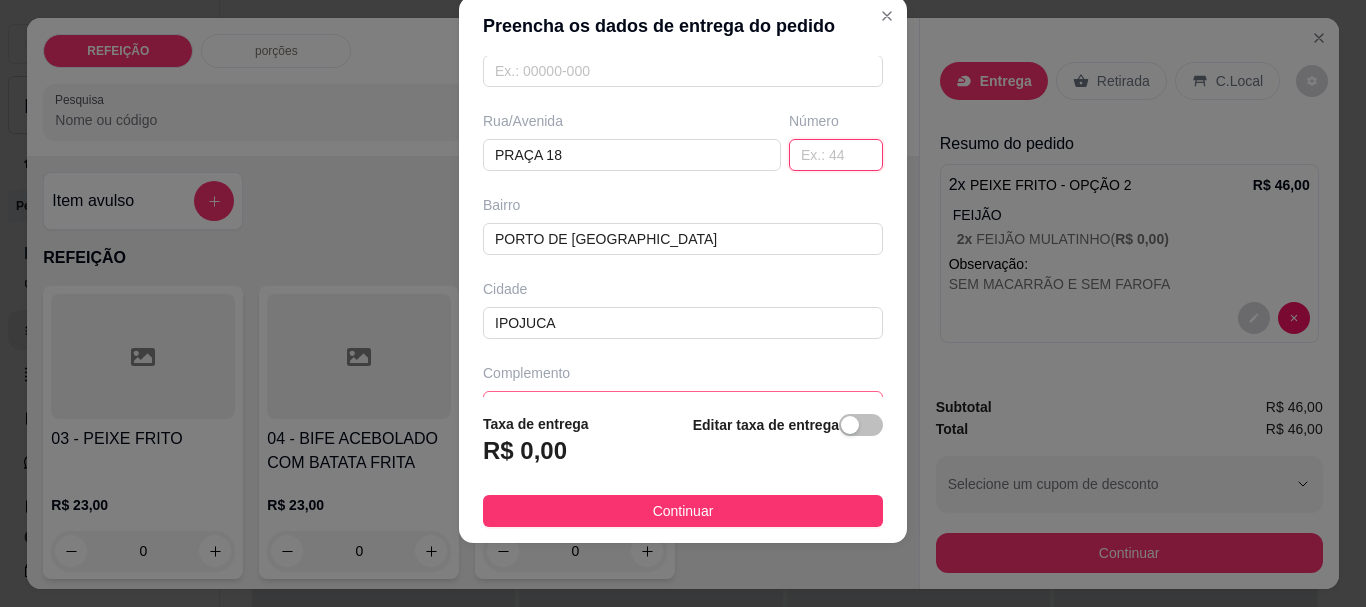scroll, scrollTop: 333, scrollLeft: 0, axis: vertical 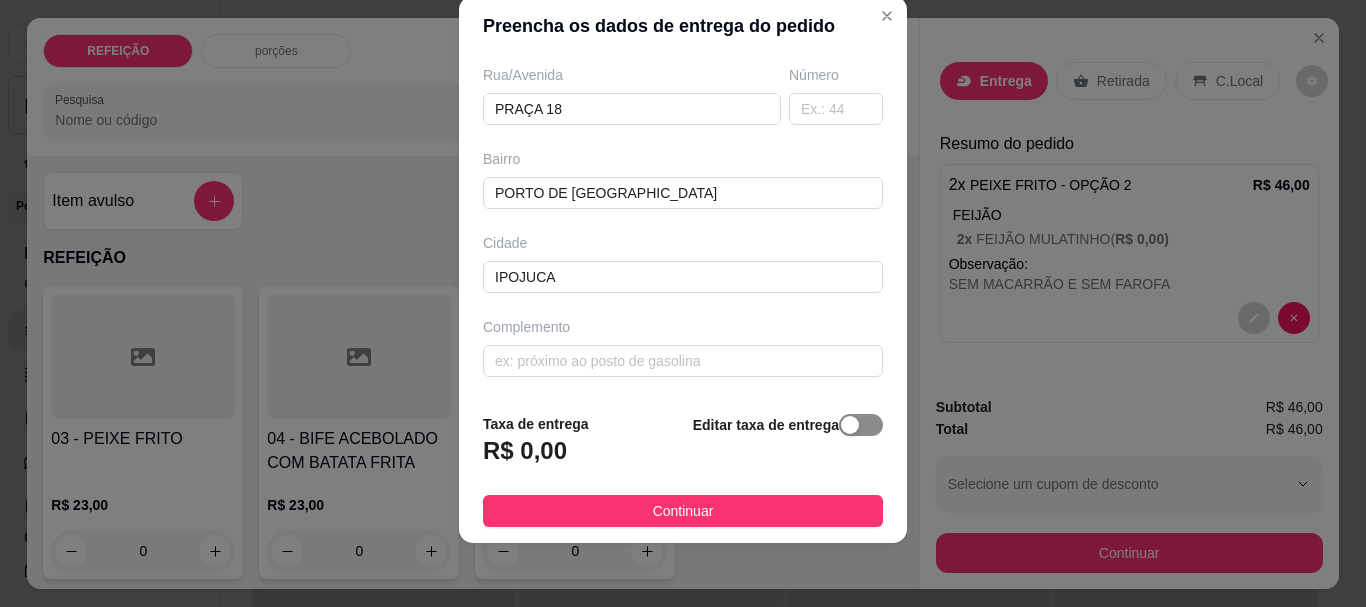 click at bounding box center (861, 425) 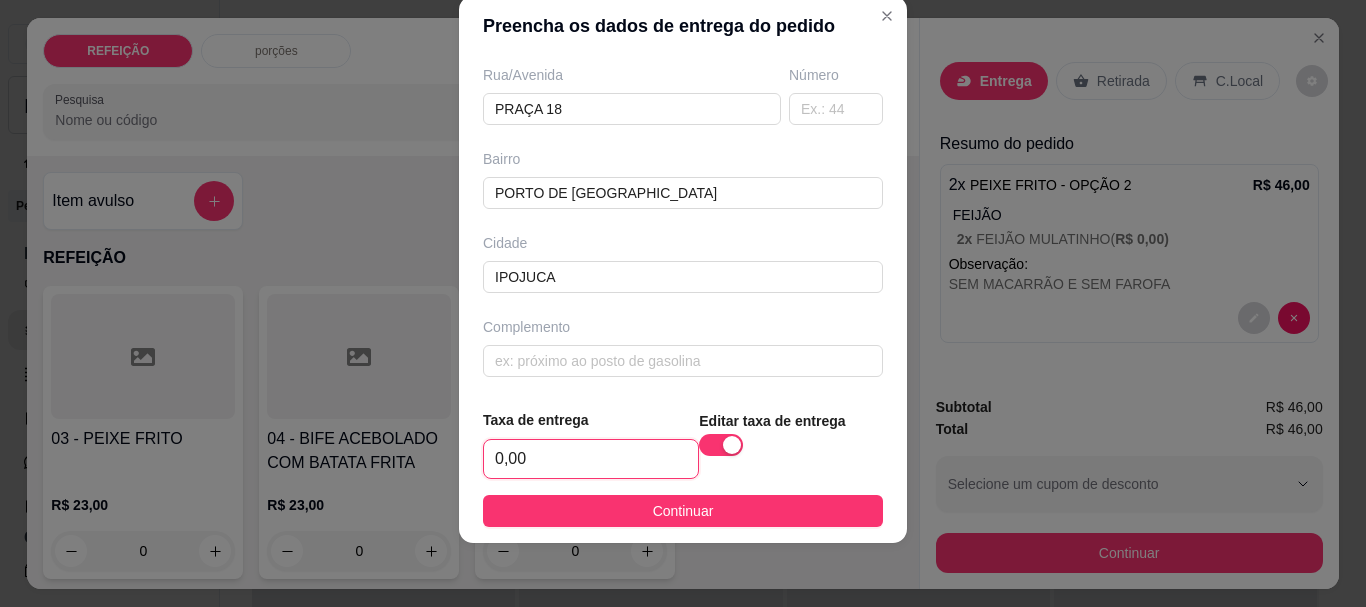 click on "0,00" at bounding box center (591, 459) 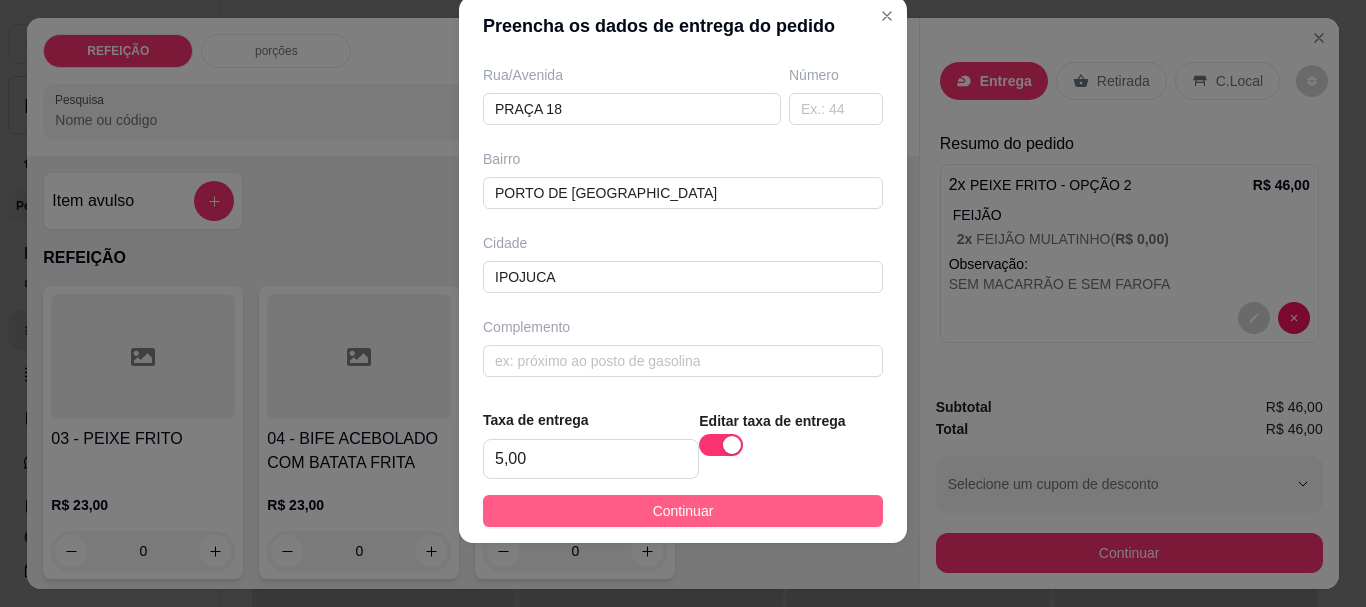 click on "Continuar" at bounding box center (683, 511) 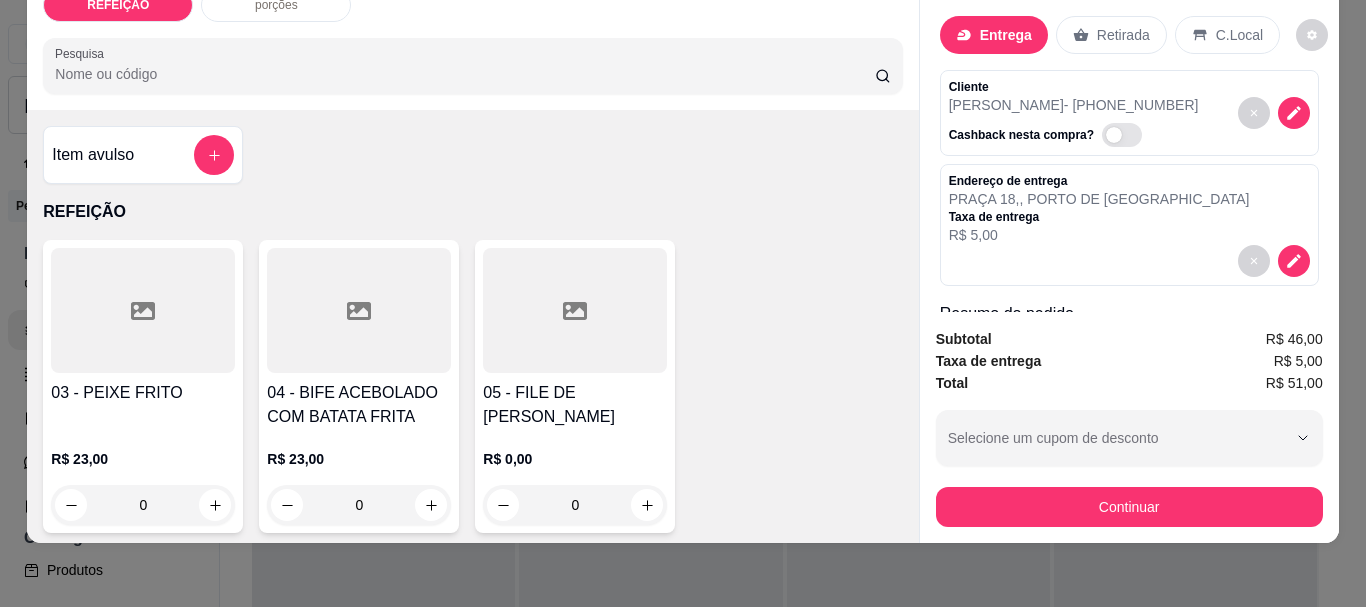 scroll, scrollTop: 0, scrollLeft: 0, axis: both 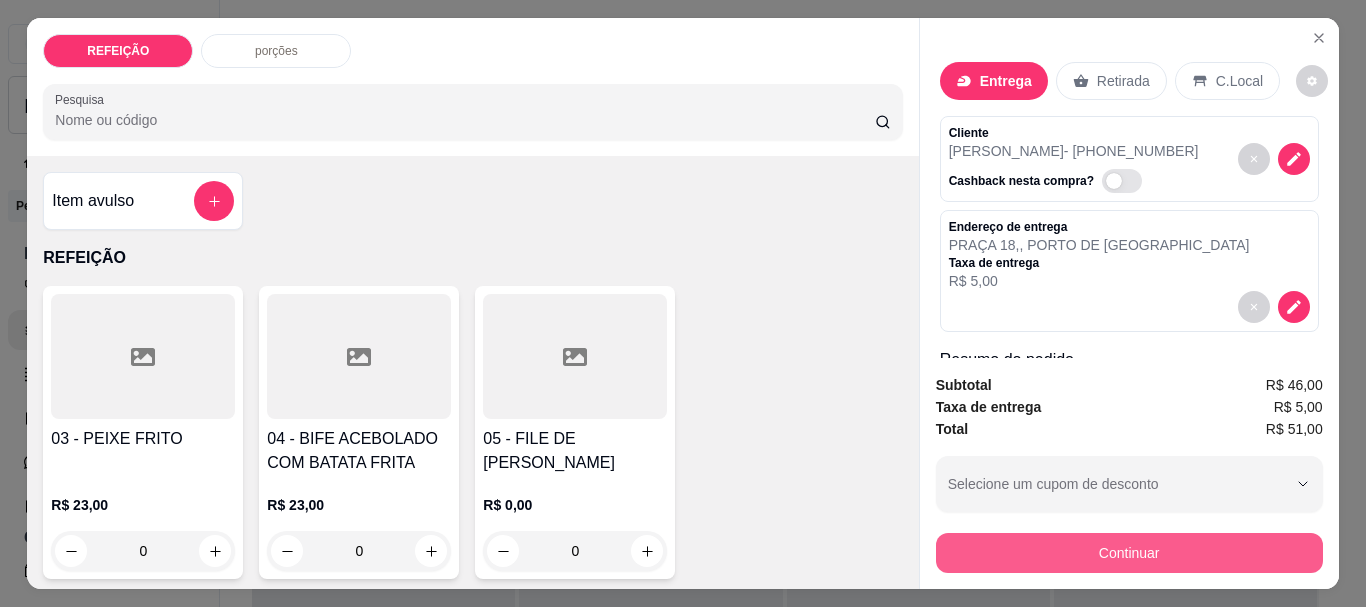 click on "Continuar" at bounding box center [1129, 553] 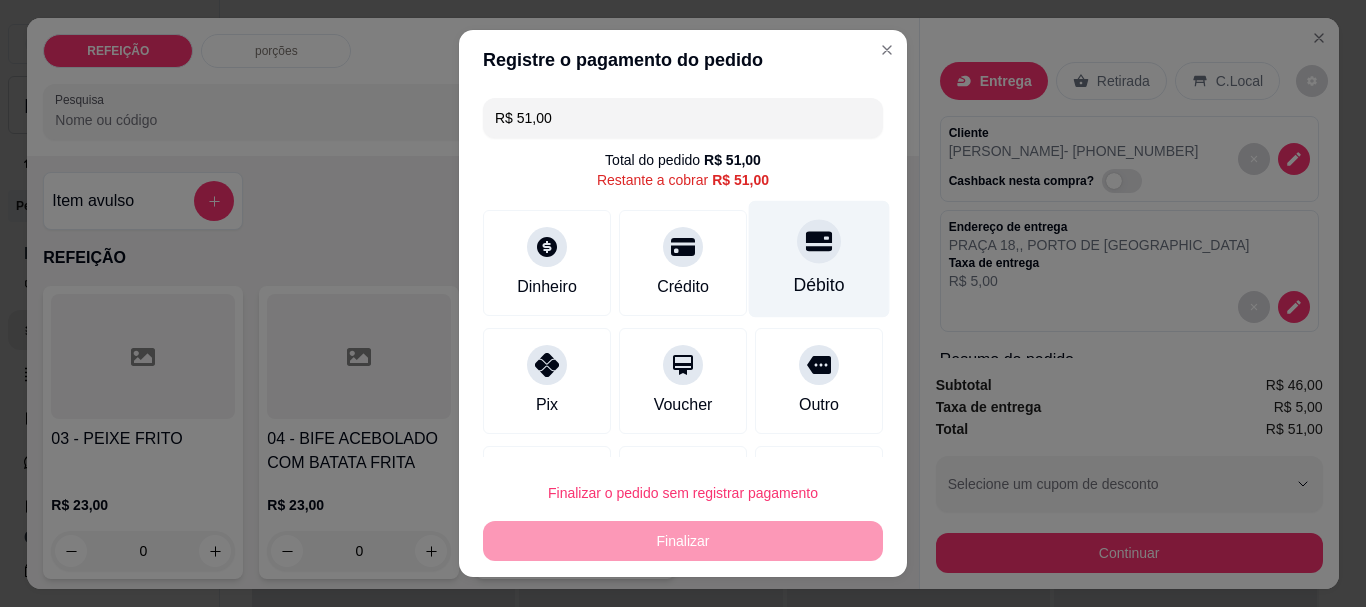 click 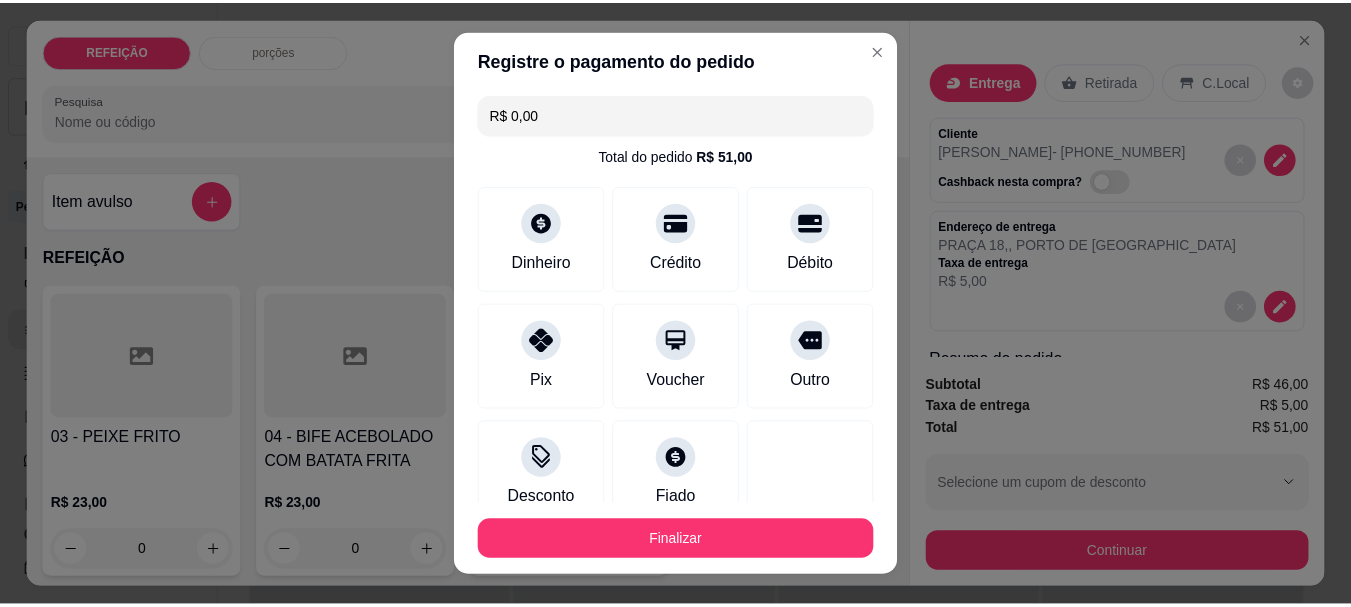 scroll, scrollTop: 0, scrollLeft: 0, axis: both 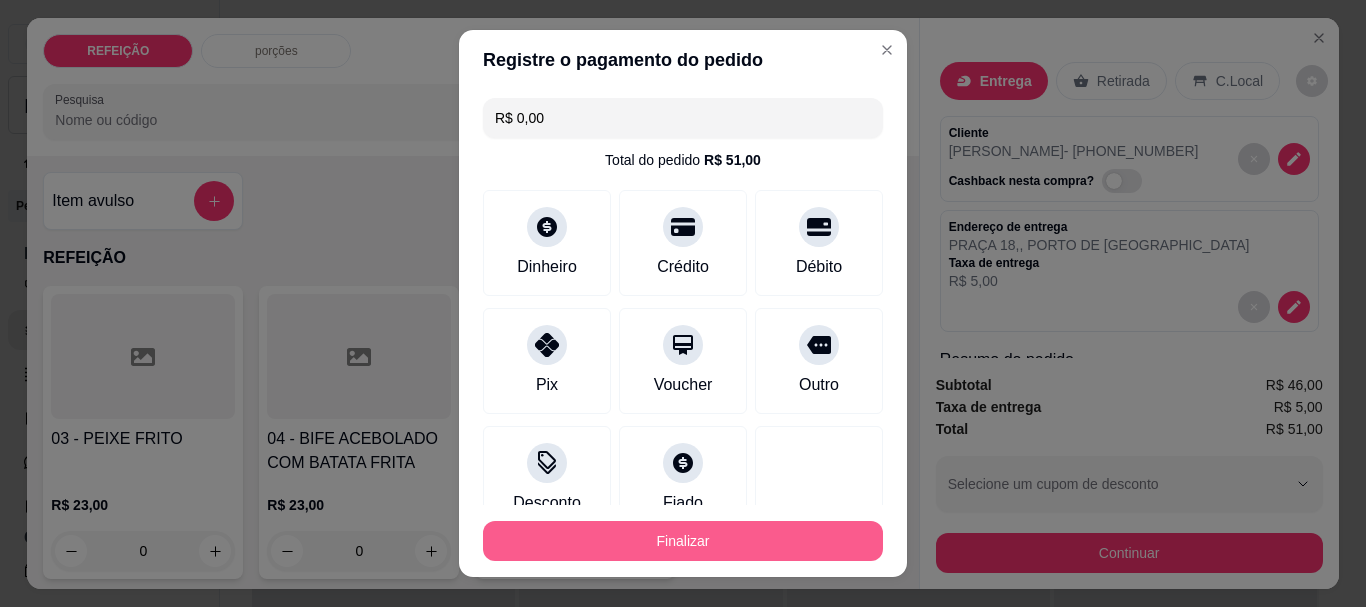 click on "Finalizar" at bounding box center [683, 541] 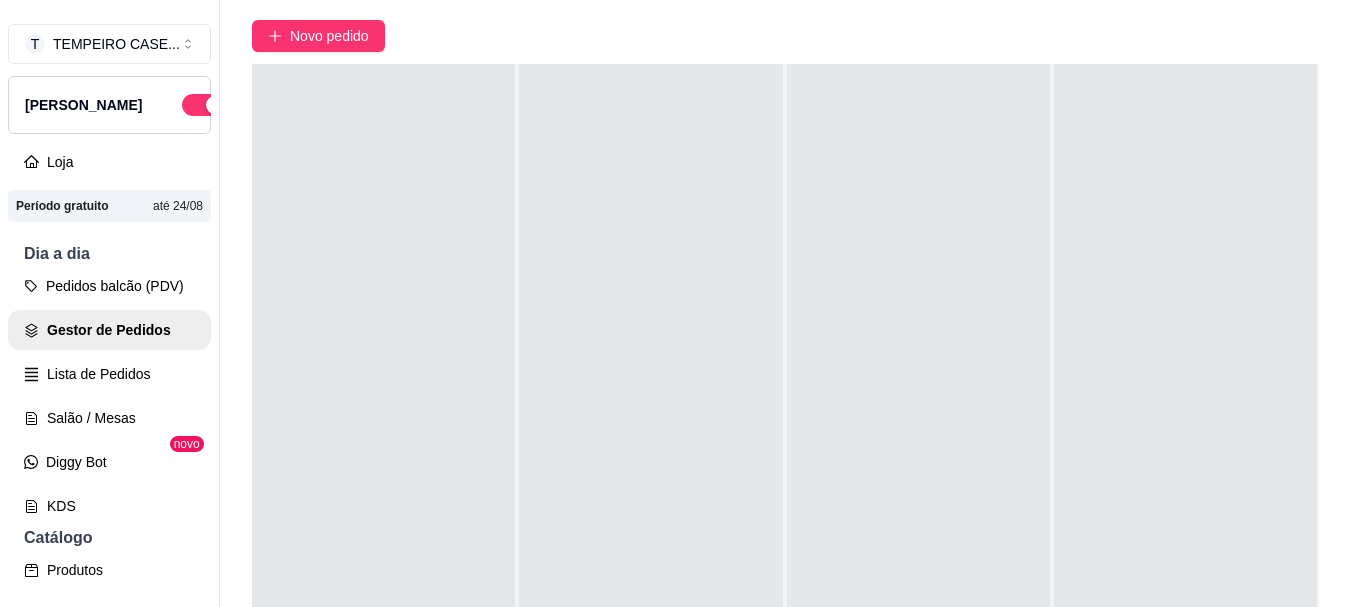 scroll, scrollTop: 0, scrollLeft: 0, axis: both 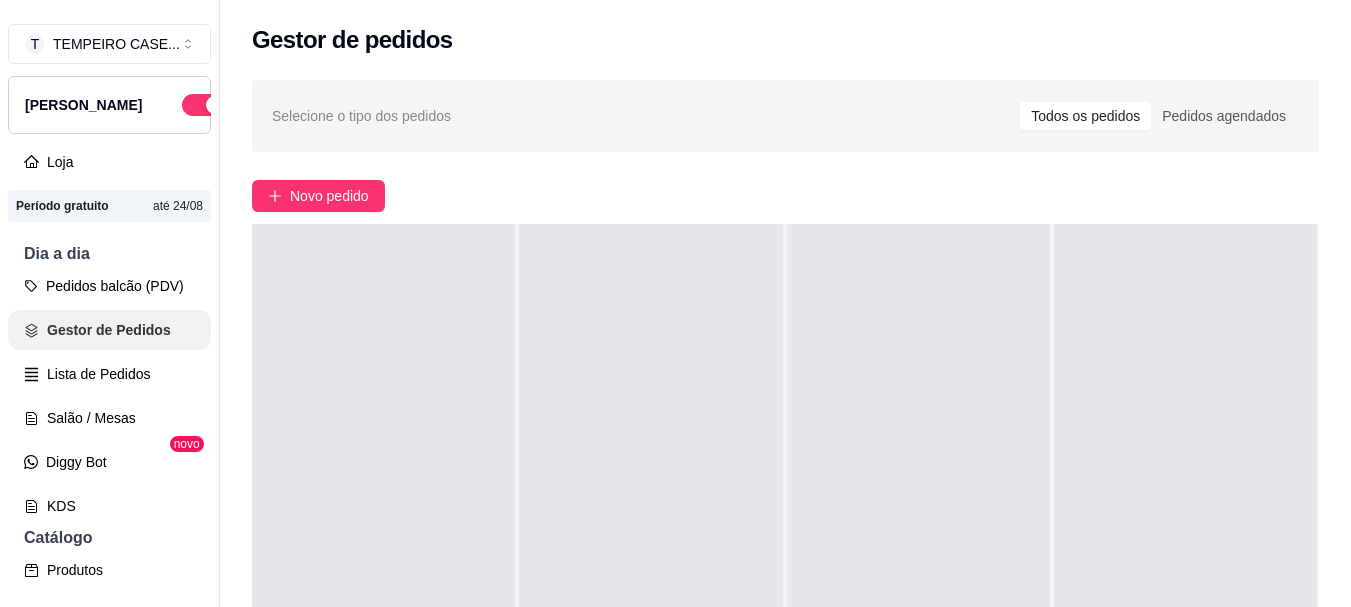 click on "Gestor de Pedidos" at bounding box center [109, 330] 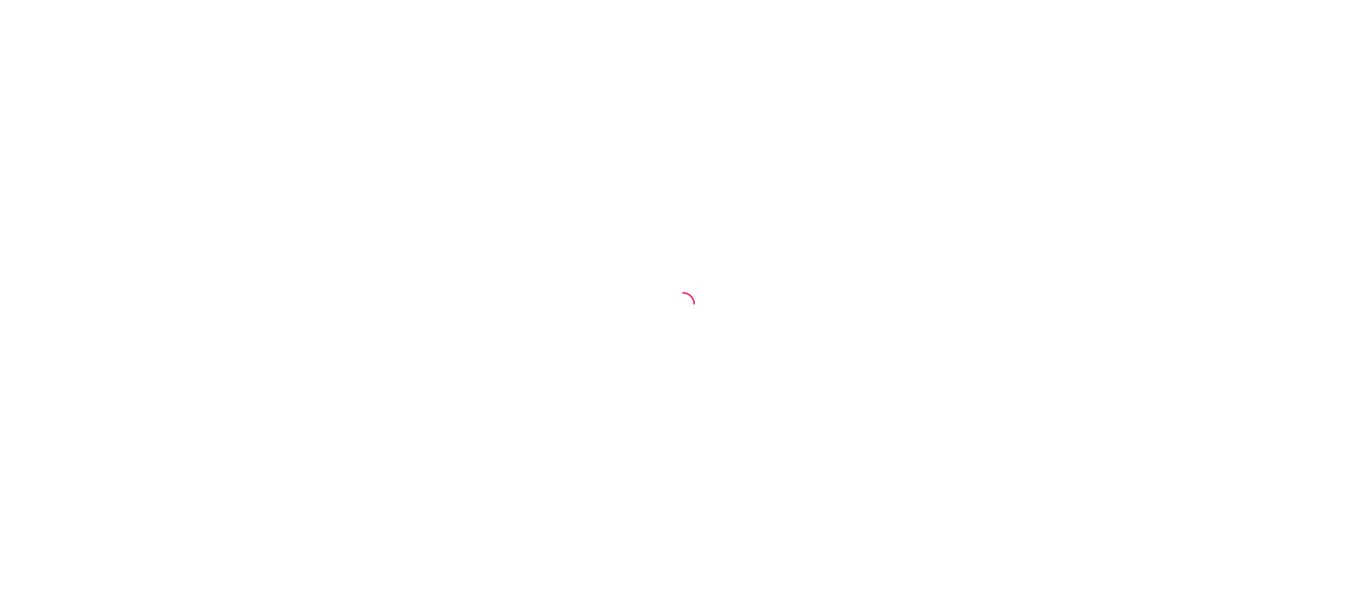scroll, scrollTop: 0, scrollLeft: 0, axis: both 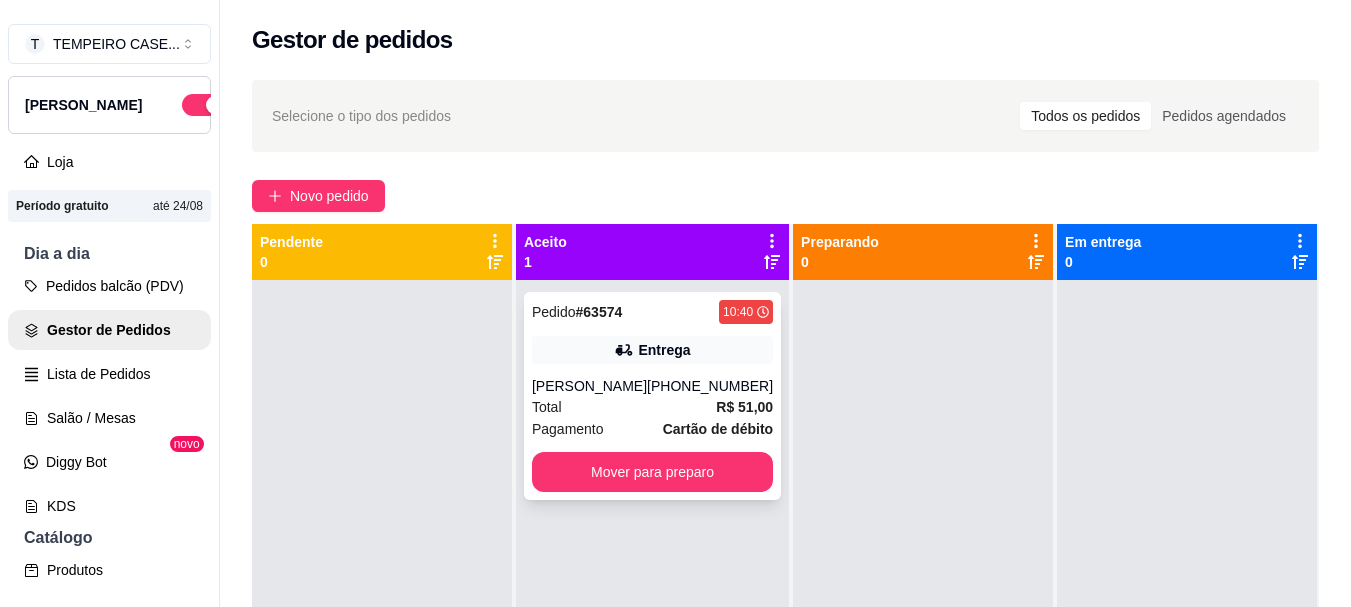 click on "Pedido  # 63574 10:40" at bounding box center [652, 312] 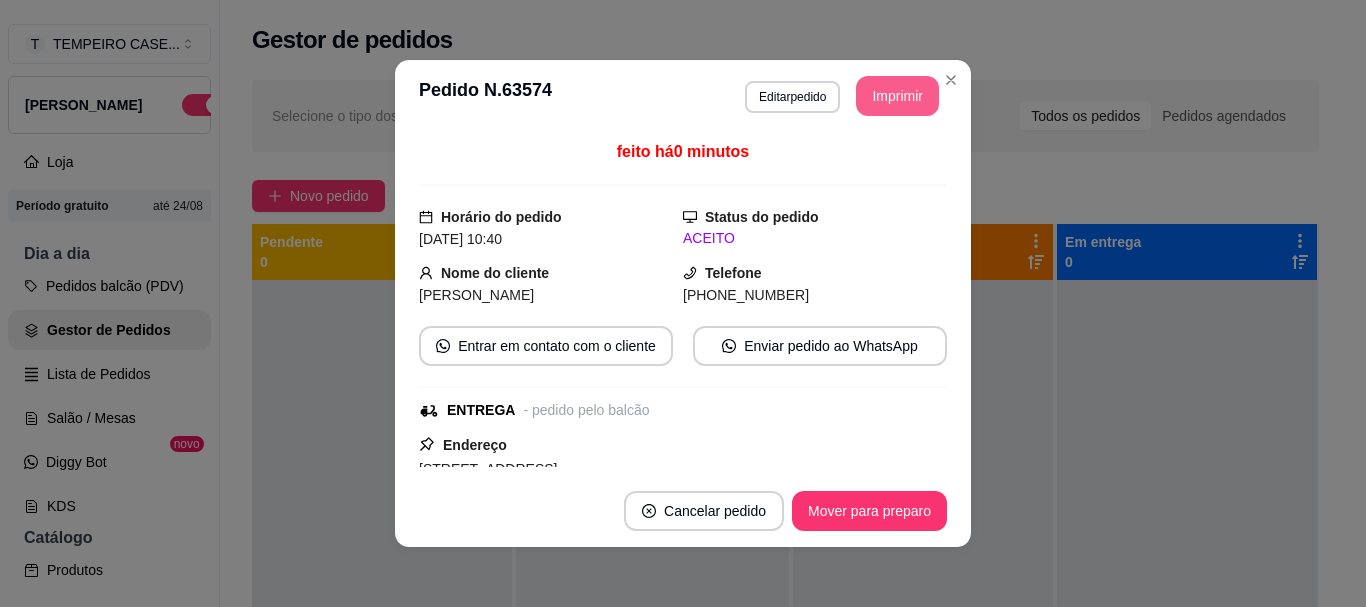 click on "Imprimir" at bounding box center [897, 96] 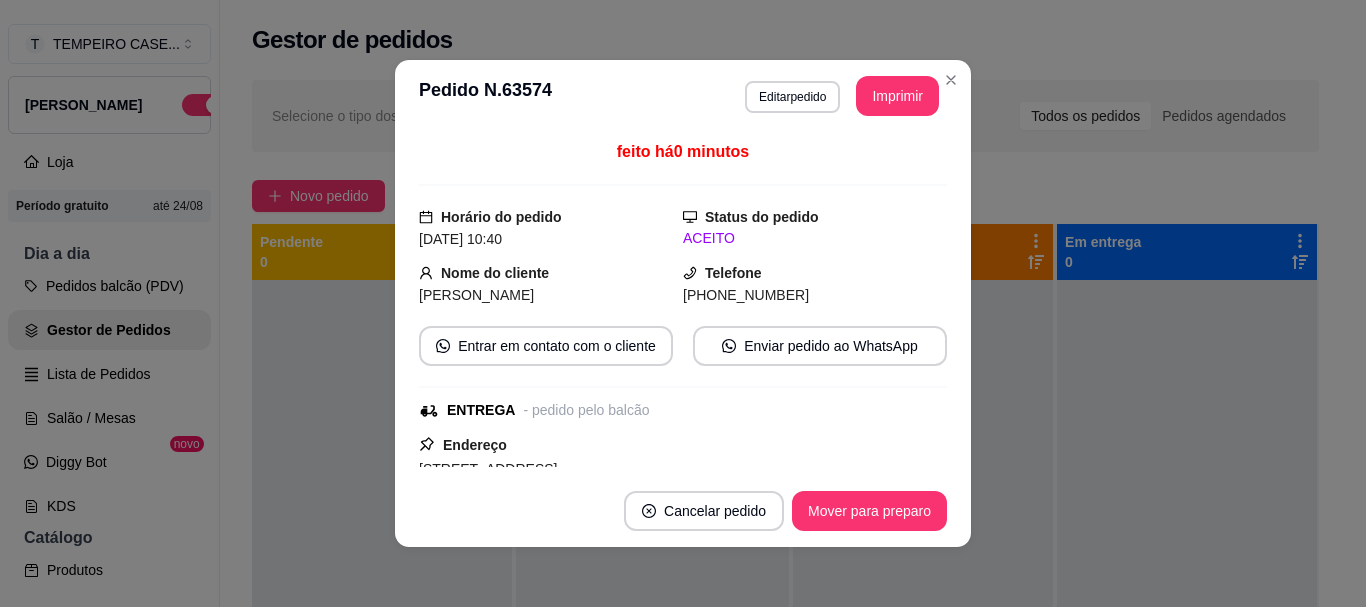 scroll, scrollTop: 0, scrollLeft: 0, axis: both 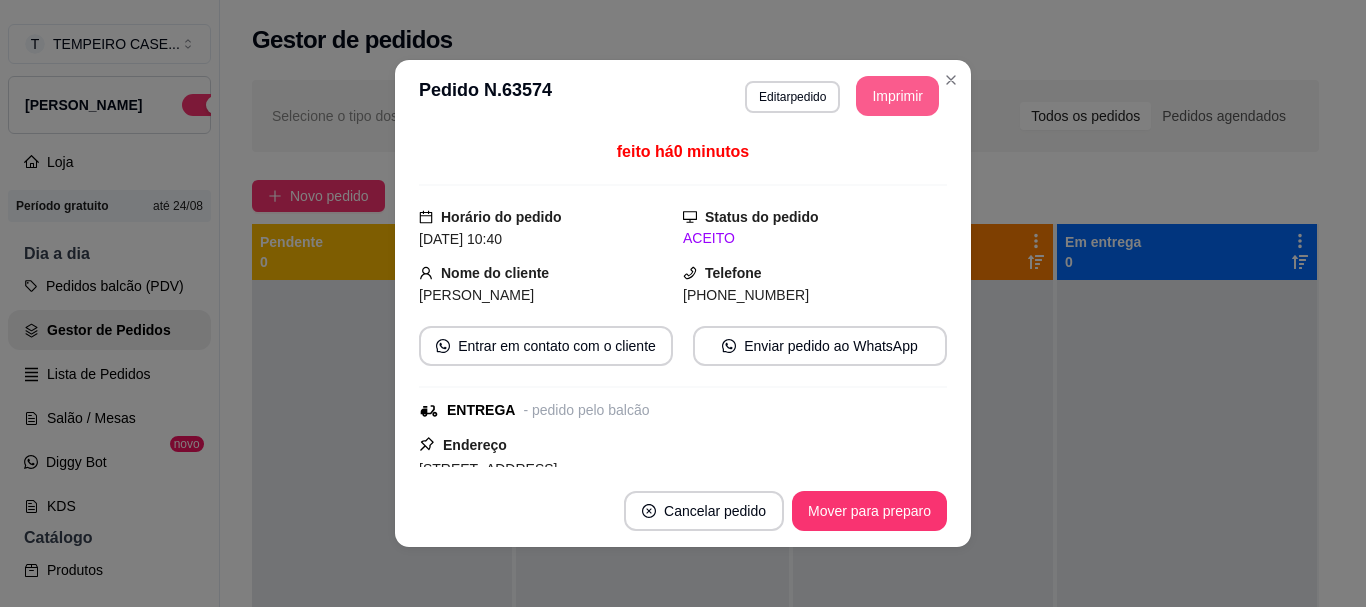 click on "Imprimir" at bounding box center (897, 96) 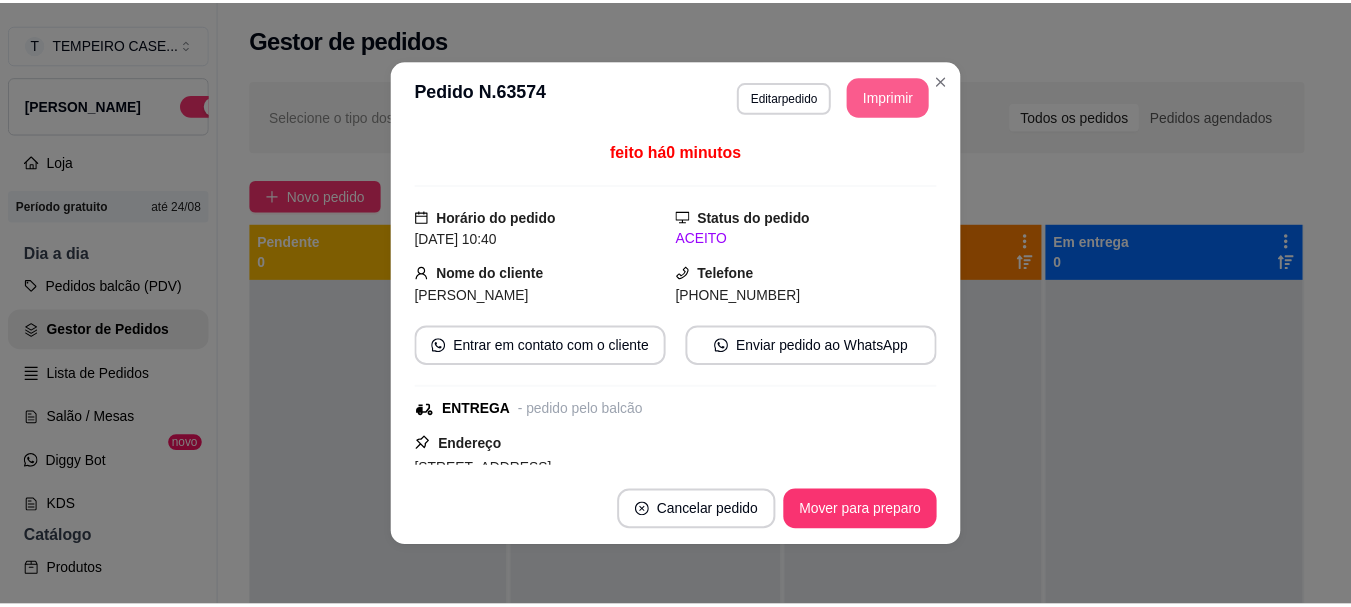 scroll, scrollTop: 0, scrollLeft: 0, axis: both 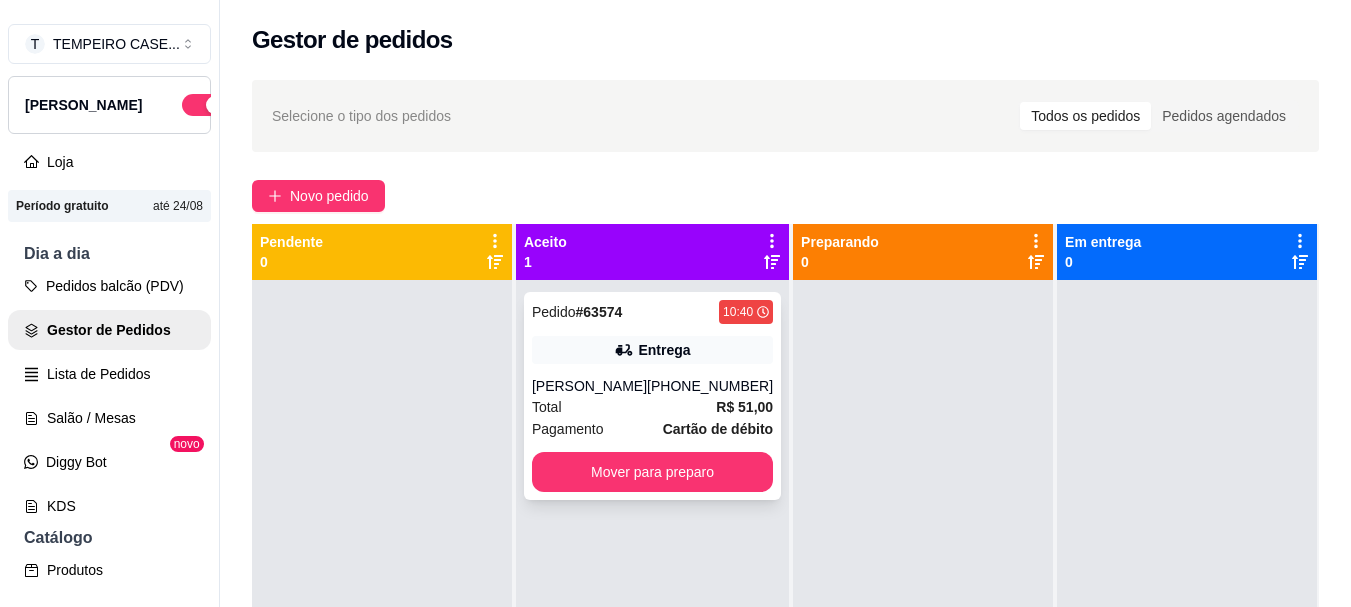 click on "[PHONE_NUMBER]" at bounding box center [710, 386] 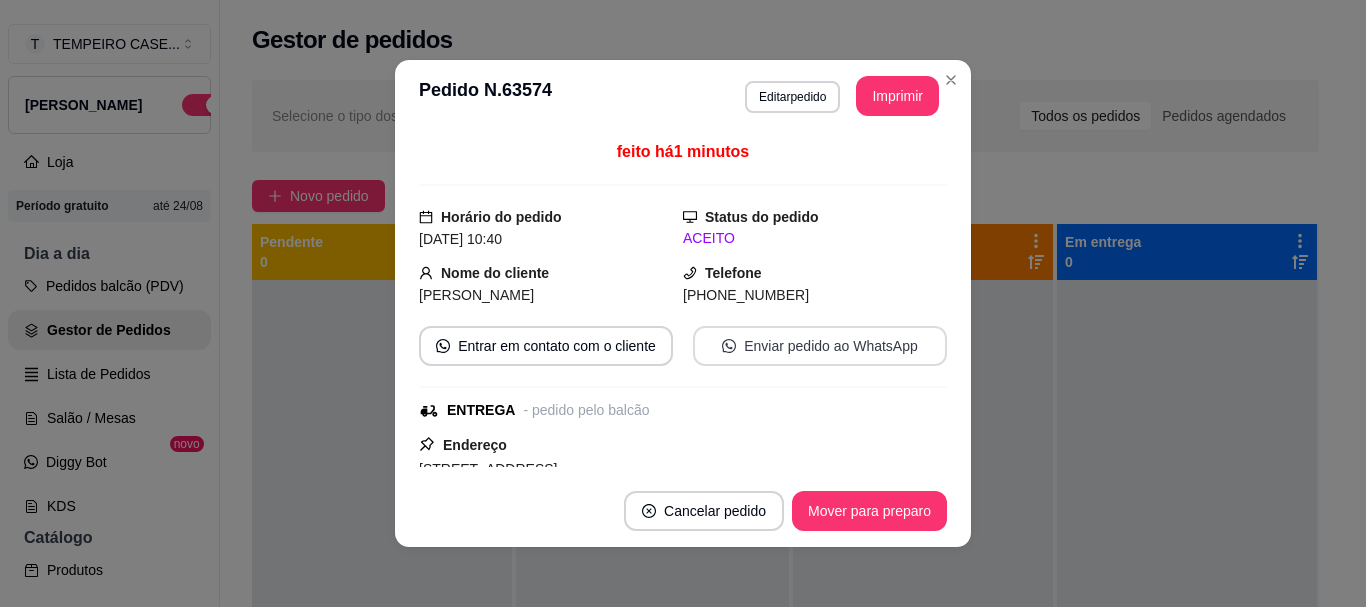 click on "Enviar pedido ao WhatsApp" at bounding box center [820, 346] 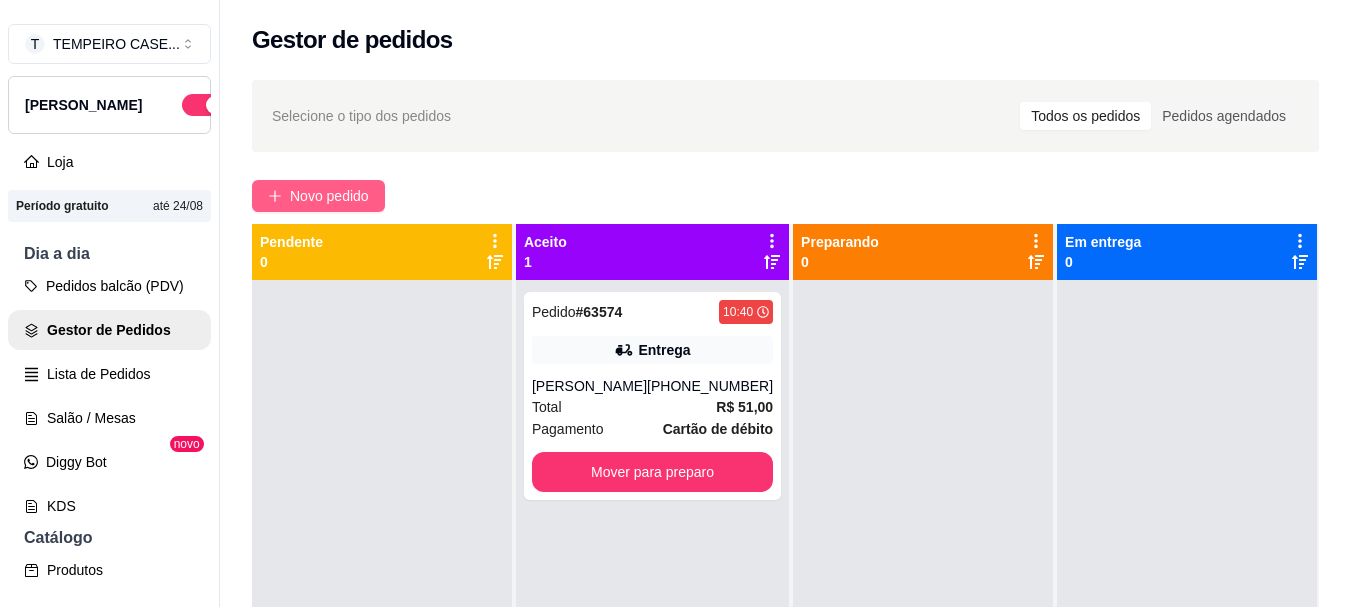 click on "Novo pedido" at bounding box center (329, 196) 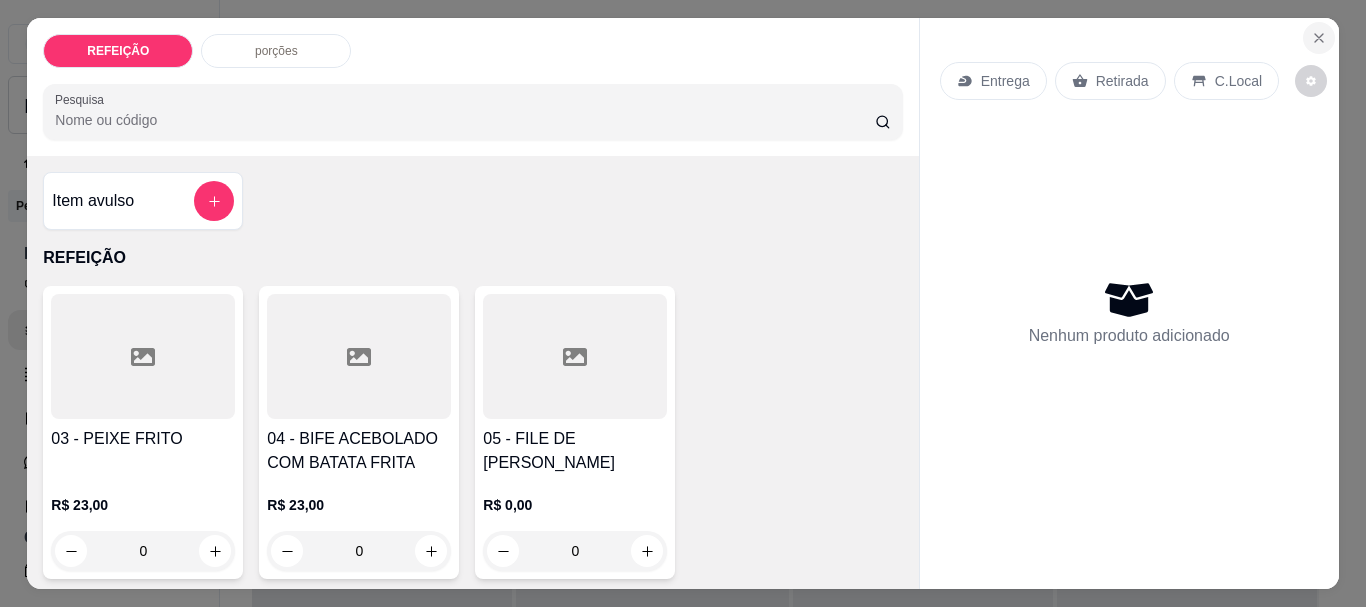 click 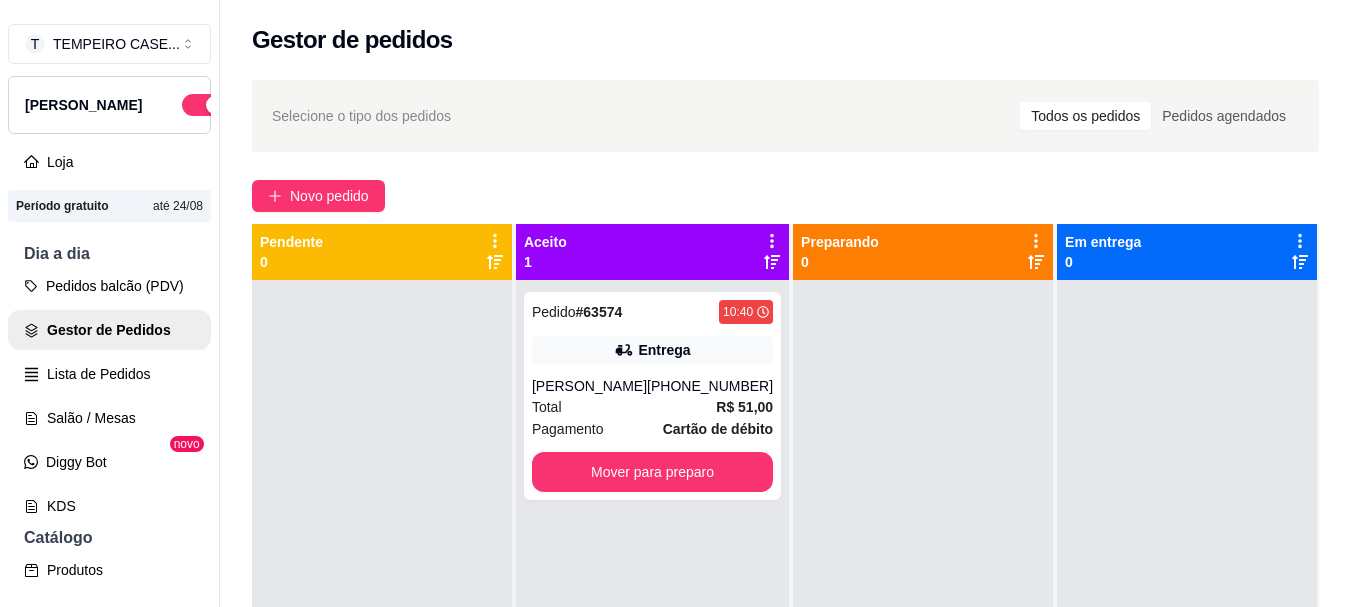drag, startPoint x: 517, startPoint y: 14, endPoint x: 748, endPoint y: 181, distance: 285.04385 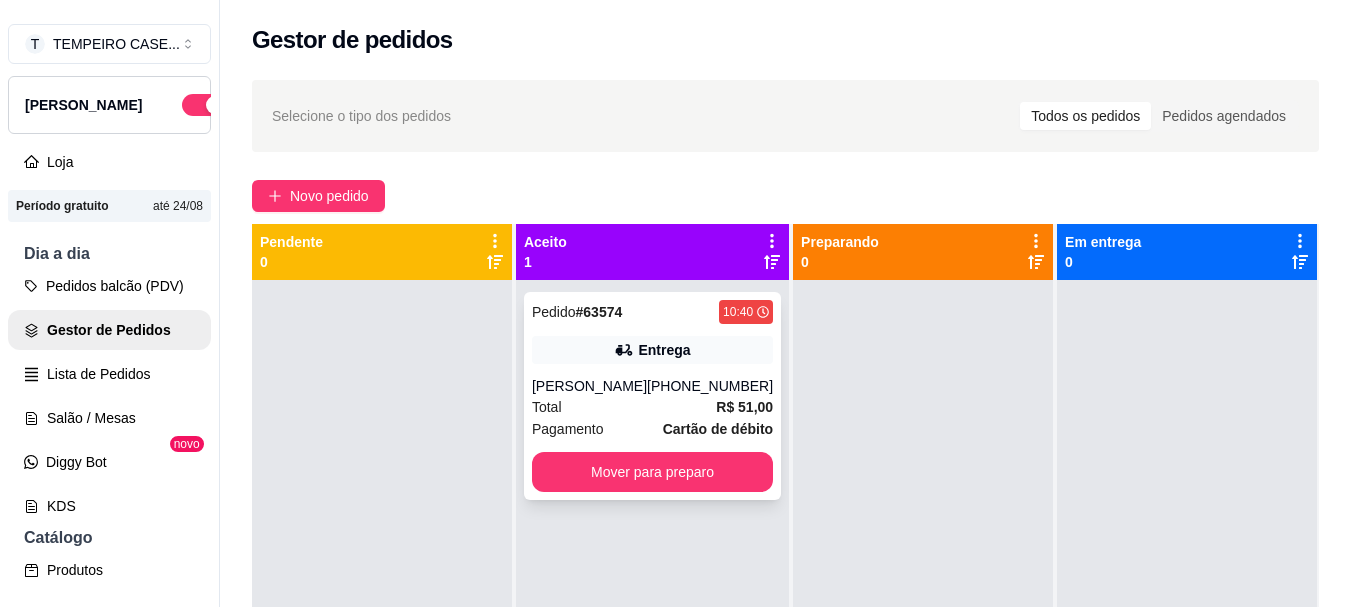 click on "Entrega" at bounding box center [652, 350] 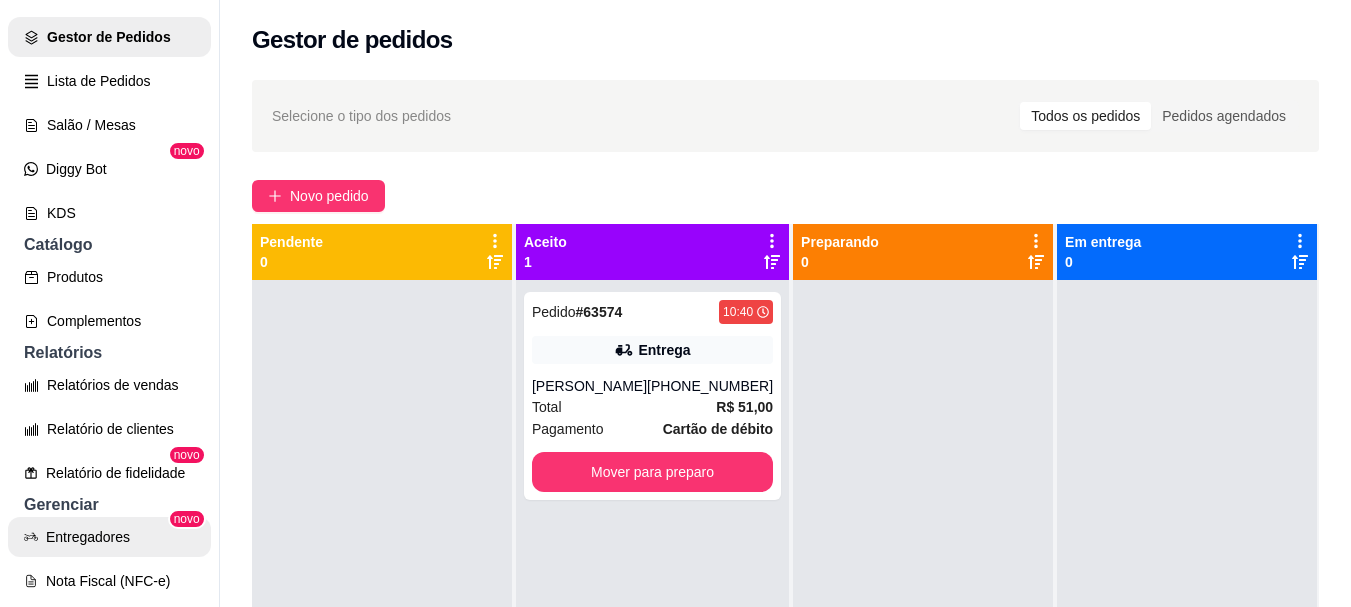 scroll, scrollTop: 763, scrollLeft: 0, axis: vertical 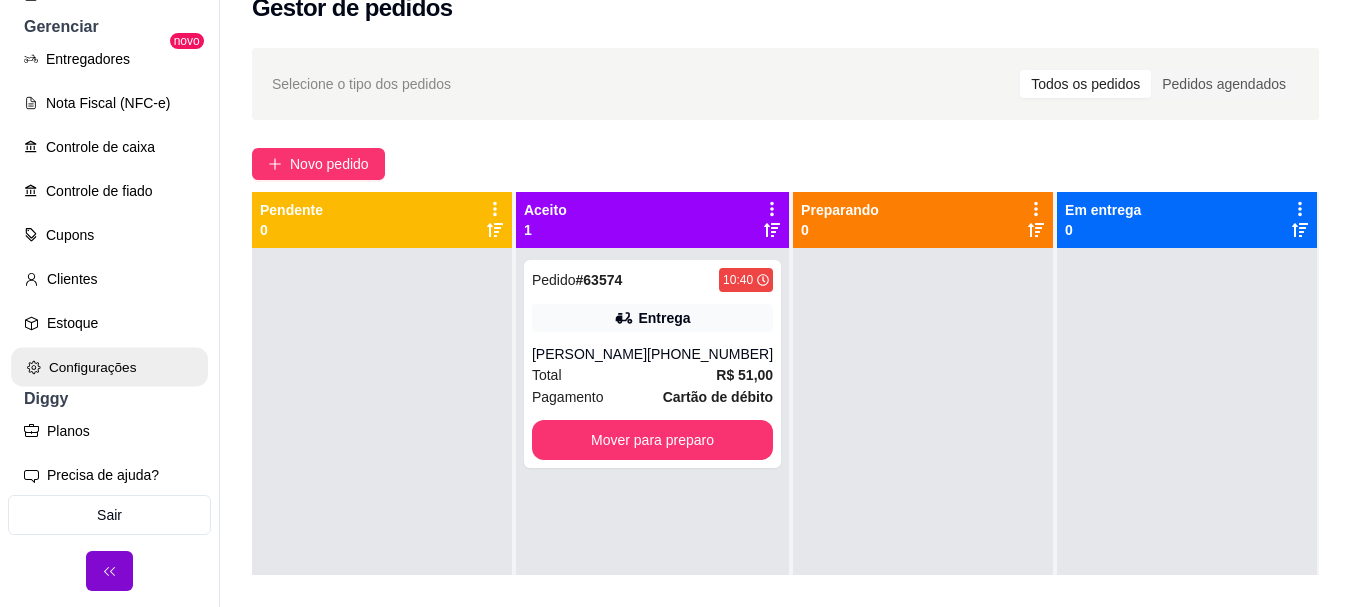 click on "Configurações" at bounding box center [109, 367] 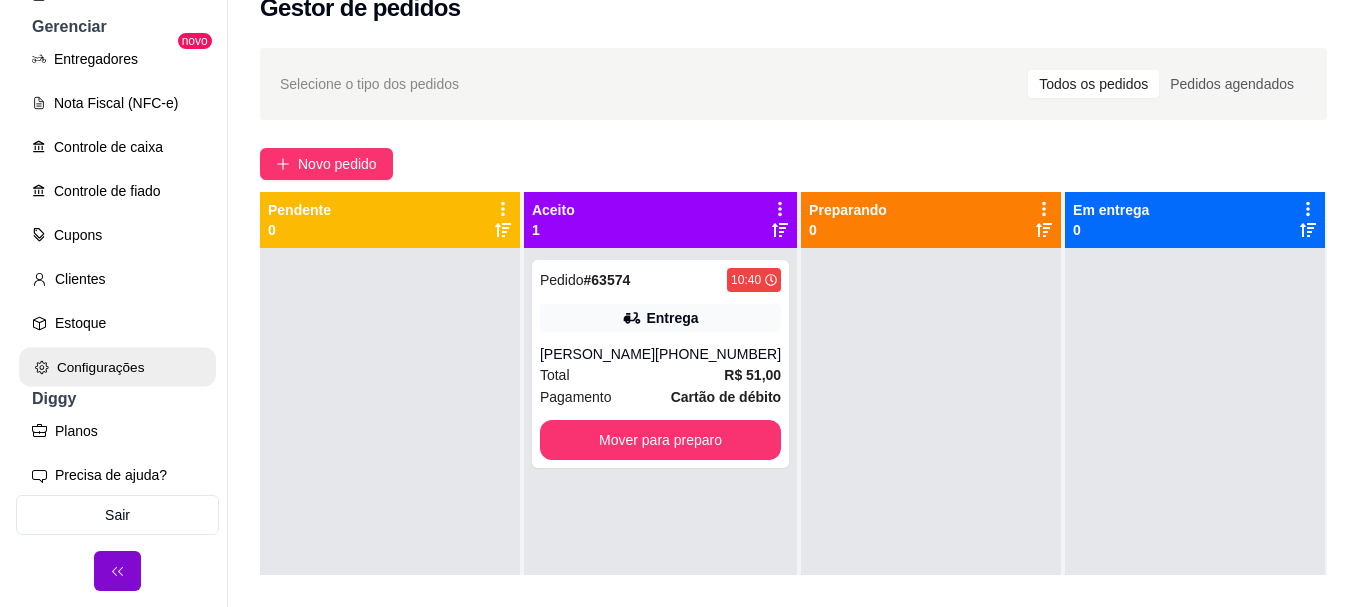 scroll, scrollTop: 0, scrollLeft: 0, axis: both 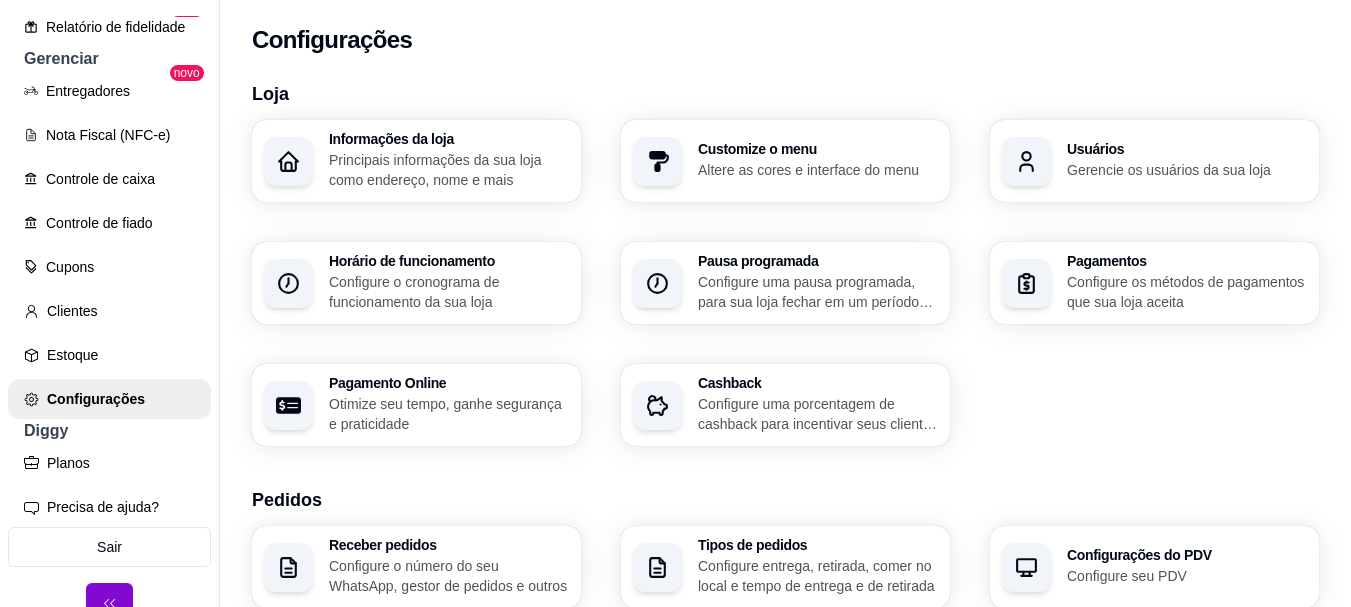 click on "Pagamentos Configure os métodos de pagamentos que sua loja aceita" at bounding box center (1154, 283) 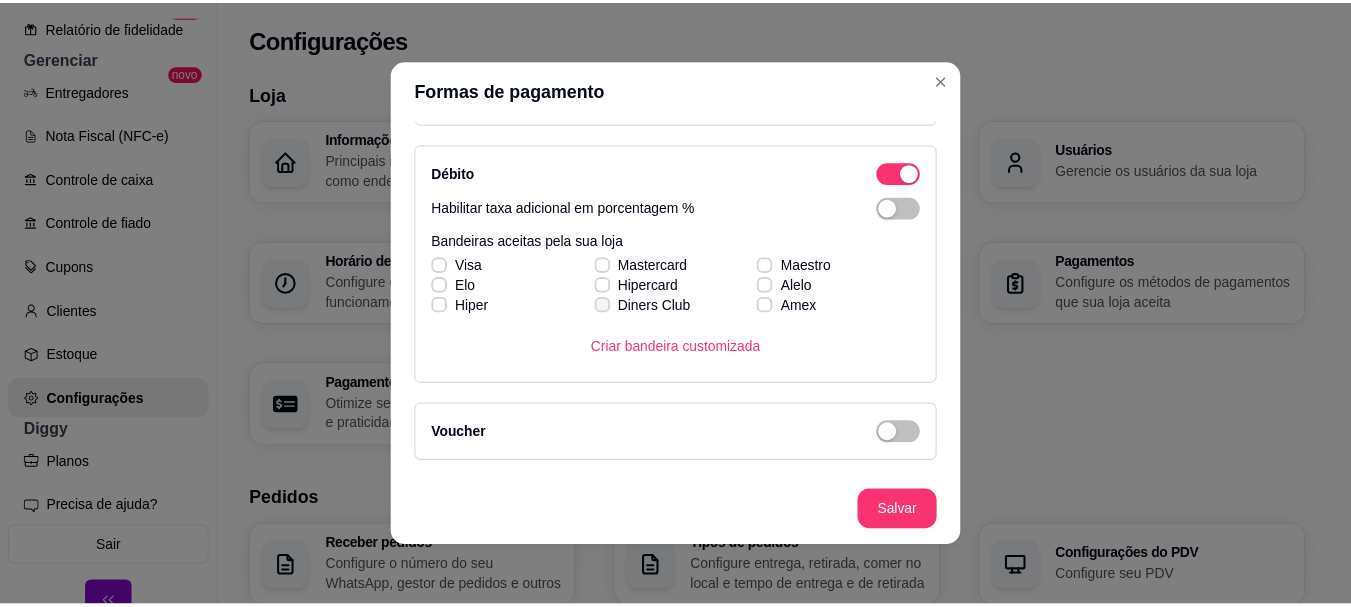 scroll, scrollTop: 673, scrollLeft: 0, axis: vertical 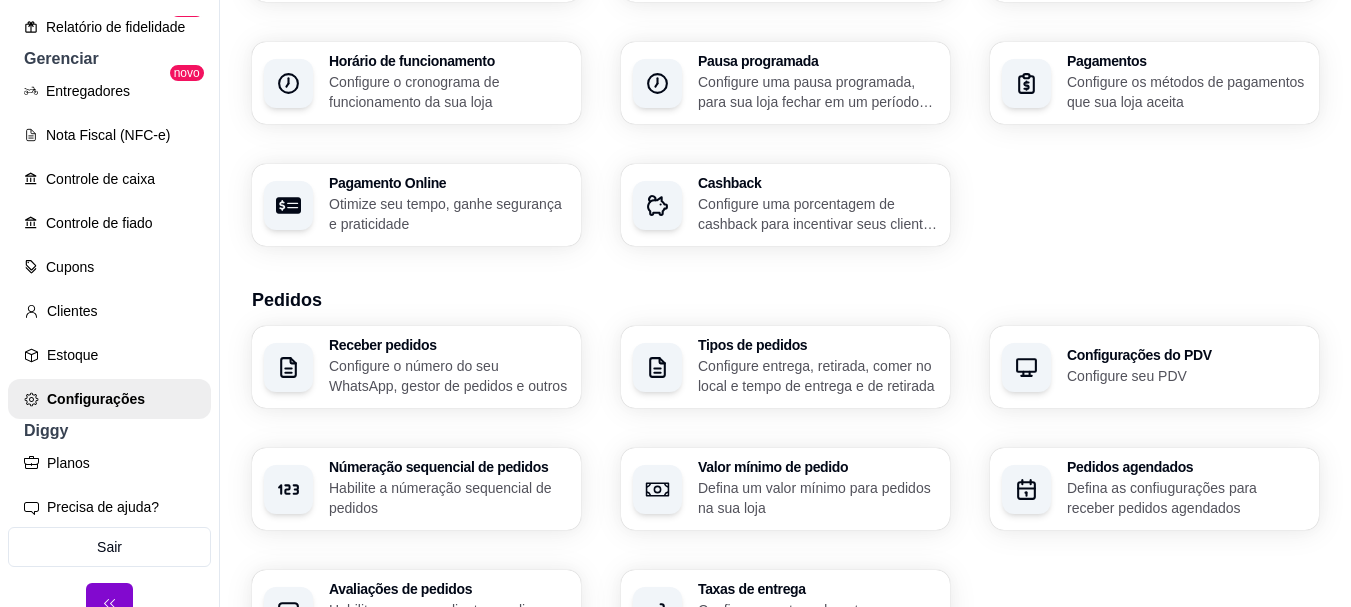 click on "Habilite a númeração sequencial de pedidos" at bounding box center [449, 498] 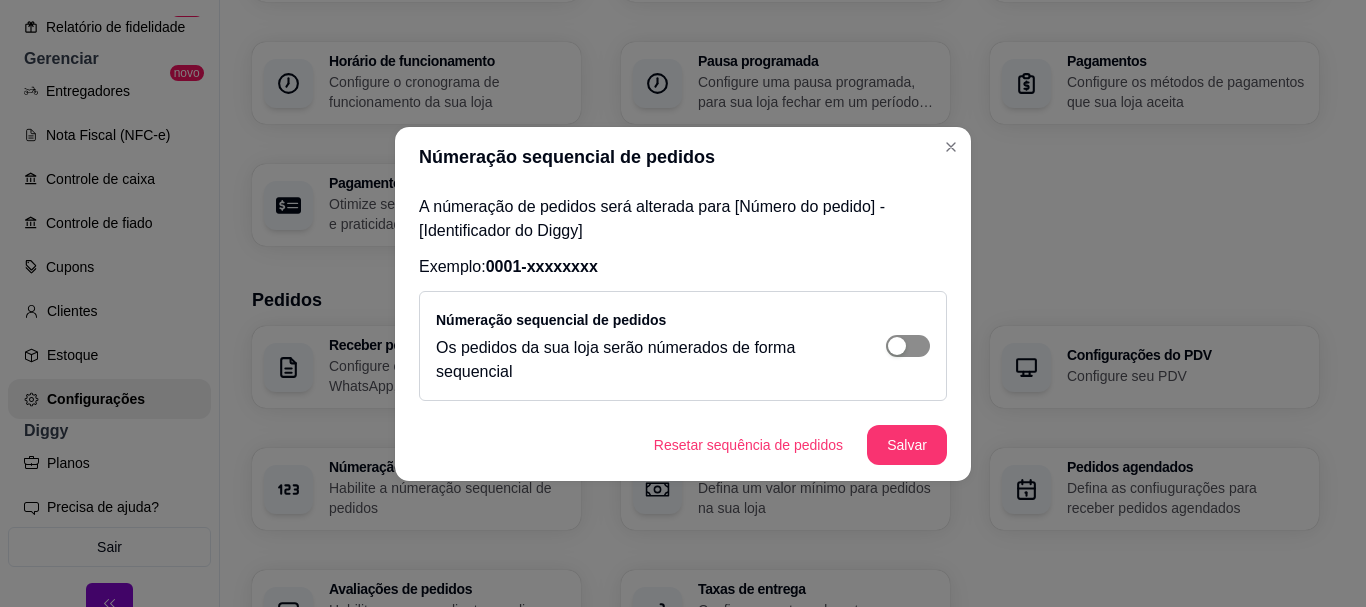 click at bounding box center (908, 346) 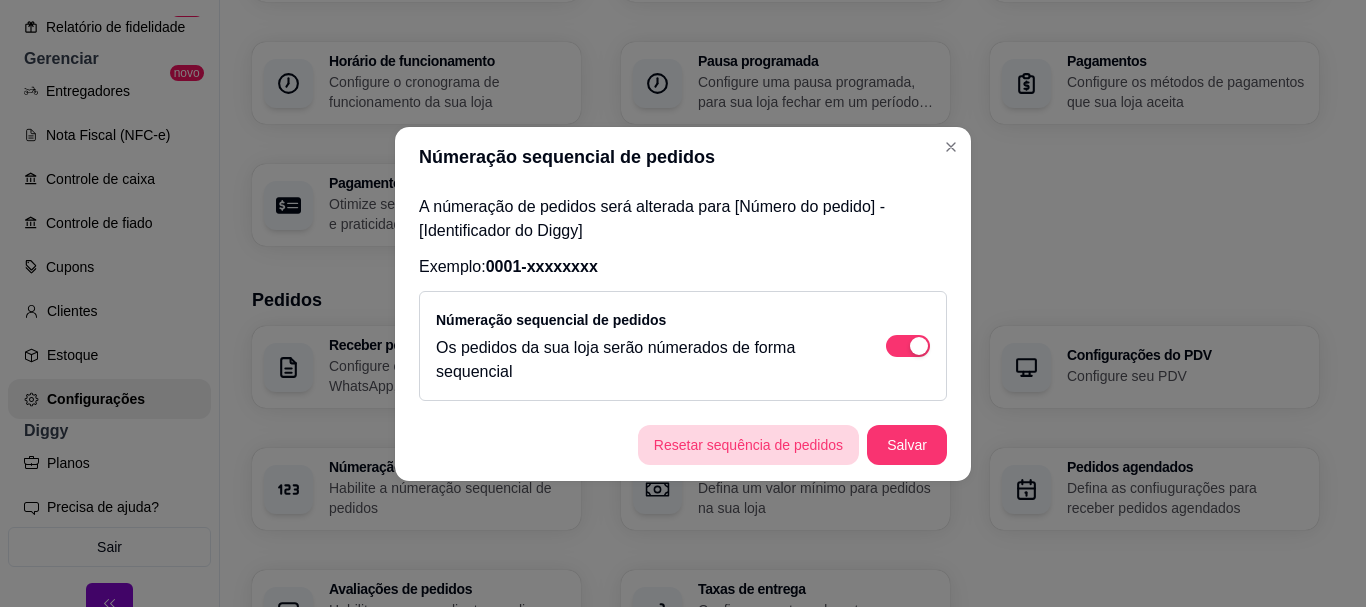 click on "Resetar sequência de pedidos" at bounding box center (748, 445) 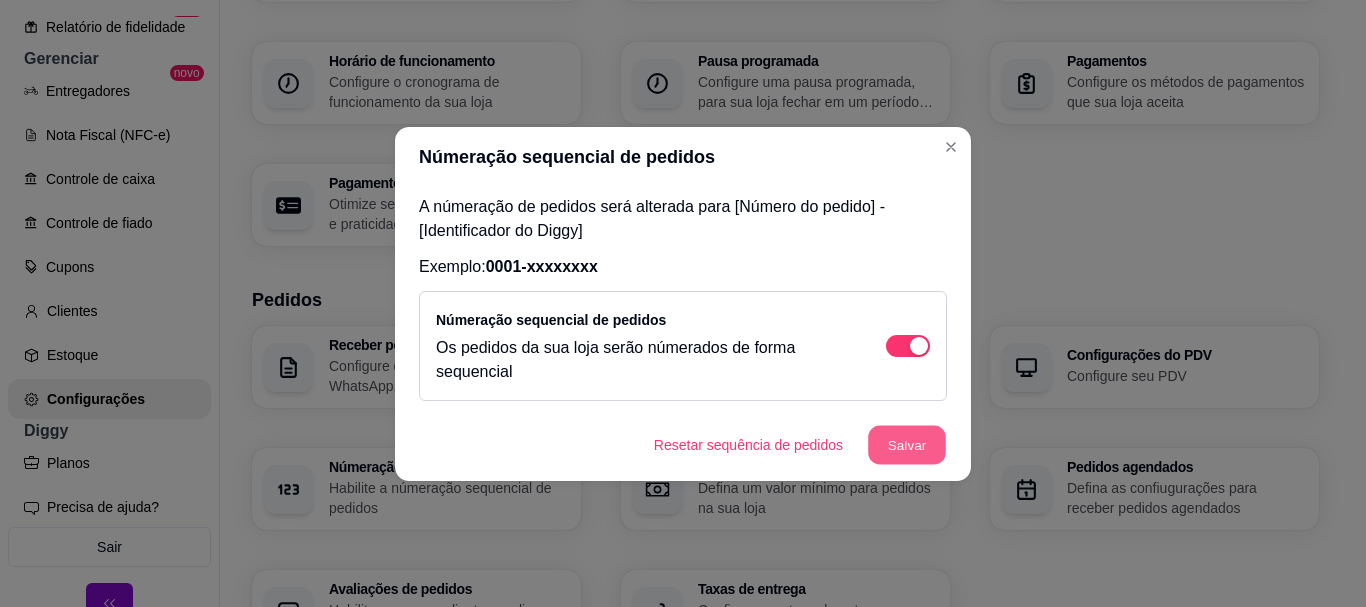 click on "Salvar" at bounding box center (907, 444) 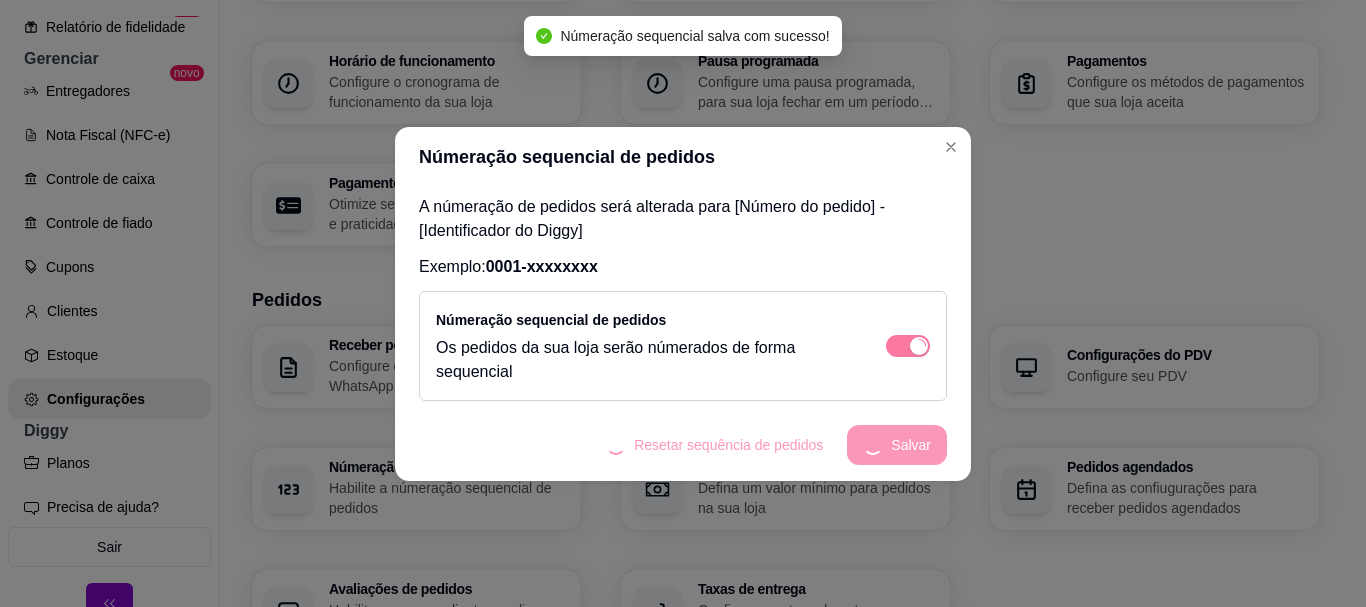 click on "0001-xxxxxxxx" at bounding box center [542, 266] 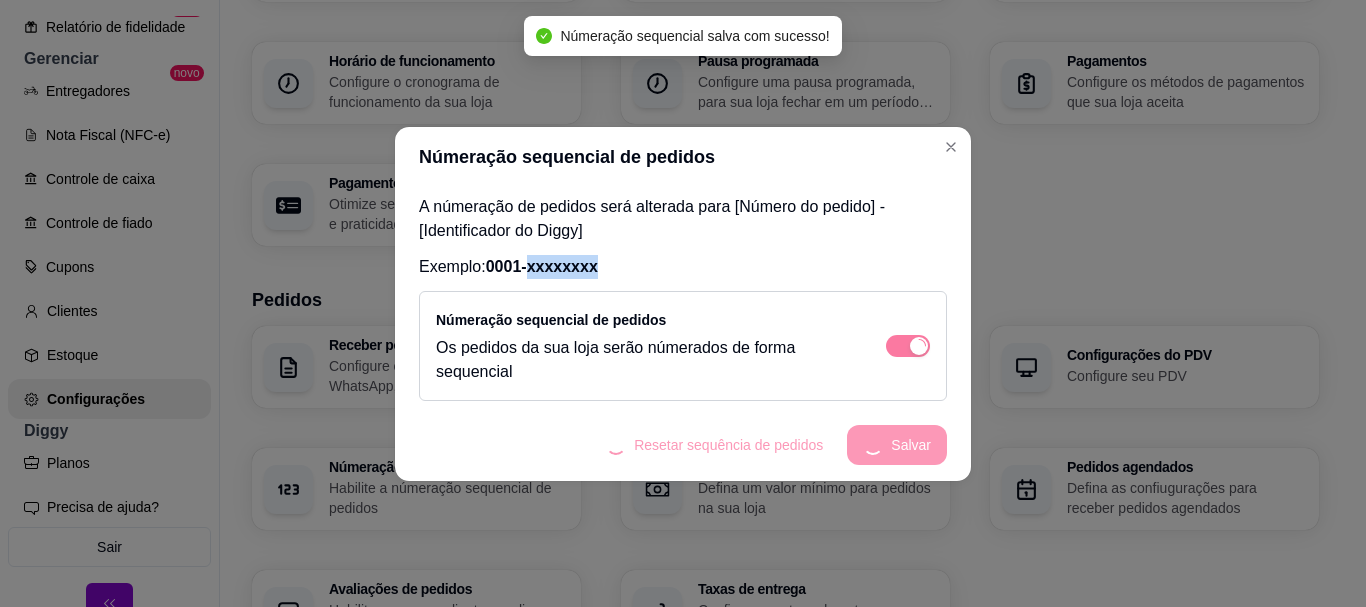 click on "0001-xxxxxxxx" at bounding box center (542, 266) 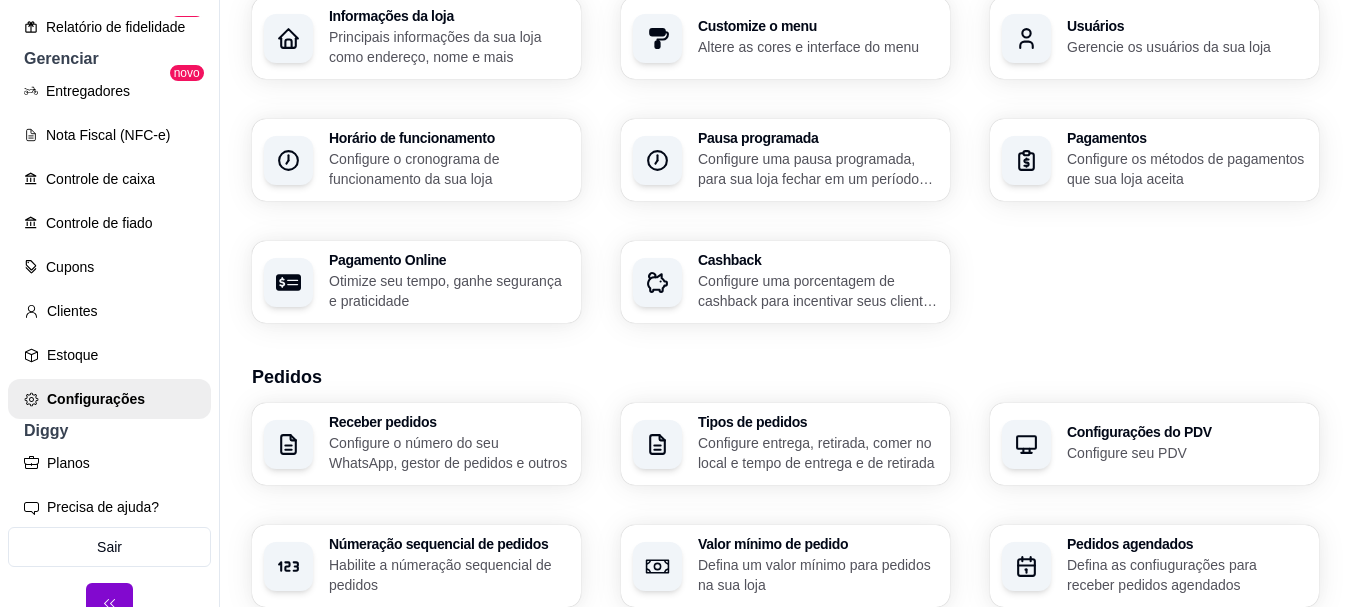 scroll, scrollTop: 0, scrollLeft: 0, axis: both 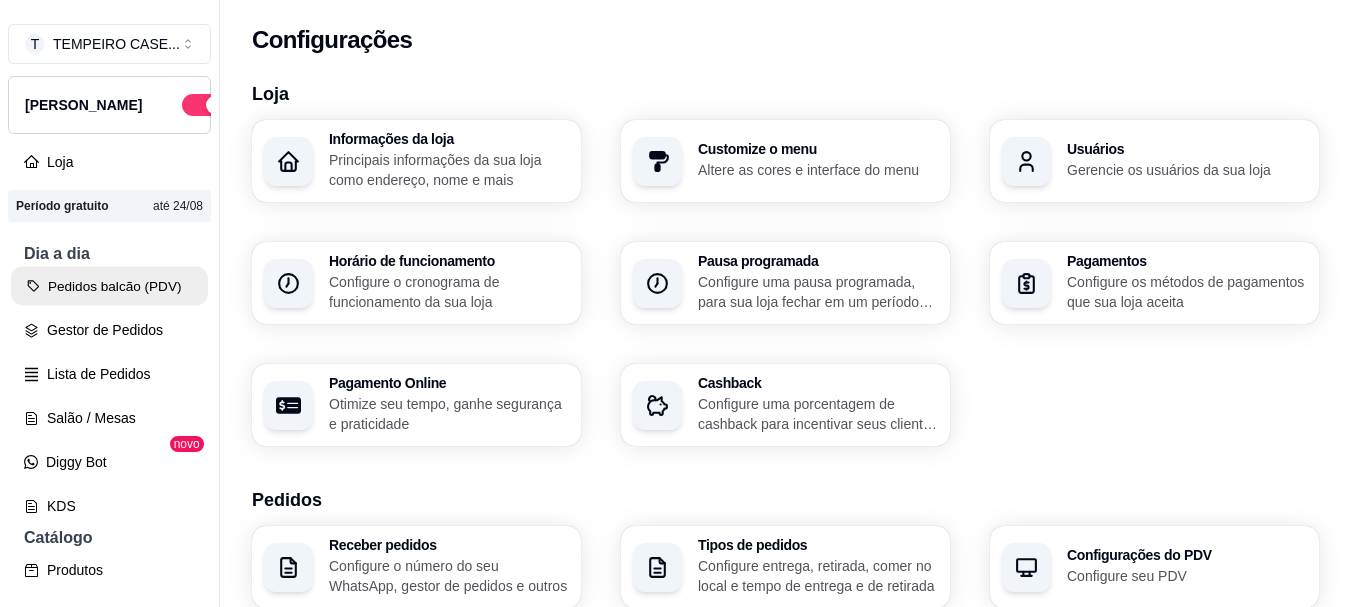 click on "Pedidos balcão (PDV)" at bounding box center [109, 286] 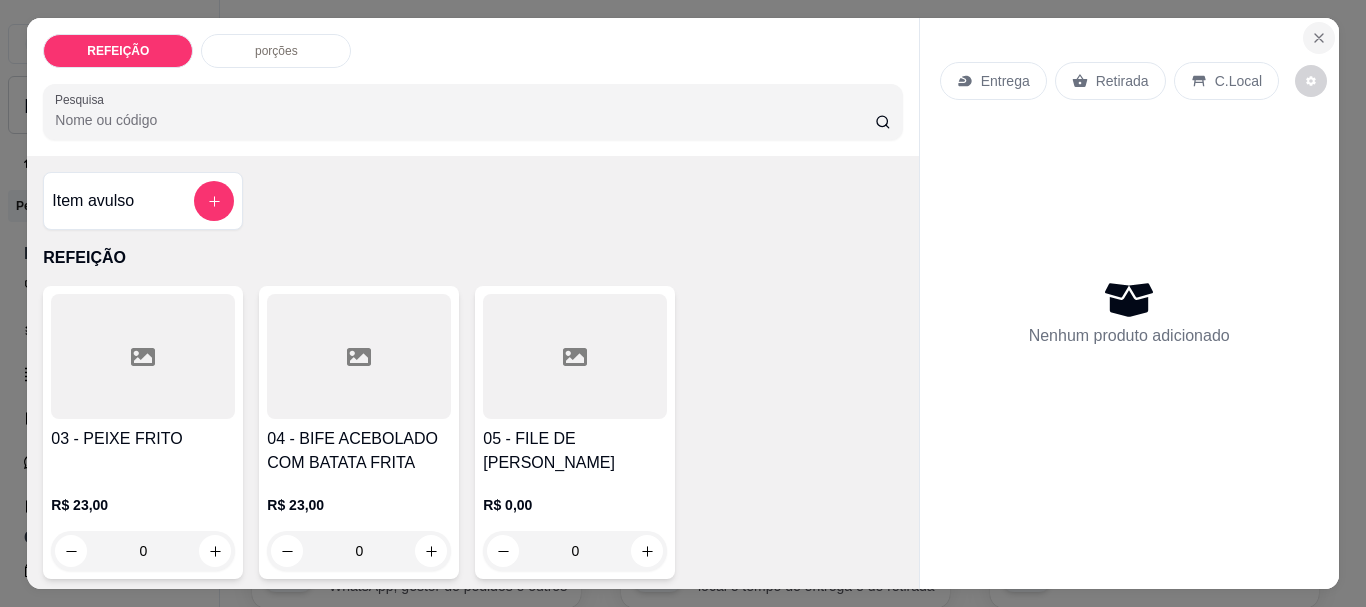 click 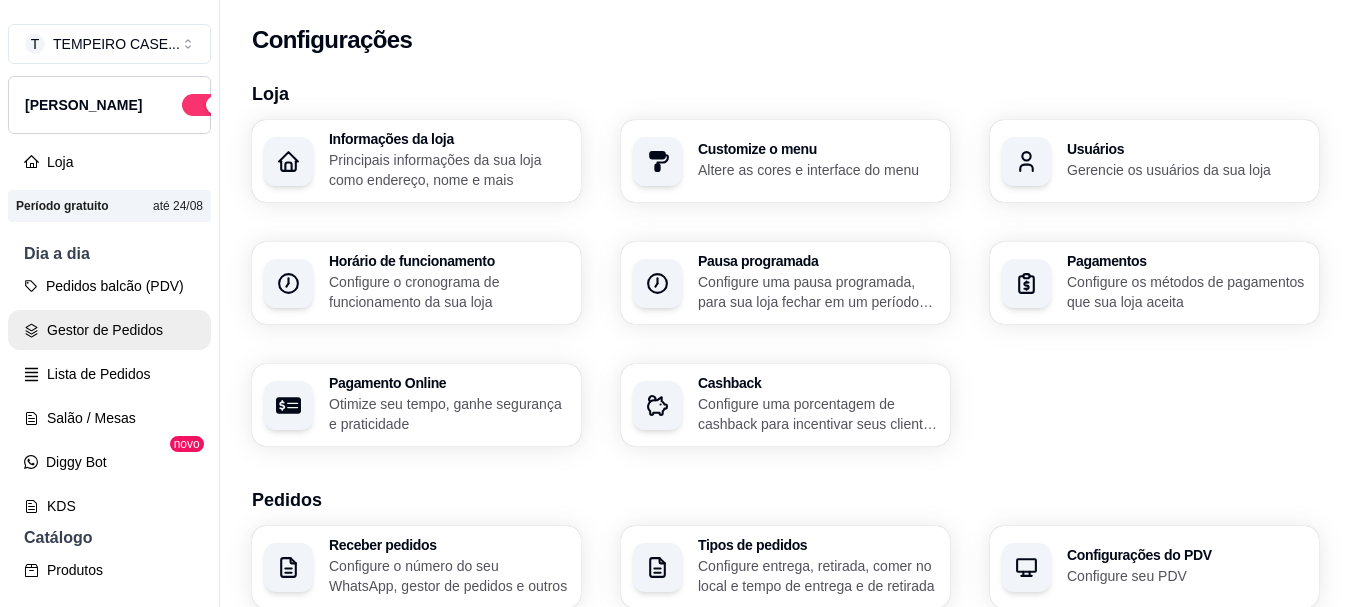 click on "Gestor de Pedidos" at bounding box center [109, 330] 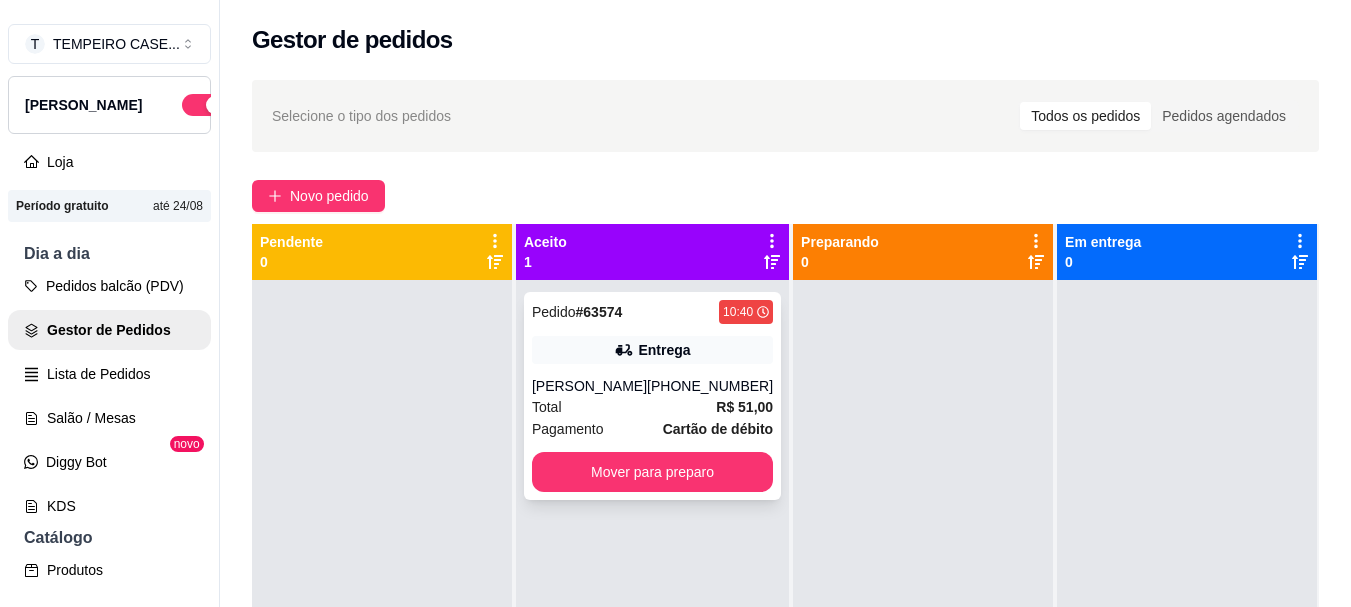 click on "Entrega" at bounding box center [652, 350] 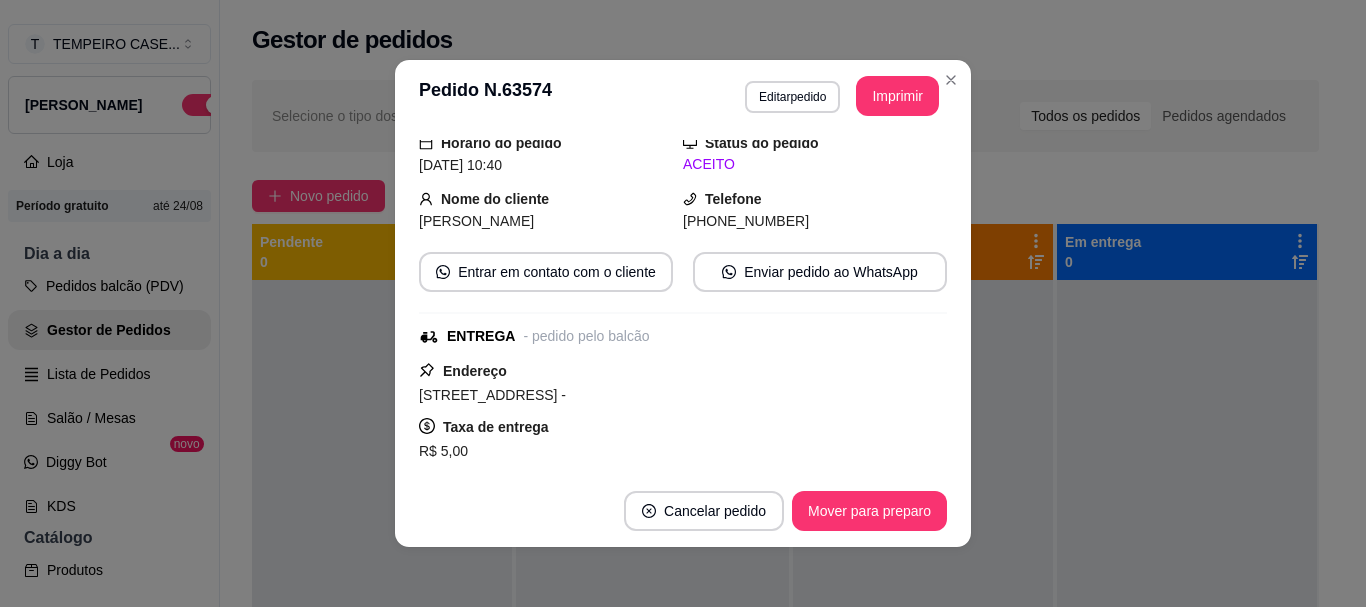 scroll, scrollTop: 200, scrollLeft: 0, axis: vertical 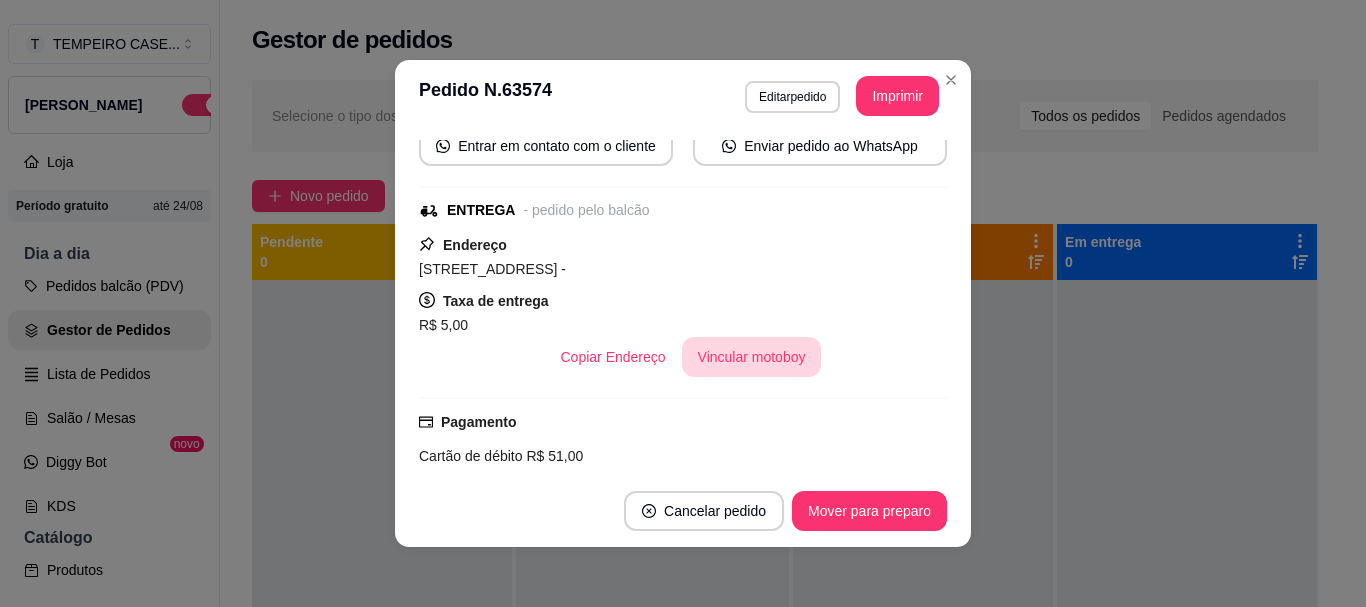click on "Vincular motoboy" at bounding box center (752, 357) 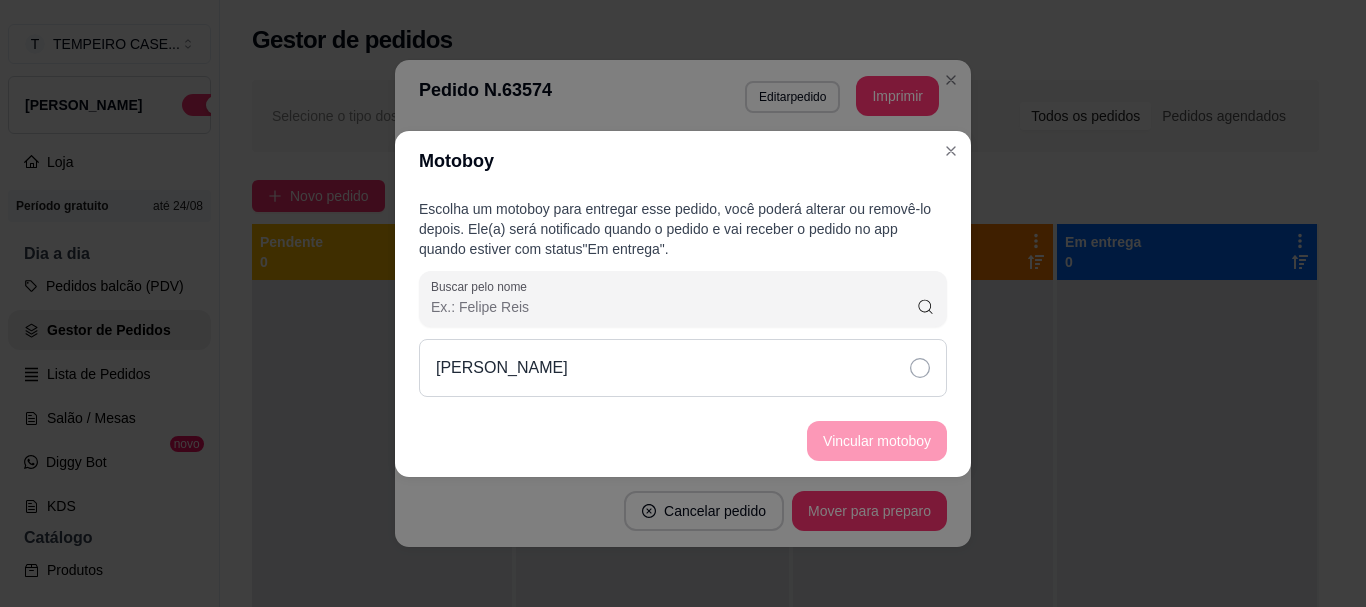click on "[PERSON_NAME]" at bounding box center (683, 368) 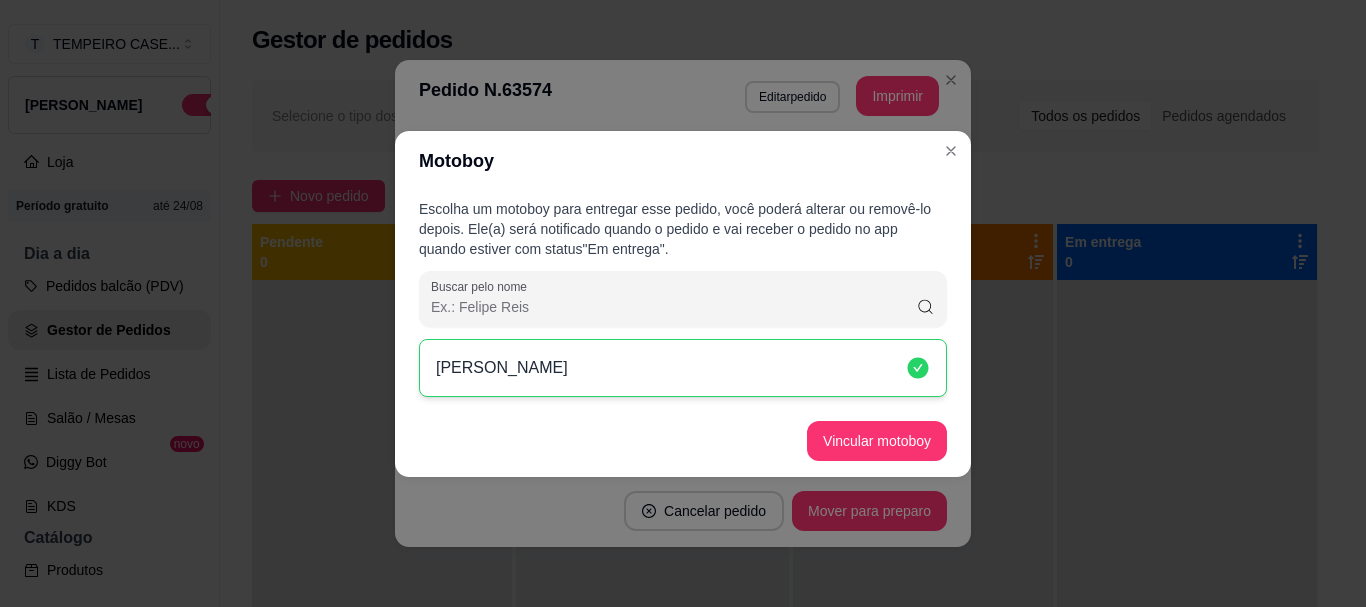 click on "[PERSON_NAME]" at bounding box center (683, 368) 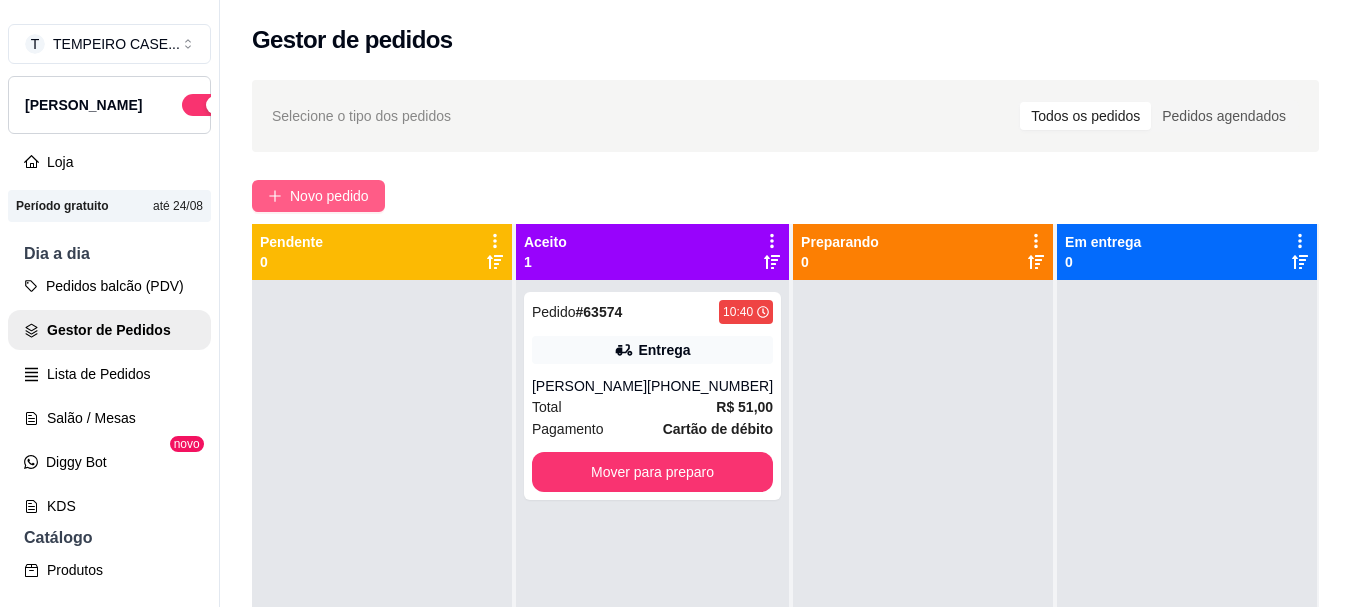 click on "Novo pedido" at bounding box center (329, 196) 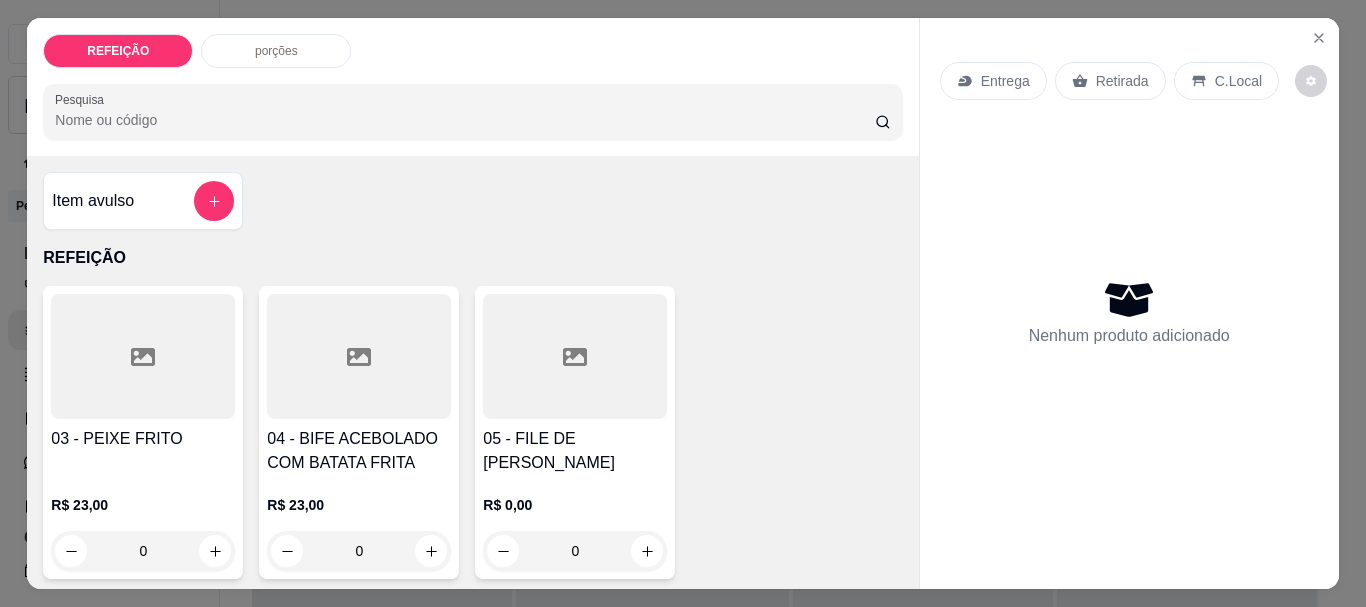 click on "05 - FILE DE FRANGO APARMEGIANA" at bounding box center [575, 451] 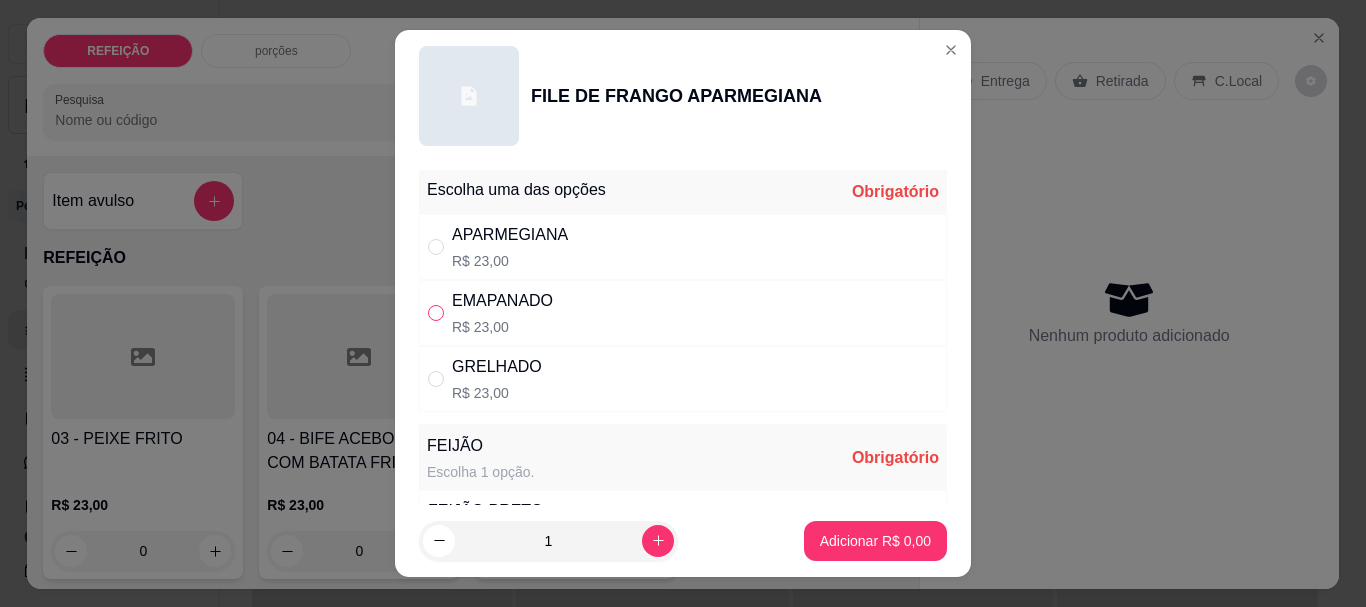 click at bounding box center (436, 313) 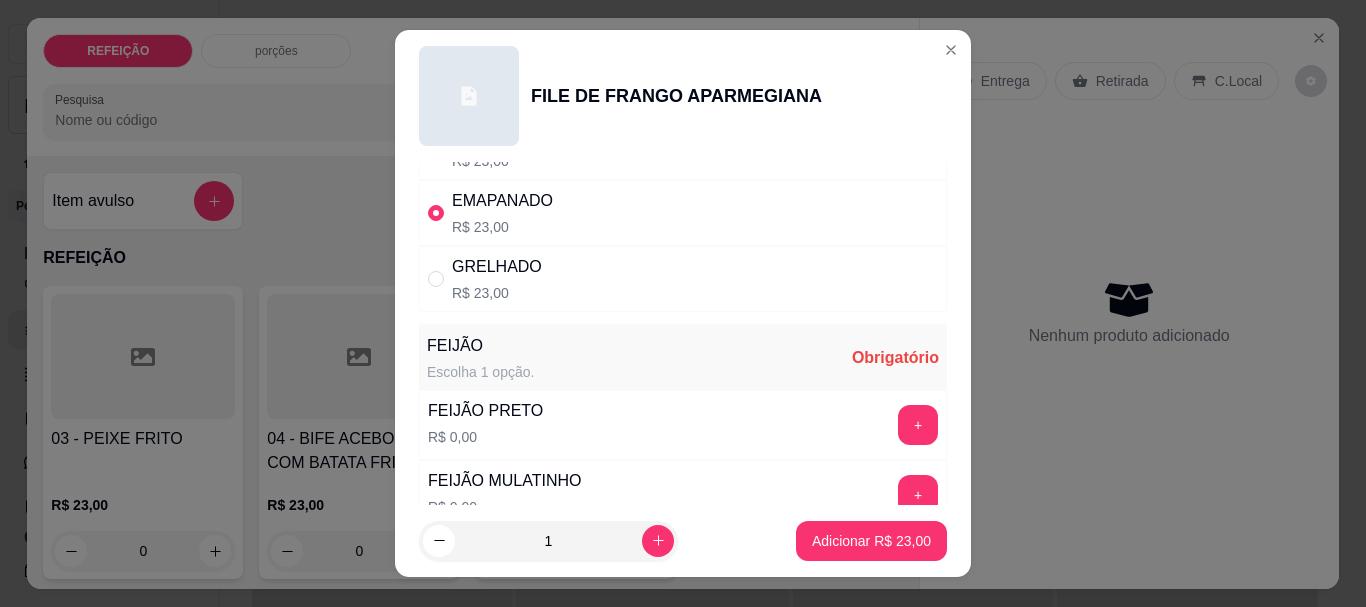 scroll, scrollTop: 200, scrollLeft: 0, axis: vertical 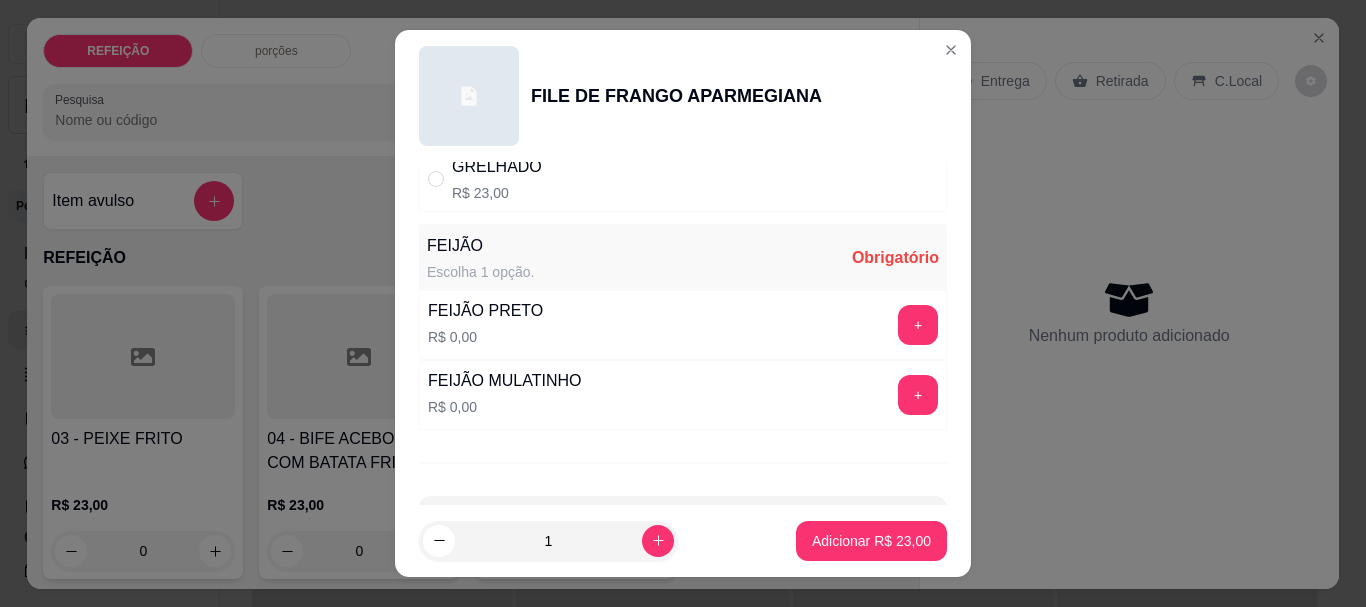 drag, startPoint x: 881, startPoint y: 346, endPoint x: 880, endPoint y: 336, distance: 10.049875 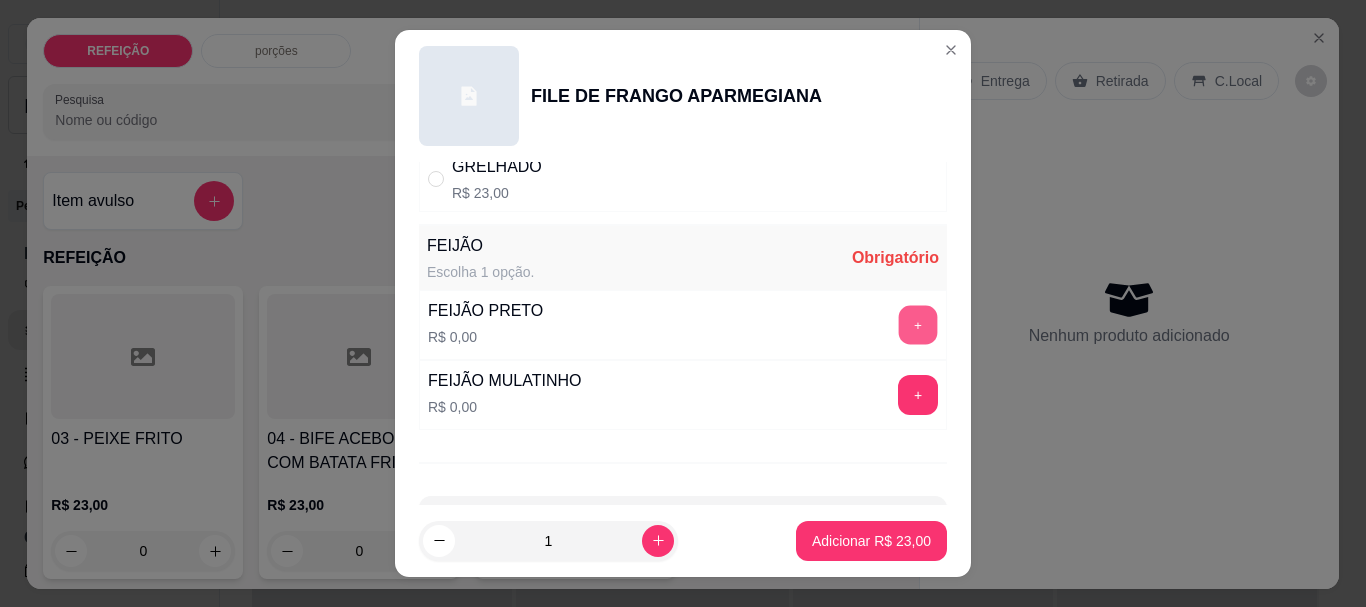 click on "+" at bounding box center (918, 325) 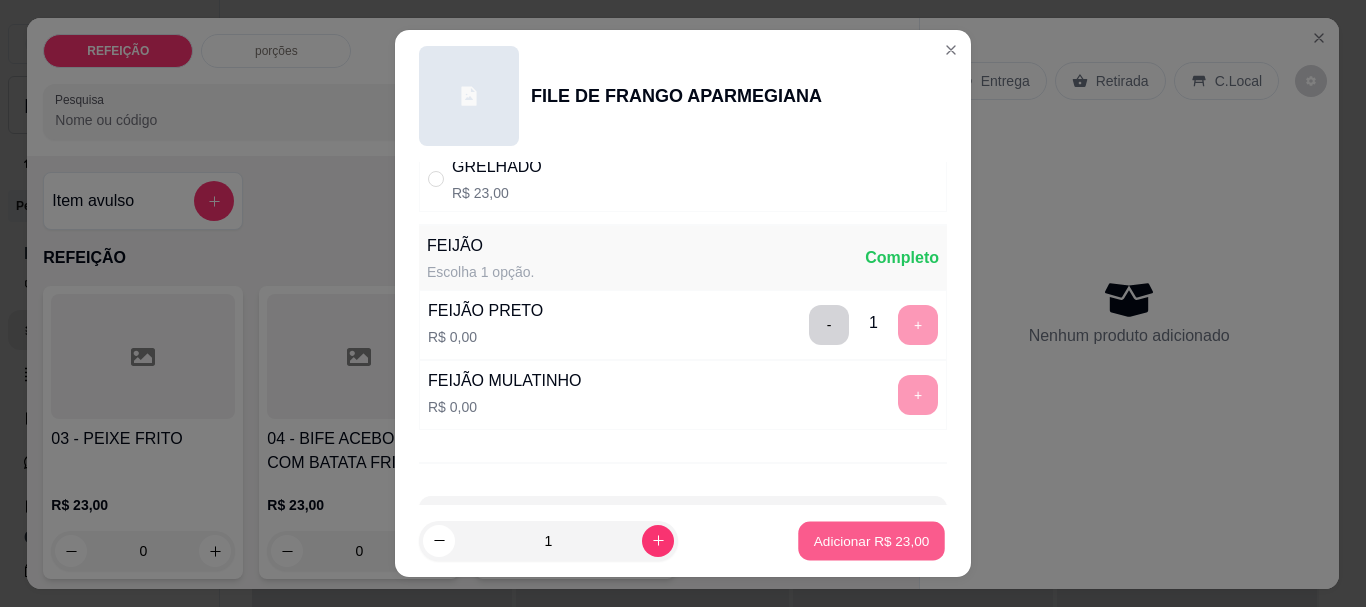 click on "Adicionar   R$ 23,00" at bounding box center (872, 540) 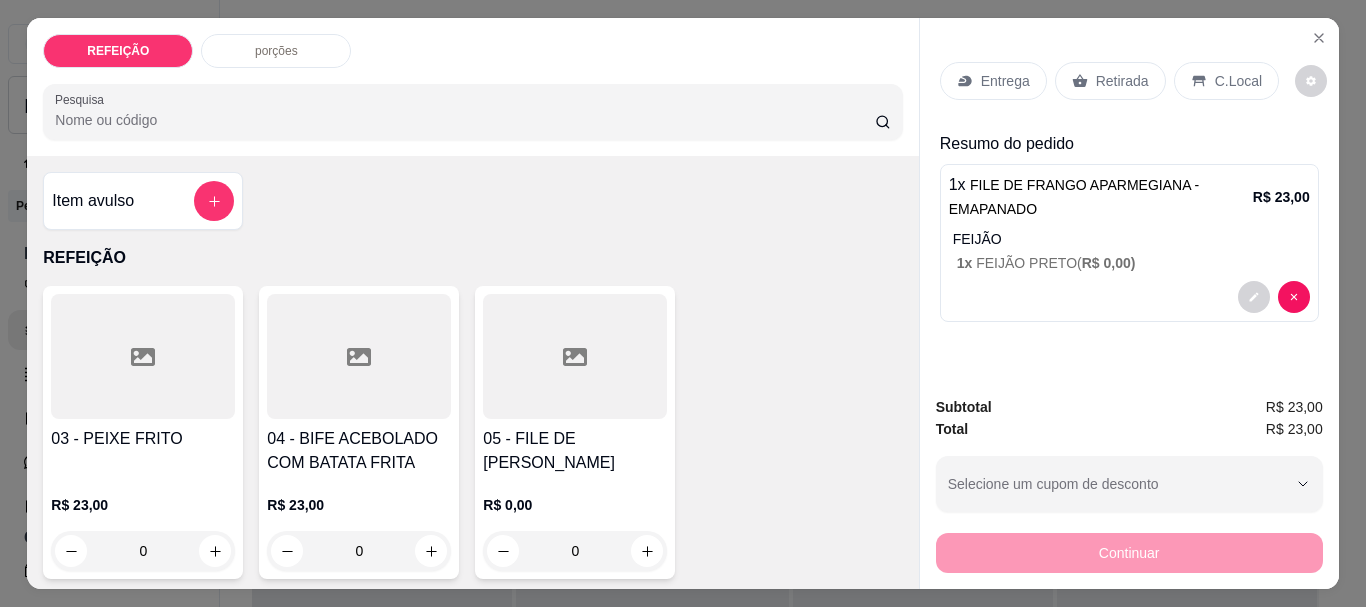 click on "Entrega" at bounding box center (1005, 81) 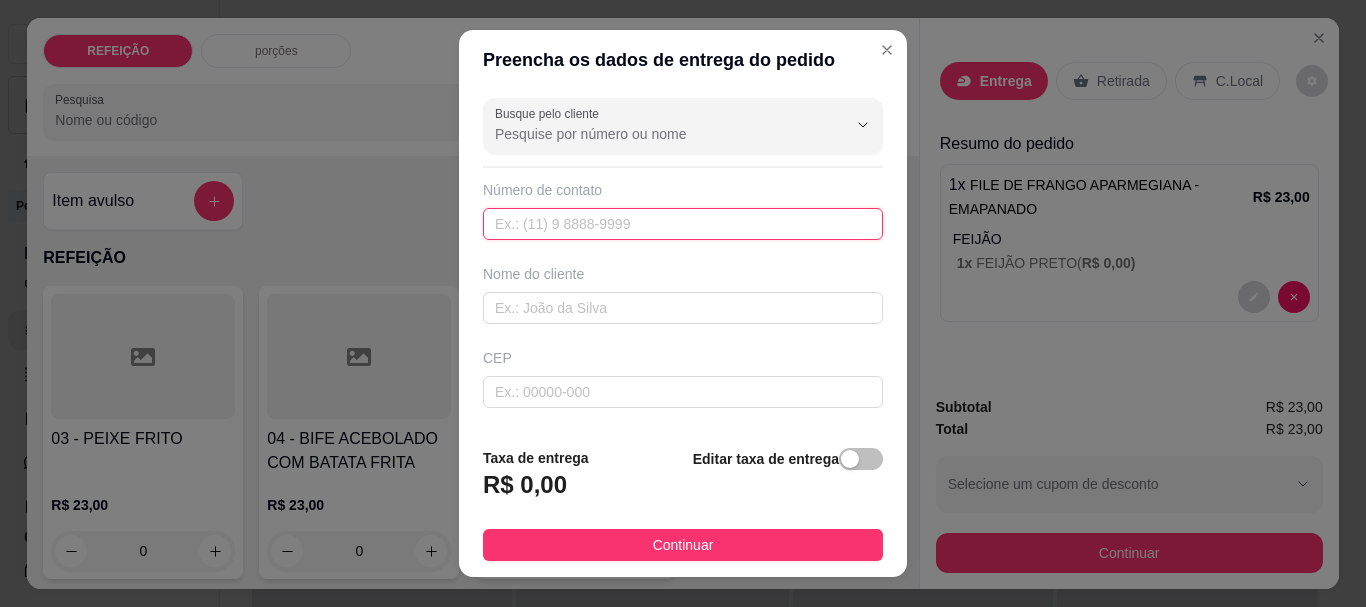 click at bounding box center (683, 224) 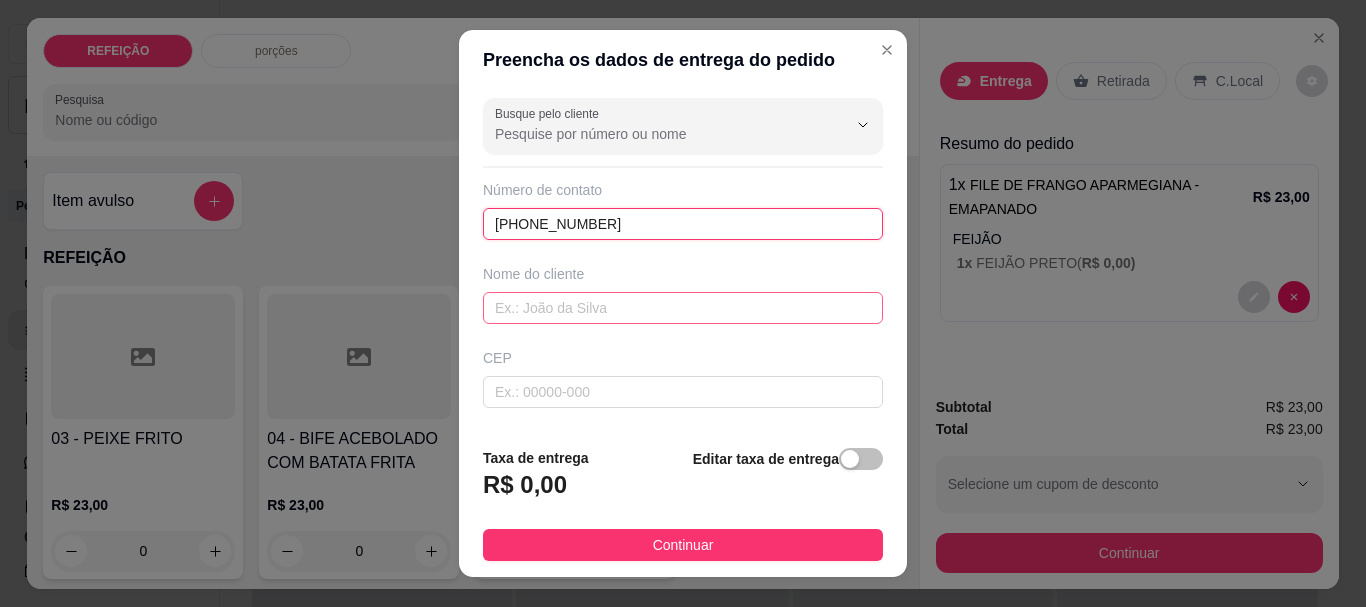 type on "(81) 98752-8651" 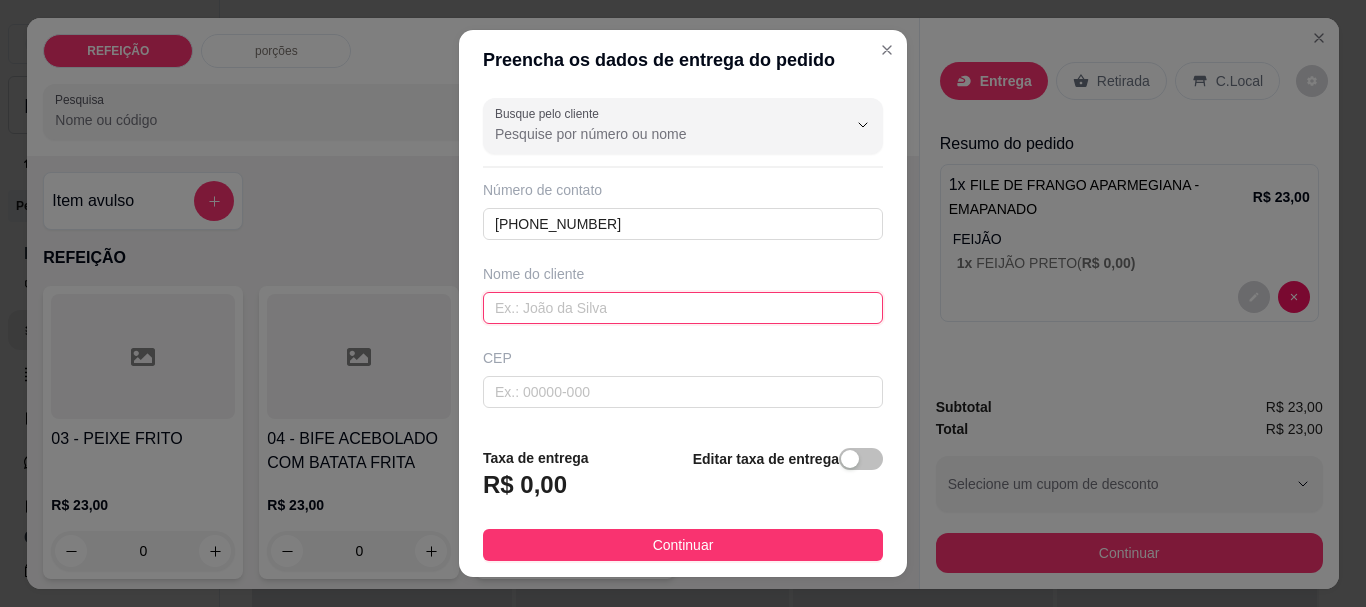 click at bounding box center (683, 308) 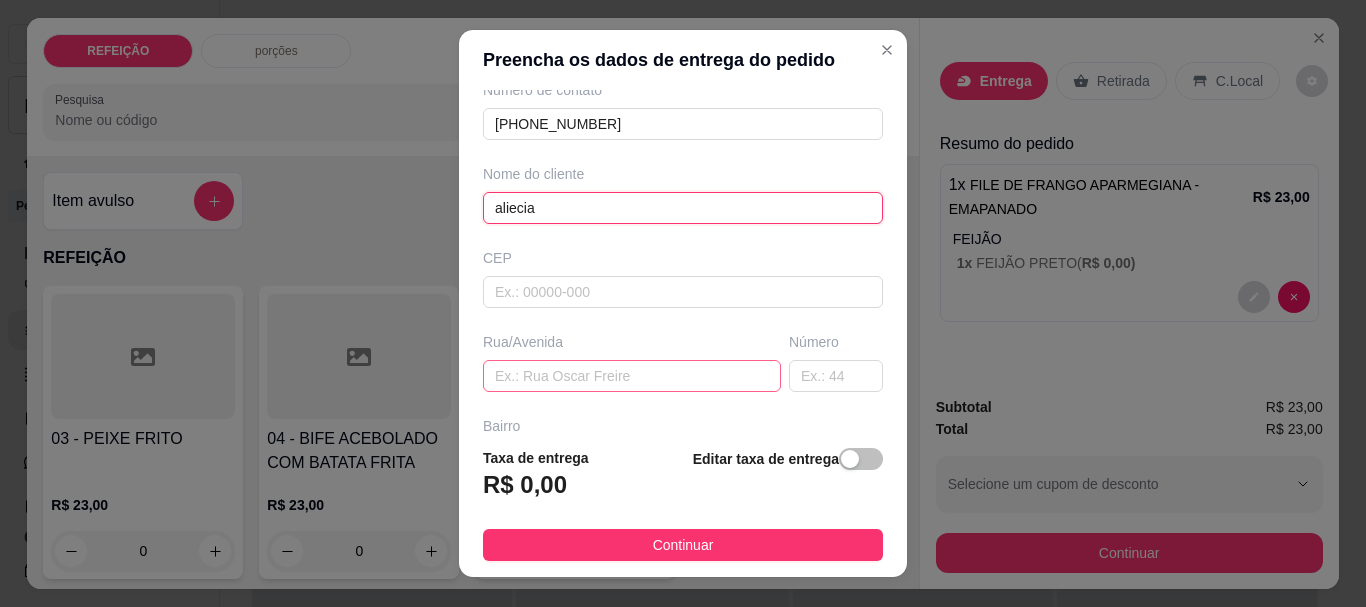 scroll, scrollTop: 200, scrollLeft: 0, axis: vertical 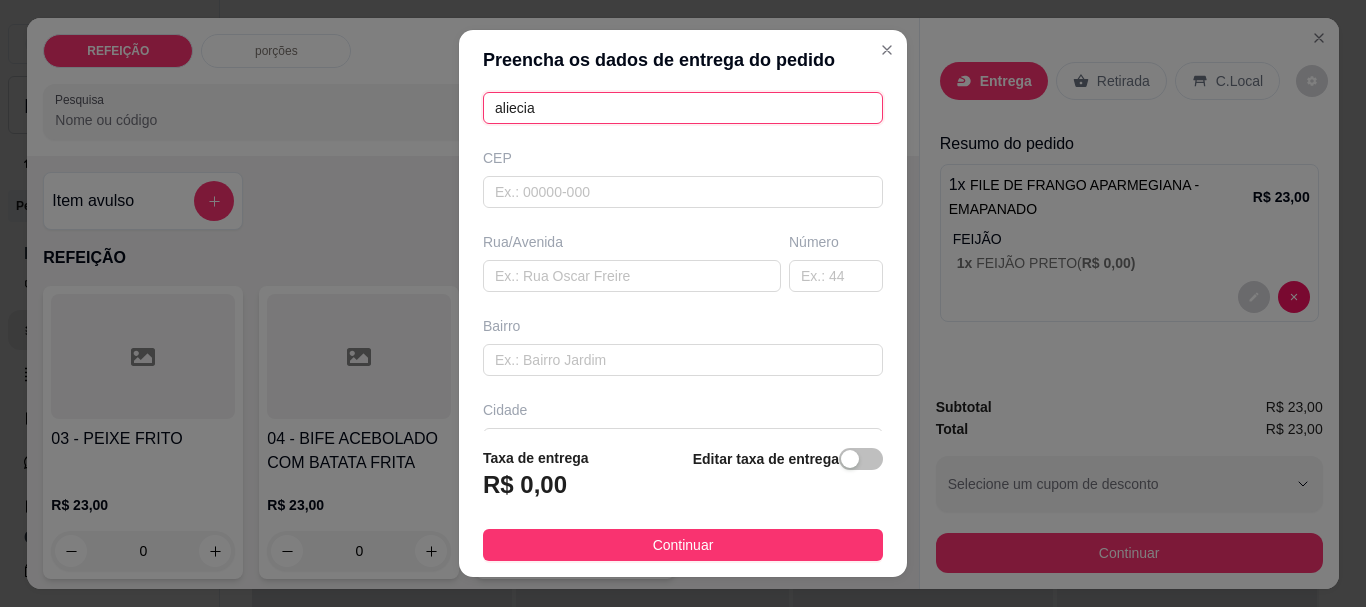 type on "aliecia" 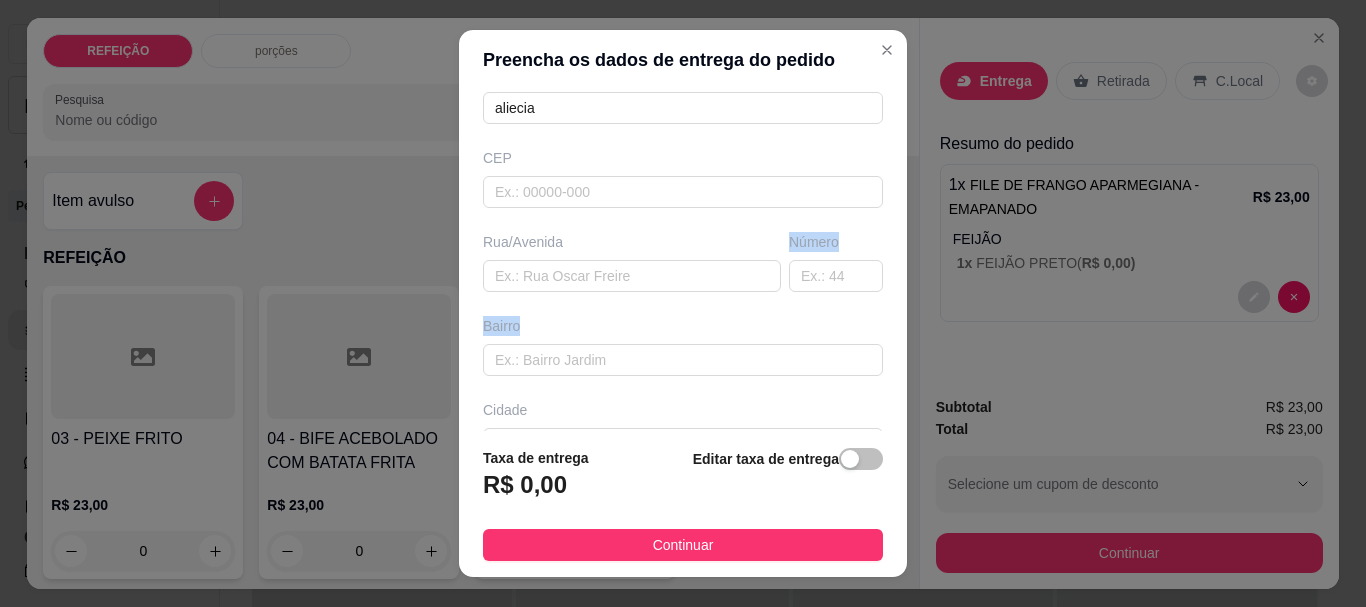 click on "Busque pelo cliente Número de contato (81) 98752-8651 Nome do cliente aliecia CEP Rua/Avenida Número Bairro Cidade Complemento" at bounding box center [683, 260] 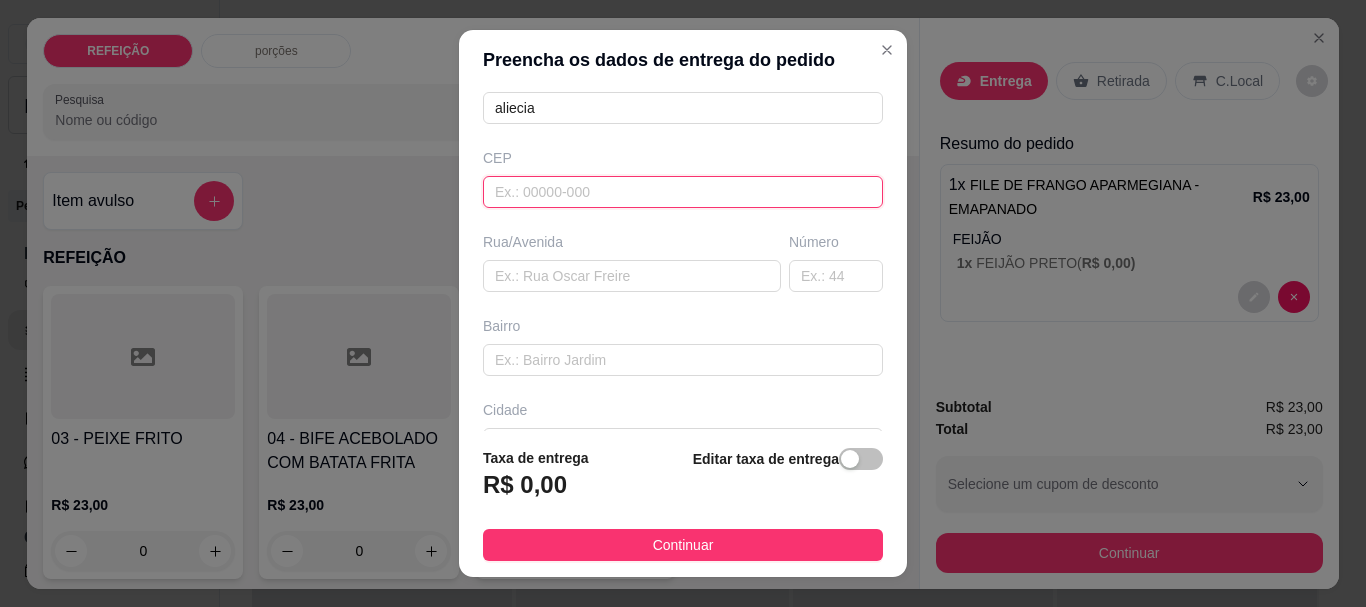 click at bounding box center (683, 192) 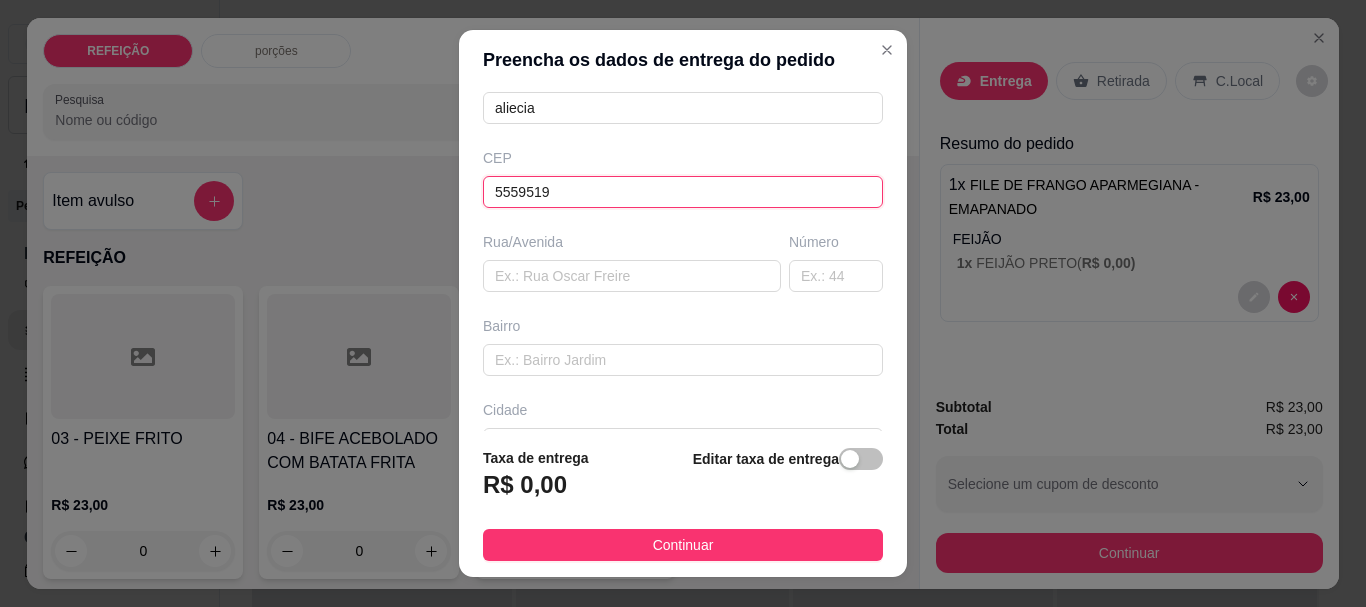 type on "55595193" 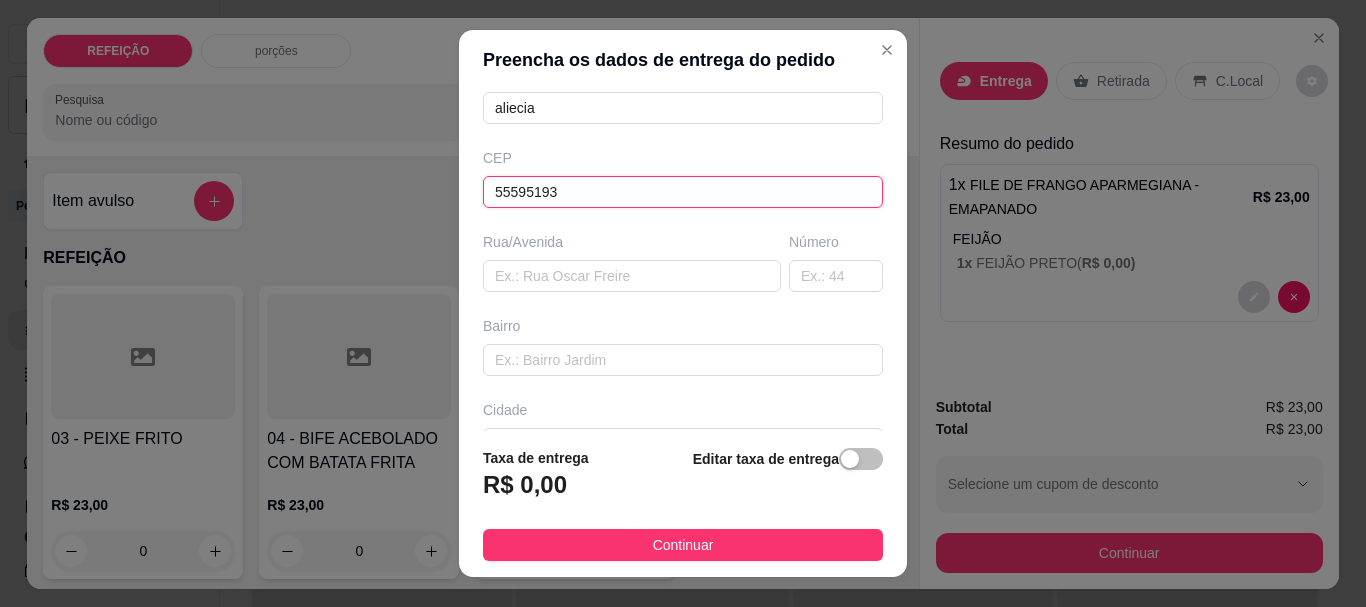 type on "Rua [PERSON_NAME]" 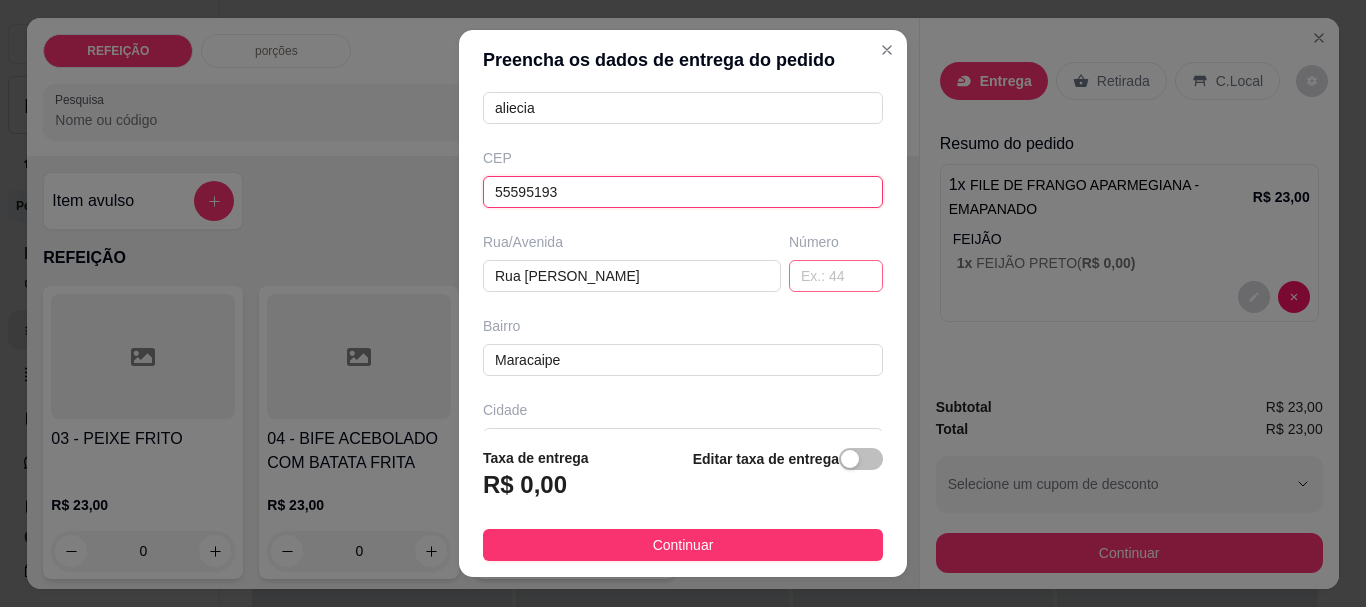 type on "55595193" 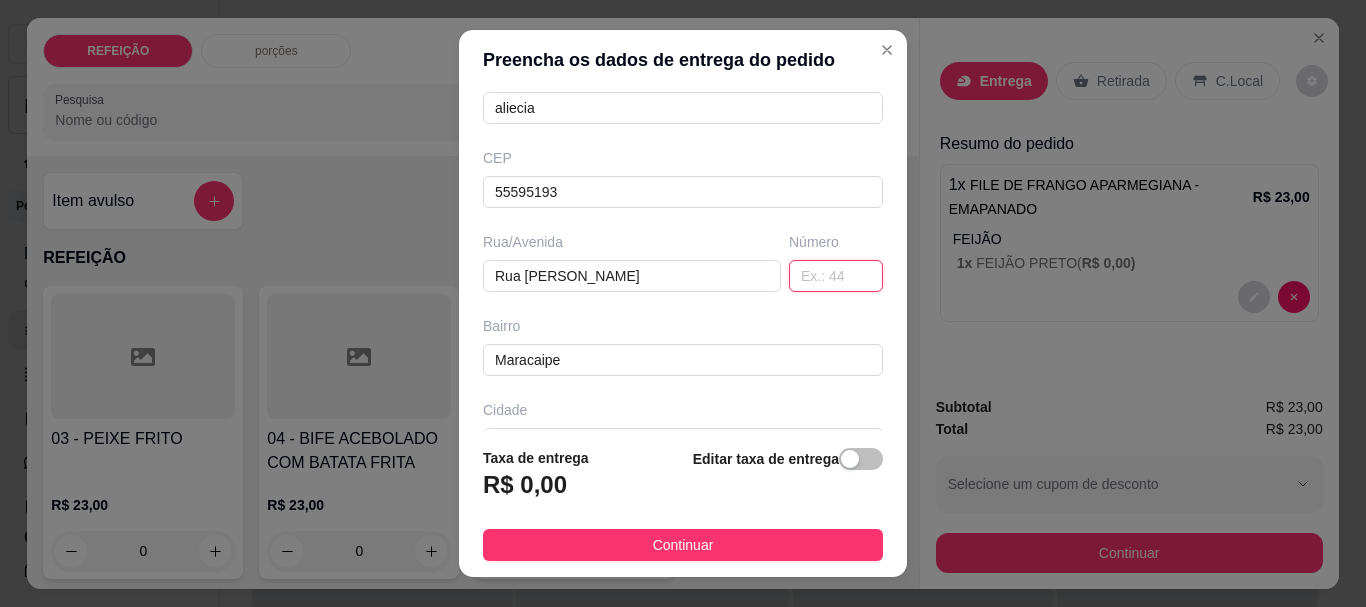 click at bounding box center (836, 276) 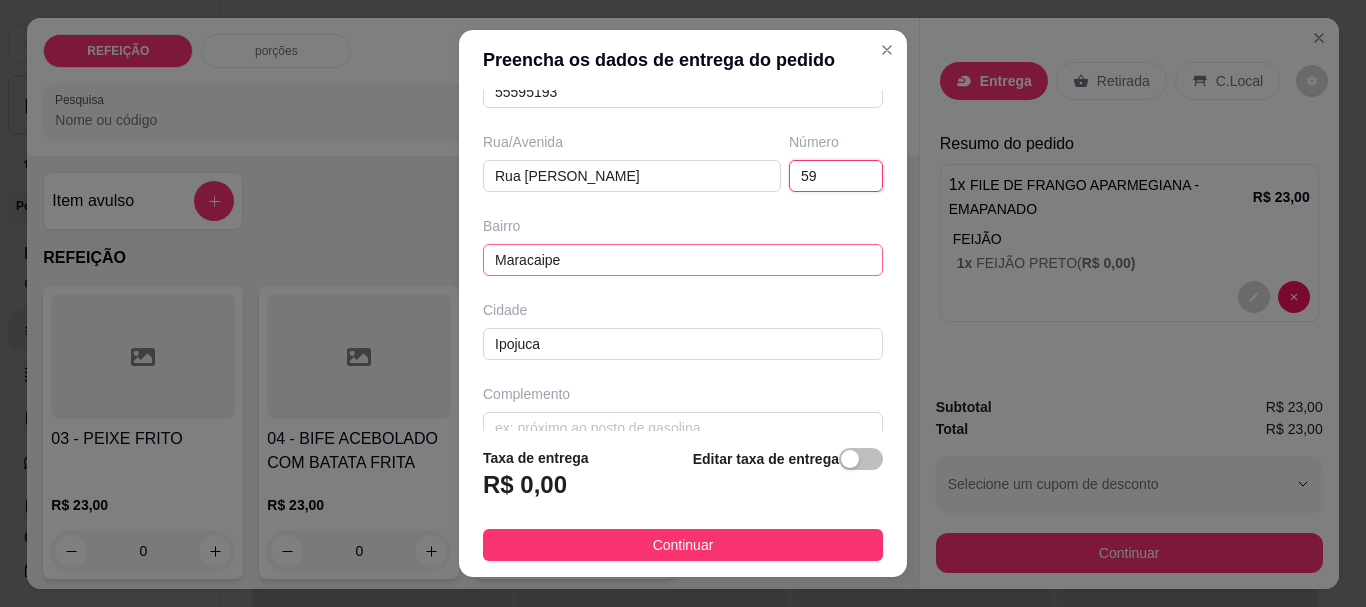 scroll, scrollTop: 333, scrollLeft: 0, axis: vertical 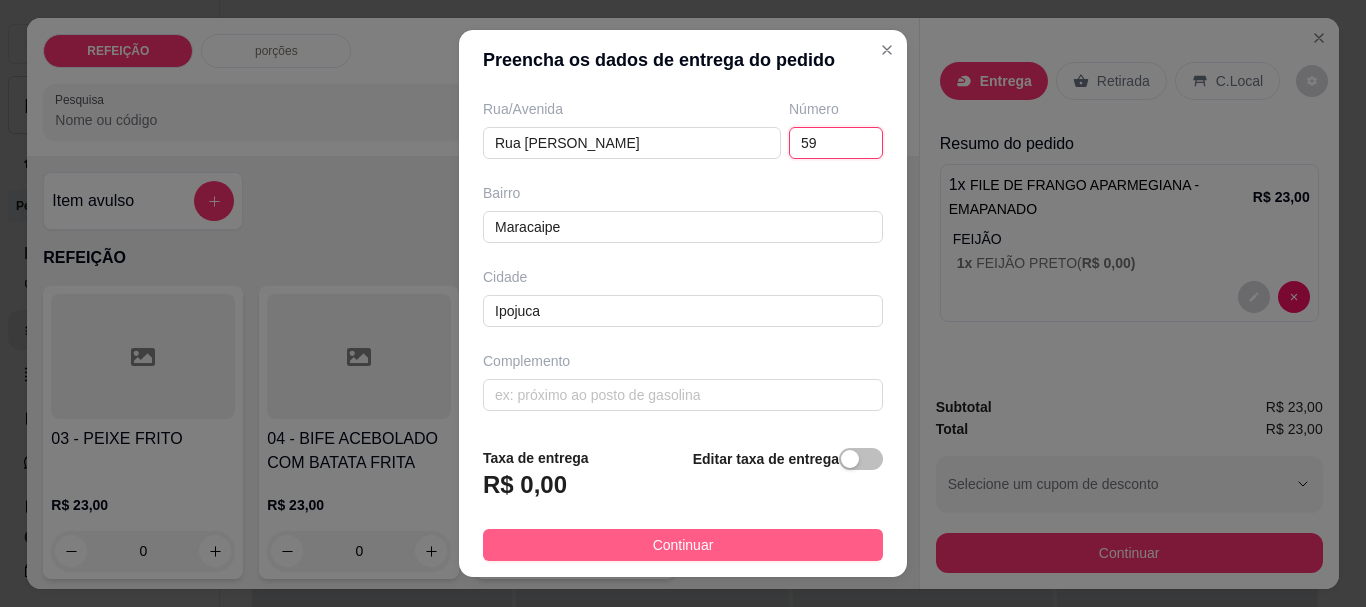 type on "59" 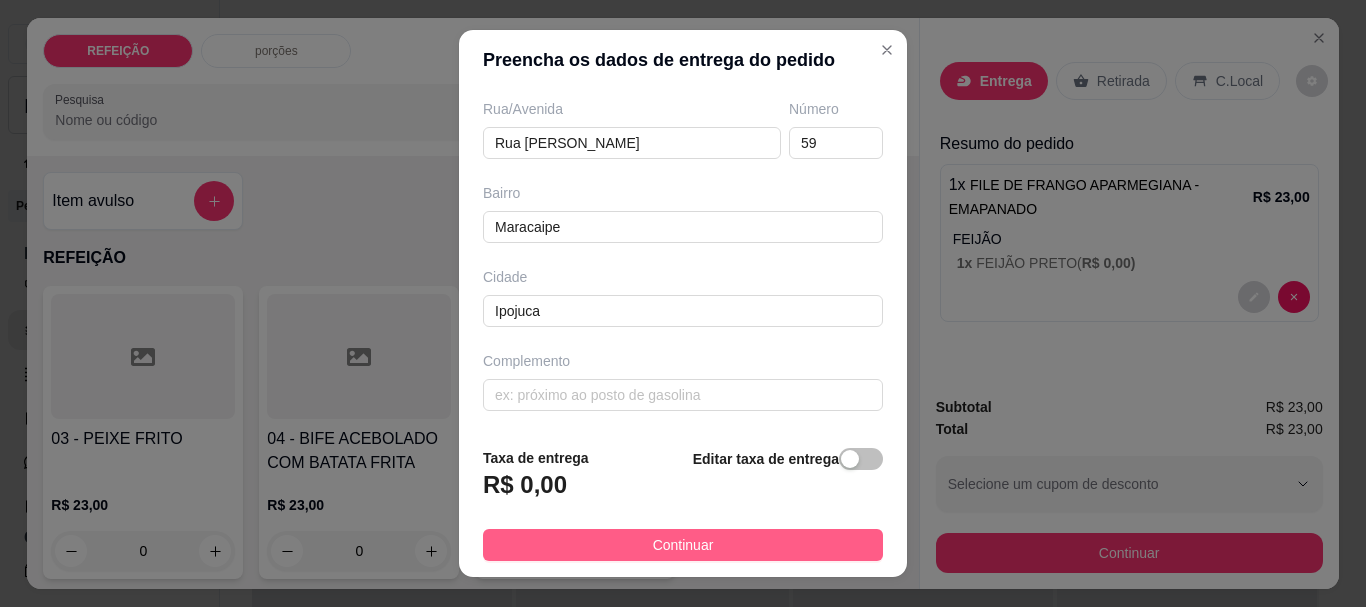 click on "Continuar" at bounding box center (683, 545) 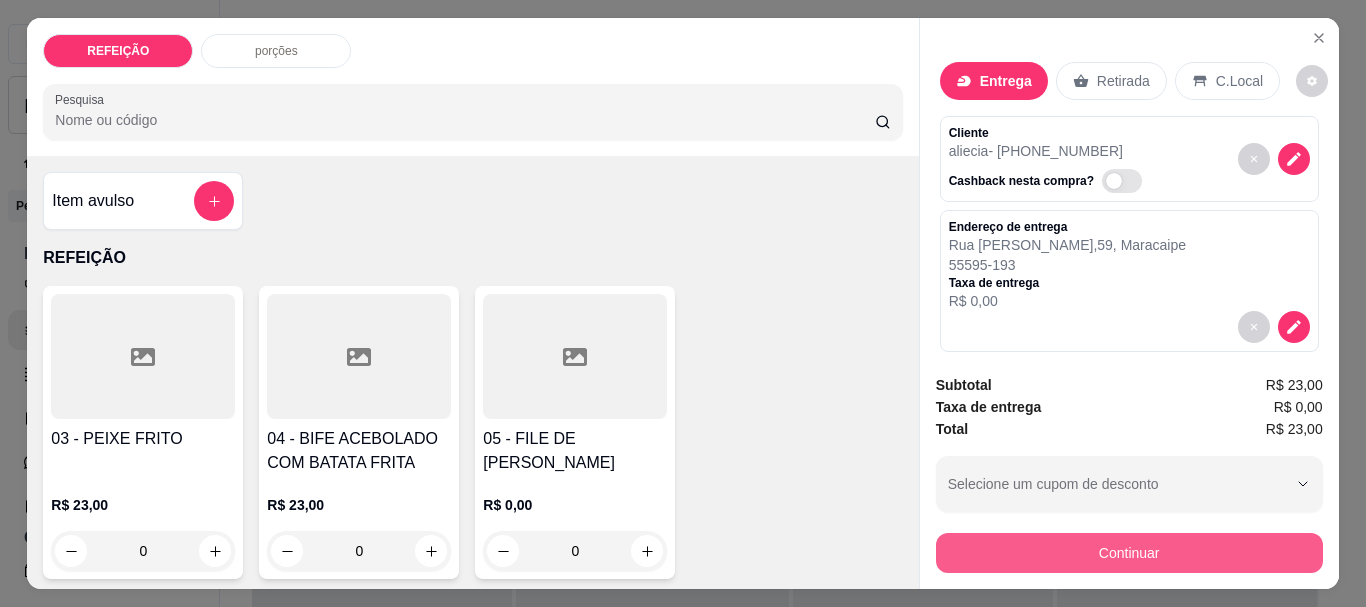 click on "Continuar" at bounding box center [1129, 553] 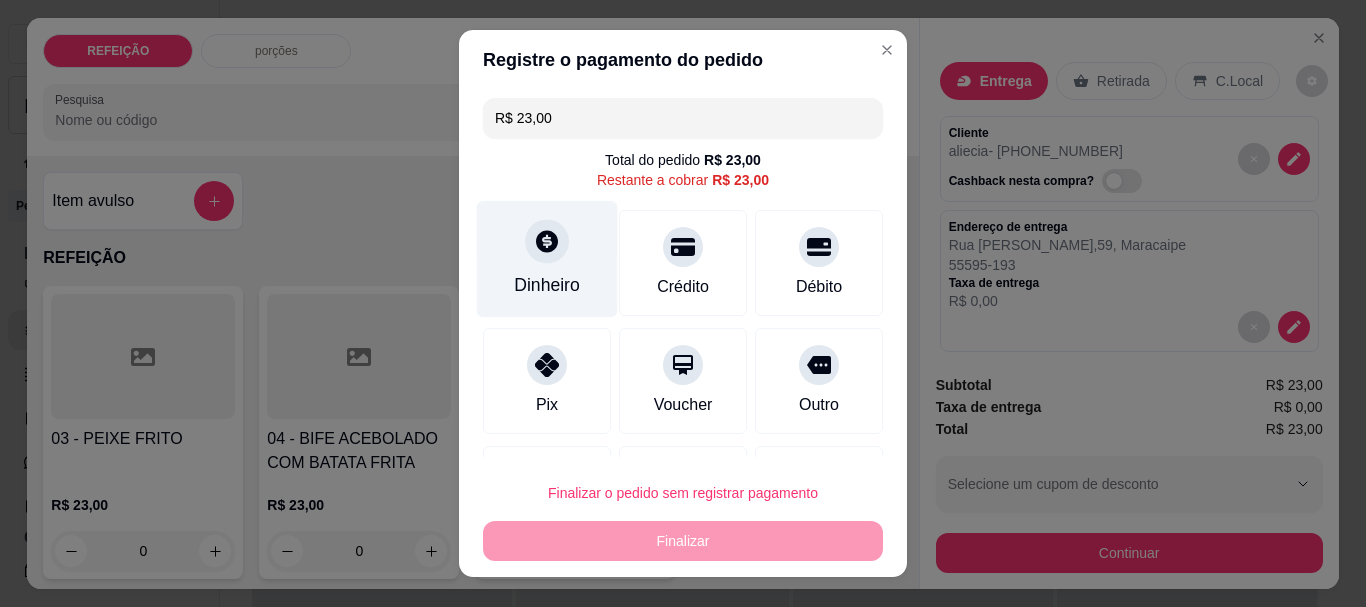 click at bounding box center [547, 242] 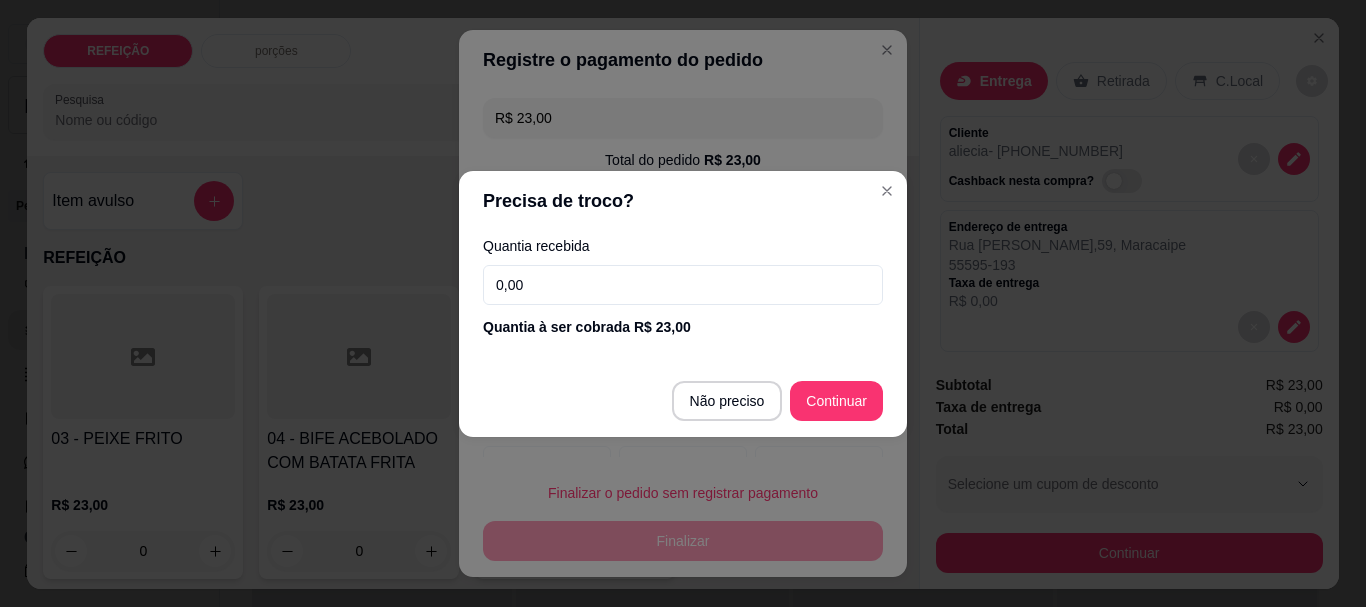 click on "0,00" at bounding box center [683, 285] 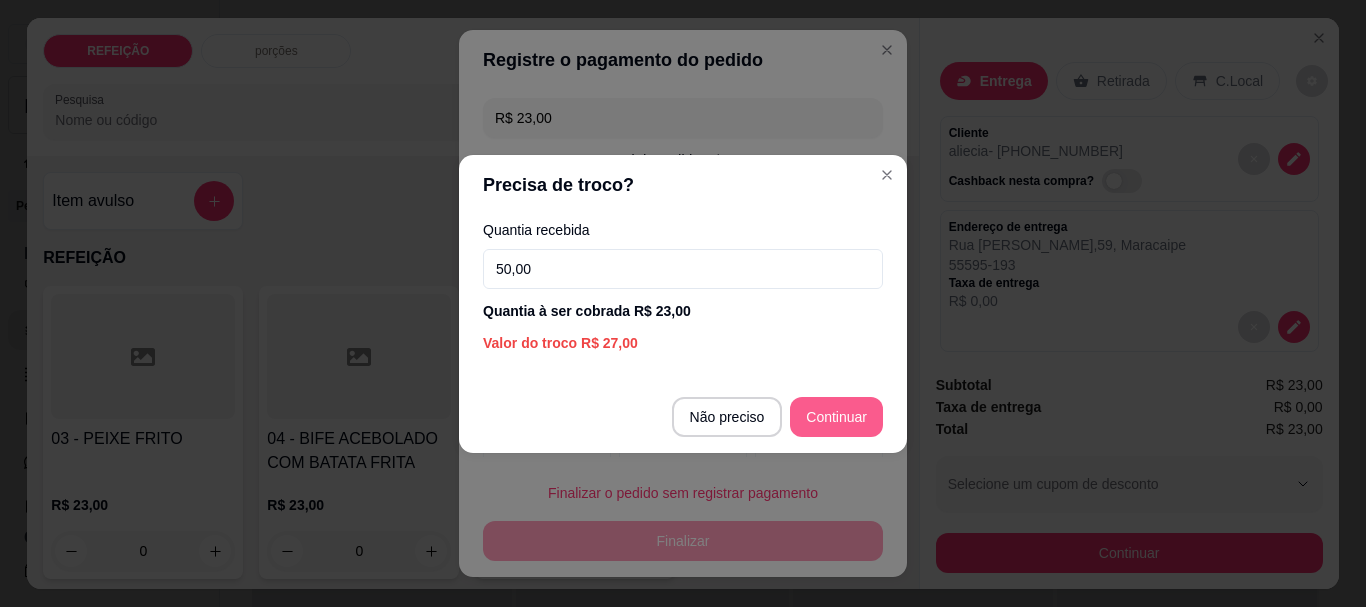 type on "50,00" 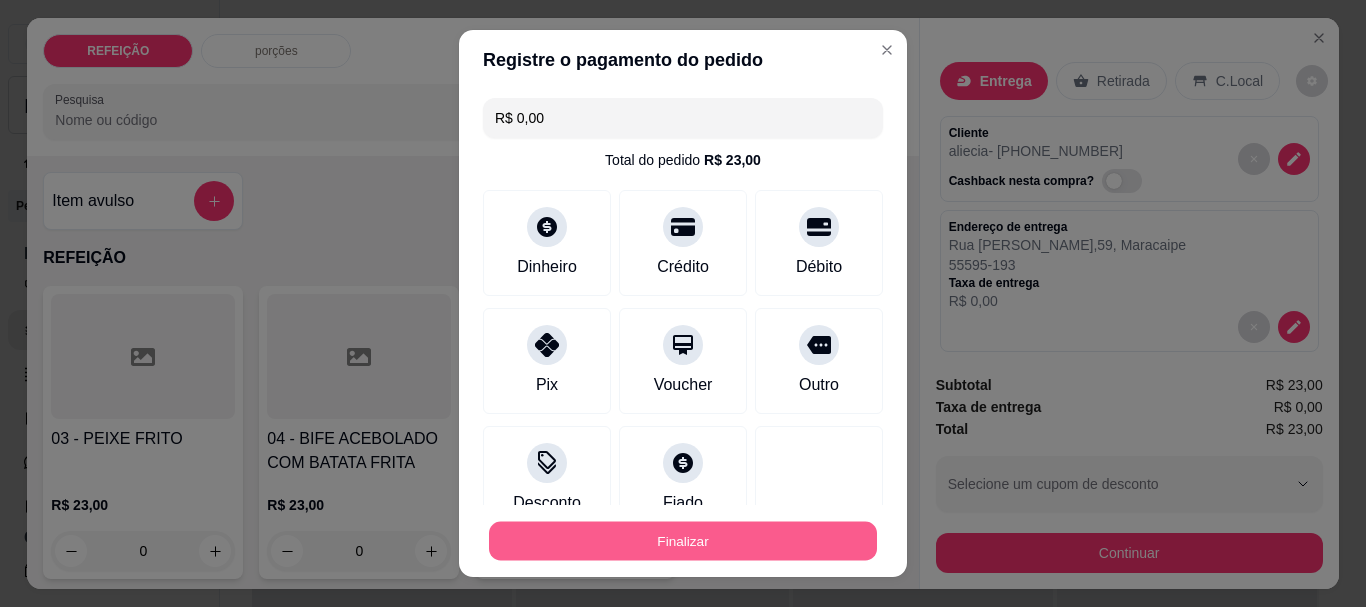 click on "Finalizar" at bounding box center [683, 540] 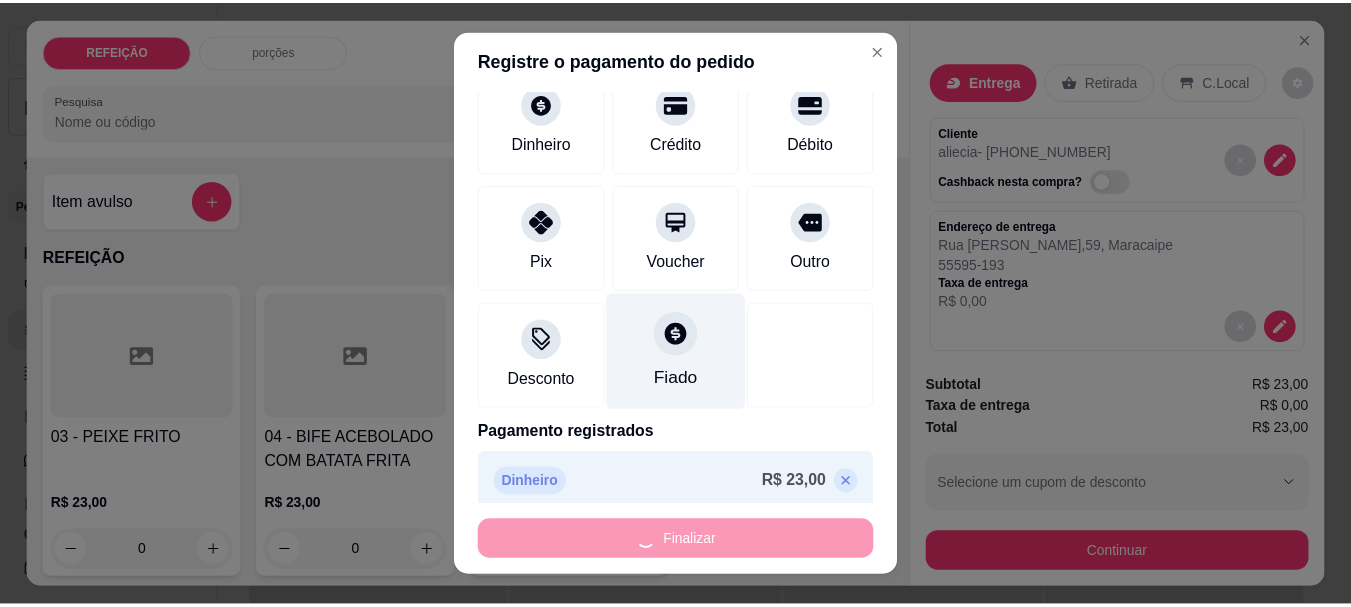 scroll, scrollTop: 139, scrollLeft: 0, axis: vertical 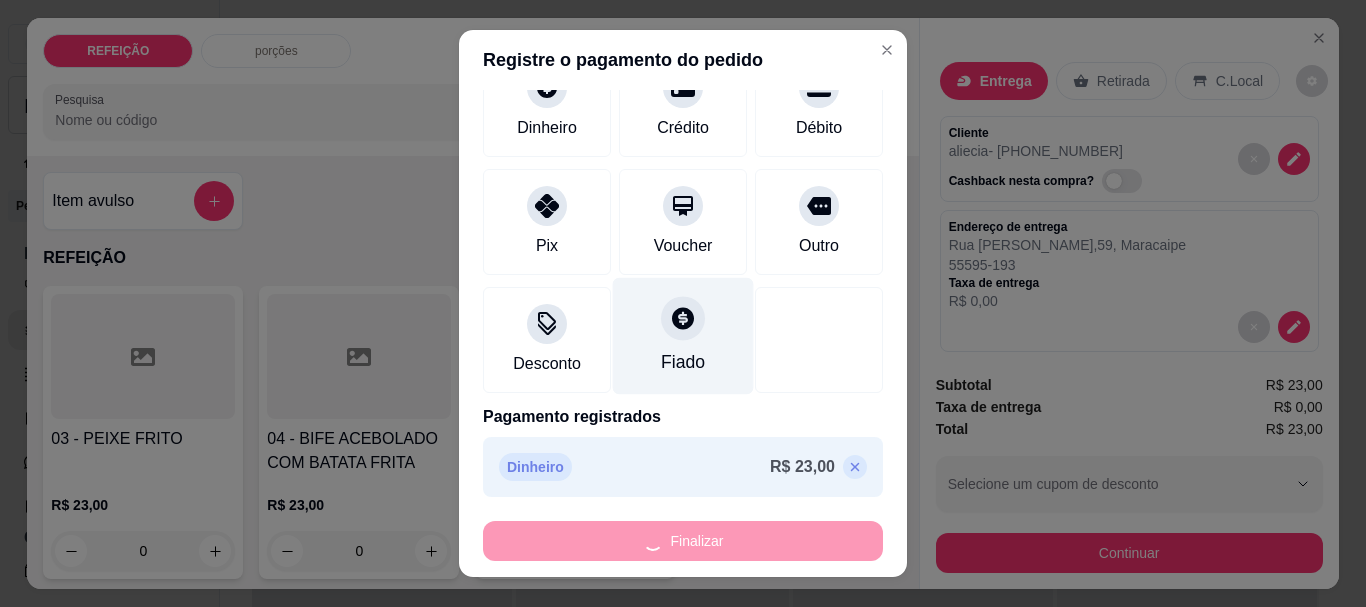 type on "-R$ 23,00" 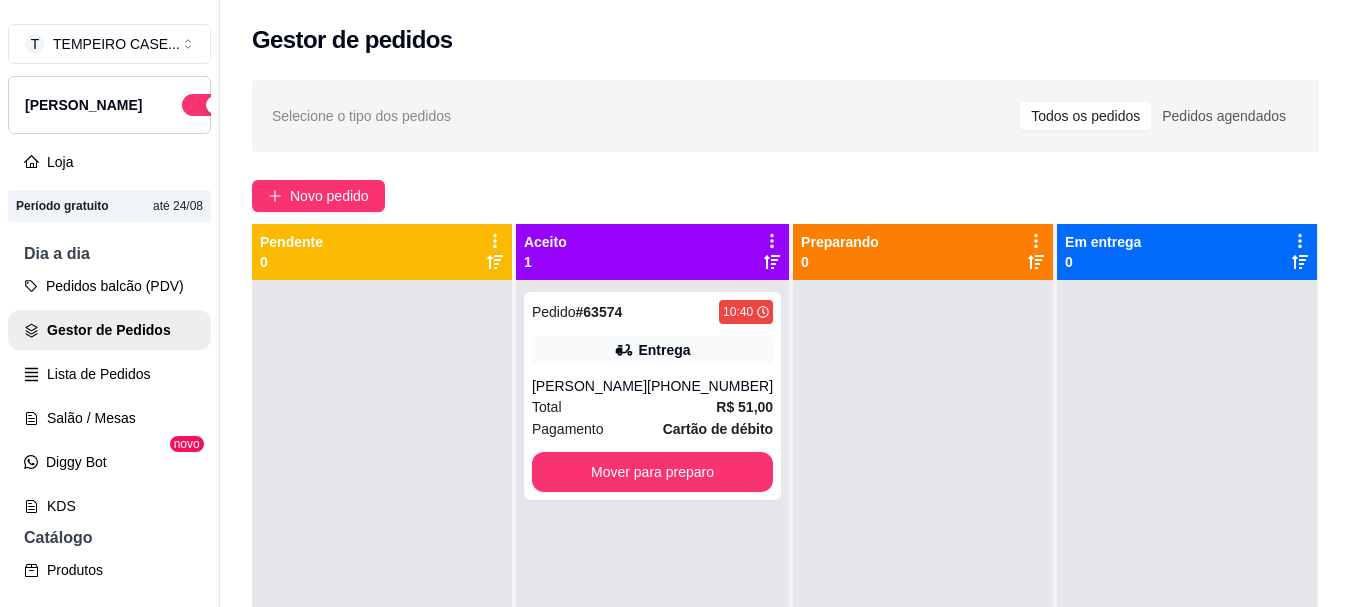 click on "Pendente 0" at bounding box center [382, 252] 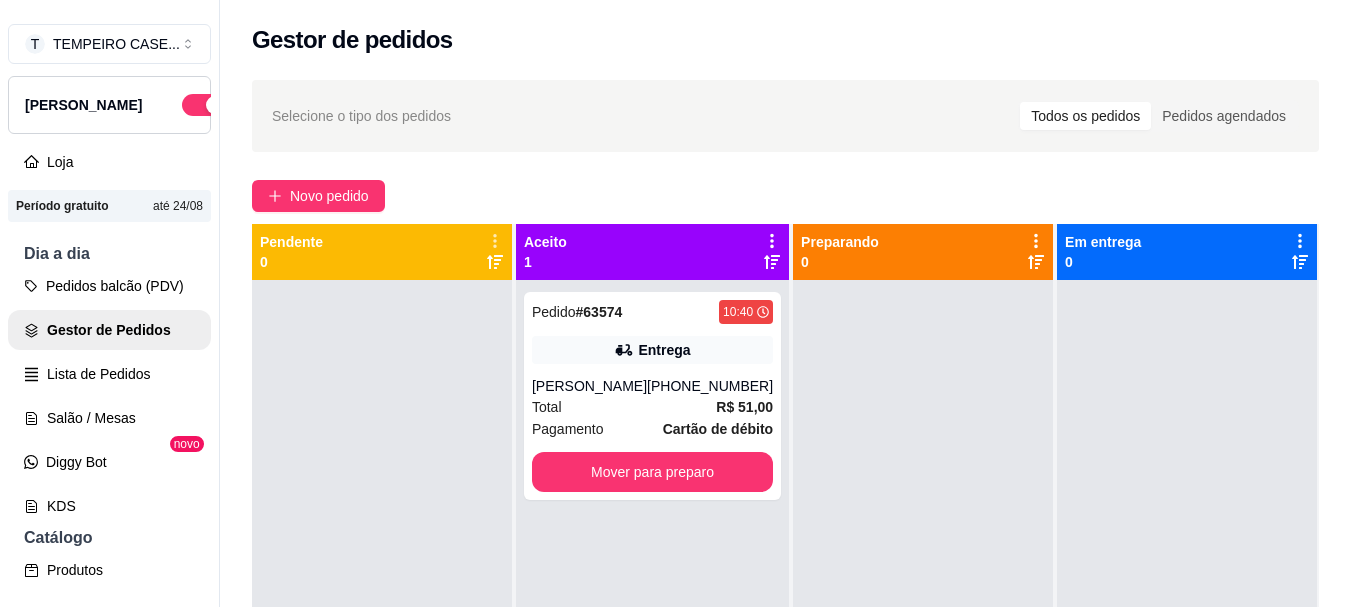 click on "Pendente 0" at bounding box center [382, 252] 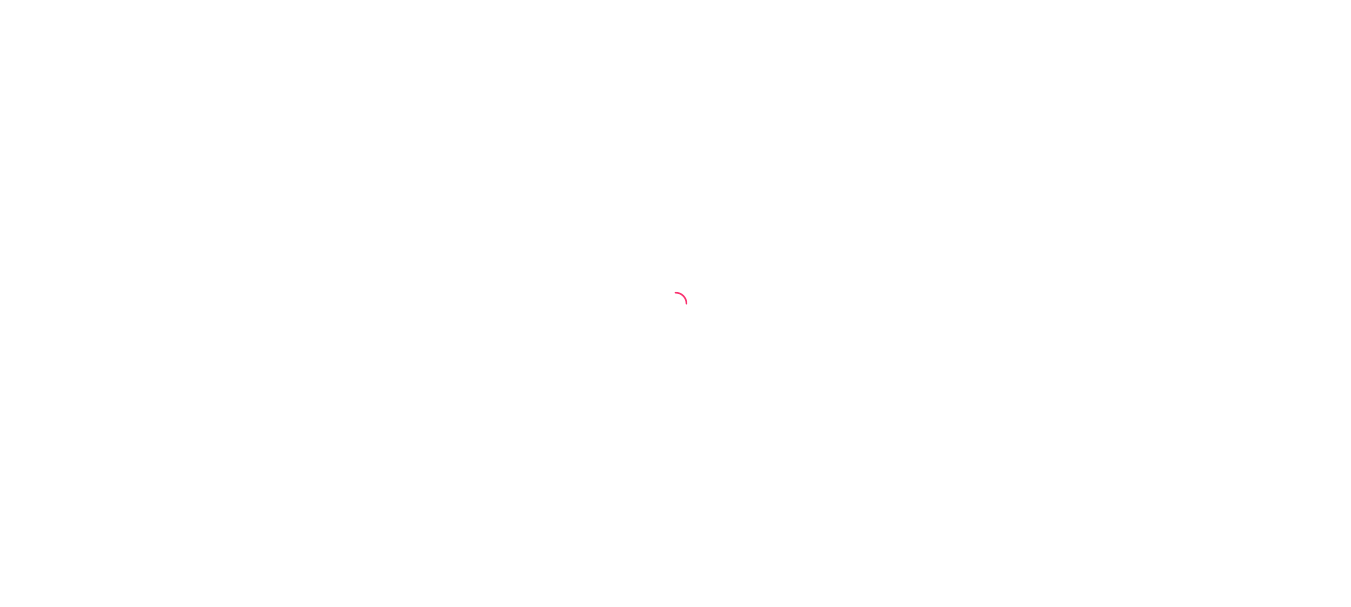 scroll, scrollTop: 0, scrollLeft: 0, axis: both 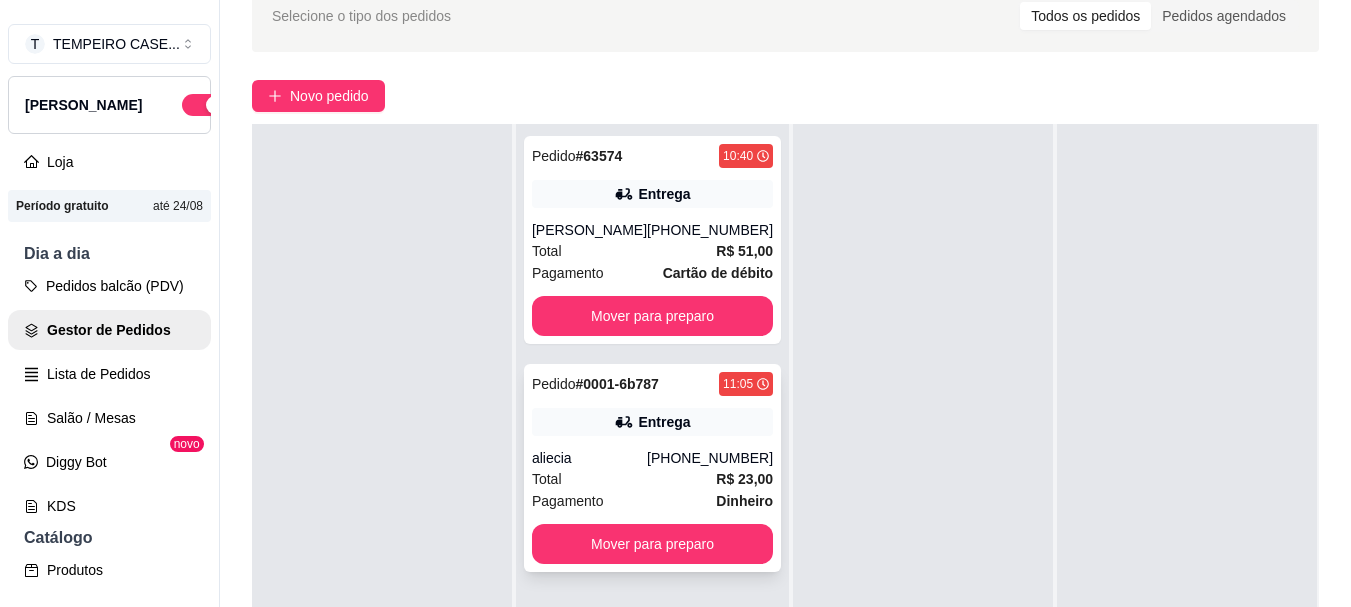 click 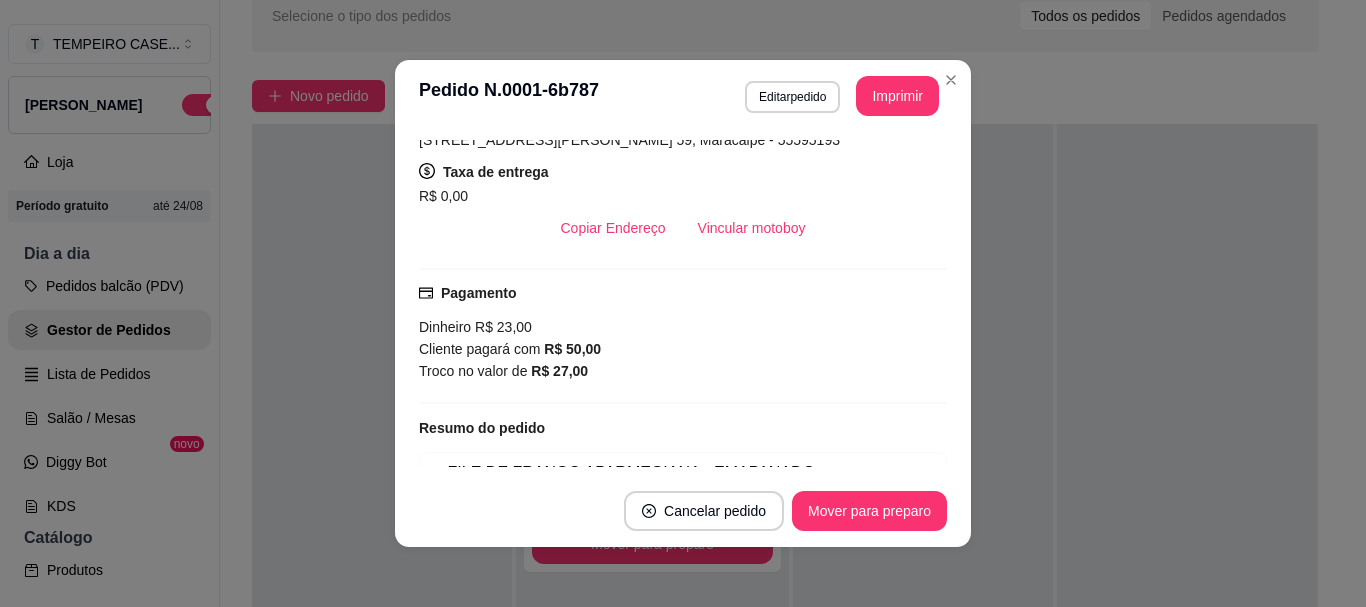 scroll, scrollTop: 300, scrollLeft: 0, axis: vertical 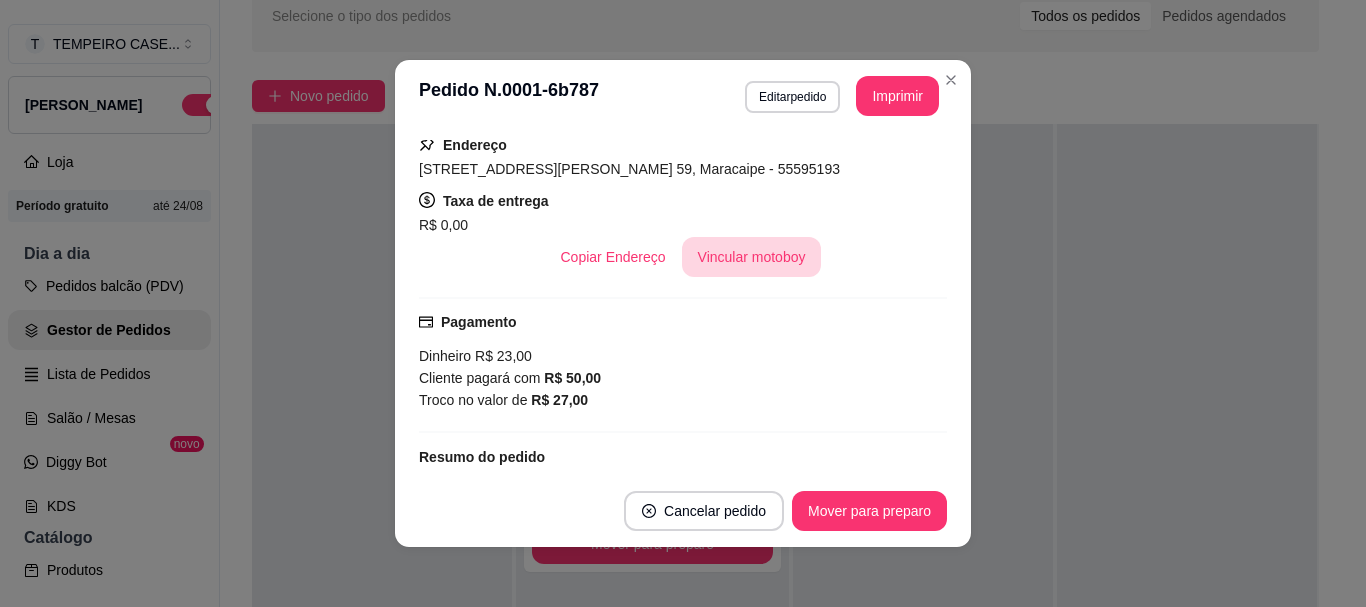 click on "Vincular motoboy" at bounding box center (752, 257) 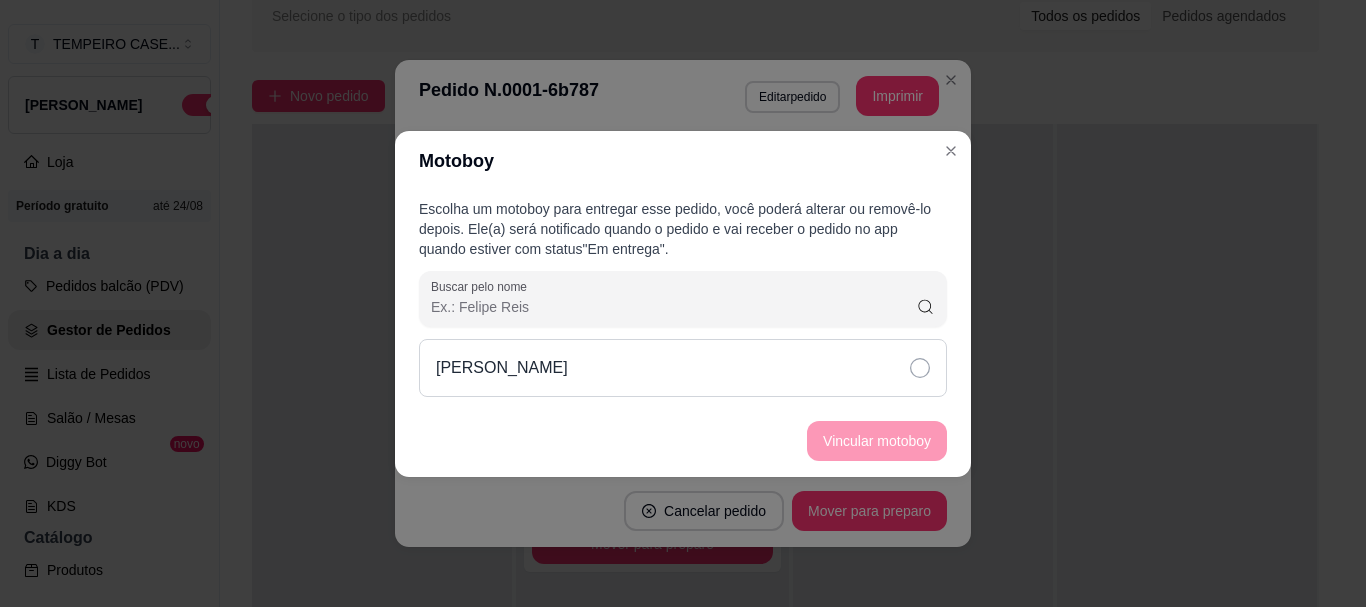 click on "[PERSON_NAME]" at bounding box center [683, 368] 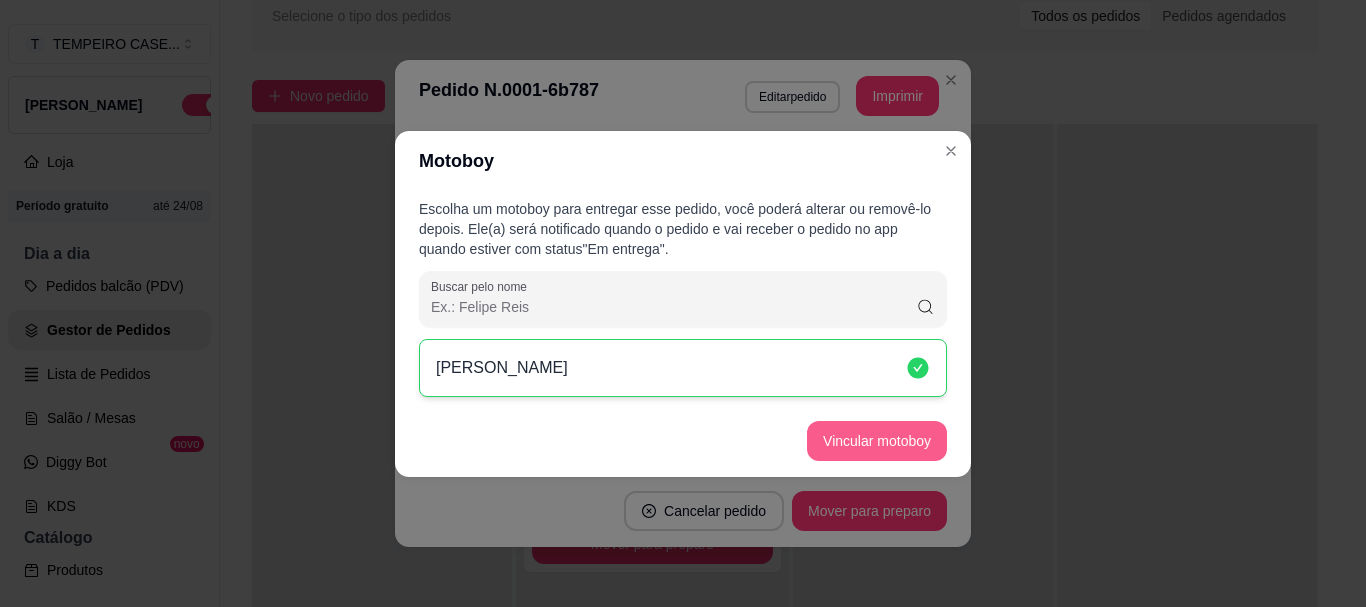 click on "Vincular motoboy" at bounding box center [877, 441] 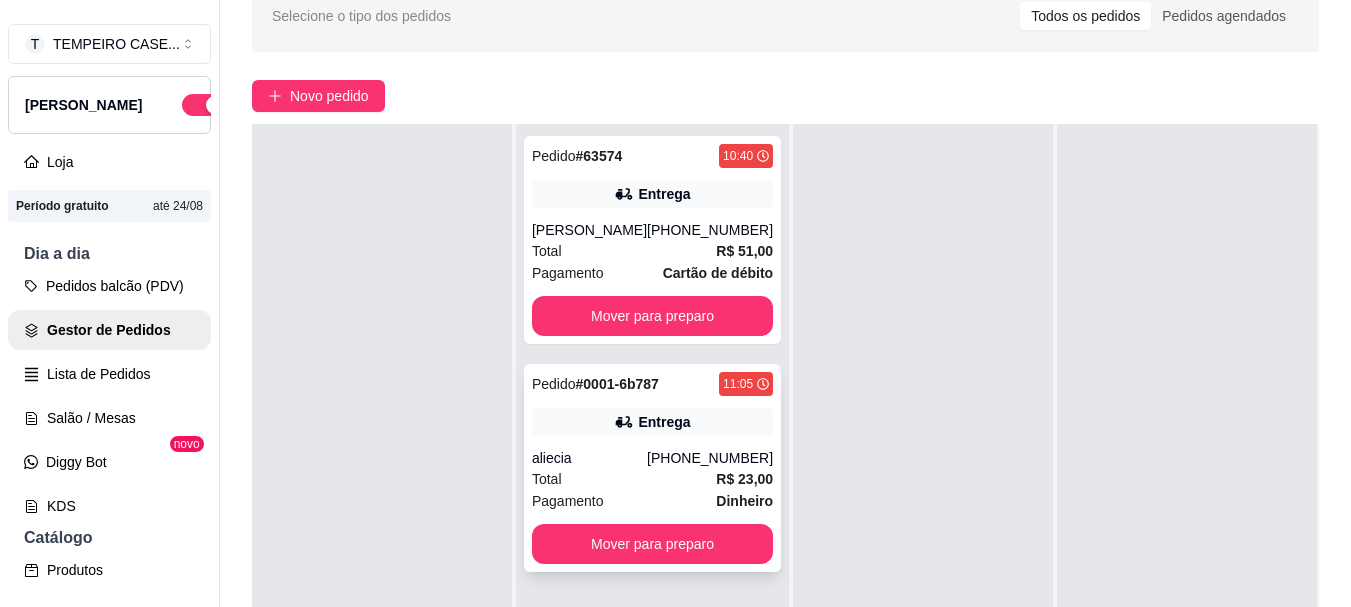 click on "Pedido  # 0001-6b787 11:05 Entrega aliecia  (81) 98752-8651 Total R$ 23,00 Pagamento Dinheiro Mover para preparo" at bounding box center (652, 468) 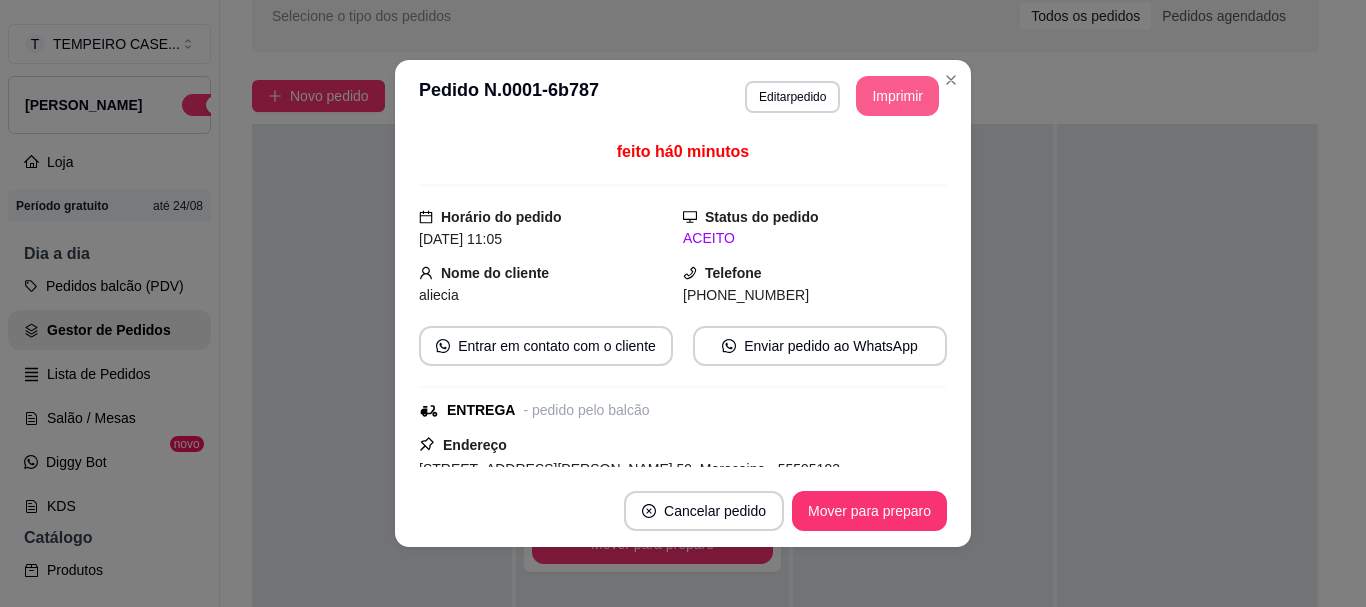 click on "Imprimir" at bounding box center (897, 96) 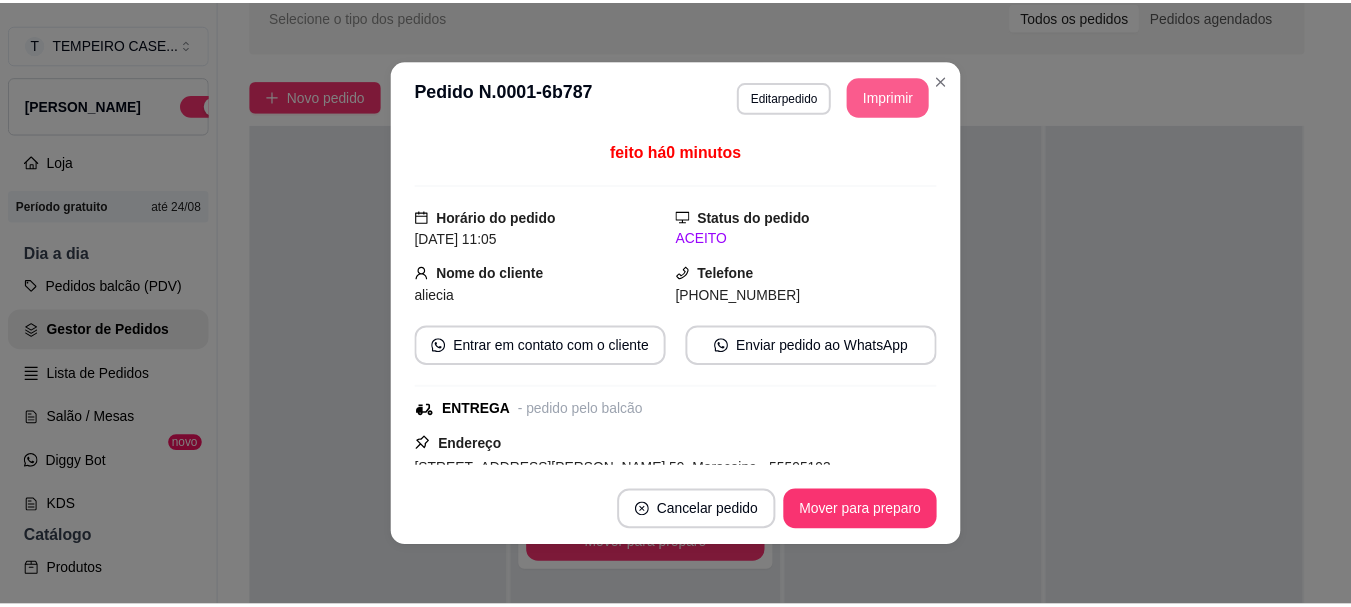 scroll, scrollTop: 0, scrollLeft: 0, axis: both 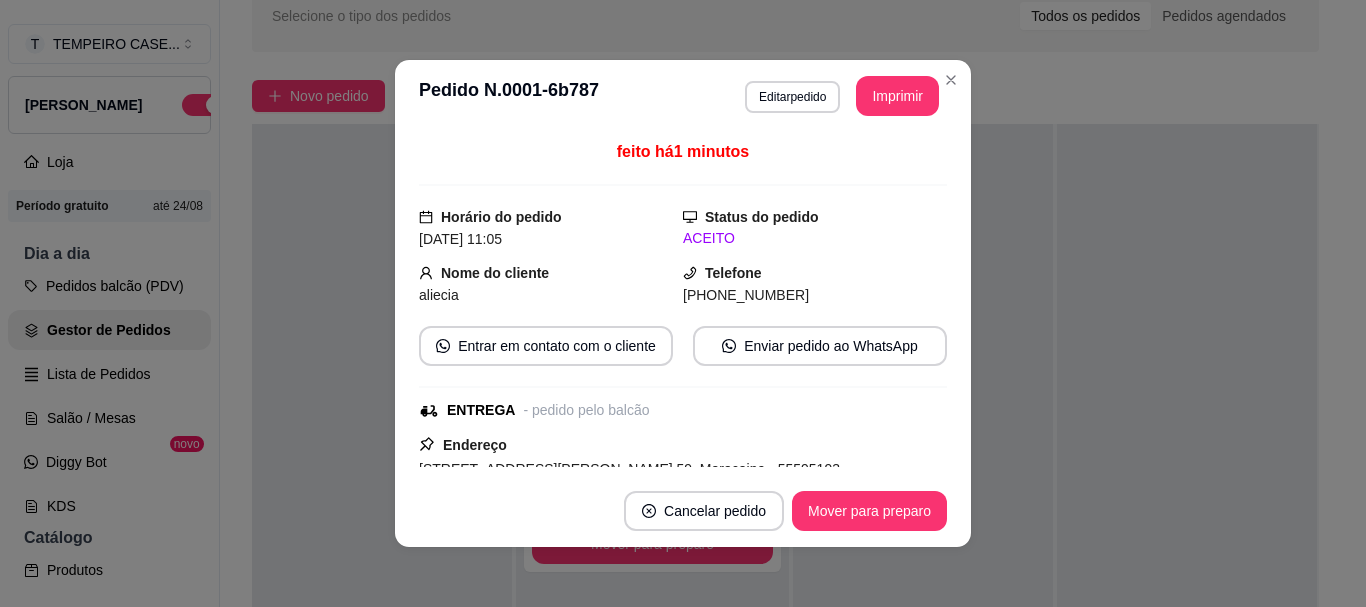 drag, startPoint x: 721, startPoint y: 439, endPoint x: 402, endPoint y: 69, distance: 488.52942 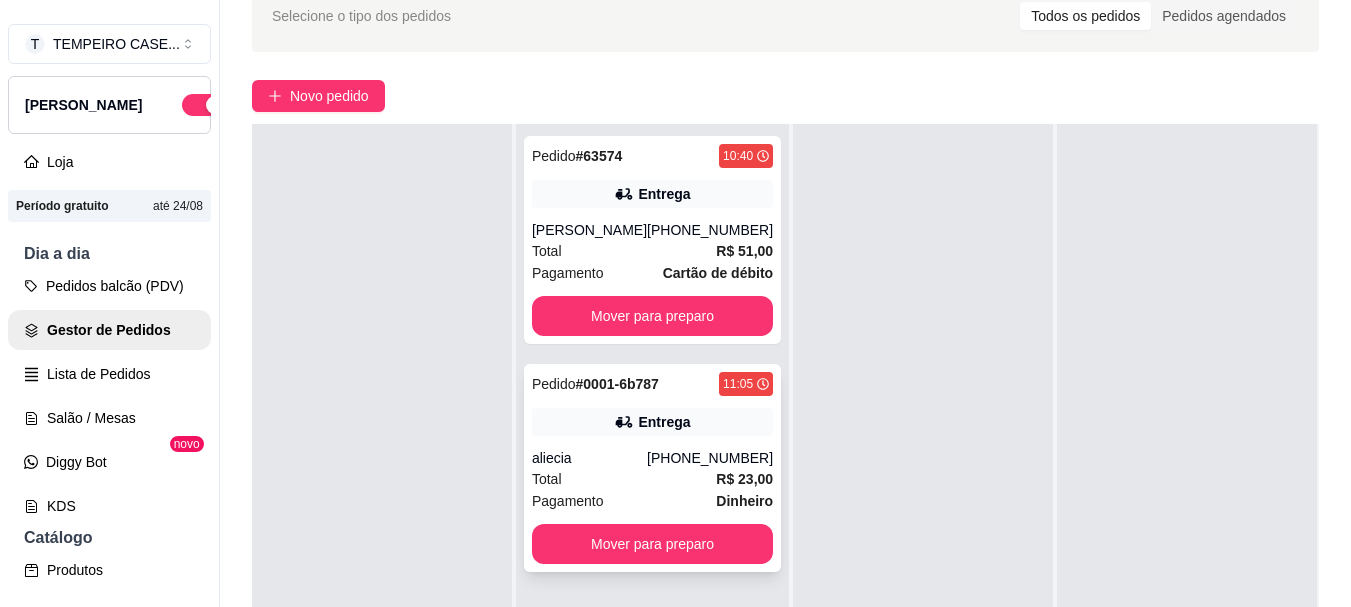 click on "(81) 98752-8651" at bounding box center (710, 458) 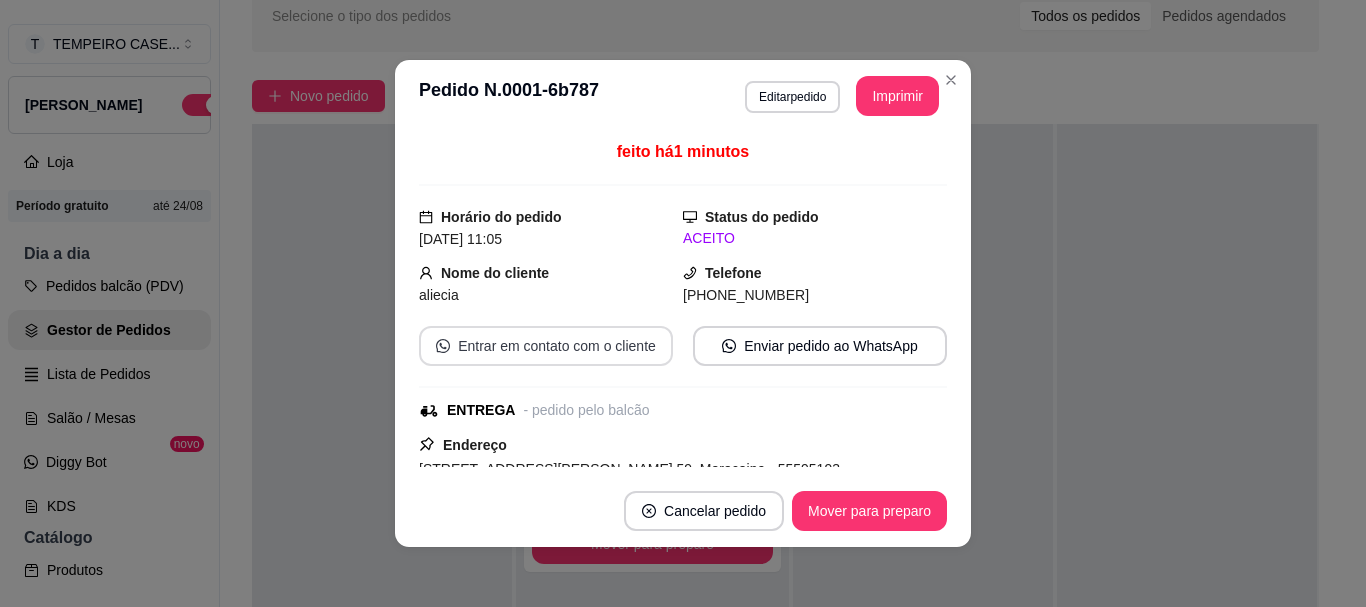 click on "Entrar em contato com o cliente" at bounding box center (546, 346) 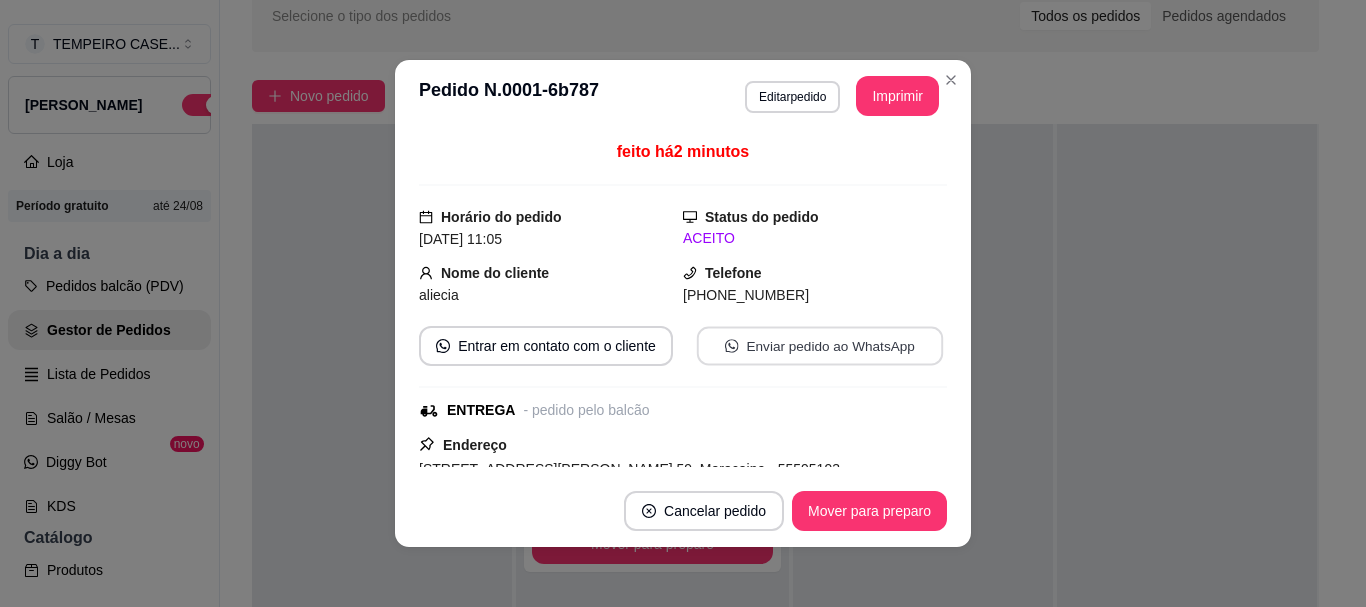 click on "Enviar pedido ao WhatsApp" at bounding box center [820, 346] 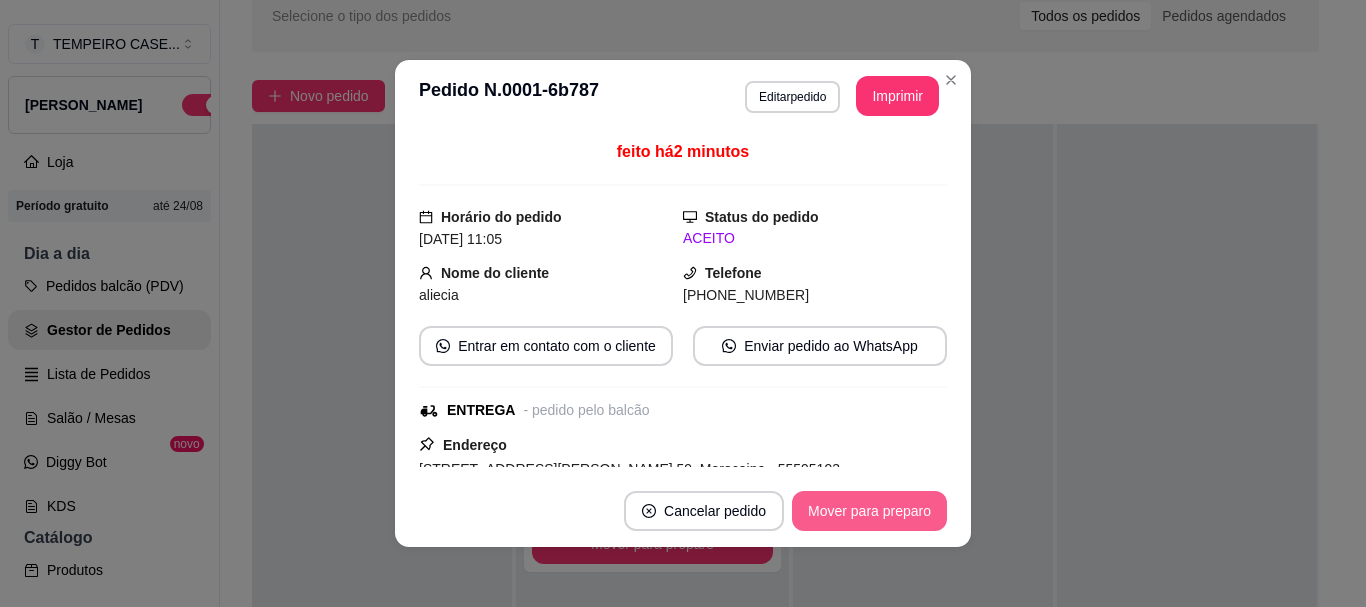 click on "Mover para preparo" at bounding box center (869, 511) 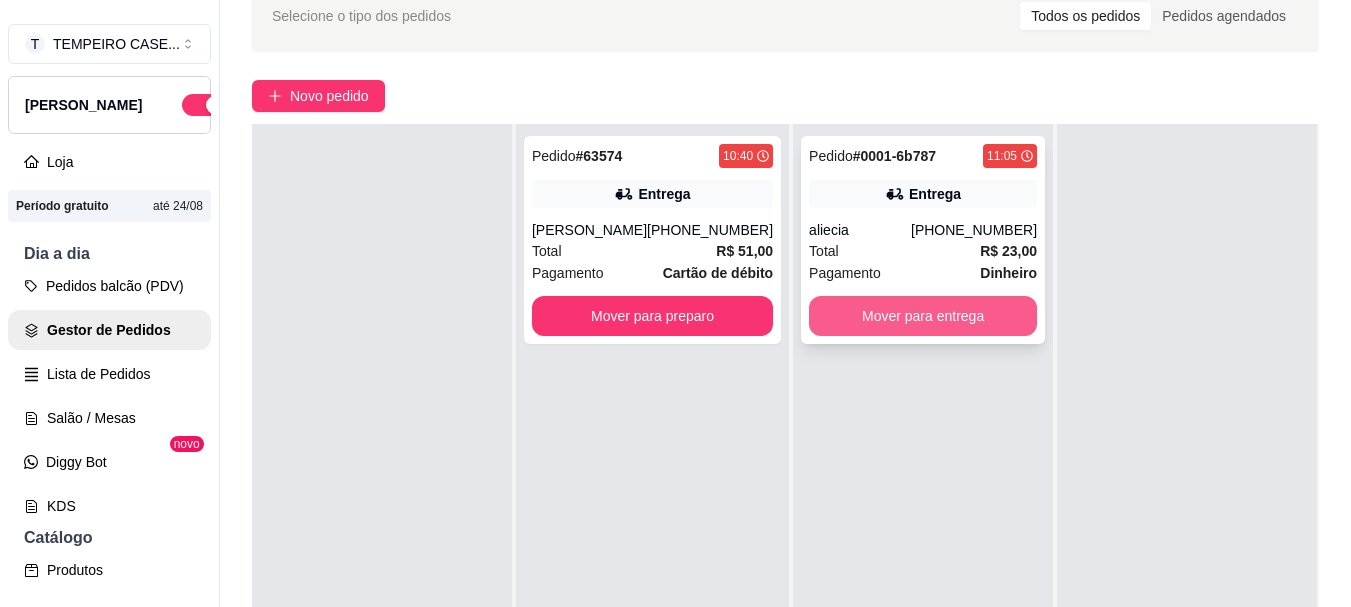 click on "Mover para entrega" at bounding box center (923, 316) 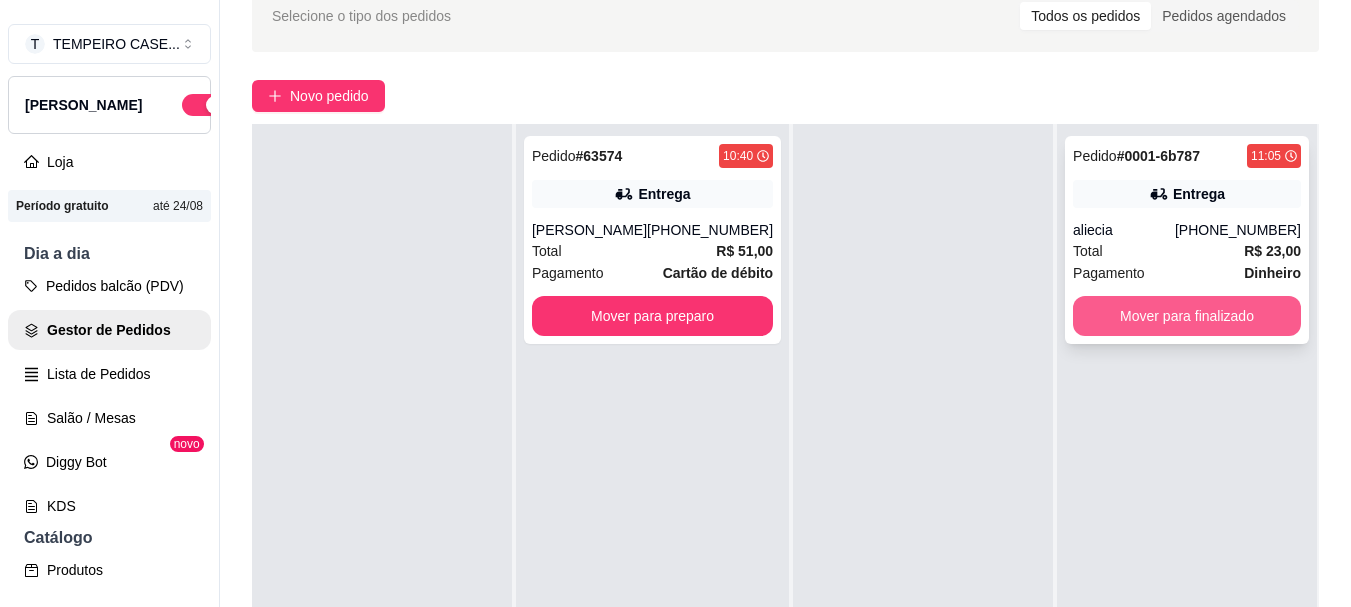 click on "Mover para finalizado" at bounding box center (1187, 316) 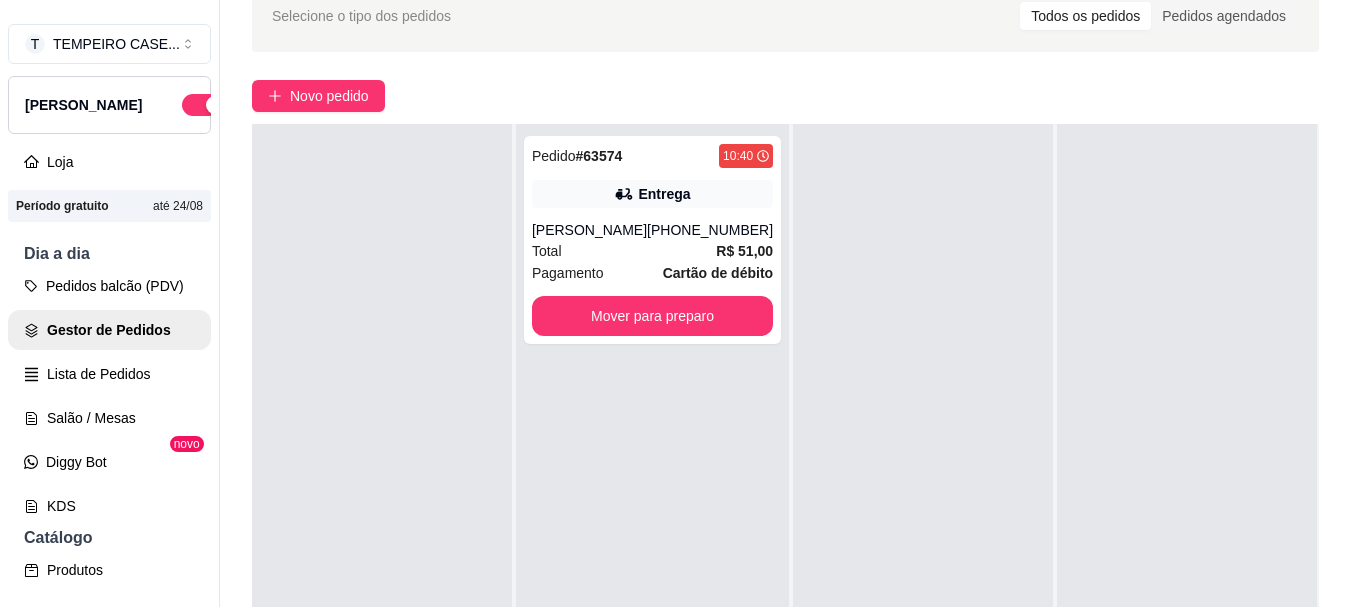 scroll, scrollTop: 0, scrollLeft: 0, axis: both 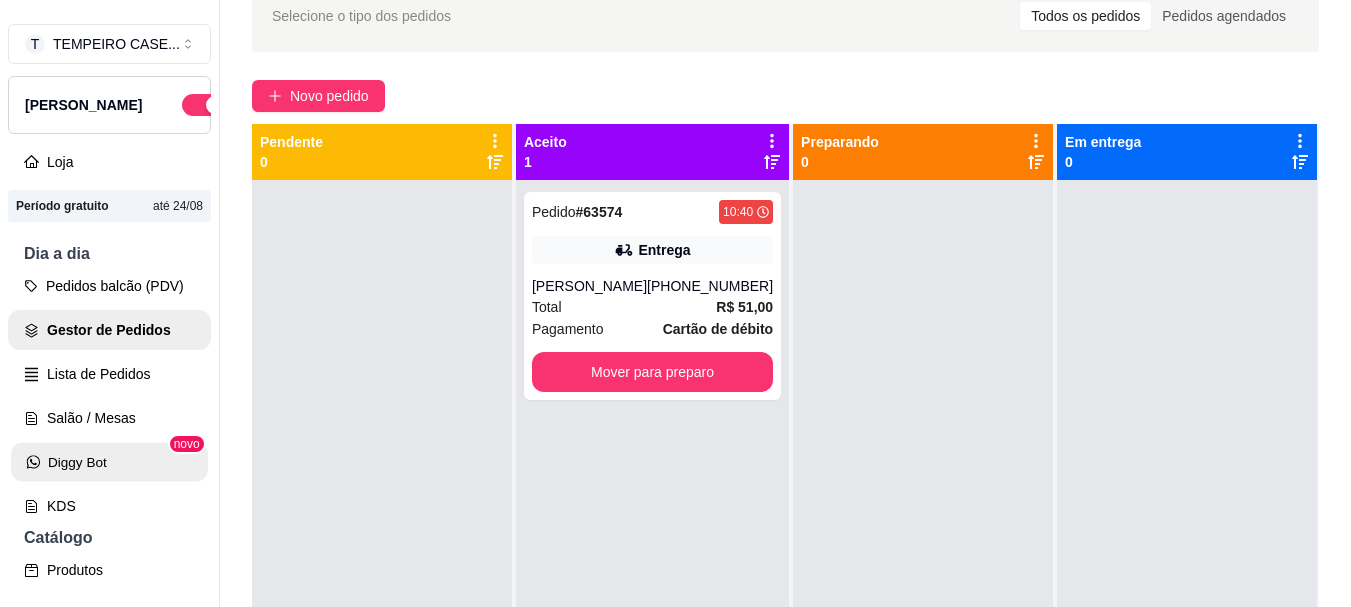 click on "Diggy Bot" at bounding box center (109, 462) 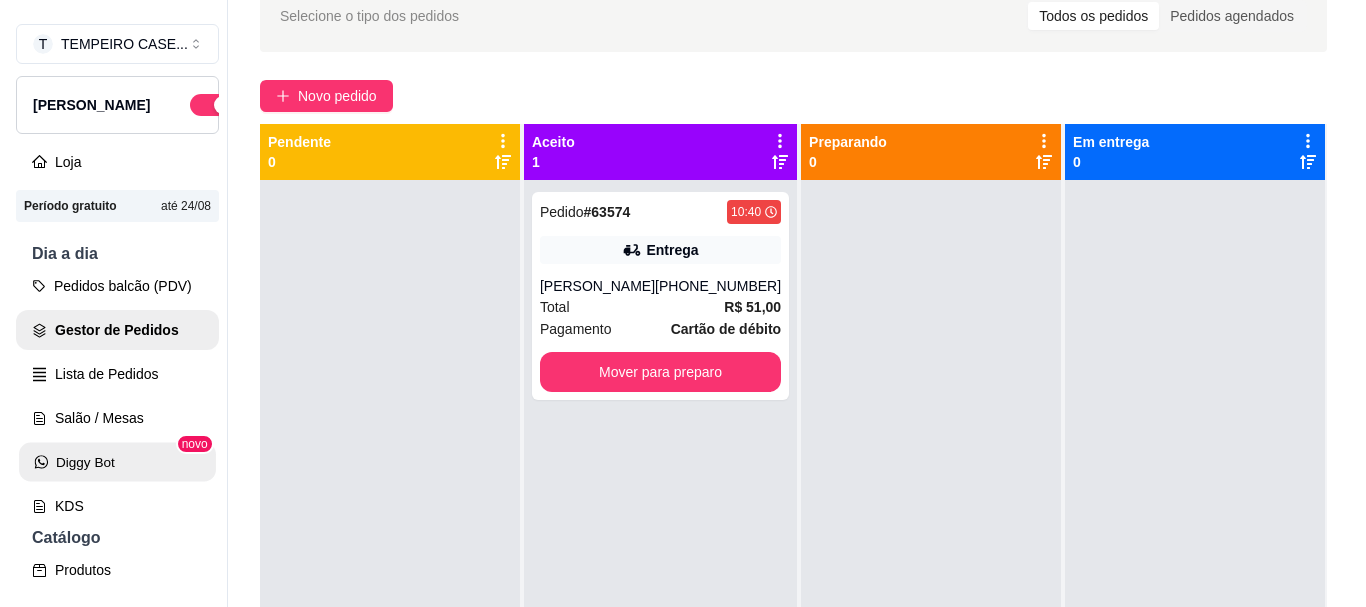 scroll, scrollTop: 0, scrollLeft: 0, axis: both 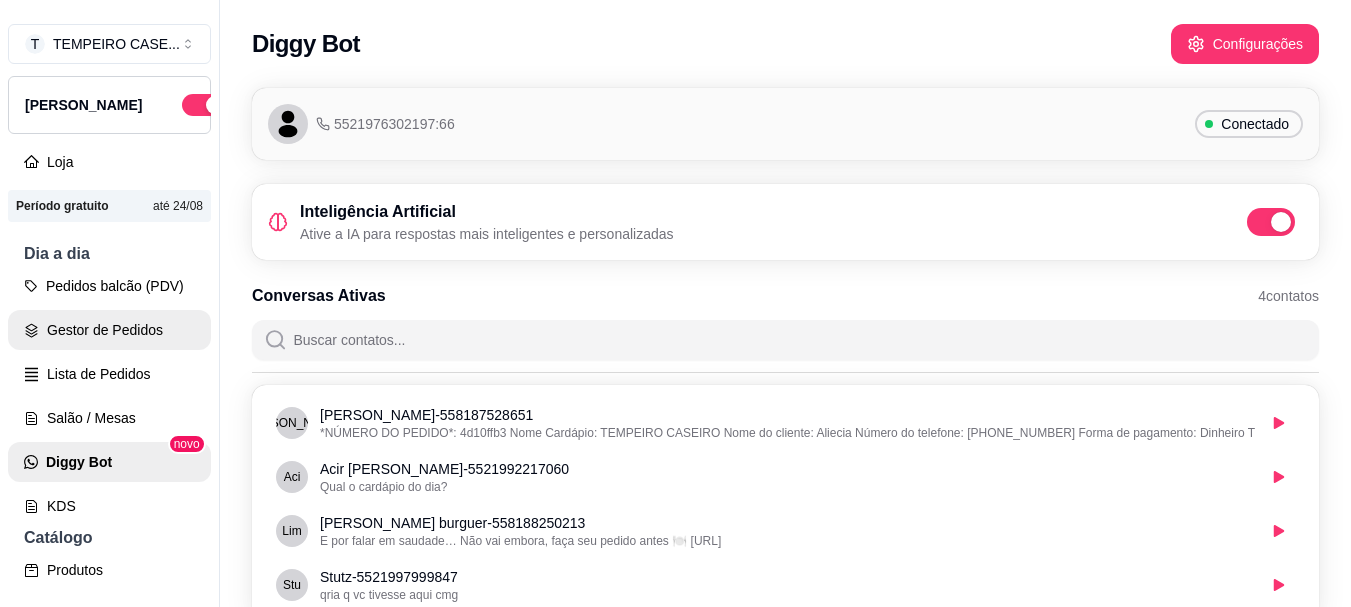 click on "Gestor de Pedidos" at bounding box center (109, 330) 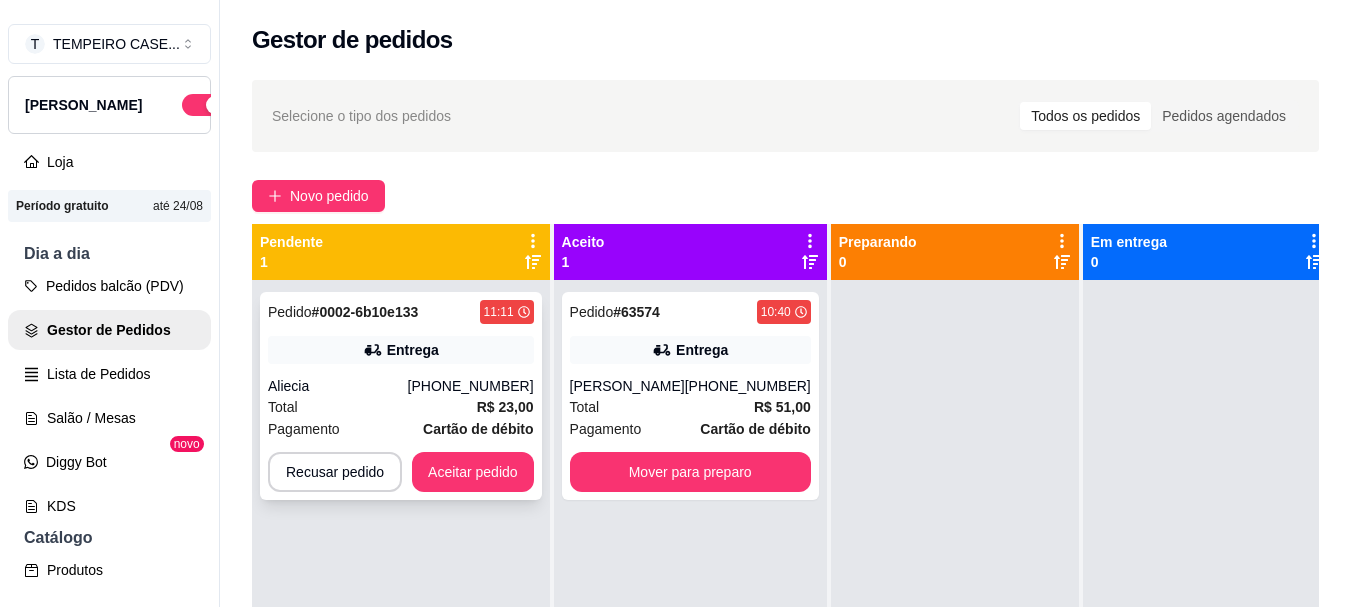 click on "Aliecia" at bounding box center (338, 386) 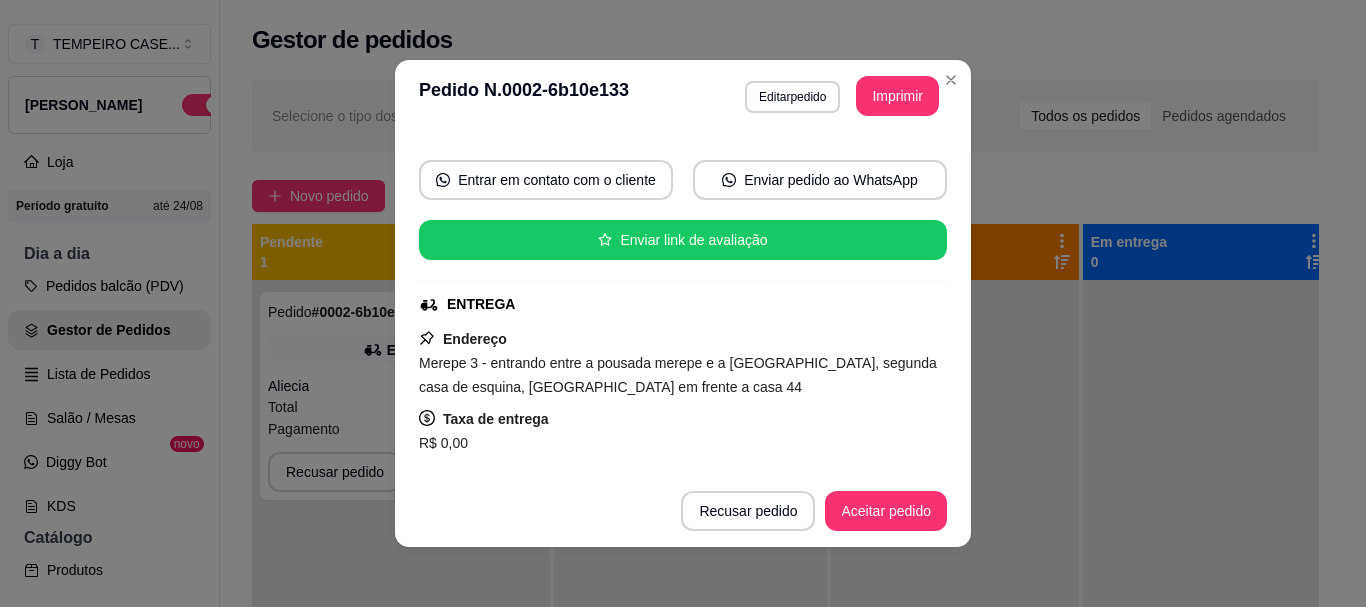 scroll, scrollTop: 200, scrollLeft: 0, axis: vertical 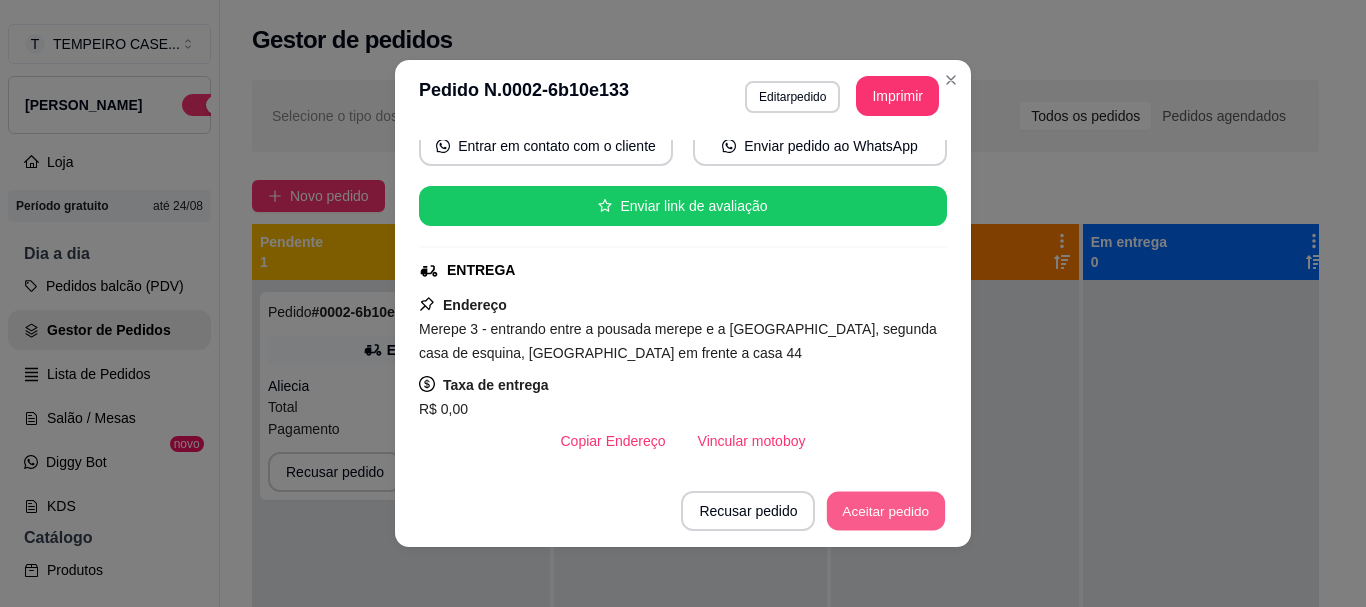 click on "Aceitar pedido" at bounding box center (886, 511) 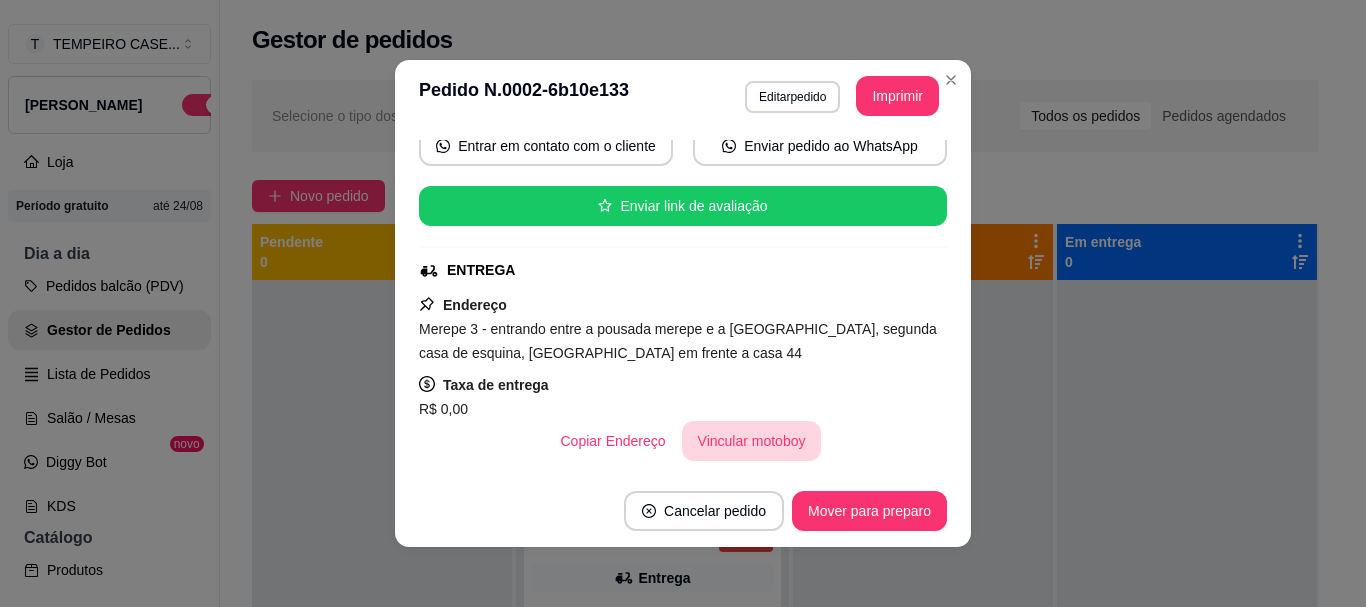 click on "Vincular motoboy" at bounding box center [752, 441] 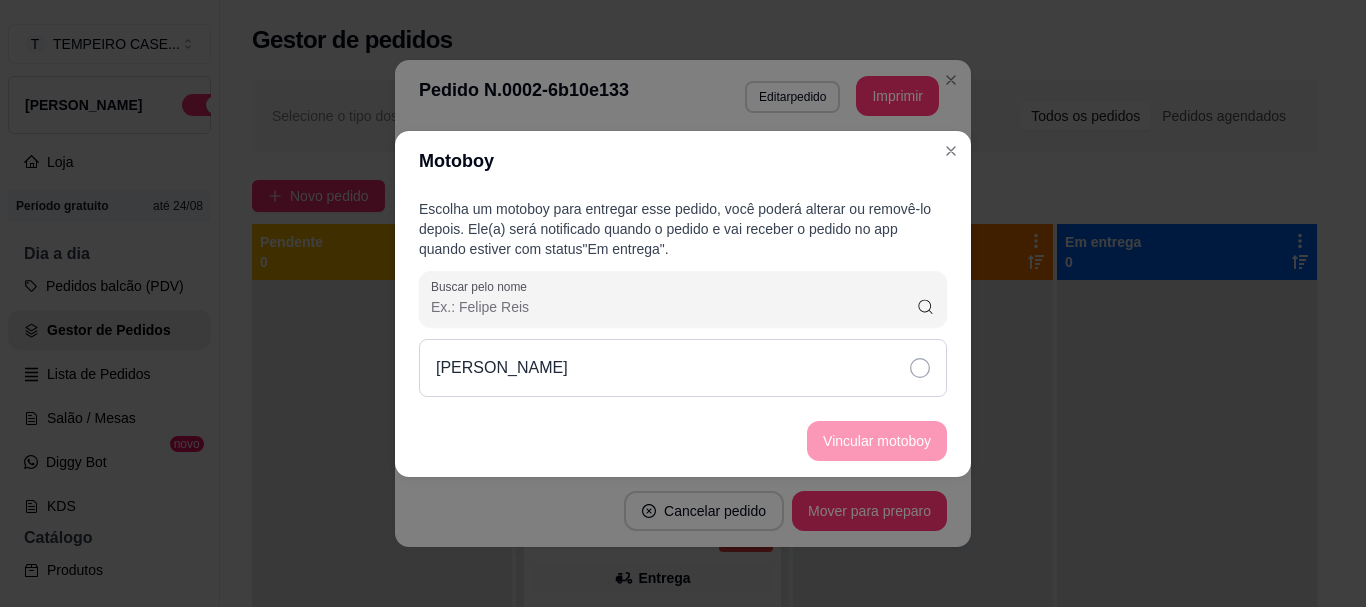 click on "[PERSON_NAME]" at bounding box center (683, 368) 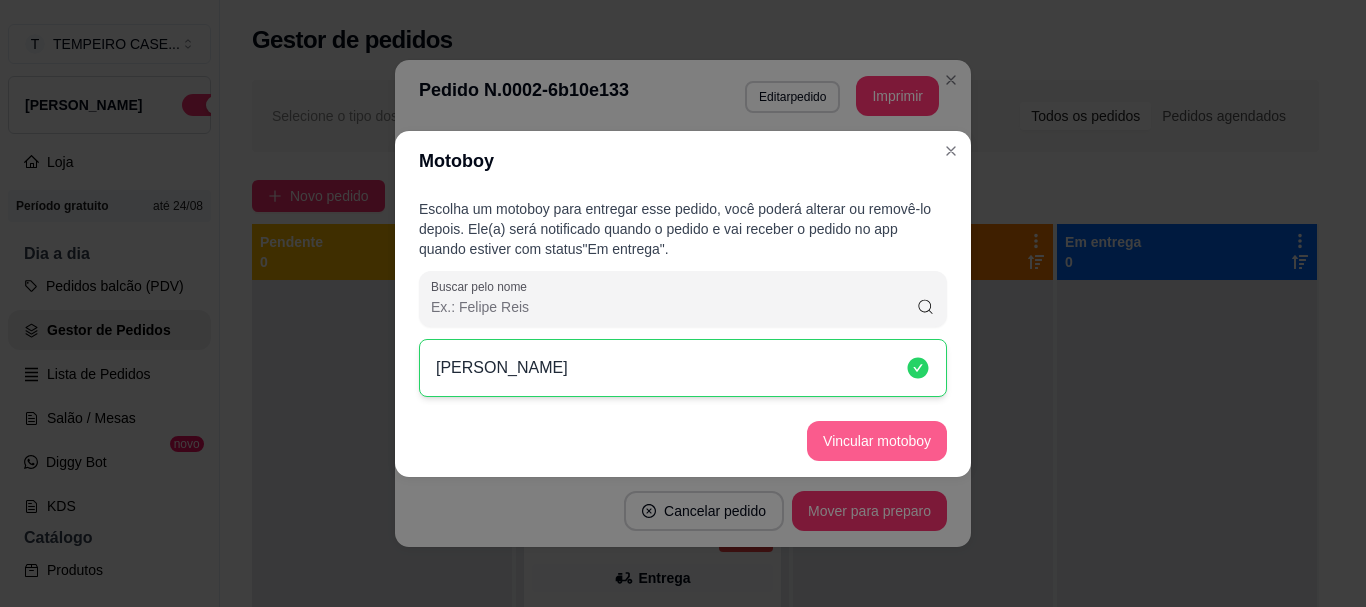 click on "Vincular motoboy" at bounding box center (877, 441) 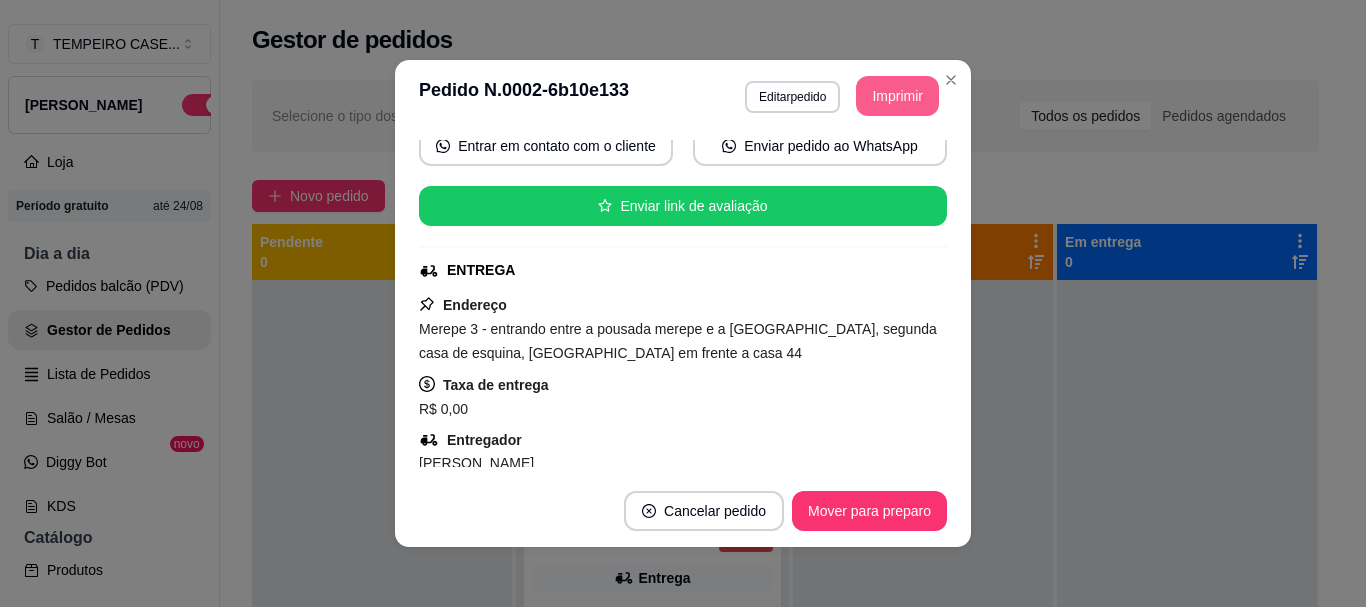 click on "Imprimir" at bounding box center (897, 96) 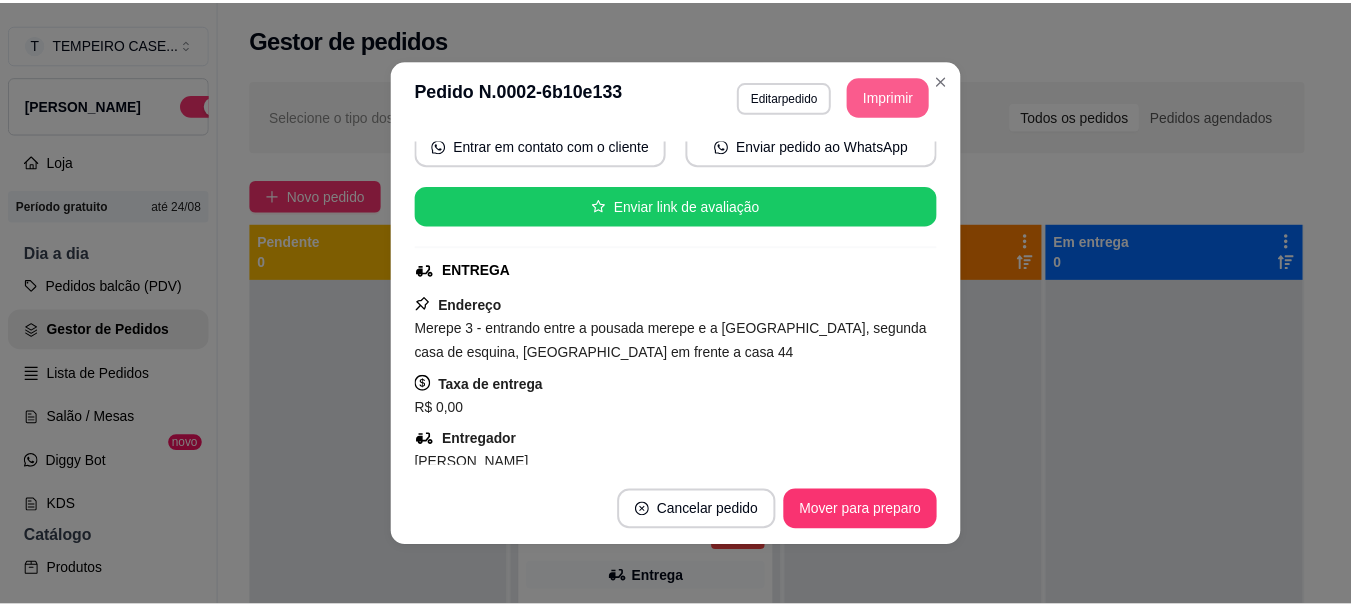 scroll, scrollTop: 0, scrollLeft: 0, axis: both 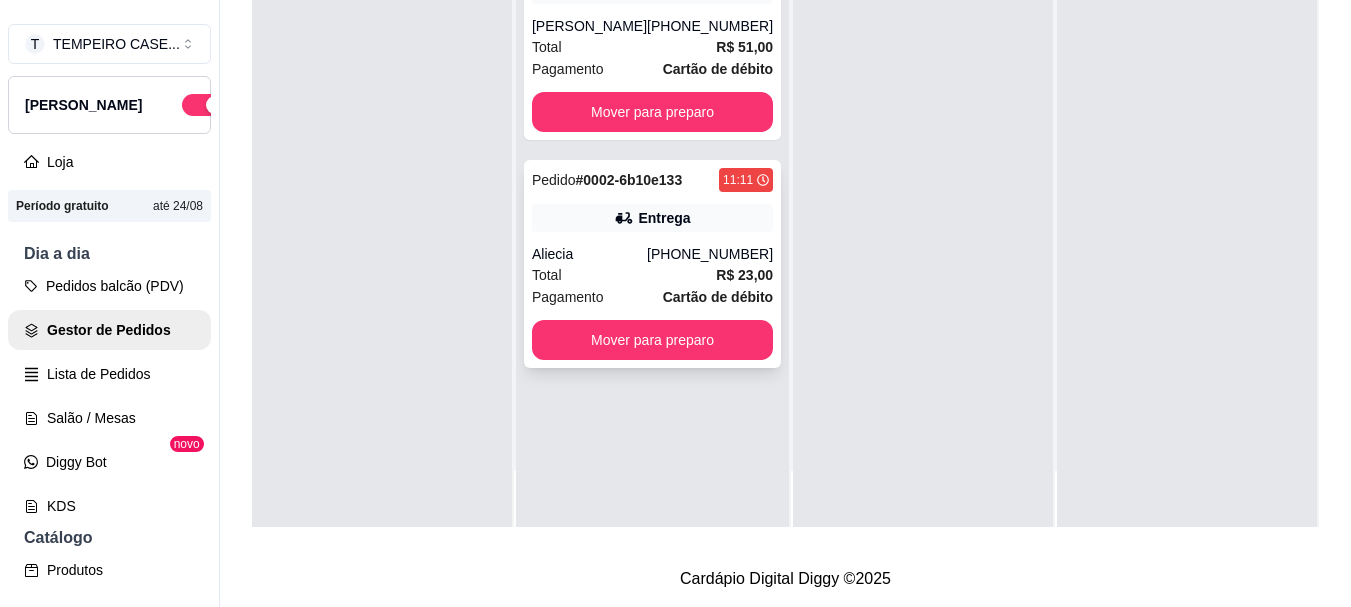 click on "(81) 98752-8651" at bounding box center (710, 254) 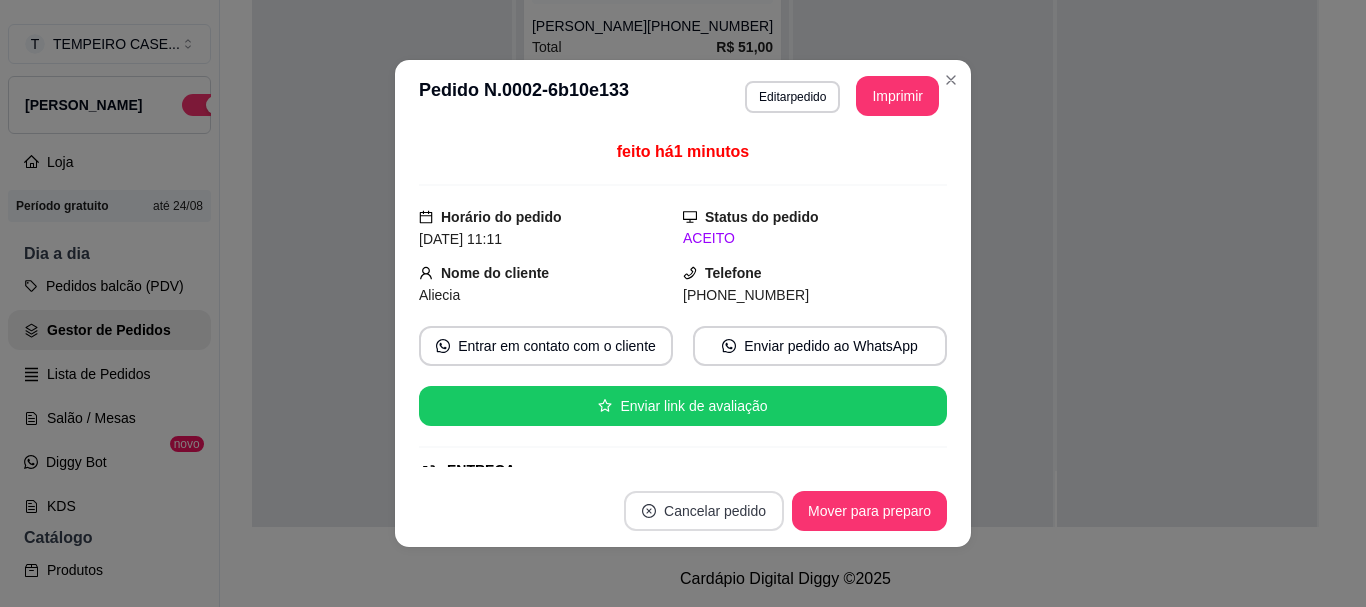 click on "Cancelar pedido" at bounding box center (704, 511) 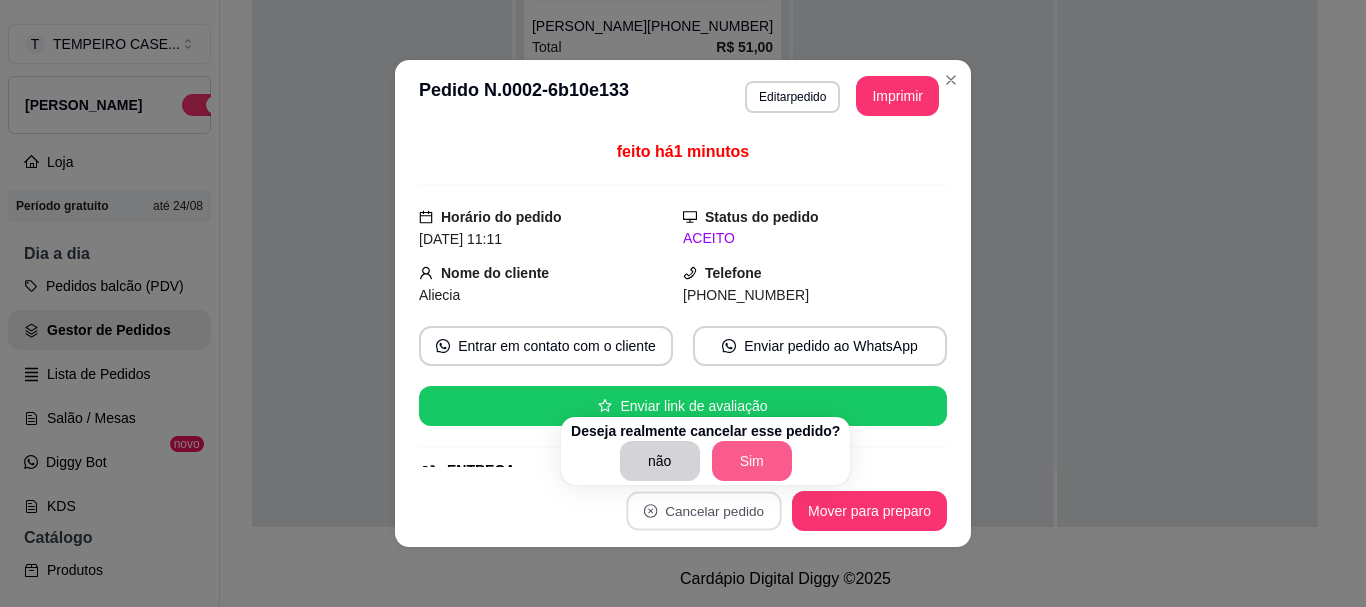 click on "Sim" at bounding box center (752, 461) 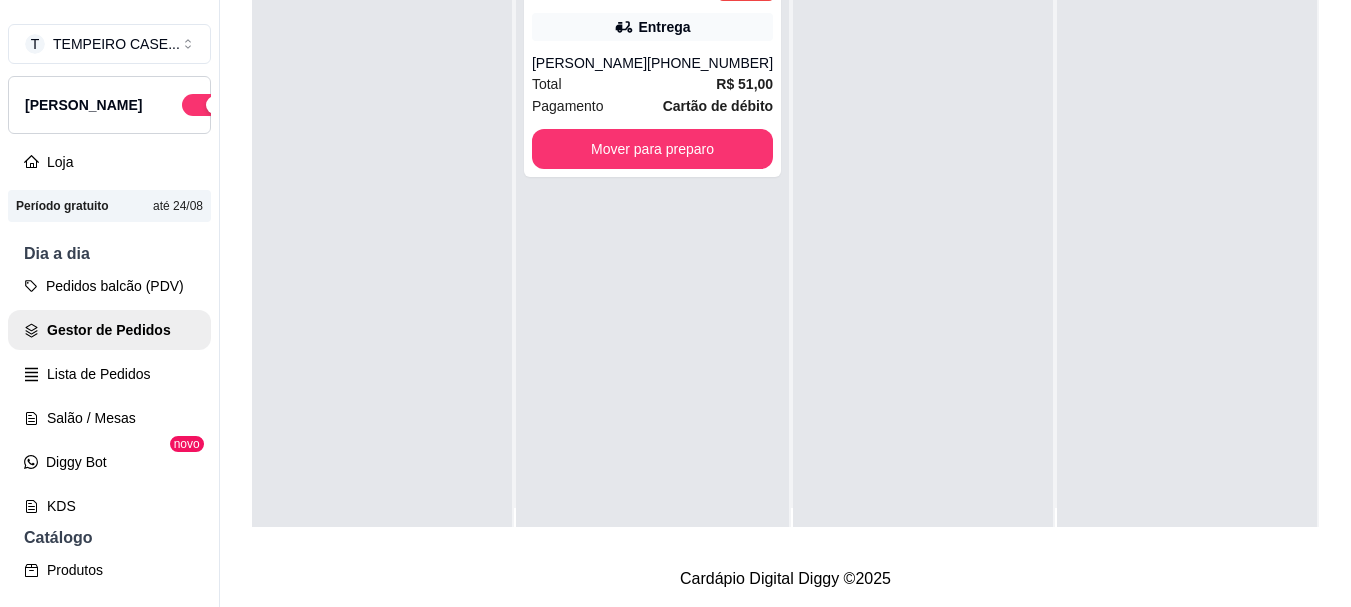 scroll, scrollTop: 0, scrollLeft: 0, axis: both 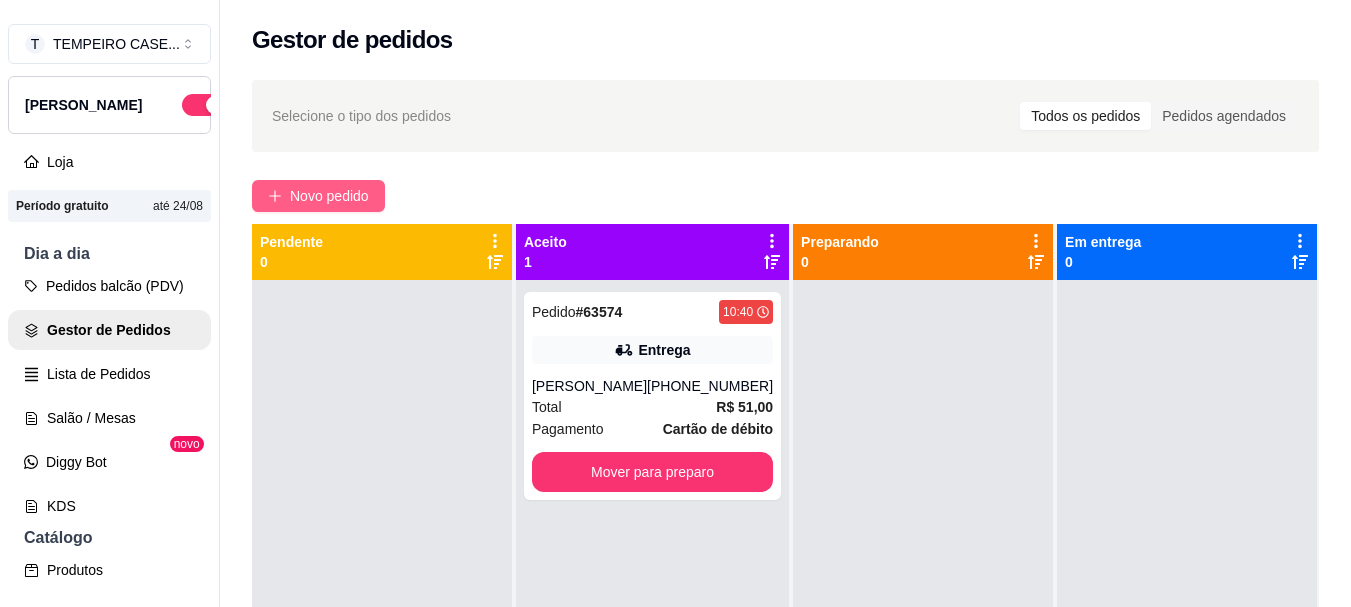 click on "Novo pedido" at bounding box center [329, 196] 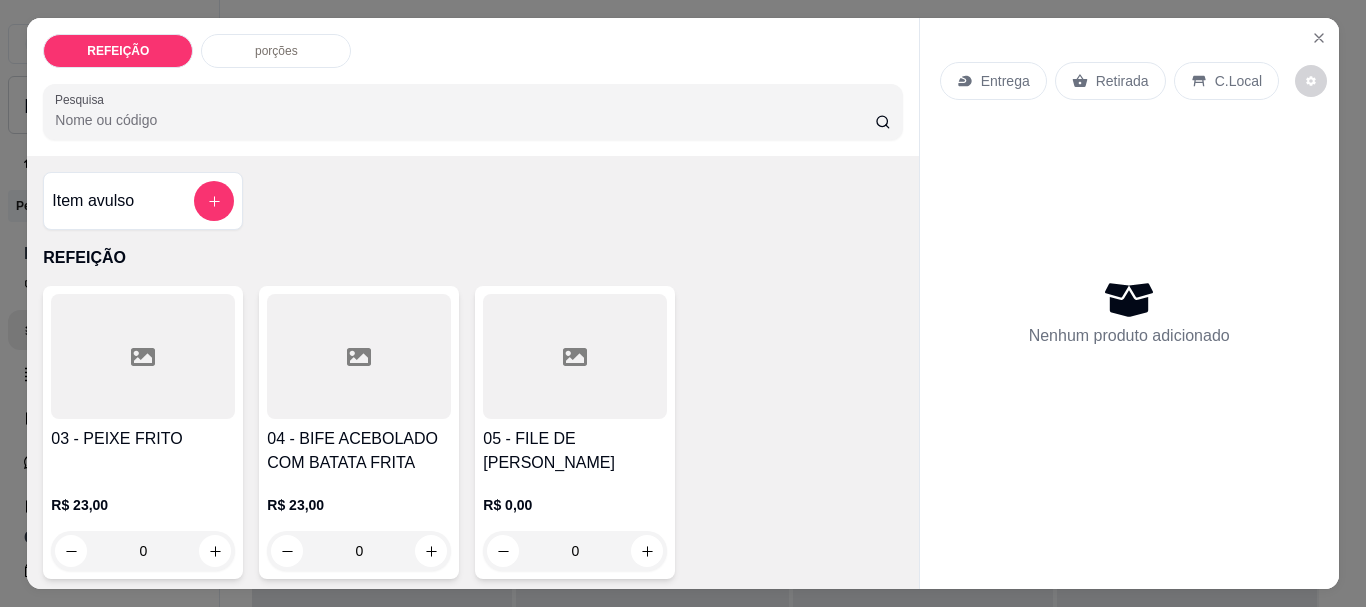click on "04 - BIFE ACEBOLADO COM BATATA FRITA" at bounding box center (359, 451) 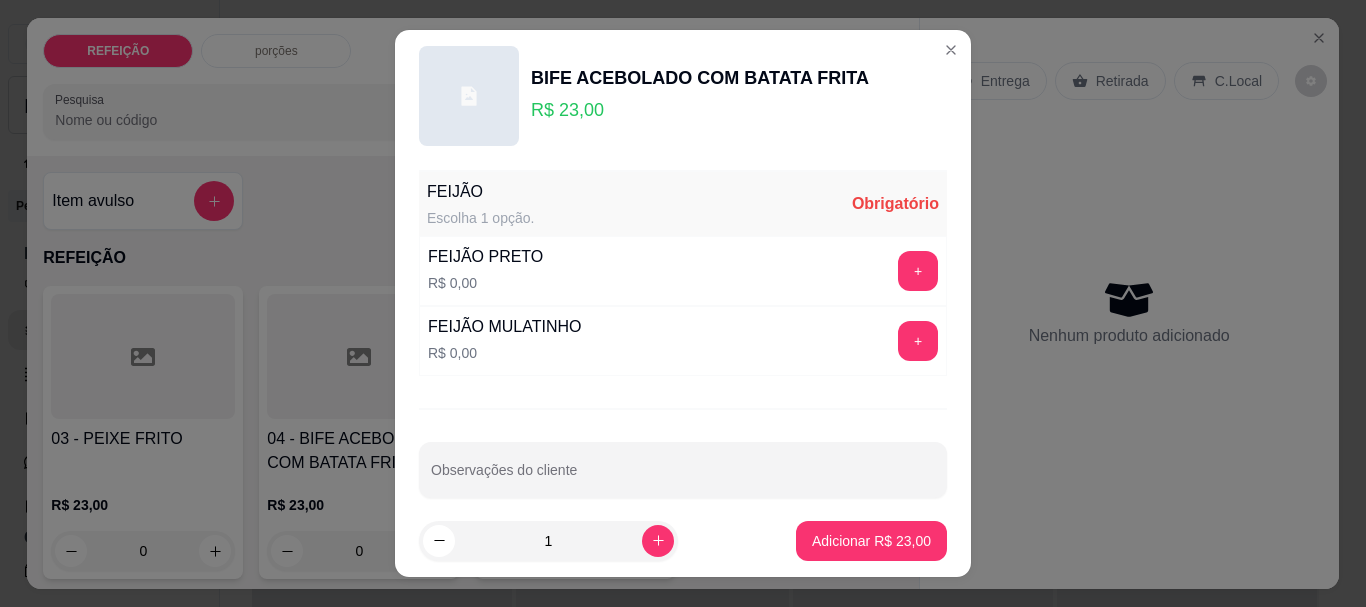 click on "FEIJÃO PRETO R$ 0,00 +" at bounding box center [683, 271] 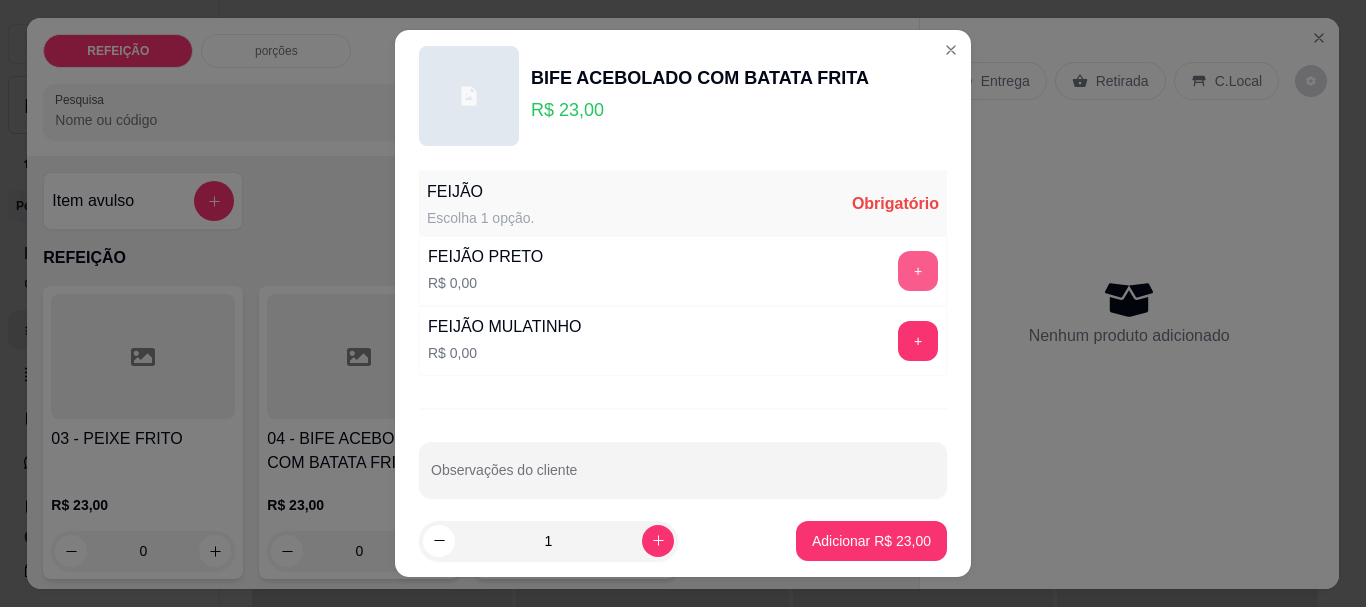 click on "+" at bounding box center [918, 271] 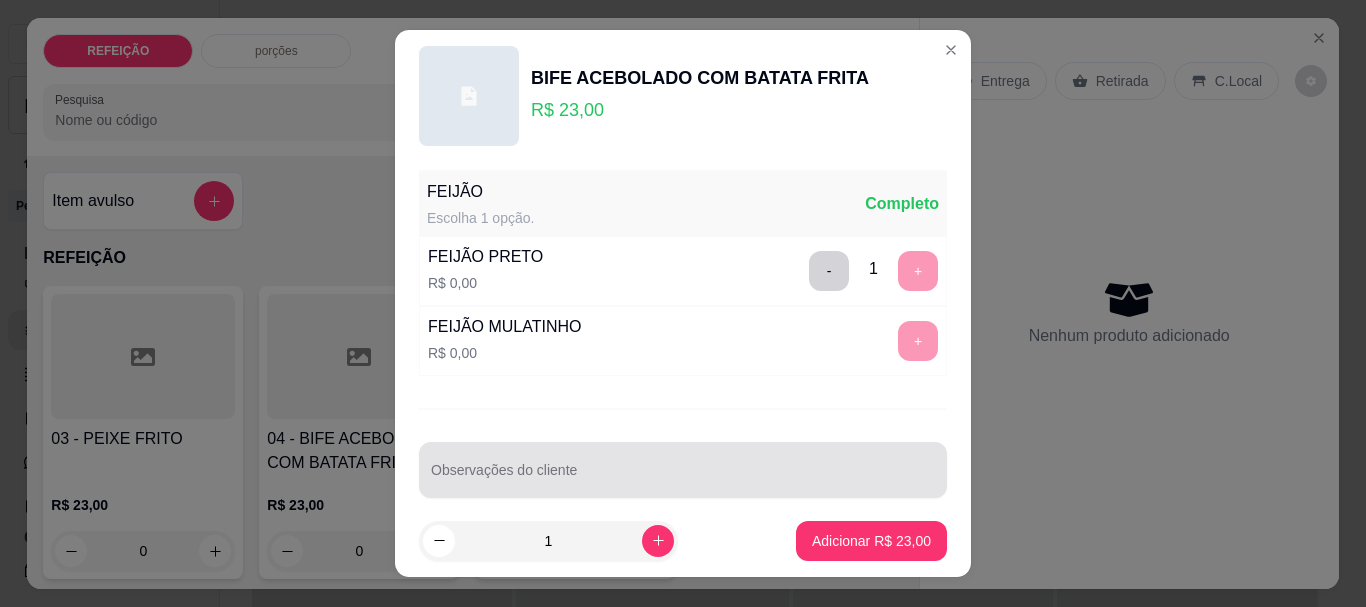 click on "Observações do cliente" at bounding box center [683, 478] 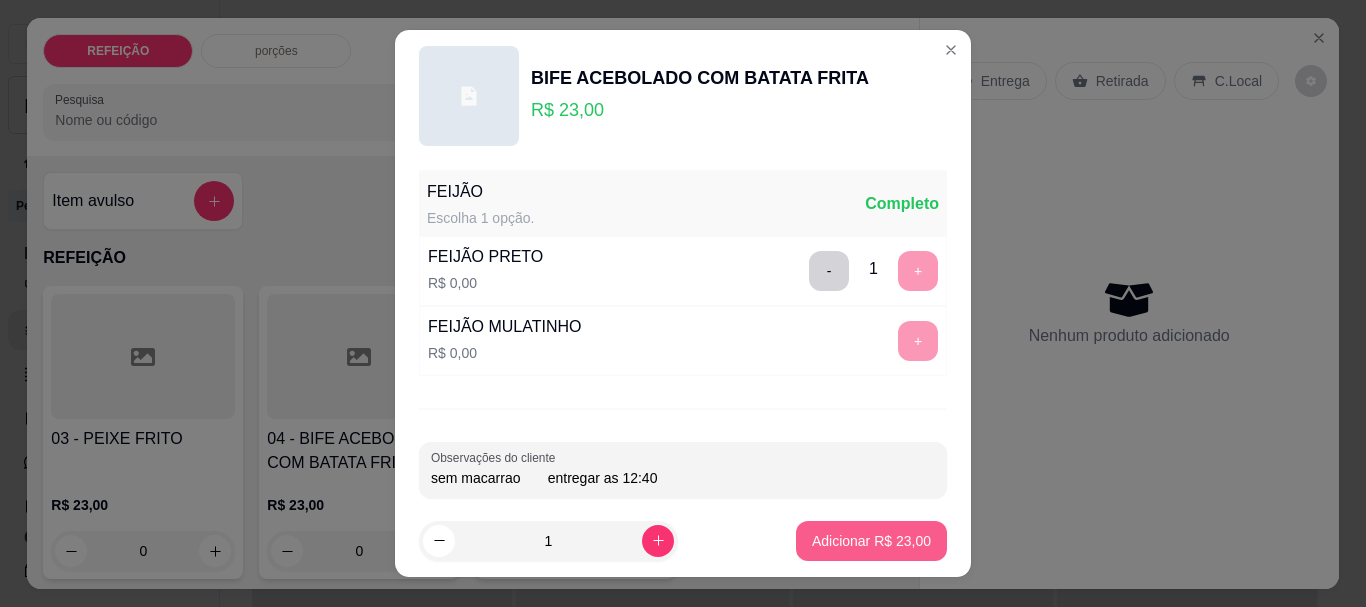type on "sem macarrao       entregar as 12:40" 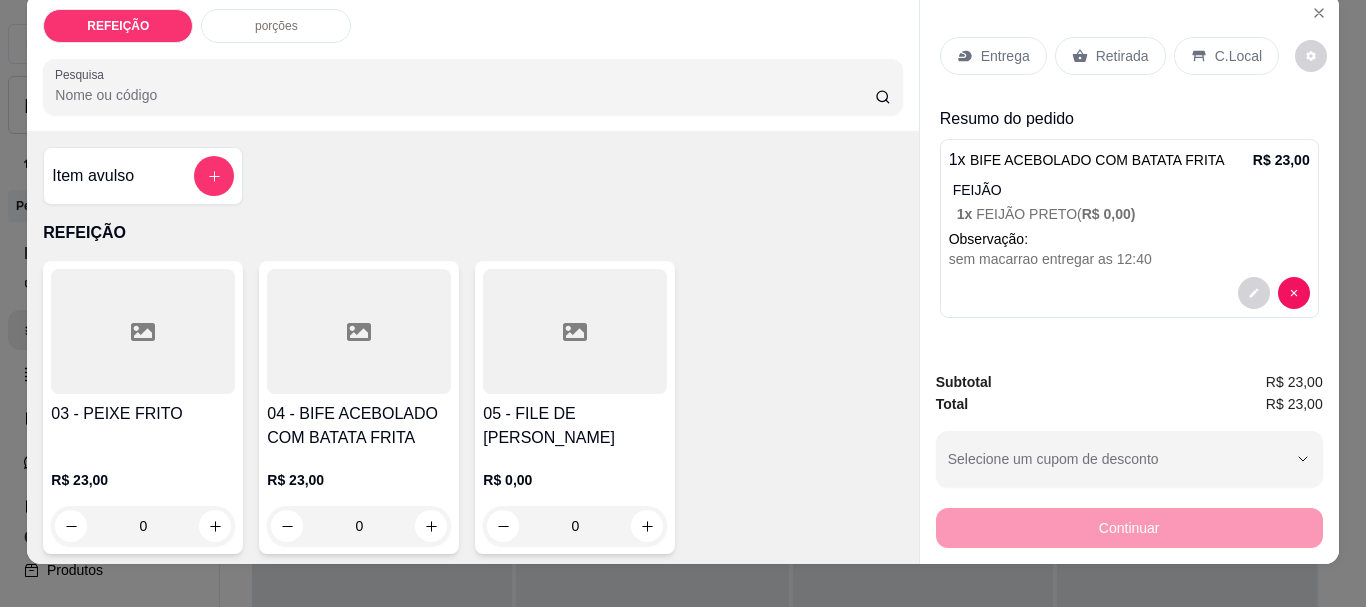 scroll, scrollTop: 0, scrollLeft: 0, axis: both 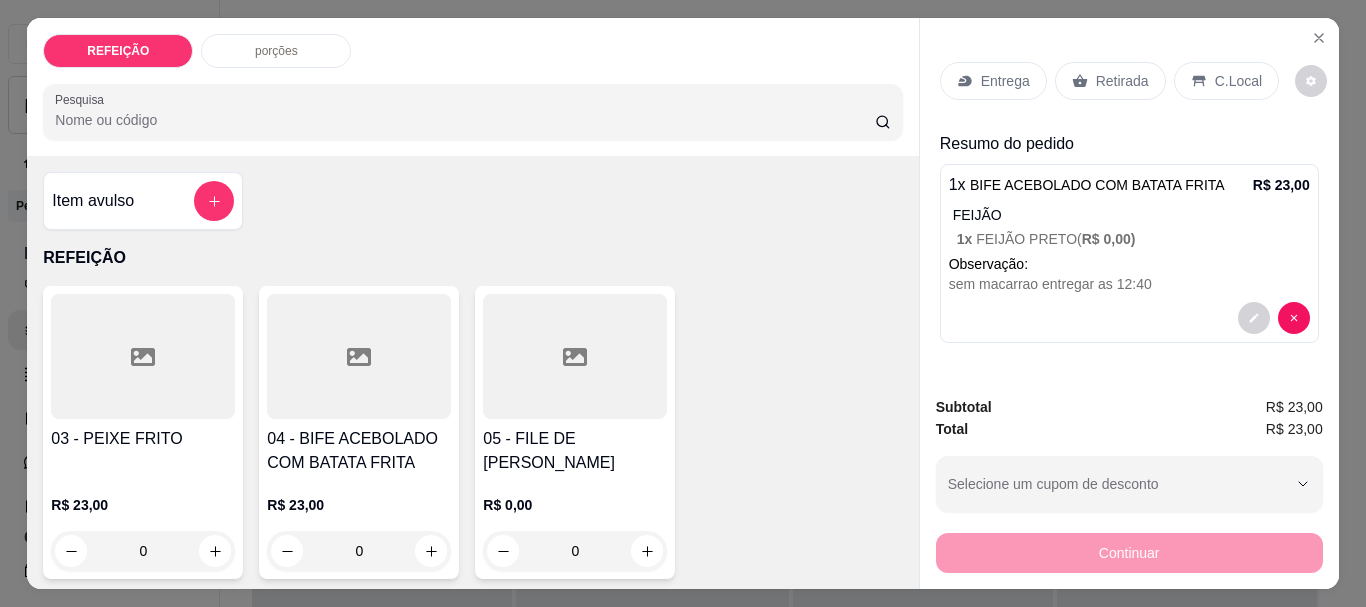 click on "Entrega" at bounding box center (1005, 81) 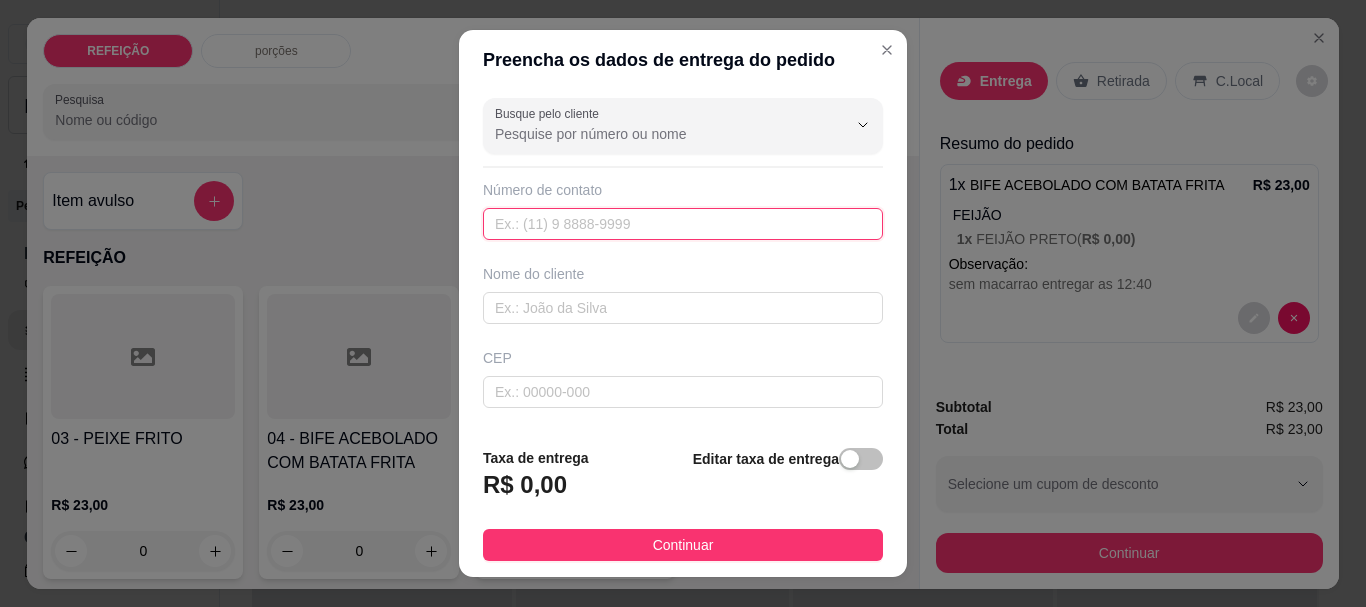 click at bounding box center [683, 224] 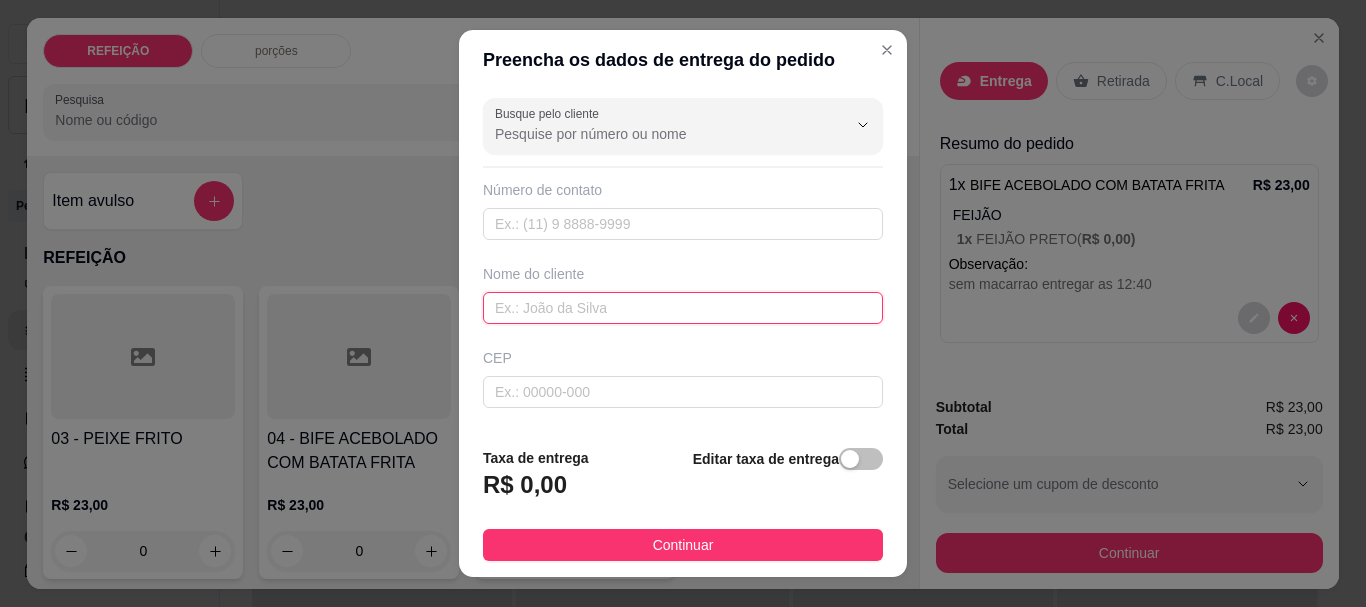 click at bounding box center (683, 308) 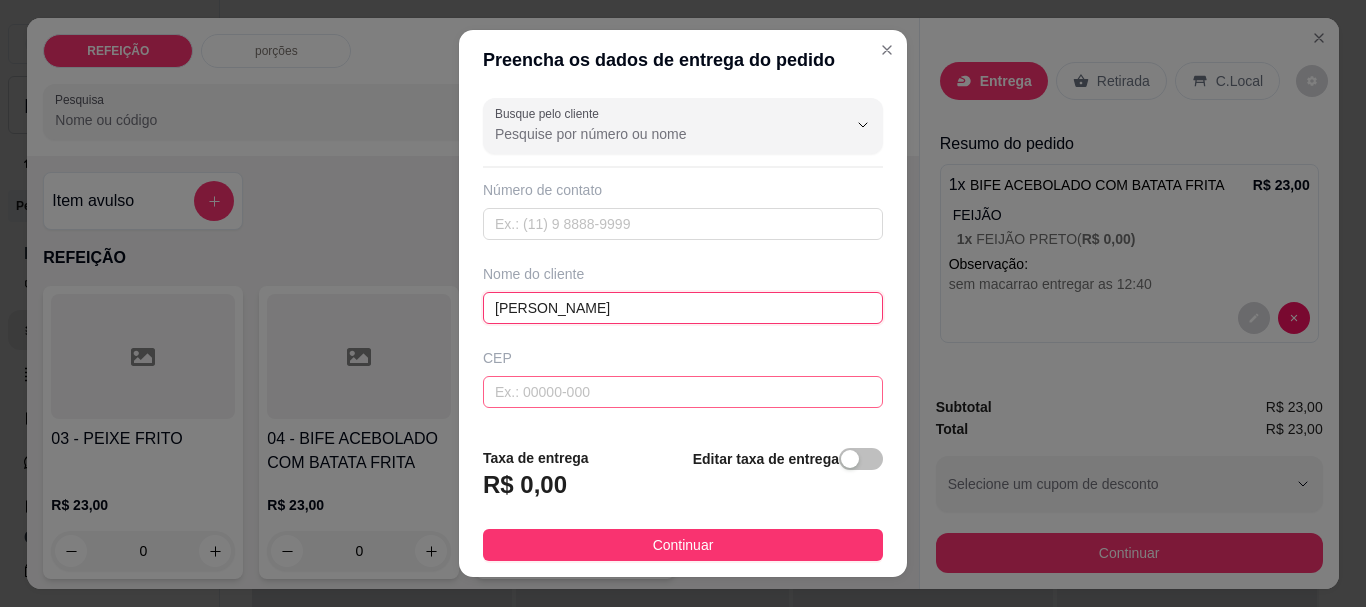 type on "[PERSON_NAME]" 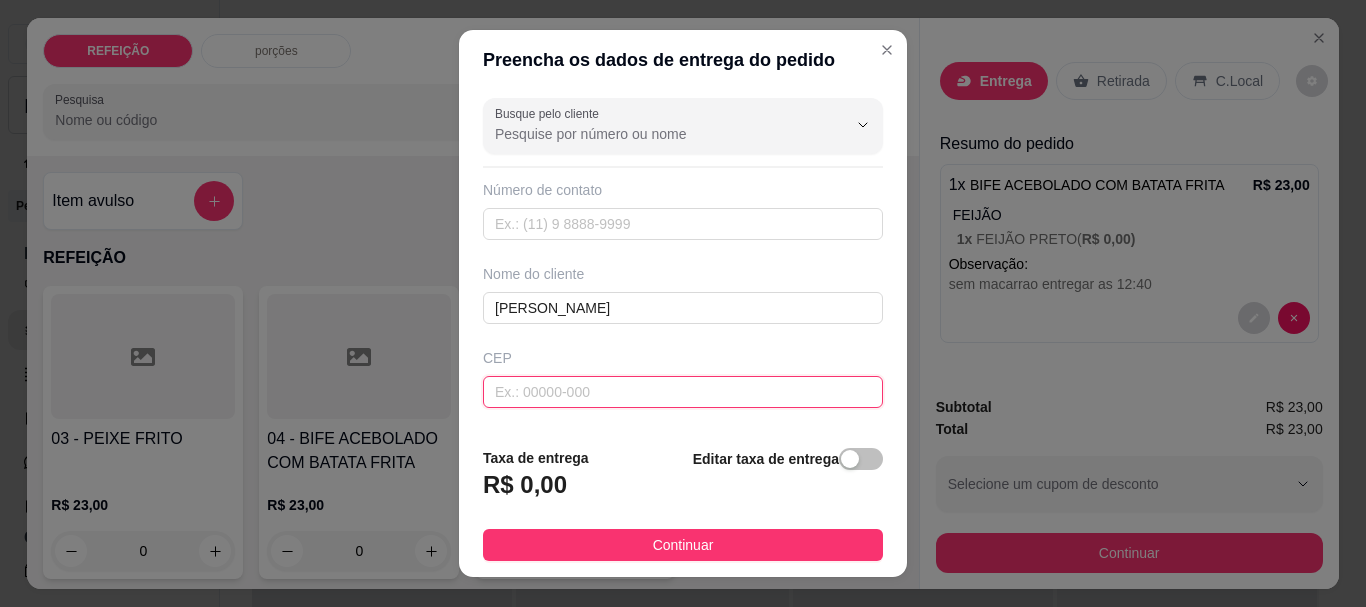 click at bounding box center [683, 392] 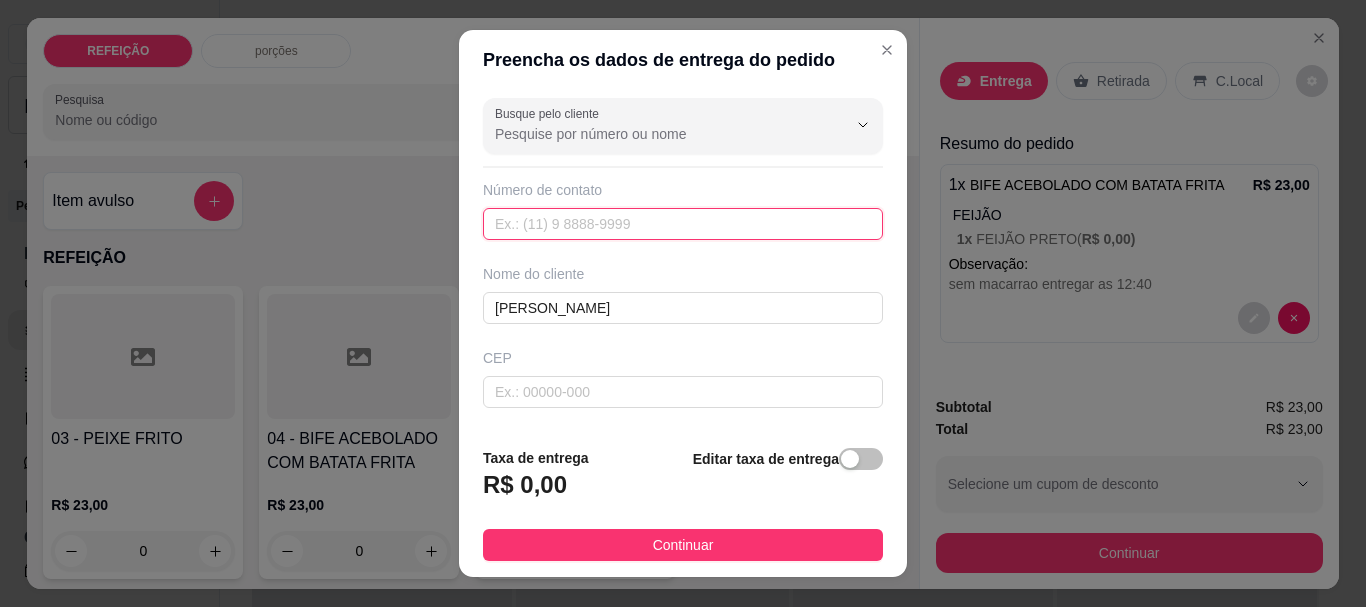 click at bounding box center (683, 224) 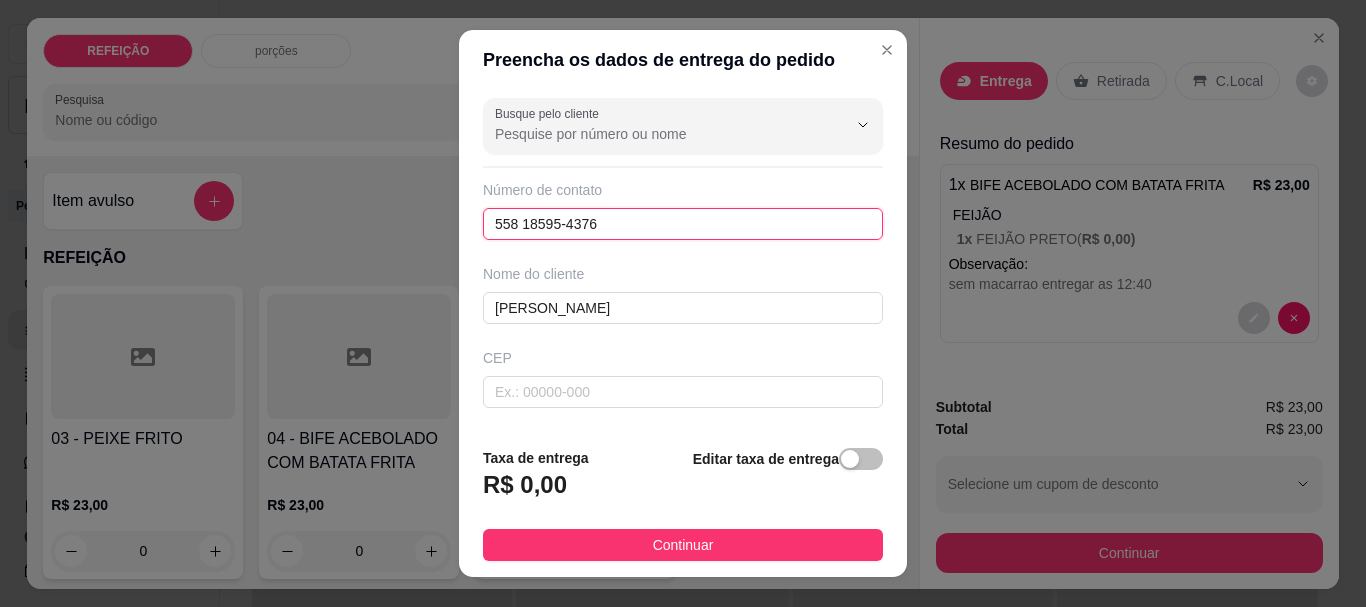 click on "558 18595-4376" at bounding box center [683, 224] 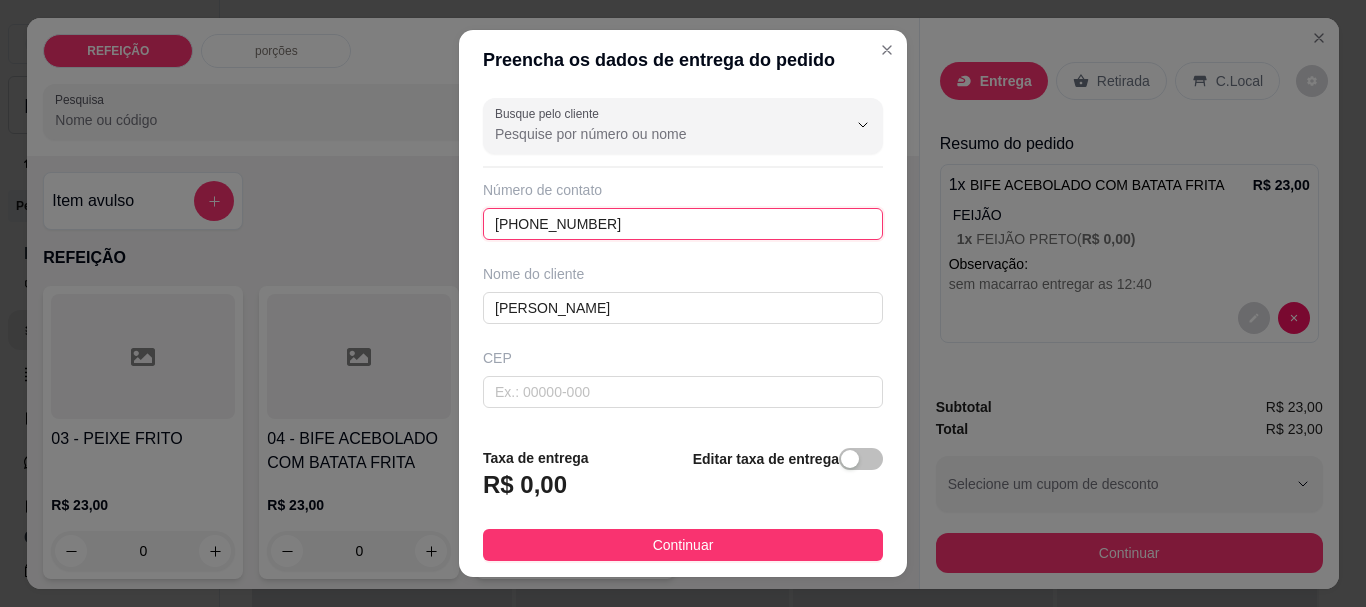 click on "(58) 18595-4376" at bounding box center (683, 224) 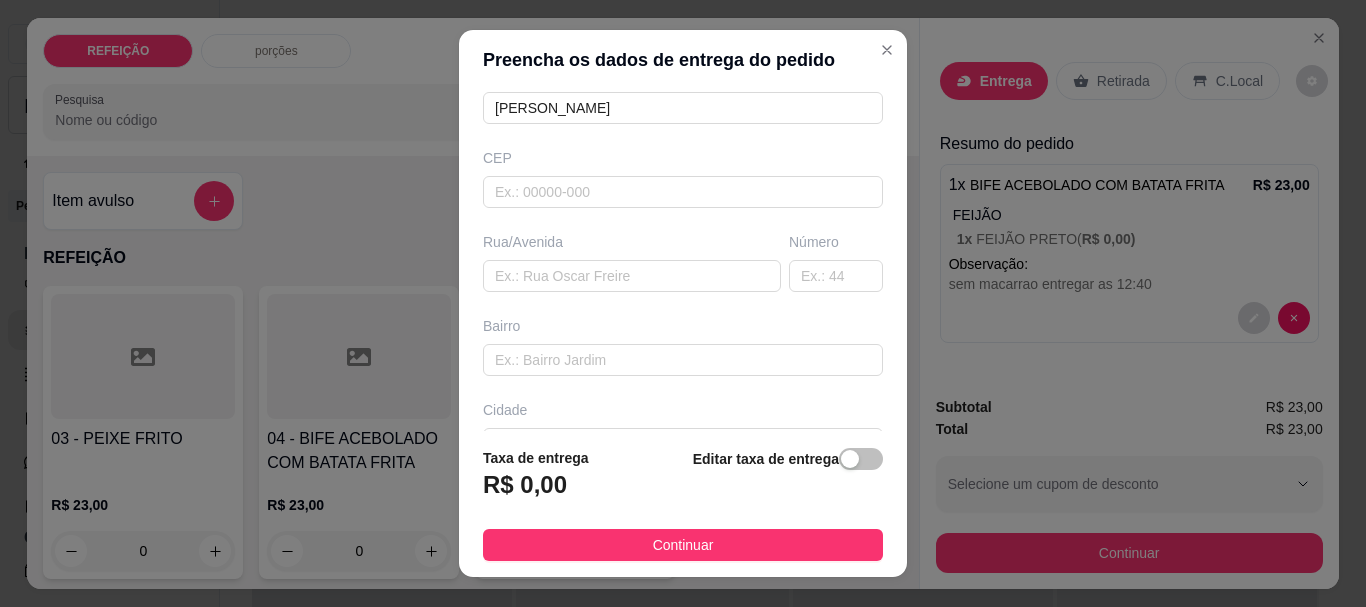 scroll, scrollTop: 300, scrollLeft: 0, axis: vertical 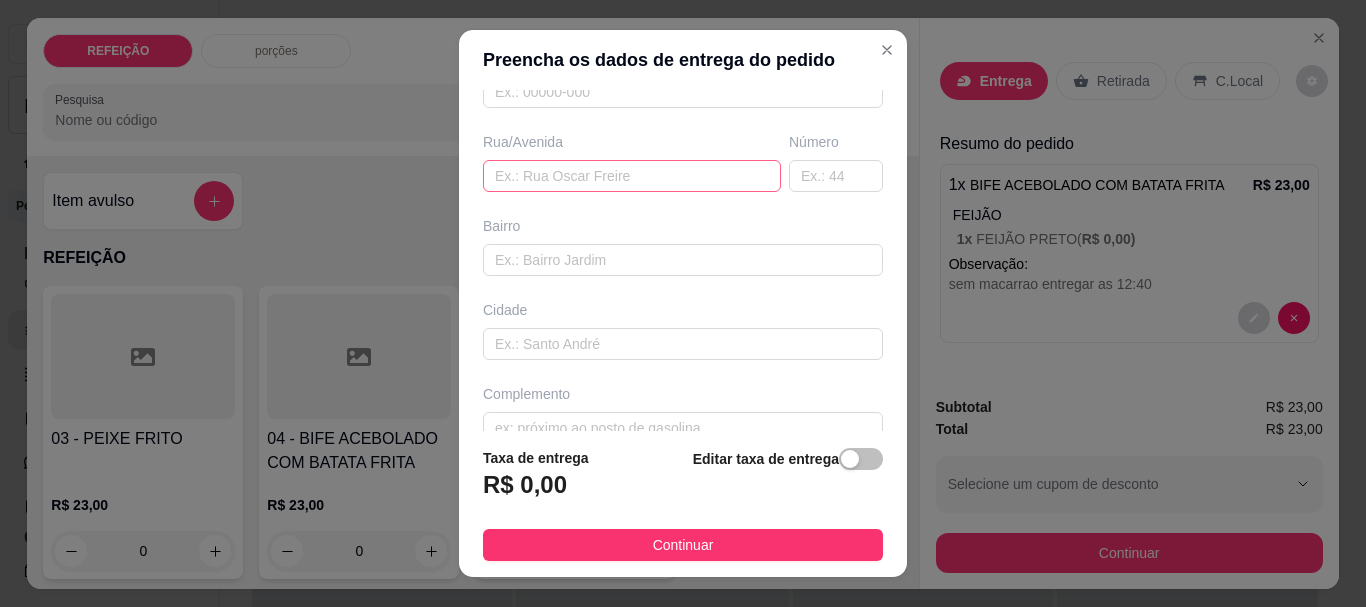 type on "[PHONE_NUMBER]" 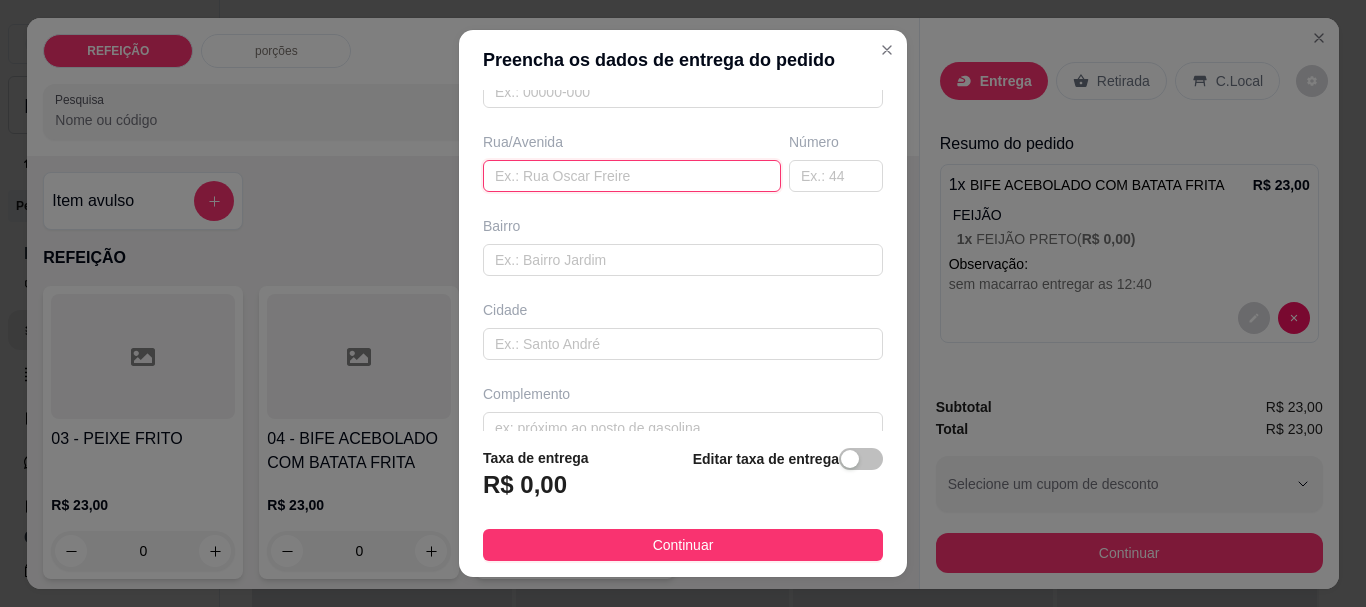 click at bounding box center (632, 176) 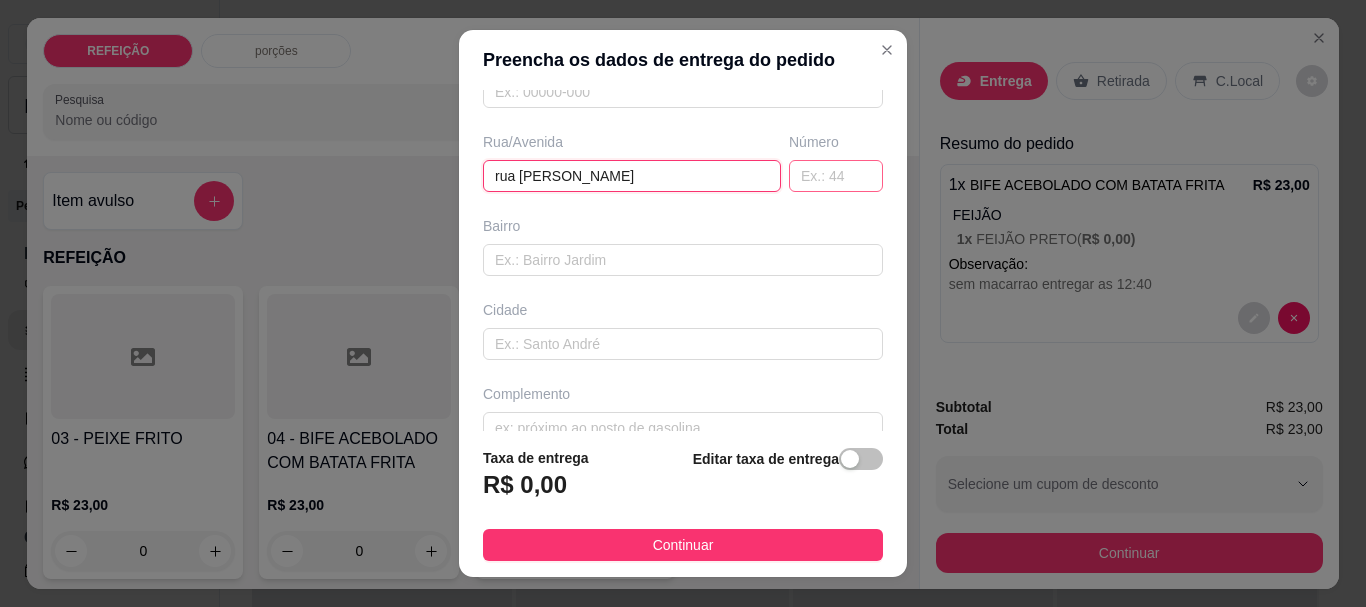 type on "rua [PERSON_NAME]" 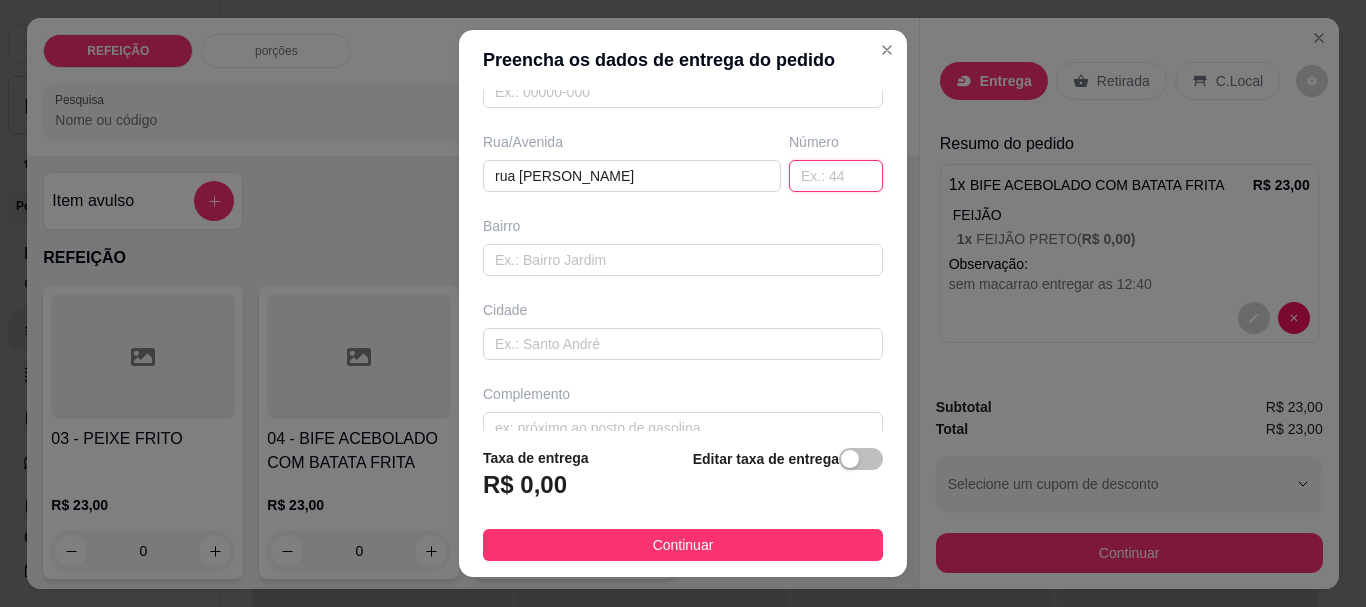 click at bounding box center [836, 176] 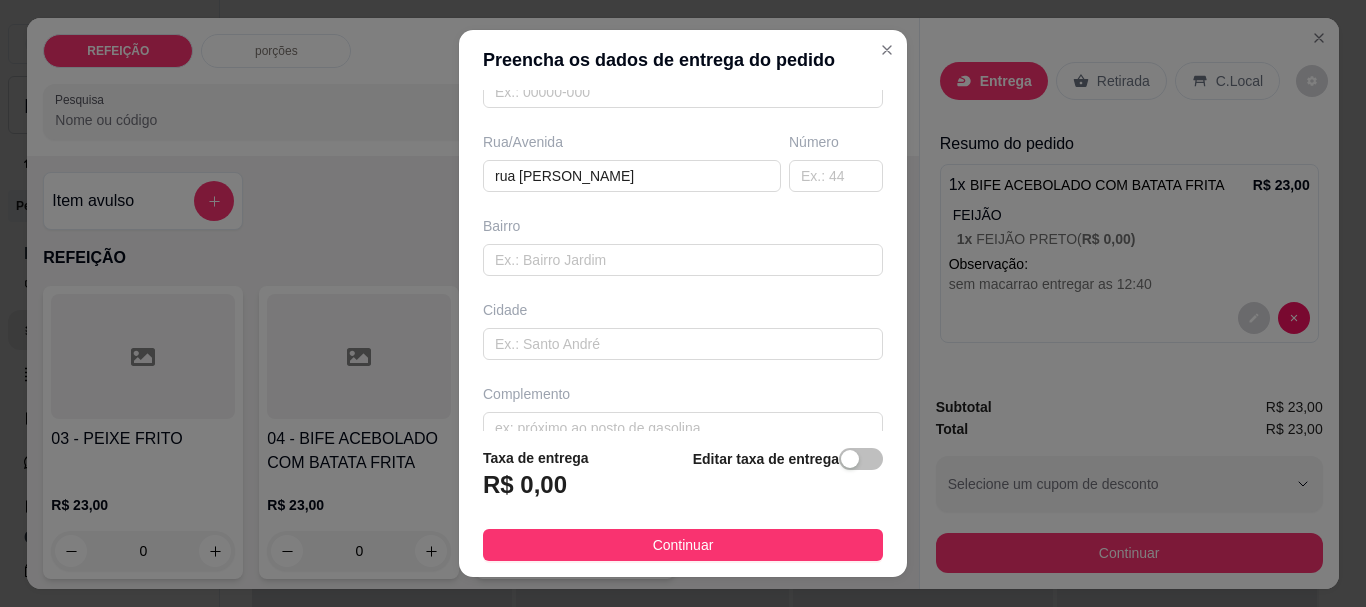 click on "Bairro" at bounding box center (683, 246) 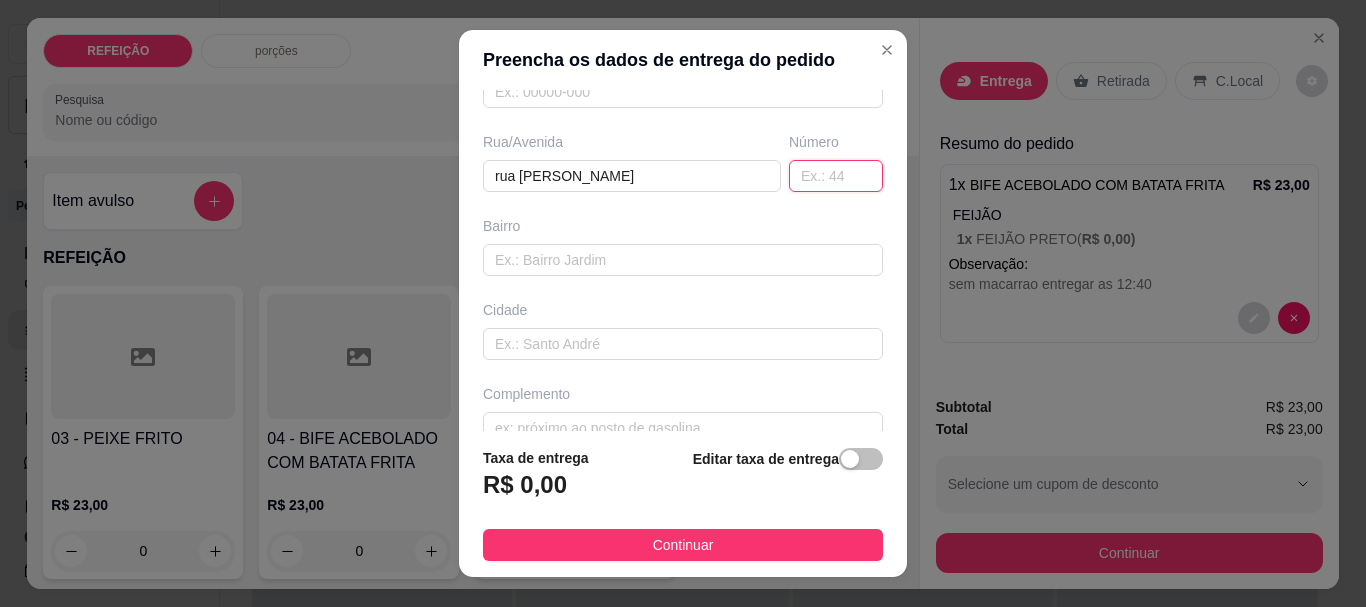 click at bounding box center [836, 176] 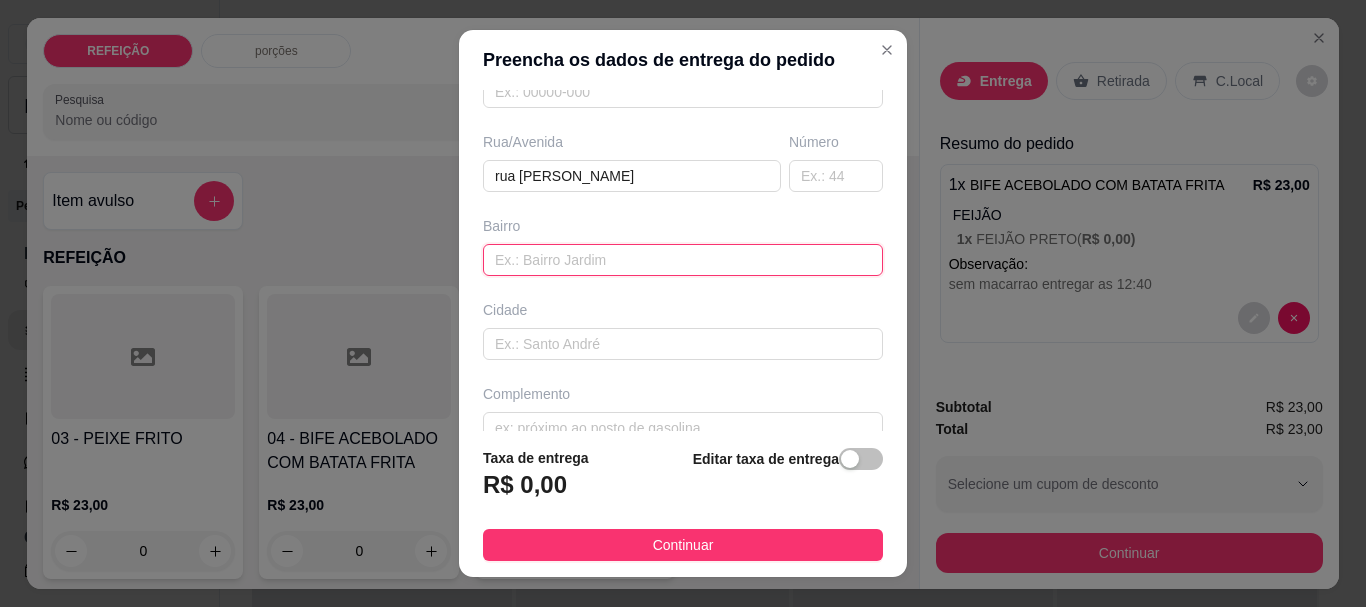 click at bounding box center [683, 260] 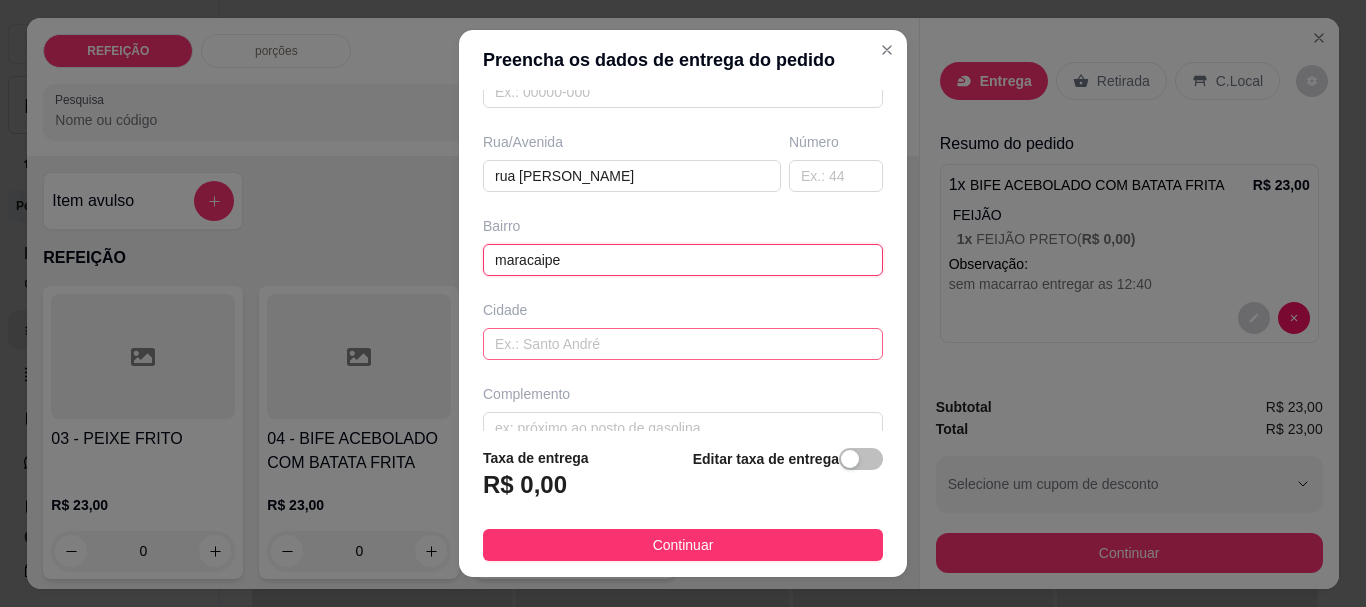 type on "maracaipe" 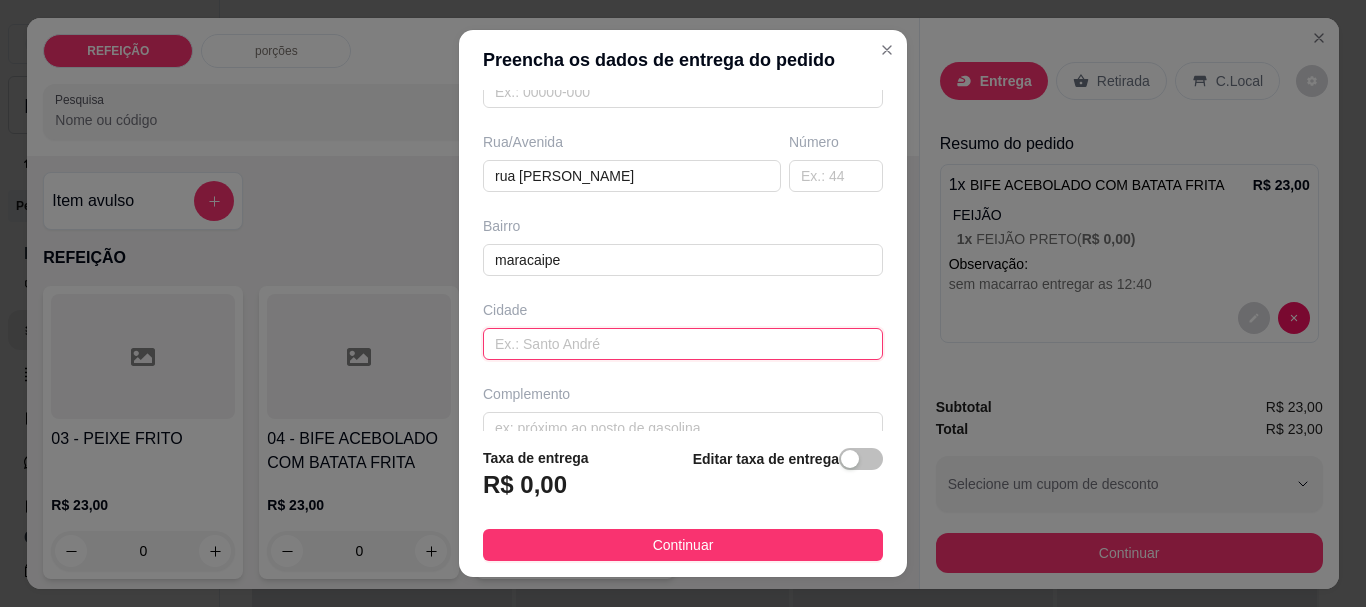 click at bounding box center [683, 344] 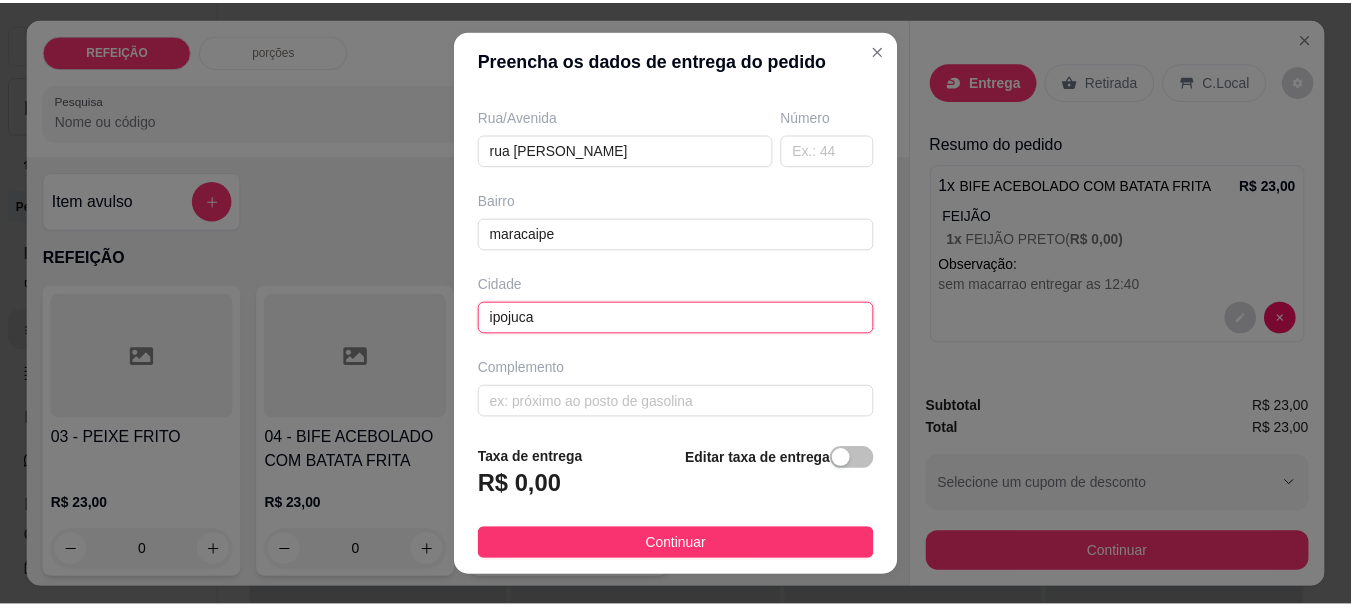 scroll, scrollTop: 333, scrollLeft: 0, axis: vertical 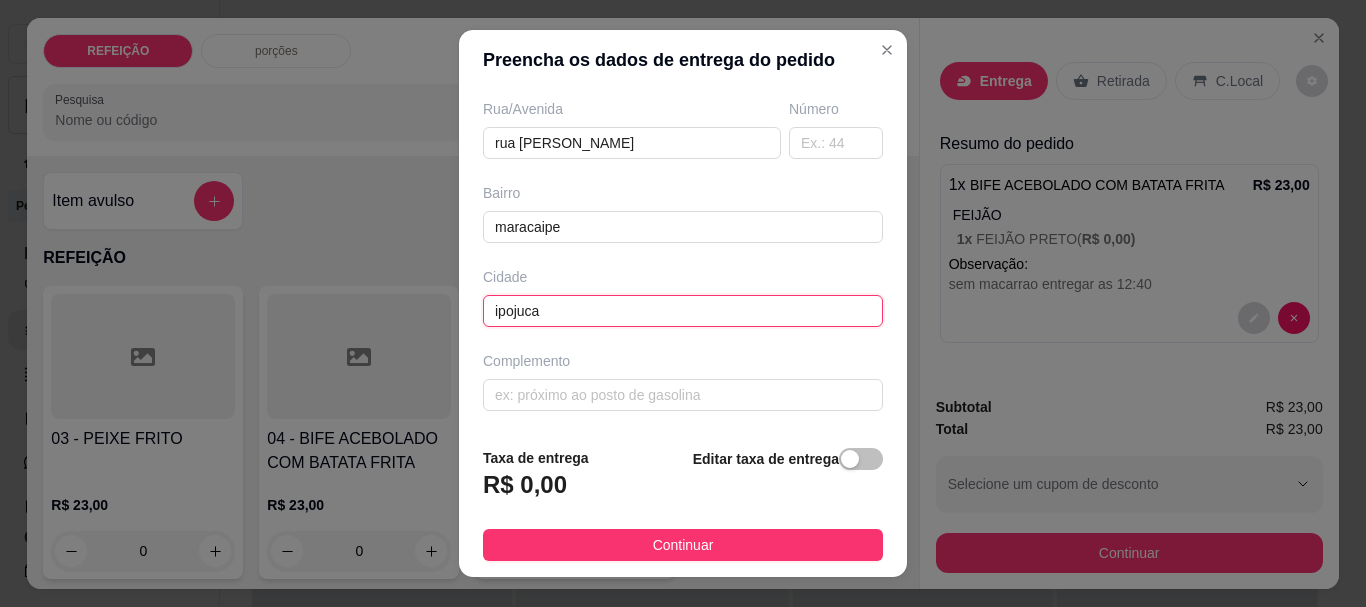 type on "ipojuca" 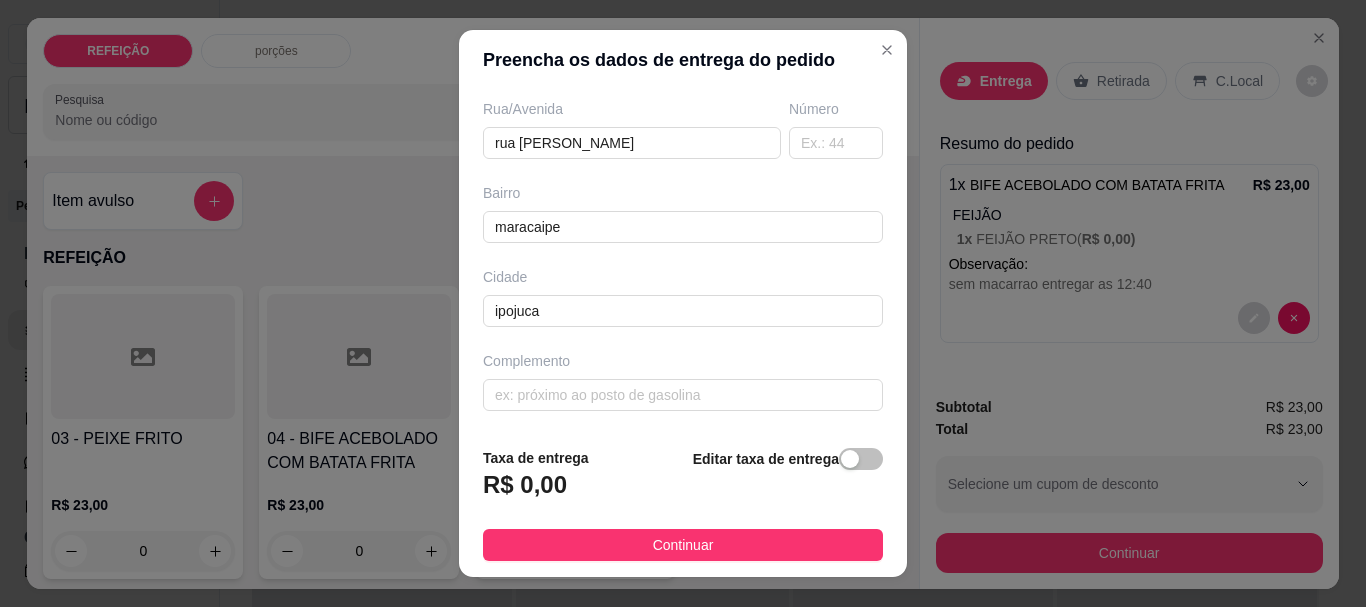 click on "Complemento" at bounding box center (683, 381) 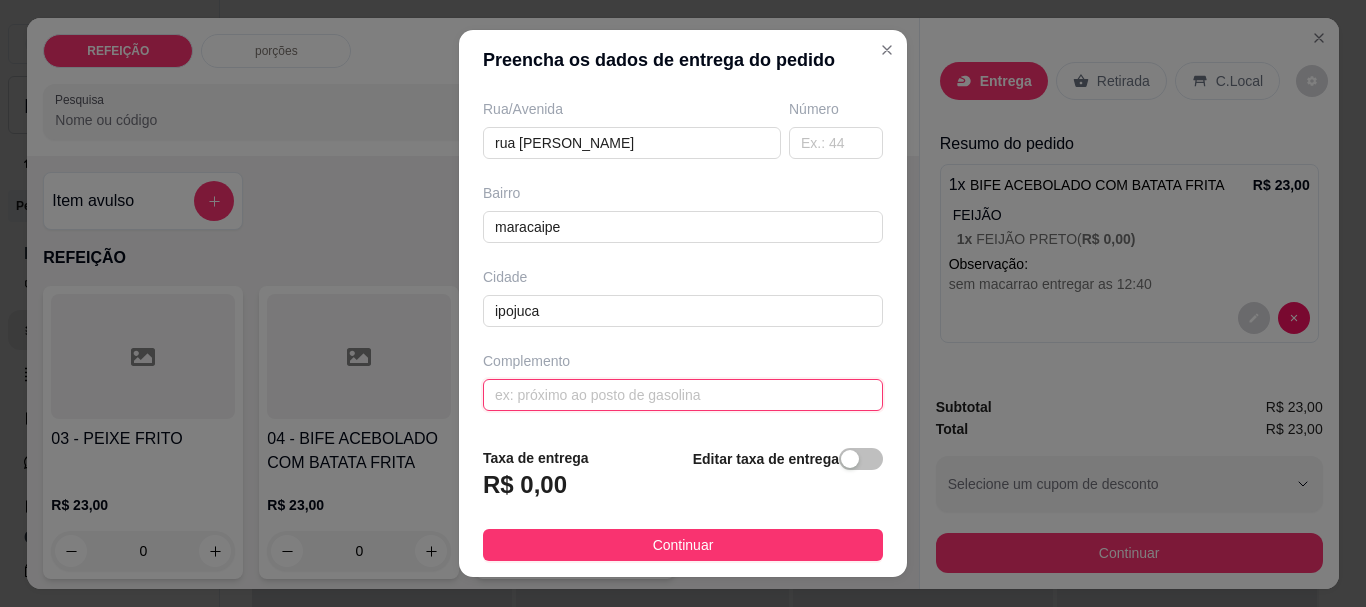 click at bounding box center (683, 395) 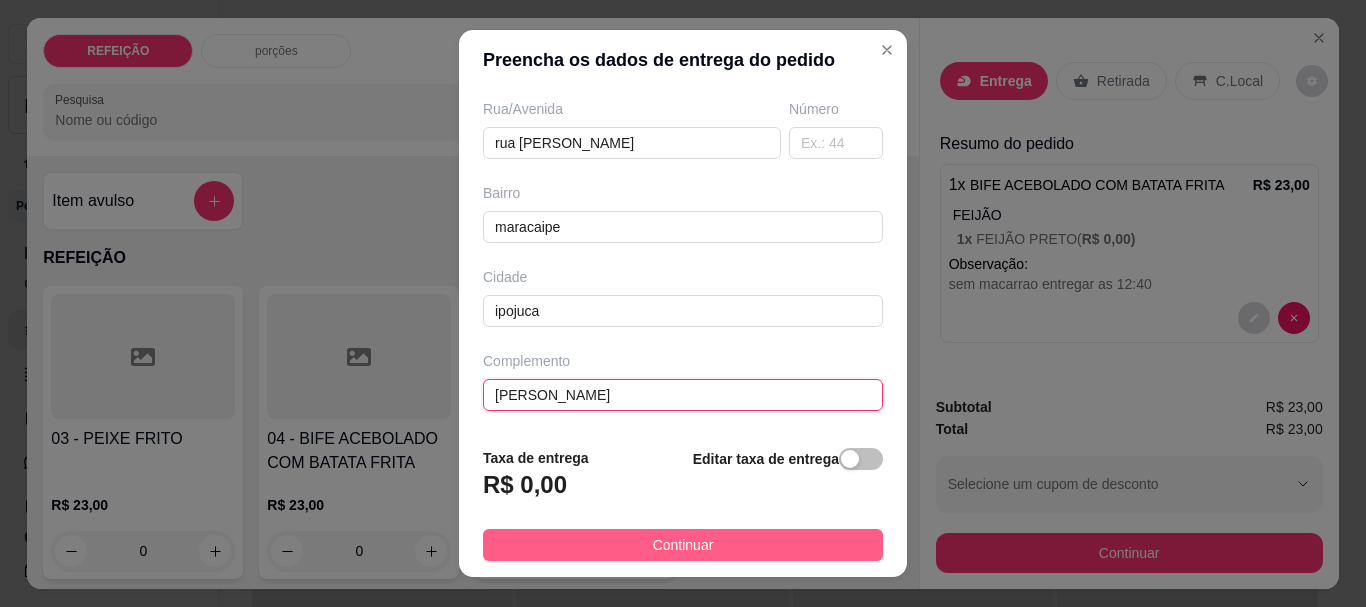 type on "[PERSON_NAME]" 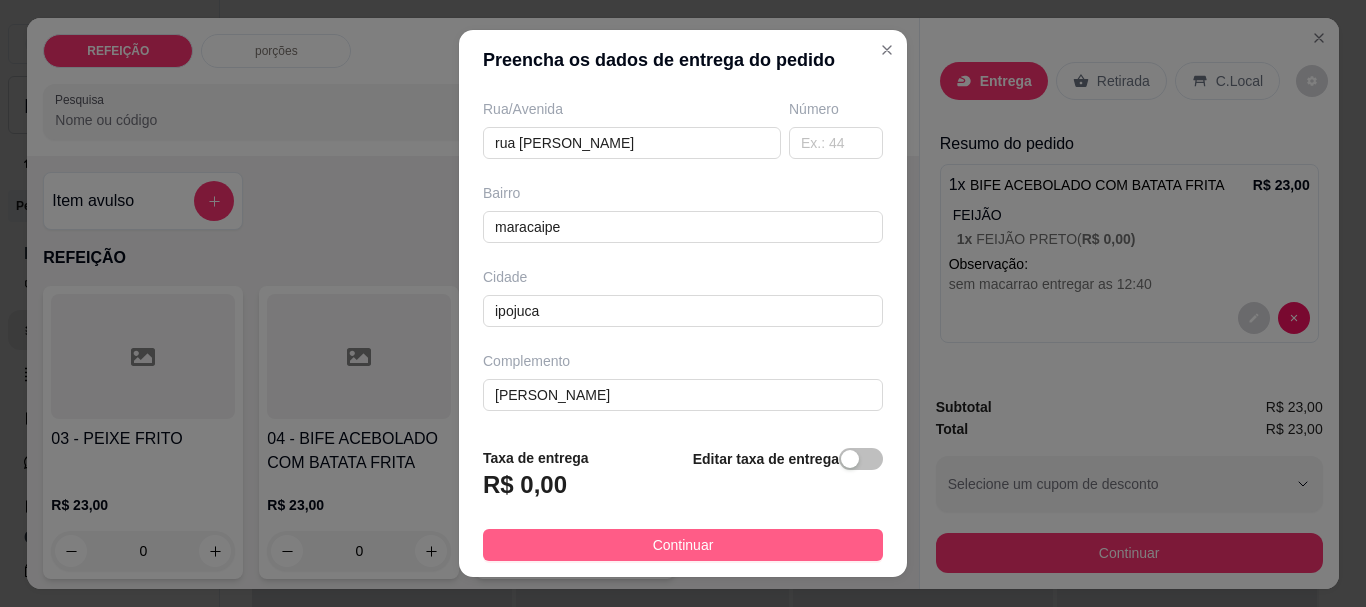 click on "Continuar" at bounding box center [683, 545] 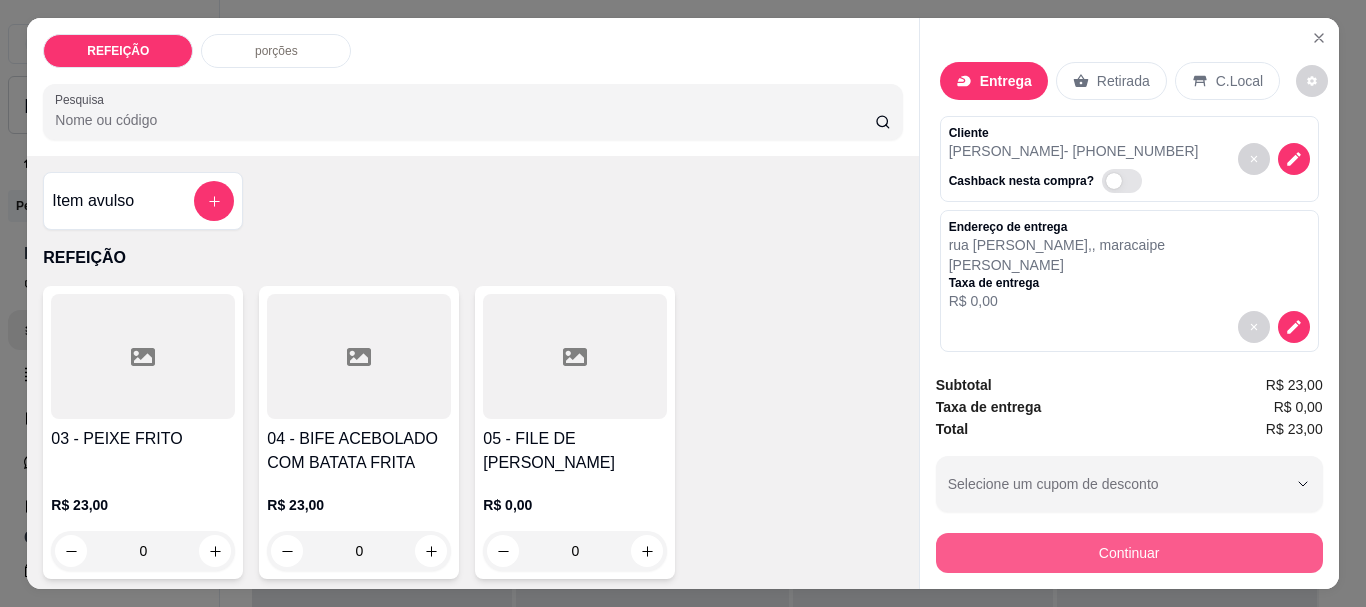 click on "Continuar" at bounding box center [1129, 553] 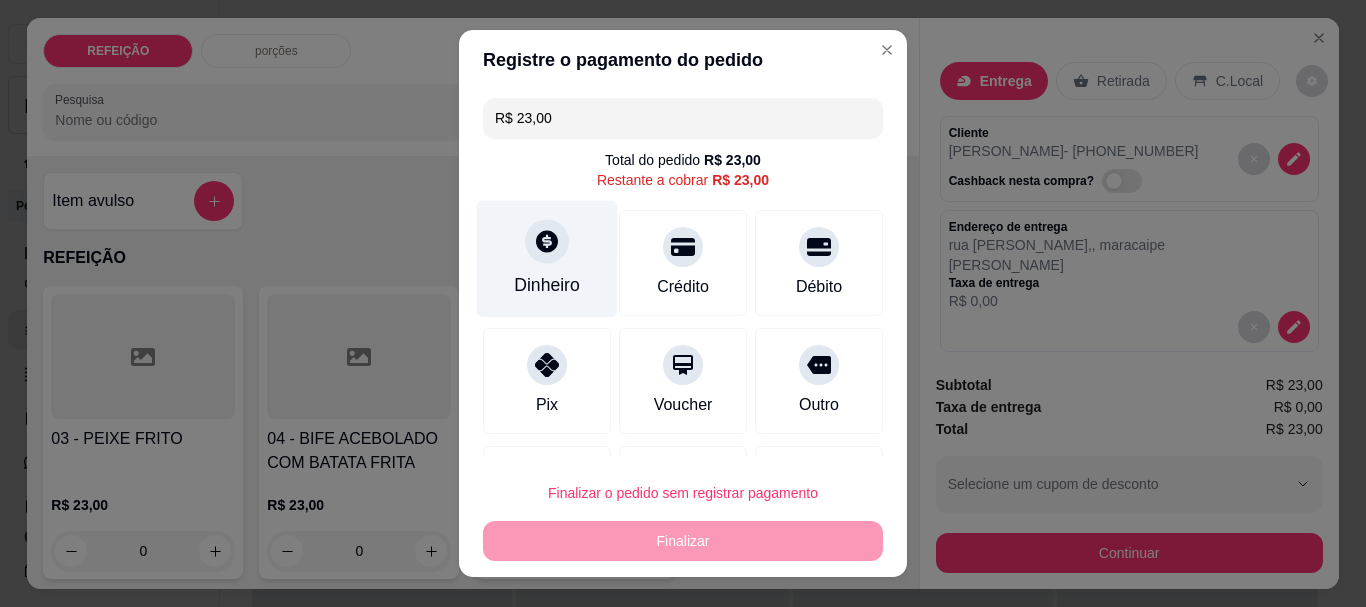 click on "Dinheiro" at bounding box center (547, 286) 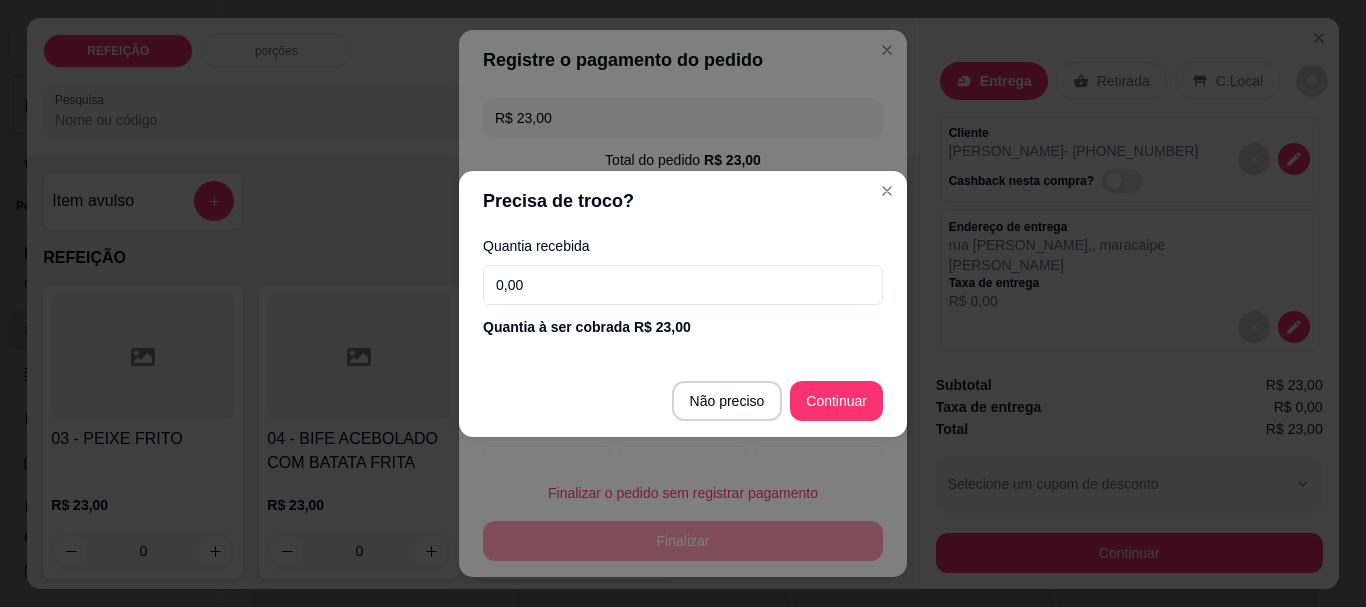 click on "0,00" at bounding box center (683, 285) 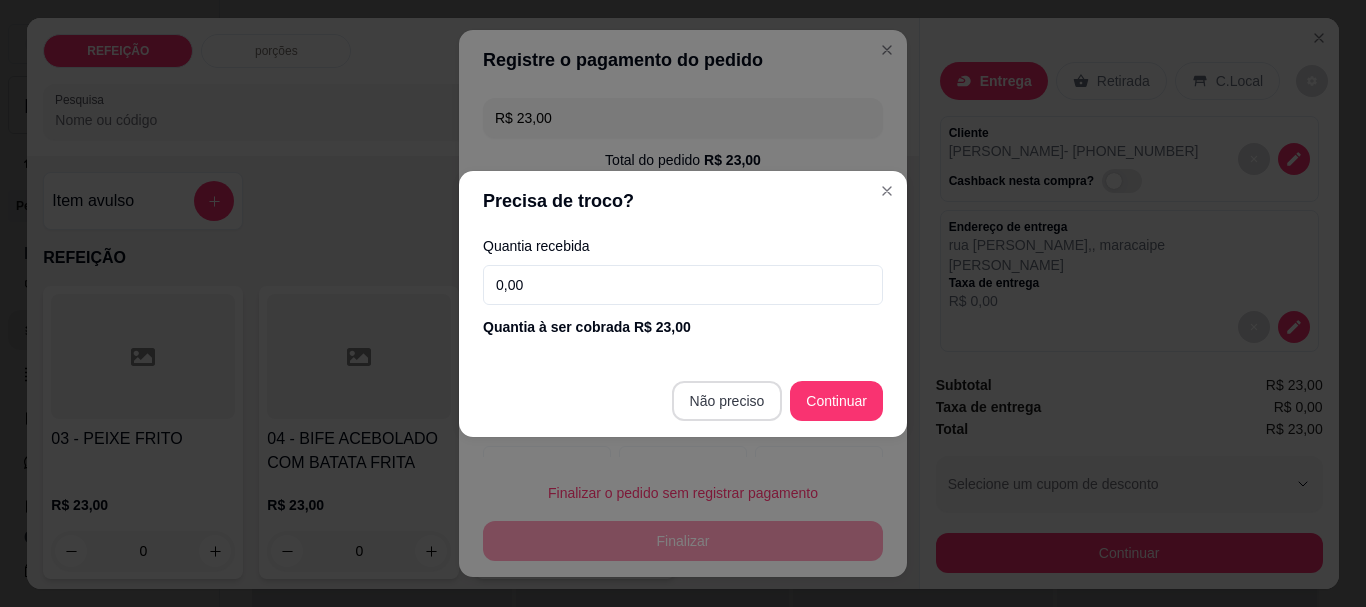 type on "R$ 0,00" 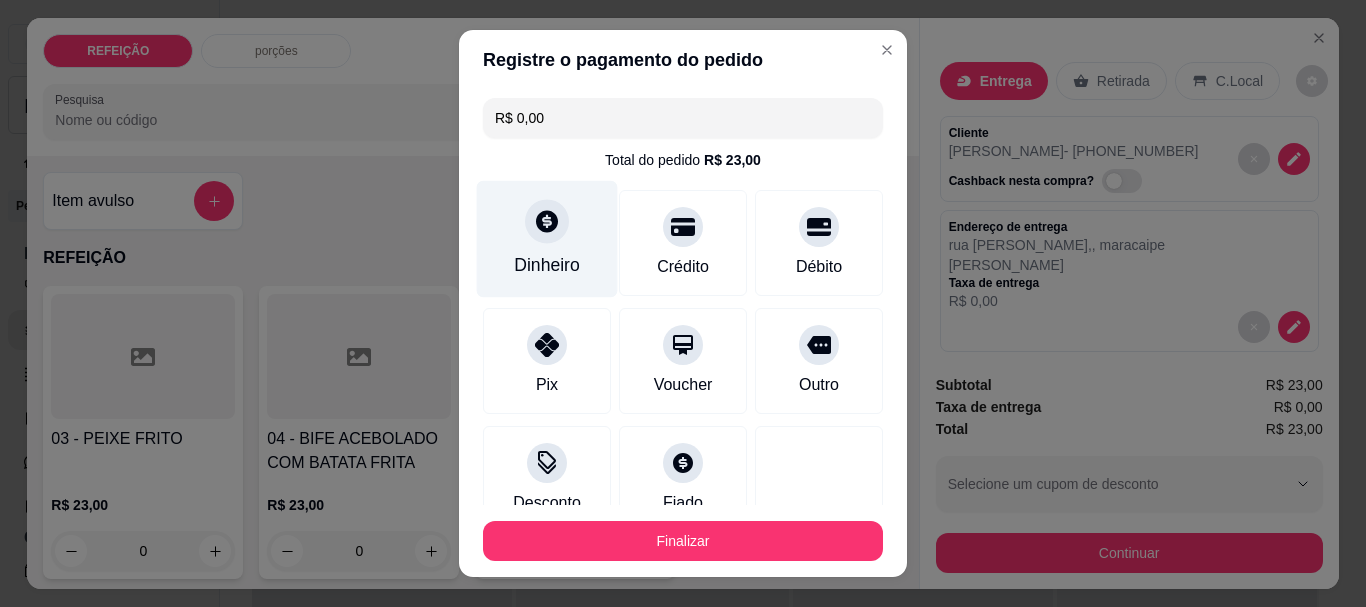 click at bounding box center [547, 222] 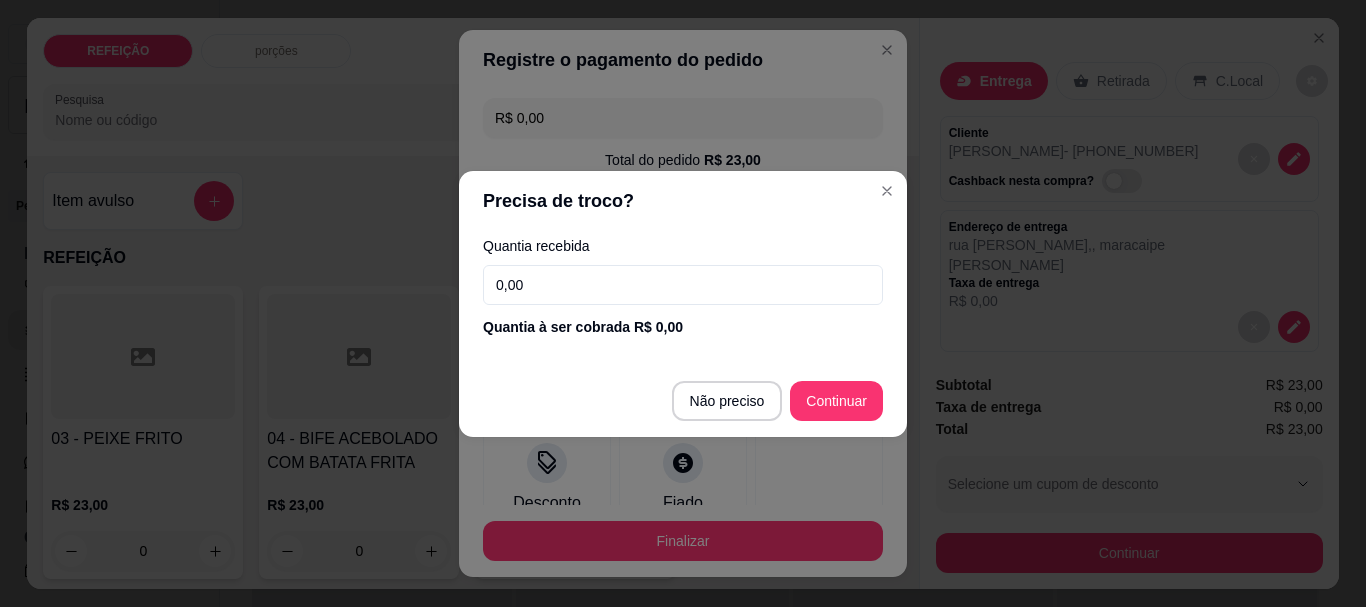 click on "0,00" at bounding box center (683, 285) 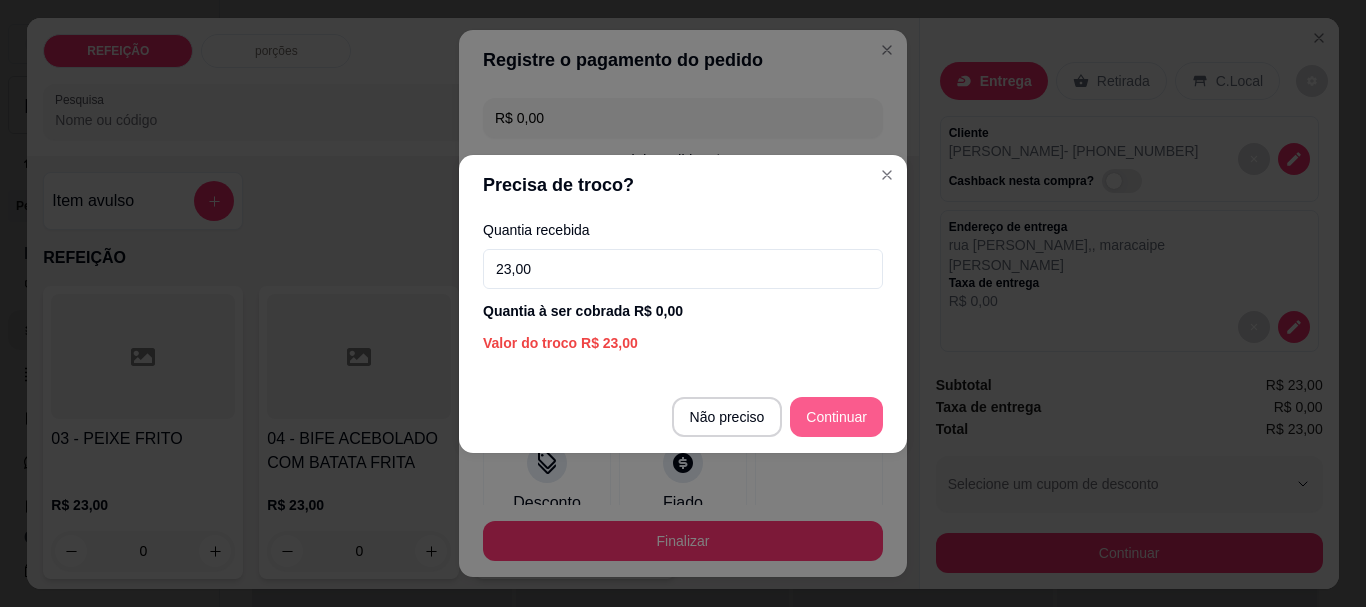 type on "23,00" 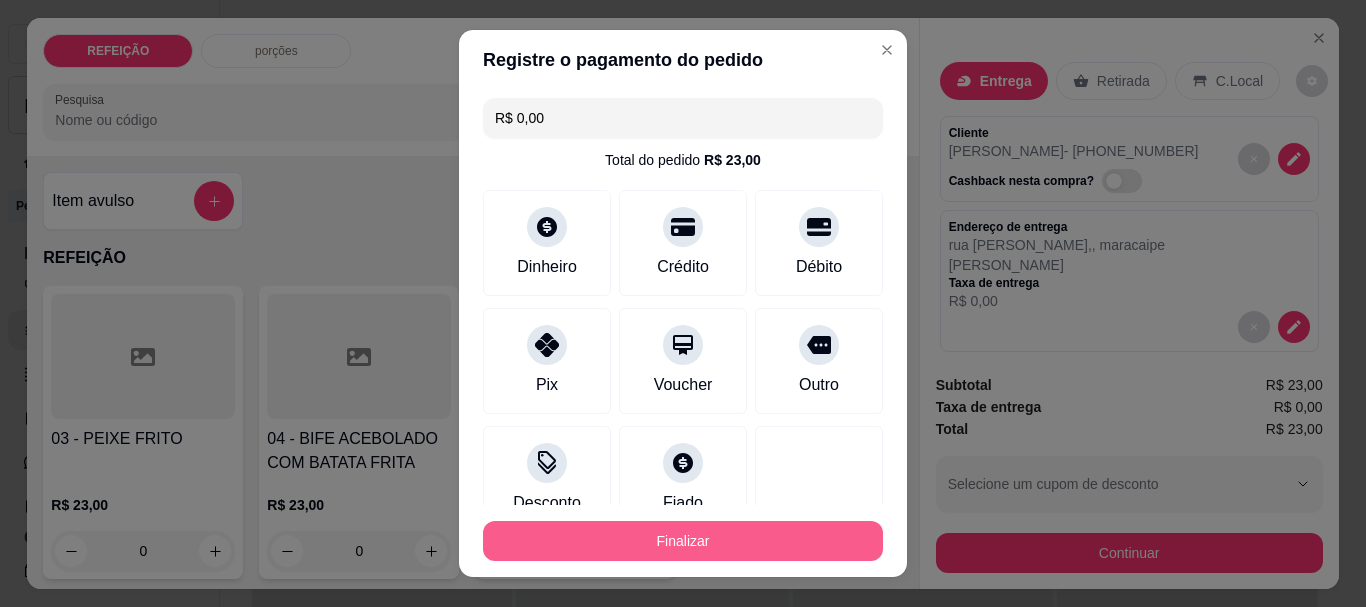 click on "Finalizar" at bounding box center [683, 541] 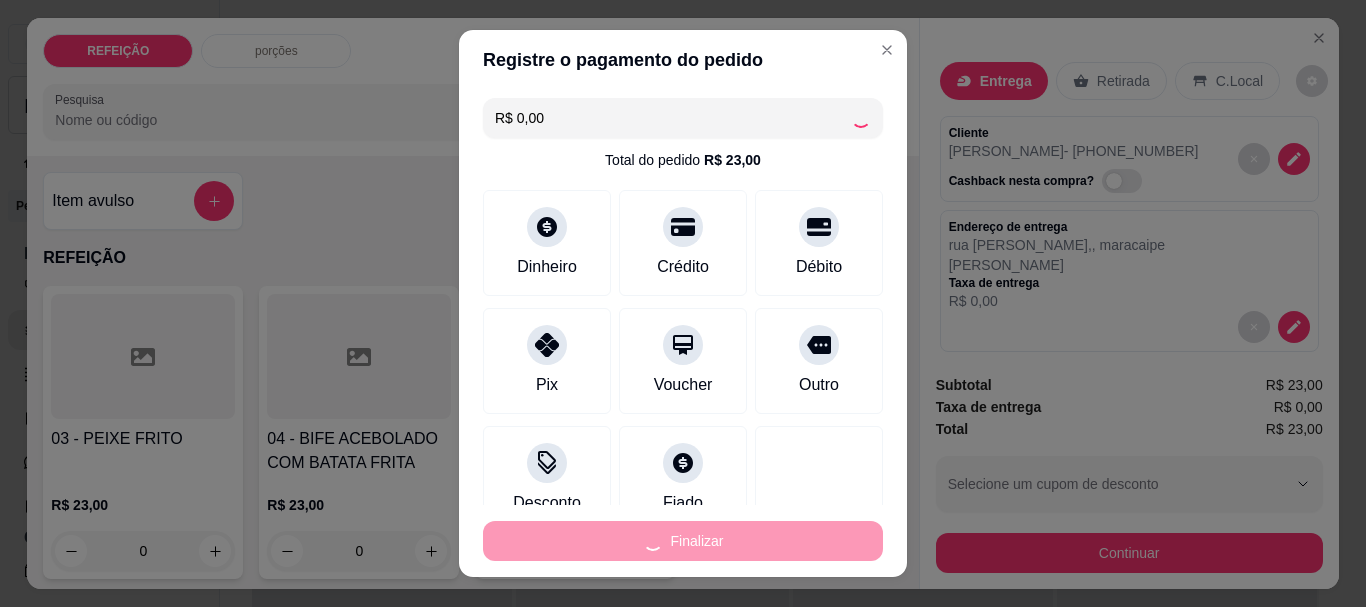 type on "-R$ 23,00" 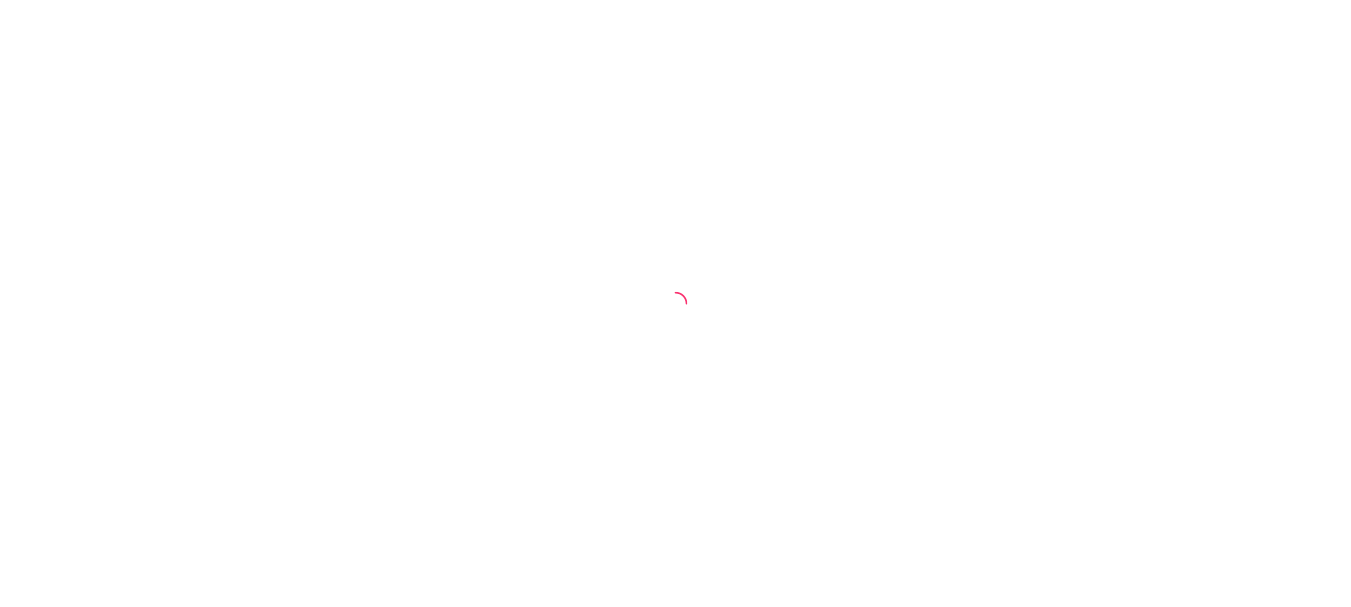scroll, scrollTop: 0, scrollLeft: 0, axis: both 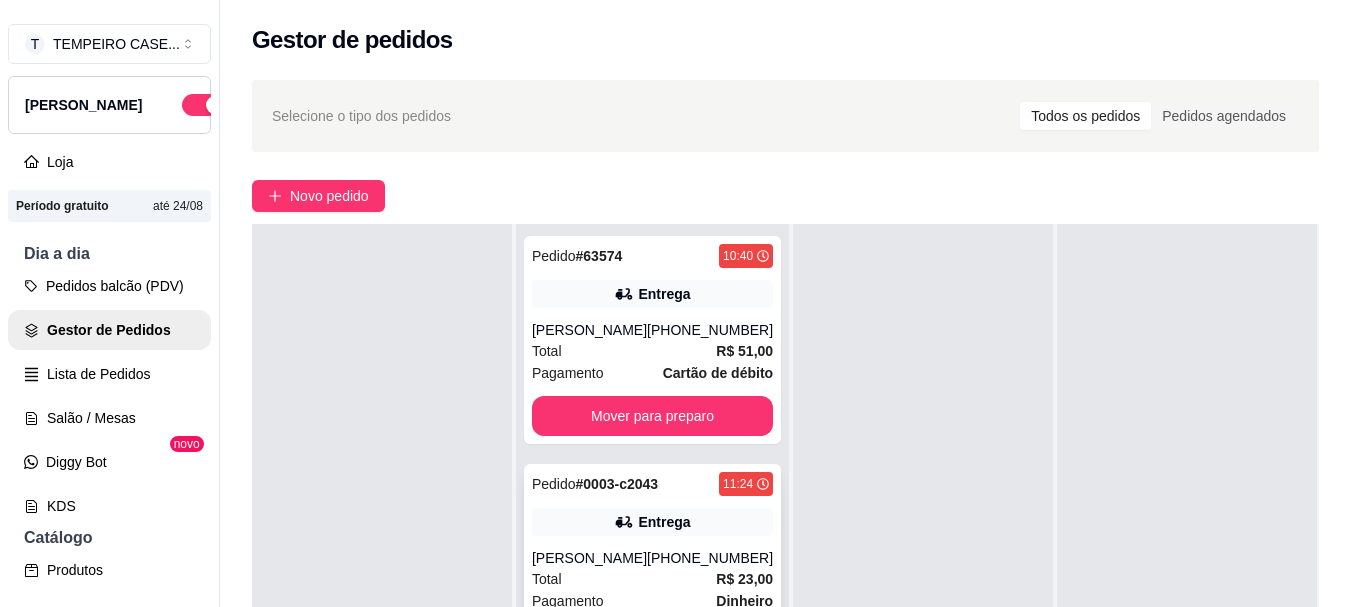 click on "Pedido  # 0003-c2043 11:24 Entrega [PERSON_NAME] [PHONE_NUMBER] Total R$ 23,00 Pagamento Dinheiro Pagamento Dinheiro Mover para preparo" at bounding box center [652, 579] 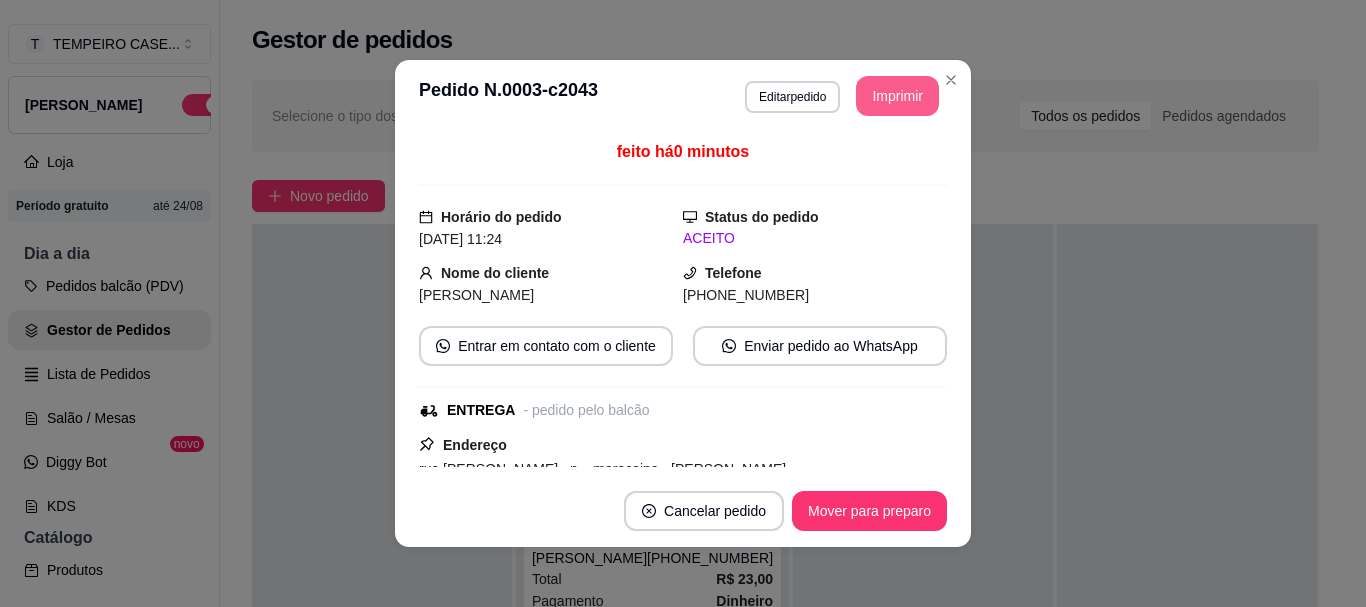 click on "Imprimir" at bounding box center (897, 96) 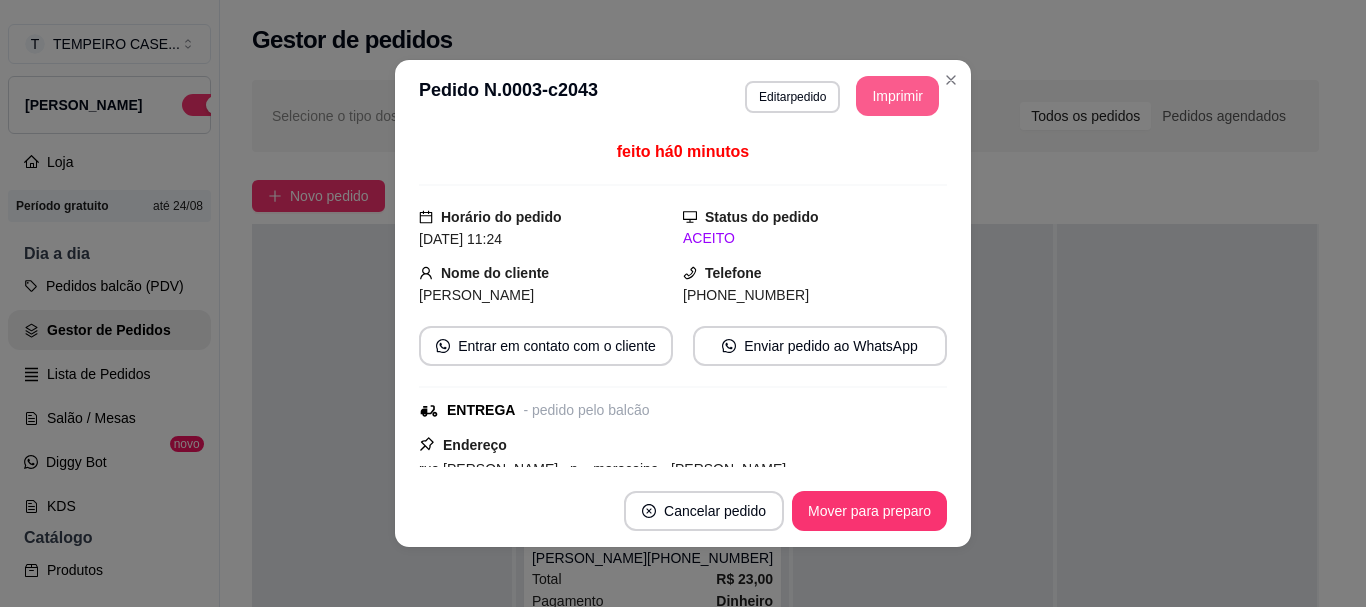 scroll, scrollTop: 0, scrollLeft: 0, axis: both 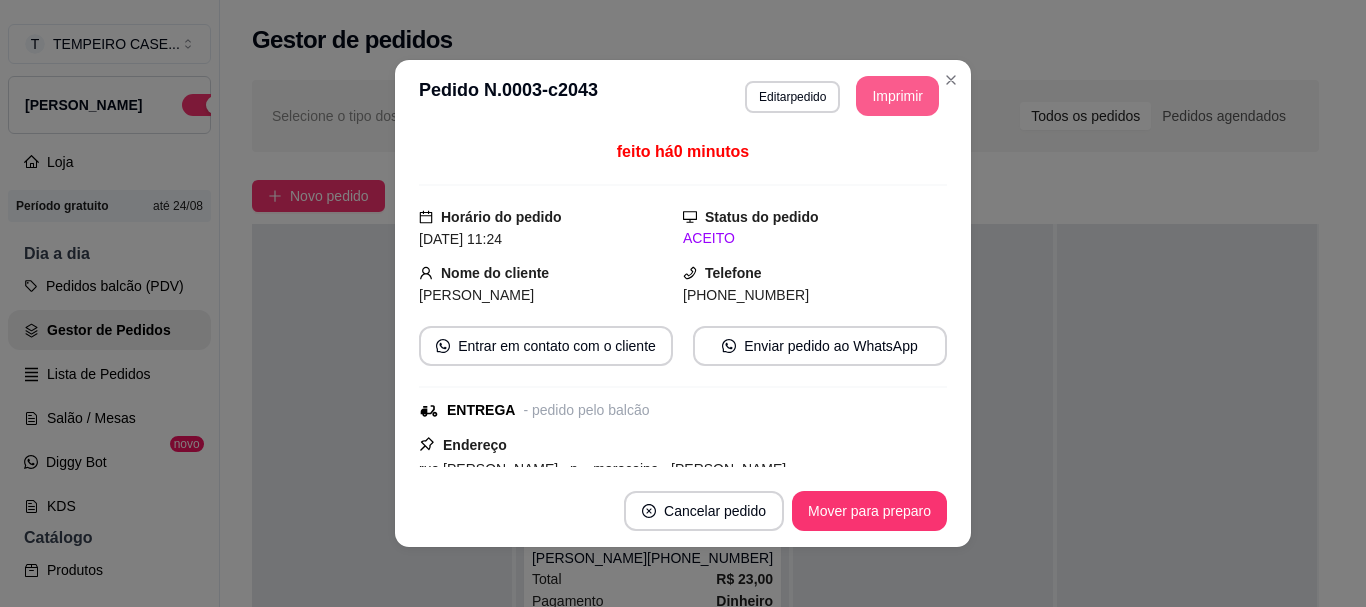 click on "Imprimir" at bounding box center [897, 96] 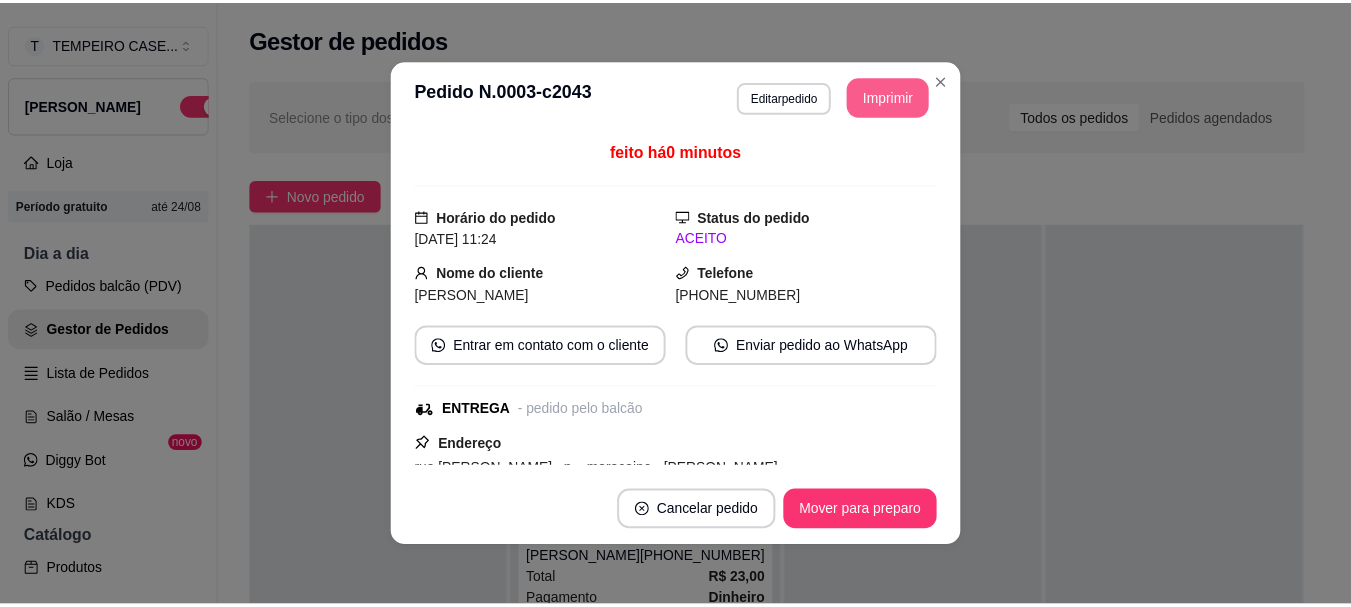 scroll, scrollTop: 0, scrollLeft: 0, axis: both 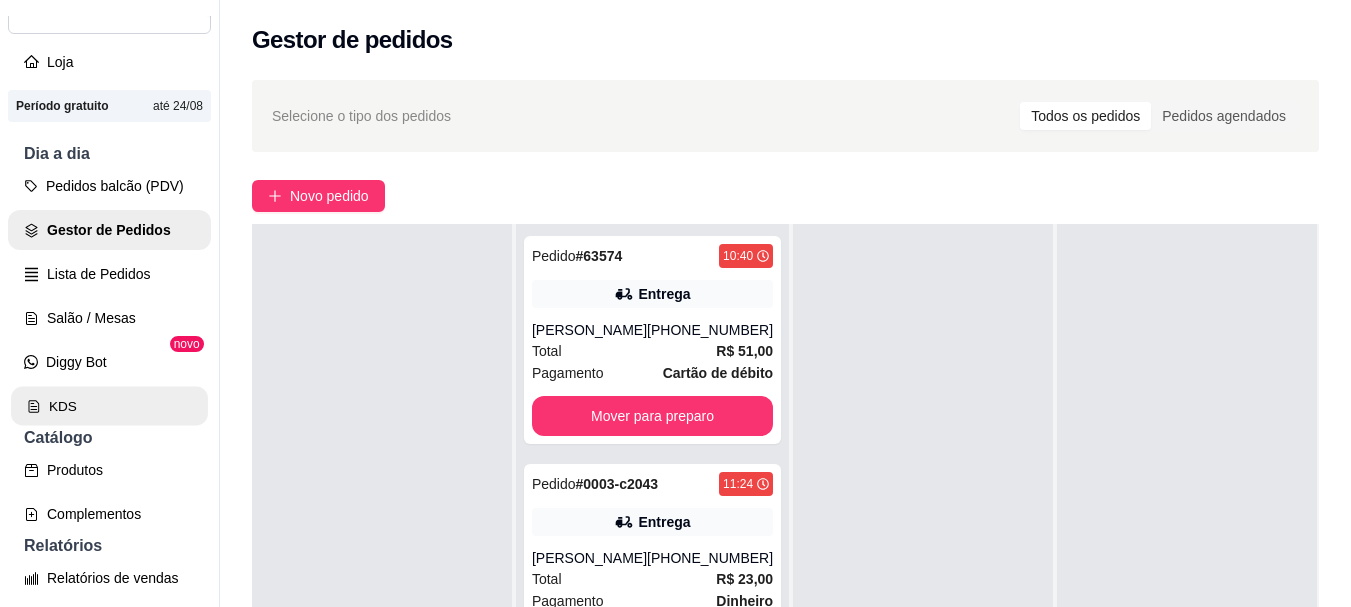 click on "KDS" at bounding box center [109, 406] 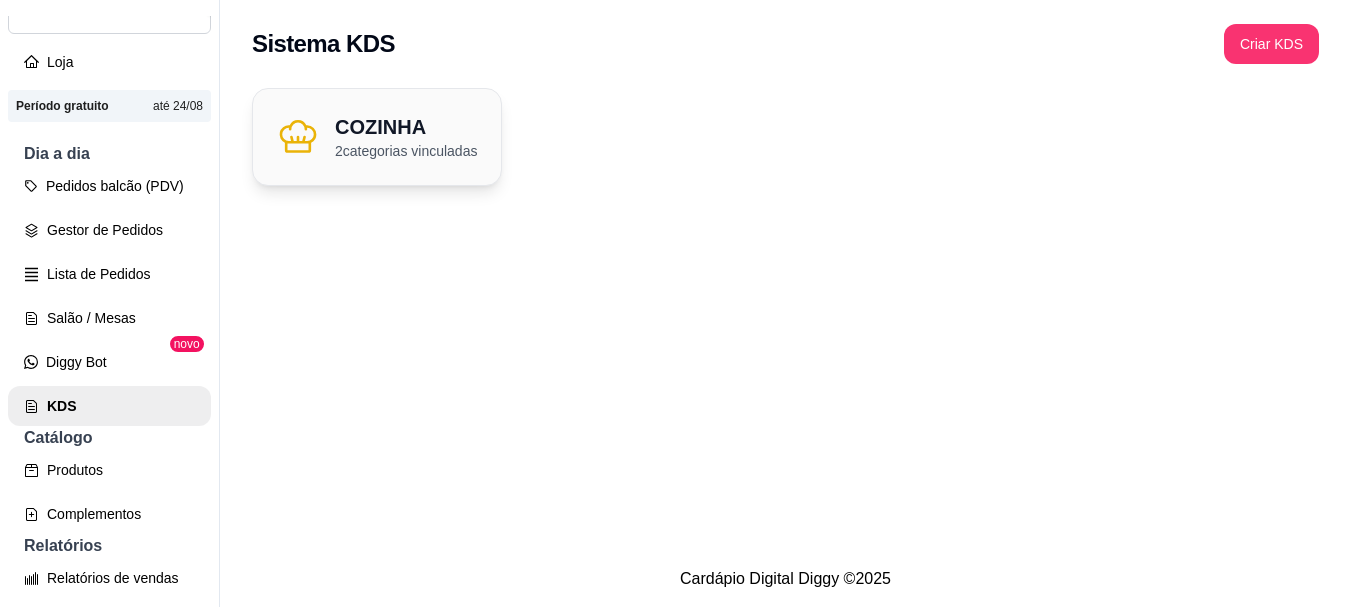 click on "COZINHA" at bounding box center [406, 127] 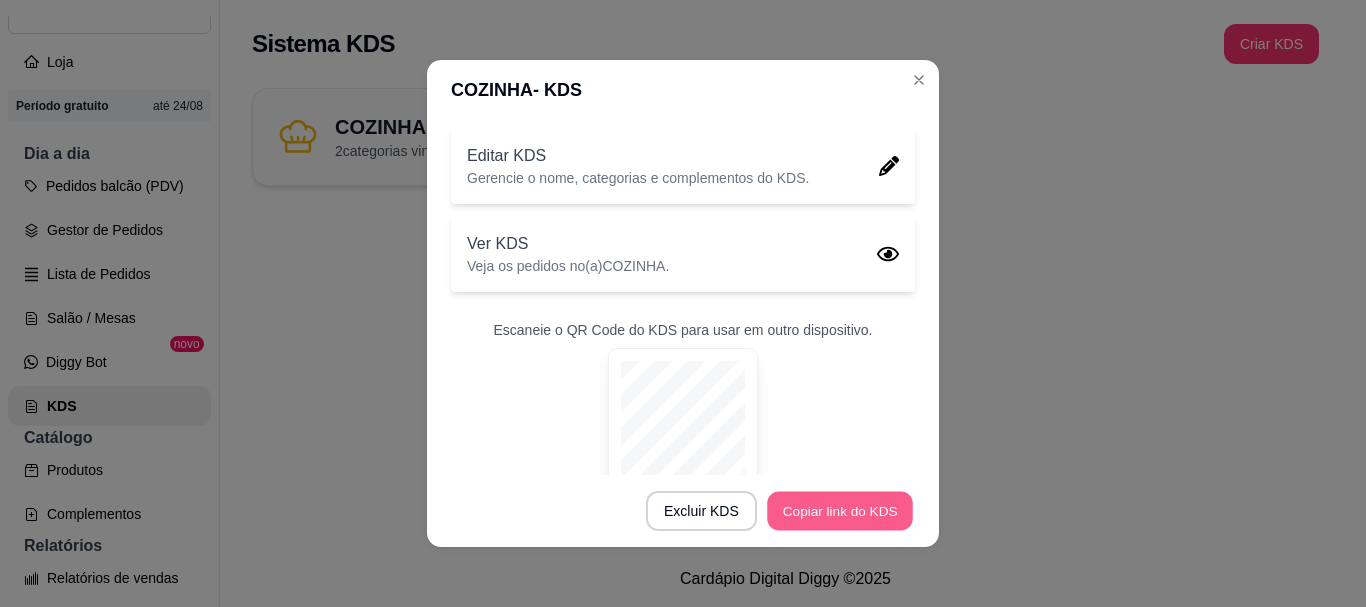 click on "Copiar link do KDS" at bounding box center [840, 511] 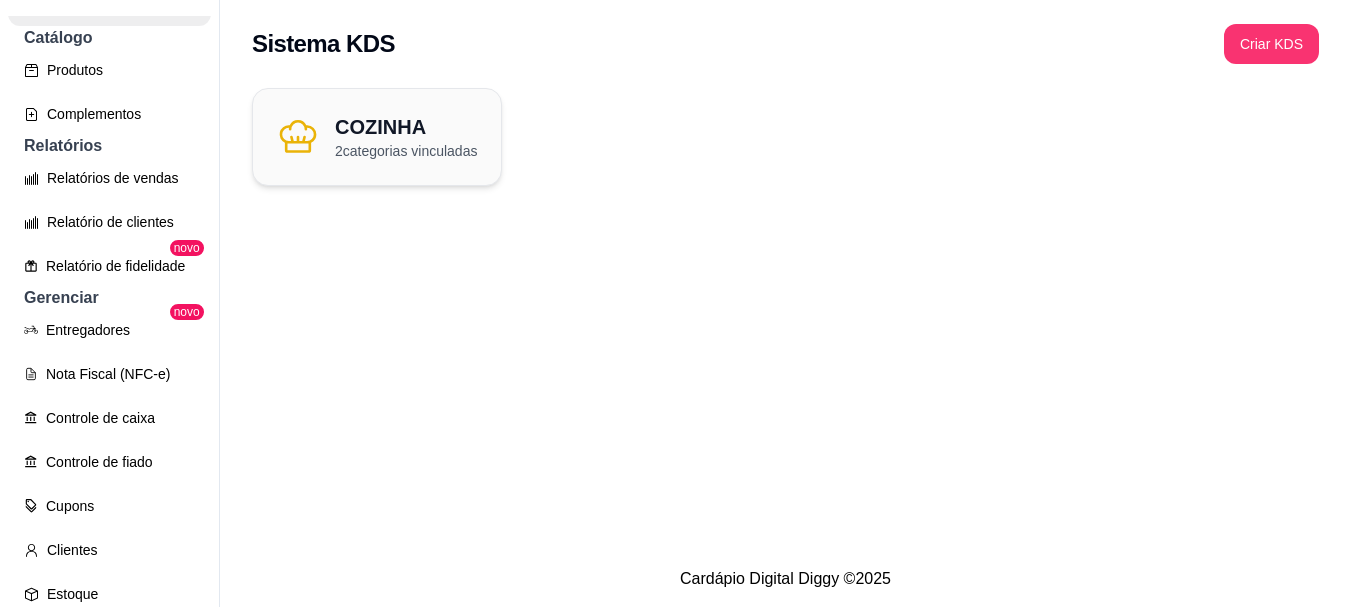 scroll, scrollTop: 600, scrollLeft: 0, axis: vertical 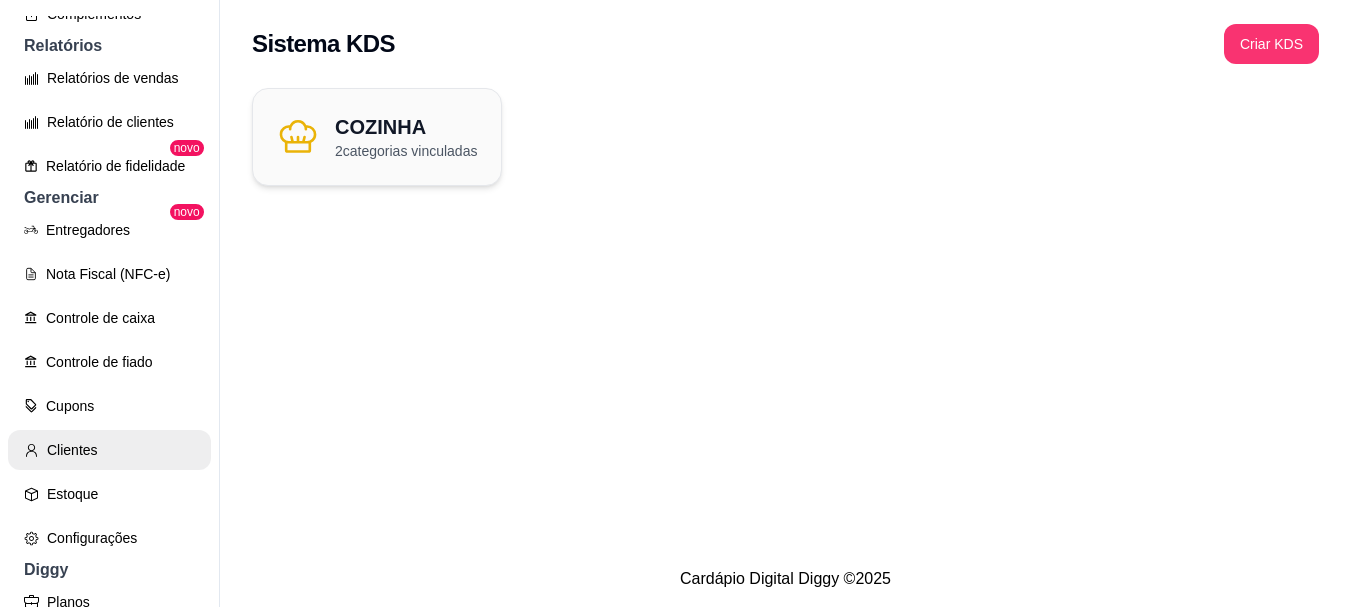 click on "Clientes" at bounding box center [109, 450] 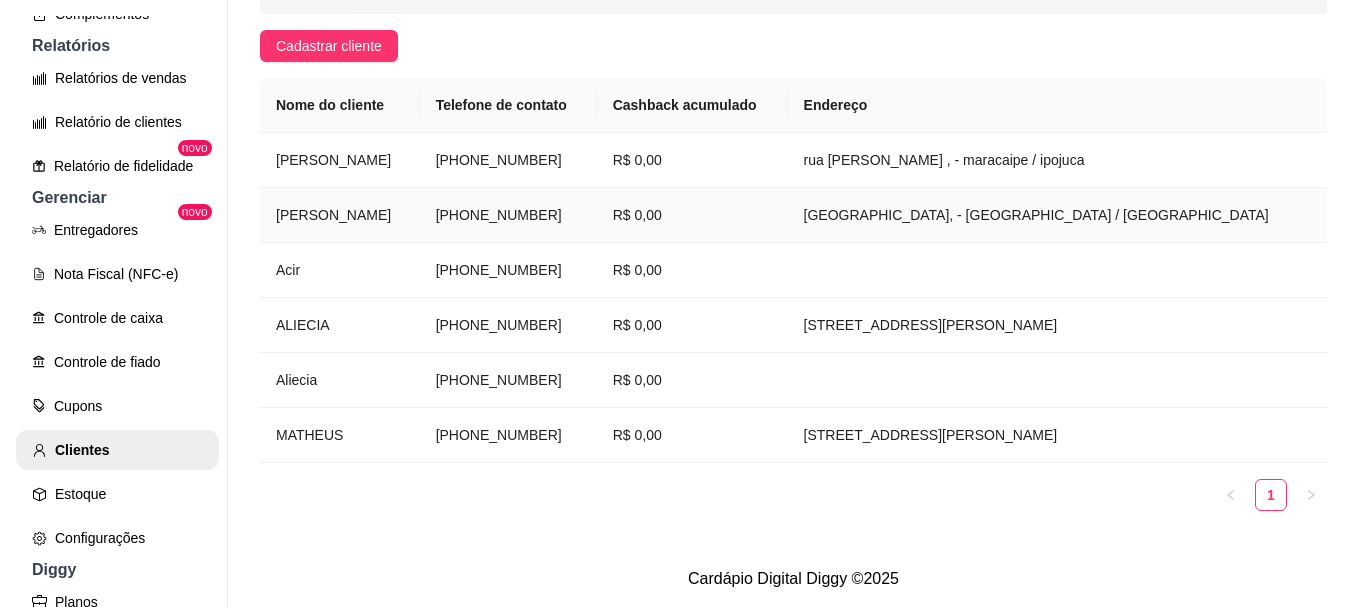 scroll, scrollTop: 285, scrollLeft: 0, axis: vertical 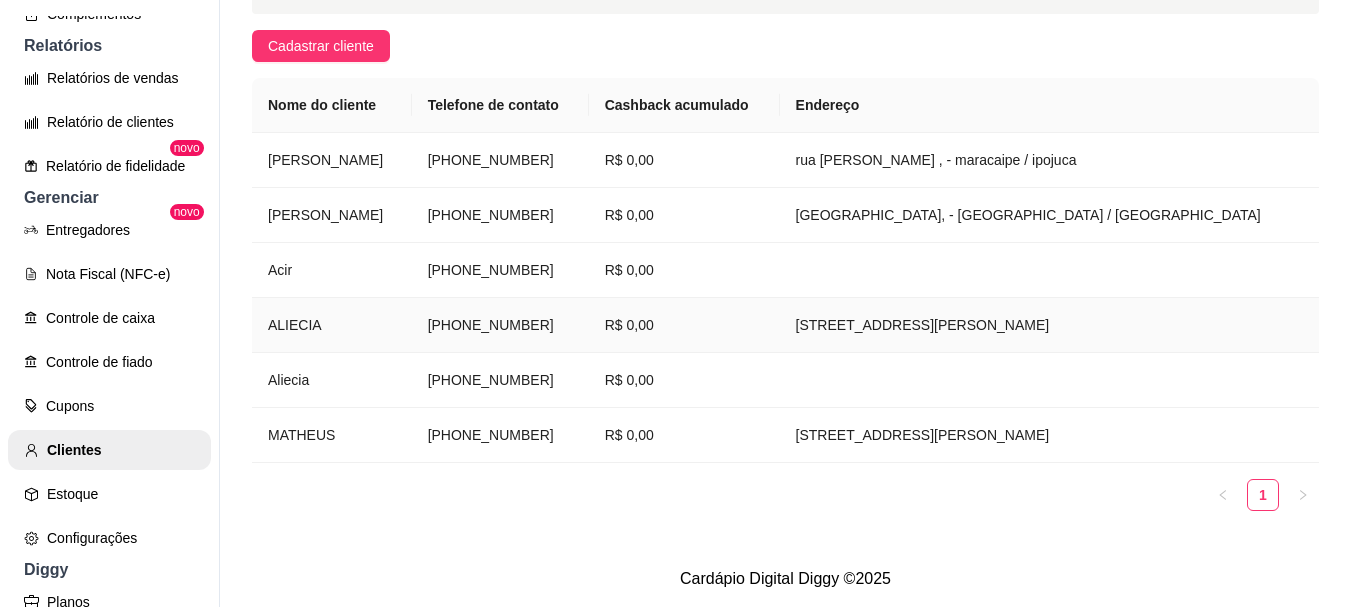 click on "ALIECIA" at bounding box center (332, 325) 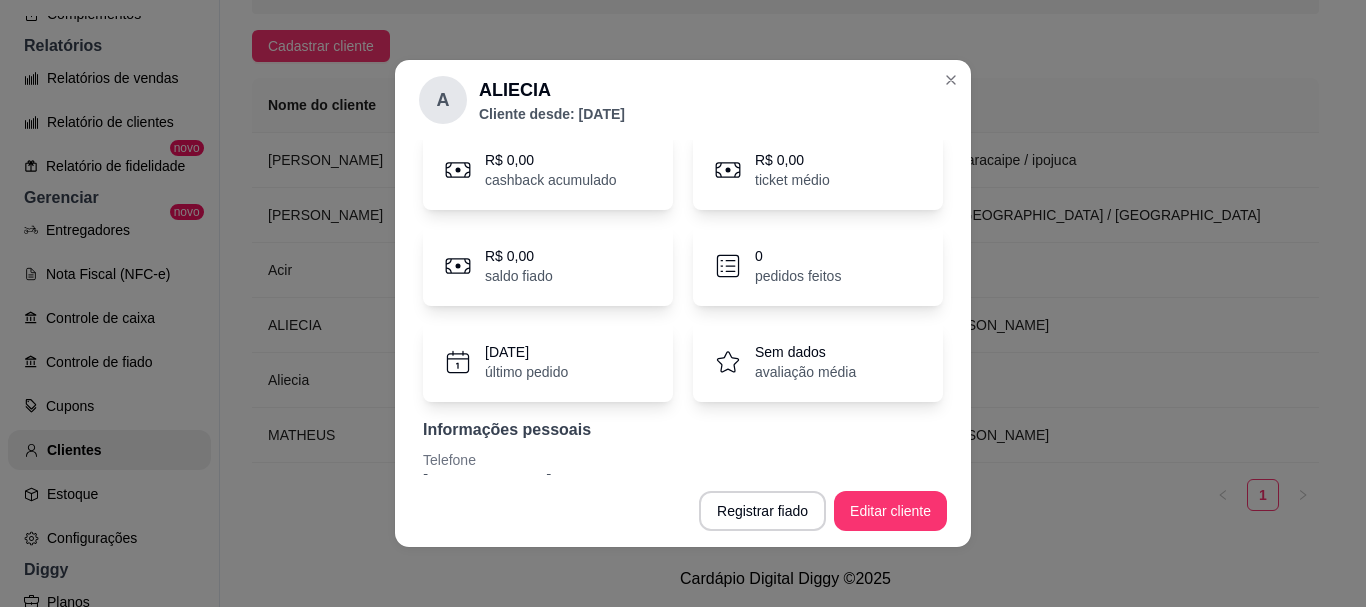 scroll, scrollTop: 165, scrollLeft: 0, axis: vertical 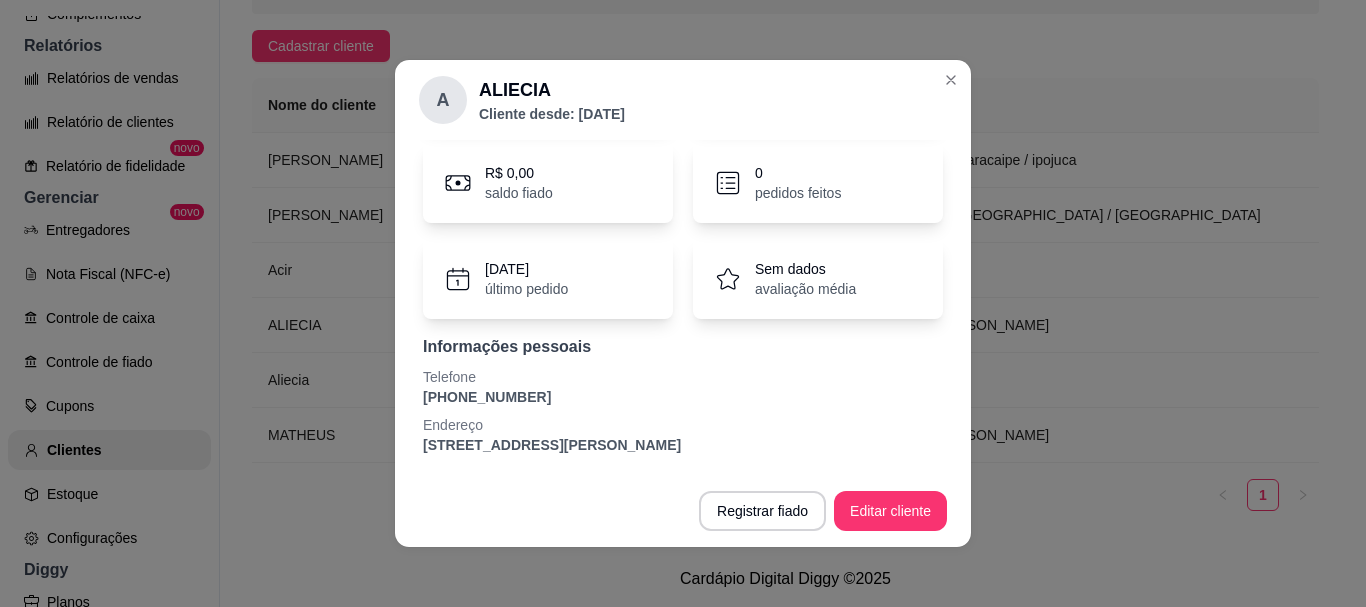 click on "A ALIECIA Cliente desde:   [DATE]" at bounding box center (683, 100) 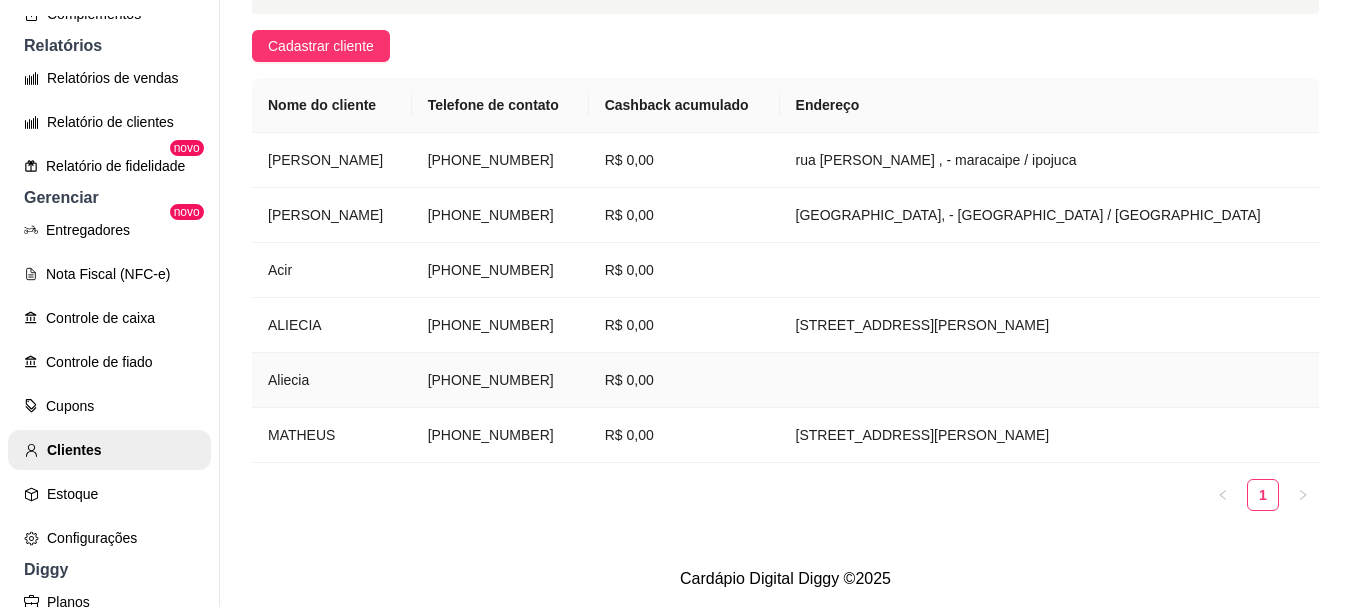 click on "Aliecia" at bounding box center (332, 380) 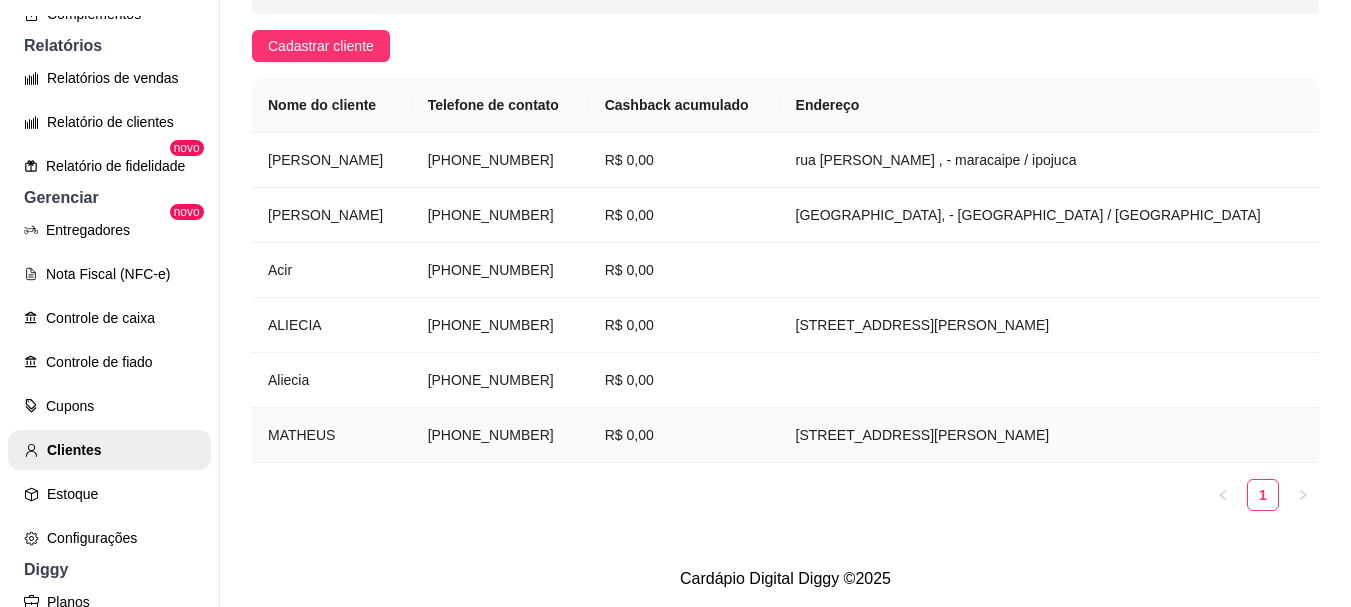 click on "MATHEUS" at bounding box center (332, 435) 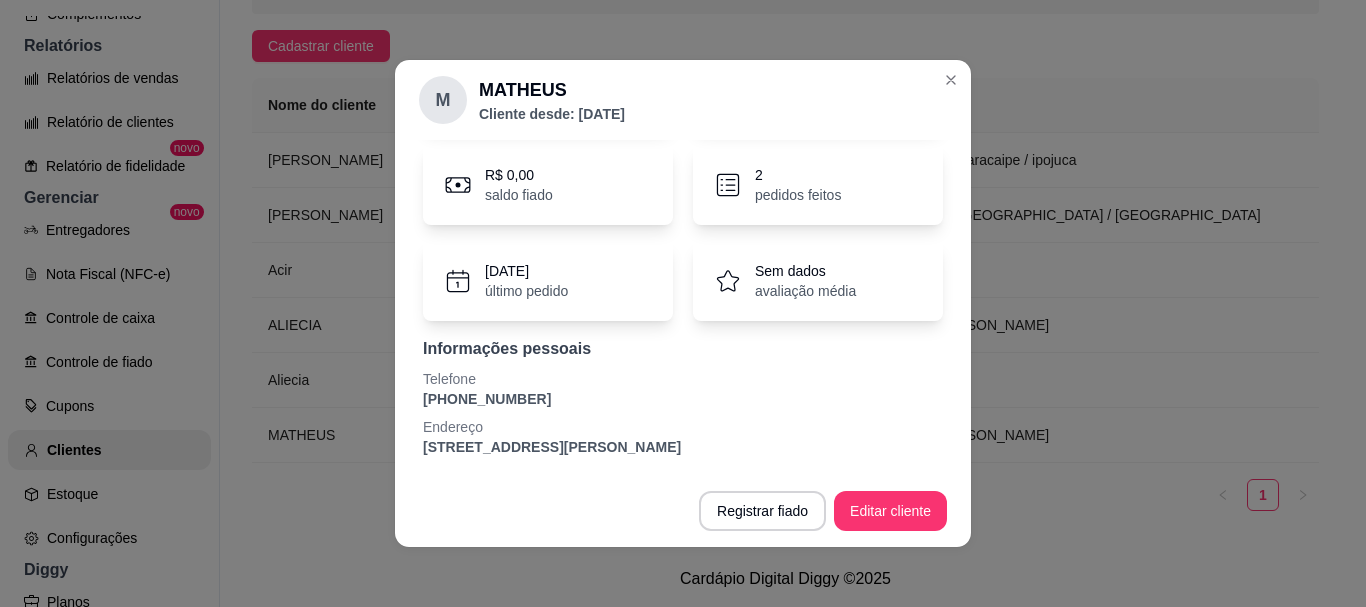 scroll, scrollTop: 165, scrollLeft: 0, axis: vertical 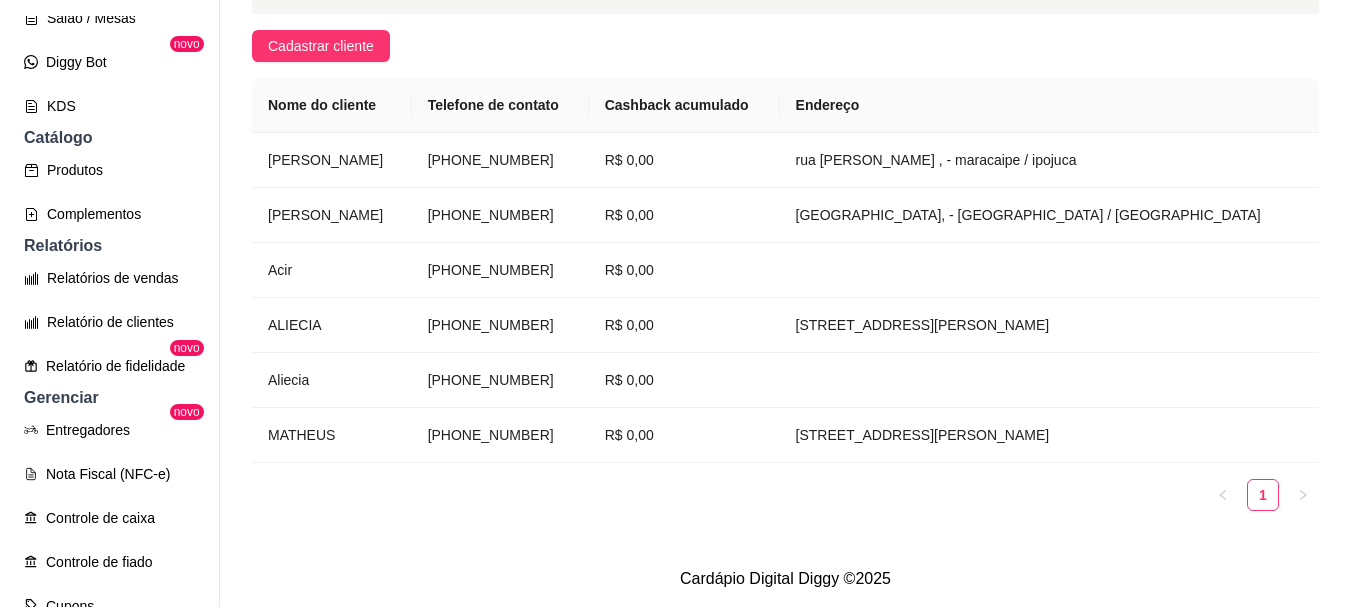 click on "novo" at bounding box center (187, 348) 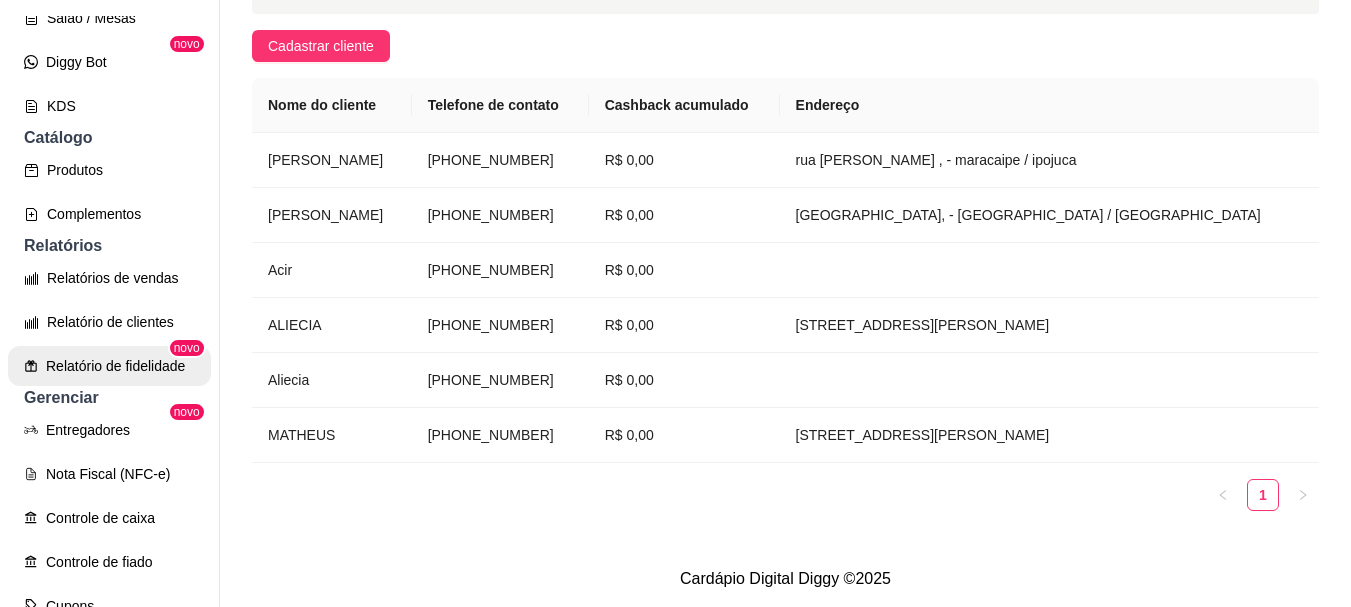click on "Relatório de fidelidade" at bounding box center [109, 366] 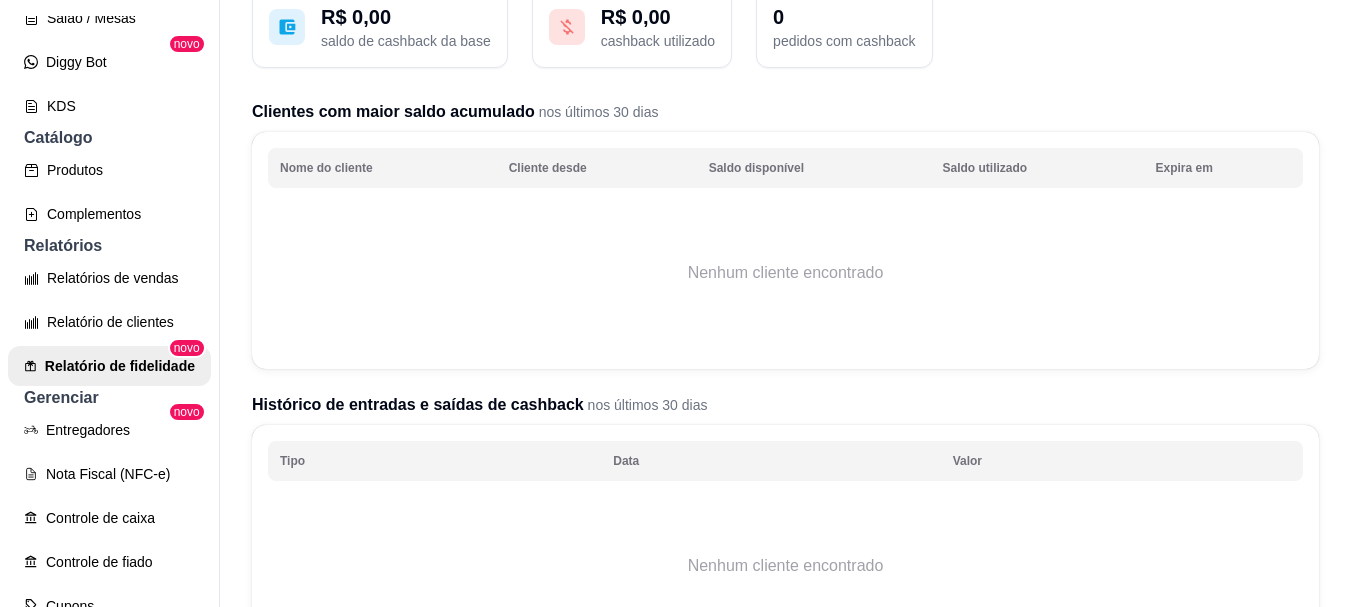 scroll, scrollTop: 0, scrollLeft: 0, axis: both 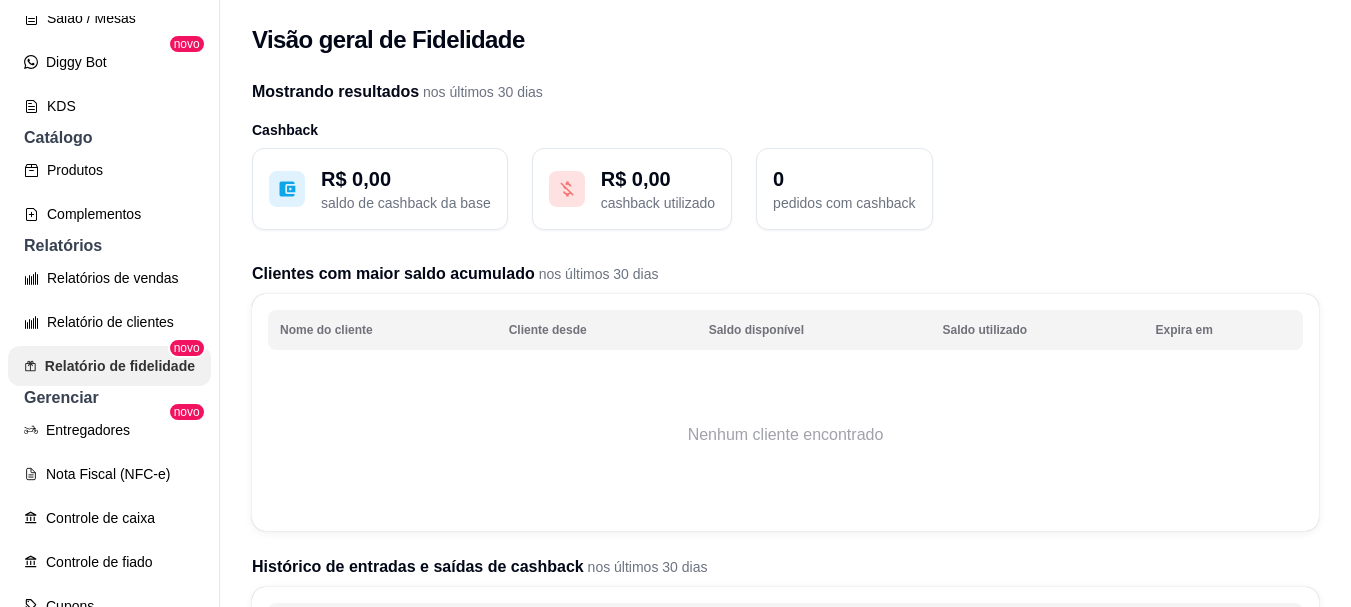 click on "Relatório de fidelidade" at bounding box center [109, 366] 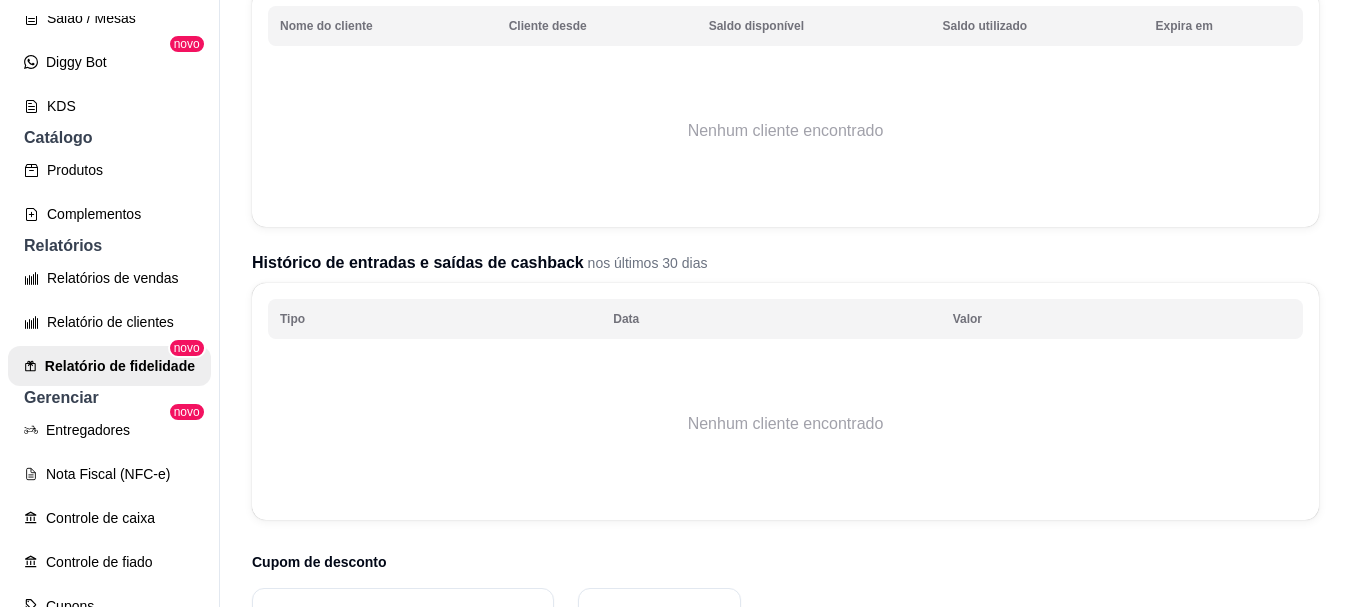 scroll, scrollTop: 462, scrollLeft: 0, axis: vertical 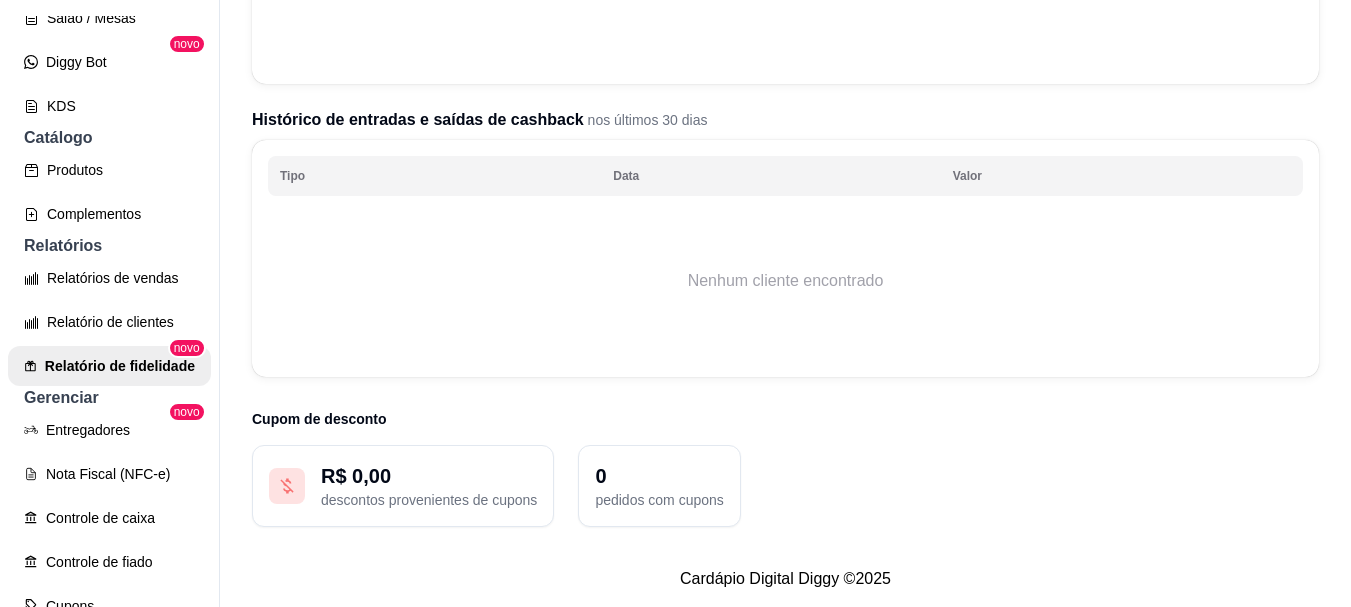 click on "pedidos com cupons" at bounding box center [659, 500] 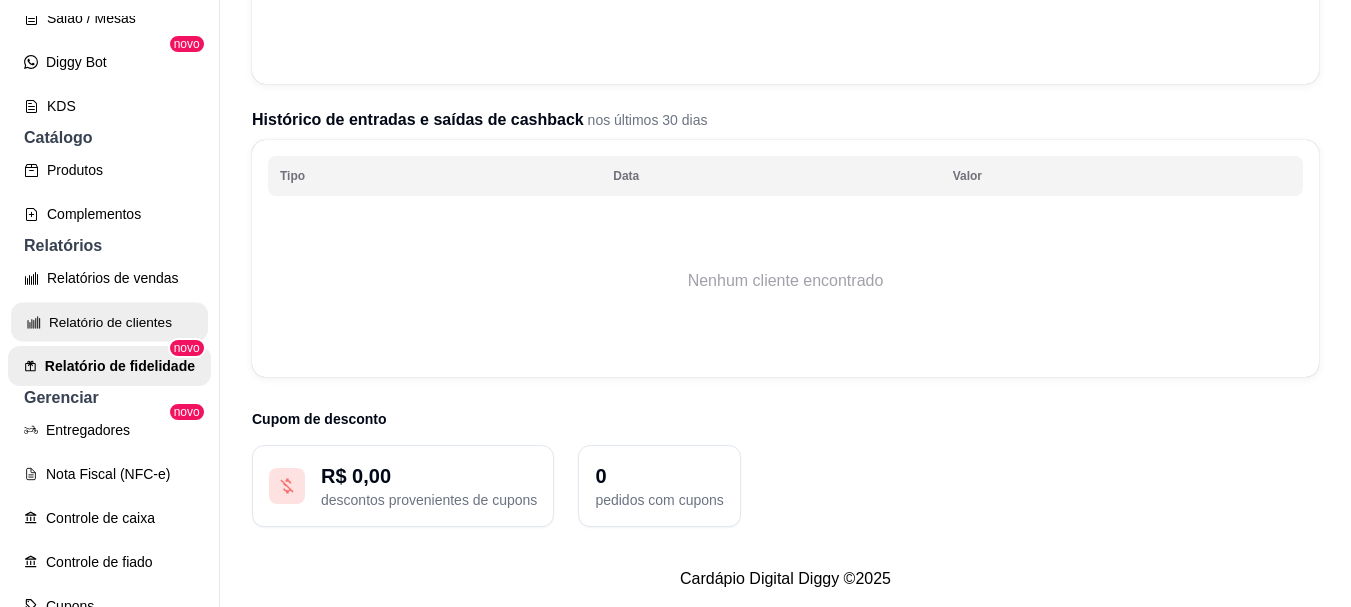 click on "Relatório de clientes" at bounding box center [109, 322] 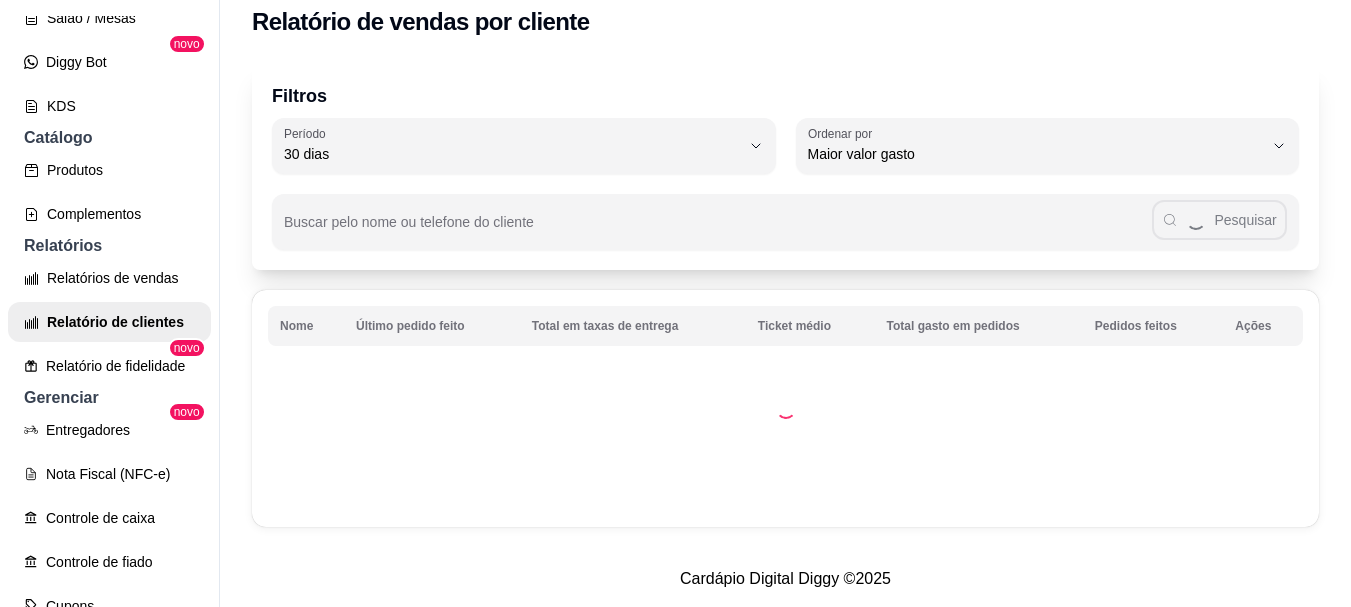 scroll, scrollTop: 33, scrollLeft: 0, axis: vertical 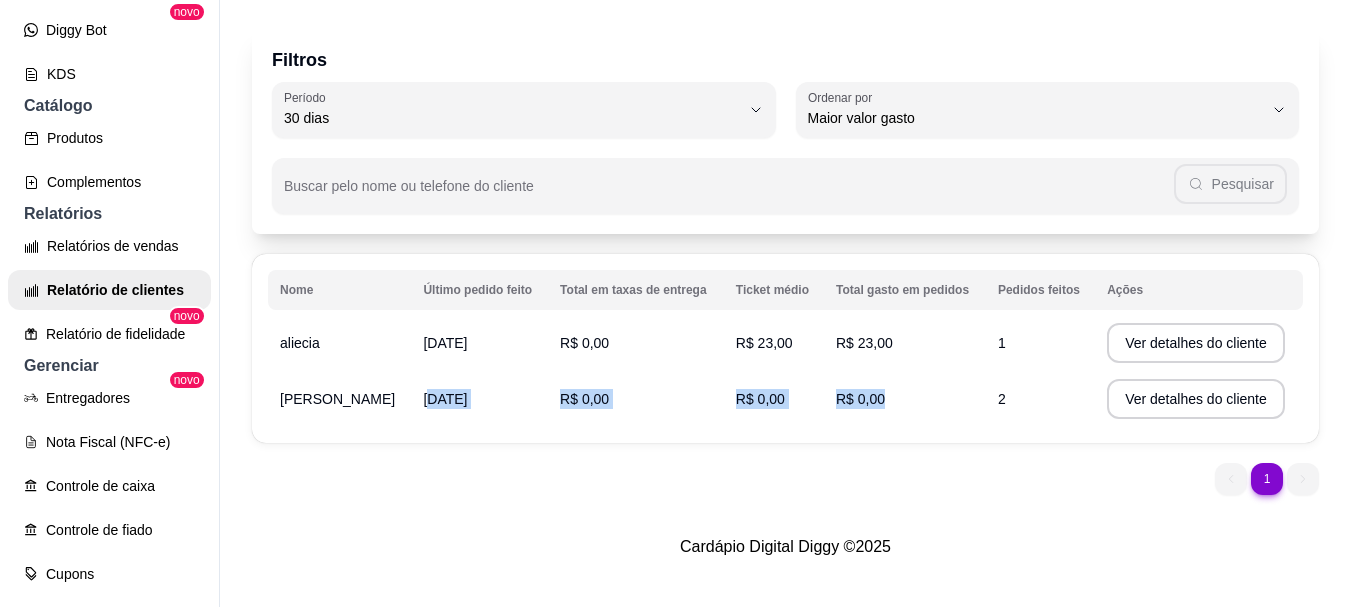 drag, startPoint x: 377, startPoint y: 391, endPoint x: 990, endPoint y: 387, distance: 613.01306 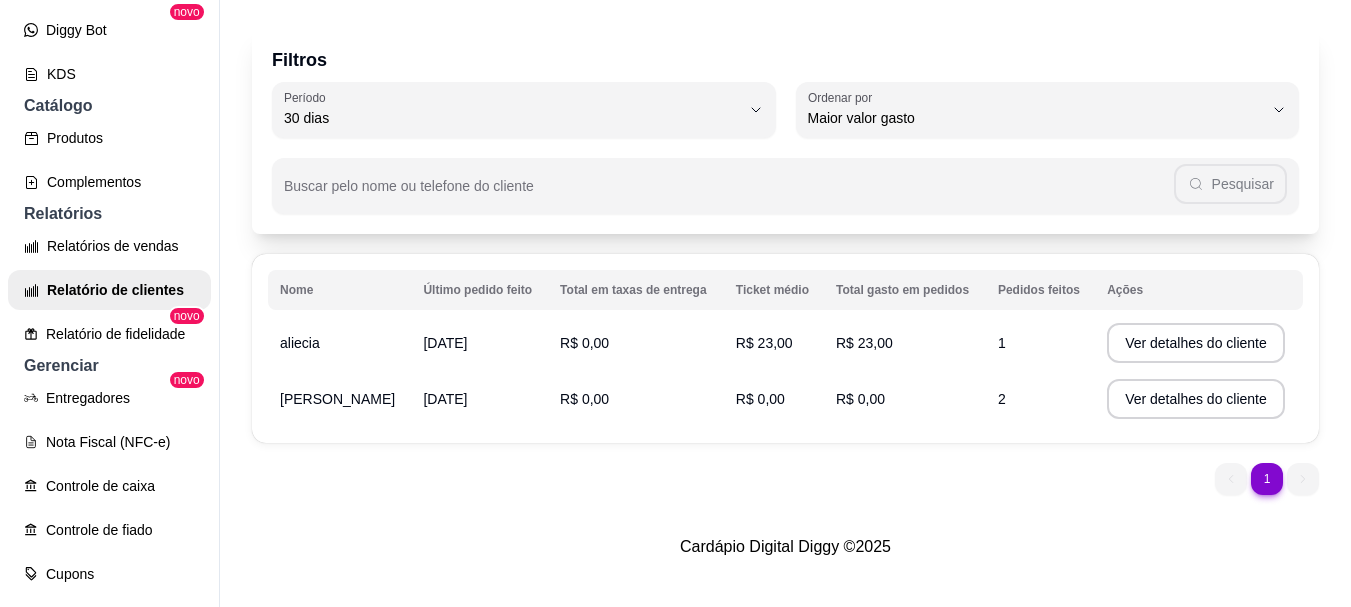 drag, startPoint x: 805, startPoint y: 394, endPoint x: 903, endPoint y: 394, distance: 98 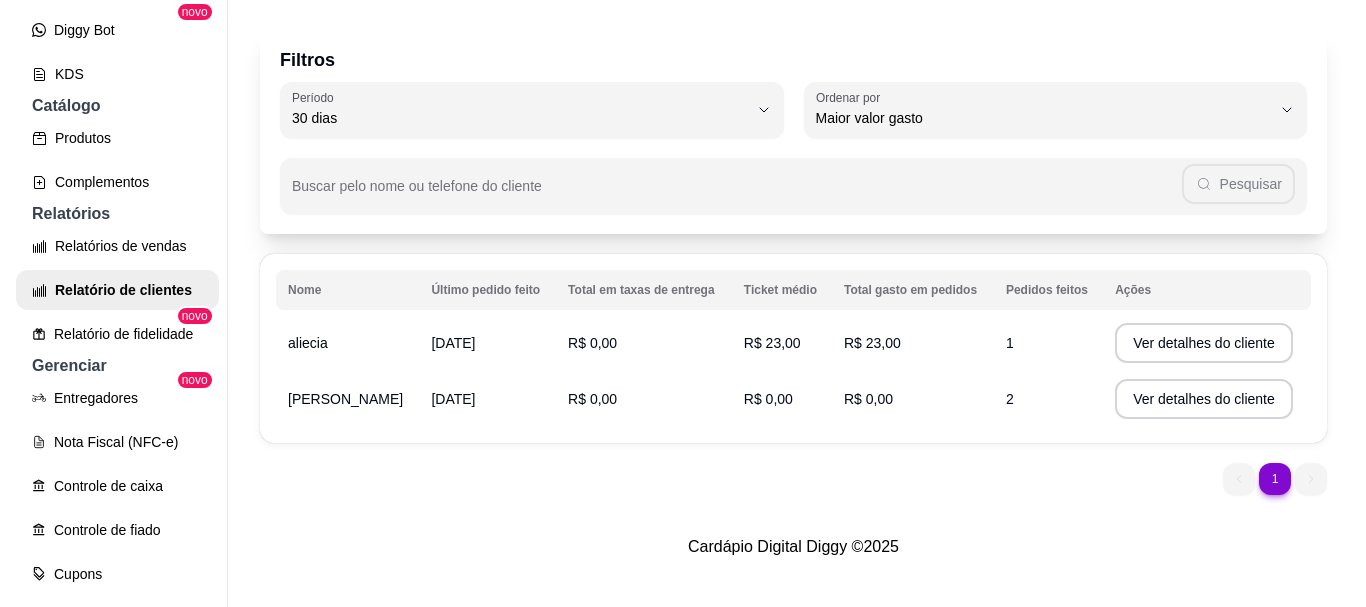 scroll, scrollTop: 37, scrollLeft: 0, axis: vertical 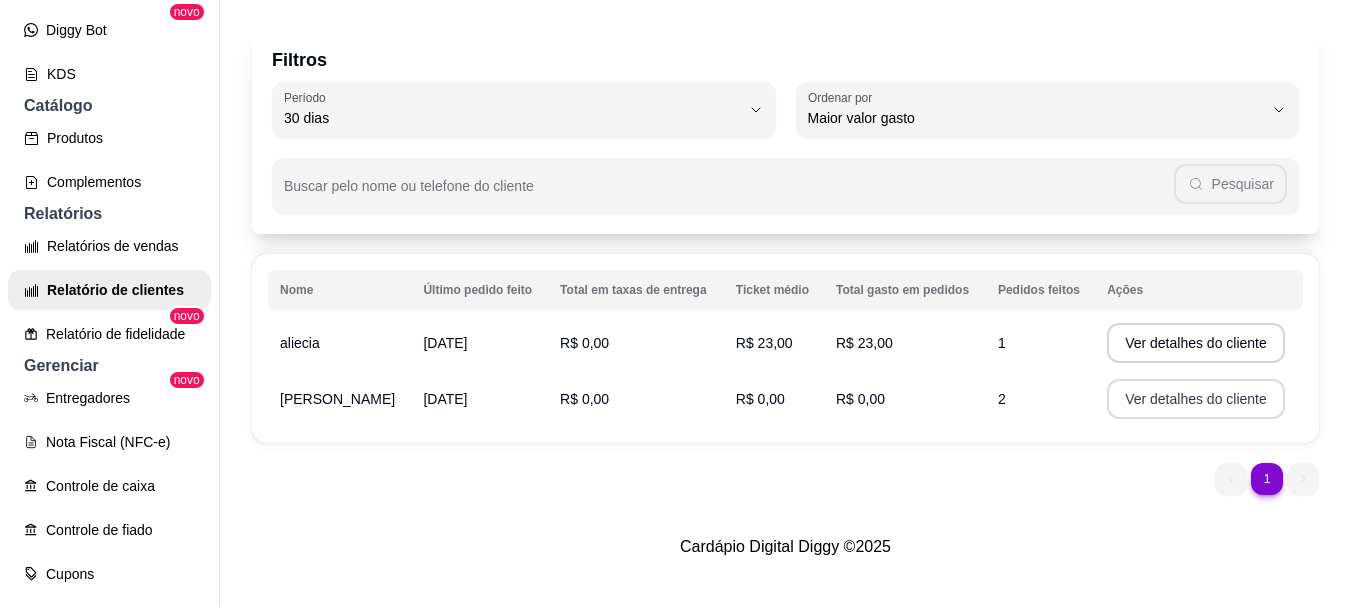 click on "Ver detalhes do cliente" at bounding box center [1196, 399] 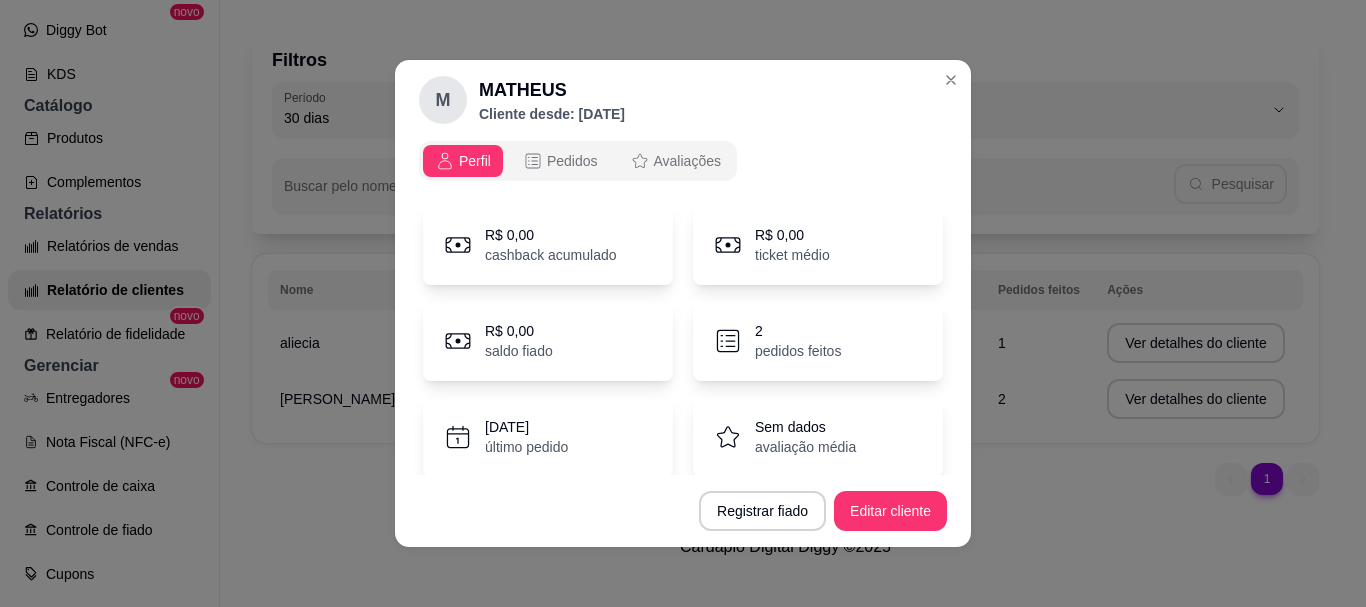 scroll, scrollTop: 0, scrollLeft: 0, axis: both 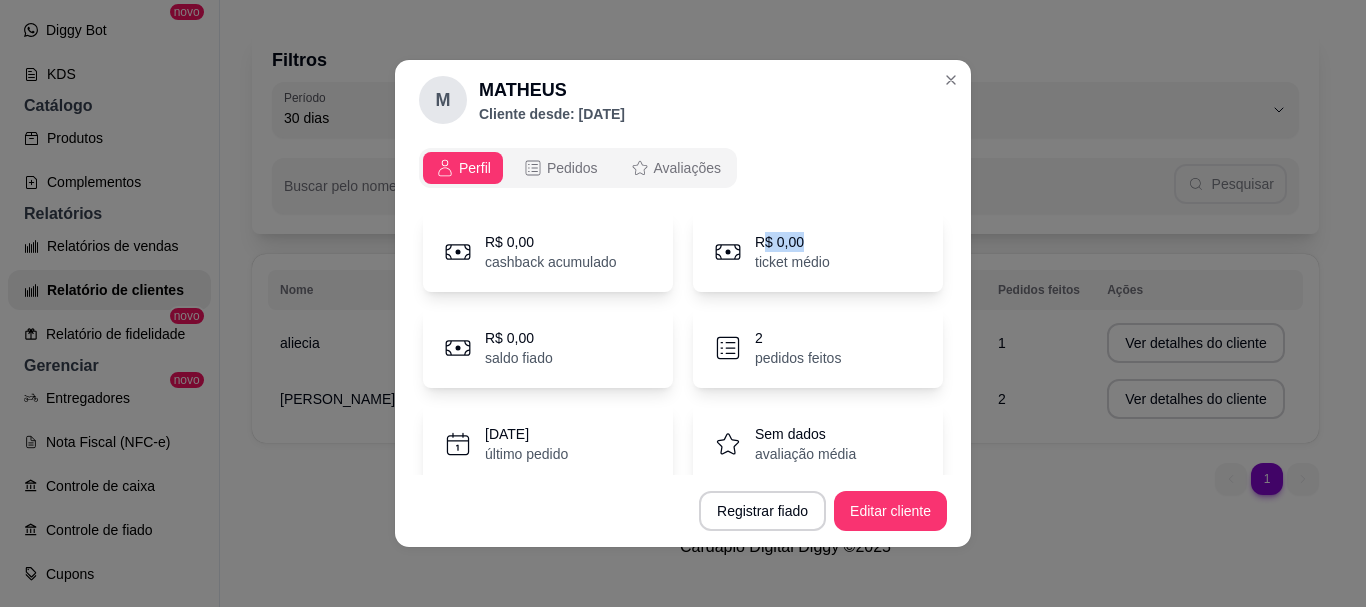 drag, startPoint x: 749, startPoint y: 236, endPoint x: 787, endPoint y: 254, distance: 42.047592 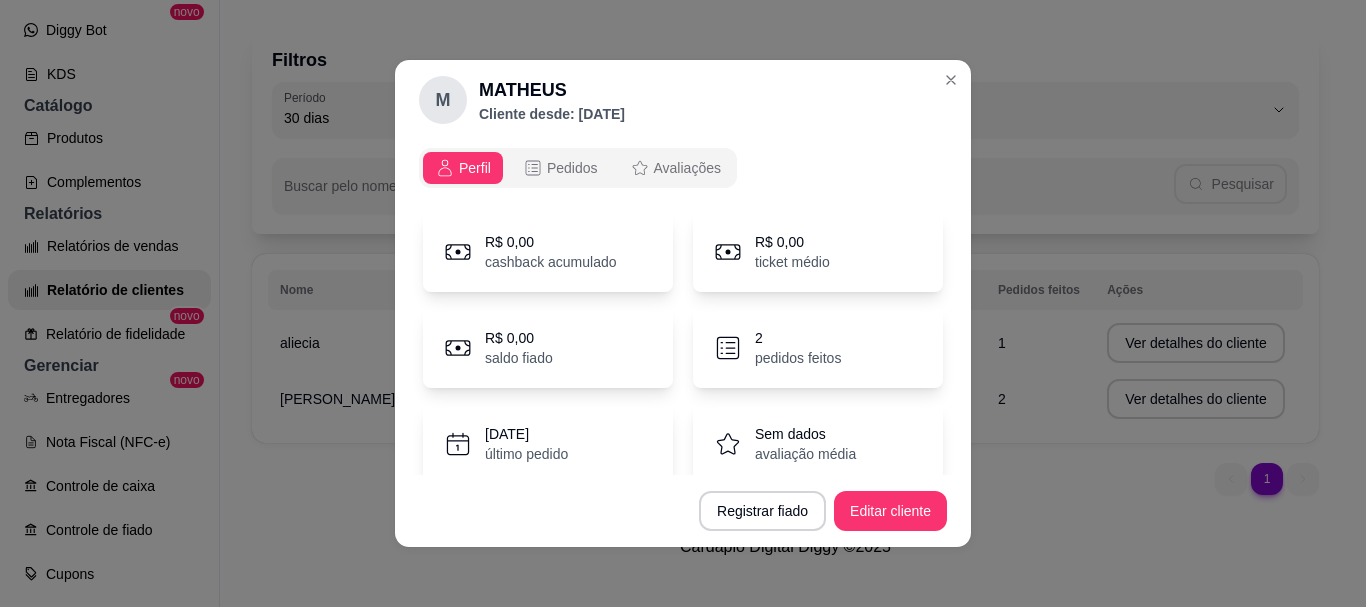 drag, startPoint x: 782, startPoint y: 326, endPoint x: 620, endPoint y: 230, distance: 188.30826 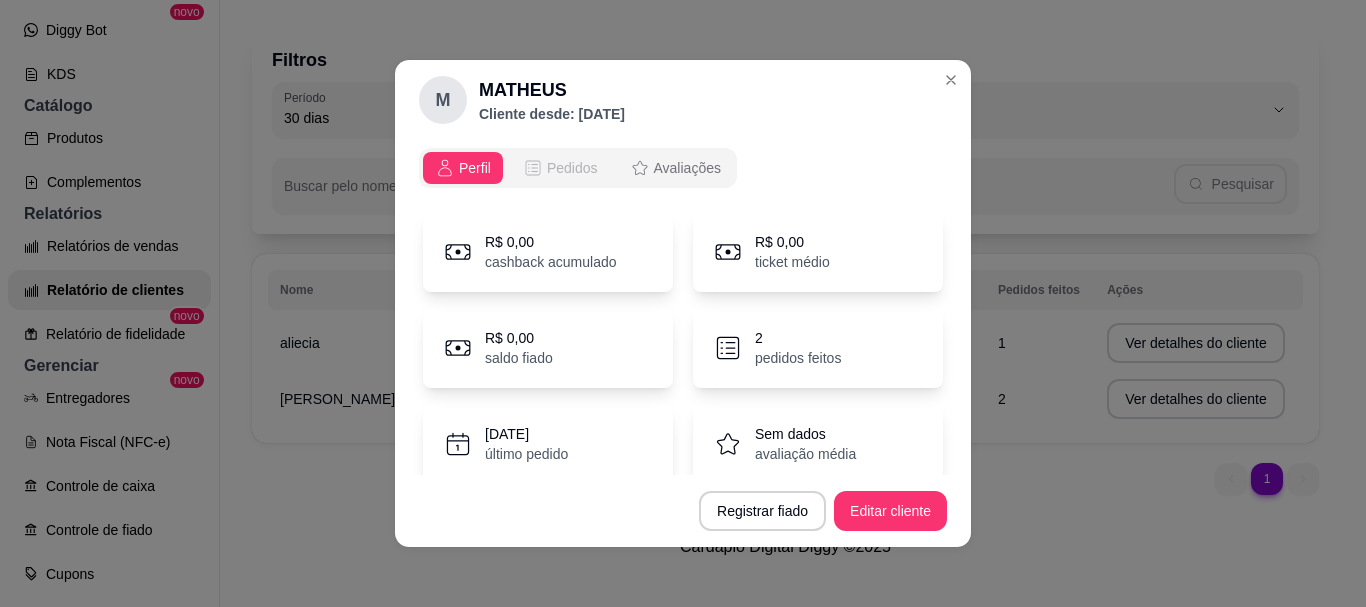 click on "Pedidos" at bounding box center [560, 168] 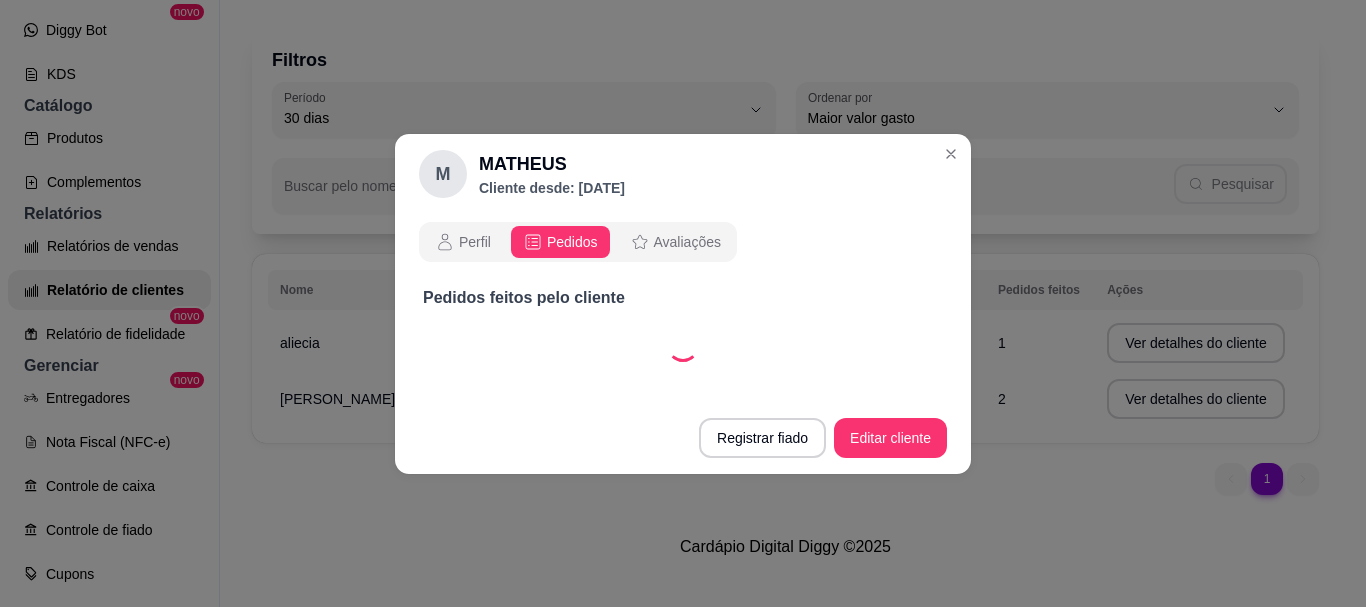 select on "30" 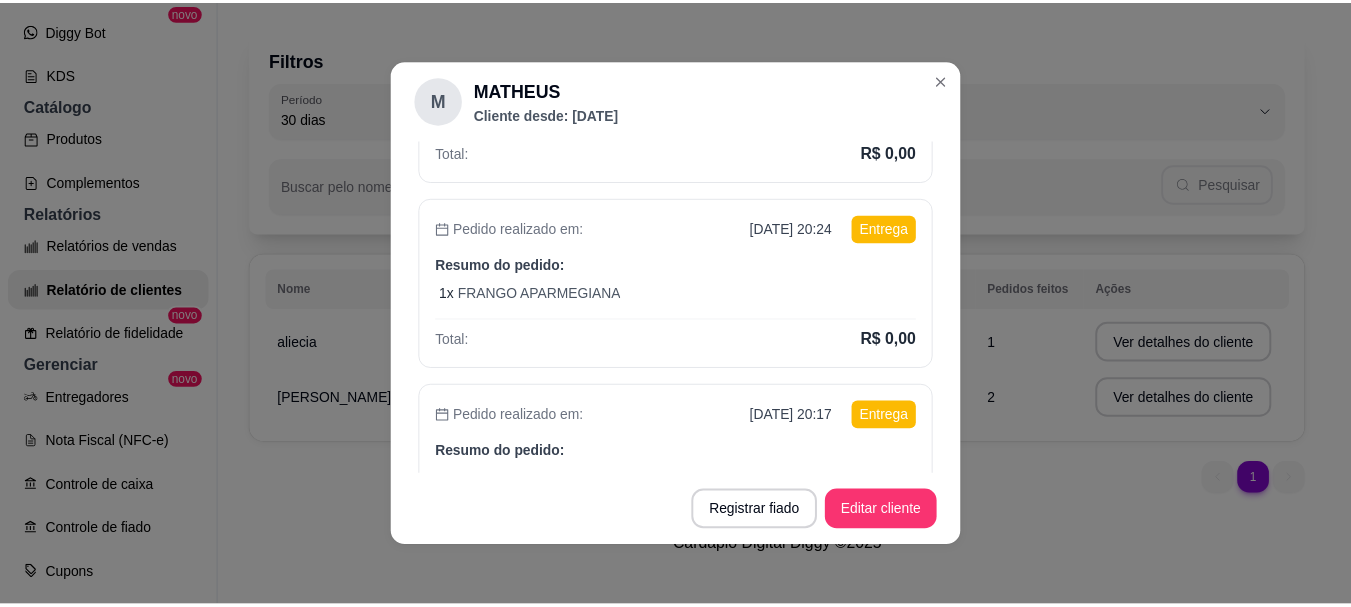 scroll, scrollTop: 649, scrollLeft: 0, axis: vertical 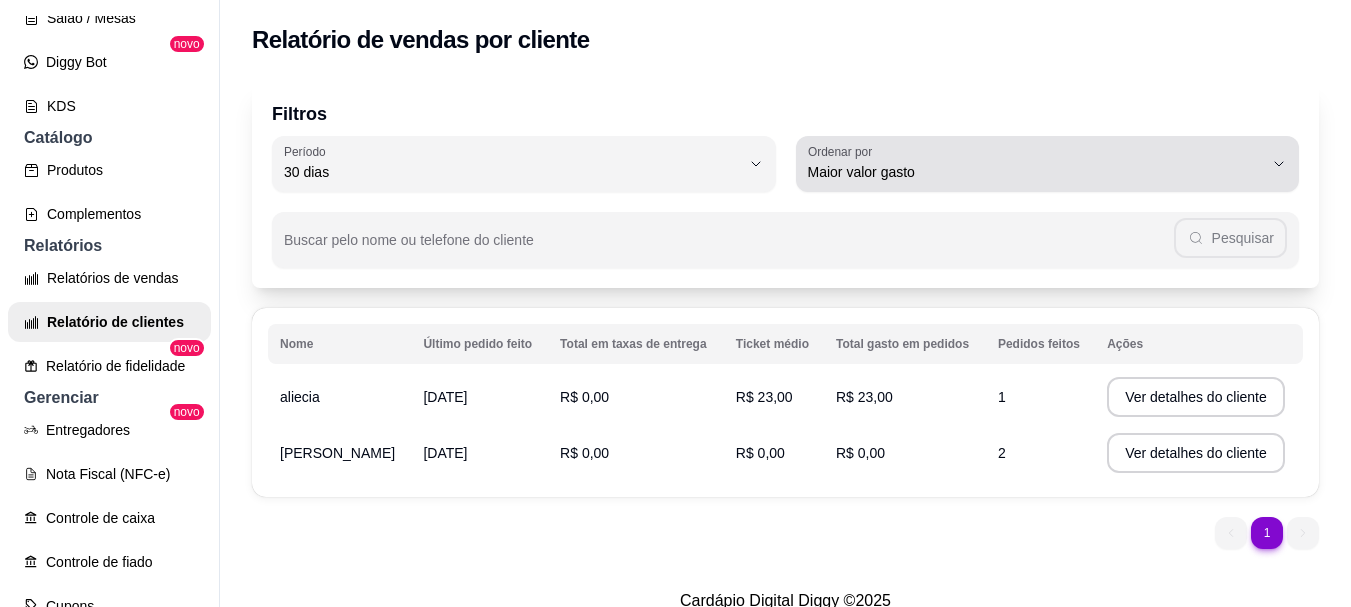 click on "Maior valor gasto" at bounding box center [1036, 172] 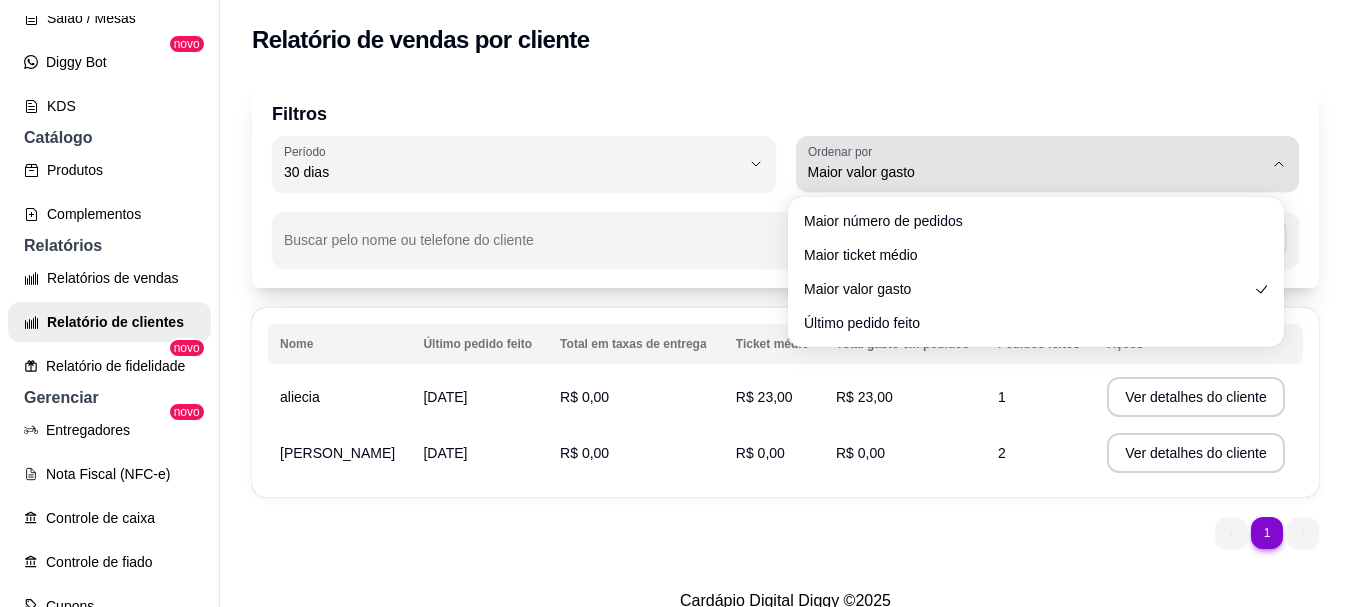 click on "Maior valor gasto" at bounding box center (1036, 172) 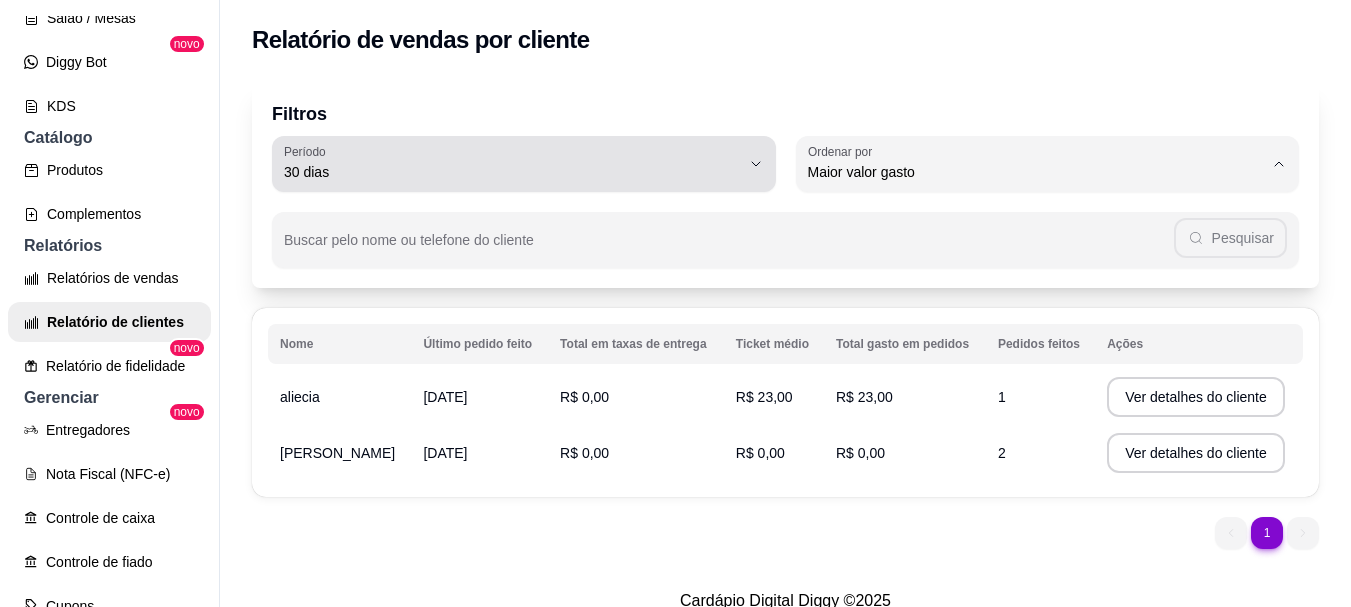 click on "30 dias" at bounding box center (512, 172) 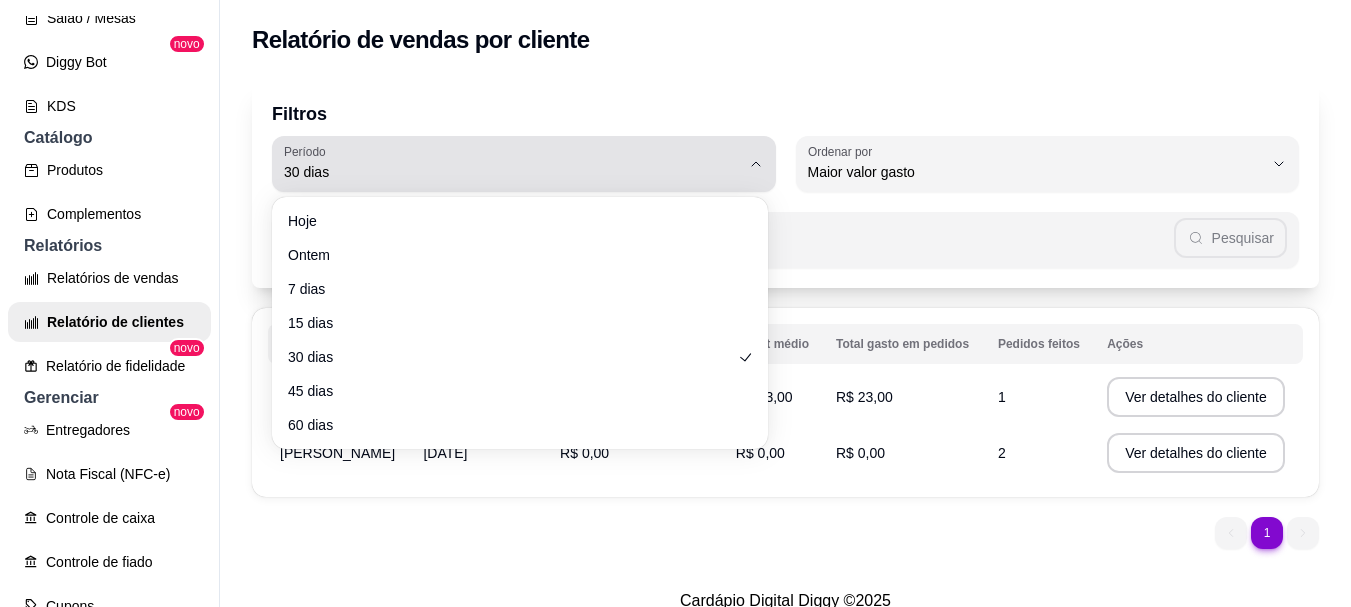 click on "30 dias" at bounding box center [512, 172] 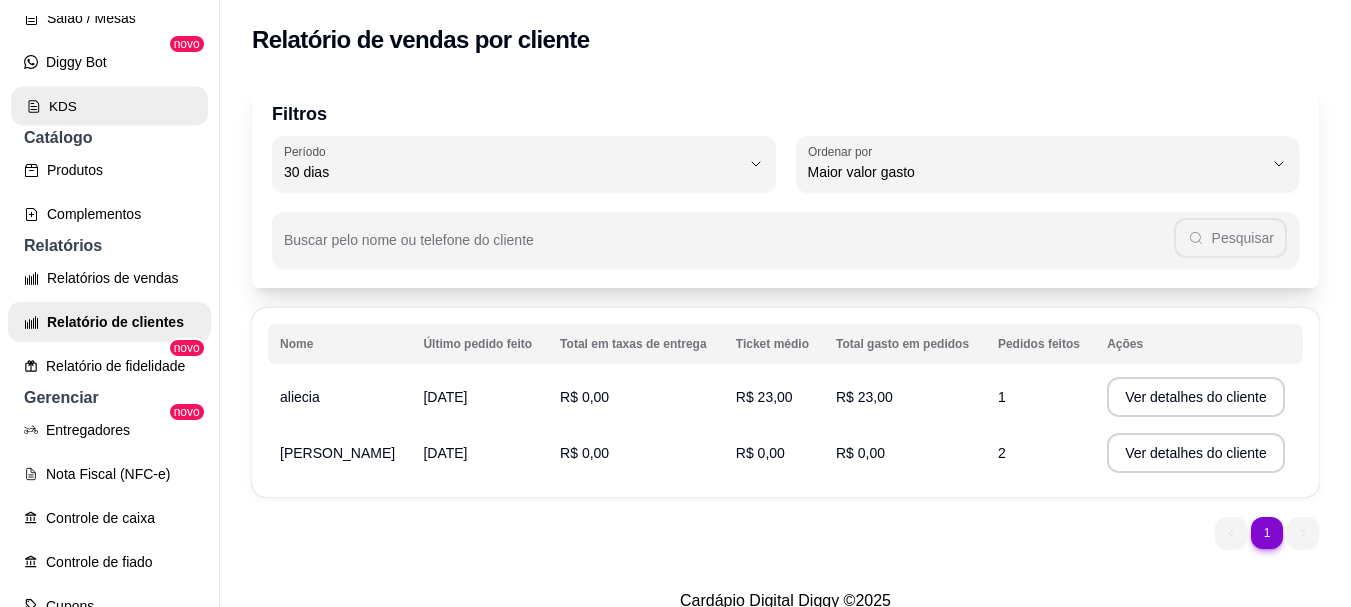 click on "KDS" at bounding box center (109, 106) 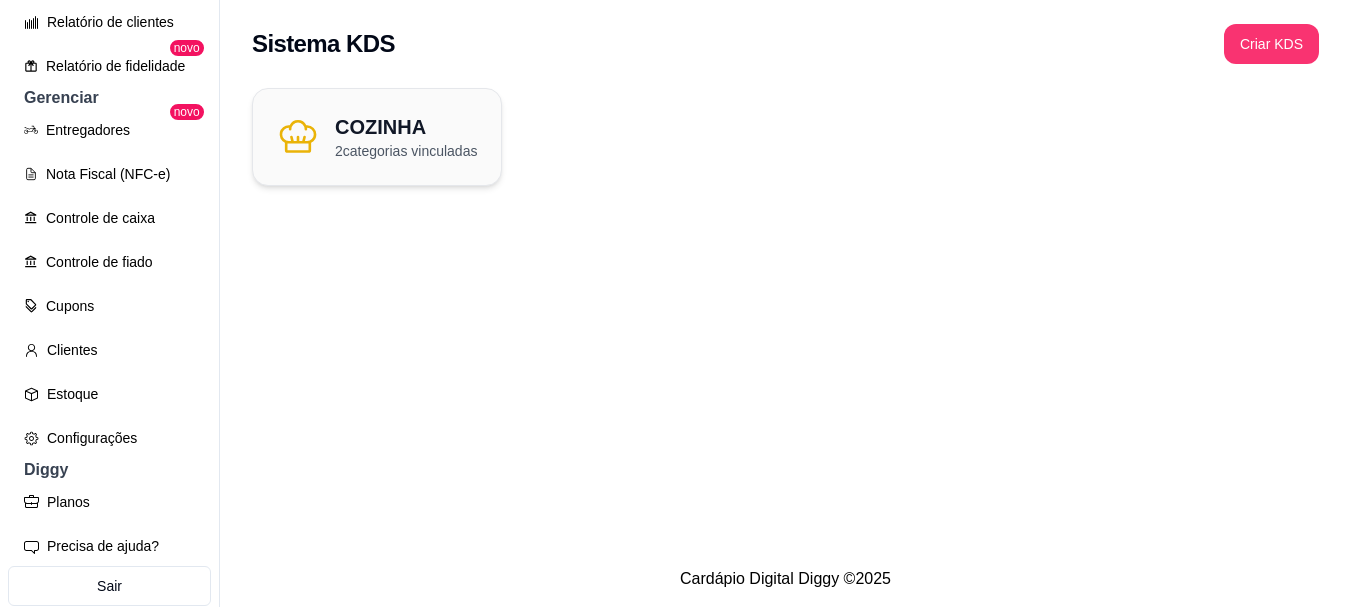 scroll, scrollTop: 763, scrollLeft: 0, axis: vertical 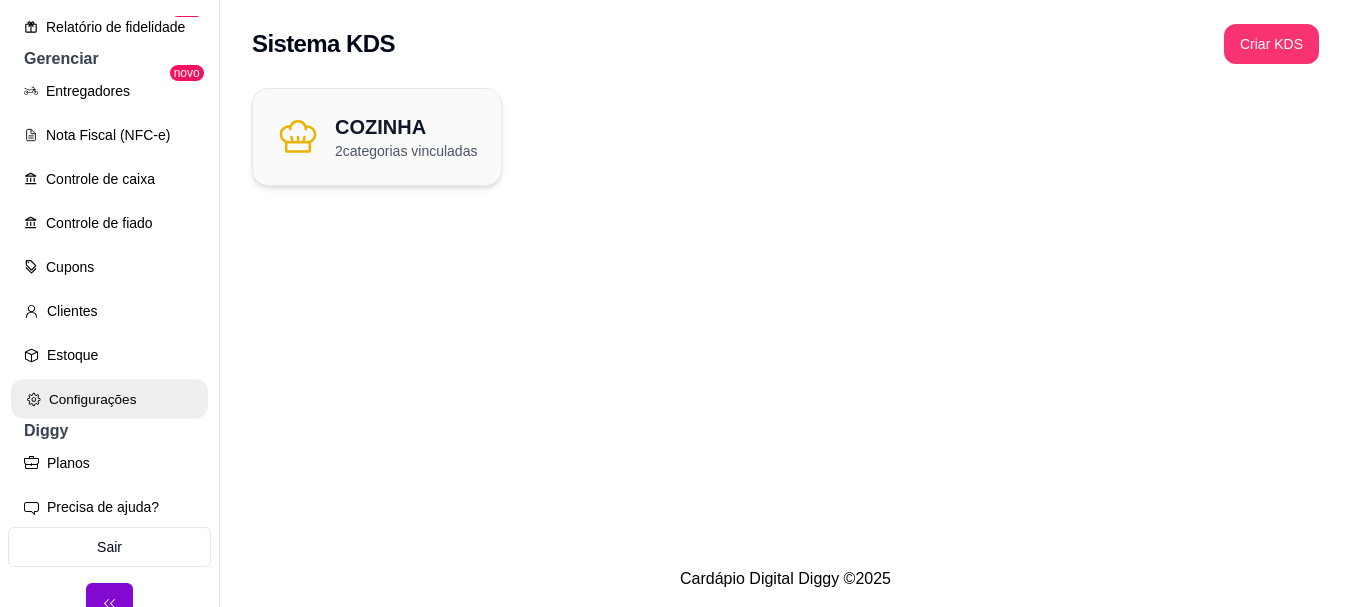 click on "Configurações" at bounding box center [109, 399] 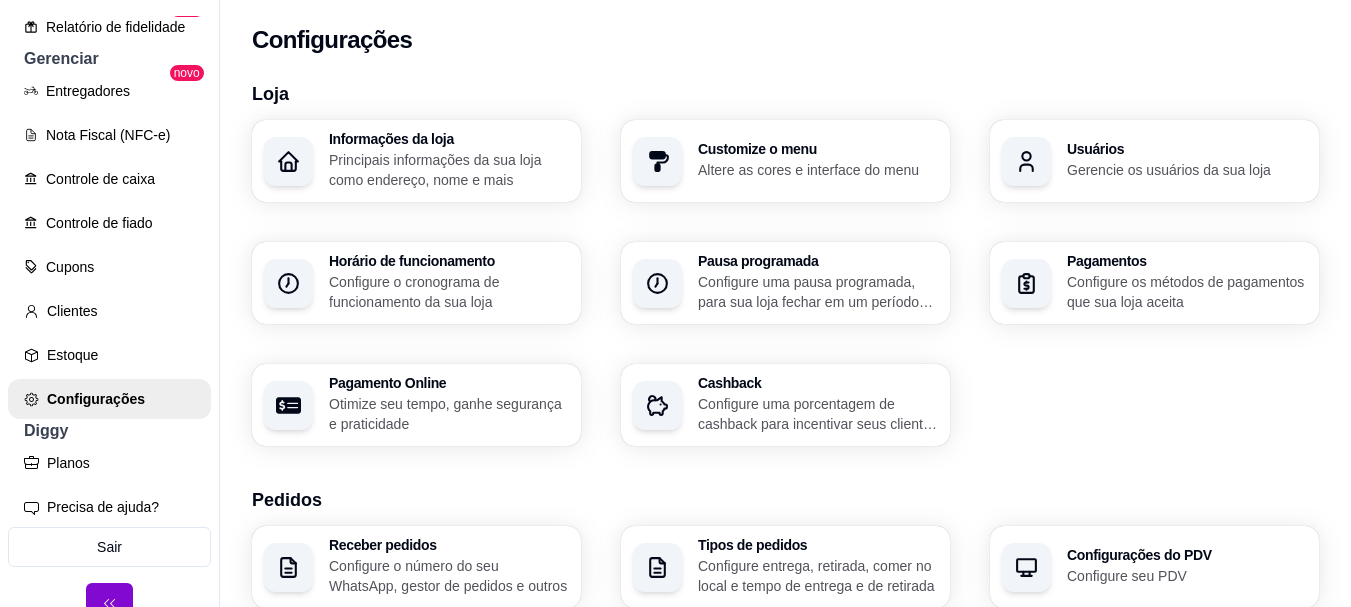 click on "Otimize seu tempo, ganhe segurança e praticidade" at bounding box center (449, 414) 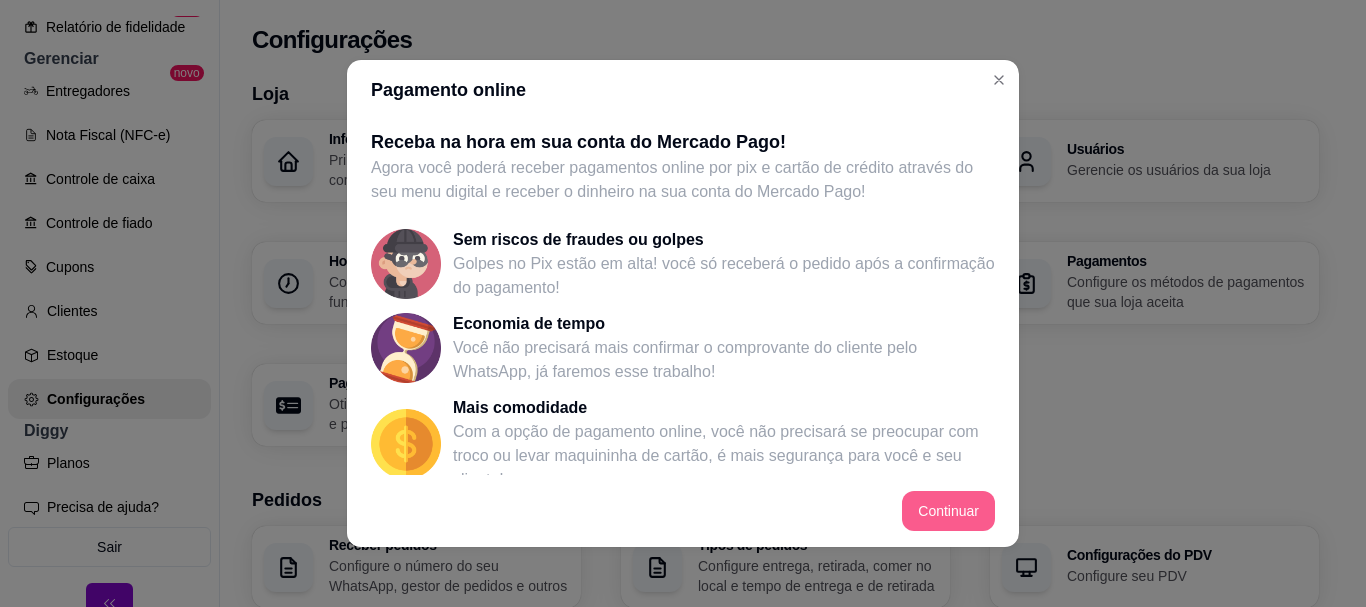 click on "Continuar" at bounding box center (948, 511) 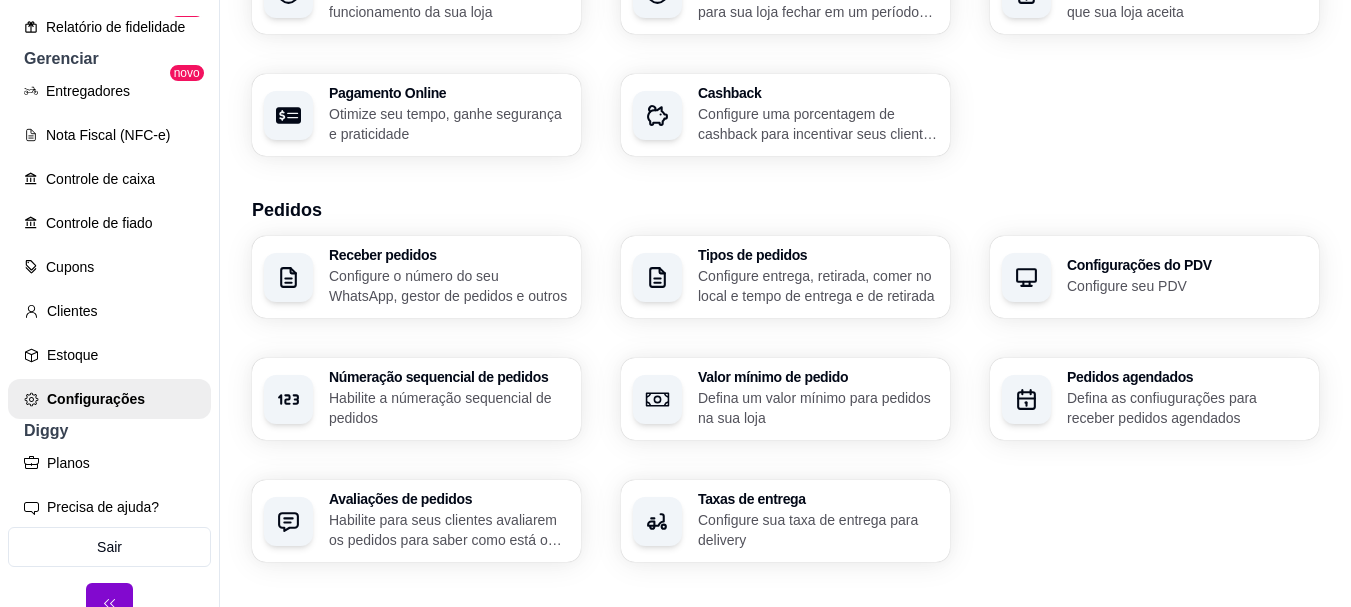 scroll, scrollTop: 300, scrollLeft: 0, axis: vertical 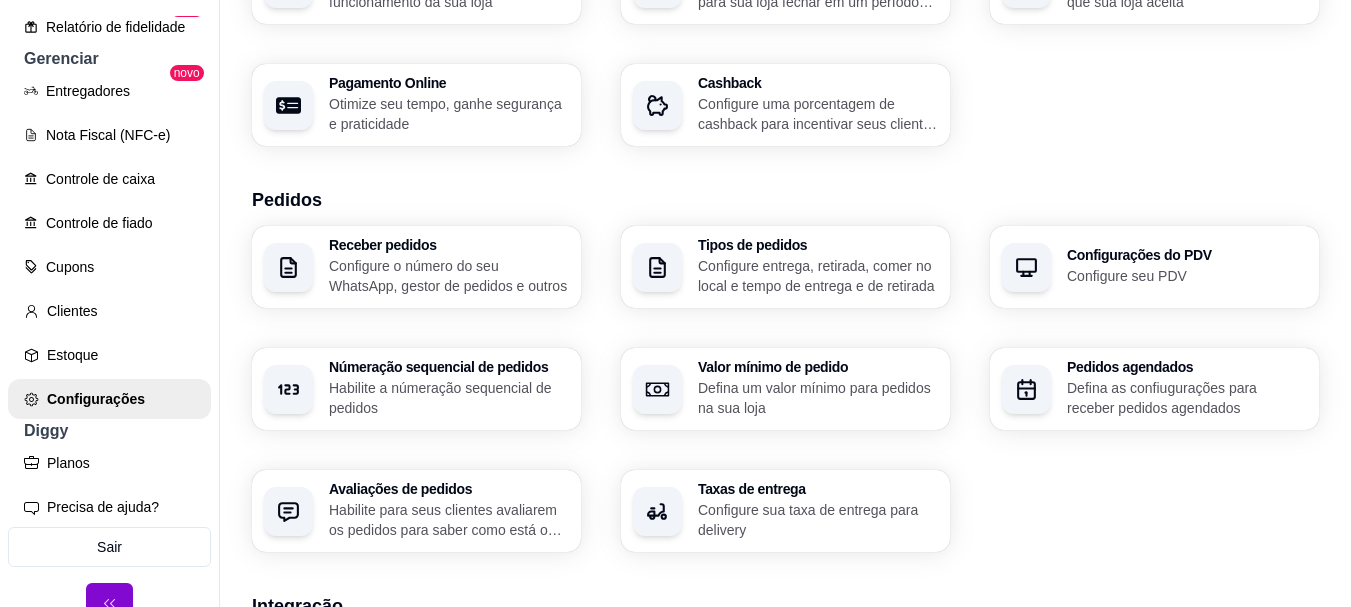 click on "Configure sua taxa de entrega para delivery" at bounding box center [818, 520] 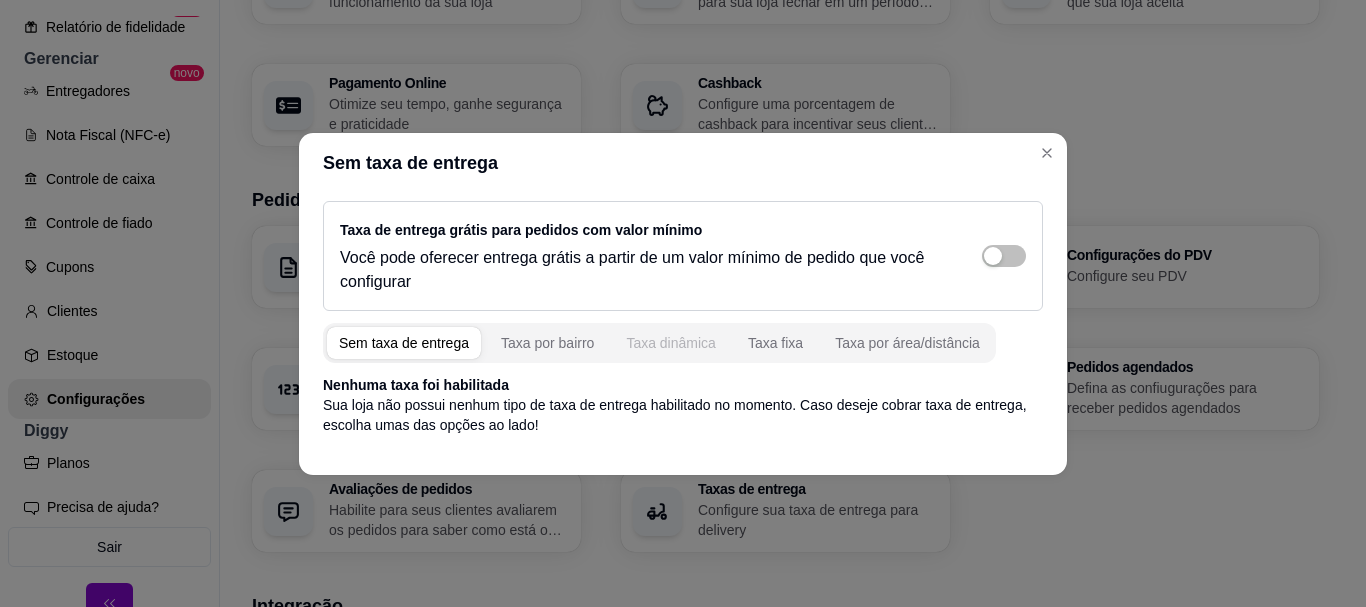 click on "Taxa dinâmica" at bounding box center [671, 343] 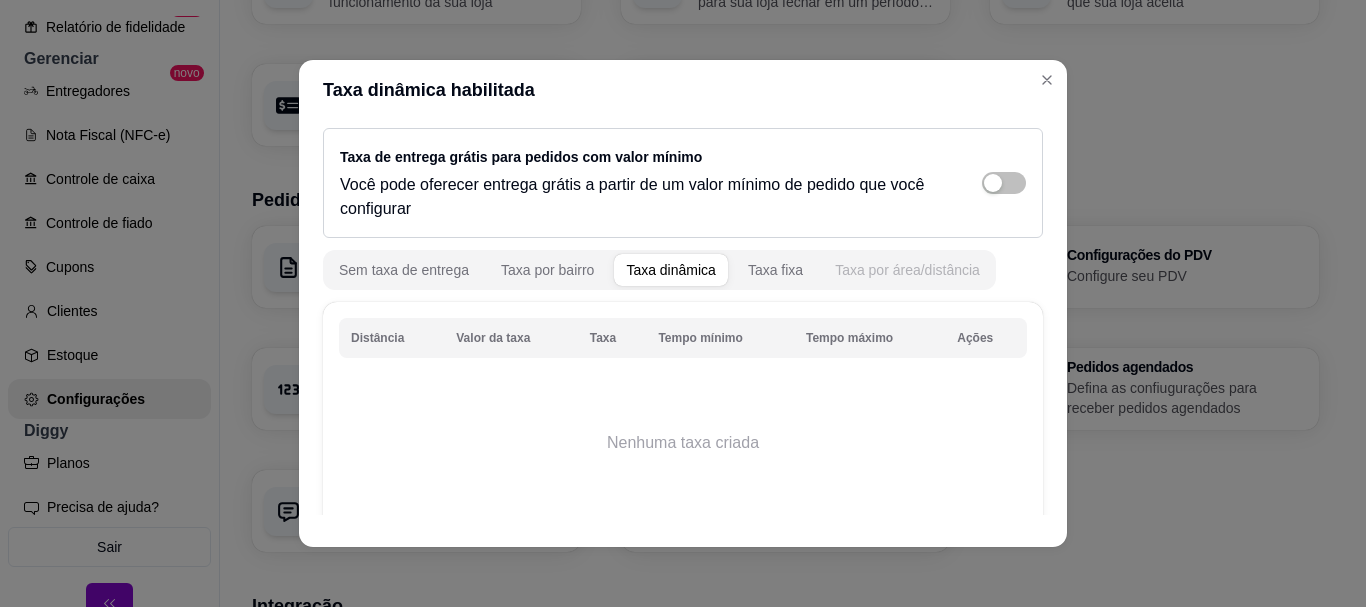 click on "Taxa por área/distância" at bounding box center [907, 270] 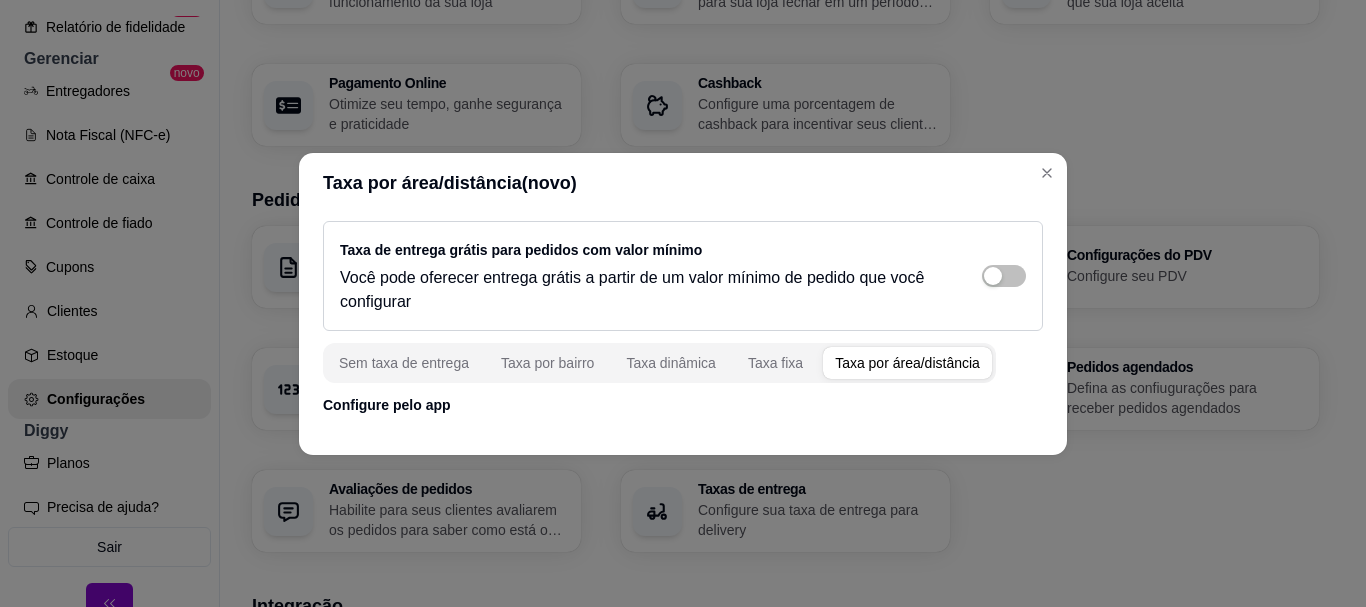 click at bounding box center (683, 439) 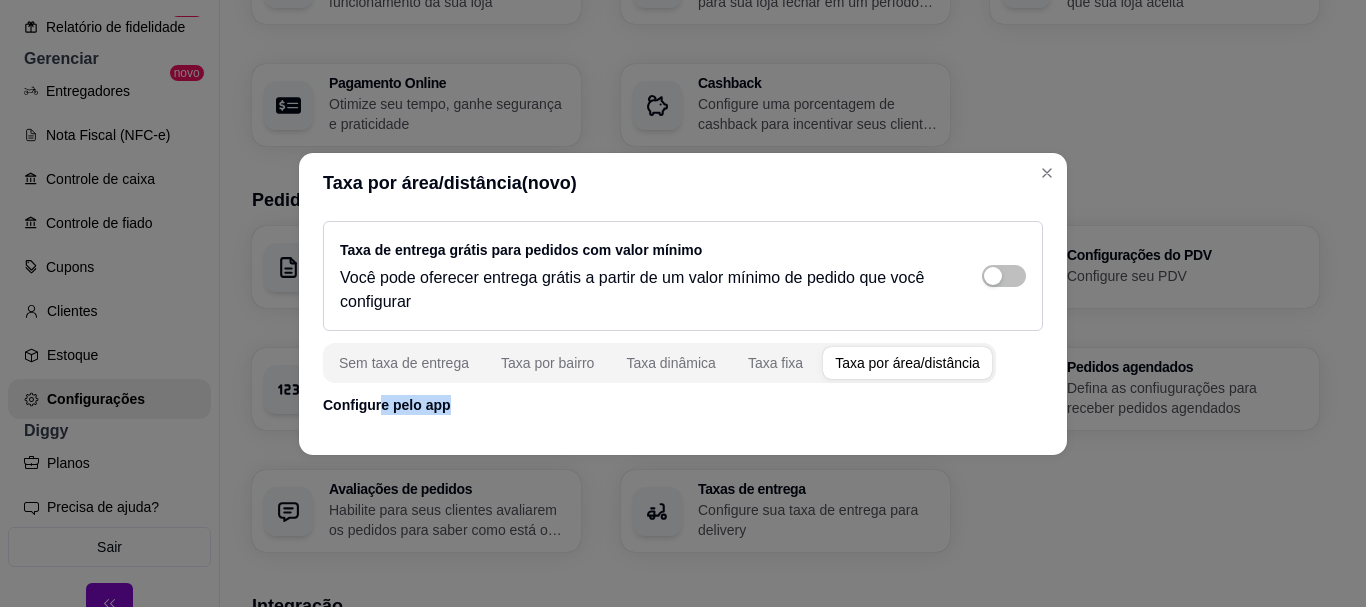 drag, startPoint x: 378, startPoint y: 405, endPoint x: 542, endPoint y: 405, distance: 164 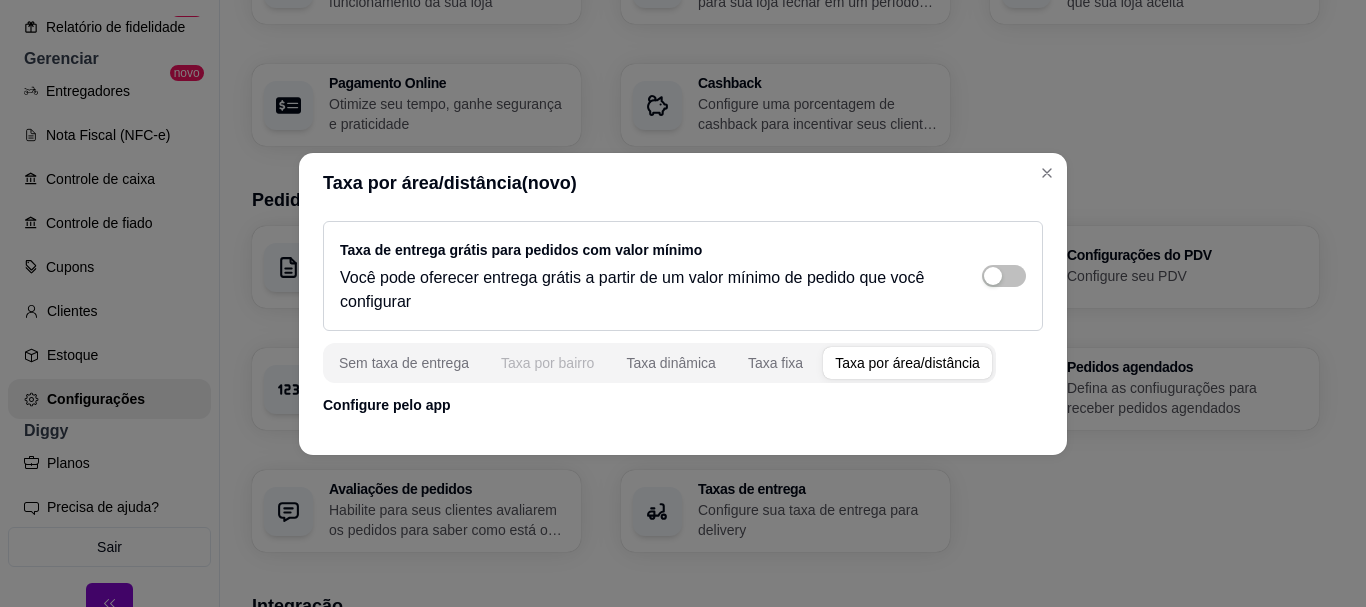 click on "Taxa por bairro" at bounding box center (547, 363) 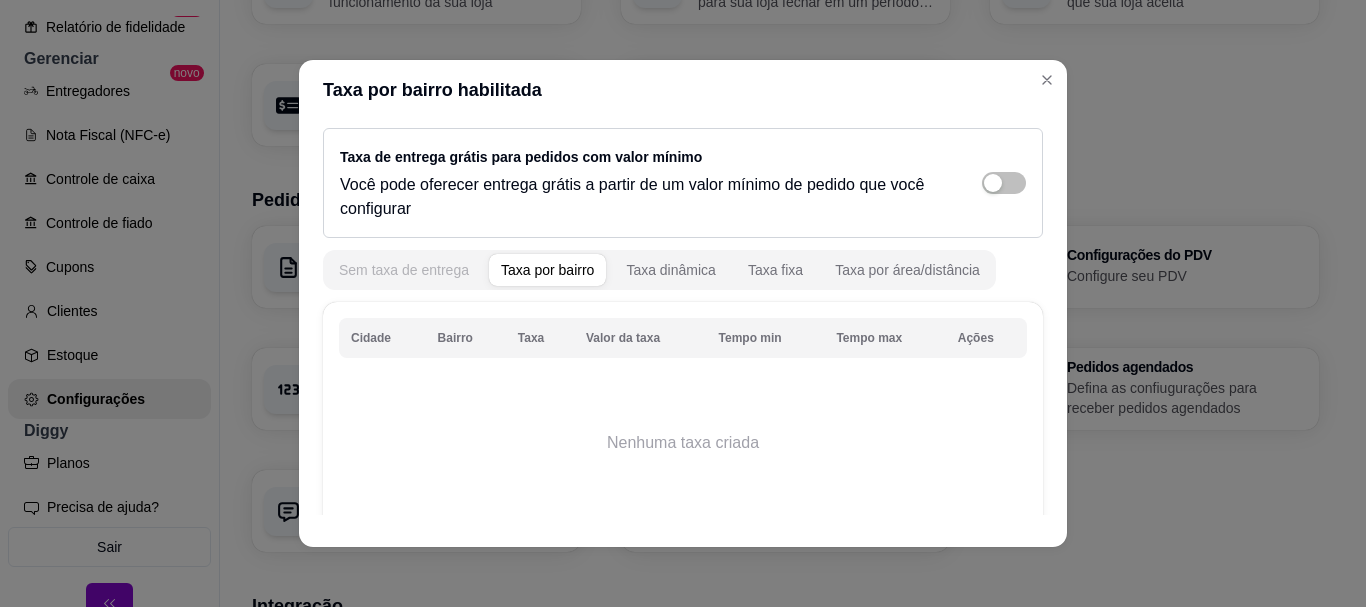 click on "Sem taxa de entrega" at bounding box center [404, 270] 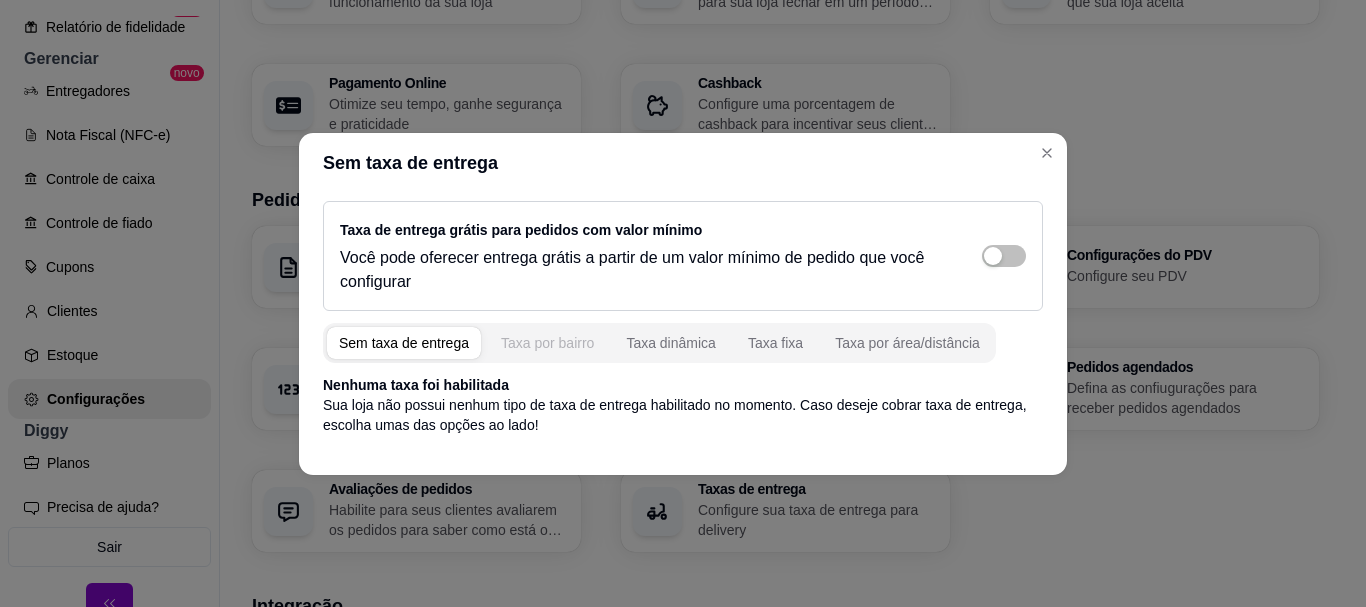click on "Taxa por bairro" at bounding box center [547, 343] 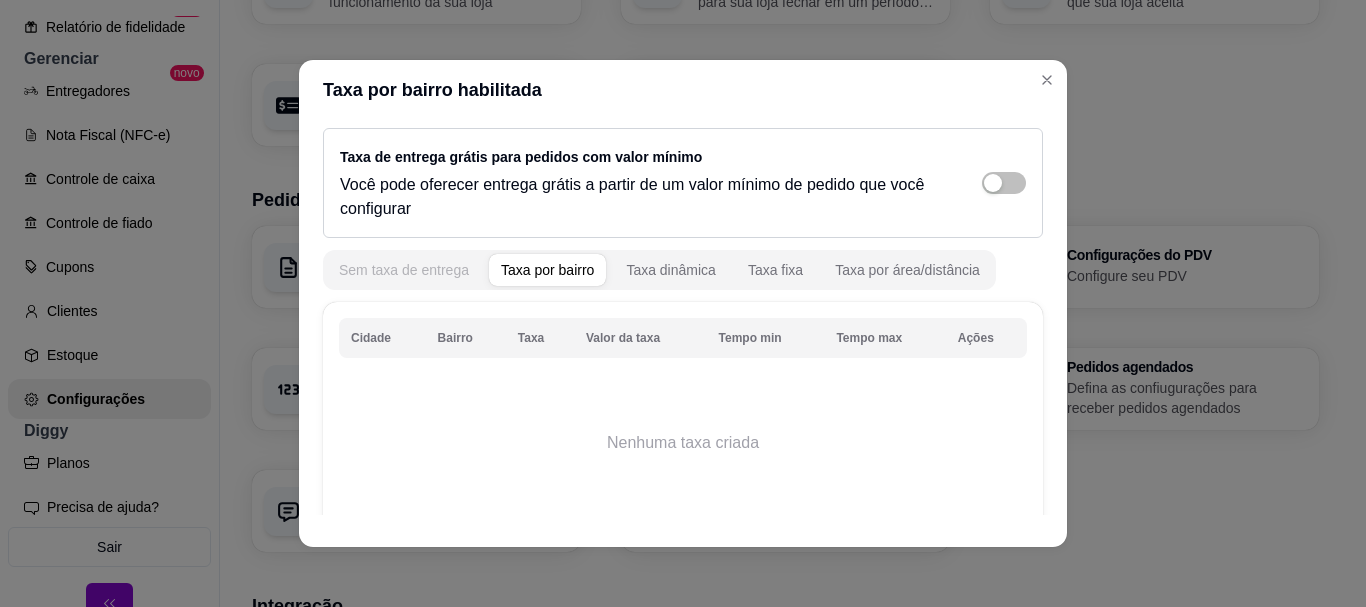 click on "Sem taxa de entrega" at bounding box center (404, 270) 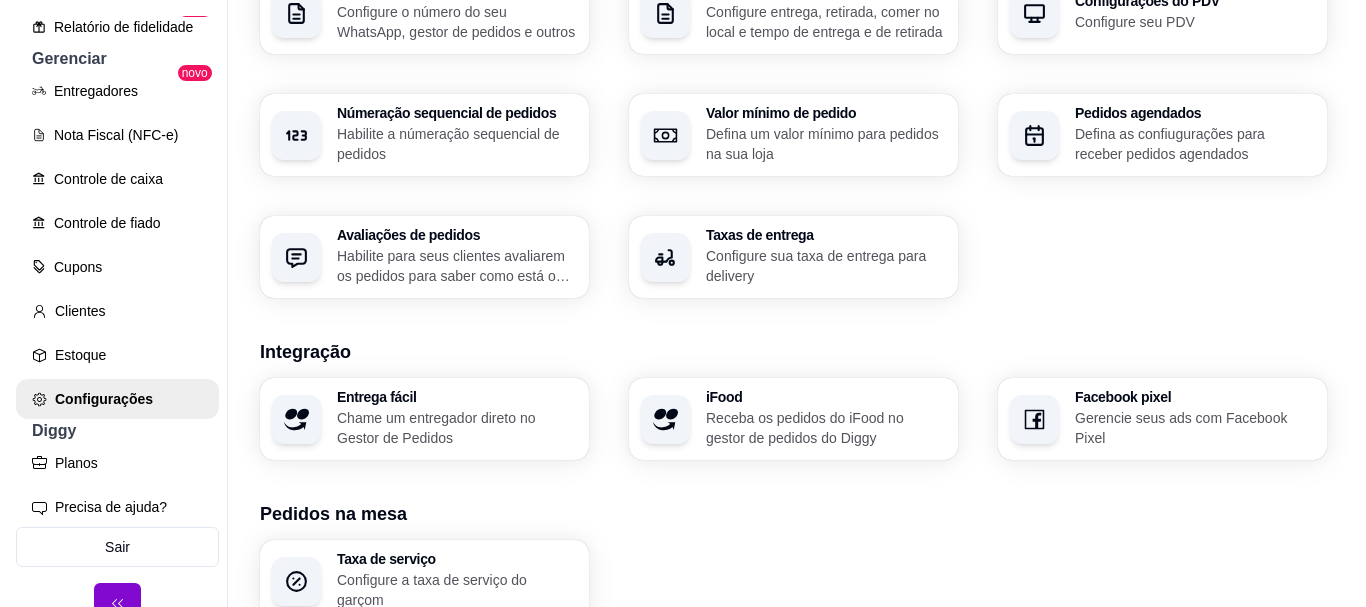 scroll, scrollTop: 500, scrollLeft: 0, axis: vertical 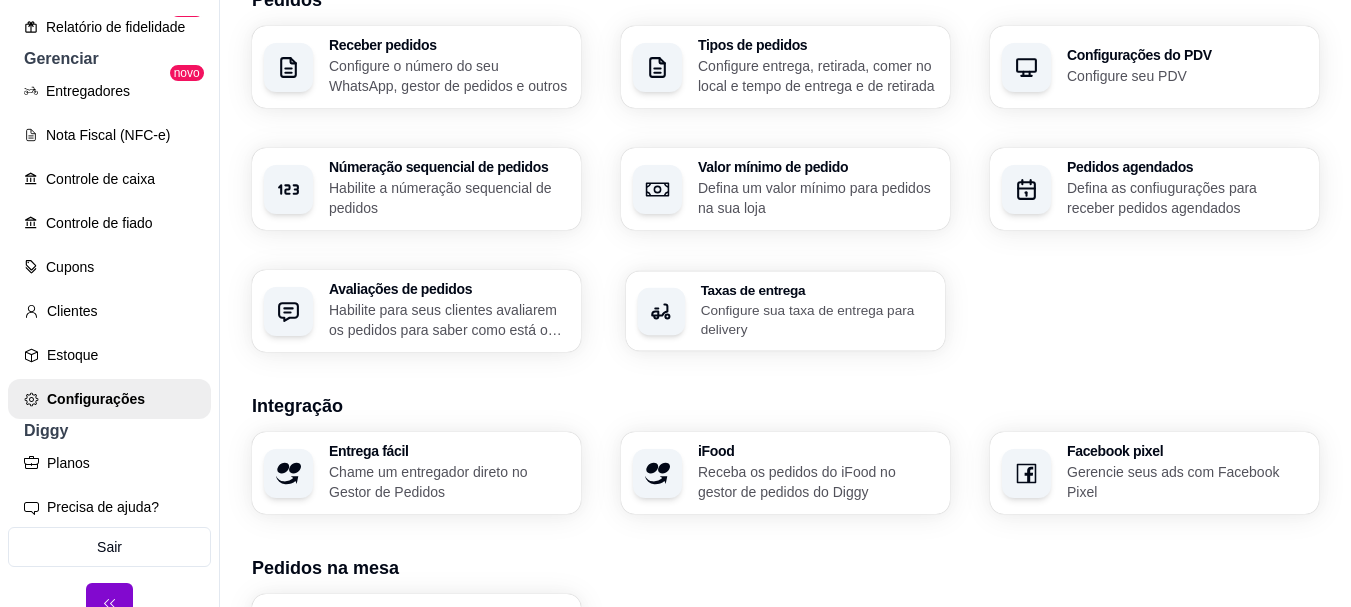 click on "Configure sua taxa de entrega para delivery" at bounding box center (817, 319) 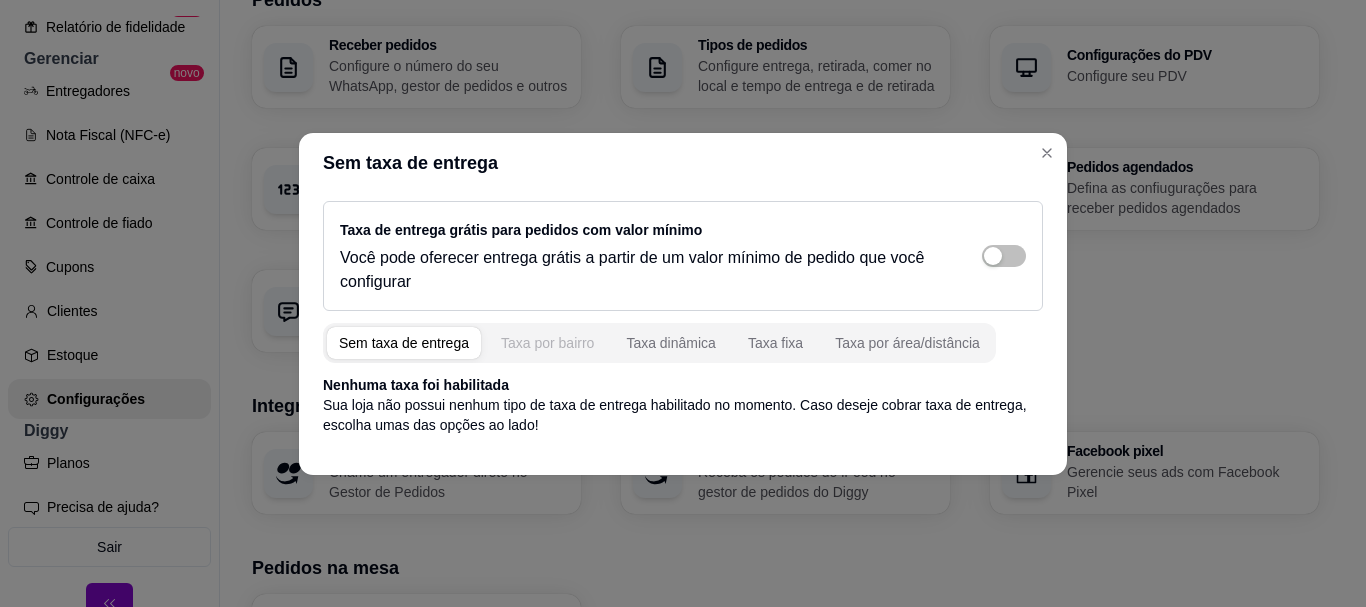 click on "Taxa por bairro" at bounding box center (547, 343) 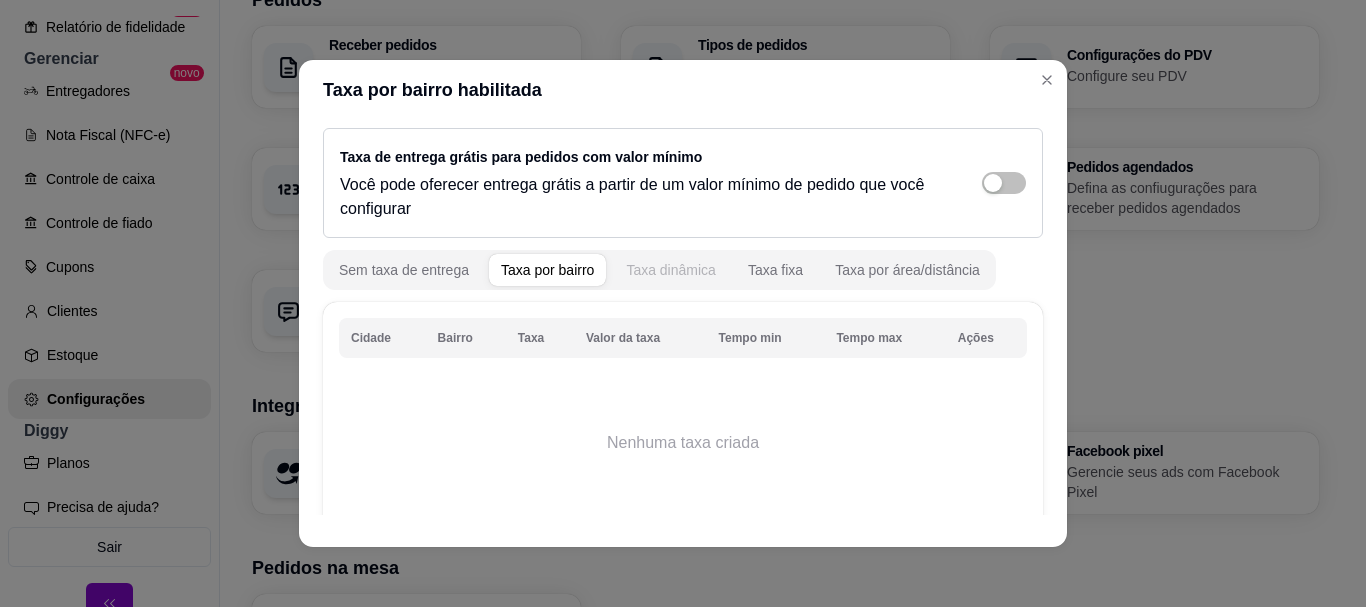 click on "Taxa dinâmica" at bounding box center [671, 270] 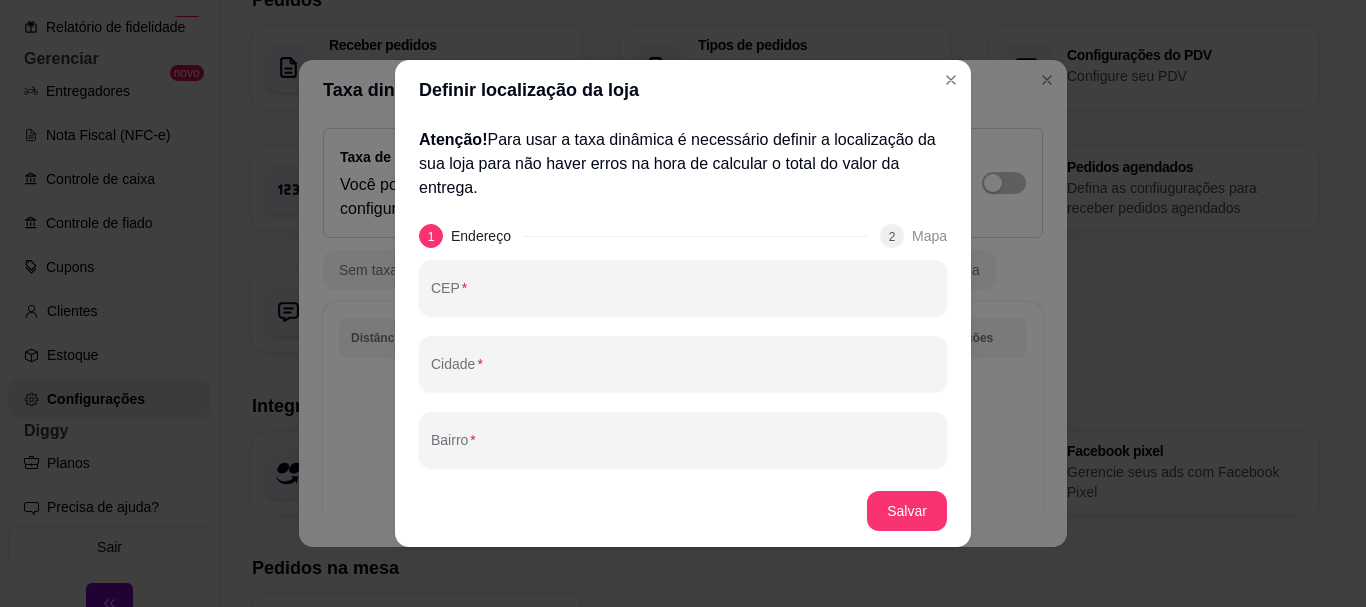 drag, startPoint x: 559, startPoint y: 164, endPoint x: 938, endPoint y: 185, distance: 379.58136 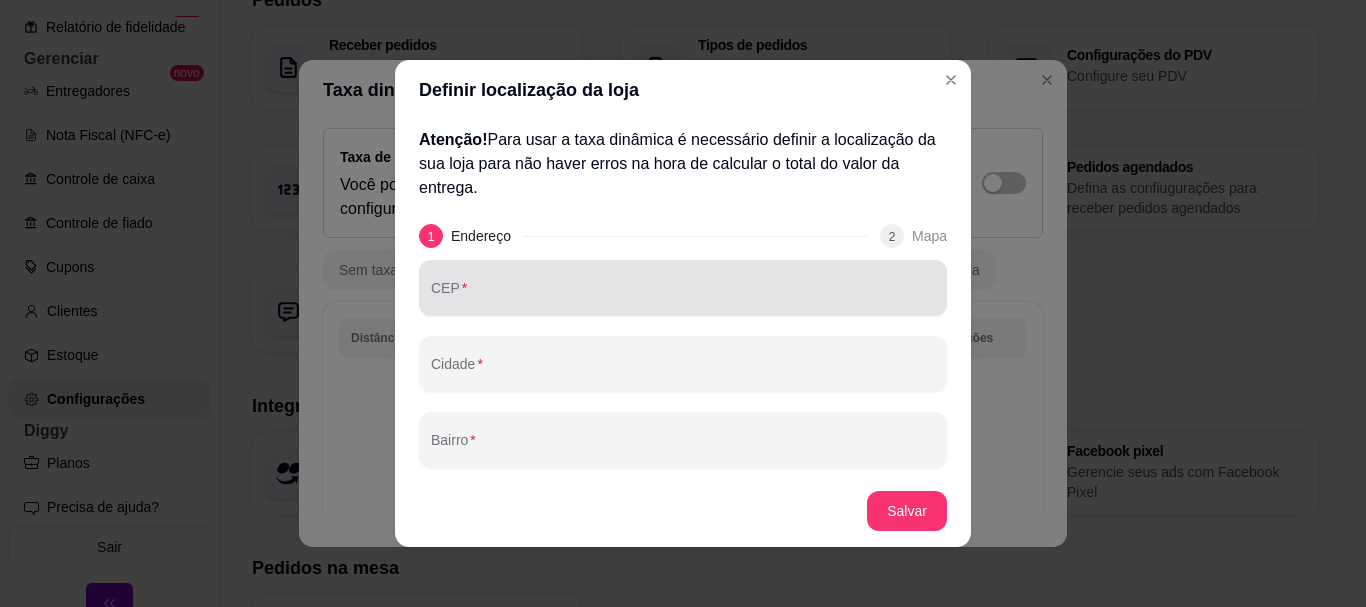 click on "CEP" at bounding box center (683, 296) 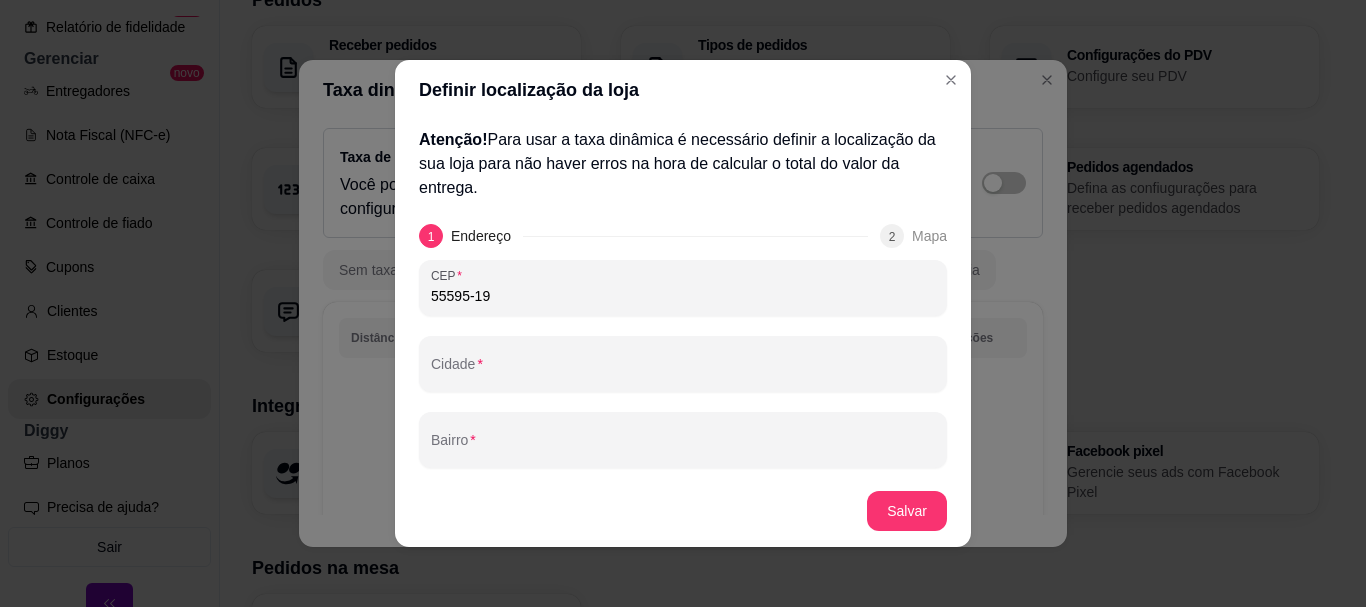 type on "55595-193" 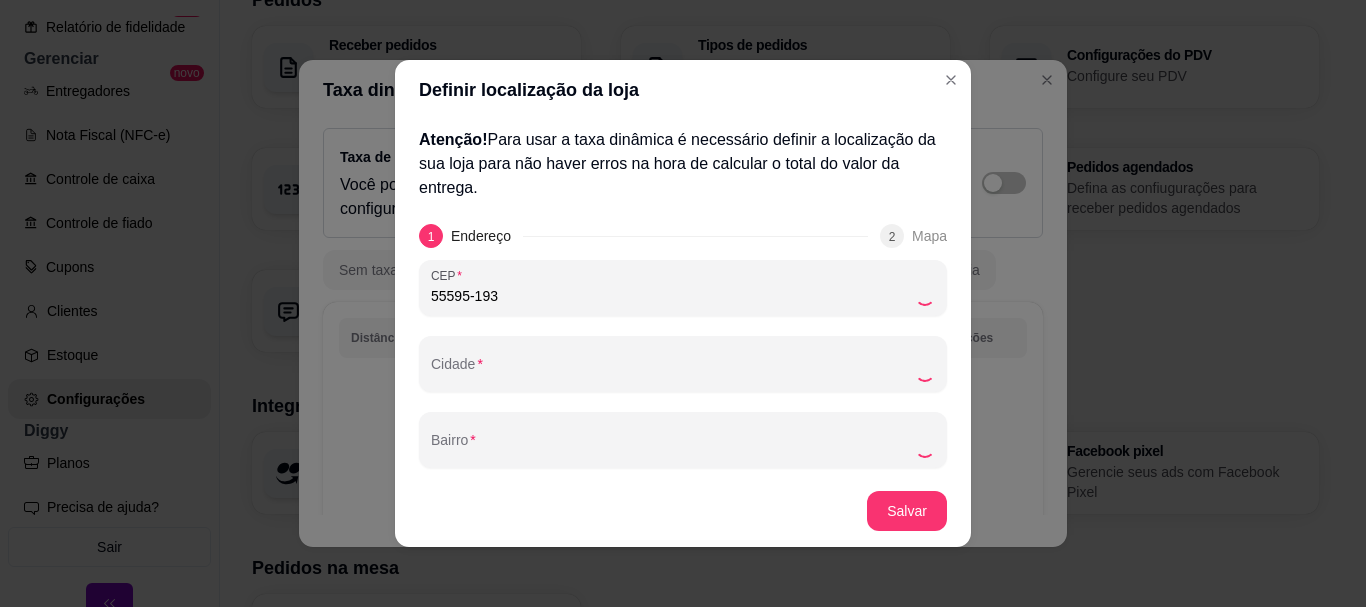 type on "Ipojuca" 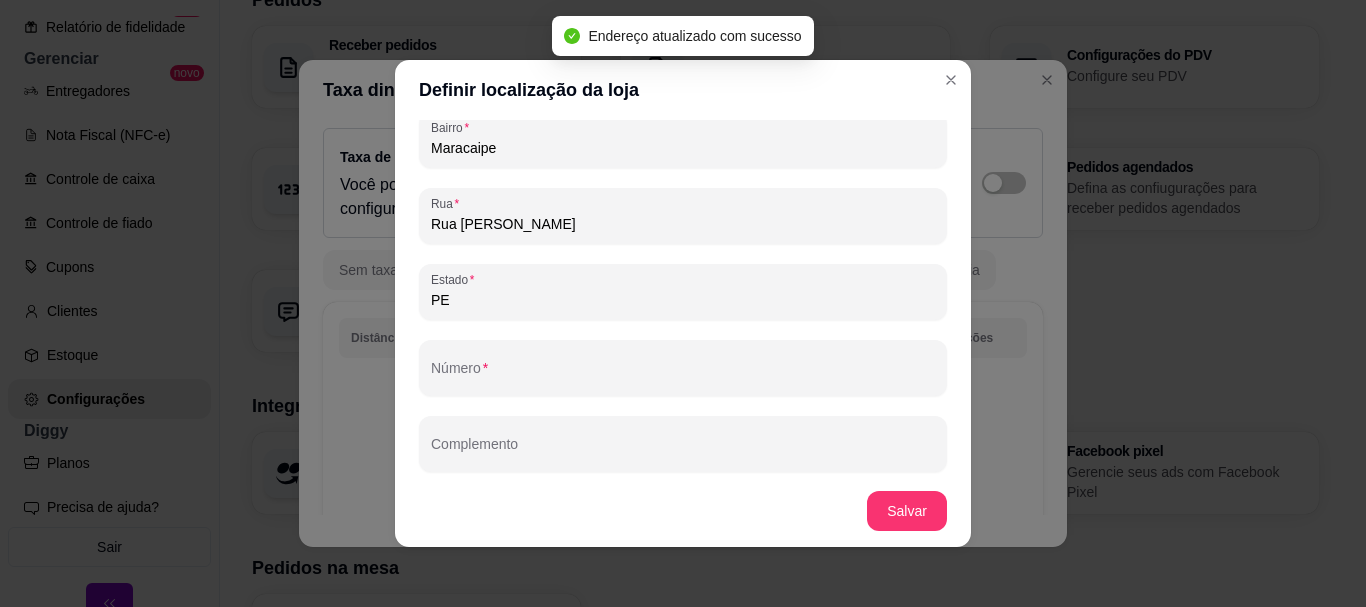 scroll, scrollTop: 305, scrollLeft: 0, axis: vertical 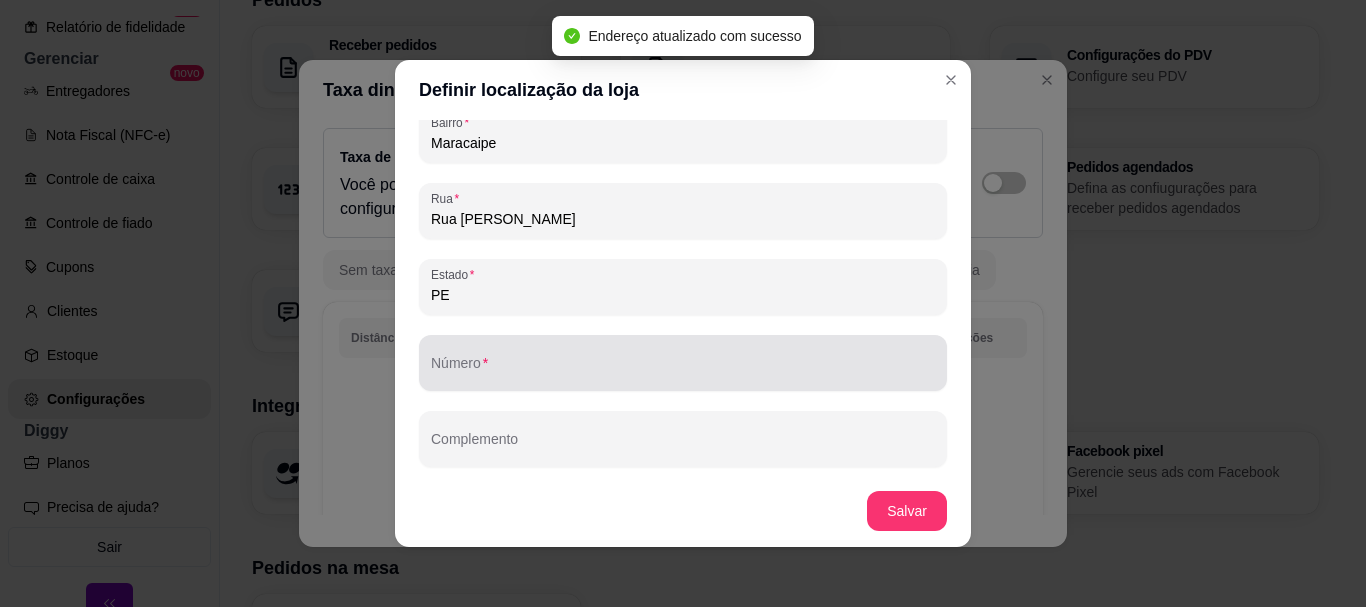 type on "55595-193" 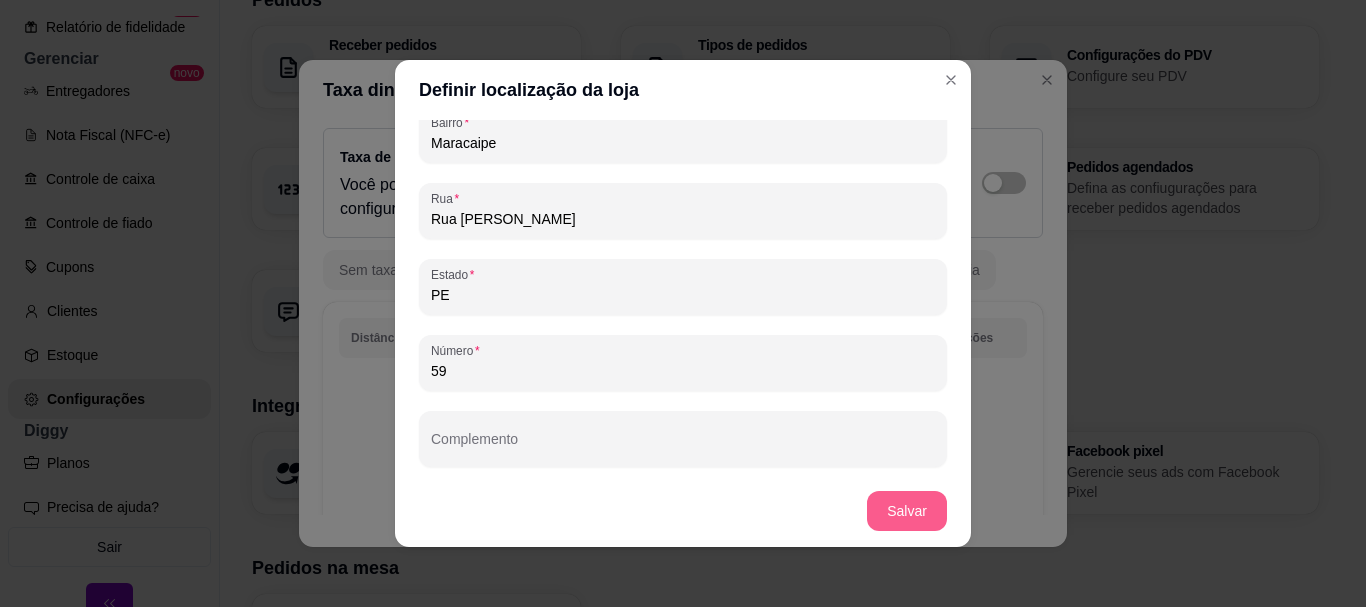 type on "59" 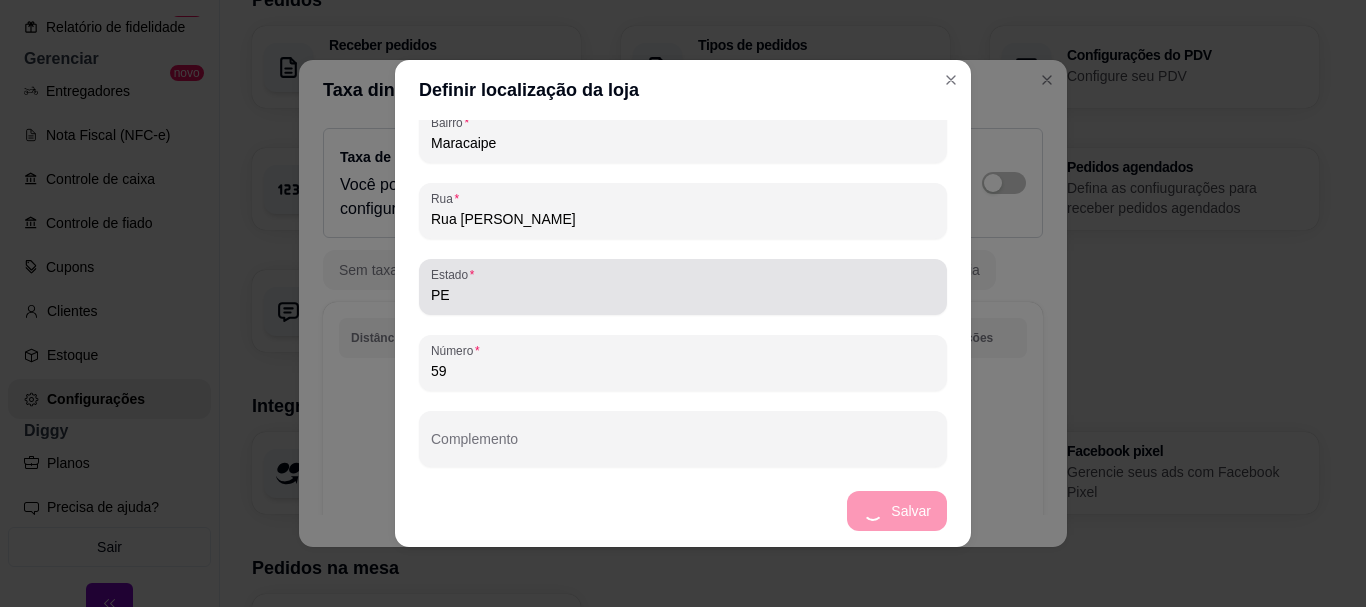 scroll, scrollTop: 0, scrollLeft: 0, axis: both 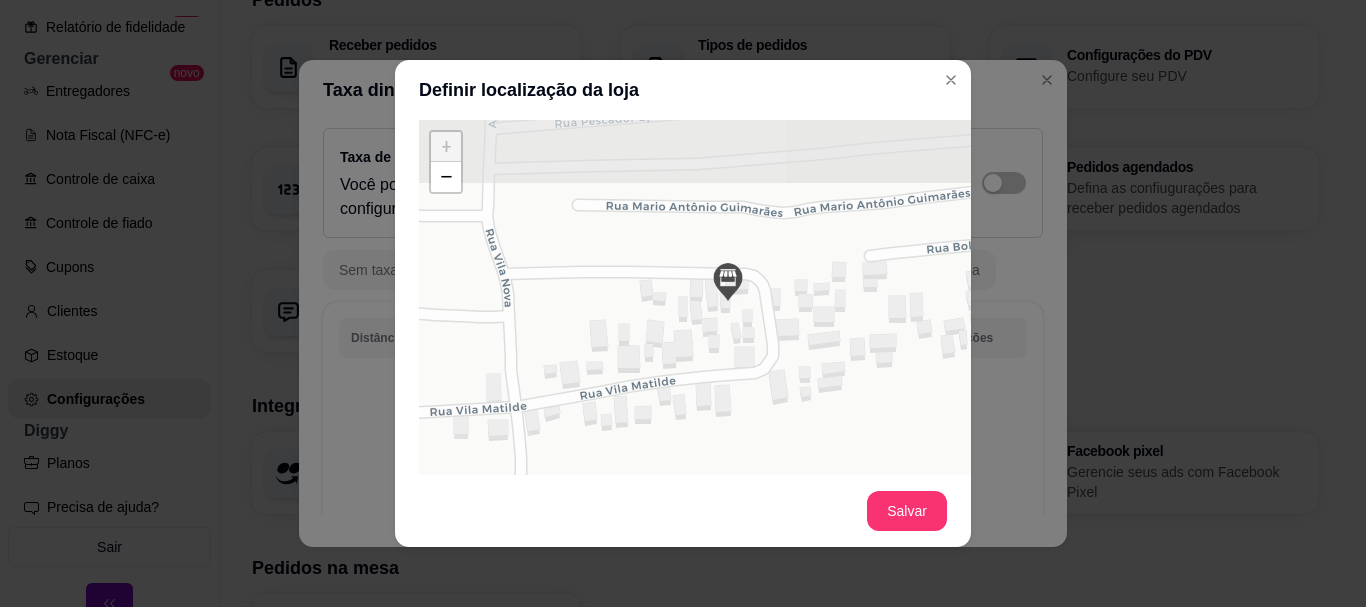 drag, startPoint x: 703, startPoint y: 362, endPoint x: 736, endPoint y: 587, distance: 227.40712 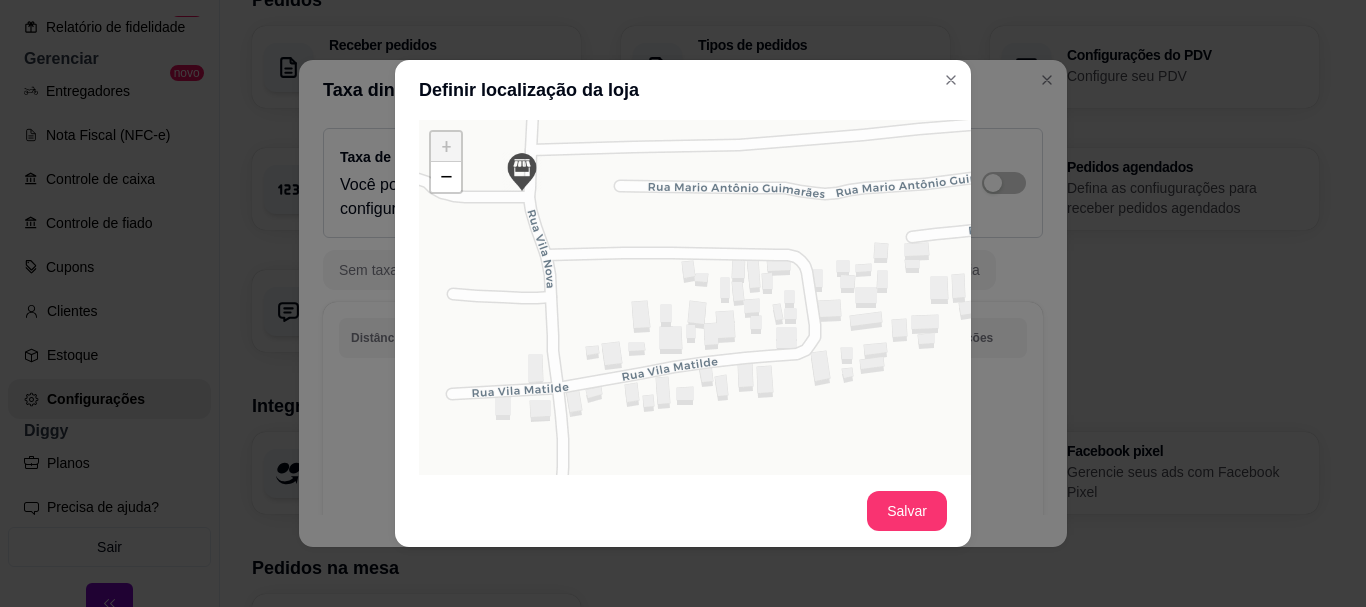 drag, startPoint x: 756, startPoint y: 262, endPoint x: 508, endPoint y: 171, distance: 264.16852 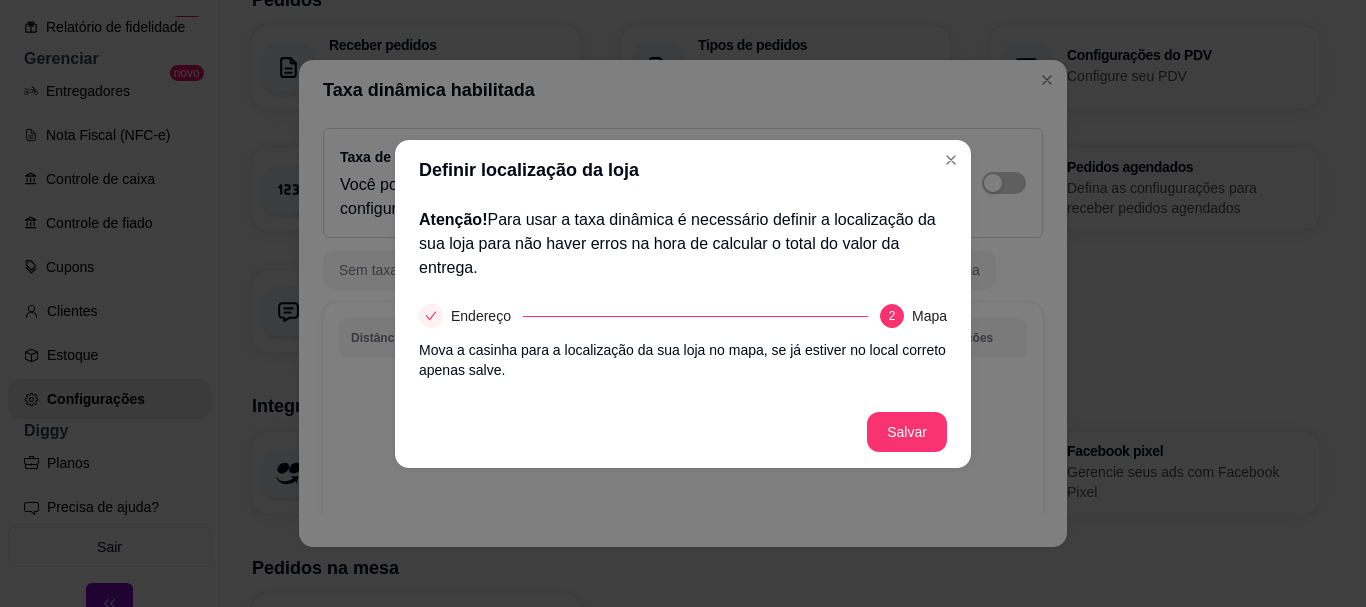 scroll, scrollTop: 0, scrollLeft: 0, axis: both 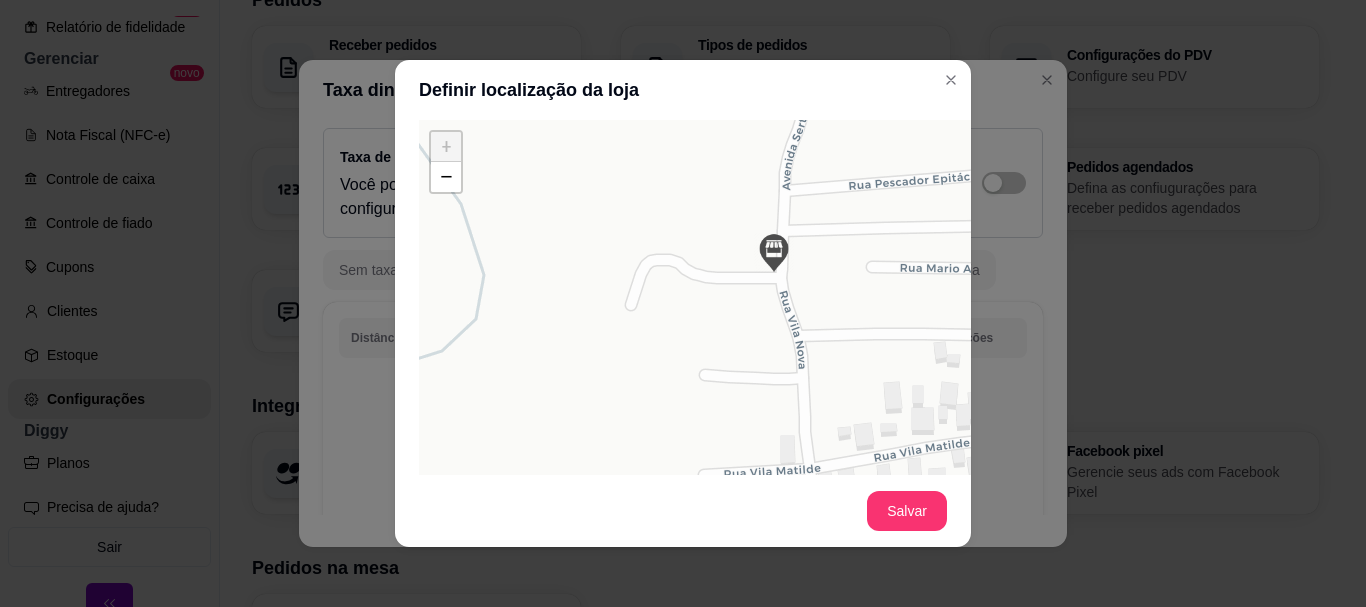 drag, startPoint x: 797, startPoint y: 389, endPoint x: 845, endPoint y: 216, distance: 179.5355 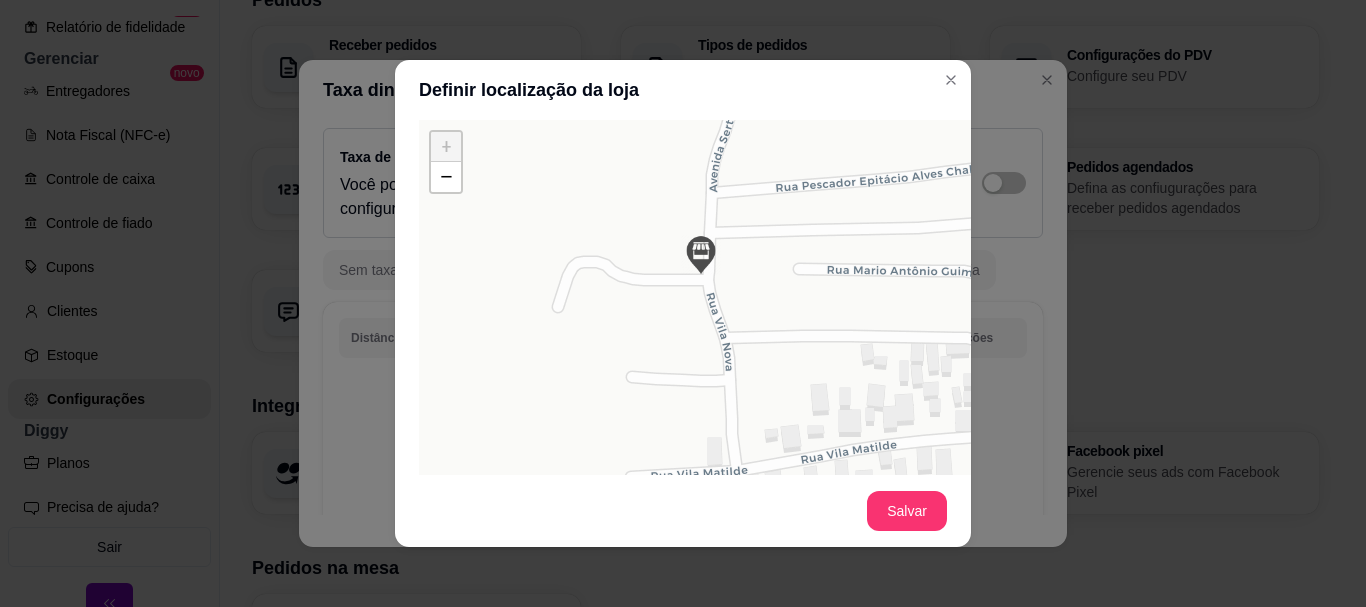 drag, startPoint x: 838, startPoint y: 355, endPoint x: 772, endPoint y: 363, distance: 66.48308 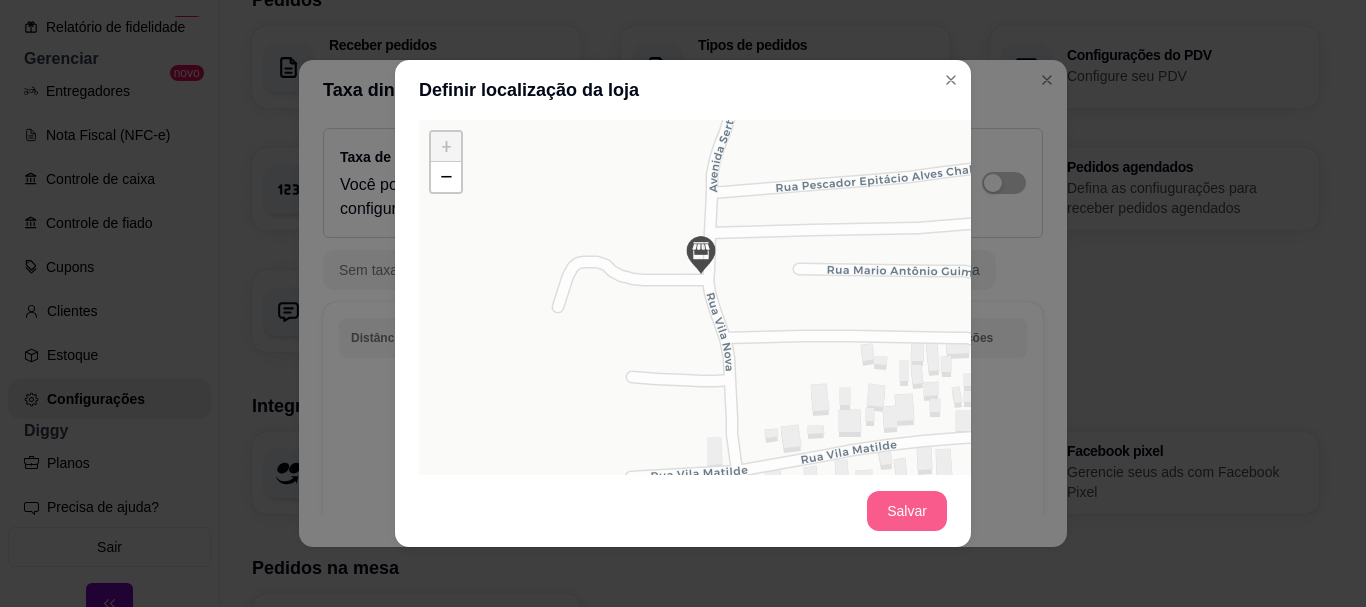 click on "Salvar" at bounding box center (907, 511) 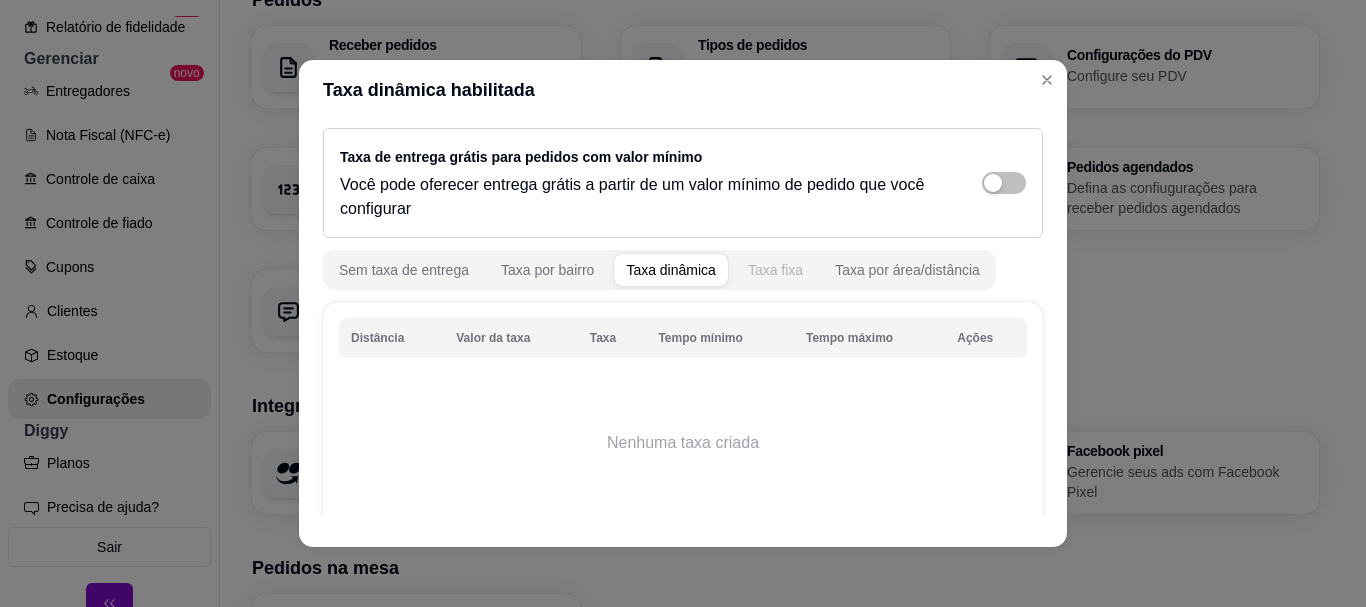 click on "Taxa fixa" at bounding box center (775, 270) 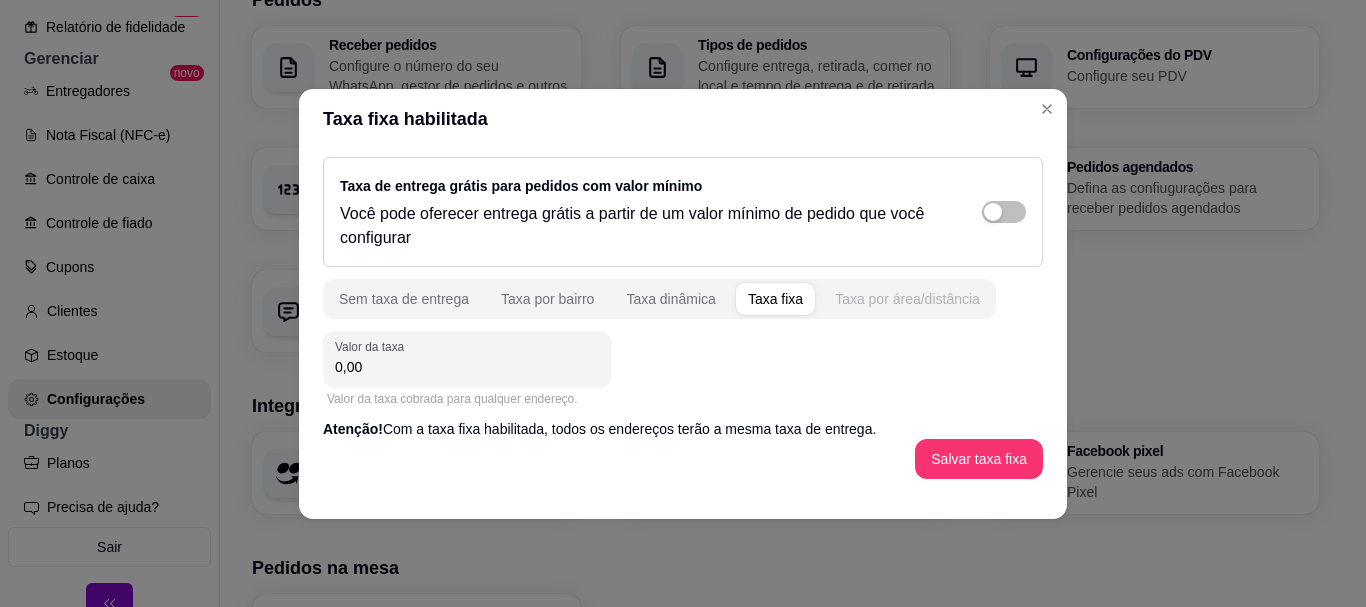click on "Taxa por área/distância" at bounding box center (907, 299) 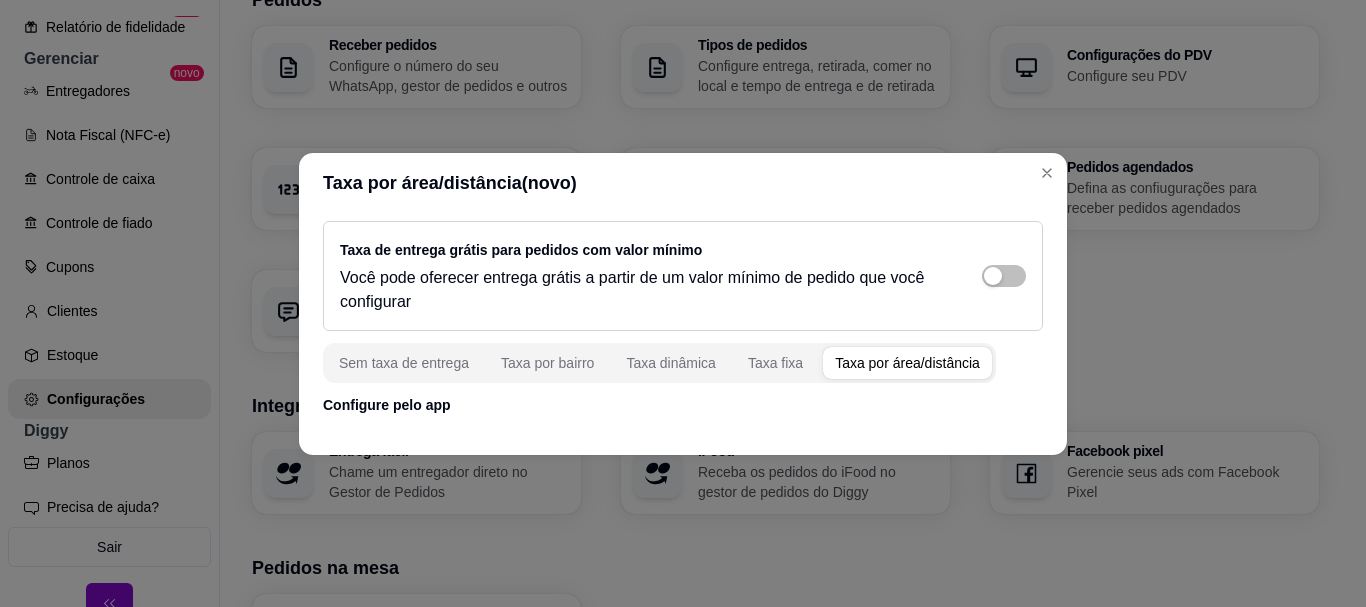 click on "Taxa de entrega grátis para pedidos com valor mínimo Você pode oferecer entrega grátis a partir de um valor mínimo de pedido que você configurar Sem taxa de entrega Taxa por bairro Taxa dinâmica Taxa fixa Taxa por área/distância Configure pelo app" at bounding box center (683, 318) 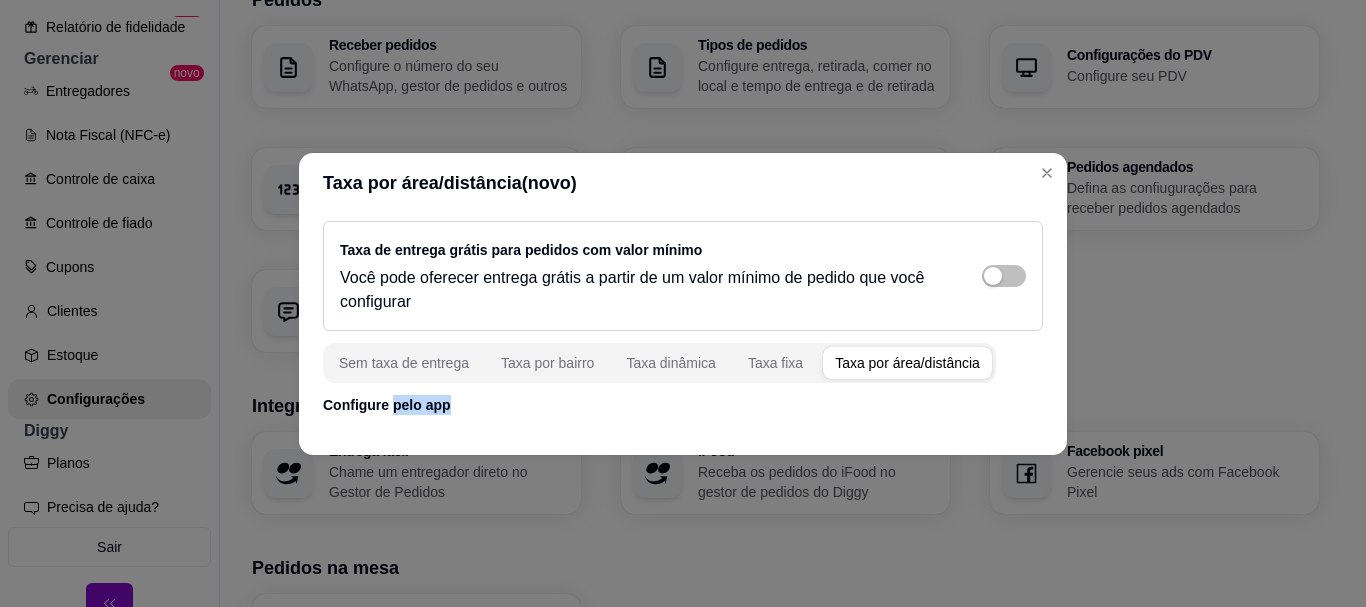 drag, startPoint x: 398, startPoint y: 408, endPoint x: 492, endPoint y: 412, distance: 94.08507 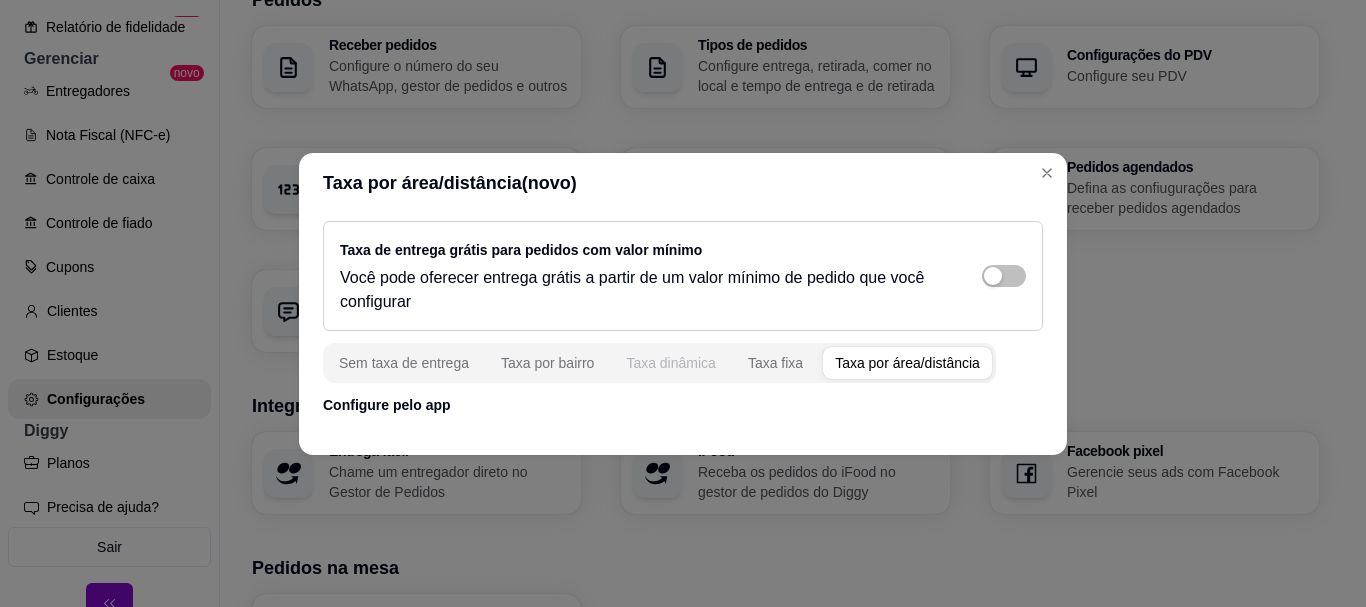 click on "Taxa dinâmica" at bounding box center [671, 363] 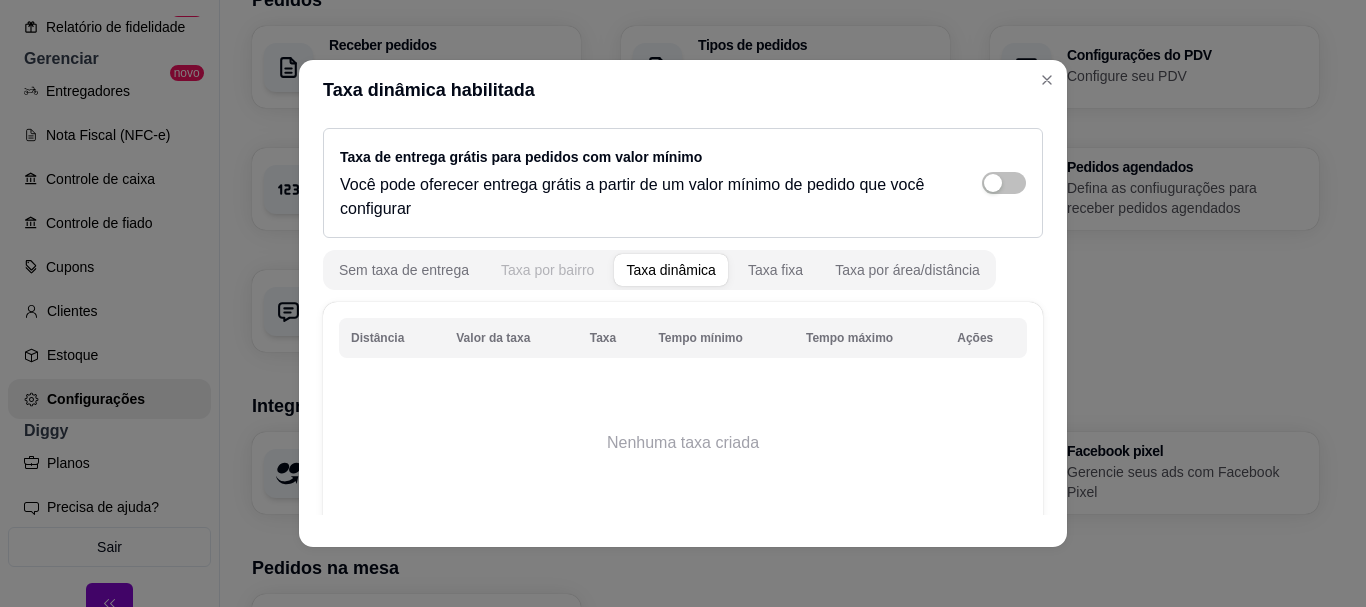 click on "Taxa por bairro" at bounding box center [547, 270] 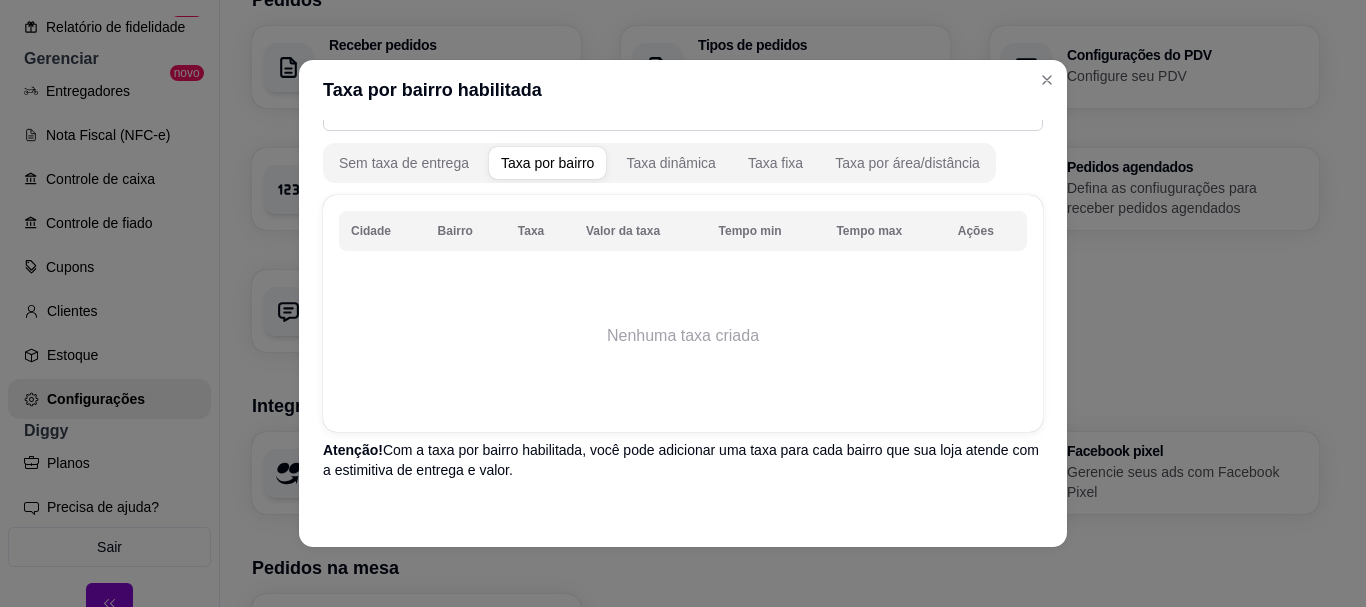 scroll, scrollTop: 160, scrollLeft: 0, axis: vertical 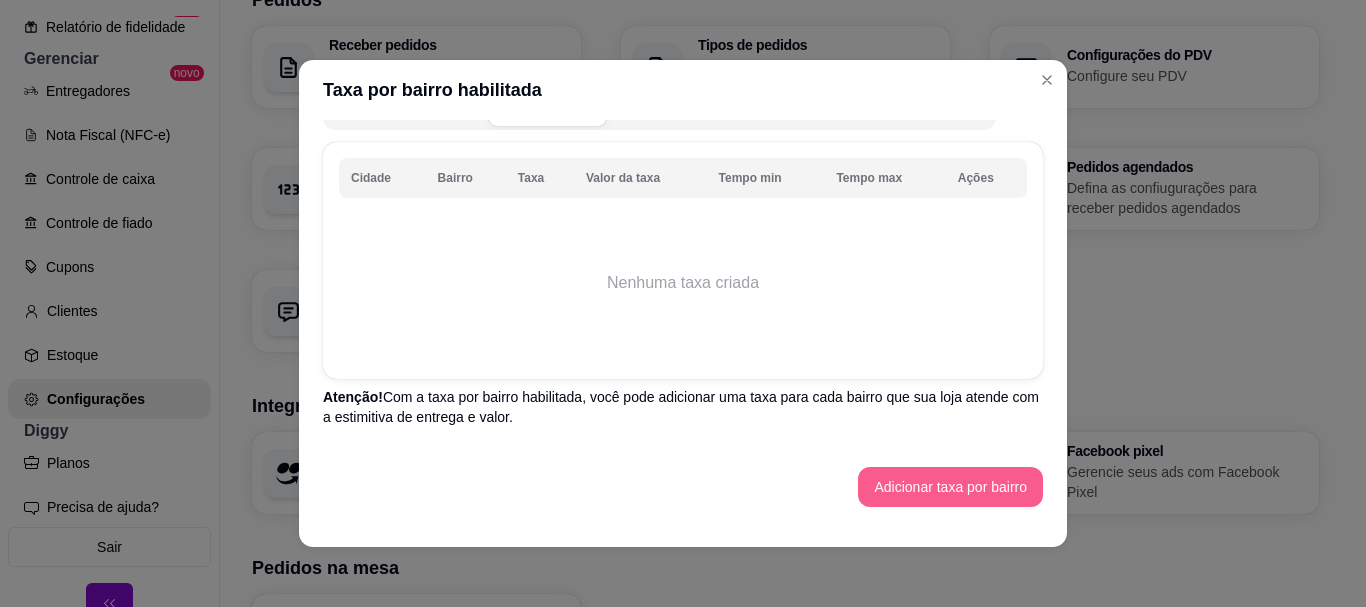click on "Adicionar taxa por bairro" at bounding box center (950, 487) 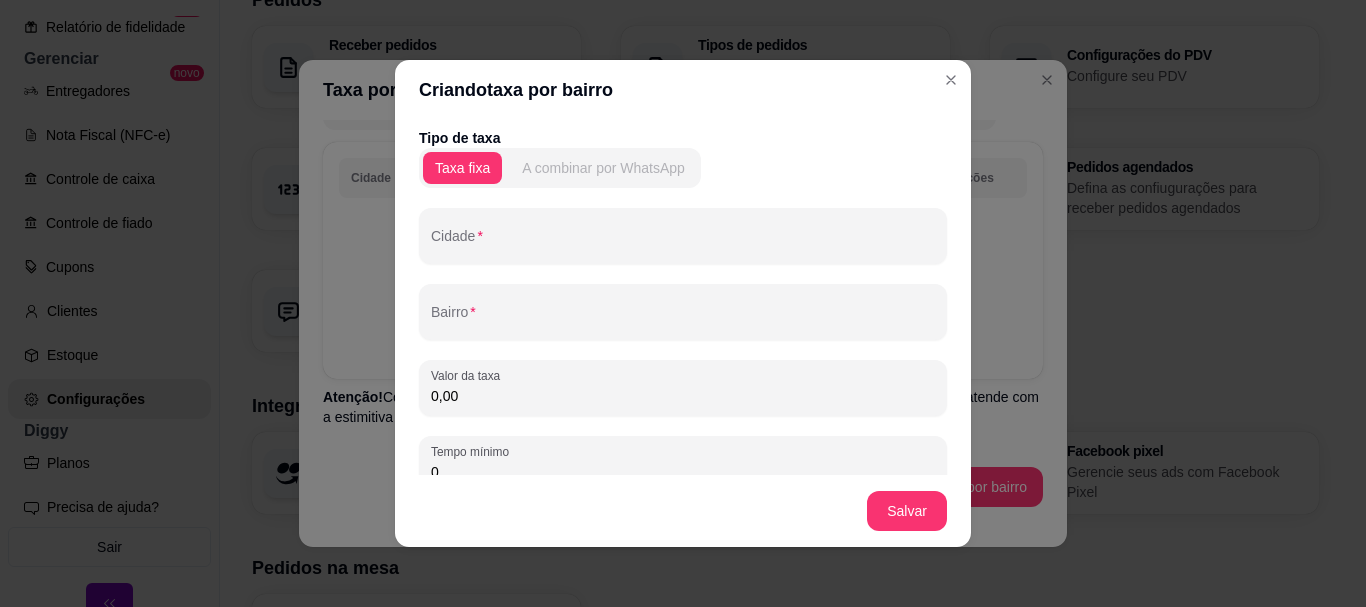 click on "A combinar por WhatsApp" at bounding box center (603, 168) 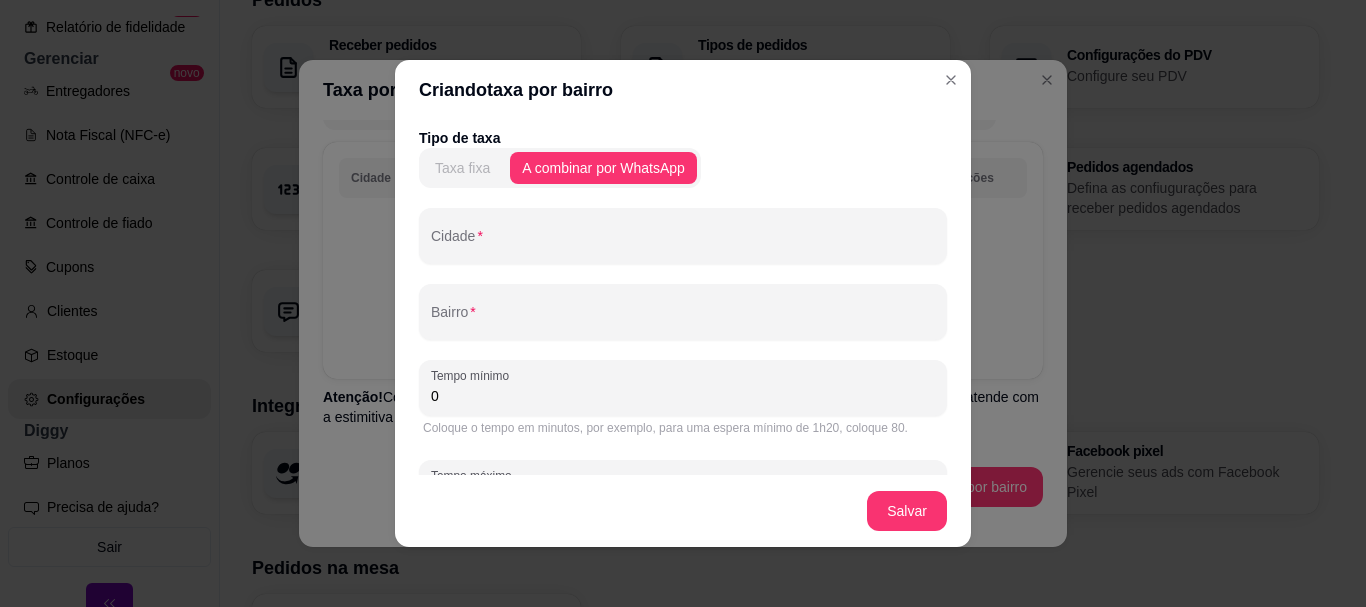click on "Taxa fixa" at bounding box center (462, 168) 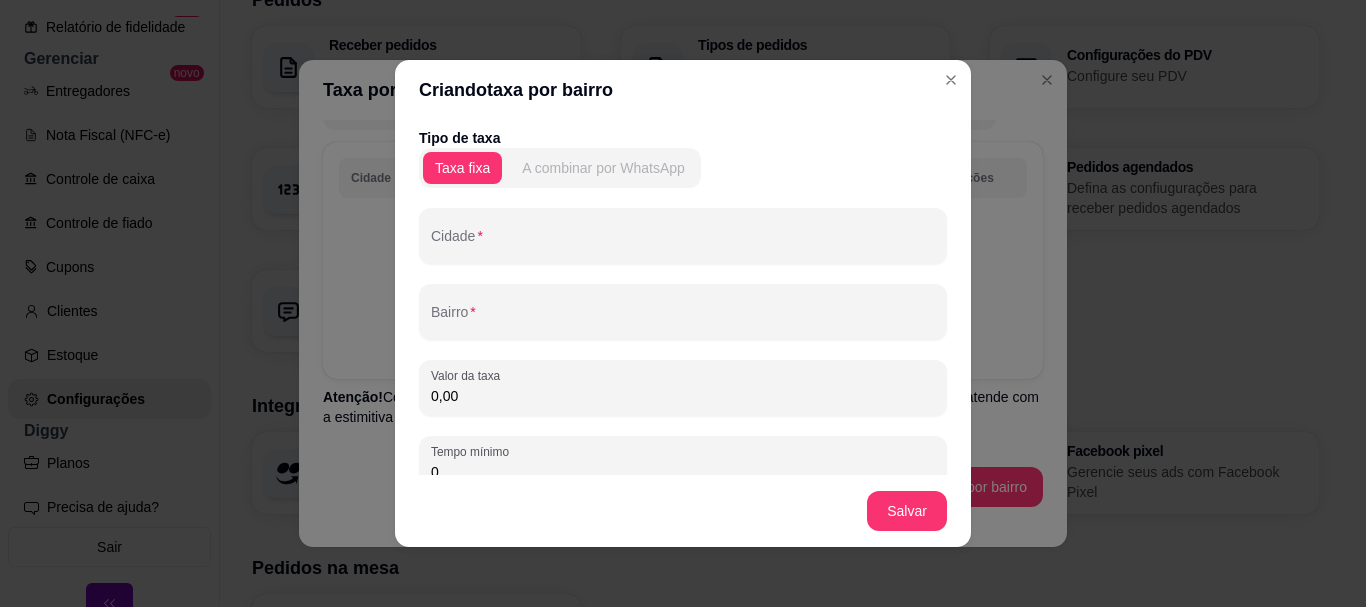 click on "A combinar por WhatsApp" at bounding box center (603, 168) 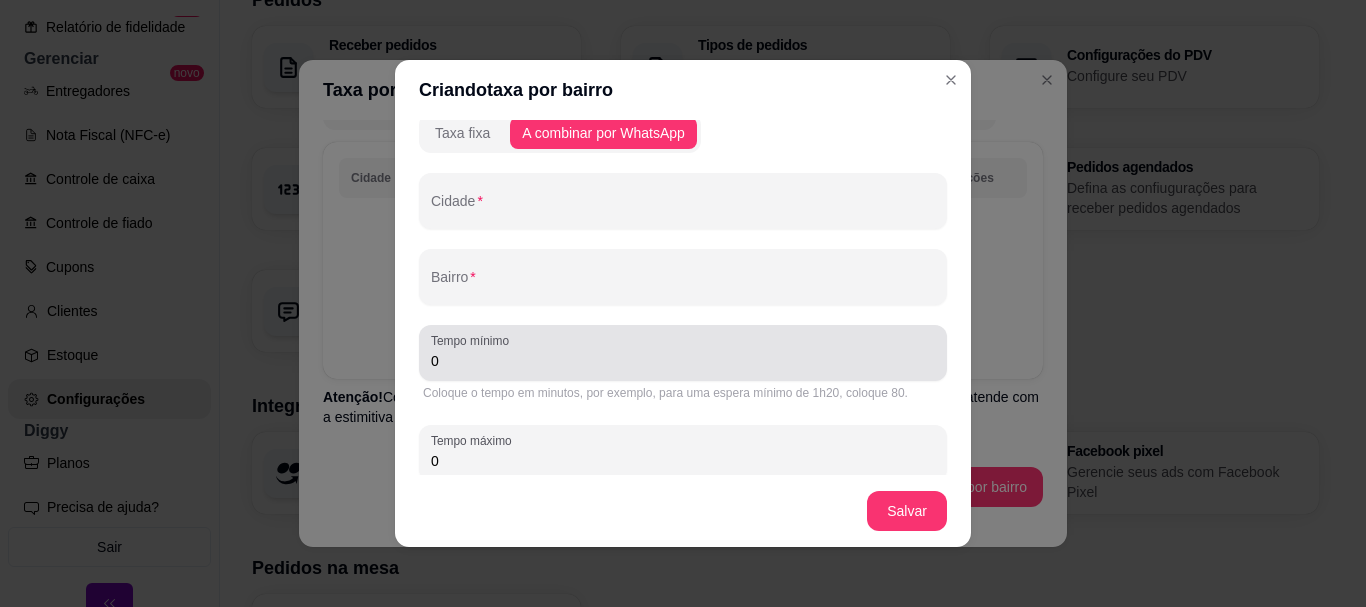 scroll, scrollTop: 0, scrollLeft: 0, axis: both 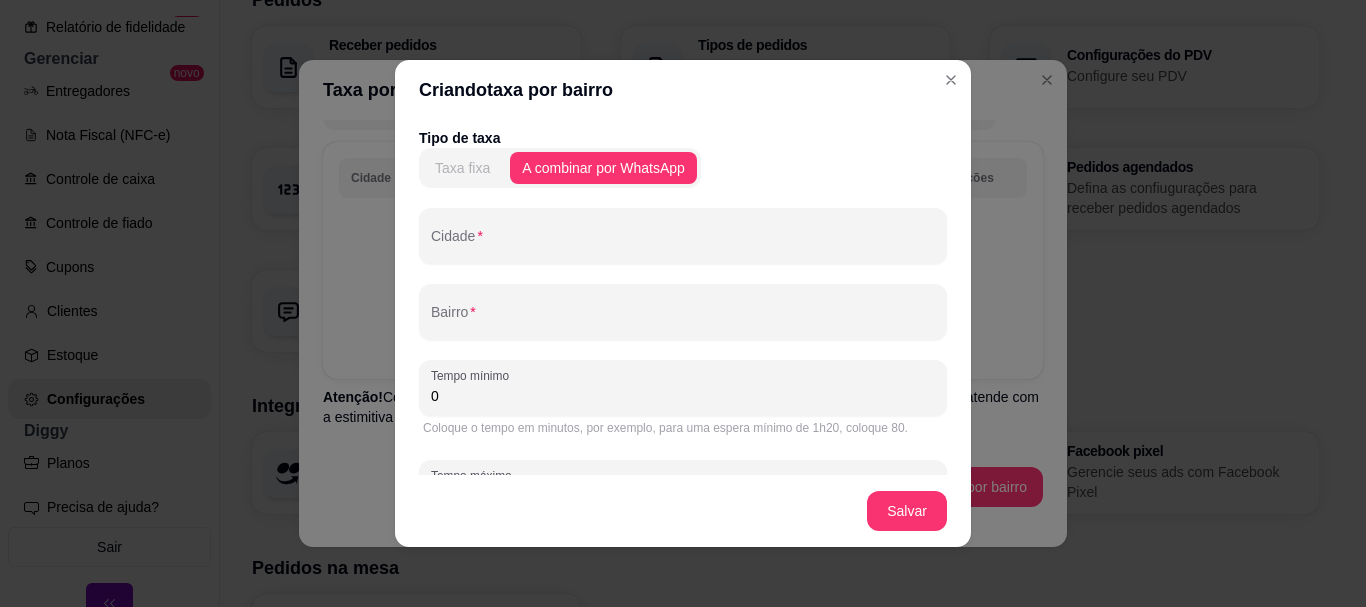 click on "Taxa fixa" at bounding box center [462, 168] 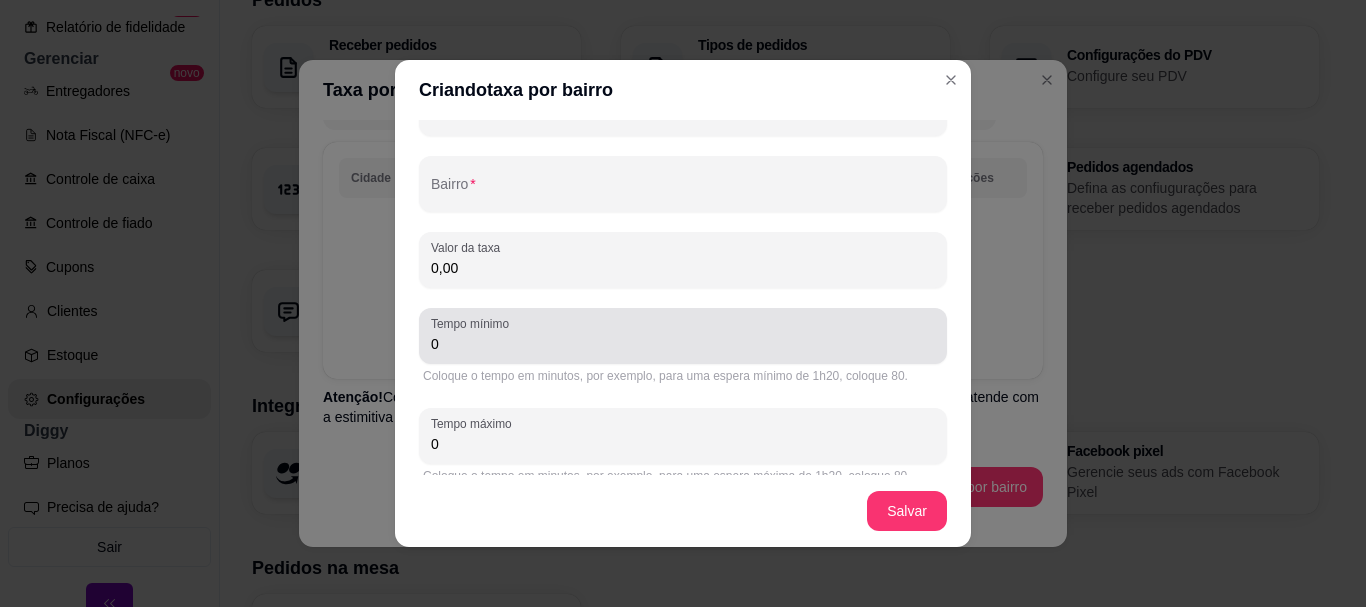 scroll, scrollTop: 149, scrollLeft: 0, axis: vertical 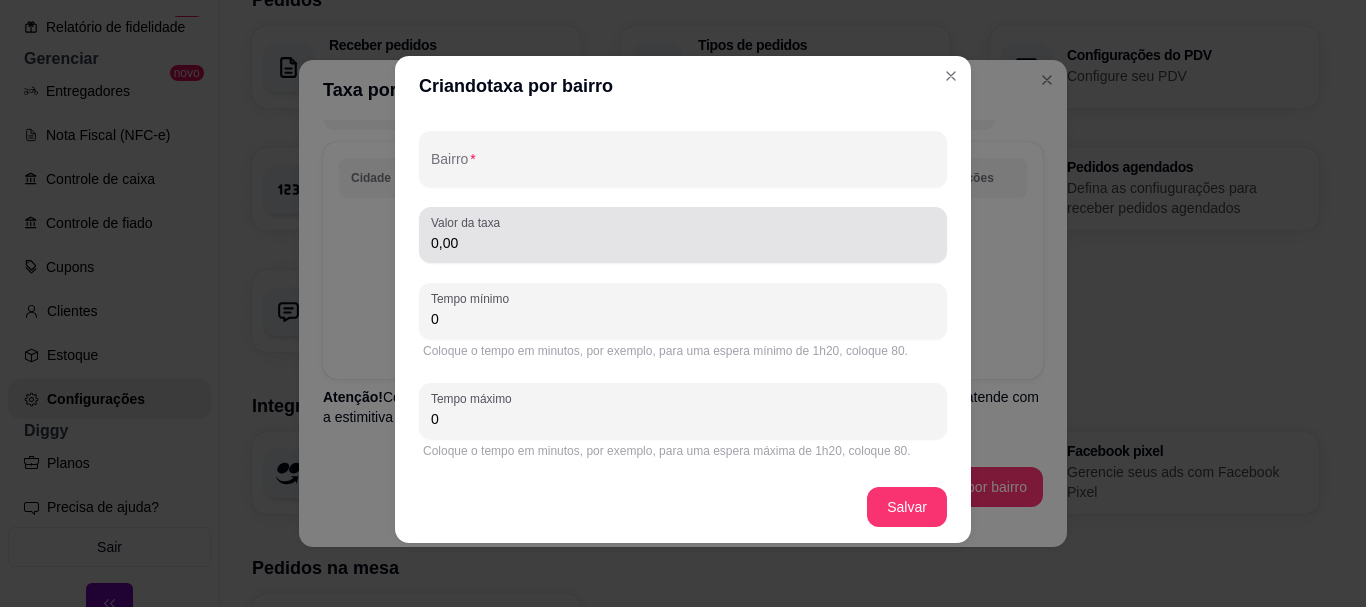 click on "0,00" at bounding box center (683, 243) 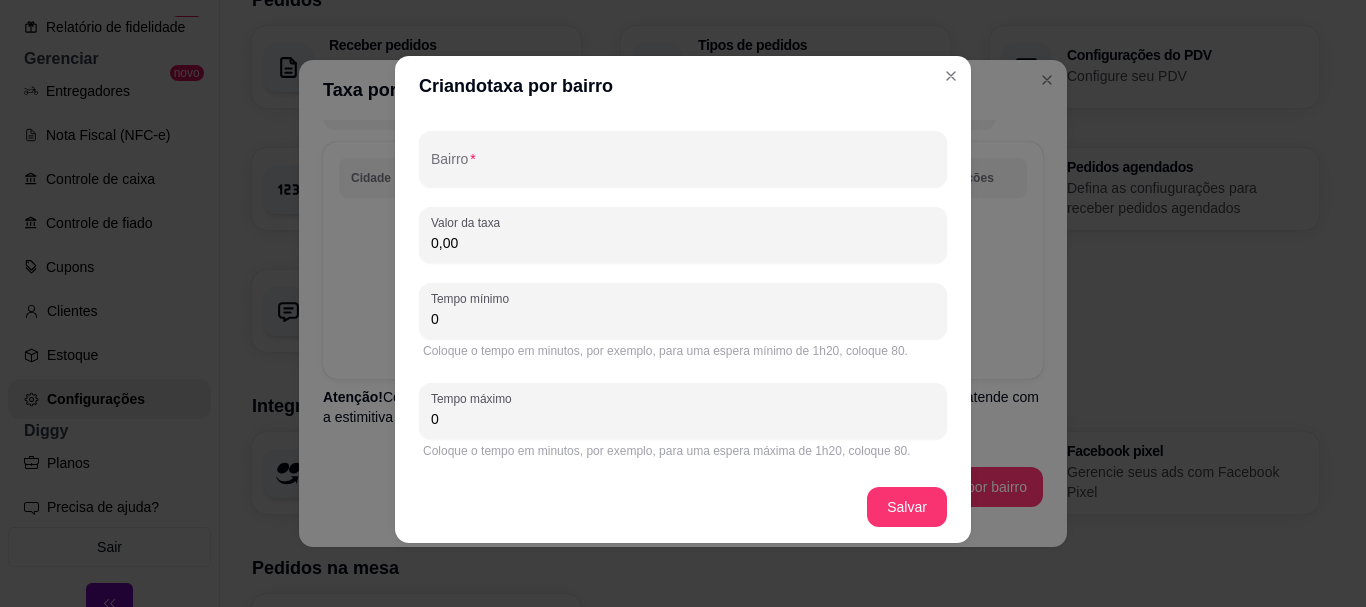 click on "0,00" at bounding box center [683, 243] 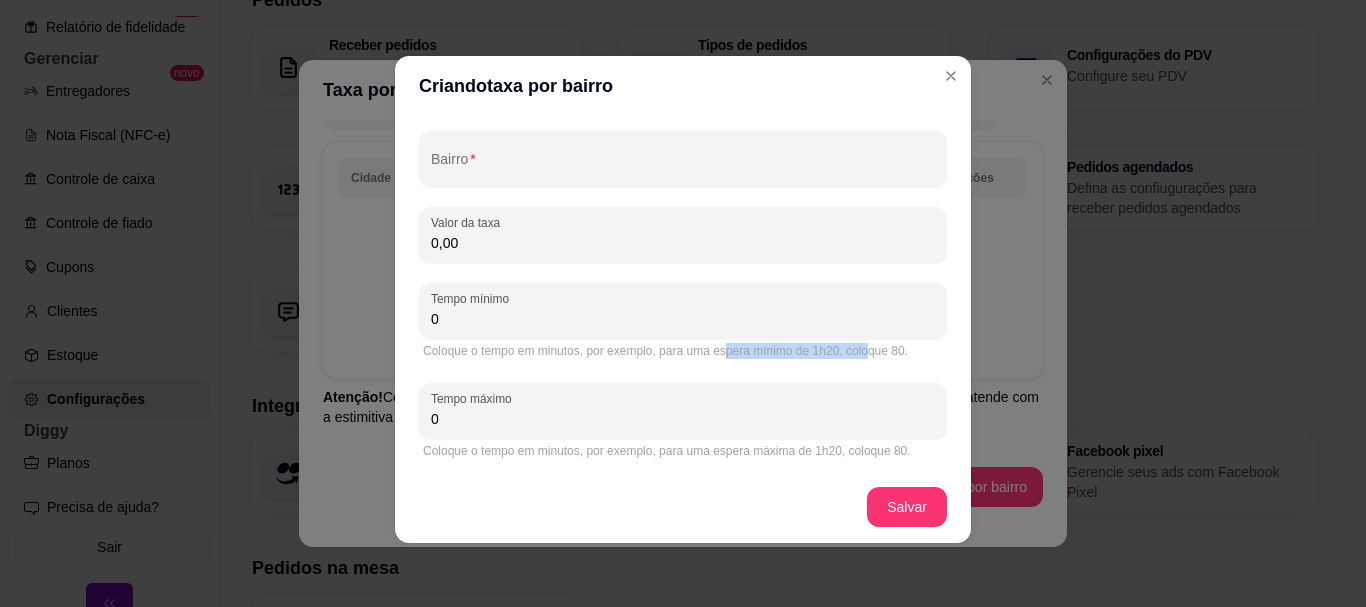 drag, startPoint x: 765, startPoint y: 357, endPoint x: 859, endPoint y: 357, distance: 94 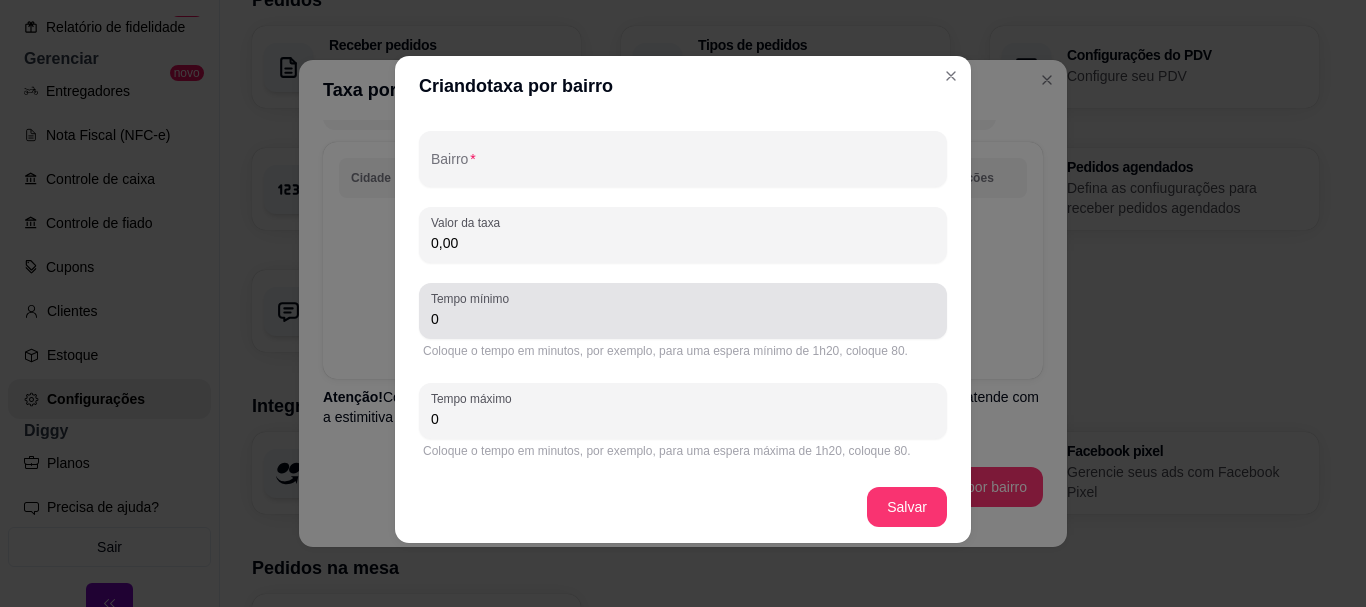 click on "0" at bounding box center [683, 311] 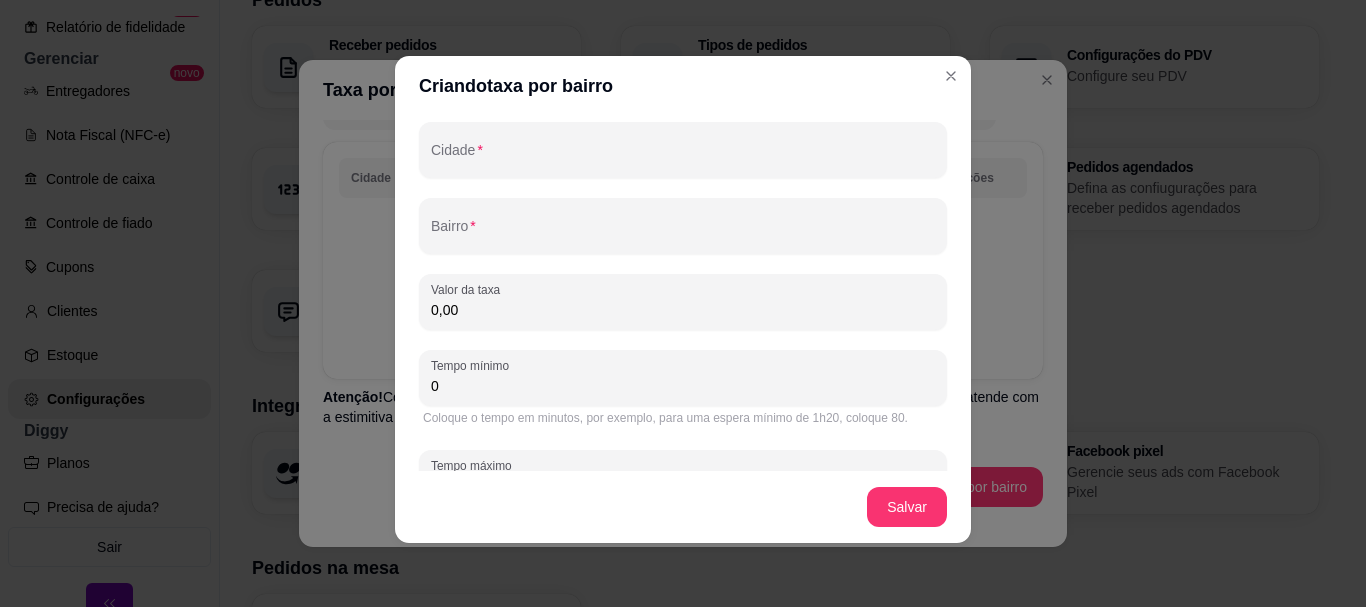 scroll, scrollTop: 49, scrollLeft: 0, axis: vertical 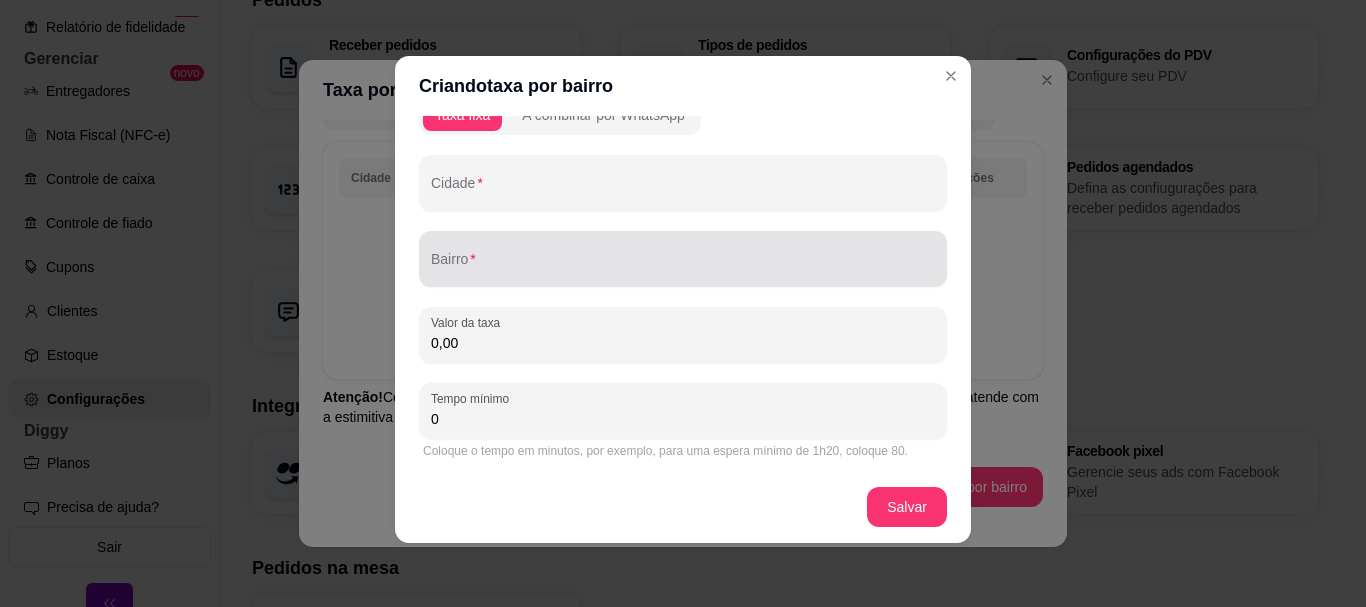click on "Bairro" at bounding box center [683, 267] 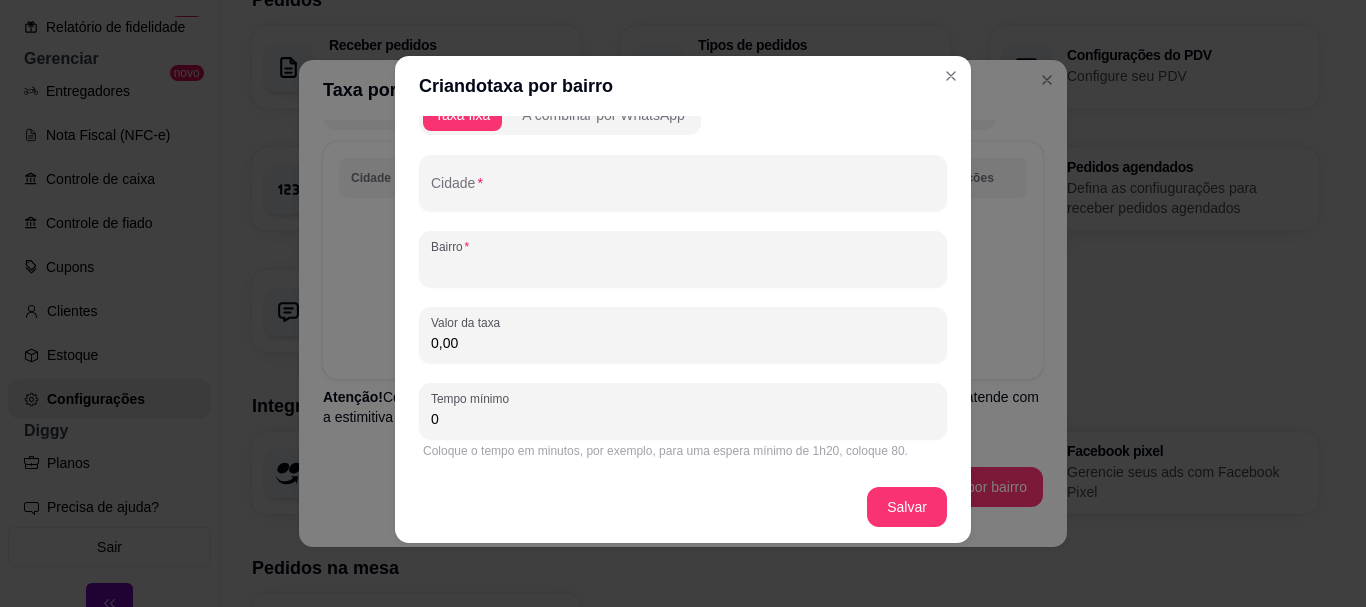 click at bounding box center [683, 183] 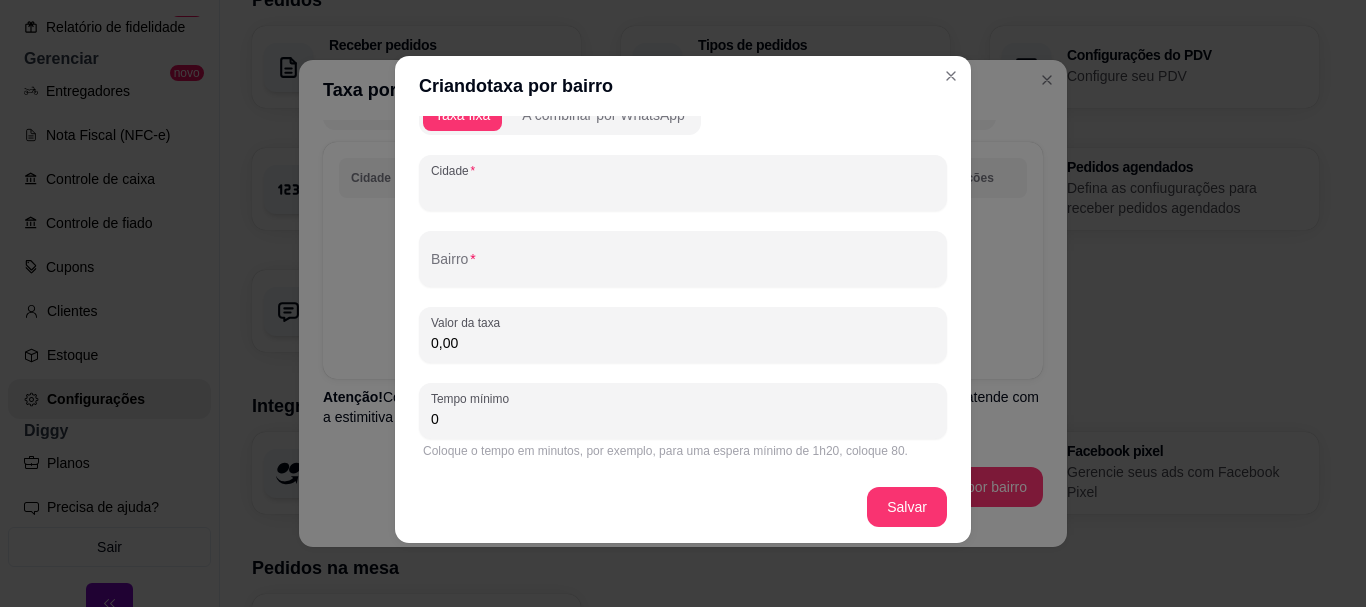 drag, startPoint x: 475, startPoint y: 271, endPoint x: 568, endPoint y: 222, distance: 105.11898 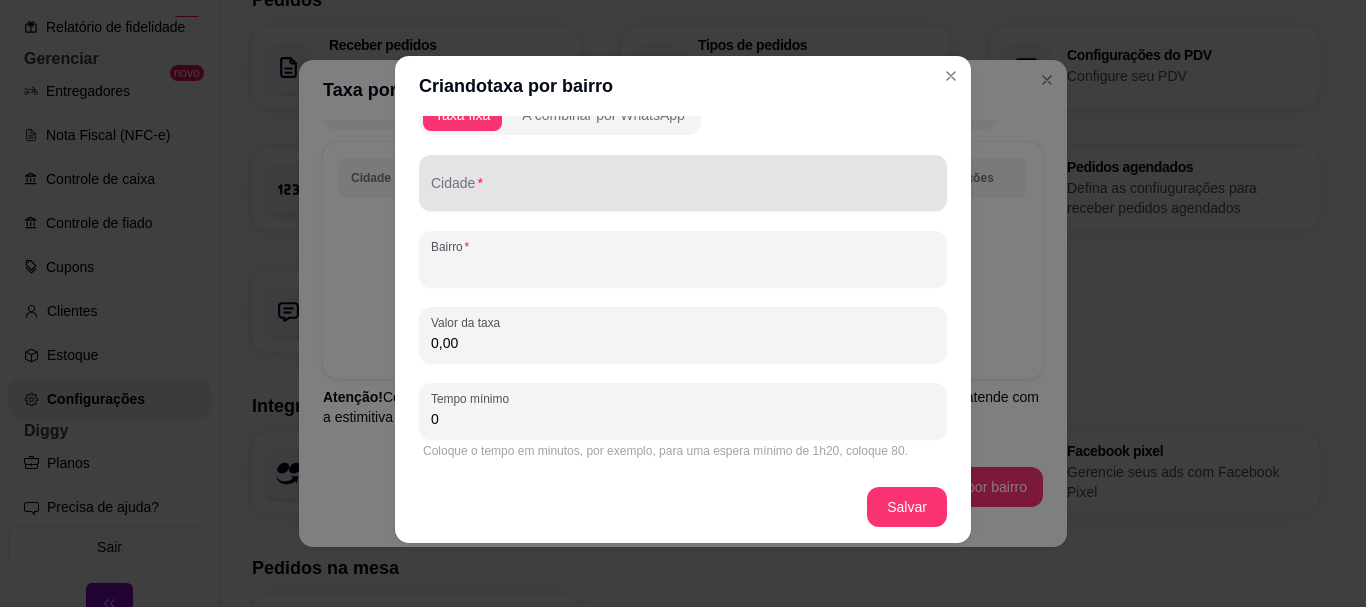 click on "Tipo de taxa Taxa fixa A combinar por WhatsApp Cidade Bairro Valor da taxa 0,00 Tempo mínimo 0 Coloque o tempo em minutos, por exemplo, para uma espera mínimo de 1h20, coloque 80. Tempo máximo 0 Coloque o tempo em minutos, por exemplo, para uma espera máxima de 1h20, coloque 80." at bounding box center (683, 319) 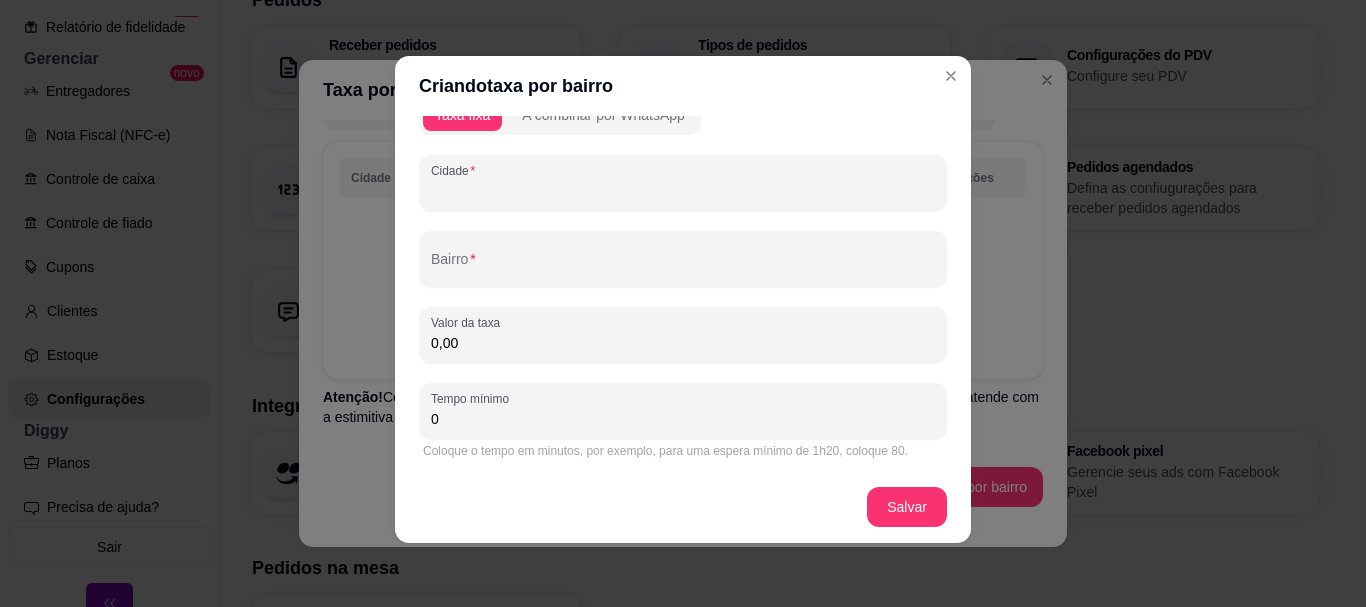 click on "Cidade" at bounding box center (683, 191) 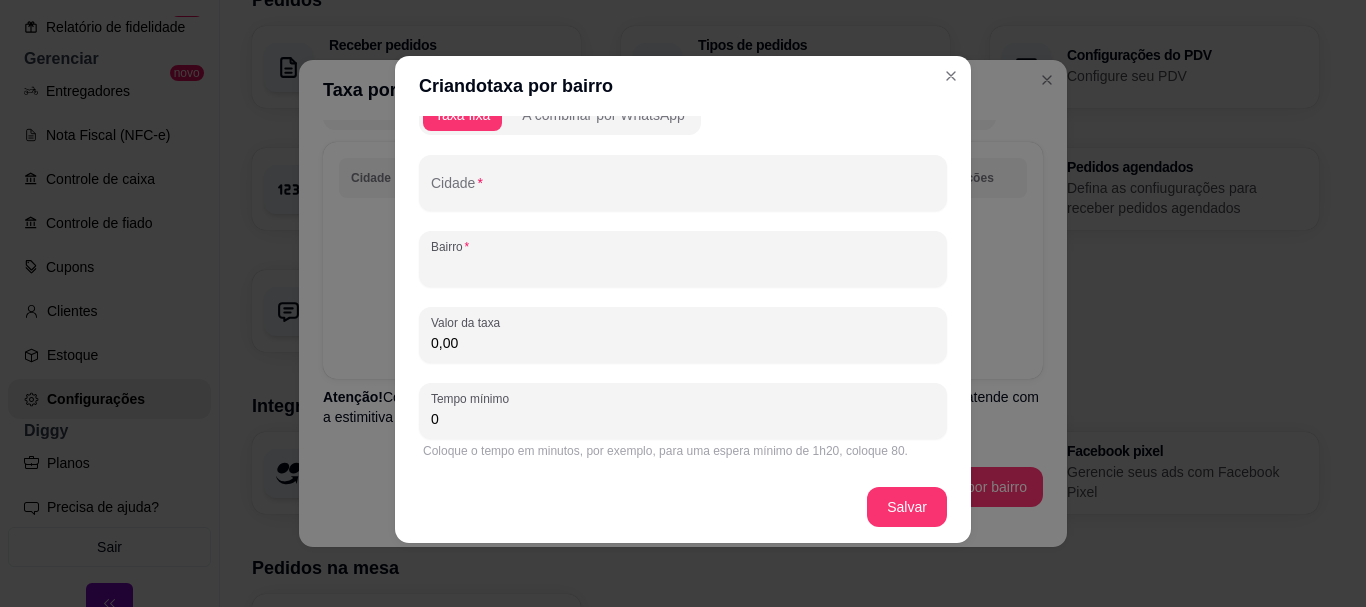 drag, startPoint x: 567, startPoint y: 164, endPoint x: 531, endPoint y: 249, distance: 92.309265 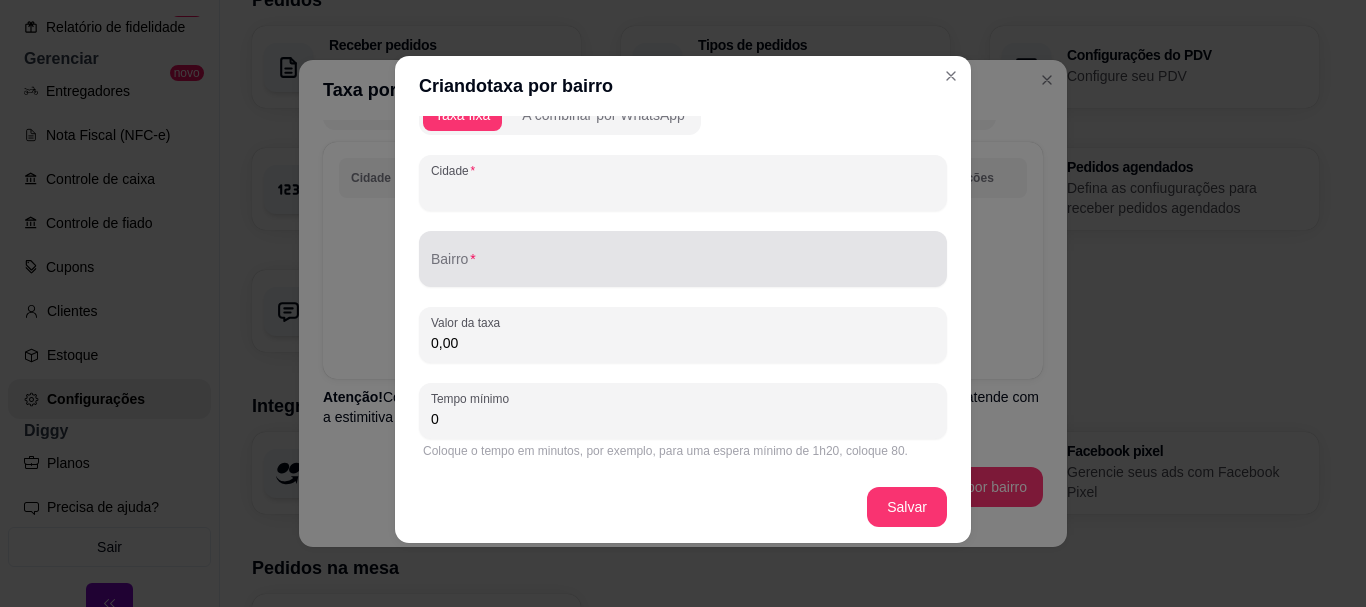 drag, startPoint x: 531, startPoint y: 249, endPoint x: 841, endPoint y: 81, distance: 352.5961 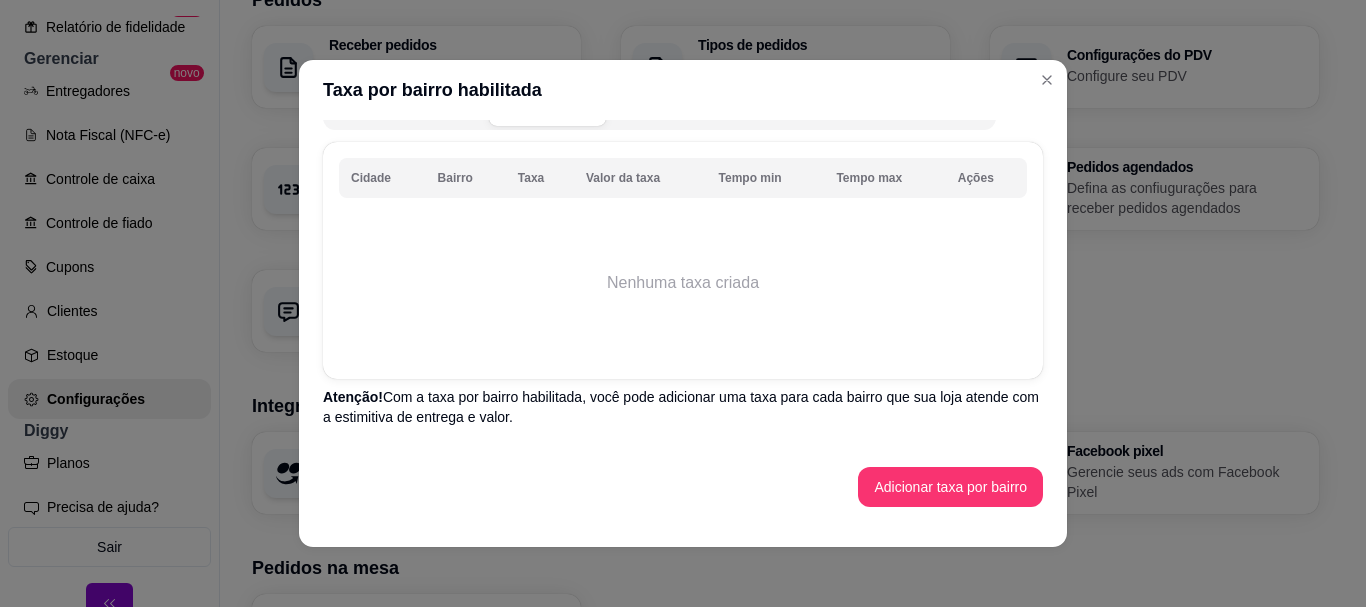 scroll, scrollTop: 4, scrollLeft: 0, axis: vertical 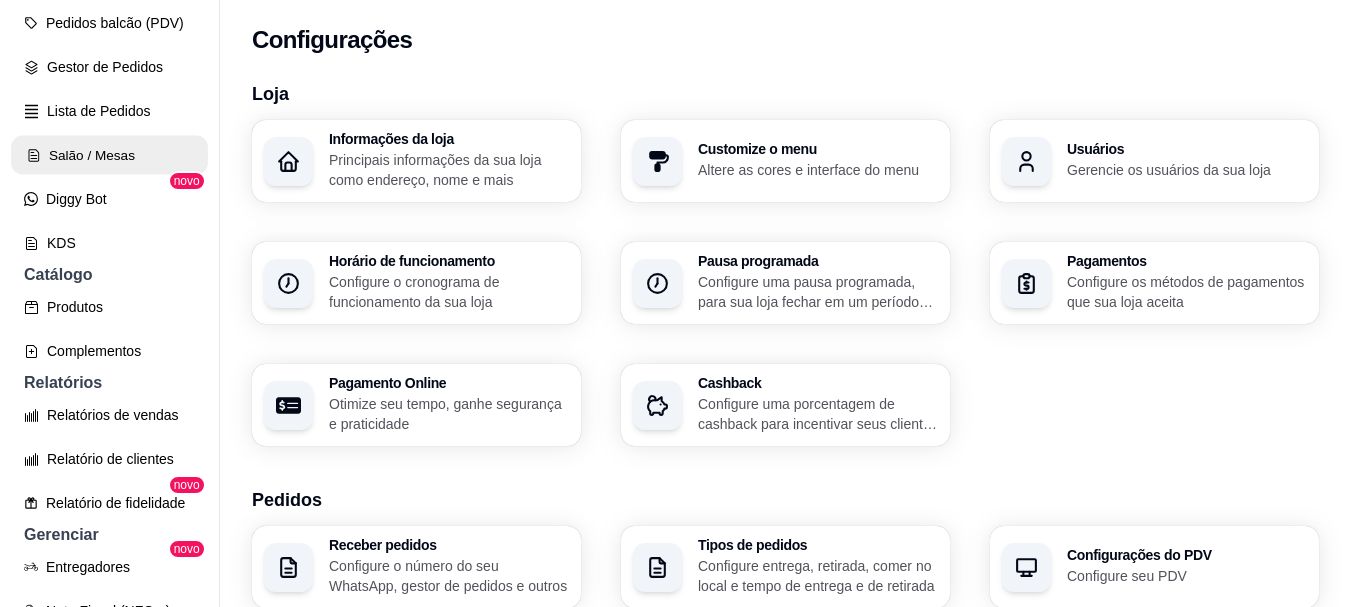 click on "Salão / Mesas" at bounding box center [109, 155] 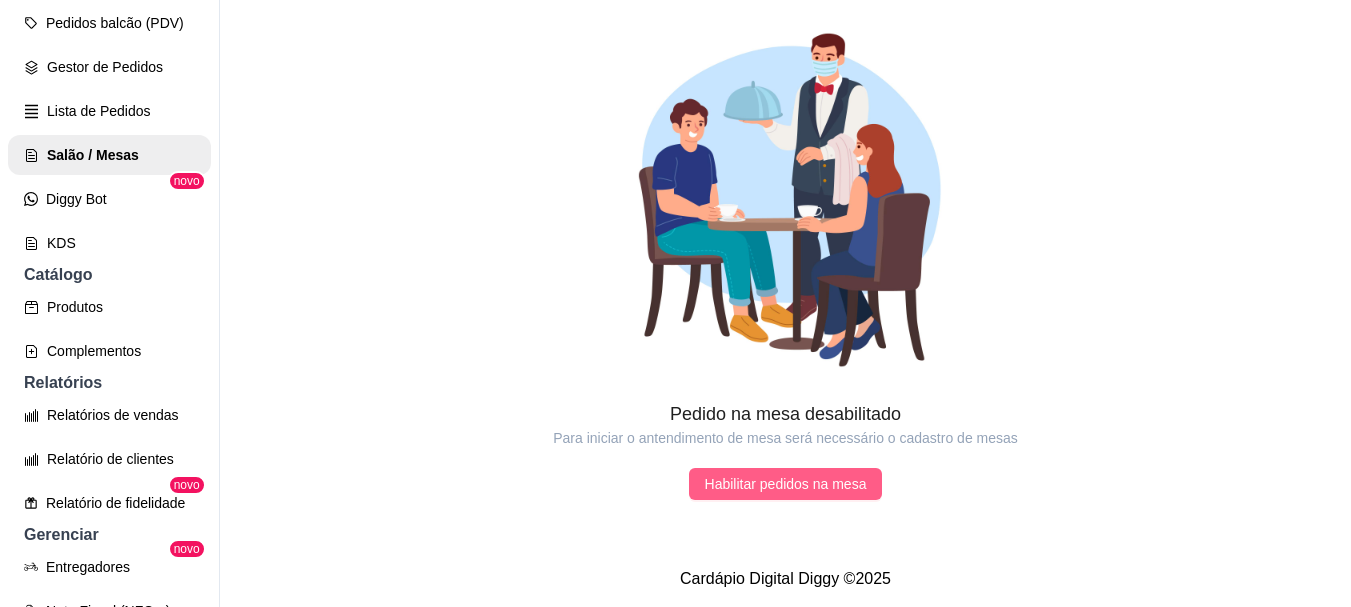 click on "Habilitar pedidos na mesa" at bounding box center [786, 484] 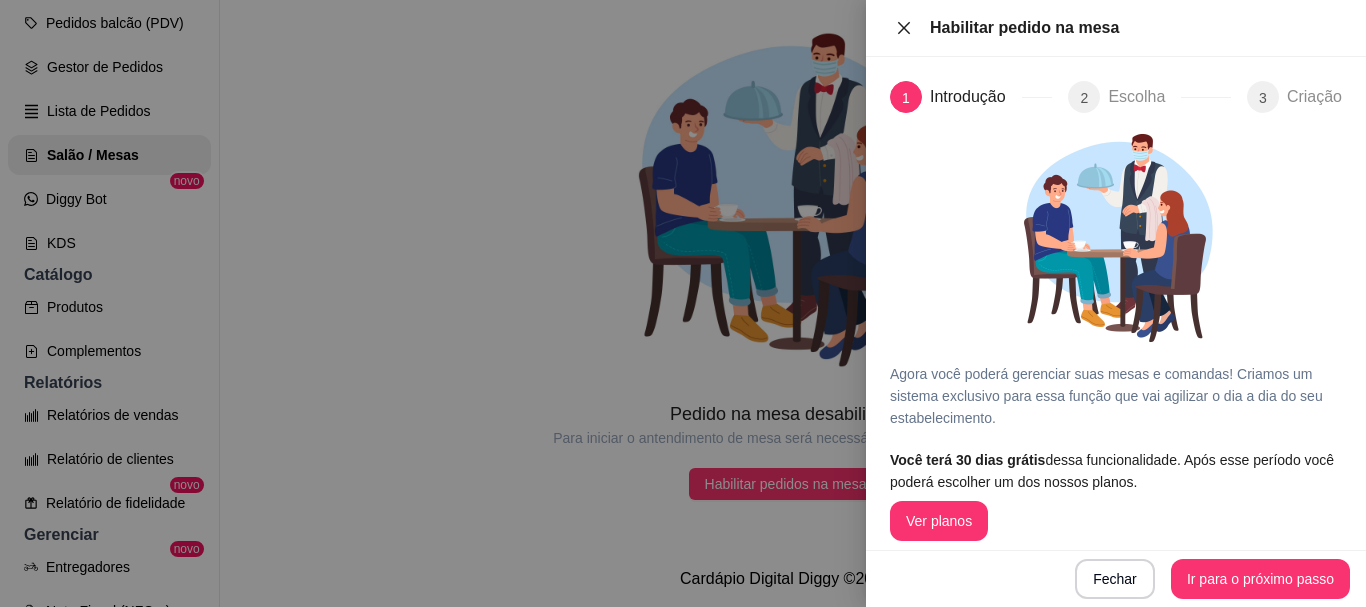 click 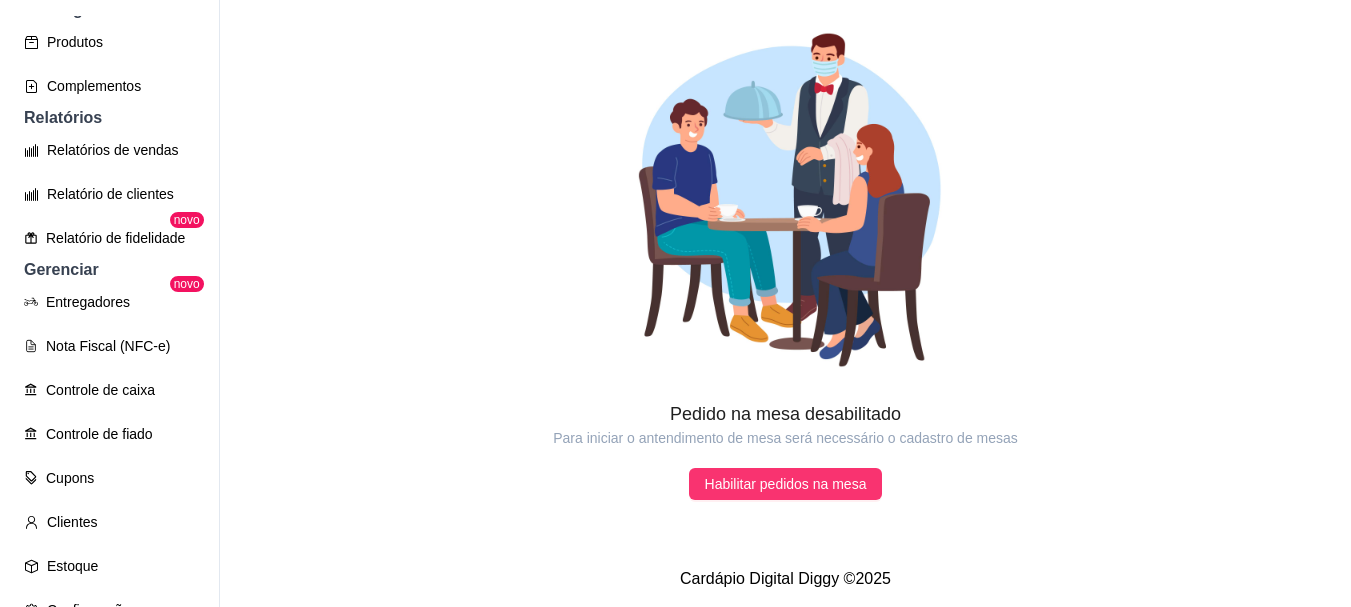 scroll, scrollTop: 763, scrollLeft: 0, axis: vertical 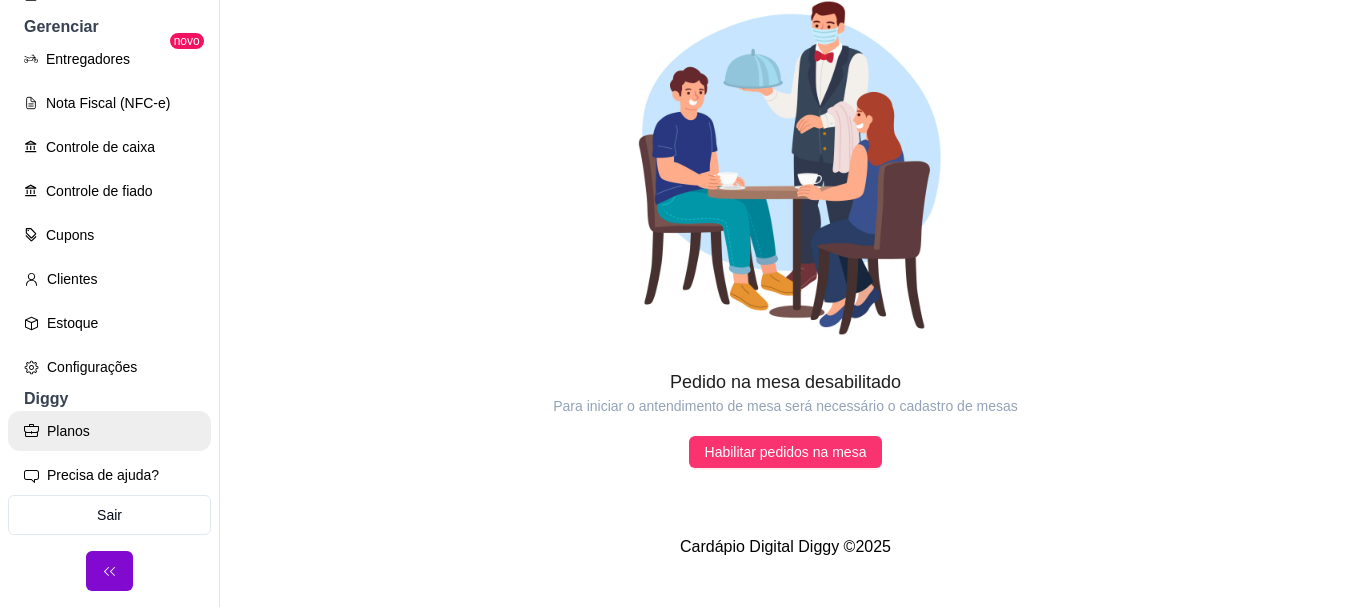 click on "Planos" at bounding box center [109, 431] 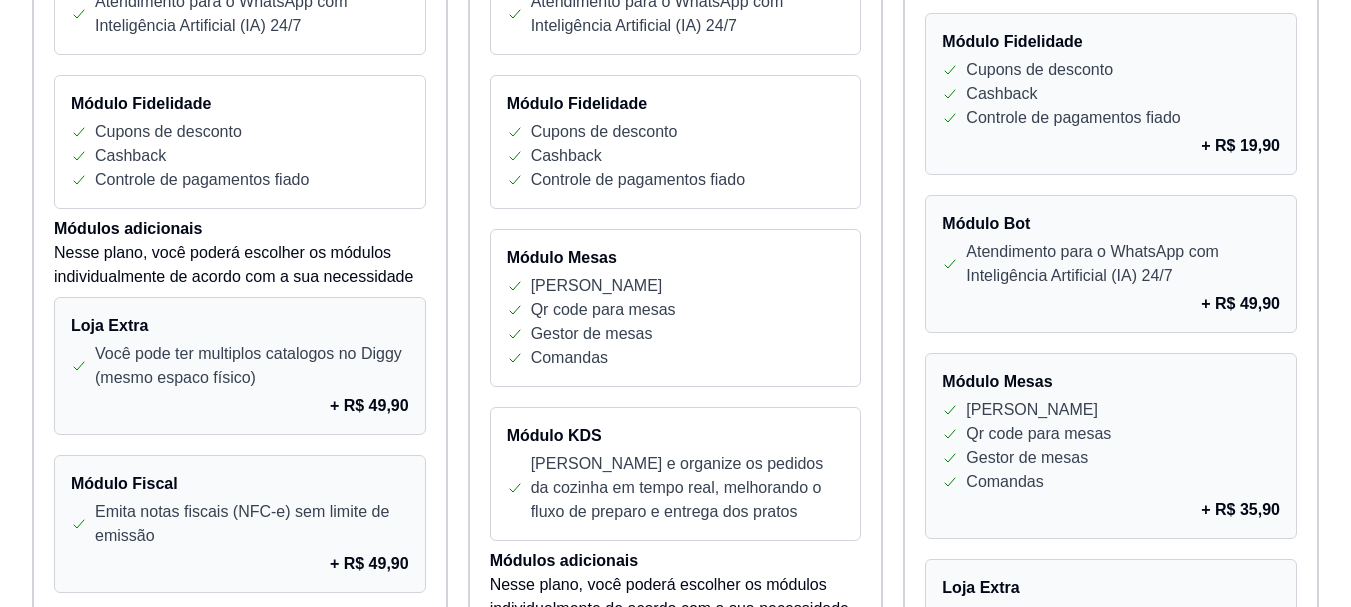scroll, scrollTop: 1100, scrollLeft: 0, axis: vertical 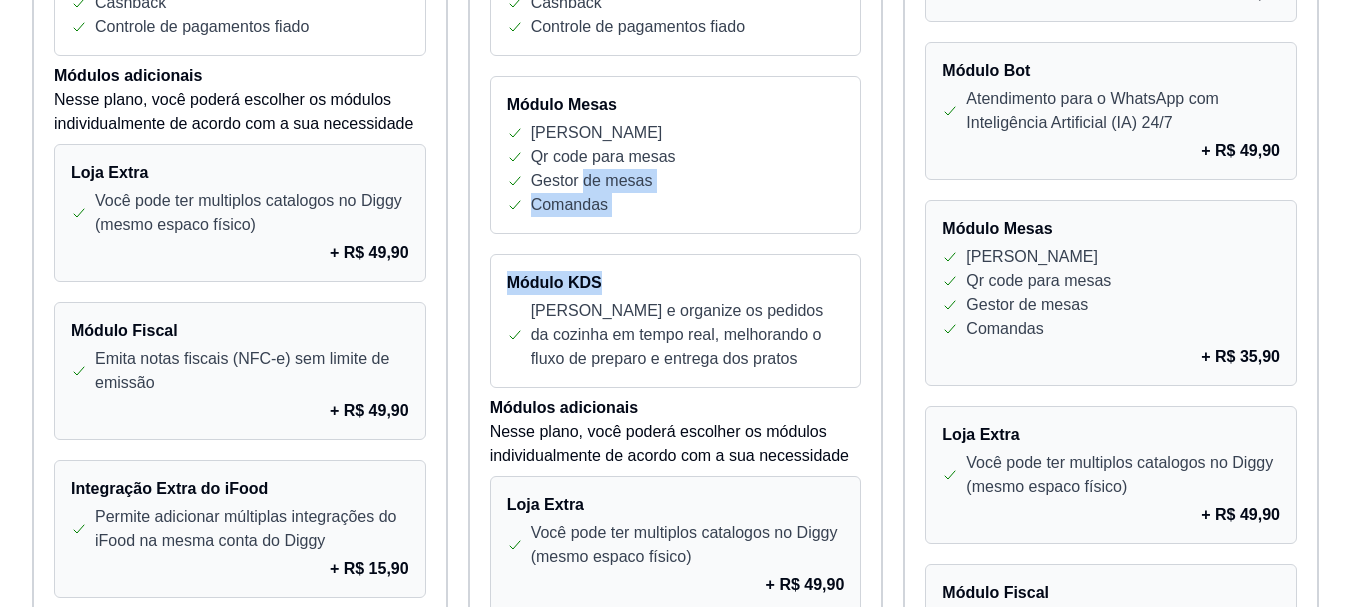 drag, startPoint x: 581, startPoint y: 183, endPoint x: 649, endPoint y: 258, distance: 101.23734 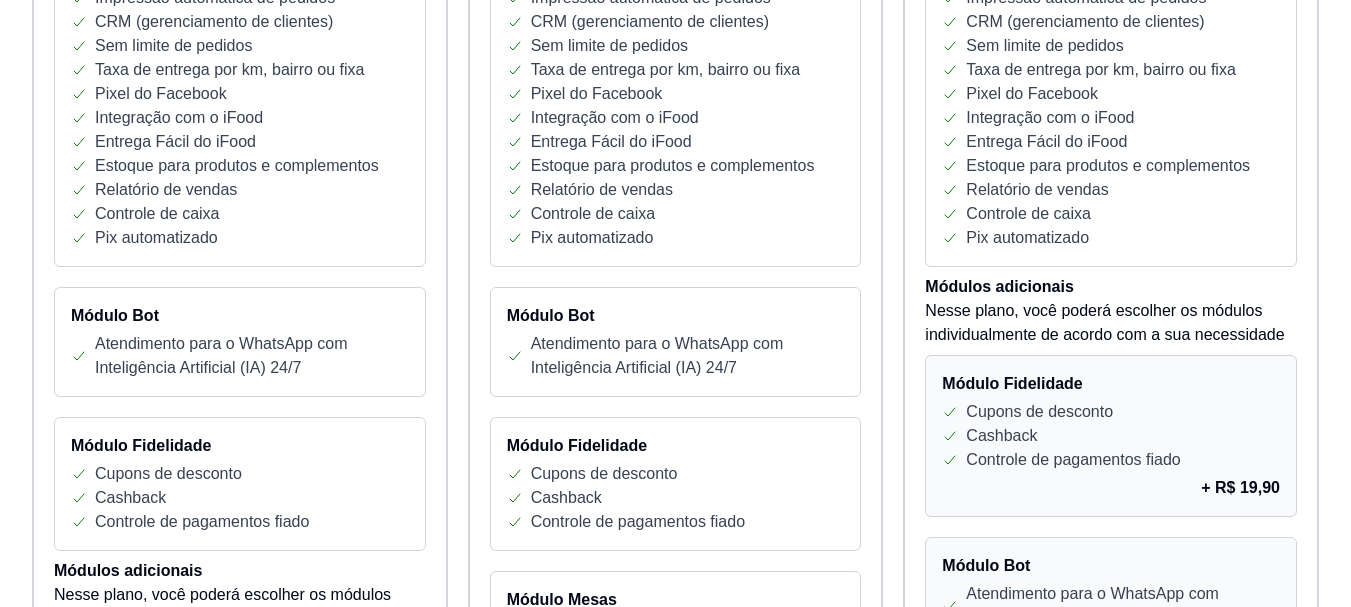 scroll, scrollTop: 600, scrollLeft: 0, axis: vertical 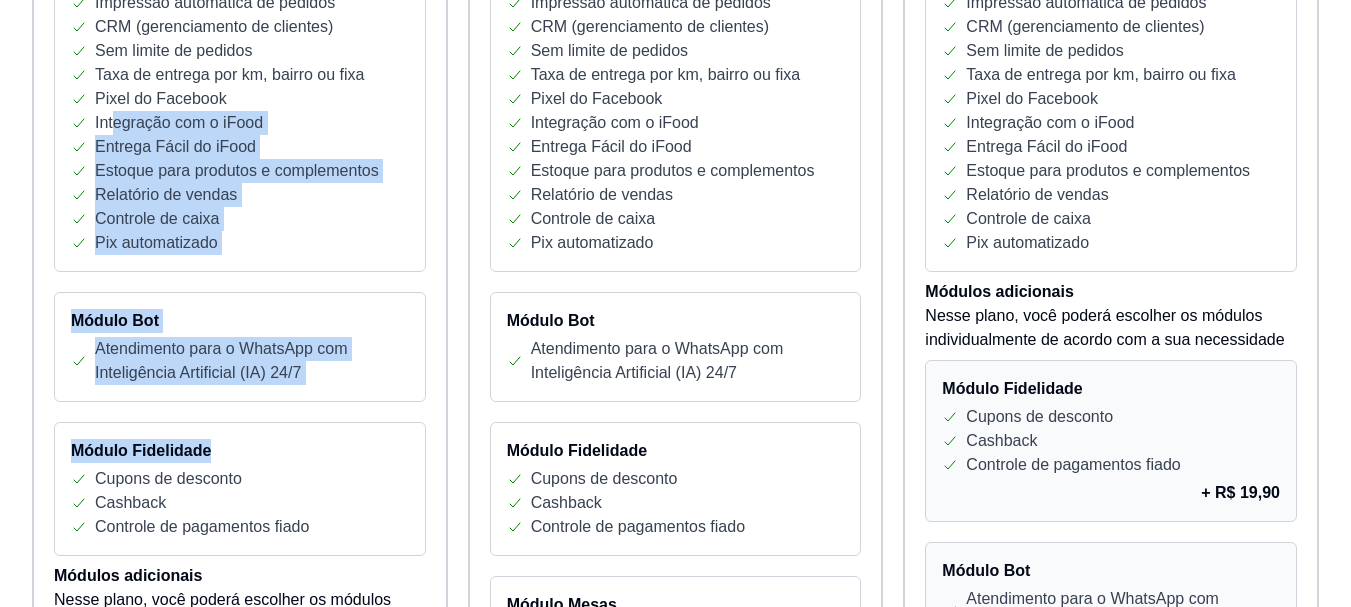 drag, startPoint x: 112, startPoint y: 319, endPoint x: 220, endPoint y: 432, distance: 156.3106 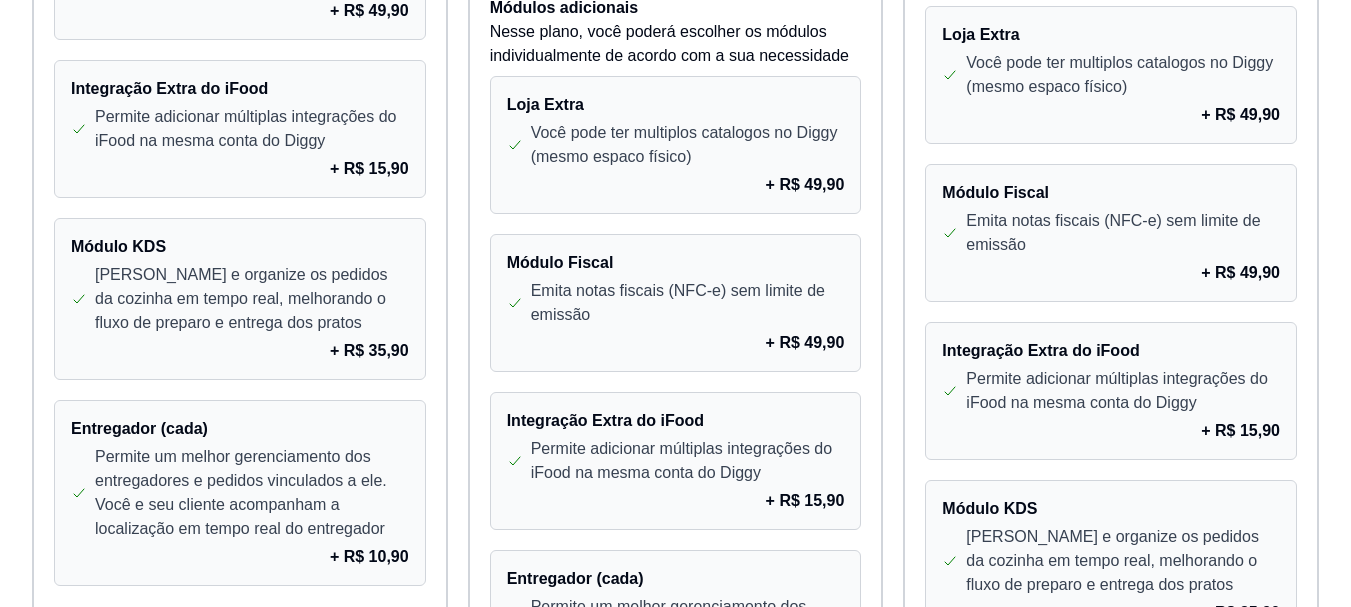 scroll, scrollTop: 1600, scrollLeft: 0, axis: vertical 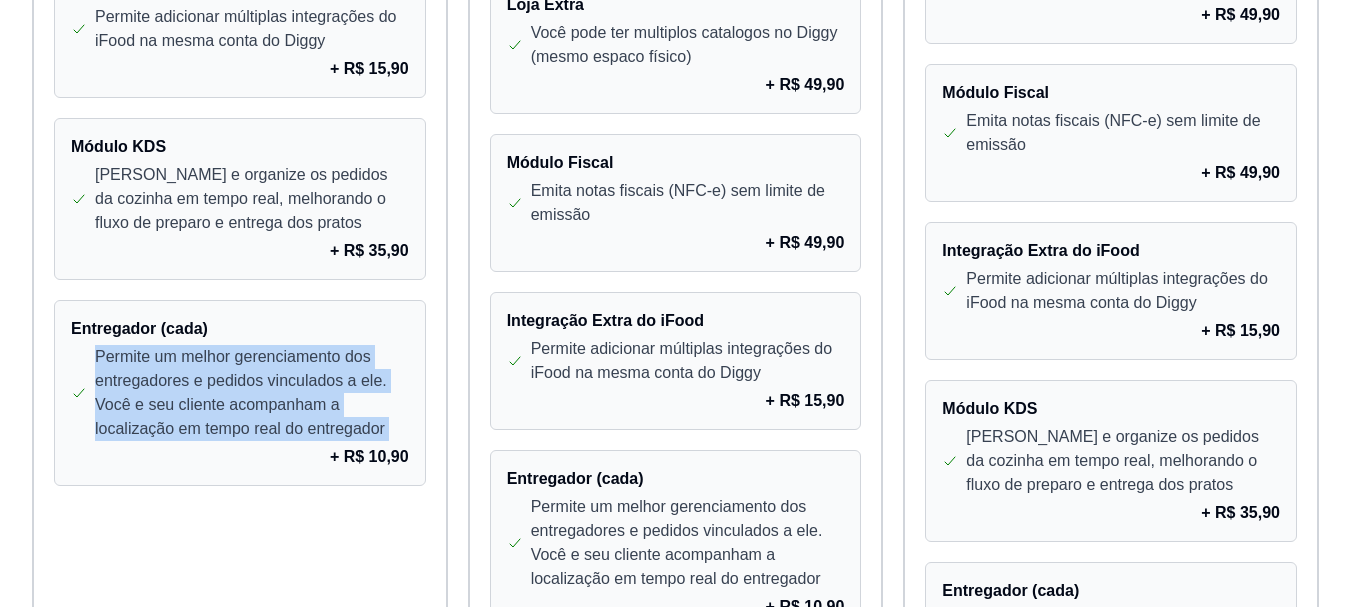 drag, startPoint x: 260, startPoint y: 420, endPoint x: 324, endPoint y: 452, distance: 71.55418 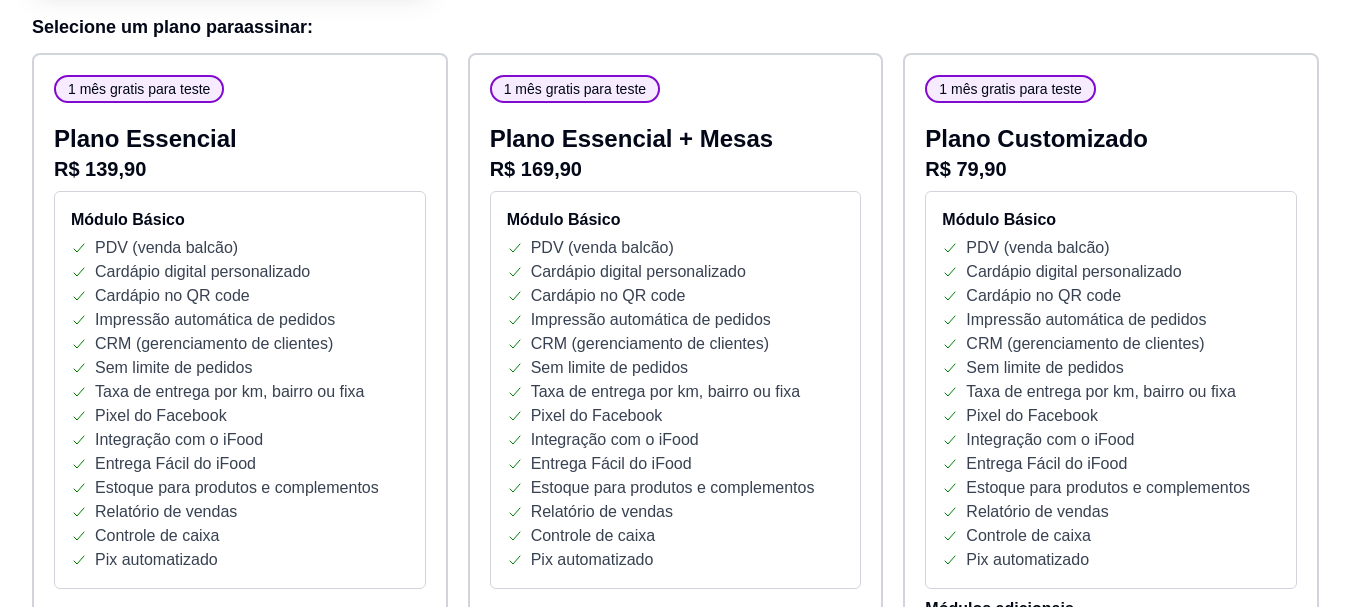 scroll, scrollTop: 300, scrollLeft: 0, axis: vertical 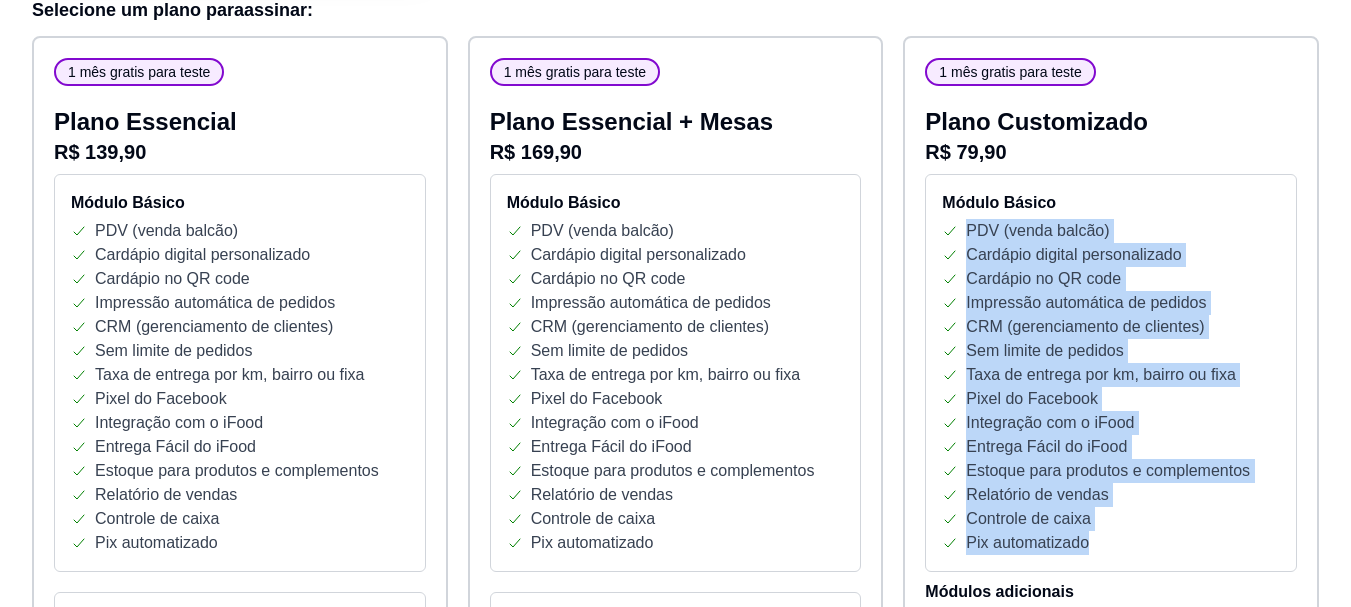 drag, startPoint x: 963, startPoint y: 231, endPoint x: 1167, endPoint y: 531, distance: 362.78918 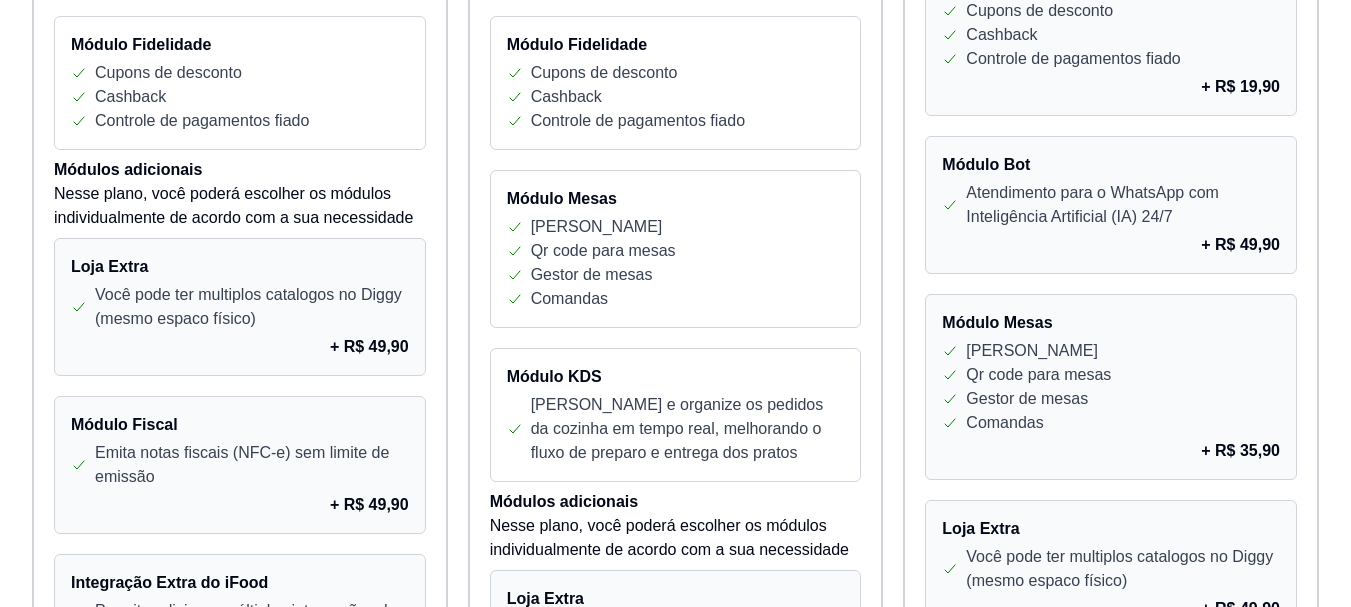 scroll, scrollTop: 1100, scrollLeft: 0, axis: vertical 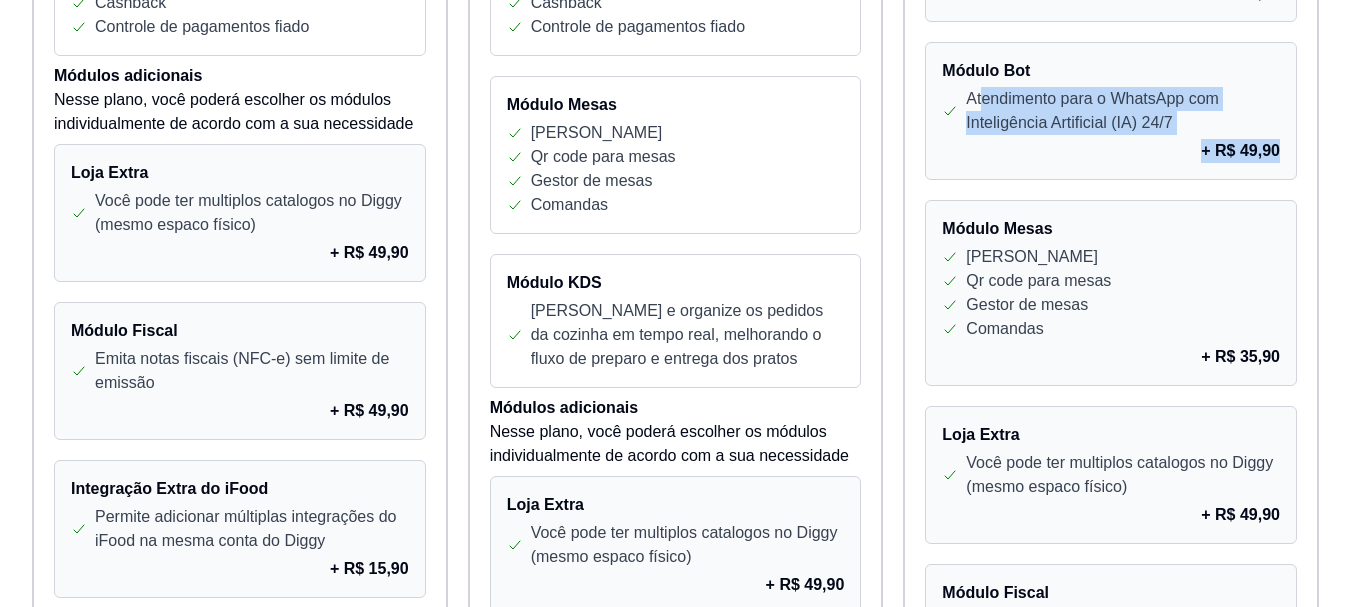 drag, startPoint x: 982, startPoint y: 98, endPoint x: 1279, endPoint y: 171, distance: 305.8398 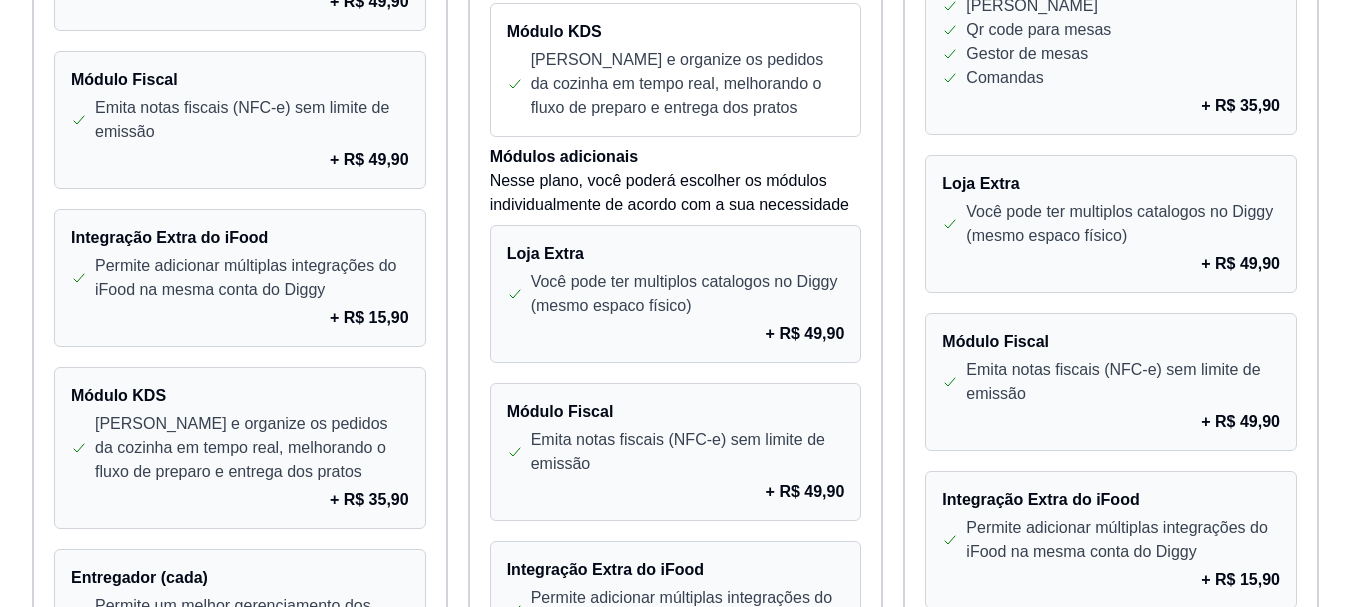 scroll, scrollTop: 1400, scrollLeft: 0, axis: vertical 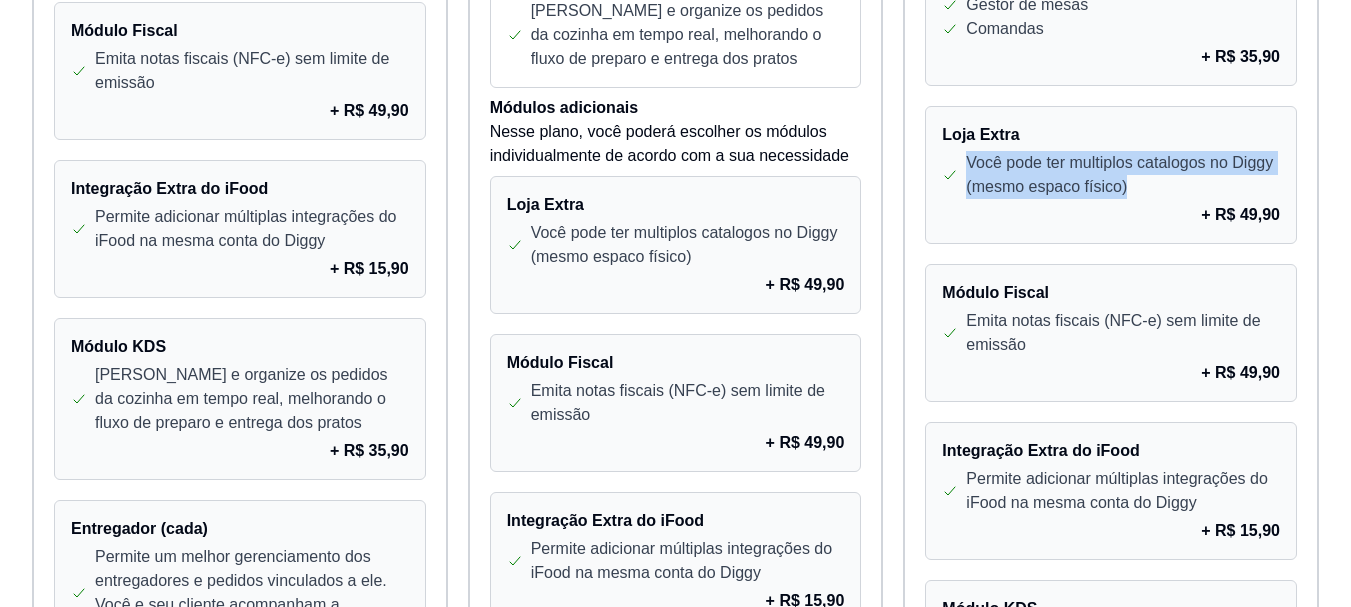drag, startPoint x: 953, startPoint y: 152, endPoint x: 1138, endPoint y: 193, distance: 189.48878 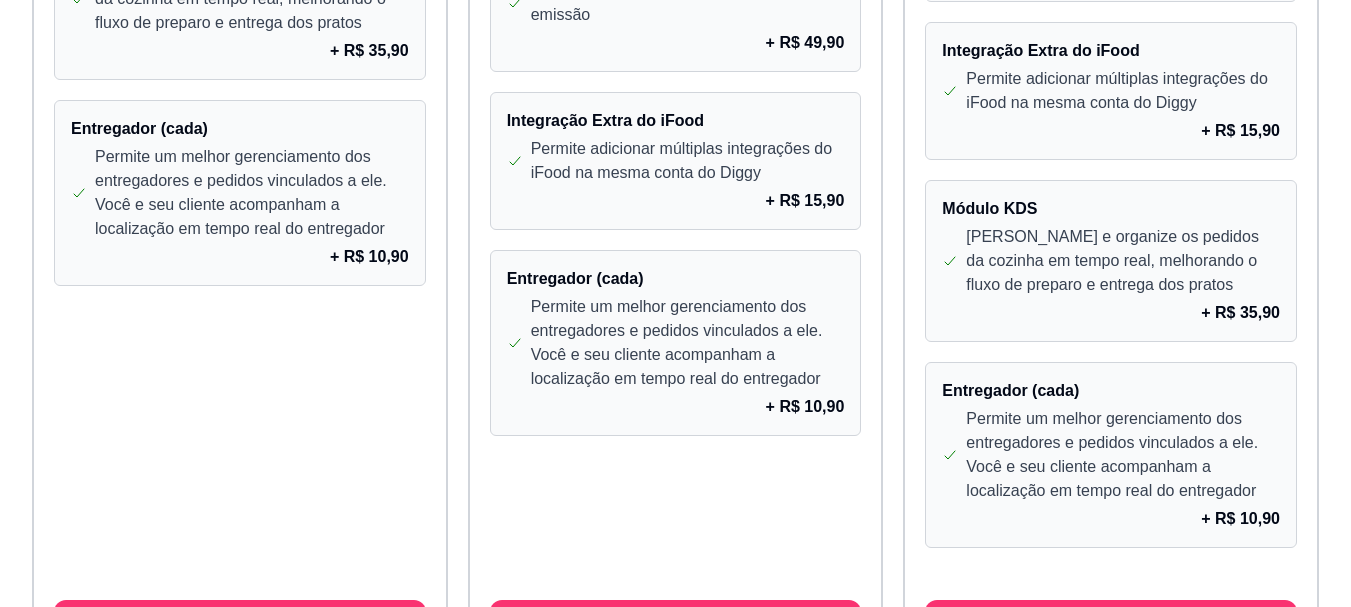 scroll, scrollTop: 1900, scrollLeft: 0, axis: vertical 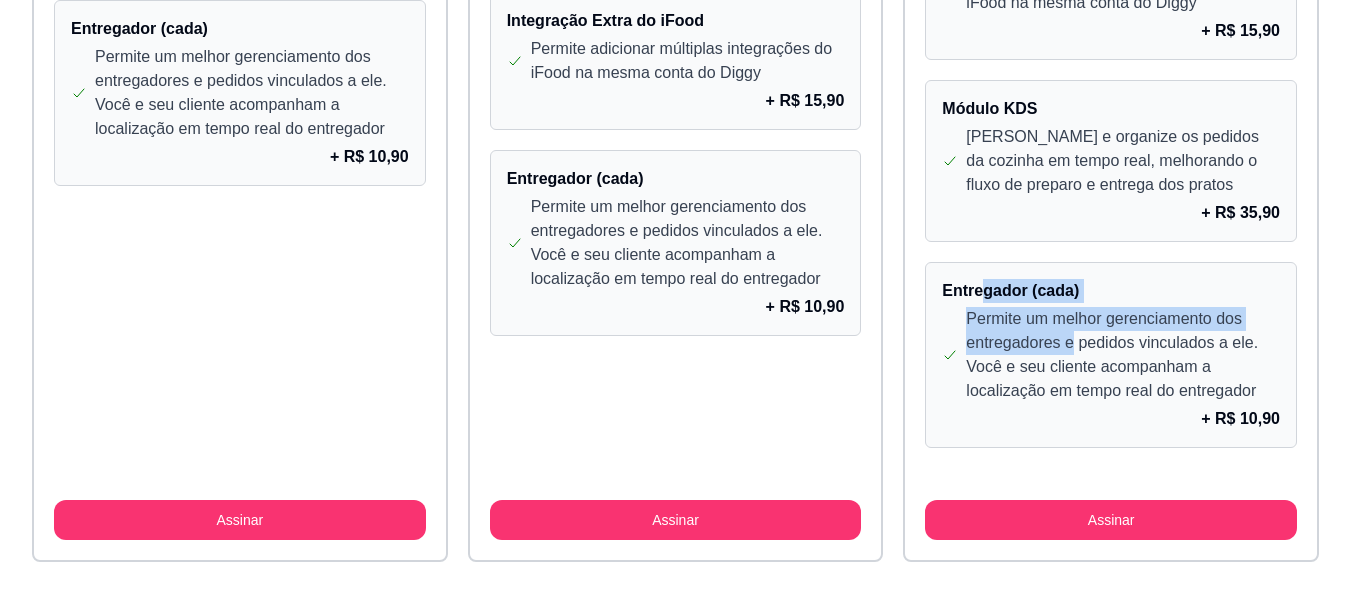 drag, startPoint x: 983, startPoint y: 302, endPoint x: 1074, endPoint y: 336, distance: 97.144226 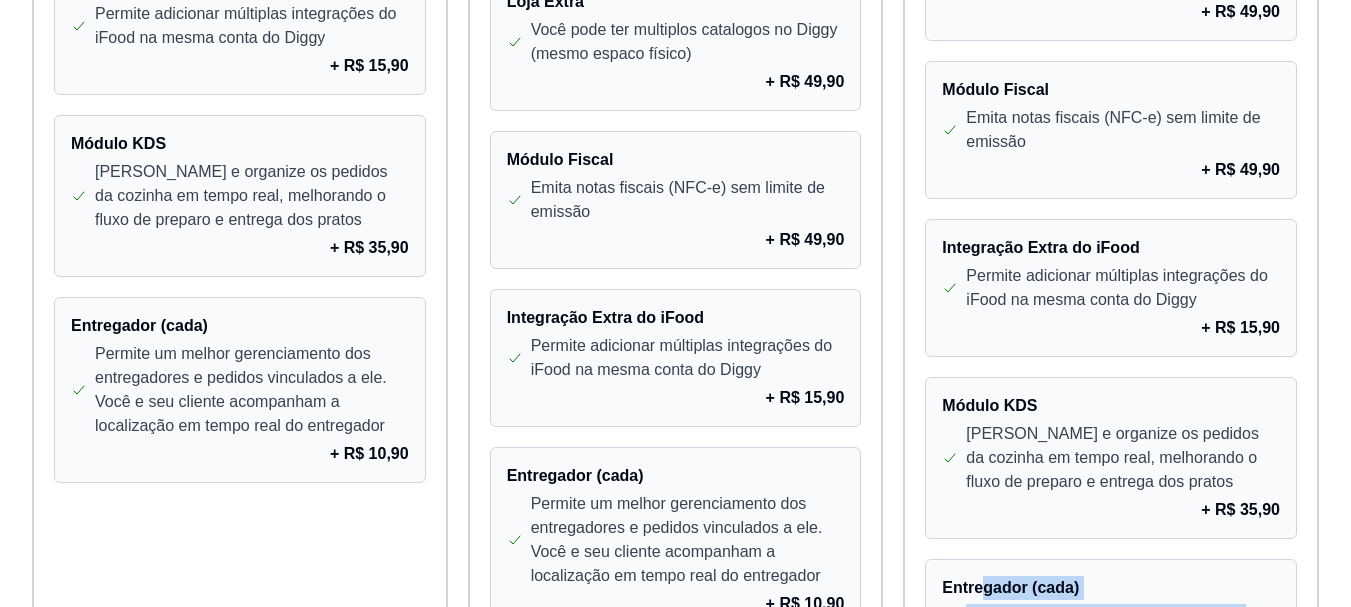 scroll, scrollTop: 1700, scrollLeft: 0, axis: vertical 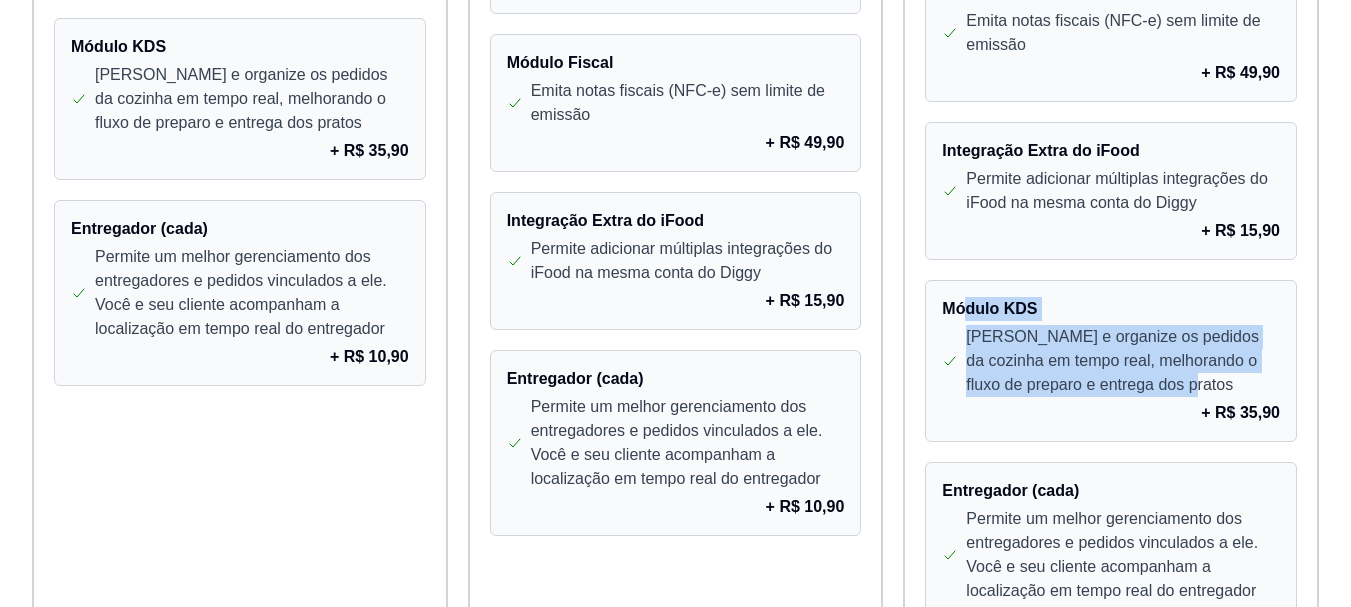 drag, startPoint x: 969, startPoint y: 317, endPoint x: 1197, endPoint y: 377, distance: 235.76259 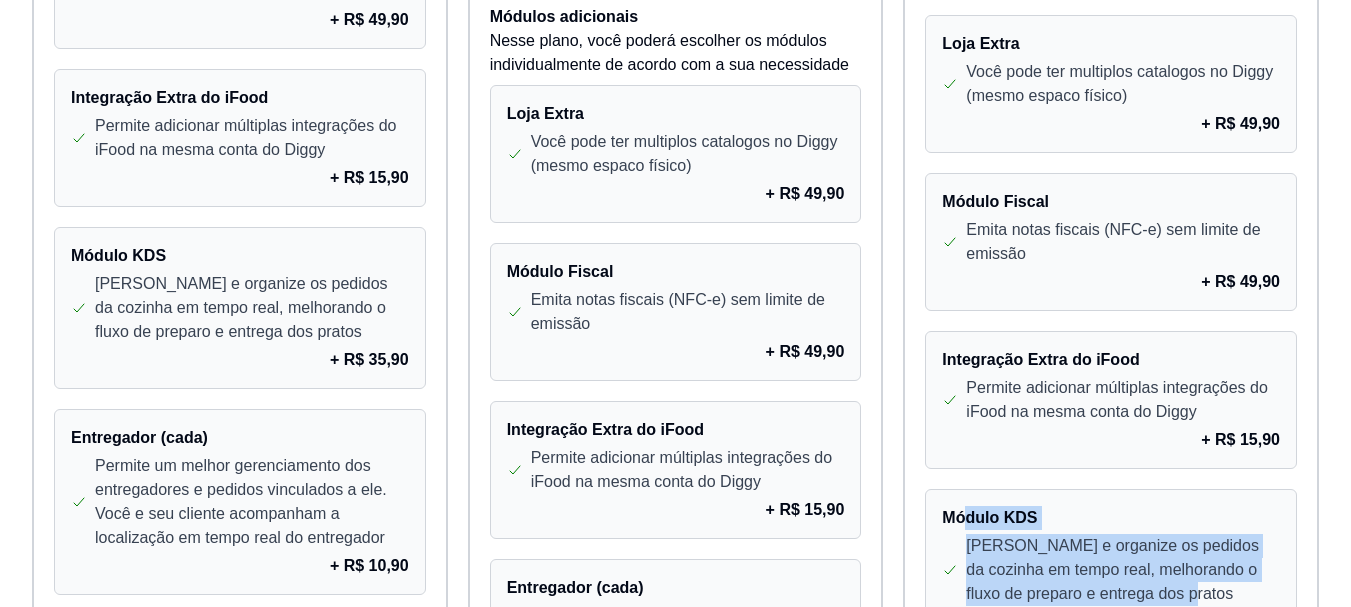 scroll, scrollTop: 1600, scrollLeft: 0, axis: vertical 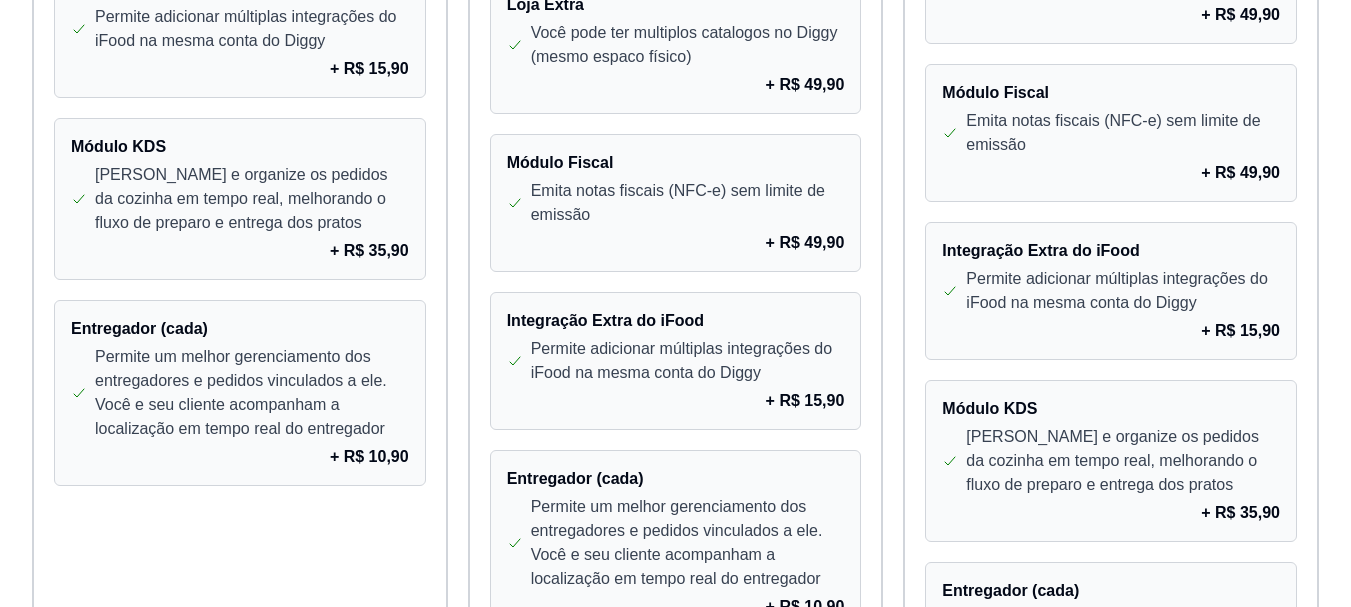 drag, startPoint x: 1028, startPoint y: 140, endPoint x: 1221, endPoint y: 140, distance: 193 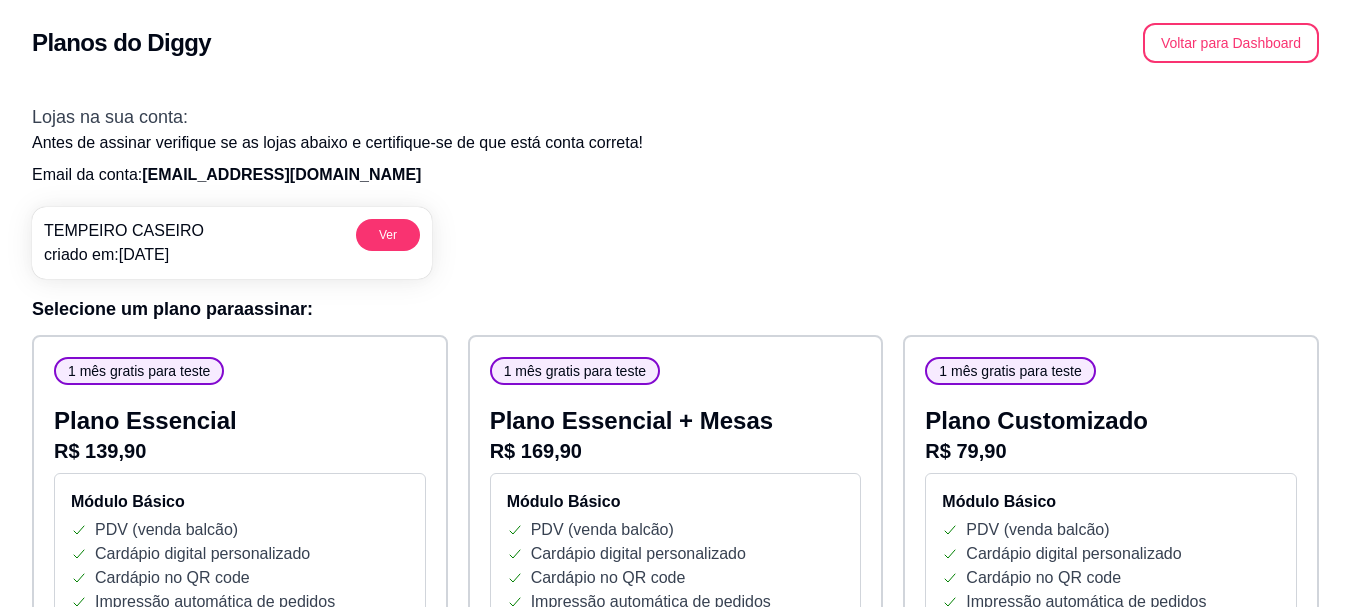 scroll, scrollTop: 0, scrollLeft: 0, axis: both 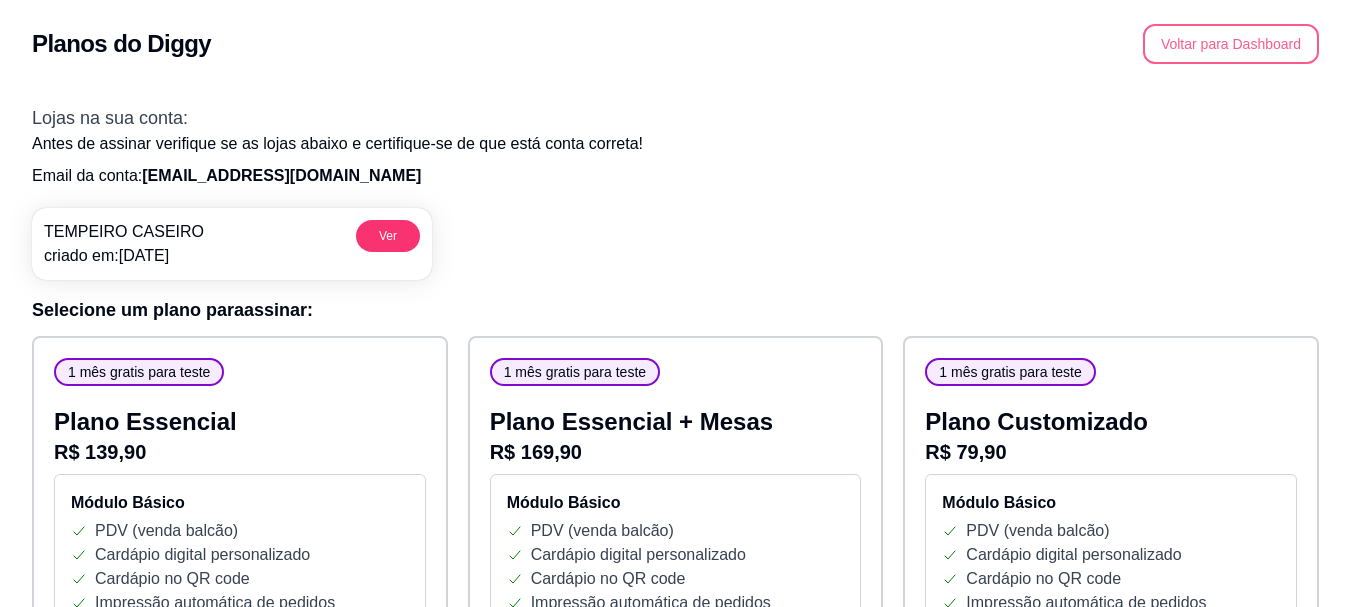 click on "Voltar para Dashboard" at bounding box center [1231, 44] 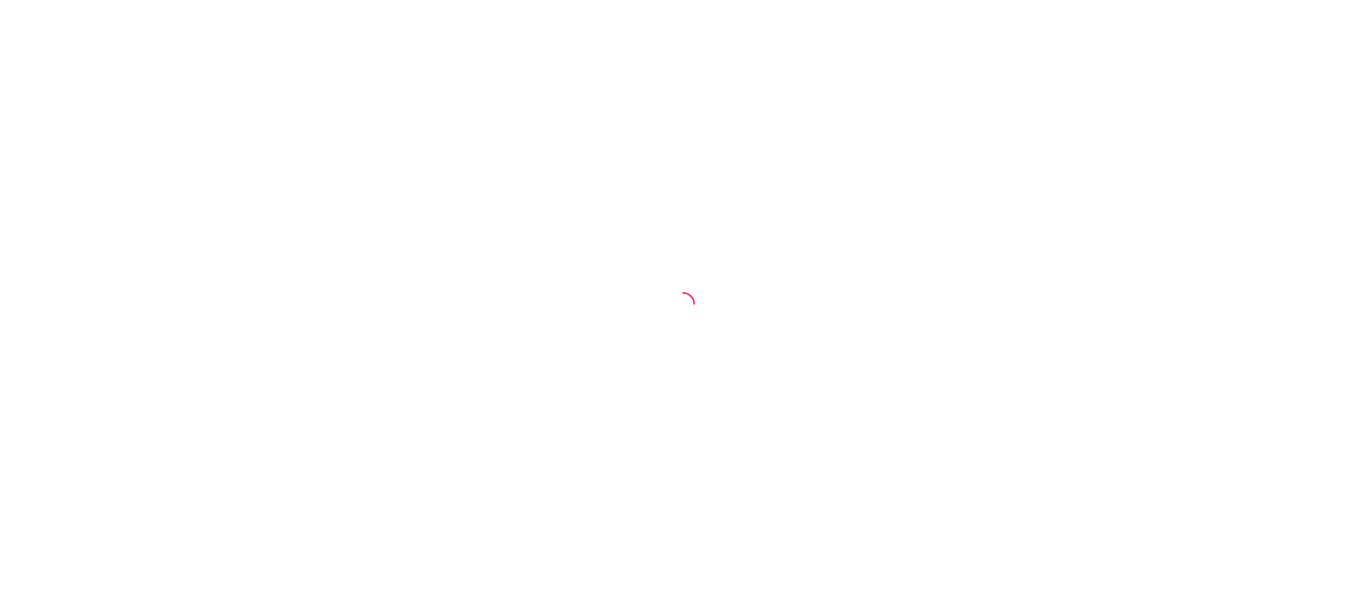 scroll, scrollTop: 0, scrollLeft: 0, axis: both 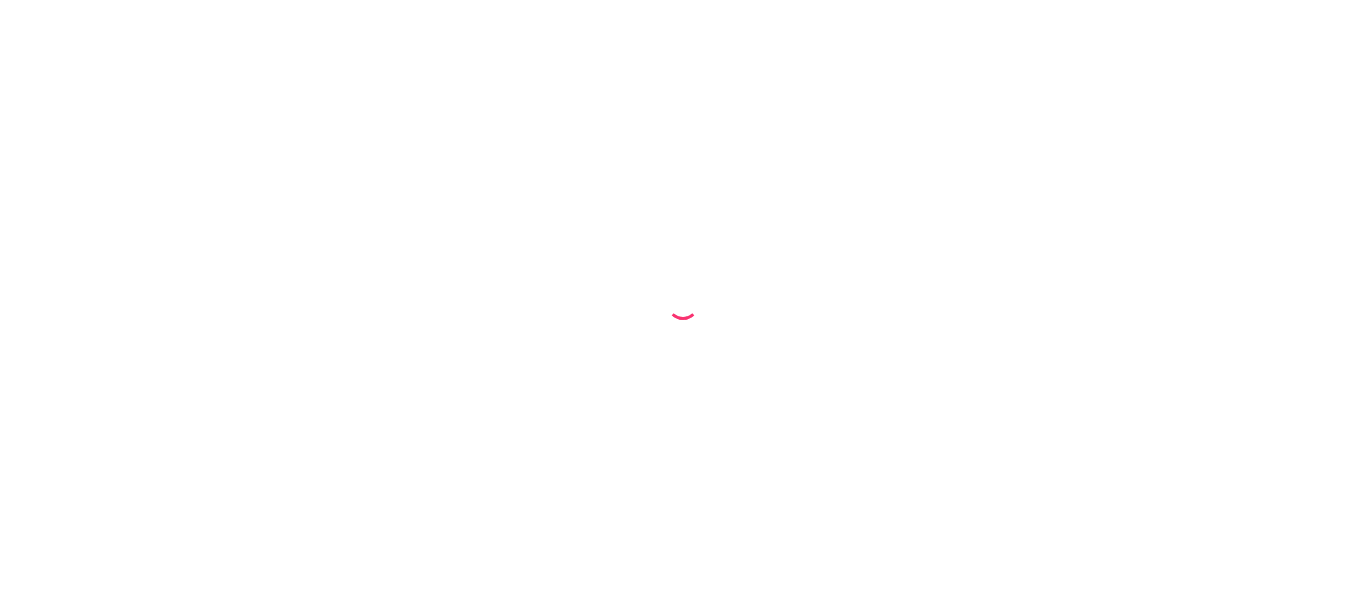 select on "68841b28984e370ecae147a9" 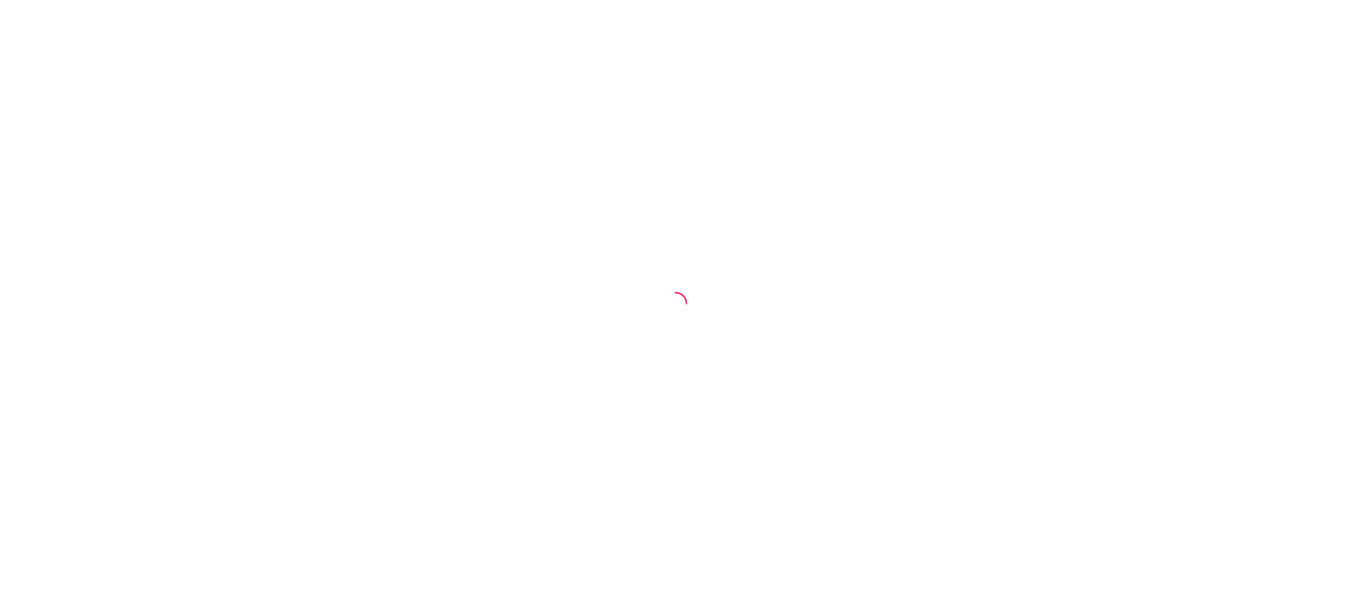scroll, scrollTop: 0, scrollLeft: 0, axis: both 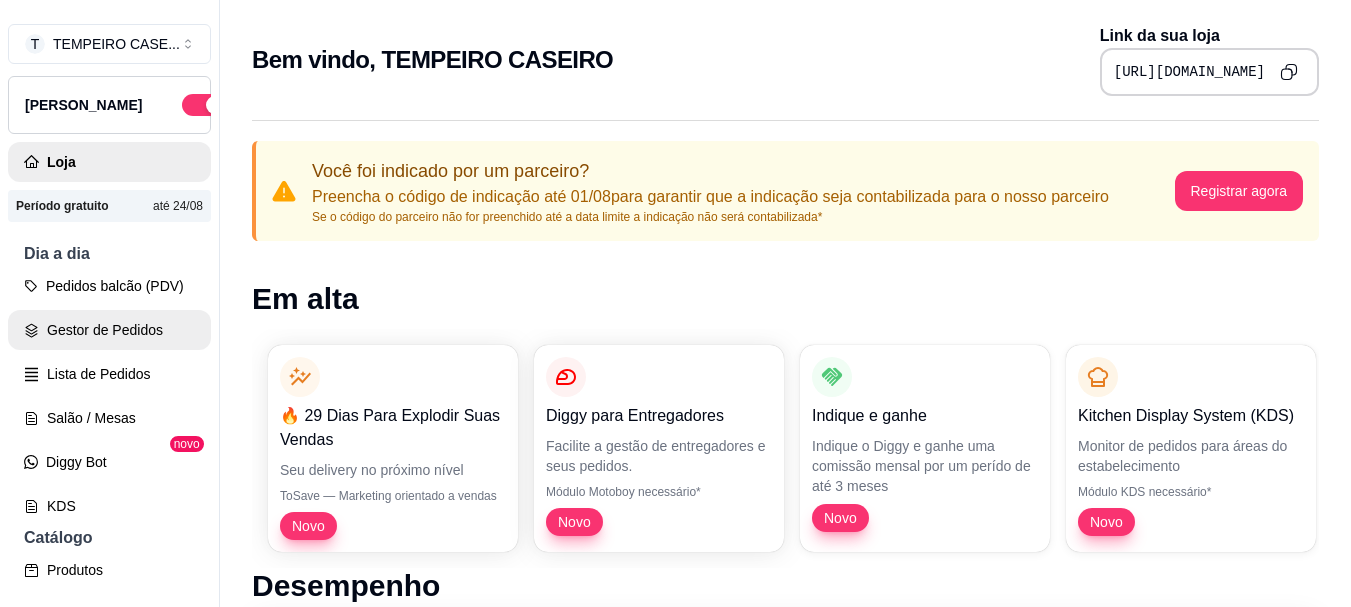 click on "Gestor de Pedidos" at bounding box center [109, 330] 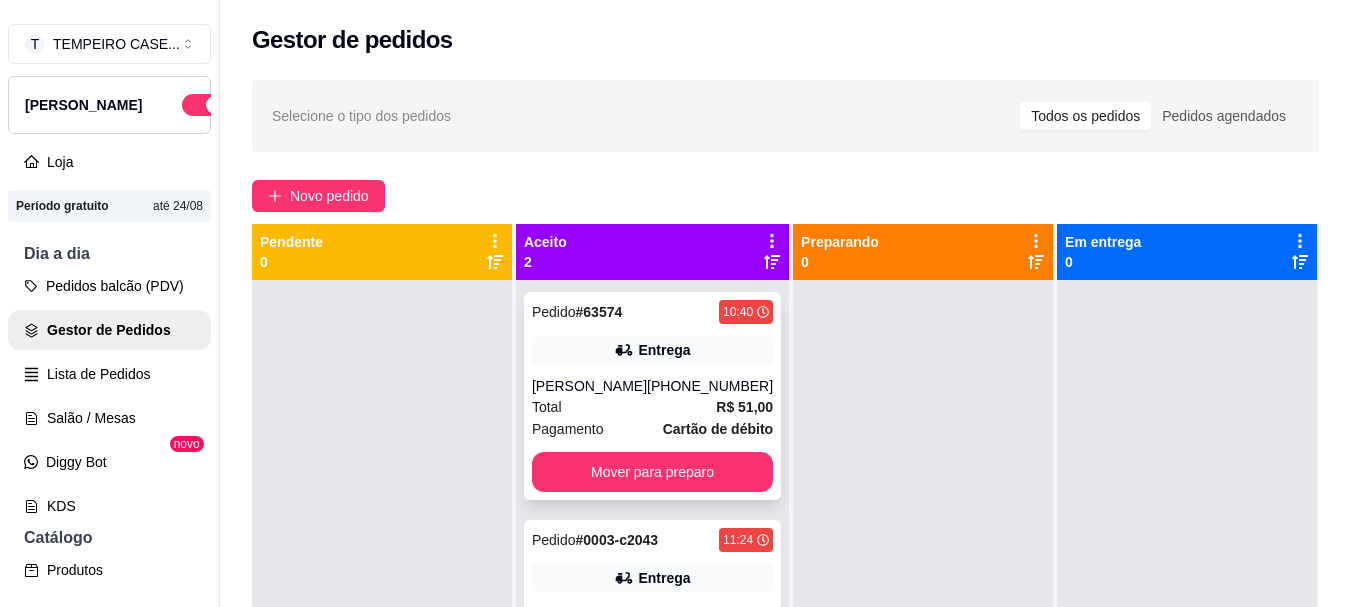 scroll, scrollTop: 56, scrollLeft: 0, axis: vertical 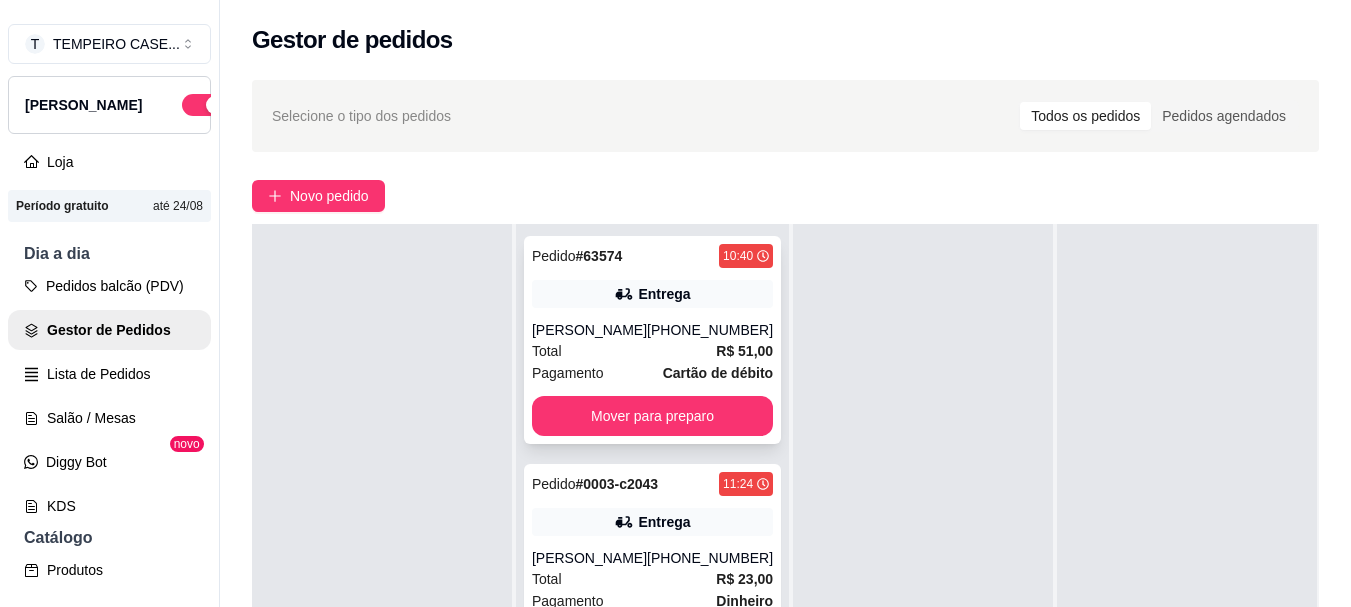 click on "[PERSON_NAME]" at bounding box center (589, 330) 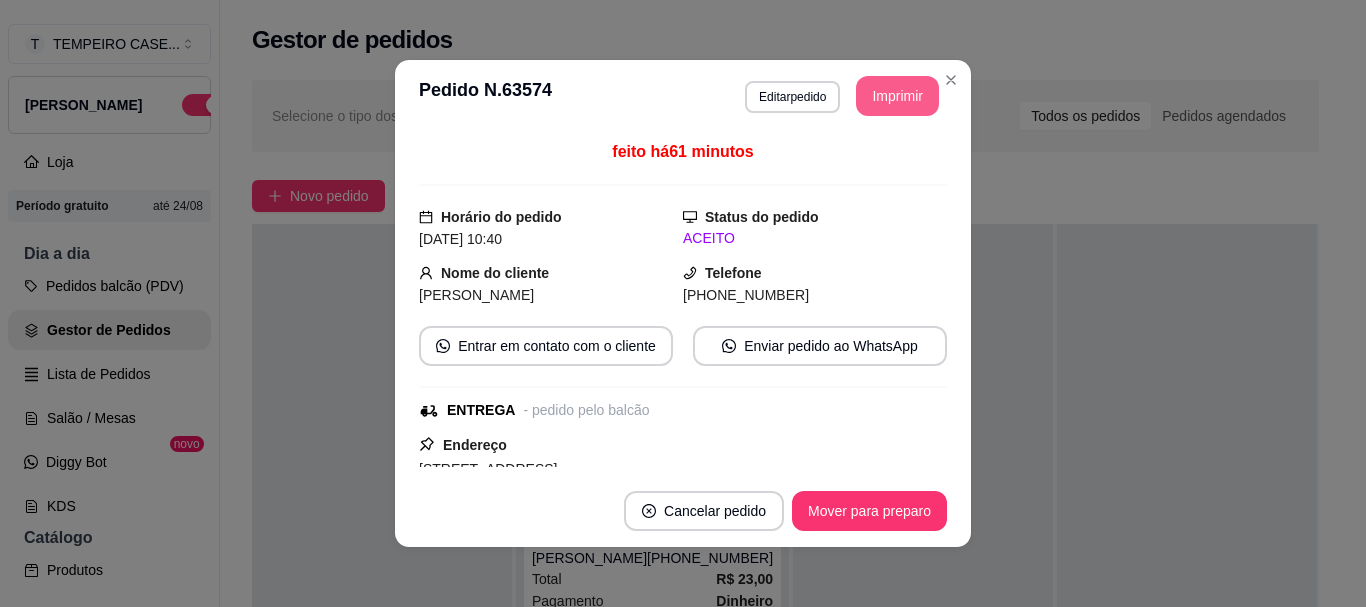 click on "Imprimir" at bounding box center (897, 96) 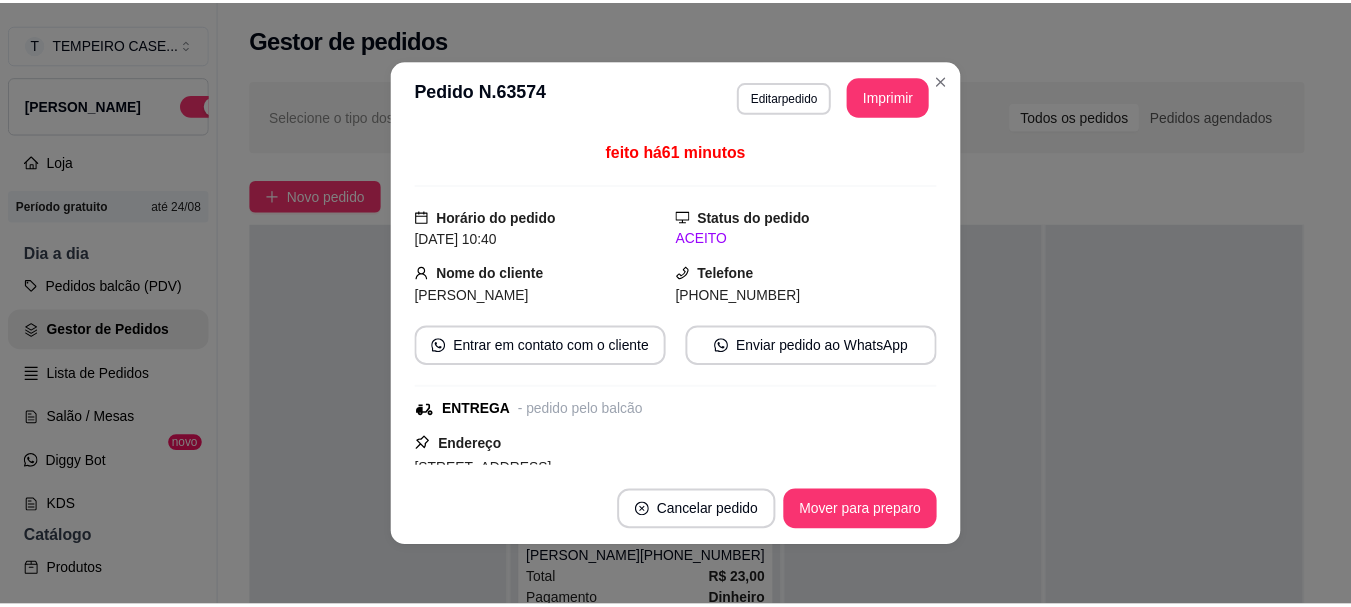 scroll, scrollTop: 0, scrollLeft: 0, axis: both 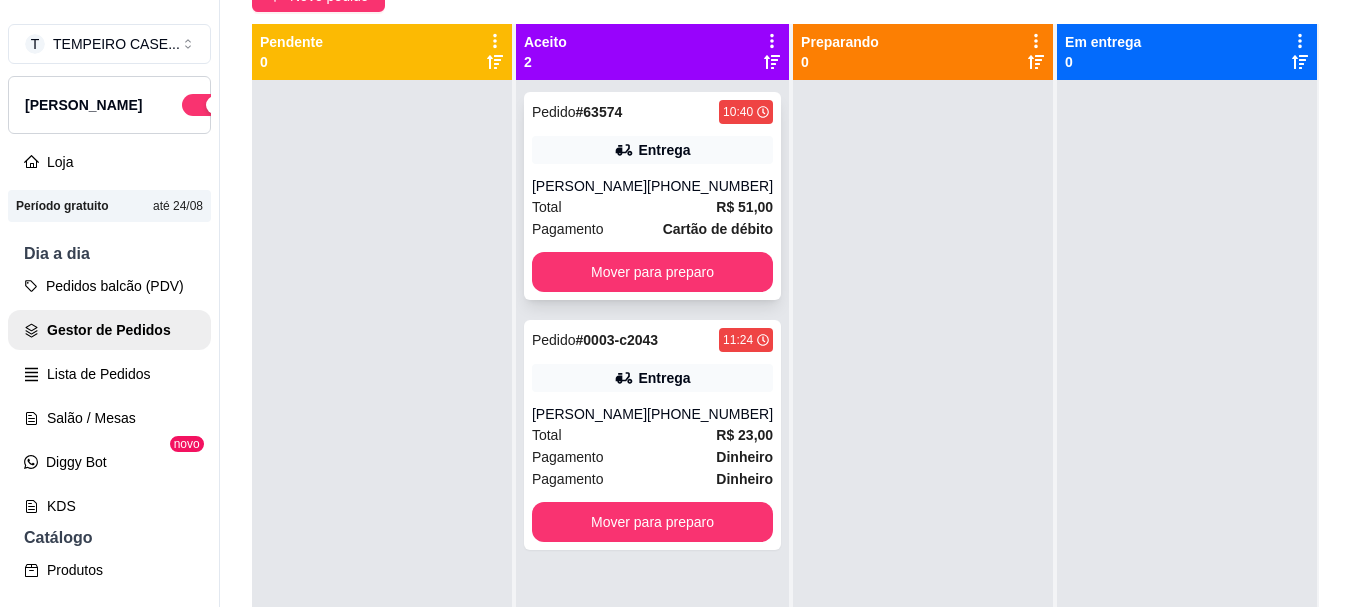 click on "[PHONE_NUMBER]" at bounding box center [710, 186] 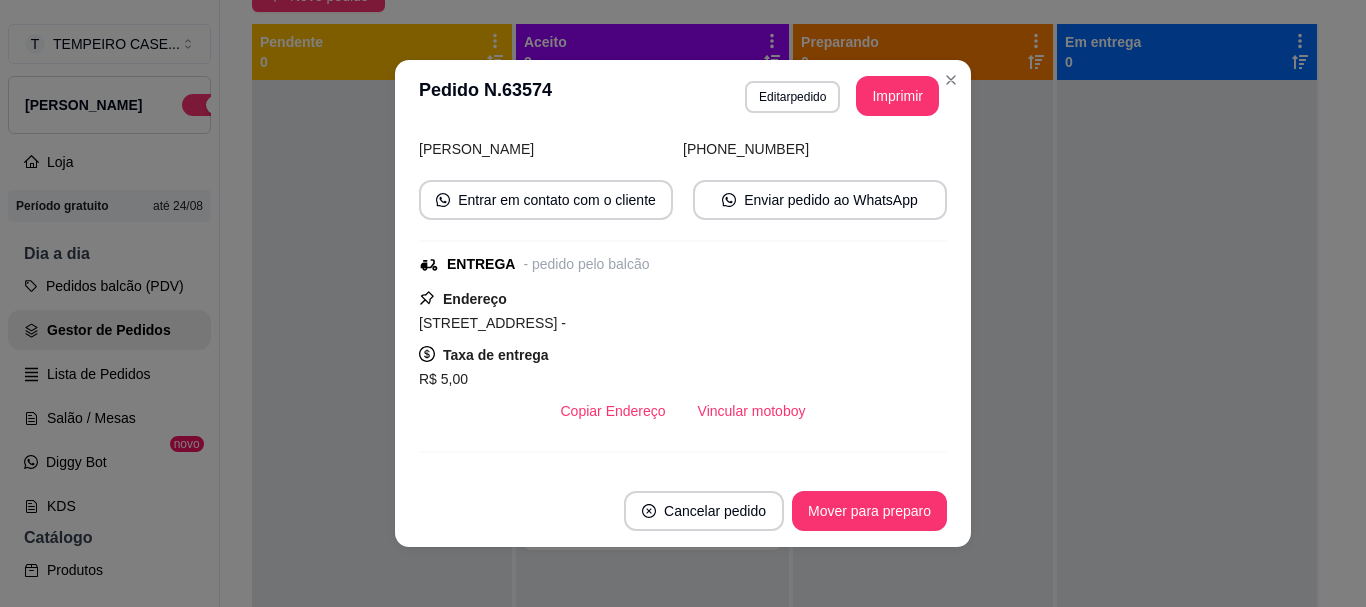 scroll, scrollTop: 0, scrollLeft: 0, axis: both 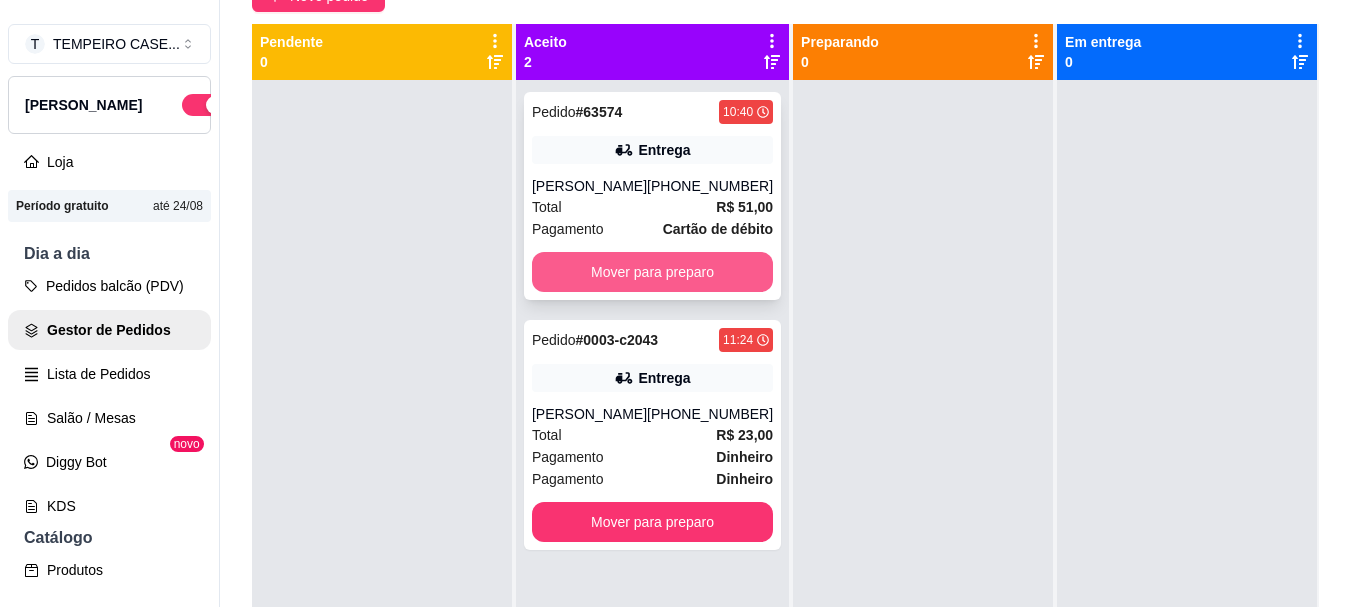 click on "Mover para preparo" at bounding box center [652, 272] 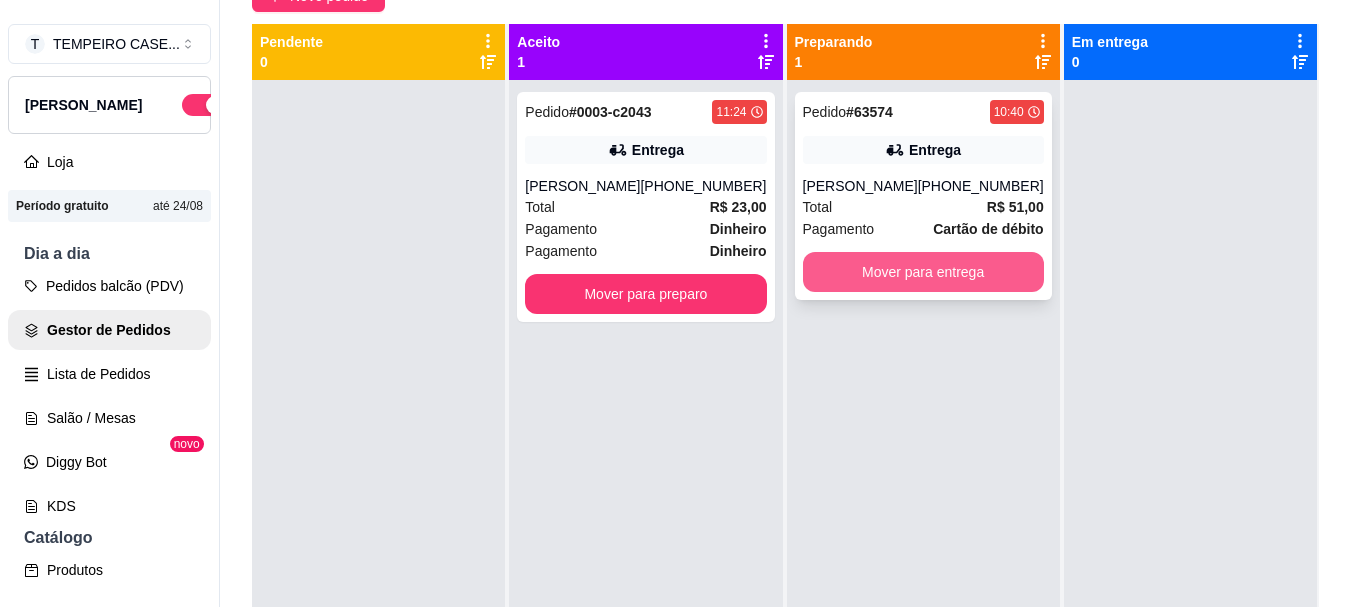click on "Mover para entrega" at bounding box center [923, 272] 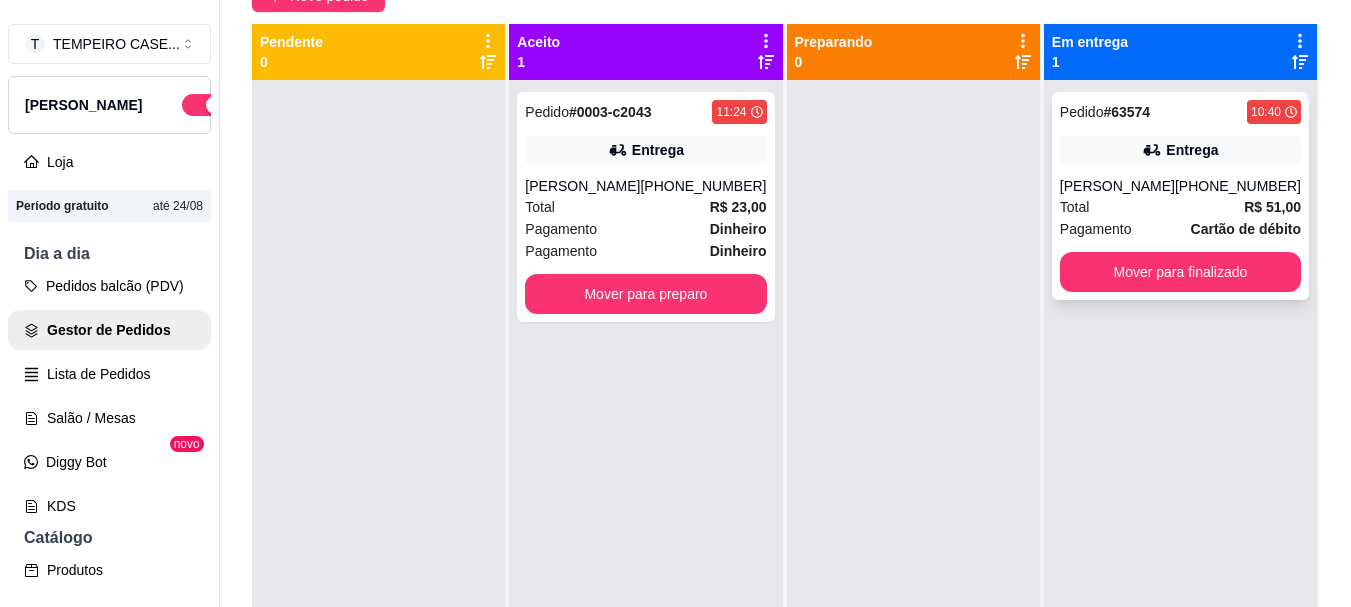 click on "Pedido  # 63574 10:40 Entrega DONA CONCEIÇÃO [PHONE_NUMBER] Total R$ 51,00 Pagamento Cartão de débito Mover para finalizado" at bounding box center (1180, 196) 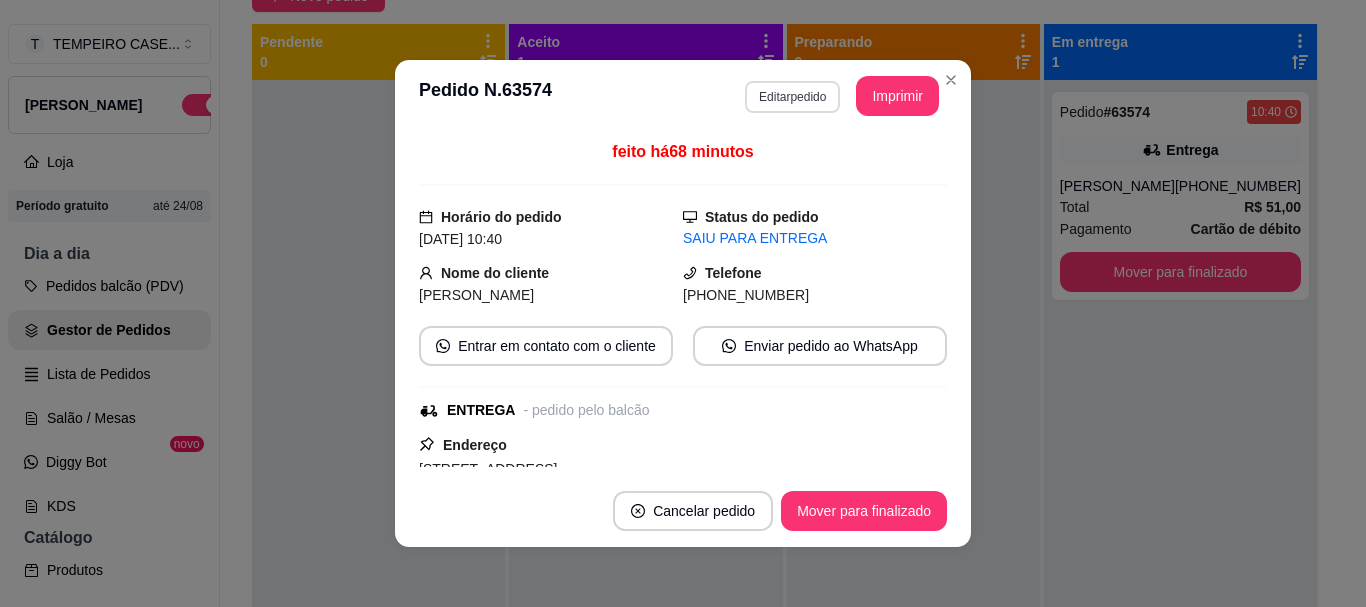 click on "Editar  pedido" at bounding box center (792, 97) 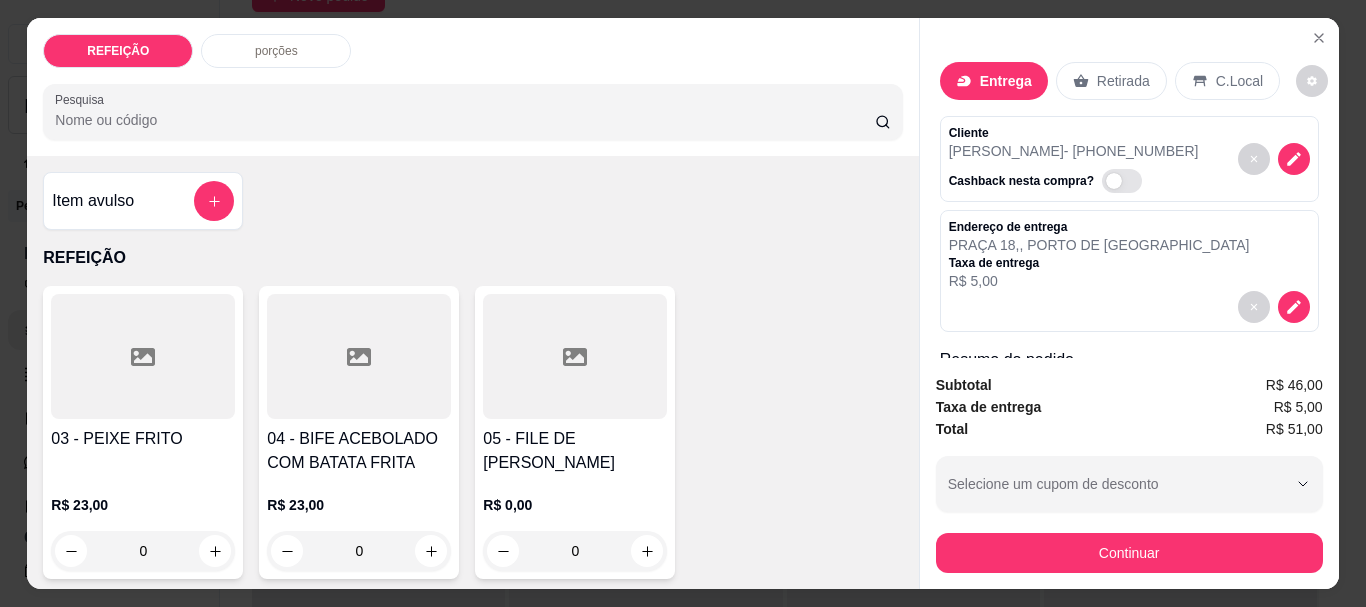 click at bounding box center (143, 356) 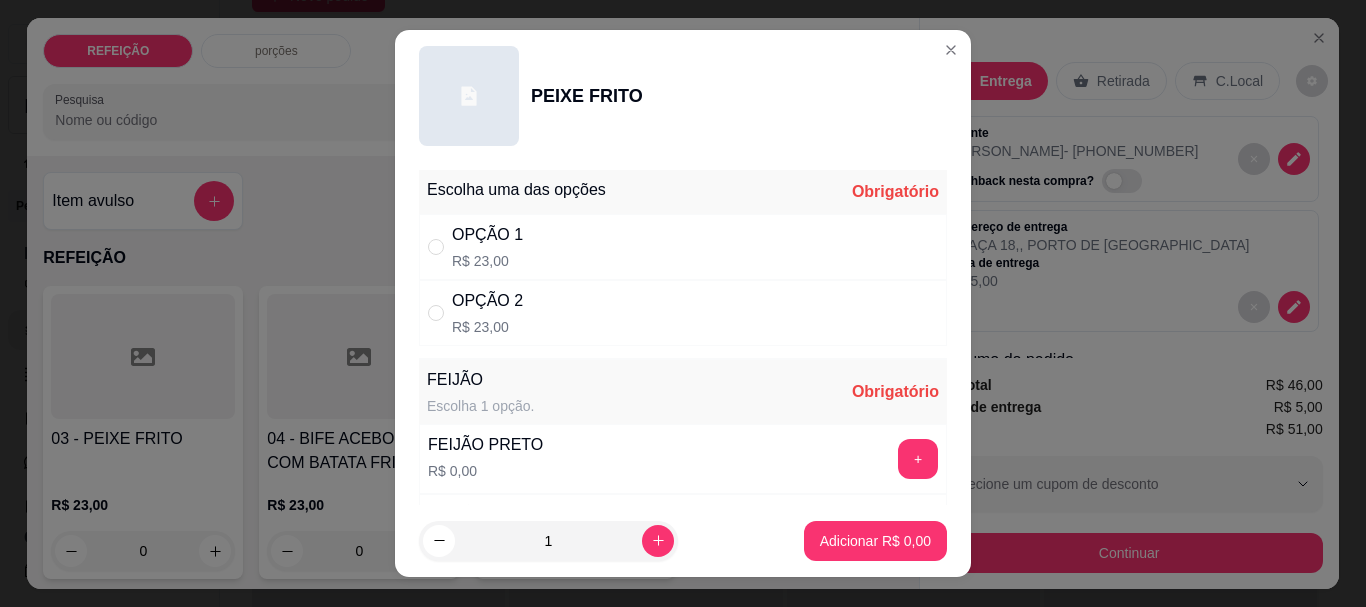 click on "OPÇÃO 2" at bounding box center (487, 301) 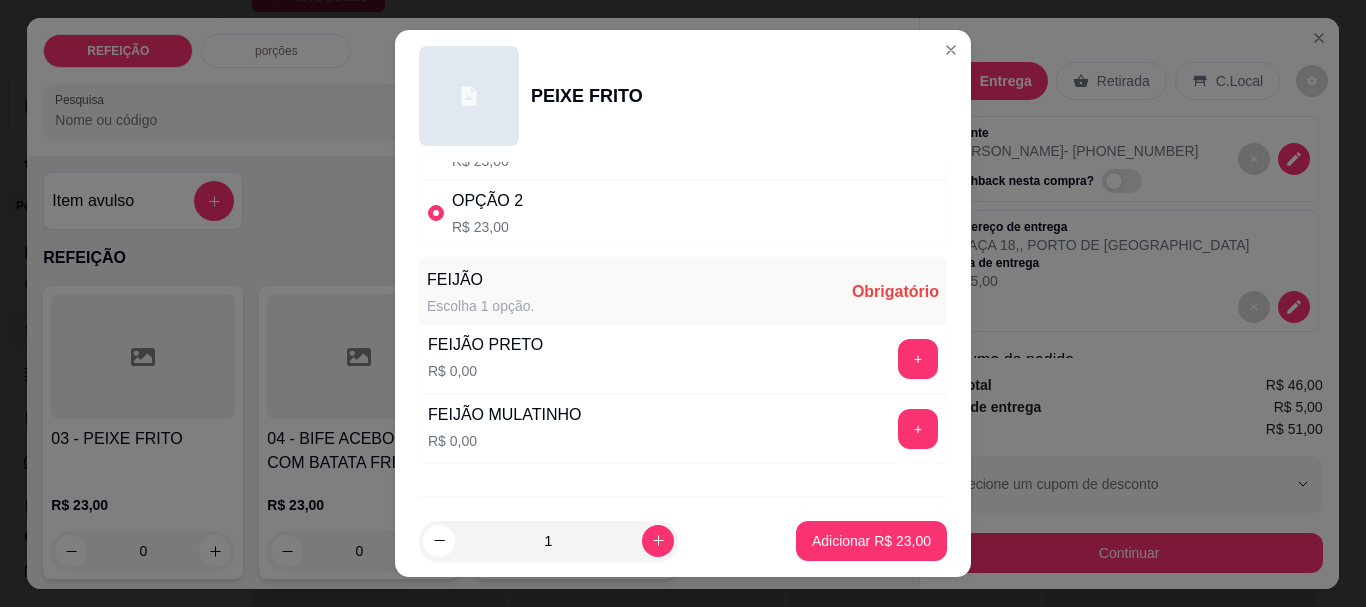 scroll, scrollTop: 200, scrollLeft: 0, axis: vertical 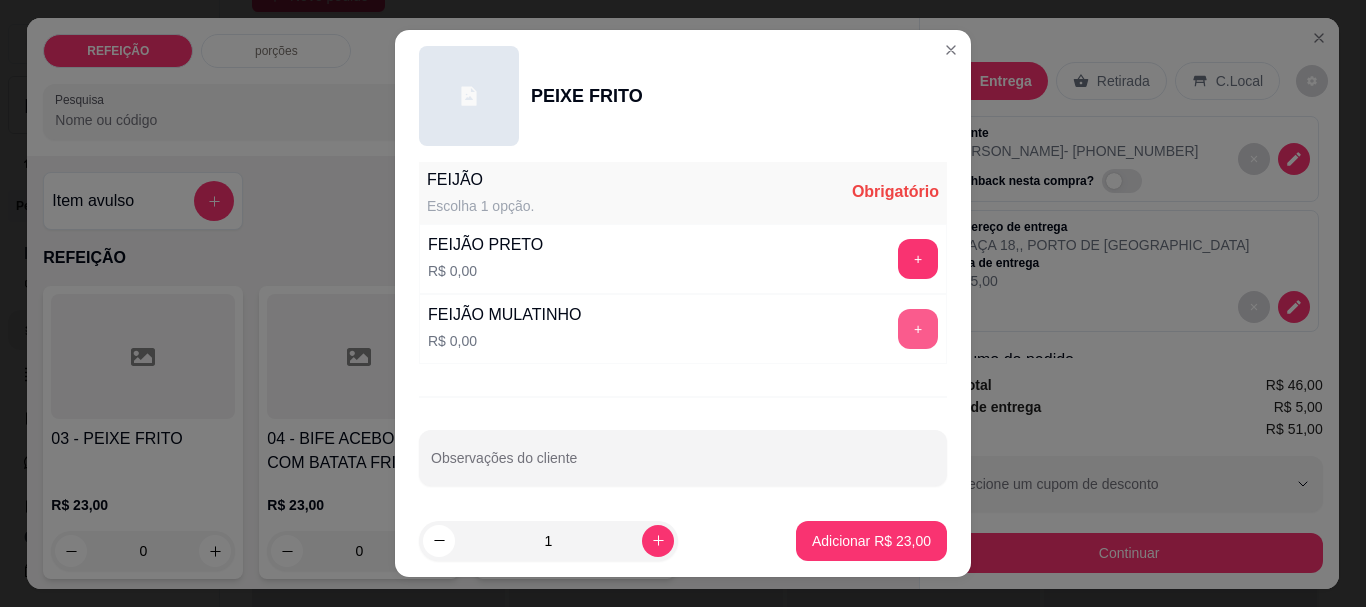 click on "+" at bounding box center (918, 329) 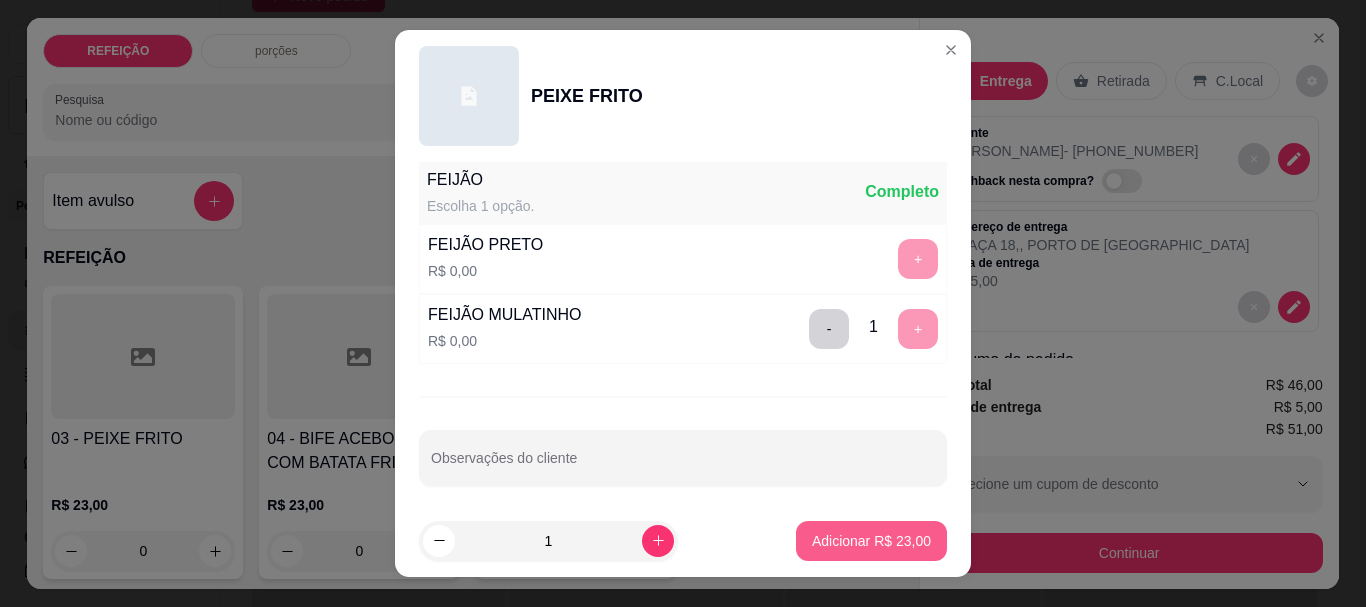 click on "Adicionar   R$ 23,00" at bounding box center [871, 541] 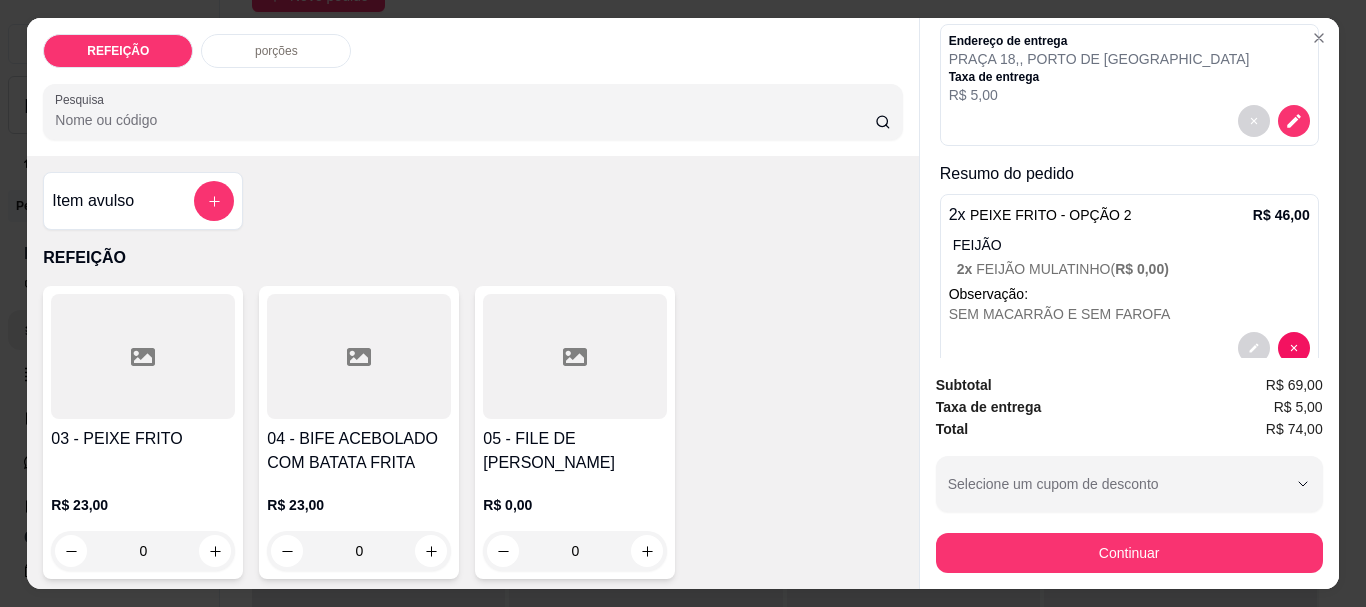 scroll, scrollTop: 371, scrollLeft: 0, axis: vertical 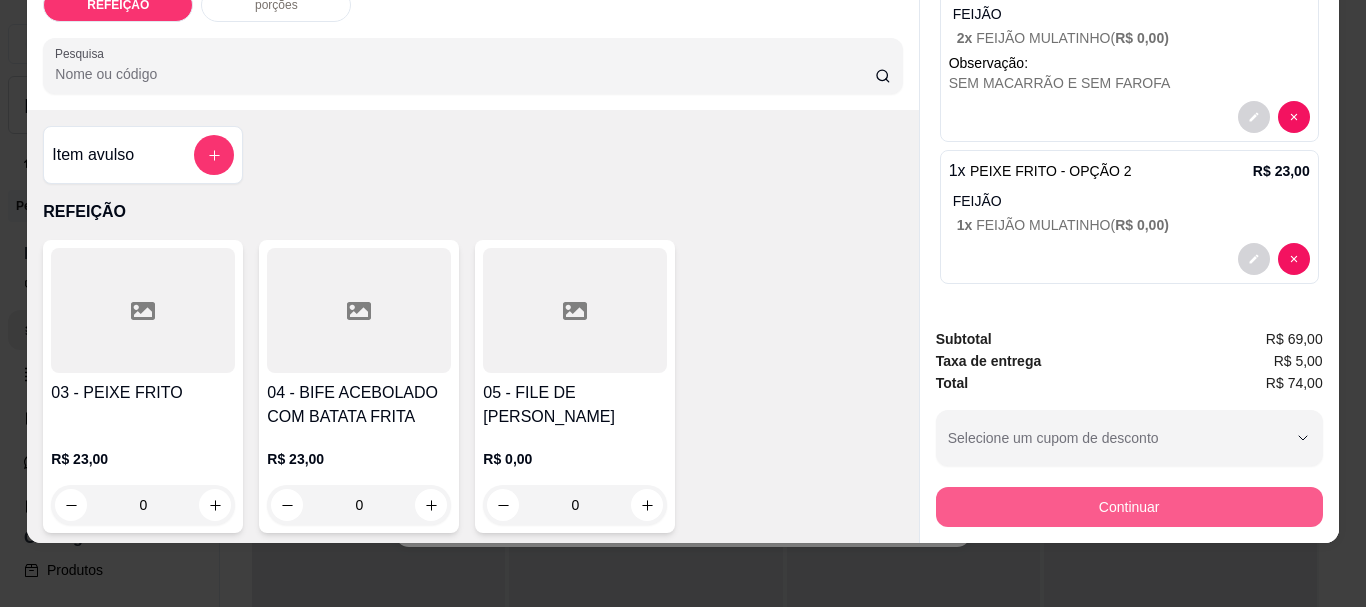 click on "Continuar" at bounding box center (1129, 507) 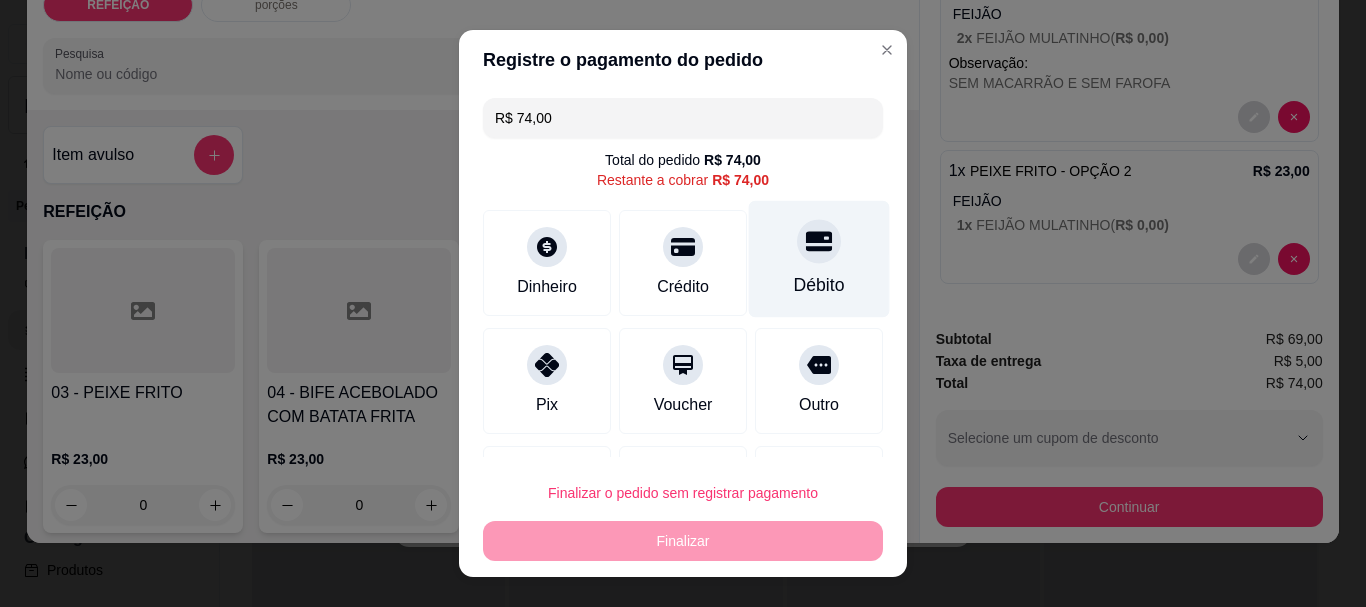 click at bounding box center [819, 242] 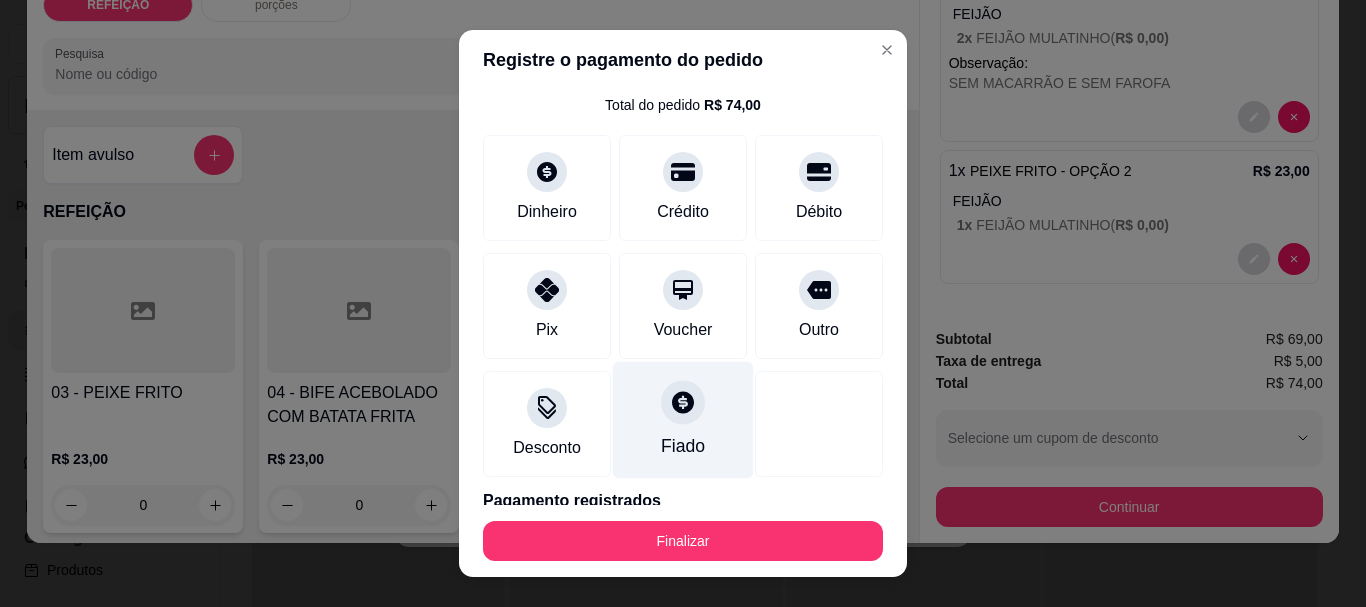 scroll, scrollTop: 139, scrollLeft: 0, axis: vertical 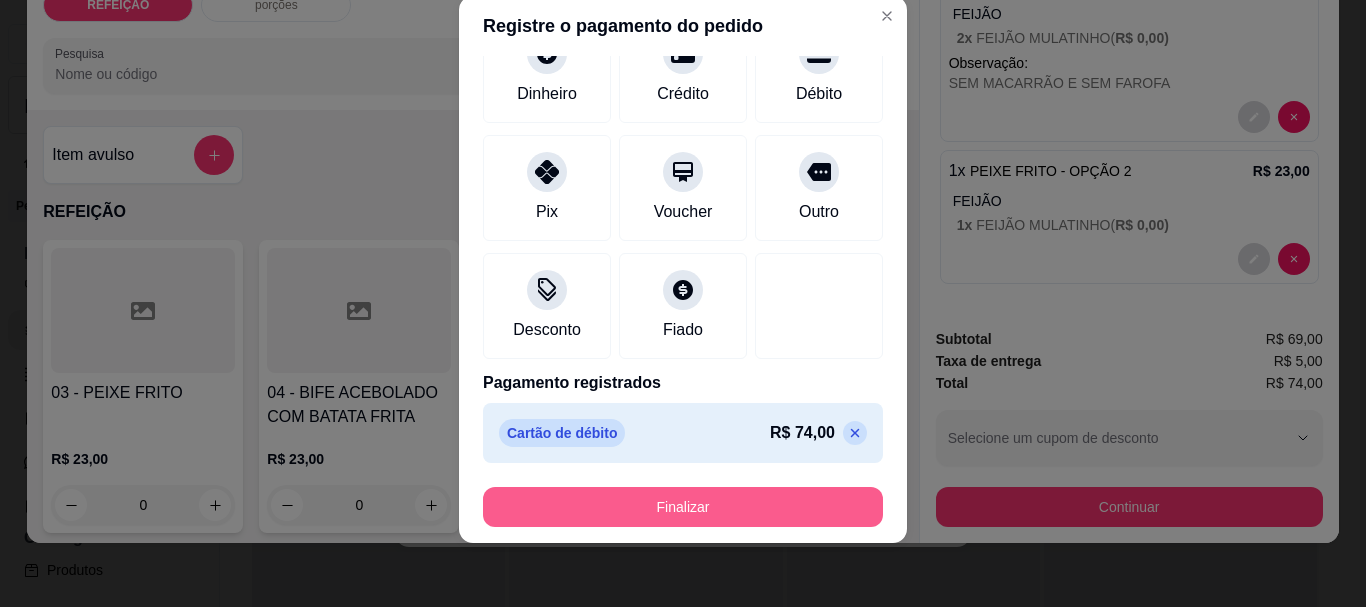click on "Finalizar" at bounding box center [683, 507] 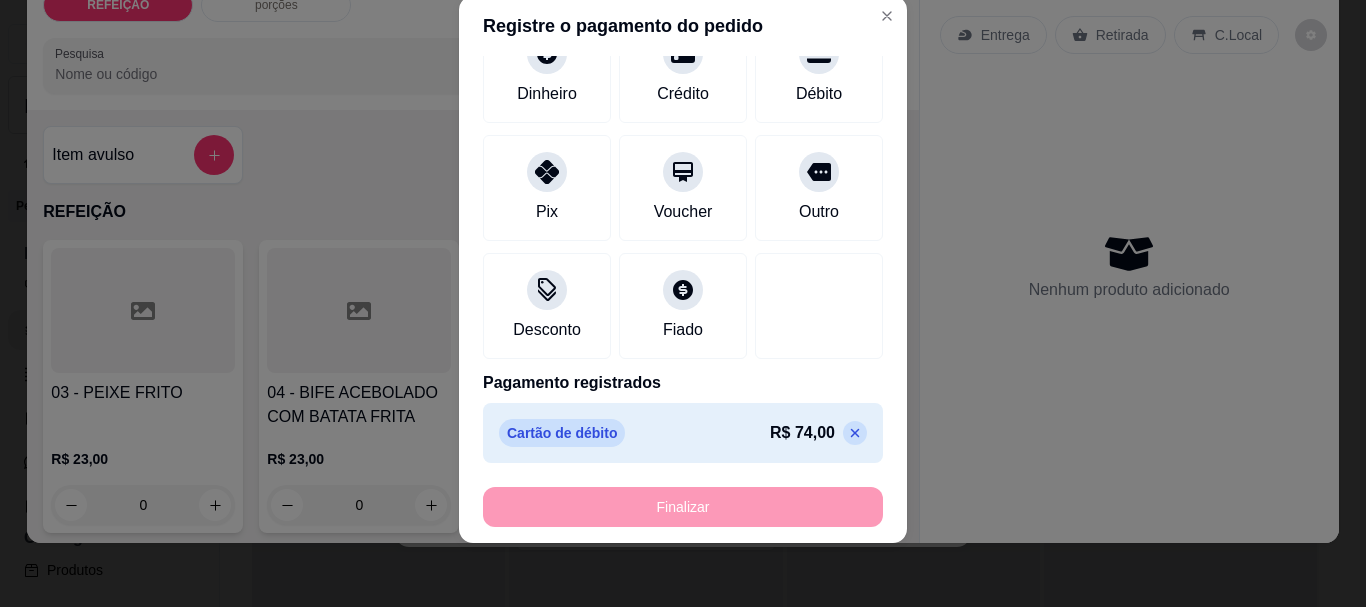 type on "-R$ 74,00" 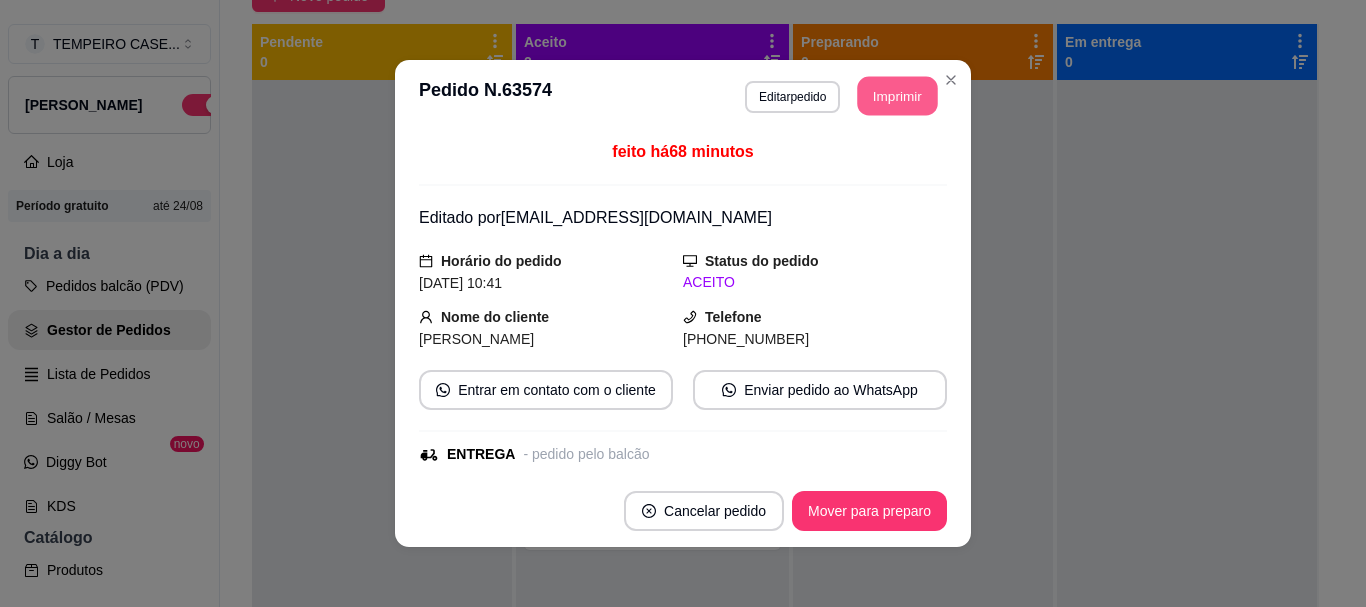 click on "Imprimir" at bounding box center (898, 96) 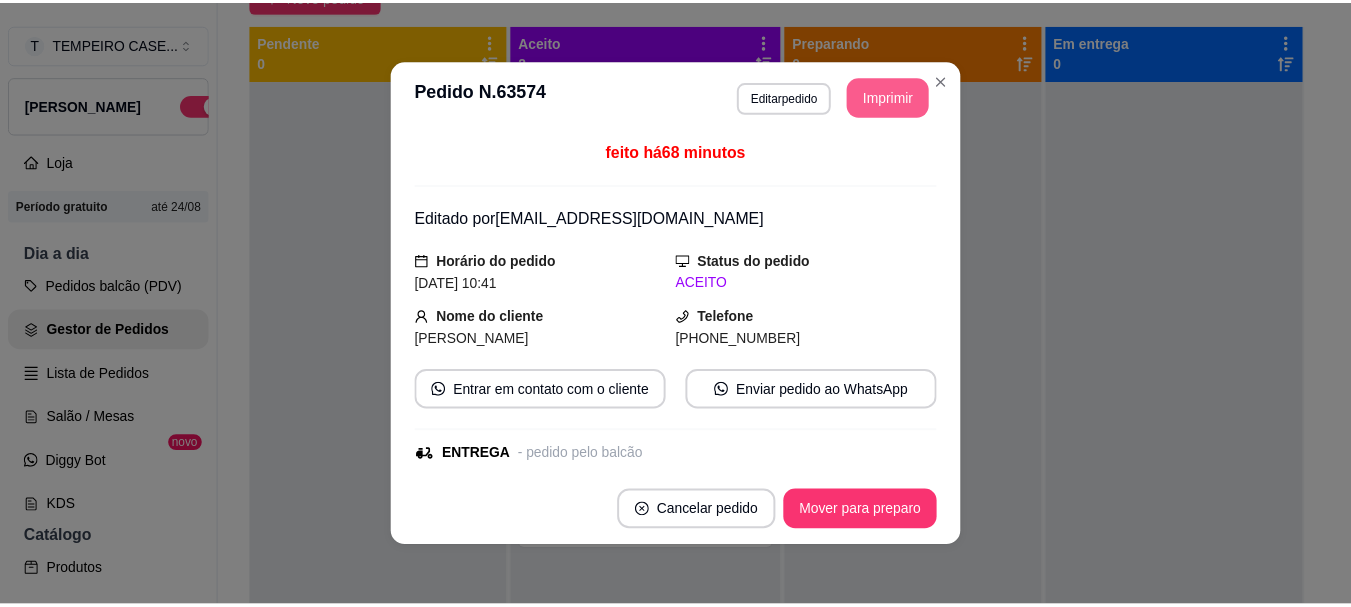scroll, scrollTop: 0, scrollLeft: 0, axis: both 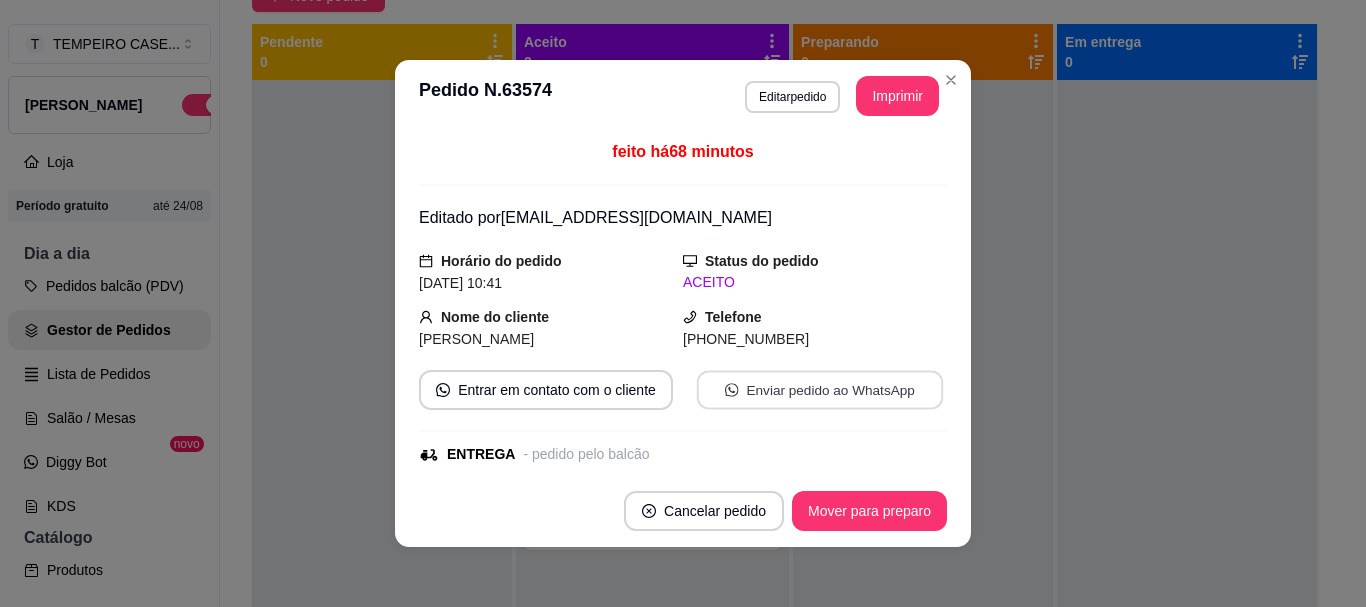 click on "Enviar pedido ao WhatsApp" at bounding box center [820, 390] 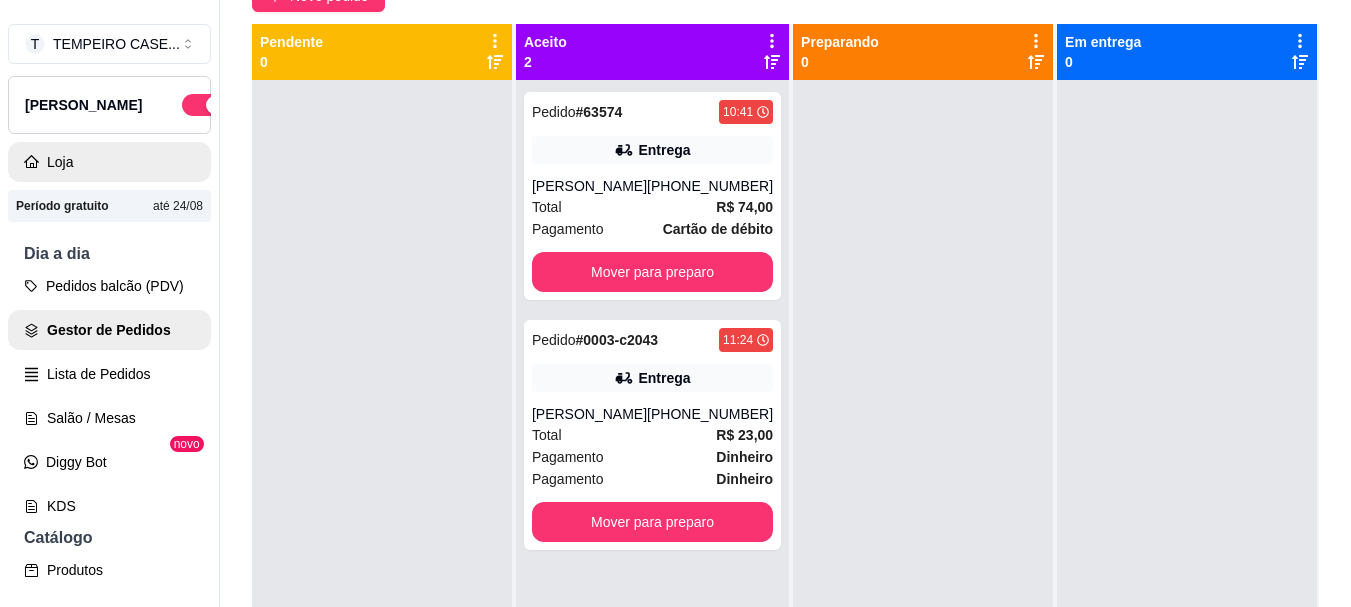 click on "Loja" at bounding box center (109, 162) 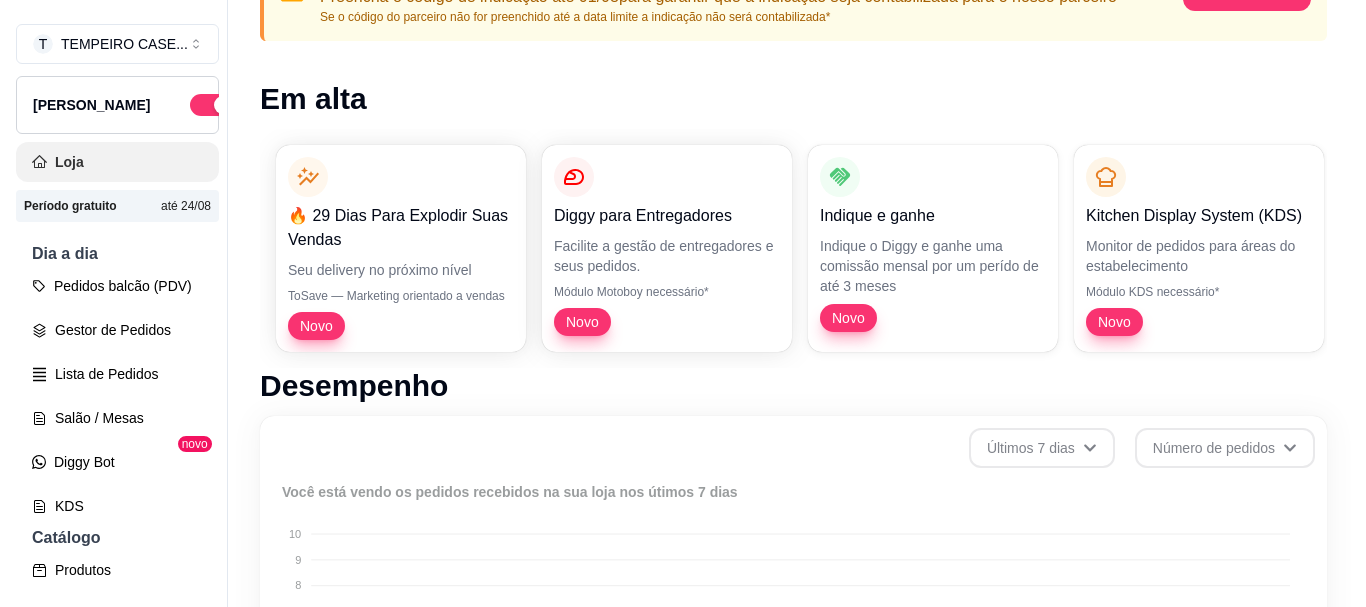 scroll, scrollTop: 0, scrollLeft: 0, axis: both 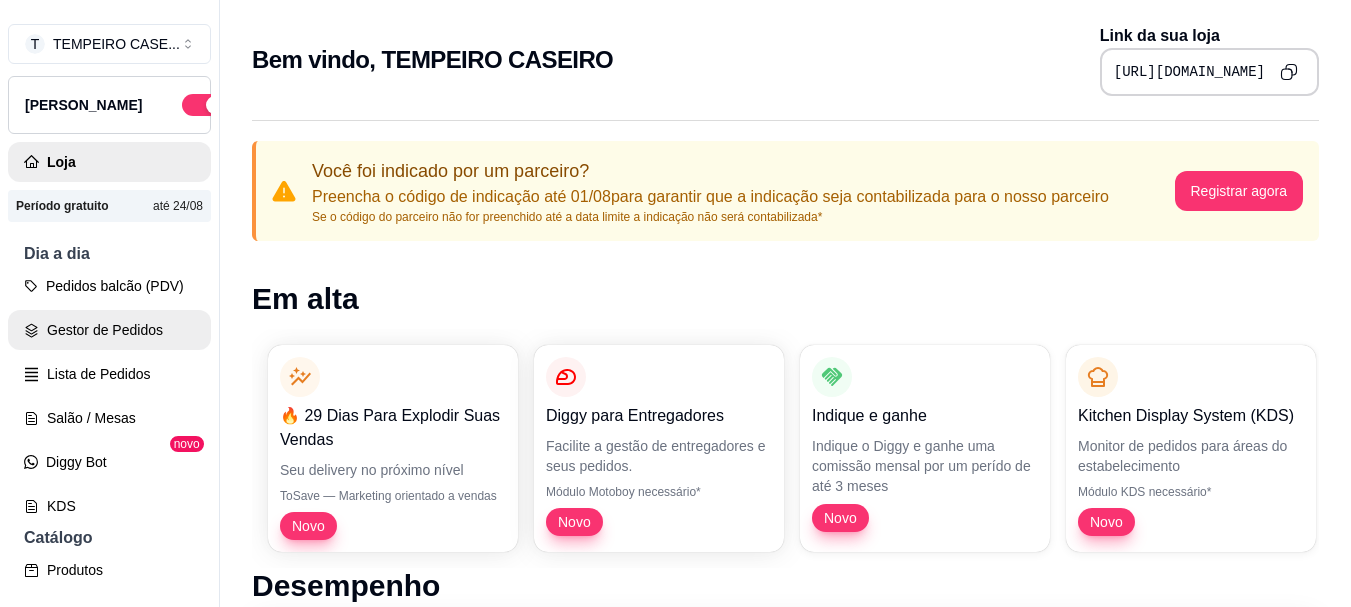 click on "Gestor de Pedidos" at bounding box center [109, 330] 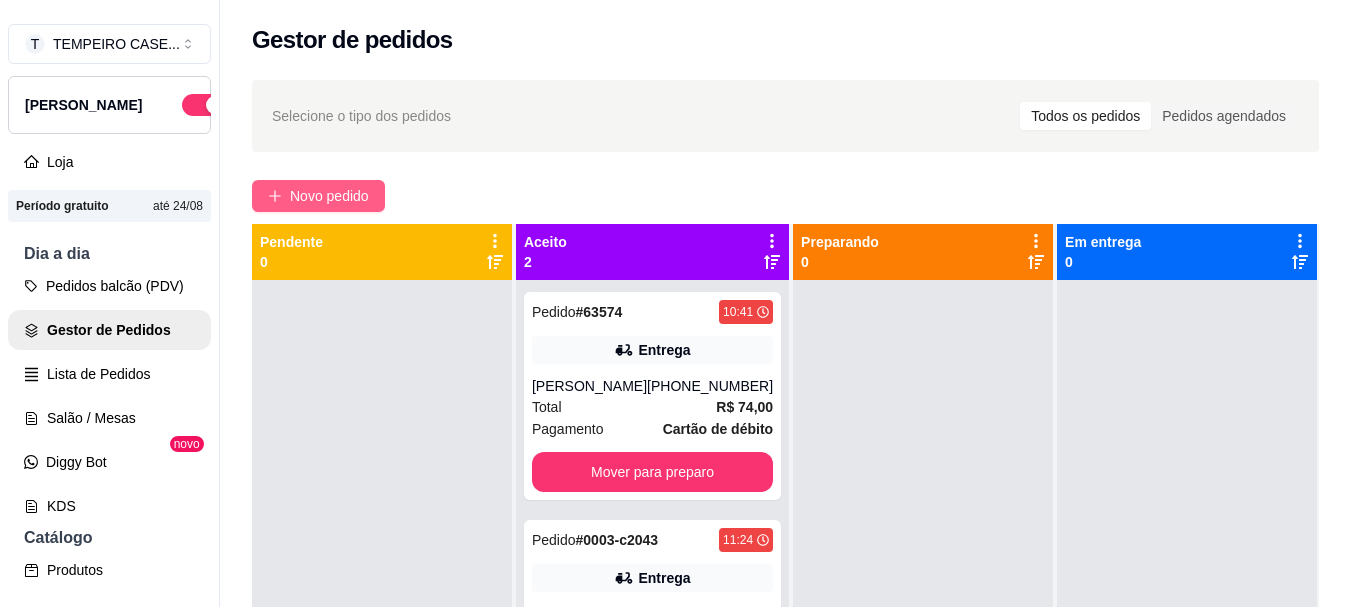 click on "Novo pedido" at bounding box center (318, 196) 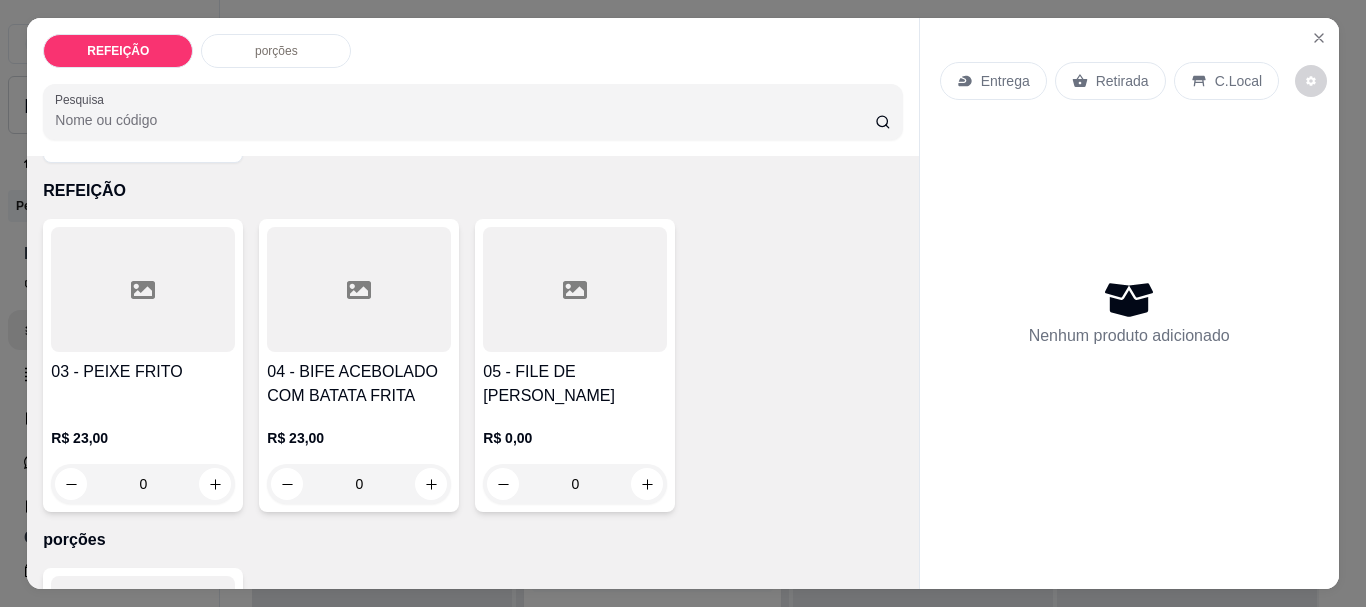 scroll, scrollTop: 100, scrollLeft: 0, axis: vertical 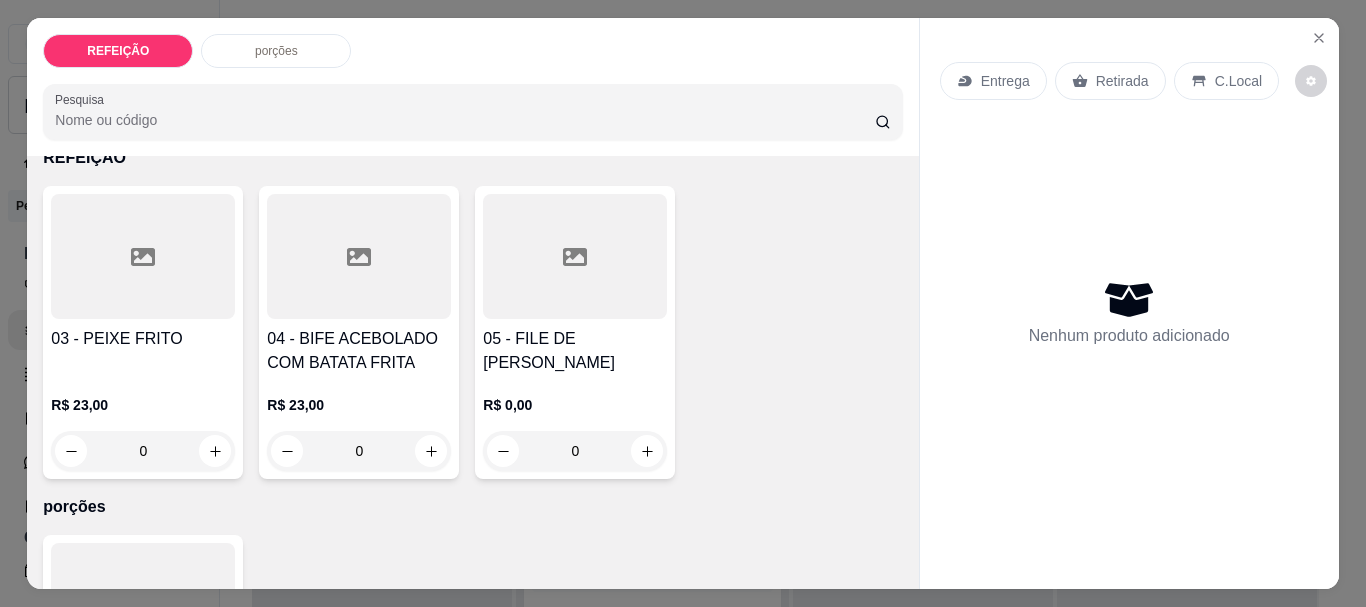 click on "04 - BIFE ACEBOLADO COM BATATA FRITA" at bounding box center [359, 351] 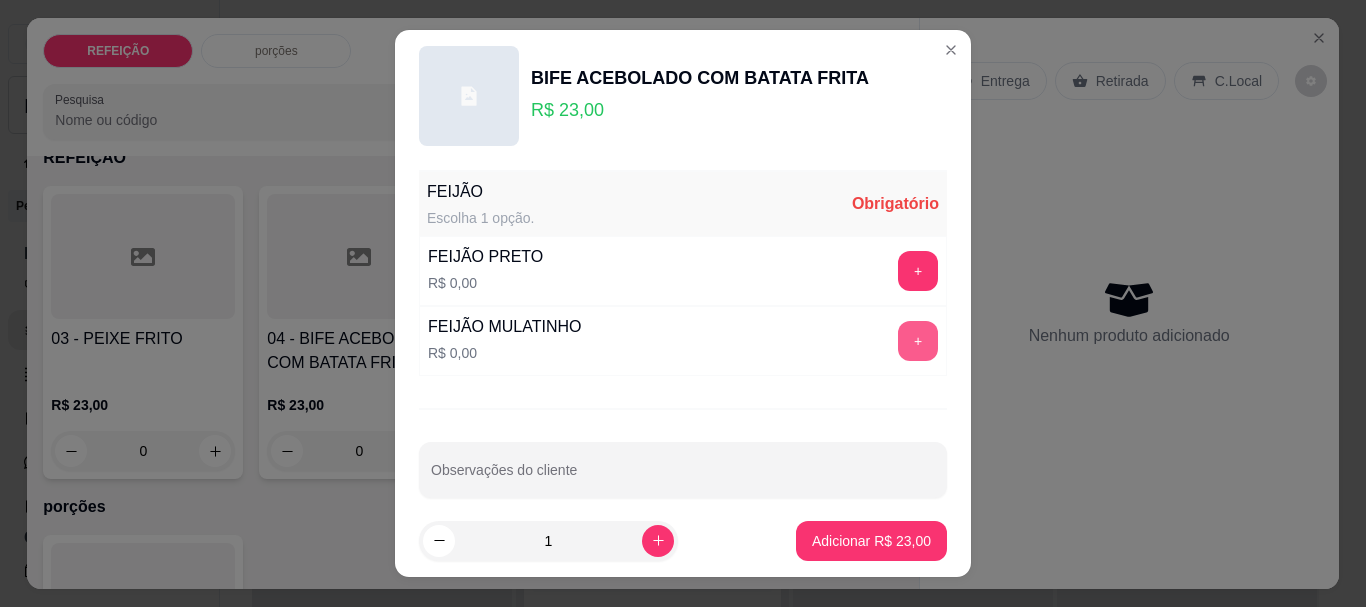 click on "+" at bounding box center (918, 341) 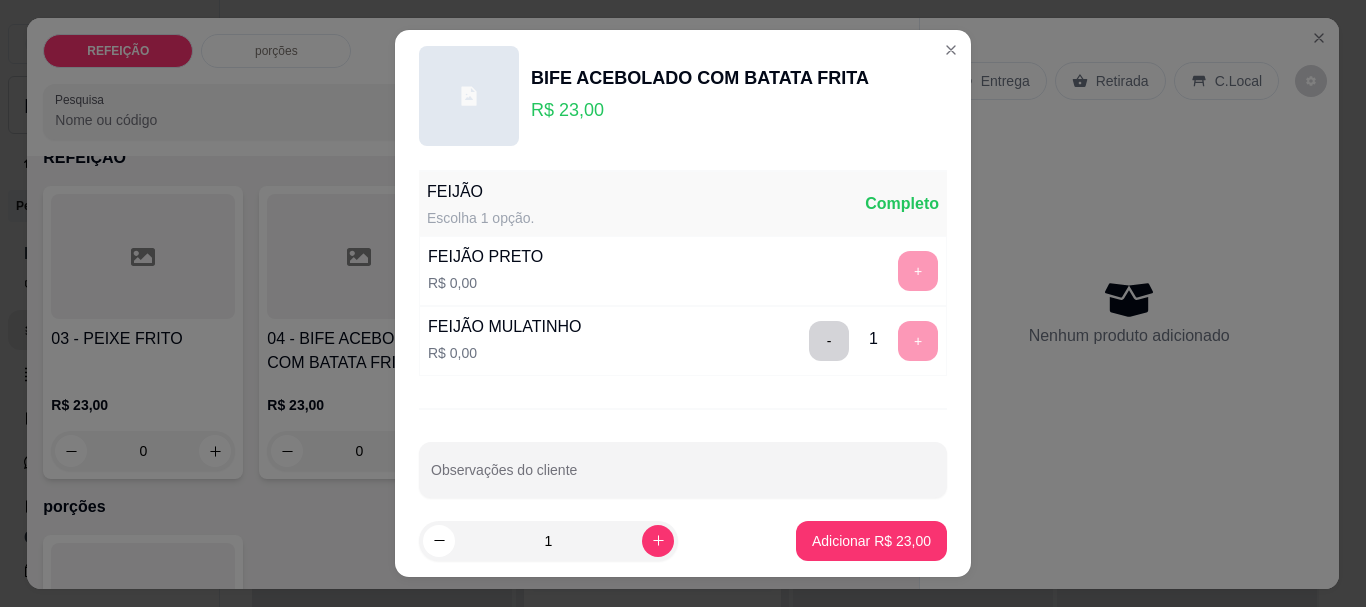 scroll, scrollTop: 21, scrollLeft: 0, axis: vertical 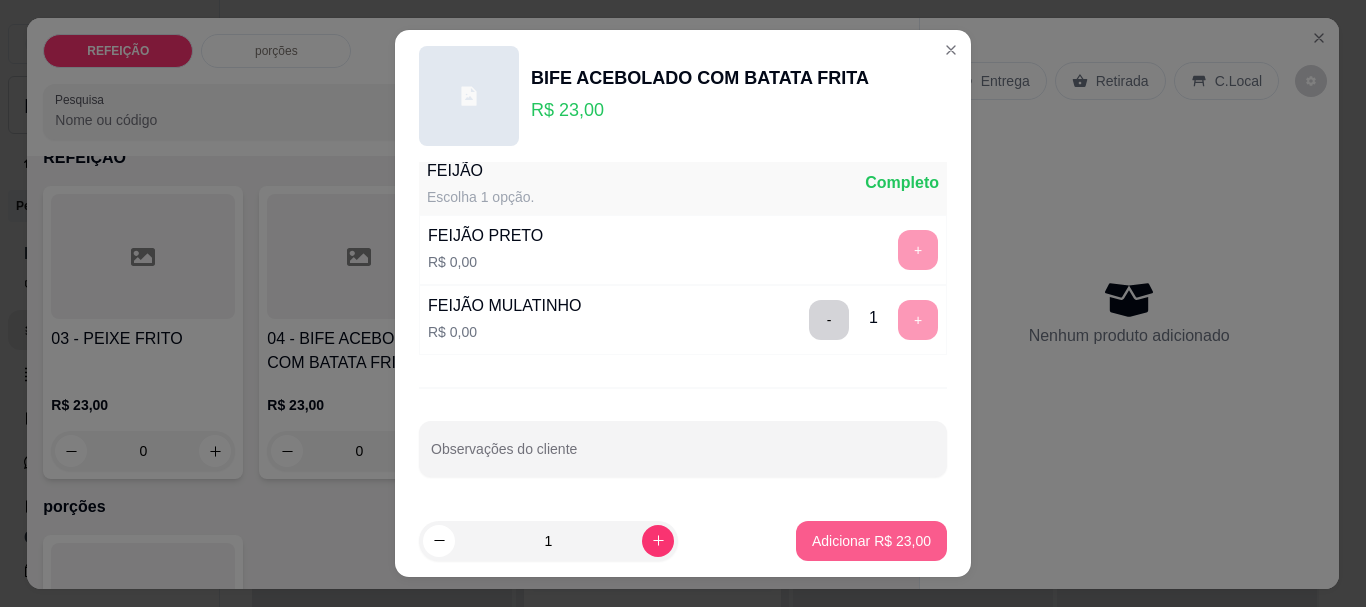 click on "Adicionar   R$ 23,00" at bounding box center (871, 541) 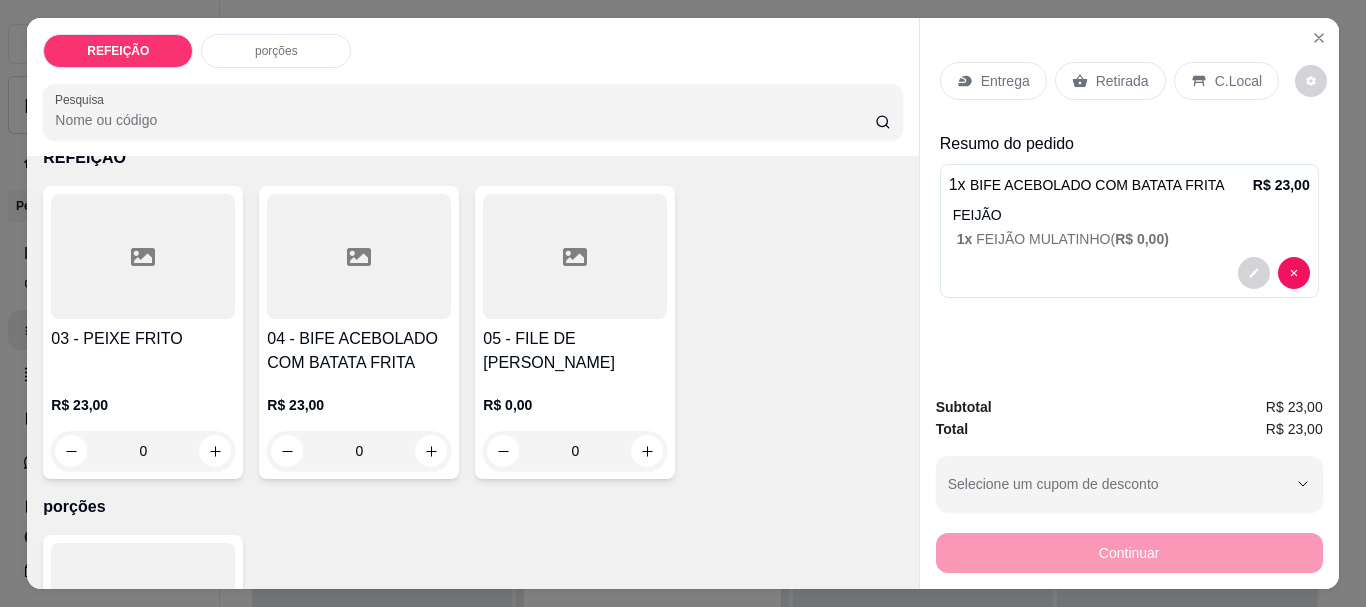 click on "Entrega" at bounding box center [1005, 81] 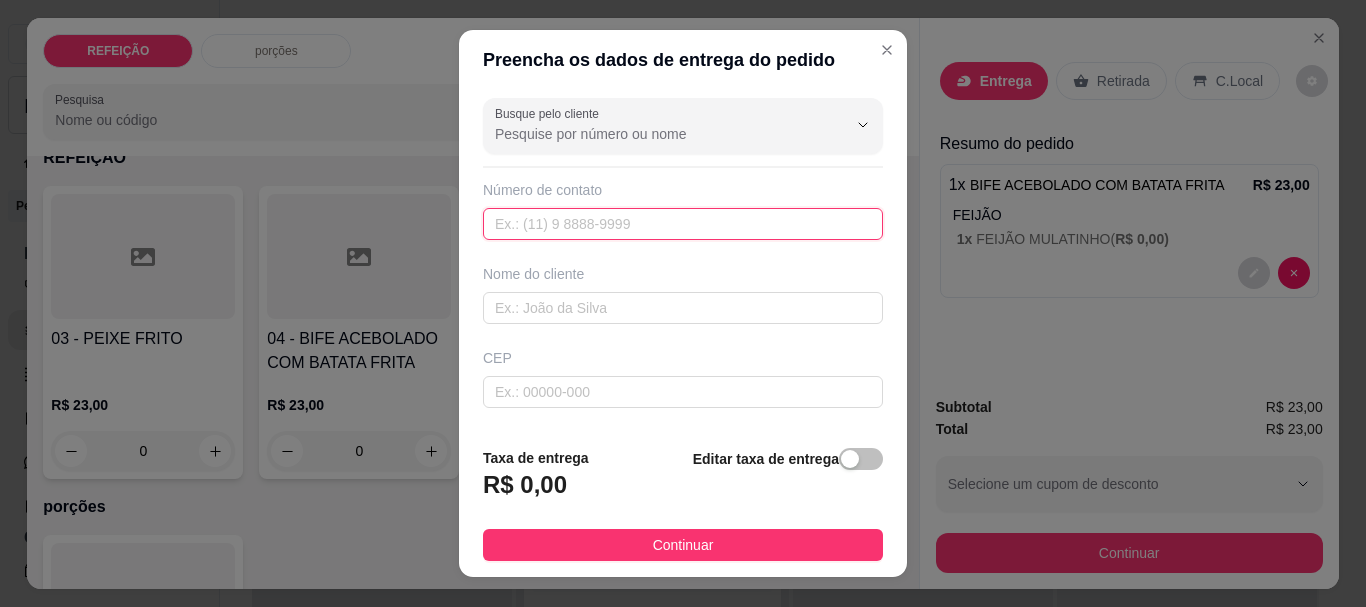 click at bounding box center [683, 224] 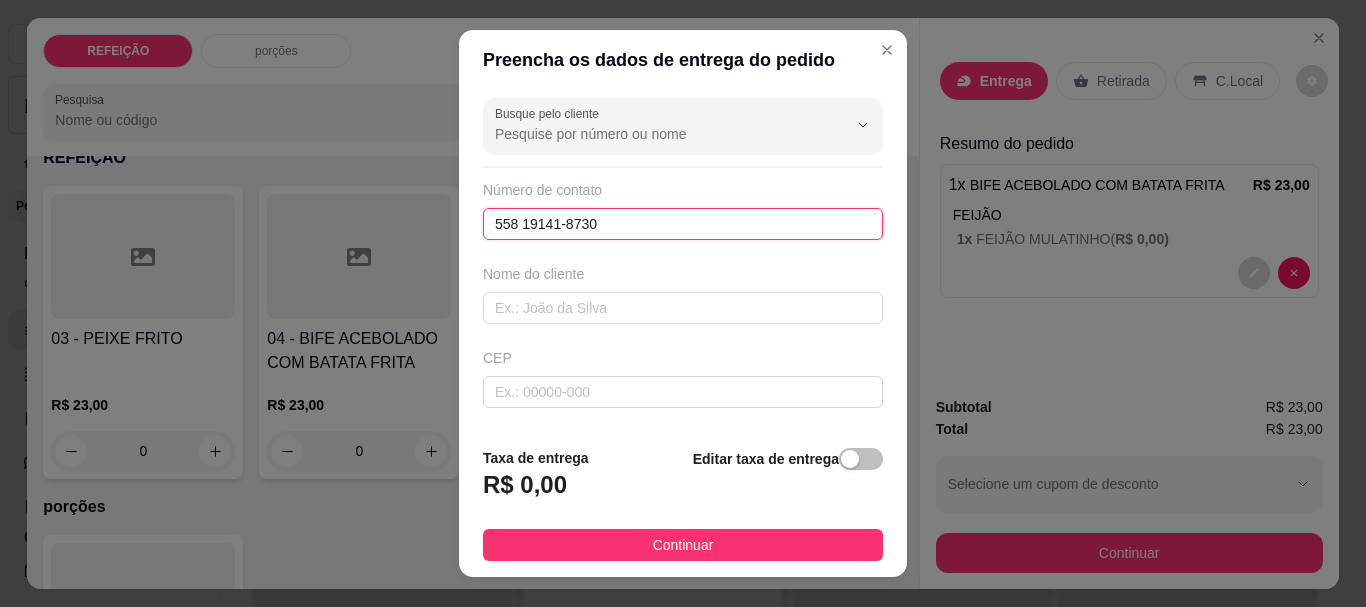 click on "558 19141-8730" at bounding box center (683, 224) 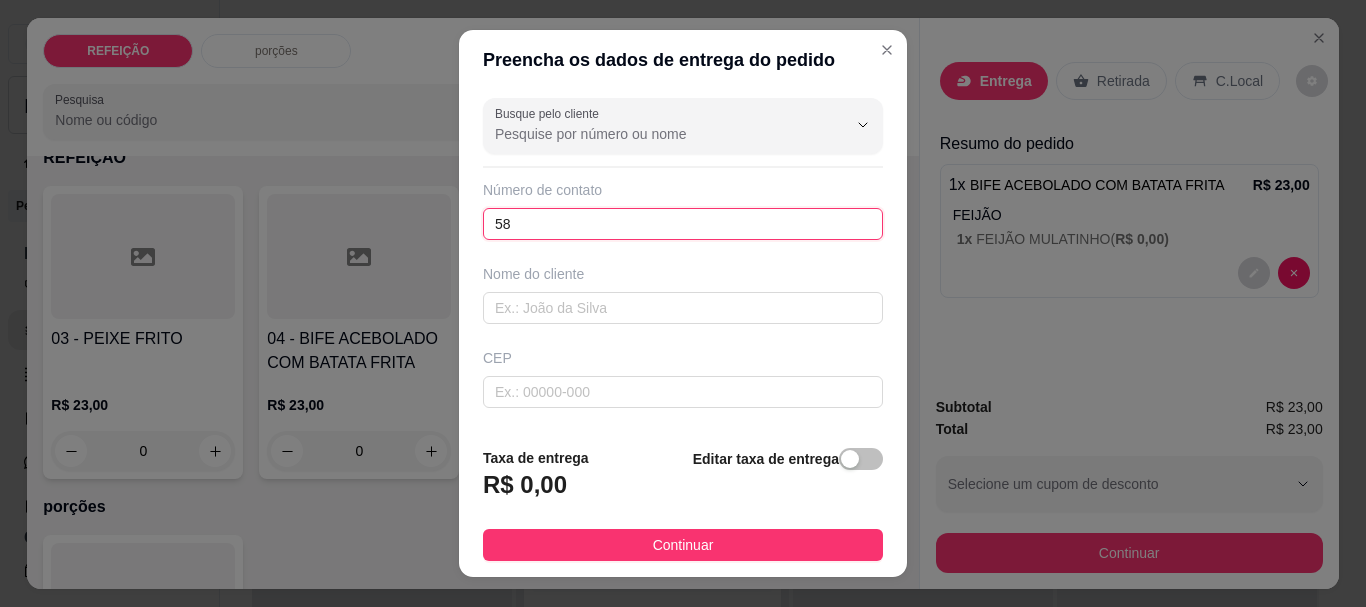 type on "5" 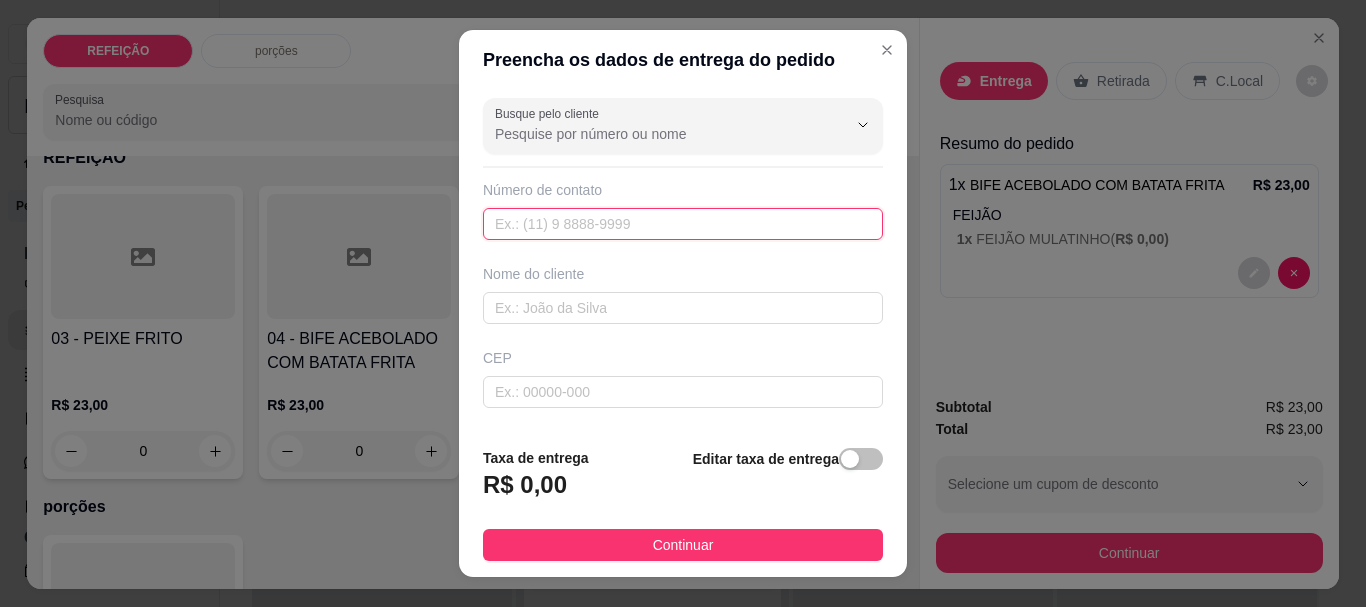 paste on "558 19141-8730" 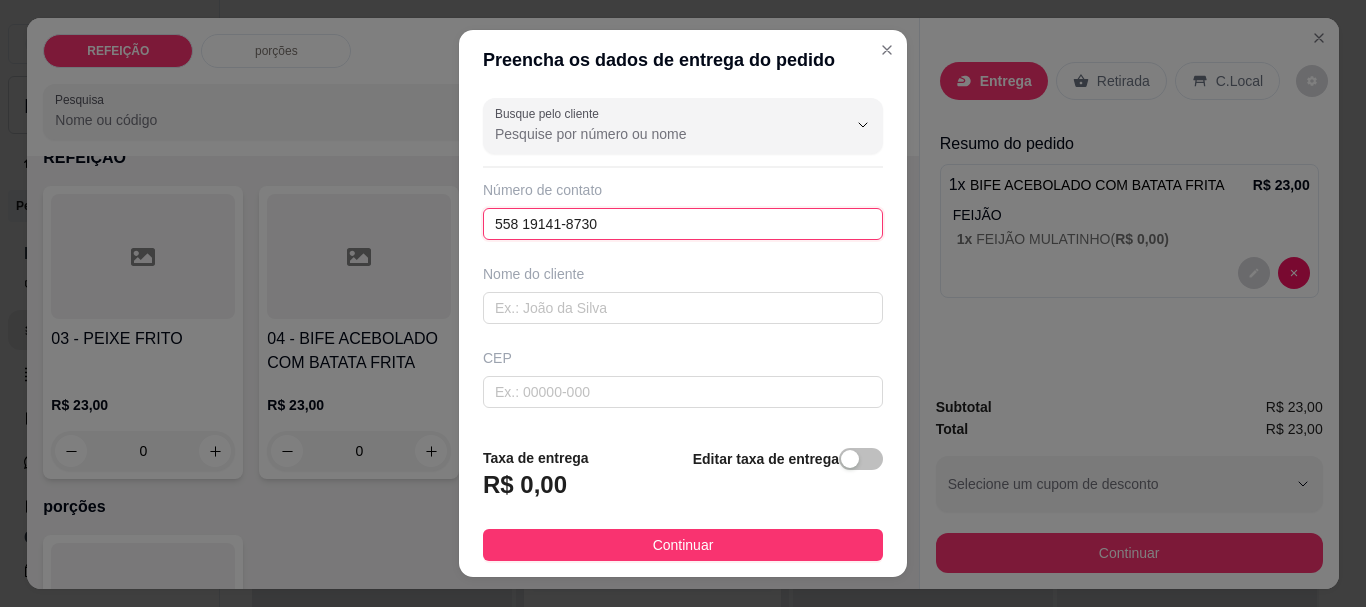 click on "558 19141-8730" at bounding box center (683, 224) 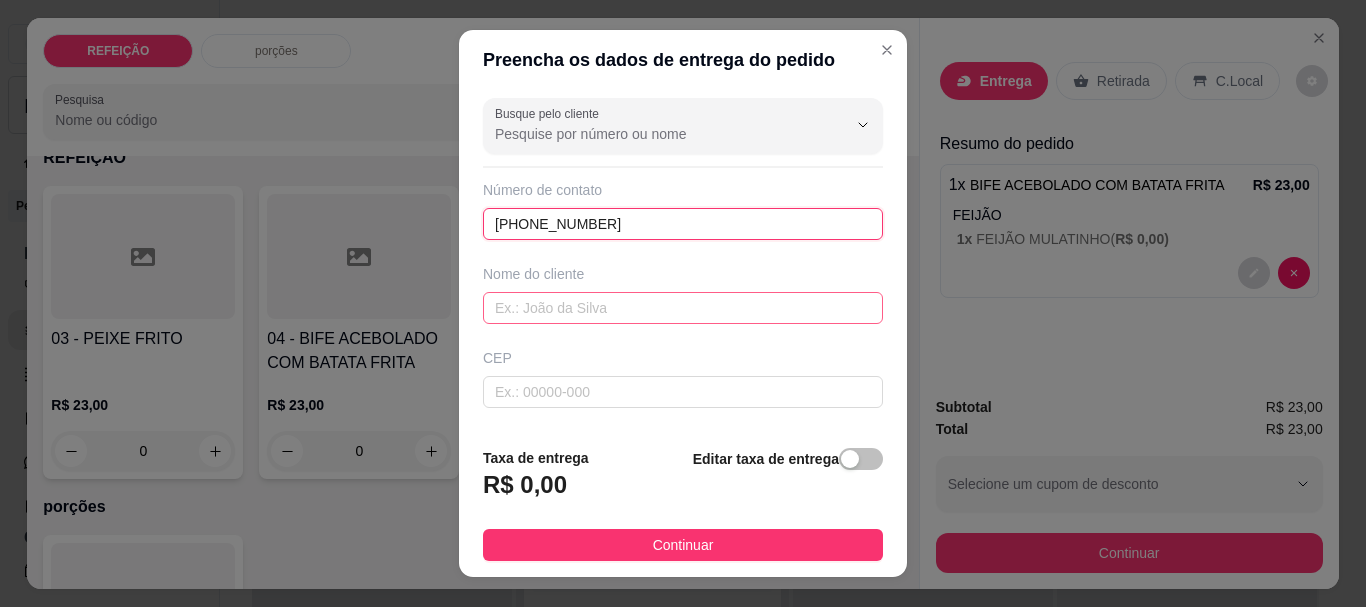 type on "(58) 1914-1873" 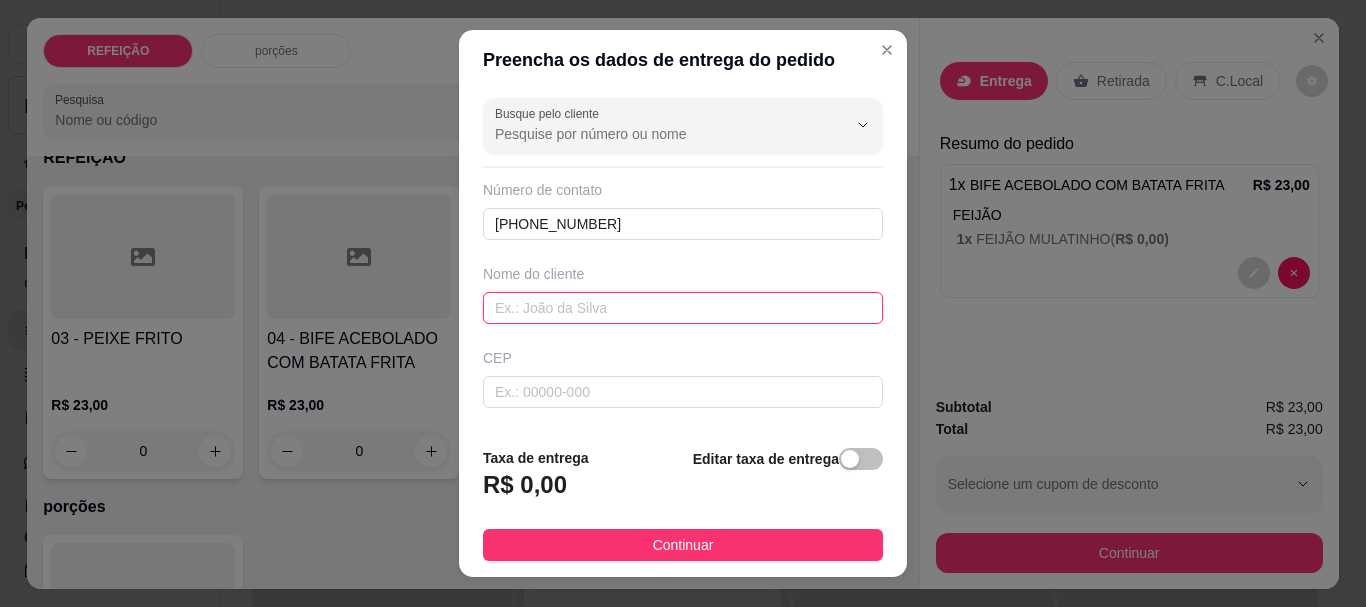 click at bounding box center [683, 308] 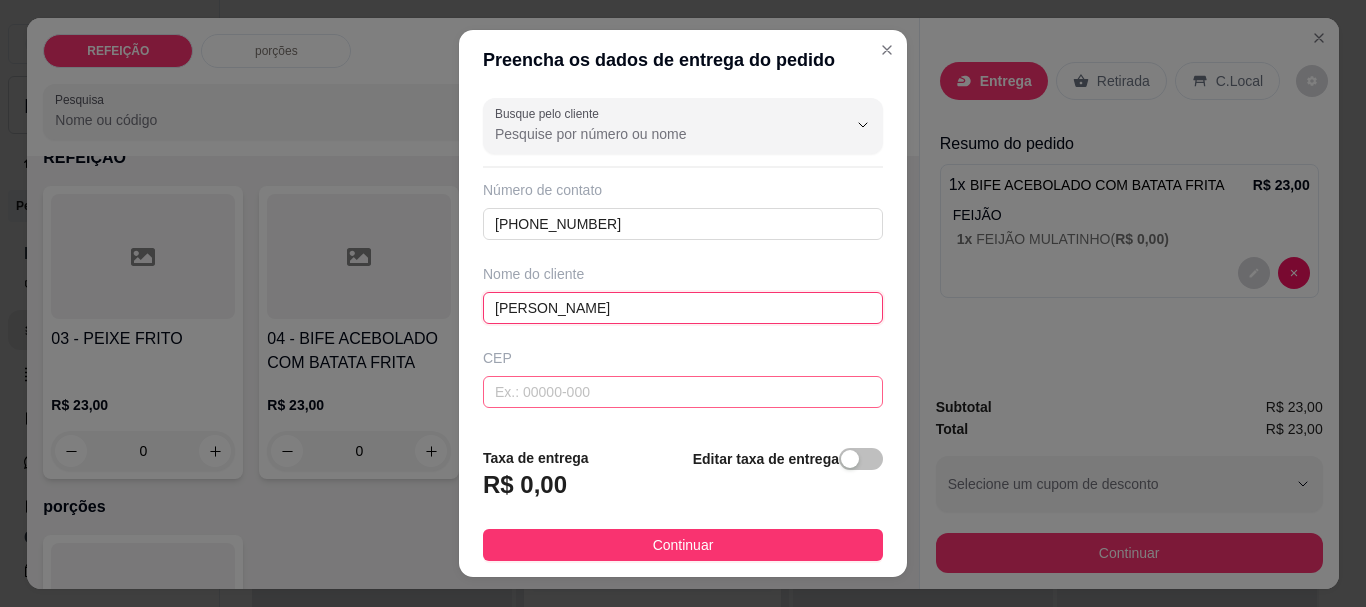 type on "[PERSON_NAME]" 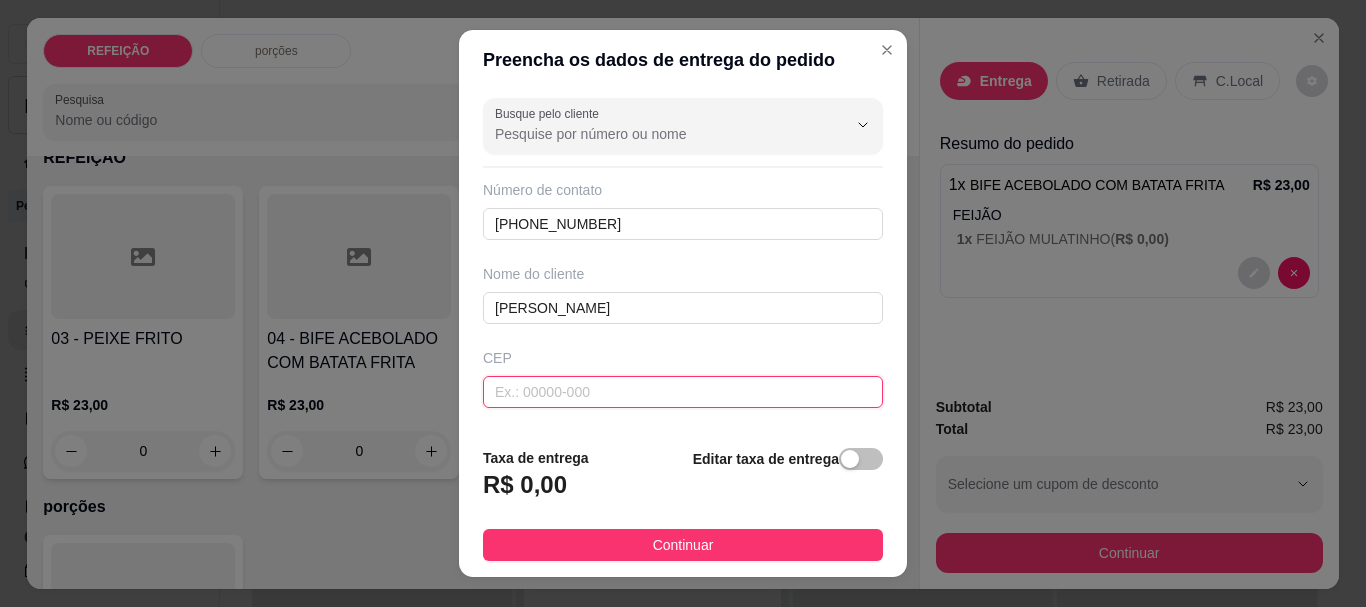 click at bounding box center (683, 392) 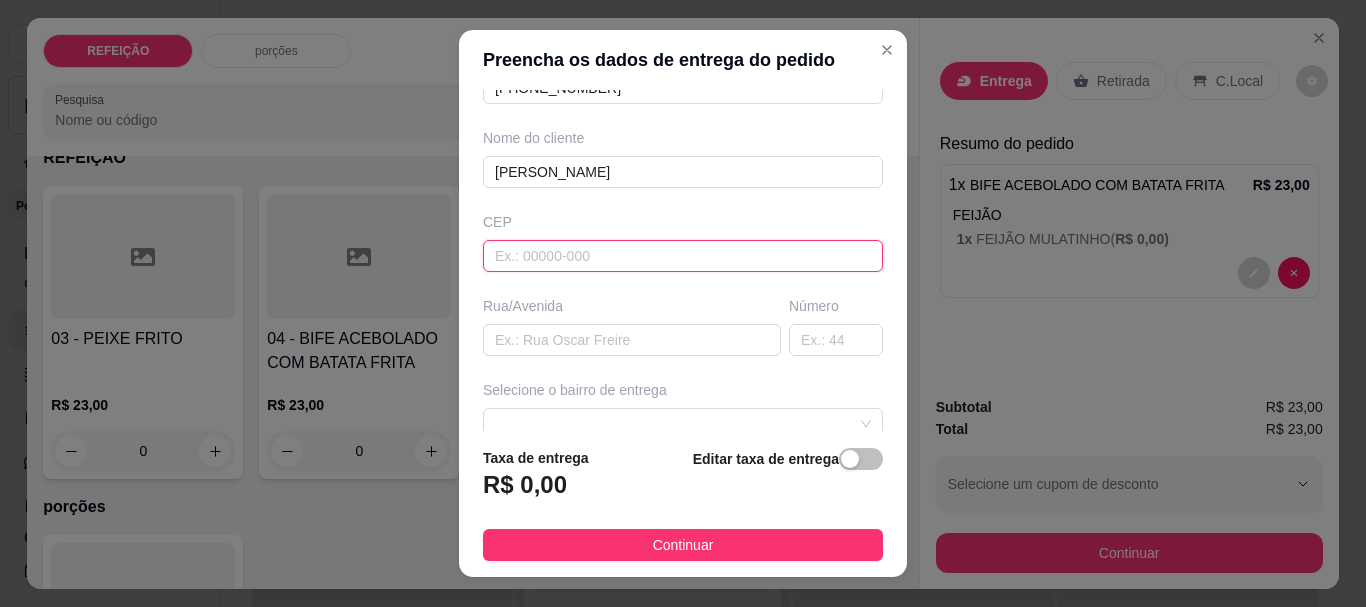 scroll, scrollTop: 200, scrollLeft: 0, axis: vertical 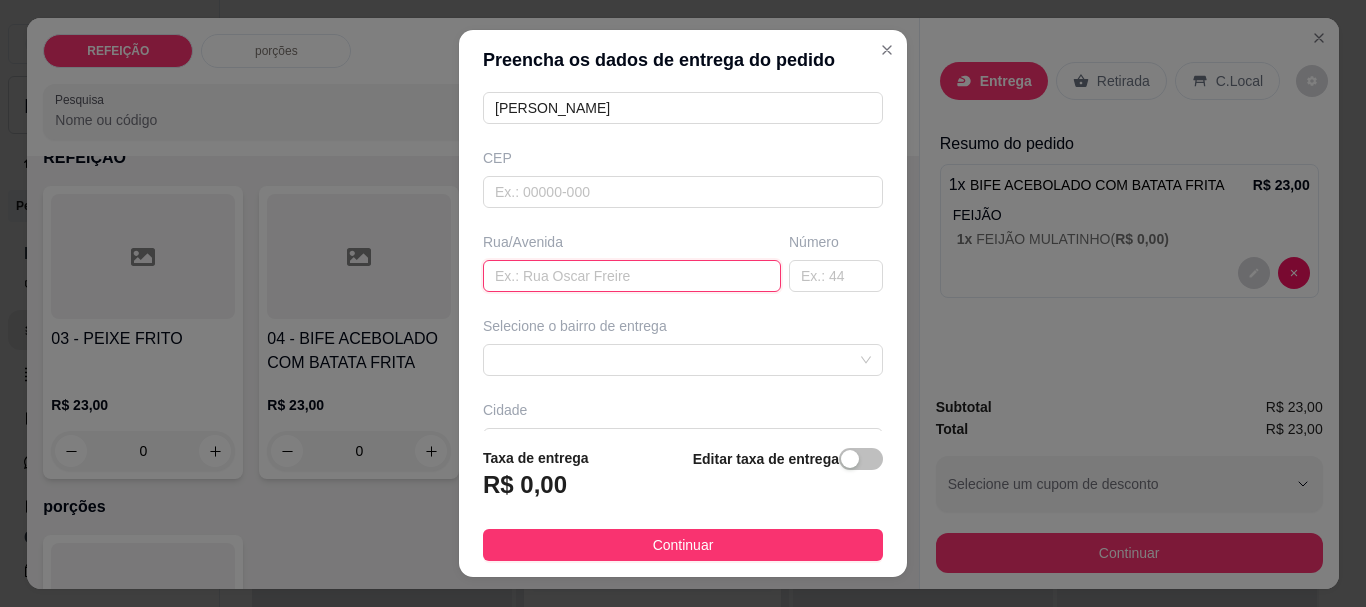 click at bounding box center (632, 276) 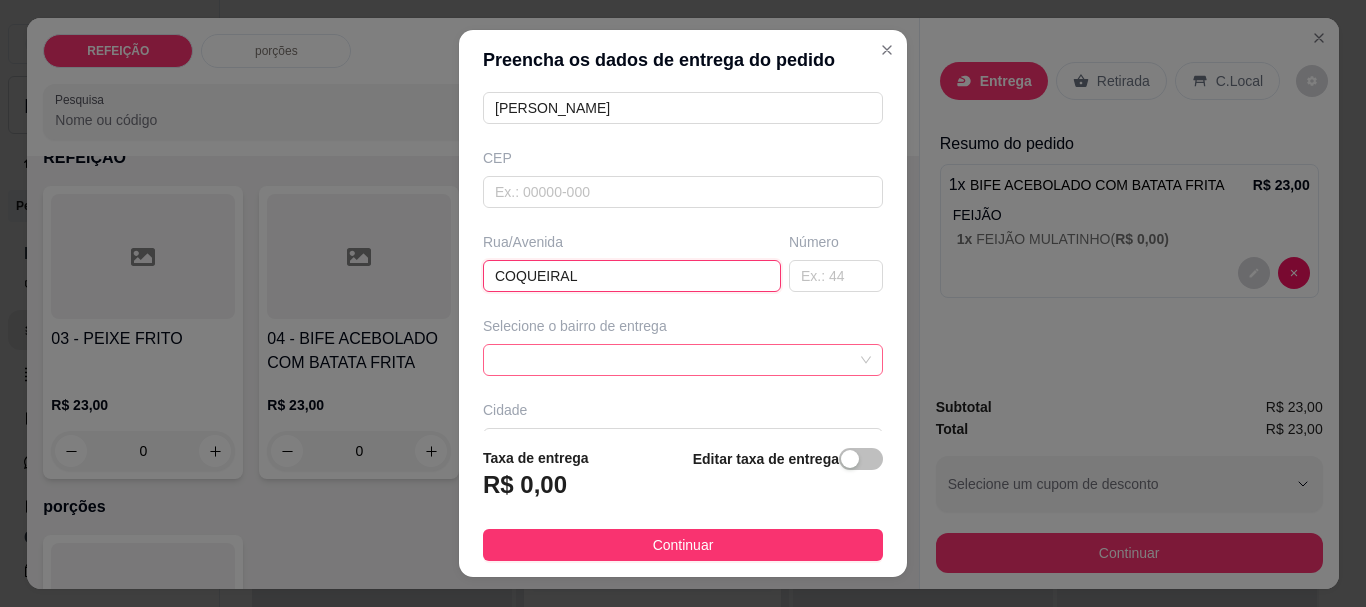 click at bounding box center [683, 360] 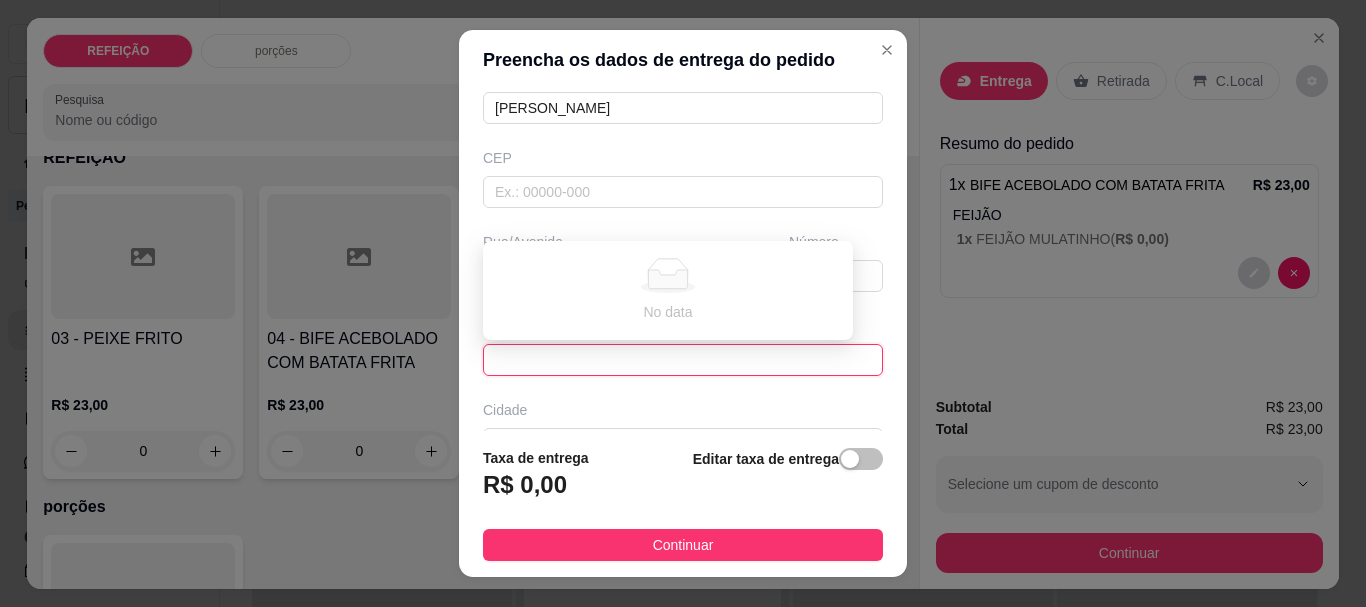 click at bounding box center [683, 360] 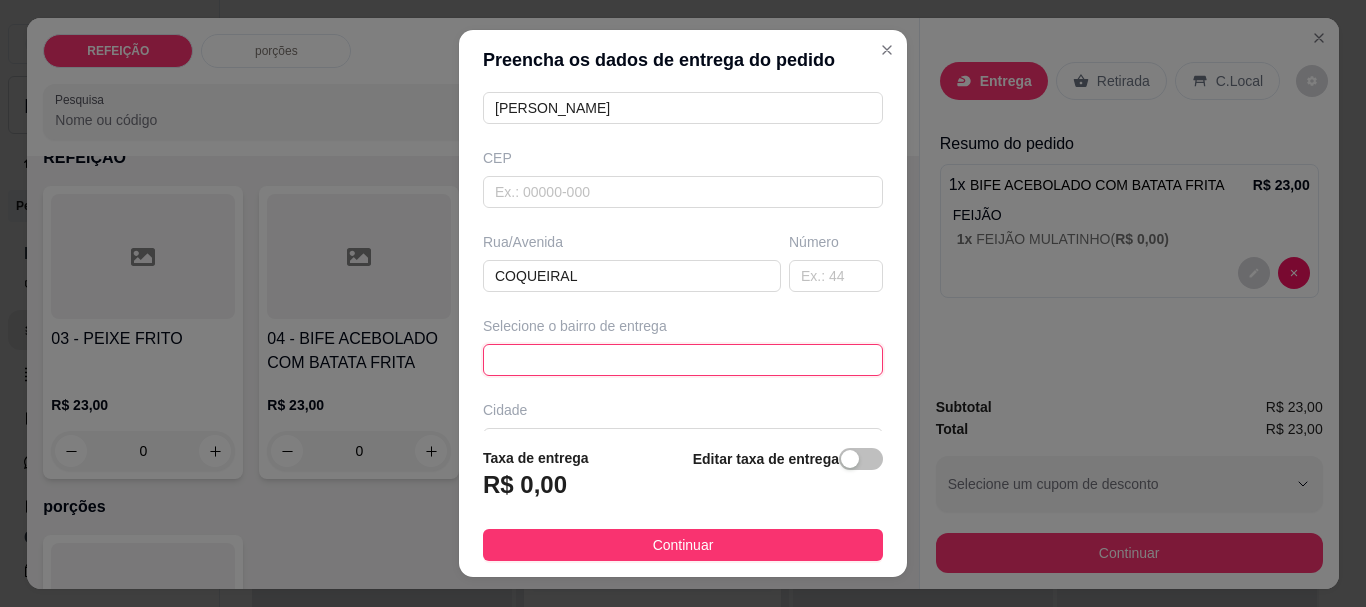 click at bounding box center (683, 360) 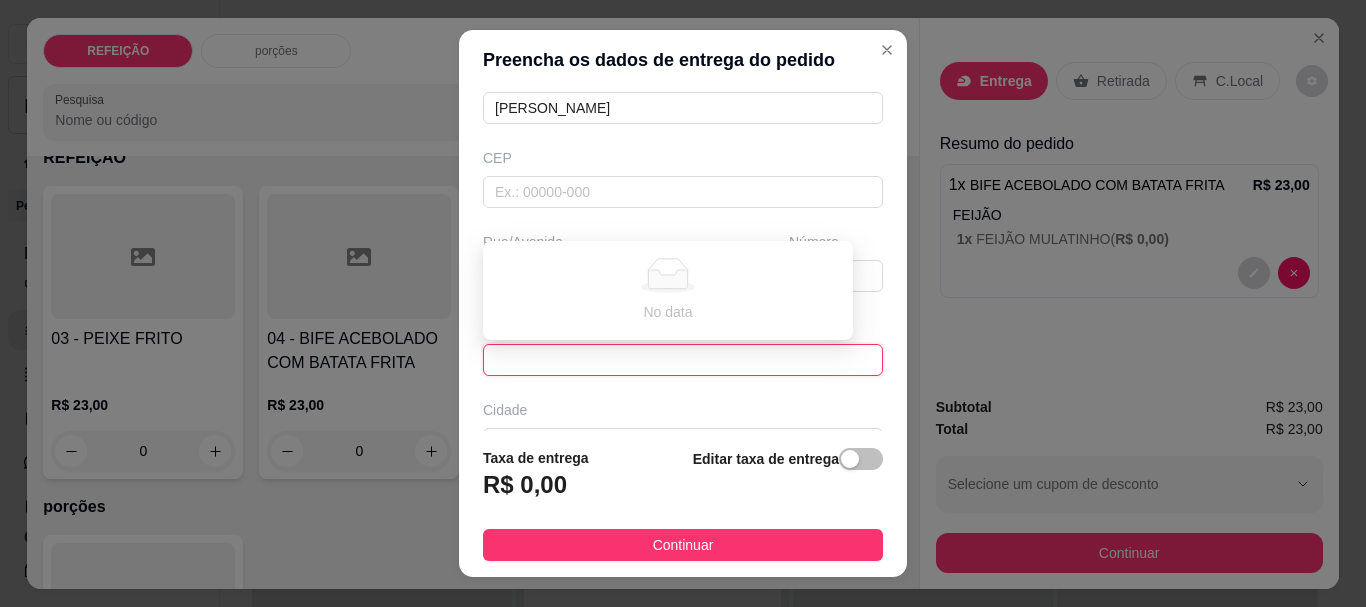 click at bounding box center (683, 360) 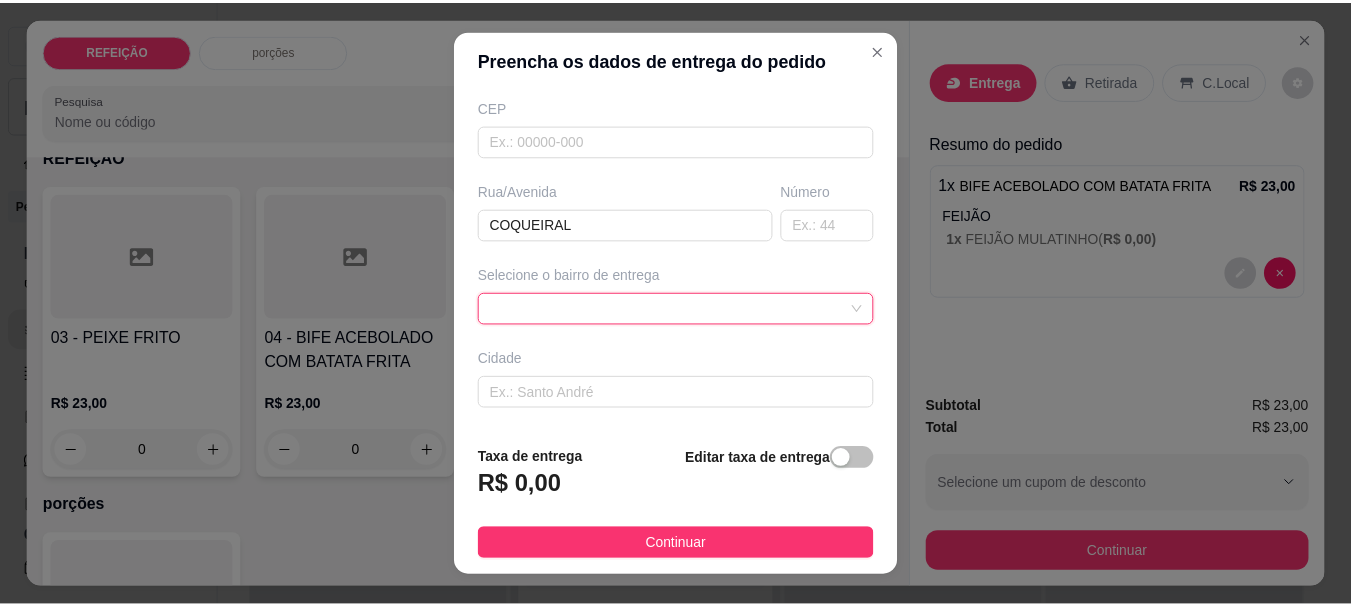 scroll, scrollTop: 300, scrollLeft: 0, axis: vertical 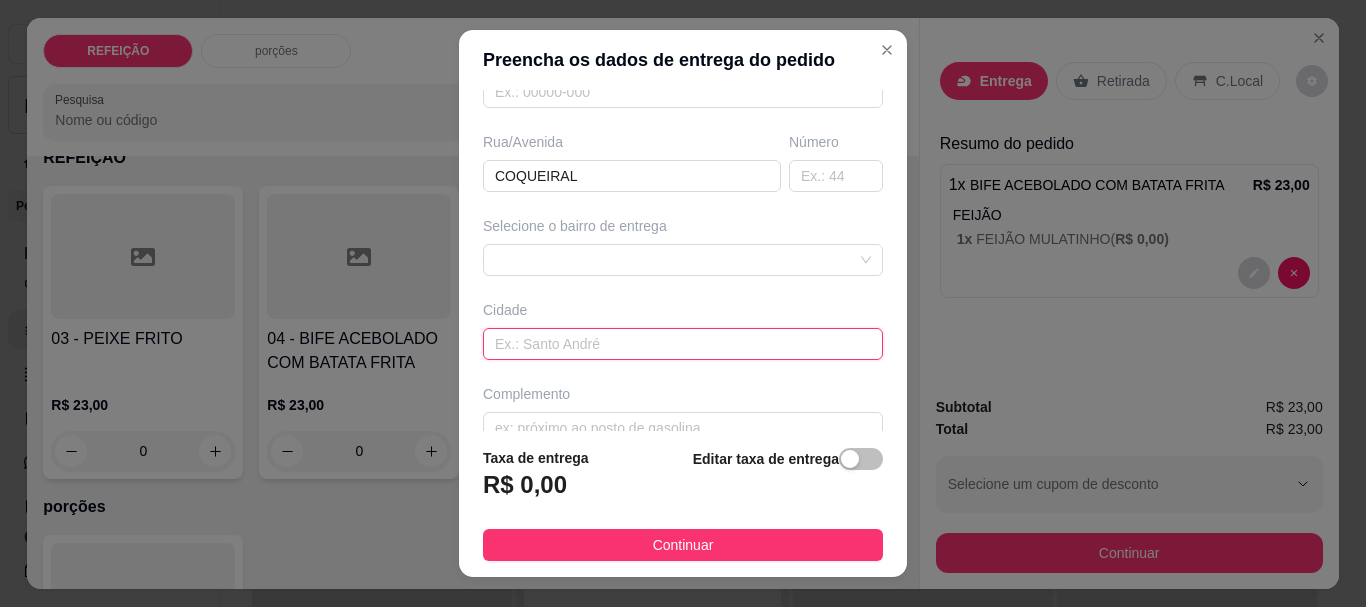 click at bounding box center (683, 344) 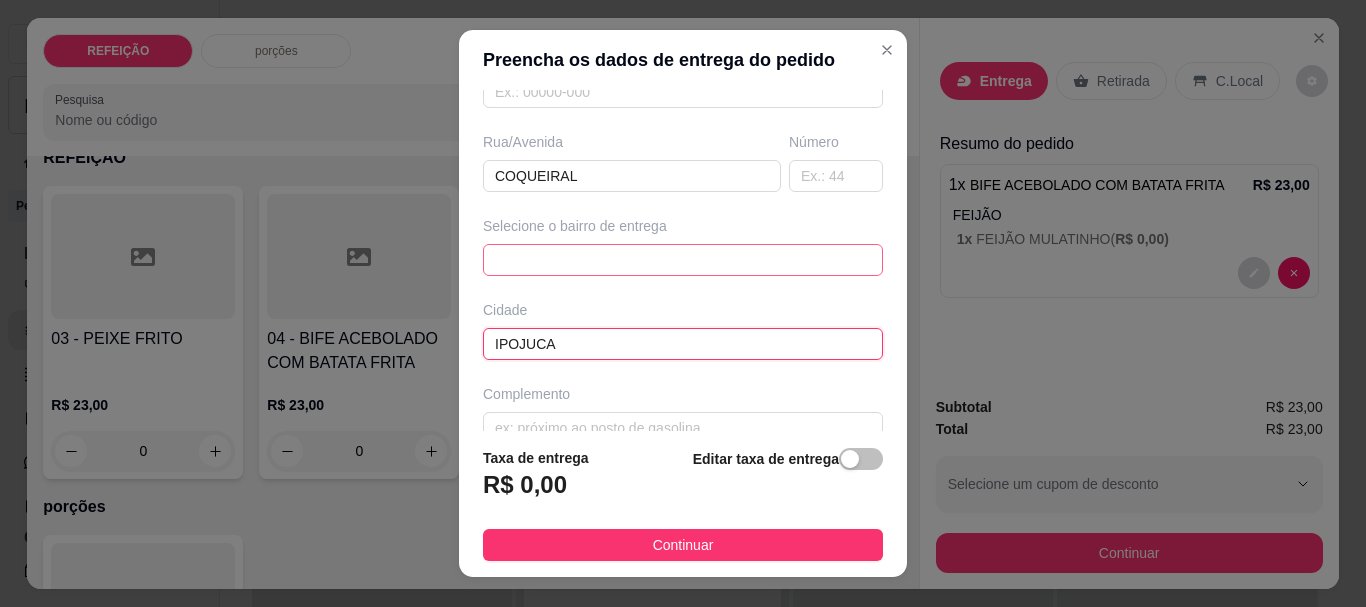 click at bounding box center (683, 260) 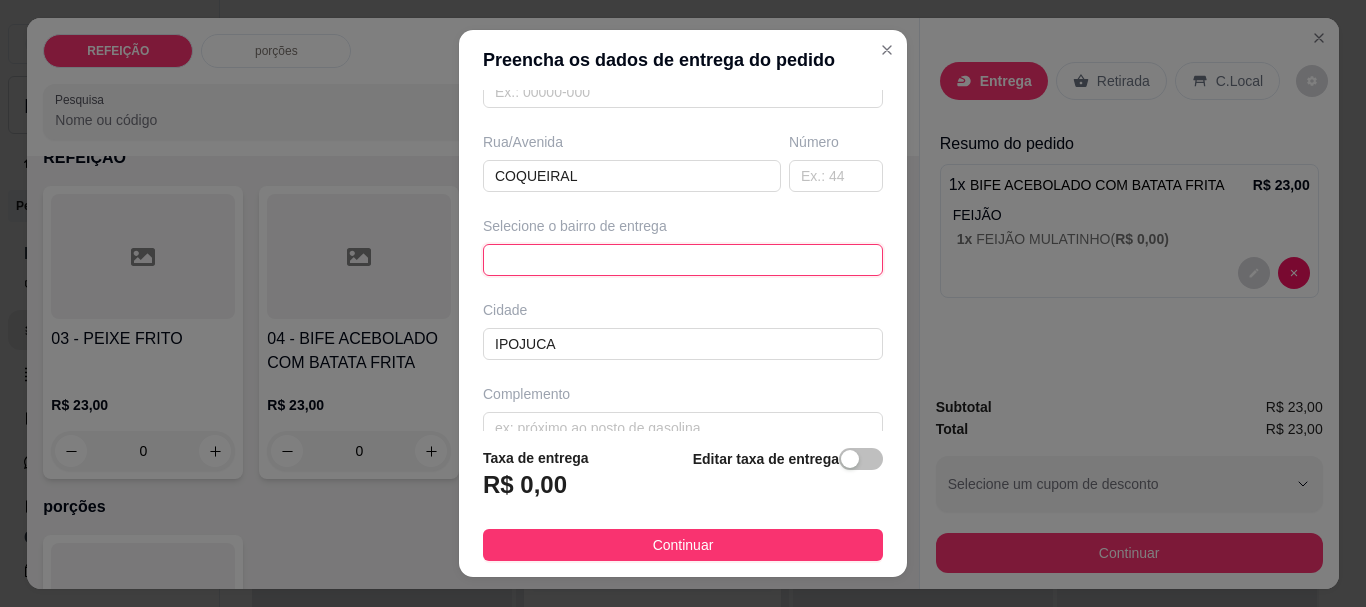 click at bounding box center [683, 260] 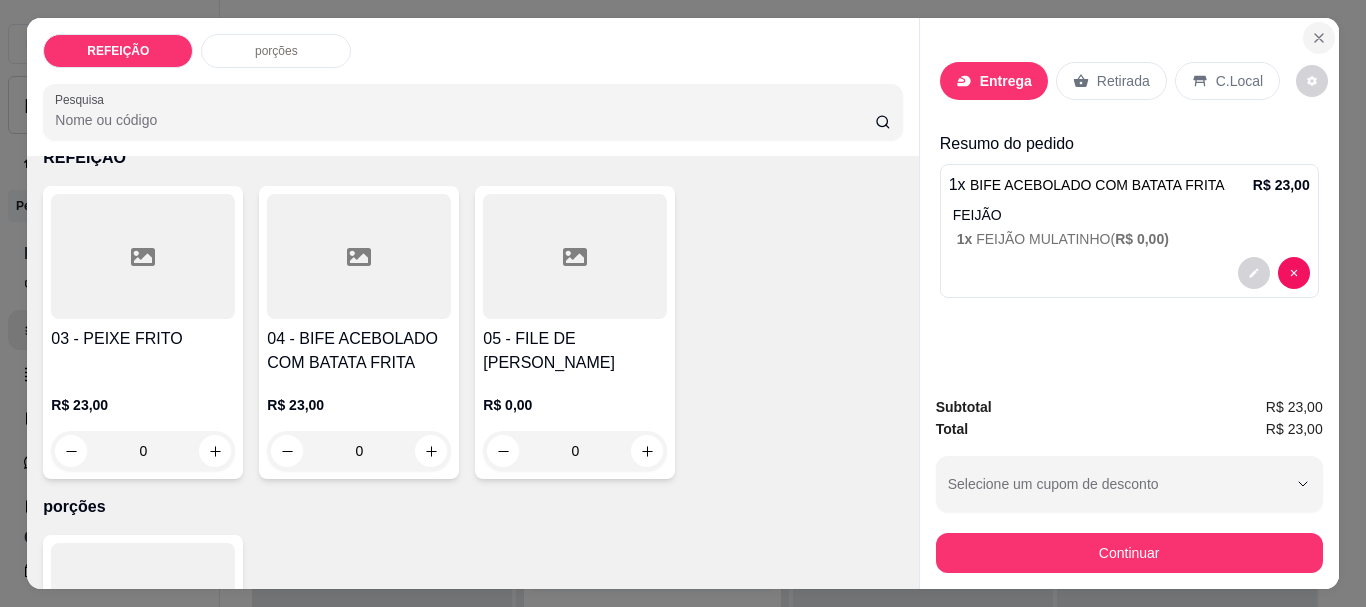 click 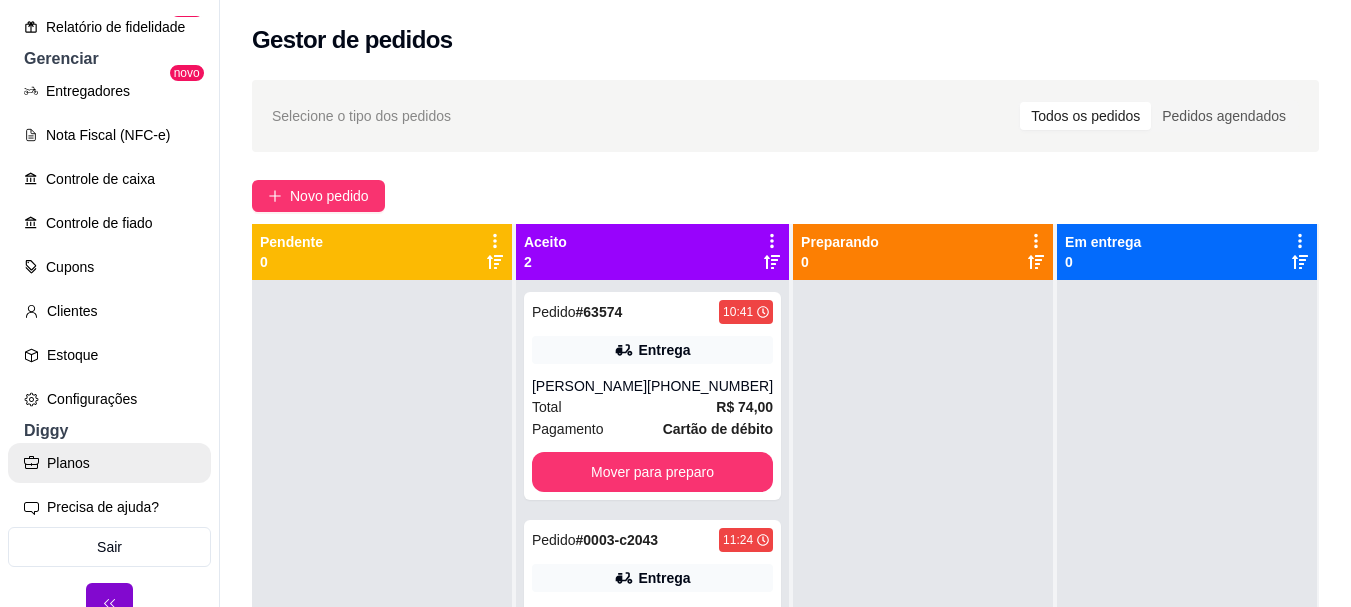 scroll, scrollTop: 763, scrollLeft: 0, axis: vertical 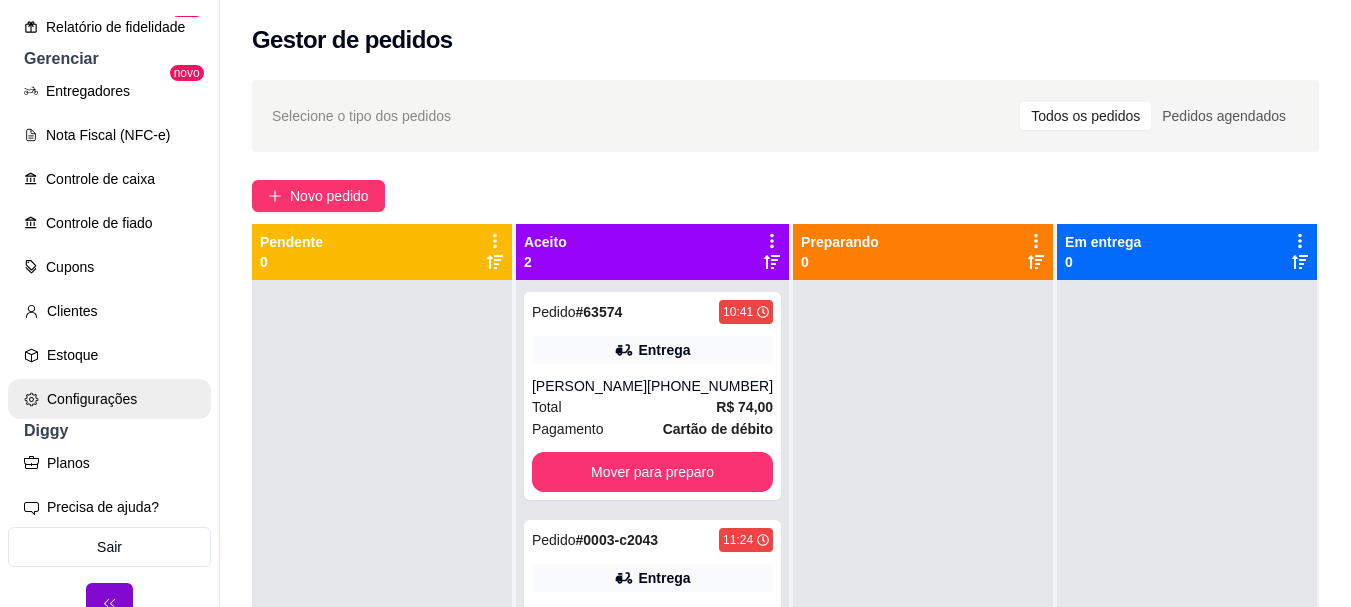 click on "Configurações" at bounding box center (109, 399) 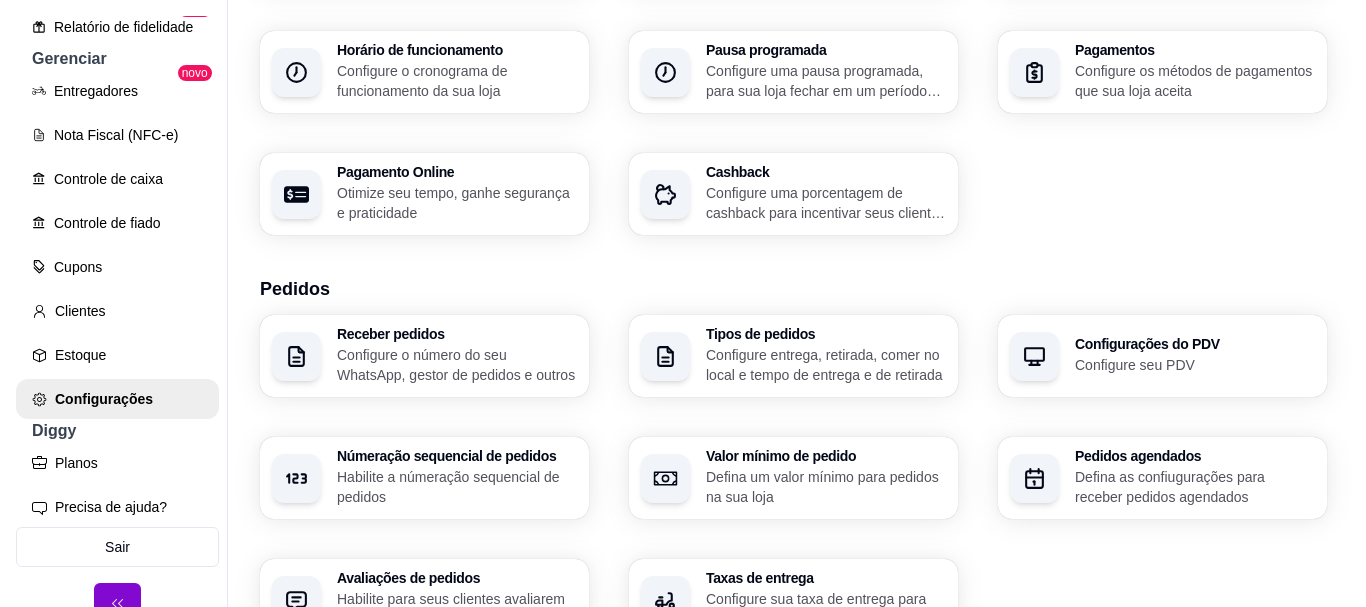 scroll, scrollTop: 300, scrollLeft: 0, axis: vertical 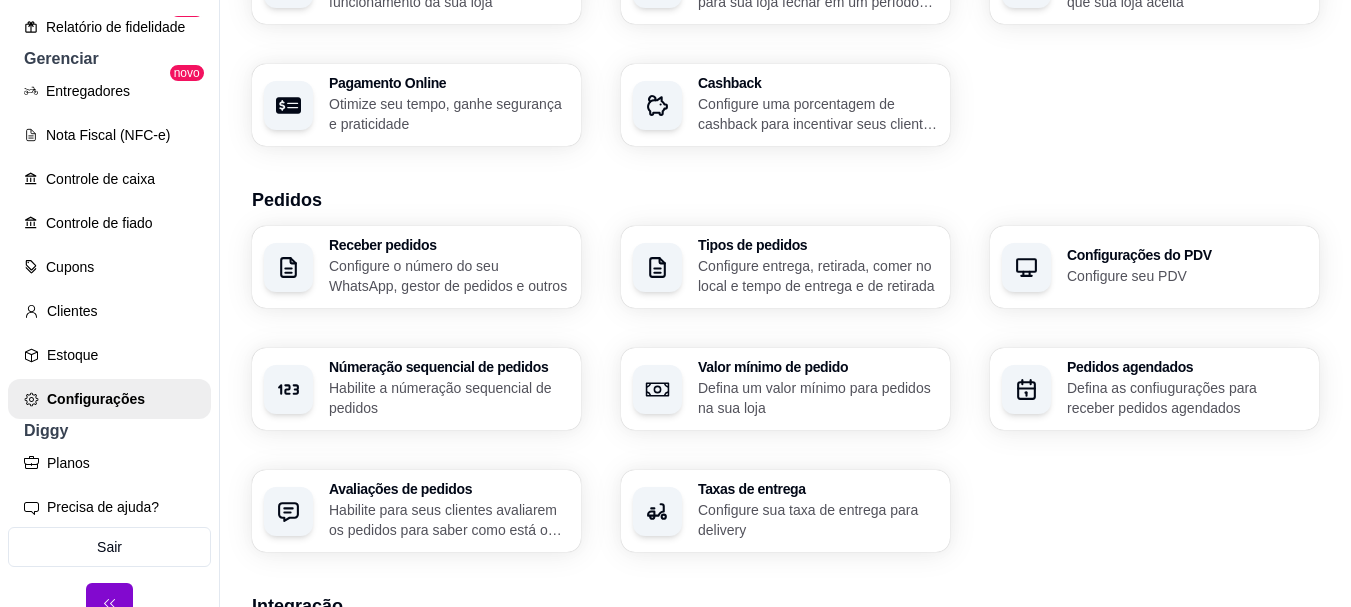 click on "Taxas de entrega" at bounding box center (818, 489) 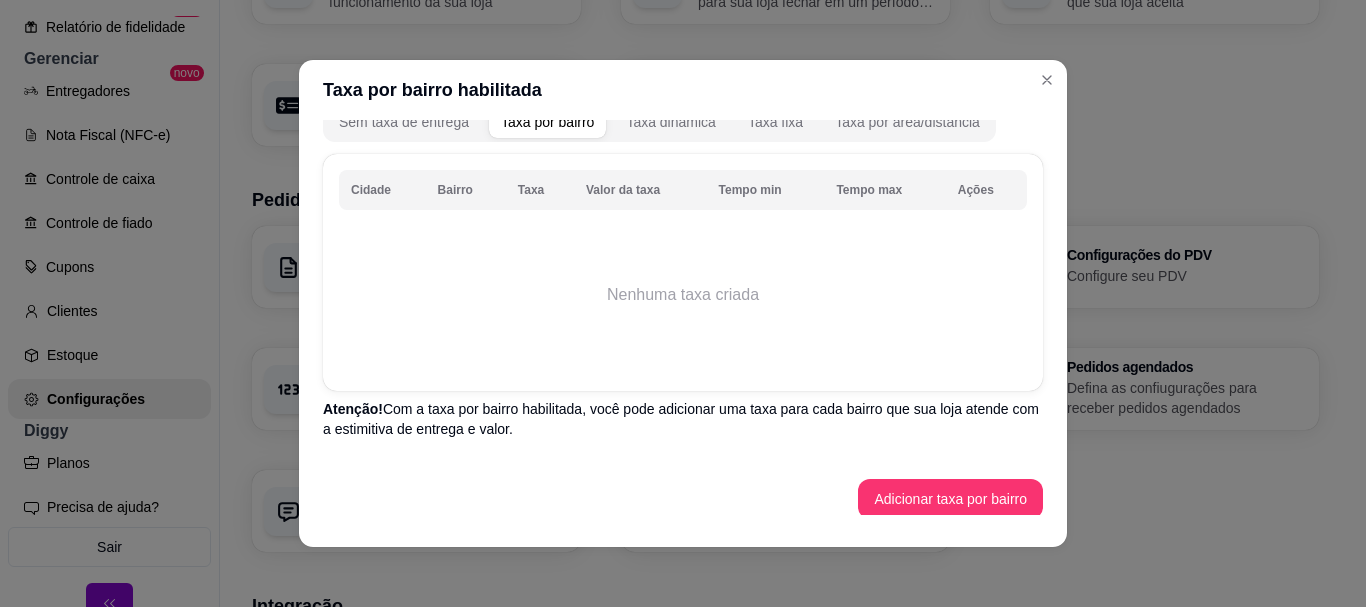 scroll, scrollTop: 160, scrollLeft: 0, axis: vertical 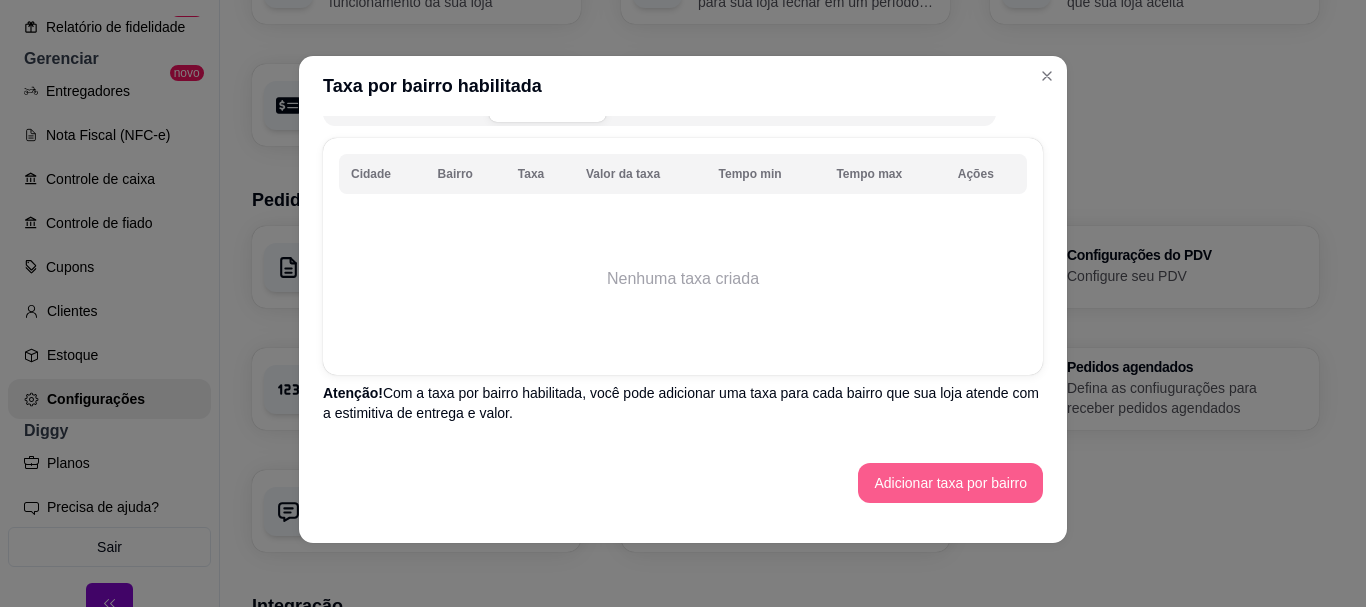 click on "Adicionar taxa por bairro" at bounding box center (950, 483) 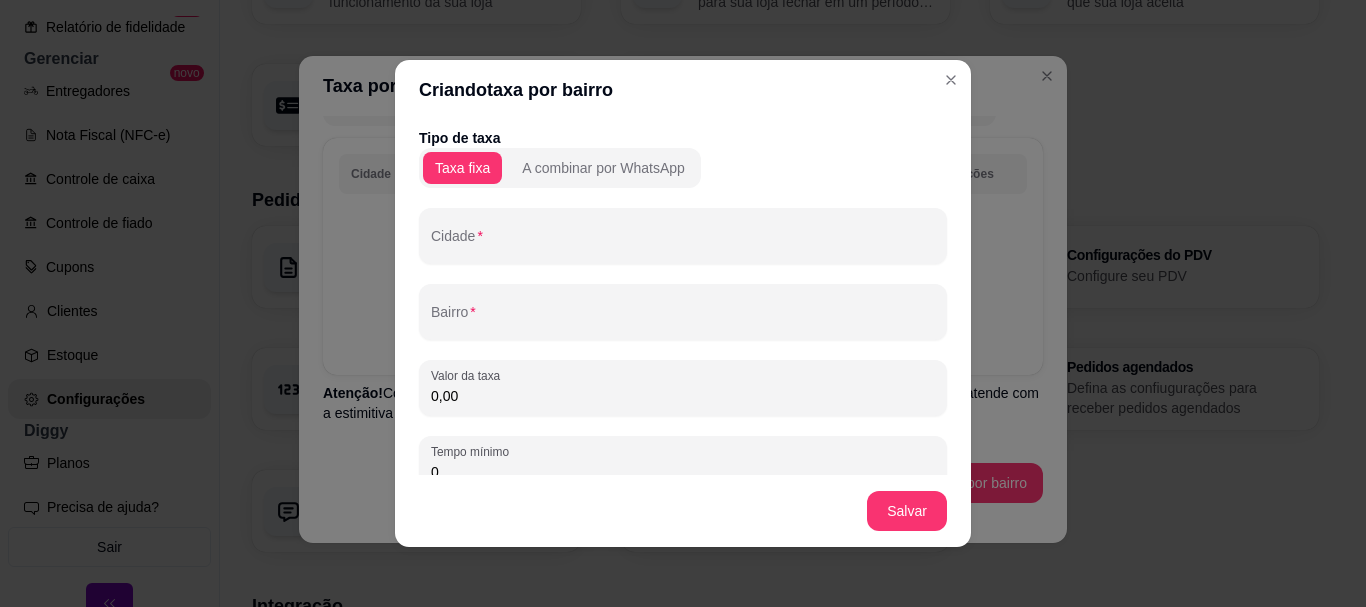 click on "Cidade" at bounding box center [683, 244] 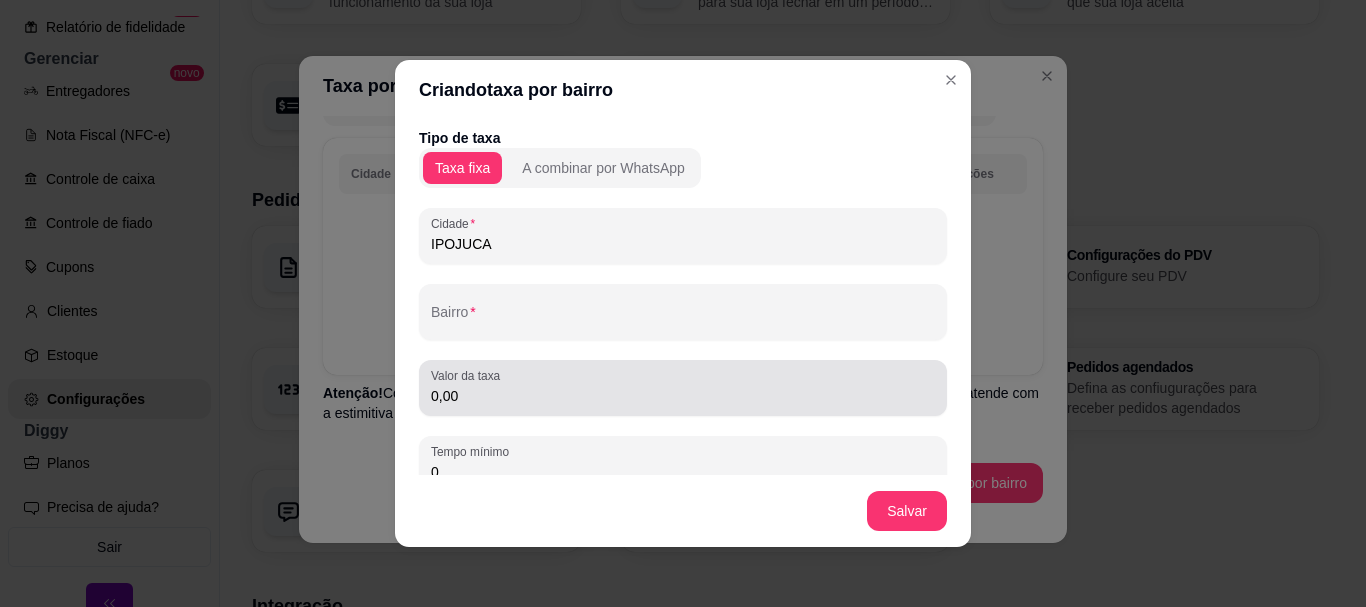 type on "IPOJUCA" 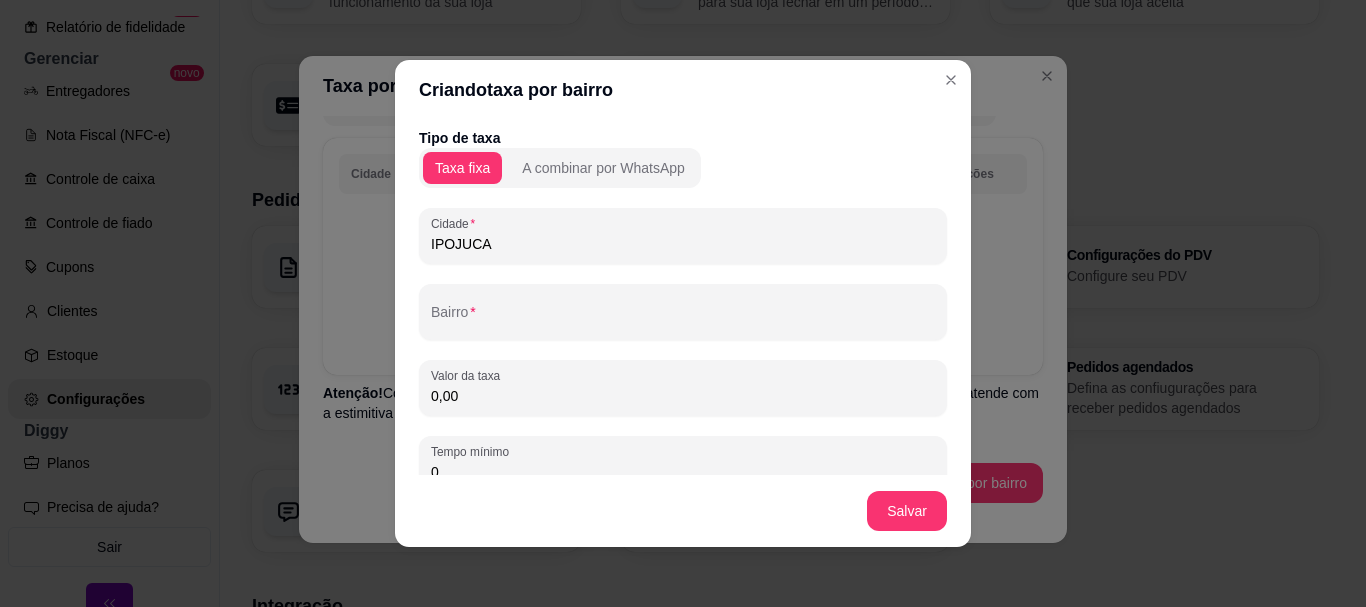 click on "Tipo de taxa Taxa fixa A combinar por WhatsApp Cidade IPOJUCA Bairro Valor da taxa 0,00 Tempo mínimo 0 Coloque o tempo em minutos, por exemplo, para uma espera mínimo de 1h20, coloque 80. Tempo máximo 0 Coloque o tempo em minutos, por exemplo, para uma espera máxima de 1h20, coloque 80." at bounding box center [683, 372] 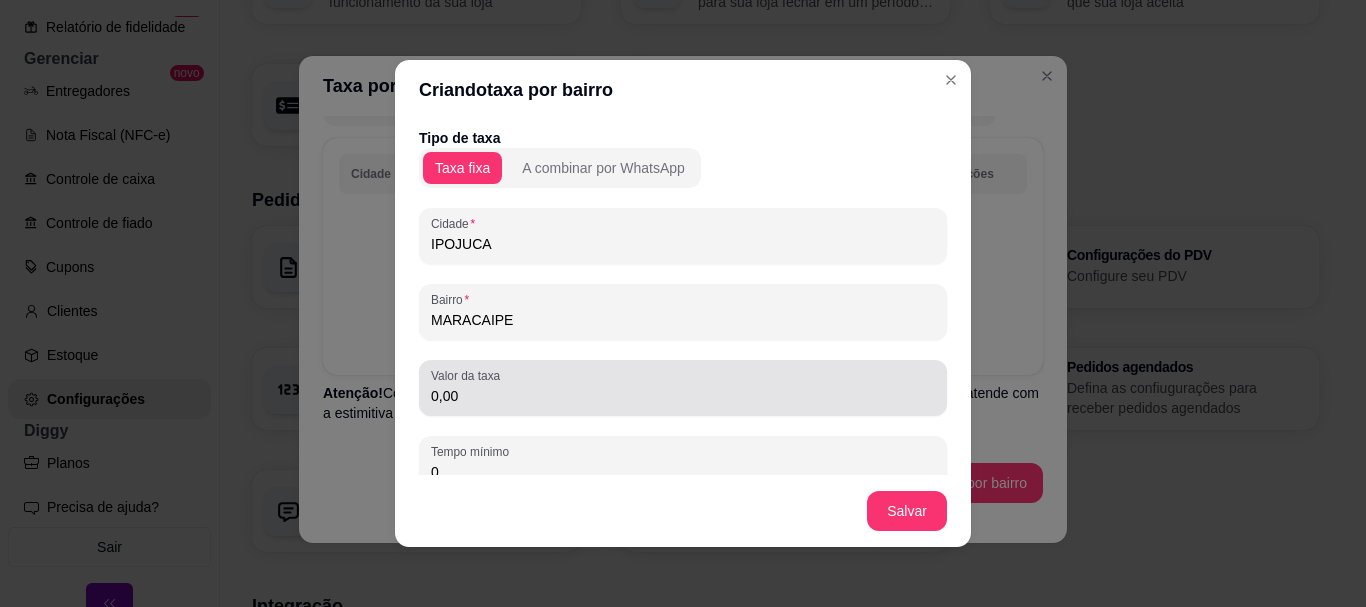 type on "MARACAIPE" 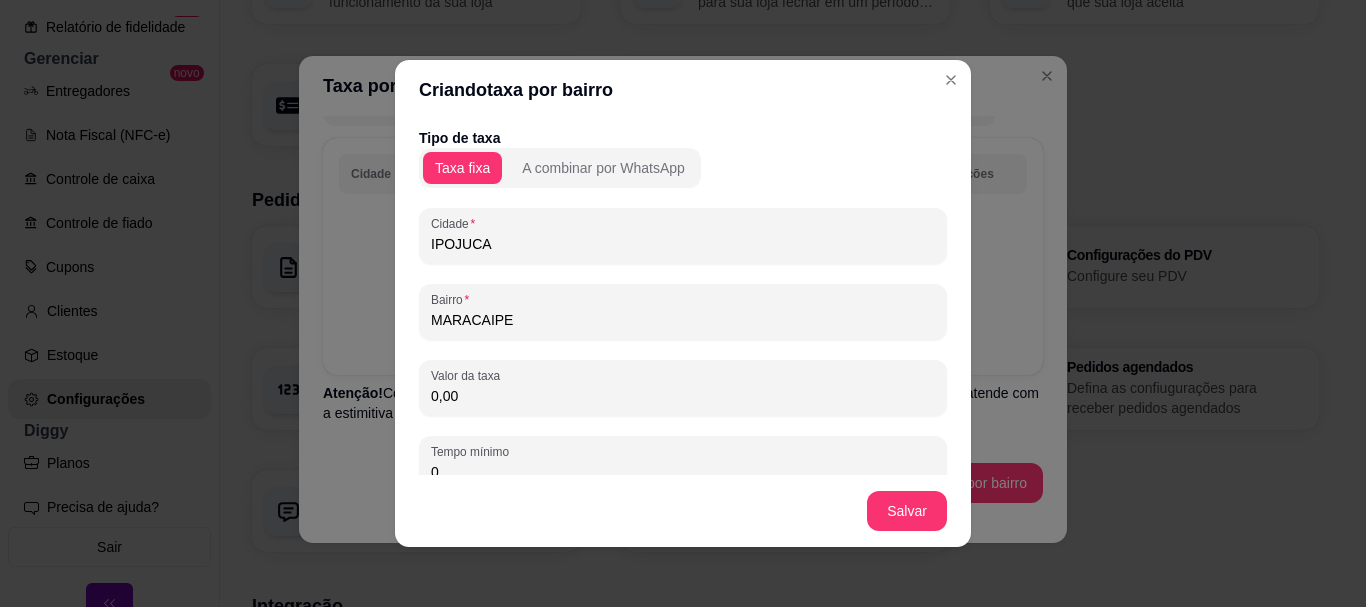 scroll, scrollTop: 149, scrollLeft: 0, axis: vertical 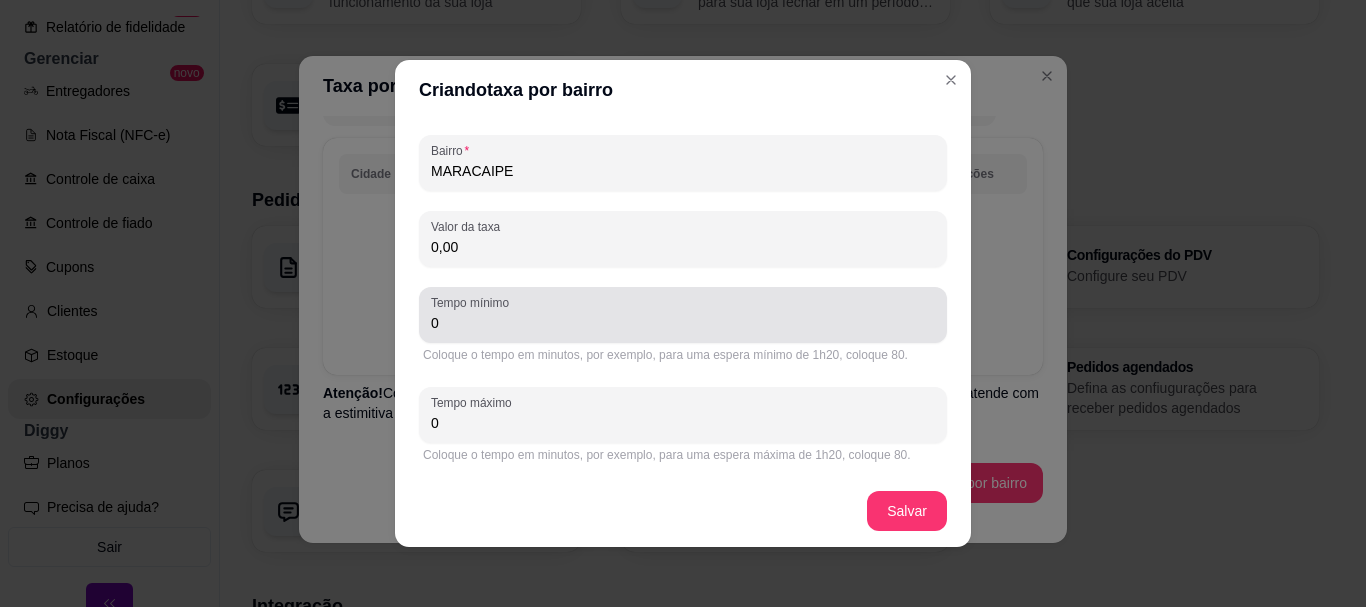 click on "Tempo mínimo 0" at bounding box center [683, 315] 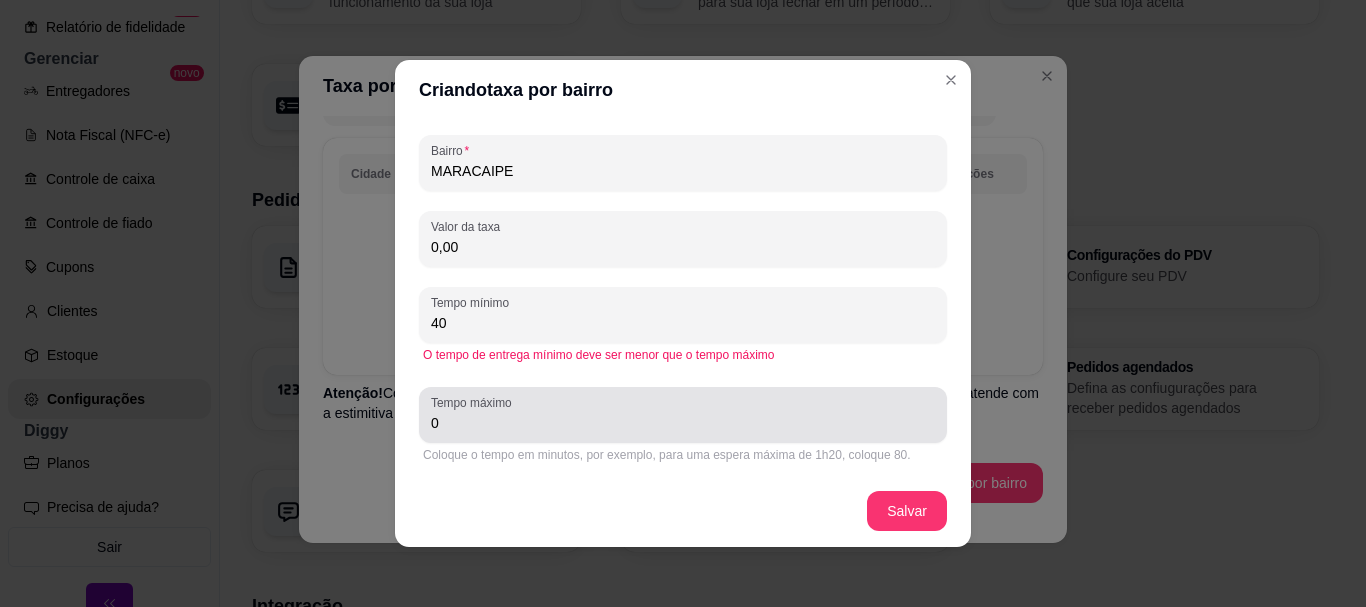 type on "40" 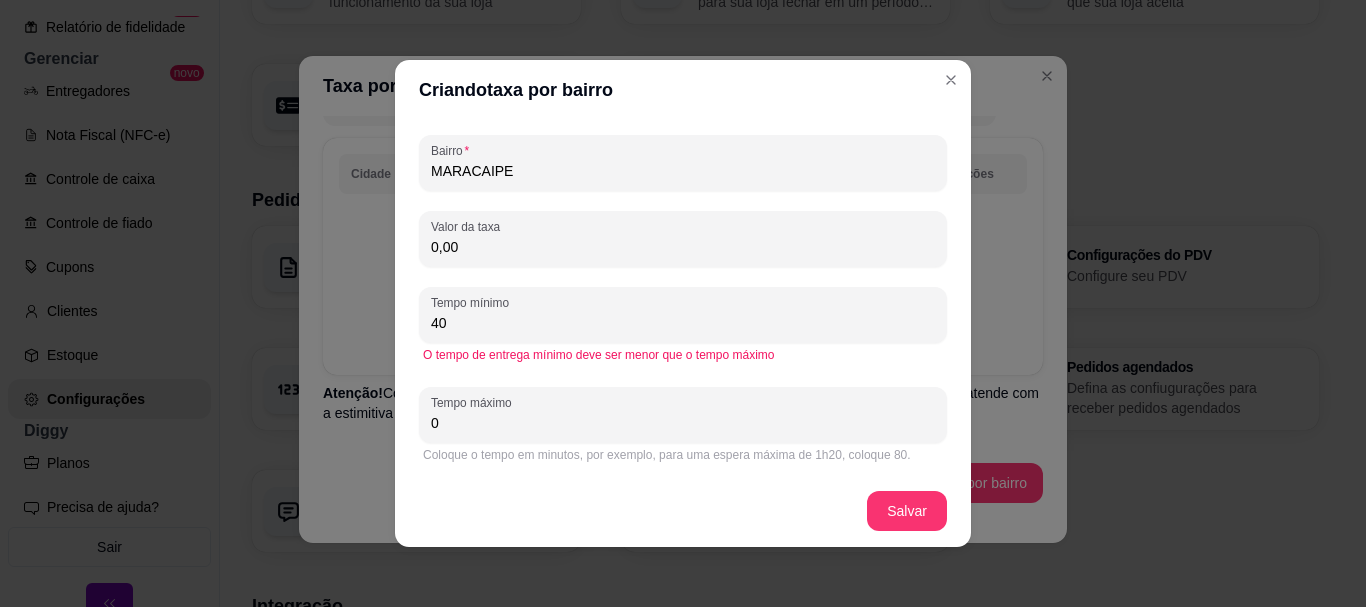 click on "0" at bounding box center [683, 423] 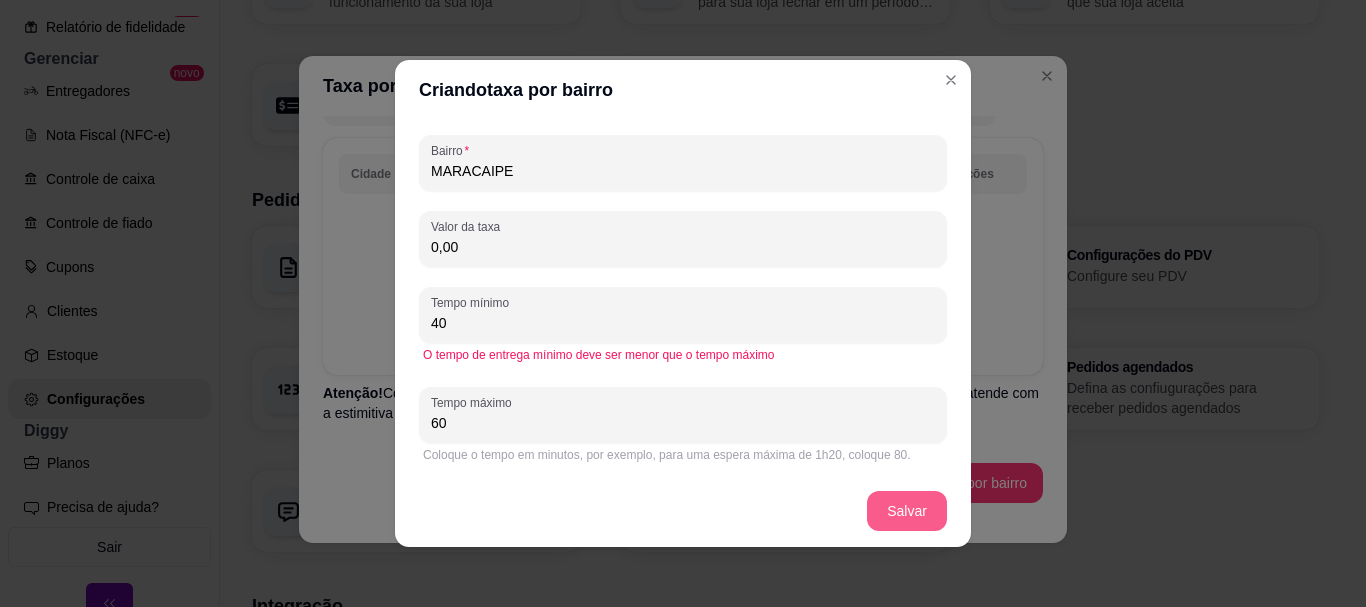 type on "60" 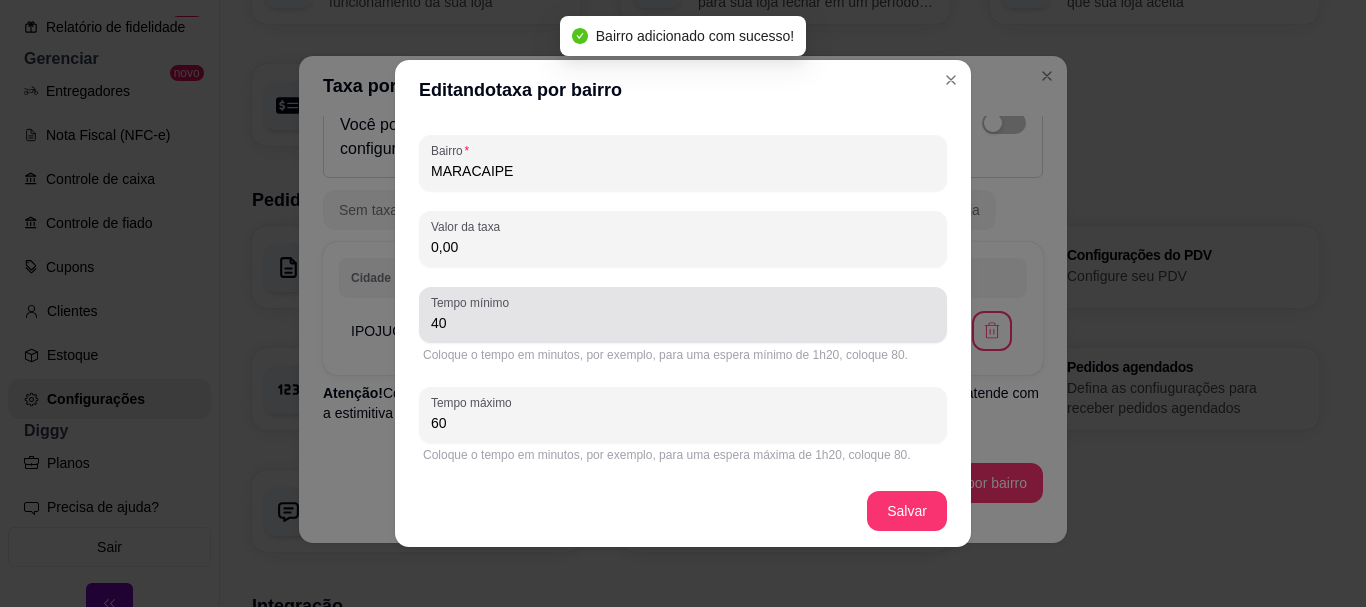 scroll, scrollTop: 56, scrollLeft: 0, axis: vertical 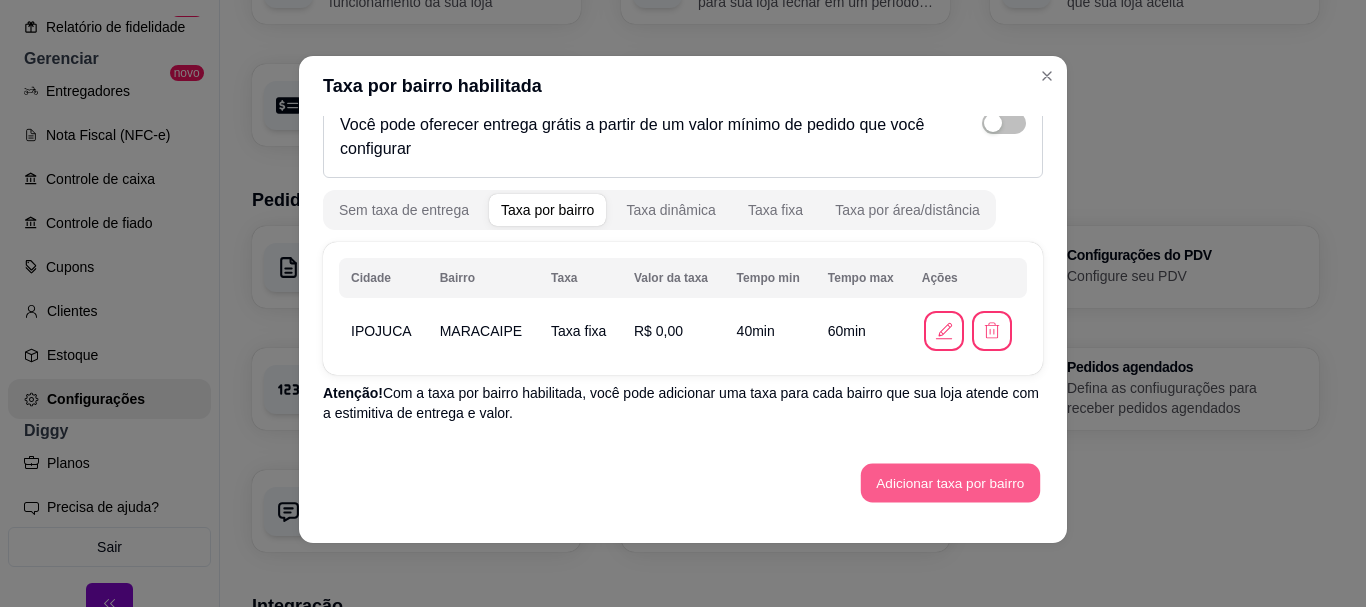 click on "Adicionar taxa por bairro" at bounding box center [950, 483] 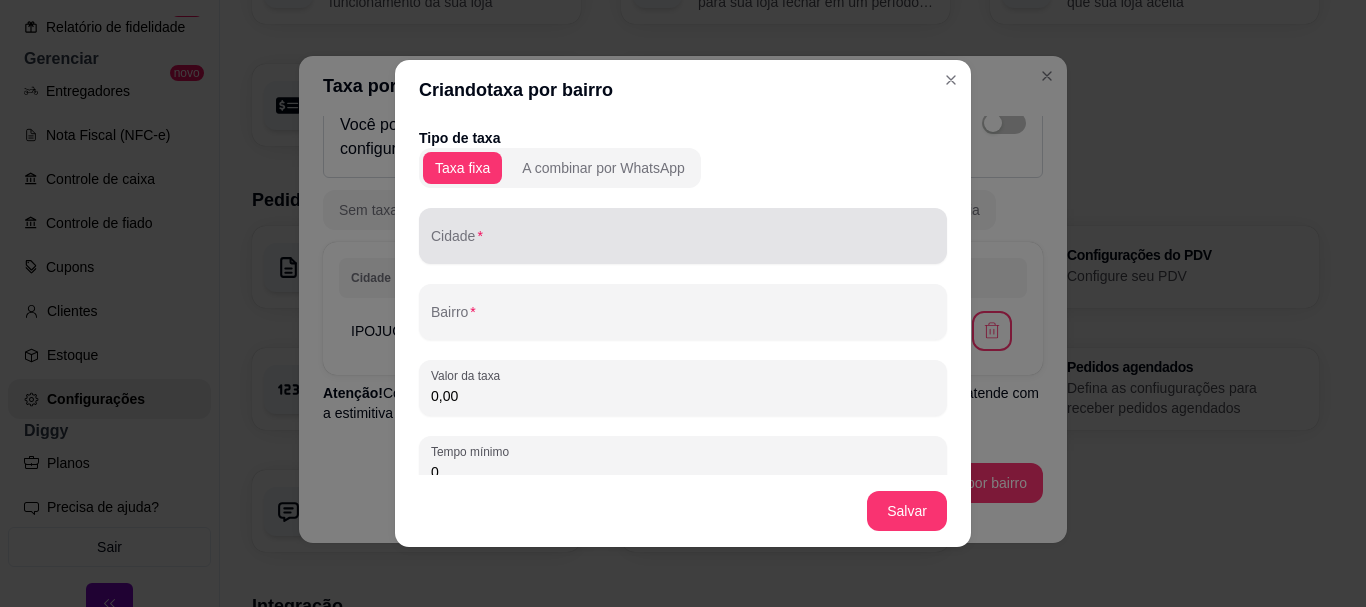 click at bounding box center [683, 236] 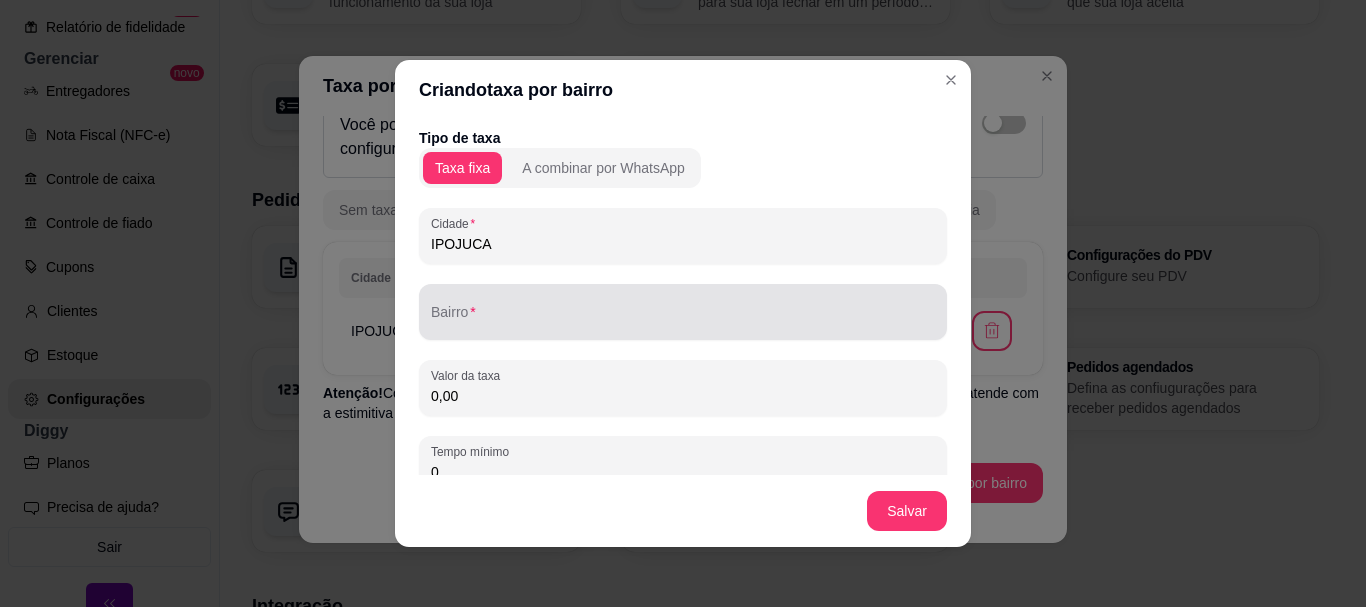 type on "IPOJUCA" 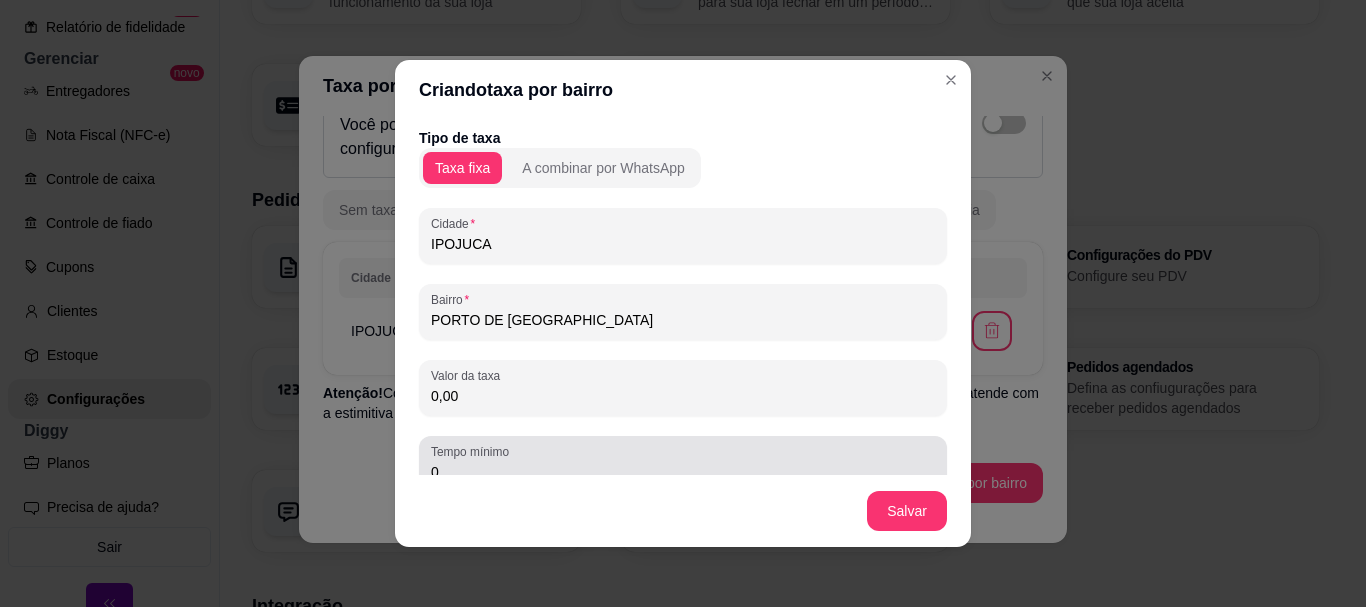 type on "PORTO DE GALINHAS" 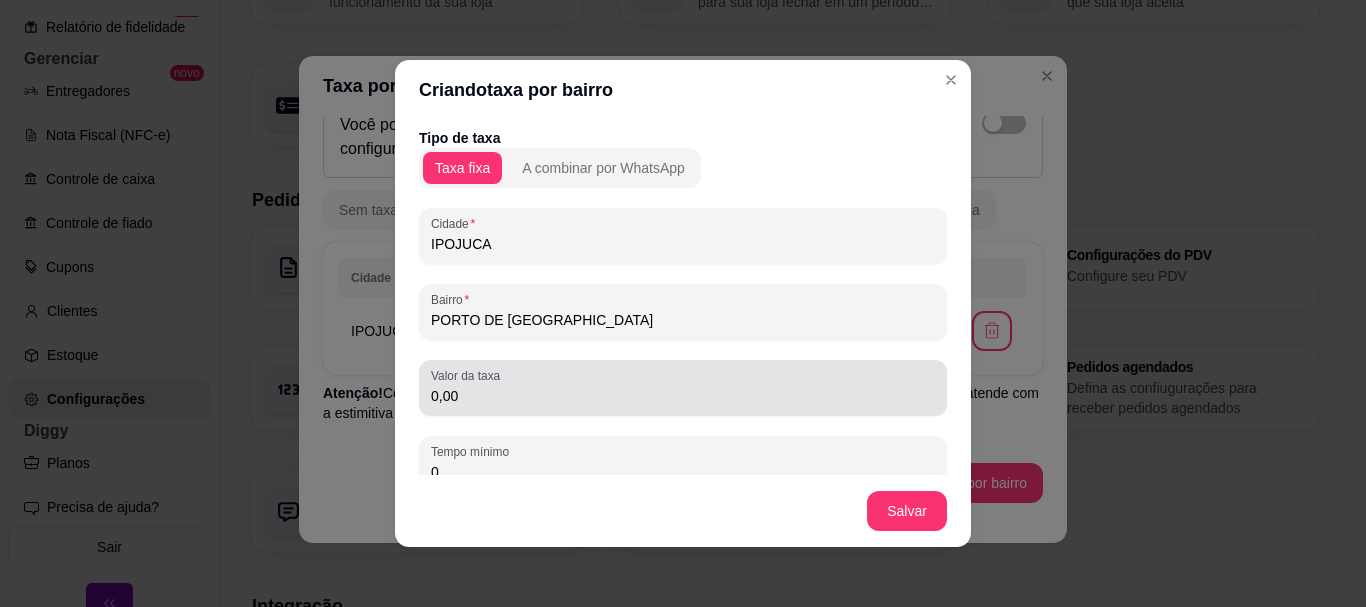 click on "Valor da taxa" at bounding box center (469, 375) 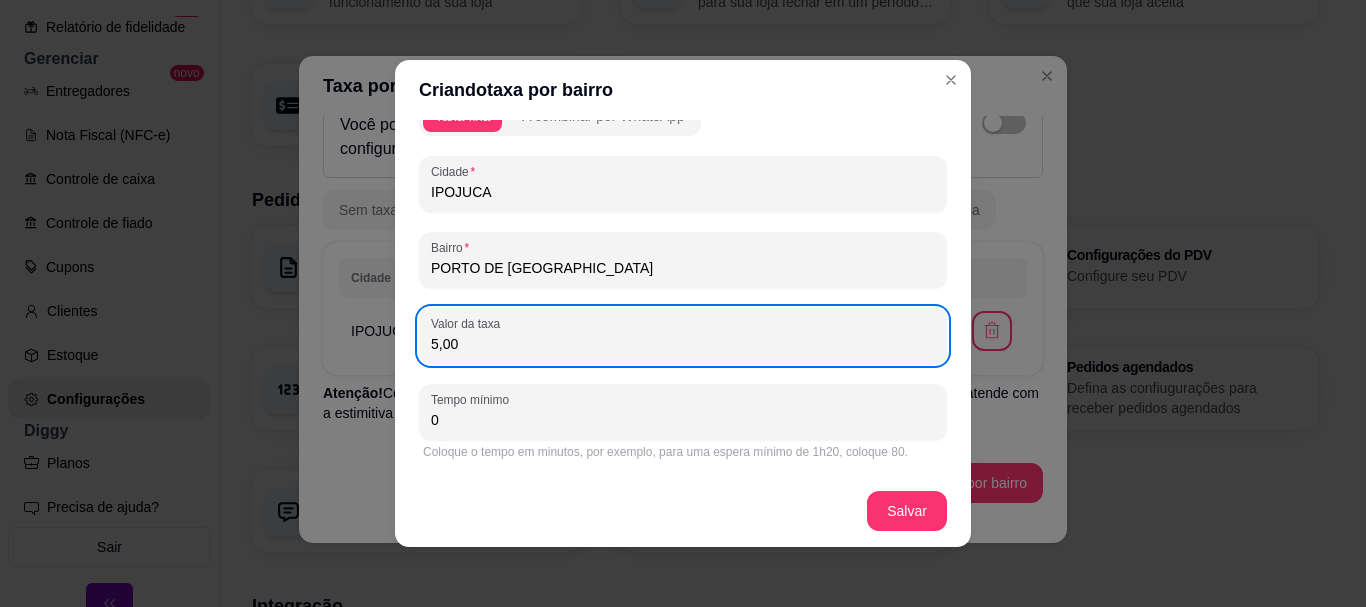 scroll, scrollTop: 100, scrollLeft: 0, axis: vertical 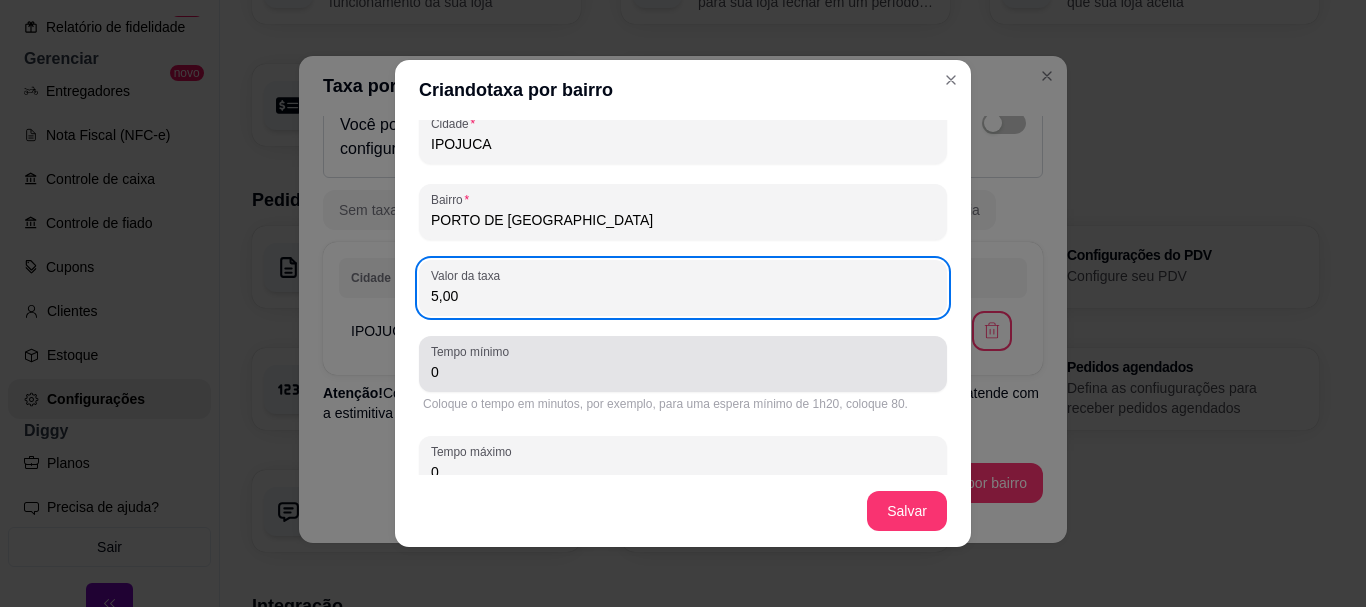 type on "5,00" 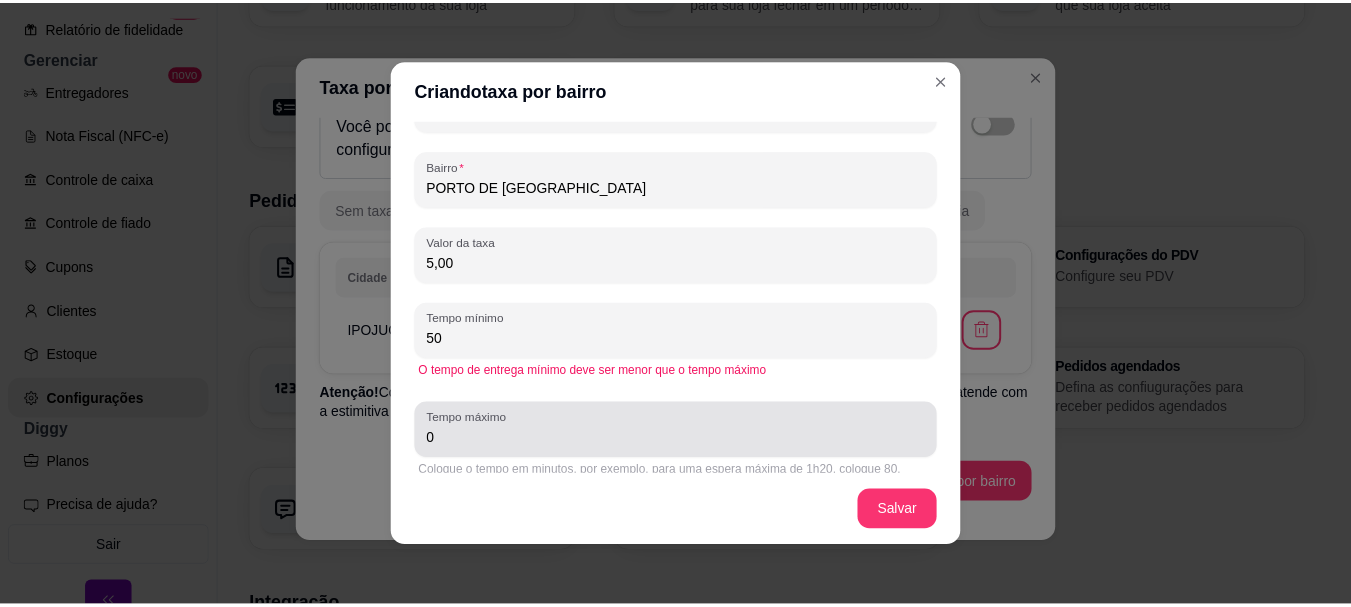 scroll, scrollTop: 149, scrollLeft: 0, axis: vertical 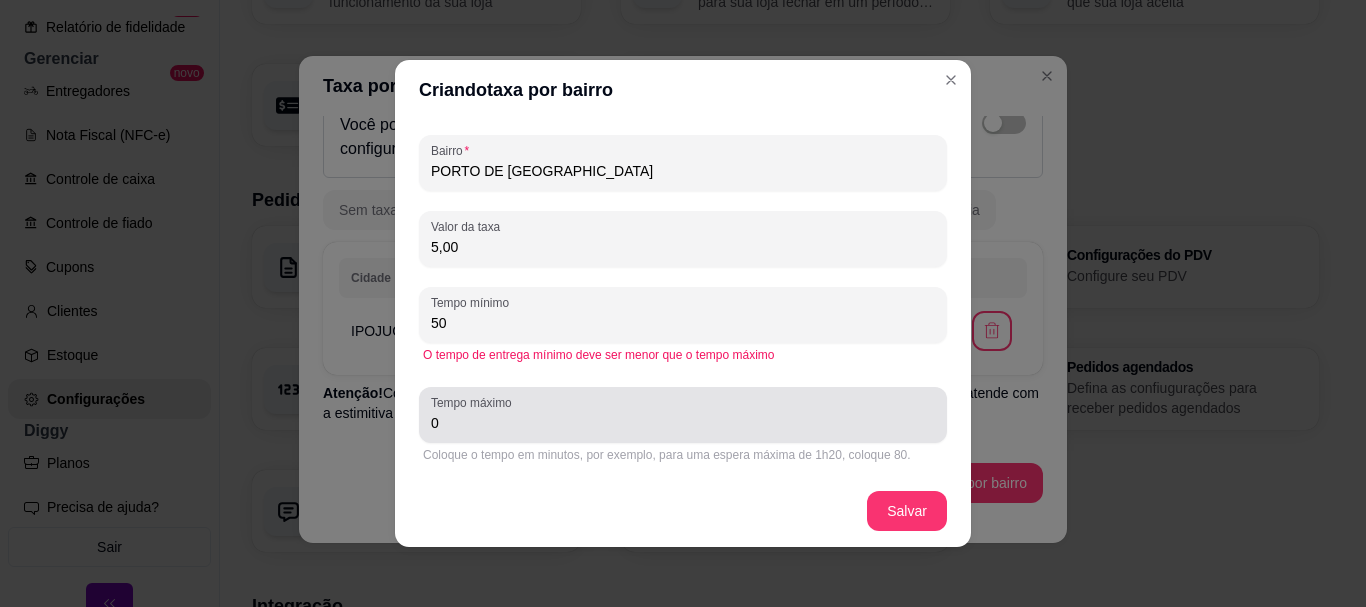 type on "50" 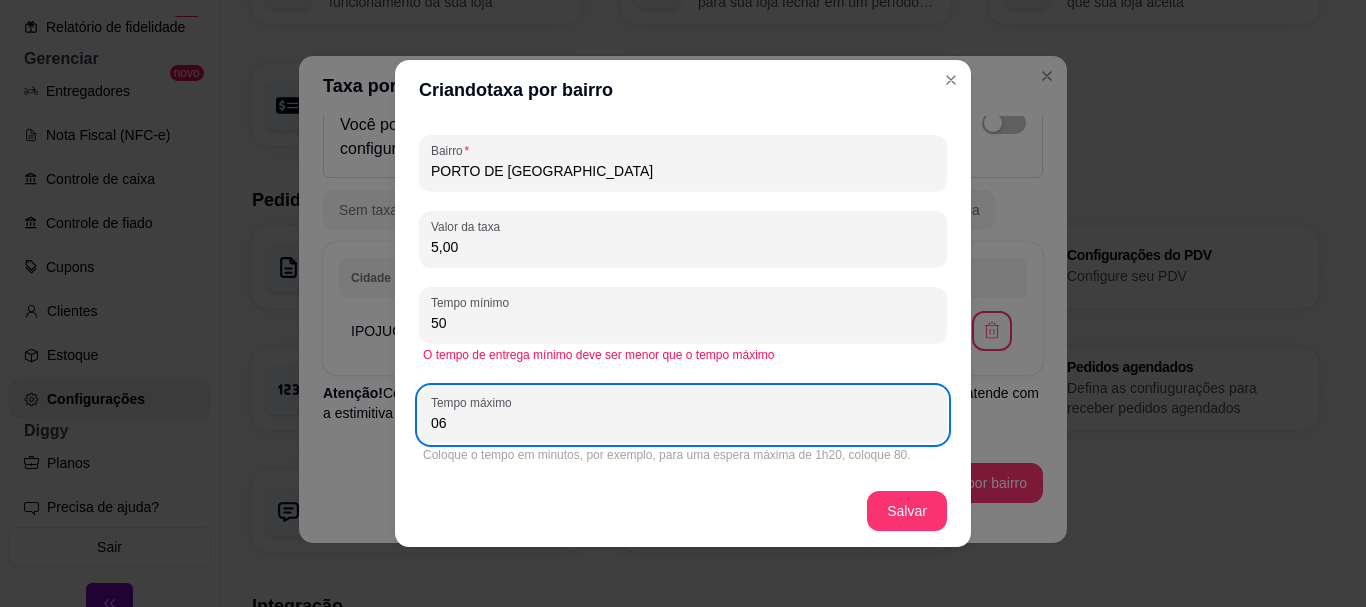 type on "0" 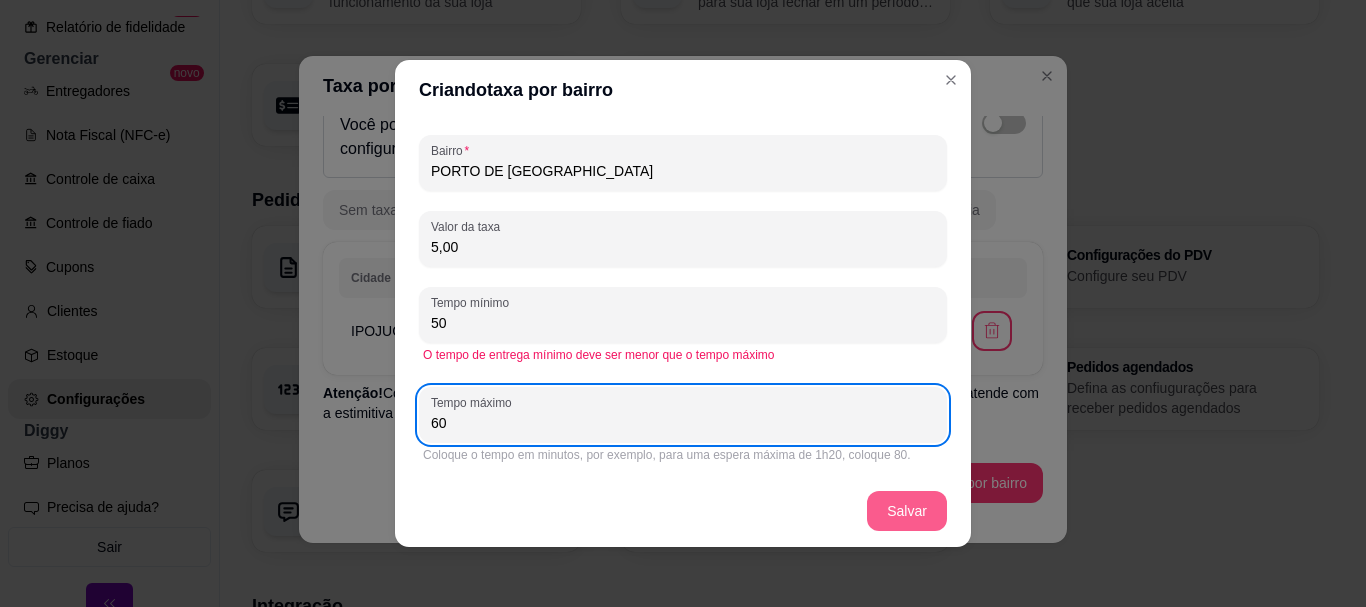 type on "60" 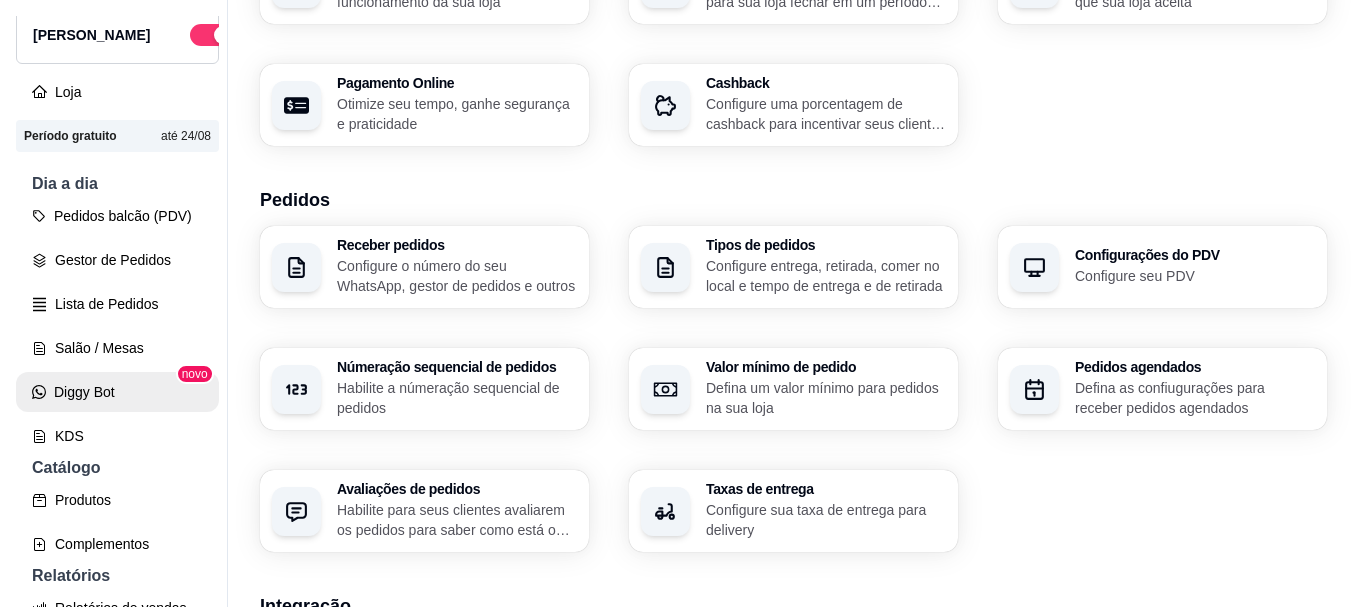 scroll, scrollTop: 63, scrollLeft: 0, axis: vertical 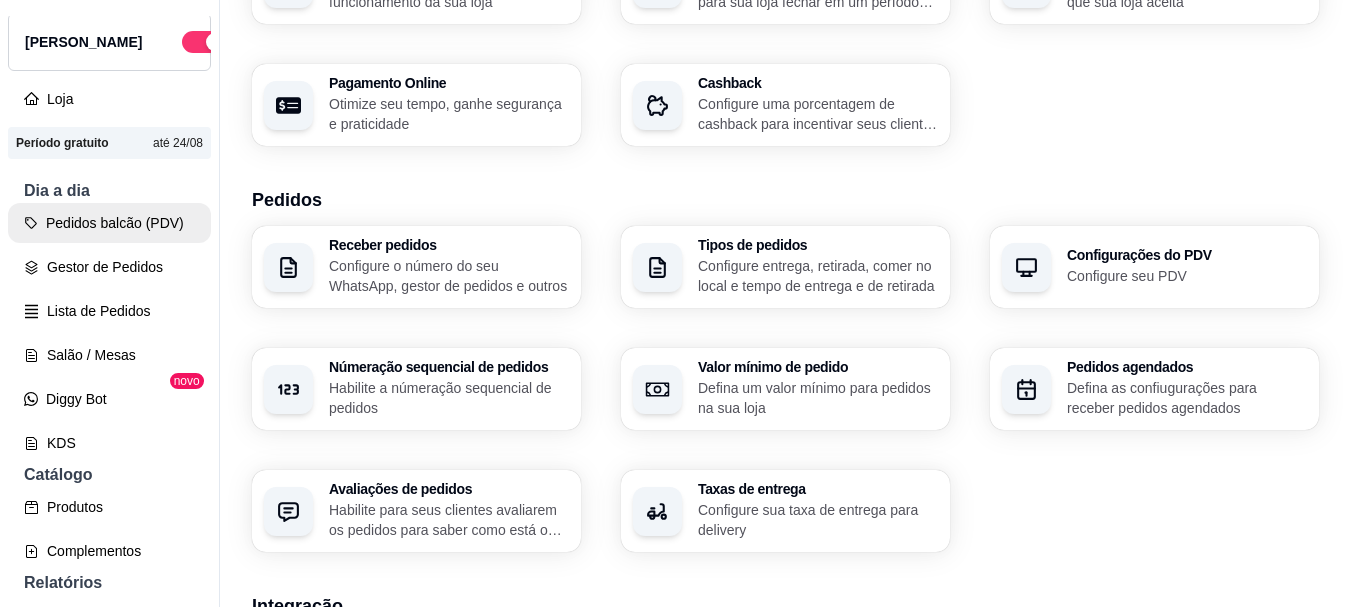 click on "Pedidos balcão (PDV)" at bounding box center (109, 223) 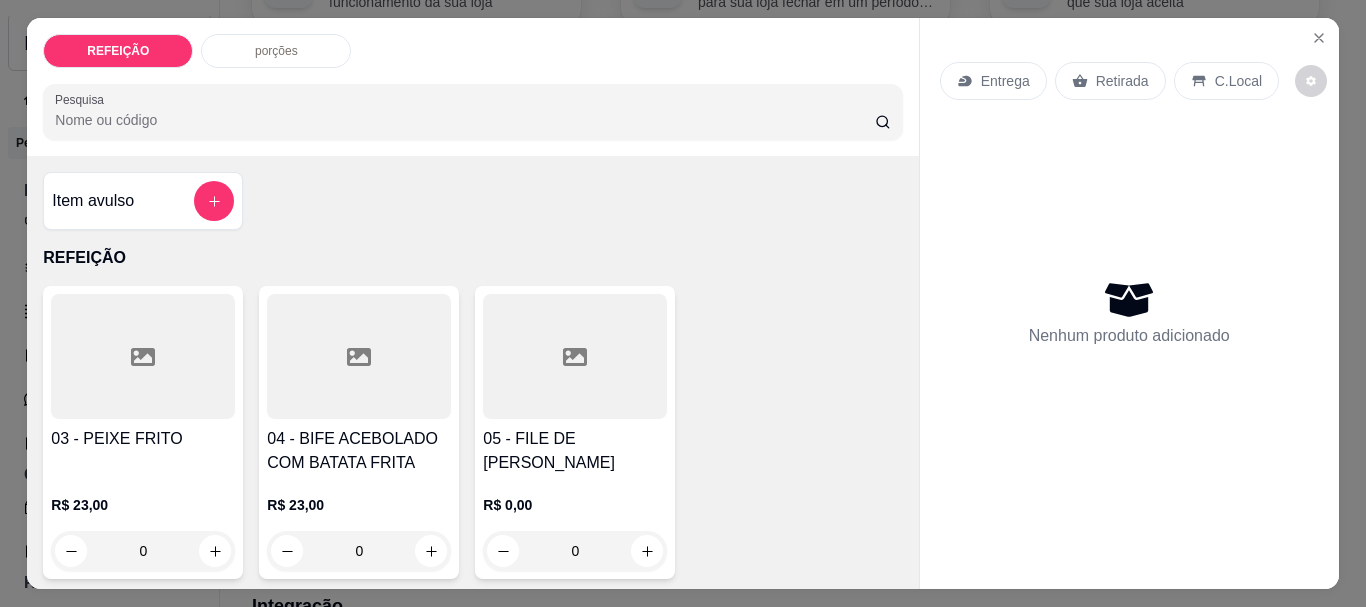 click on "04 - BIFE ACEBOLADO COM BATATA FRITA" at bounding box center [359, 451] 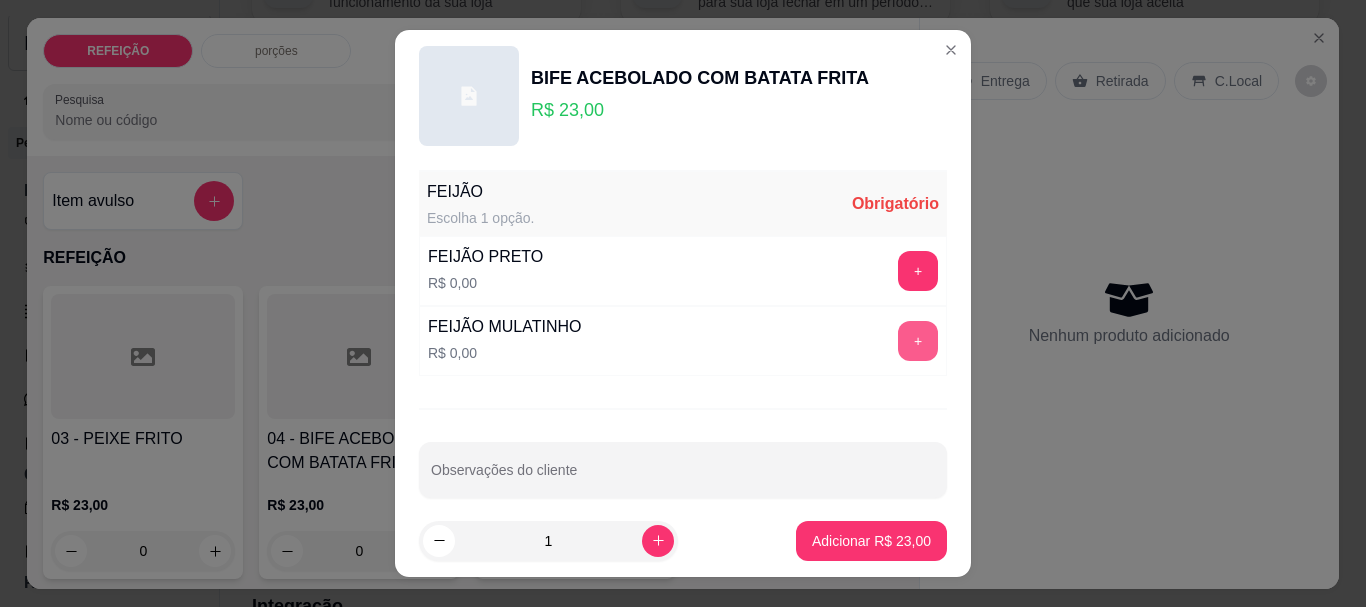 click on "+" at bounding box center [918, 341] 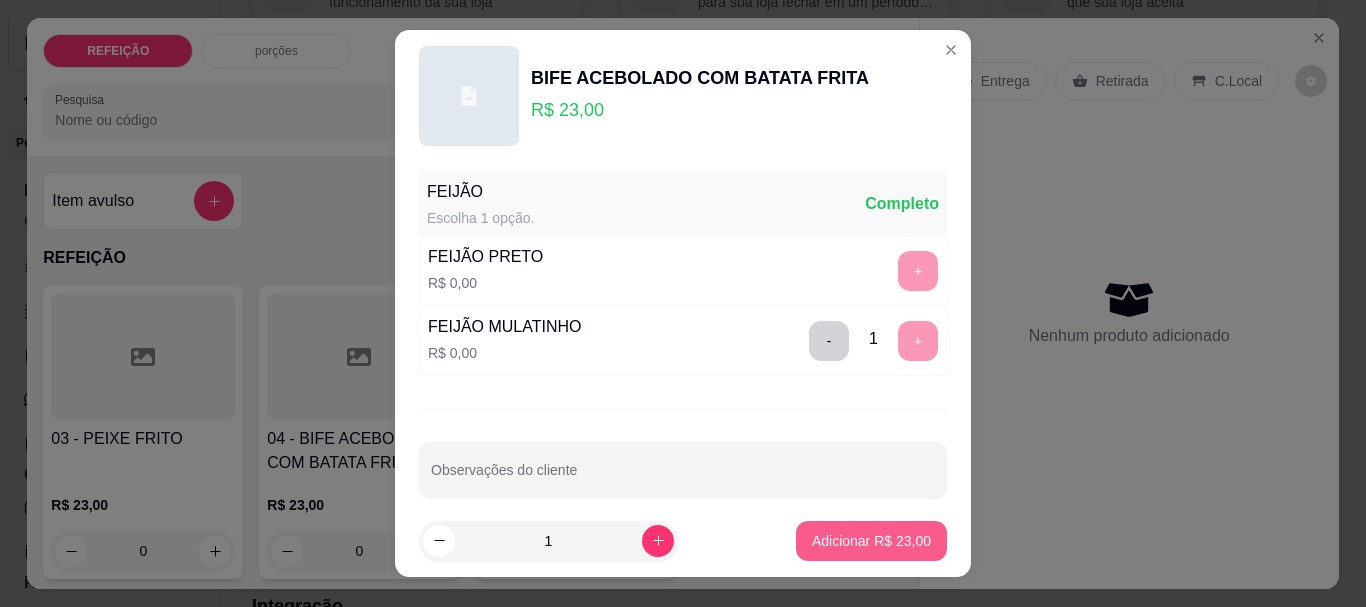 click on "Adicionar   R$ 23,00" at bounding box center [871, 541] 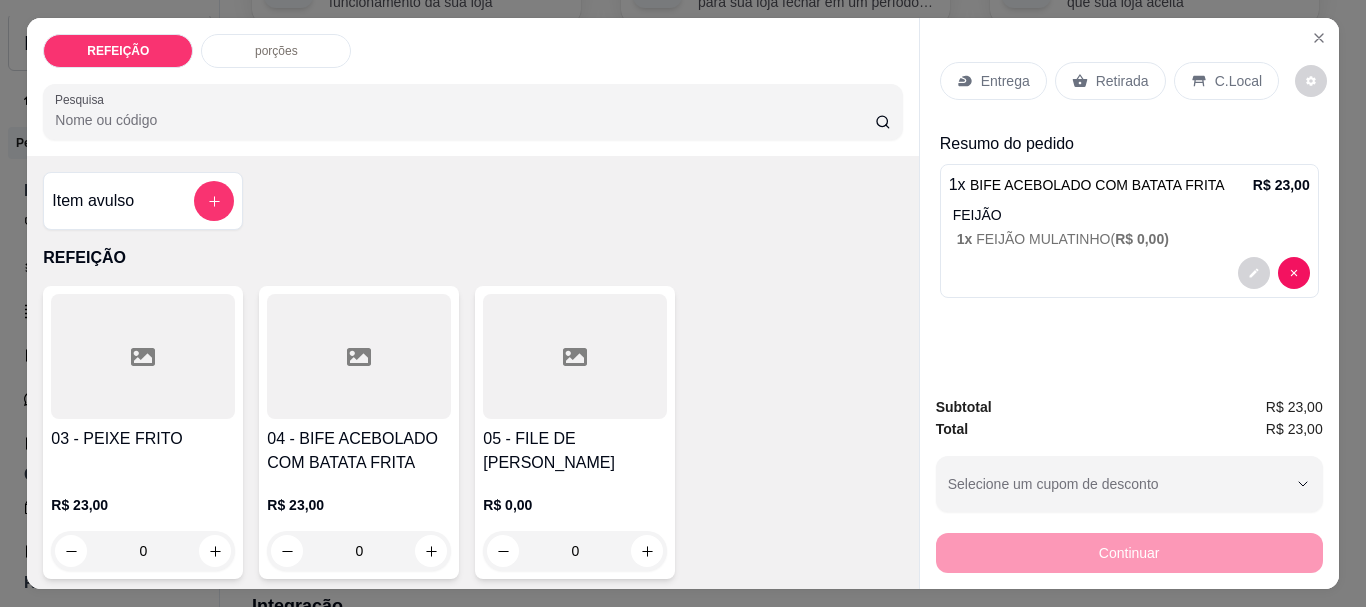 click on "Entrega Retirada C.Local" at bounding box center (1129, 81) 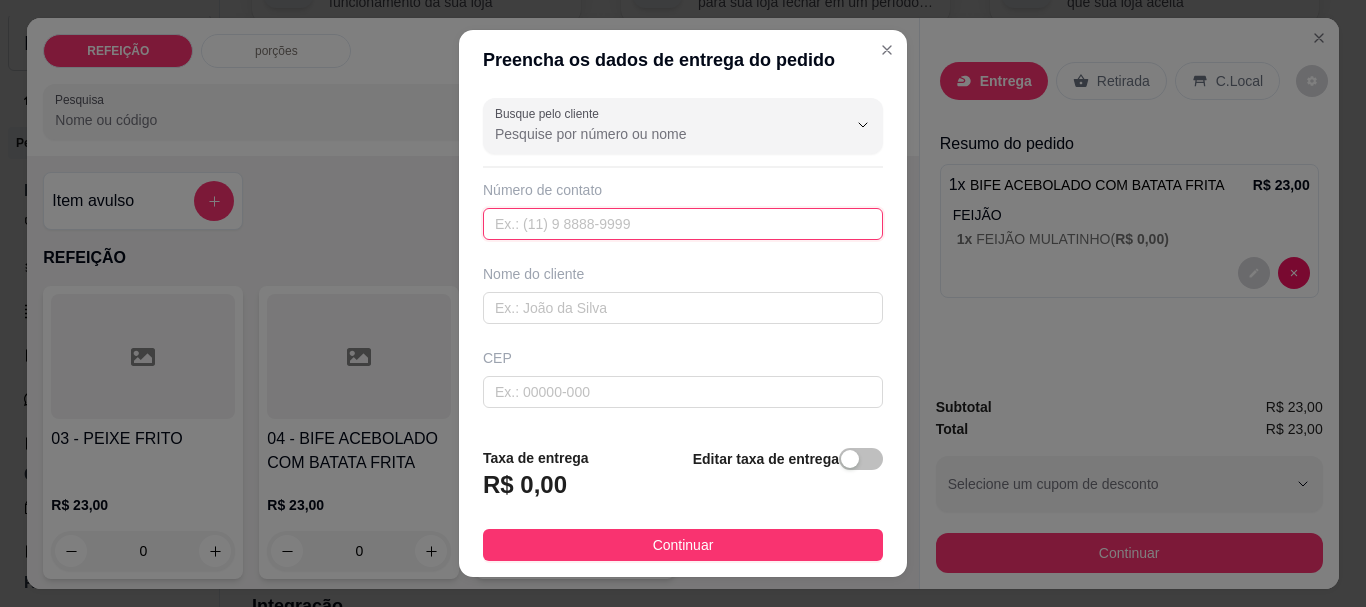 click at bounding box center (683, 224) 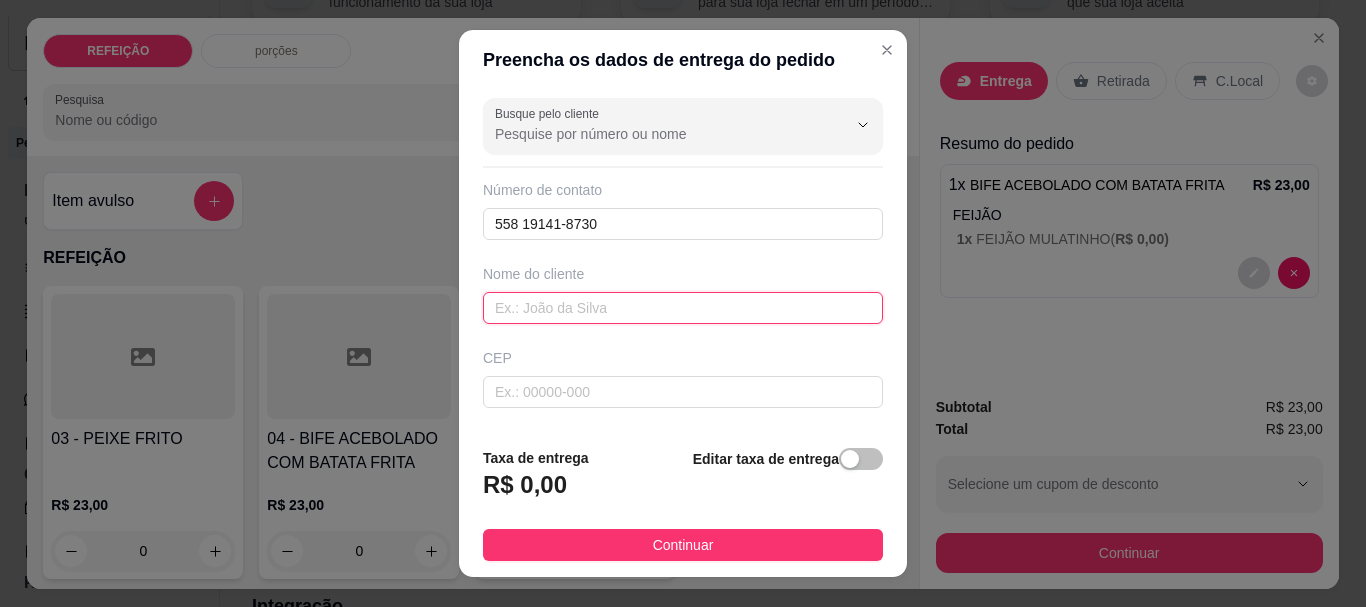 click at bounding box center [683, 308] 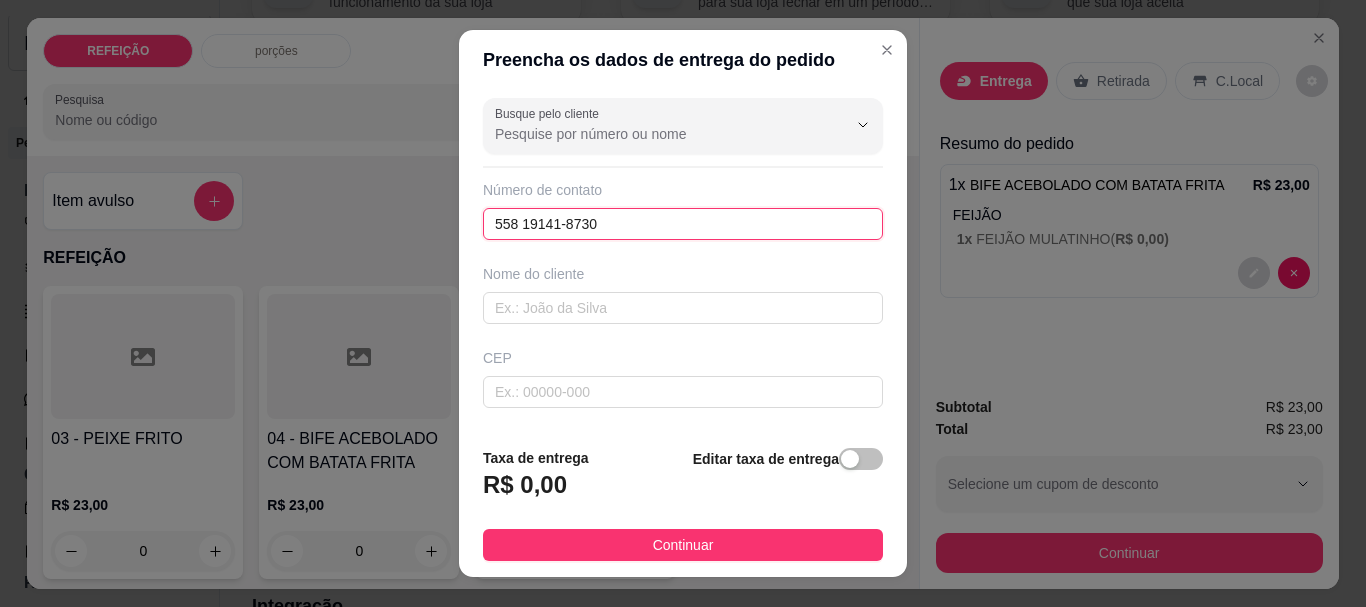 click on "558 19141-8730" at bounding box center [683, 224] 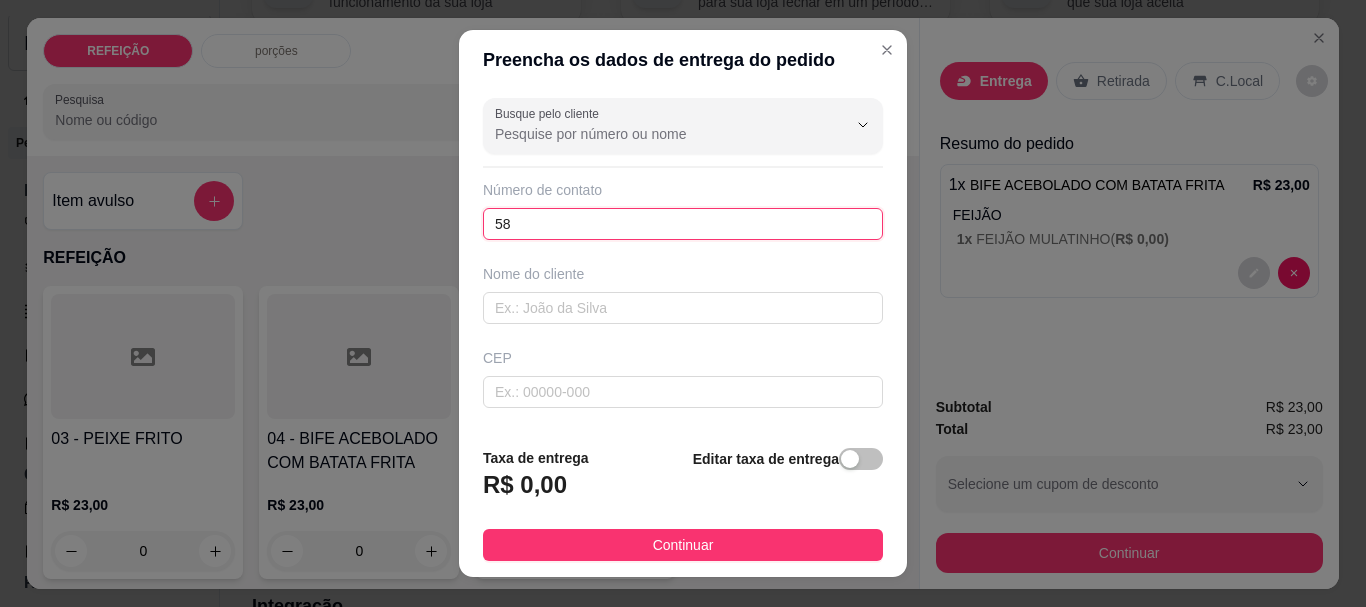 type on "5" 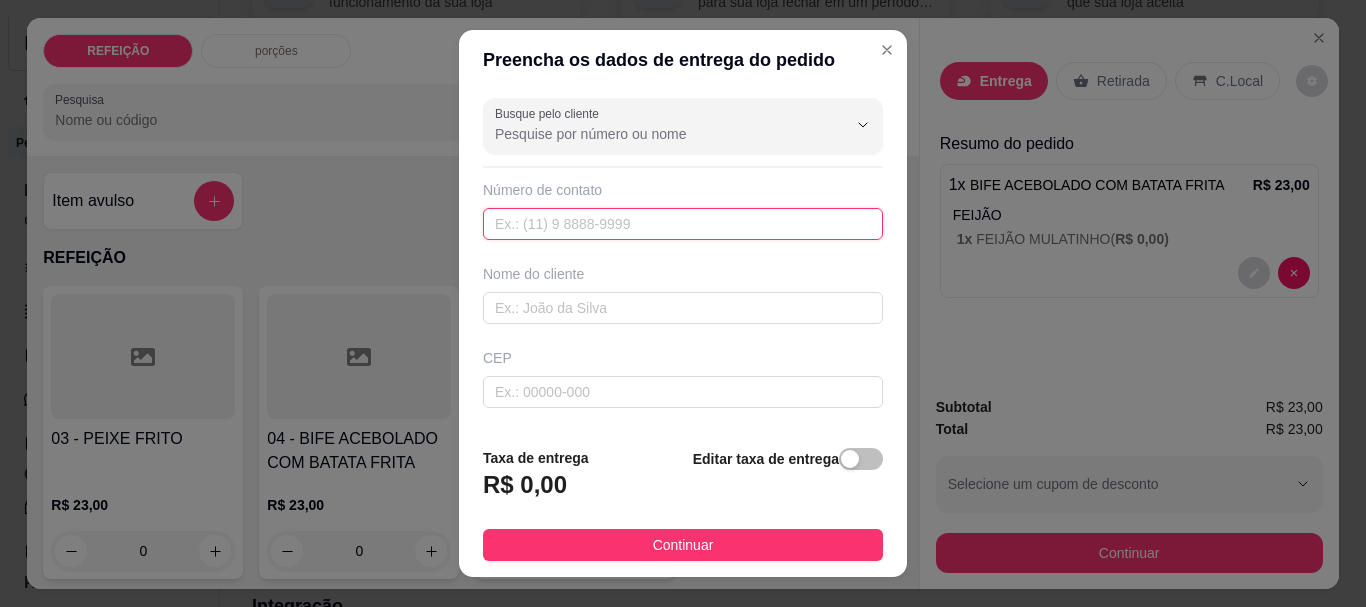 paste on "558 19141-8730" 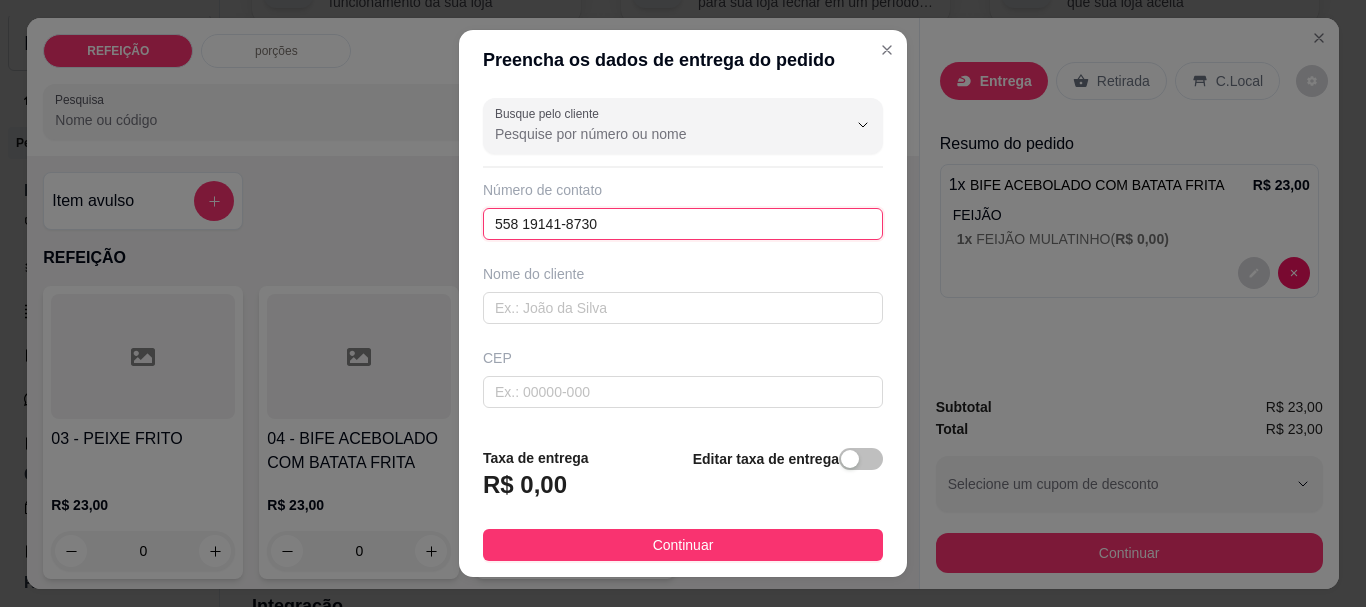 click on "558 19141-8730" at bounding box center (683, 224) 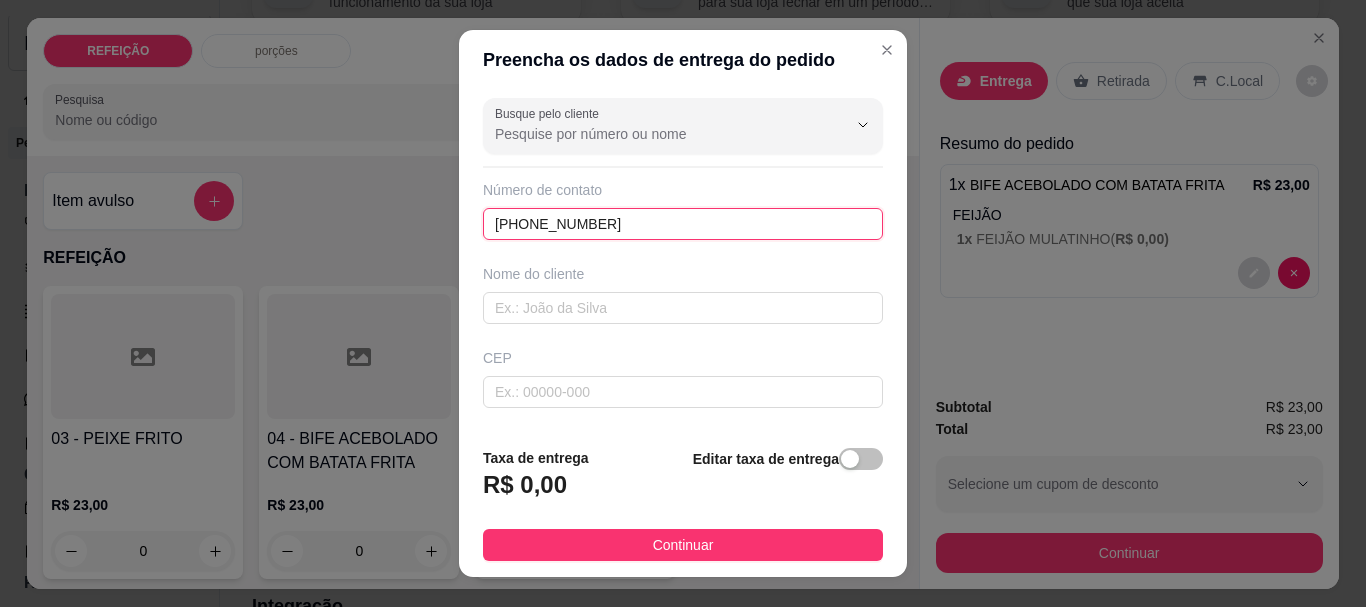click on "(58) 19141-8730" at bounding box center (683, 224) 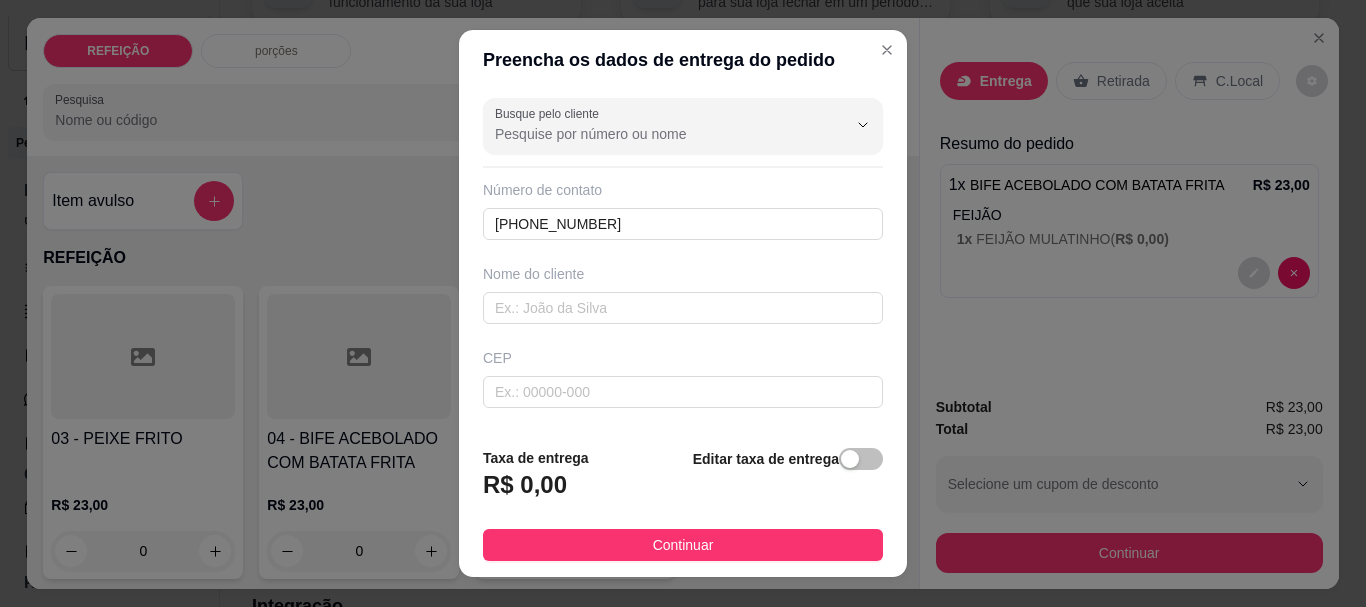 click on "Busque pelo cliente Número de contato (81) 9141-8730 Nome do cliente CEP Rua/Avenida Número Selecione o bairro de entrega Cidade Complemento" at bounding box center [683, 260] 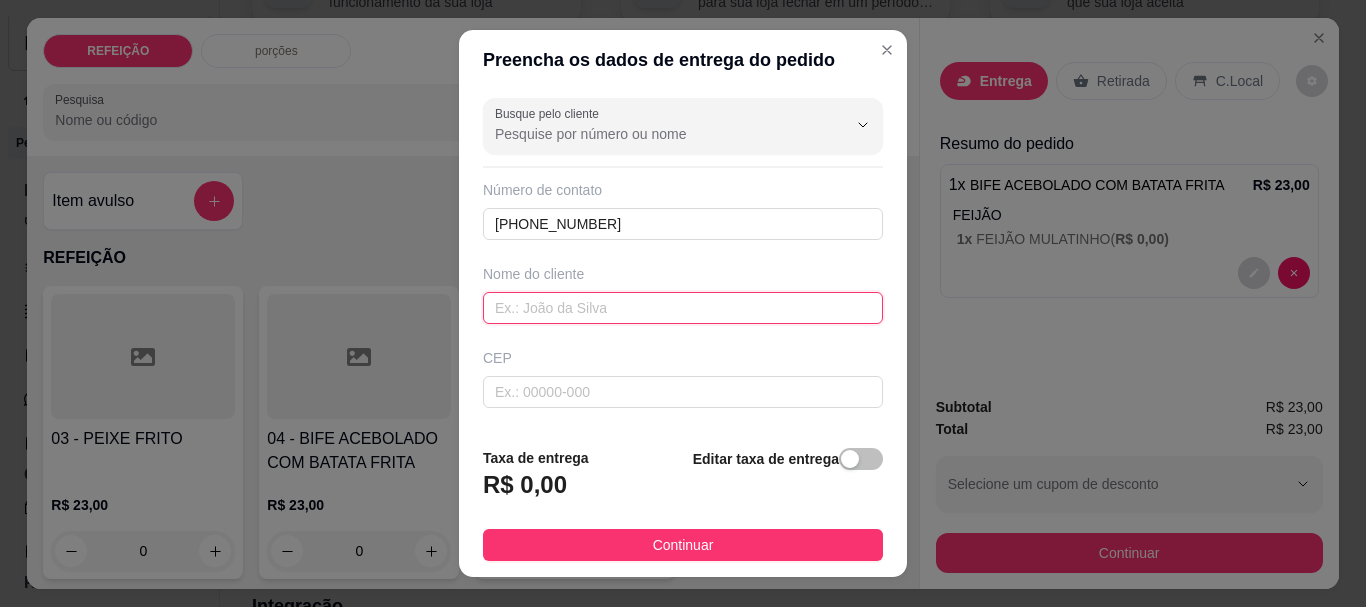 click at bounding box center [683, 308] 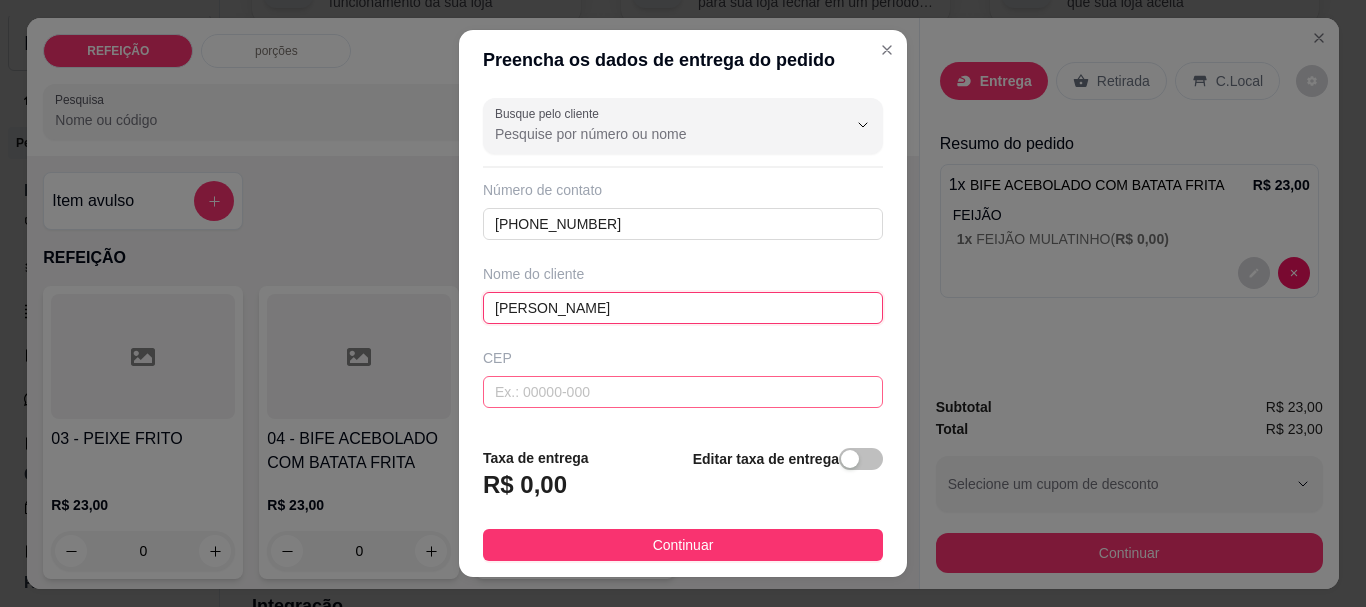 type on "[PERSON_NAME]" 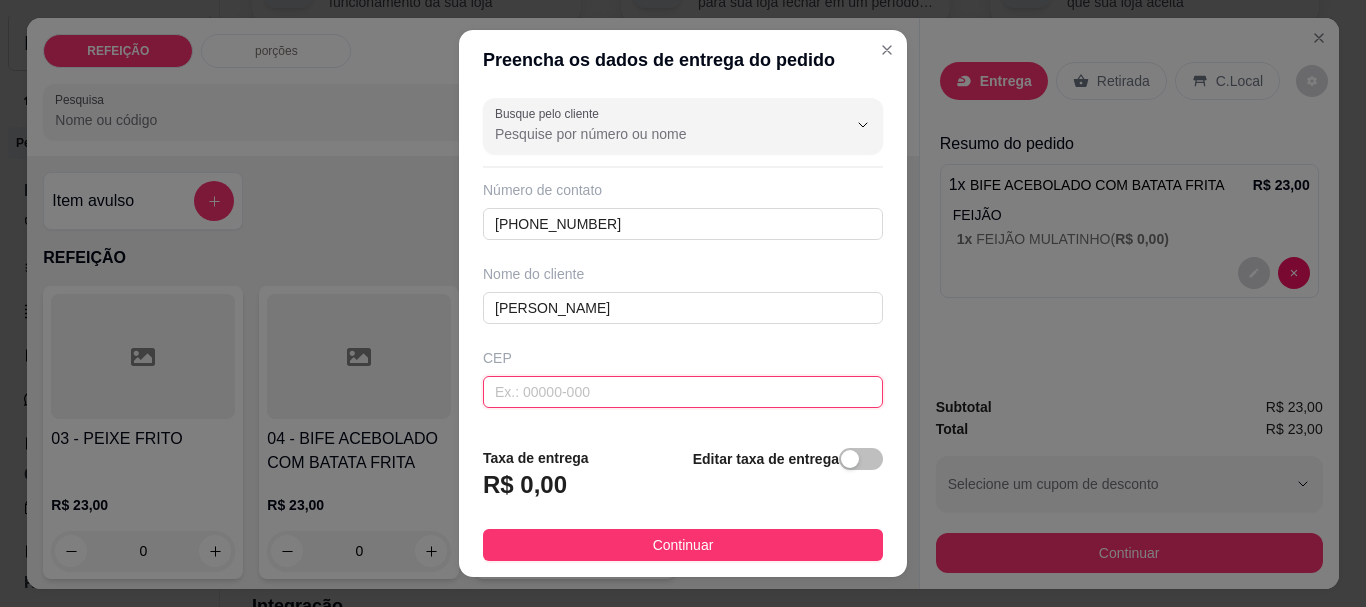click at bounding box center (683, 392) 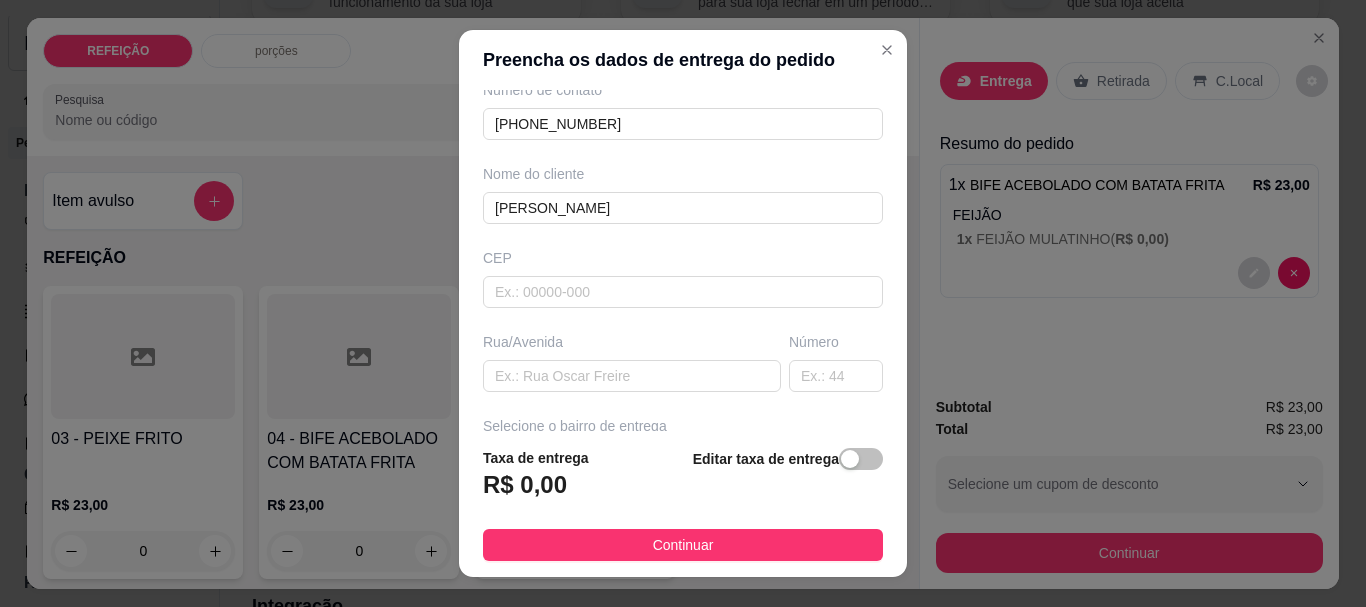 click on "Rua/Avenida" at bounding box center [632, 362] 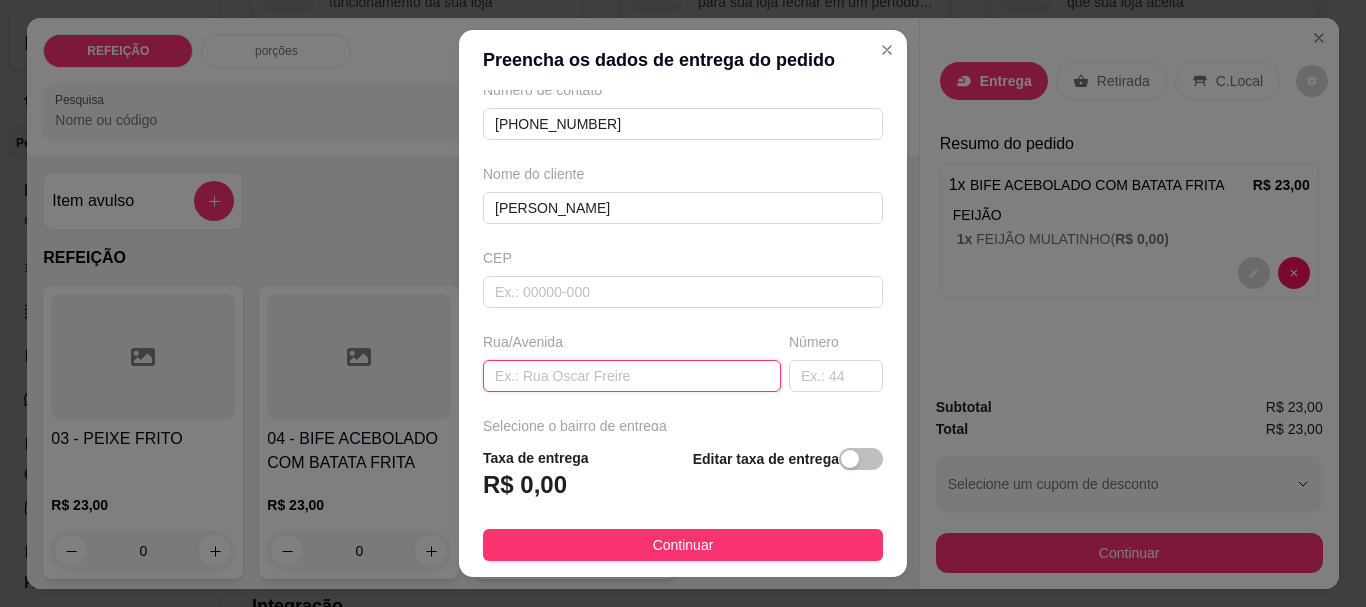click at bounding box center [632, 376] 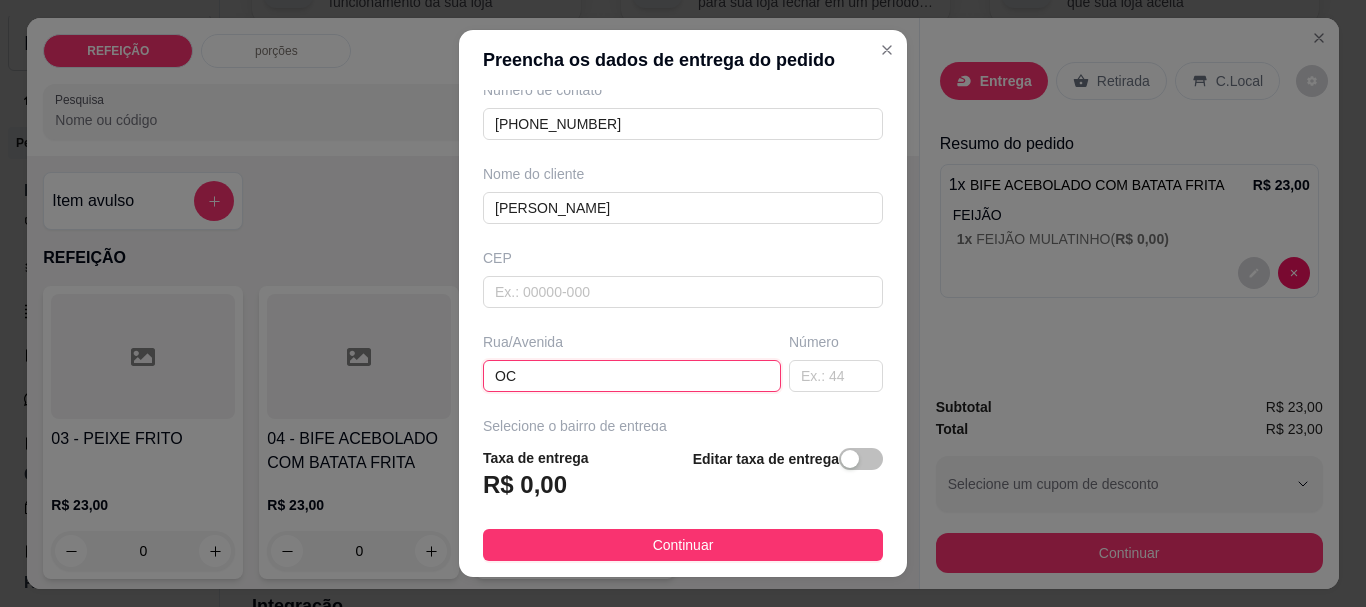 type on "O" 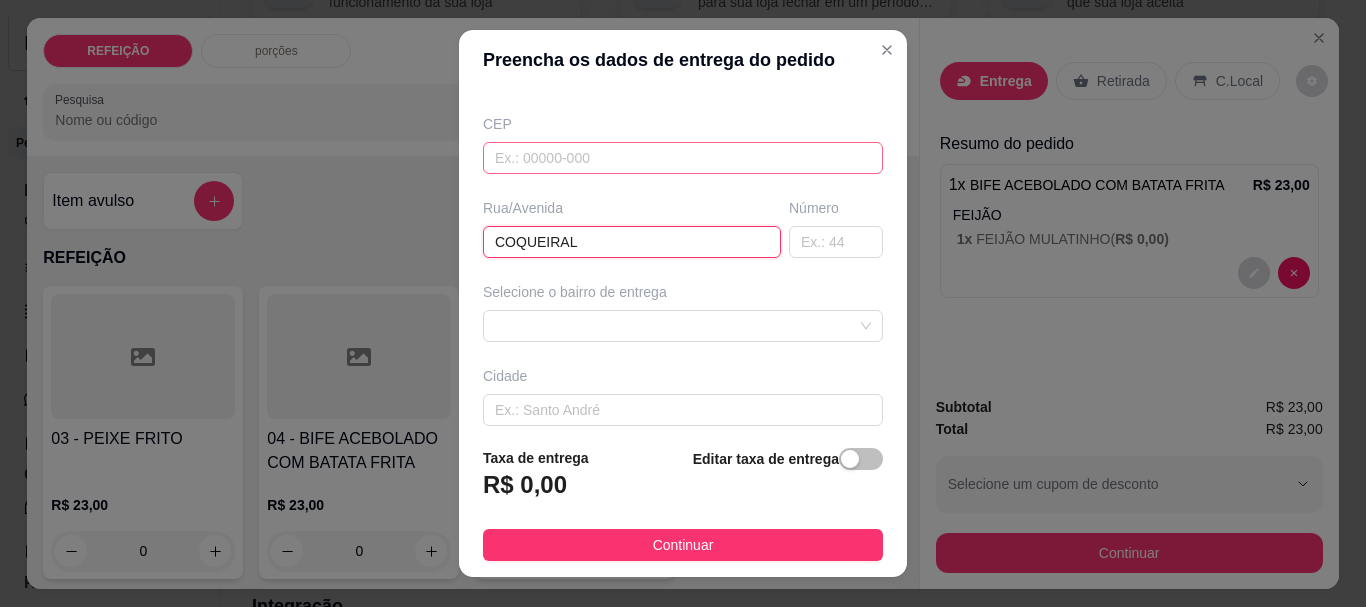 scroll, scrollTop: 300, scrollLeft: 0, axis: vertical 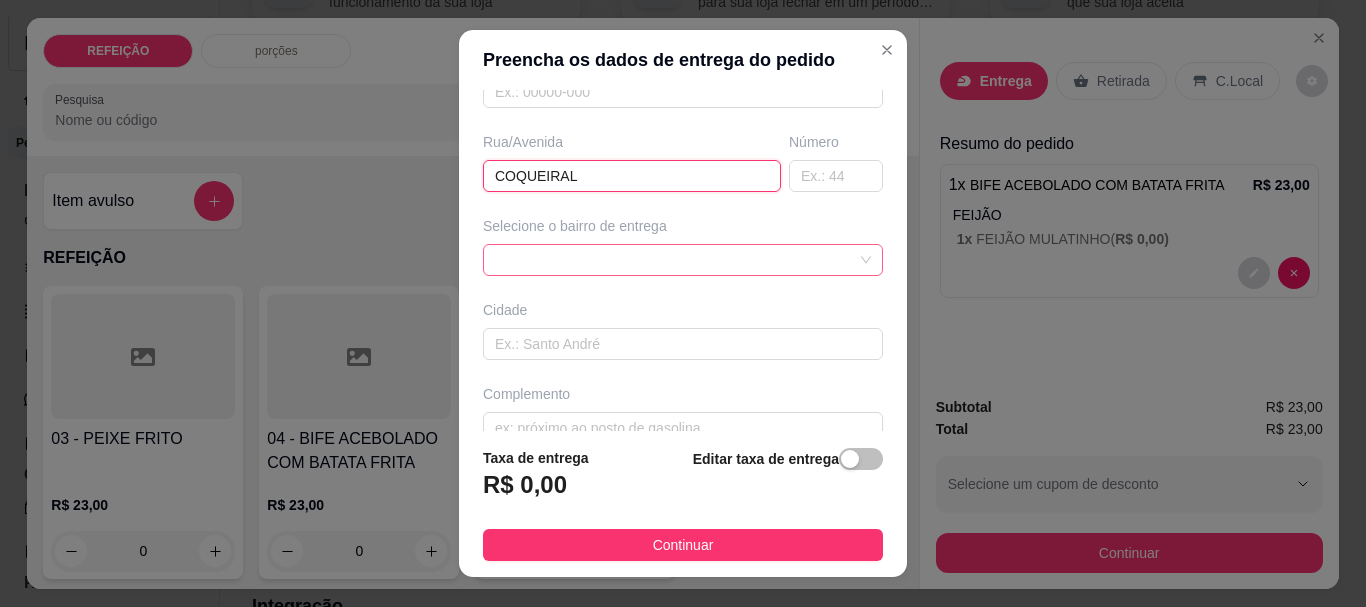 click at bounding box center (683, 260) 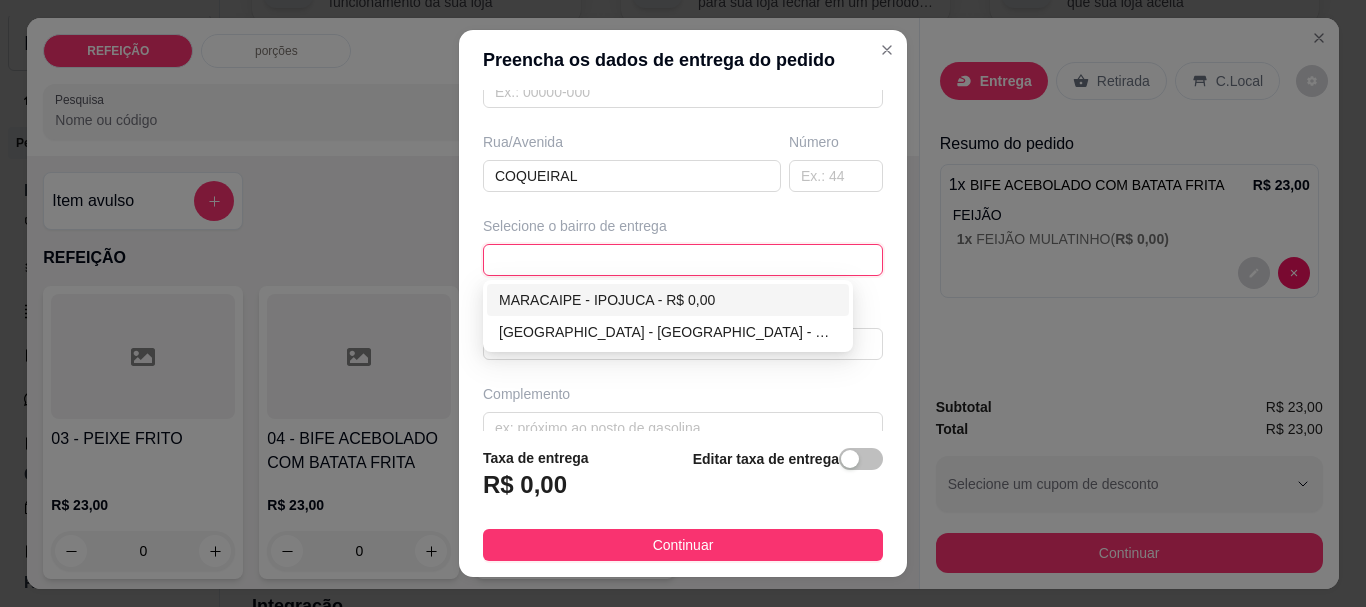 click on "MARACAIPE - IPOJUCA -  R$ 0,00" at bounding box center [668, 300] 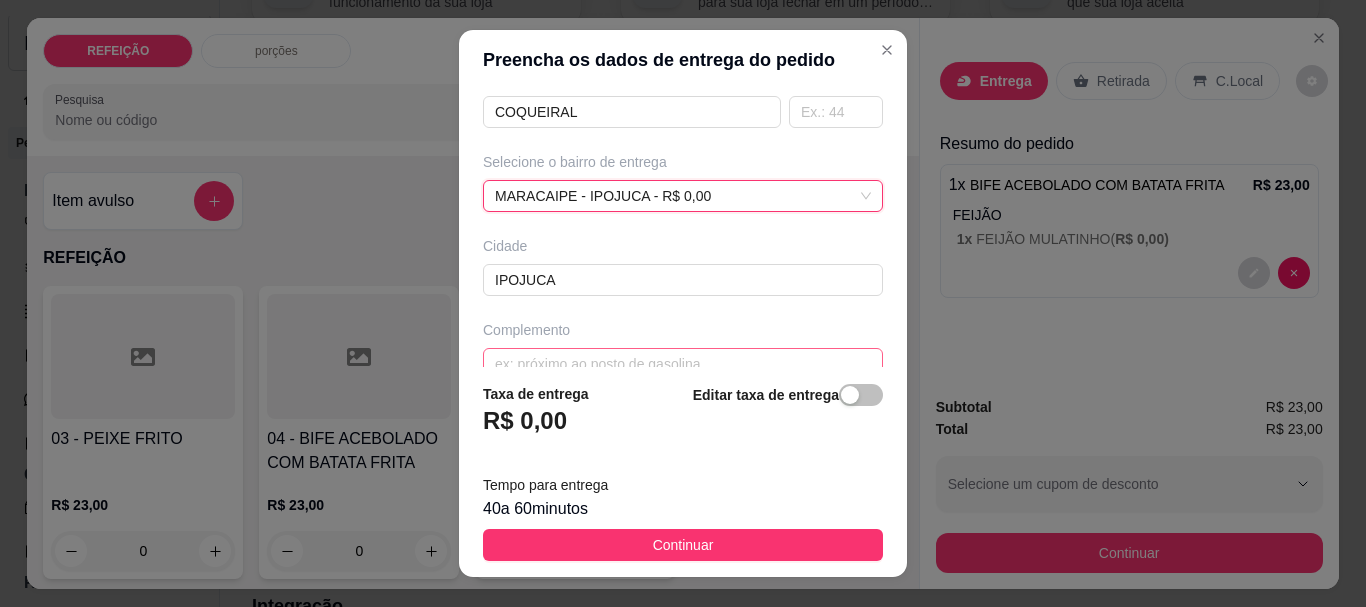 scroll, scrollTop: 397, scrollLeft: 0, axis: vertical 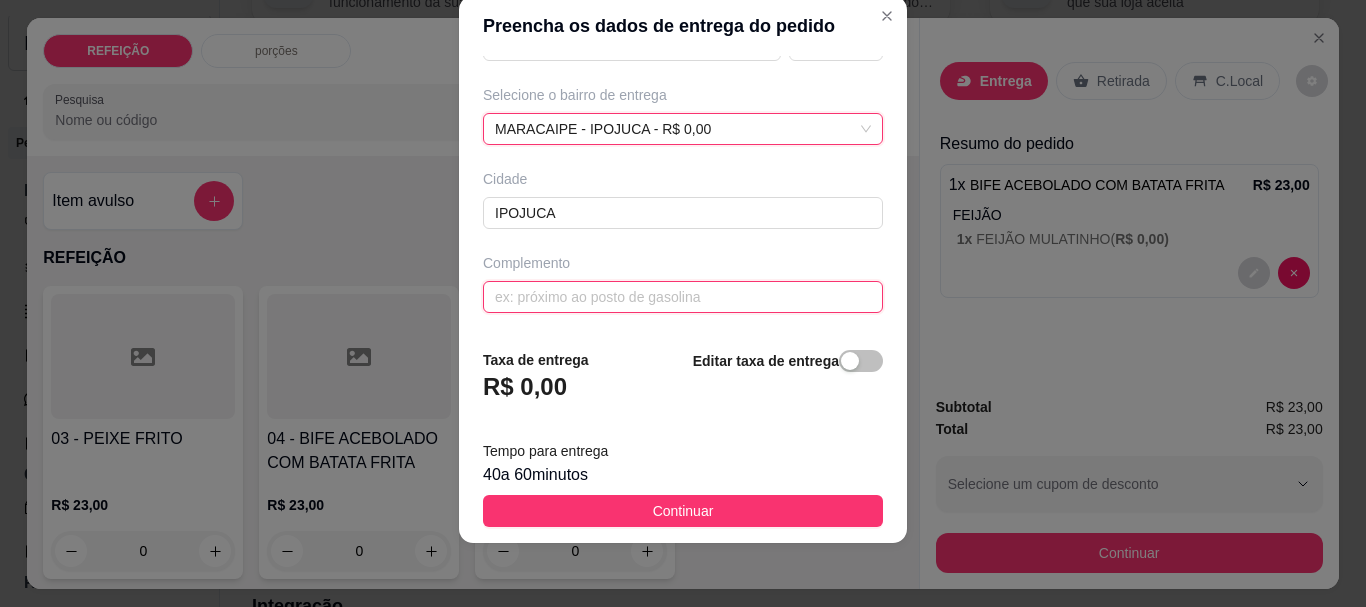 click at bounding box center [683, 297] 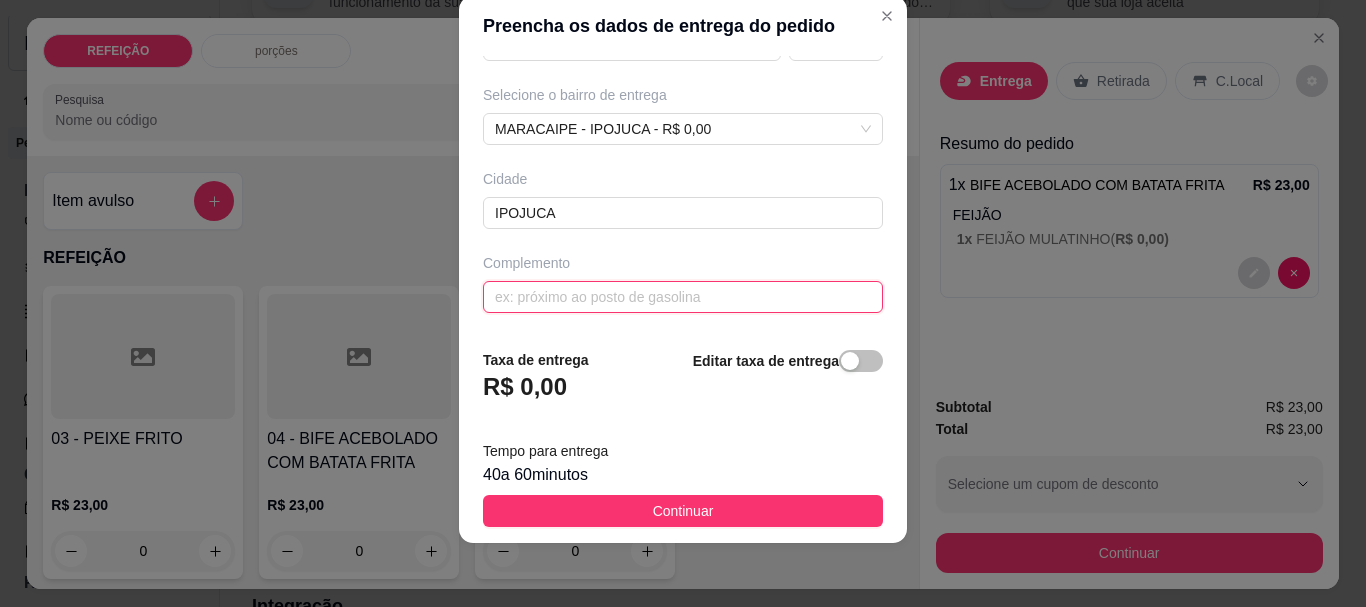 type on "T" 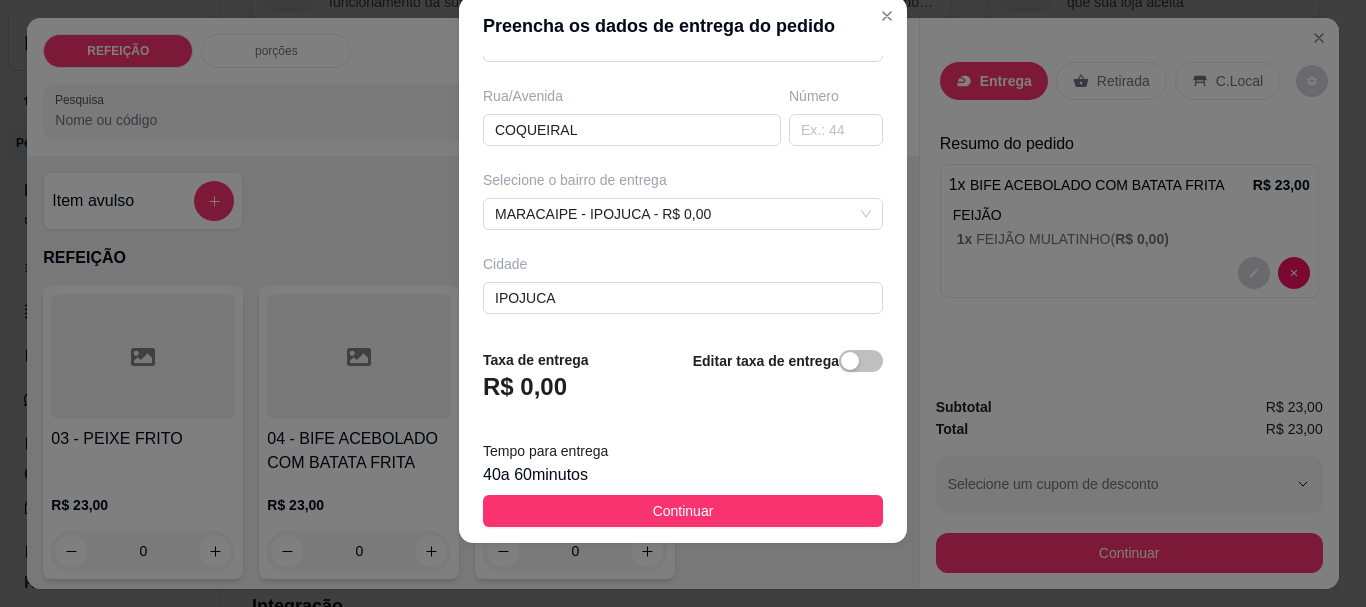 scroll, scrollTop: 397, scrollLeft: 0, axis: vertical 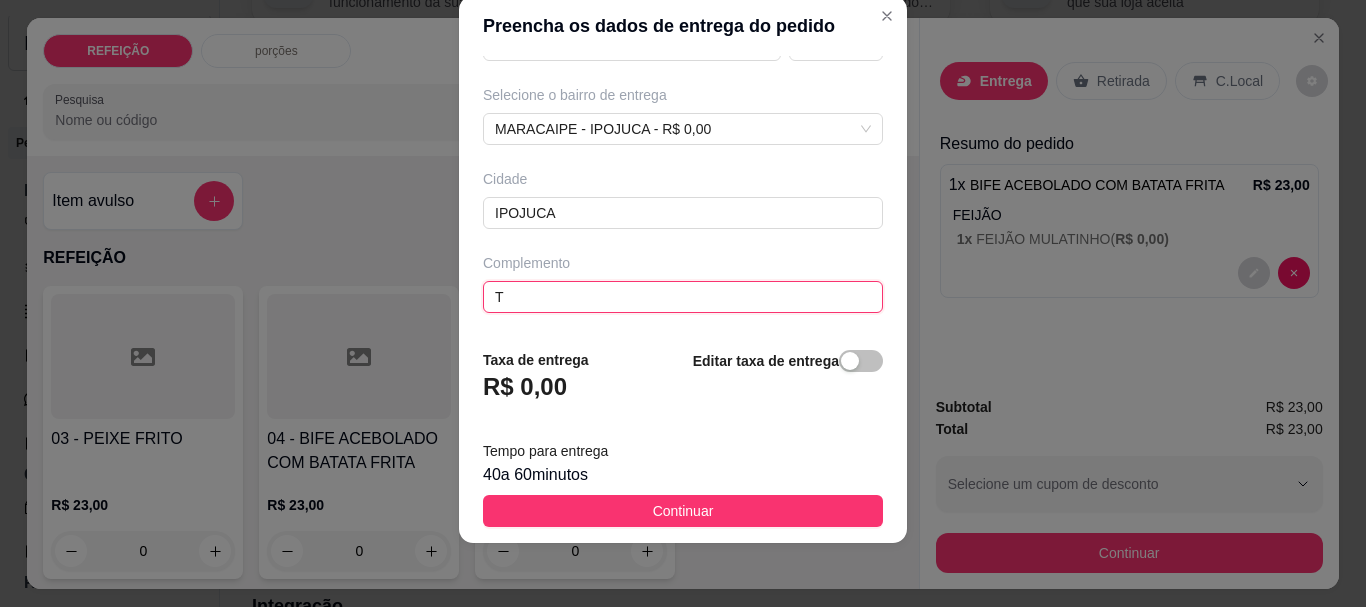 type 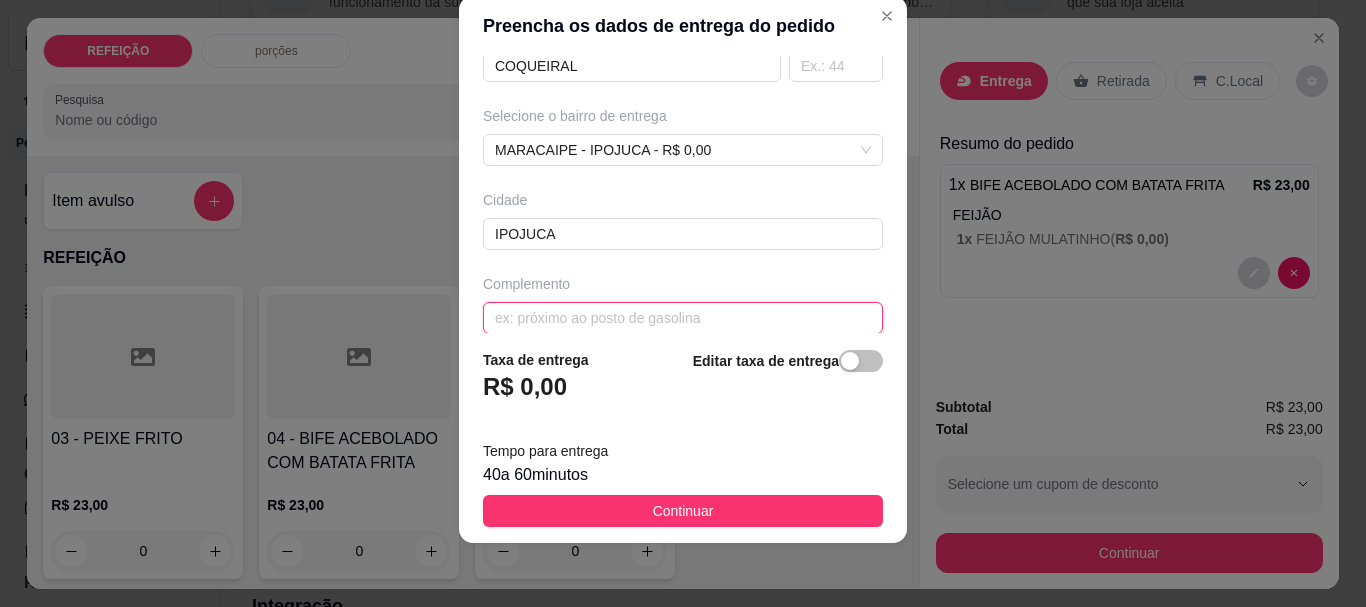 scroll, scrollTop: 397, scrollLeft: 0, axis: vertical 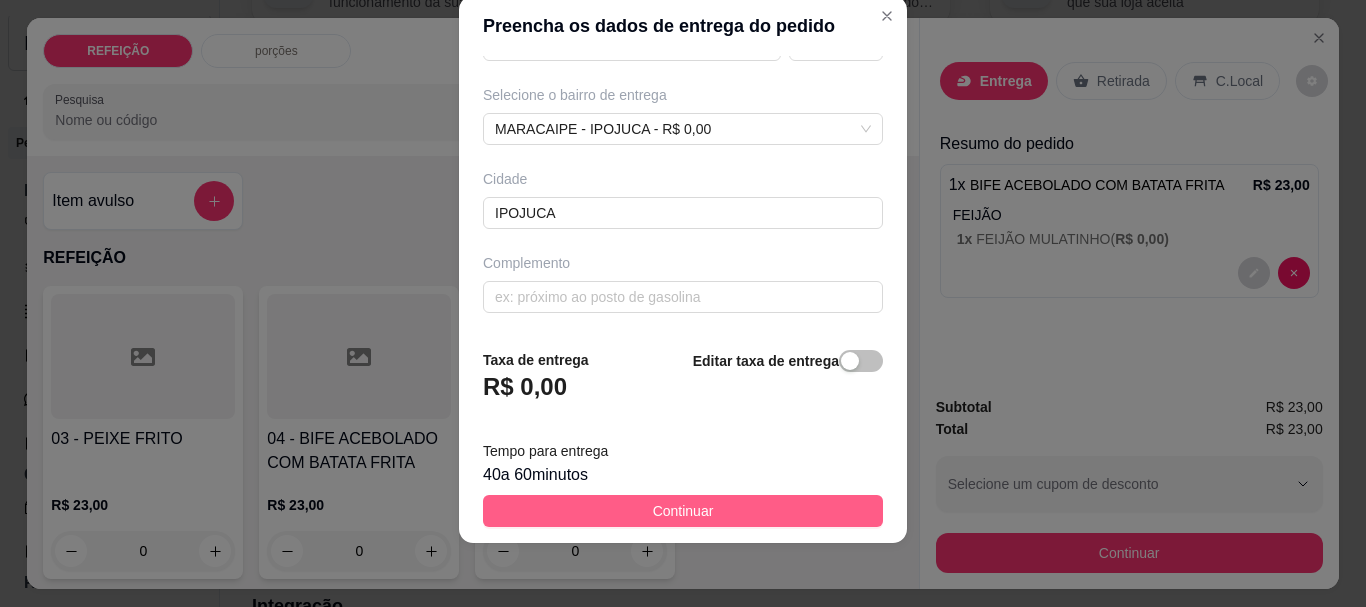 click on "Continuar" at bounding box center (683, 511) 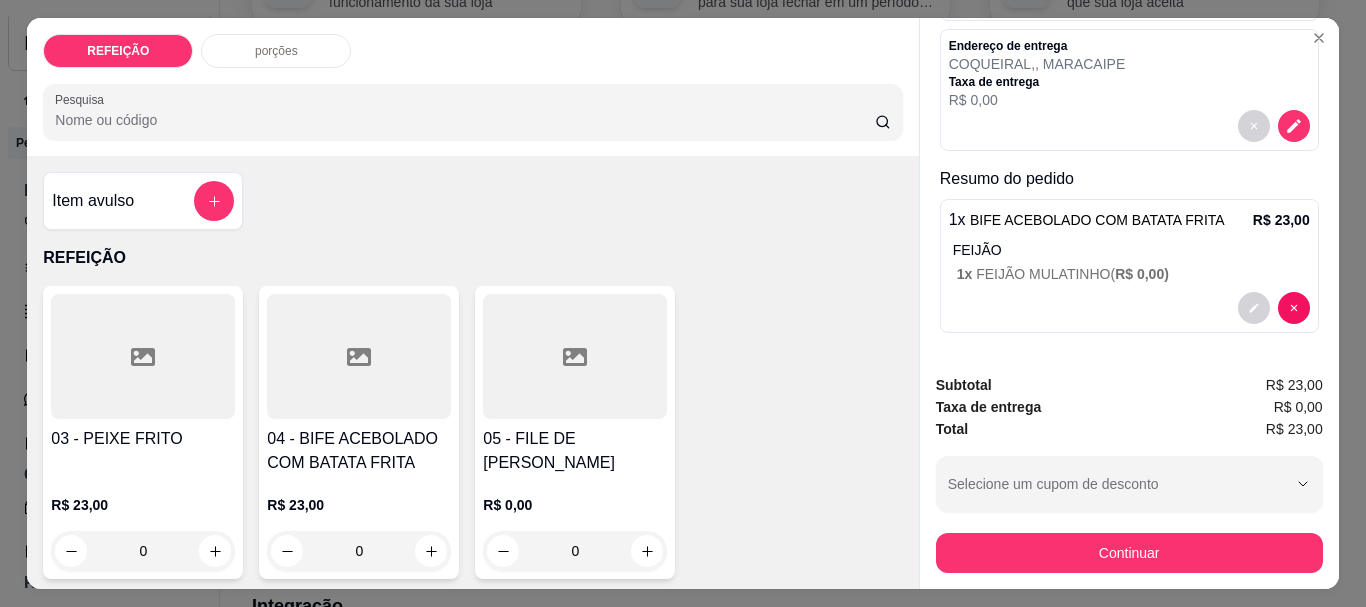 scroll, scrollTop: 184, scrollLeft: 0, axis: vertical 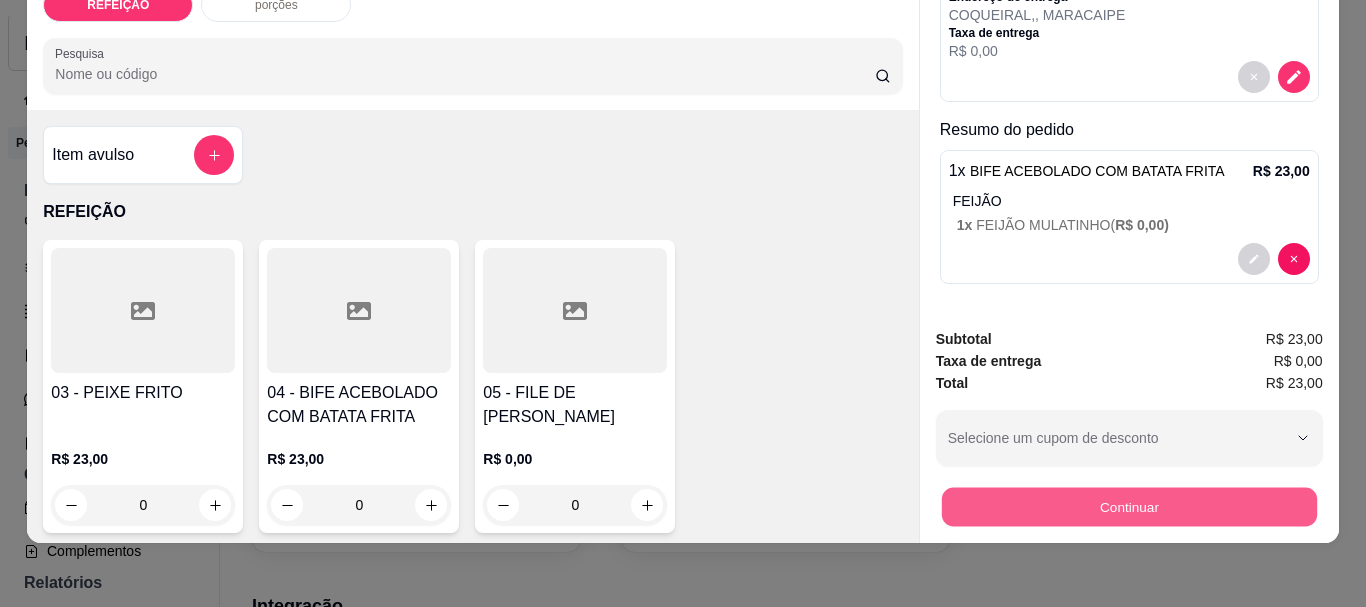 click on "Continuar" at bounding box center [1128, 506] 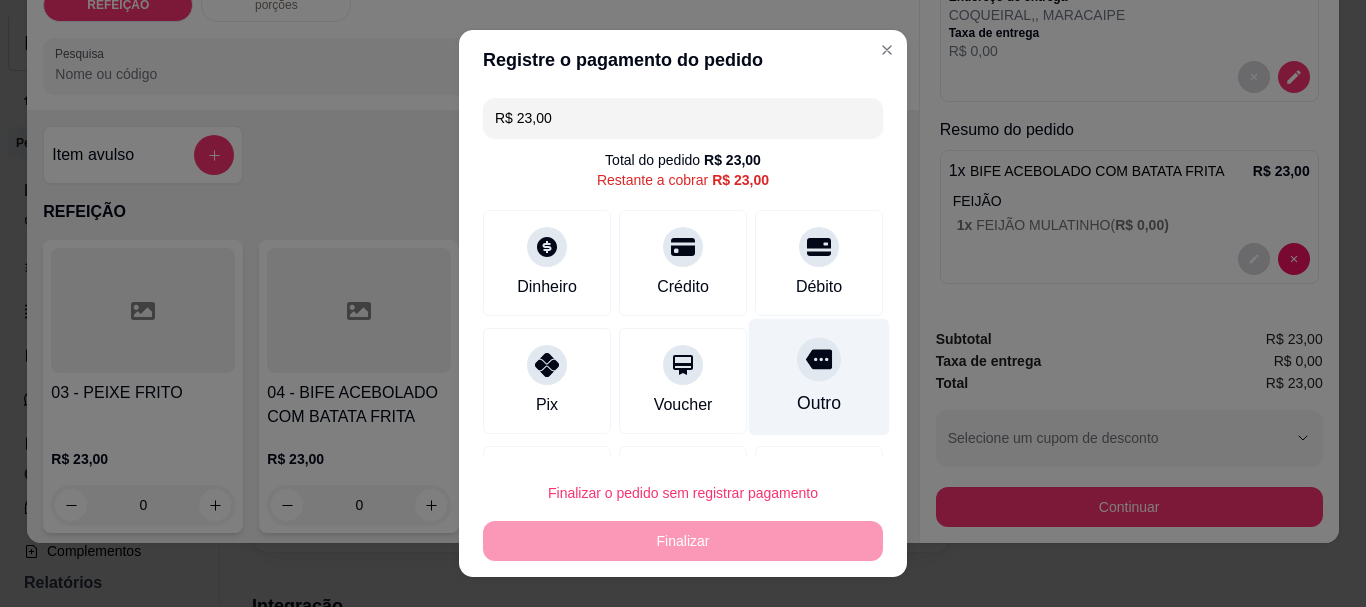 click at bounding box center [819, 360] 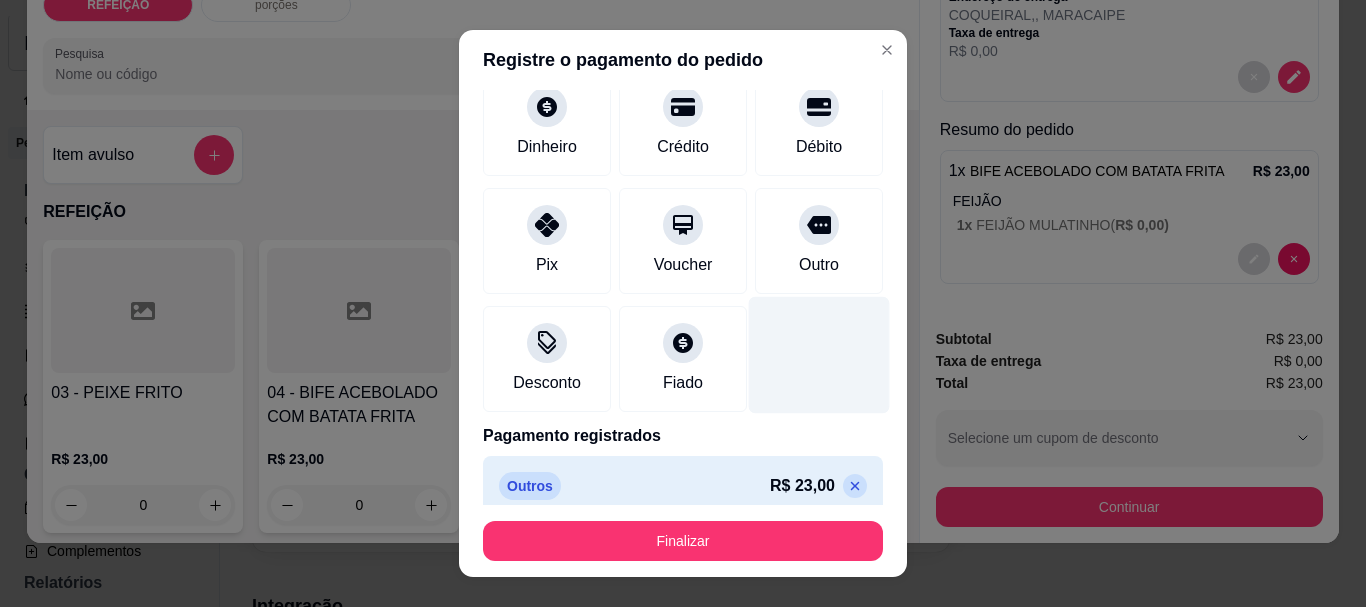 scroll, scrollTop: 139, scrollLeft: 0, axis: vertical 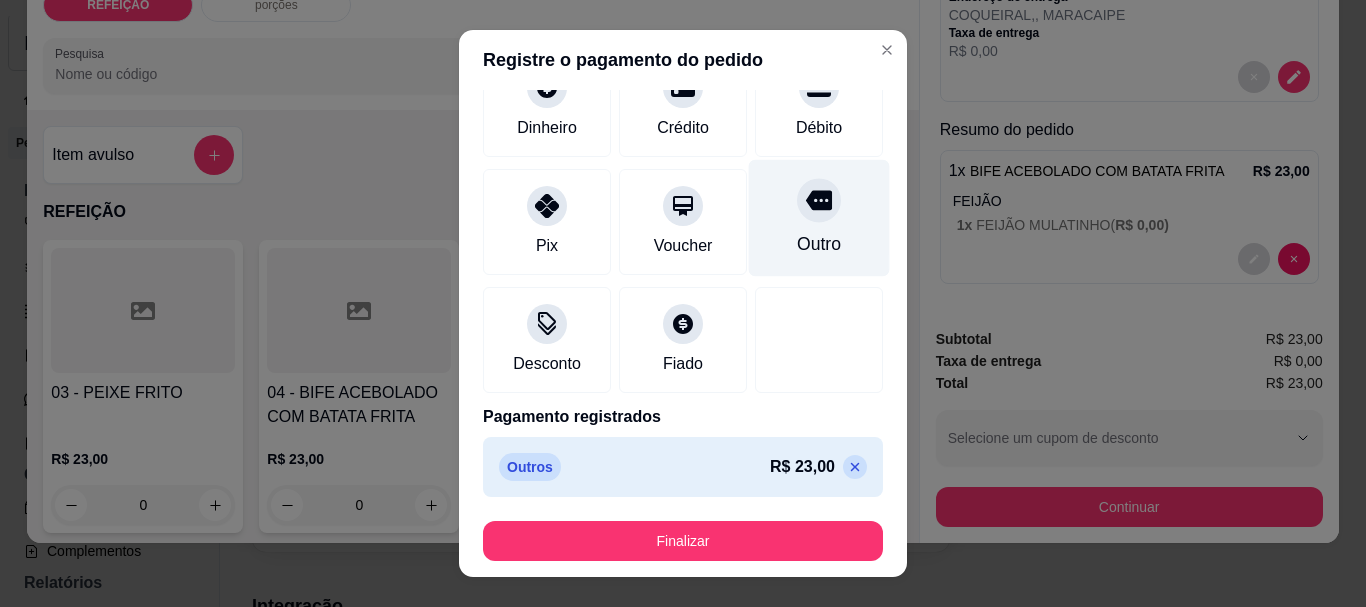 click at bounding box center (819, 201) 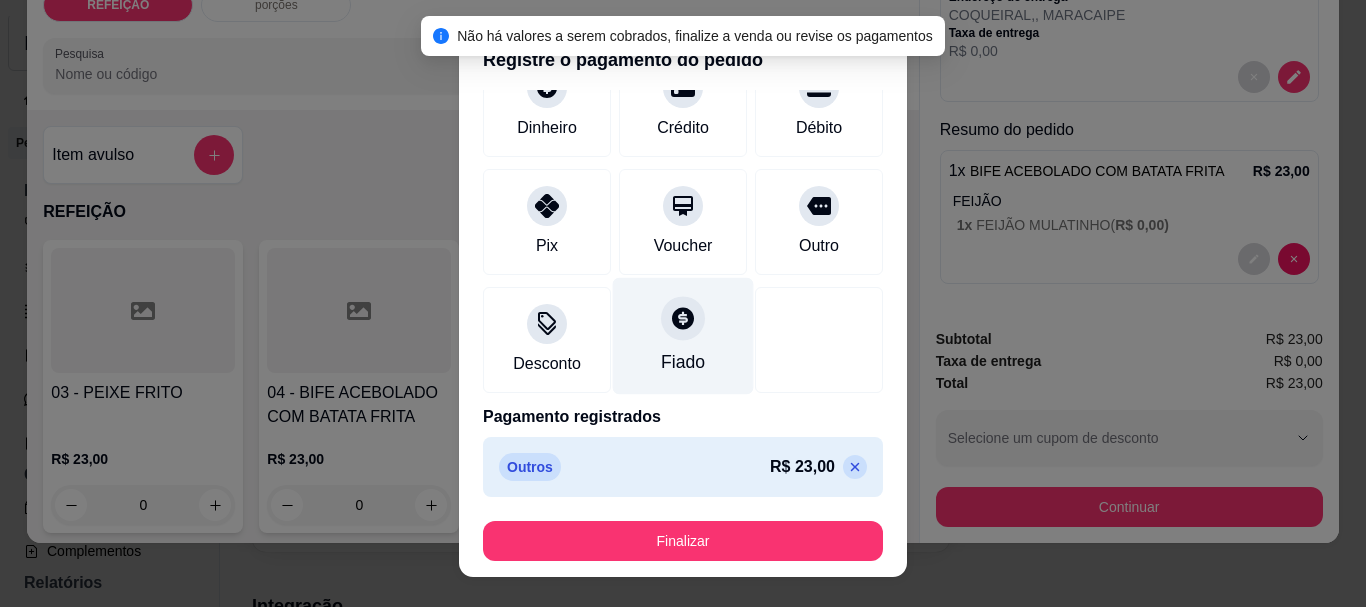 scroll, scrollTop: 0, scrollLeft: 0, axis: both 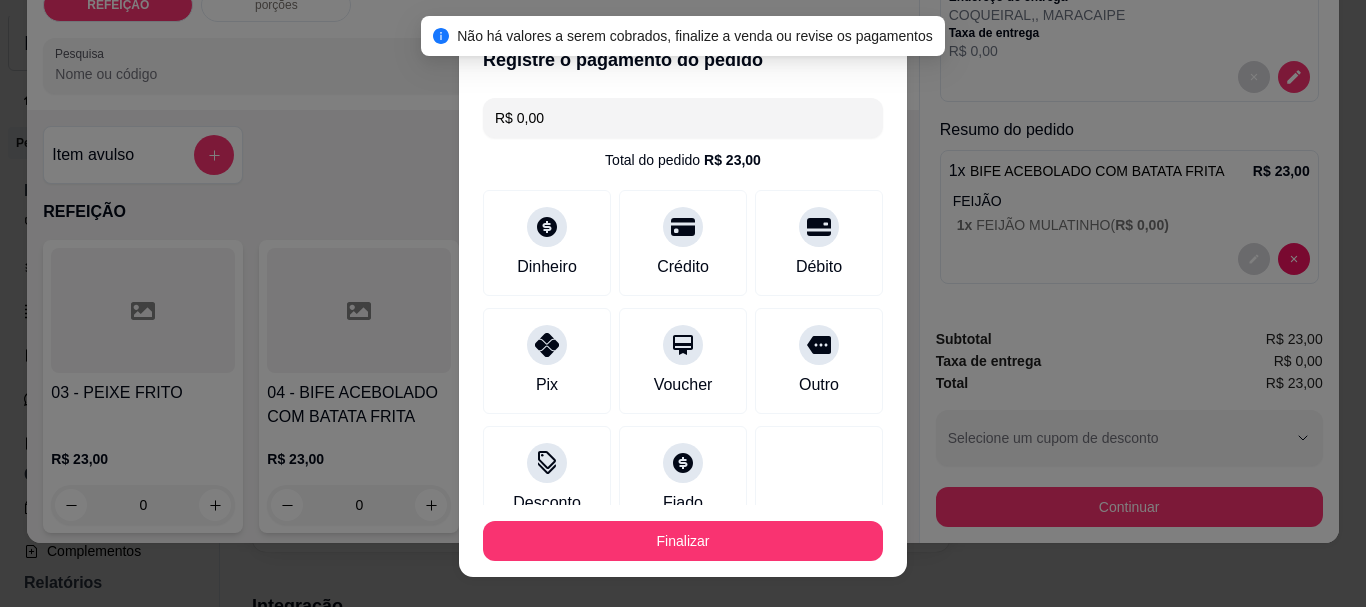 drag, startPoint x: 667, startPoint y: 117, endPoint x: 462, endPoint y: 115, distance: 205.00975 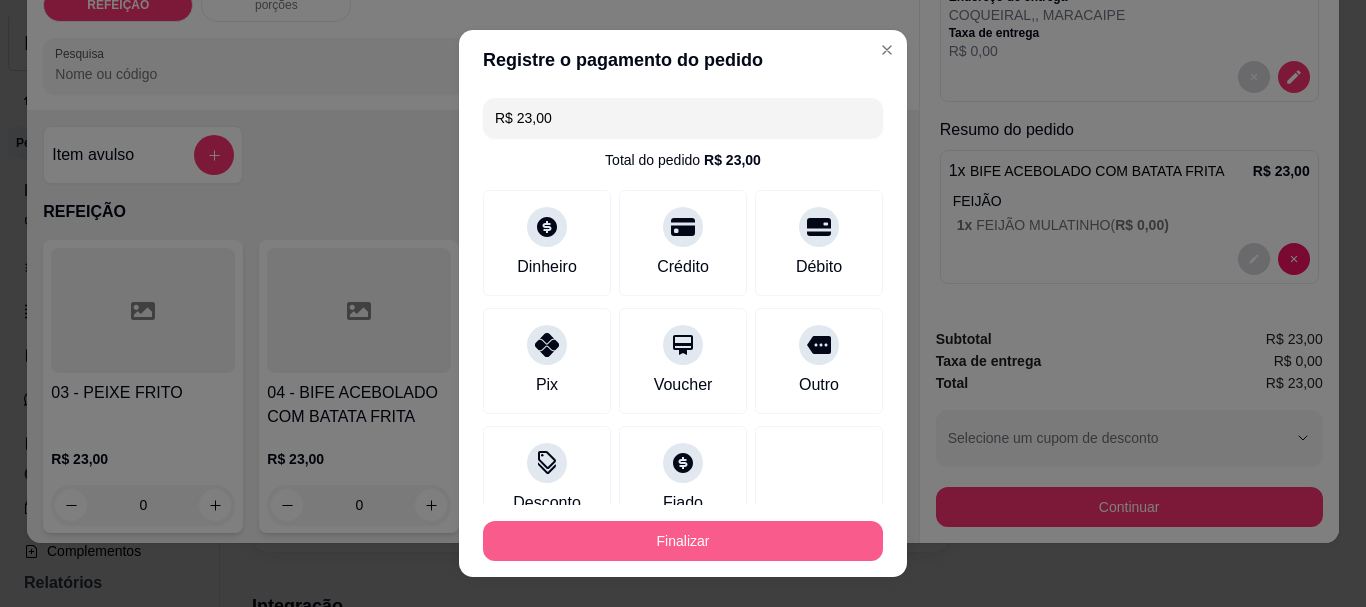 click on "Finalizar" at bounding box center [683, 541] 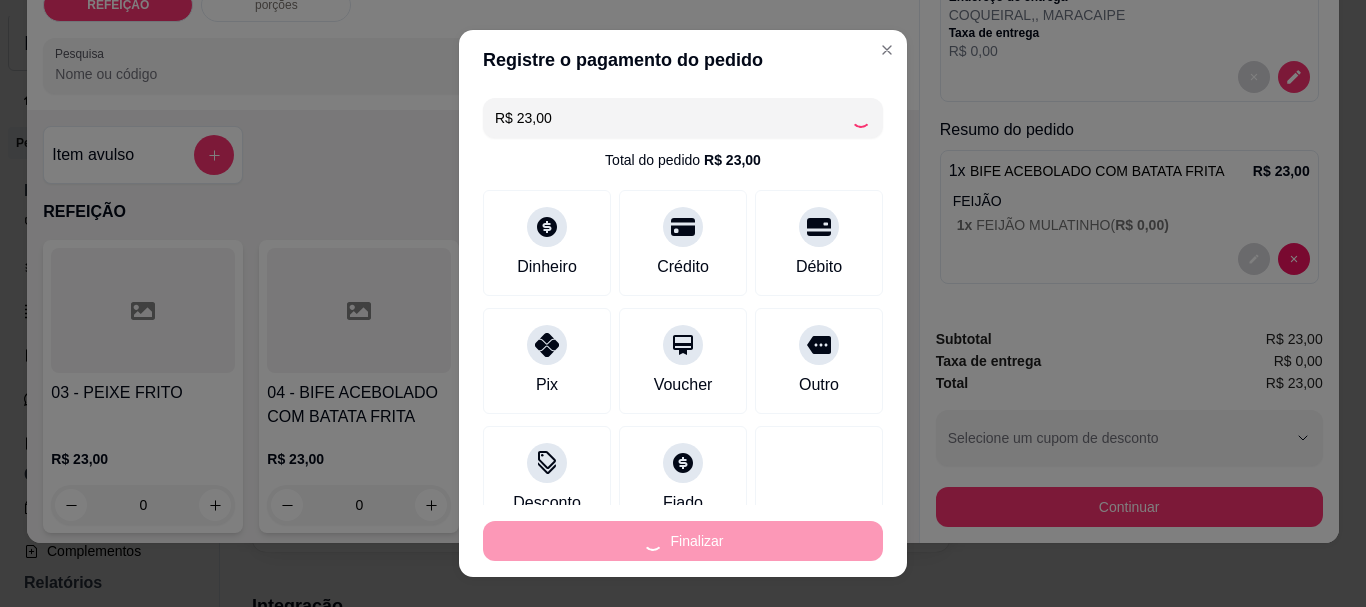 type on "-R$ 23,00" 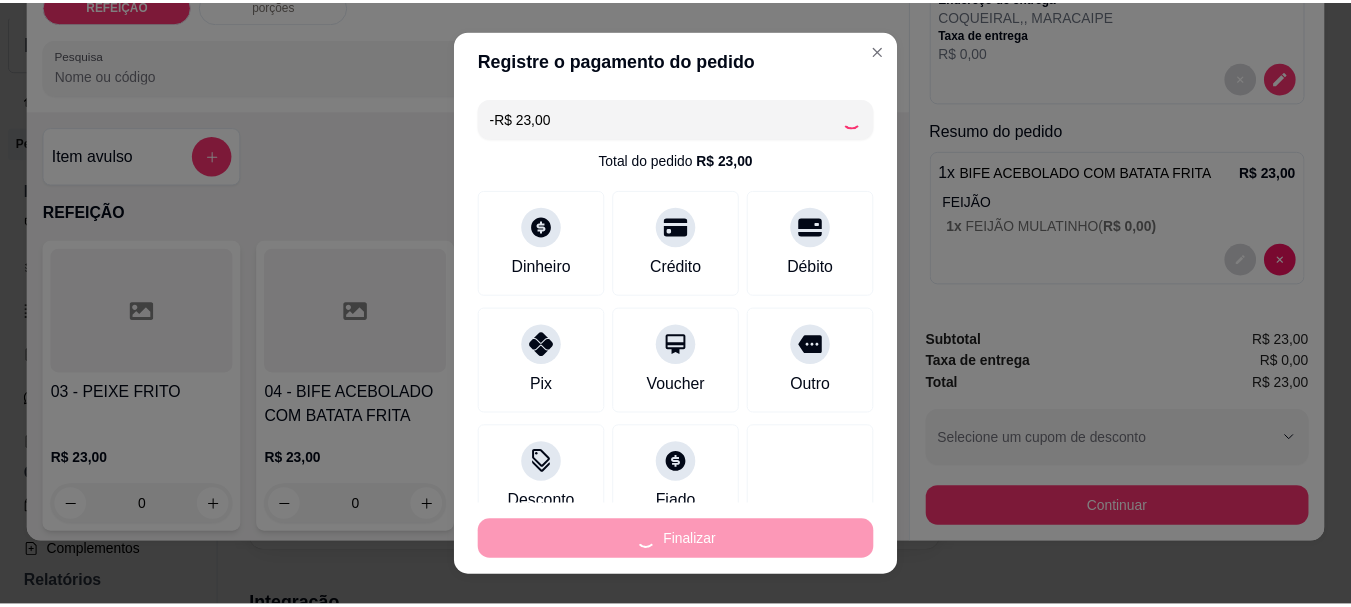 scroll, scrollTop: 0, scrollLeft: 0, axis: both 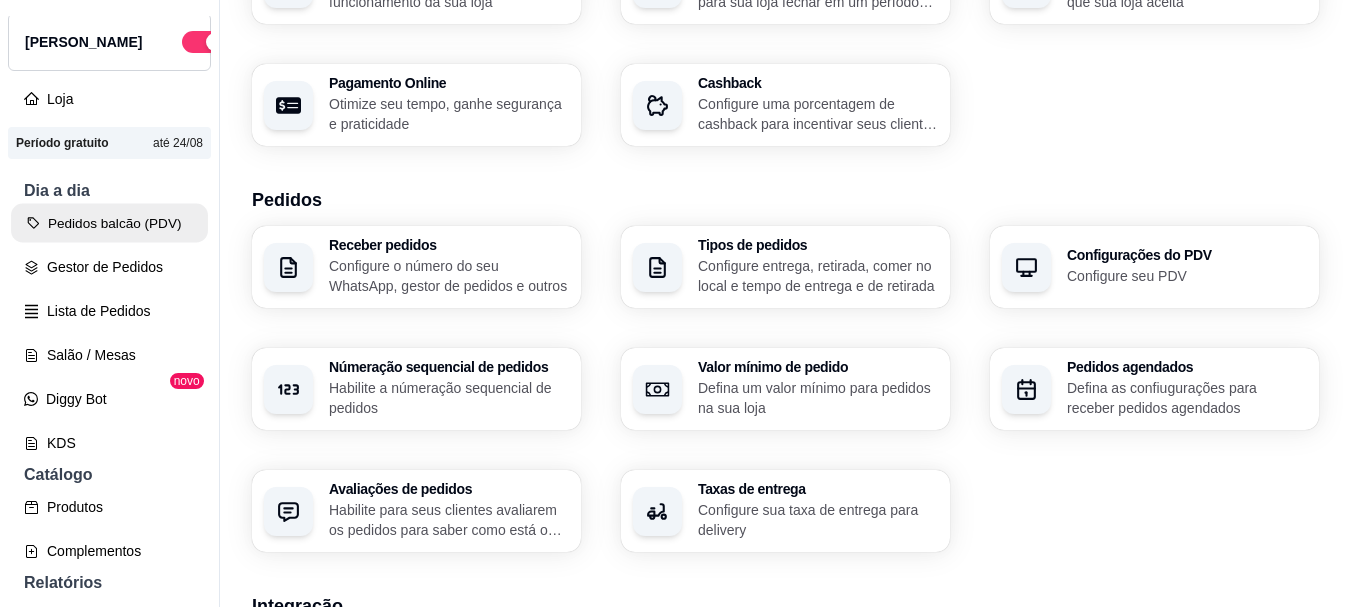 click on "Pedidos balcão (PDV)" at bounding box center [109, 223] 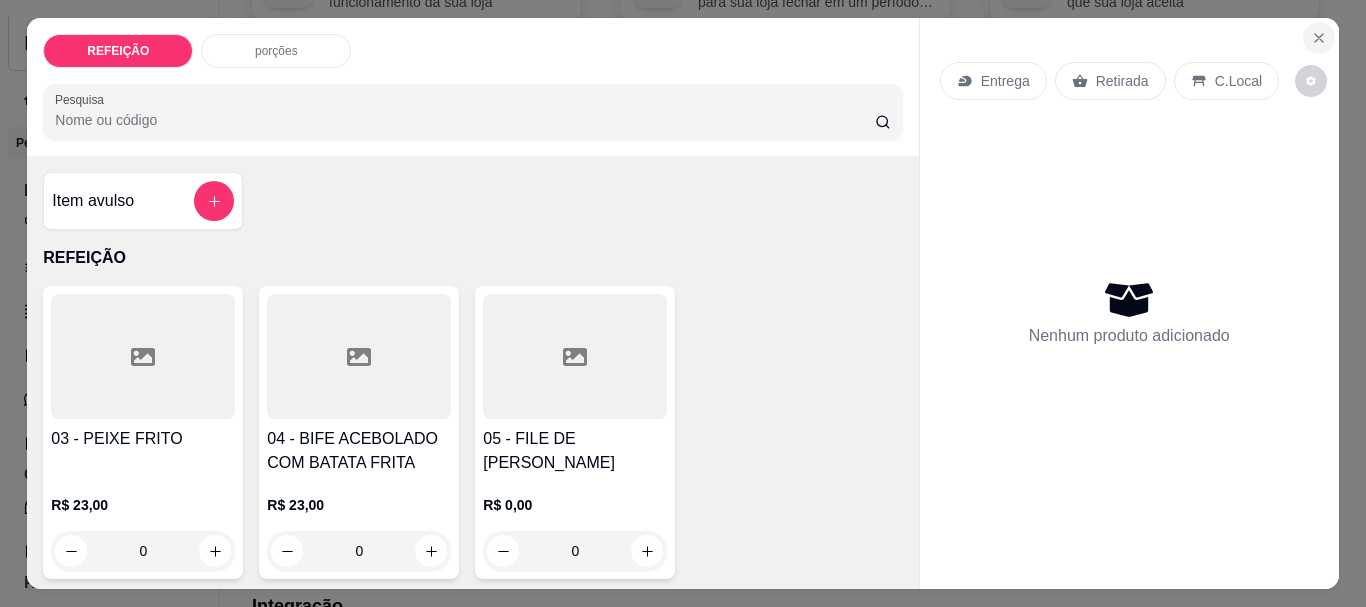click 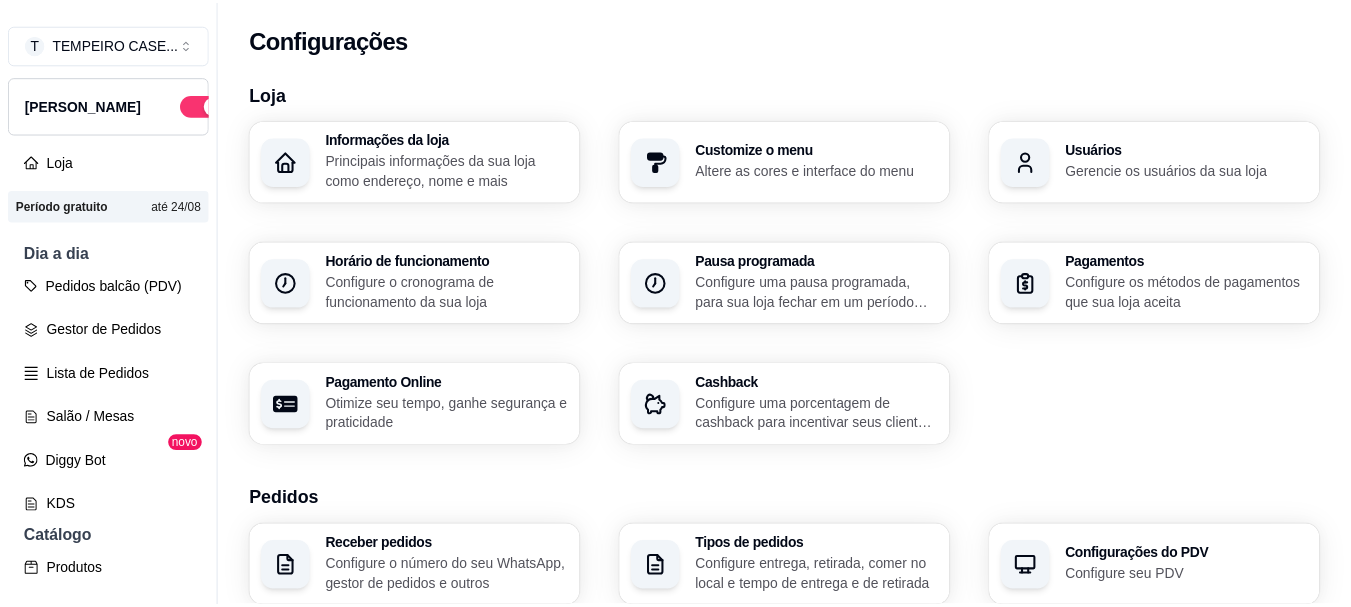 scroll, scrollTop: 0, scrollLeft: 0, axis: both 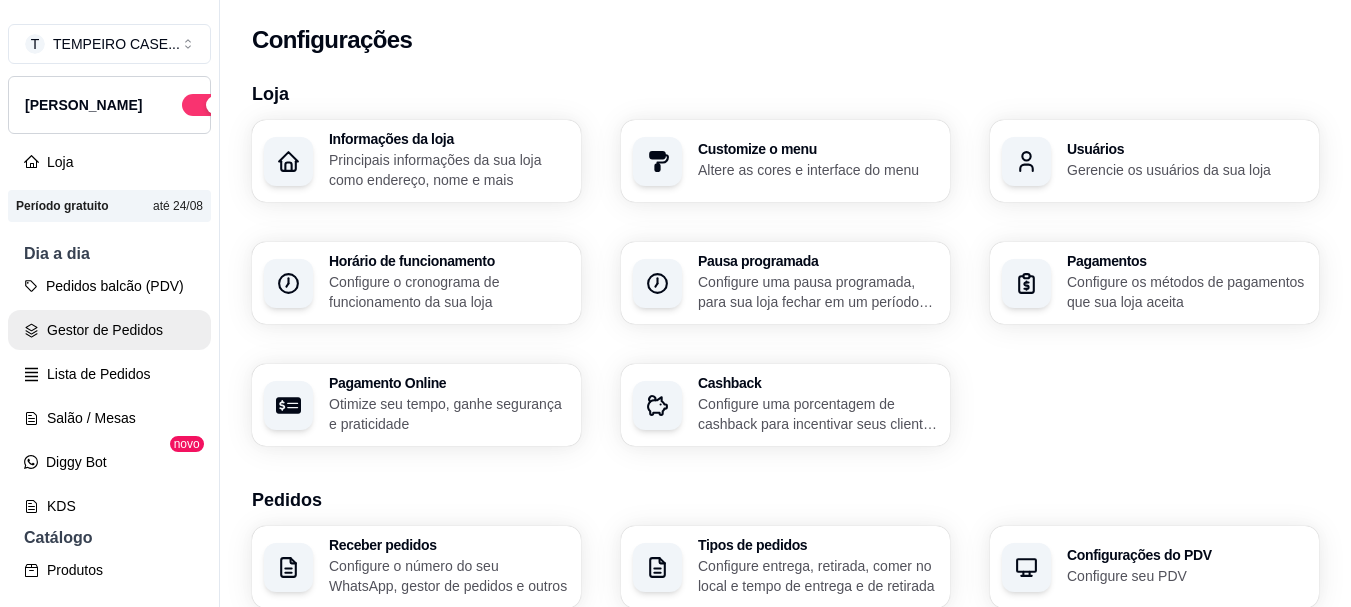 click on "Gestor de Pedidos" at bounding box center (109, 330) 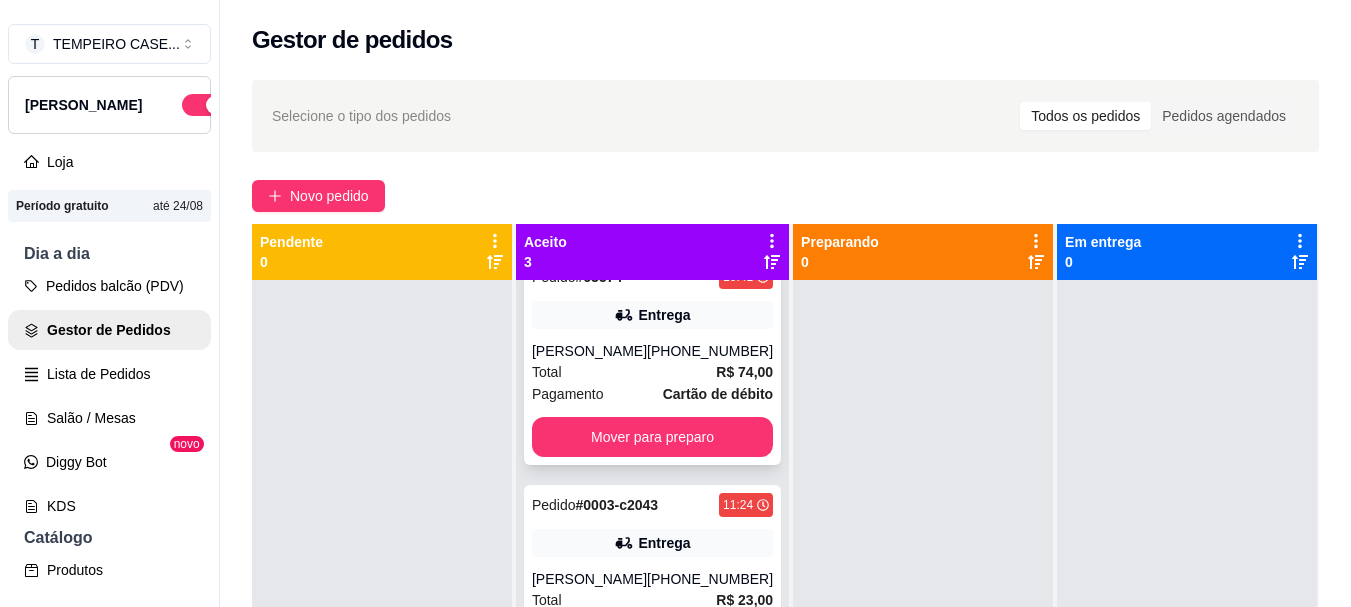 scroll, scrollTop: 0, scrollLeft: 0, axis: both 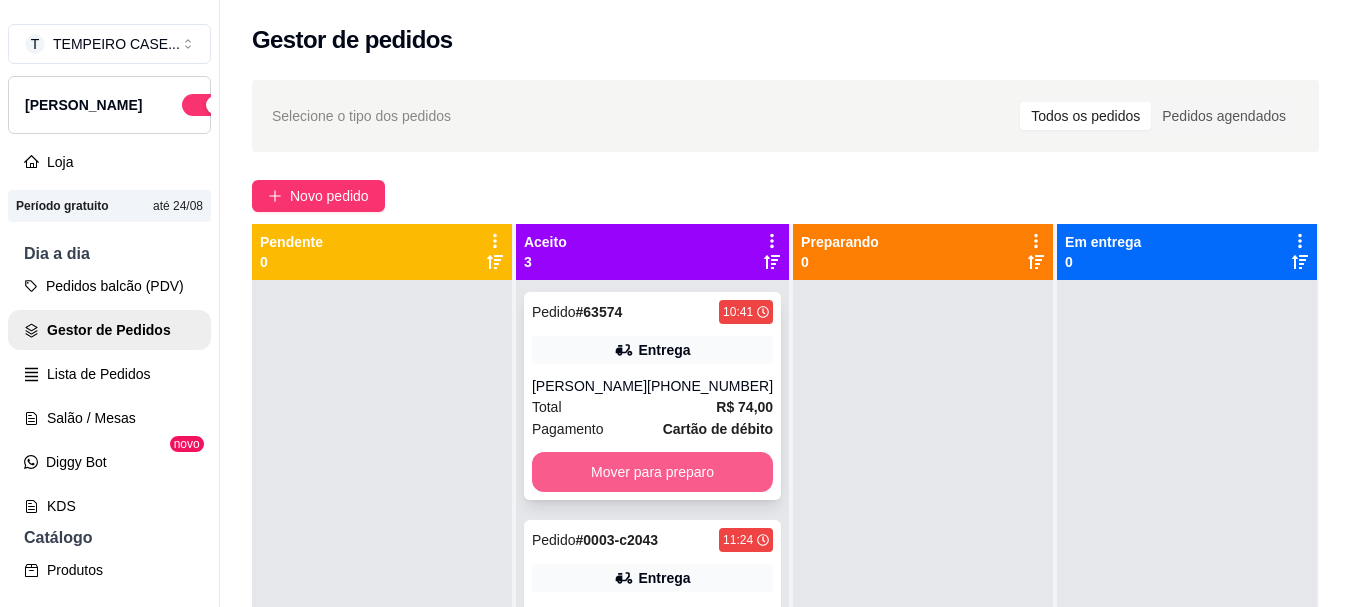 click on "Mover para preparo" at bounding box center [652, 472] 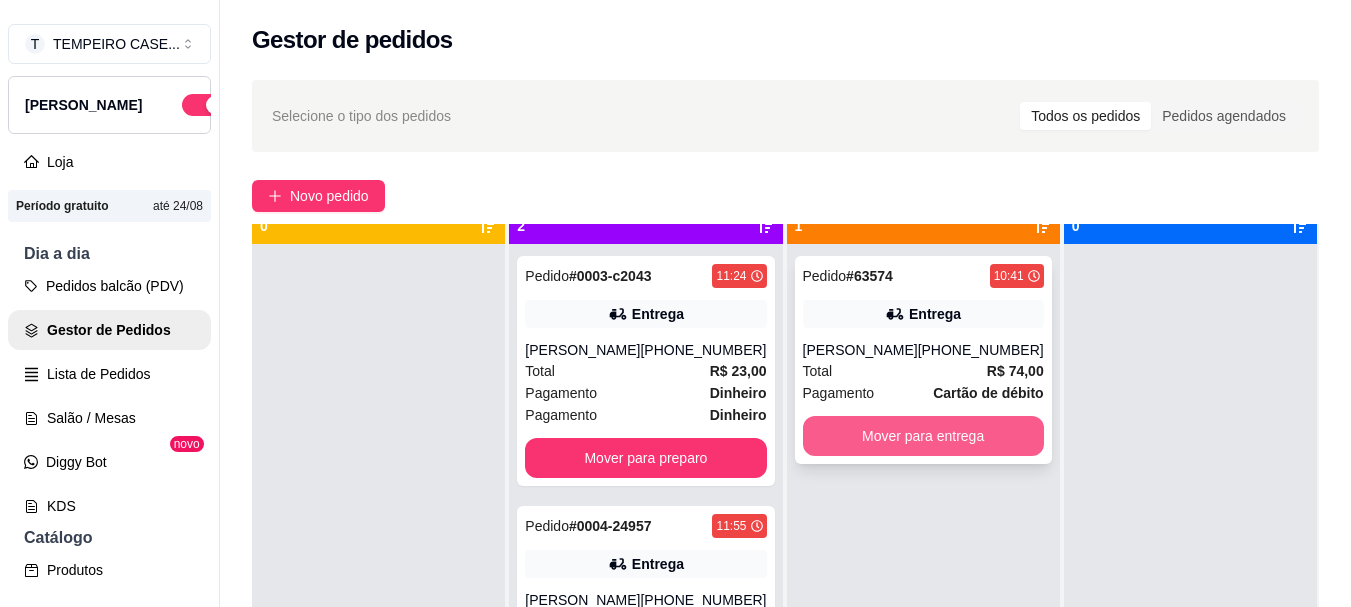 scroll, scrollTop: 56, scrollLeft: 0, axis: vertical 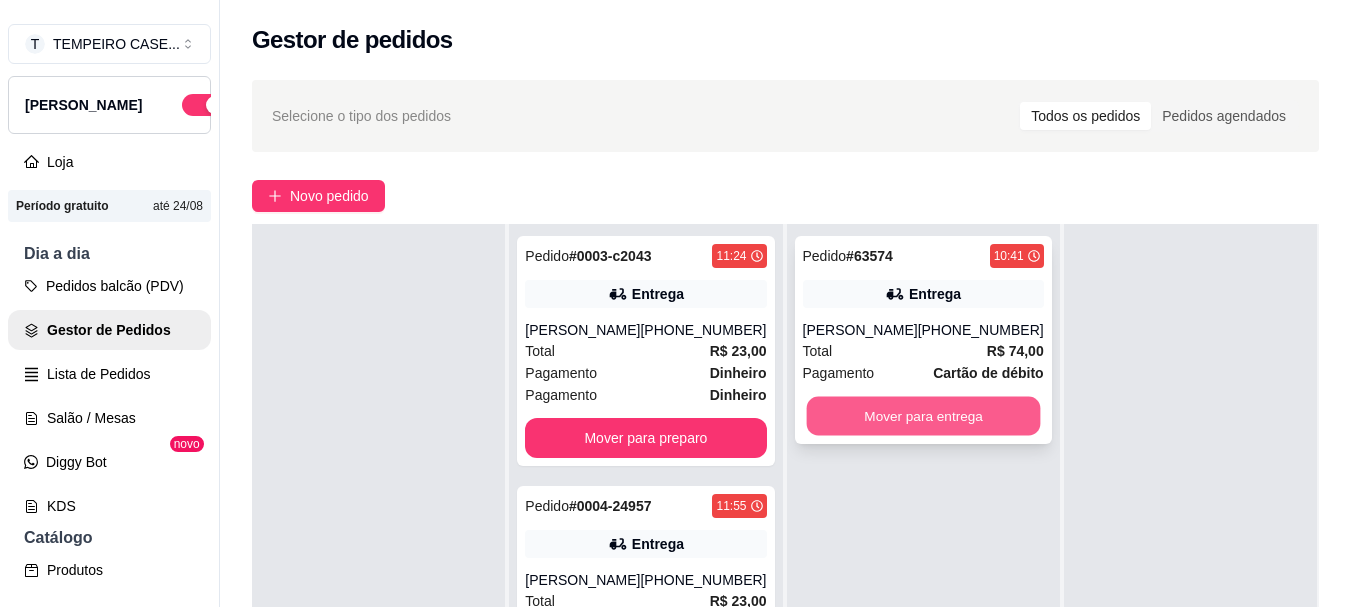 click on "Mover para entrega" at bounding box center [923, 416] 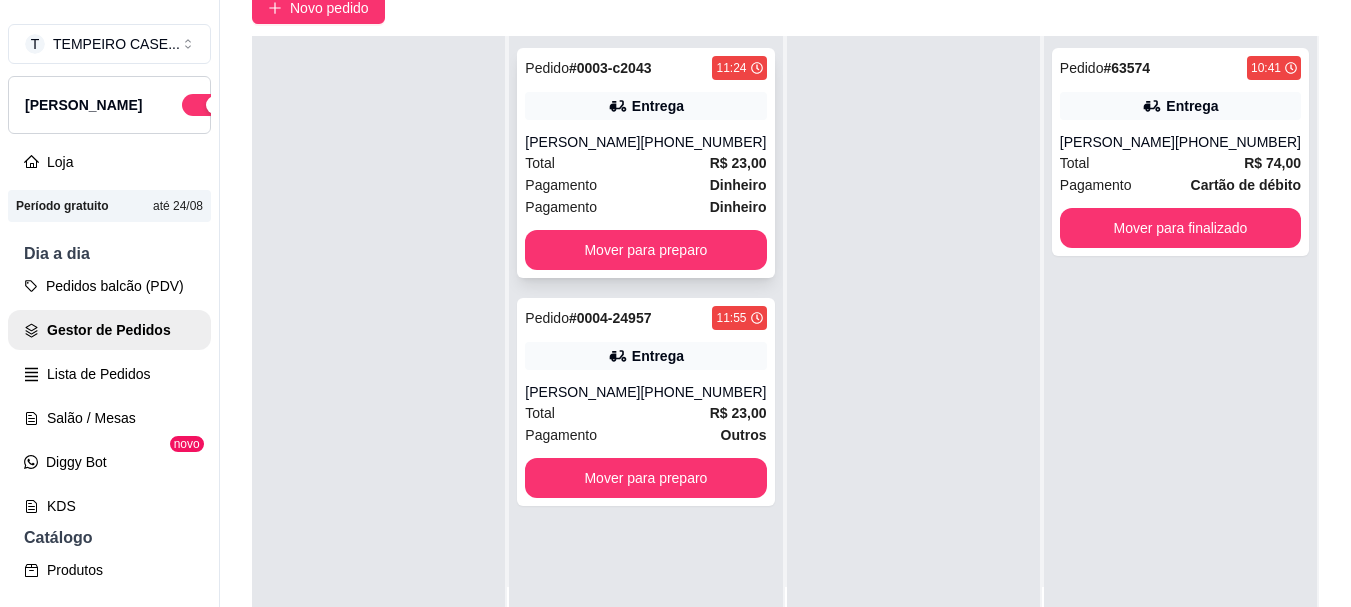 scroll, scrollTop: 300, scrollLeft: 0, axis: vertical 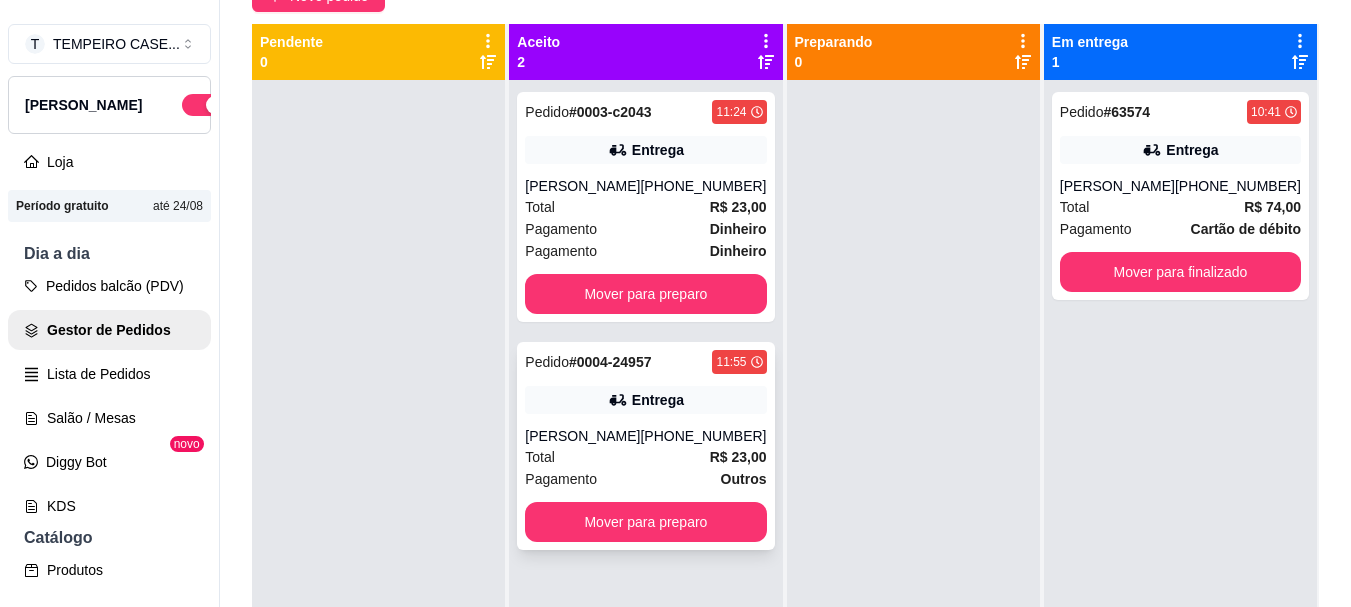 click on "Entrega" at bounding box center (658, 400) 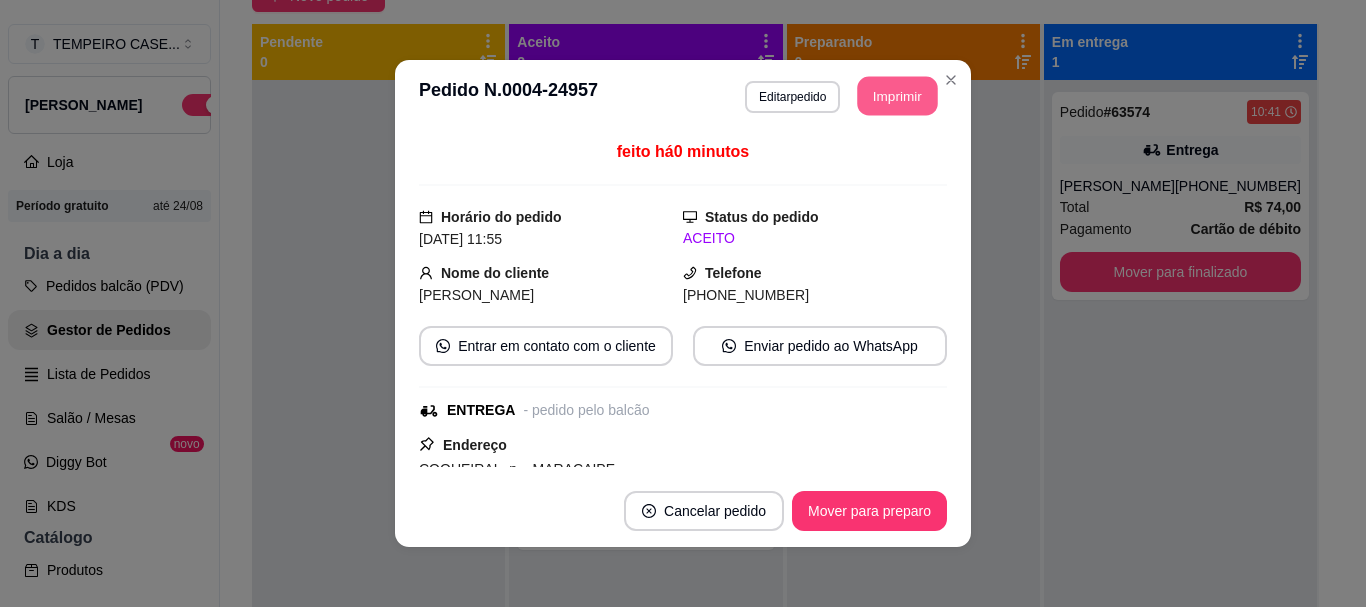 click on "Imprimir" at bounding box center [898, 96] 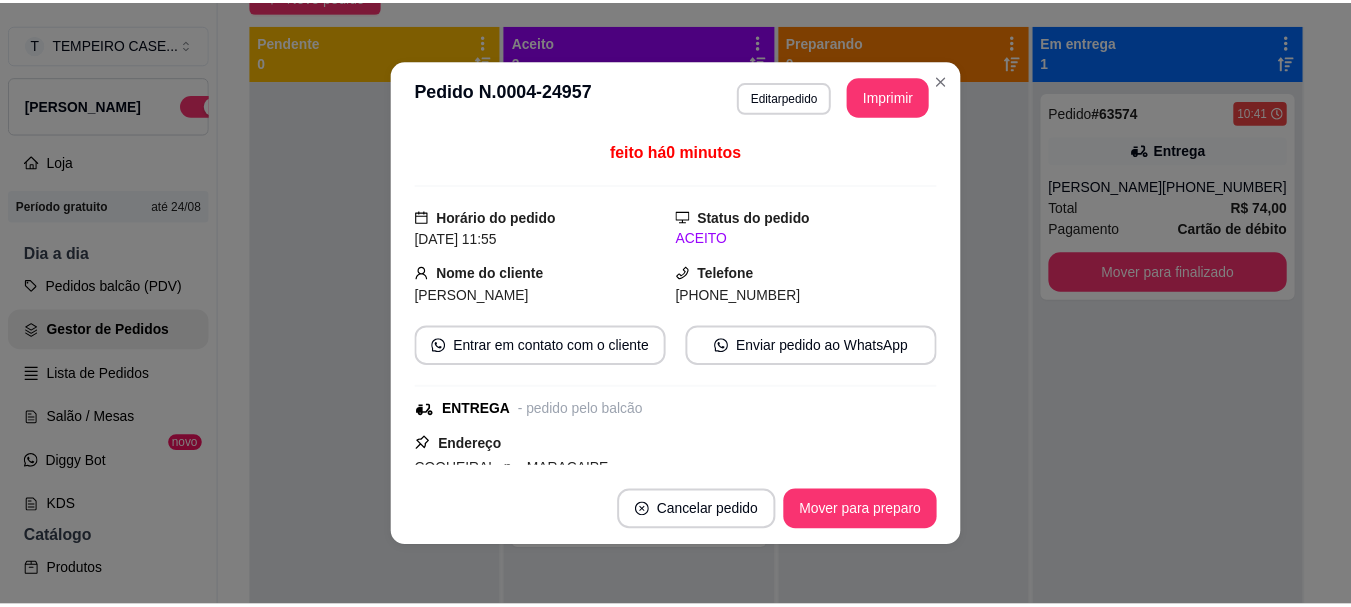 scroll, scrollTop: 0, scrollLeft: 0, axis: both 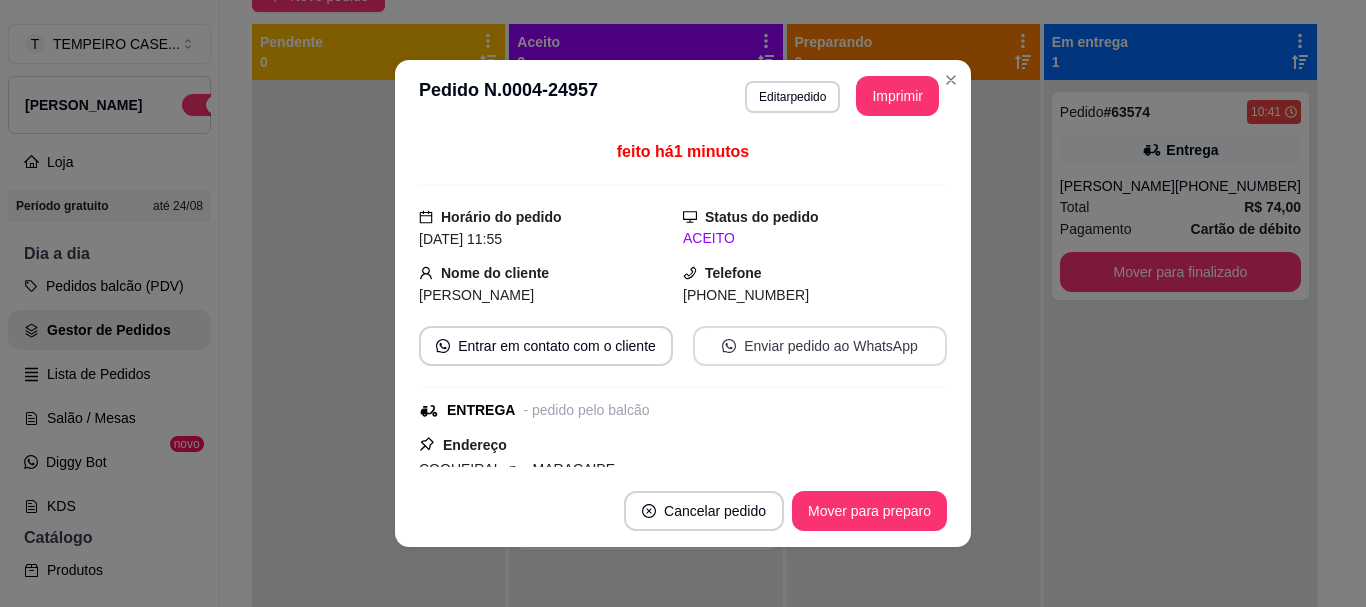 click on "Enviar pedido ao WhatsApp" at bounding box center (820, 346) 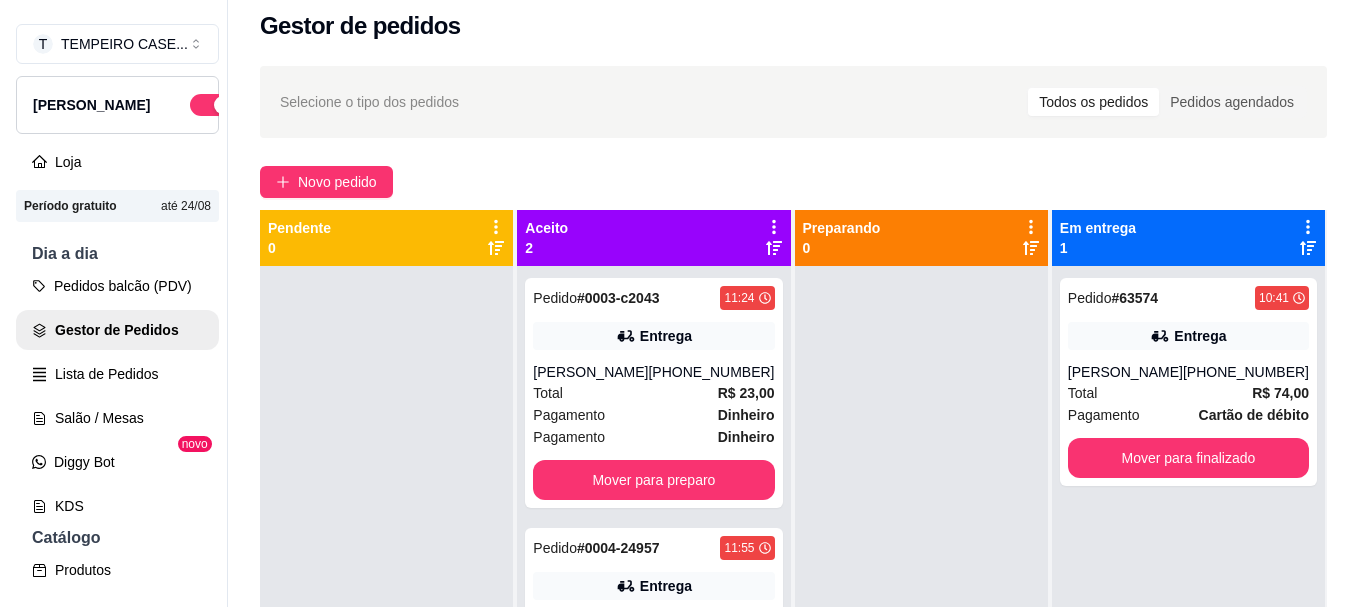 scroll, scrollTop: 0, scrollLeft: 0, axis: both 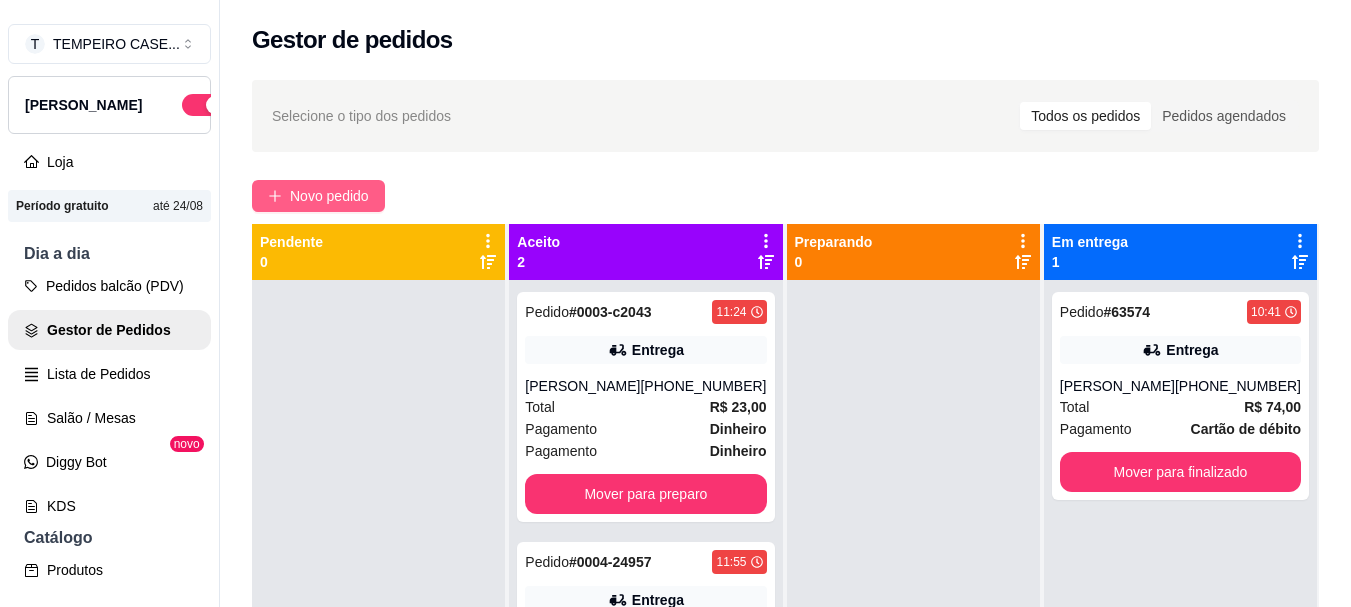 click on "Novo pedido" at bounding box center (329, 196) 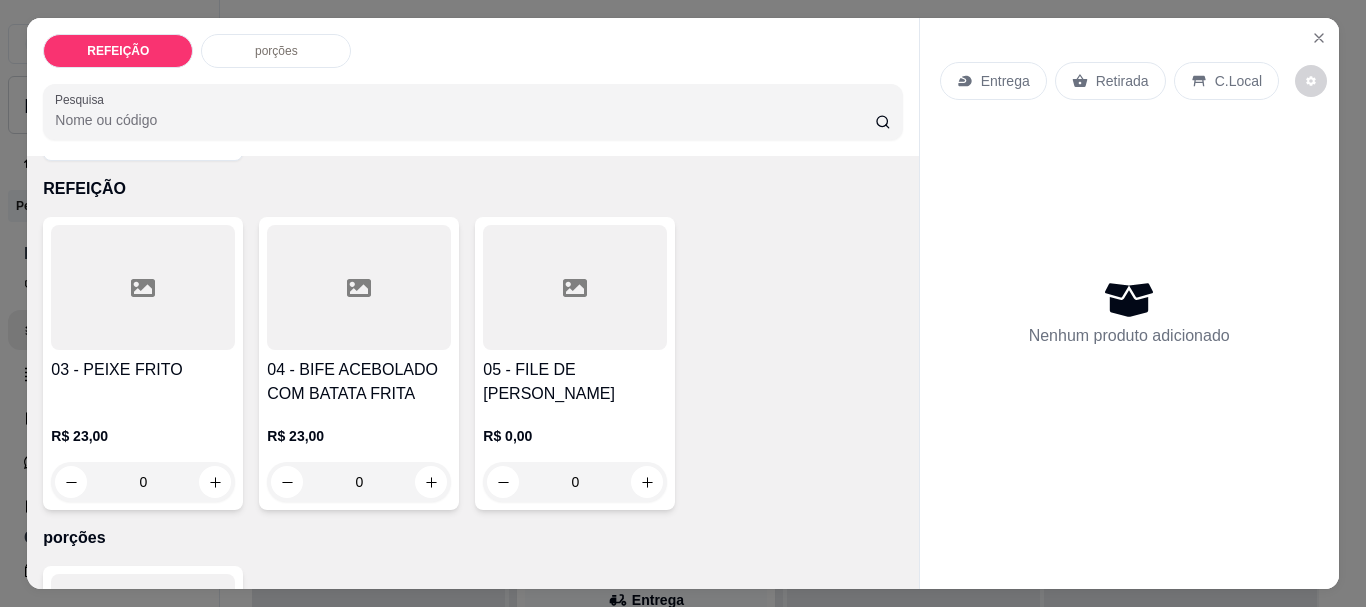 scroll, scrollTop: 100, scrollLeft: 0, axis: vertical 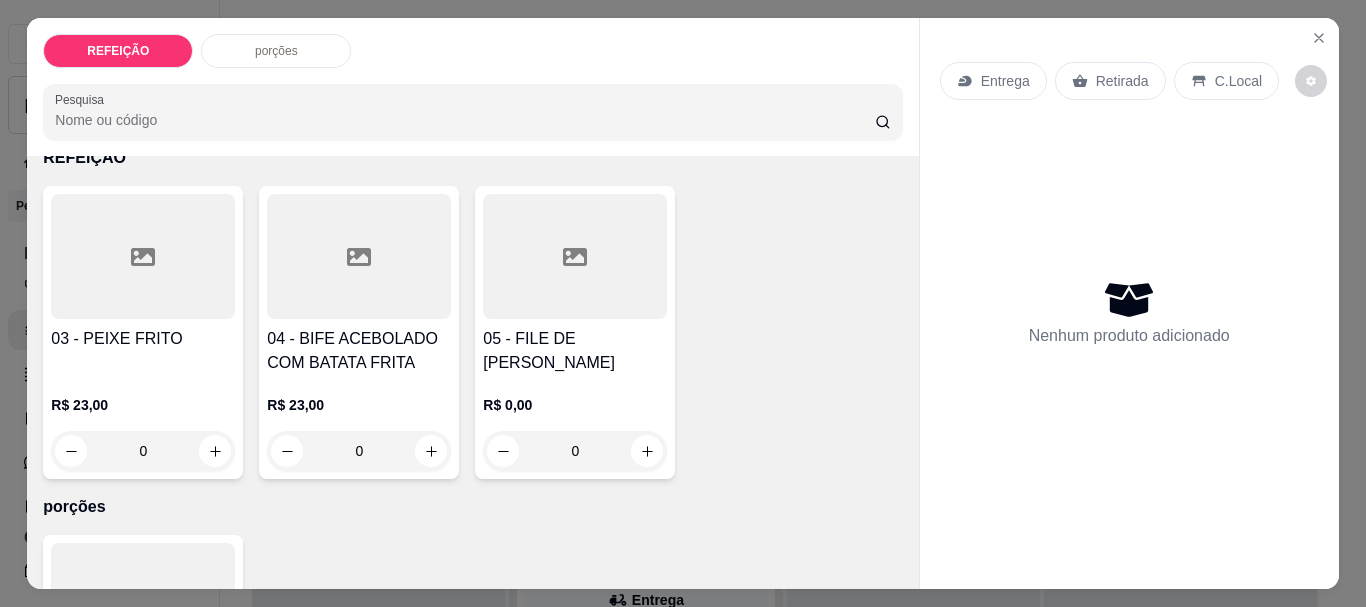 click on "05 - FILE DE [PERSON_NAME]" at bounding box center [575, 351] 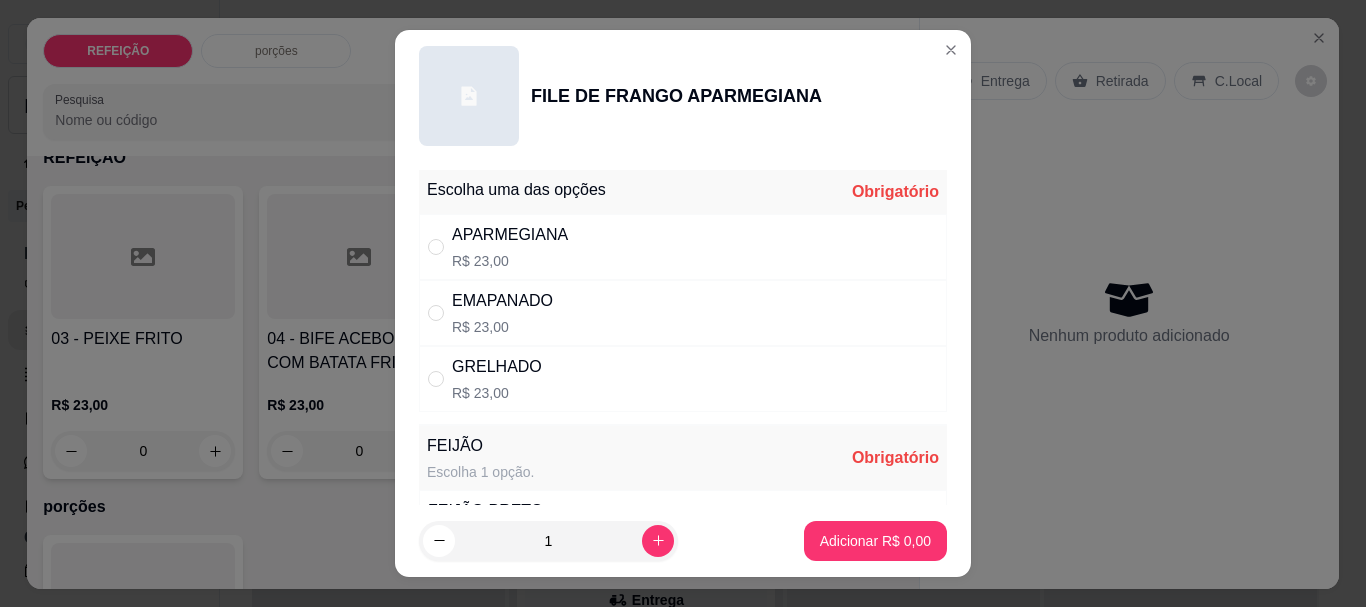 click on "APARMEGIANA" at bounding box center [510, 235] 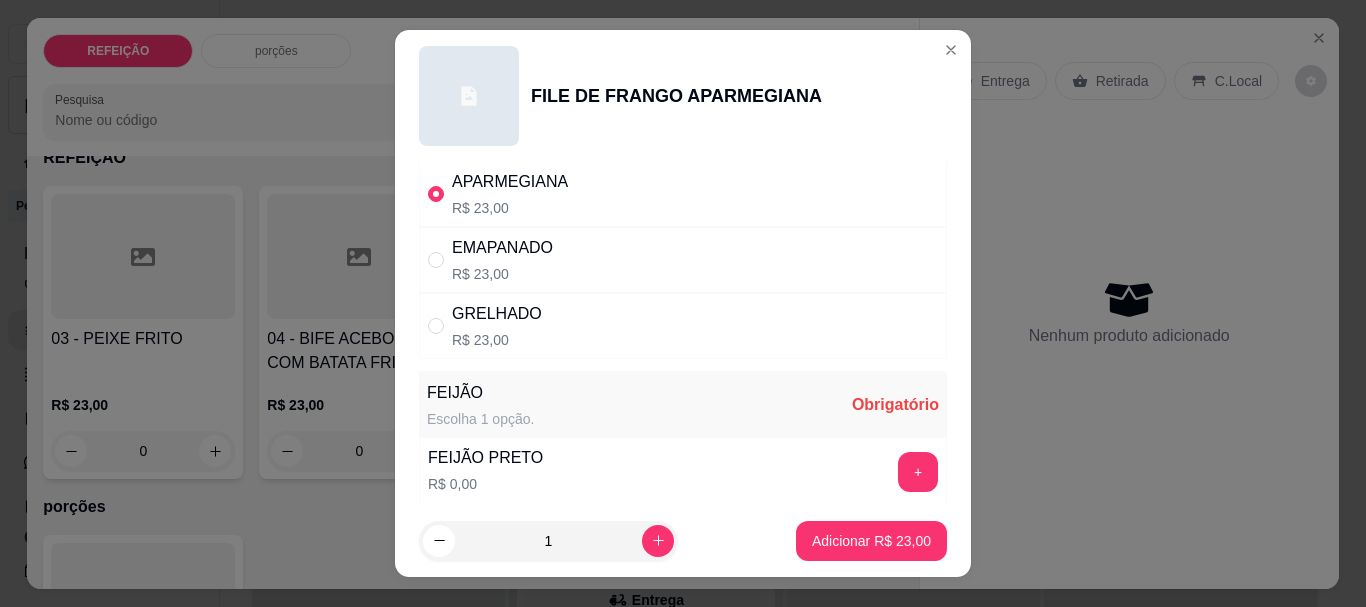 scroll, scrollTop: 100, scrollLeft: 0, axis: vertical 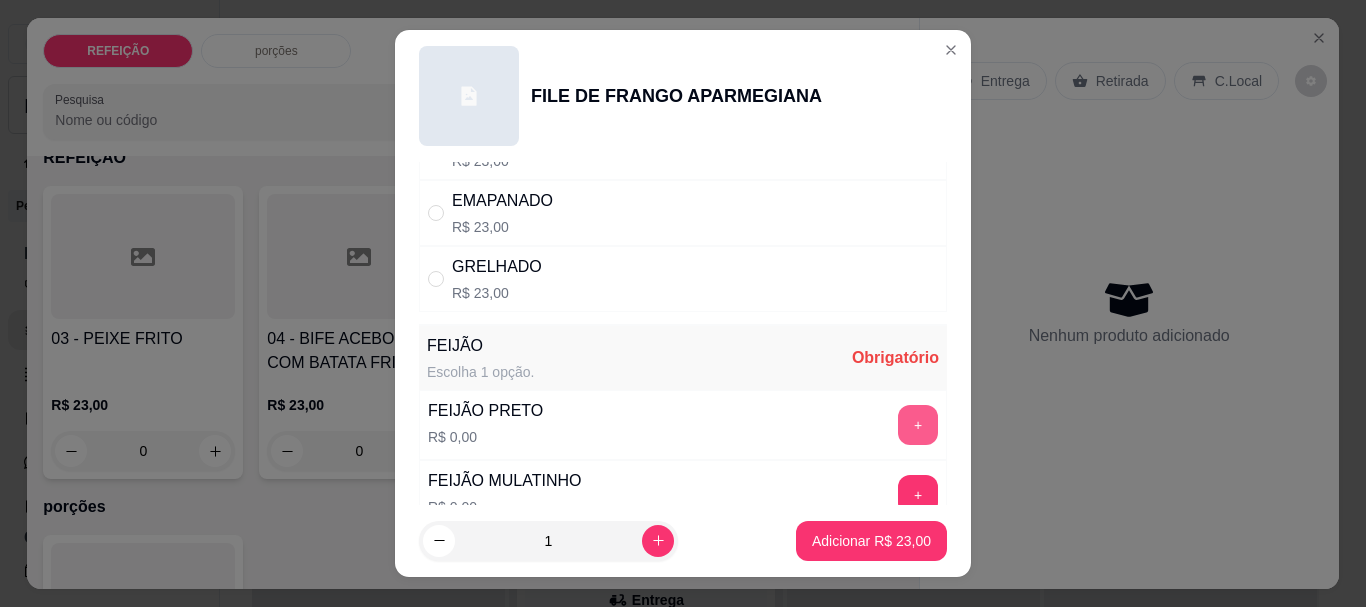 click on "+" at bounding box center [918, 425] 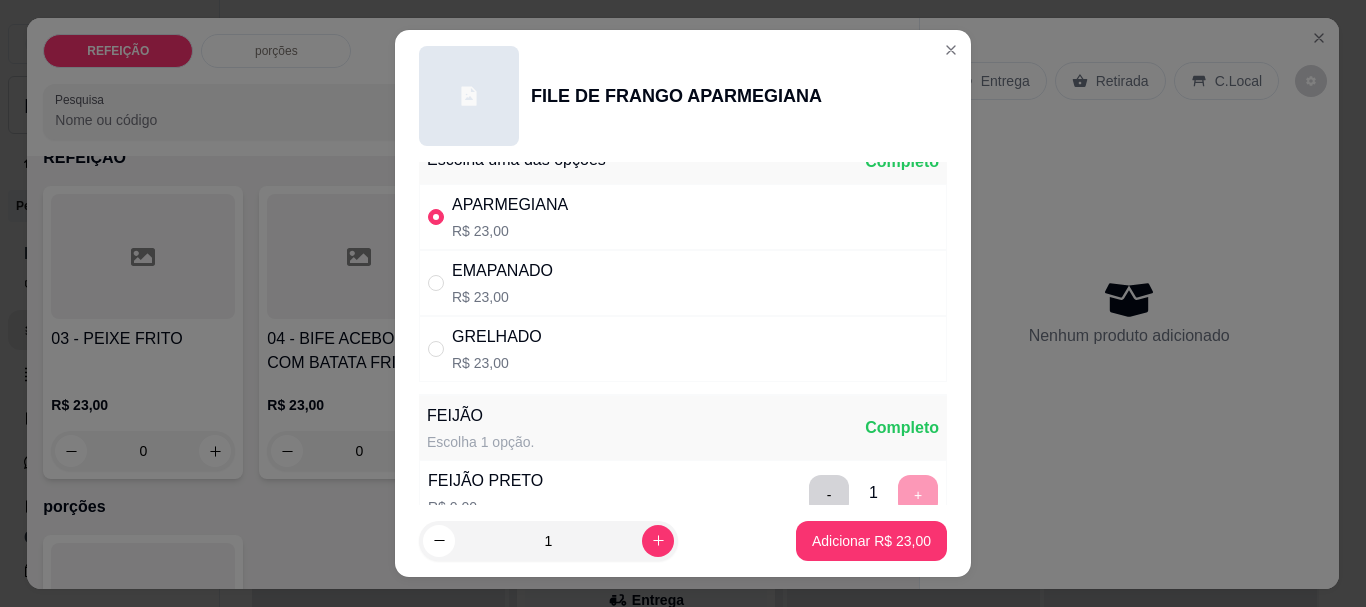 scroll, scrollTop: 0, scrollLeft: 0, axis: both 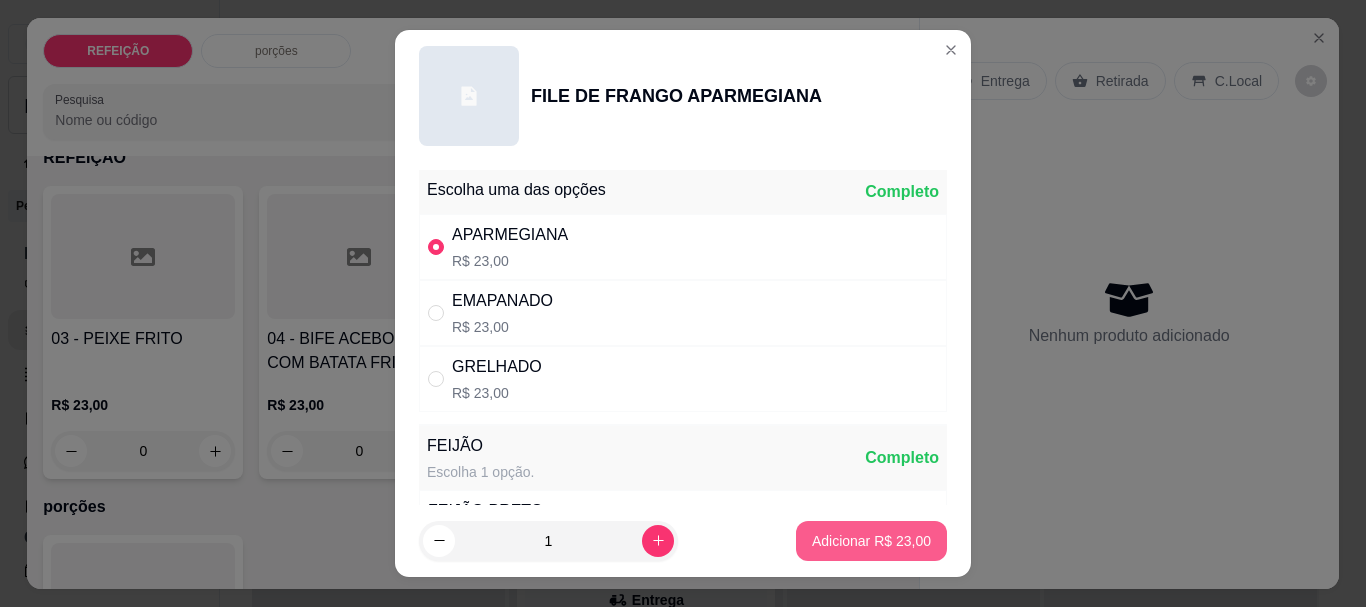 click on "Adicionar   R$ 23,00" at bounding box center [871, 541] 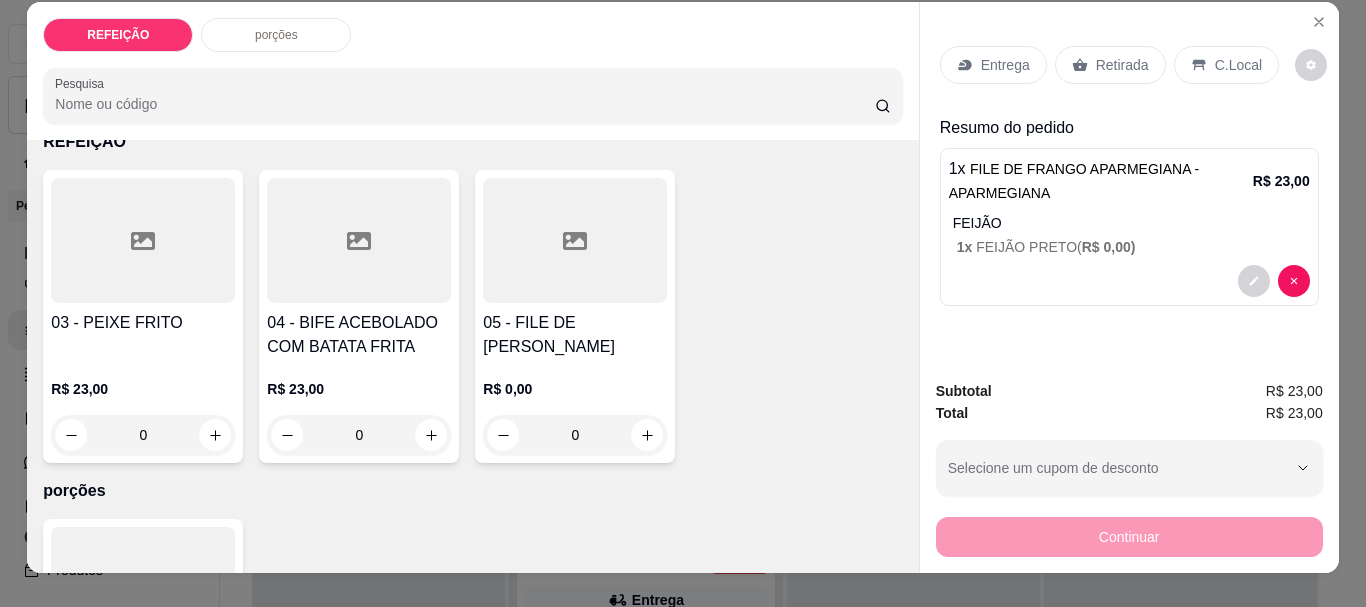 scroll, scrollTop: 0, scrollLeft: 0, axis: both 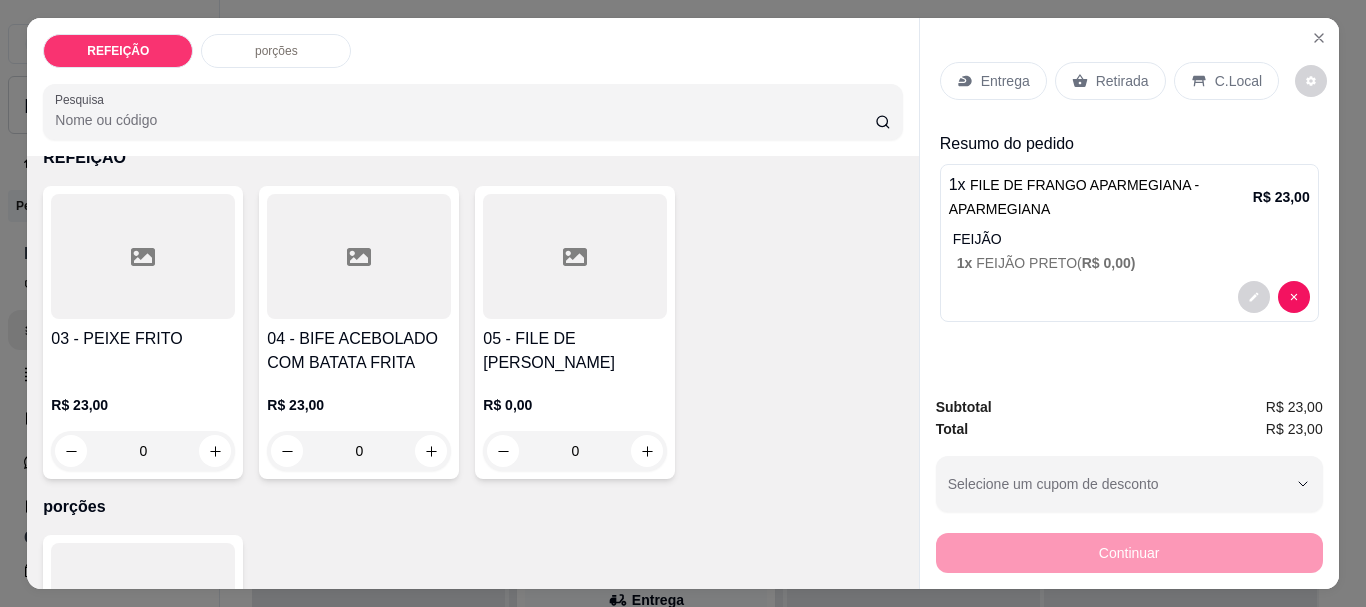 click on "FEIJÃO" at bounding box center [1131, 239] 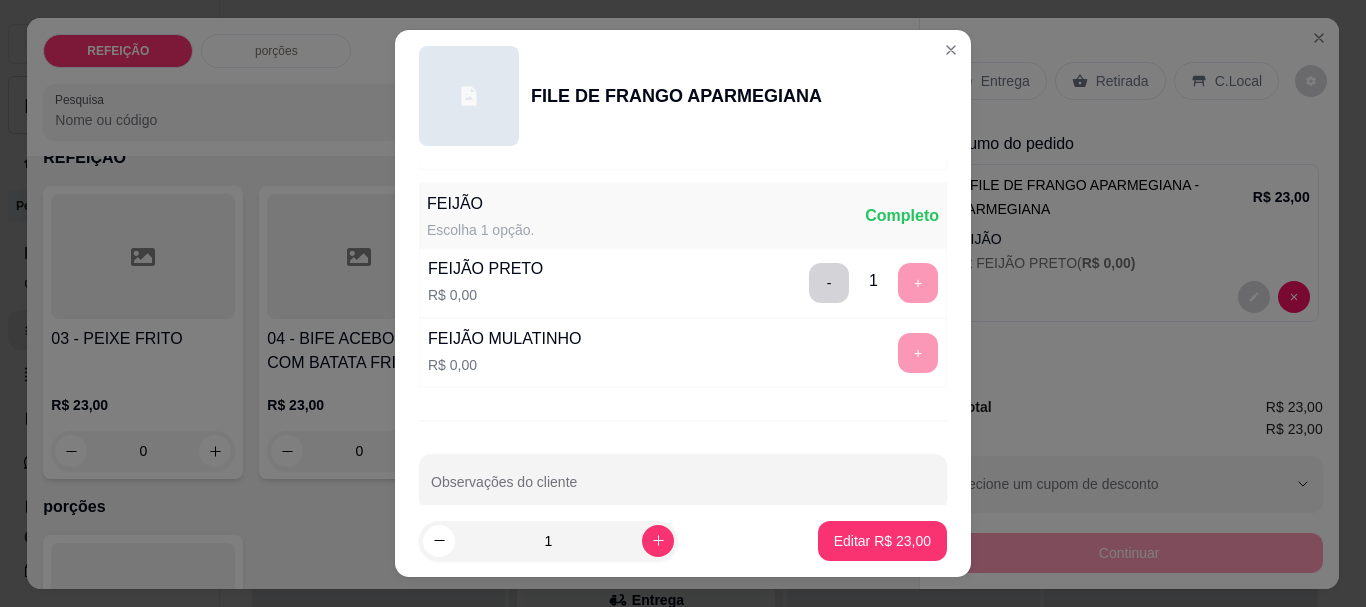 scroll, scrollTop: 275, scrollLeft: 0, axis: vertical 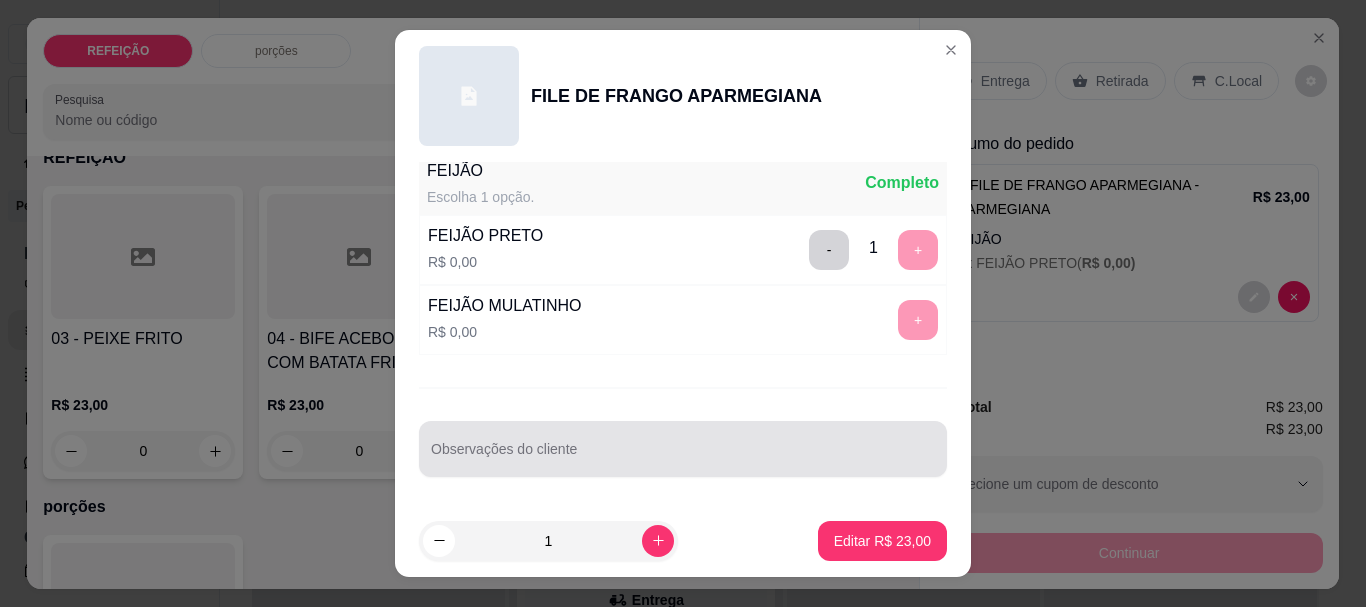 click at bounding box center [683, 449] 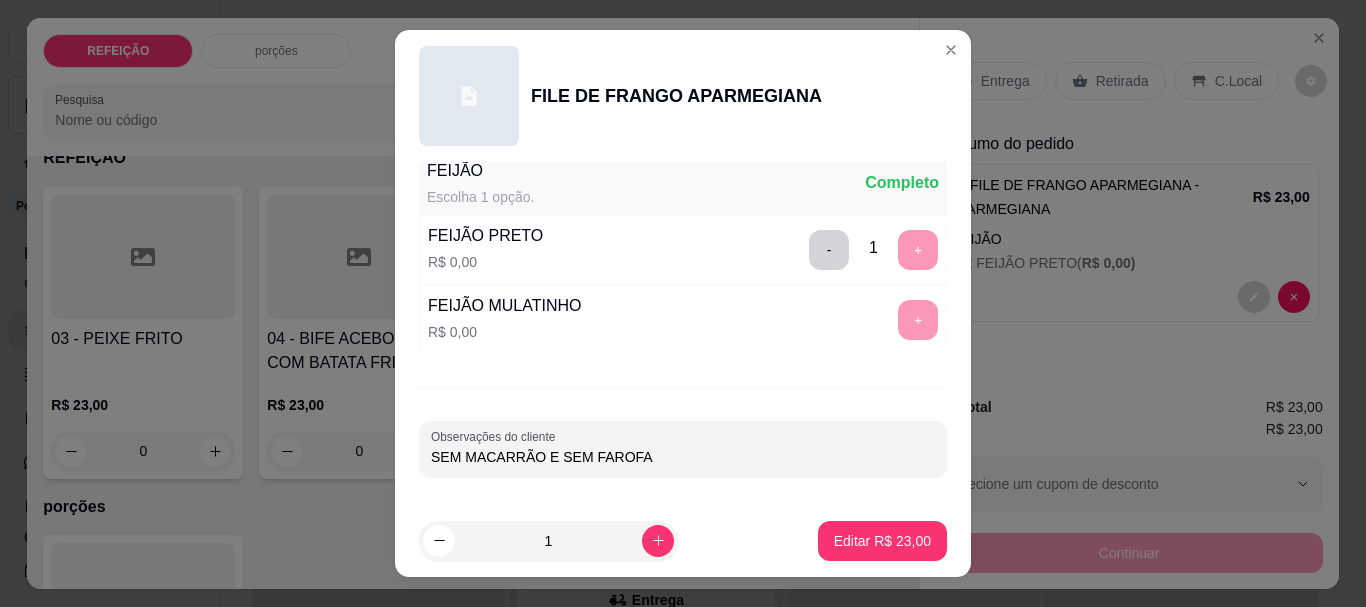 type on "SEM MACARRÃO E SEM FAROFA" 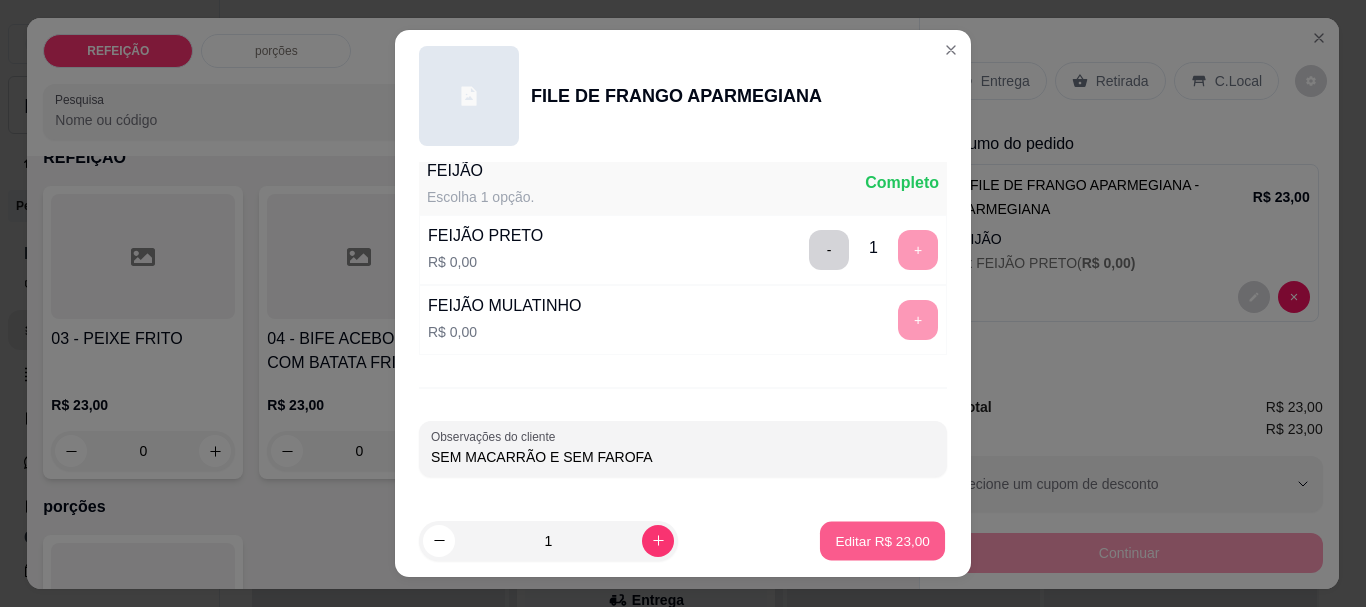 click on "Editar   R$ 23,00" at bounding box center (882, 540) 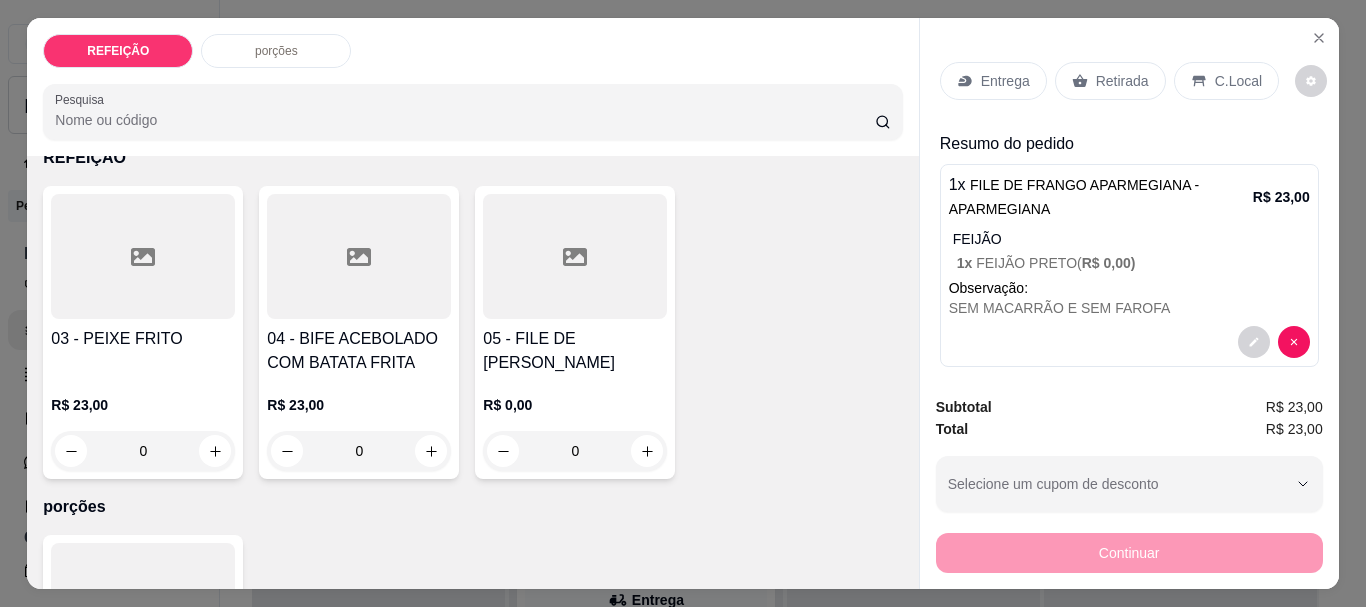 click on "05 - FILE DE [PERSON_NAME]" at bounding box center [575, 351] 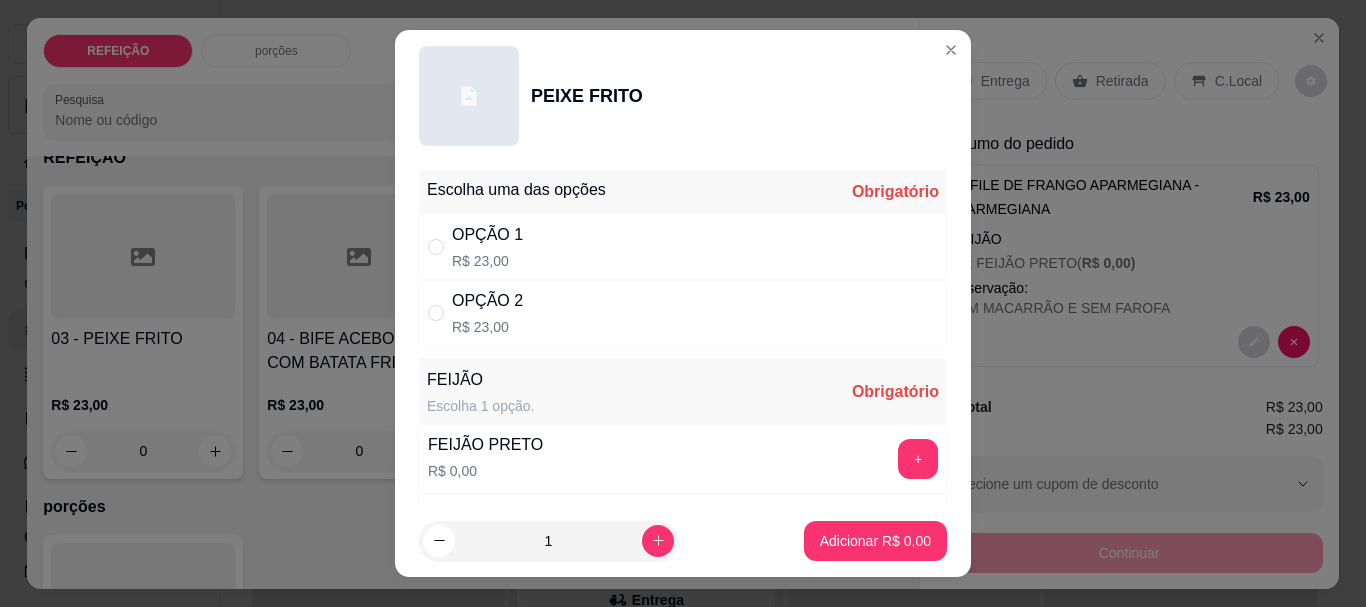 click on "OPÇÃO 1 R$ 23,00" at bounding box center (683, 247) 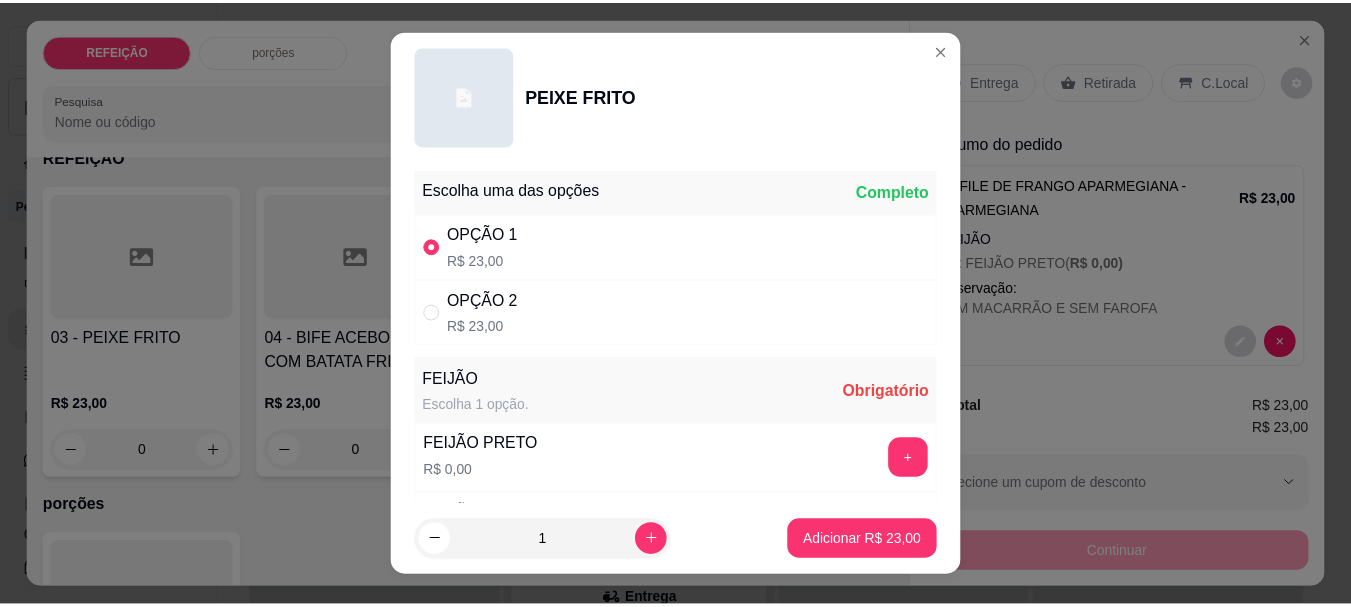 scroll, scrollTop: 100, scrollLeft: 0, axis: vertical 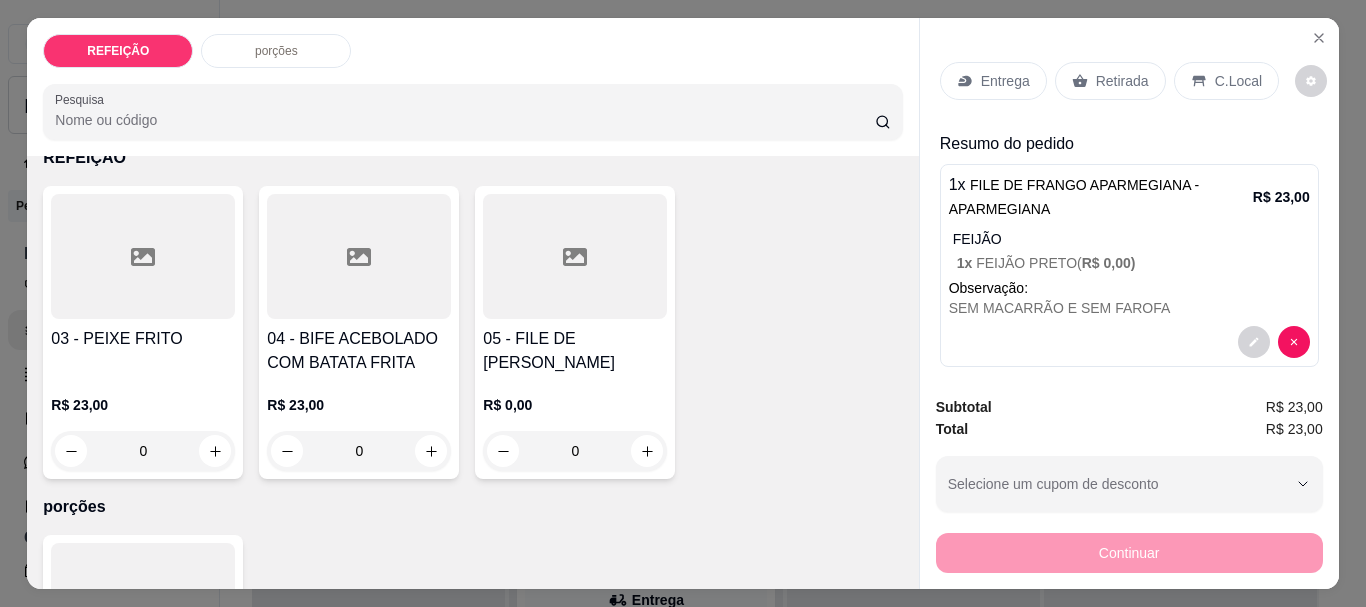 type 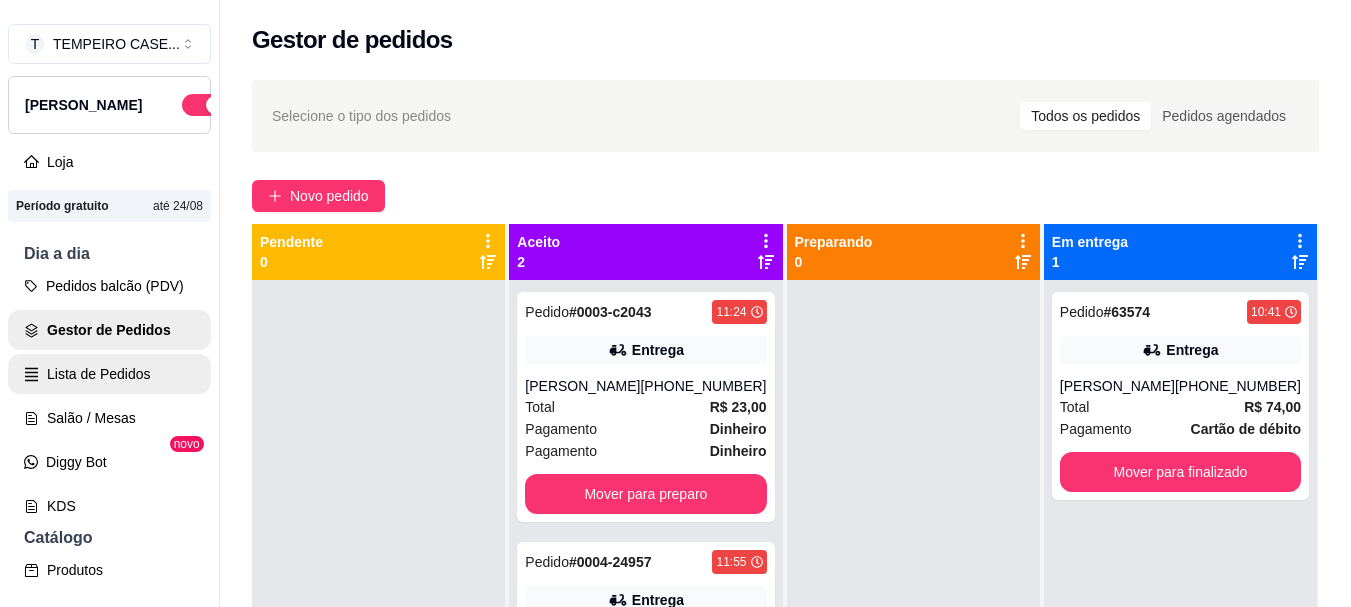 click on "Lista de Pedidos" at bounding box center [109, 374] 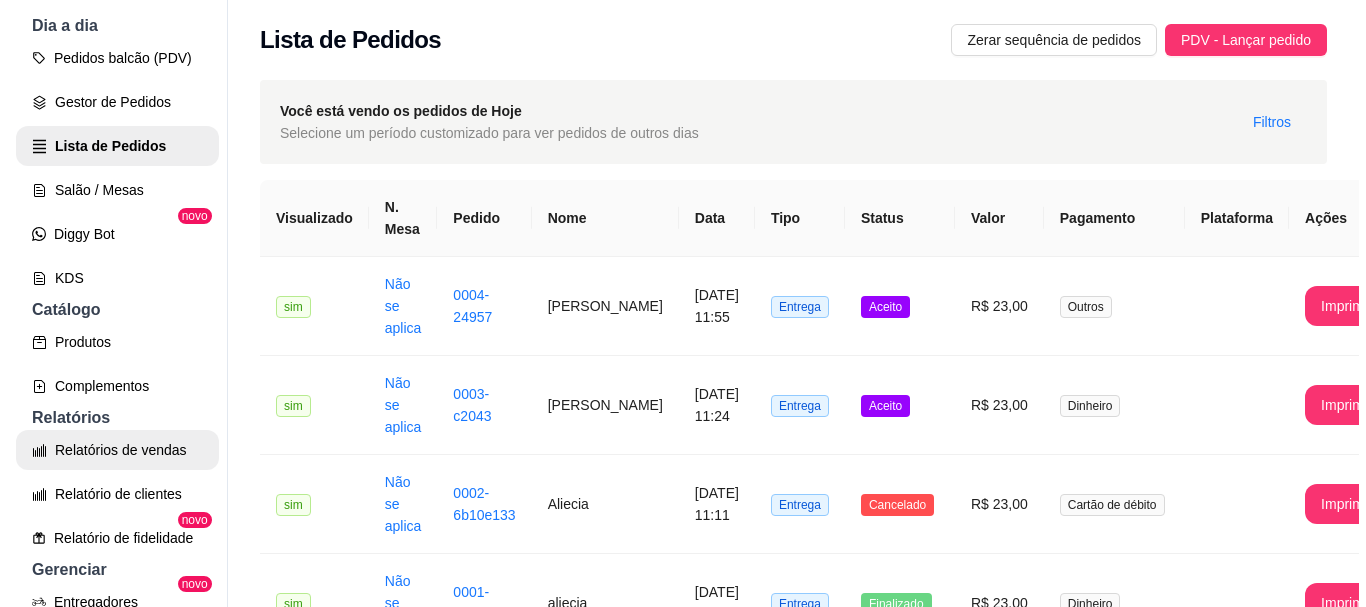 scroll, scrollTop: 300, scrollLeft: 0, axis: vertical 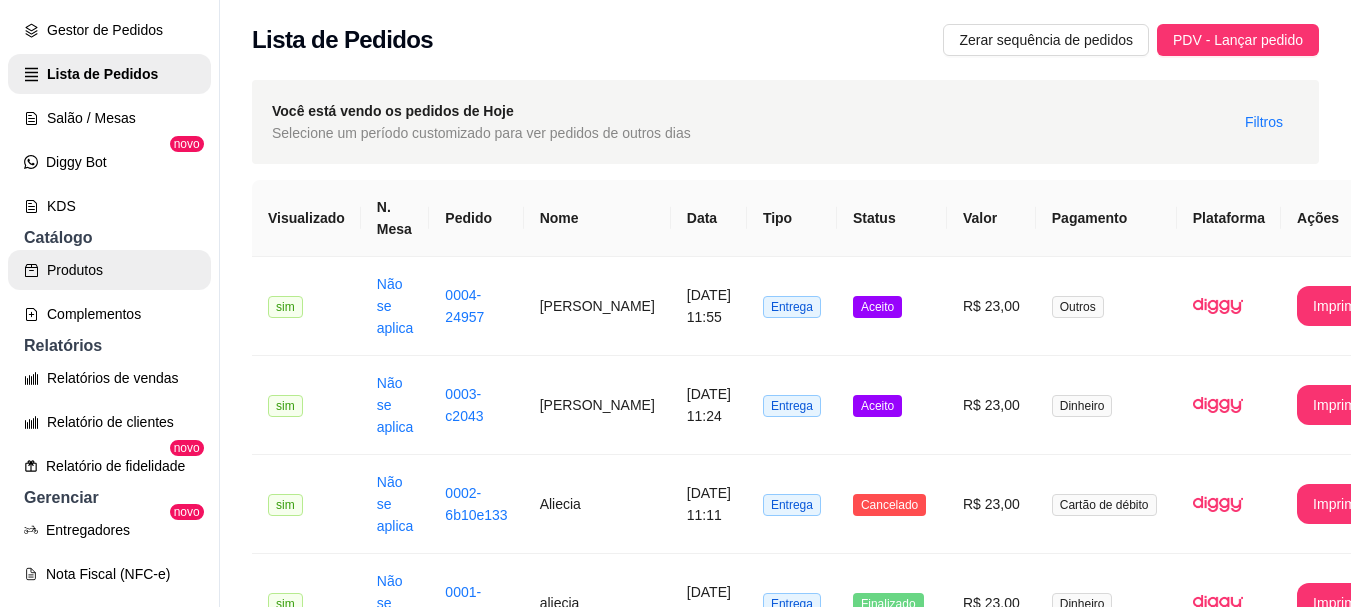 click on "Produtos" at bounding box center (109, 270) 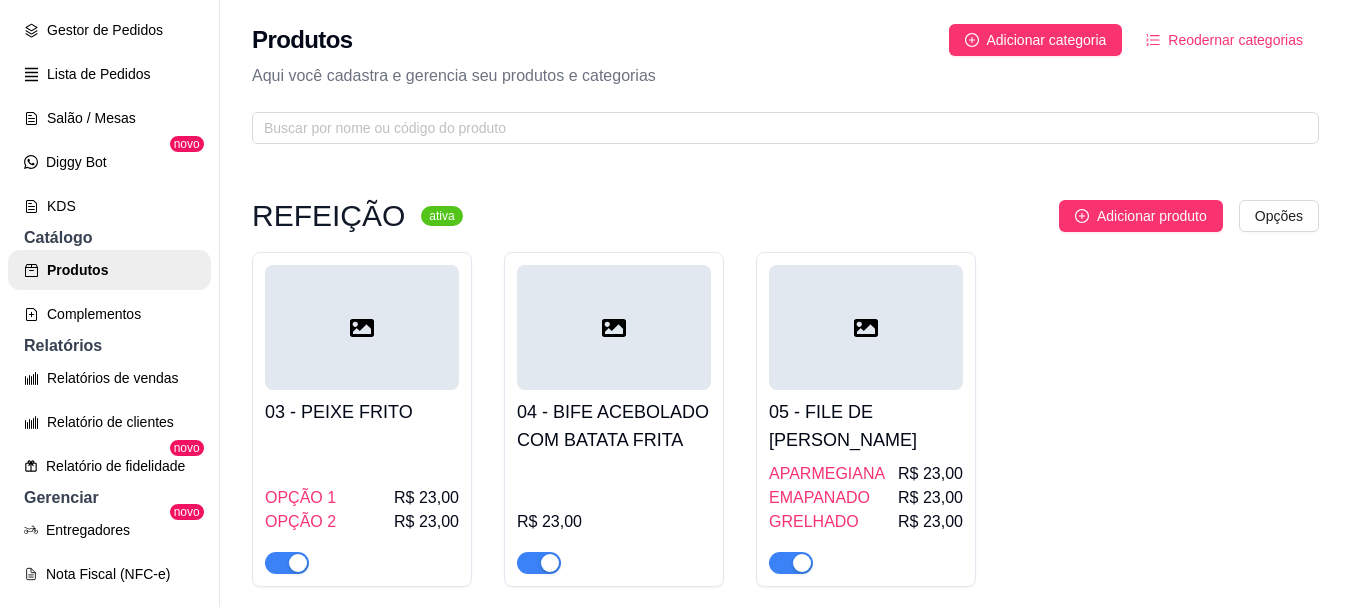 click on "03 - PEIXE FRITO" at bounding box center (362, 412) 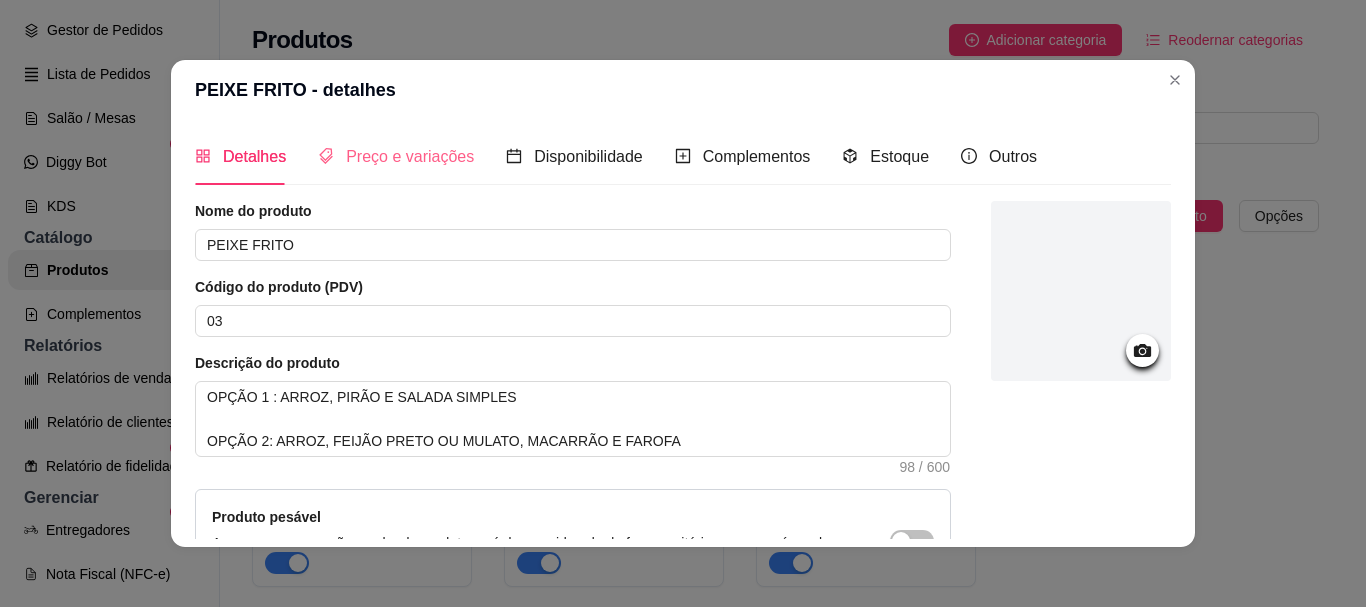 click on "Preço e variações" at bounding box center (396, 156) 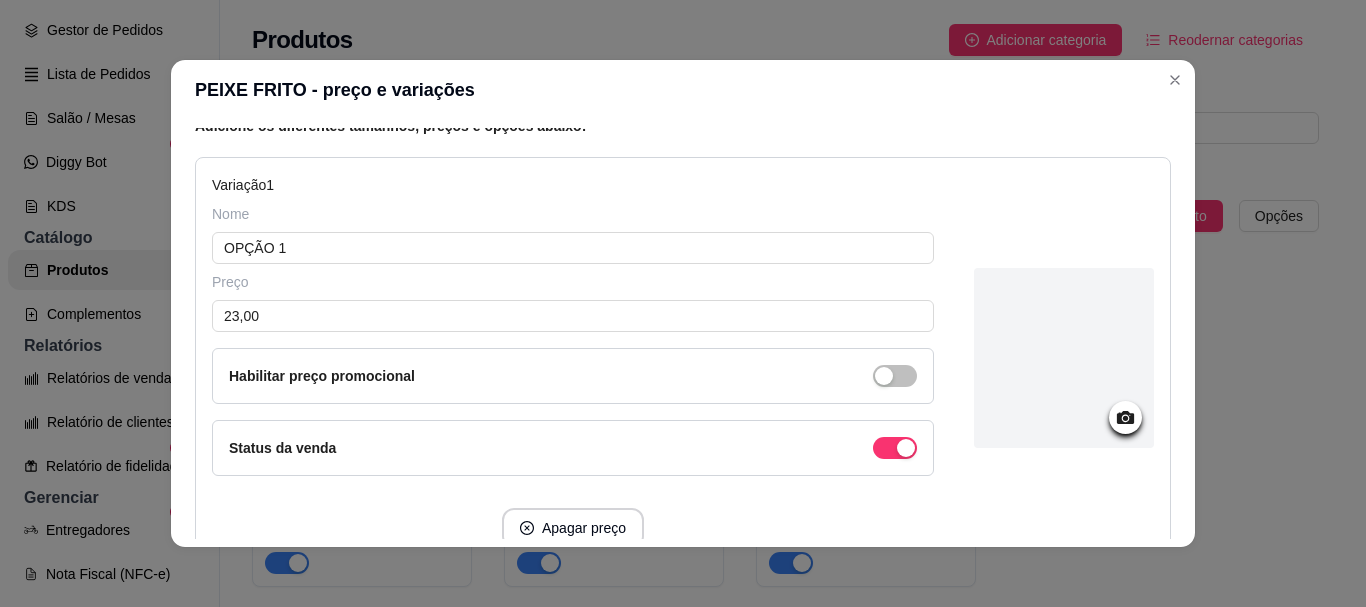 scroll, scrollTop: 0, scrollLeft: 0, axis: both 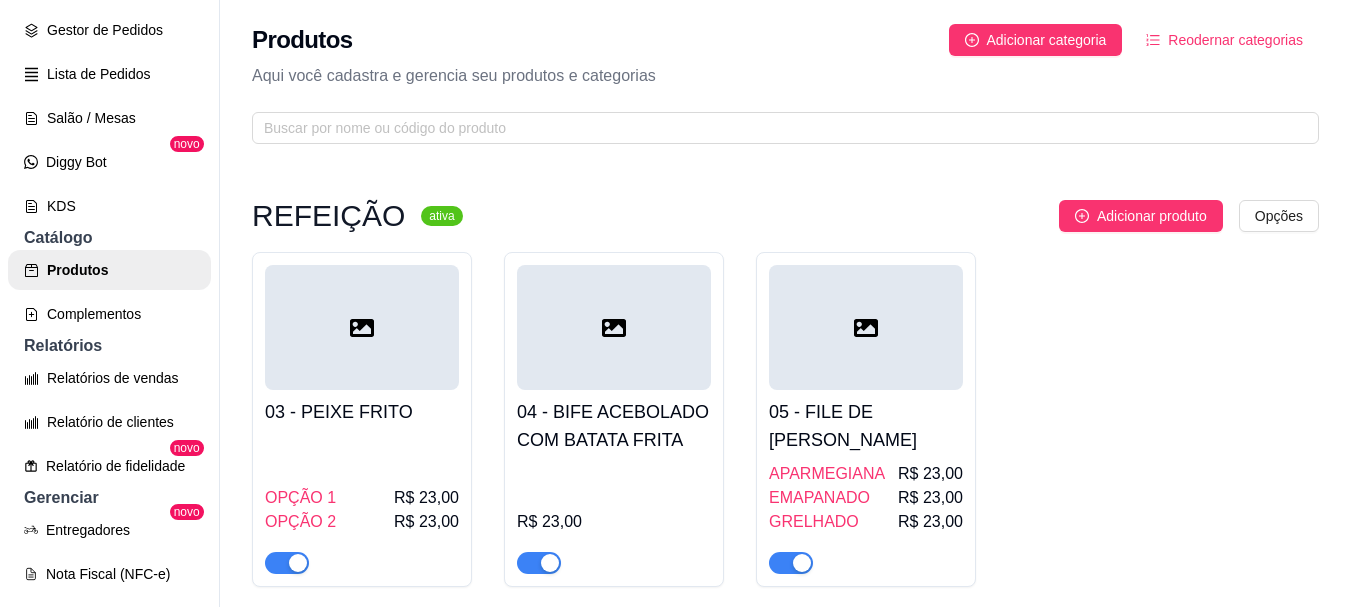 click at bounding box center (362, 327) 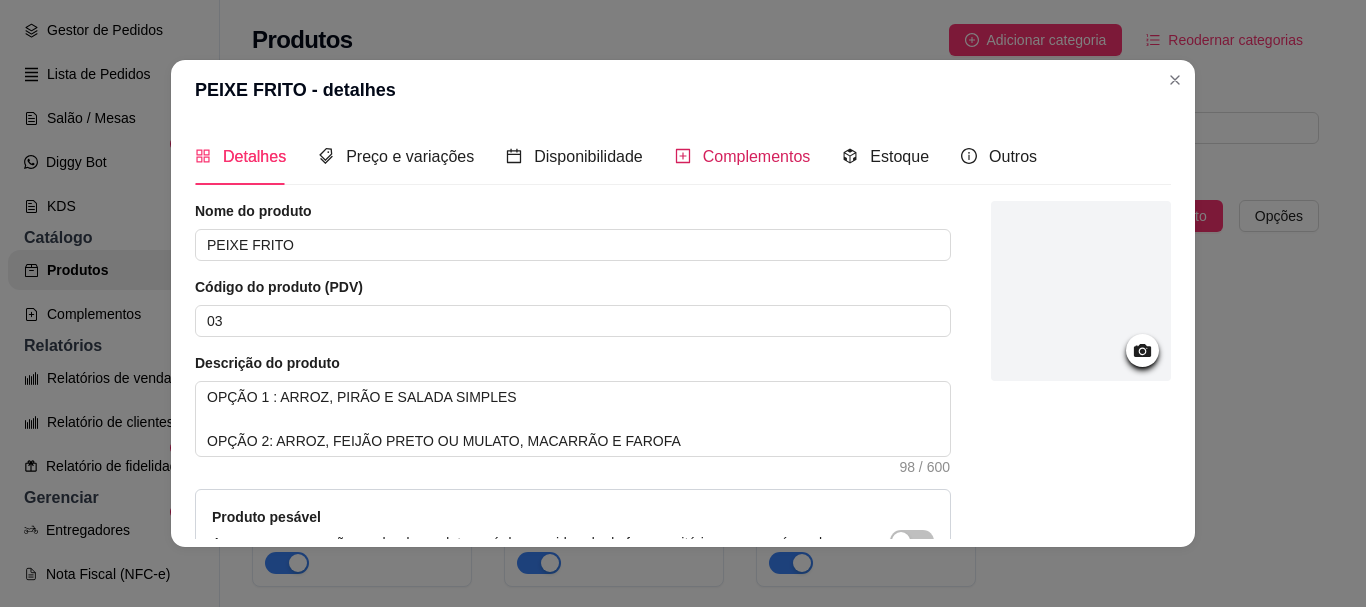 click on "Complementos" at bounding box center (757, 156) 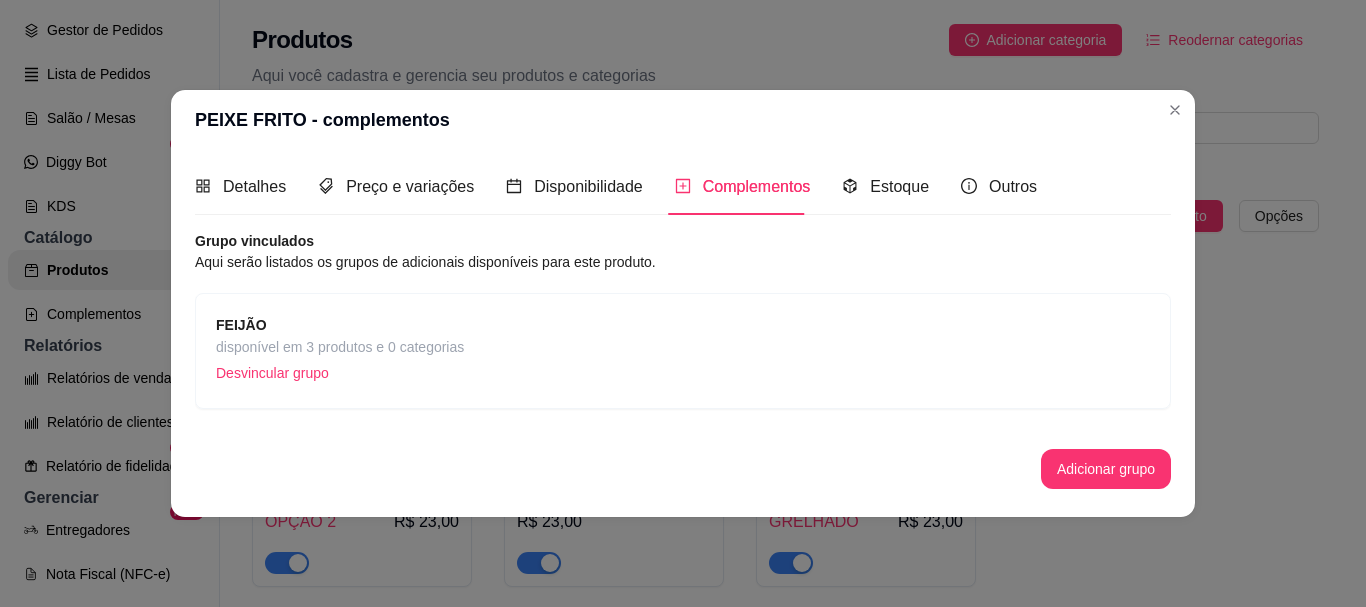 click on "disponível em 3 produtos e 0 categorias" at bounding box center (340, 347) 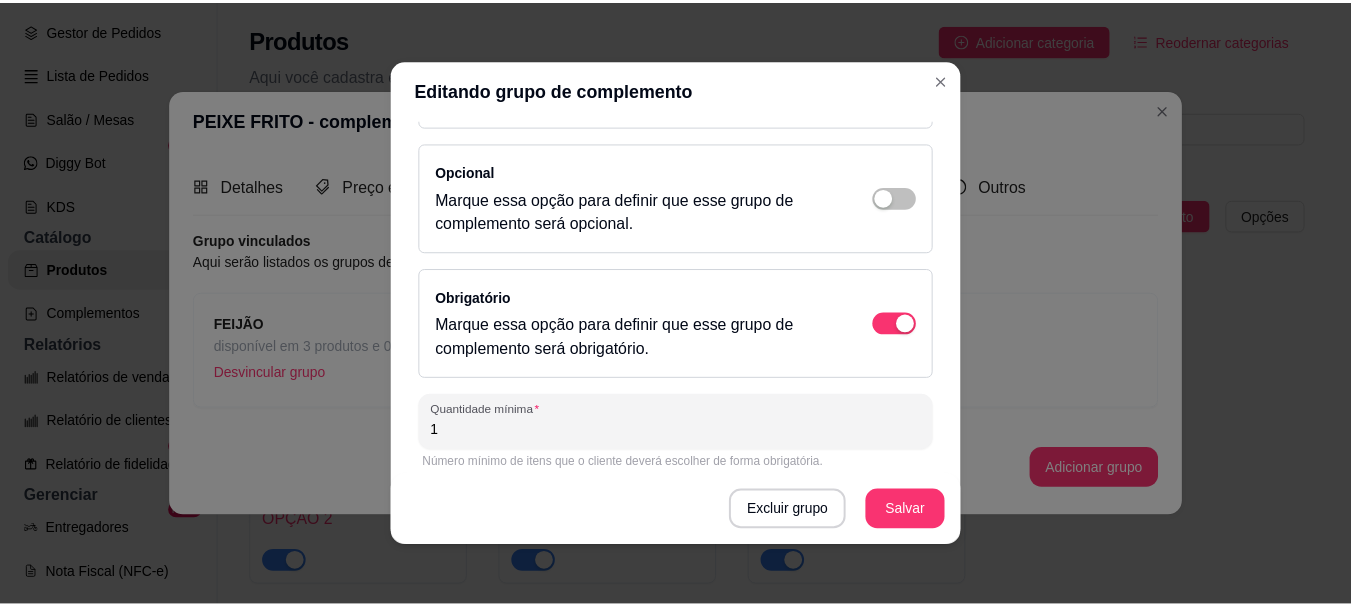 scroll, scrollTop: 300, scrollLeft: 0, axis: vertical 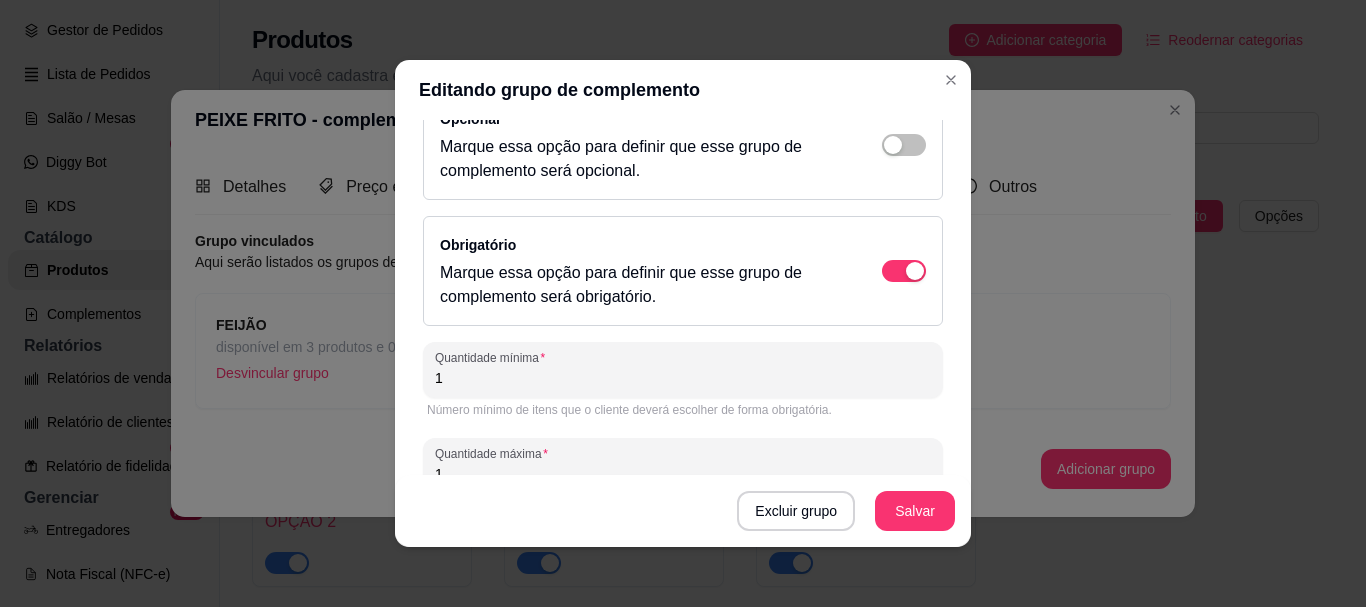 click on "Obrigatório Marque essa opção para definir que esse grupo de complemento será obrigatório." at bounding box center (683, 271) 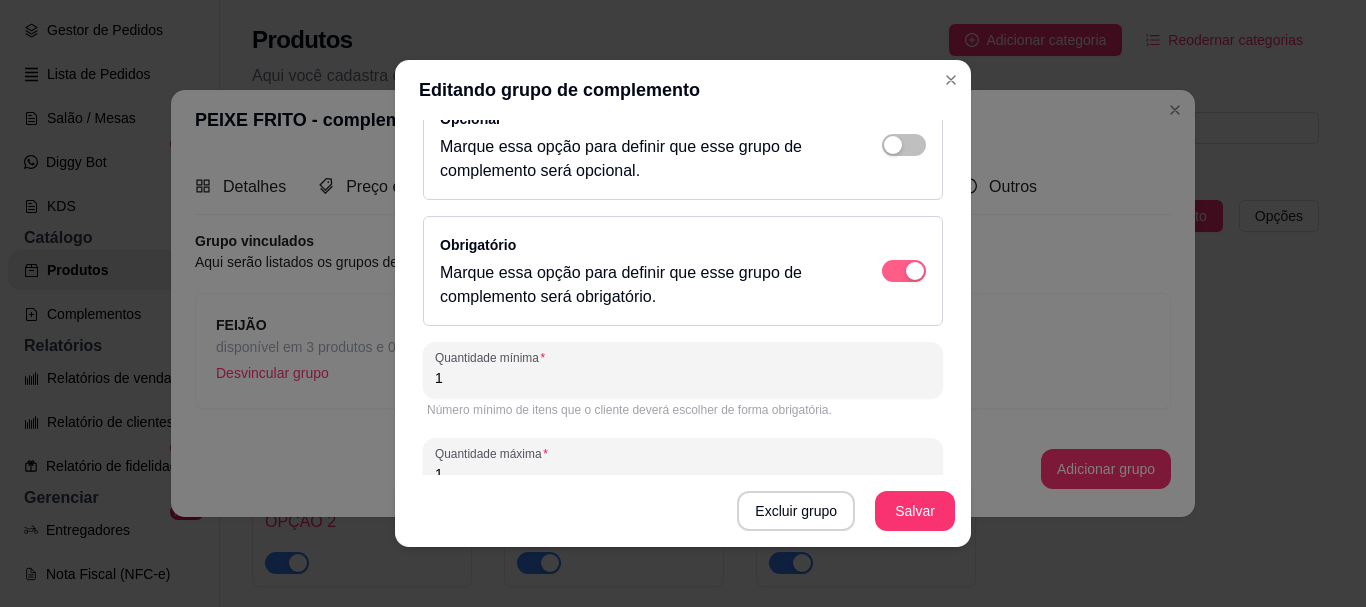 click at bounding box center [904, 19] 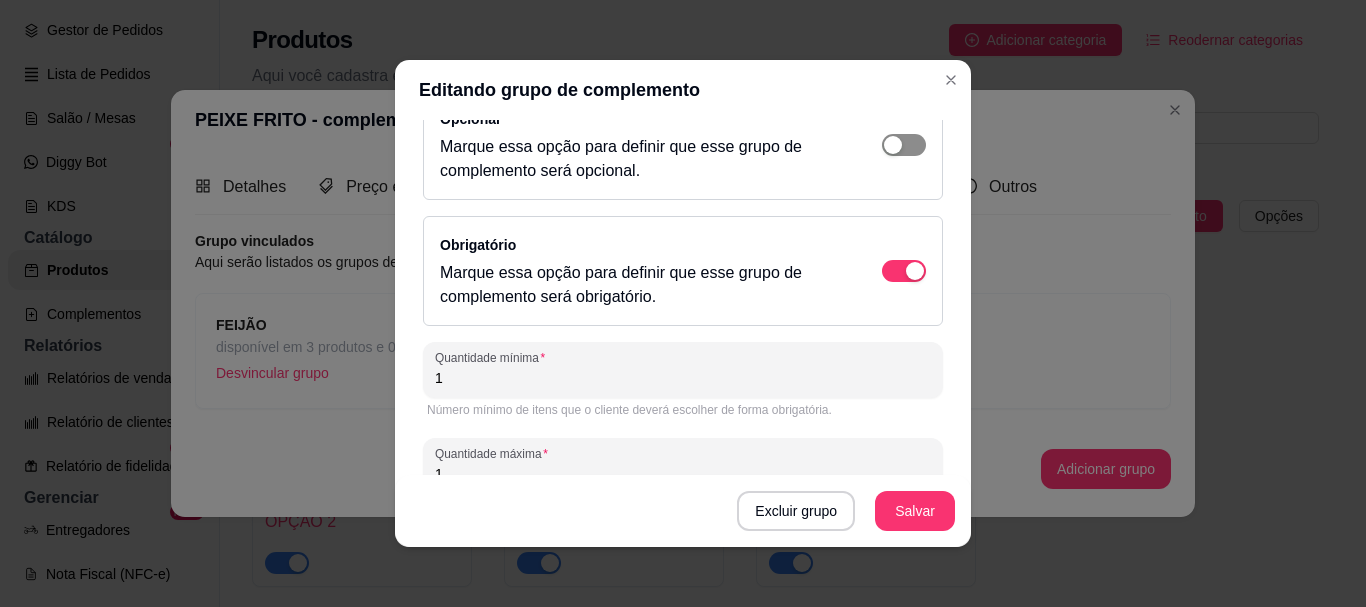 click at bounding box center [915, 19] 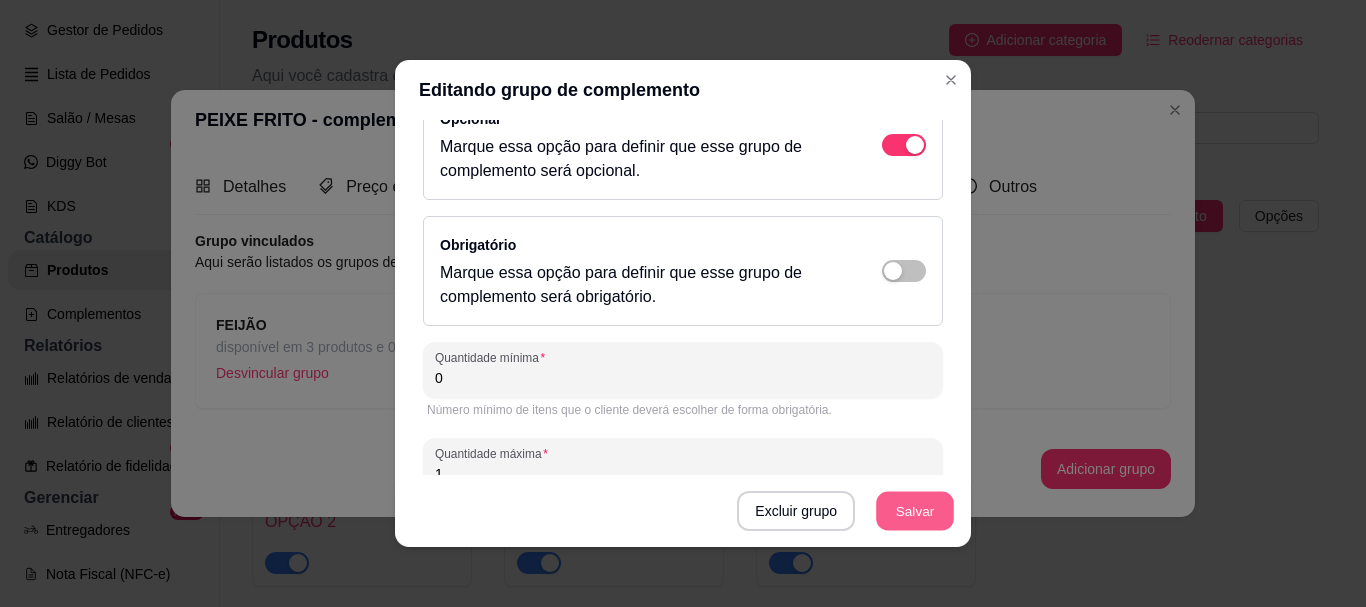 click on "Salvar" at bounding box center [915, 511] 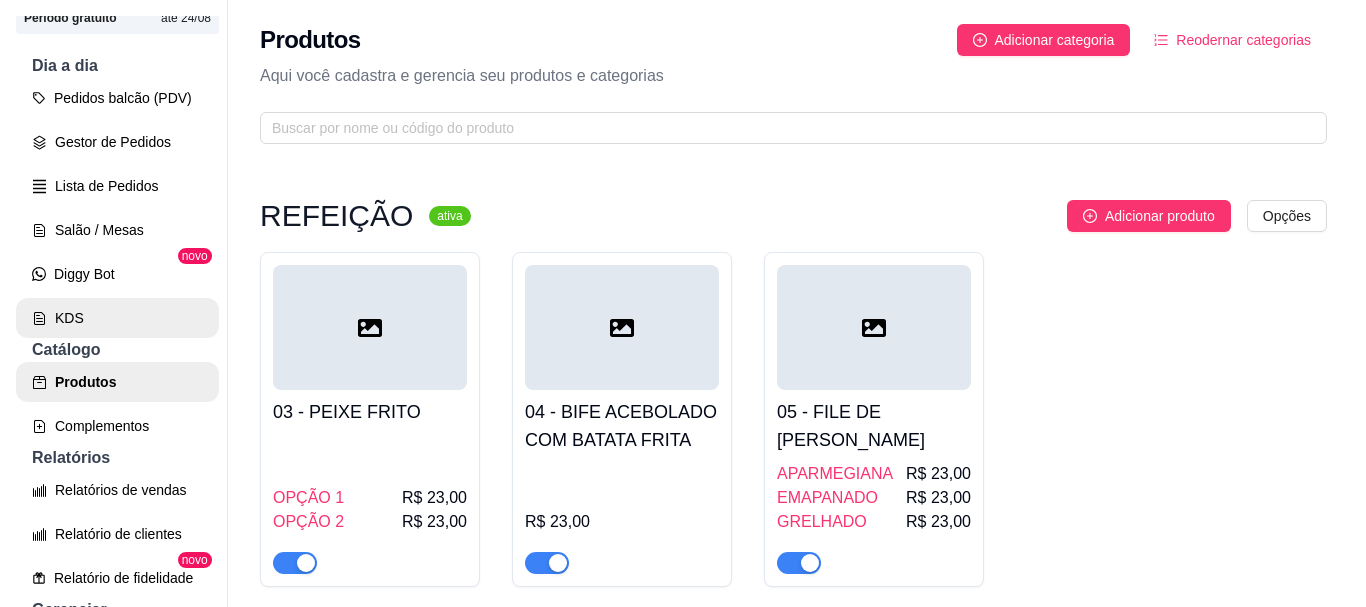 scroll, scrollTop: 0, scrollLeft: 0, axis: both 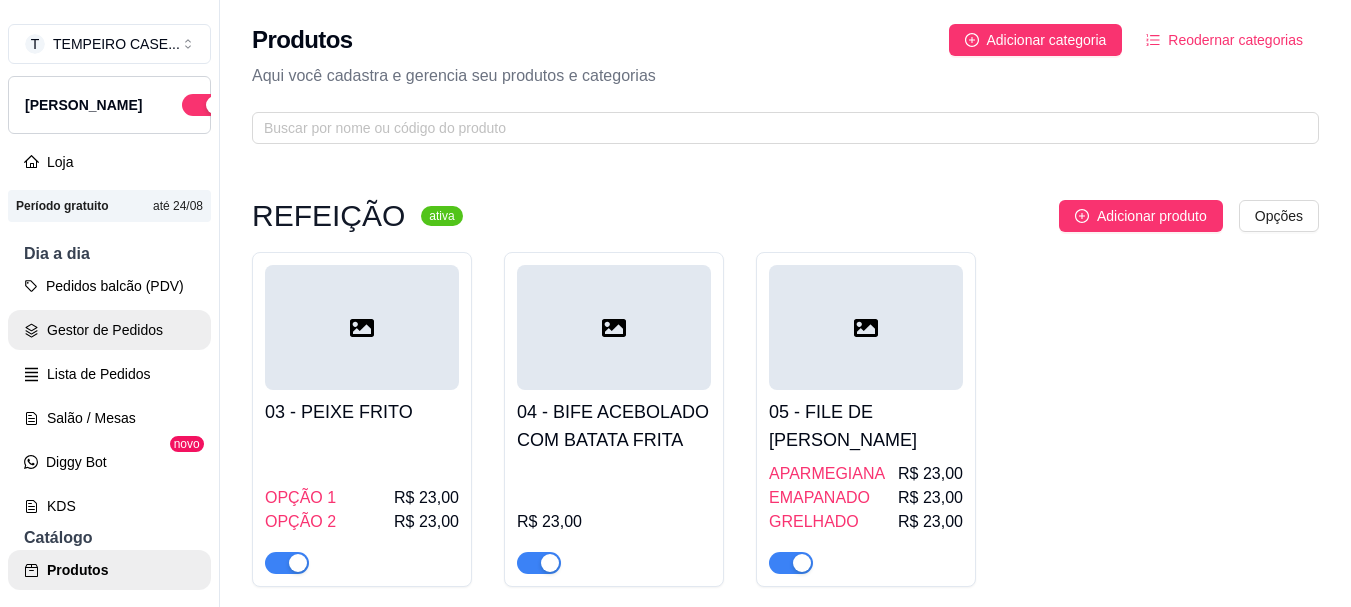 click on "Gestor de Pedidos" at bounding box center [109, 330] 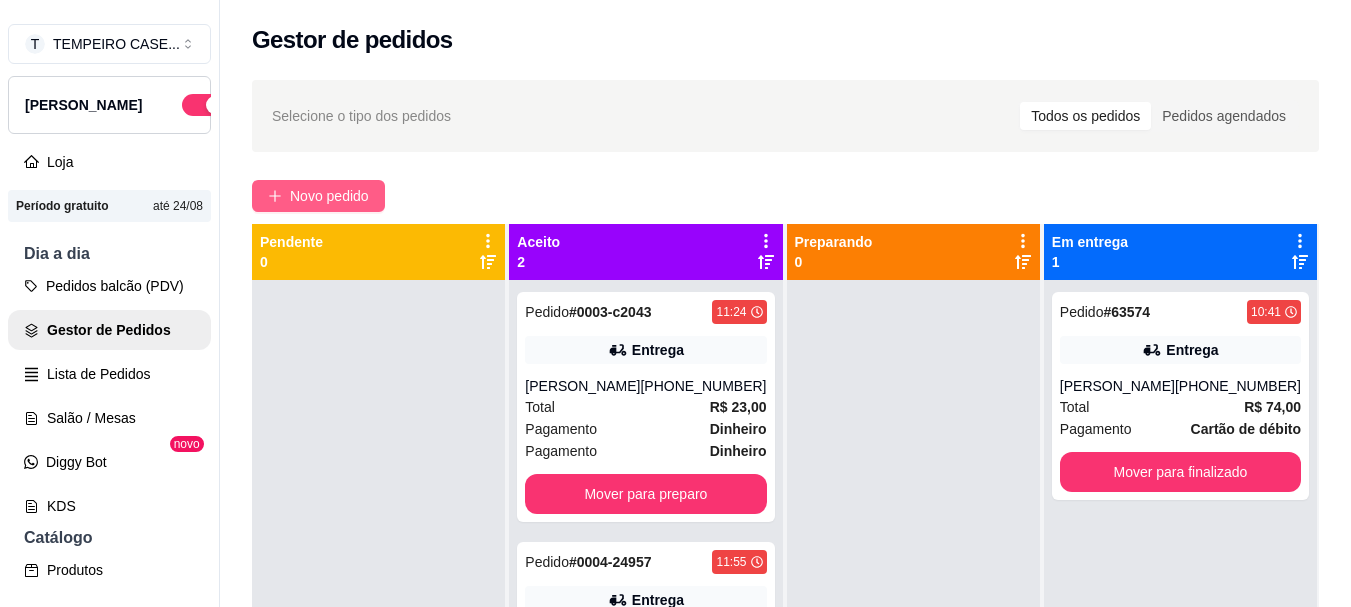click on "Novo pedido" at bounding box center [318, 196] 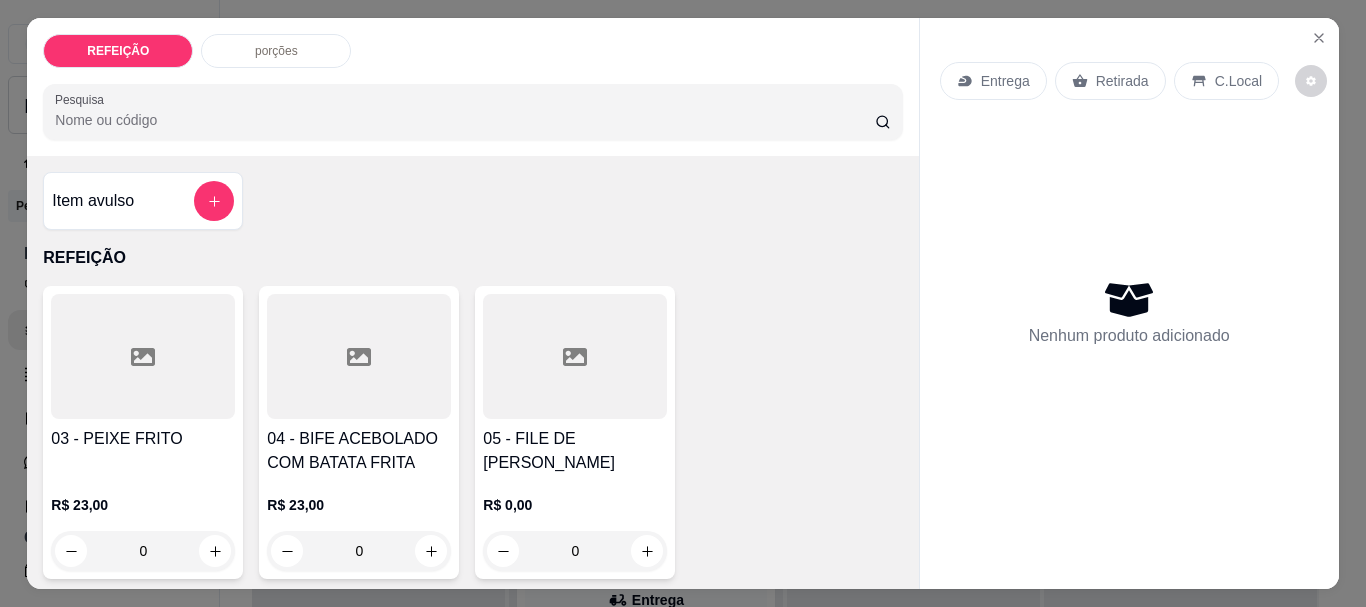 click on "05 - FILE DE FRANGO APARMEGIANA   R$ 0,00 0" at bounding box center (575, 432) 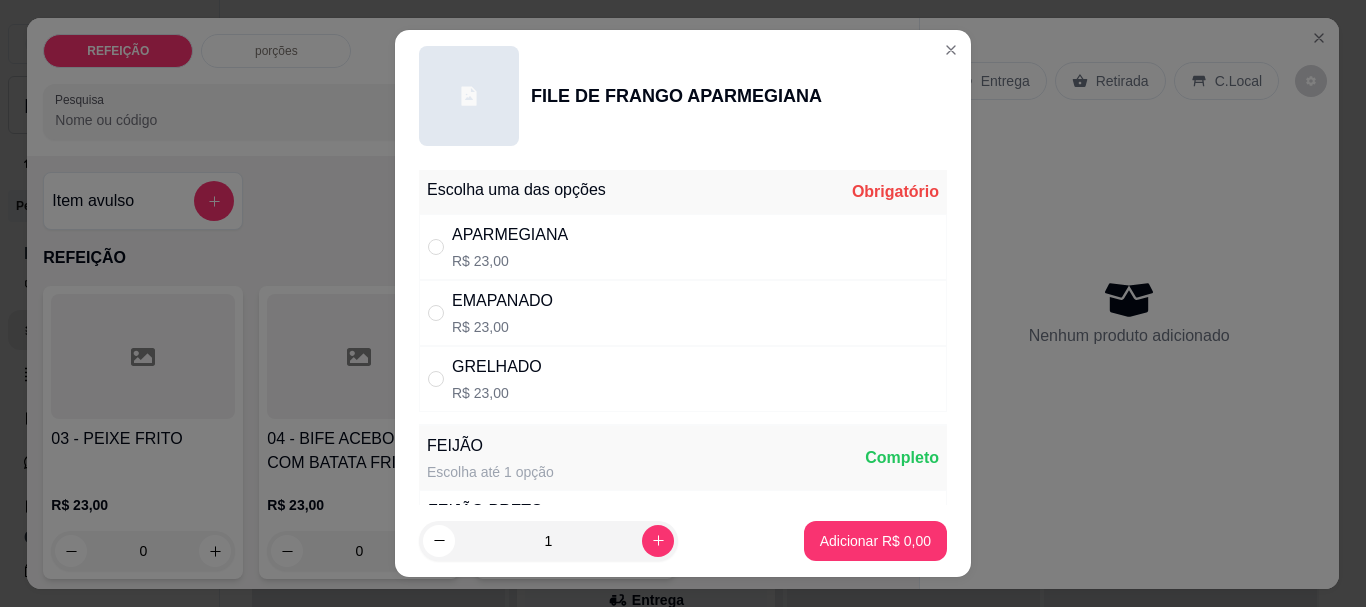 click on "R$ 23,00" at bounding box center [510, 261] 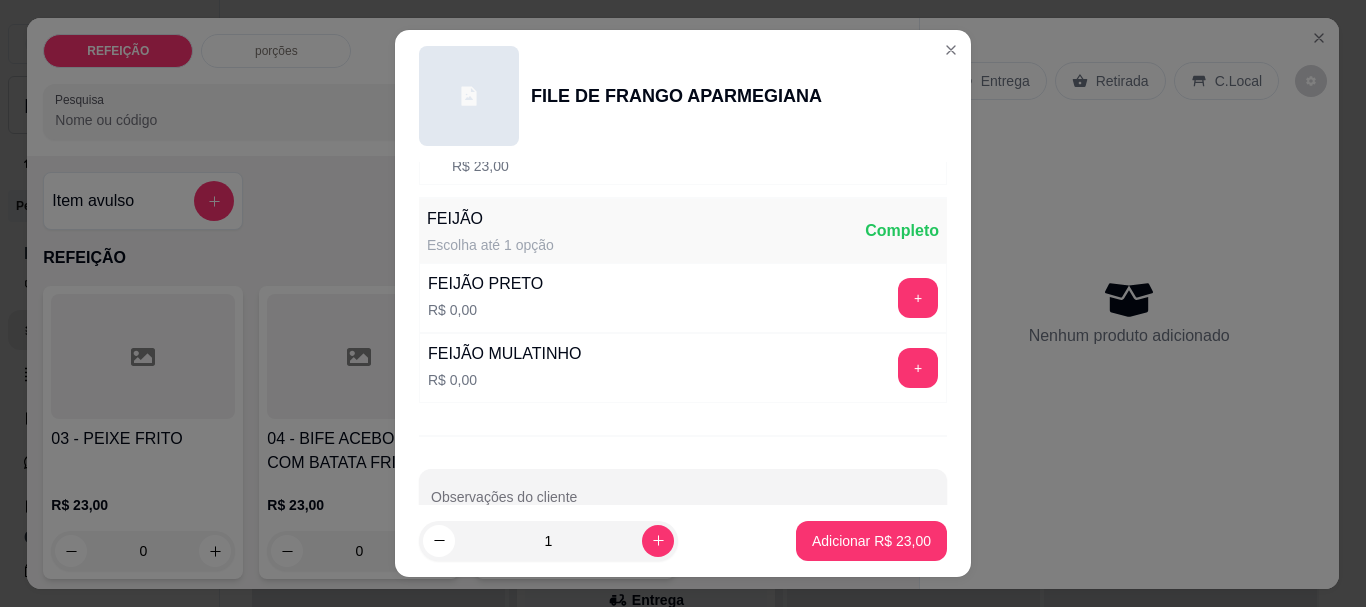 scroll, scrollTop: 275, scrollLeft: 0, axis: vertical 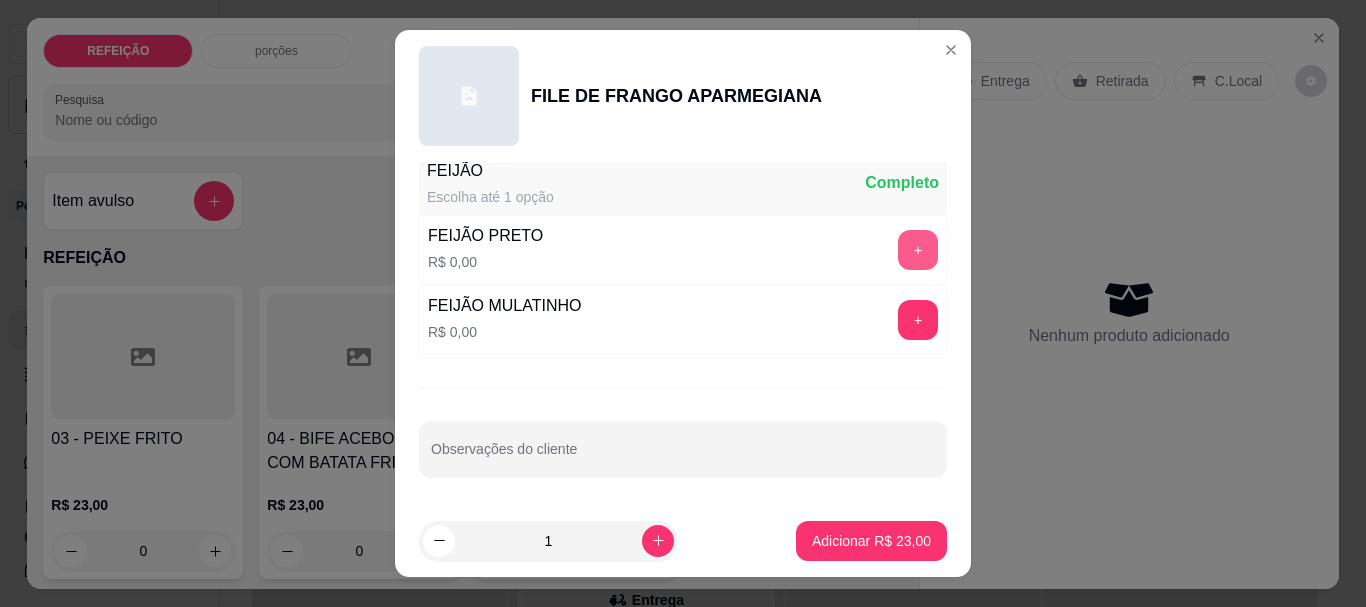 click on "+" at bounding box center [918, 250] 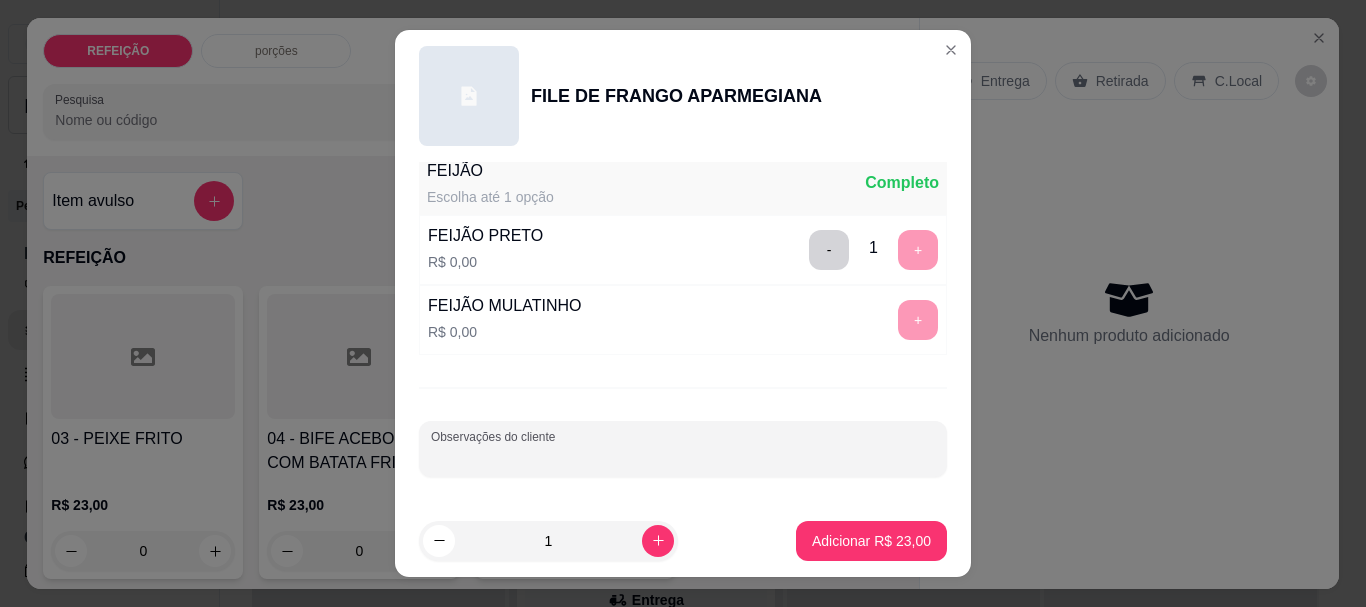 click on "Observações do cliente" at bounding box center (683, 457) 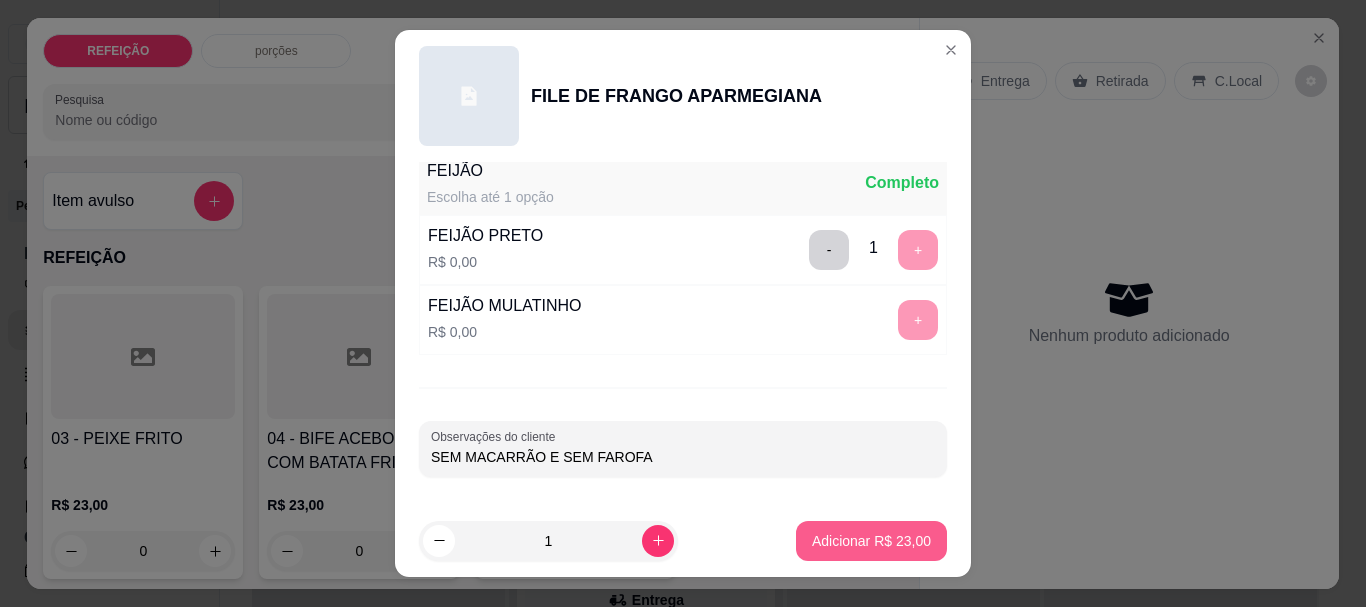 type on "SEM MACARRÃO E SEM FAROFA" 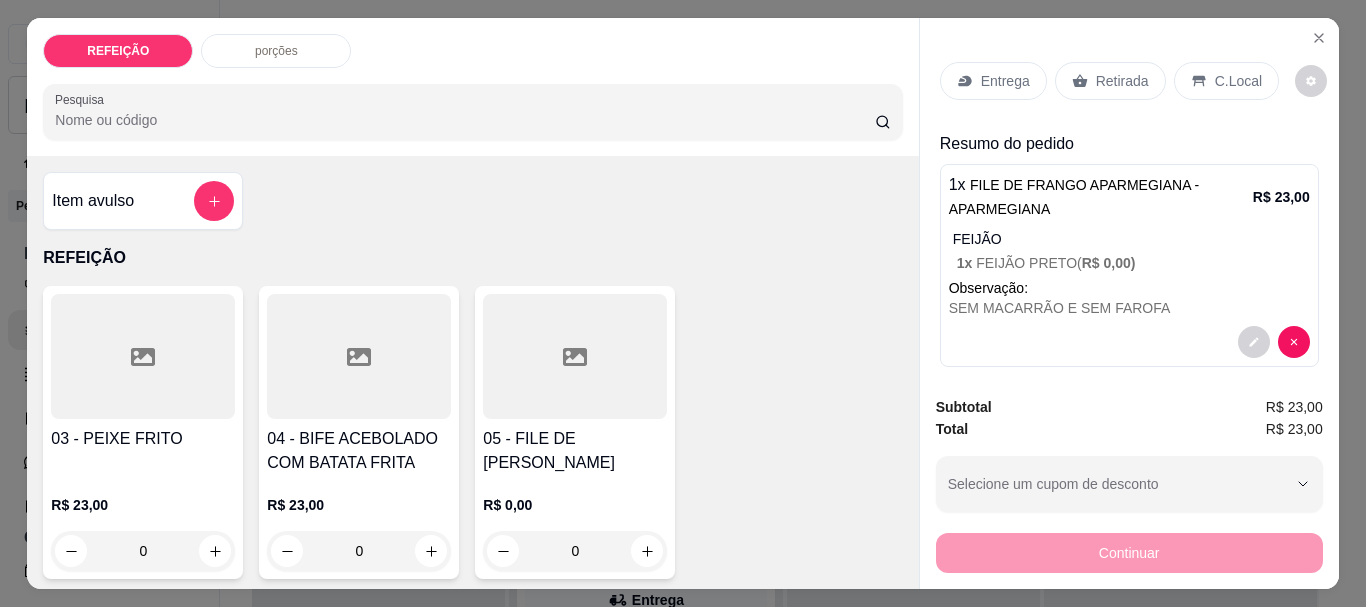 click on "03 - PEIXE FRITO" at bounding box center [143, 451] 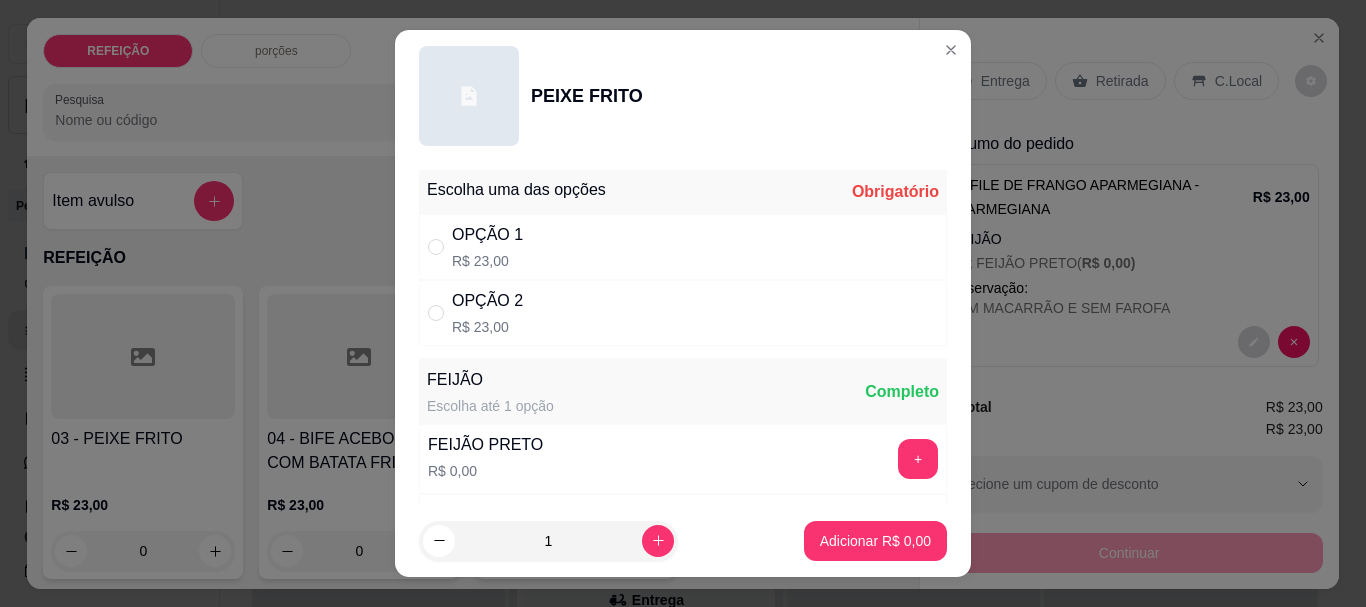 click on "OPÇÃO 1 R$ 23,00" at bounding box center (683, 247) 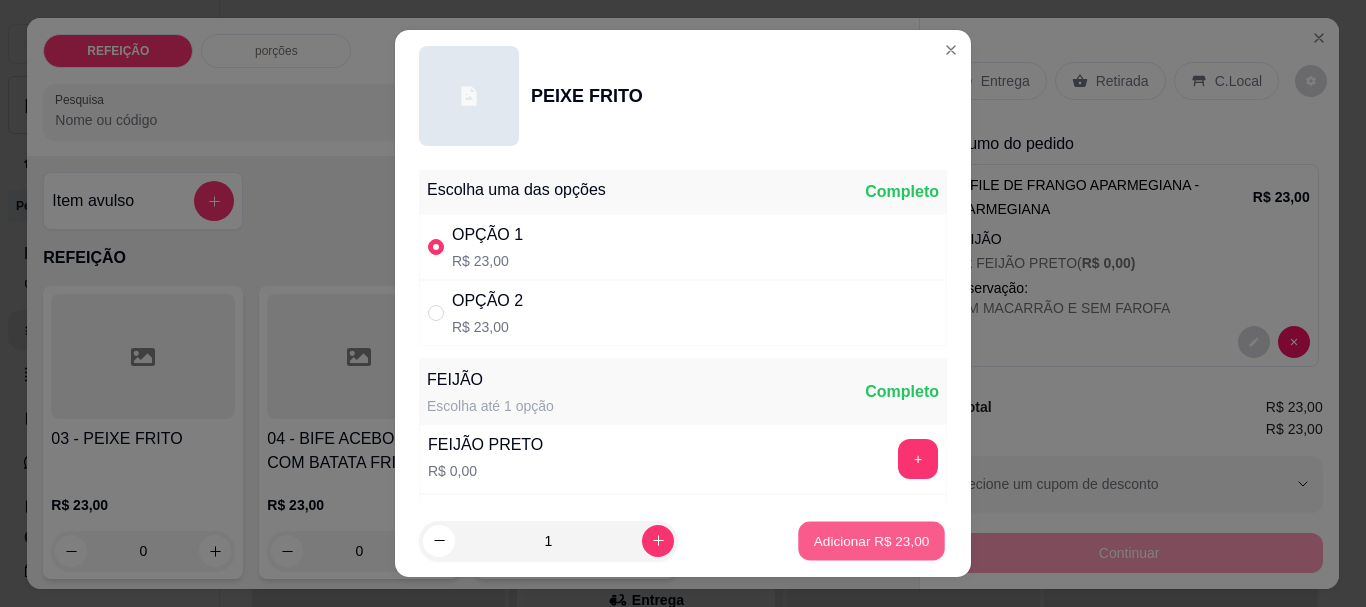 click on "Adicionar   R$ 23,00" at bounding box center (872, 540) 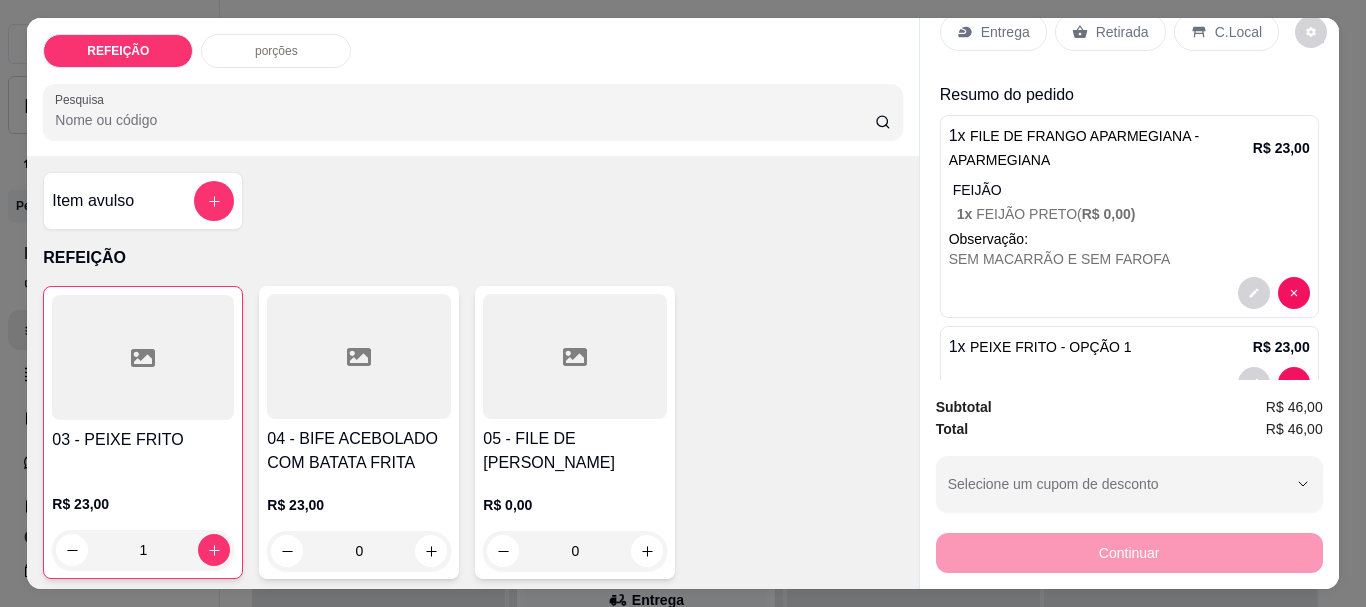 scroll, scrollTop: 0, scrollLeft: 0, axis: both 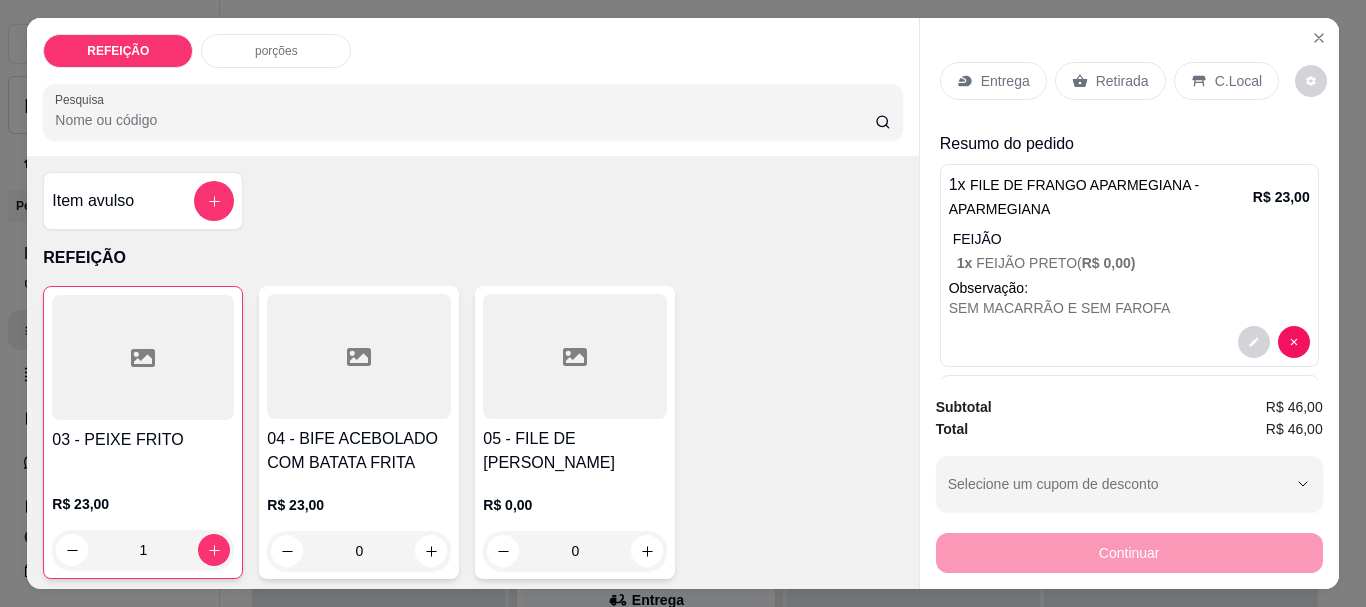 click on "Entrega" at bounding box center [993, 81] 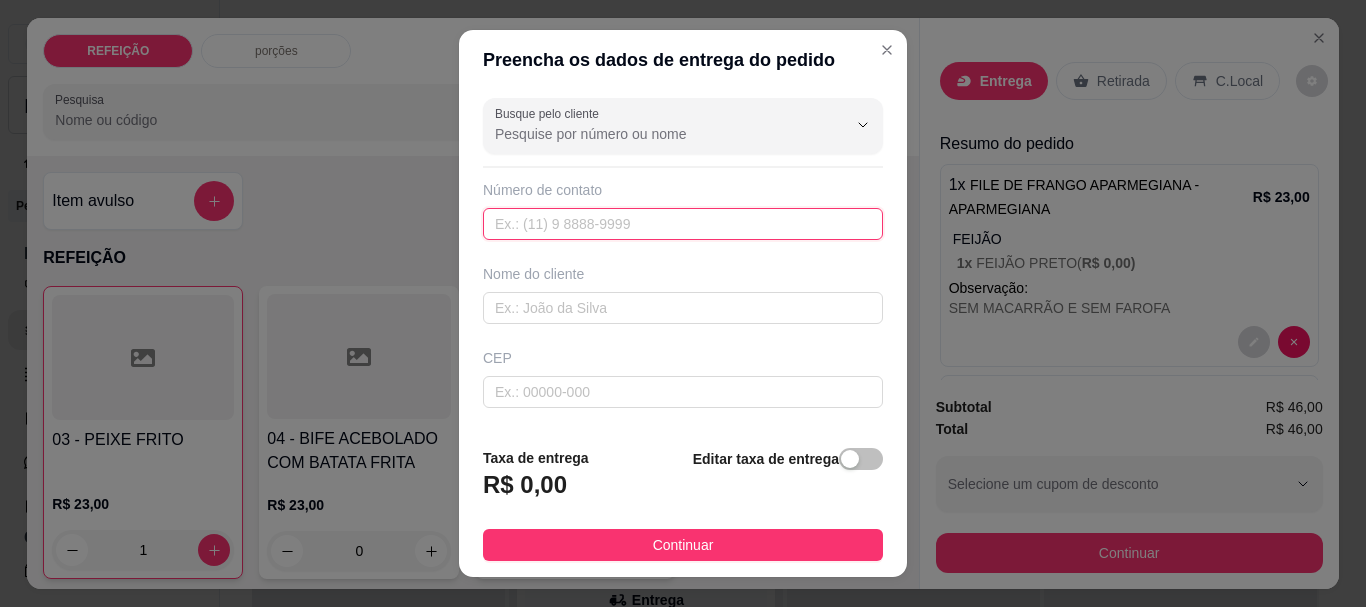 click at bounding box center (683, 224) 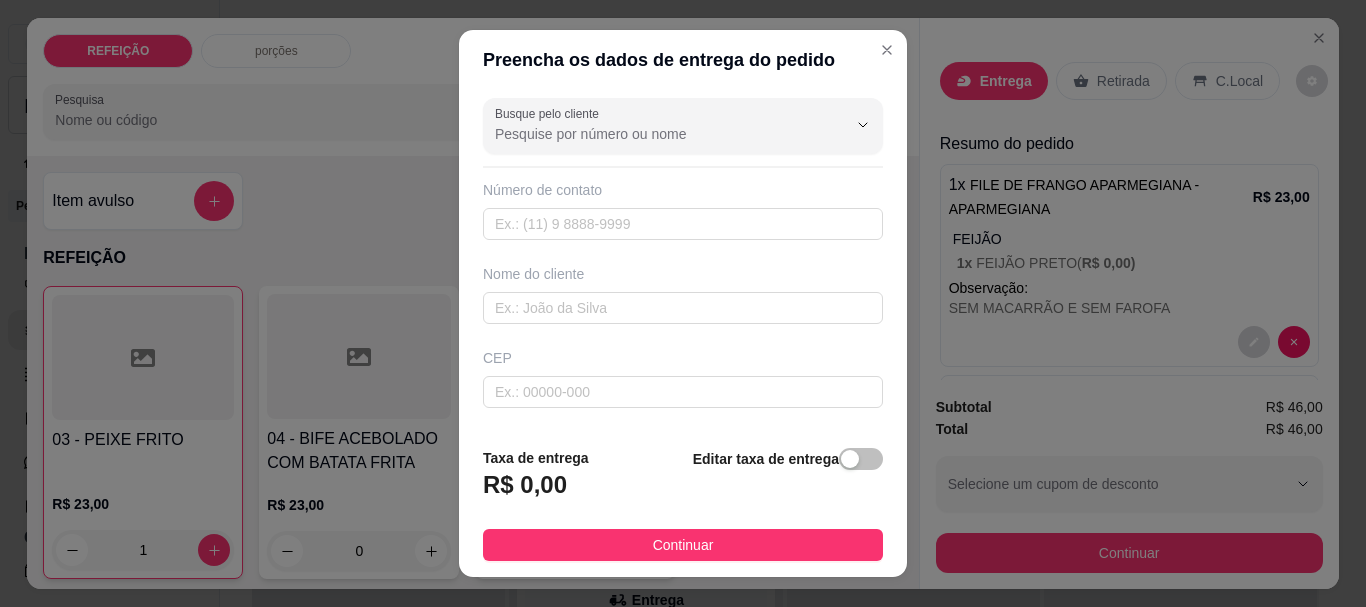 click on "Número de contato" at bounding box center (683, 210) 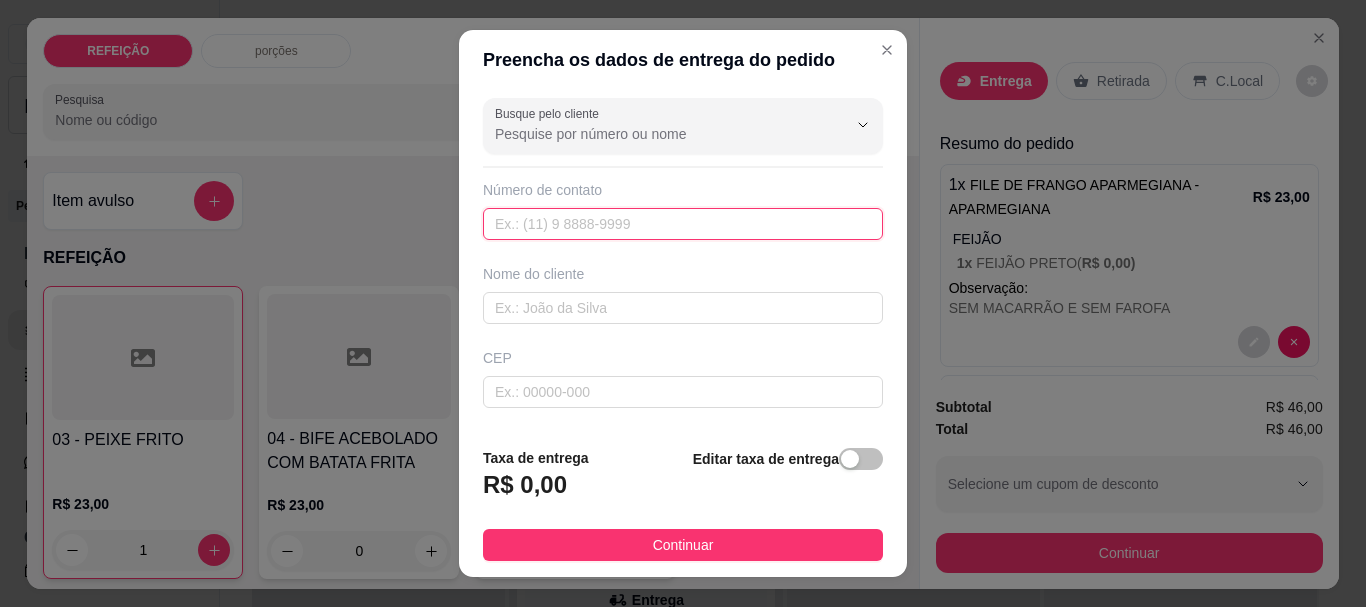 click at bounding box center [683, 224] 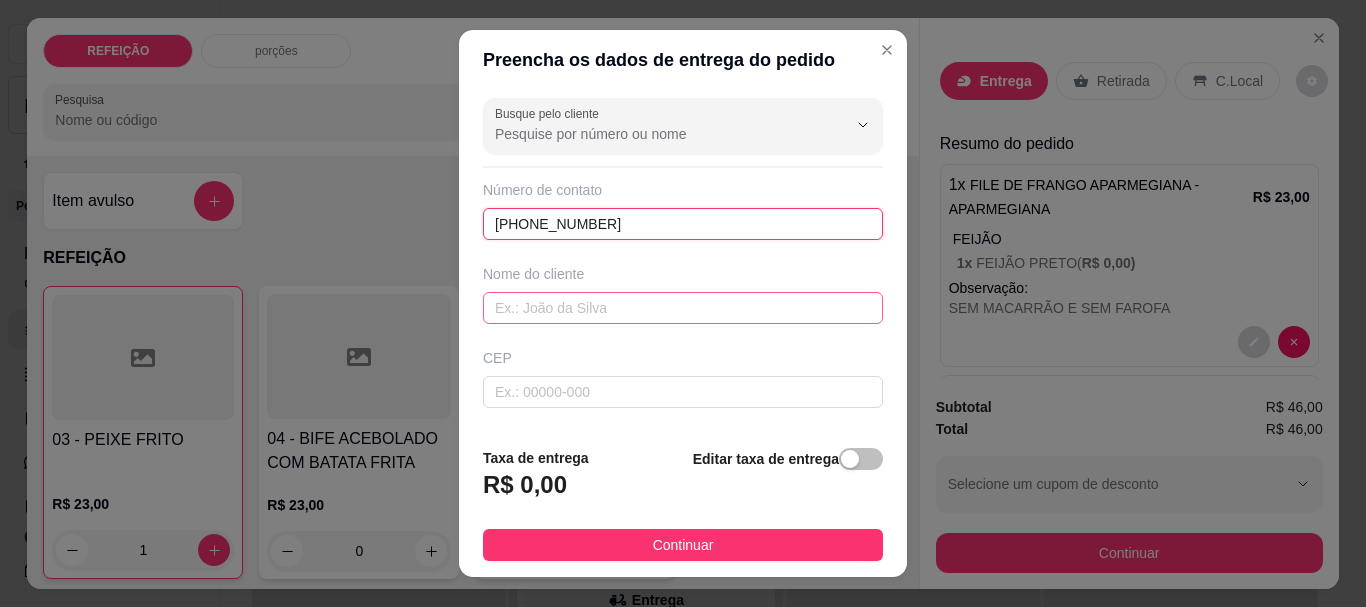type on "[PHONE_NUMBER]" 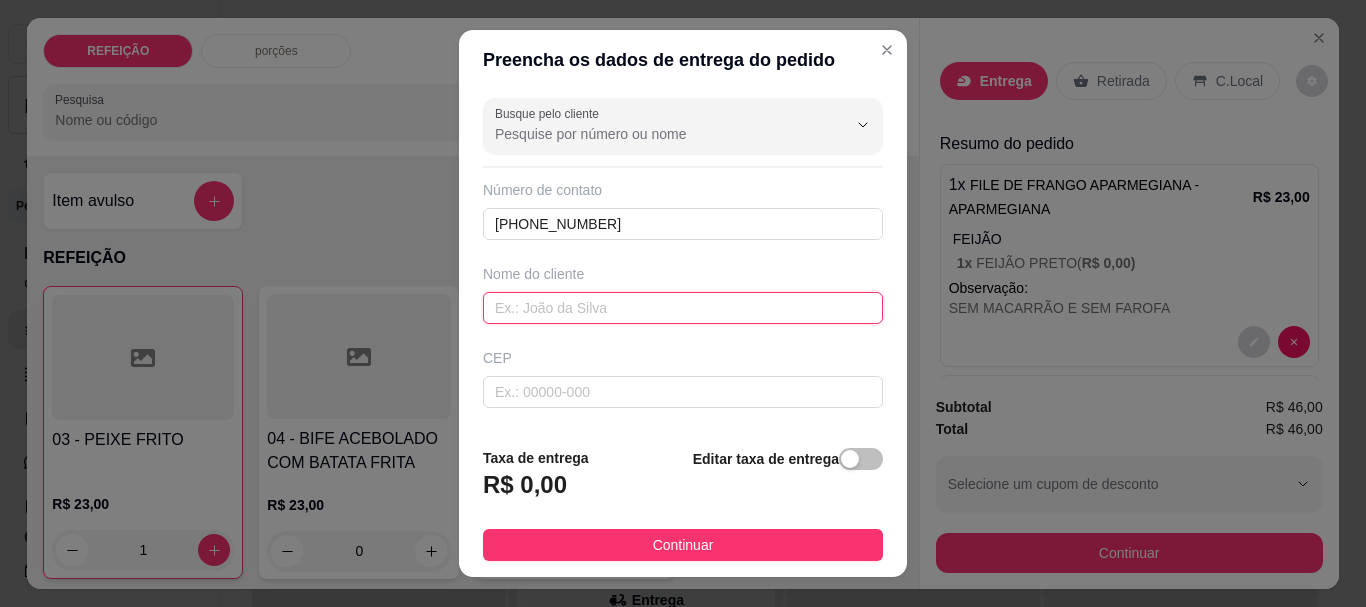 click at bounding box center [683, 308] 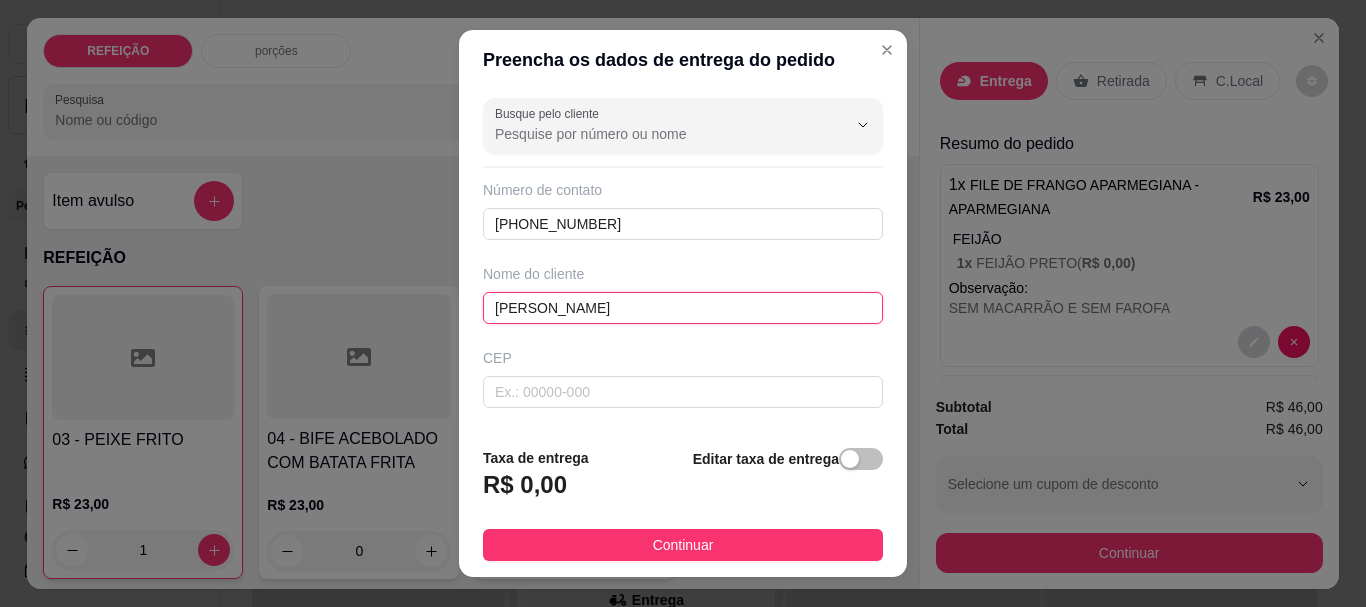 type on "[PERSON_NAME]" 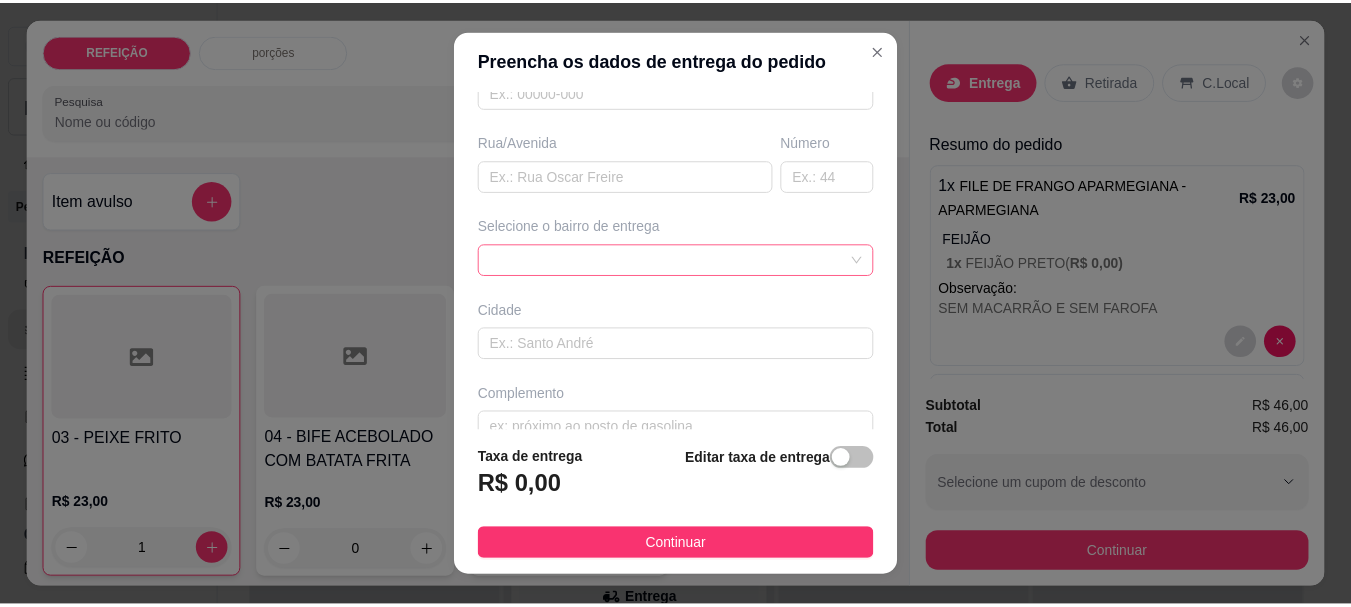 scroll, scrollTop: 333, scrollLeft: 0, axis: vertical 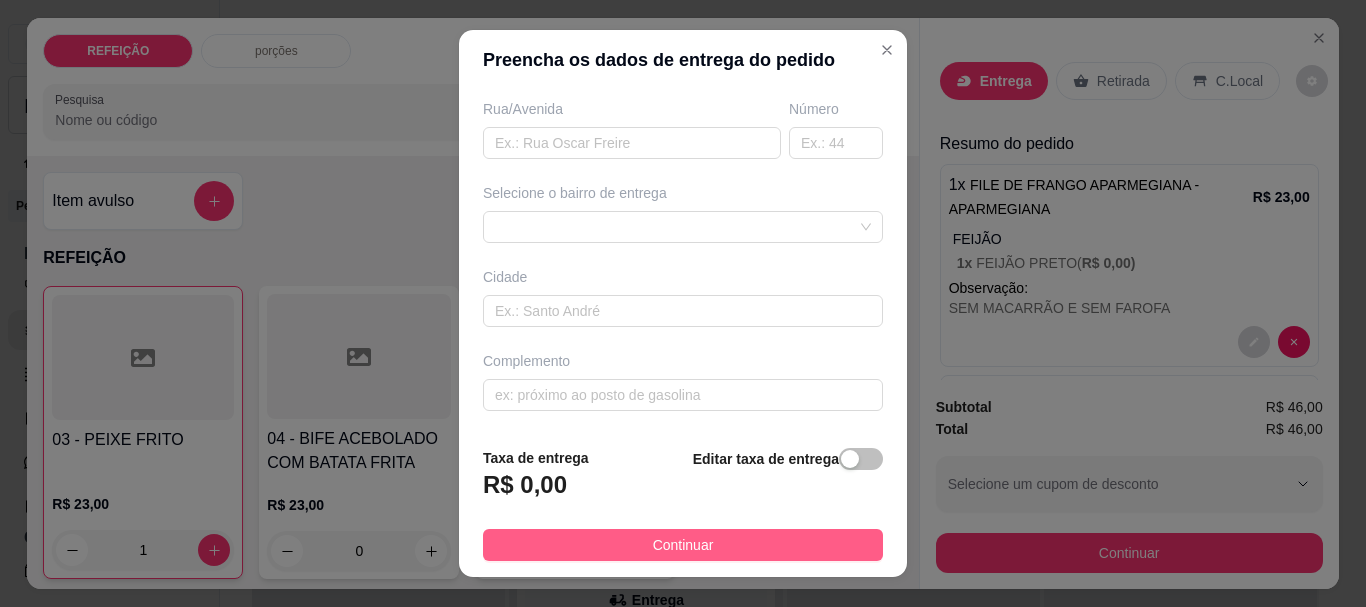 click on "Continuar" at bounding box center [683, 545] 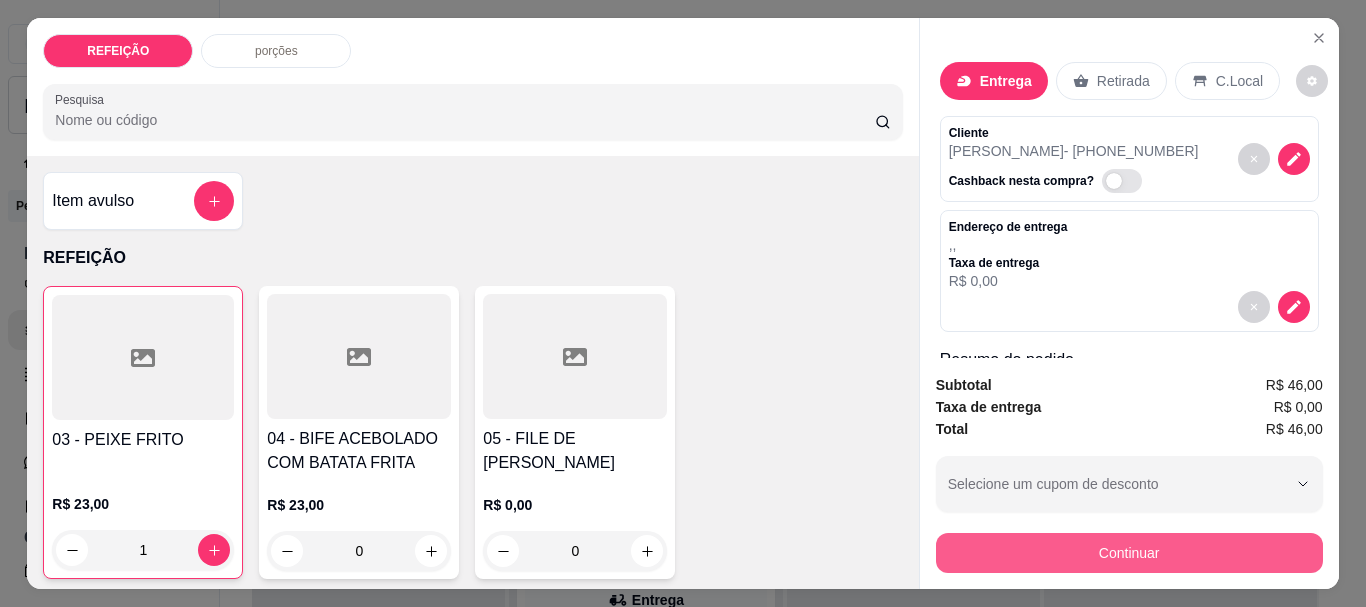 click on "Continuar" at bounding box center [1129, 553] 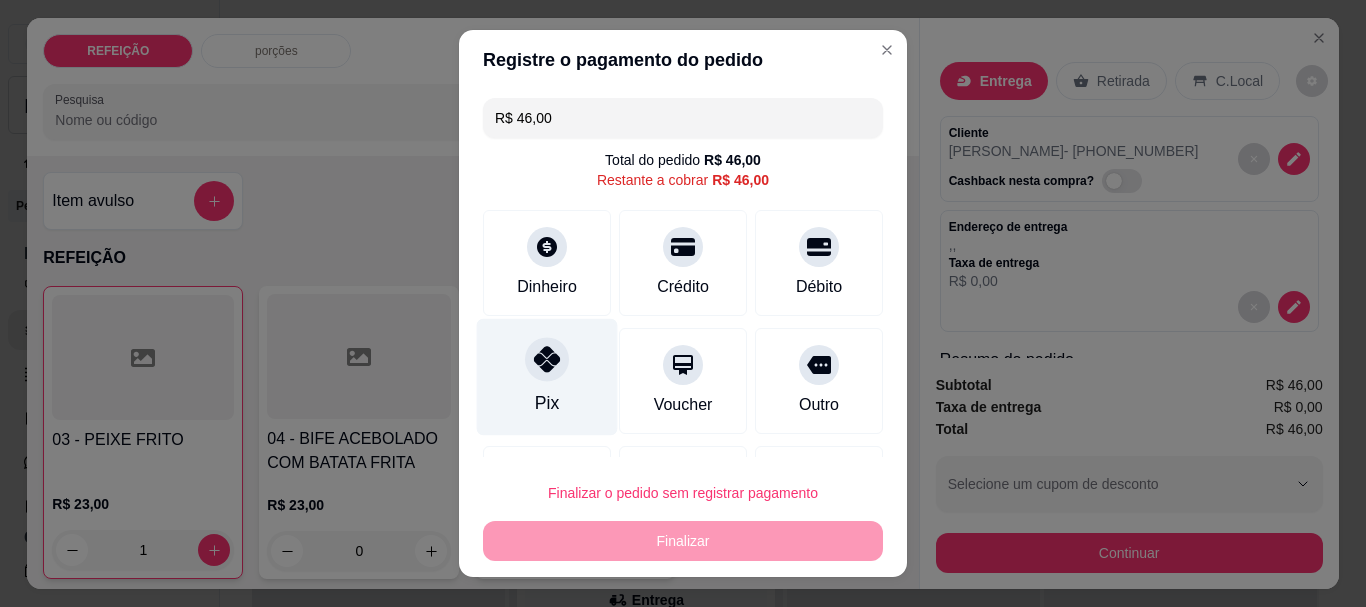 click on "Pix" at bounding box center (547, 377) 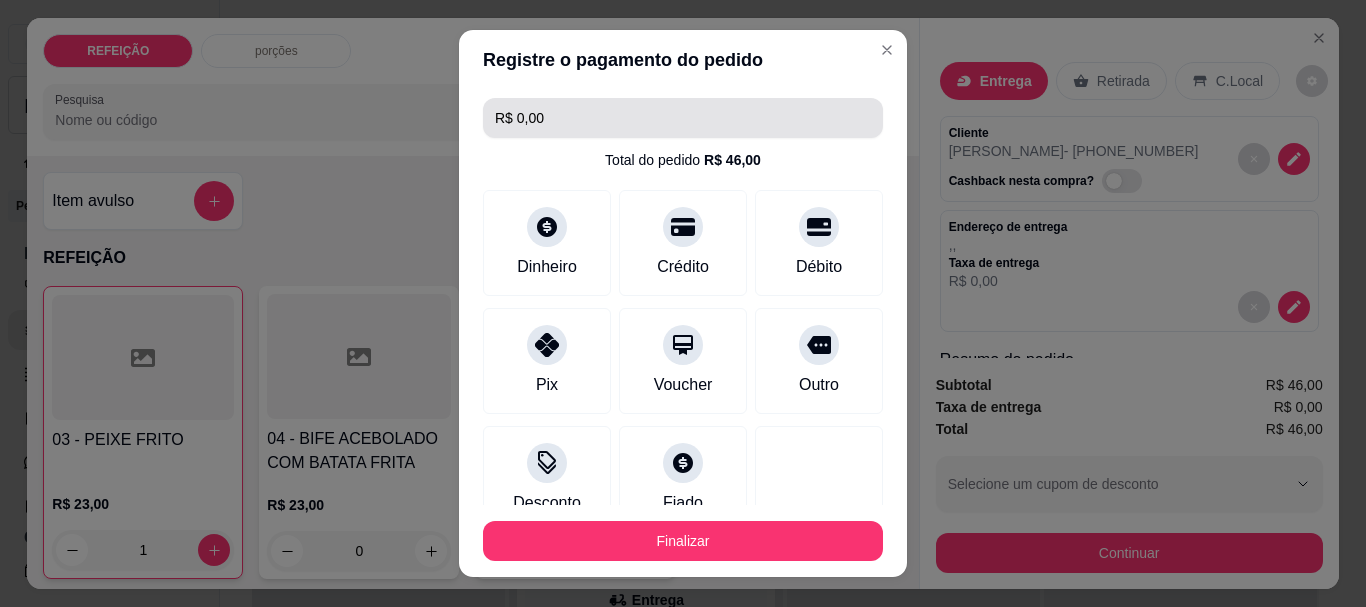 click on "R$ 0,00" at bounding box center (683, 118) 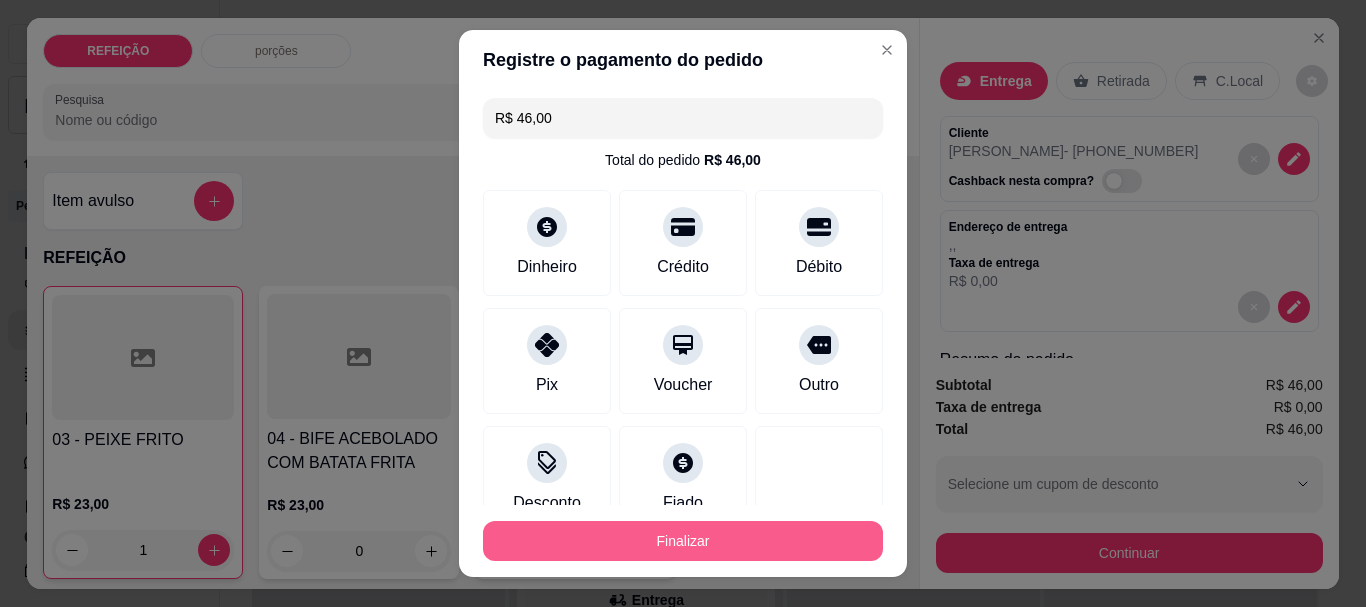 type on "R$ 46,00" 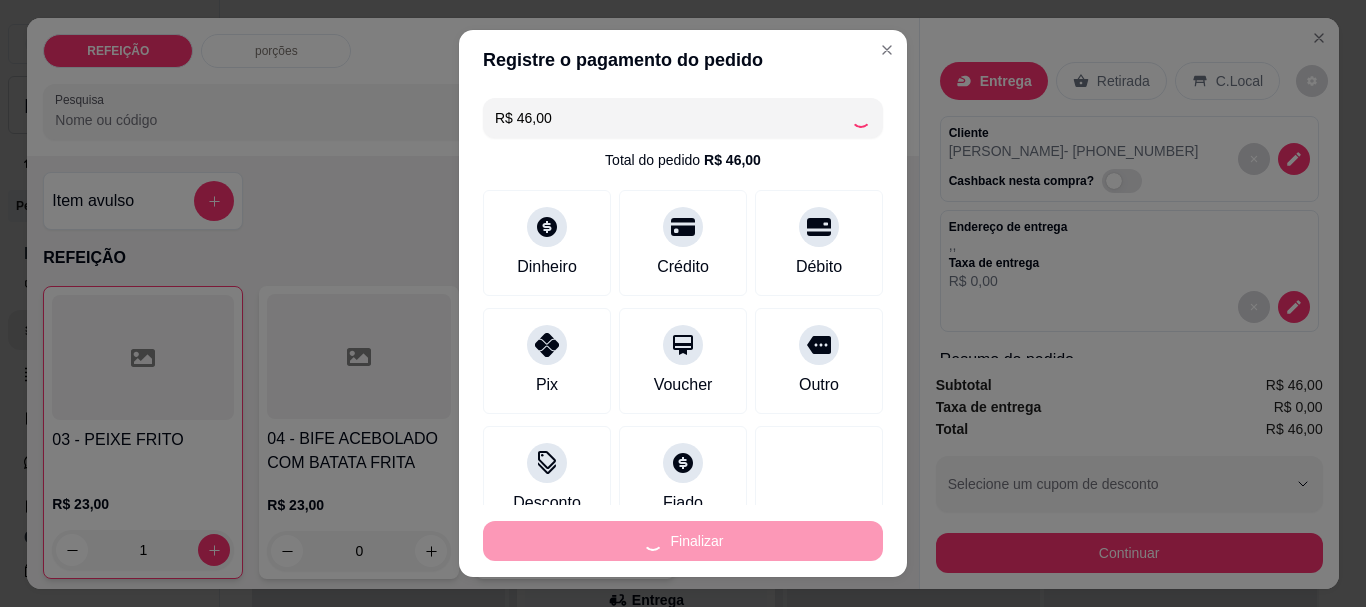 type on "0" 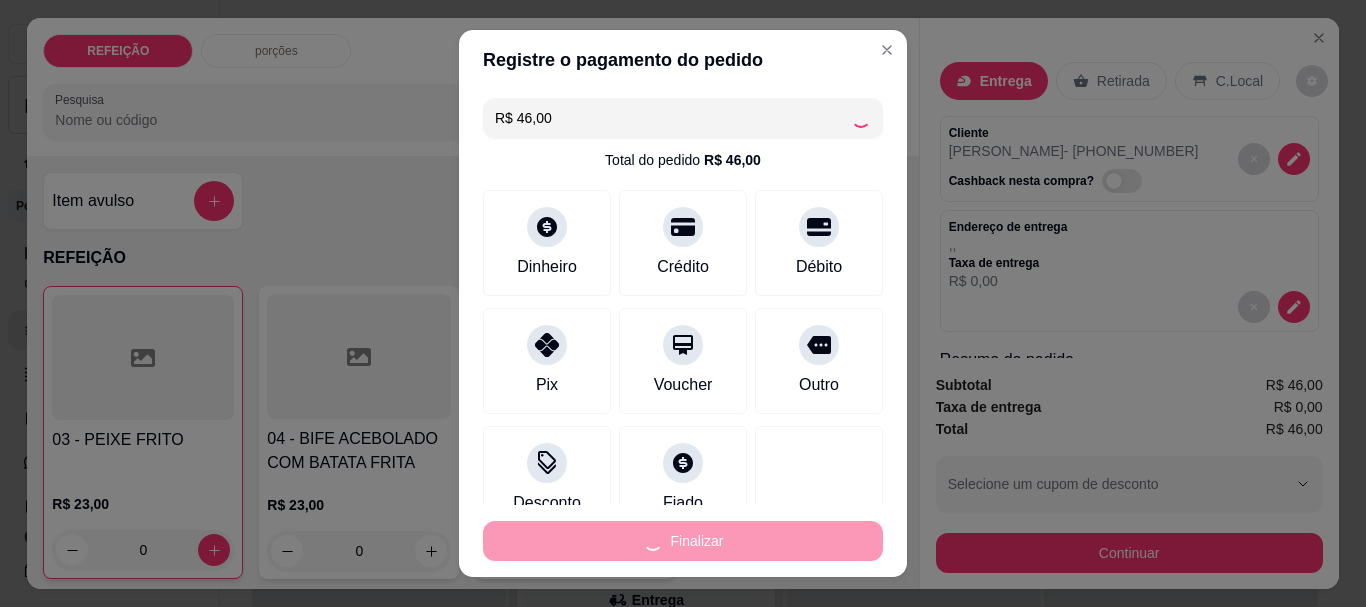 type on "-R$ 46,00" 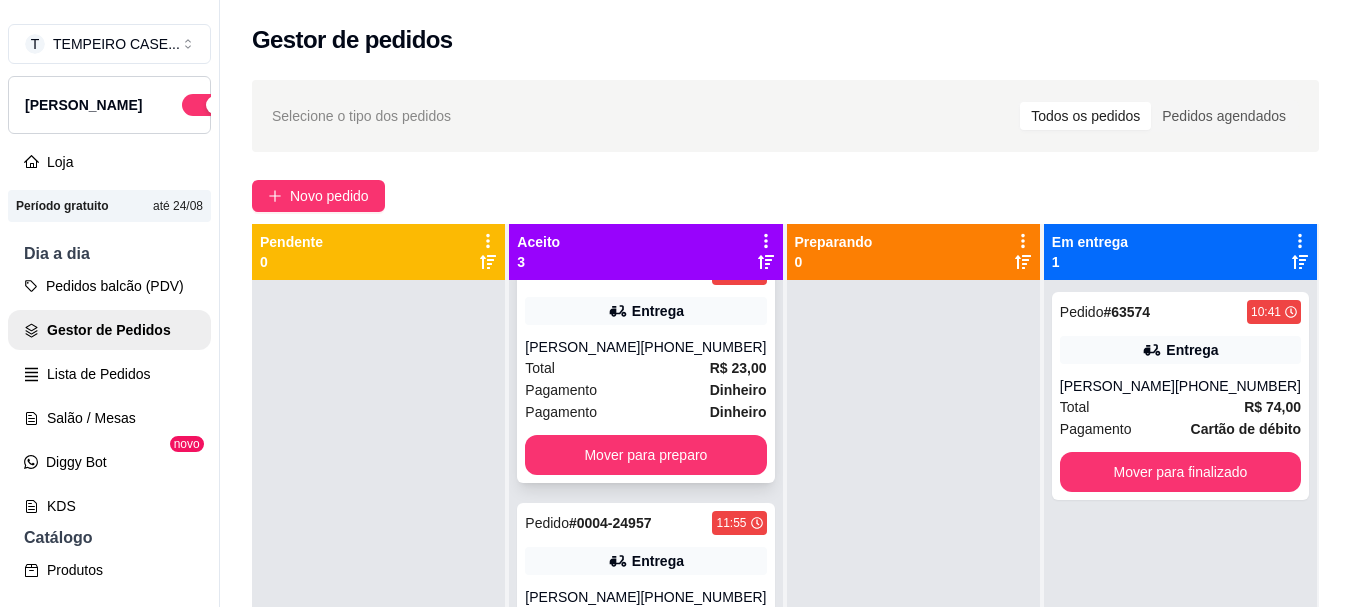 scroll, scrollTop: 139, scrollLeft: 0, axis: vertical 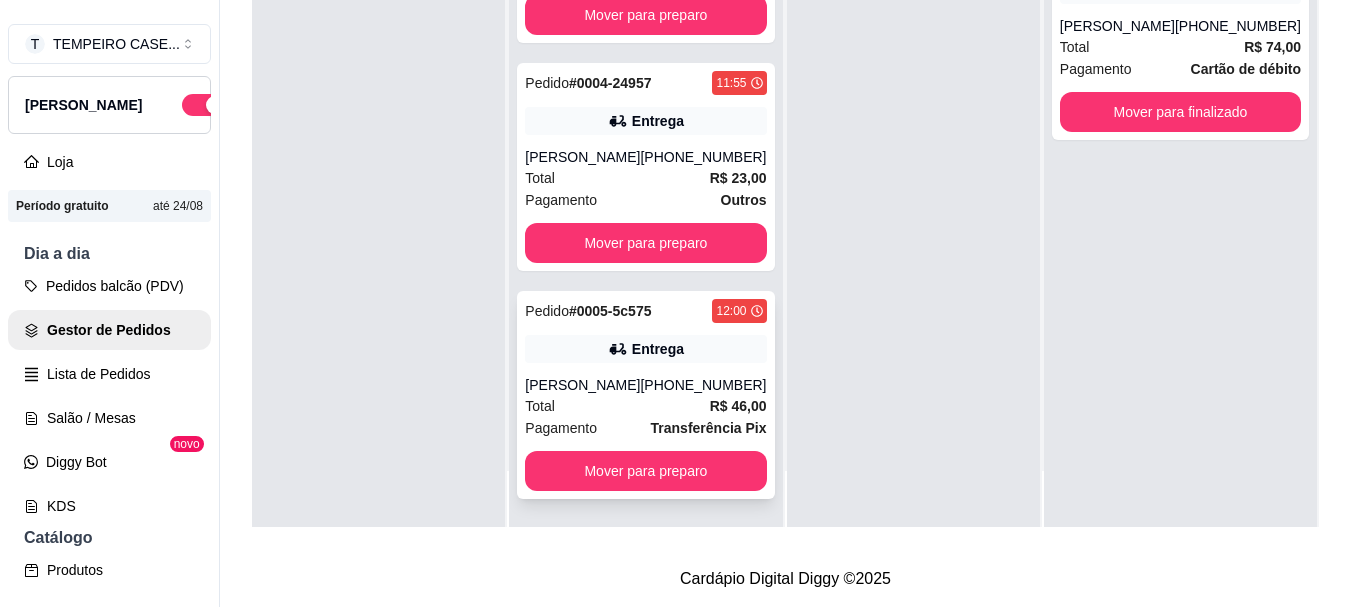 click on "Entrega" at bounding box center (645, 349) 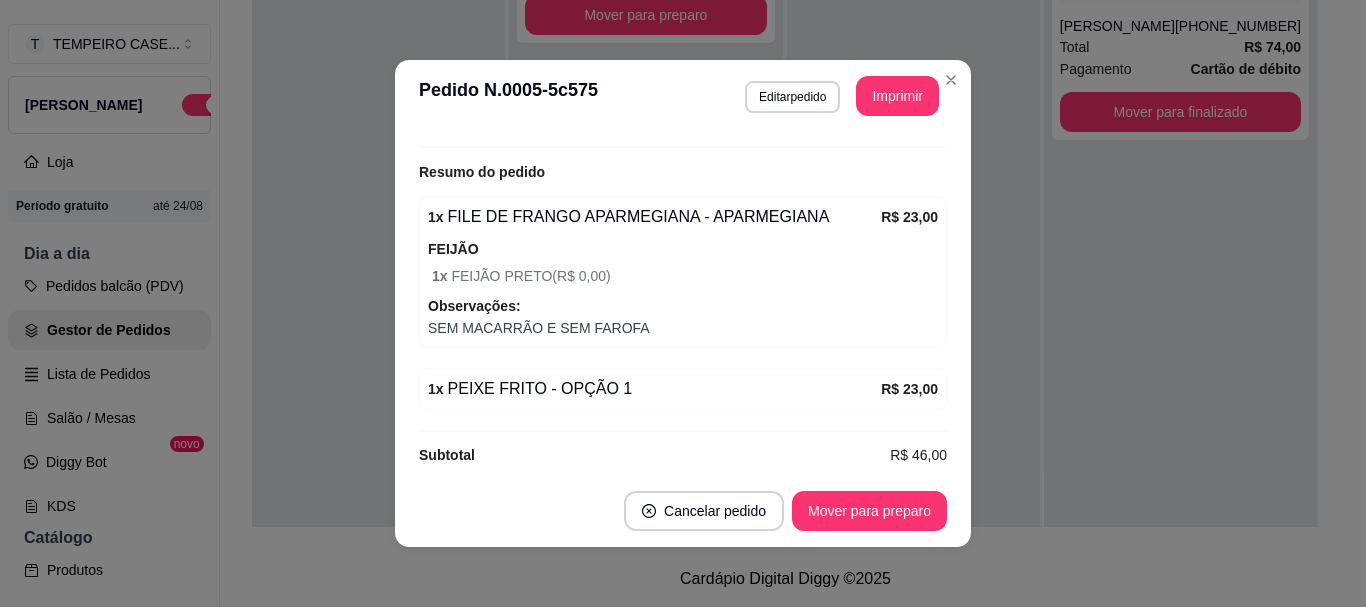 scroll, scrollTop: 562, scrollLeft: 0, axis: vertical 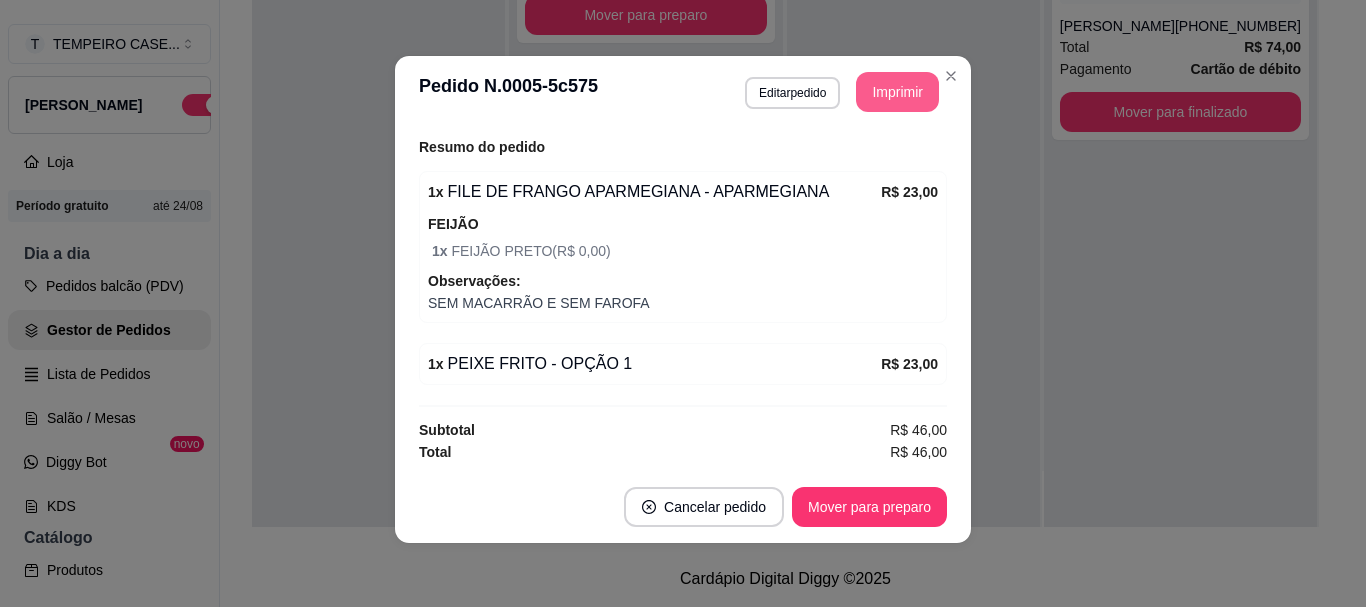 click on "Imprimir" at bounding box center [897, 92] 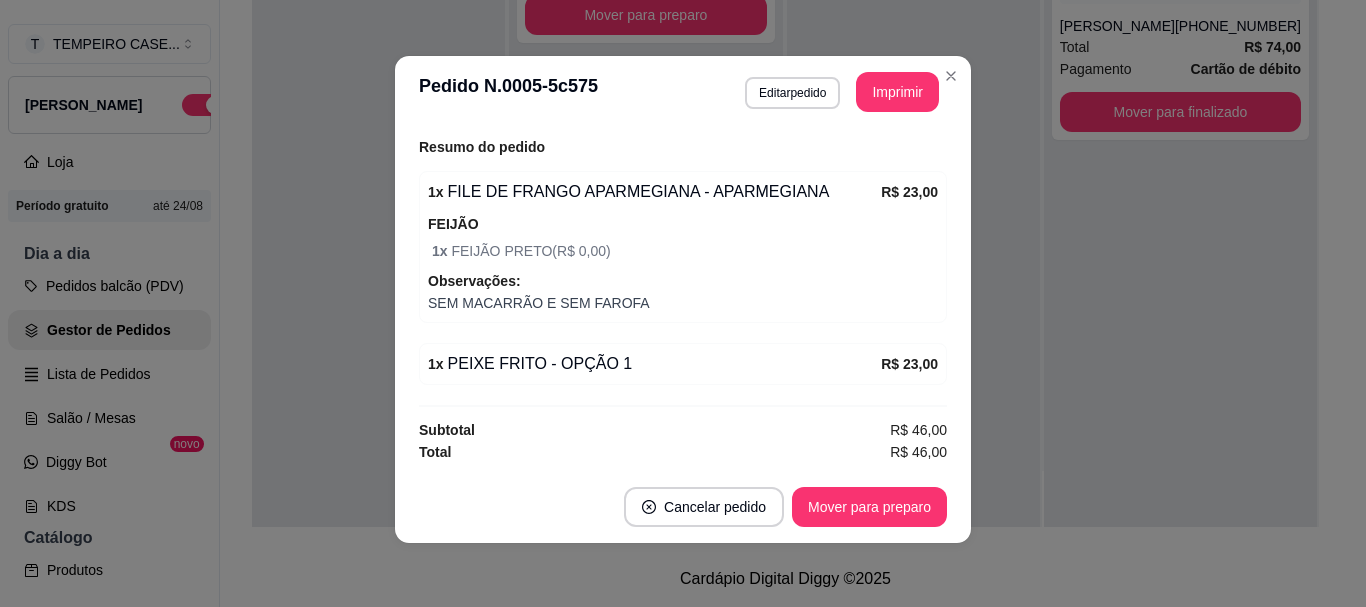 scroll, scrollTop: 0, scrollLeft: 0, axis: both 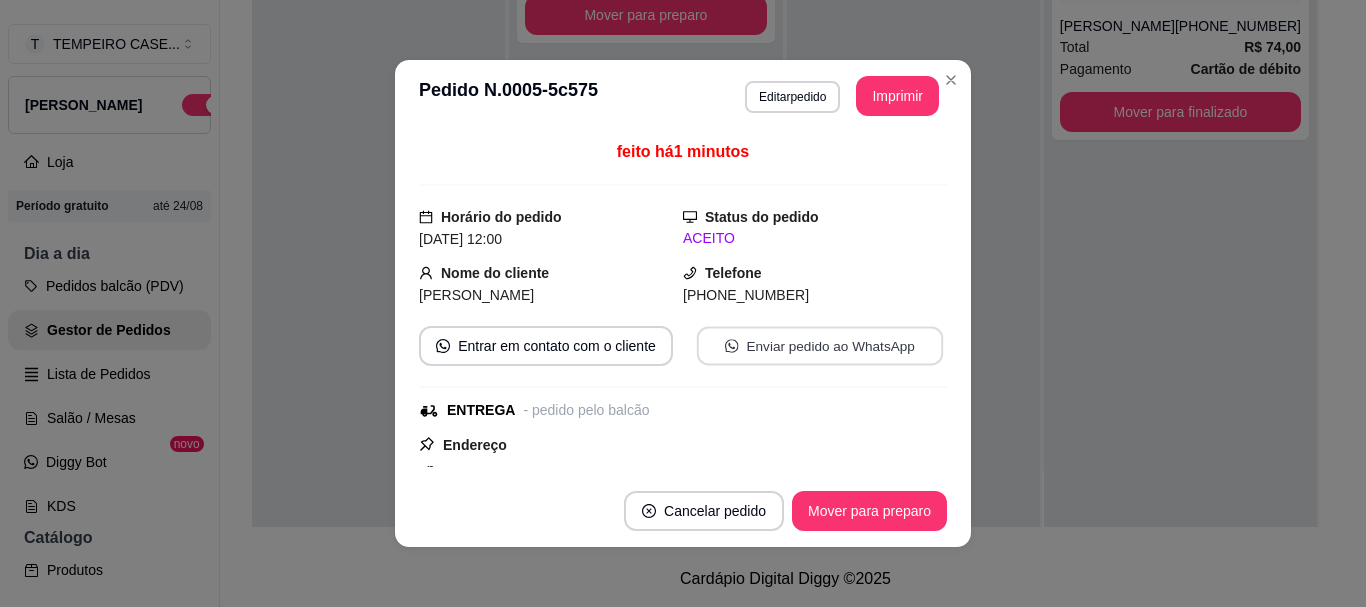 click on "Enviar pedido ao WhatsApp" at bounding box center [820, 346] 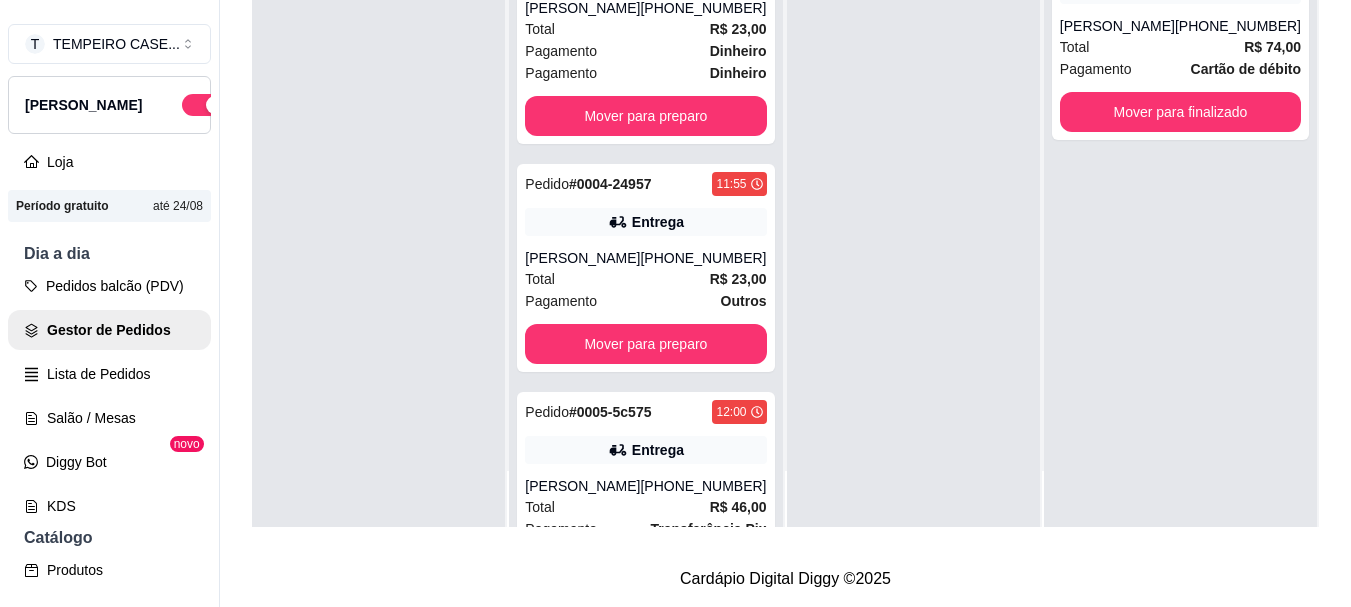 scroll, scrollTop: 0, scrollLeft: 0, axis: both 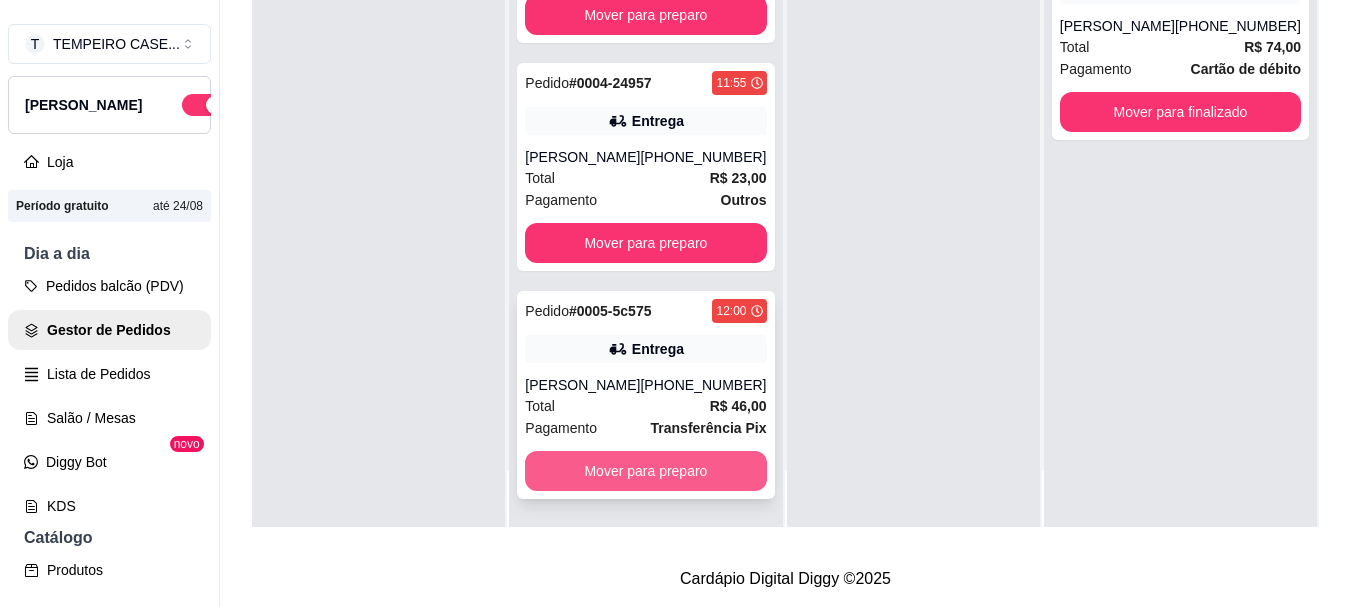 click on "Mover para preparo" at bounding box center [645, 471] 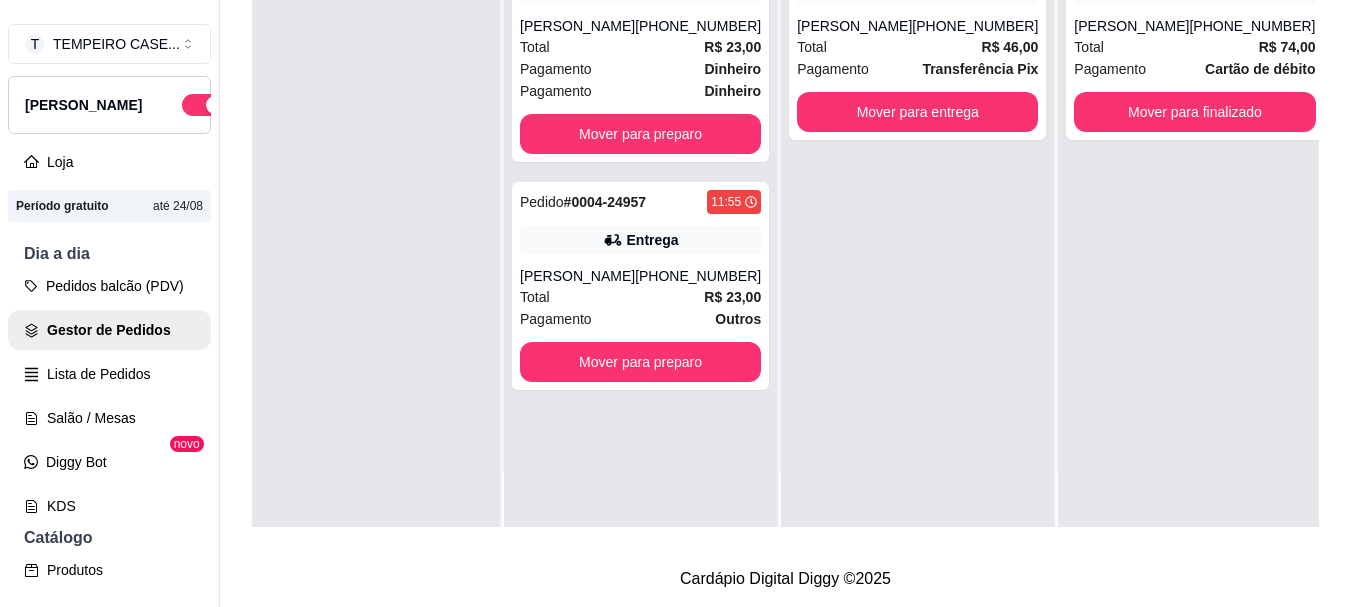 scroll, scrollTop: 0, scrollLeft: 0, axis: both 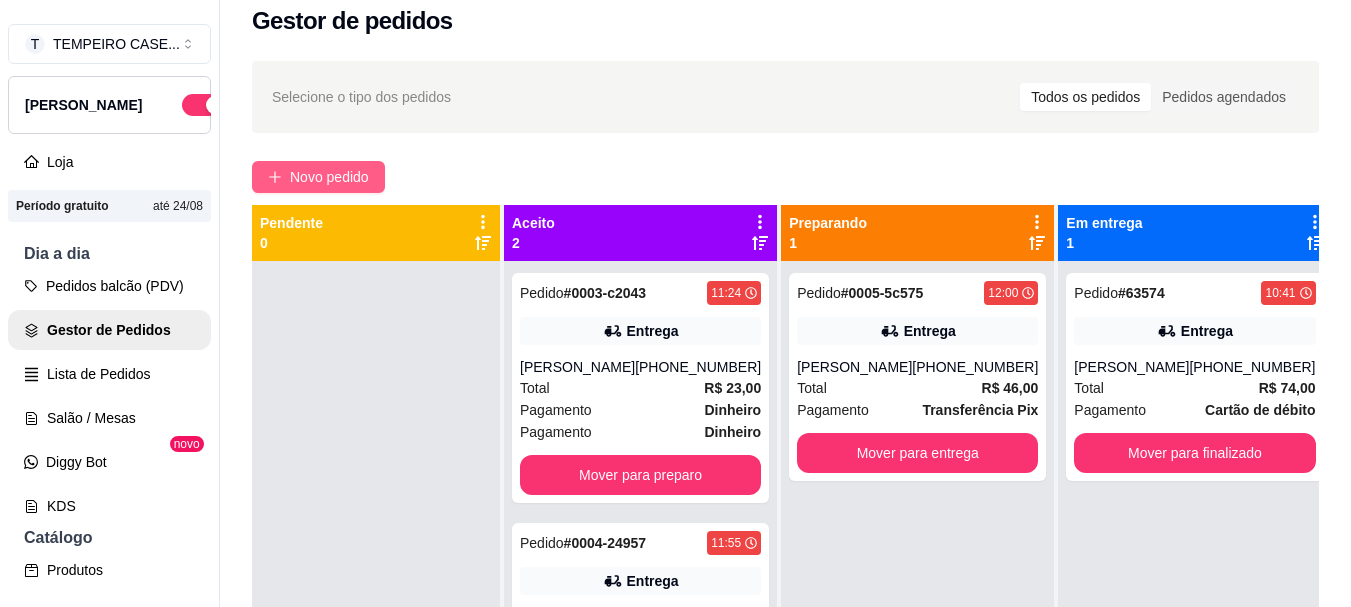 click on "Novo pedido" at bounding box center (318, 177) 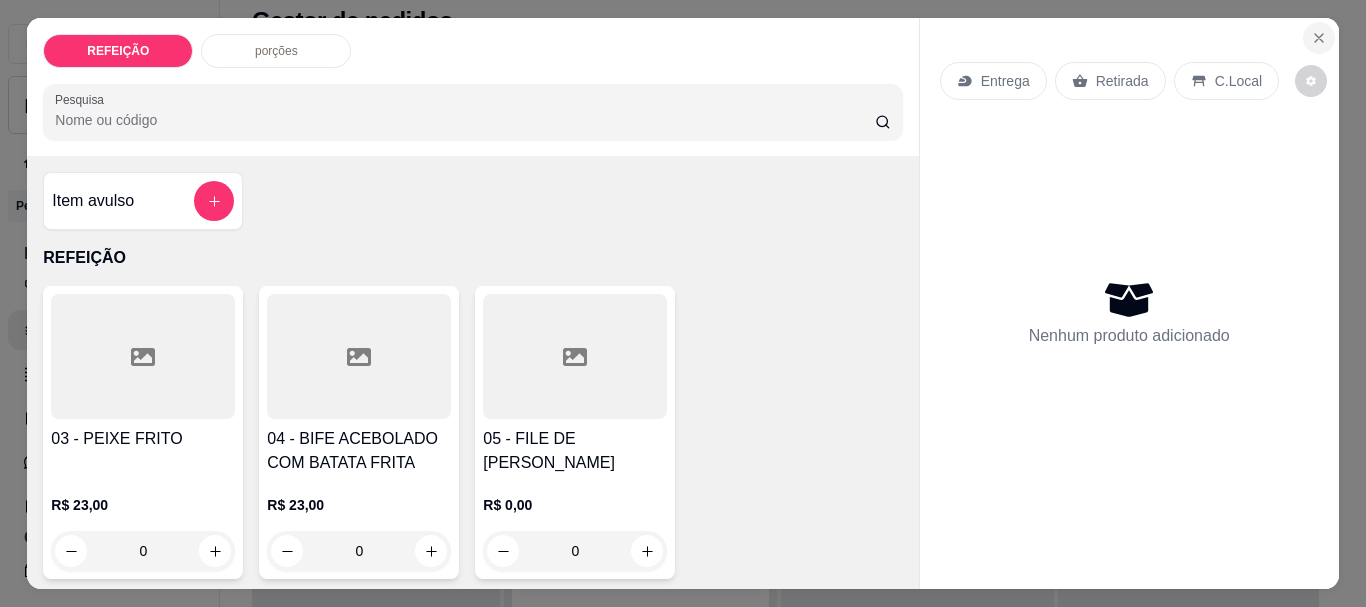 click at bounding box center (1319, 38) 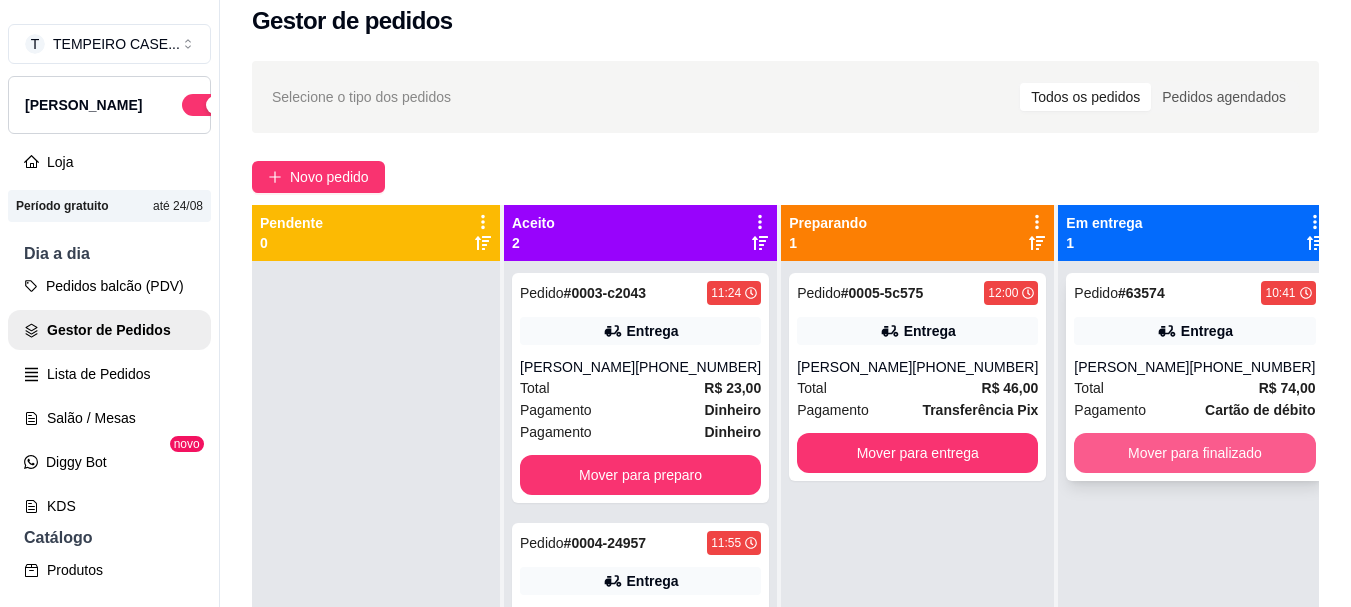 click on "Mover para finalizado" at bounding box center [1194, 453] 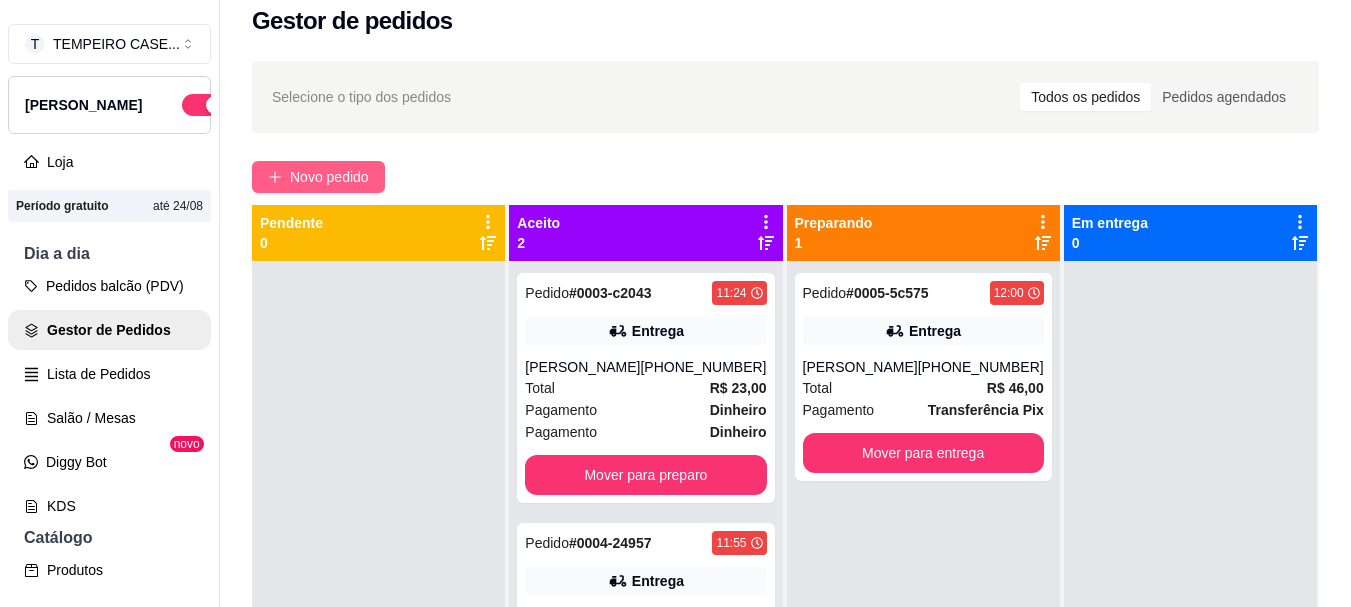 click on "Novo pedido" at bounding box center (329, 177) 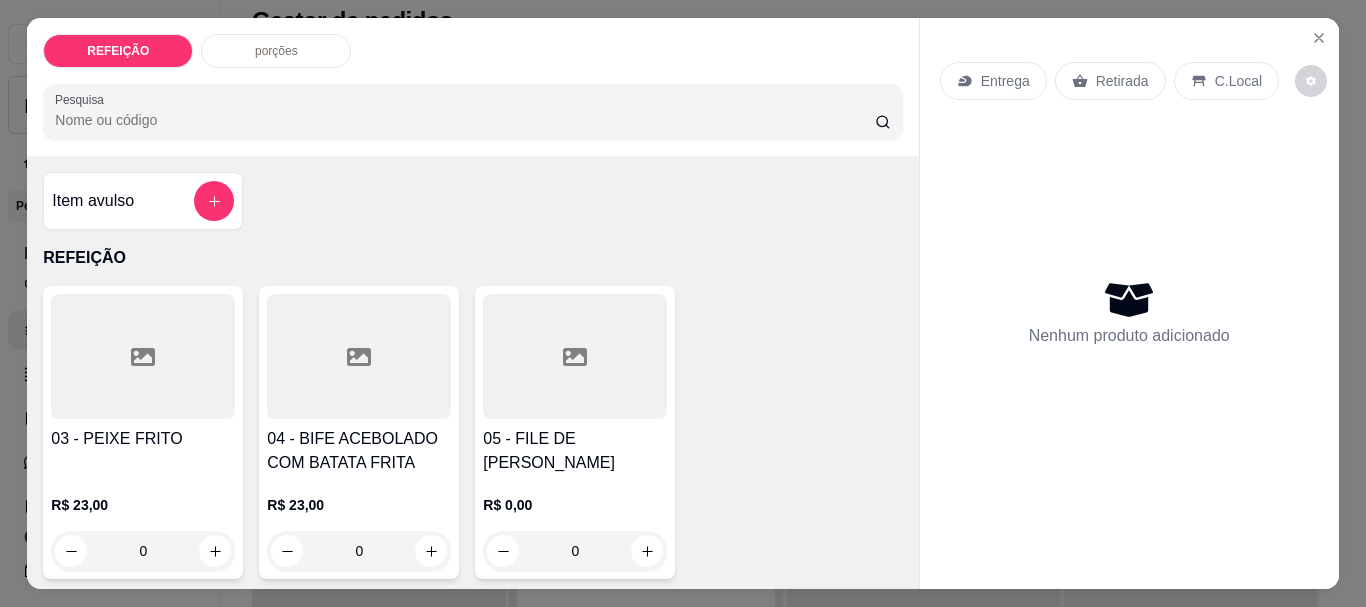 click on "R$ 23,00 0" at bounding box center (359, 523) 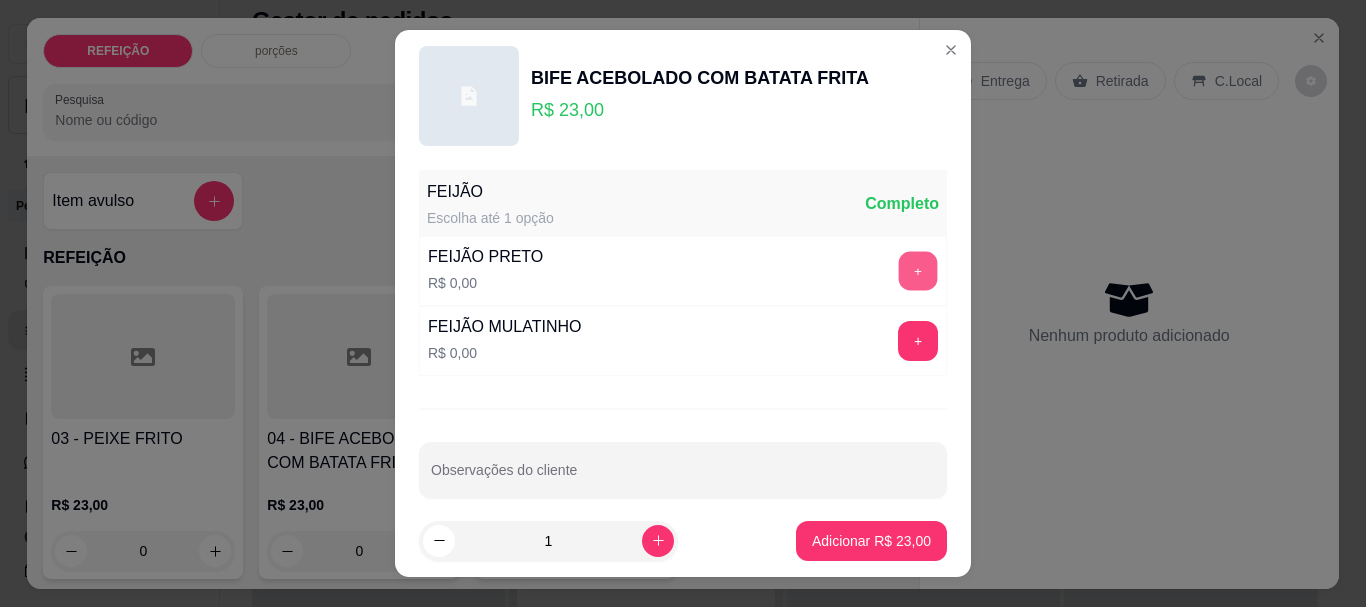 click on "+" at bounding box center (918, 271) 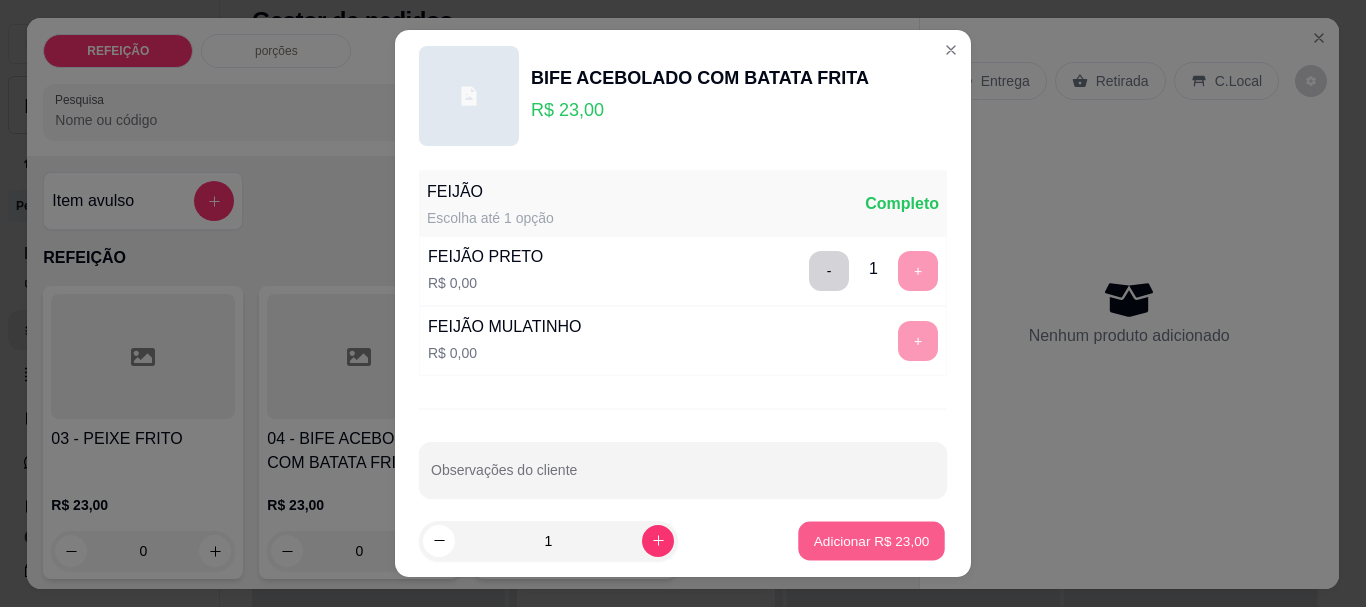 click on "Adicionar   R$ 23,00" at bounding box center (872, 540) 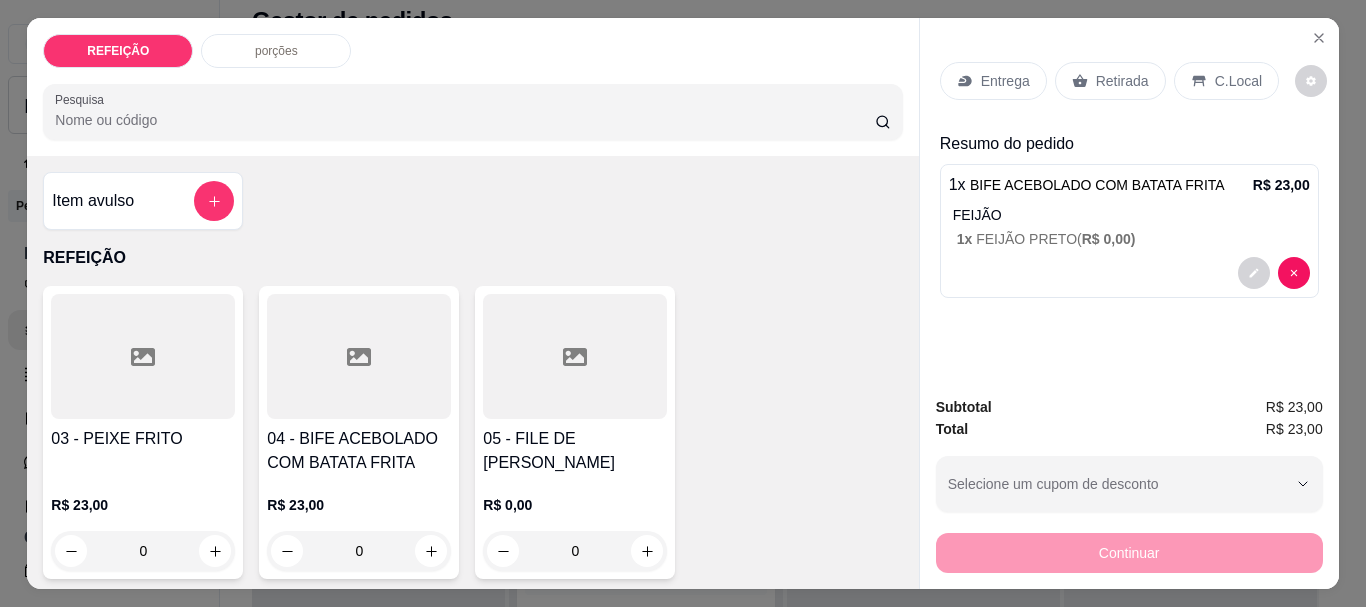 click on "Entrega" at bounding box center (1005, 81) 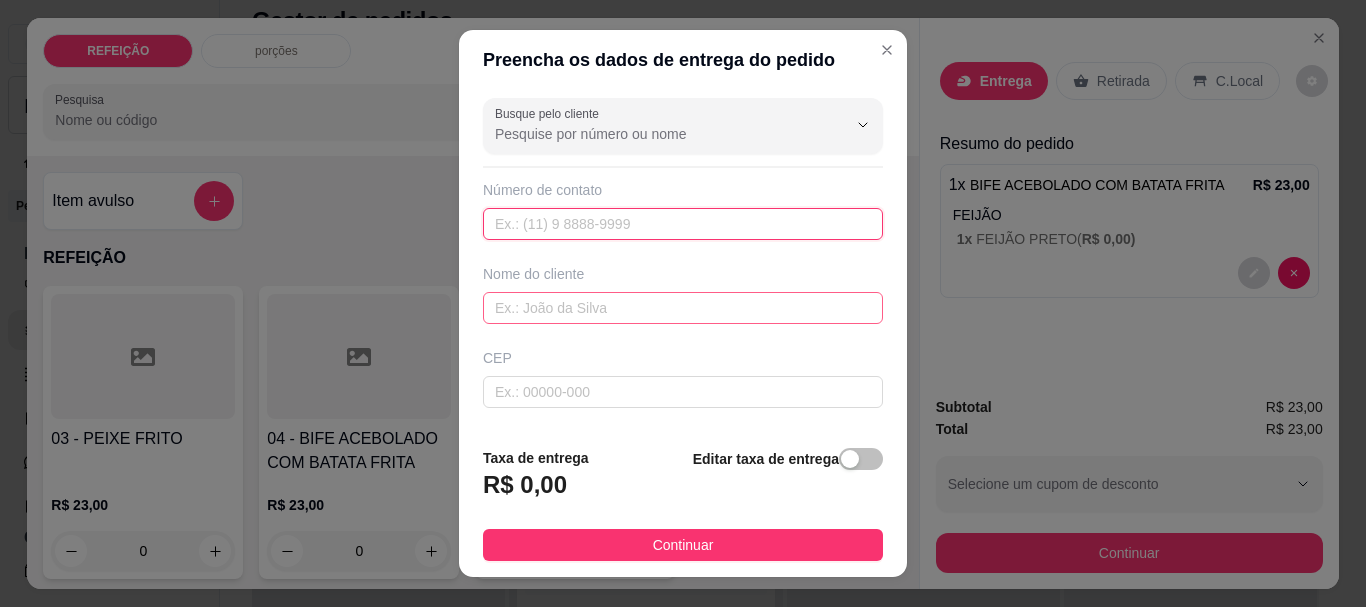 click at bounding box center (683, 224) 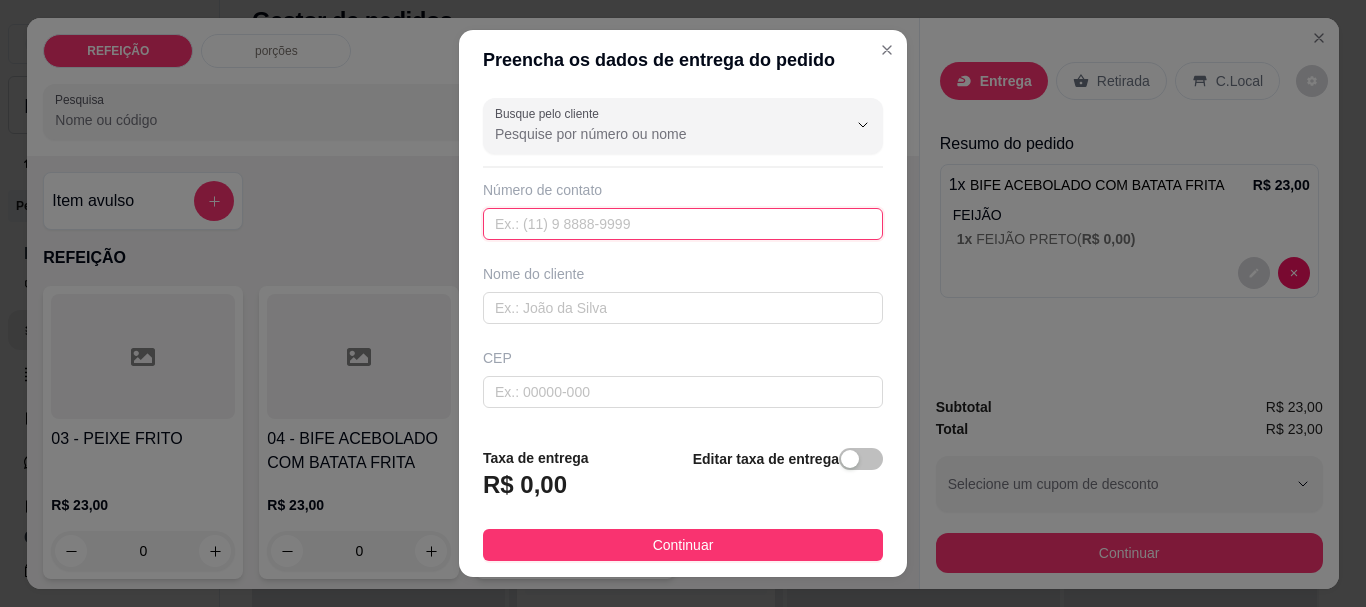 paste on "[PHONE_NUMBER]" 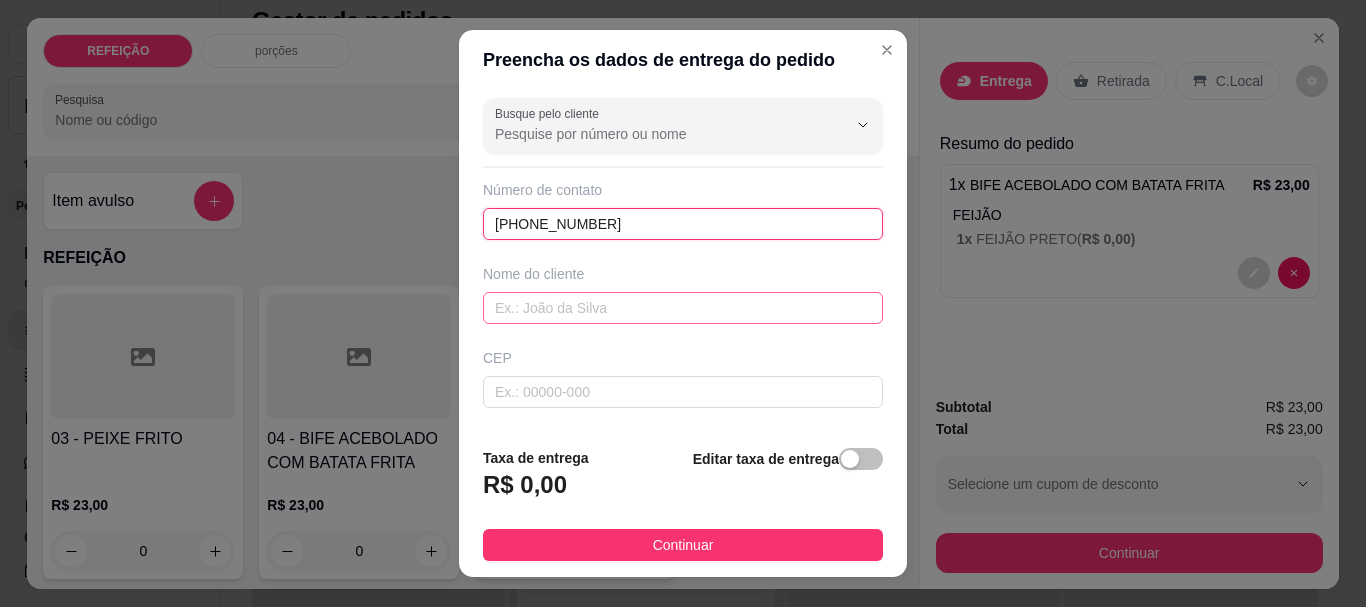 type on "[PHONE_NUMBER]" 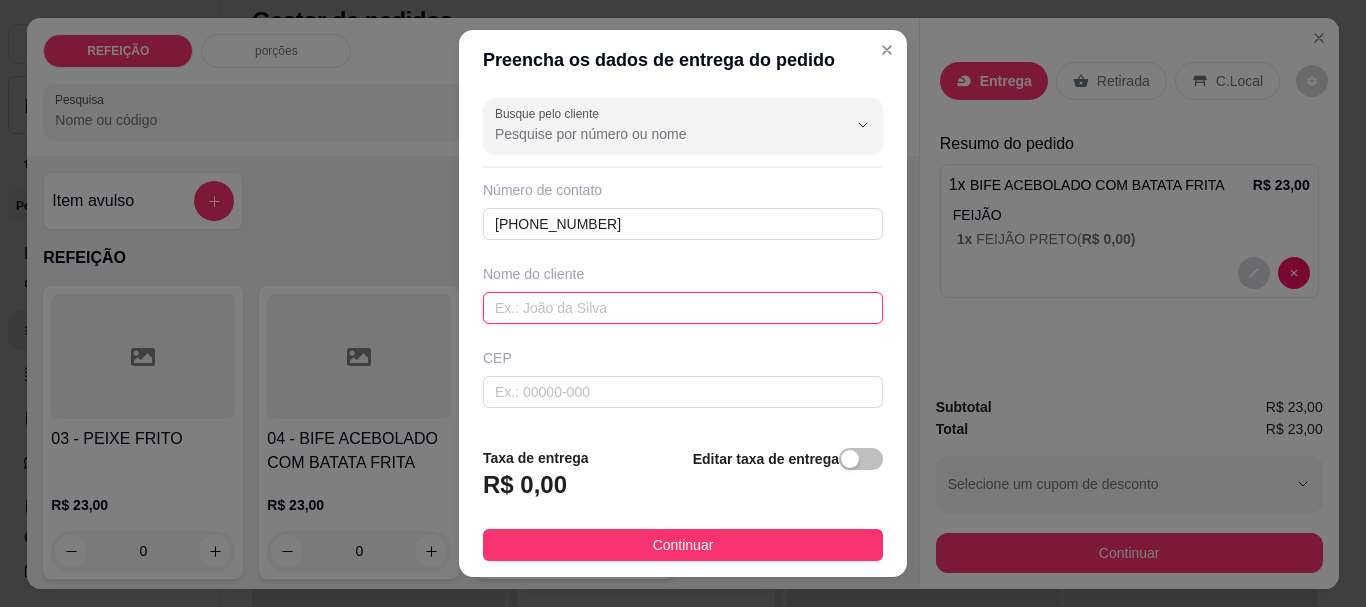 click at bounding box center [683, 308] 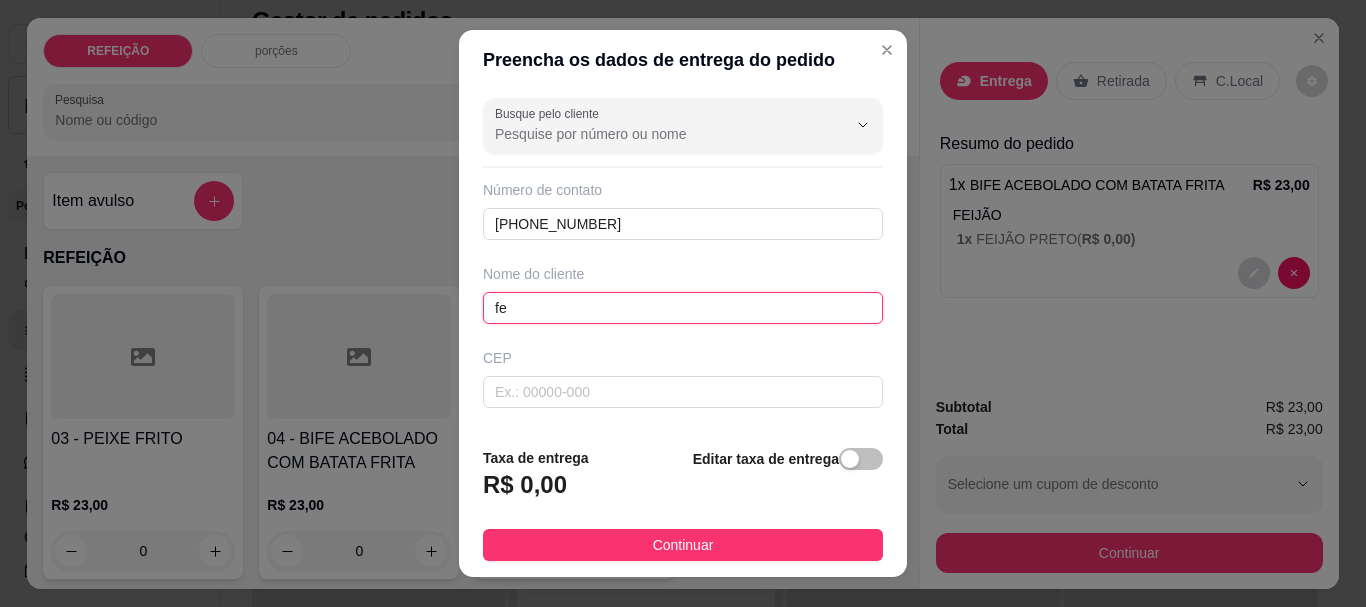 type on "f" 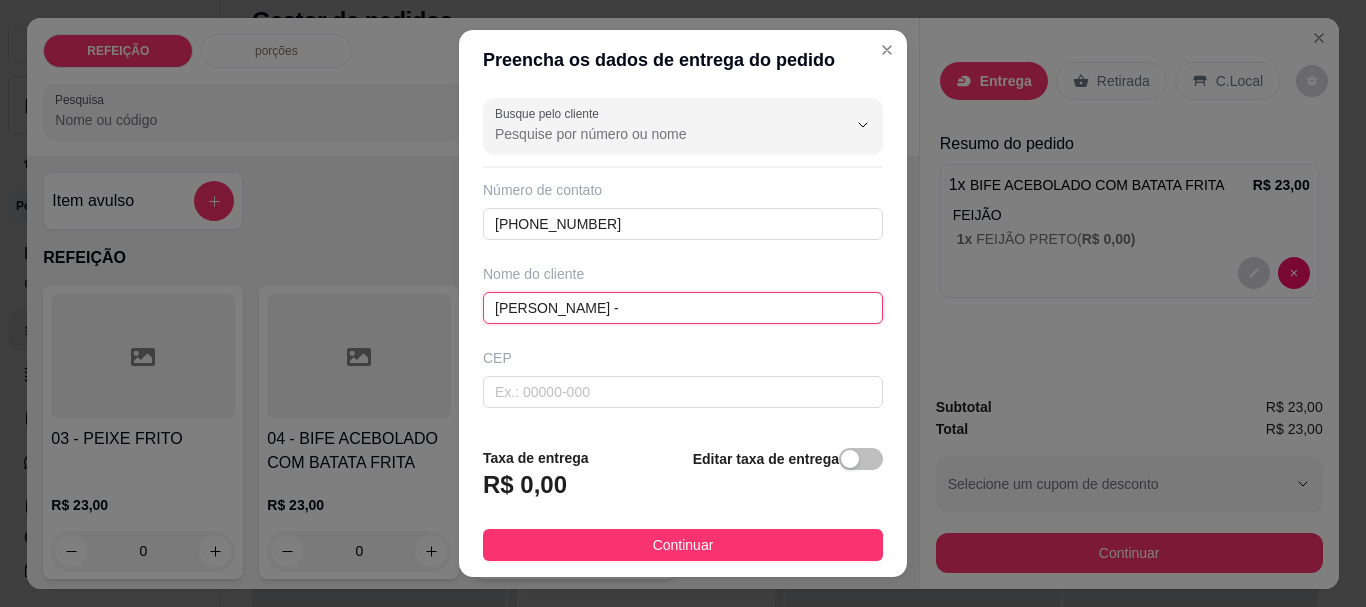 click on "FELIPE -" at bounding box center (683, 308) 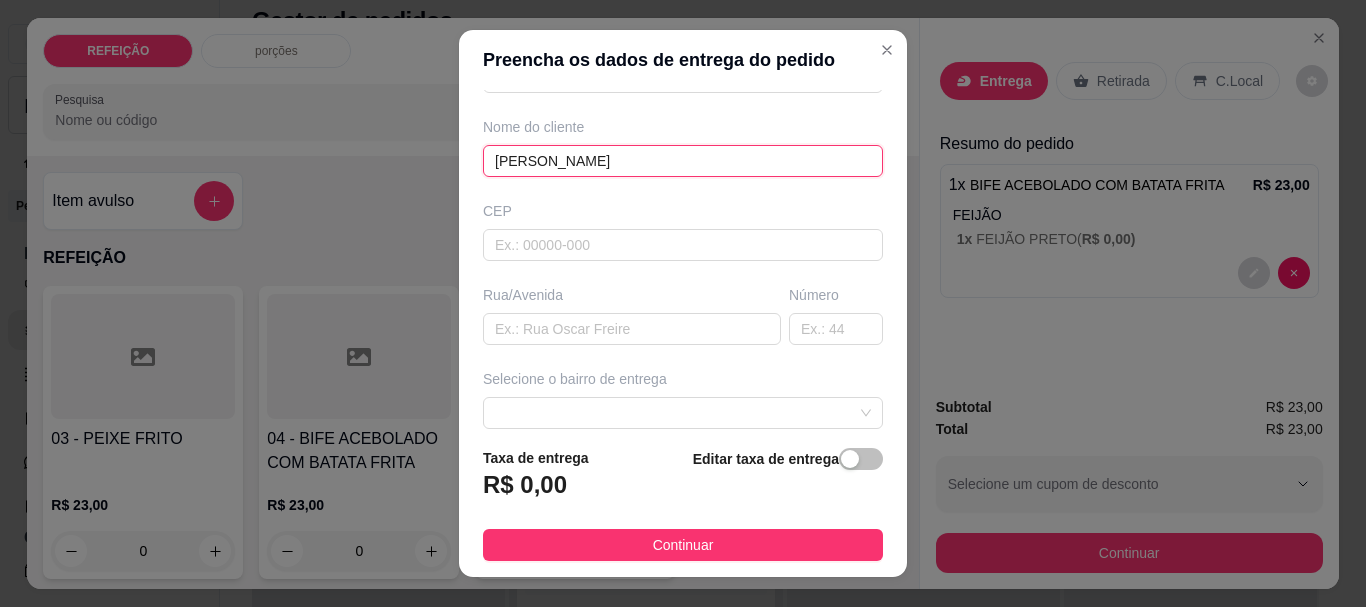 scroll, scrollTop: 200, scrollLeft: 0, axis: vertical 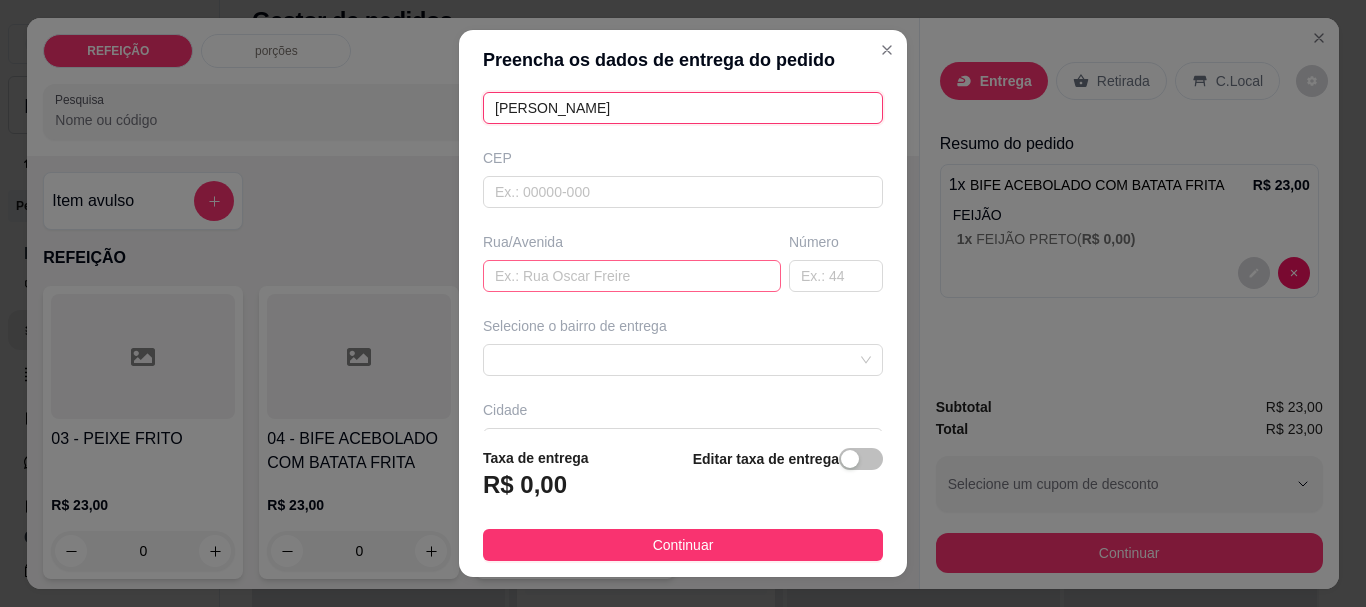 type on "[PERSON_NAME]" 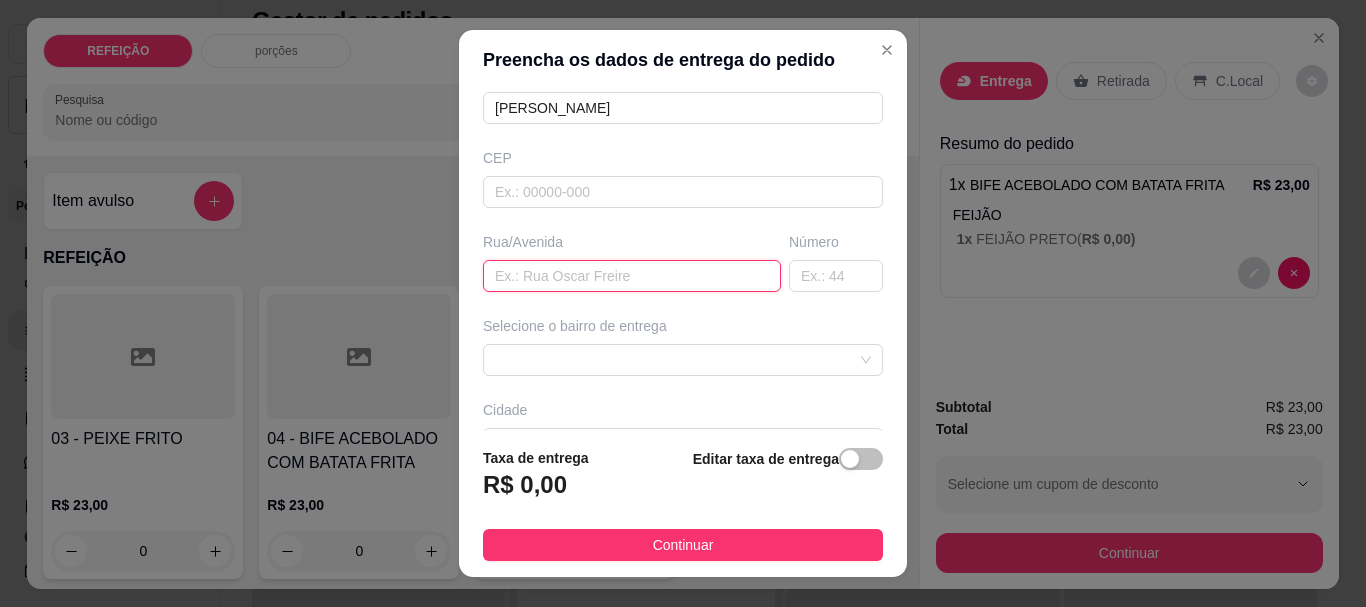 click at bounding box center (632, 276) 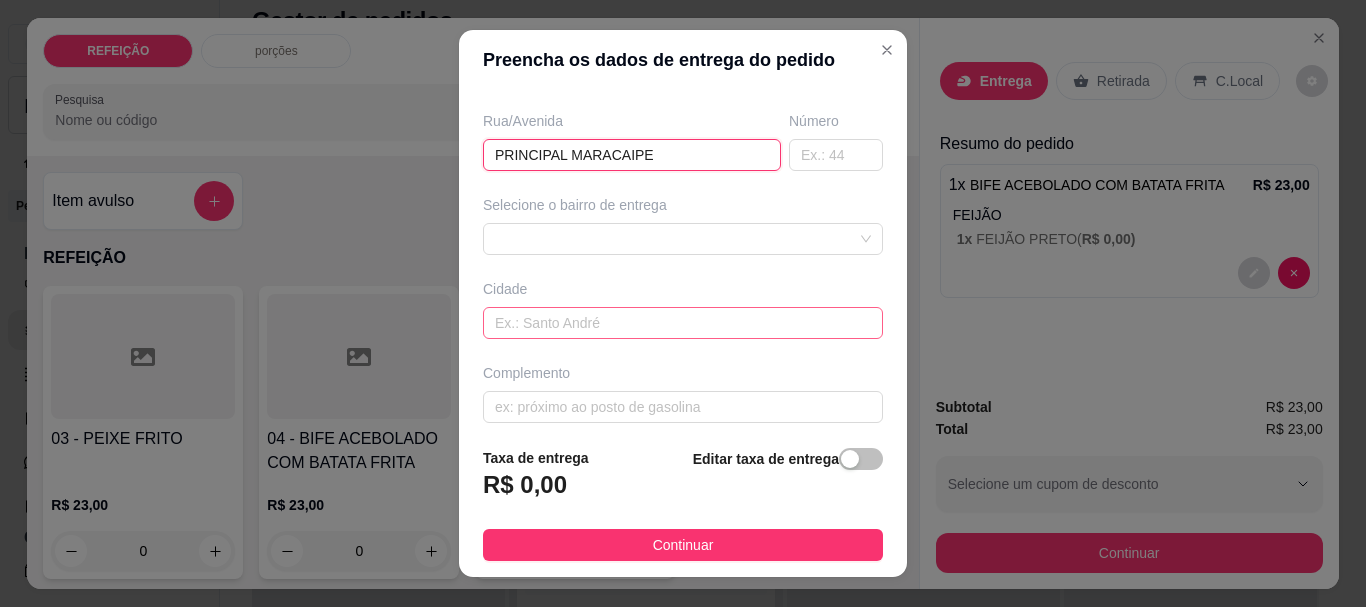 scroll, scrollTop: 333, scrollLeft: 0, axis: vertical 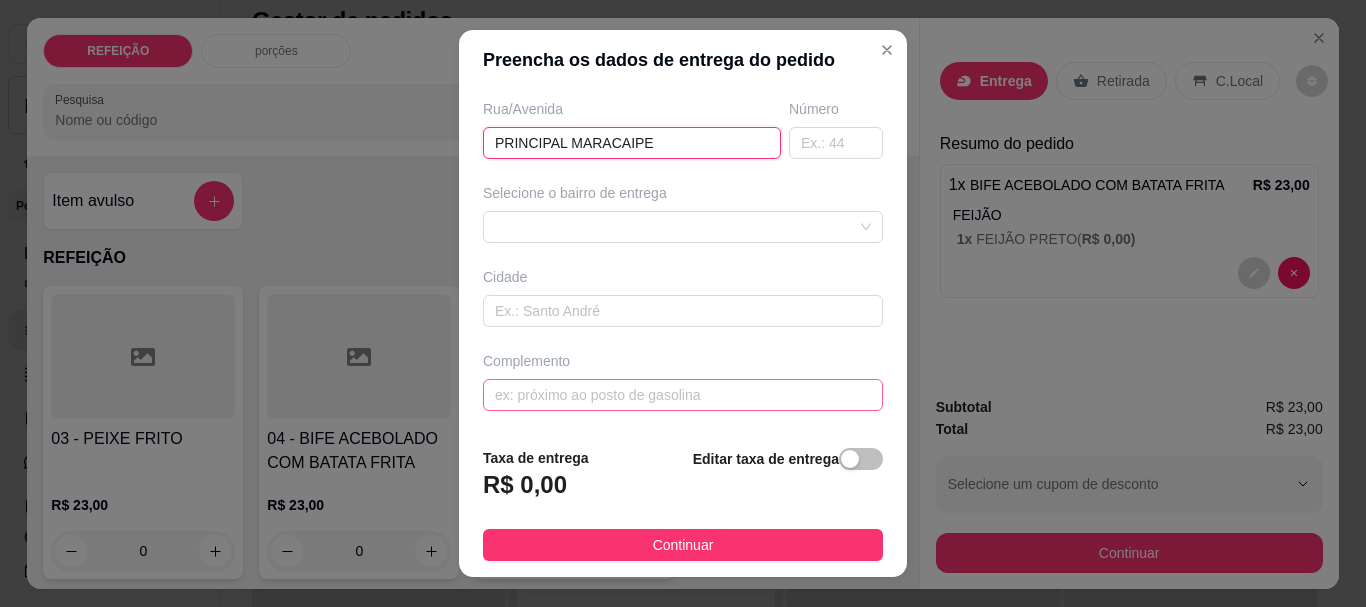 type on "PRINCIPAL MARACAIPE" 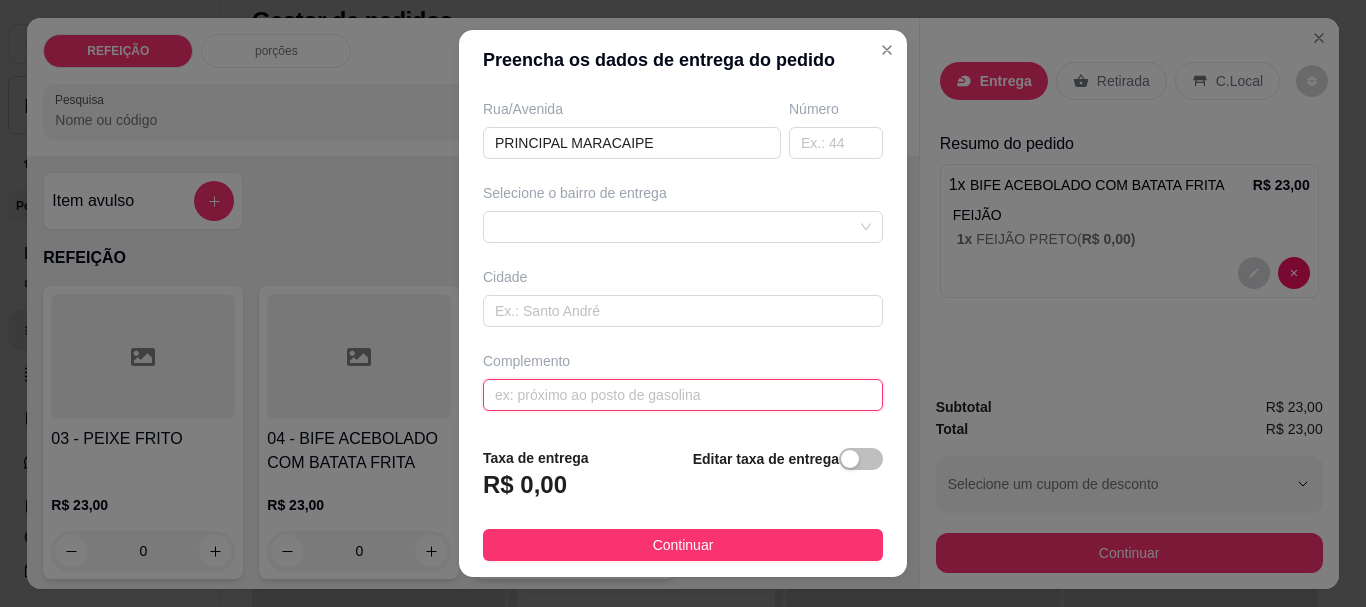 click at bounding box center [683, 395] 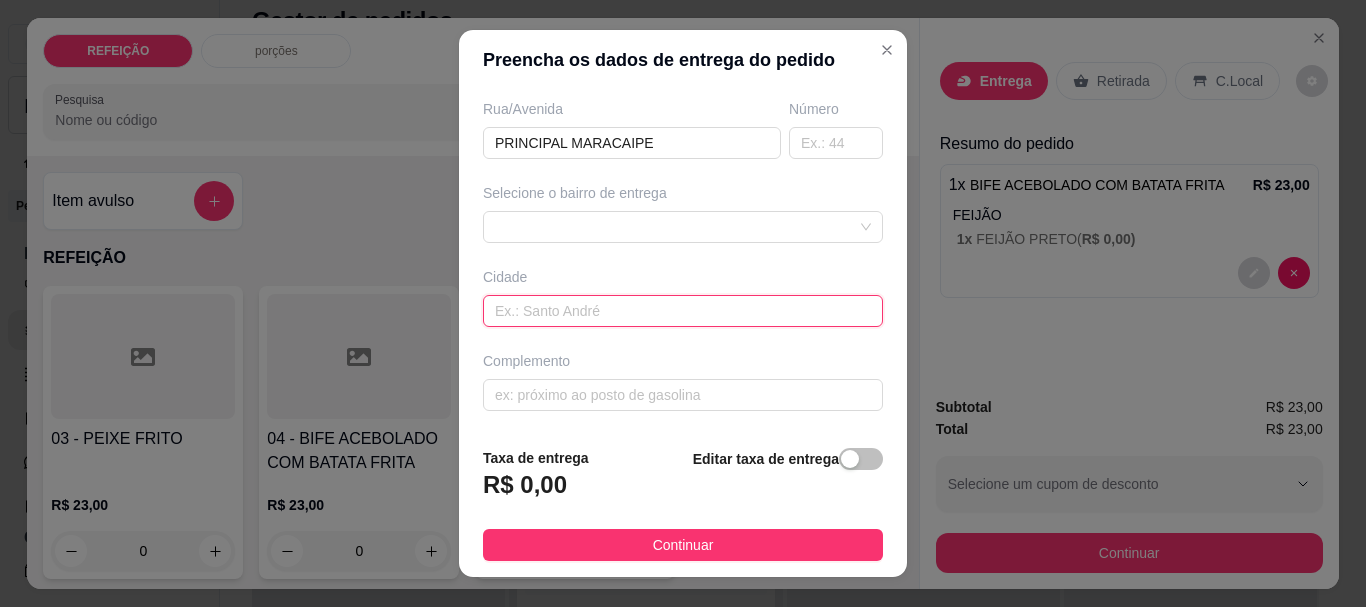 click at bounding box center (683, 311) 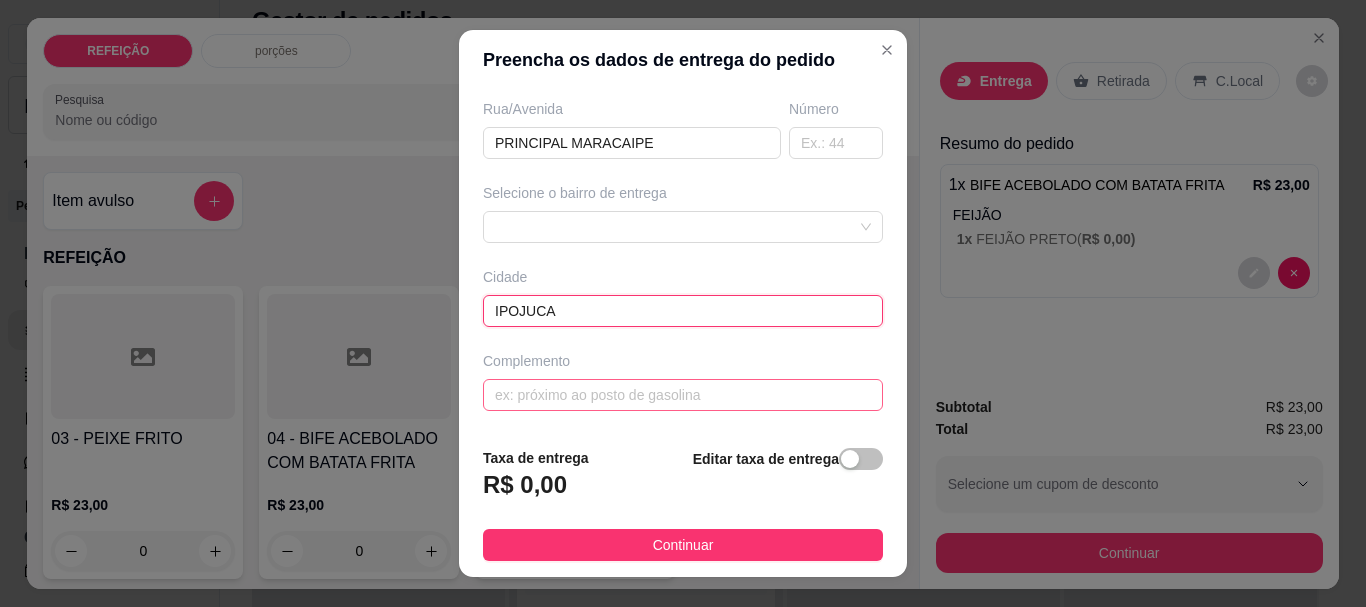 type on "IPOJUCA" 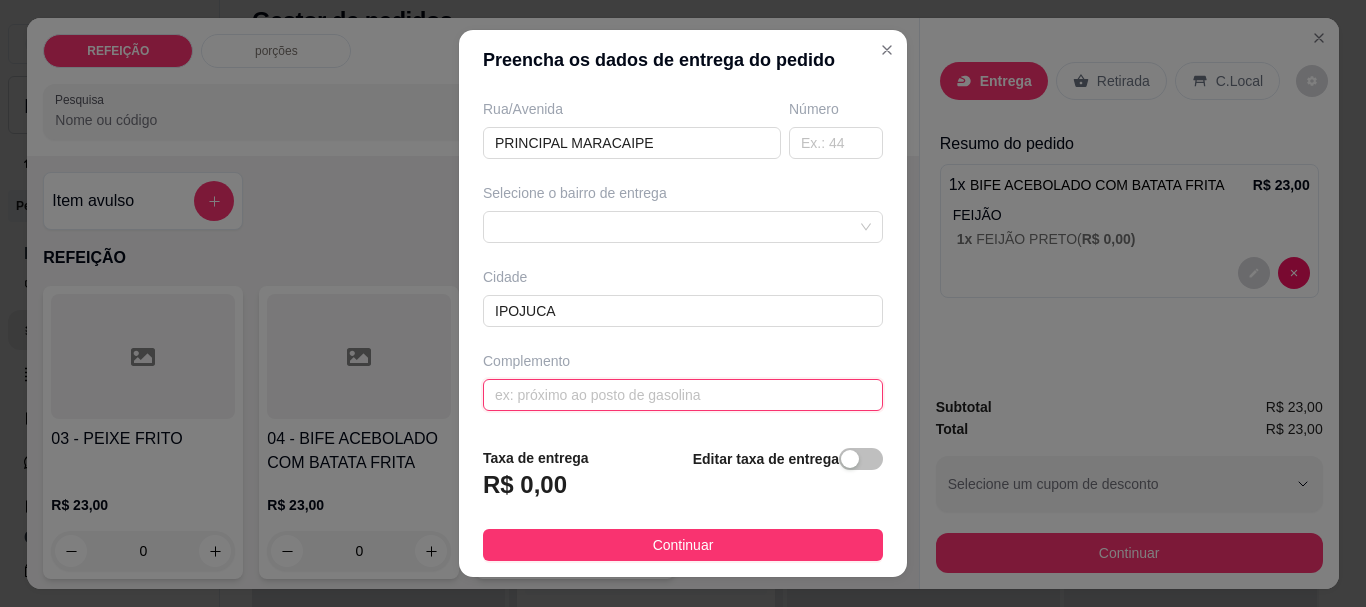click at bounding box center (683, 395) 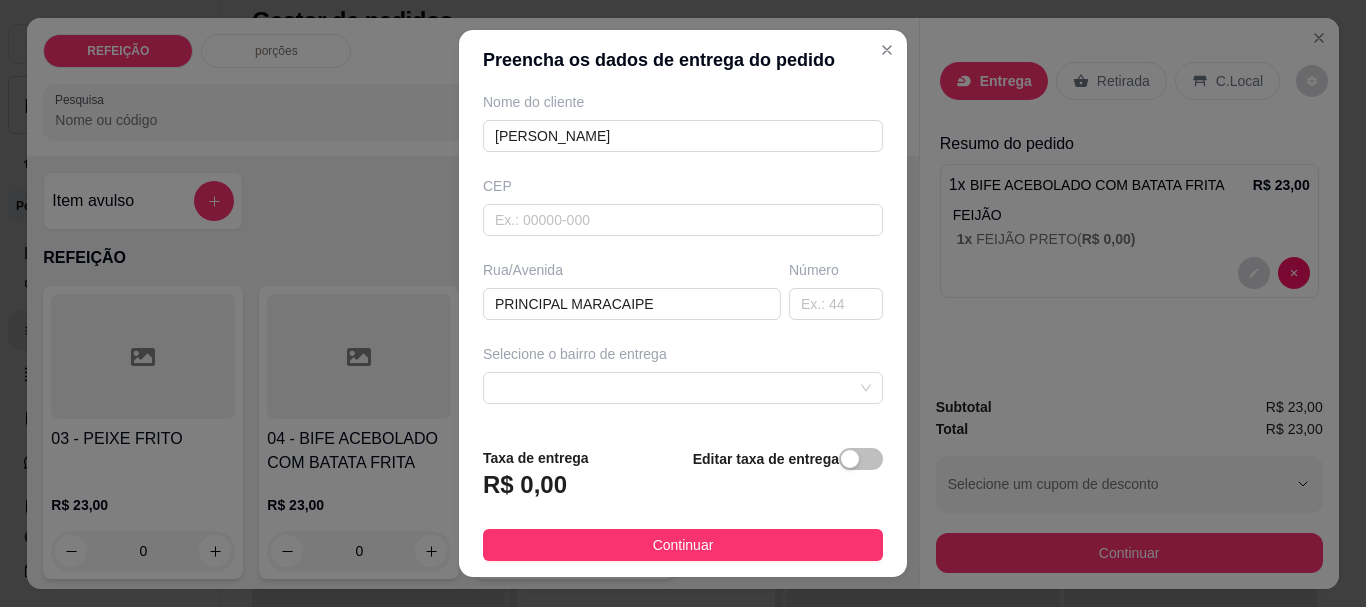 scroll, scrollTop: 233, scrollLeft: 0, axis: vertical 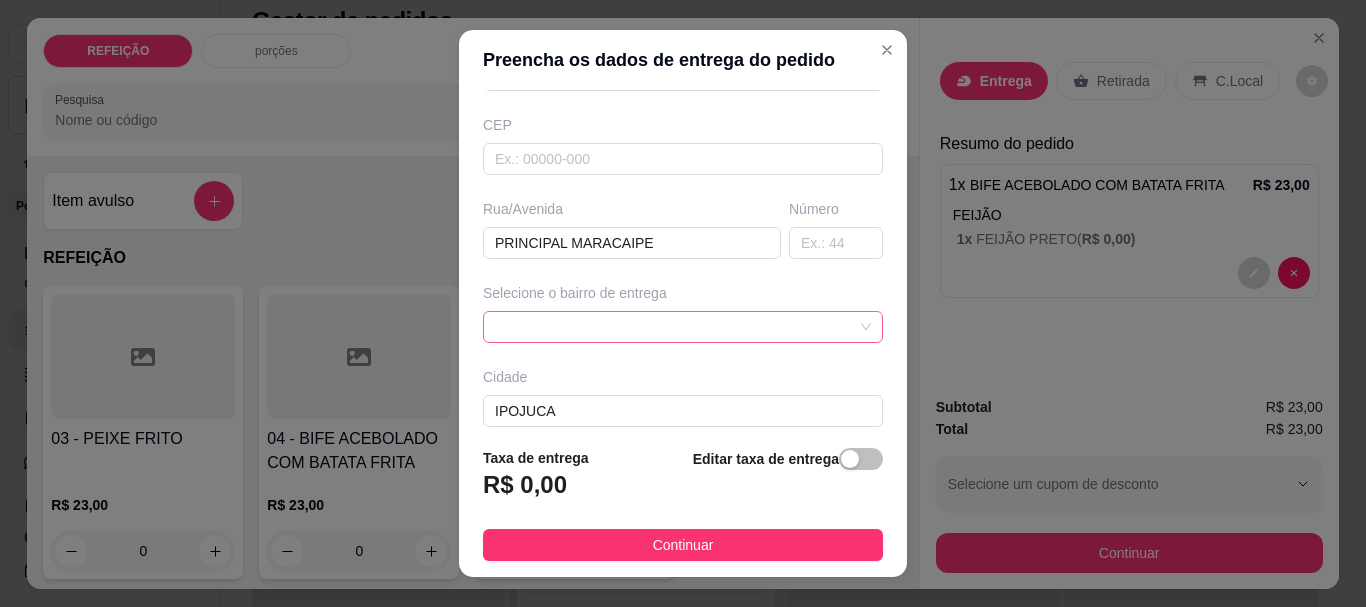 click at bounding box center [683, 327] 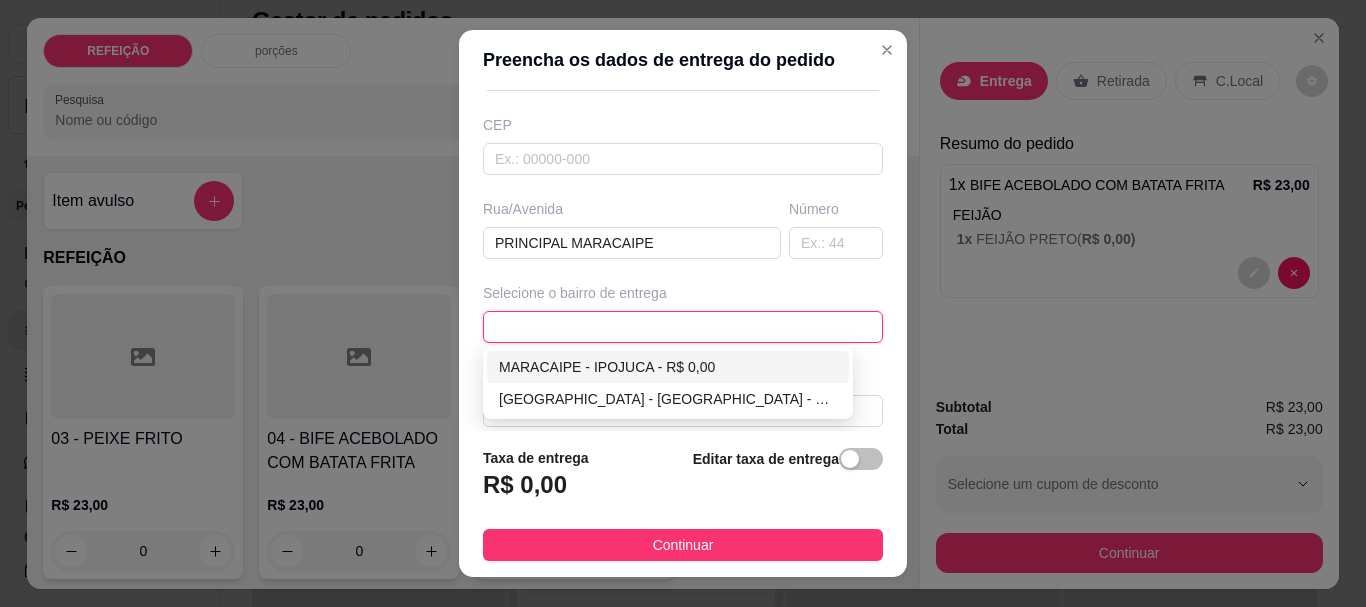 click on "MARACAIPE - IPOJUCA -  R$ 0,00" at bounding box center (668, 367) 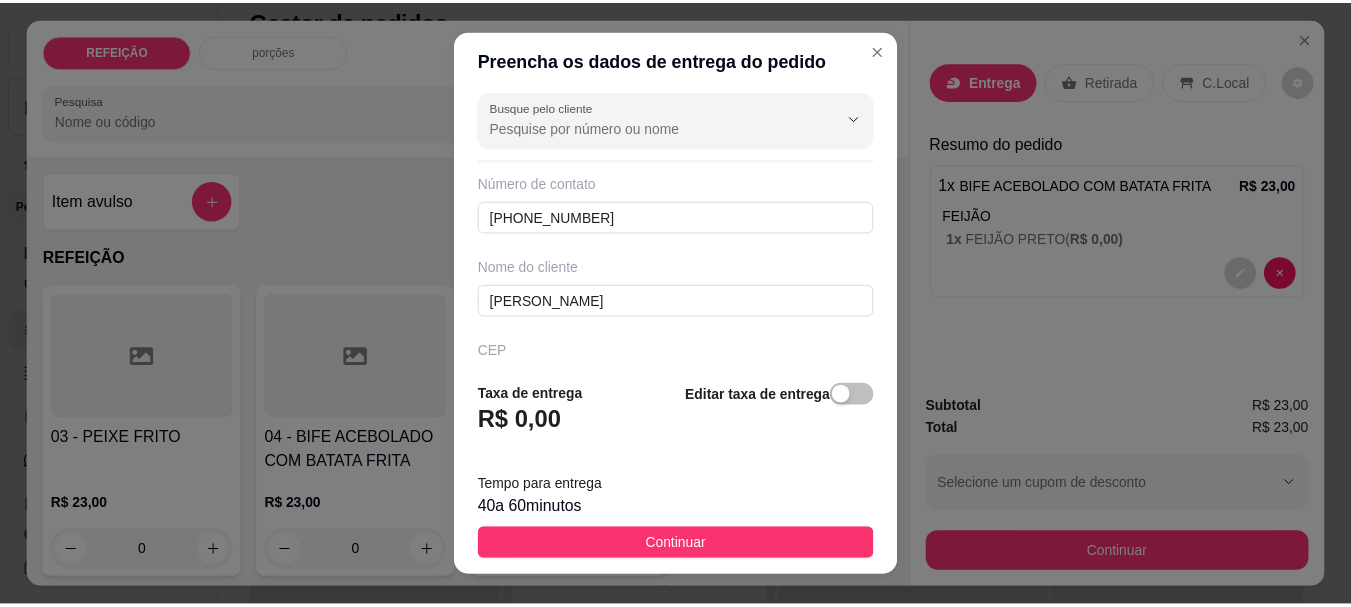 scroll, scrollTop: 0, scrollLeft: 0, axis: both 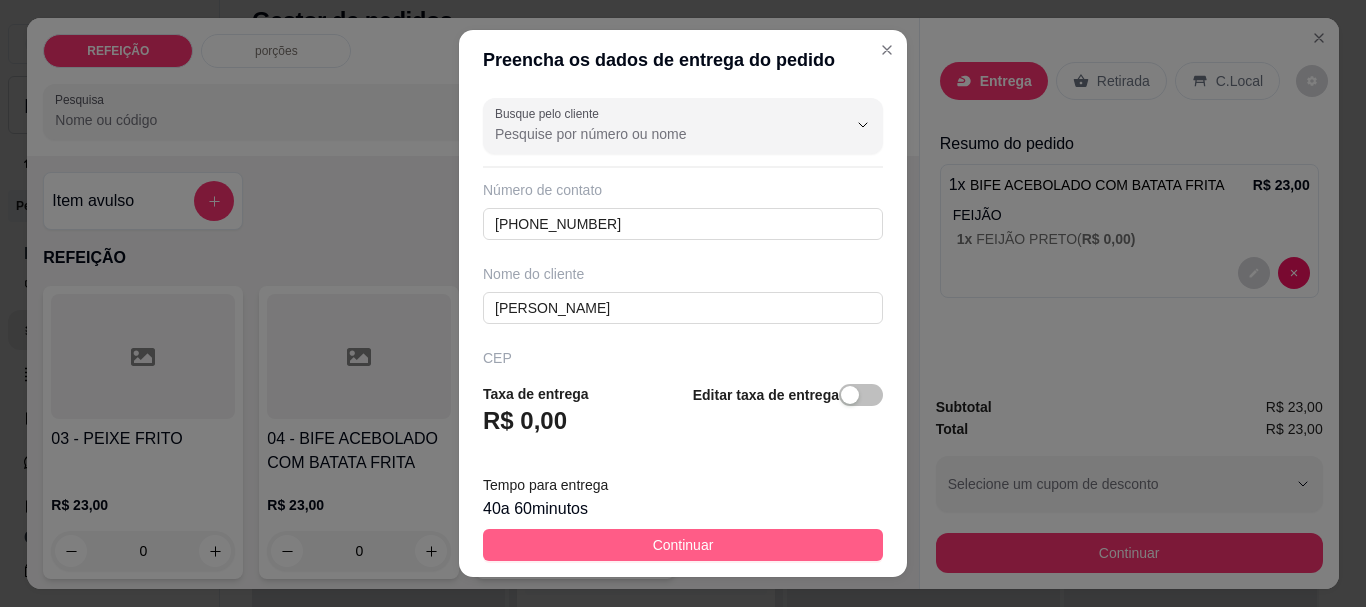 click on "Continuar" at bounding box center [683, 545] 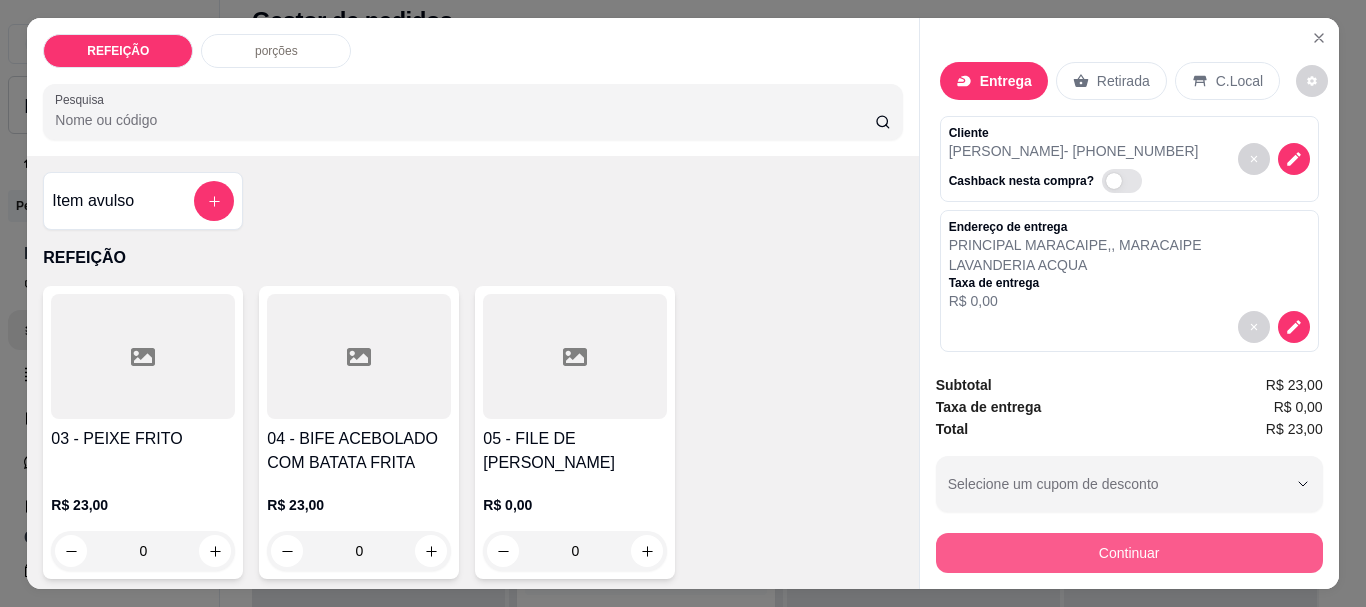 click on "Continuar" at bounding box center (1129, 553) 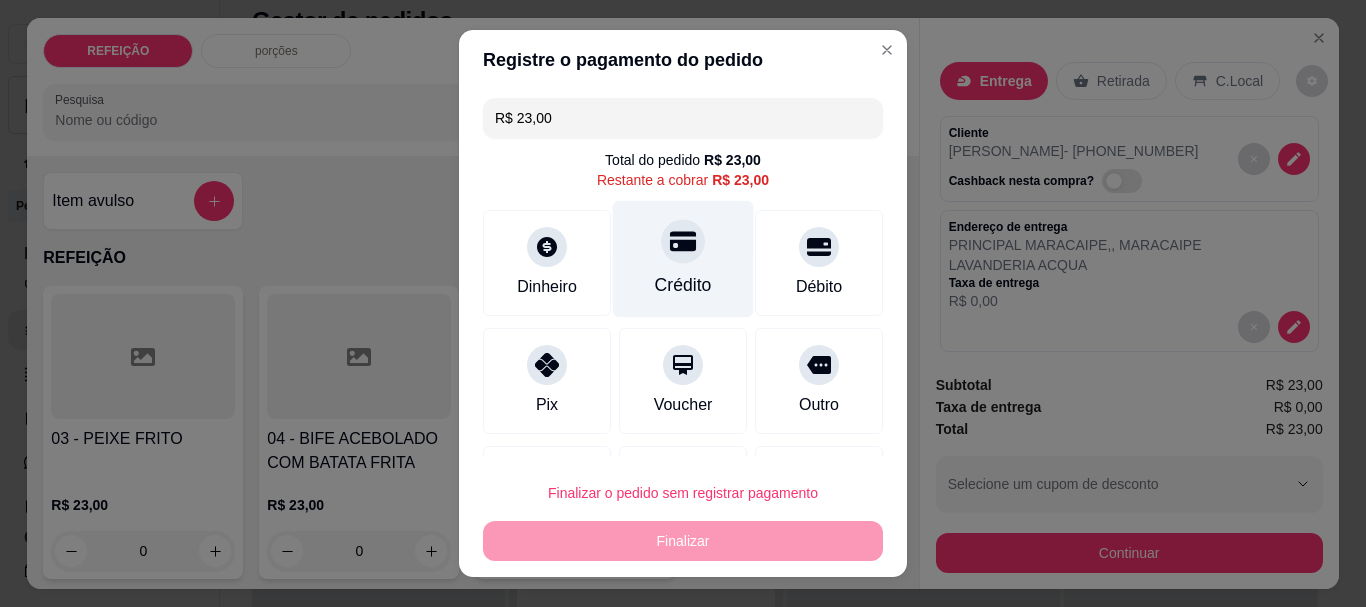 click on "Crédito" at bounding box center (683, 259) 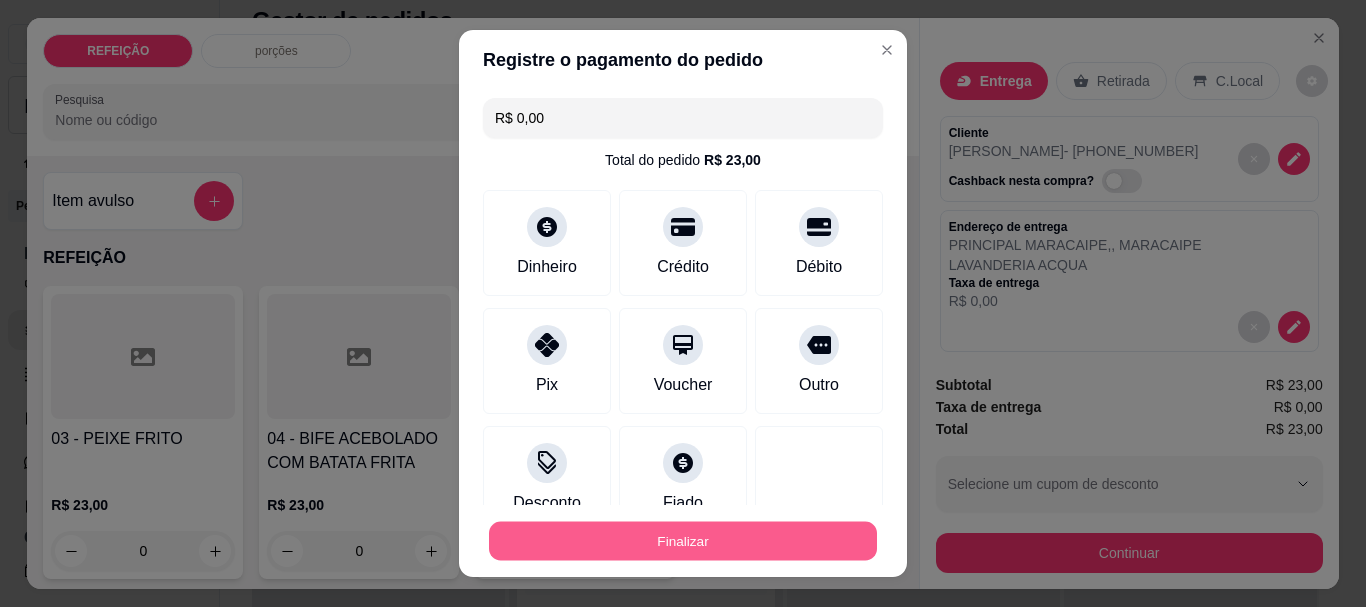 click on "Finalizar" at bounding box center [683, 540] 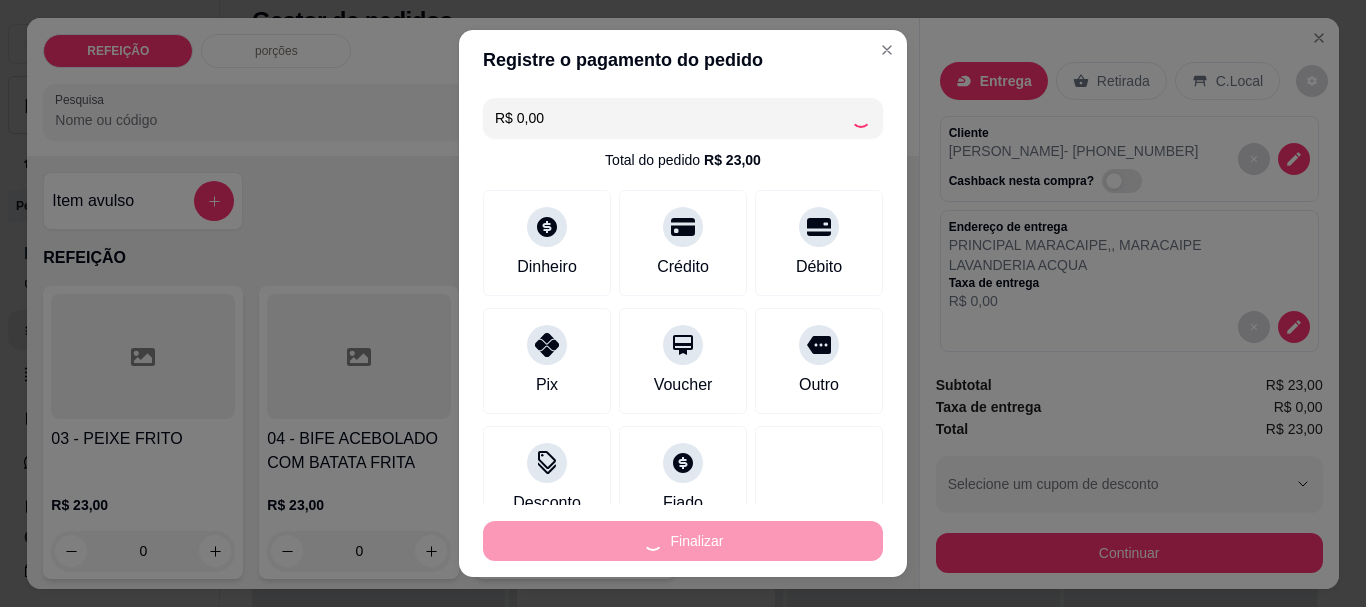 type on "-R$ 23,00" 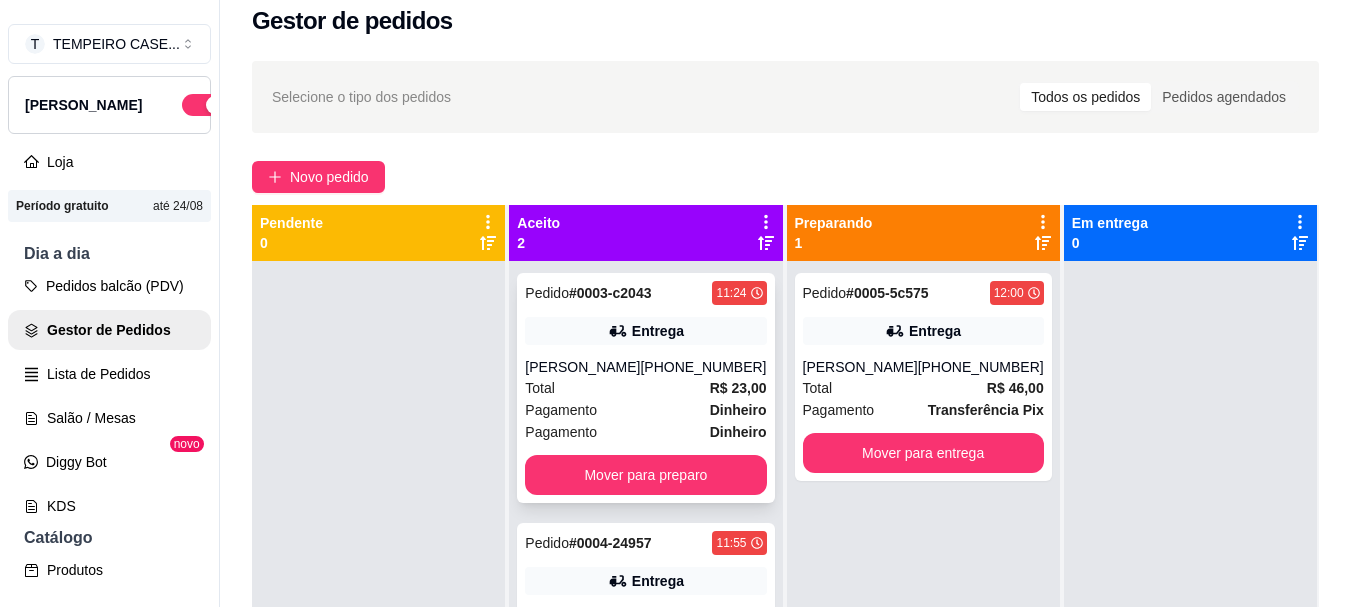 scroll, scrollTop: 56, scrollLeft: 0, axis: vertical 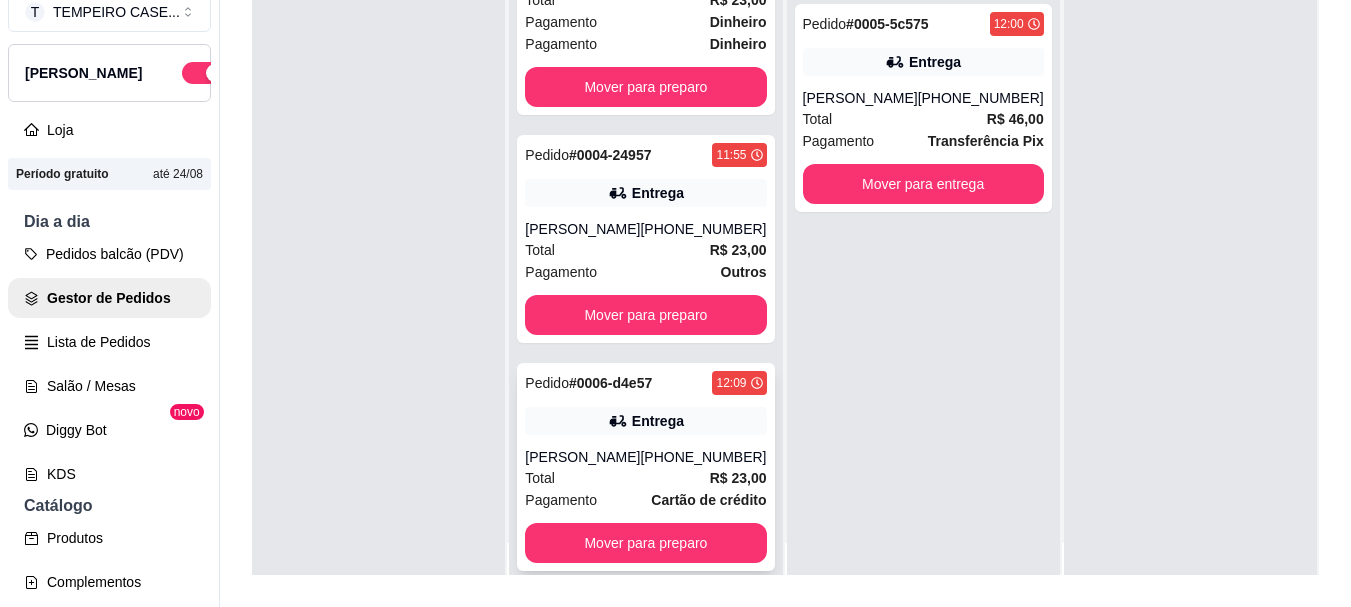 click on "[PERSON_NAME]" at bounding box center (582, 457) 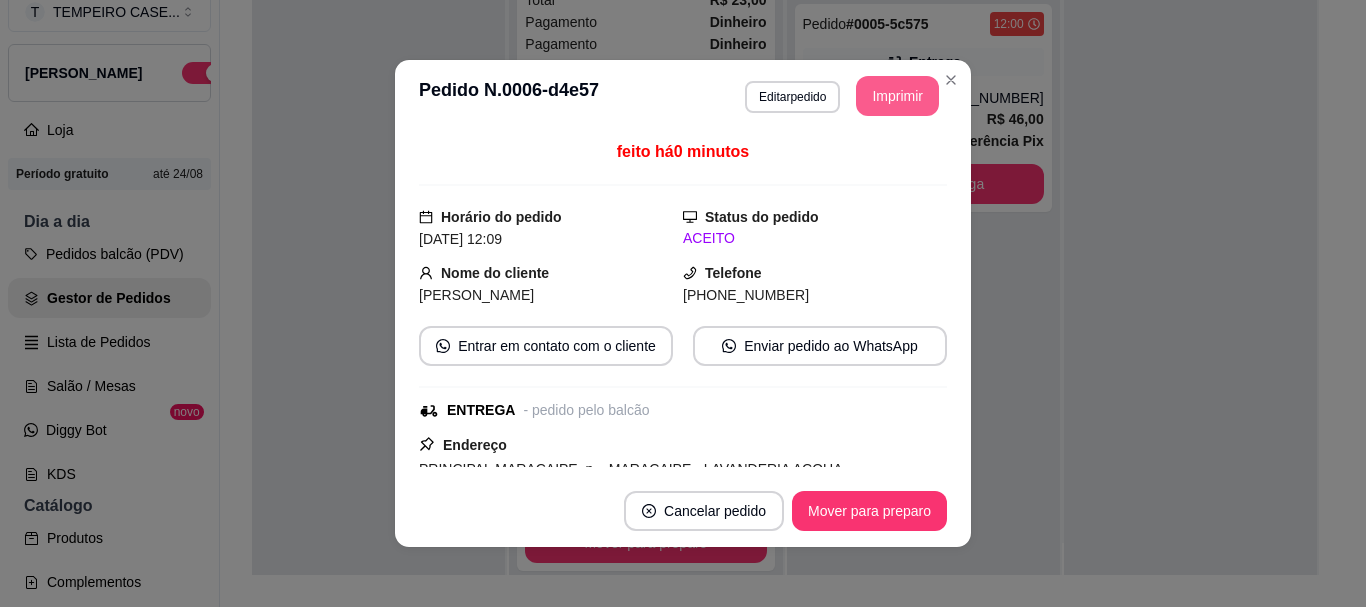 click on "Imprimir" at bounding box center [897, 96] 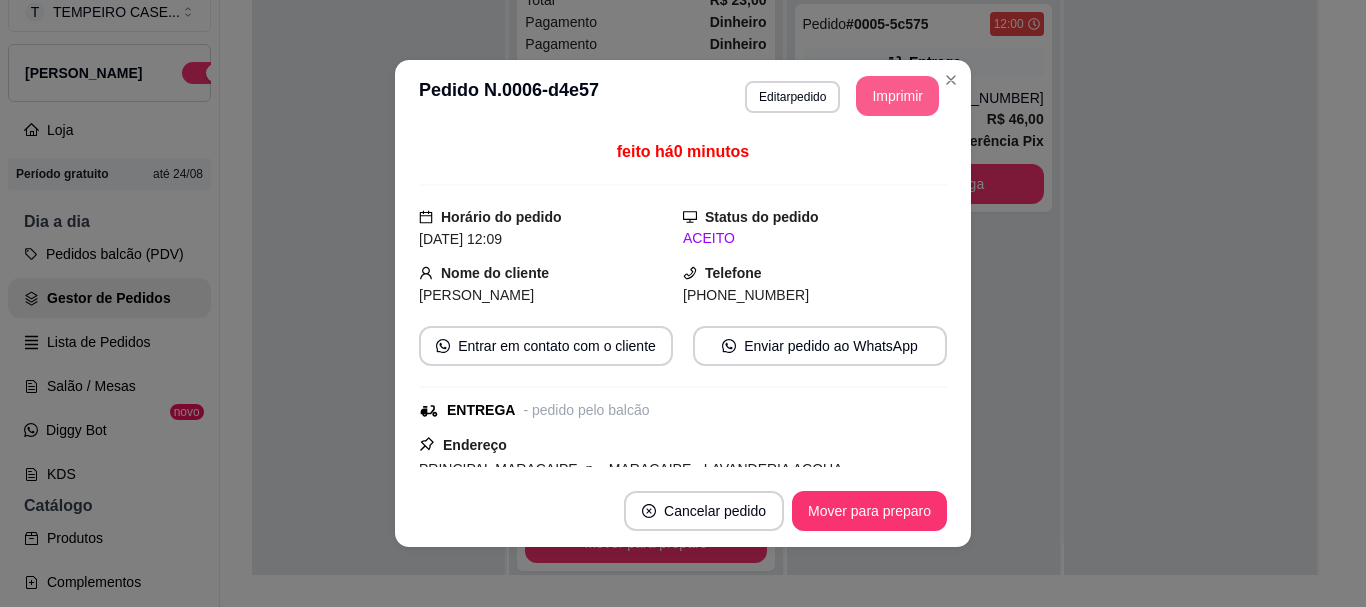 scroll, scrollTop: 0, scrollLeft: 0, axis: both 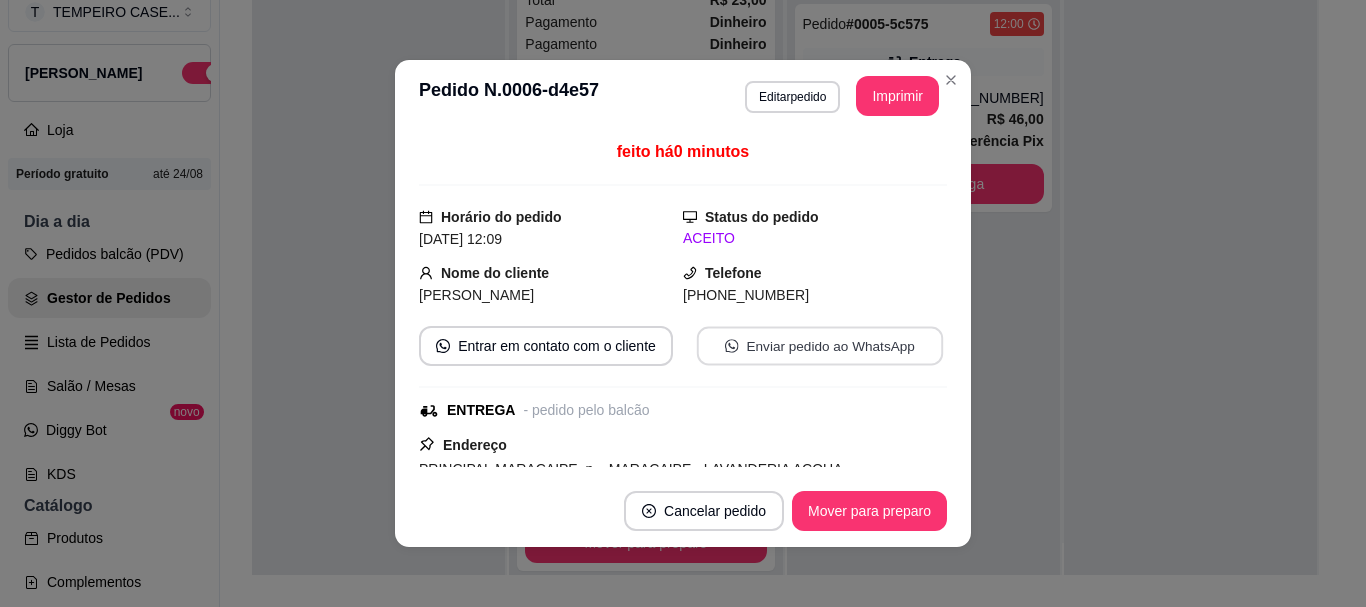 click on "Enviar pedido ao WhatsApp" at bounding box center (820, 346) 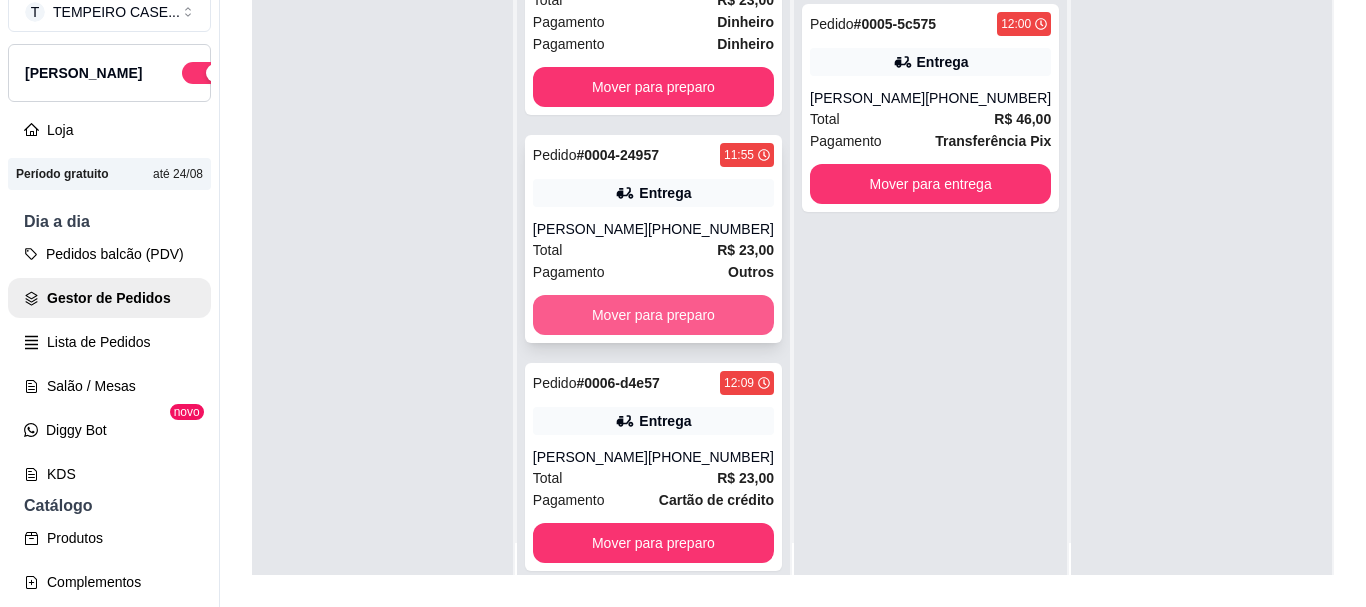 click on "Mover para preparo" at bounding box center [653, 315] 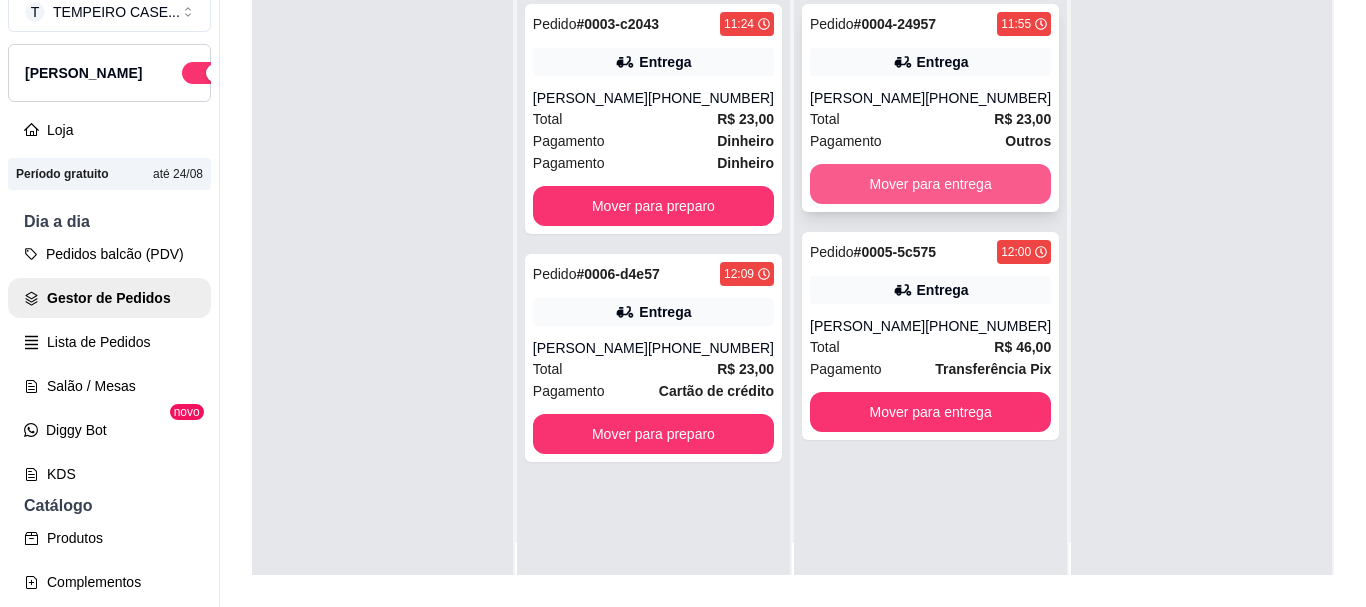 click on "Mover para entrega" at bounding box center (930, 184) 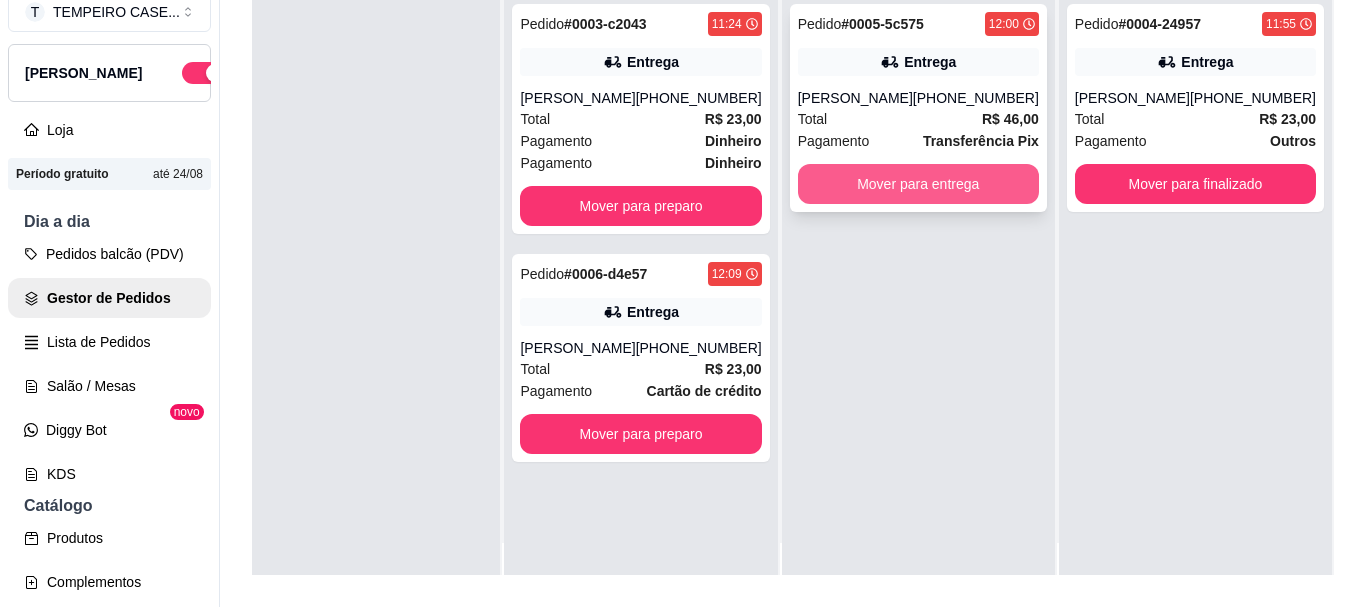 click on "Mover para entrega" at bounding box center (918, 184) 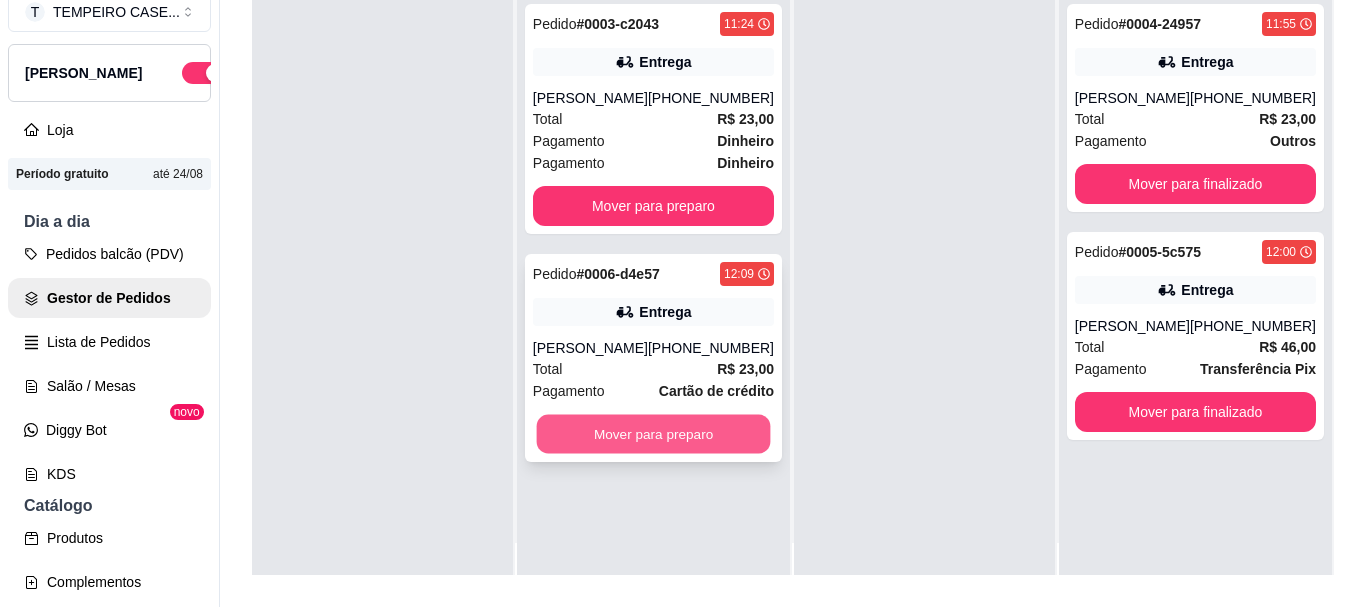 click on "Mover para preparo" at bounding box center [653, 434] 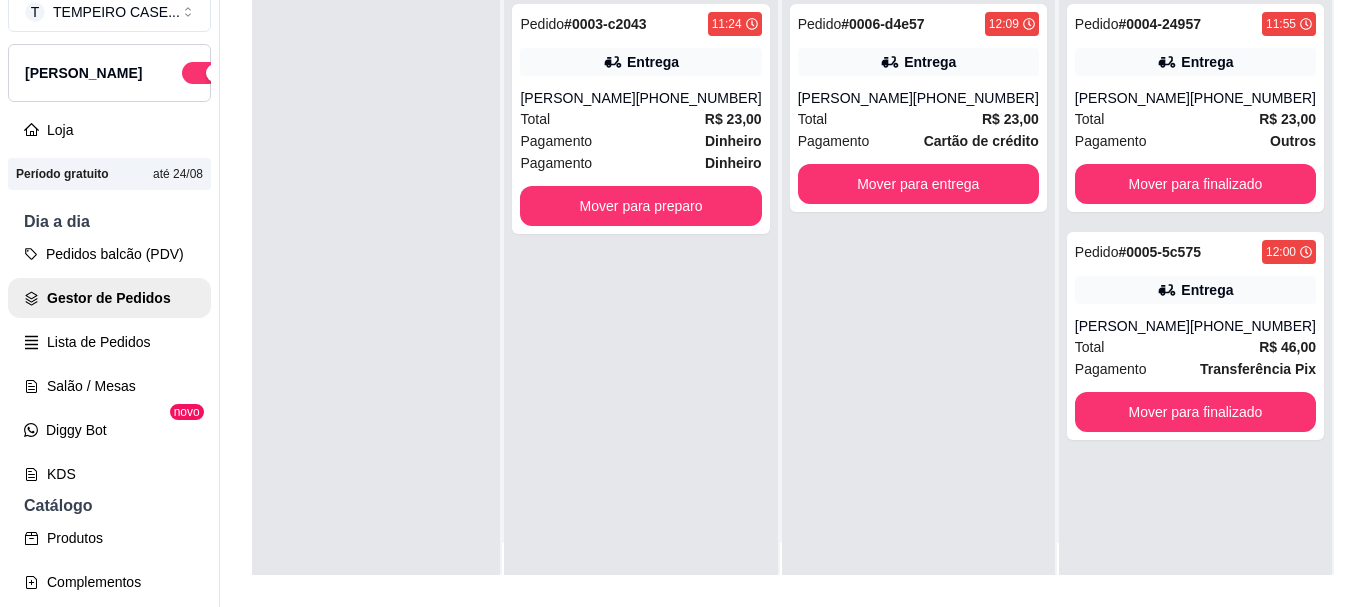 click on "Selecione o tipo dos pedidos Todos os pedidos Pedidos agendados Novo pedido Pendente 0 Aceito 1 Pedido  # 0003-c2043 11:24 Entrega [PERSON_NAME] [PHONE_NUMBER] Total R$ 23,00 Pagamento Dinheiro Pagamento Dinheiro Mover para preparo Preparando 1 Pedido  # 0006-d4e57 12:09 Entrega [PERSON_NAME] [PHONE_NUMBER] Total R$ 23,00 Pagamento Cartão de crédito Mover para entrega Em entrega 2 Pedido  # 0004-24957 11:55 Entrega [PERSON_NAME] [PHONE_NUMBER] Total R$ 23,00 Pagamento Outros Mover para finalizado Pedido  # 0005-5c575 12:00 Entrega [PERSON_NAME] [PHONE_NUMBER] Total R$ 46,00 Pagamento Transferência Pix Mover para finalizado" at bounding box center [793, 229] 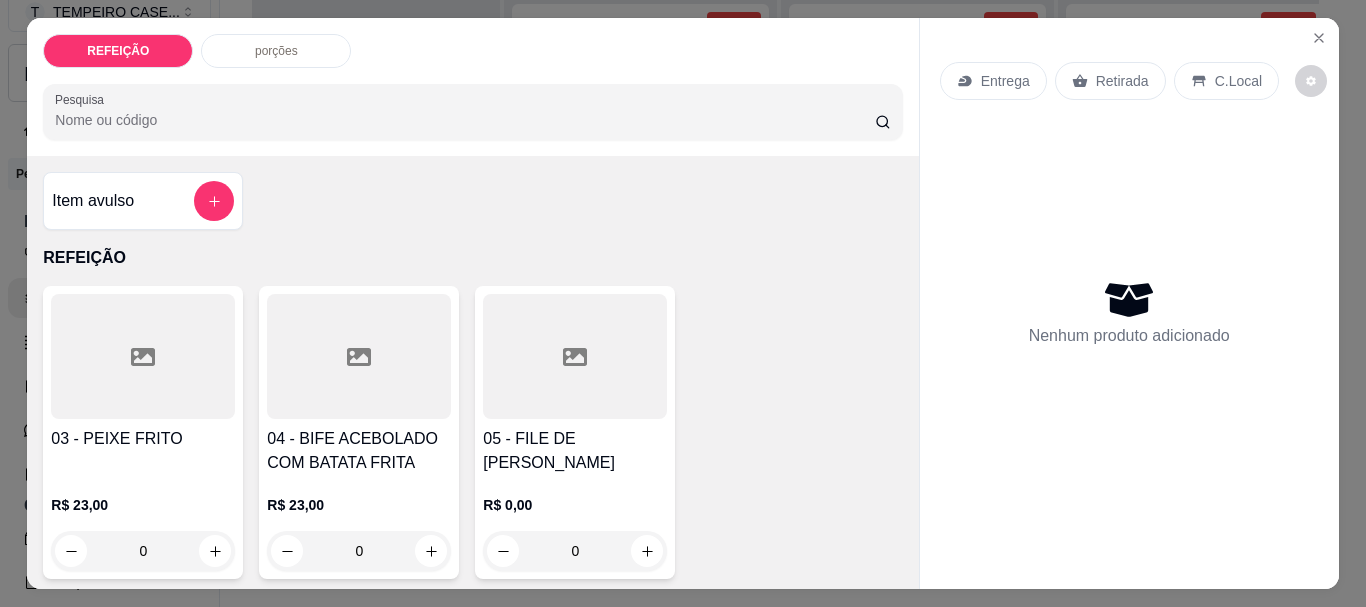 click on "04 - BIFE ACEBOLADO COM BATATA FRITA" at bounding box center [359, 451] 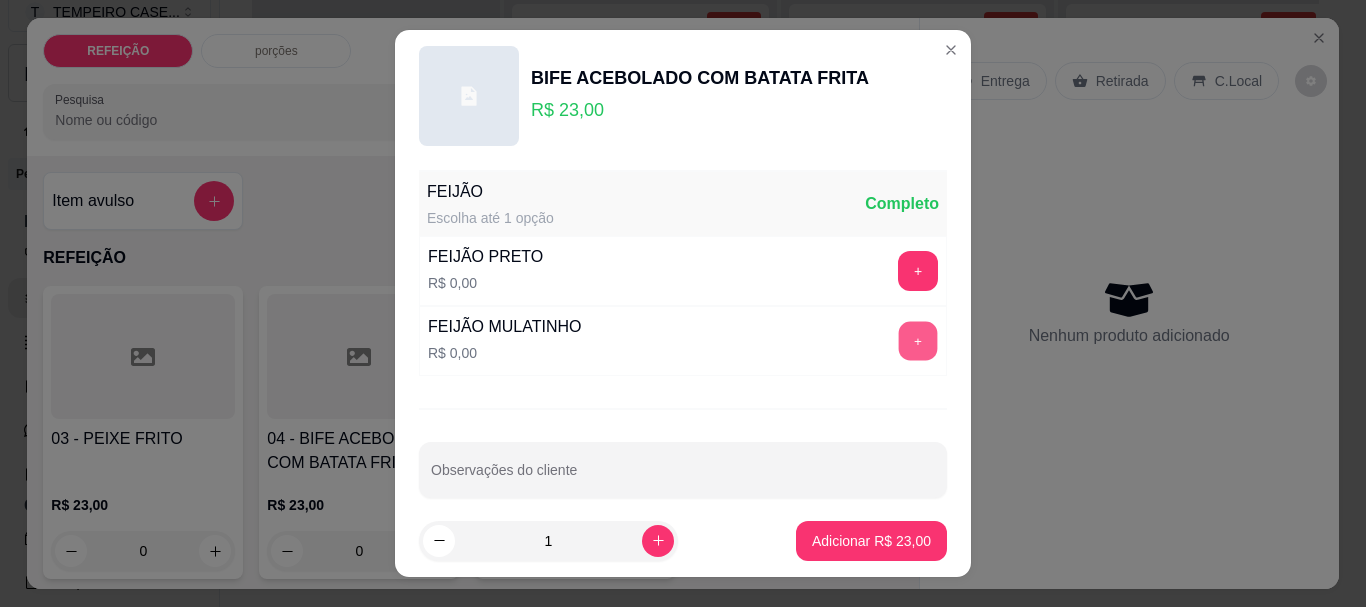 click on "+" at bounding box center (918, 341) 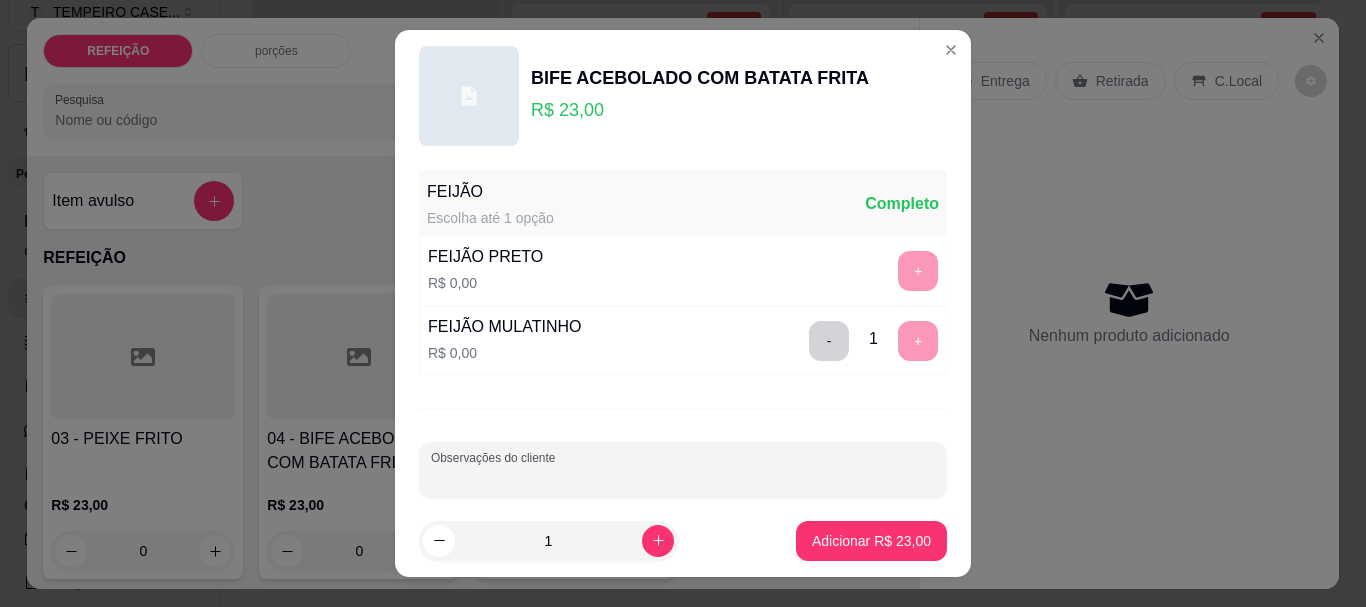 click on "Observações do cliente" at bounding box center (683, 478) 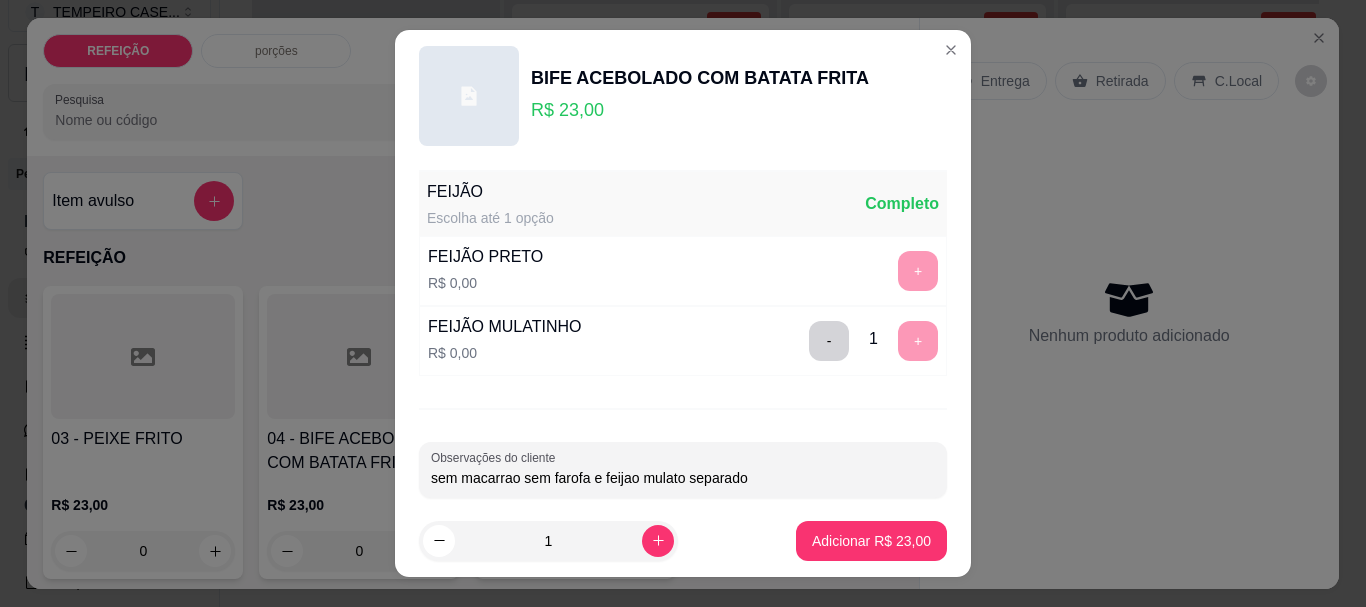 type on "sem macarrao sem farofa e feijao mulato separado" 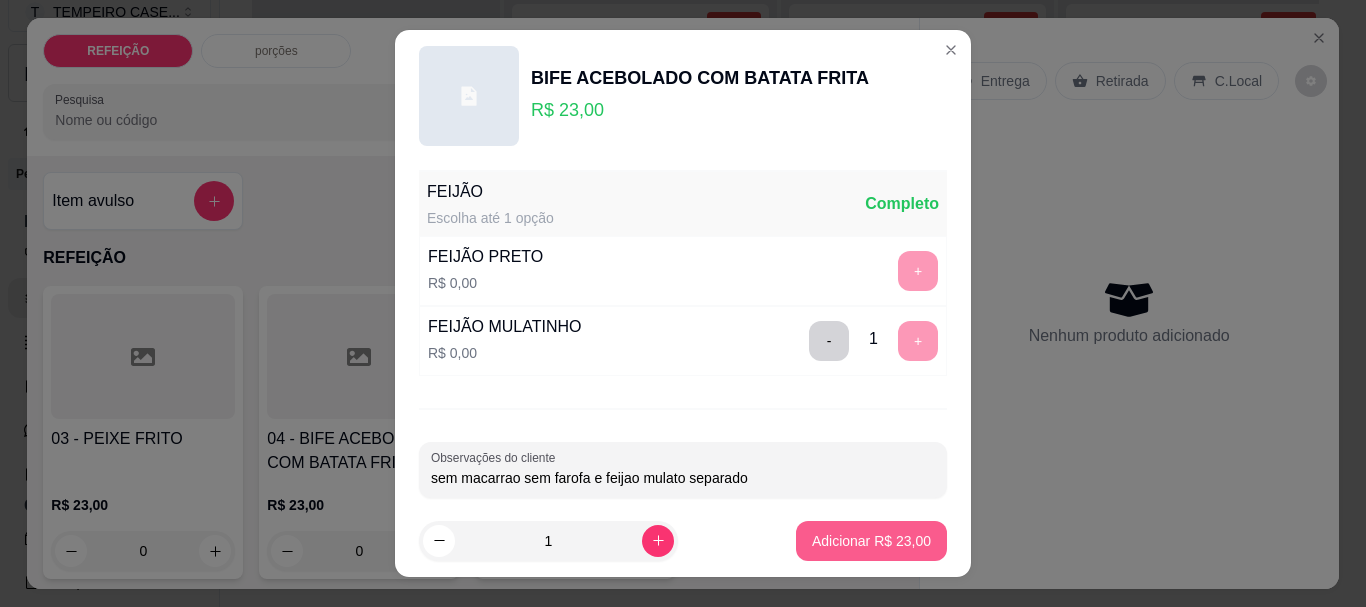 click on "Adicionar   R$ 23,00" at bounding box center [871, 541] 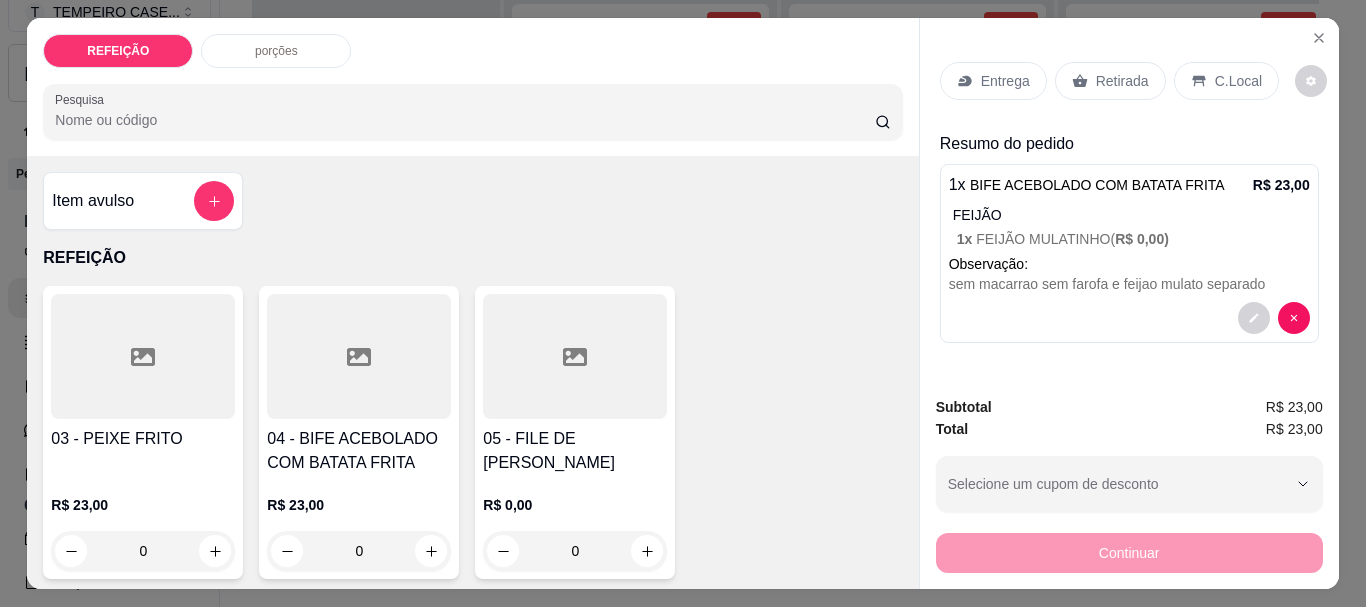click on "Entrega" at bounding box center (993, 81) 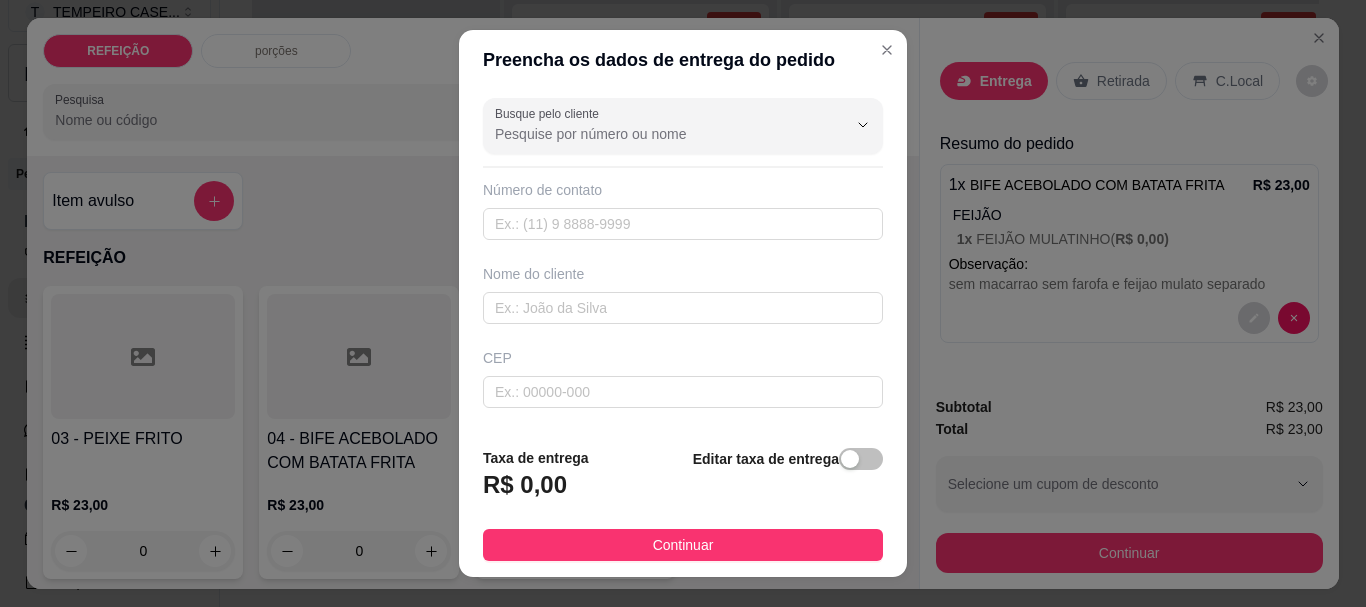 click on "Número de contato" at bounding box center [683, 210] 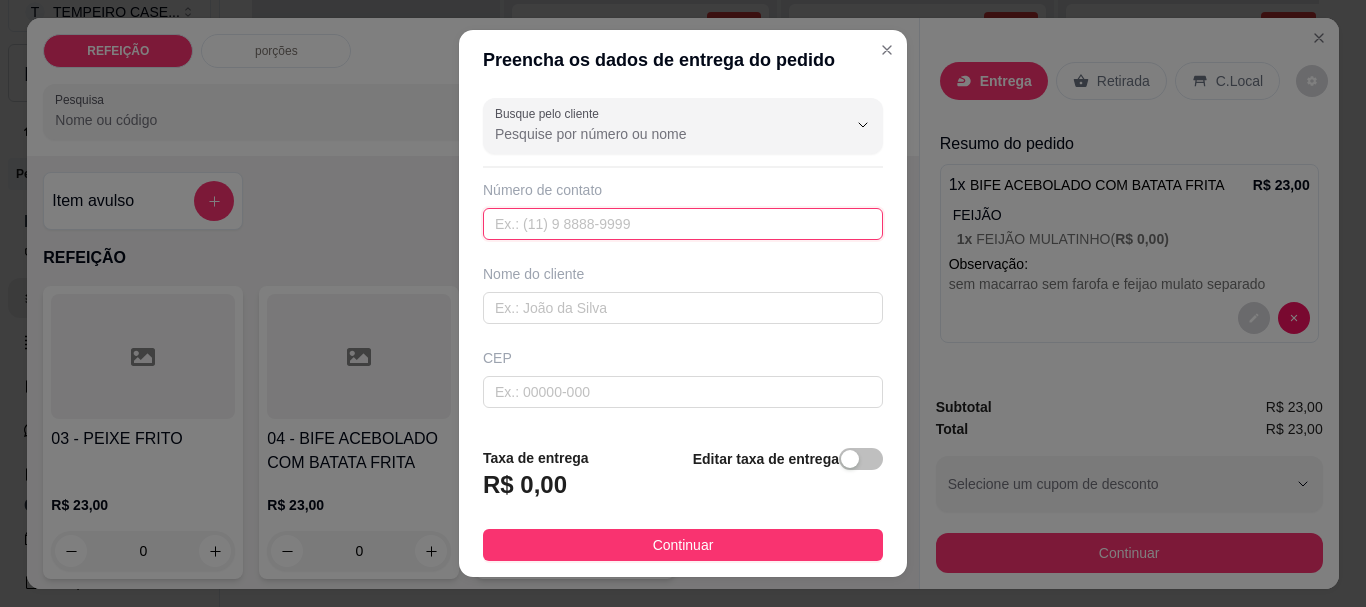 click at bounding box center (683, 224) 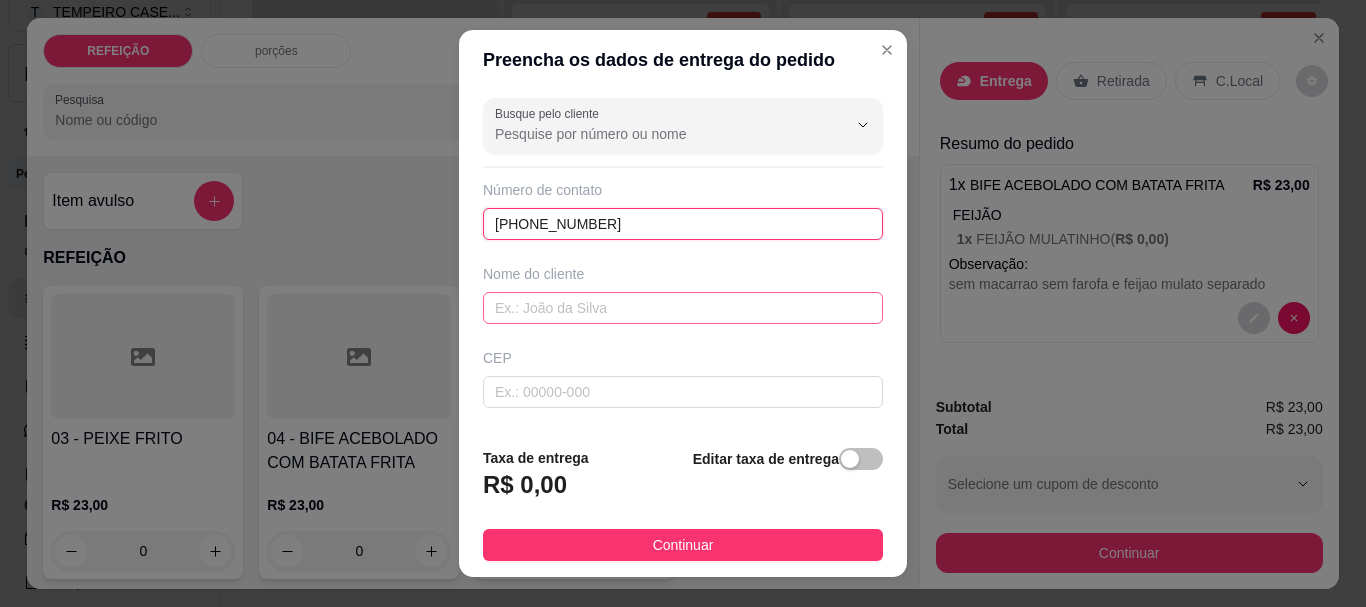 type on "[PHONE_NUMBER]" 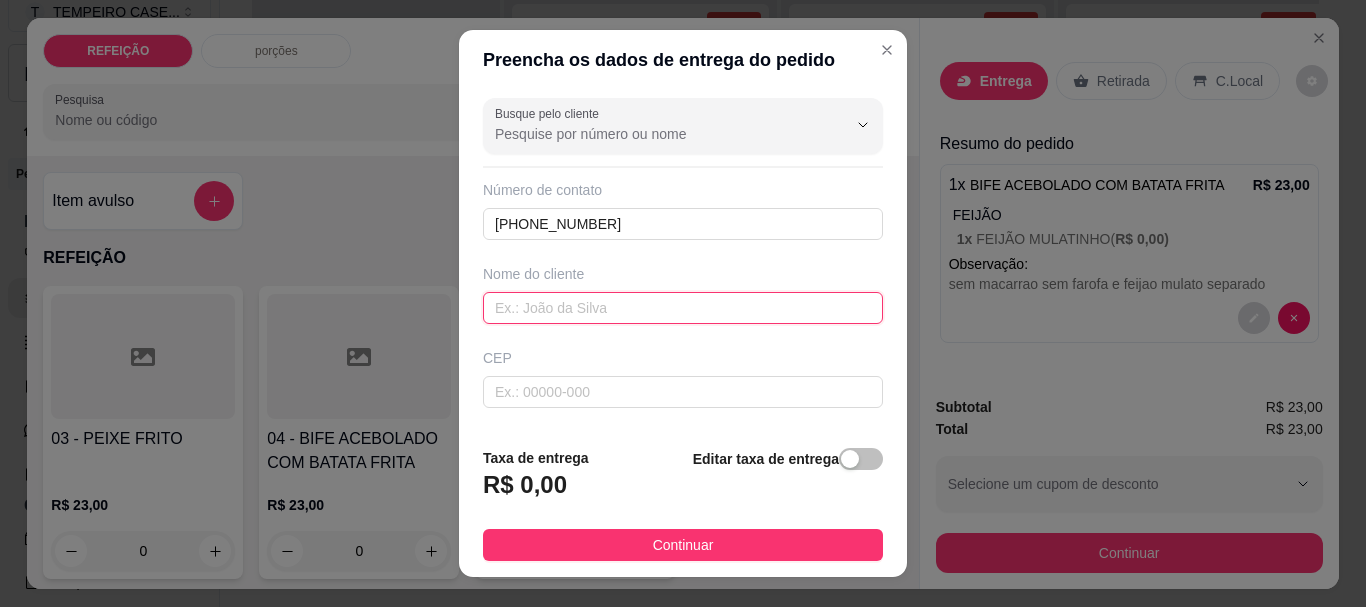 click at bounding box center (683, 308) 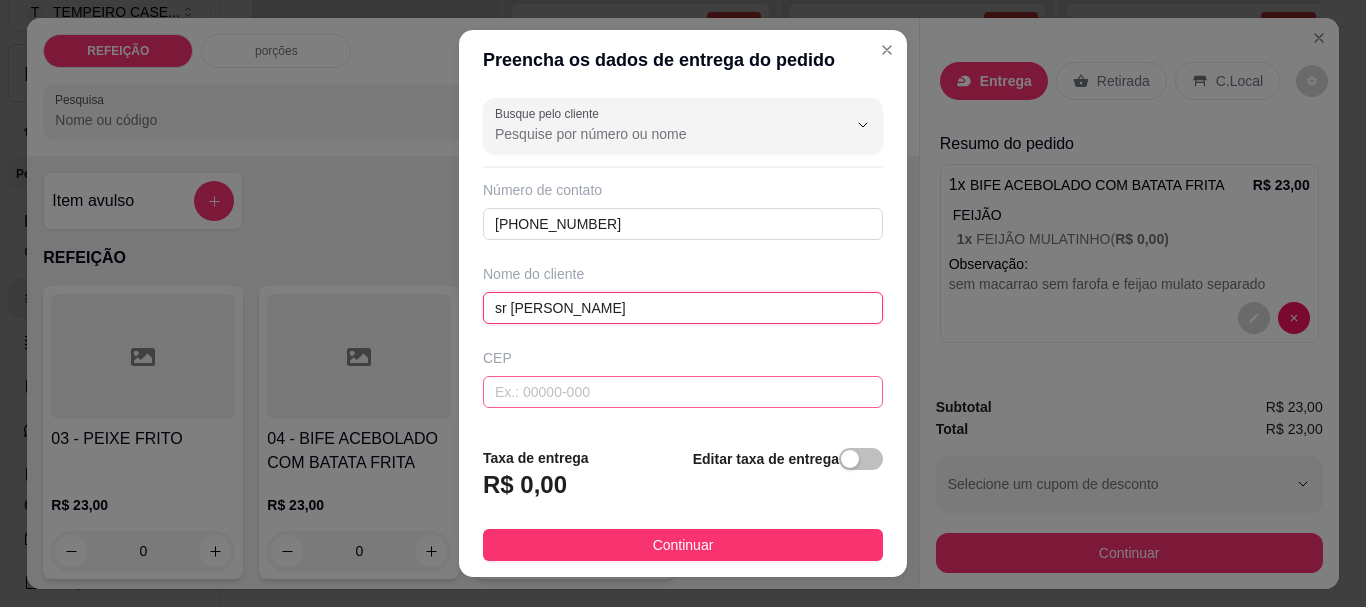 type on "sr [PERSON_NAME]" 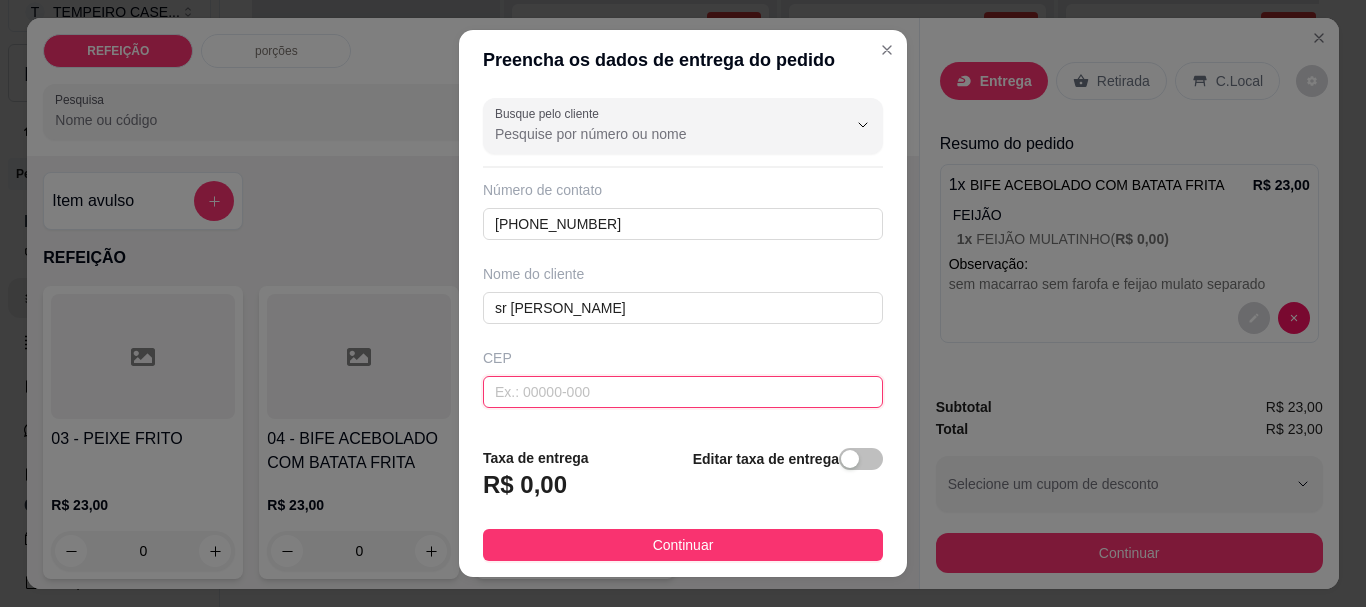 click at bounding box center [683, 392] 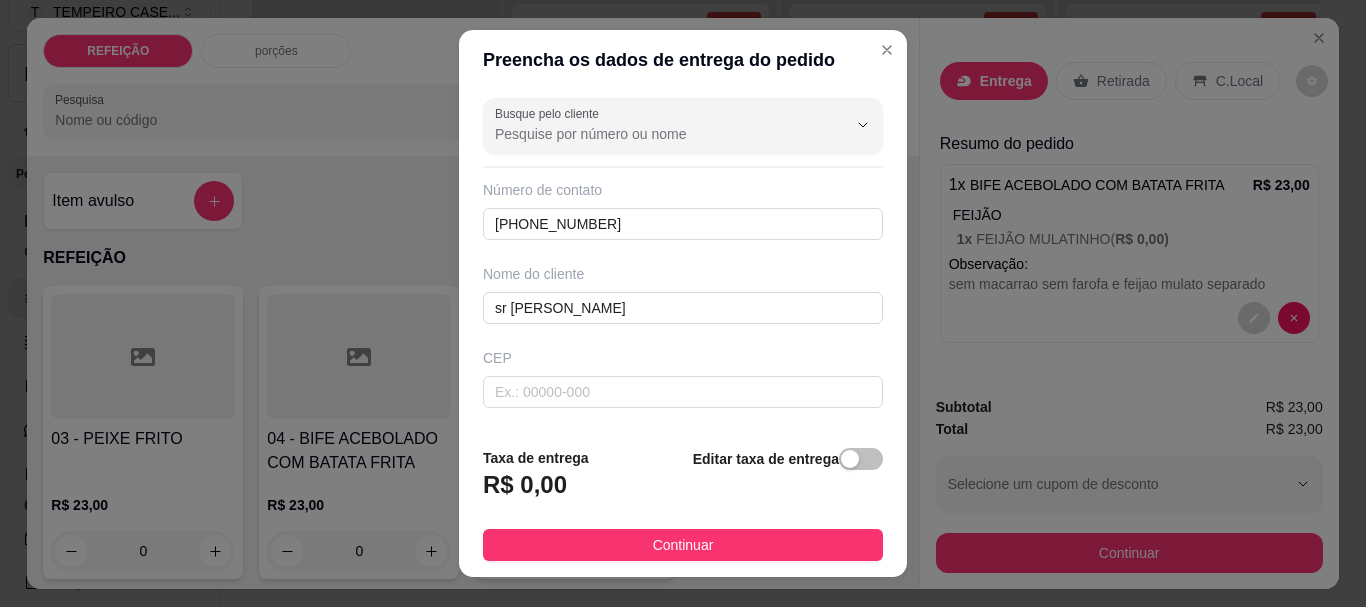 click at bounding box center [632, 476] 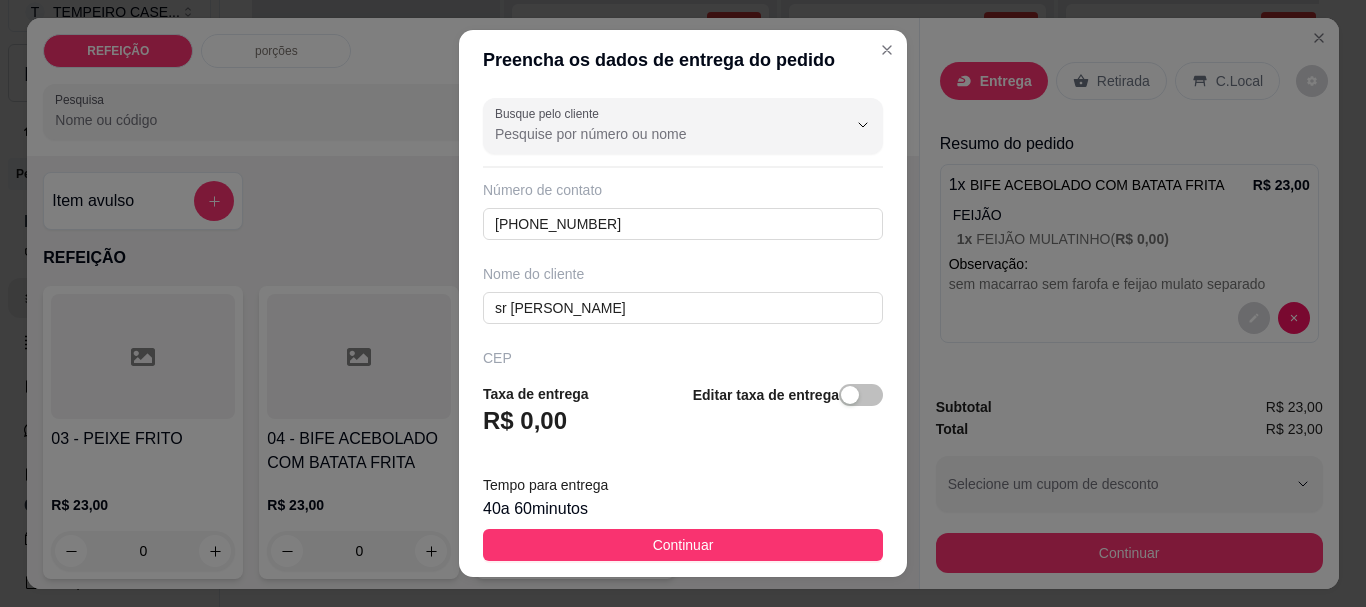 click at bounding box center (683, 728) 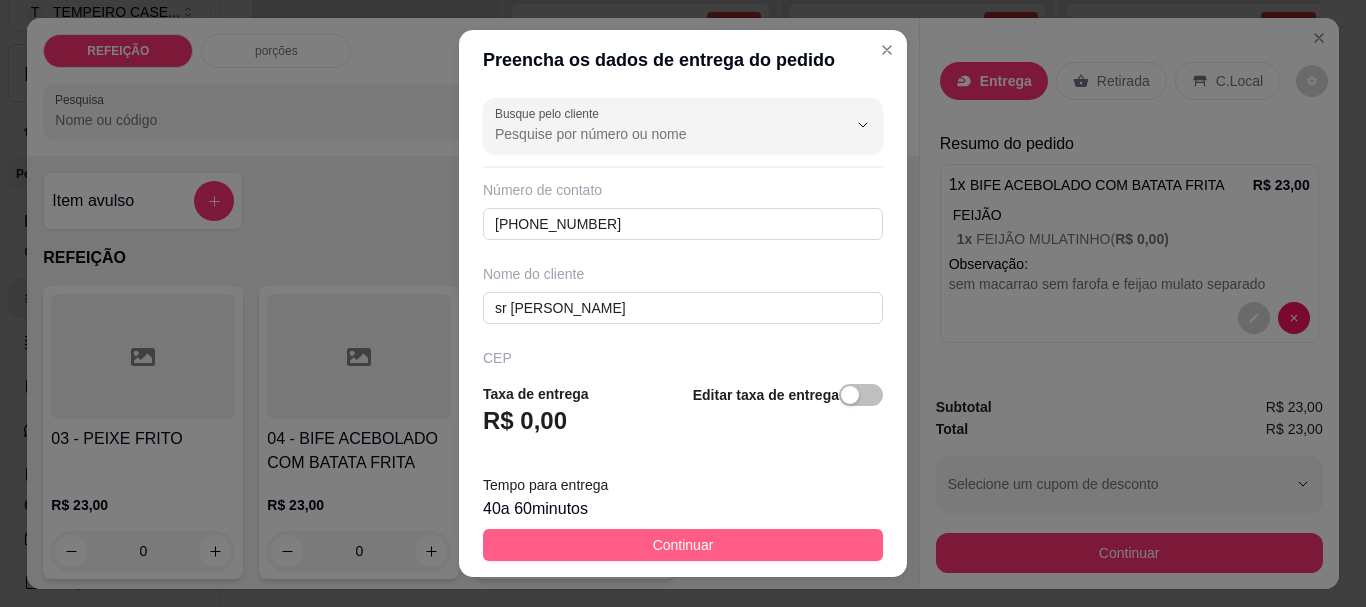 click on "Continuar" at bounding box center (683, 545) 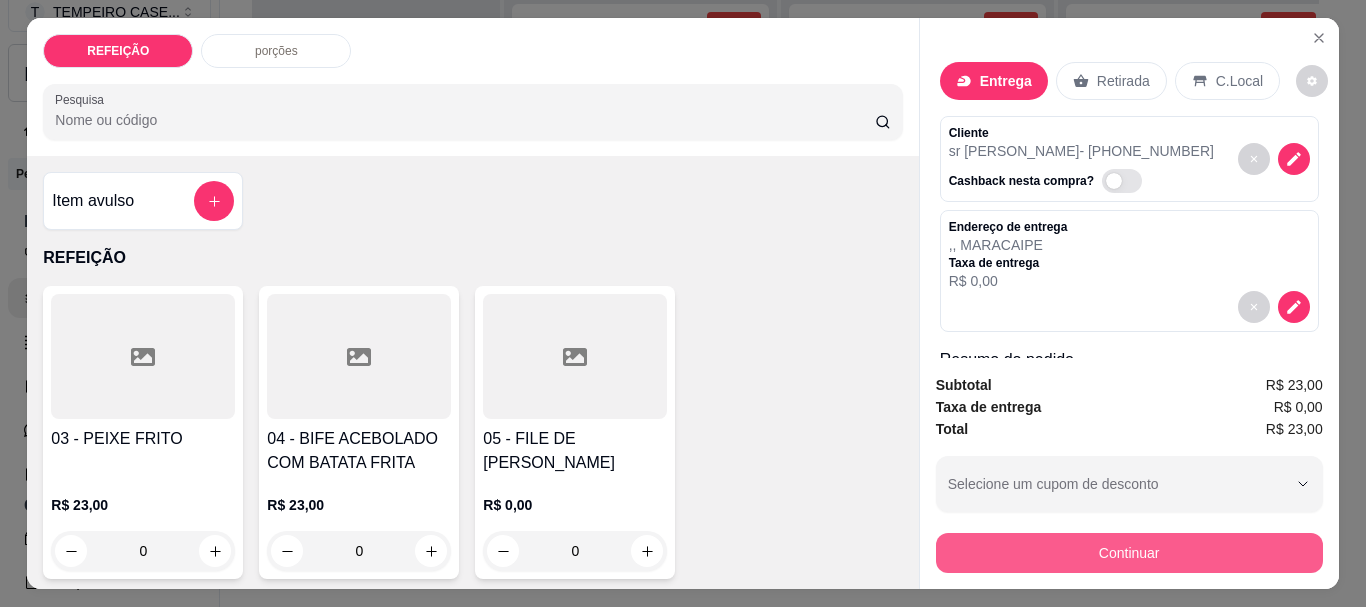 click on "Continuar" at bounding box center (1129, 553) 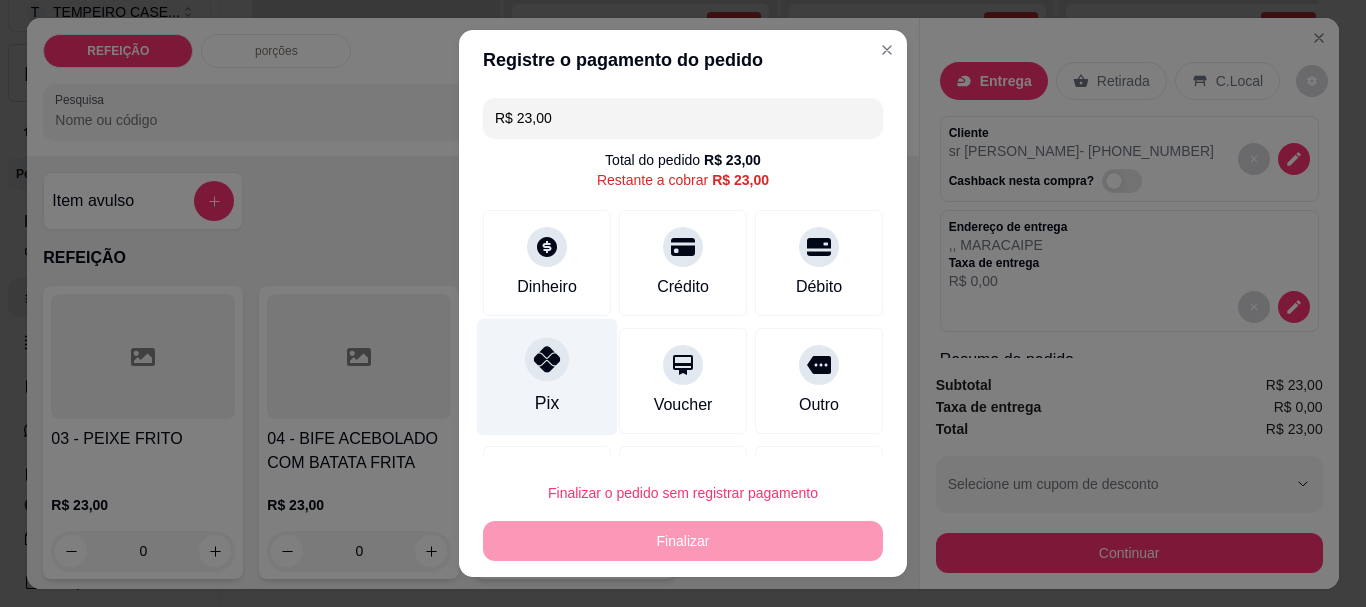 click 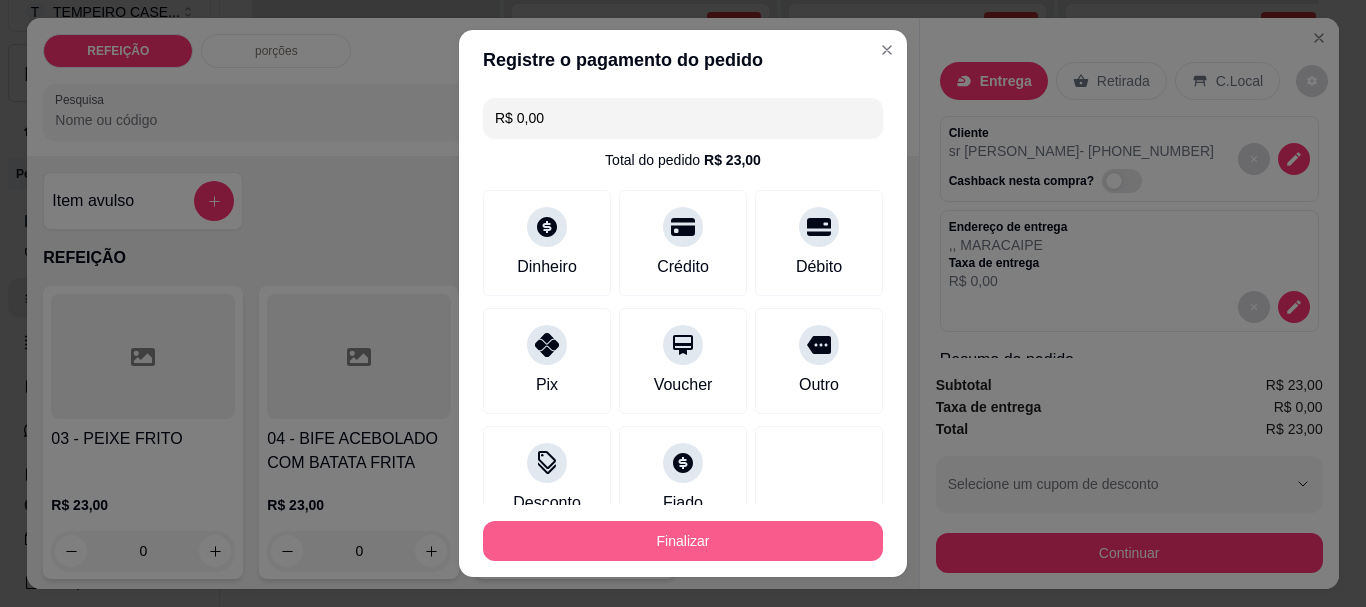click on "Finalizar" at bounding box center (683, 541) 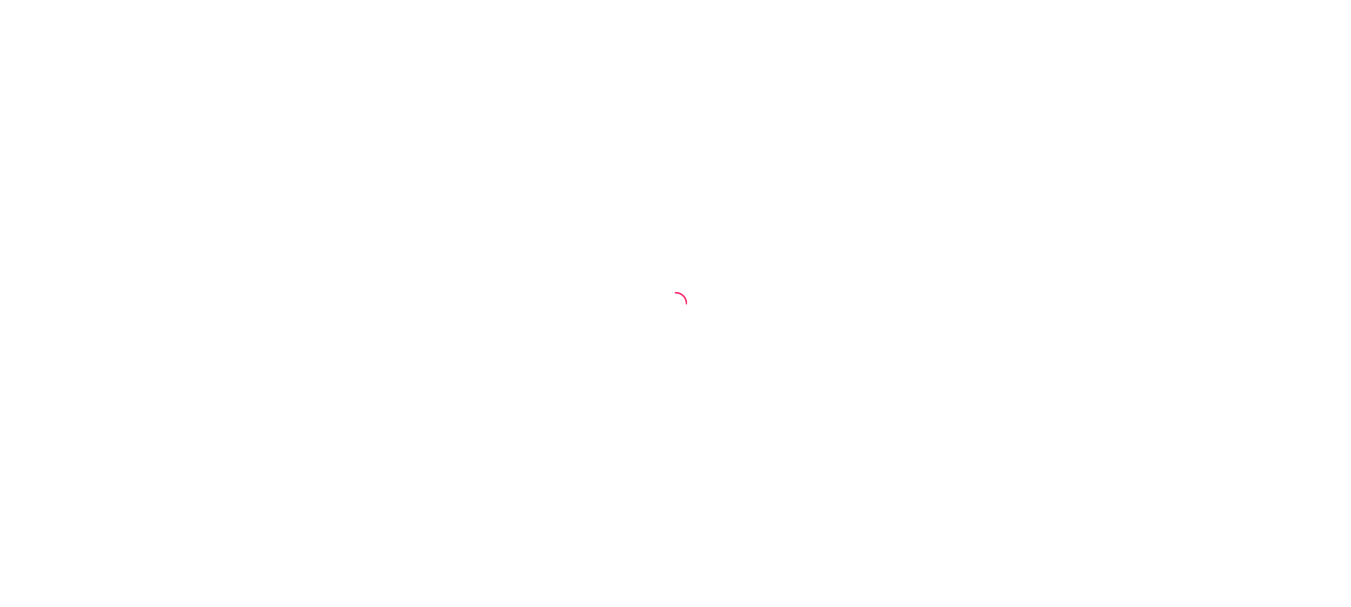scroll, scrollTop: 0, scrollLeft: 0, axis: both 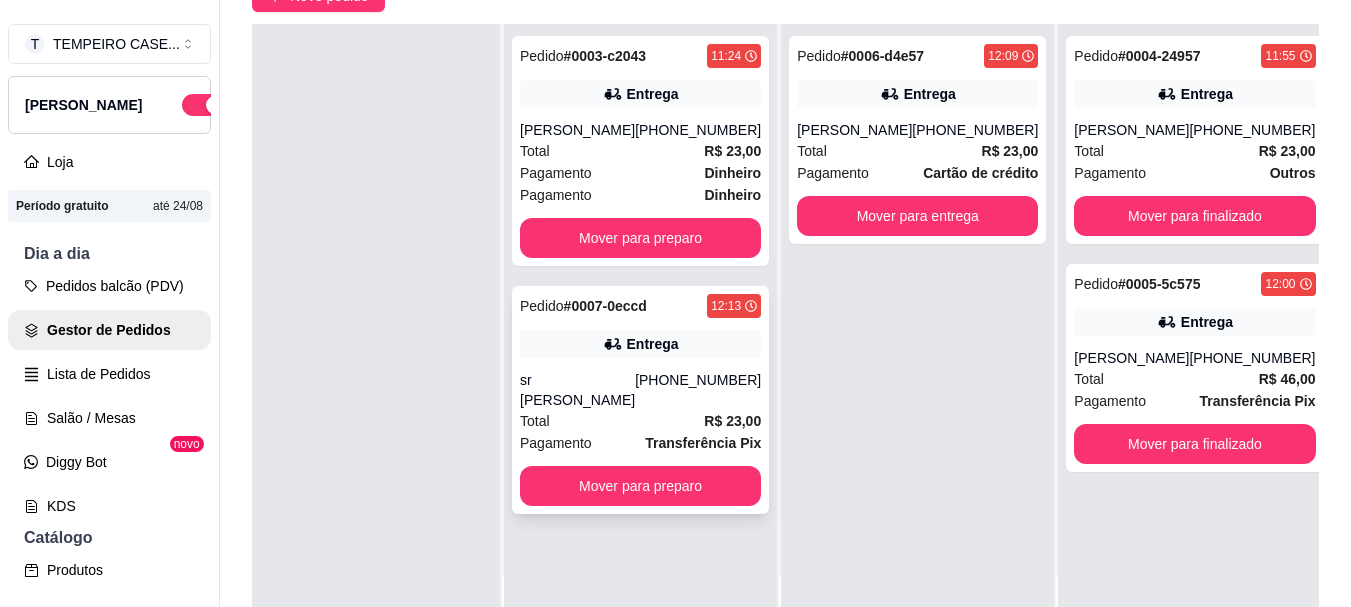 click on "sr [PERSON_NAME]" at bounding box center (577, 390) 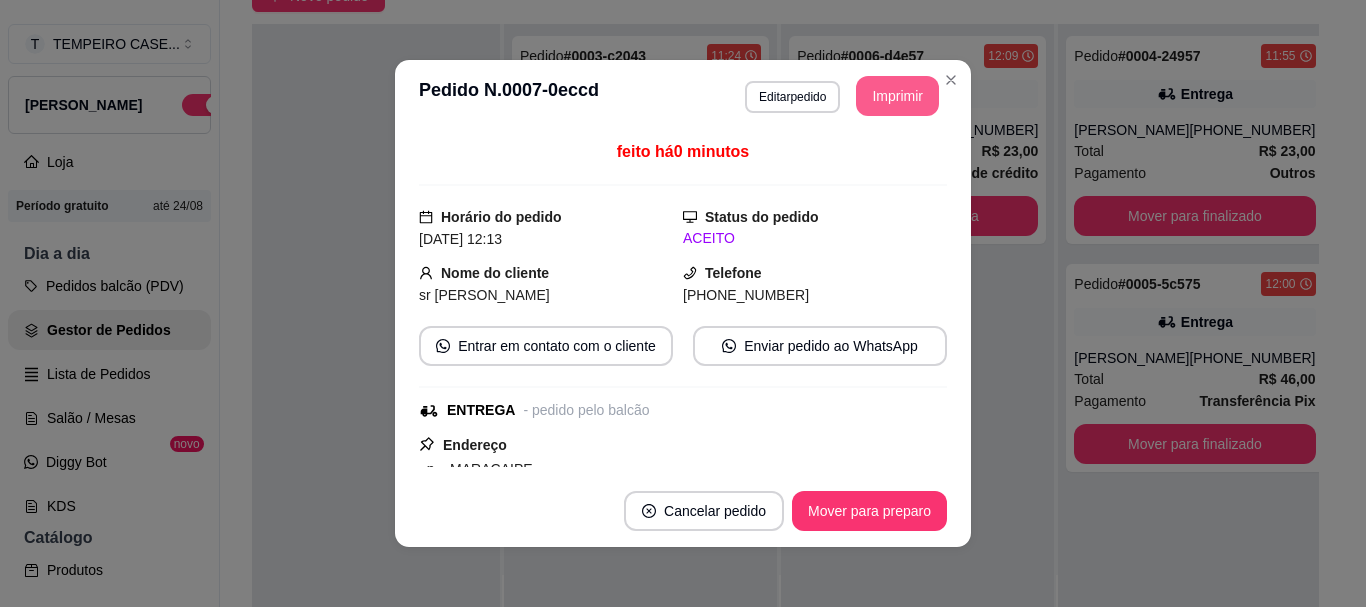 click on "Imprimir" at bounding box center [897, 96] 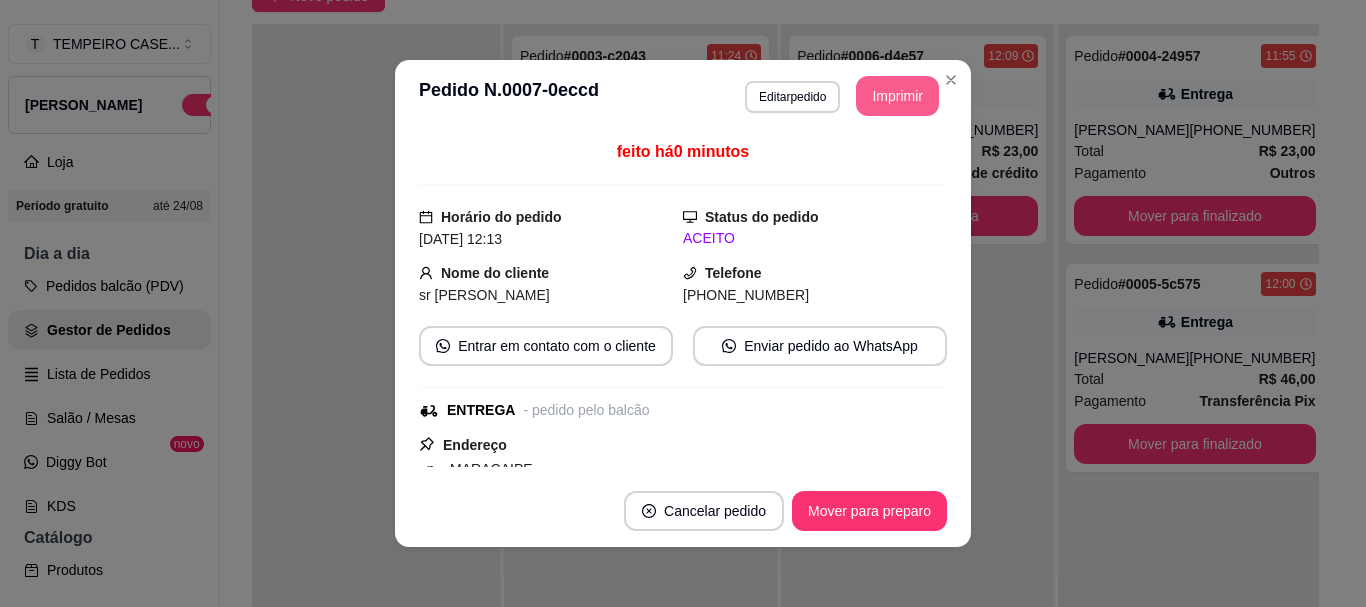 scroll, scrollTop: 0, scrollLeft: 0, axis: both 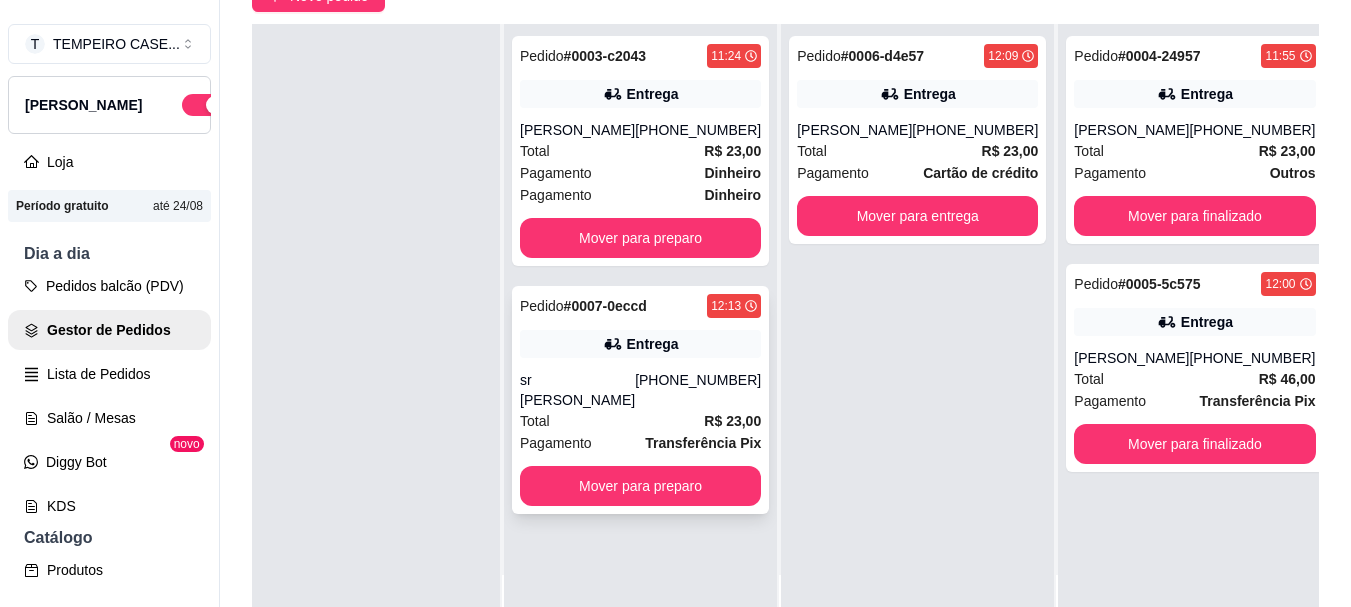 click on "# 0007-0eccd" at bounding box center [605, 306] 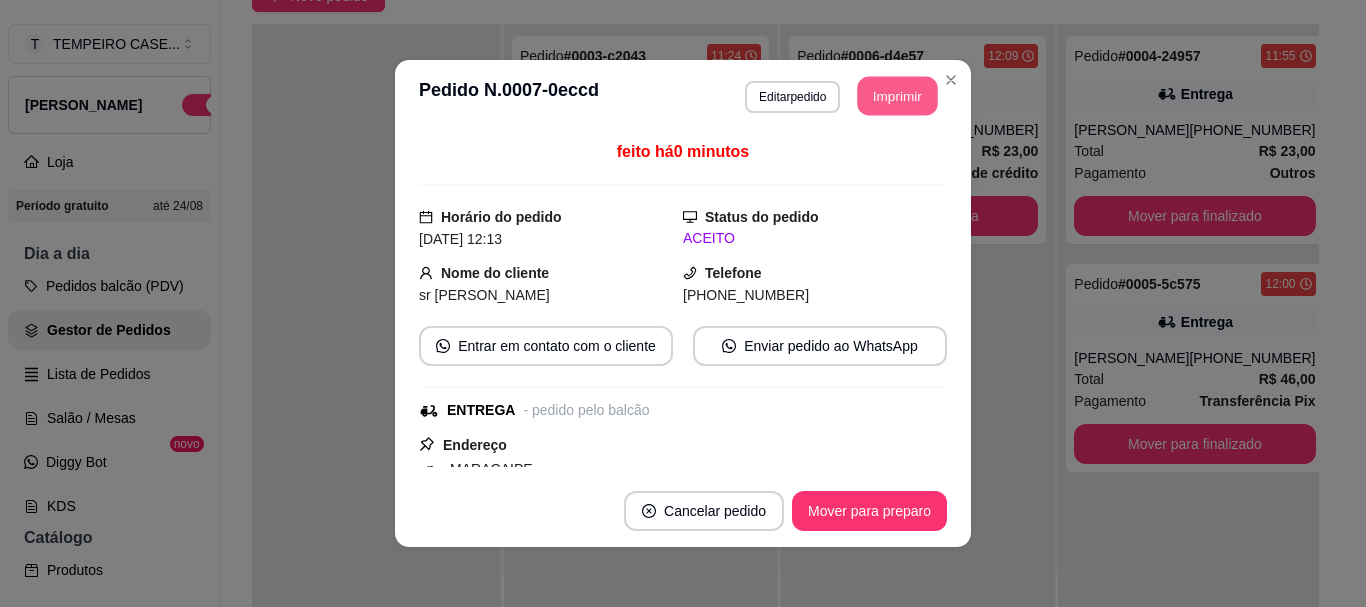 click on "Imprimir" at bounding box center [898, 96] 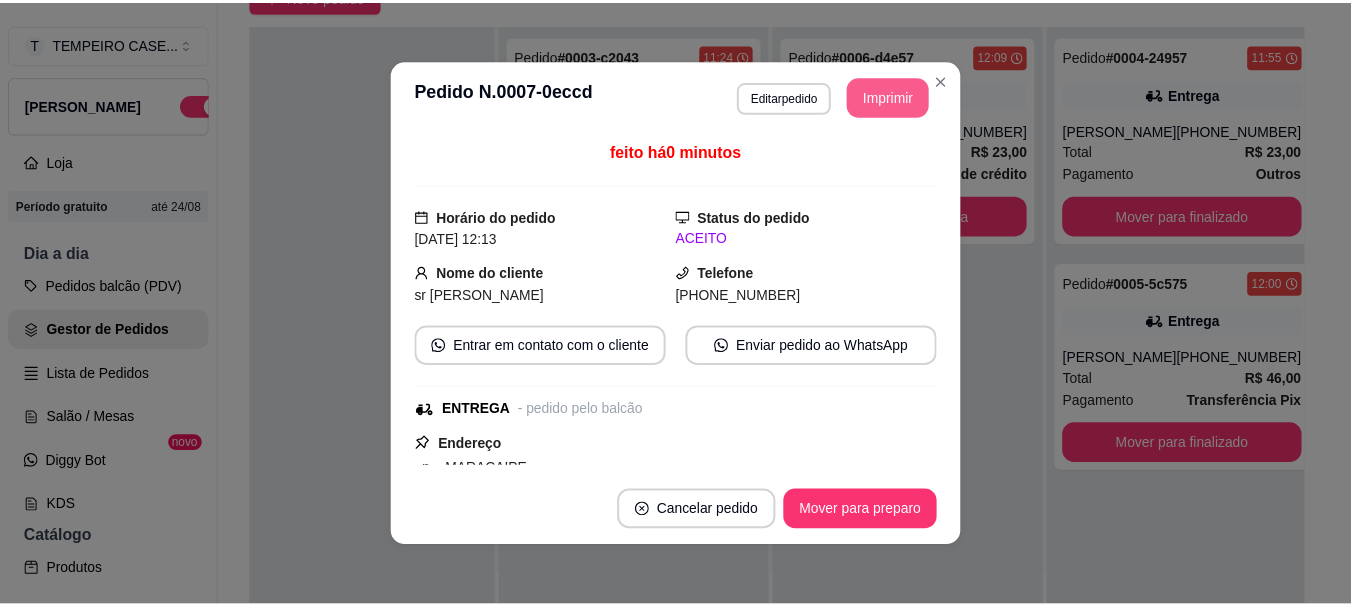 scroll, scrollTop: 0, scrollLeft: 0, axis: both 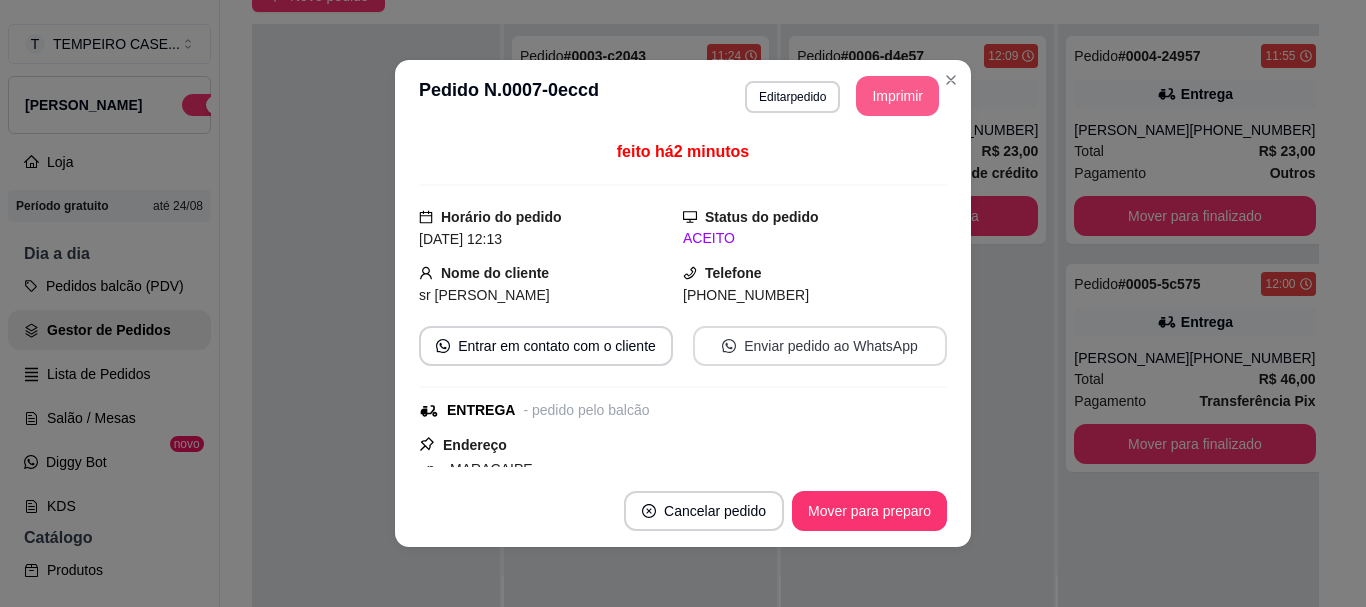 click on "Enviar pedido ao WhatsApp" at bounding box center (820, 346) 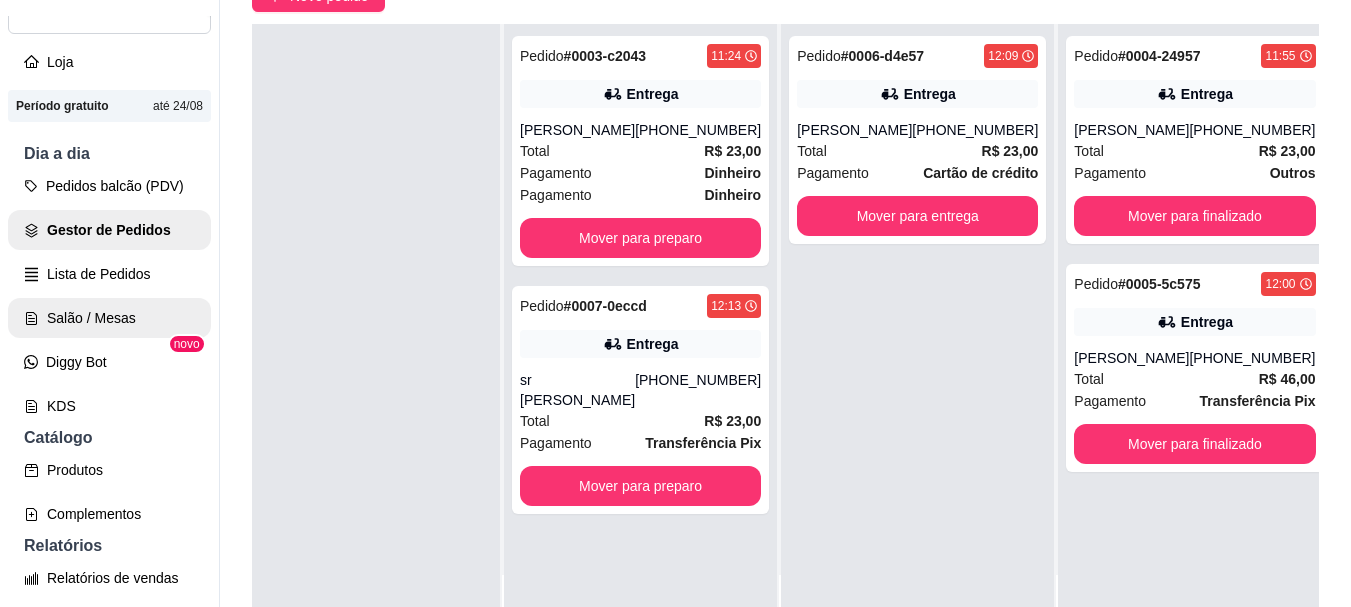 scroll, scrollTop: 200, scrollLeft: 0, axis: vertical 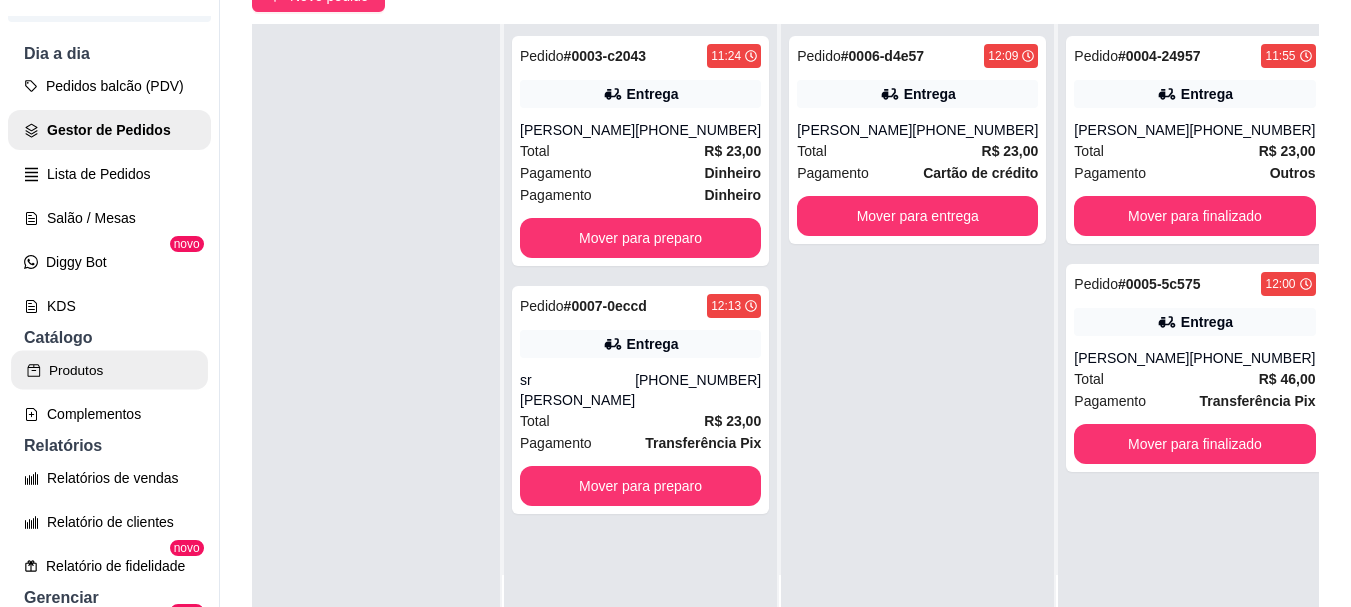 click on "Produtos" at bounding box center (109, 370) 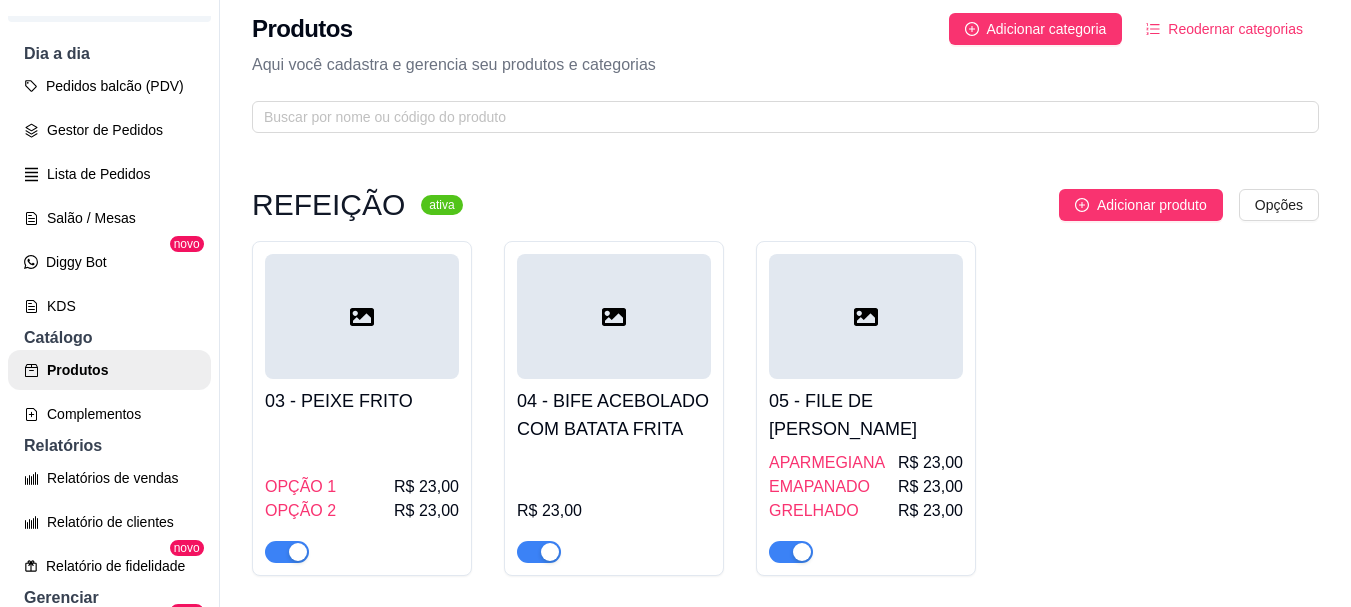 scroll, scrollTop: 0, scrollLeft: 0, axis: both 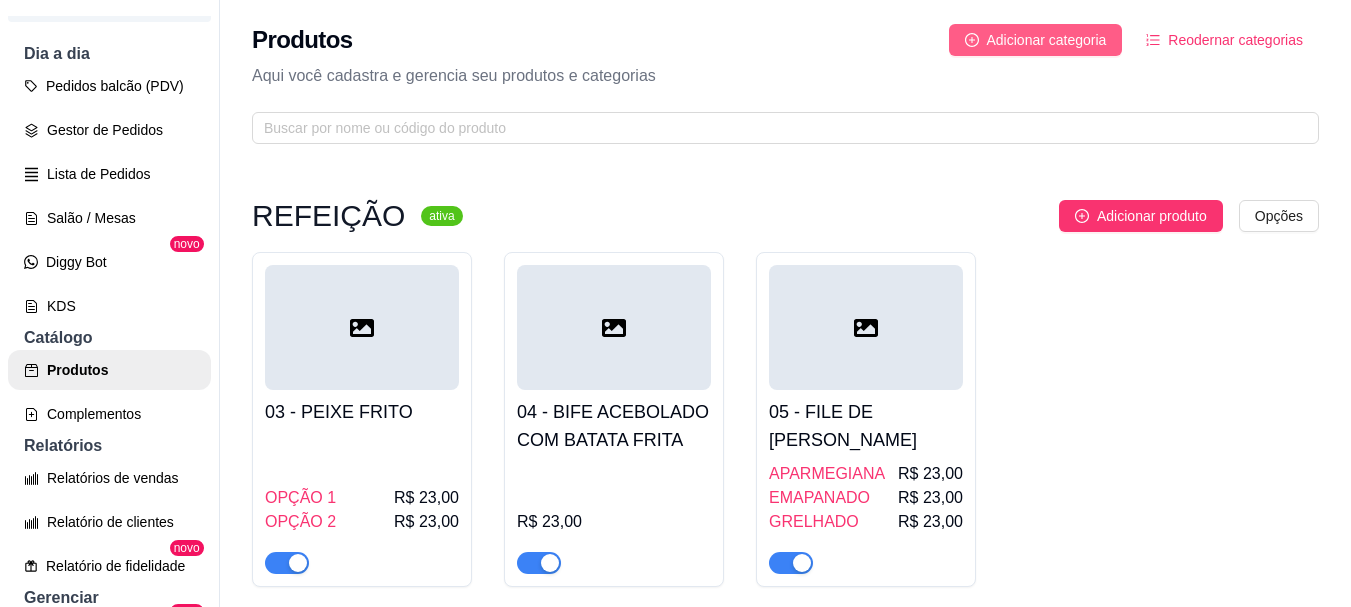 click on "Adicionar categoria" at bounding box center (1047, 40) 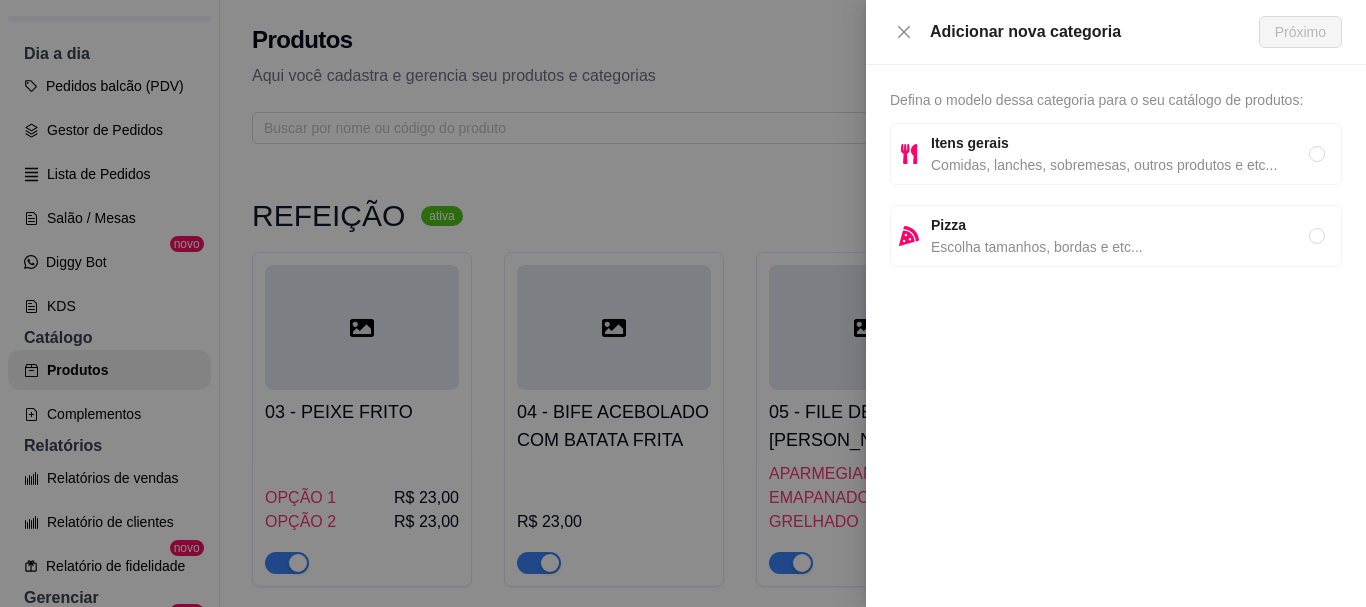 click on "Comidas, lanches, sobremesas, outros produtos e etc..." at bounding box center (1120, 165) 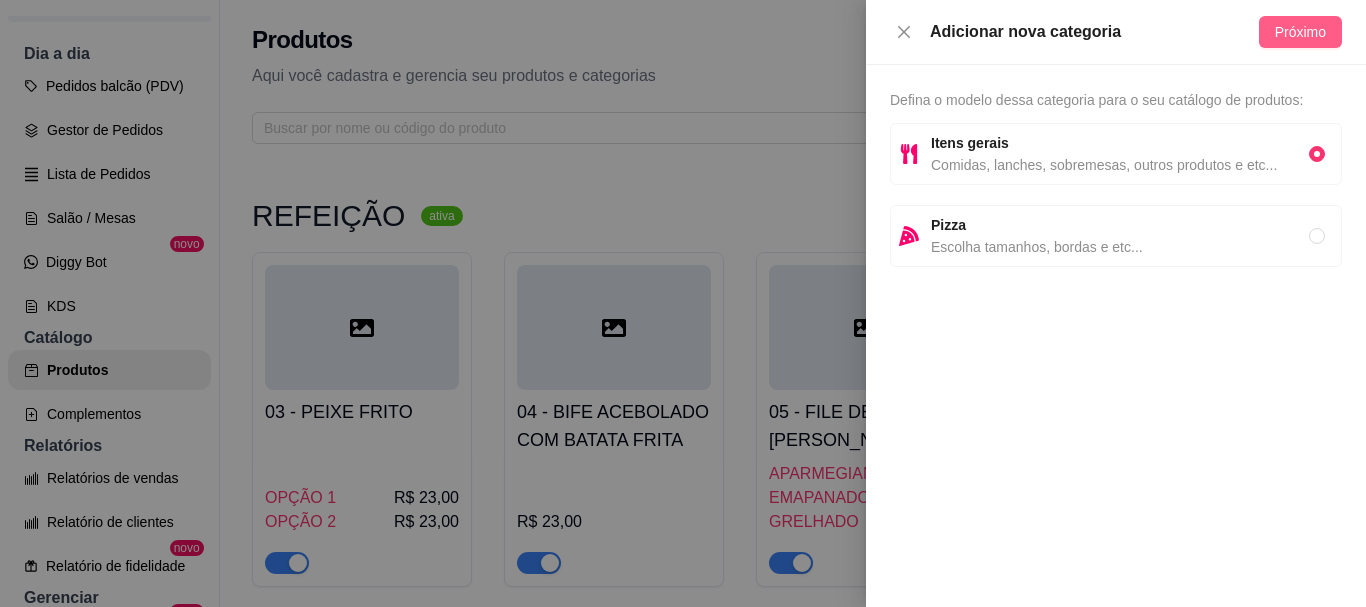 click on "Próximo" at bounding box center (1300, 32) 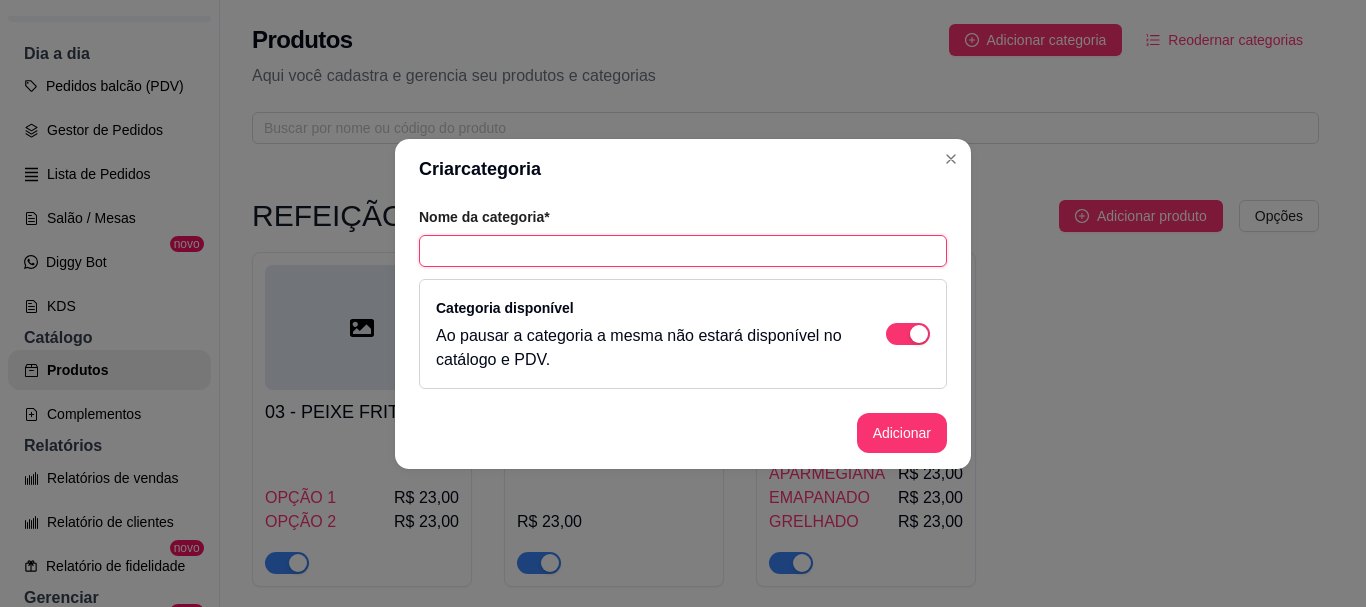 click at bounding box center (683, 251) 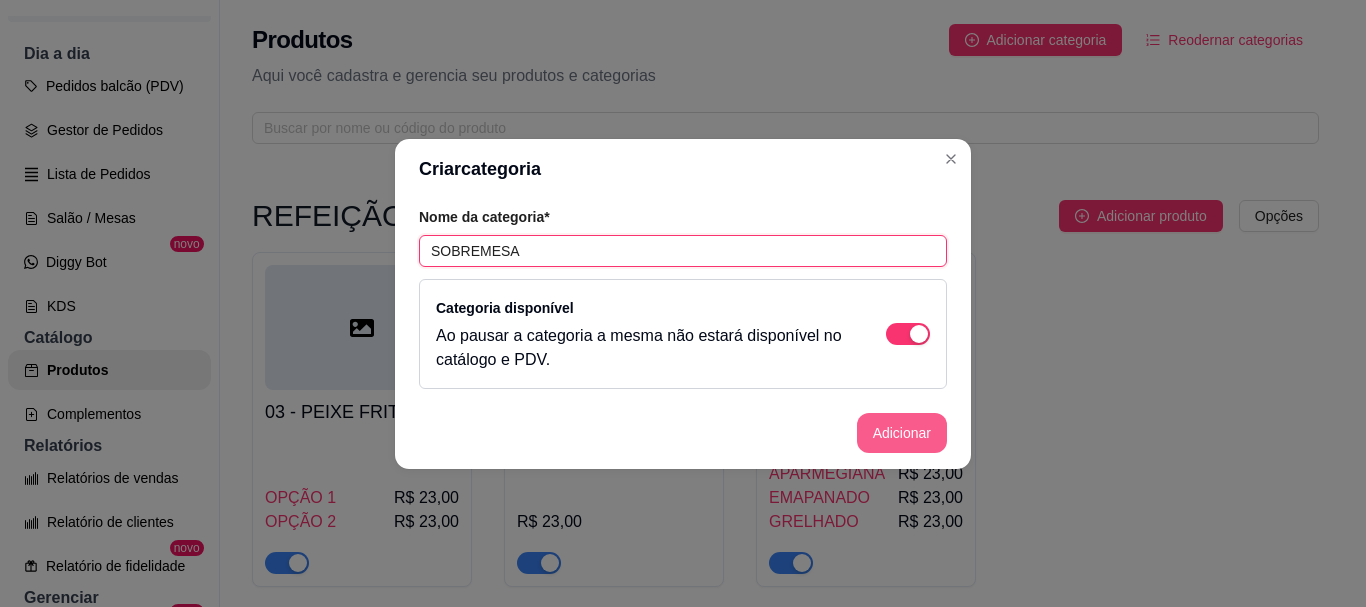 type on "SOBREMESA" 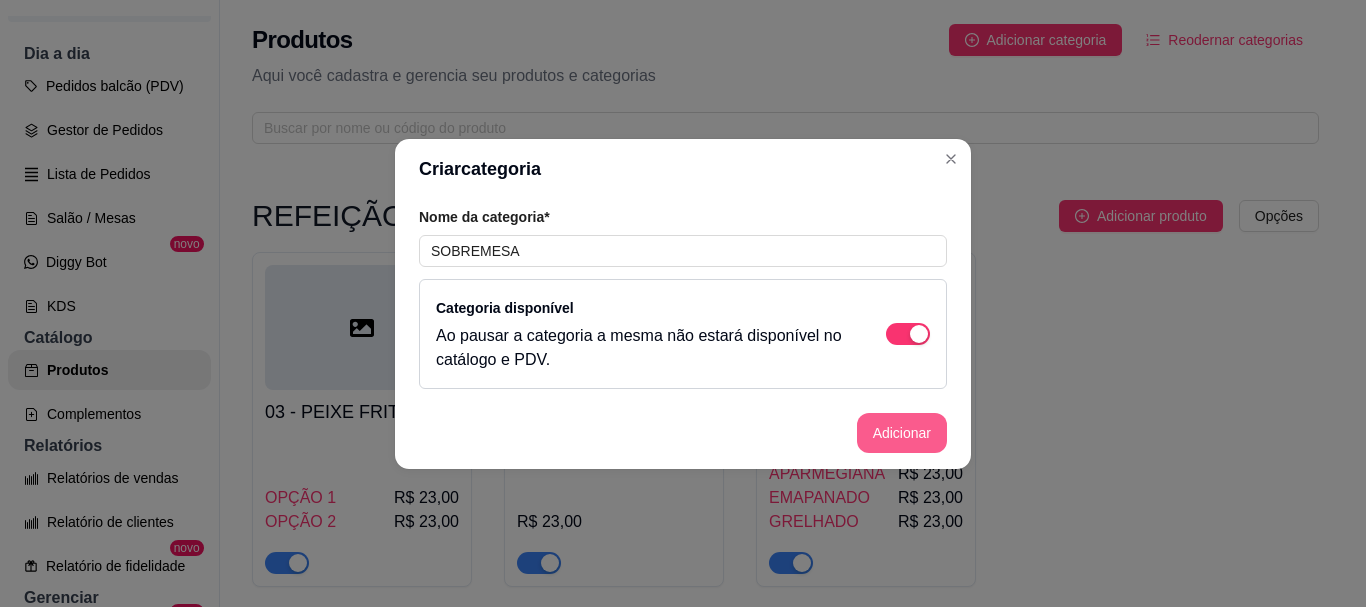 click on "Adicionar" at bounding box center [902, 433] 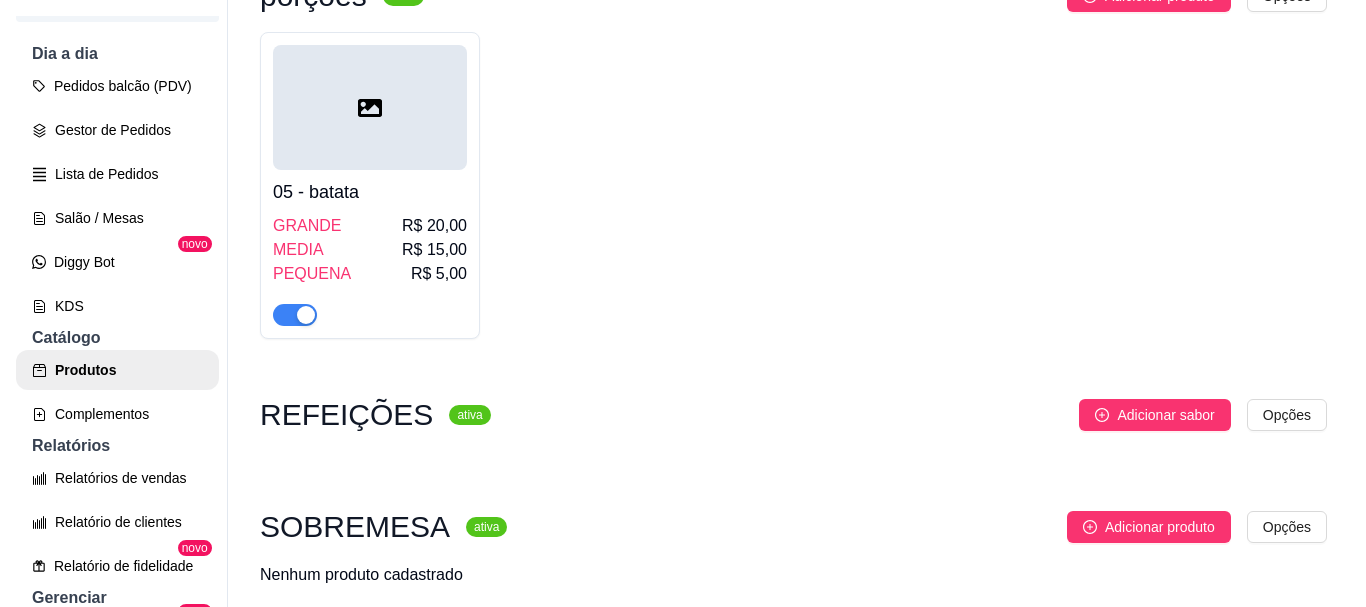 scroll, scrollTop: 764, scrollLeft: 0, axis: vertical 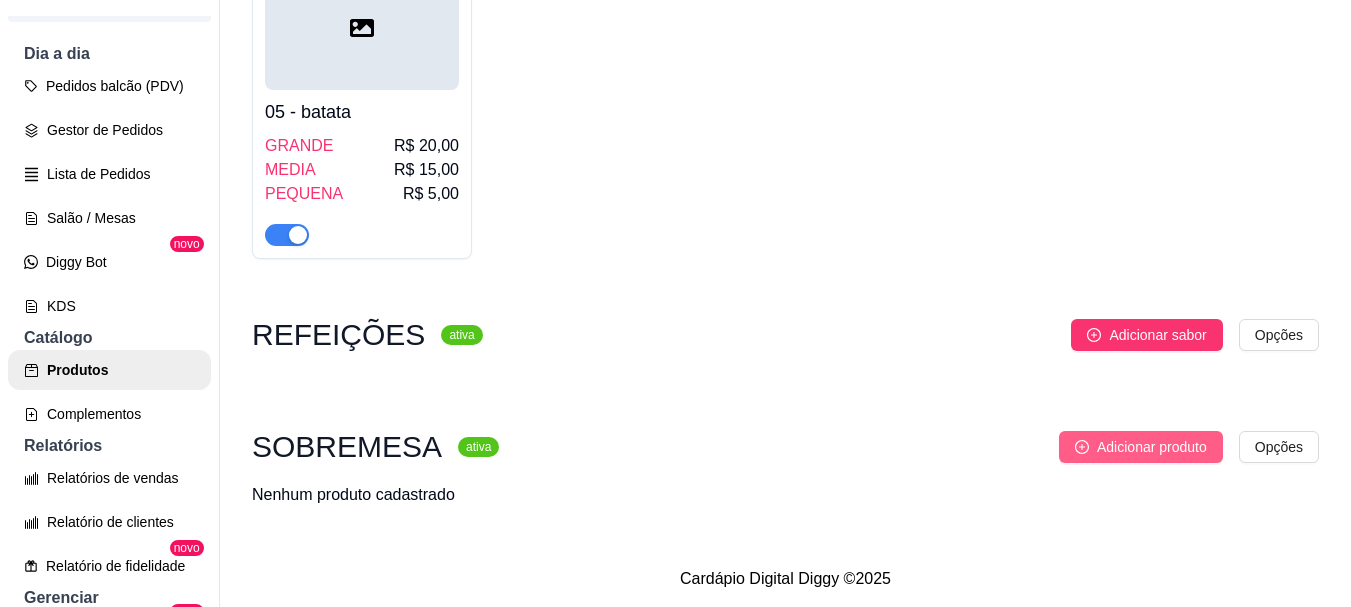 click on "Adicionar produto" at bounding box center [1152, 447] 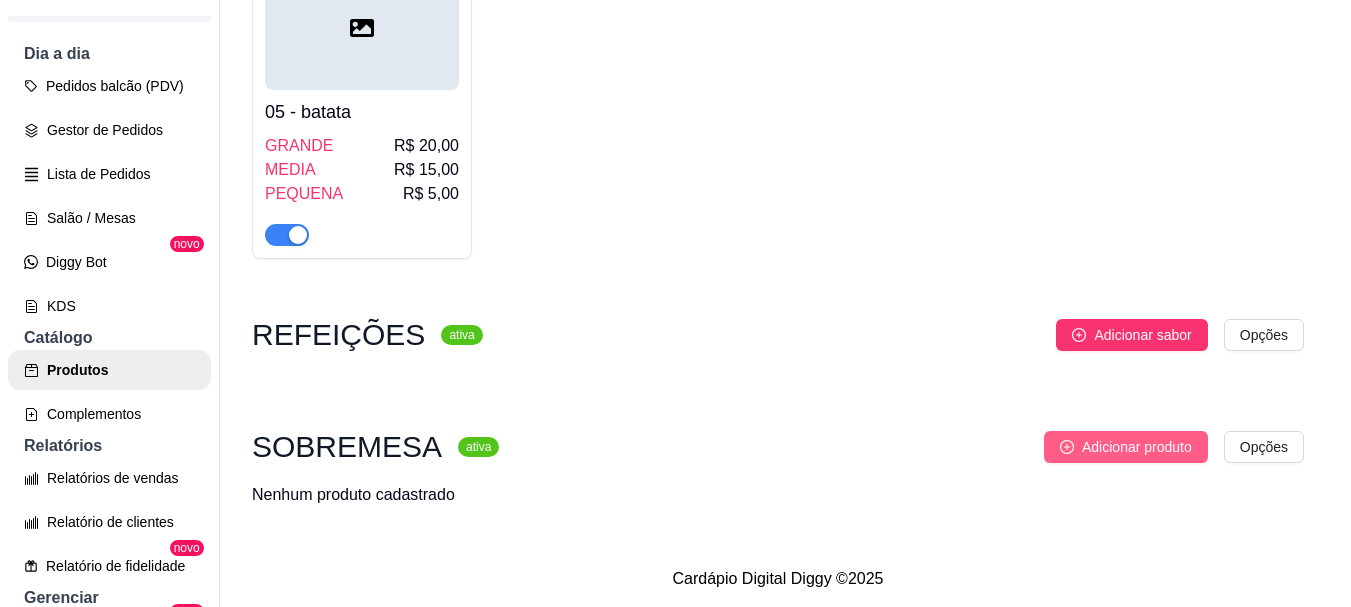 type 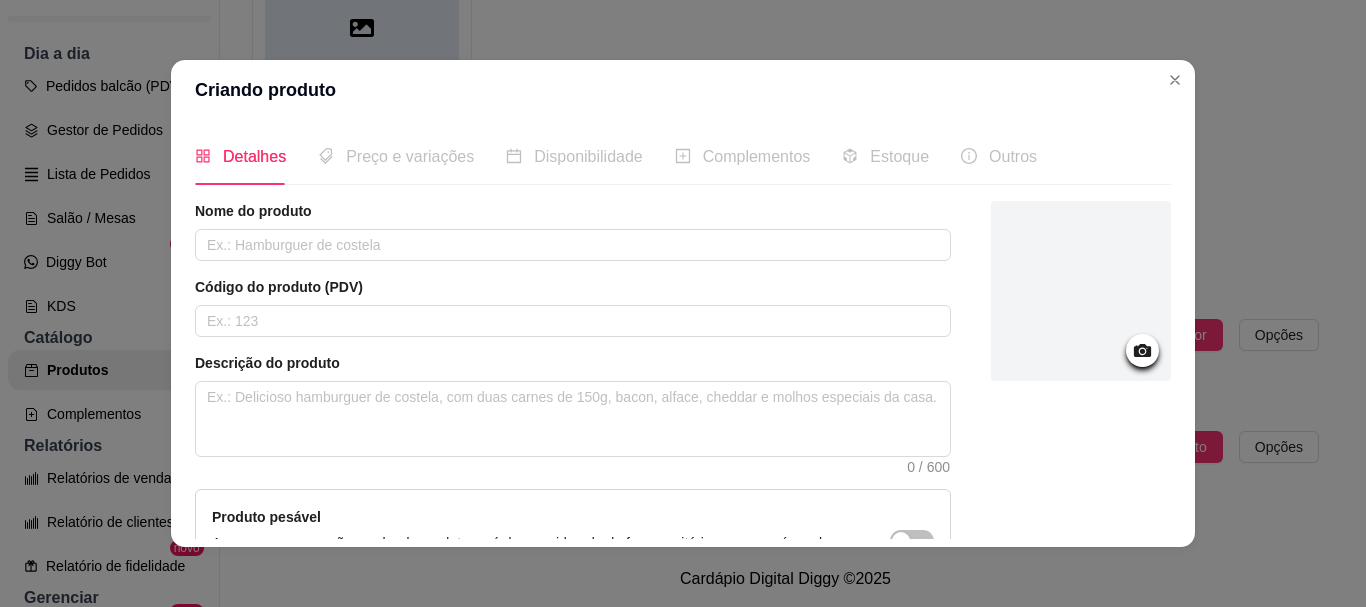 click on "Nome do produto Código do produto (PDV) Descrição do produto 0 / 600 Produto pesável Ao marcar essa opção o valor do produto será desconsiderado da forma unitária e começará a valer por Kilograma. Quantidade miníma para pedido Ao habilitar seus clientes terão que pedir uma quantidade miníma desse produto." at bounding box center (573, 446) 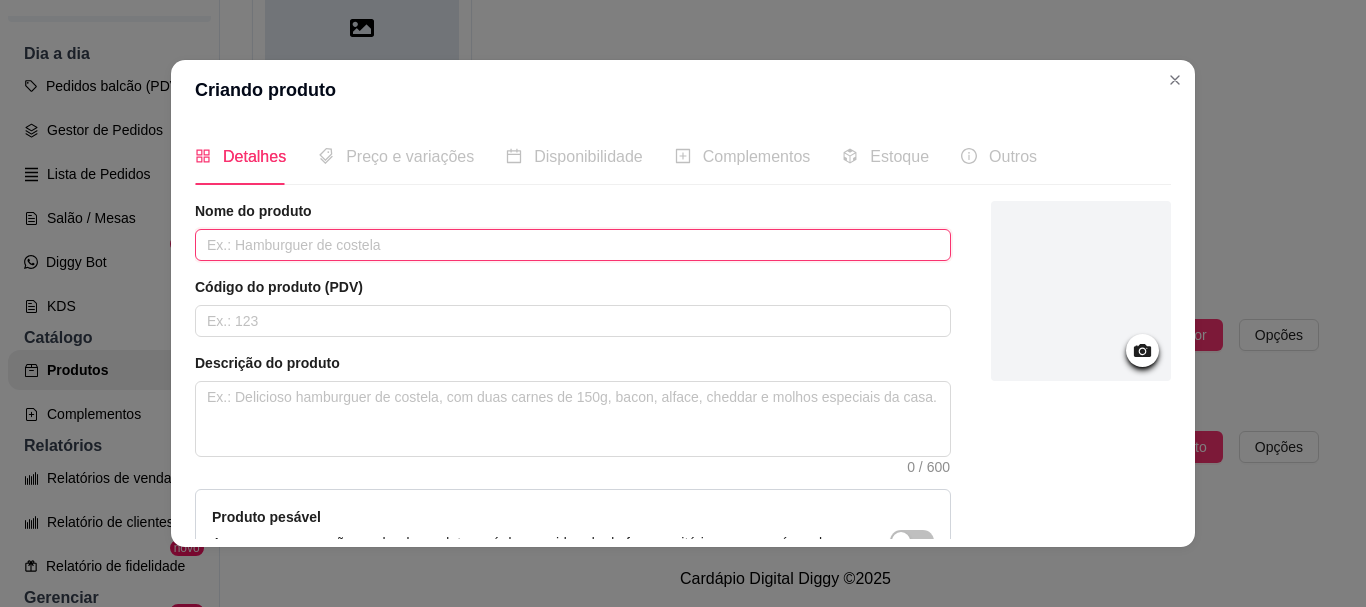 click at bounding box center [573, 245] 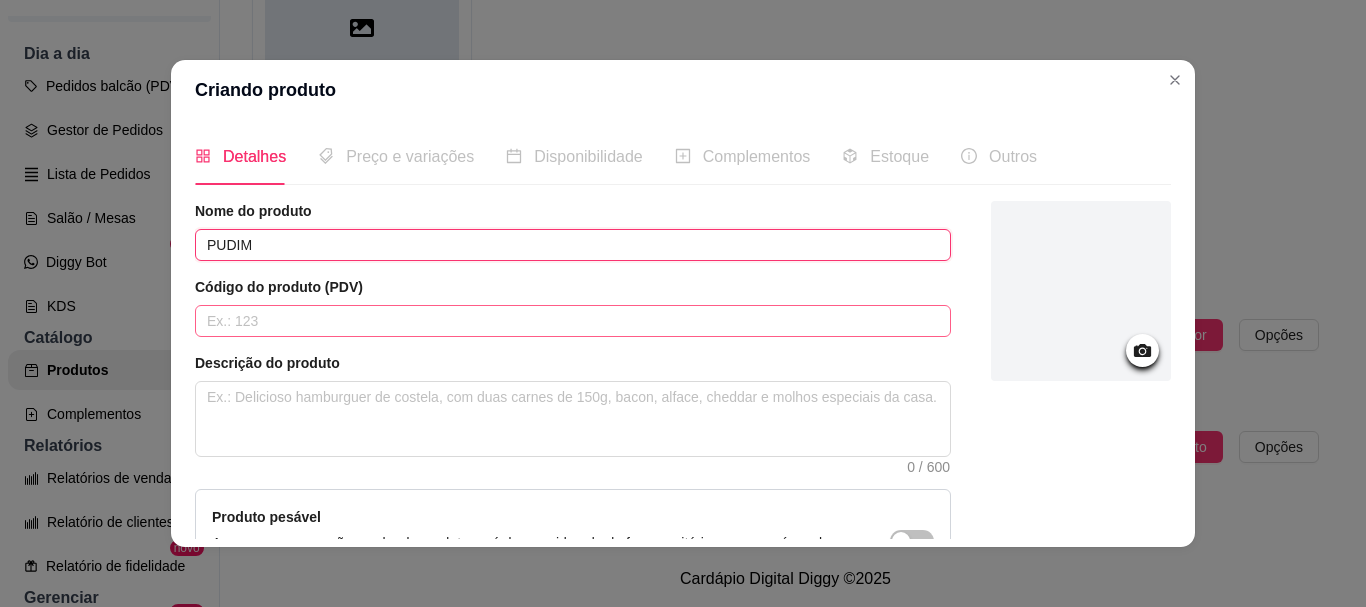 type on "PUDIM" 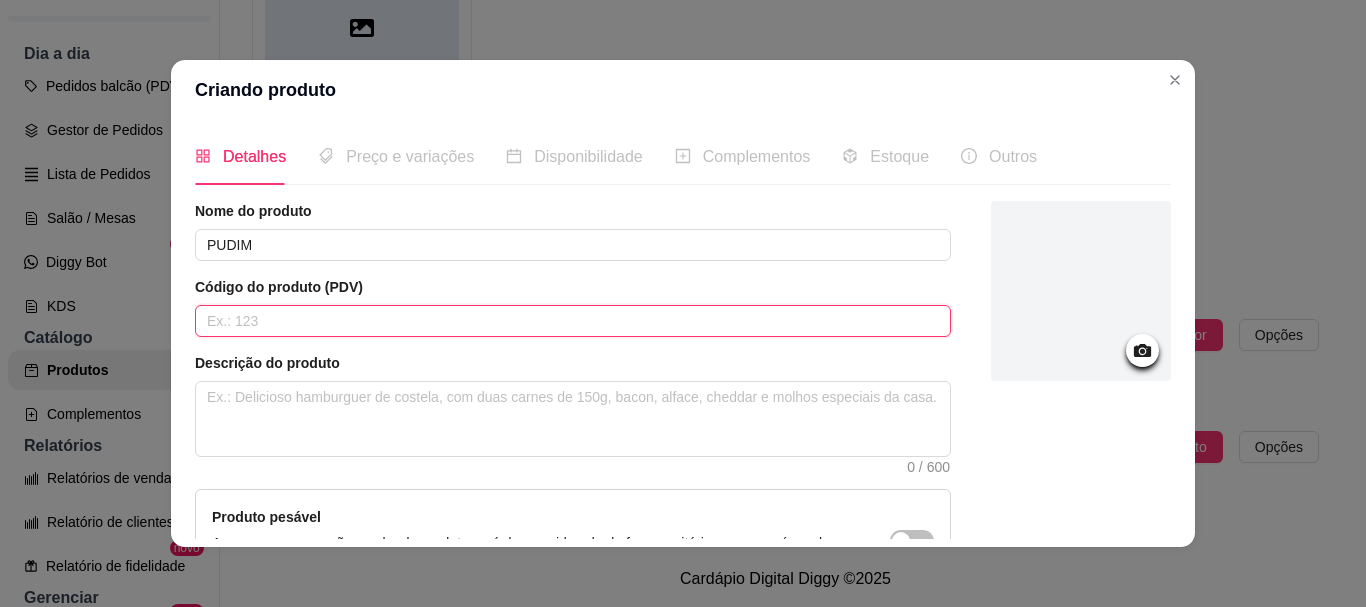 click at bounding box center (573, 321) 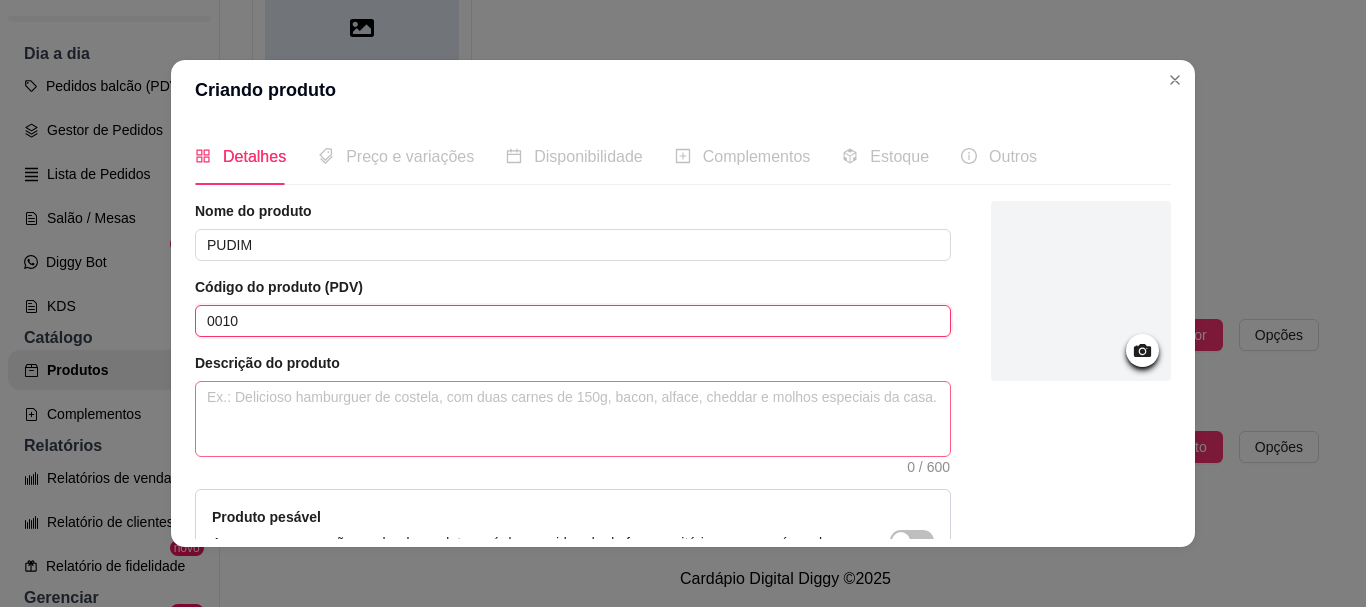 type on "0010" 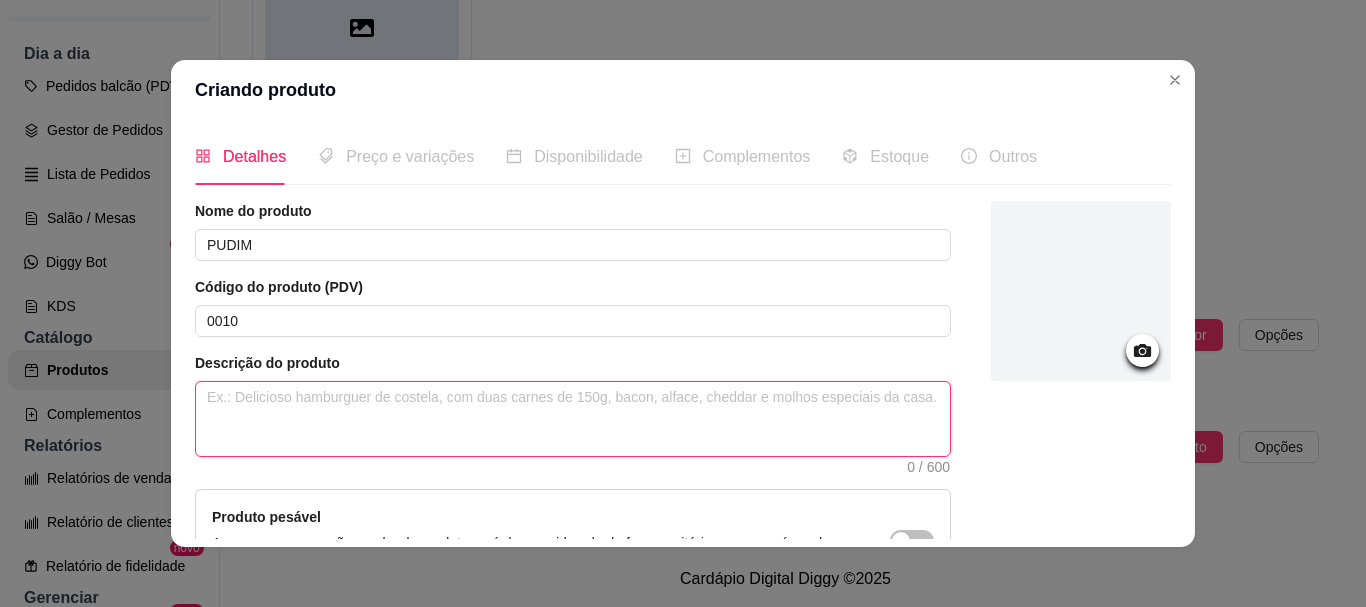 click at bounding box center (573, 419) 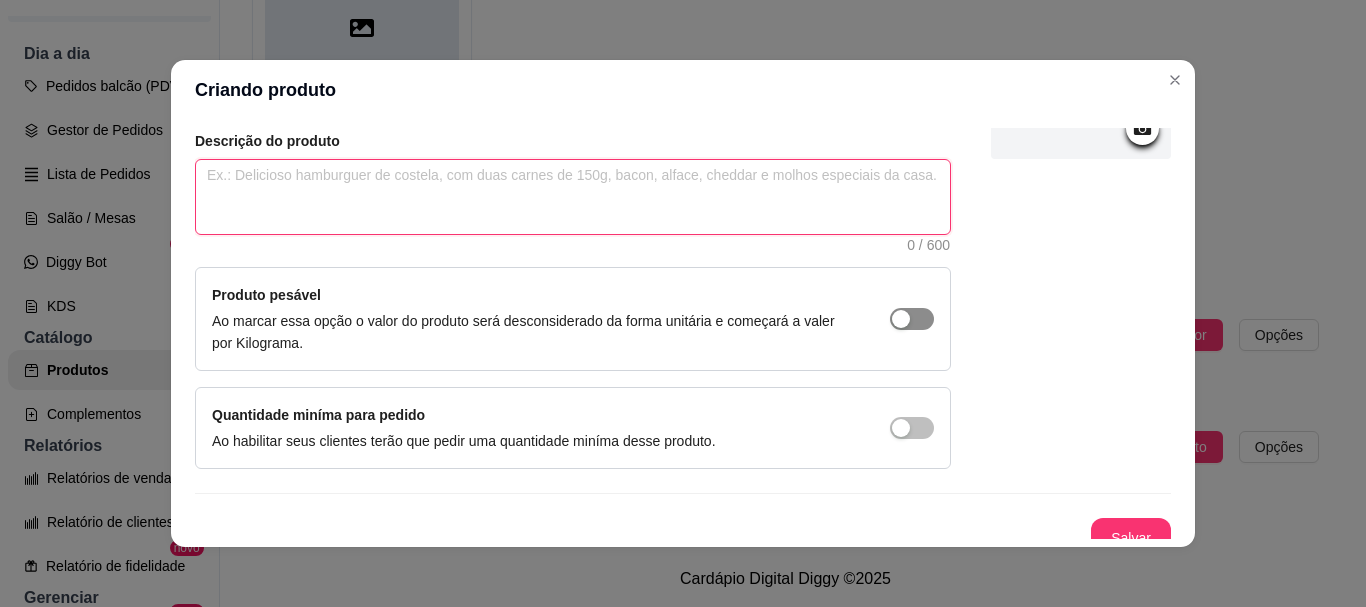 scroll, scrollTop: 241, scrollLeft: 0, axis: vertical 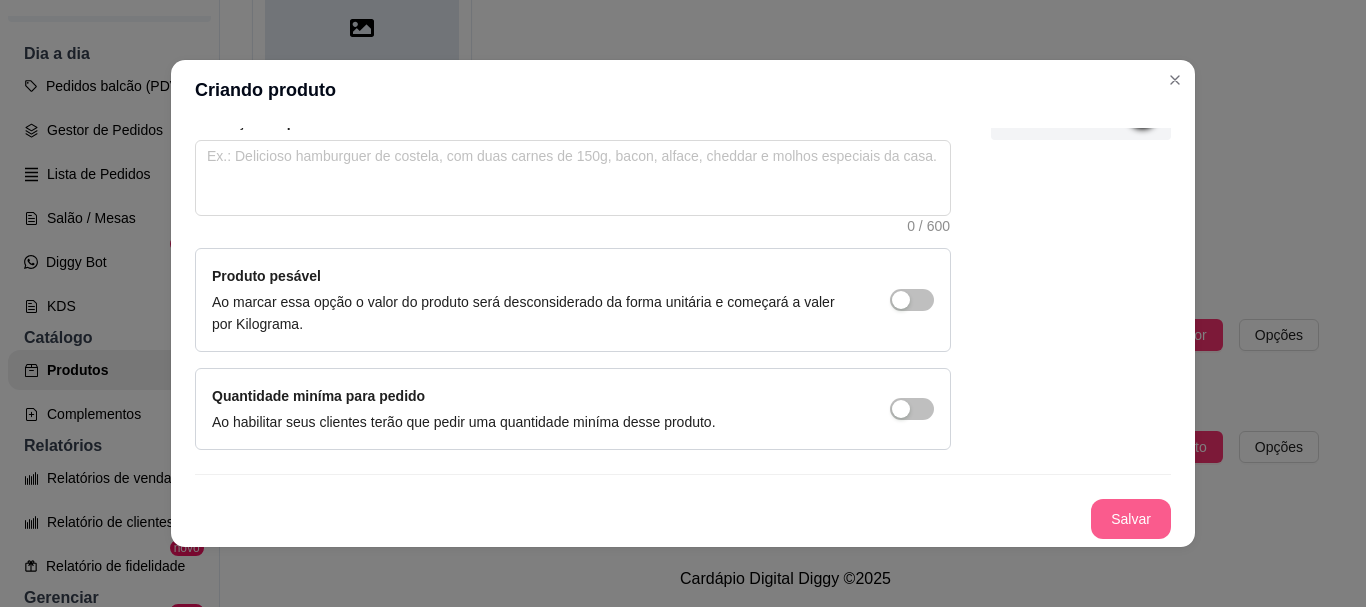 click on "Salvar" at bounding box center [1131, 519] 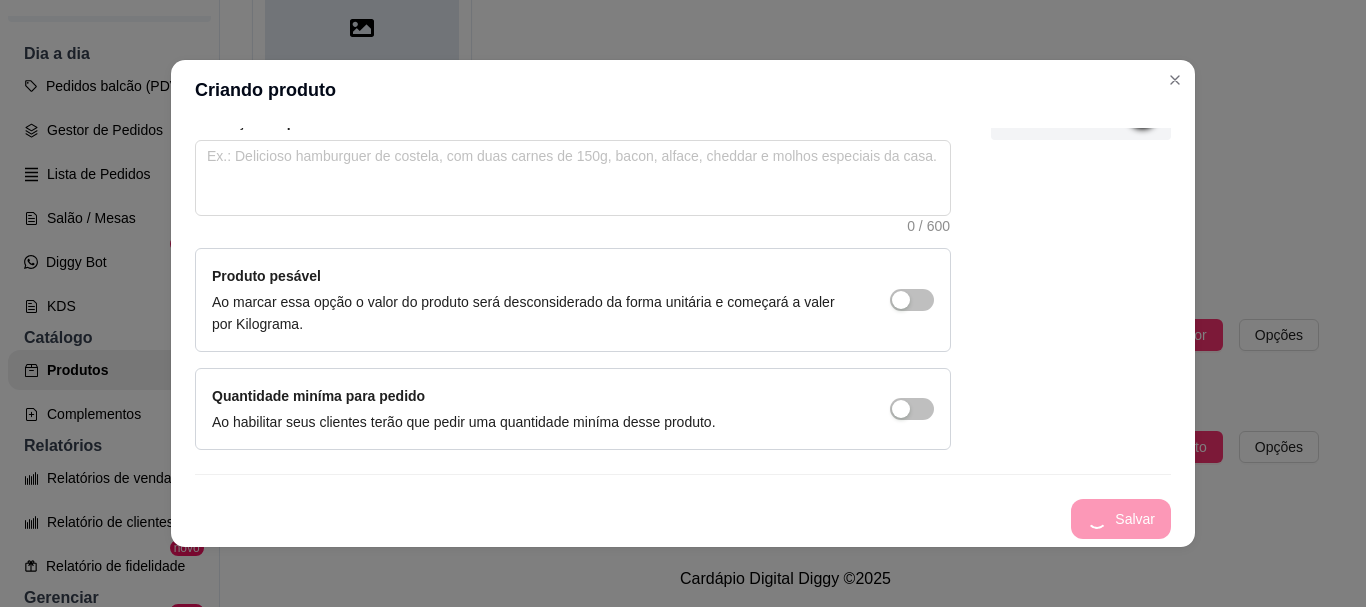 type 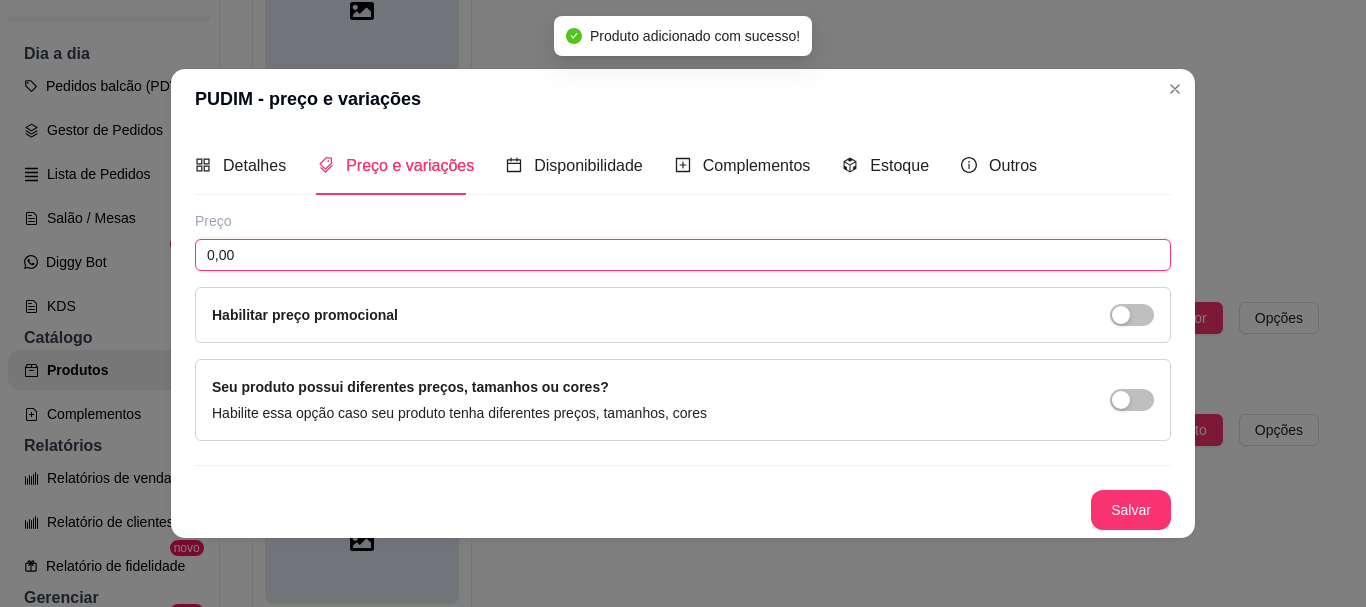 click on "0,00" at bounding box center (683, 255) 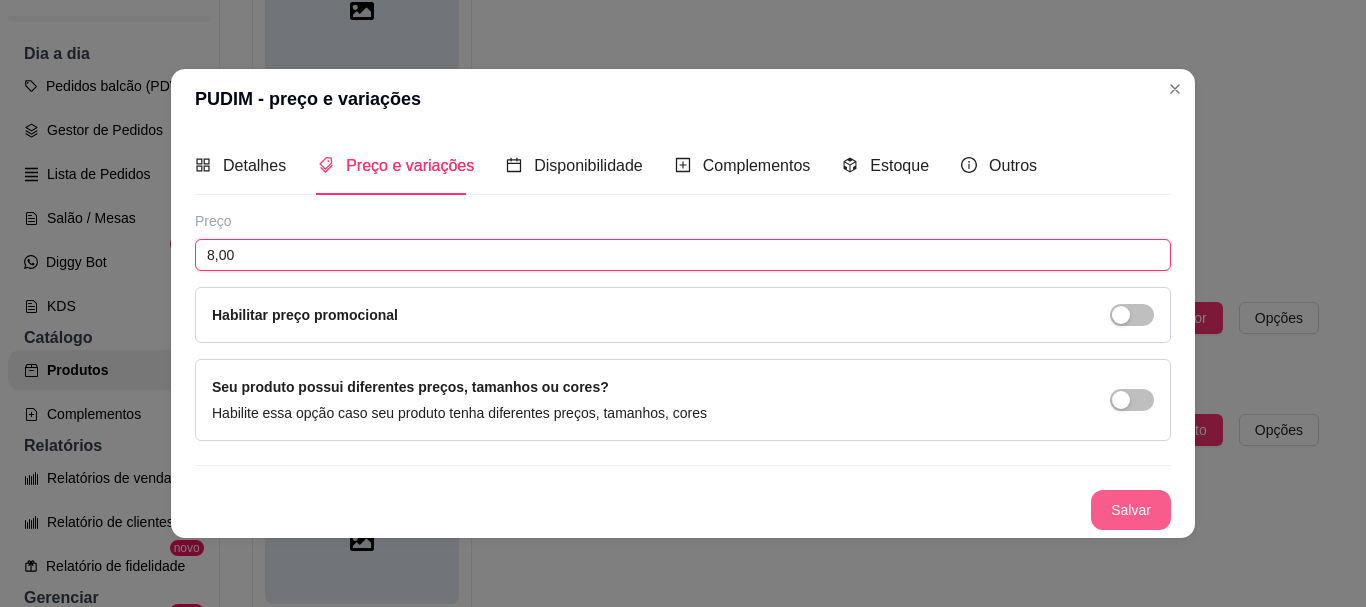 type on "8,00" 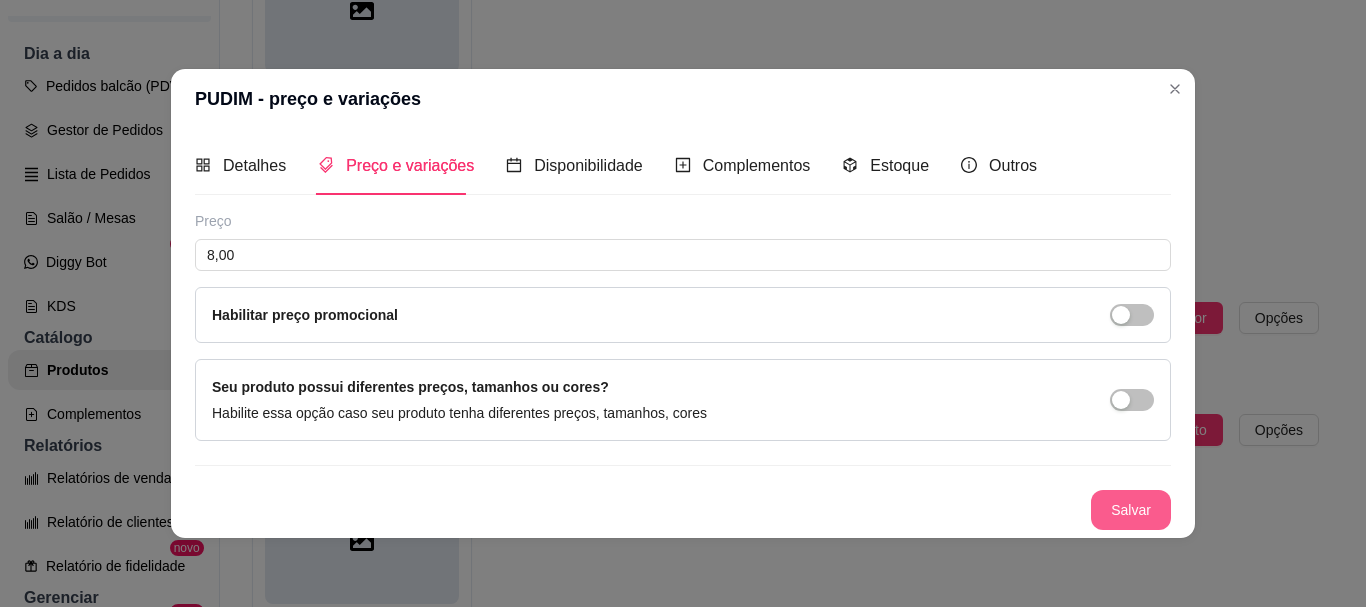 click on "Salvar" at bounding box center [1131, 510] 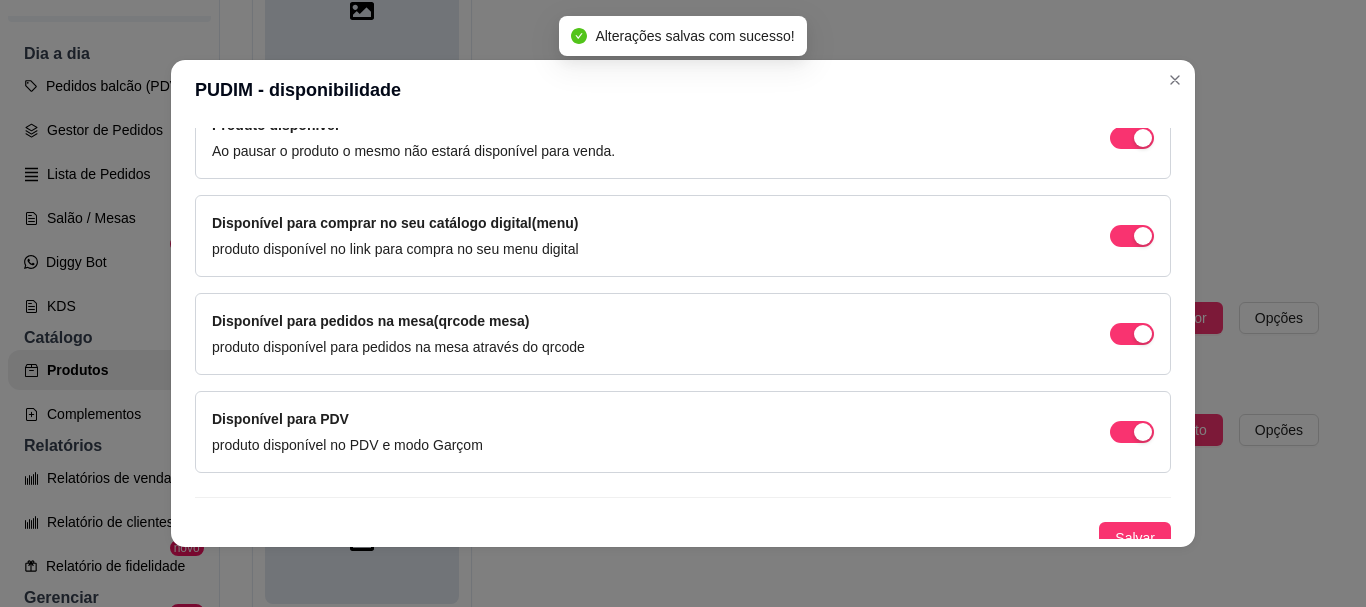 scroll, scrollTop: 239, scrollLeft: 0, axis: vertical 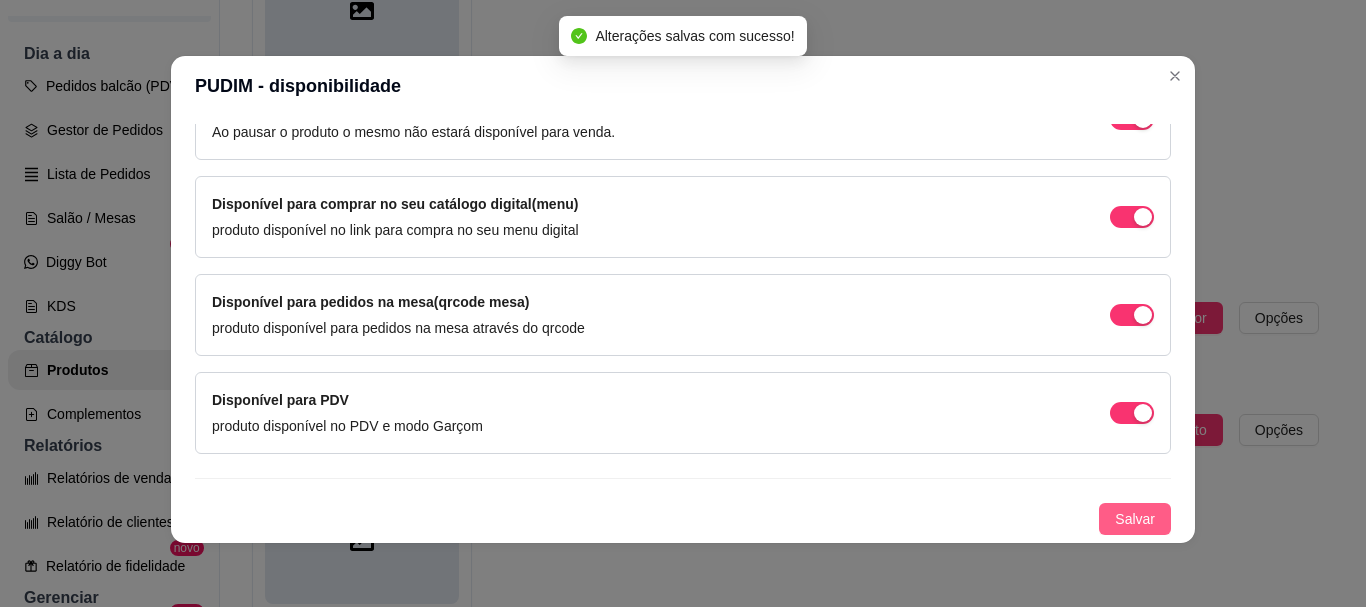 click on "Salvar" at bounding box center [1135, 519] 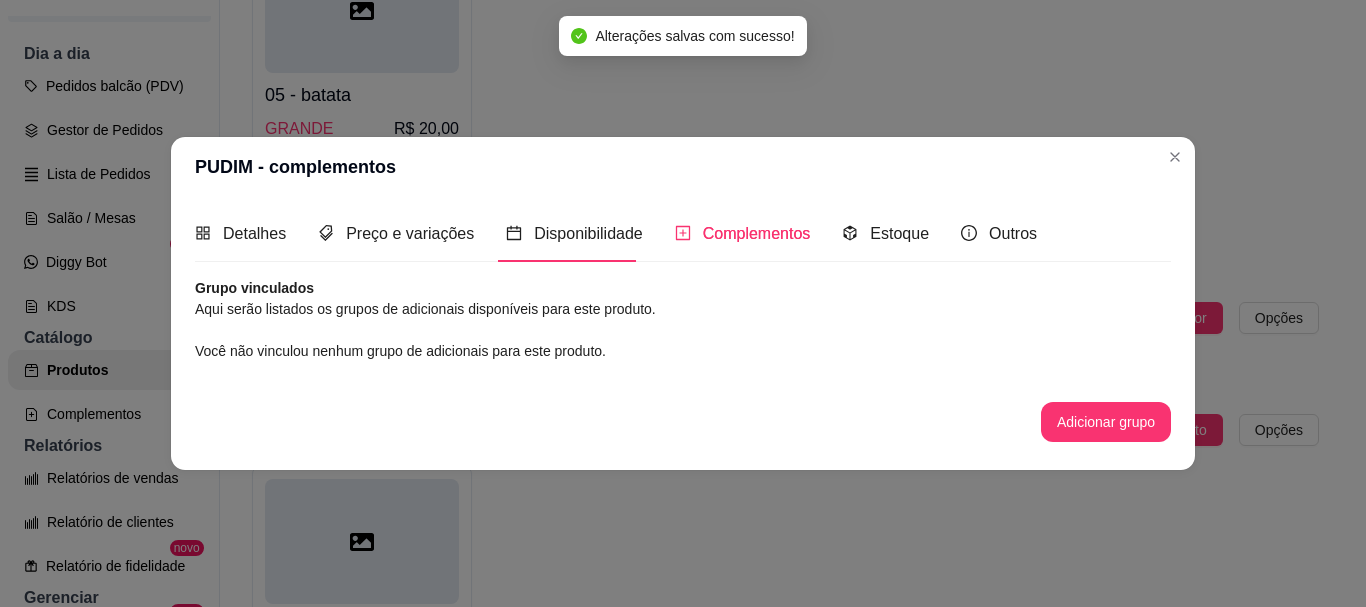 scroll, scrollTop: 0, scrollLeft: 0, axis: both 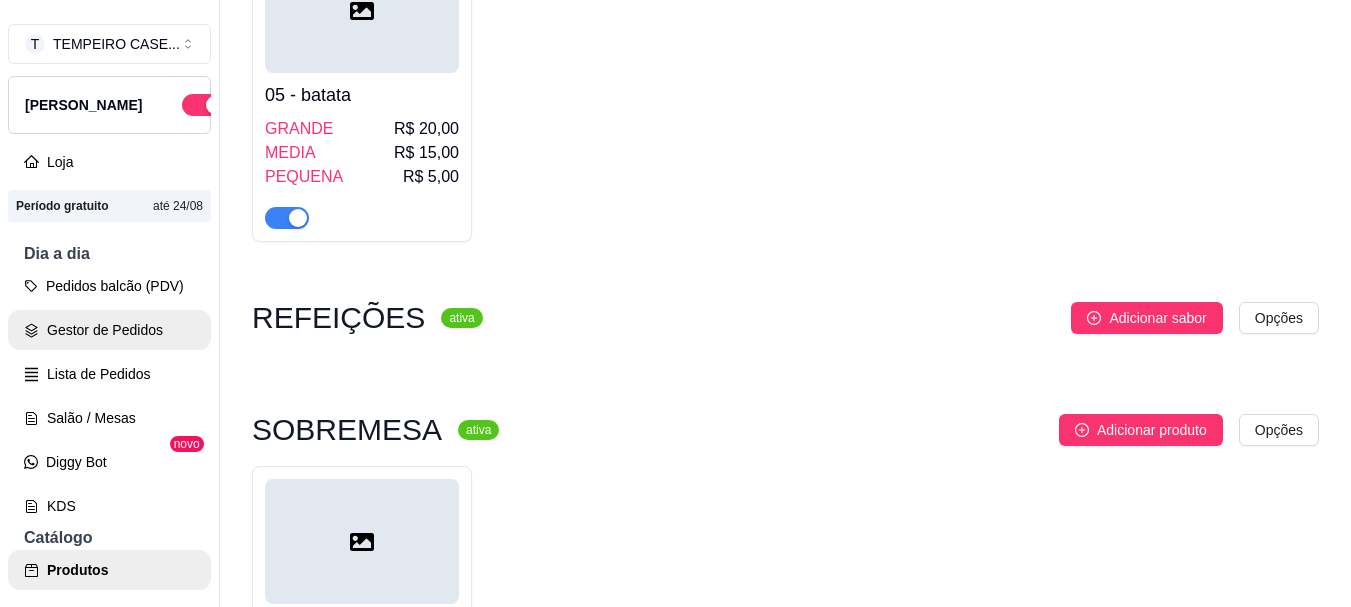 click on "Gestor de Pedidos" at bounding box center (109, 330) 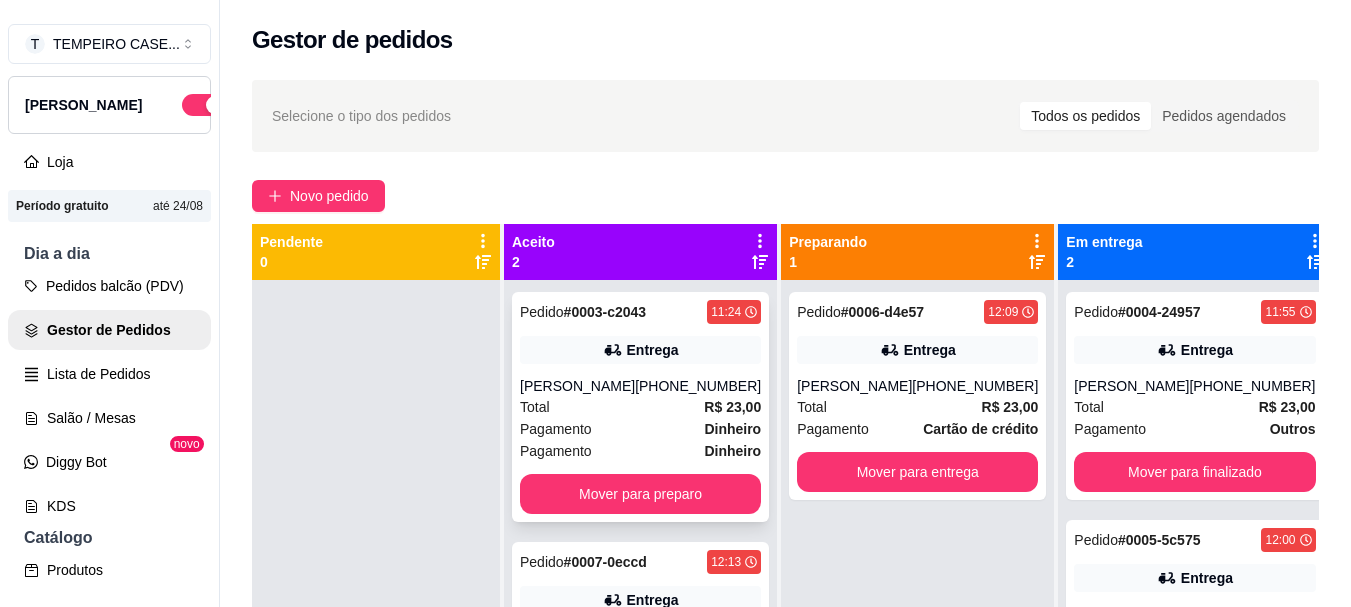scroll, scrollTop: 56, scrollLeft: 0, axis: vertical 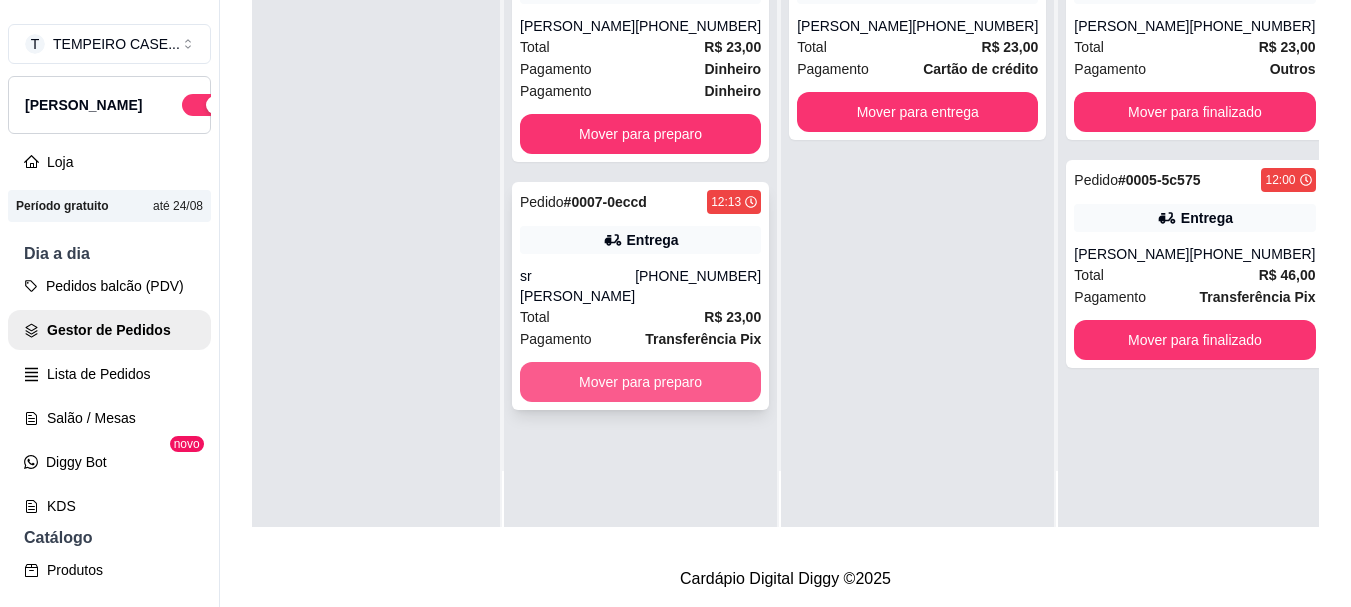 click on "Mover para preparo" at bounding box center [640, 382] 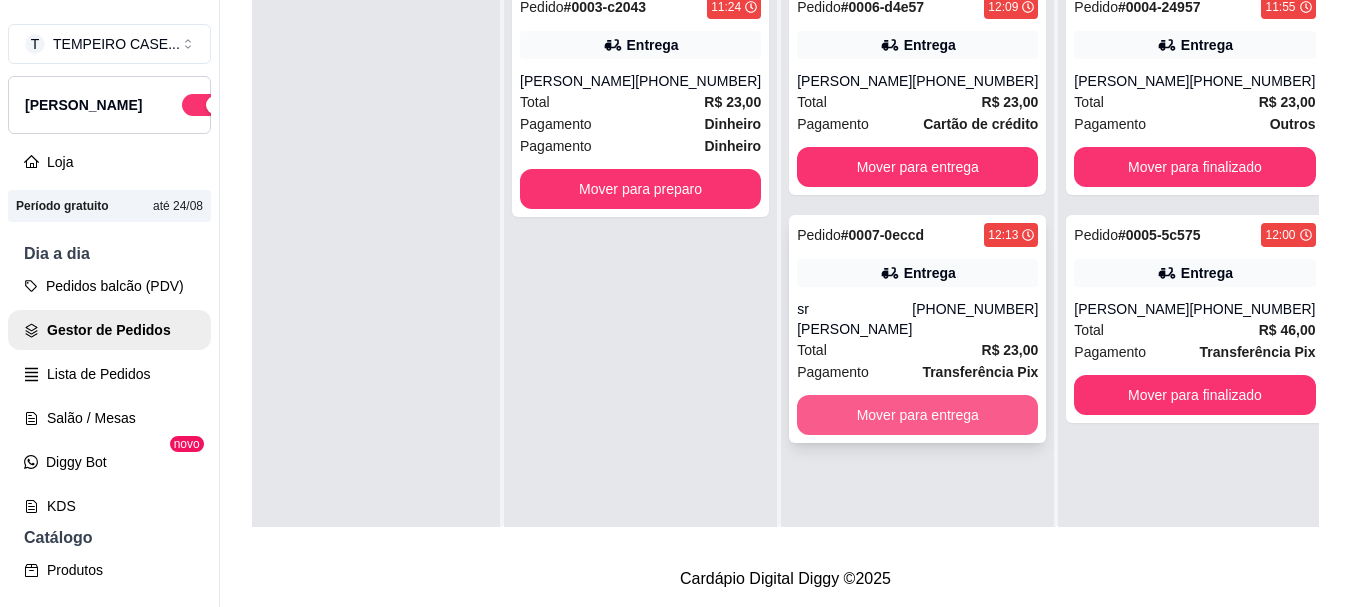 scroll, scrollTop: 0, scrollLeft: 0, axis: both 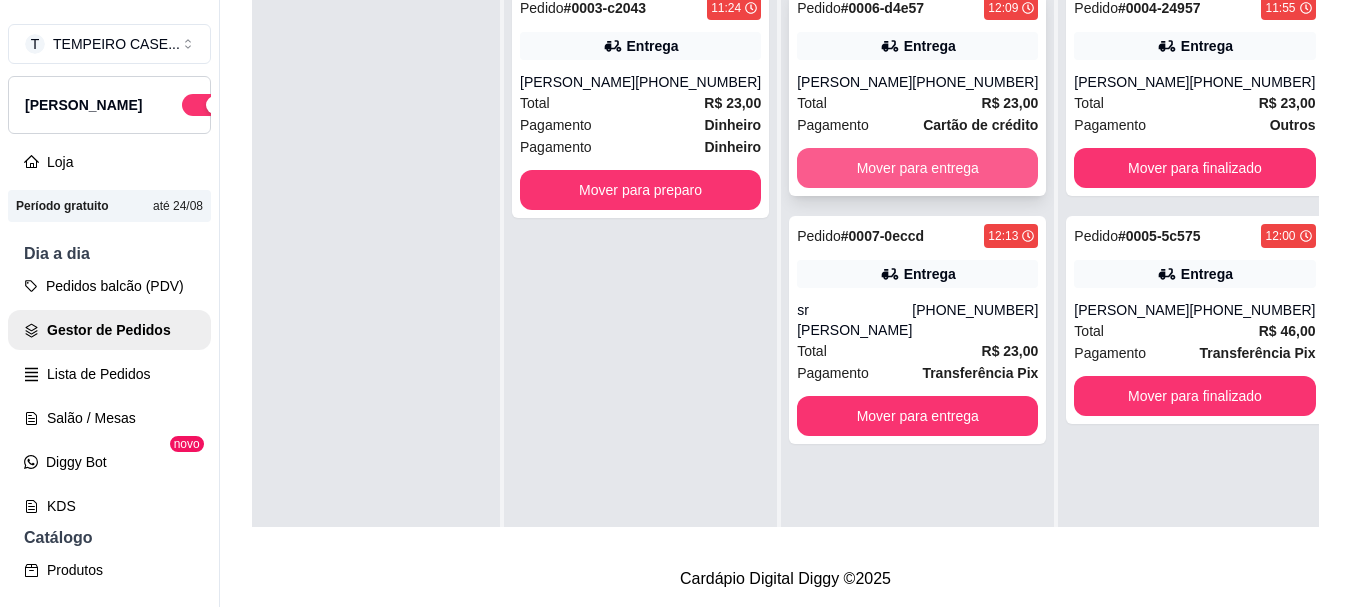 click on "Mover para entrega" at bounding box center [917, 168] 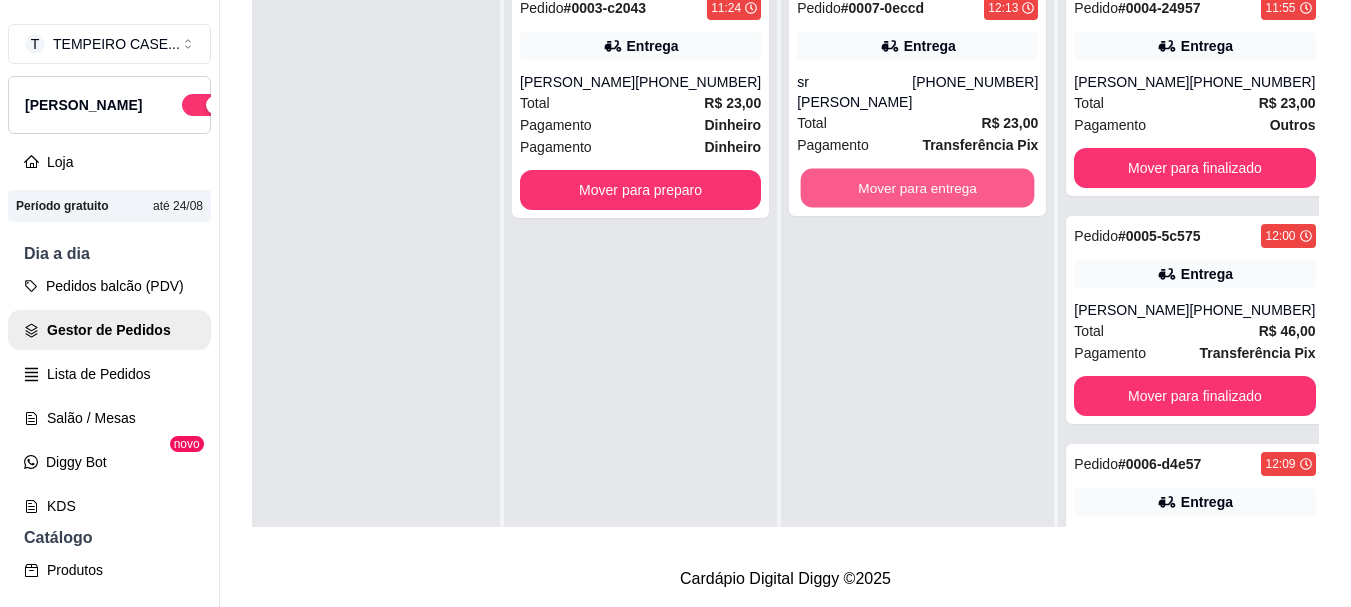 click on "Mover para entrega" at bounding box center (918, 188) 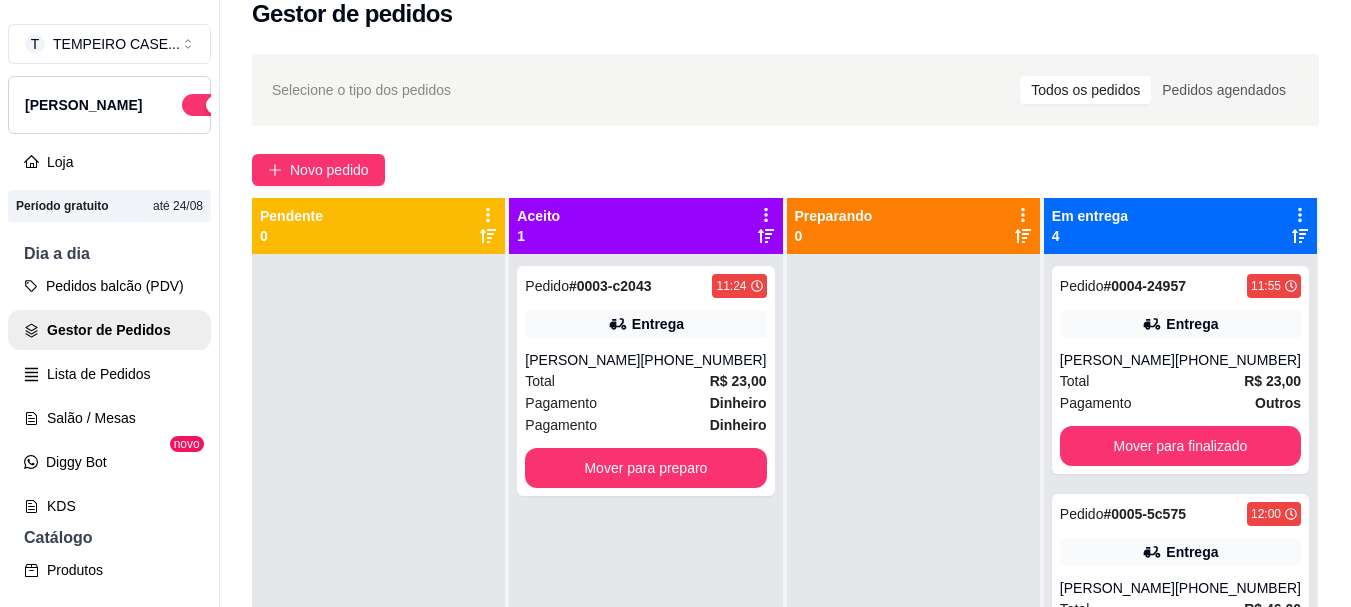 scroll, scrollTop: 19, scrollLeft: 0, axis: vertical 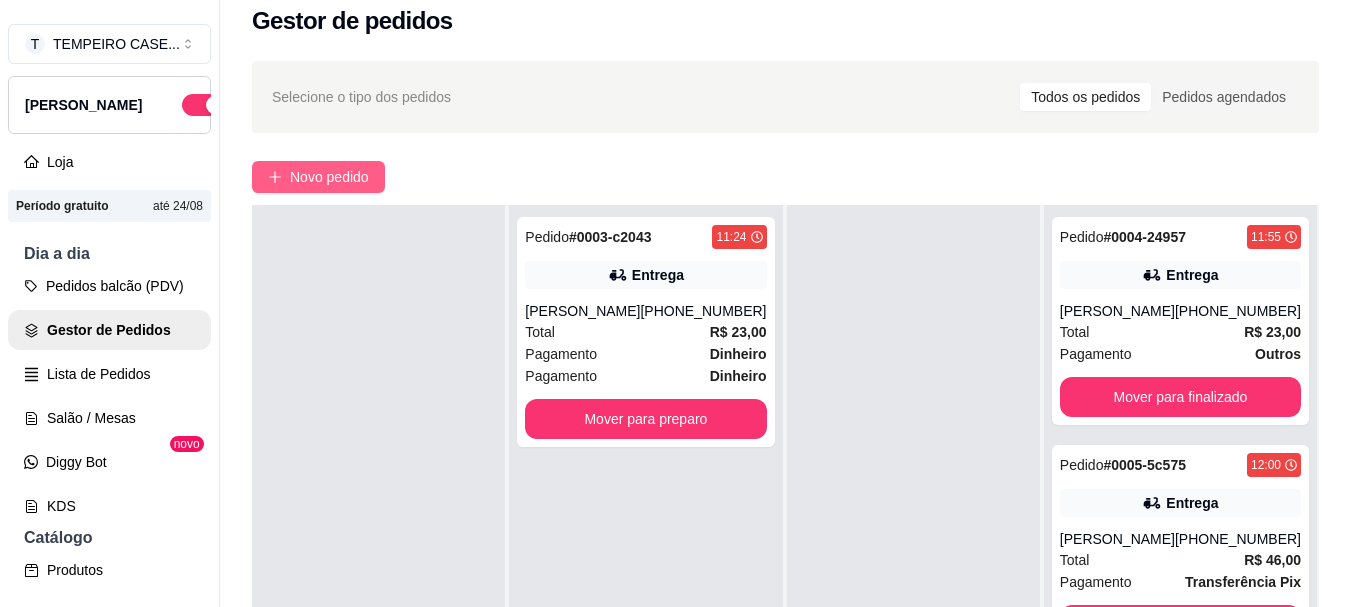 click on "Novo pedido" at bounding box center [329, 177] 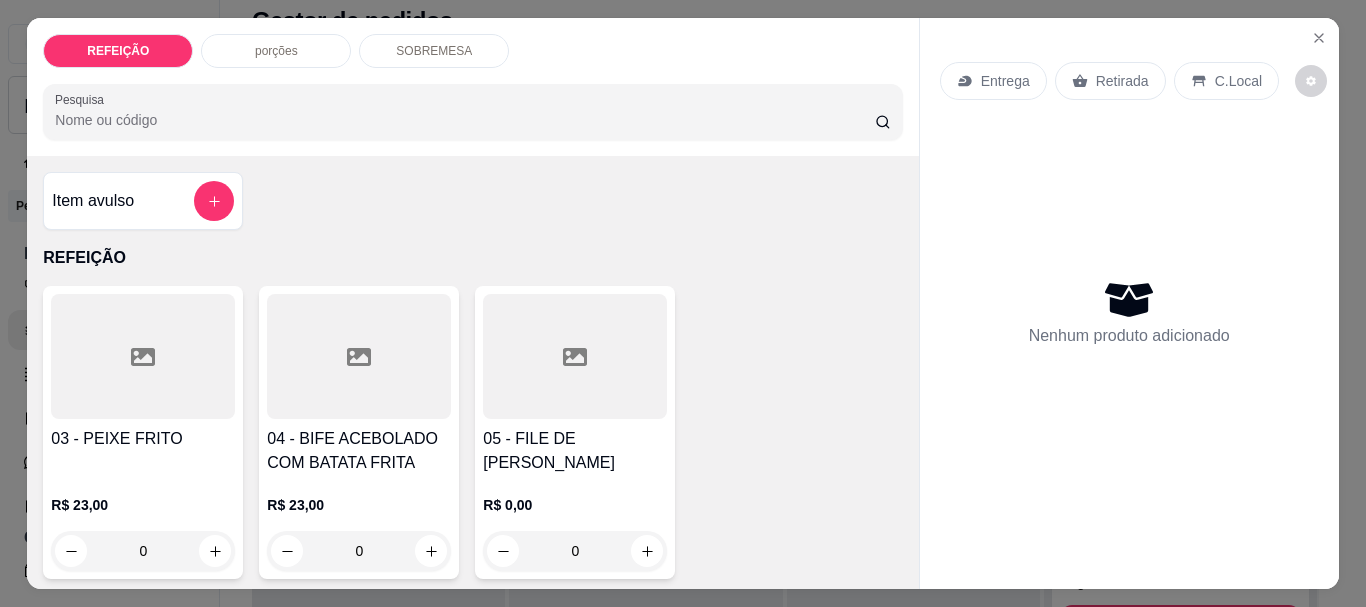 click at bounding box center [575, 356] 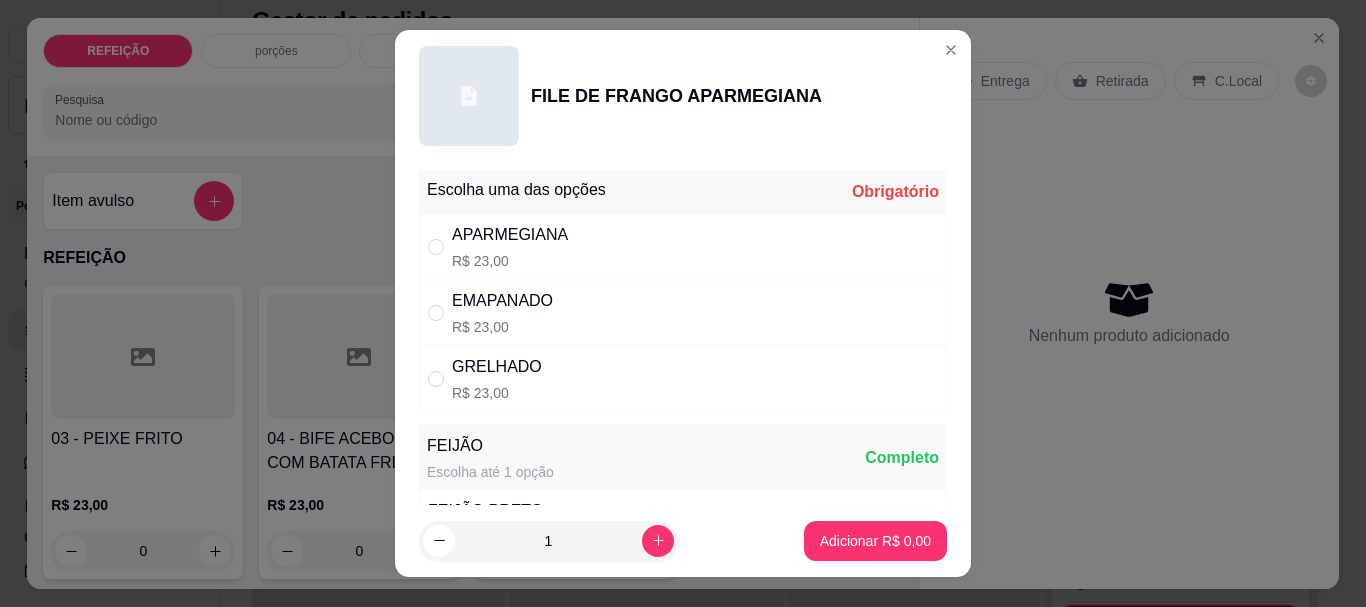 click on "R$ 23,00" at bounding box center (510, 261) 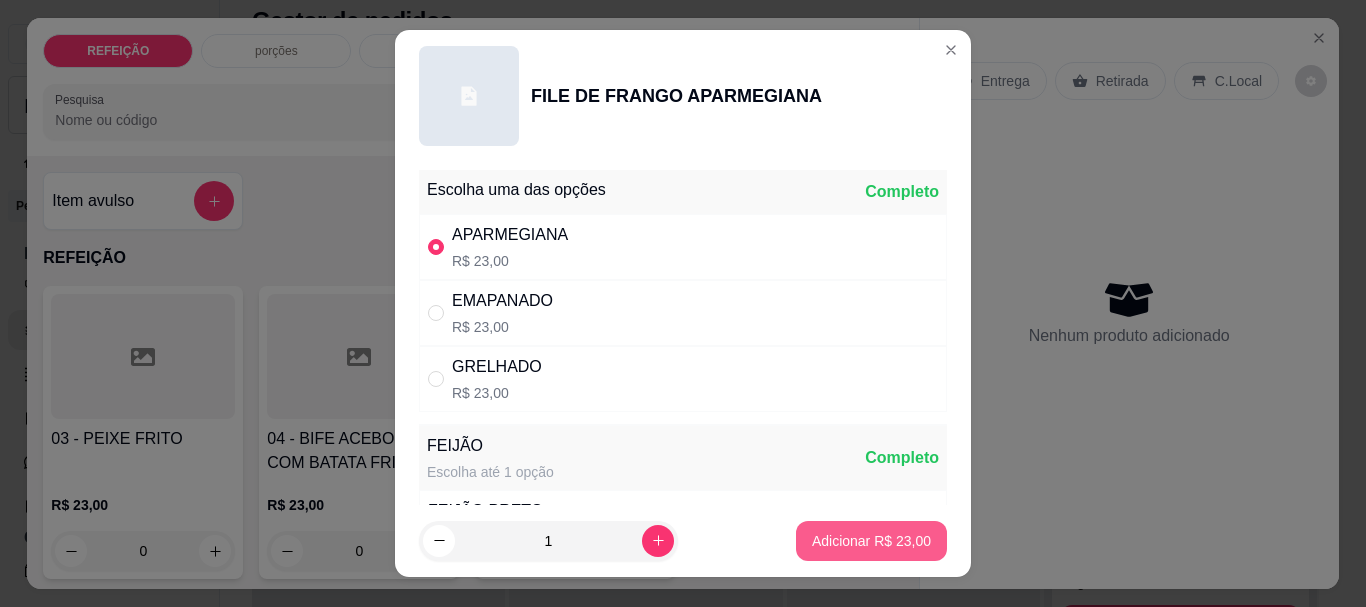click on "Adicionar   R$ 23,00" at bounding box center [871, 541] 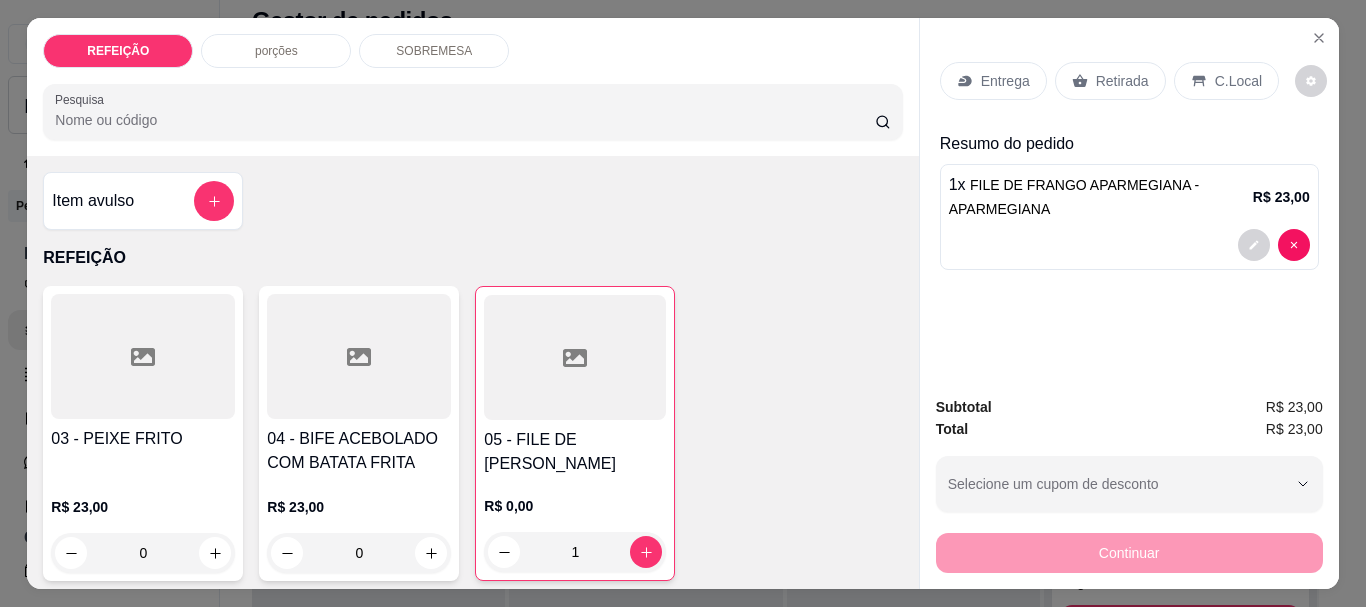 click on "Entrega" at bounding box center [1005, 81] 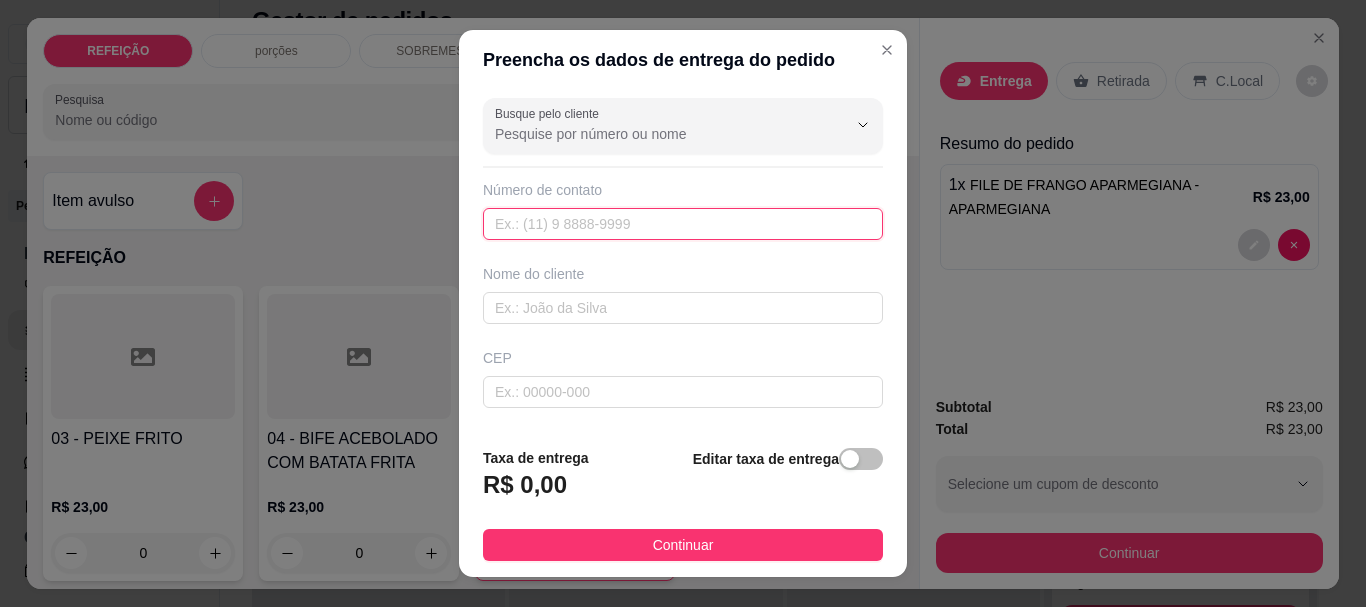 click at bounding box center [683, 224] 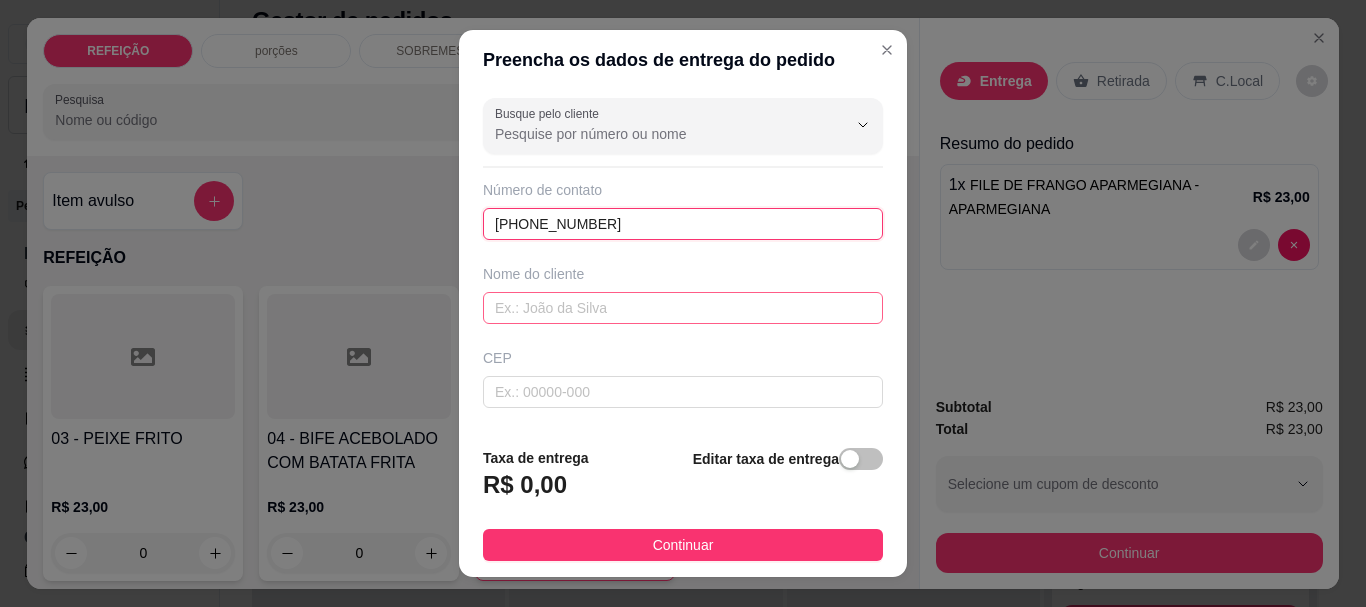 type on "[PHONE_NUMBER]" 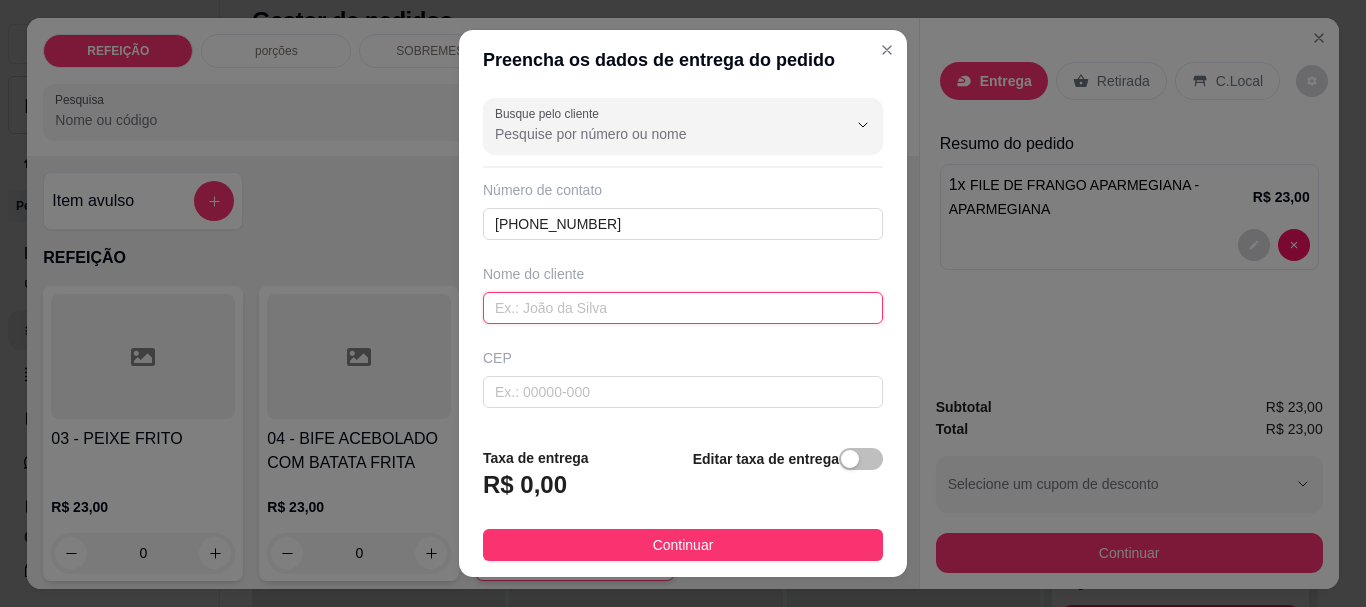 click at bounding box center (683, 308) 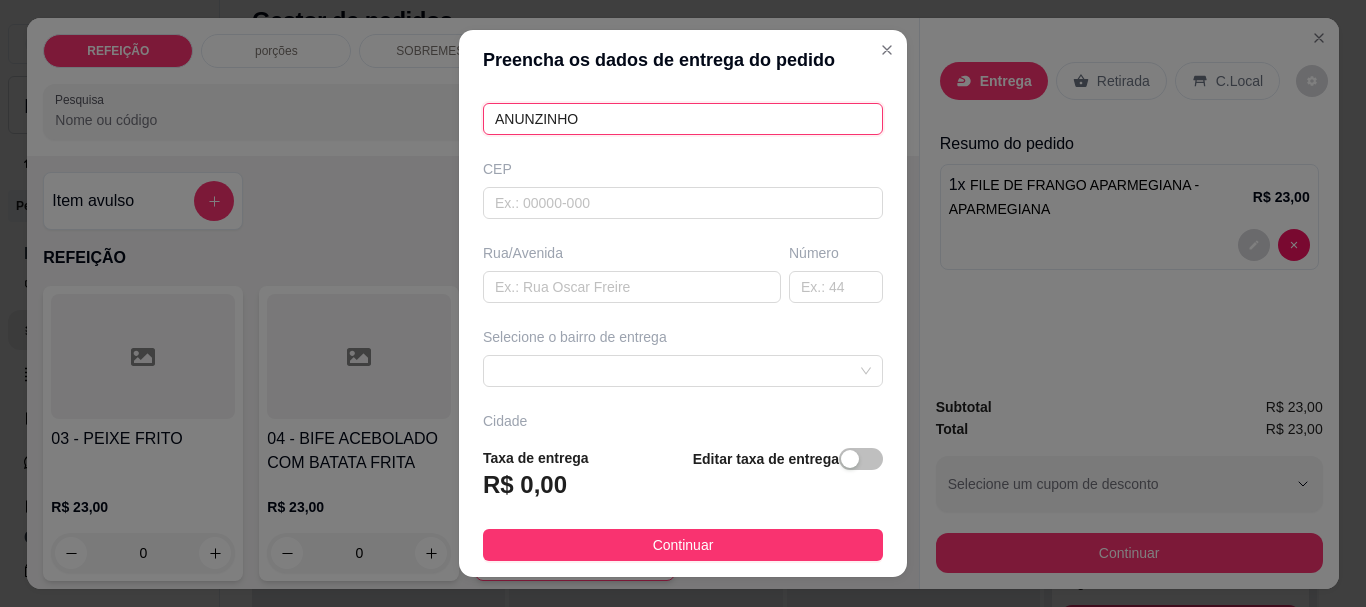 scroll, scrollTop: 200, scrollLeft: 0, axis: vertical 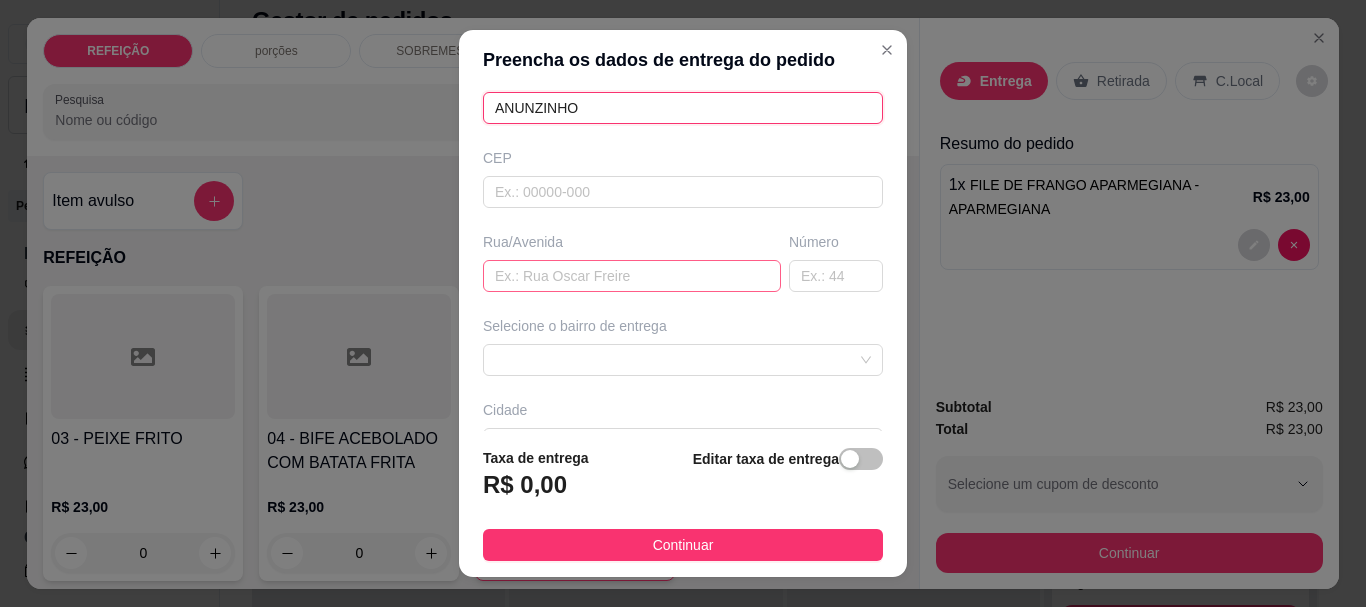 type on "ANUNZINHO" 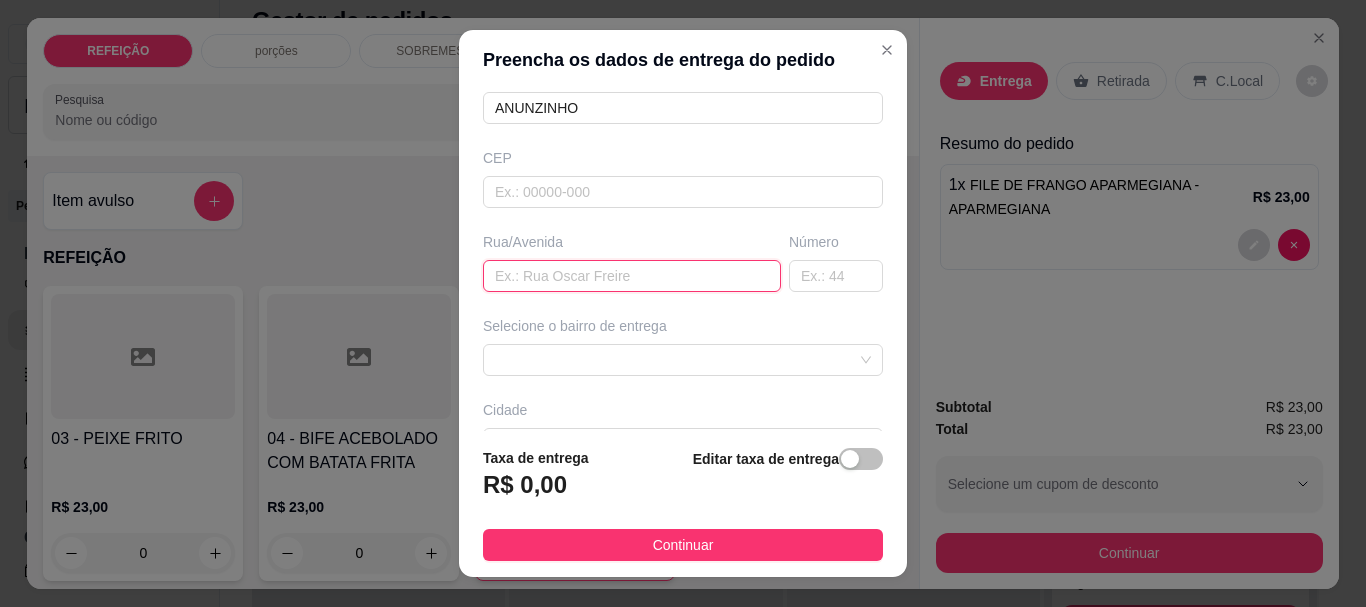 click at bounding box center (632, 276) 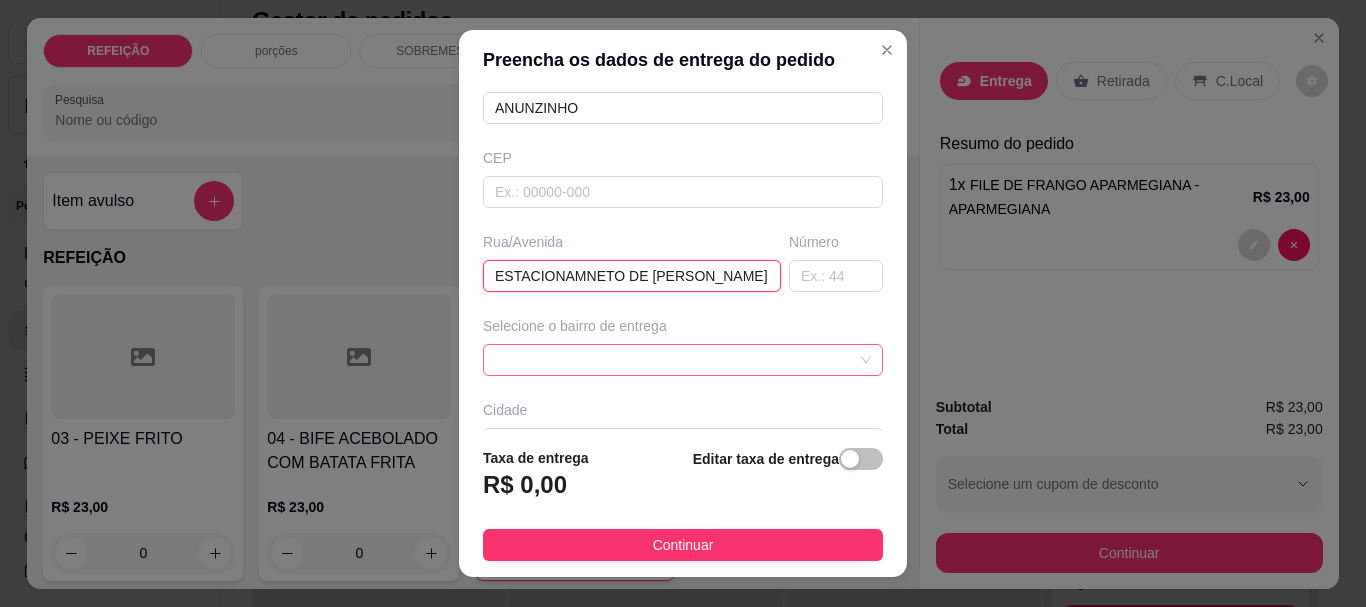 click at bounding box center (683, 360) 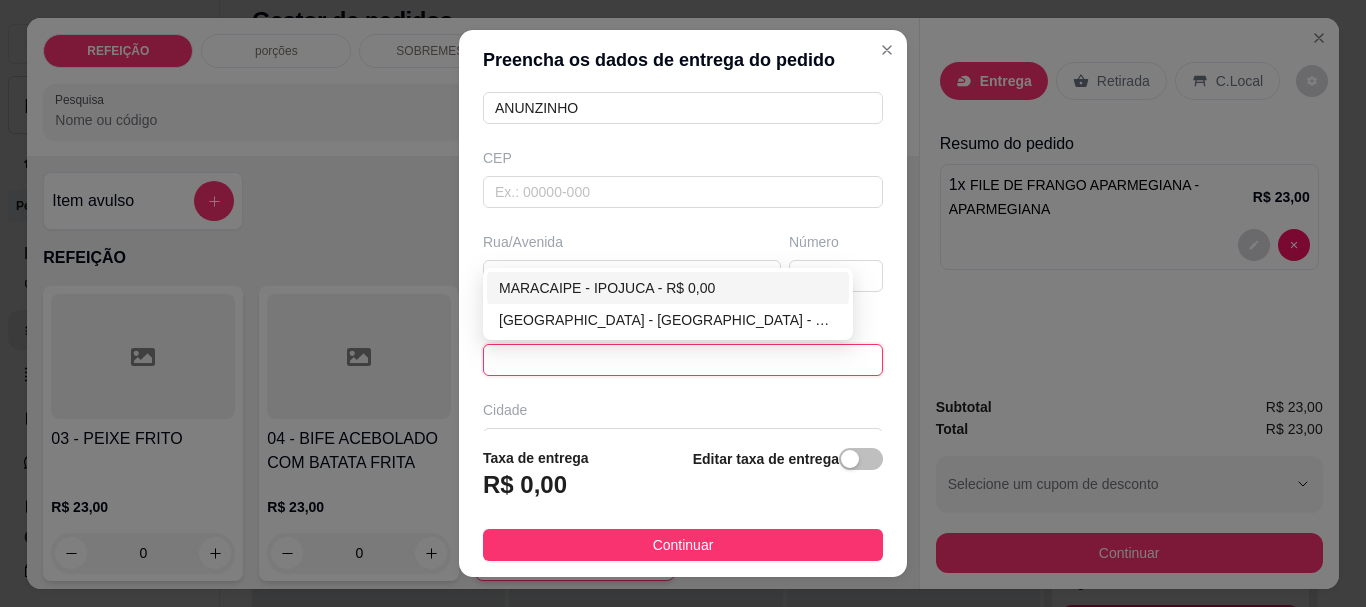 click on "MARACAIPE - IPOJUCA -  R$ 0,00" at bounding box center (668, 288) 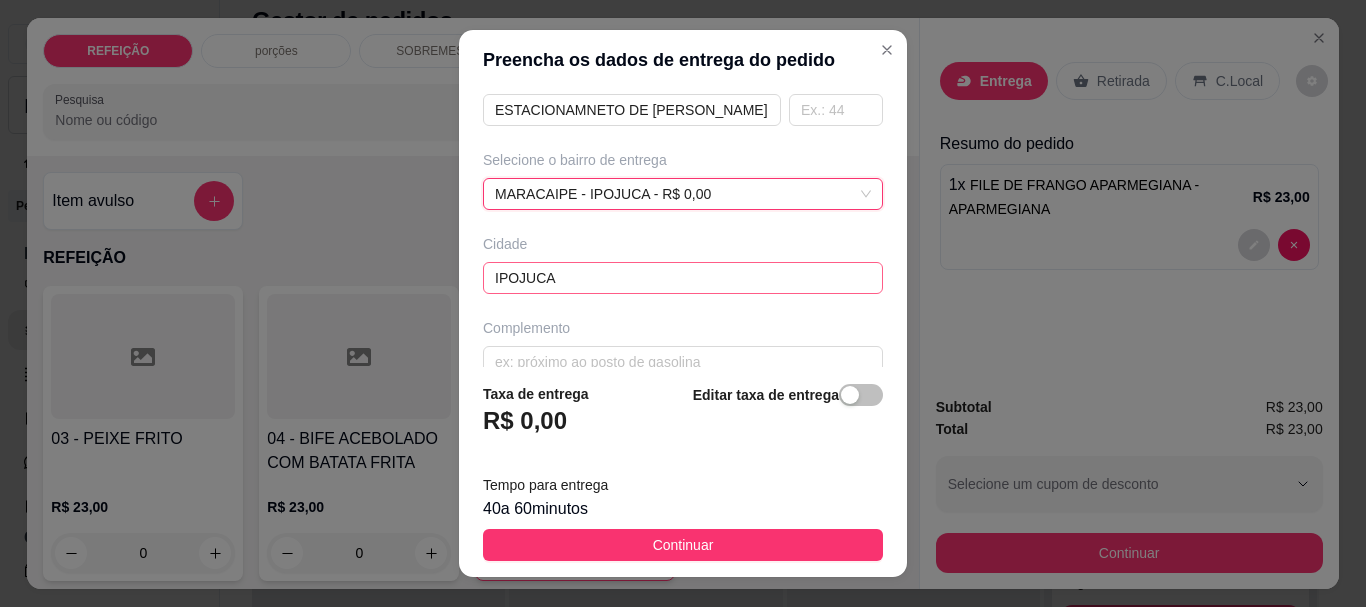 scroll, scrollTop: 397, scrollLeft: 0, axis: vertical 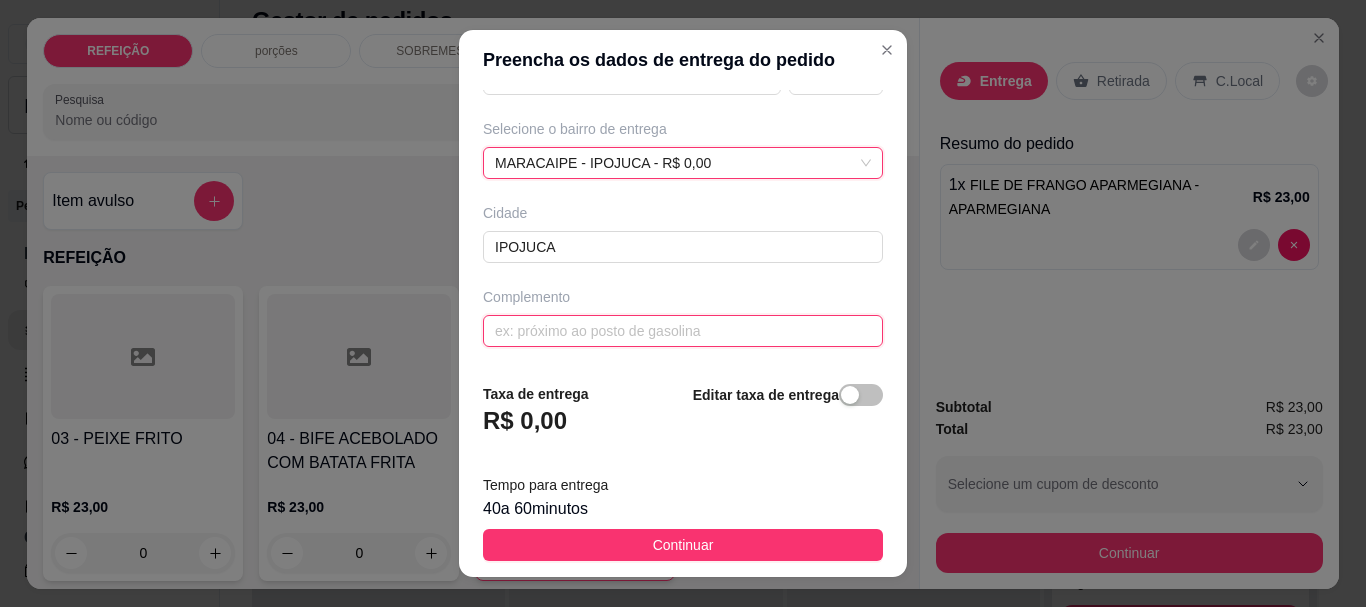 click at bounding box center [683, 331] 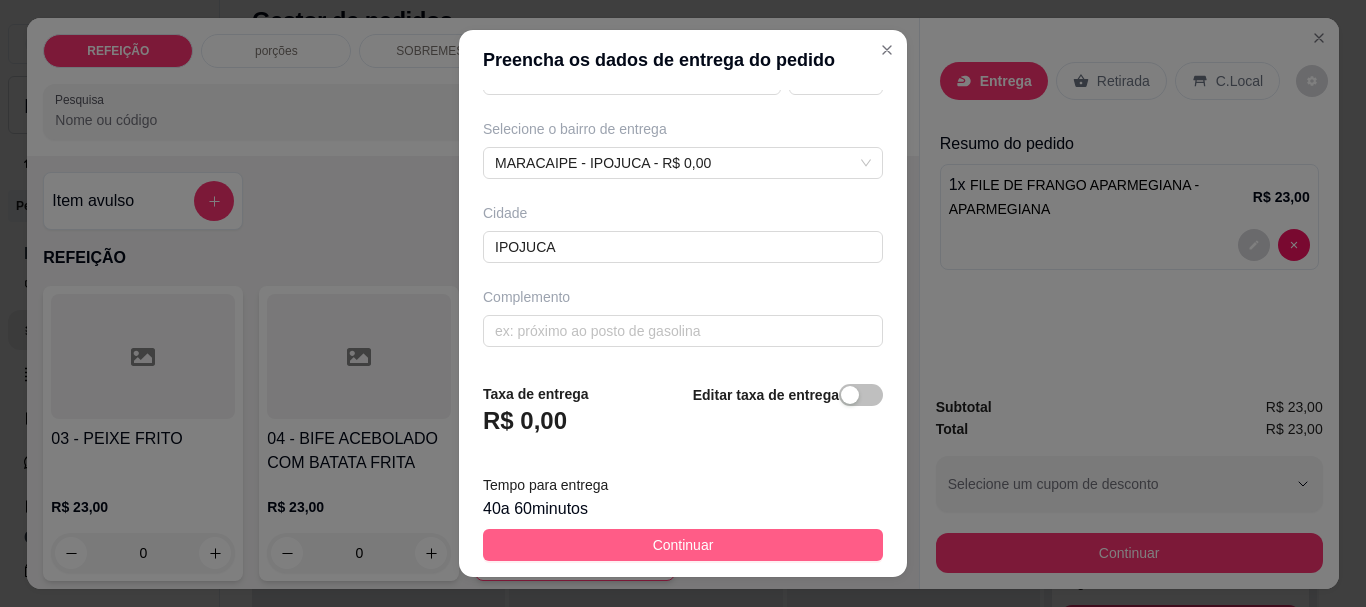 click on "Continuar" at bounding box center [683, 545] 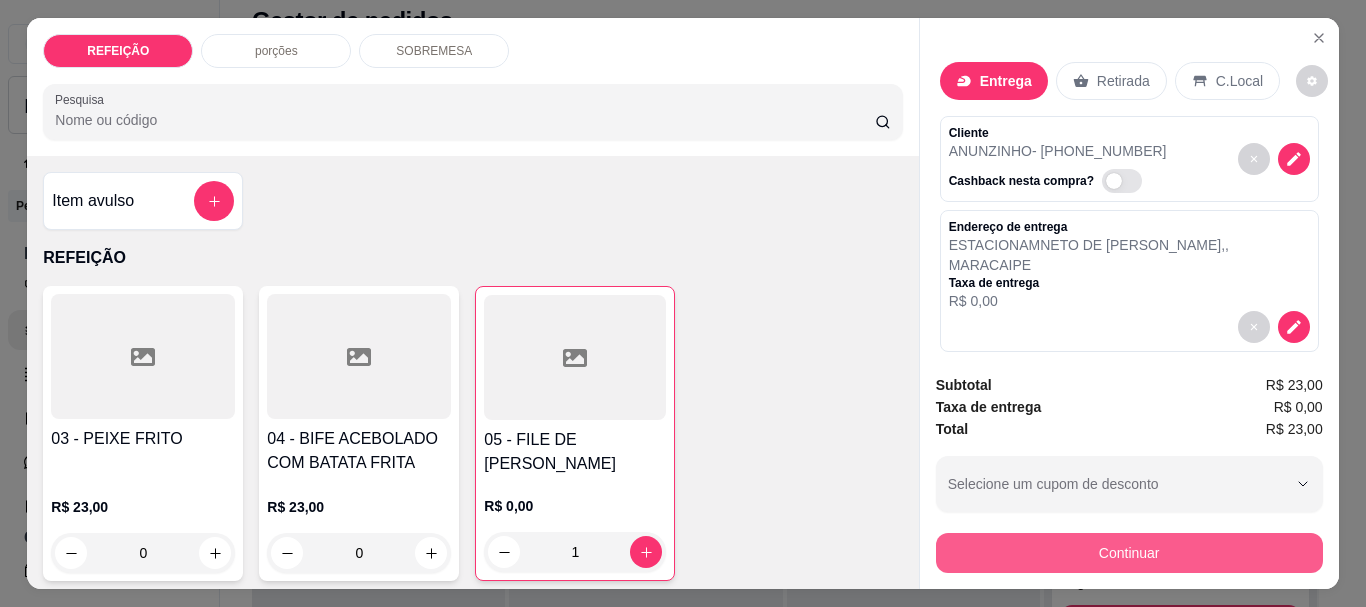 click on "Continuar" at bounding box center (1129, 553) 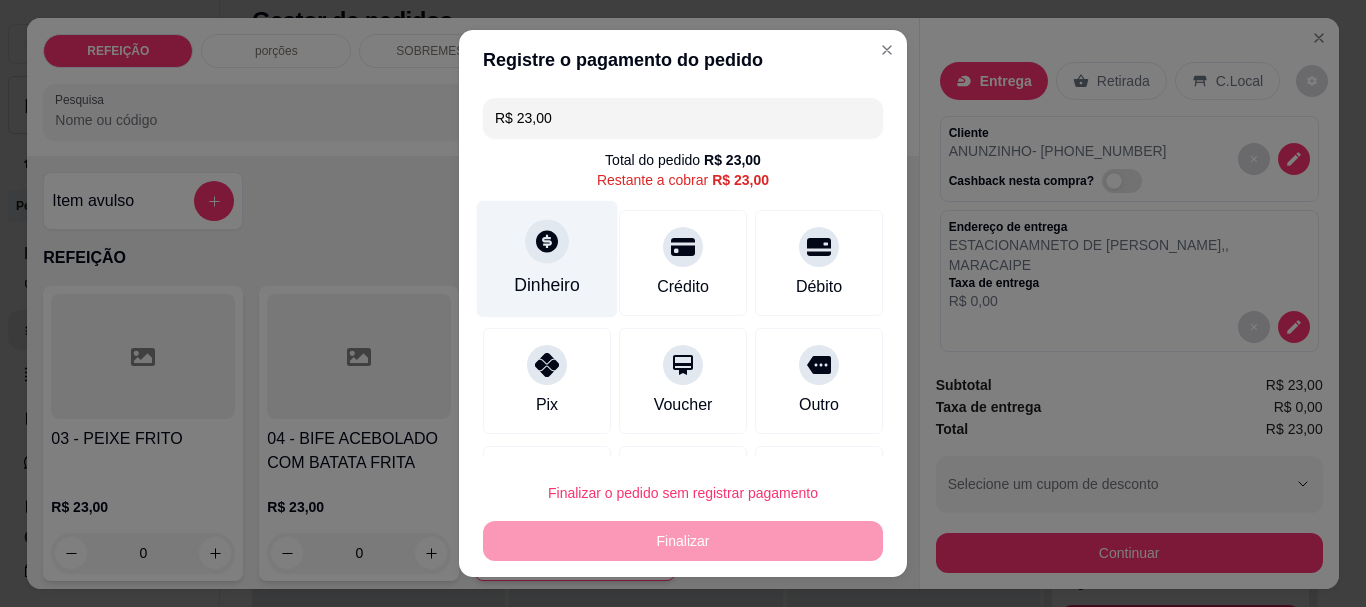 click on "Dinheiro" at bounding box center (547, 286) 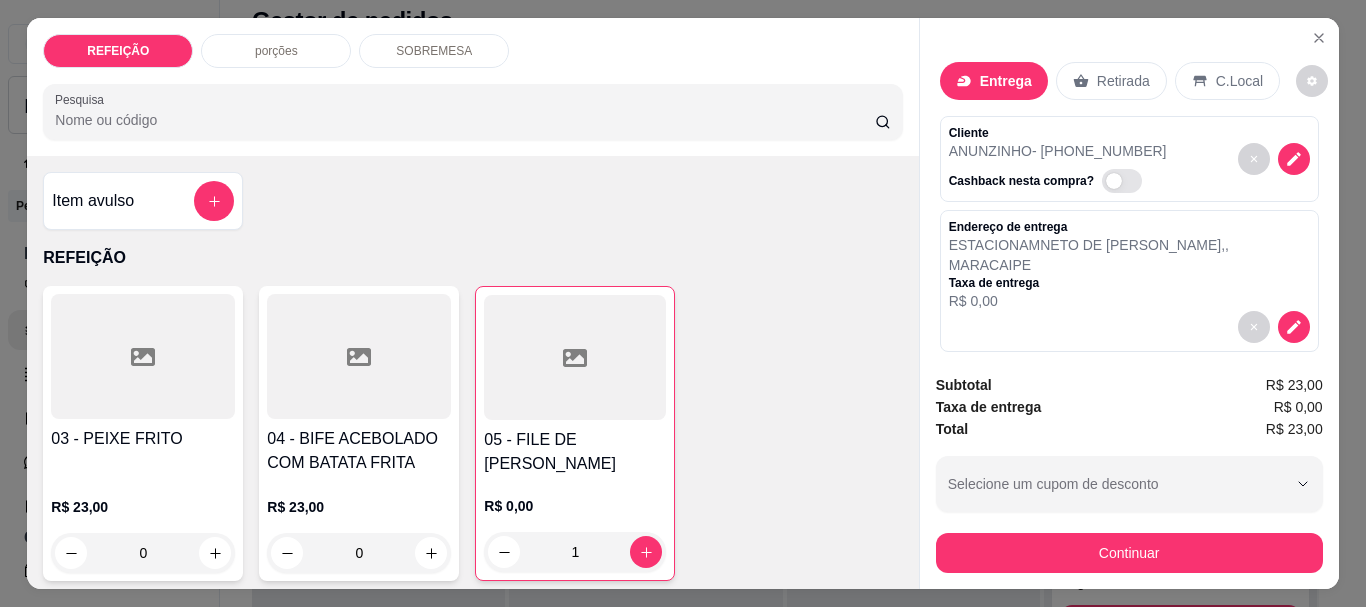 click on "porções" at bounding box center (276, 51) 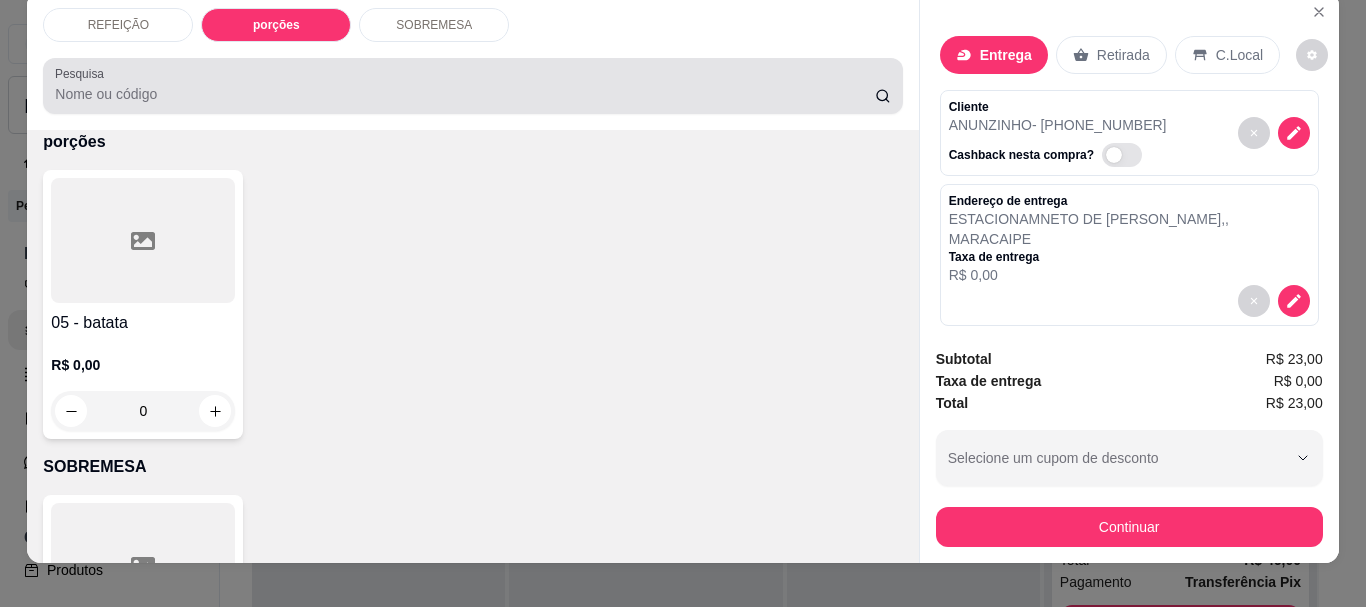 scroll, scrollTop: 0, scrollLeft: 0, axis: both 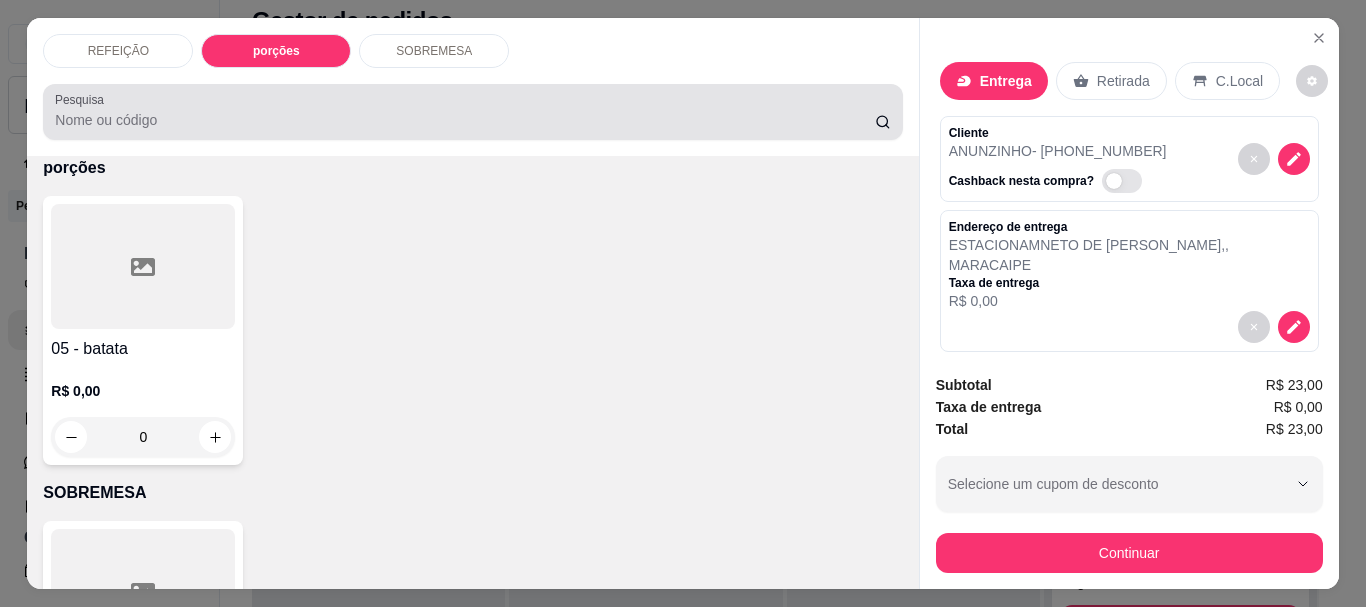 click on "SOBREMESA" at bounding box center (434, 51) 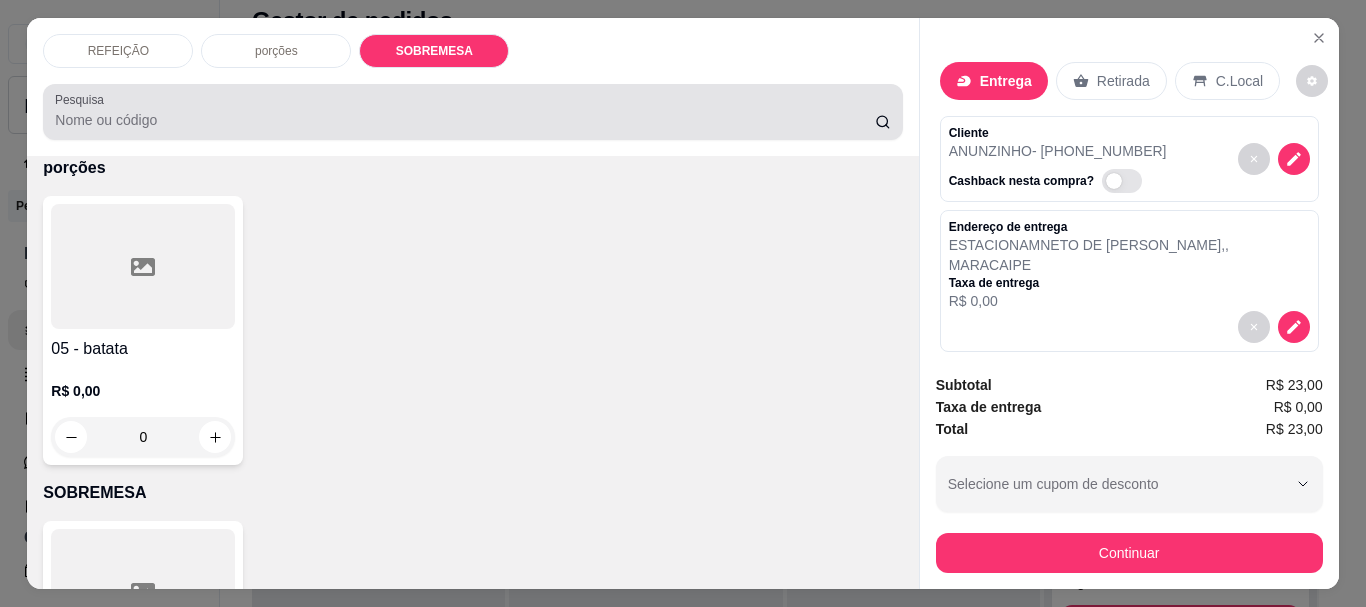 scroll, scrollTop: 658, scrollLeft: 0, axis: vertical 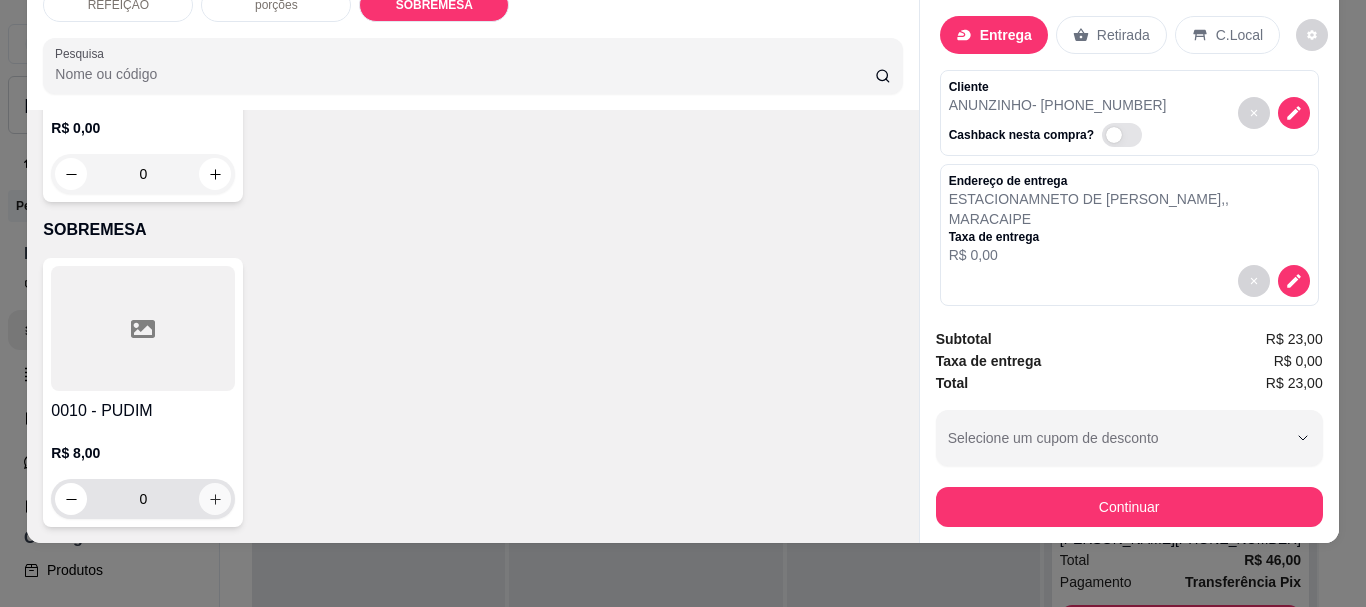 click 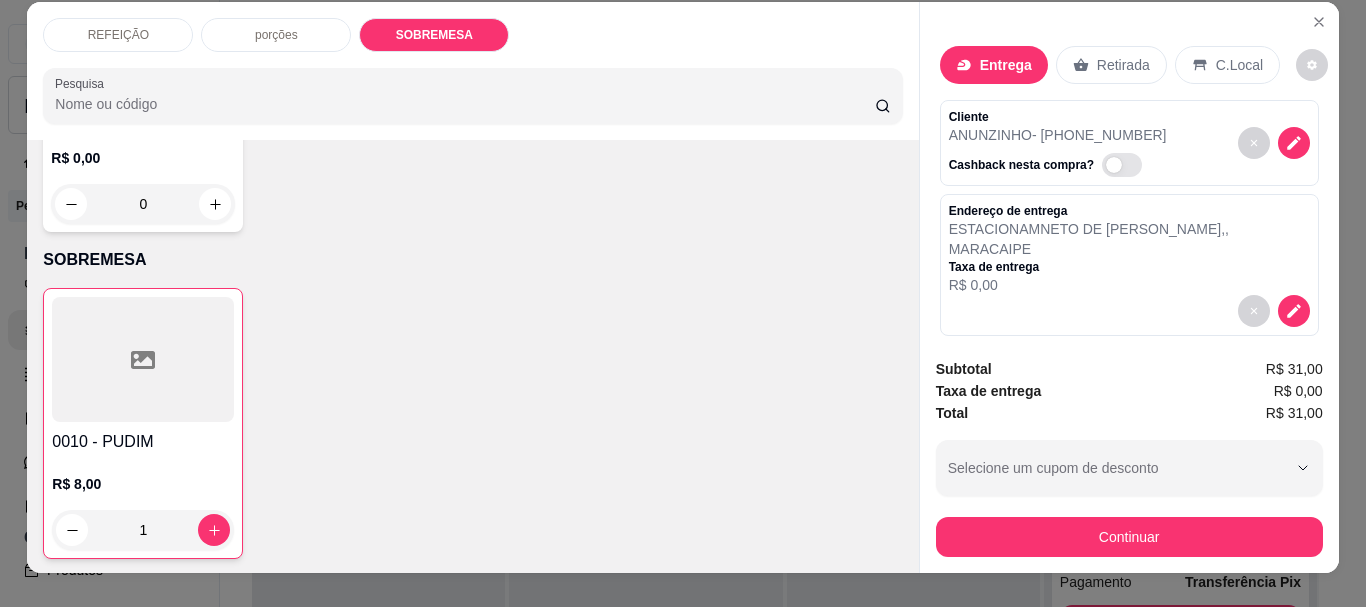 scroll, scrollTop: 0, scrollLeft: 0, axis: both 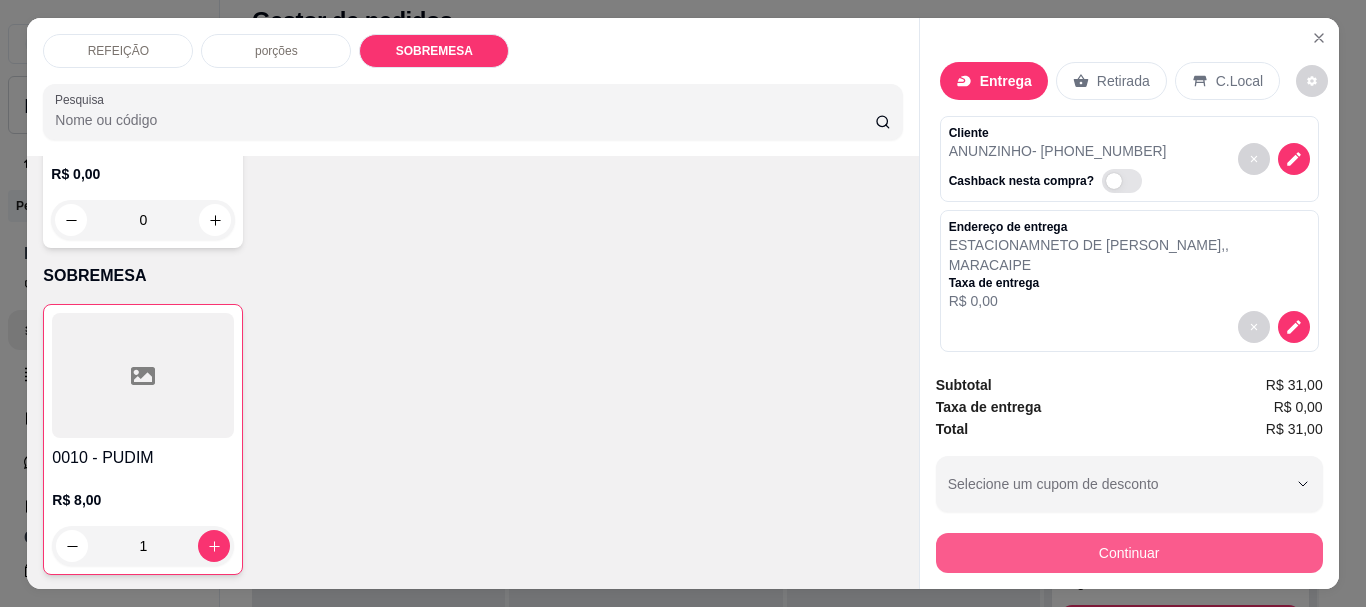 click on "Continuar" at bounding box center [1129, 553] 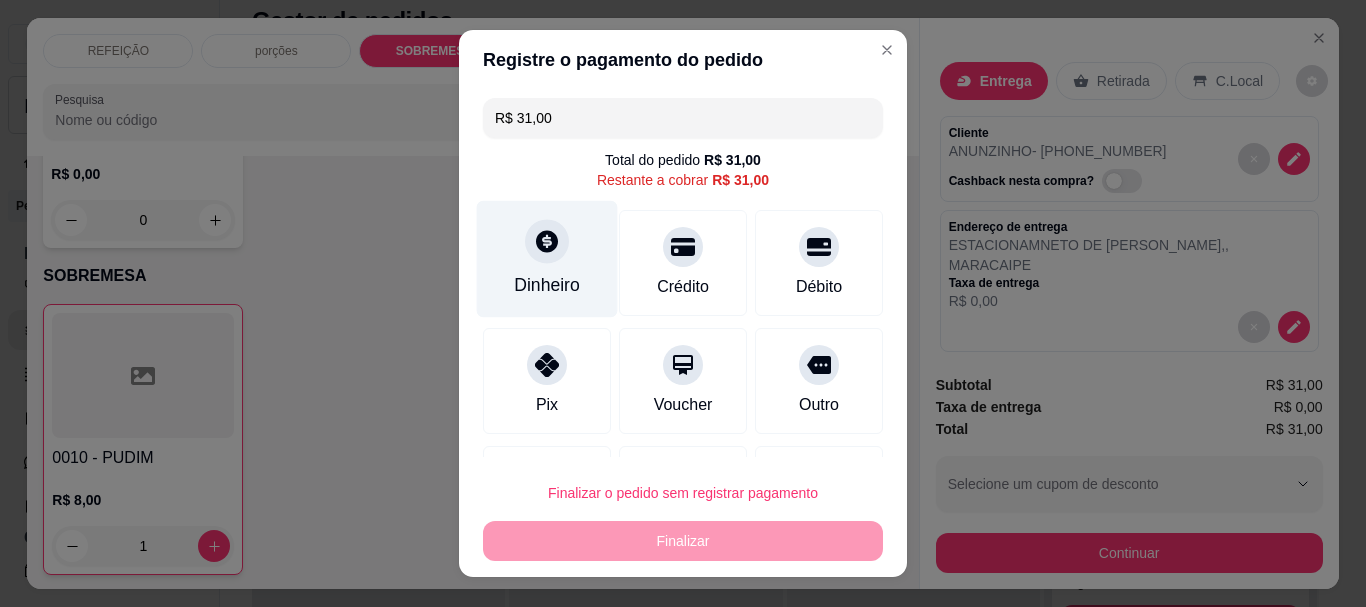 click at bounding box center [547, 242] 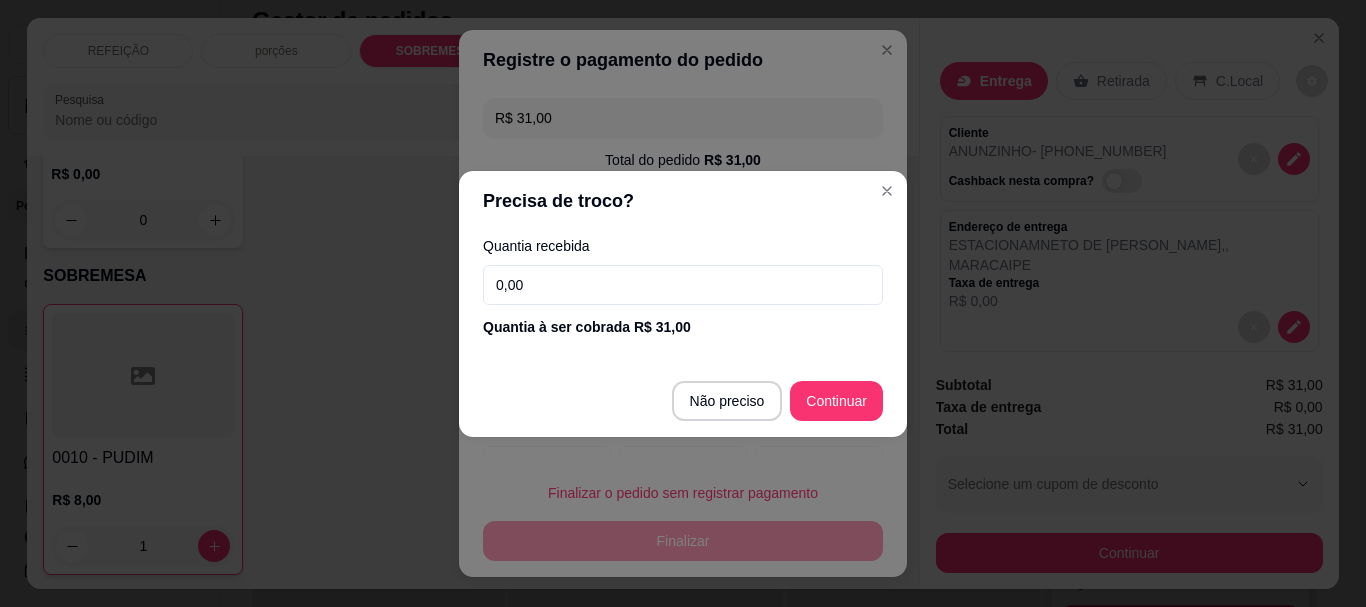 click on "0,00" at bounding box center (683, 285) 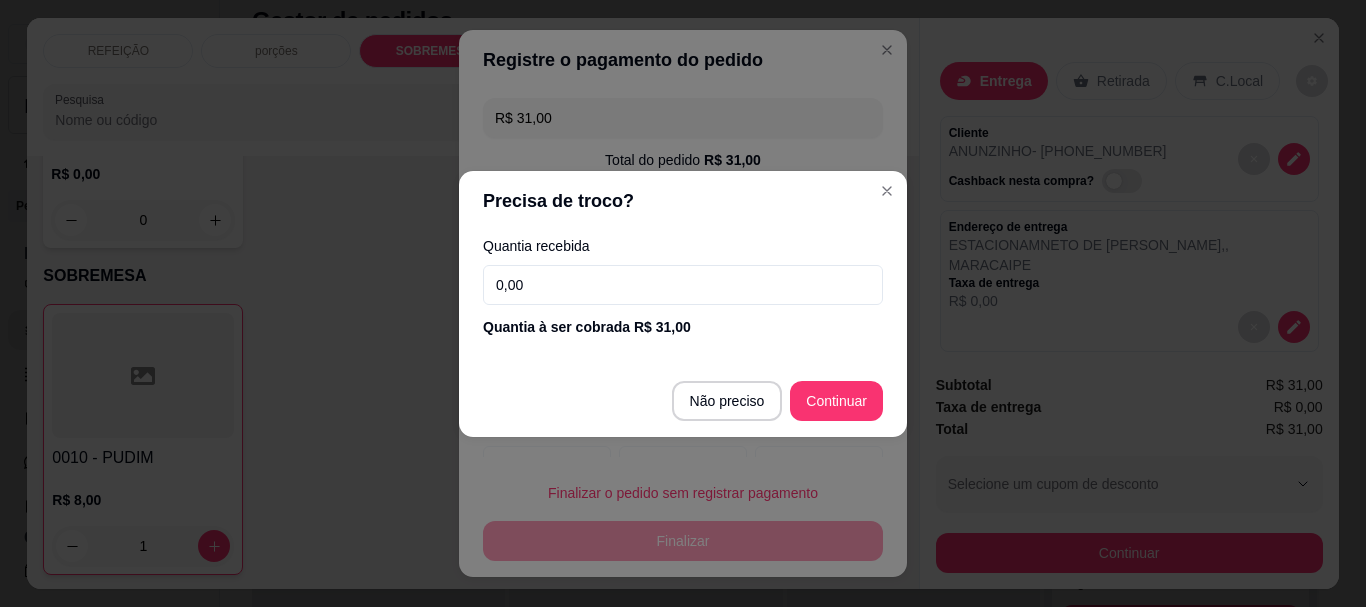 type on "0,00" 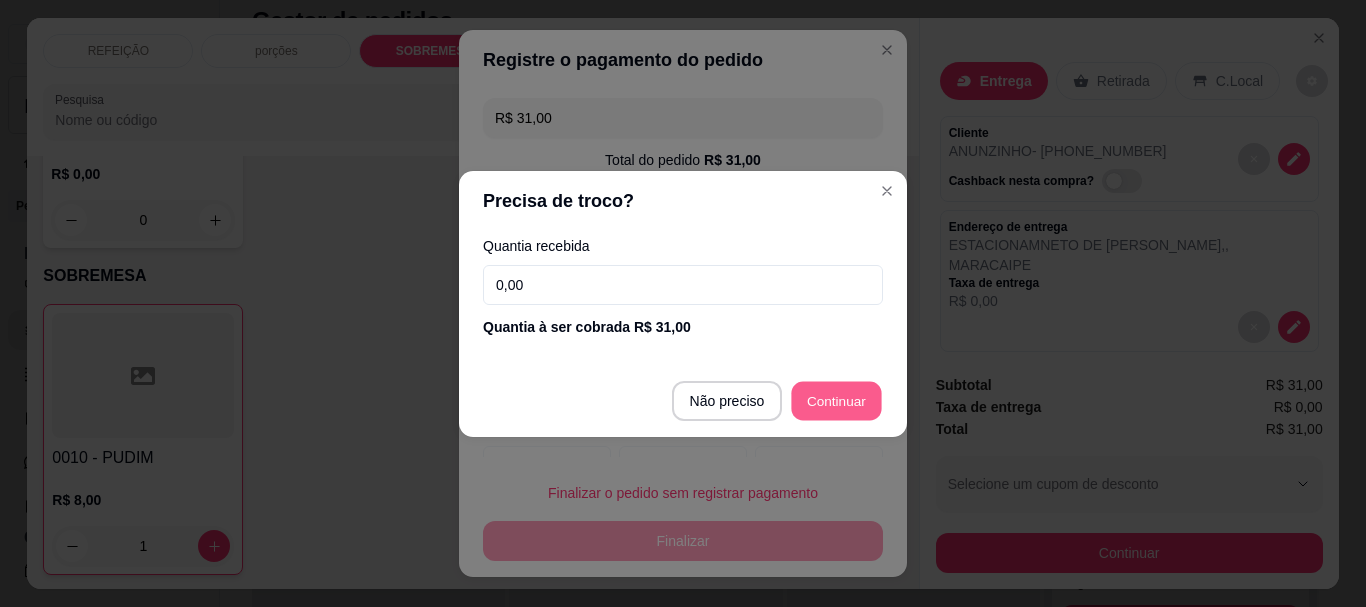 type on "R$ 0,00" 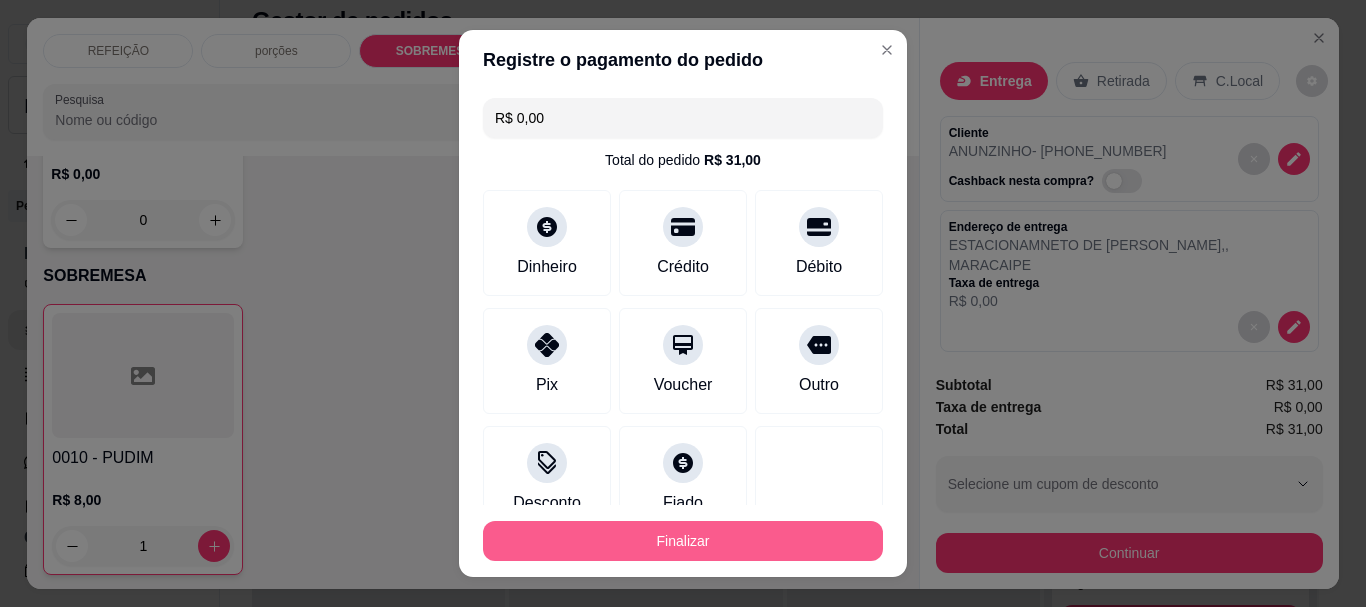 click on "Finalizar" at bounding box center (683, 541) 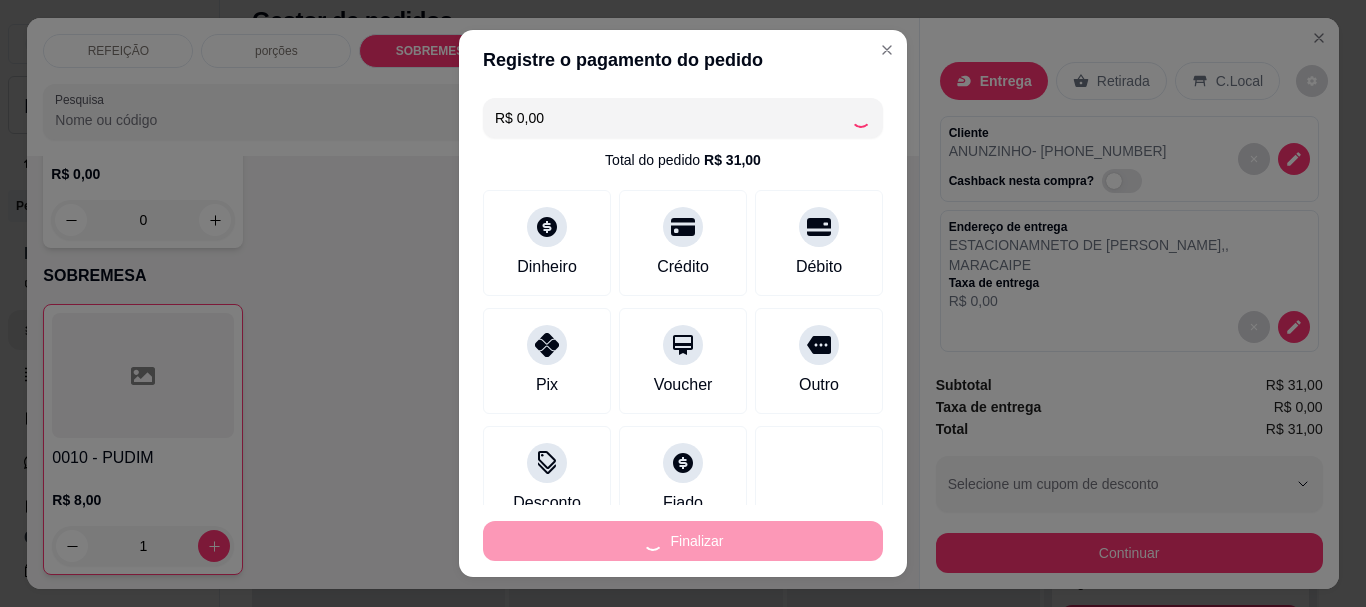 type on "0" 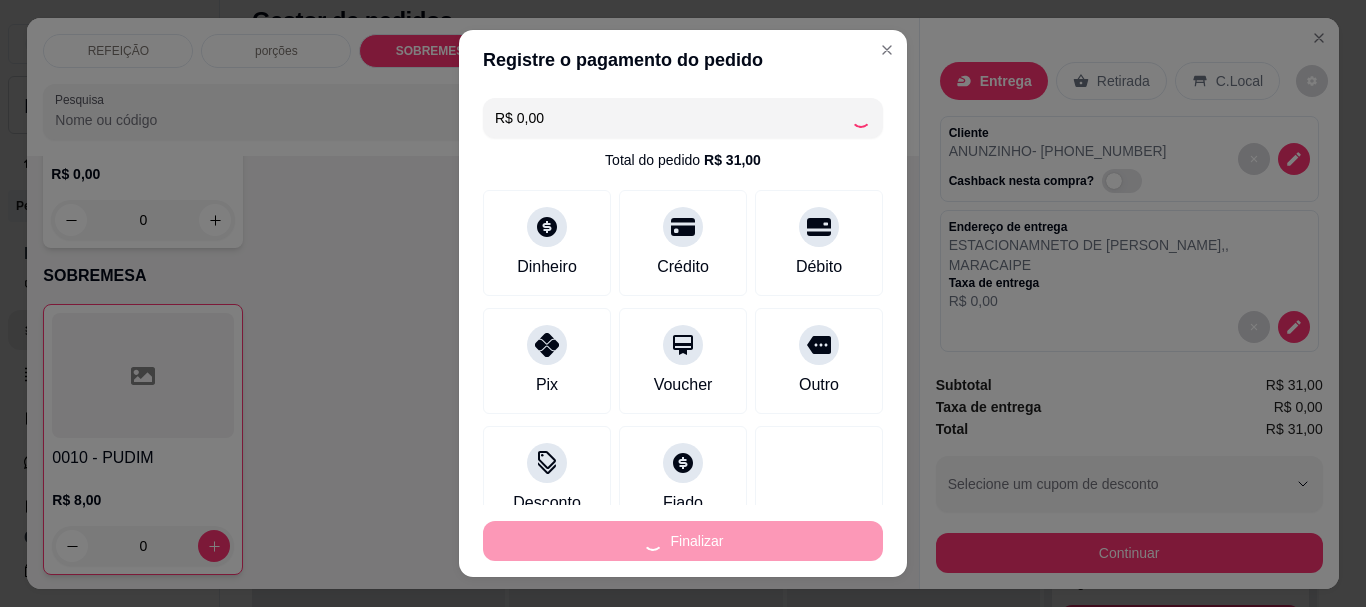 type on "-R$ 31,00" 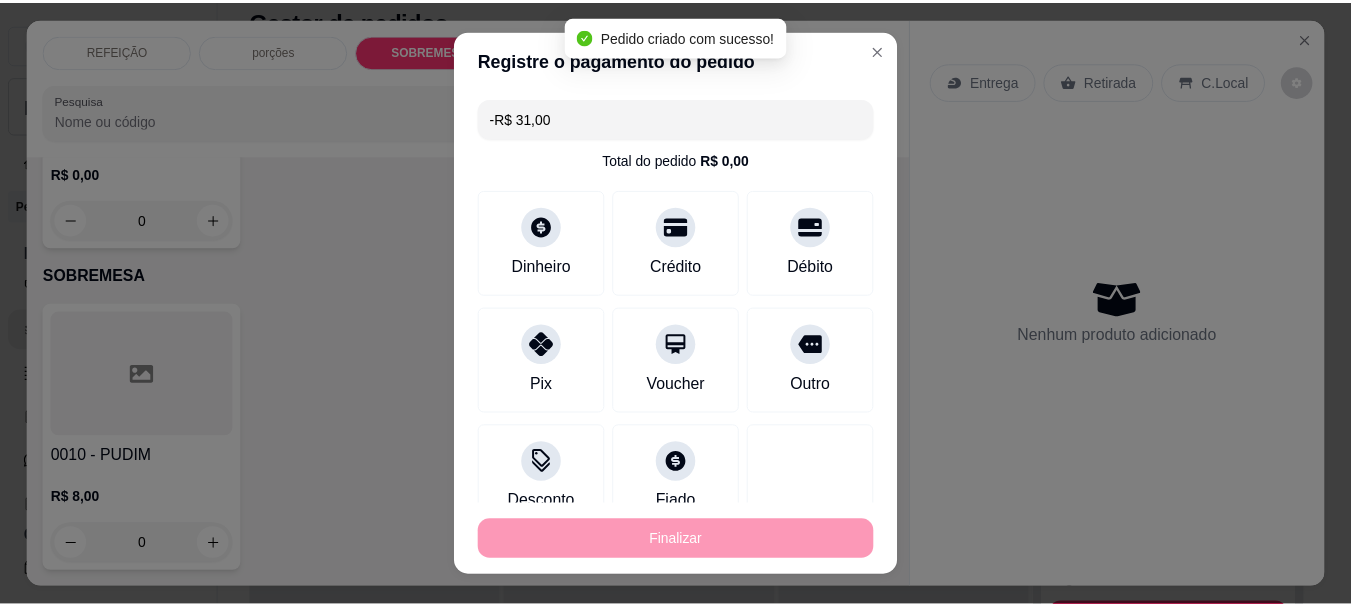 scroll, scrollTop: 656, scrollLeft: 0, axis: vertical 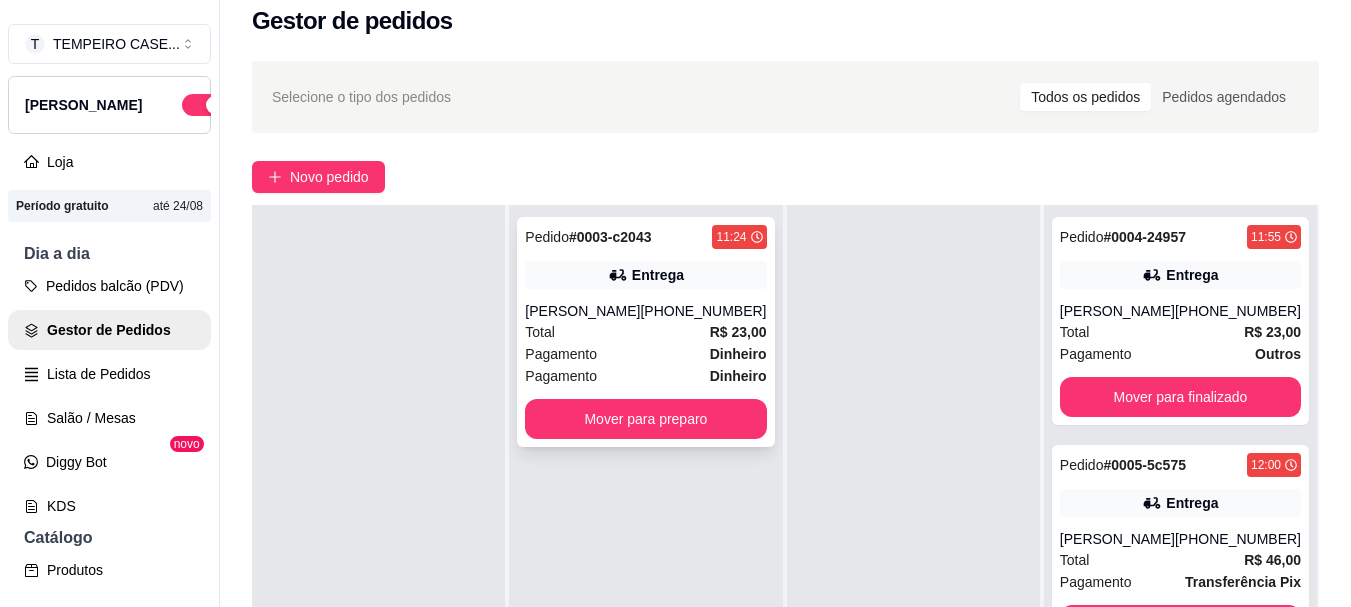 click on "[PERSON_NAME]" at bounding box center [582, 311] 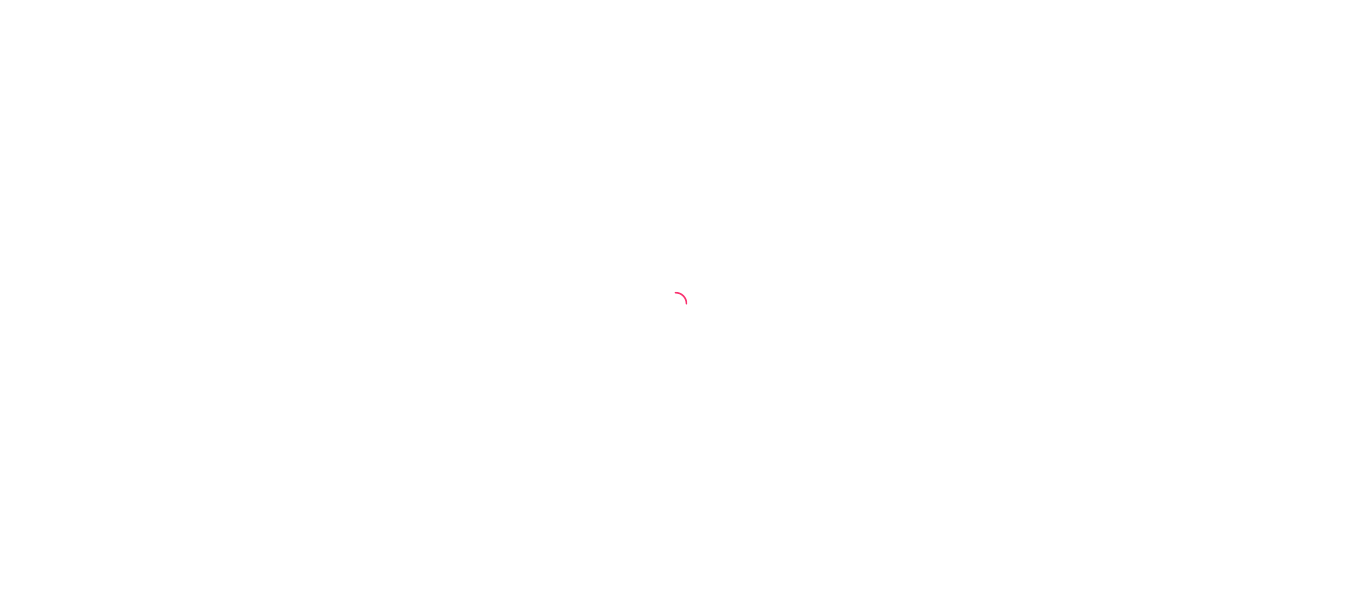 scroll, scrollTop: 0, scrollLeft: 0, axis: both 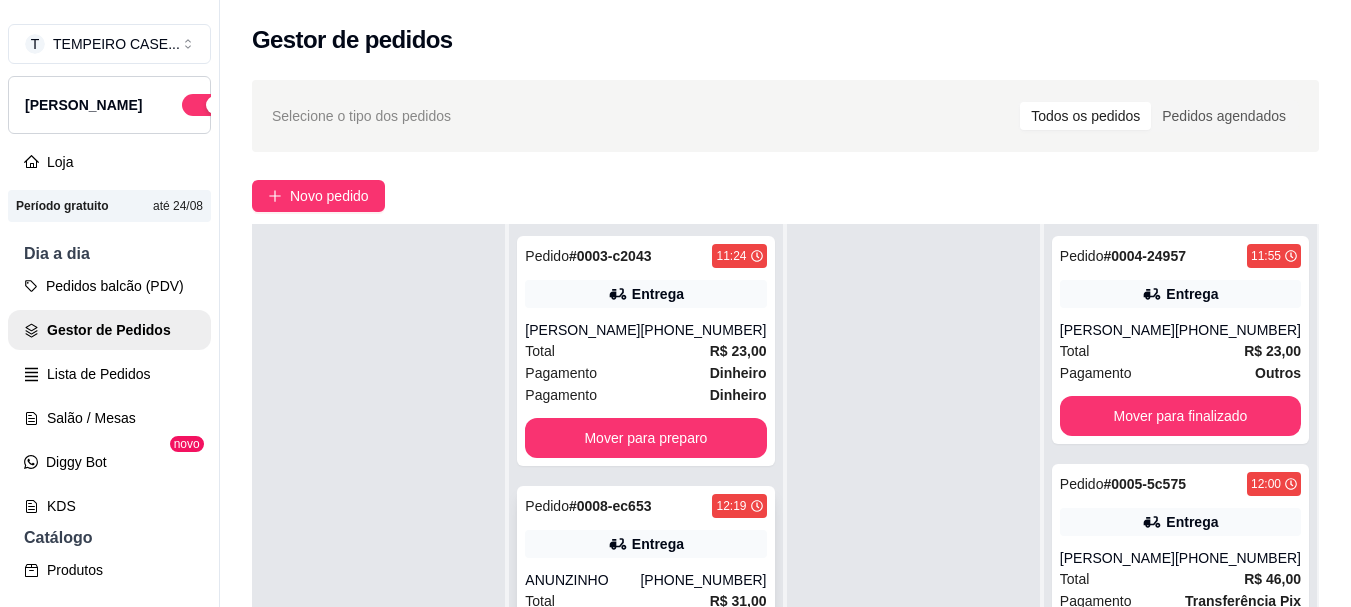 click on "Entrega" at bounding box center (658, 544) 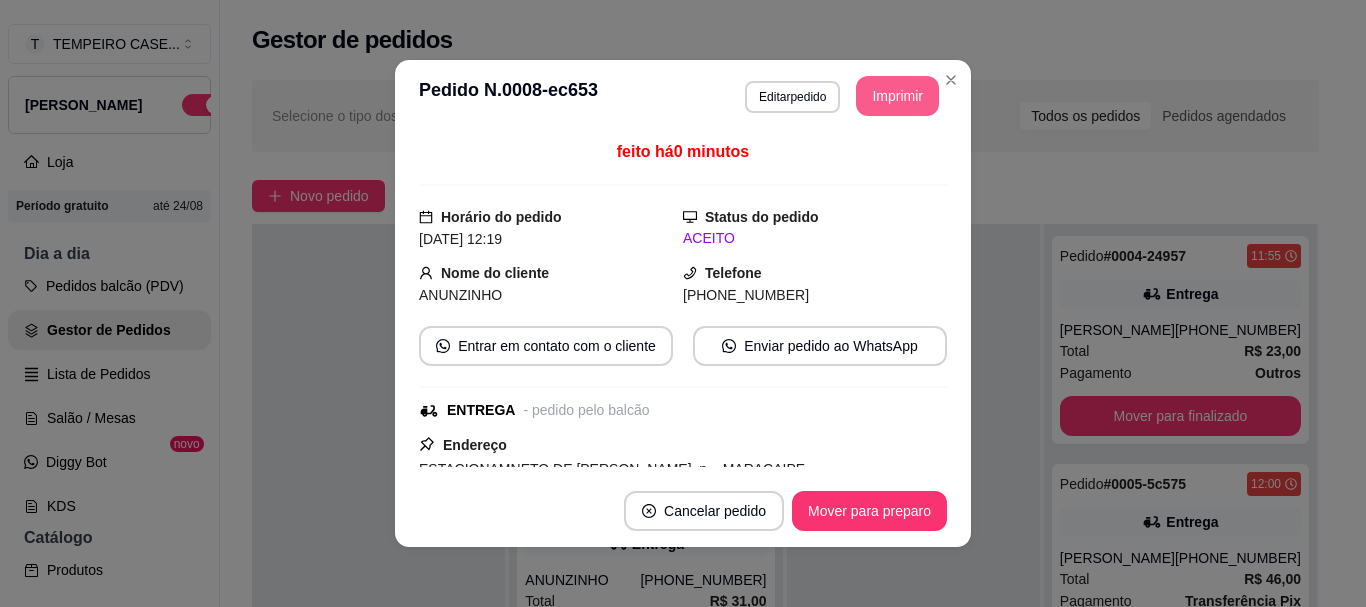 click on "Imprimir" at bounding box center (897, 96) 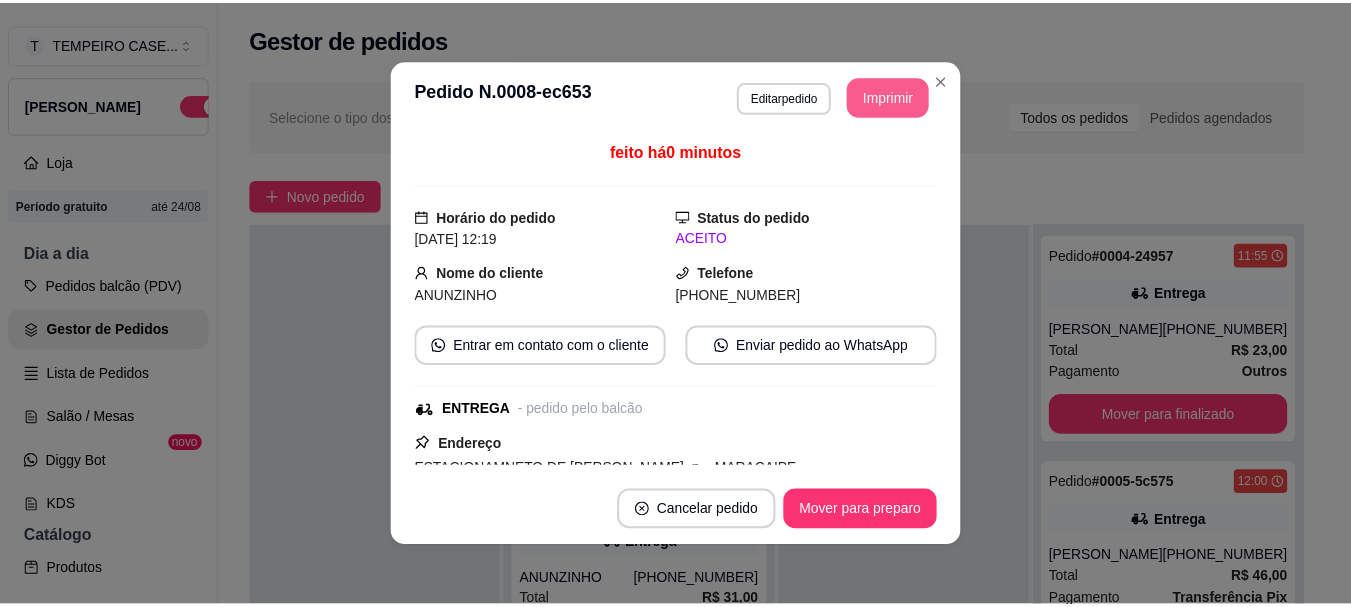 scroll, scrollTop: 0, scrollLeft: 0, axis: both 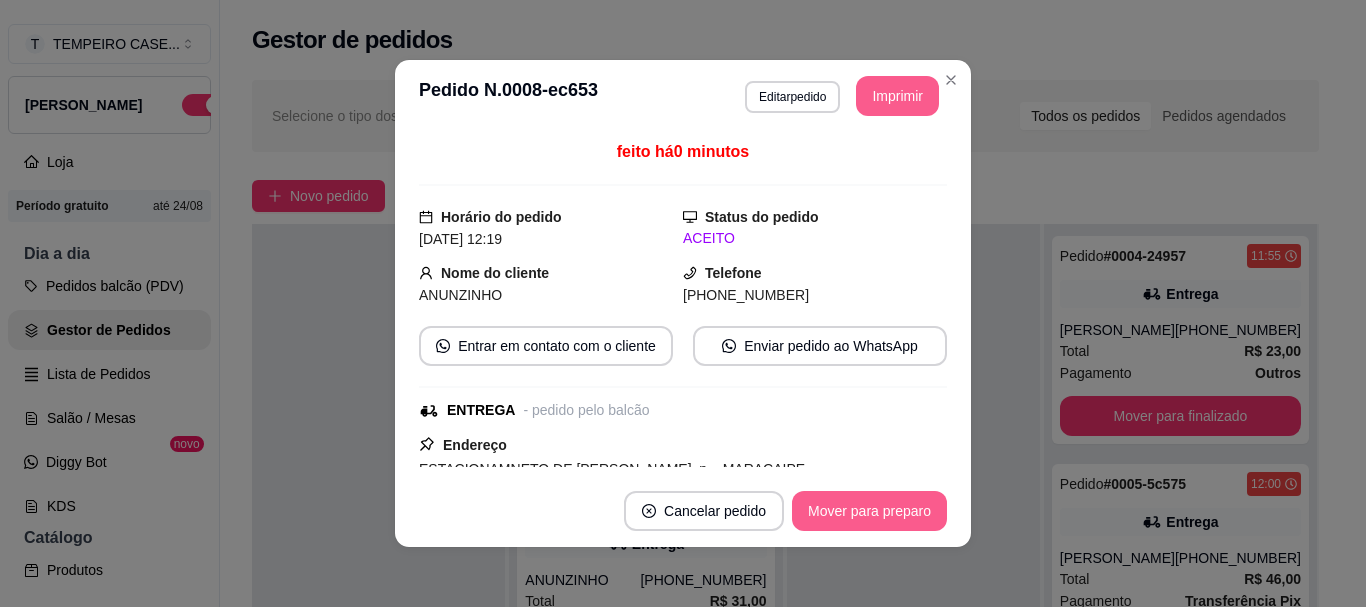 click on "Mover para preparo" at bounding box center [869, 511] 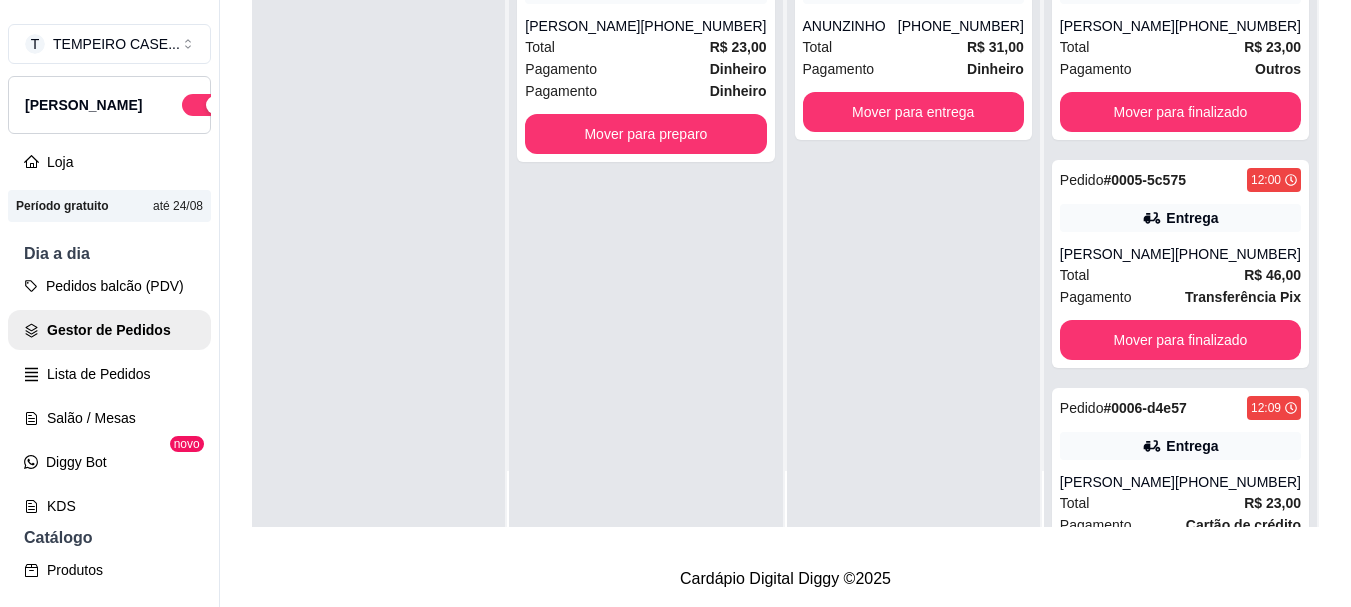 scroll, scrollTop: 319, scrollLeft: 0, axis: vertical 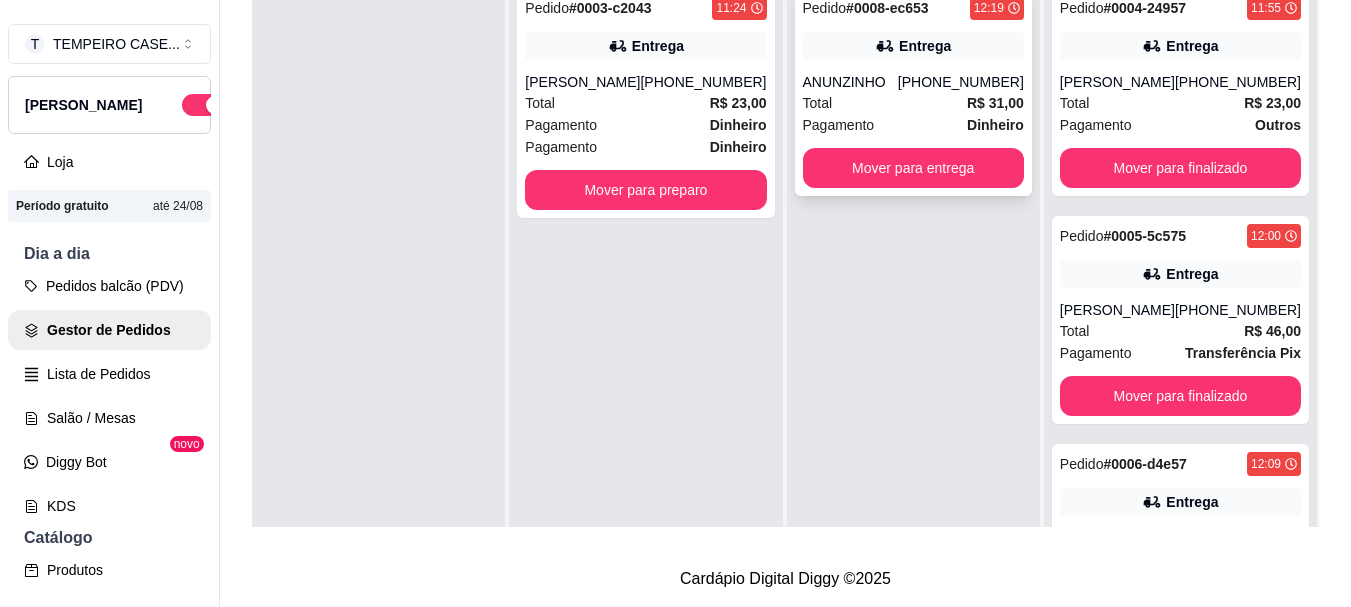 click on "Entrega" at bounding box center (925, 46) 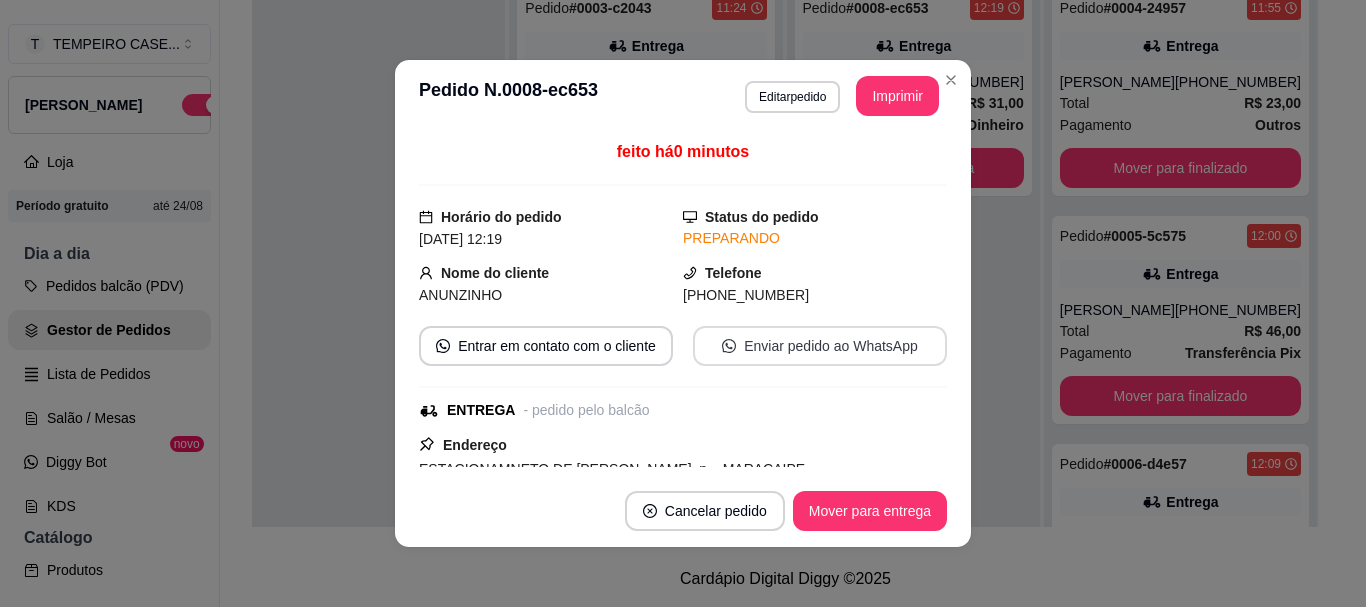 click on "Enviar pedido ao WhatsApp" at bounding box center [820, 346] 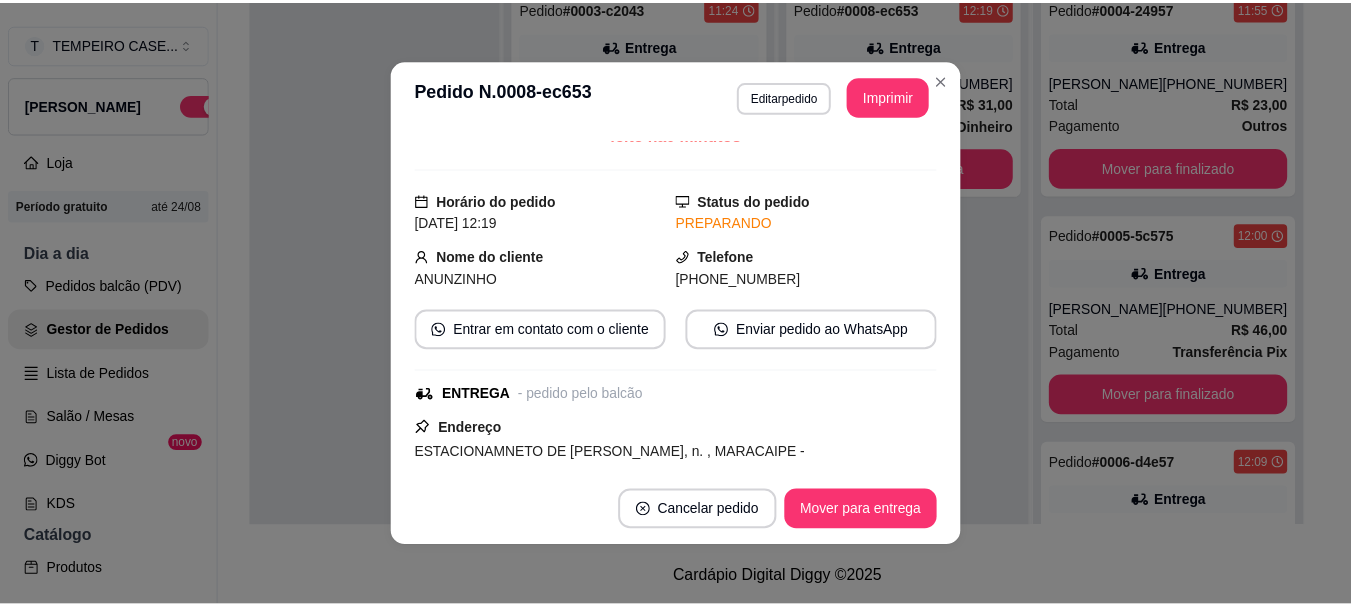 scroll, scrollTop: 0, scrollLeft: 0, axis: both 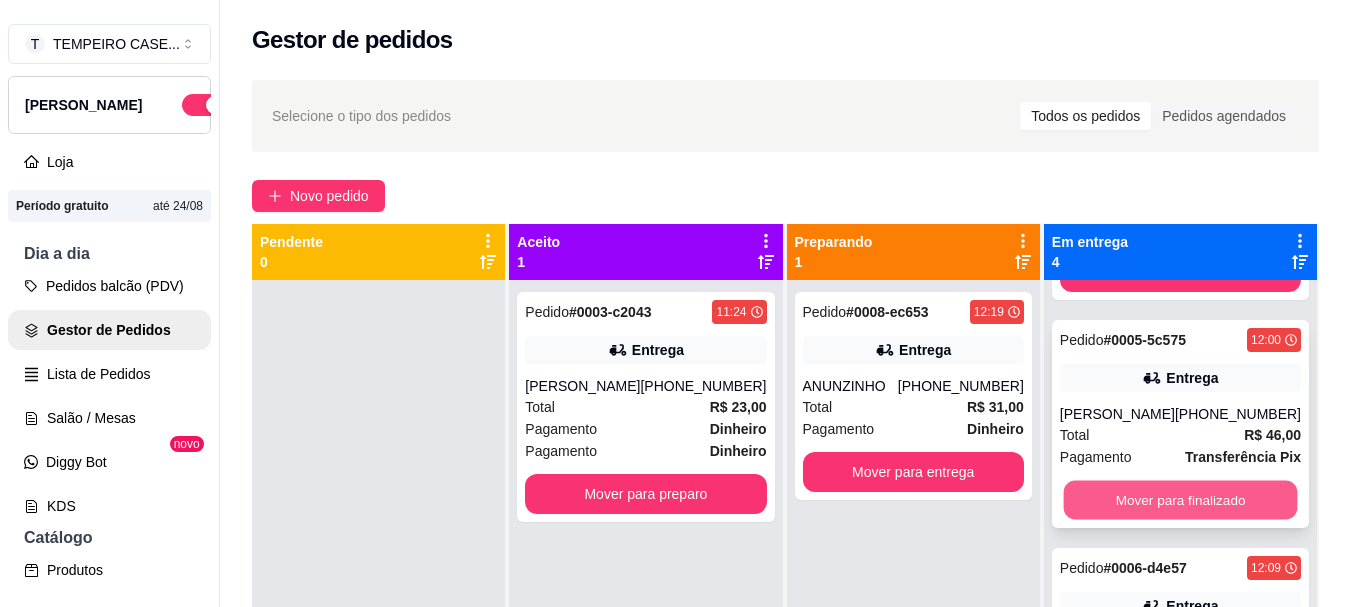 click on "Mover para finalizado" at bounding box center (1180, 500) 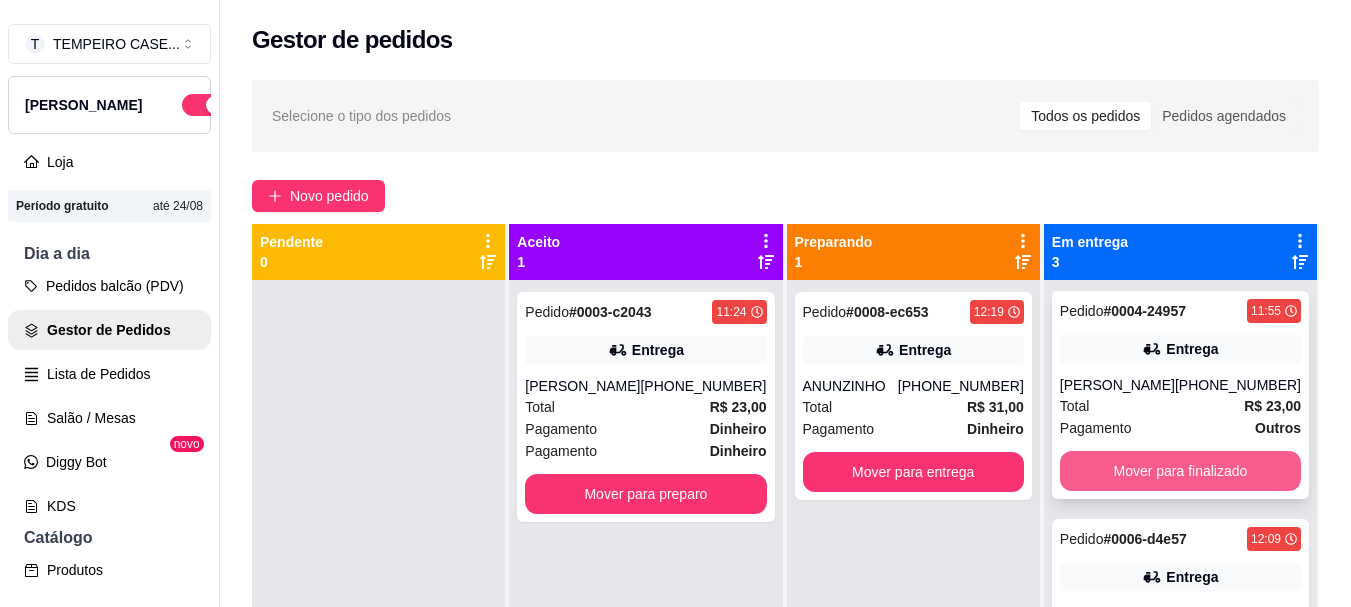 scroll, scrollTop: 0, scrollLeft: 0, axis: both 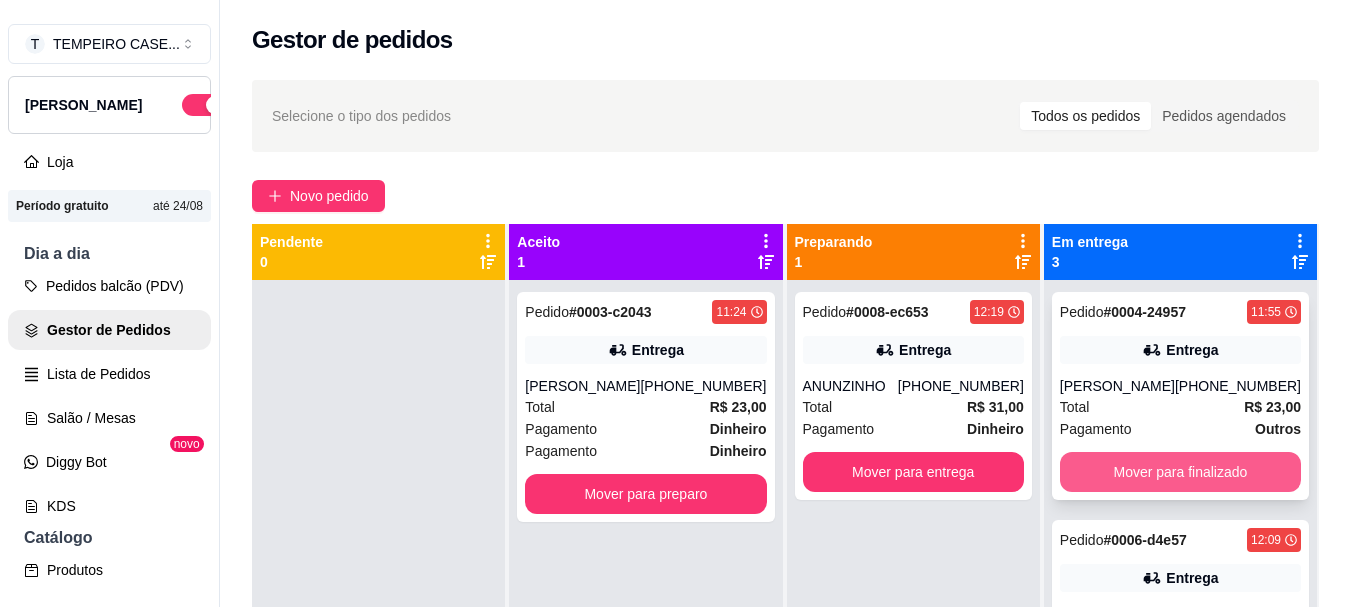 click on "Mover para finalizado" at bounding box center [1180, 472] 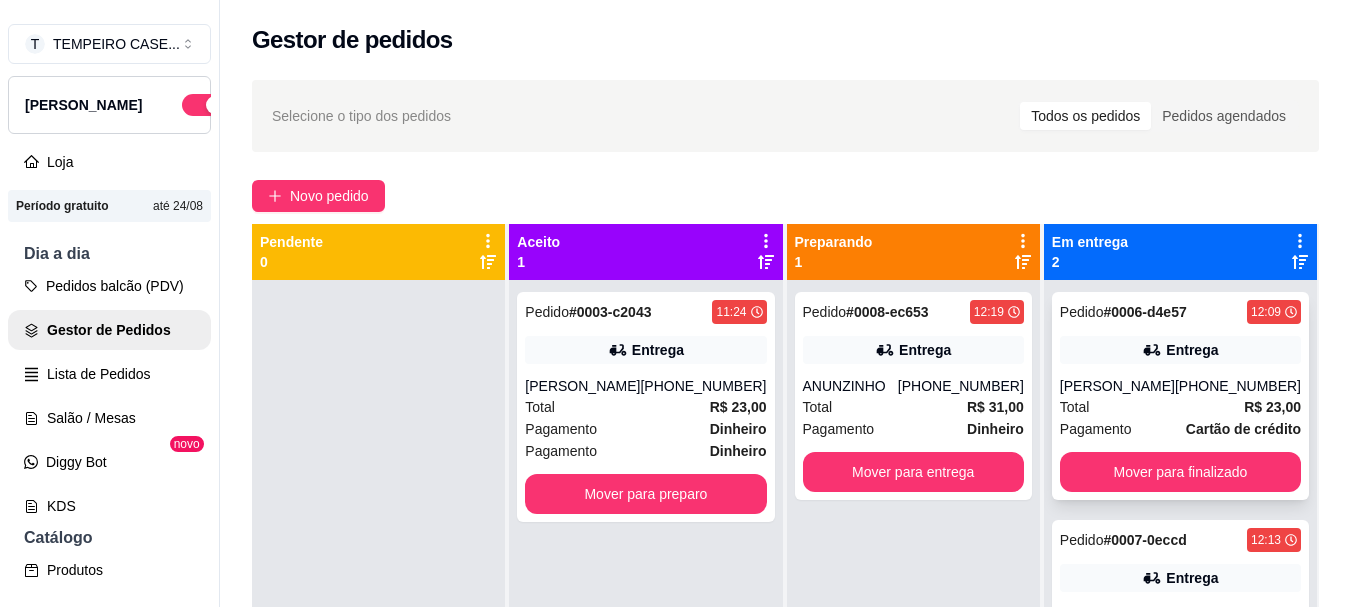 scroll, scrollTop: 56, scrollLeft: 0, axis: vertical 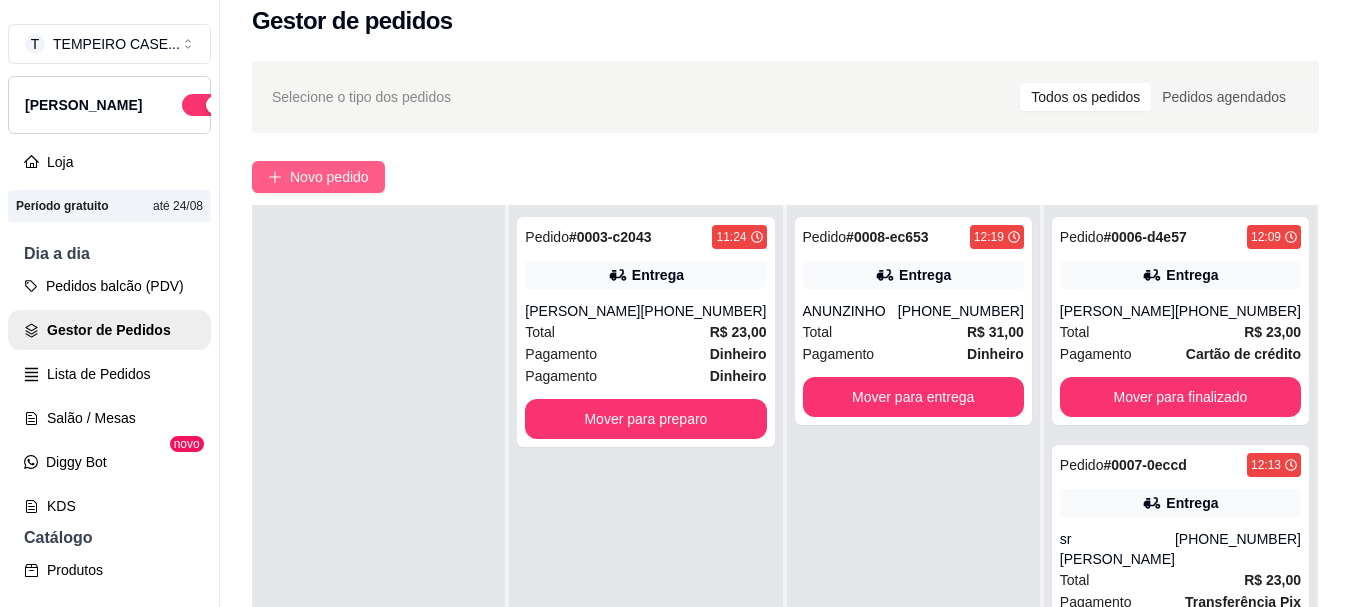 click on "Novo pedido" at bounding box center (318, 177) 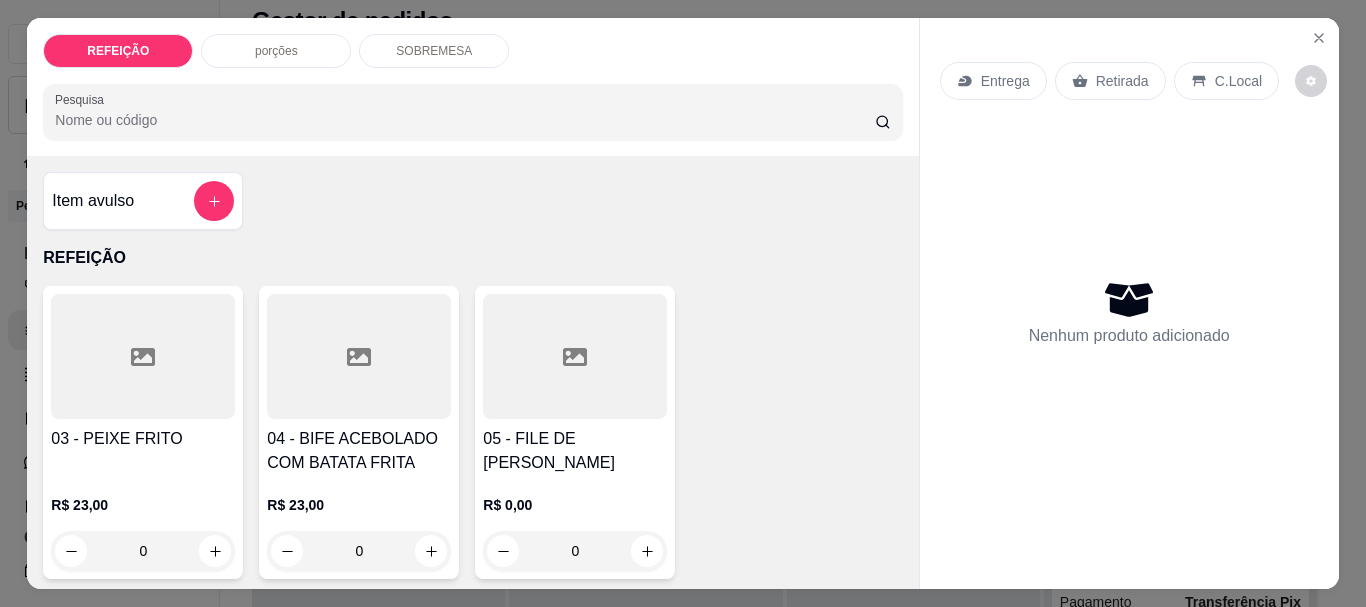 click on "04 - BIFE ACEBOLADO COM BATATA FRITA" at bounding box center [359, 451] 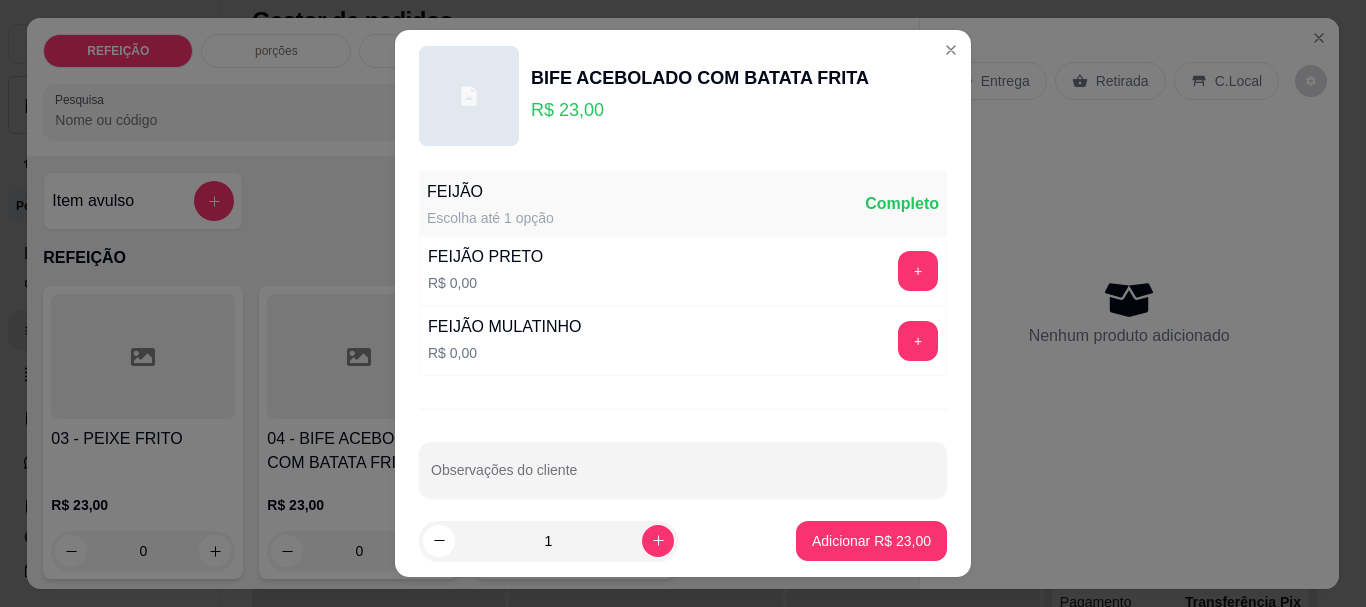 click on "FEIJÃO PRETO R$ 0,00 +" at bounding box center [683, 271] 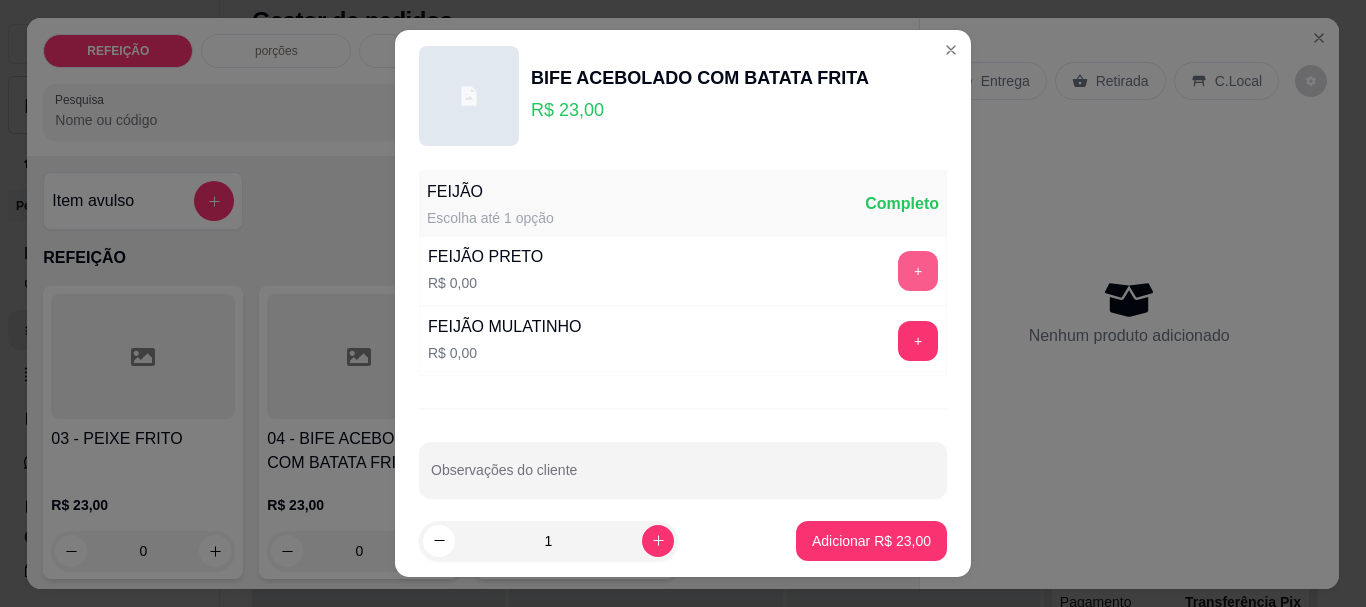 click on "+" at bounding box center [918, 271] 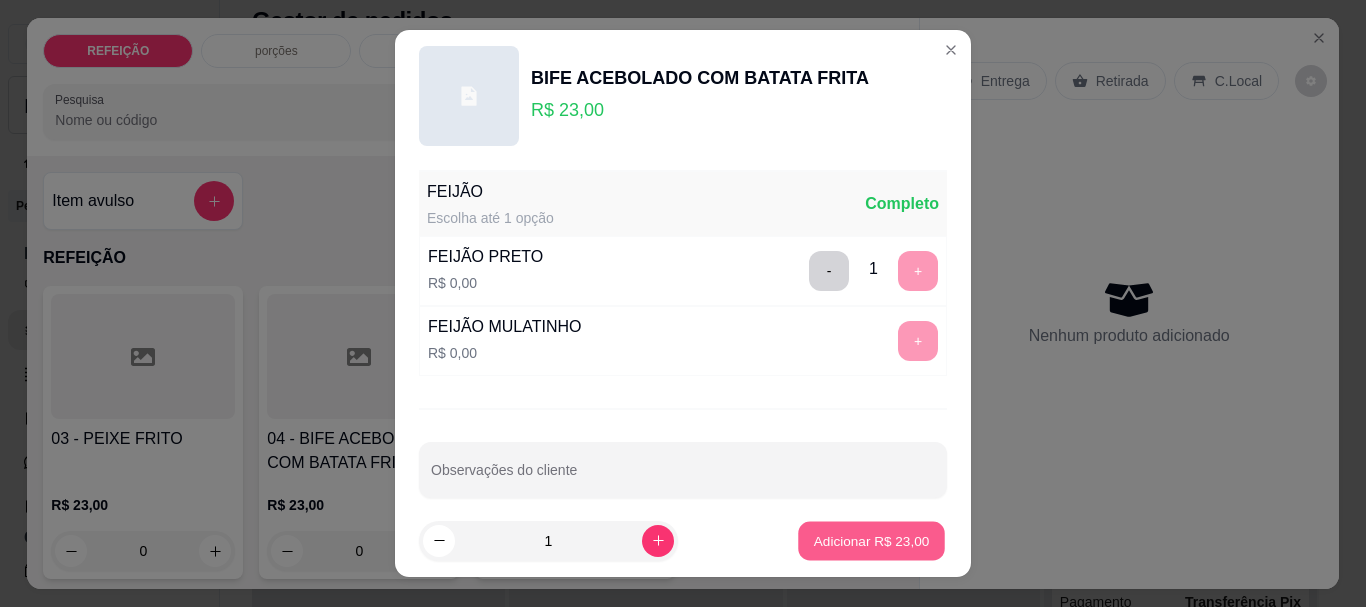 click on "Adicionar   R$ 23,00" at bounding box center (872, 540) 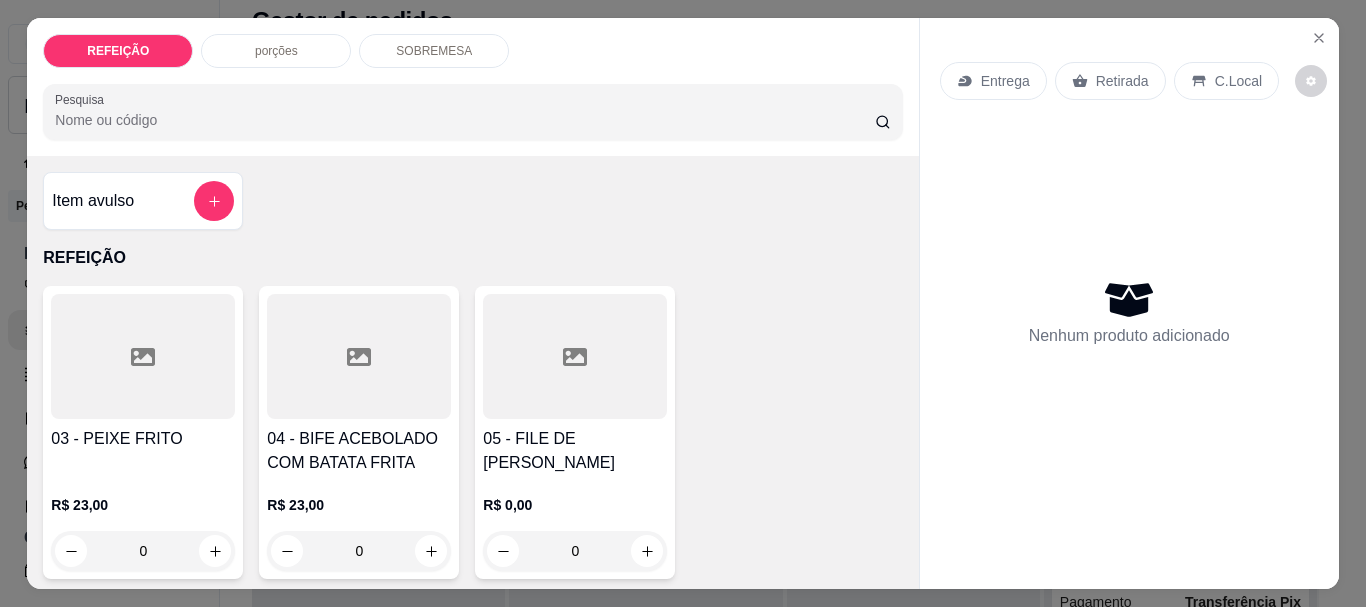 click at bounding box center [359, 356] 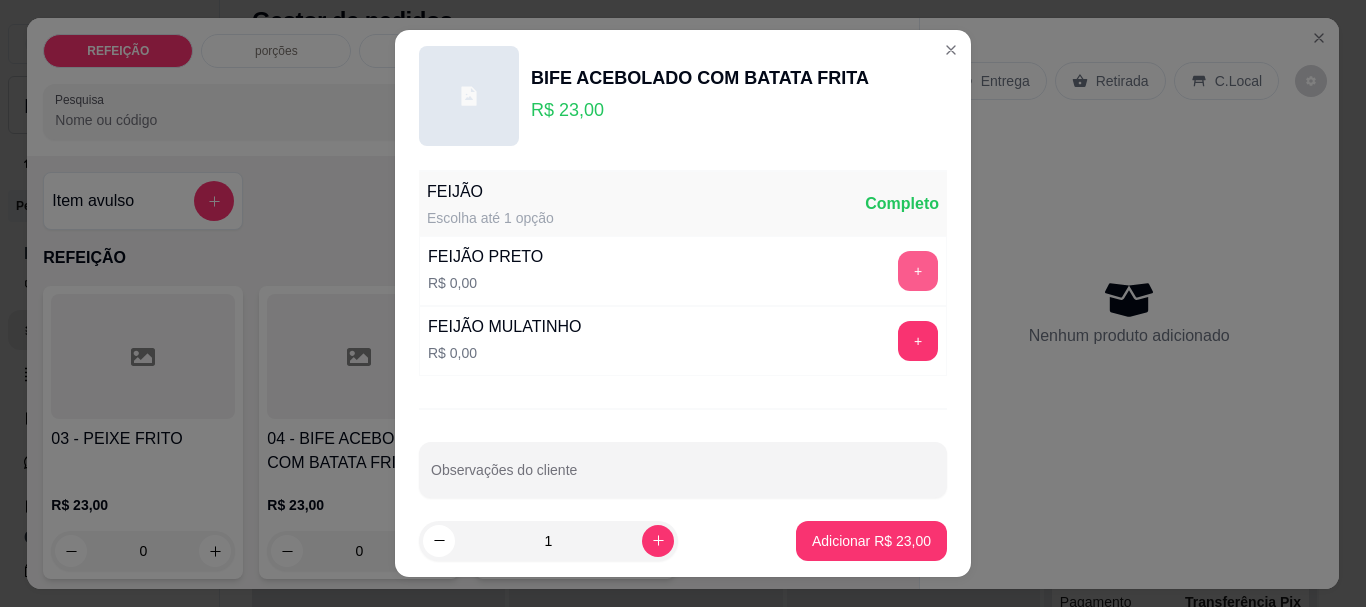 click on "+" at bounding box center (918, 271) 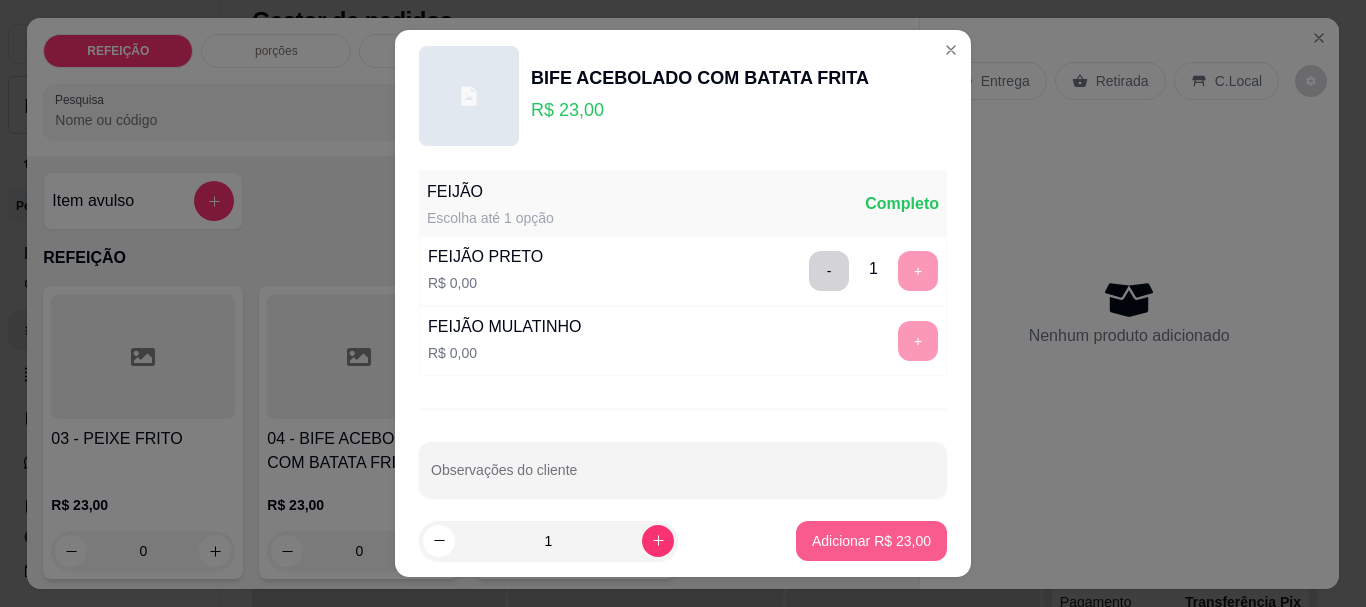 click on "Adicionar   R$ 23,00" at bounding box center (871, 541) 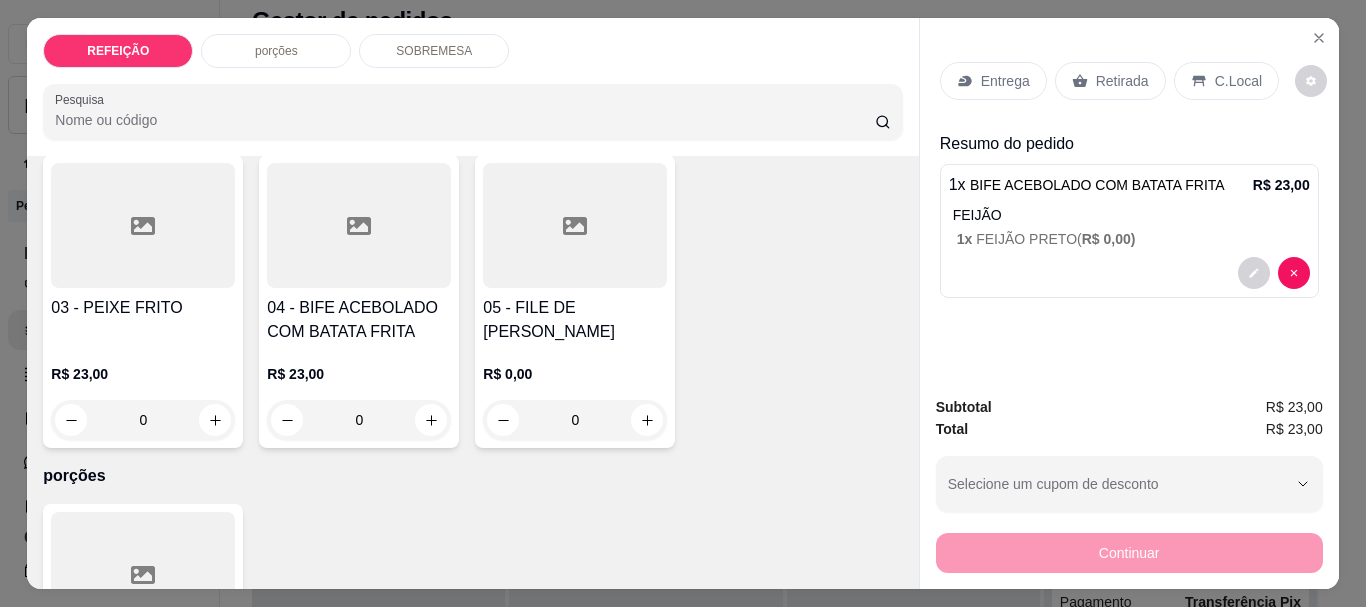 scroll, scrollTop: 0, scrollLeft: 0, axis: both 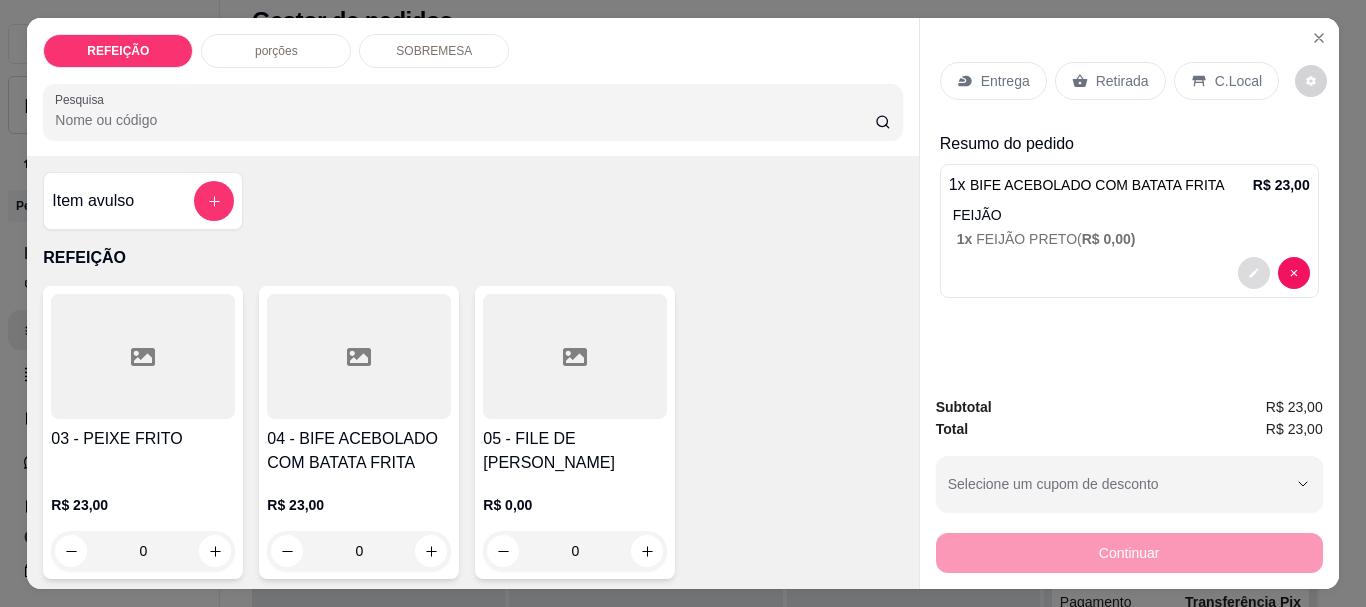 click at bounding box center [1254, 273] 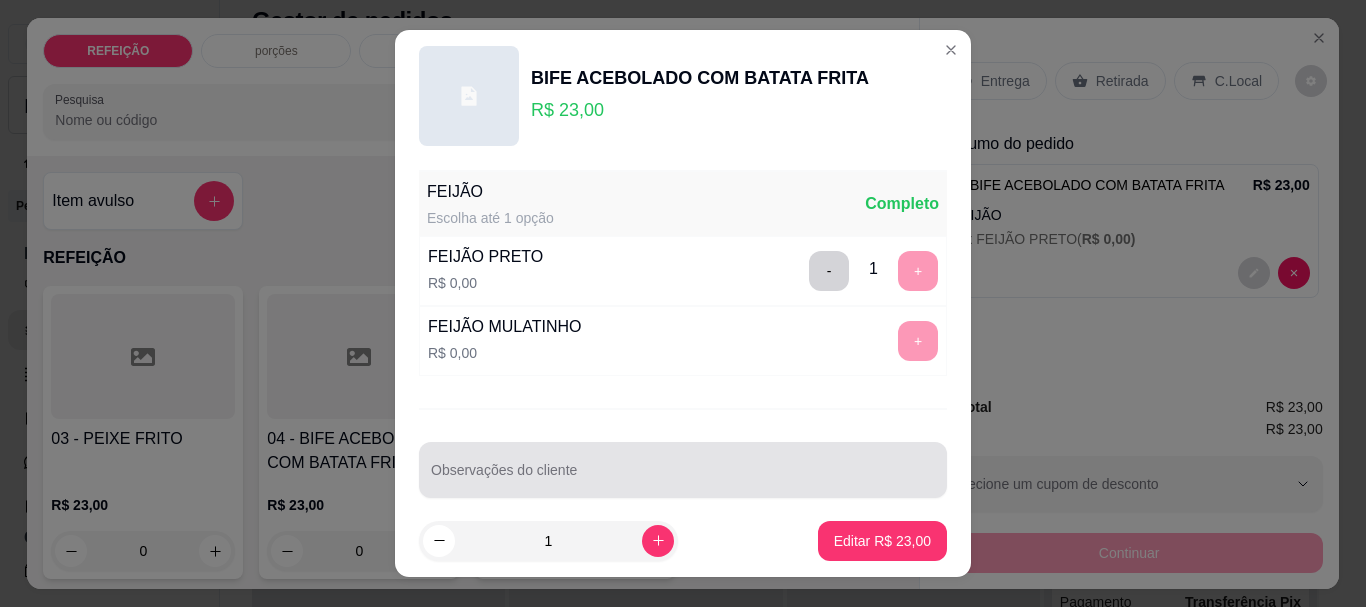 click on "Observações do cliente" at bounding box center [683, 478] 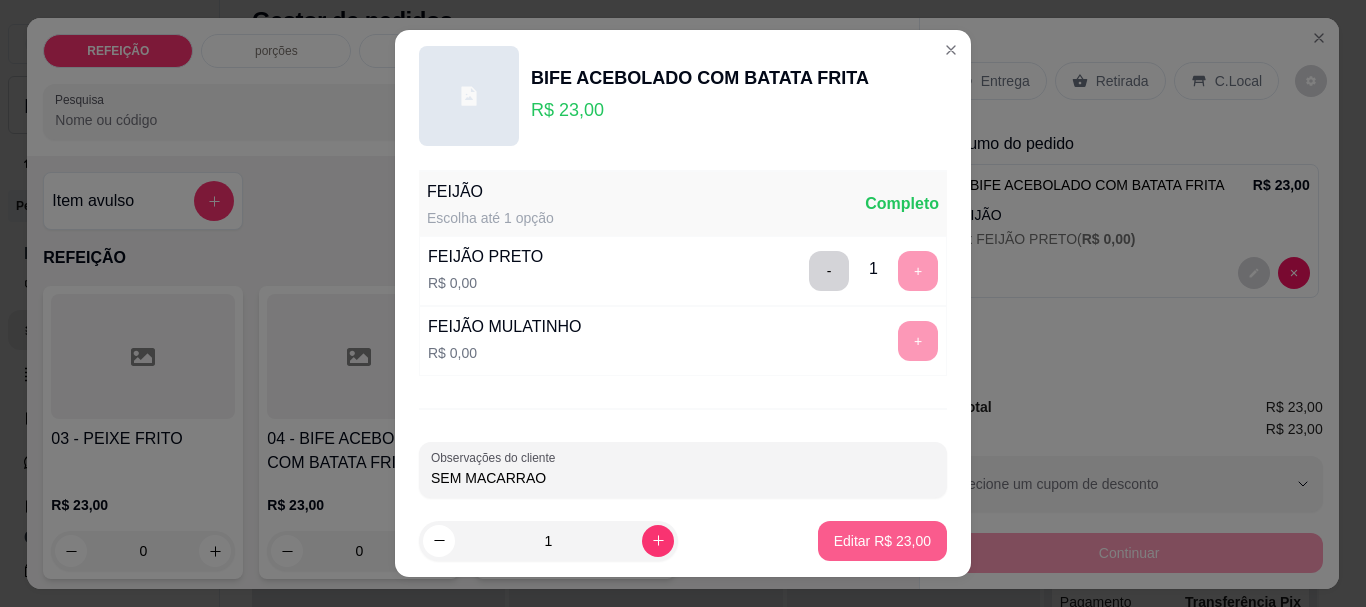 type on "SEM MACARRAO" 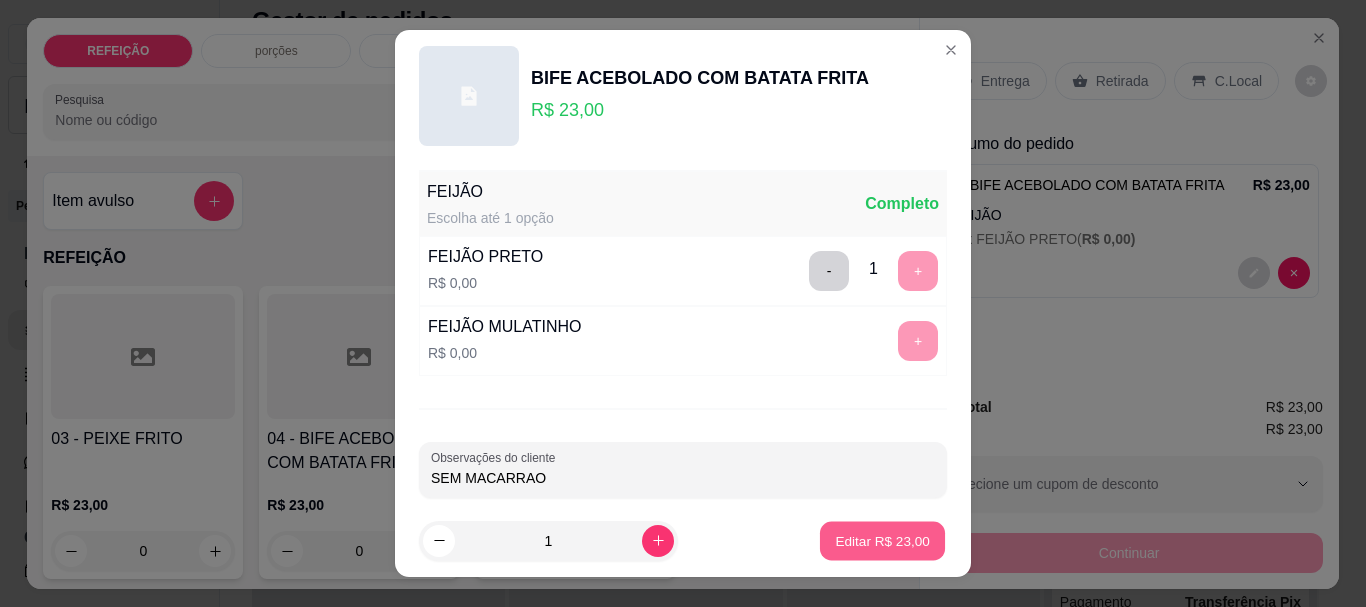 click on "Editar   R$ 23,00" at bounding box center (882, 540) 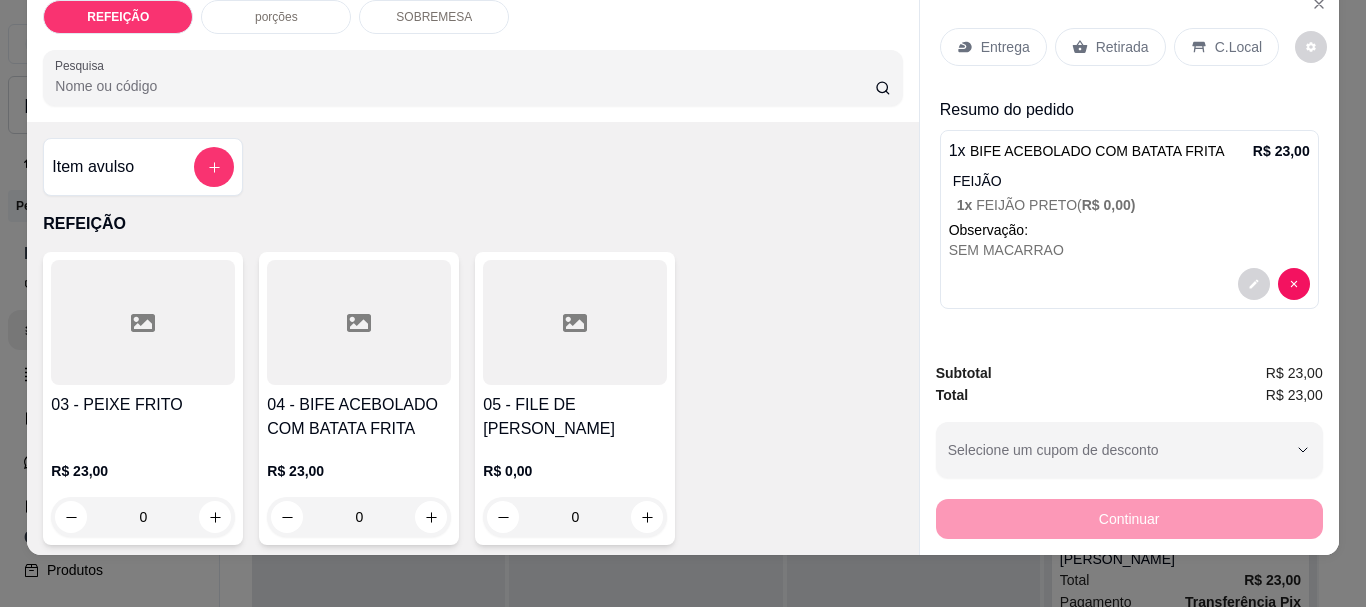 scroll, scrollTop: 53, scrollLeft: 0, axis: vertical 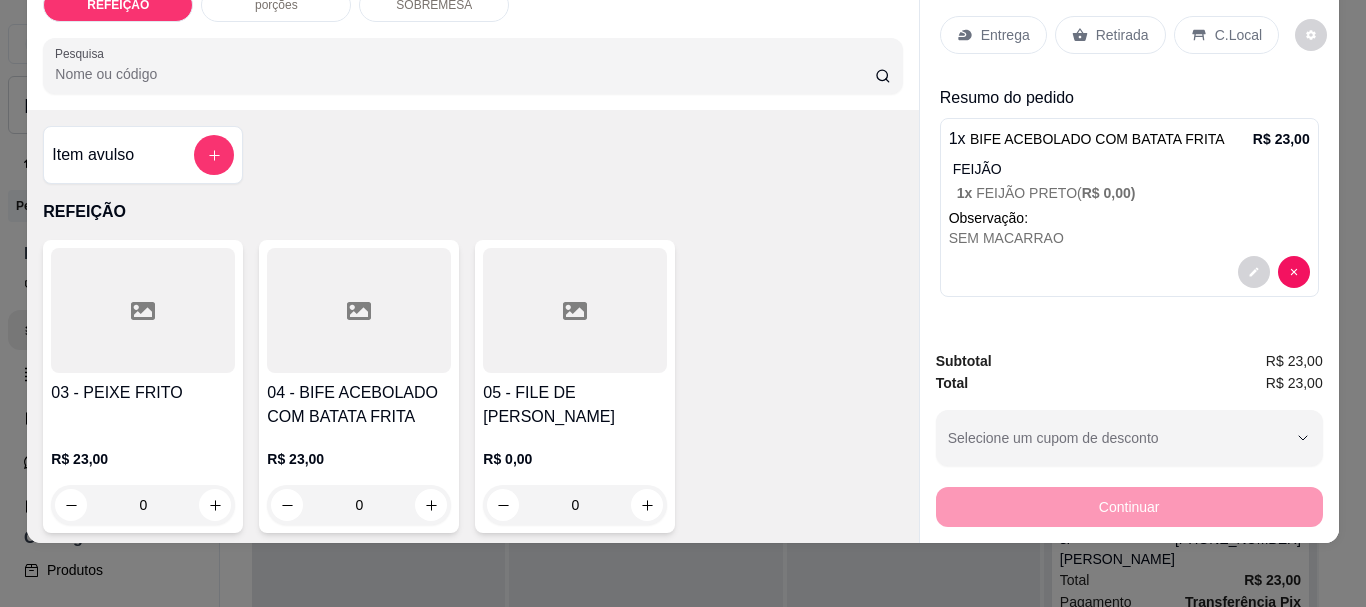 click on "Entrega" at bounding box center (993, 35) 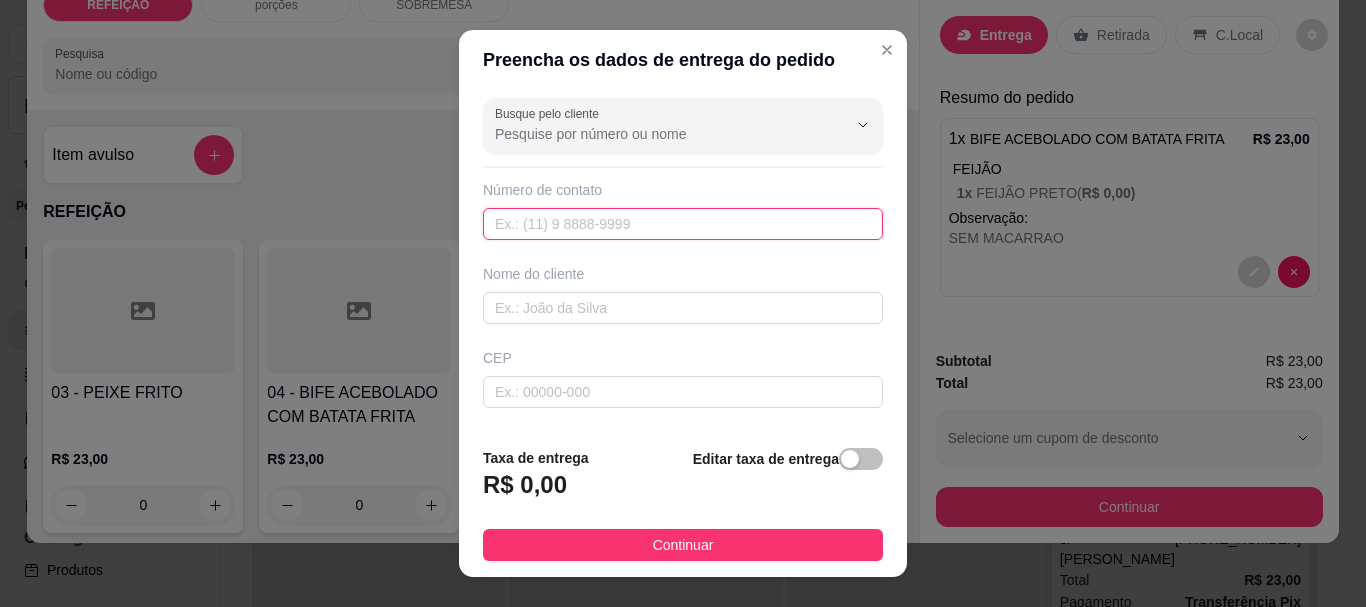 click at bounding box center [683, 224] 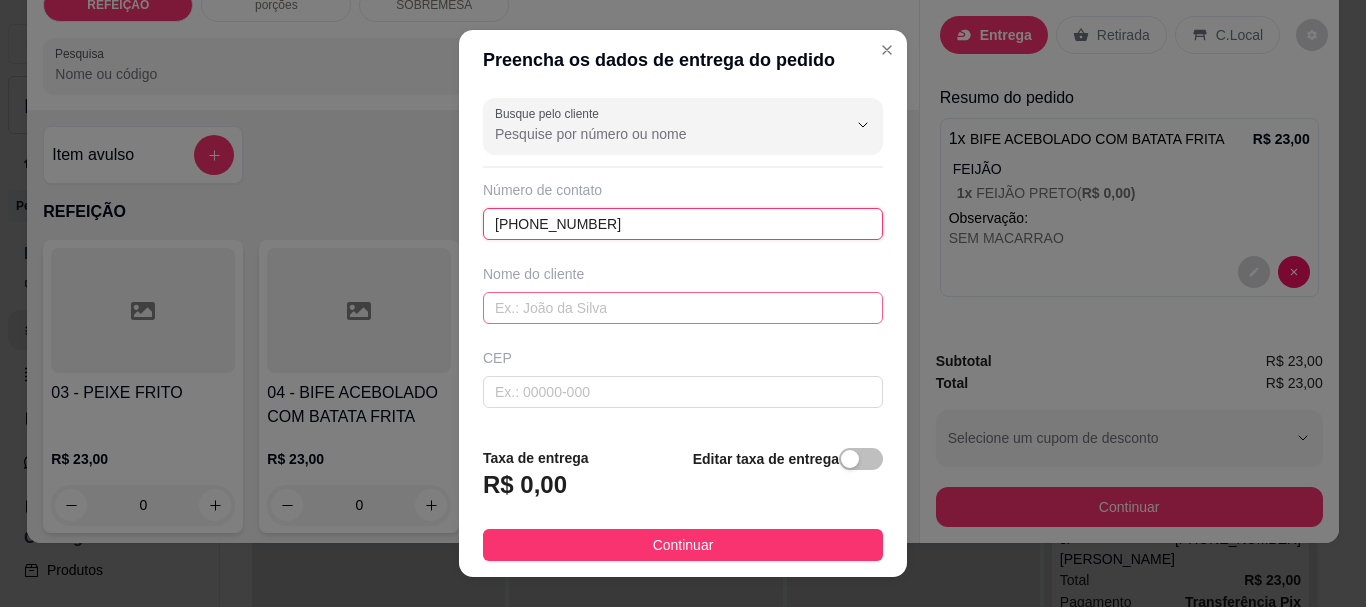 type on "[PHONE_NUMBER]" 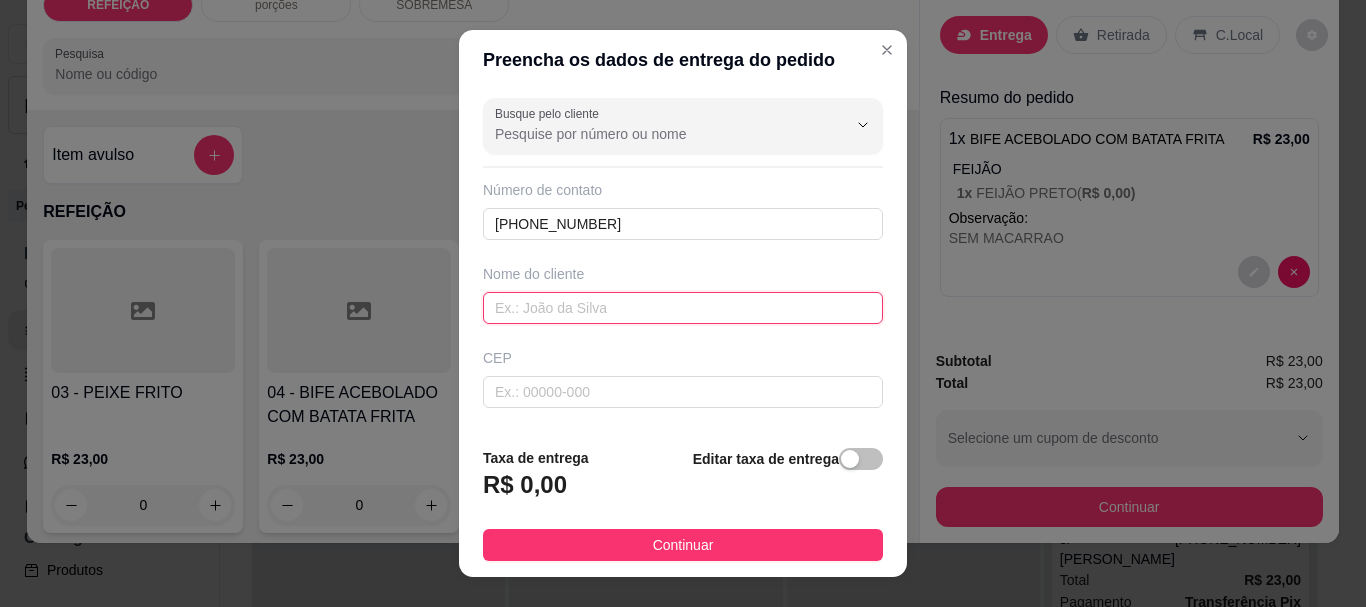 click at bounding box center (683, 308) 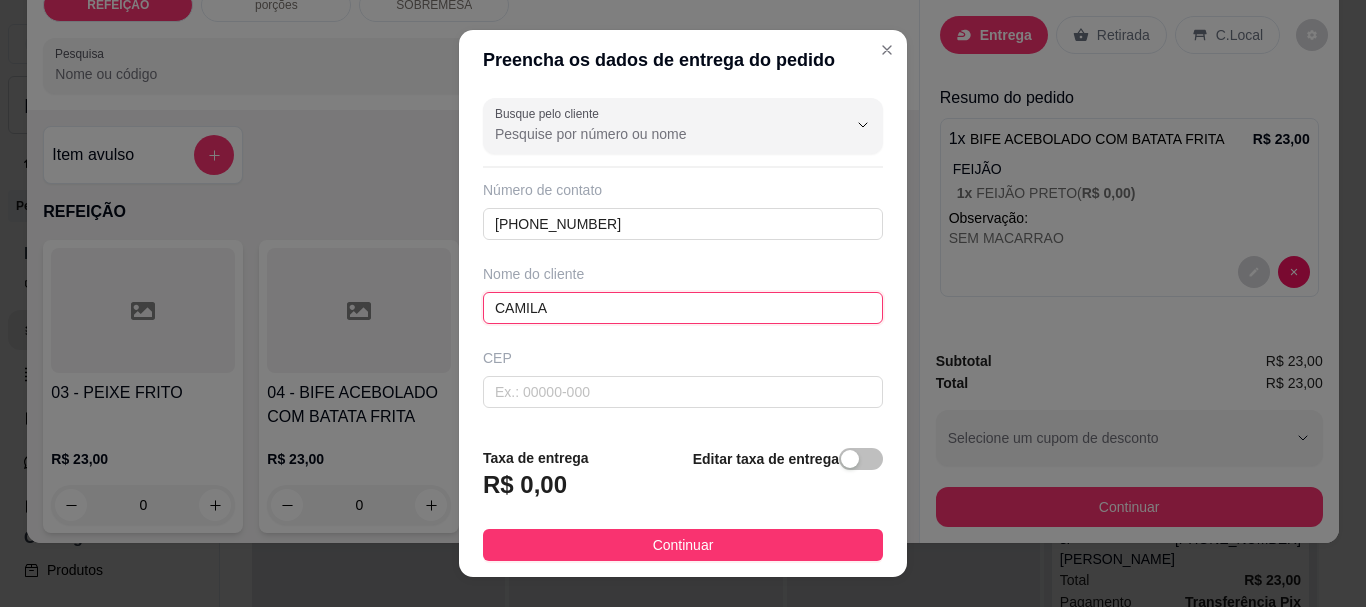 scroll, scrollTop: 300, scrollLeft: 0, axis: vertical 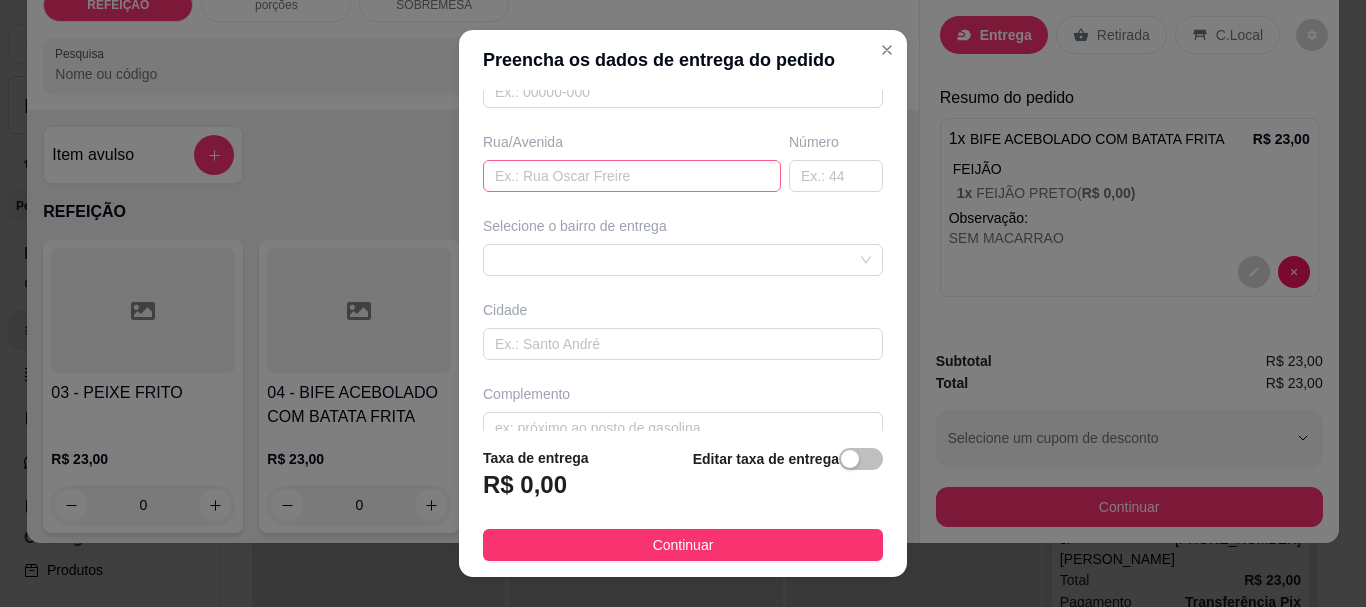 type on "CAMILA" 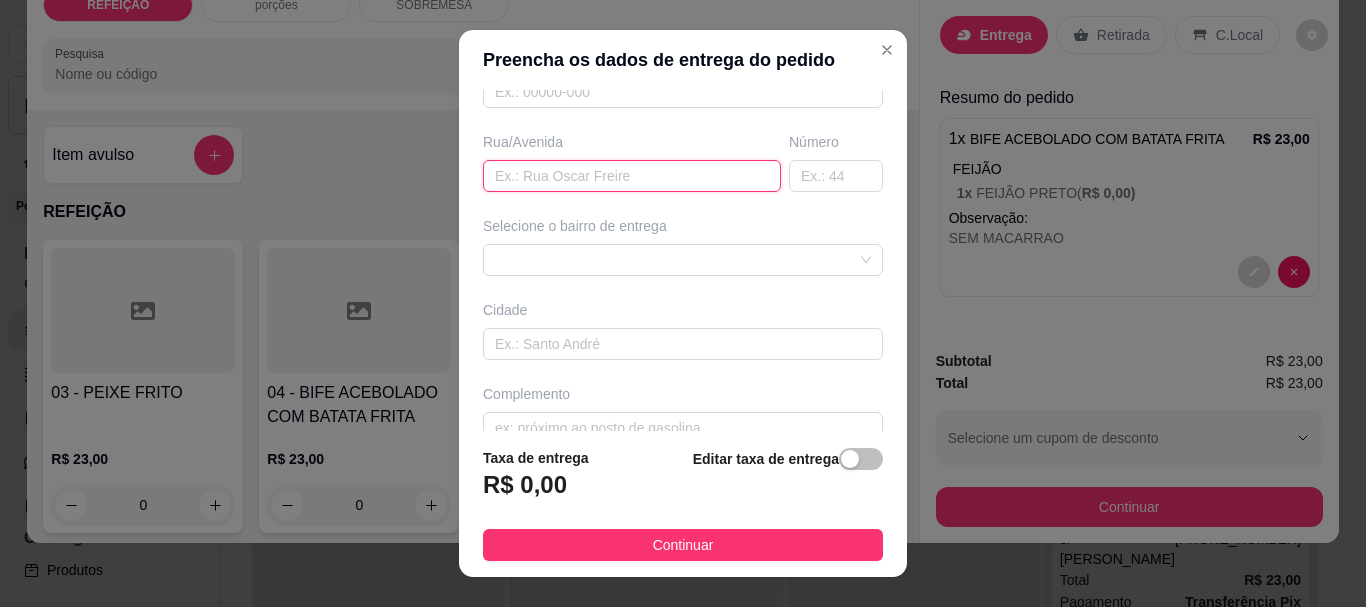 click at bounding box center (632, 176) 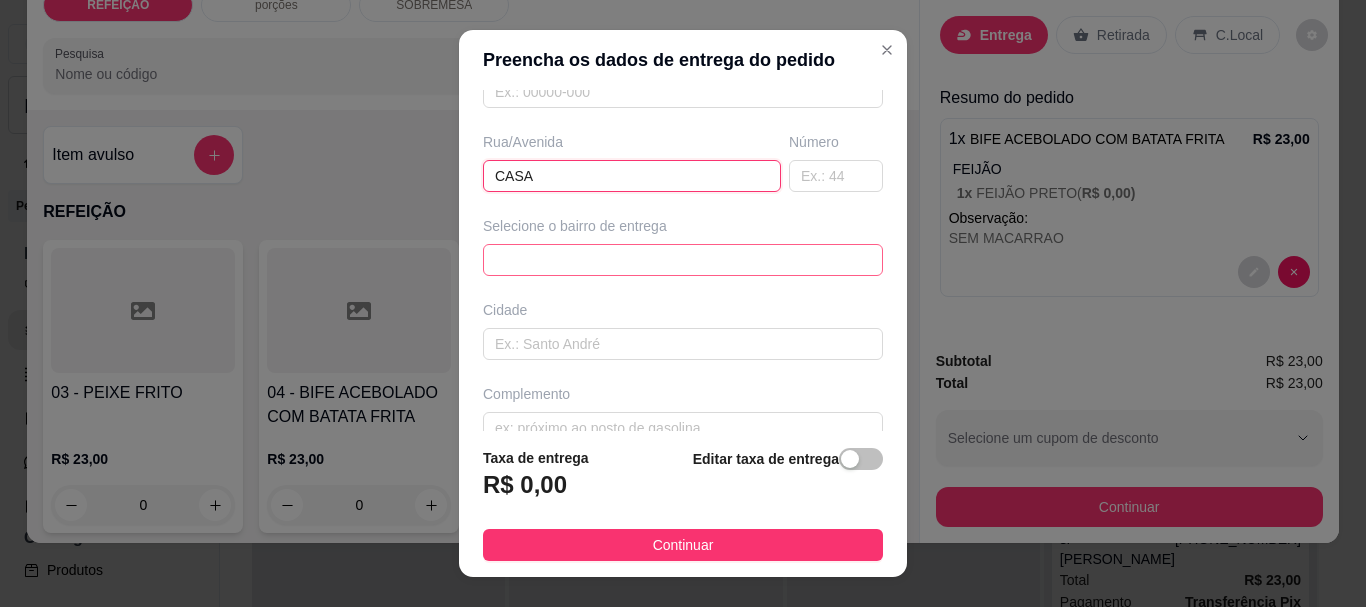 click at bounding box center [683, 260] 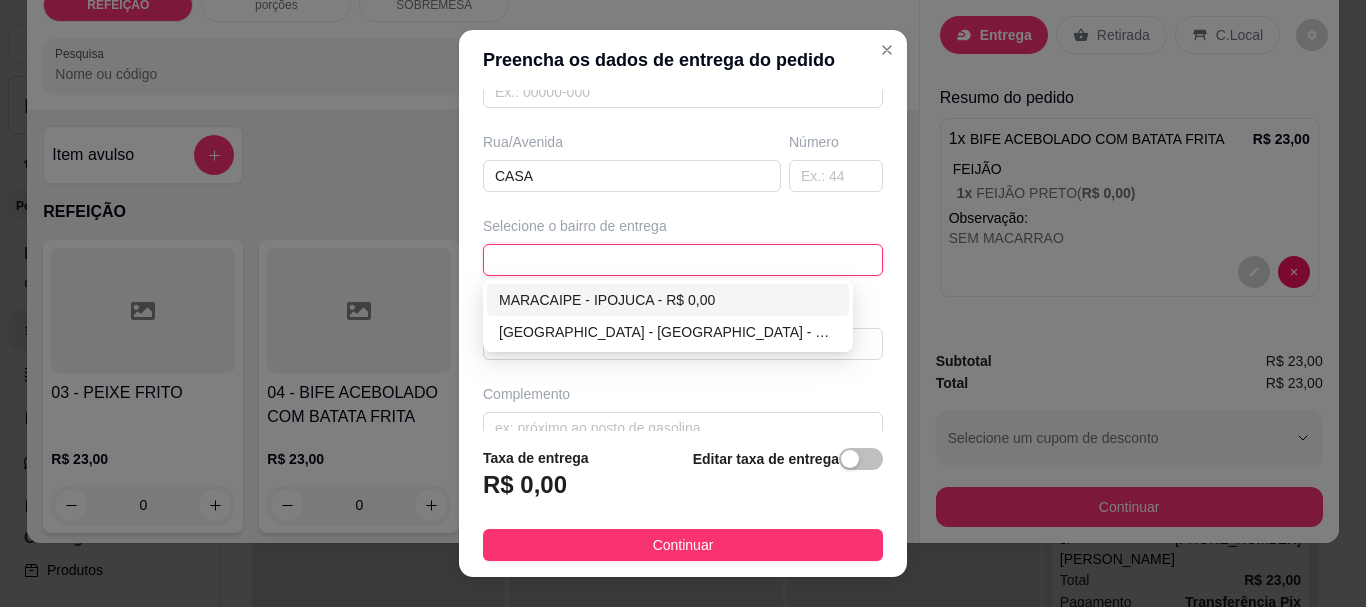 click on "MARACAIPE - IPOJUCA -  R$ 0,00" at bounding box center [668, 300] 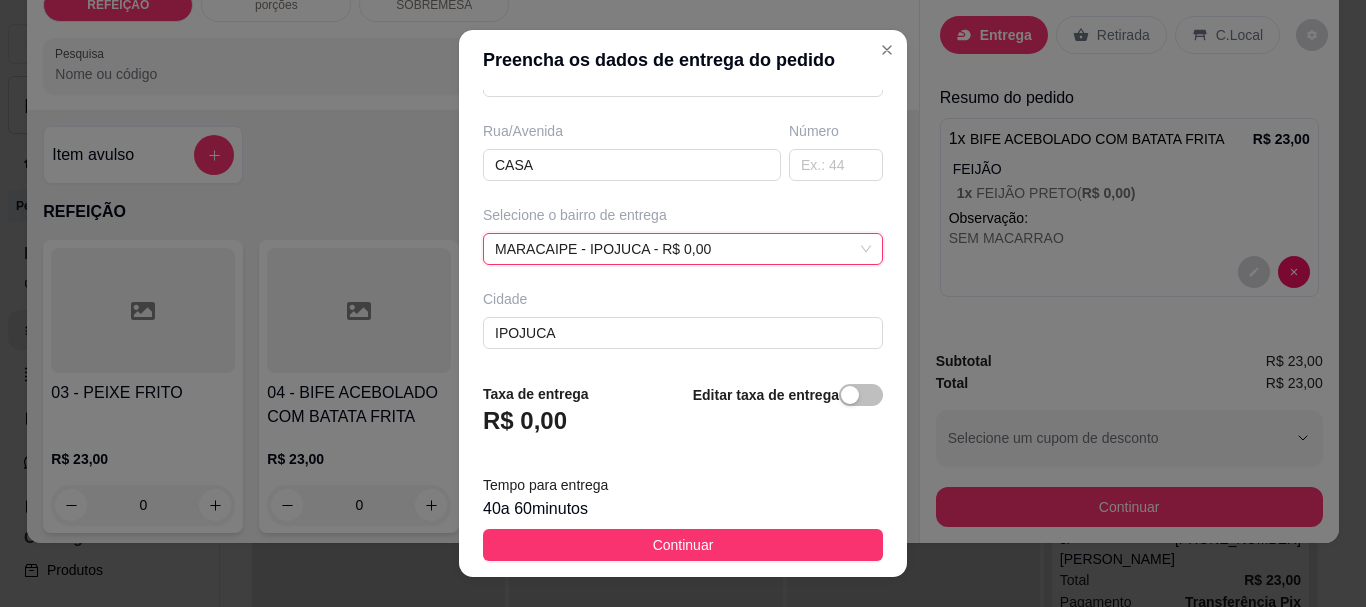 scroll, scrollTop: 397, scrollLeft: 0, axis: vertical 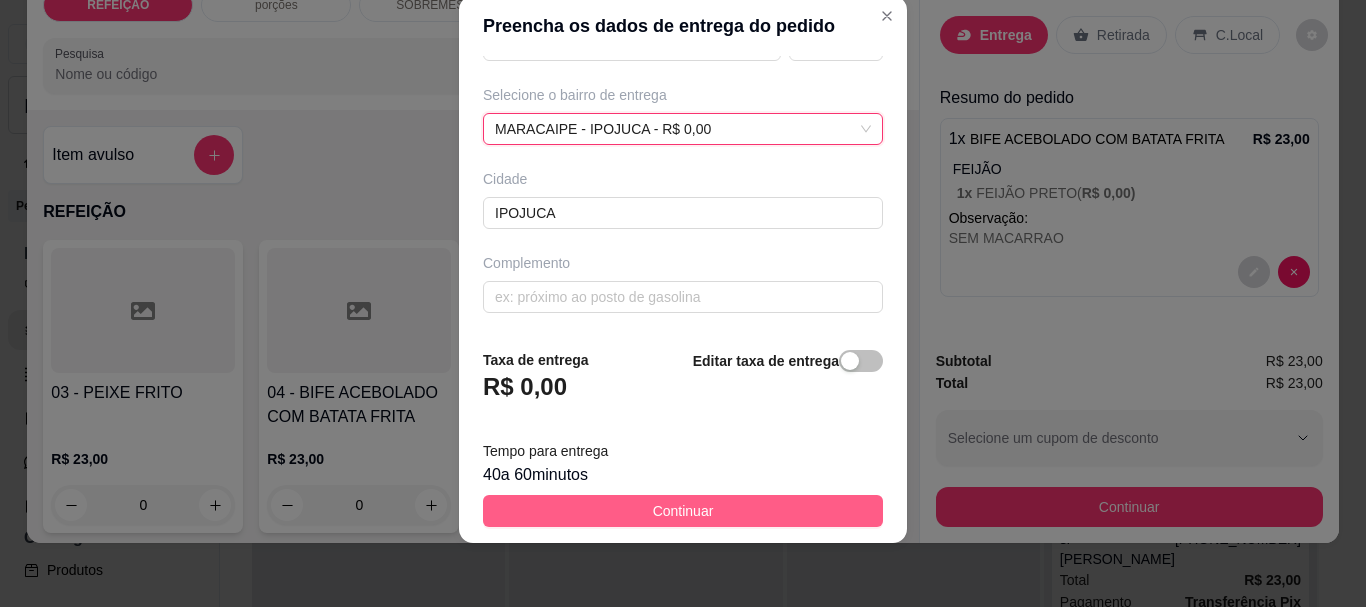 click on "Continuar" at bounding box center [683, 511] 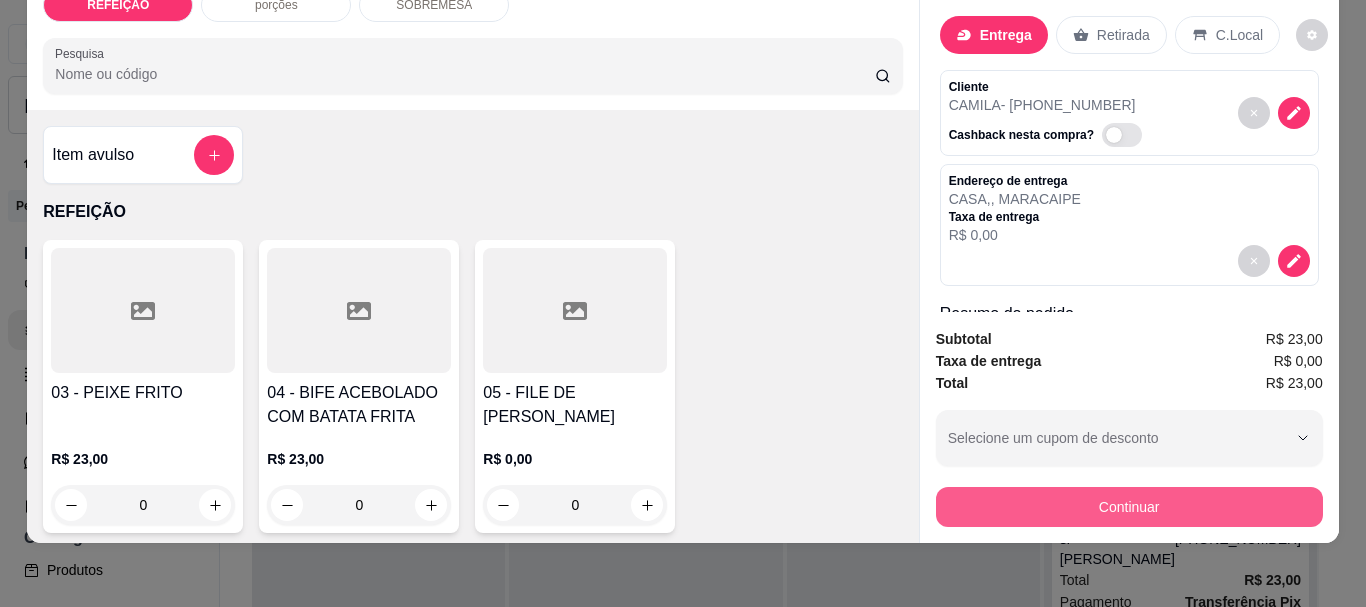 click on "Continuar" at bounding box center [1129, 507] 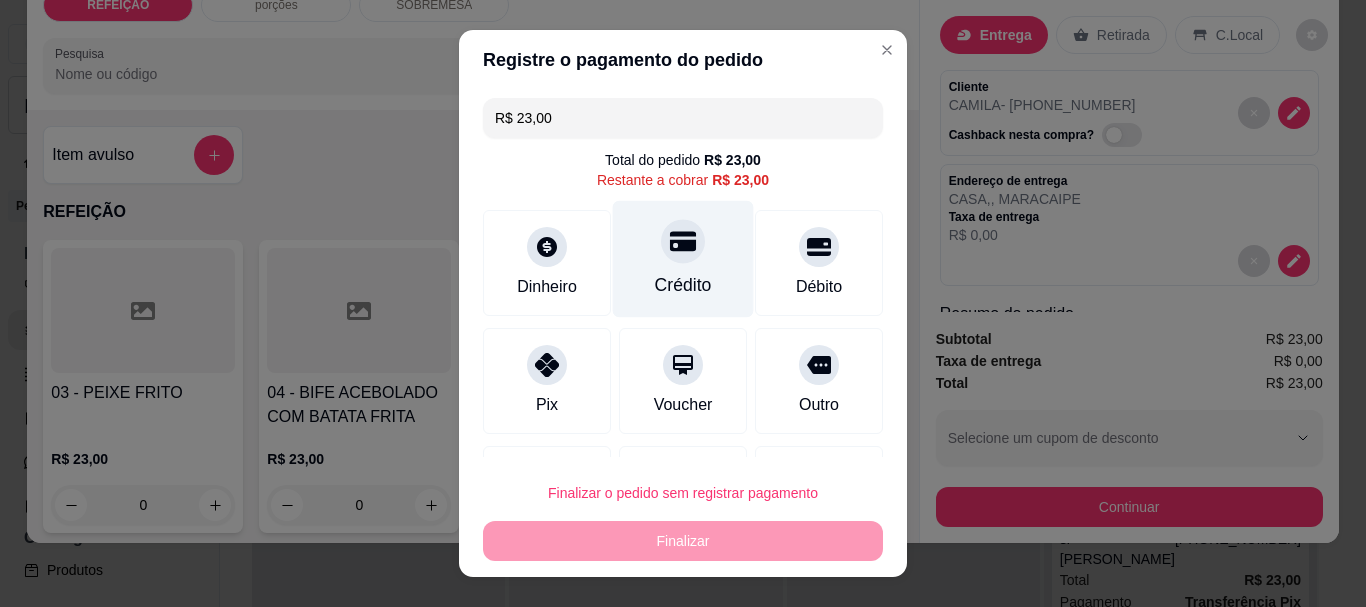 click on "Crédito" at bounding box center (683, 259) 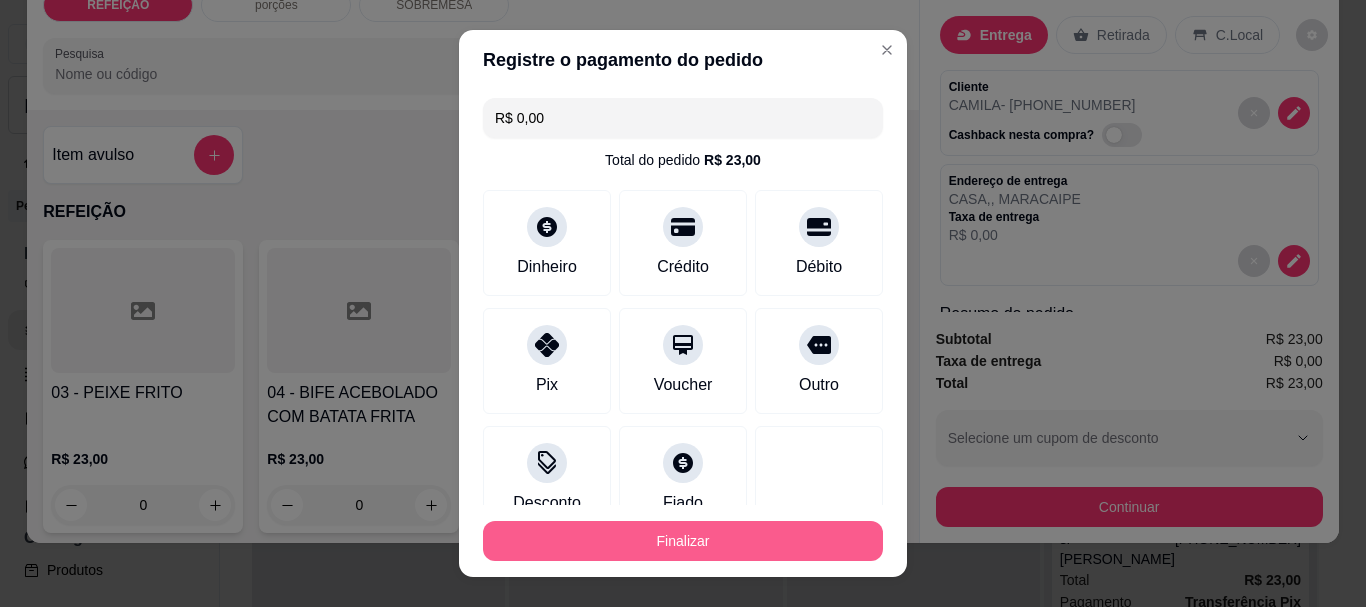click on "Finalizar" at bounding box center [683, 541] 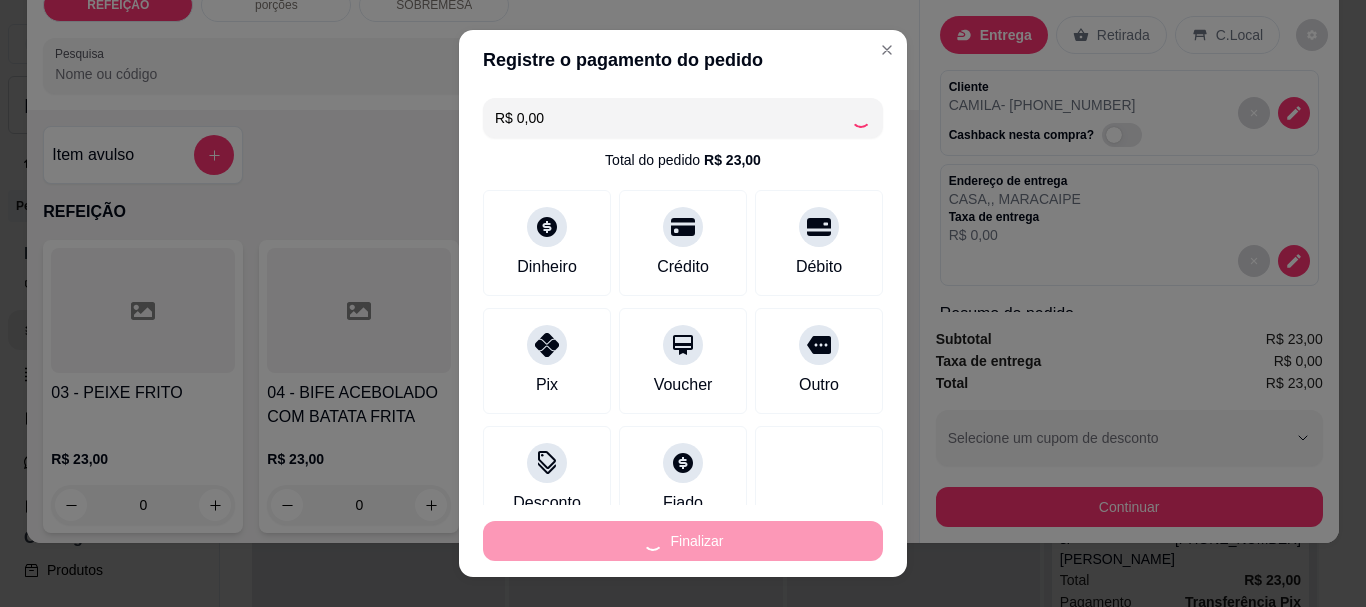 type on "-R$ 23,00" 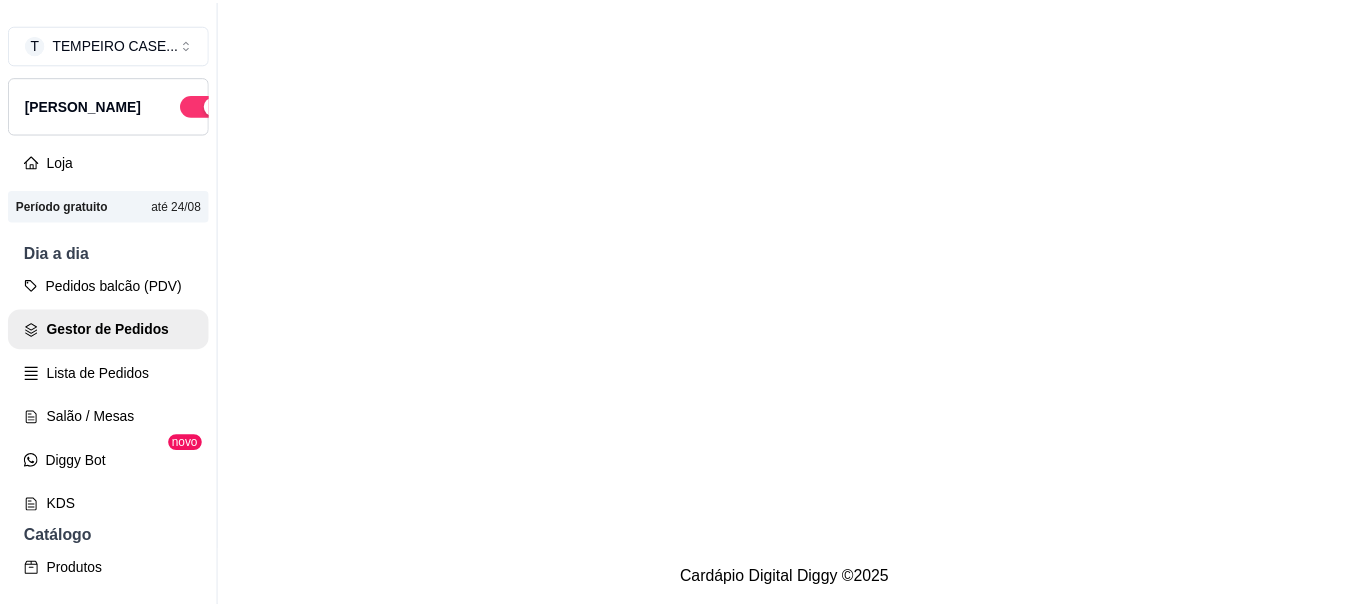 scroll, scrollTop: 0, scrollLeft: 0, axis: both 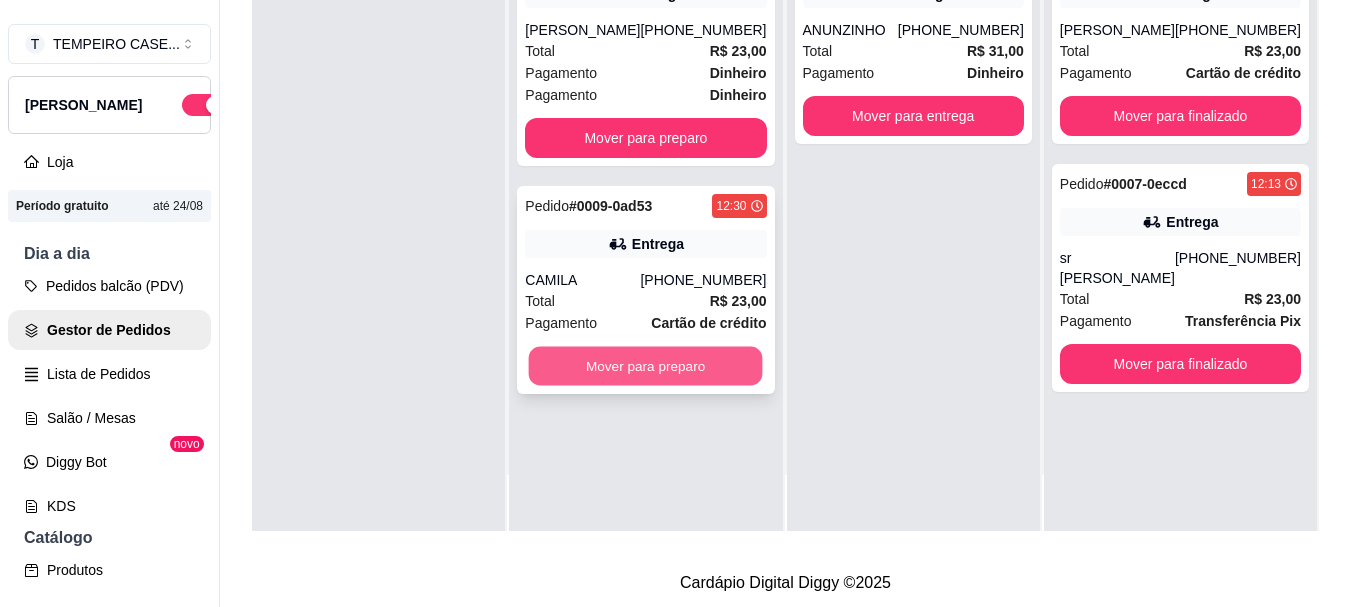 click on "Mover para preparo" at bounding box center [646, 366] 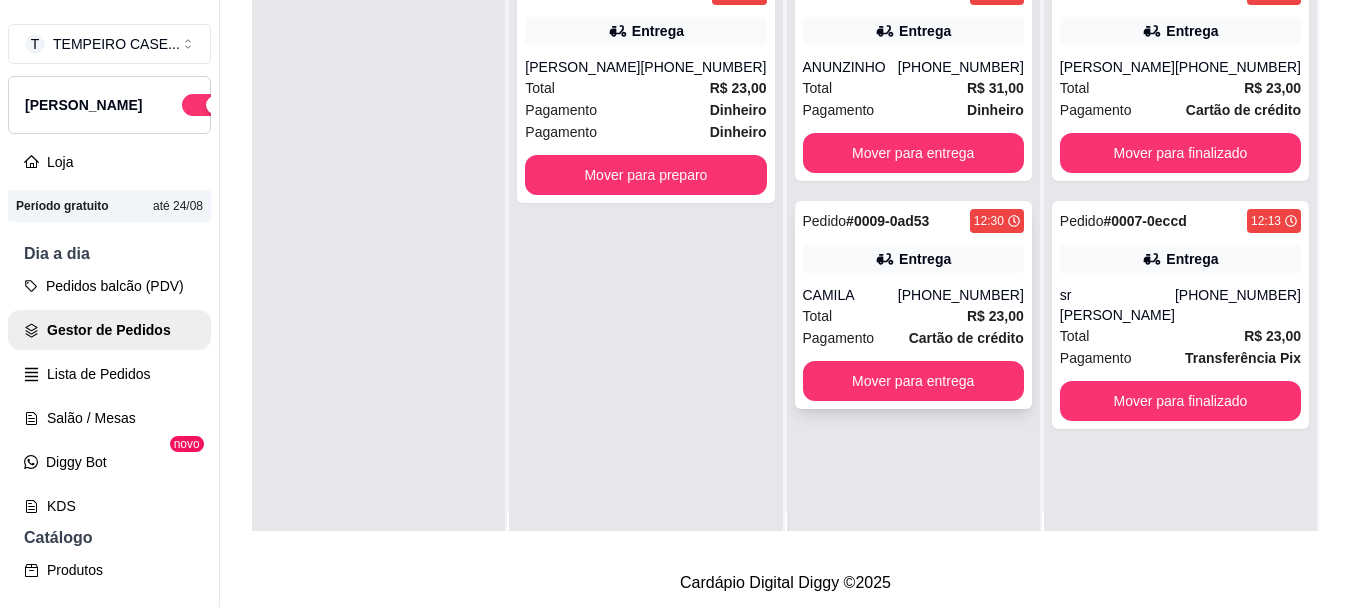 scroll, scrollTop: 0, scrollLeft: 0, axis: both 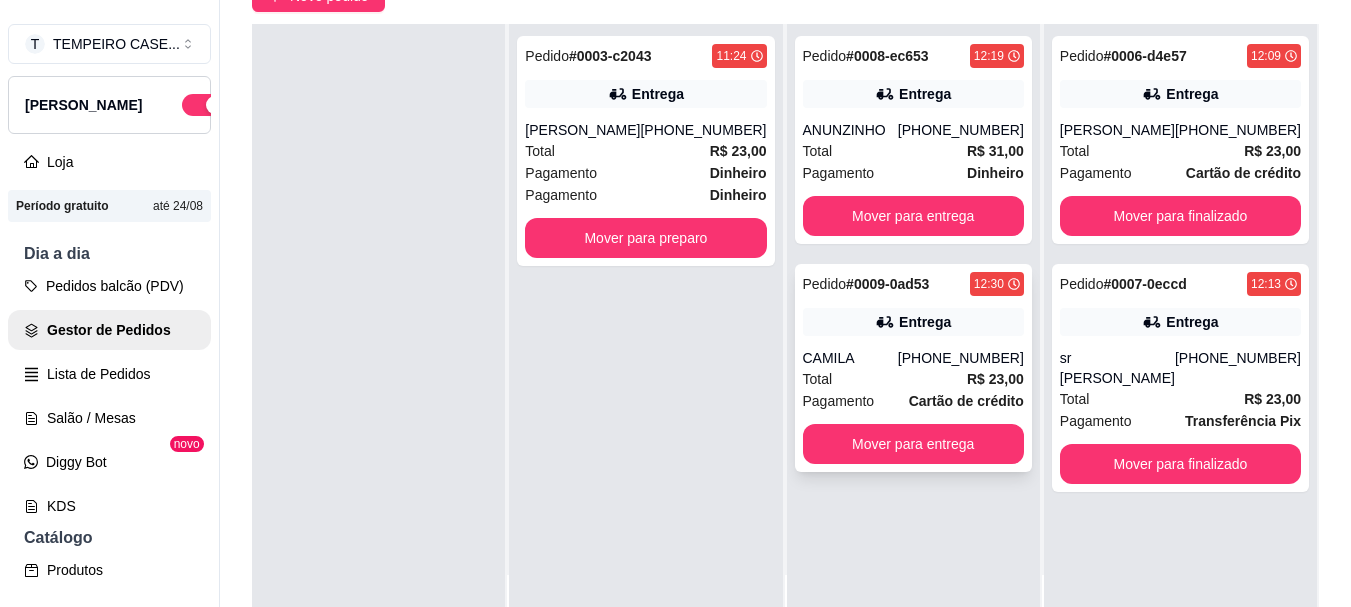 click on "Pedido  # 0009-0ad53 12:30 Entrega CAMILA [PHONE_NUMBER] Total R$ 23,00 Pagamento Cartão de crédito Mover para entrega" at bounding box center [913, 368] 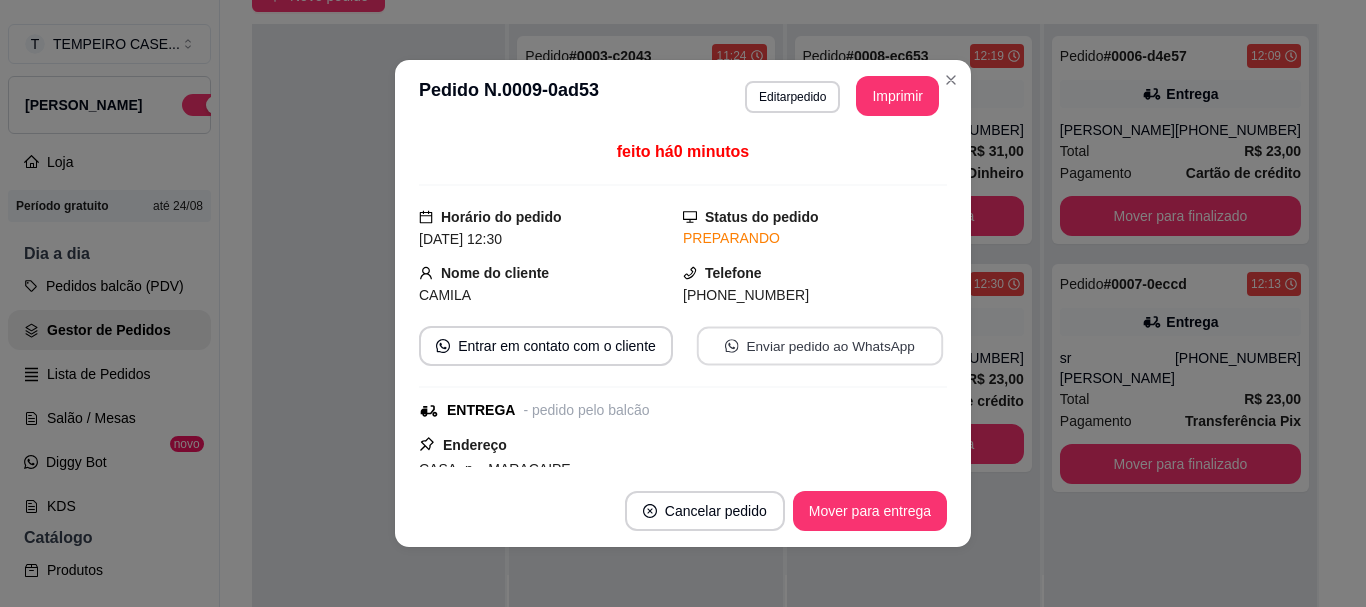 click on "Enviar pedido ao WhatsApp" at bounding box center (820, 346) 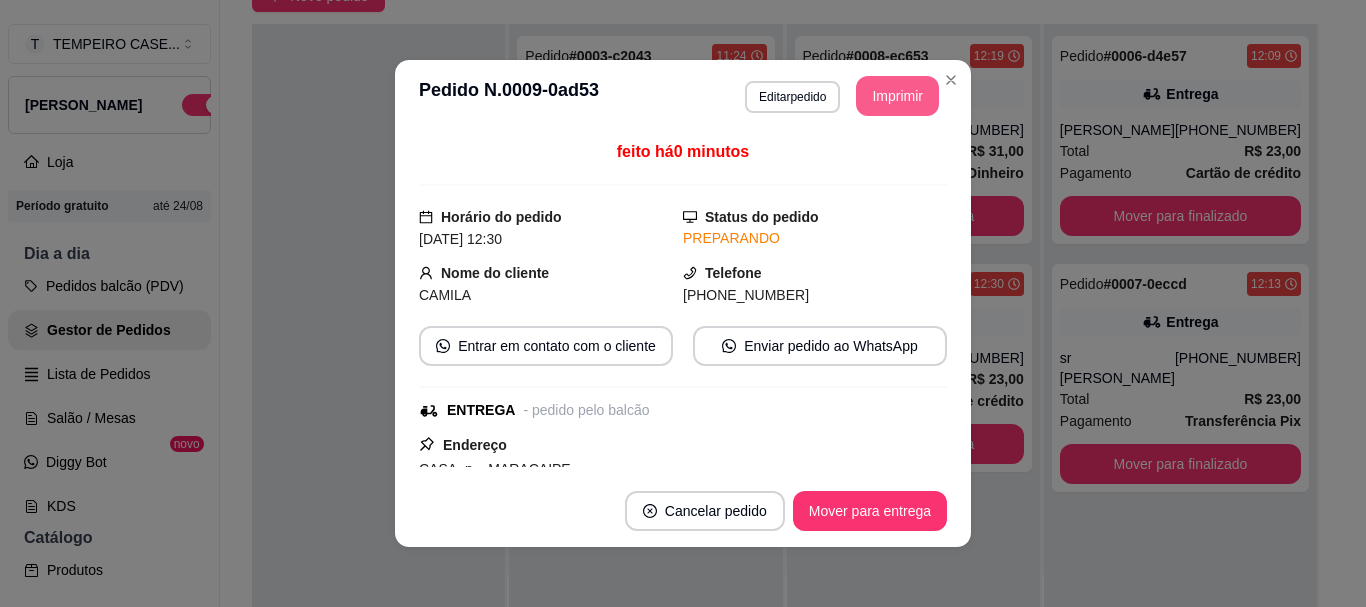 click on "Imprimir" at bounding box center (897, 96) 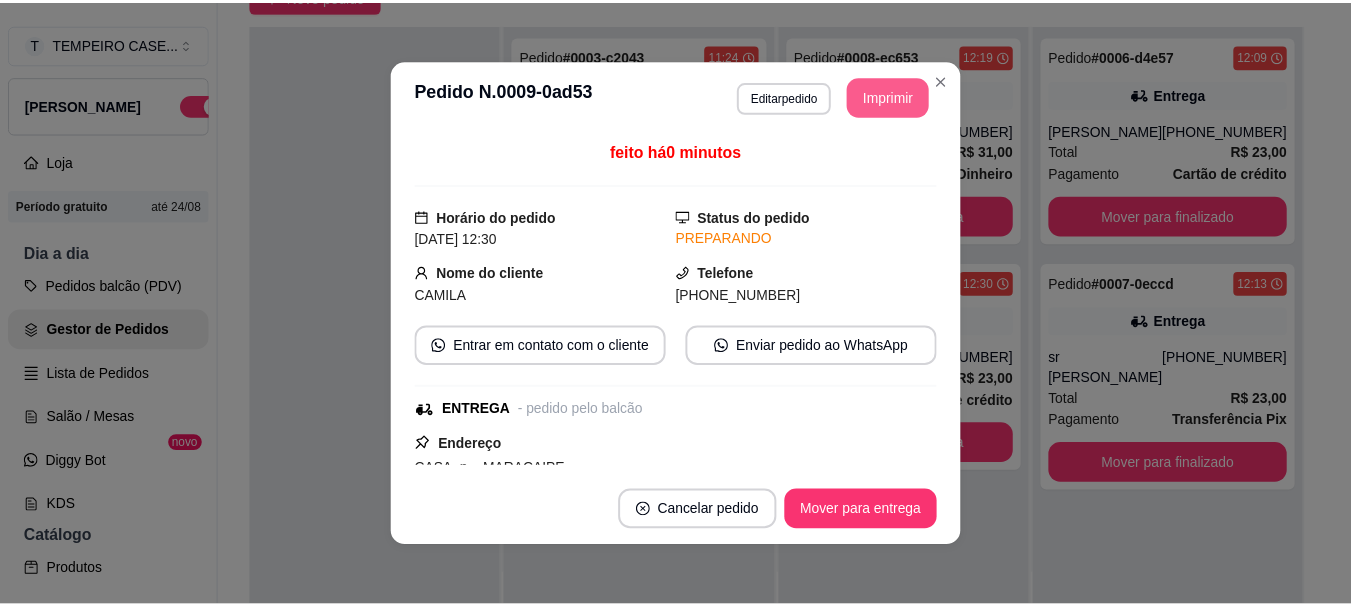 scroll, scrollTop: 0, scrollLeft: 0, axis: both 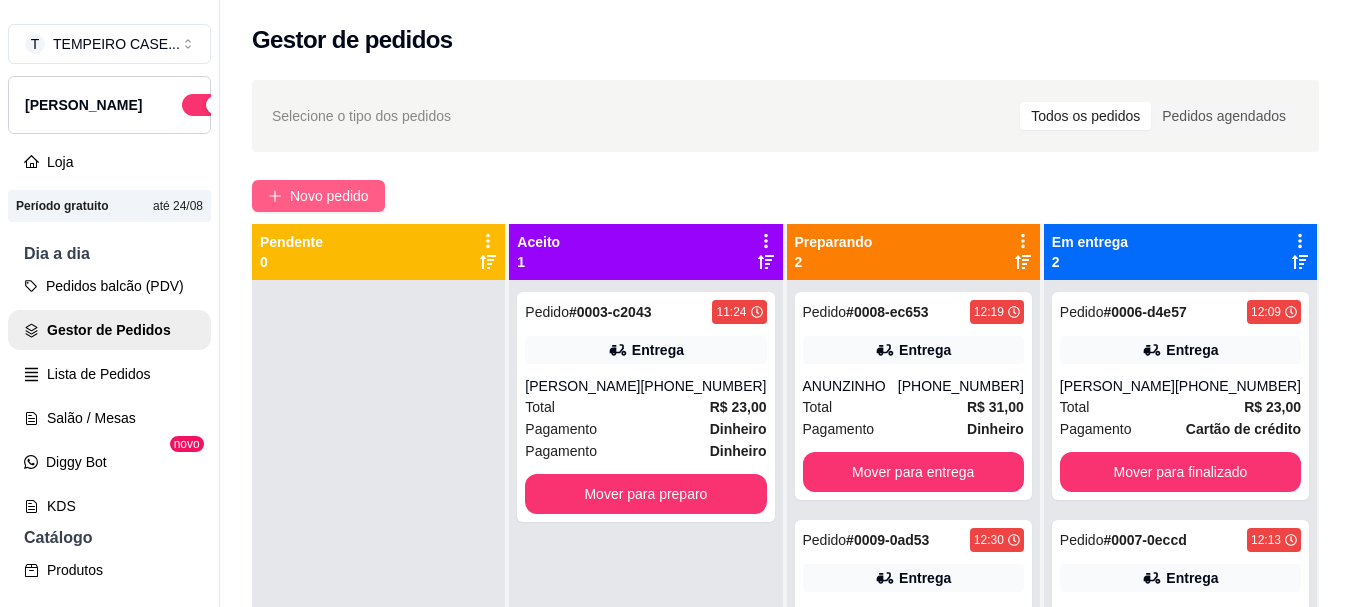 click on "Novo pedido" at bounding box center [329, 196] 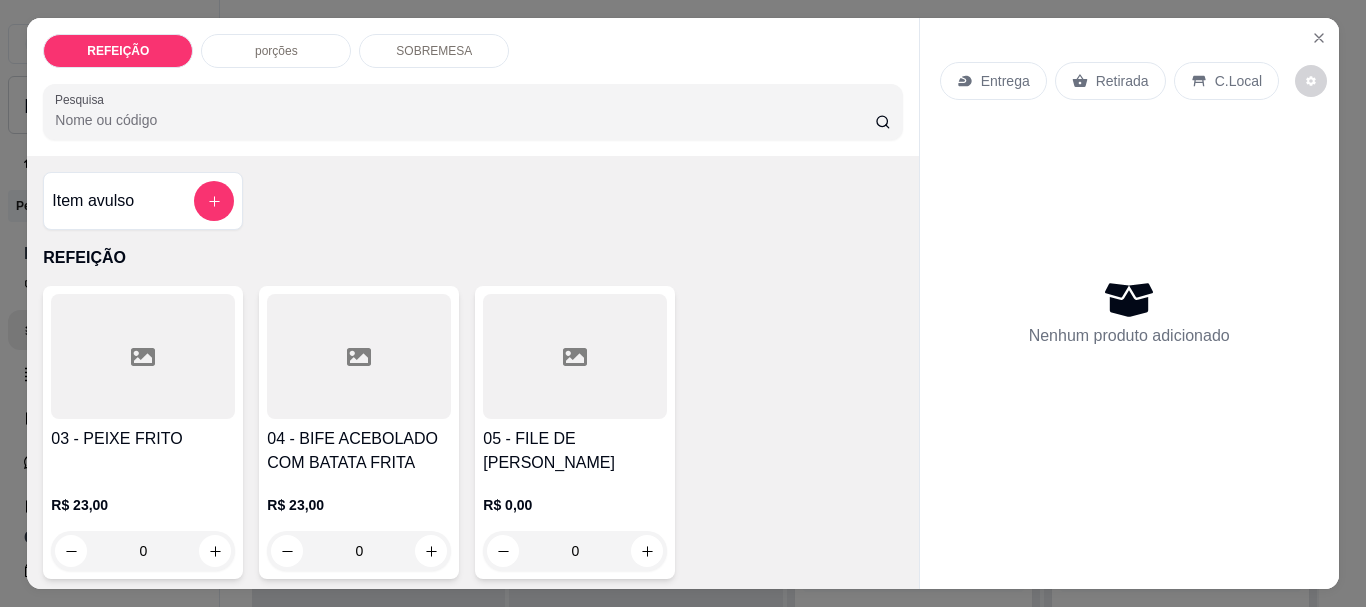 click at bounding box center (143, 356) 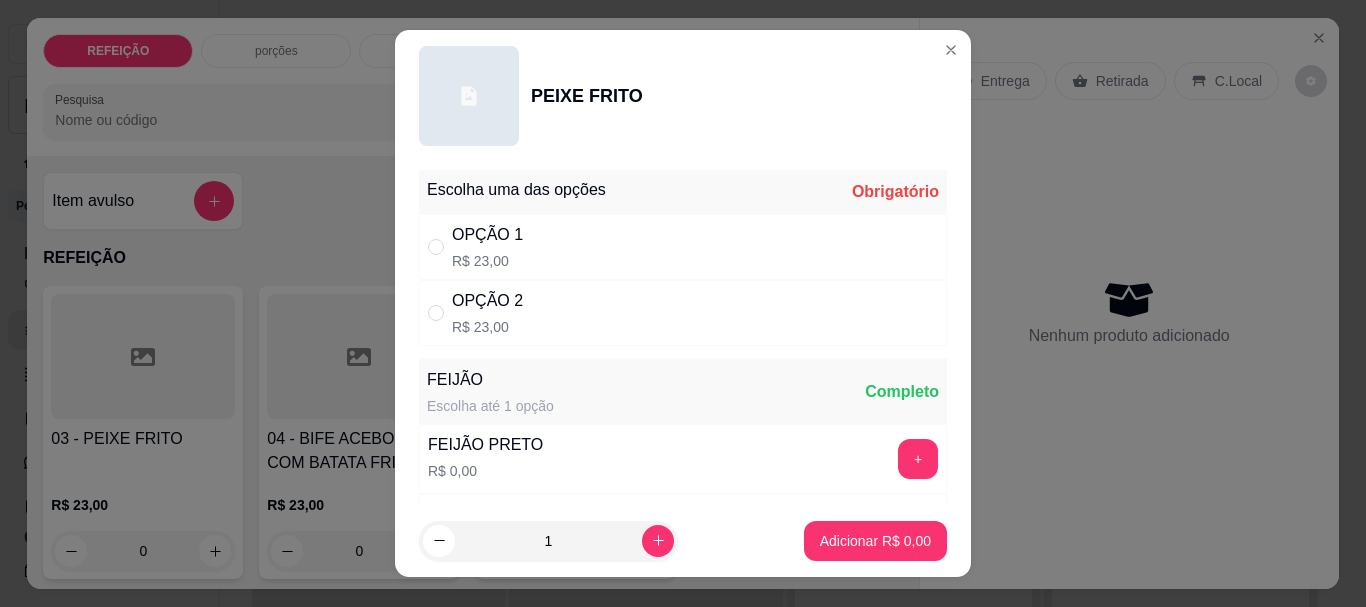 click on "OPÇÃO 1" at bounding box center (487, 235) 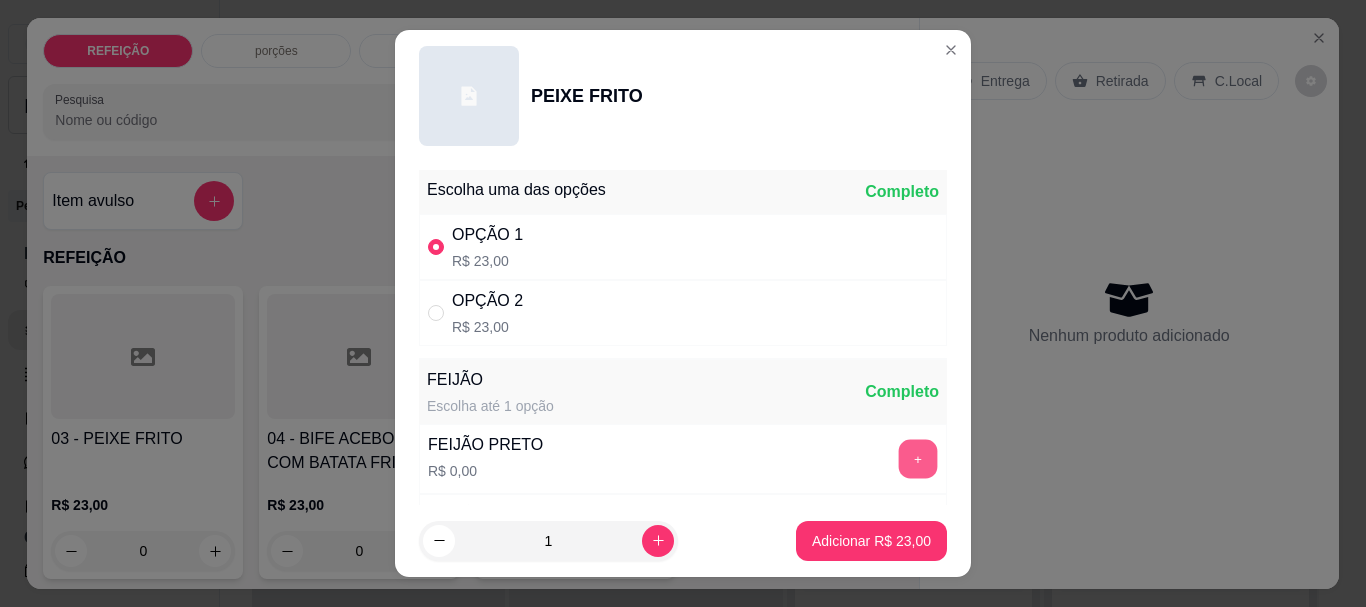 click on "+" at bounding box center [918, 459] 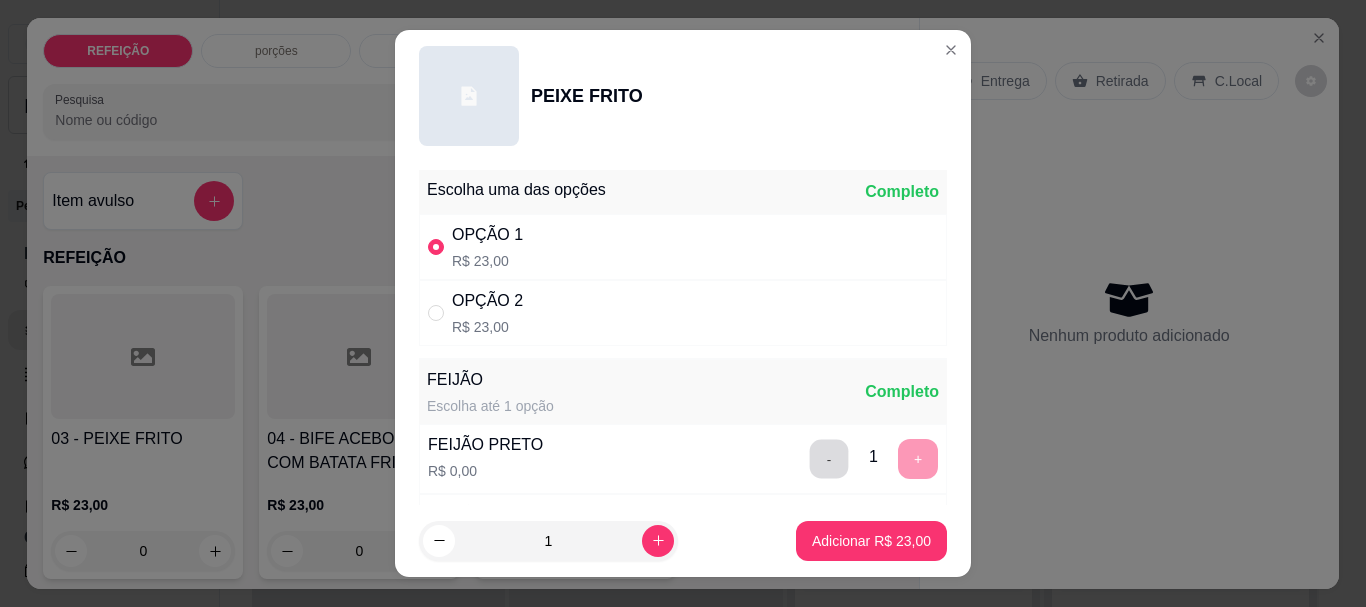 click on "-" at bounding box center (829, 459) 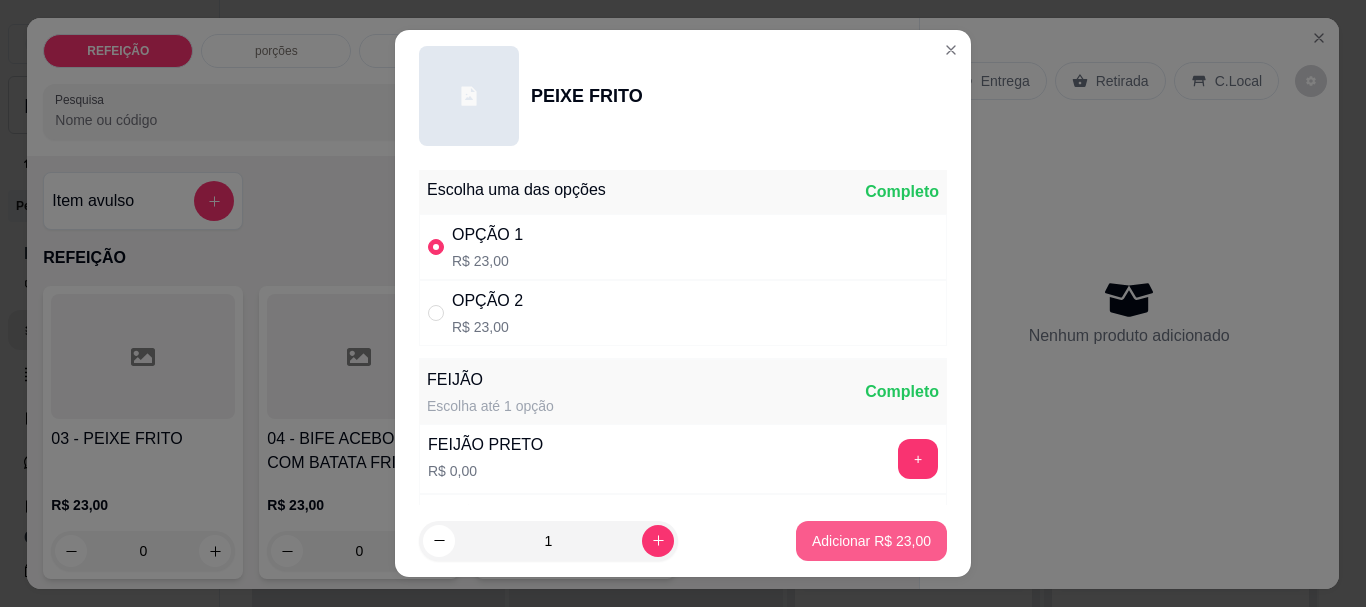 click on "Adicionar   R$ 23,00" at bounding box center (871, 541) 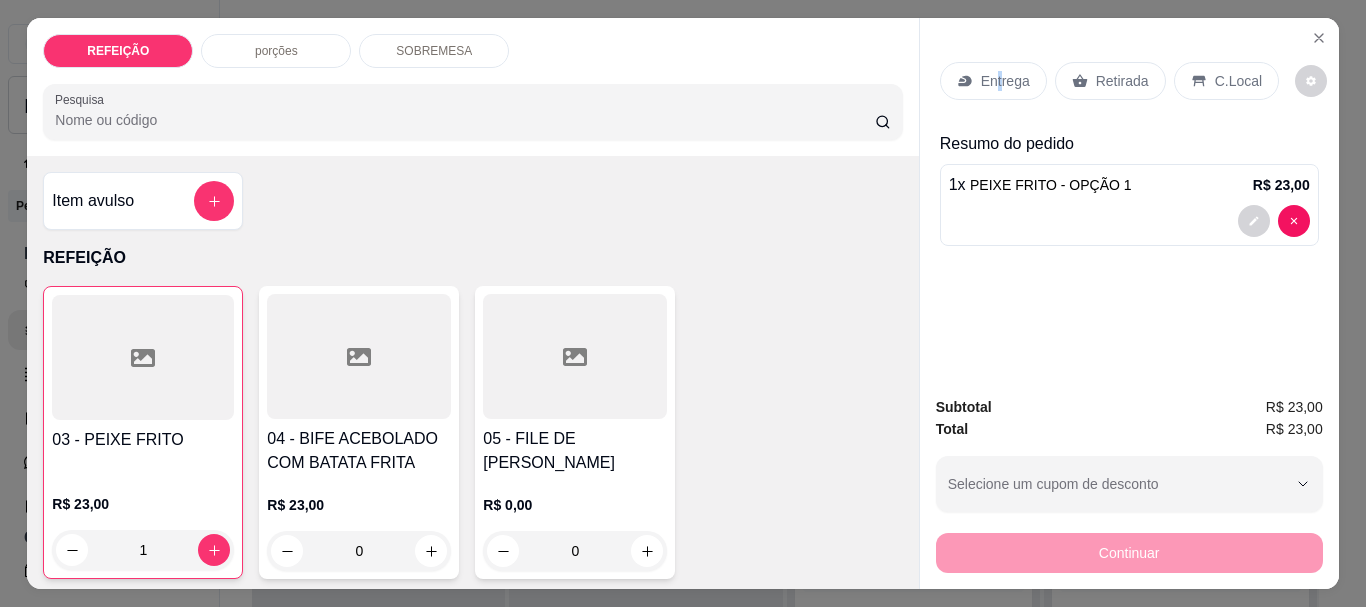 click on "Entrega" at bounding box center [1005, 81] 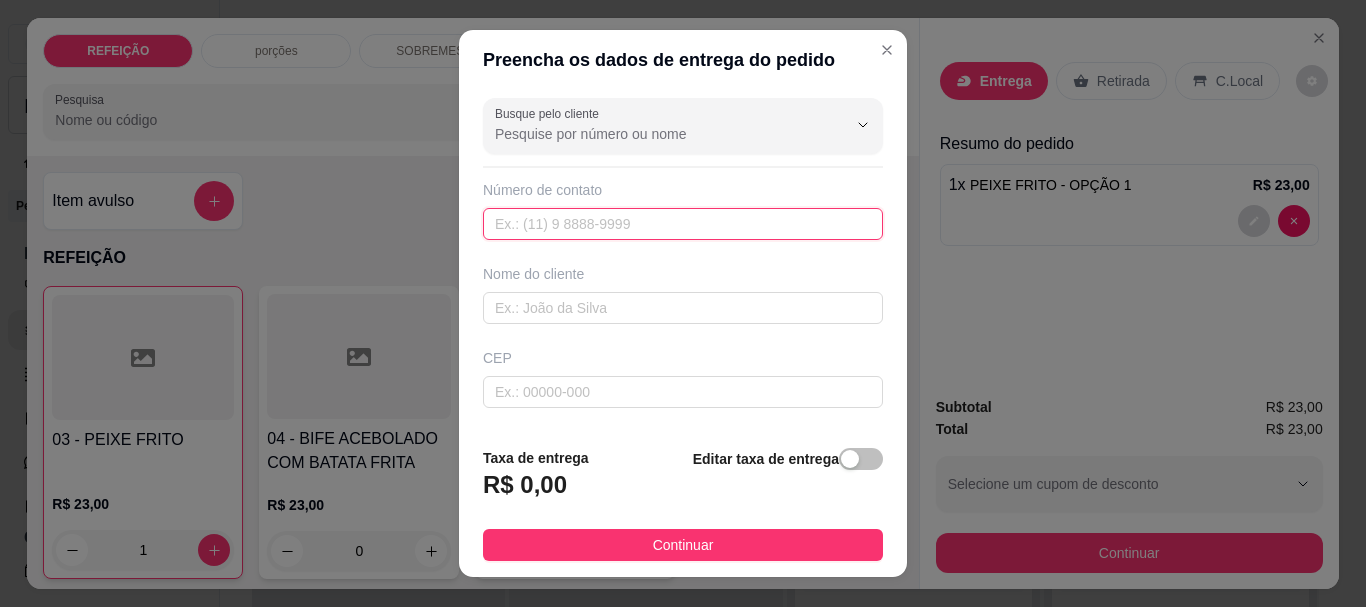 click at bounding box center (683, 224) 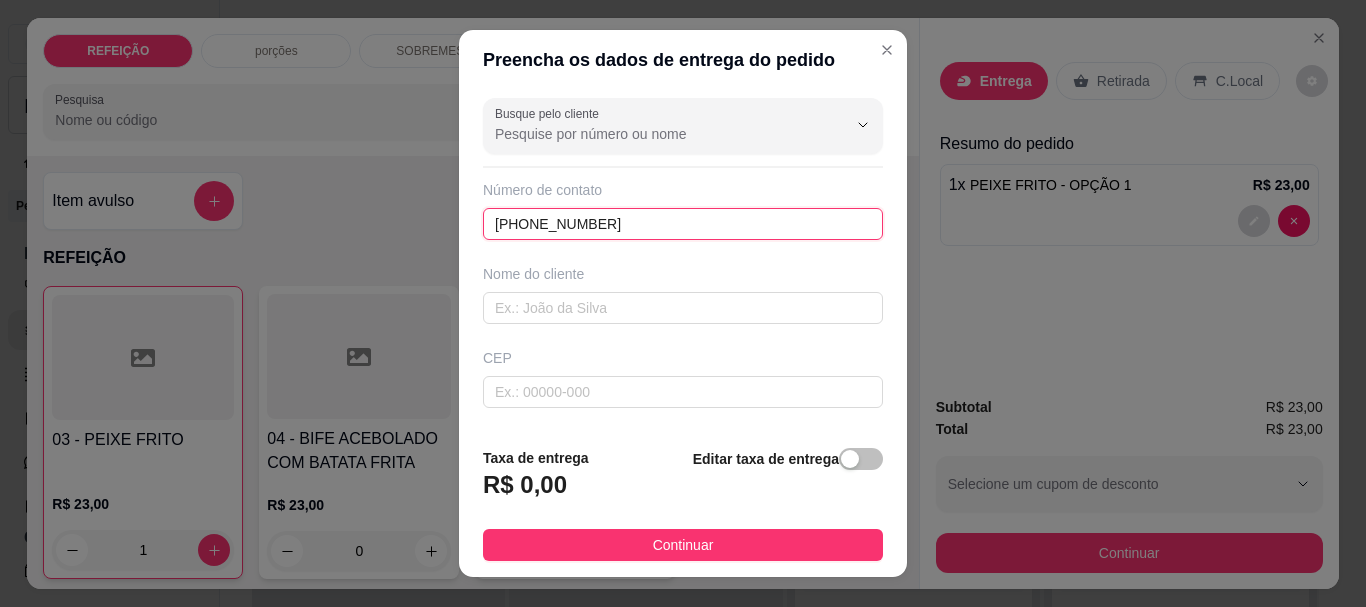 type on "[PHONE_NUMBER]" 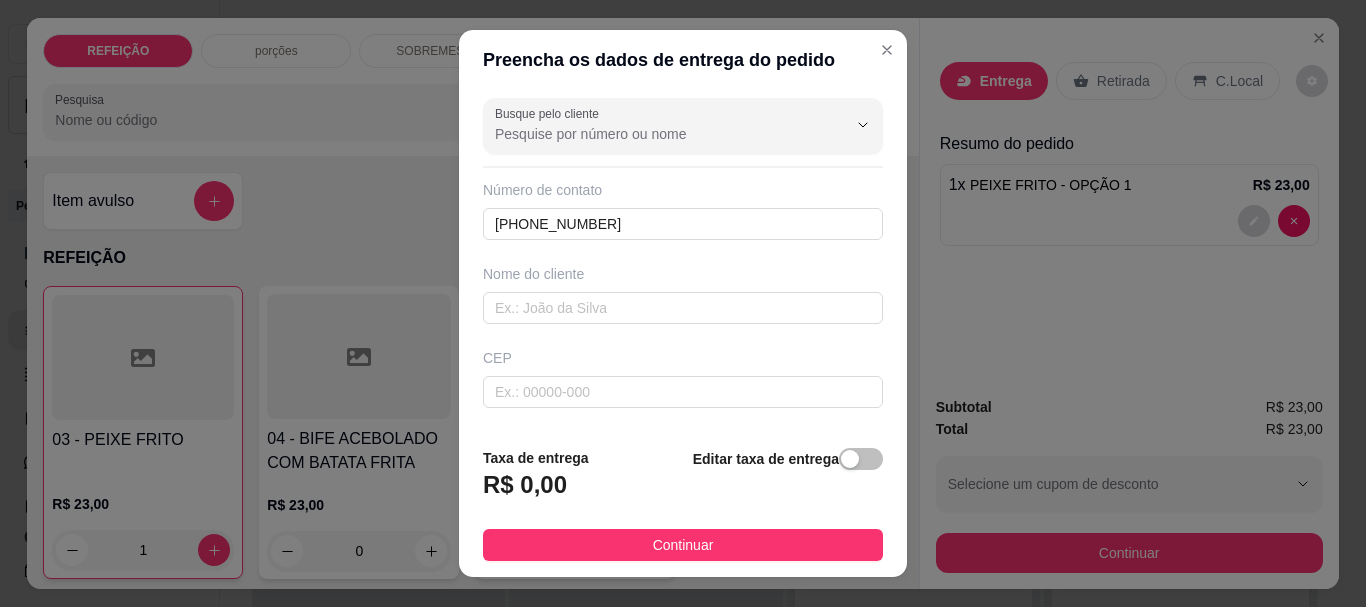 click on "Busque pelo cliente Número de contato (81) 7340-2350 Nome do cliente CEP Rua/Avenida Número Selecione o bairro de entrega Cidade Complemento" at bounding box center (683, 260) 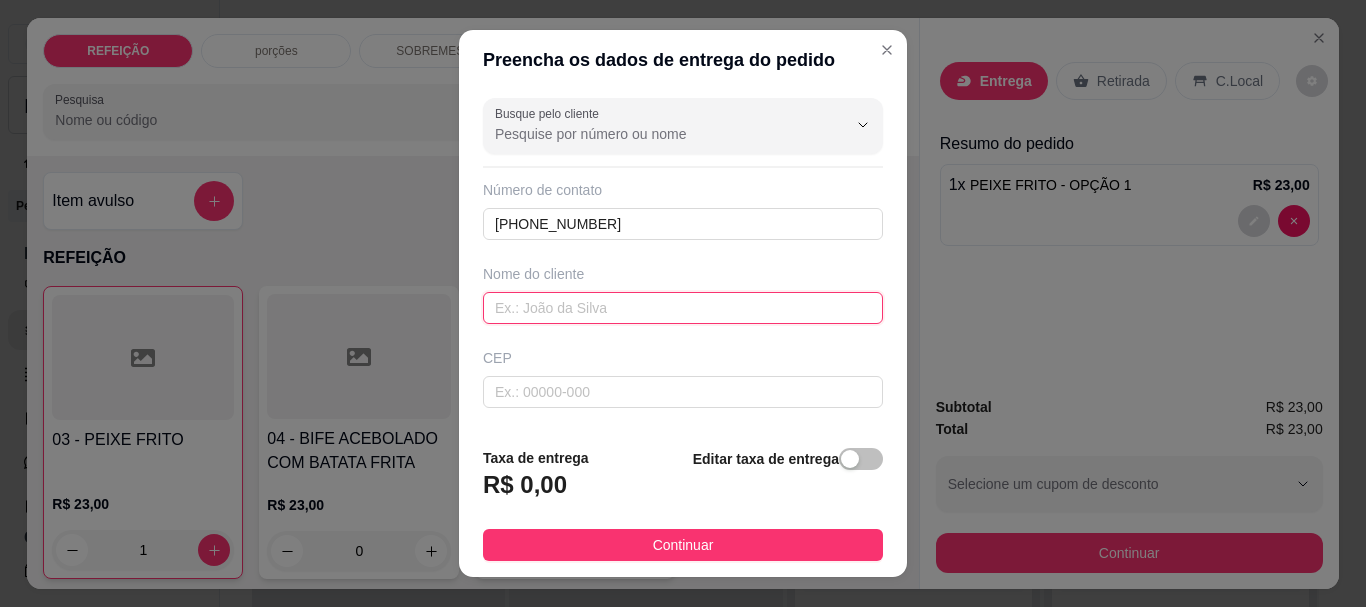 click at bounding box center (683, 308) 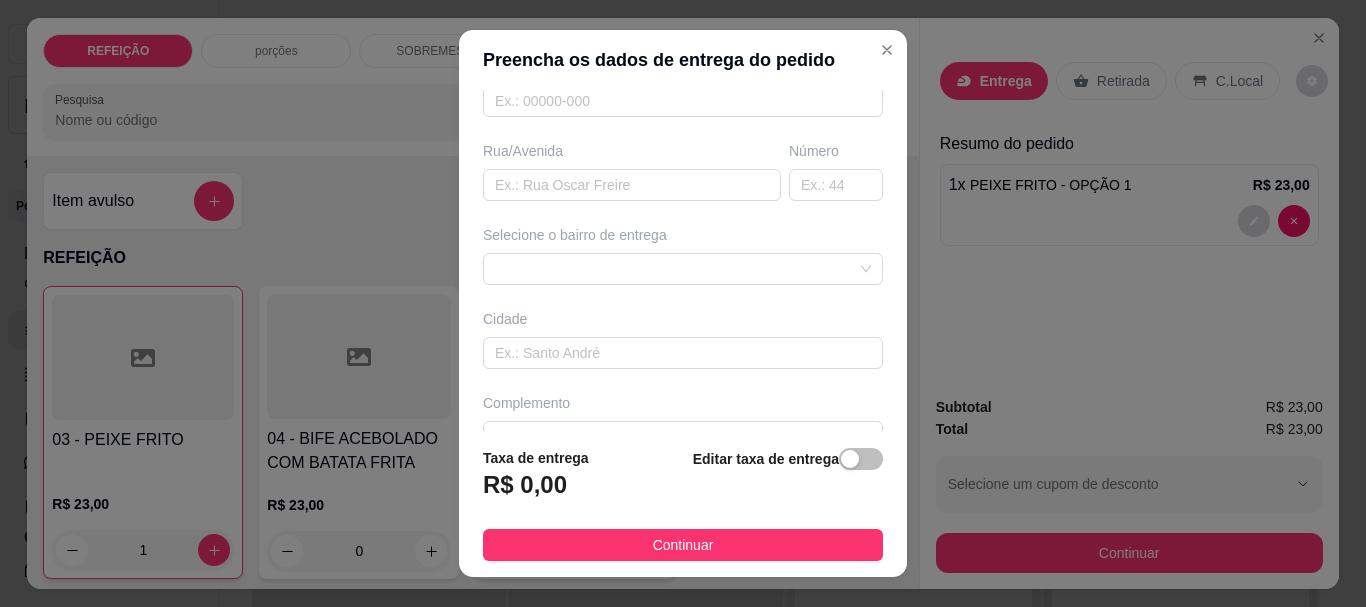 scroll, scrollTop: 300, scrollLeft: 0, axis: vertical 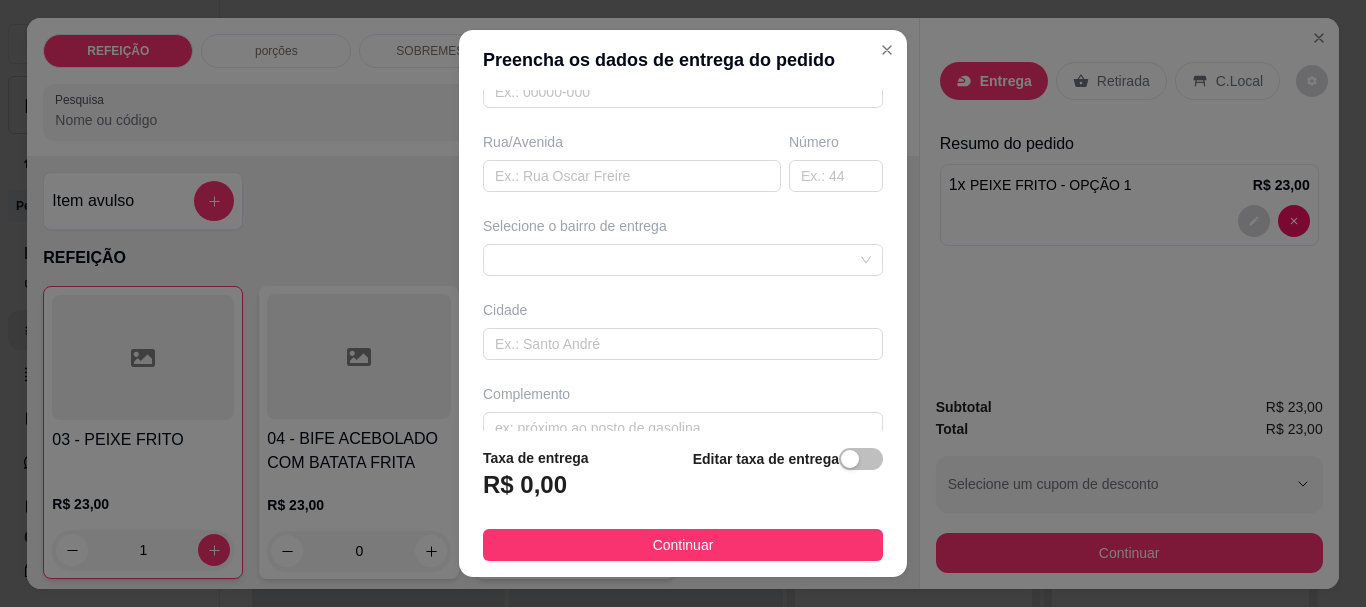 type on "KALEBE ONDAS DO MAR" 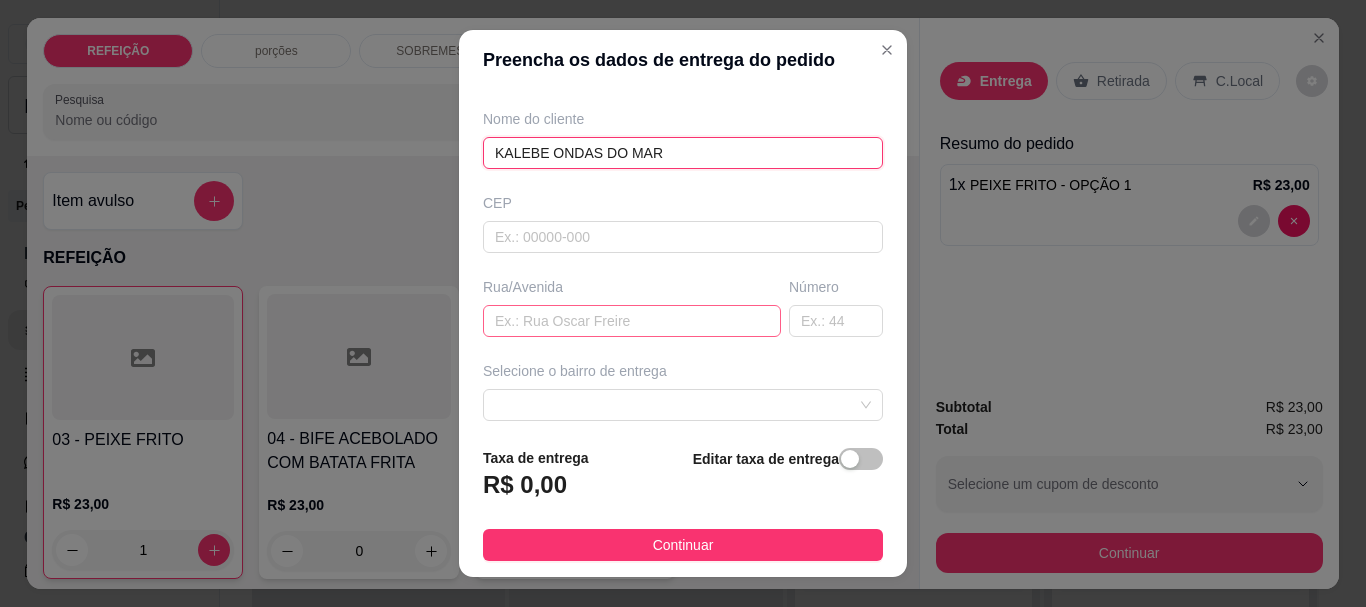 scroll, scrollTop: 200, scrollLeft: 0, axis: vertical 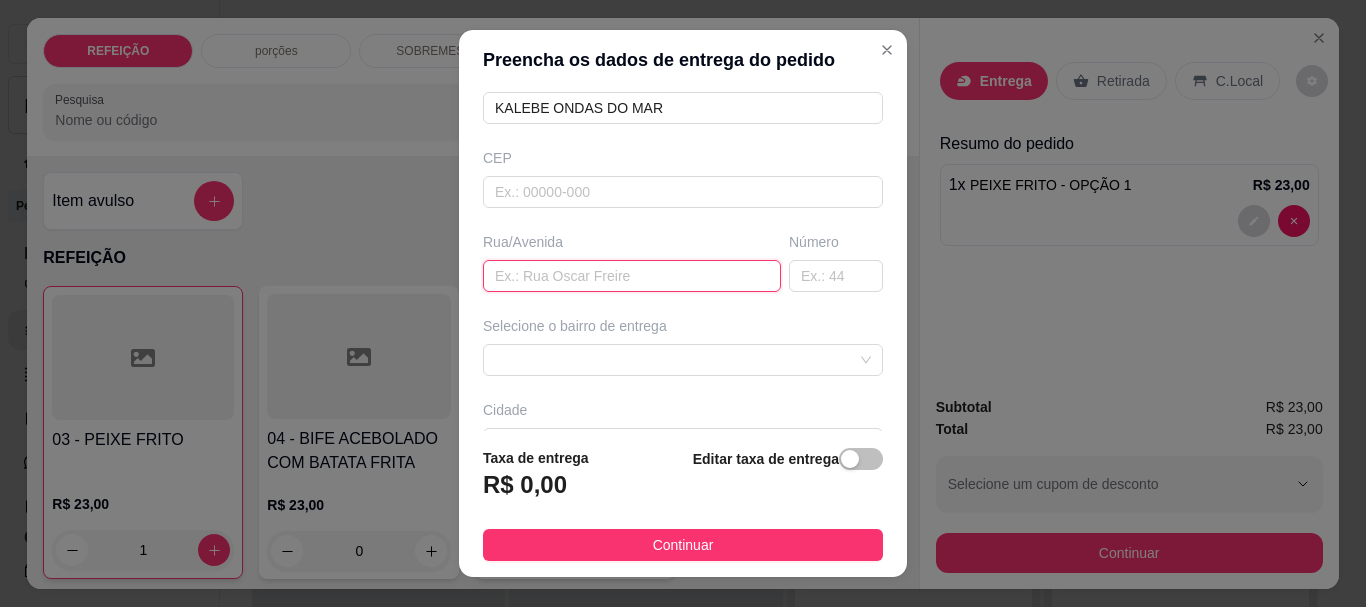 click at bounding box center [632, 276] 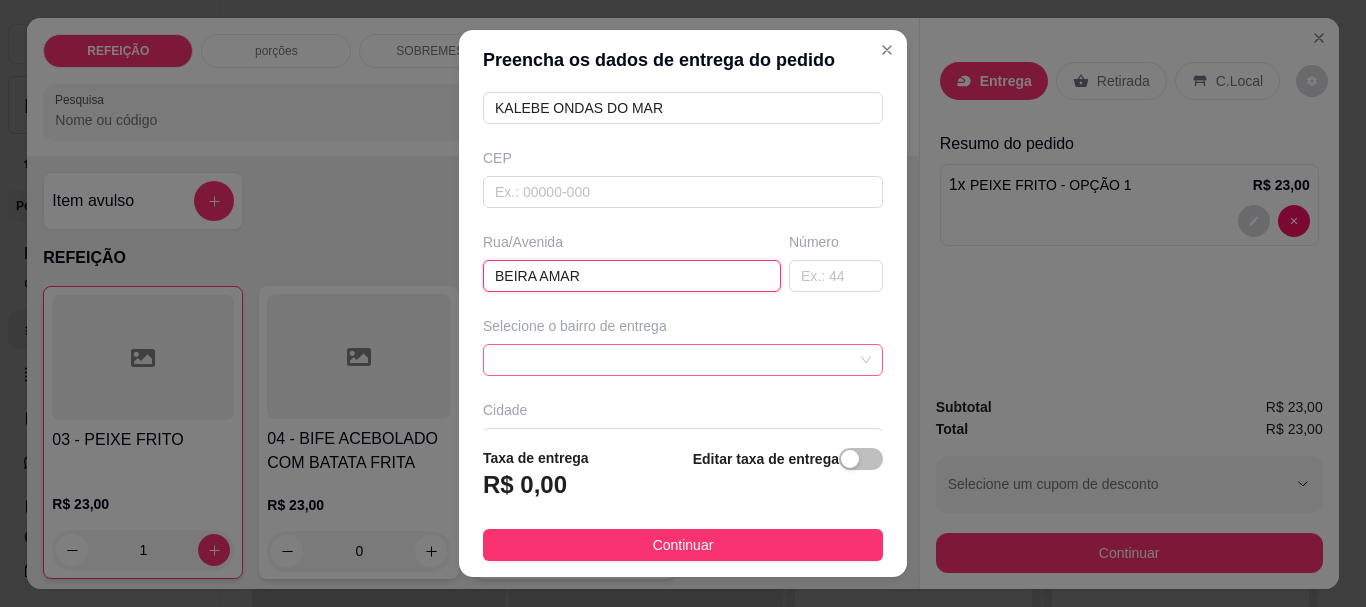 click at bounding box center [683, 360] 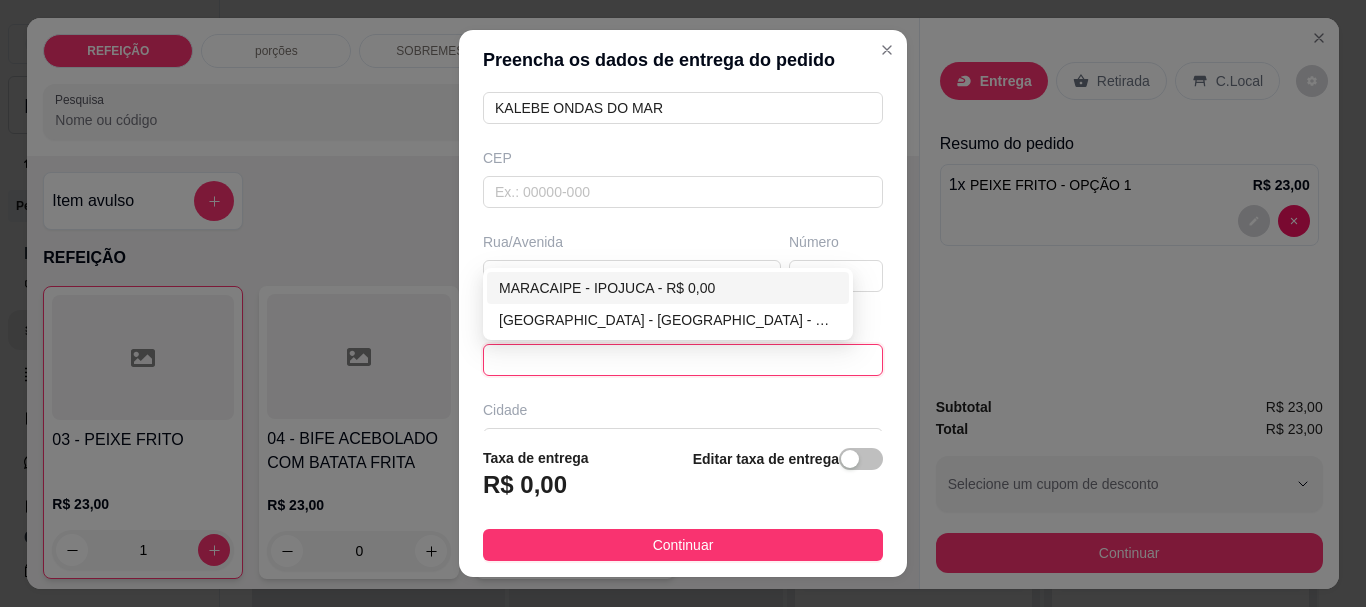 click on "MARACAIPE - IPOJUCA -  R$ 0,00" at bounding box center (668, 288) 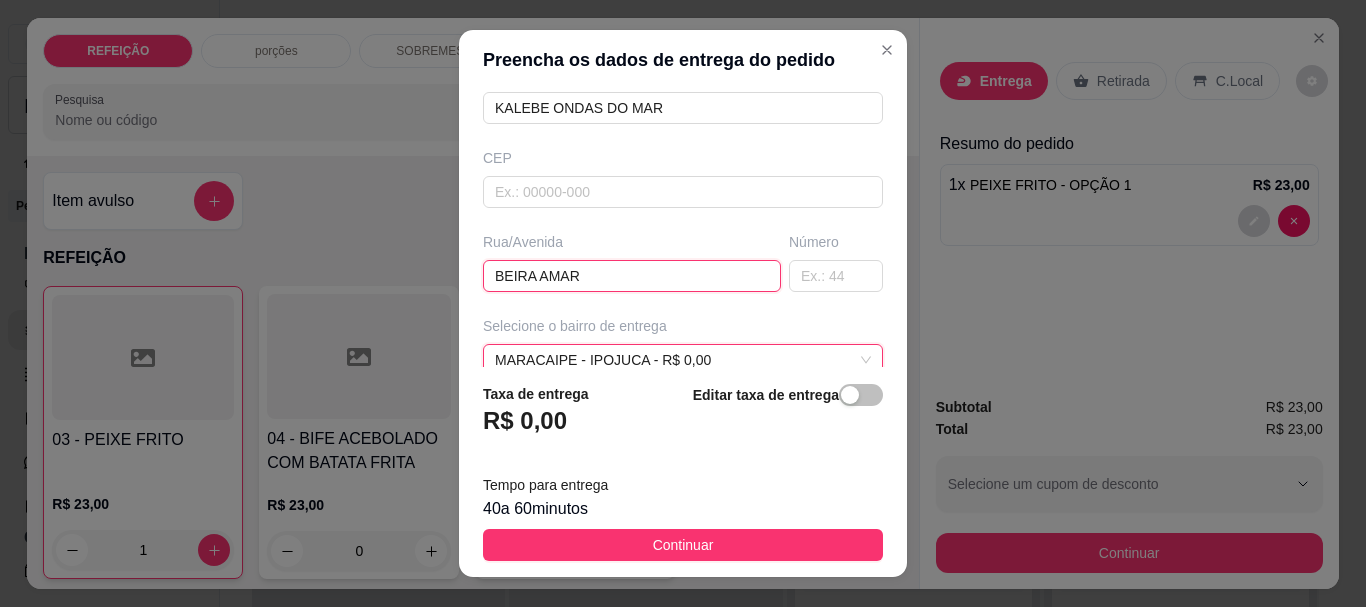 click on "BEIRA AMAR" at bounding box center [632, 276] 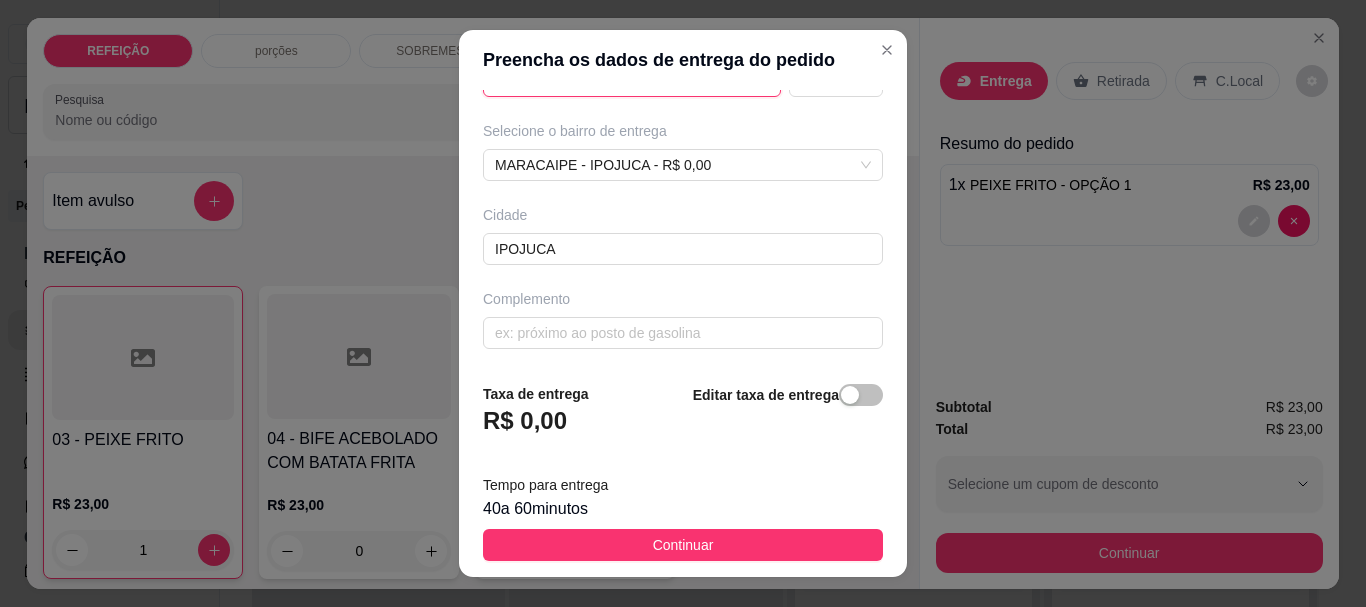 scroll, scrollTop: 397, scrollLeft: 0, axis: vertical 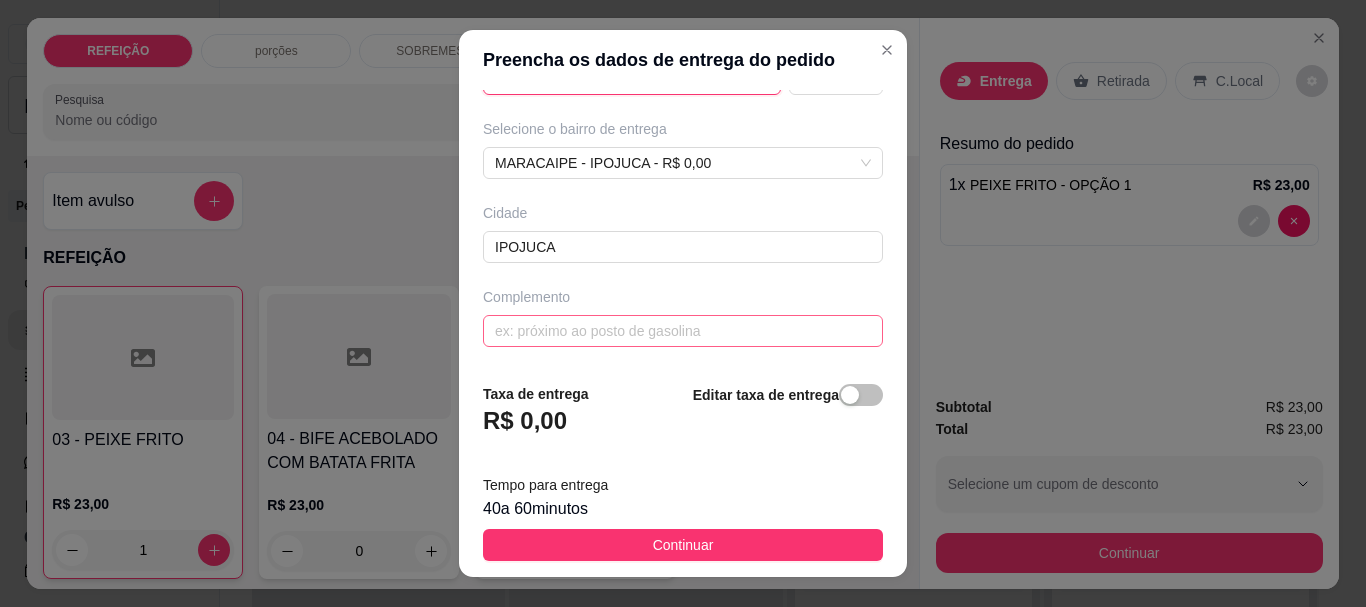 type on "BEIRA MAR" 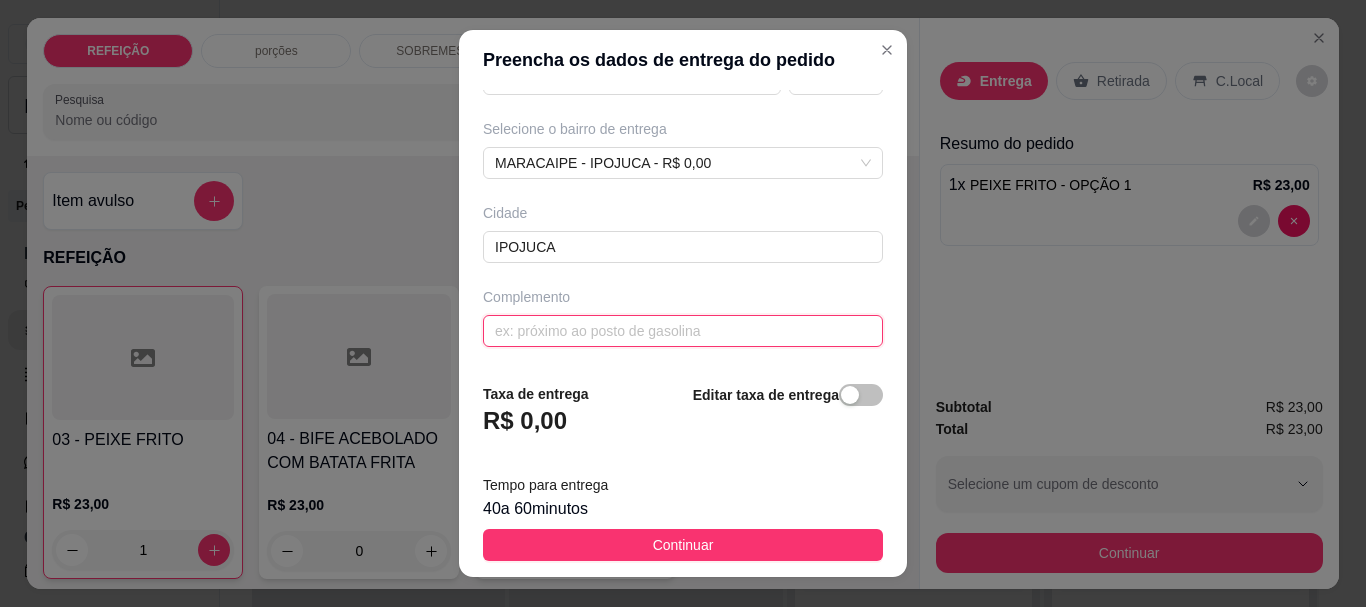 click at bounding box center [683, 331] 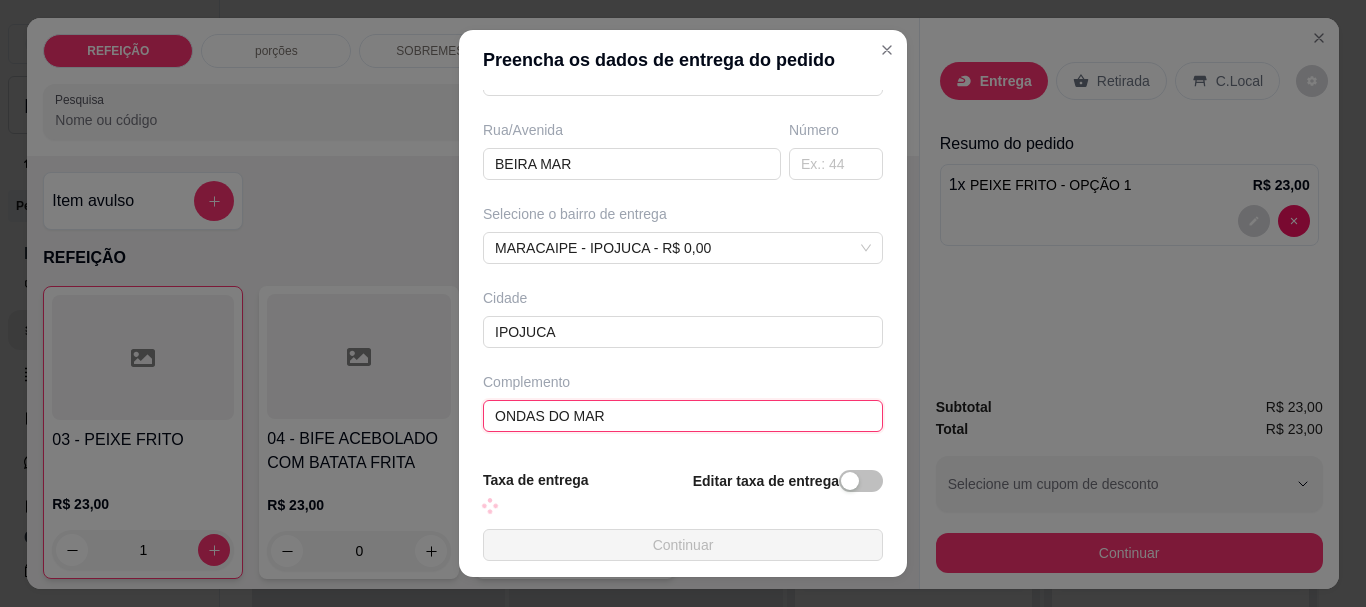scroll, scrollTop: 397, scrollLeft: 0, axis: vertical 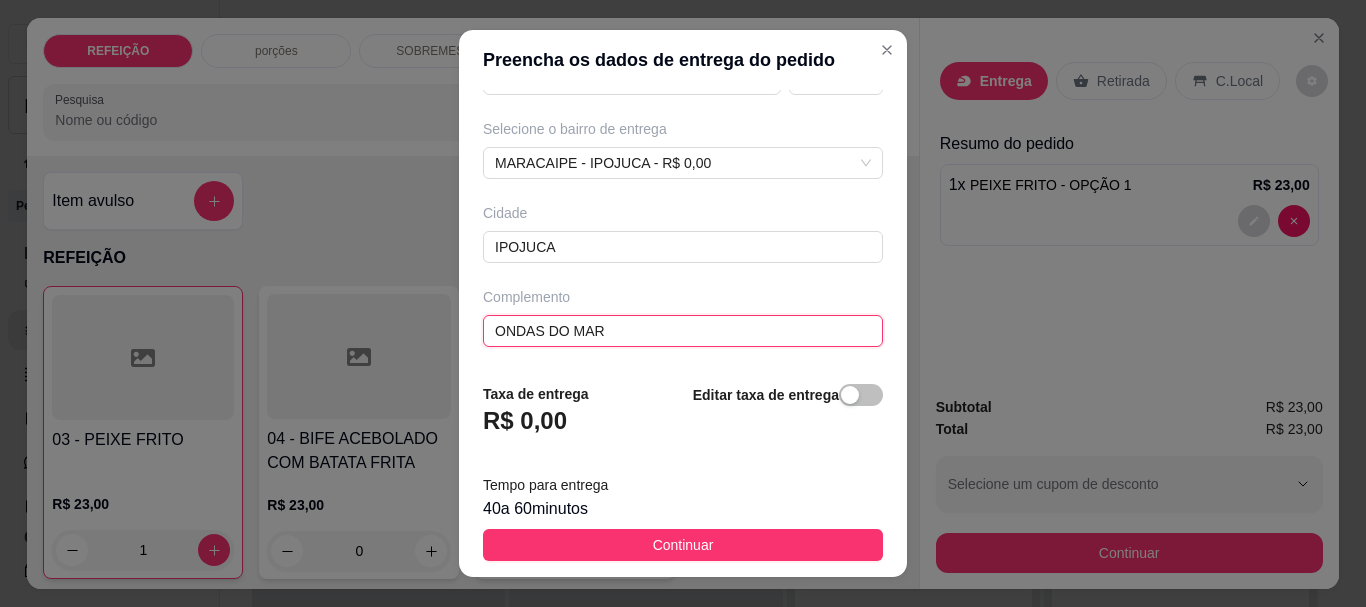 click on "ONDAS DO MAR" at bounding box center [683, 331] 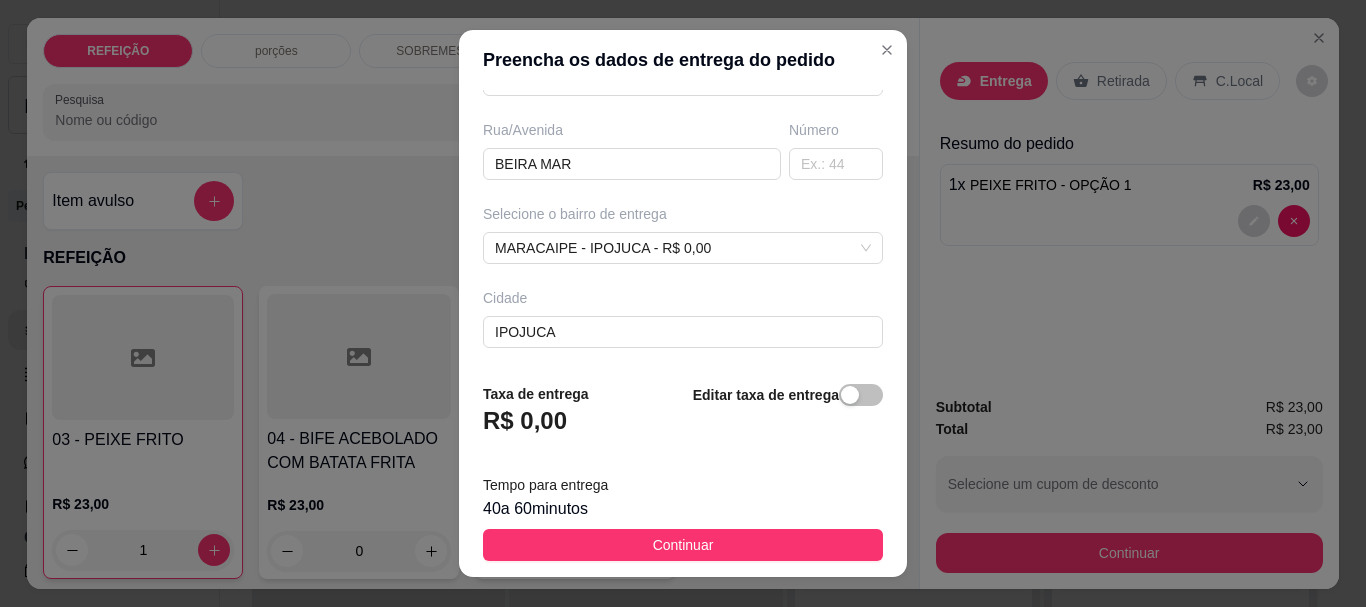 scroll, scrollTop: 397, scrollLeft: 0, axis: vertical 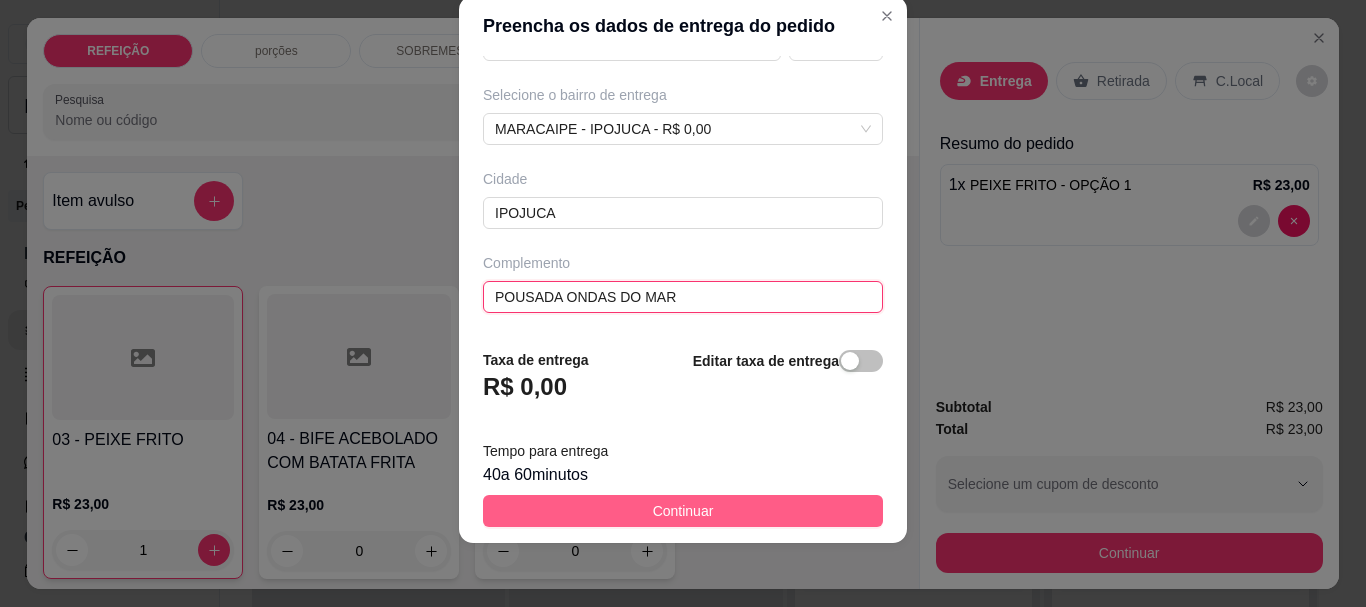 type on "POUSADA ONDAS DO MAR" 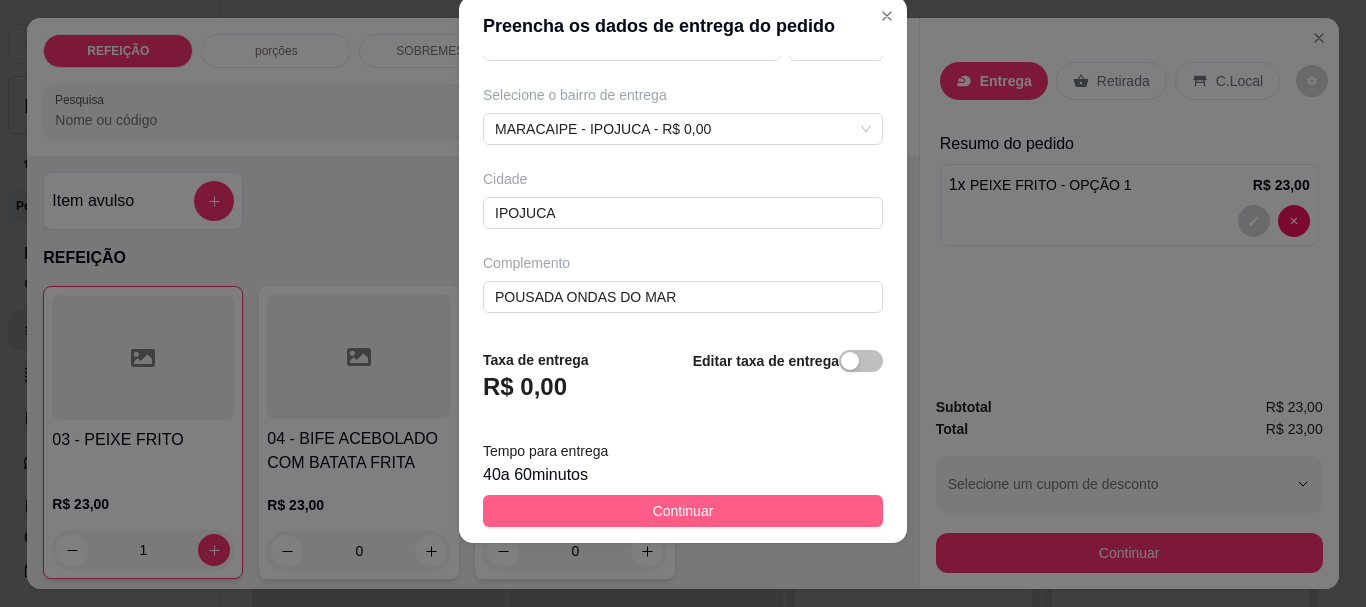 click on "Continuar" at bounding box center (683, 511) 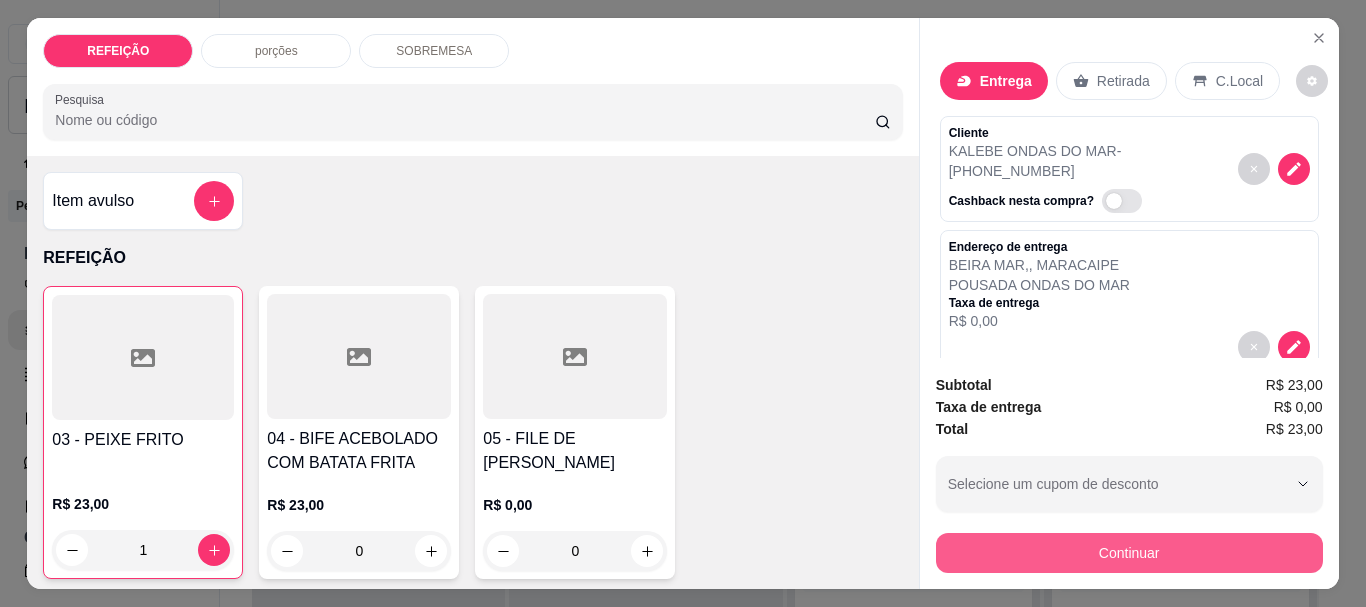 click on "Continuar" at bounding box center [1129, 553] 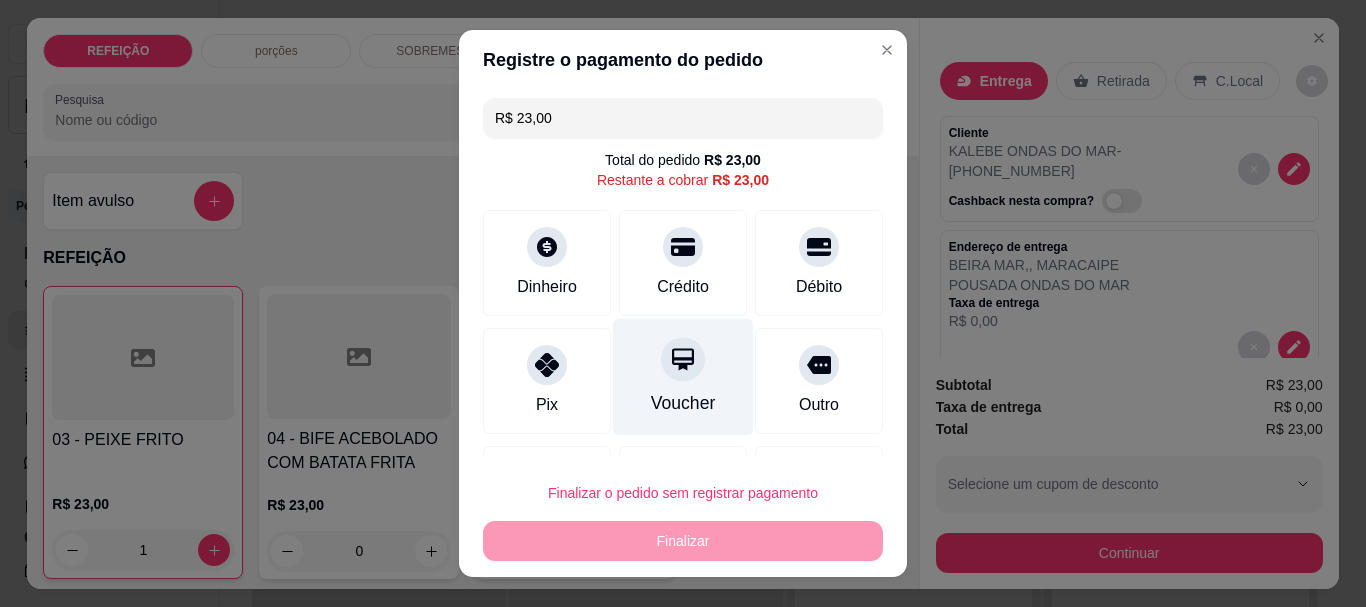 click on "Voucher" at bounding box center [683, 377] 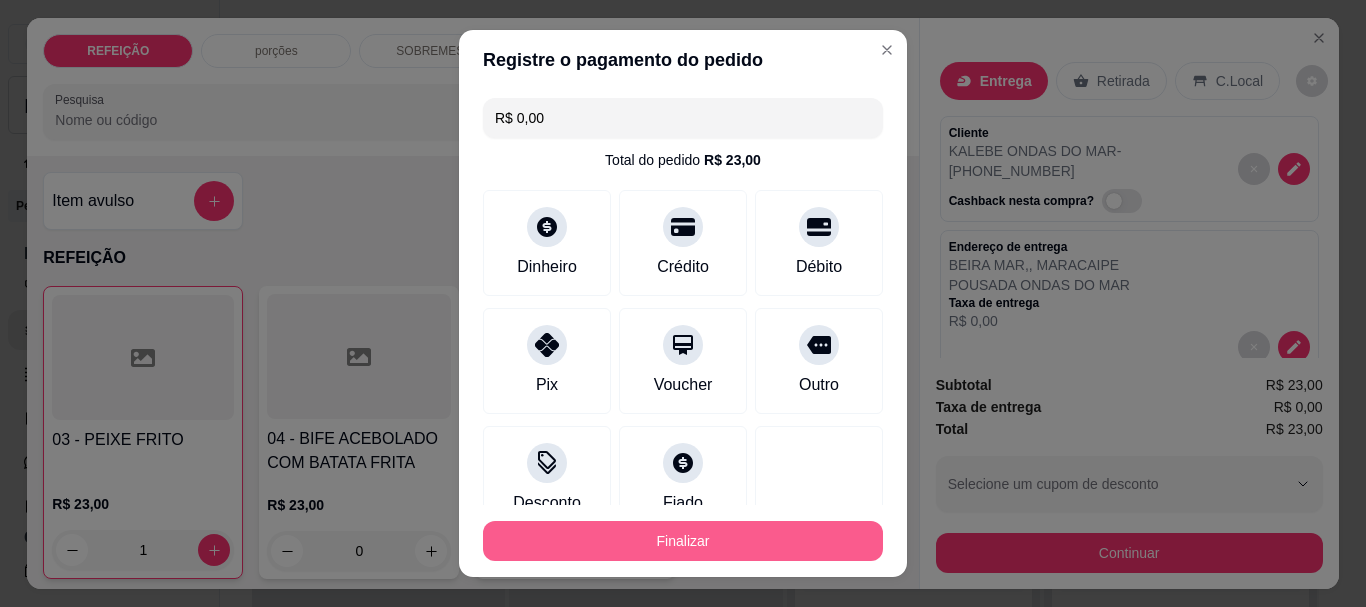 click on "Finalizar" at bounding box center (683, 541) 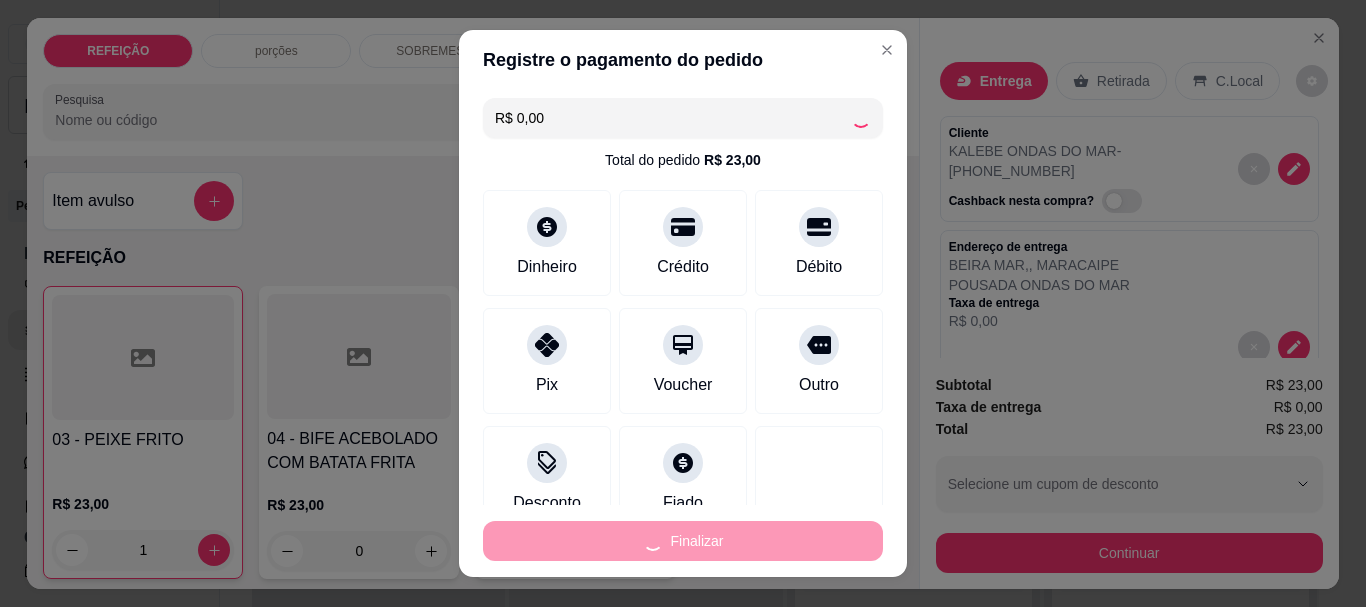 type on "0" 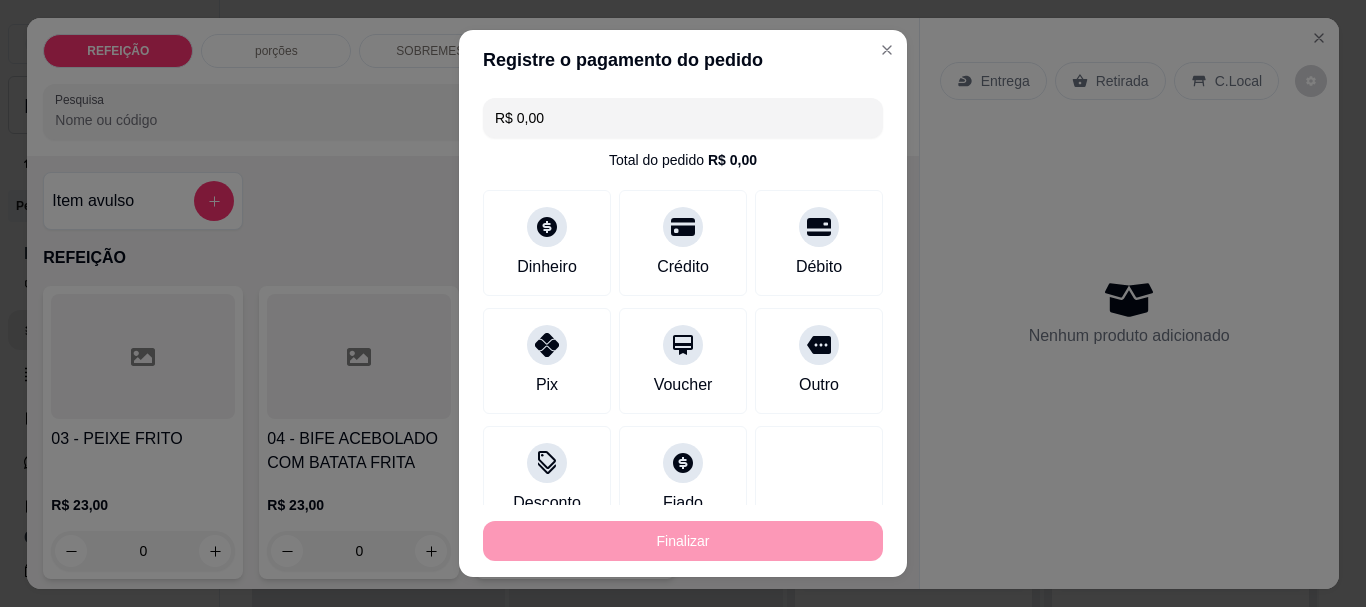 type on "-R$ 23,00" 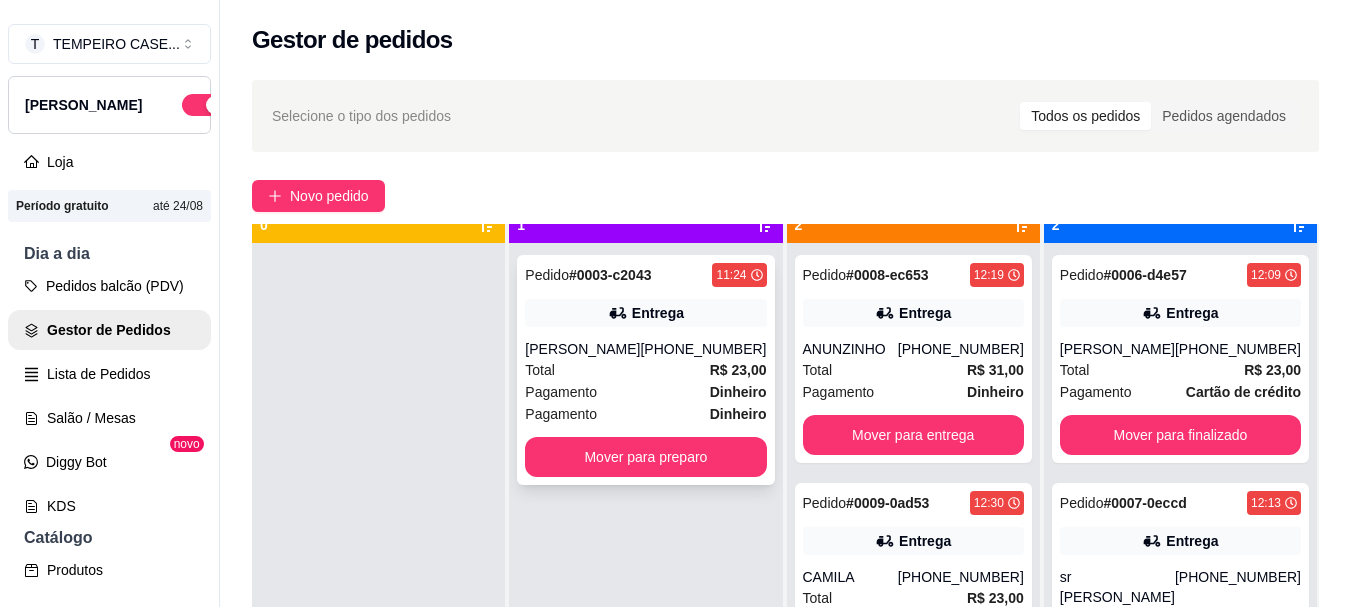 scroll, scrollTop: 56, scrollLeft: 0, axis: vertical 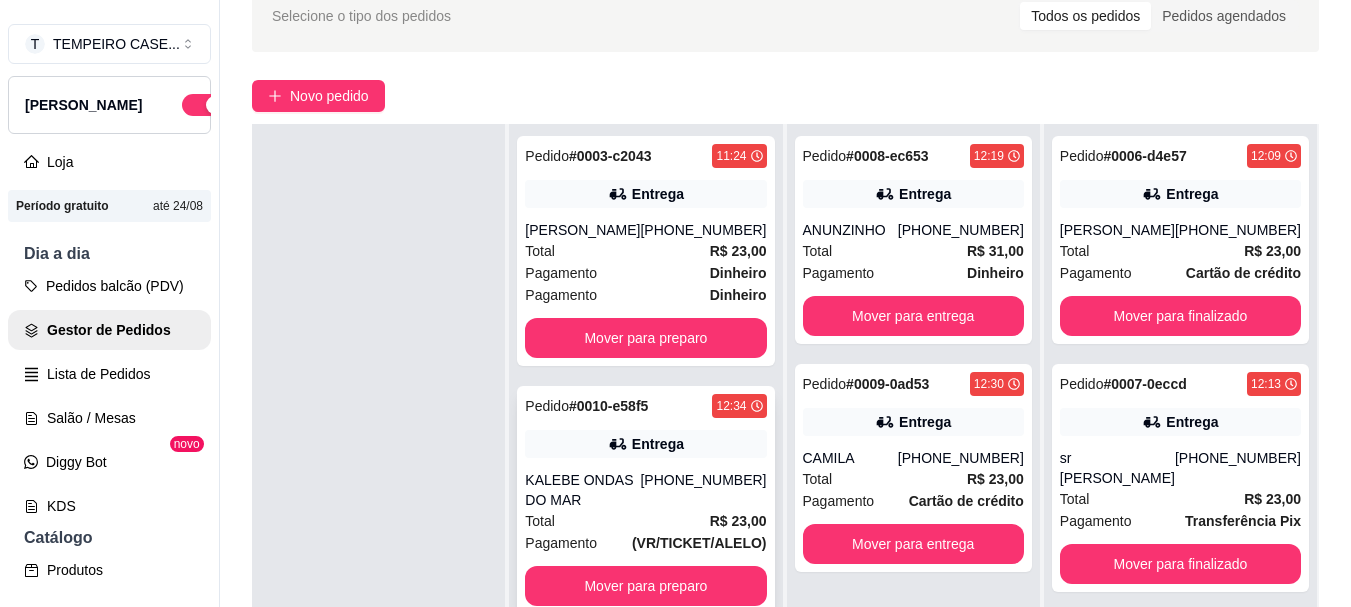 click on "Pedido  # 0010-e58f5 12:34 Entrega KALEBE ONDAS DO MAR (81) 7340-2350 Total R$ 23,00 Pagamento (VR/TICKET/ALELO) Mover para preparo" at bounding box center [645, 500] 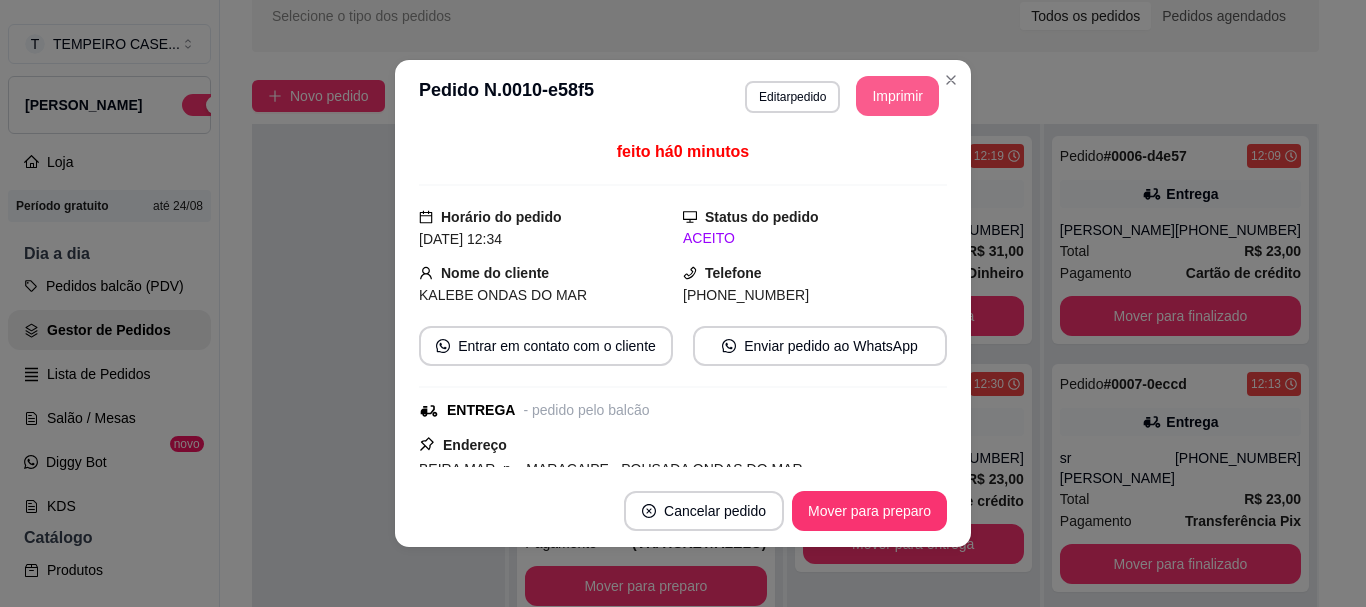 click on "Imprimir" at bounding box center (897, 96) 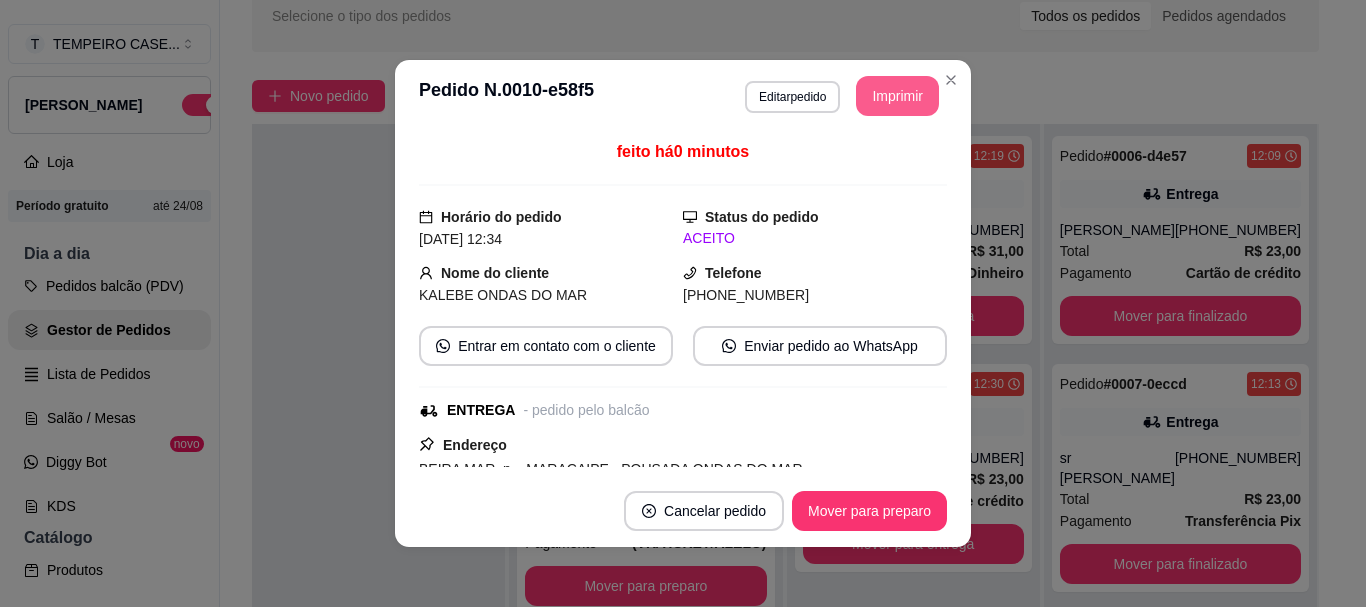 scroll, scrollTop: 0, scrollLeft: 0, axis: both 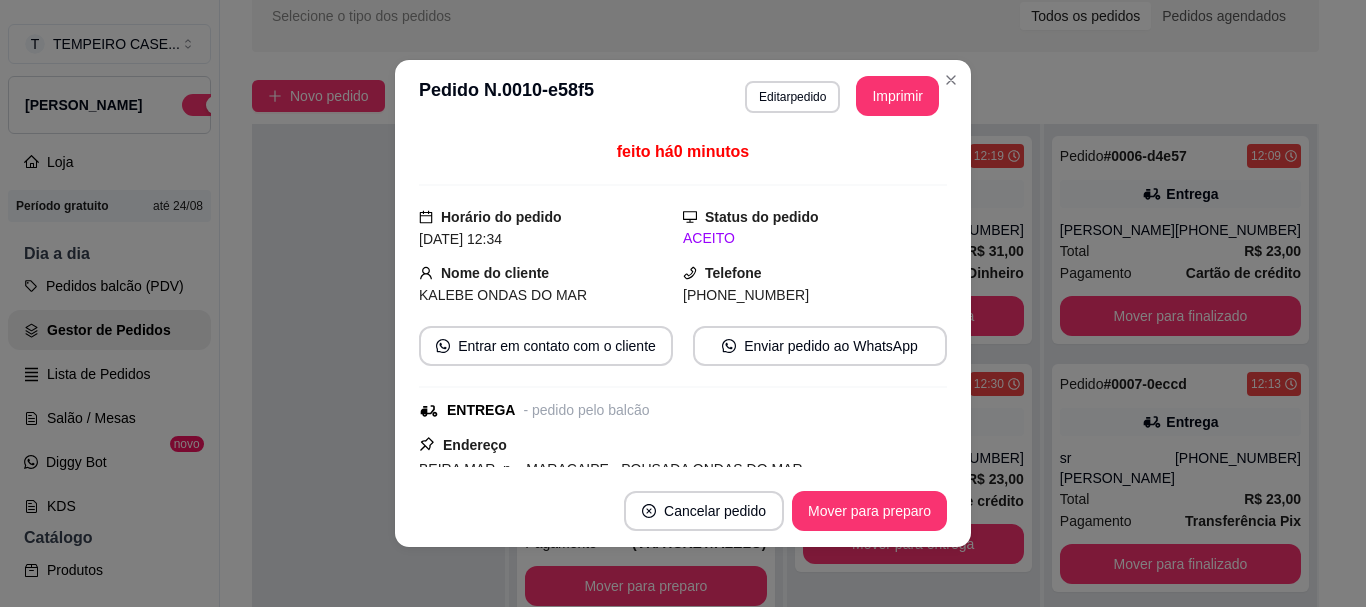 type 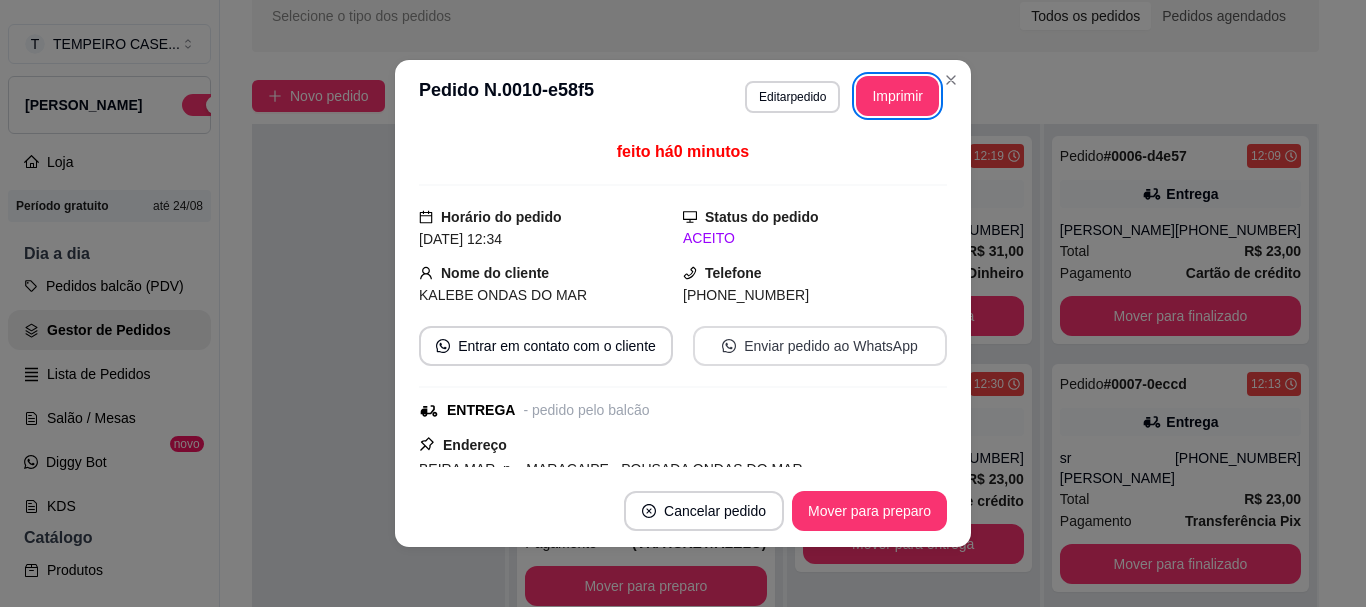 click on "Enviar pedido ao WhatsApp" at bounding box center [820, 346] 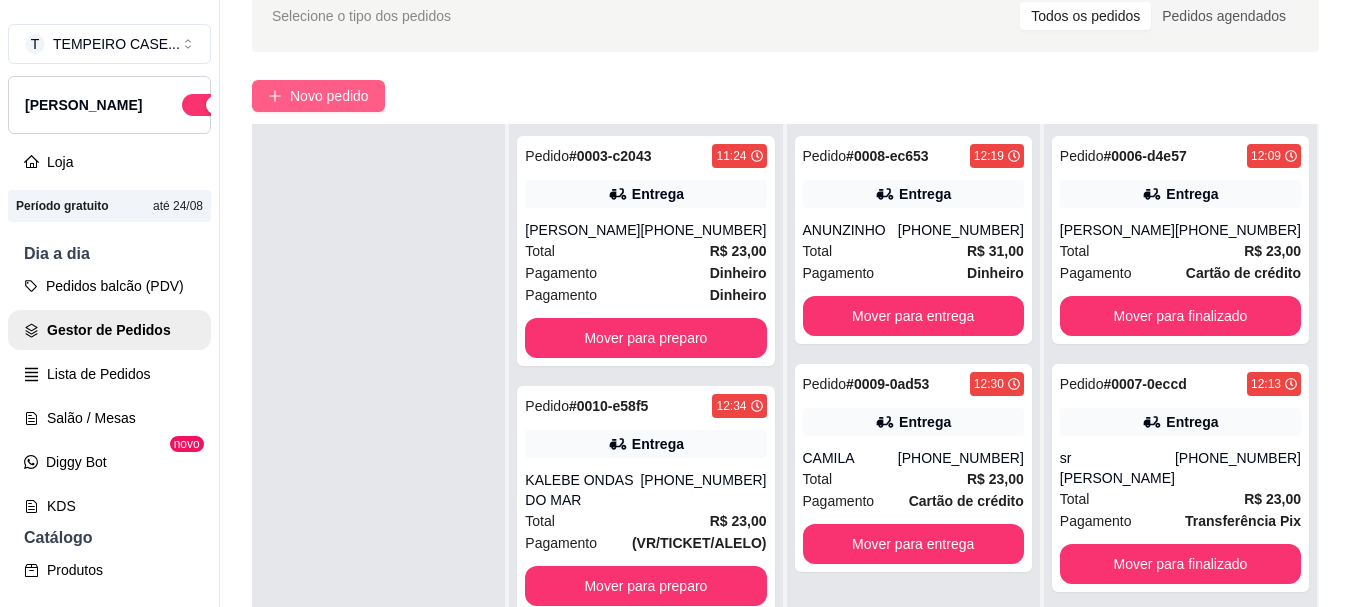 click on "Novo pedido" at bounding box center [329, 96] 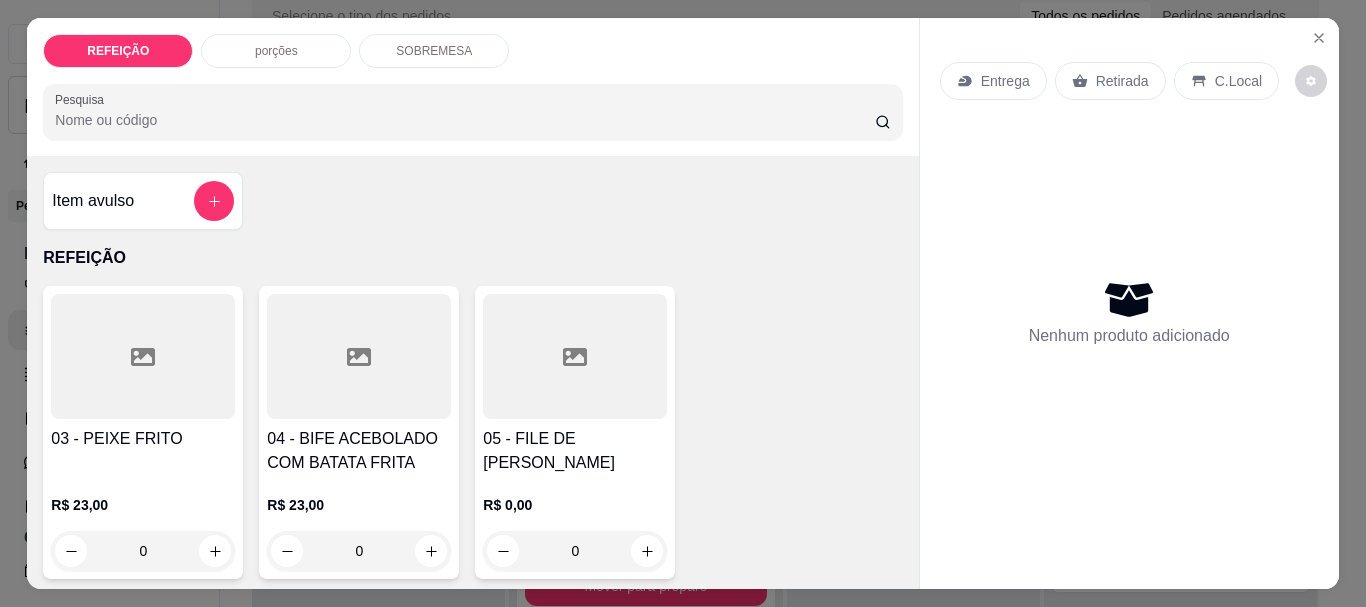 click on "05 - FILE DE [PERSON_NAME]" at bounding box center (575, 451) 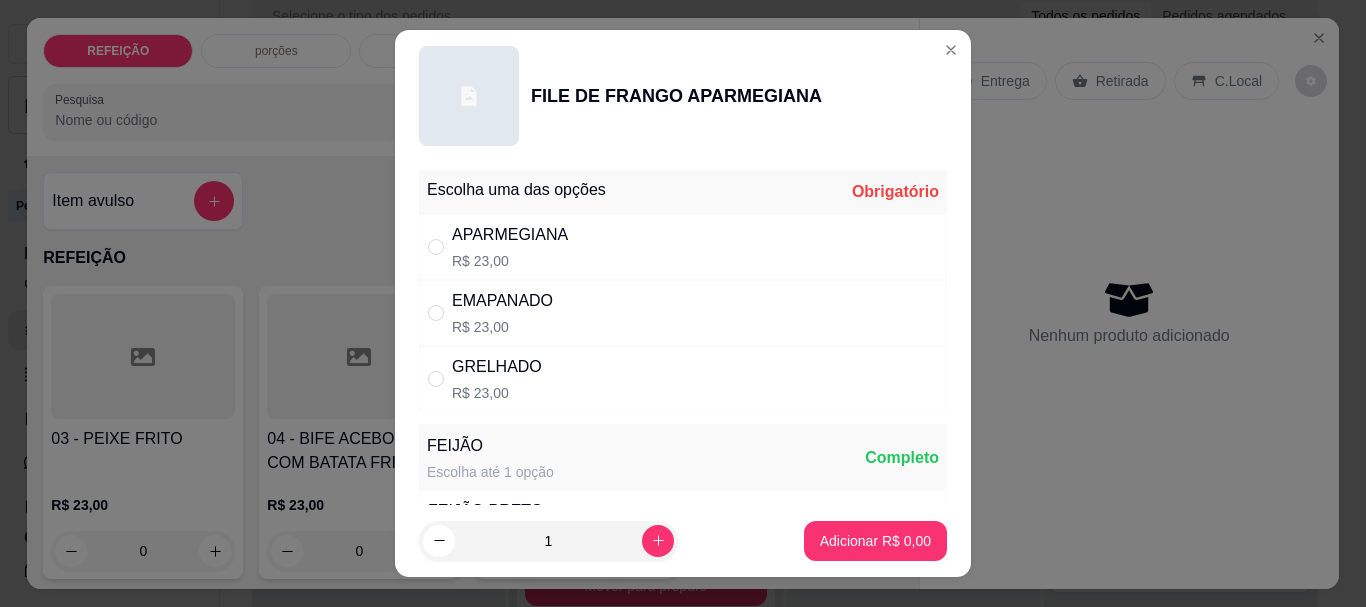click on "EMAPANADO" at bounding box center [502, 301] 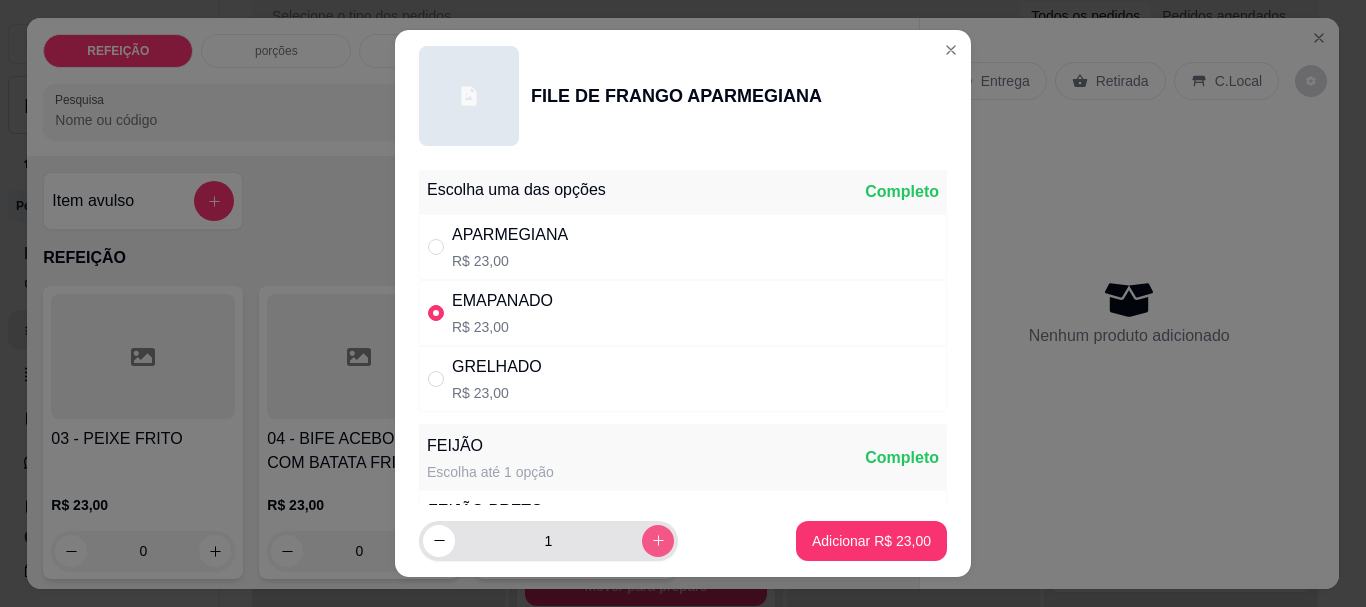 click at bounding box center [658, 541] 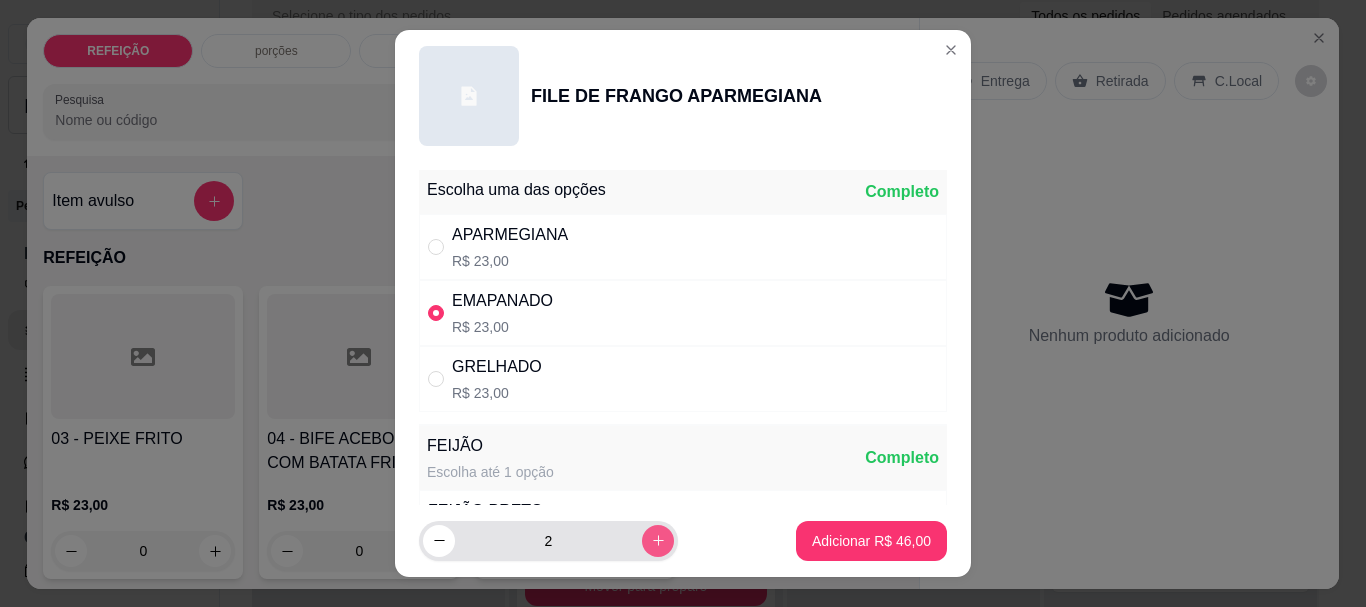 click at bounding box center [658, 541] 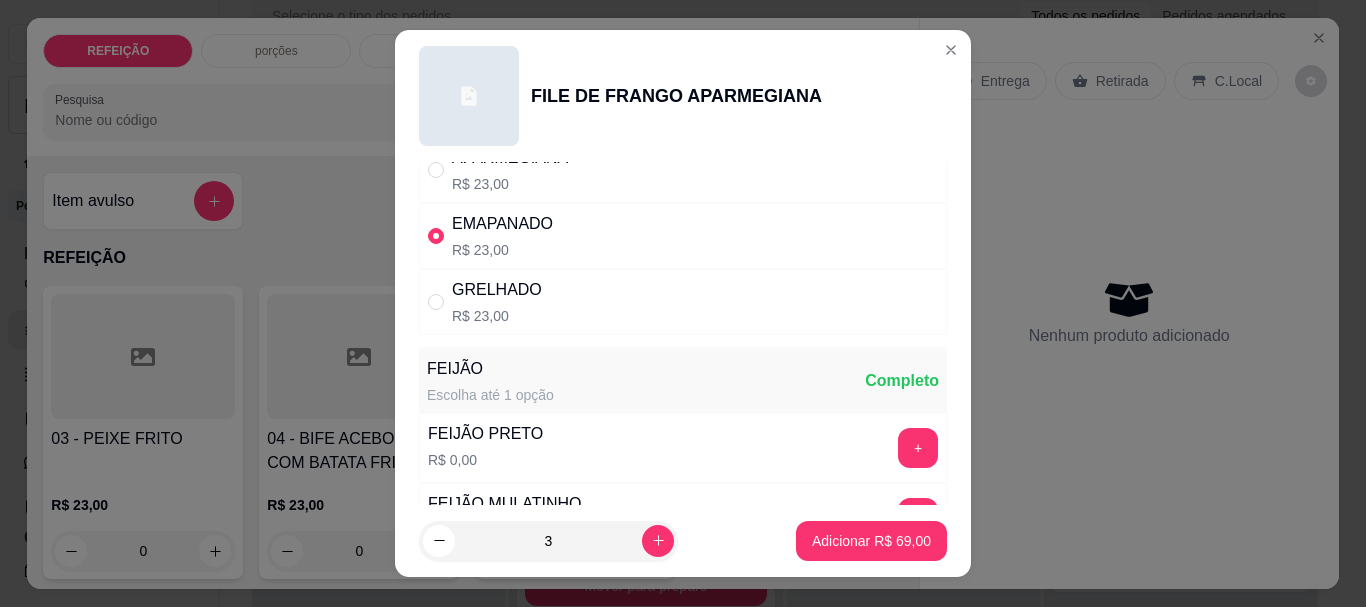 scroll, scrollTop: 275, scrollLeft: 0, axis: vertical 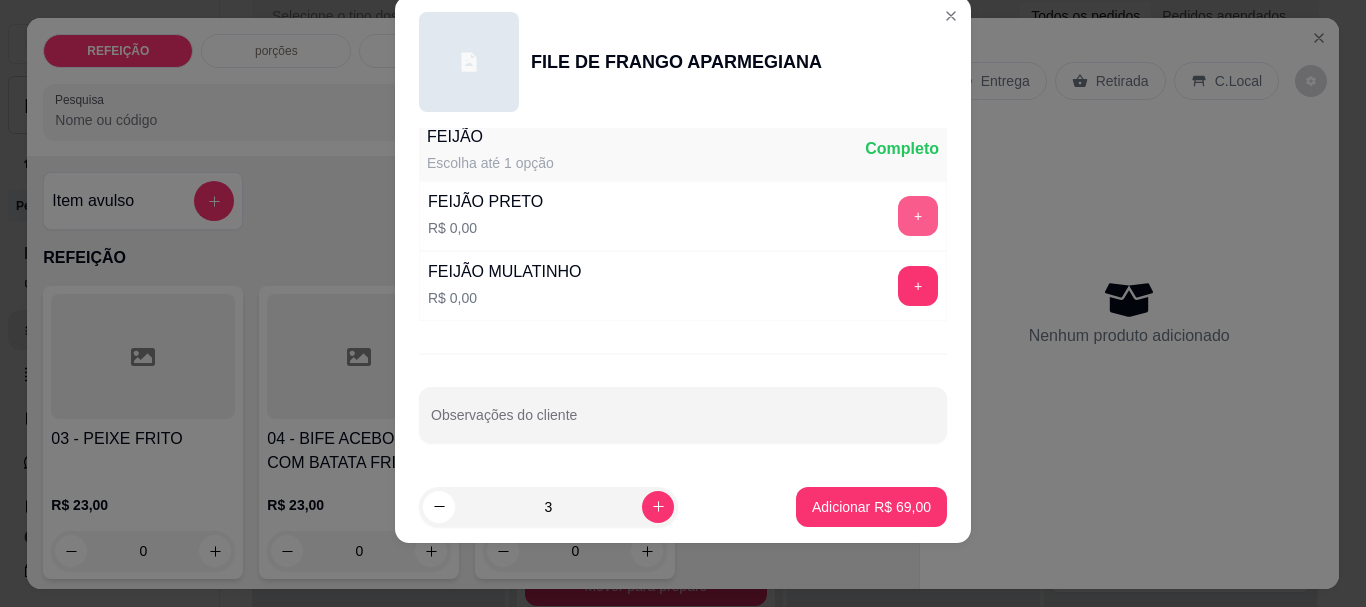 click on "+" at bounding box center (918, 216) 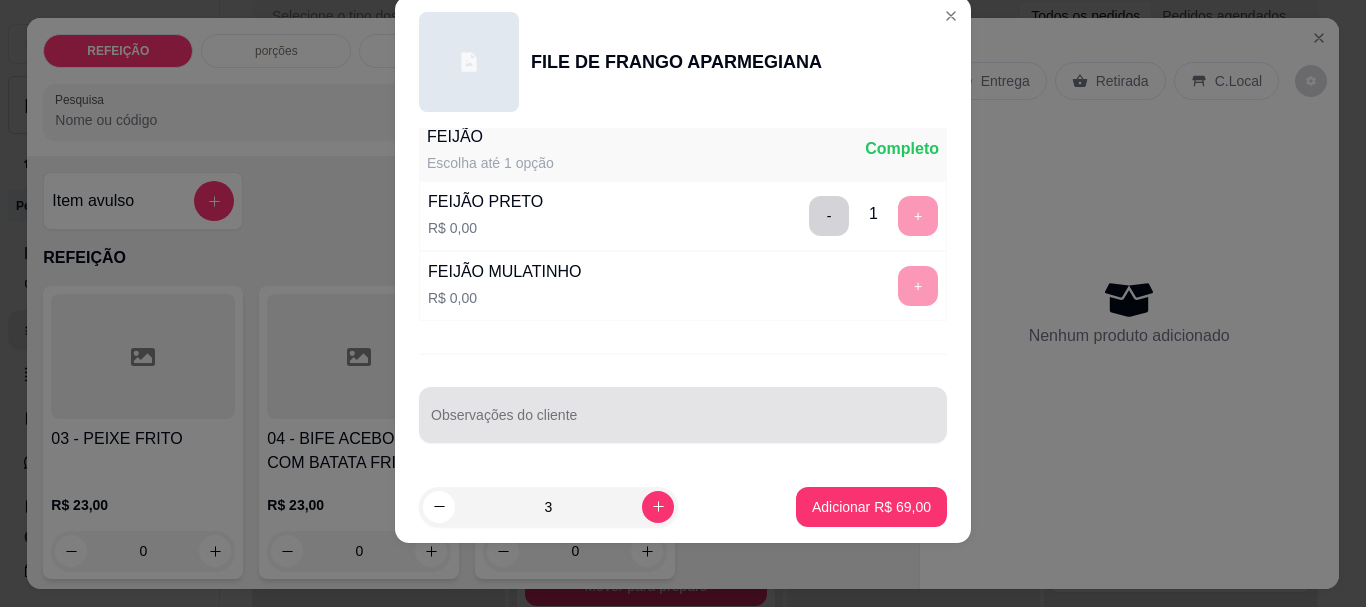 click on "Observações do cliente" at bounding box center (683, 423) 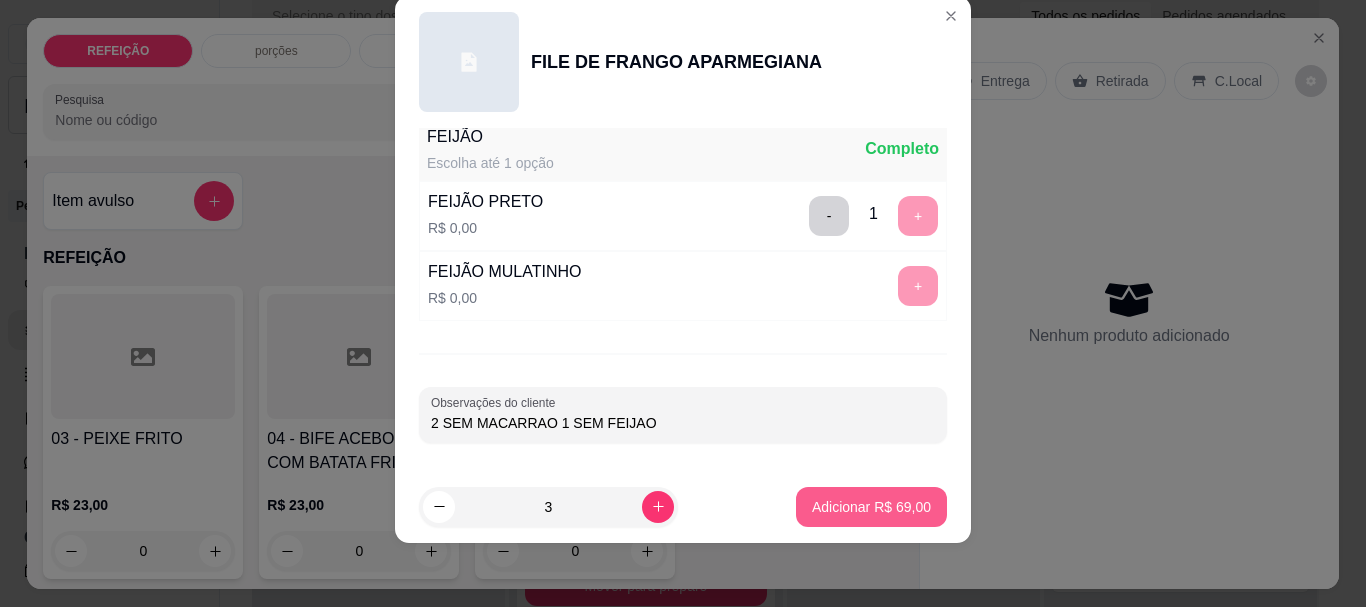 type on "2 SEM MACARRAO 1 SEM FEIJAO" 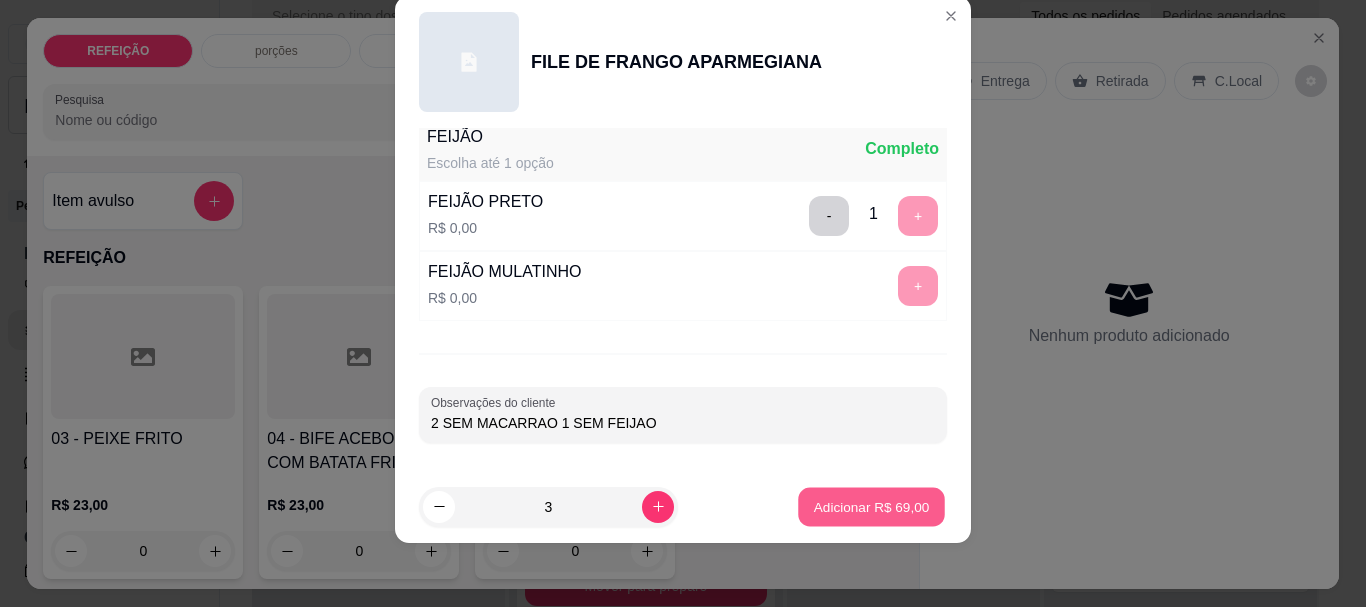 click on "Adicionar   R$ 69,00" at bounding box center (872, 506) 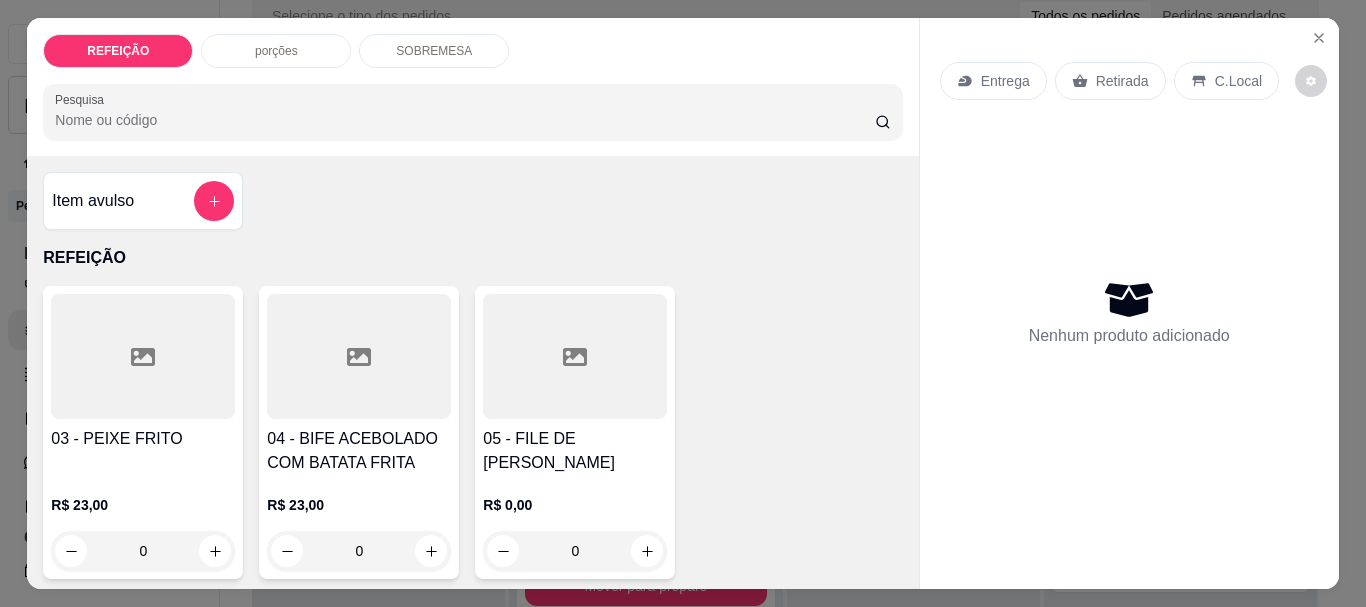 click on "05 - FILE DE [PERSON_NAME]" at bounding box center (575, 451) 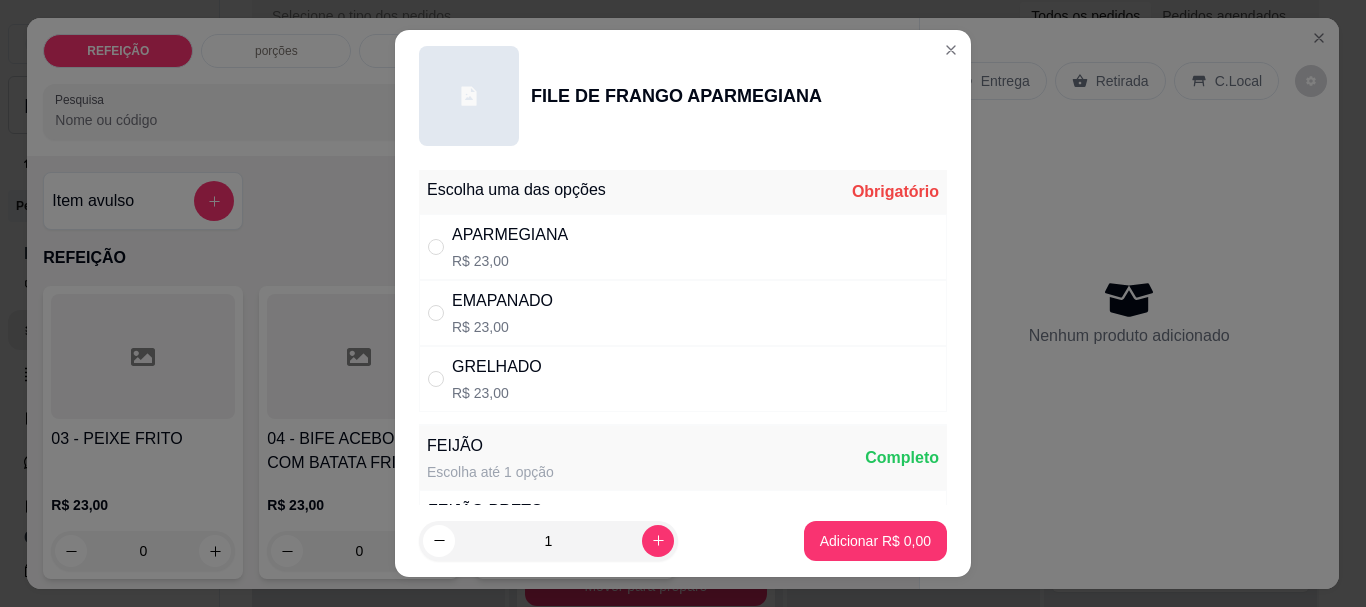 click on "EMAPANADO R$ 23,00" at bounding box center [502, 313] 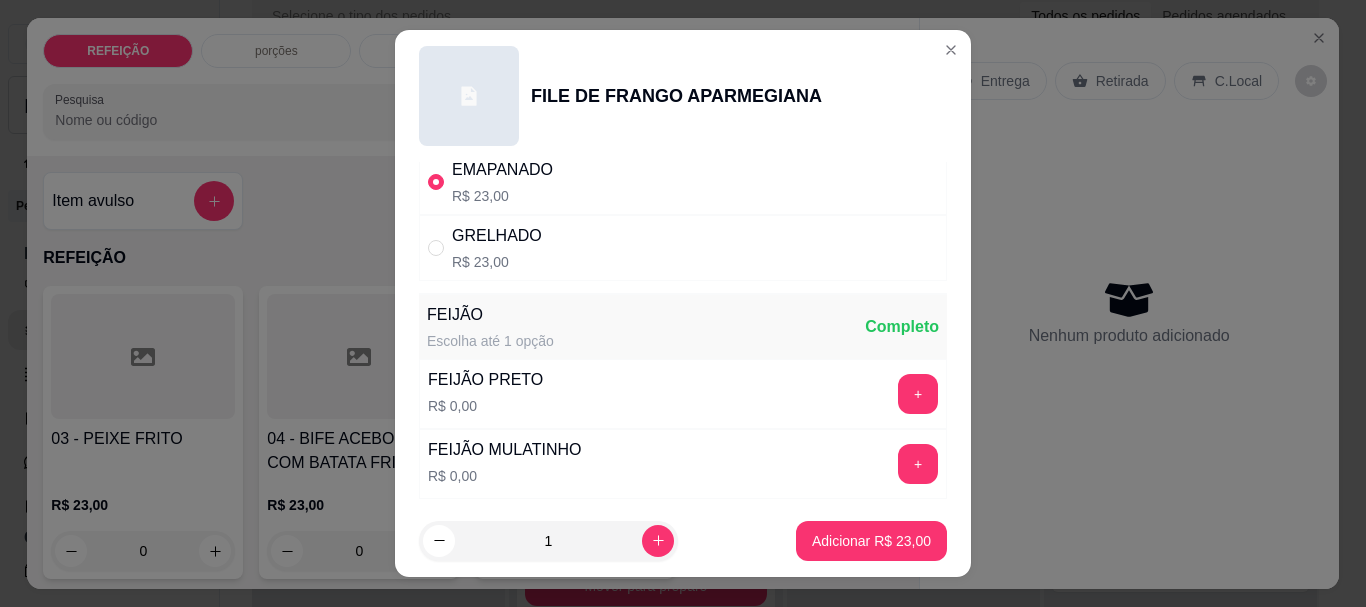scroll, scrollTop: 275, scrollLeft: 0, axis: vertical 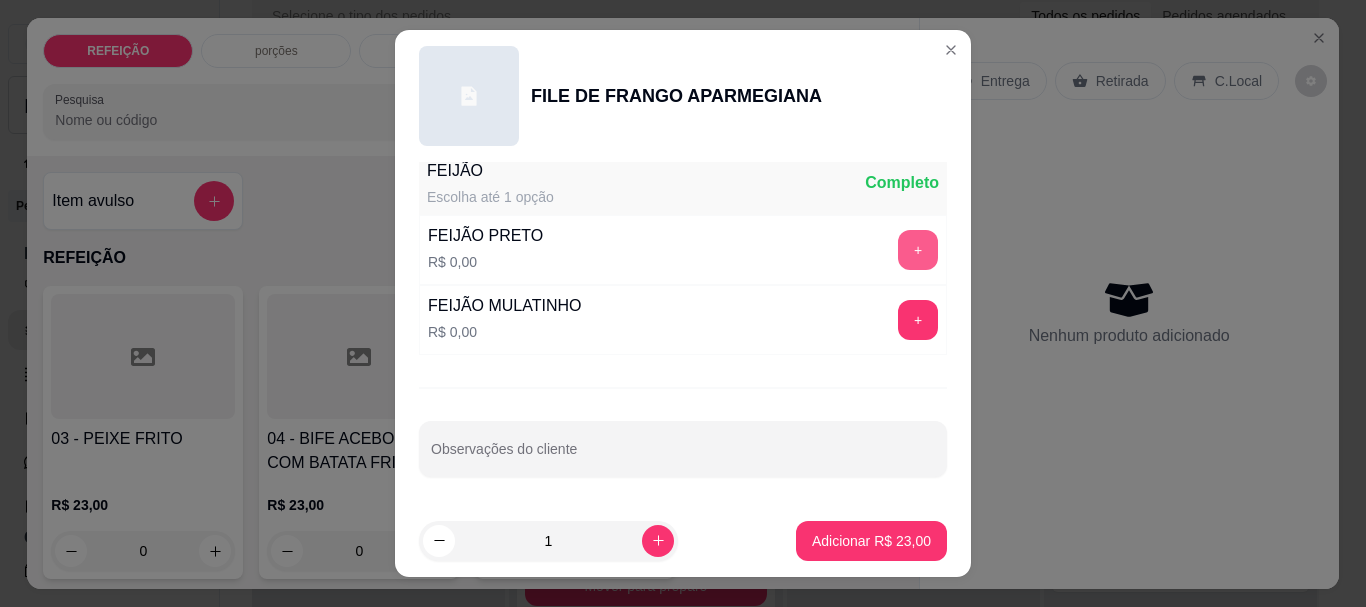 click on "+" at bounding box center [918, 250] 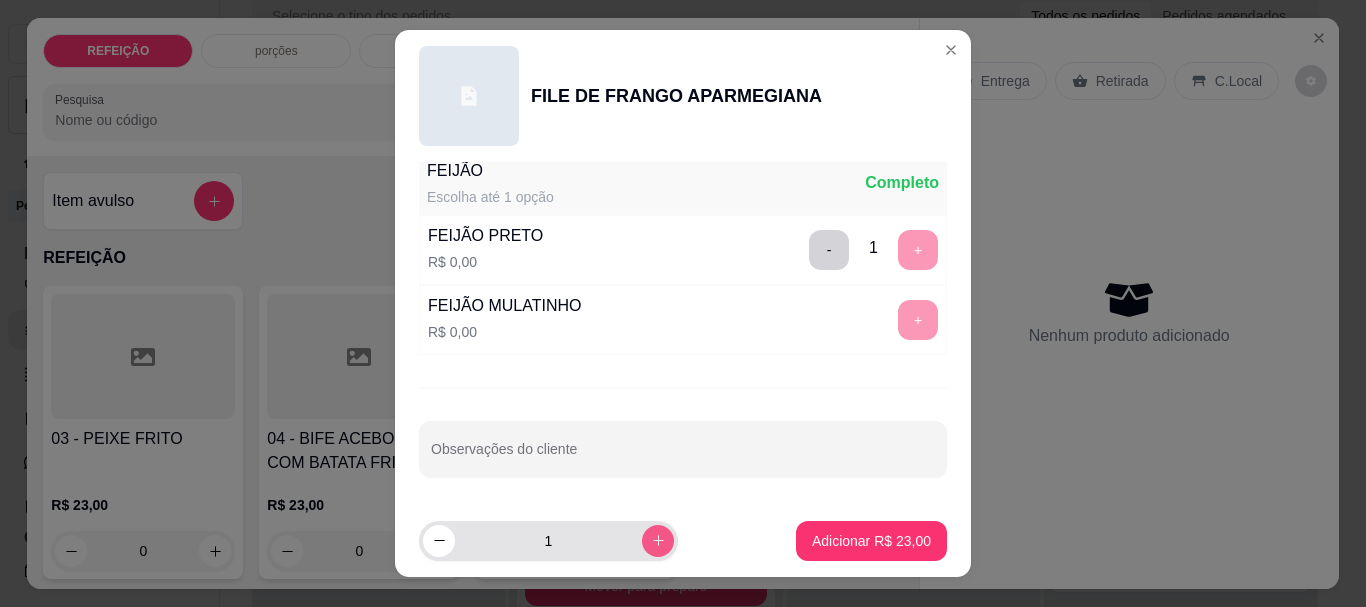 click at bounding box center (658, 541) 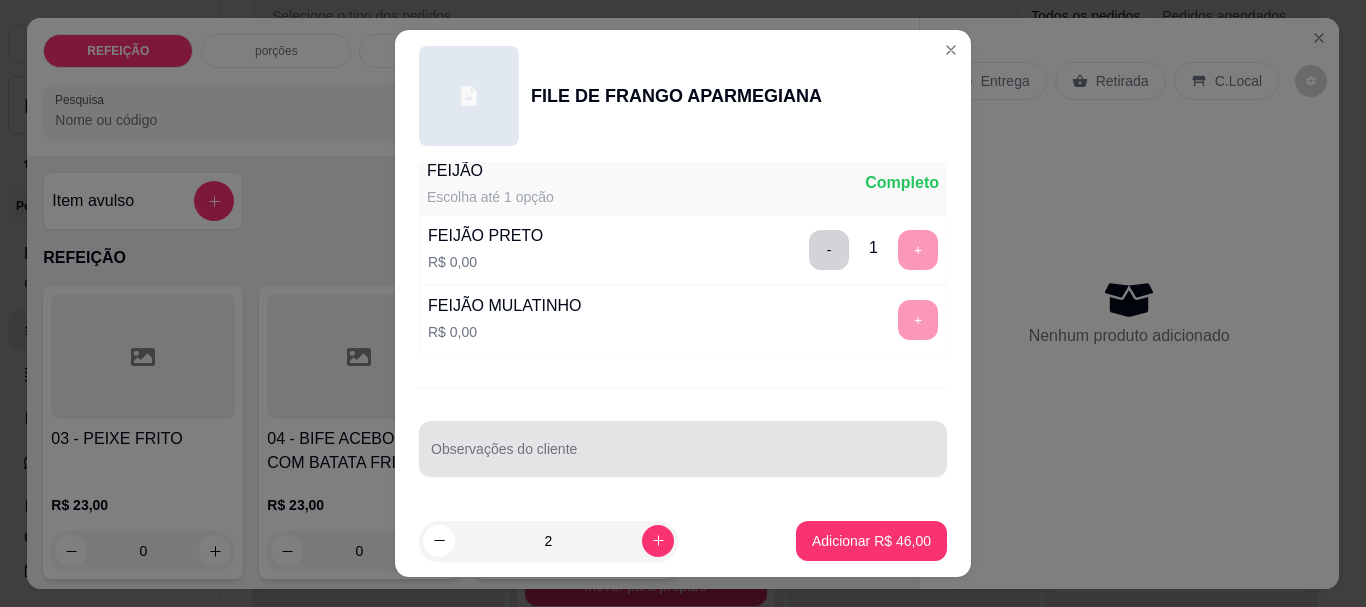 click on "Observações do cliente" at bounding box center (683, 457) 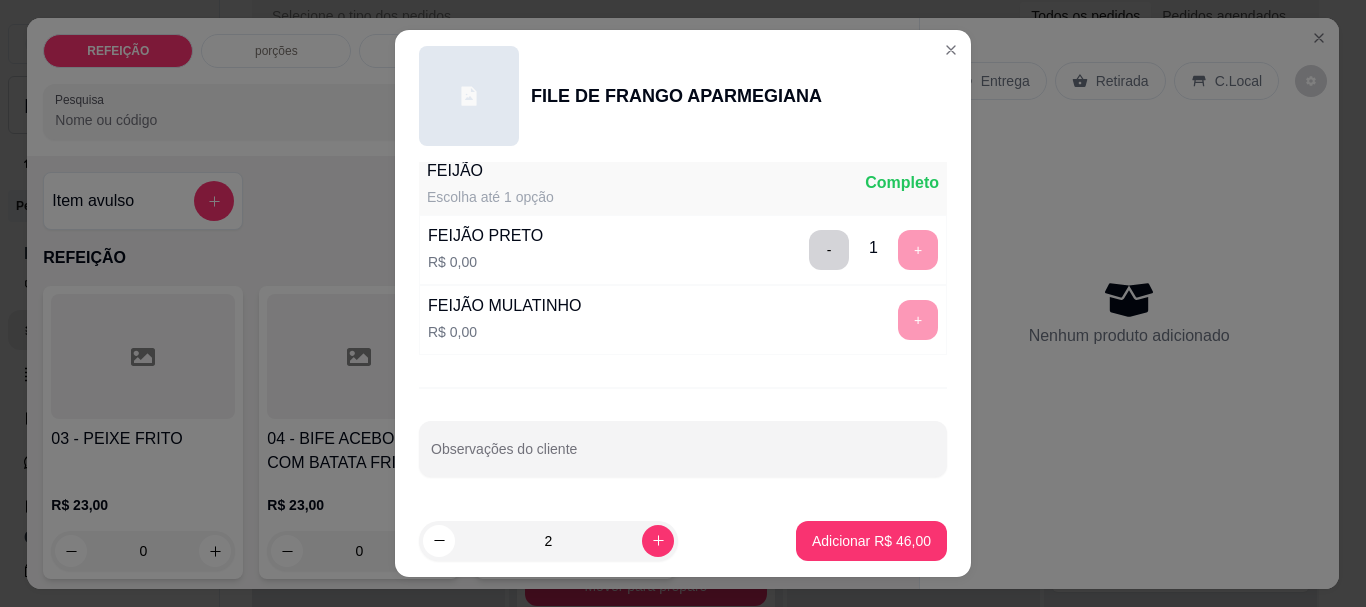 click on "- 1 +" at bounding box center (873, 250) 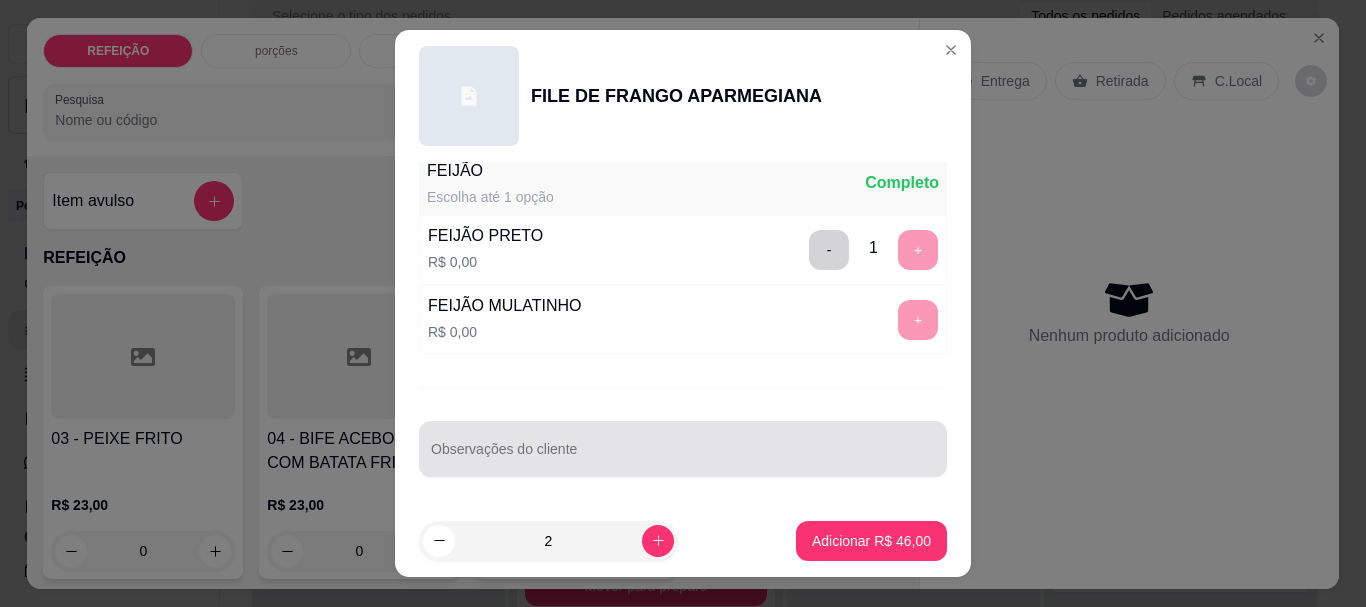 click on "Observações do cliente" at bounding box center (683, 457) 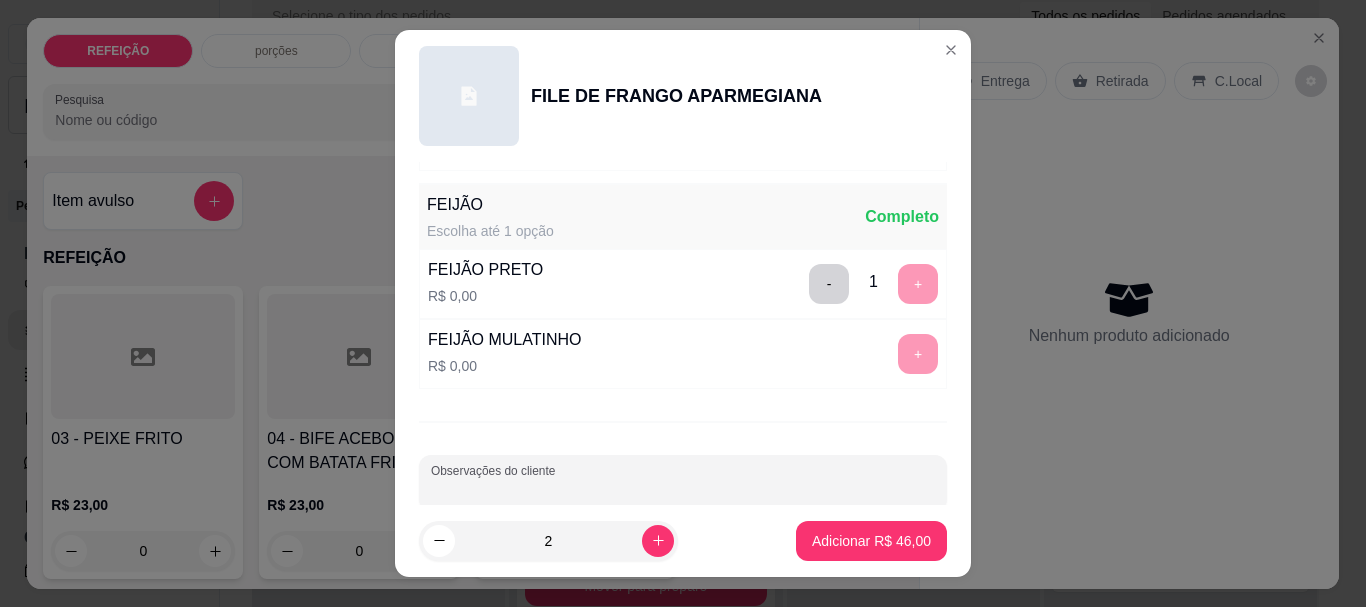 scroll, scrollTop: 275, scrollLeft: 0, axis: vertical 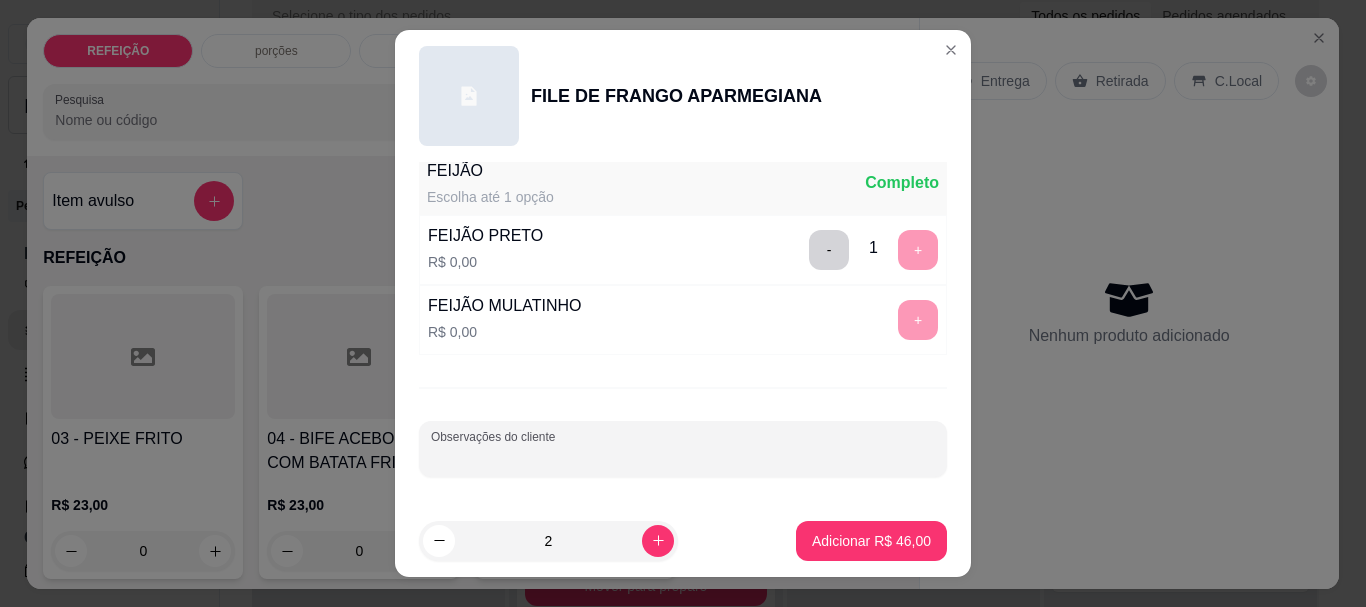 click on "Observações do cliente" at bounding box center [683, 457] 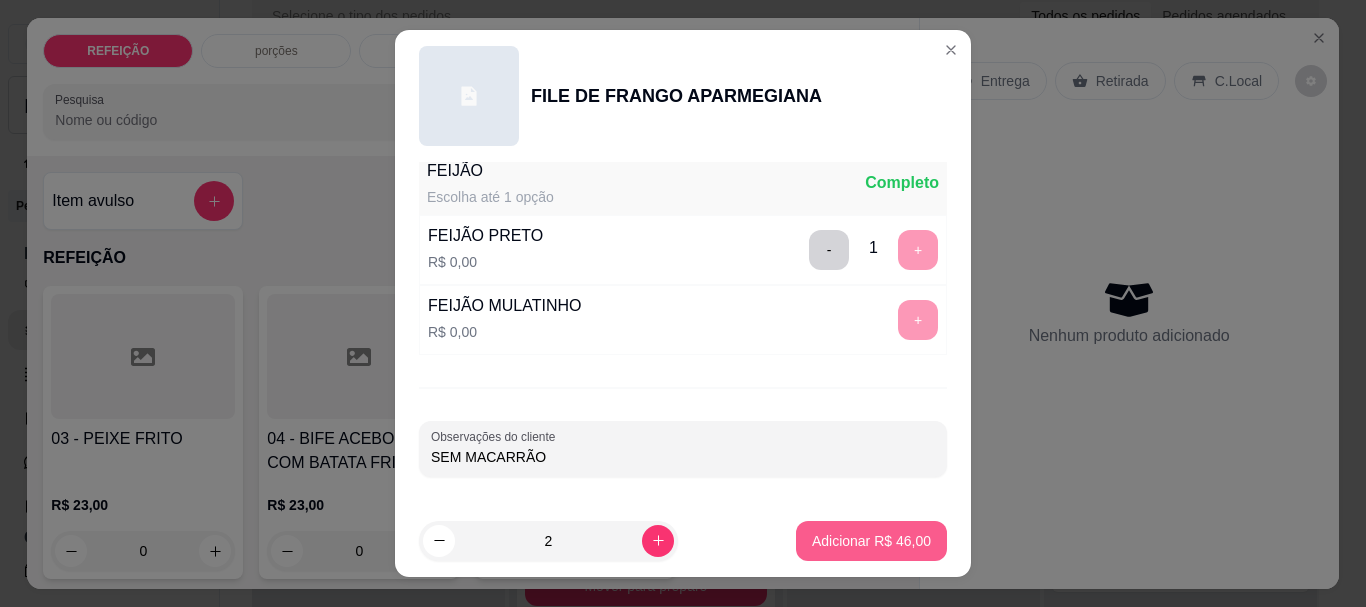 type on "SEM MACARRÃO" 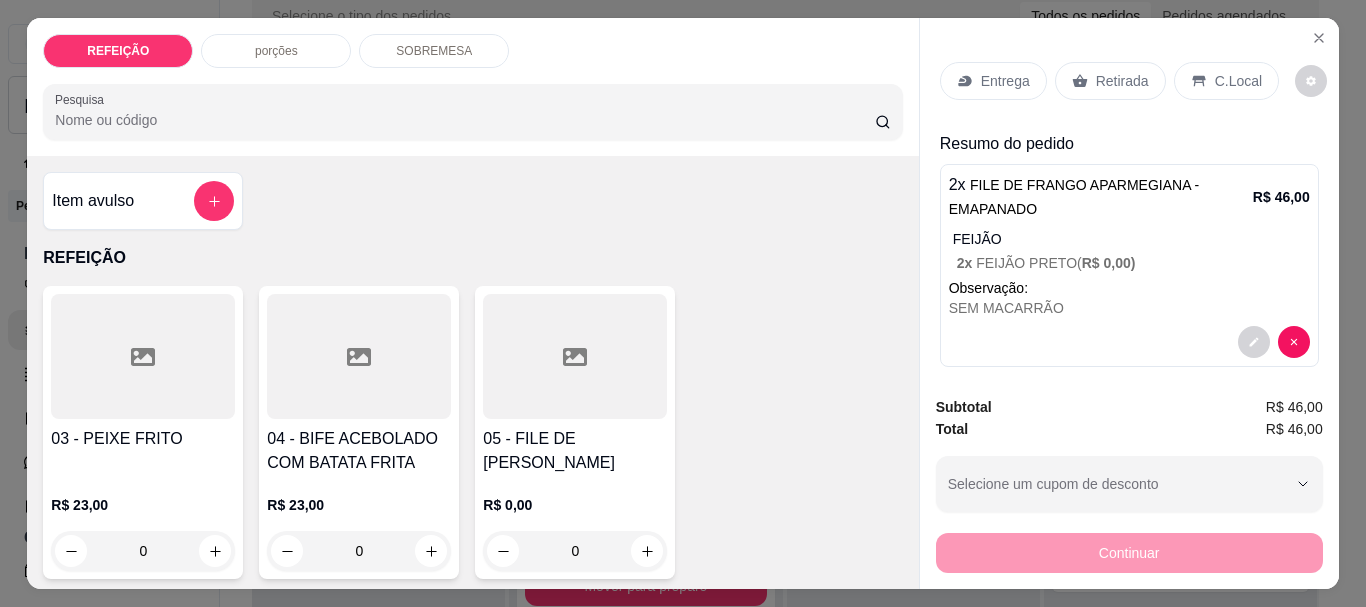 click on "05 - FILE DE [PERSON_NAME]" at bounding box center [575, 451] 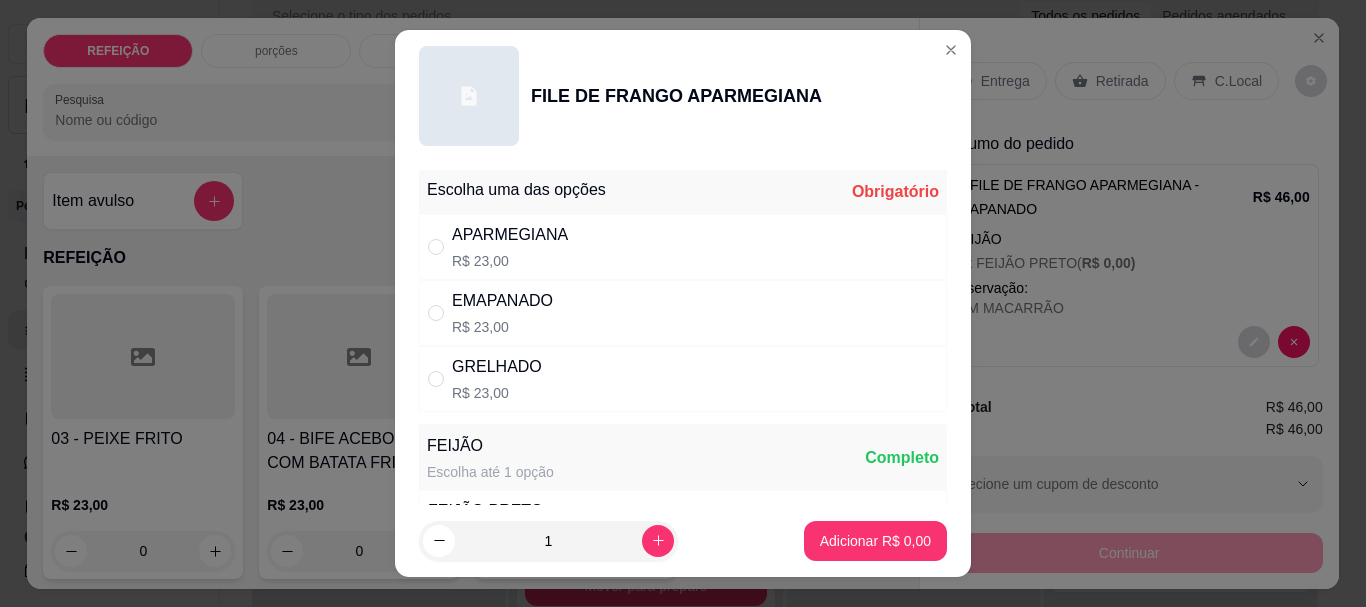 click on "EMAPANADO" at bounding box center (502, 301) 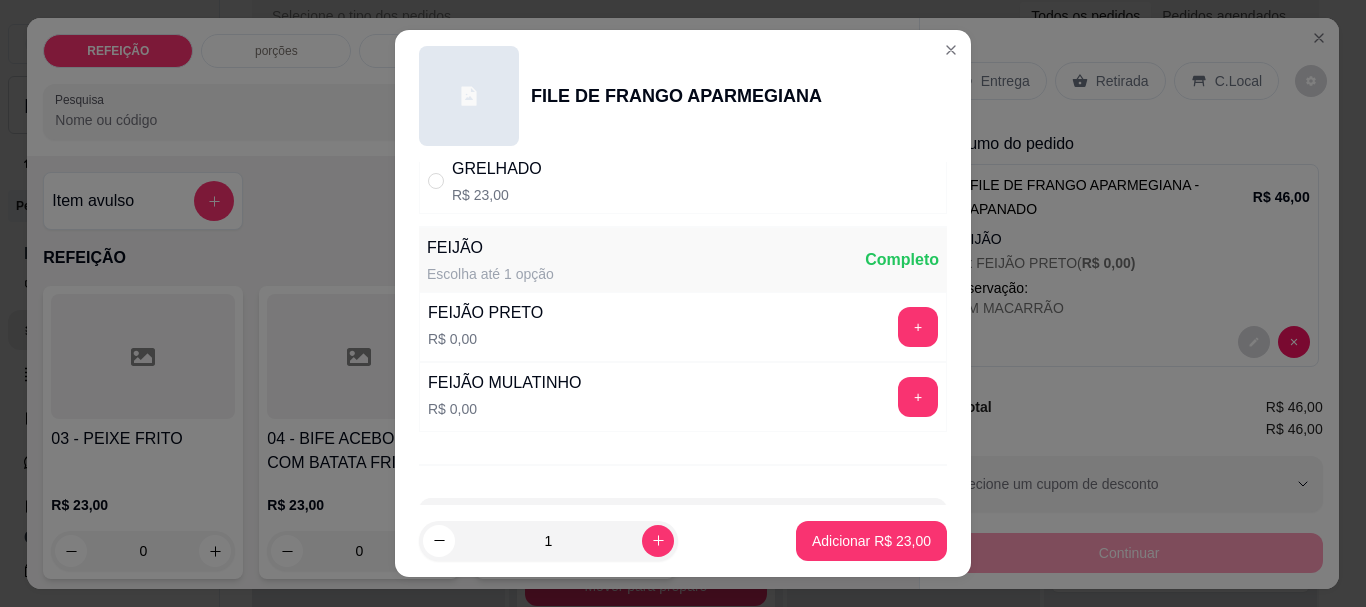 scroll, scrollTop: 200, scrollLeft: 0, axis: vertical 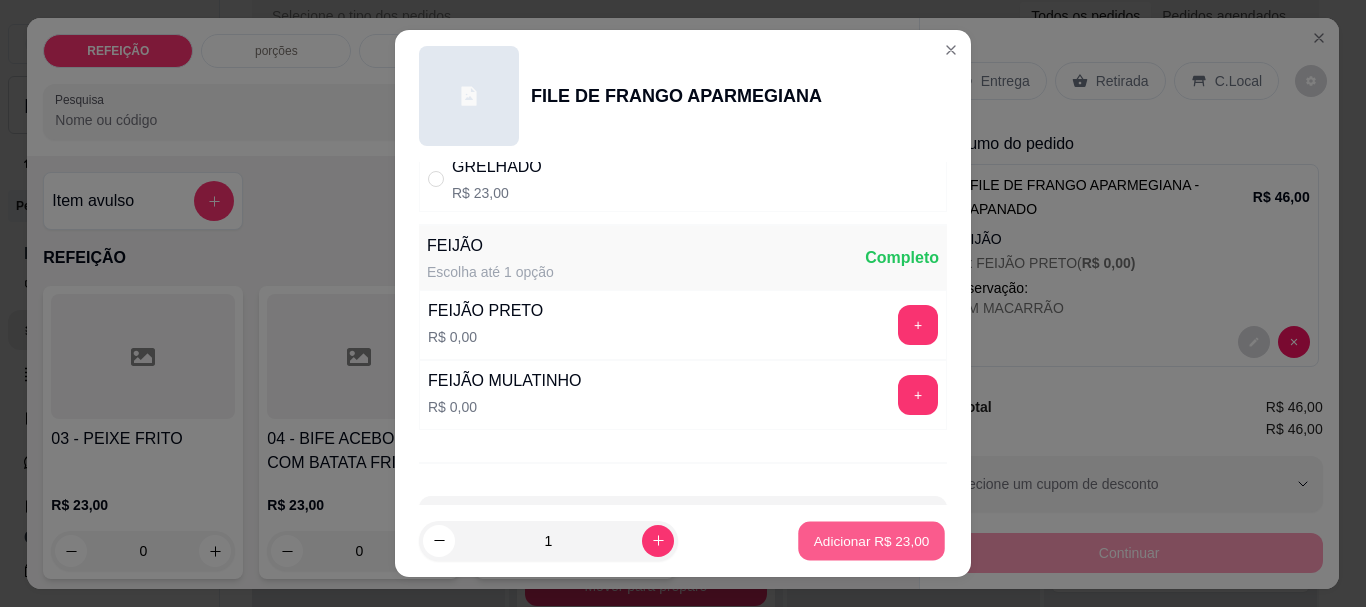 click on "Adicionar   R$ 23,00" at bounding box center (872, 540) 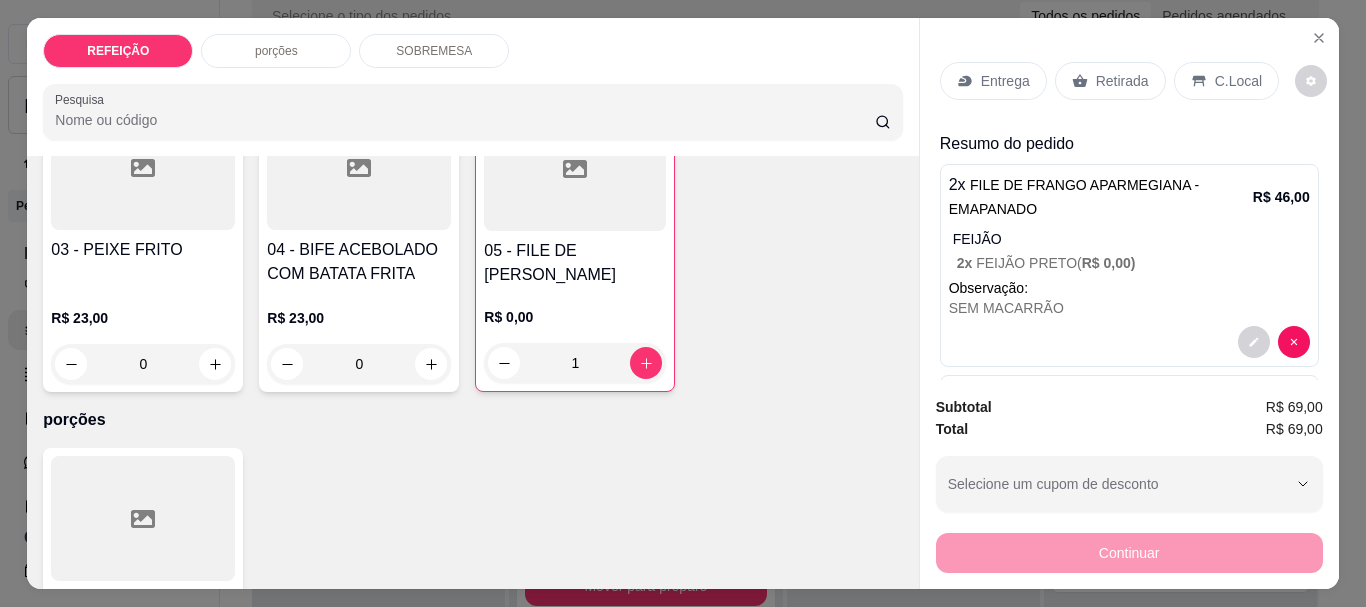 scroll, scrollTop: 200, scrollLeft: 0, axis: vertical 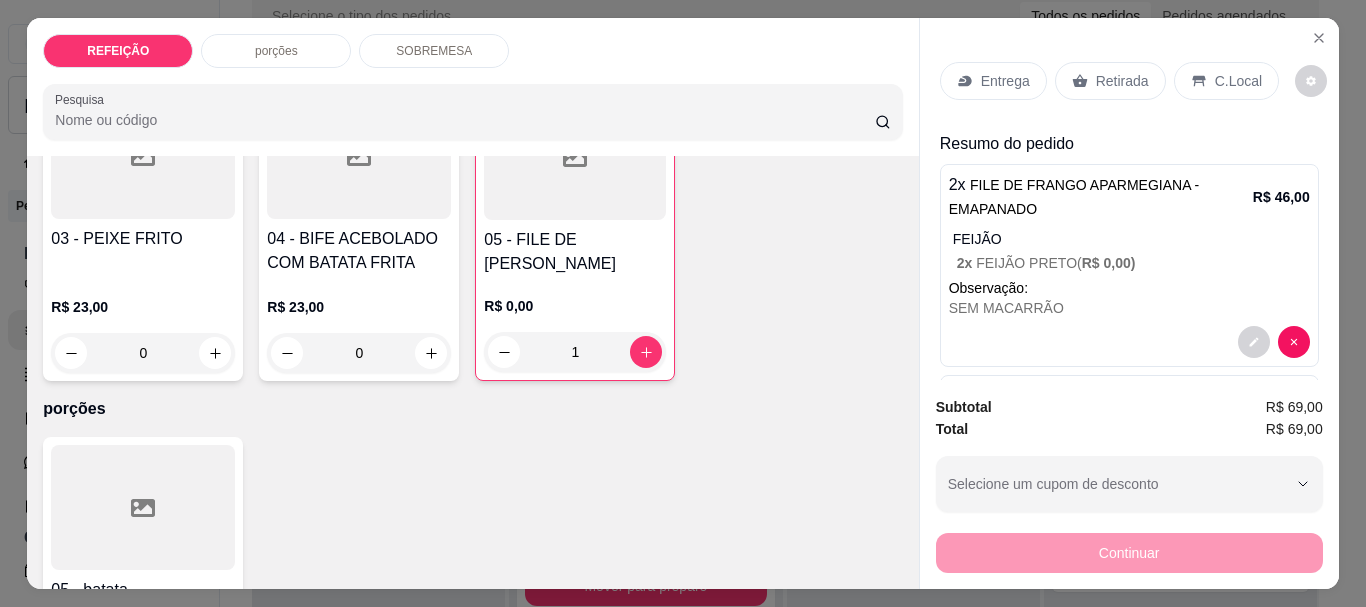 click on "05 - FILE DE [PERSON_NAME]" at bounding box center (575, 252) 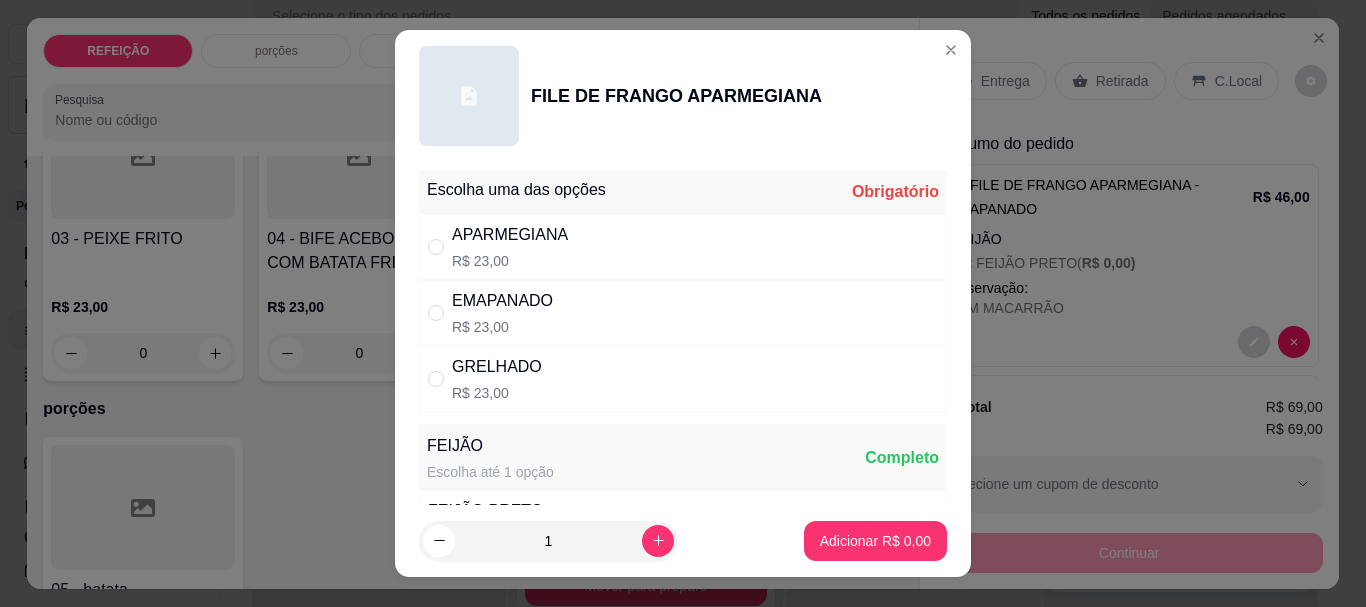 click on "EMAPANADO" at bounding box center [502, 301] 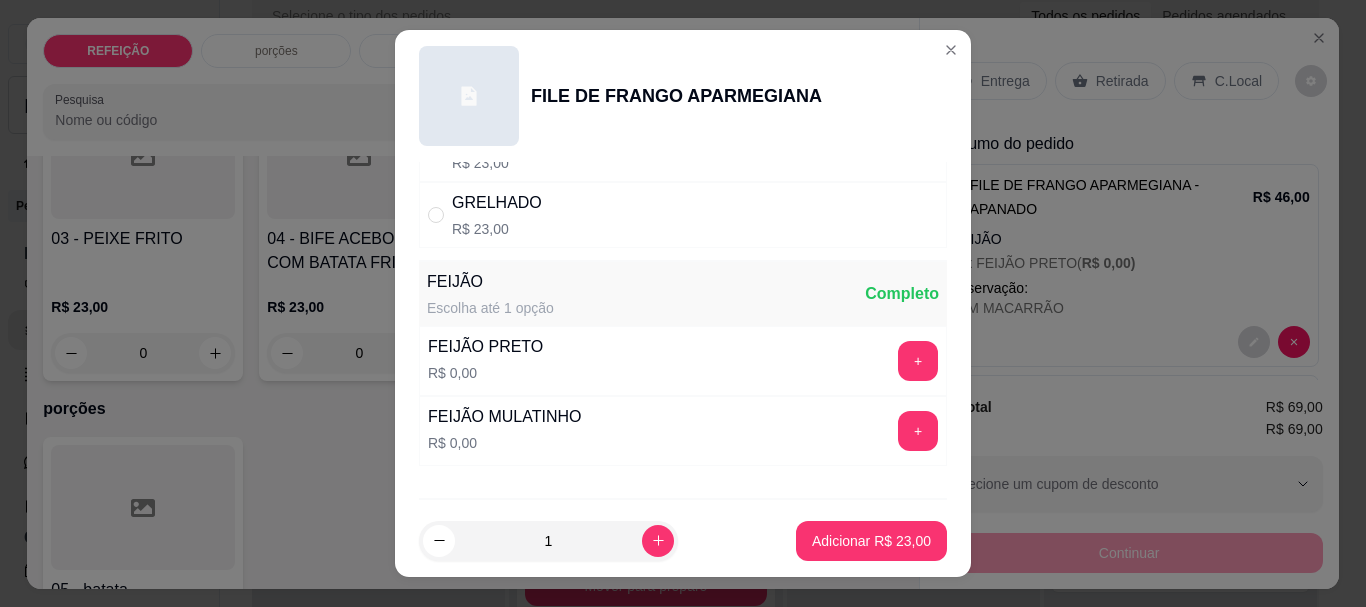scroll, scrollTop: 275, scrollLeft: 0, axis: vertical 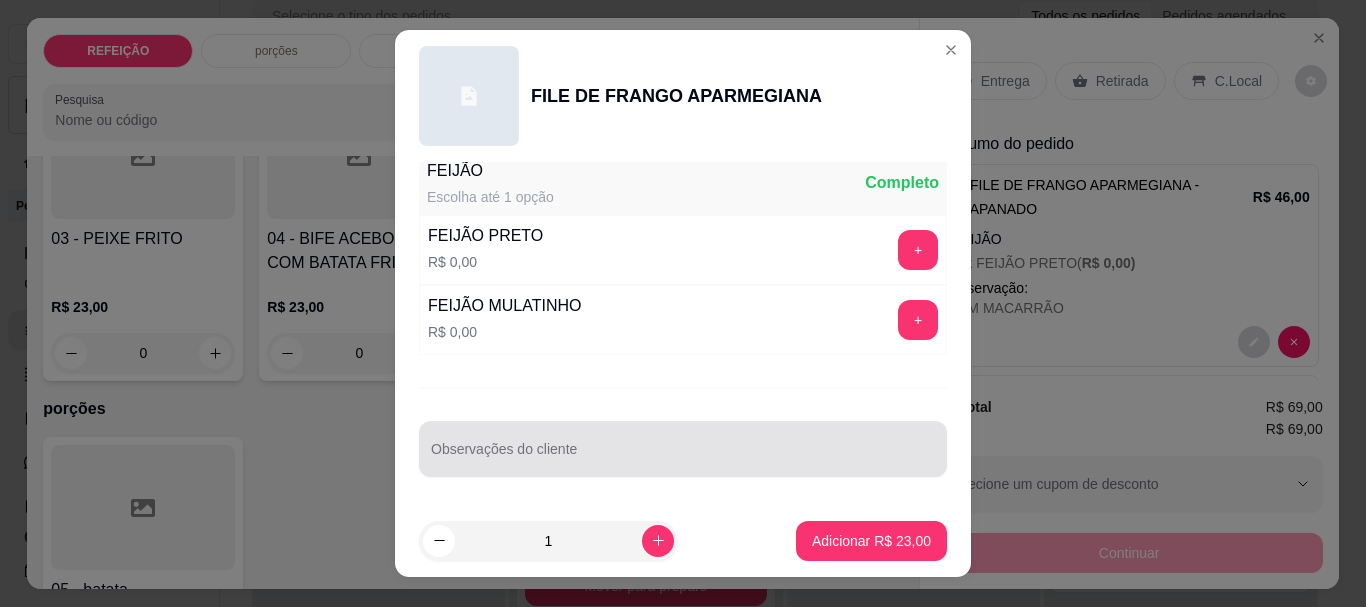 click on "Observações do cliente" at bounding box center [683, 457] 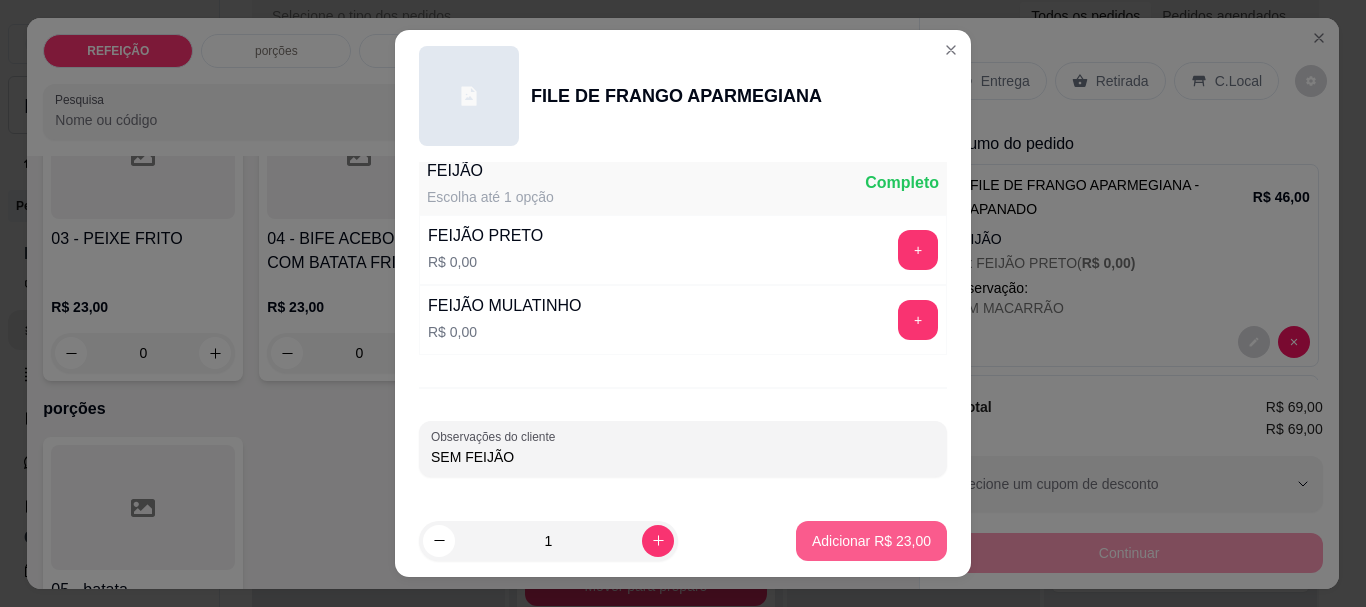 type on "SEM FEIJÃO" 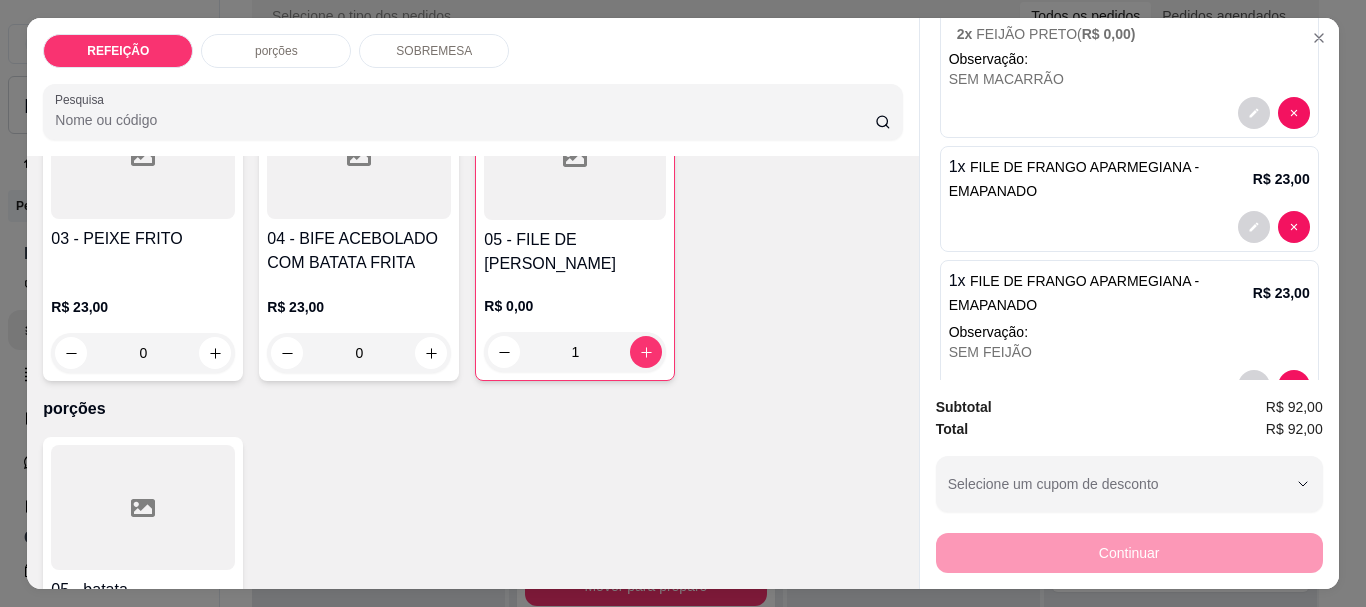 scroll, scrollTop: 288, scrollLeft: 0, axis: vertical 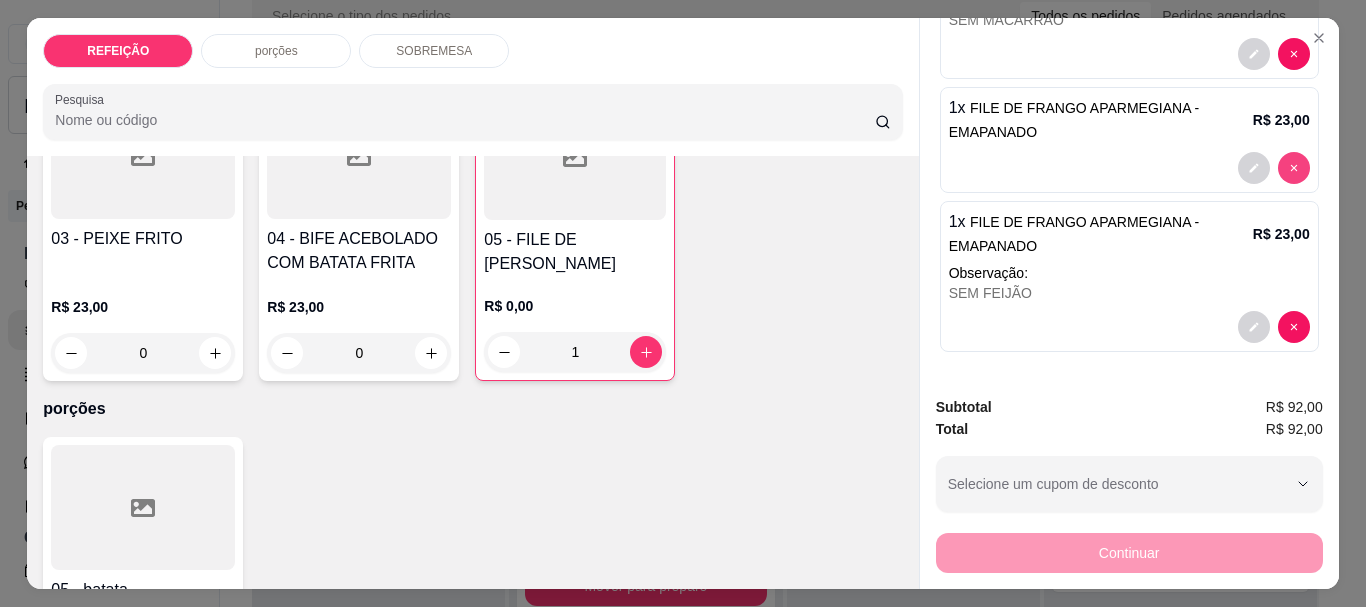 type on "0" 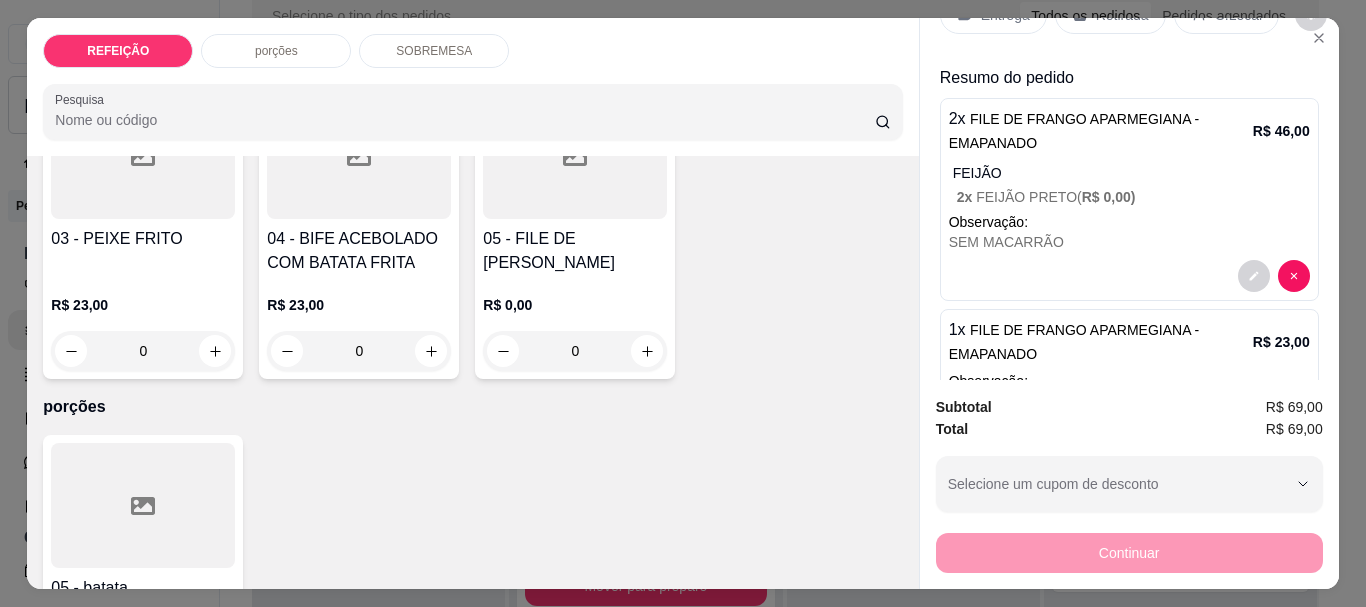 scroll, scrollTop: 174, scrollLeft: 0, axis: vertical 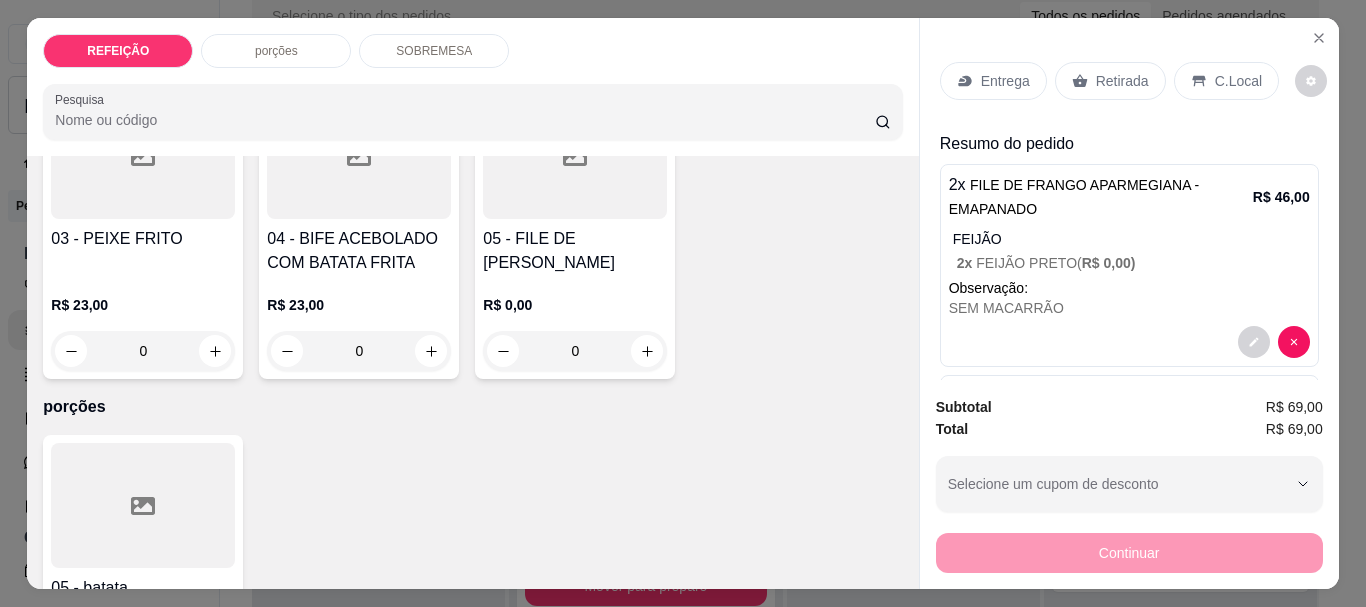 click 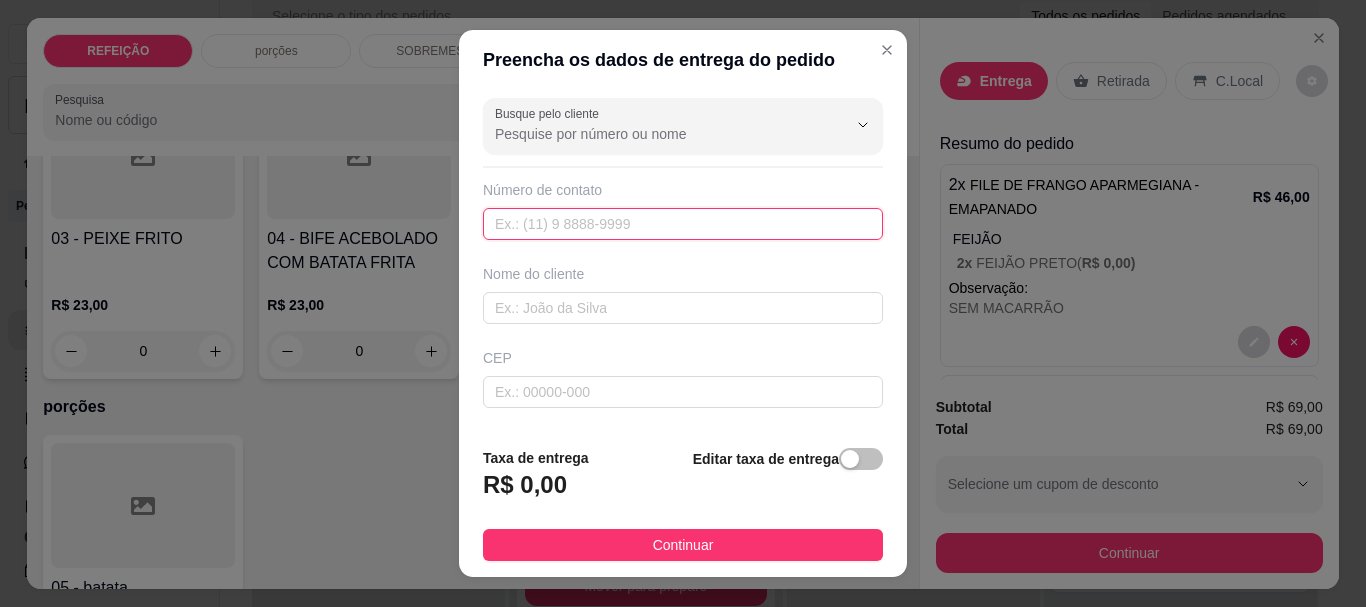 click at bounding box center (683, 224) 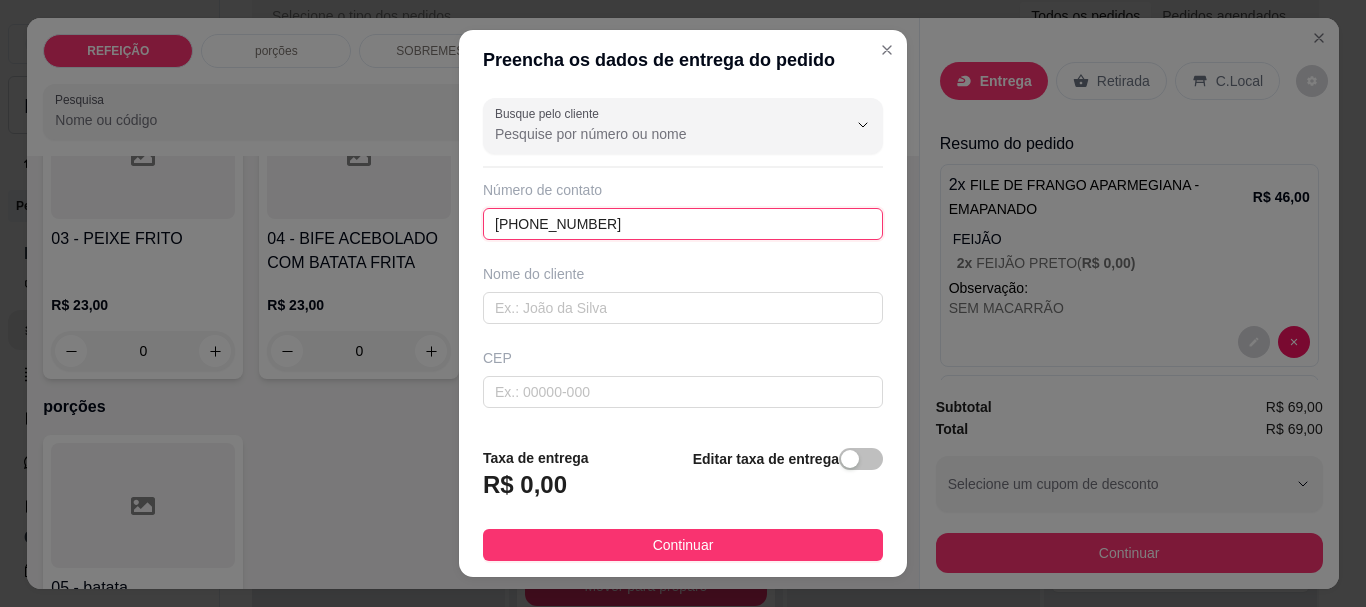 type on "[PHONE_NUMBER]" 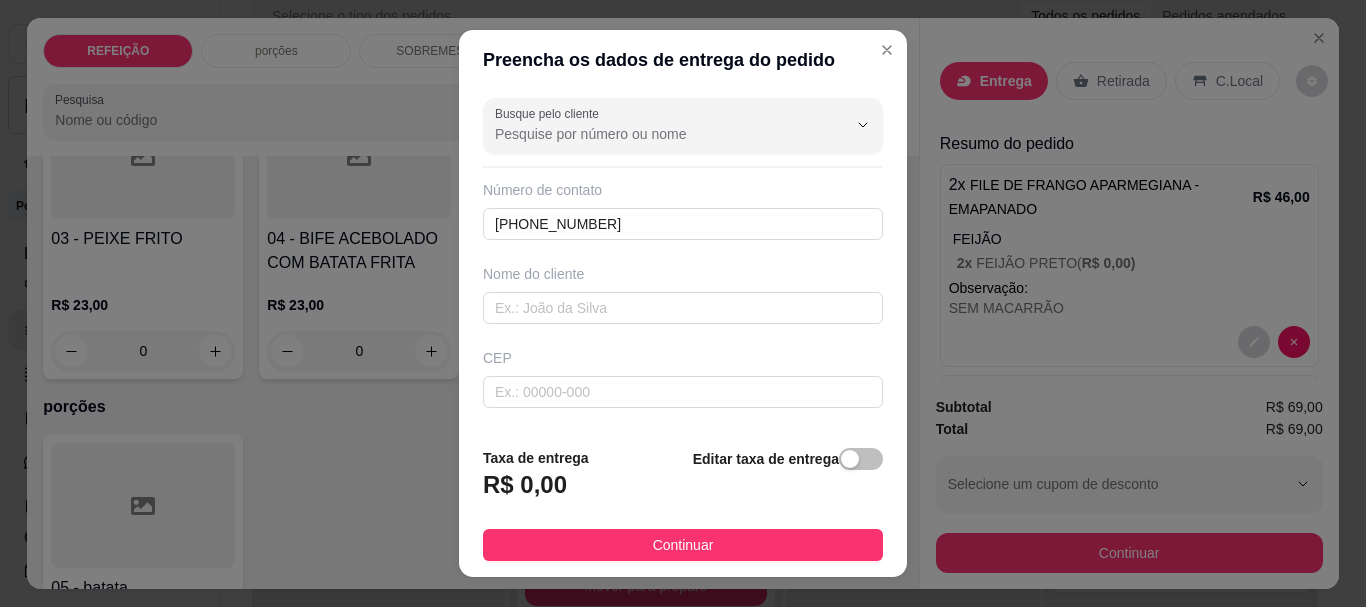 click on "Nome do cliente" at bounding box center [683, 294] 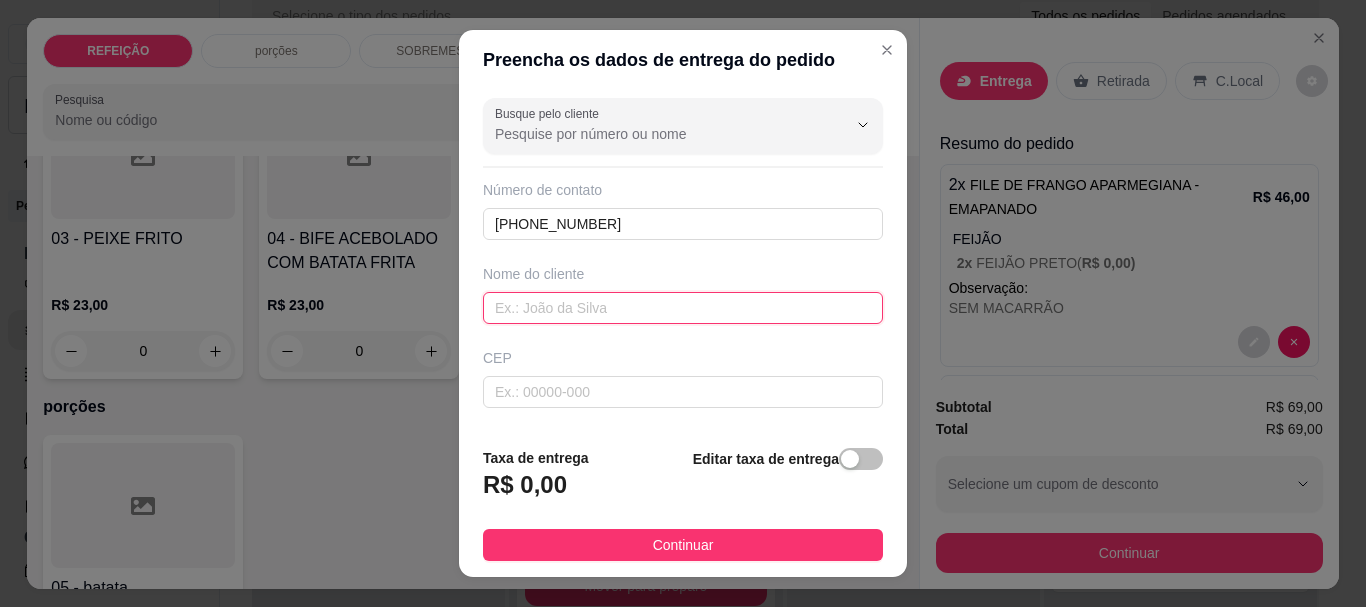 click at bounding box center (683, 308) 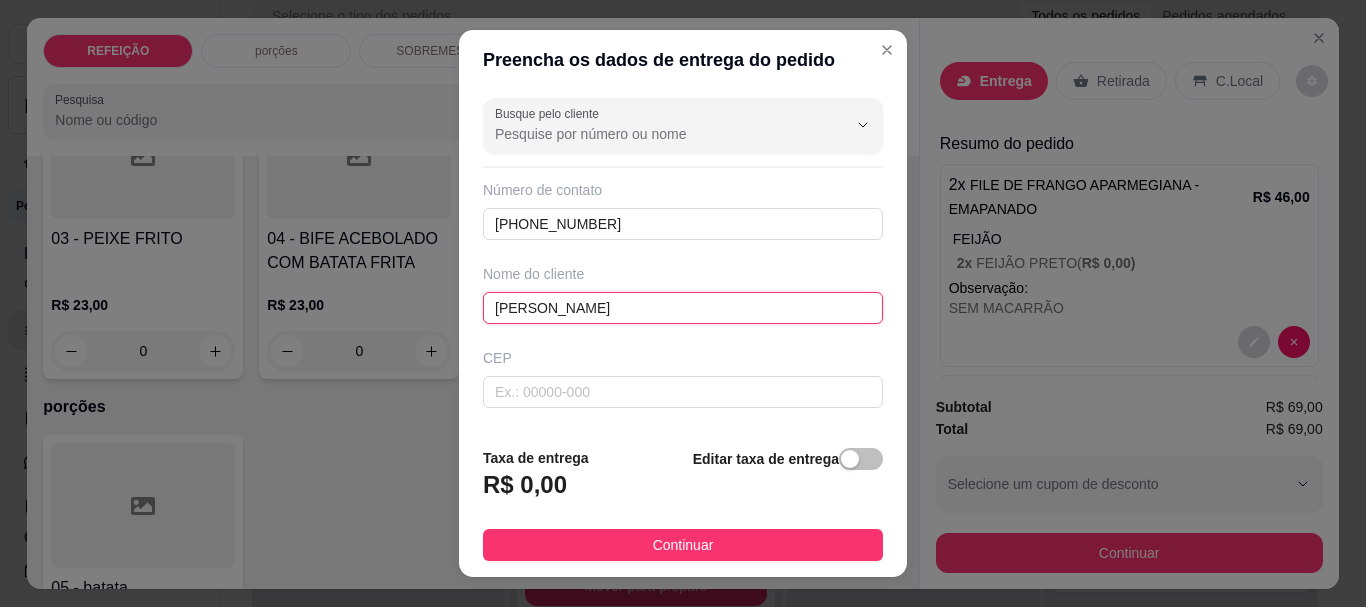 type on "[PERSON_NAME]" 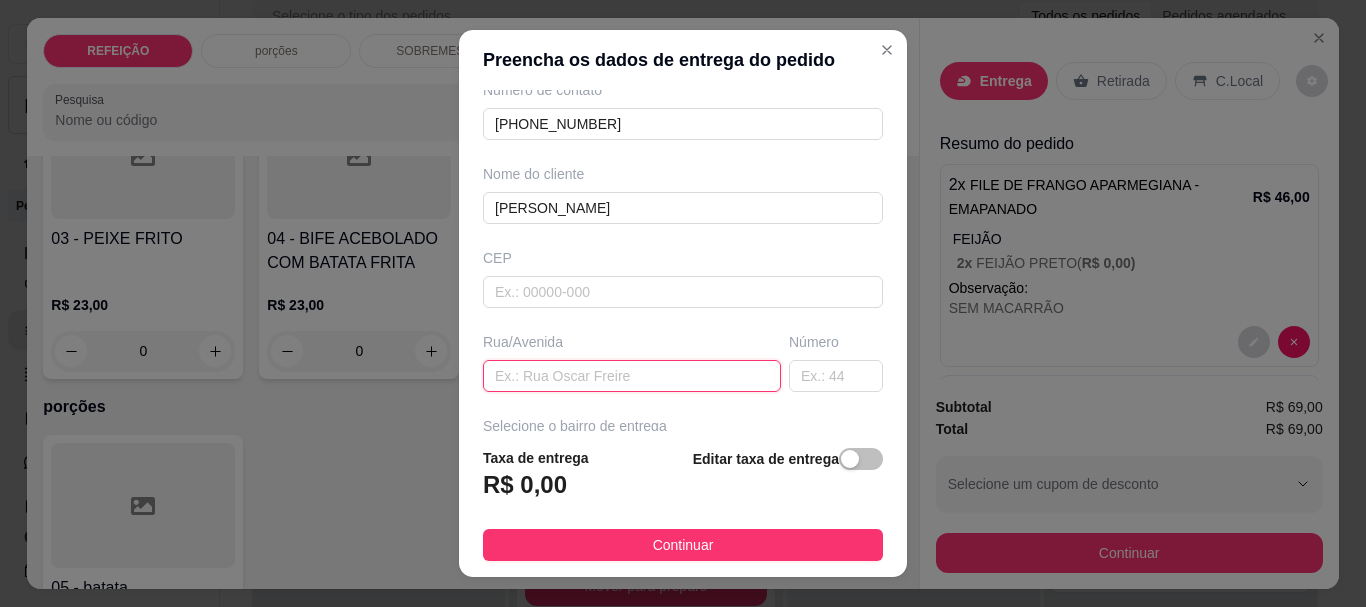 click at bounding box center [632, 376] 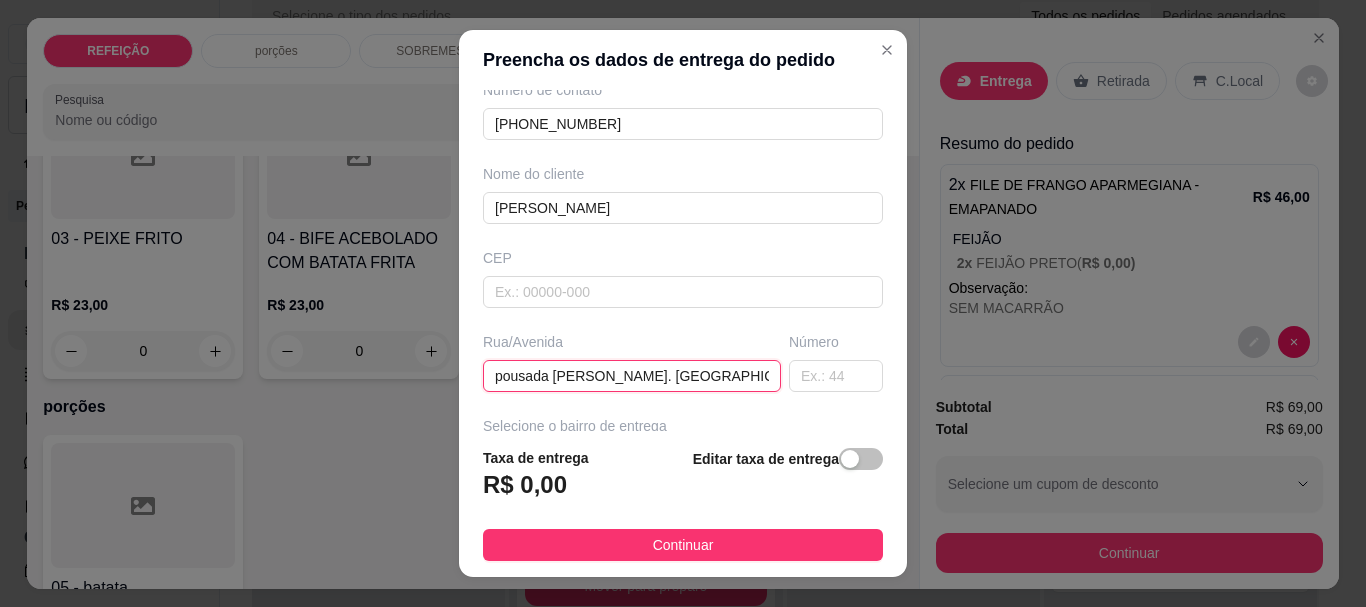 scroll, scrollTop: 0, scrollLeft: 12, axis: horizontal 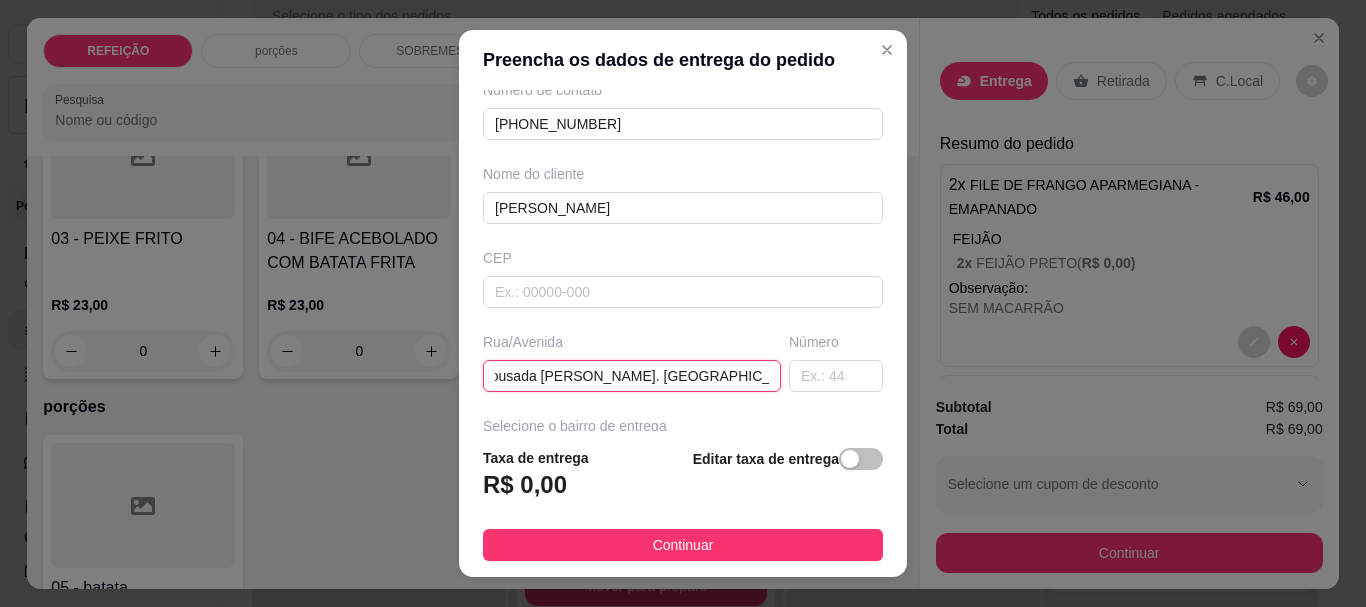type on "pousada Donna Maraka. Rua 3 Maracaípe." 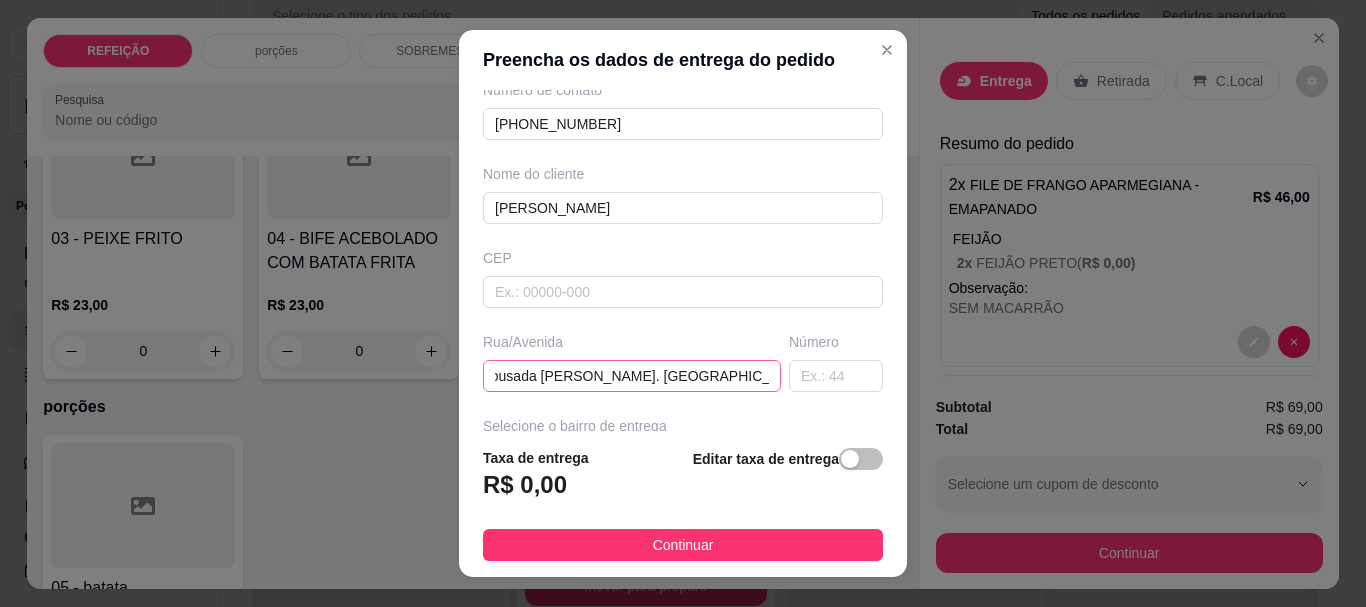 scroll, scrollTop: 0, scrollLeft: 0, axis: both 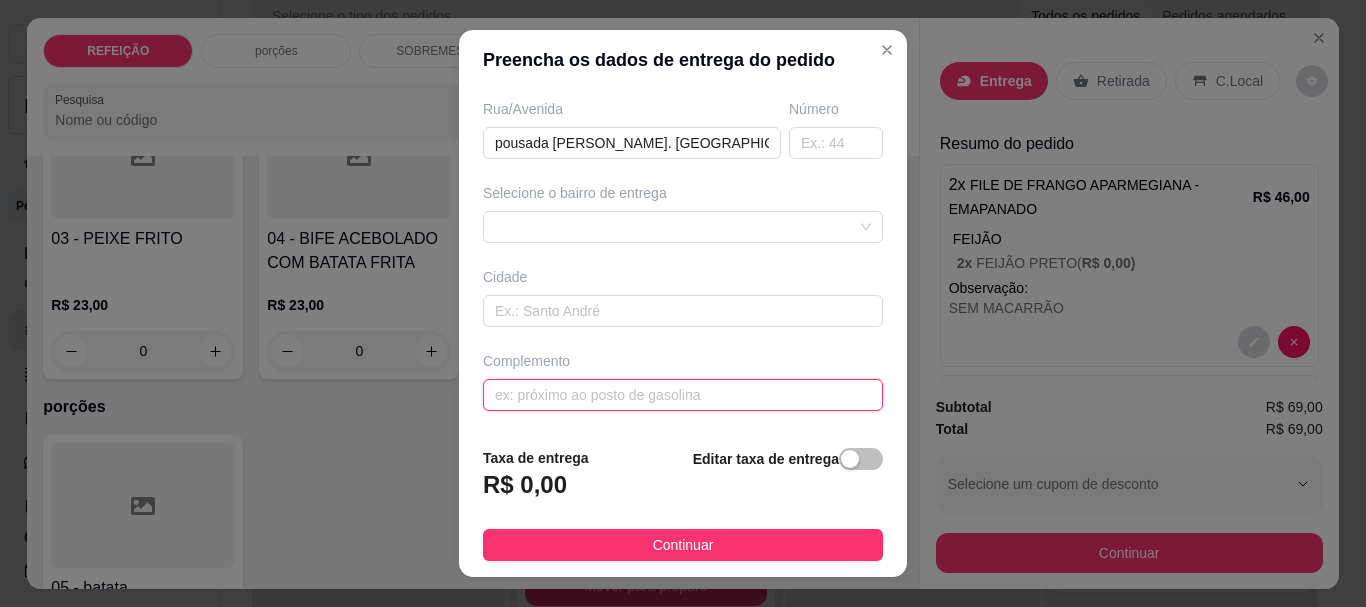 click at bounding box center [683, 395] 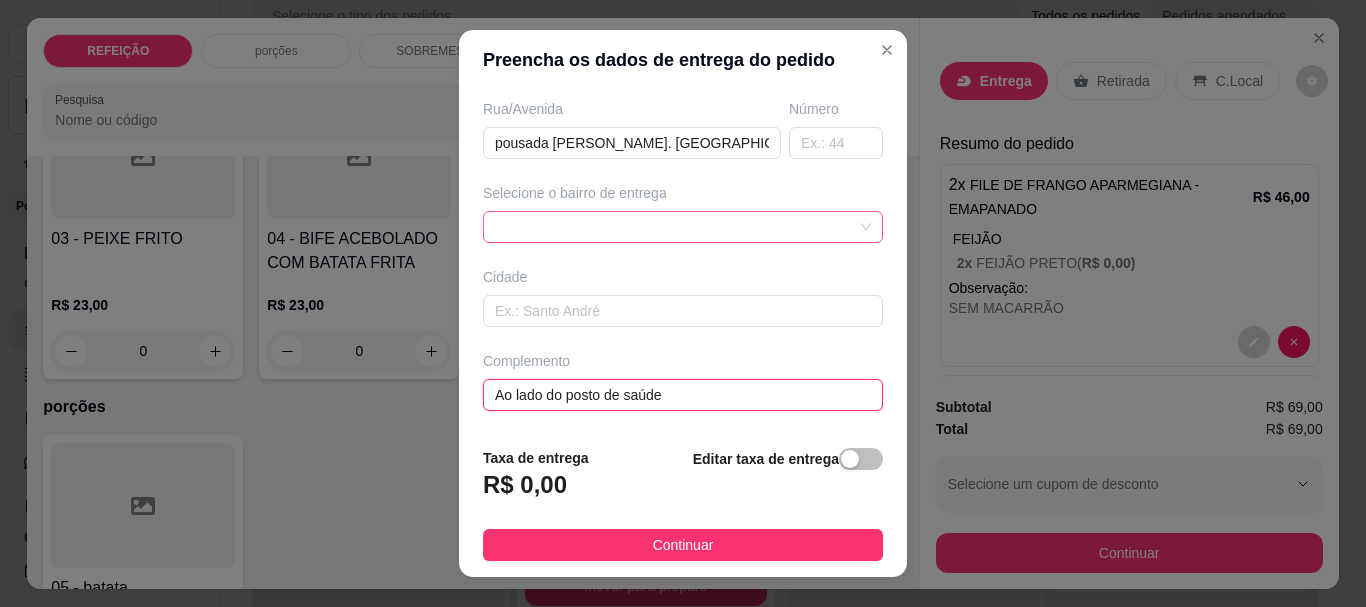 click at bounding box center [683, 227] 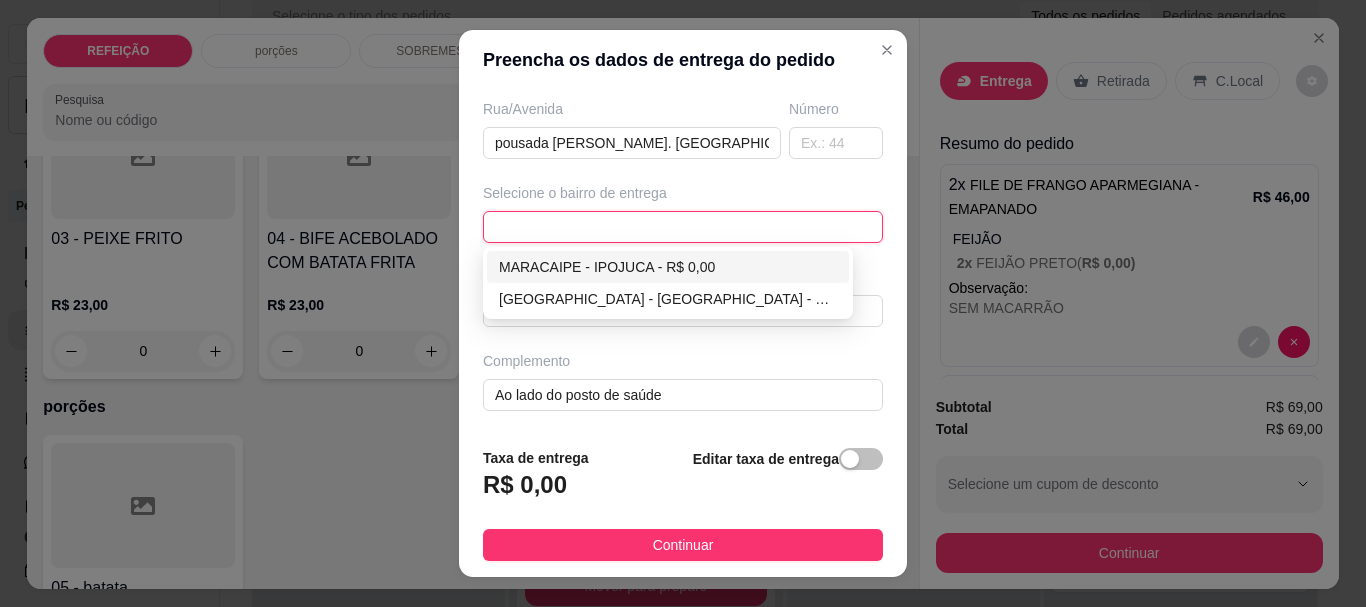 click on "MARACAIPE - IPOJUCA -  R$ 0,00" at bounding box center [668, 267] 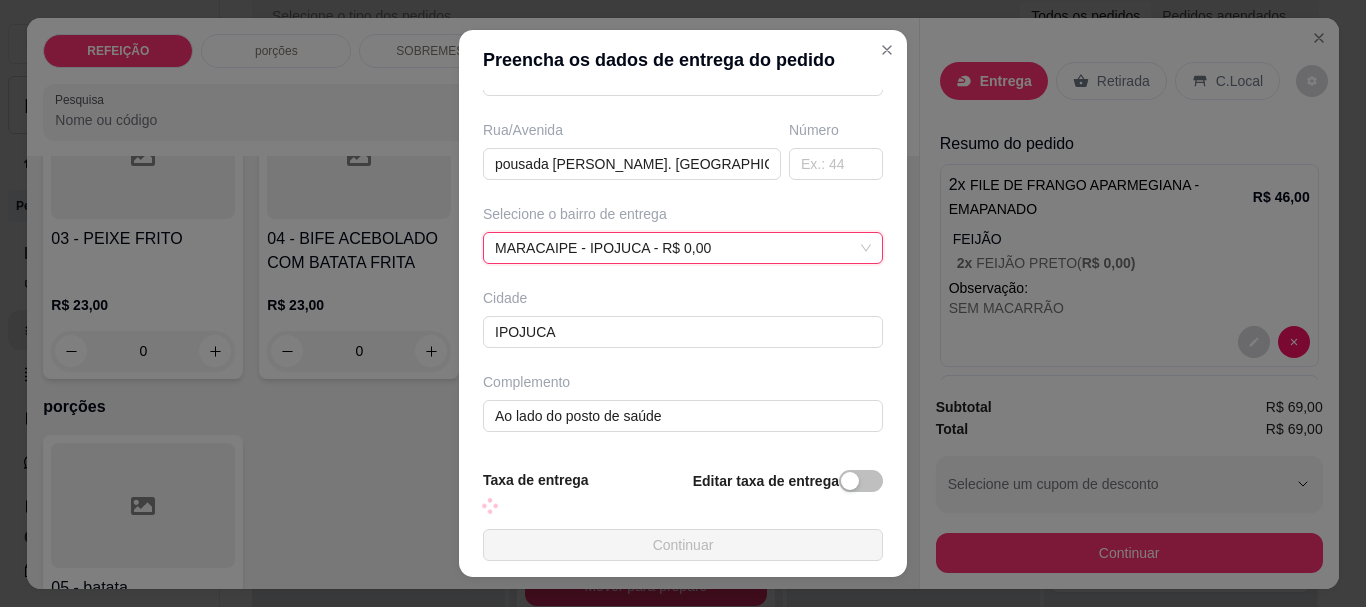 scroll, scrollTop: 333, scrollLeft: 0, axis: vertical 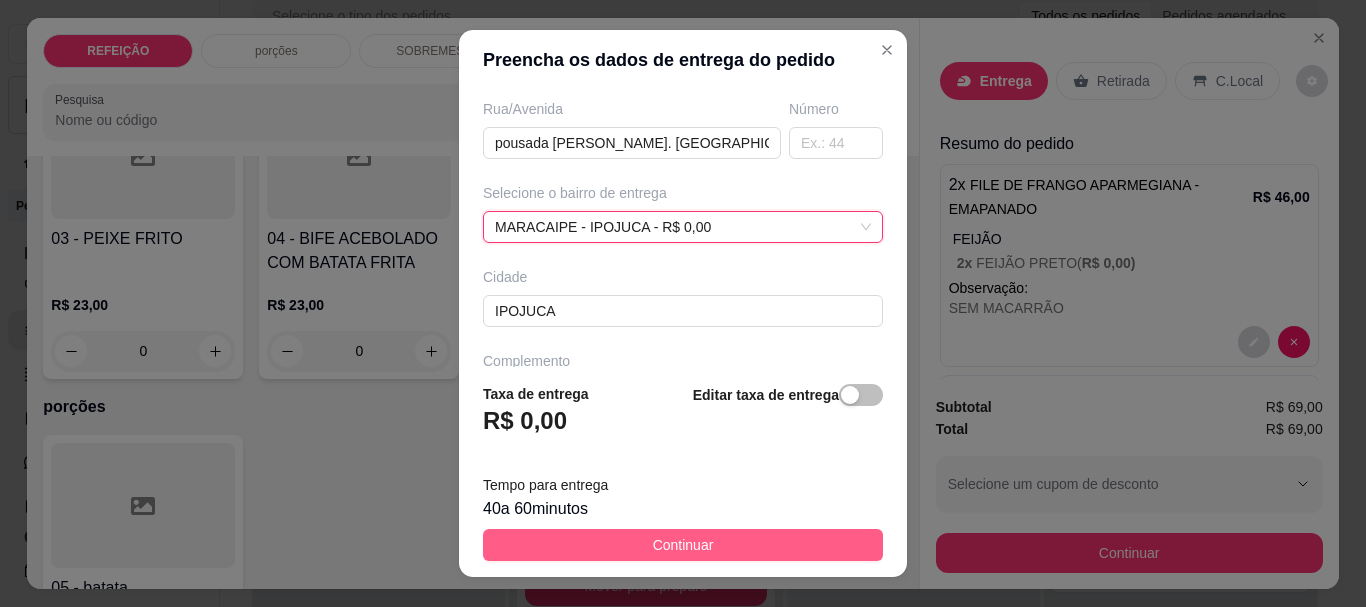 click on "Continuar" at bounding box center (683, 545) 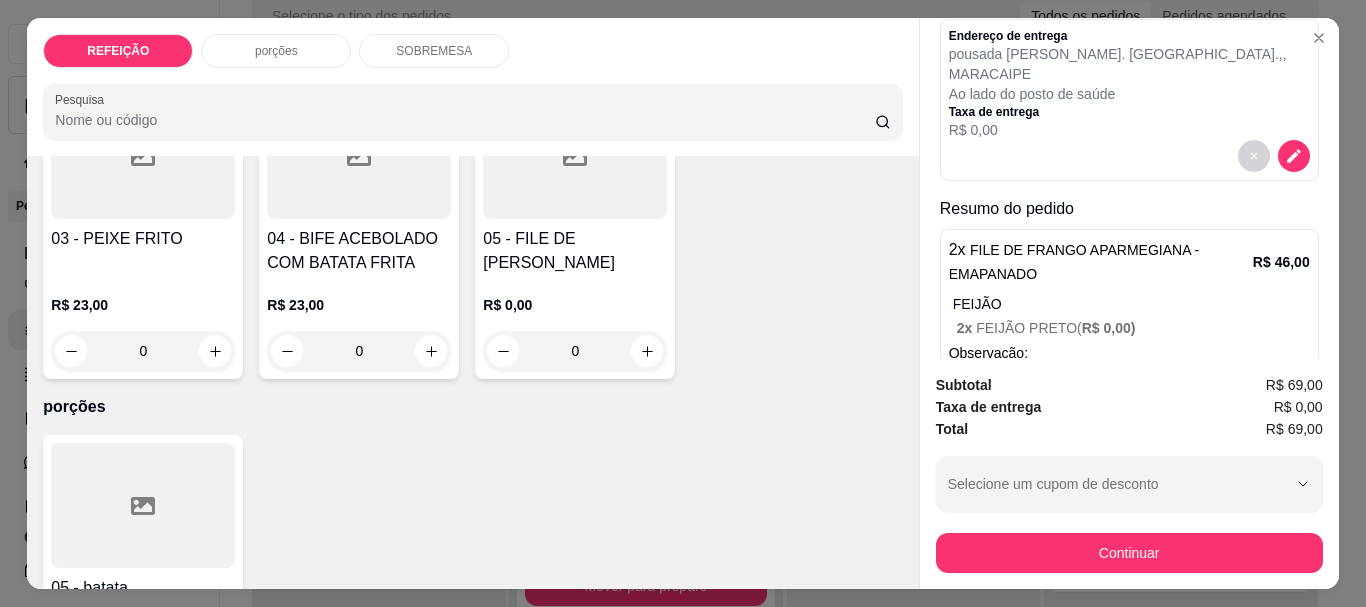 scroll, scrollTop: 200, scrollLeft: 0, axis: vertical 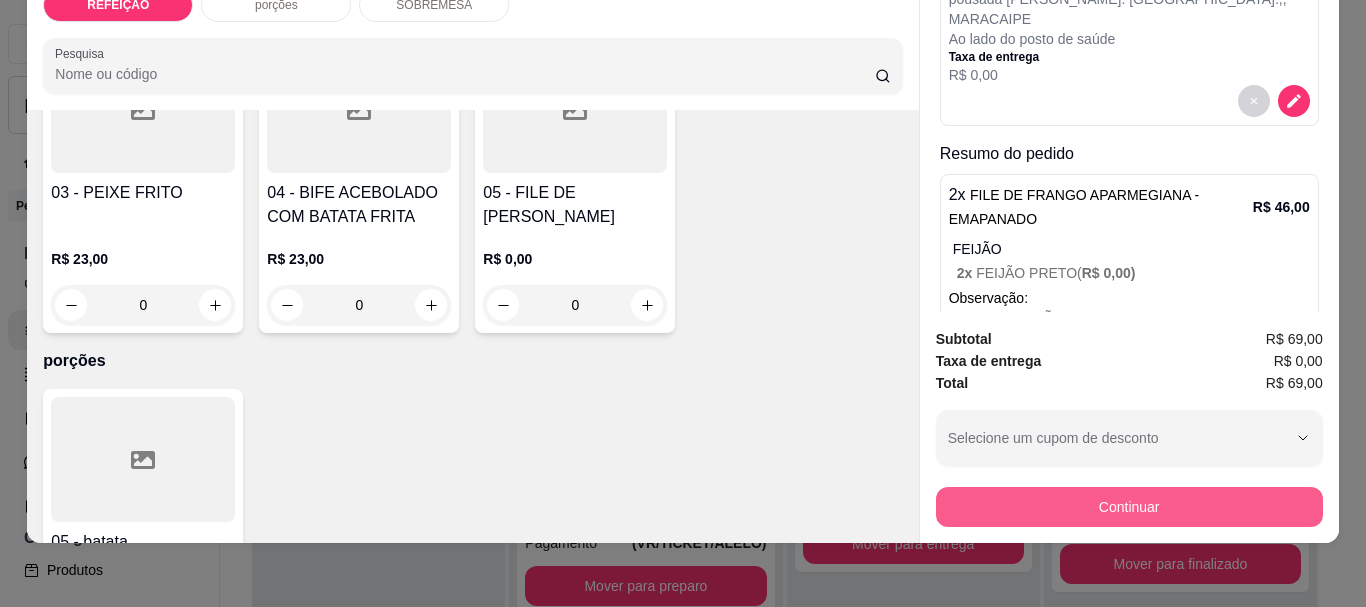 click on "Continuar" at bounding box center [1129, 507] 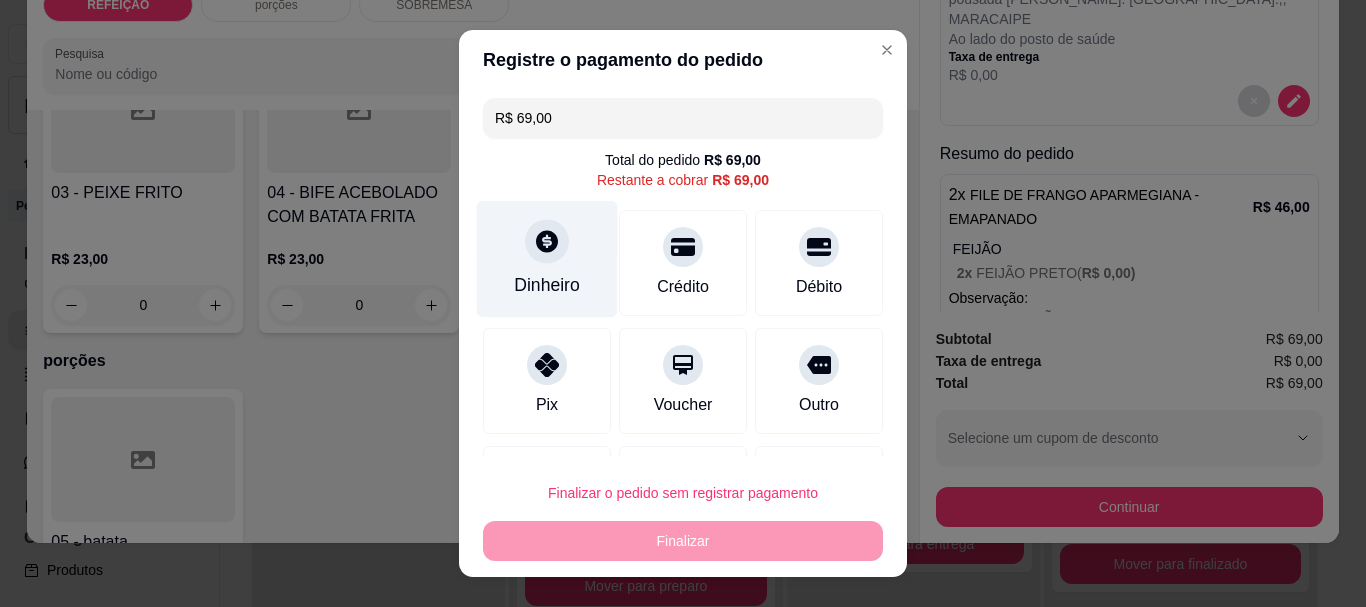 click on "Dinheiro" at bounding box center [547, 259] 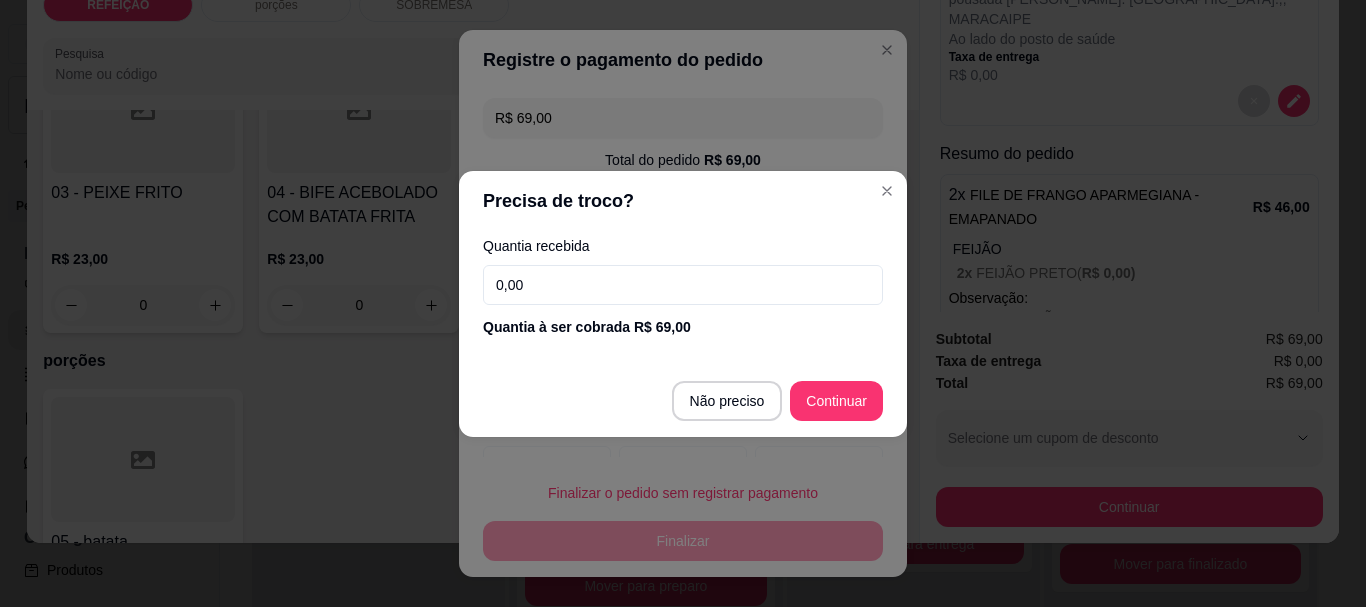 click on "Quantia à ser cobrada   R$ 69,00" at bounding box center (683, 327) 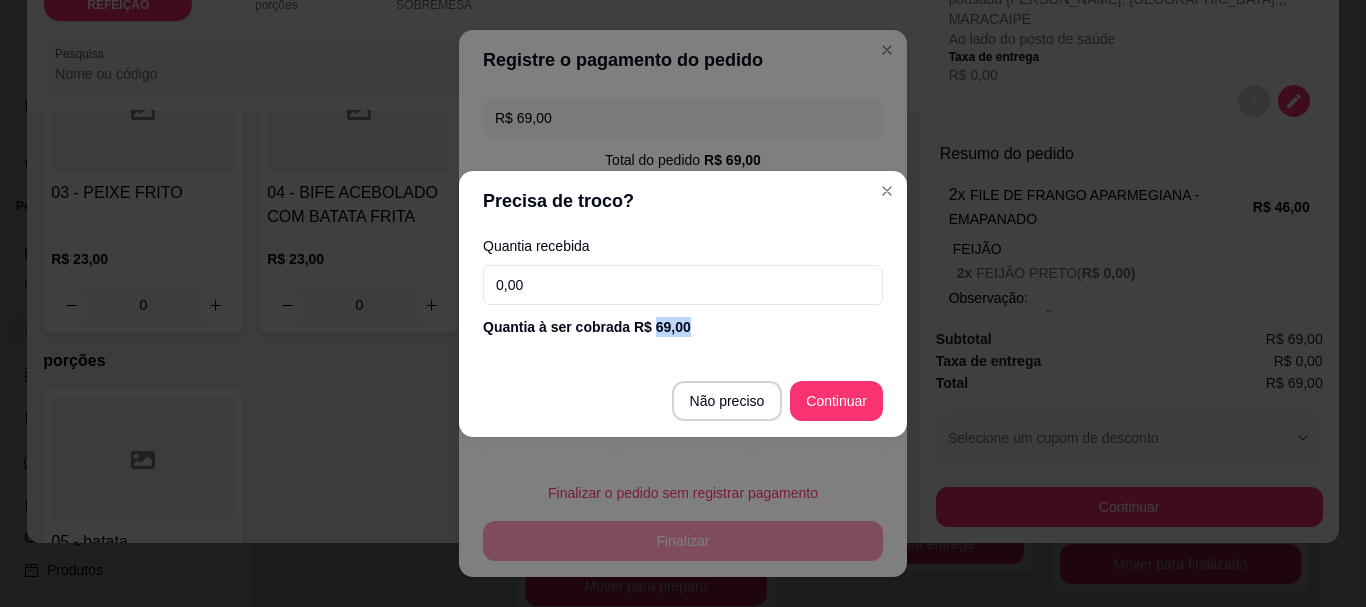 click on "Quantia à ser cobrada   R$ 69,00" at bounding box center [683, 327] 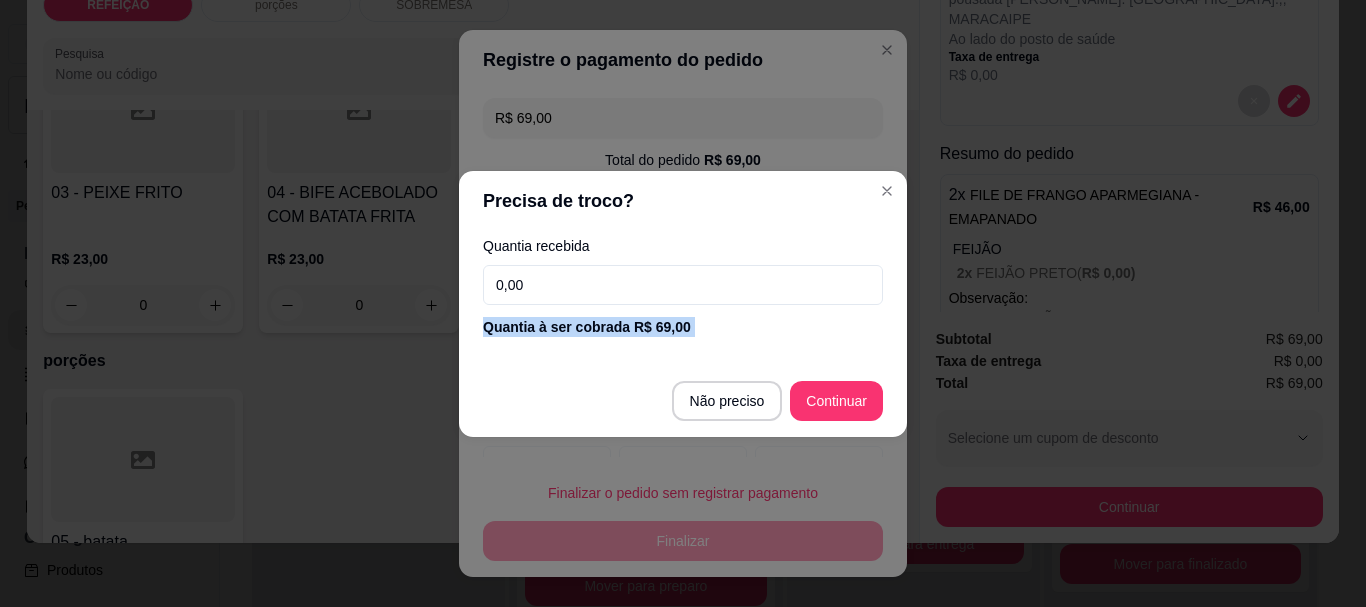 click on "Quantia à ser cobrada   R$ 69,00" at bounding box center (683, 327) 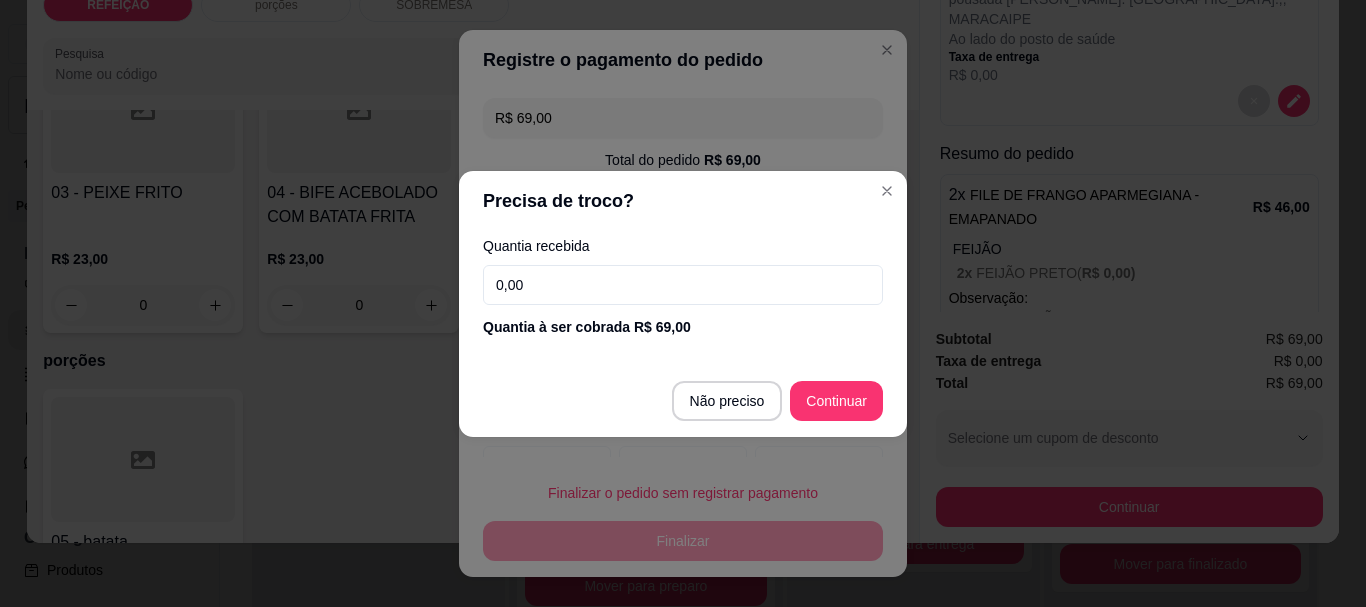 click on "0,00" at bounding box center (683, 285) 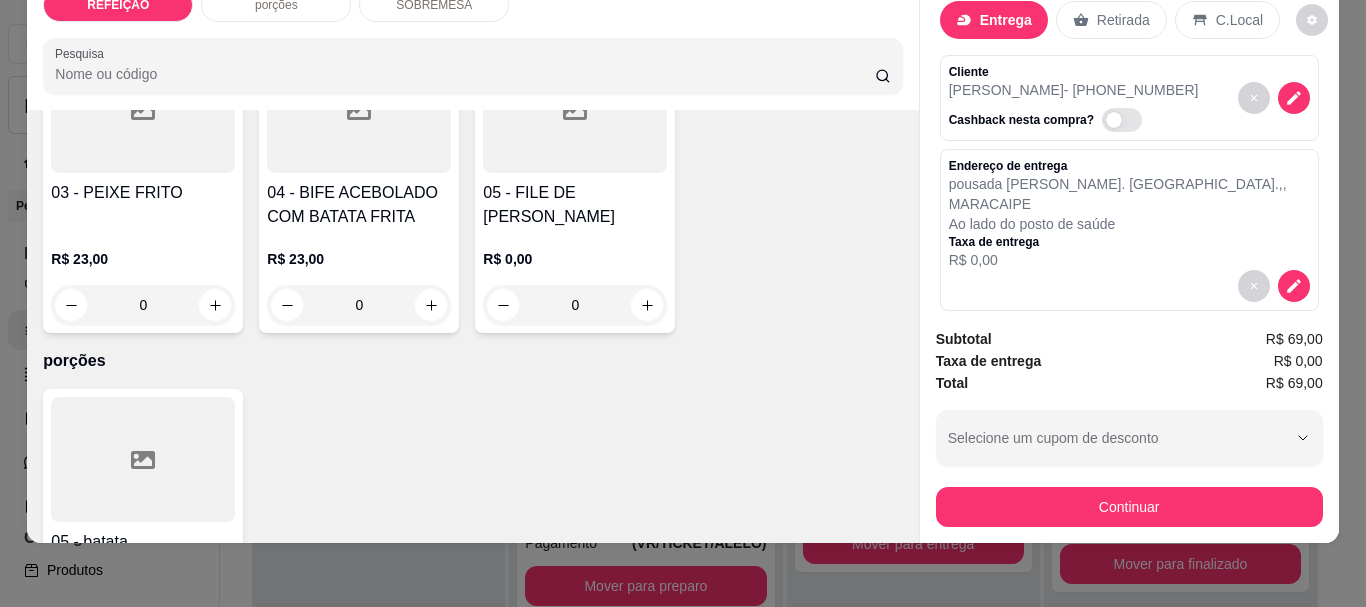 scroll, scrollTop: 0, scrollLeft: 0, axis: both 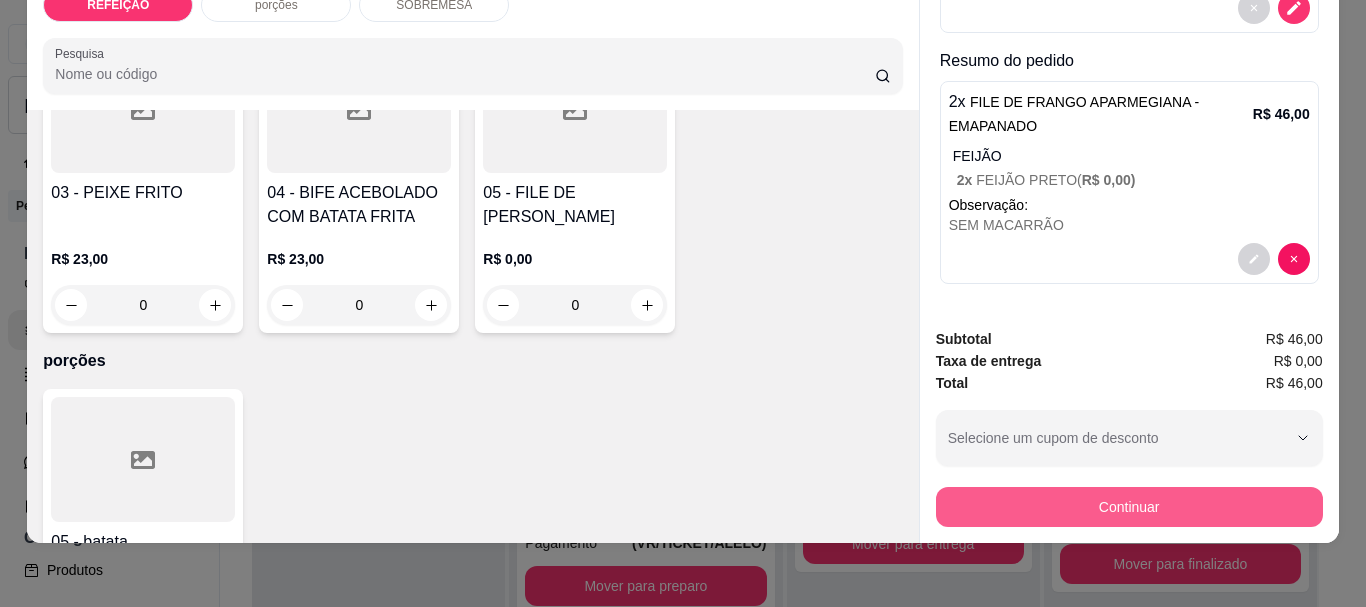 click on "Continuar" at bounding box center (1129, 507) 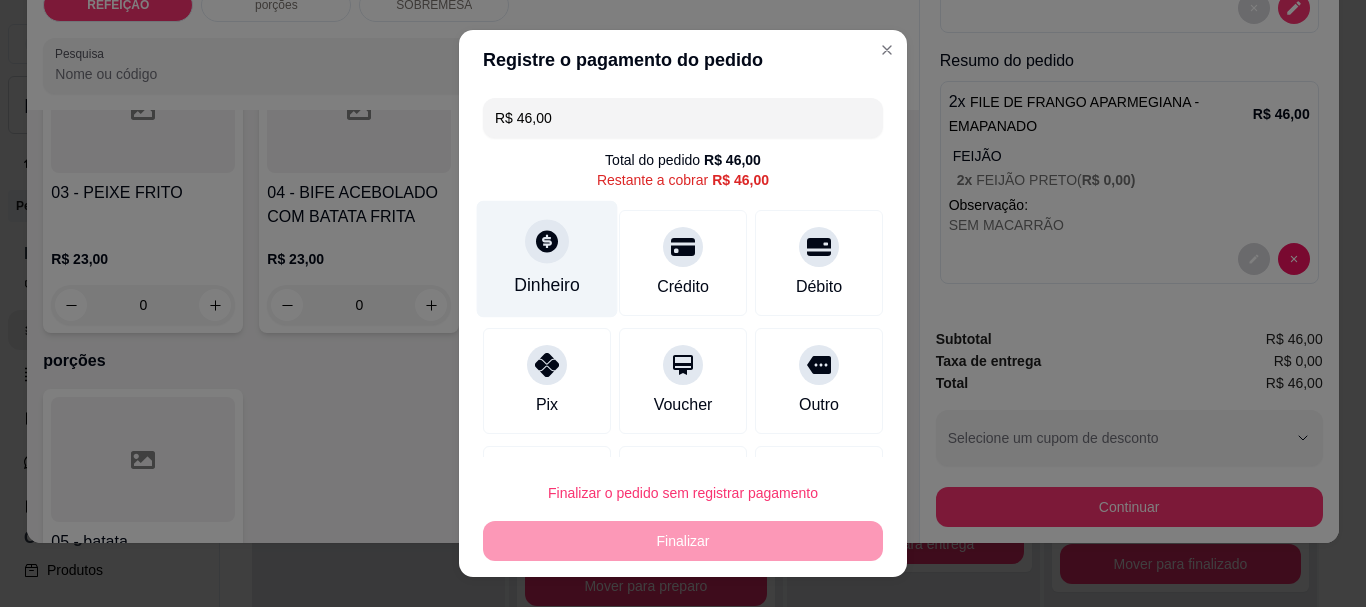 click on "Dinheiro" at bounding box center (547, 286) 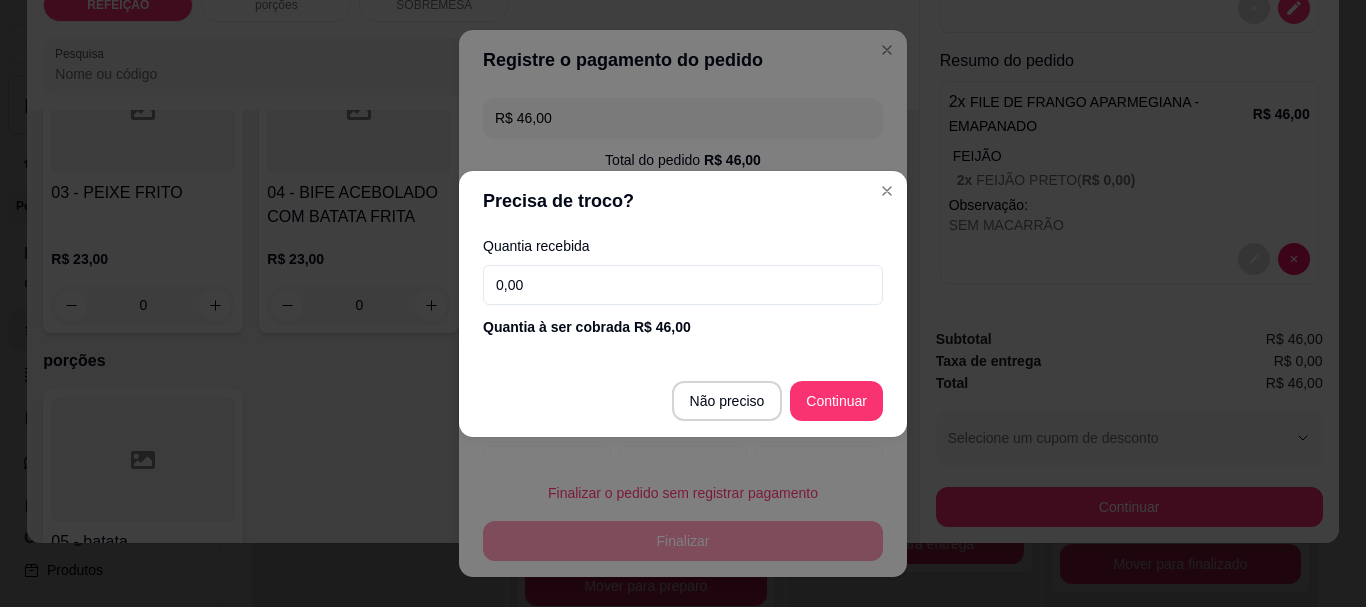 click on "0,00" at bounding box center [683, 285] 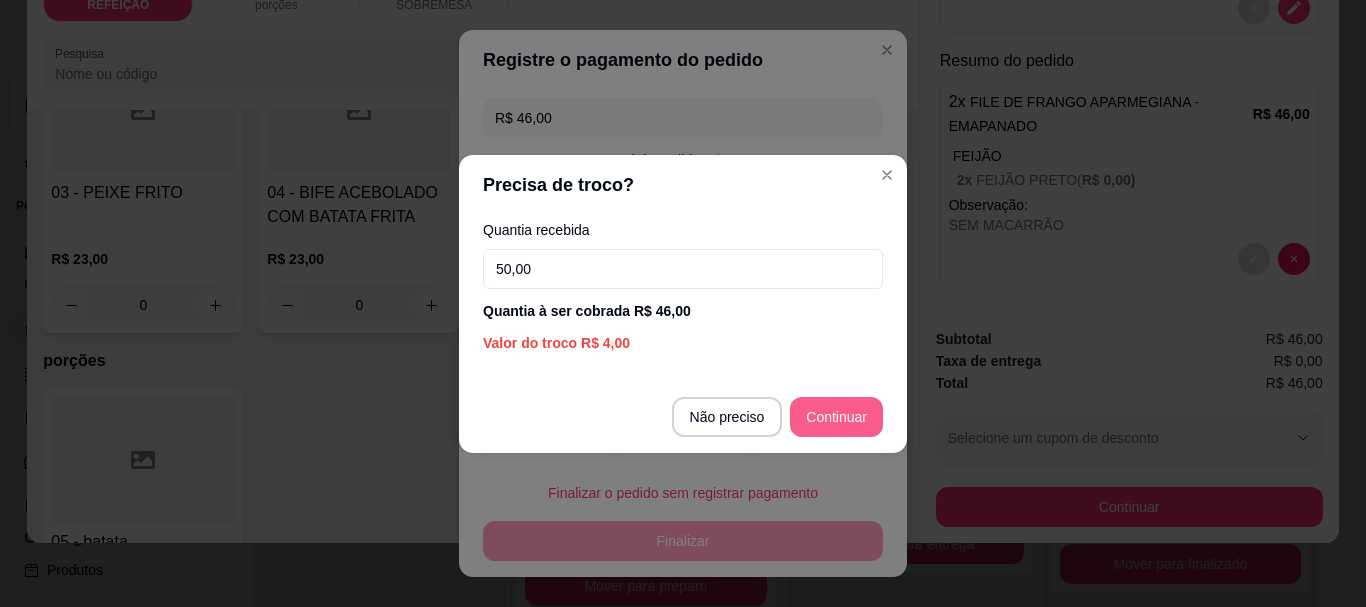 type on "50,00" 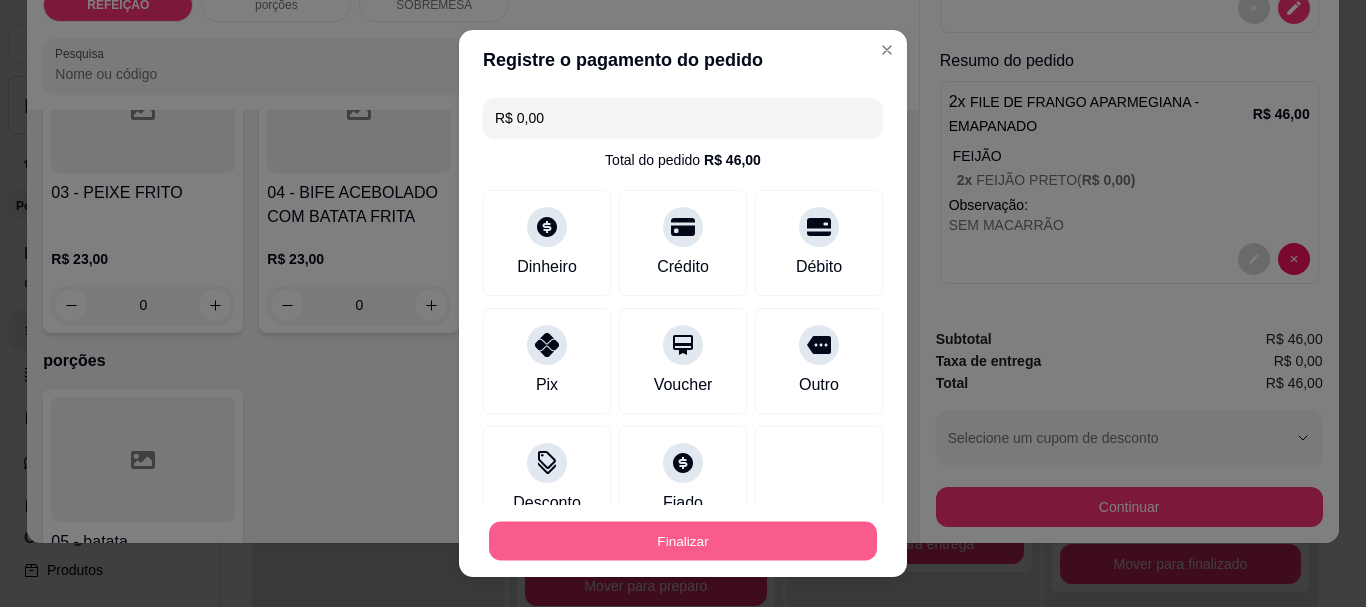 click on "Finalizar" at bounding box center [683, 540] 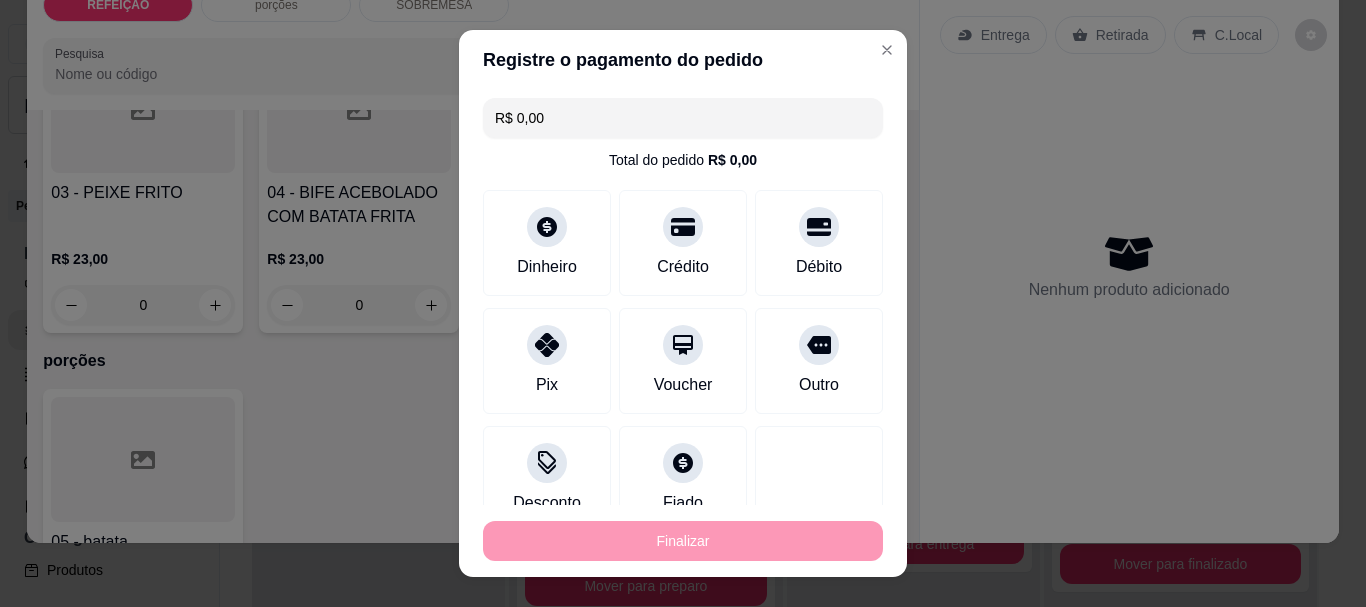type on "-R$ 46,00" 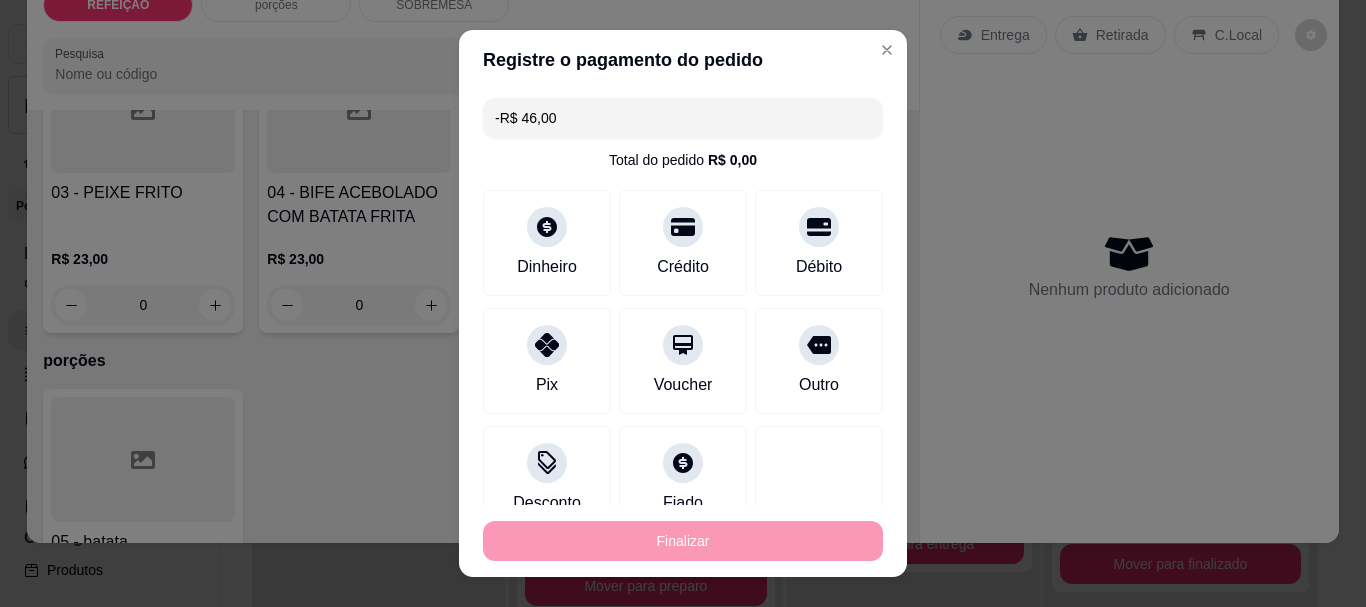 scroll, scrollTop: 0, scrollLeft: 0, axis: both 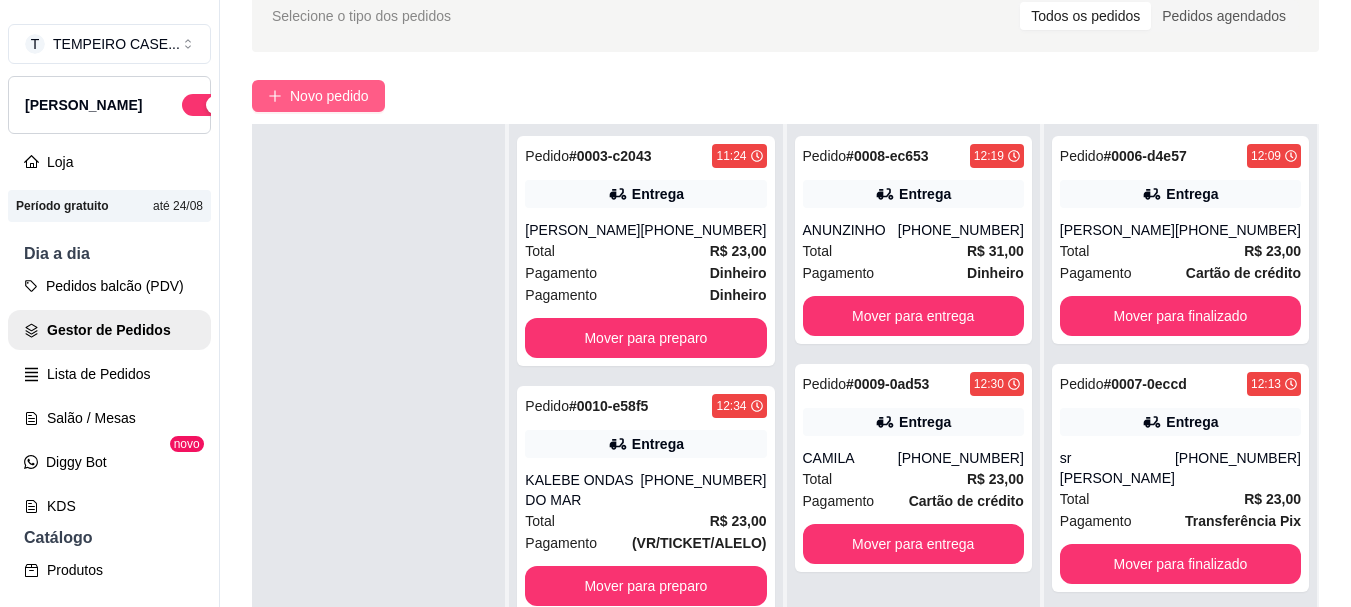 click on "Novo pedido" at bounding box center [318, 96] 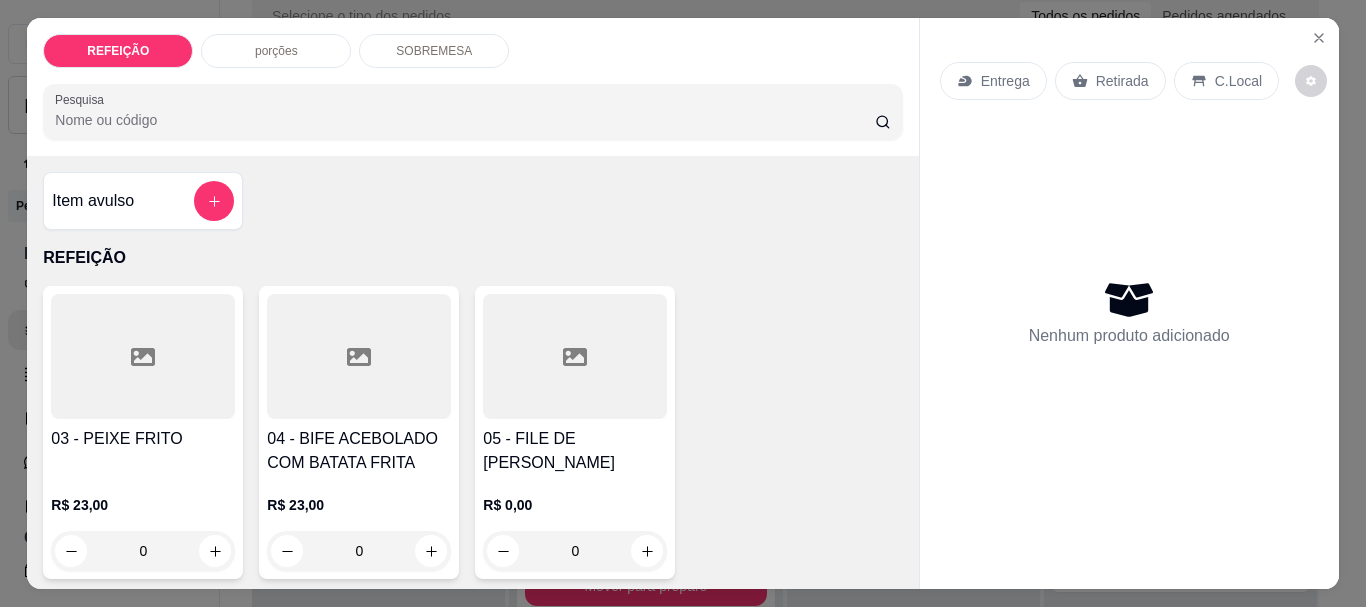 click on "05 - FILE DE [PERSON_NAME]" at bounding box center [575, 451] 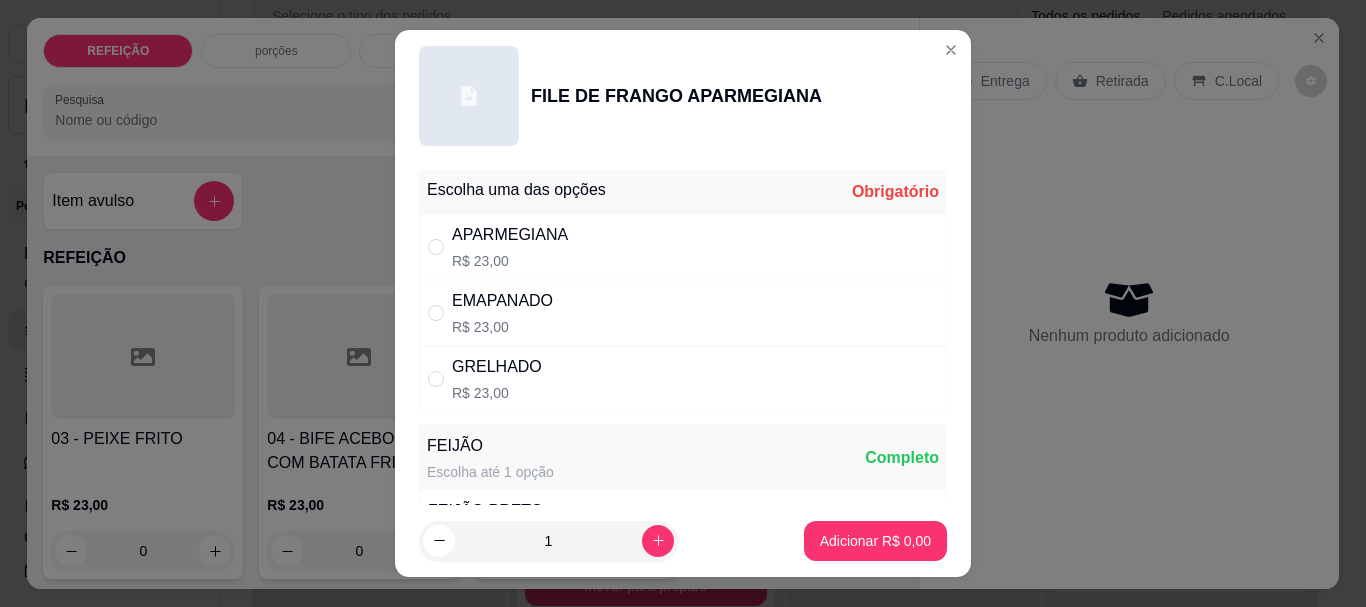 click on "EMAPANADO R$ 23,00" at bounding box center (683, 313) 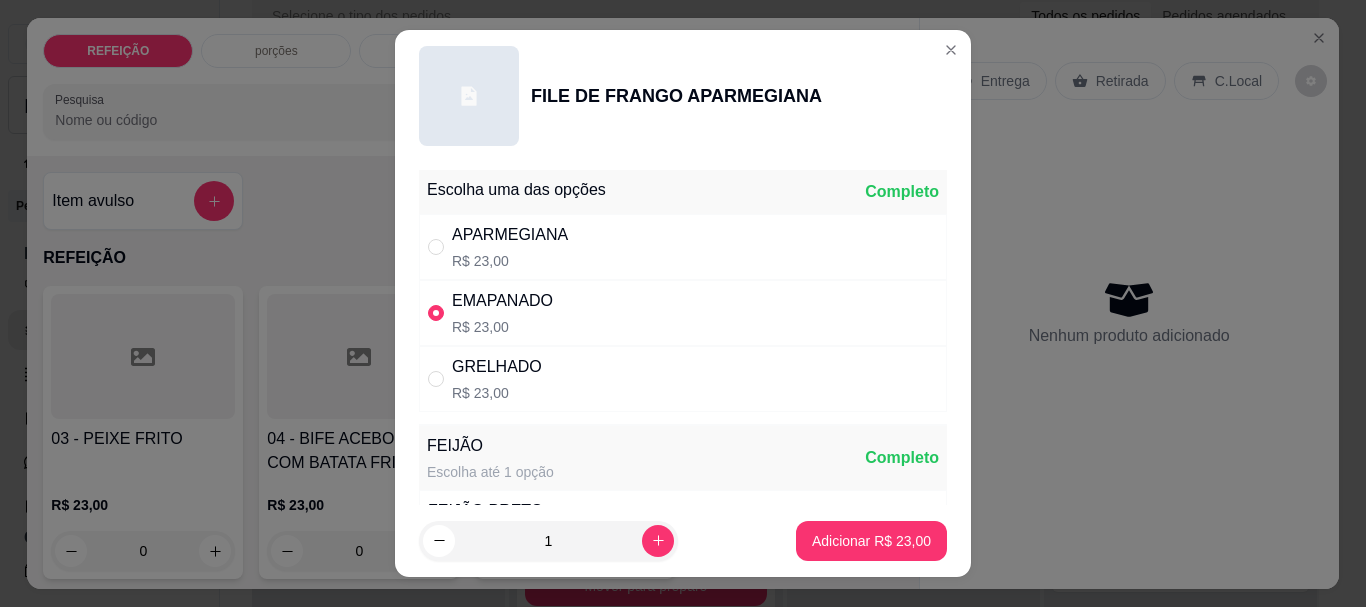scroll, scrollTop: 275, scrollLeft: 0, axis: vertical 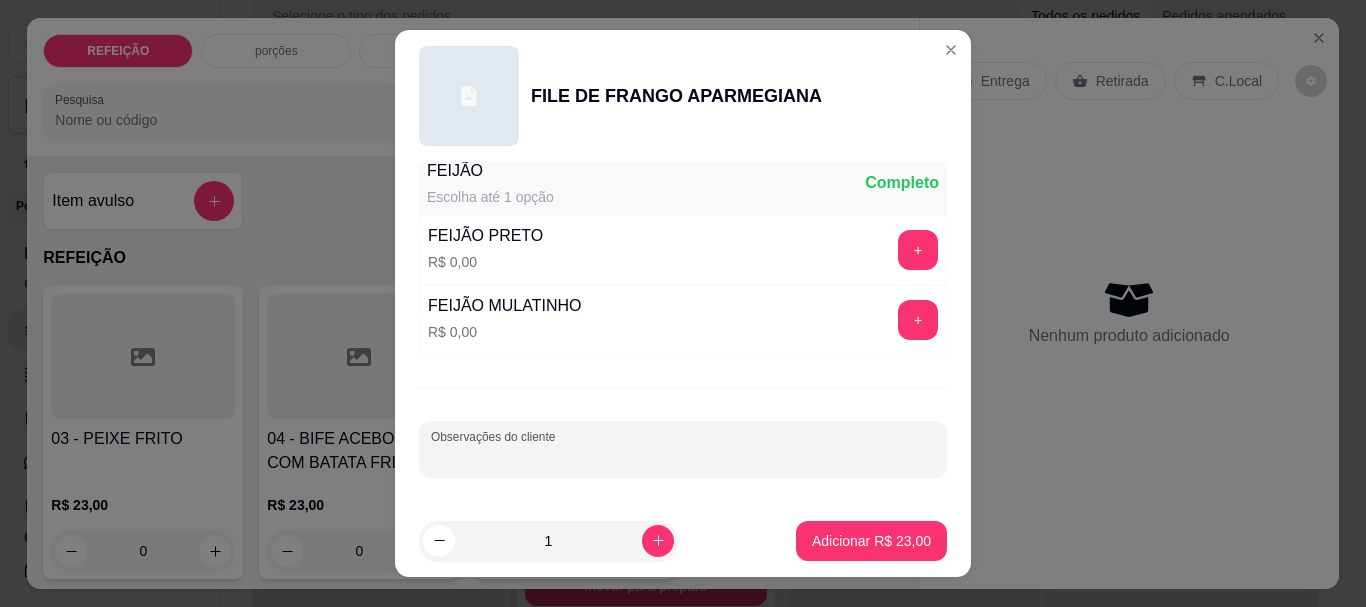 click on "Observações do cliente" at bounding box center (683, 457) 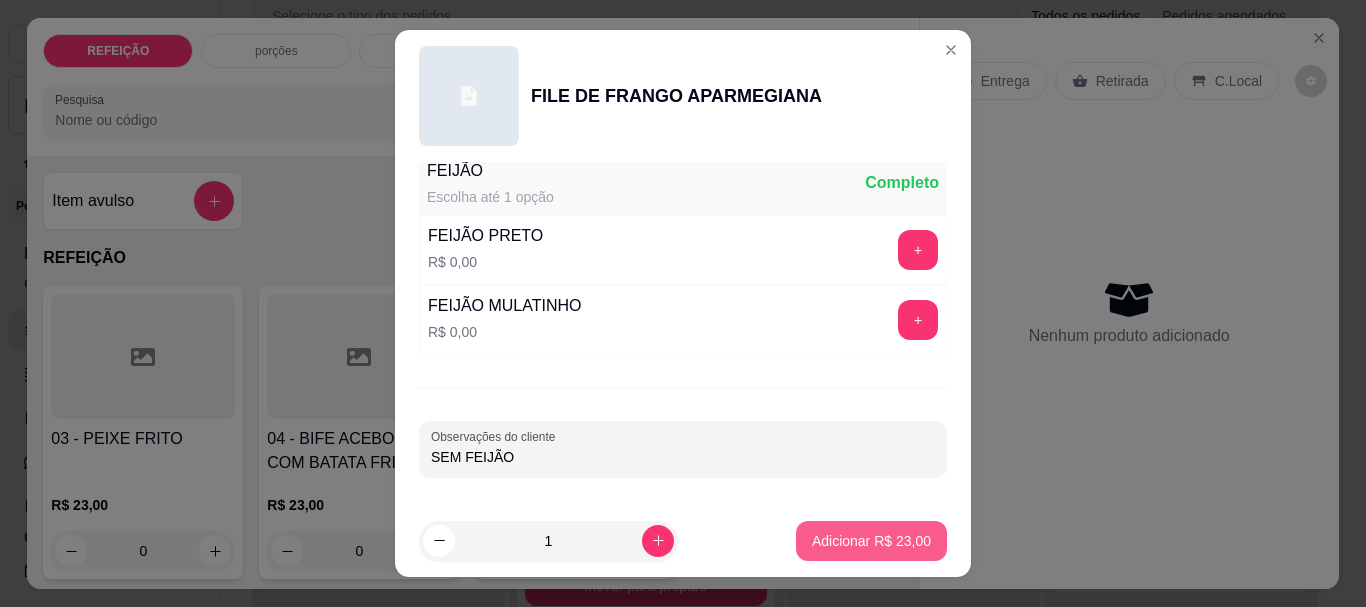 type on "SEM FEIJÃO" 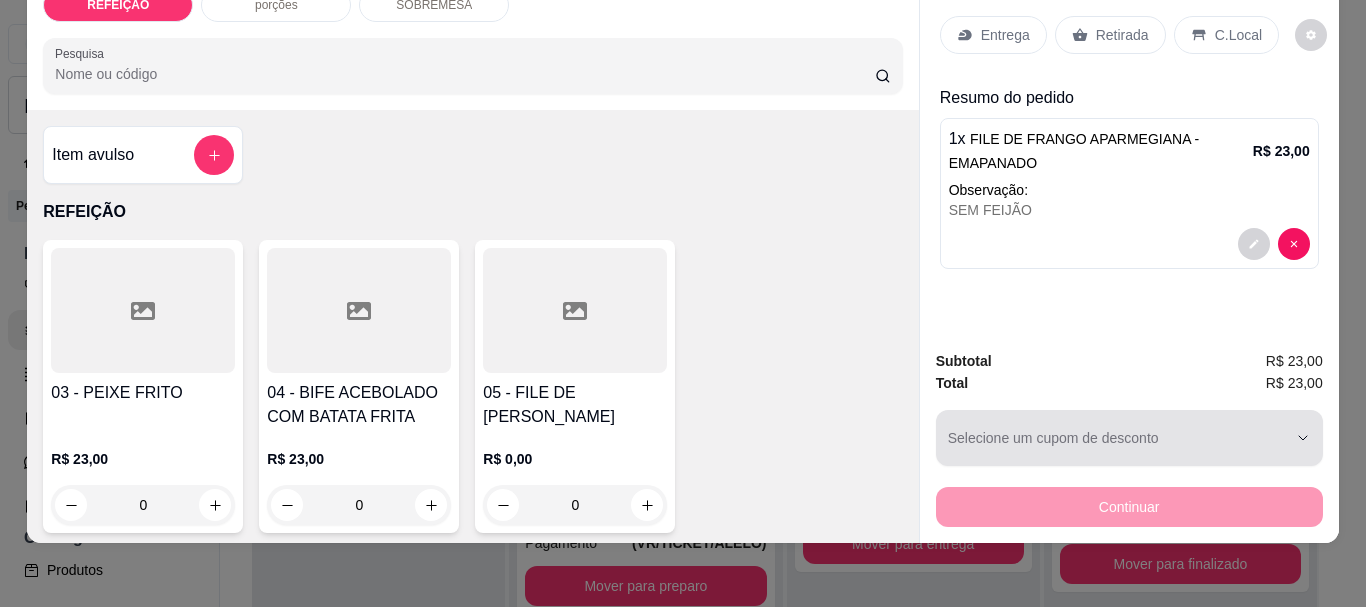 scroll, scrollTop: 0, scrollLeft: 0, axis: both 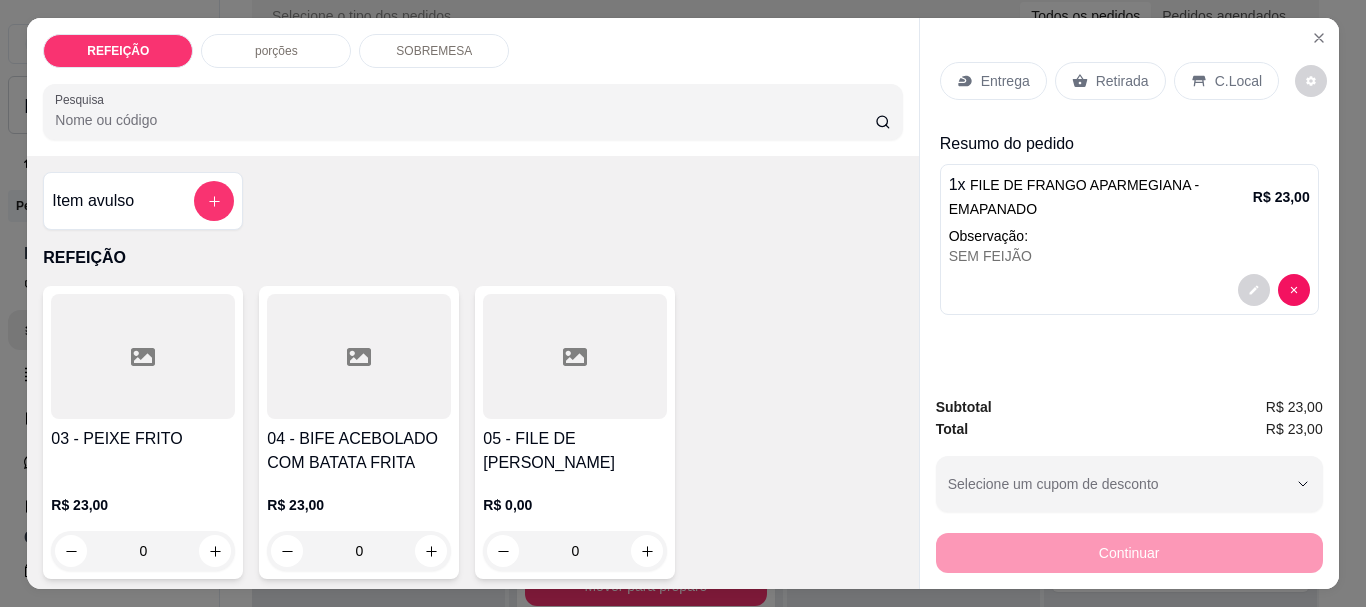 click on "Entrega" at bounding box center (1005, 81) 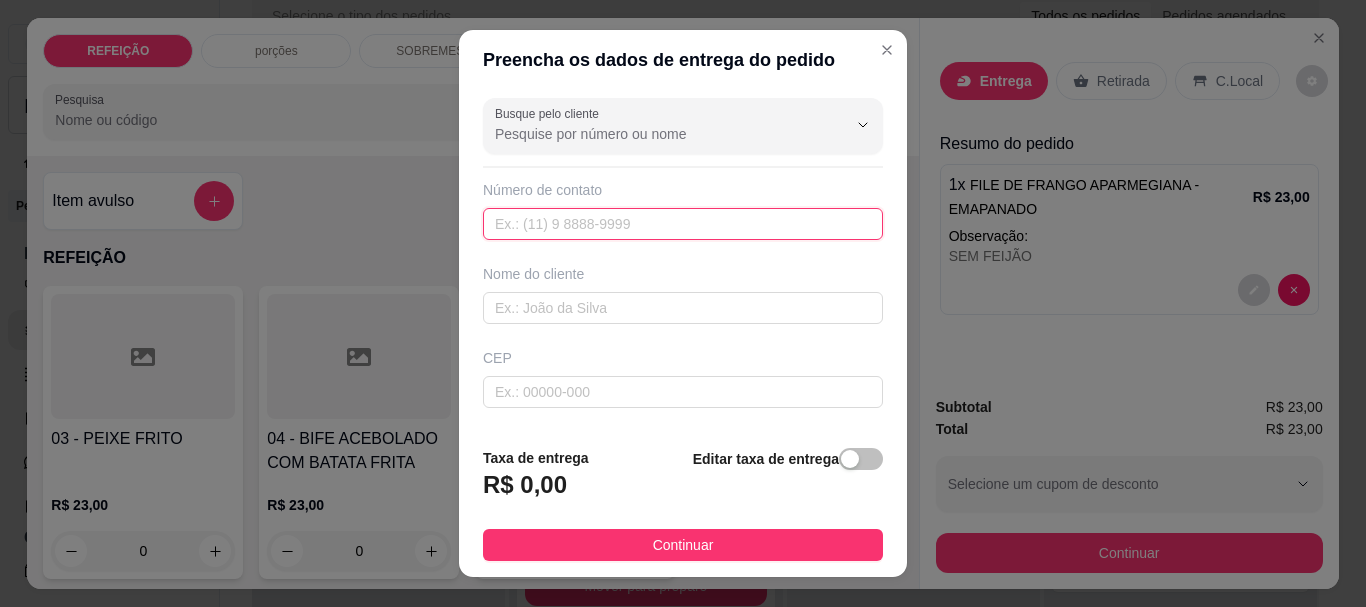 click at bounding box center (683, 224) 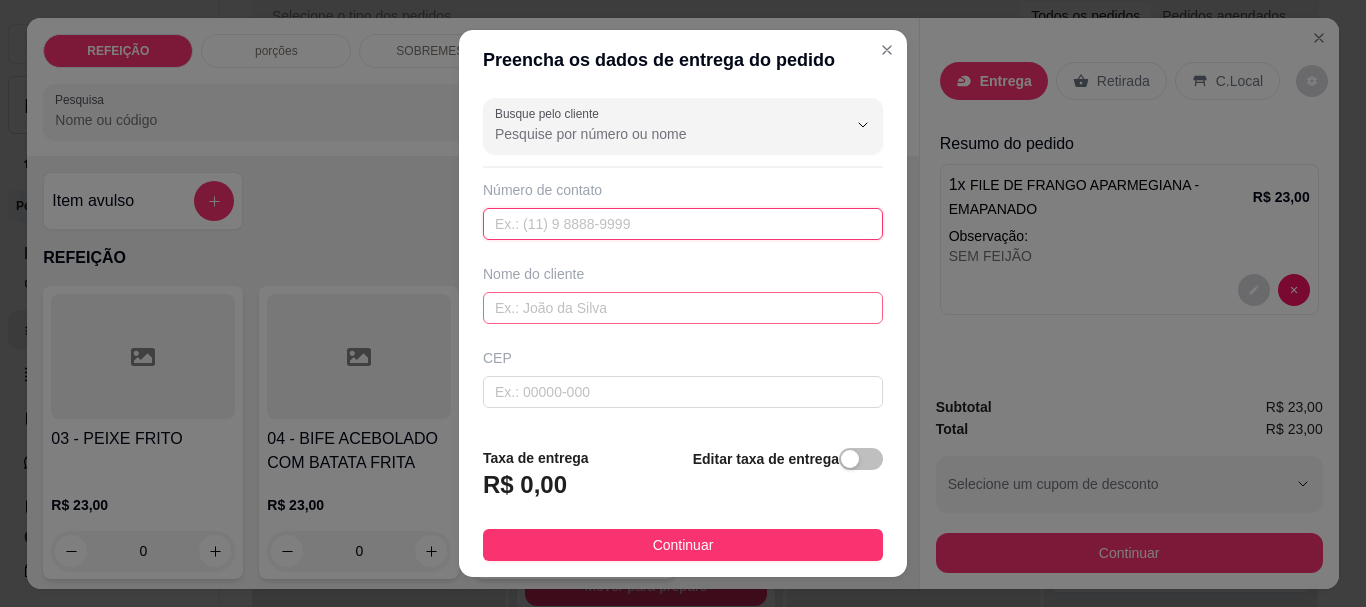 paste on "[PHONE_NUMBER]" 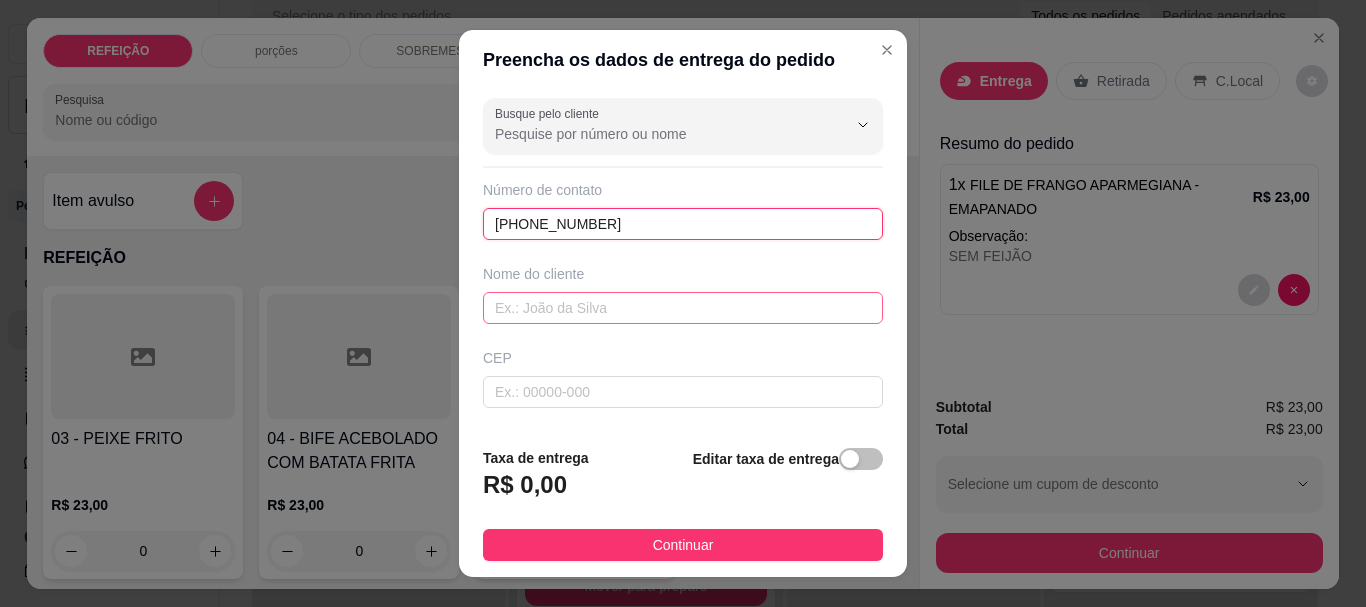 type on "[PHONE_NUMBER]" 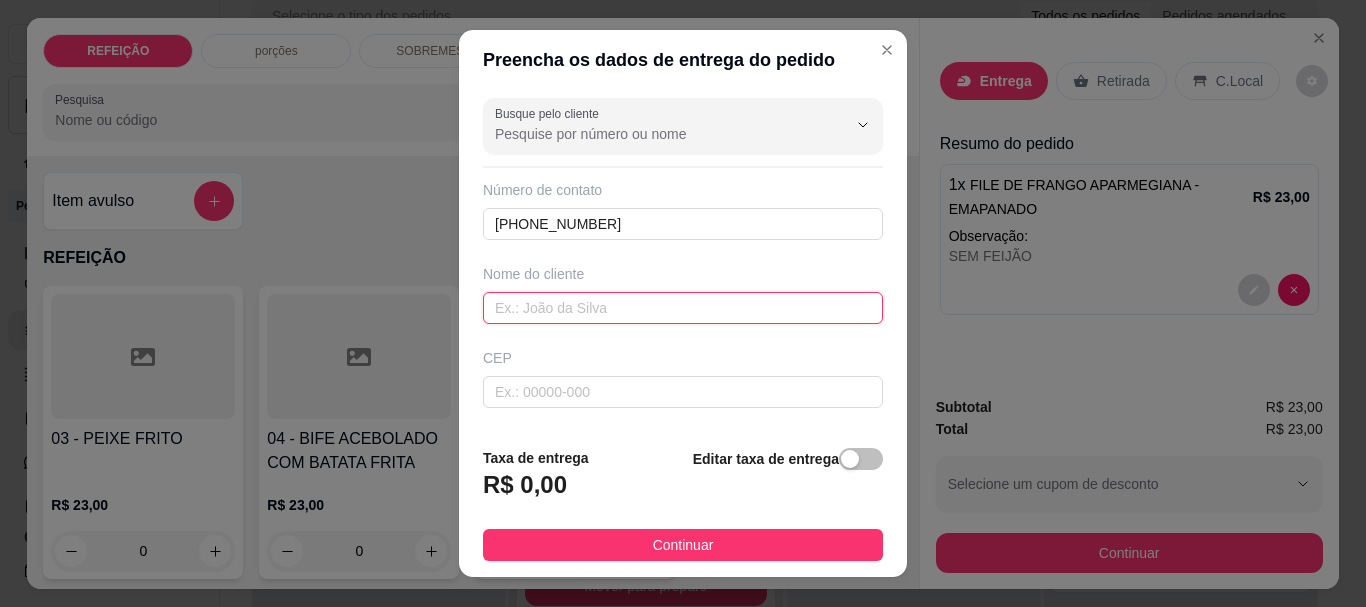 click at bounding box center [683, 308] 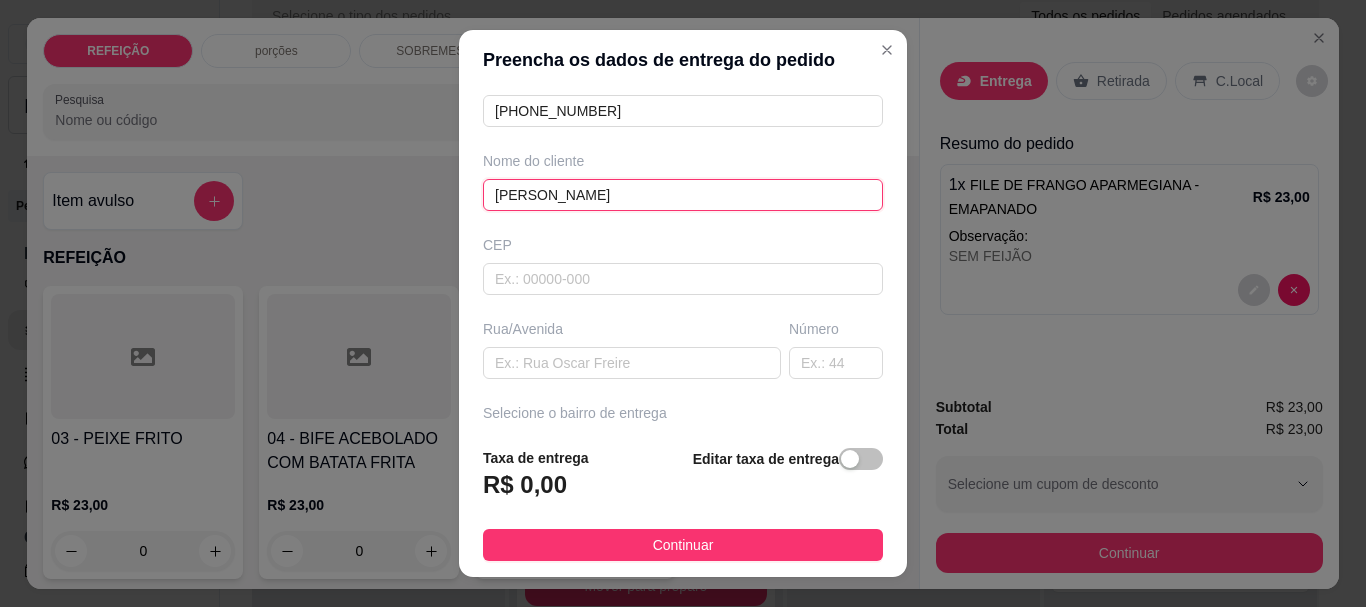 scroll, scrollTop: 200, scrollLeft: 0, axis: vertical 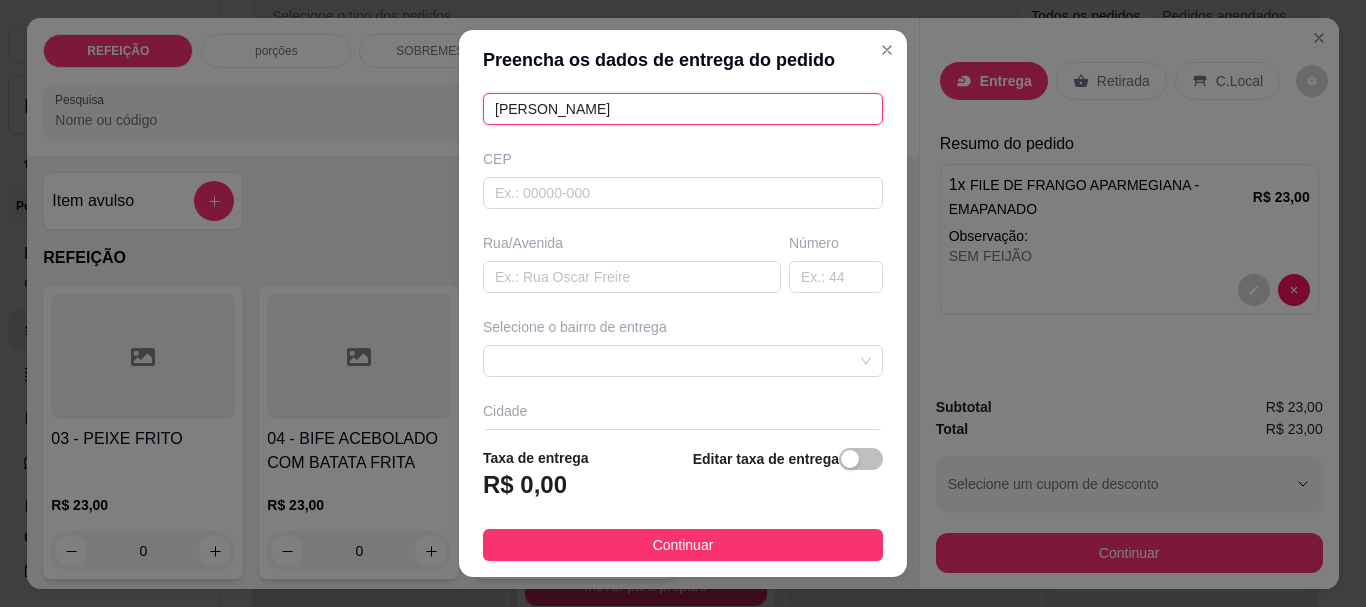 type on "[PERSON_NAME]" 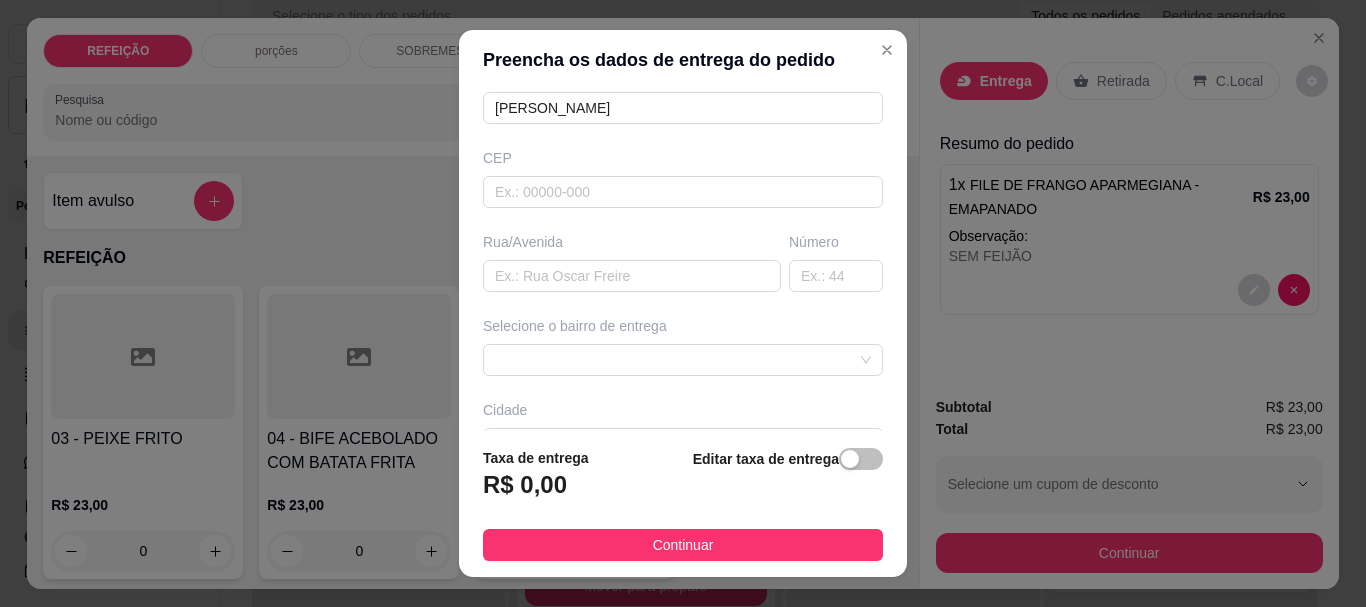 click on "Busque pelo cliente Número de contato (34) 9207-1575 Nome do cliente ALINE MARTINS CEP Rua/Avenida Número Selecione o bairro de entrega Cidade Complemento" at bounding box center (683, 260) 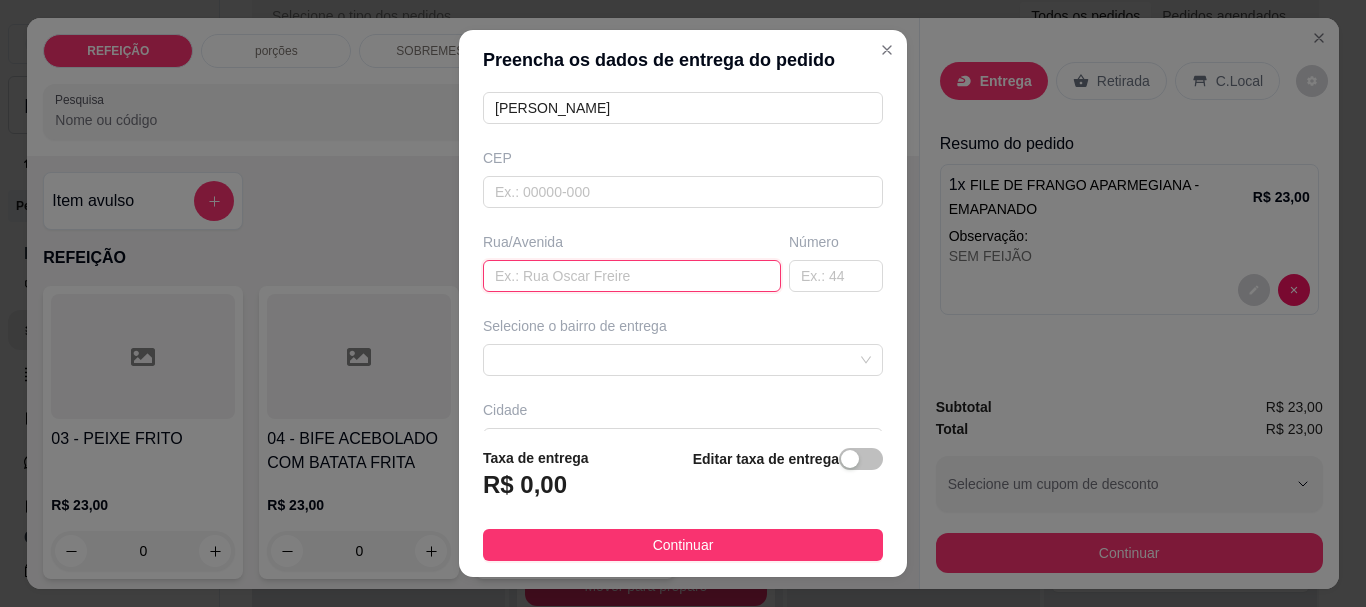 click at bounding box center (632, 276) 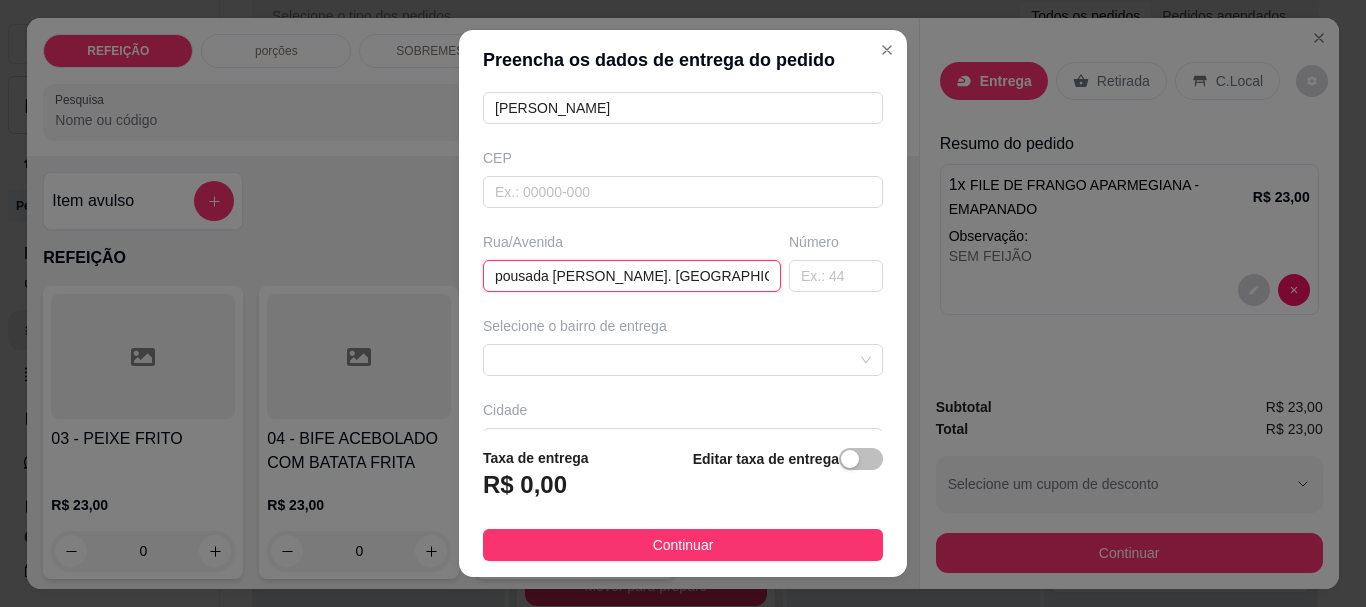 scroll, scrollTop: 0, scrollLeft: 12, axis: horizontal 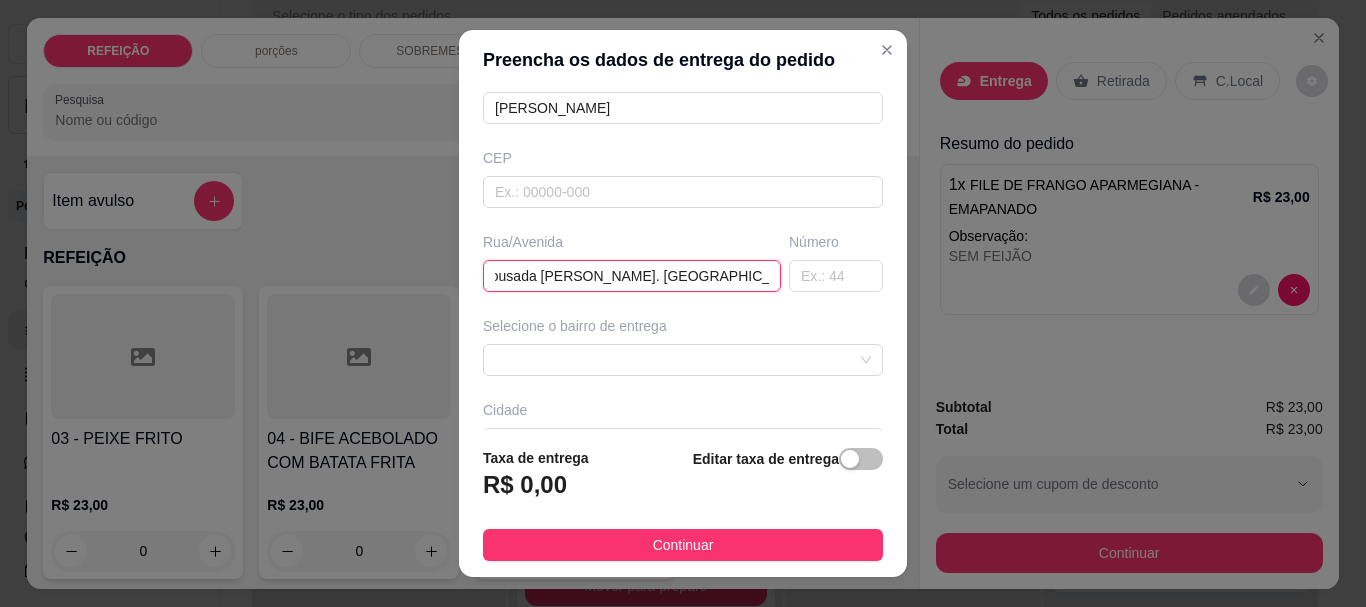 type on "pousada Donna Maraka. Rua 3 Maracaípe." 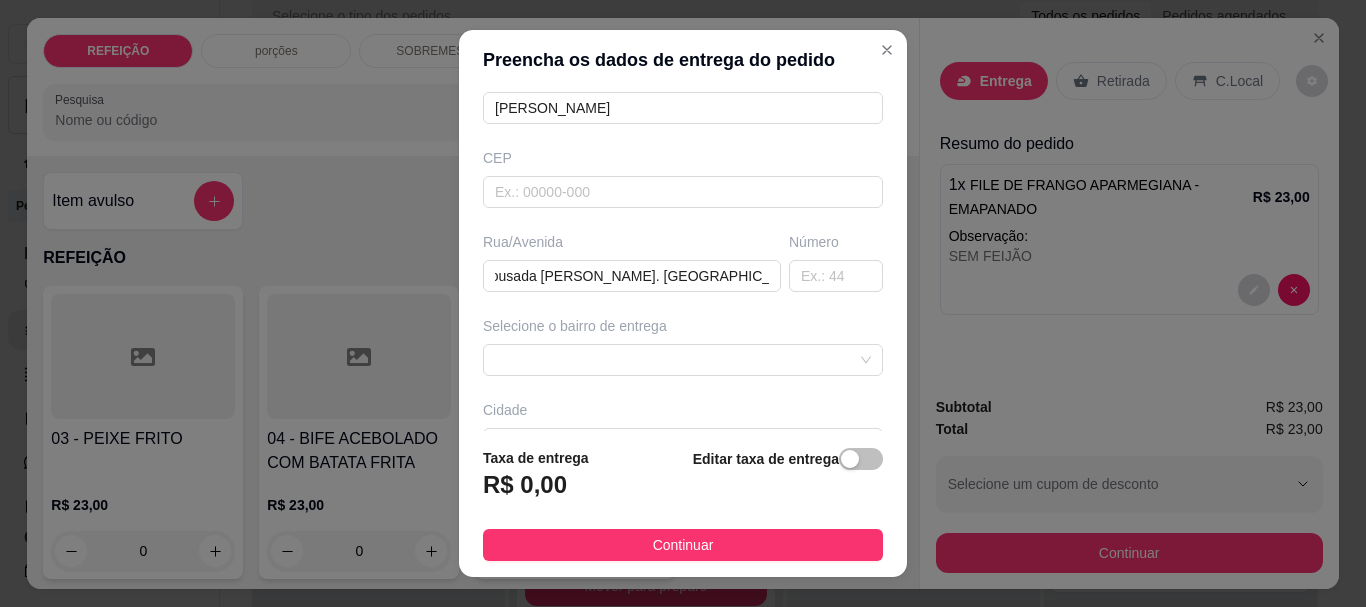 scroll, scrollTop: 0, scrollLeft: 0, axis: both 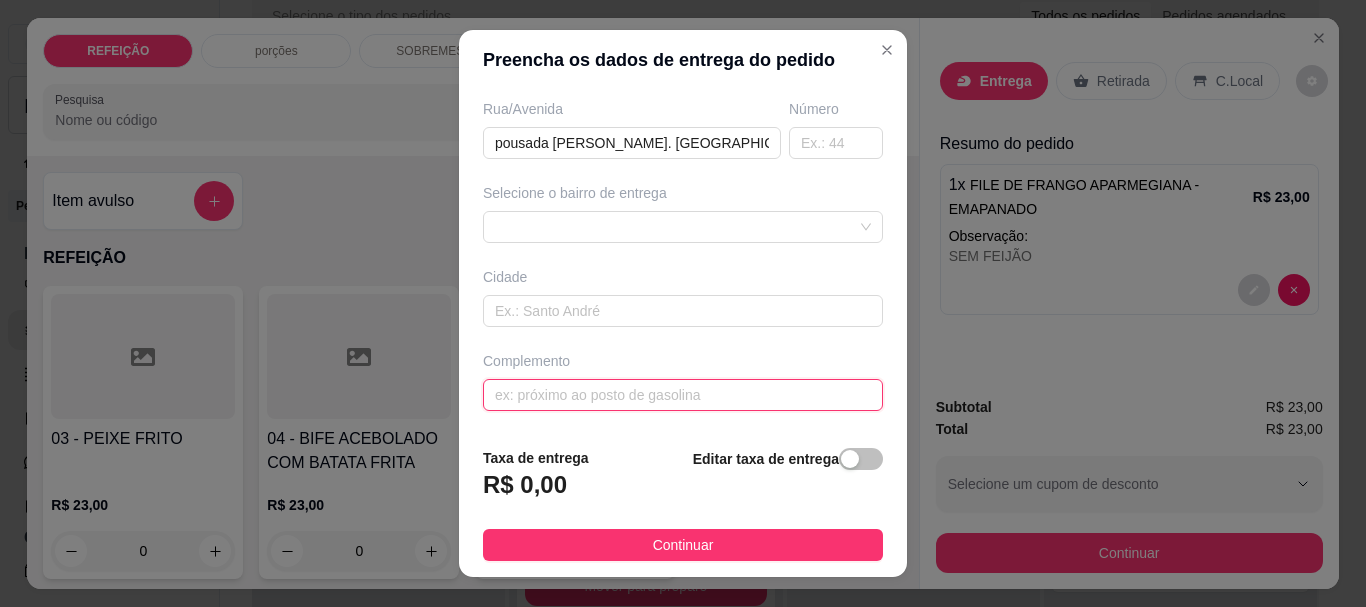 click at bounding box center [683, 395] 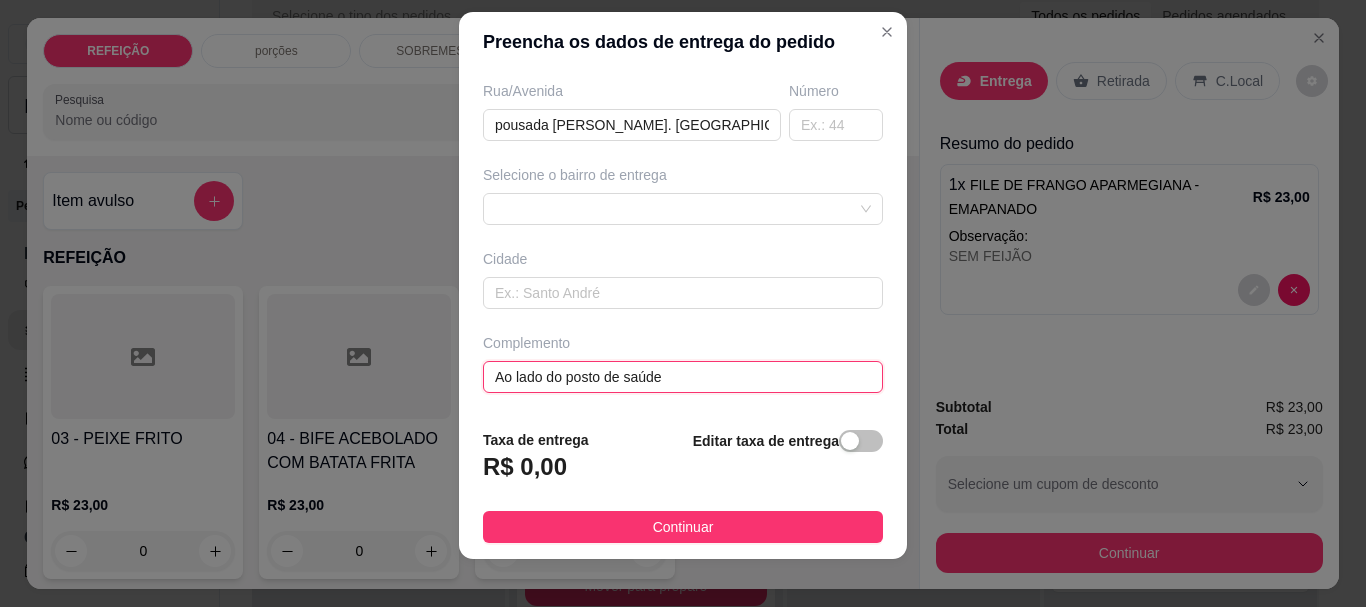 scroll, scrollTop: 34, scrollLeft: 0, axis: vertical 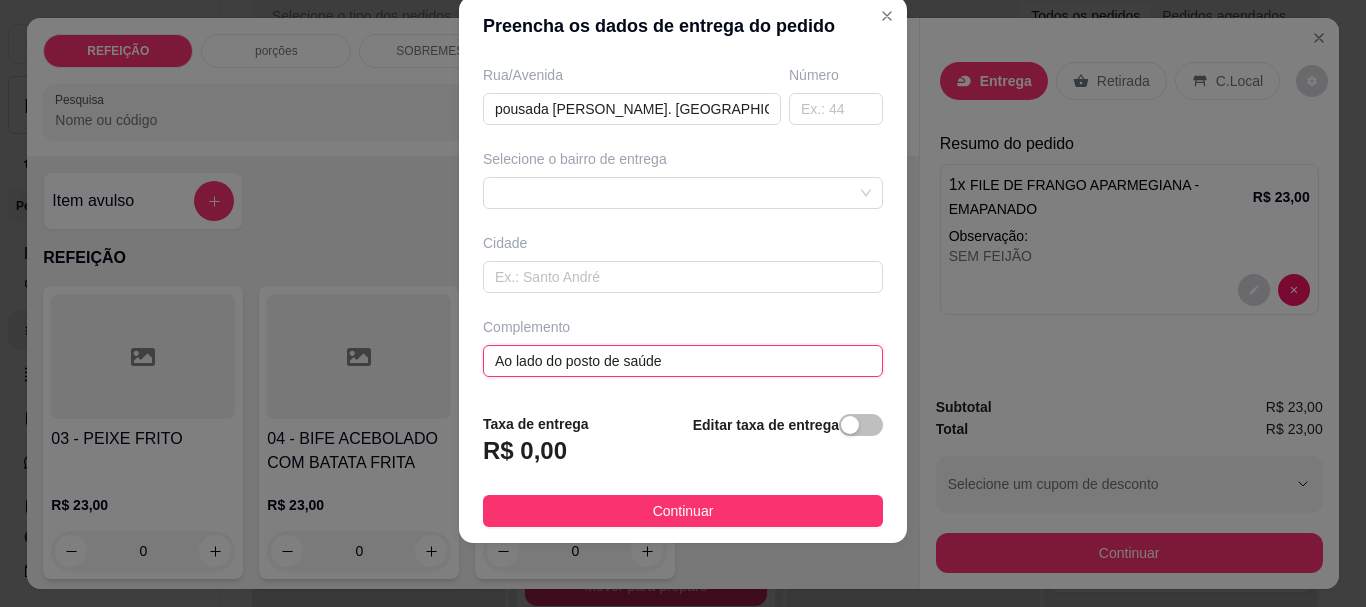 type on "Ao lado do posto de saúde" 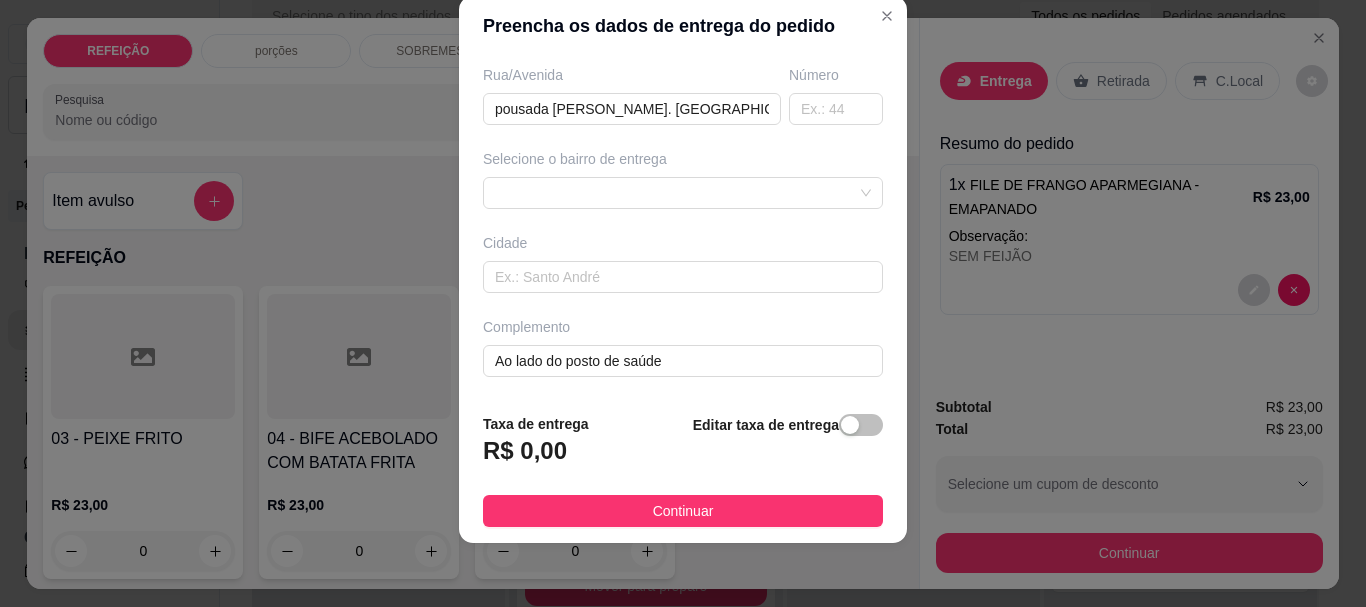 click on "Selecione o bairro de entrega" at bounding box center (683, 179) 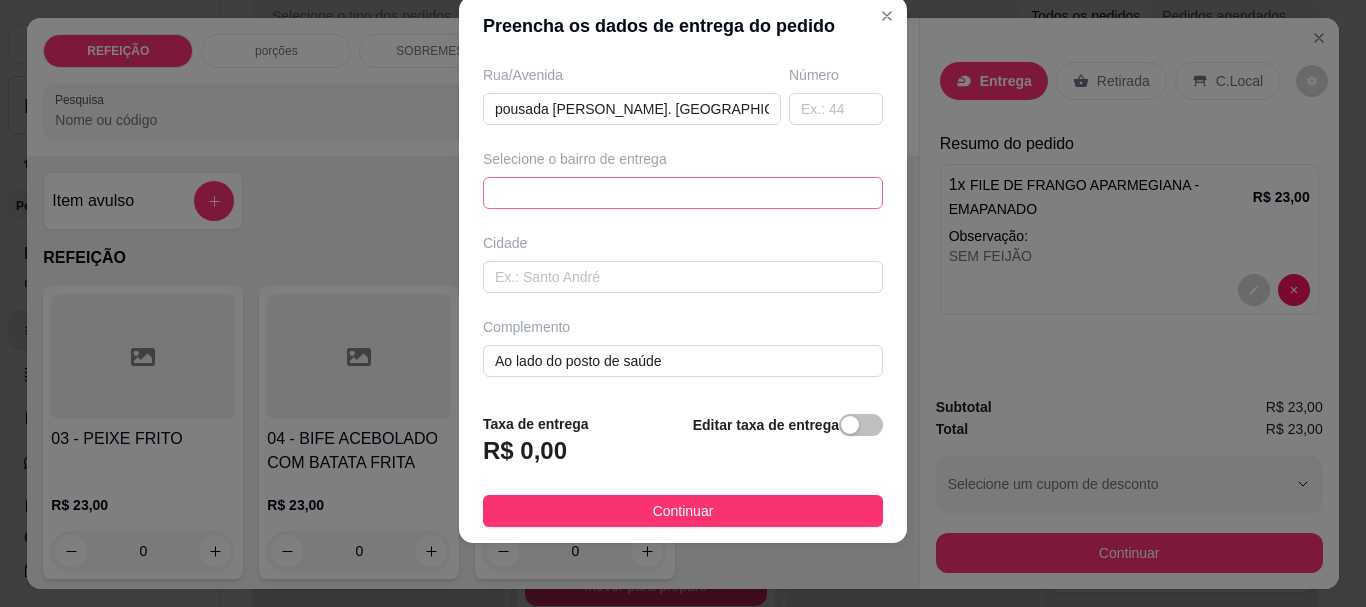 click at bounding box center (683, 193) 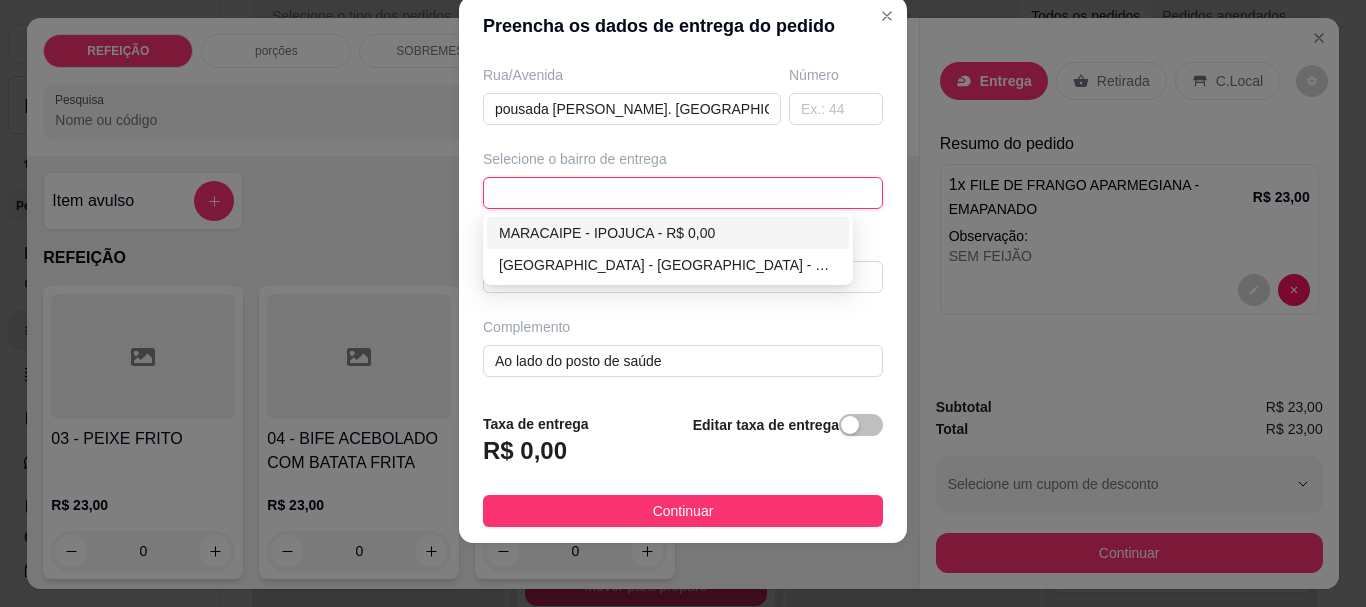 click on "MARACAIPE - IPOJUCA -  R$ 0,00" at bounding box center [668, 233] 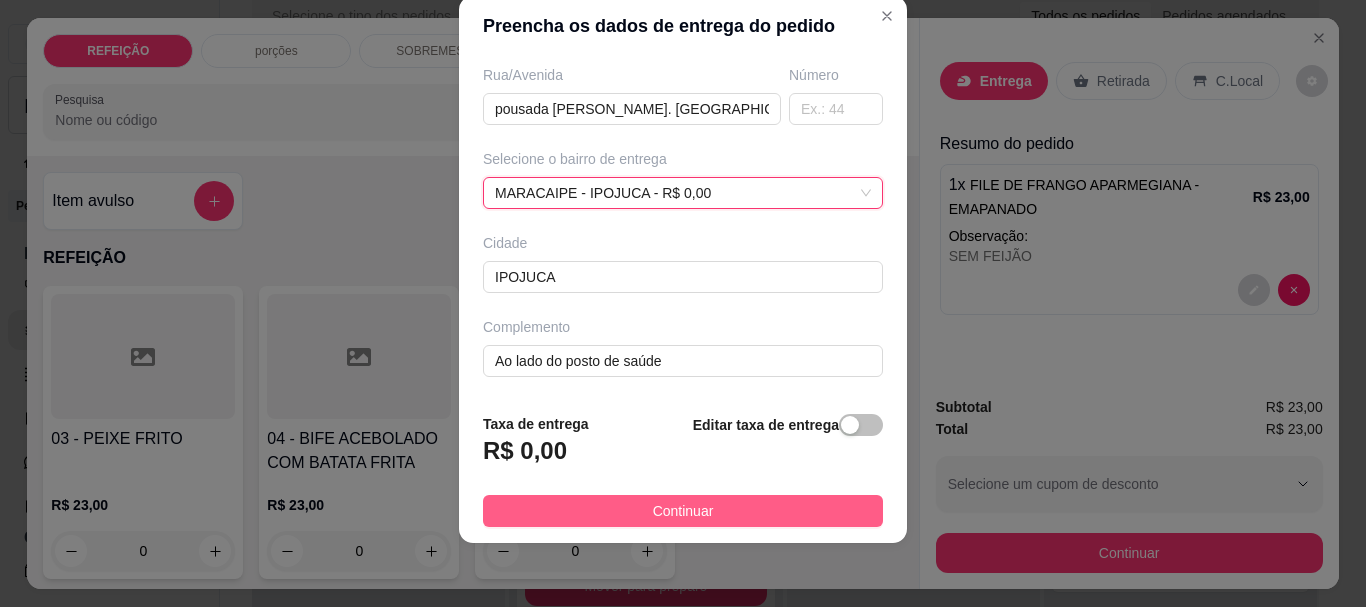 scroll, scrollTop: 312, scrollLeft: 0, axis: vertical 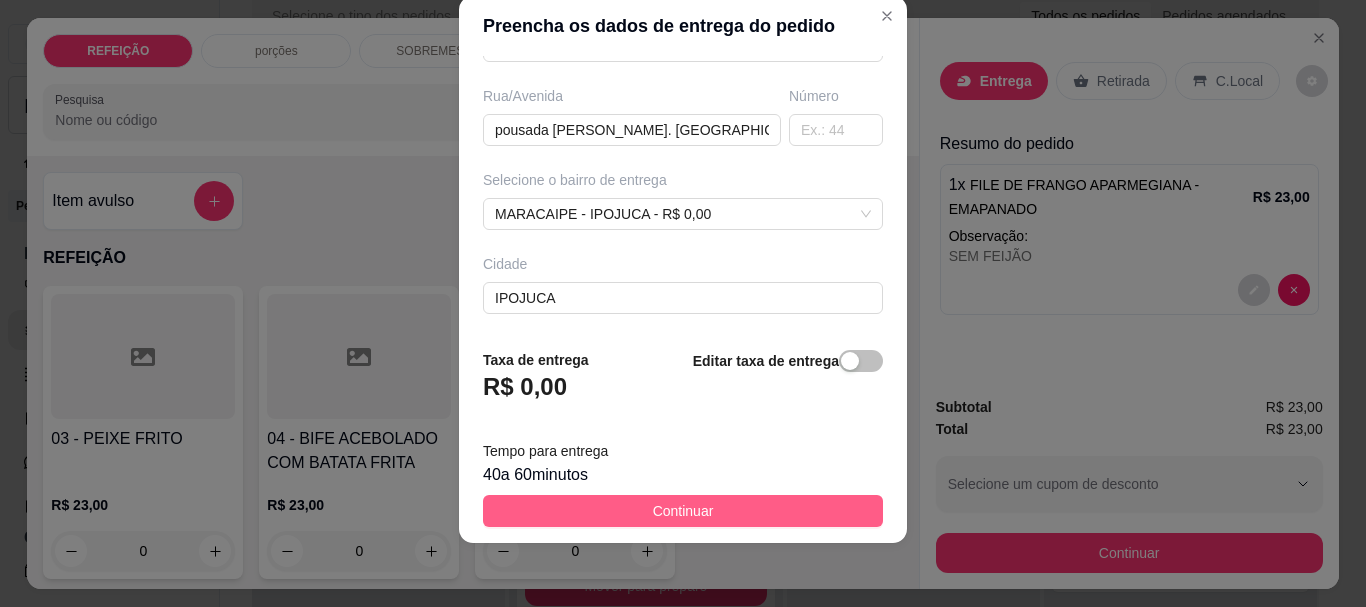click on "Continuar" at bounding box center (683, 511) 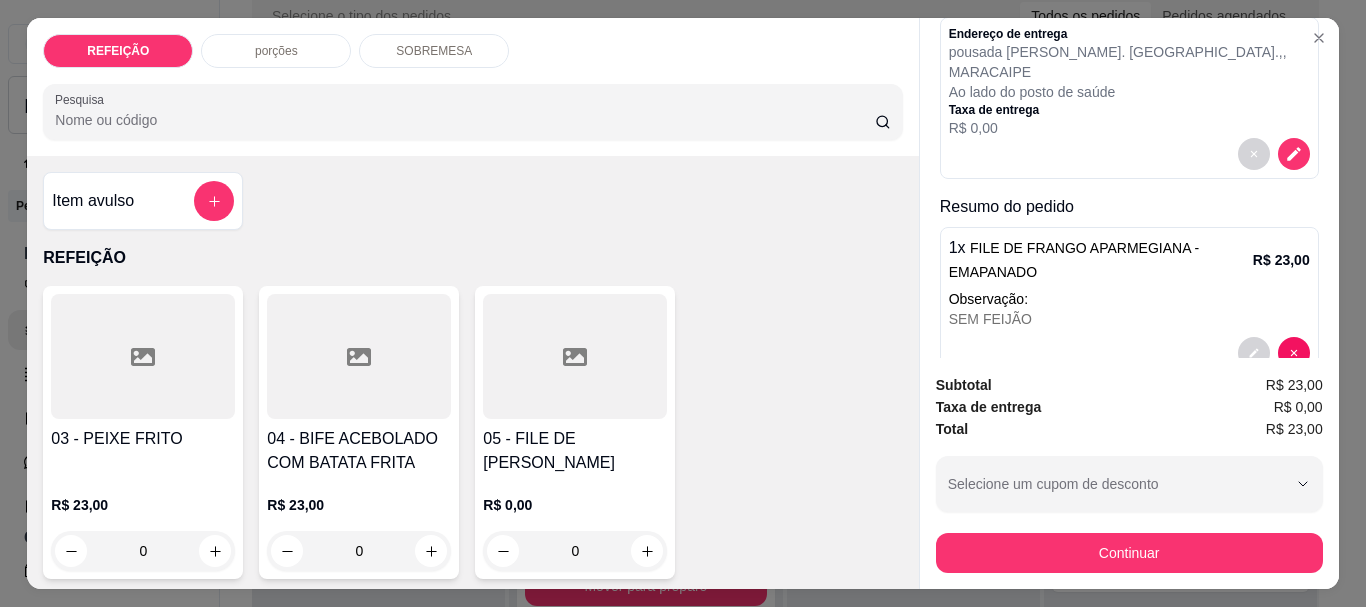 scroll, scrollTop: 241, scrollLeft: 0, axis: vertical 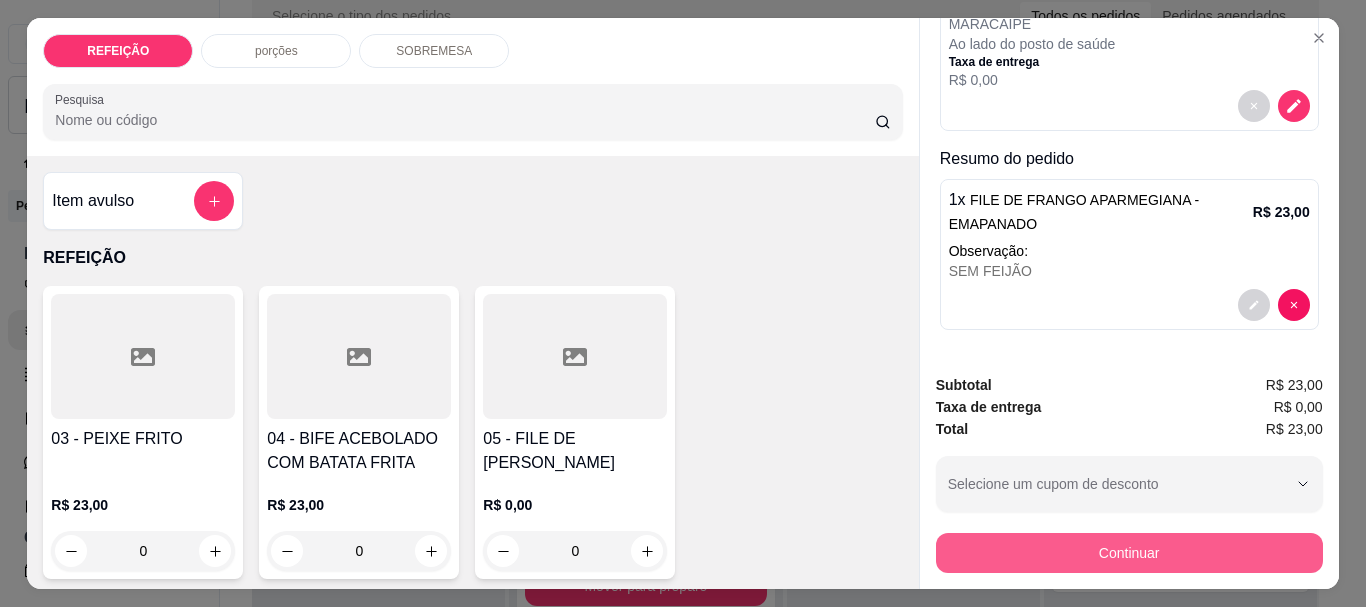 click on "Continuar" at bounding box center (1129, 553) 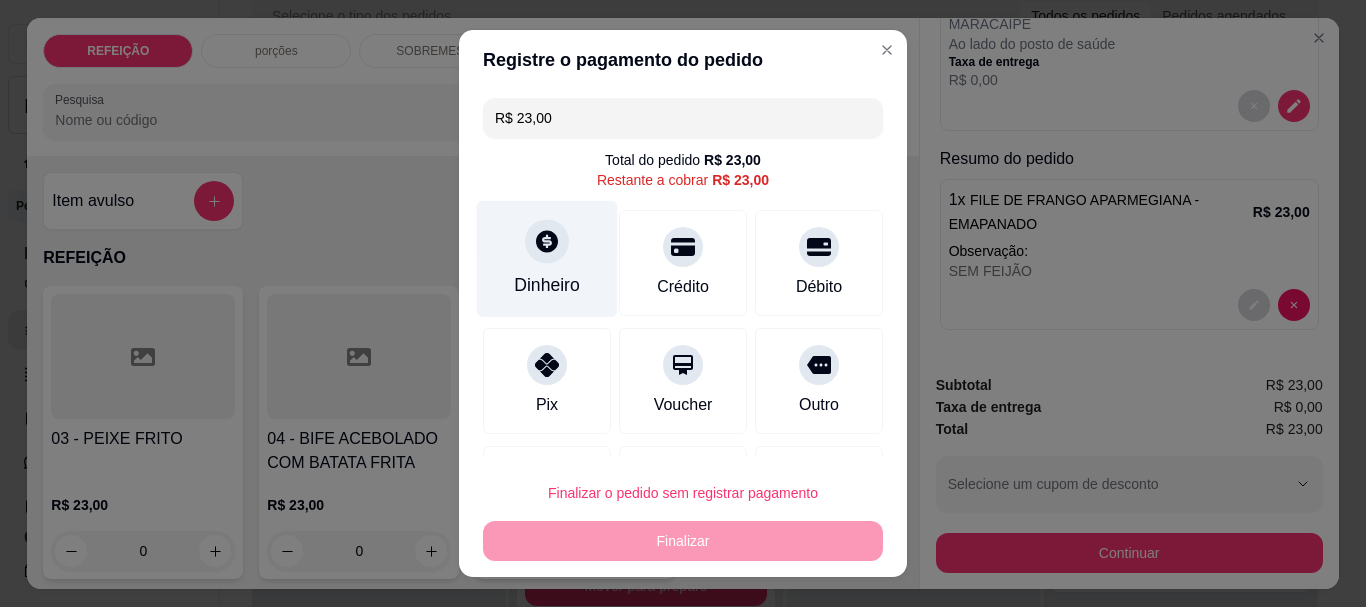 click on "Dinheiro" at bounding box center (547, 286) 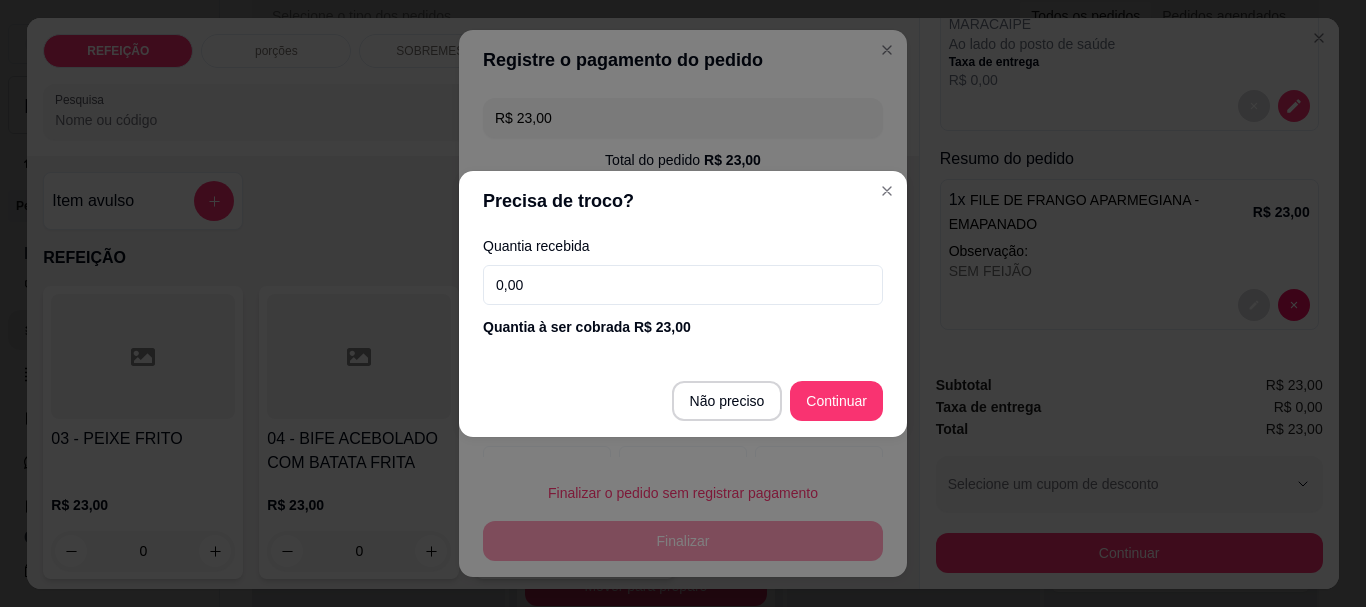click on "0,00" at bounding box center (683, 285) 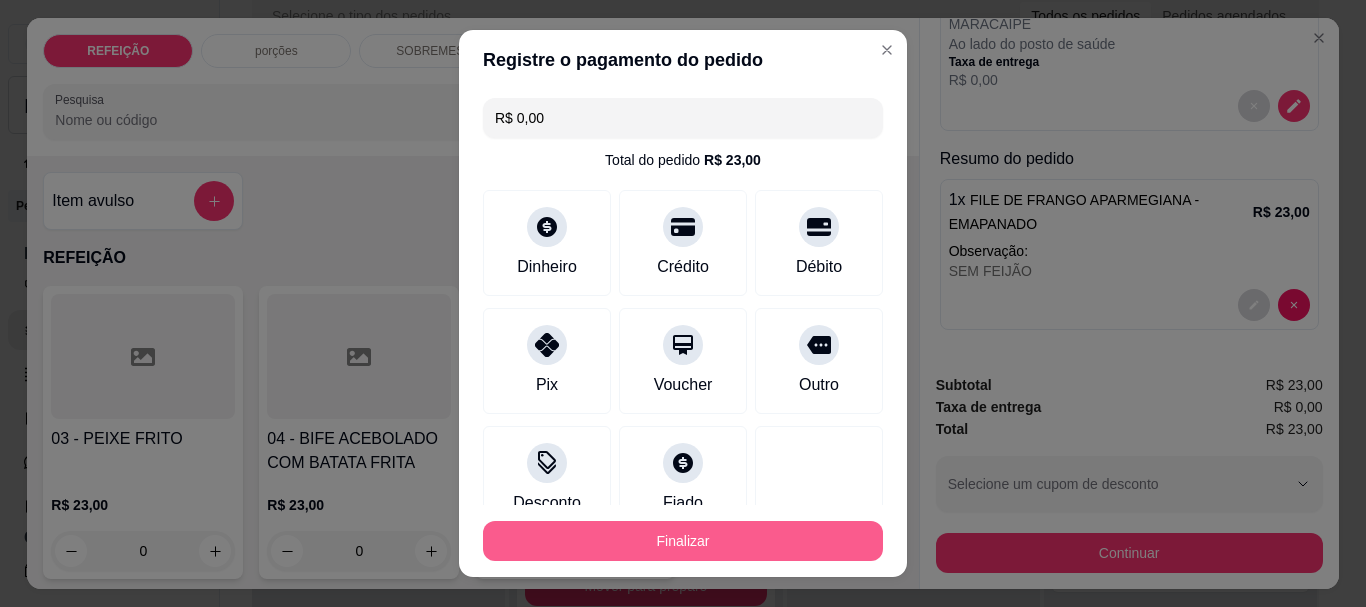 click on "Finalizar" at bounding box center [683, 541] 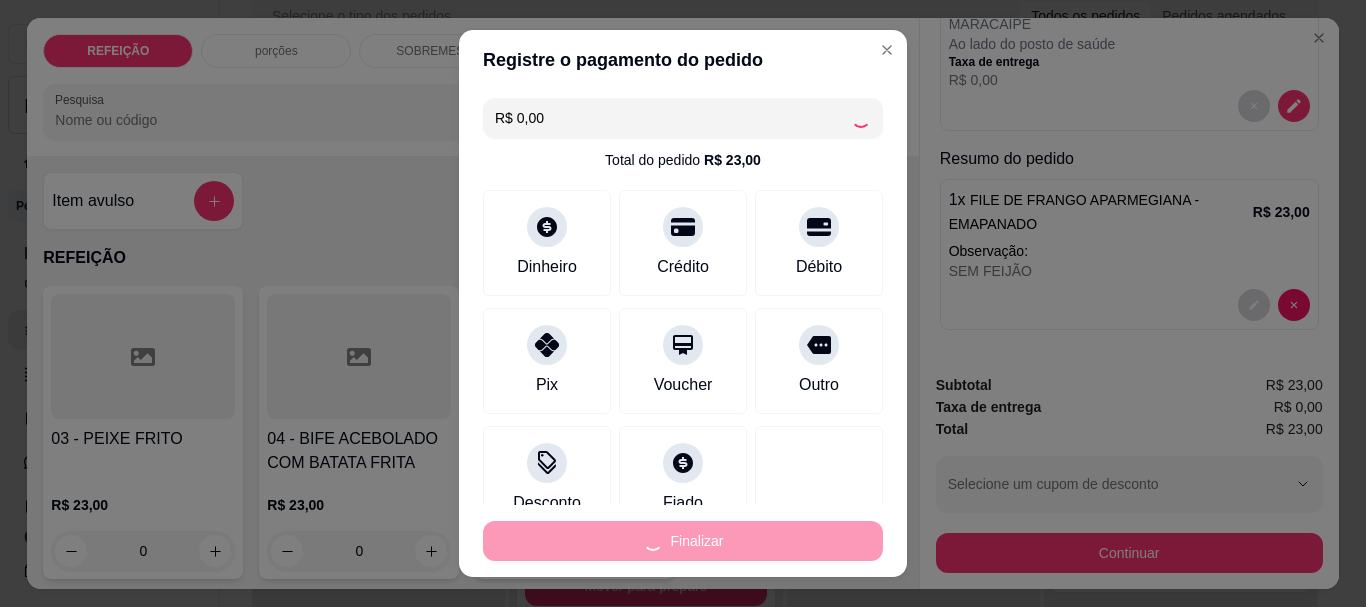 type on "-R$ 23,00" 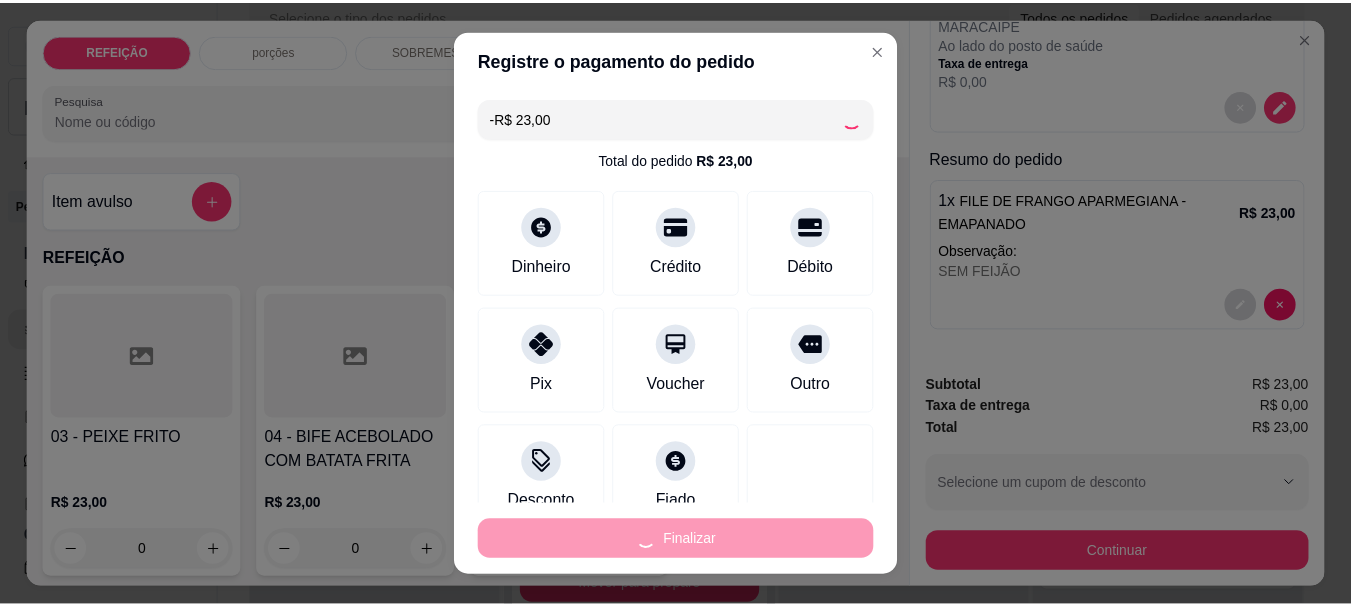 scroll, scrollTop: 0, scrollLeft: 0, axis: both 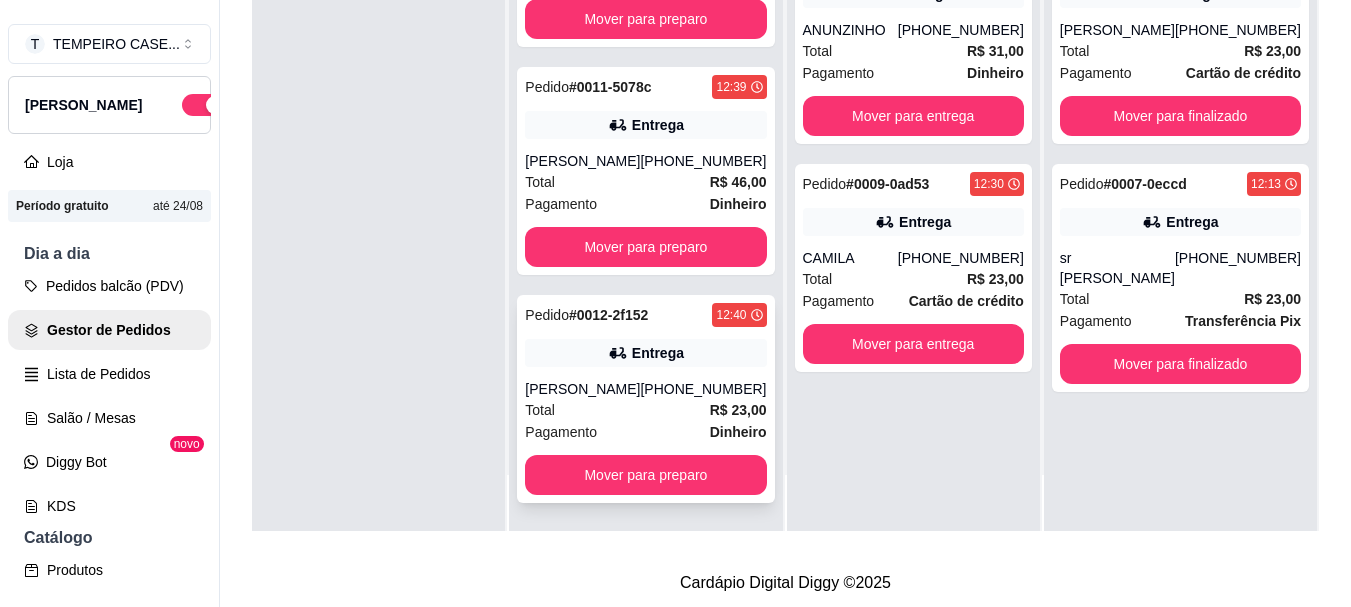 click on "Total R$ 23,00" at bounding box center (645, 410) 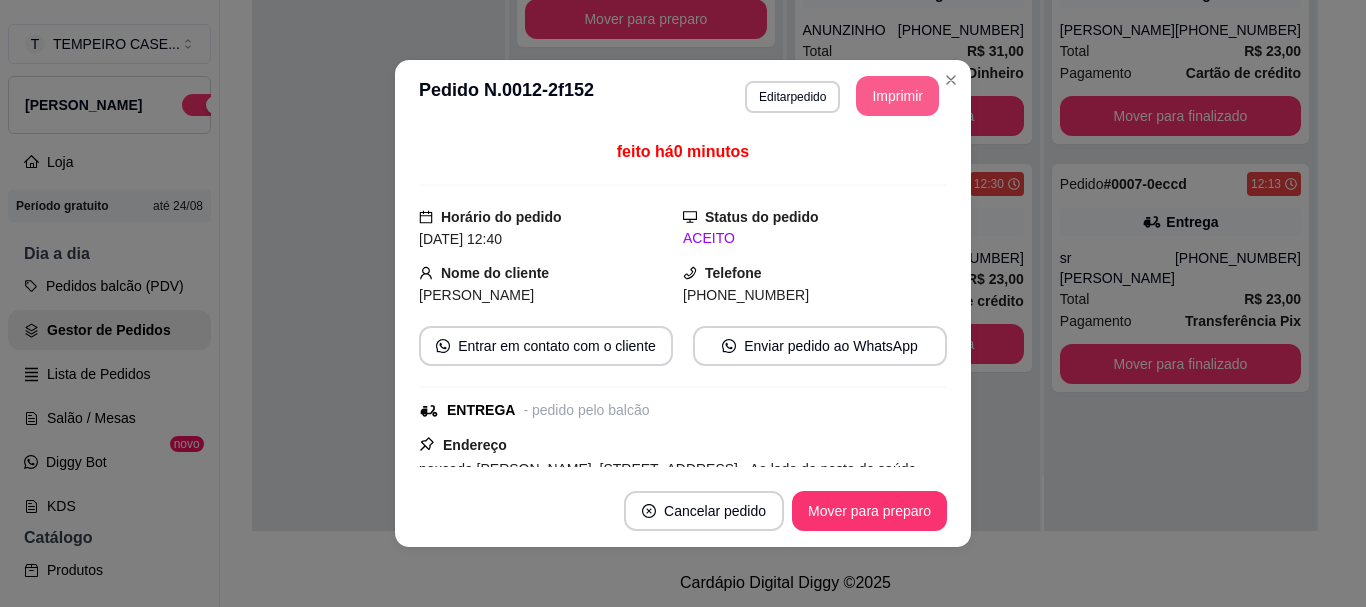 click on "Imprimir" at bounding box center (897, 96) 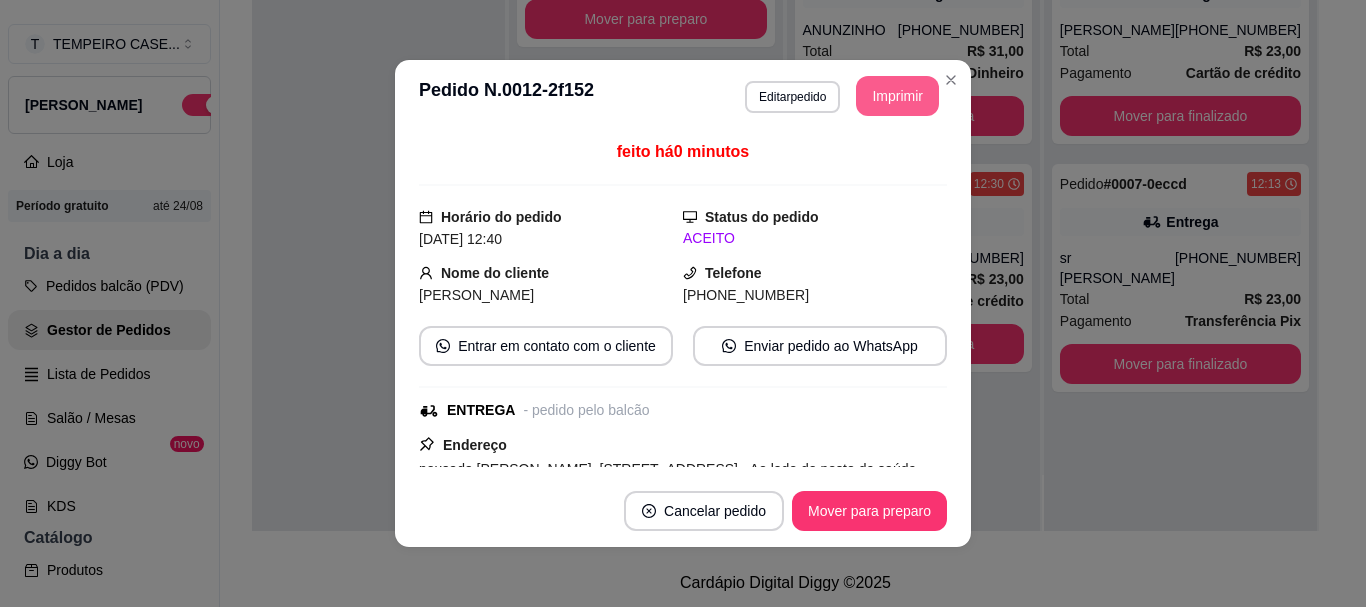 scroll, scrollTop: 0, scrollLeft: 0, axis: both 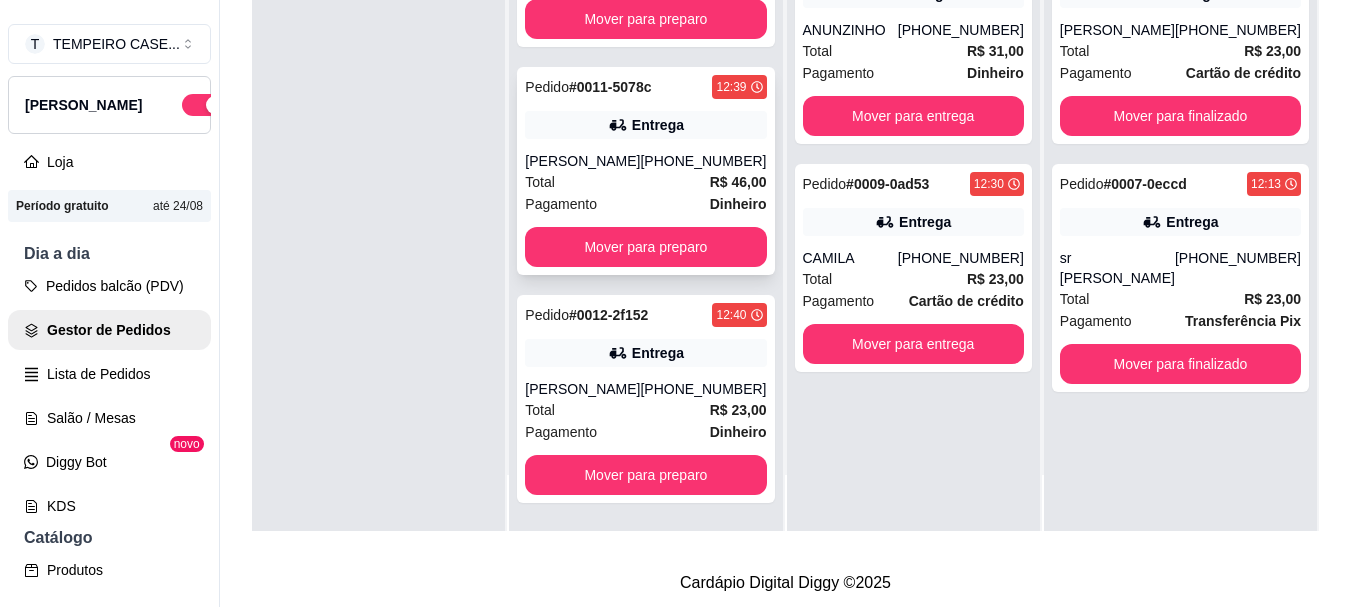 click on "Total R$ 46,00" at bounding box center (645, 182) 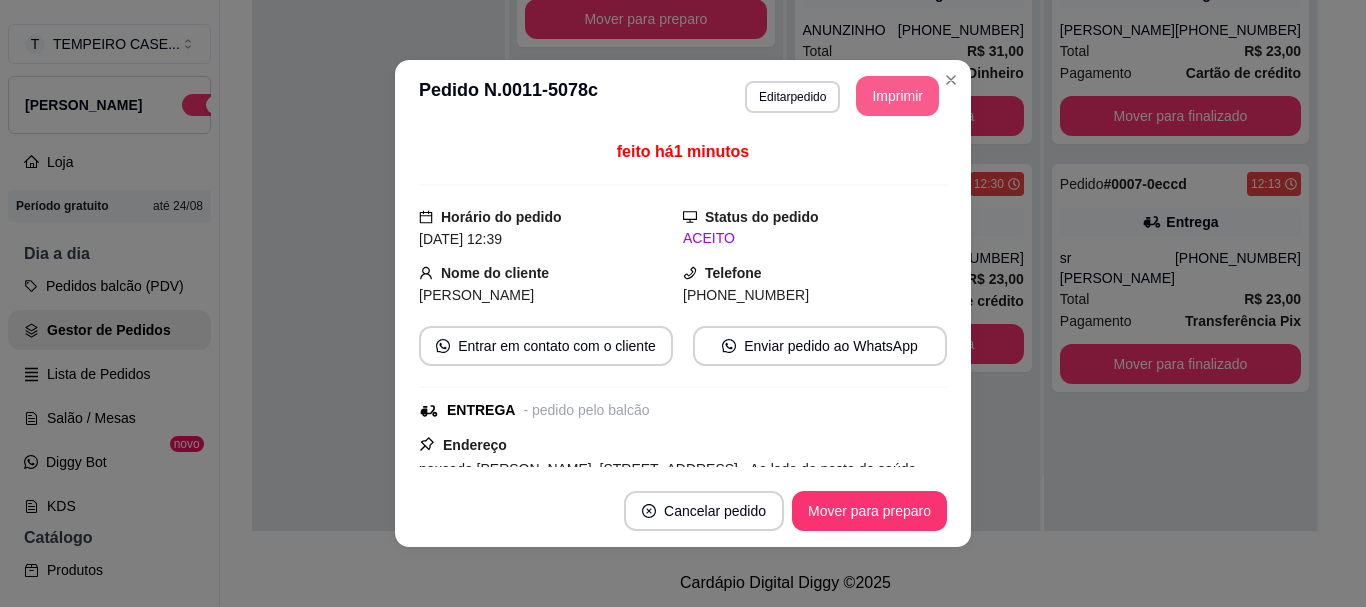 click on "Imprimir" at bounding box center [897, 96] 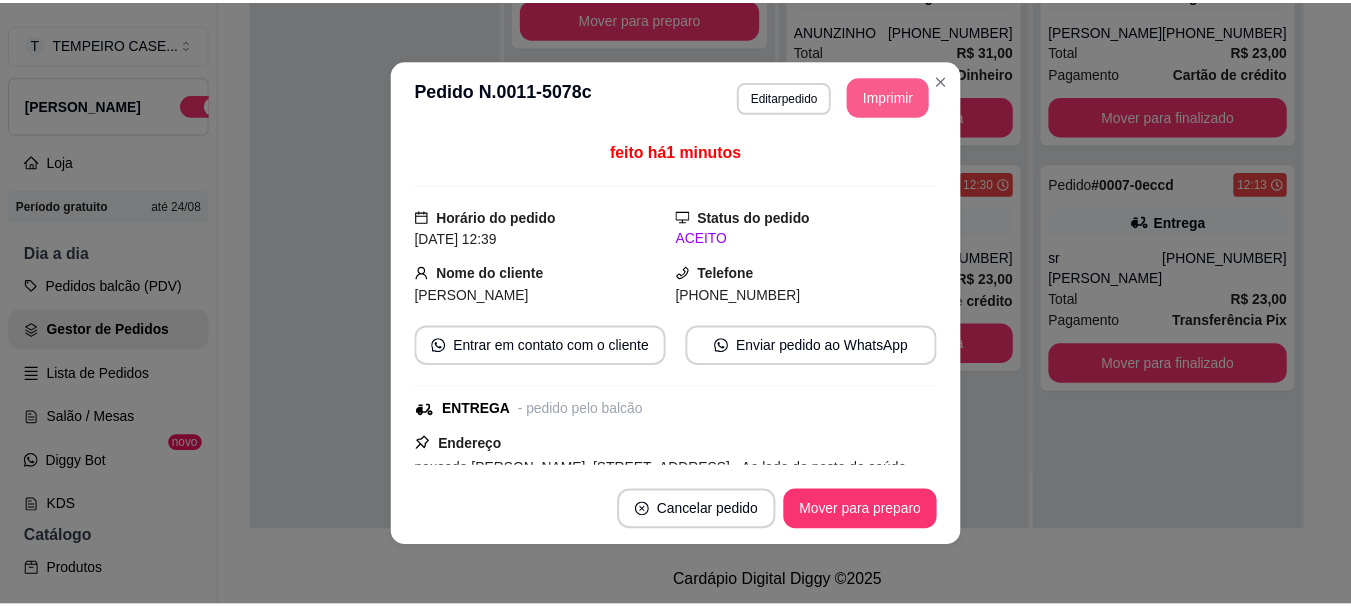scroll, scrollTop: 0, scrollLeft: 0, axis: both 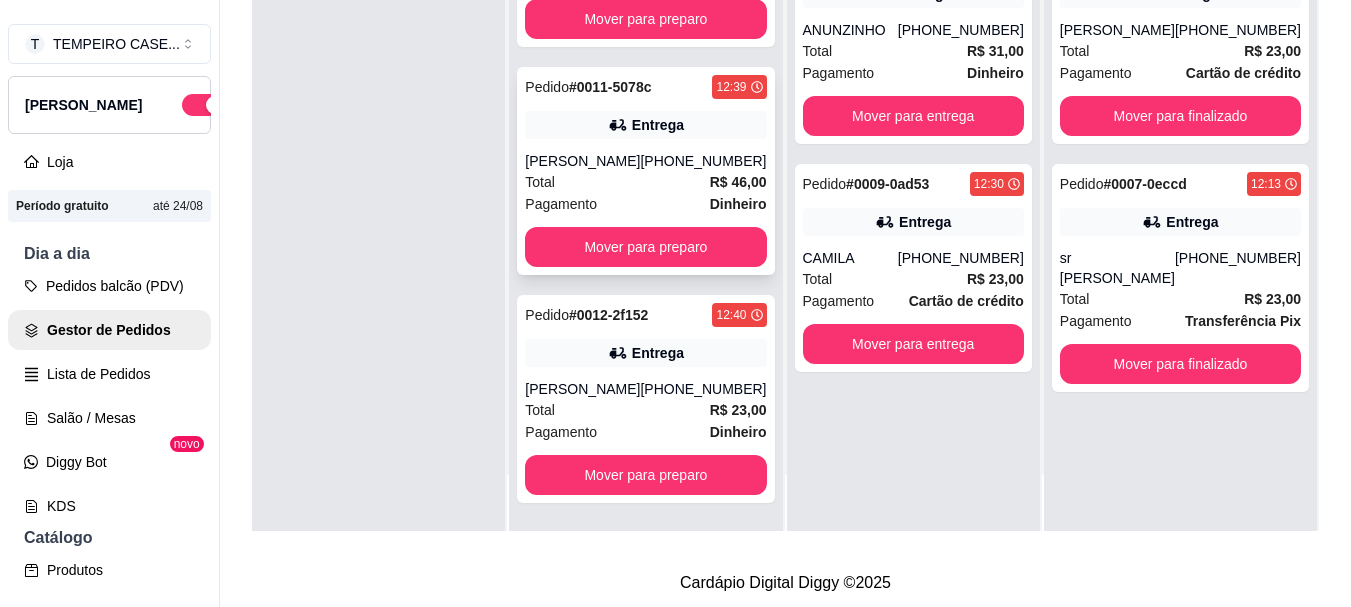 click on "ALINE MARTINS" at bounding box center (582, 161) 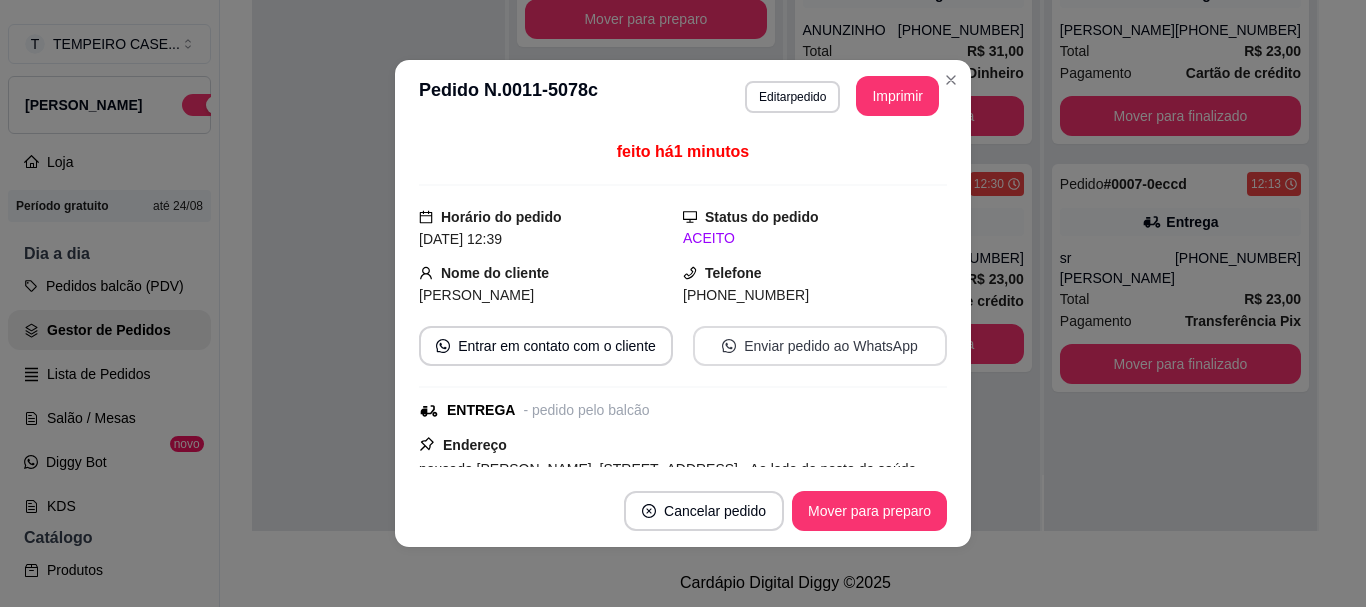 click on "Enviar pedido ao WhatsApp" at bounding box center (820, 346) 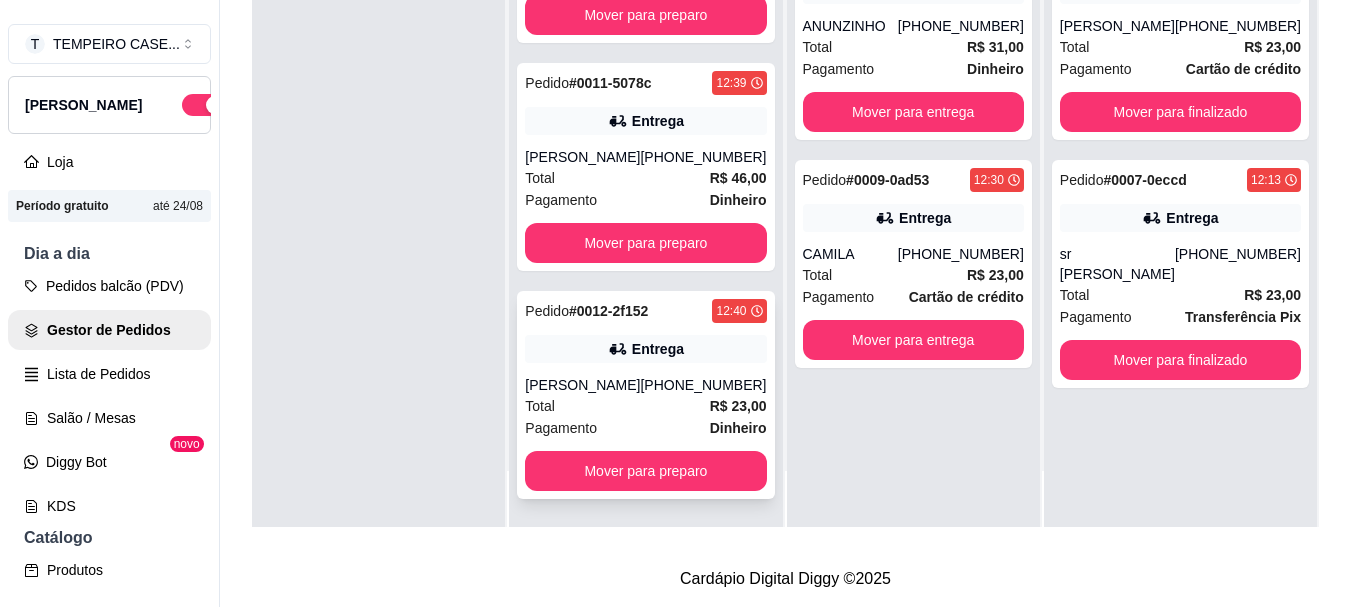 scroll, scrollTop: 319, scrollLeft: 0, axis: vertical 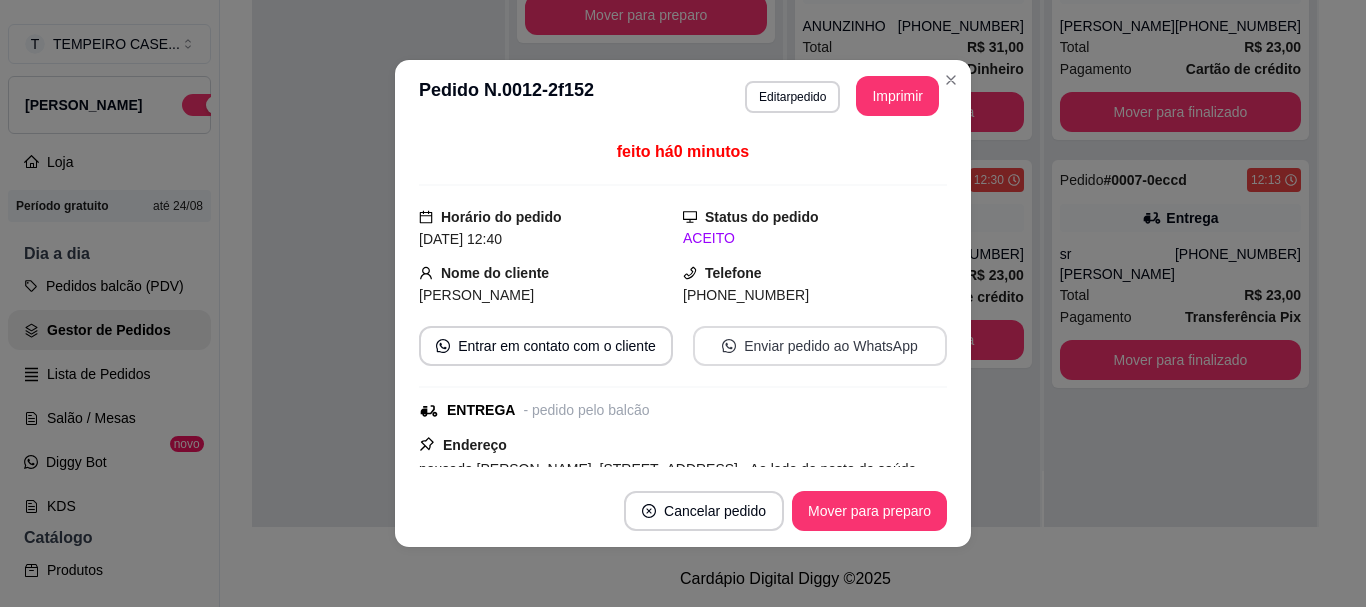 click on "Enviar pedido ao WhatsApp" at bounding box center (820, 346) 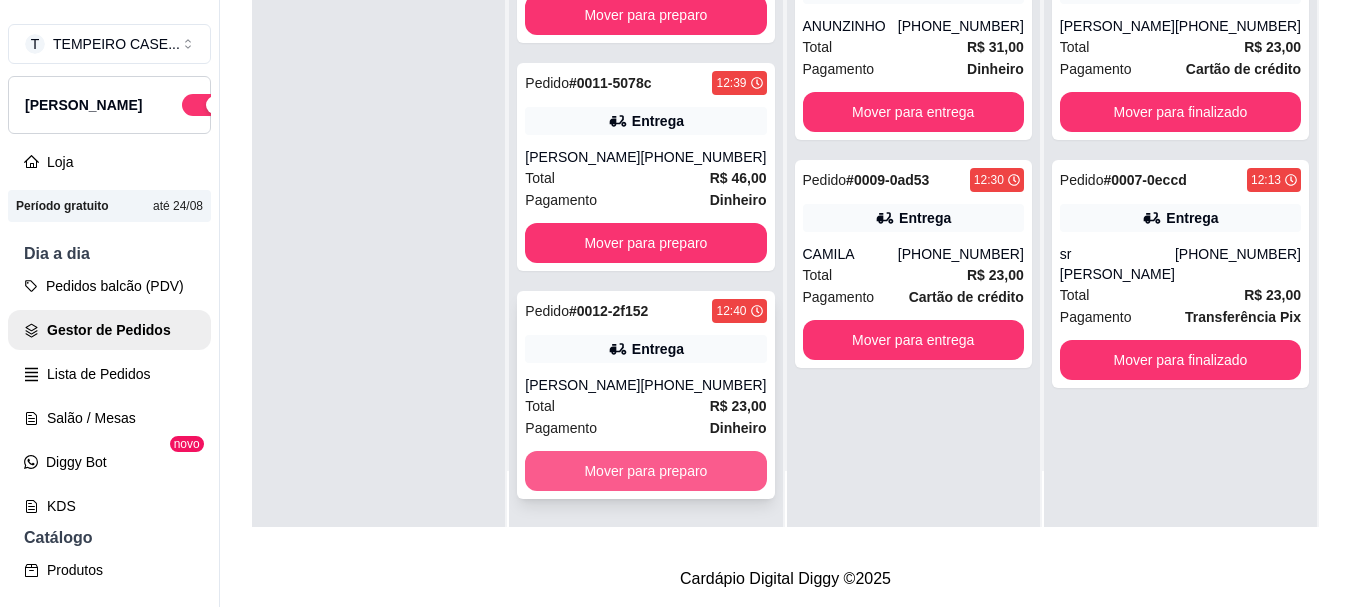 click on "Mover para preparo" at bounding box center (645, 471) 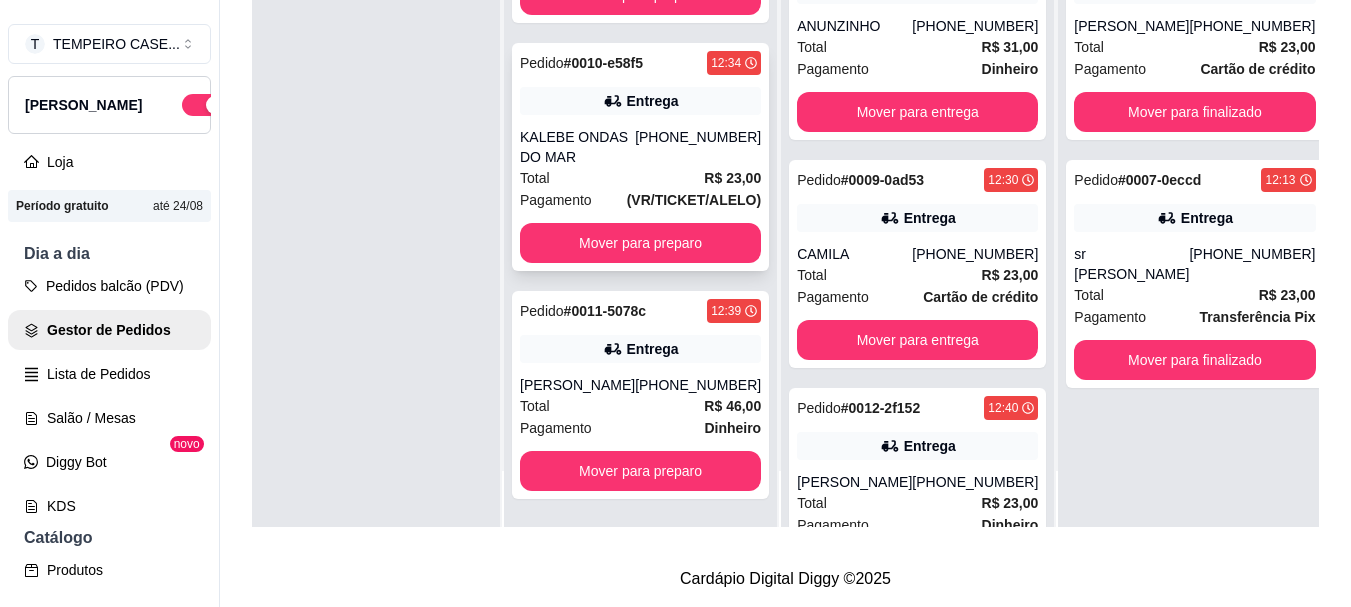 scroll, scrollTop: 159, scrollLeft: 0, axis: vertical 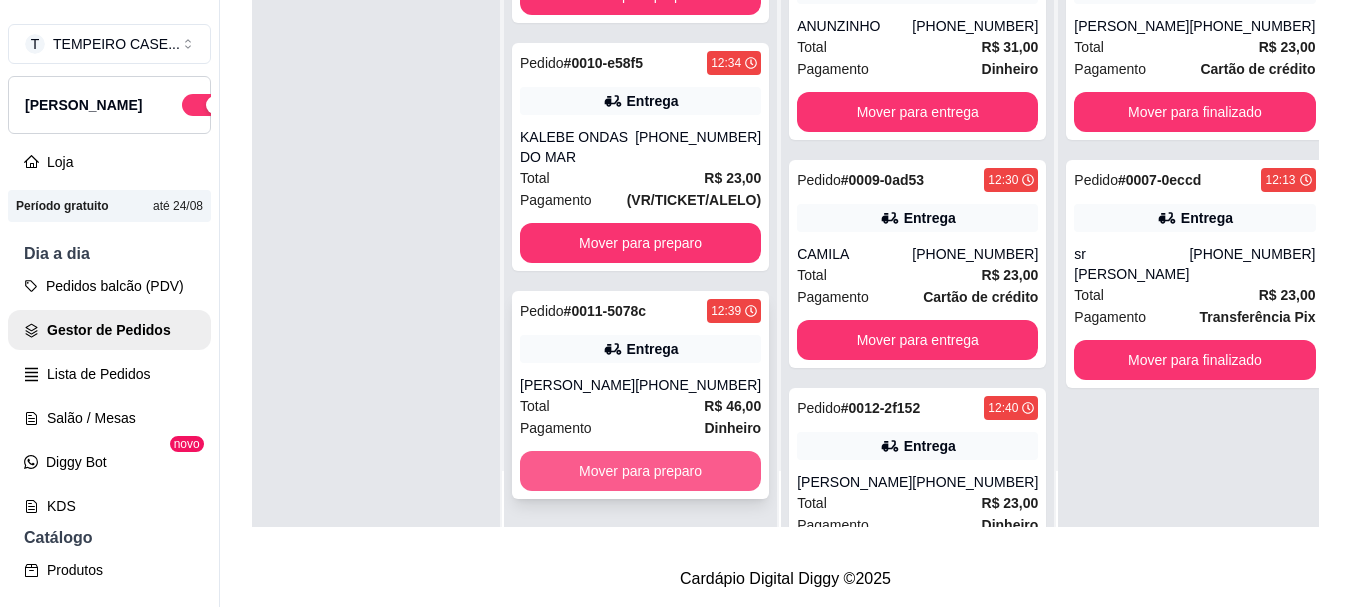 click on "Mover para preparo" at bounding box center (640, 471) 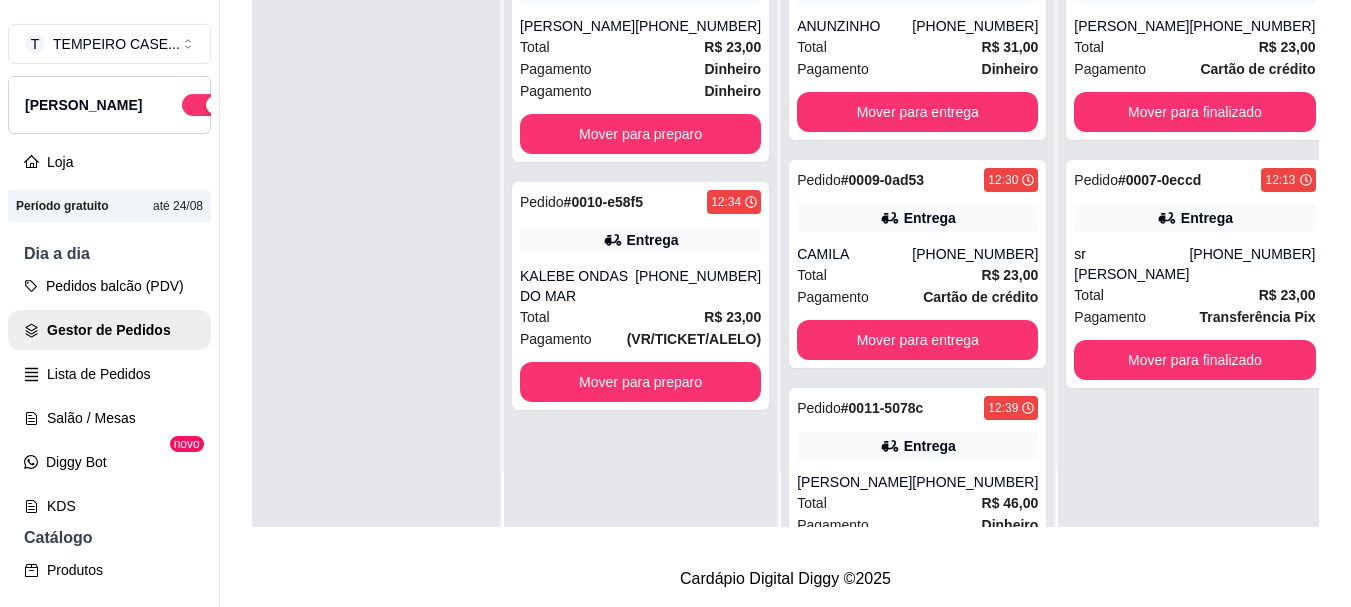 scroll, scrollTop: 0, scrollLeft: 0, axis: both 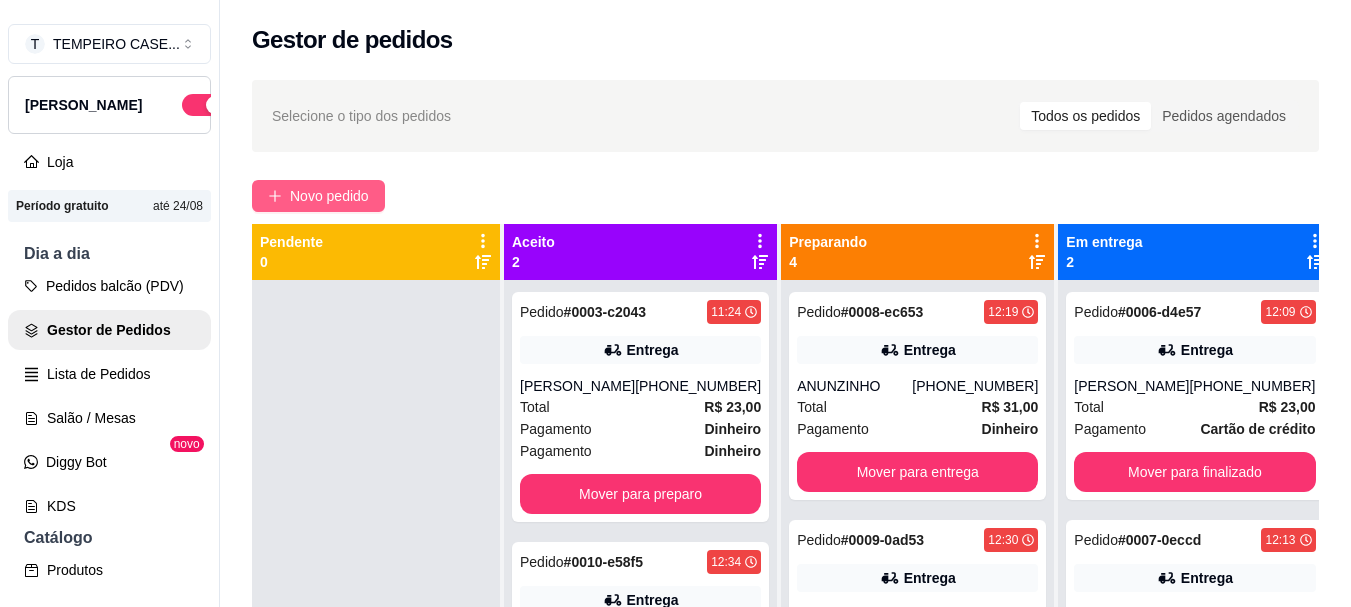 click on "Novo pedido" at bounding box center [329, 196] 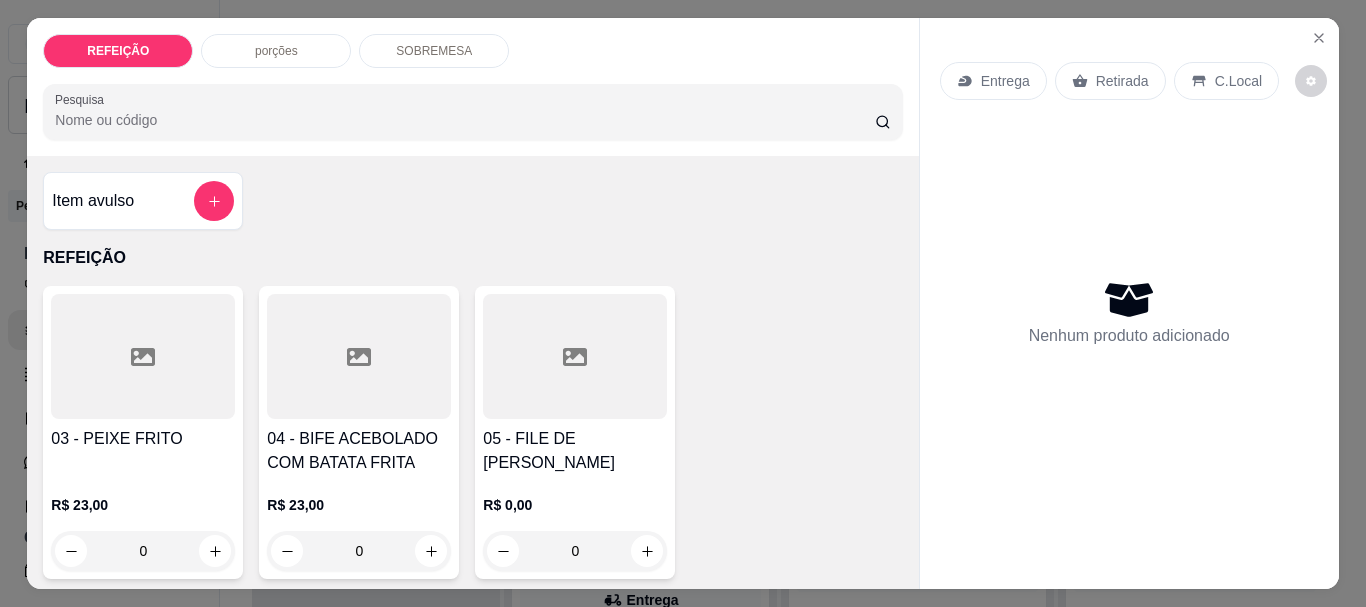click on "05 - FILE DE [PERSON_NAME]" at bounding box center [575, 451] 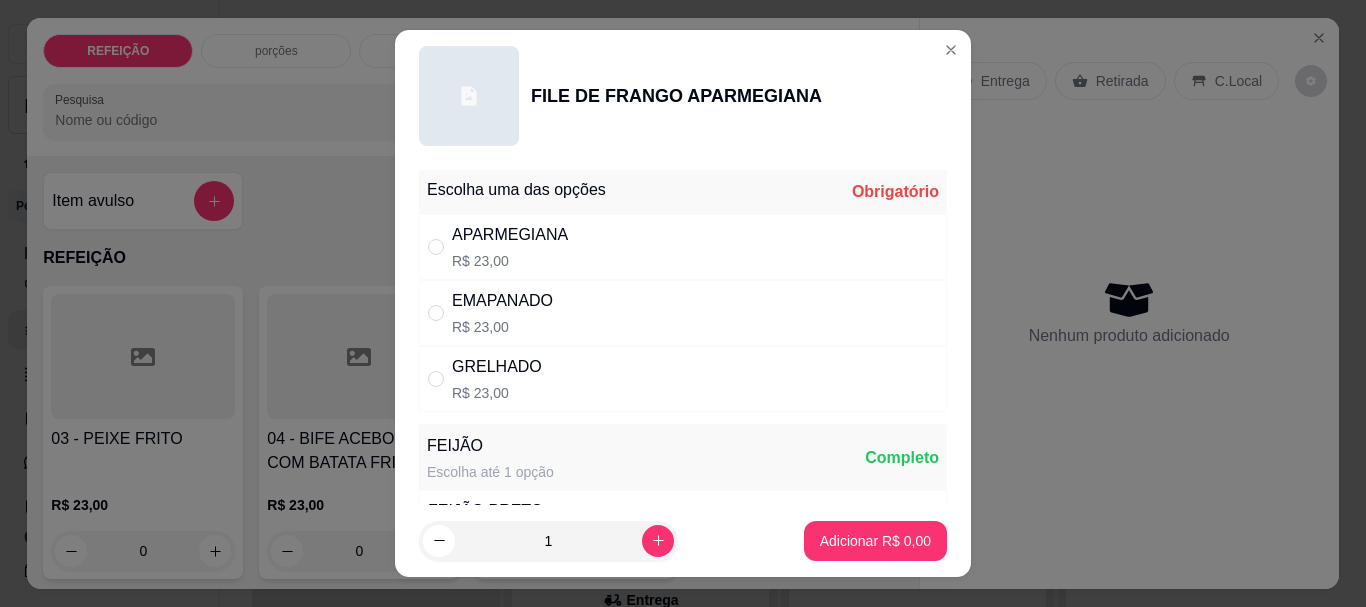 click on "R$ 23,00" at bounding box center (510, 261) 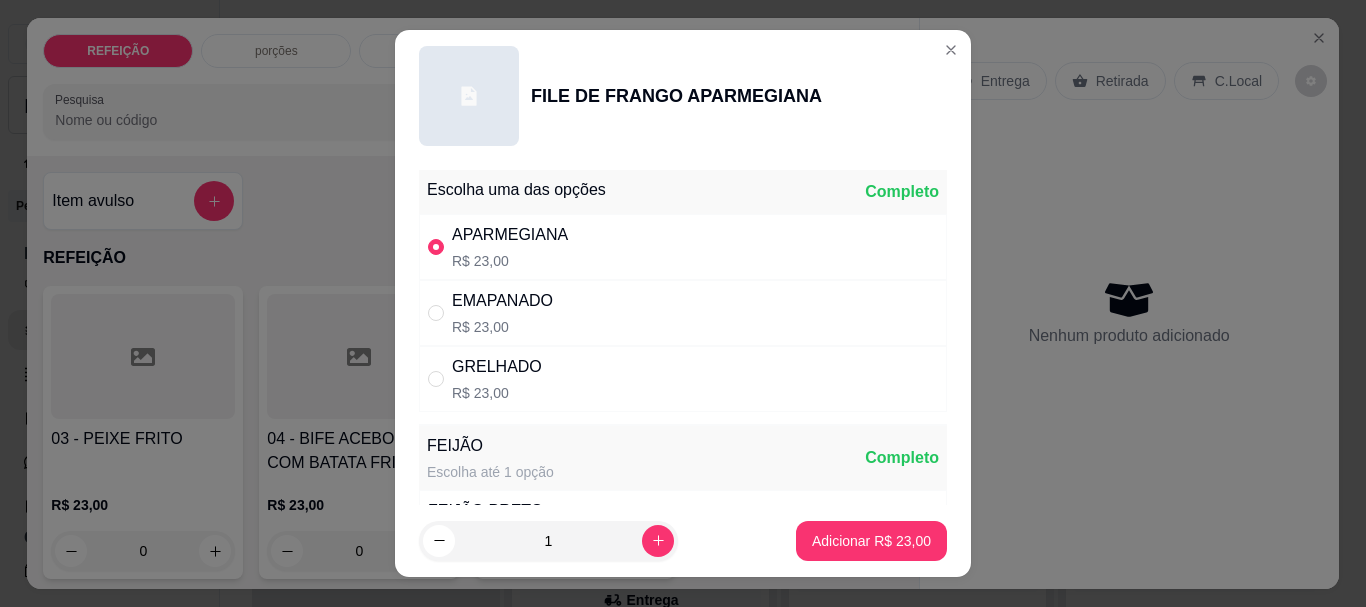 scroll, scrollTop: 275, scrollLeft: 0, axis: vertical 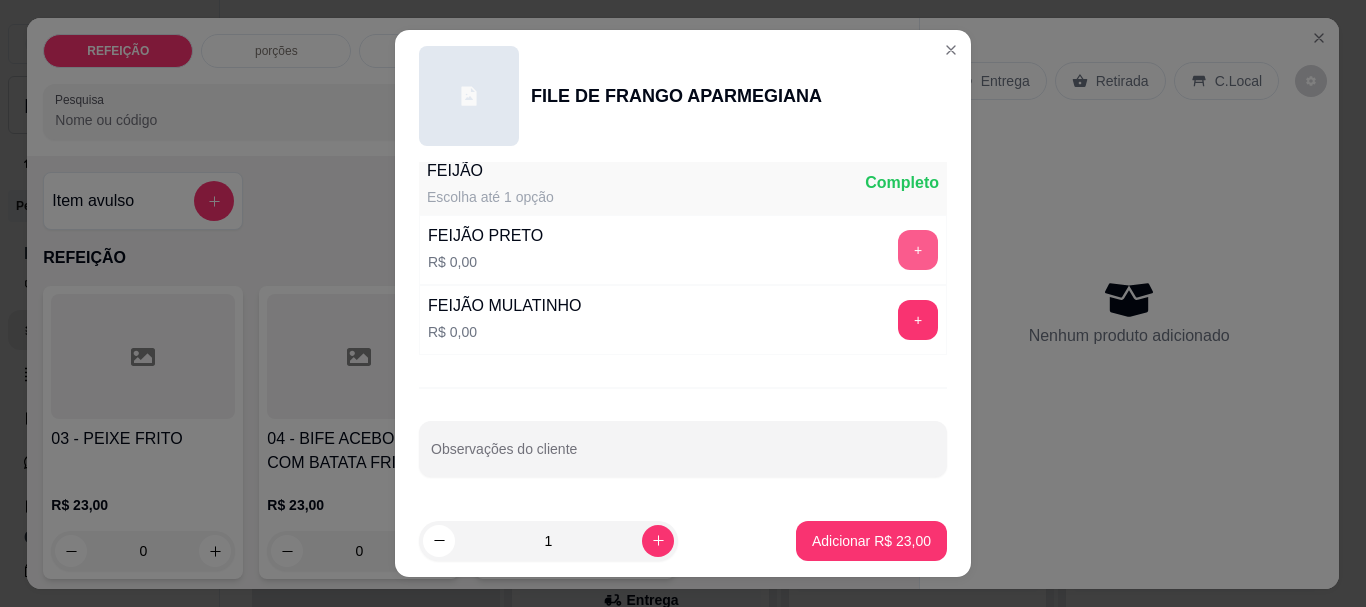 click on "+" at bounding box center (918, 250) 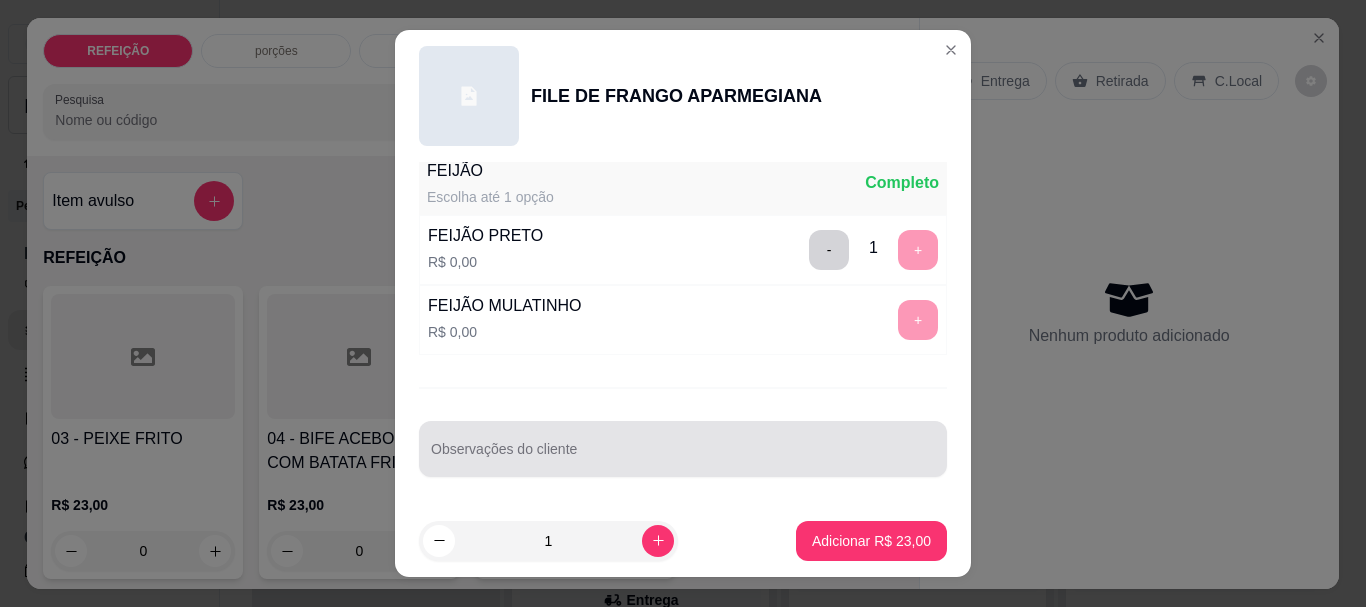 click on "Observações do cliente" at bounding box center (683, 457) 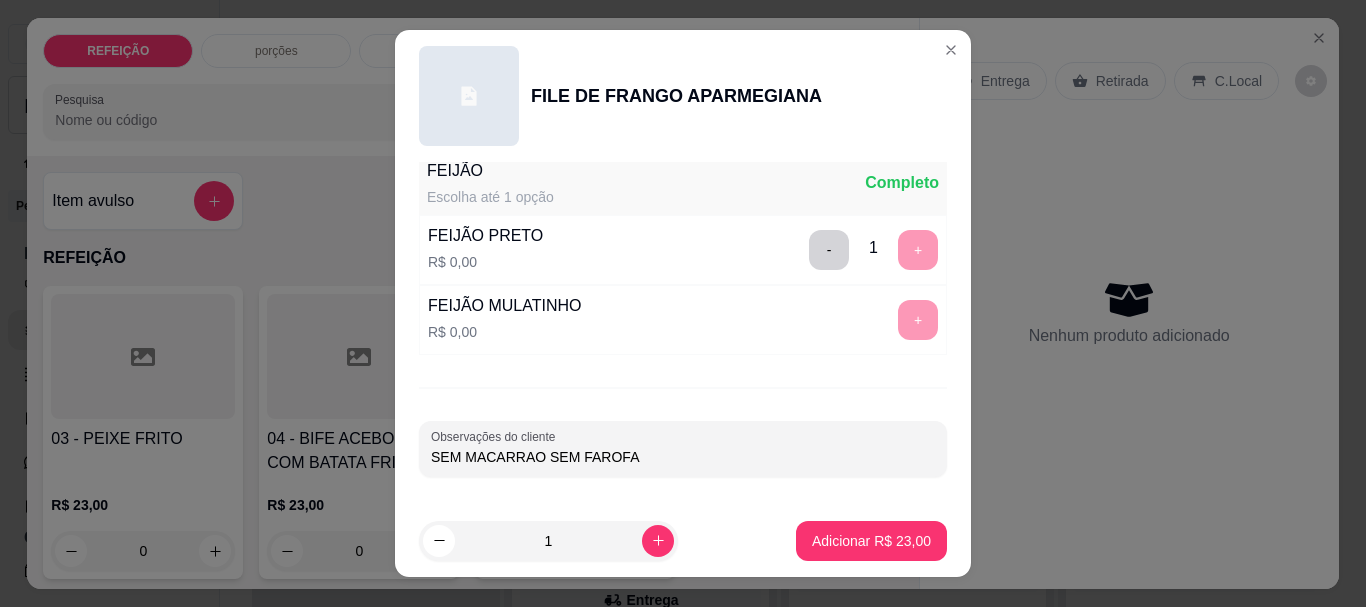 type on "SEM MACARRAO SEM FAROFA" 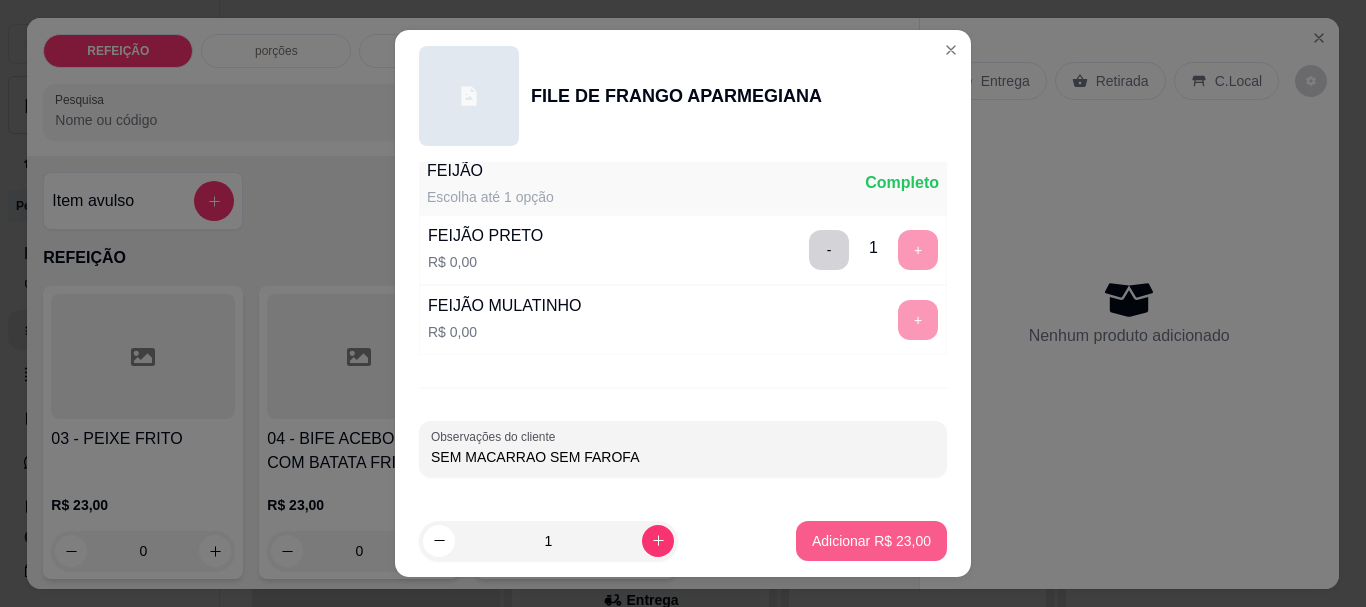 click on "Adicionar   R$ 23,00" at bounding box center [871, 541] 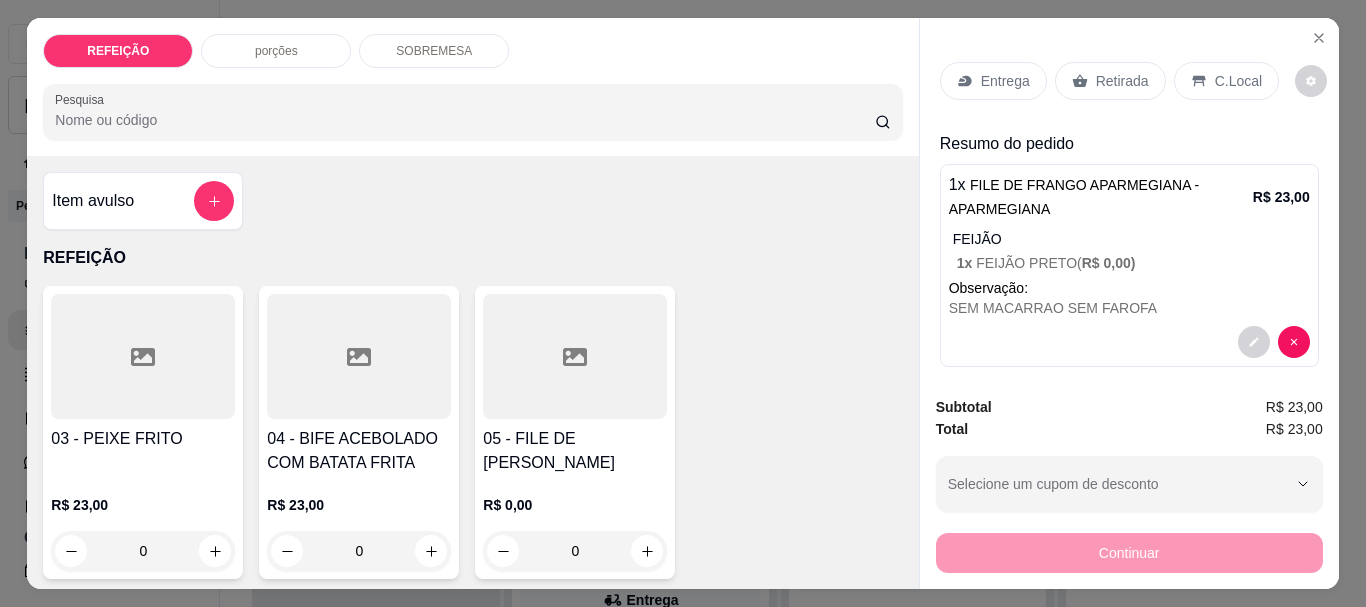 click on "Entrega" at bounding box center (1005, 81) 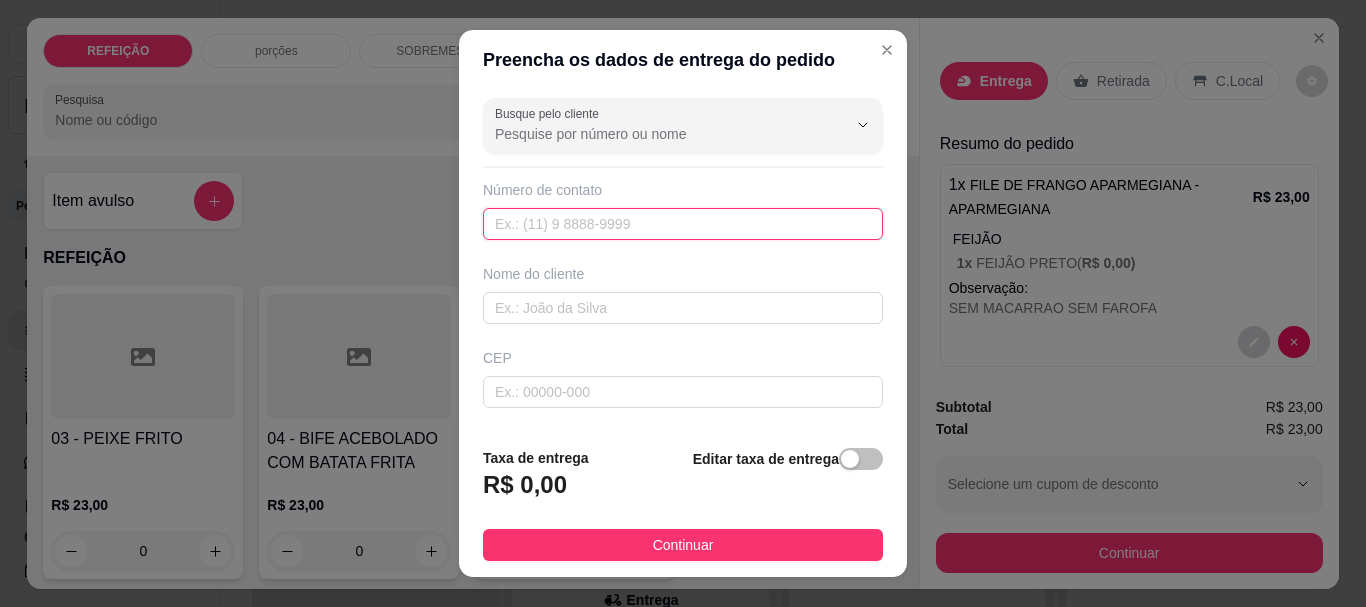 click at bounding box center (683, 224) 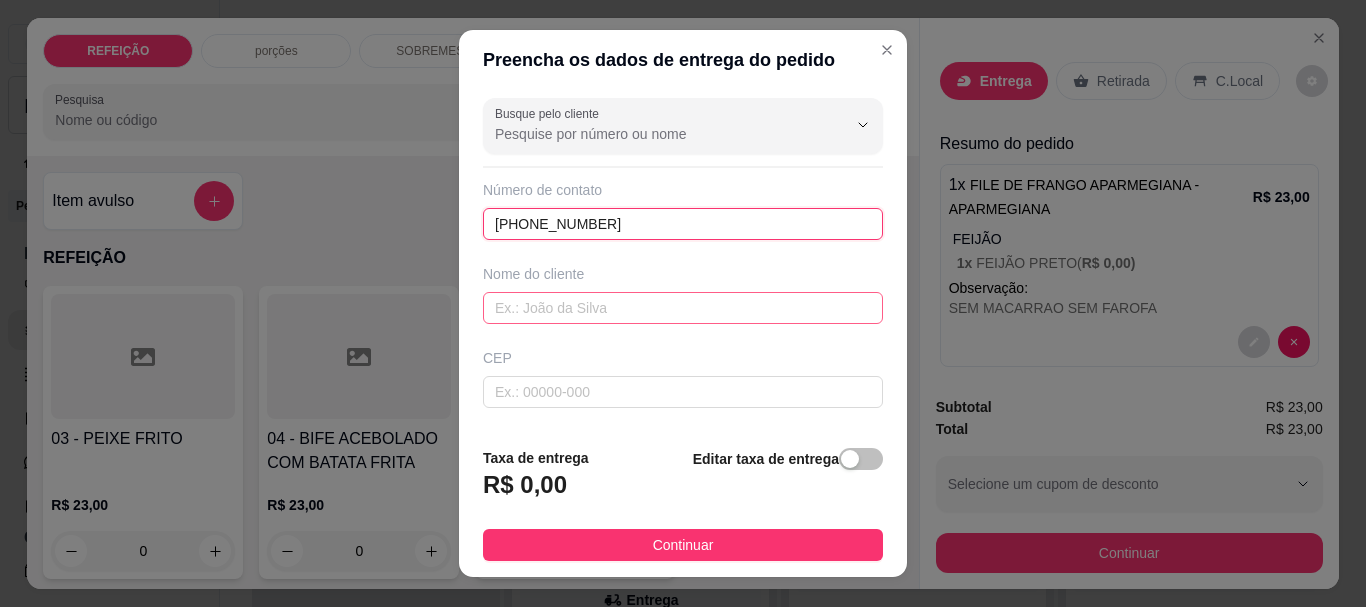 type on "(81) 9152-4196" 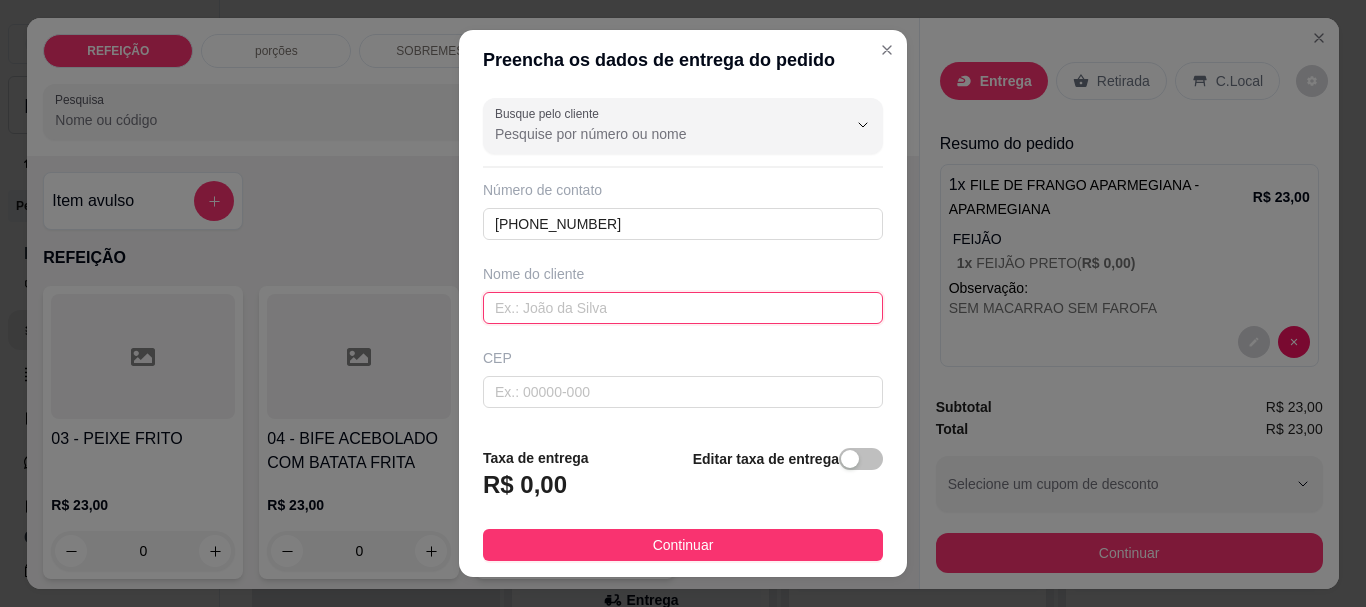 click at bounding box center [683, 308] 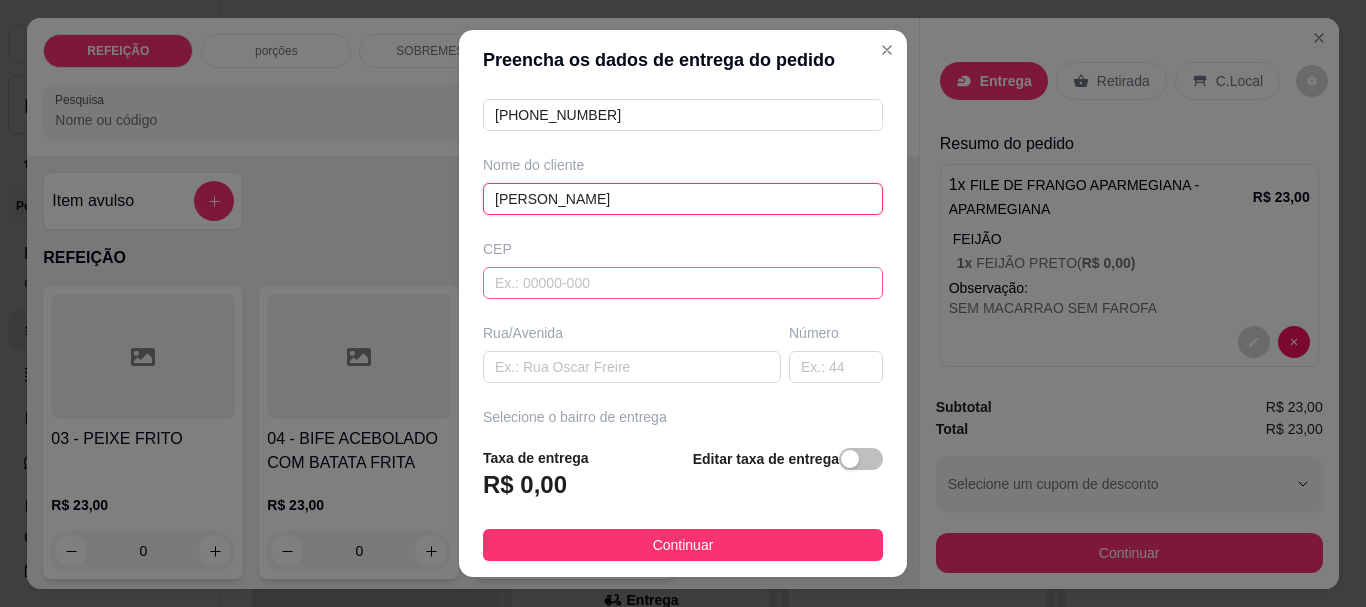 scroll, scrollTop: 300, scrollLeft: 0, axis: vertical 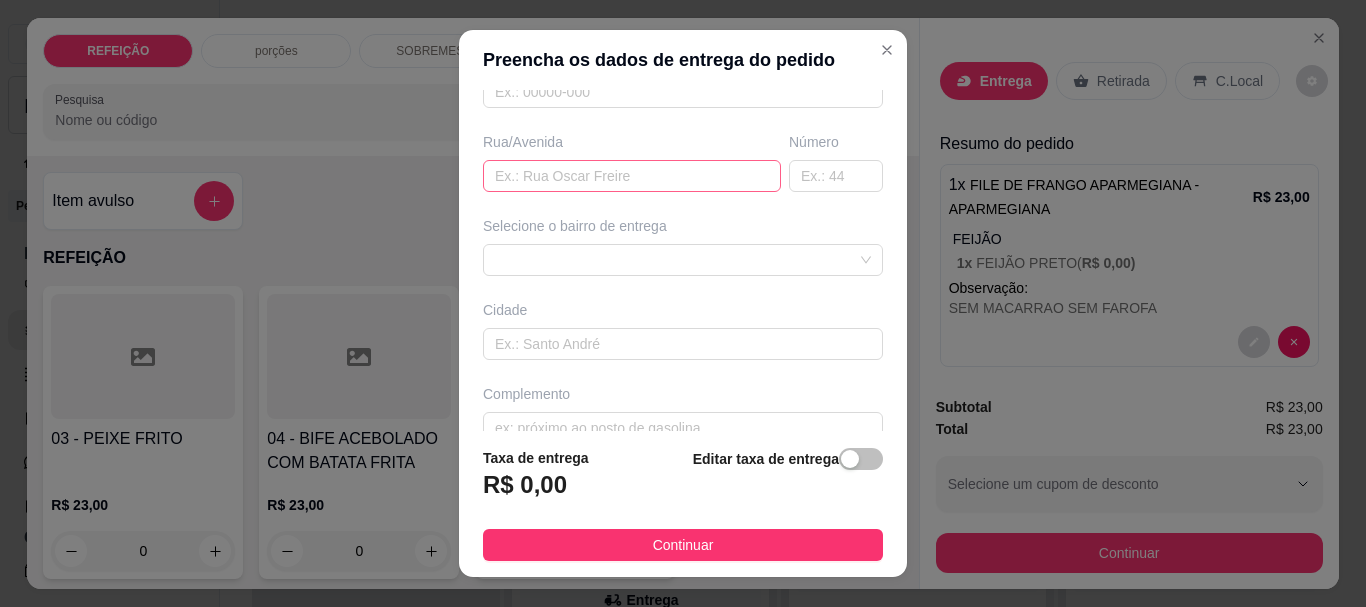 type on "[PERSON_NAME]" 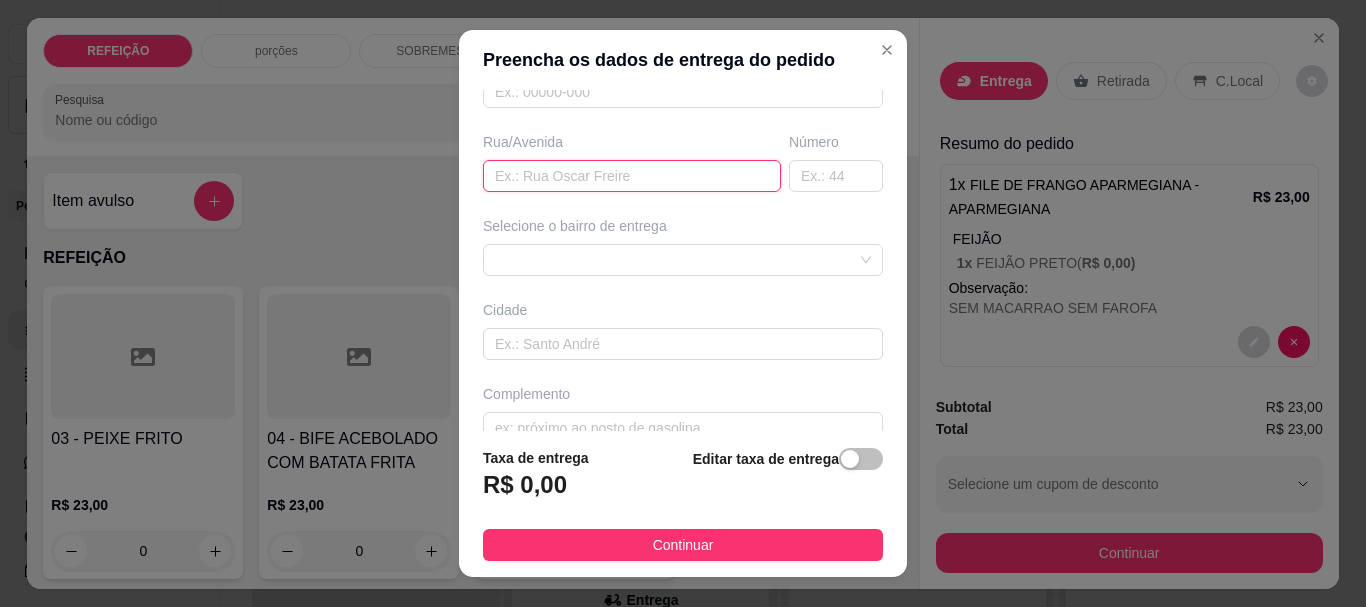 click at bounding box center (632, 176) 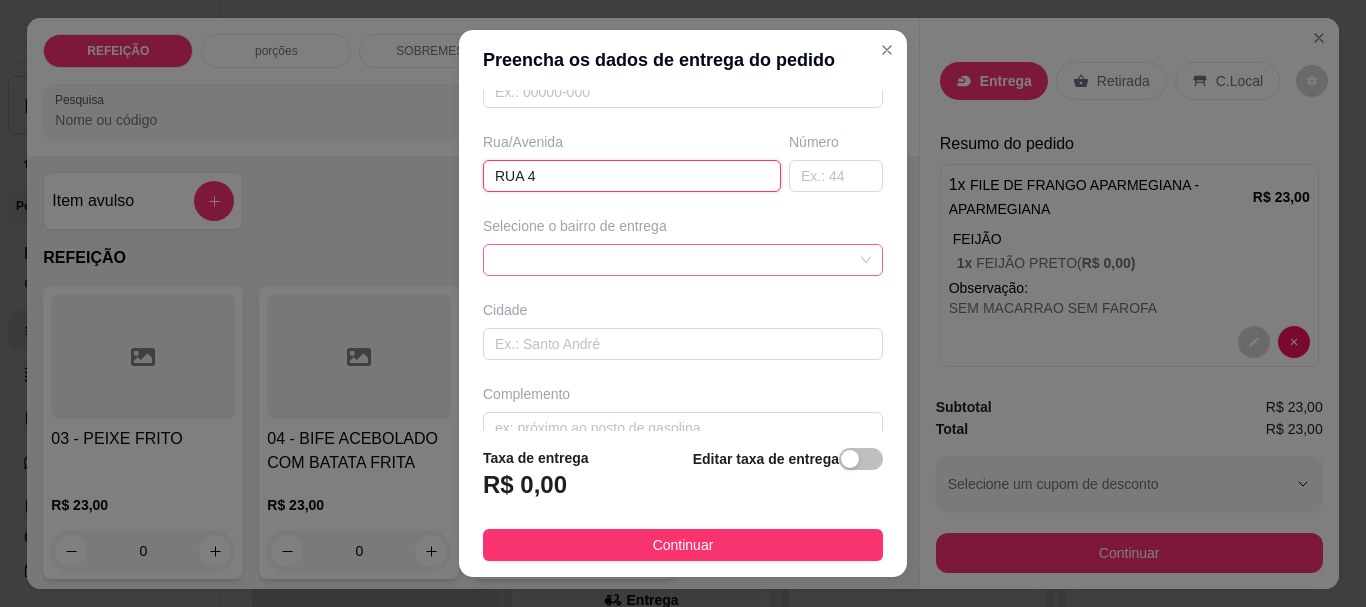 click at bounding box center [683, 260] 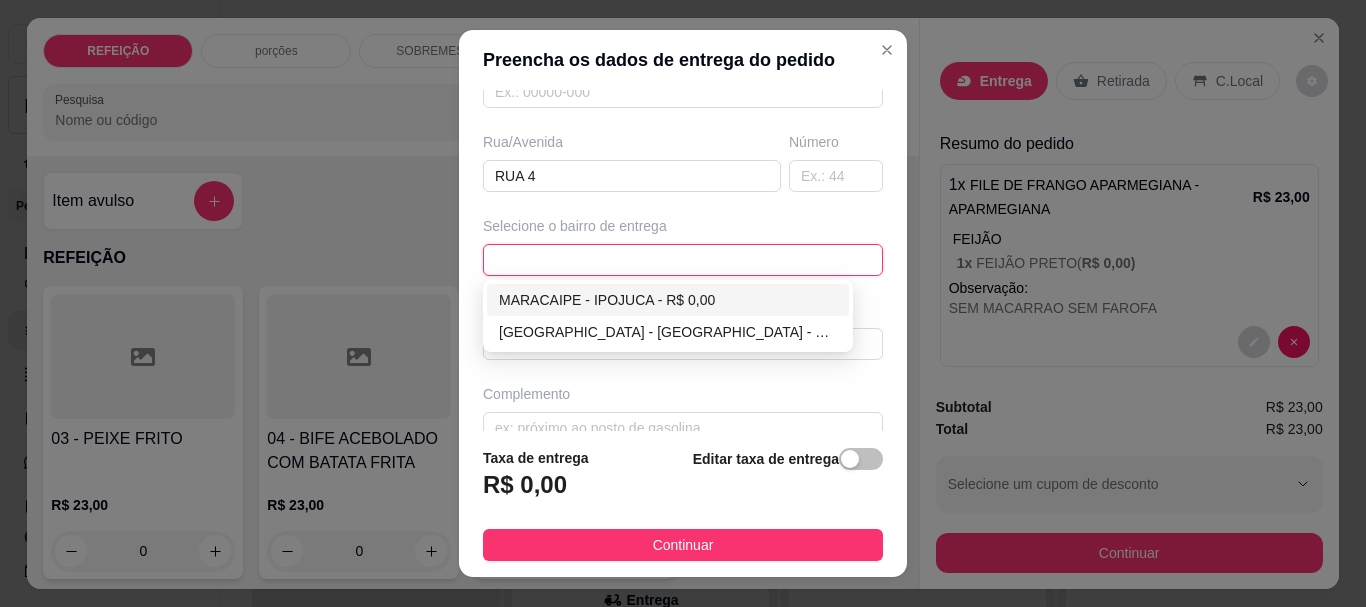 click on "MARACAIPE - IPOJUCA -  R$ 0,00" at bounding box center (668, 300) 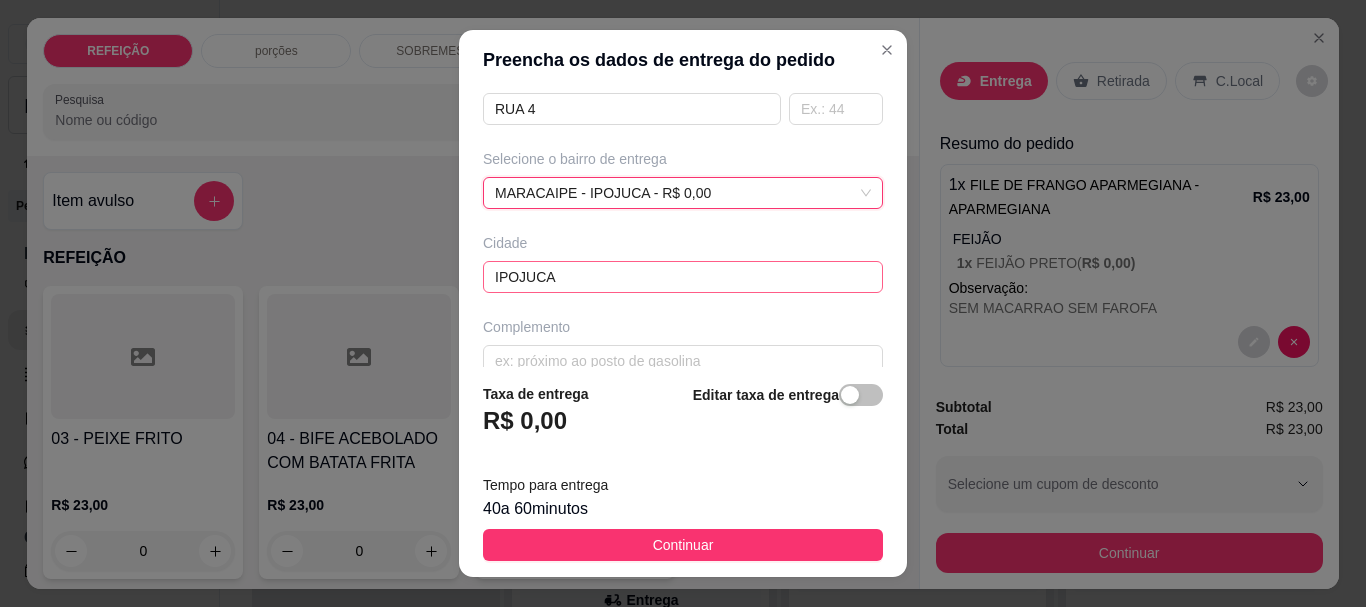 scroll, scrollTop: 397, scrollLeft: 0, axis: vertical 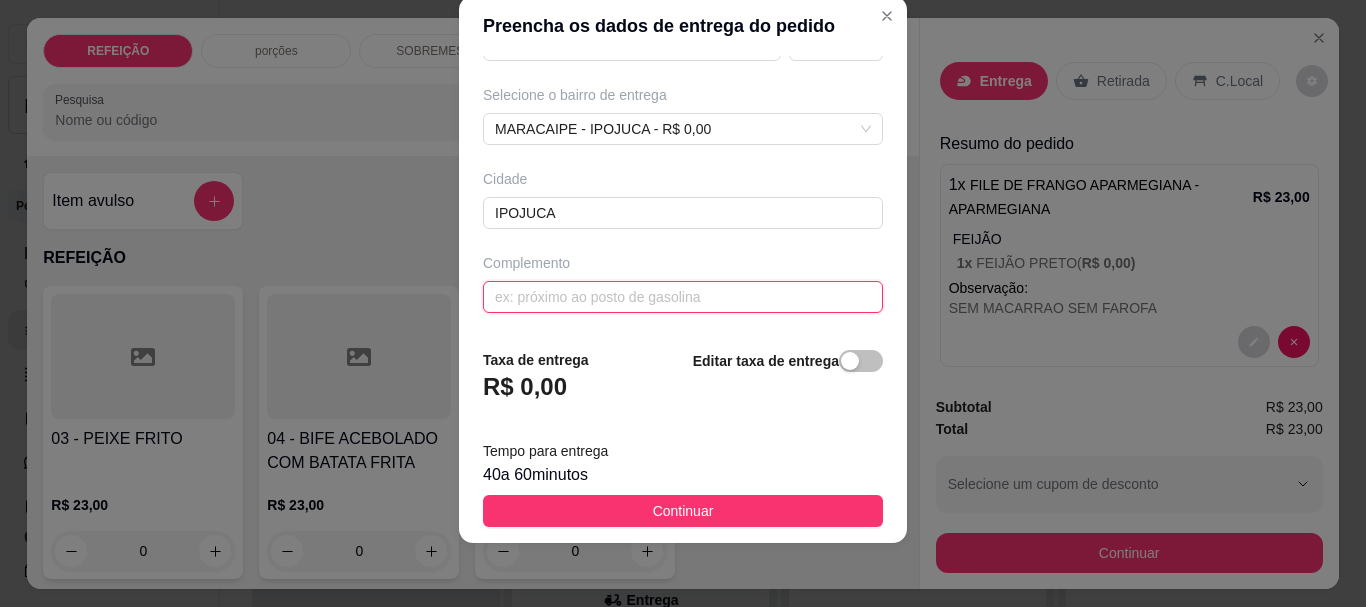click at bounding box center [683, 297] 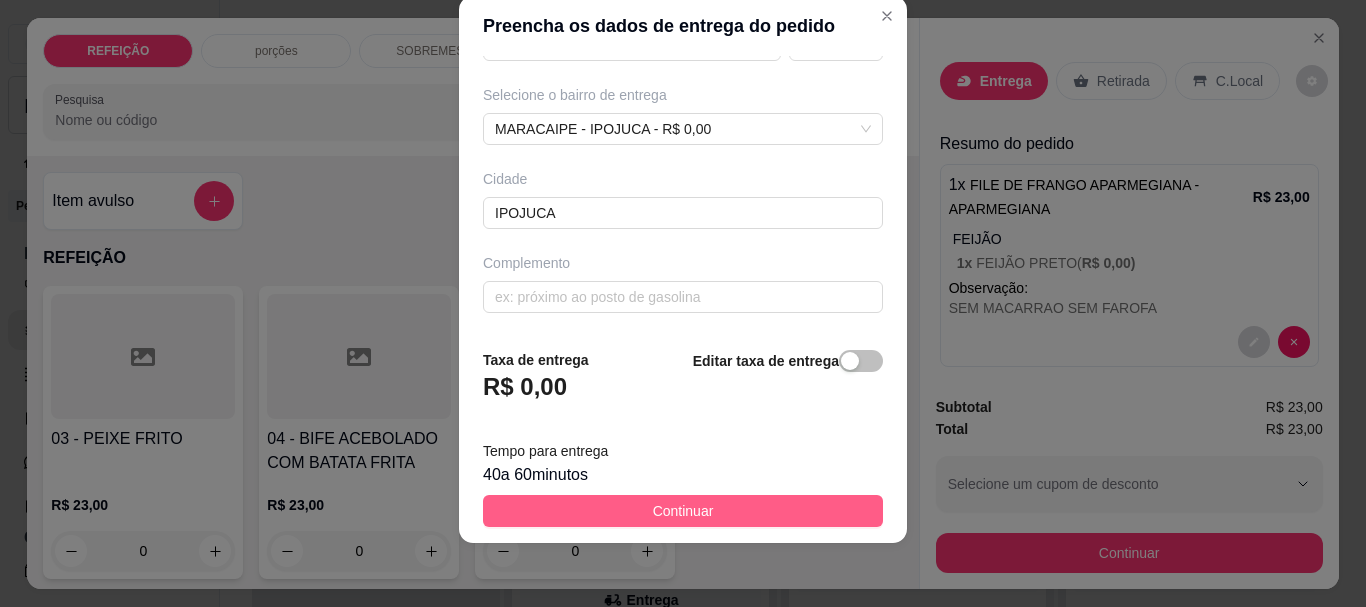 click on "Continuar" at bounding box center [683, 511] 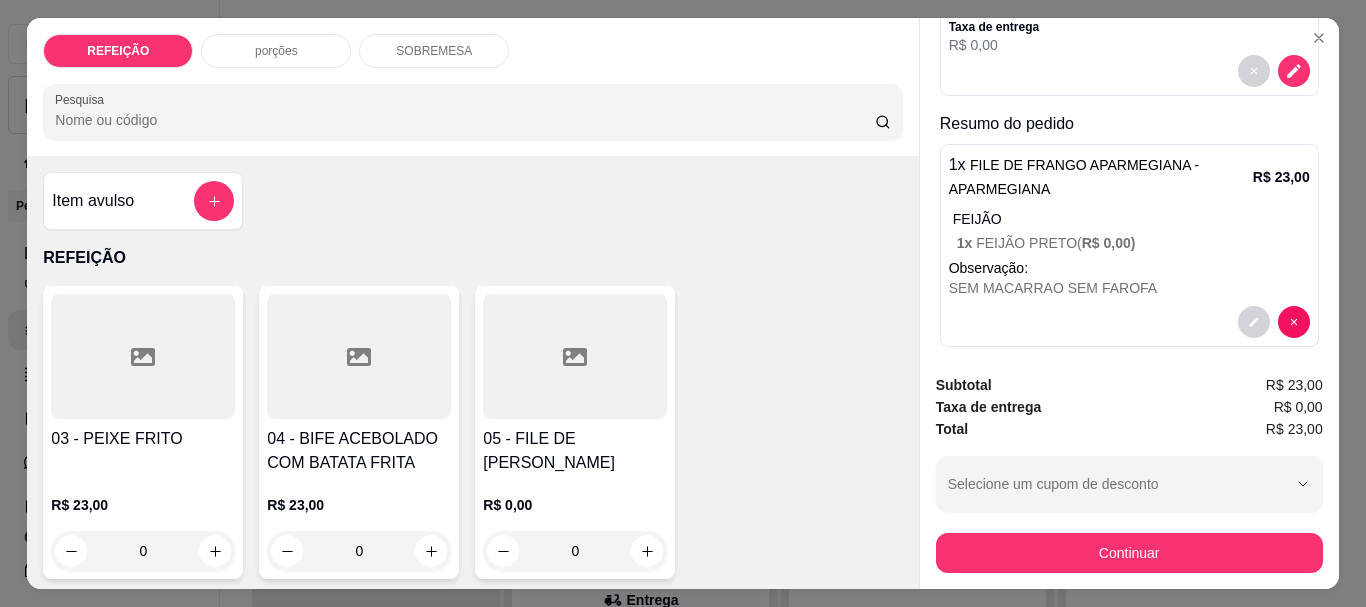 scroll, scrollTop: 253, scrollLeft: 0, axis: vertical 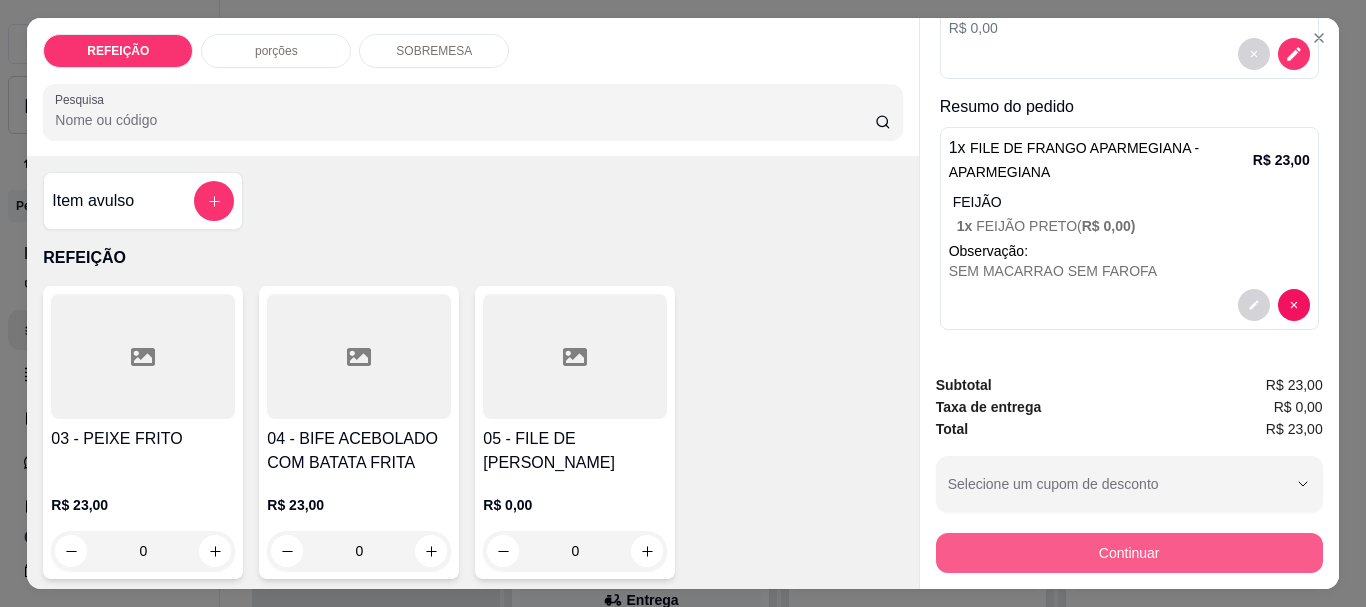 click on "Continuar" at bounding box center (1129, 553) 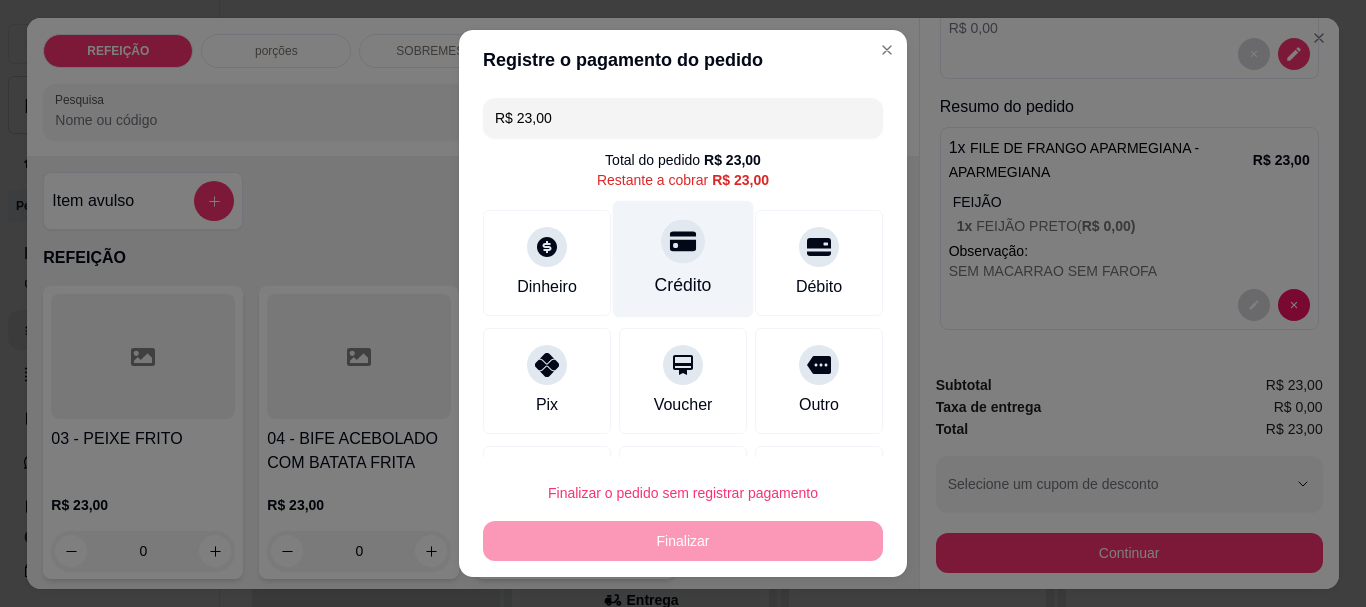 click 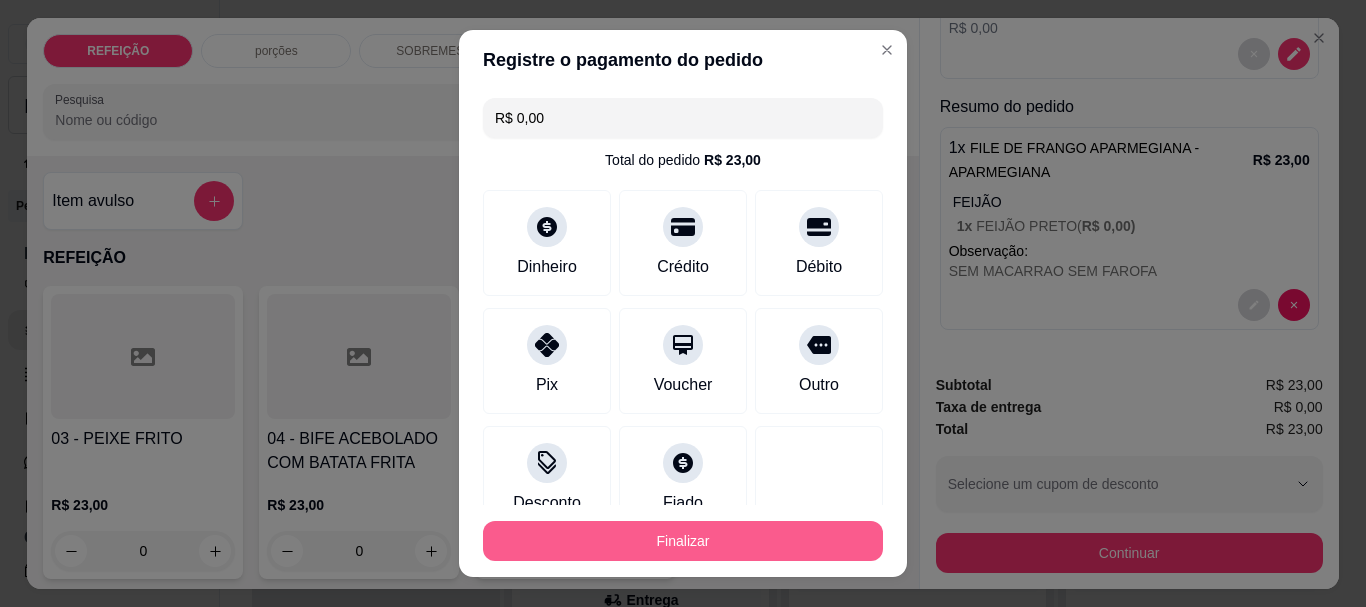 click on "Finalizar" at bounding box center [683, 541] 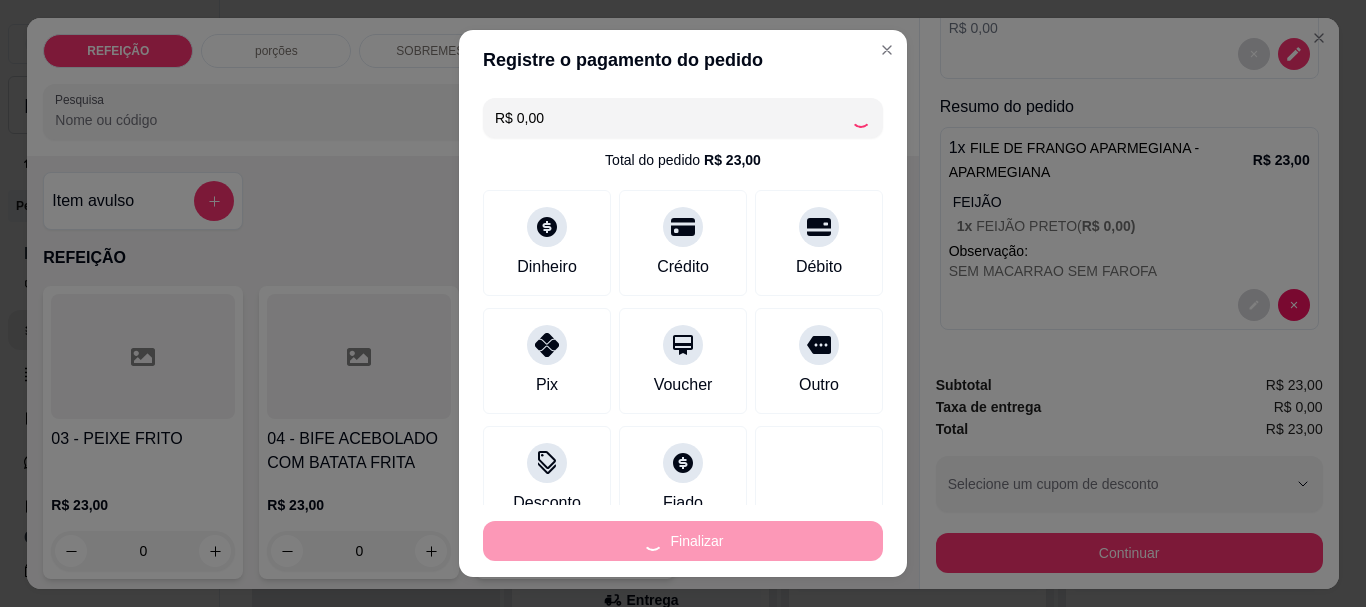 type on "-R$ 23,00" 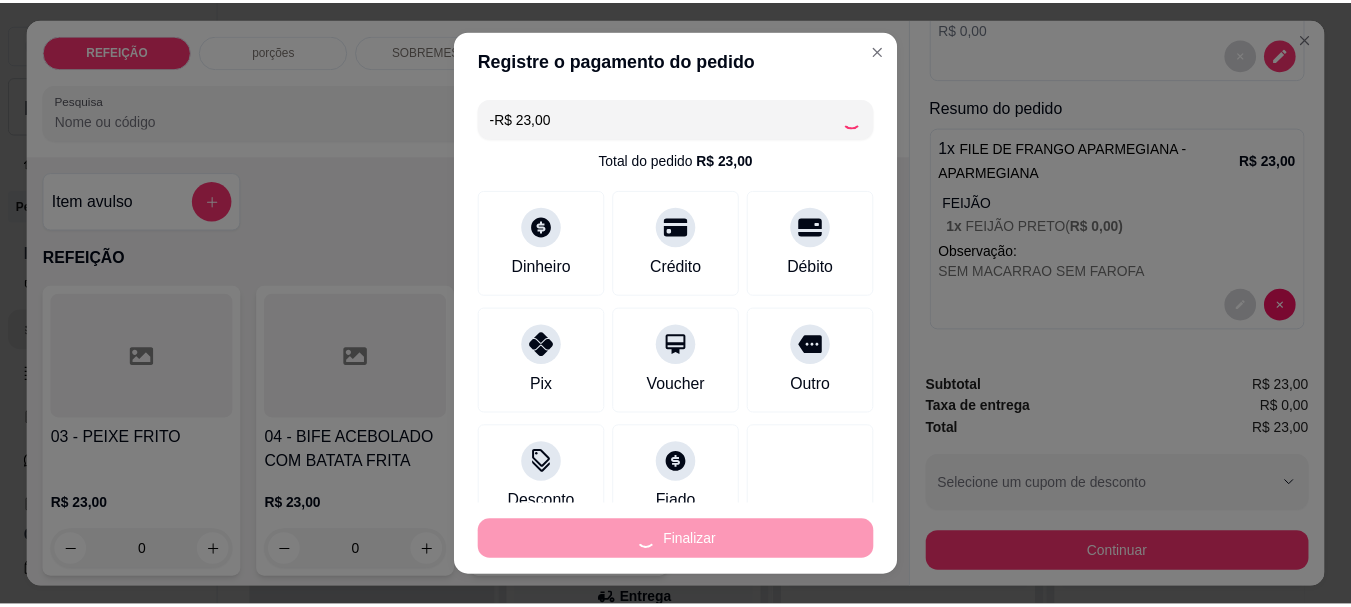 scroll, scrollTop: 0, scrollLeft: 0, axis: both 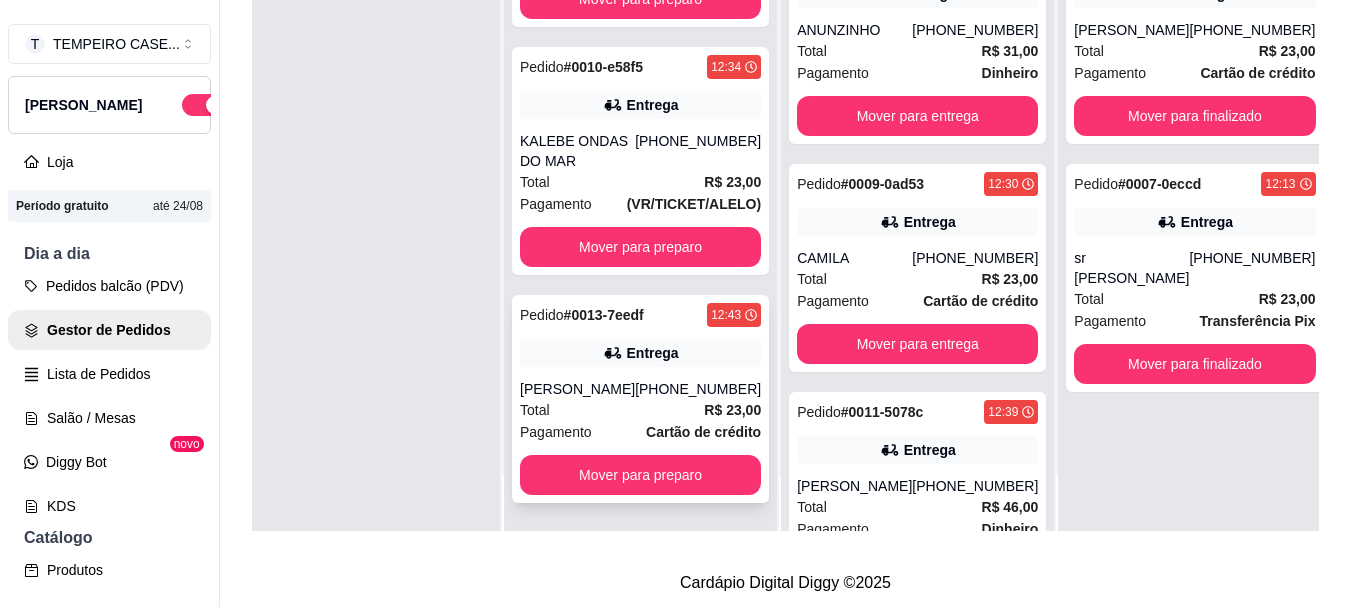 click on "[PHONE_NUMBER]" at bounding box center (698, 389) 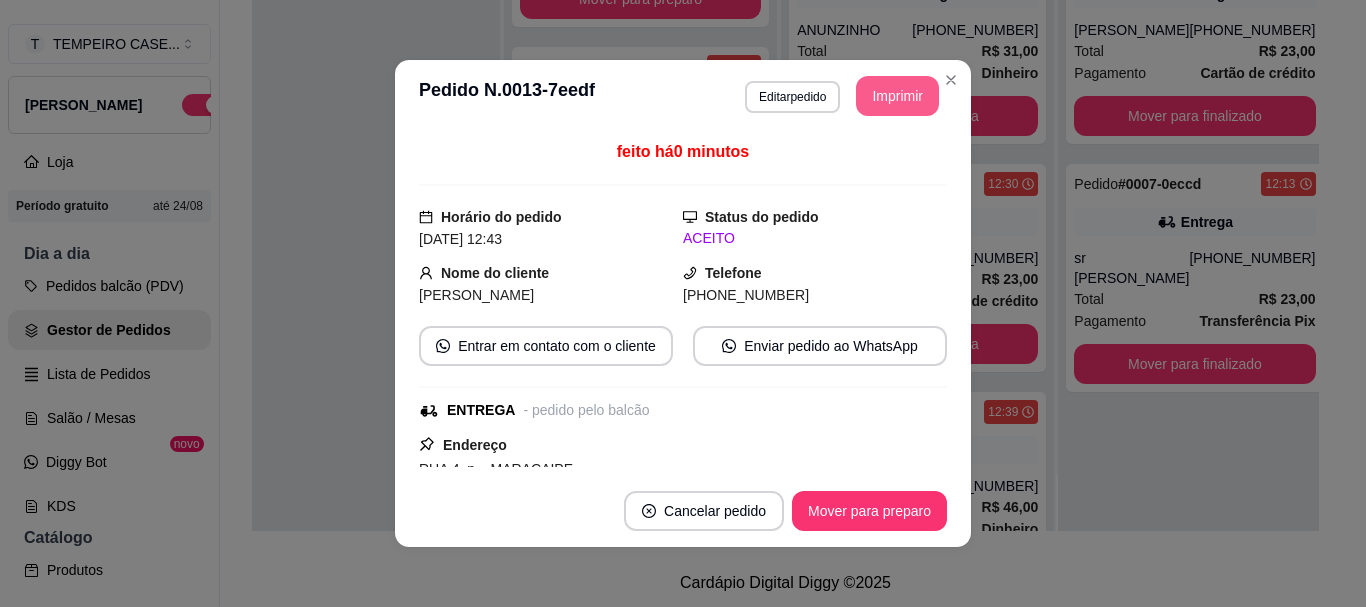 click on "Imprimir" at bounding box center [897, 96] 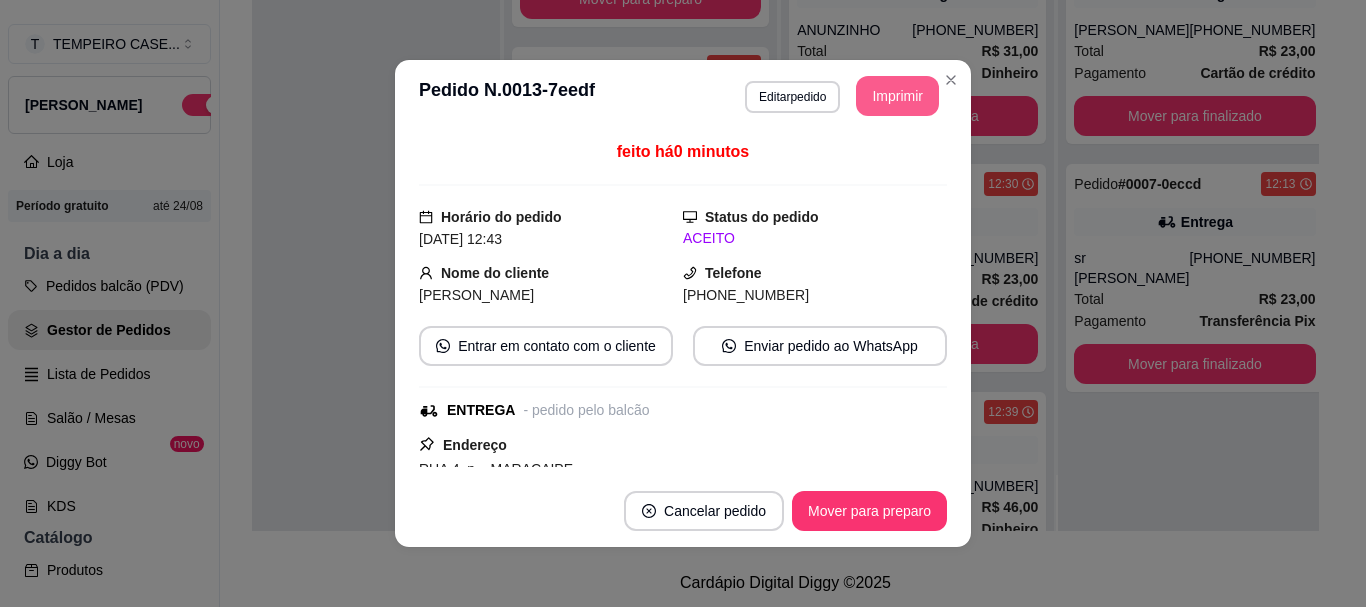scroll, scrollTop: 0, scrollLeft: 0, axis: both 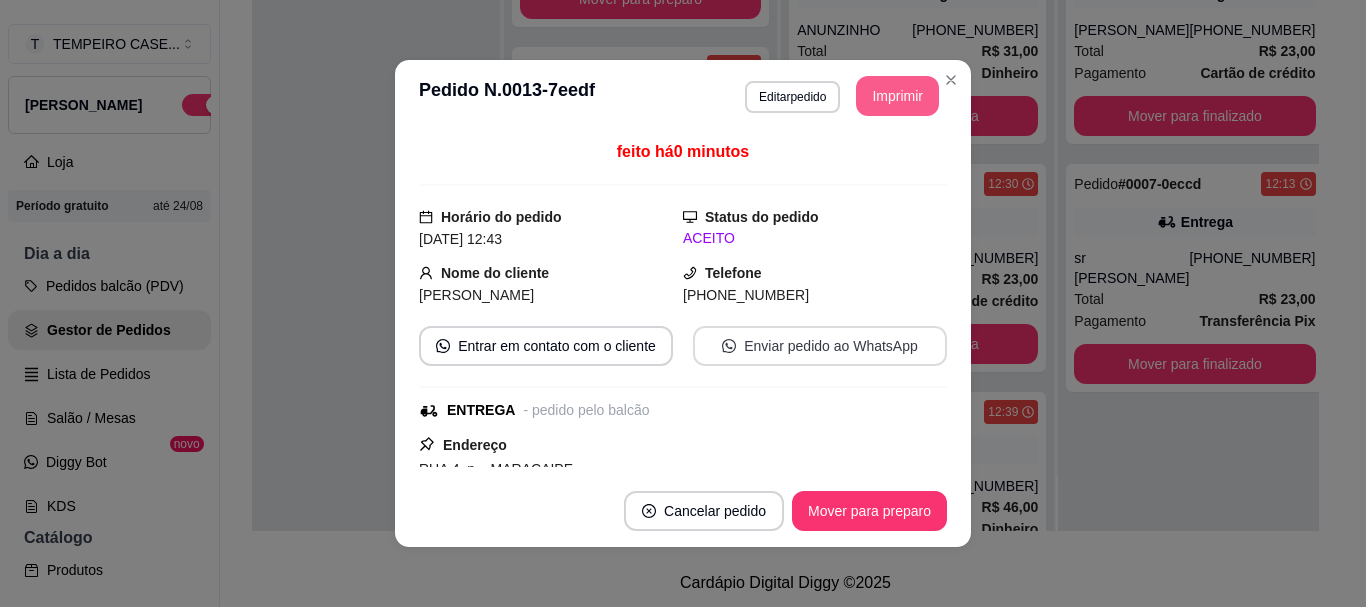 click on "Enviar pedido ao WhatsApp" at bounding box center (820, 346) 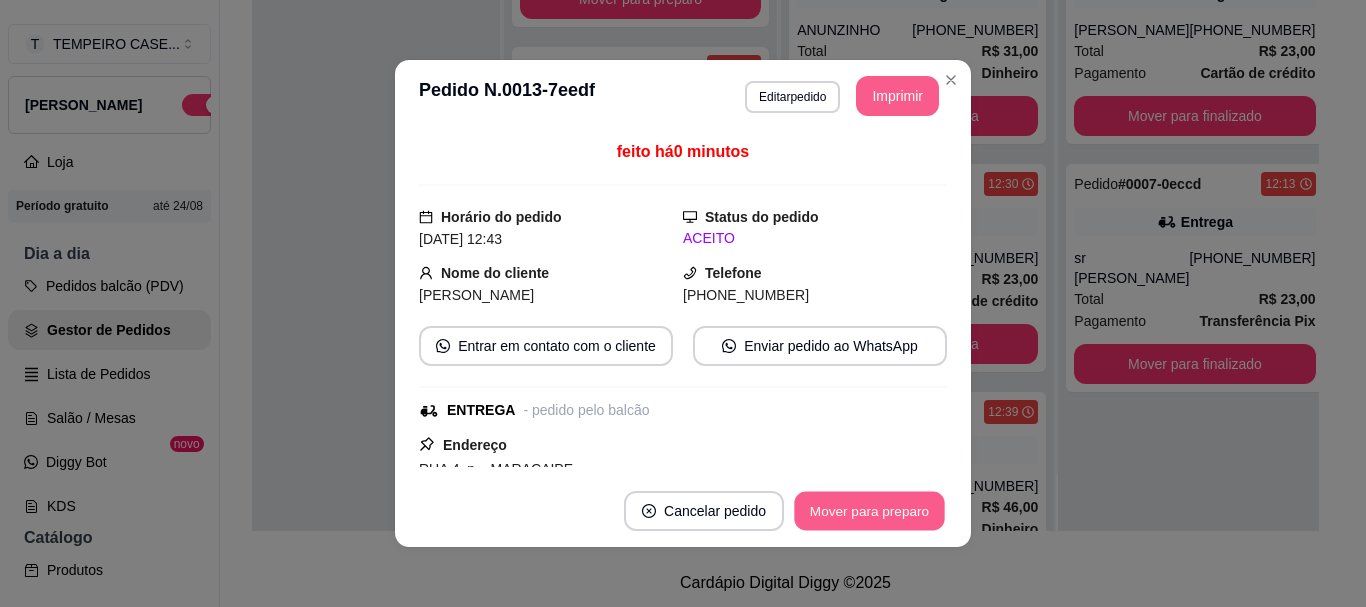 click on "Mover para preparo" at bounding box center [869, 511] 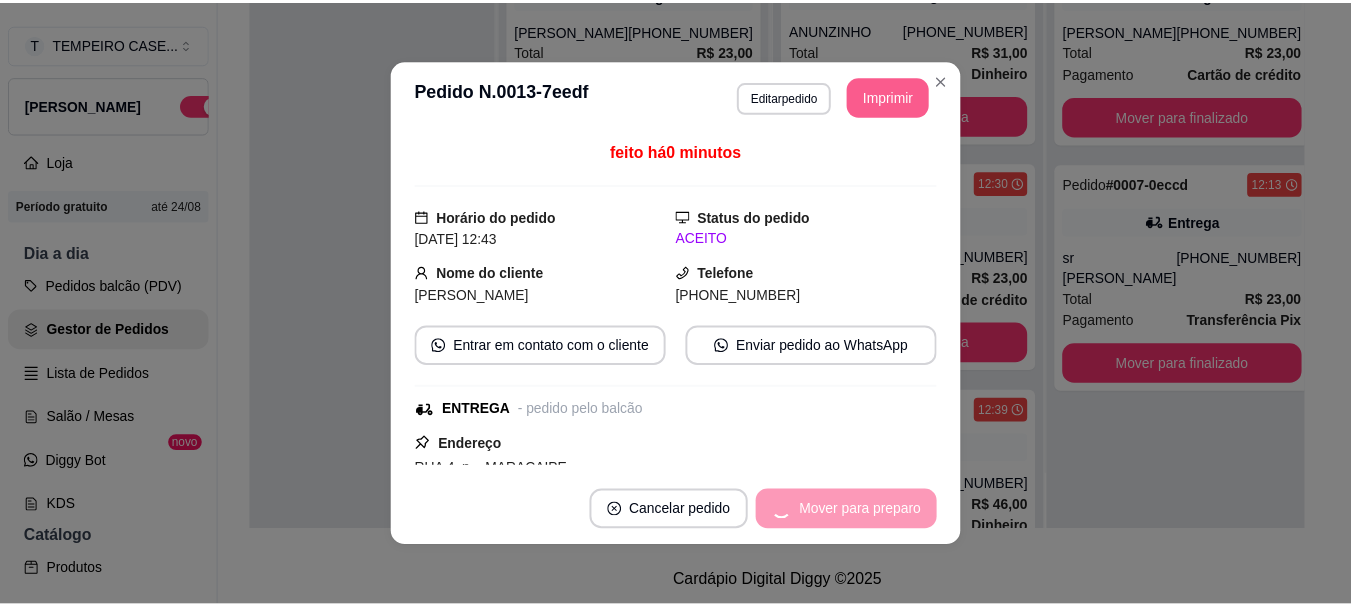 scroll, scrollTop: 0, scrollLeft: 0, axis: both 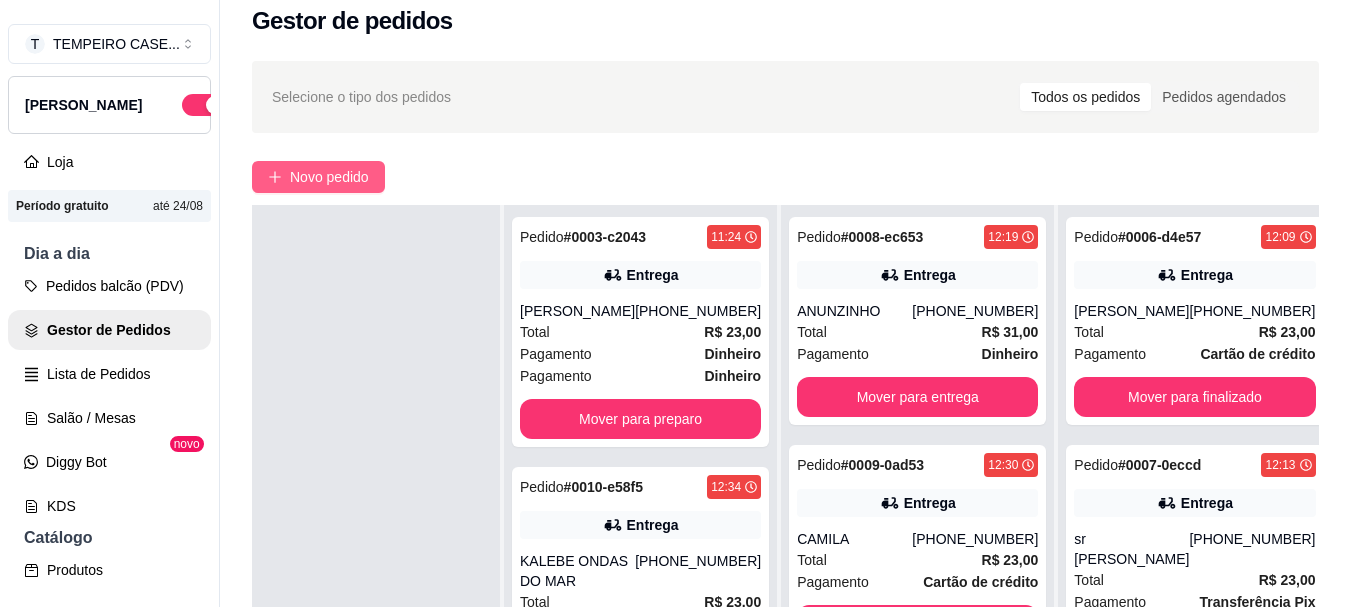 click on "Novo pedido" at bounding box center (318, 177) 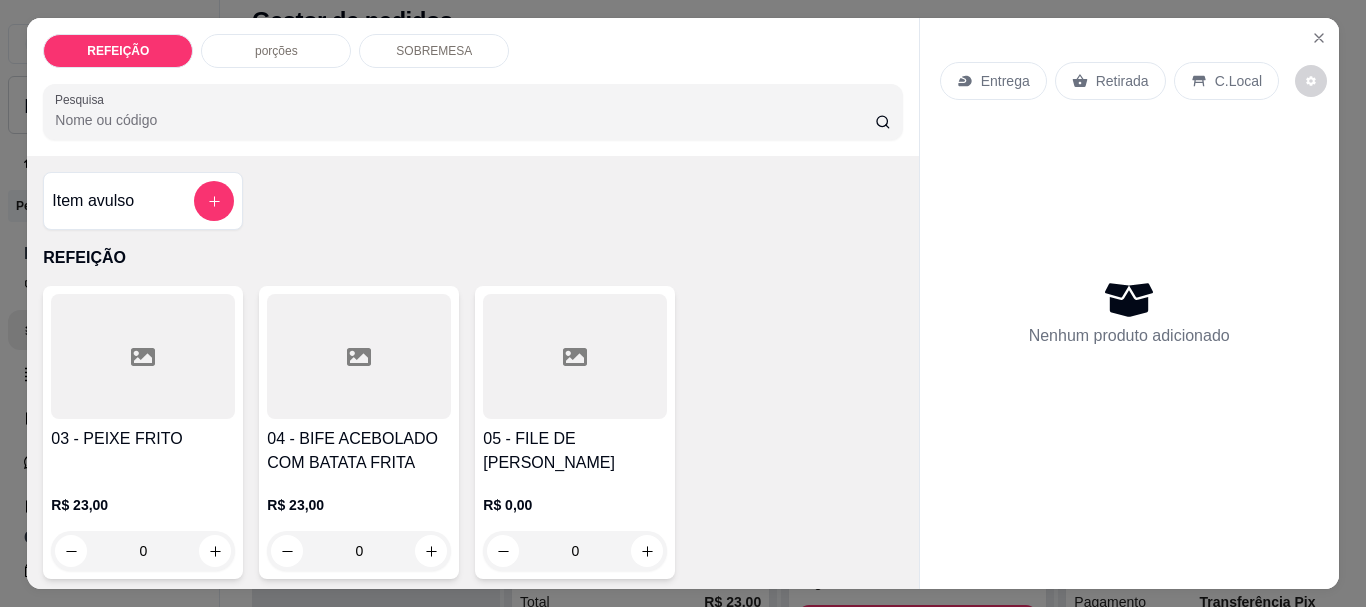 click on "03 - PEIXE FRITO" at bounding box center (143, 439) 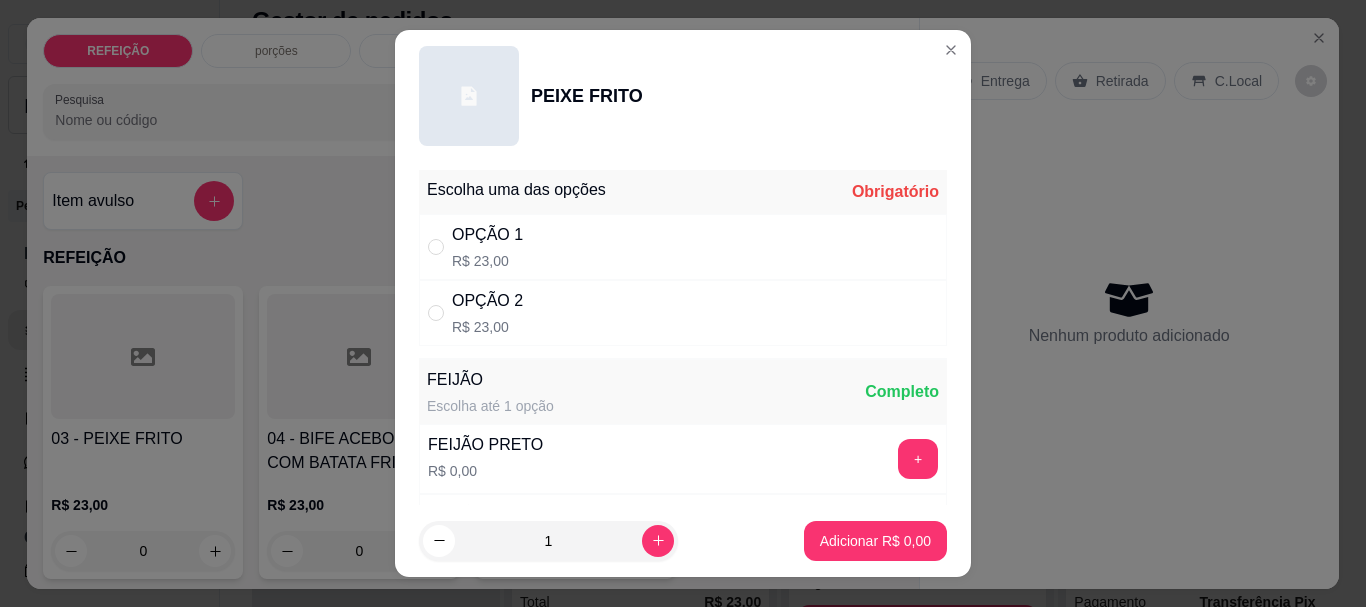 click on "OPÇÃO 2 R$ 23,00" at bounding box center (487, 313) 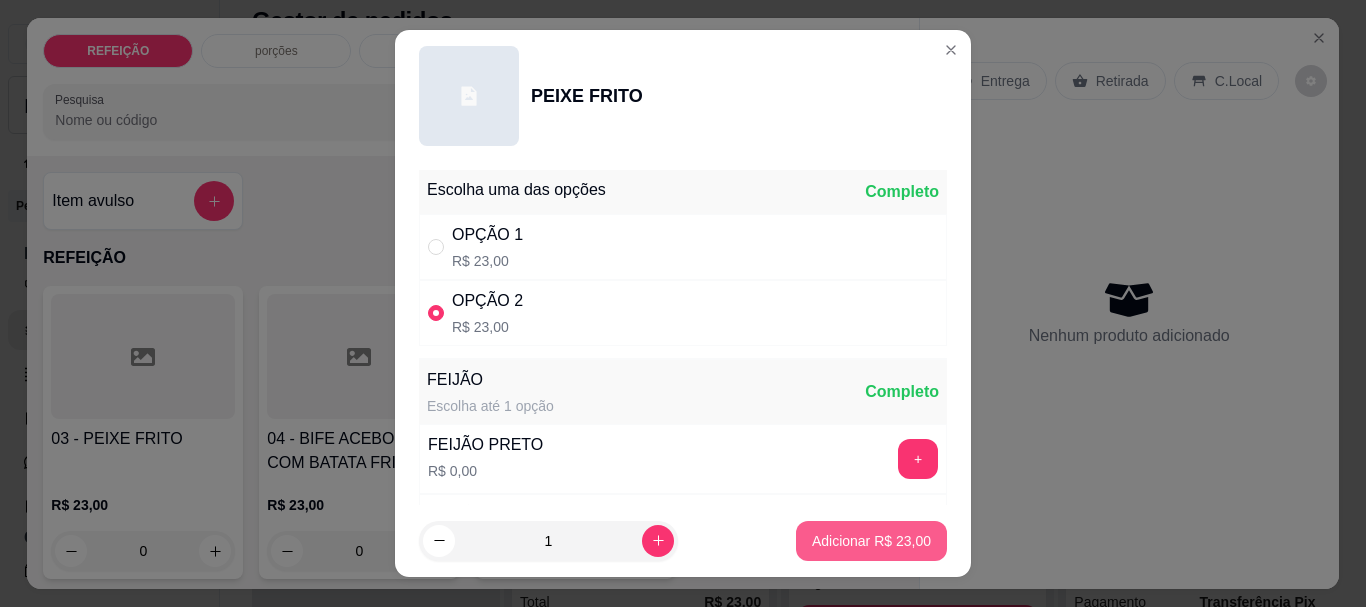 click on "Adicionar   R$ 23,00" at bounding box center [871, 541] 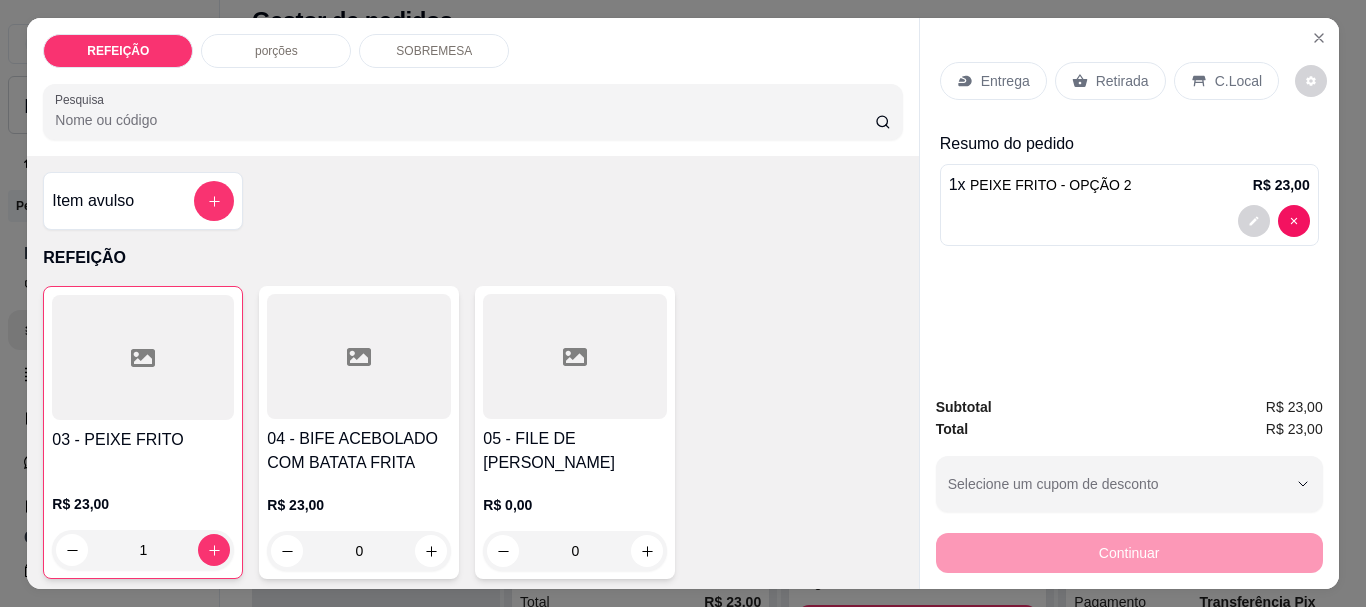 click on "R$ 23,00 1" at bounding box center (143, 522) 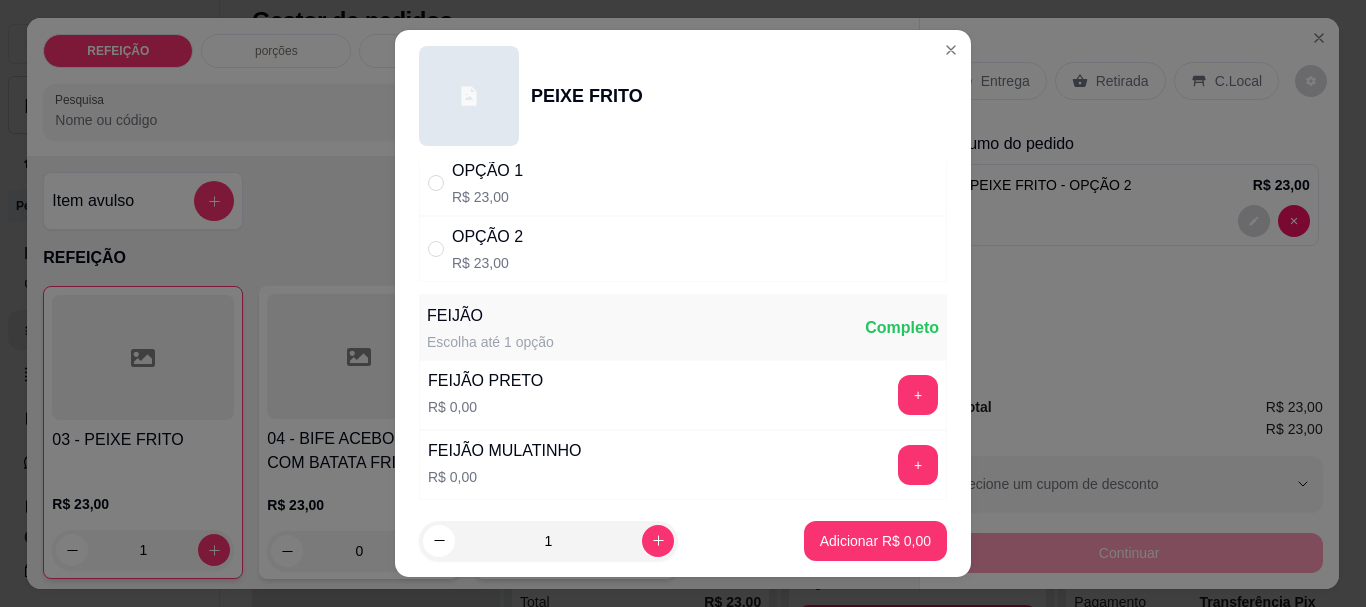 scroll, scrollTop: 100, scrollLeft: 0, axis: vertical 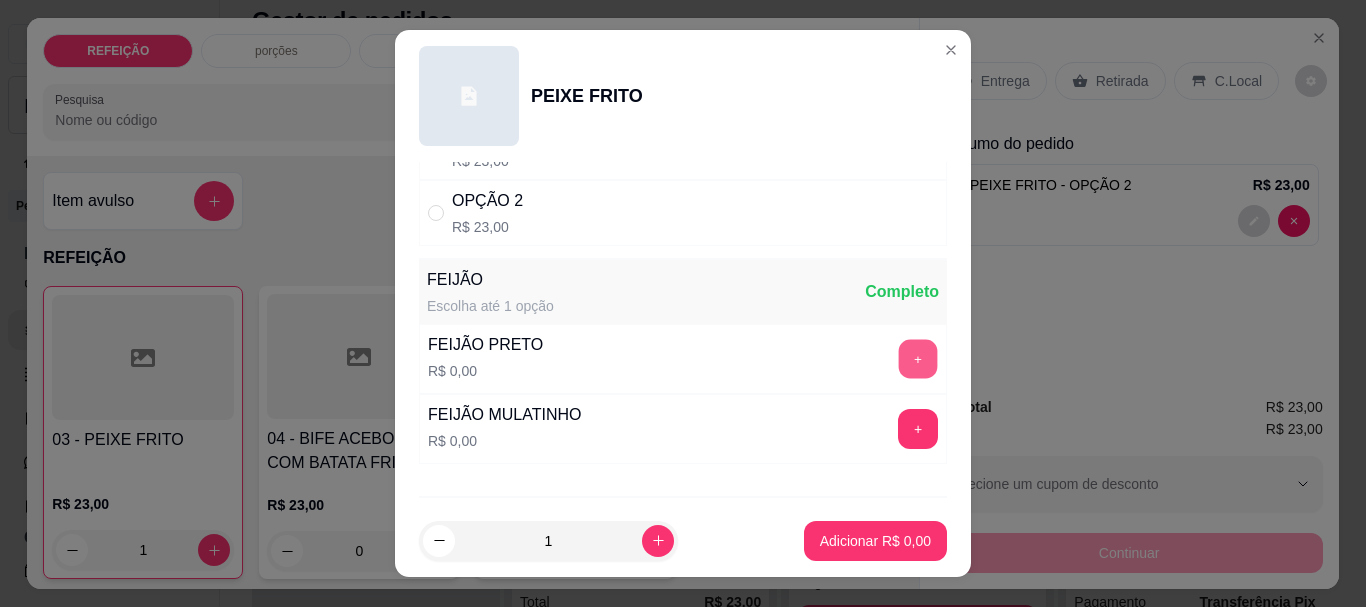 click on "+" at bounding box center (918, 359) 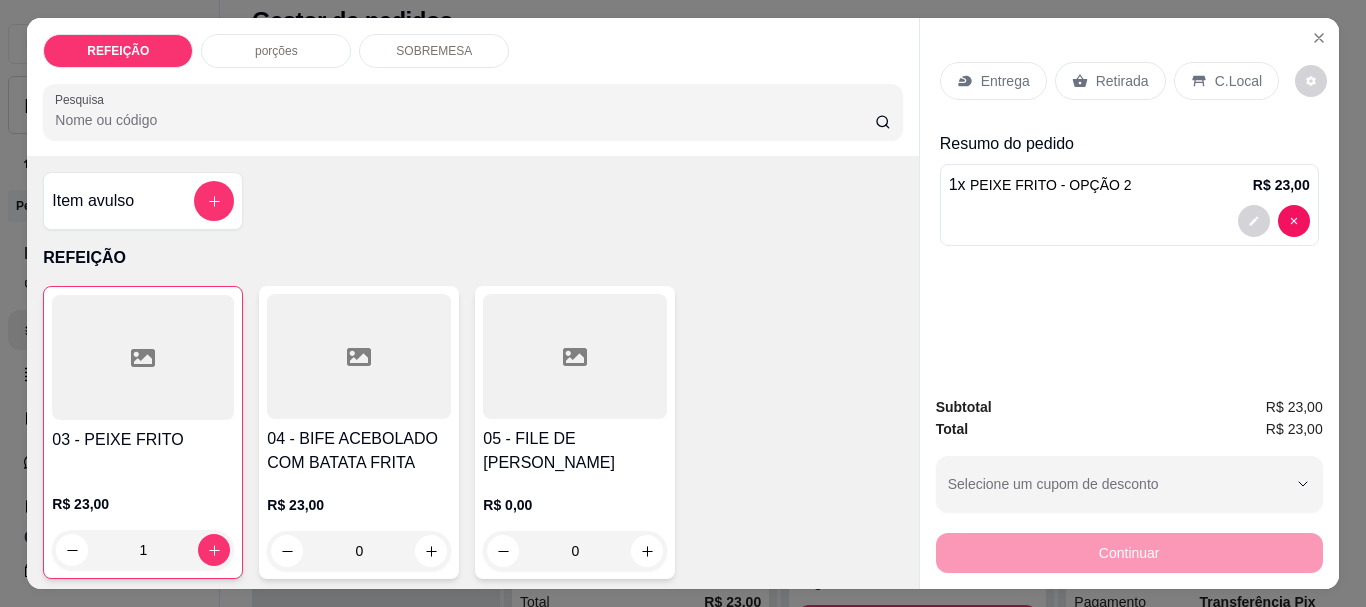 click on "Entrega" at bounding box center (993, 81) 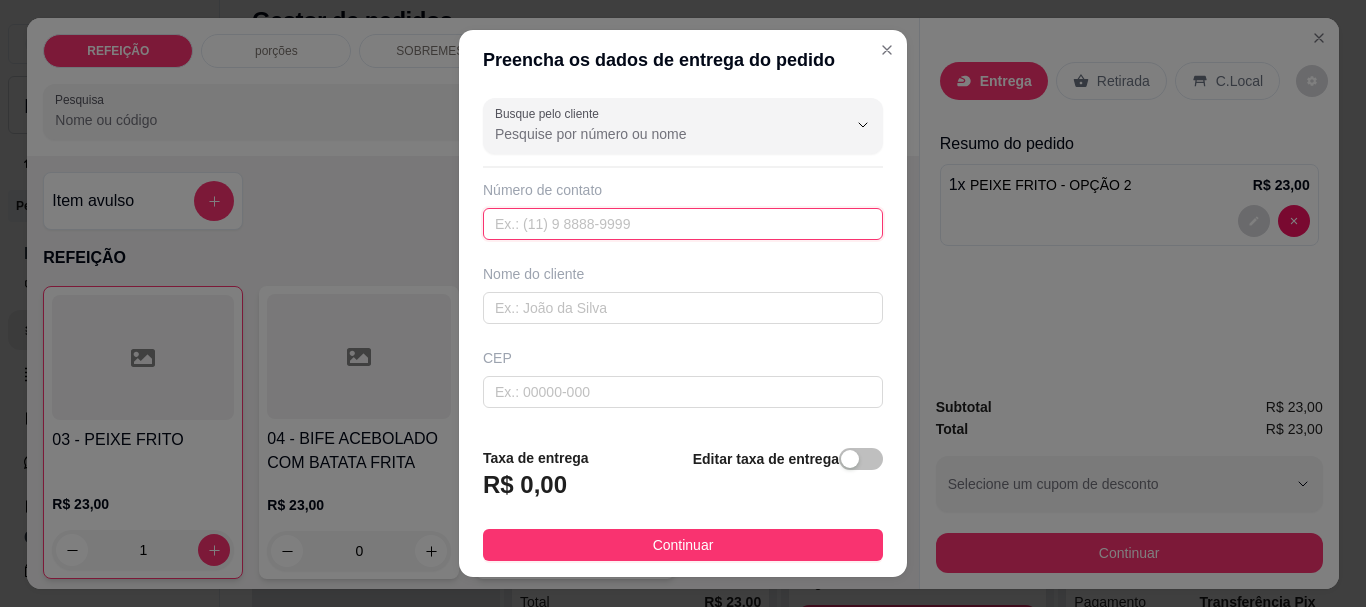 click at bounding box center (683, 224) 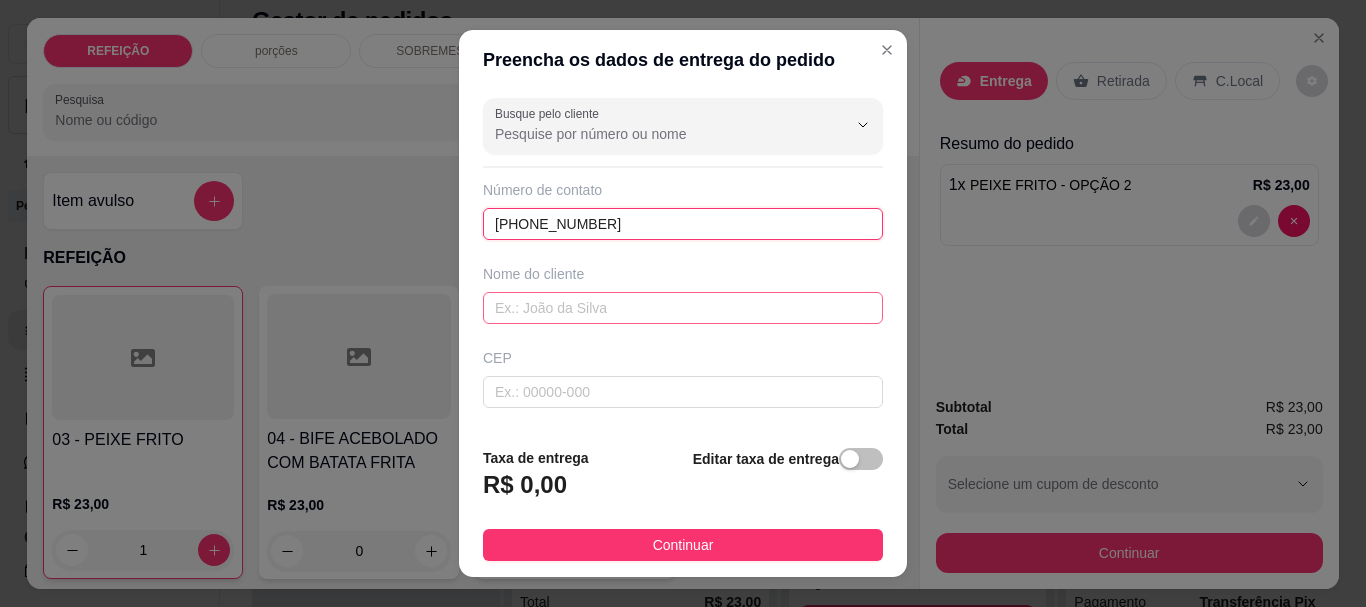 type on "(81) 9703-4160" 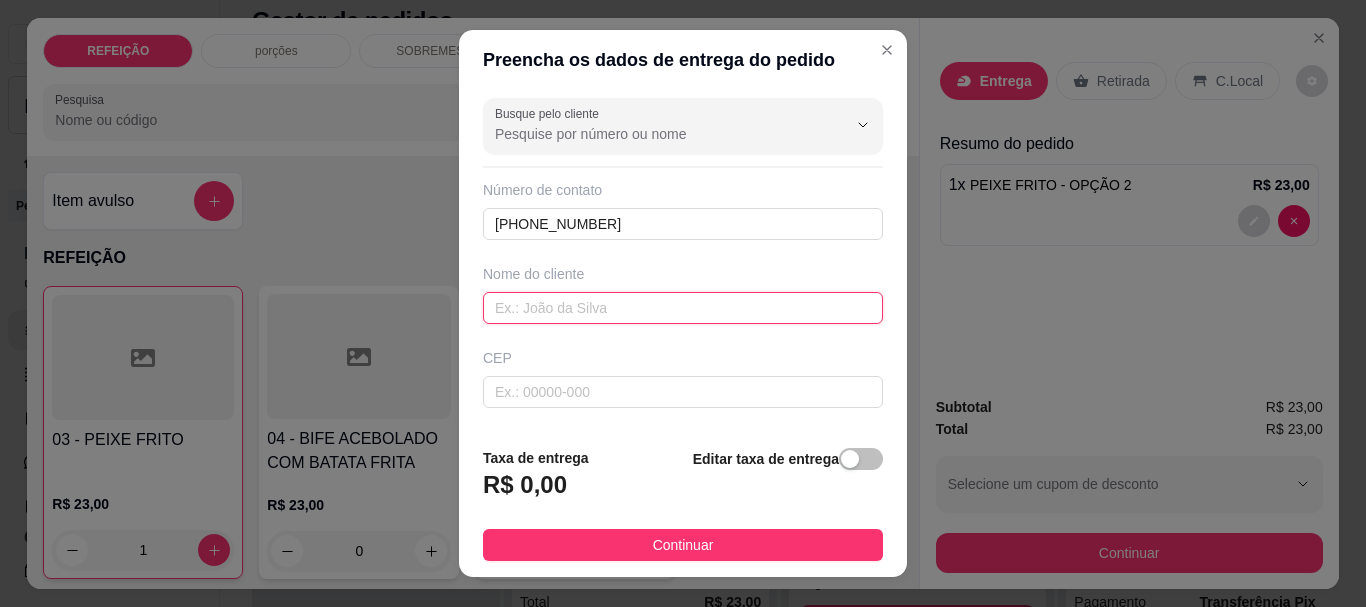 click at bounding box center [683, 308] 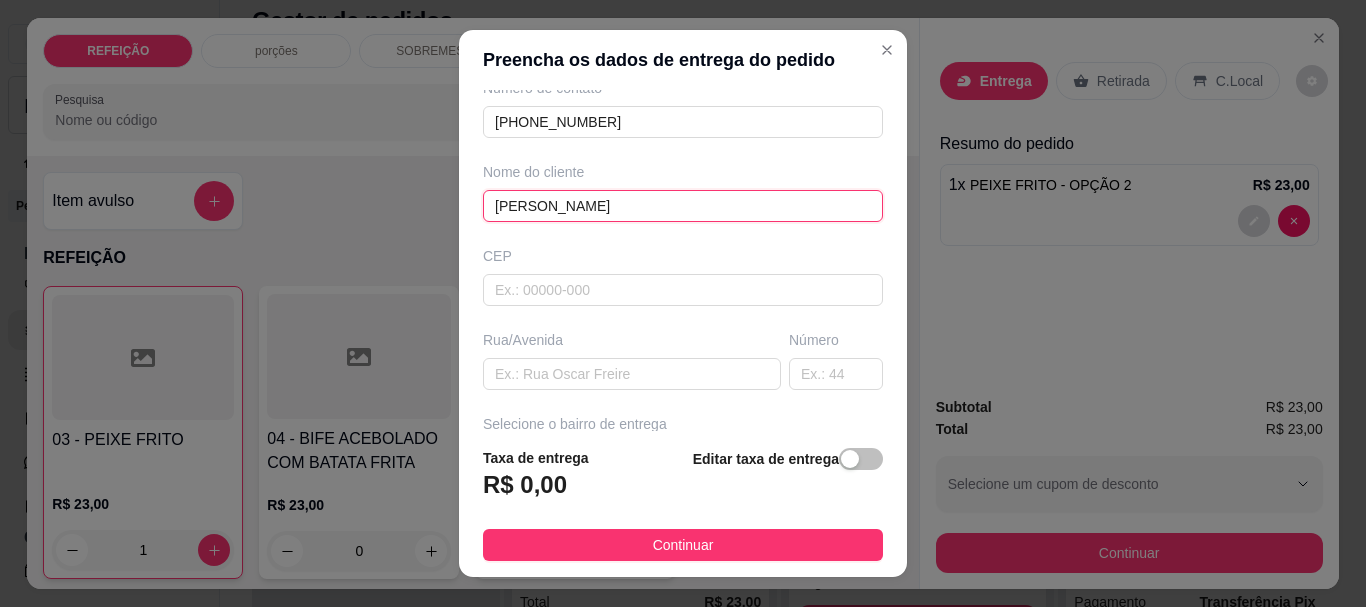 scroll, scrollTop: 300, scrollLeft: 0, axis: vertical 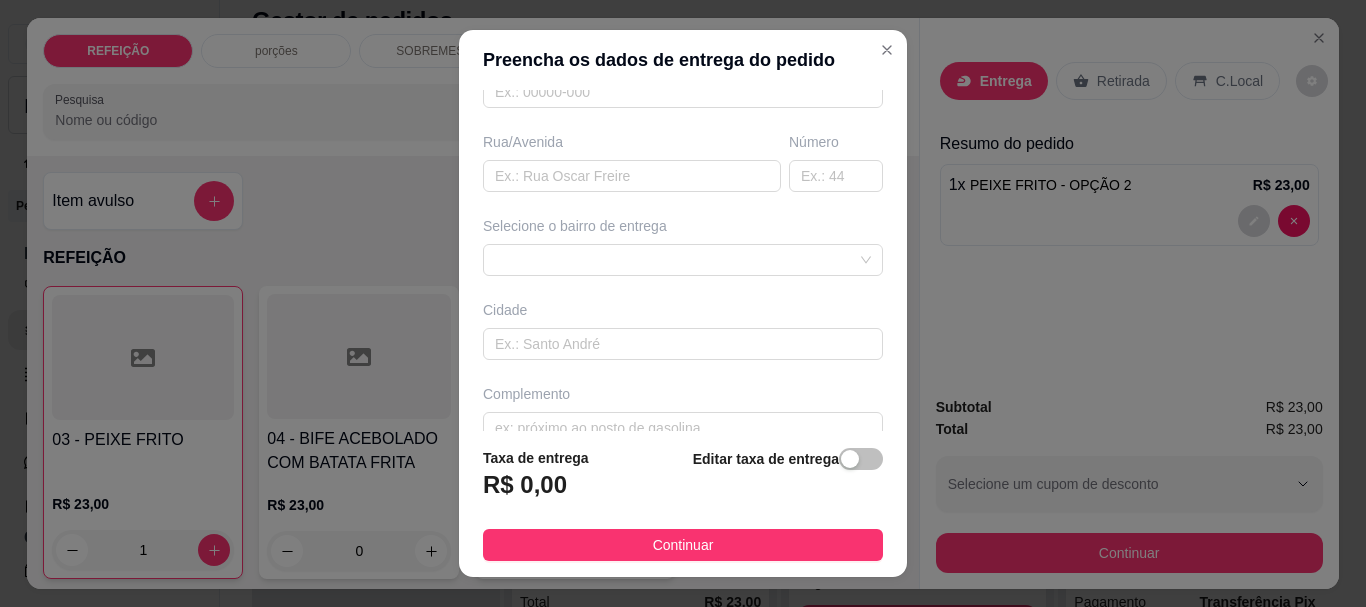 type on "WILSSON LUIZ" 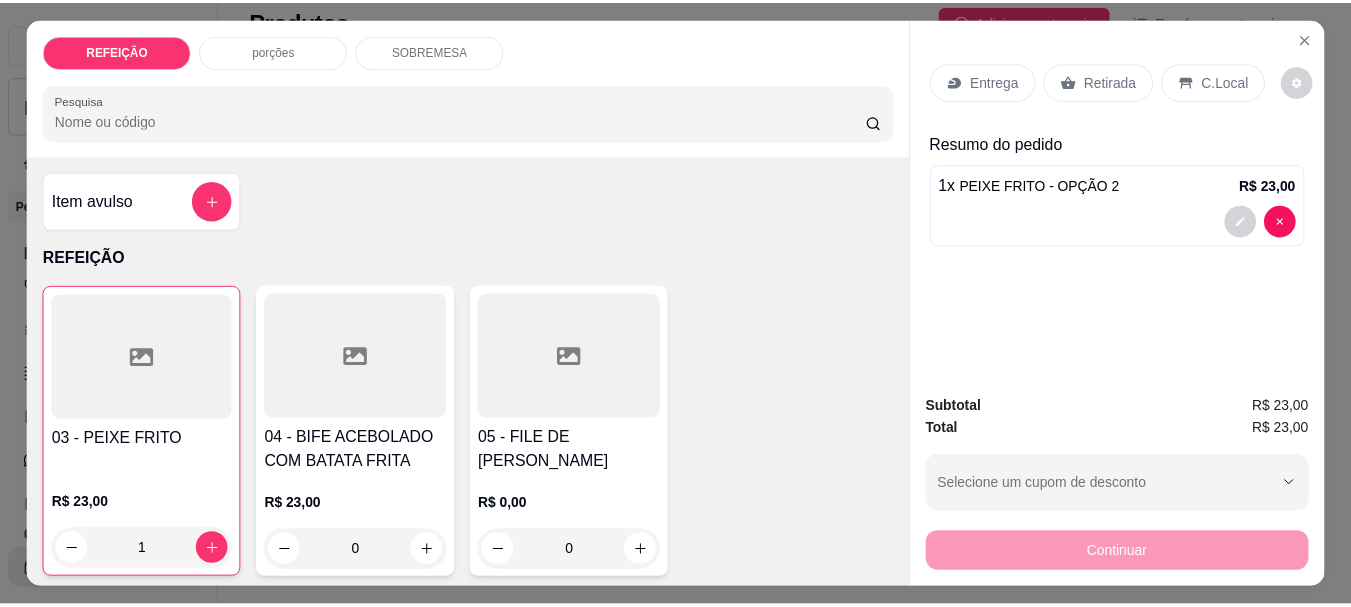 scroll, scrollTop: 32, scrollLeft: 0, axis: vertical 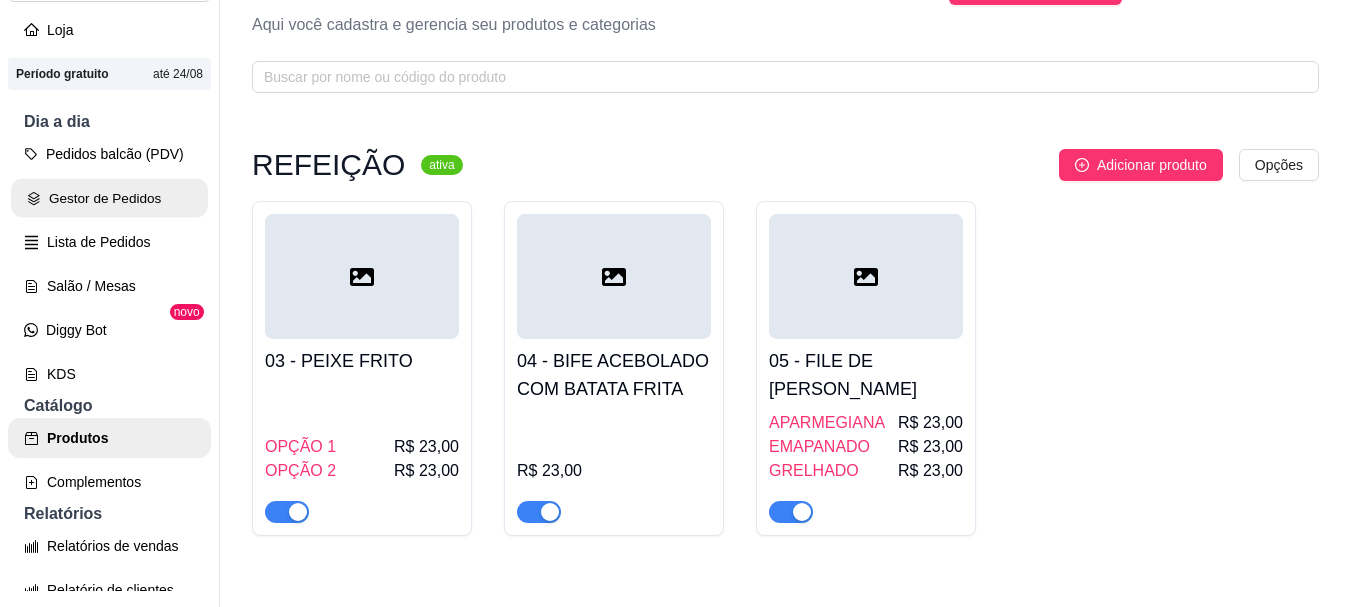 click on "Gestor de Pedidos" at bounding box center [109, 198] 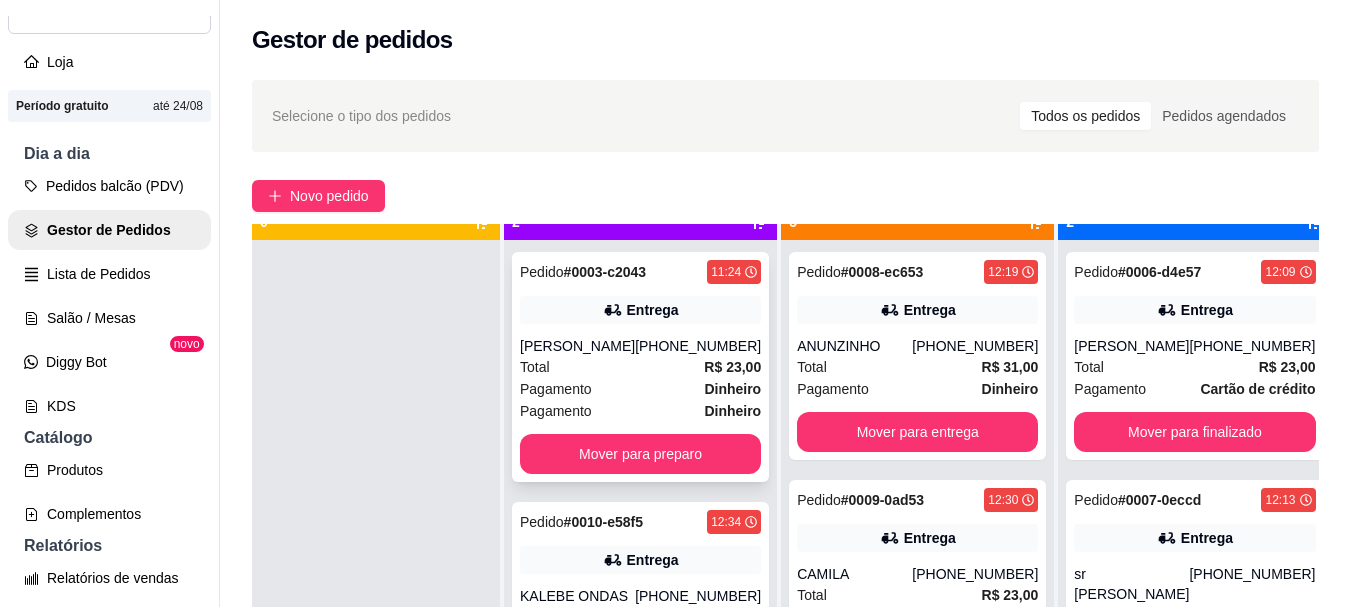 scroll, scrollTop: 56, scrollLeft: 0, axis: vertical 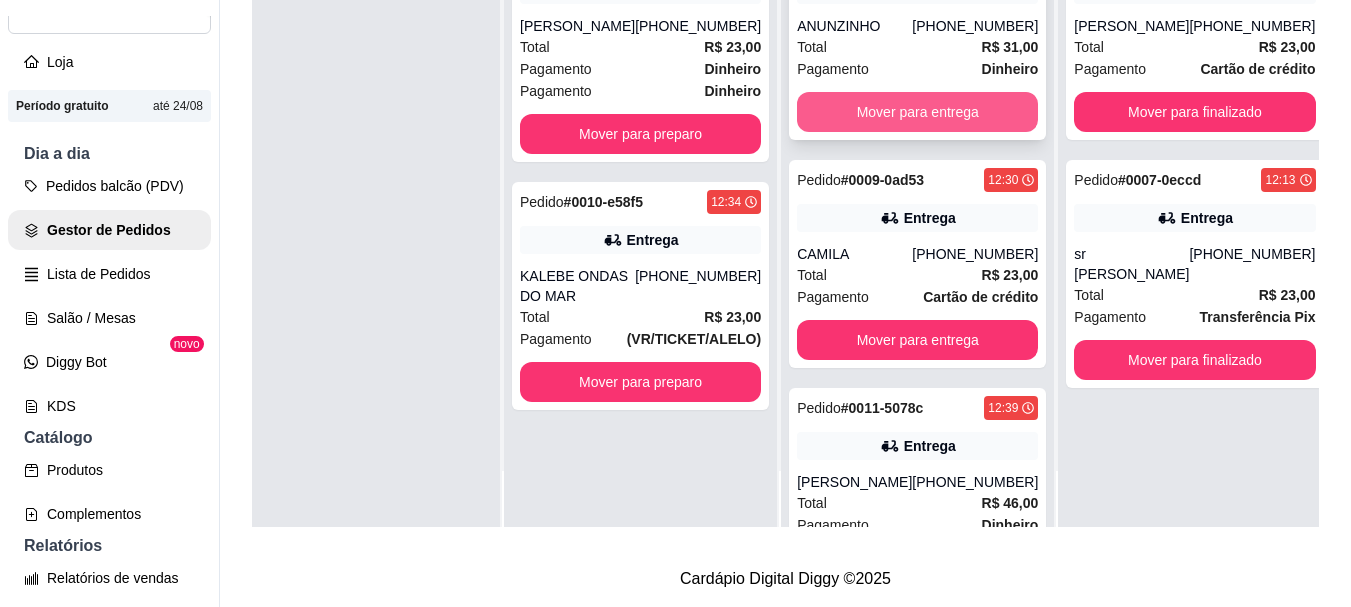 click on "Mover para entrega" at bounding box center (917, 112) 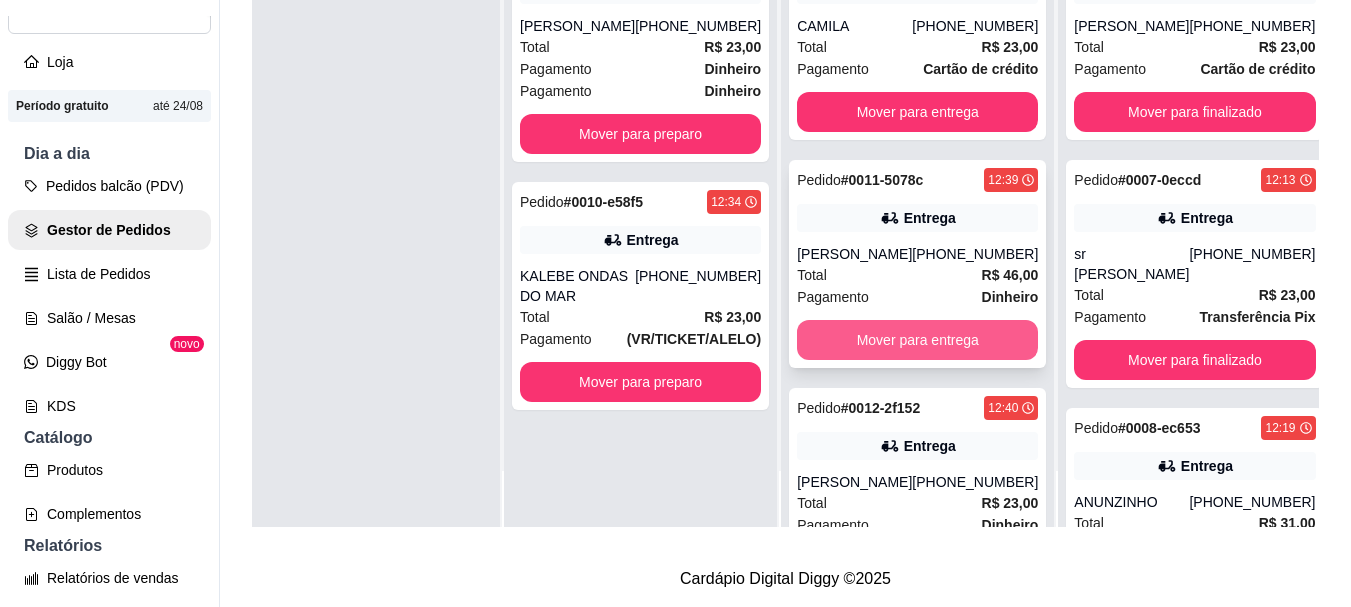 click on "Mover para entrega" at bounding box center (917, 340) 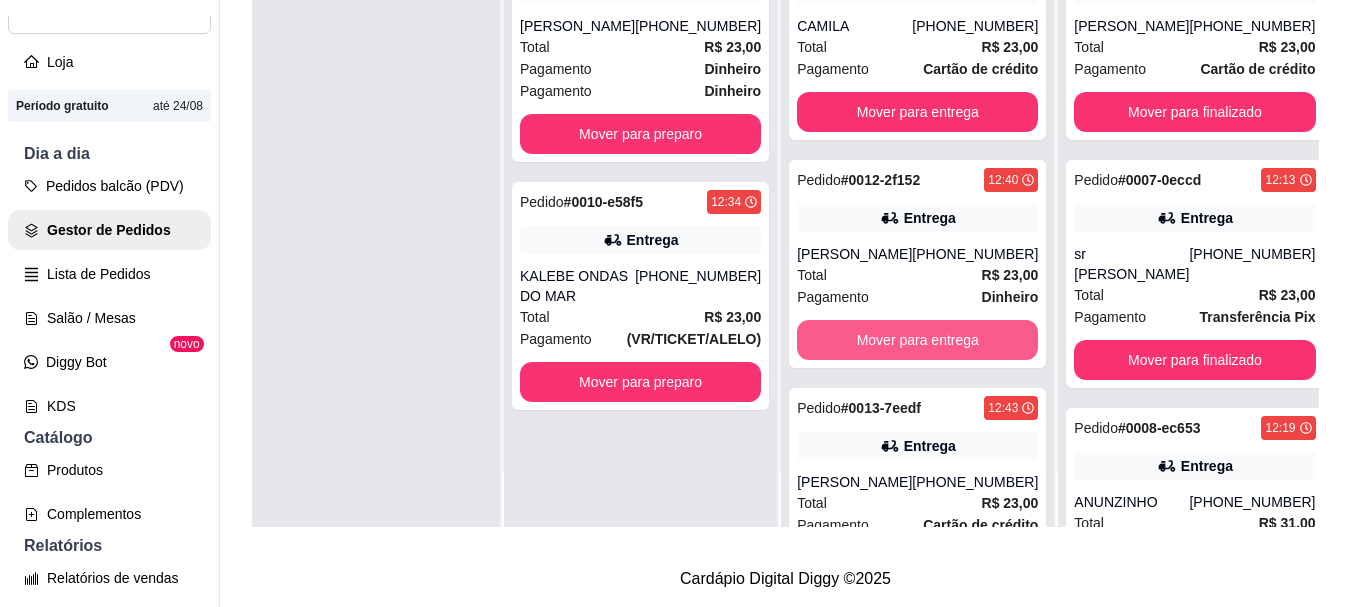 scroll, scrollTop: 97, scrollLeft: 0, axis: vertical 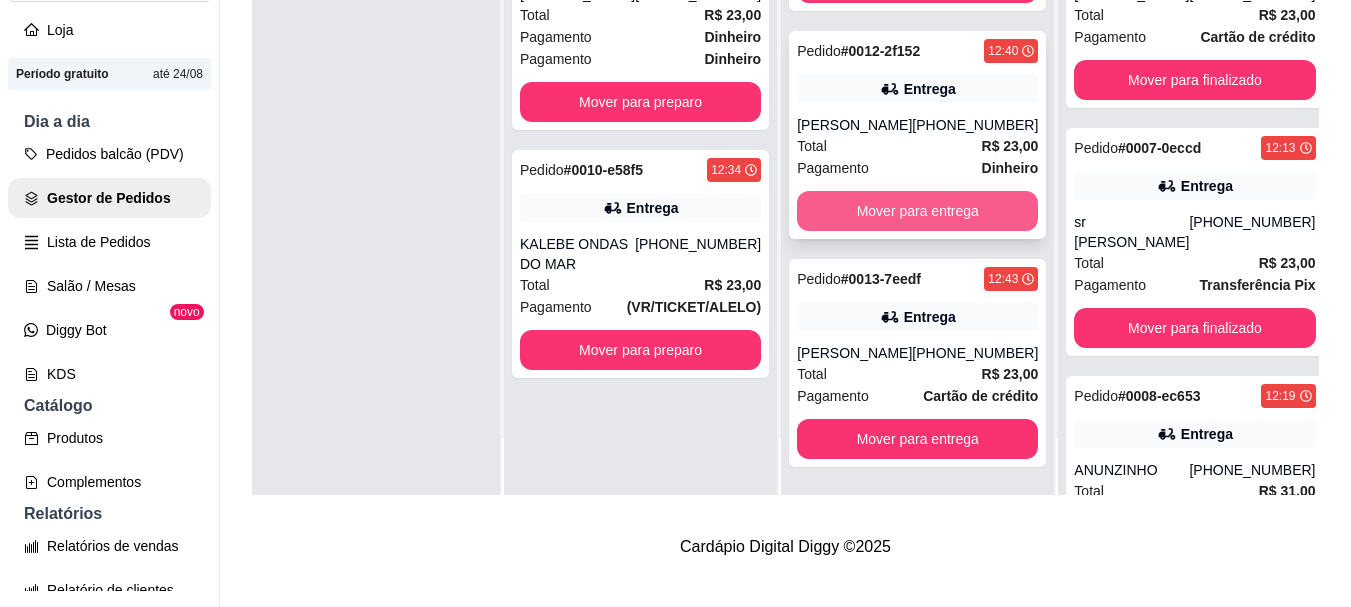 click on "Mover para entrega" at bounding box center (917, 211) 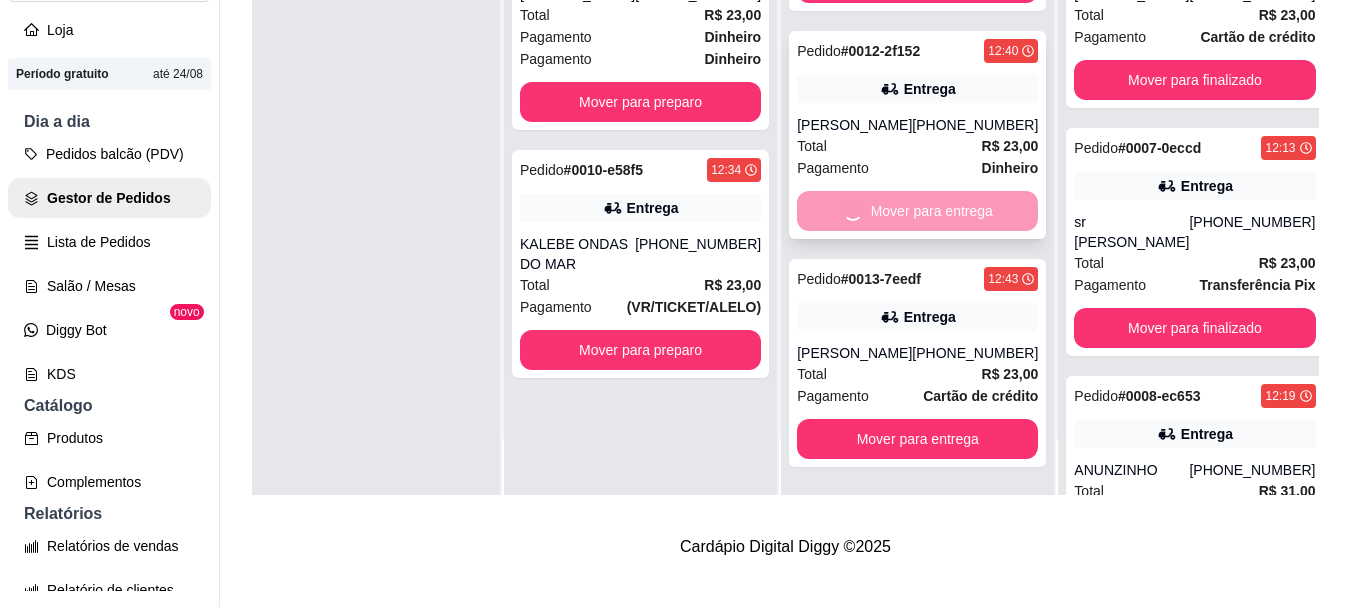 scroll, scrollTop: 0, scrollLeft: 0, axis: both 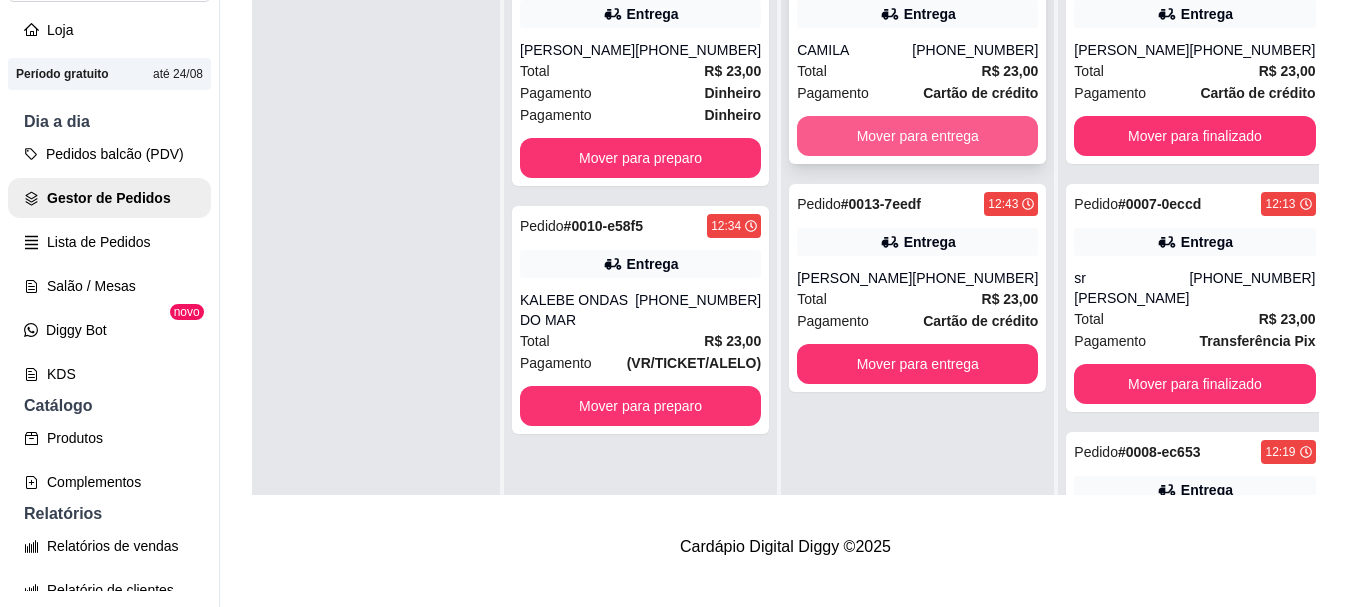 click on "Mover para entrega" at bounding box center [917, 136] 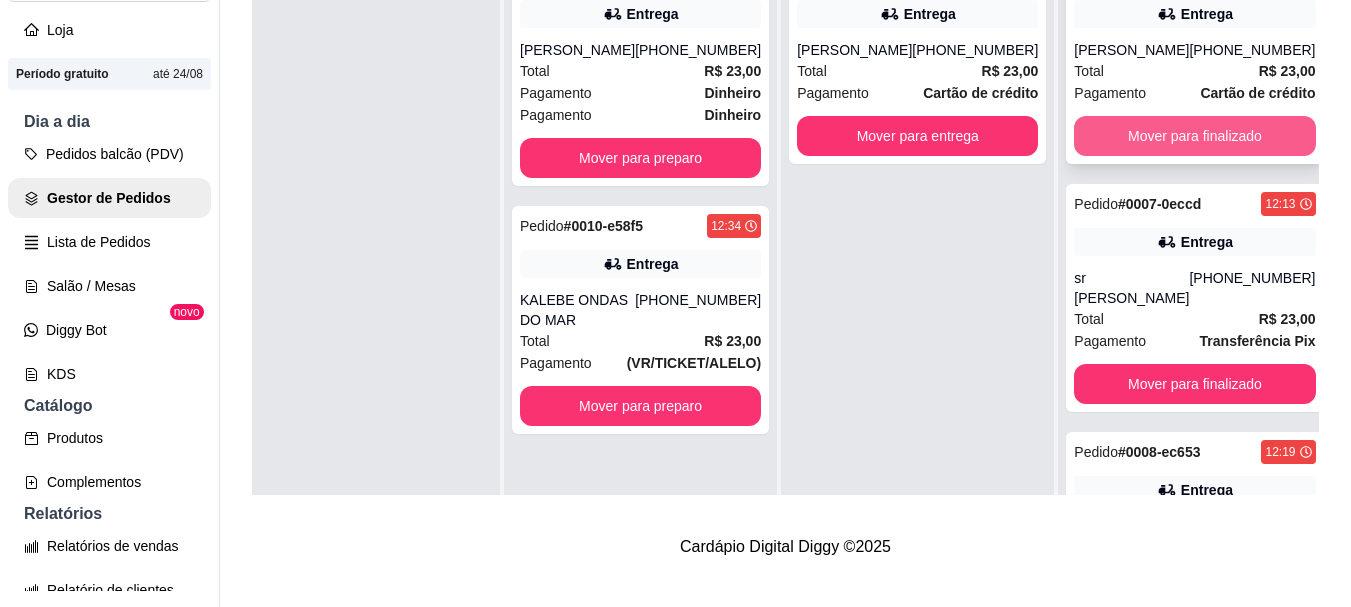 click on "Mover para finalizado" at bounding box center [1194, 136] 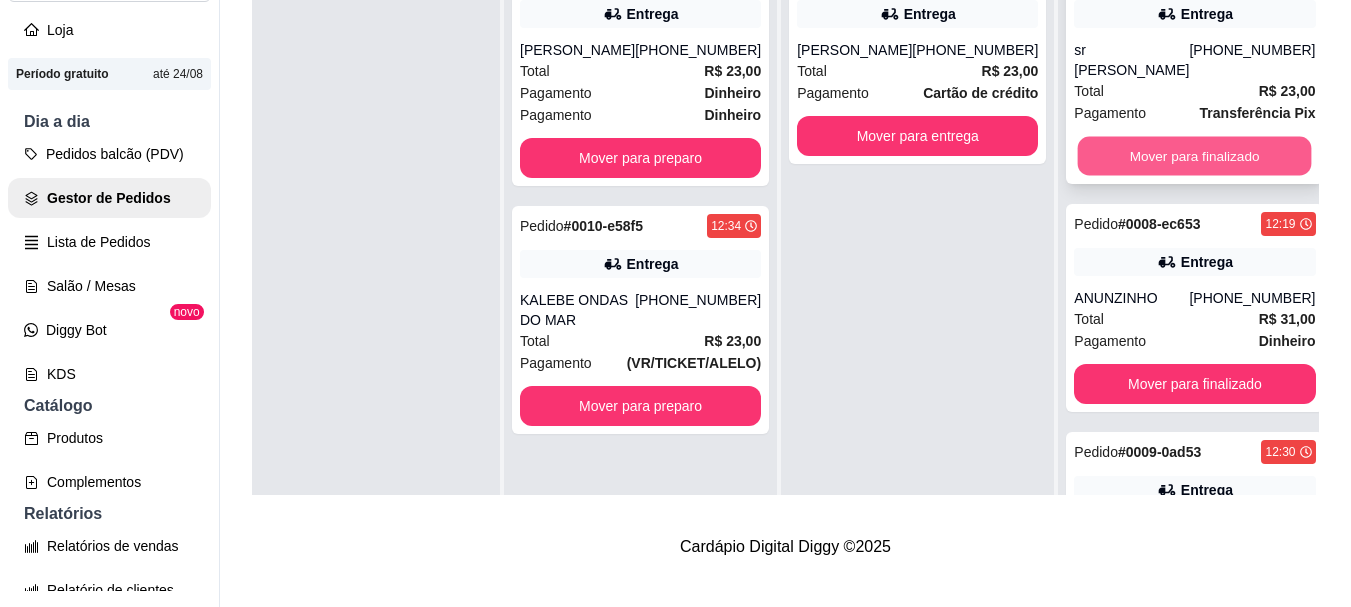 click on "Mover para finalizado" at bounding box center [1195, 156] 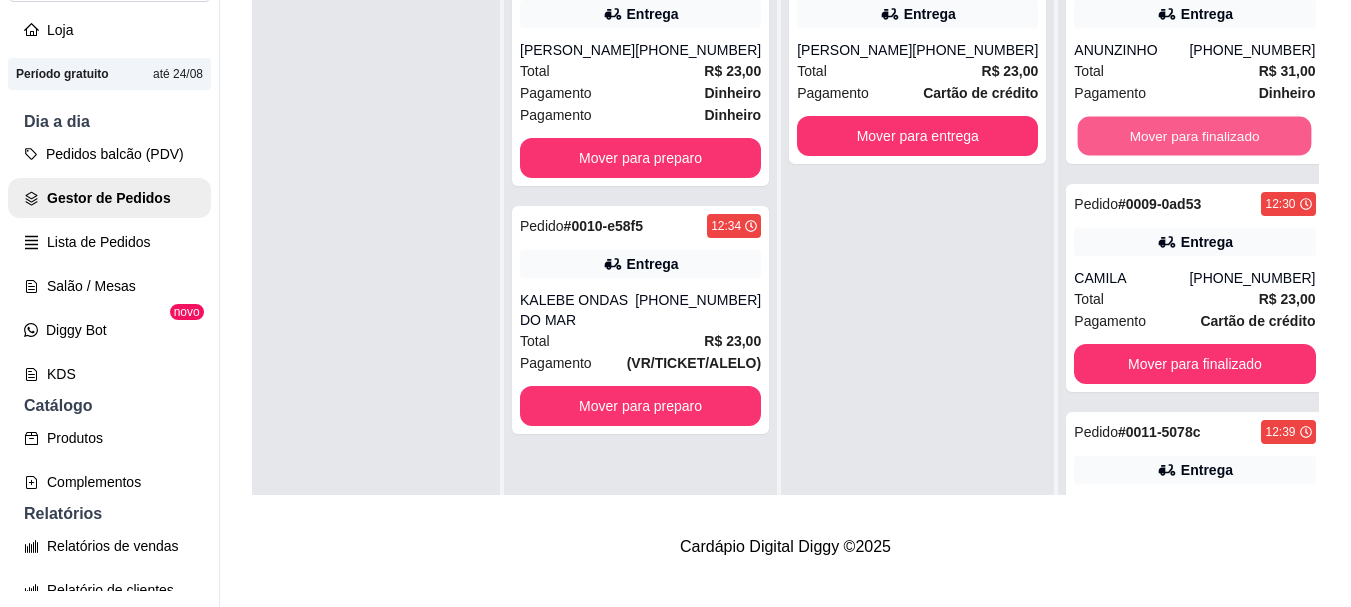 click on "Mover para finalizado" at bounding box center (1195, 136) 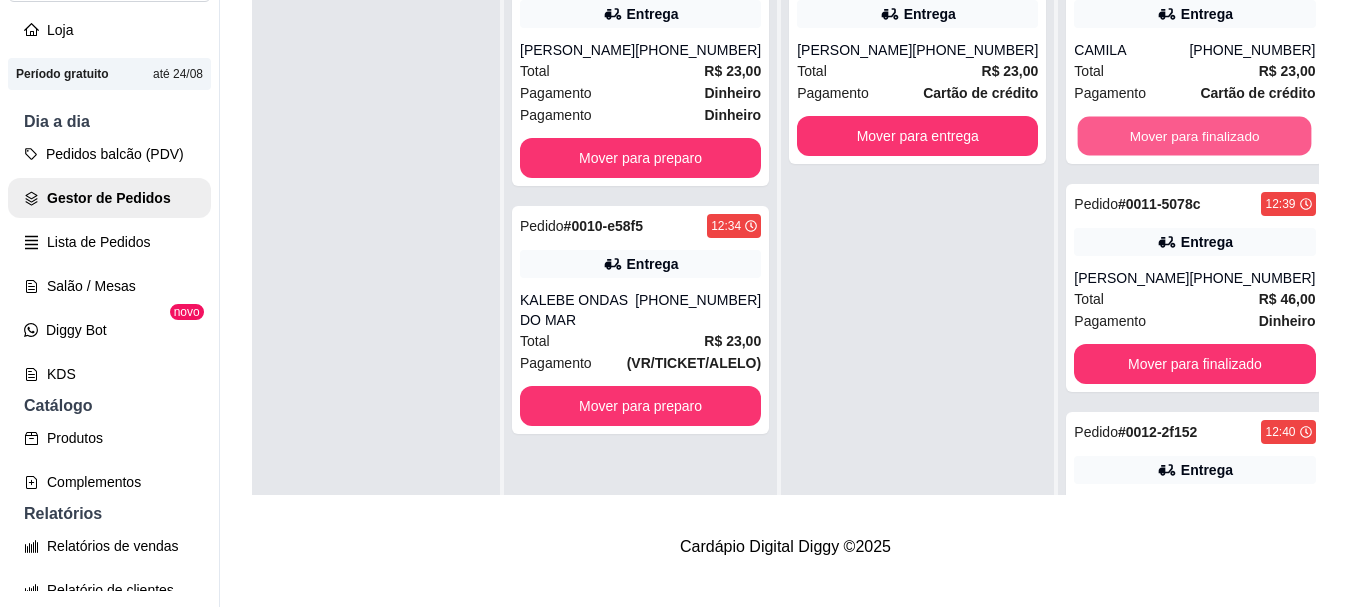 click on "Mover para finalizado" at bounding box center (1195, 136) 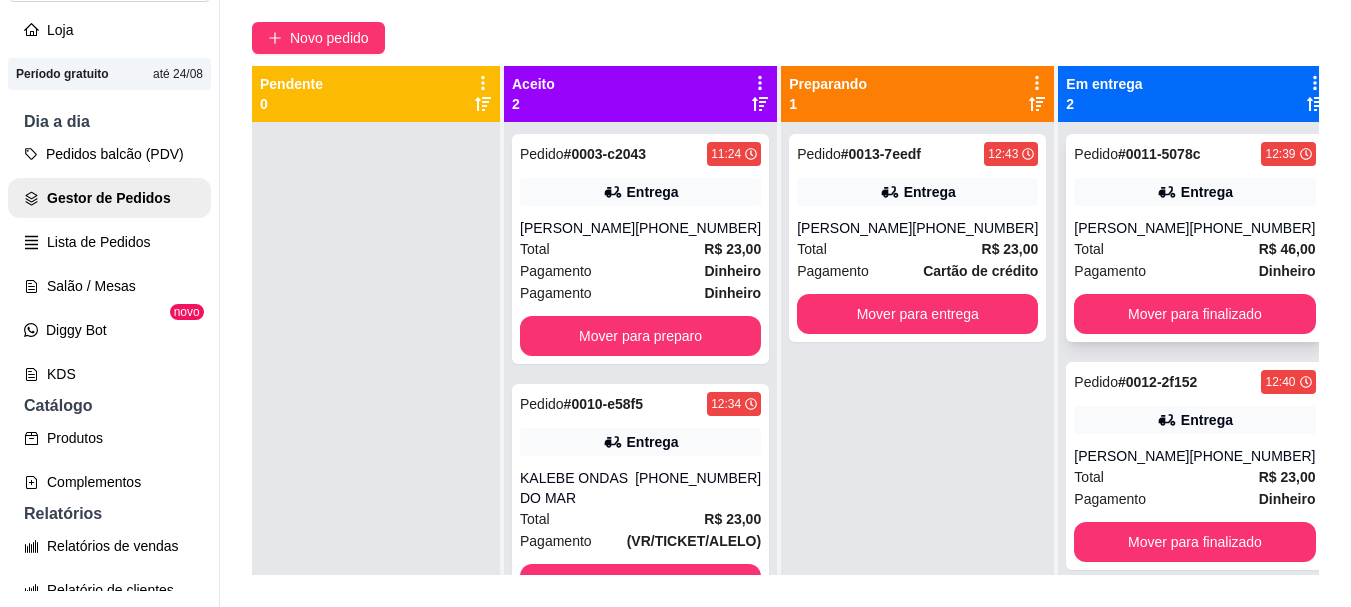 scroll, scrollTop: 119, scrollLeft: 0, axis: vertical 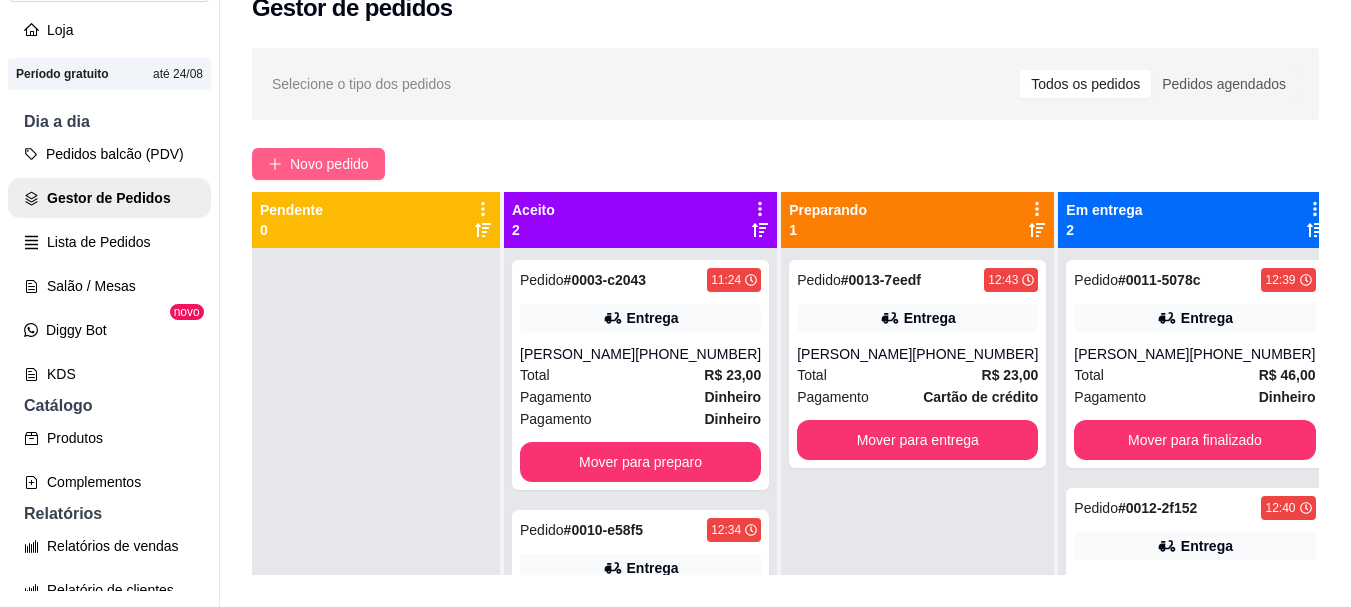 click on "Novo pedido" at bounding box center (329, 164) 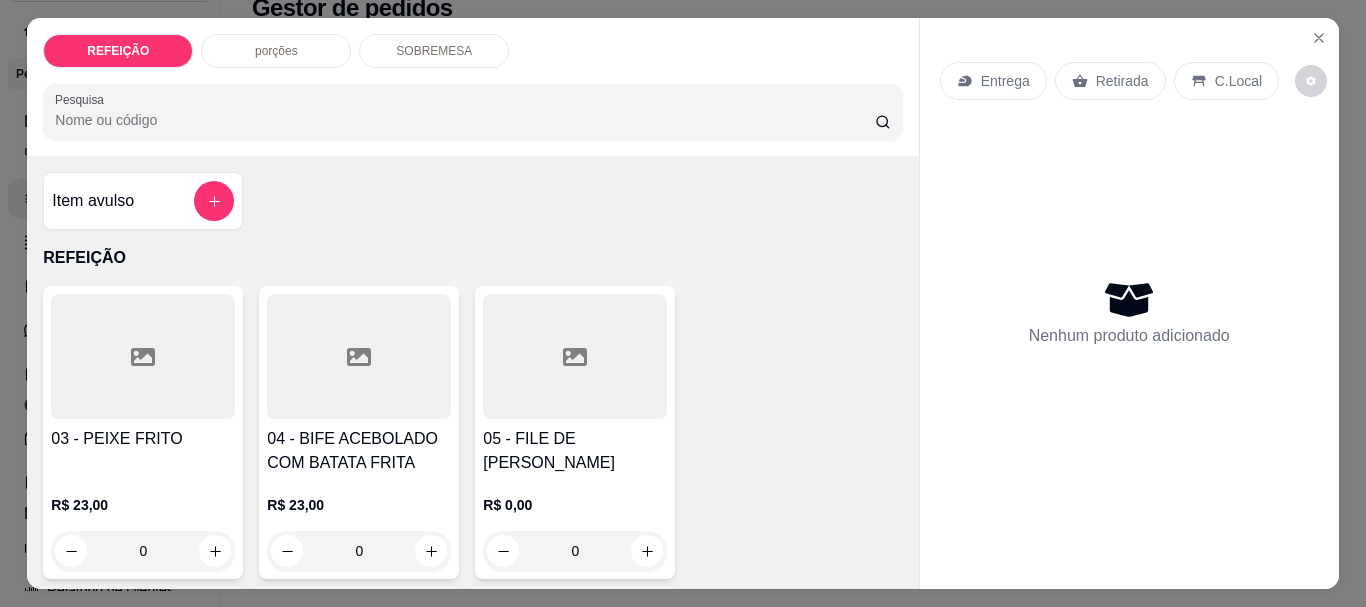 click on "04 - BIFE ACEBOLADO COM BATATA FRITA" at bounding box center (359, 451) 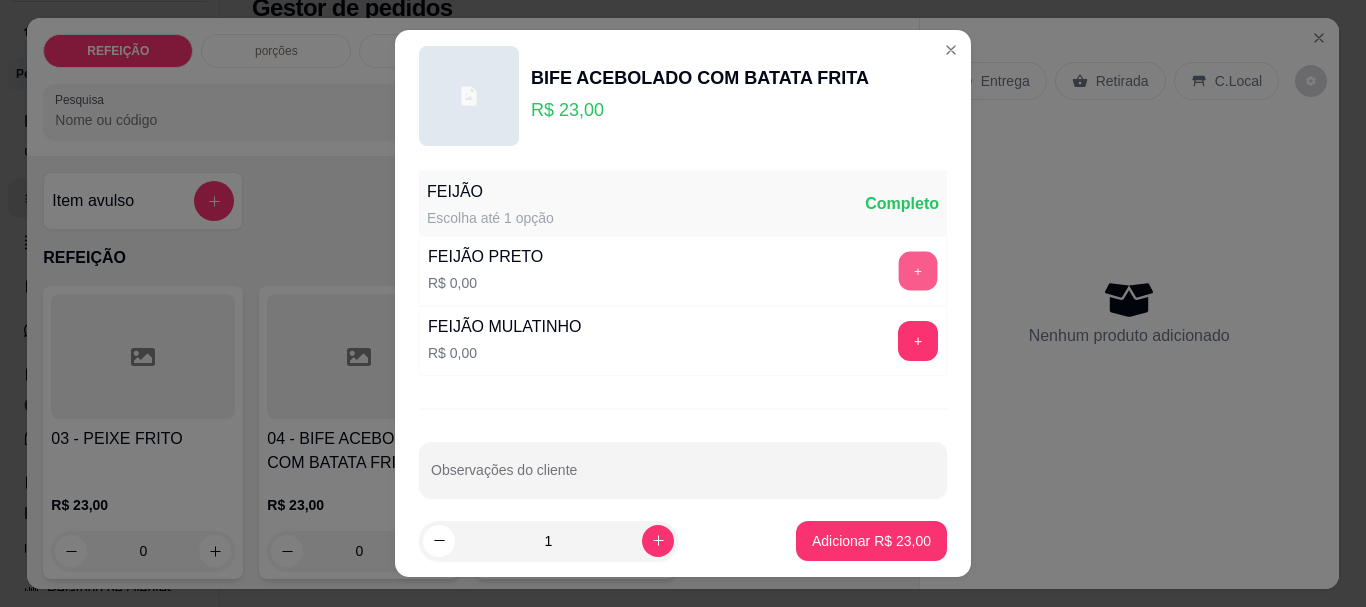 click on "+" at bounding box center [918, 271] 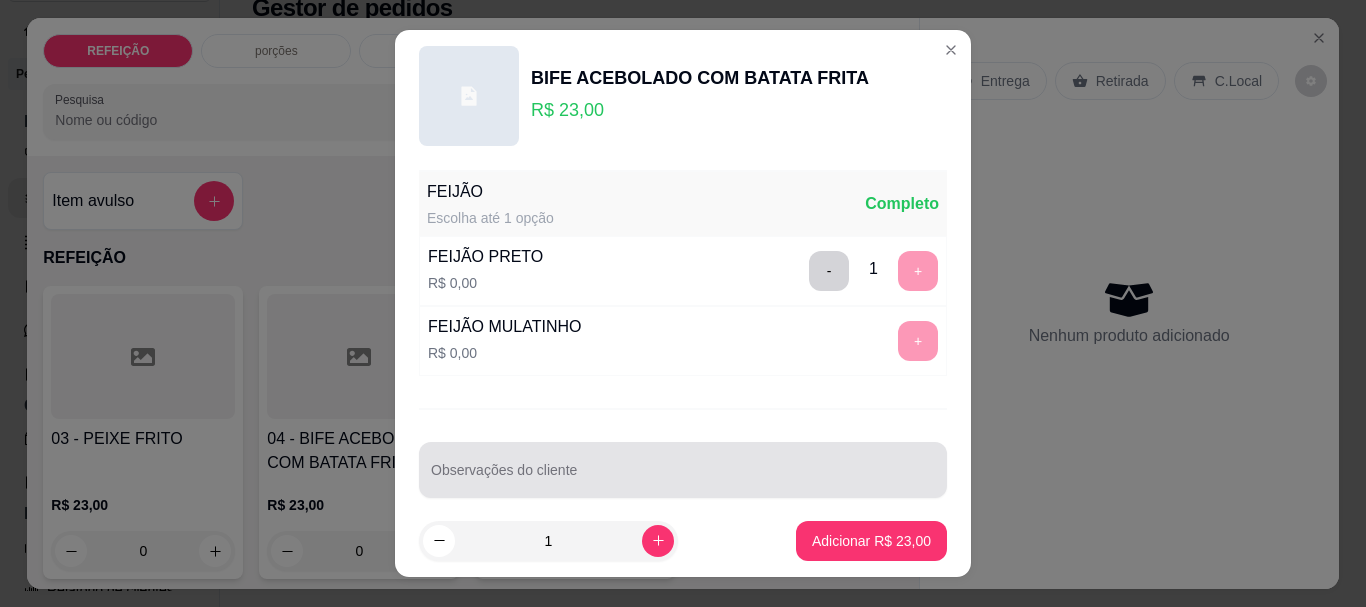 click at bounding box center [683, 470] 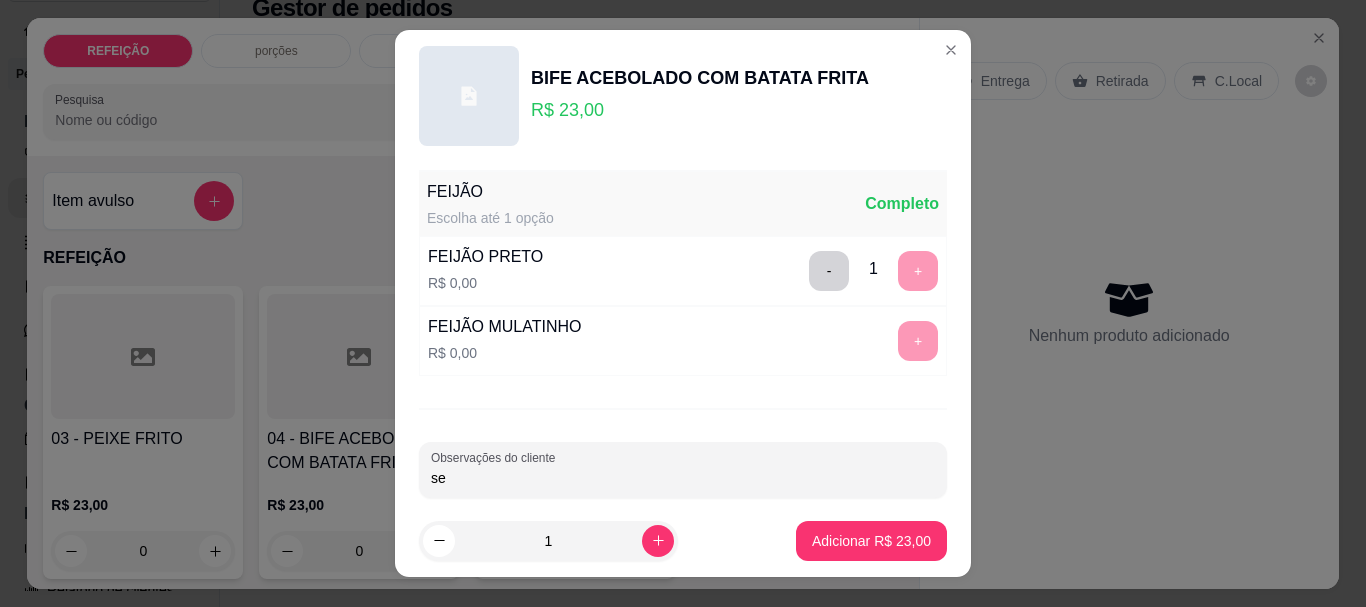 type on "s" 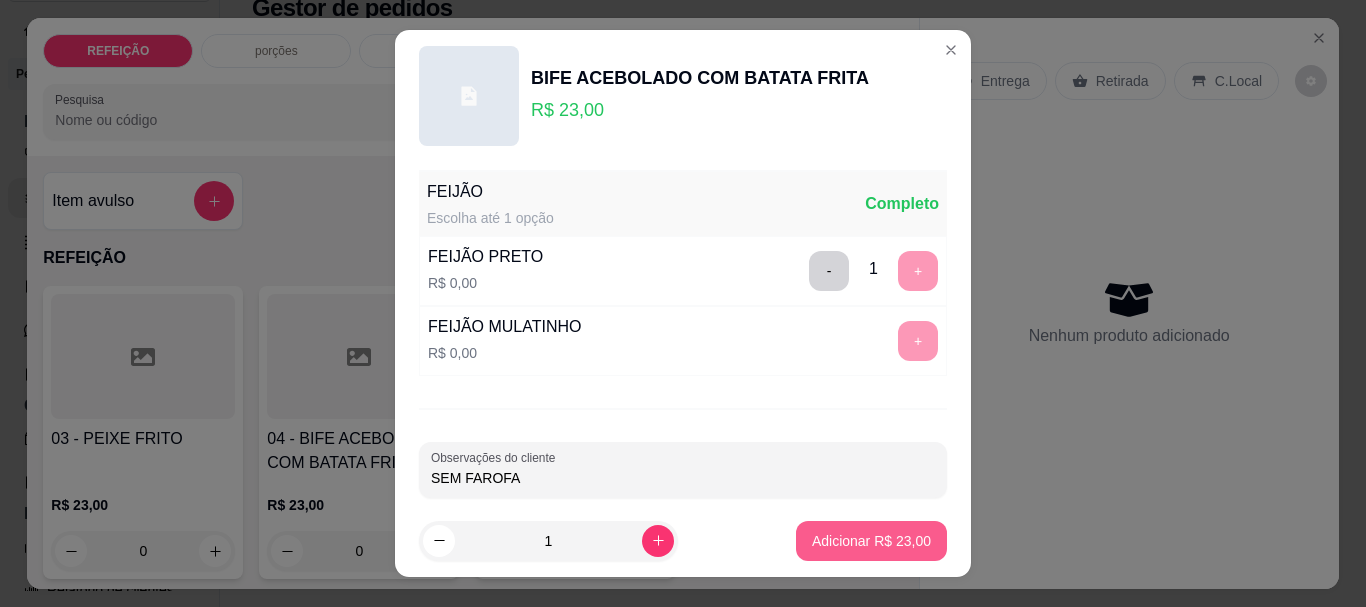 type on "SEM FAROFA" 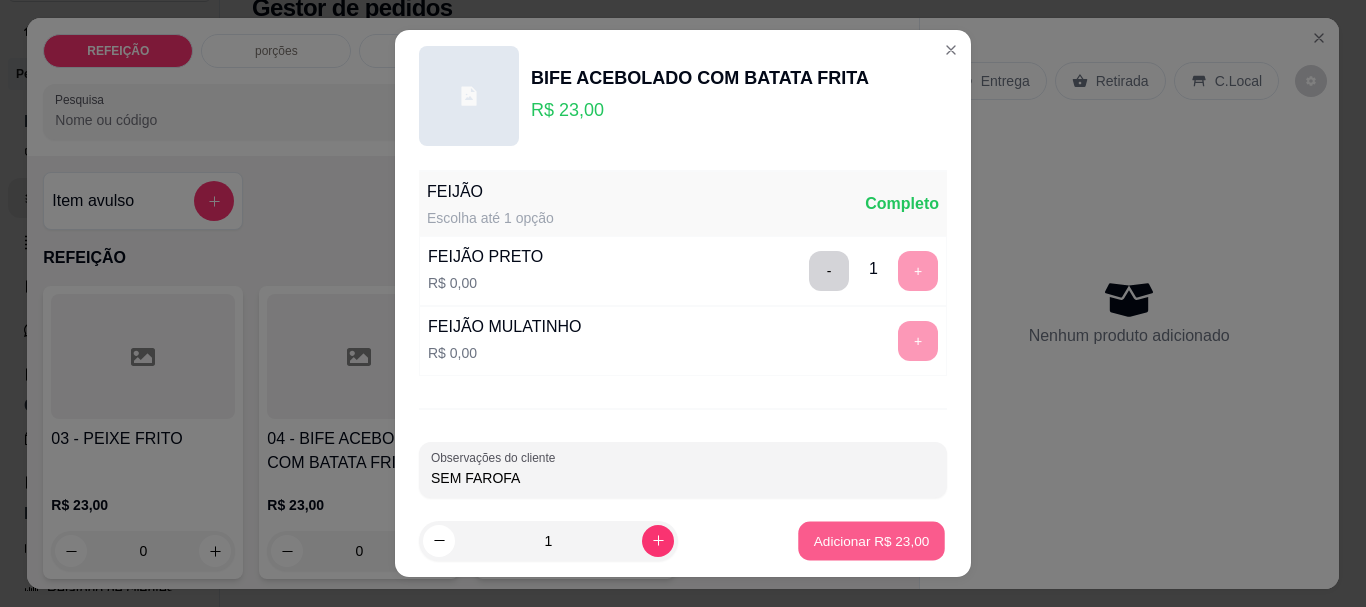 click on "Adicionar   R$ 23,00" at bounding box center (871, 540) 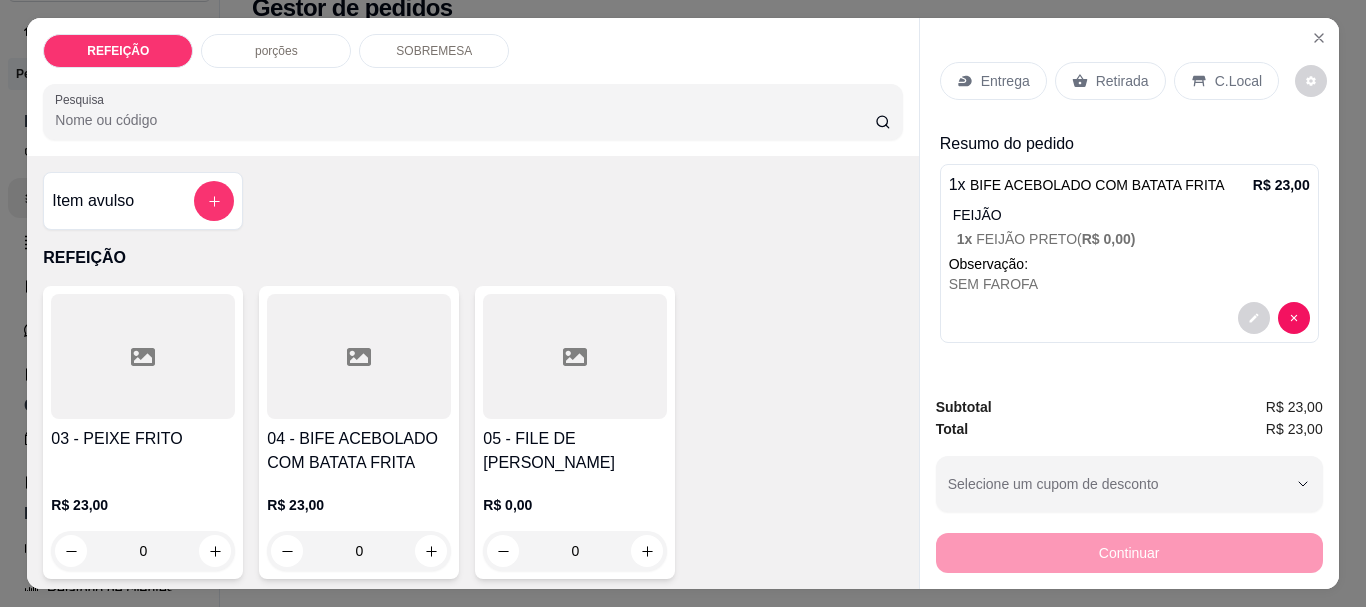 click on "Entrega" at bounding box center [1005, 81] 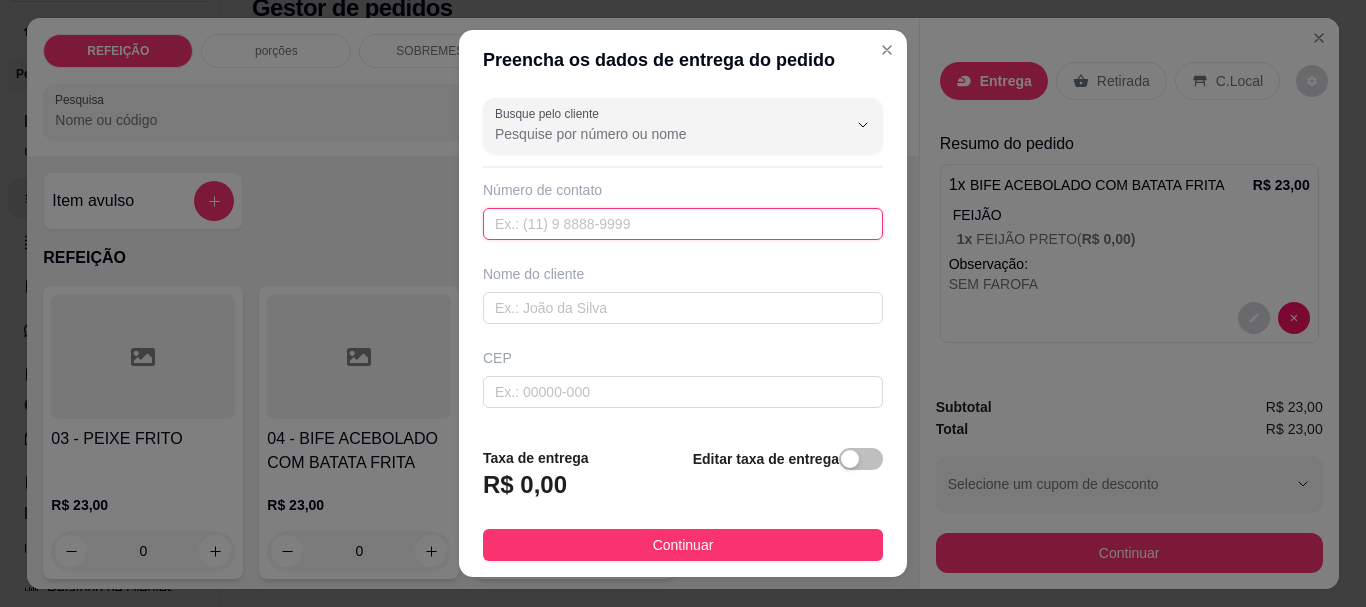 click at bounding box center [683, 224] 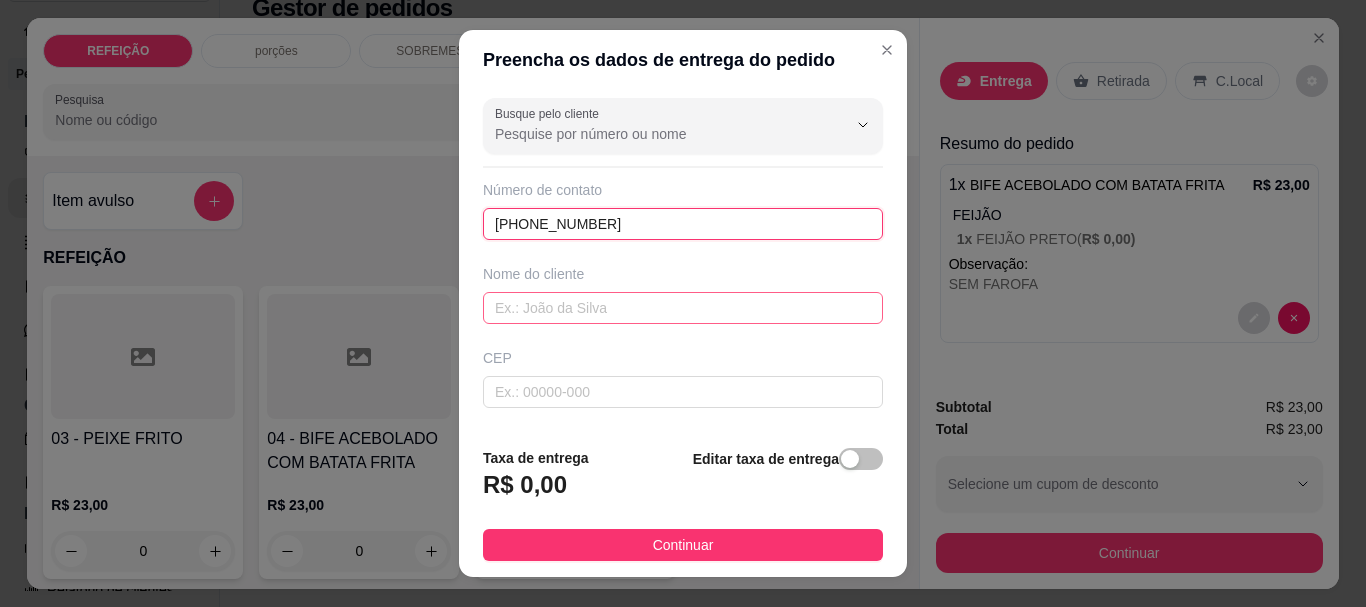 type on "[PHONE_NUMBER]" 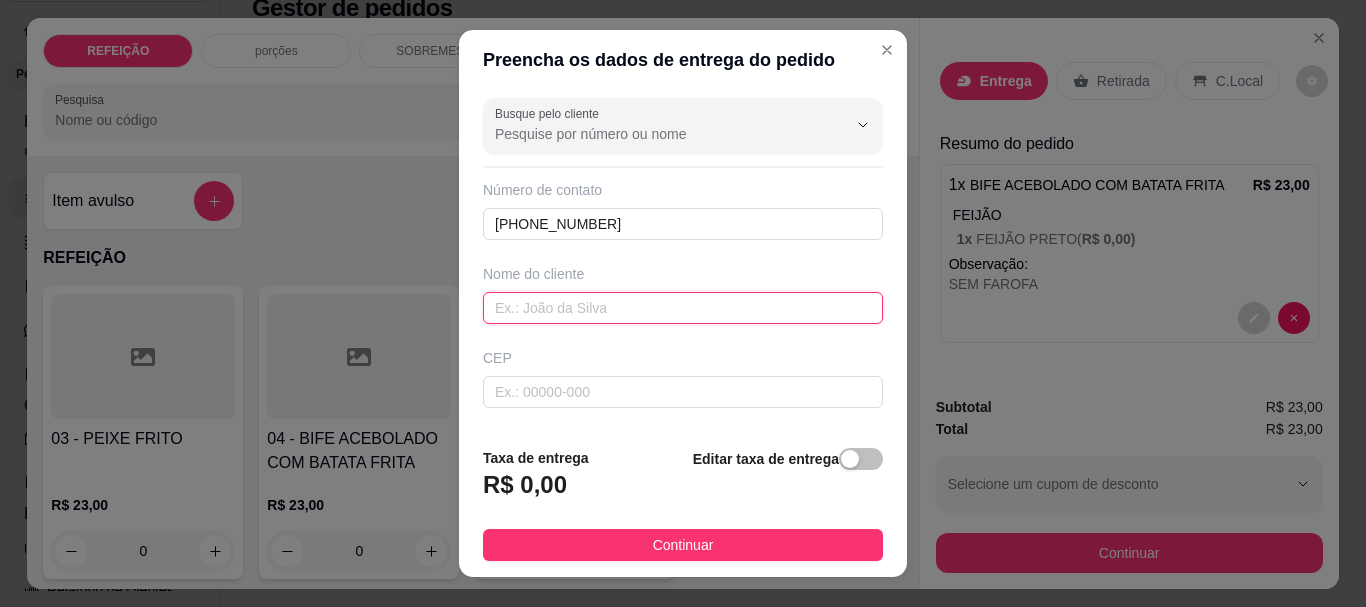 click at bounding box center [683, 308] 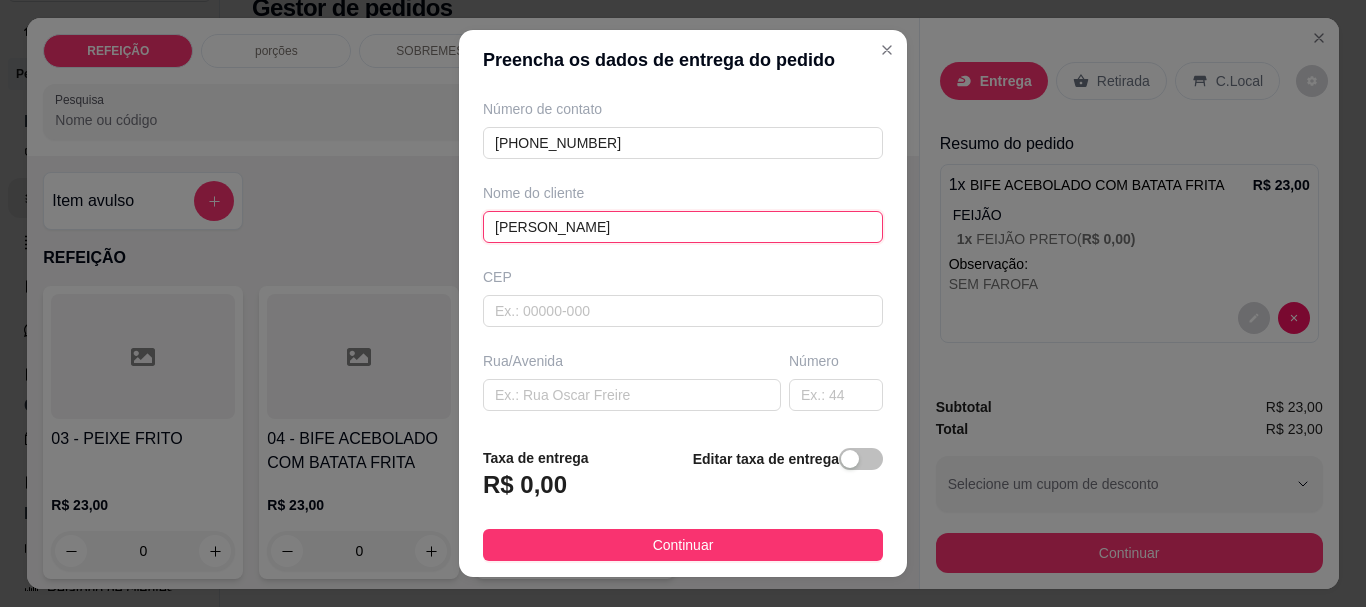 scroll, scrollTop: 200, scrollLeft: 0, axis: vertical 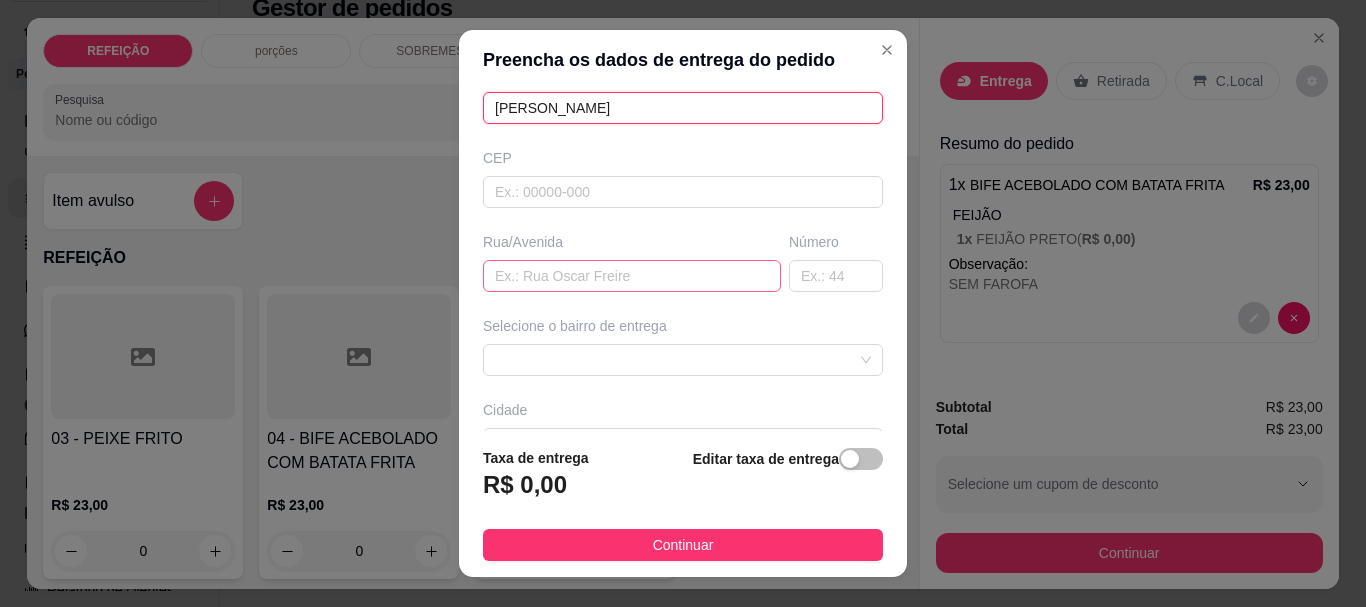 type on "[PERSON_NAME]" 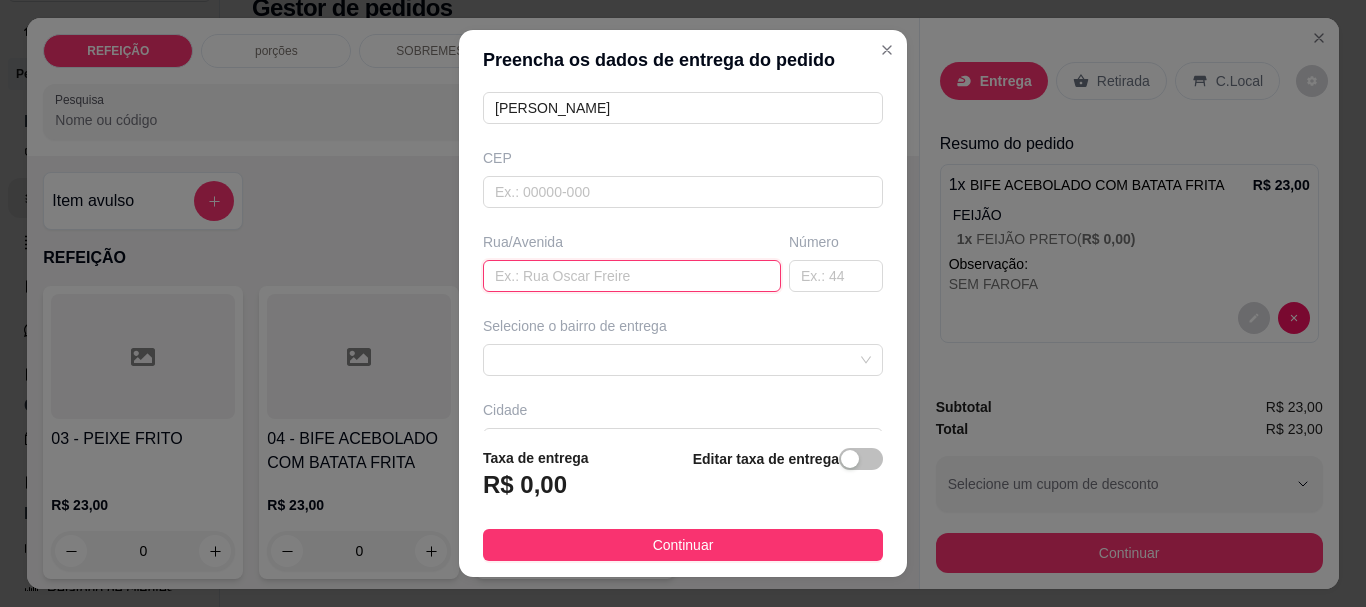 click at bounding box center (632, 276) 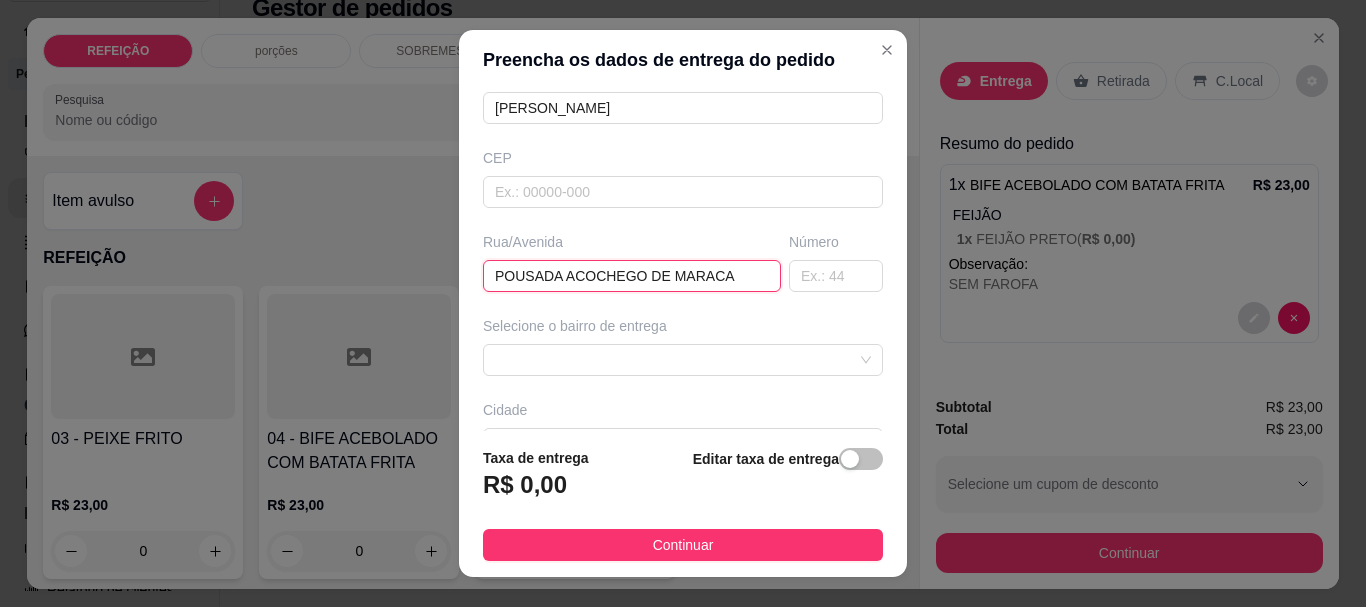 click on "POUSADA ACOCHEGO DE MARACA" at bounding box center [632, 276] 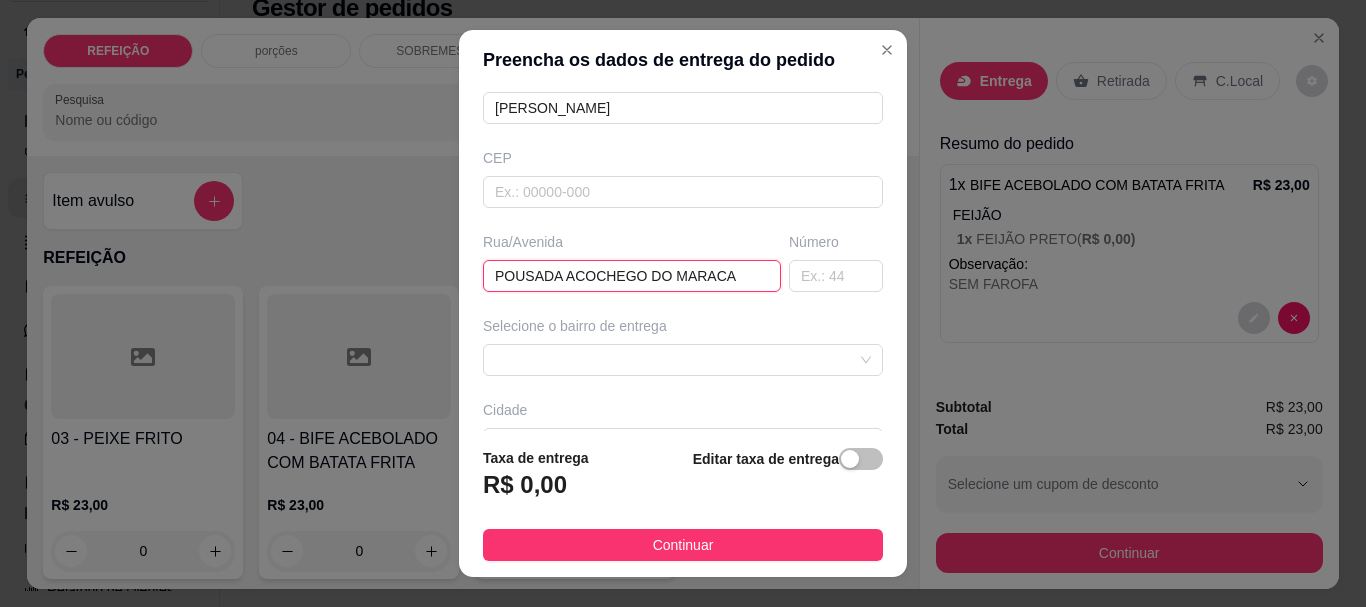 type on "POUSADA ACOCHEGO DO MARACA" 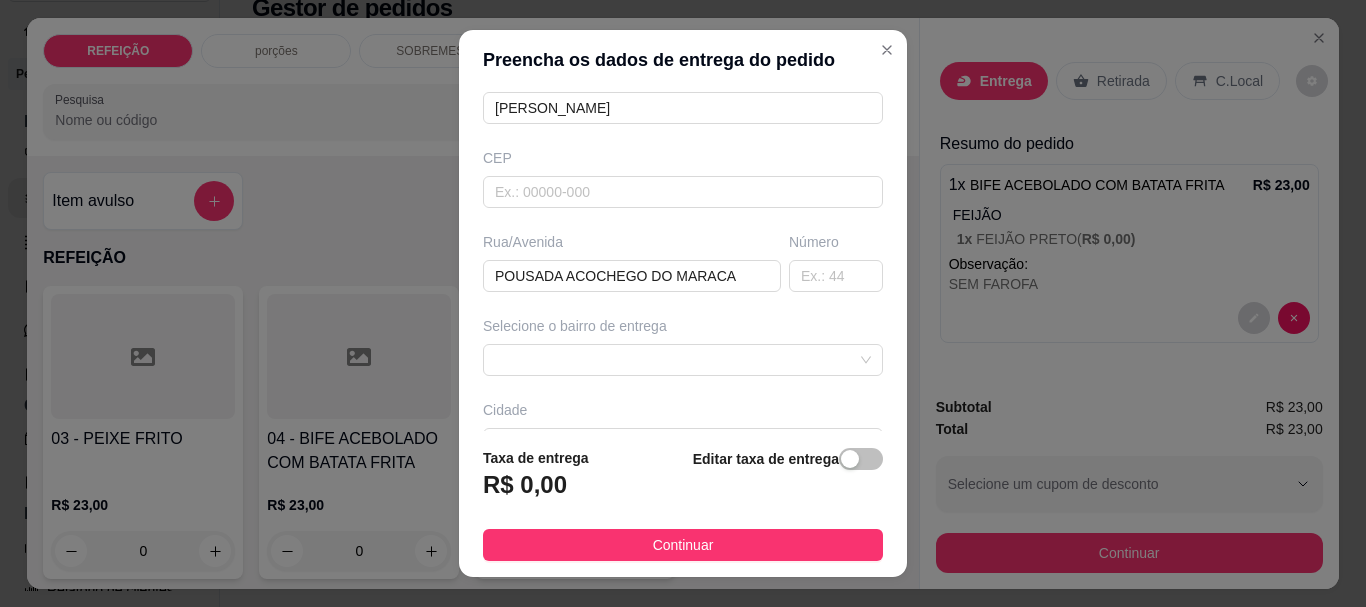 click on "Selecione o bairro de entrega" at bounding box center [683, 346] 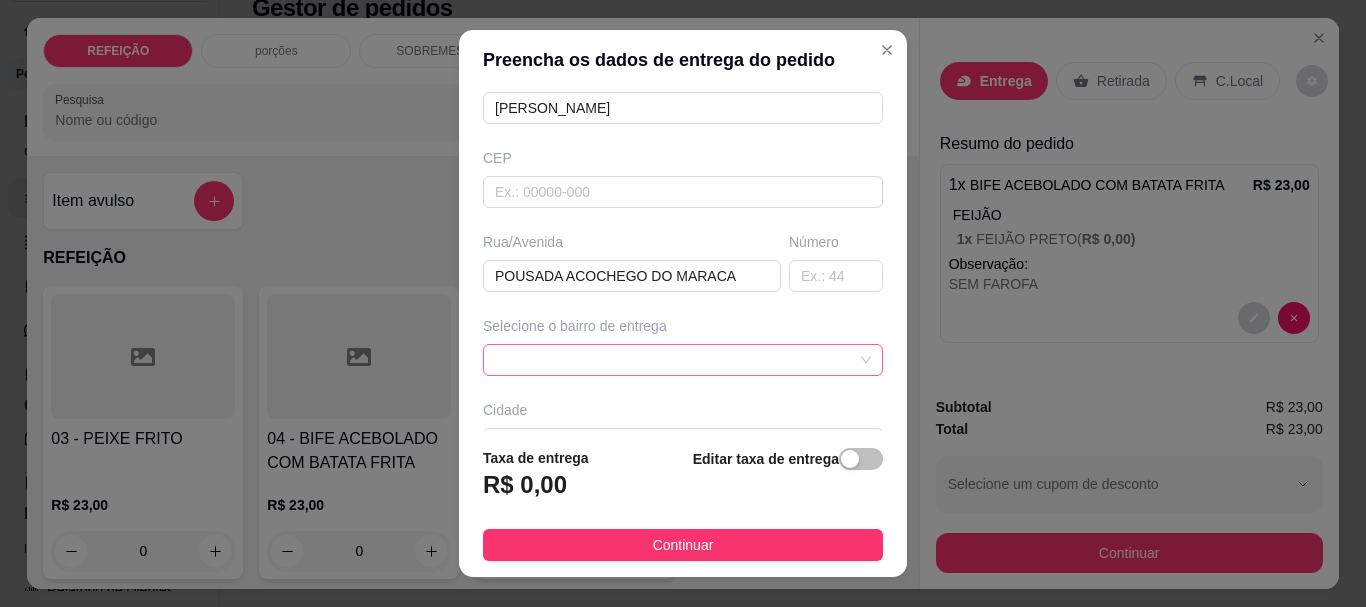 click at bounding box center [683, 360] 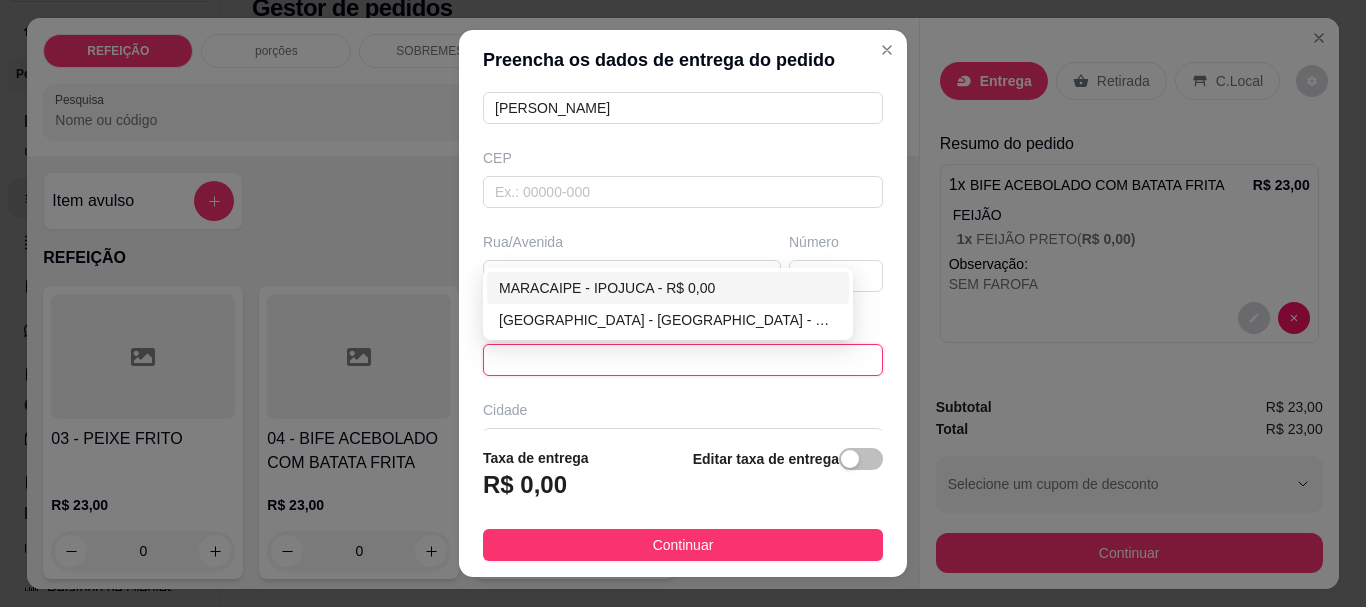 click on "MARACAIPE - IPOJUCA -  R$ 0,00" at bounding box center [668, 288] 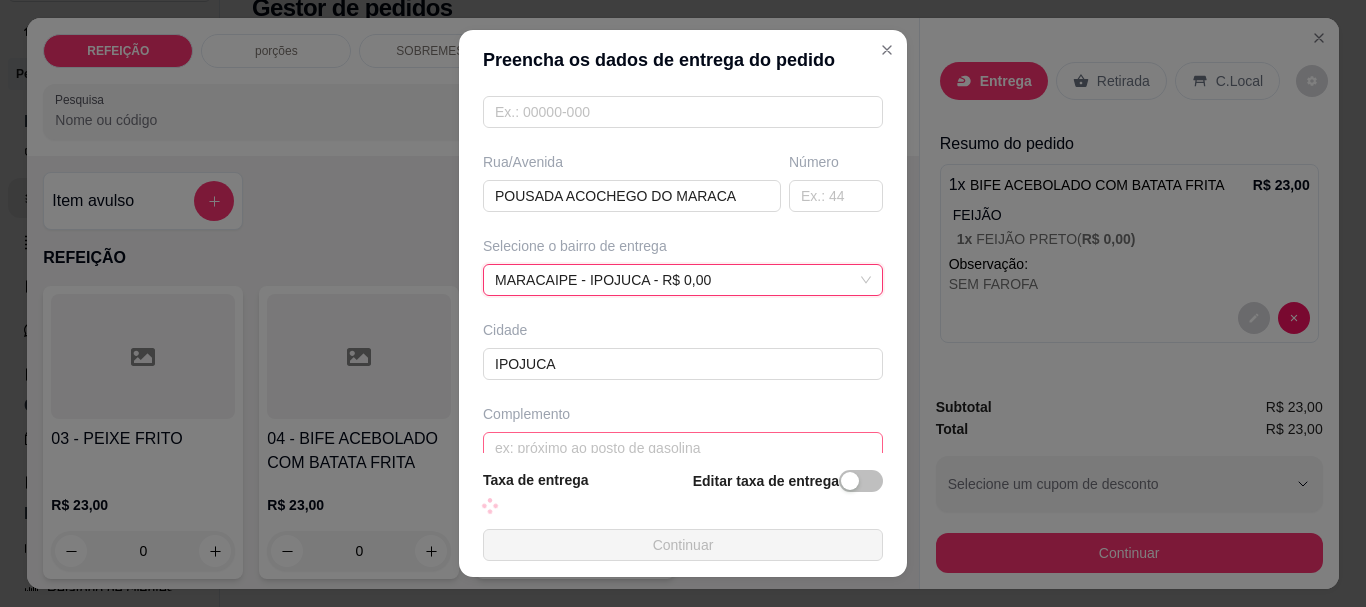 scroll, scrollTop: 311, scrollLeft: 0, axis: vertical 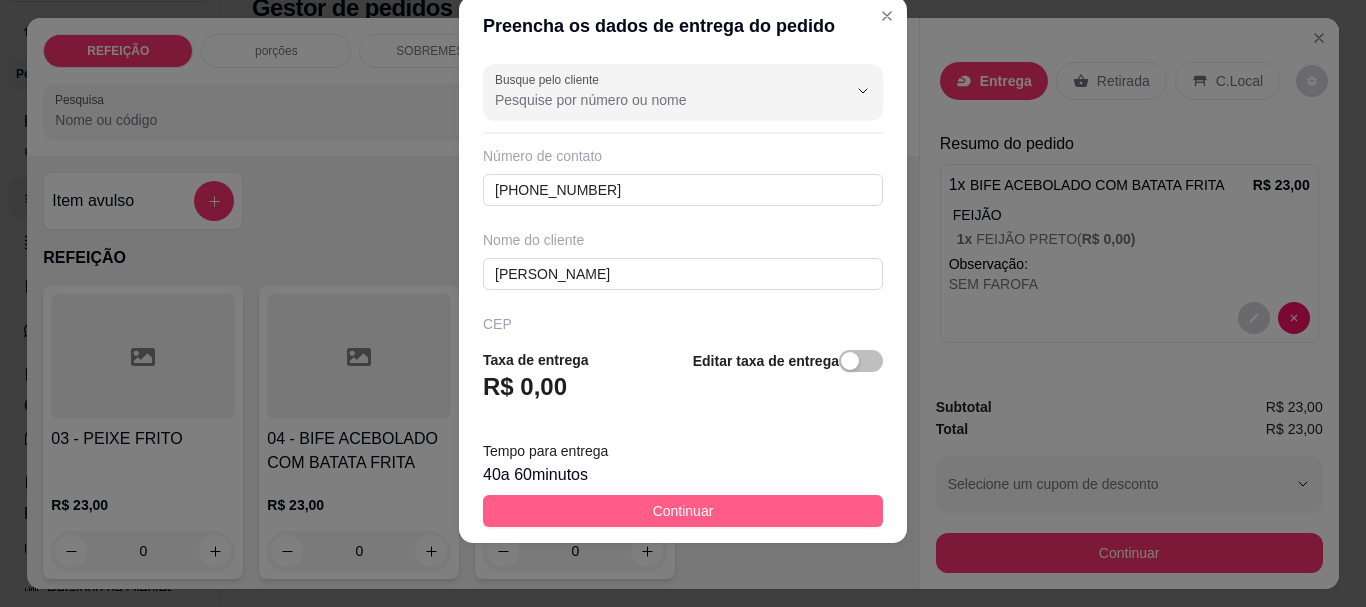 click on "Continuar" at bounding box center [683, 511] 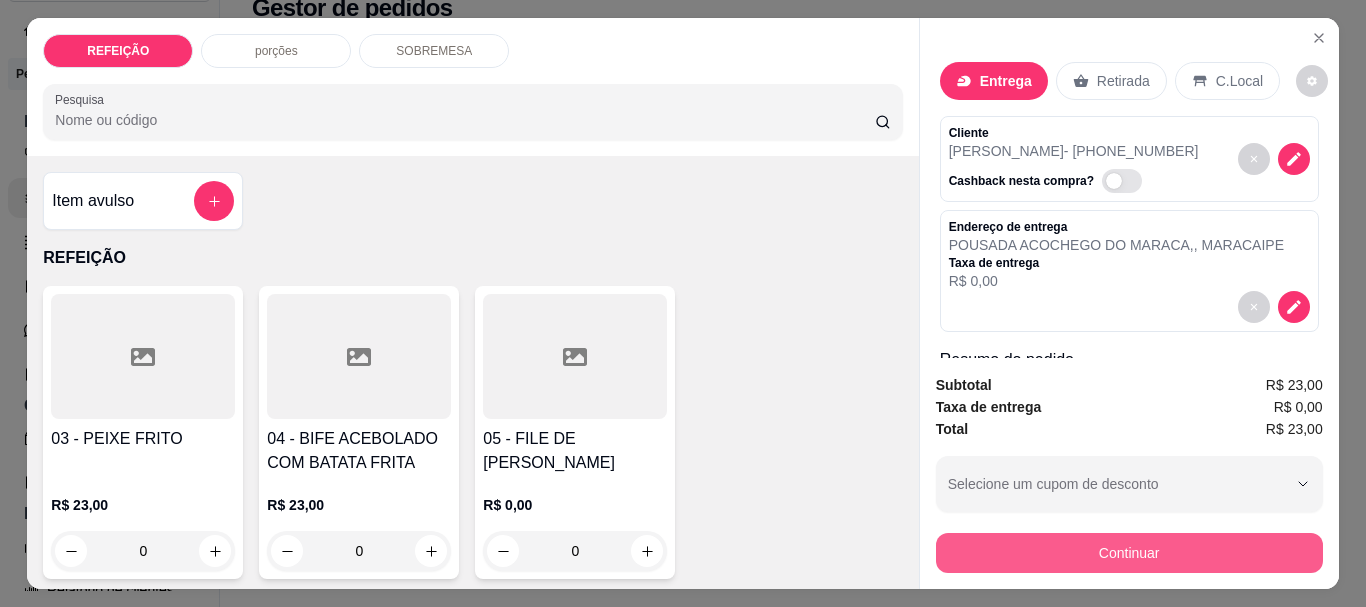 click on "Continuar" at bounding box center (1129, 553) 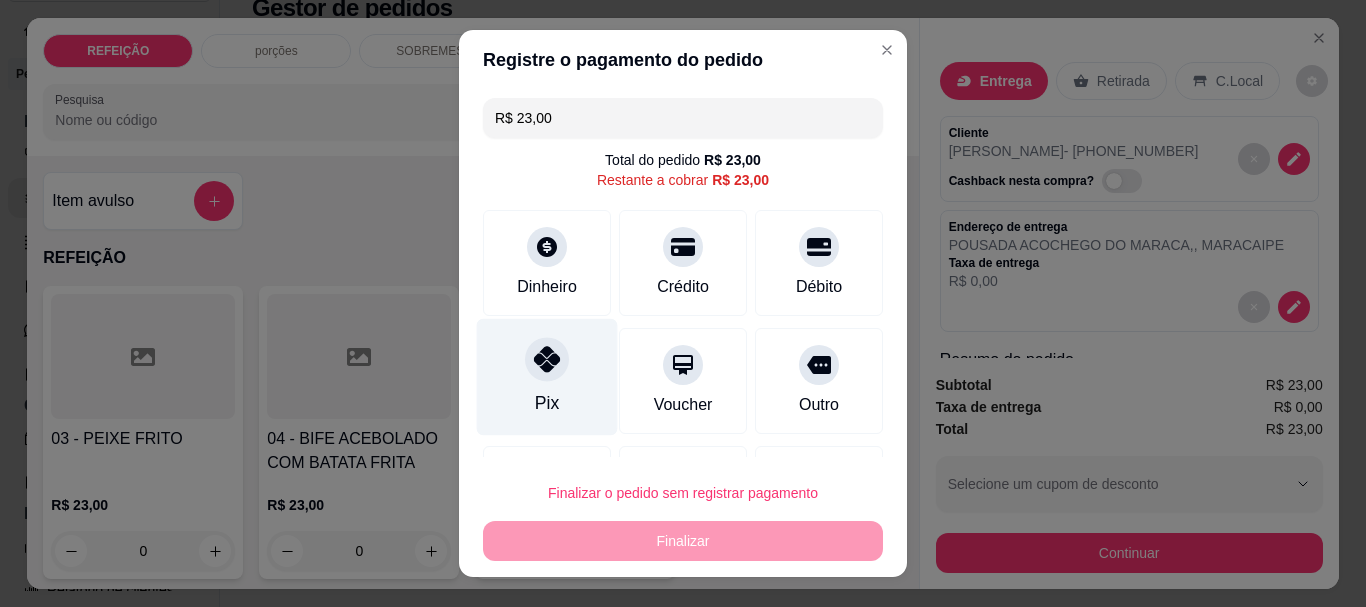 click on "Pix" at bounding box center [547, 377] 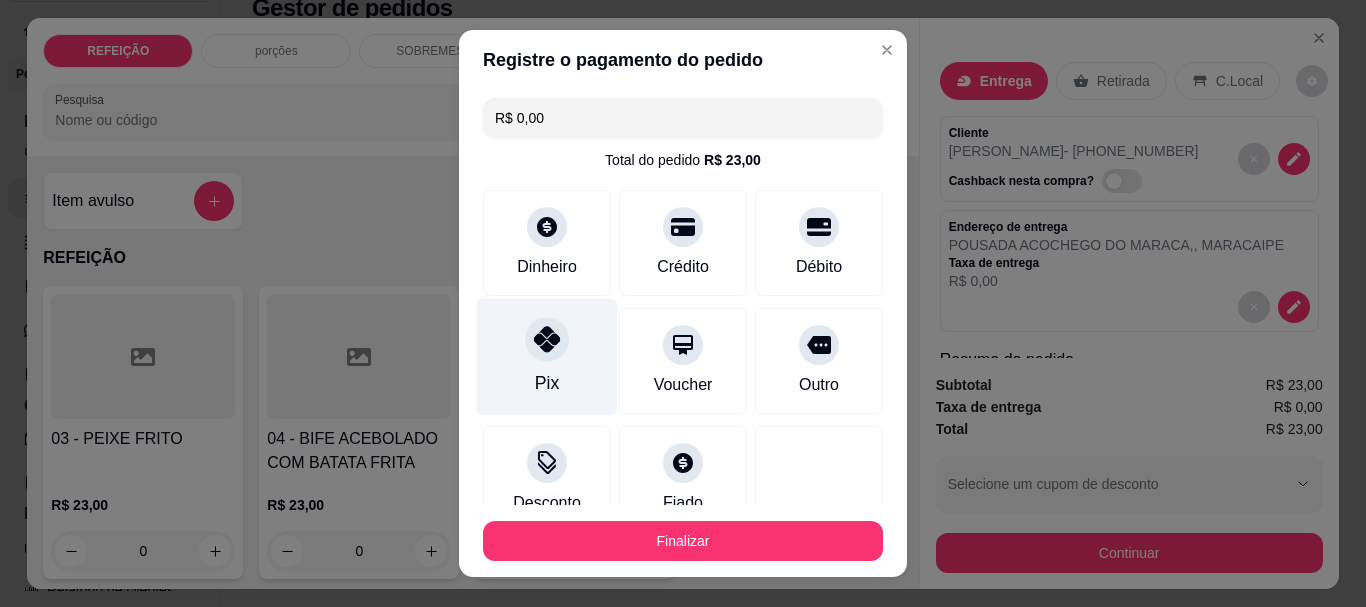 click on "Pix" at bounding box center (547, 384) 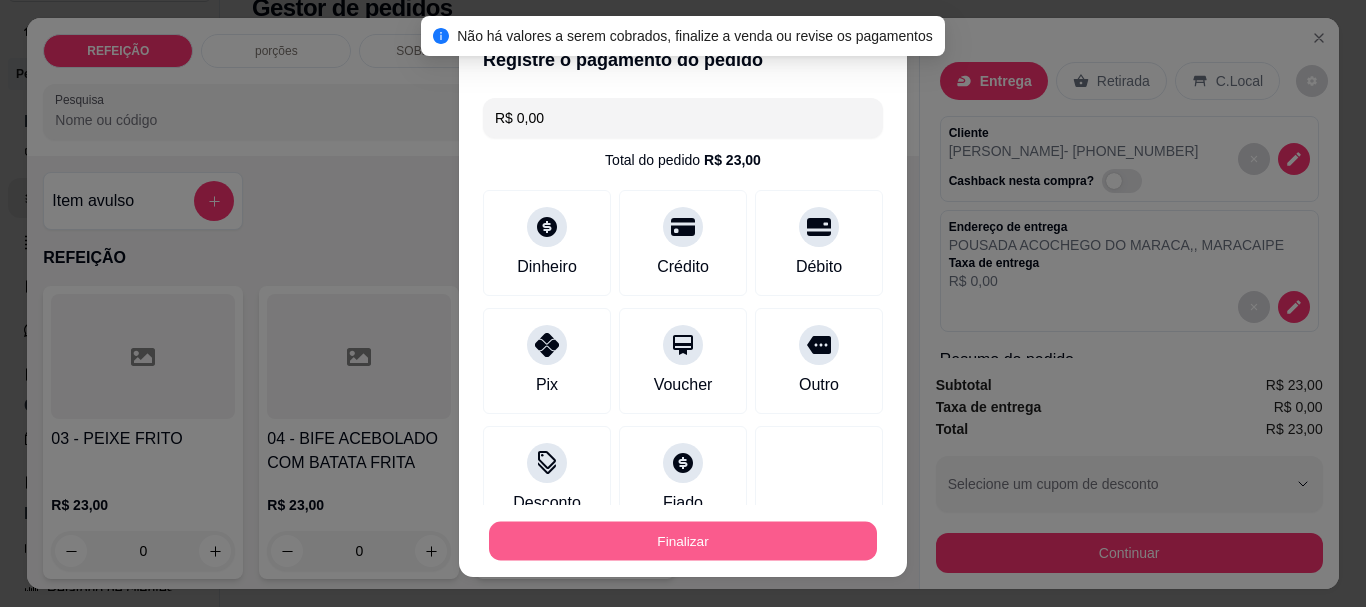 click on "Finalizar" at bounding box center (683, 540) 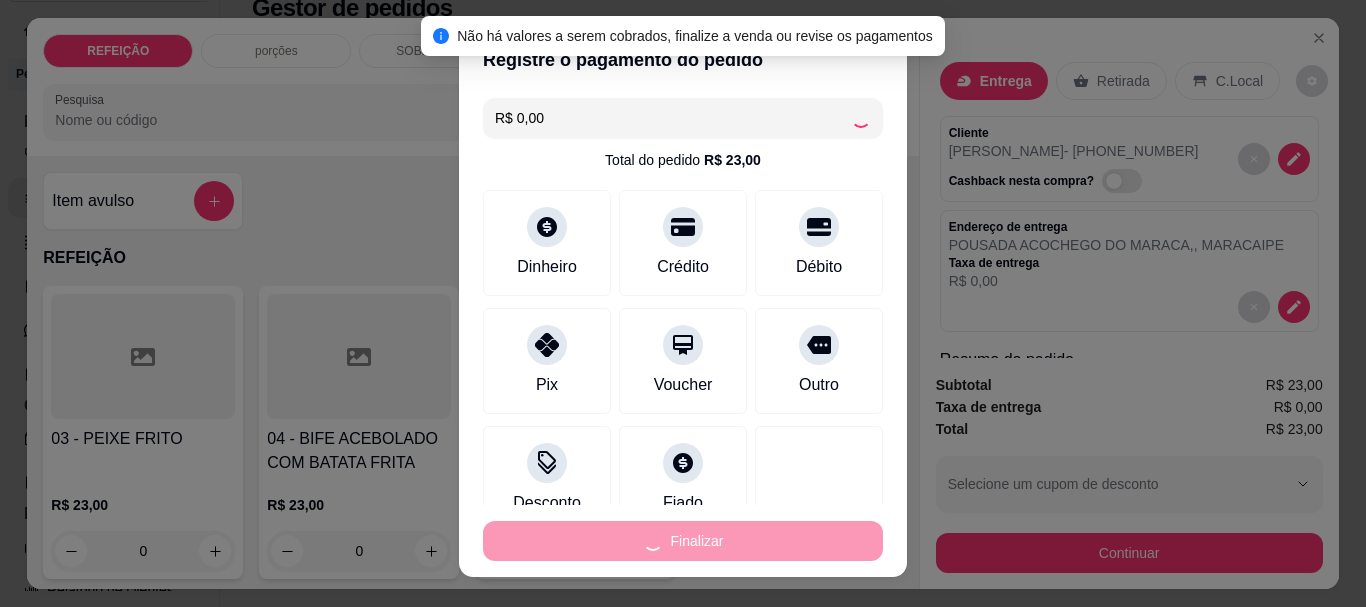 type on "-R$ 23,00" 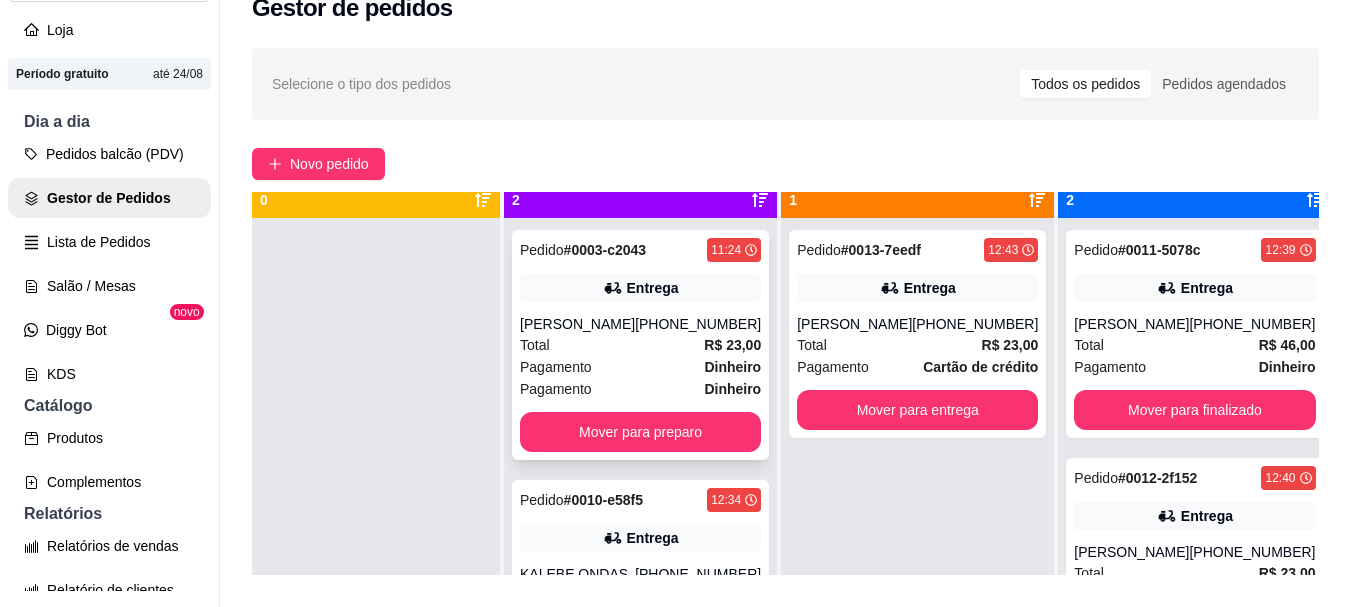 scroll, scrollTop: 56, scrollLeft: 0, axis: vertical 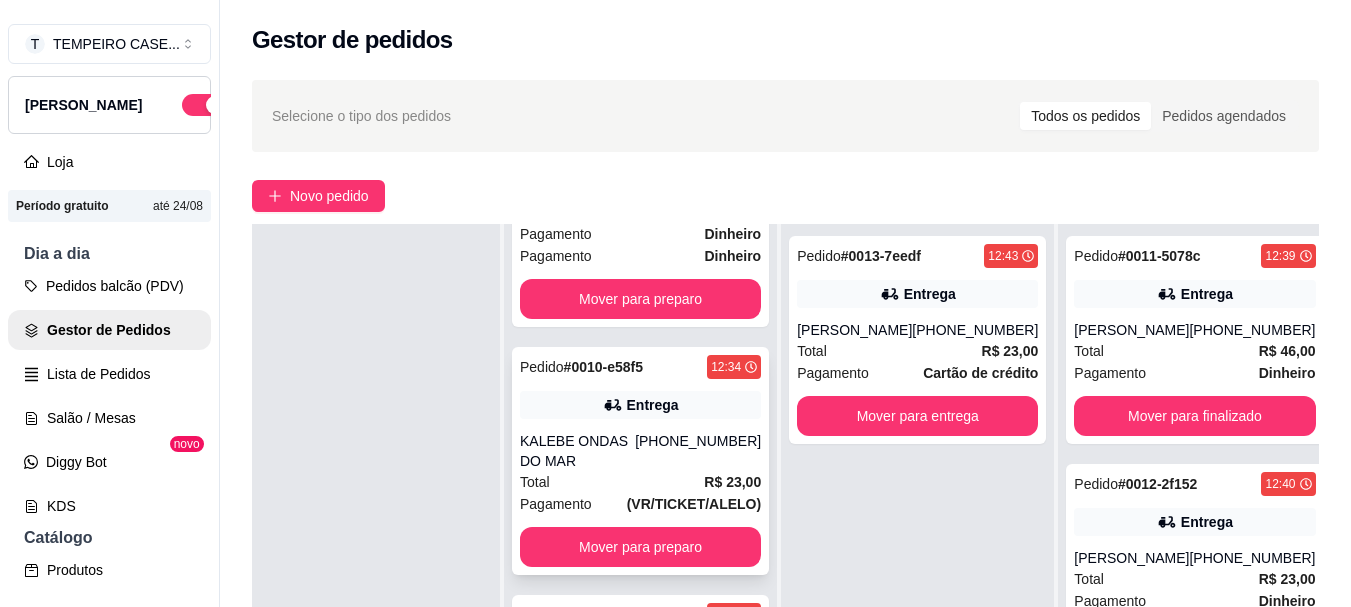 click on "Entrega" at bounding box center (640, 405) 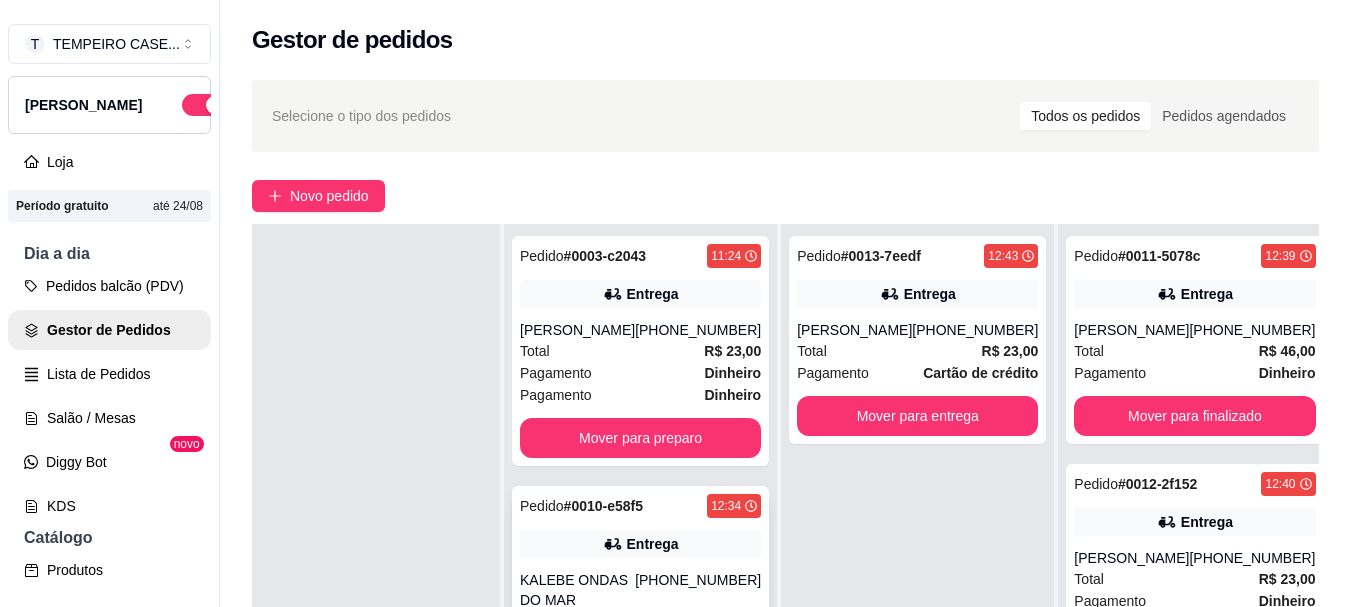 scroll, scrollTop: 159, scrollLeft: 0, axis: vertical 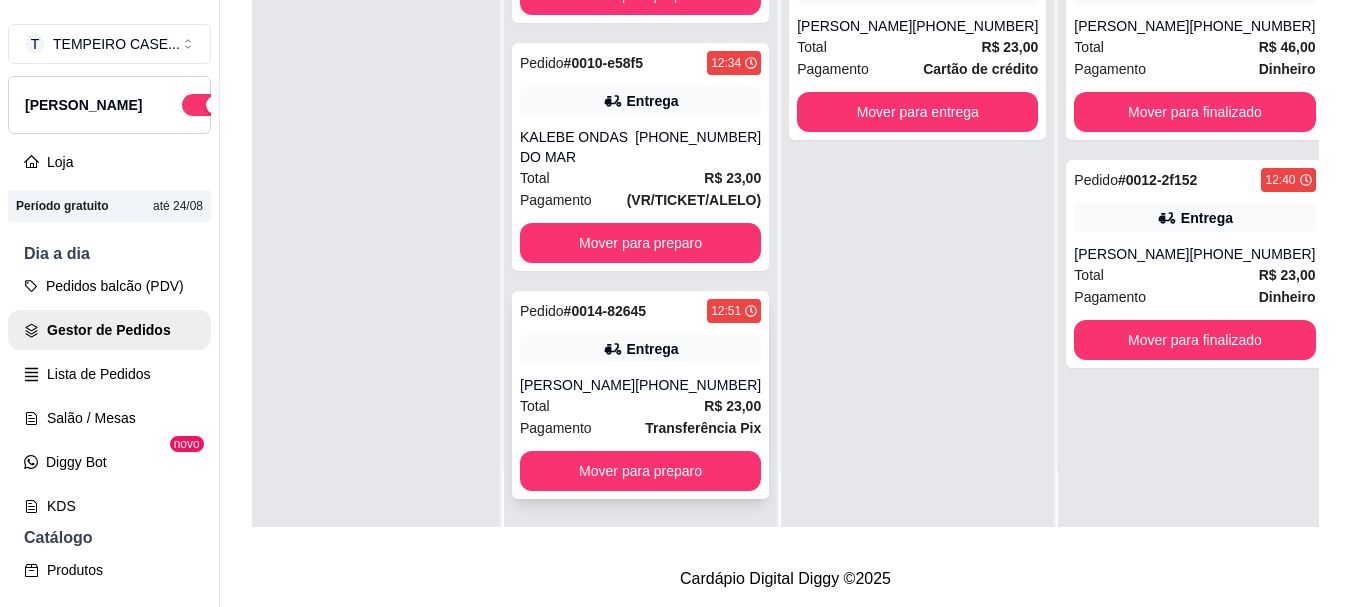 click 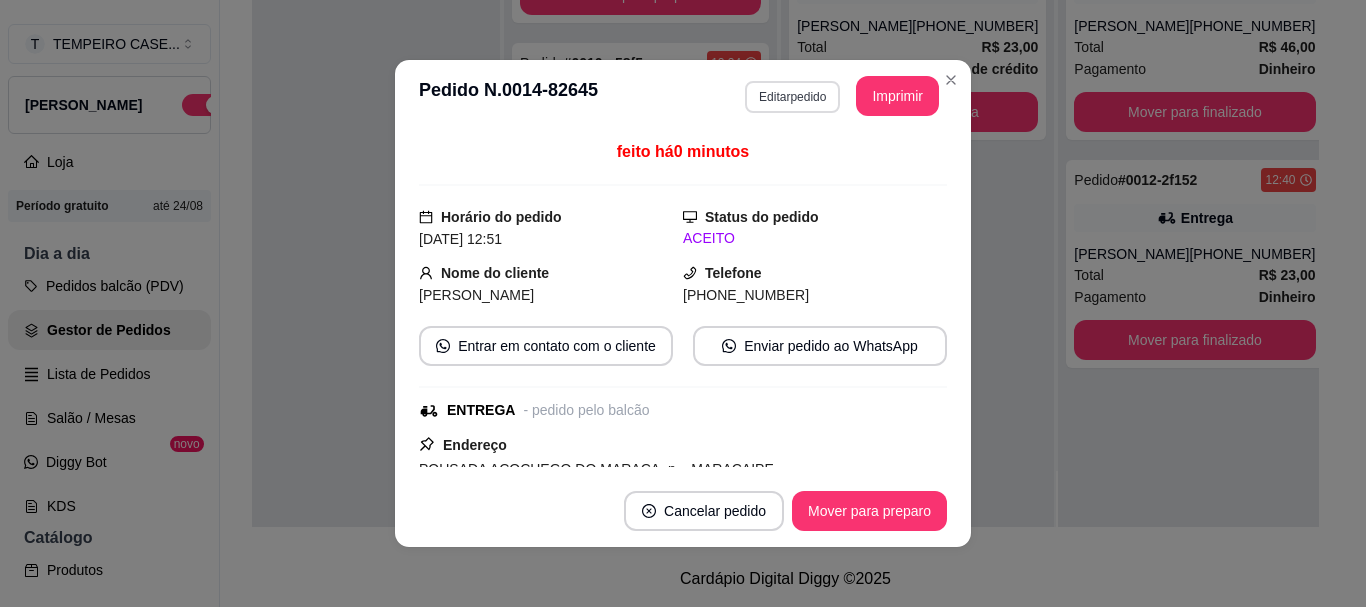click on "Editar  pedido" at bounding box center [792, 97] 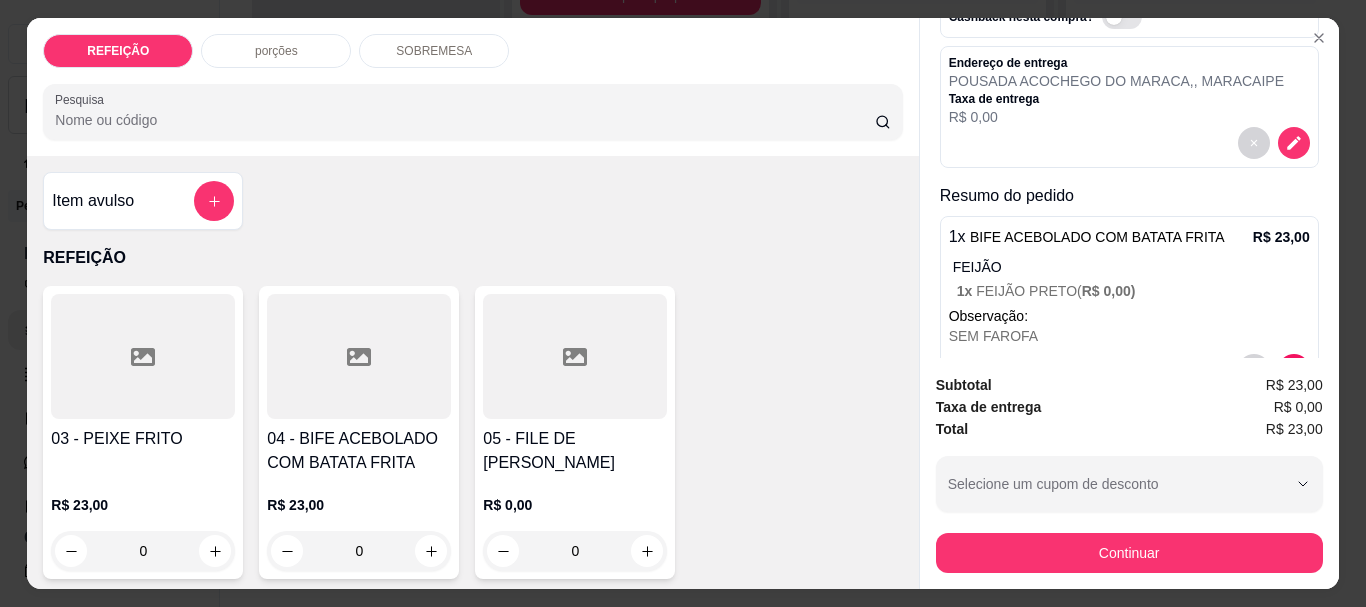 scroll, scrollTop: 200, scrollLeft: 0, axis: vertical 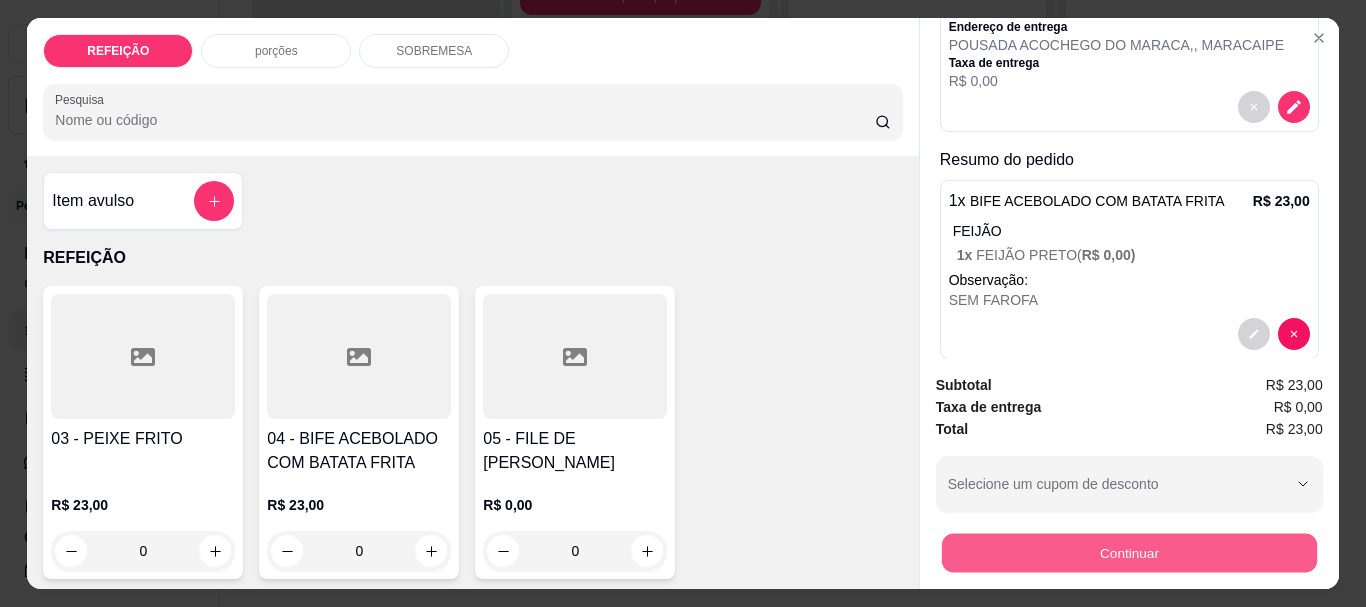 click on "Continuar" at bounding box center [1128, 552] 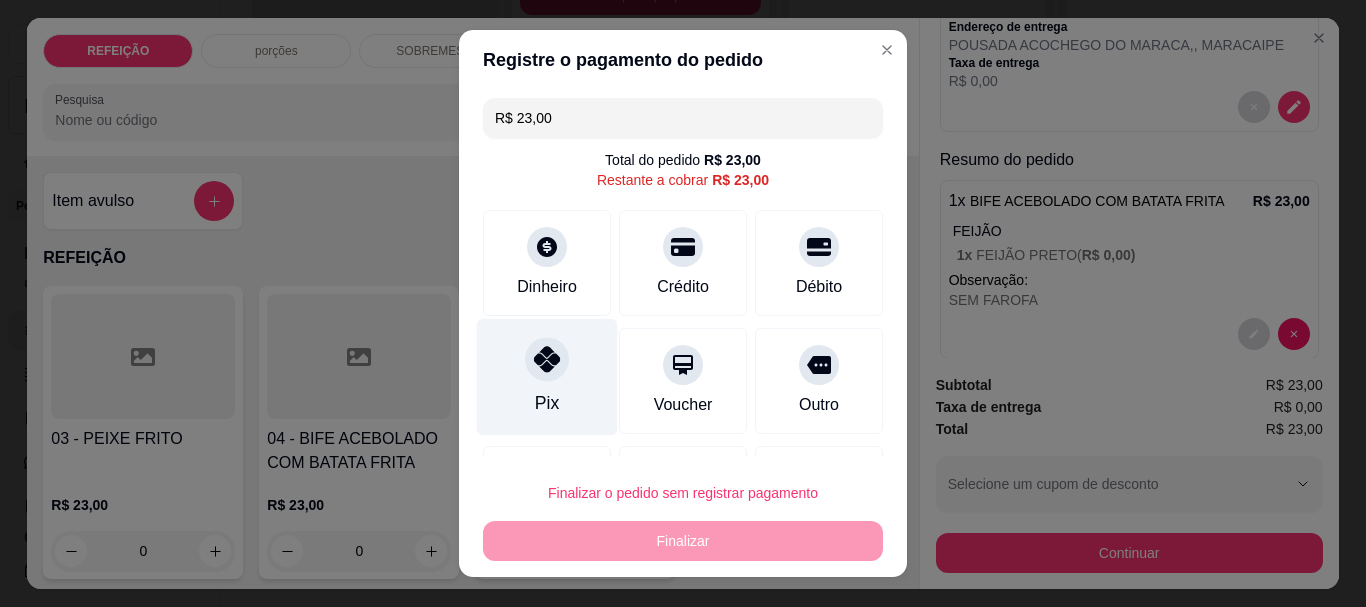 click at bounding box center (547, 360) 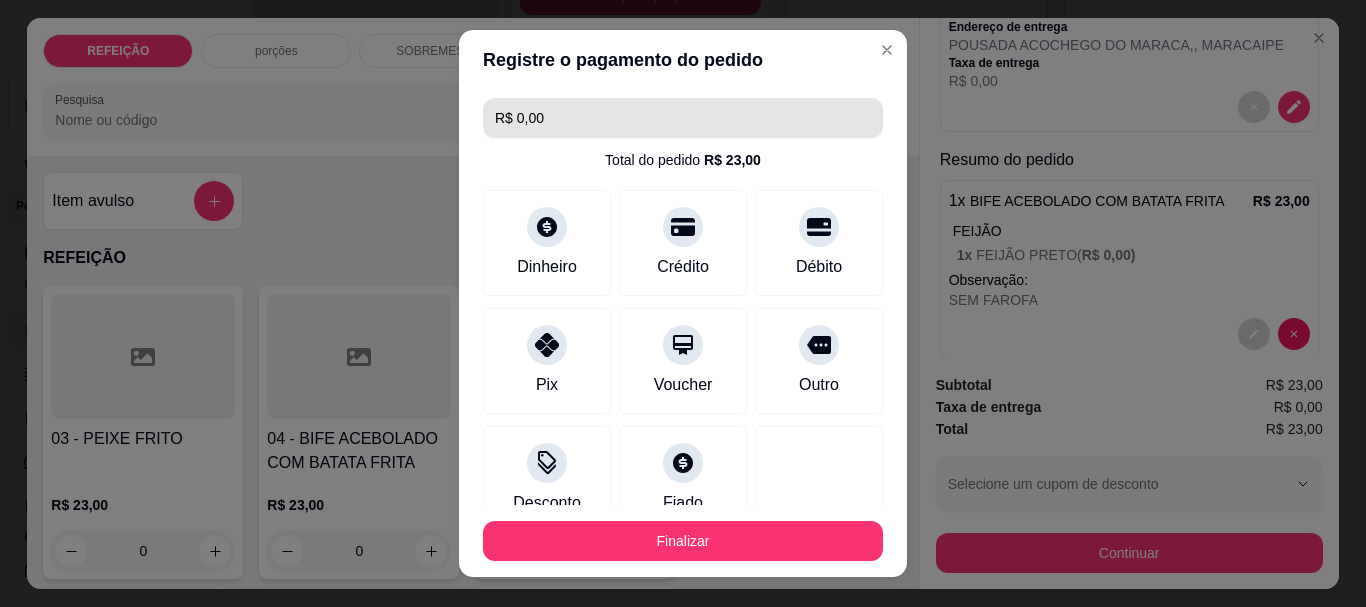 click on "R$ 0,00" at bounding box center [683, 118] 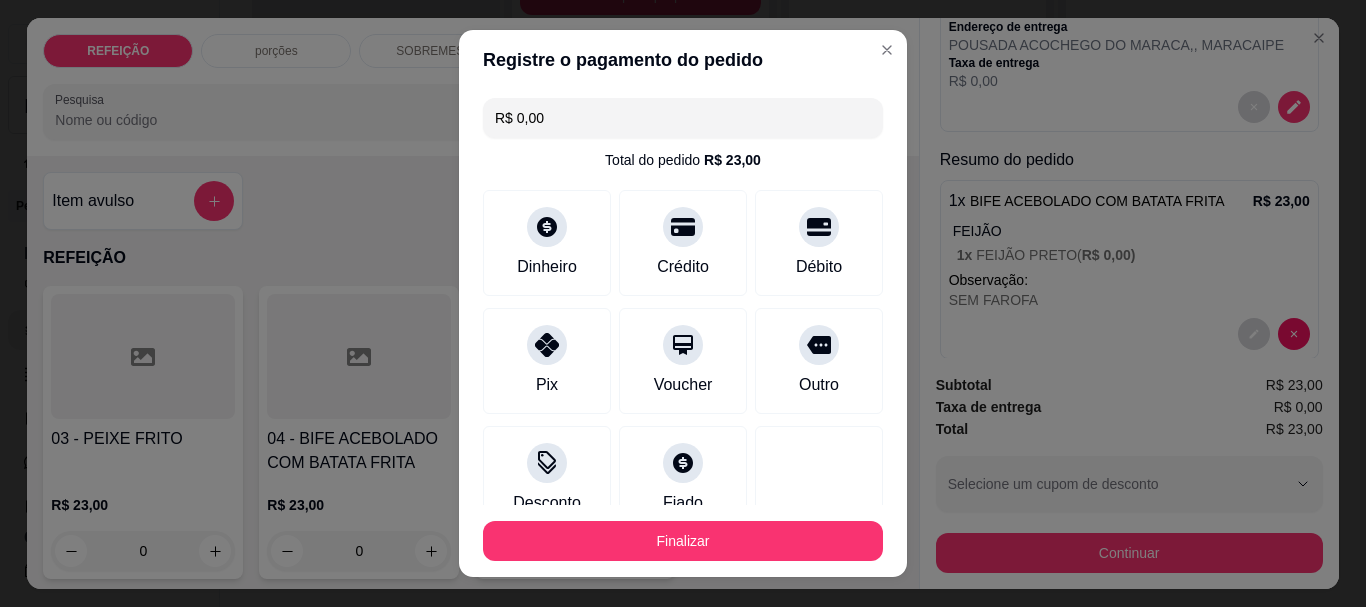 drag, startPoint x: 573, startPoint y: 120, endPoint x: 393, endPoint y: 106, distance: 180.54362 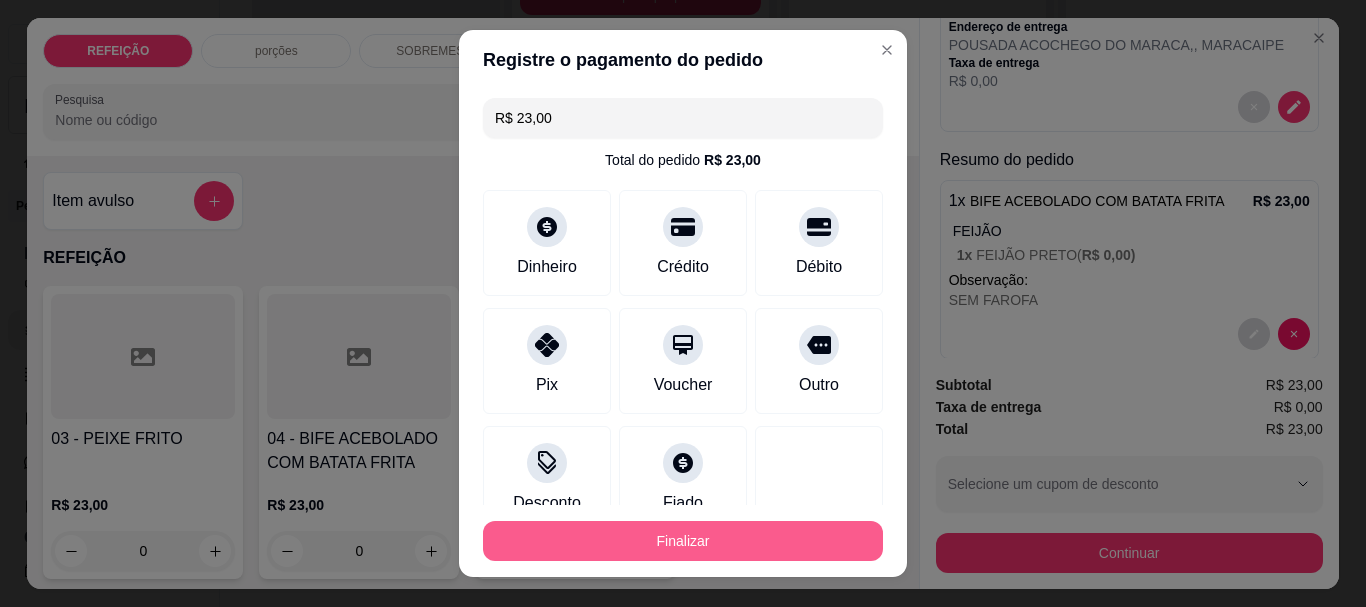 click on "Finalizar" at bounding box center [683, 541] 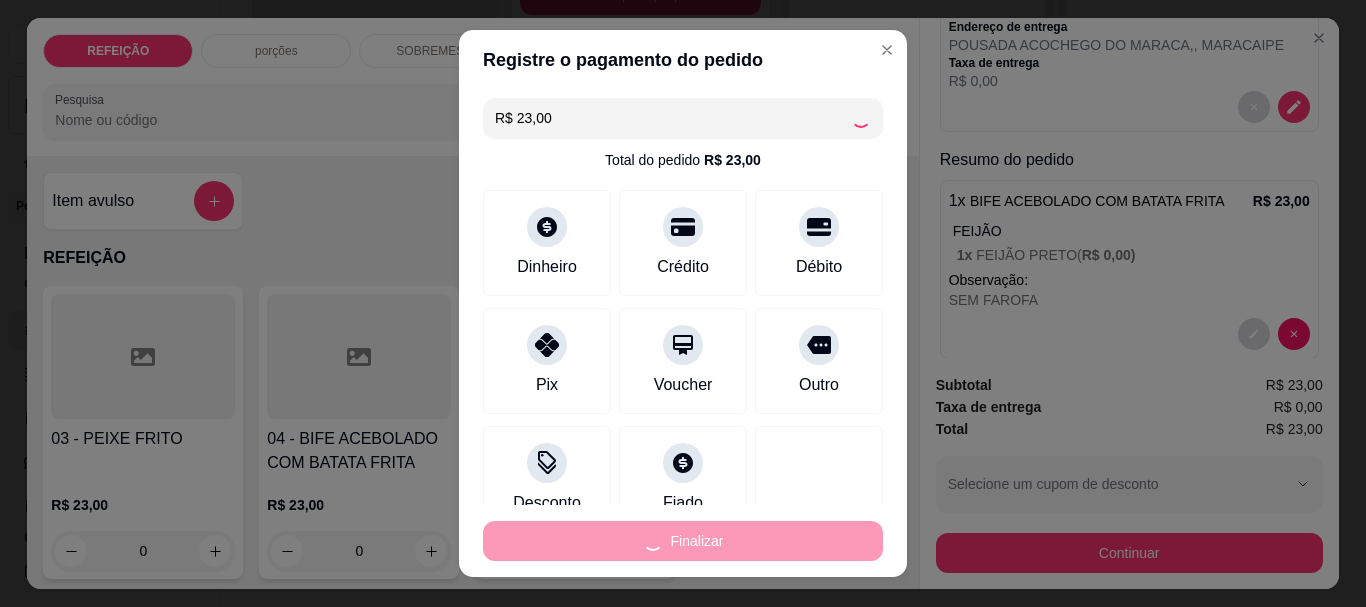 type on "-R$ 23,00" 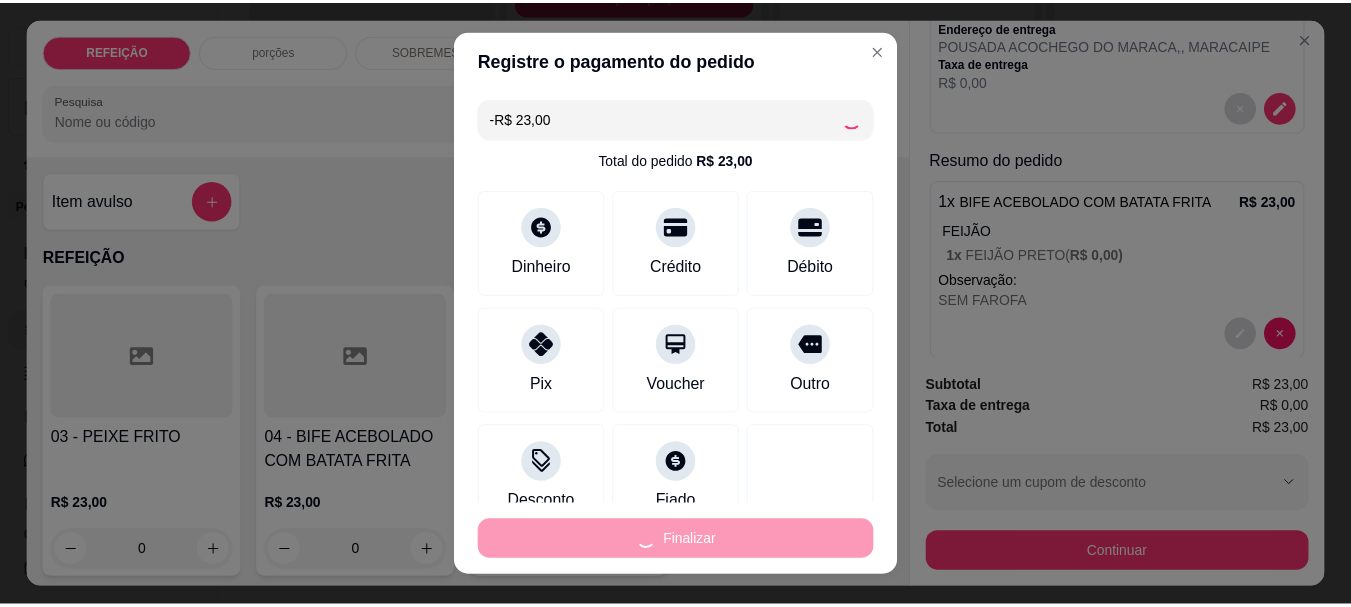 scroll, scrollTop: 0, scrollLeft: 0, axis: both 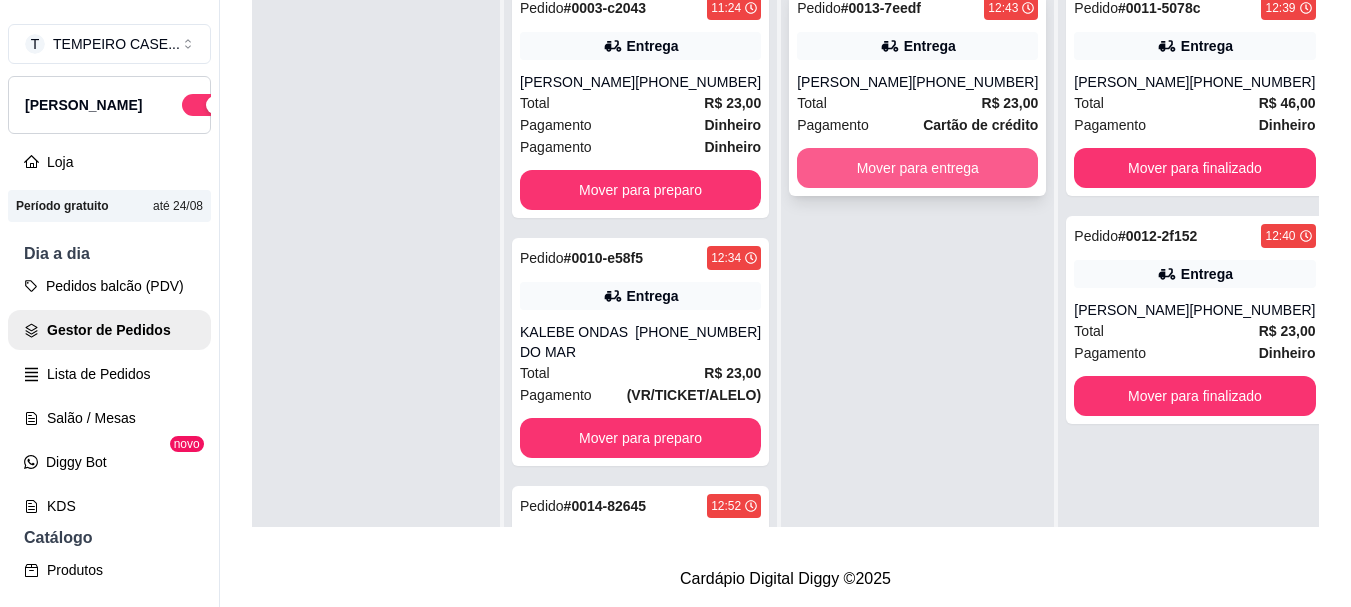 click on "Mover para entrega" at bounding box center [917, 168] 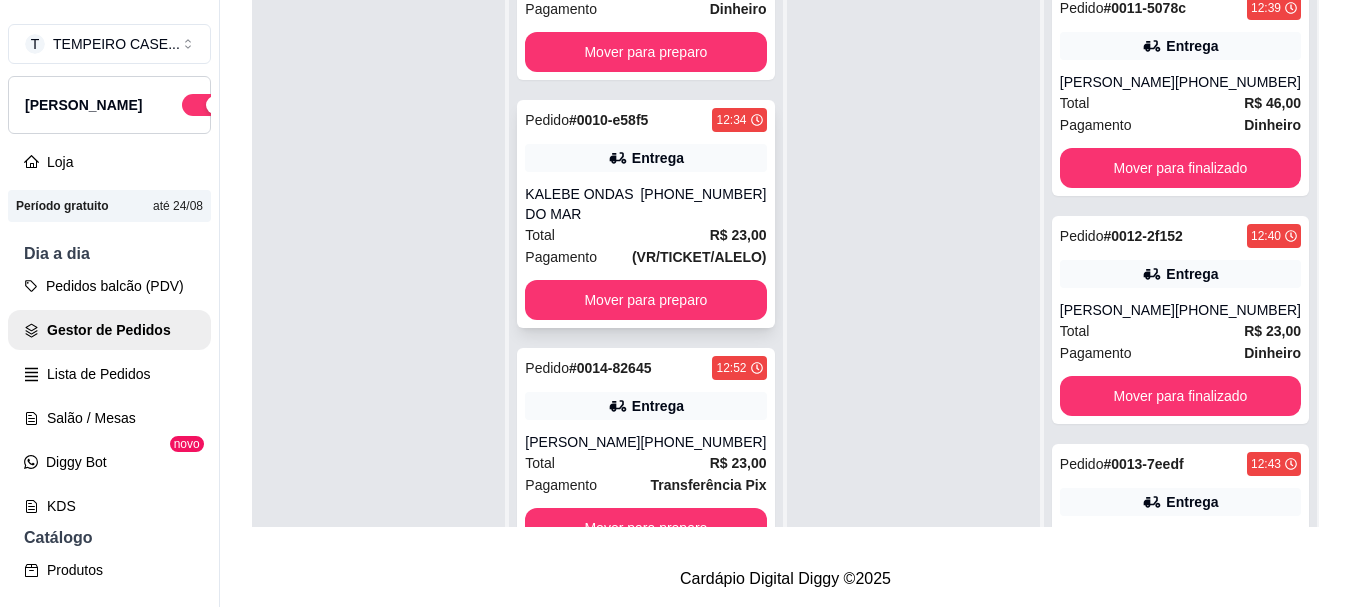 scroll, scrollTop: 159, scrollLeft: 0, axis: vertical 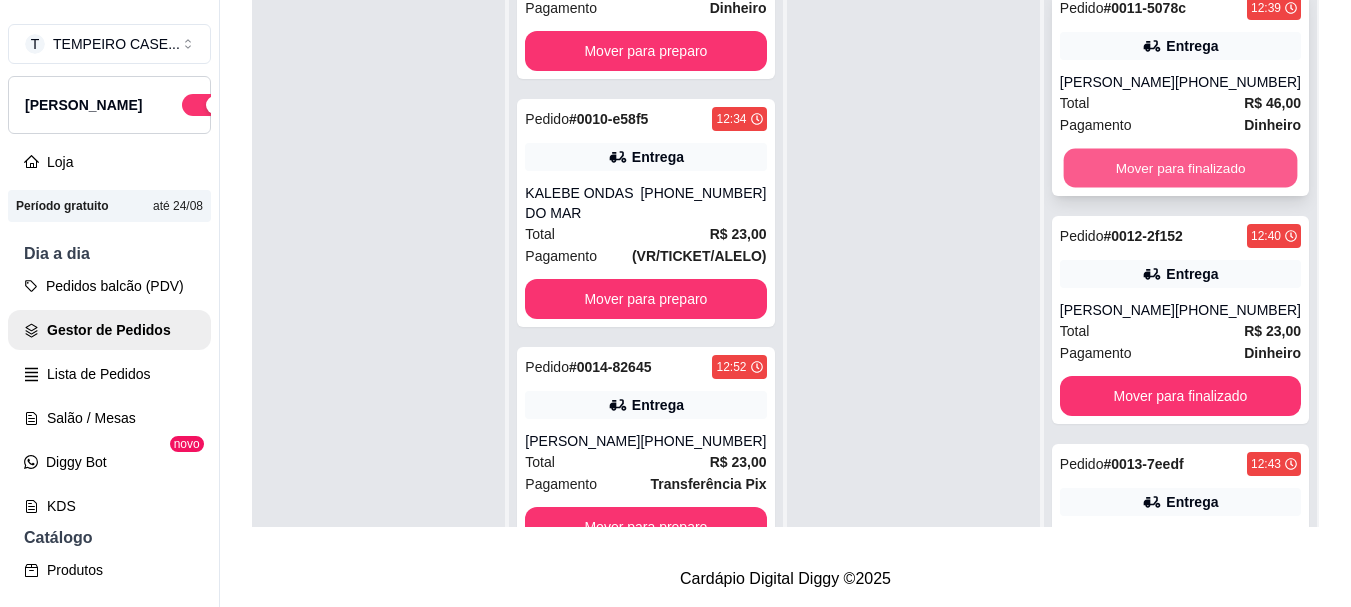 click on "Mover para finalizado" at bounding box center (1180, 168) 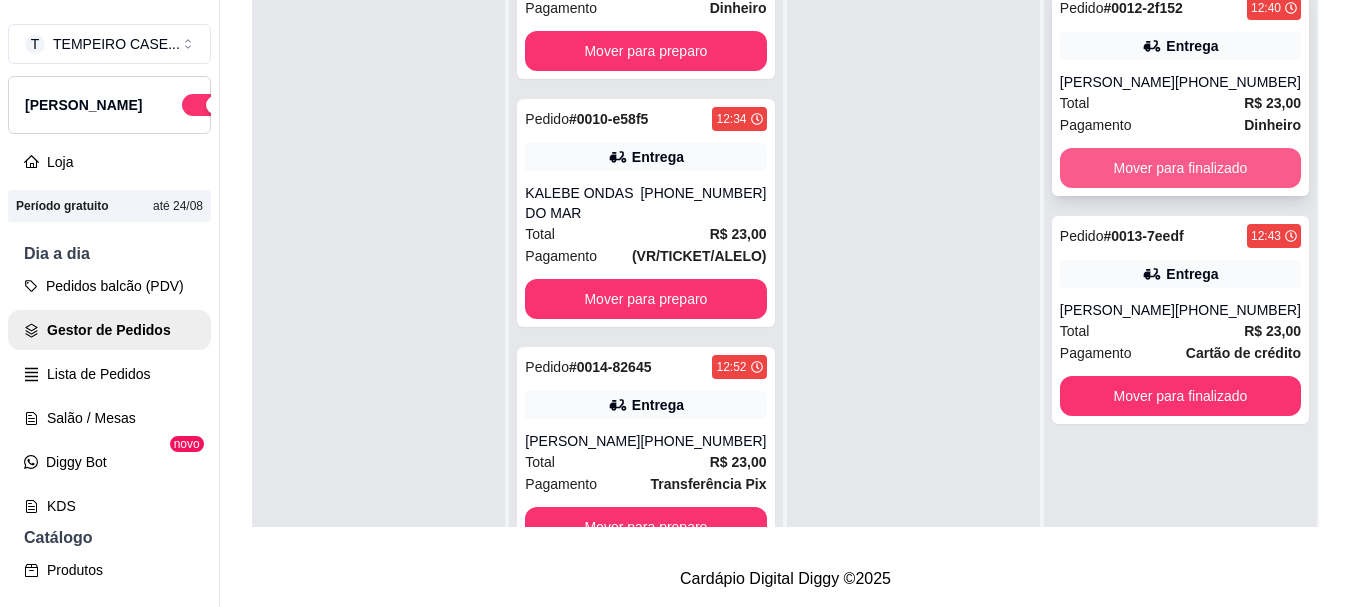 click on "Mover para finalizado" at bounding box center (1180, 168) 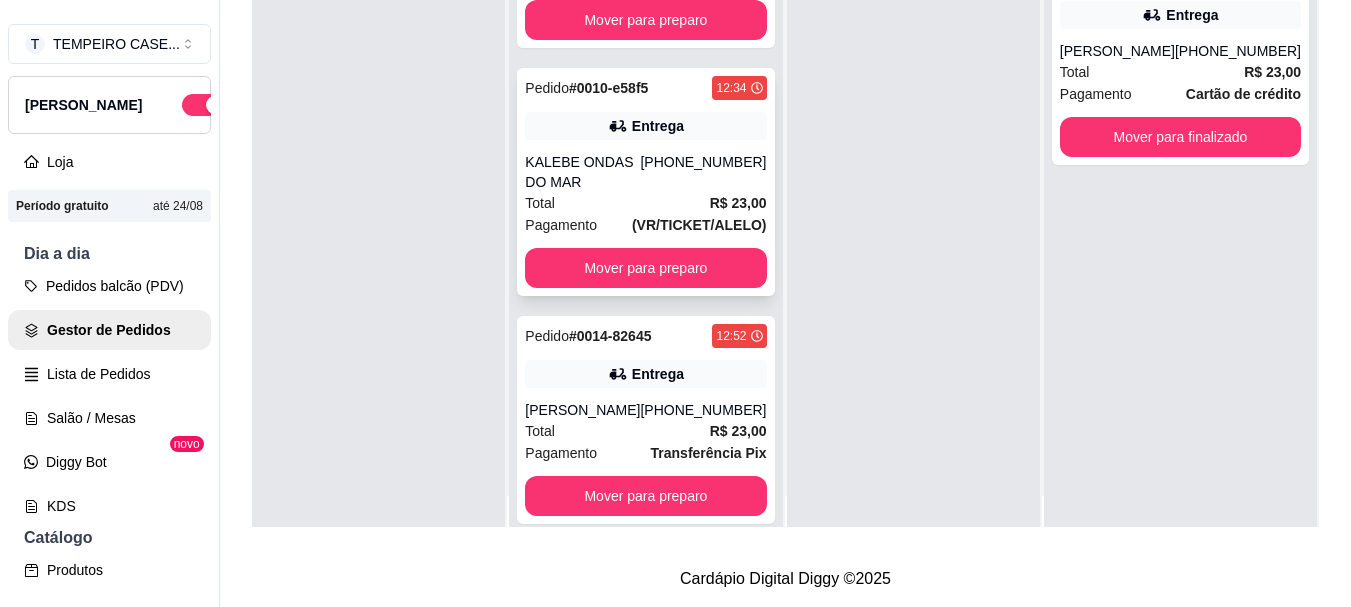 scroll, scrollTop: 56, scrollLeft: 0, axis: vertical 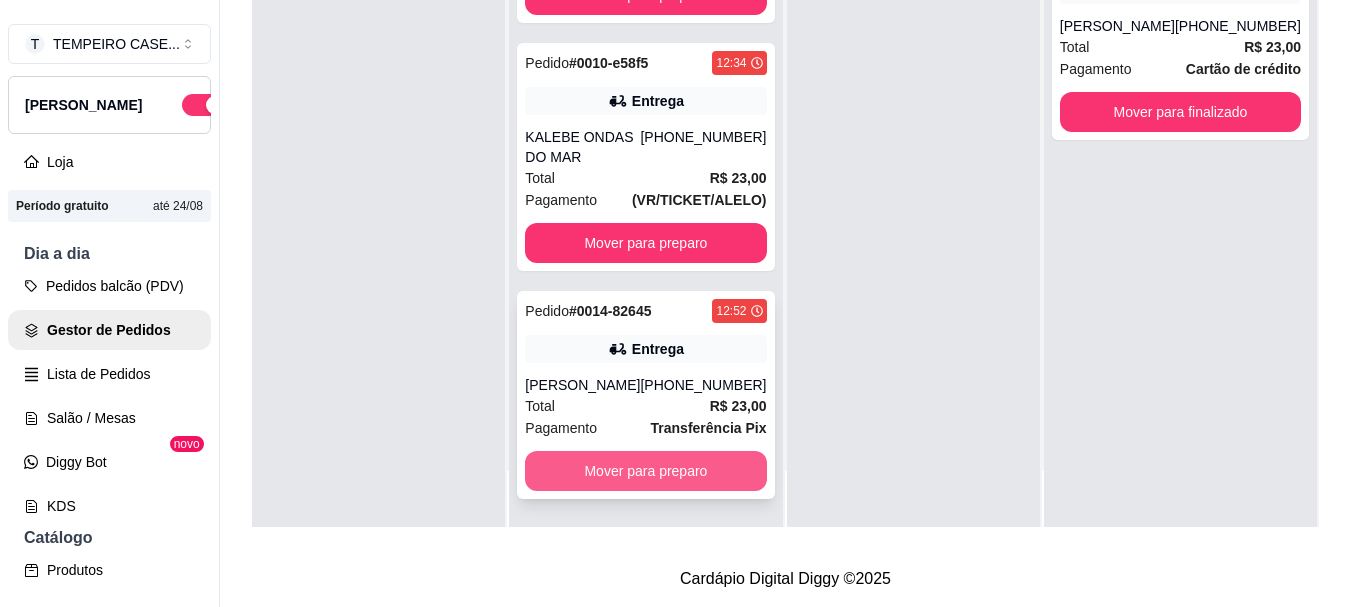 click on "Mover para preparo" at bounding box center [645, 471] 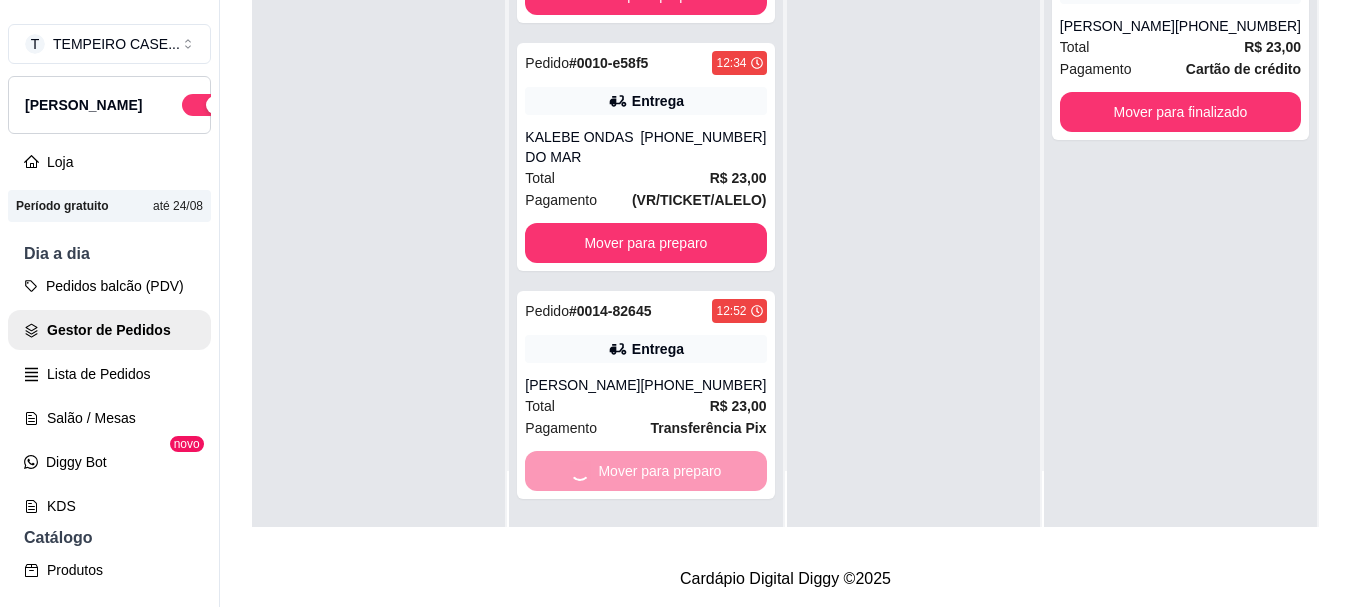 scroll, scrollTop: 0, scrollLeft: 0, axis: both 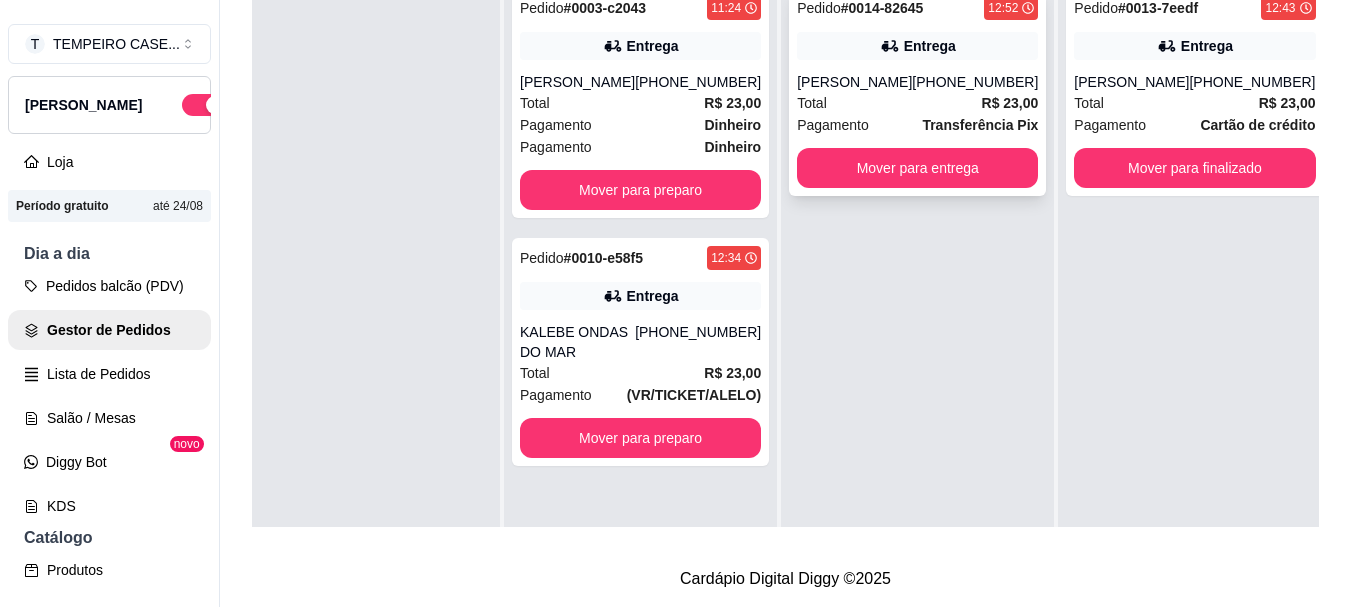 click 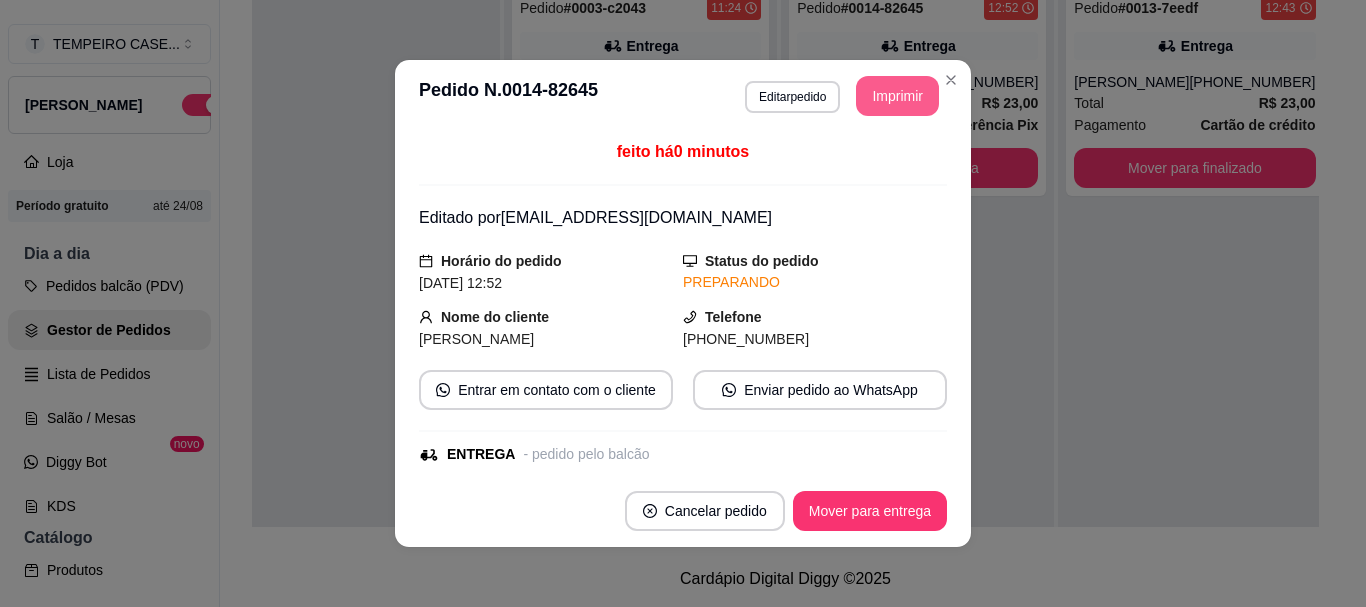 click on "Imprimir" at bounding box center [897, 96] 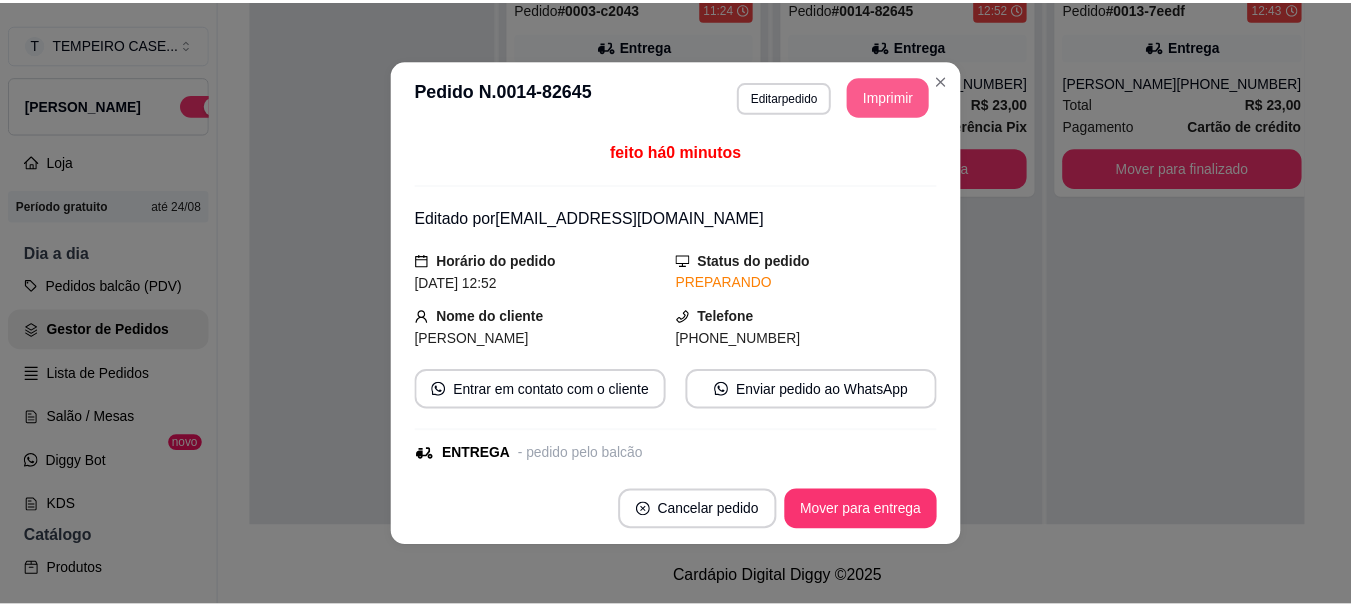 scroll, scrollTop: 0, scrollLeft: 0, axis: both 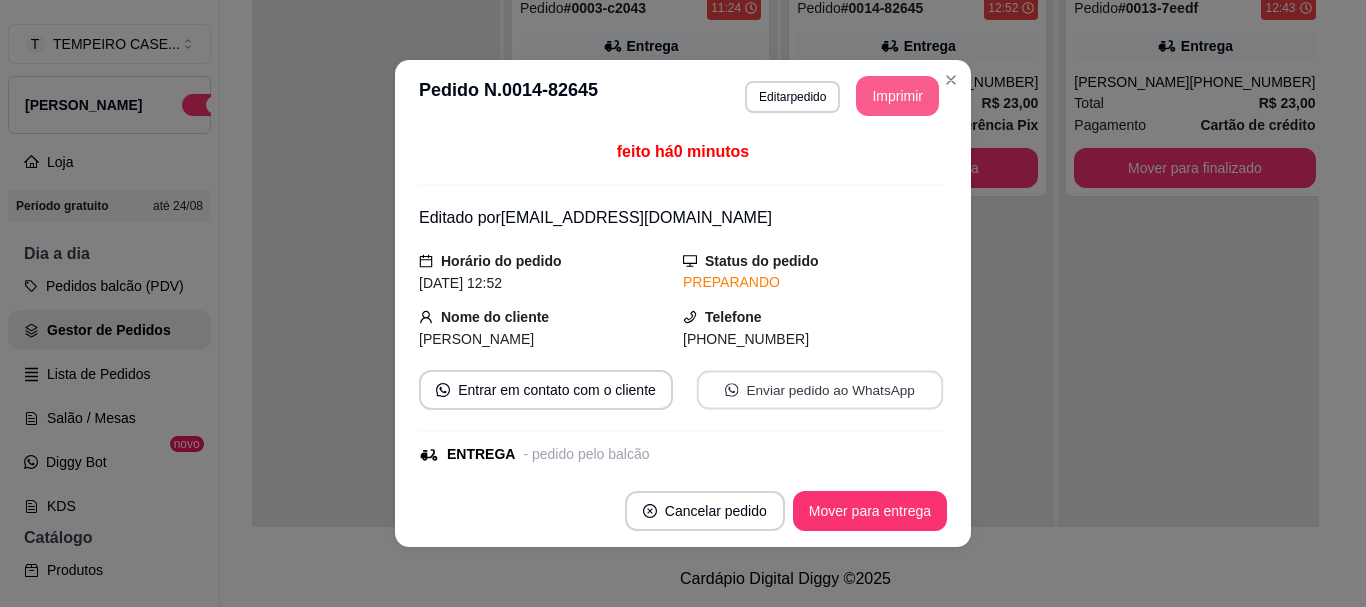 click on "Enviar pedido ao WhatsApp" at bounding box center [820, 390] 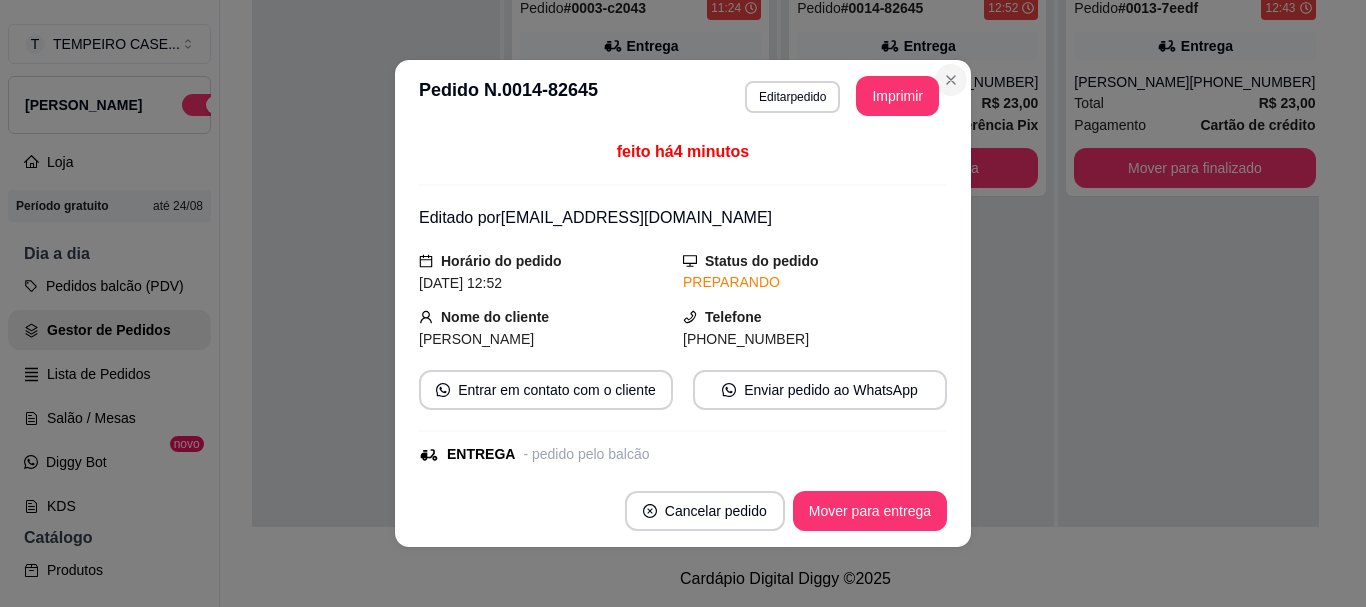 click 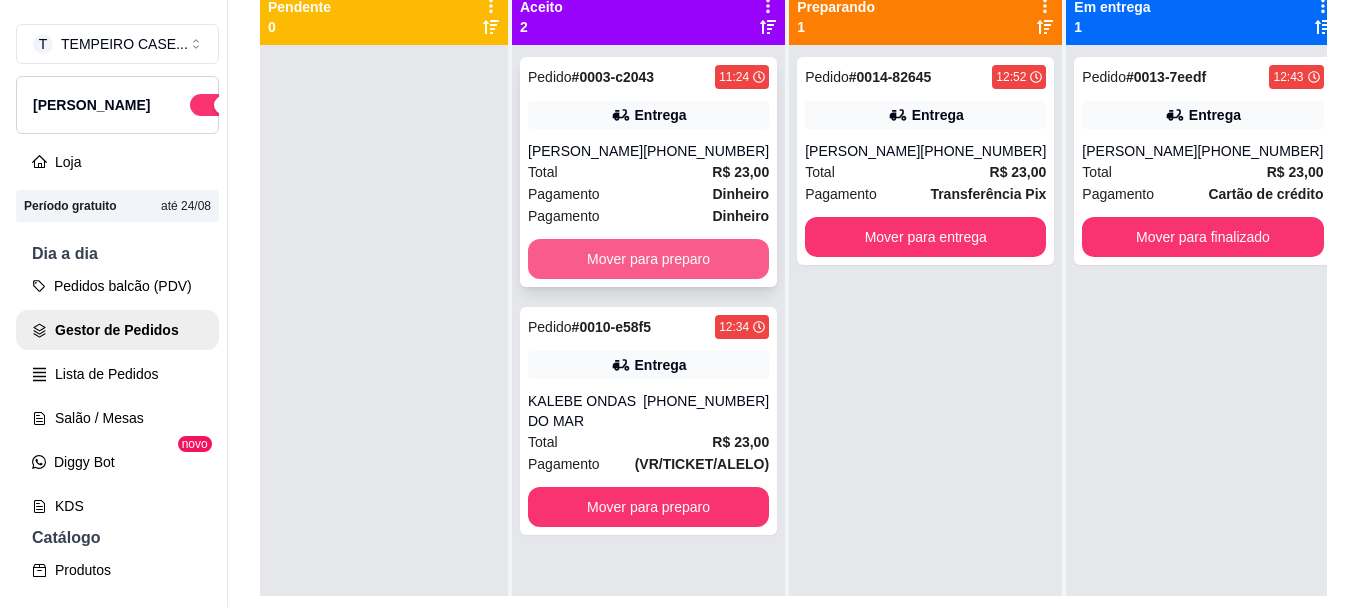 scroll, scrollTop: 119, scrollLeft: 0, axis: vertical 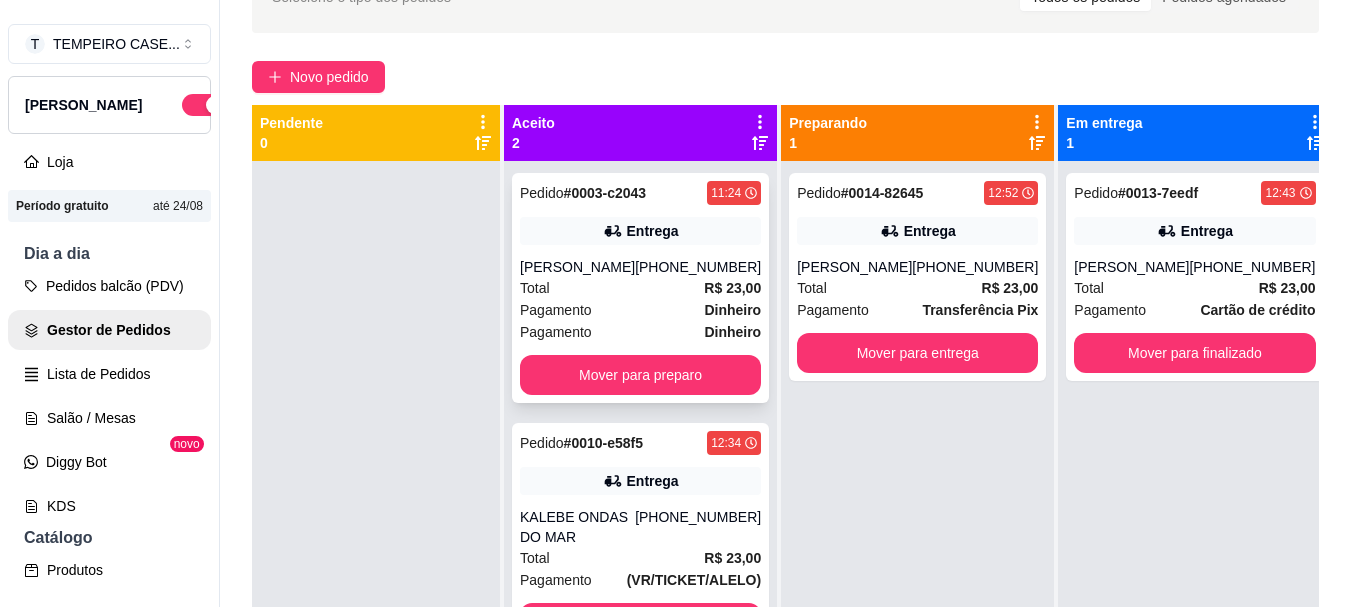click on "Entrega" at bounding box center [653, 231] 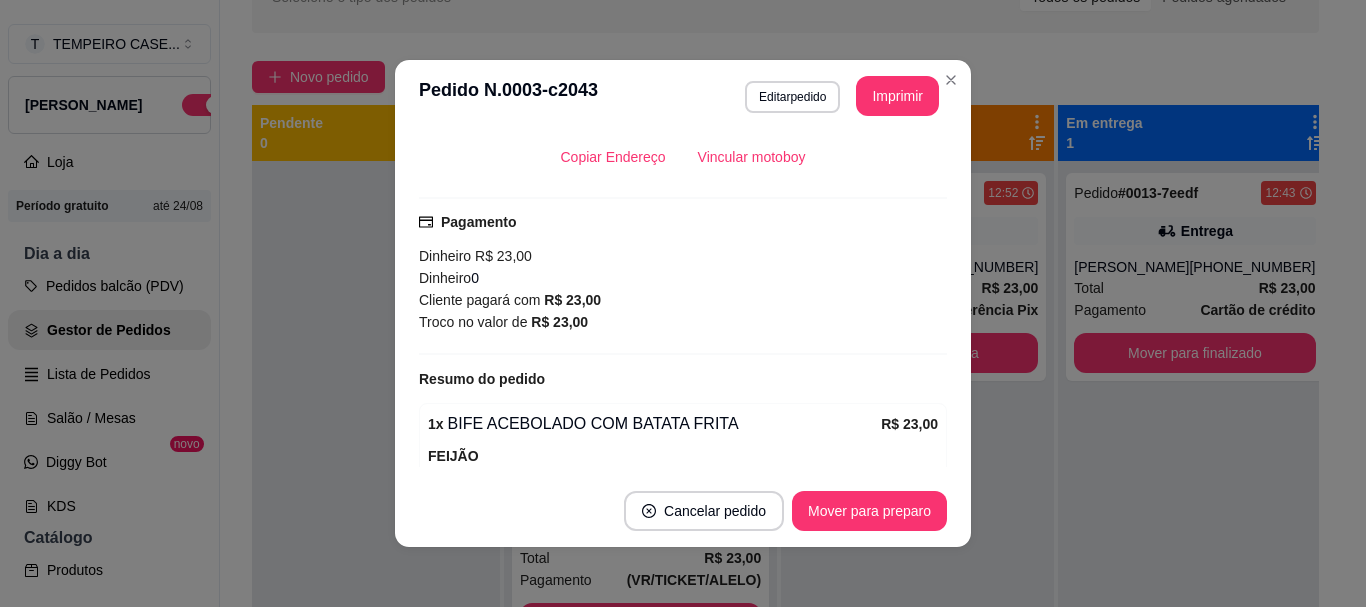 scroll, scrollTop: 566, scrollLeft: 0, axis: vertical 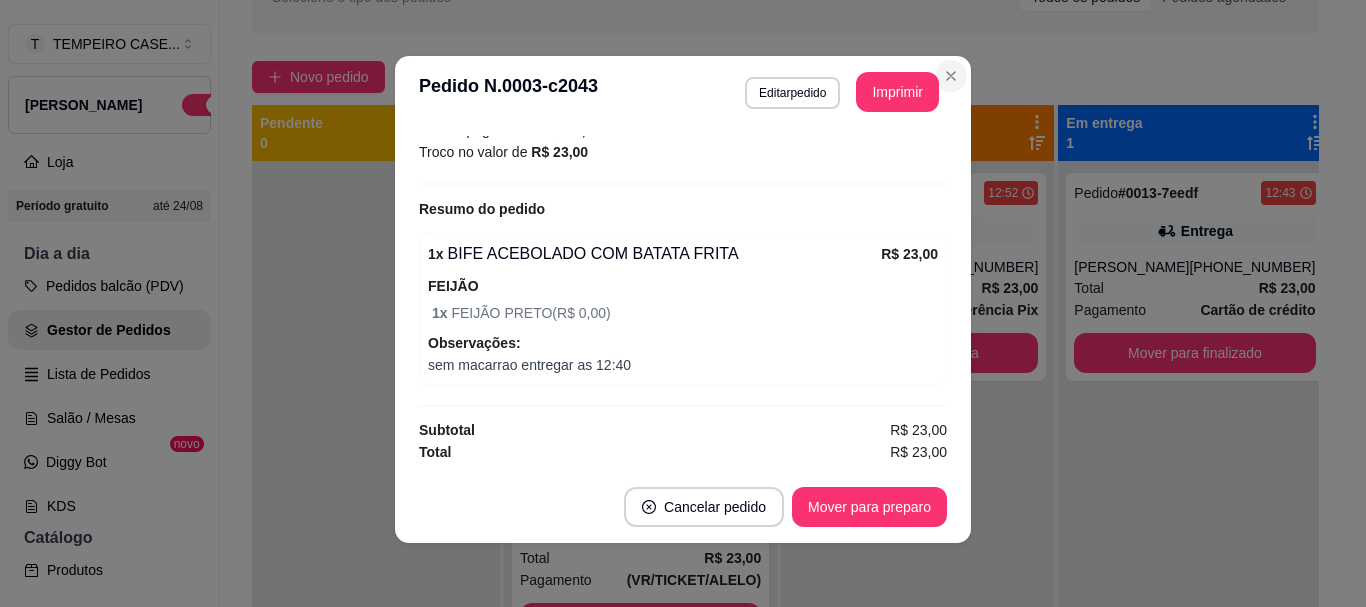 click at bounding box center (951, 76) 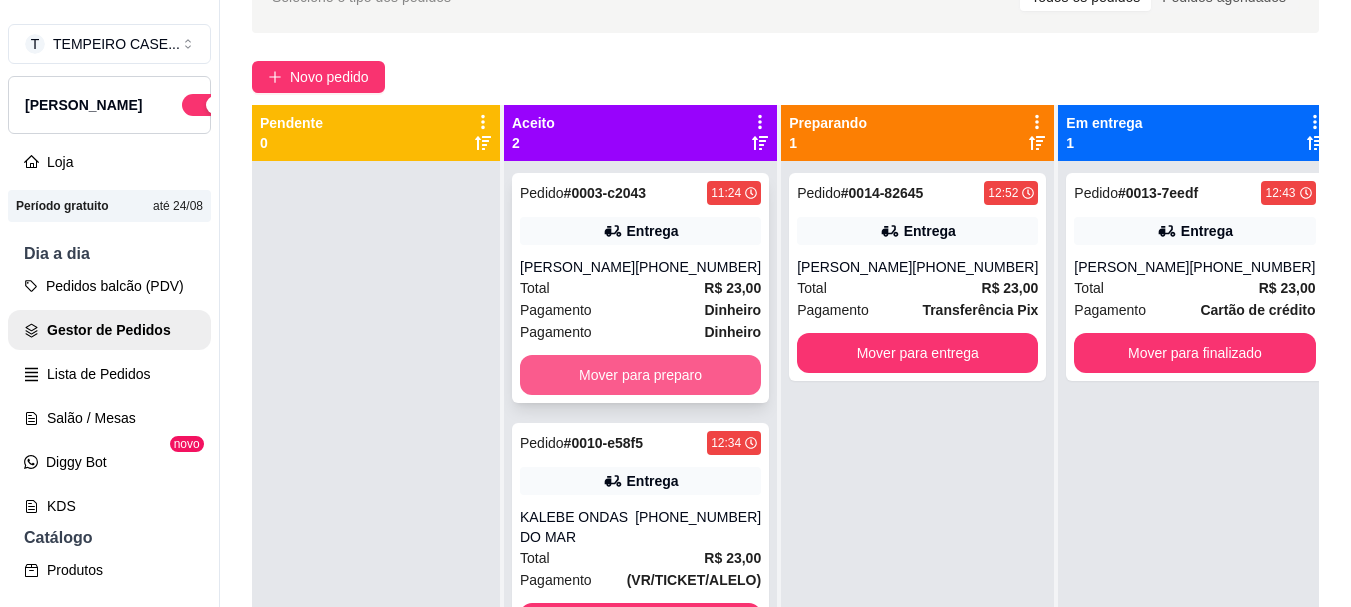 click on "Mover para preparo" at bounding box center (640, 375) 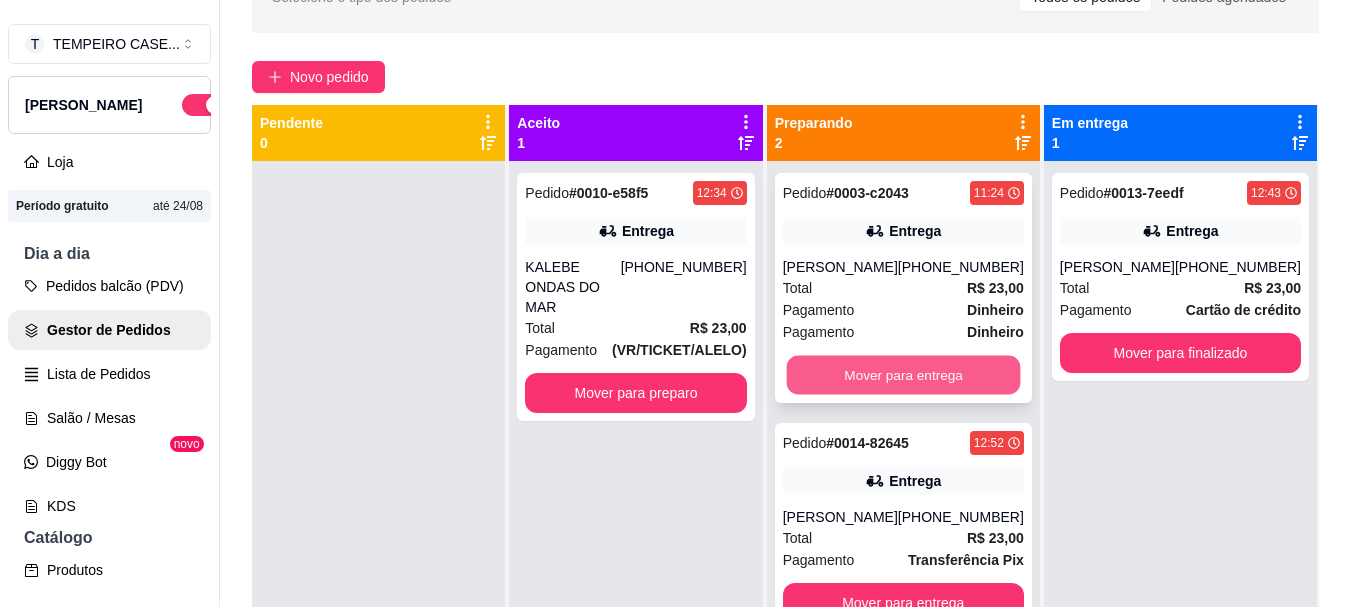 click on "Mover para entrega" at bounding box center (903, 375) 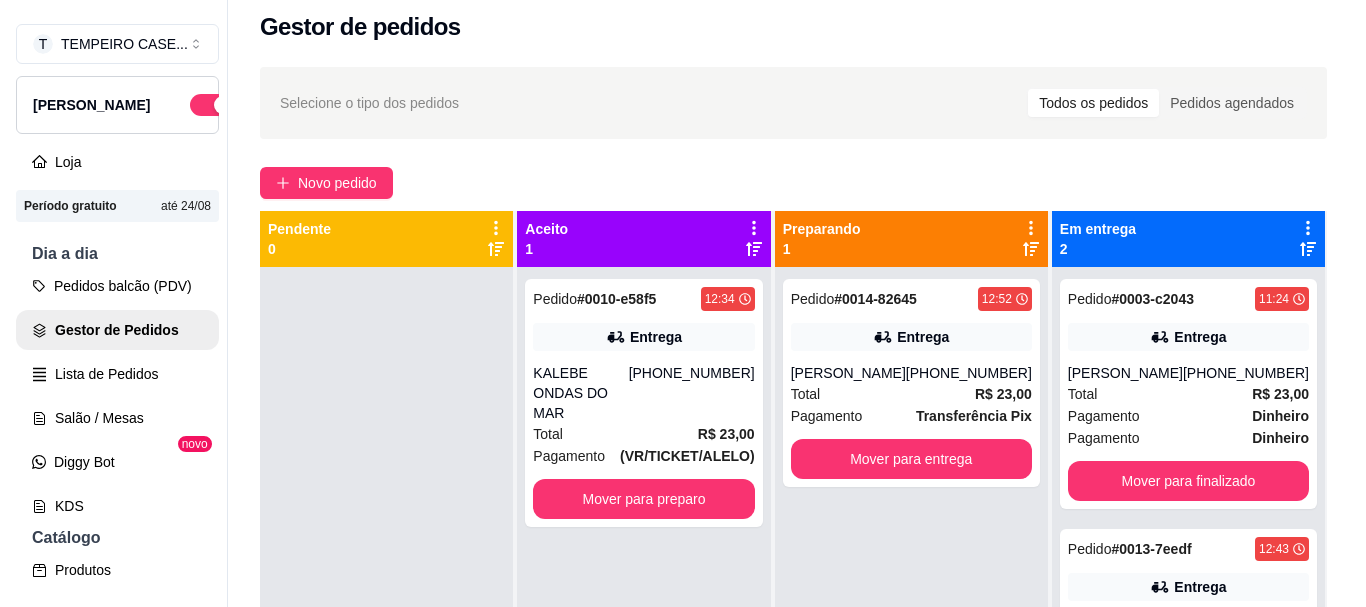 scroll, scrollTop: 0, scrollLeft: 0, axis: both 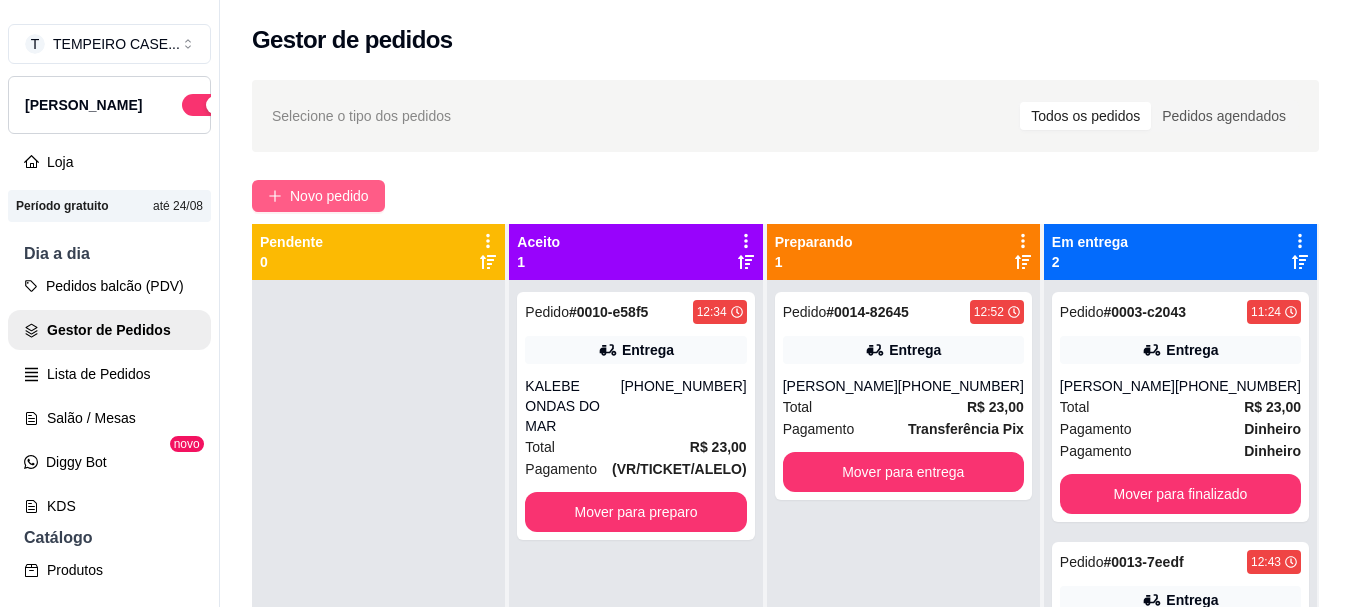 click on "Novo pedido" at bounding box center (329, 196) 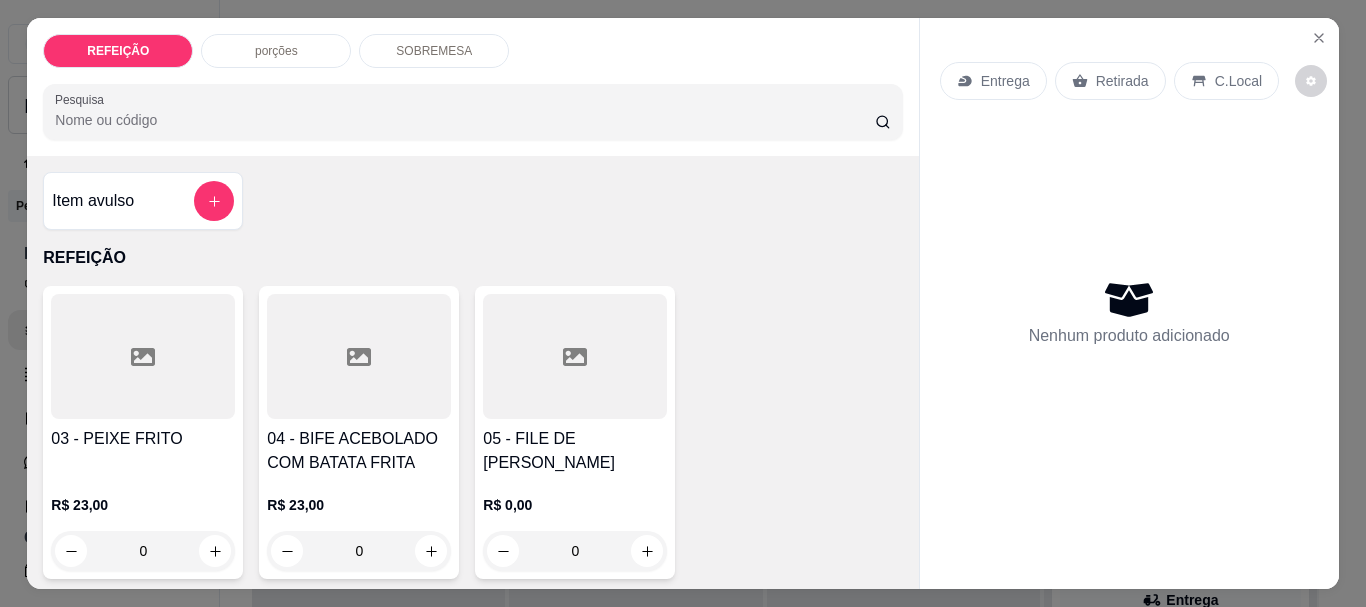 click on "04 - BIFE ACEBOLADO COM BATATA FRITA" at bounding box center (359, 451) 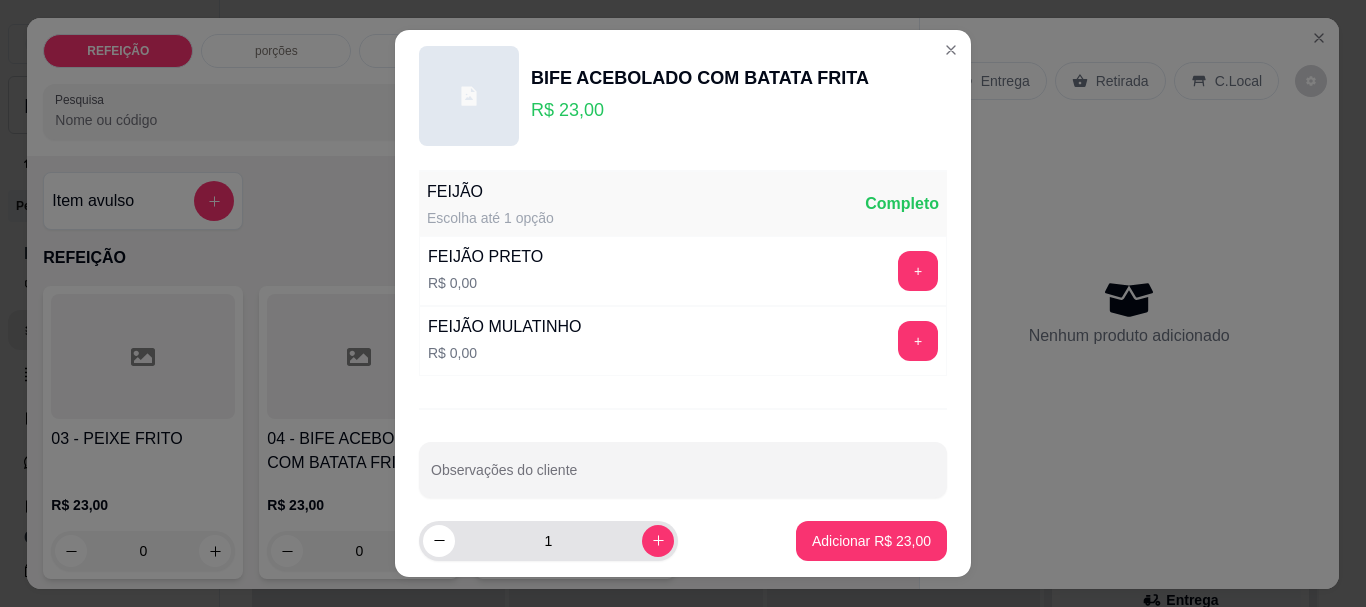 click on "1" at bounding box center (548, 541) 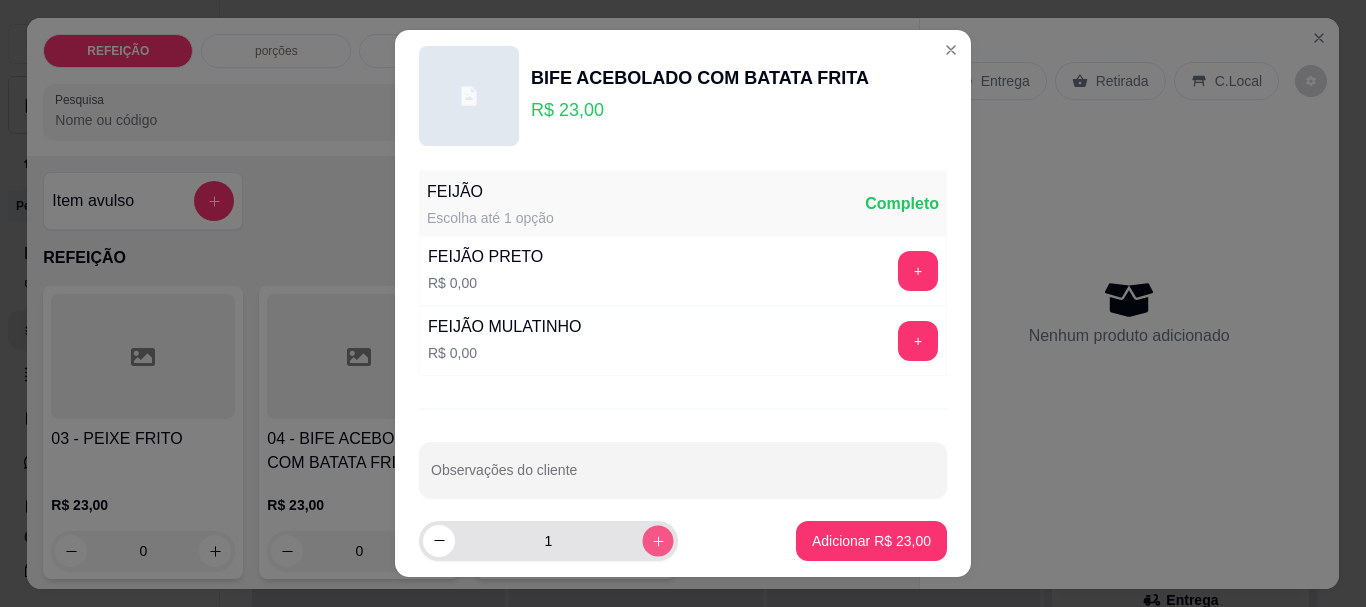 click 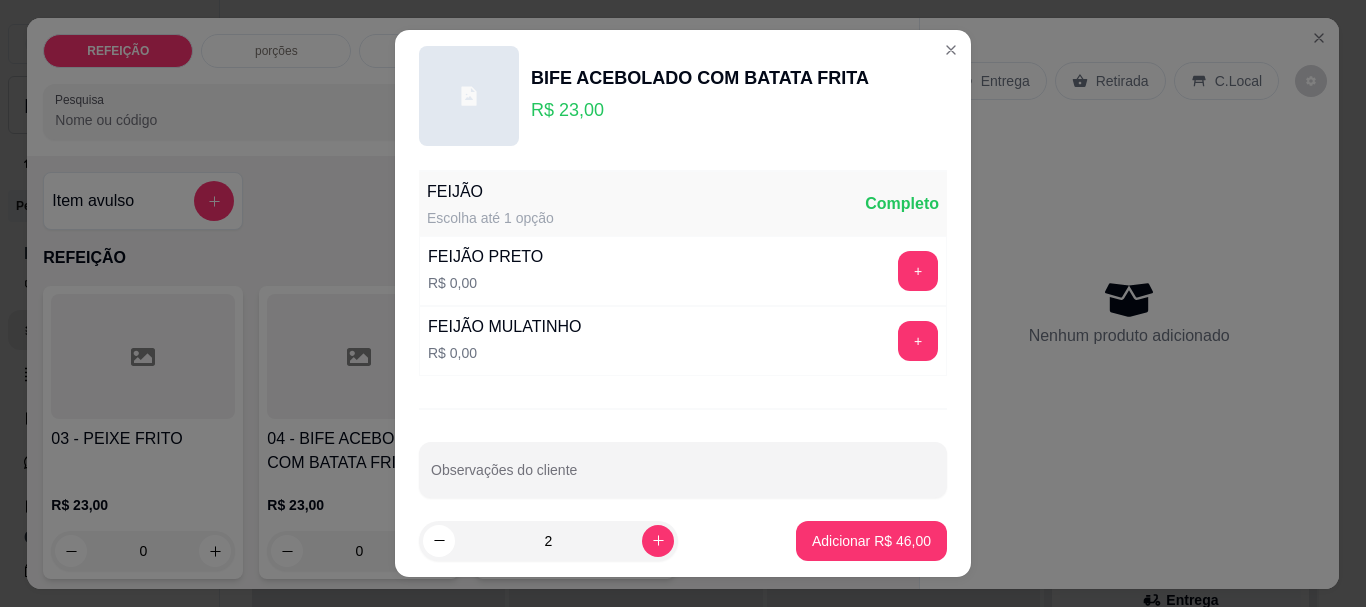 click on "+" at bounding box center (918, 271) 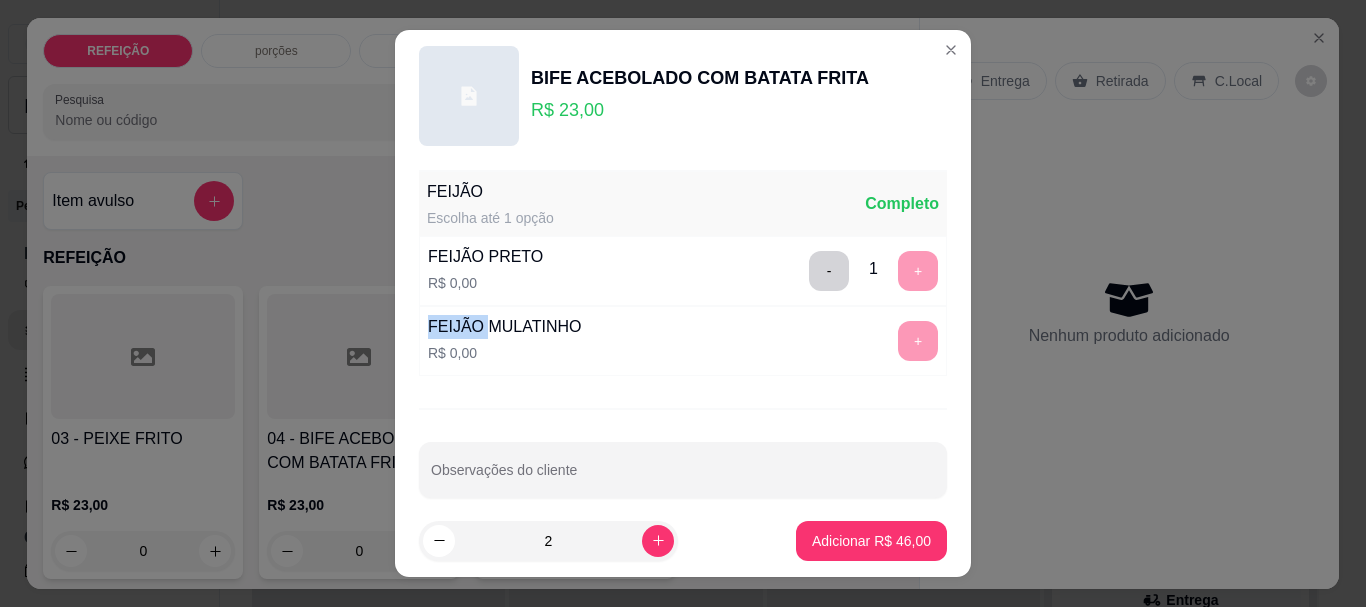 click on "- 1 +" at bounding box center (873, 271) 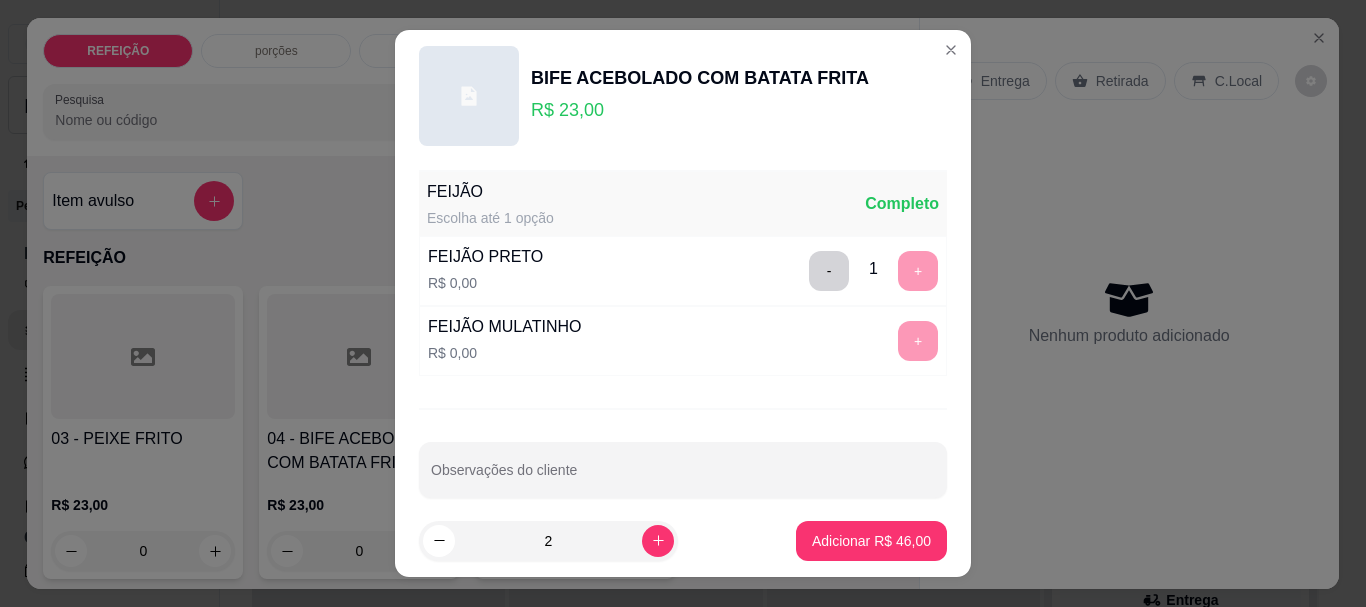 click on "- 1 +" at bounding box center [873, 271] 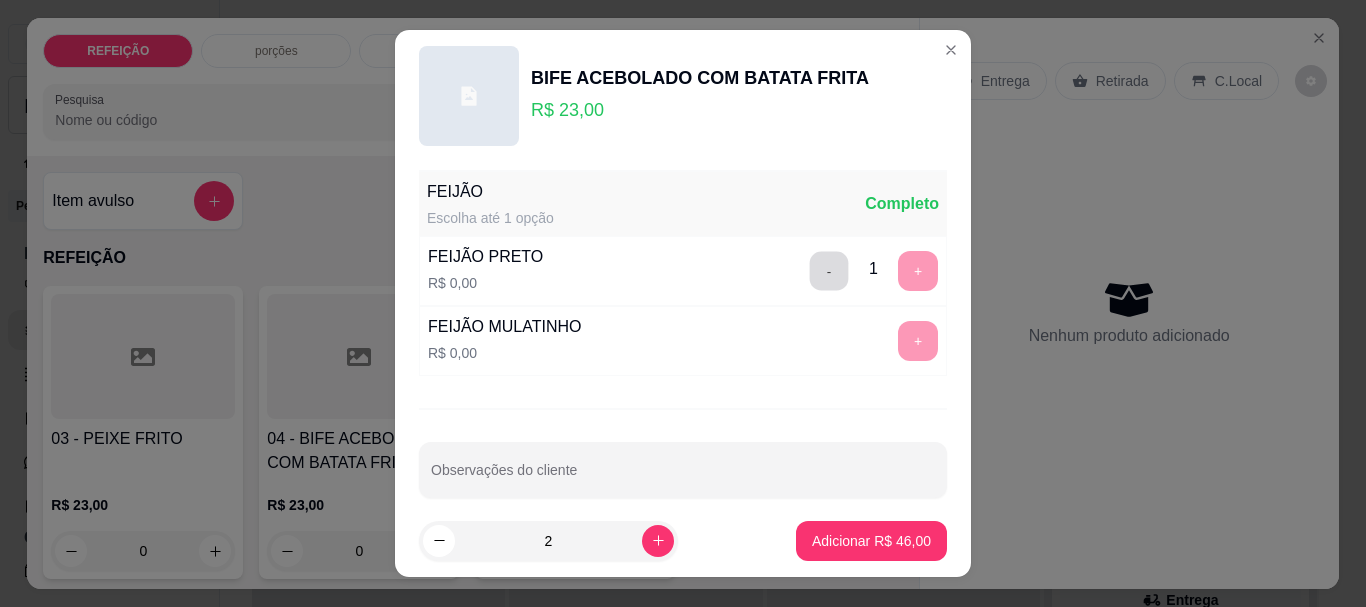 click on "-" at bounding box center [829, 271] 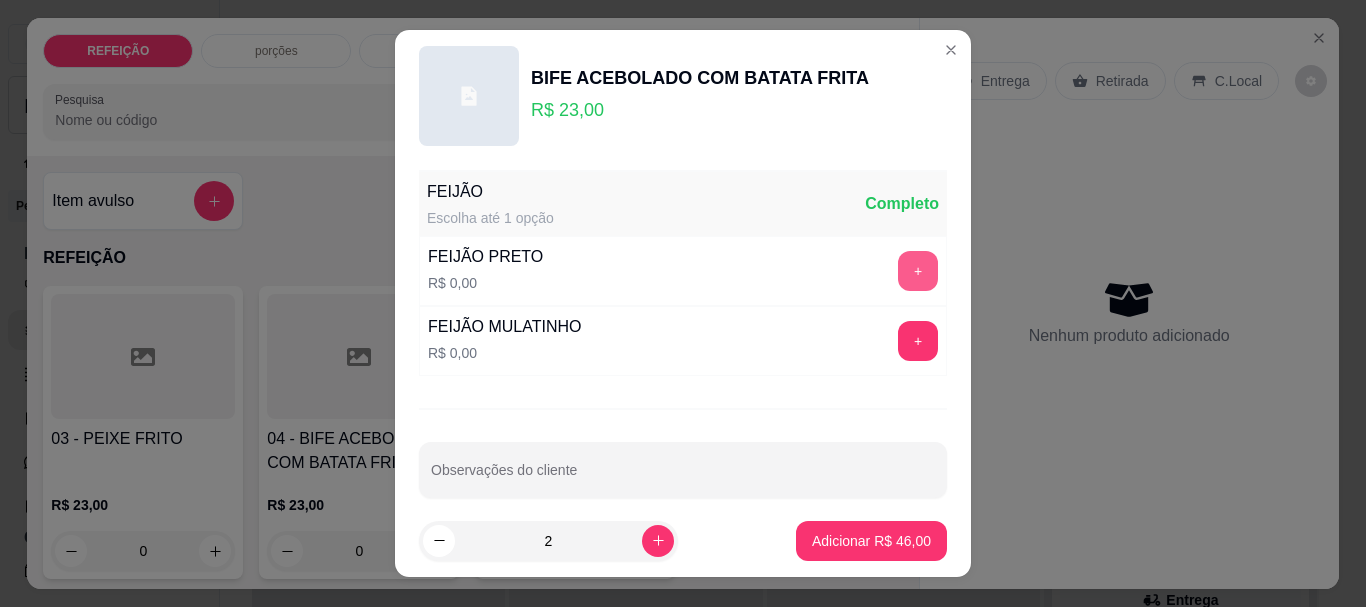 click on "+" at bounding box center [918, 271] 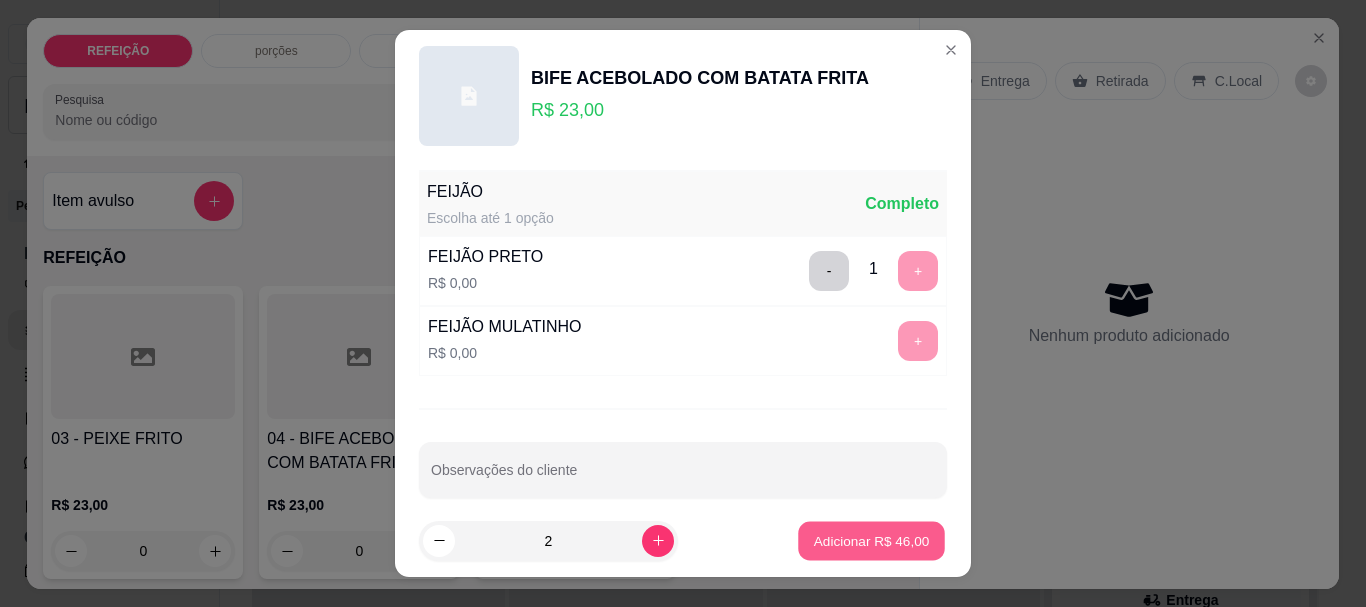 click on "Adicionar   R$ 46,00" at bounding box center (872, 540) 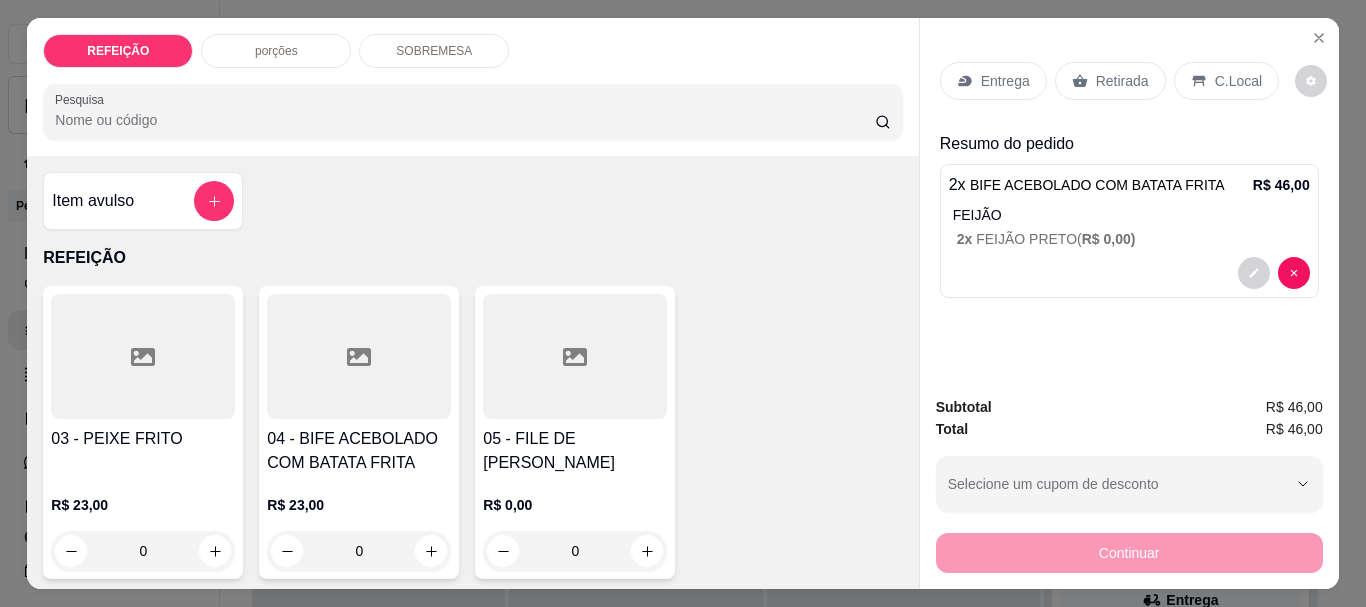 click on "Entrega" at bounding box center (1005, 81) 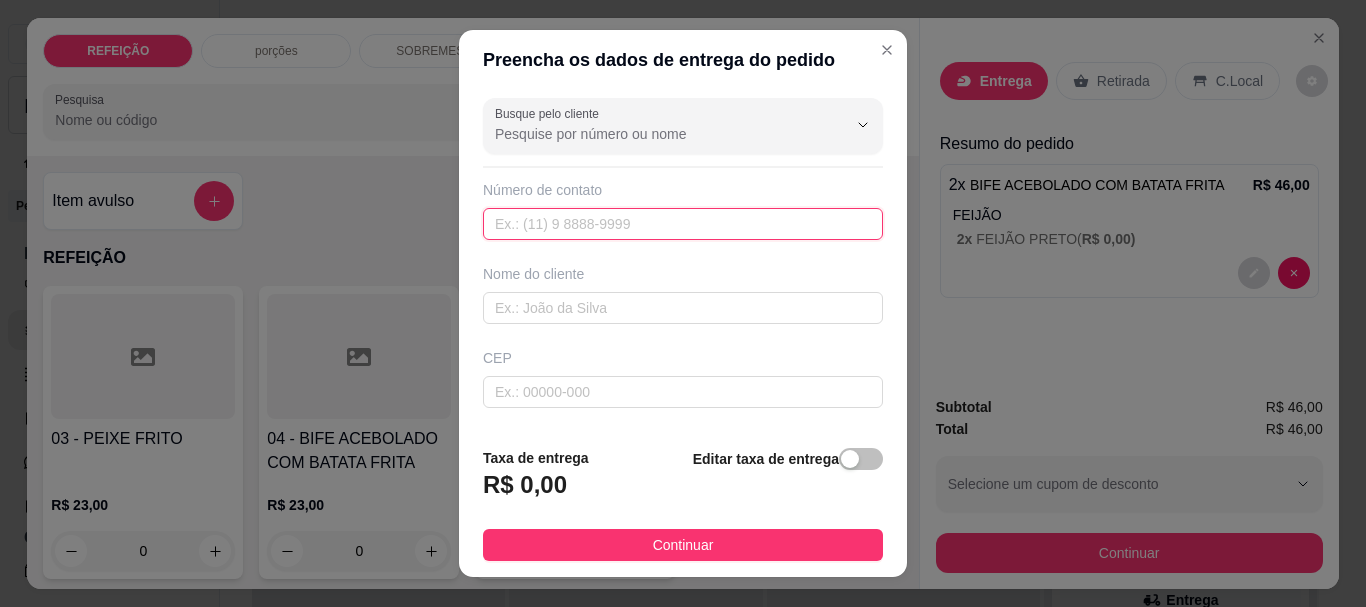click at bounding box center [683, 224] 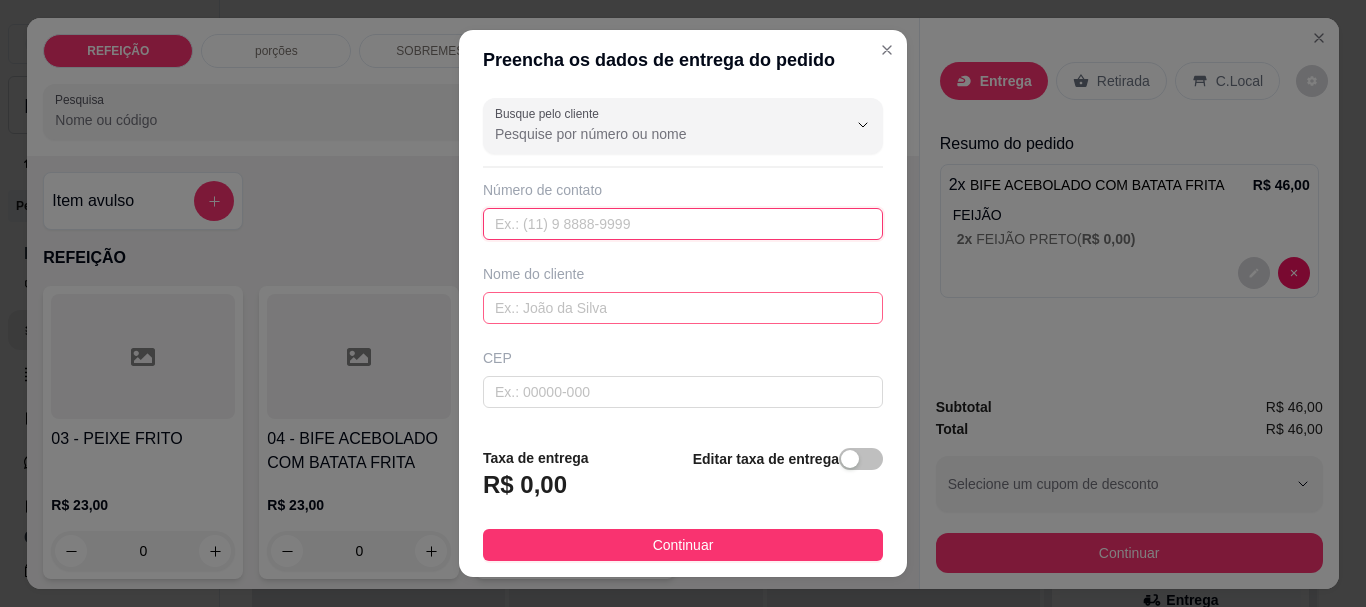 paste on "[PHONE_NUMBER]" 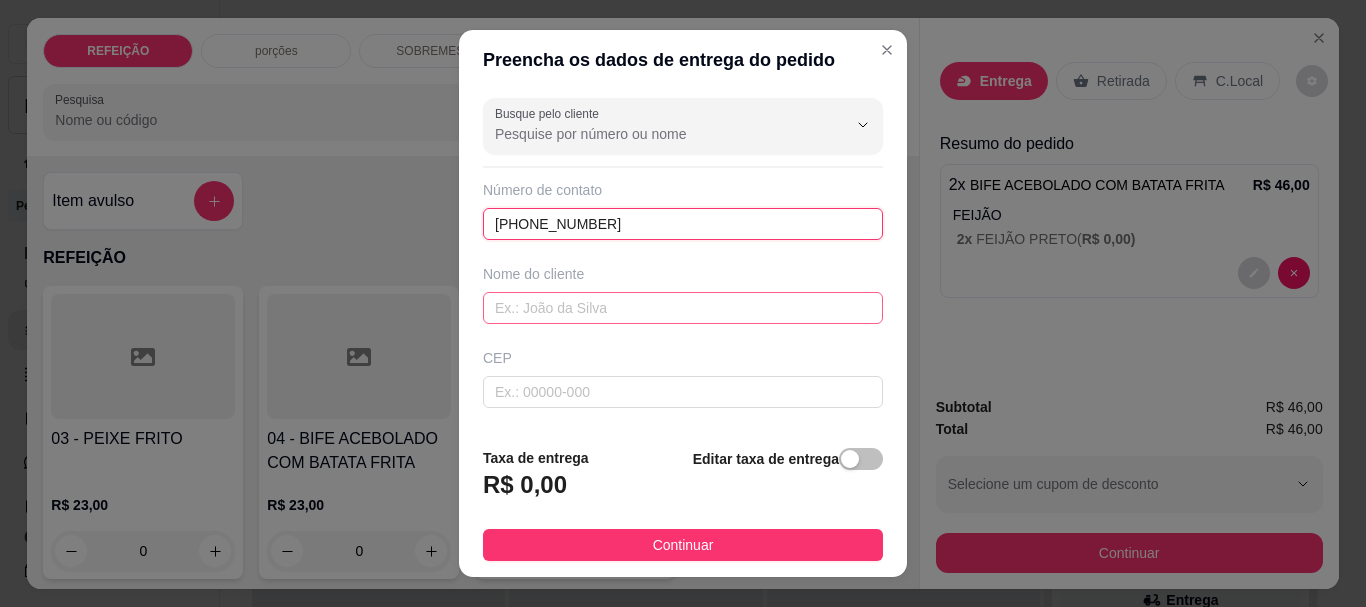 type on "[PHONE_NUMBER]" 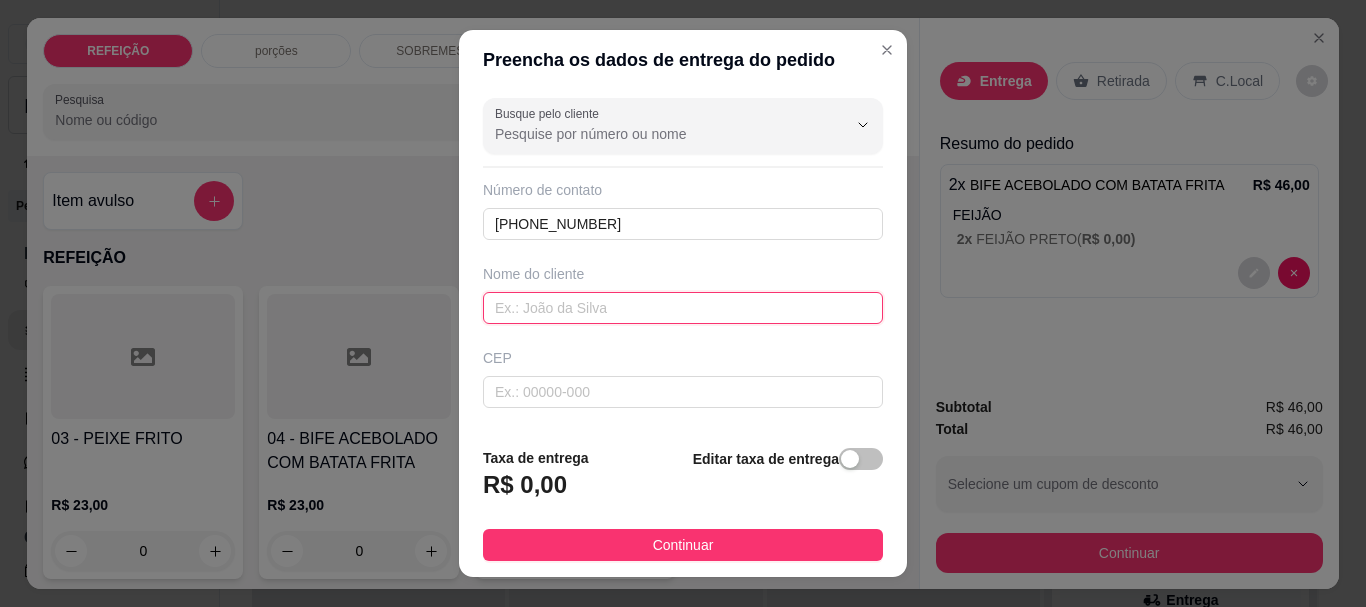 click at bounding box center [683, 308] 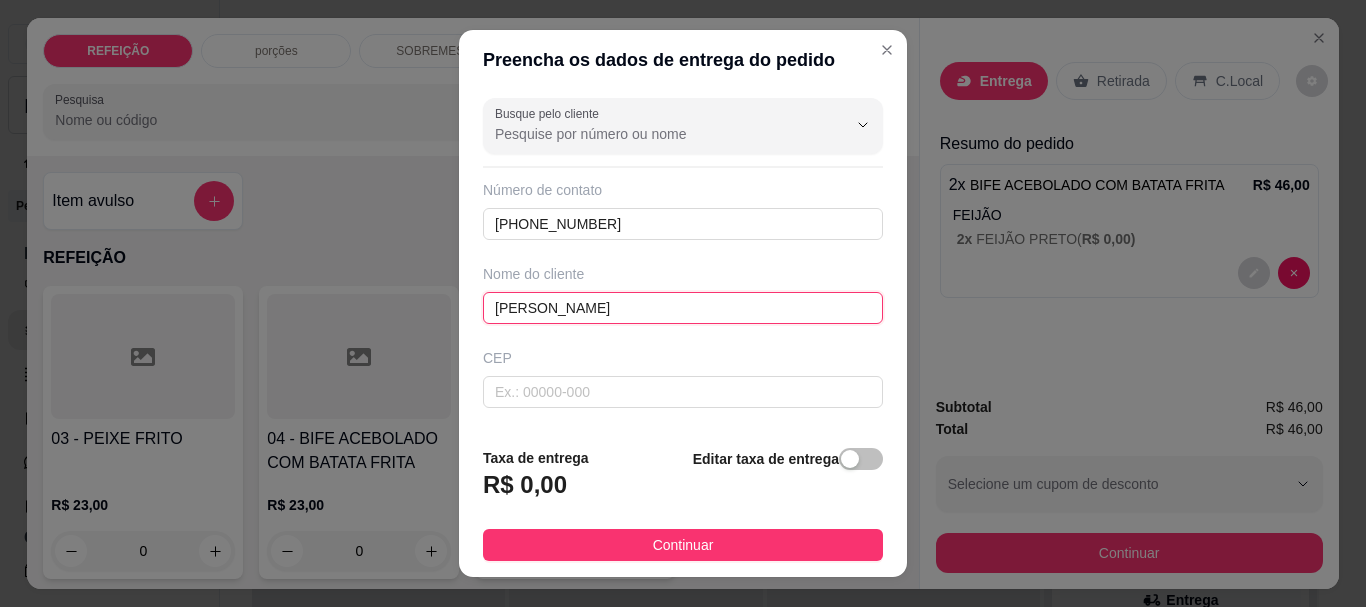 drag, startPoint x: 602, startPoint y: 311, endPoint x: 477, endPoint y: 325, distance: 125.781555 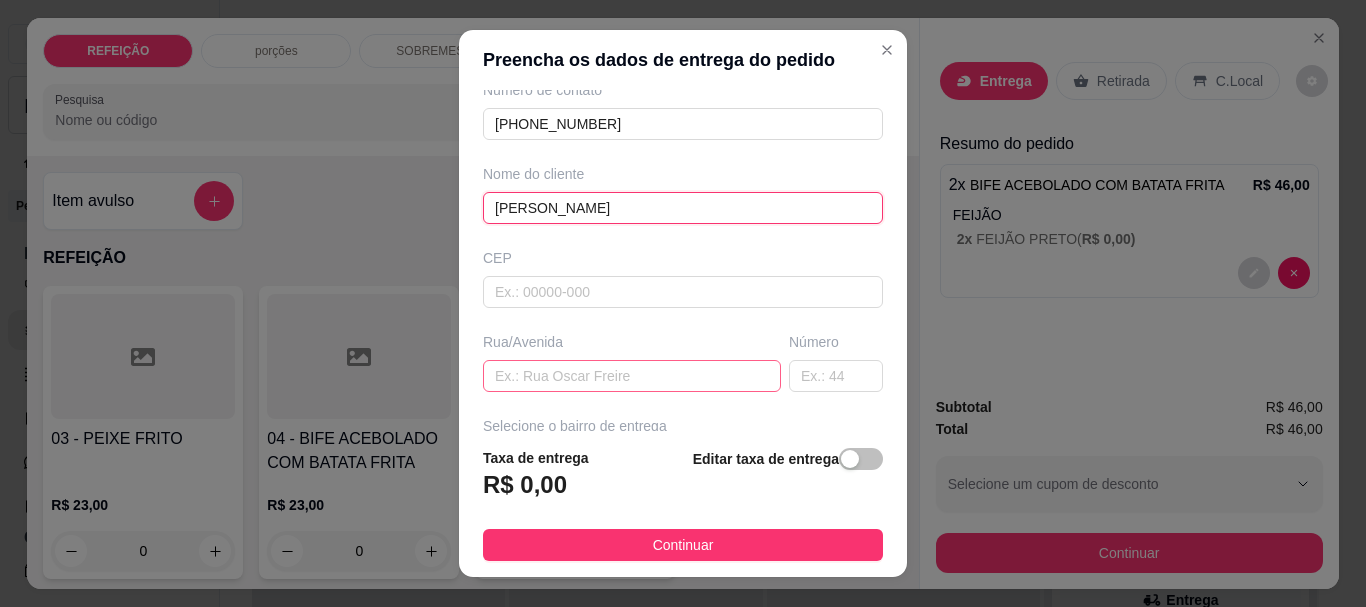 type on "[PERSON_NAME]" 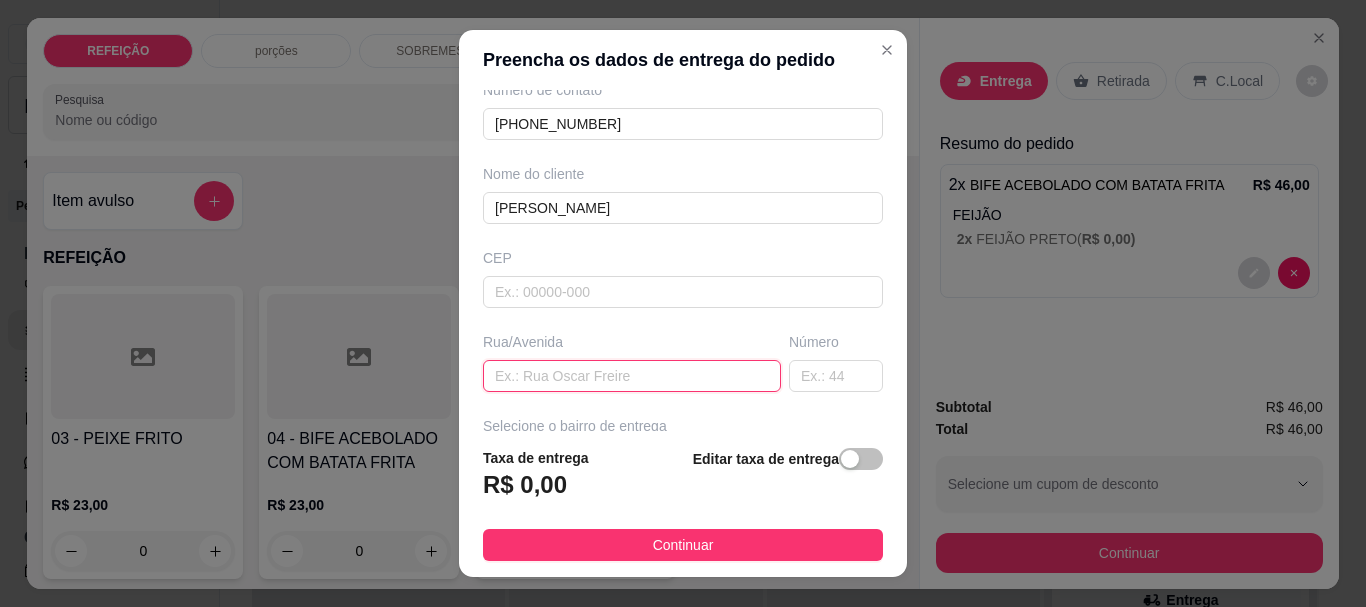 click at bounding box center [632, 376] 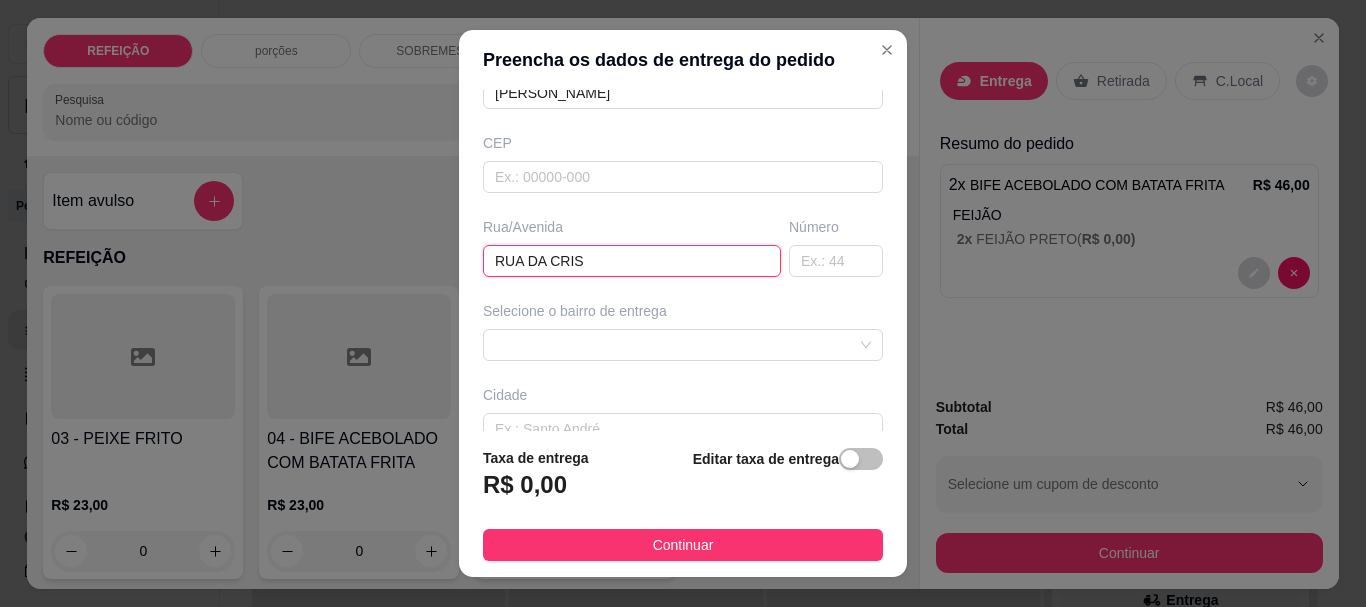 scroll, scrollTop: 300, scrollLeft: 0, axis: vertical 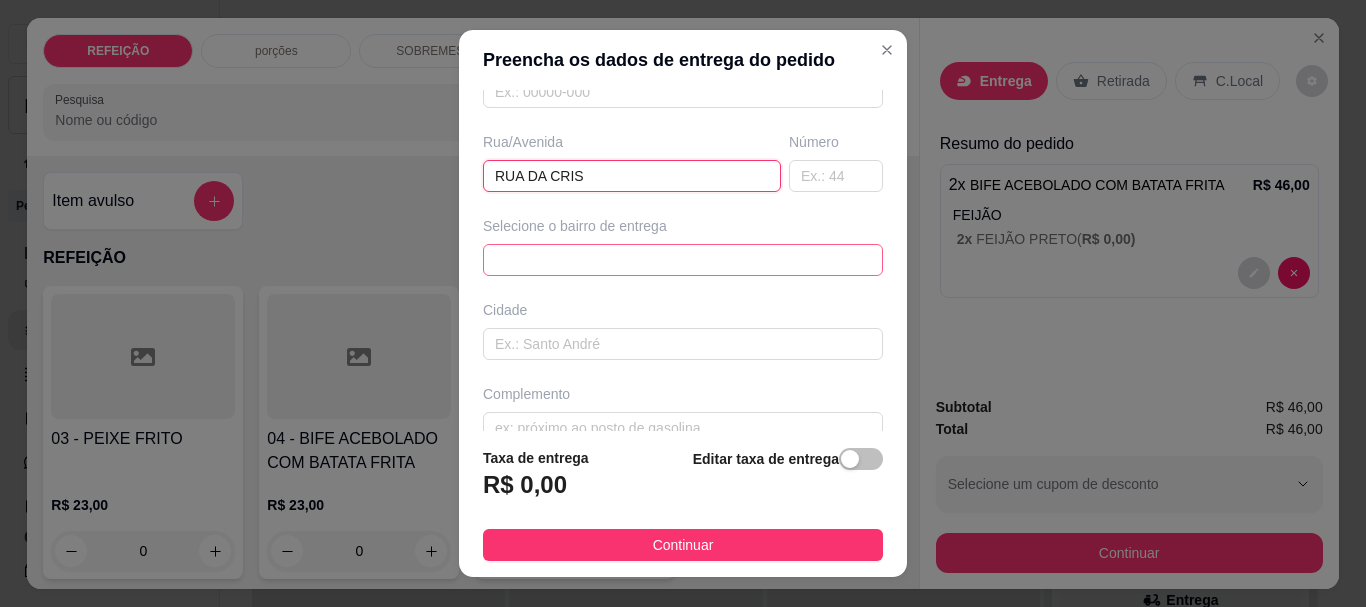 click at bounding box center [683, 260] 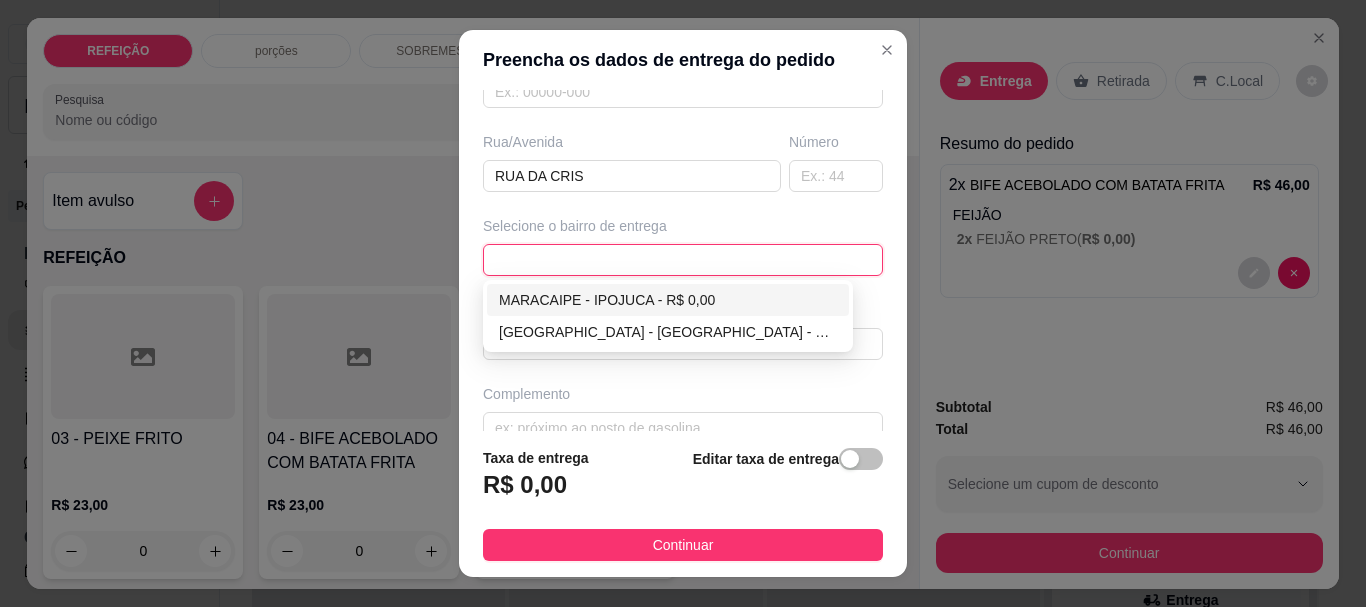 click on "MARACAIPE - IPOJUCA -  R$ 0,00" at bounding box center [668, 300] 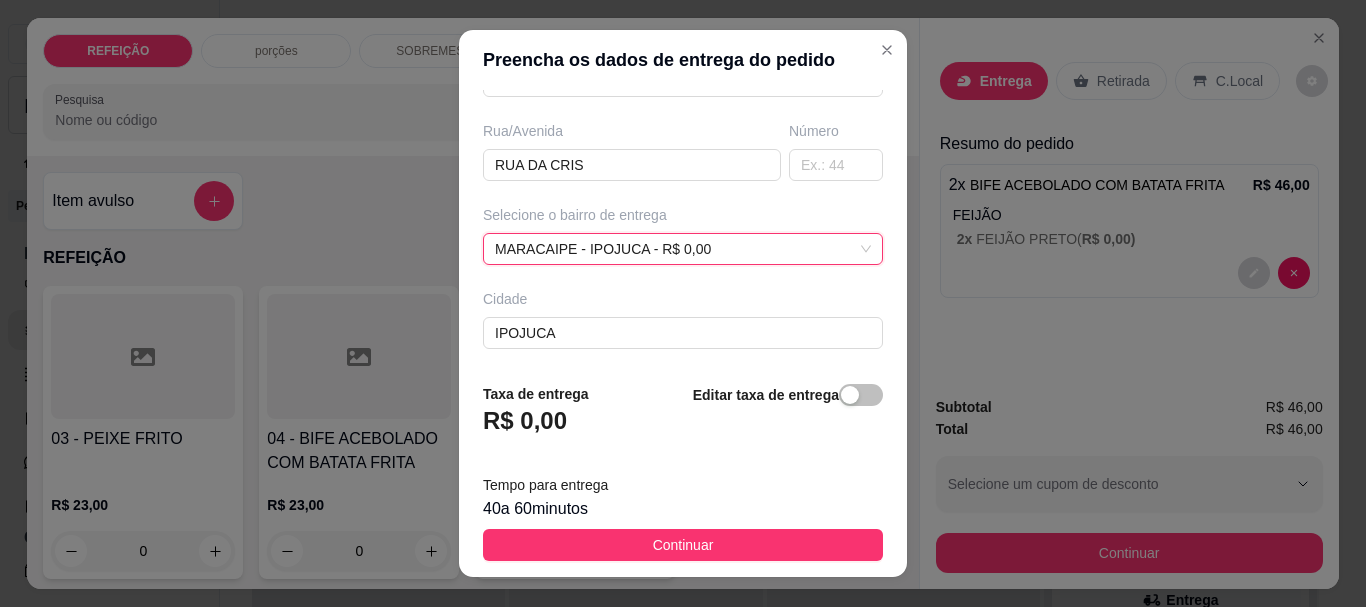 scroll, scrollTop: 311, scrollLeft: 0, axis: vertical 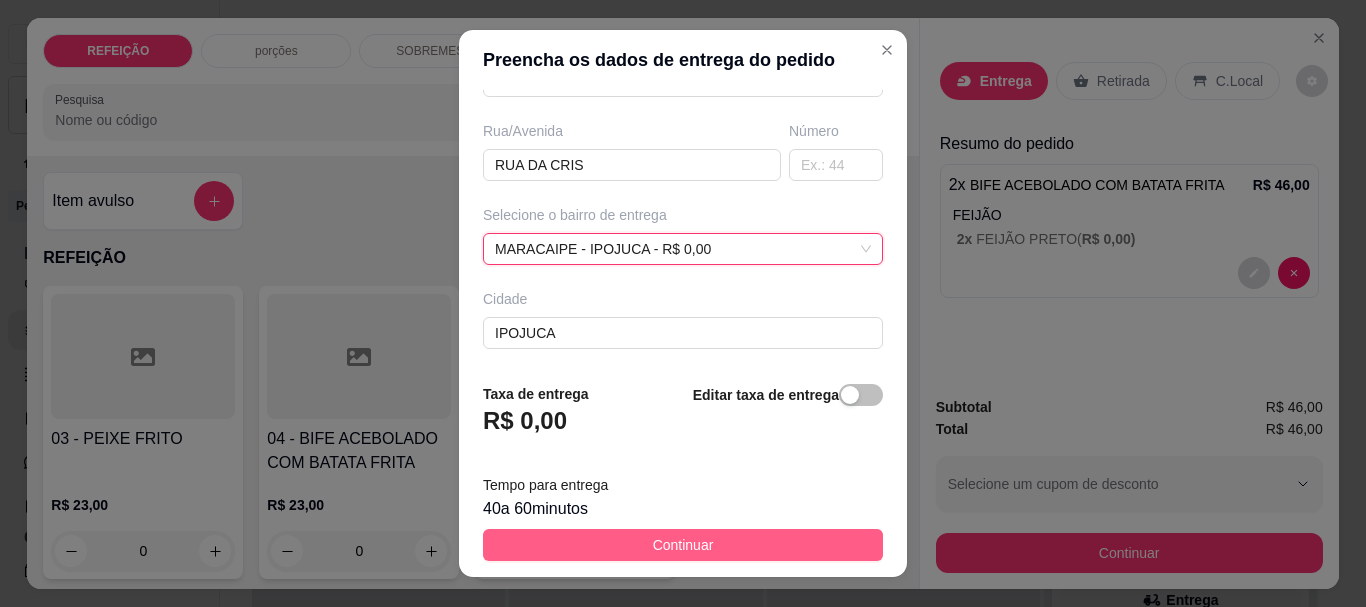 click on "Continuar" at bounding box center (683, 545) 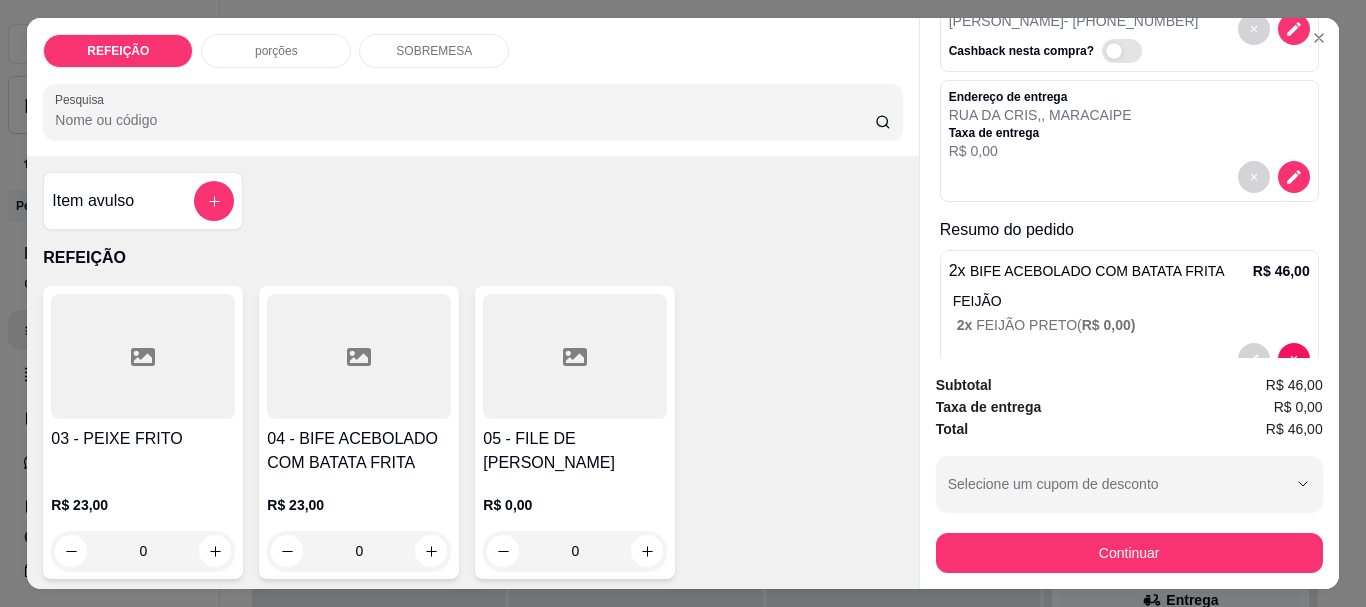scroll, scrollTop: 184, scrollLeft: 0, axis: vertical 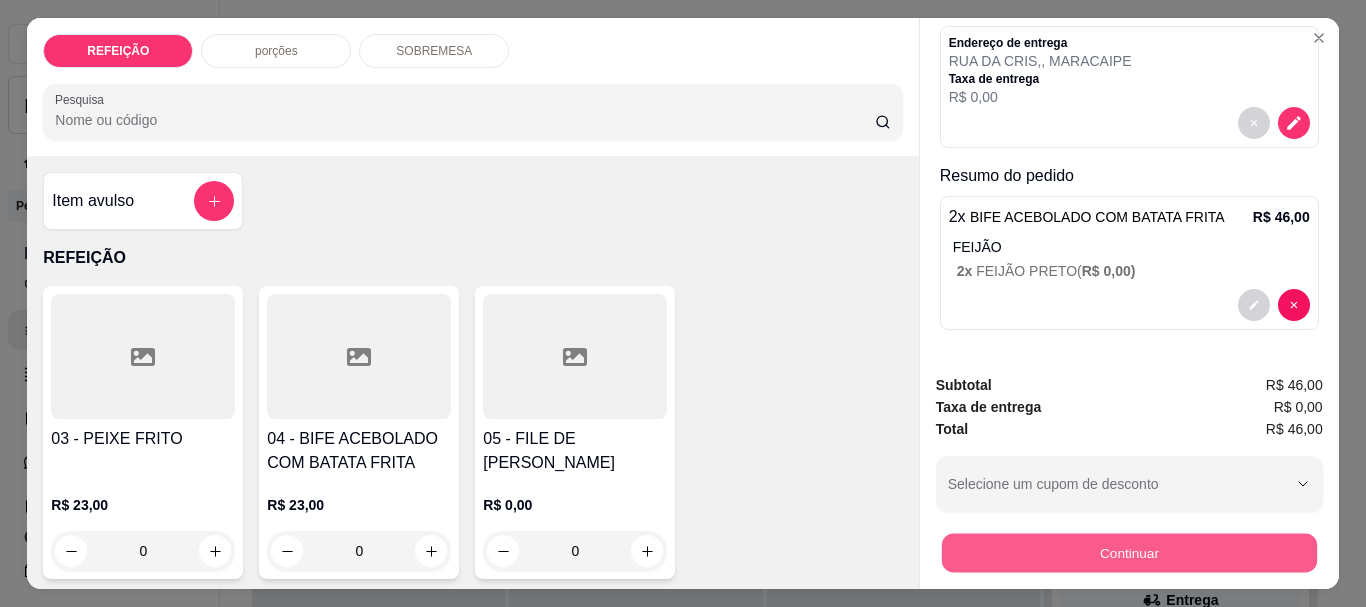 click on "Continuar" at bounding box center (1128, 552) 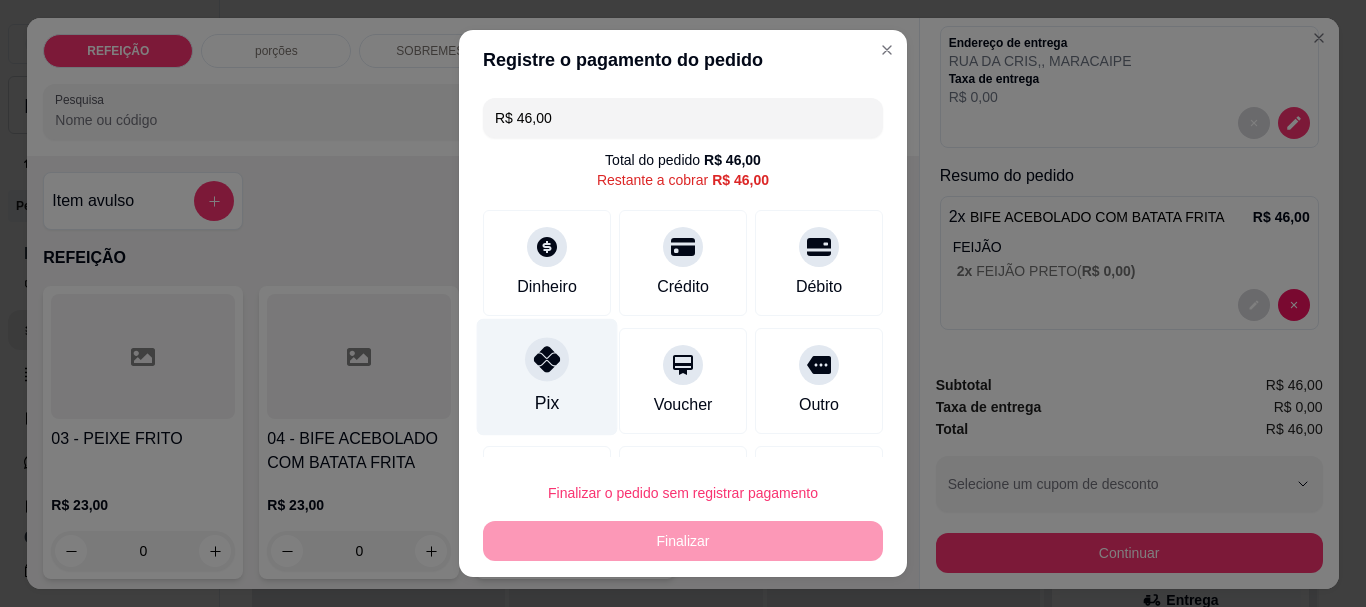 click at bounding box center [547, 360] 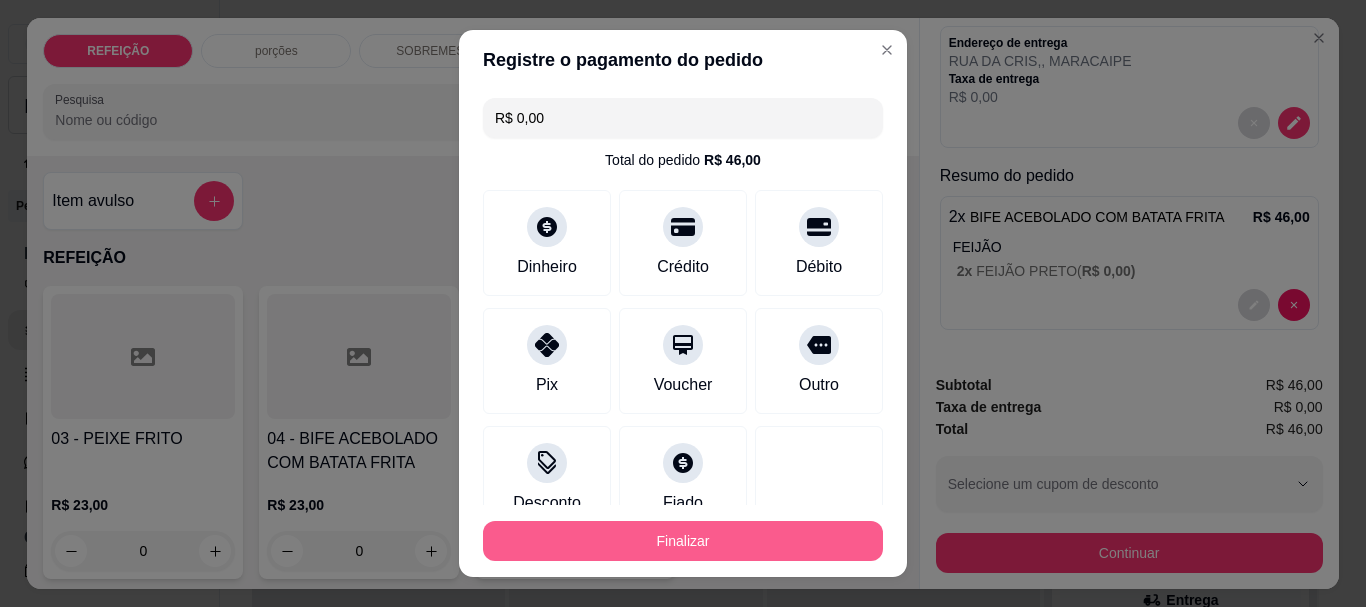 click on "Finalizar" at bounding box center [683, 541] 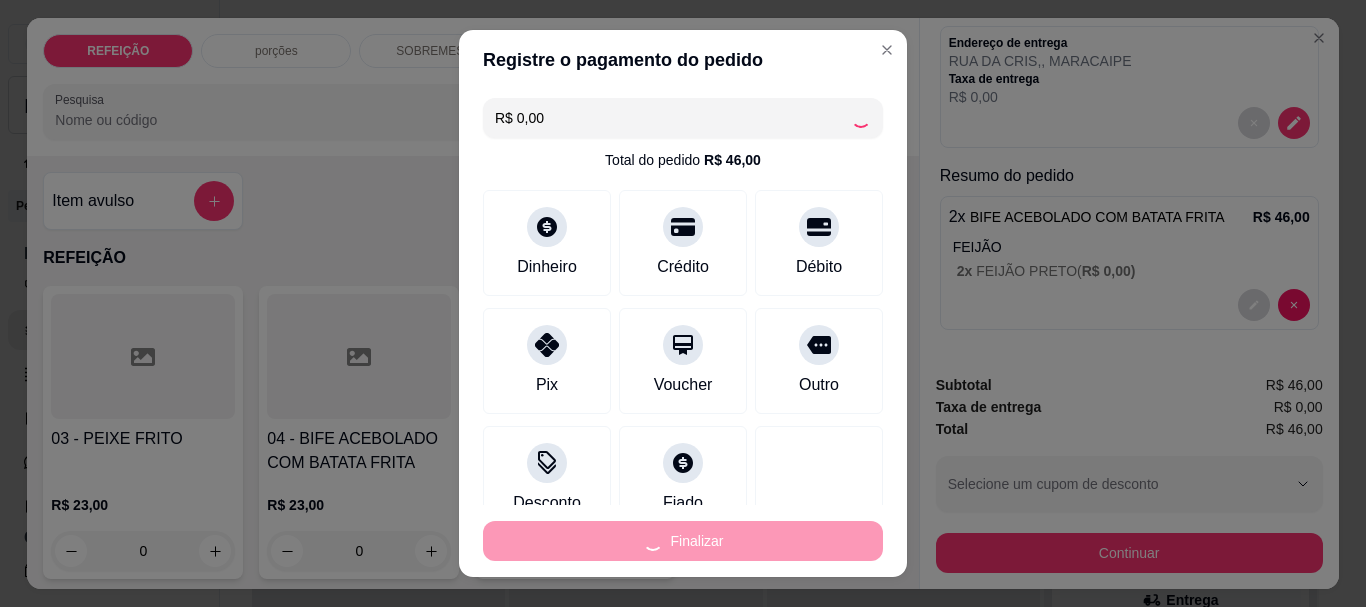 type on "-R$ 46,00" 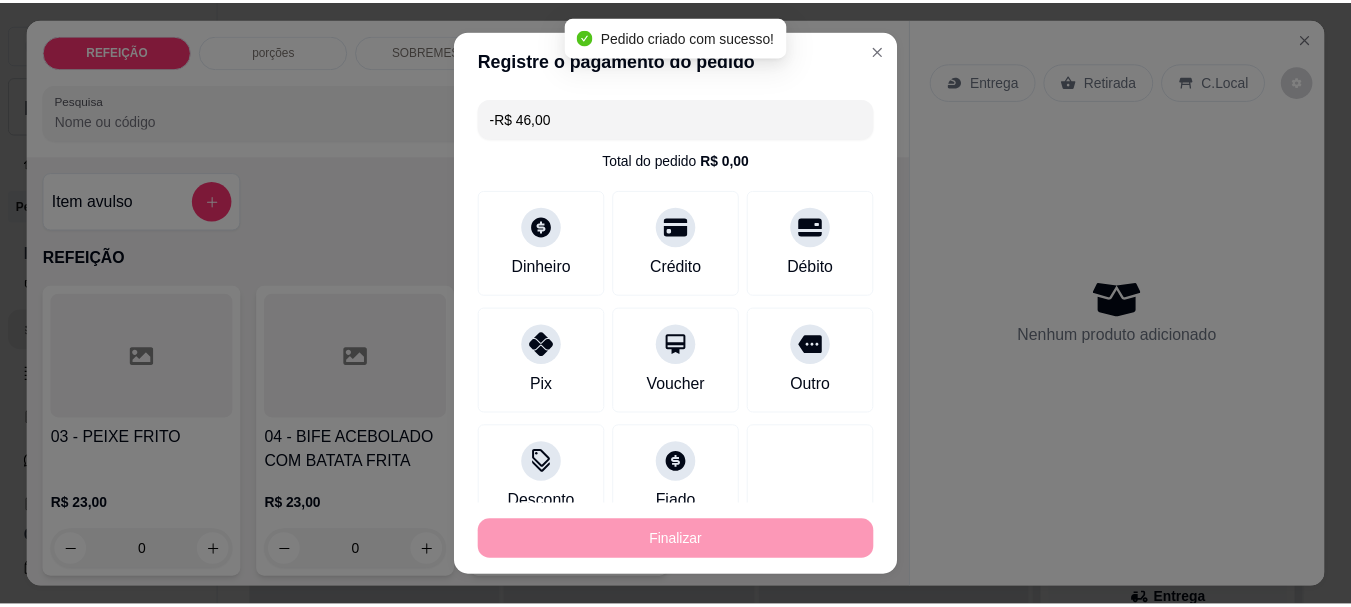 scroll, scrollTop: 0, scrollLeft: 0, axis: both 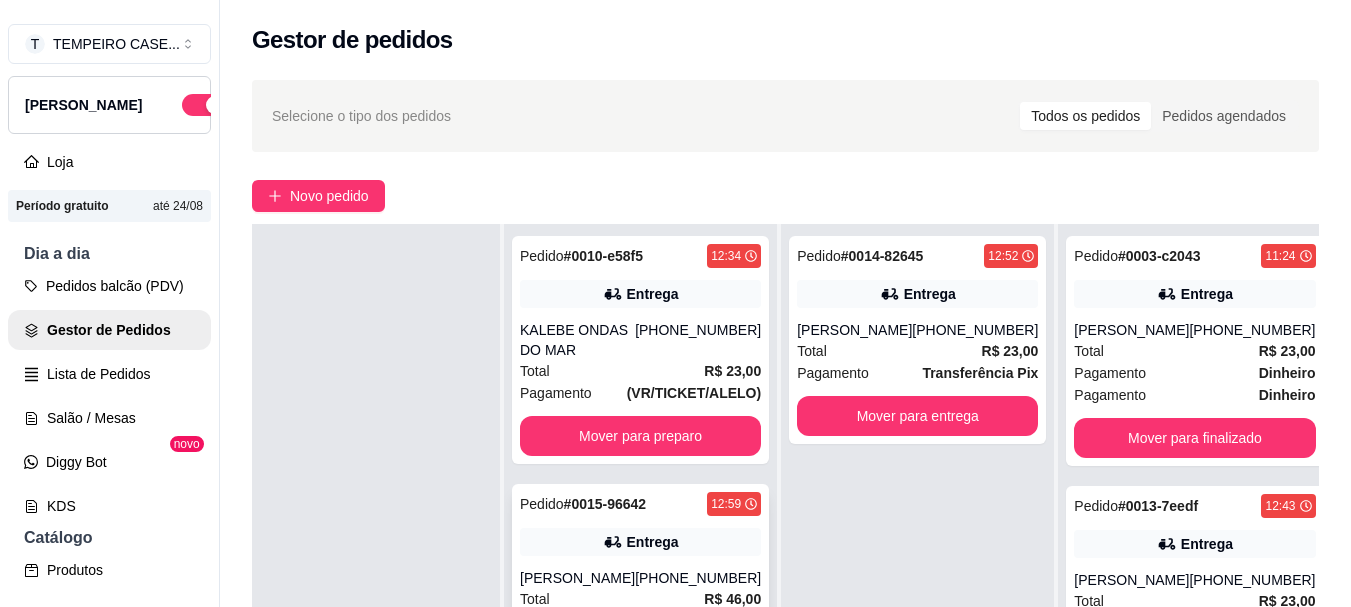 click on "Entrega" at bounding box center [653, 542] 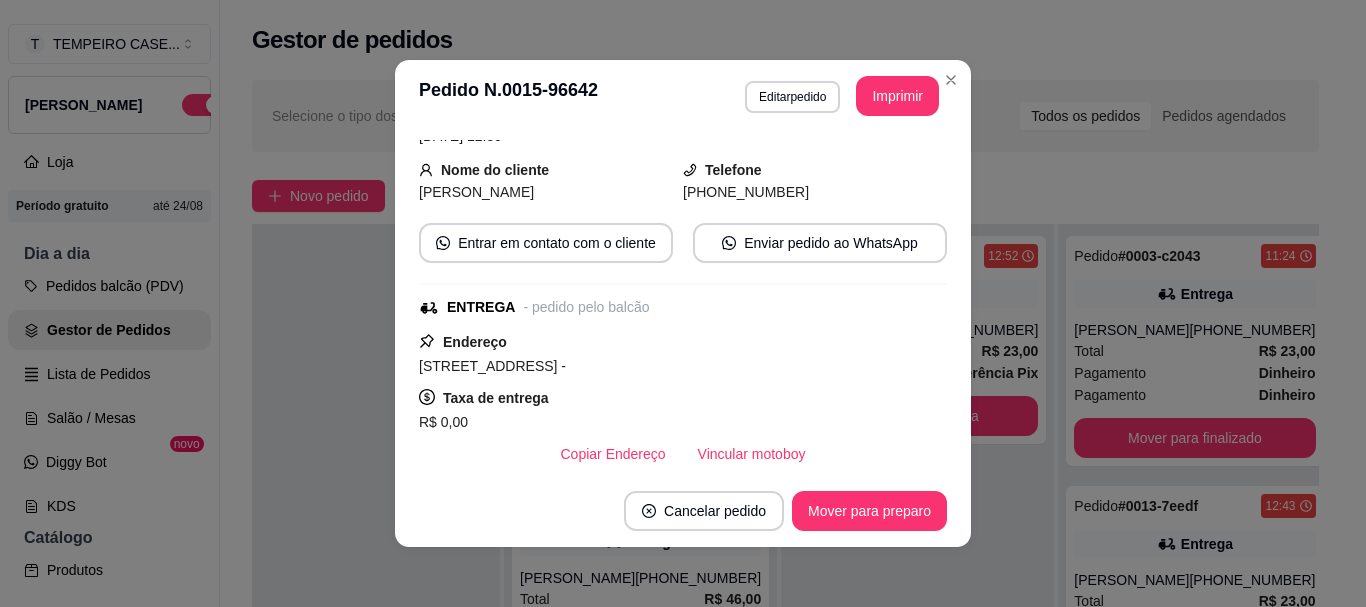 scroll, scrollTop: 200, scrollLeft: 0, axis: vertical 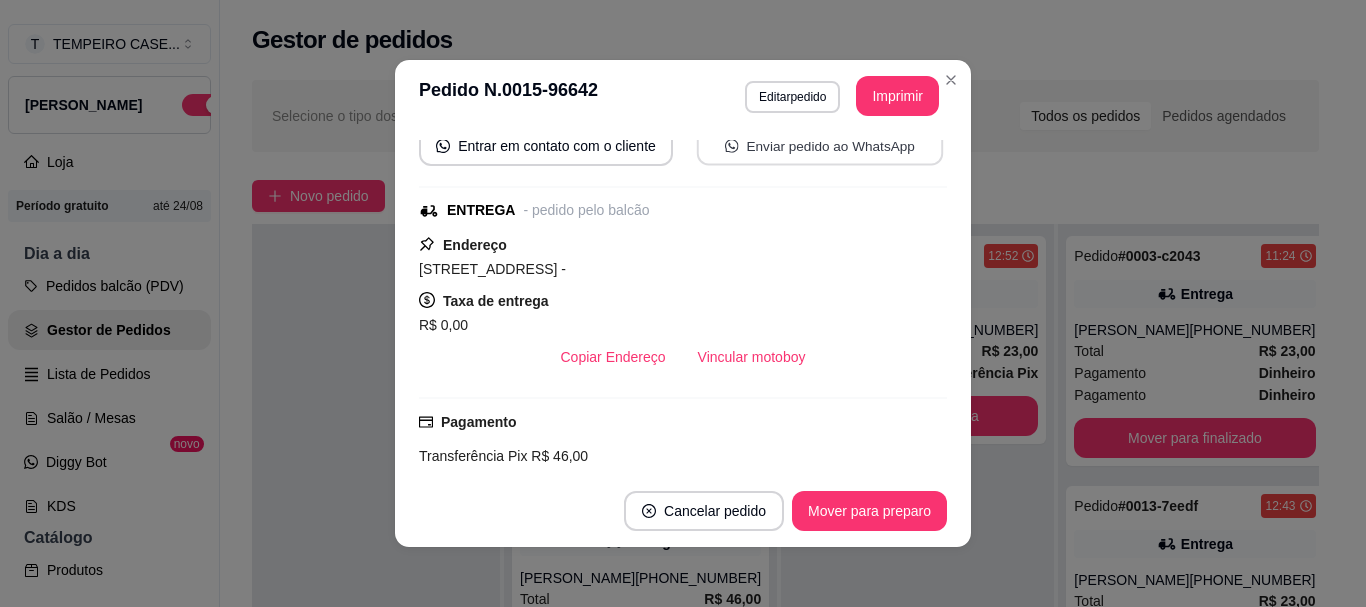 click on "Enviar pedido ao WhatsApp" at bounding box center [820, 146] 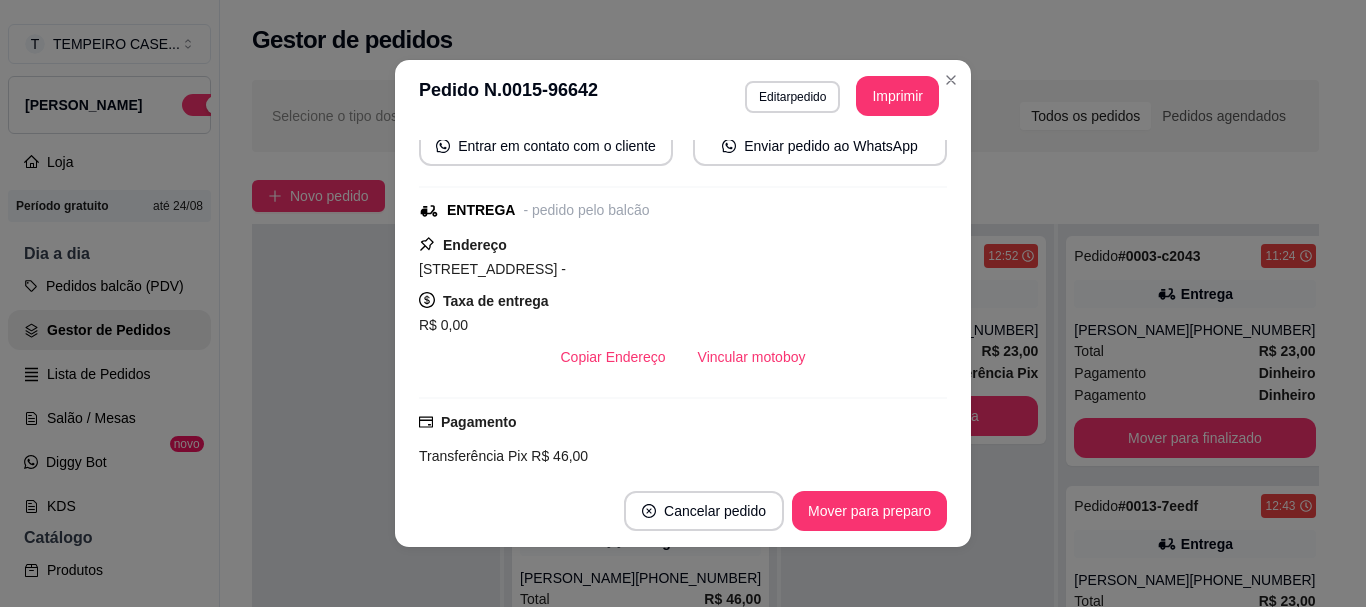 click on "Imprimir" at bounding box center (897, 96) 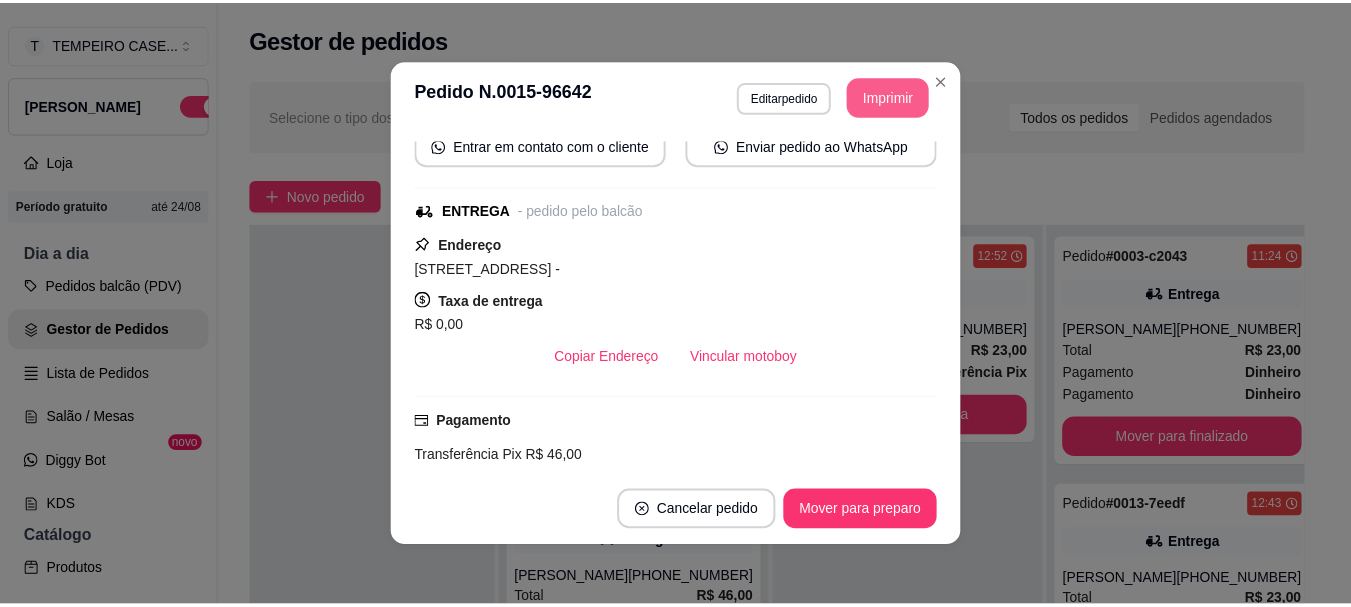 scroll, scrollTop: 0, scrollLeft: 0, axis: both 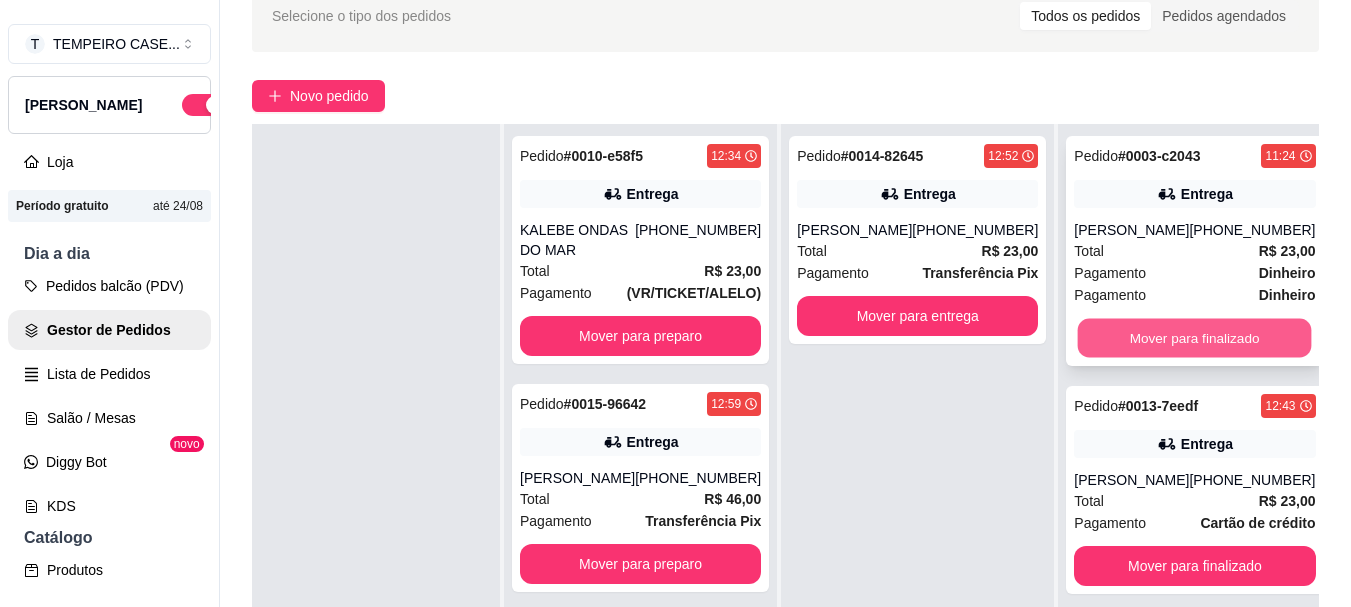 click on "Mover para finalizado" at bounding box center (1195, 338) 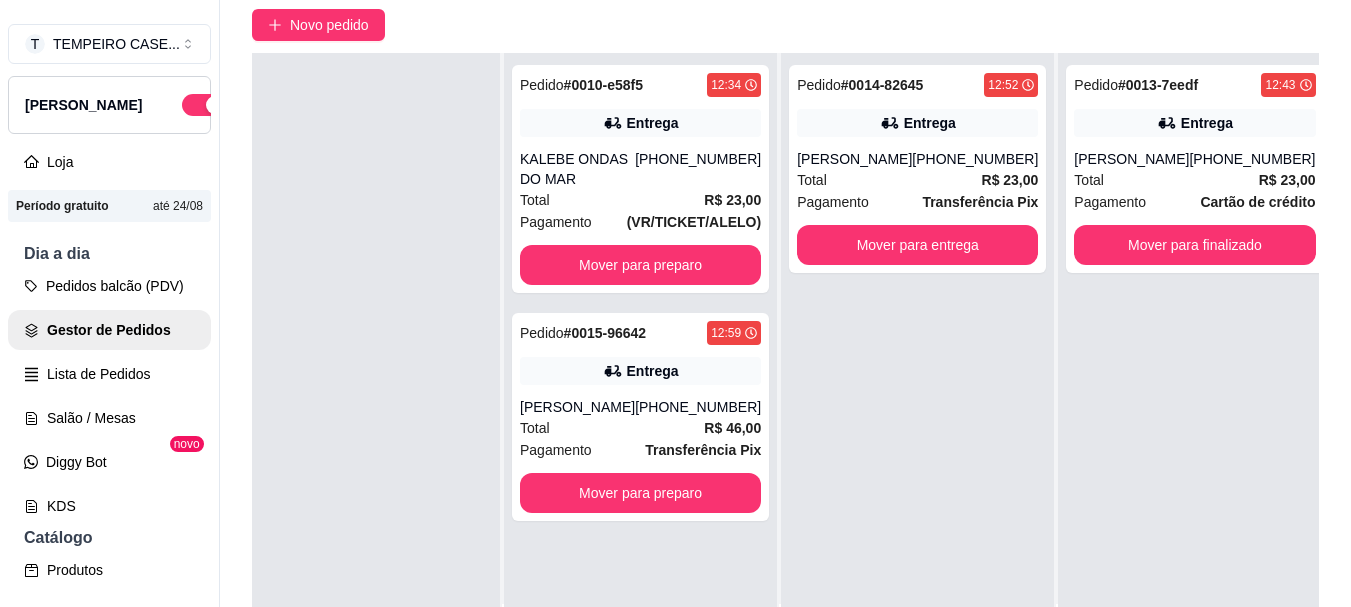 scroll, scrollTop: 200, scrollLeft: 0, axis: vertical 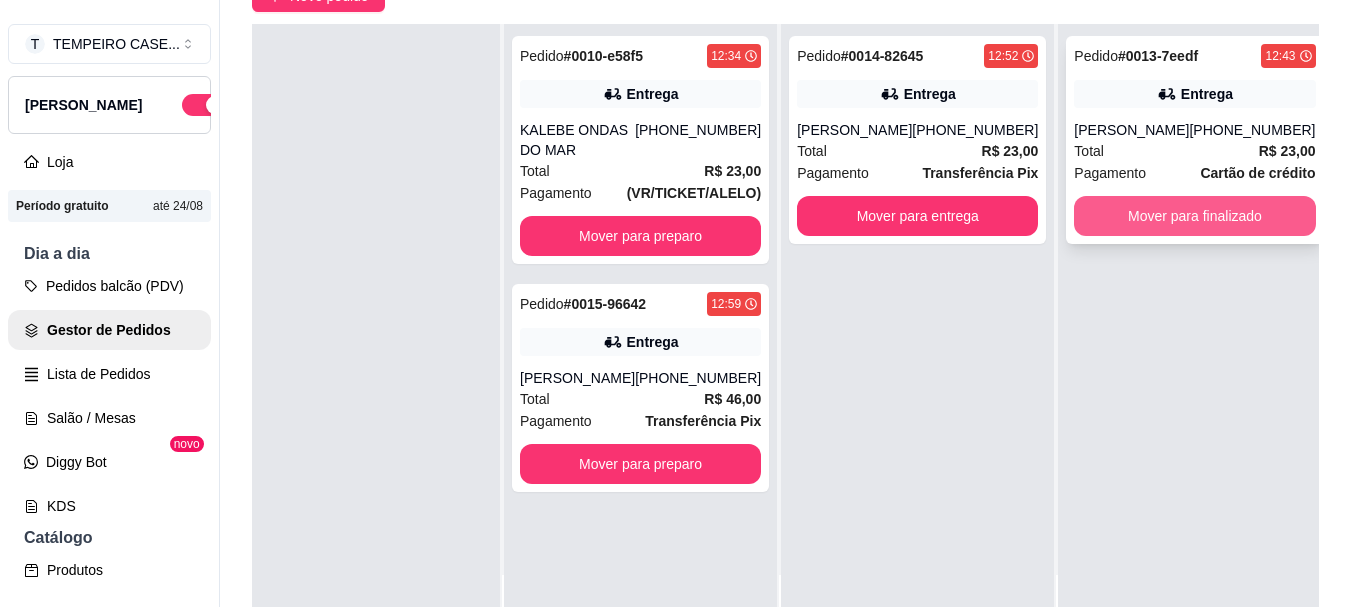 click on "Mover para finalizado" at bounding box center [1194, 216] 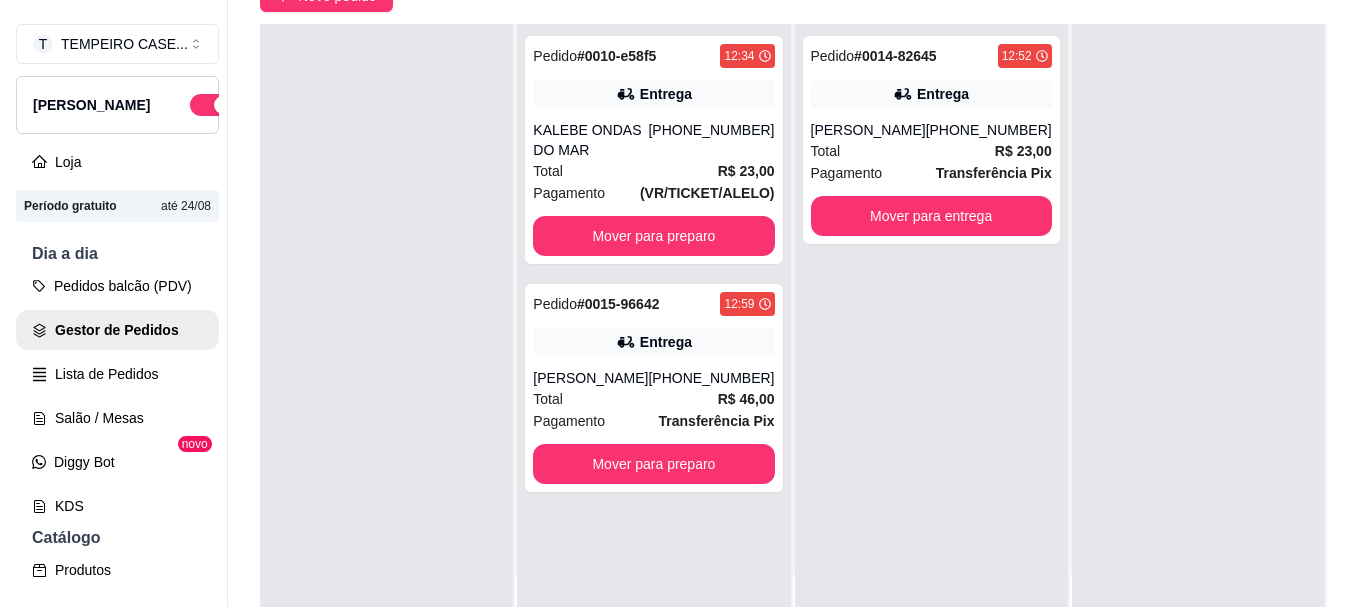 scroll, scrollTop: 0, scrollLeft: 0, axis: both 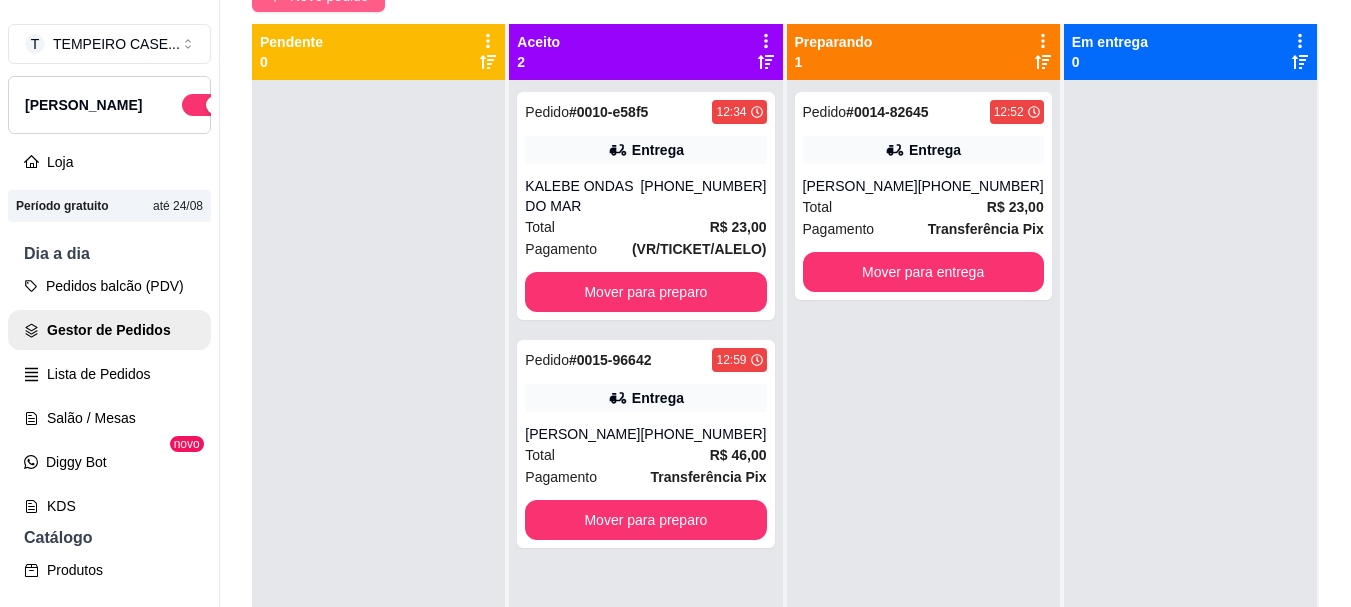 click on "Novo pedido" at bounding box center [318, -4] 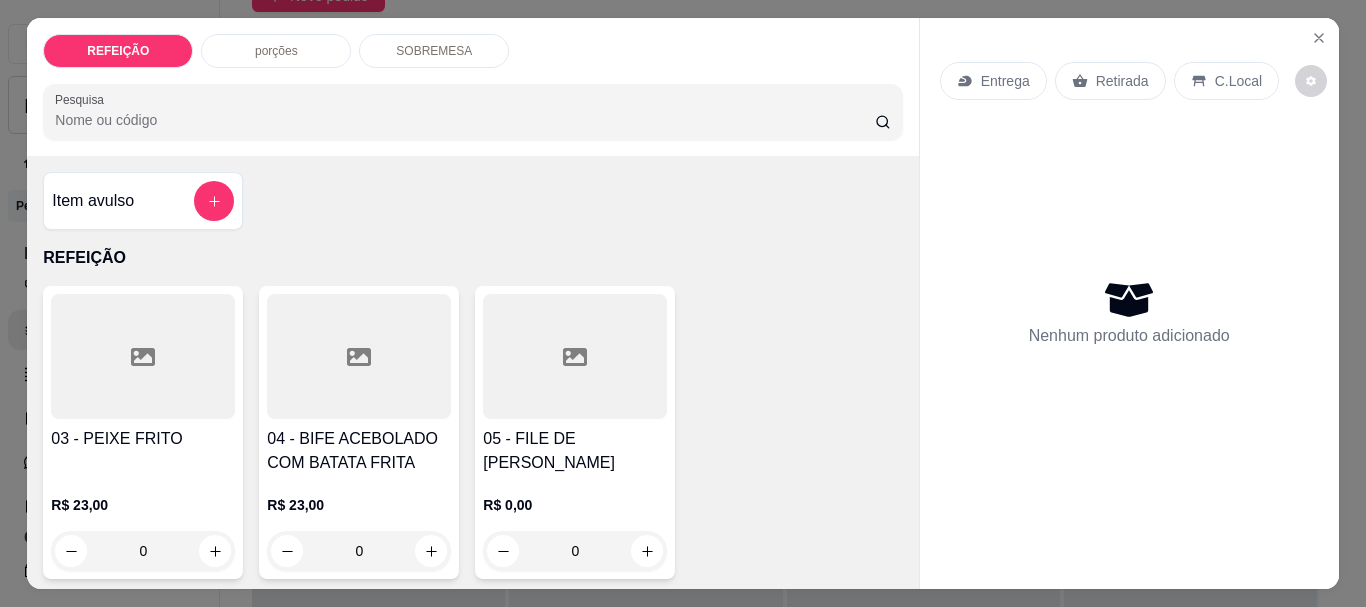 click on "05 - FILE DE [PERSON_NAME]" at bounding box center (575, 451) 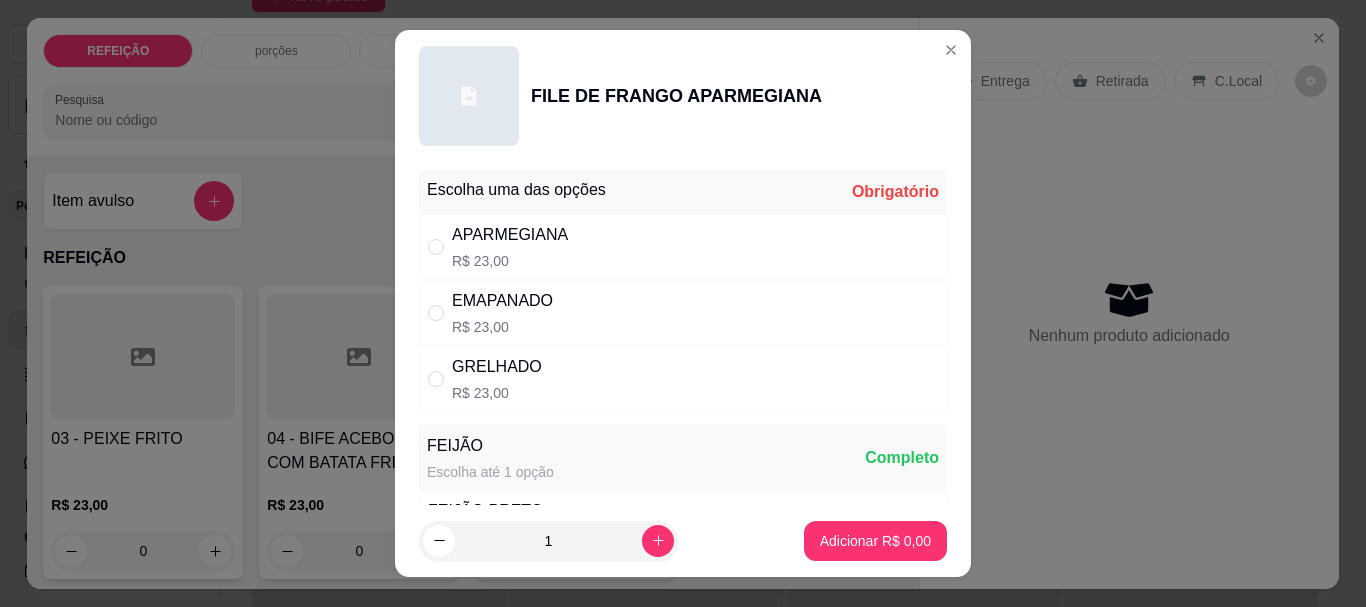 click on "APARMEGIANA" at bounding box center (510, 235) 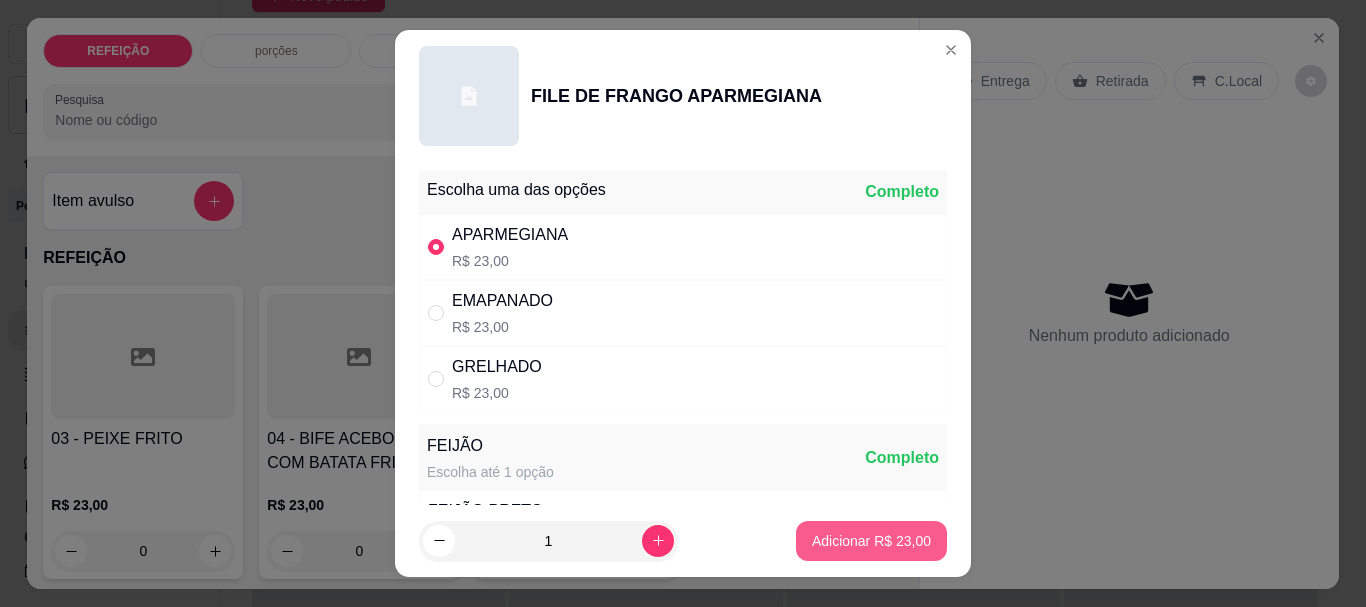 click on "Adicionar   R$ 23,00" at bounding box center [871, 541] 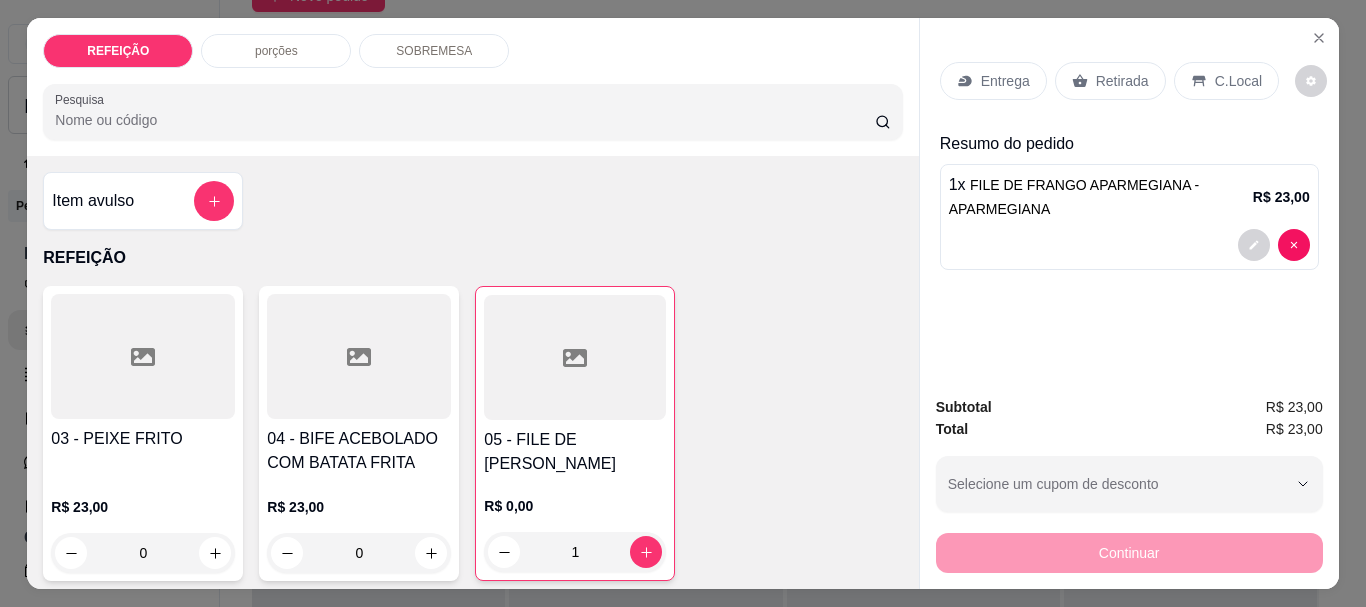 click on "Entrega" at bounding box center (1005, 81) 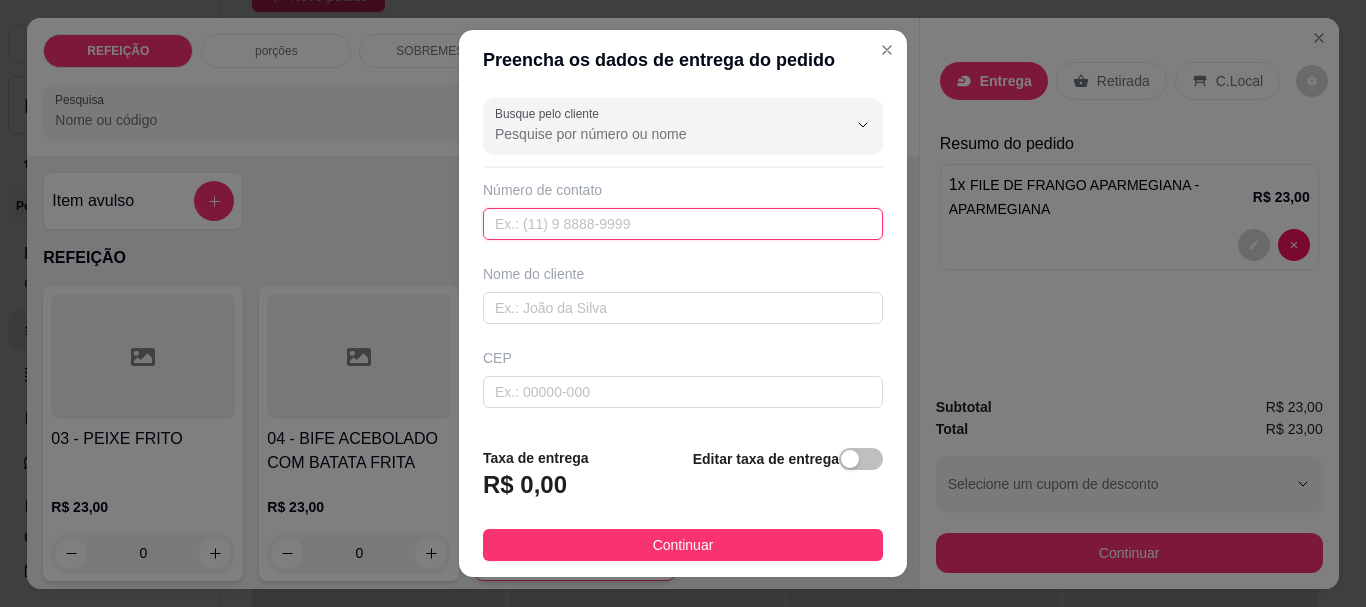 click at bounding box center (683, 224) 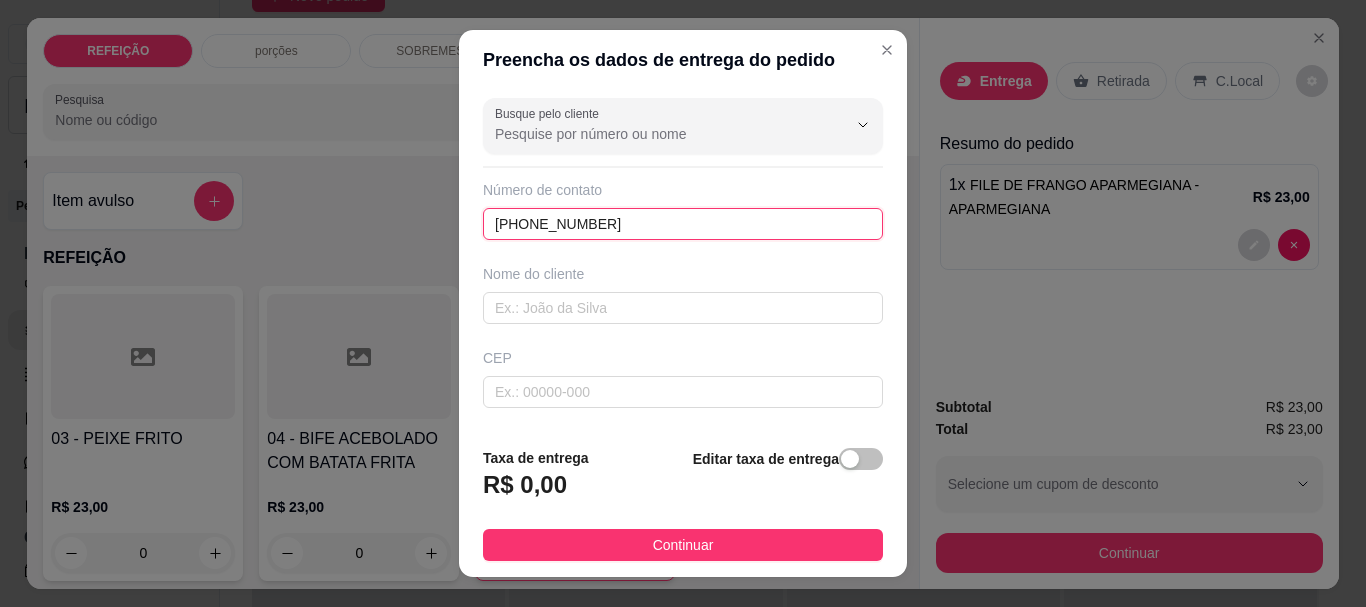 type on "[PHONE_NUMBER]" 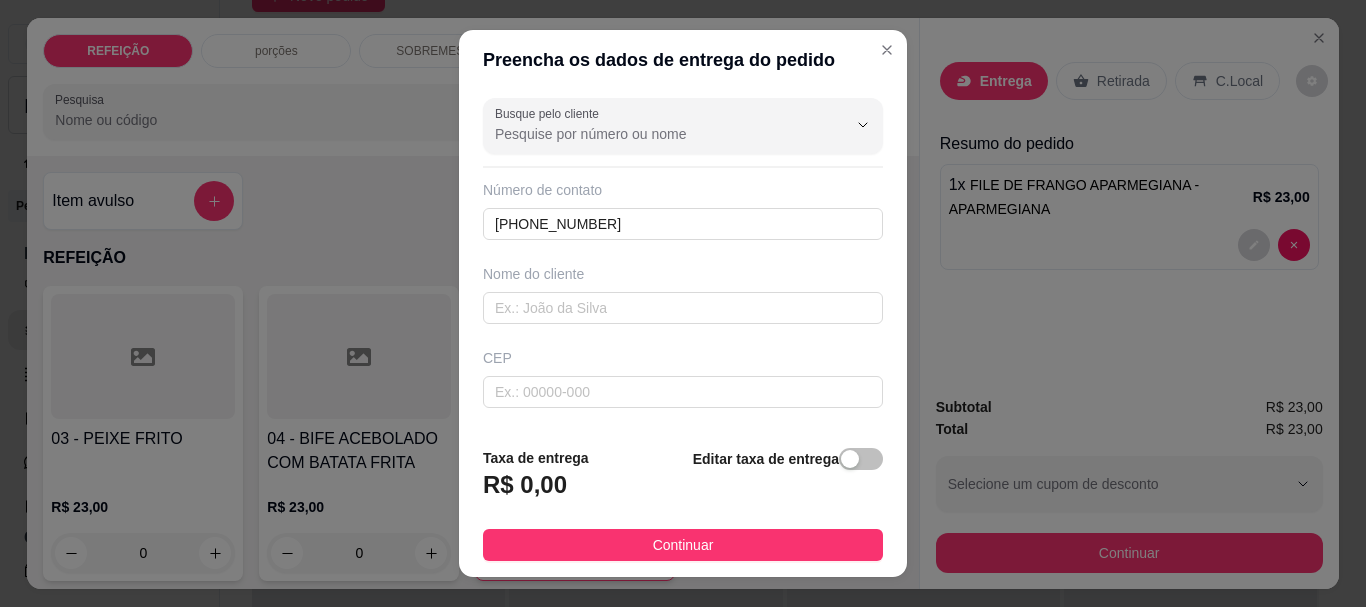 click on "Busque pelo cliente Número de contato [PHONE_NUMBER] Nome do cliente CEP Rua/[GEOGRAPHIC_DATA] o bairro de entrega [GEOGRAPHIC_DATA]" at bounding box center (683, 260) 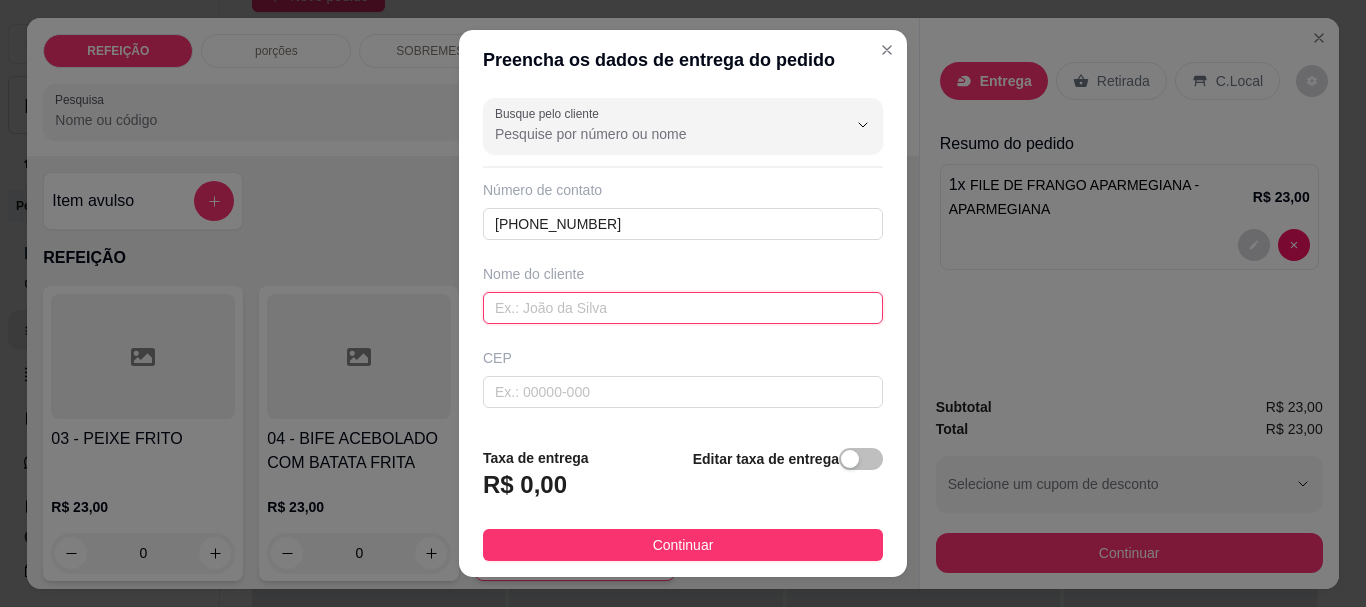 click at bounding box center (683, 308) 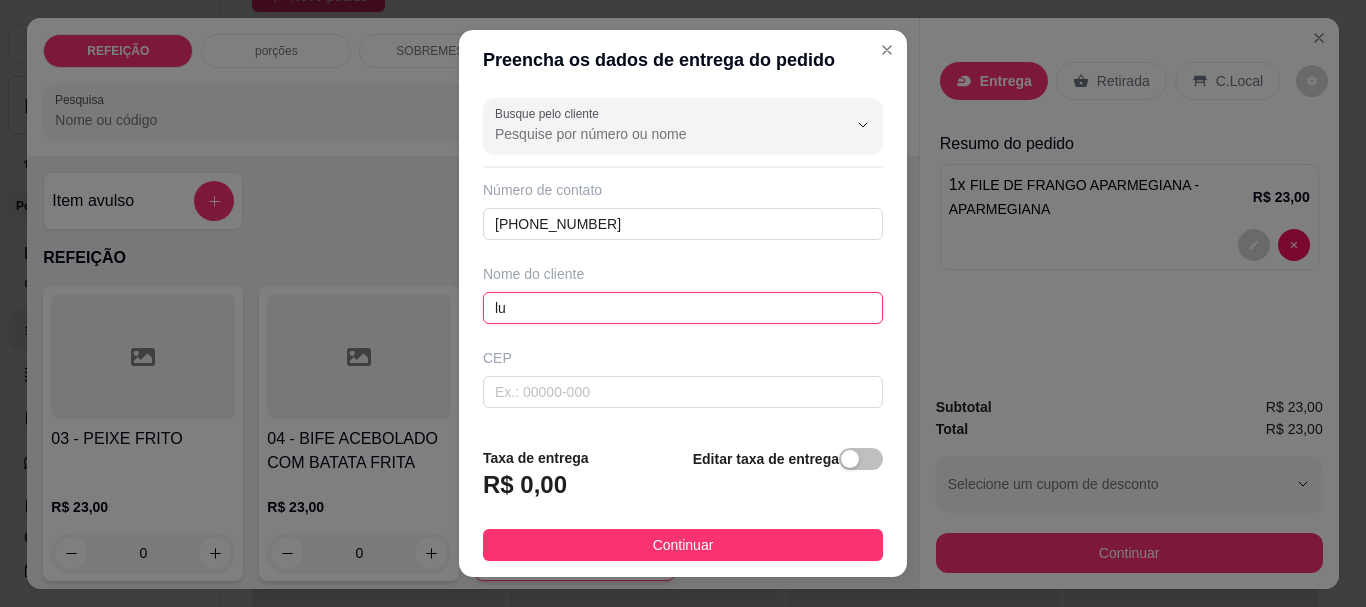 type on "l" 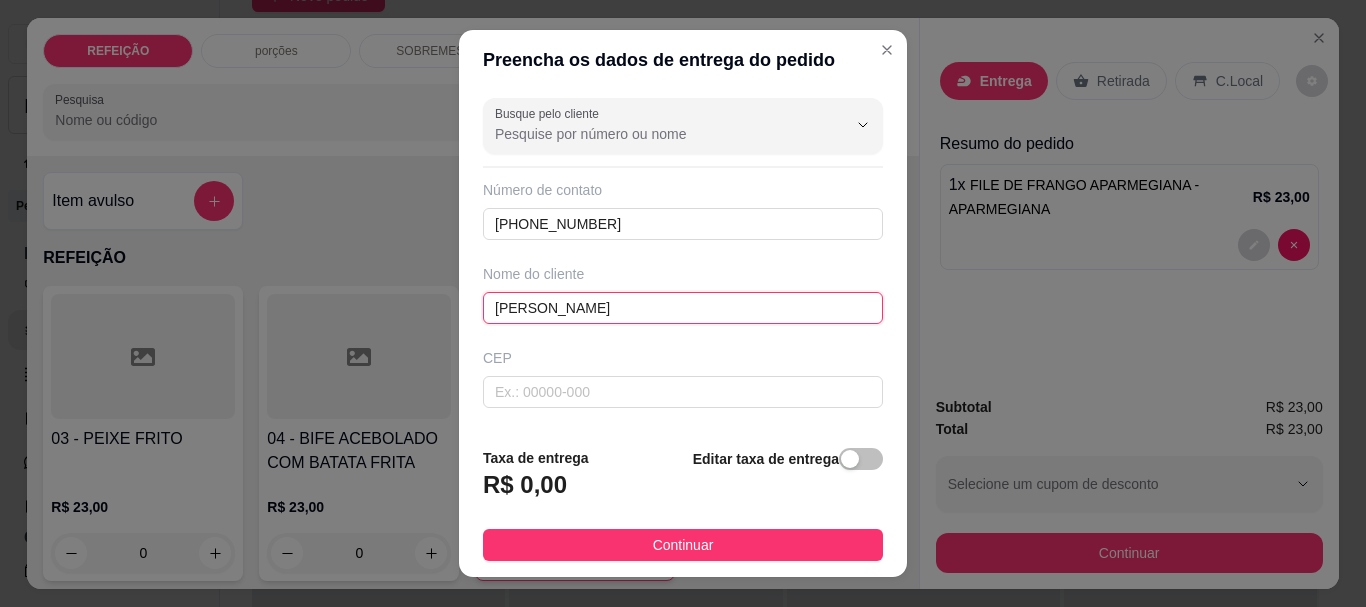 click on "[PERSON_NAME]" at bounding box center (683, 308) 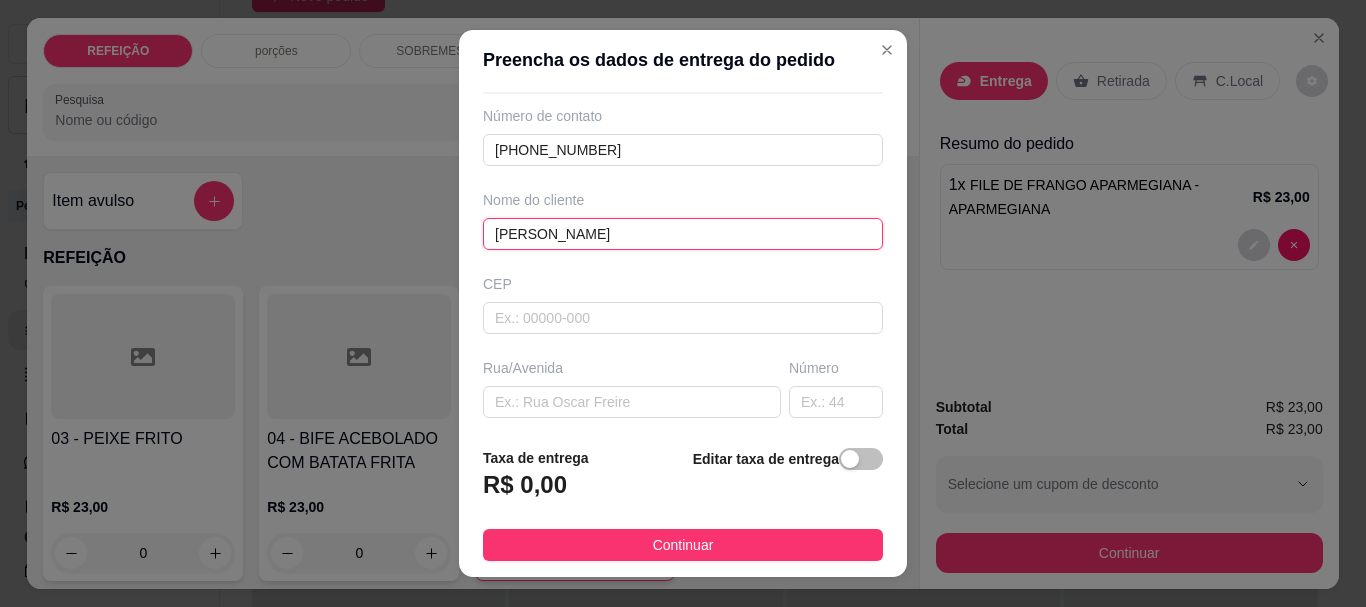 scroll, scrollTop: 200, scrollLeft: 0, axis: vertical 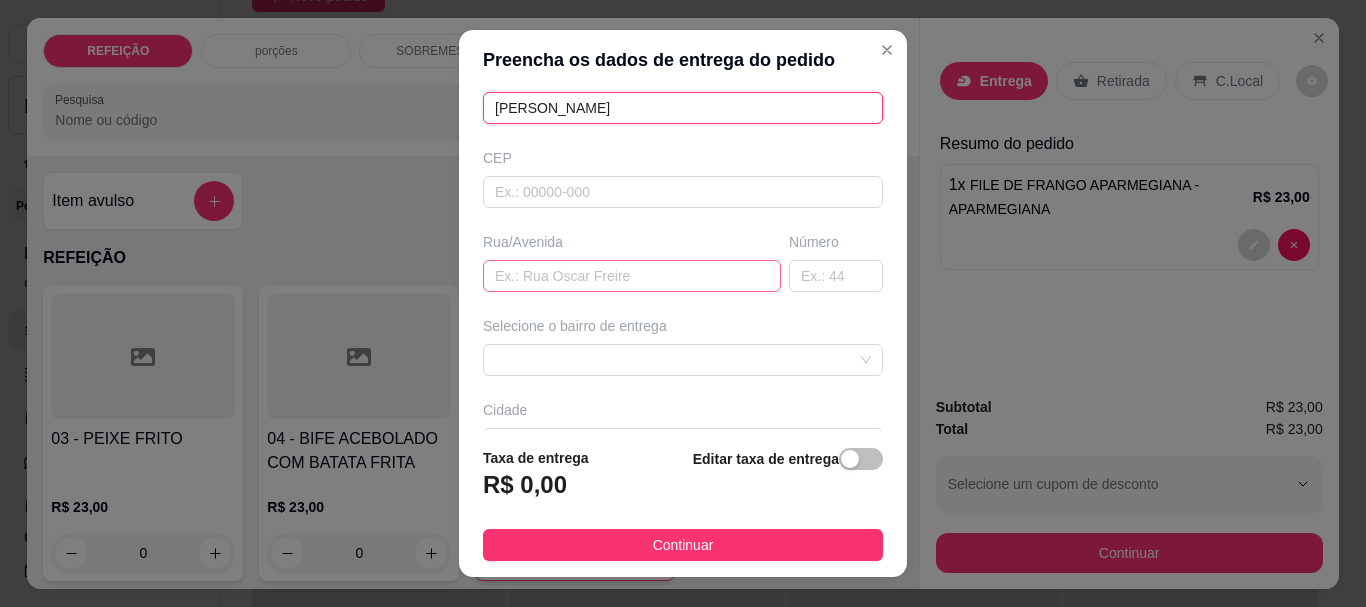 type on "[PERSON_NAME]" 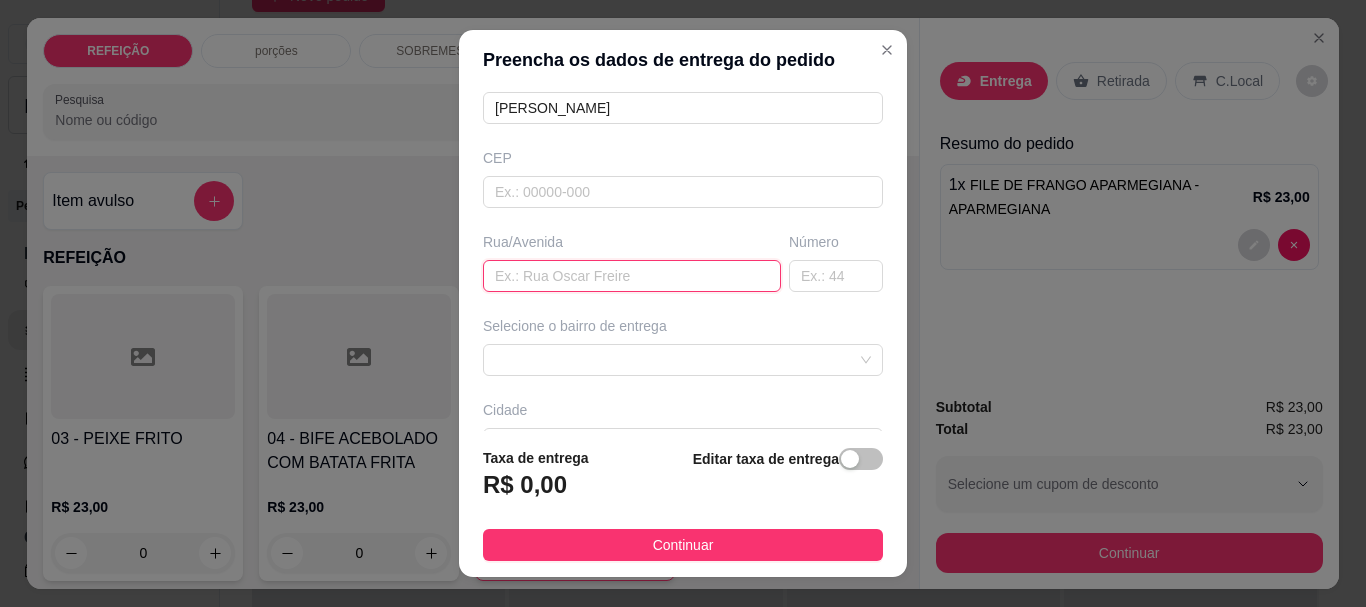 click at bounding box center (632, 276) 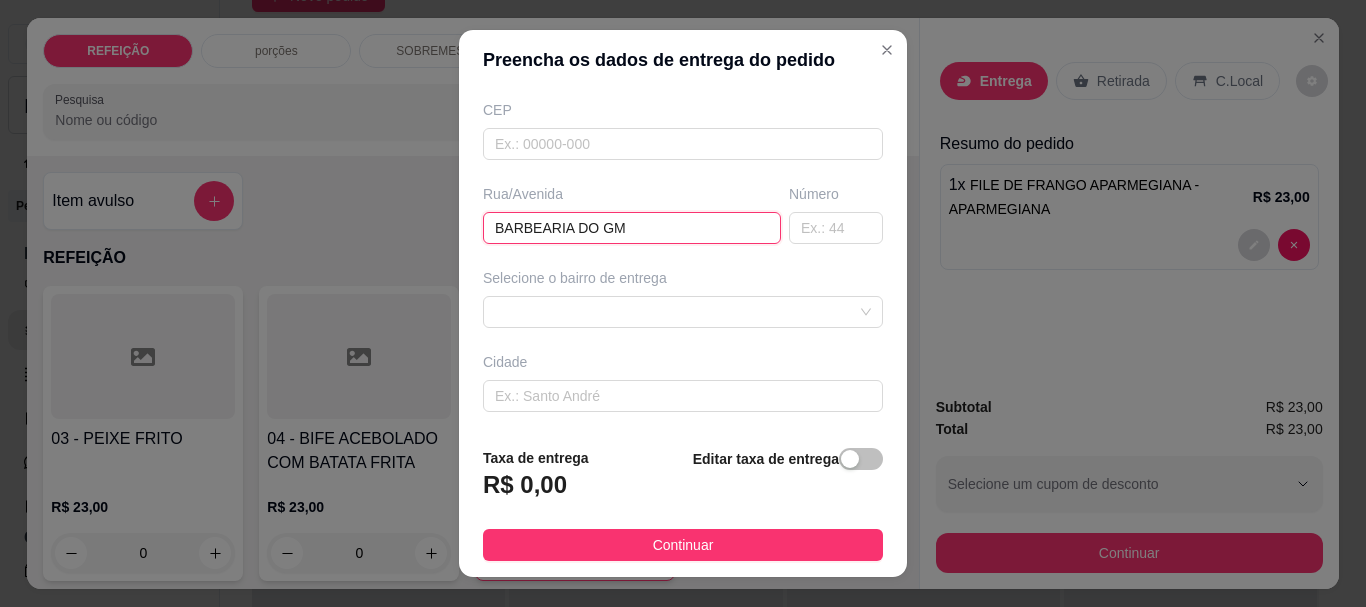scroll, scrollTop: 333, scrollLeft: 0, axis: vertical 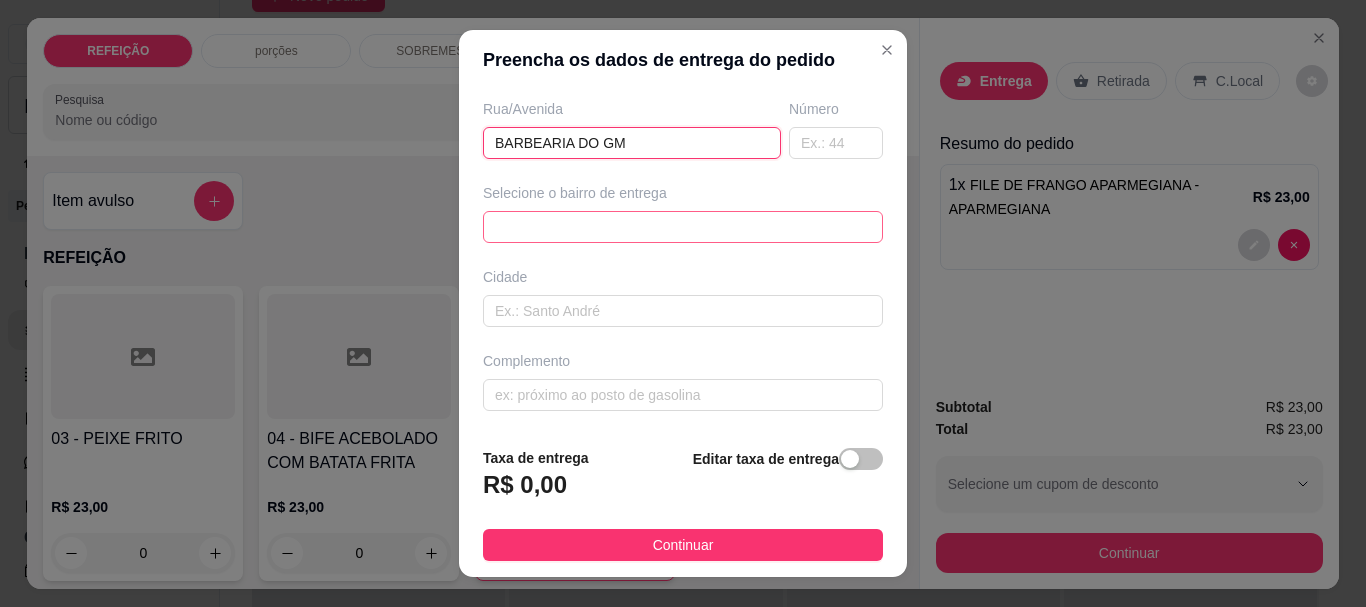 click at bounding box center (683, 227) 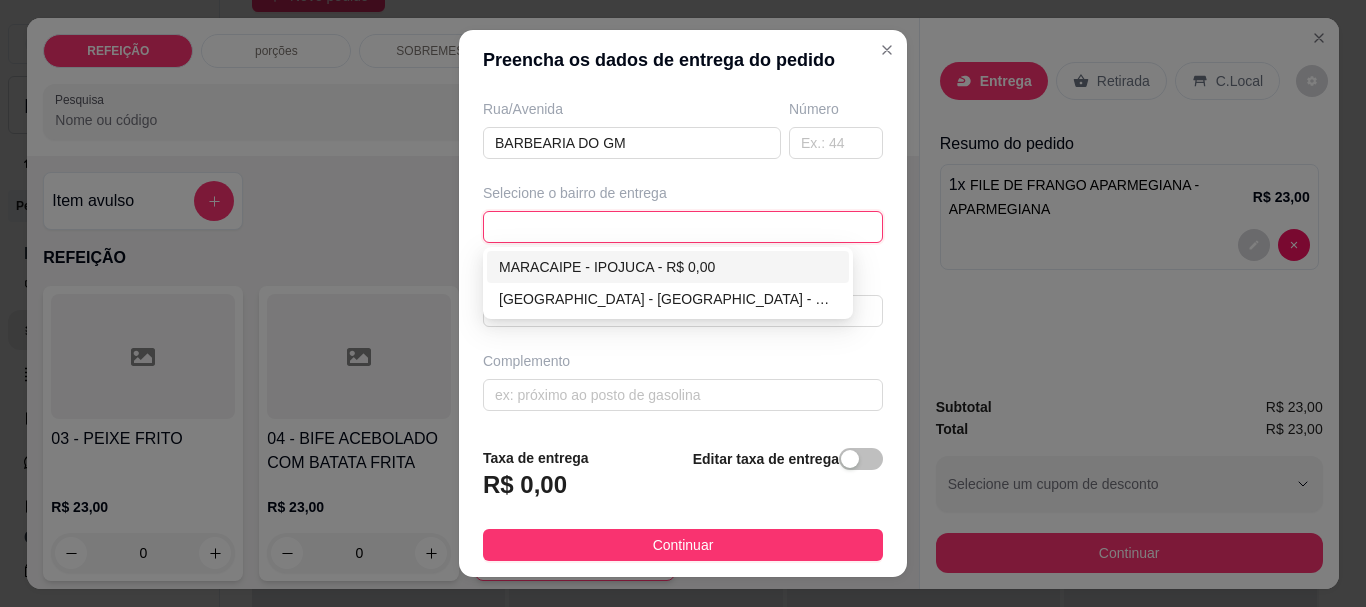 click on "MARACAIPE - IPOJUCA -  R$ 0,00" at bounding box center (668, 267) 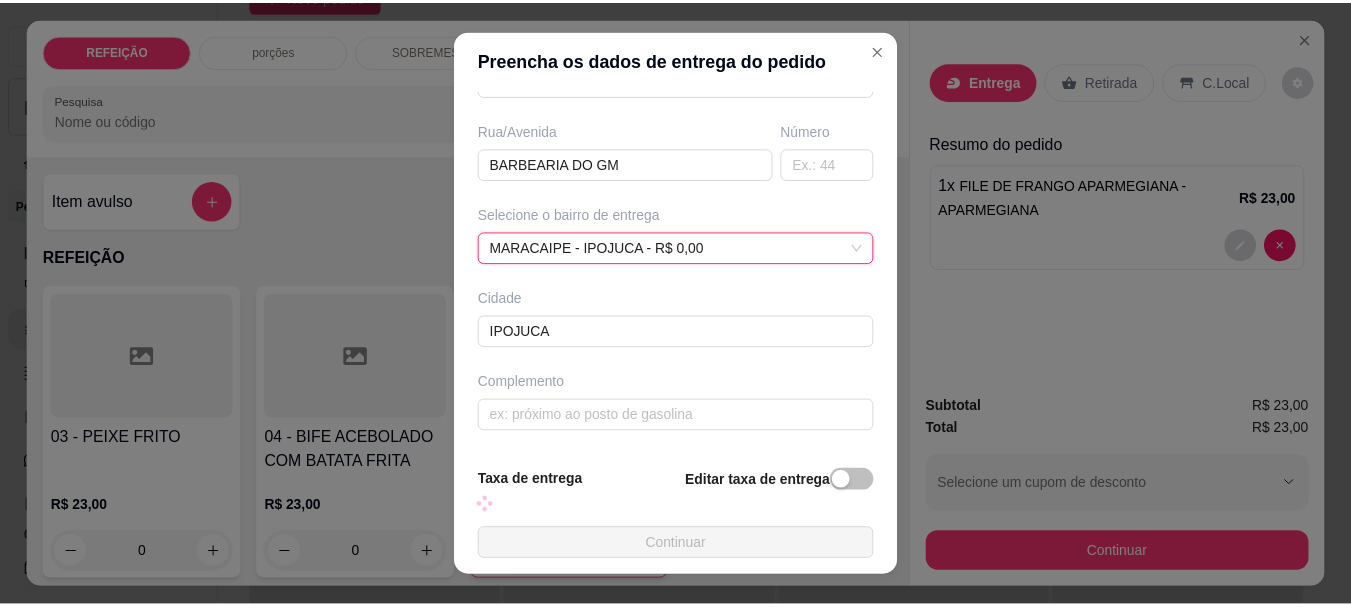 scroll, scrollTop: 333, scrollLeft: 0, axis: vertical 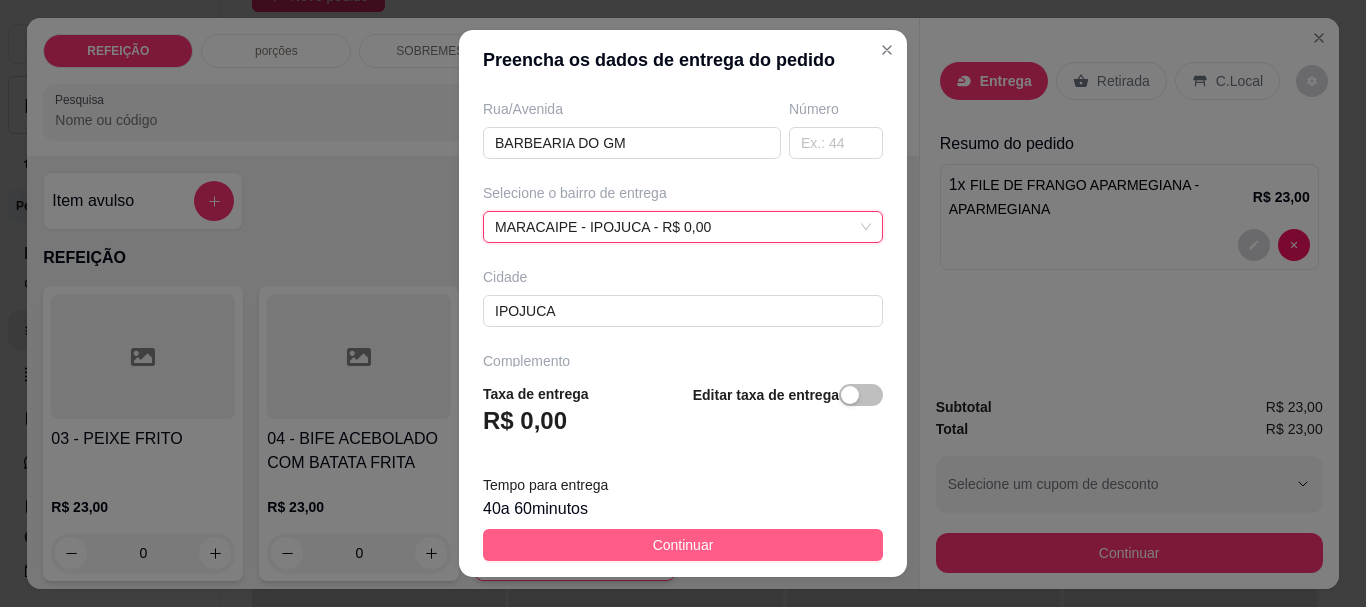 click on "Continuar" at bounding box center [683, 545] 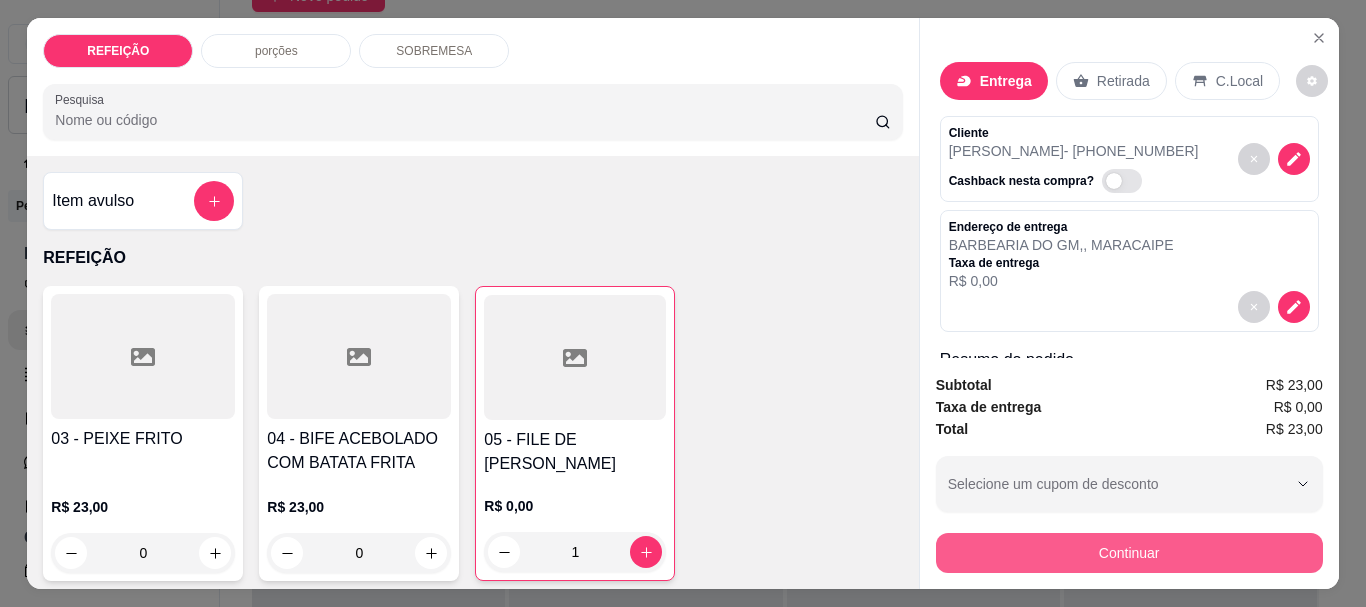 click on "Continuar" at bounding box center [1129, 553] 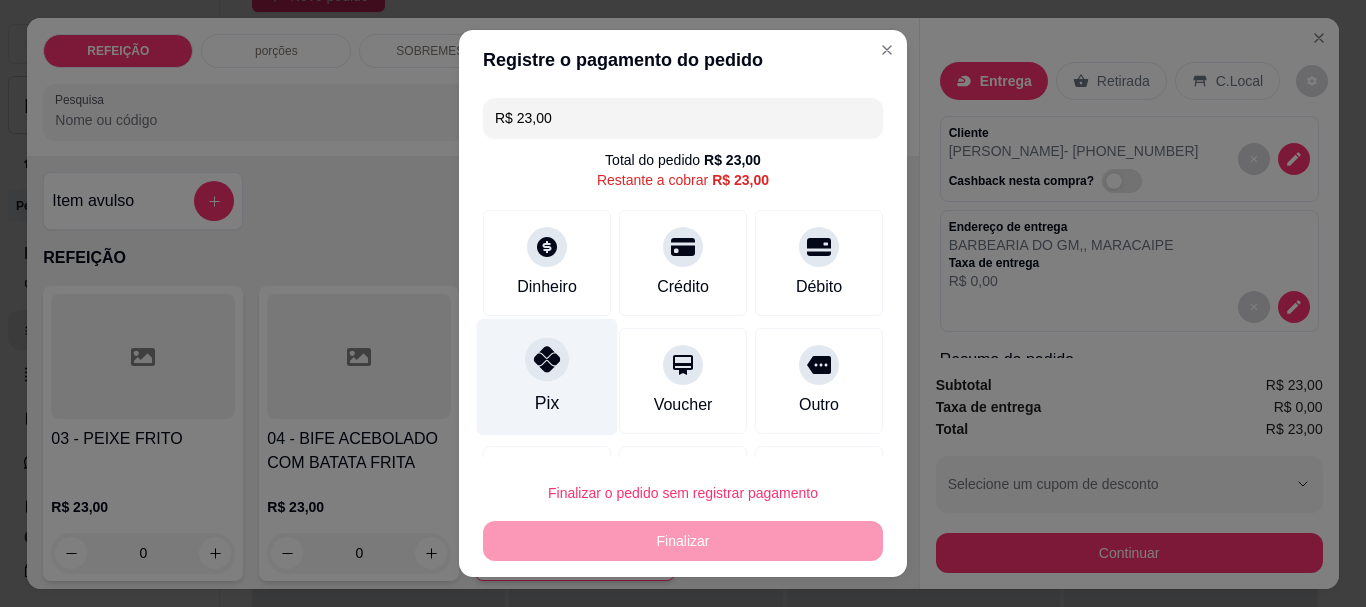 click on "Pix" at bounding box center (547, 377) 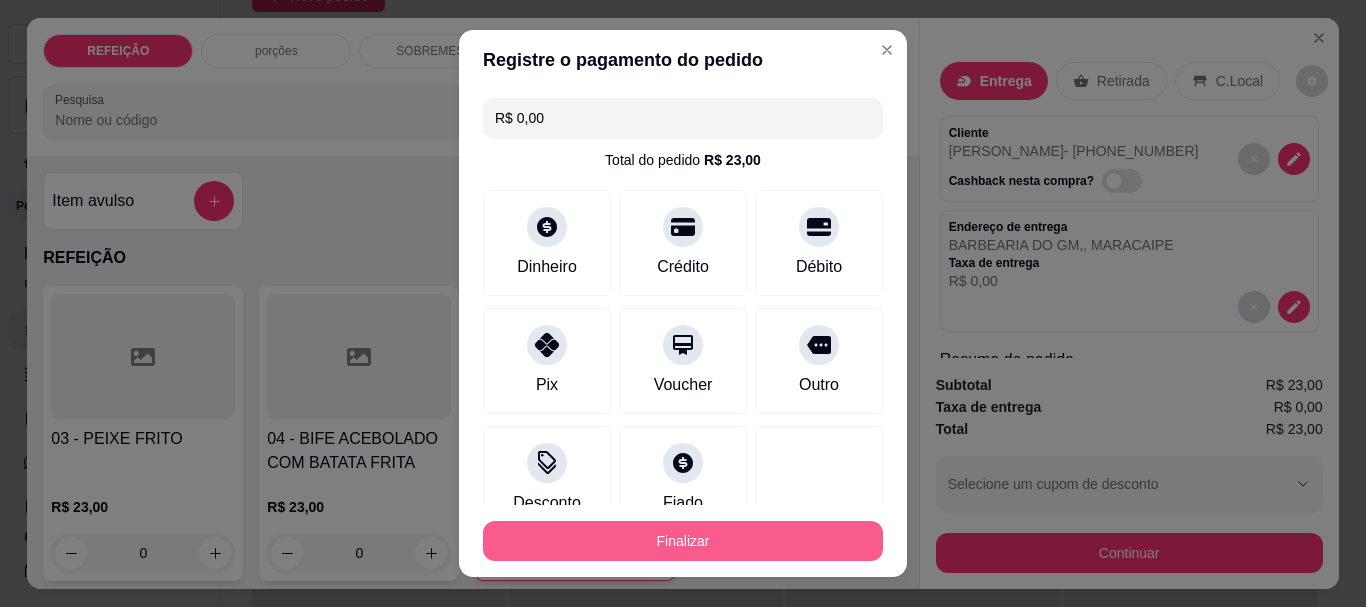 click on "Finalizar" at bounding box center (683, 541) 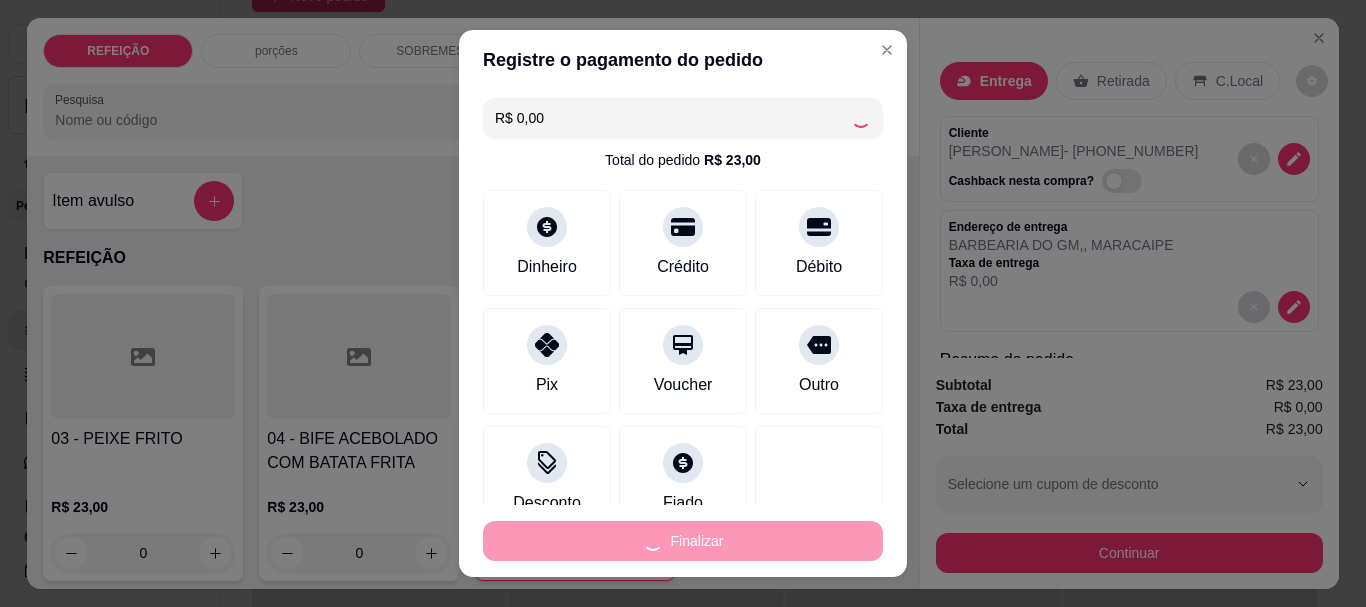 type on "0" 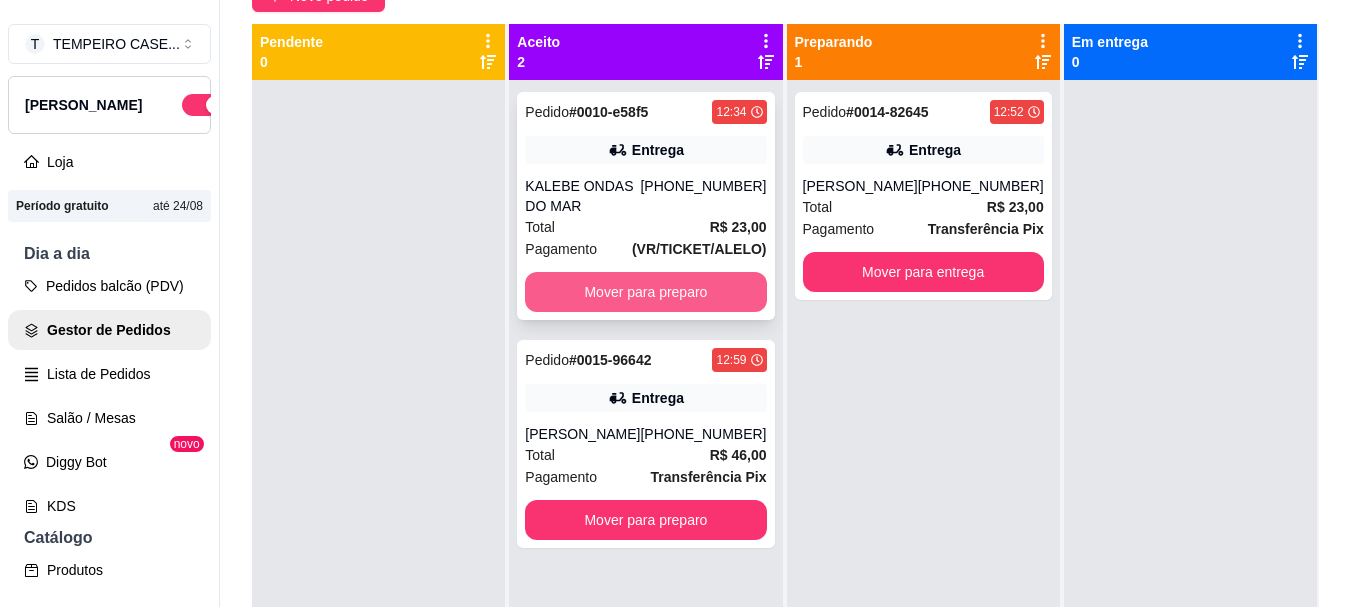 scroll, scrollTop: 56, scrollLeft: 0, axis: vertical 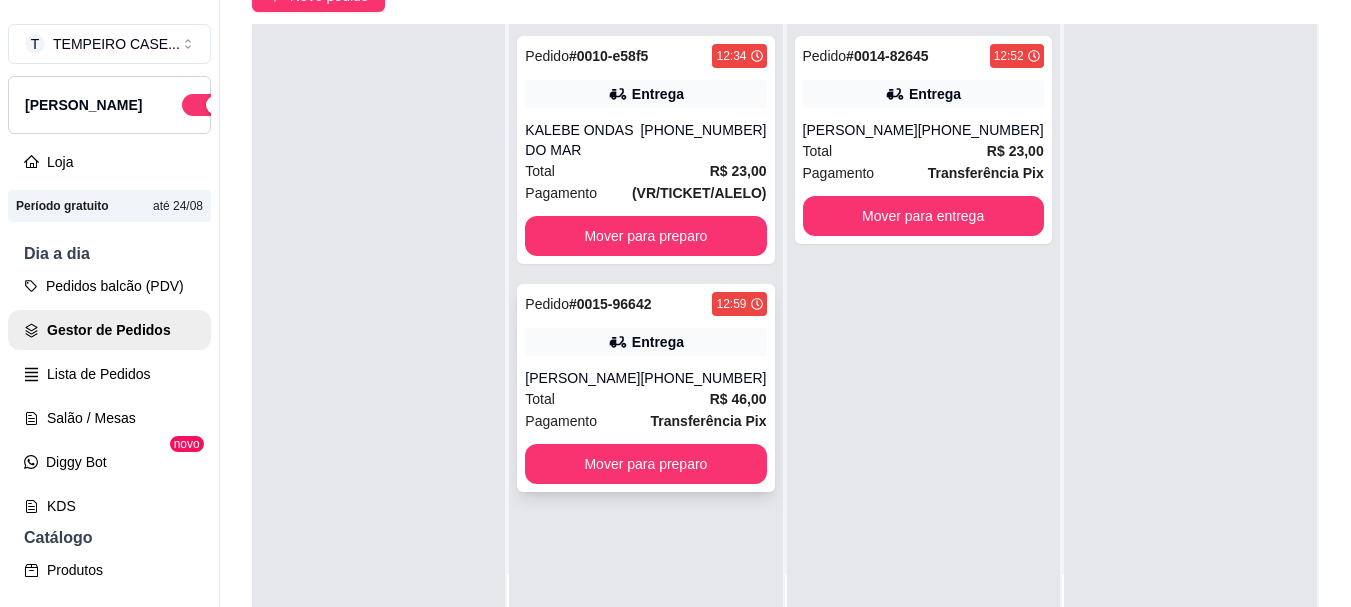 click on "Pedido  # 0015-96642 12:59 Entrega ALINE CHALAÇA (81) 8886-5077 Total R$ 46,00 Pagamento Transferência Pix Mover para preparo" at bounding box center [645, 388] 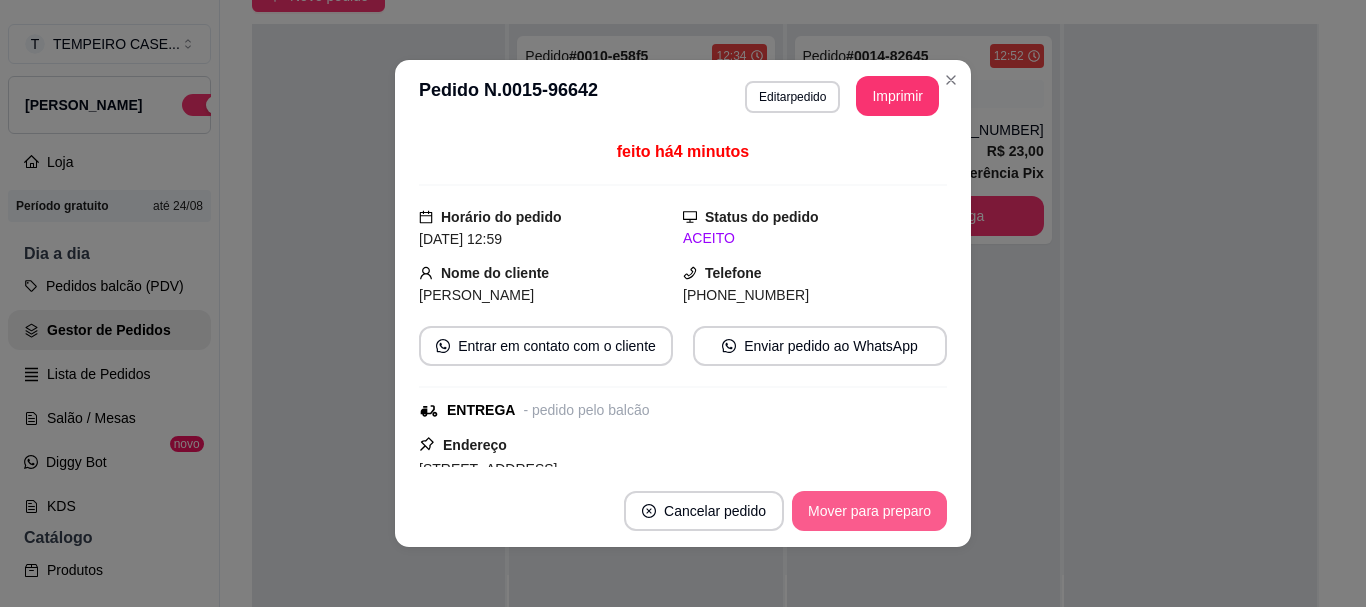 click on "Mover para preparo" at bounding box center (869, 511) 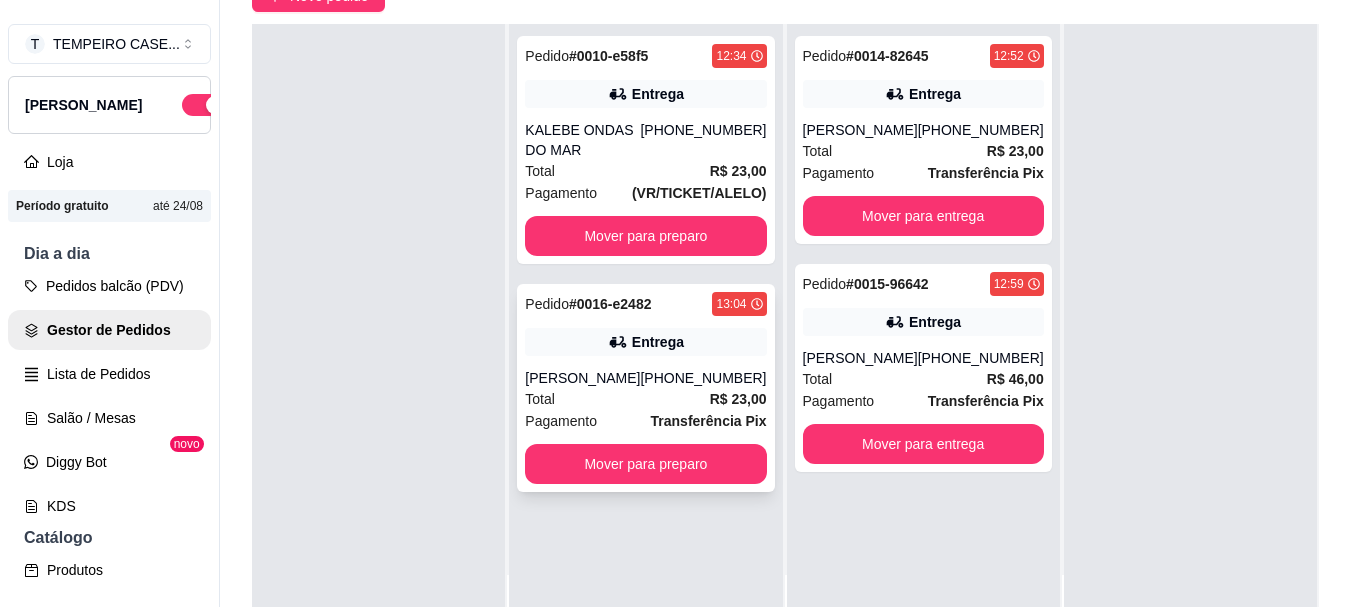 click on "Pedido  # 0016-e2482 13:04 Entrega LUCAS CAMARÃO (81) 9141-4377 Total R$ 23,00 Pagamento Transferência Pix Mover para preparo" at bounding box center (645, 388) 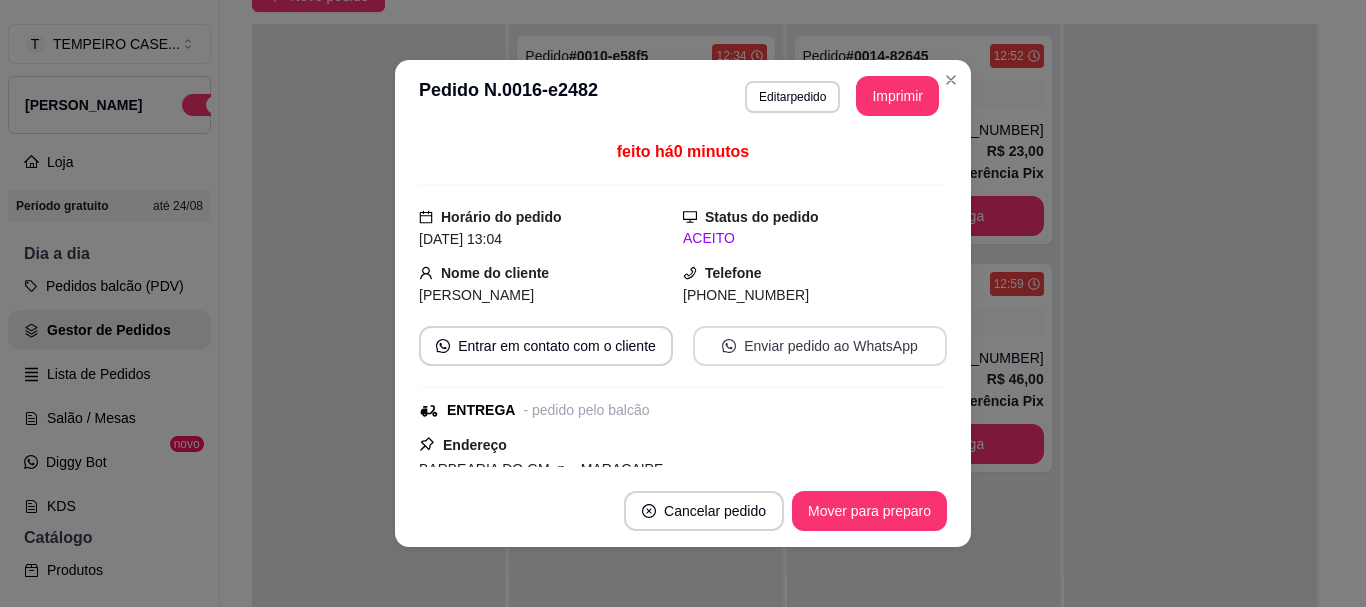 click on "Enviar pedido ao WhatsApp" at bounding box center [820, 346] 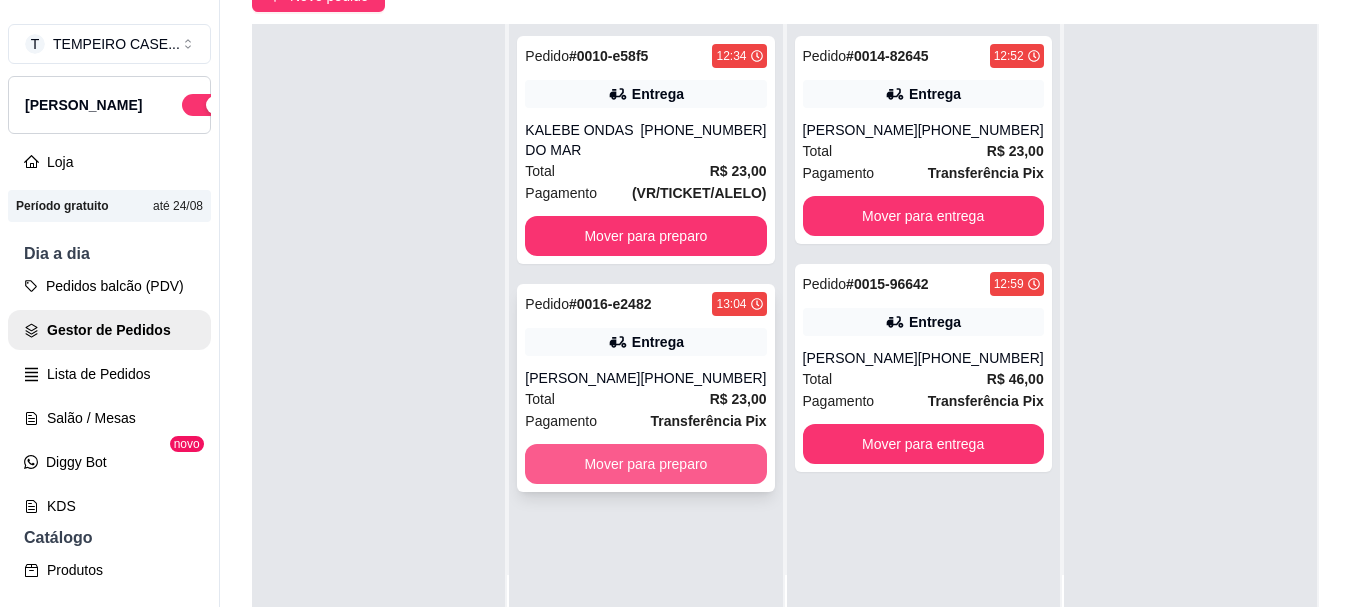 click on "Mover para preparo" at bounding box center [645, 464] 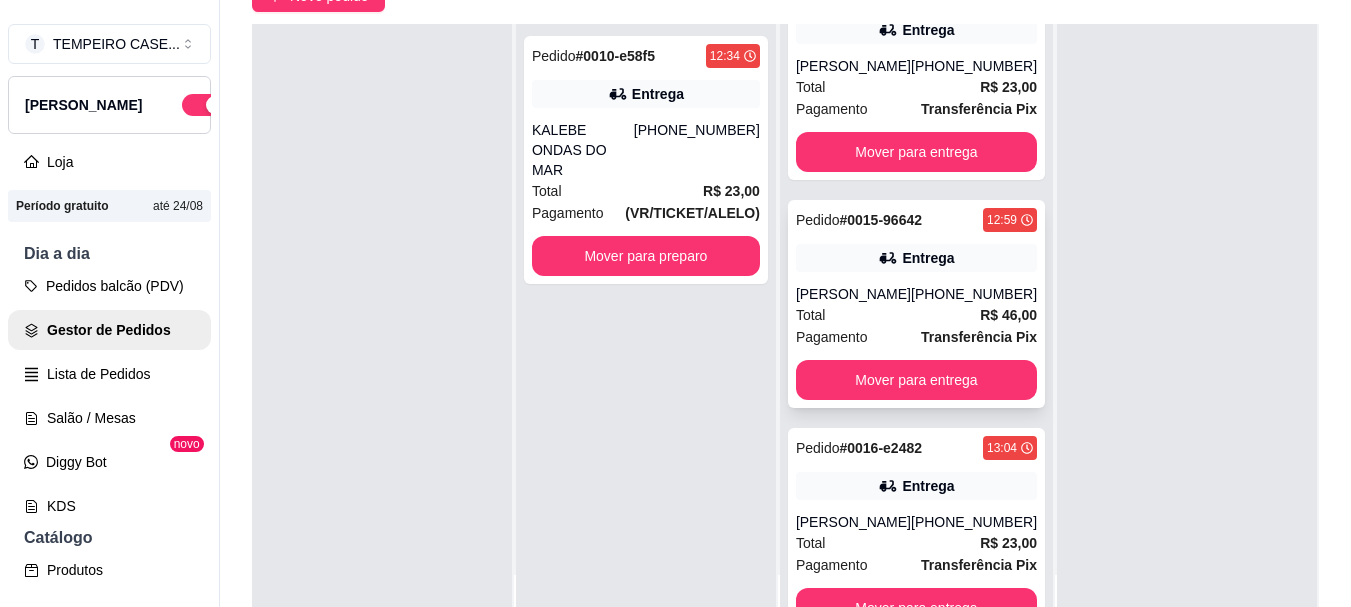 scroll, scrollTop: 97, scrollLeft: 0, axis: vertical 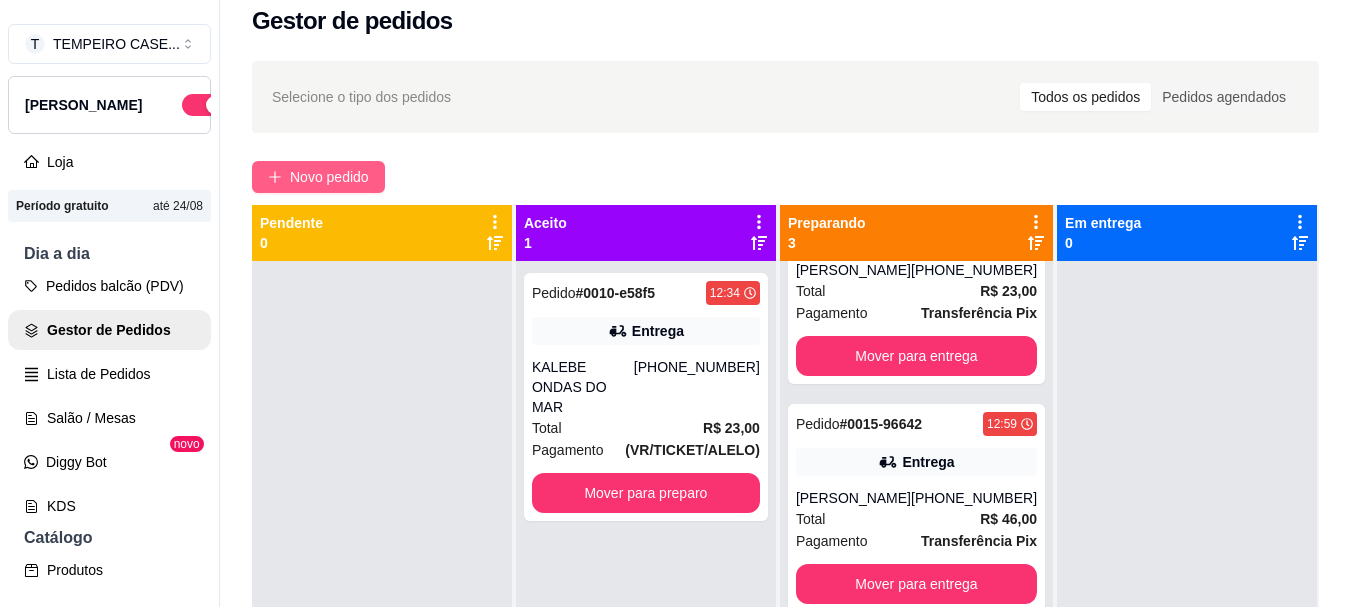 click on "Novo pedido" at bounding box center [318, 177] 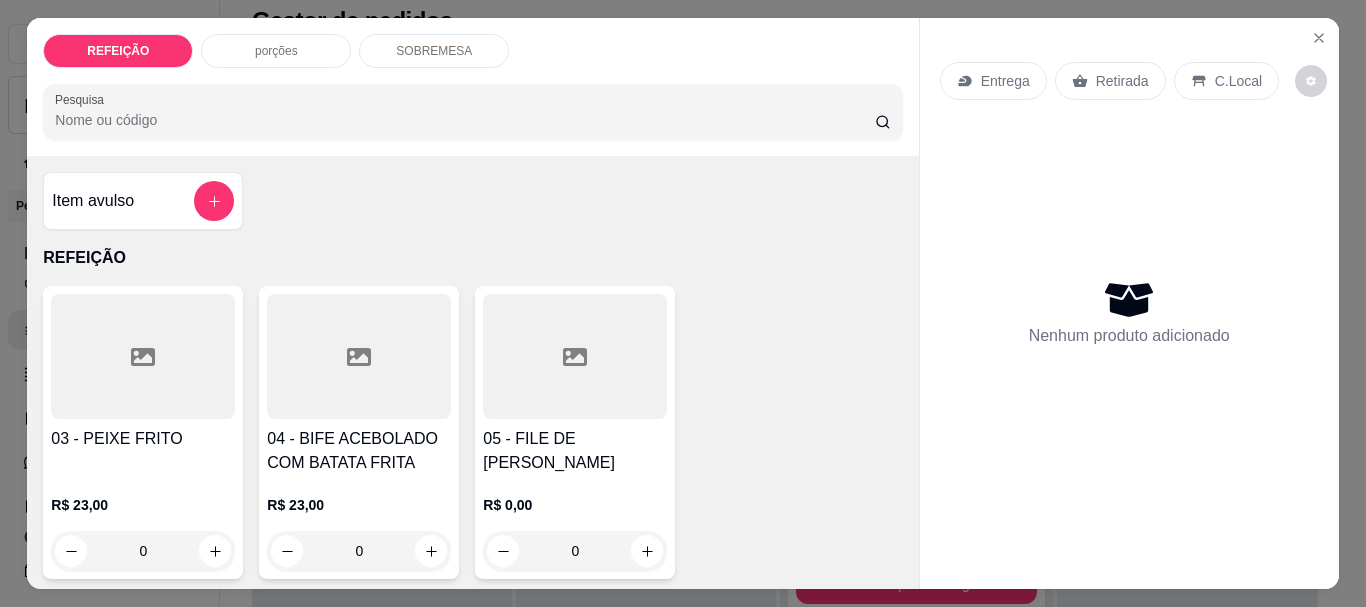 click on "04 - BIFE ACEBOLADO COM BATATA FRITA" at bounding box center (359, 451) 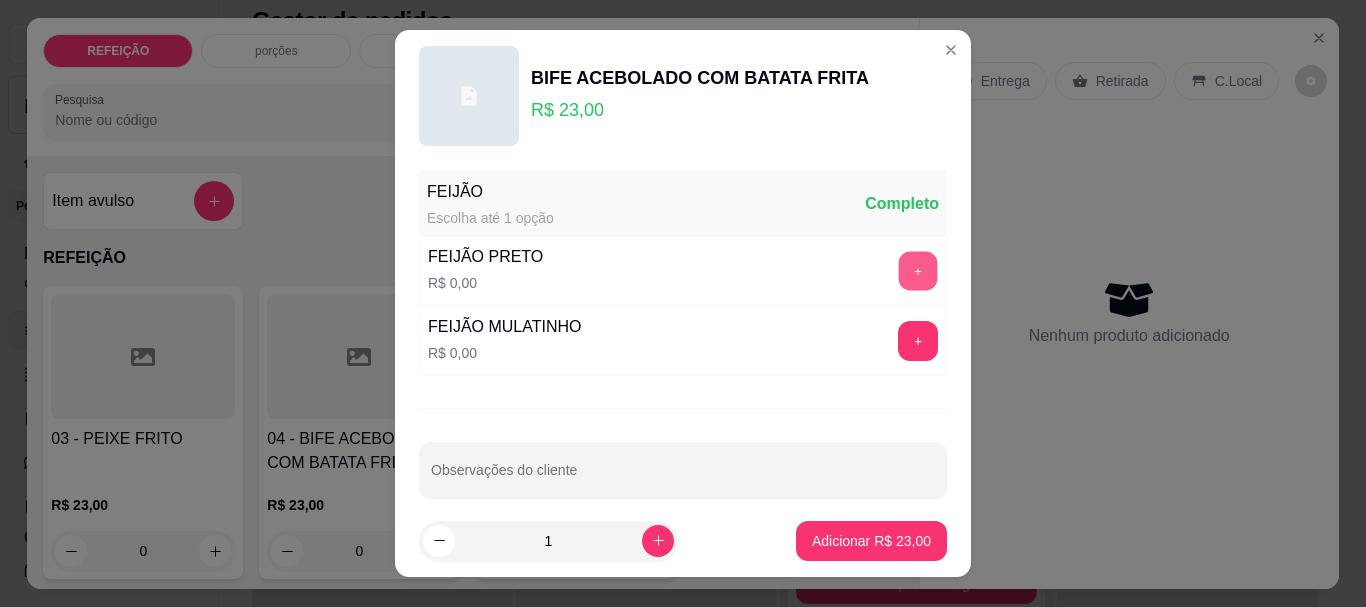 click on "+" at bounding box center (918, 271) 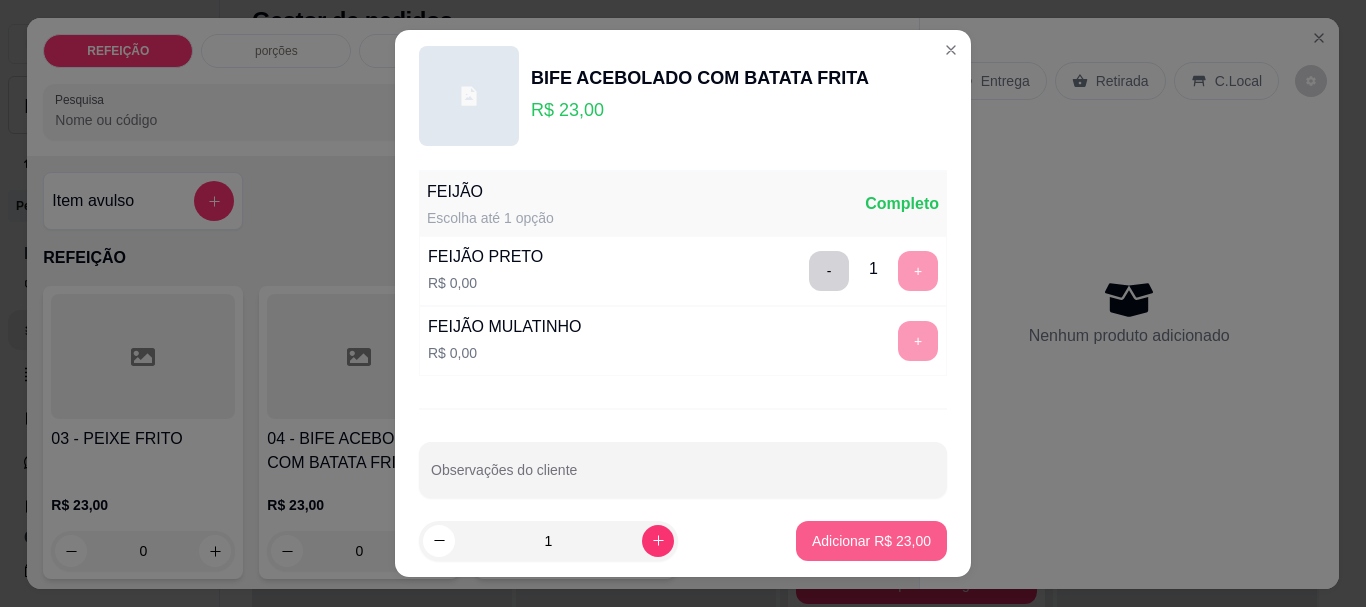 click on "Adicionar   R$ 23,00" at bounding box center (871, 541) 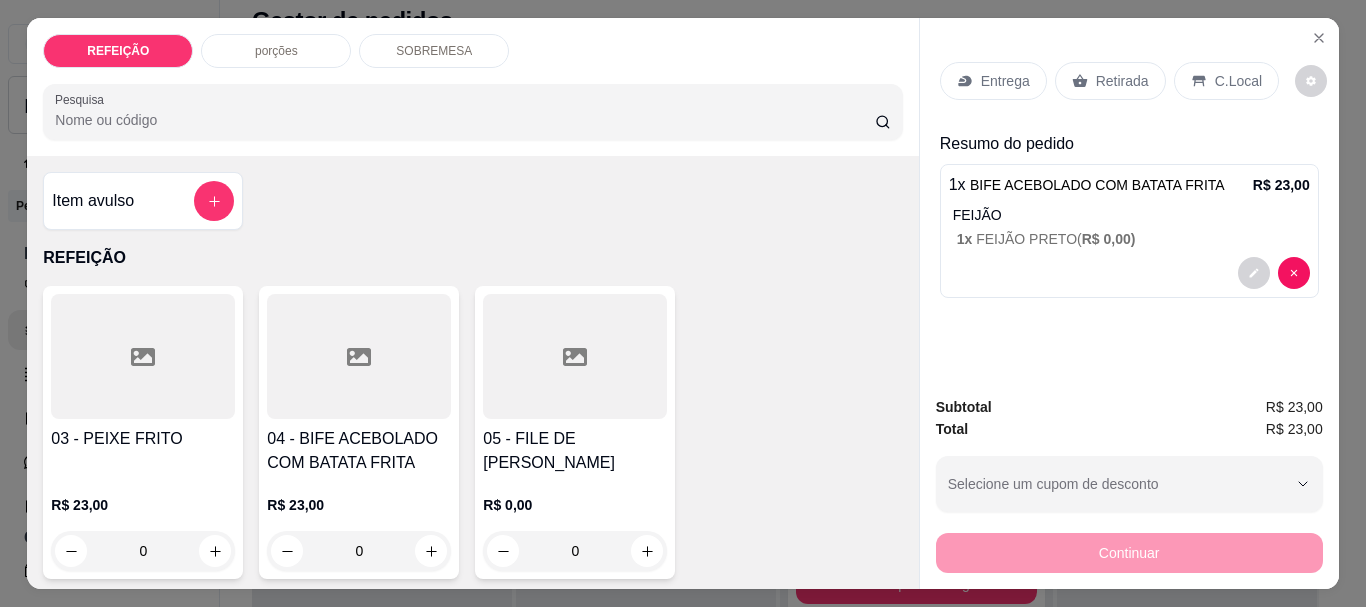 click on "Entrega" at bounding box center (993, 81) 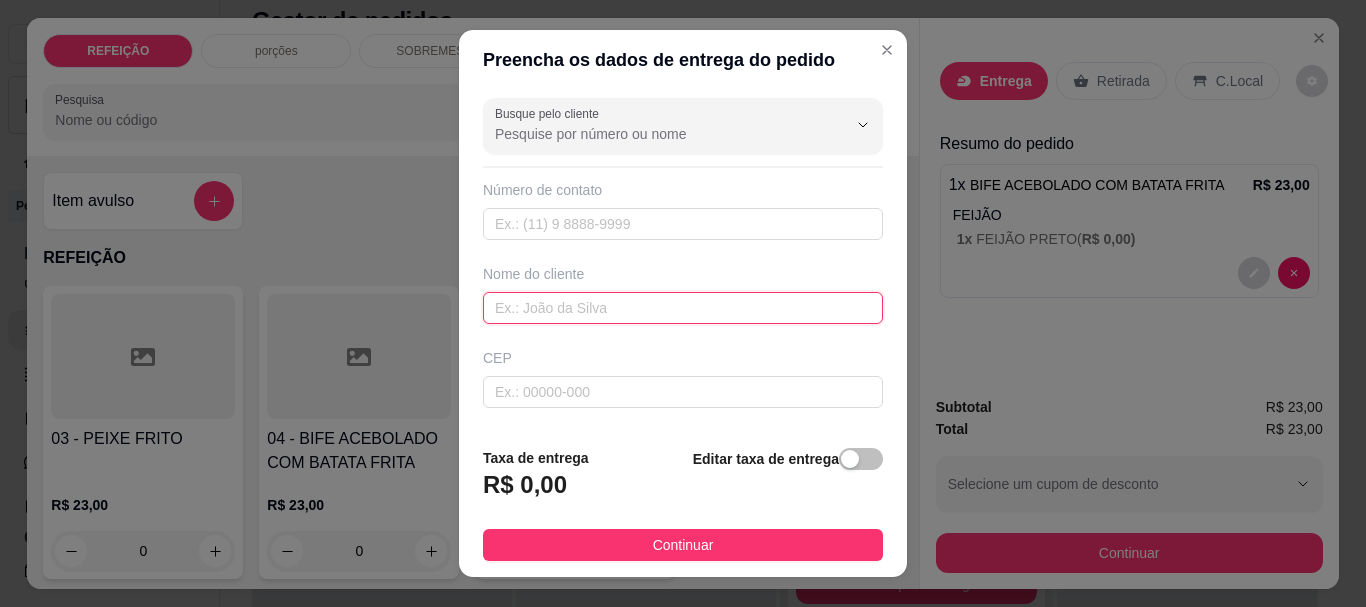 click at bounding box center [683, 308] 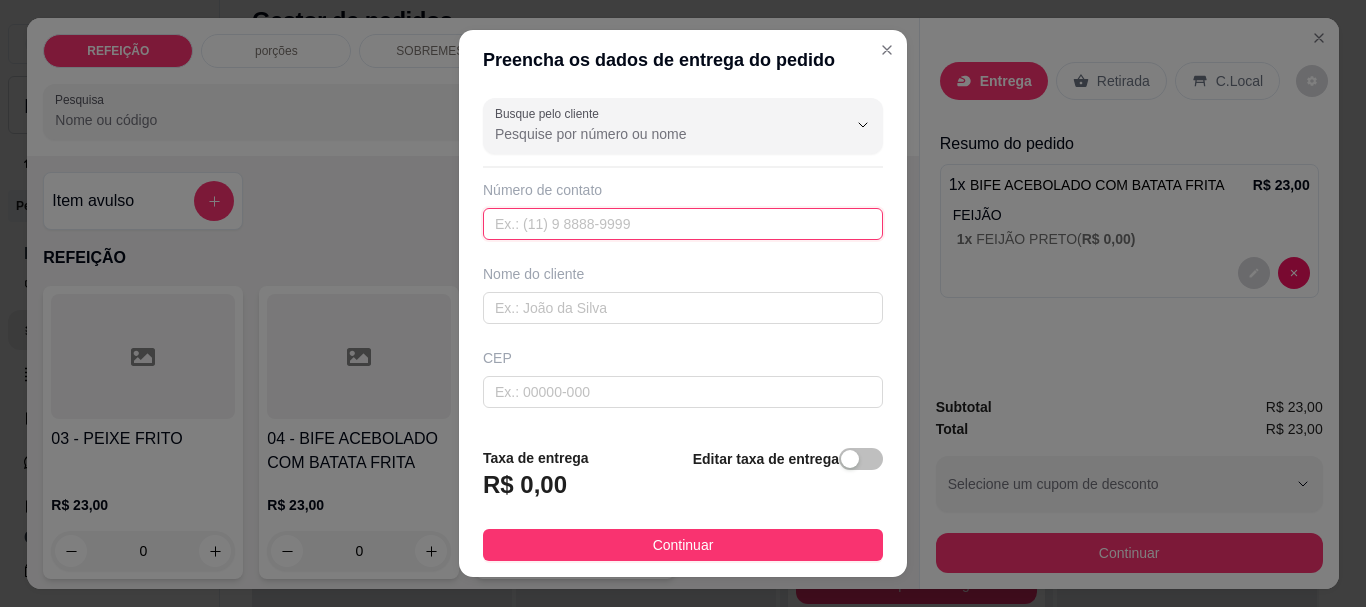 click at bounding box center (683, 224) 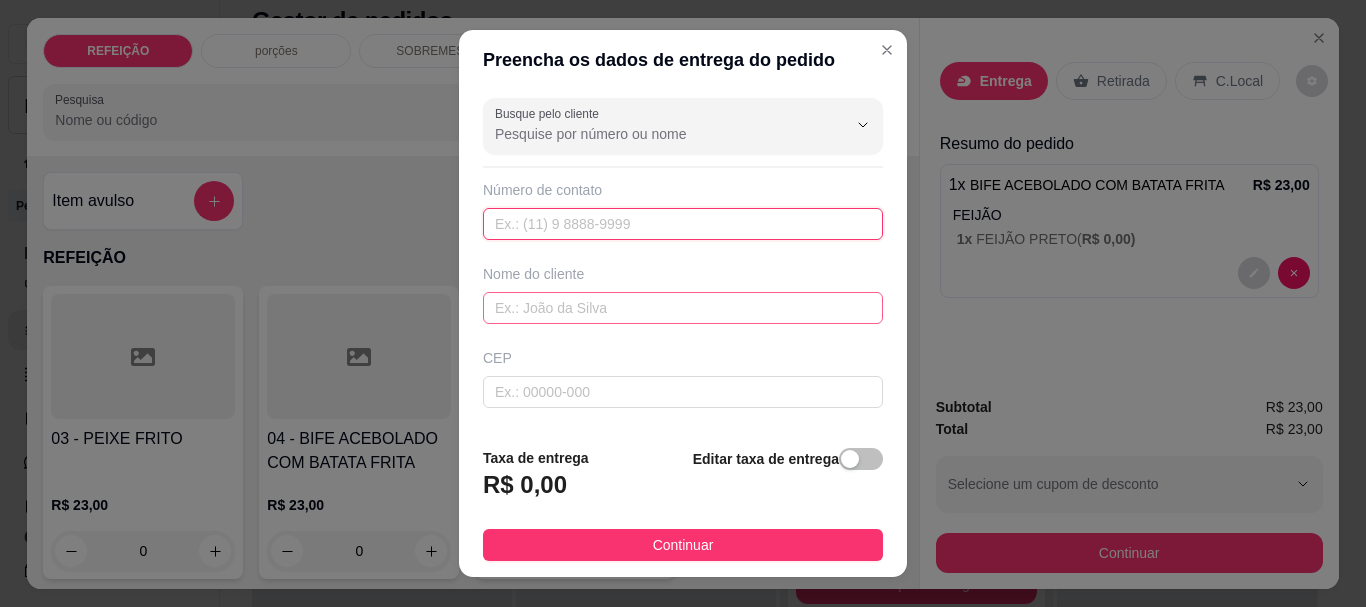 paste on "[PHONE_NUMBER]" 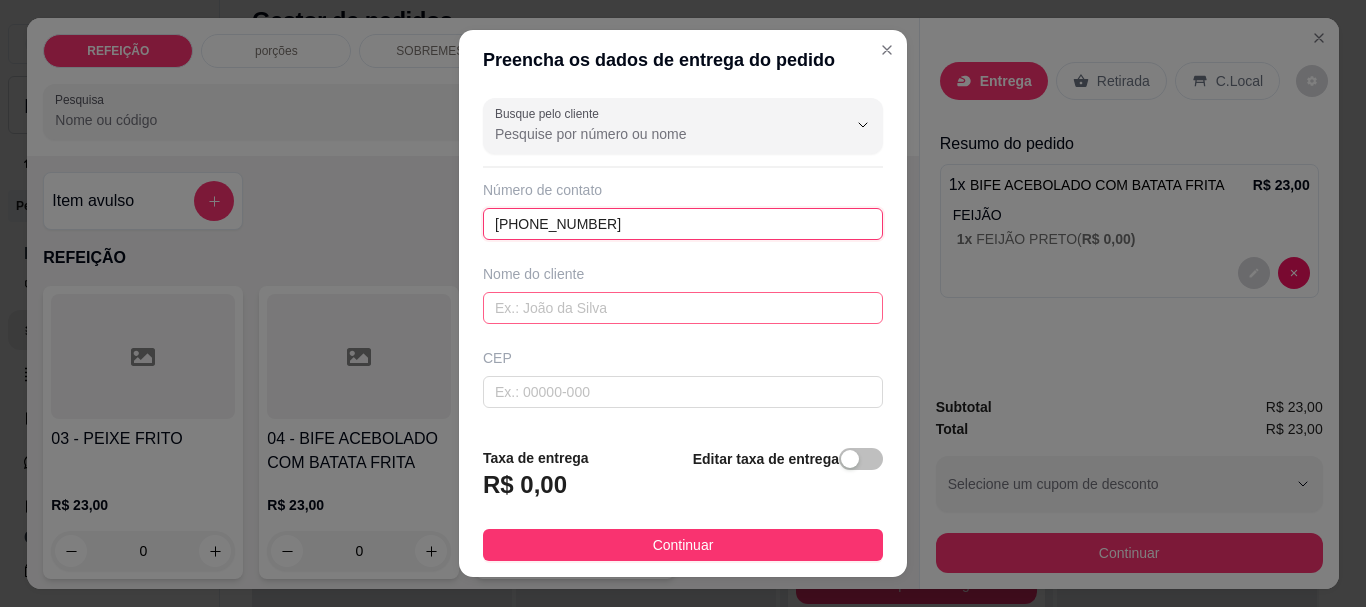 type on "[PHONE_NUMBER]" 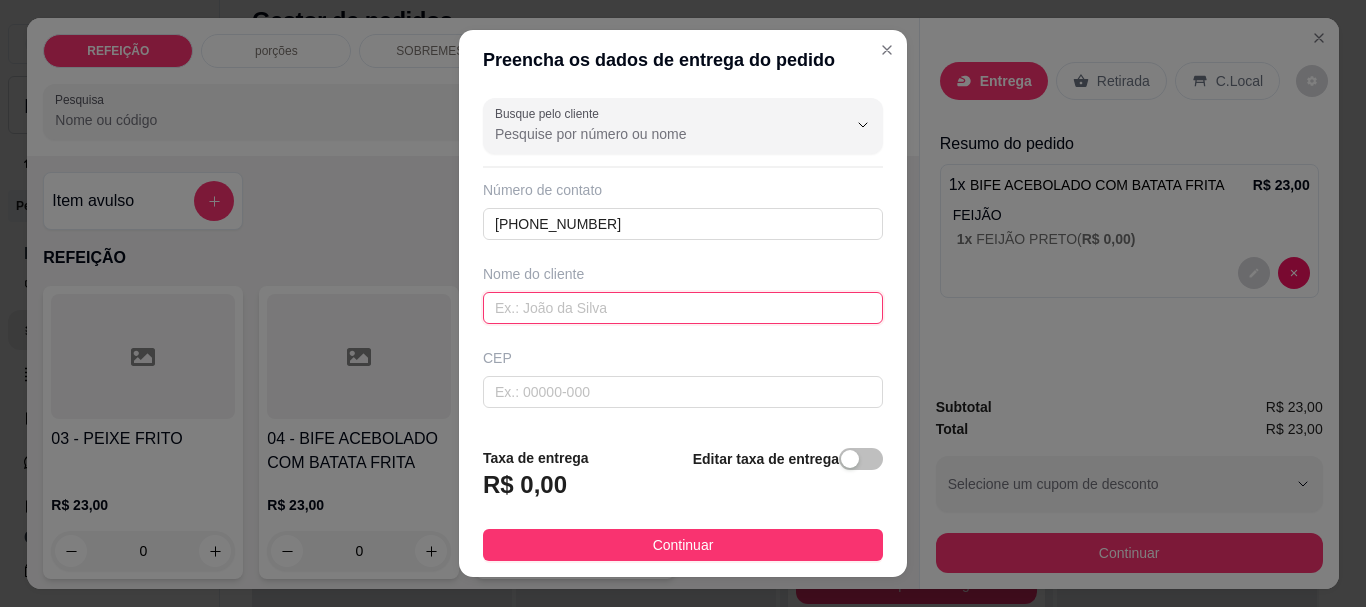 click at bounding box center (683, 308) 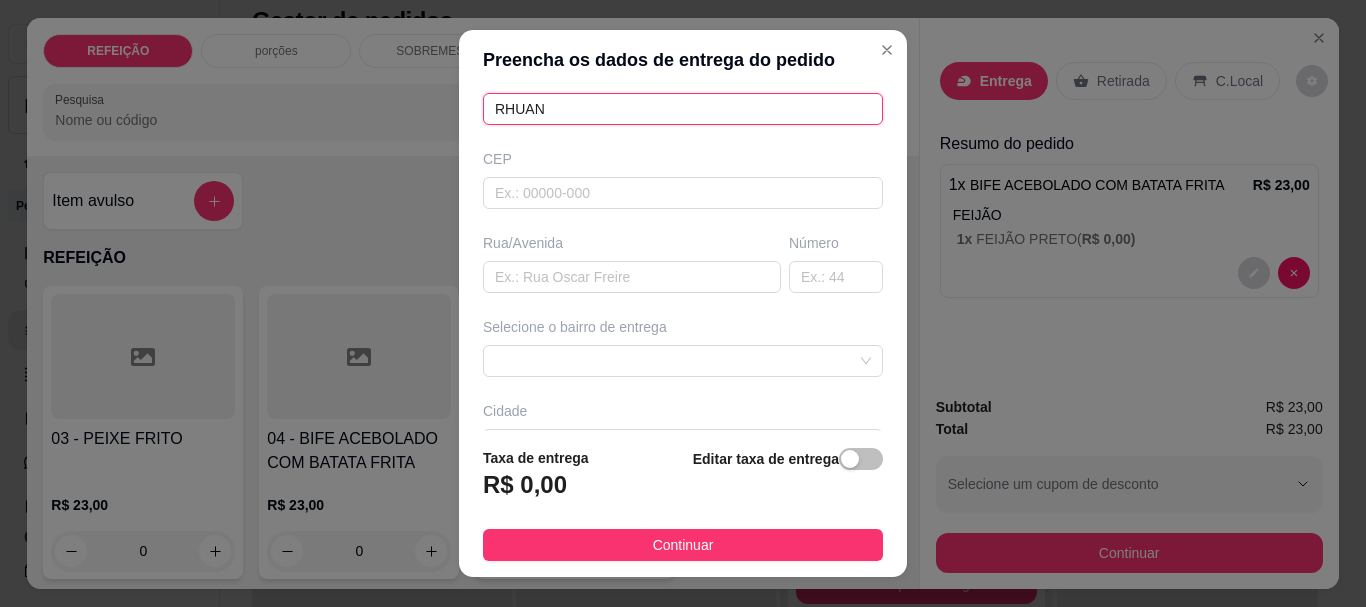 scroll, scrollTop: 200, scrollLeft: 0, axis: vertical 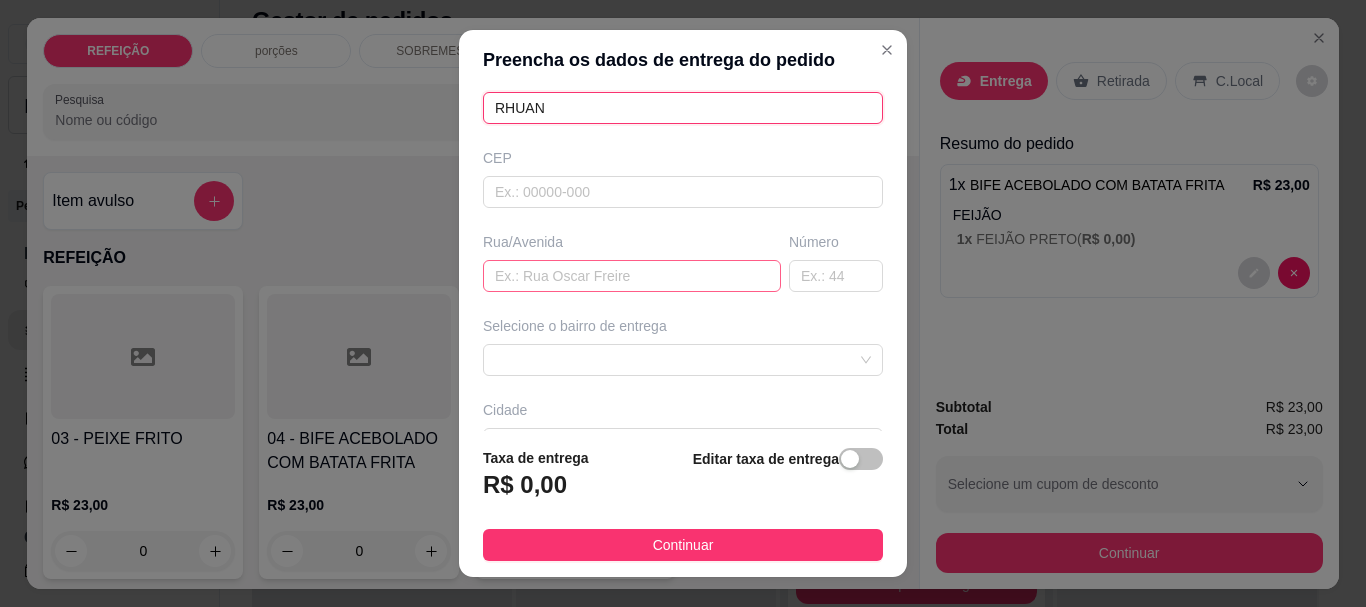 type on "RHUAN" 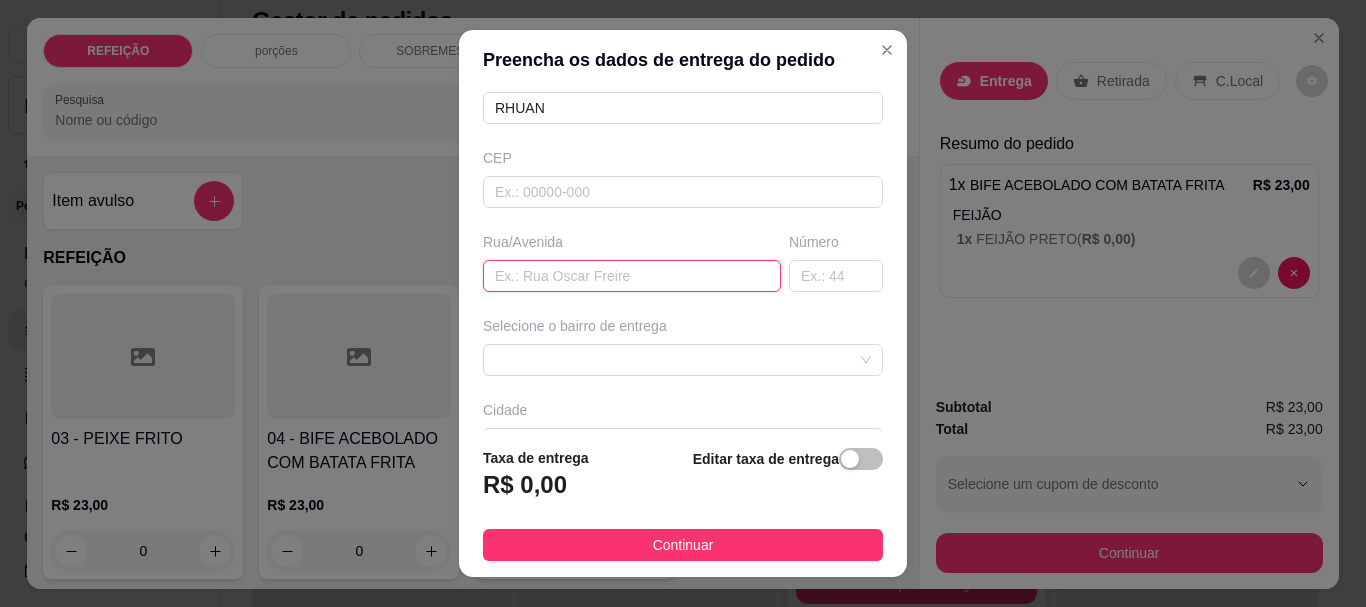 click at bounding box center [632, 276] 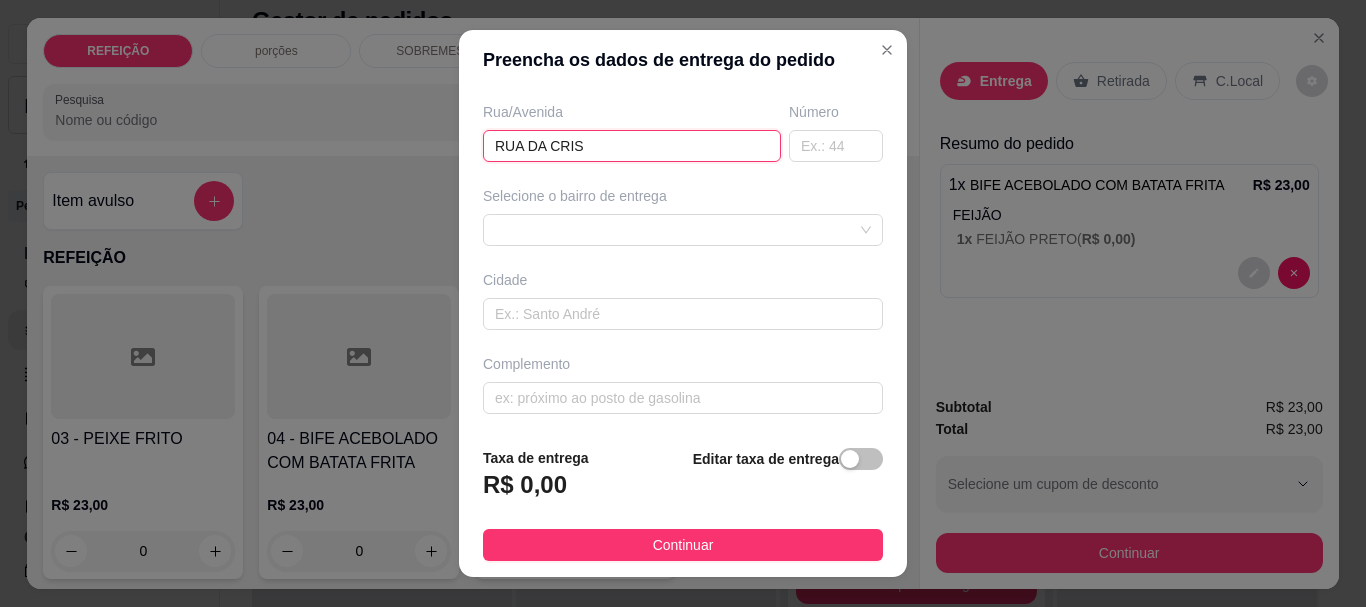 scroll, scrollTop: 333, scrollLeft: 0, axis: vertical 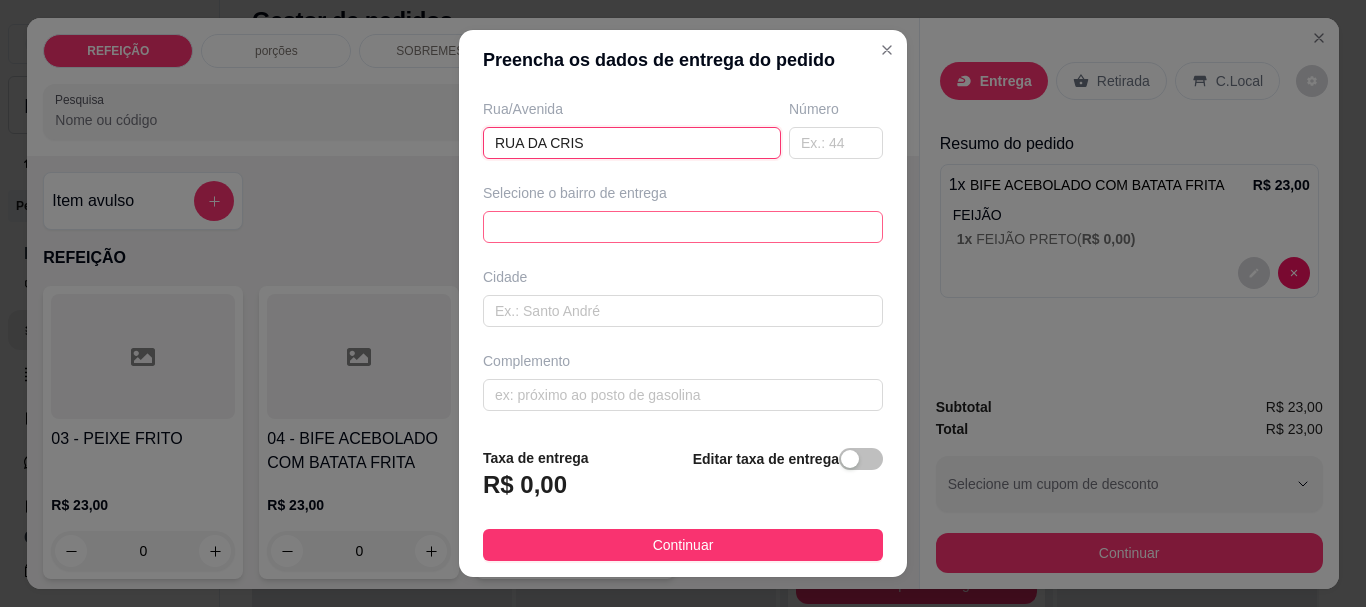 click at bounding box center [683, 227] 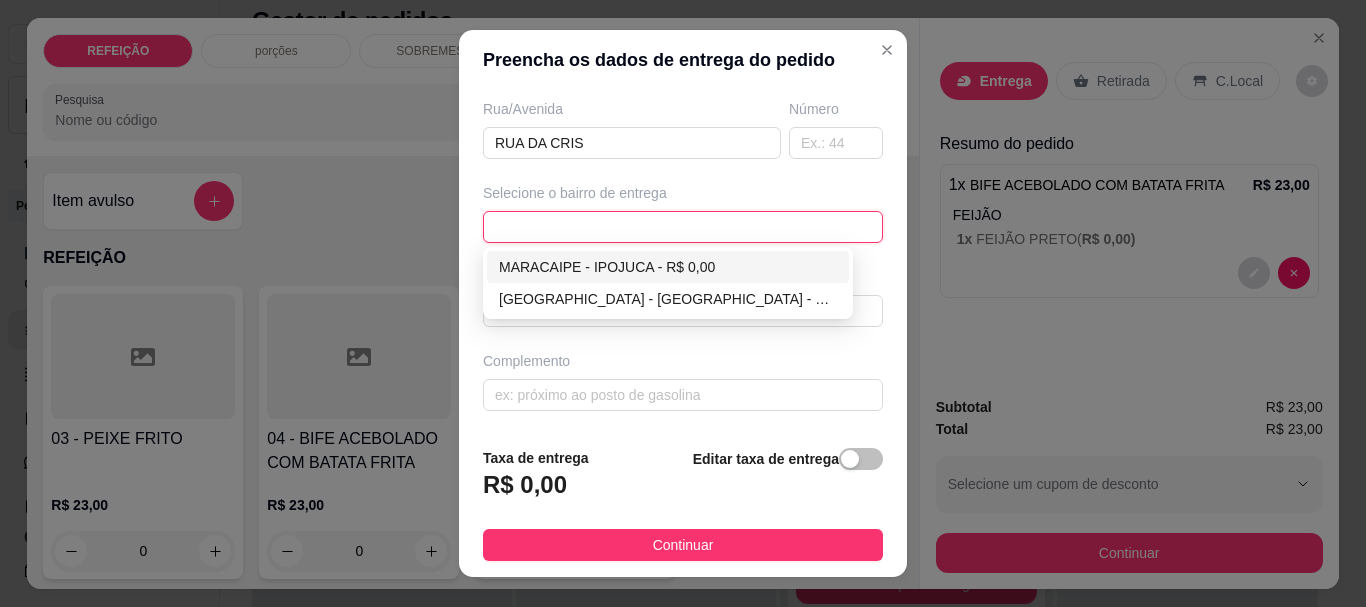 click on "MARACAIPE - IPOJUCA -  R$ 0,00" at bounding box center [668, 267] 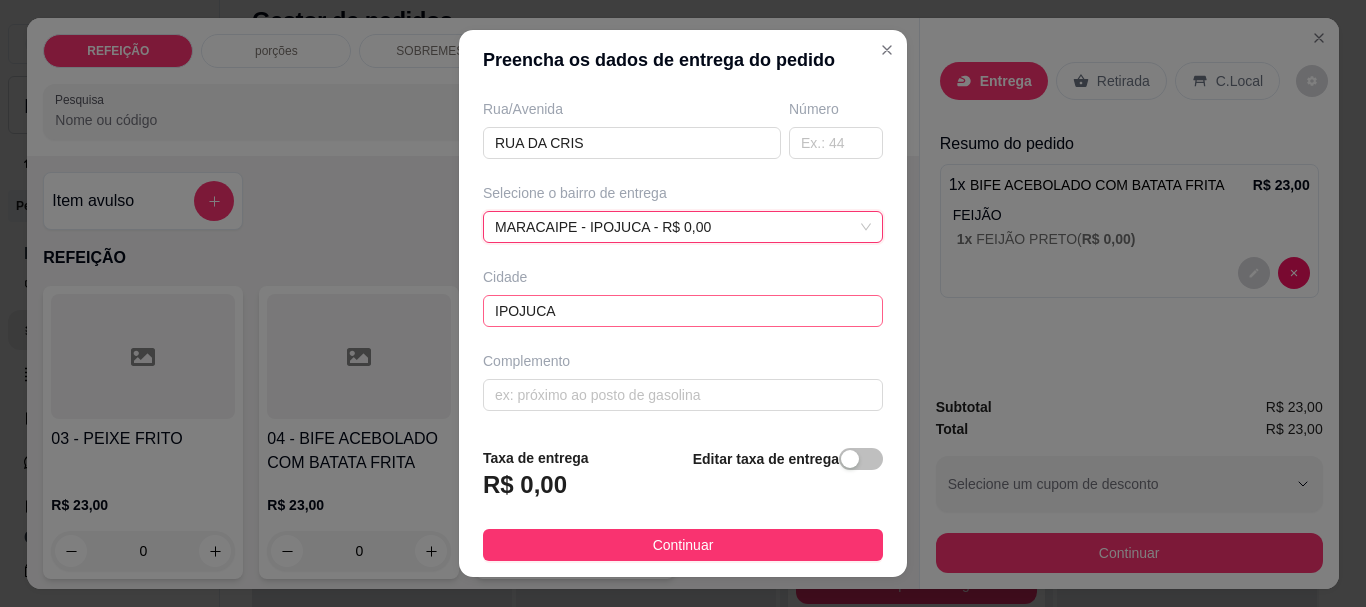 scroll, scrollTop: 34, scrollLeft: 0, axis: vertical 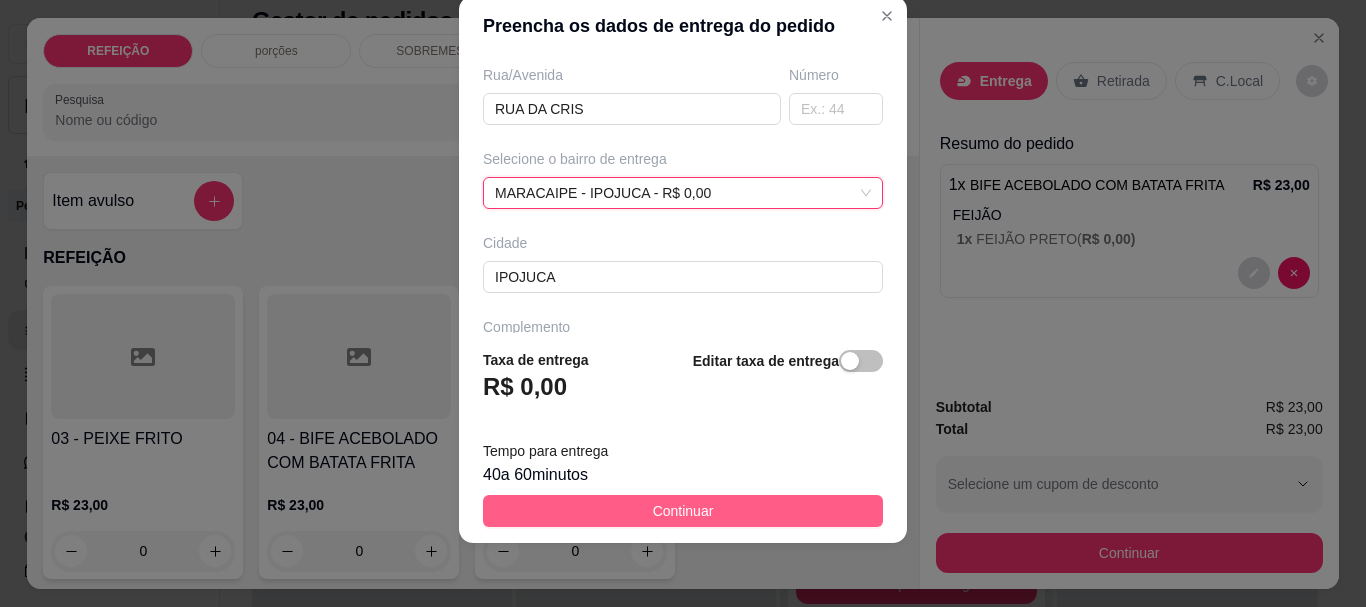 click on "Continuar" at bounding box center [683, 511] 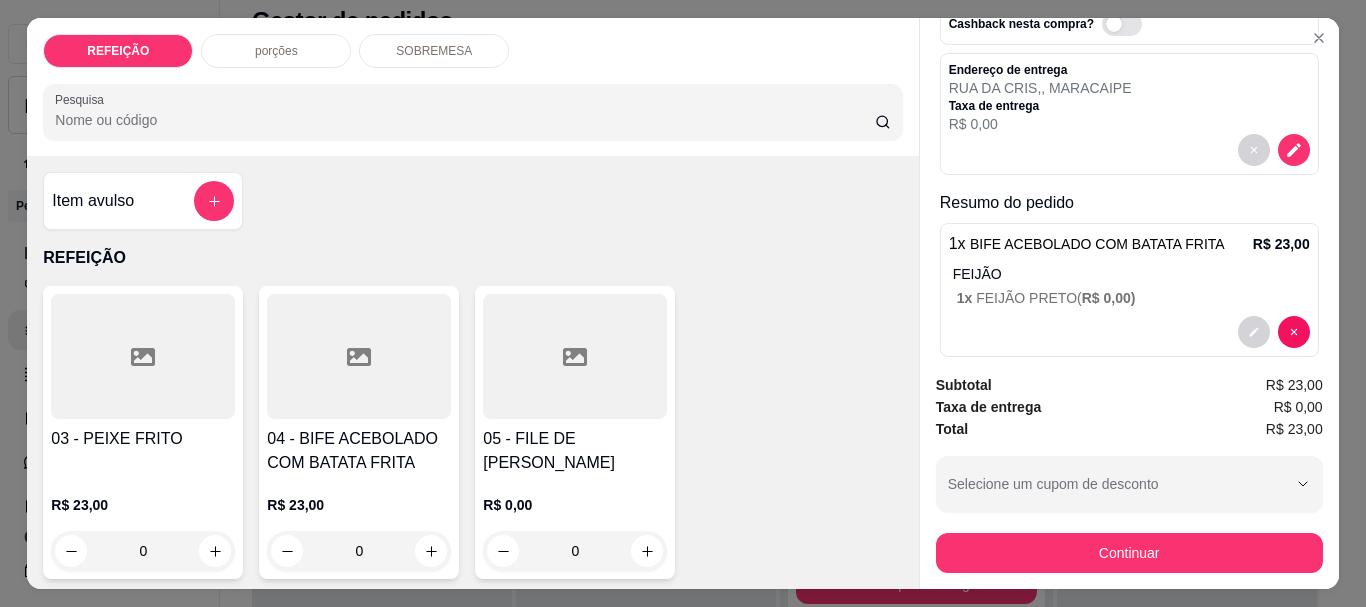 scroll, scrollTop: 184, scrollLeft: 0, axis: vertical 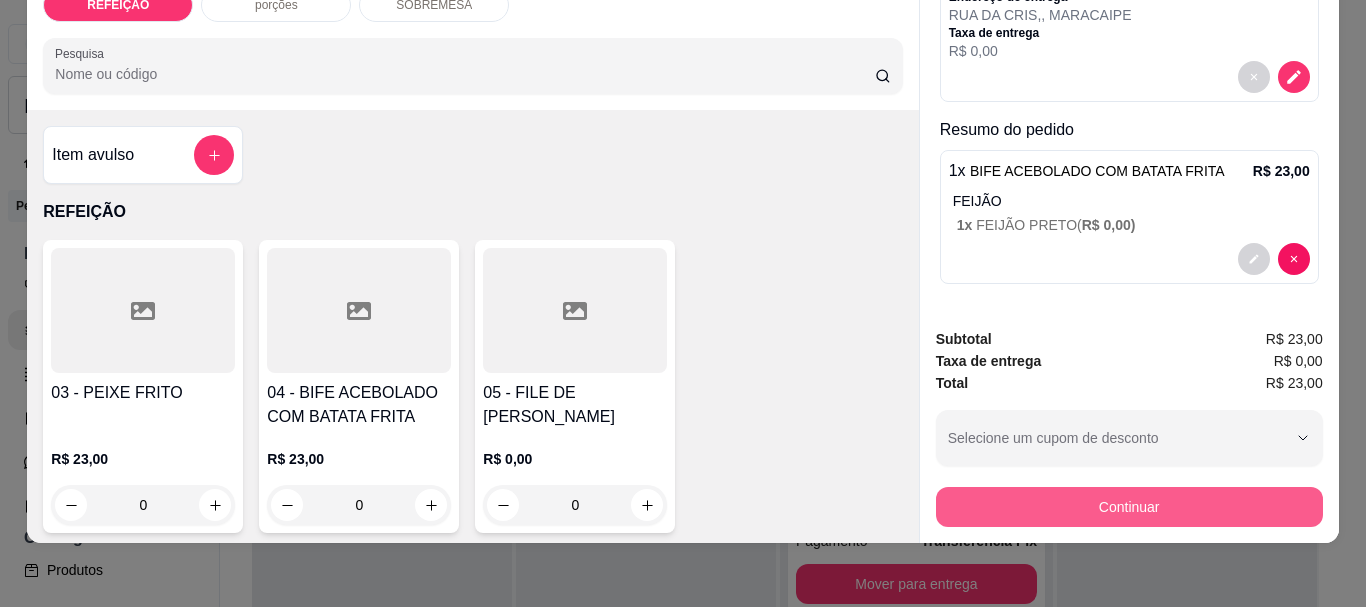 click on "Continuar" at bounding box center (1129, 507) 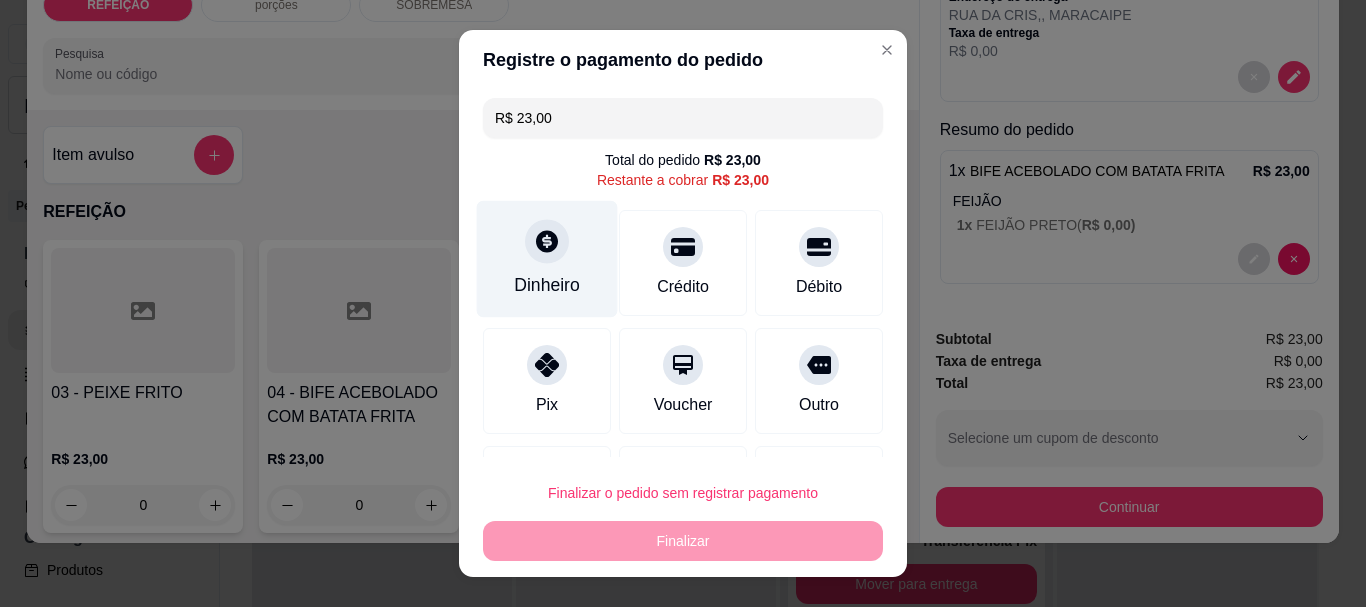 click on "Dinheiro" at bounding box center (547, 259) 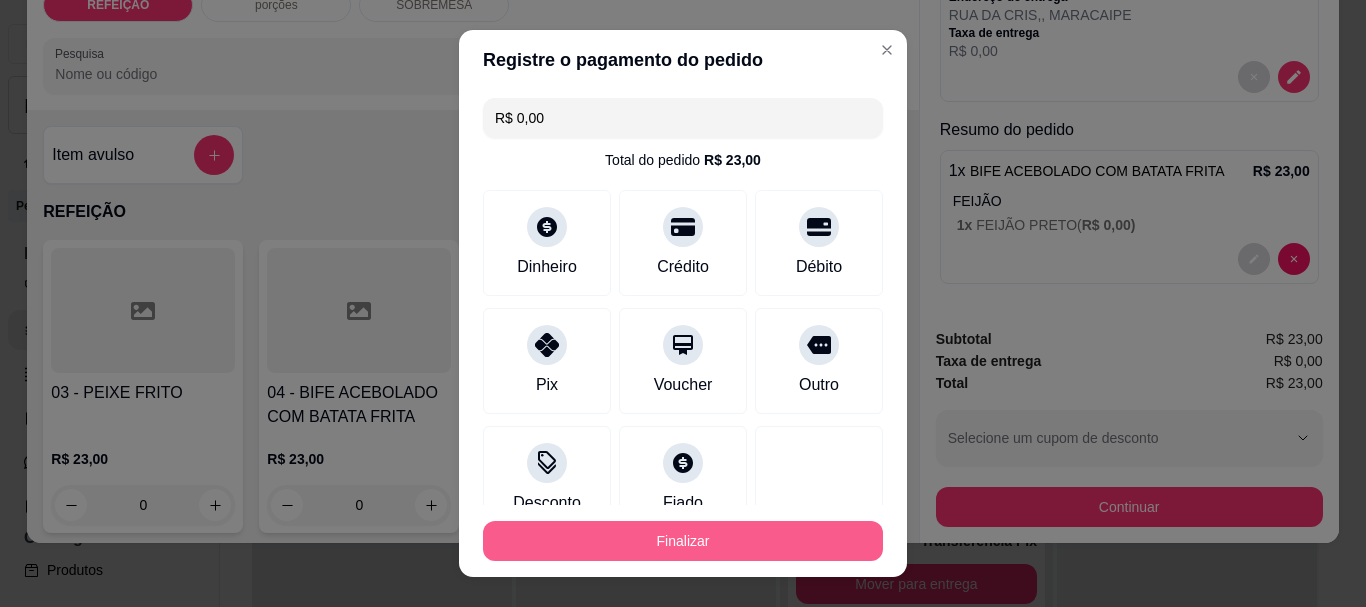 click on "Finalizar" at bounding box center [683, 541] 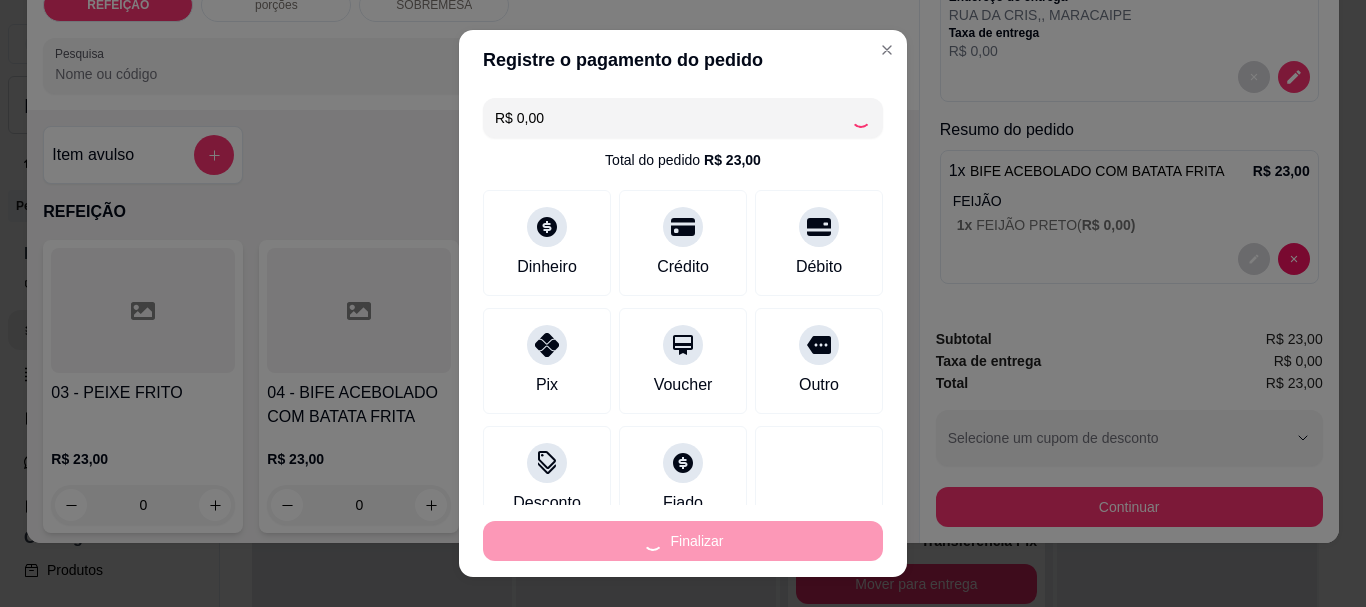 type on "-R$ 23,00" 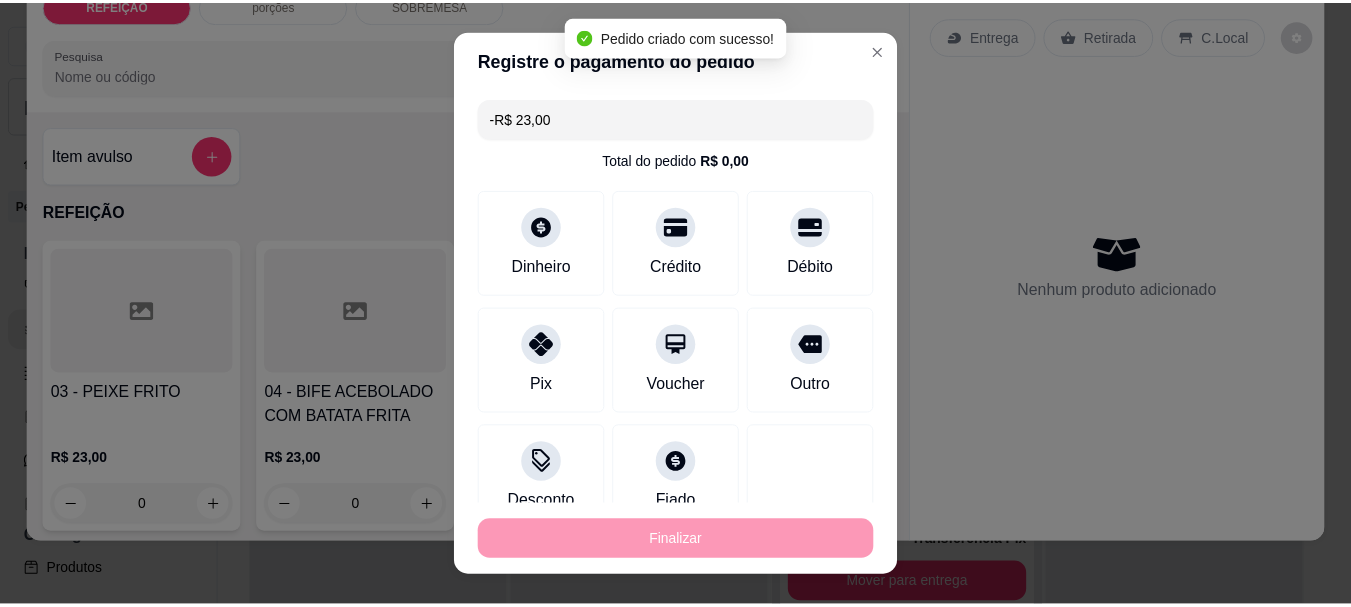 scroll, scrollTop: 0, scrollLeft: 0, axis: both 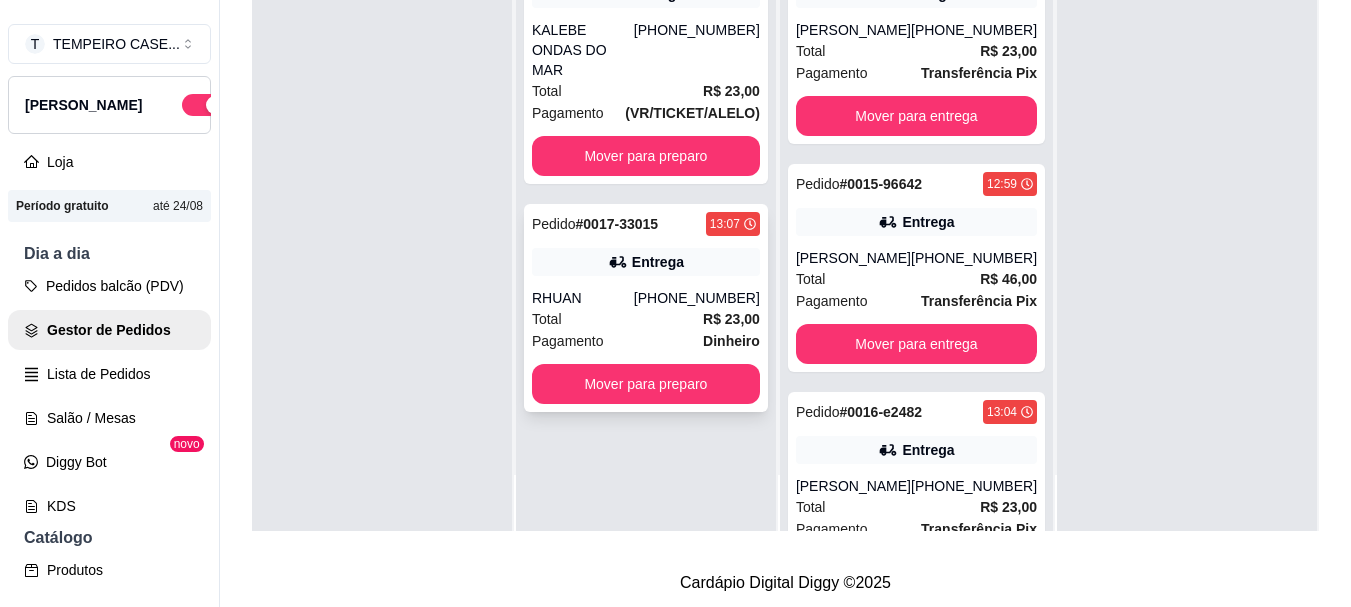 click on "RHUAN" at bounding box center [583, 298] 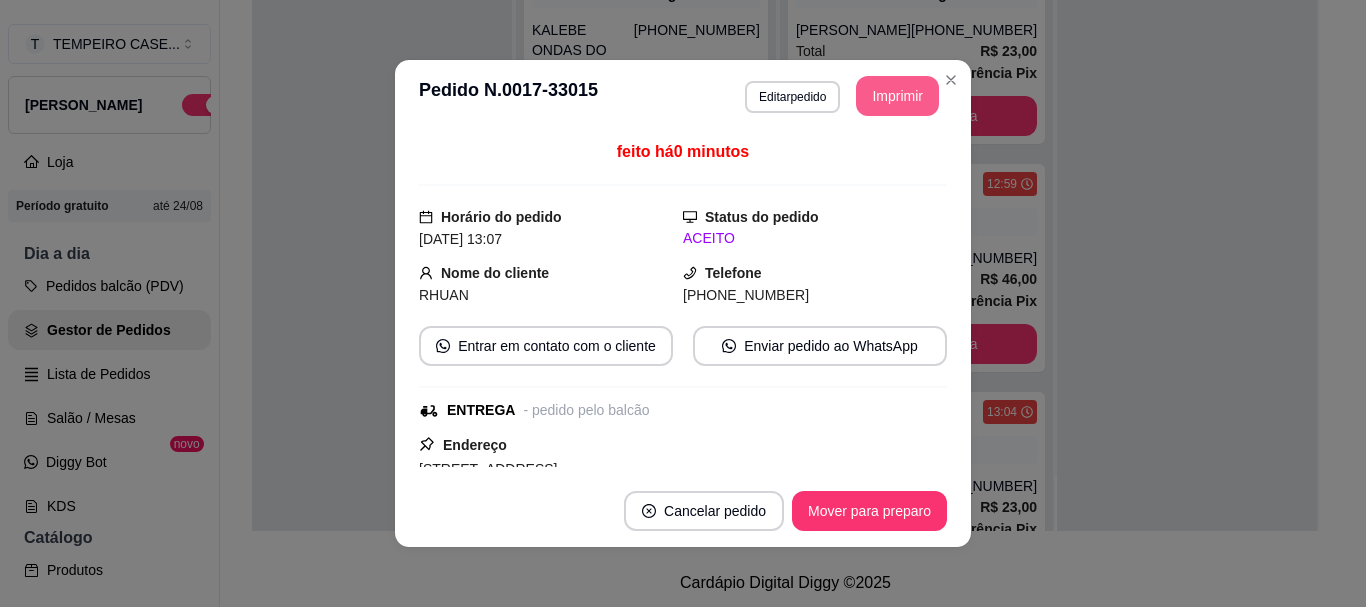click on "Imprimir" at bounding box center (897, 96) 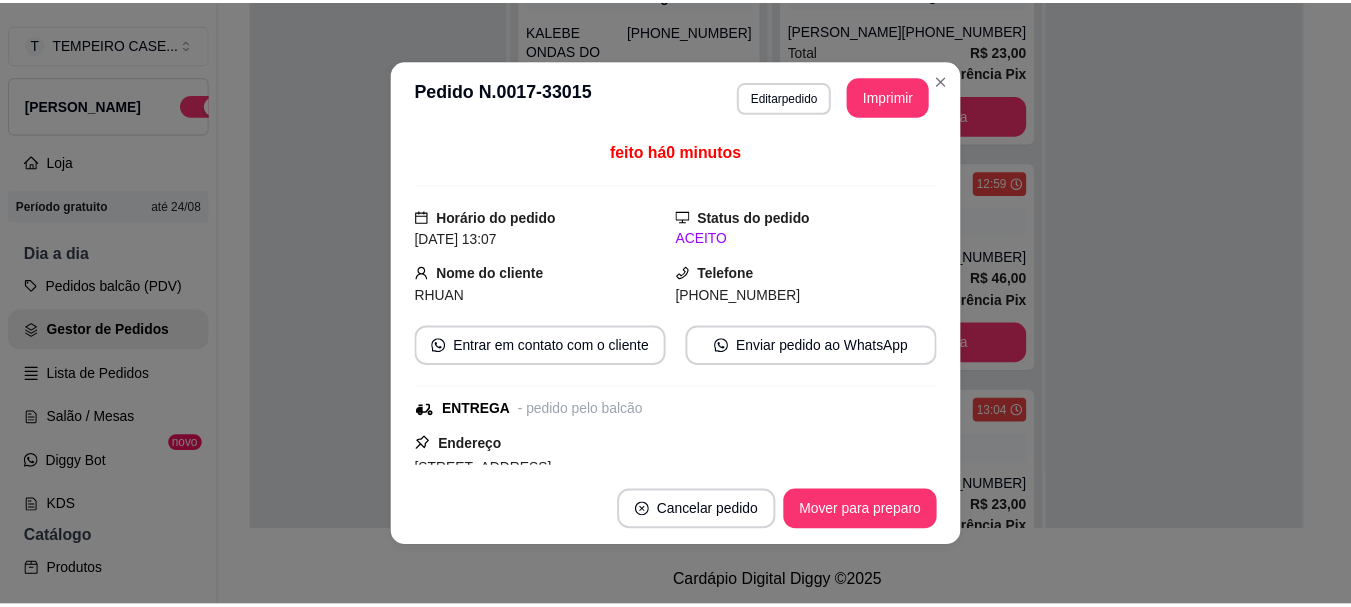 scroll, scrollTop: 0, scrollLeft: 0, axis: both 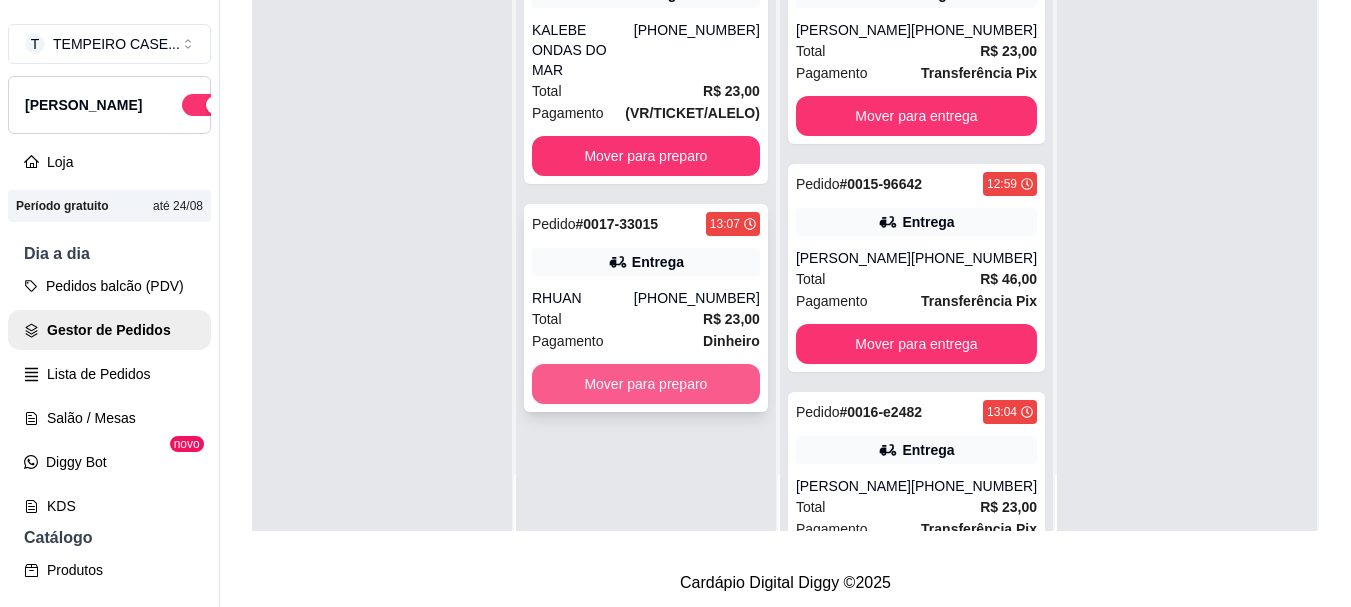 click on "Mover para preparo" at bounding box center [646, 384] 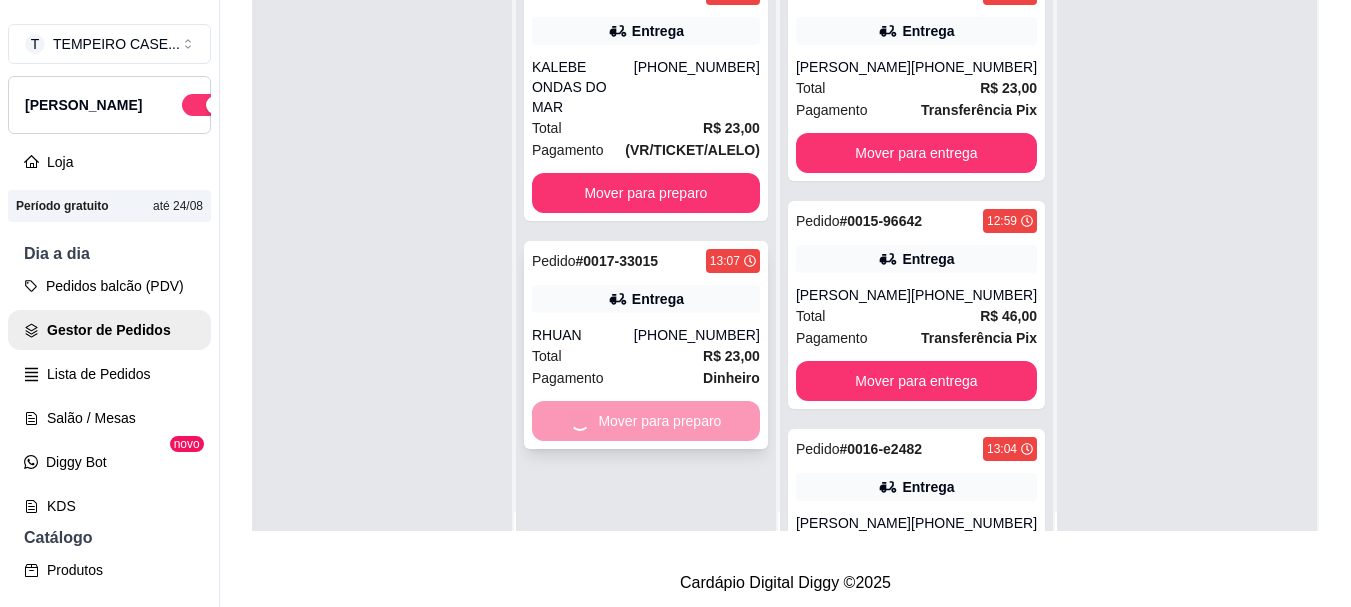 scroll, scrollTop: 0, scrollLeft: 0, axis: both 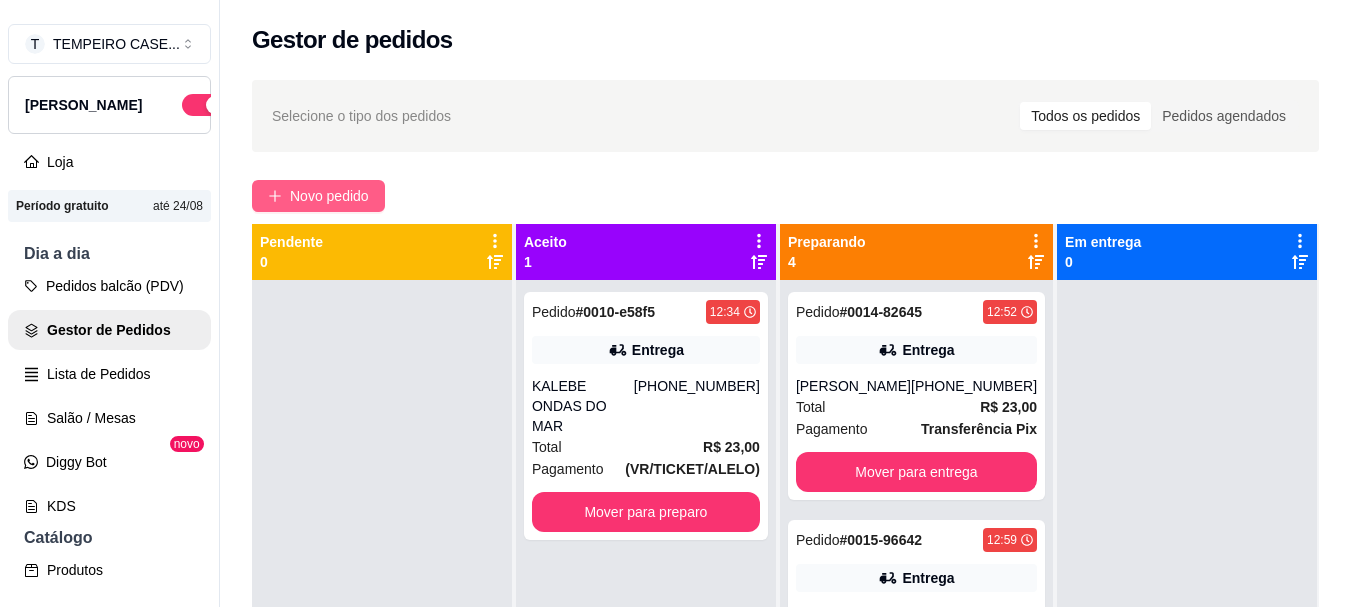 click on "Novo pedido" at bounding box center [329, 196] 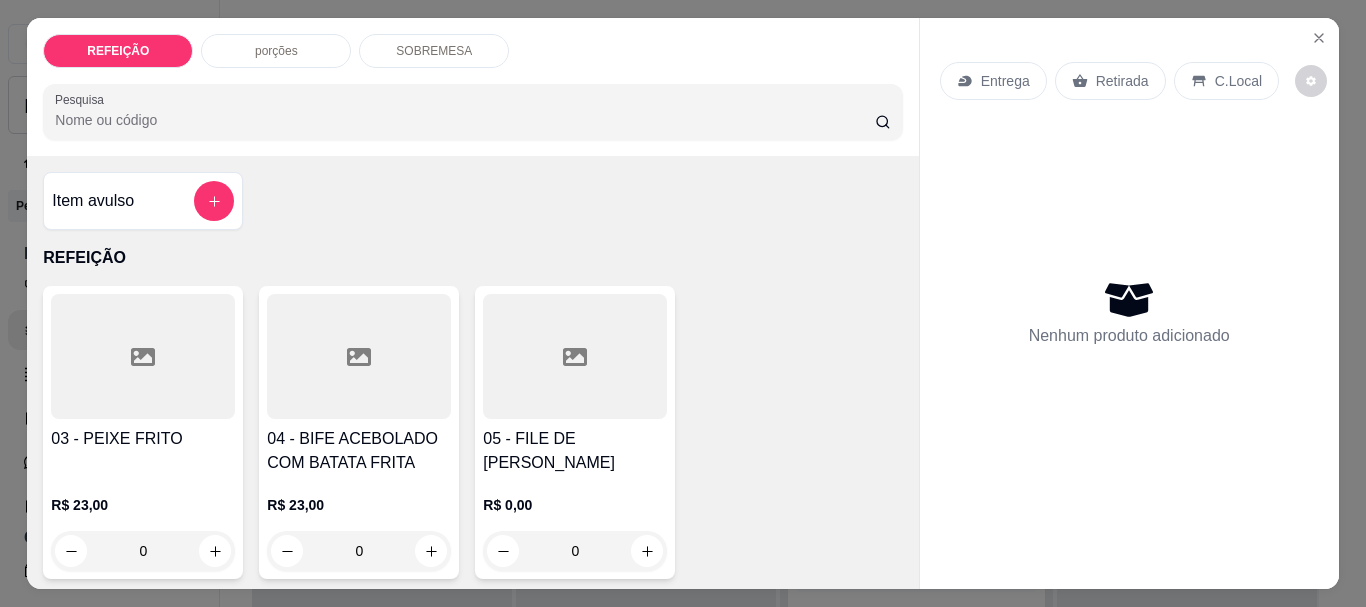 click at bounding box center [359, 356] 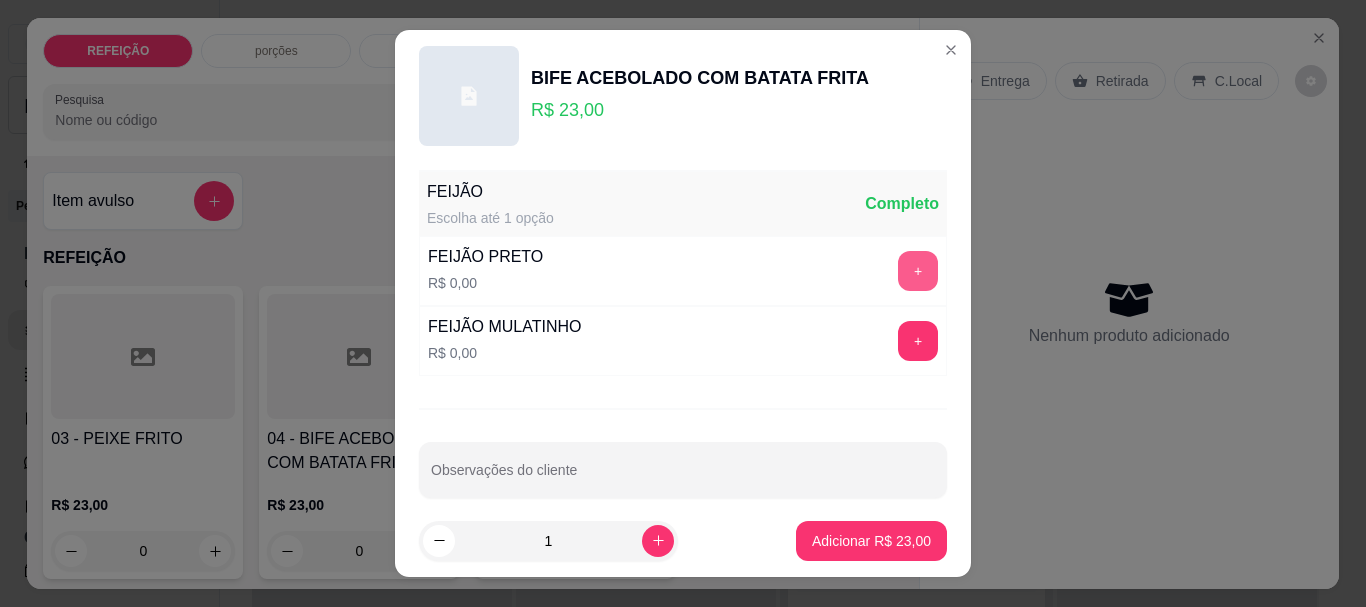 click on "+" at bounding box center [918, 271] 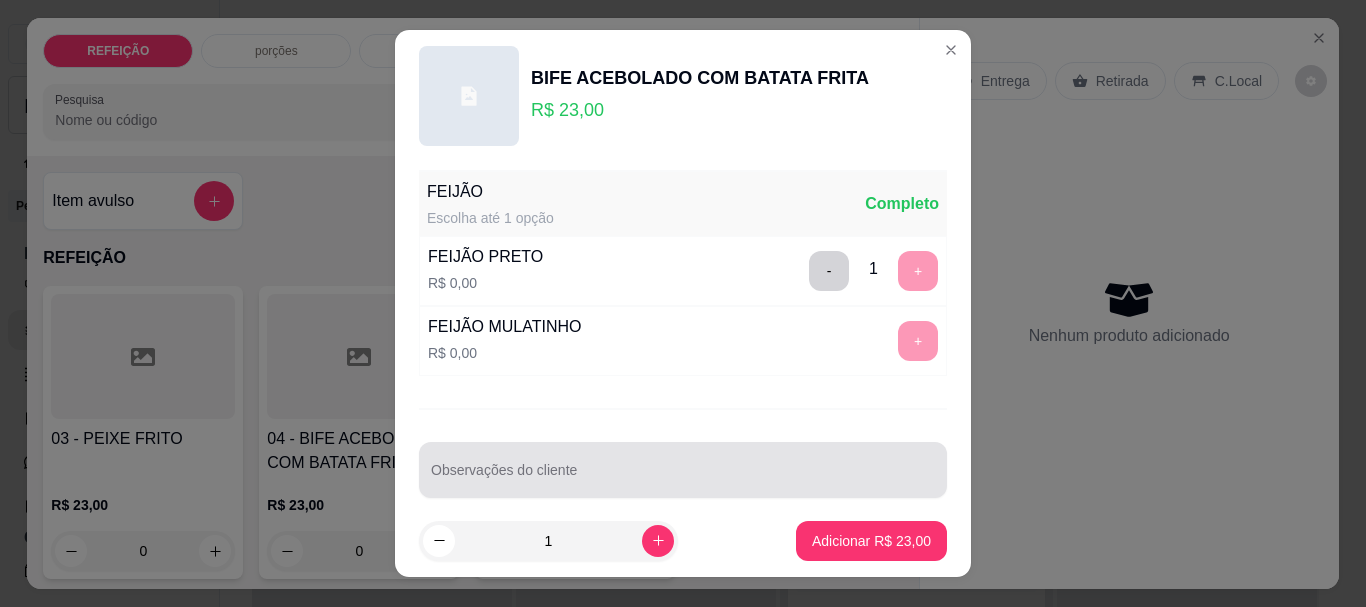 click at bounding box center [683, 470] 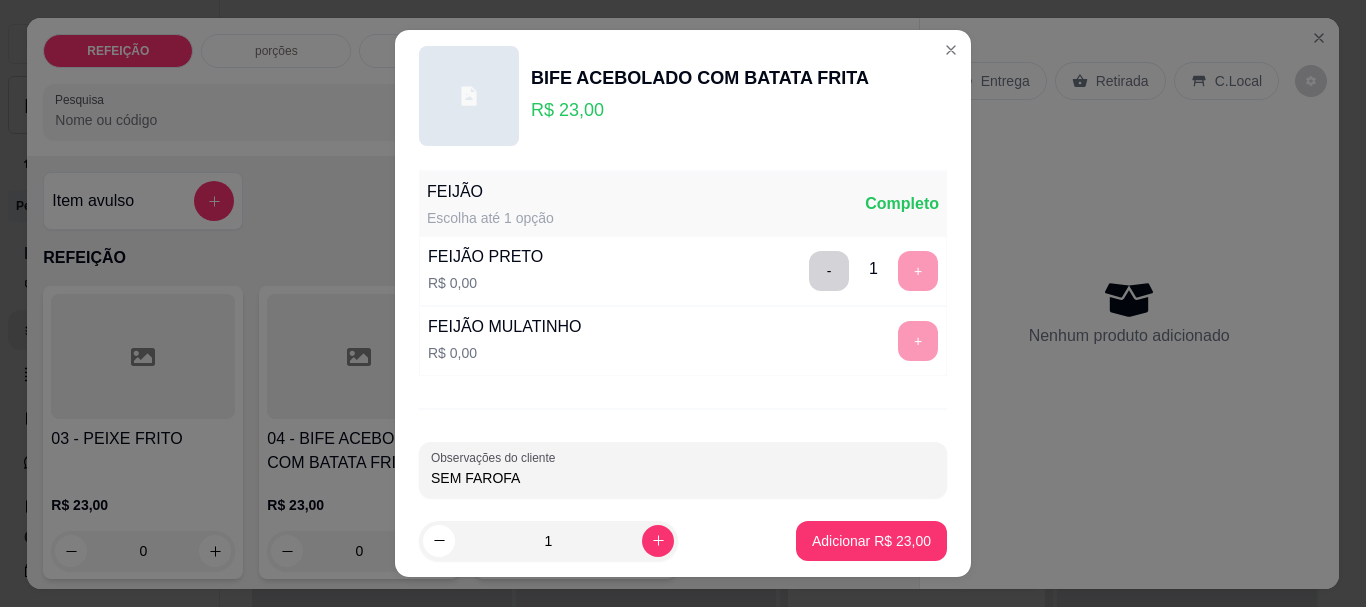 type on "SEM FAROFA" 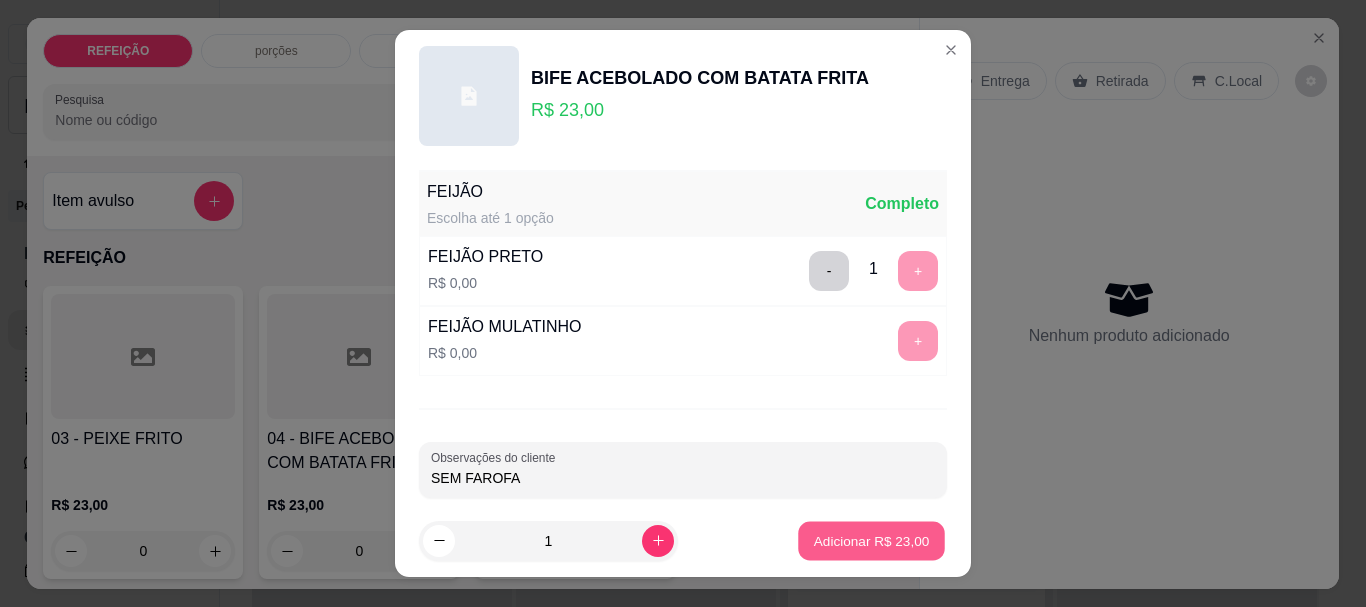 click on "Adicionar   R$ 23,00" at bounding box center [872, 540] 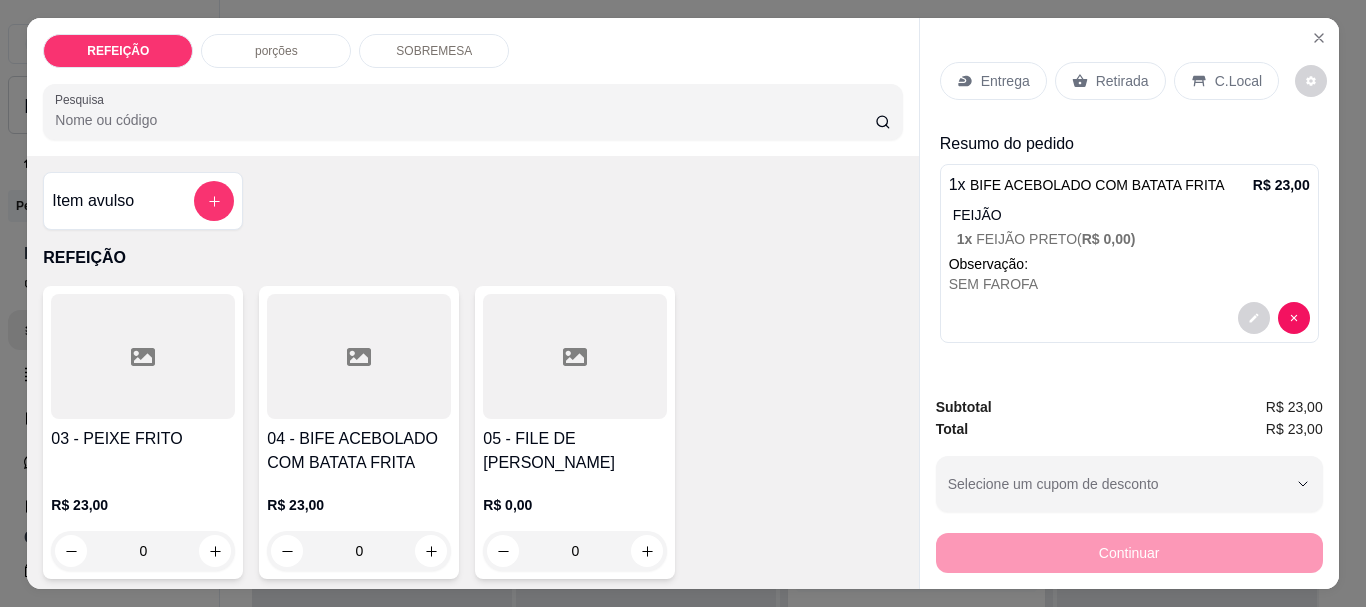 click on "Entrega" at bounding box center [1005, 81] 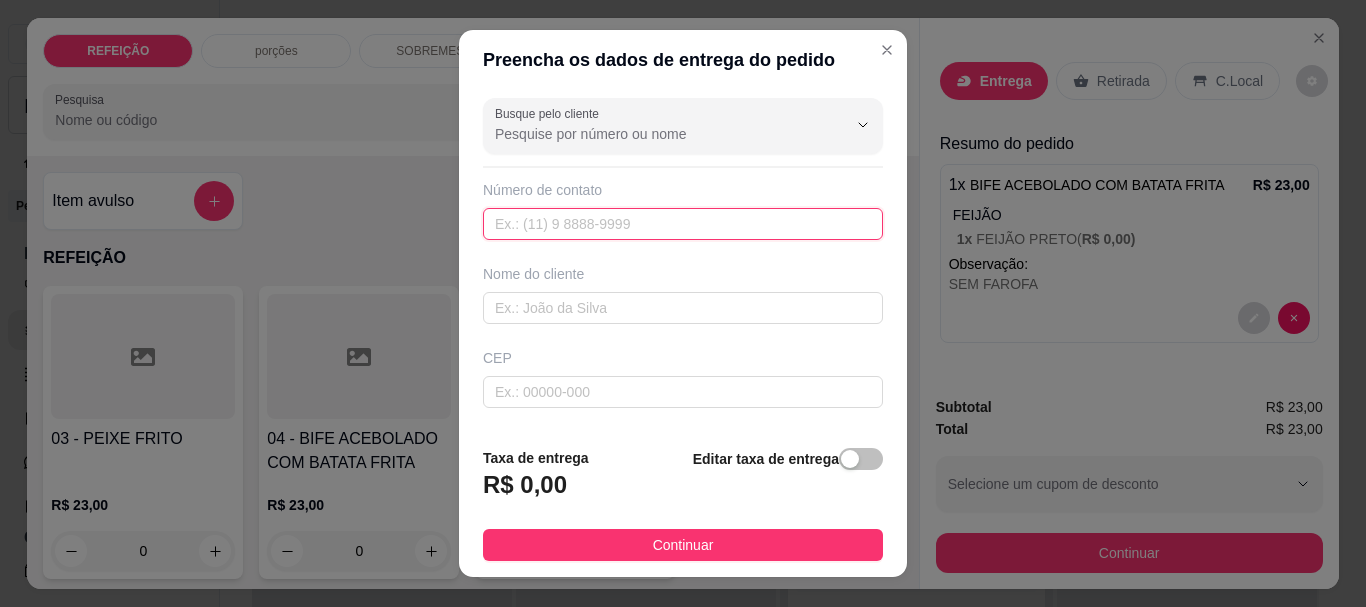 click at bounding box center [683, 224] 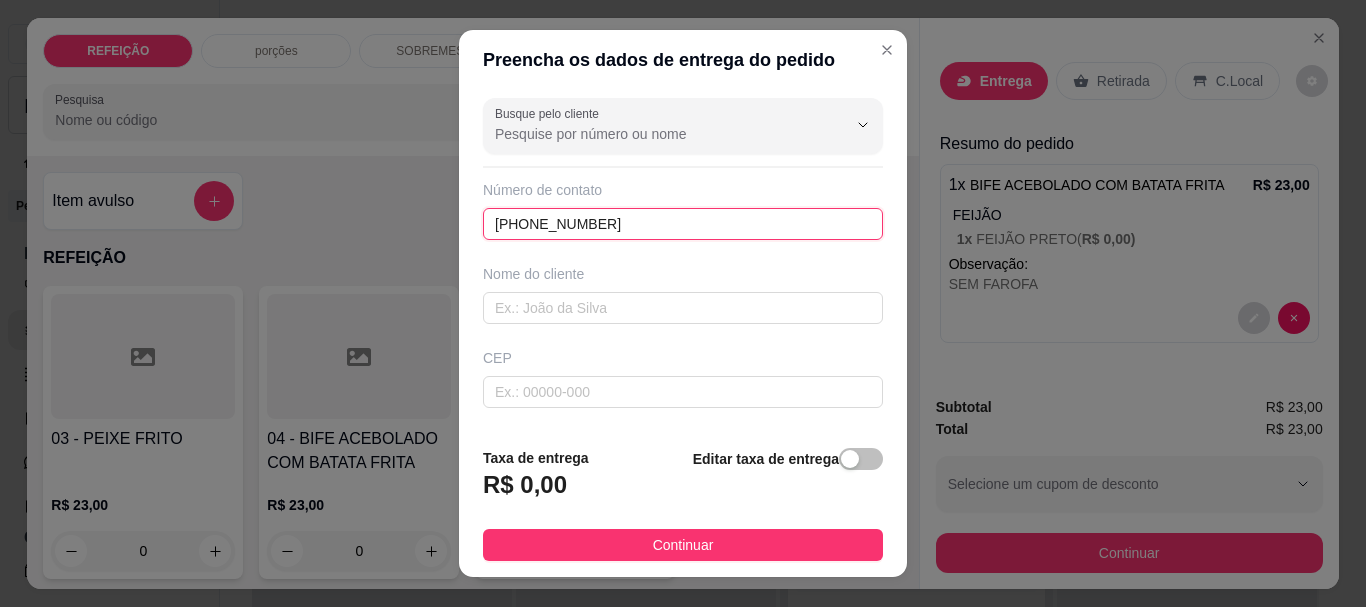 type on "[PHONE_NUMBER]" 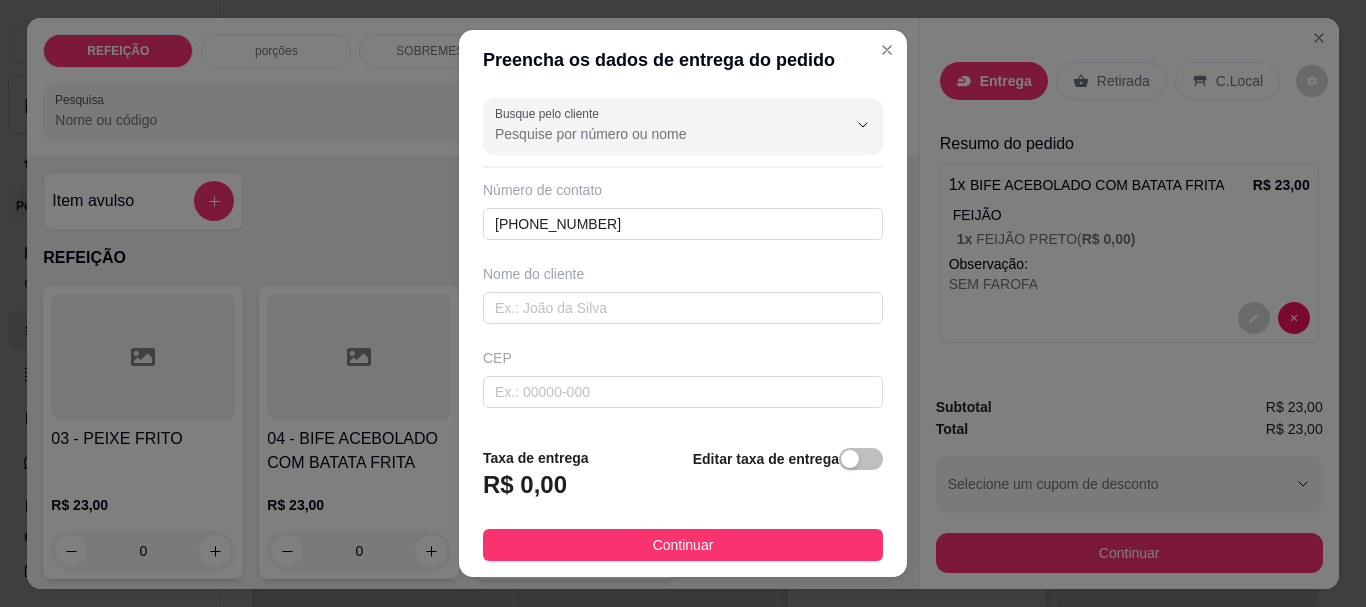 click on "Busque pelo cliente Número de contato (81) 9458-5014 Nome do cliente CEP Rua/Avenida Número Selecione o bairro de entrega Cidade Complemento" at bounding box center [683, 260] 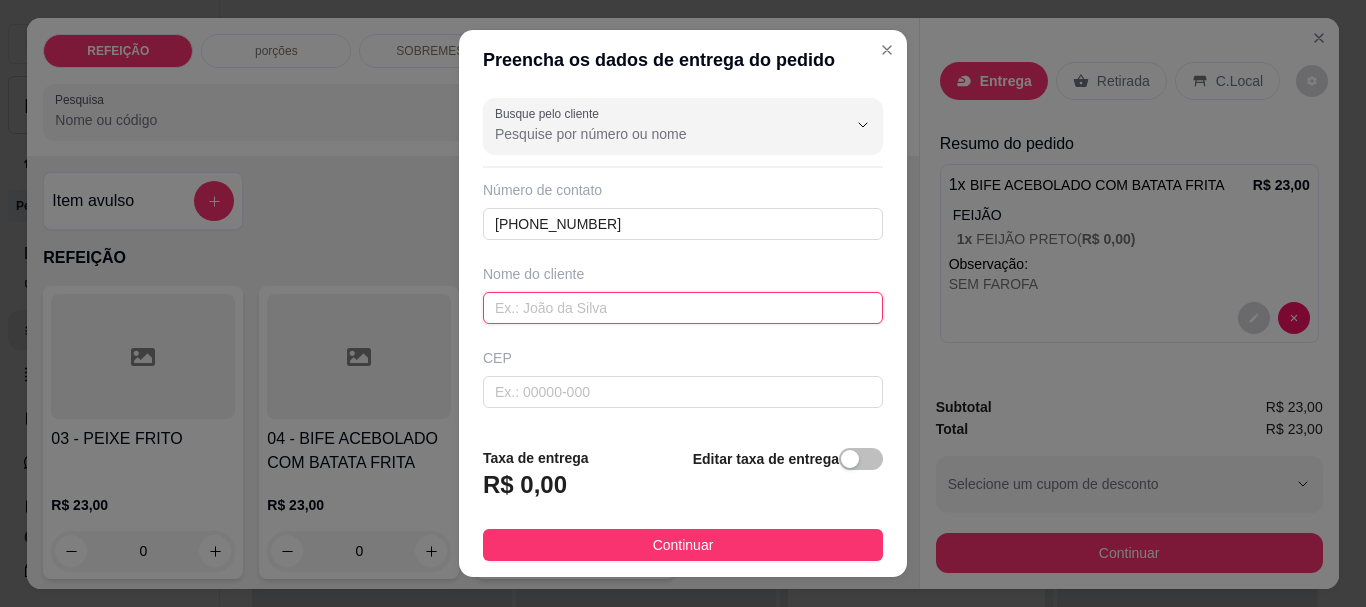 click at bounding box center (683, 308) 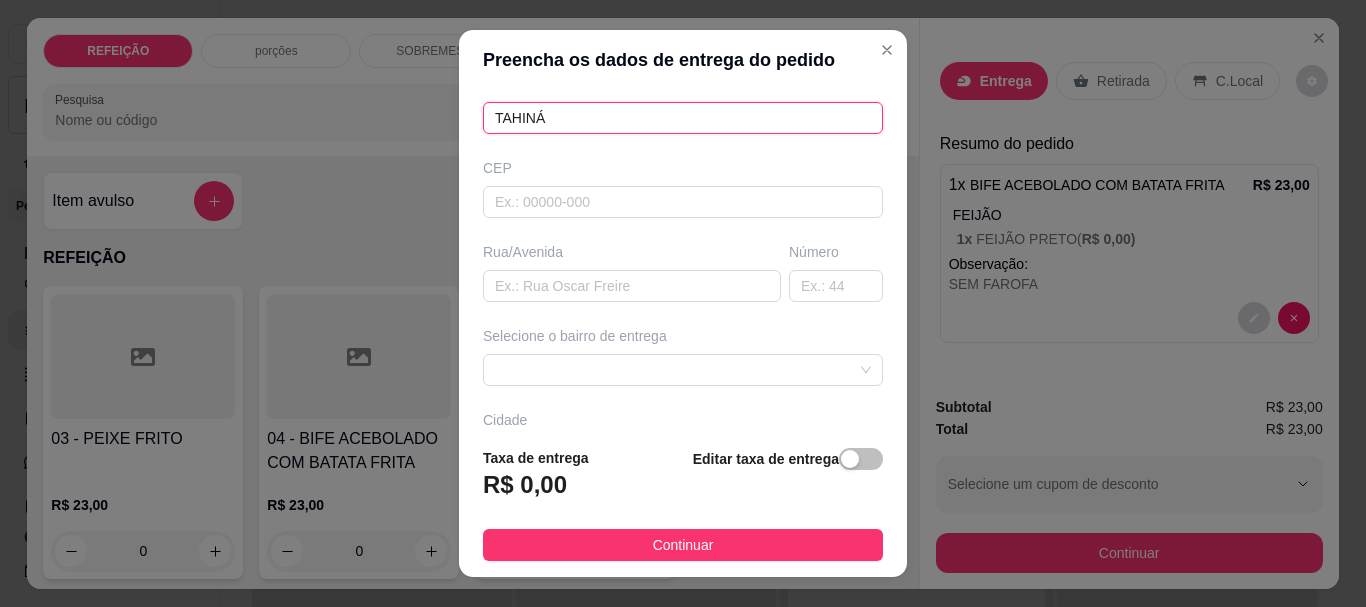 scroll, scrollTop: 200, scrollLeft: 0, axis: vertical 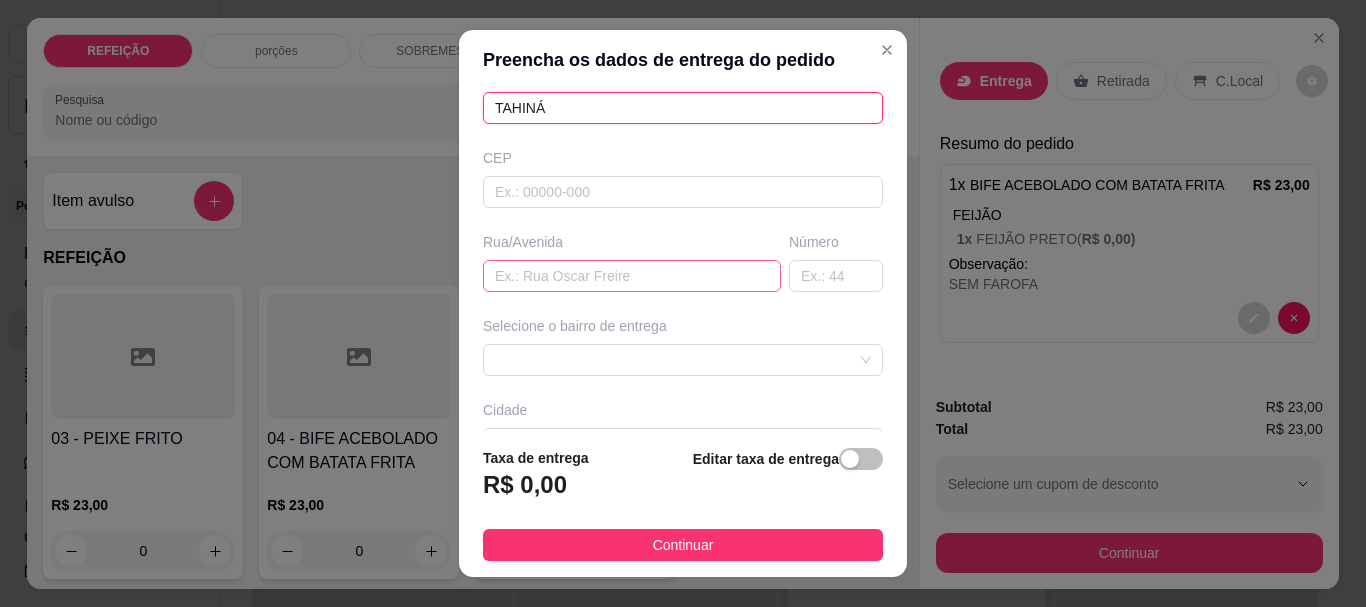 type on "TAHINÁ" 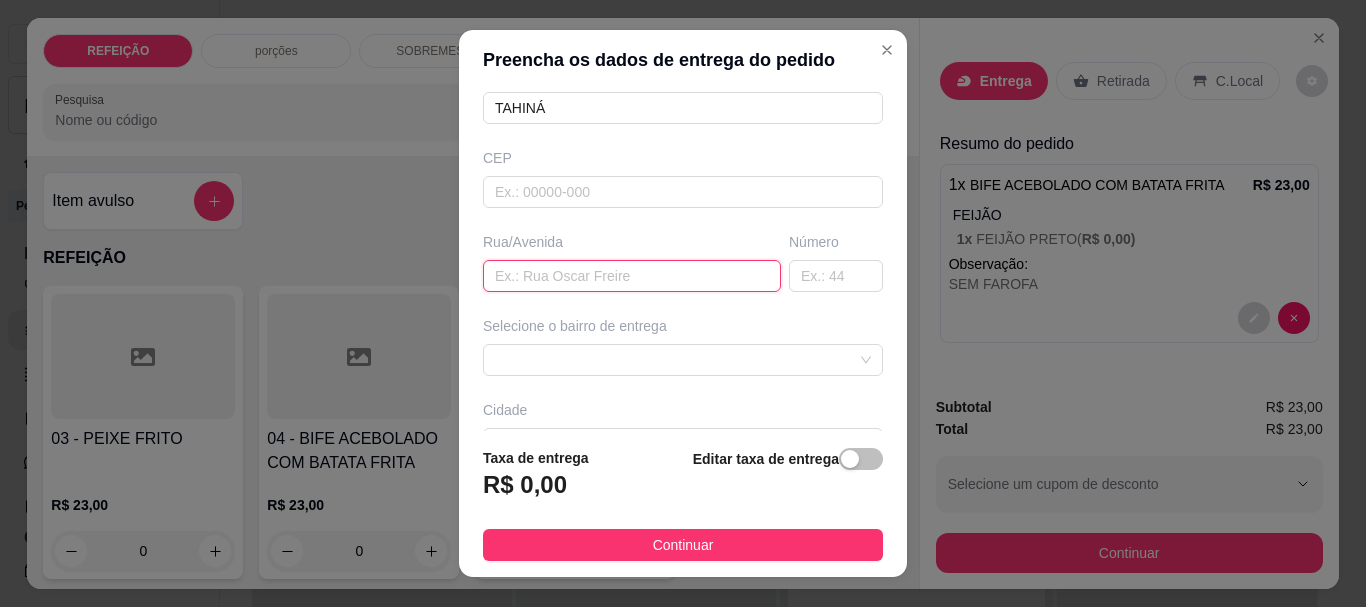 click at bounding box center [632, 276] 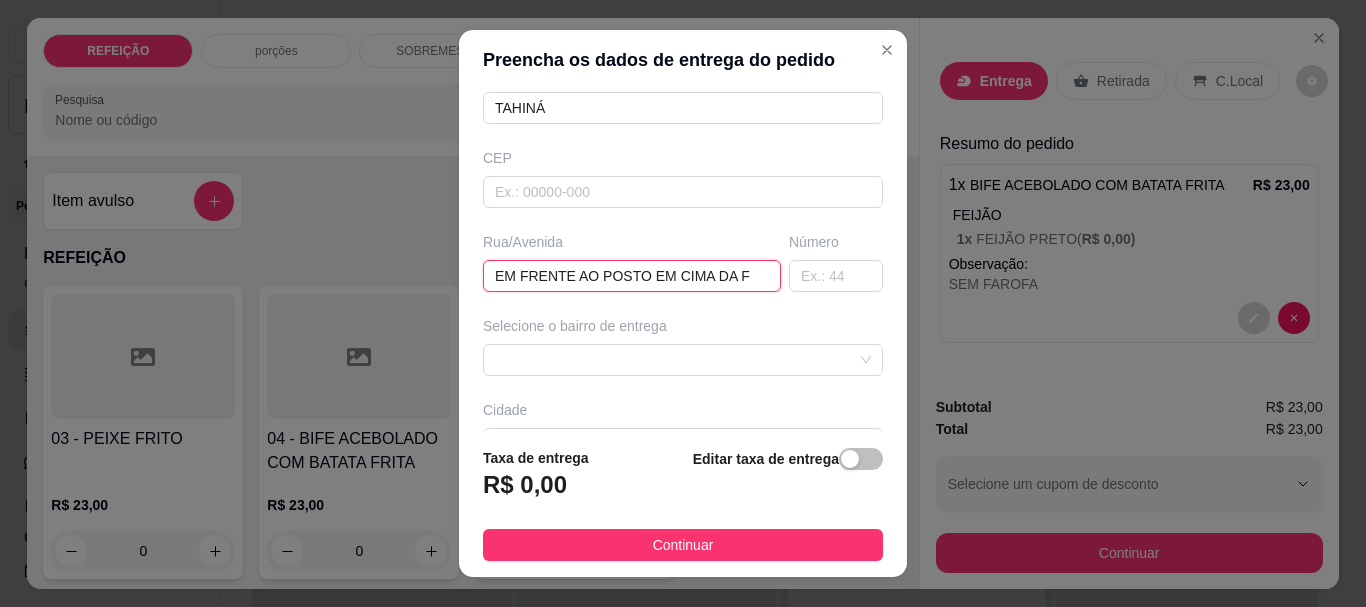 scroll, scrollTop: 0, scrollLeft: 0, axis: both 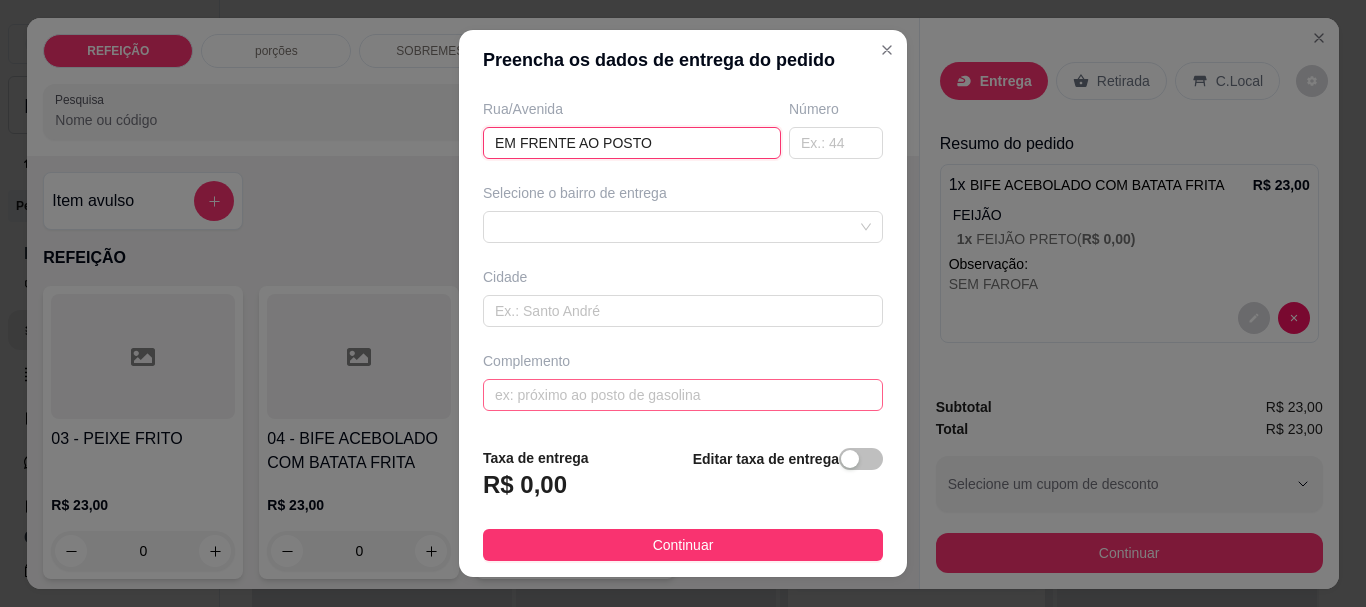 type on "EM FRENTE AO POSTO" 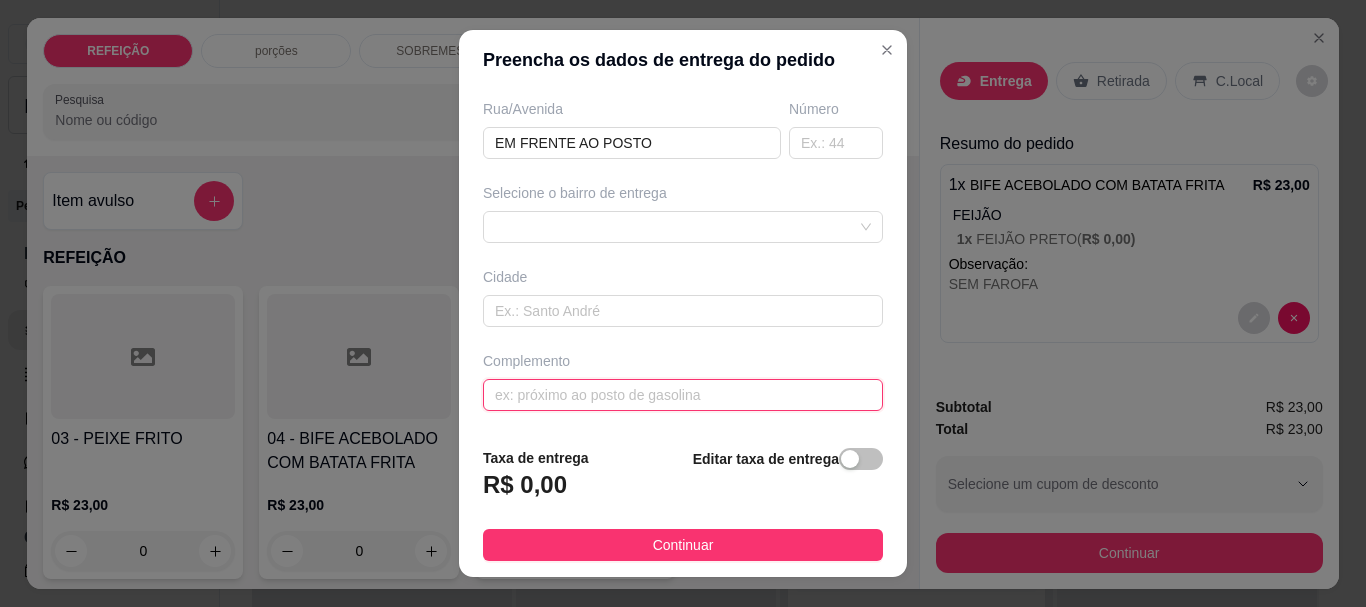 click at bounding box center (683, 395) 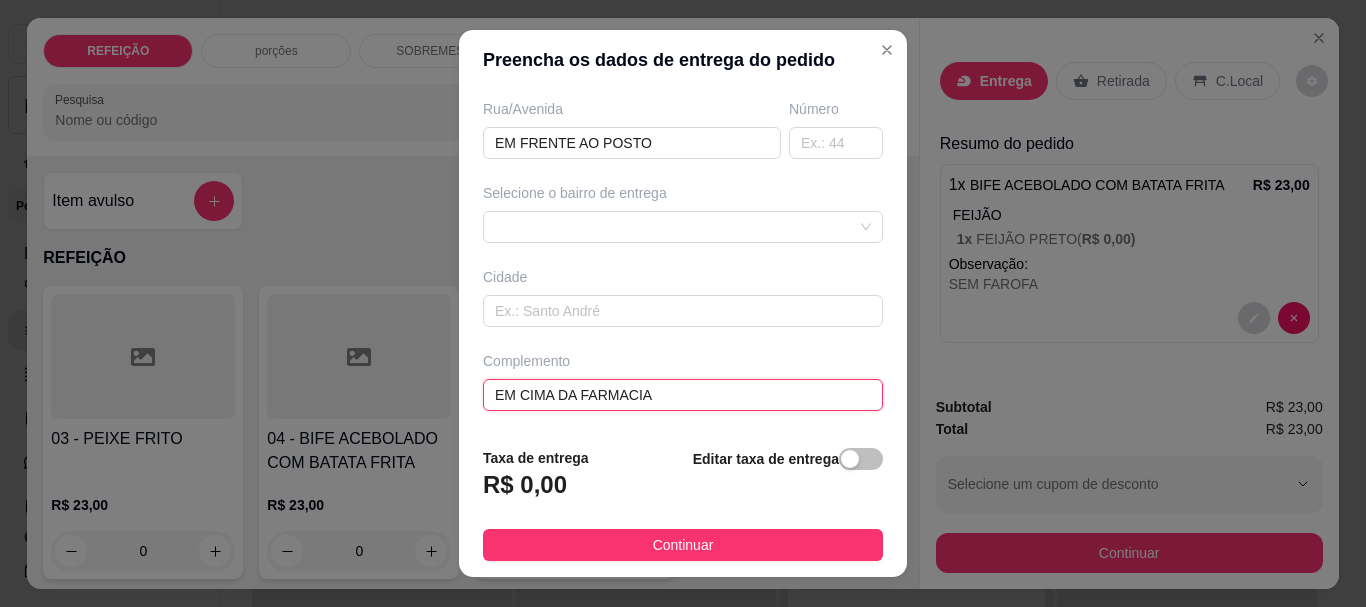 paste on "toppharma" 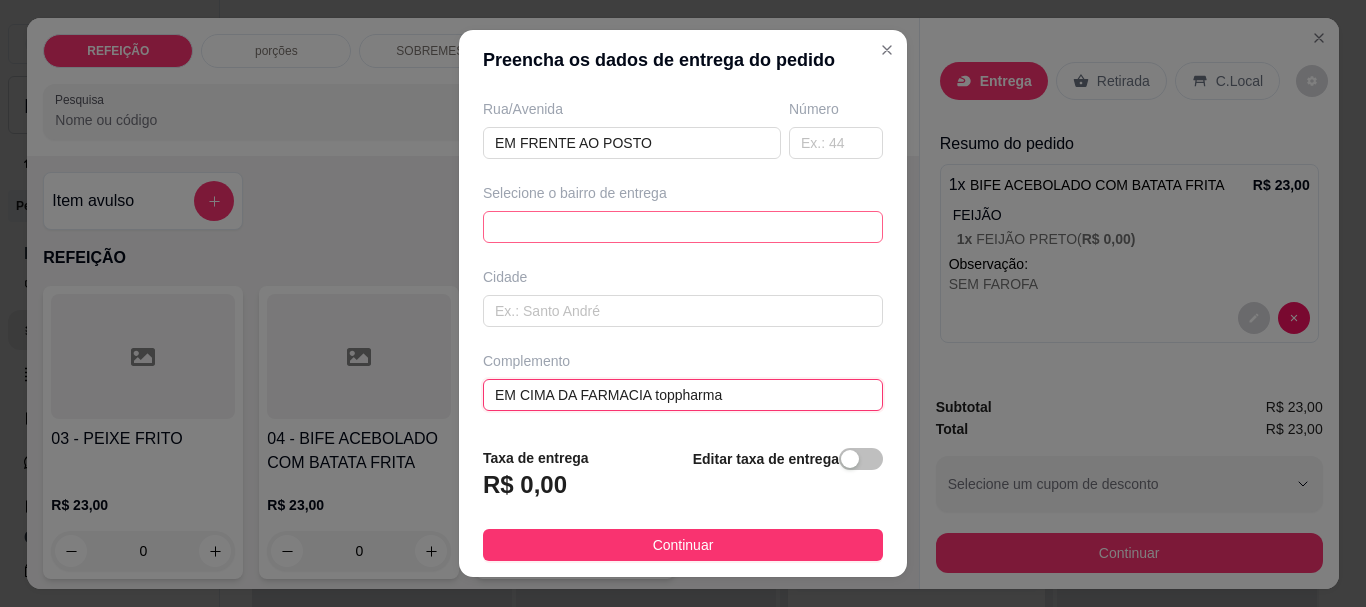 click at bounding box center [683, 227] 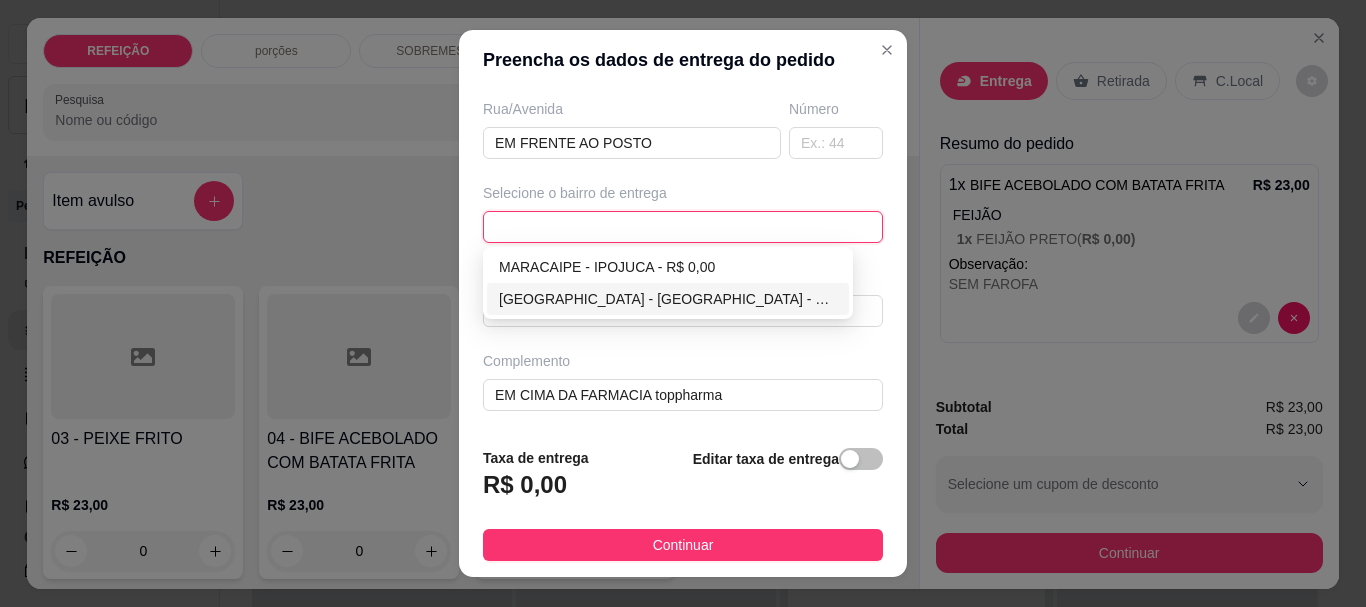 click on "PORTO DE GALINHAS - IPOJUCA -  R$ 5,00" at bounding box center (668, 299) 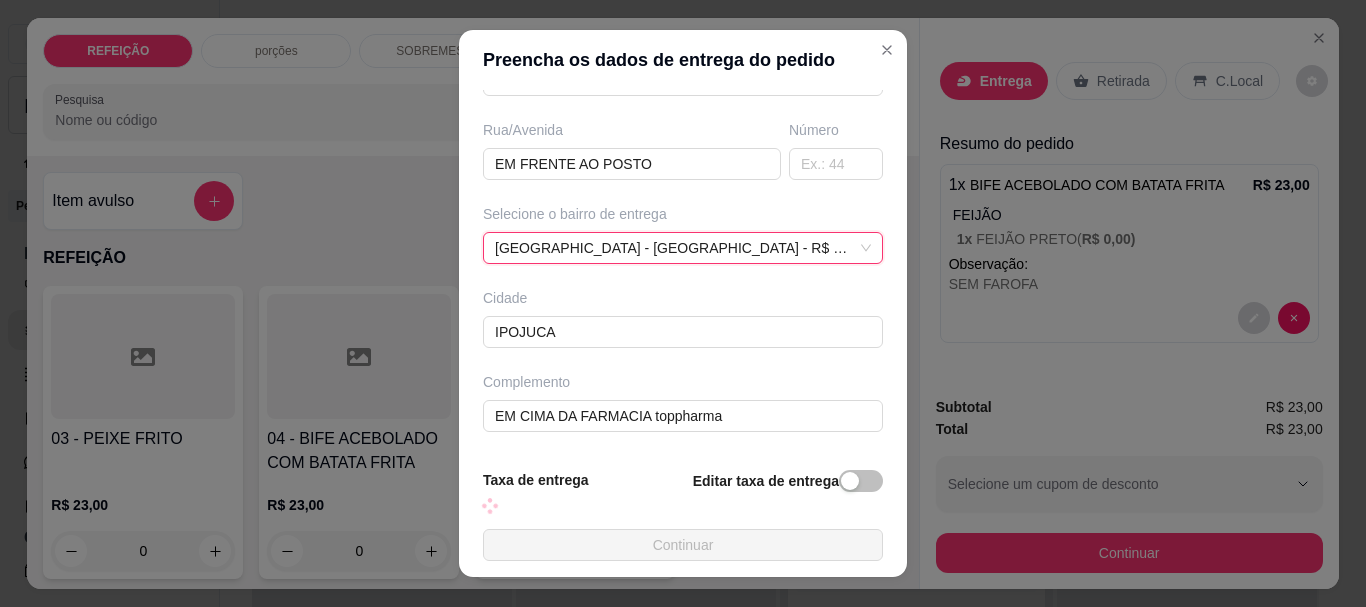 scroll, scrollTop: 333, scrollLeft: 0, axis: vertical 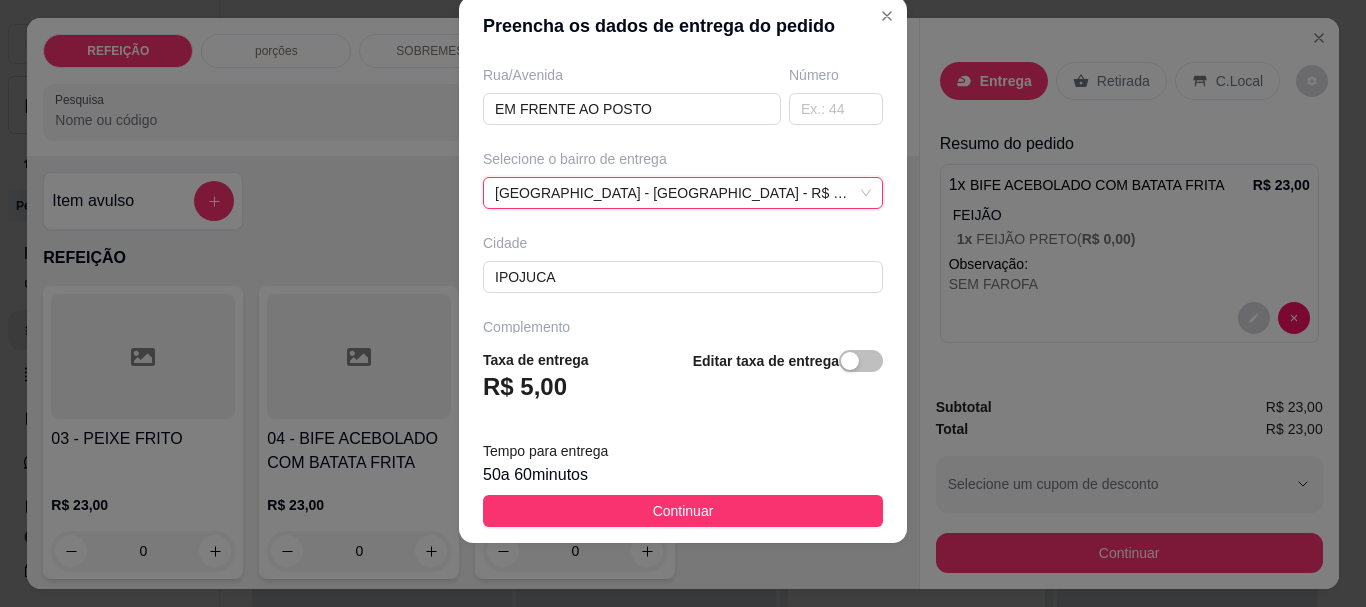 click on "Taxa de entrega R$ 5,00 Editar taxa de entrega  Tempo para entrega  50  a   60  minutos Continuar" at bounding box center (683, 438) 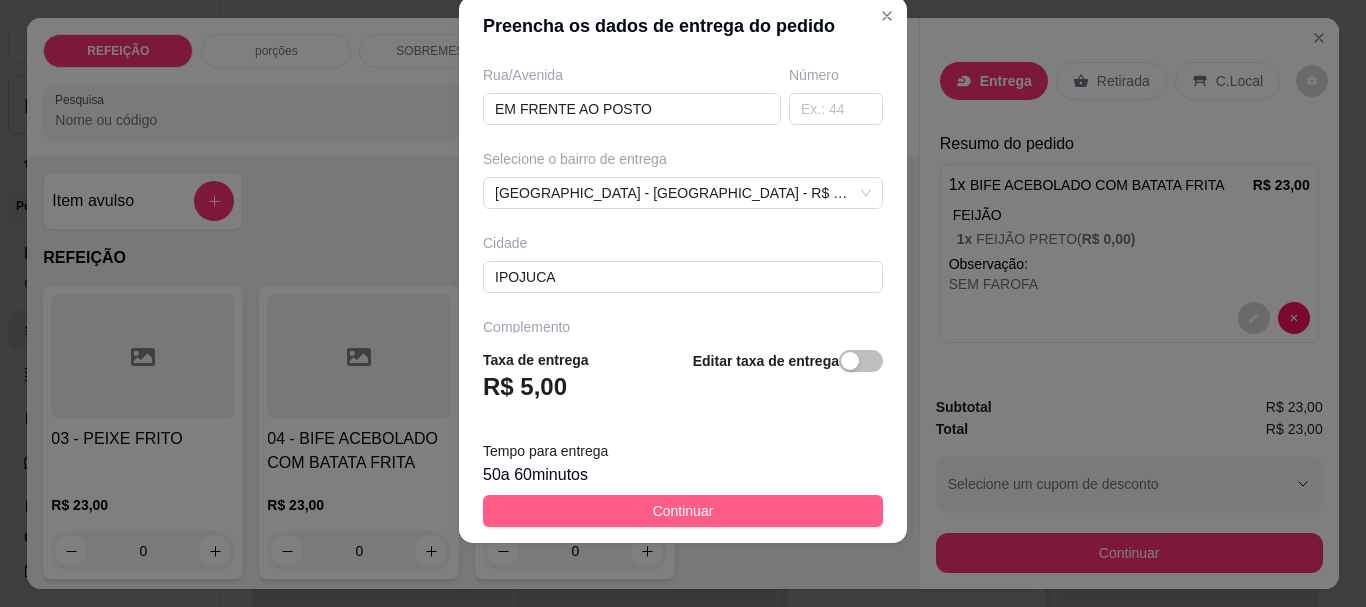 click on "Continuar" at bounding box center [683, 511] 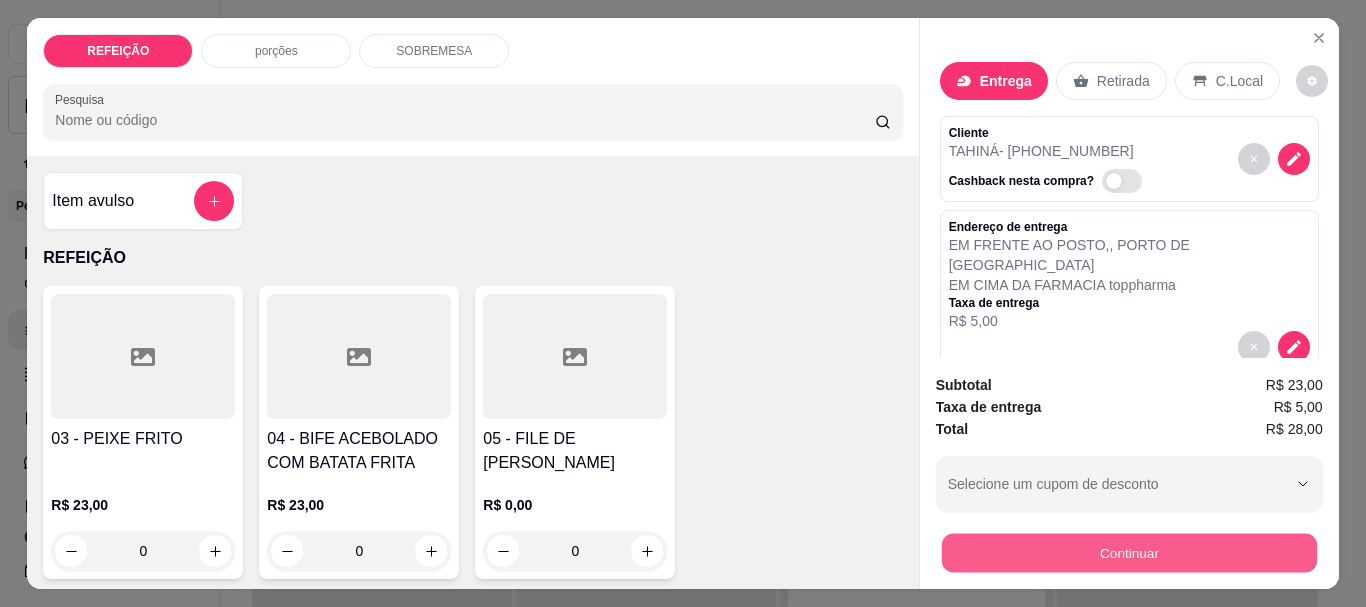 click on "Continuar" at bounding box center (1128, 552) 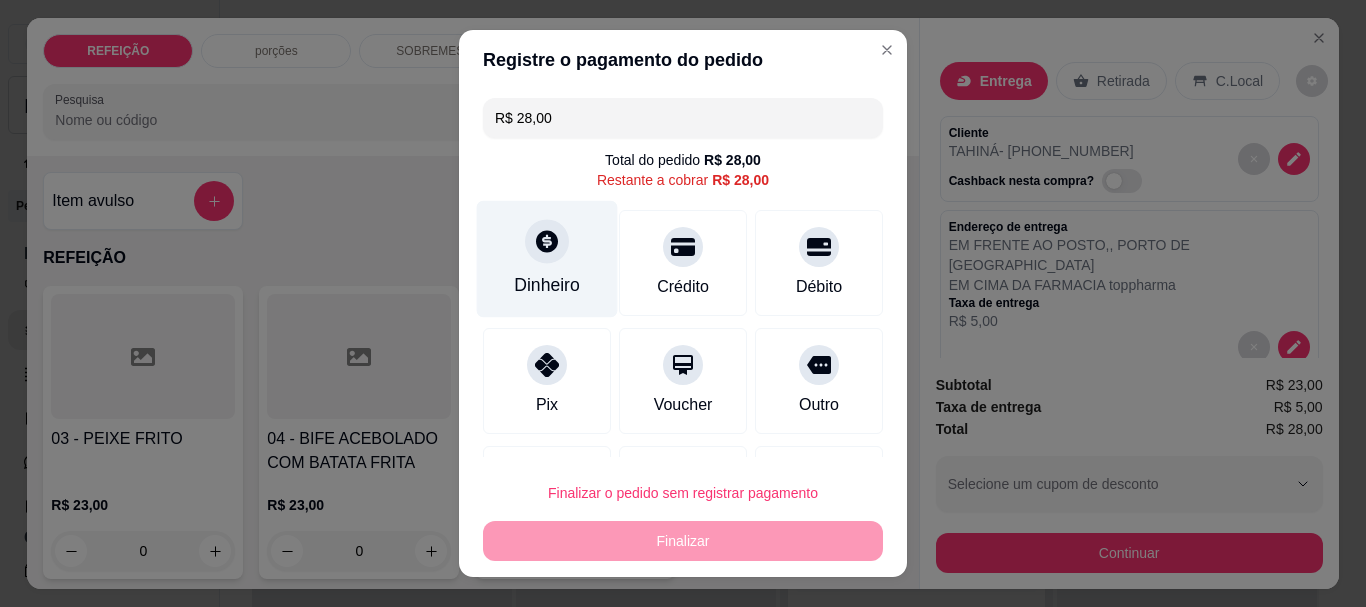 click on "Dinheiro" at bounding box center [547, 259] 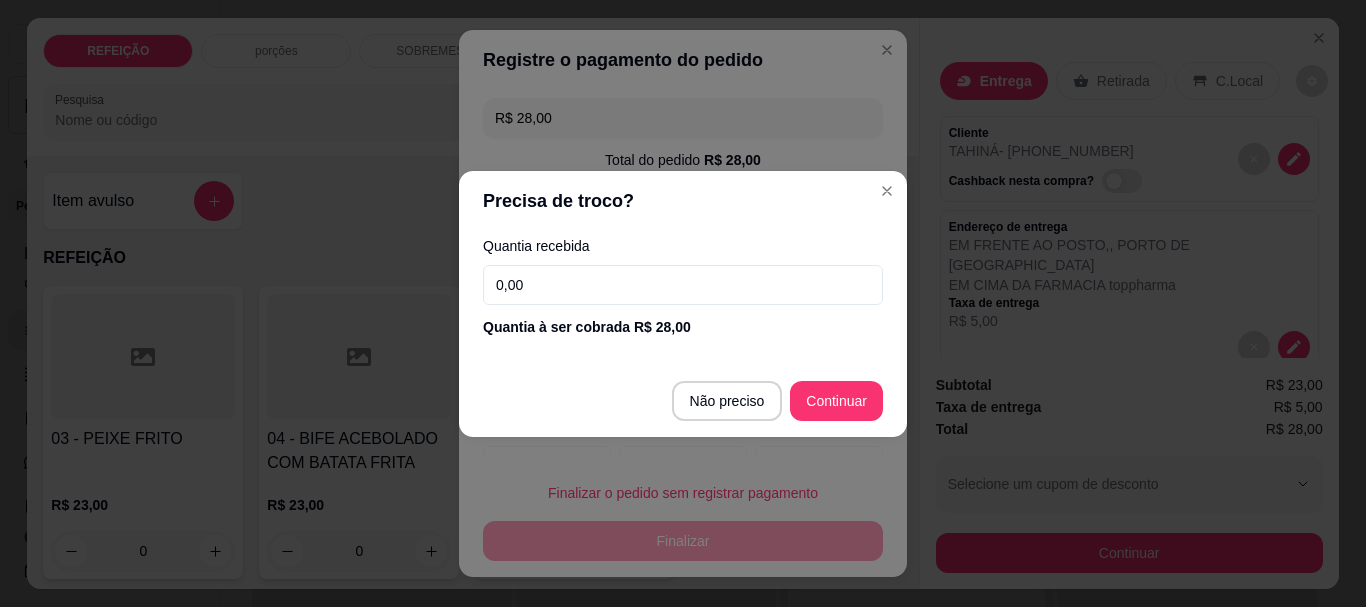 drag, startPoint x: 551, startPoint y: 288, endPoint x: 418, endPoint y: 295, distance: 133.18408 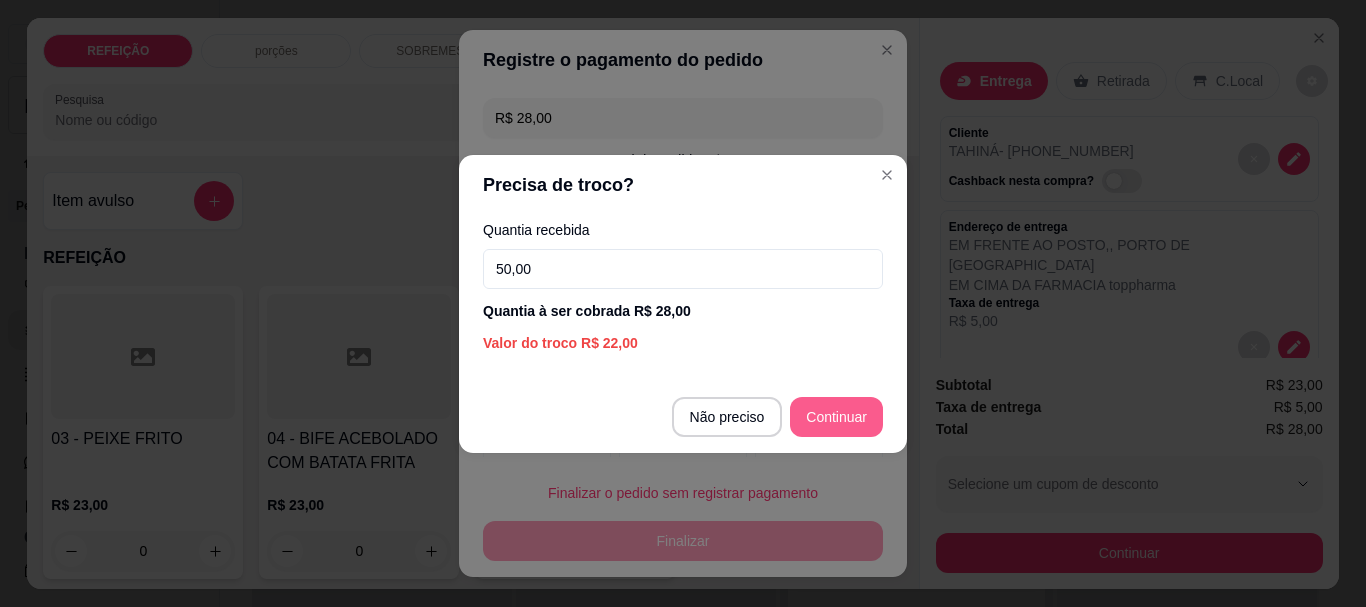type on "50,00" 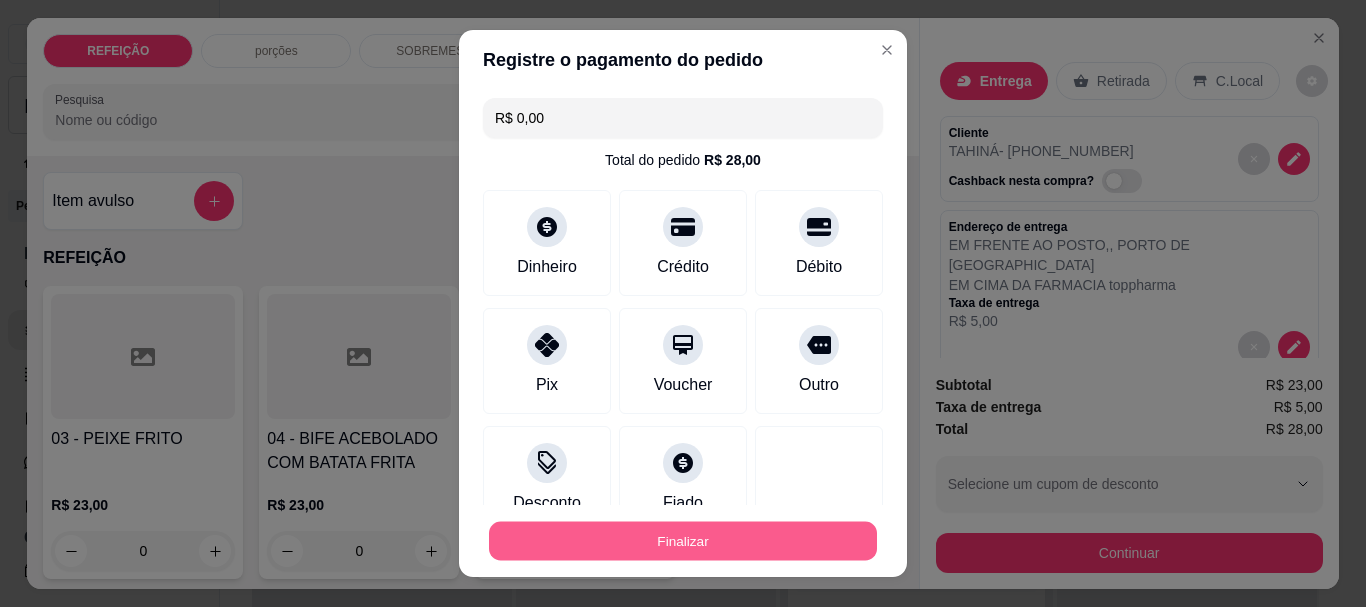 click on "Finalizar" at bounding box center [683, 540] 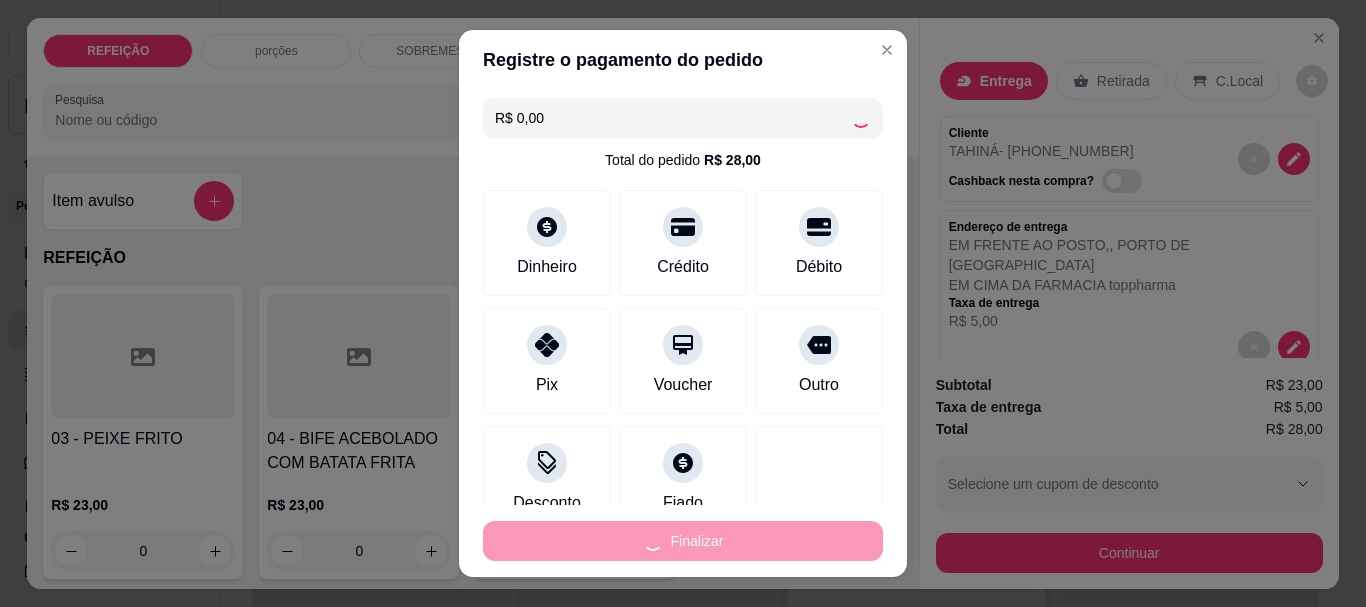 type on "-R$ 28,00" 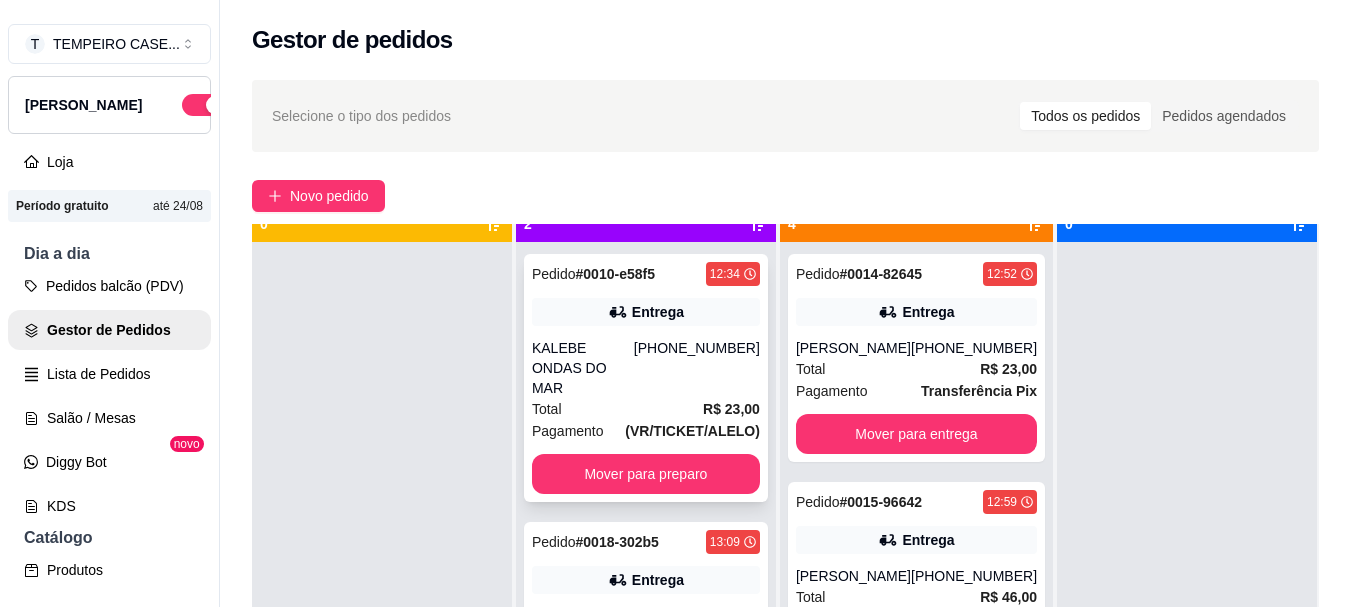 scroll, scrollTop: 56, scrollLeft: 0, axis: vertical 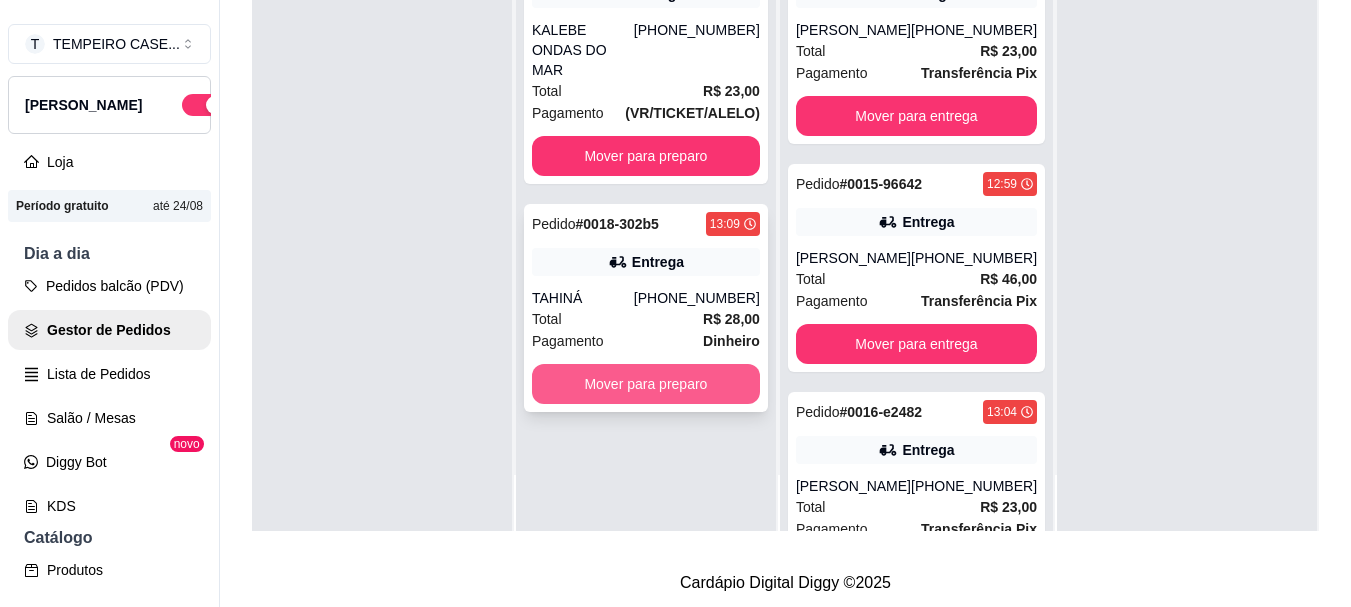 click on "Mover para preparo" at bounding box center (646, 384) 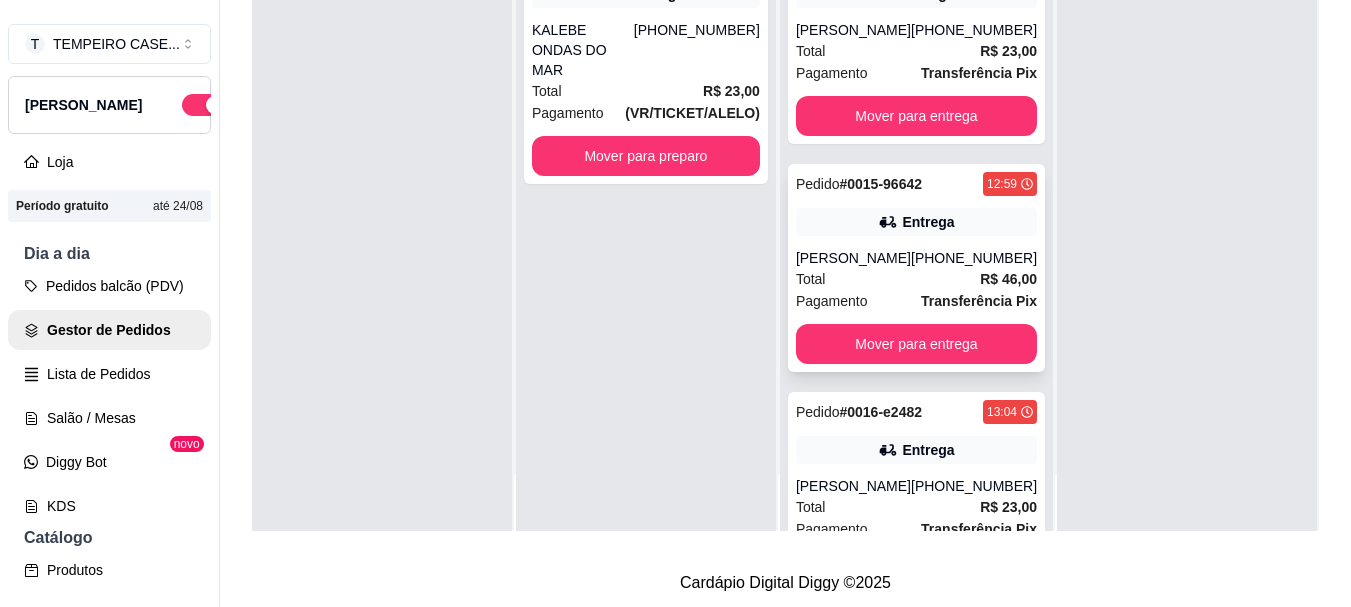 scroll, scrollTop: 0, scrollLeft: 0, axis: both 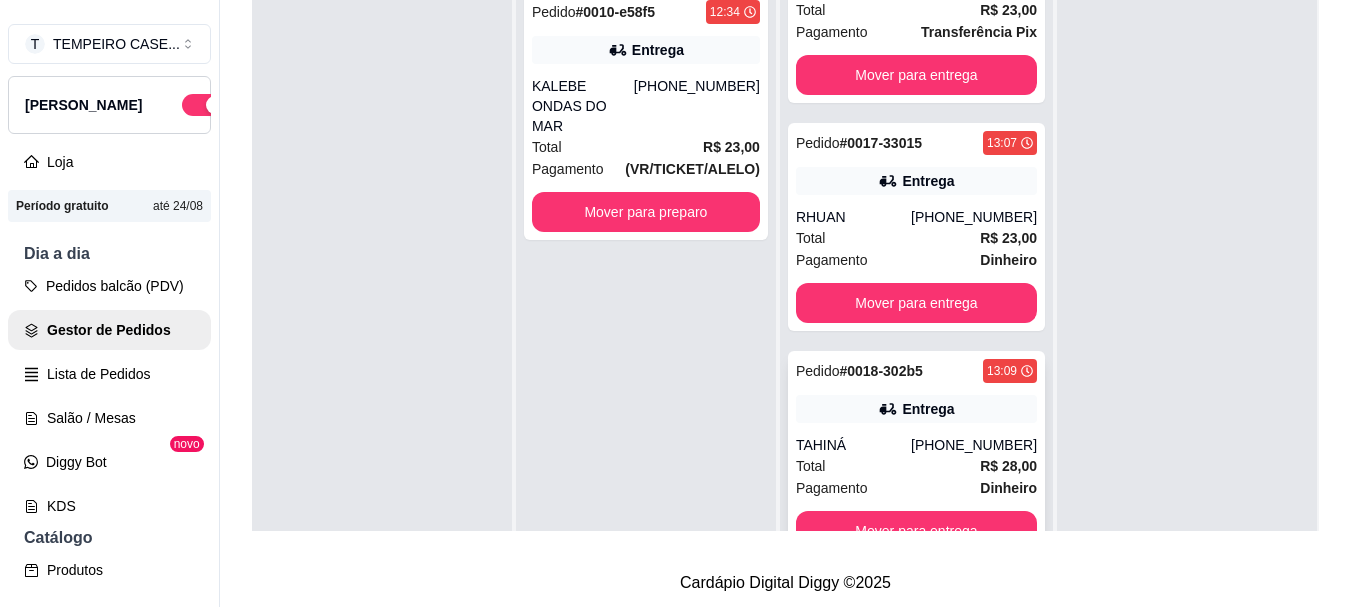 click on "Pedido  # 0018-302b5 13:09 Entrega TAHINÁ (81) 9458-5014 Total R$ 28,00 Pagamento Dinheiro Mover para entrega" at bounding box center [916, 455] 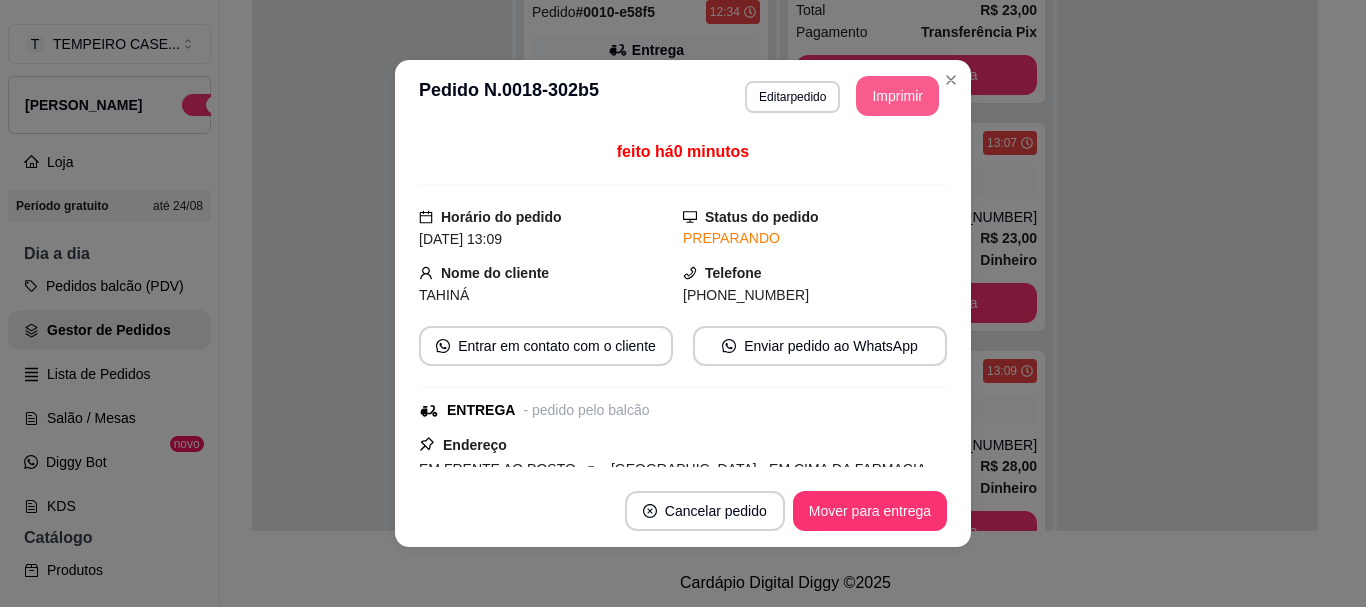 click on "Imprimir" at bounding box center (897, 96) 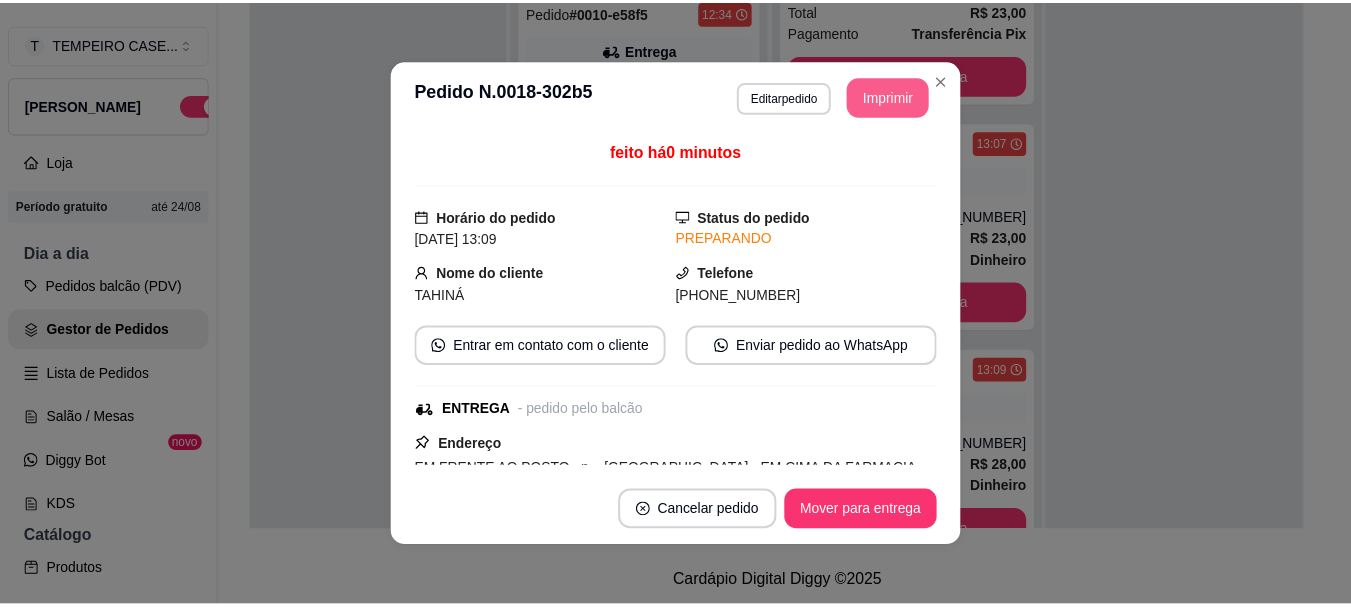 scroll, scrollTop: 0, scrollLeft: 0, axis: both 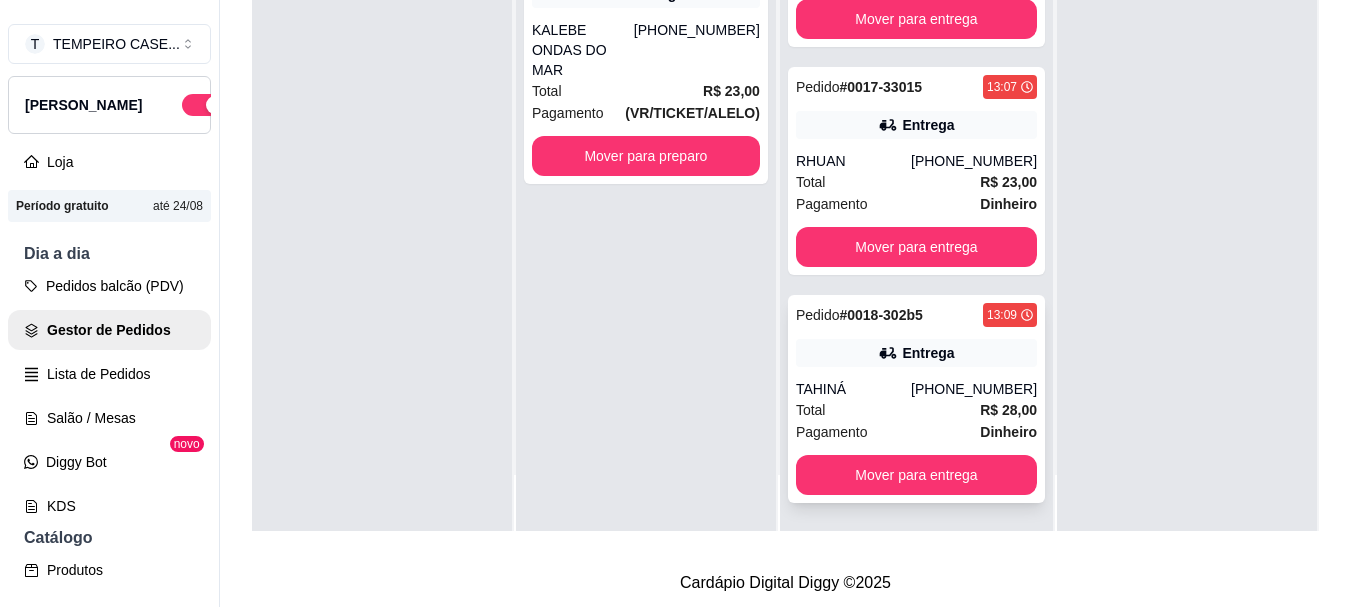 click on "Pedido  # 0018-302b5 13:09 Entrega TAHINÁ (81) 9458-5014 Total R$ 28,00 Pagamento Dinheiro Mover para entrega" at bounding box center [916, 399] 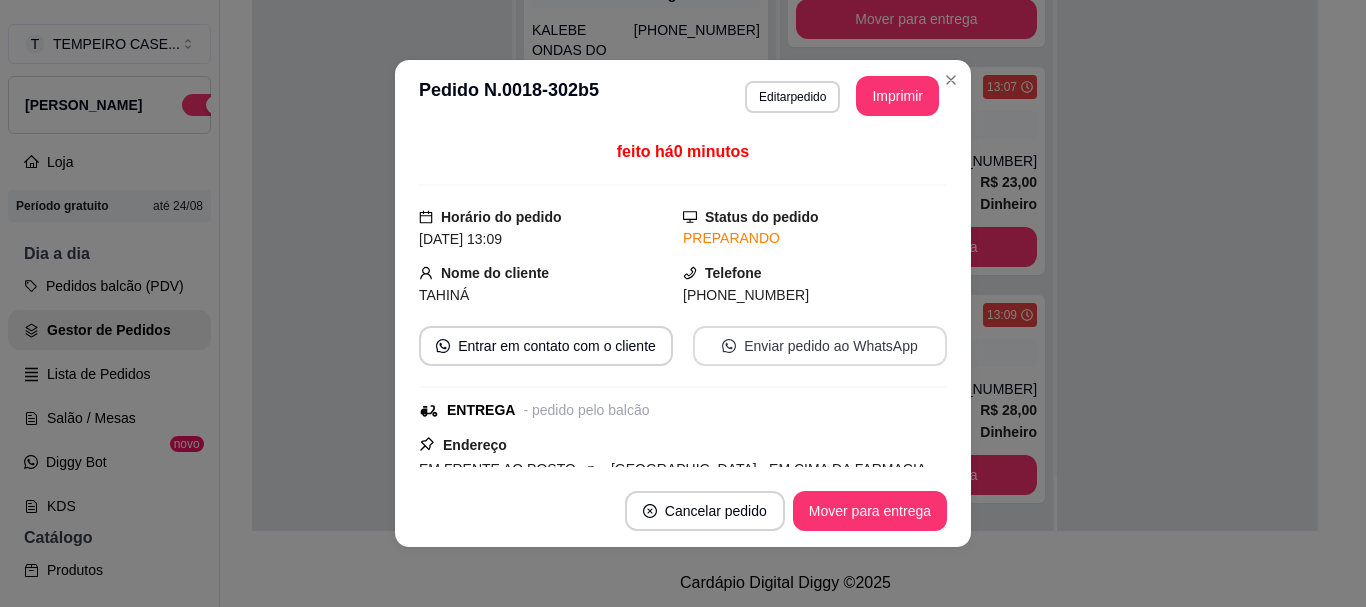 click on "Enviar pedido ao WhatsApp" at bounding box center [820, 346] 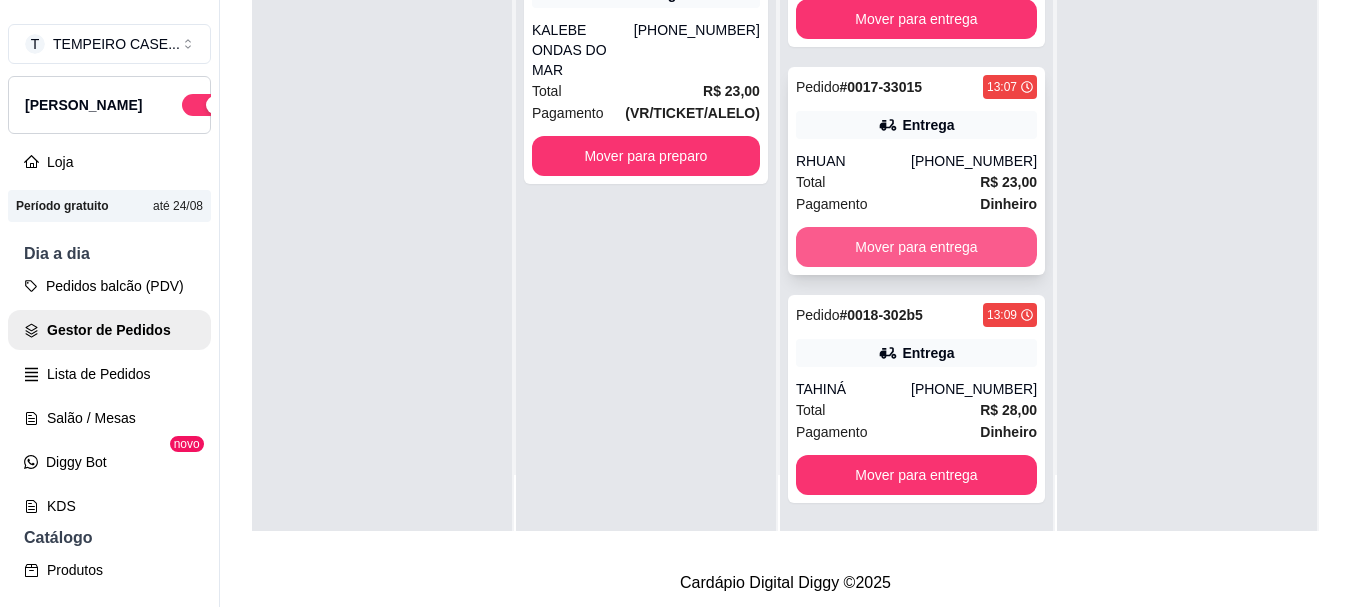 click on "Pagamento Dinheiro" at bounding box center (916, 204) 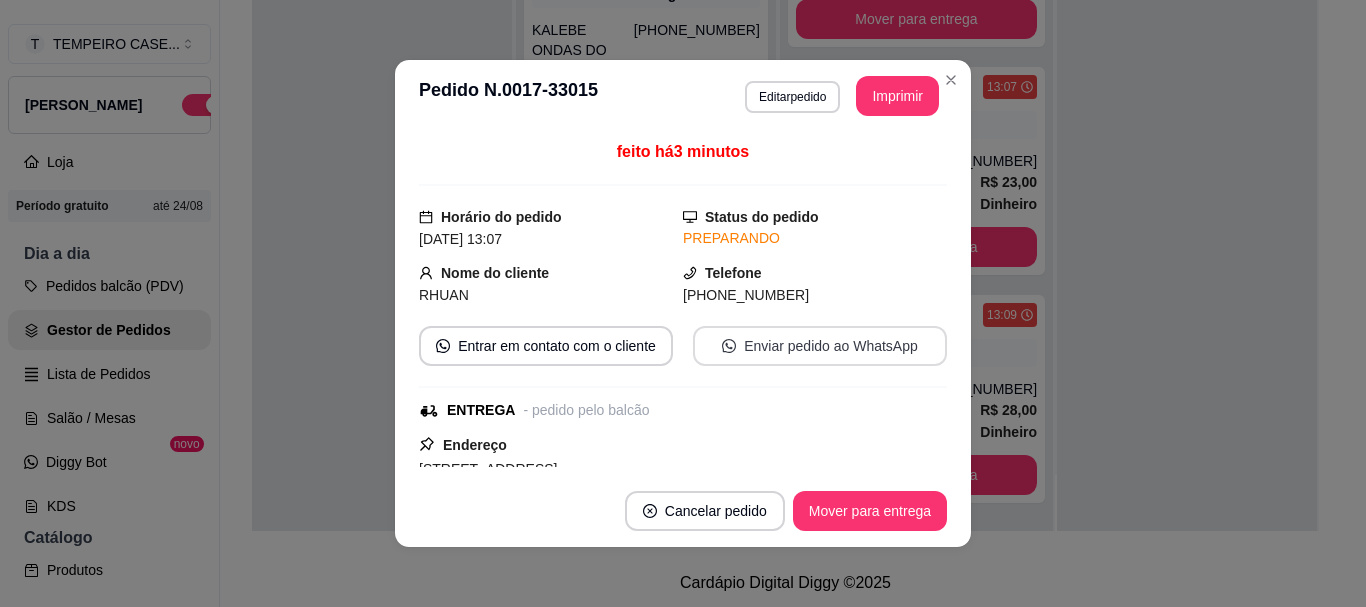click on "Enviar pedido ao WhatsApp" at bounding box center [820, 346] 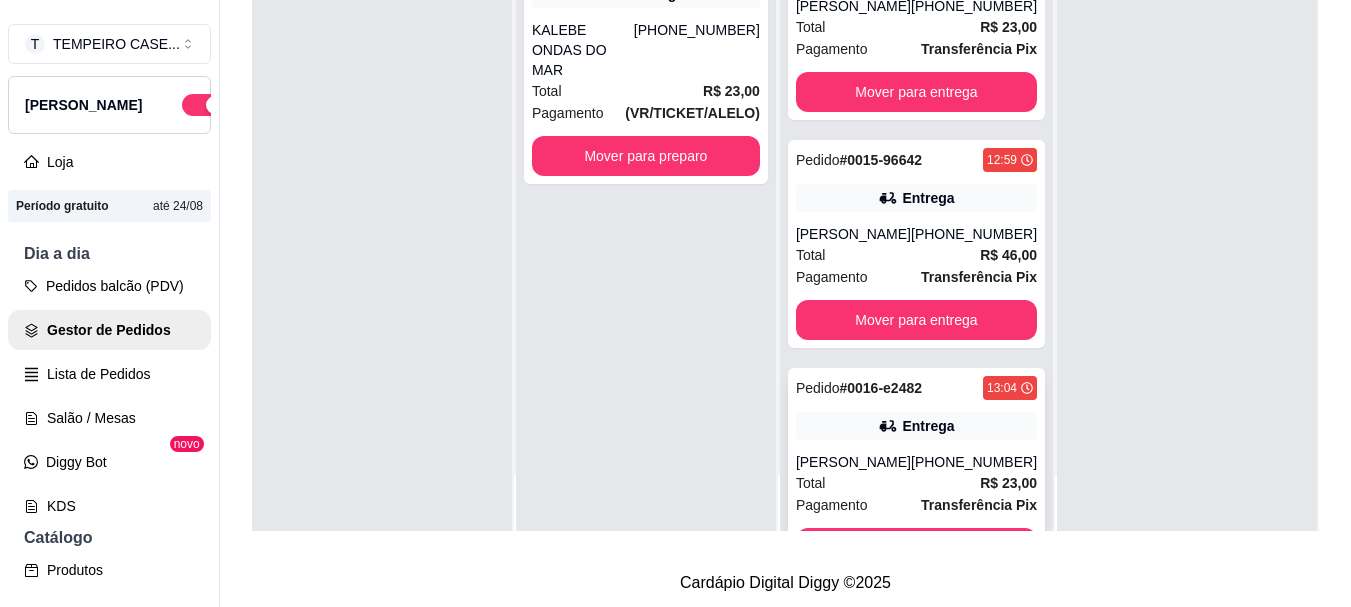 scroll, scrollTop: 0, scrollLeft: 0, axis: both 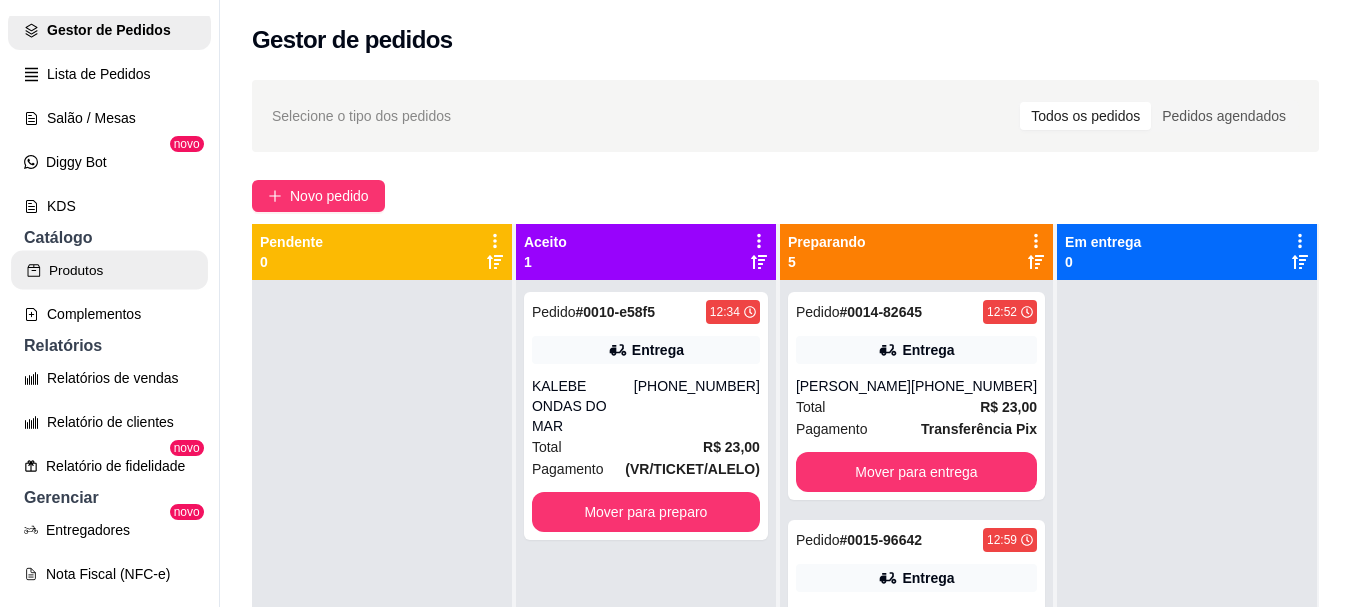 click on "Produtos" at bounding box center [109, 270] 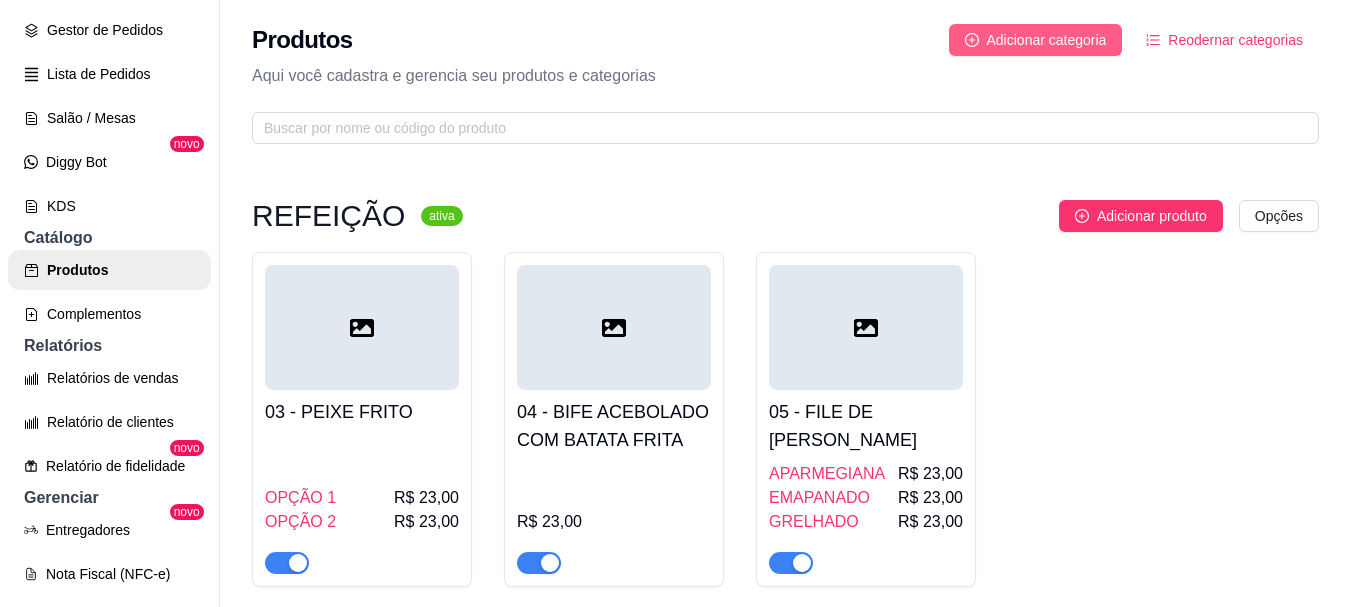 click on "Adicionar categoria" at bounding box center [1047, 40] 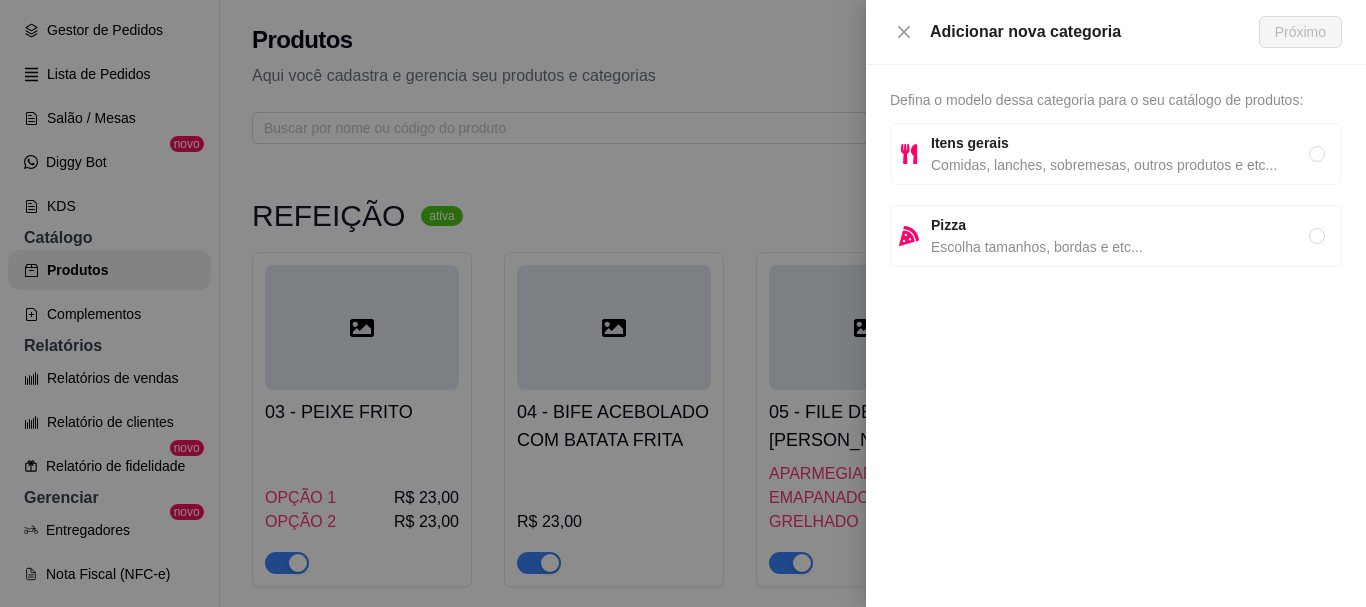 click on "Comidas, lanches, sobremesas, outros produtos e etc..." at bounding box center (1120, 165) 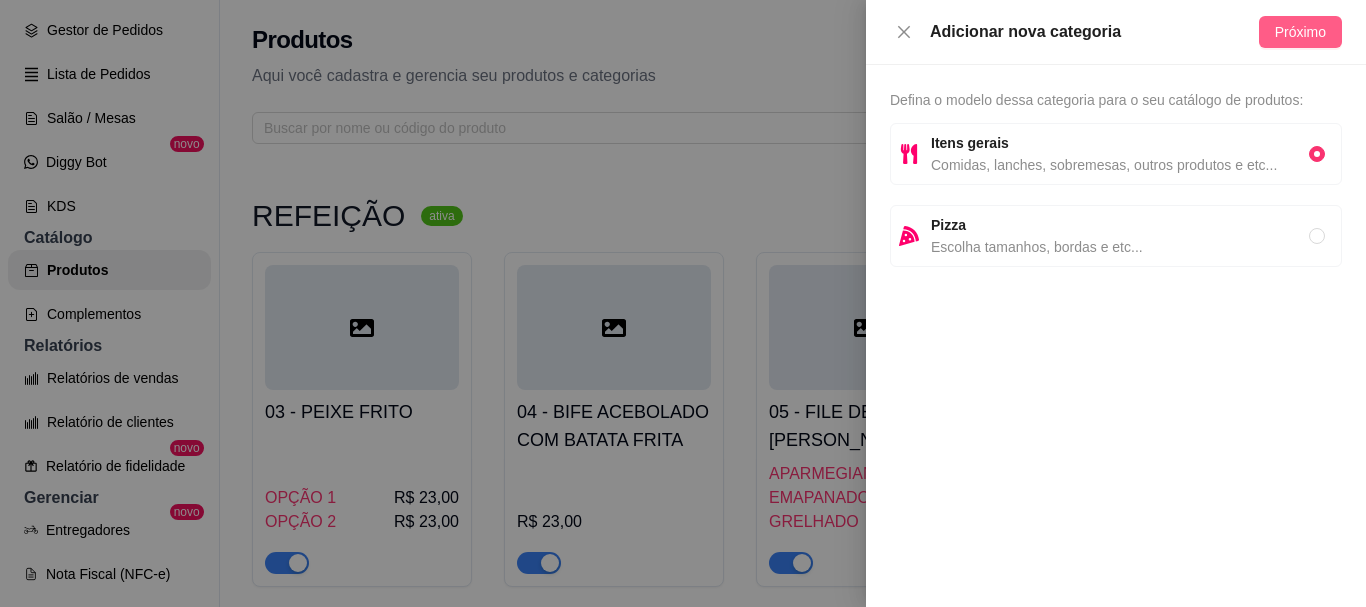 click on "Próximo" at bounding box center [1300, 32] 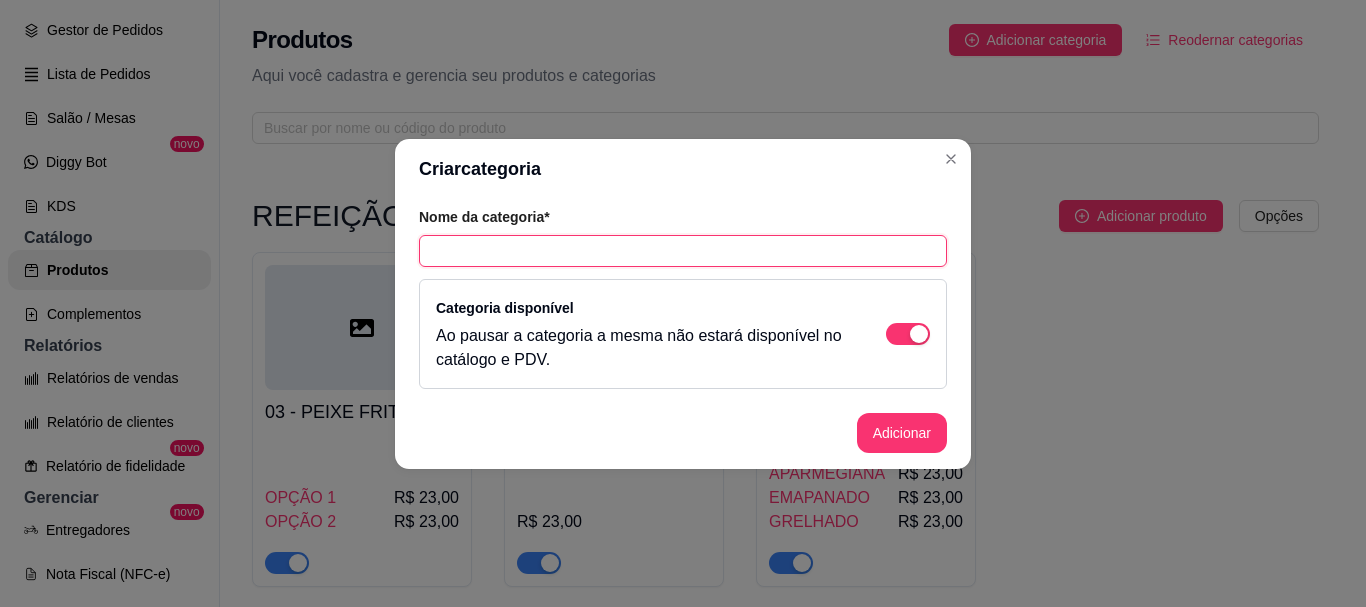 click at bounding box center [683, 251] 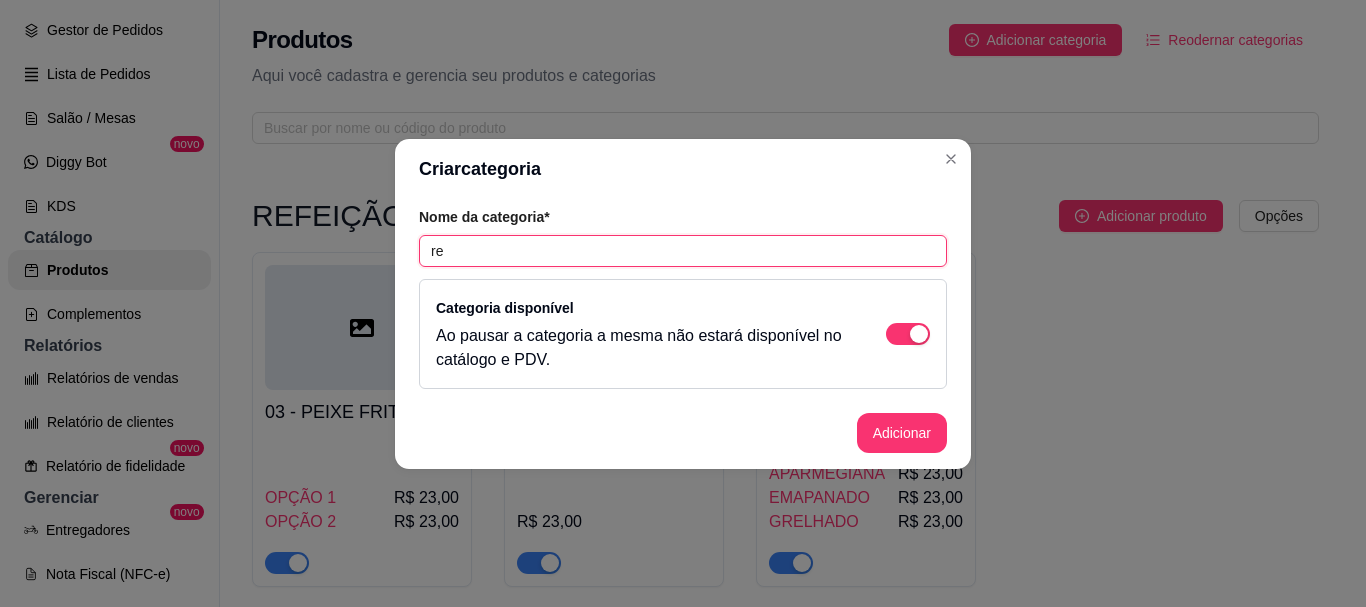 type on "r" 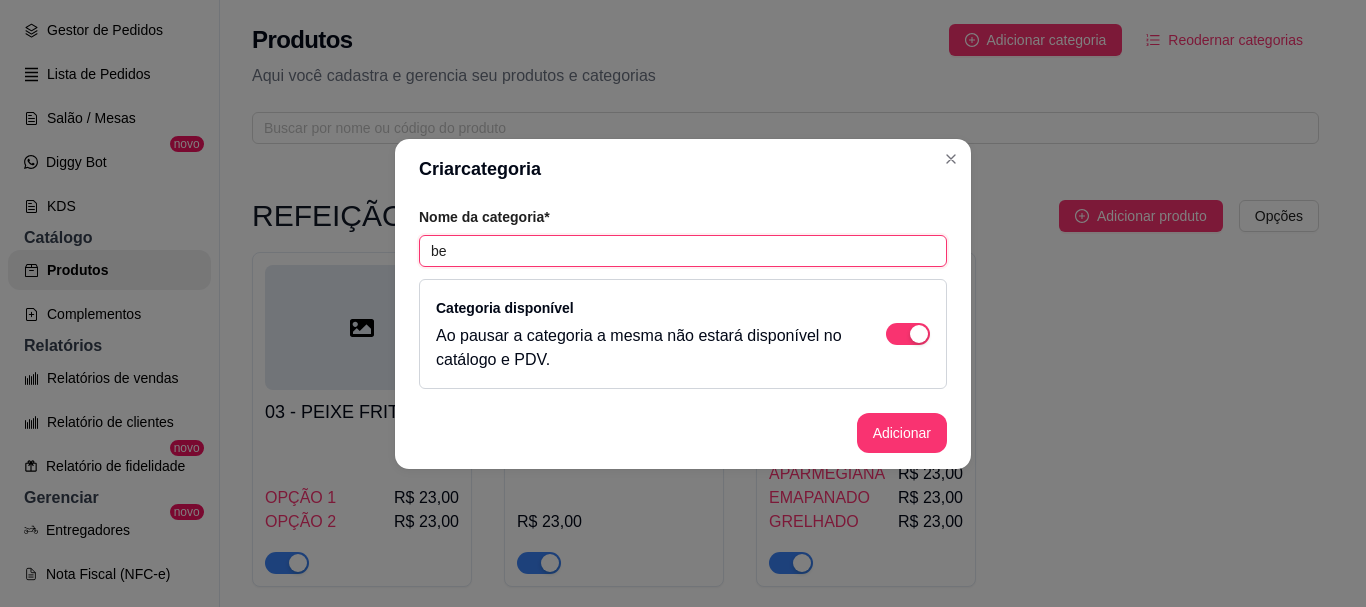 type on "b" 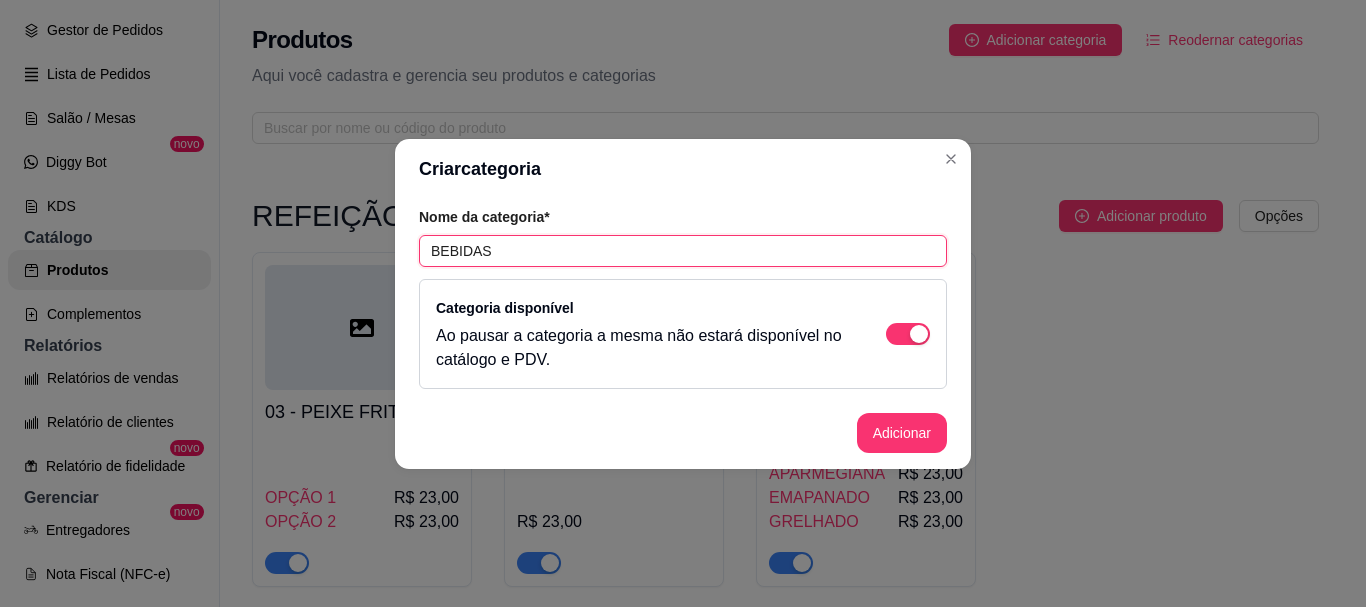 type on "BEBIDAS" 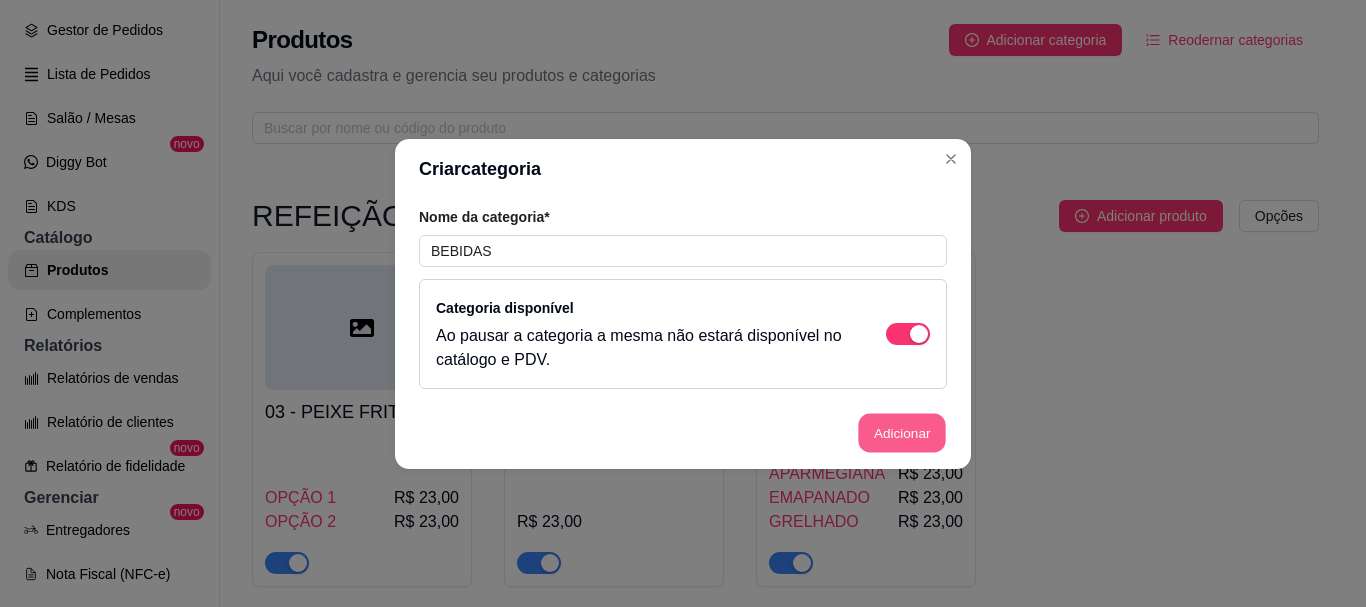 click on "Adicionar" at bounding box center (902, 432) 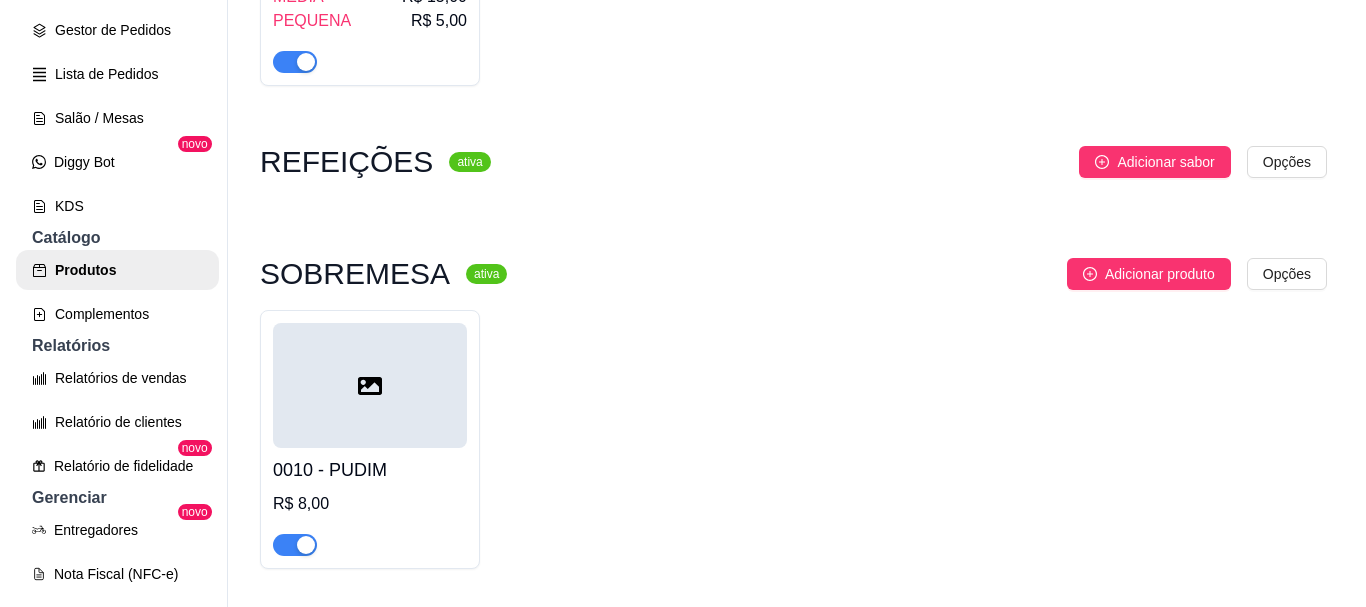 scroll, scrollTop: 900, scrollLeft: 0, axis: vertical 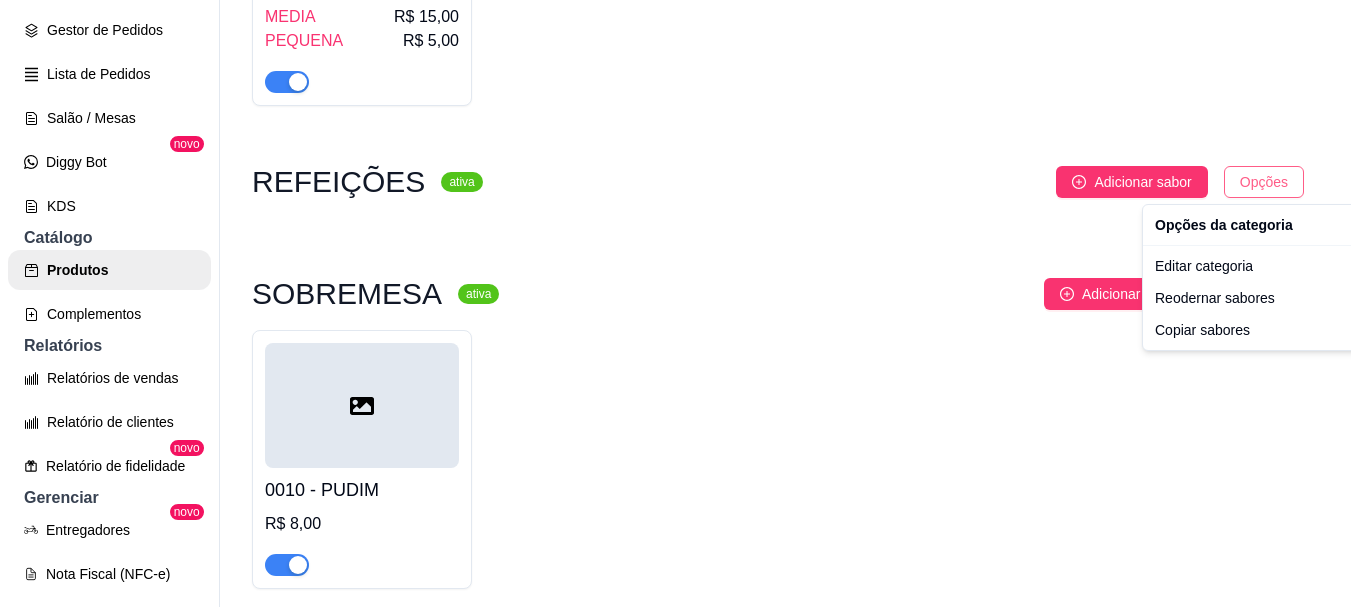click on "T TEMPEIRO CASE ... Loja Aberta Loja Período gratuito até 24/08   Dia a dia Pedidos balcão (PDV) Gestor de Pedidos Lista de Pedidos Salão / Mesas Diggy Bot novo KDS Catálogo Produtos Complementos Relatórios Relatórios de vendas Relatório de clientes Relatório de fidelidade novo Gerenciar Entregadores novo Nota Fiscal (NFC-e) Controle de caixa Controle de fiado Cupons Clientes Estoque Configurações Diggy Planos Precisa de ajuda? Sair Produtos Adicionar categoria Reodernar categorias Aqui você cadastra e gerencia seu produtos e categorias REFEIÇÃO ativa Adicionar produto Opções 03 - PEIXE FRITO   OPÇÃO 1 R$ 23,00 OPÇÃO 2 R$ 23,00 04 - BIFE ACEBOLADO COM BATATA FRITA   R$ 23,00 05 - FILE DE FRANGO APARMEGIANA   APARMEGIANA R$ 23,00 EMAPANADO R$ 23,00 GRELHADO R$ 23,00 porções ativa Adicionar produto Opções 05 - batata   GRANDE R$ 20,00 MEDIA R$ 15,00 PEQUENA R$ 5,00 REFEIÇÕES ativa Adicionar sabor Opções SOBREMESA ativa Adicionar produto Opções 0010 - PUDIM   R$ 8,00 ativa" at bounding box center [675, 303] 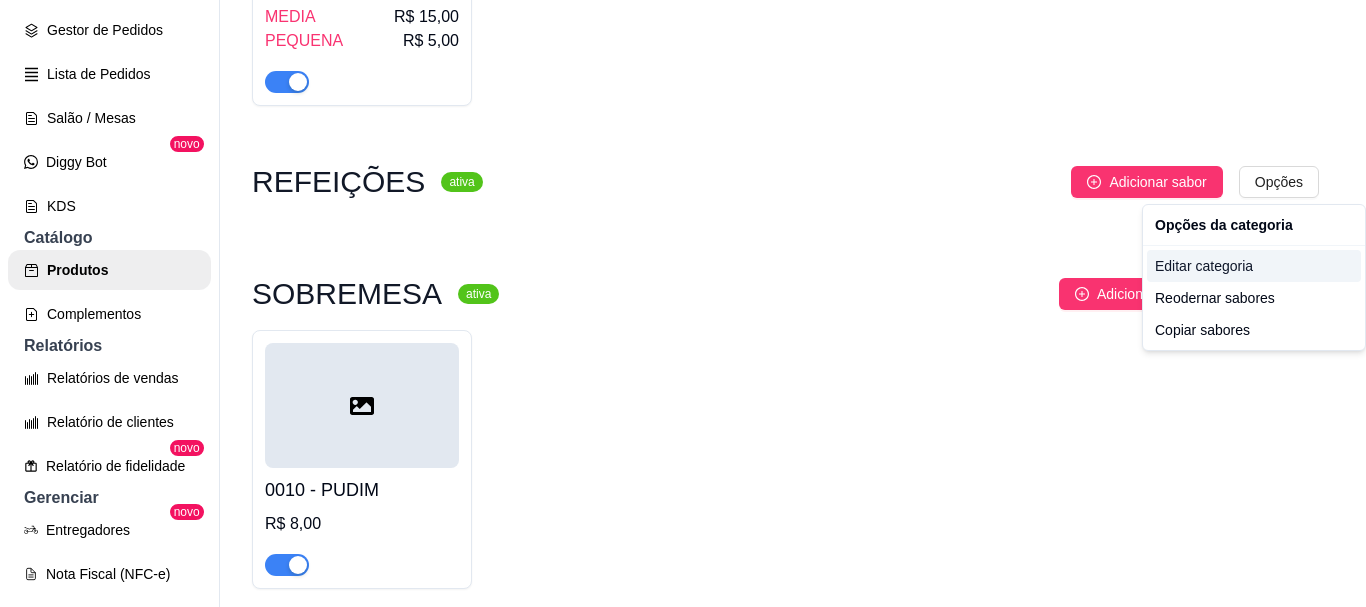 click on "Editar categoria" at bounding box center [1254, 266] 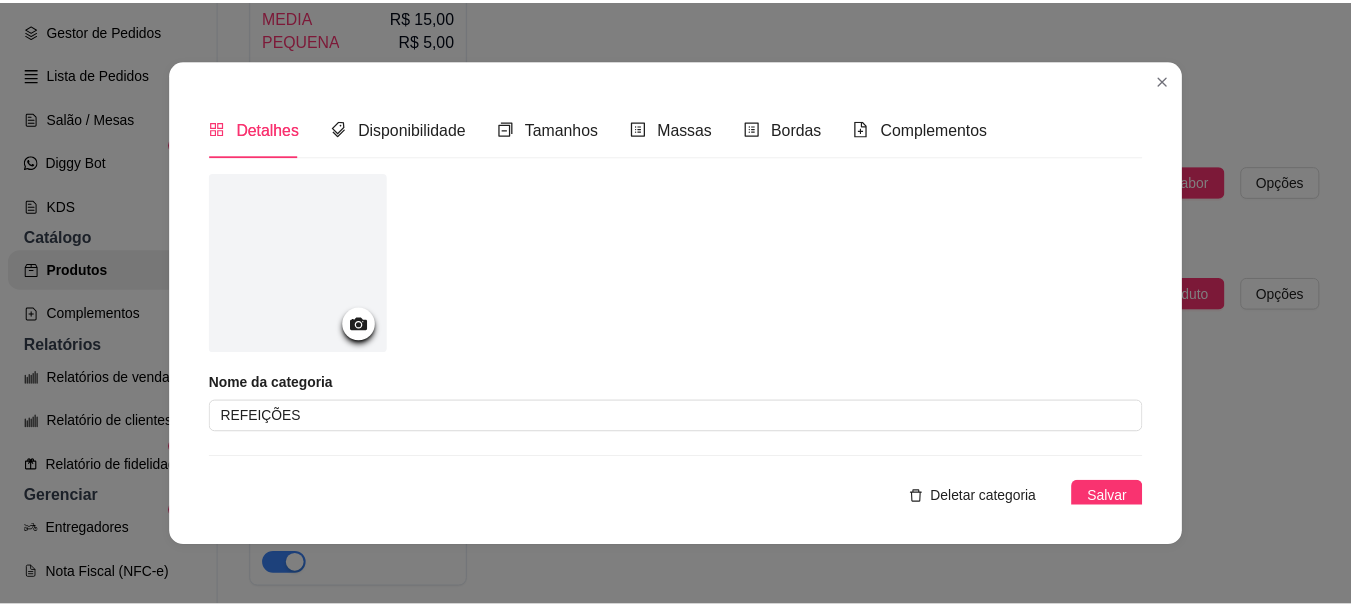 scroll, scrollTop: 7, scrollLeft: 0, axis: vertical 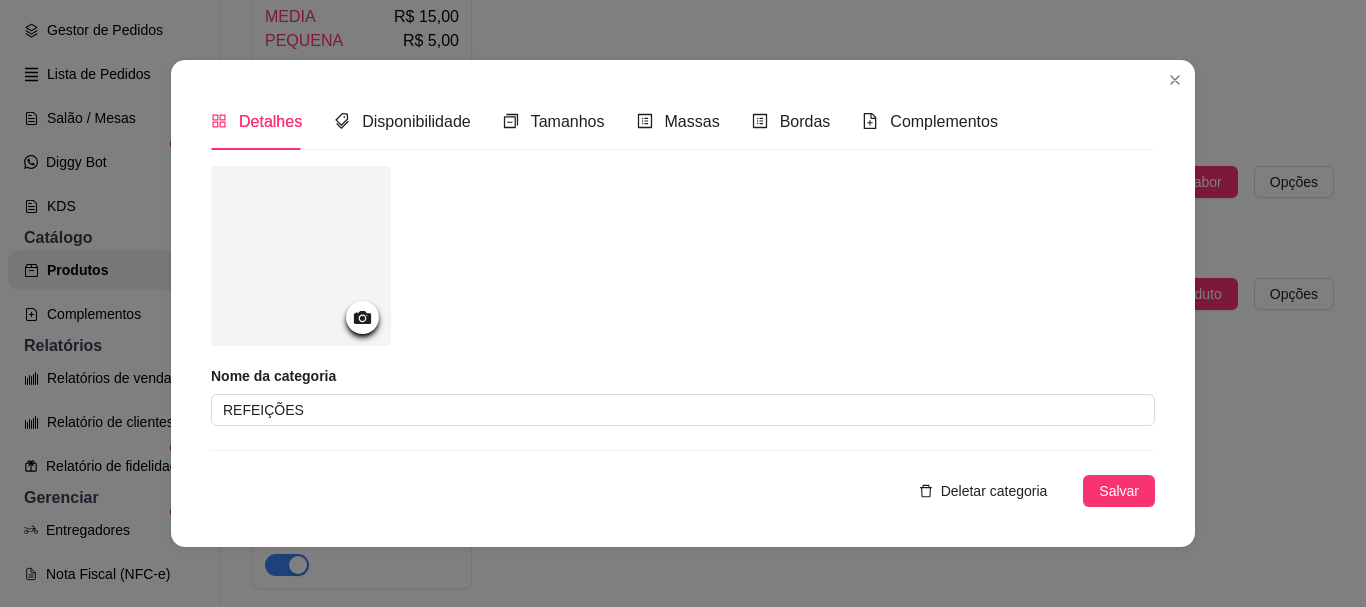 click on "Deletar categoria" at bounding box center (994, 491) 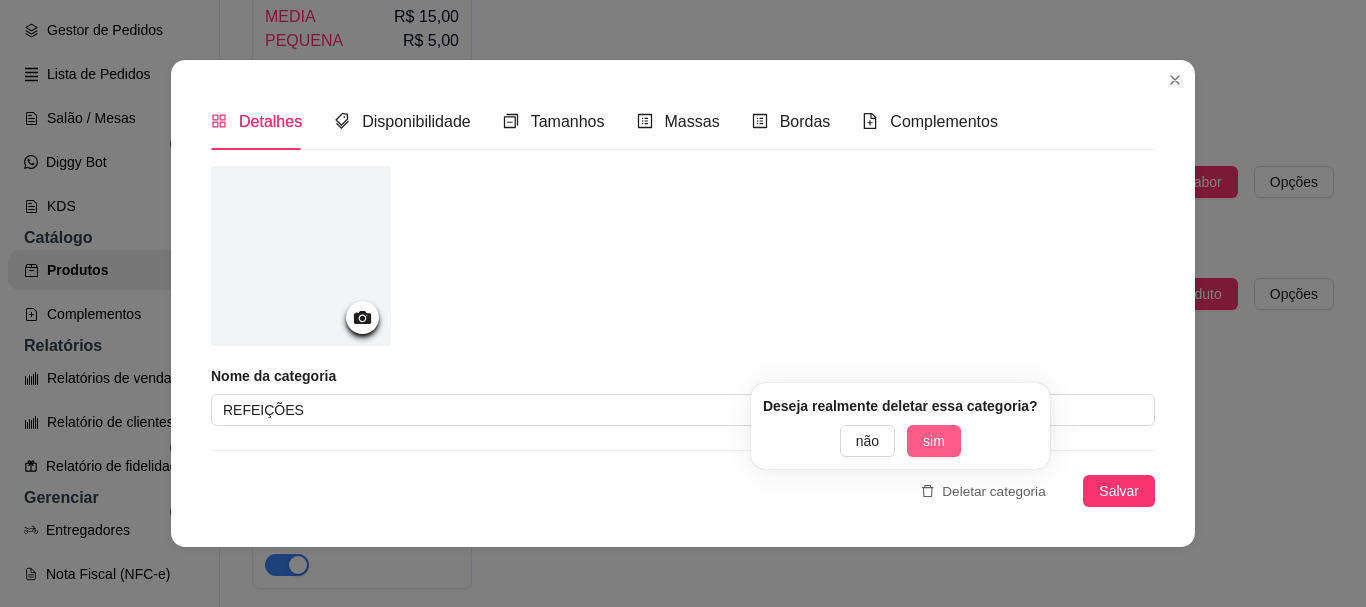 click on "sim" at bounding box center (934, 441) 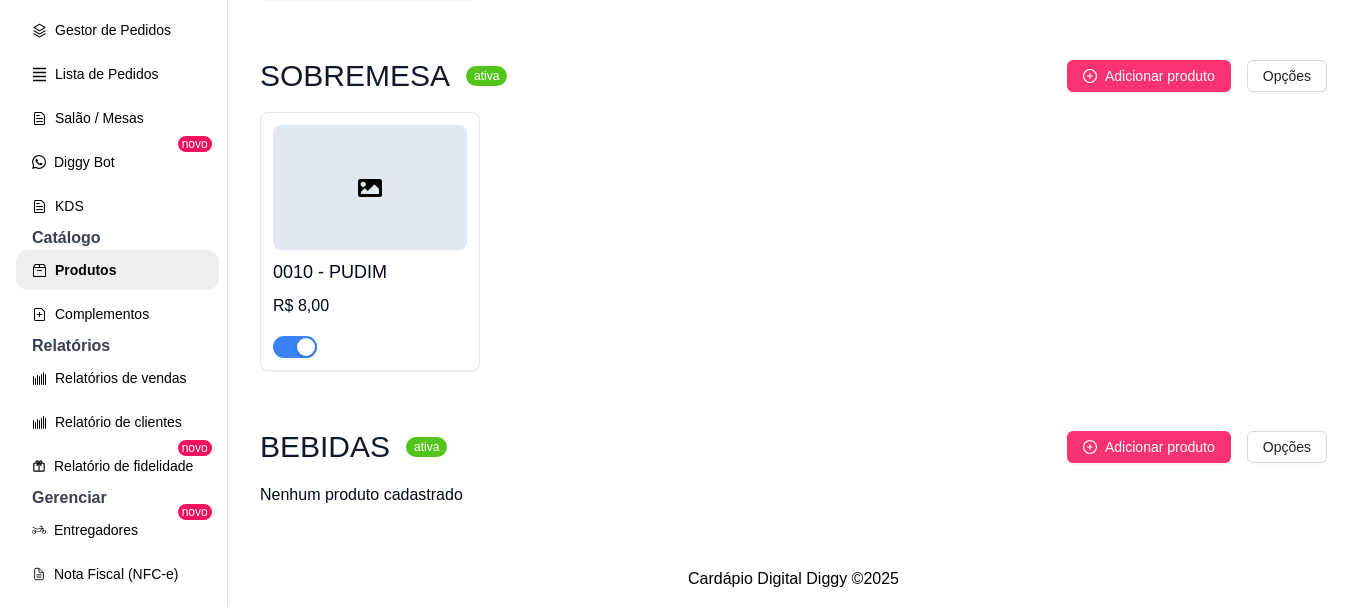 scroll, scrollTop: 1024, scrollLeft: 0, axis: vertical 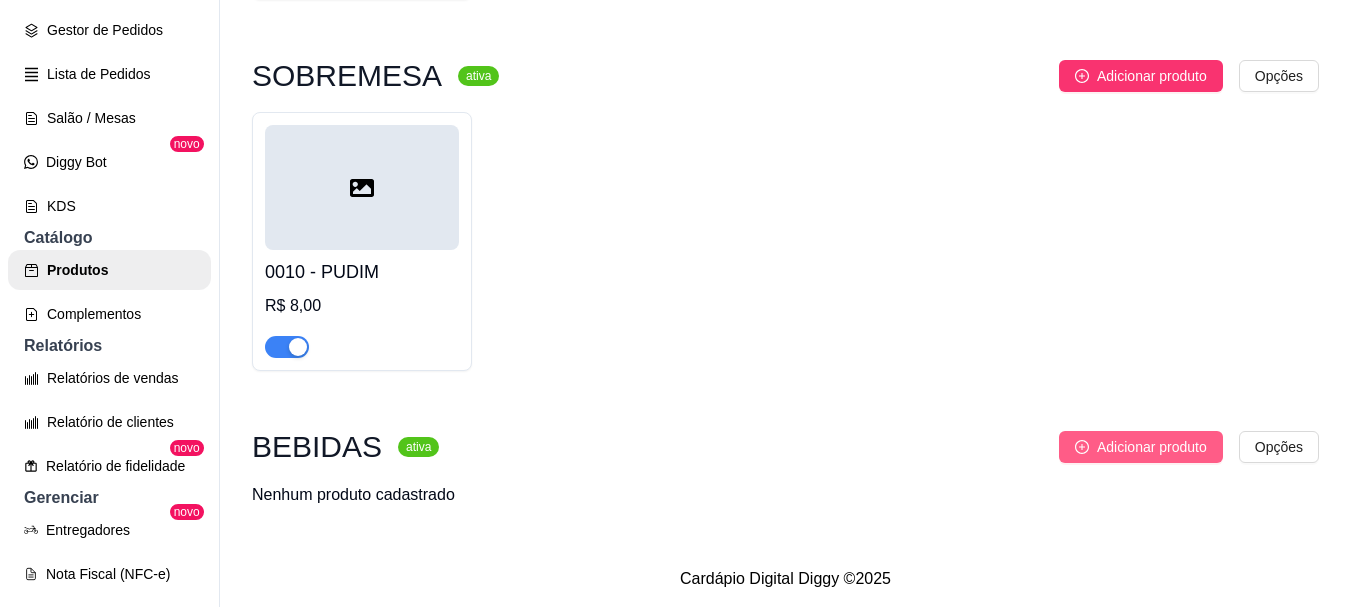 click on "Adicionar produto" at bounding box center [1152, 447] 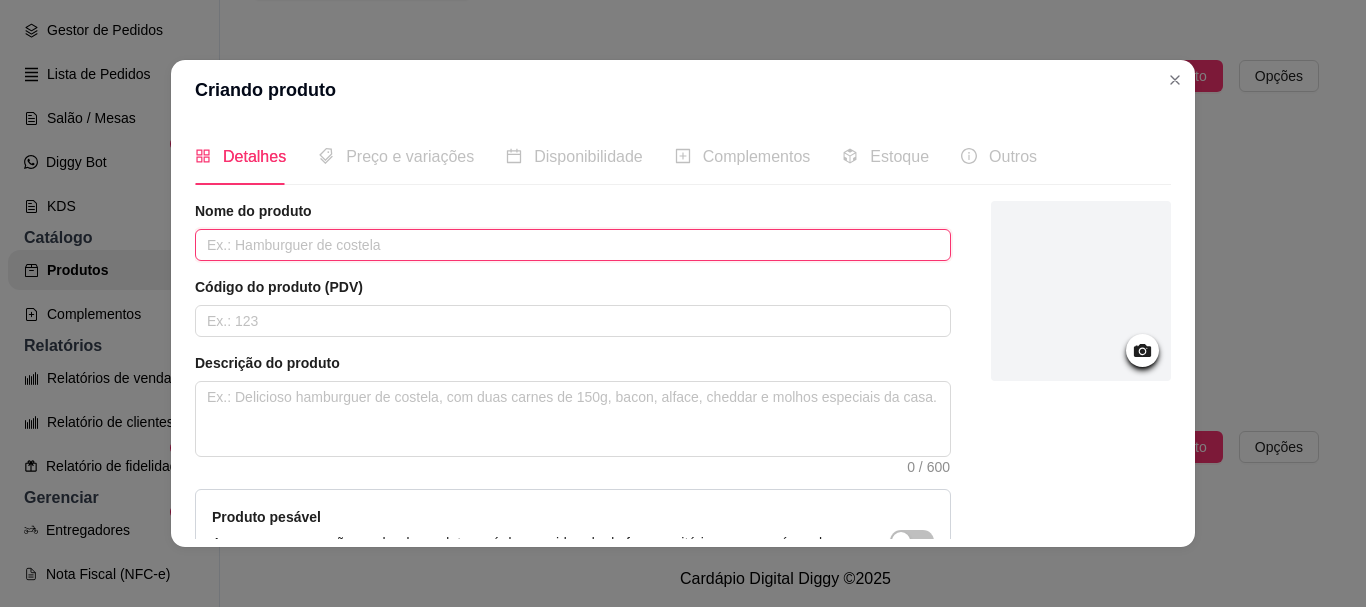 click at bounding box center [573, 245] 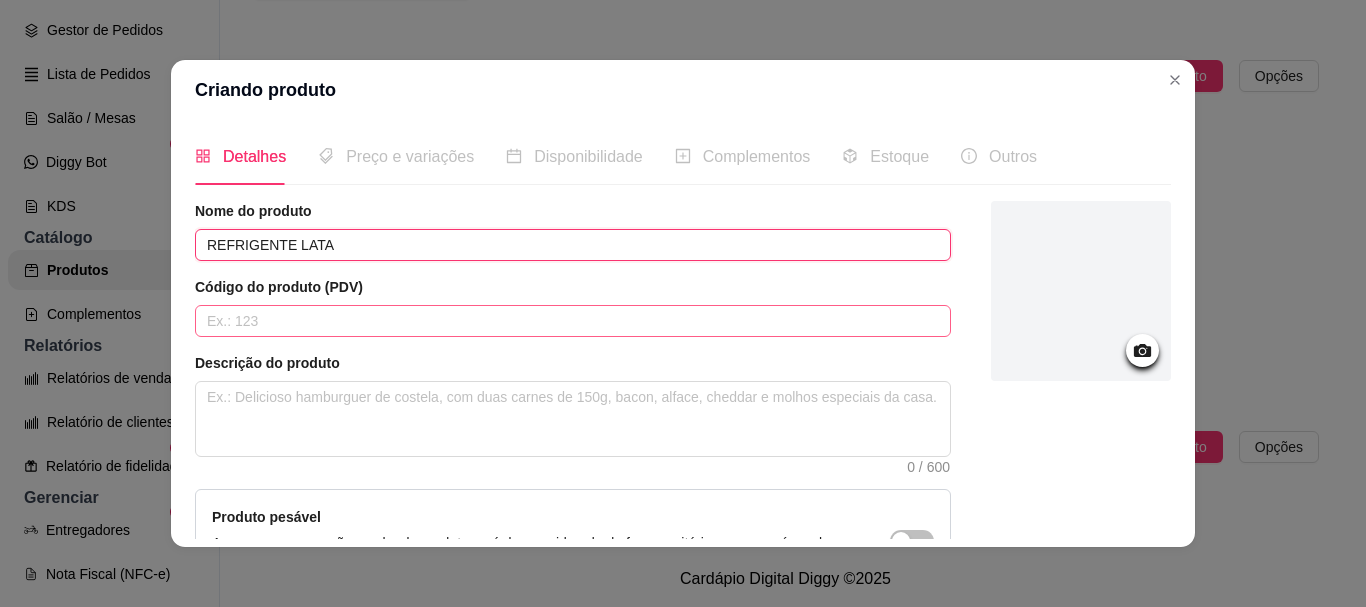type on "REFRIGENTE LATA" 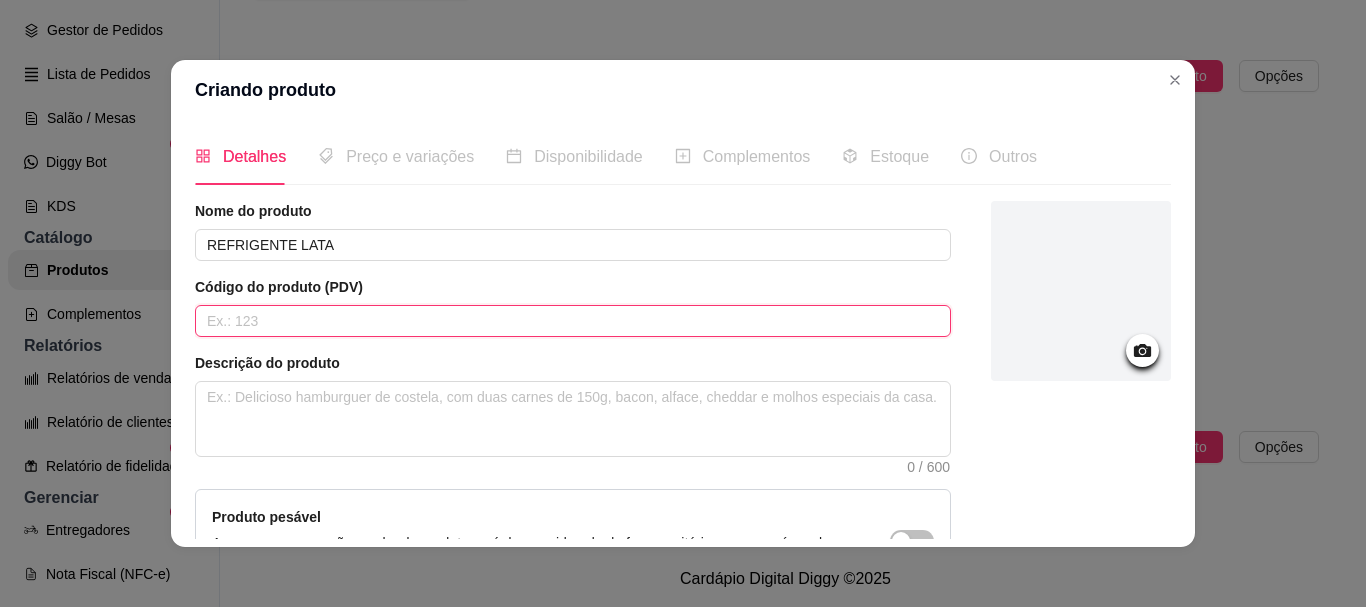 click at bounding box center (573, 321) 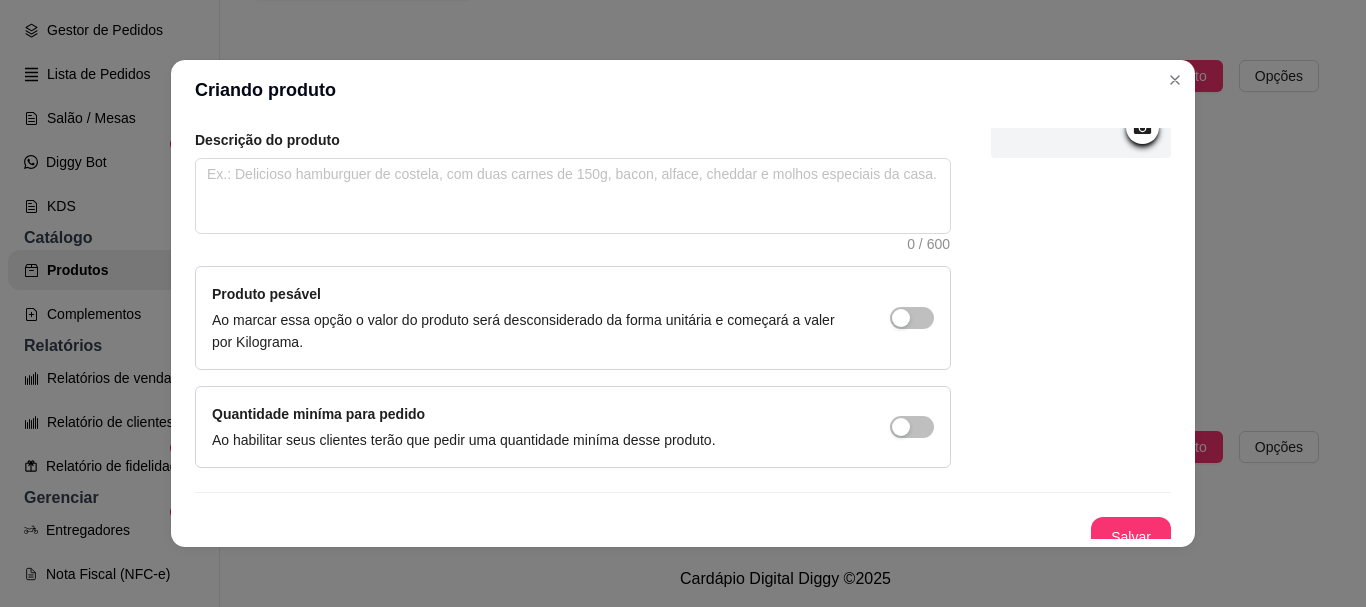 scroll, scrollTop: 241, scrollLeft: 0, axis: vertical 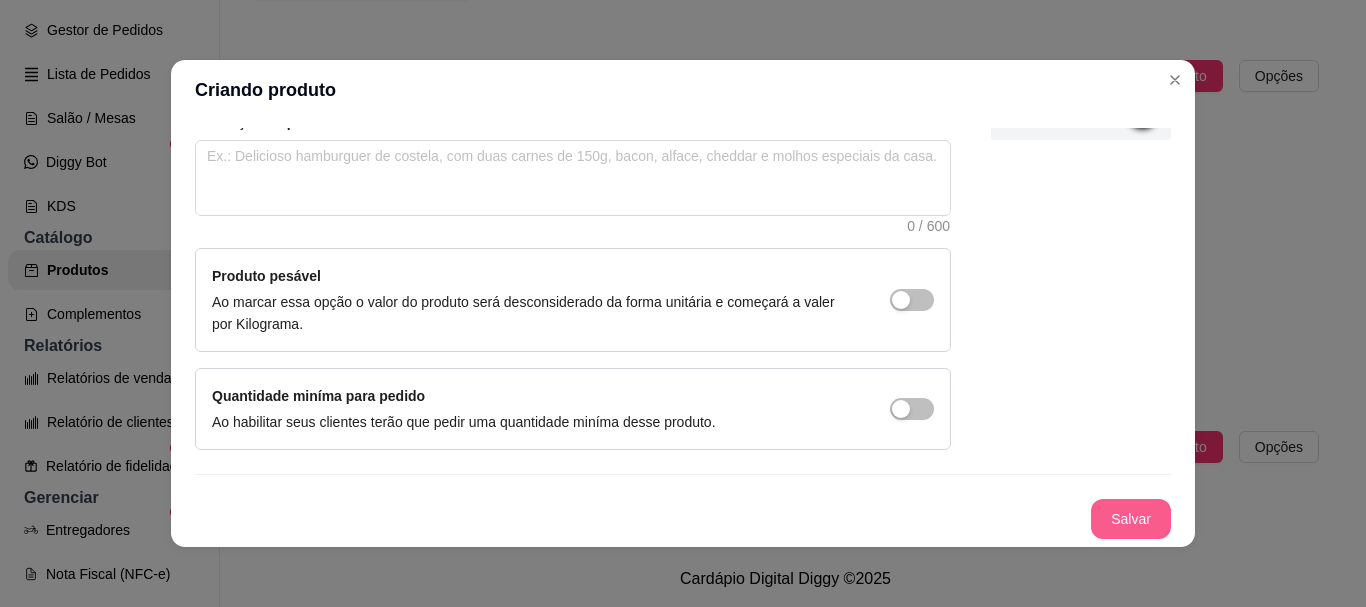 type on "11" 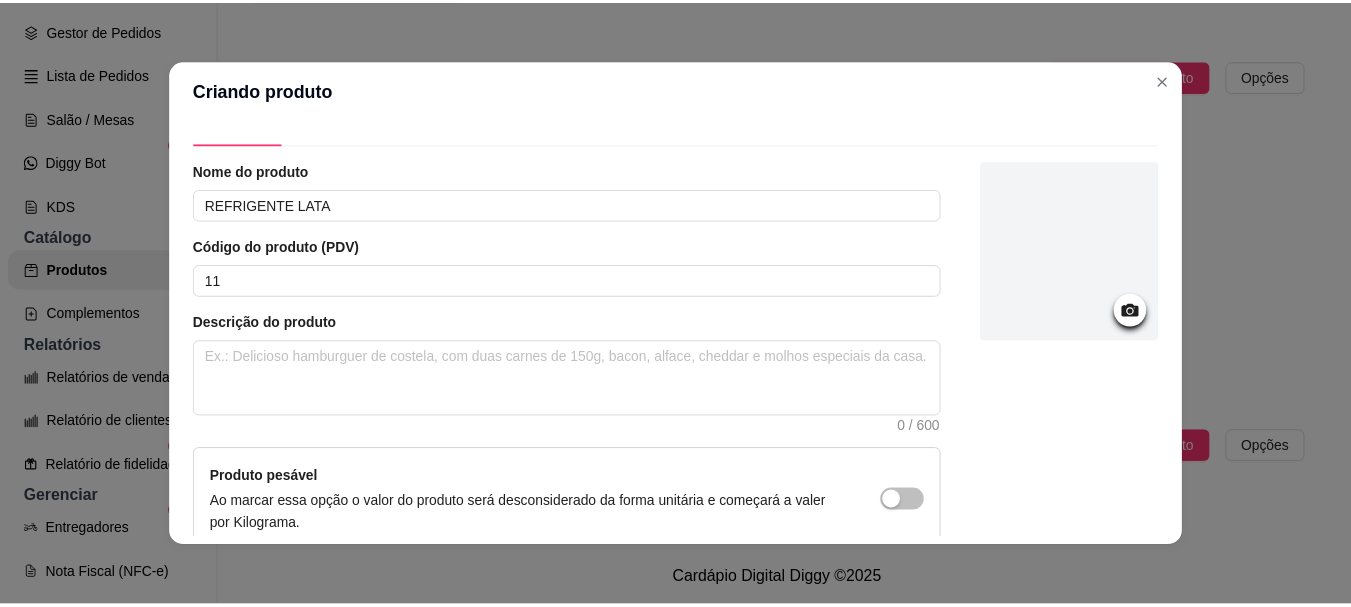 scroll, scrollTop: 0, scrollLeft: 0, axis: both 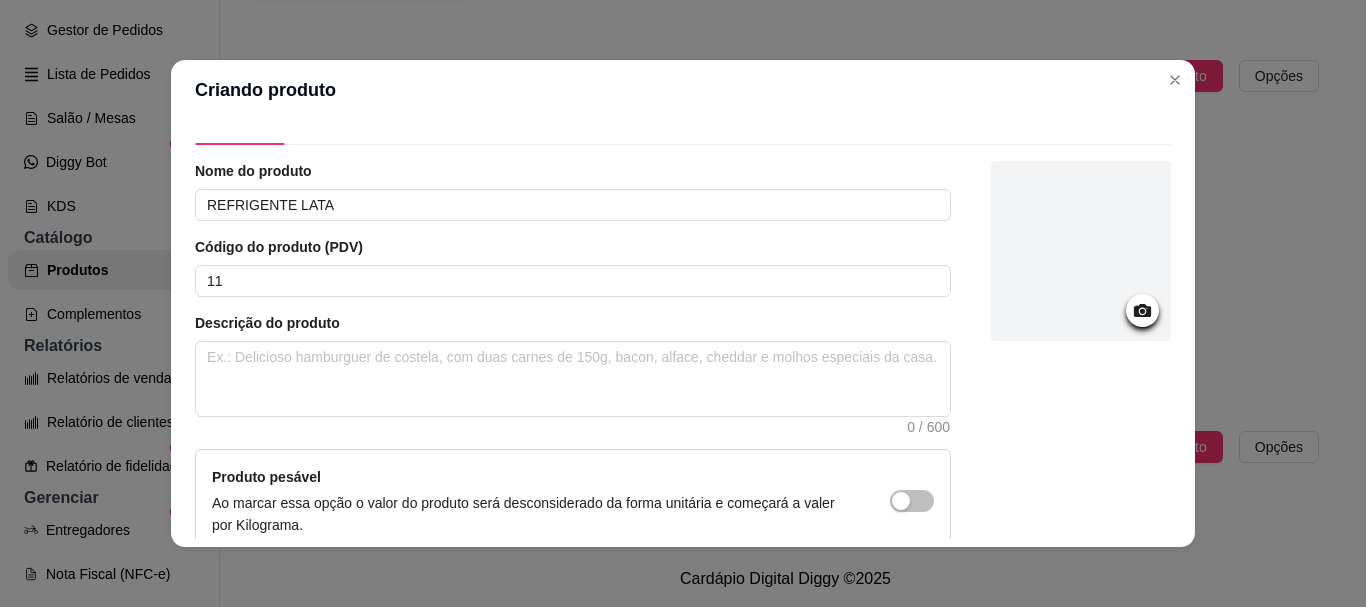 type 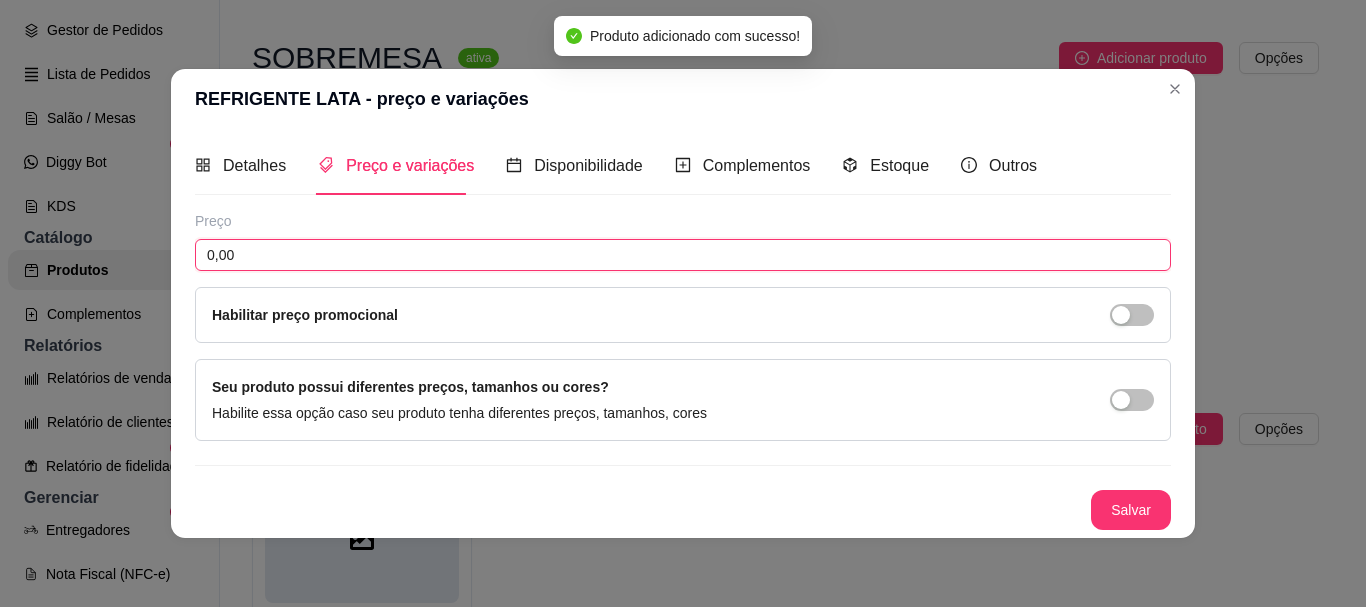 drag, startPoint x: 240, startPoint y: 258, endPoint x: 173, endPoint y: 255, distance: 67.06713 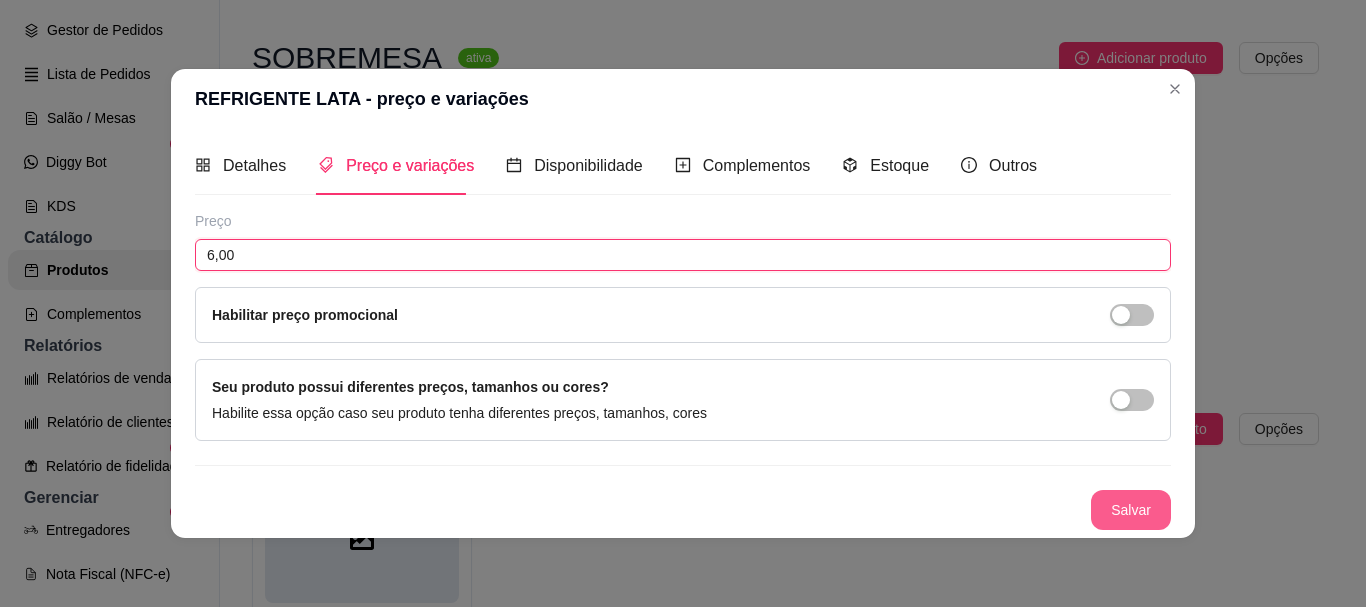 type on "6,00" 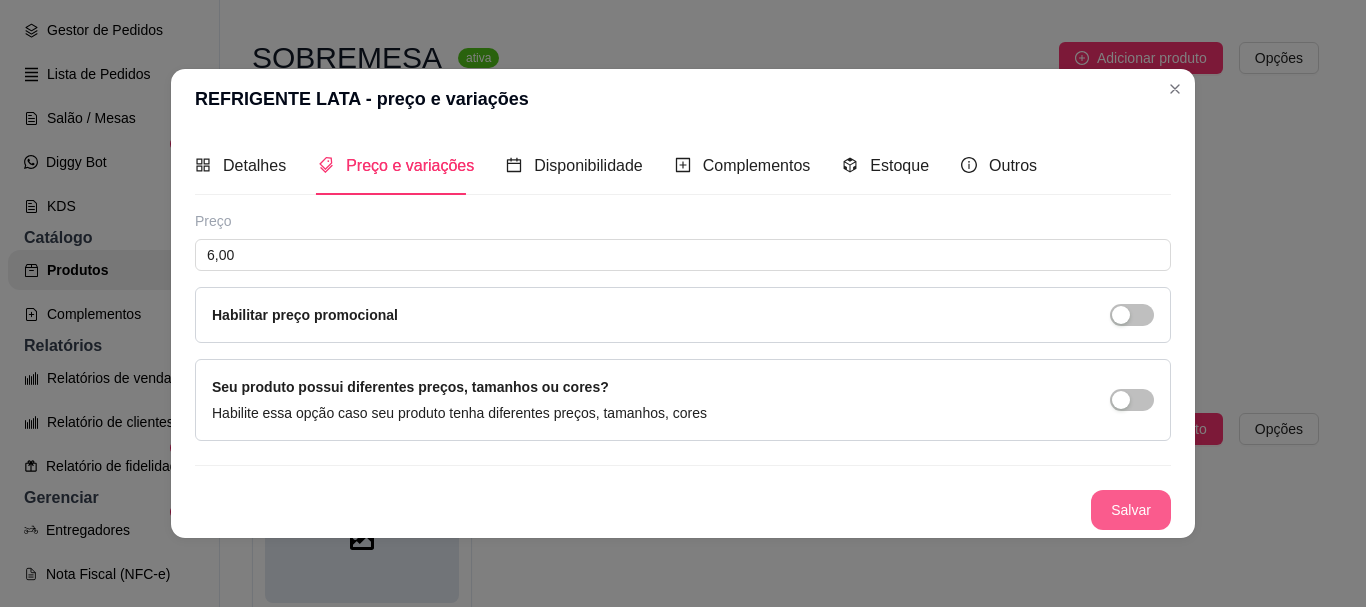 click on "Salvar" at bounding box center [1131, 510] 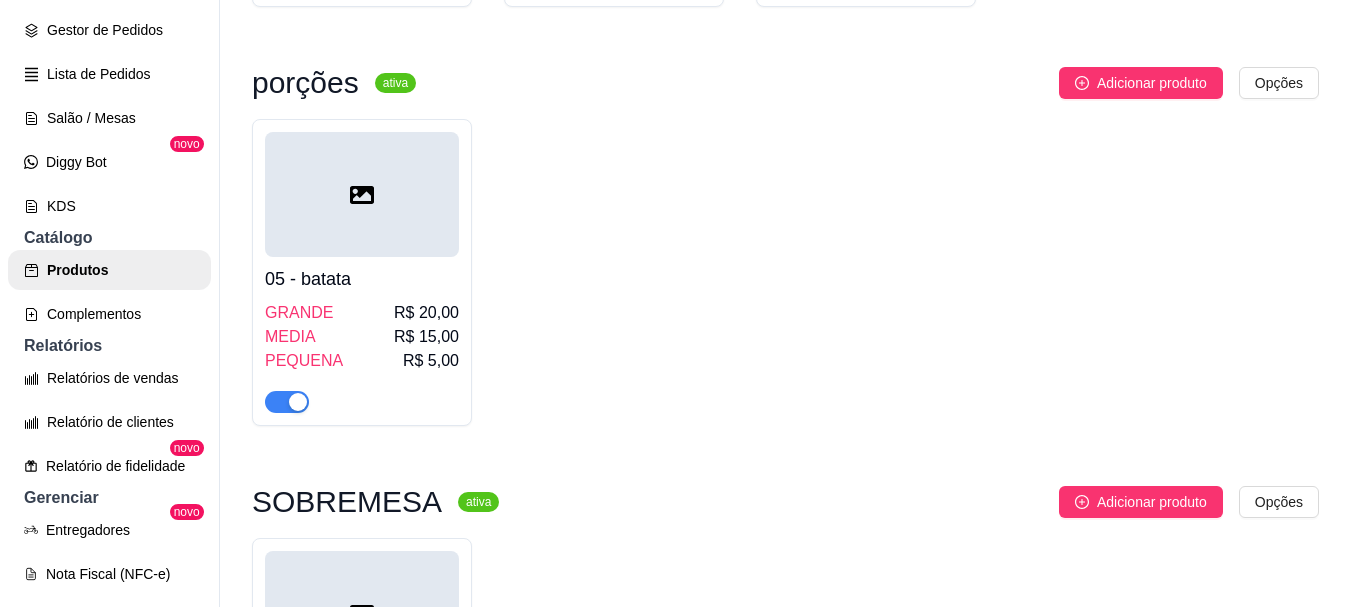 scroll, scrollTop: 424, scrollLeft: 0, axis: vertical 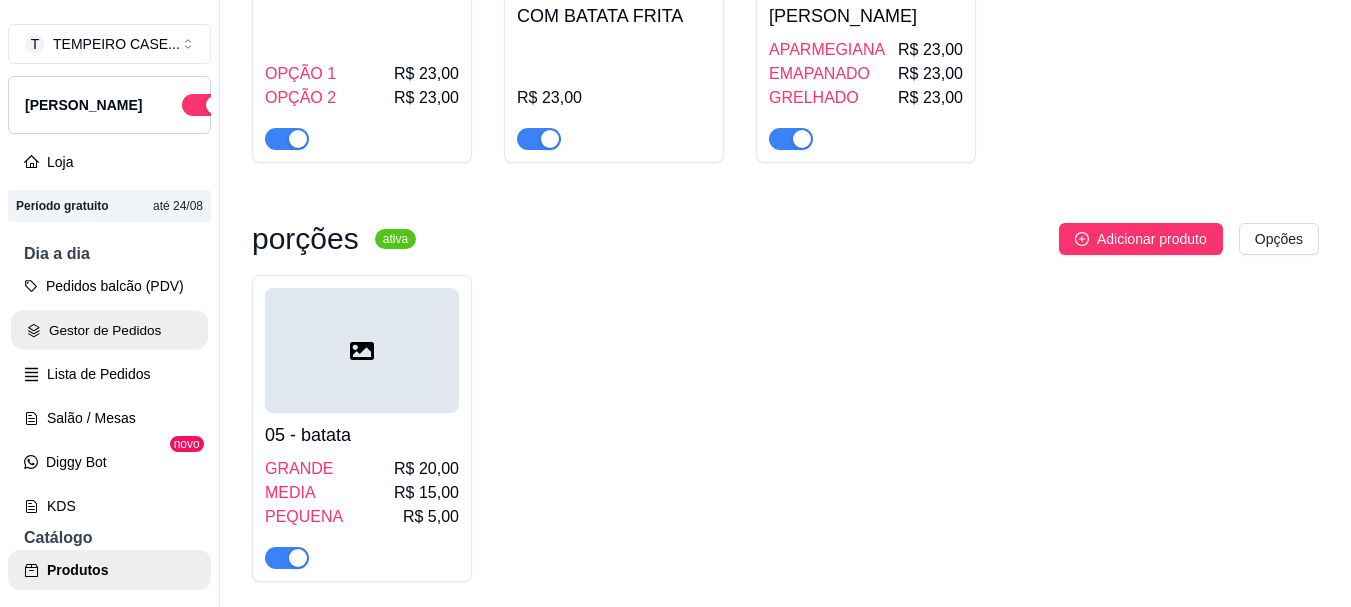 click on "Gestor de Pedidos" at bounding box center [109, 330] 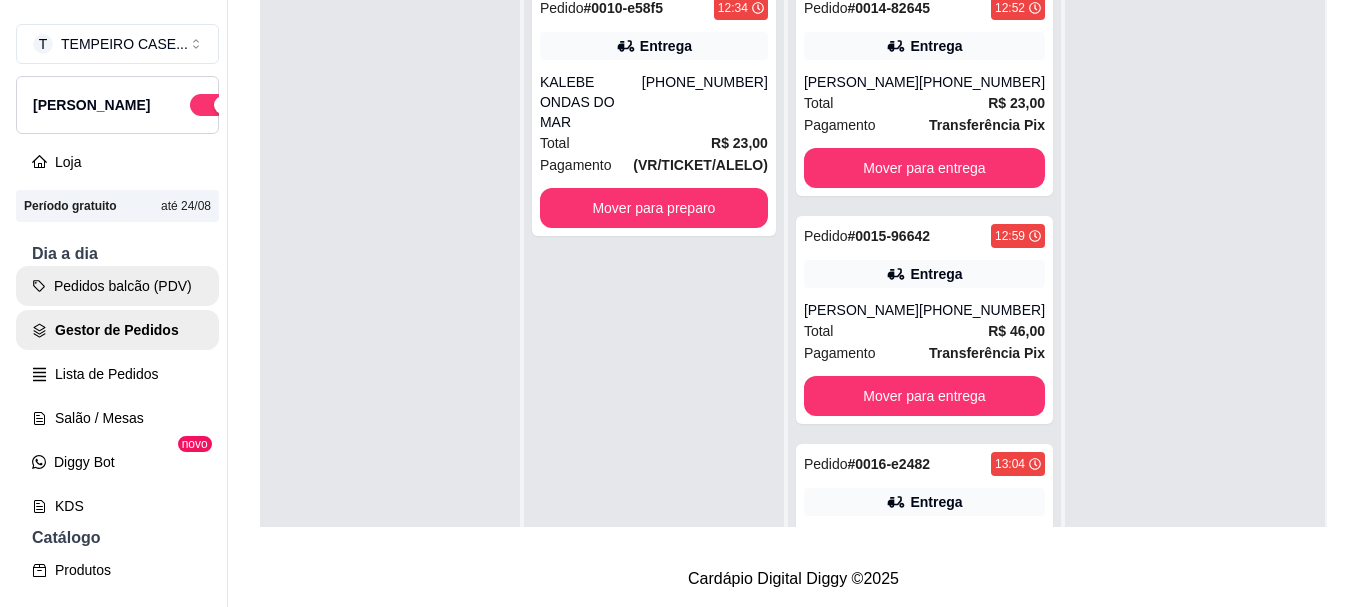 scroll, scrollTop: 0, scrollLeft: 0, axis: both 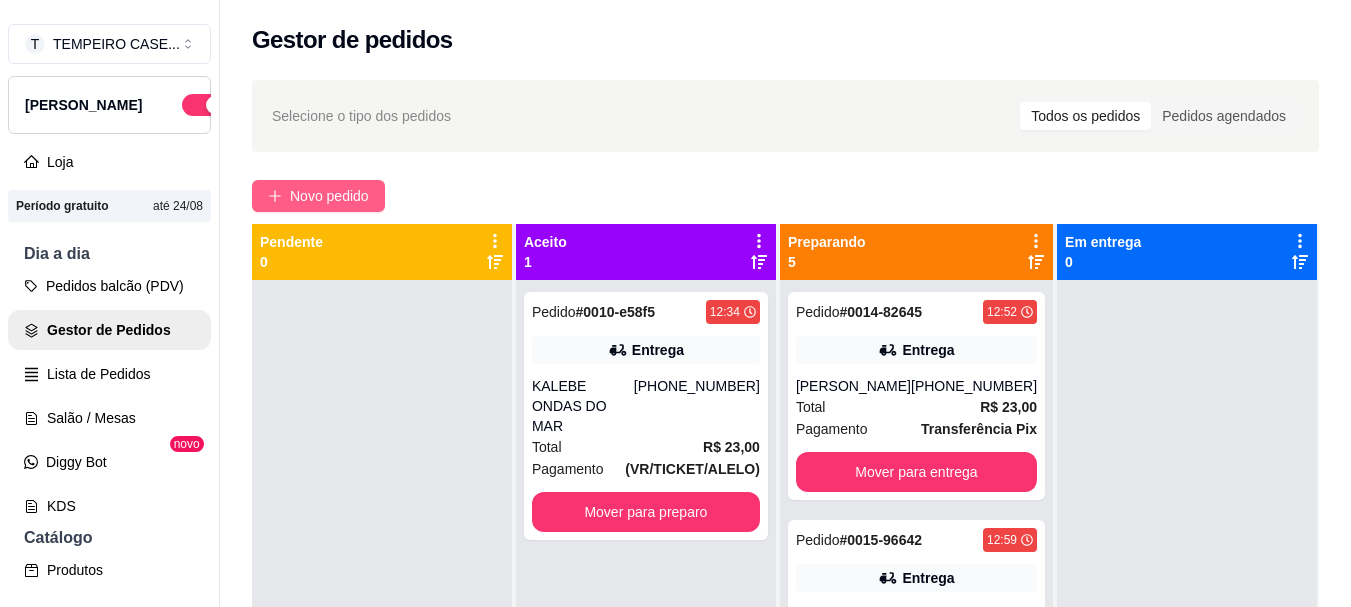 click on "Novo pedido" at bounding box center [329, 196] 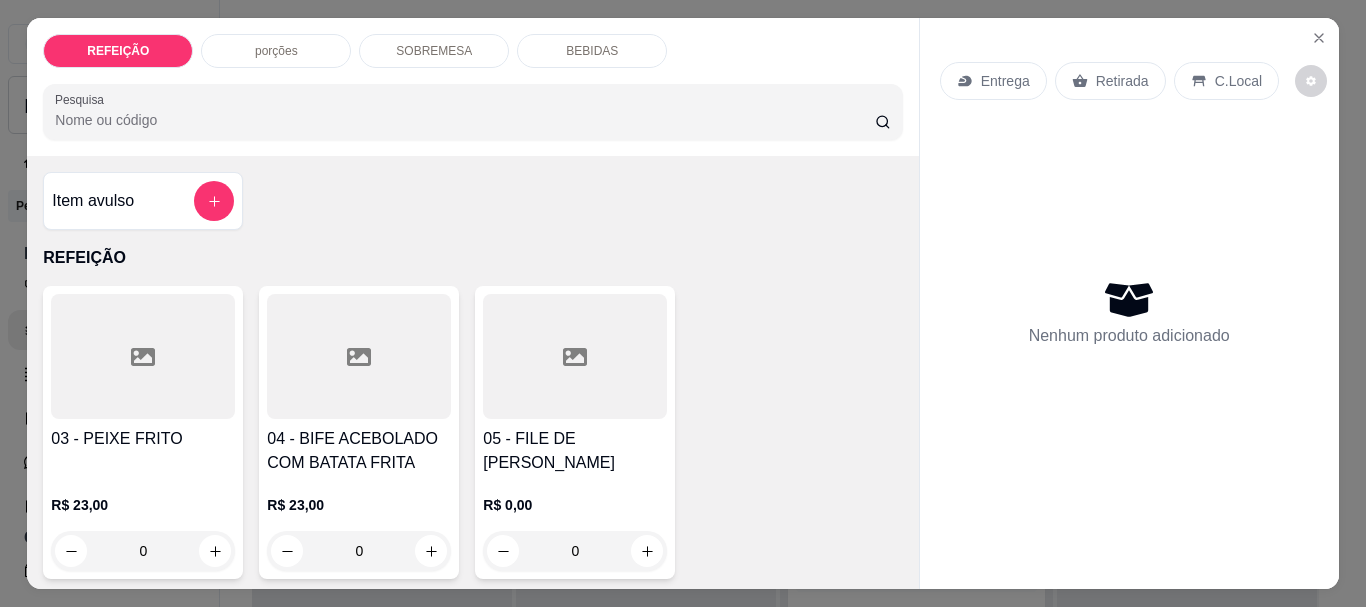 click on "05 - FILE DE FRANGO APARMEGIANA" at bounding box center (575, 451) 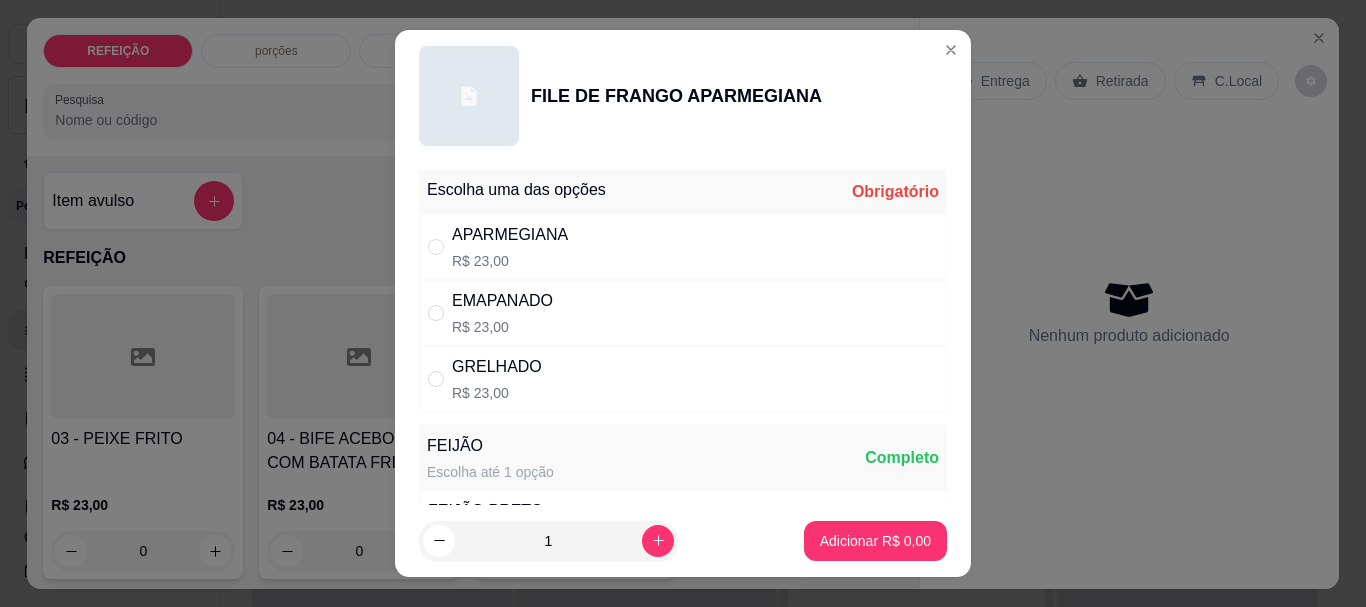 click on "R$ 23,00" at bounding box center (510, 261) 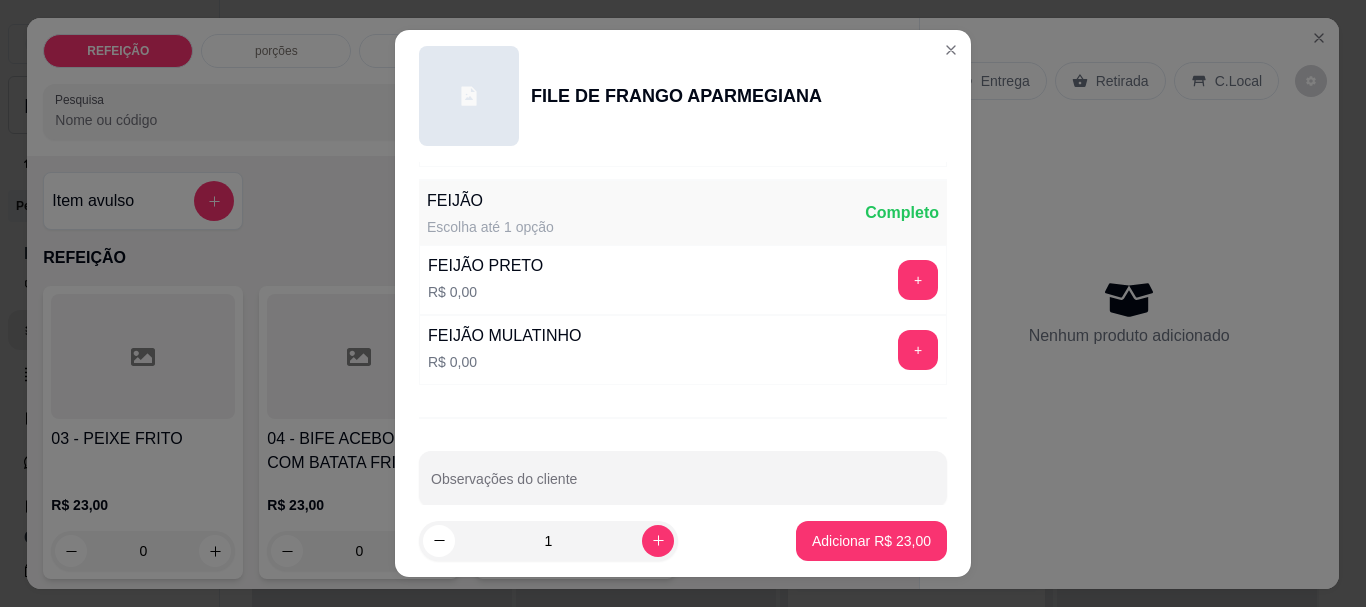 scroll, scrollTop: 275, scrollLeft: 0, axis: vertical 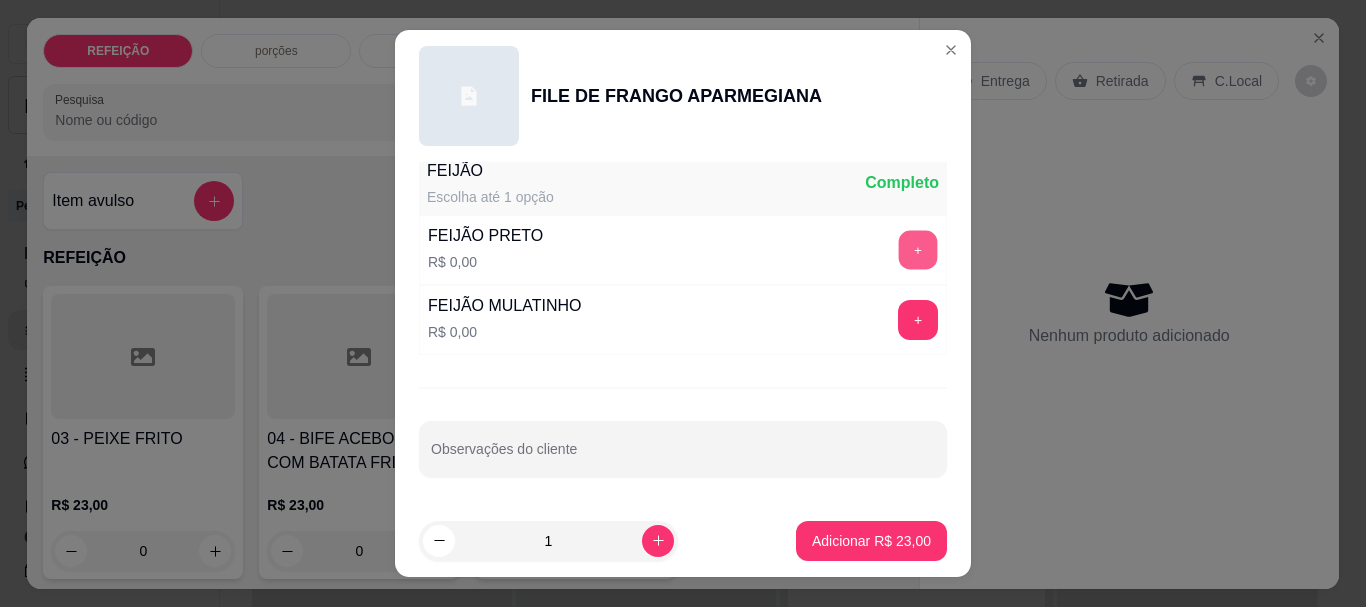 click on "+" at bounding box center (918, 250) 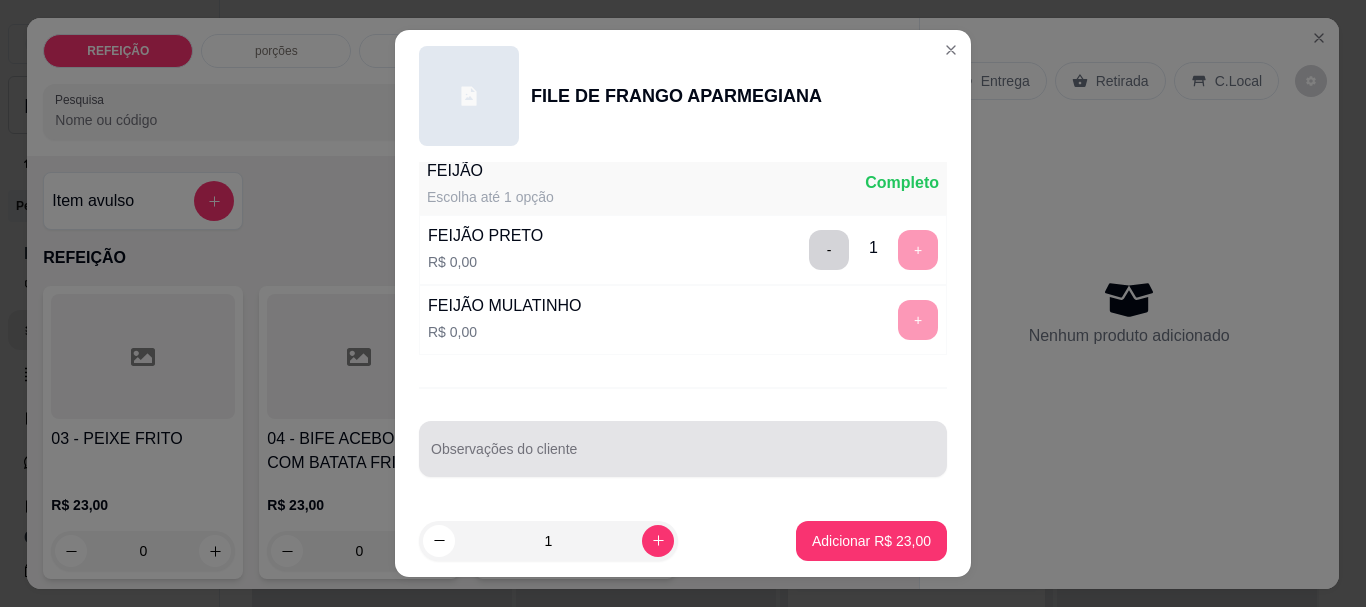 click on "Observações do cliente" at bounding box center (683, 449) 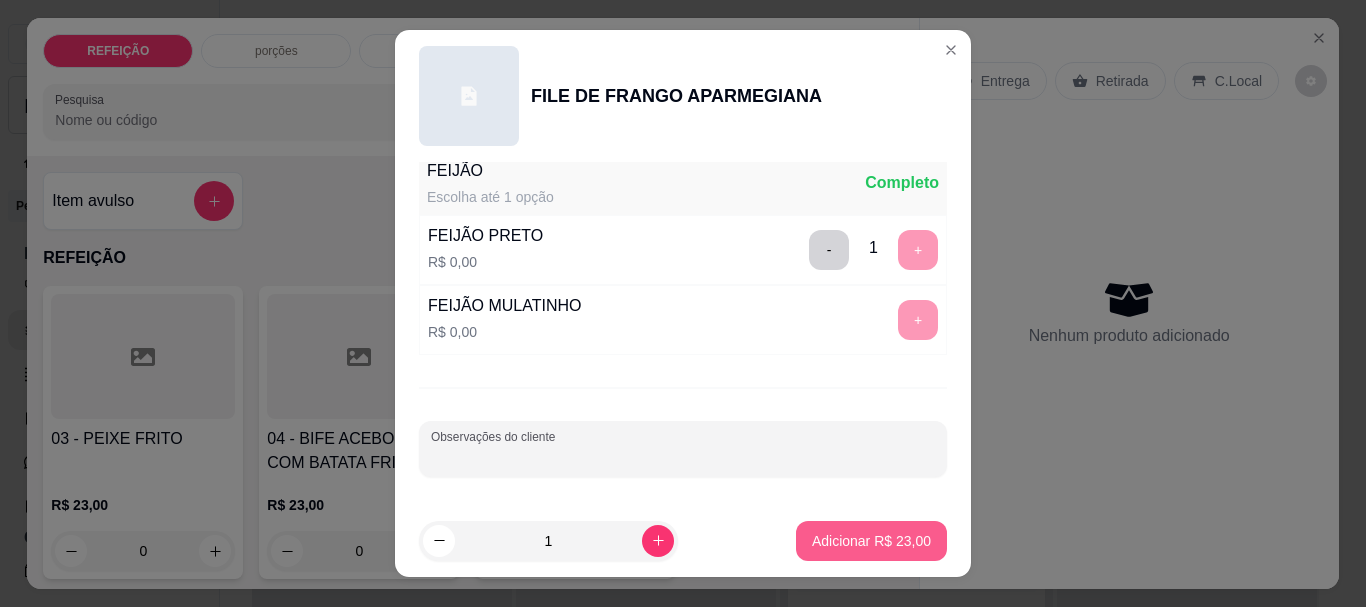 click on "Adicionar   R$ 23,00" at bounding box center [871, 541] 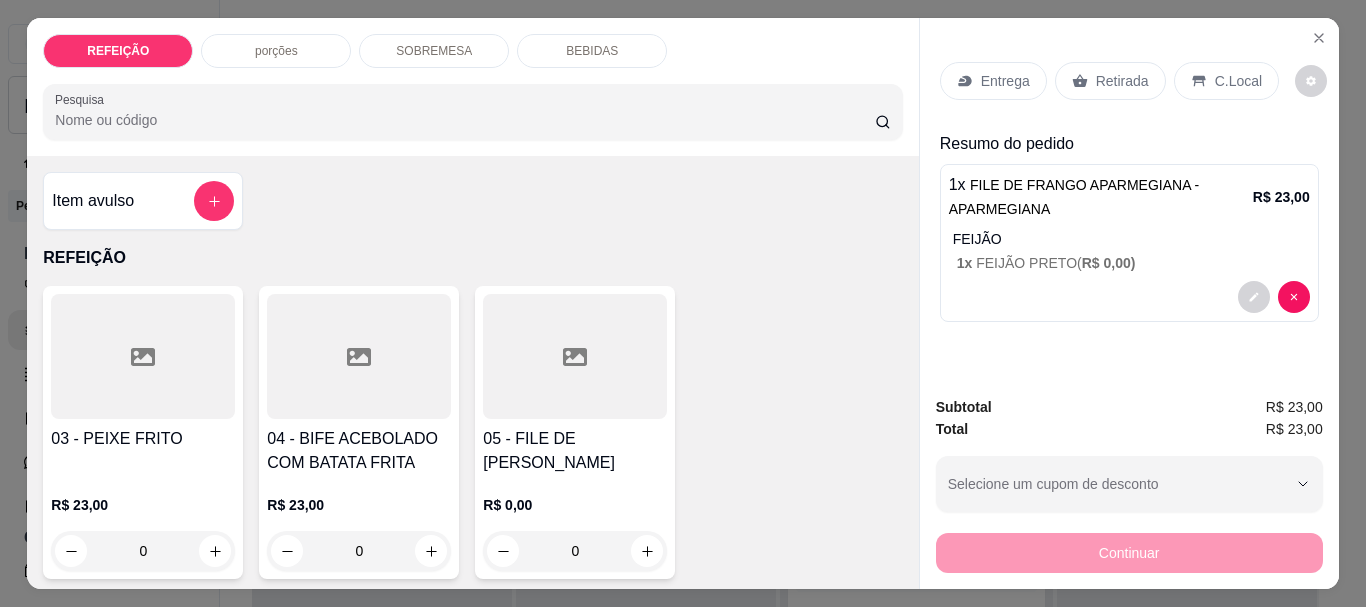 click on "BEBIDAS" at bounding box center [592, 51] 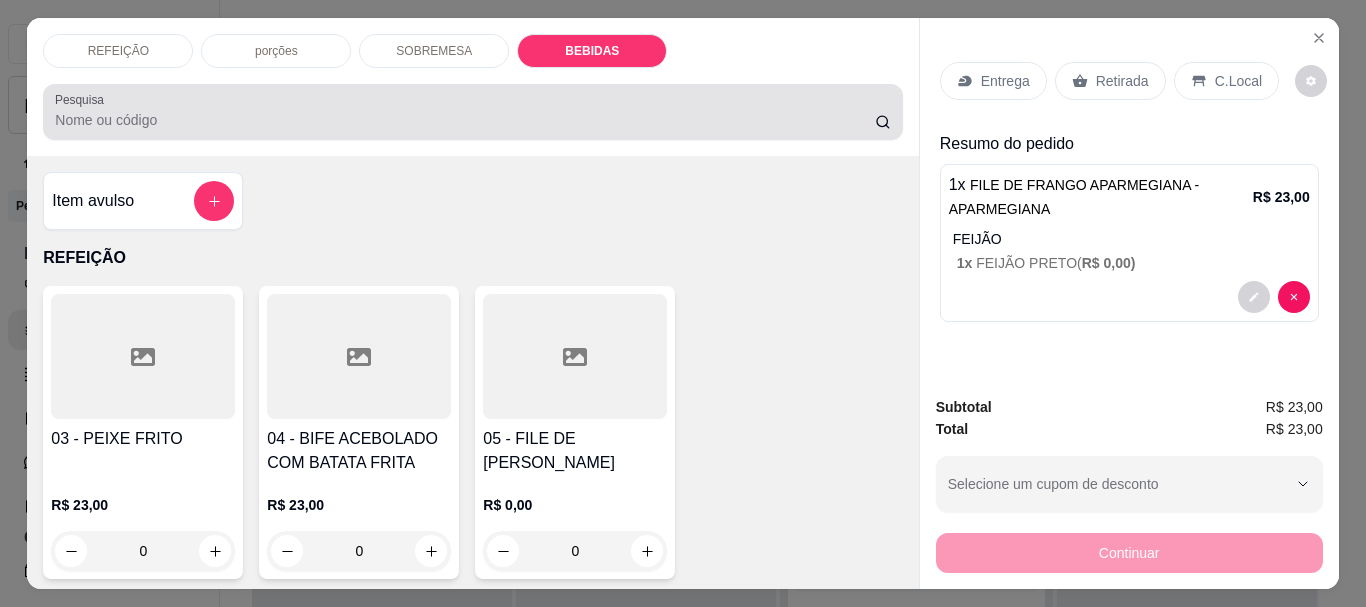 scroll, scrollTop: 981, scrollLeft: 0, axis: vertical 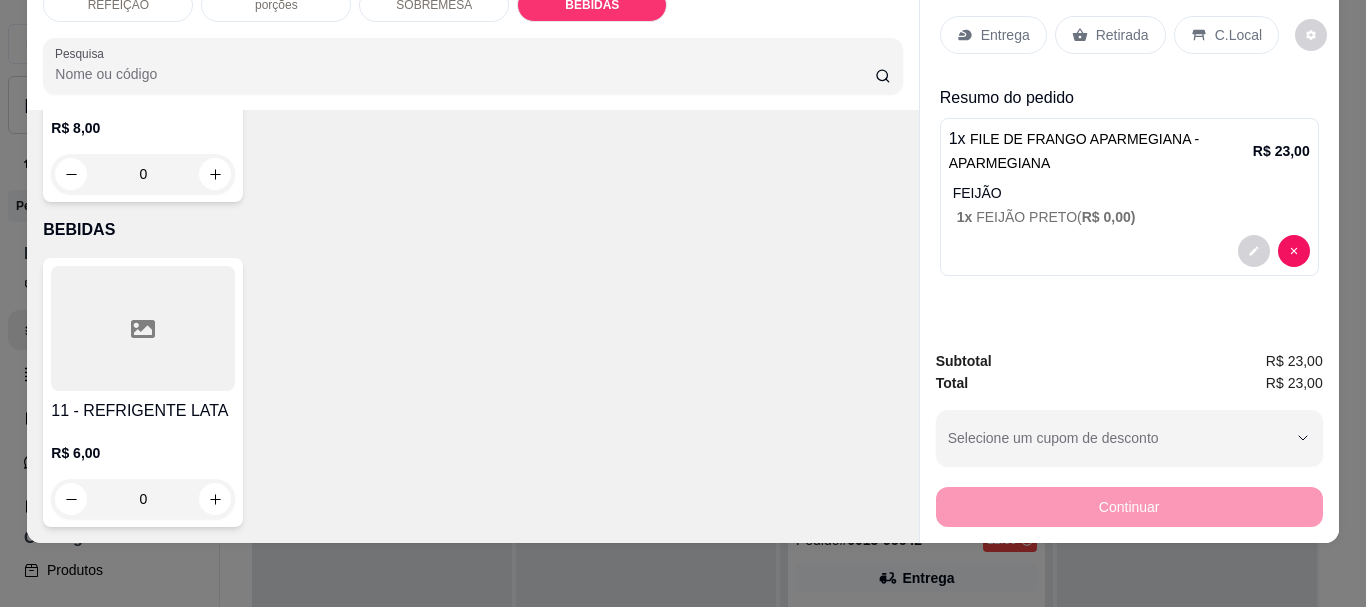 click at bounding box center (143, 328) 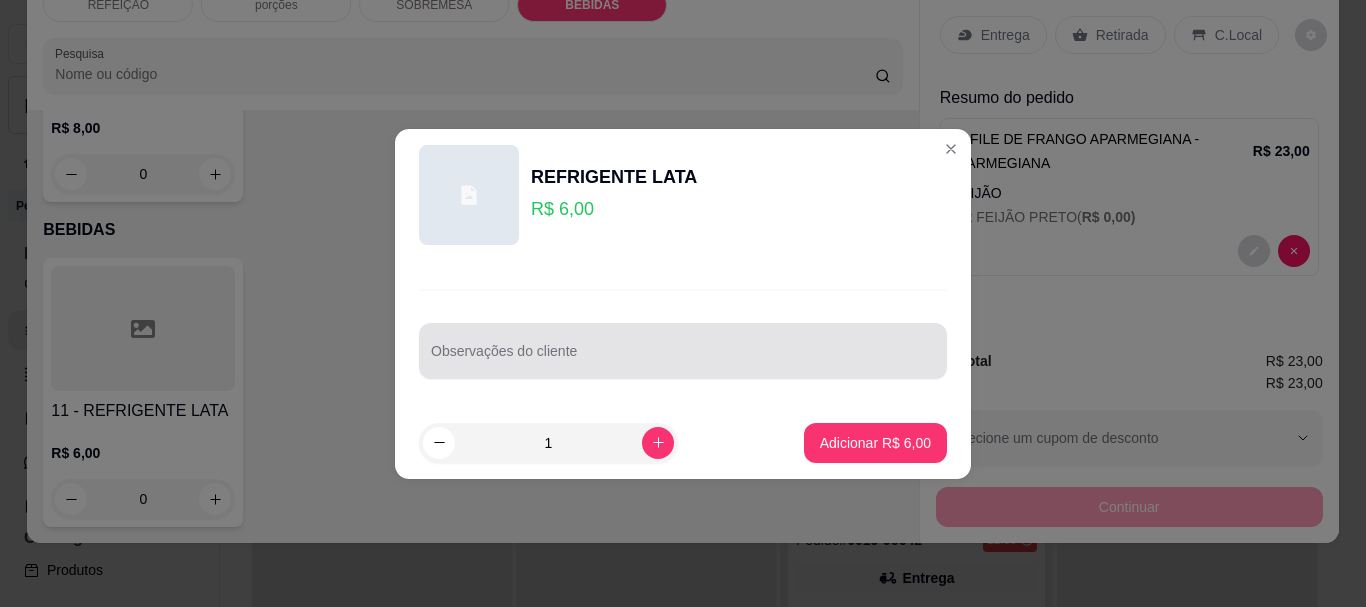 click on "Observações do cliente" at bounding box center [683, 359] 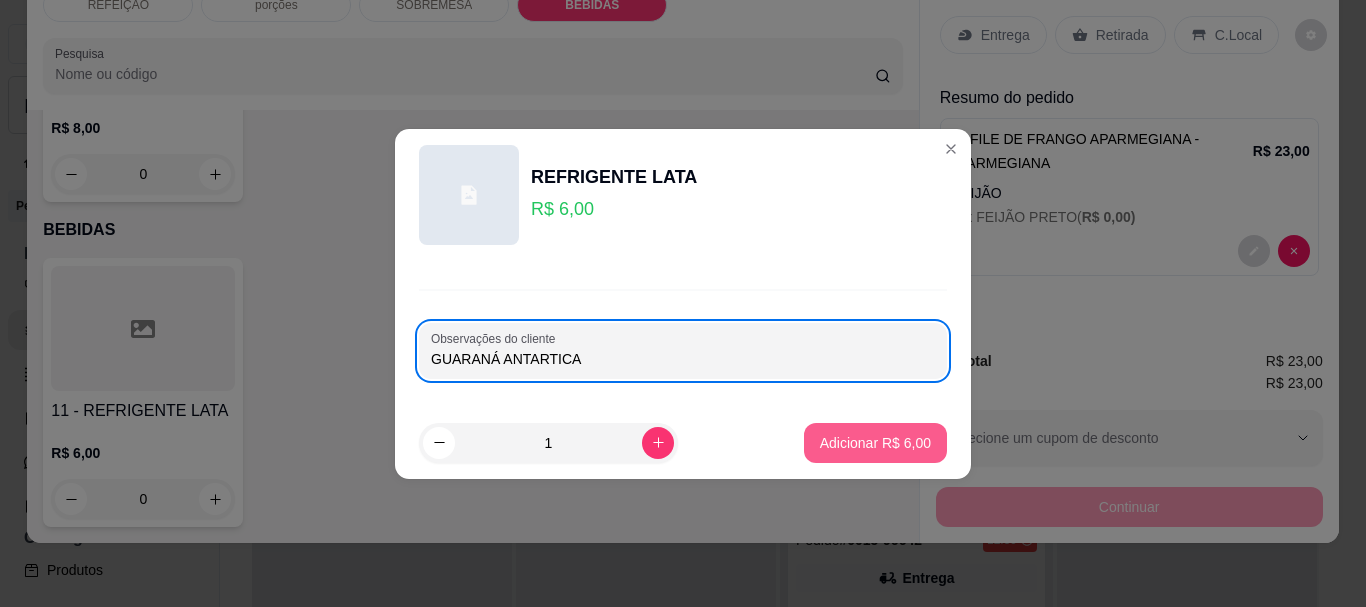 type on "GUARANÁ ANTARTICA" 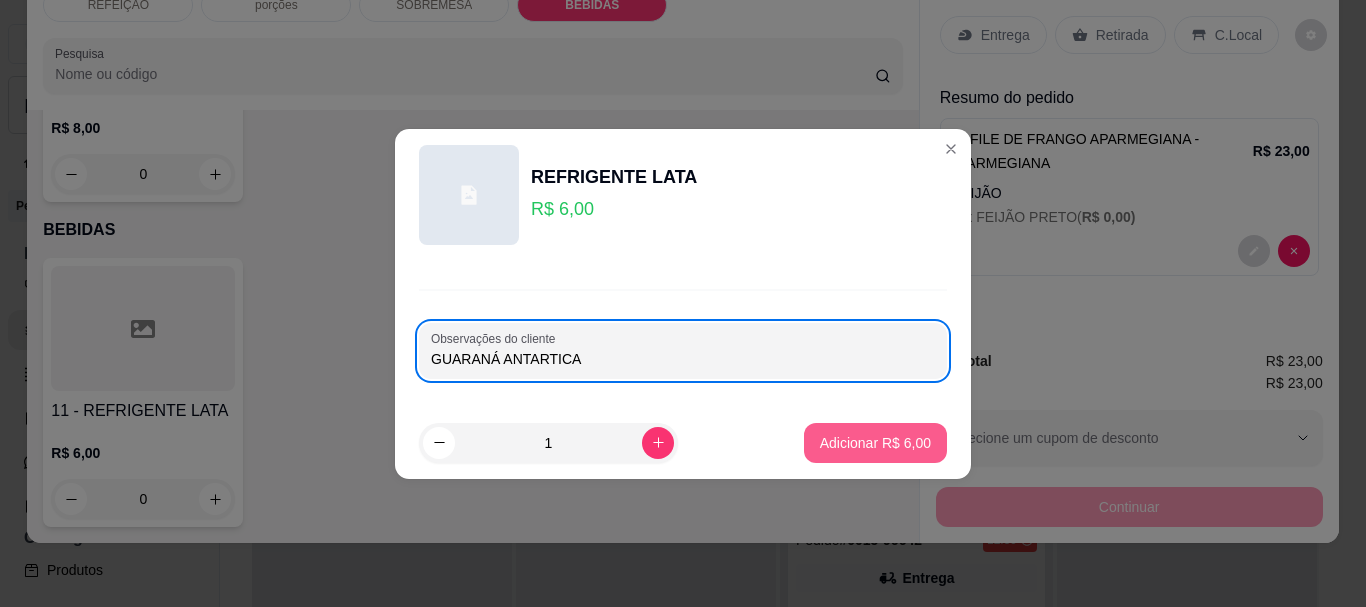 click on "Adicionar   R$ 6,00" at bounding box center (875, 443) 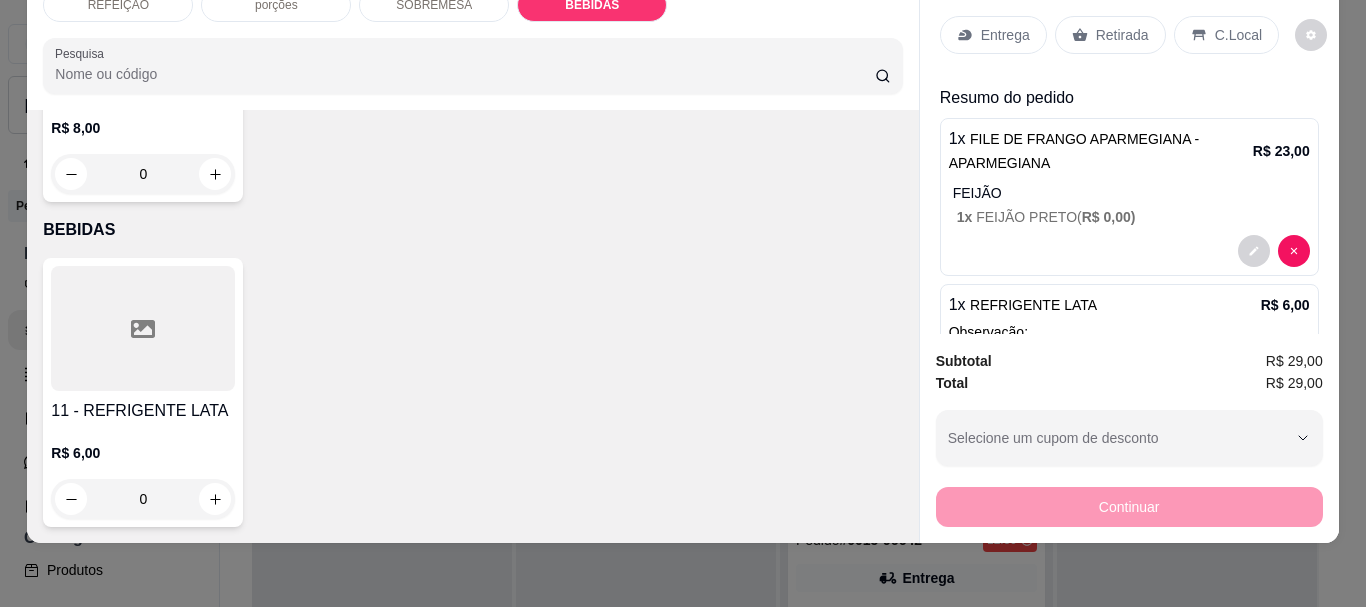 scroll, scrollTop: 105, scrollLeft: 0, axis: vertical 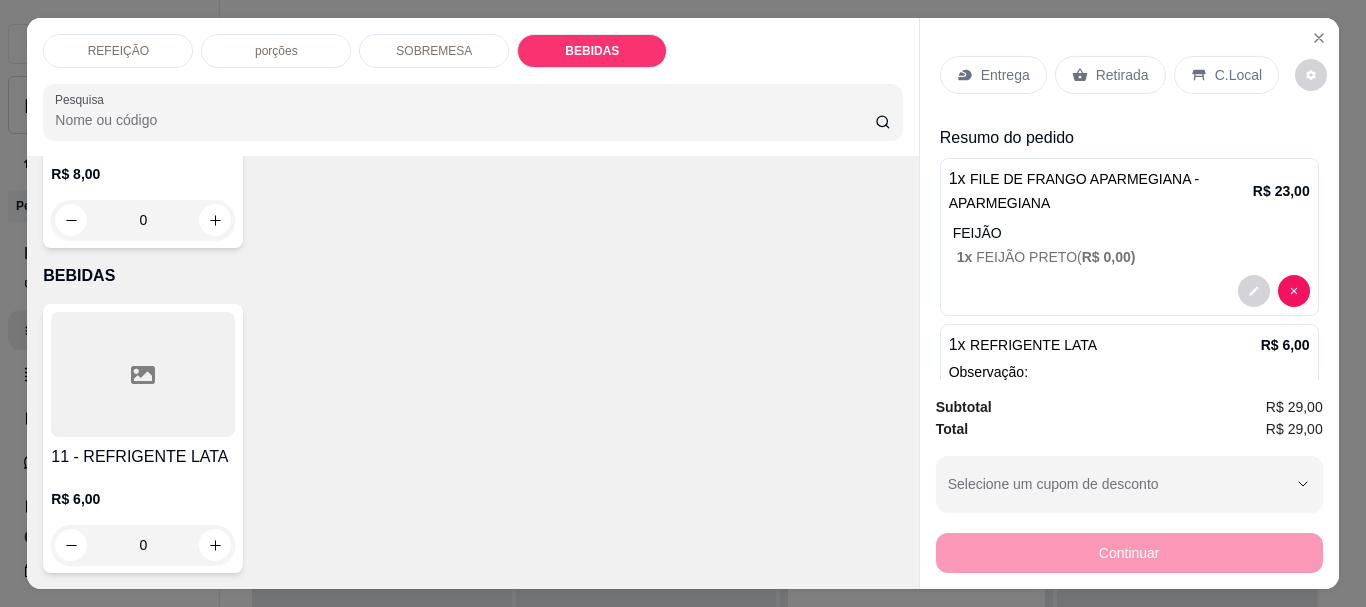 click on "Entrega" at bounding box center (993, 75) 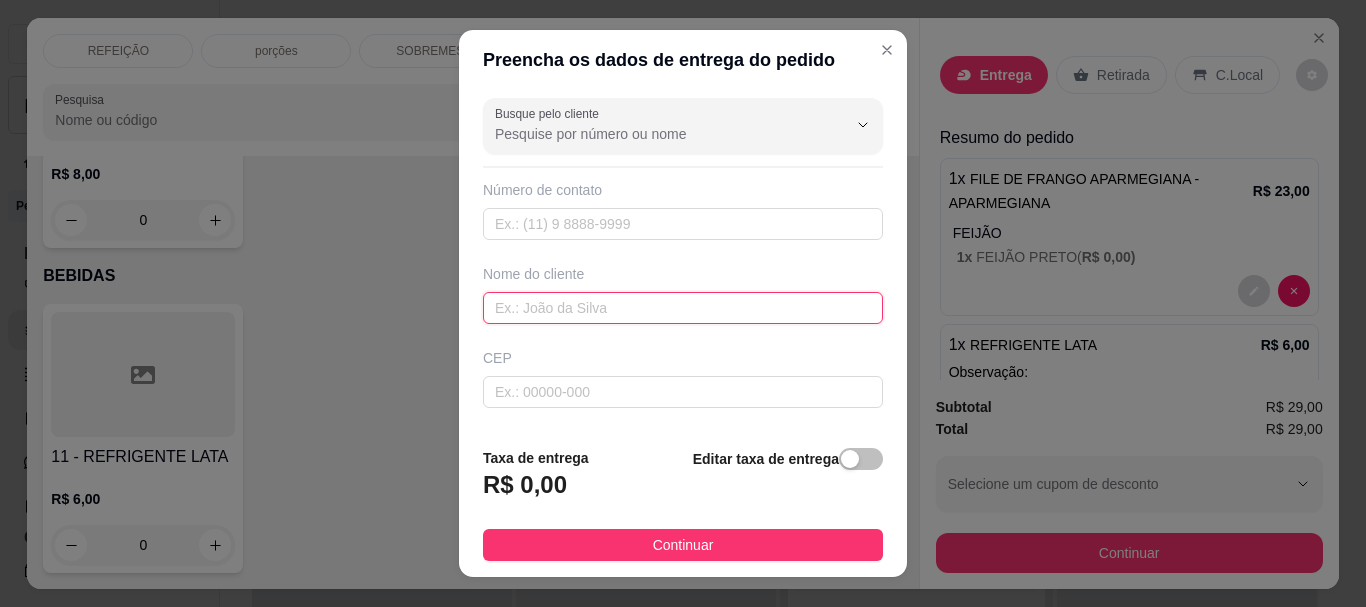 click at bounding box center [683, 308] 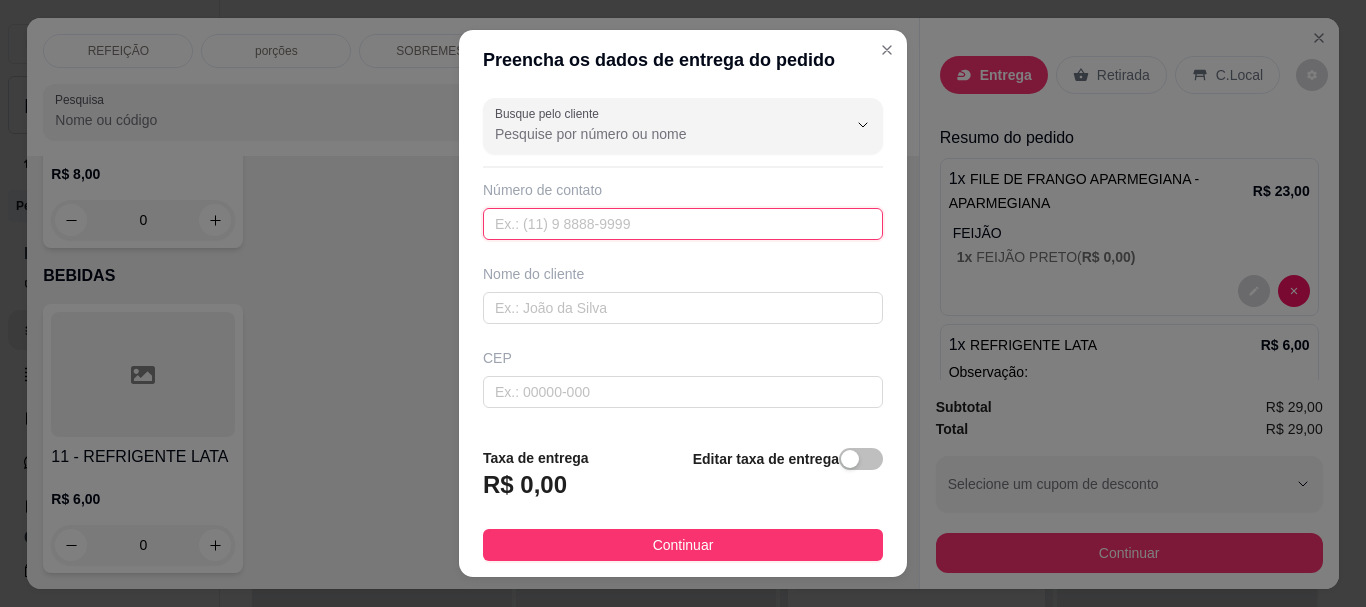 drag, startPoint x: 557, startPoint y: 219, endPoint x: 555, endPoint y: 271, distance: 52.03845 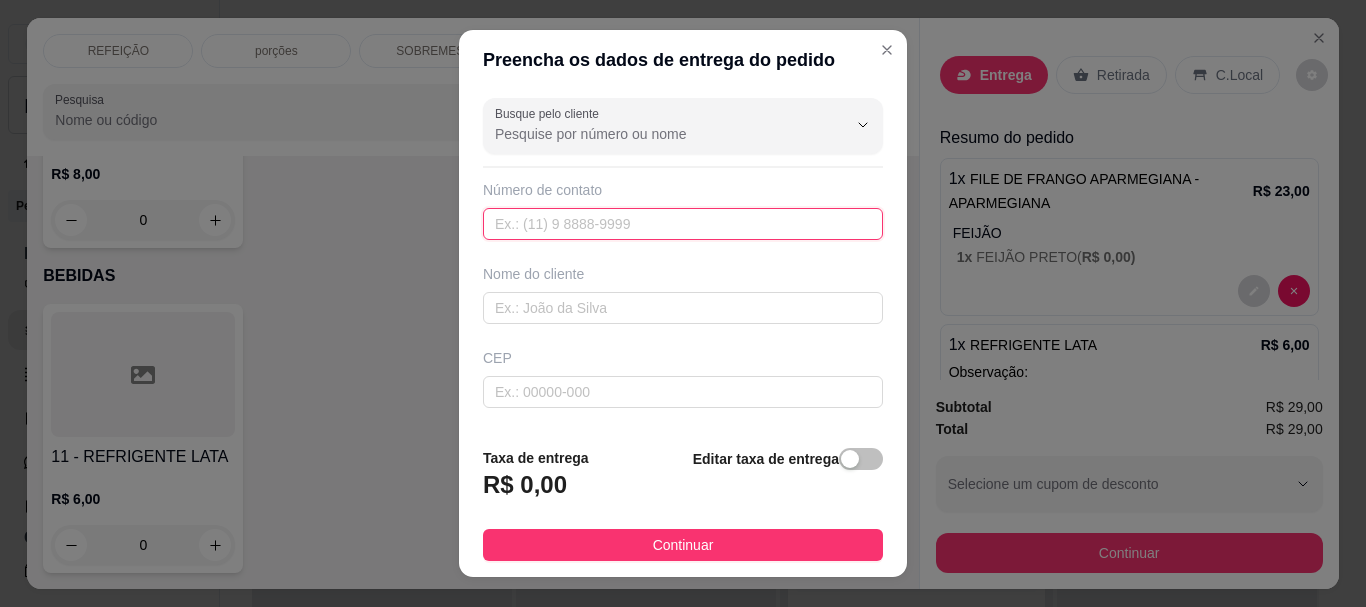 click at bounding box center (683, 224) 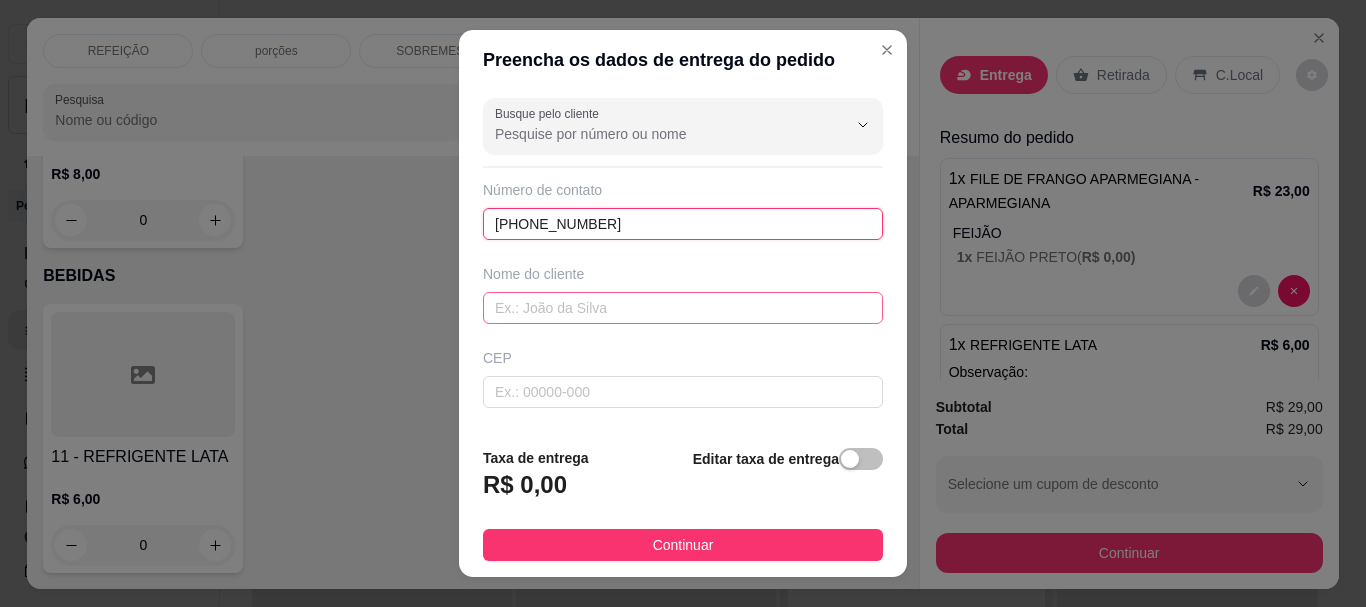 type on "(81) 8910-9879" 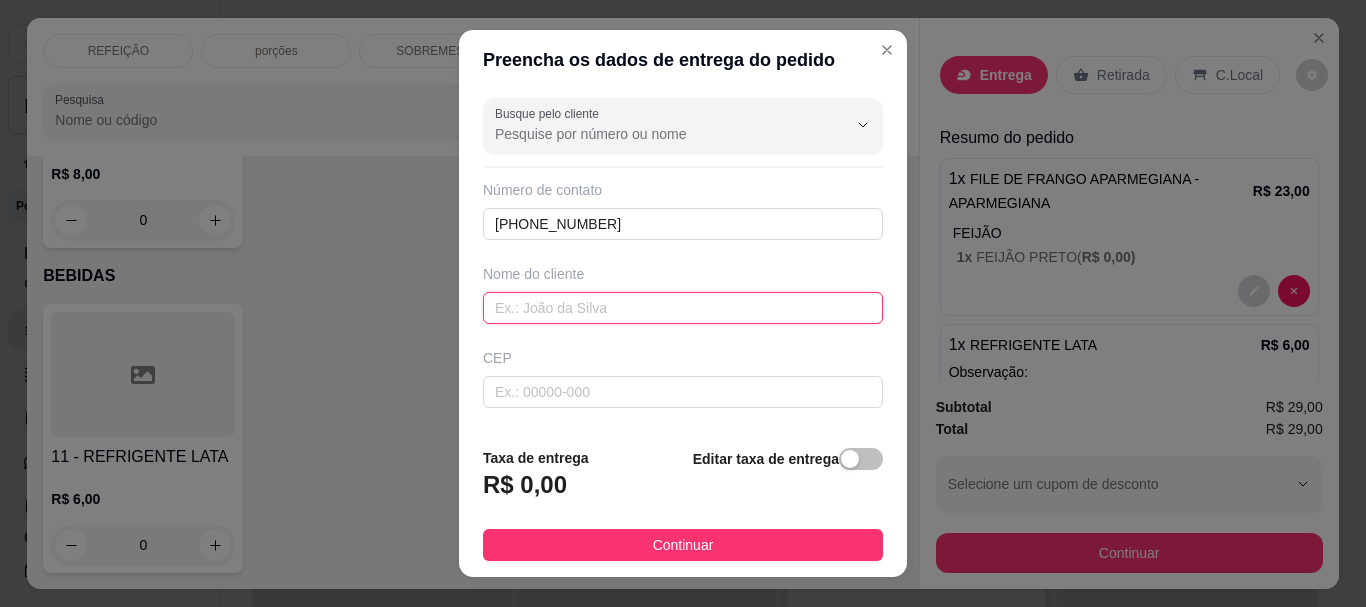 click at bounding box center [683, 308] 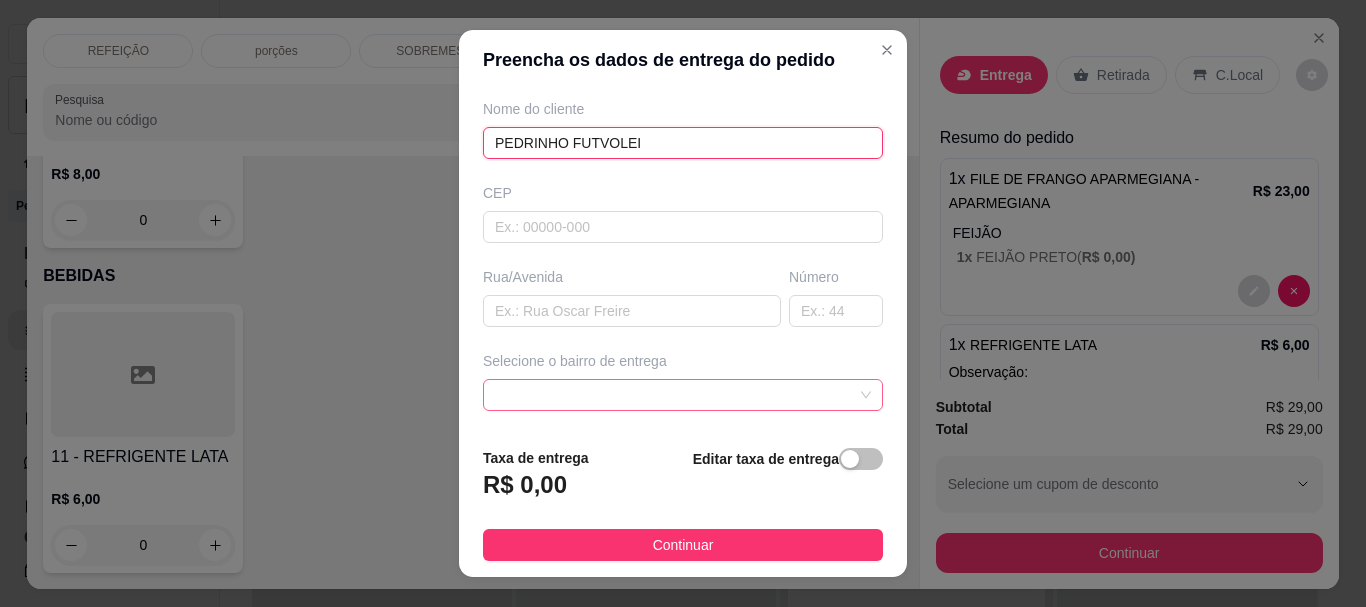 scroll, scrollTop: 200, scrollLeft: 0, axis: vertical 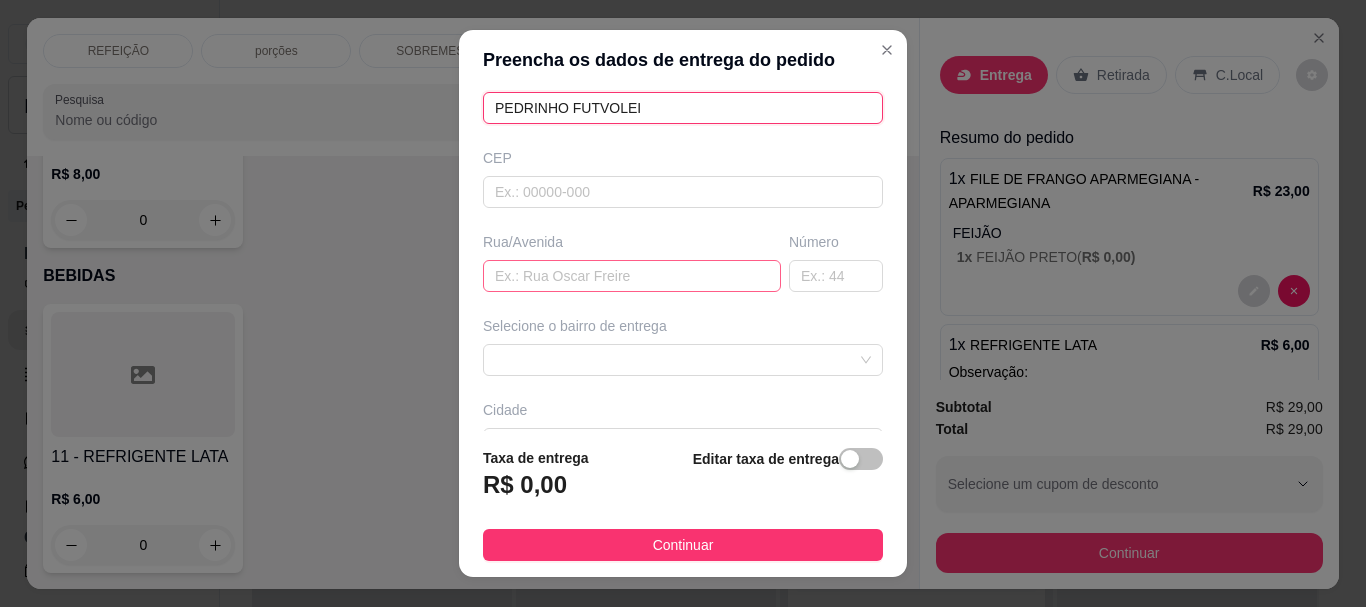 type on "PEDRINHO FUTVOLEI" 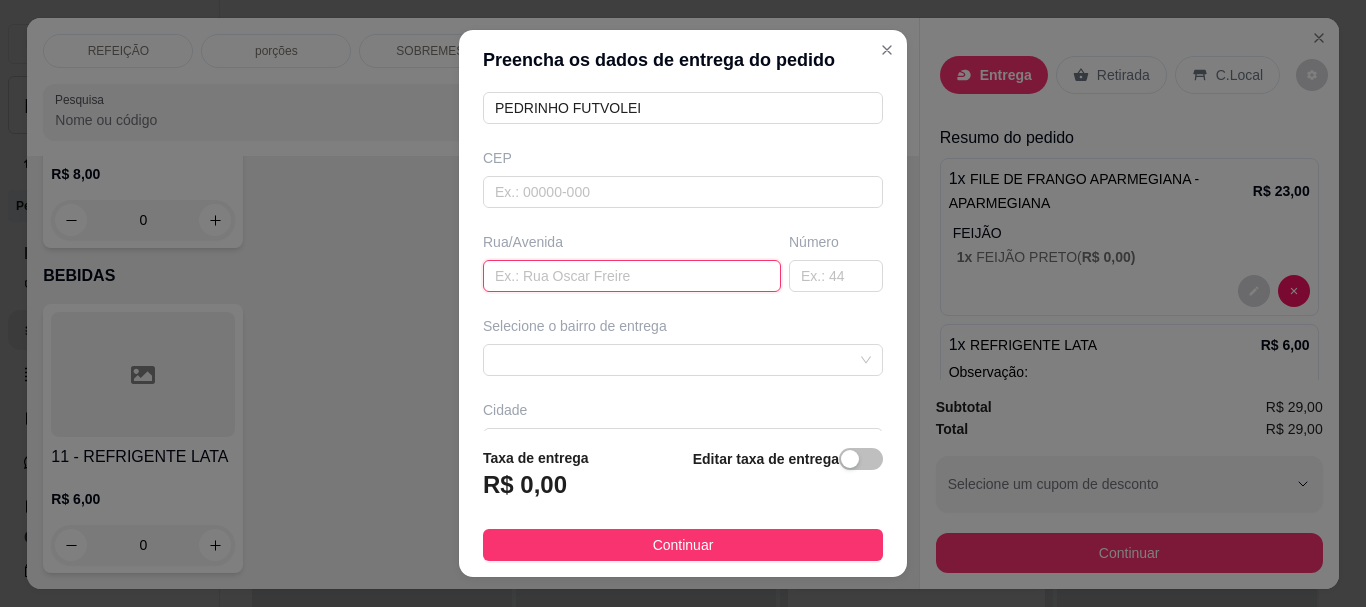 click at bounding box center [632, 276] 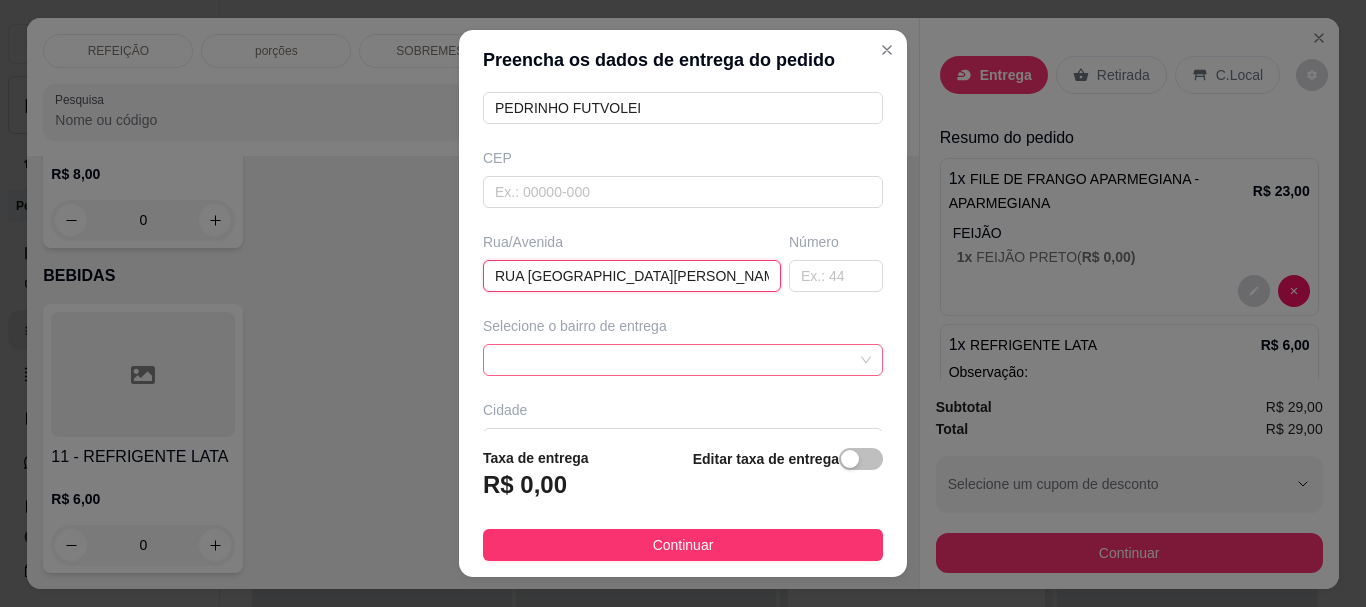 click at bounding box center [683, 360] 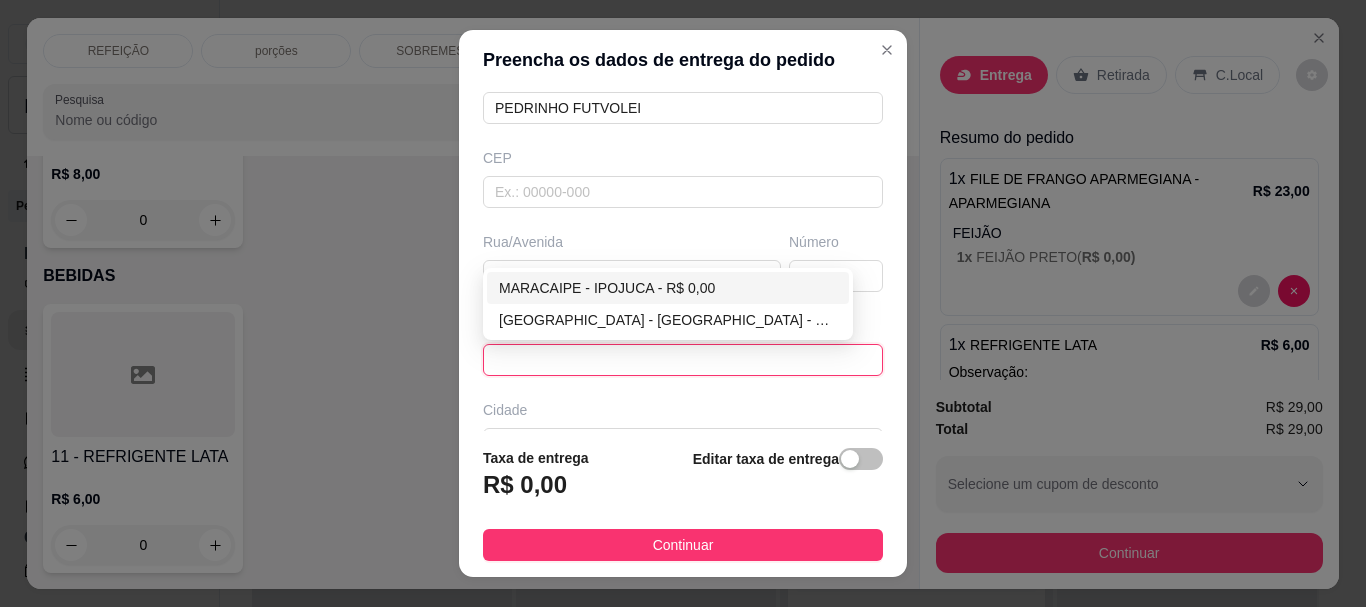 click on "MARACAIPE - IPOJUCA -  R$ 0,00" at bounding box center (668, 288) 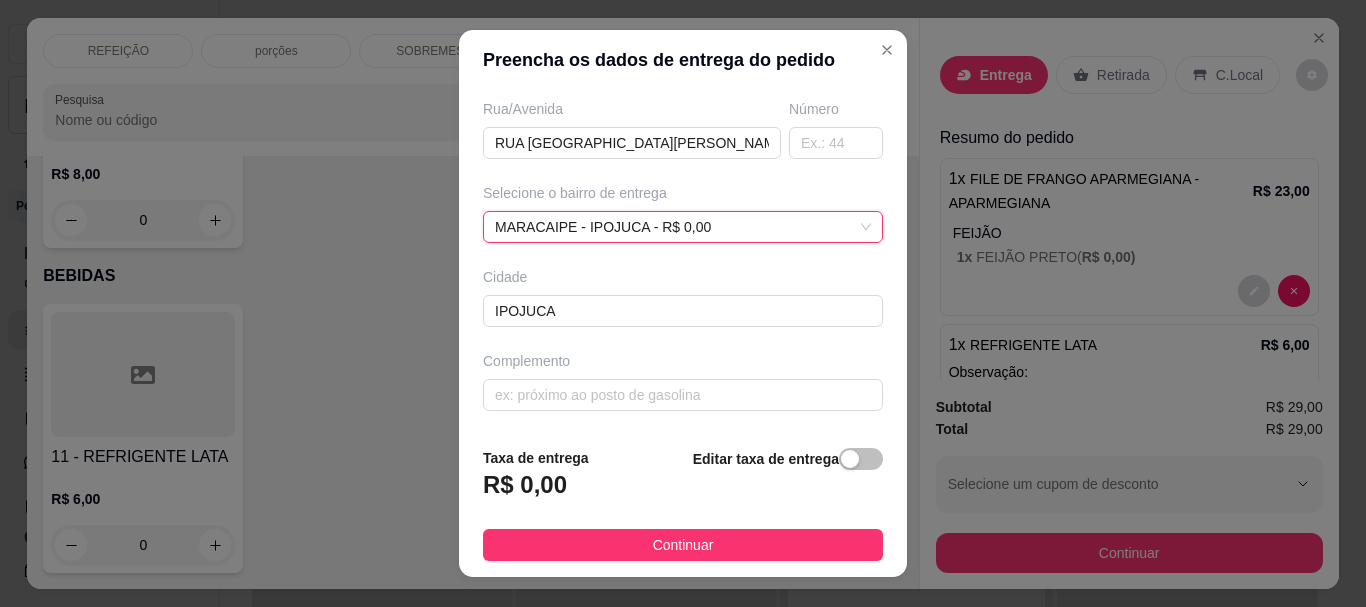 scroll, scrollTop: 311, scrollLeft: 0, axis: vertical 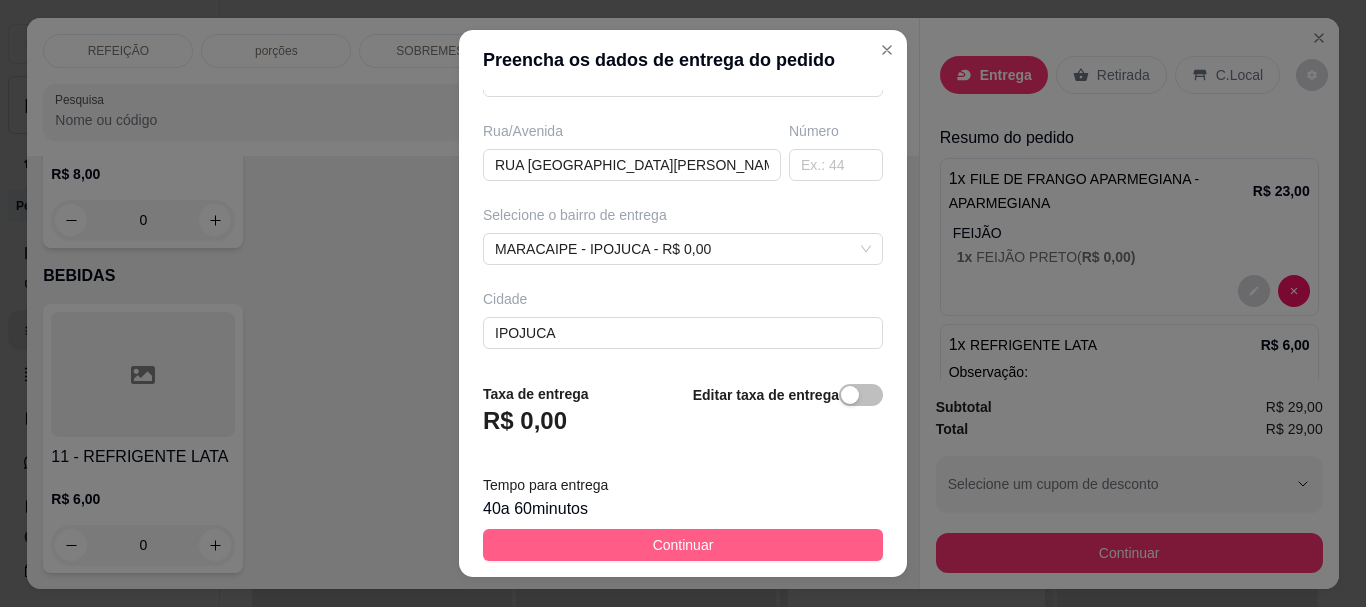 click on "Continuar" at bounding box center (683, 545) 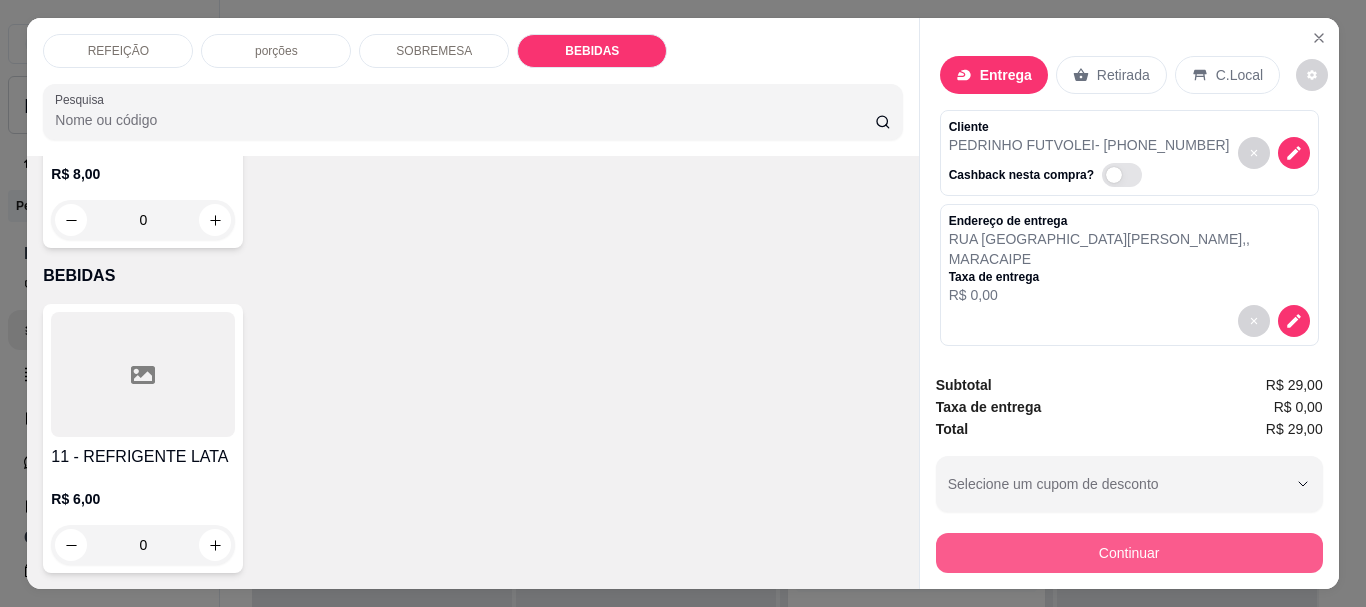 click on "Continuar" at bounding box center [1129, 553] 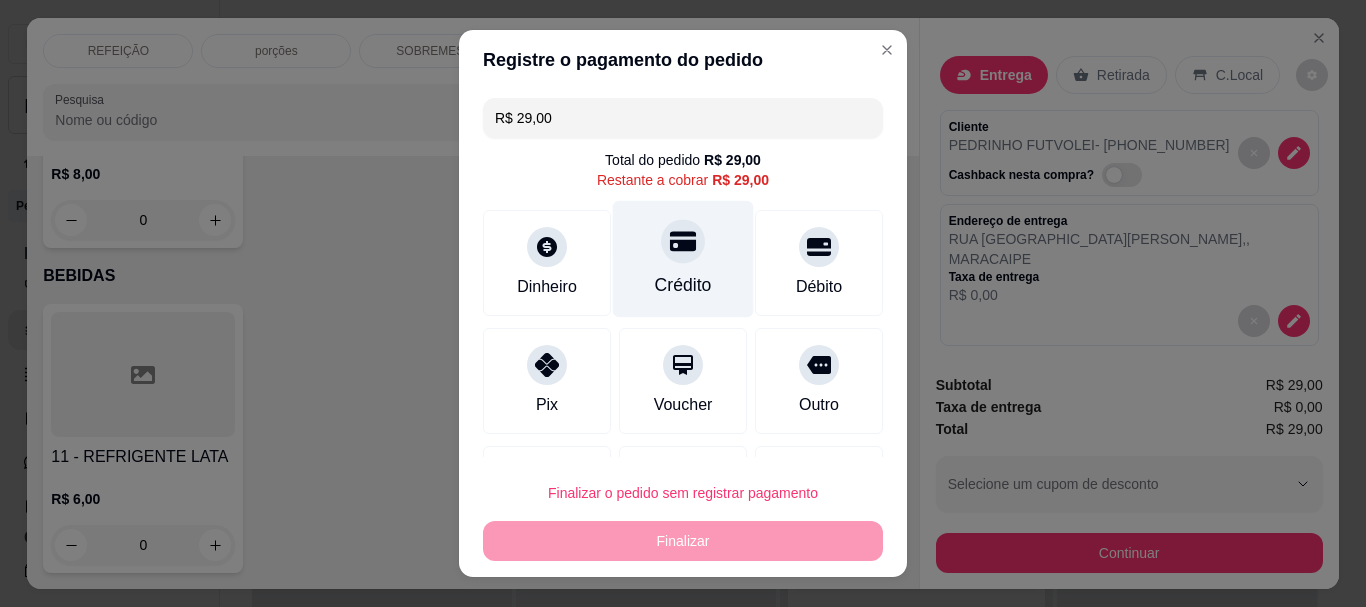 click at bounding box center (683, 242) 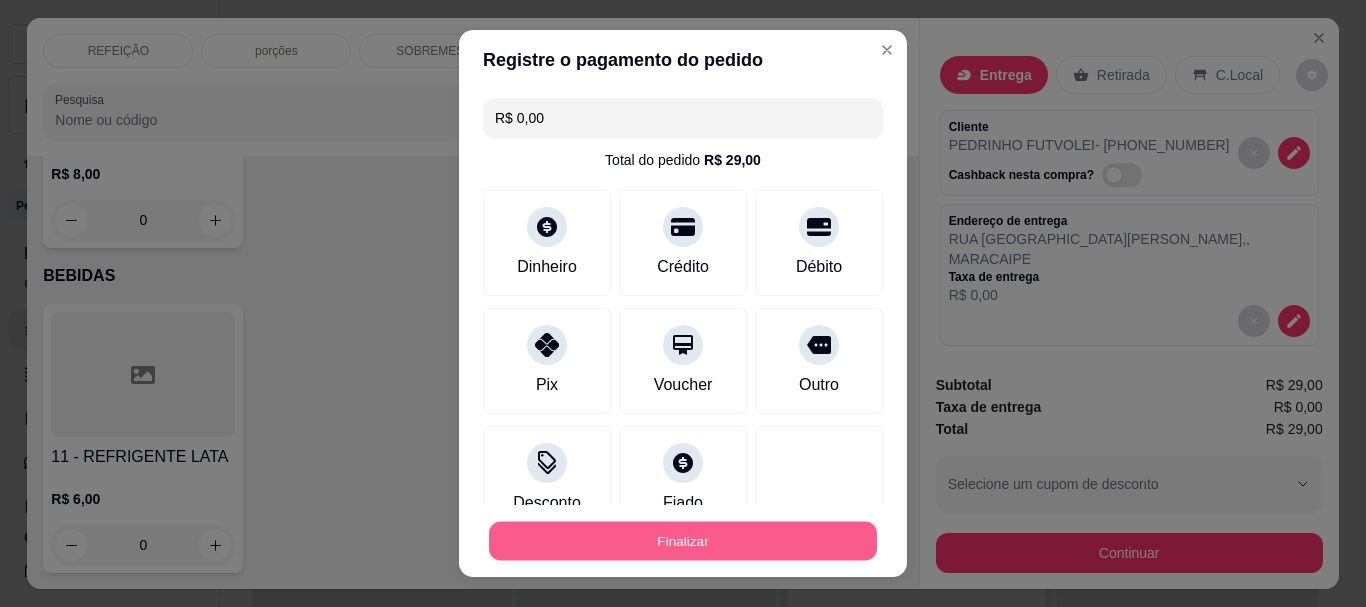 click on "Finalizar" at bounding box center (683, 540) 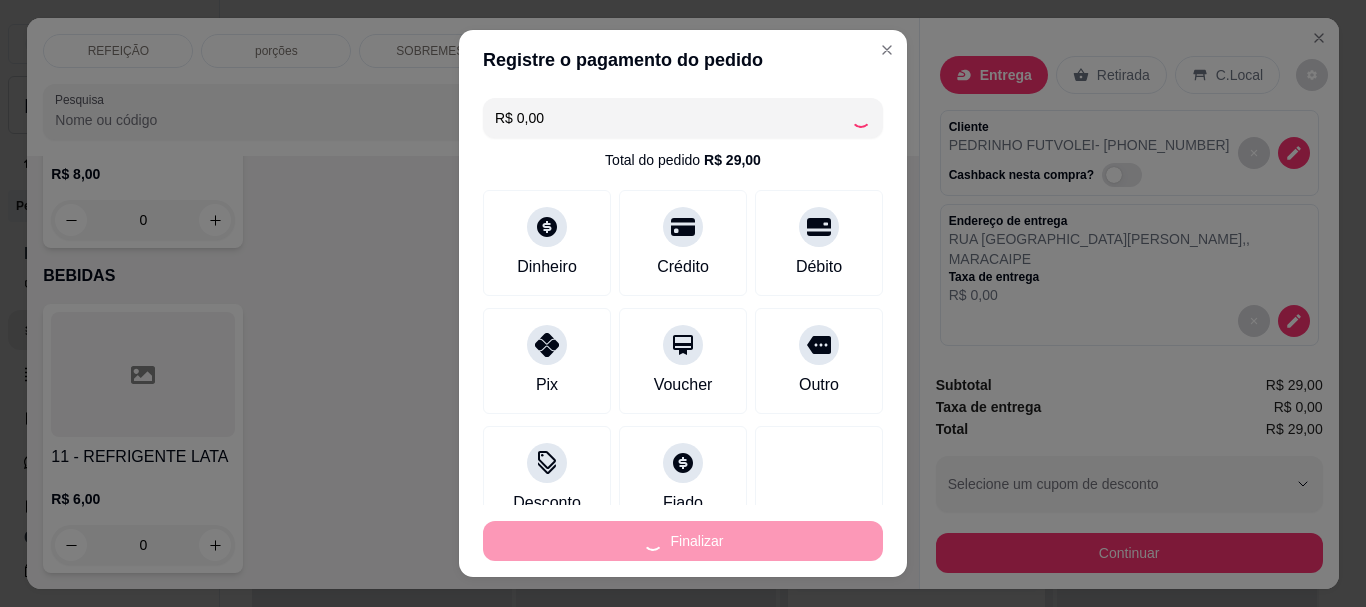 type on "-R$ 29,00" 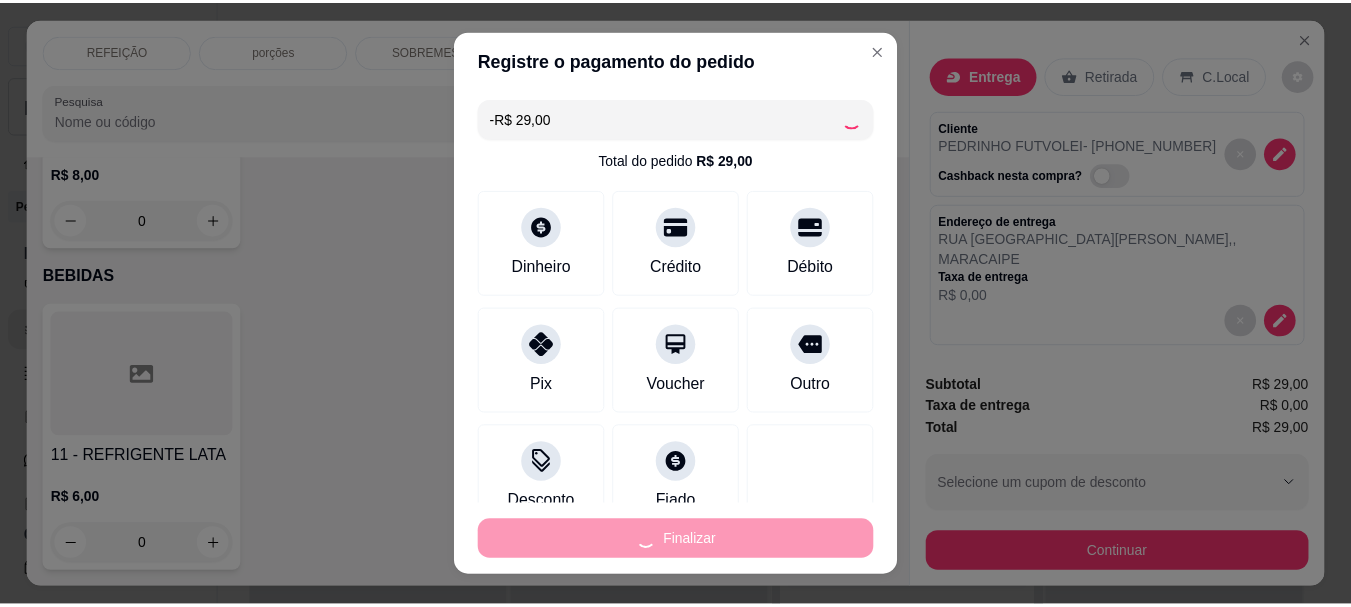 scroll, scrollTop: 0, scrollLeft: 0, axis: both 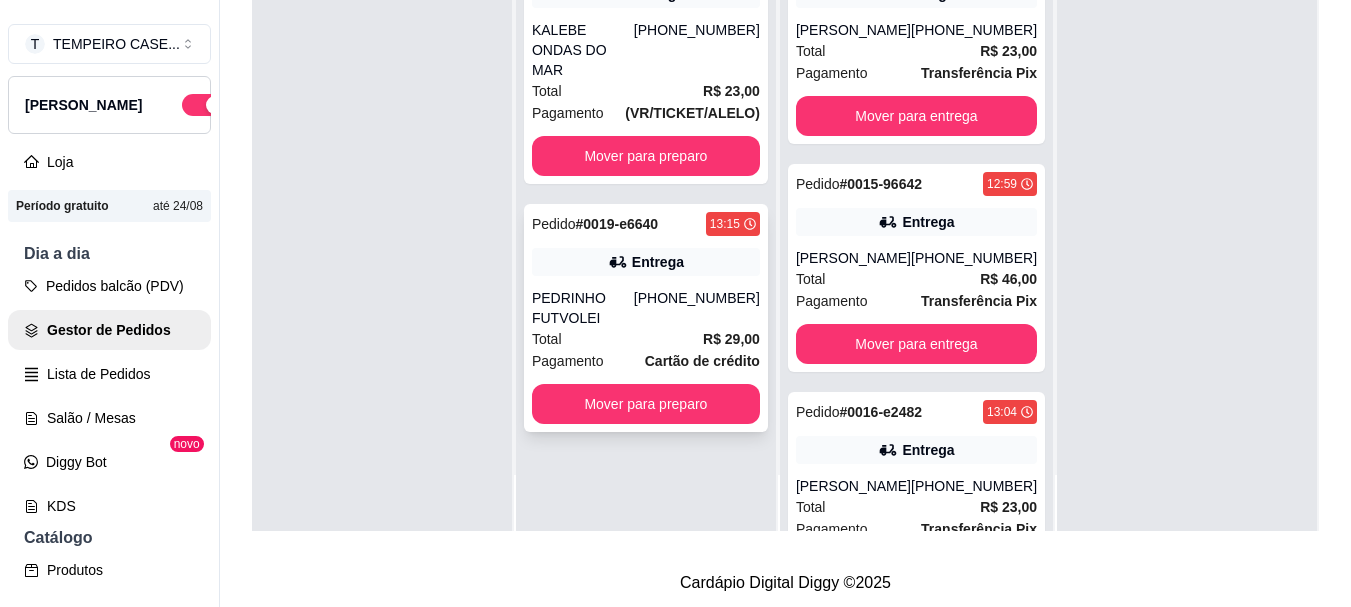 click on "PEDRINHO FUTVOLEI" at bounding box center [583, 308] 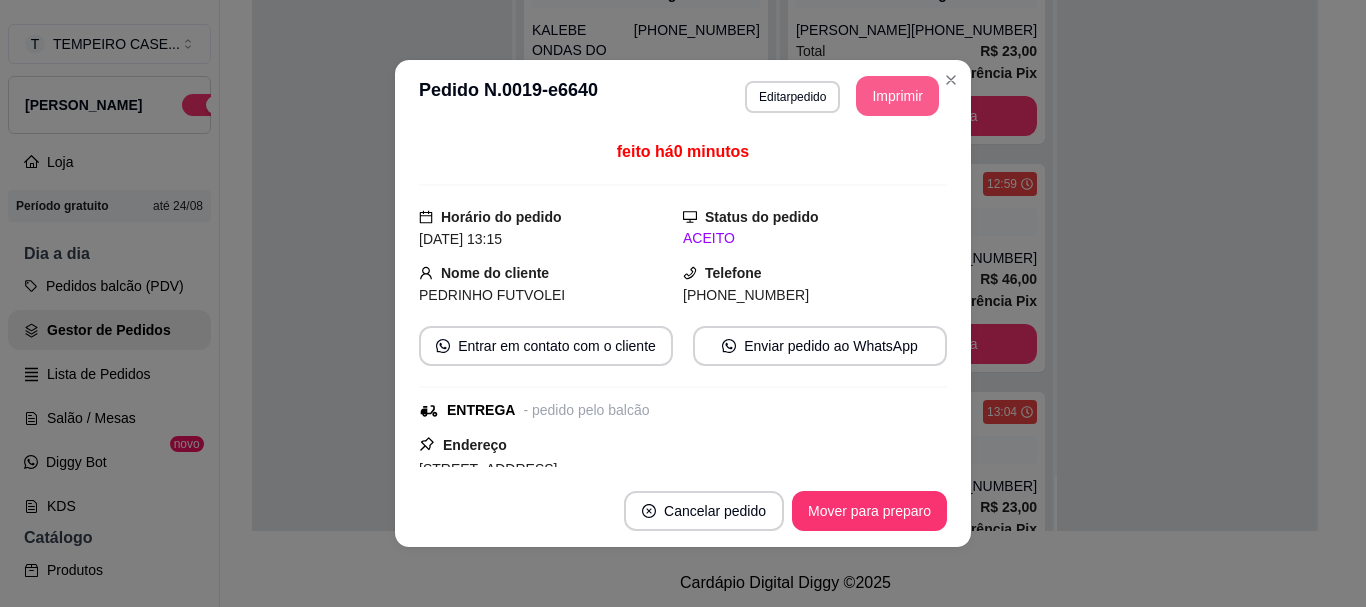 click on "Imprimir" at bounding box center [897, 96] 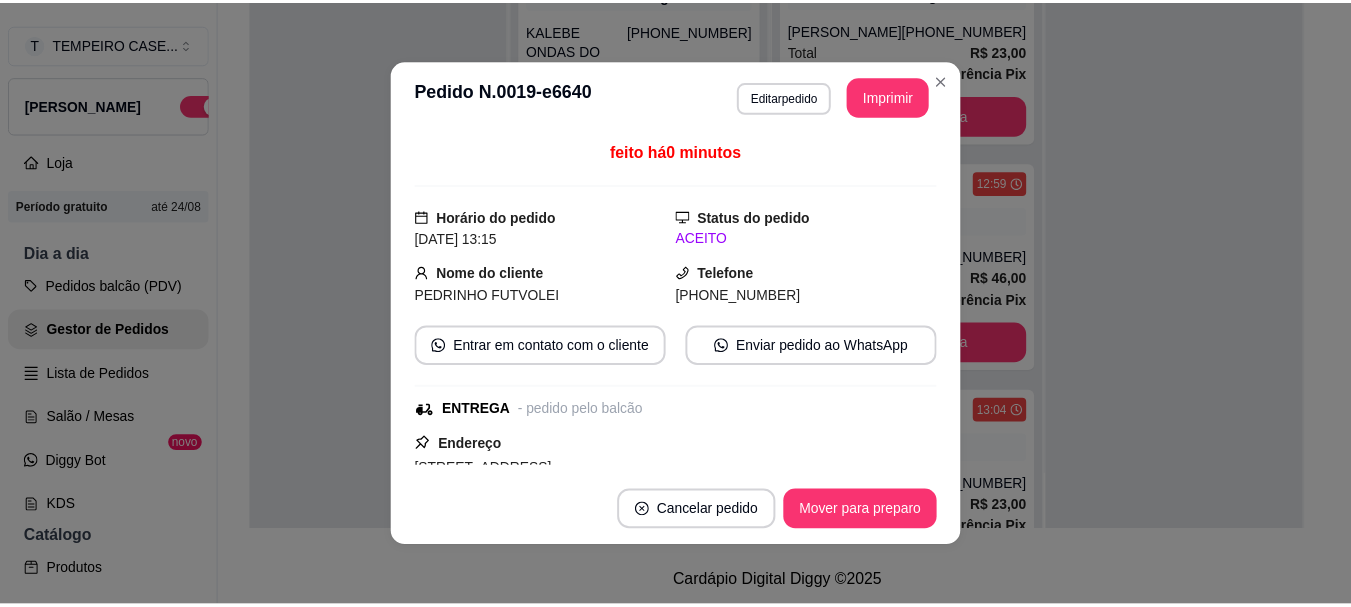 scroll, scrollTop: 0, scrollLeft: 0, axis: both 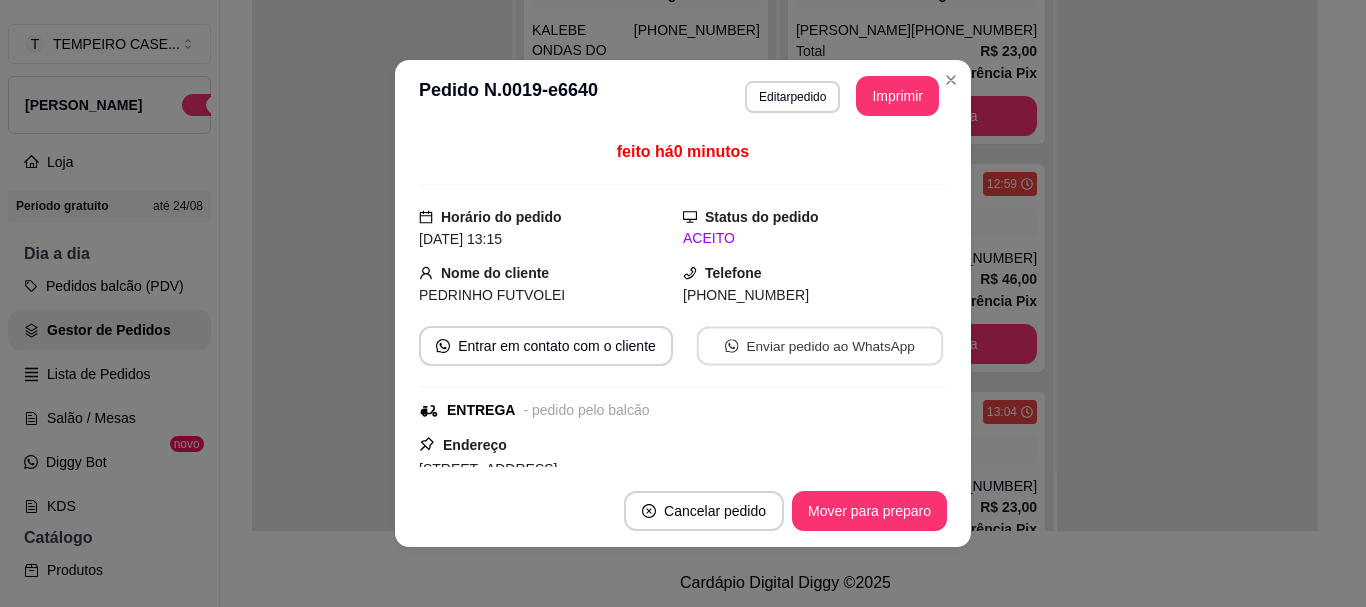 click on "Enviar pedido ao WhatsApp" at bounding box center [820, 346] 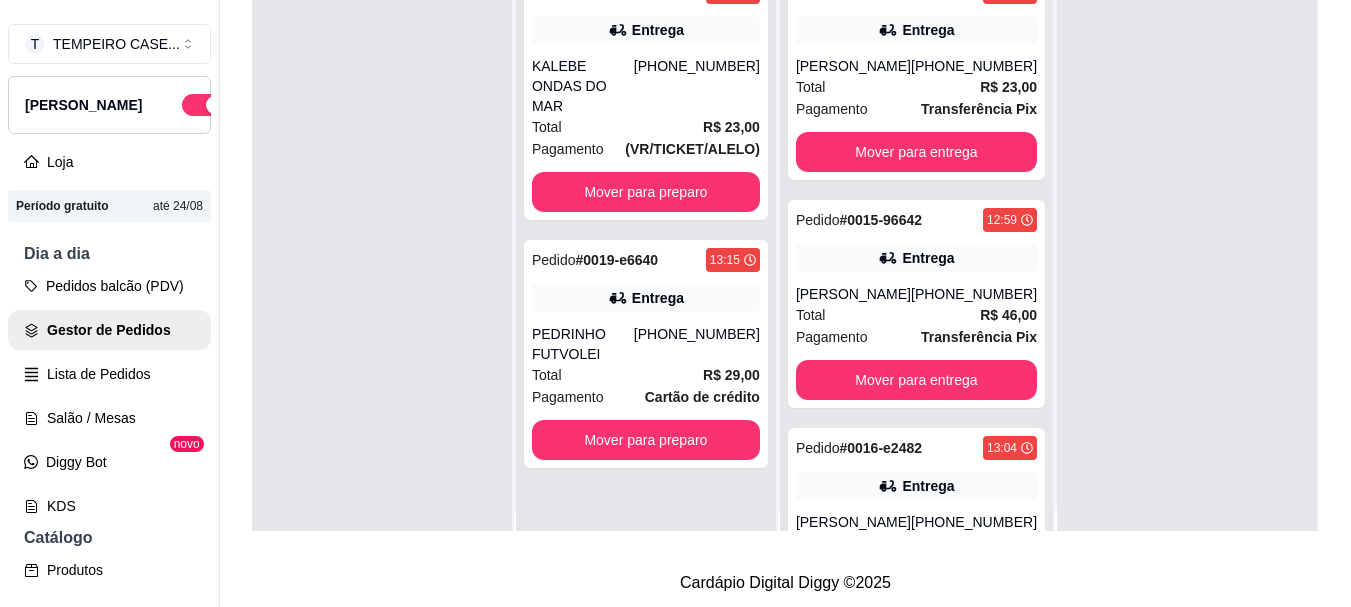 scroll, scrollTop: 0, scrollLeft: 0, axis: both 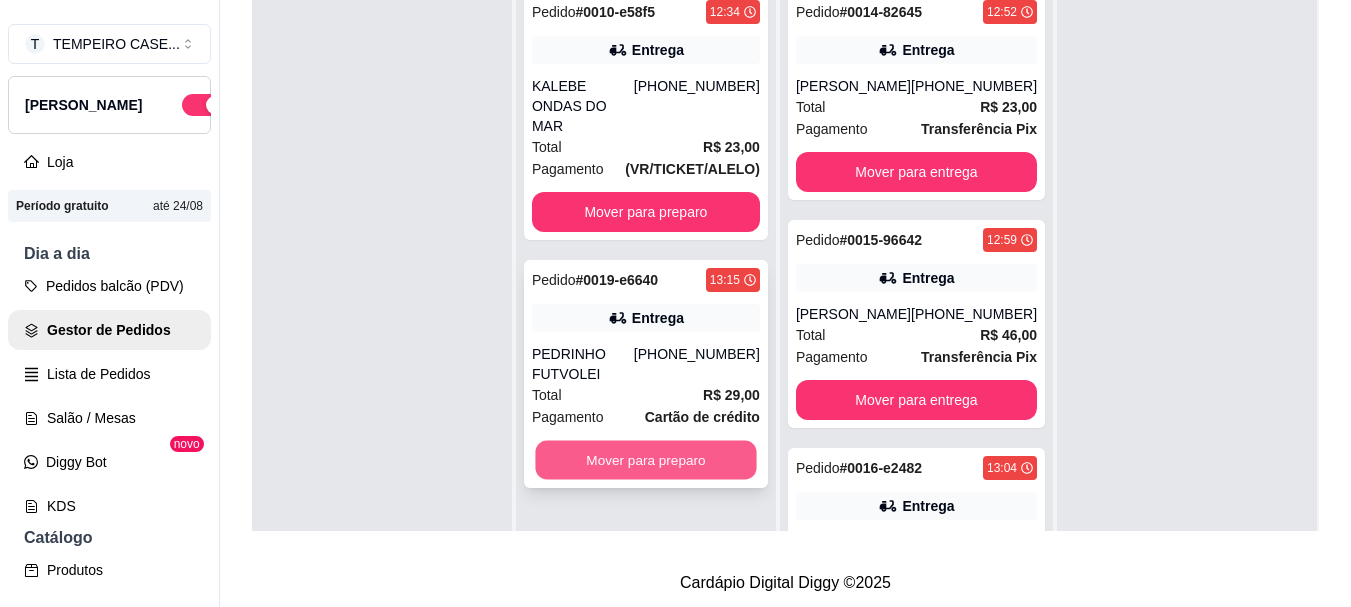 click on "Mover para preparo" at bounding box center (645, 460) 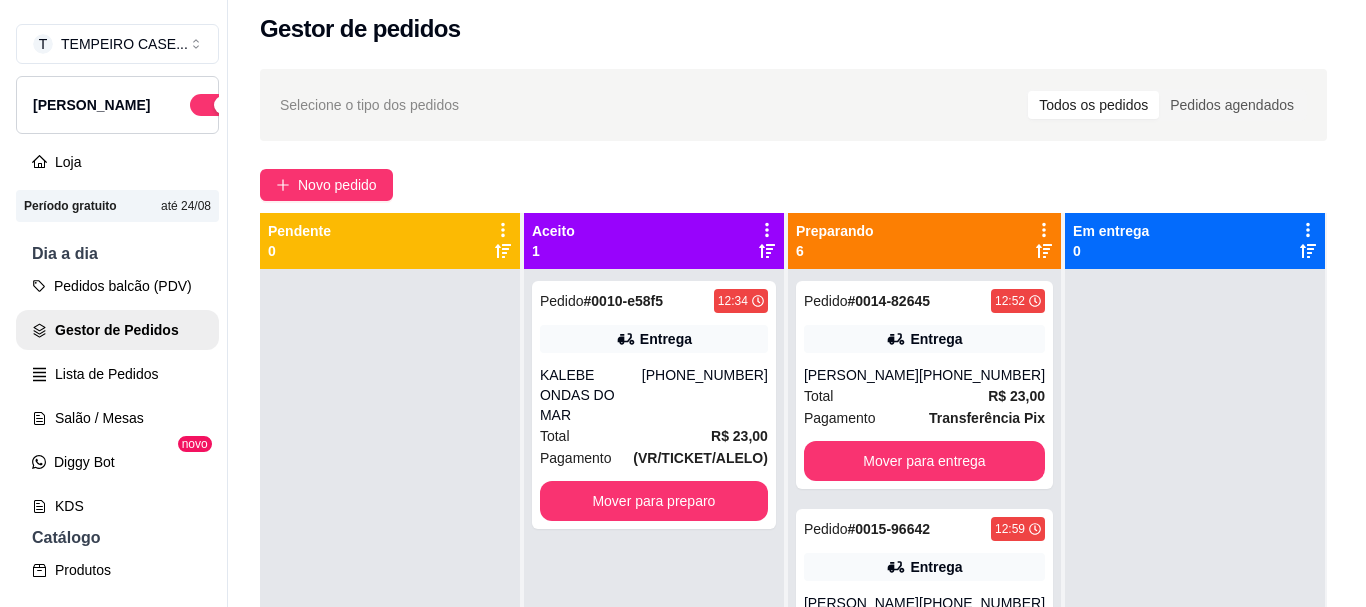 scroll, scrollTop: 0, scrollLeft: 0, axis: both 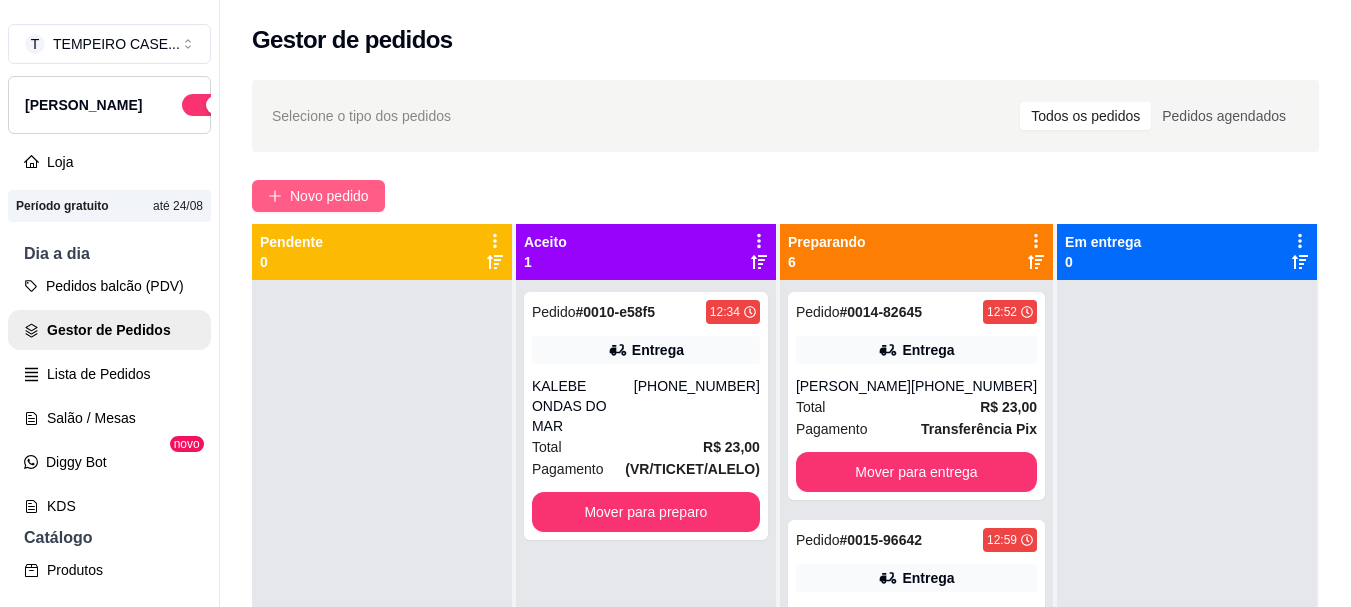 click on "Novo pedido" at bounding box center [329, 196] 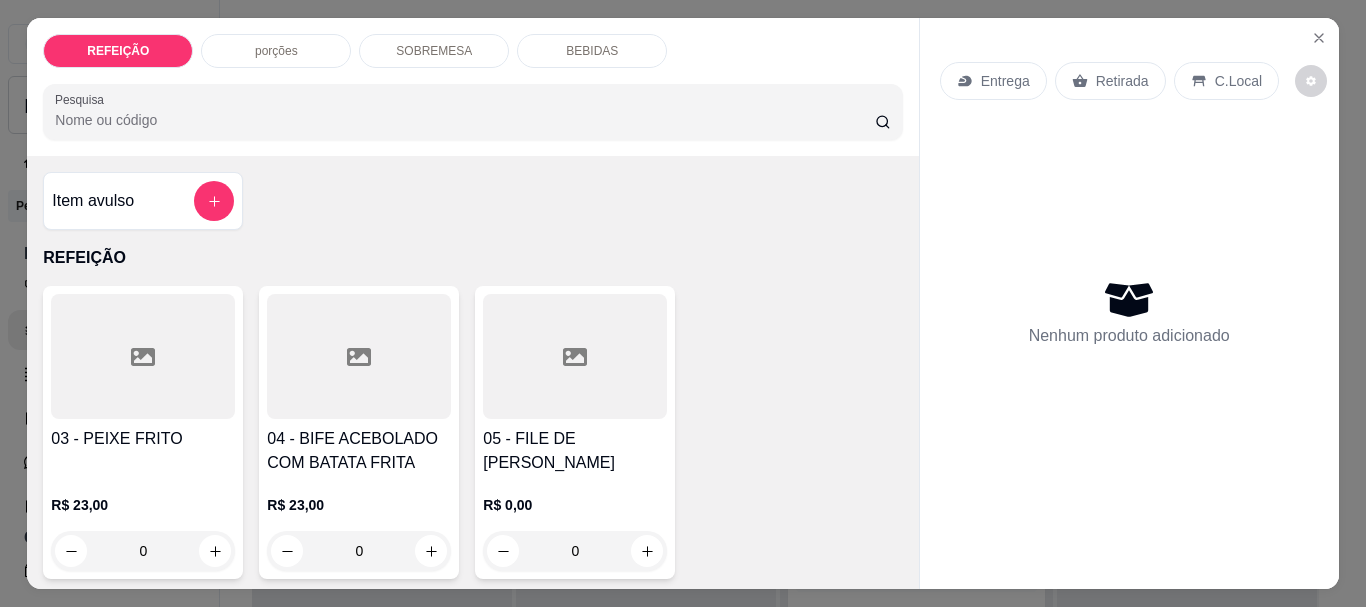 click on "05 - FILE DE [PERSON_NAME]" at bounding box center (575, 451) 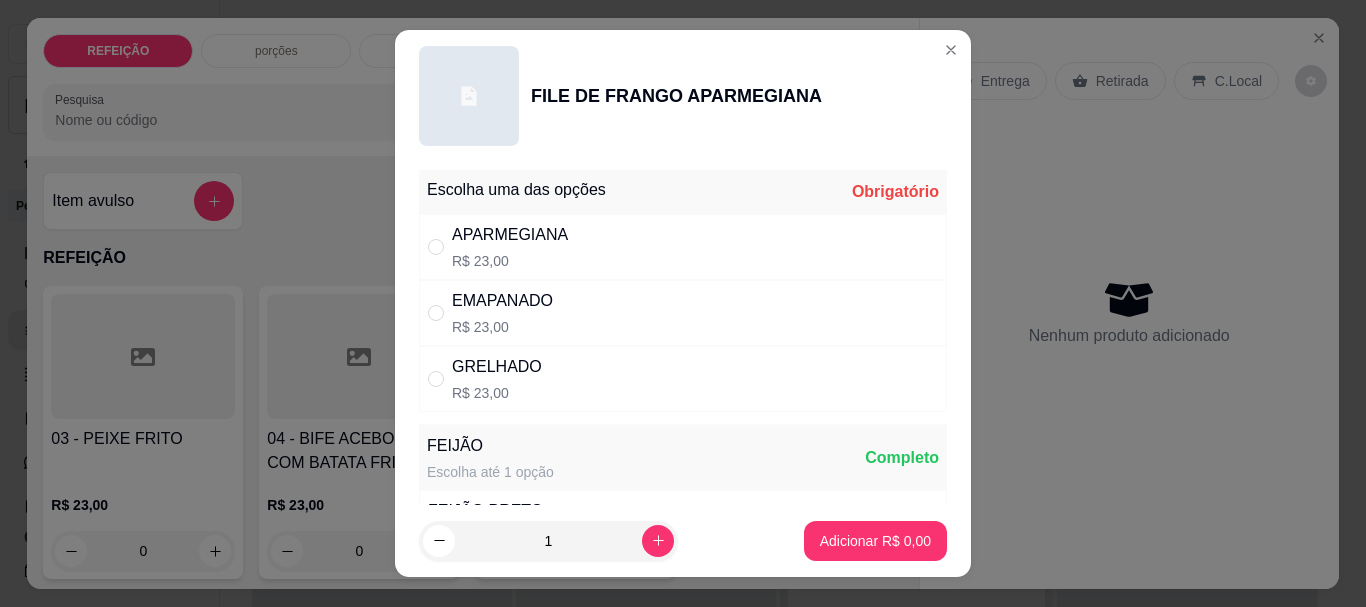 click on "R$ 23,00" at bounding box center [510, 261] 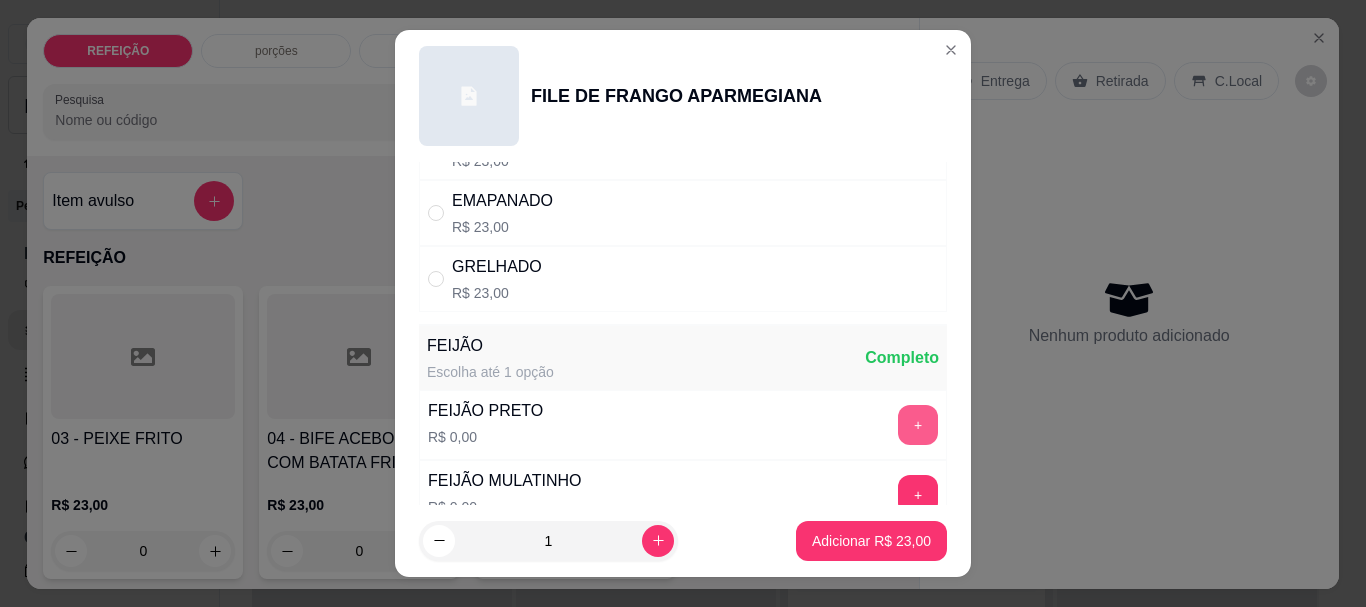 click on "+" at bounding box center (918, 425) 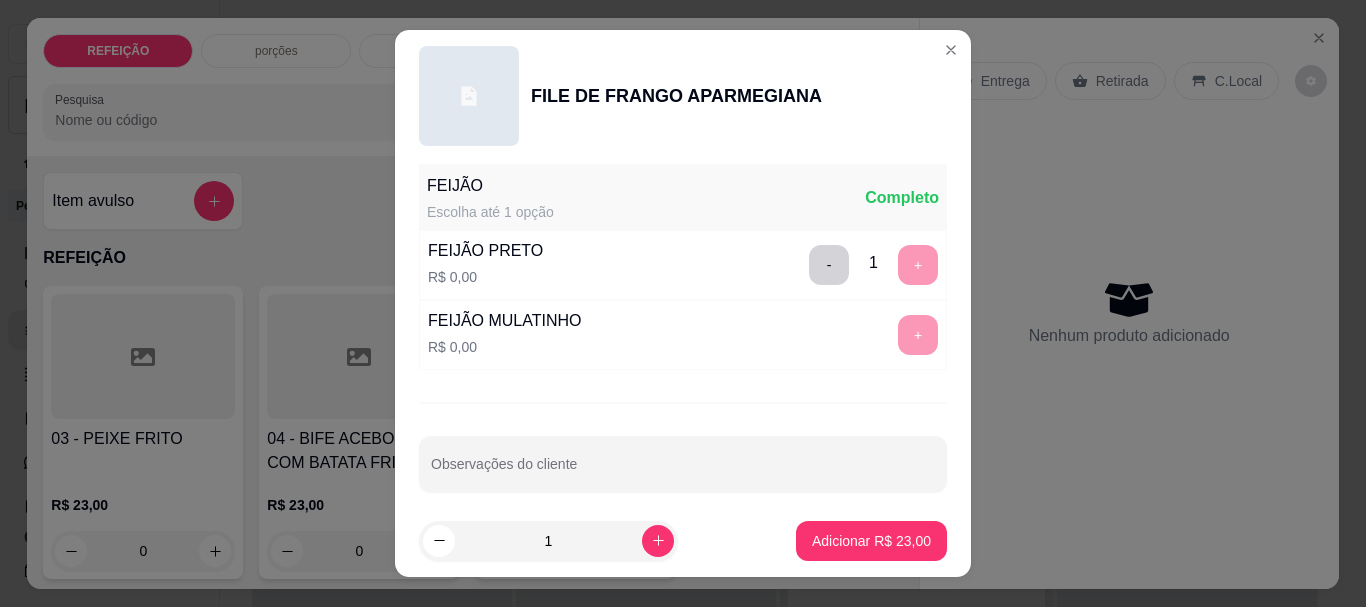 scroll, scrollTop: 275, scrollLeft: 0, axis: vertical 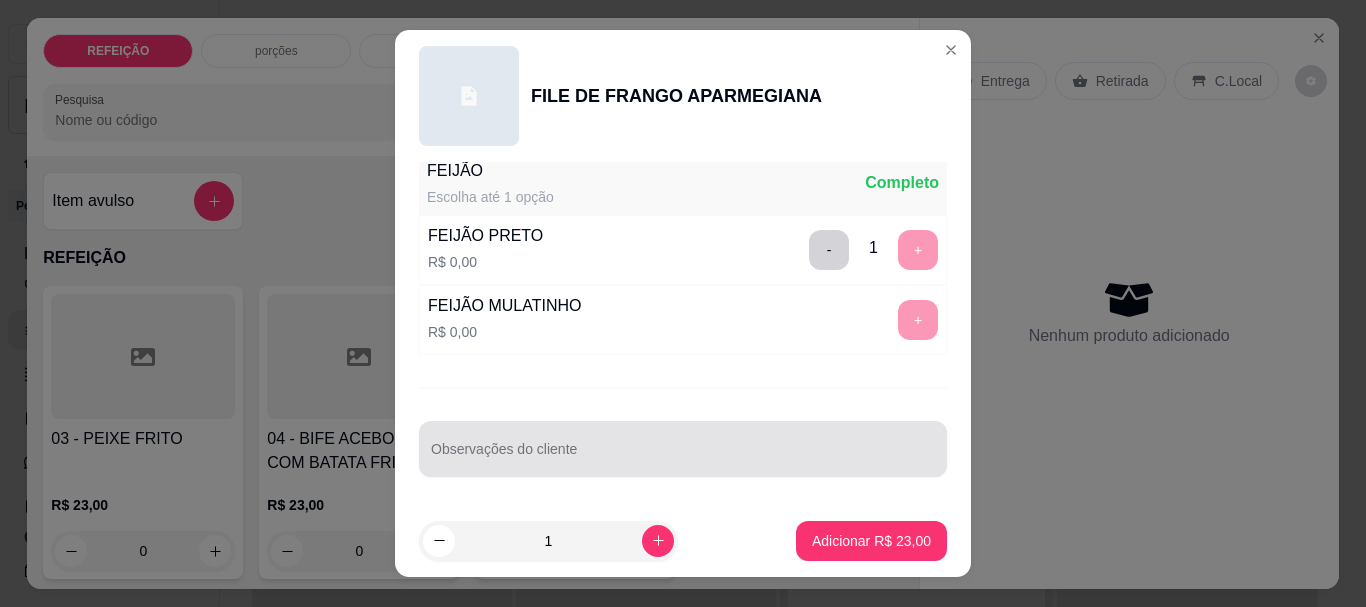 click on "Observações do cliente" at bounding box center [683, 457] 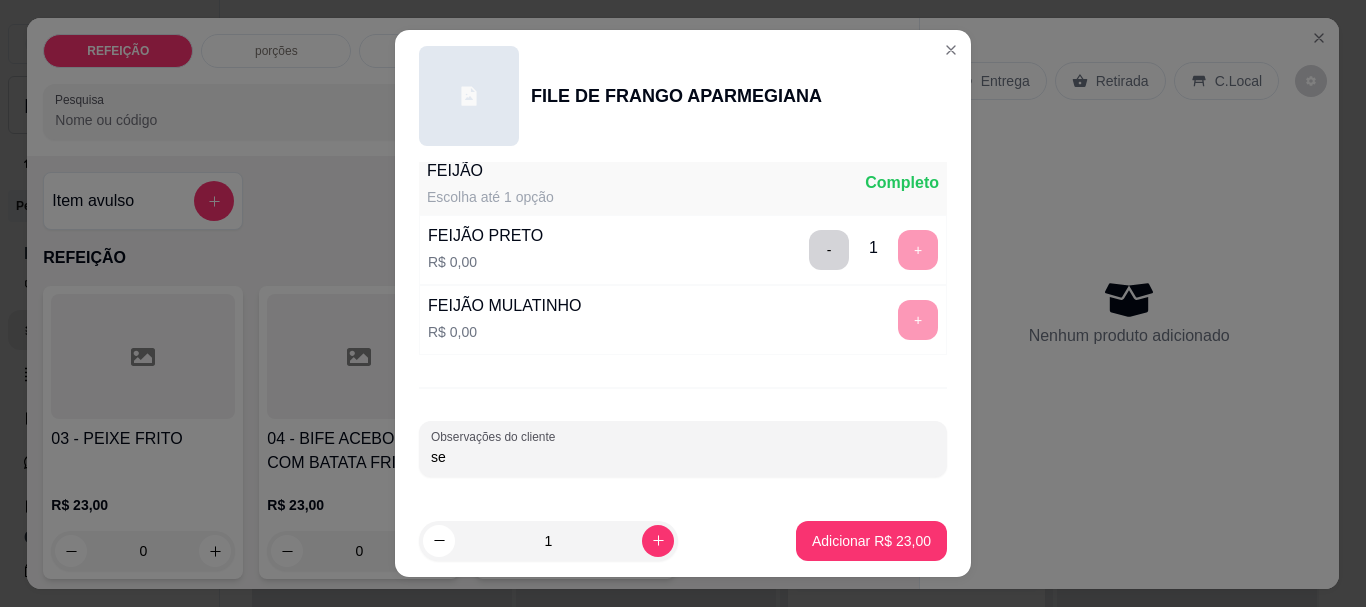 type on "s" 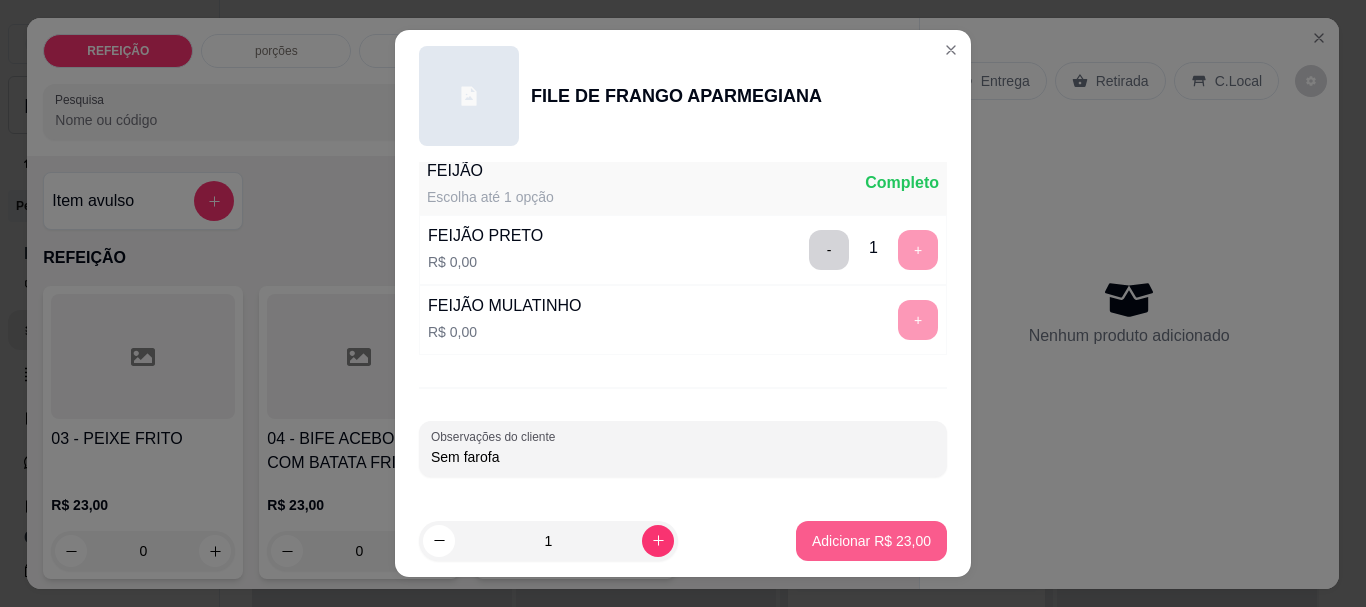 type on "Sem farofa" 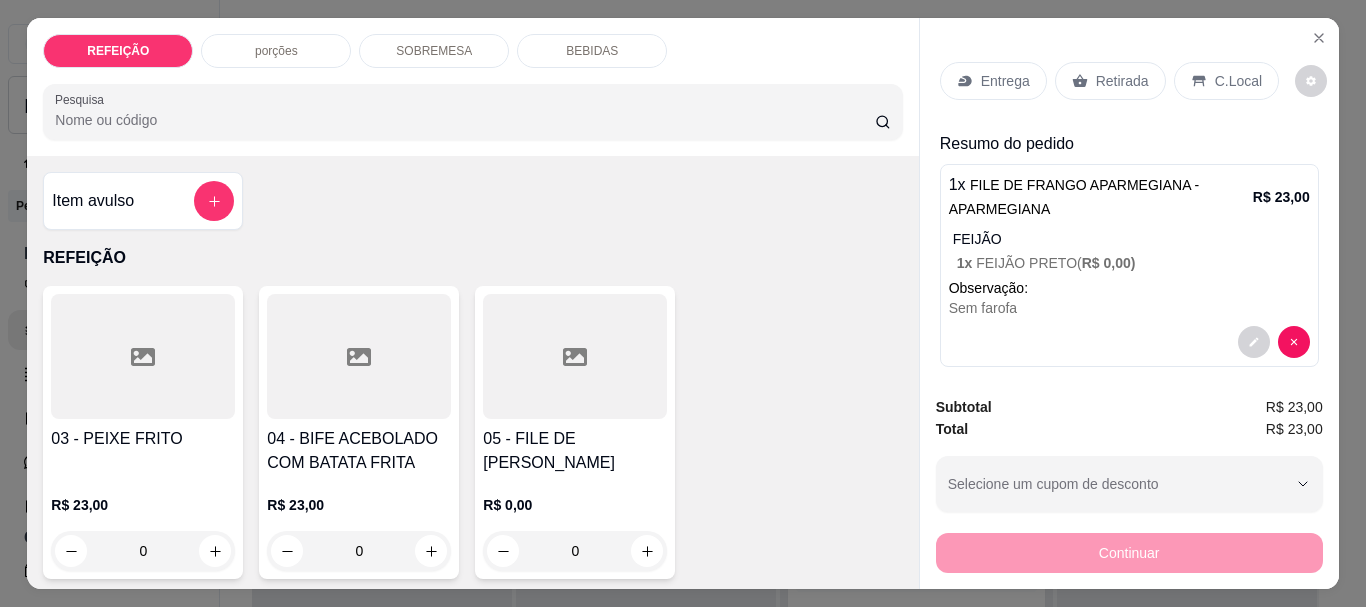 click on "Retirada" at bounding box center (1122, 81) 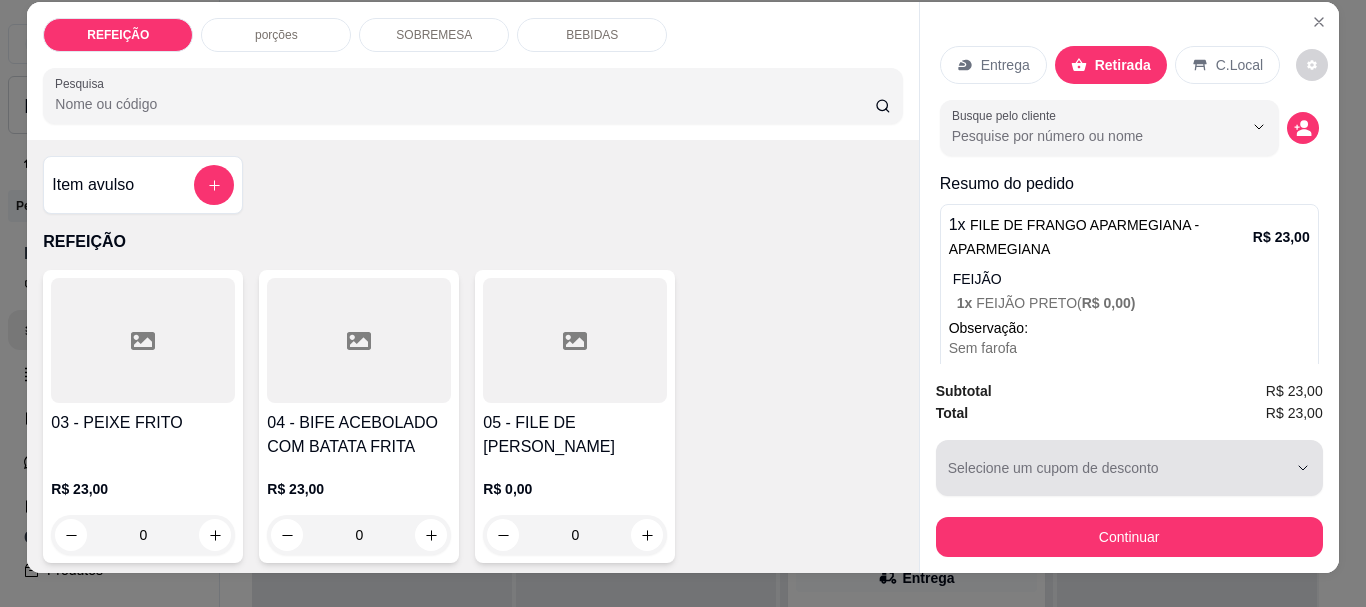 scroll, scrollTop: 0, scrollLeft: 0, axis: both 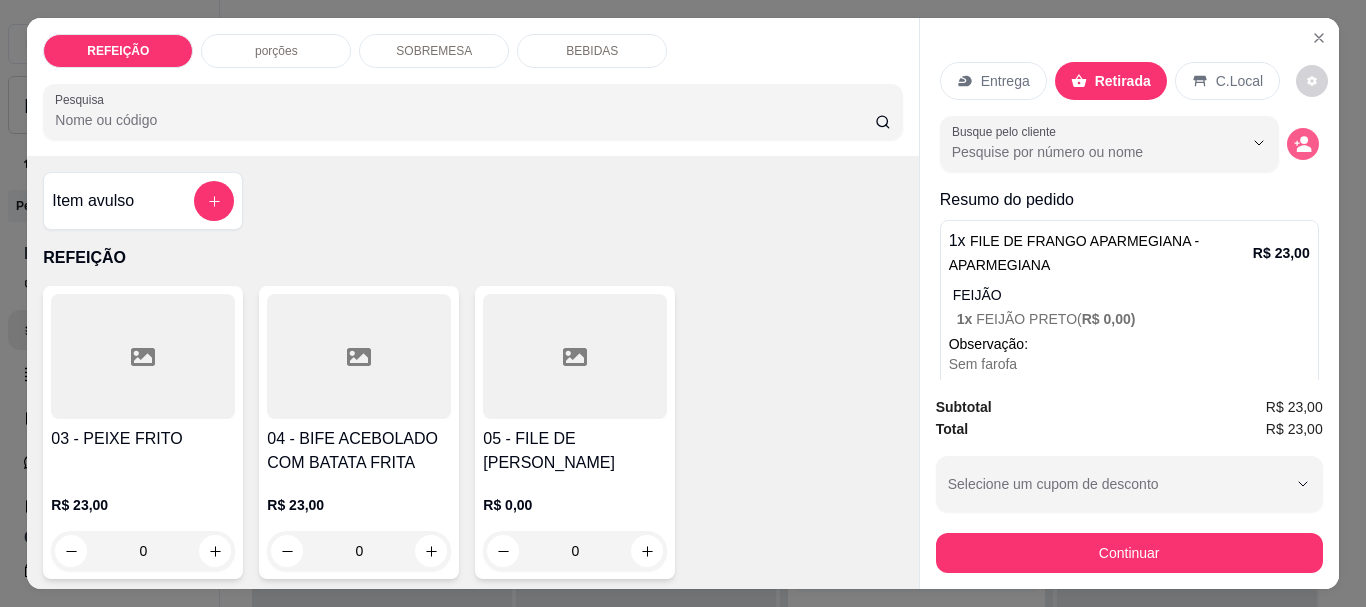 click 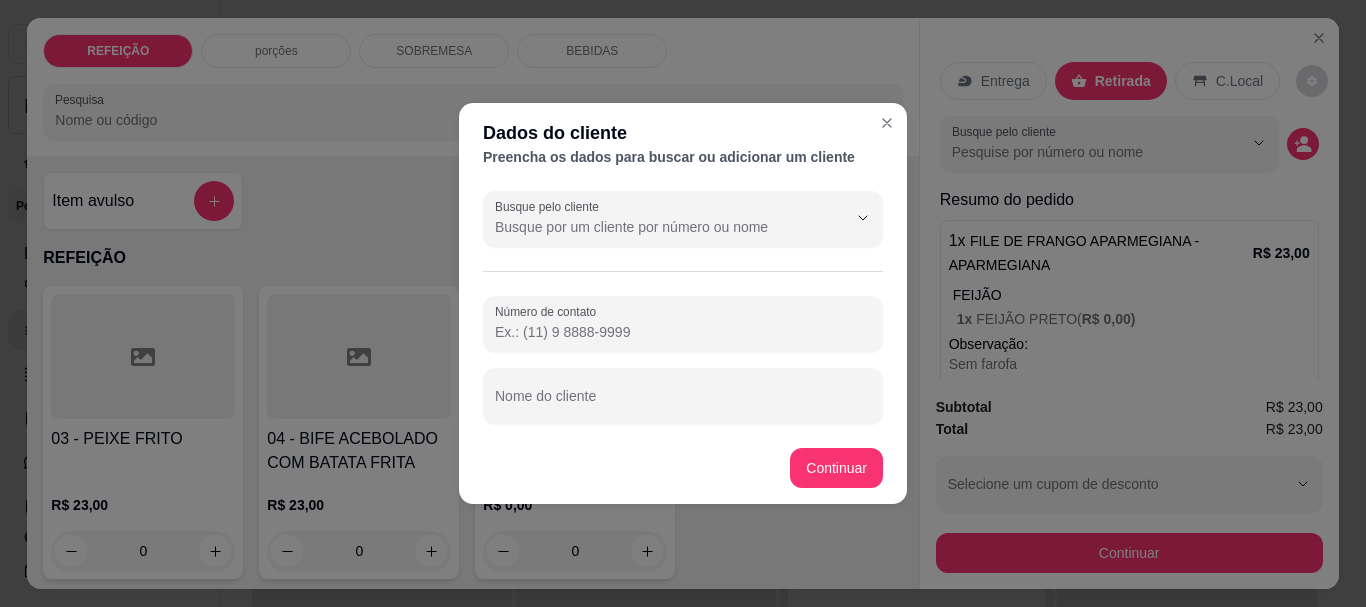 click on "Número de contato" at bounding box center [683, 332] 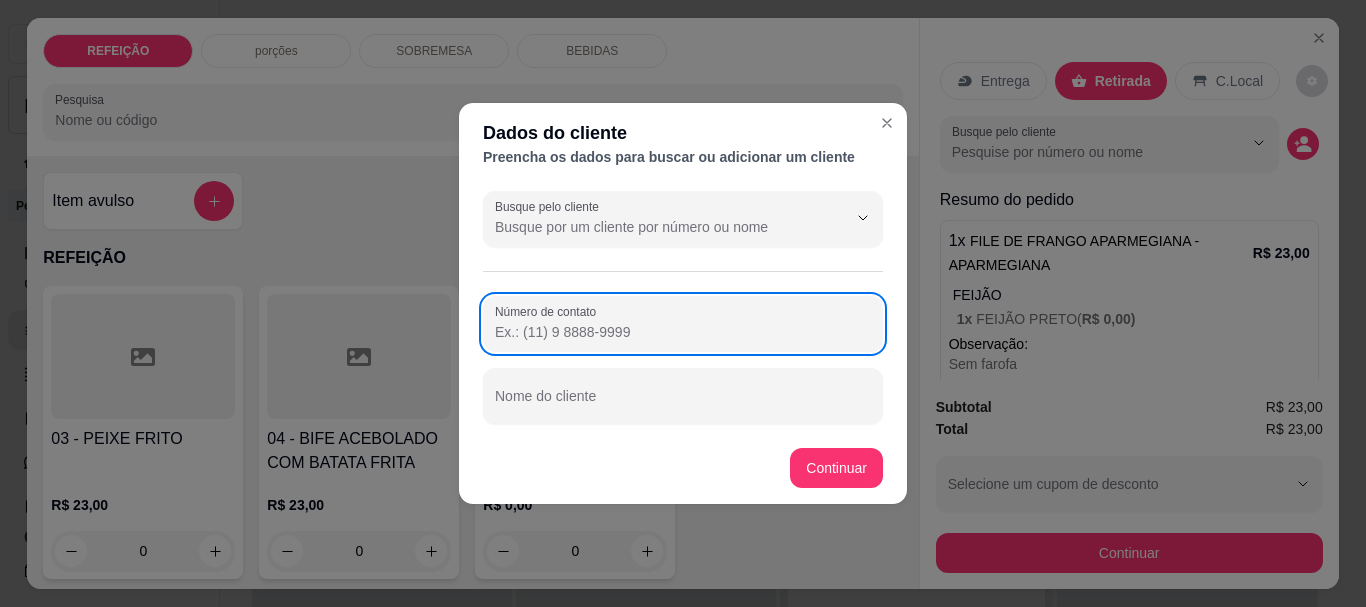 paste on "[PHONE_NUMBER]" 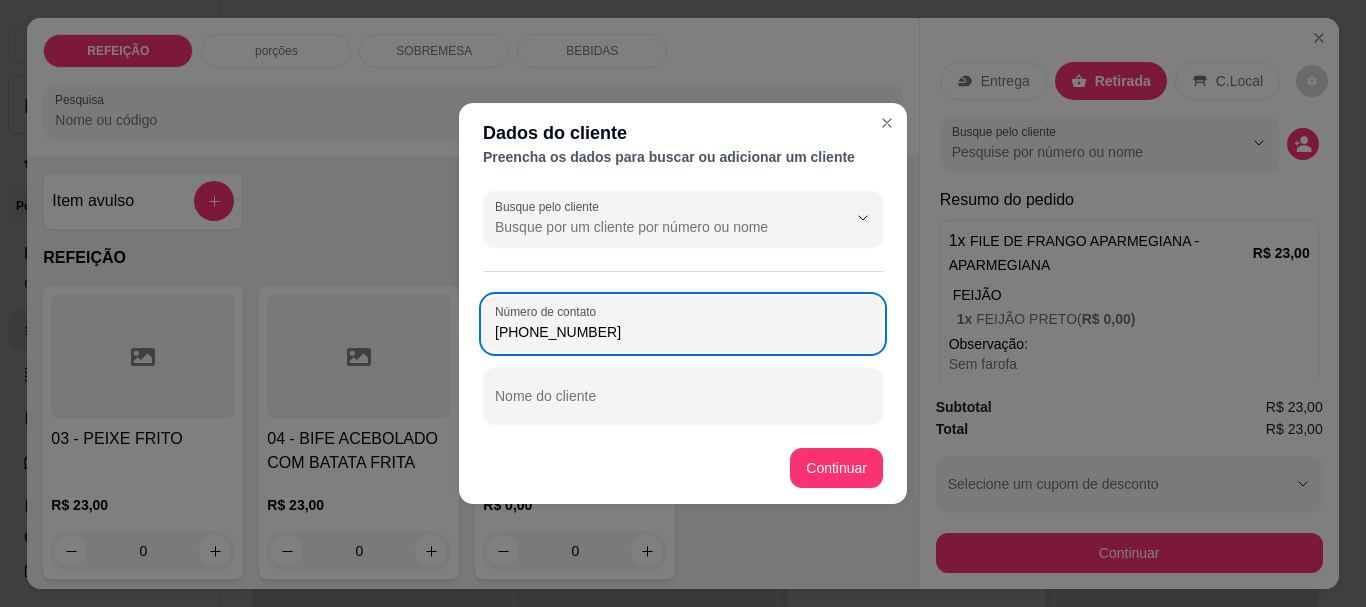 type on "[PHONE_NUMBER]" 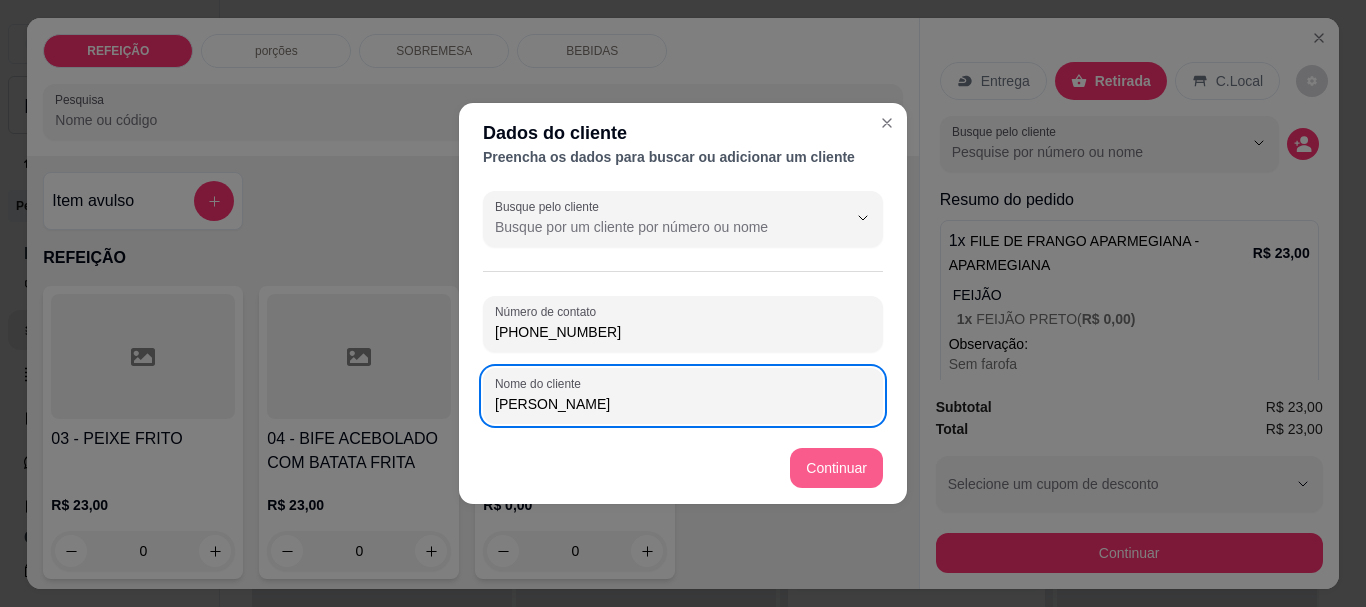 type on "[PERSON_NAME]" 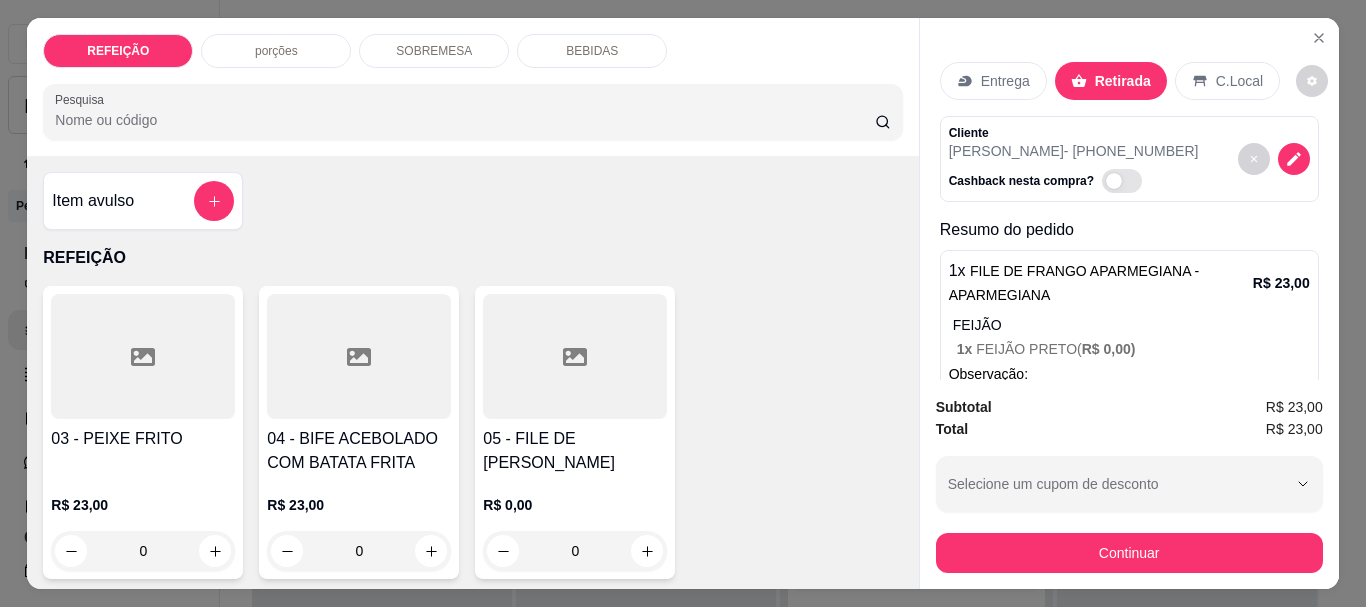 scroll, scrollTop: 101, scrollLeft: 0, axis: vertical 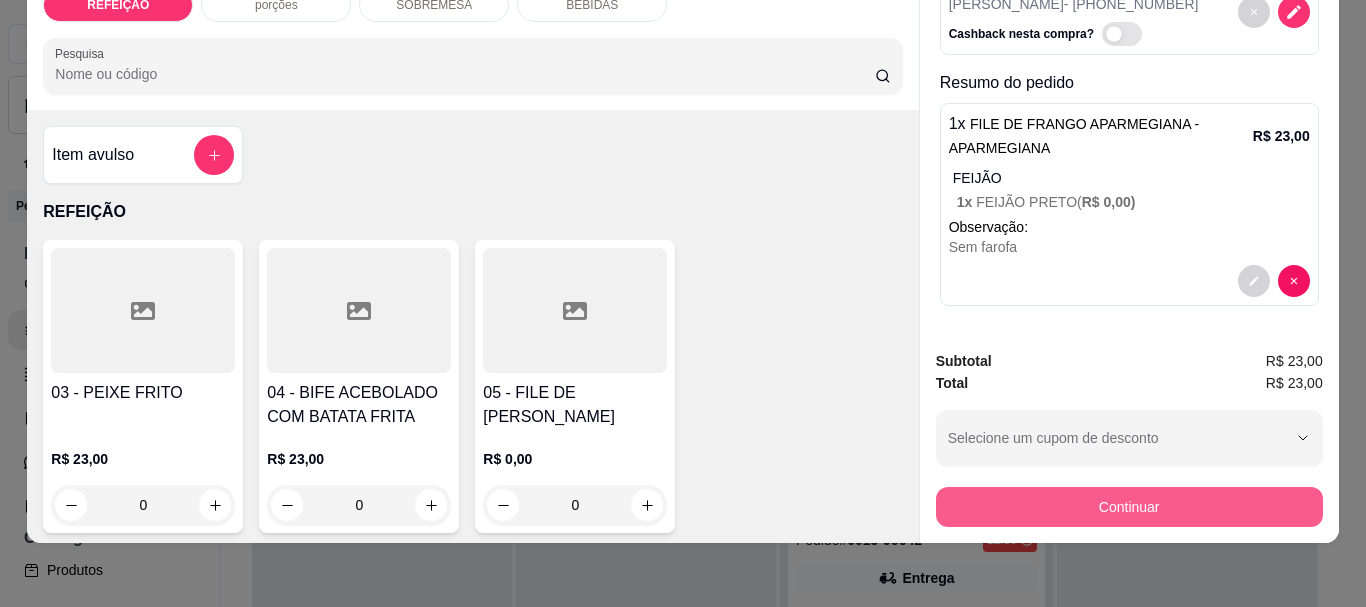 click on "Continuar" at bounding box center [1129, 507] 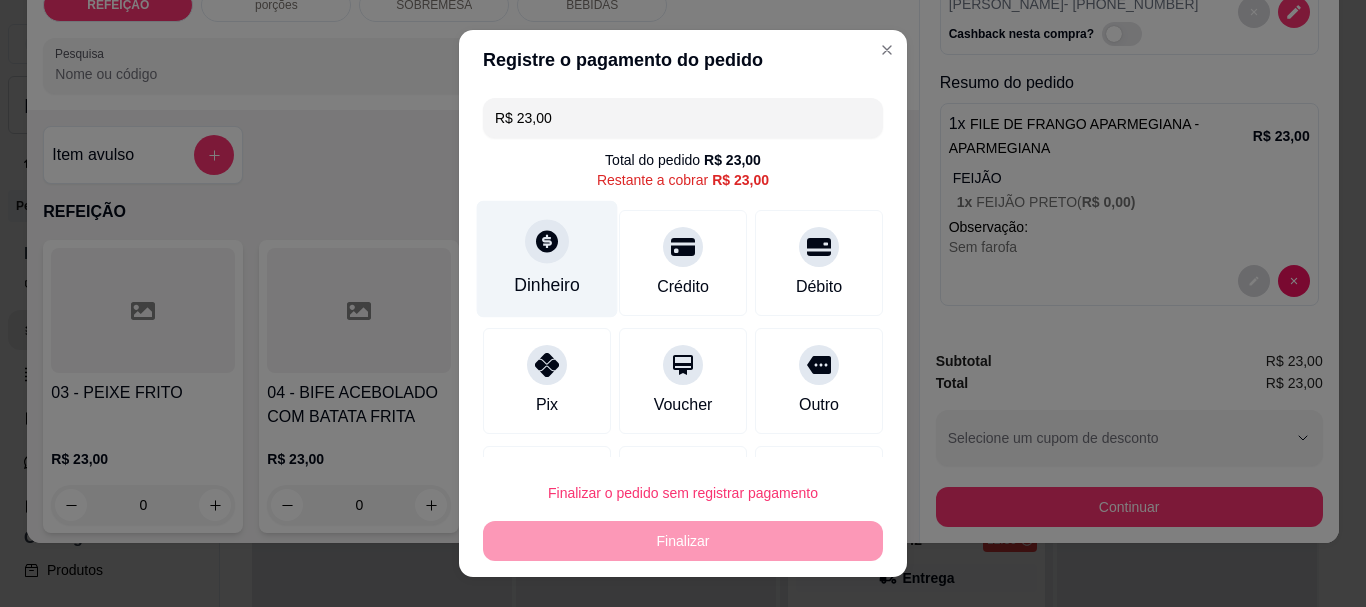 click at bounding box center [547, 242] 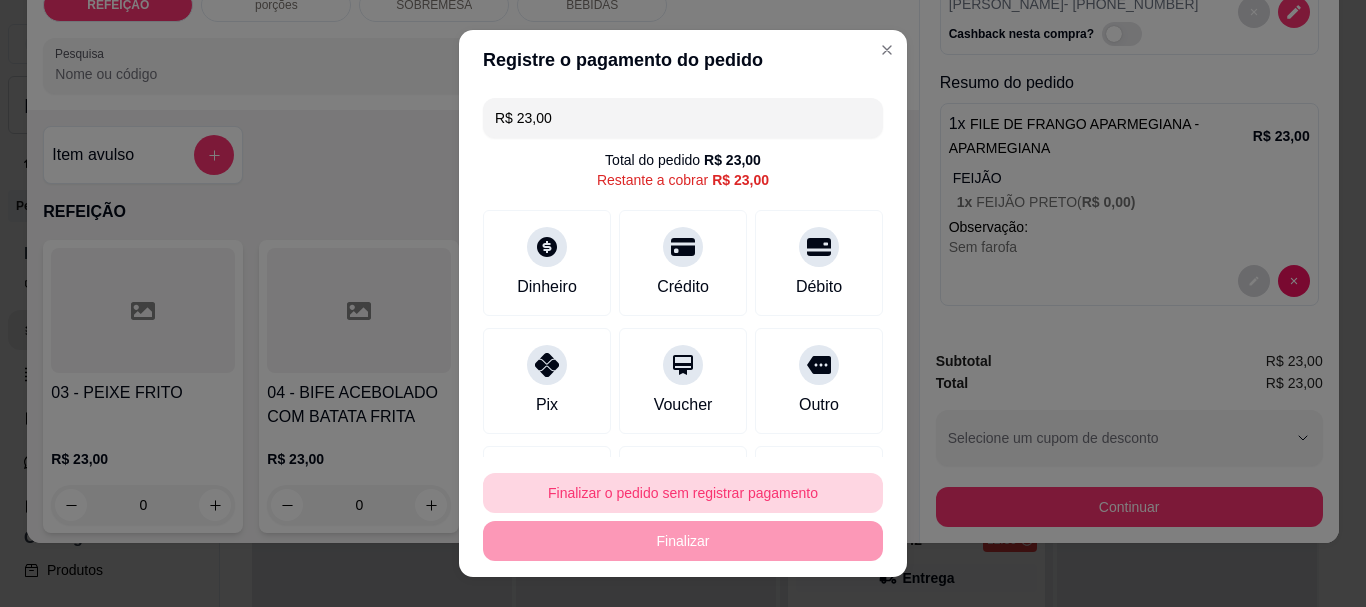click on "Finalizar o pedido sem registrar pagamento" at bounding box center [683, 493] 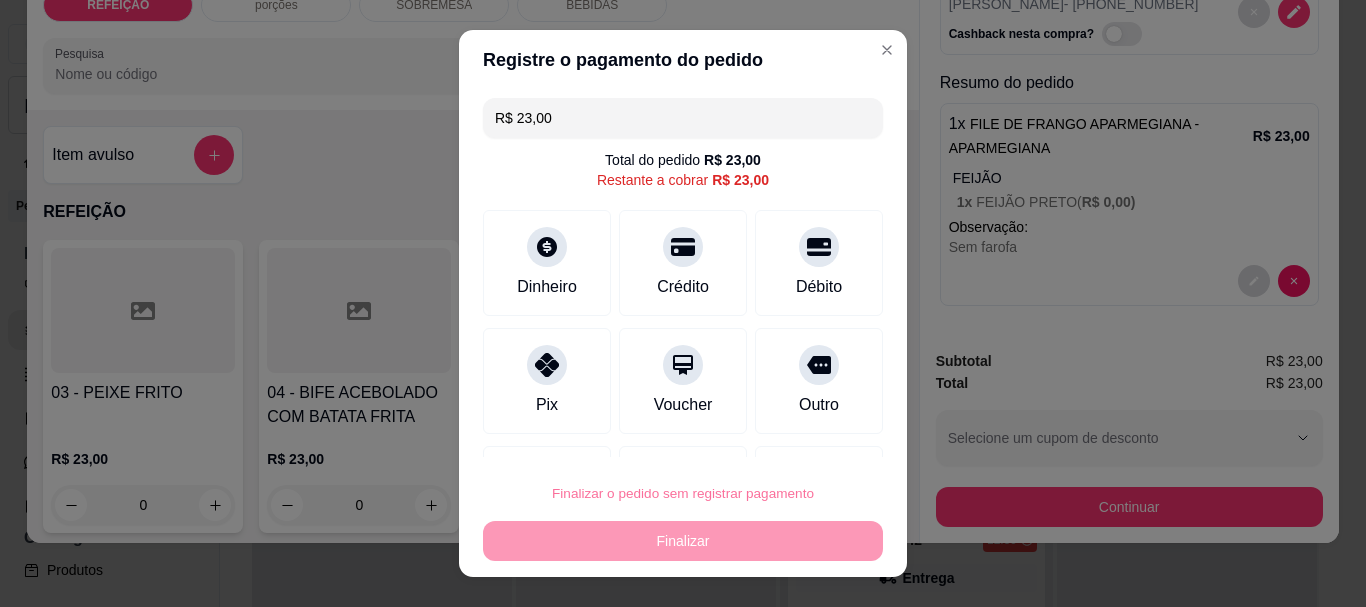 click on "Confirmar" at bounding box center (800, 435) 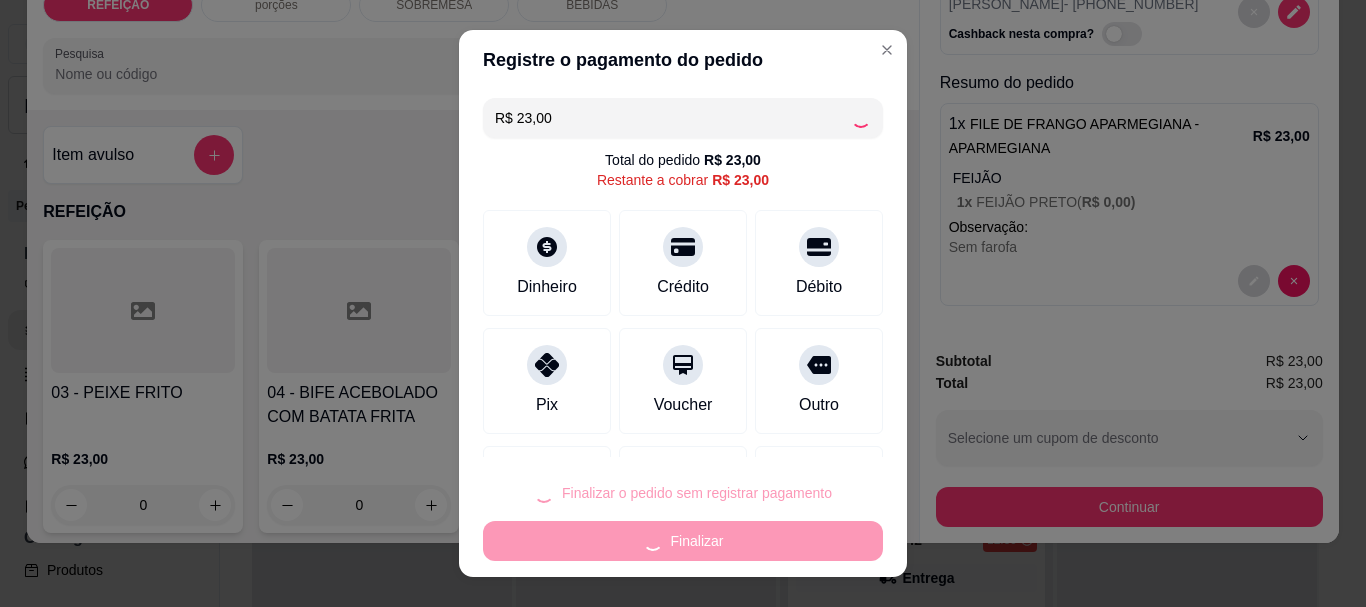 type on "R$ 0,00" 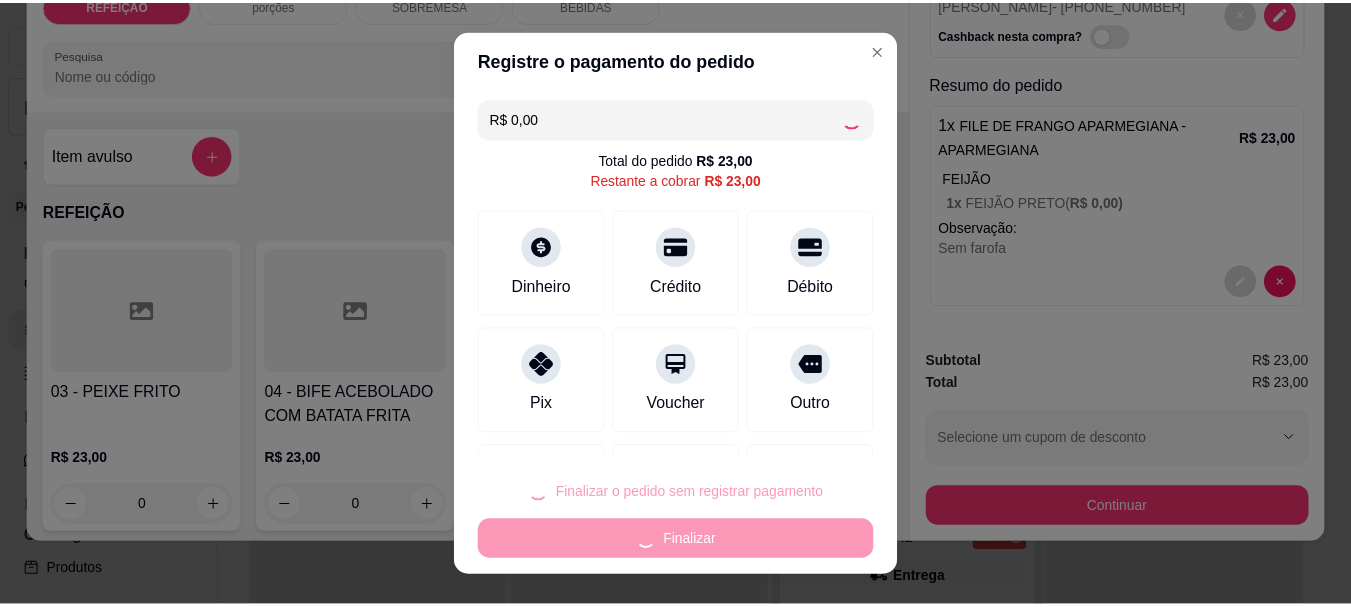 scroll, scrollTop: 0, scrollLeft: 0, axis: both 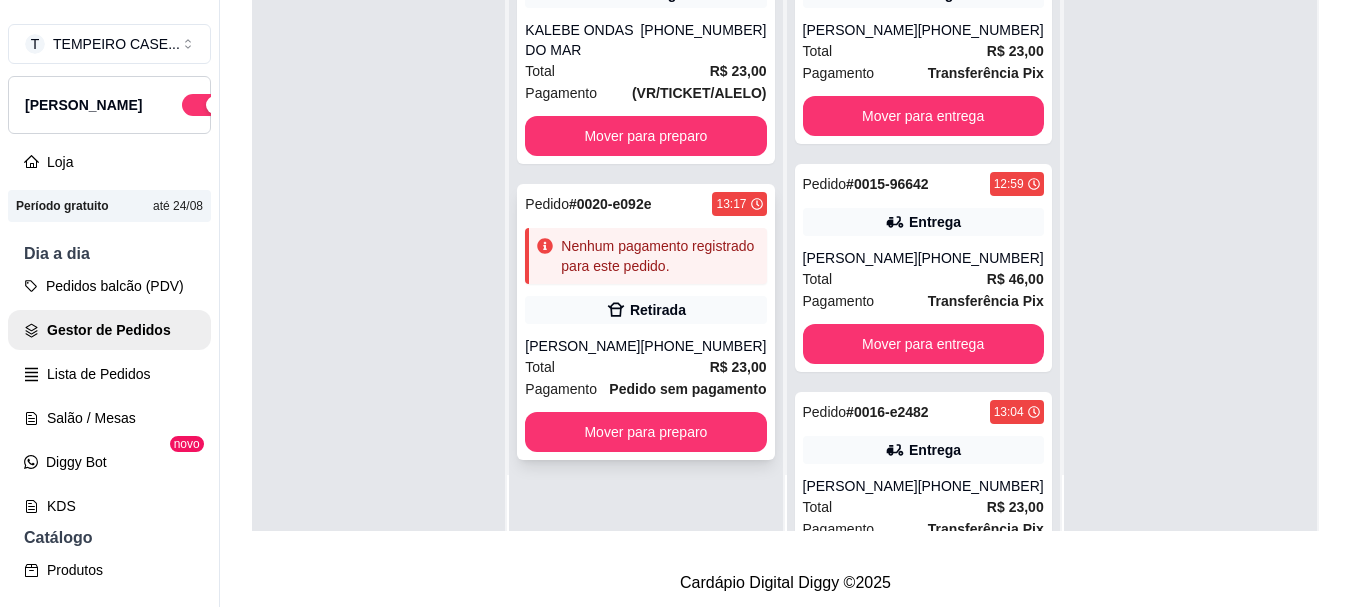 click on "Total R$ 23,00" at bounding box center (645, 367) 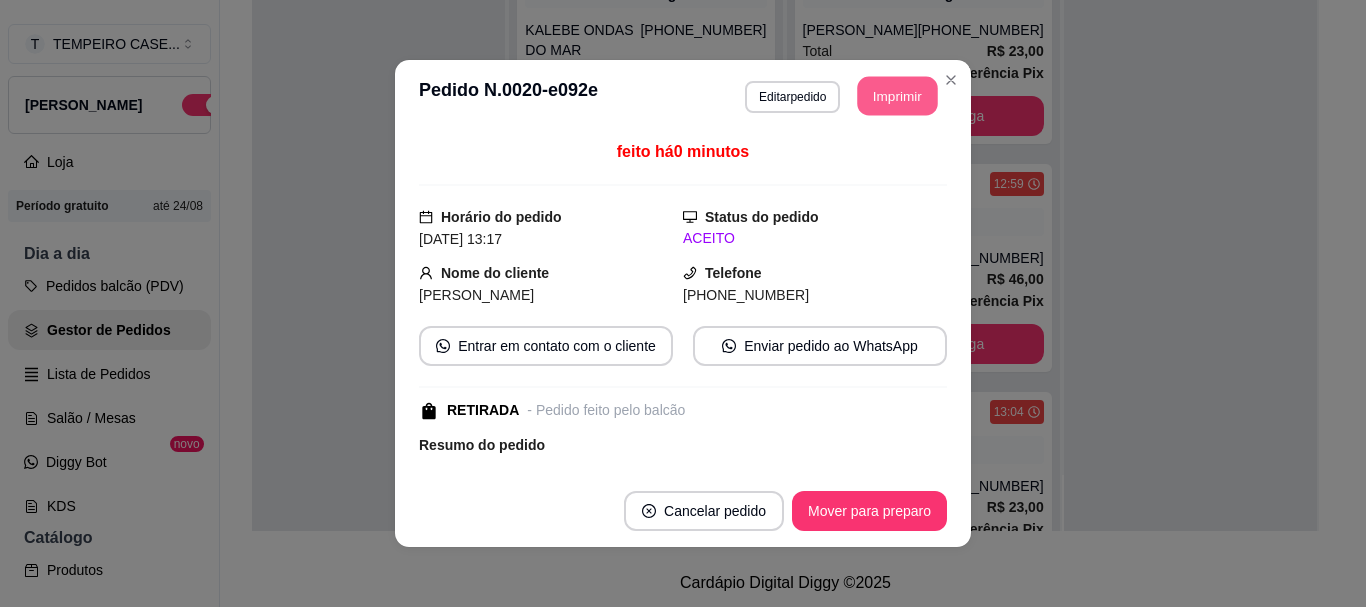 click on "Imprimir" at bounding box center (898, 96) 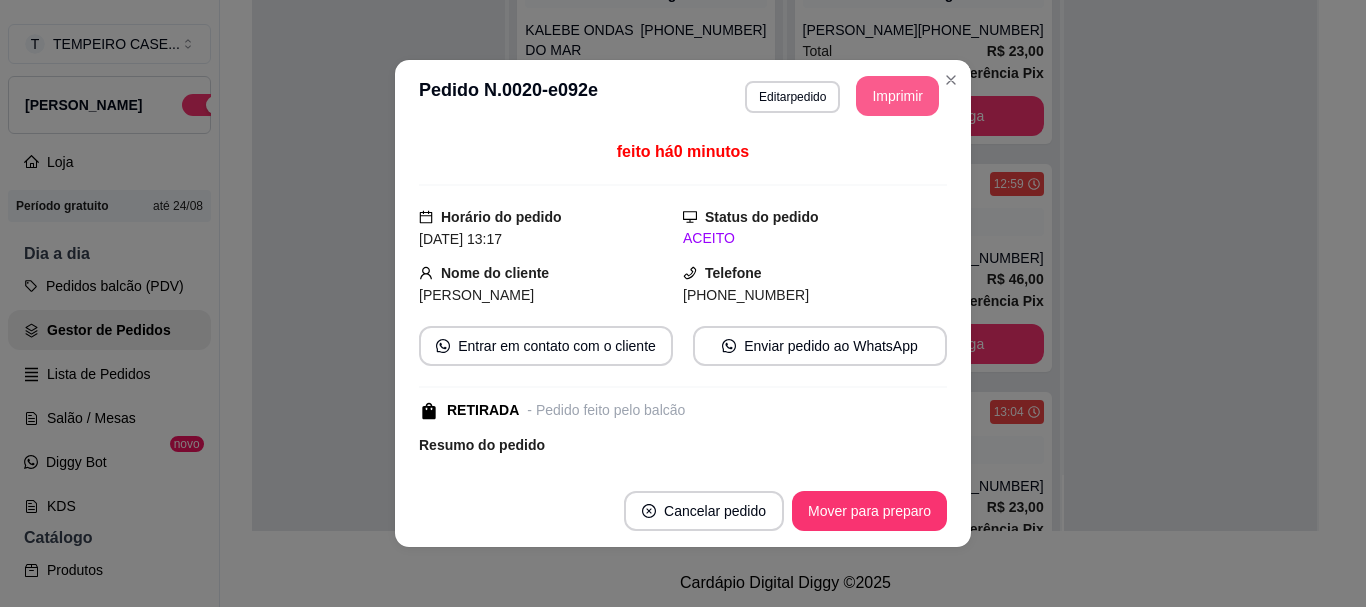 scroll, scrollTop: 0, scrollLeft: 0, axis: both 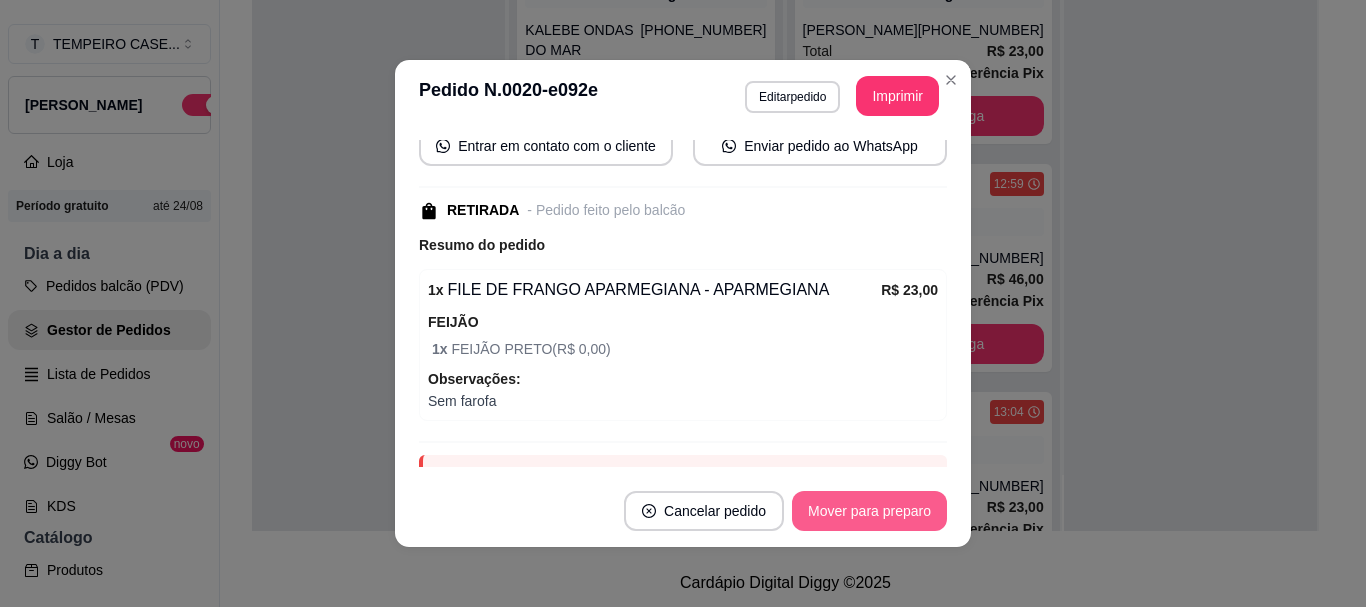 click on "Mover para preparo" at bounding box center [869, 511] 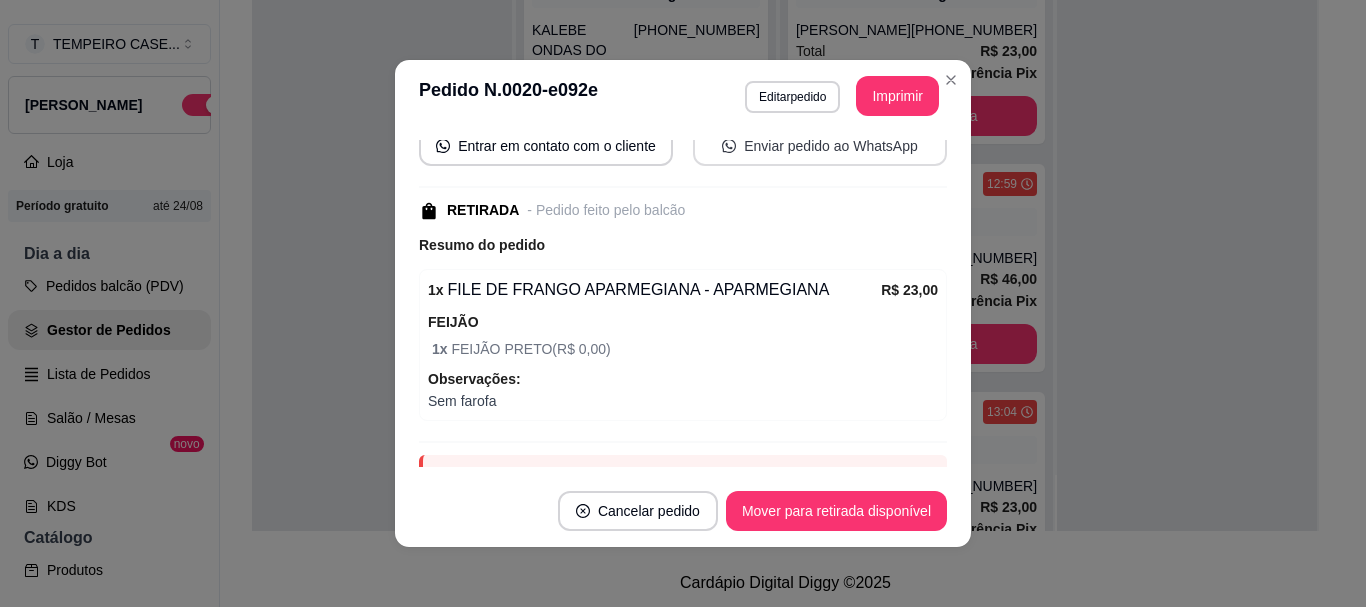 click on "Enviar pedido ao WhatsApp" at bounding box center (820, 146) 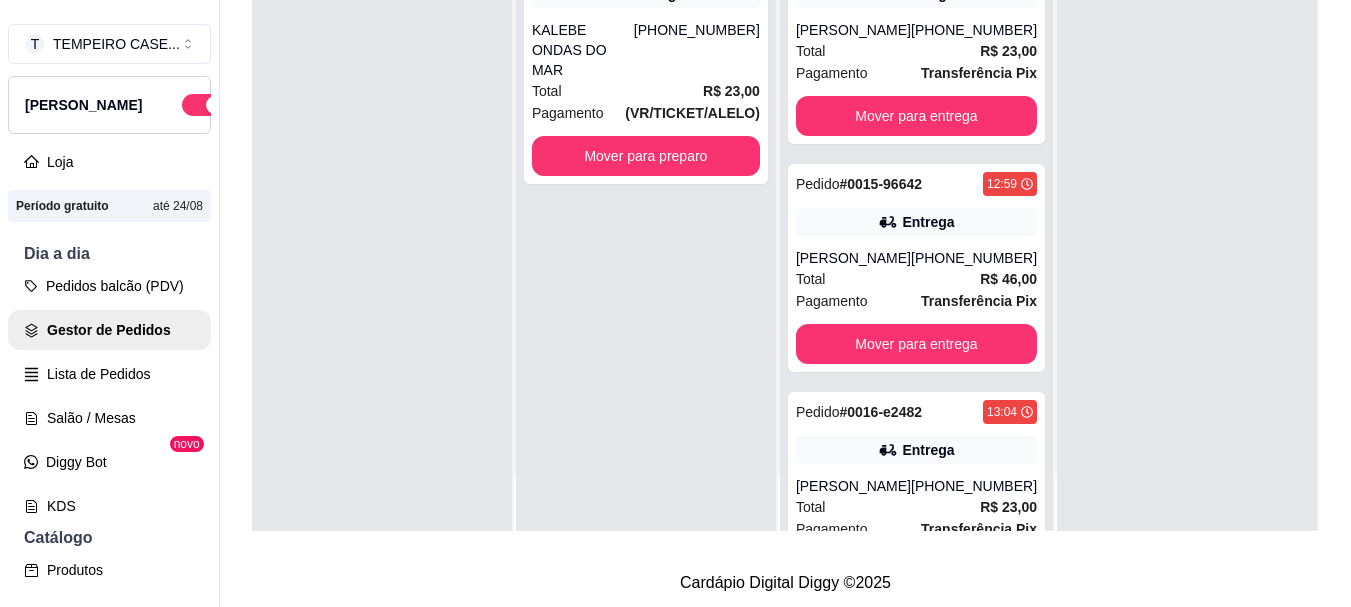 scroll, scrollTop: 0, scrollLeft: 0, axis: both 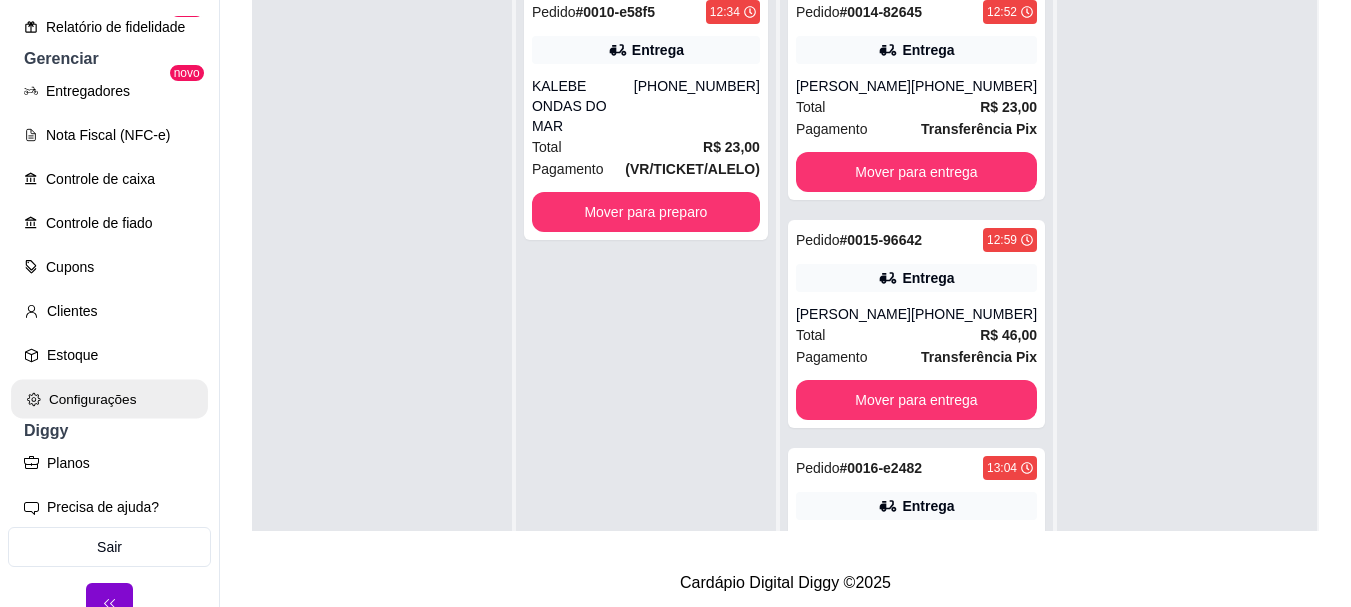 click on "Configurações" at bounding box center [109, 399] 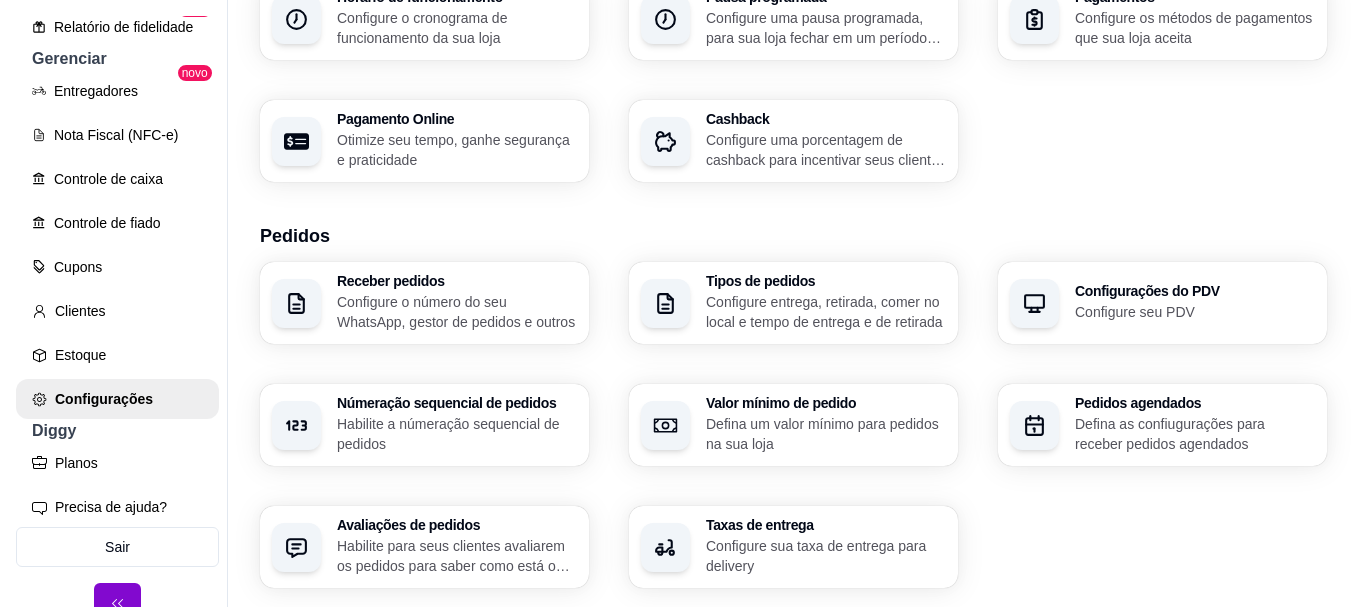 scroll, scrollTop: 300, scrollLeft: 0, axis: vertical 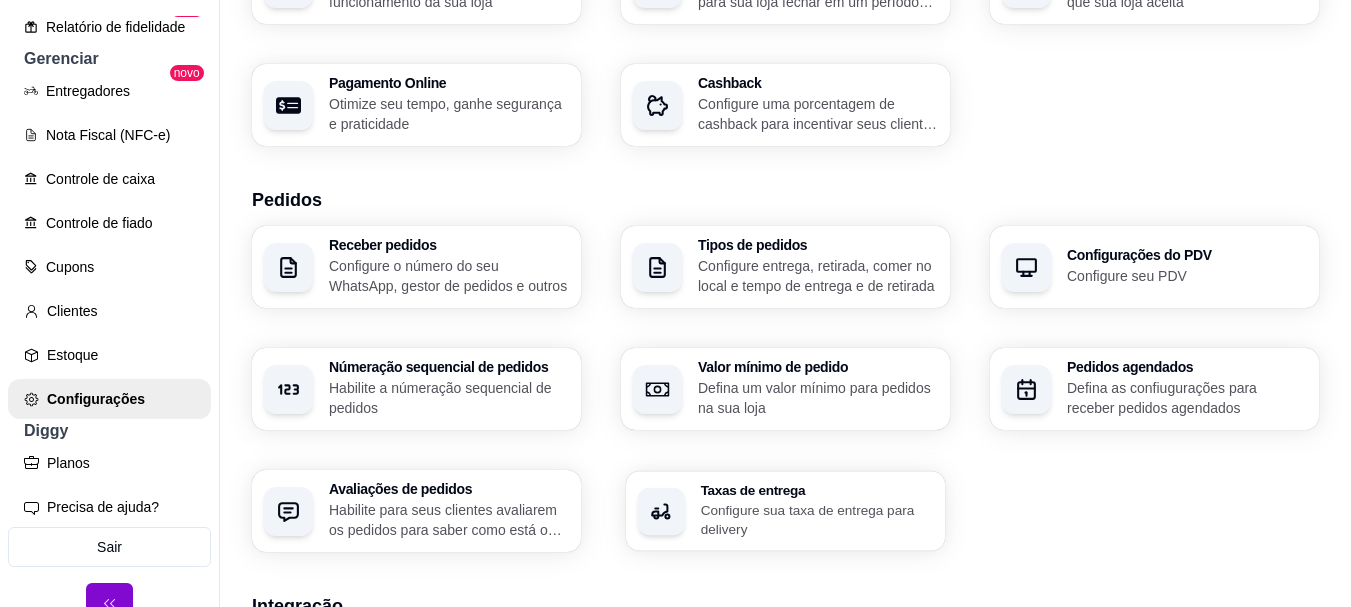 click on "Configure sua taxa de entrega para delivery" at bounding box center [817, 519] 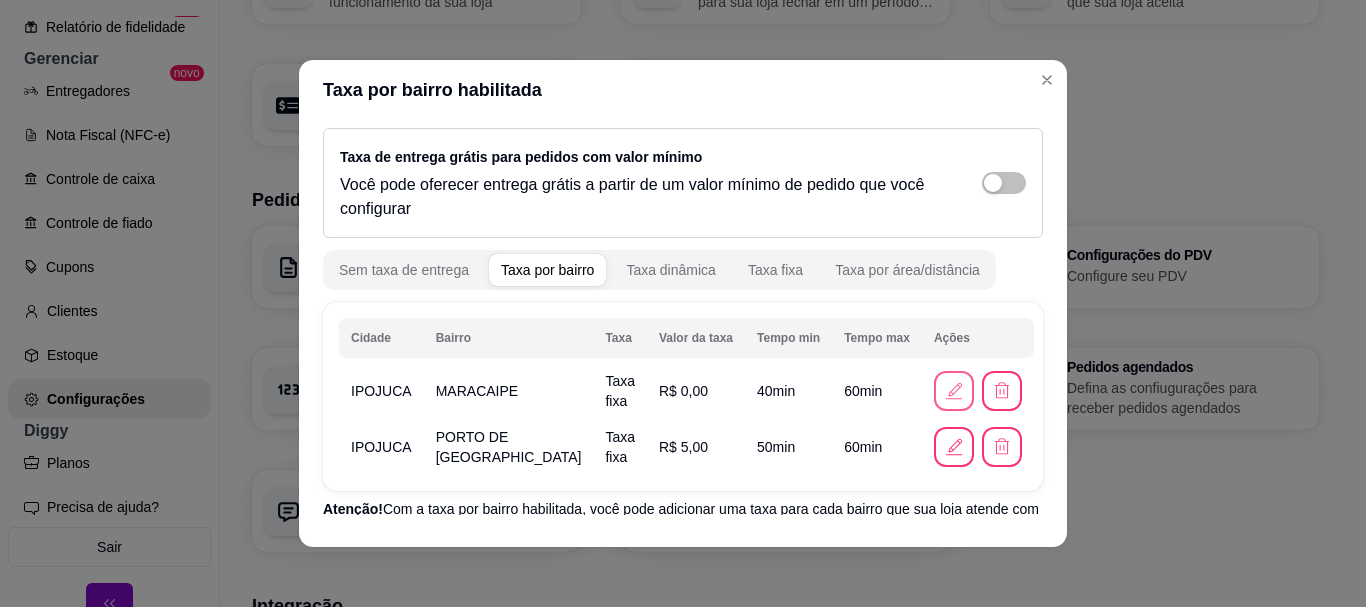 click 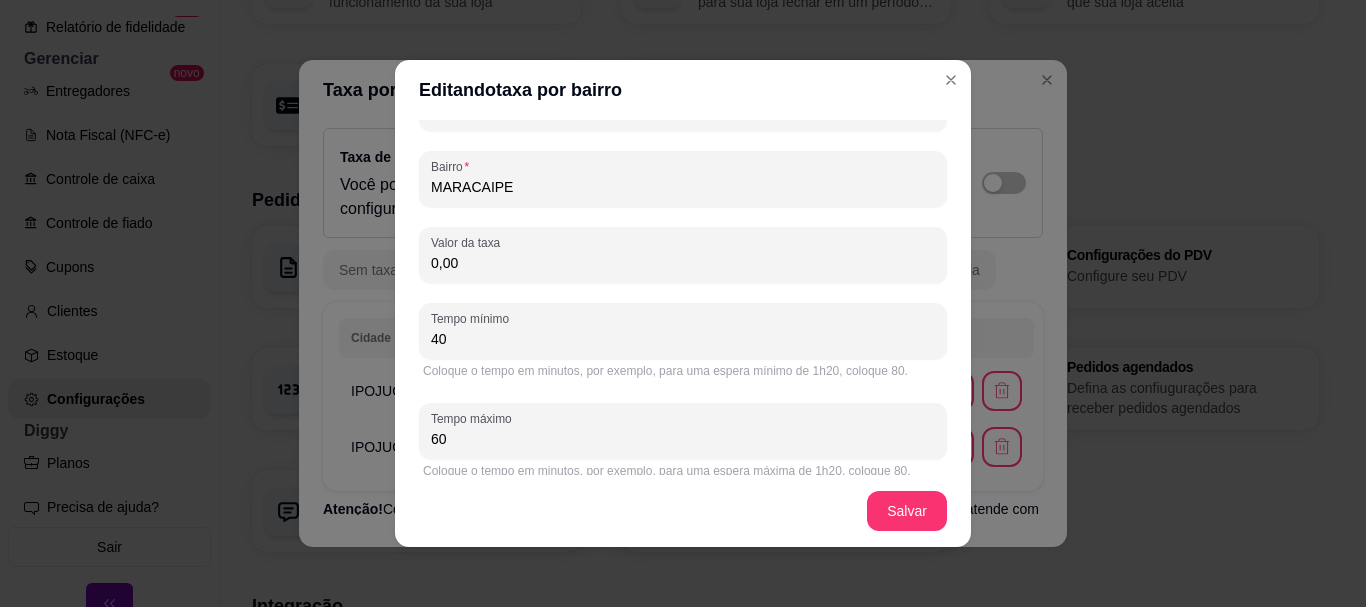 scroll, scrollTop: 149, scrollLeft: 0, axis: vertical 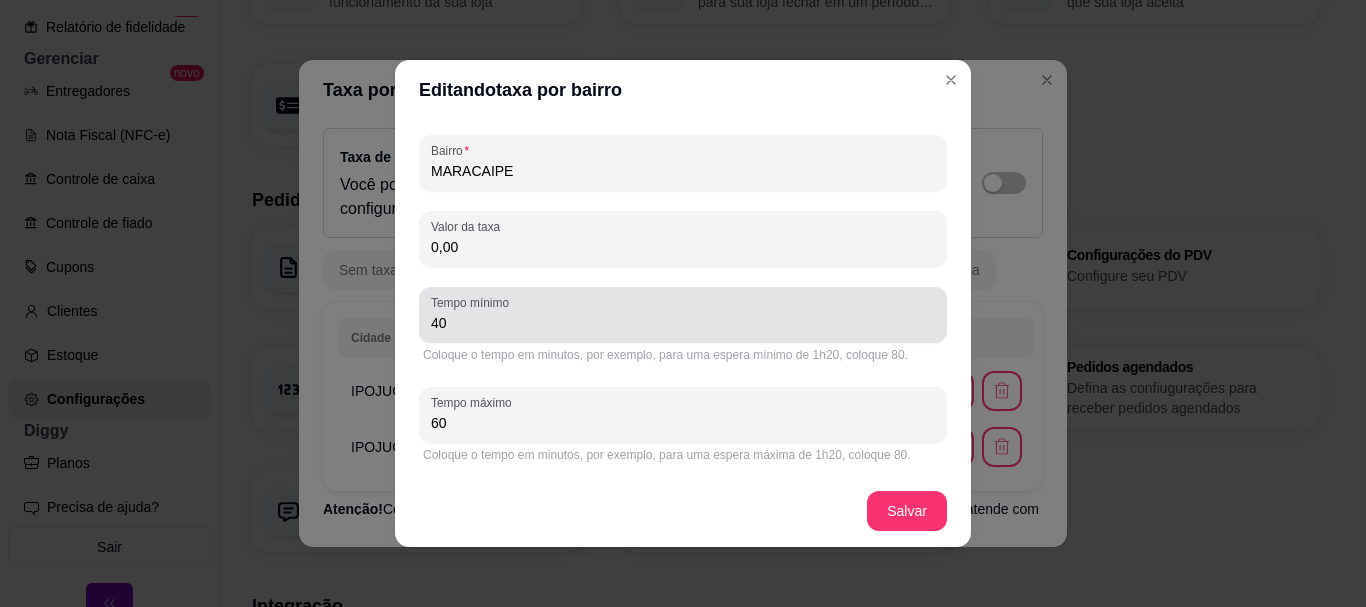 drag, startPoint x: 458, startPoint y: 333, endPoint x: 414, endPoint y: 333, distance: 44 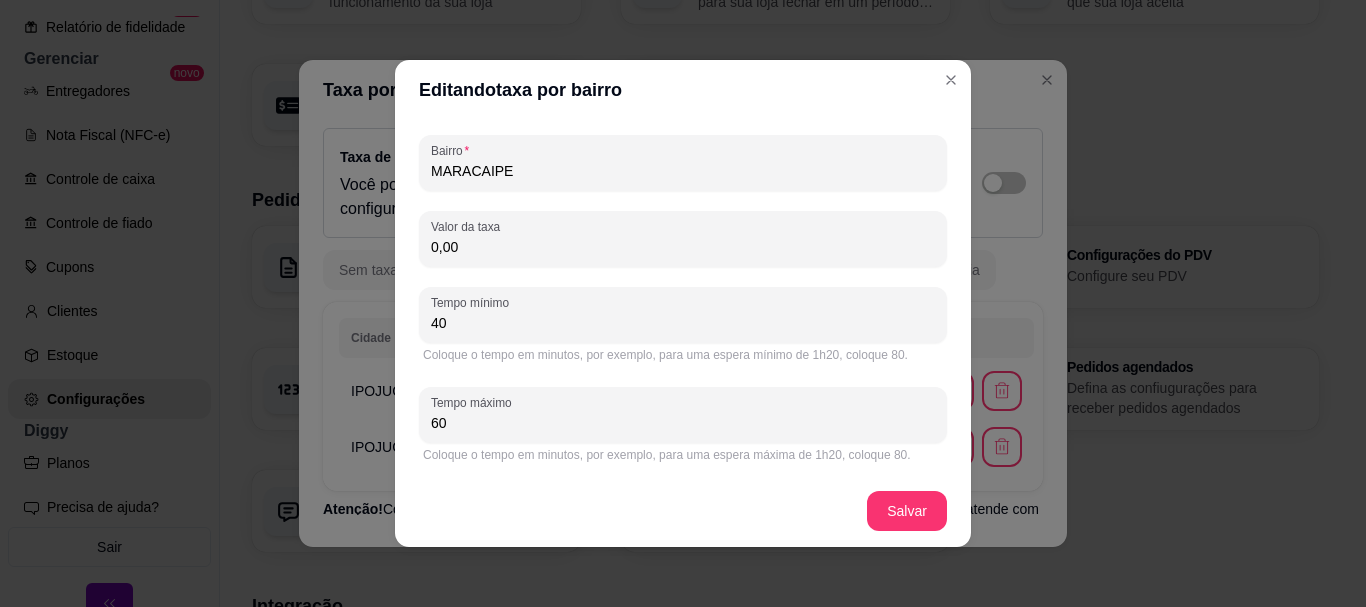 type on "4" 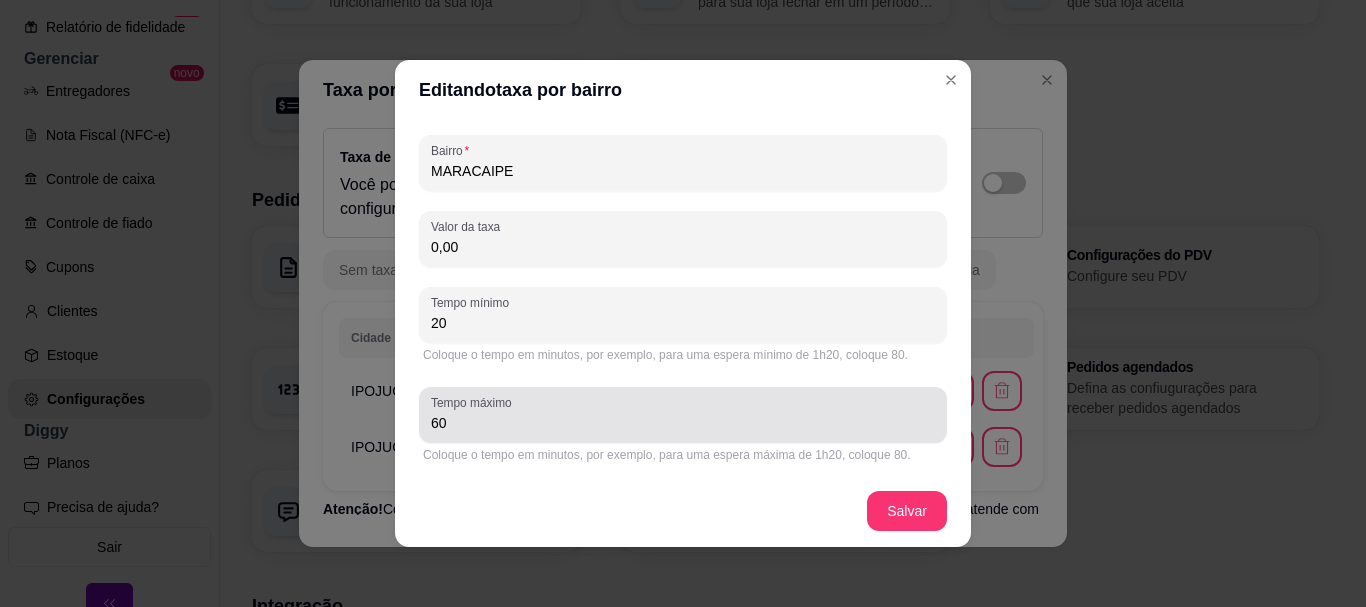 type on "20" 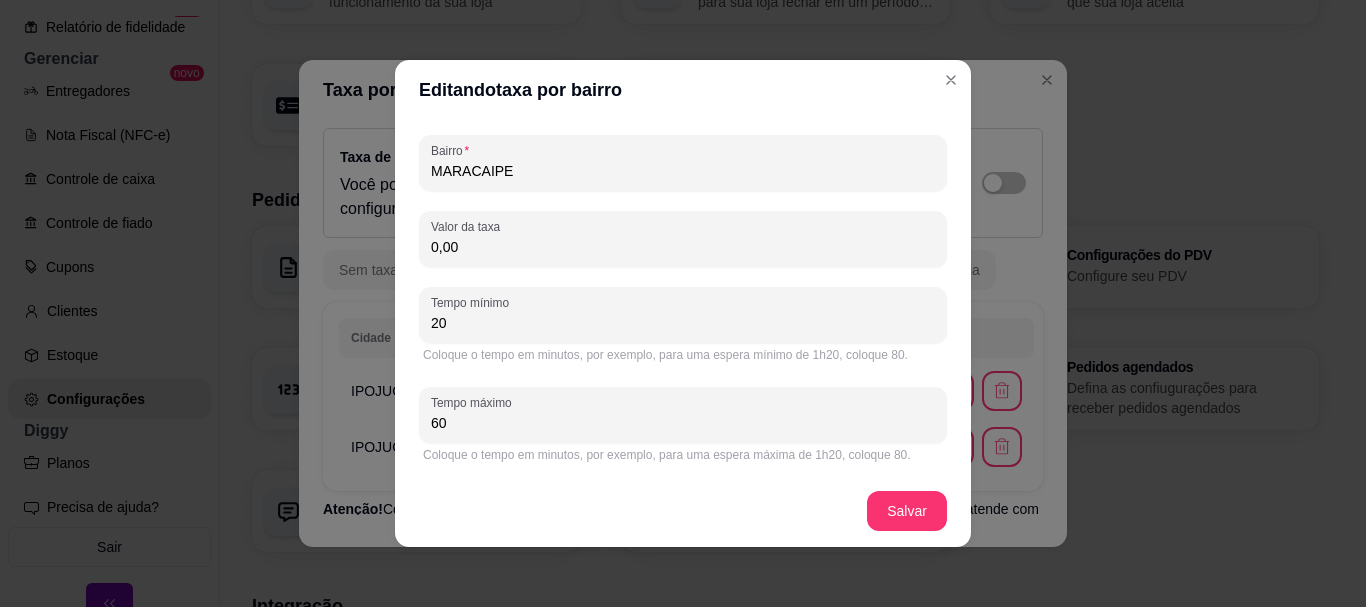 type on "6" 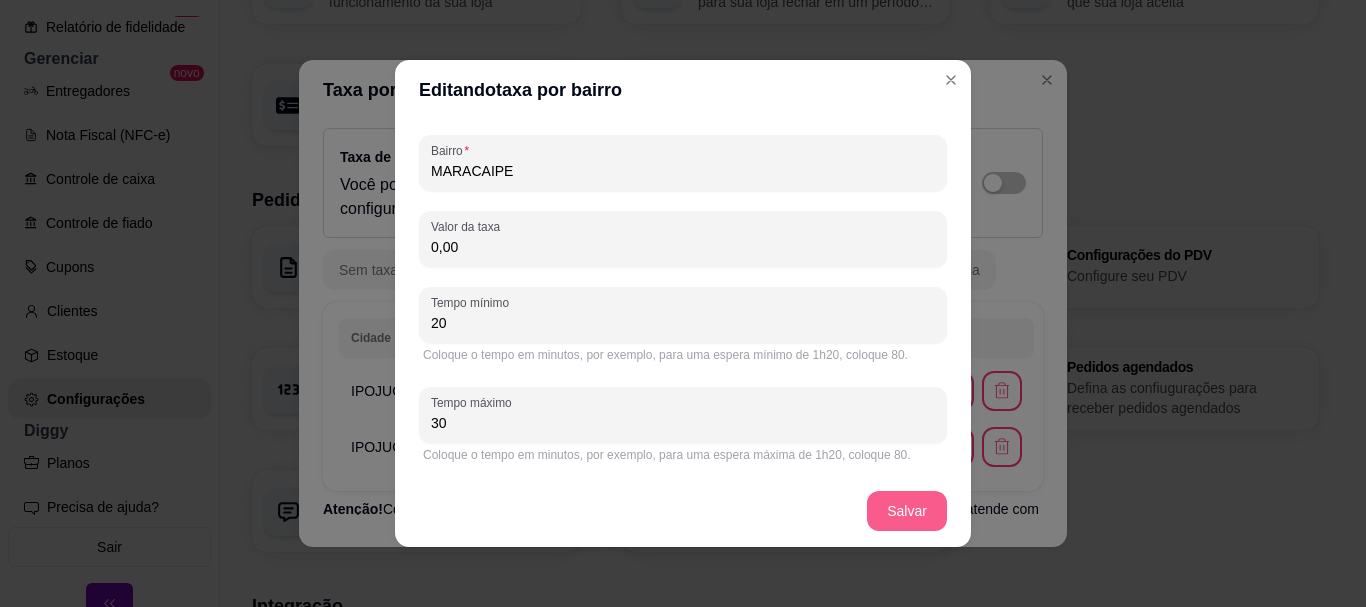 type on "30" 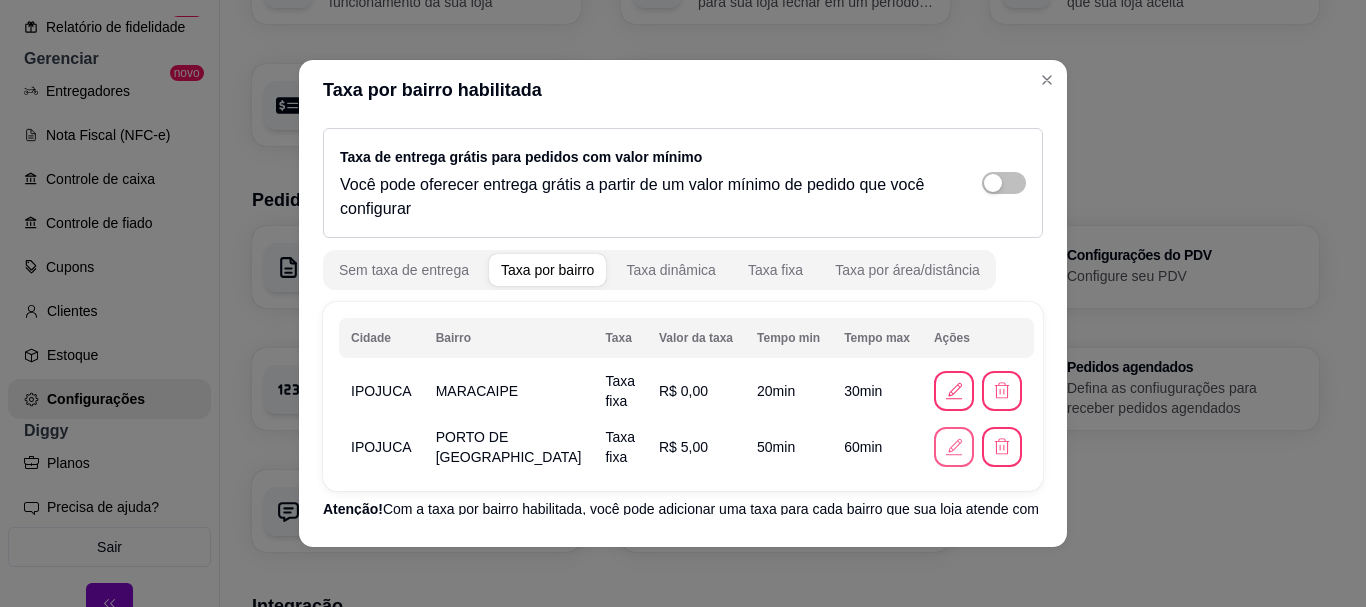 click 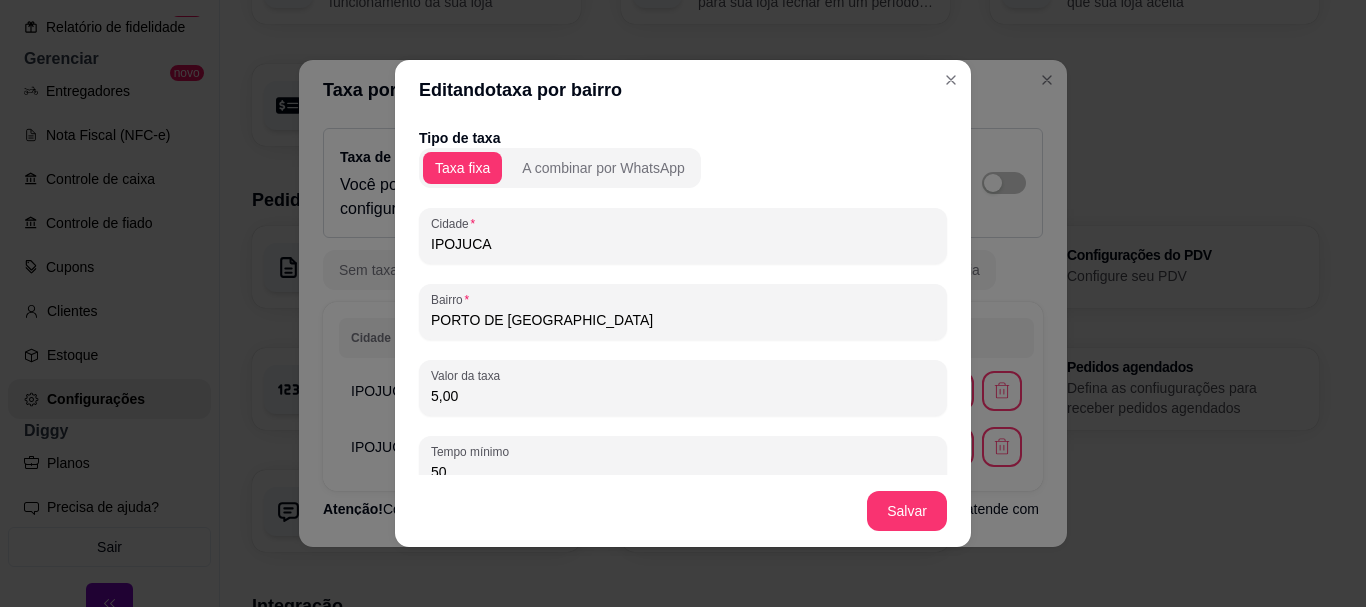 click on "5,00" at bounding box center [683, 396] 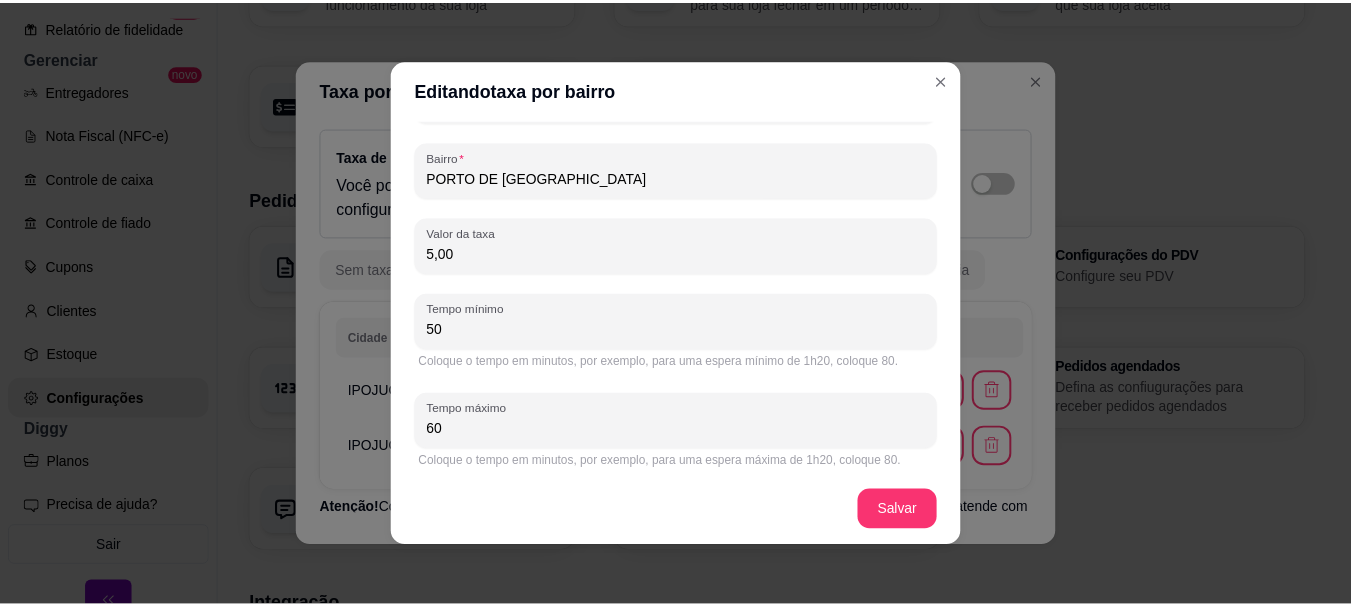 scroll, scrollTop: 149, scrollLeft: 0, axis: vertical 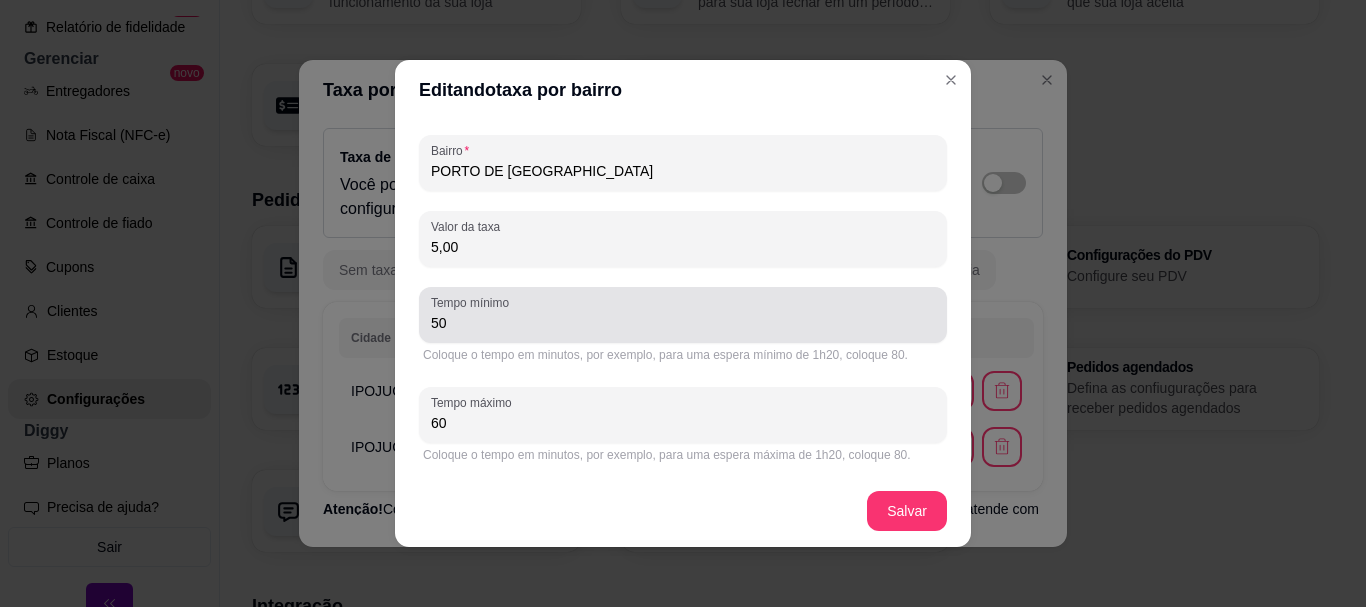 click on "50" at bounding box center [683, 323] 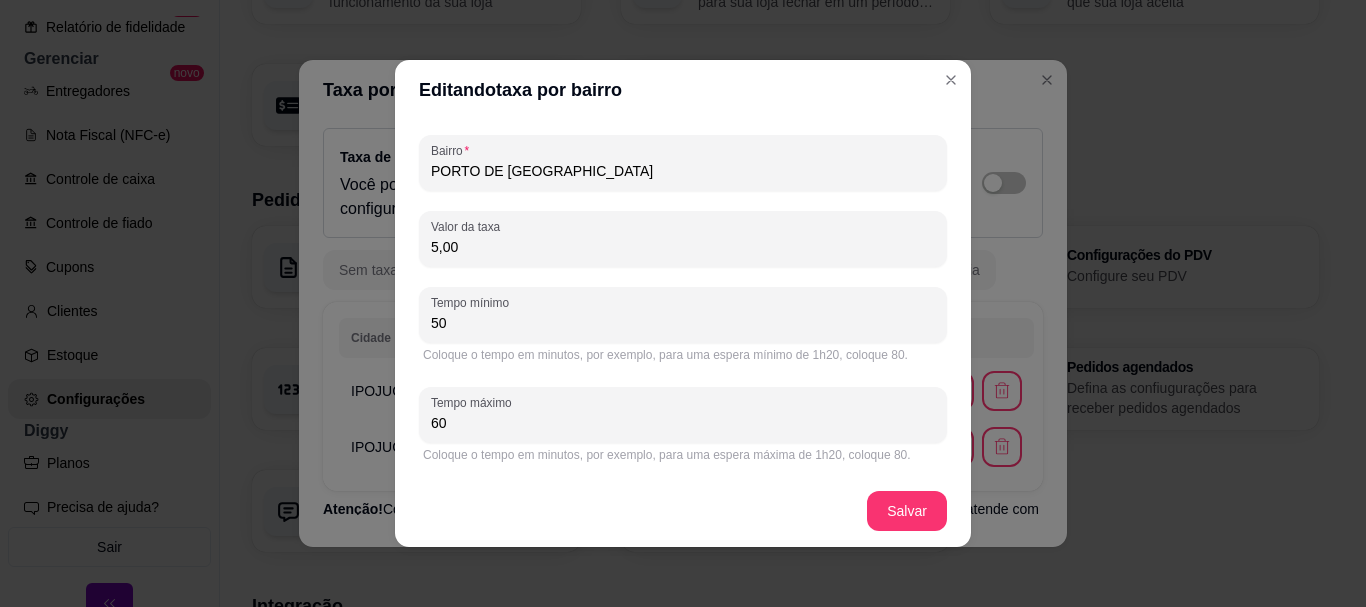 drag, startPoint x: 457, startPoint y: 325, endPoint x: 382, endPoint y: 320, distance: 75.16648 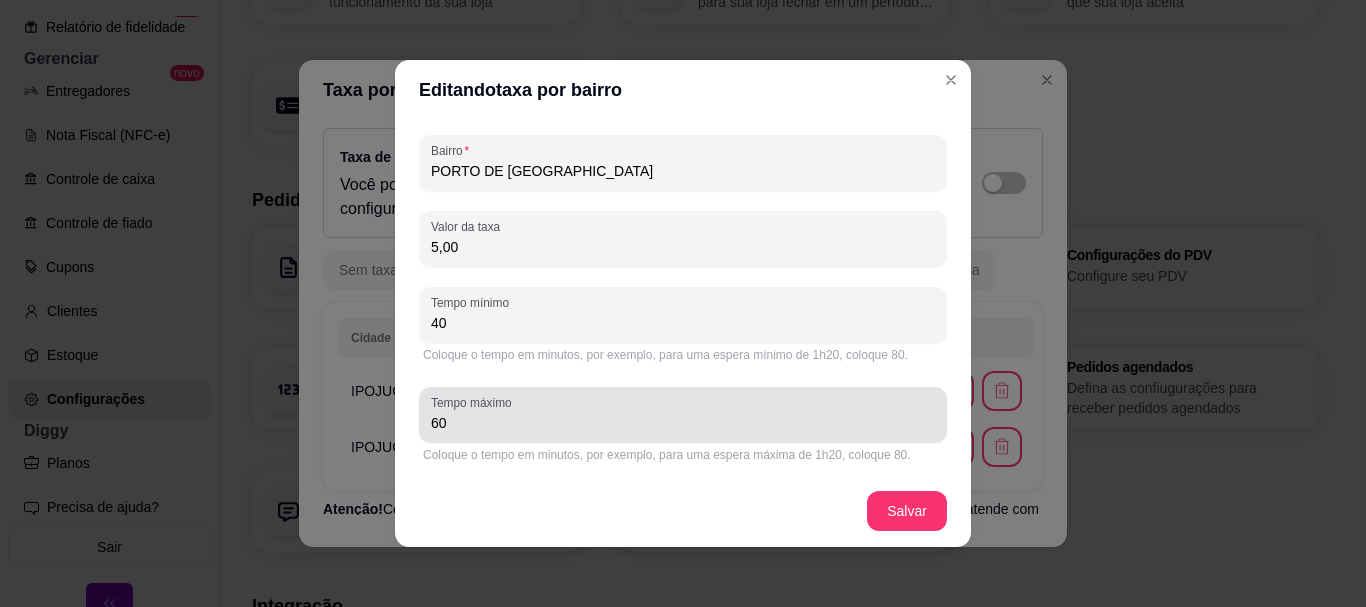 type on "40" 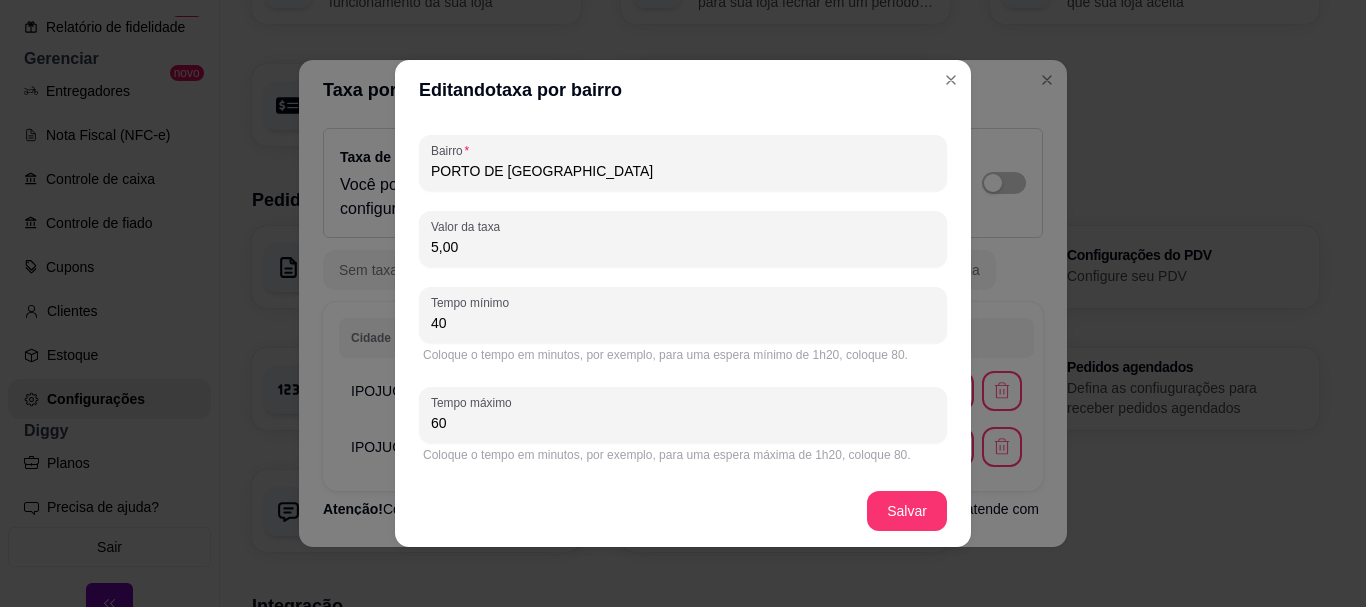 drag, startPoint x: 446, startPoint y: 421, endPoint x: 411, endPoint y: 421, distance: 35 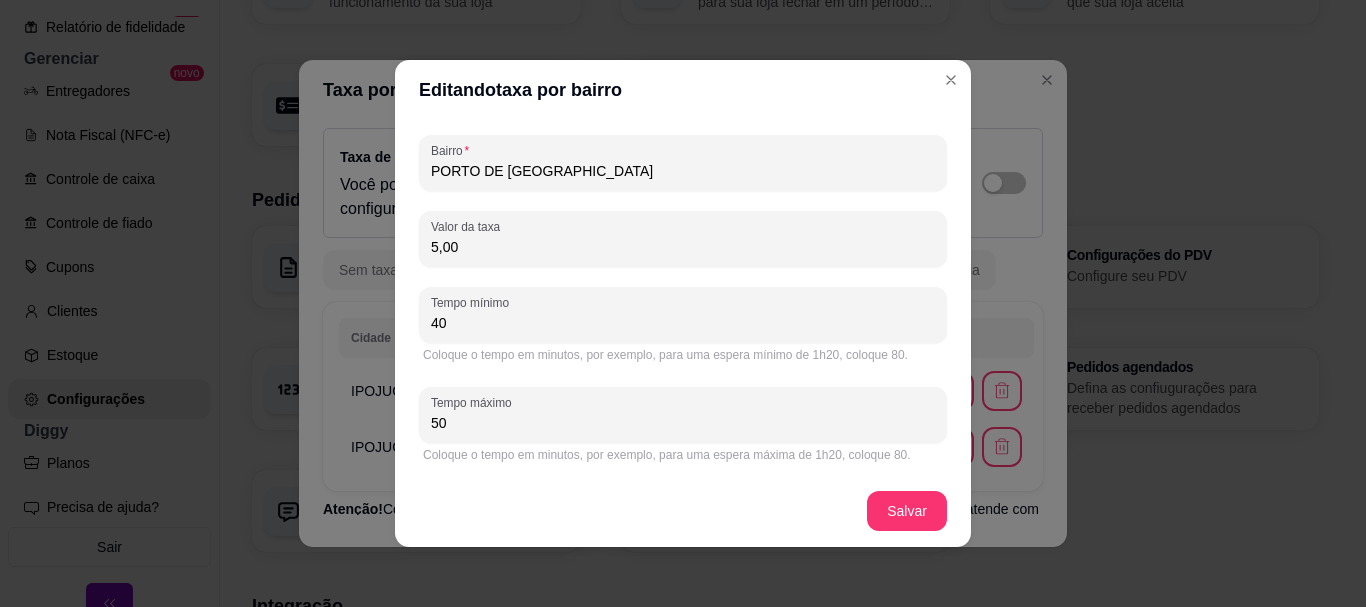 type on "50" 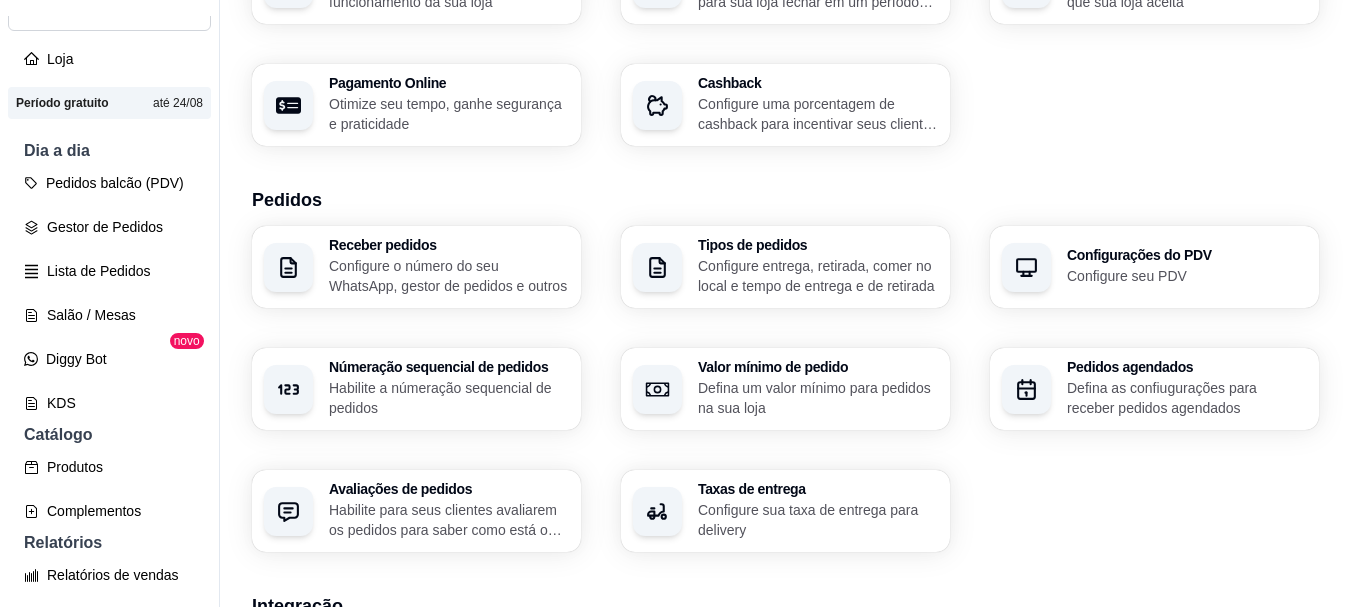scroll, scrollTop: 63, scrollLeft: 0, axis: vertical 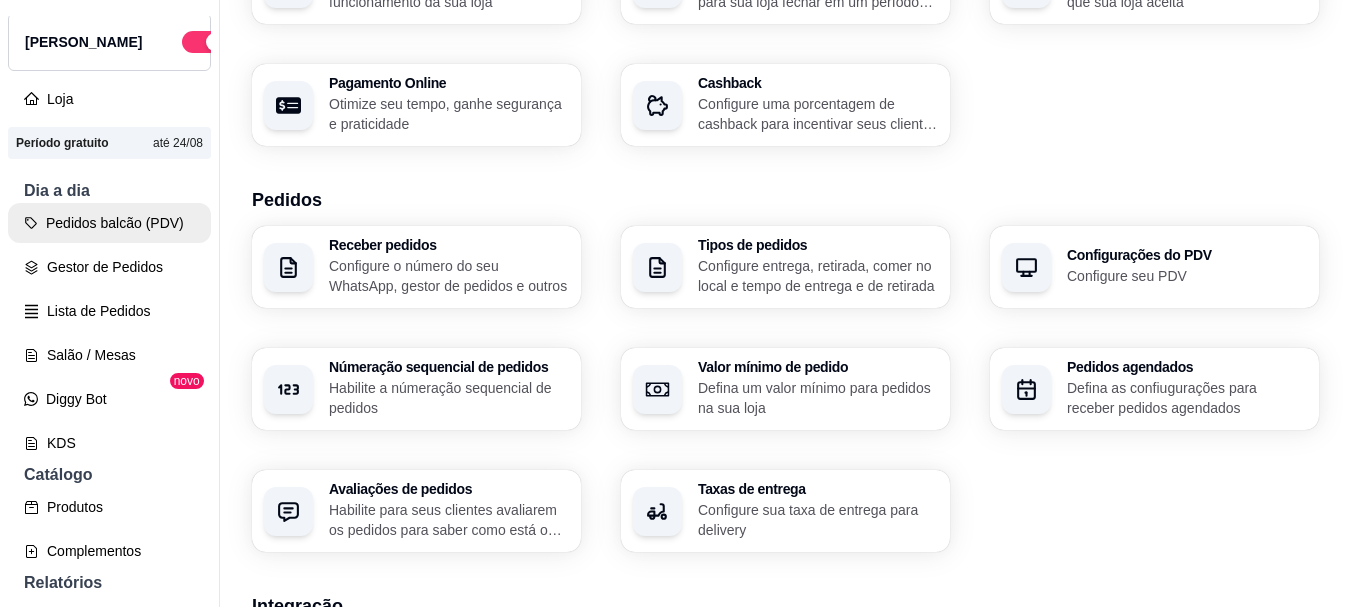 click on "Pedidos balcão (PDV)" at bounding box center [109, 223] 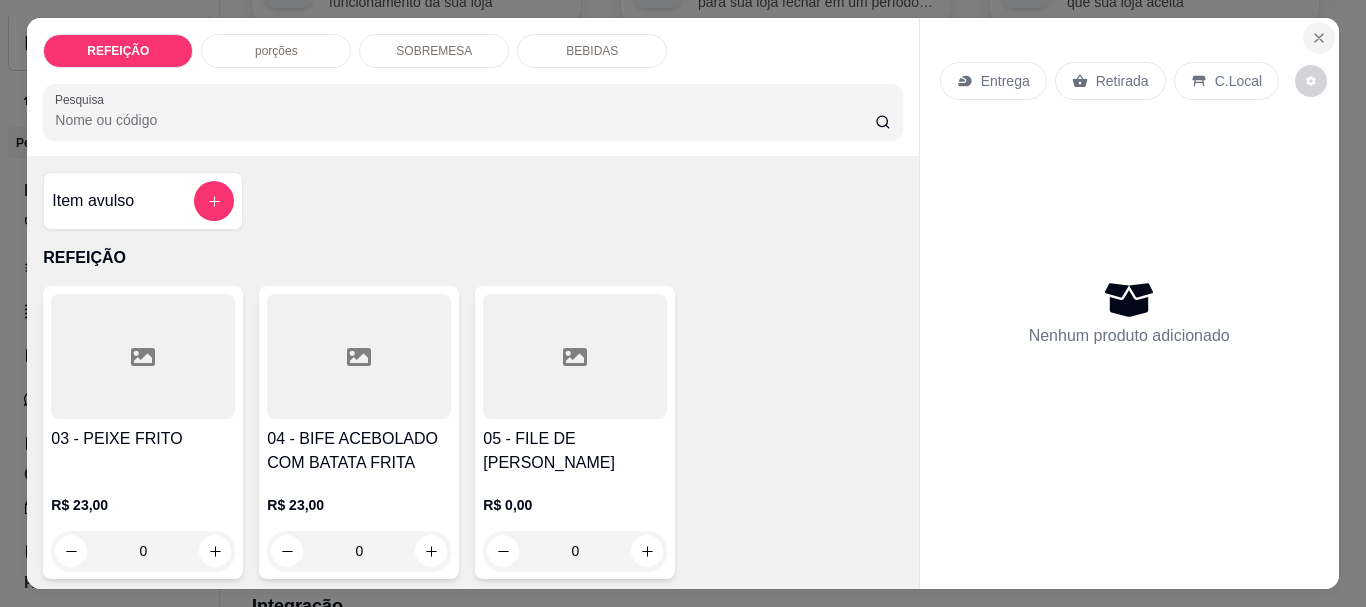 click 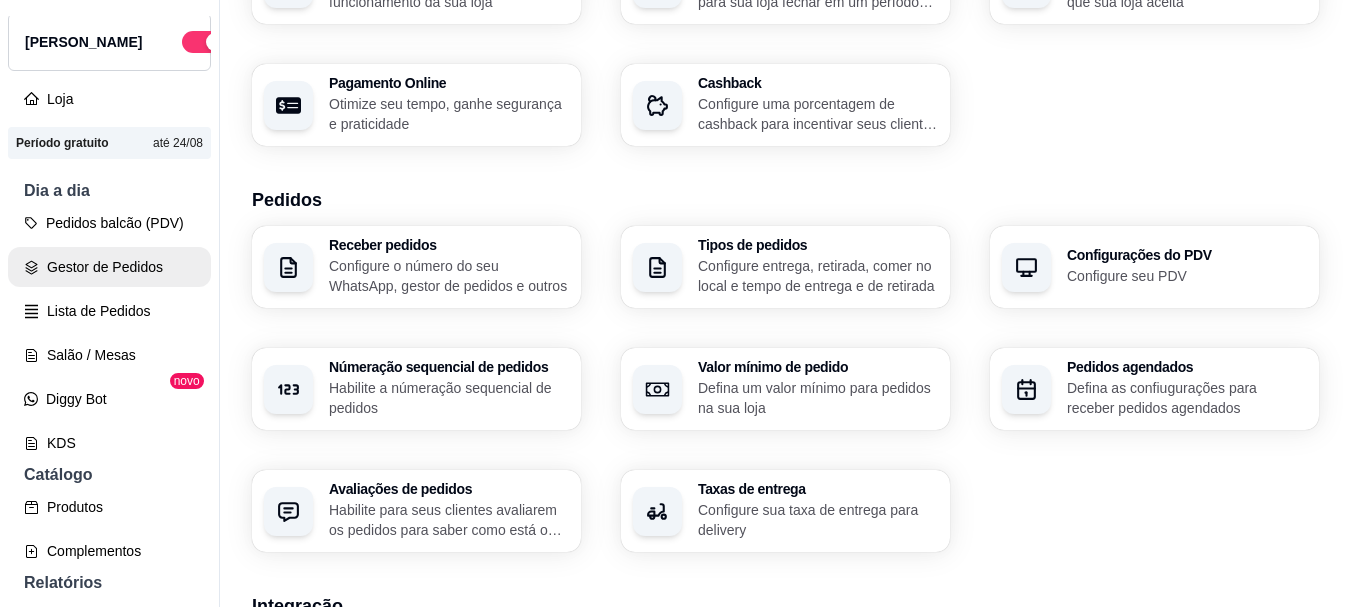 click on "Gestor de Pedidos" at bounding box center (109, 267) 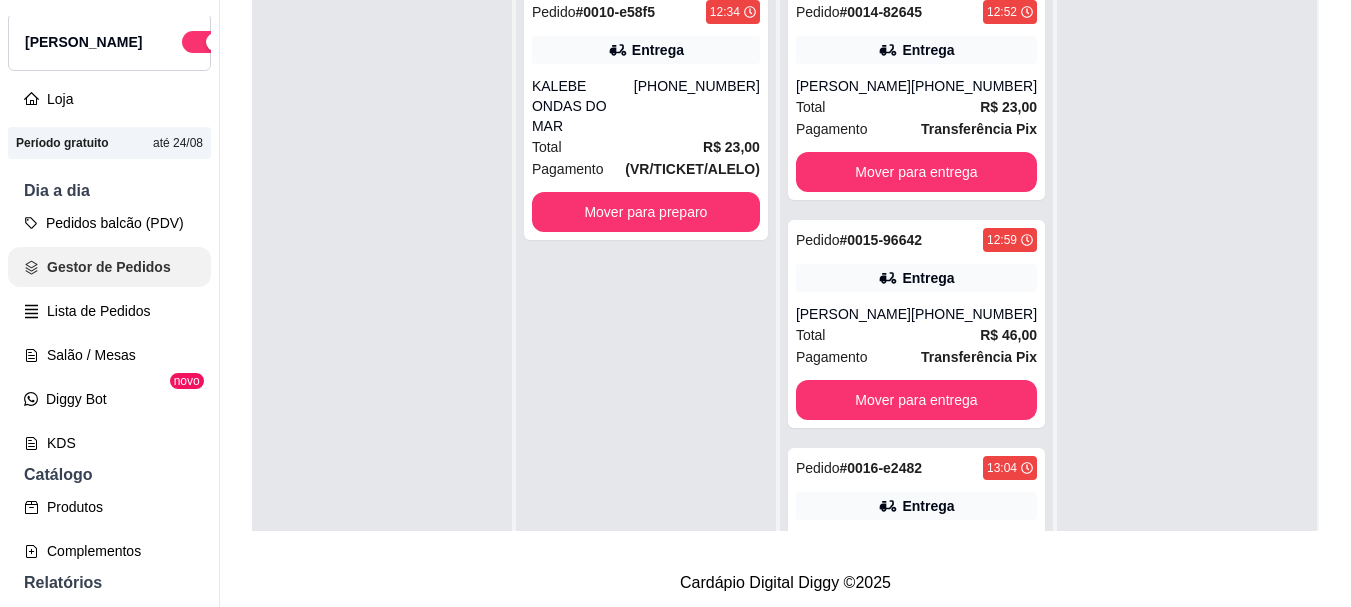 scroll, scrollTop: 0, scrollLeft: 0, axis: both 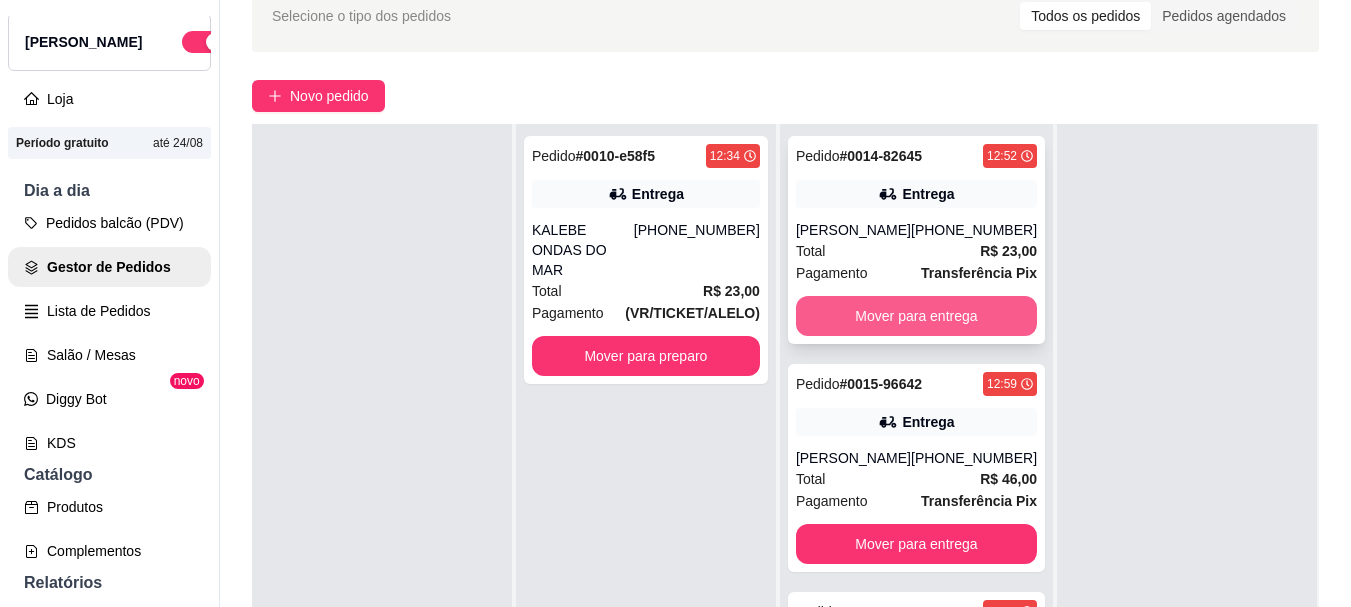 click on "Mover para entrega" at bounding box center [916, 316] 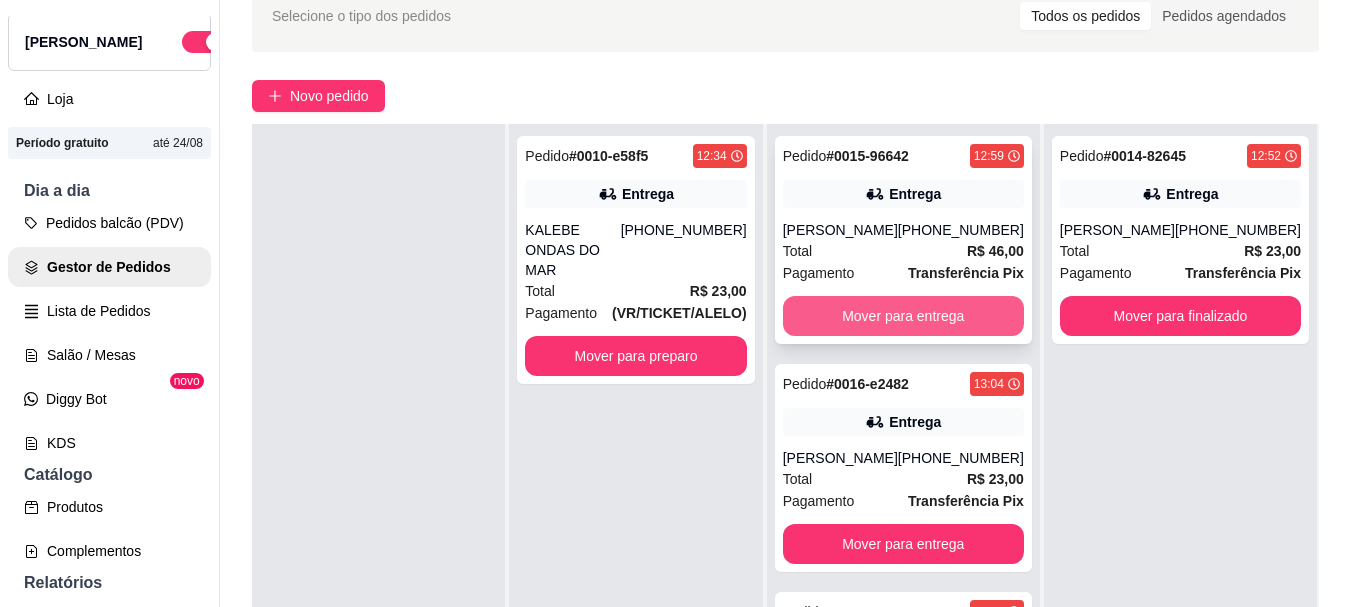 click on "Mover para entrega" at bounding box center [903, 316] 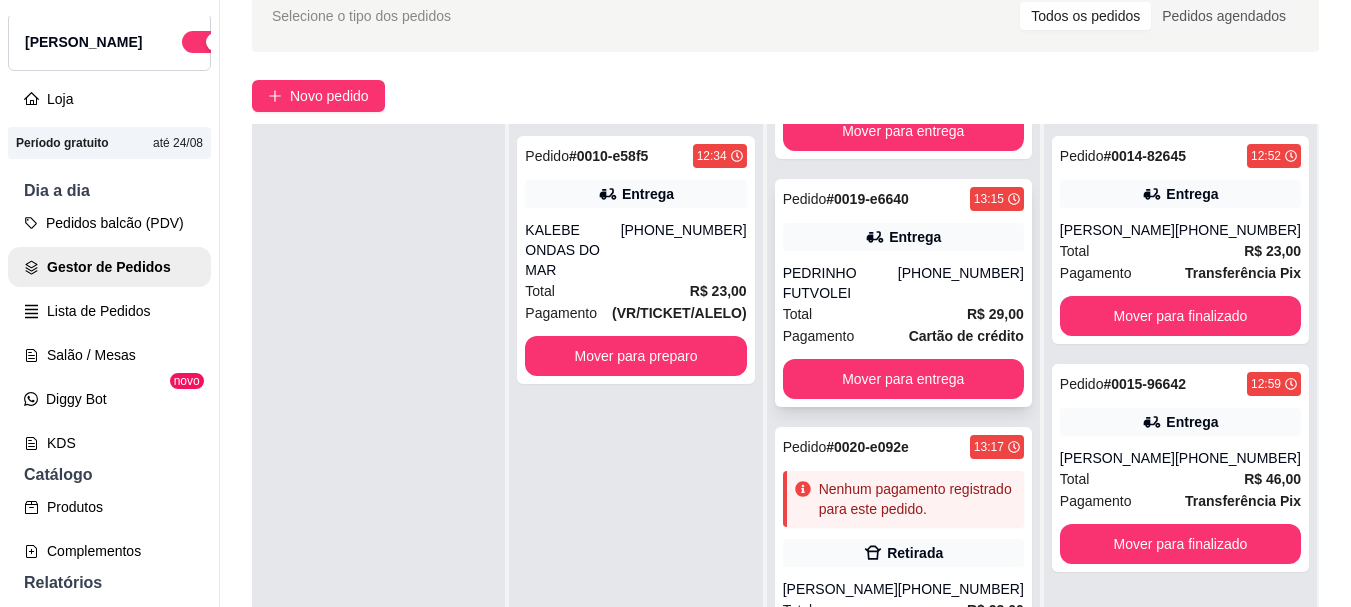 scroll, scrollTop: 541, scrollLeft: 0, axis: vertical 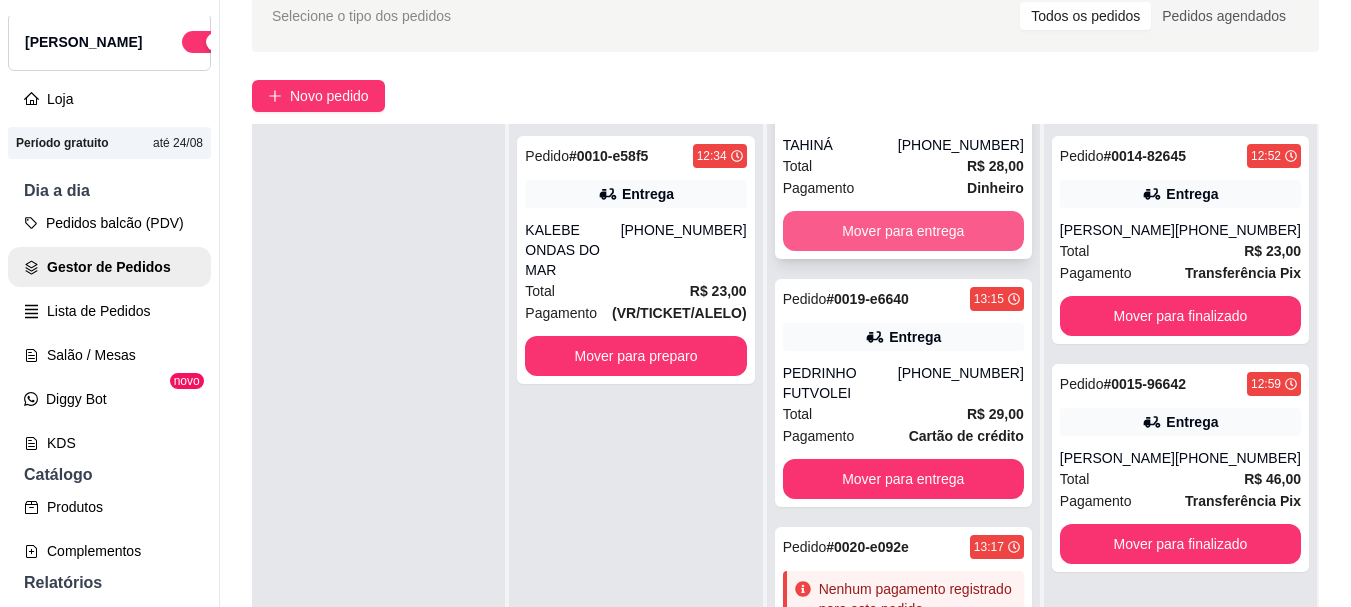 click on "Mover para entrega" at bounding box center (903, 231) 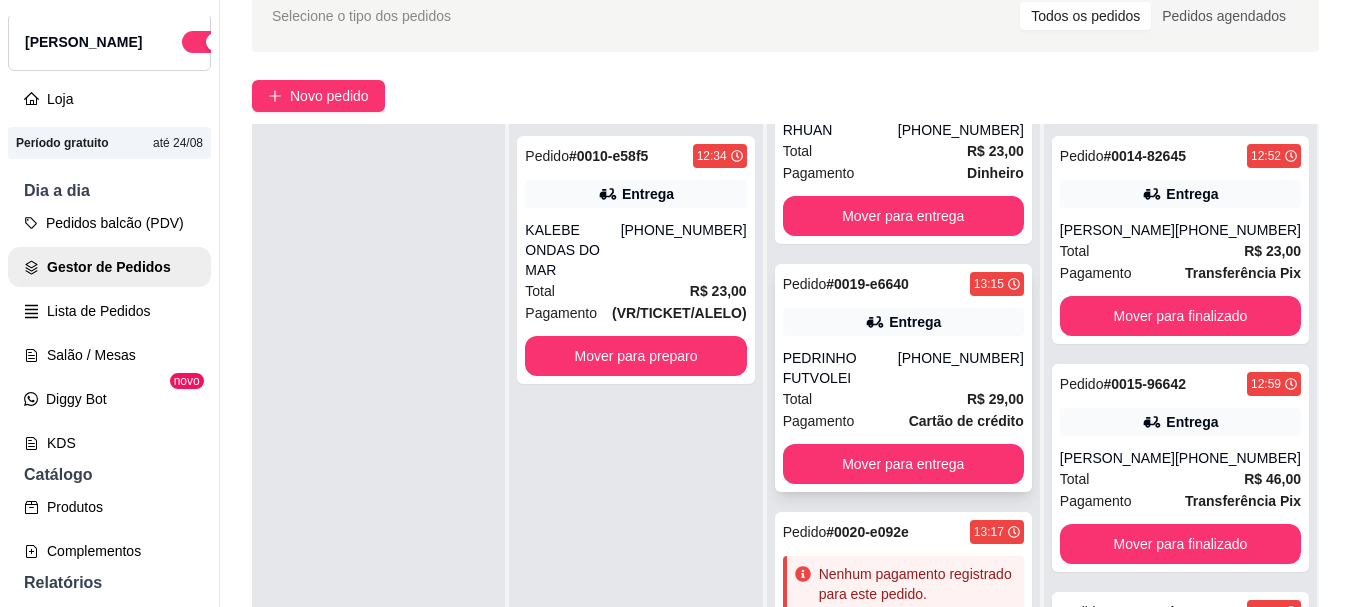 scroll, scrollTop: 213, scrollLeft: 0, axis: vertical 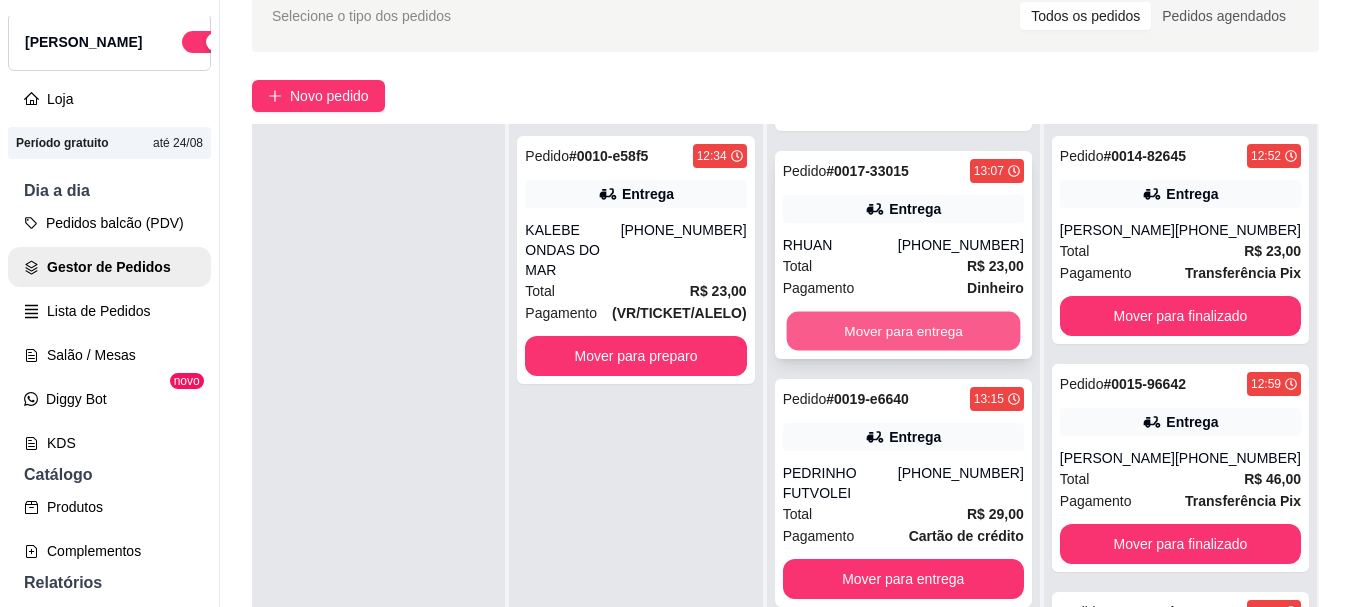 click on "Mover para entrega" at bounding box center [903, 331] 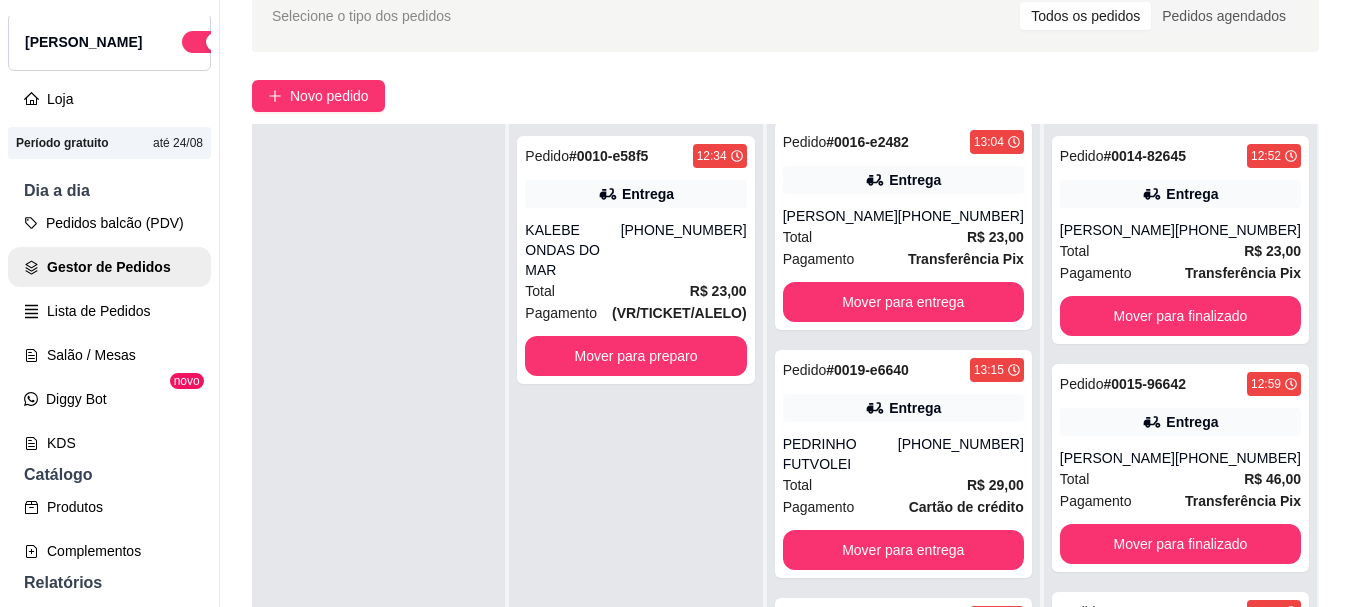 scroll, scrollTop: 0, scrollLeft: 0, axis: both 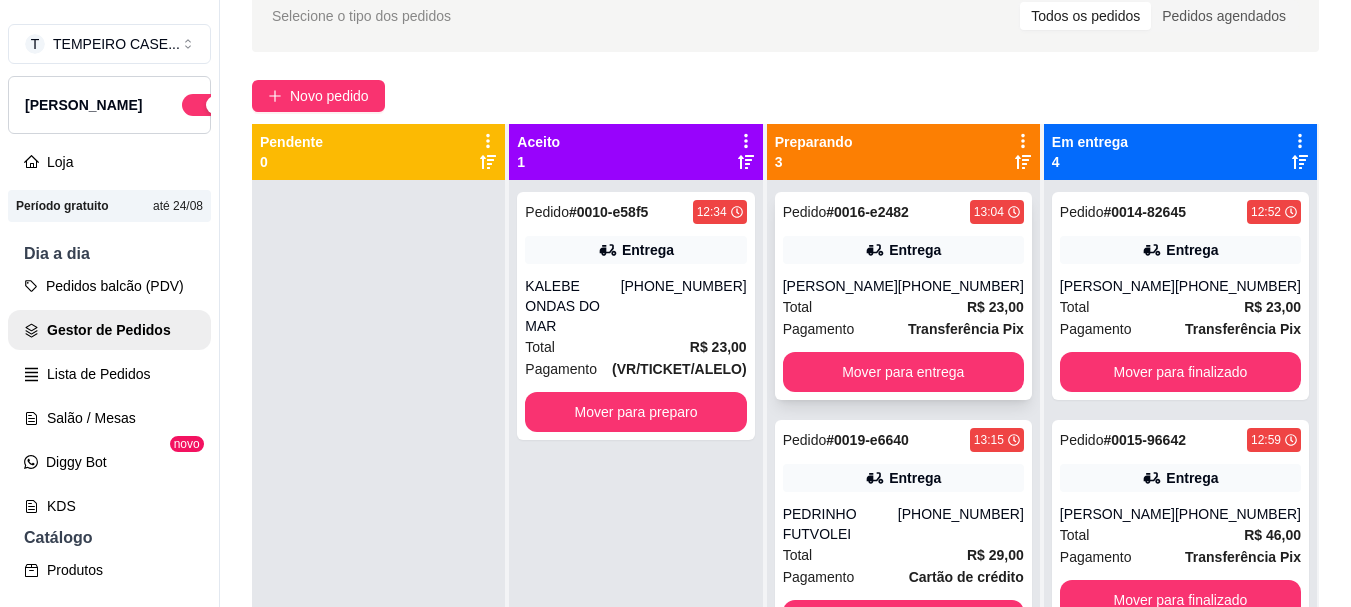 click on "[PERSON_NAME]" at bounding box center [840, 286] 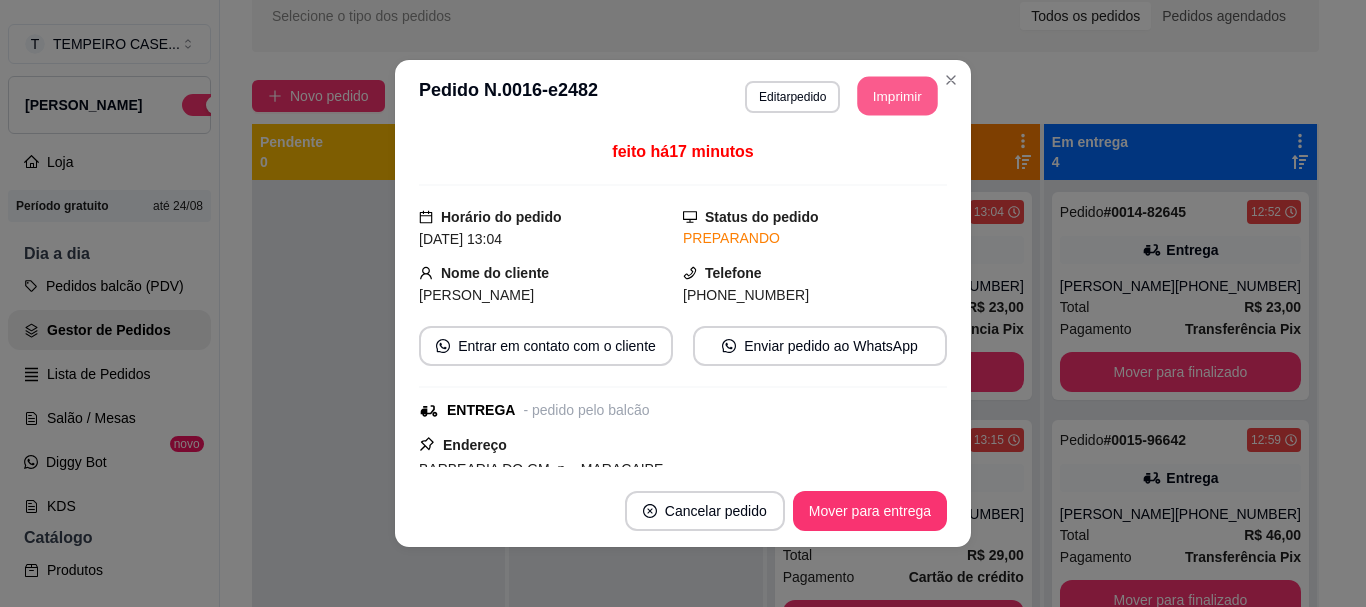 click on "Imprimir" at bounding box center (898, 96) 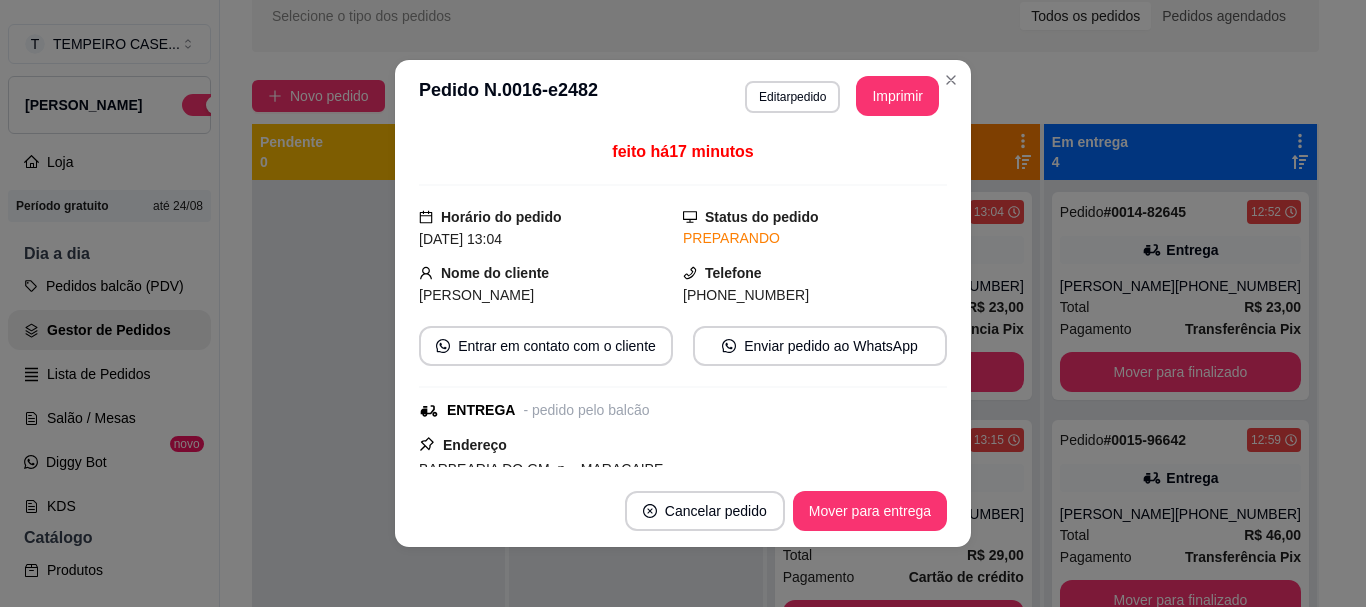 scroll, scrollTop: 0, scrollLeft: 0, axis: both 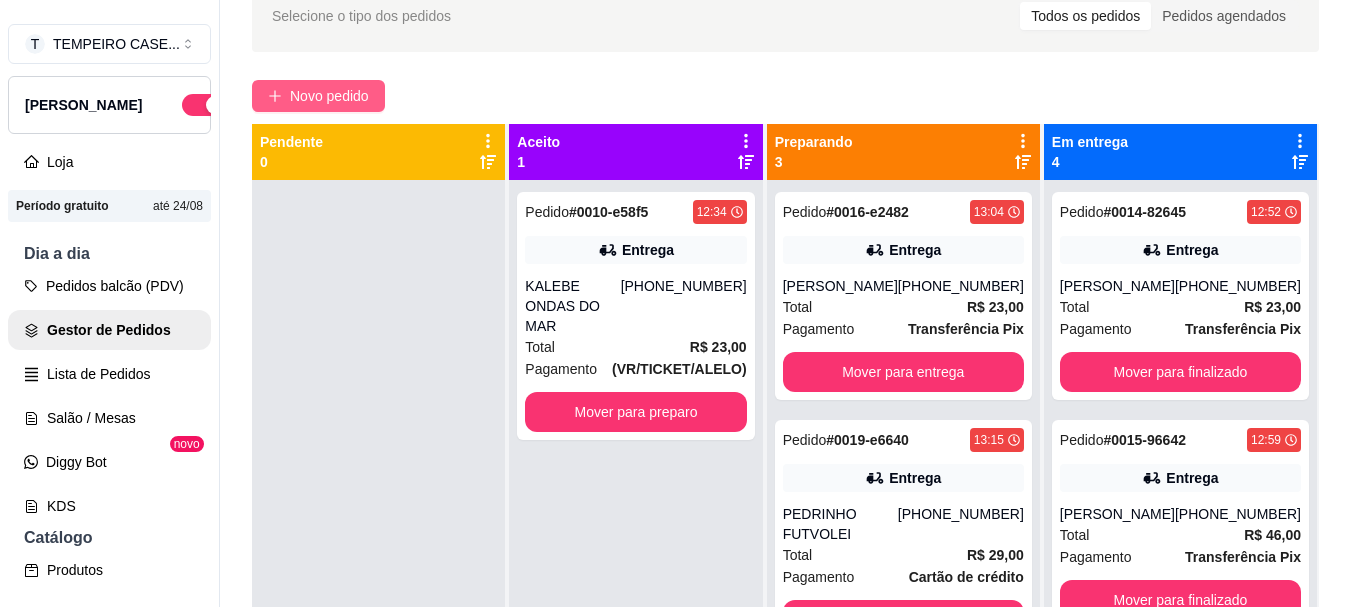 click on "Novo pedido" at bounding box center (329, 96) 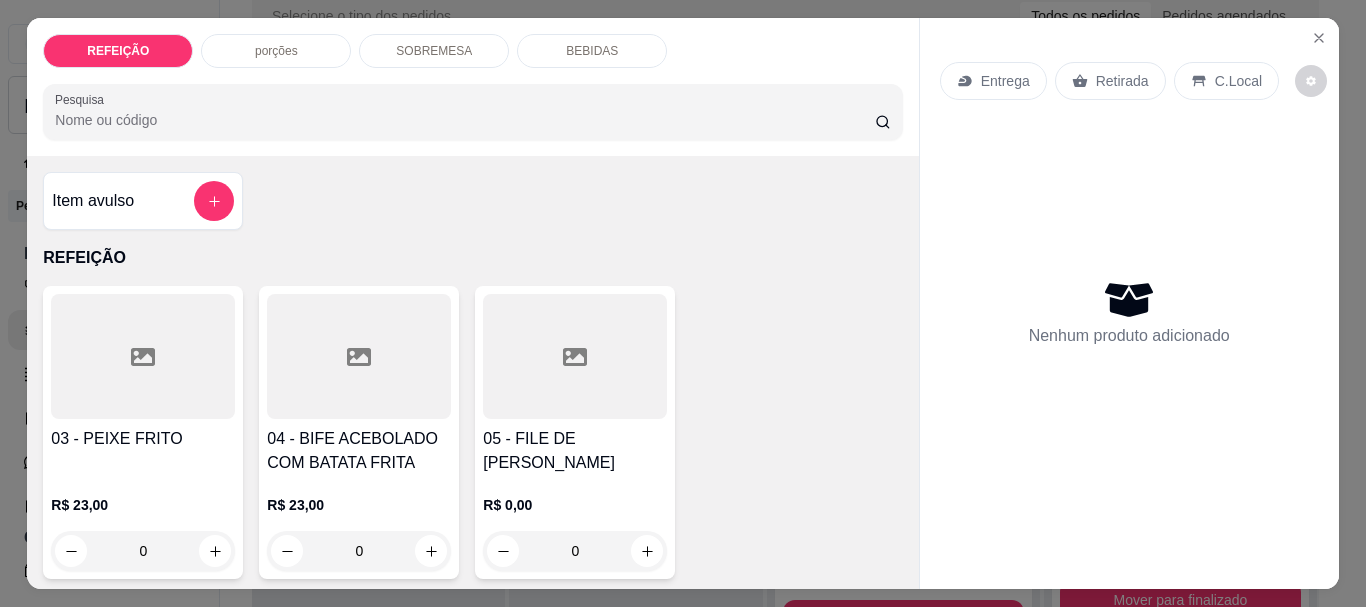 click on "03 - PEIXE FRITO" at bounding box center [143, 451] 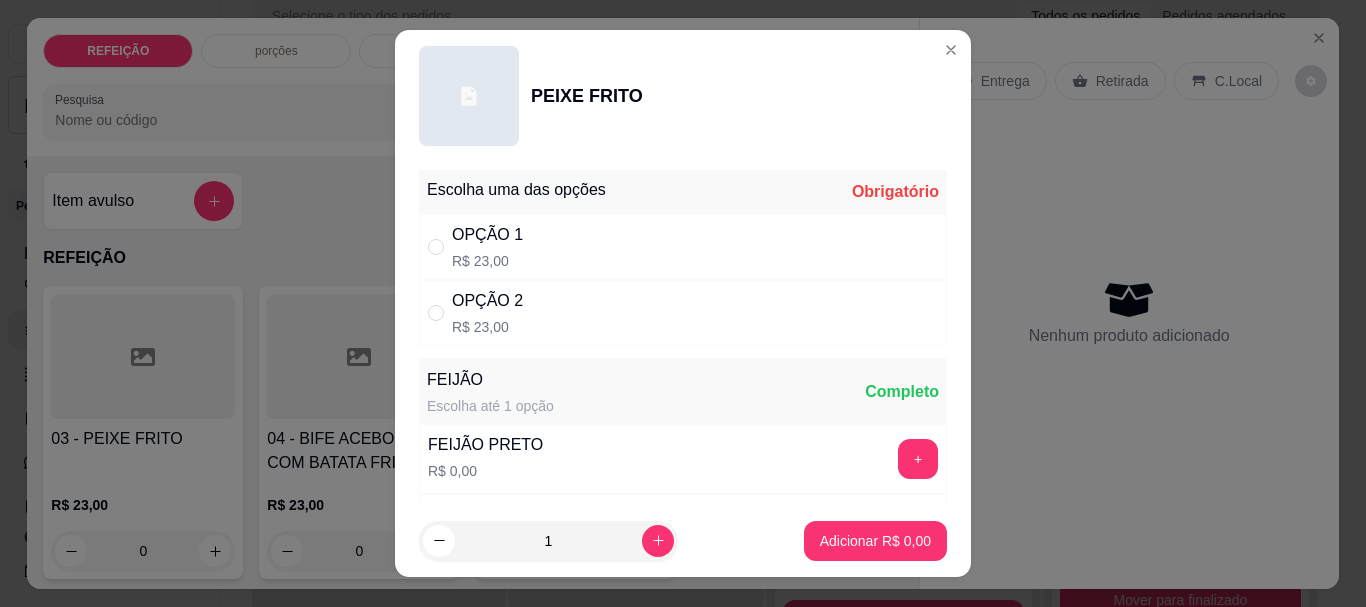 click on "OPÇÃO 1" at bounding box center (487, 235) 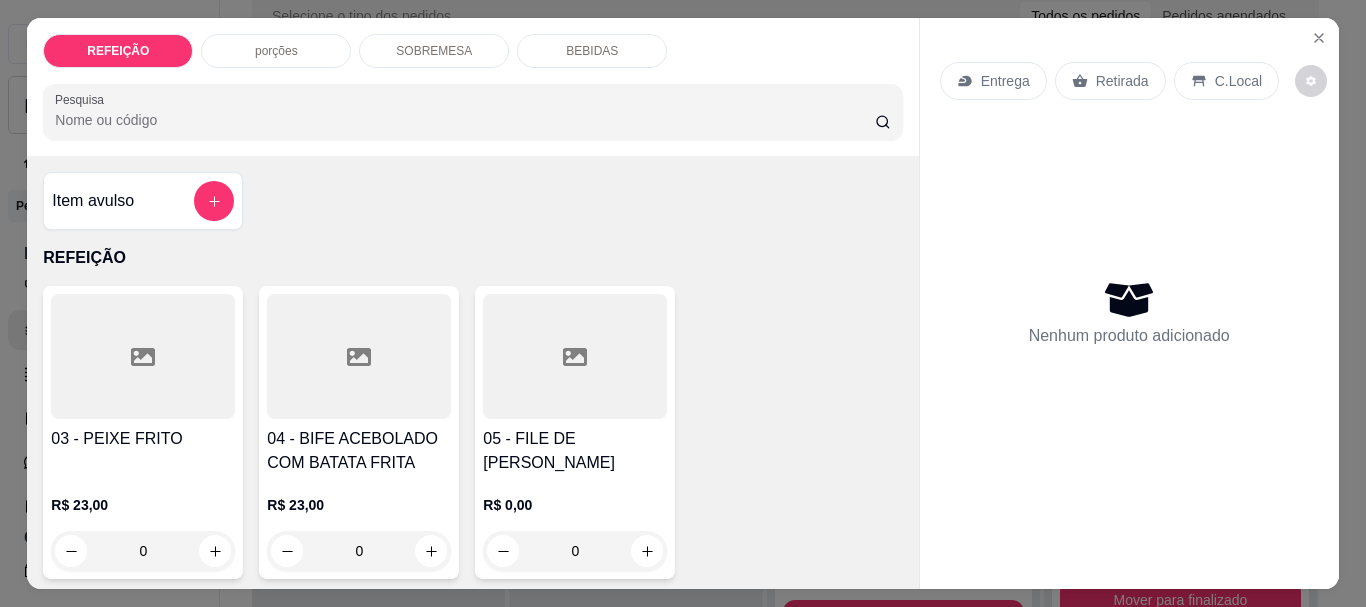 click at bounding box center (359, 356) 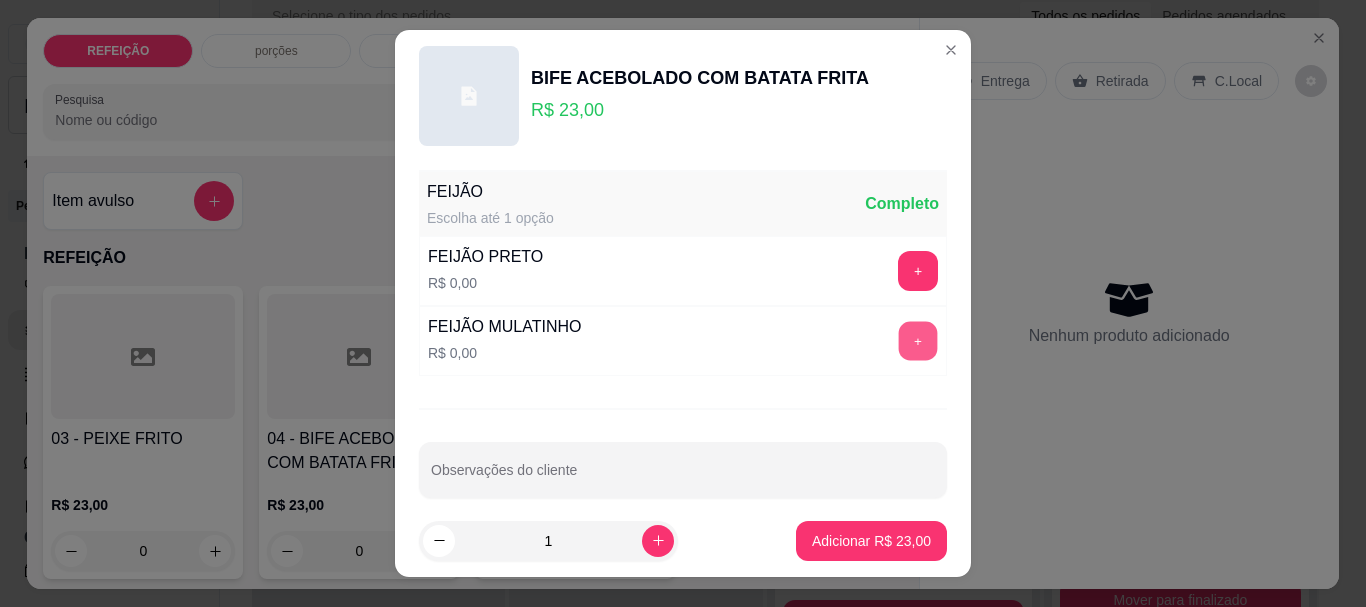 click on "+" at bounding box center [918, 341] 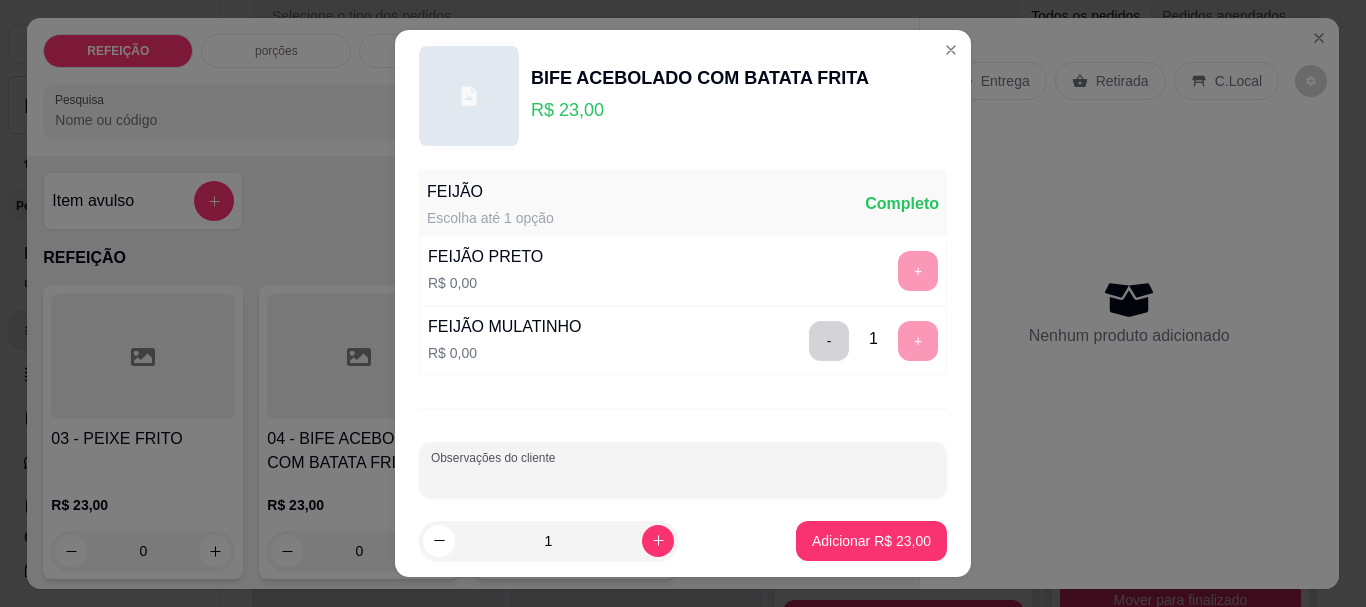 click on "Observações do cliente" at bounding box center (683, 478) 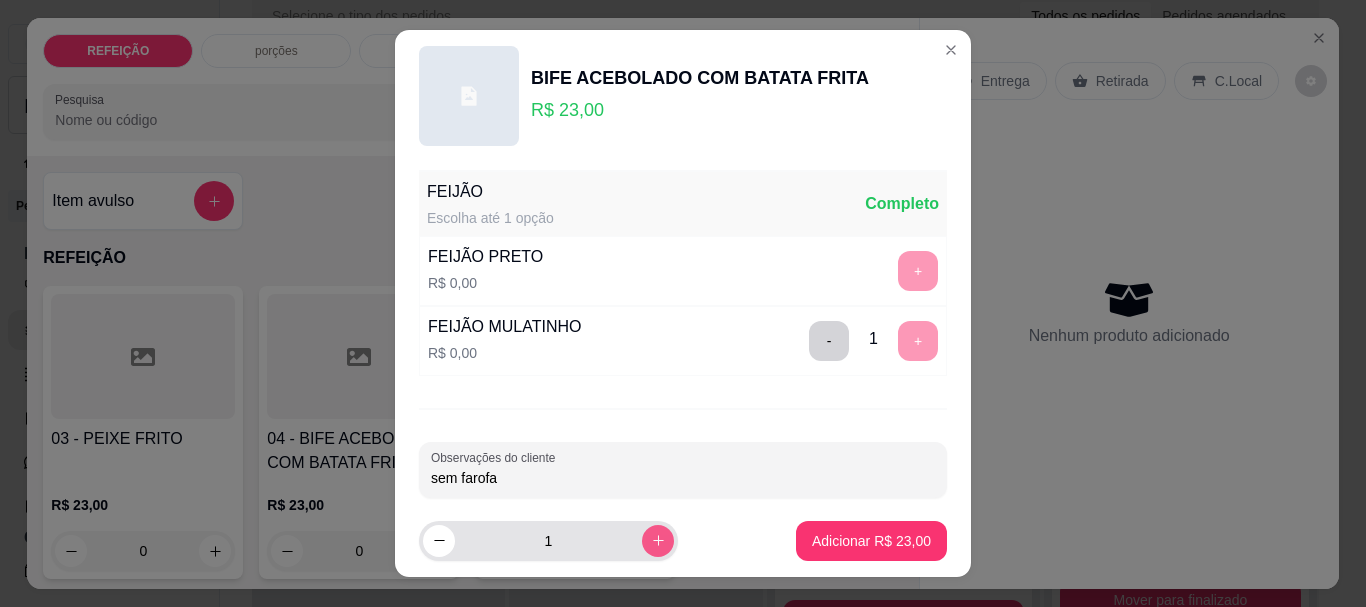 type on "sem farofa" 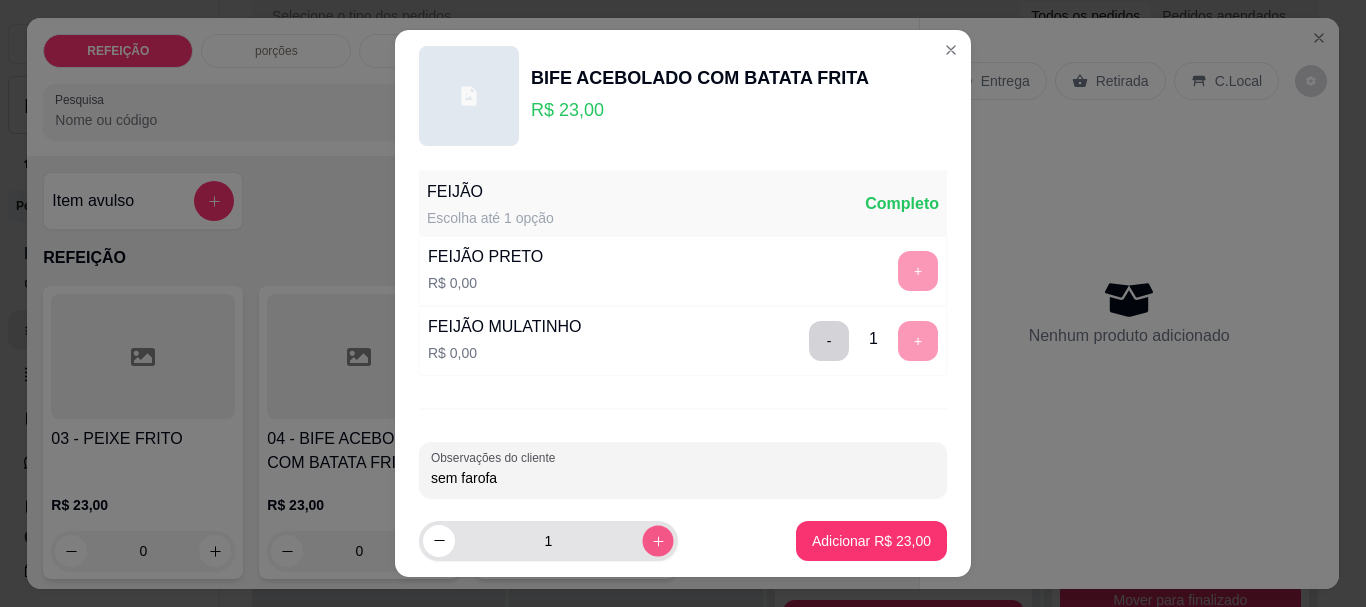 click 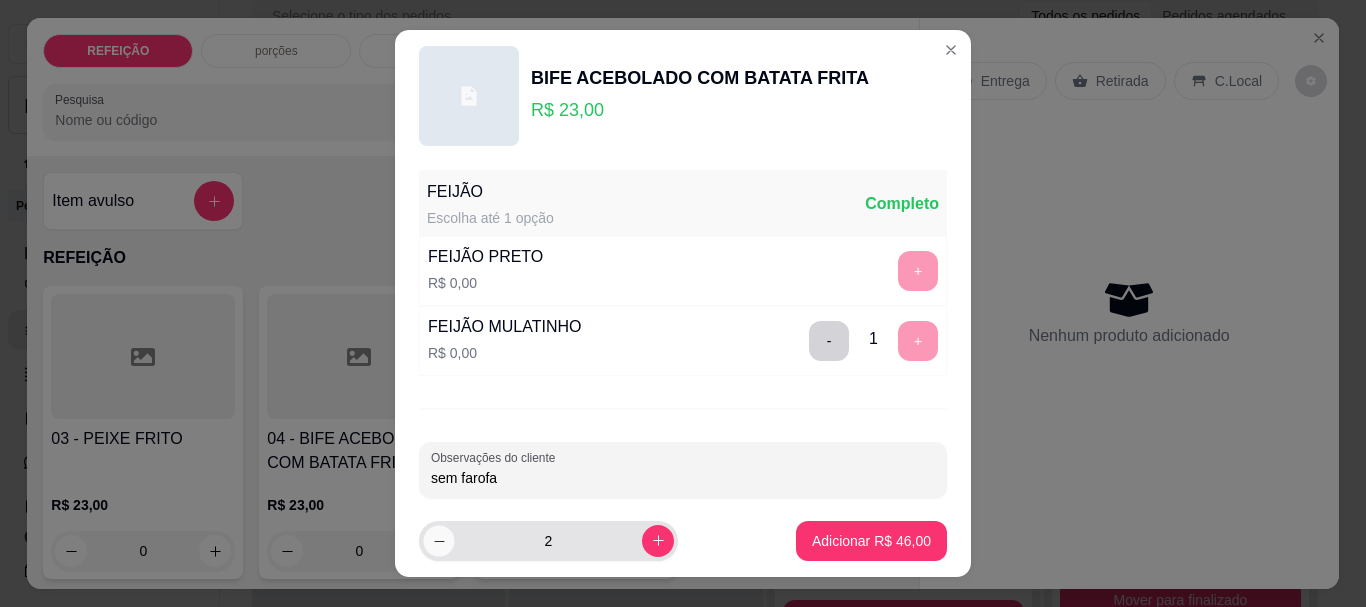 click at bounding box center (438, 540) 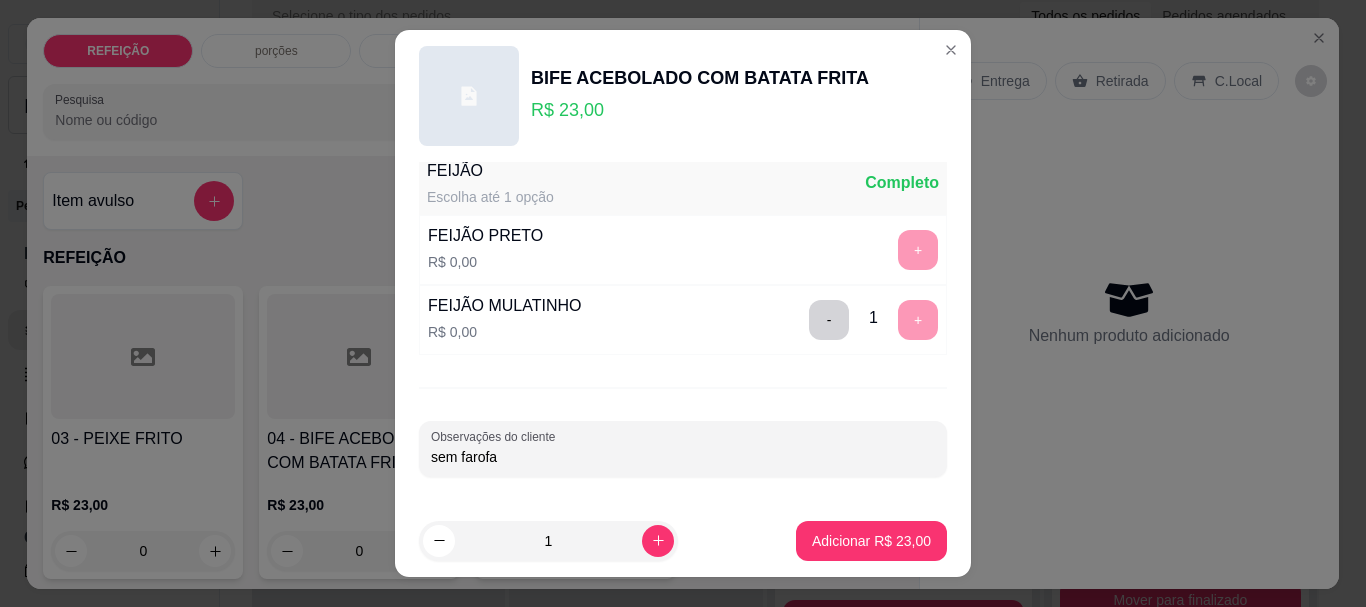 scroll, scrollTop: 0, scrollLeft: 0, axis: both 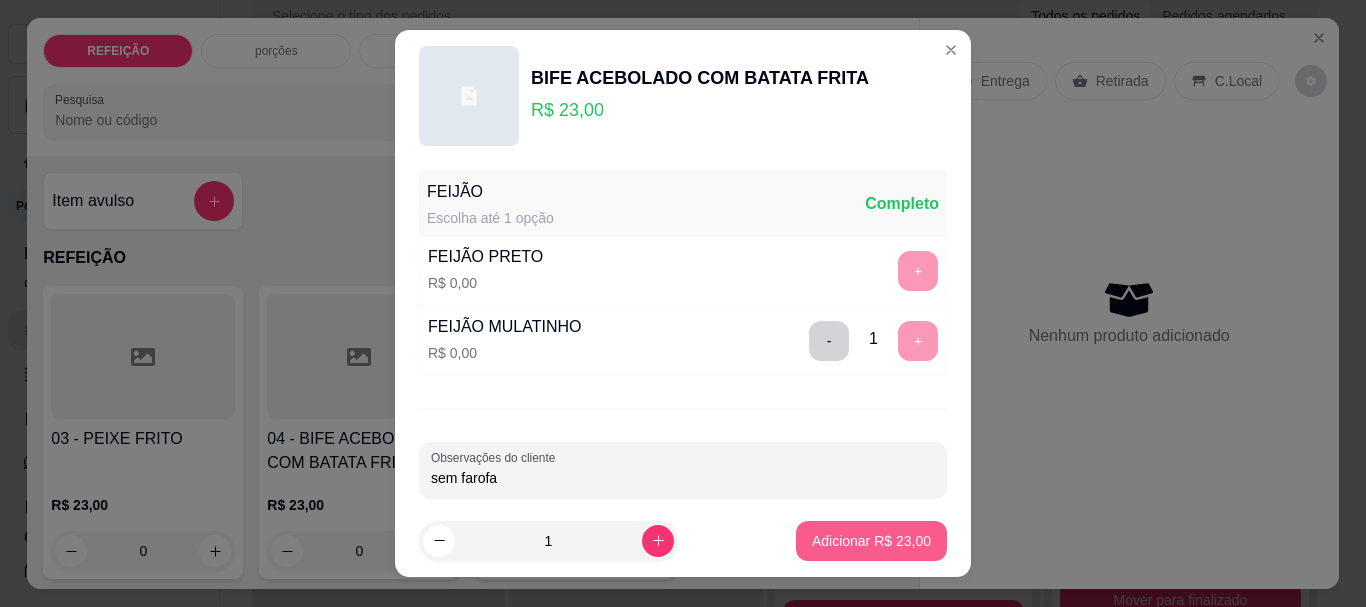 click on "Adicionar   R$ 23,00" at bounding box center [871, 541] 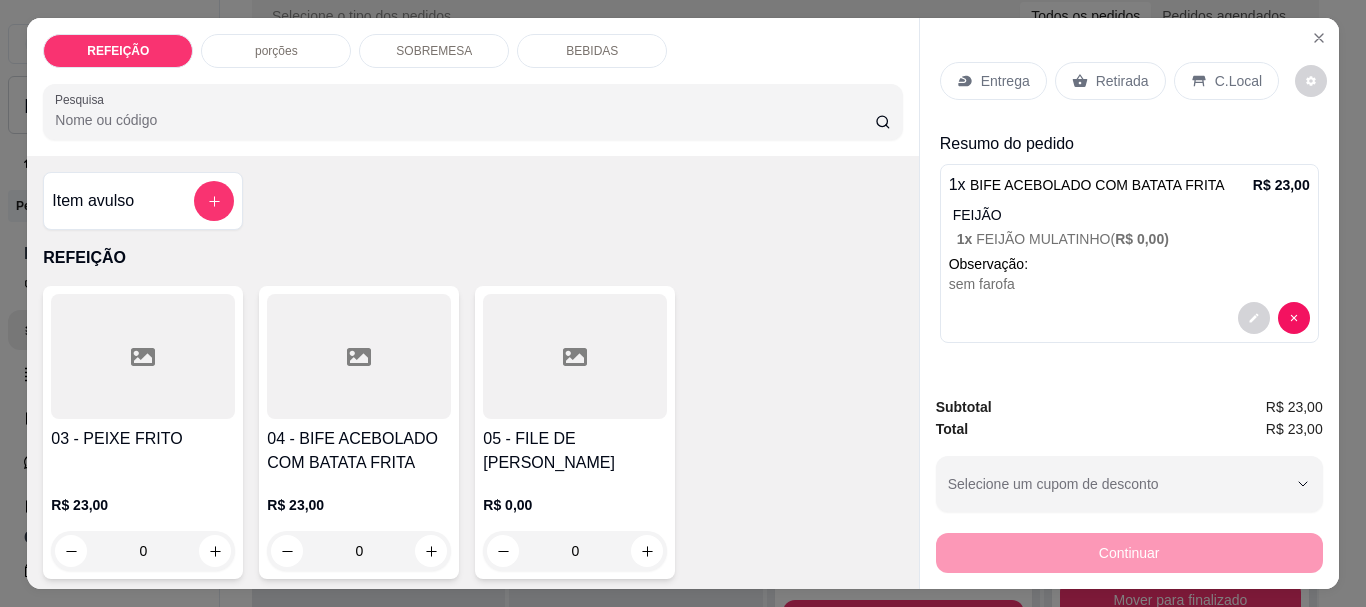 click on "03 - PEIXE FRITO" at bounding box center [143, 439] 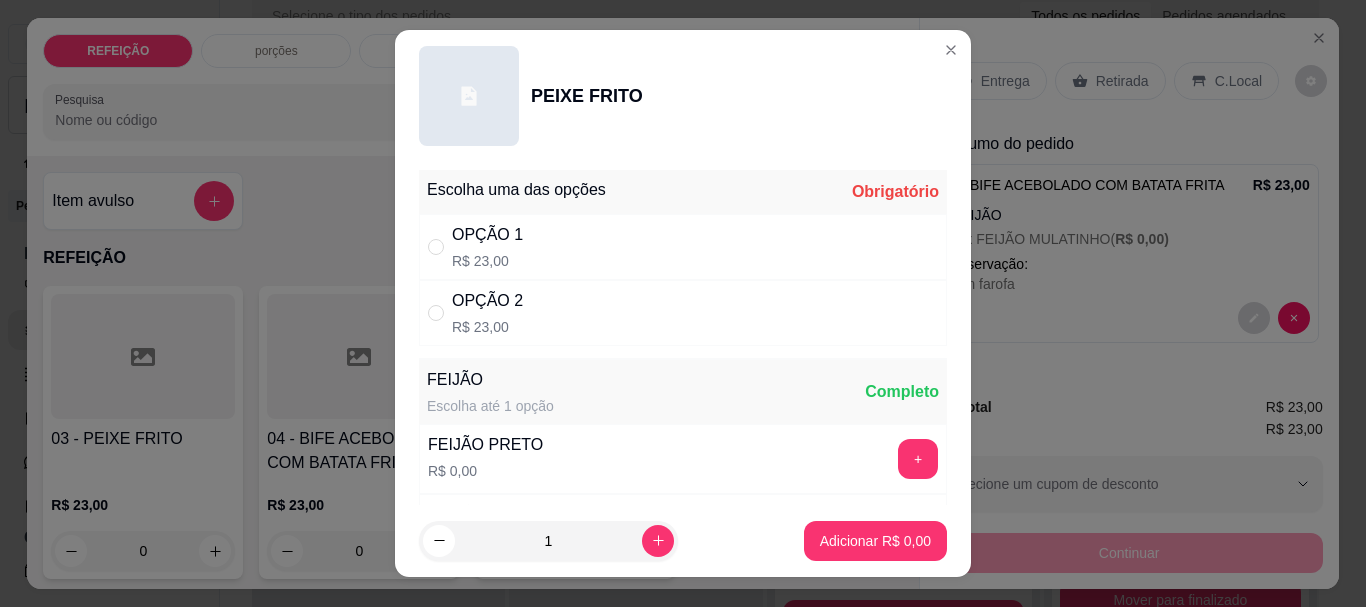 click on "OPÇÃO 1 R$ 23,00" at bounding box center [683, 247] 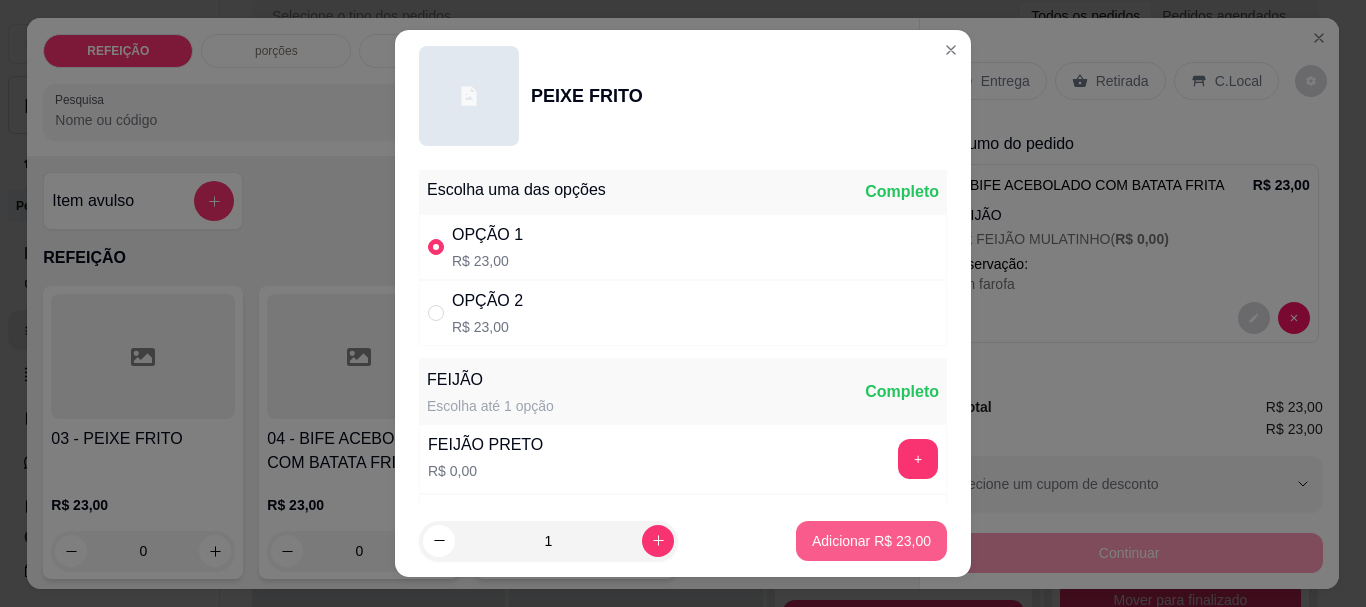 click on "Adicionar   R$ 23,00" at bounding box center [871, 541] 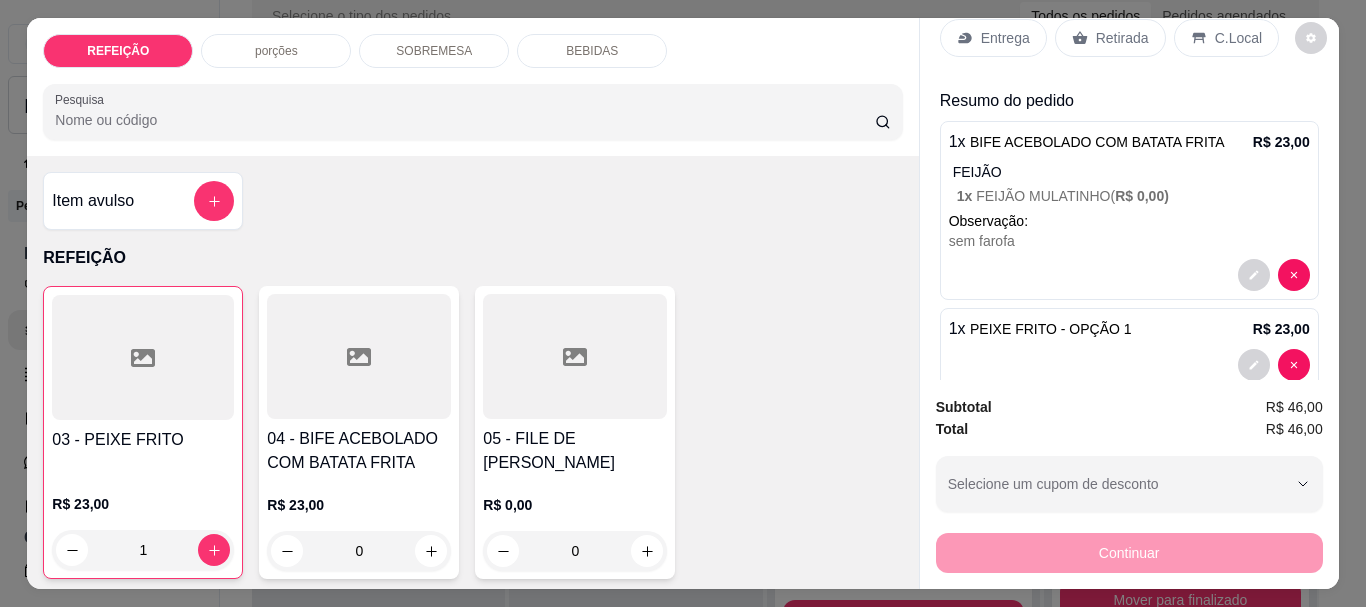 scroll, scrollTop: 81, scrollLeft: 0, axis: vertical 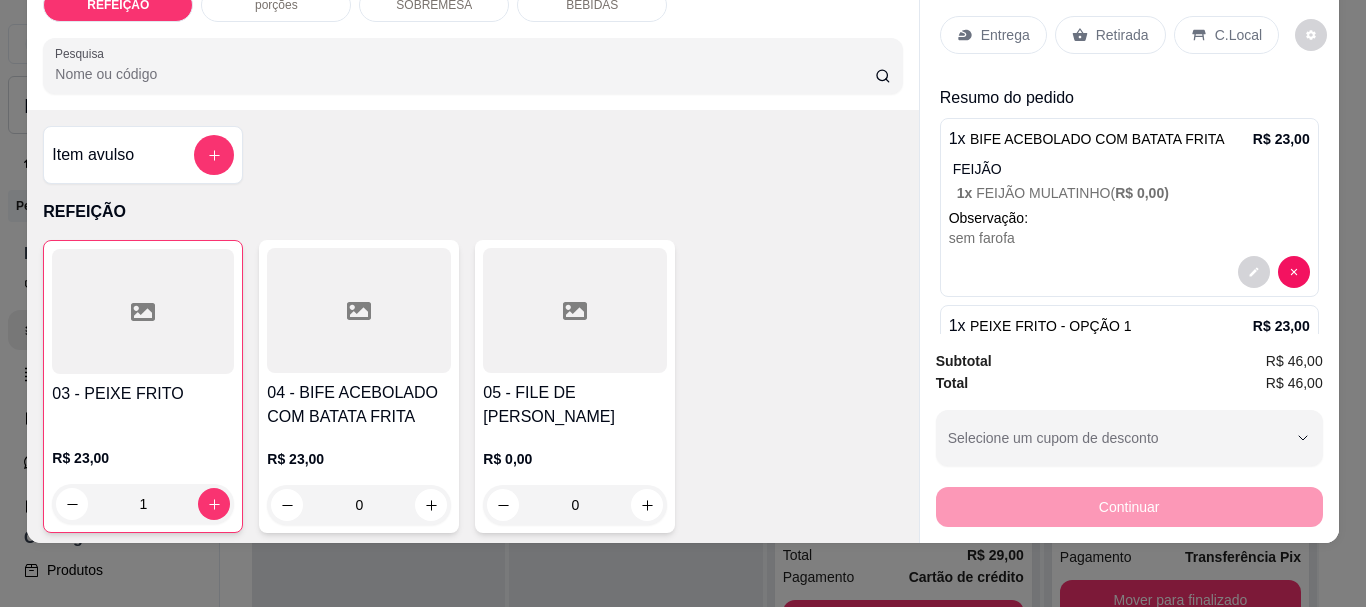 click on "Entrega" at bounding box center [1005, 35] 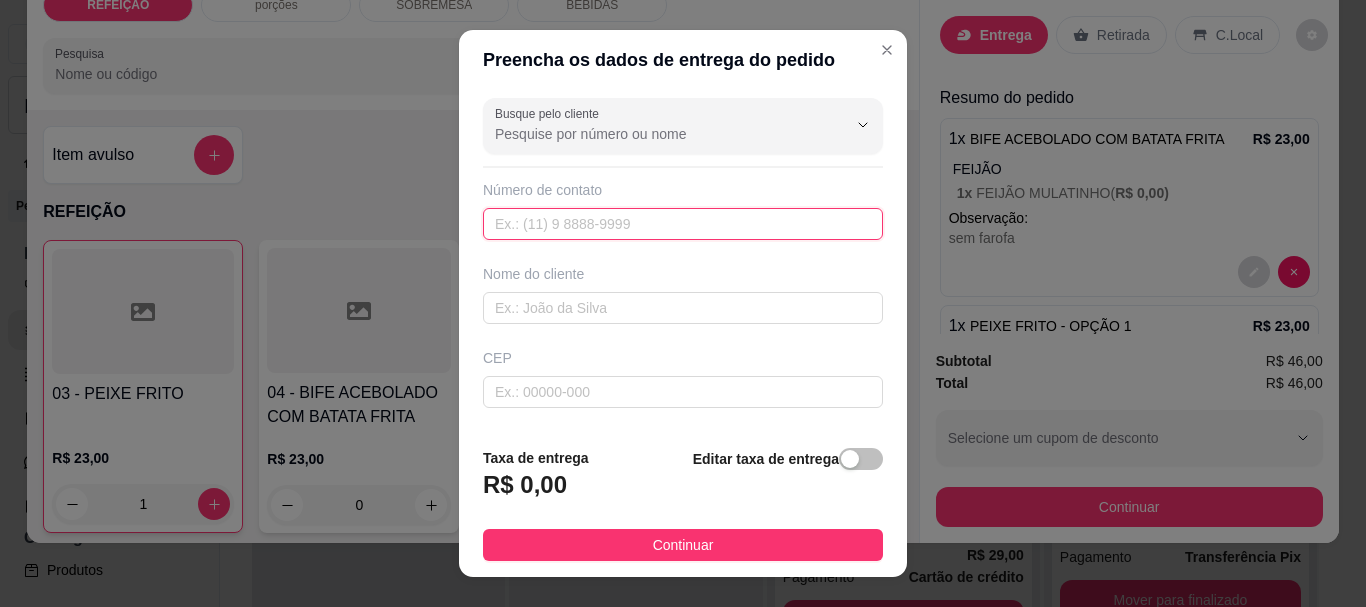 click at bounding box center [683, 224] 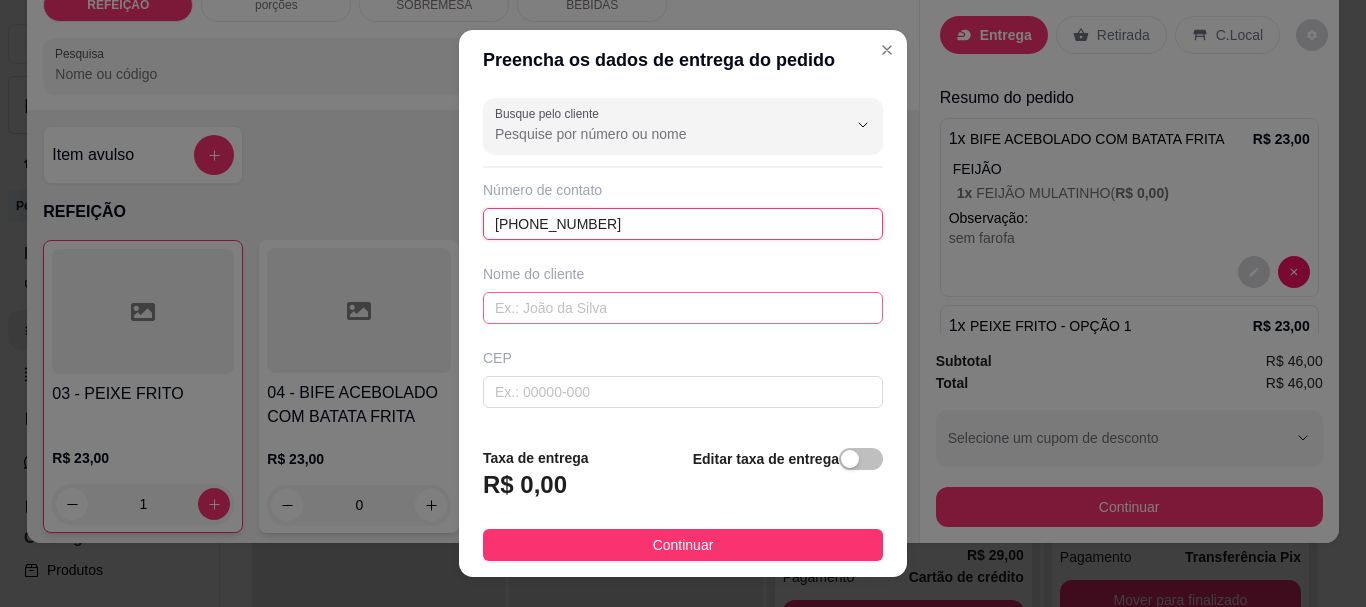 type on "(19) 99171-4859" 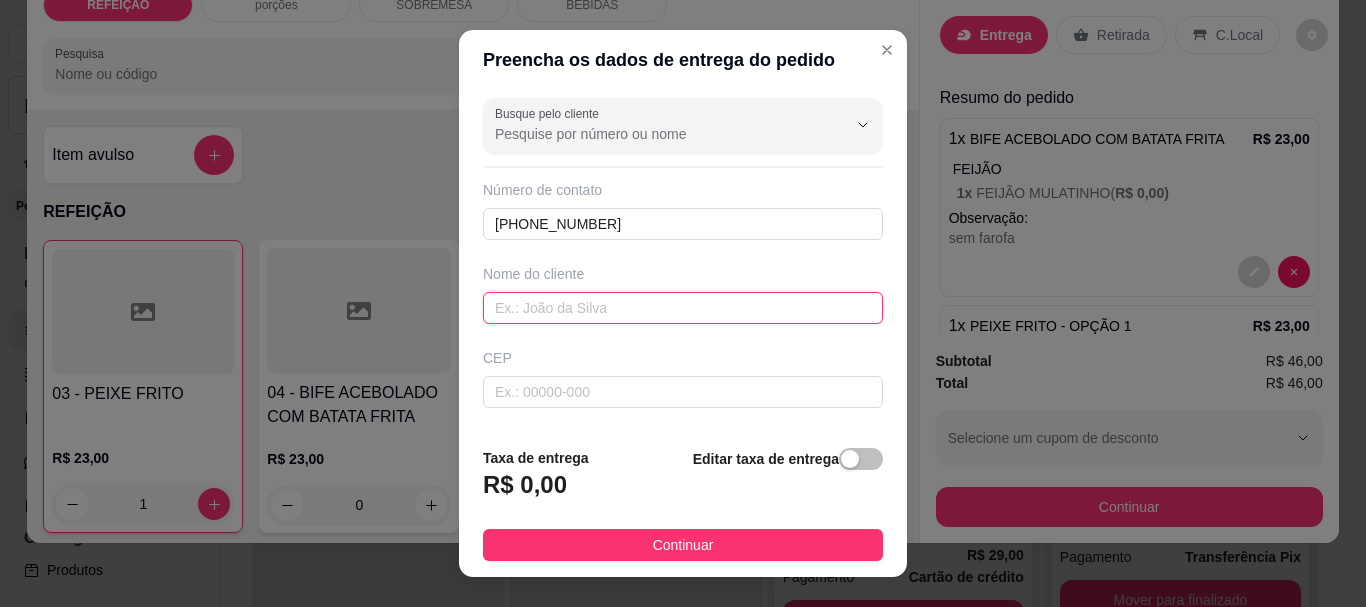 click at bounding box center [683, 308] 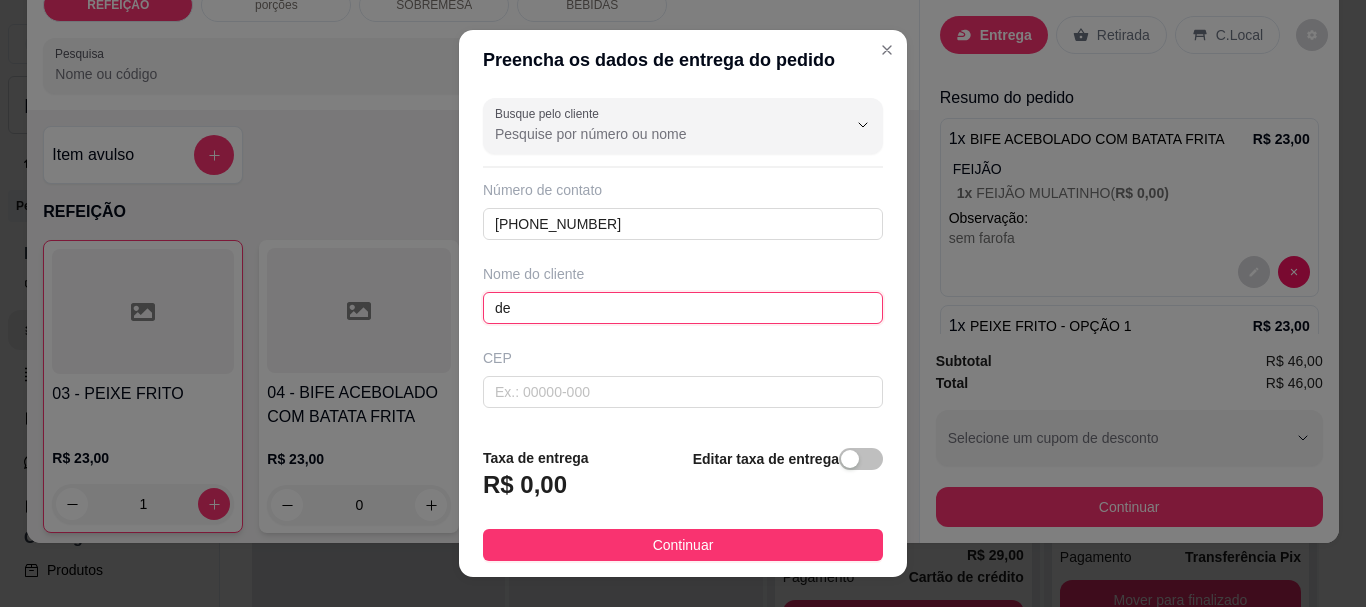 type on "d" 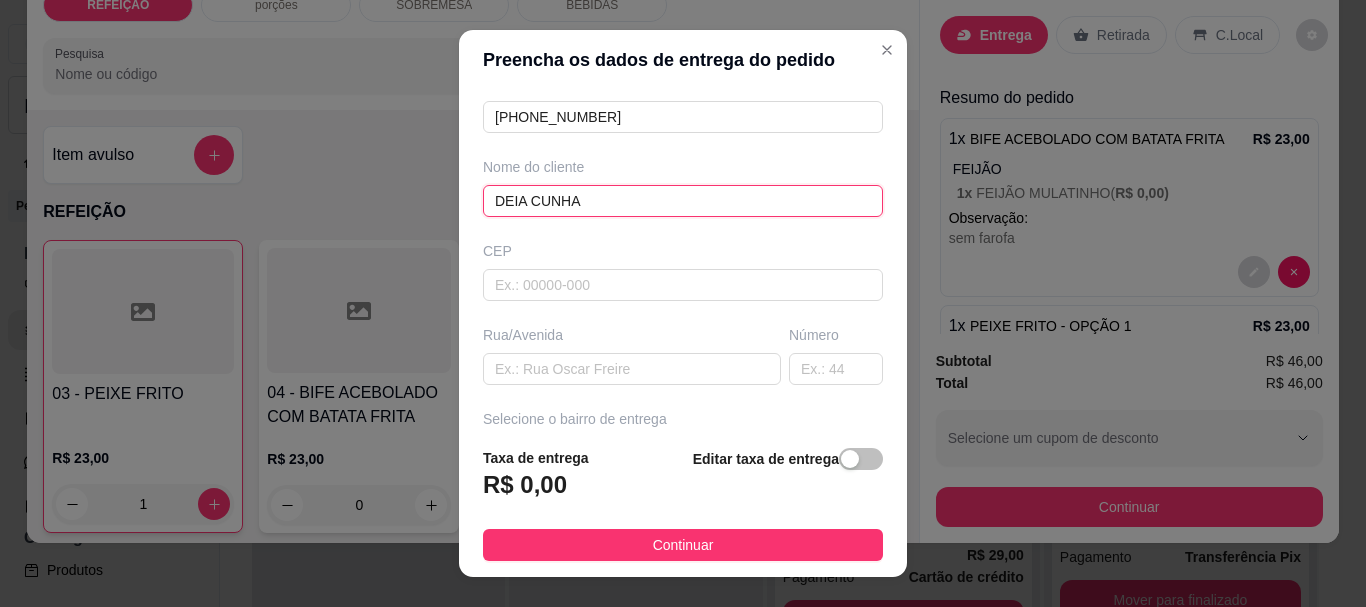 scroll, scrollTop: 200, scrollLeft: 0, axis: vertical 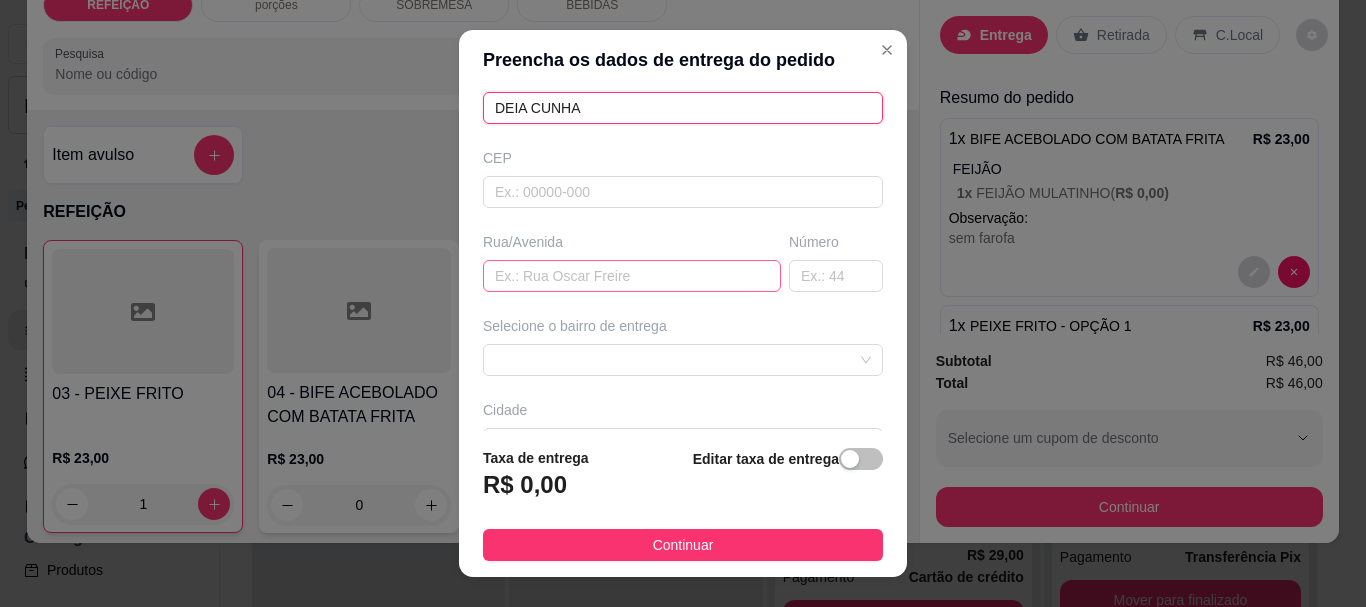 type on "DEIA CUNHA" 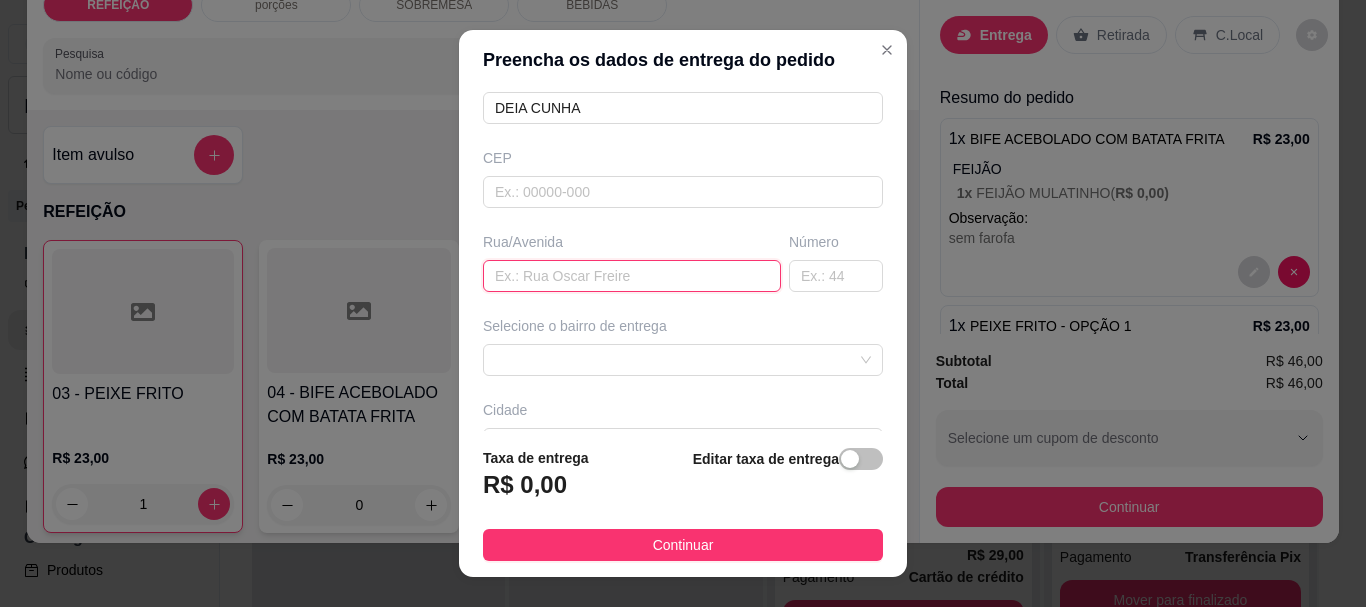 click at bounding box center [632, 276] 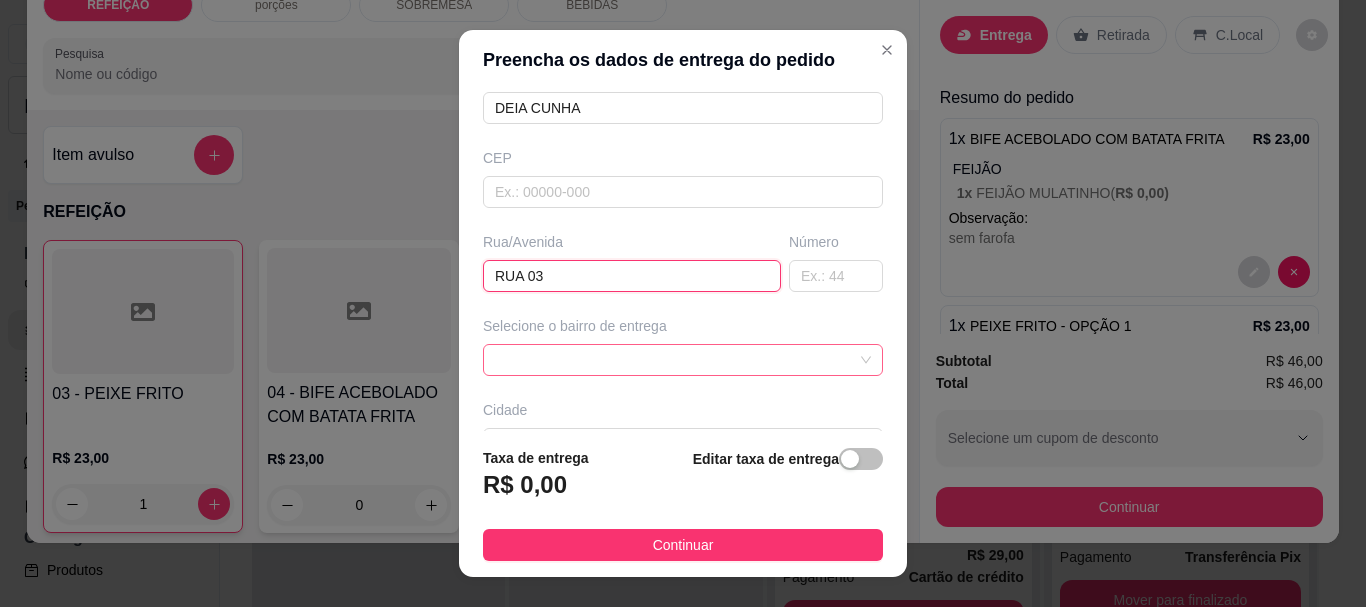 click at bounding box center [683, 360] 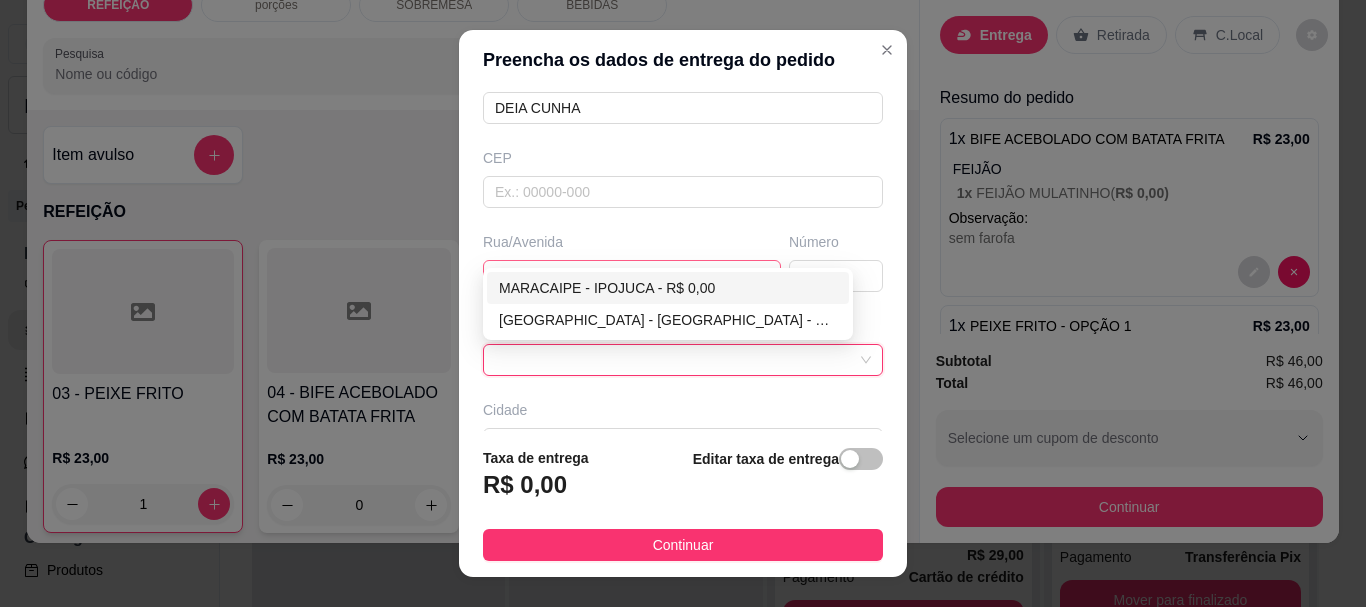 click on "MARACAIPE - IPOJUCA -  R$ 0,00" at bounding box center (668, 288) 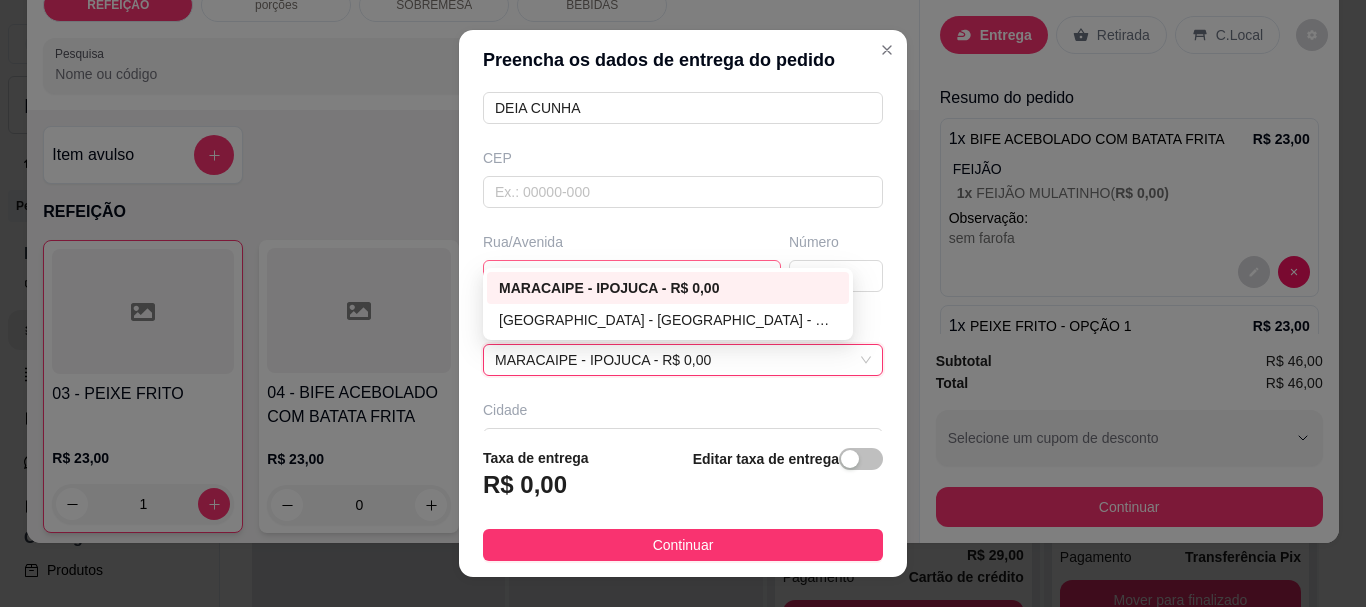 type on "IPOJUCA" 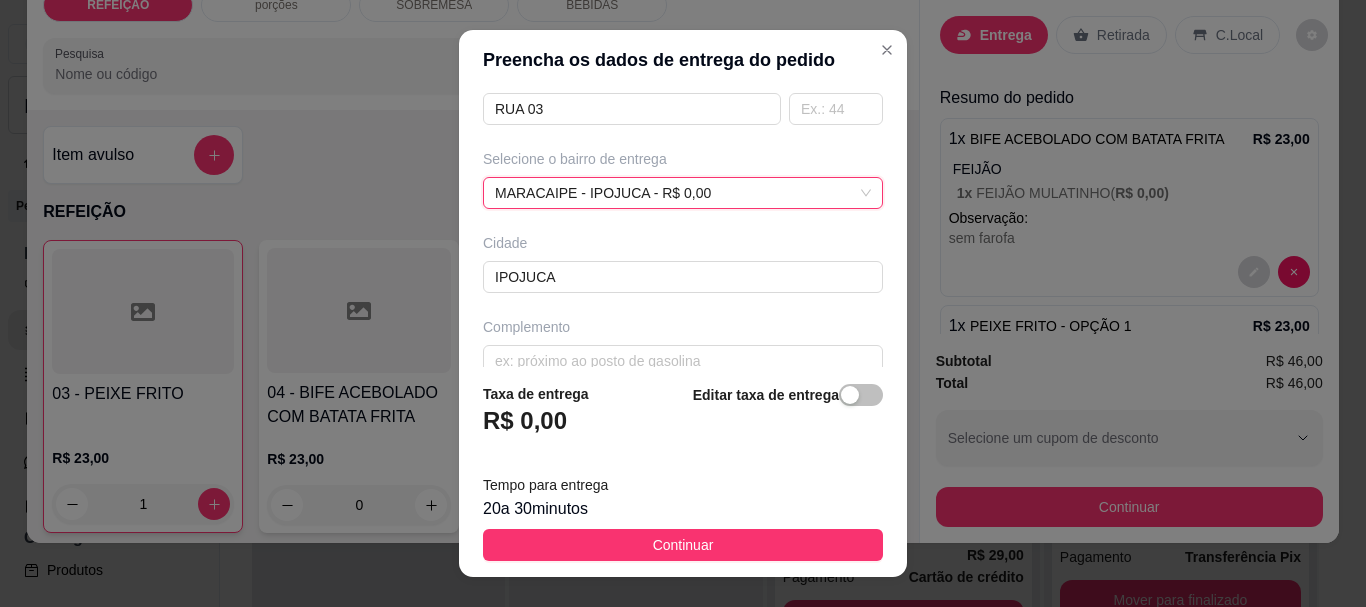scroll, scrollTop: 397, scrollLeft: 0, axis: vertical 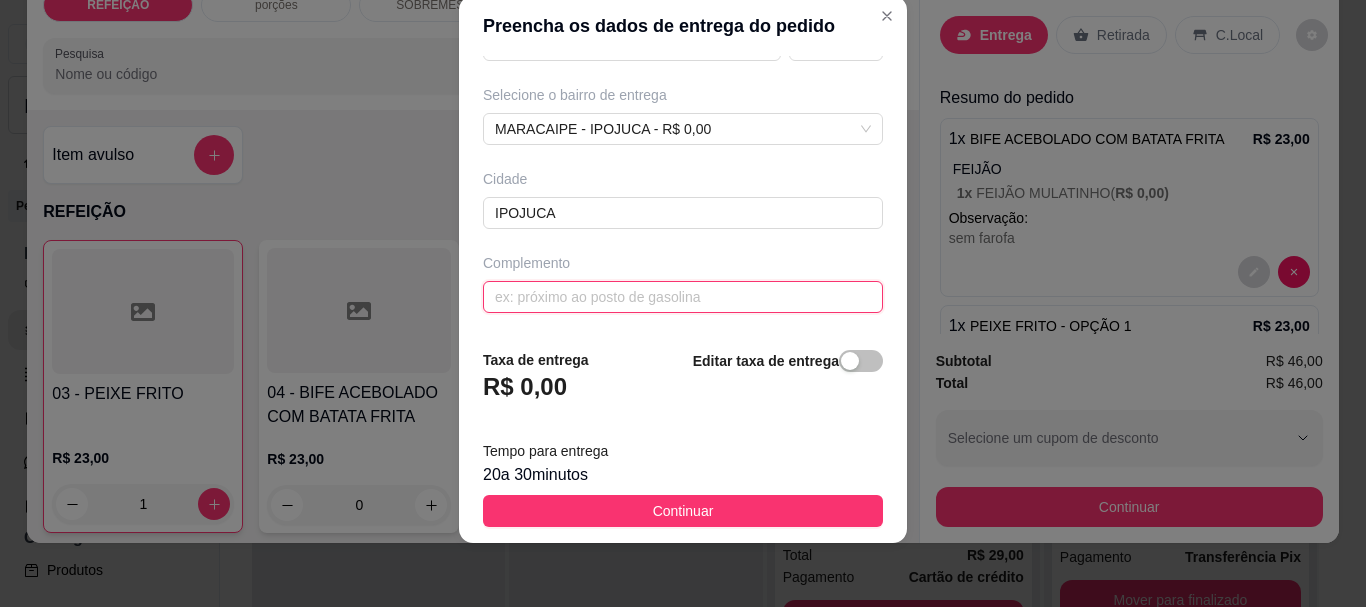 click at bounding box center (683, 297) 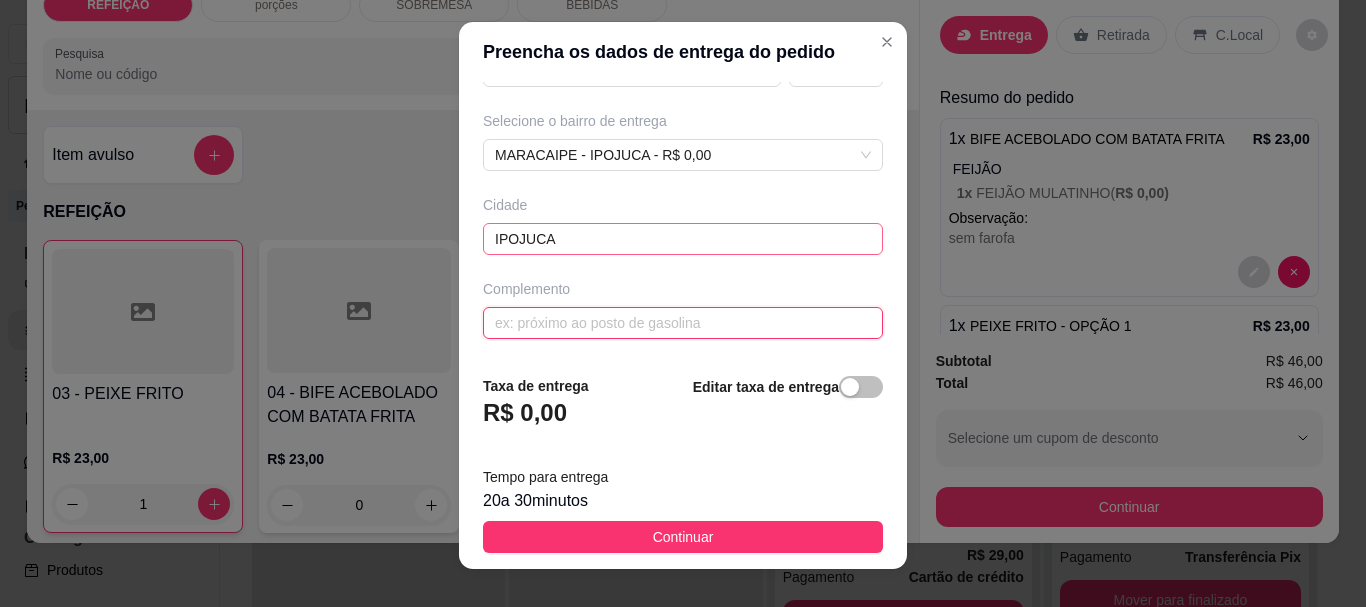 scroll, scrollTop: 0, scrollLeft: 0, axis: both 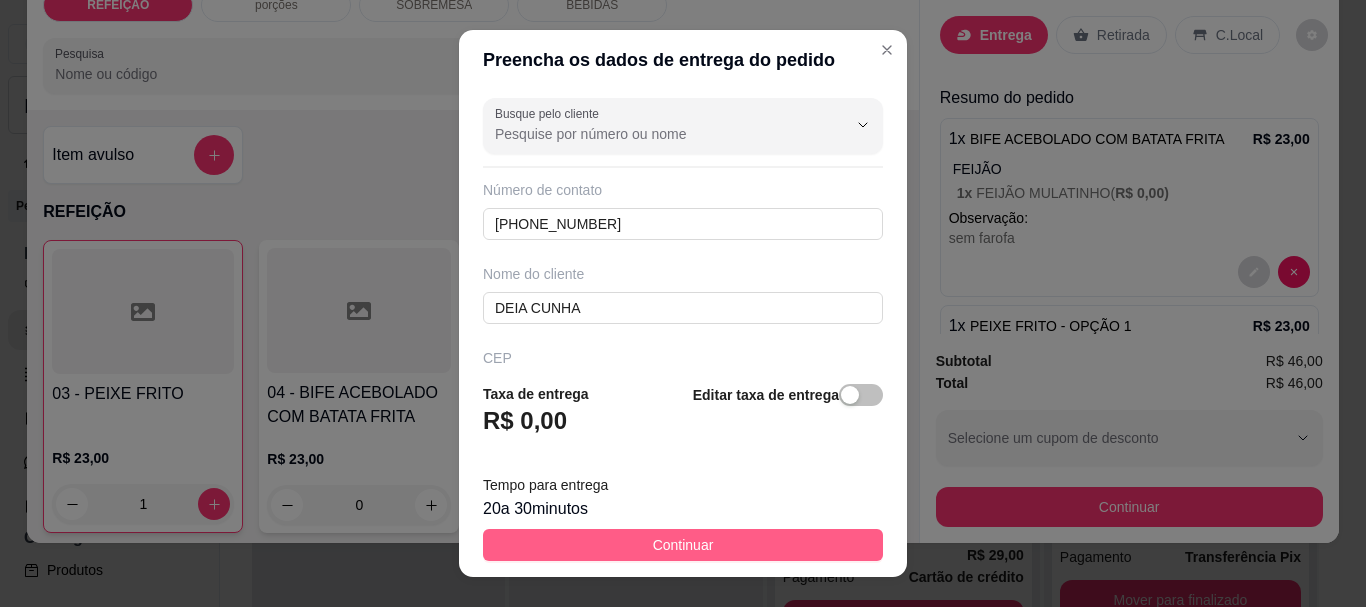 click on "Continuar" at bounding box center [683, 545] 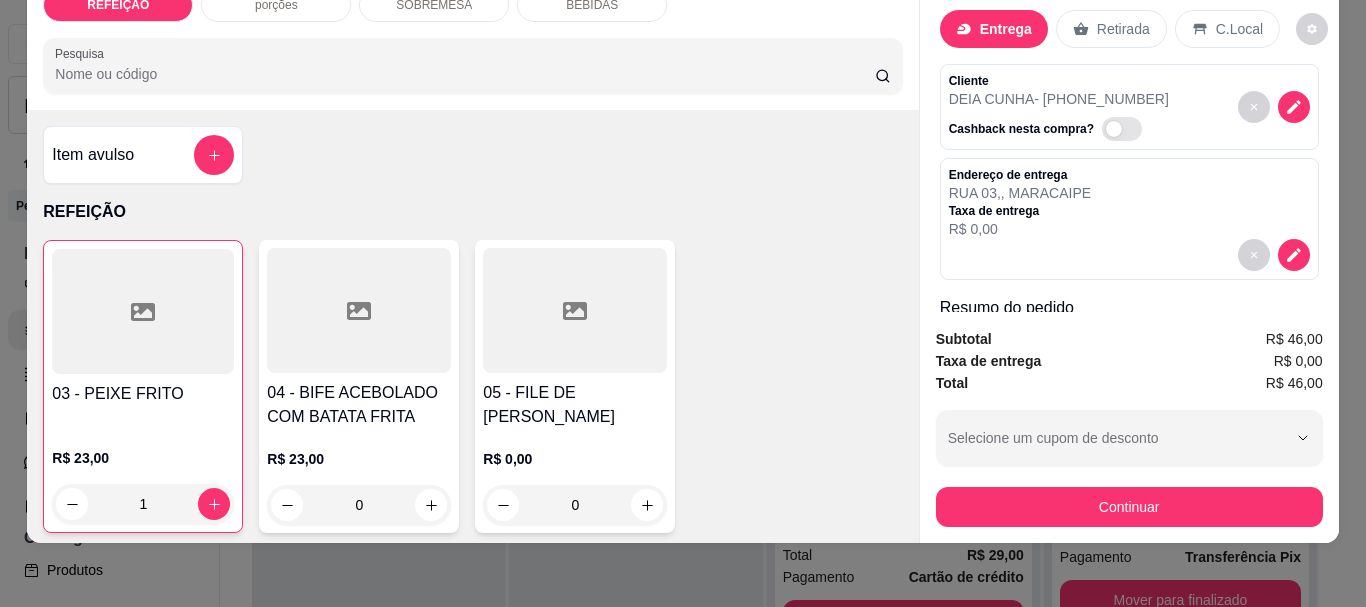 scroll, scrollTop: 0, scrollLeft: 0, axis: both 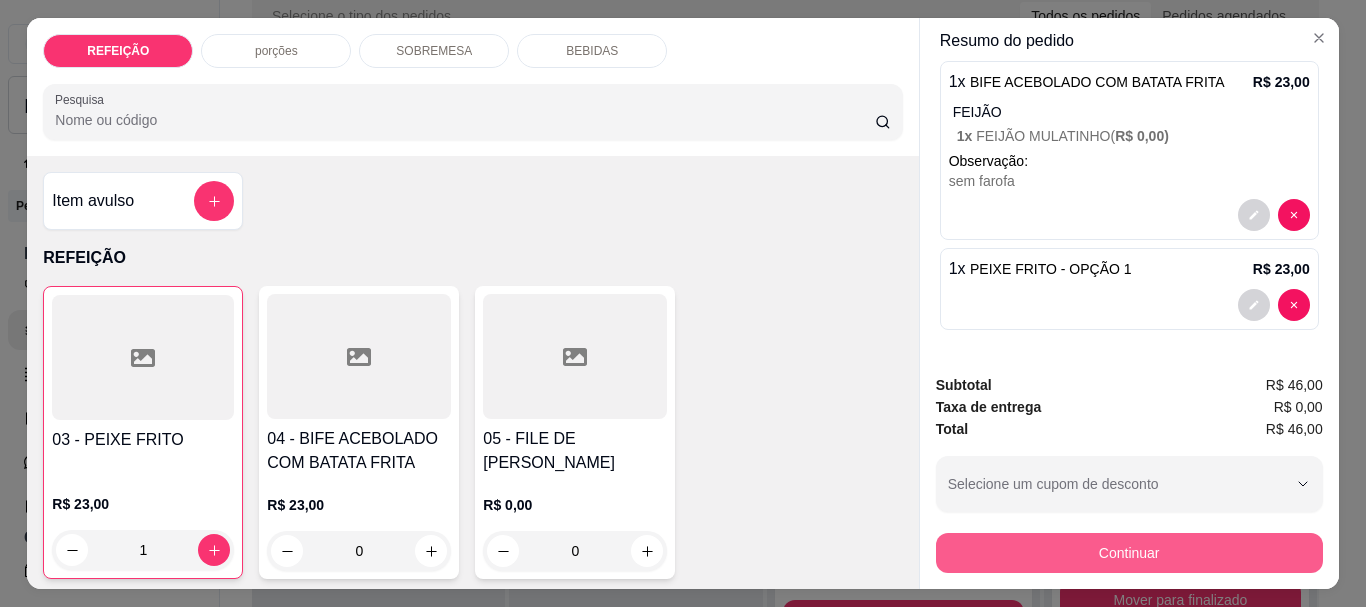 click on "Continuar" at bounding box center [1129, 553] 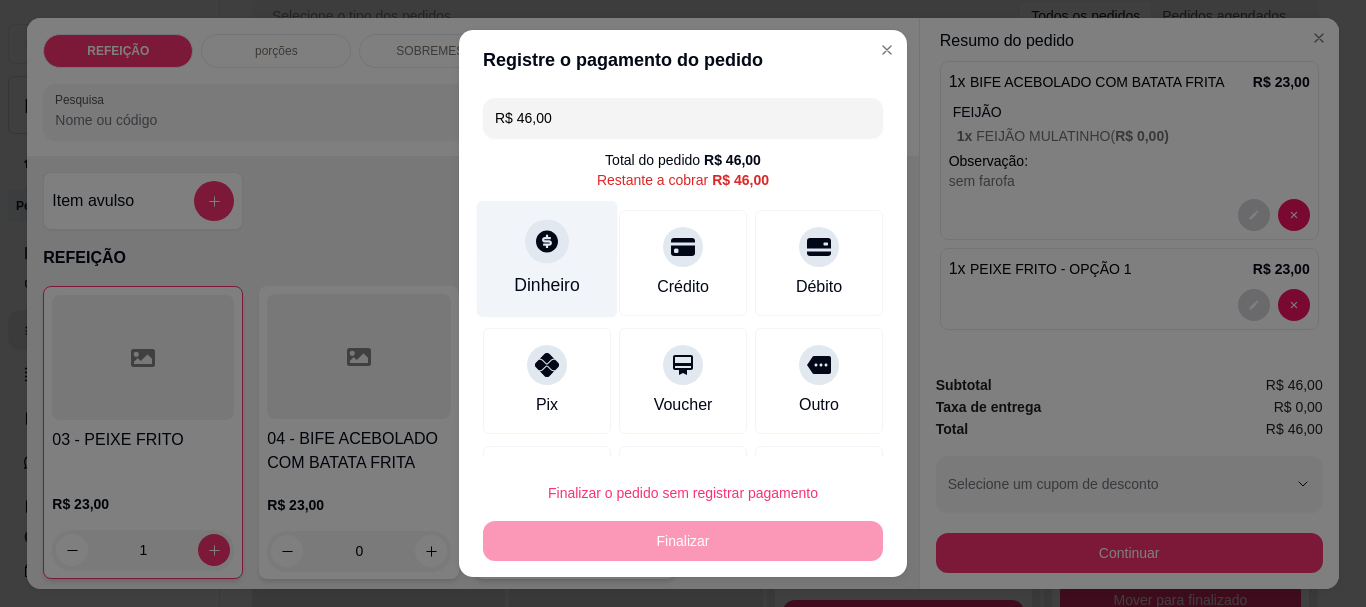 click on "Dinheiro" at bounding box center [547, 259] 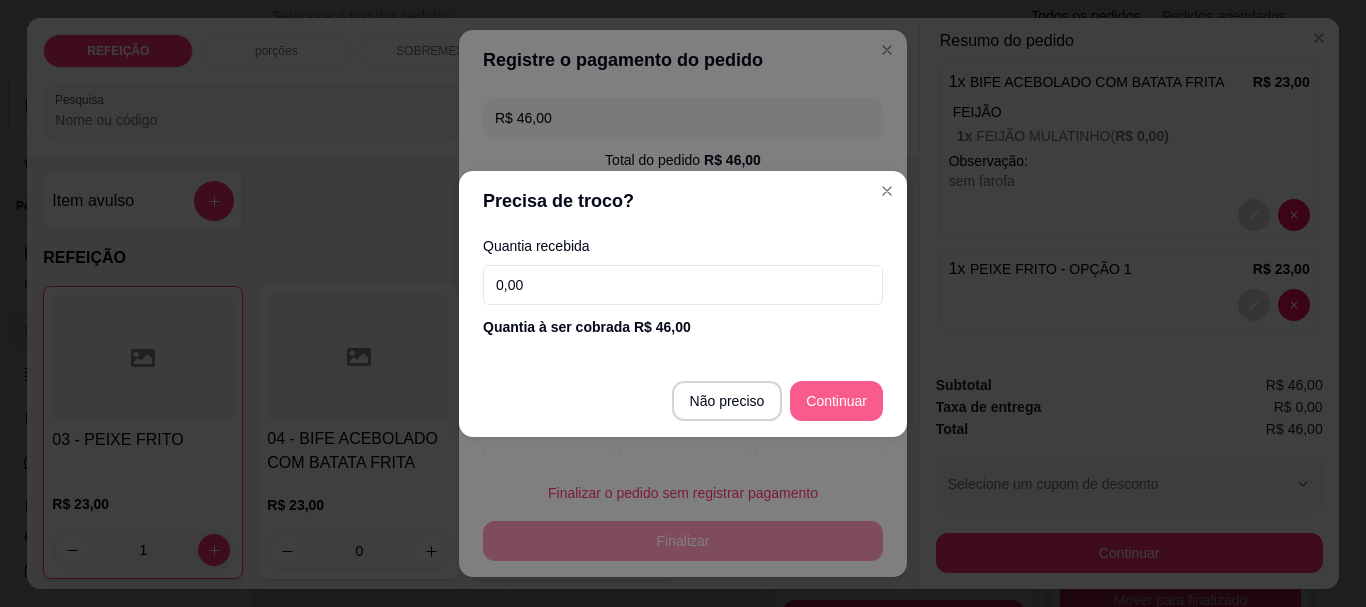 type on "R$ 0,00" 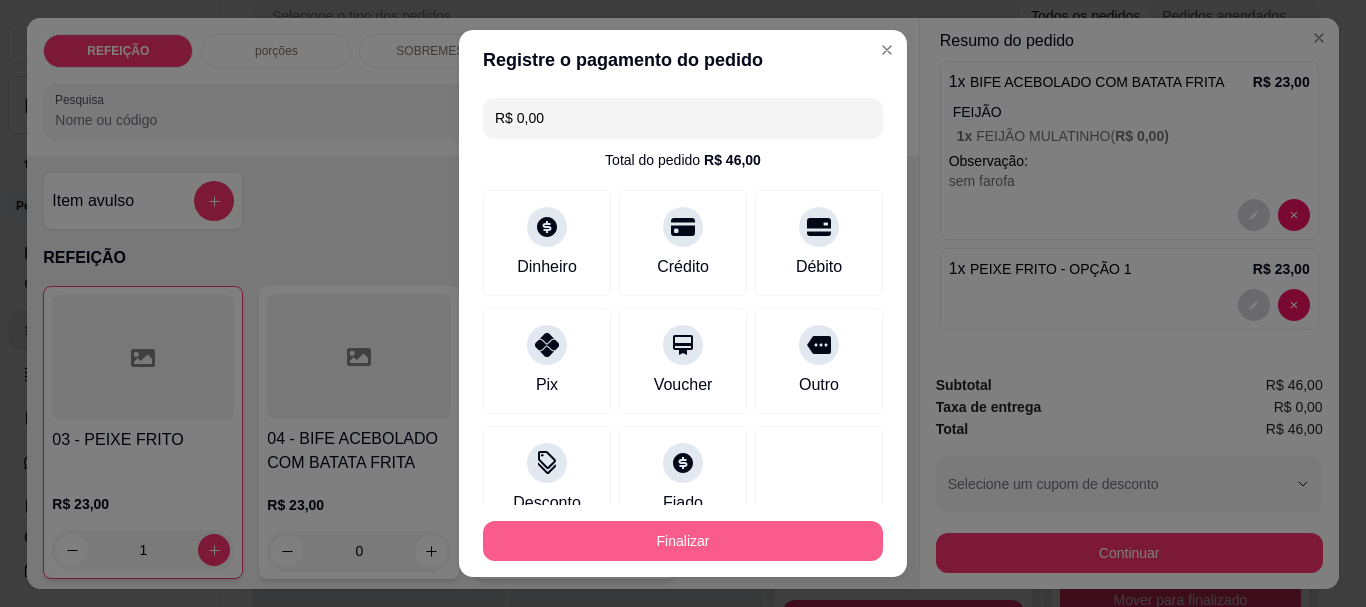 click on "Finalizar" at bounding box center (683, 541) 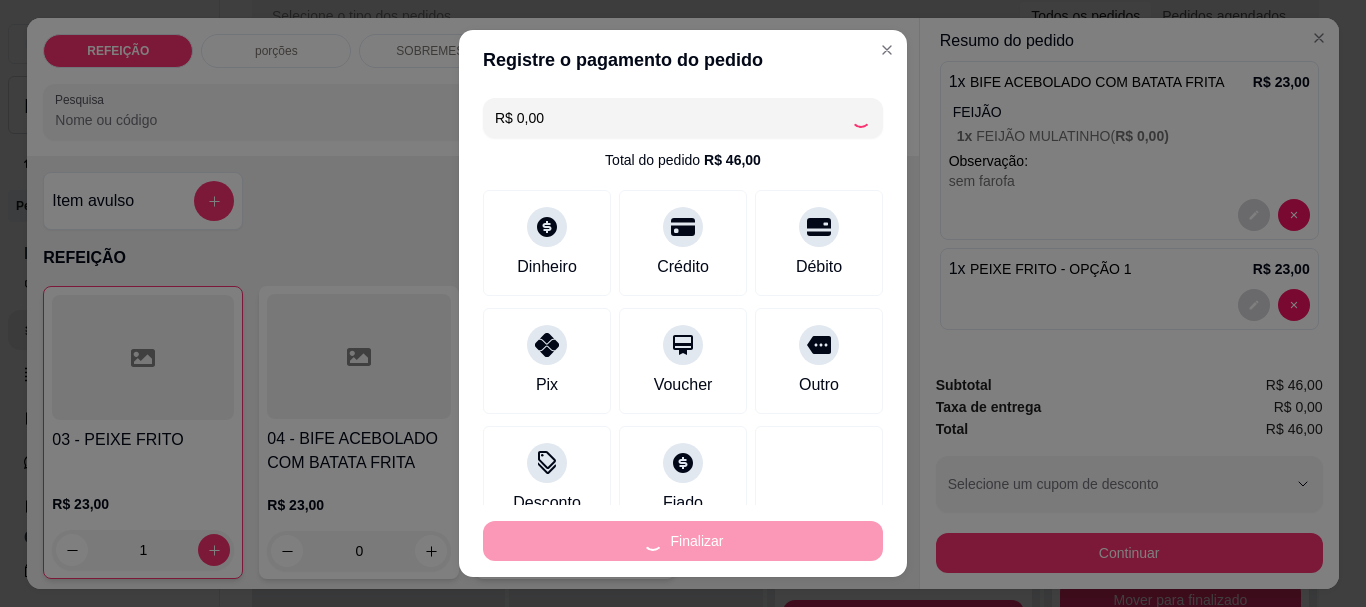 type on "0" 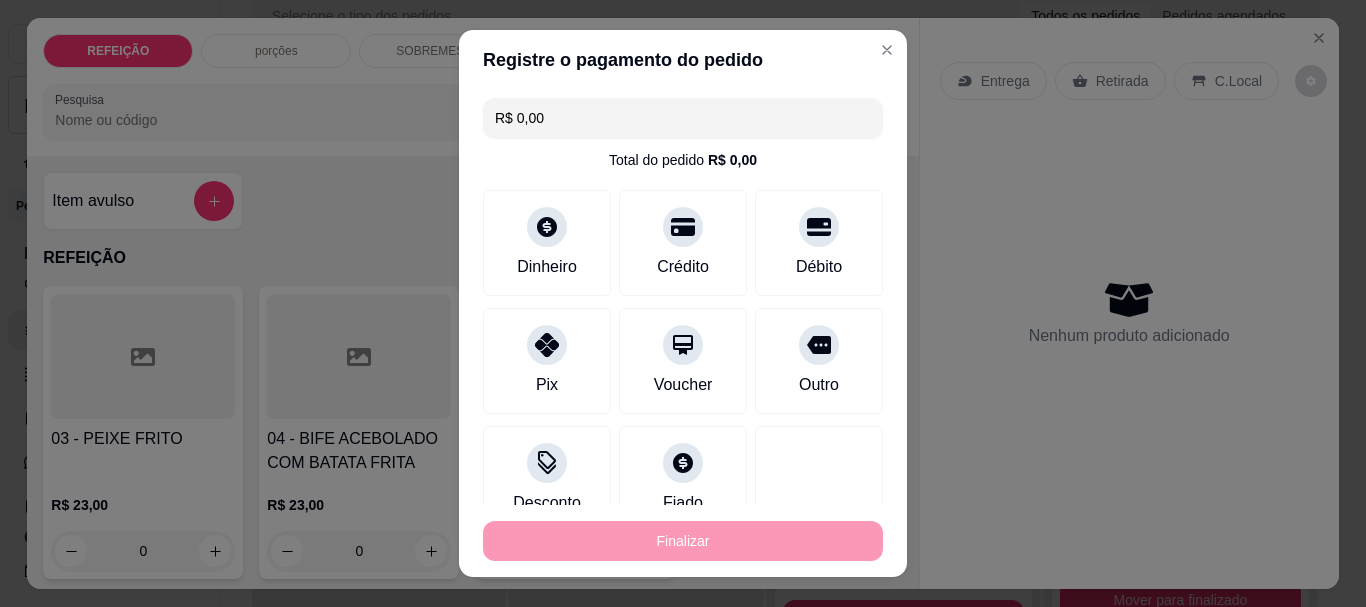 type on "-R$ 46,00" 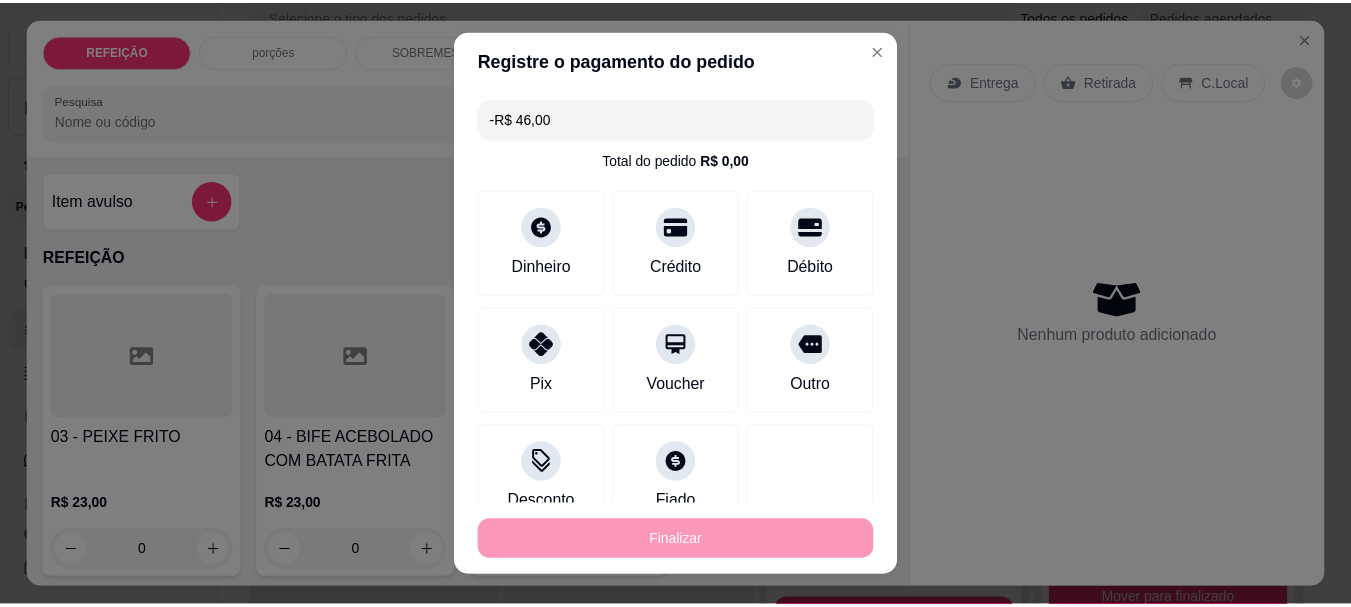 scroll, scrollTop: 0, scrollLeft: 0, axis: both 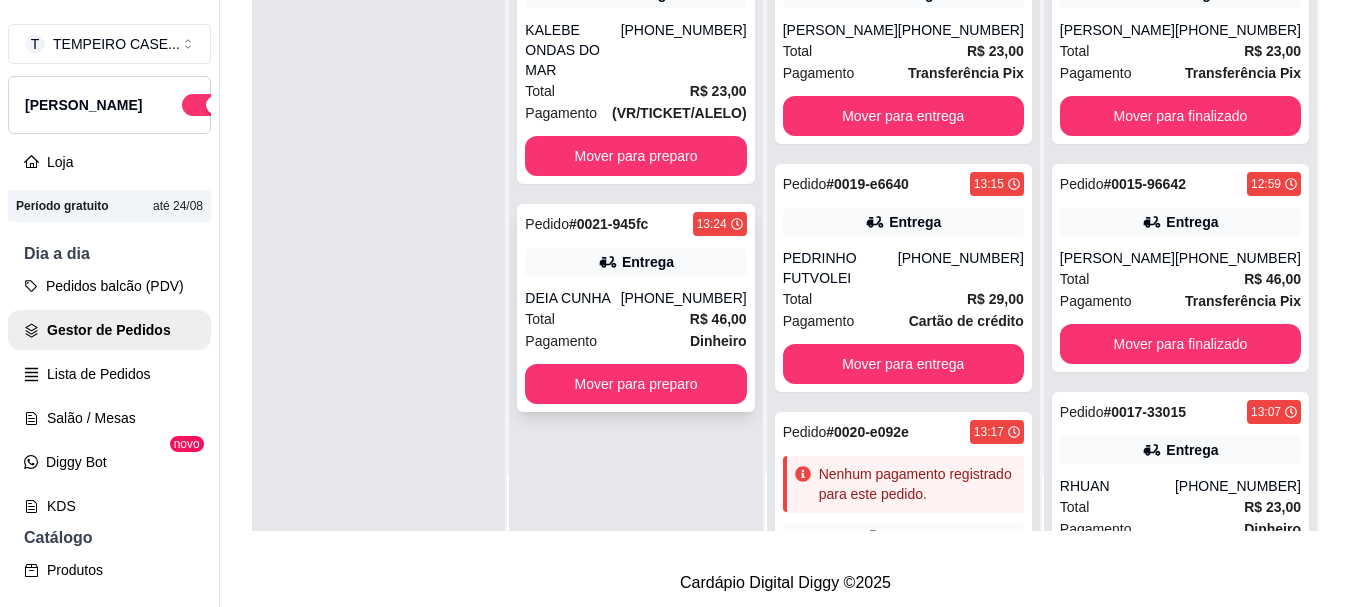 click on "Total R$ 46,00" at bounding box center (635, 319) 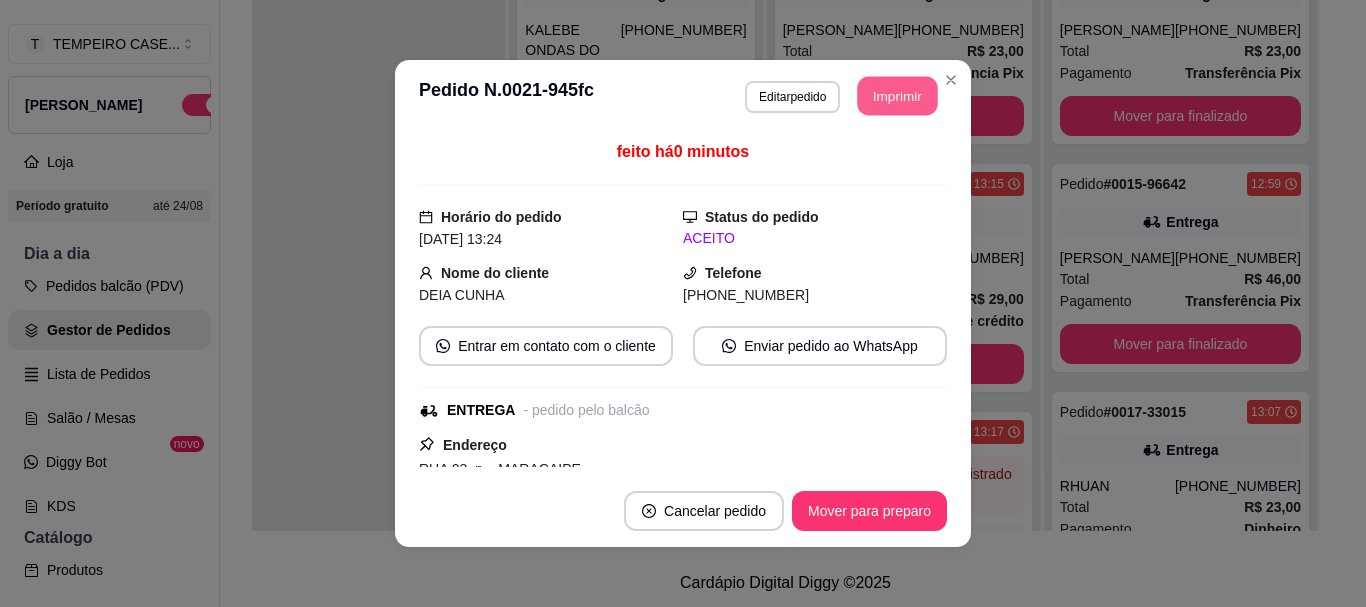 click on "Imprimir" at bounding box center [898, 96] 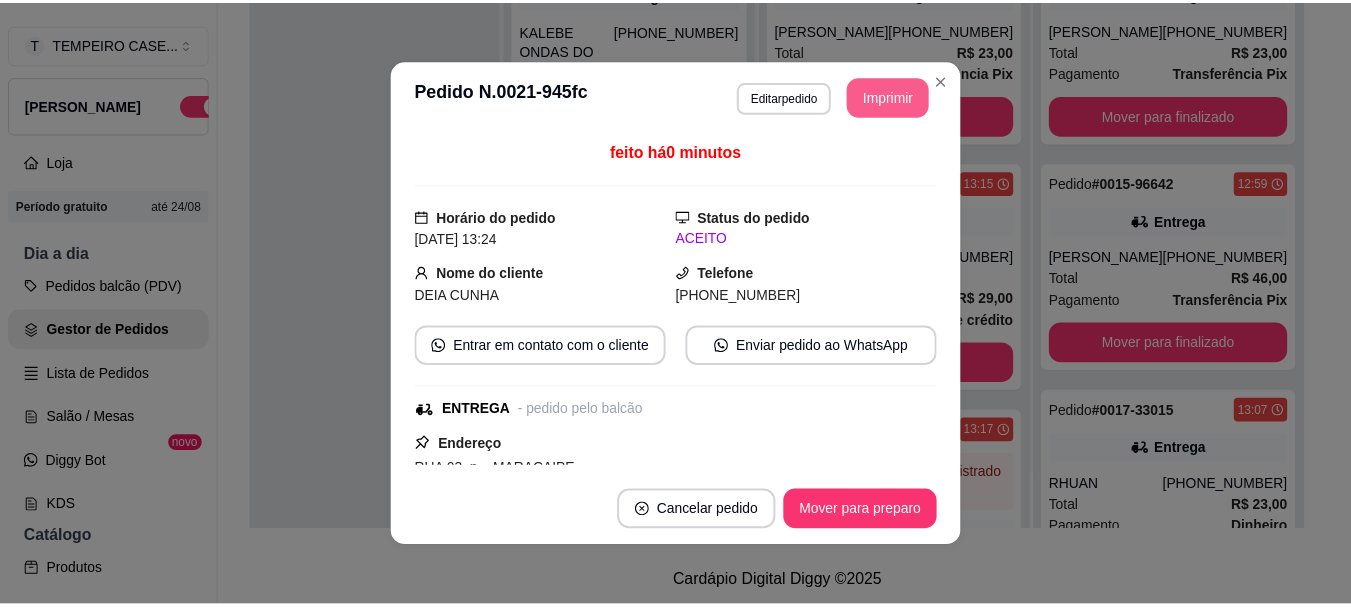 scroll, scrollTop: 0, scrollLeft: 0, axis: both 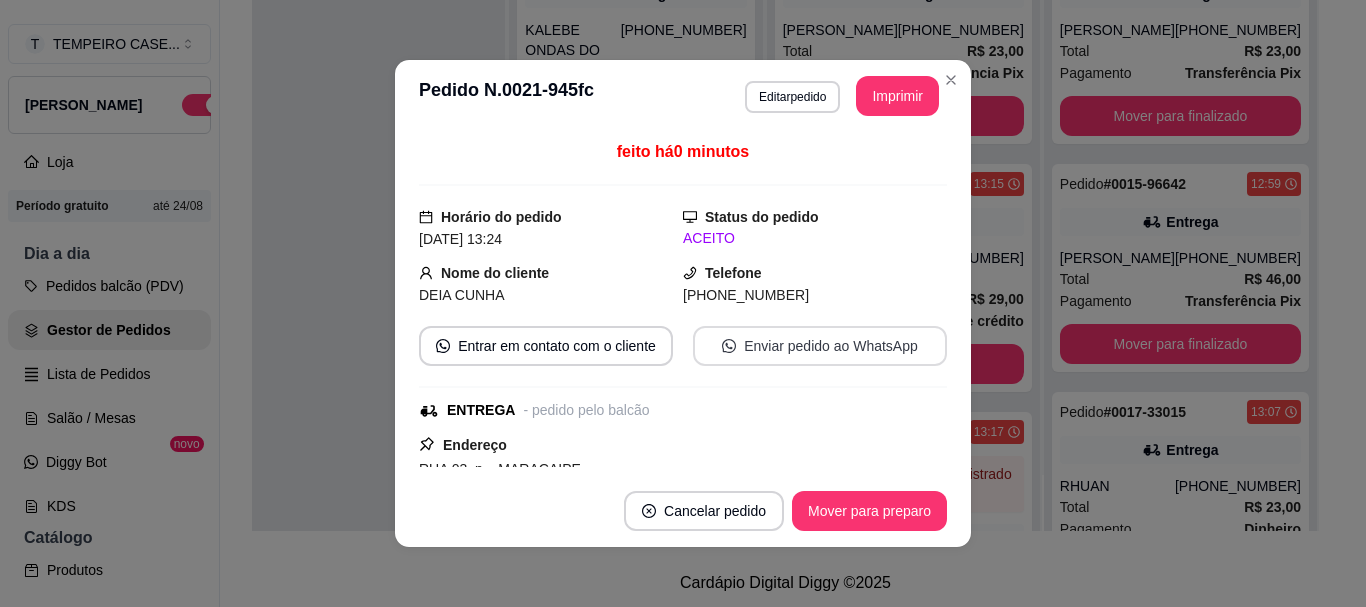 click on "Enviar pedido ao WhatsApp" at bounding box center [820, 346] 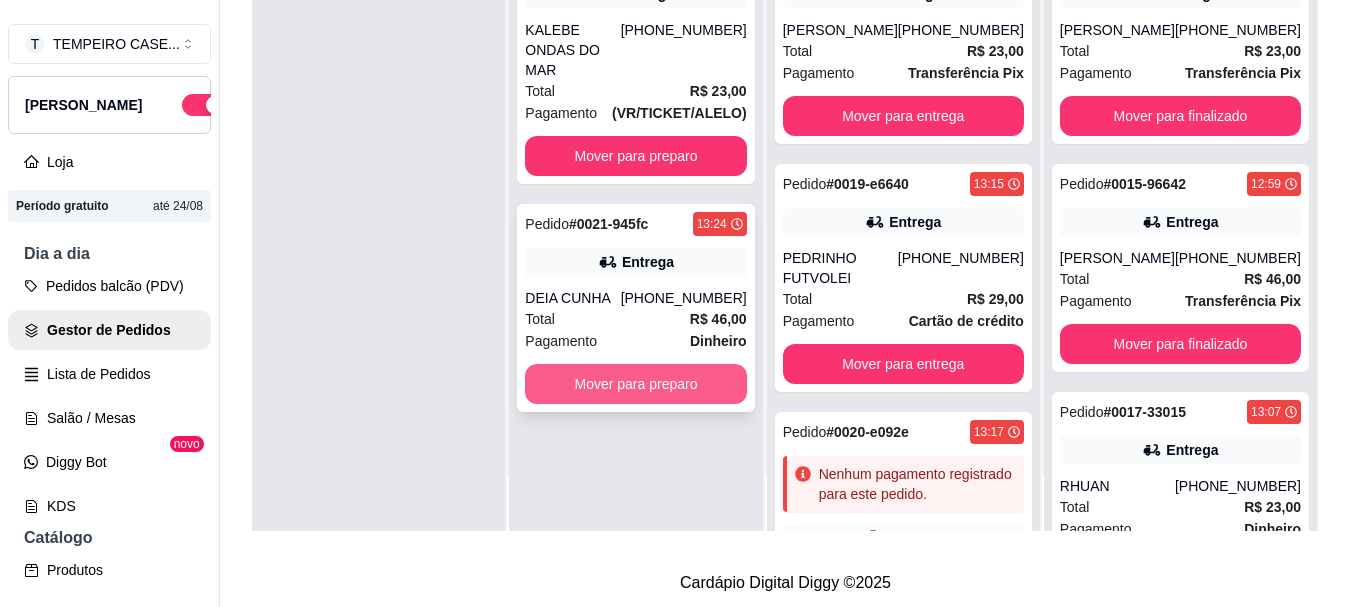 click on "Mover para preparo" at bounding box center [635, 384] 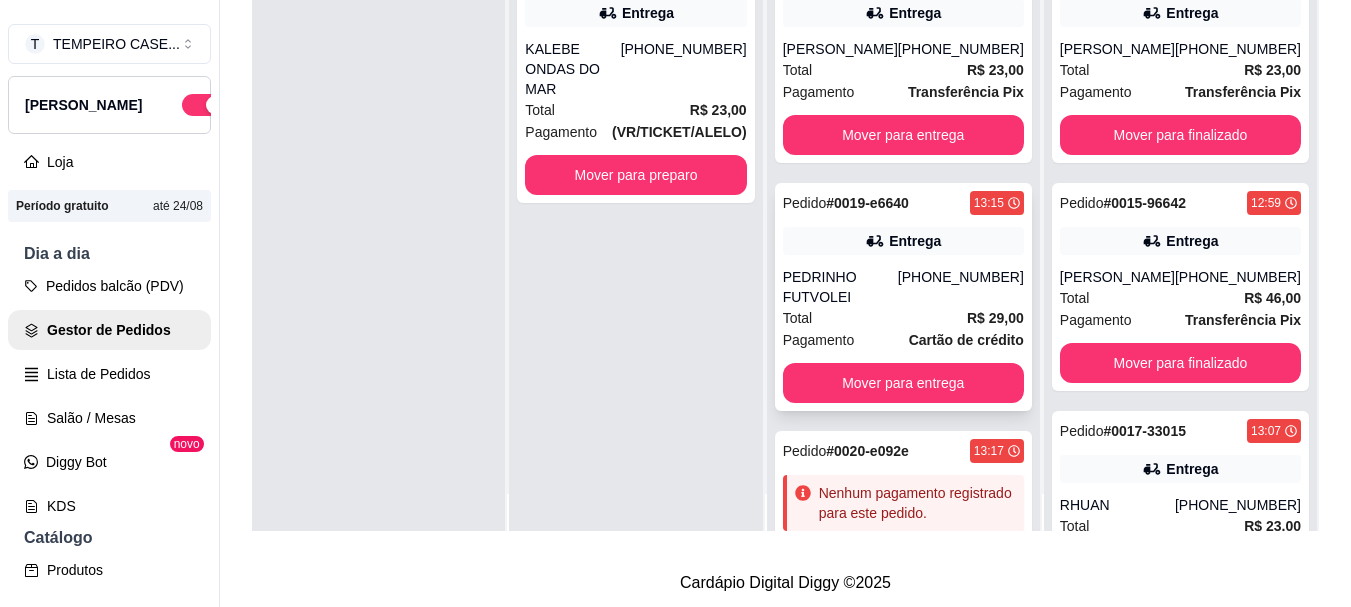 scroll, scrollTop: 56, scrollLeft: 0, axis: vertical 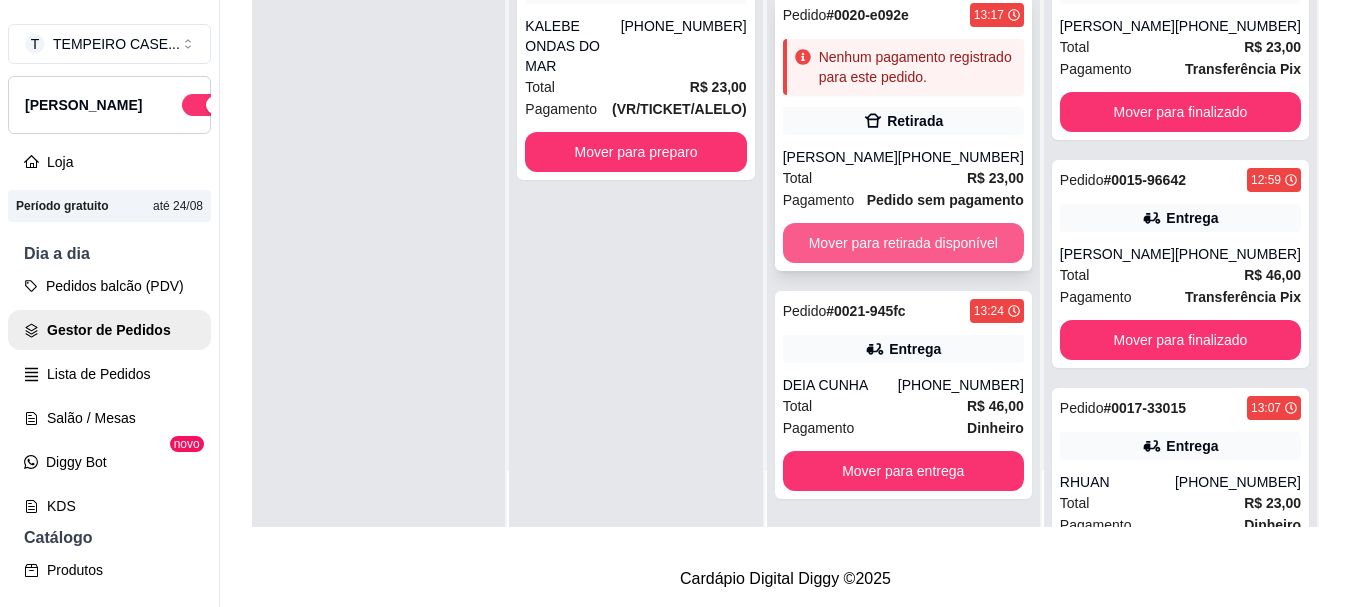 click on "Mover para retirada disponível" at bounding box center (903, 243) 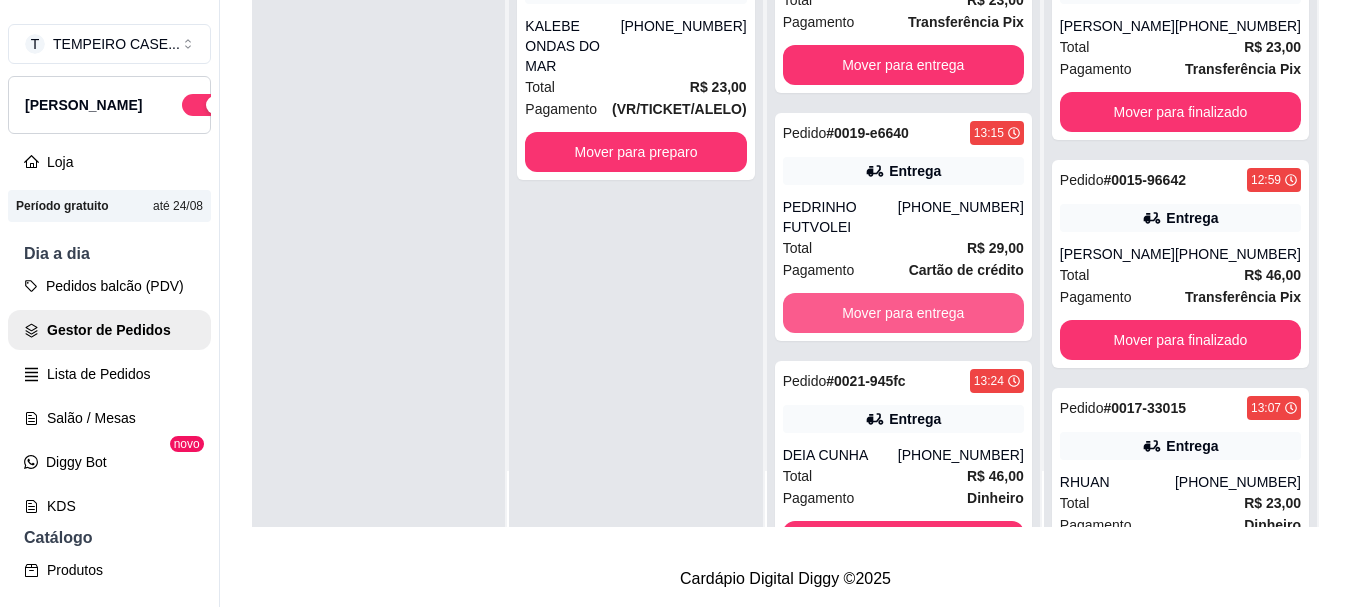 scroll, scrollTop: 0, scrollLeft: 0, axis: both 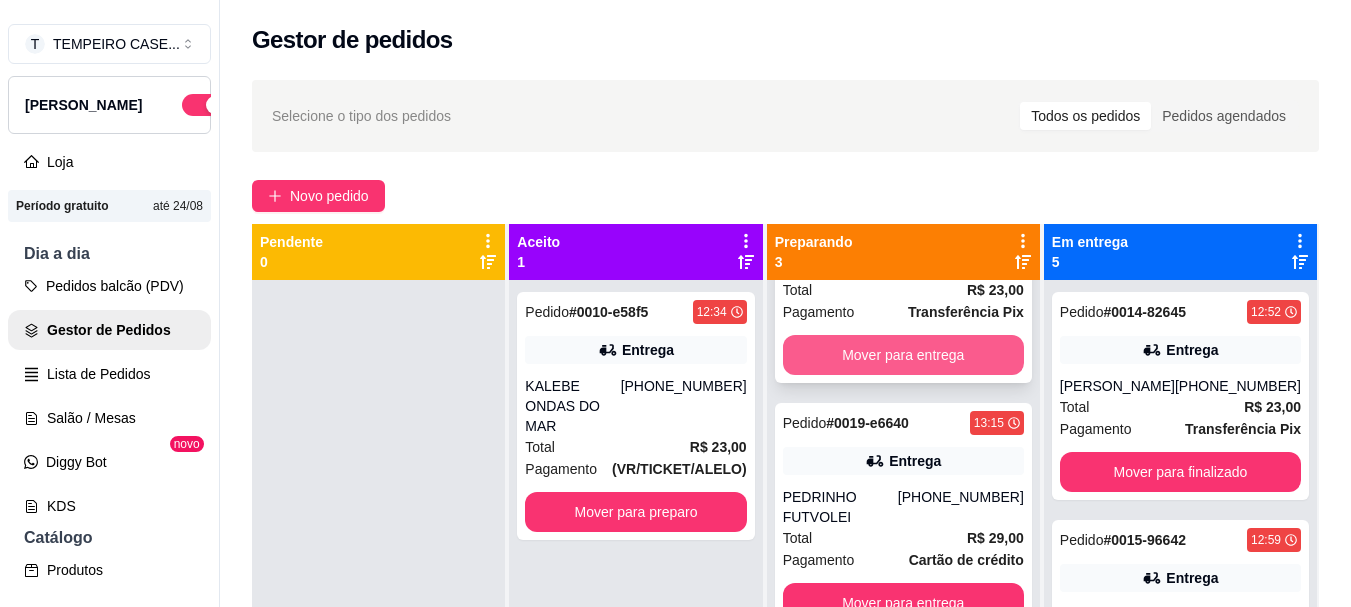 click on "Mover para entrega" at bounding box center [903, 355] 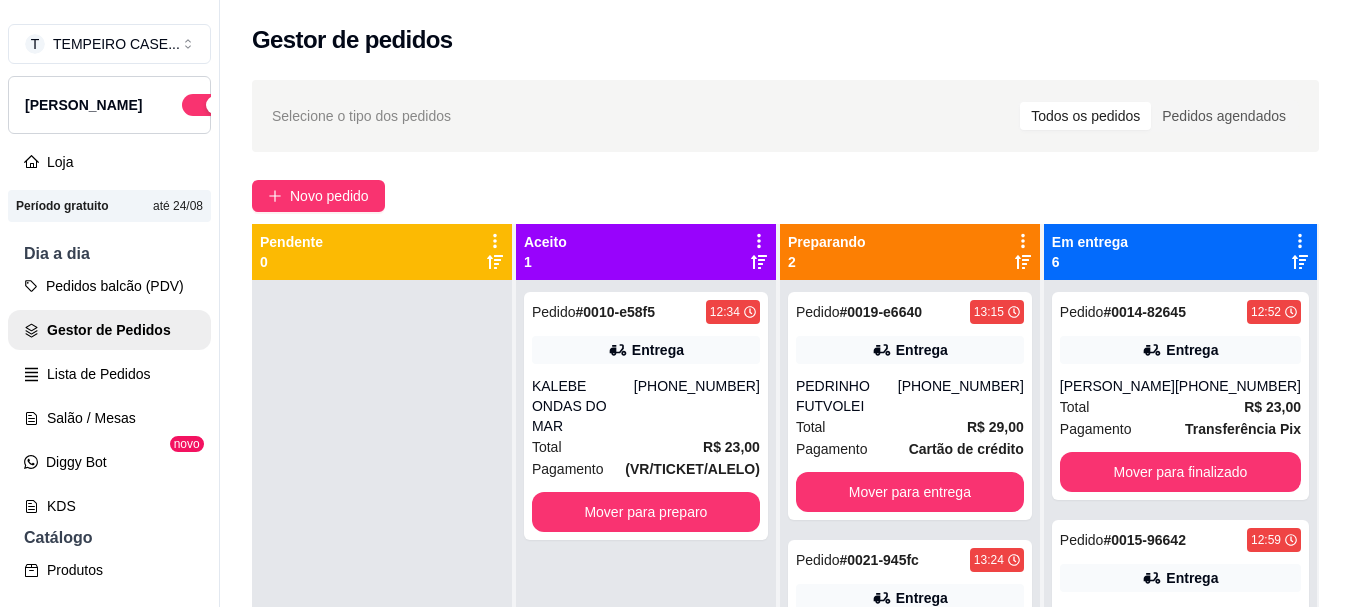 scroll, scrollTop: 0, scrollLeft: 0, axis: both 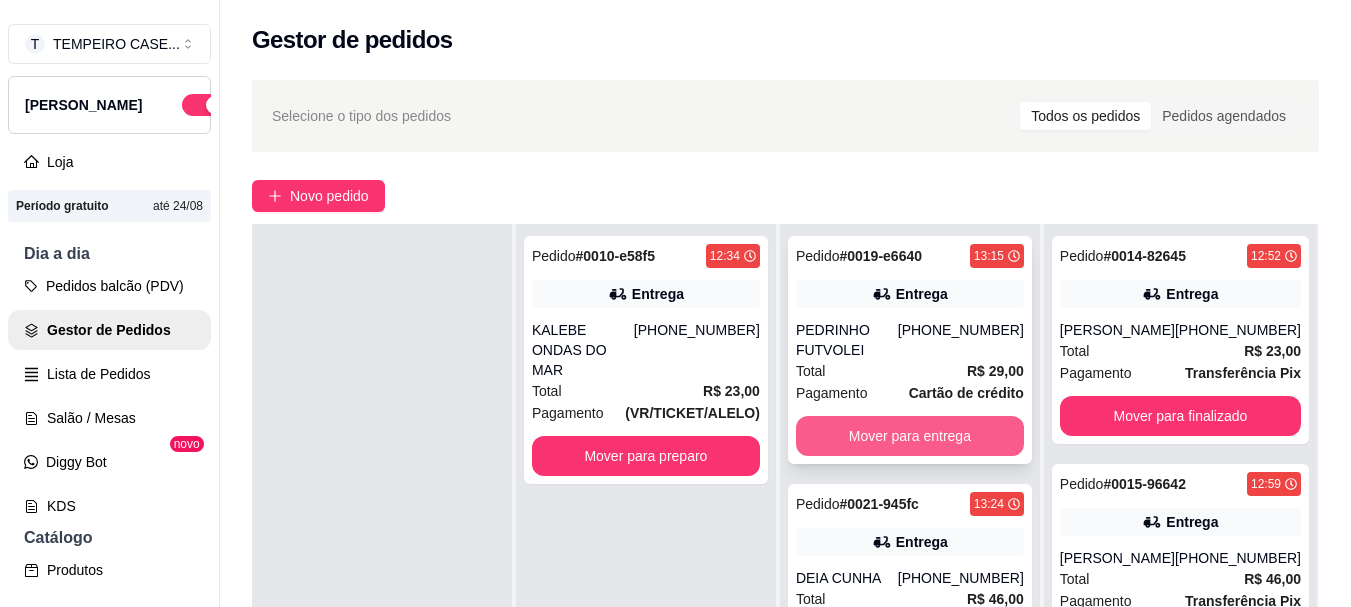 click on "Mover para entrega" at bounding box center [910, 436] 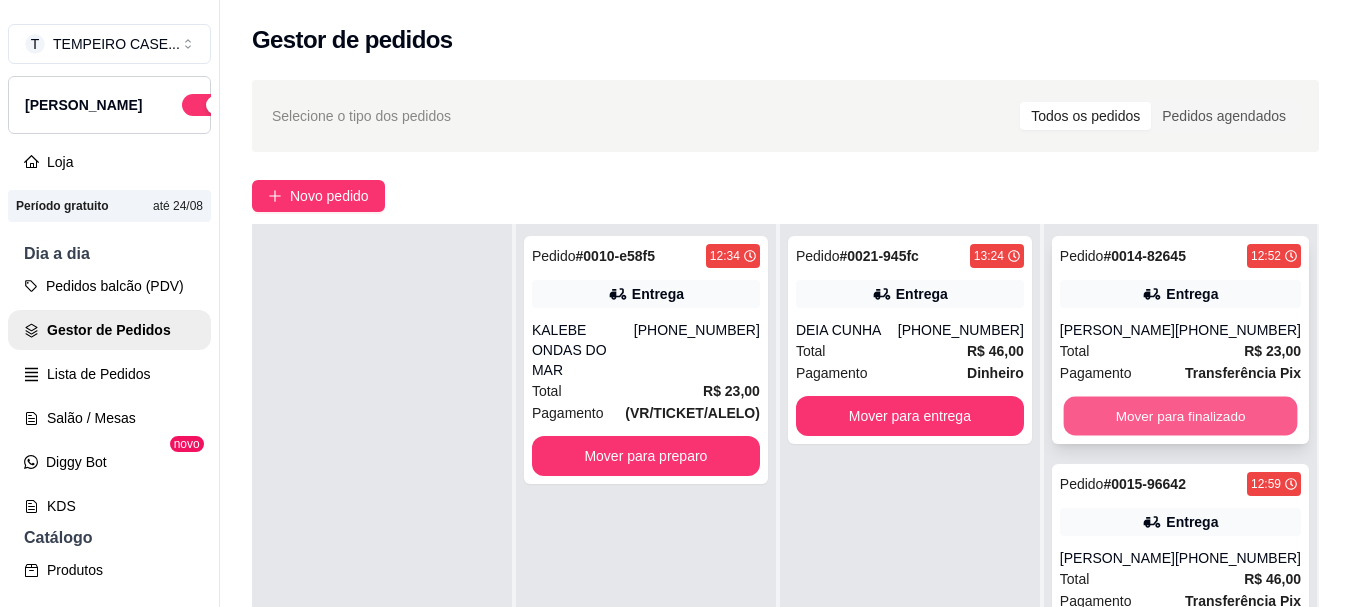 click on "Mover para finalizado" at bounding box center [1180, 416] 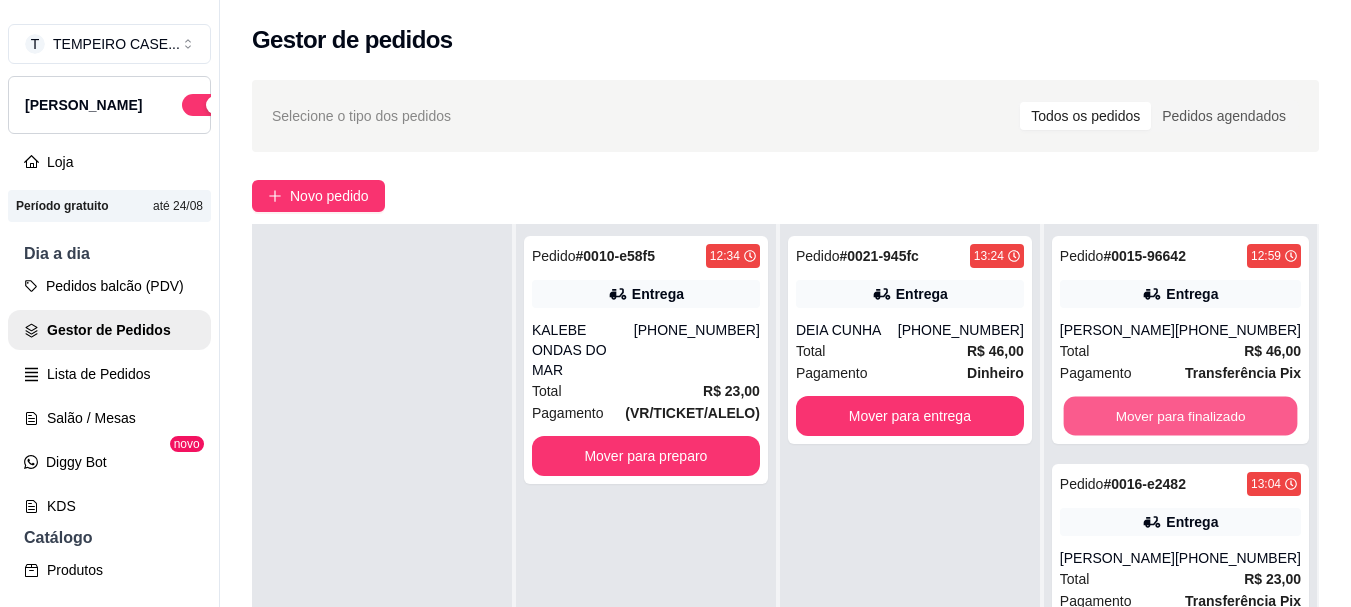 click on "Mover para finalizado" at bounding box center [1180, 416] 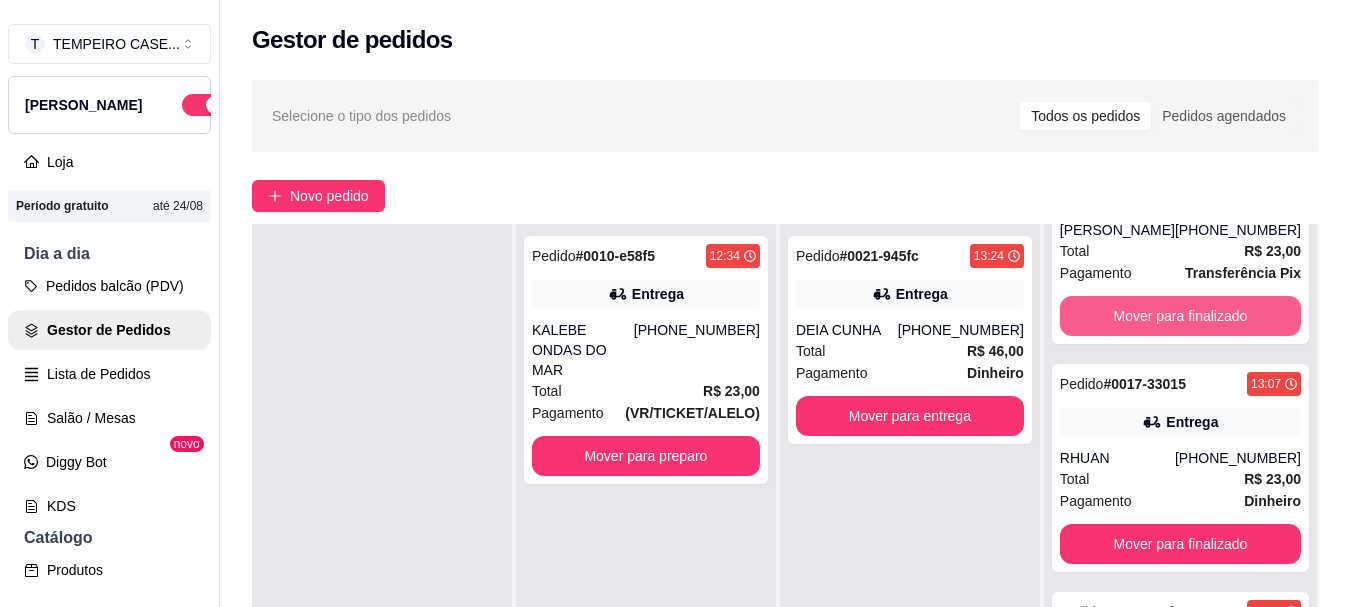 scroll, scrollTop: 200, scrollLeft: 0, axis: vertical 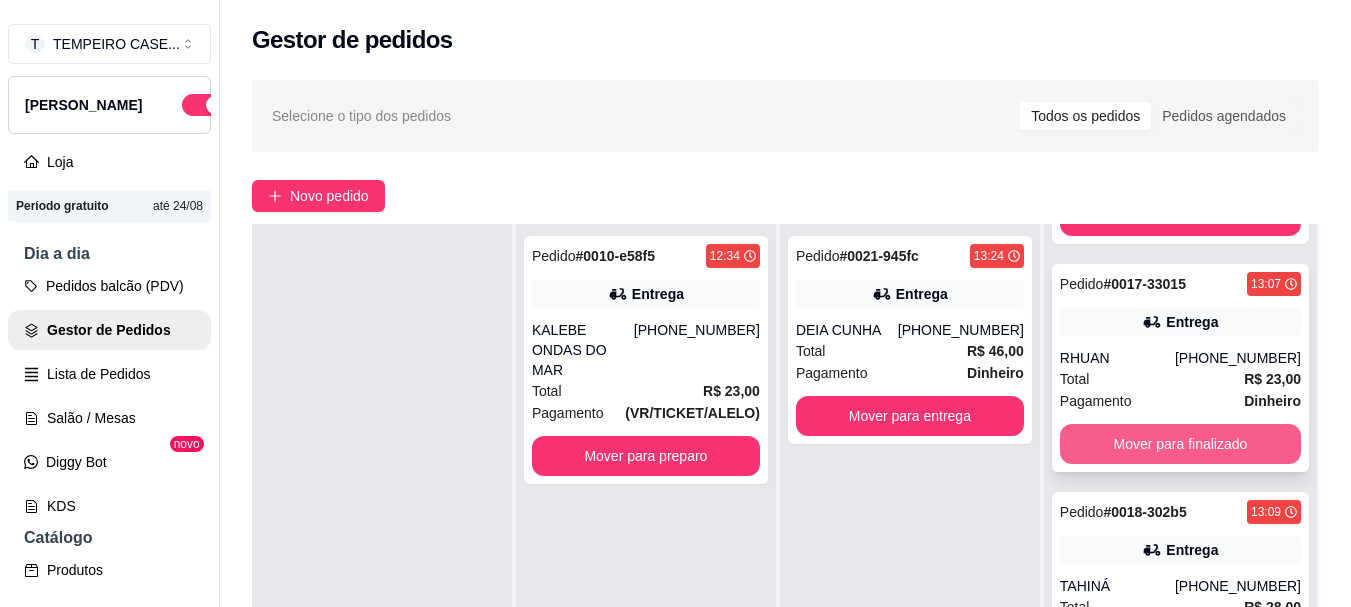 click on "Mover para finalizado" at bounding box center [1180, 444] 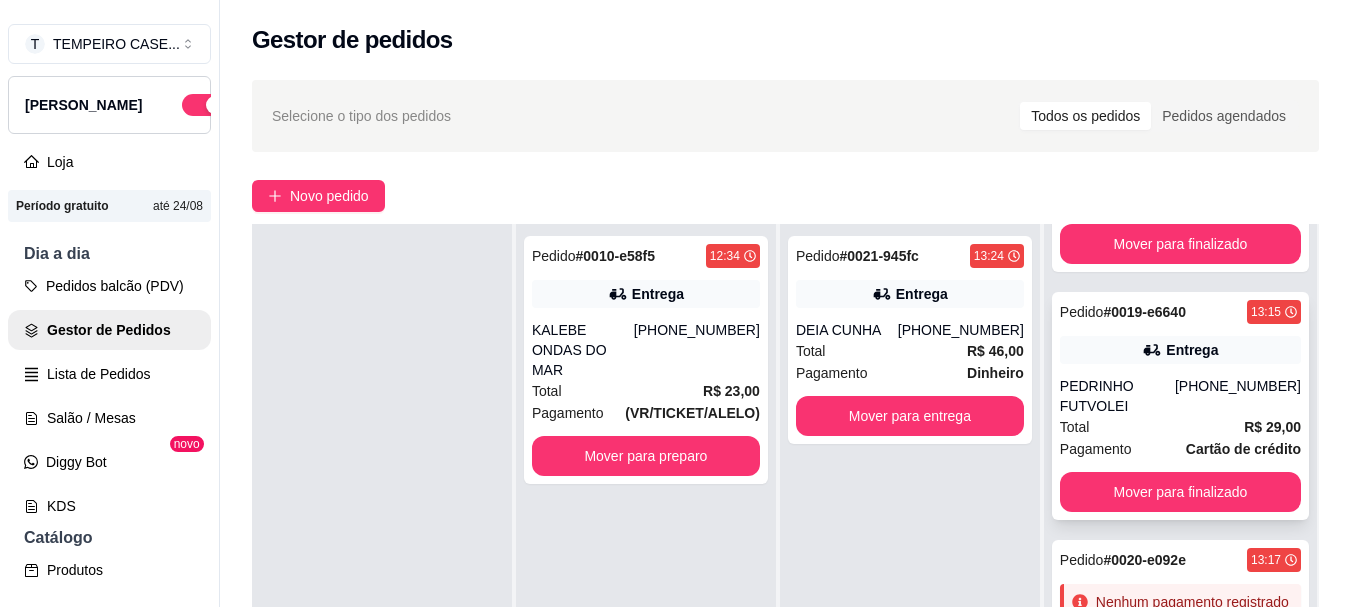 scroll, scrollTop: 455, scrollLeft: 0, axis: vertical 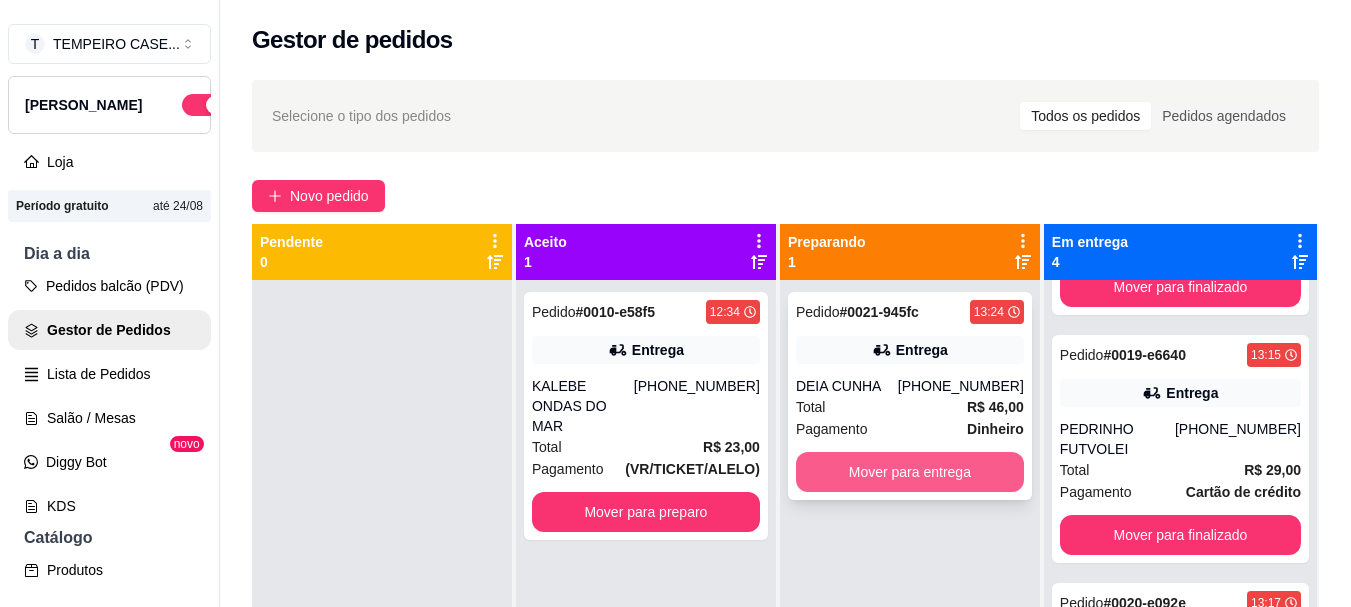 click on "Mover para entrega" at bounding box center [910, 472] 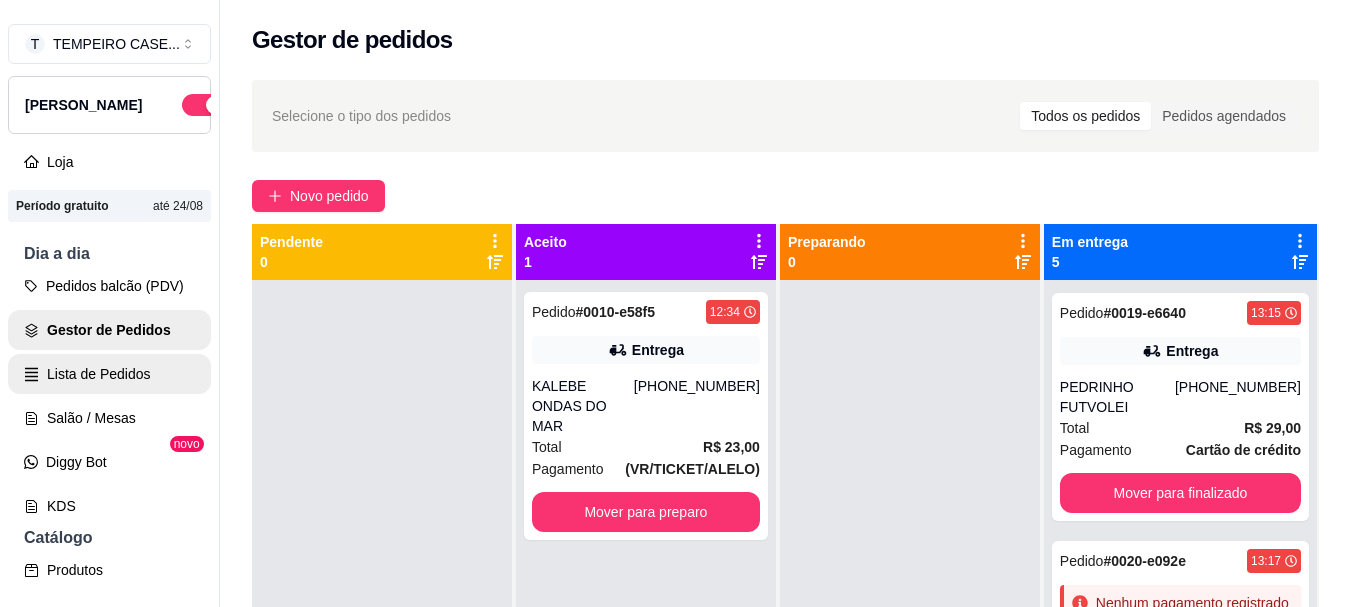 click on "Lista de Pedidos" at bounding box center (109, 374) 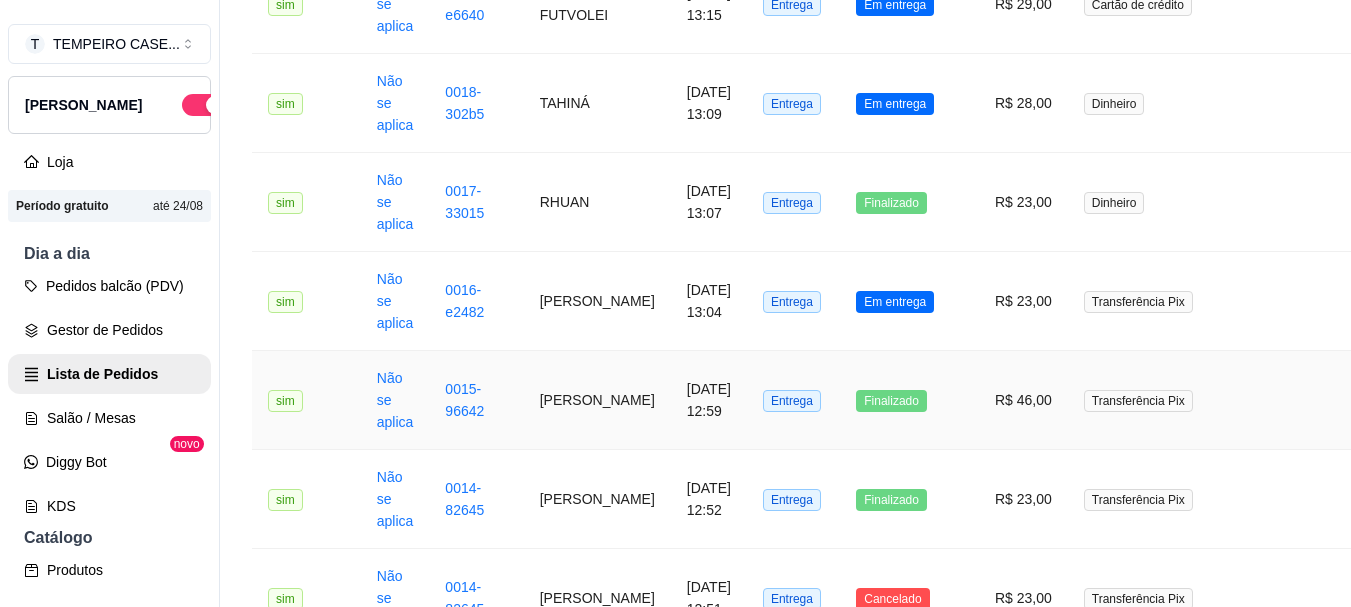scroll, scrollTop: 600, scrollLeft: 0, axis: vertical 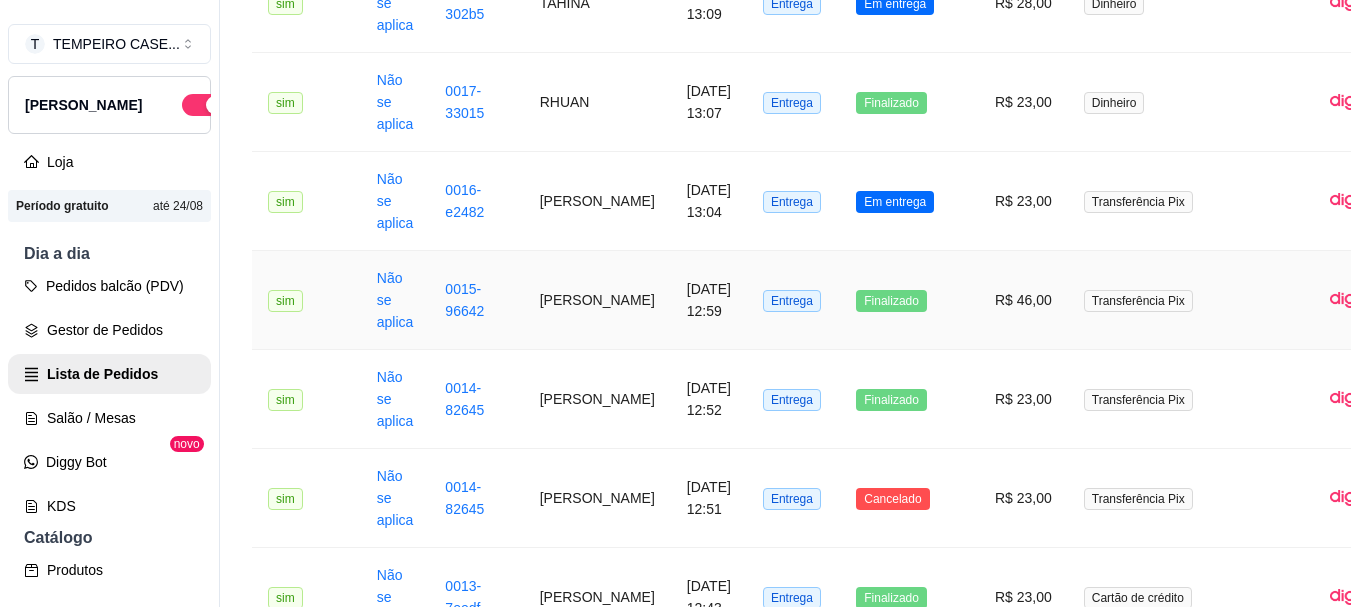 click on "Transferência Pix" at bounding box center [1191, 300] 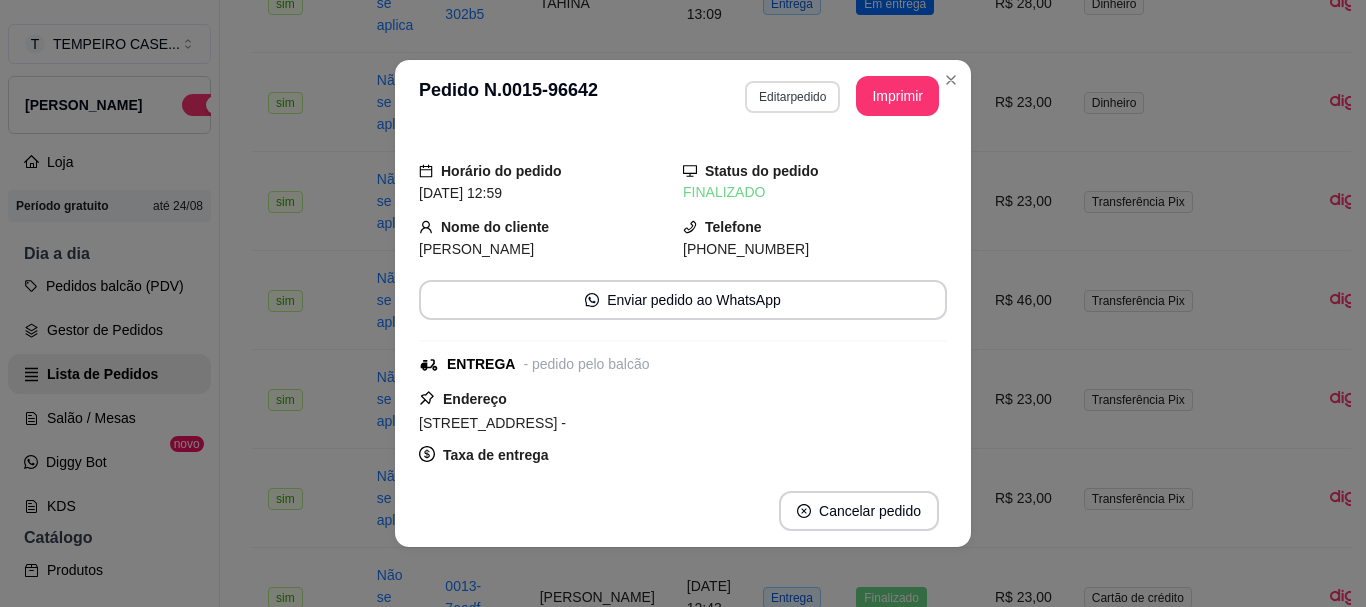 click on "Editar  pedido" at bounding box center (792, 97) 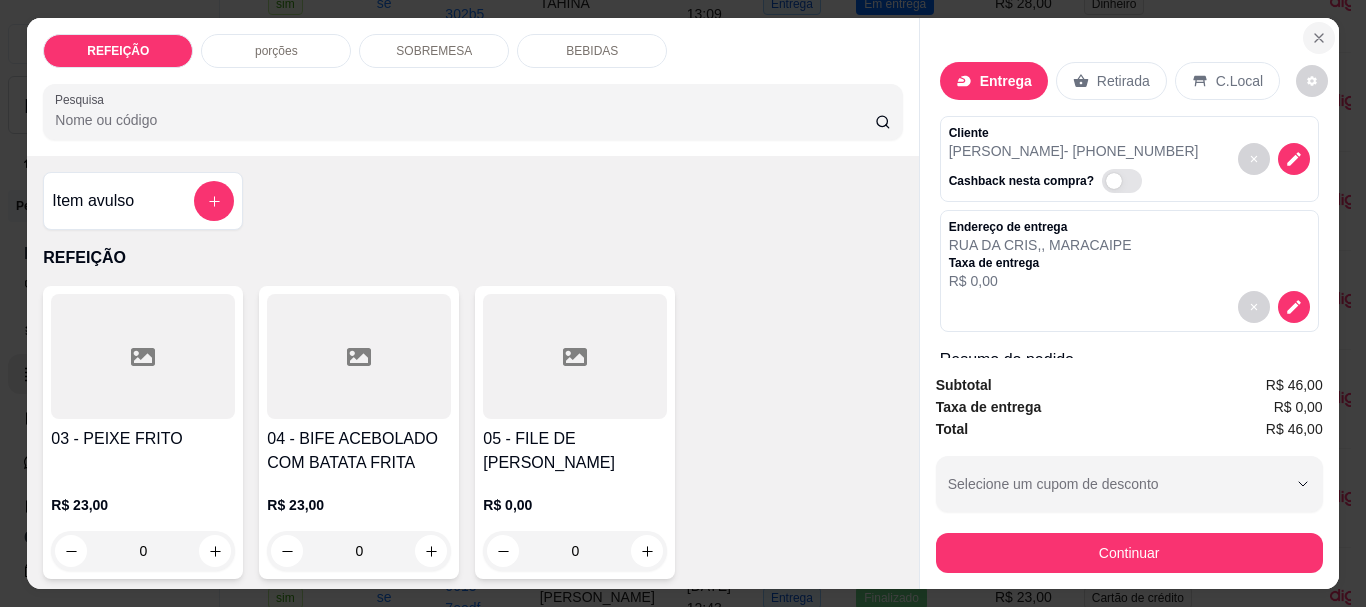 click 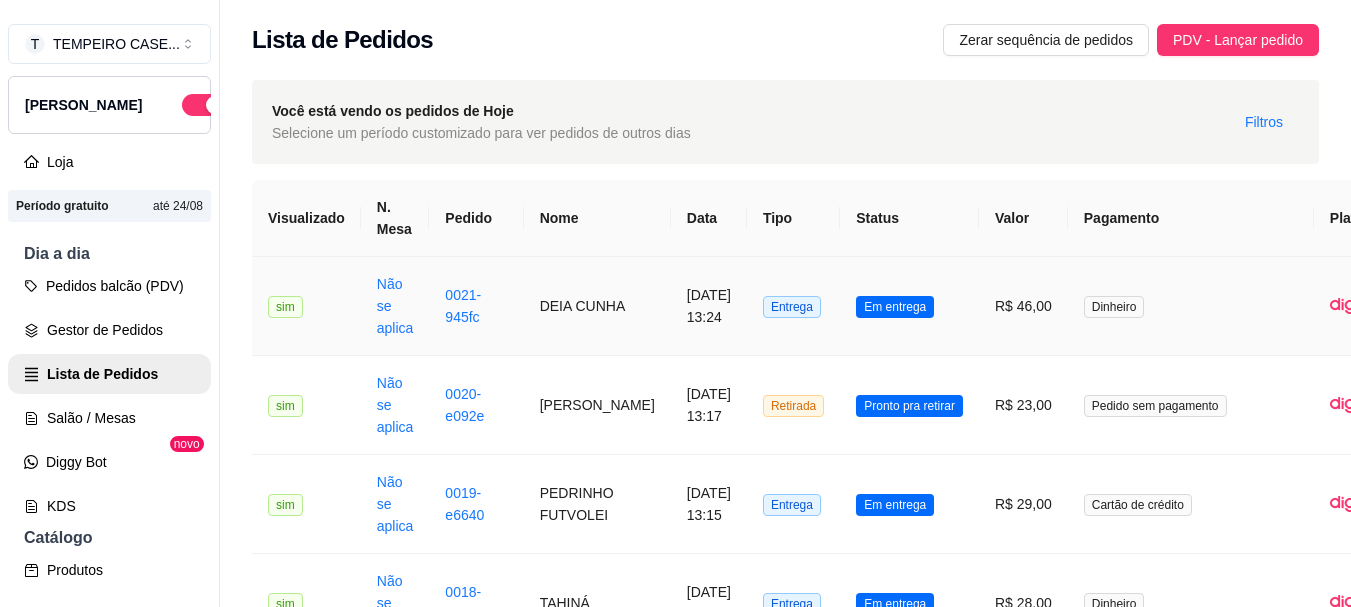 scroll, scrollTop: 100, scrollLeft: 0, axis: vertical 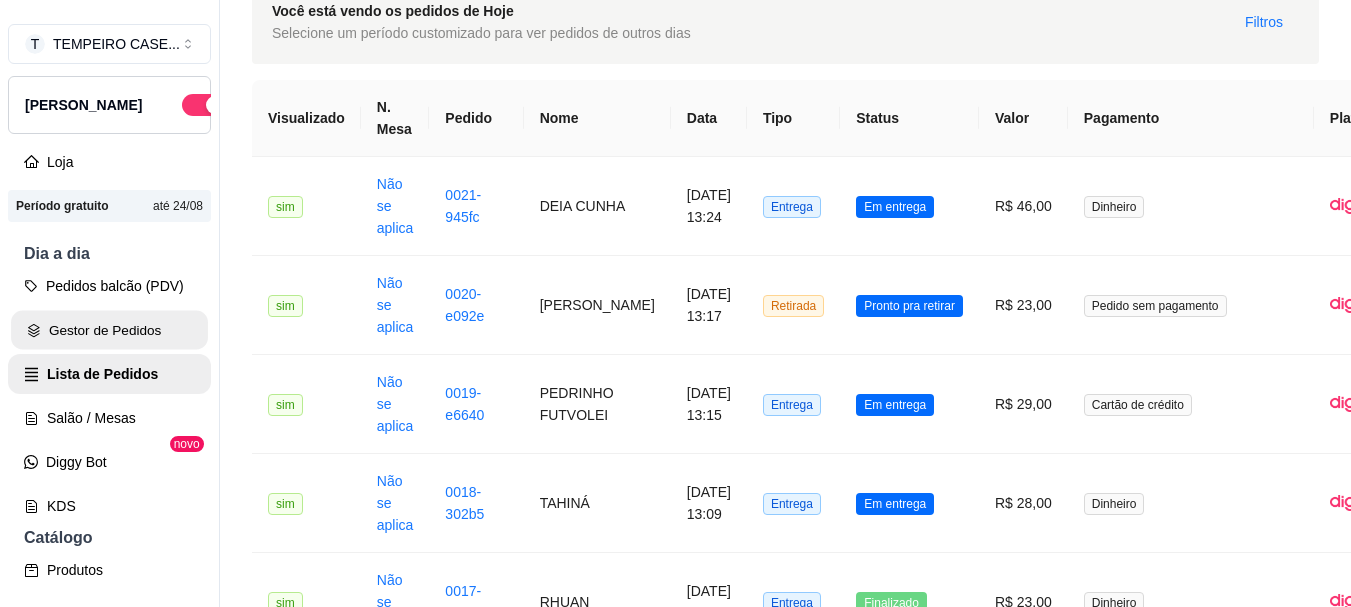 click on "Gestor de Pedidos" at bounding box center (109, 330) 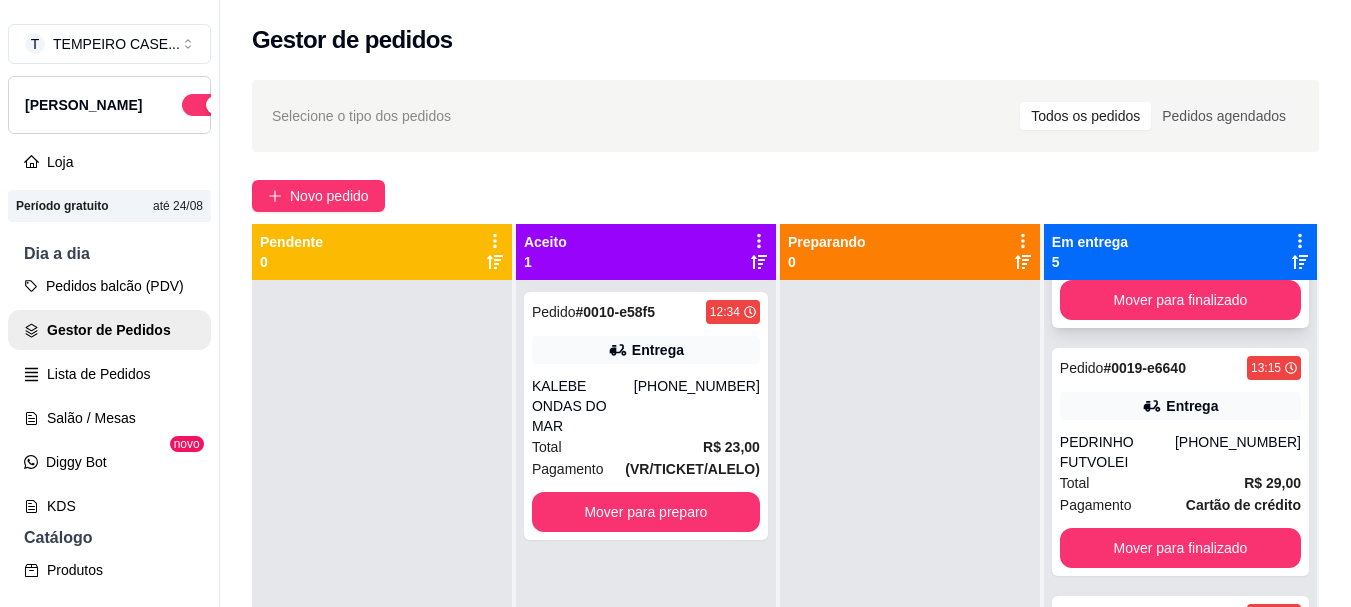 scroll, scrollTop: 500, scrollLeft: 0, axis: vertical 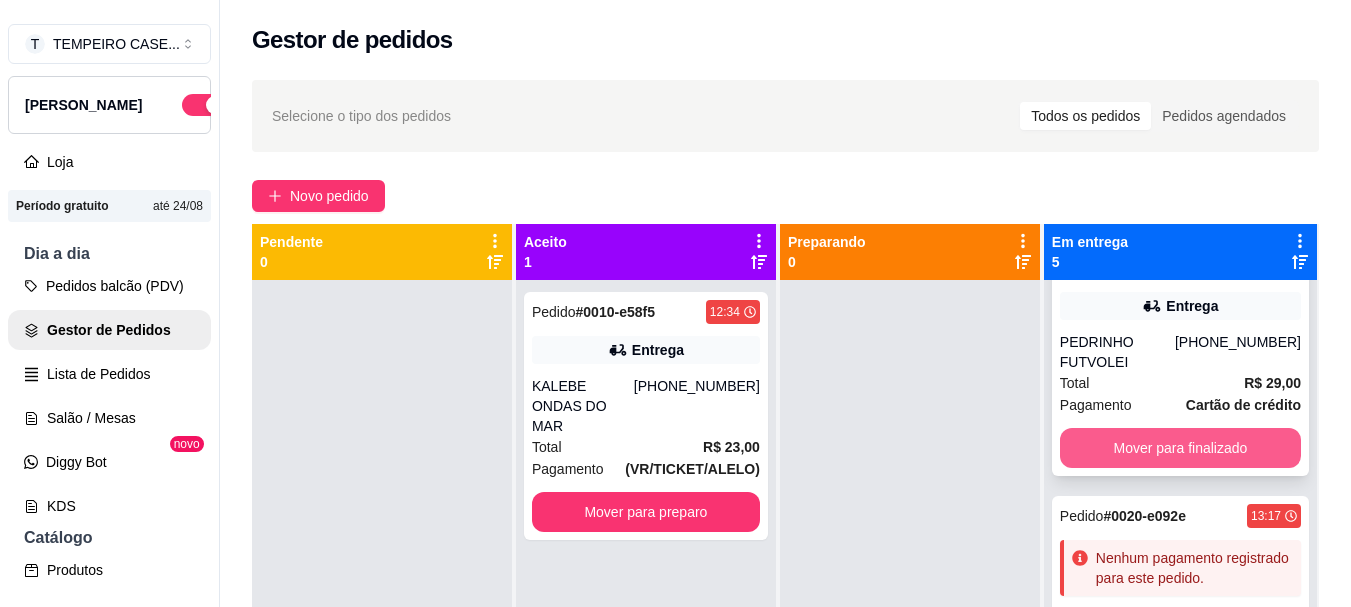 click on "Mover para finalizado" at bounding box center [1180, 448] 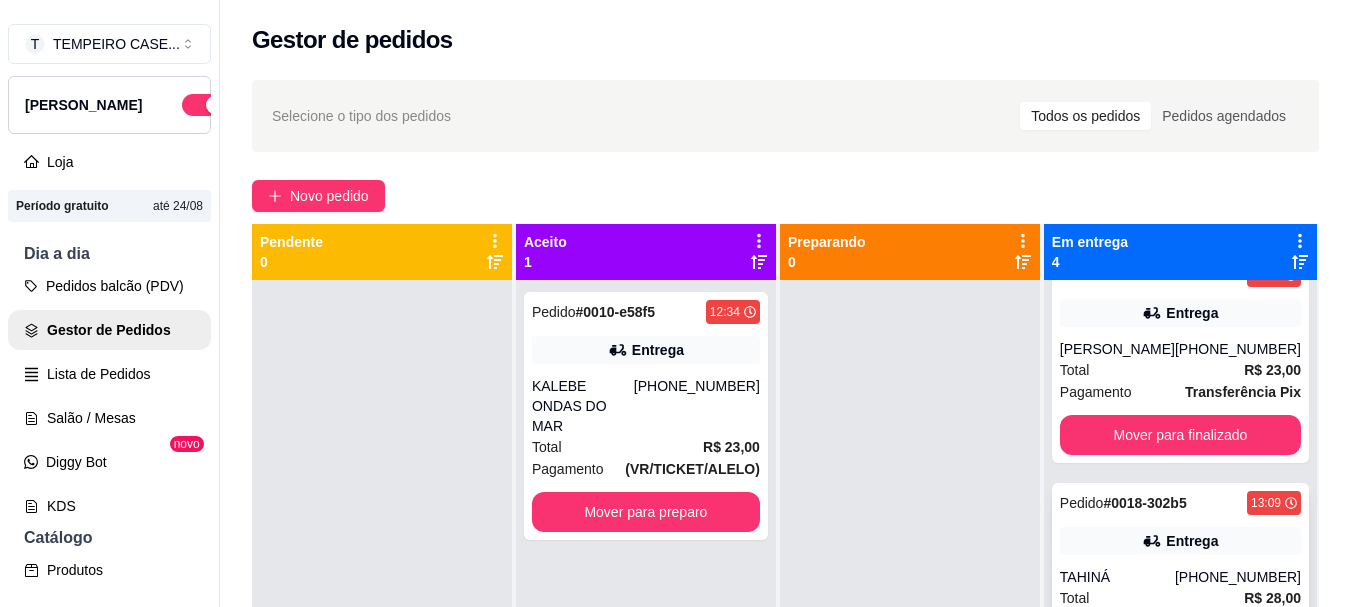 scroll, scrollTop: 0, scrollLeft: 0, axis: both 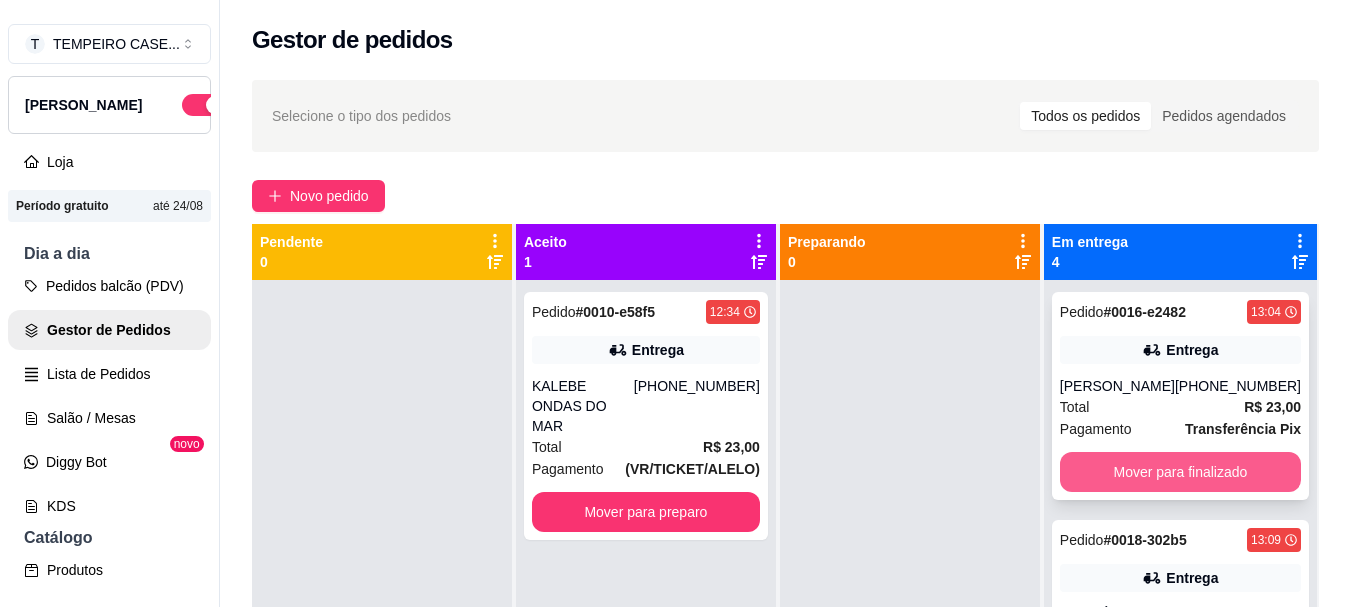 click on "Mover para finalizado" at bounding box center [1180, 472] 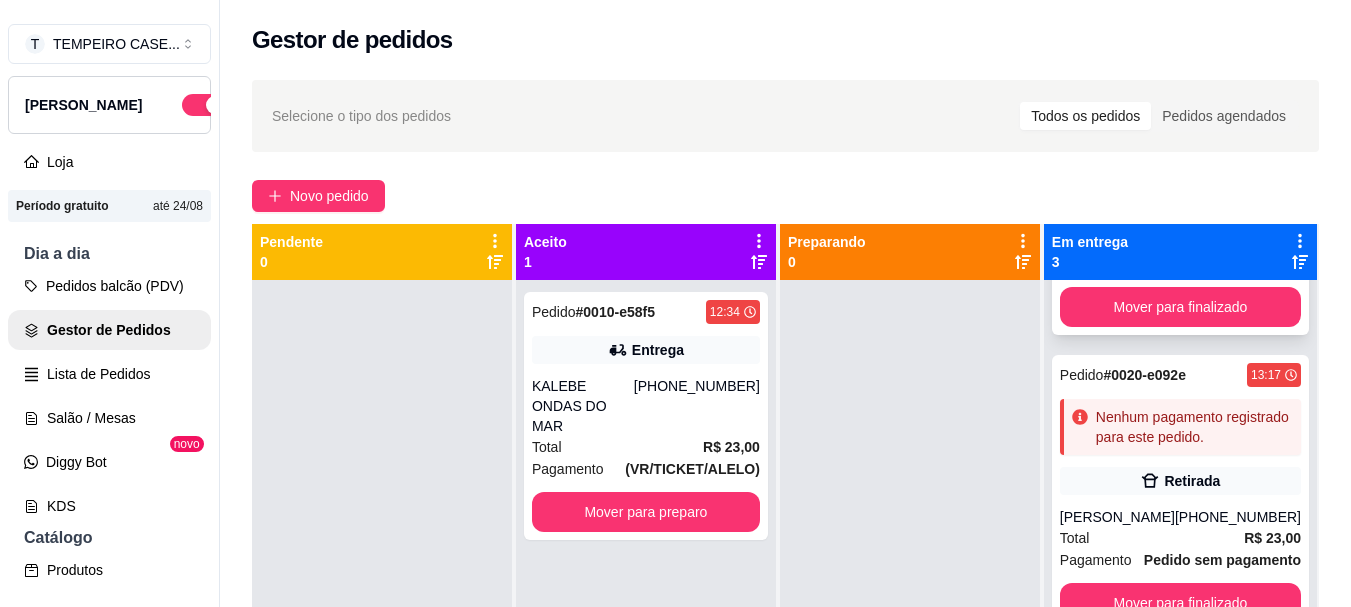 scroll, scrollTop: 207, scrollLeft: 0, axis: vertical 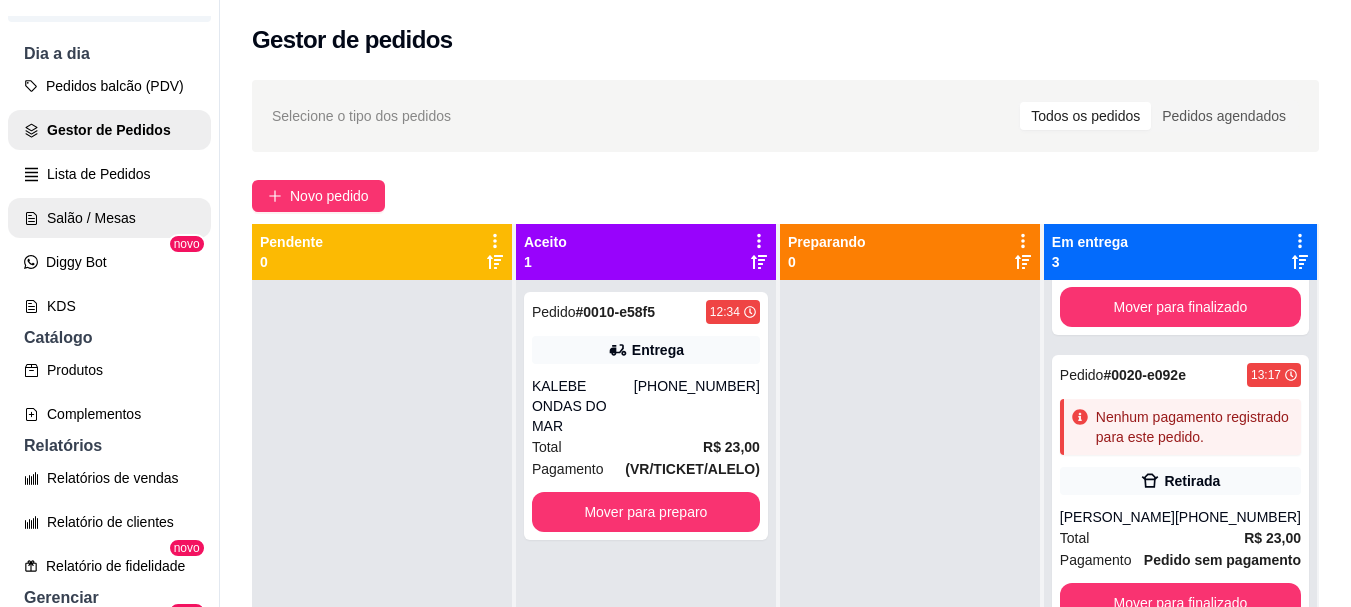 click on "Lista de Pedidos" at bounding box center (109, 174) 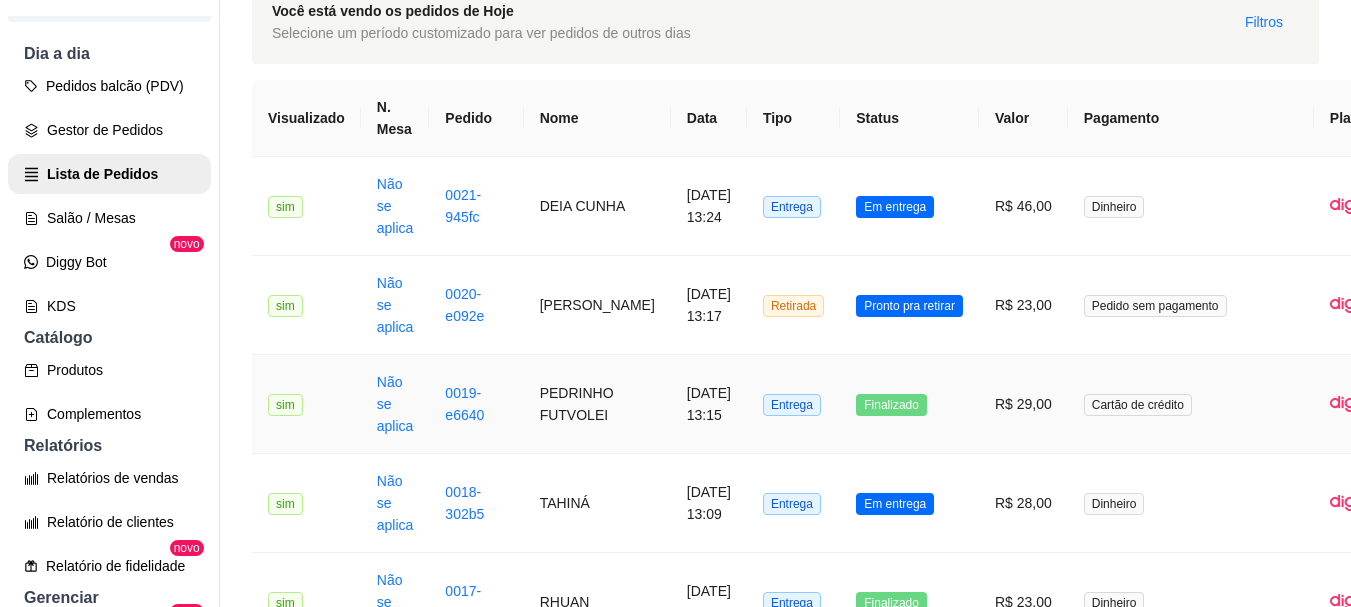 scroll, scrollTop: 200, scrollLeft: 0, axis: vertical 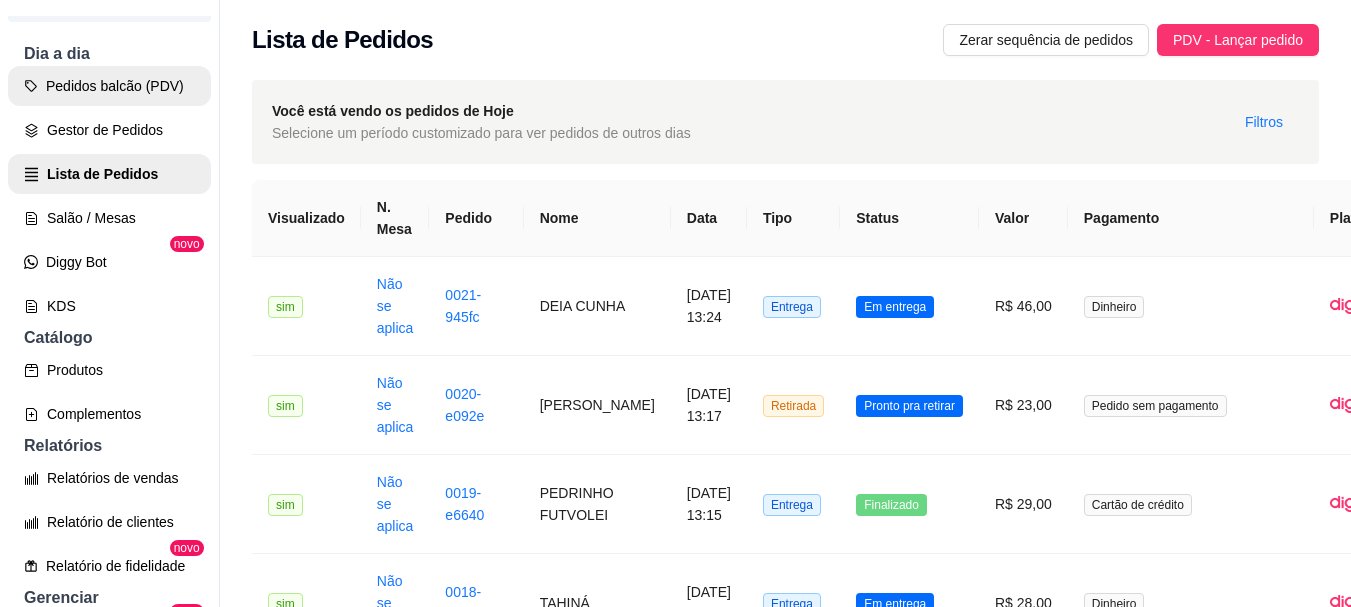 click on "Pedidos balcão (PDV)" at bounding box center (109, 86) 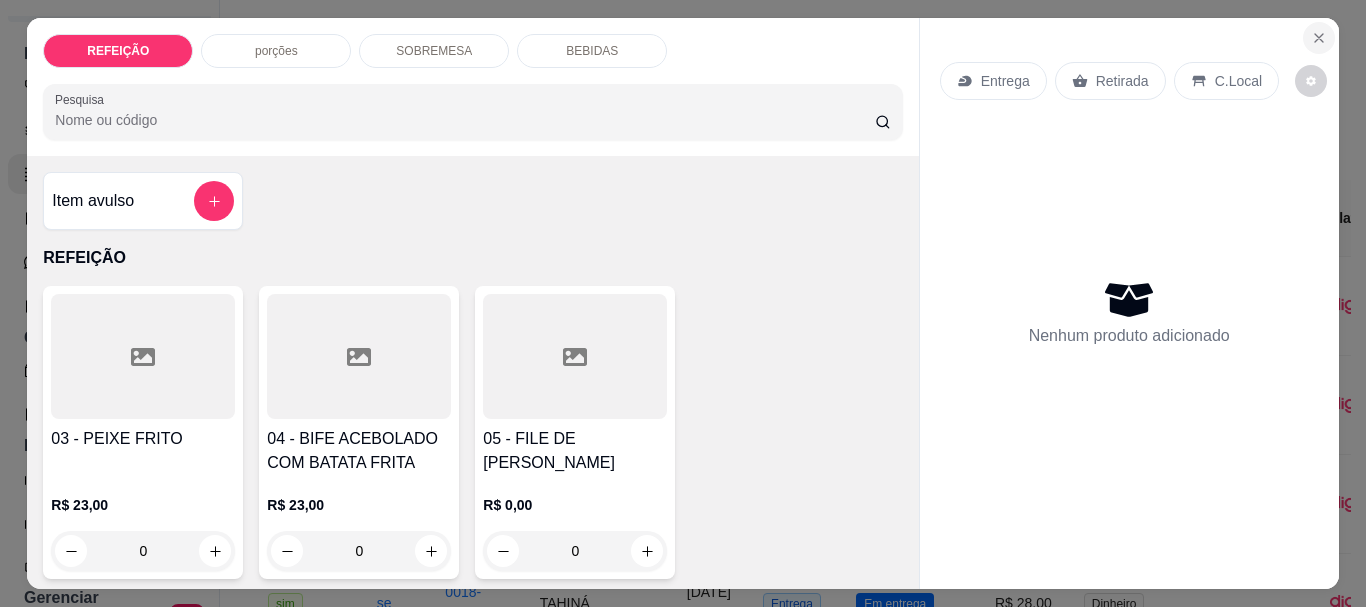 click at bounding box center [1319, 38] 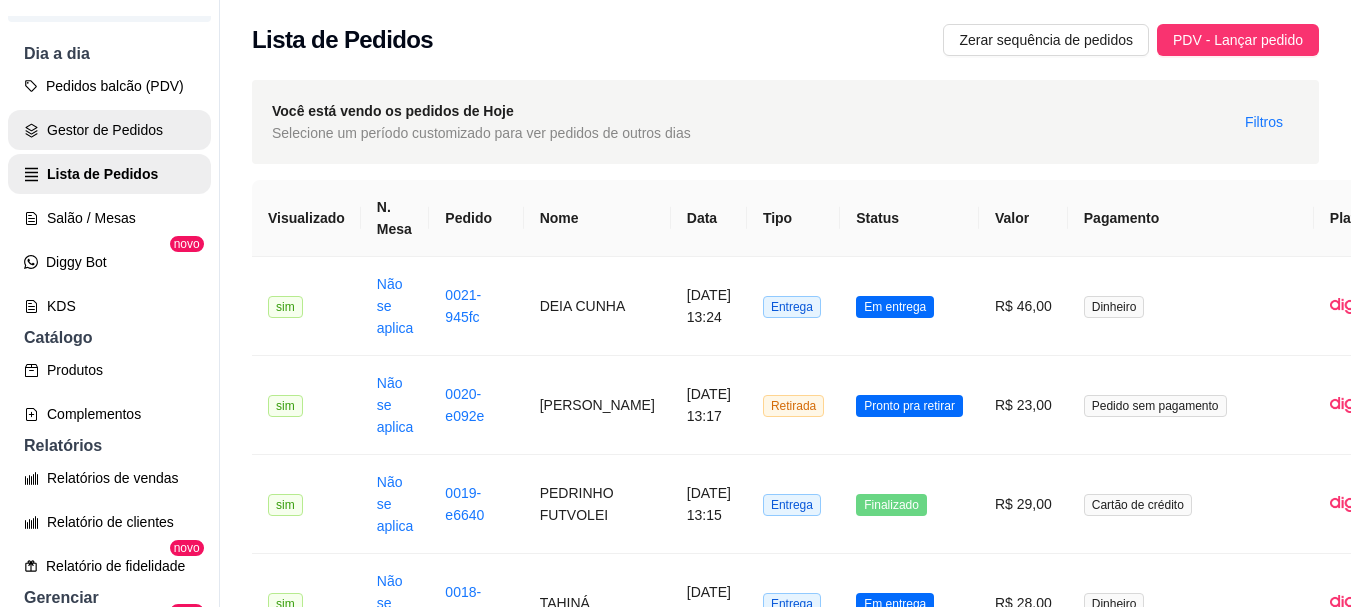 click on "Gestor de Pedidos" at bounding box center (109, 130) 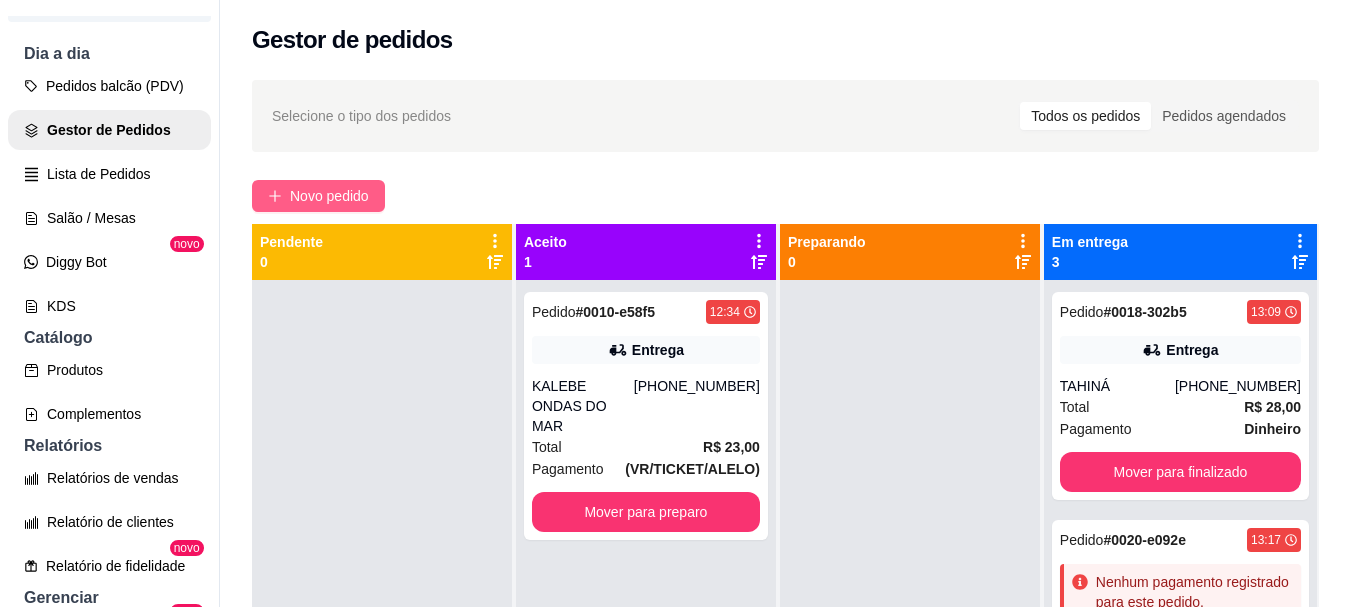 click on "Novo pedido" at bounding box center [318, 196] 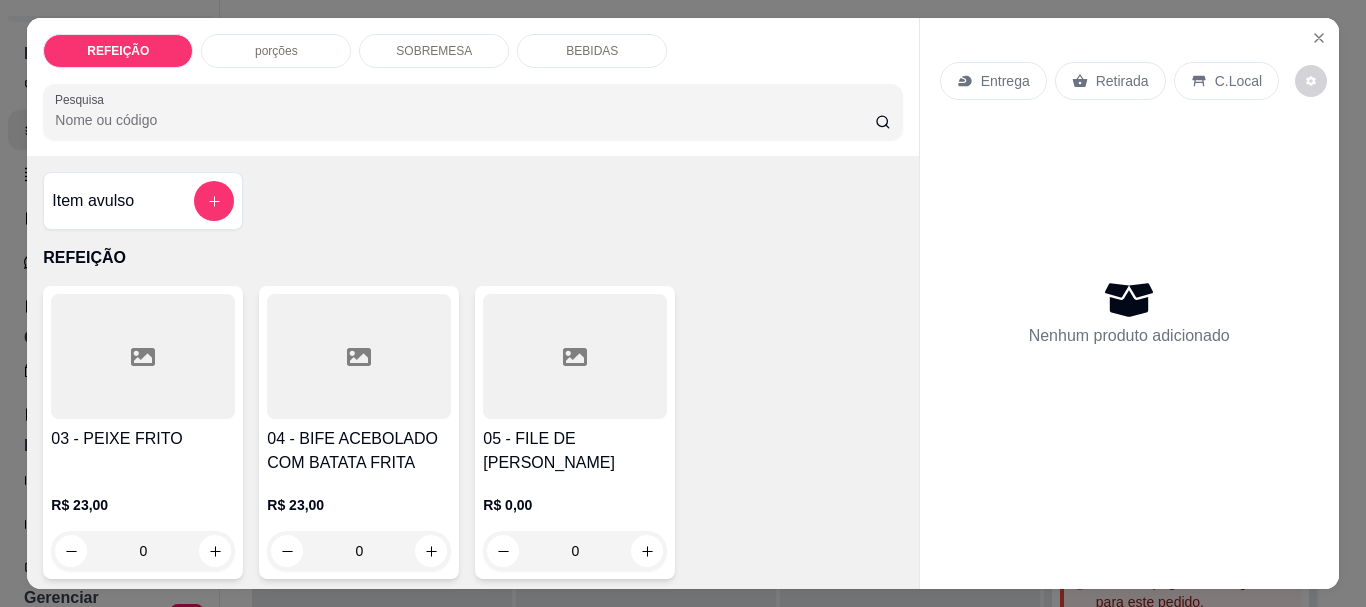 click on "03 - PEIXE FRITO" at bounding box center (143, 451) 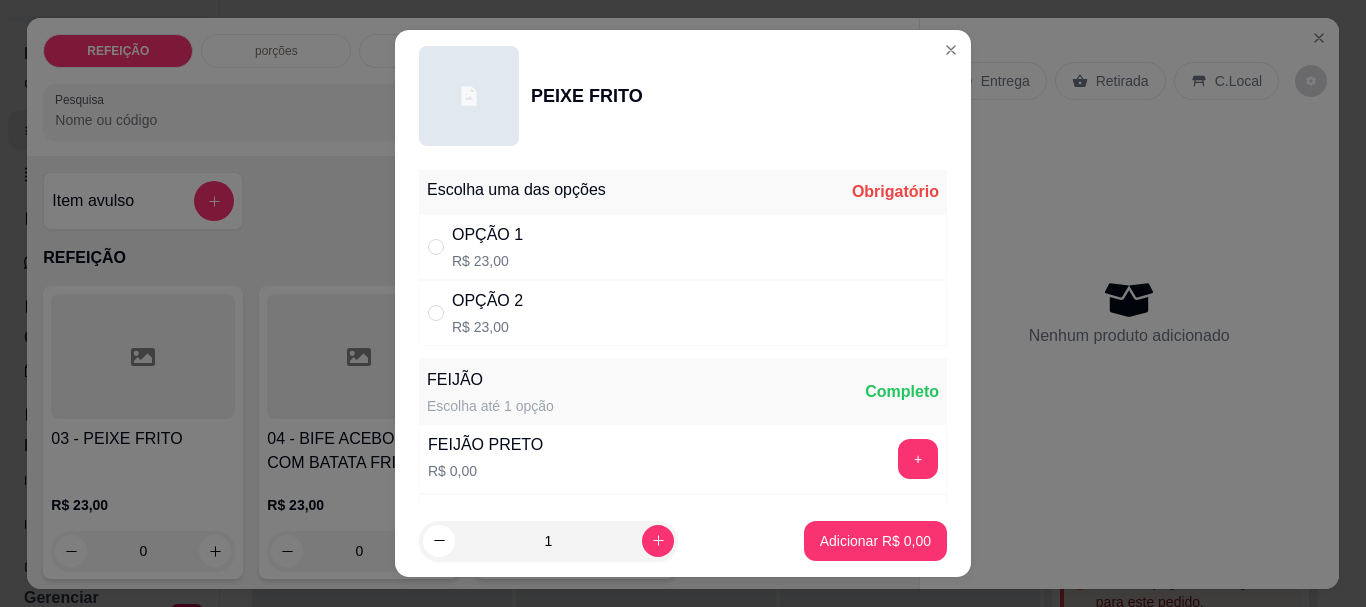 click on "OPÇÃO 2 R$ 23,00" at bounding box center [683, 313] 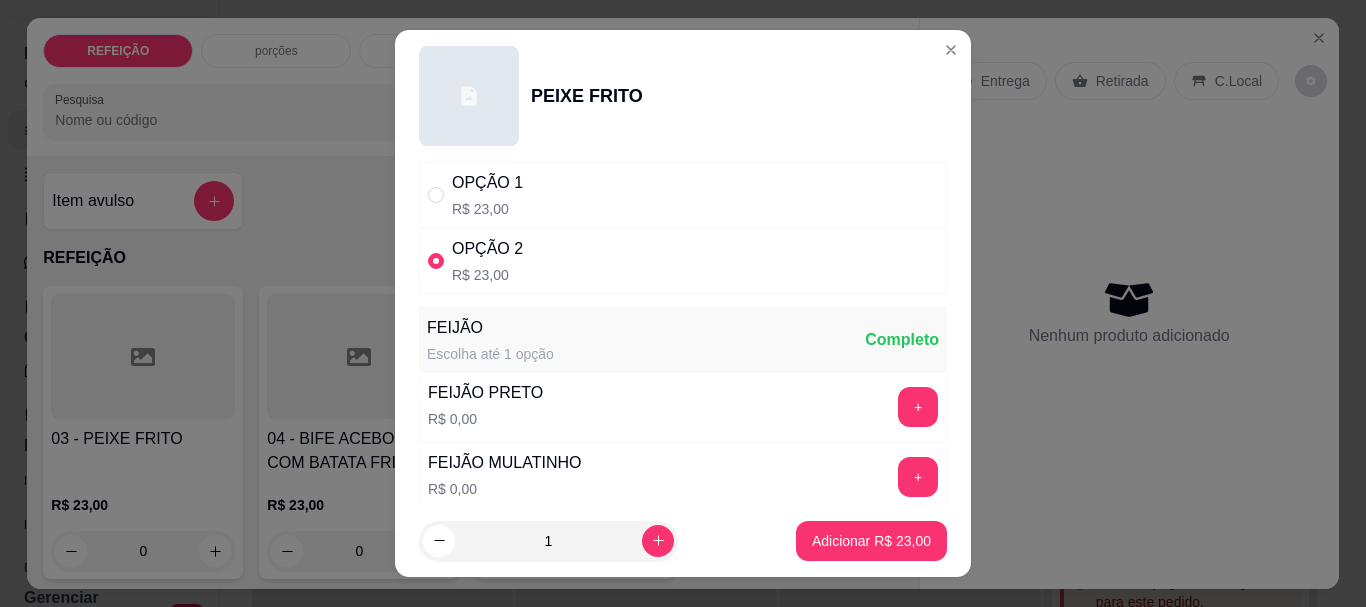 scroll, scrollTop: 100, scrollLeft: 0, axis: vertical 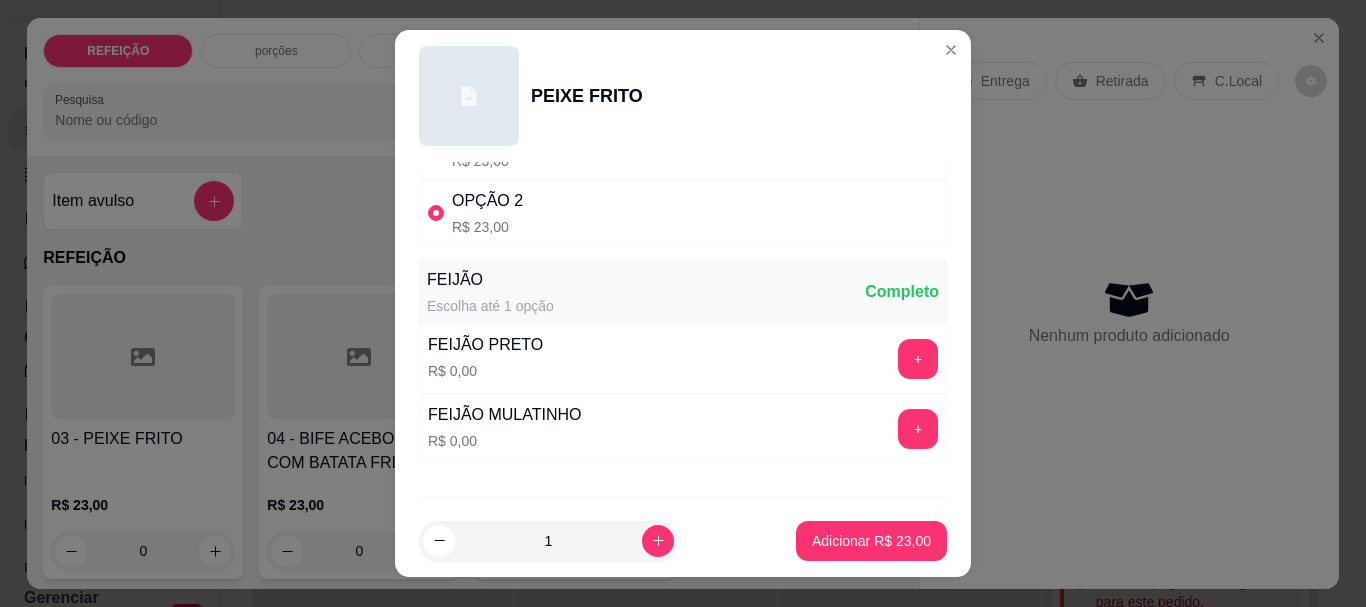 click on "FEIJÃO MULATINHO R$ 0,00 +" at bounding box center (683, 429) 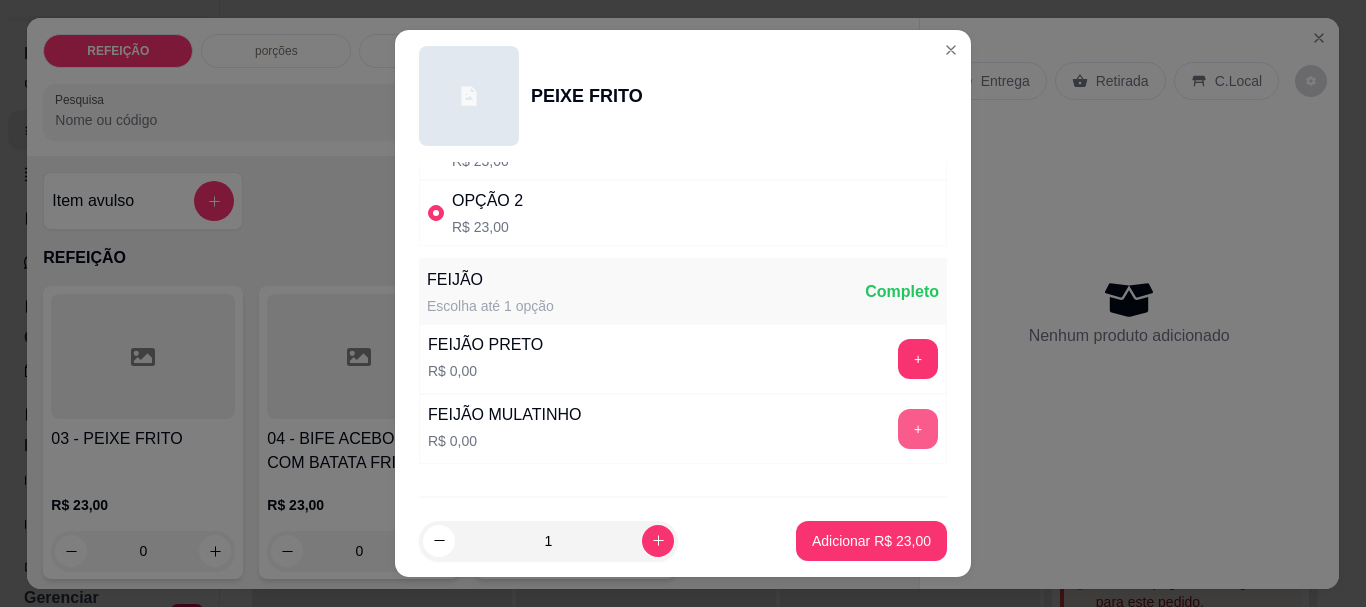 click on "+" at bounding box center [918, 429] 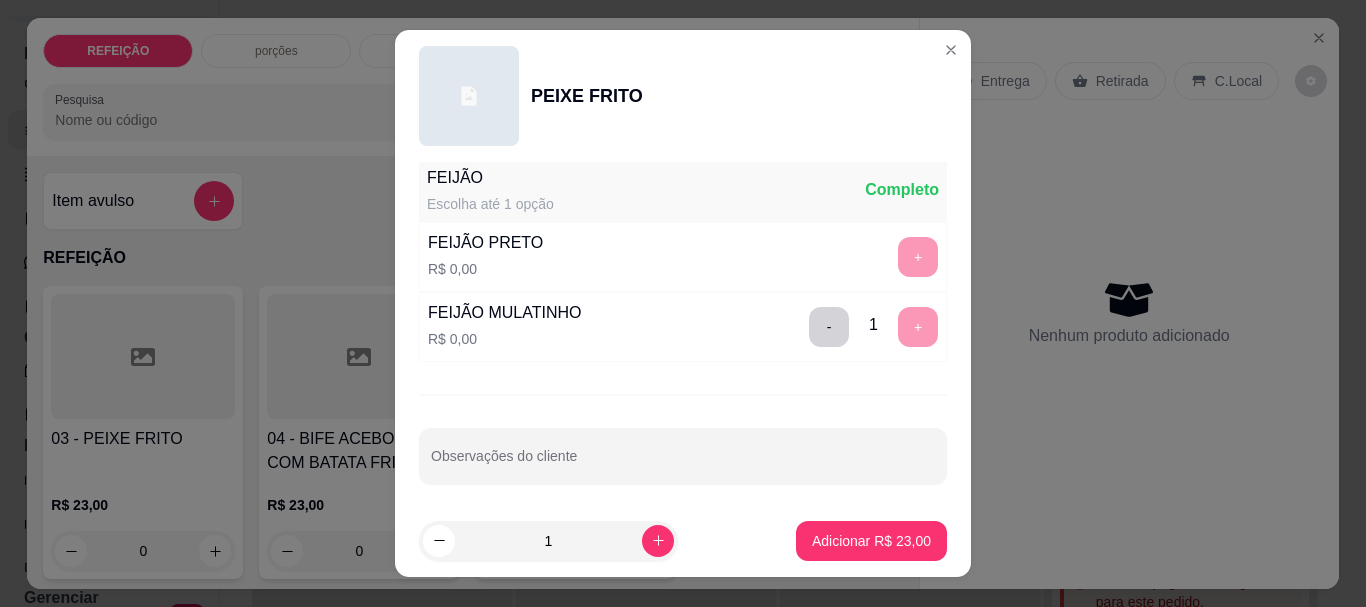 scroll, scrollTop: 209, scrollLeft: 0, axis: vertical 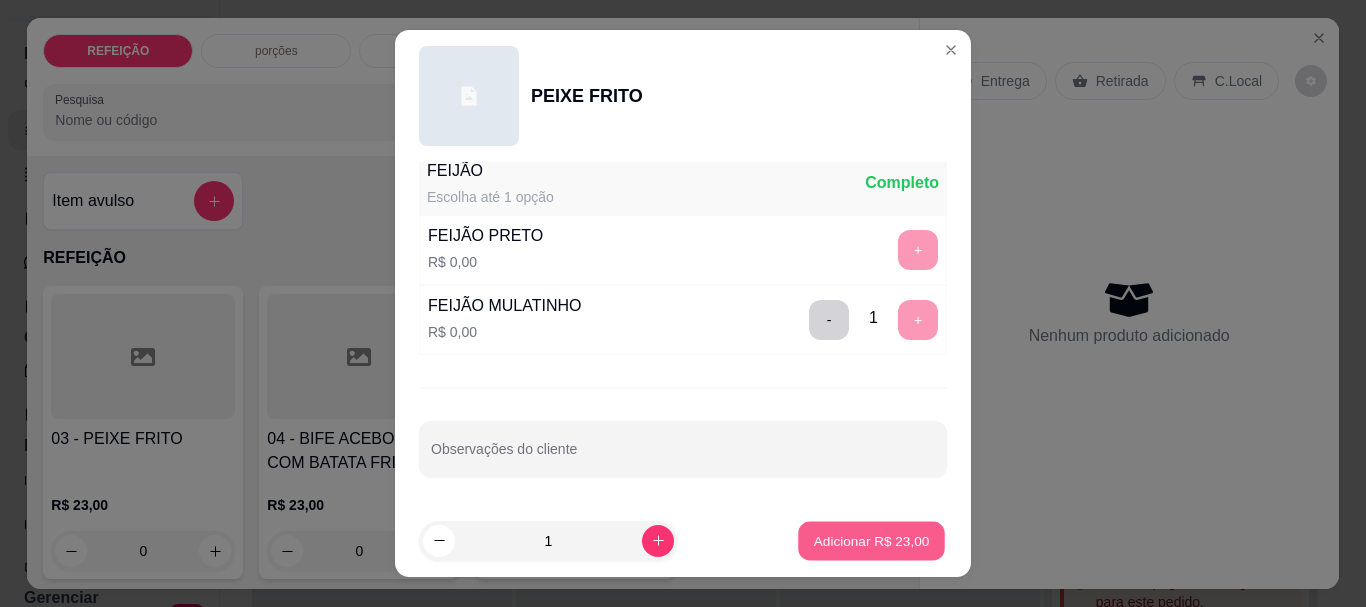 click on "Adicionar   R$ 23,00" at bounding box center [872, 540] 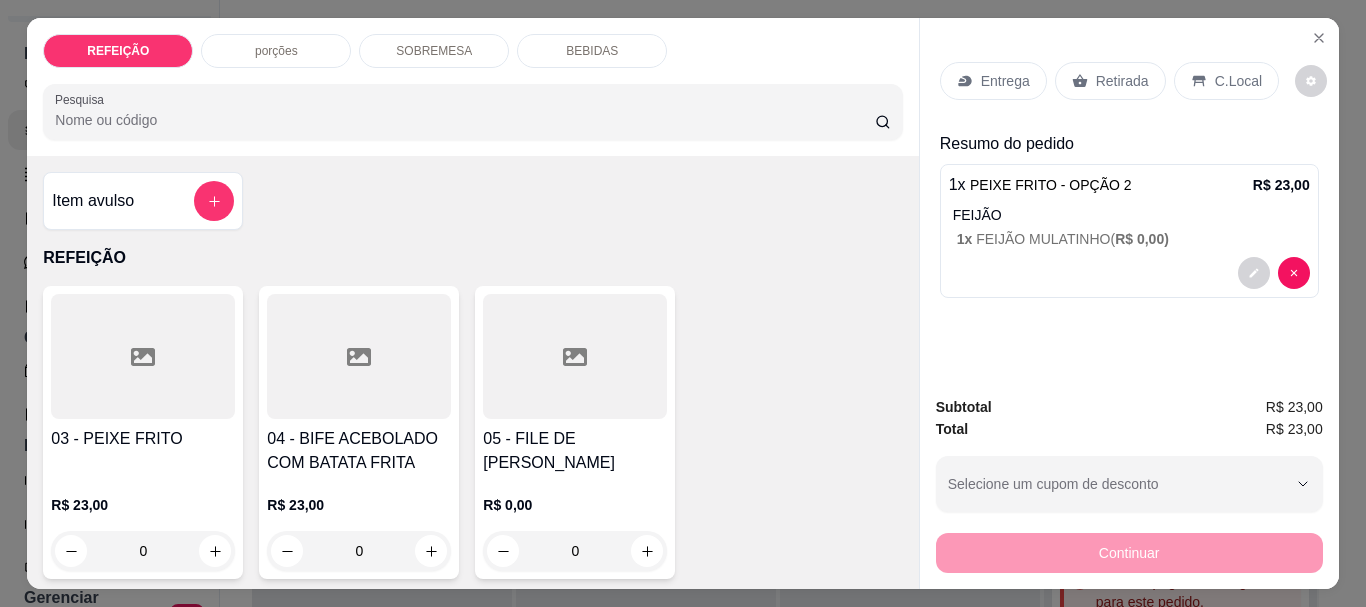 click on "Entrega" at bounding box center (1005, 81) 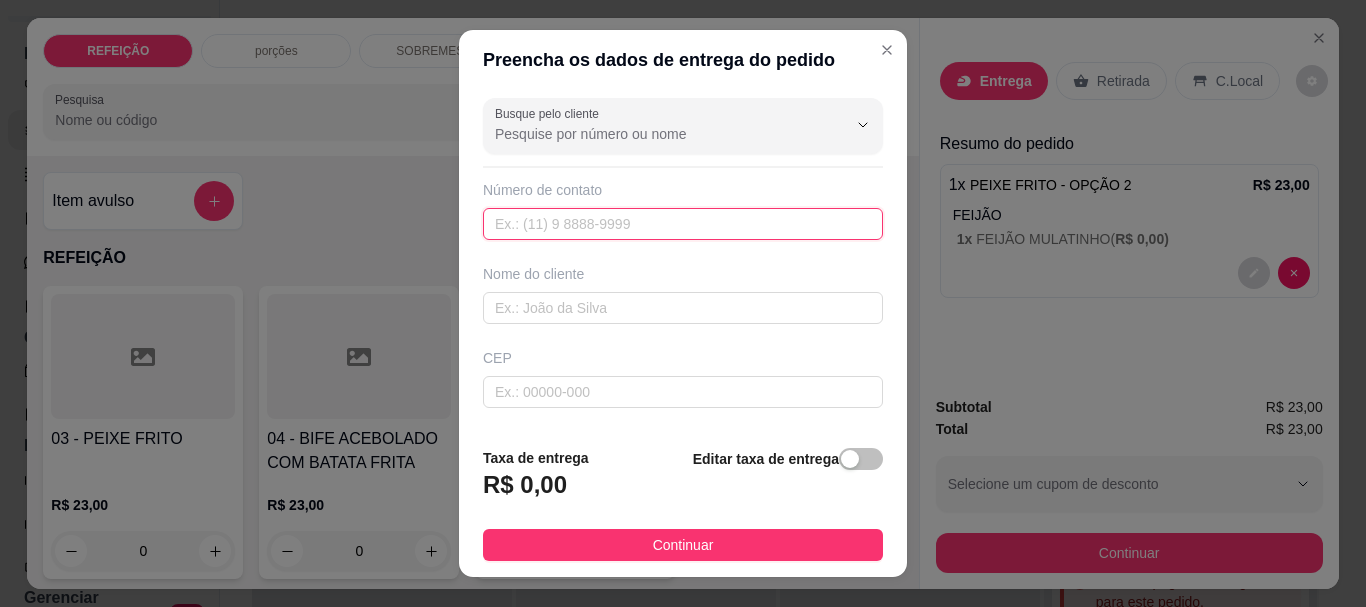 click at bounding box center (683, 224) 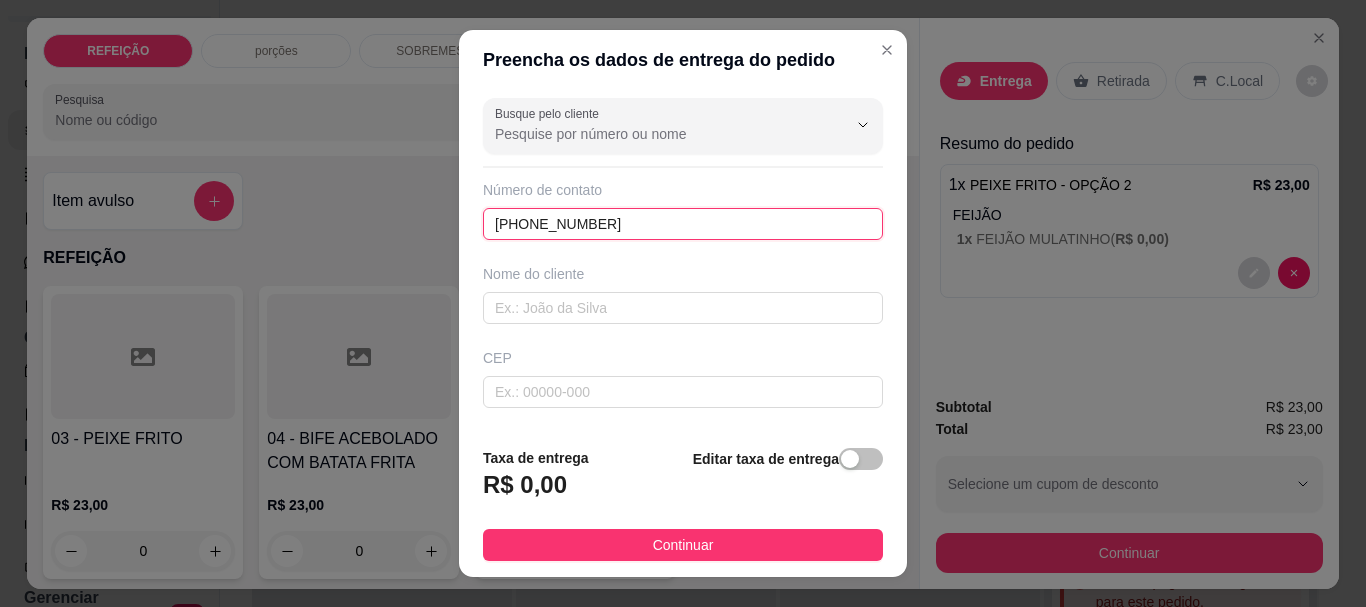 type on "(81) 9892-0815" 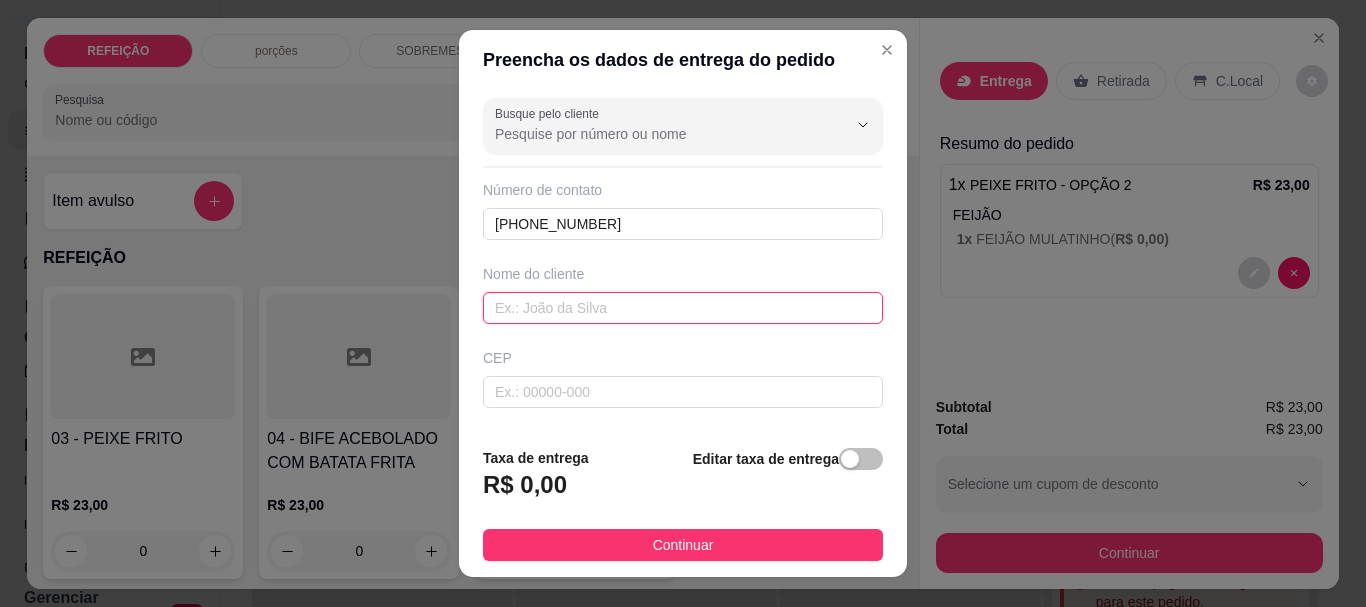 click at bounding box center [683, 308] 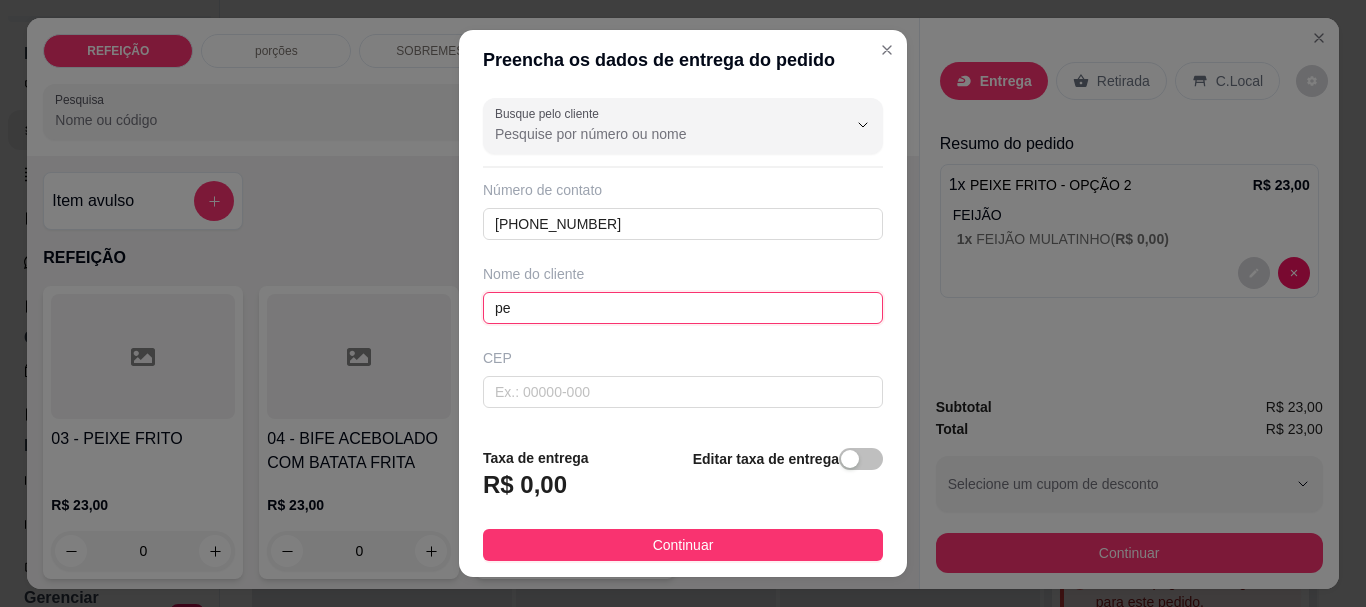 type on "p" 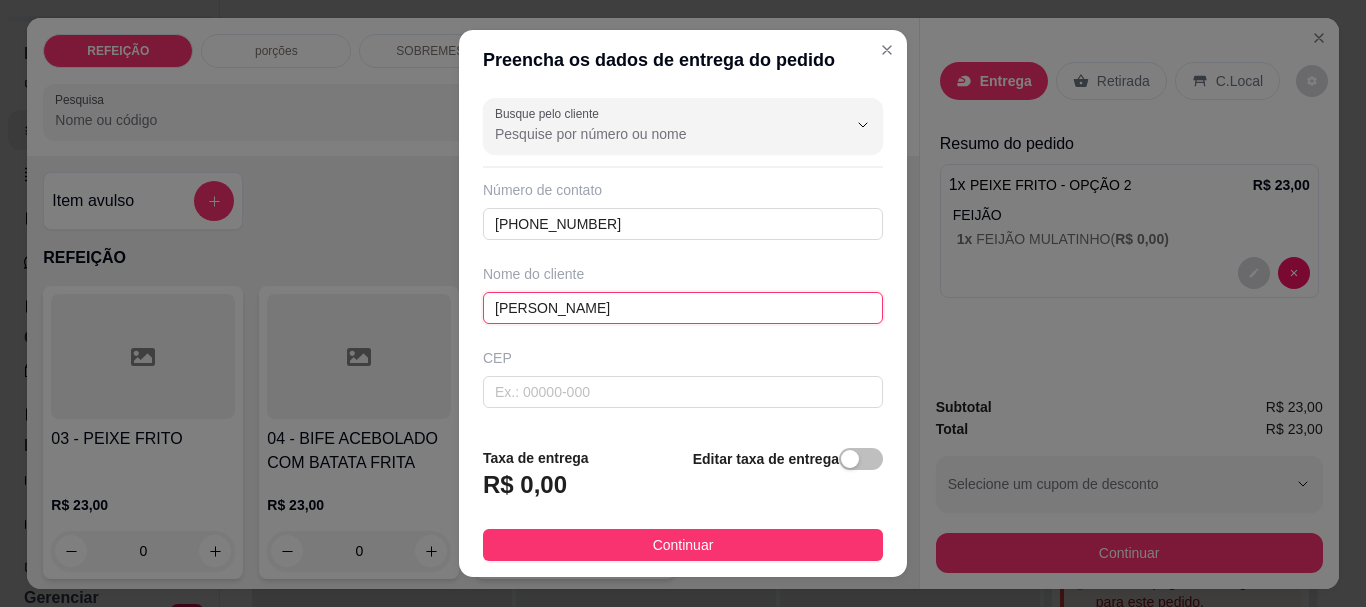 type on "[PERSON_NAME]" 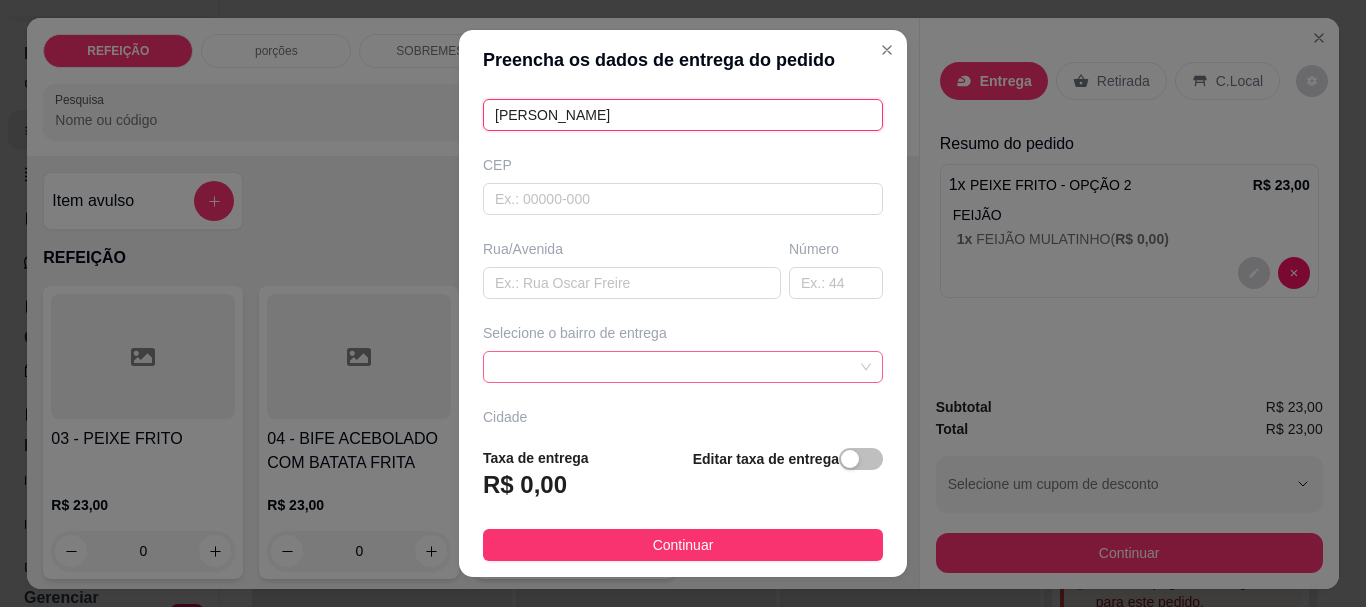 scroll, scrollTop: 200, scrollLeft: 0, axis: vertical 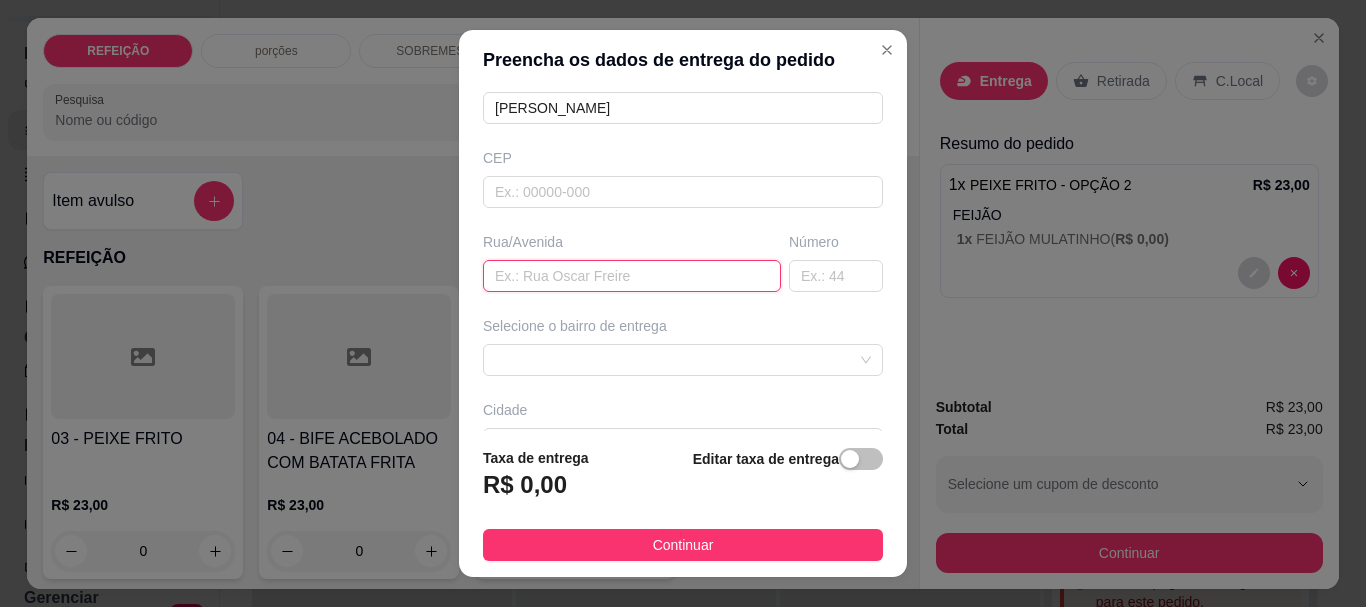 click at bounding box center [632, 276] 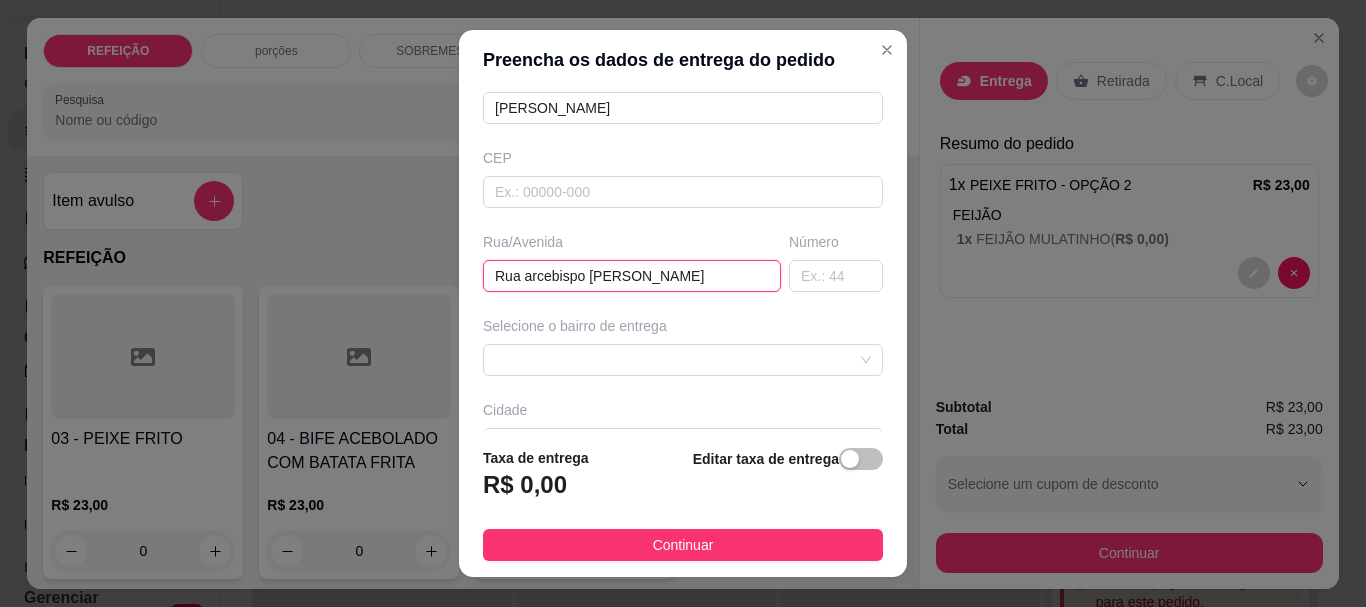 type on "Rua arcebispo Idelfonso chalaça" 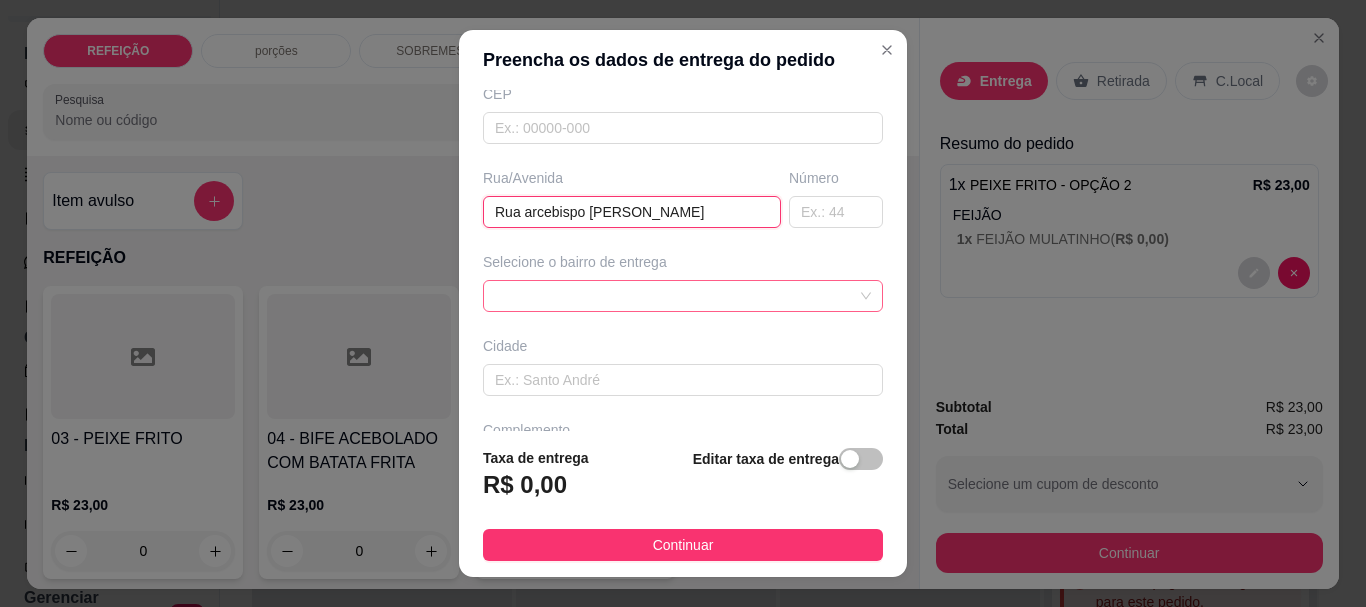 scroll, scrollTop: 300, scrollLeft: 0, axis: vertical 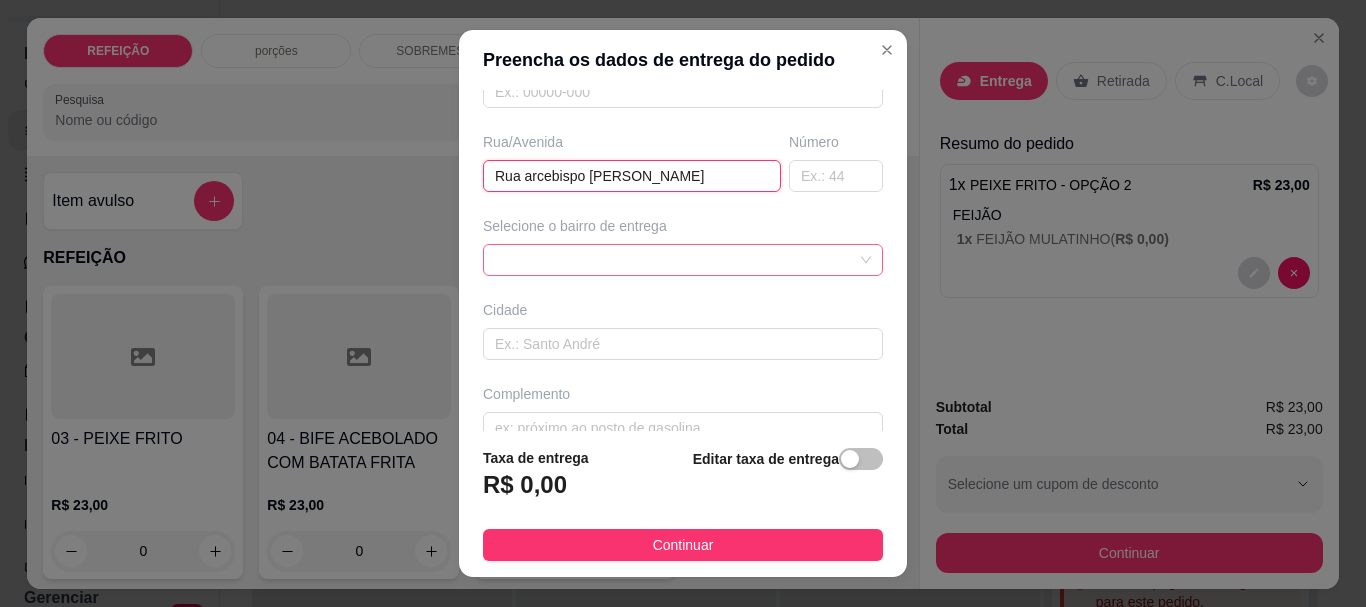 click at bounding box center [683, 260] 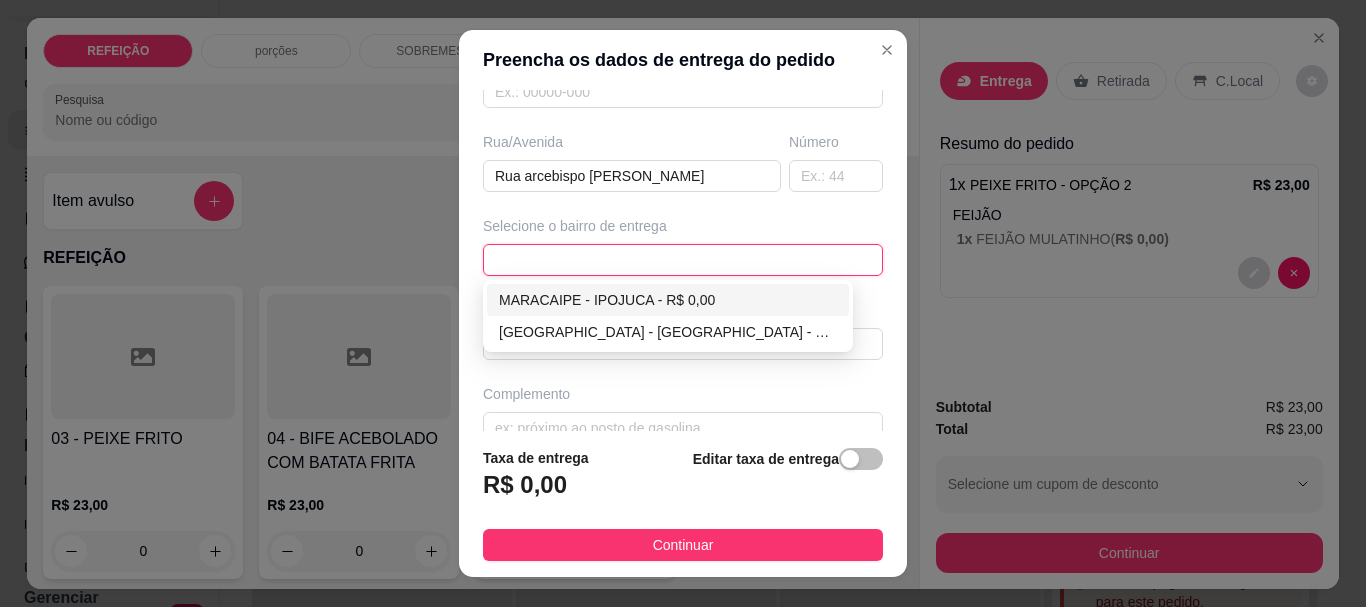click on "MARACAIPE - IPOJUCA -  R$ 0,00" at bounding box center [668, 300] 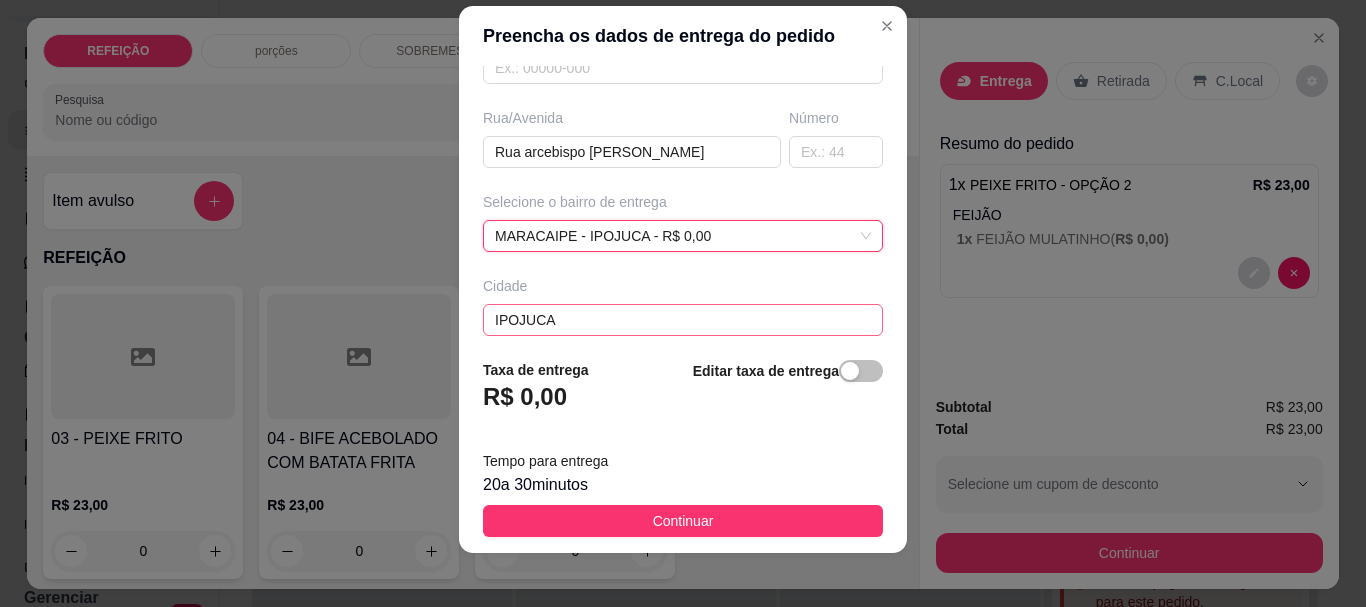 scroll, scrollTop: 34, scrollLeft: 0, axis: vertical 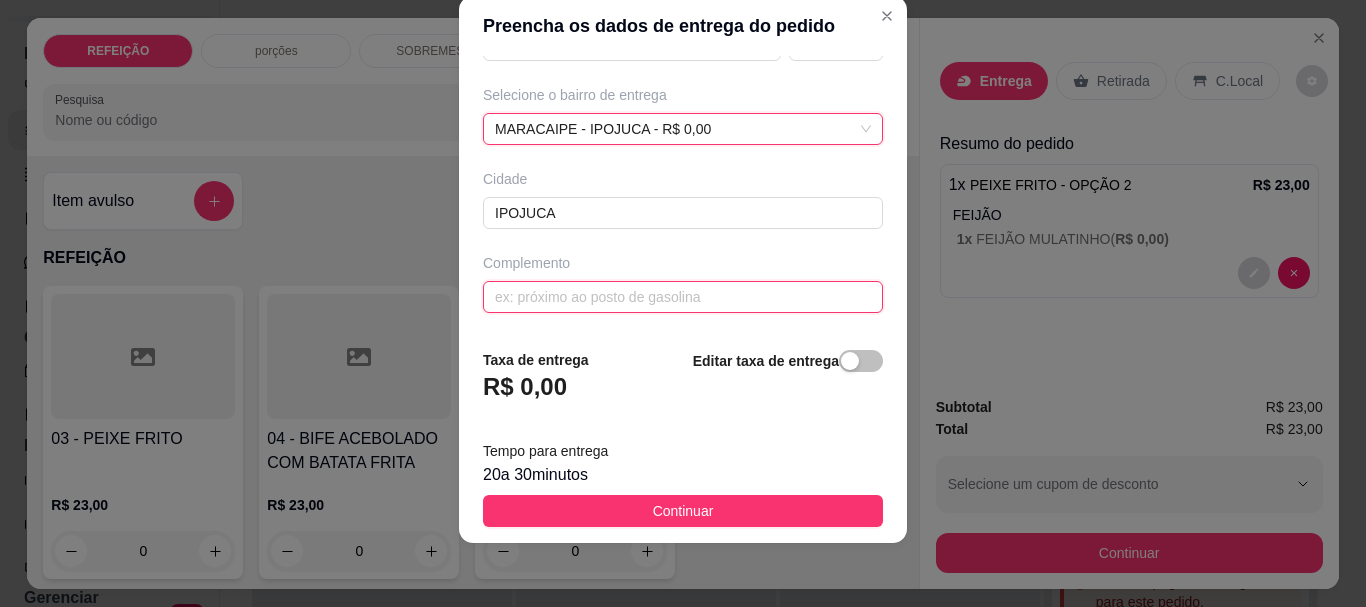click at bounding box center (683, 297) 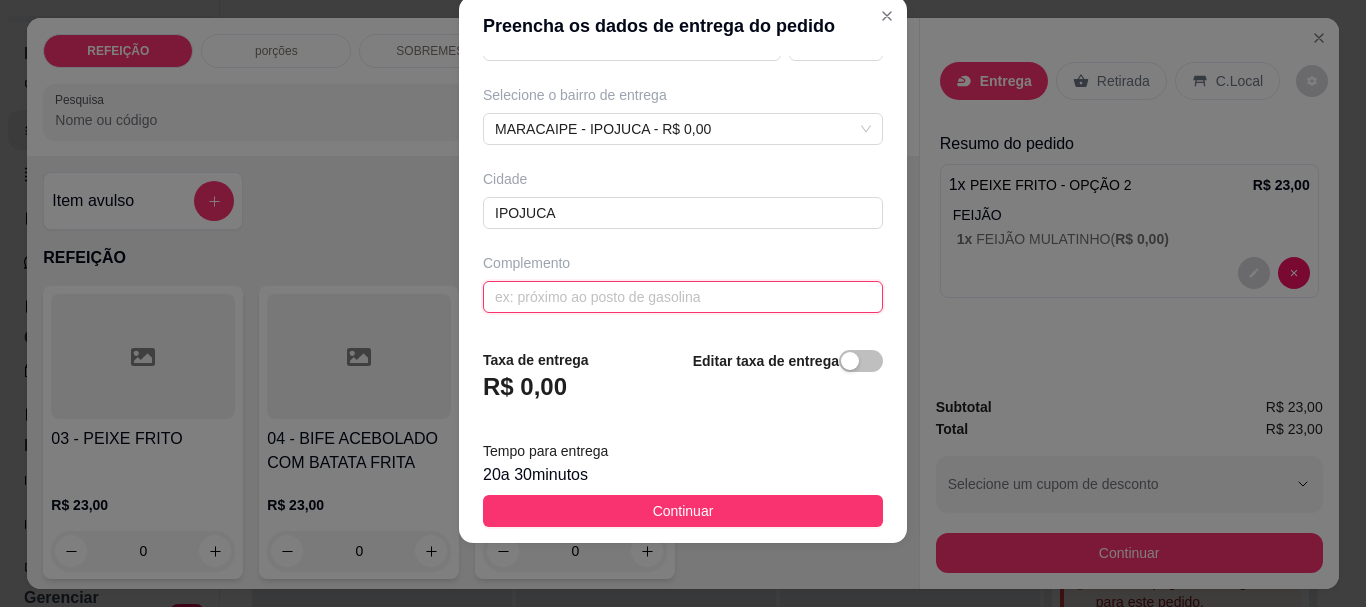 paste on "Final da rua da pousada luar de maracaipe" 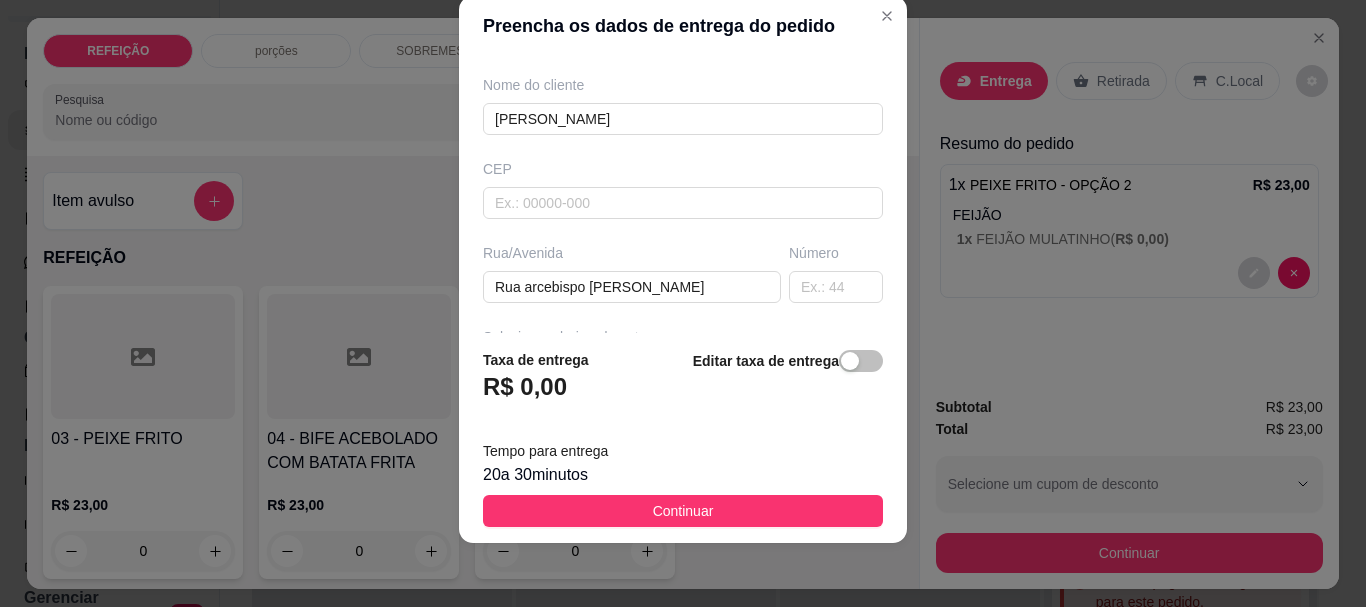 scroll, scrollTop: 200, scrollLeft: 0, axis: vertical 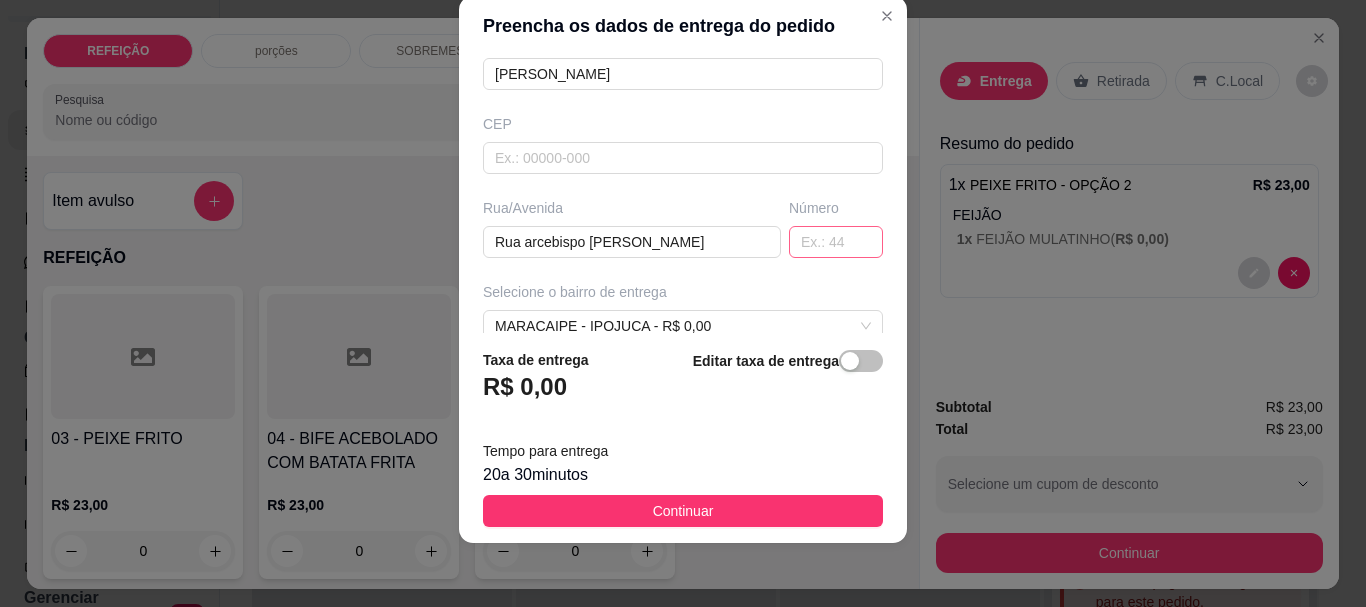 type on "Final da rua da pousada luar de maracaipe" 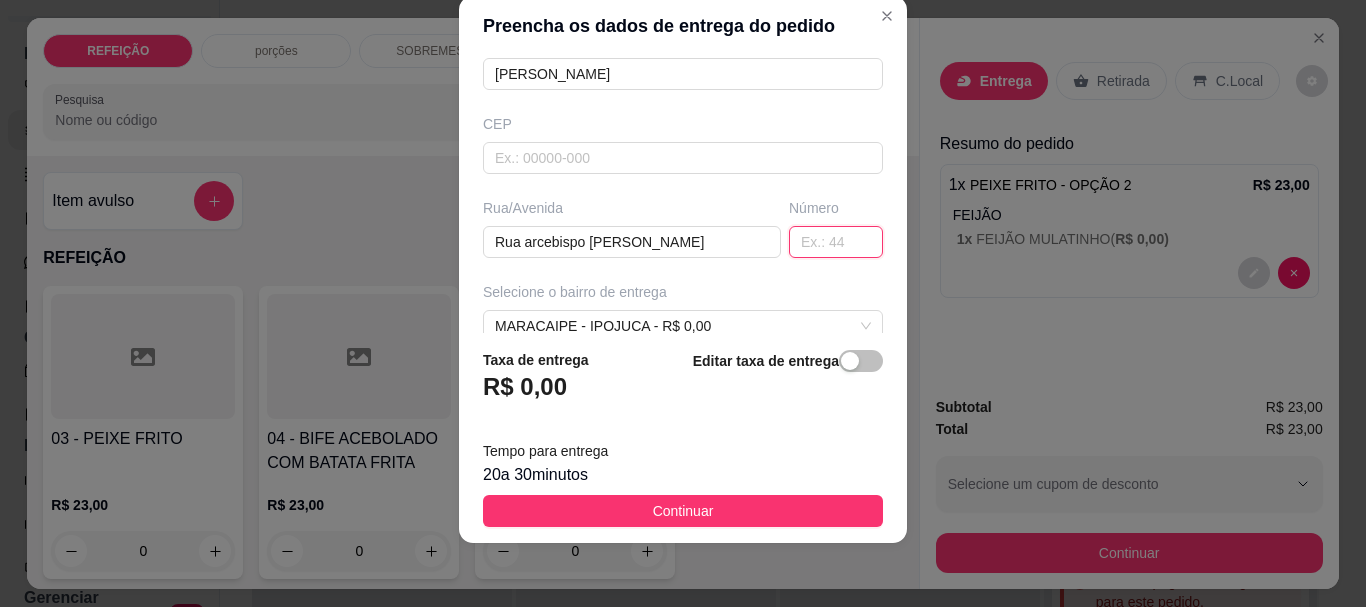 click at bounding box center [836, 242] 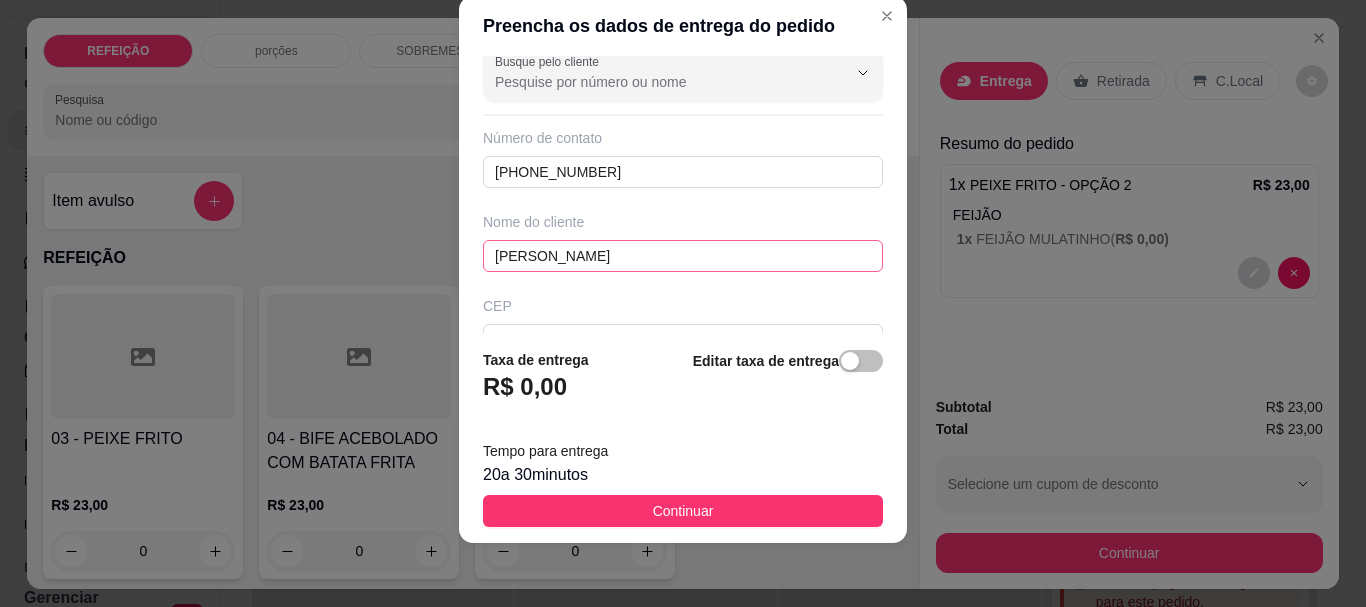 scroll, scrollTop: 0, scrollLeft: 0, axis: both 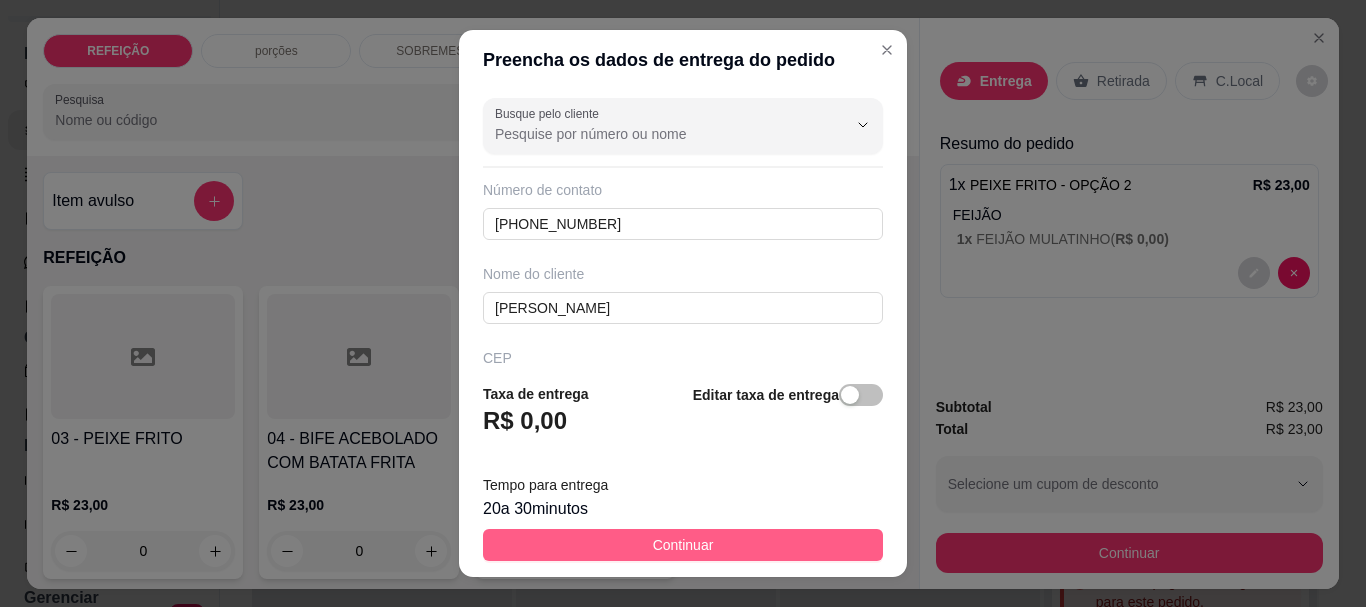 type on "3" 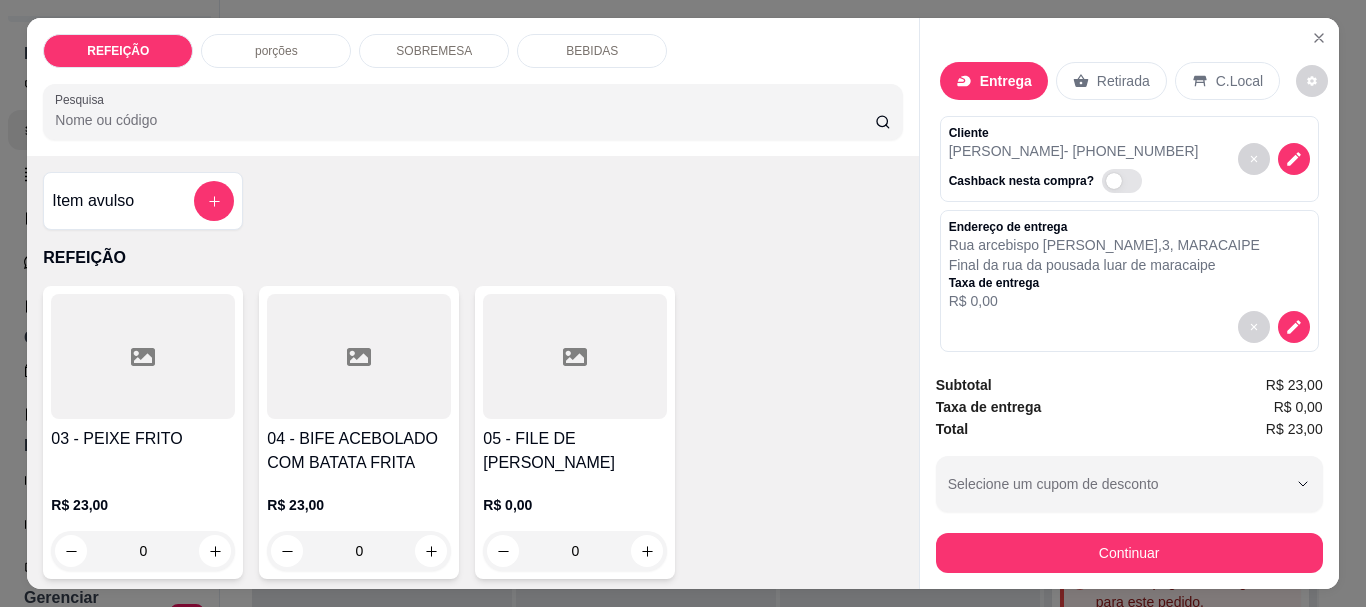 click on "SOBREMESA" at bounding box center [434, 51] 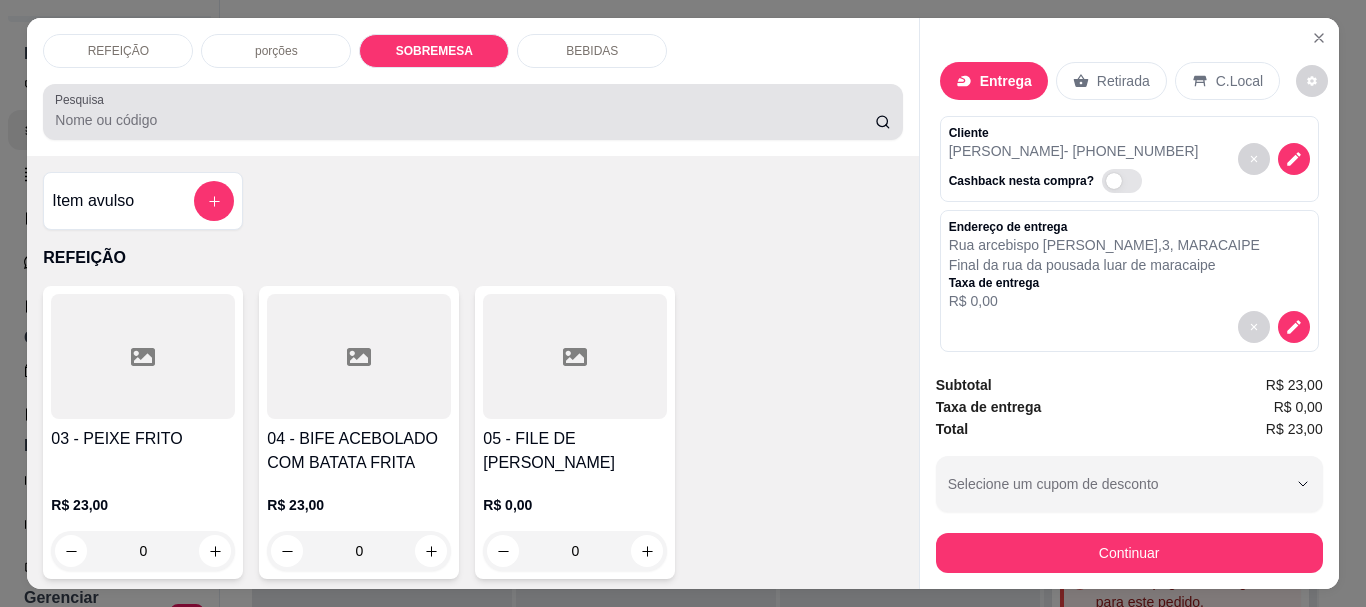 scroll, scrollTop: 764, scrollLeft: 0, axis: vertical 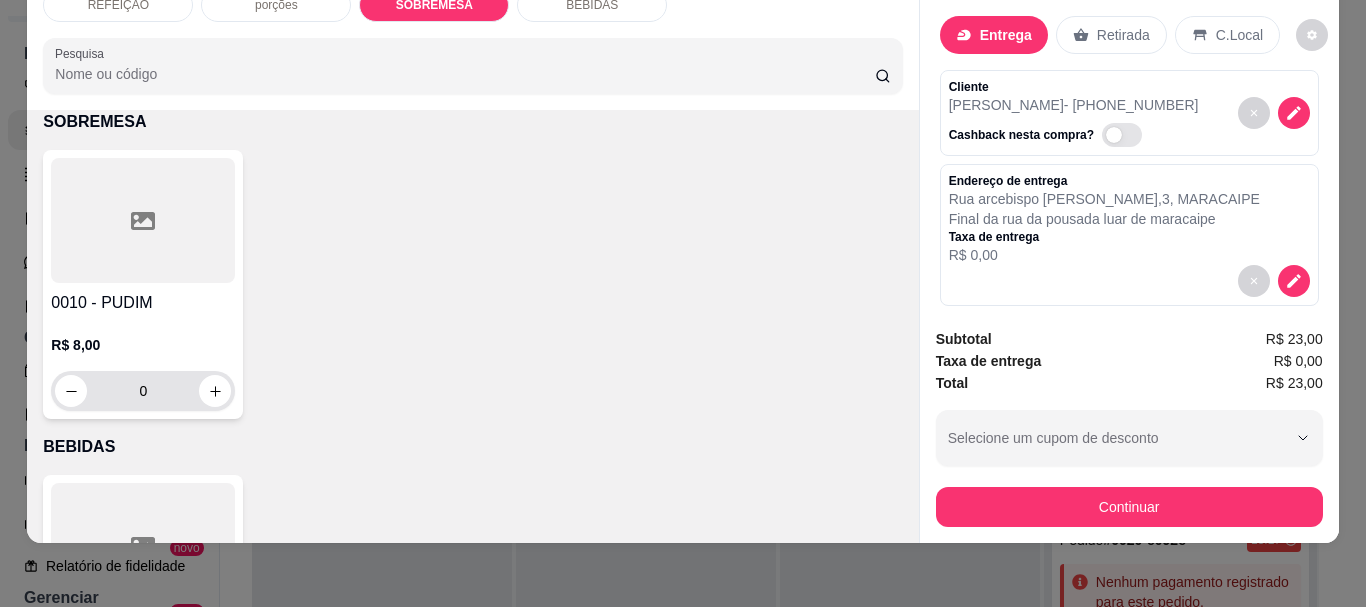 click at bounding box center [215, 391] 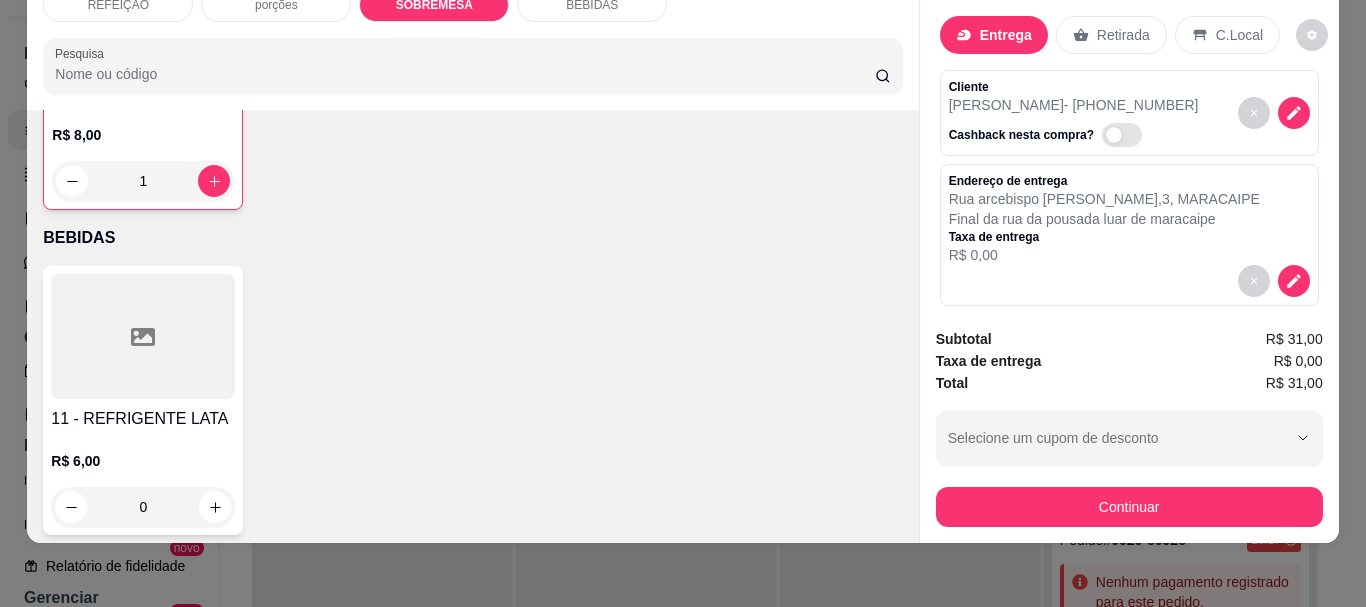 scroll, scrollTop: 983, scrollLeft: 0, axis: vertical 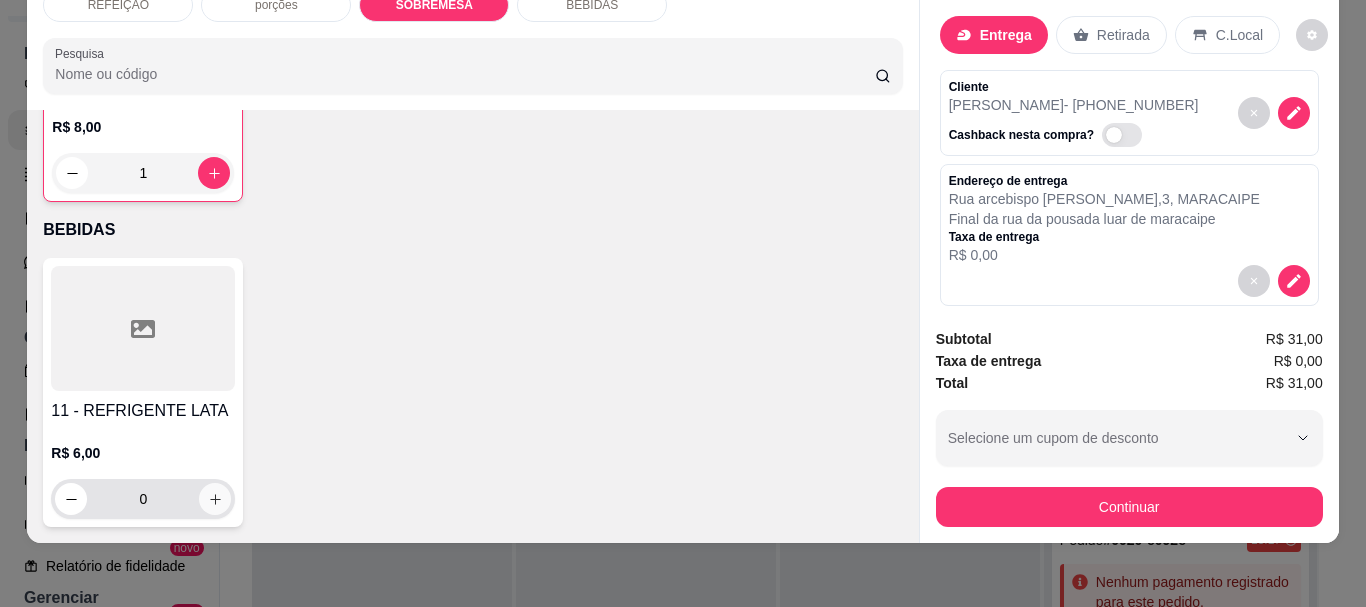 click at bounding box center (215, 499) 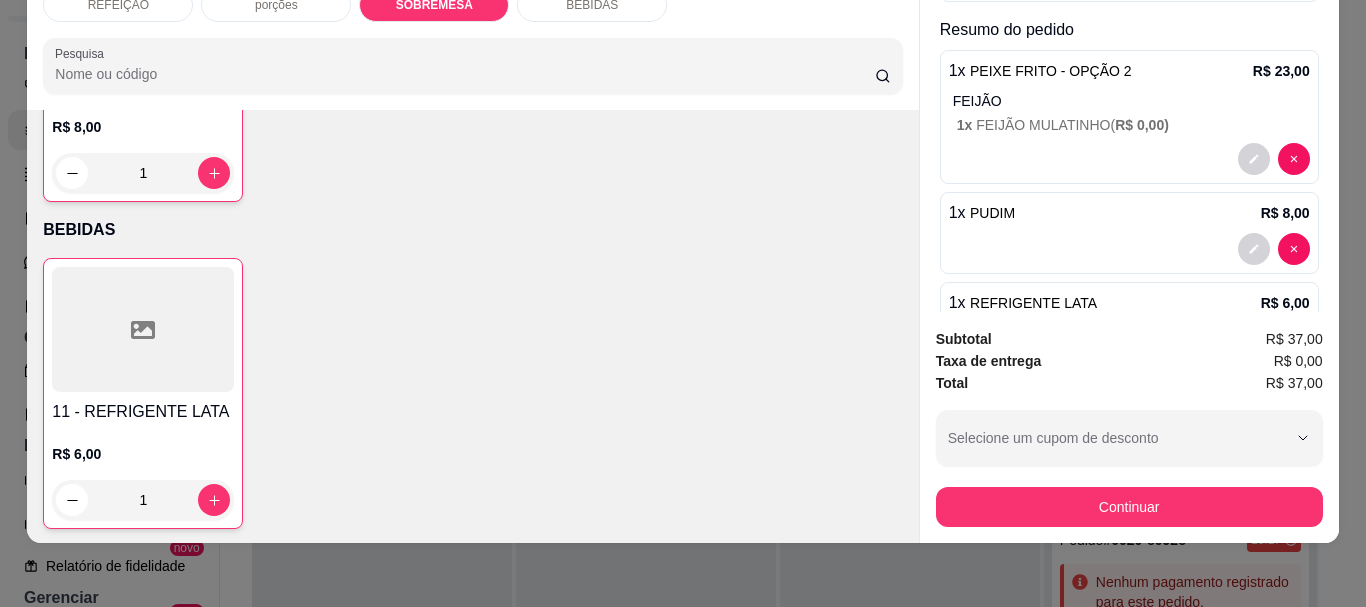 scroll, scrollTop: 384, scrollLeft: 0, axis: vertical 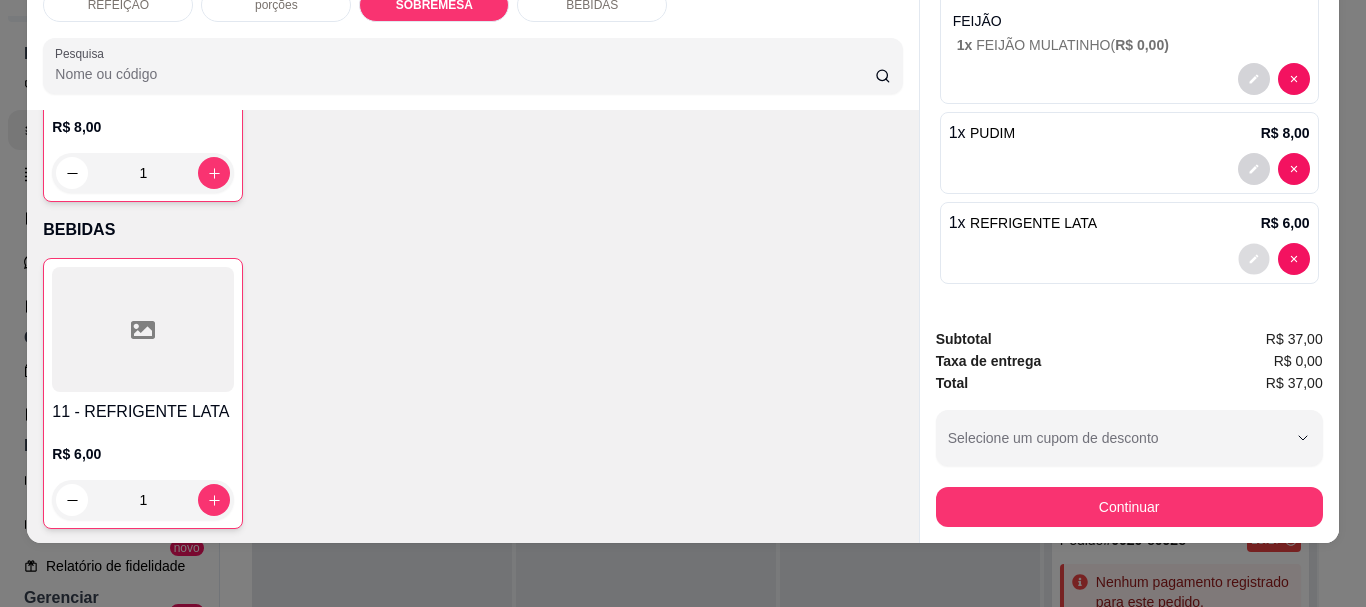 click 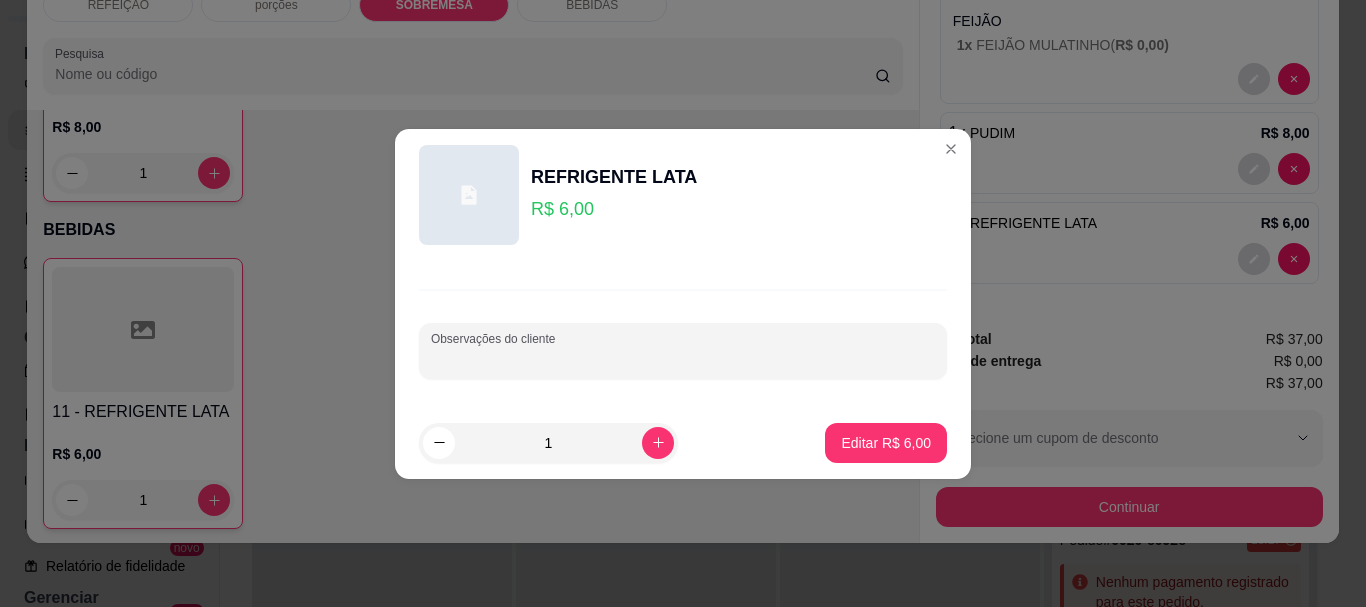 click on "Observações do cliente" at bounding box center [683, 351] 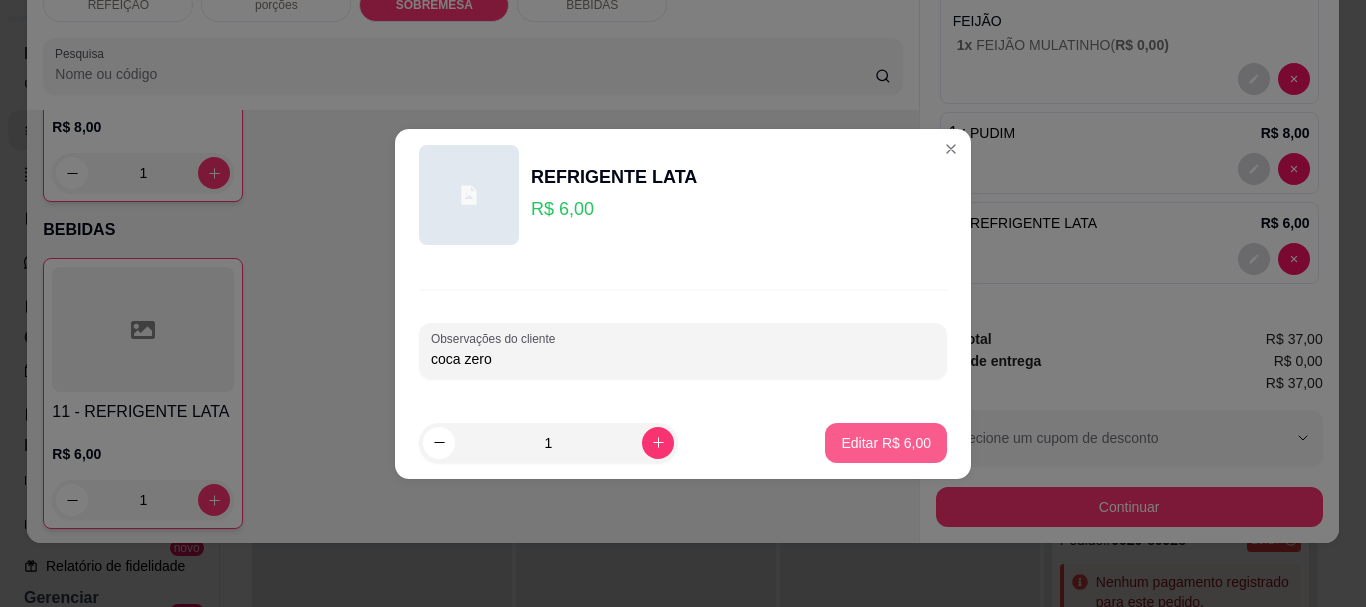 type on "coca zero" 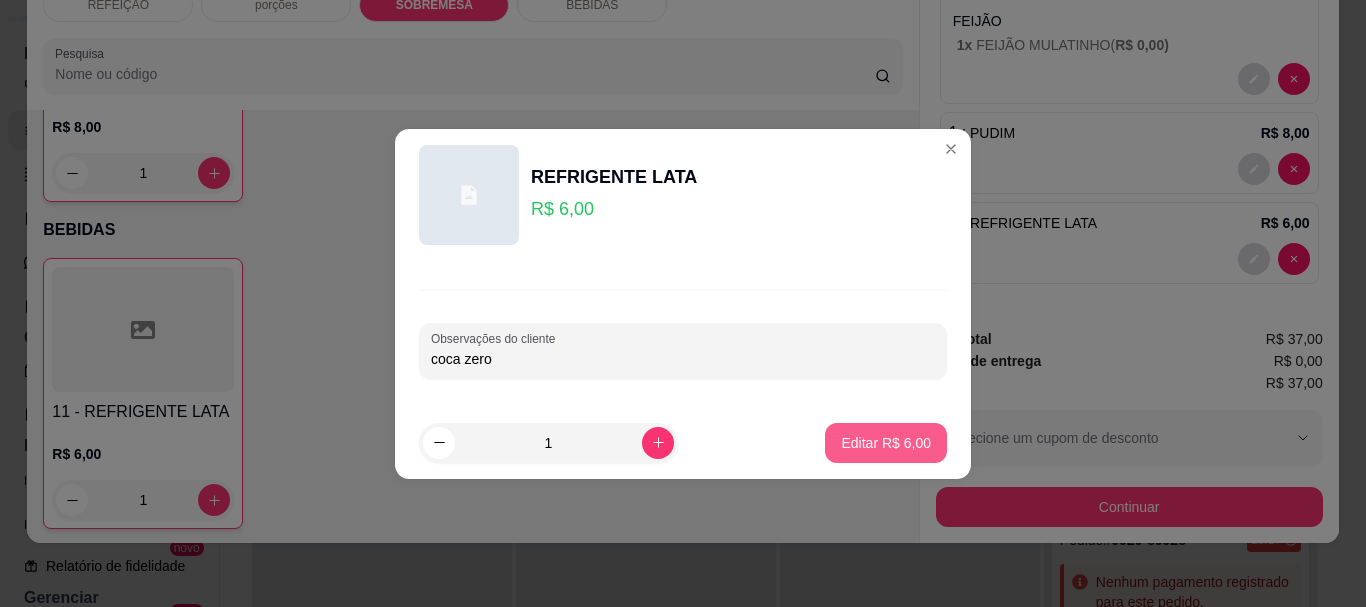 click on "Editar   R$ 6,00" at bounding box center (886, 443) 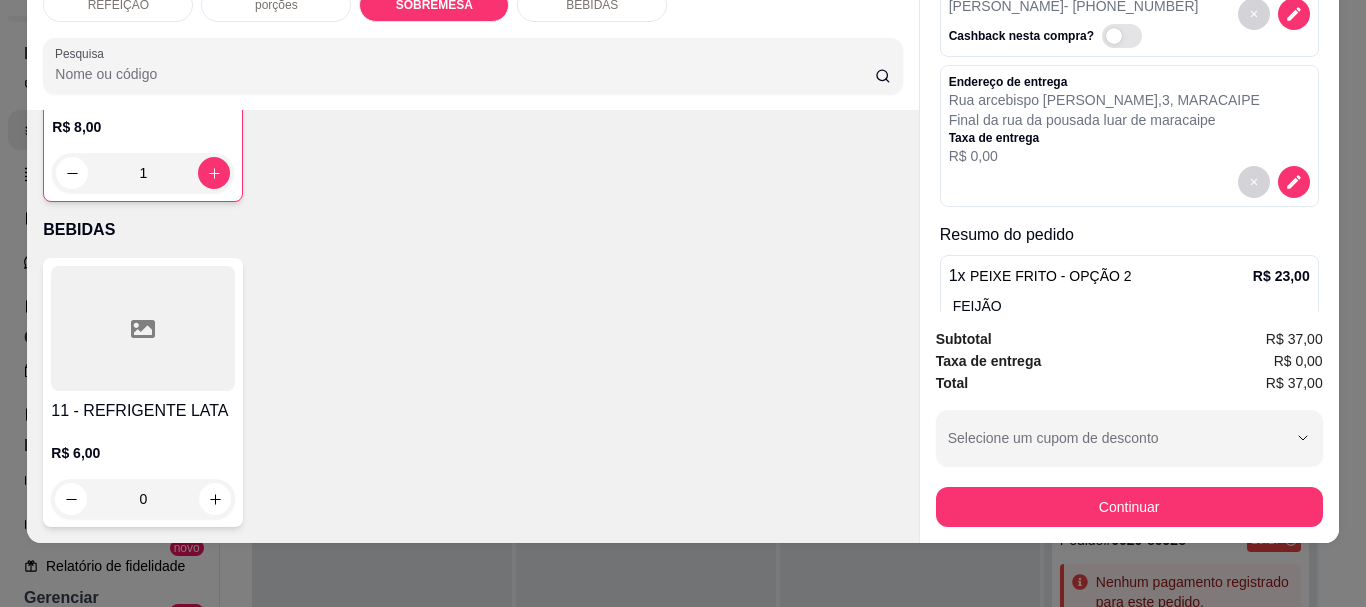 scroll, scrollTop: 0, scrollLeft: 0, axis: both 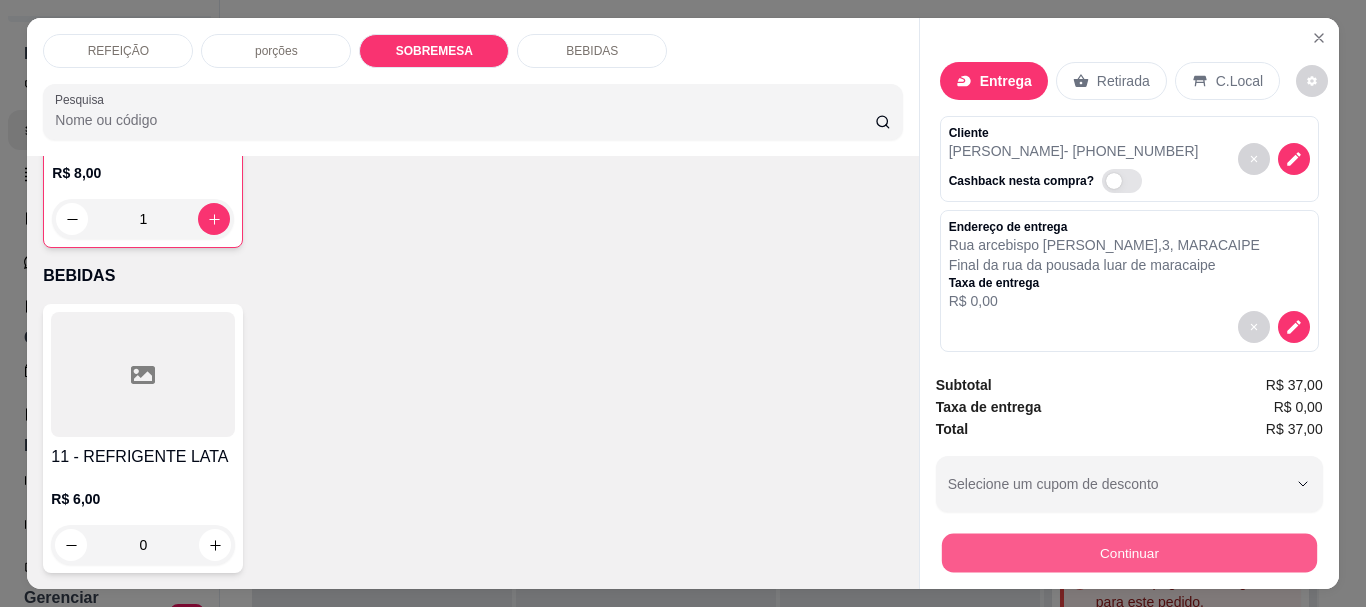 click on "Continuar" at bounding box center [1128, 552] 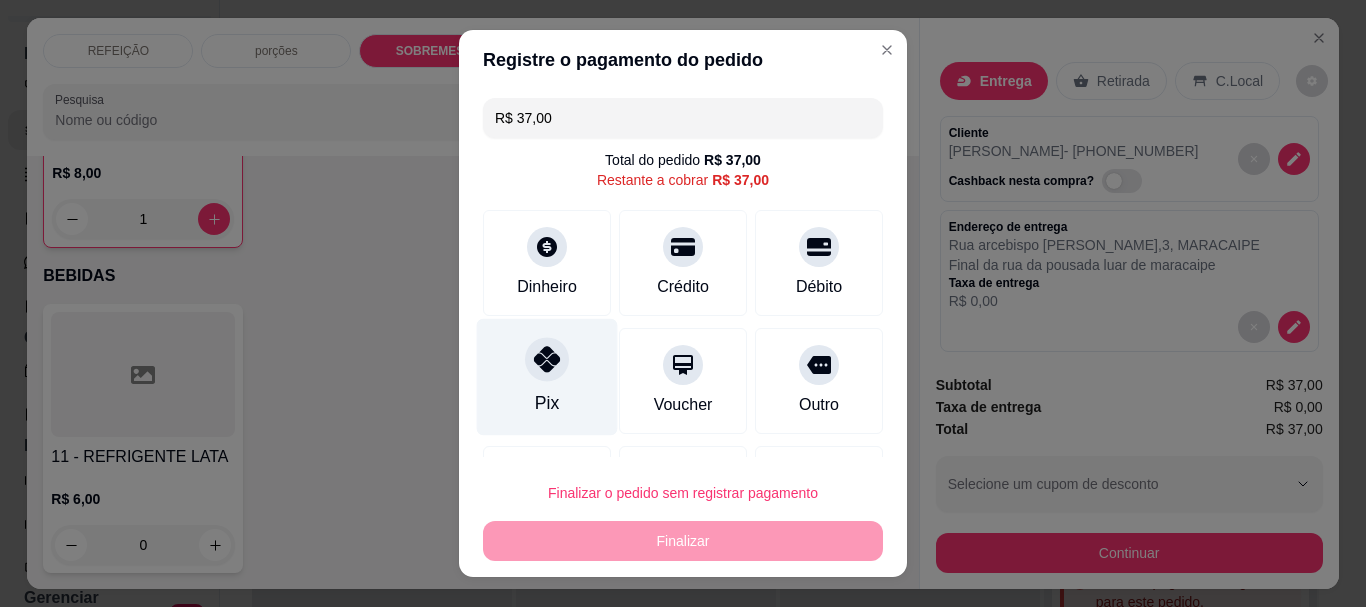 click on "Pix" at bounding box center [547, 377] 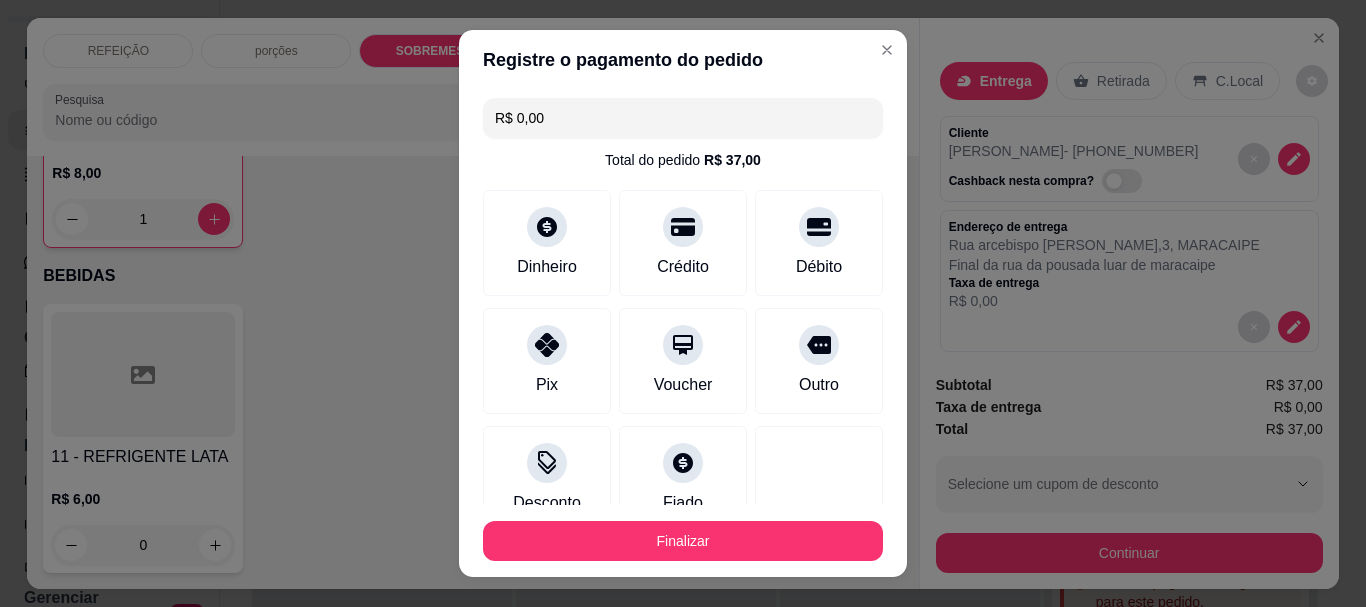 click on "Finalizar" at bounding box center [683, 541] 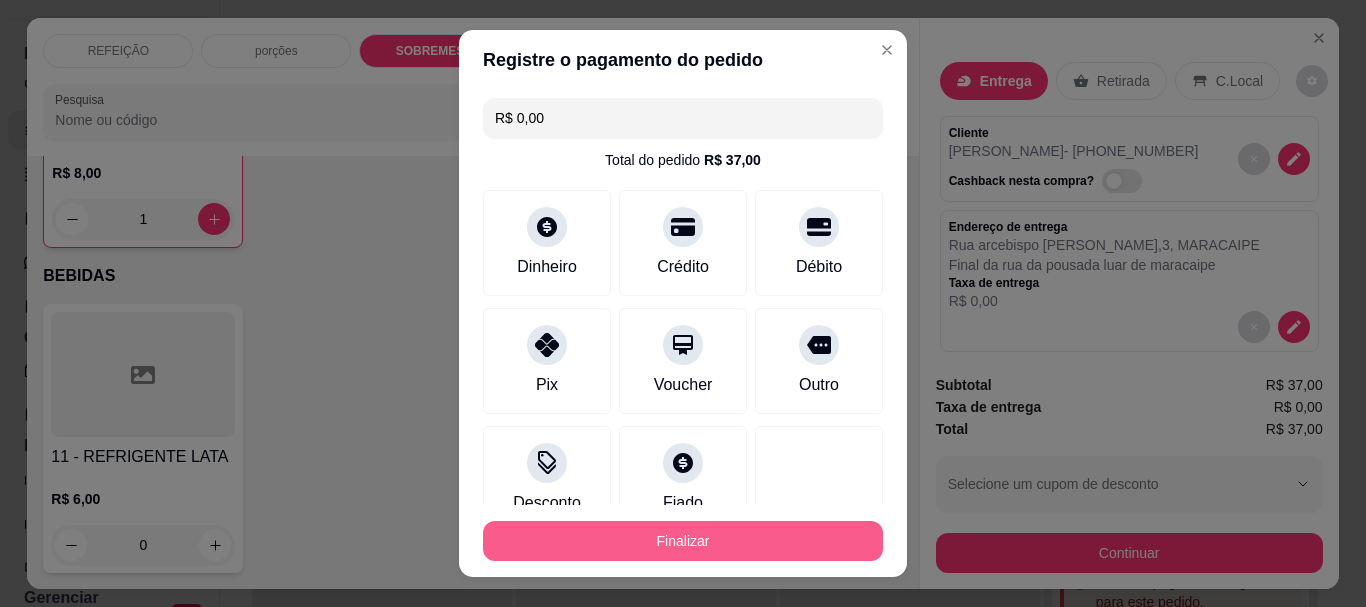 click on "Finalizar" at bounding box center (683, 541) 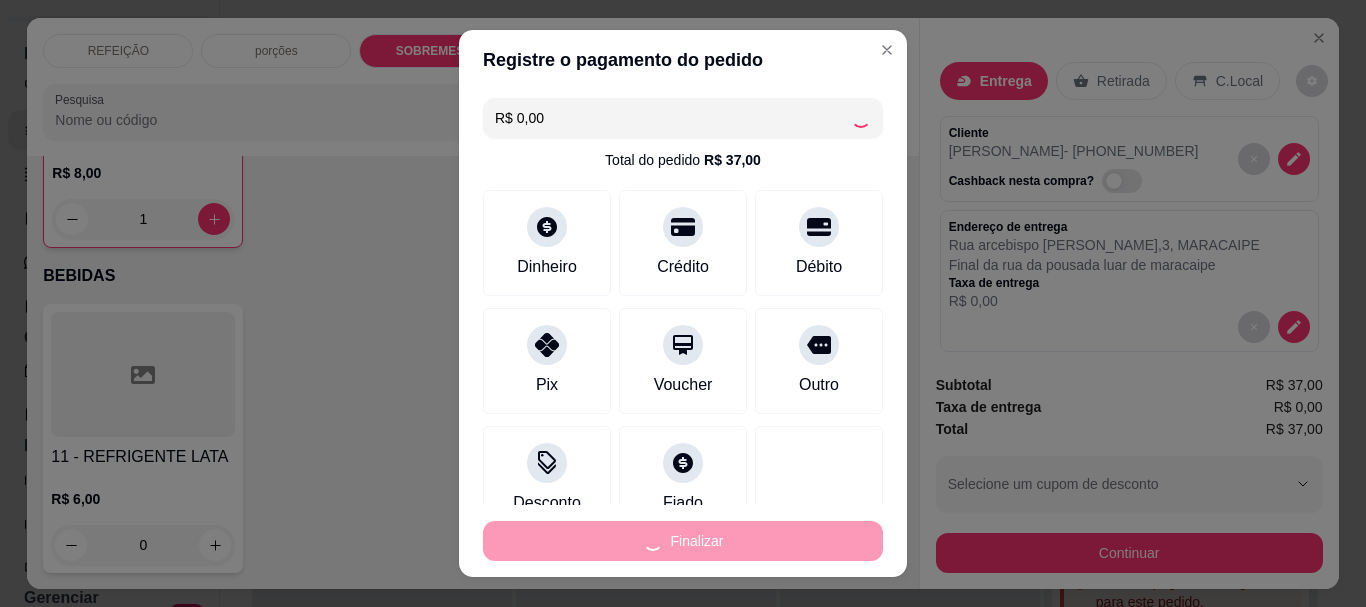 type on "0" 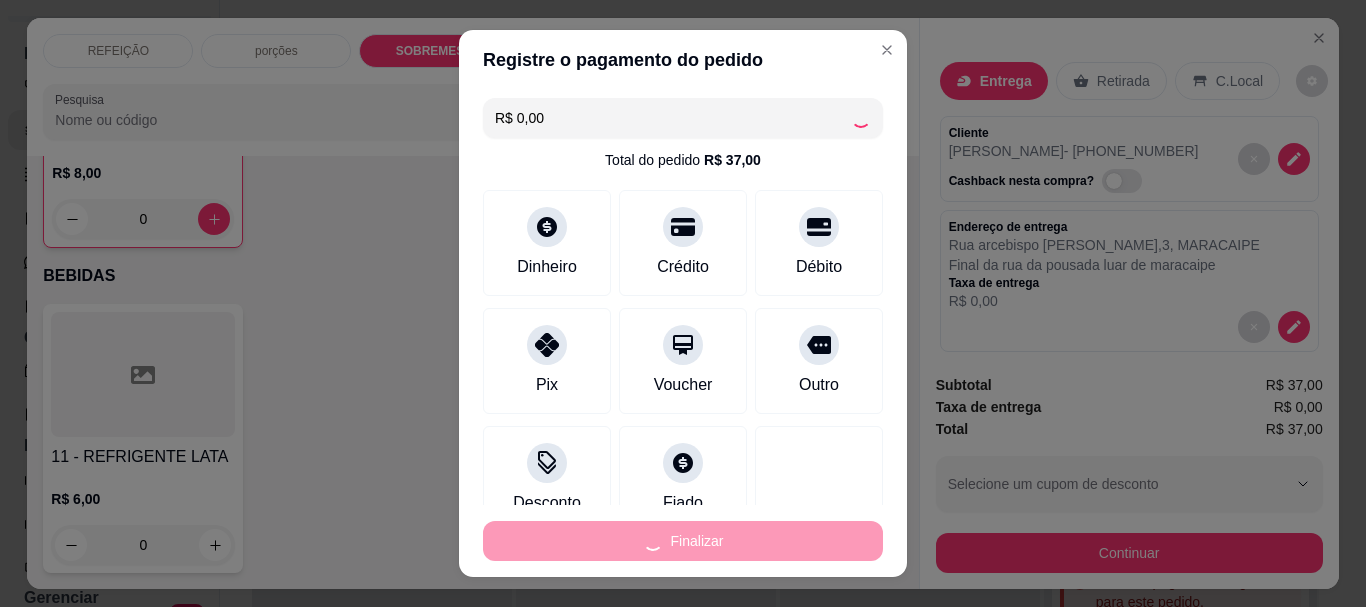 type on "-R$ 37,00" 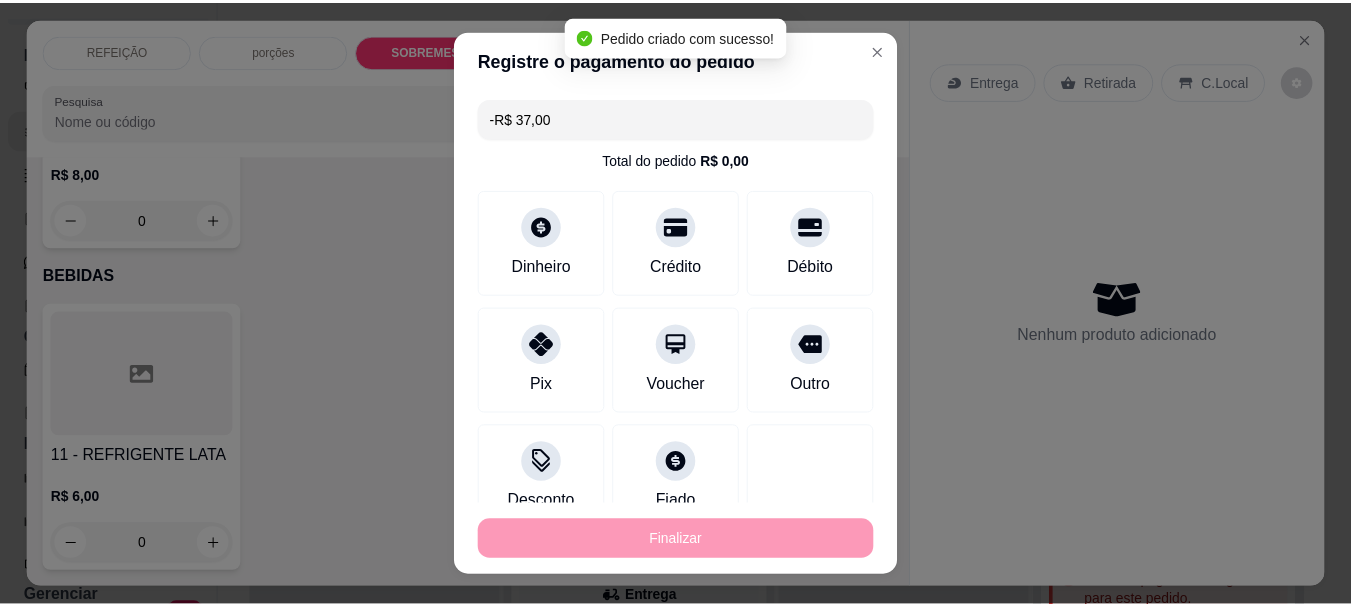 scroll, scrollTop: 981, scrollLeft: 0, axis: vertical 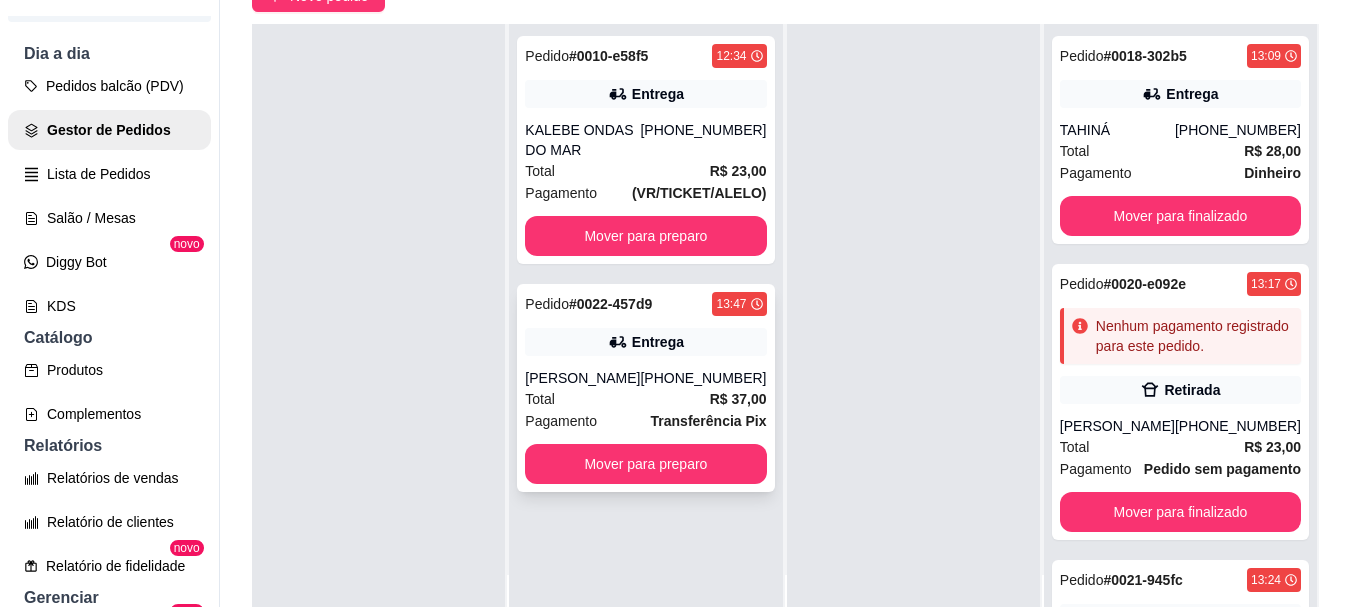 click on "R$ 37,00" at bounding box center (738, 399) 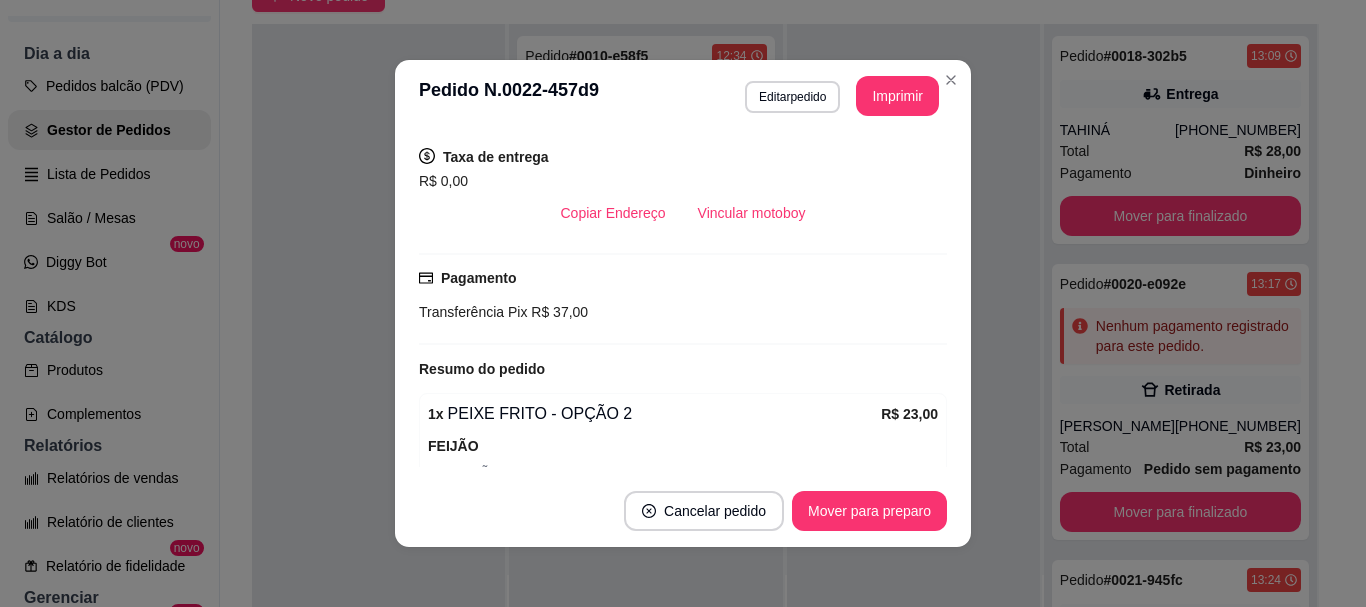 scroll, scrollTop: 400, scrollLeft: 0, axis: vertical 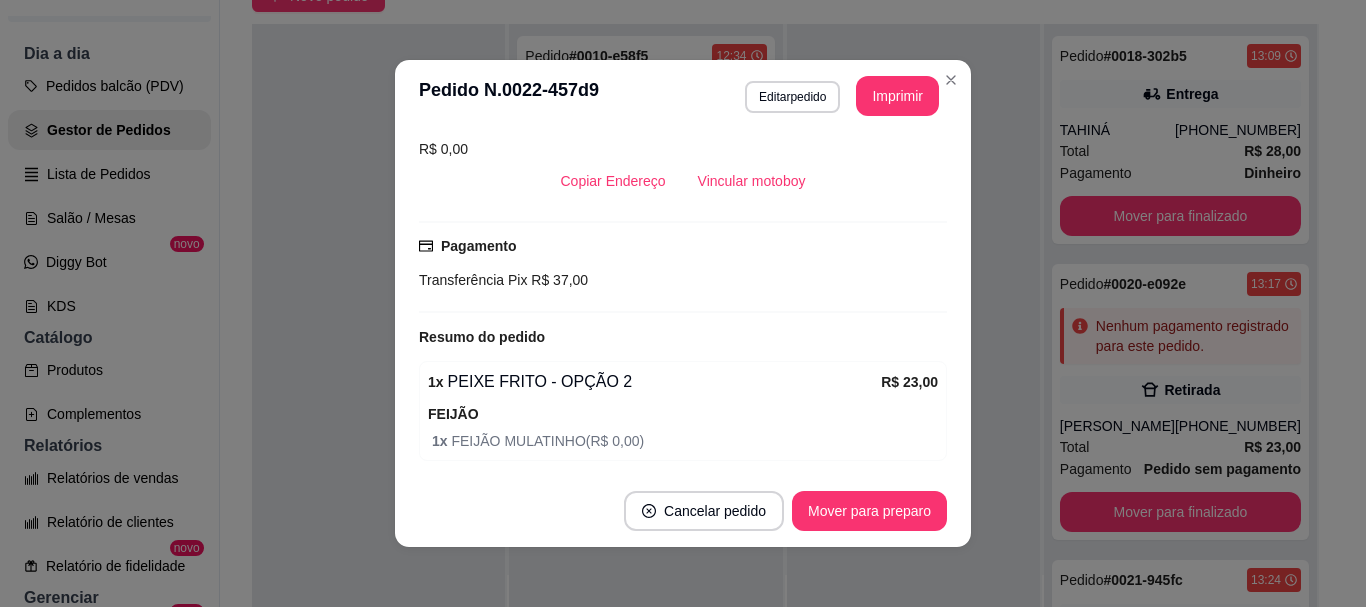 click on "Imprimir" at bounding box center (897, 96) 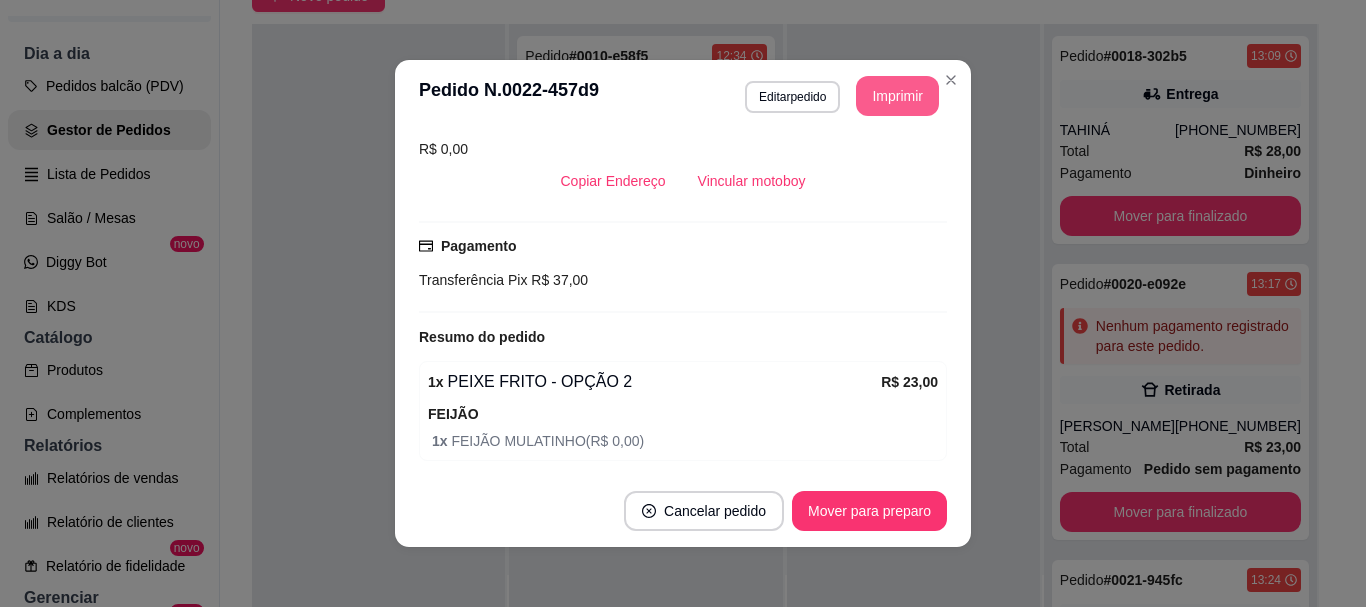 scroll, scrollTop: 0, scrollLeft: 0, axis: both 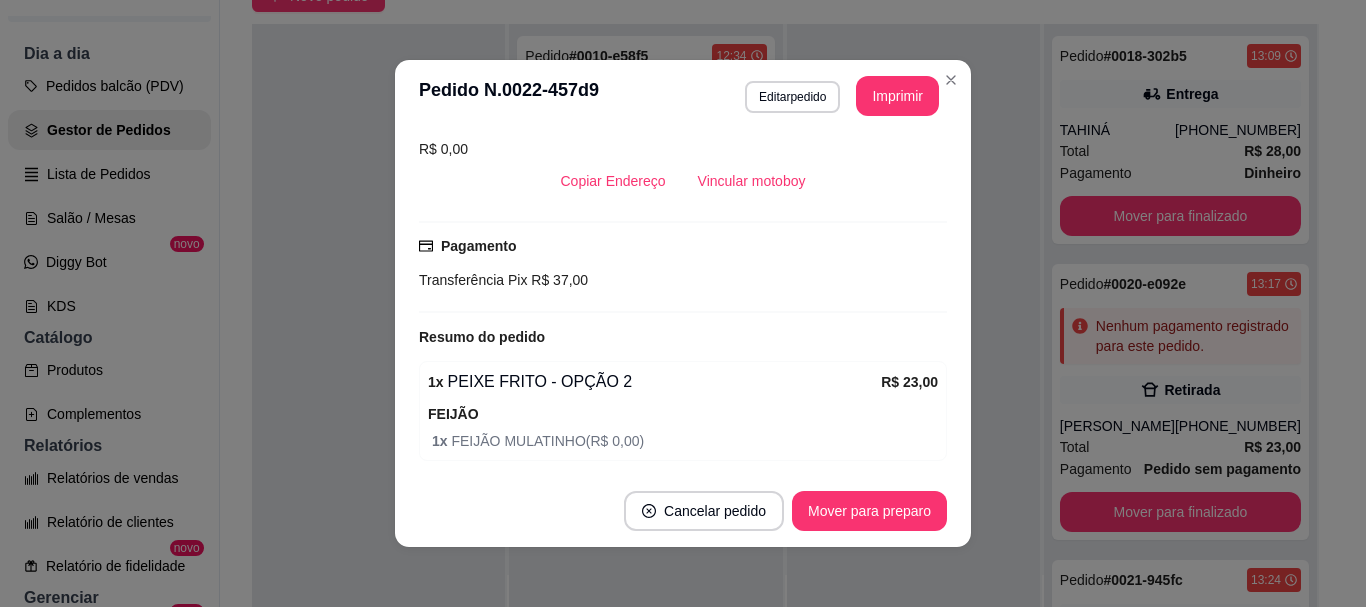 drag, startPoint x: 1365, startPoint y: 481, endPoint x: 854, endPoint y: 71, distance: 655.1496 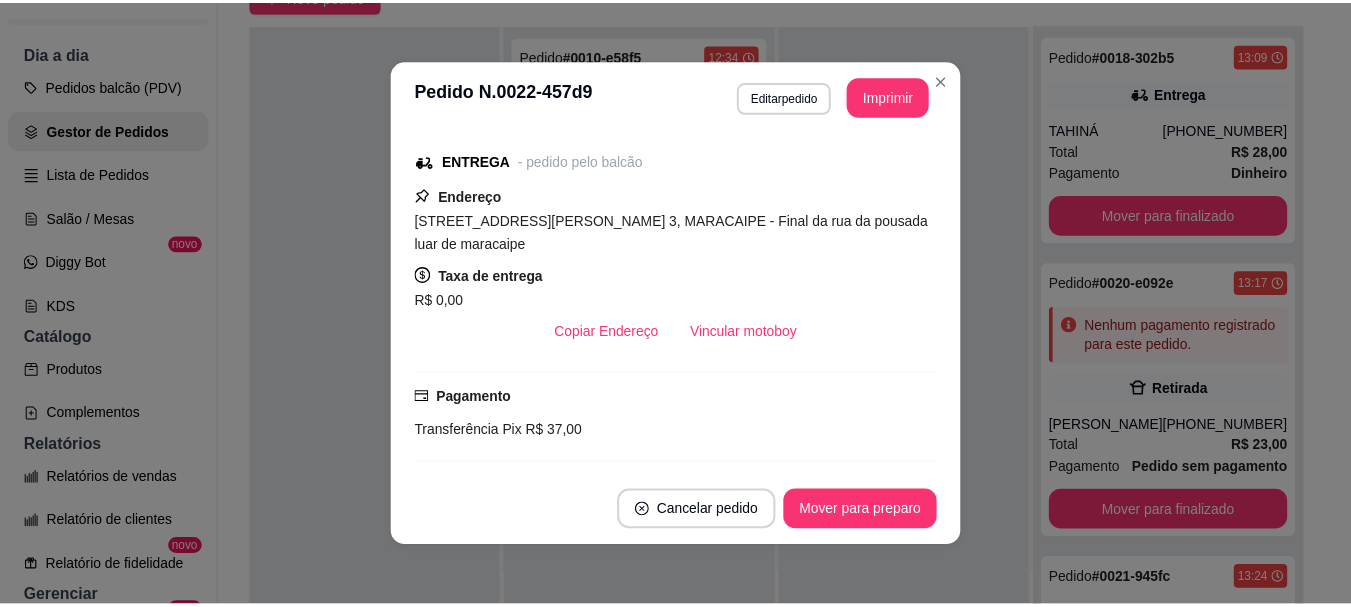 scroll, scrollTop: 100, scrollLeft: 0, axis: vertical 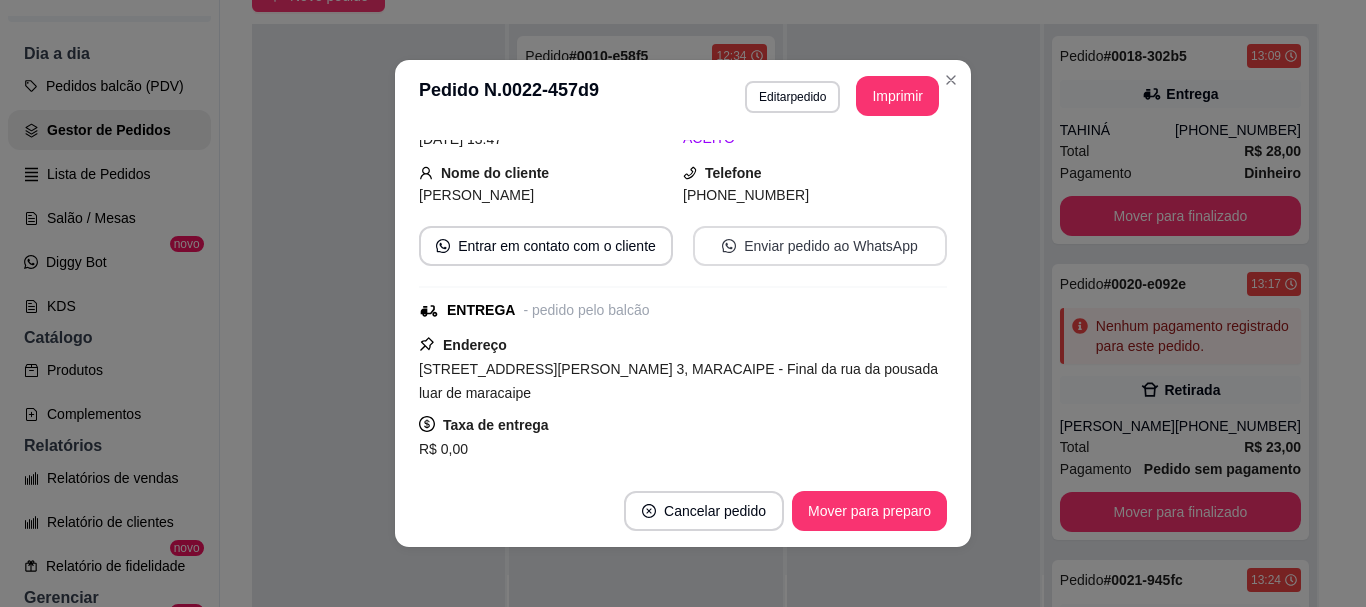click on "Enviar pedido ao WhatsApp" at bounding box center [820, 246] 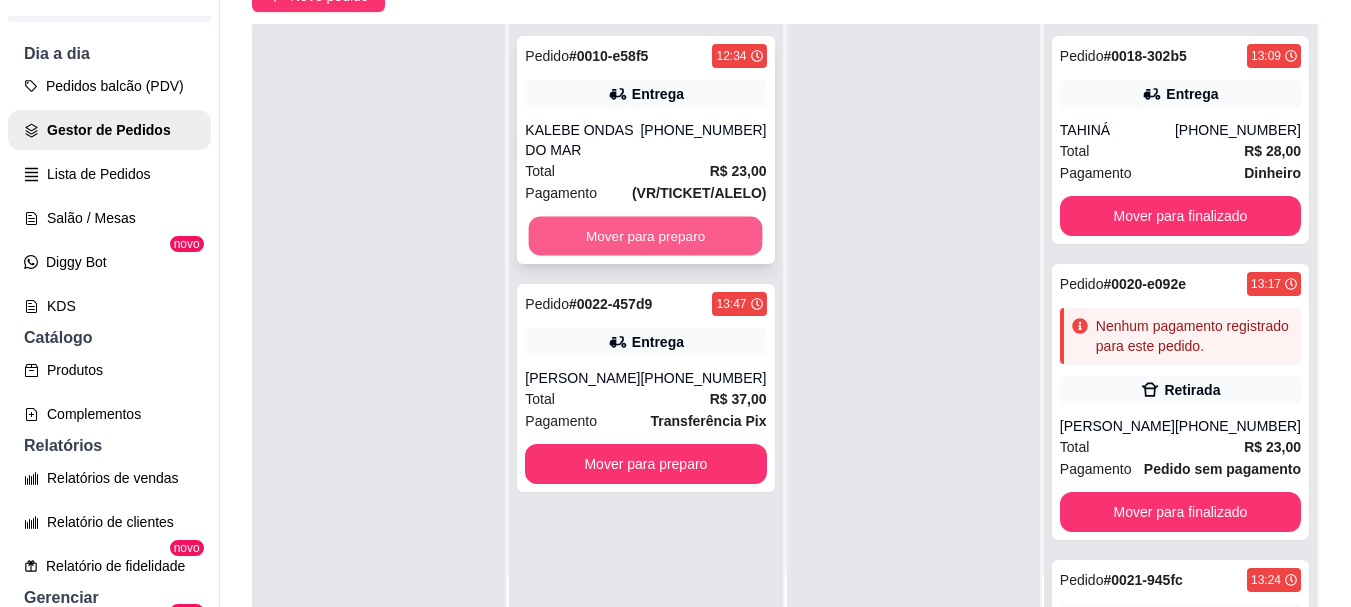 click on "Mover para preparo" at bounding box center (646, 236) 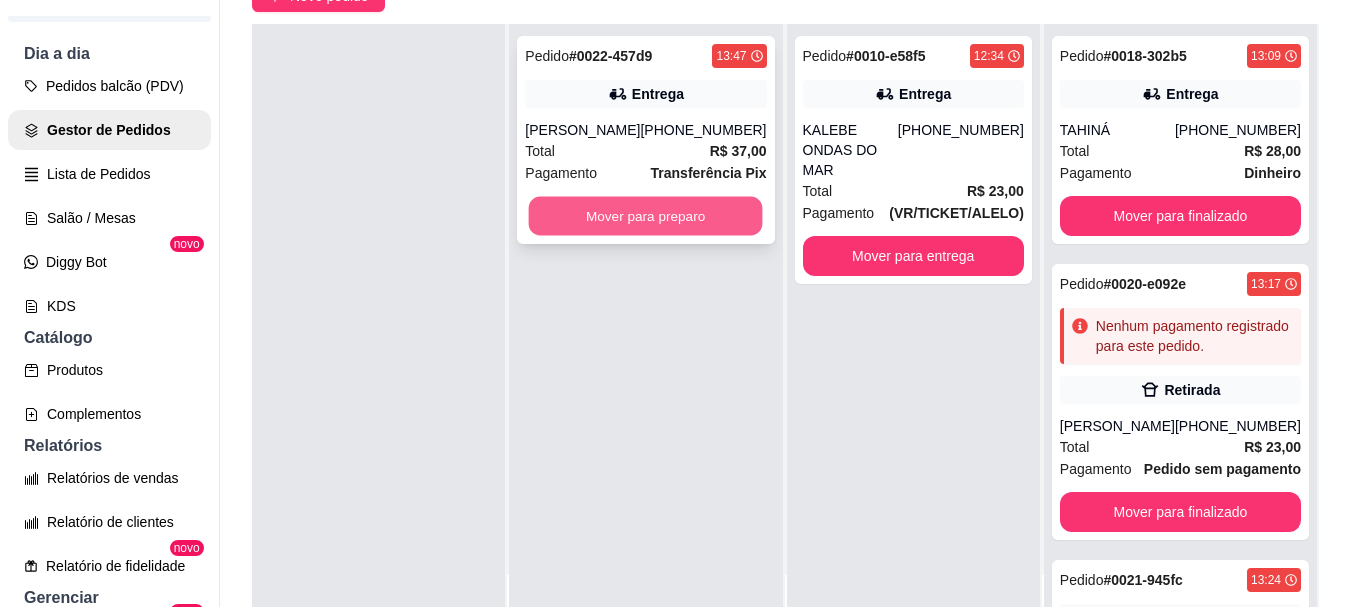 click on "Mover para preparo" at bounding box center (646, 216) 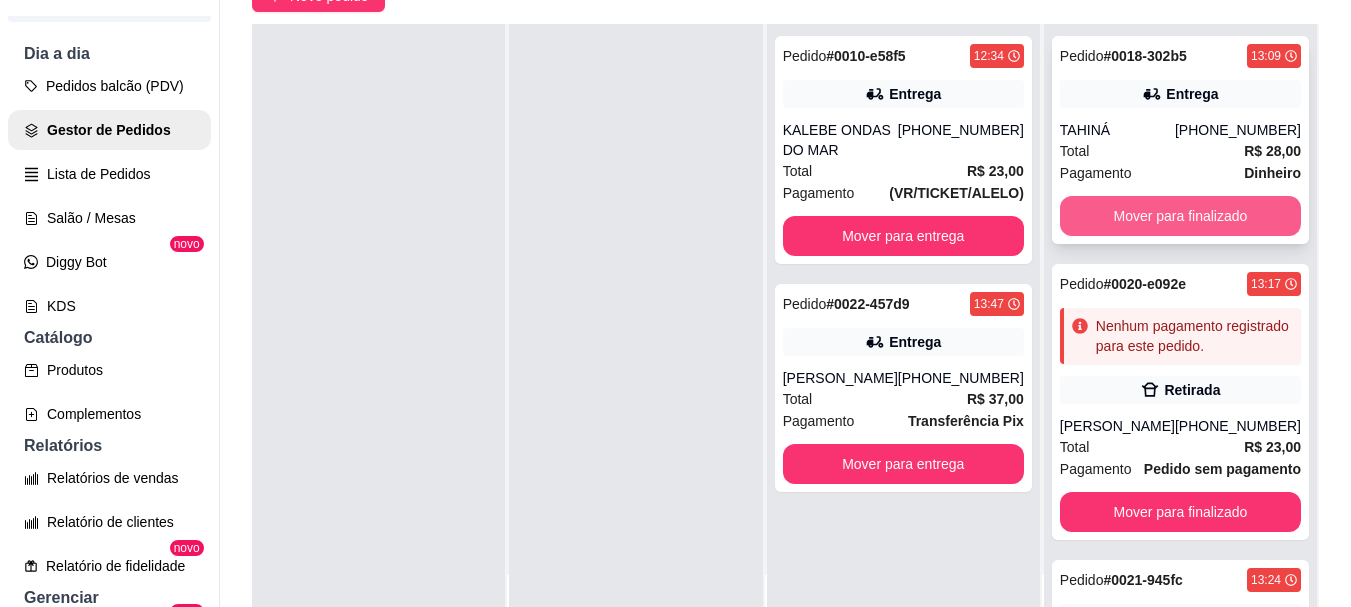 click on "Mover para finalizado" at bounding box center (1180, 216) 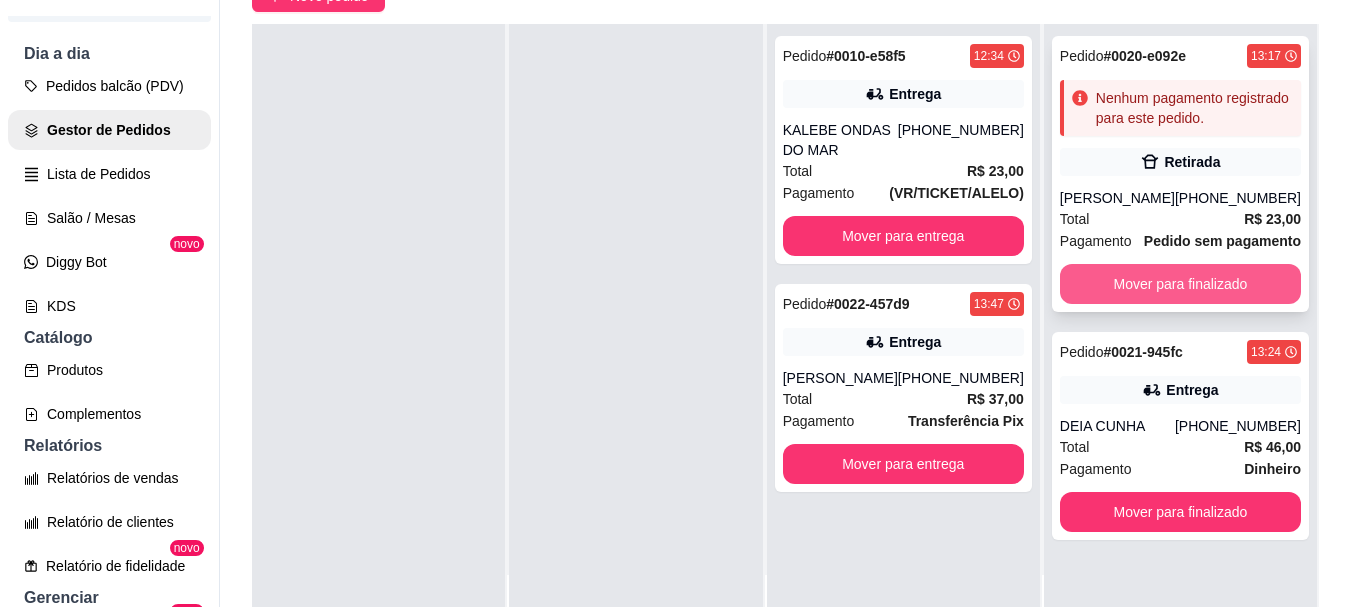 click on "Mover para finalizado" at bounding box center [1180, 284] 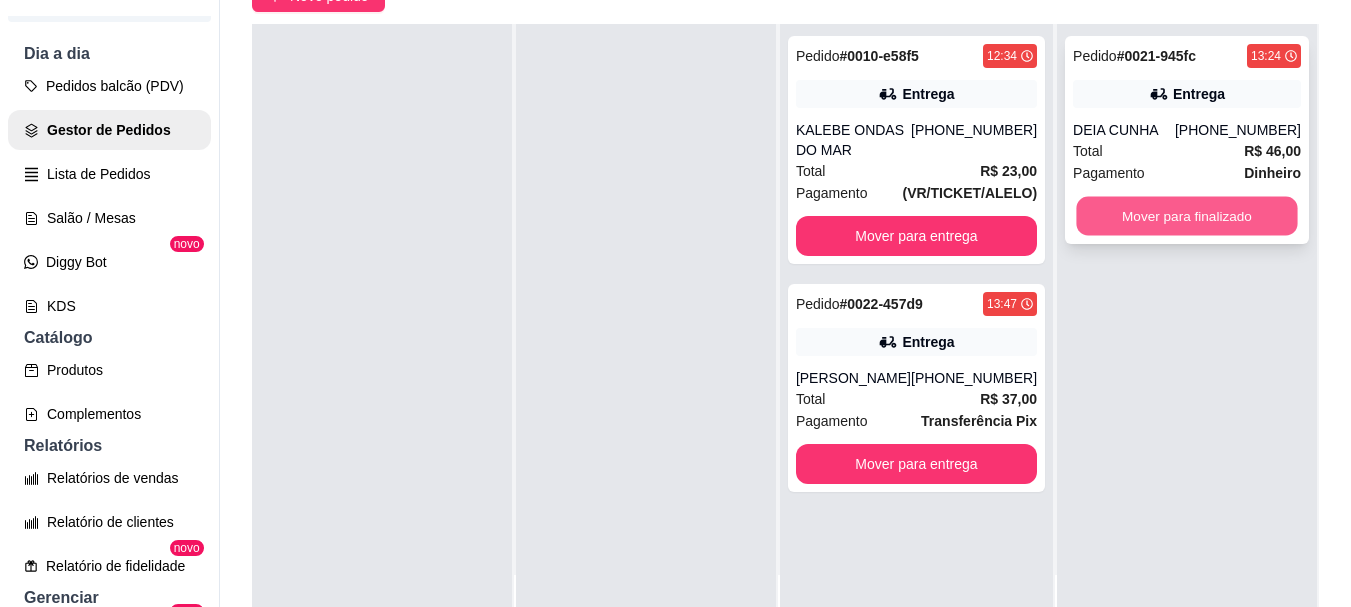 click on "Mover para finalizado" at bounding box center (1186, 216) 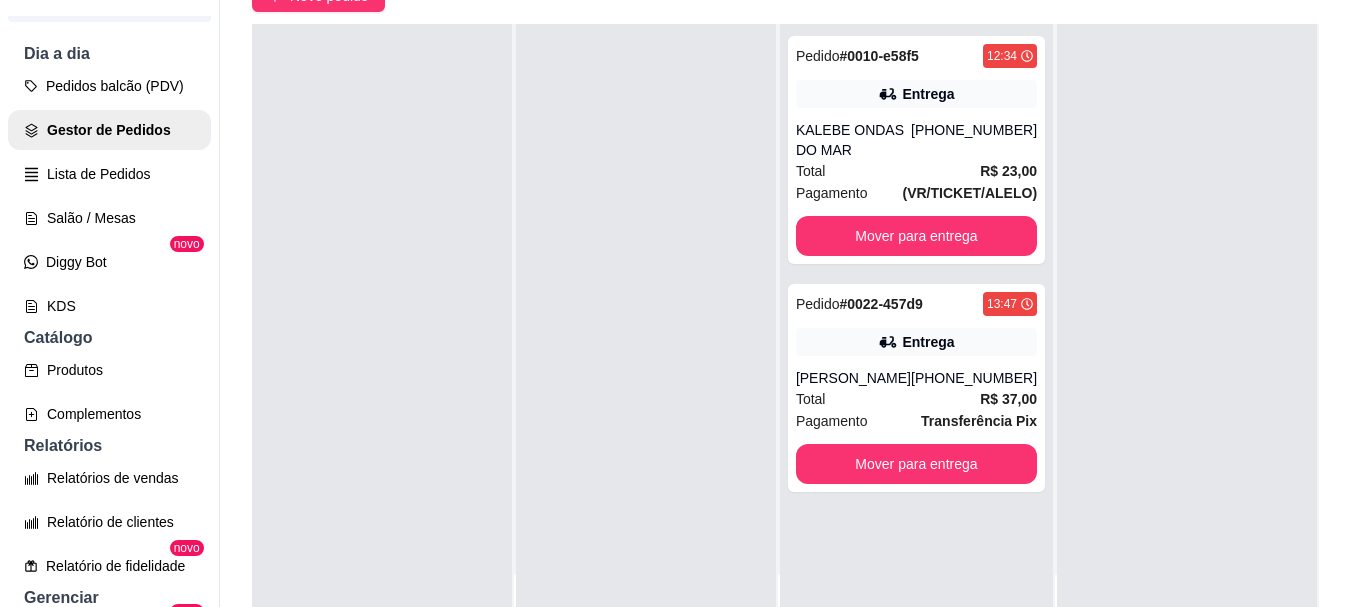 scroll, scrollTop: 0, scrollLeft: 0, axis: both 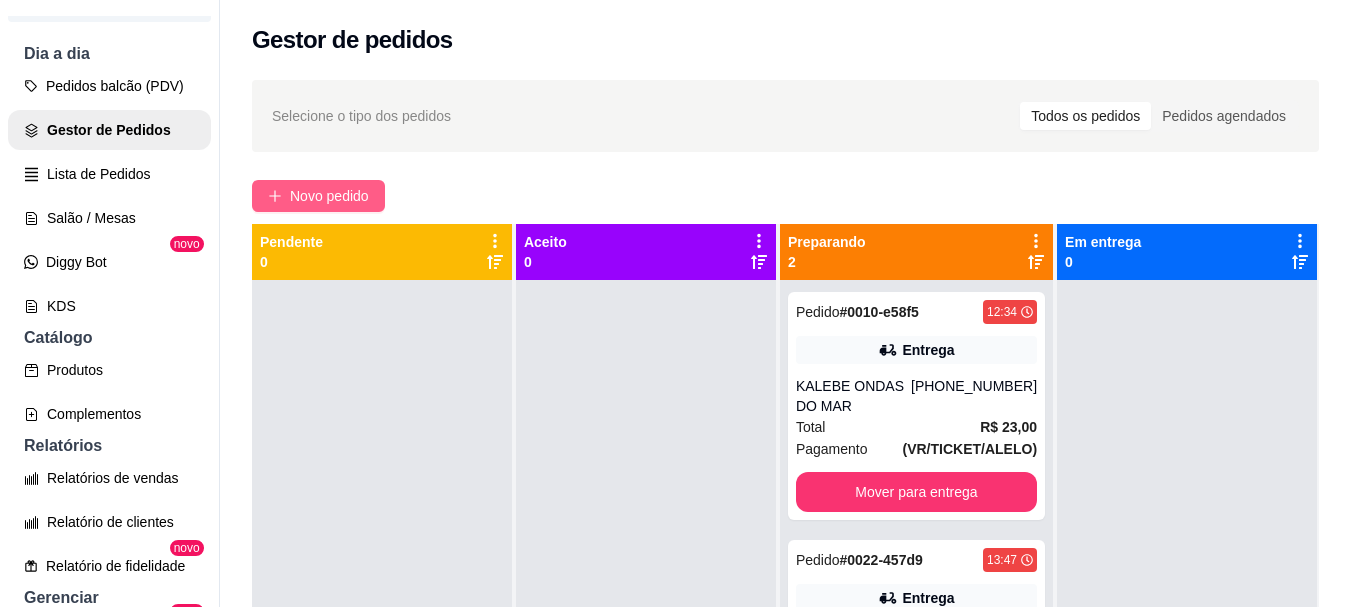 click on "Novo pedido" at bounding box center (318, 196) 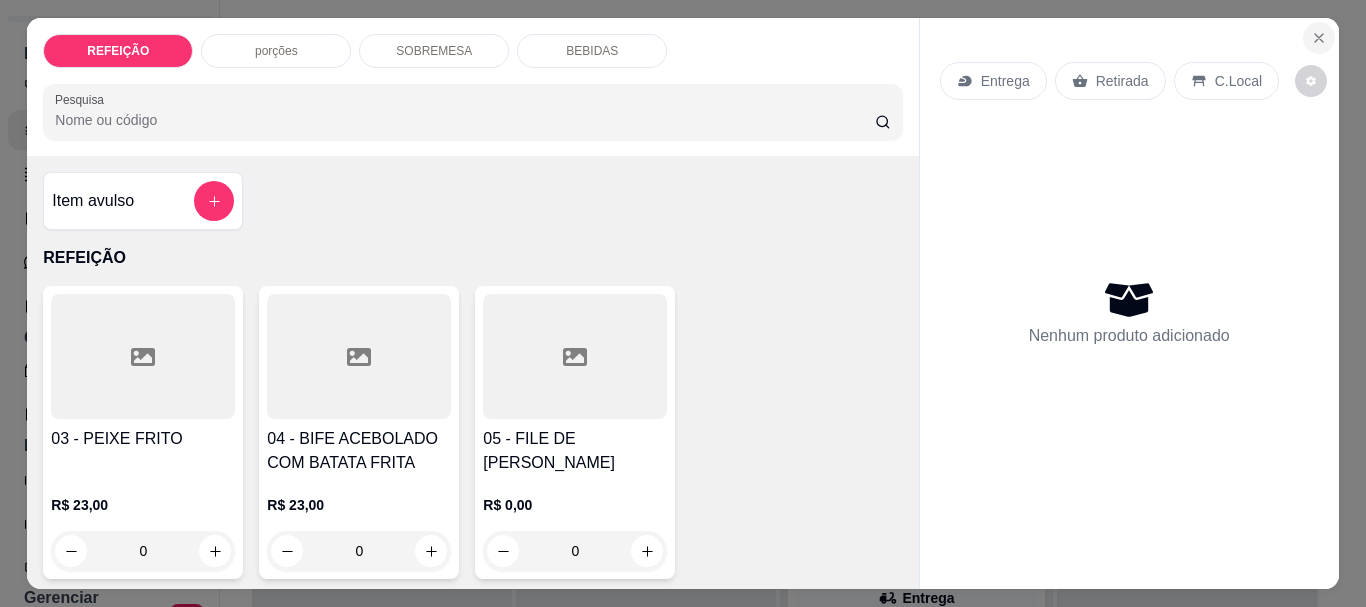 click at bounding box center (1319, 38) 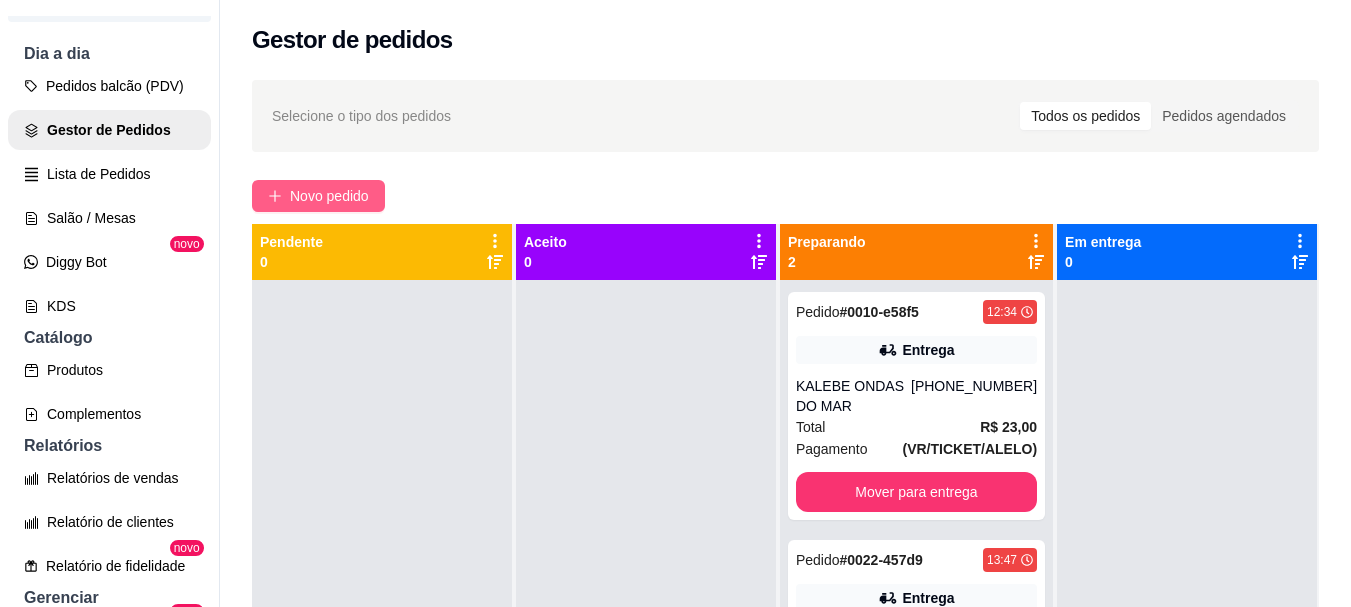 click on "Novo pedido" at bounding box center [329, 196] 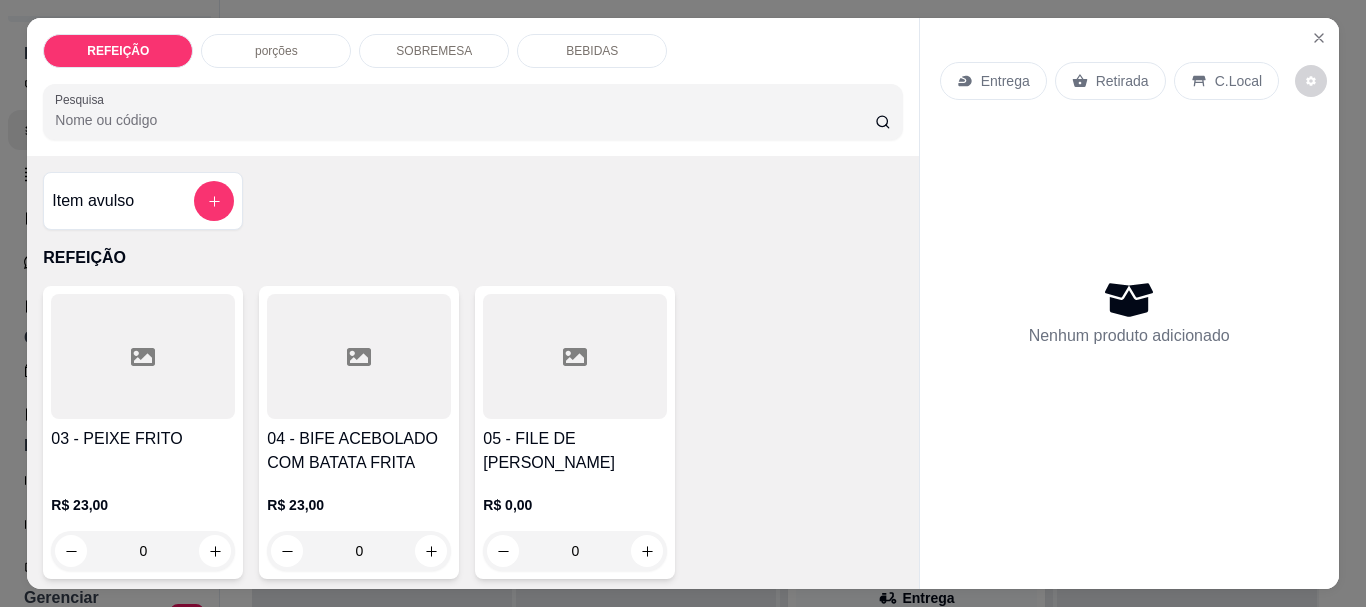 click at bounding box center [143, 356] 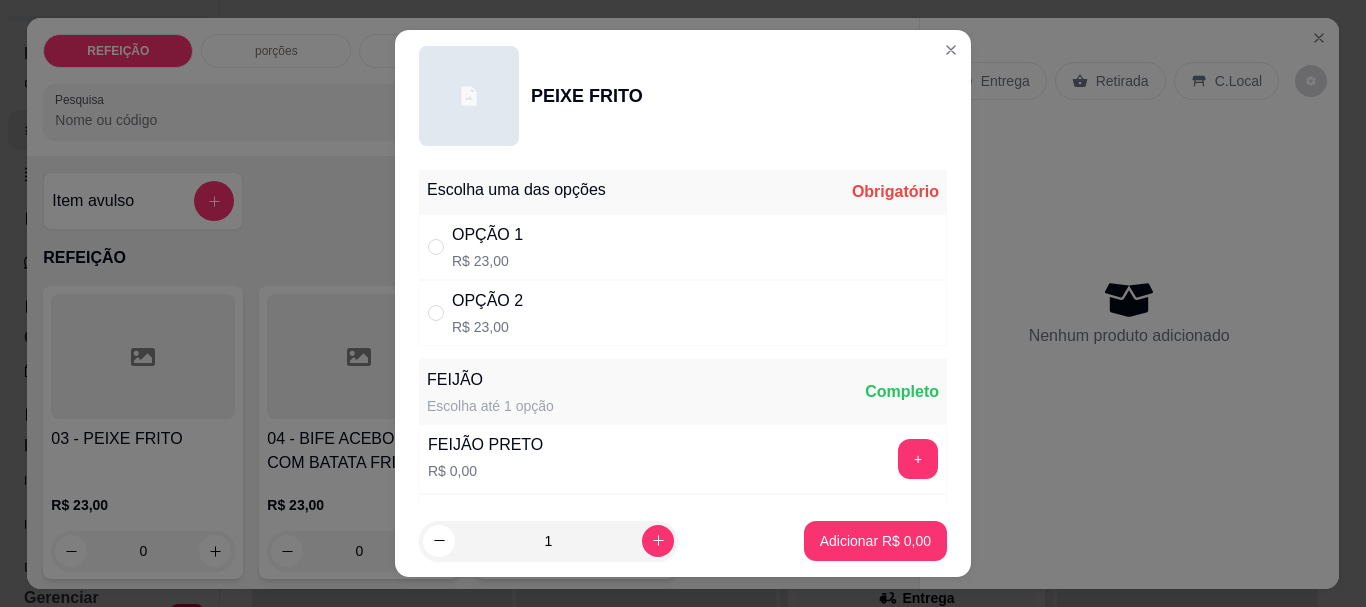 click on "OPÇÃO 2 R$ 23,00" at bounding box center [683, 313] 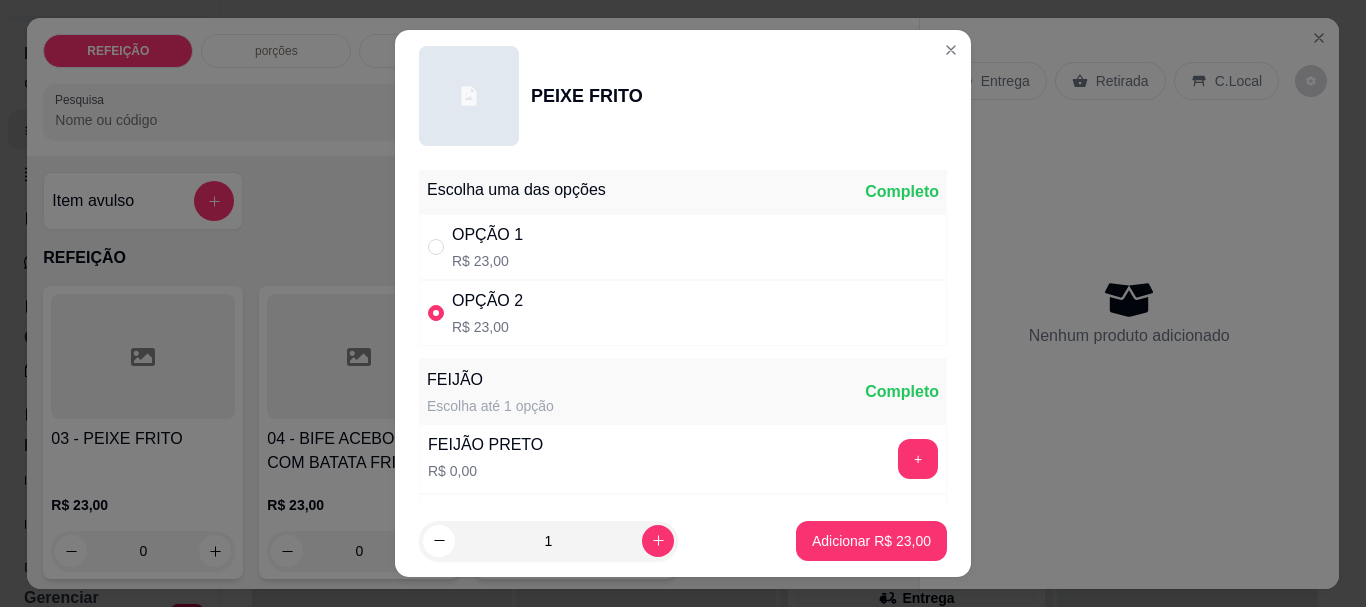 scroll, scrollTop: 100, scrollLeft: 0, axis: vertical 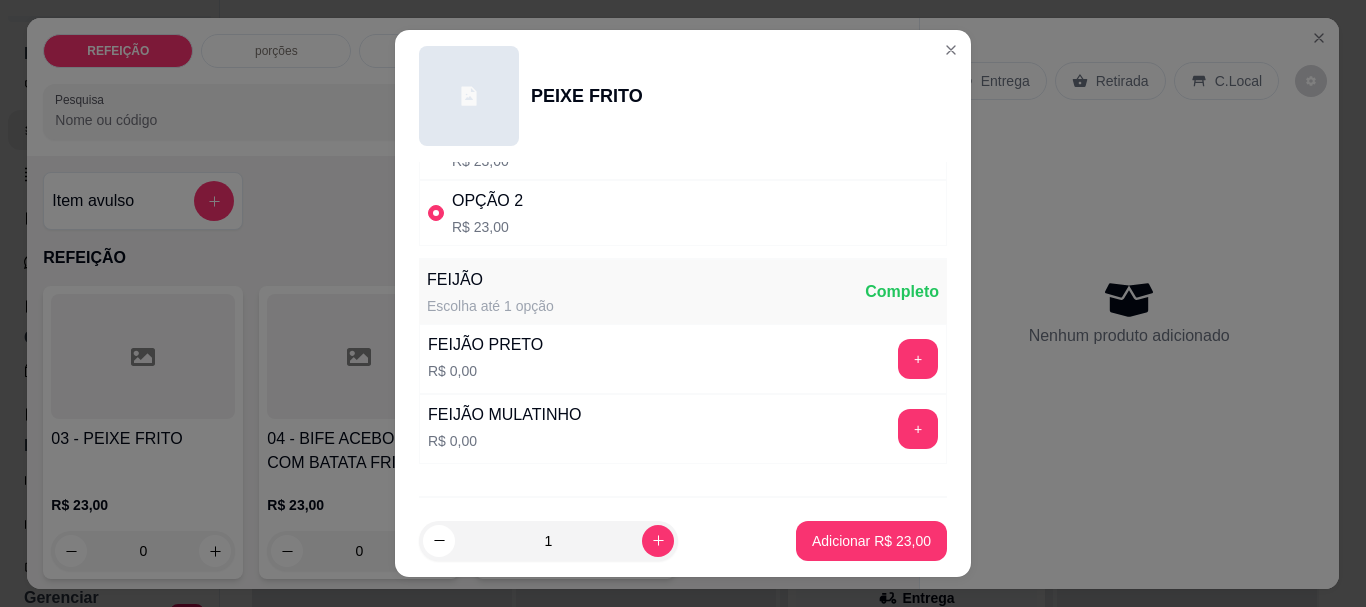 click on "FEIJÃO PRETO R$ 0,00 +" at bounding box center [683, 359] 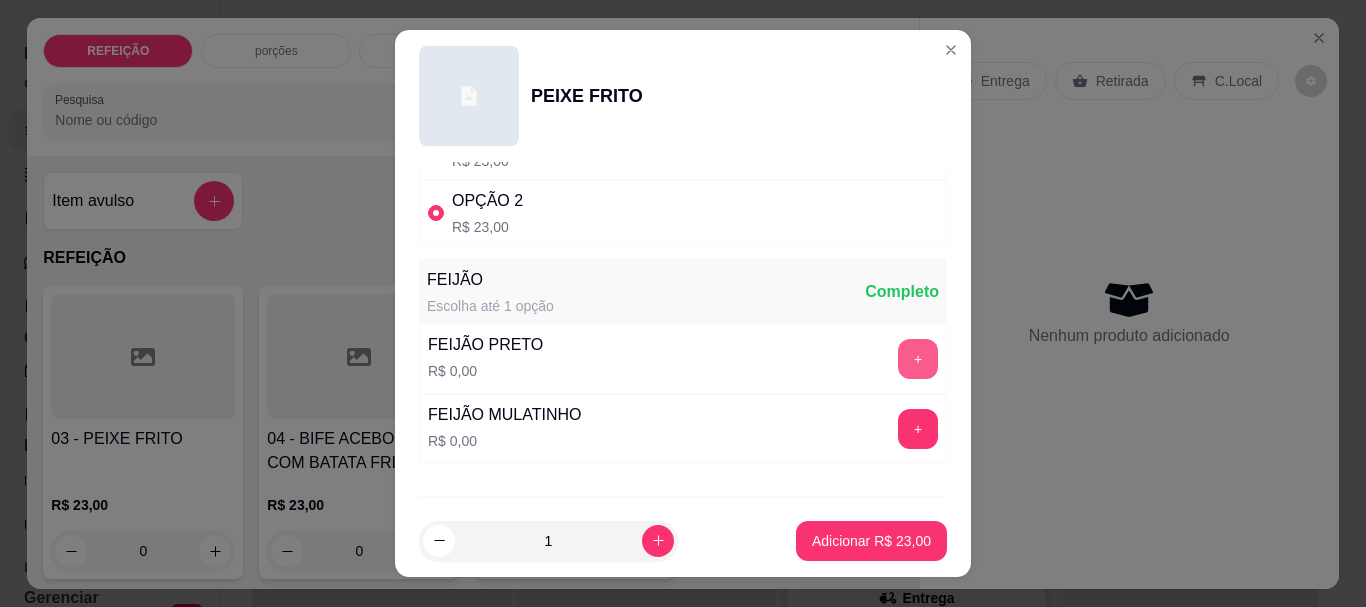 click on "+" at bounding box center [918, 359] 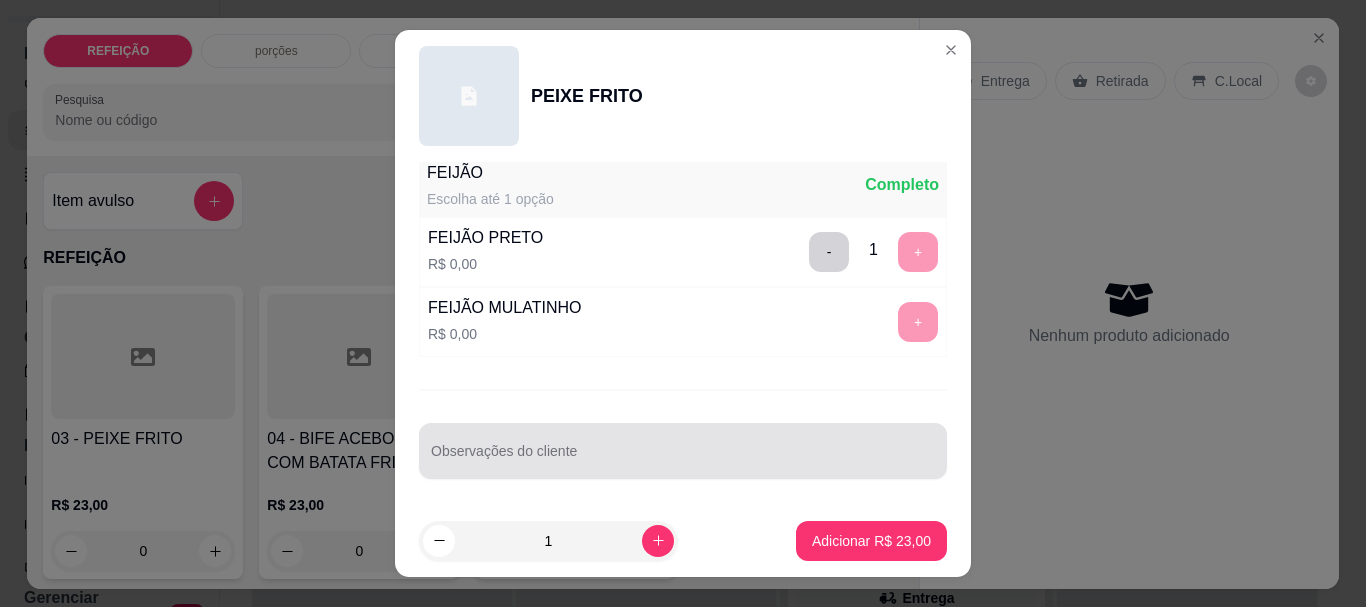scroll, scrollTop: 209, scrollLeft: 0, axis: vertical 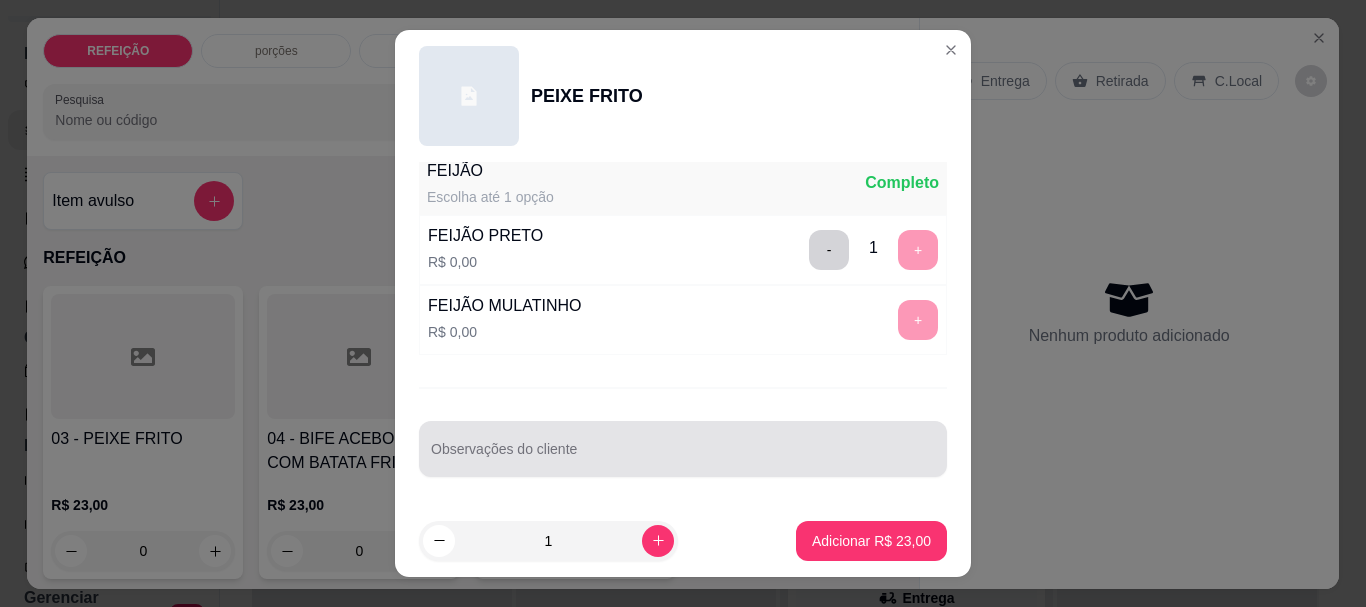 click at bounding box center [683, 449] 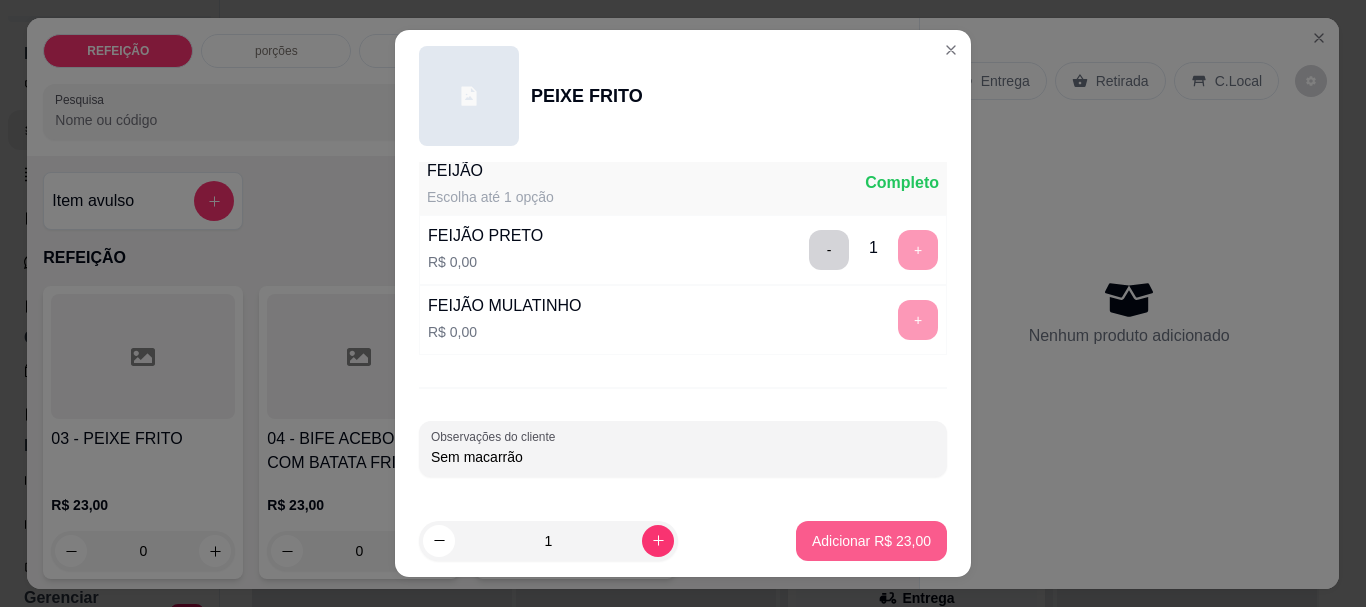 type on "Sem macarrão" 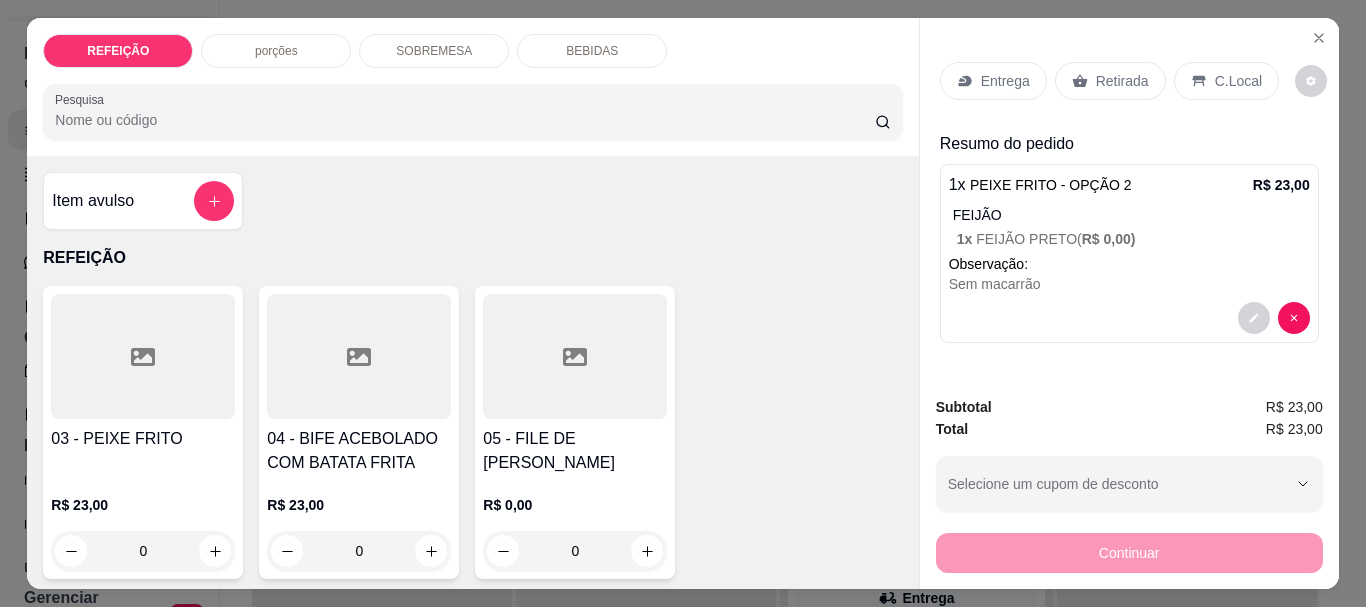 click on "Entrega" at bounding box center [1005, 81] 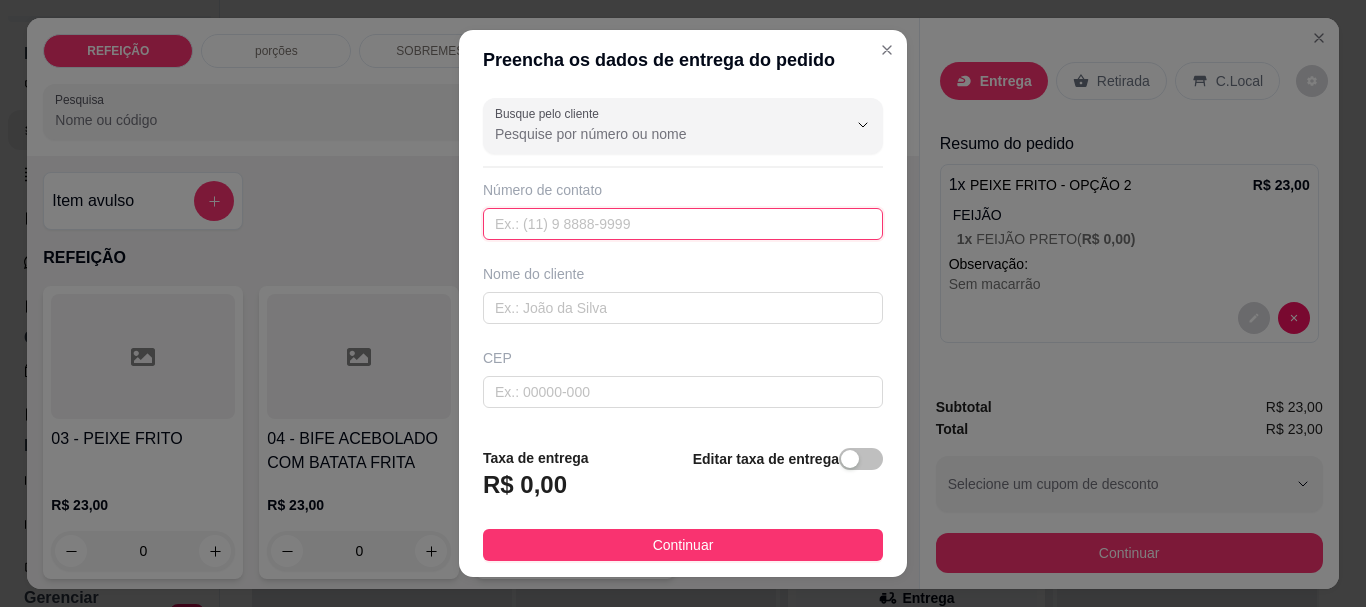 click at bounding box center [683, 224] 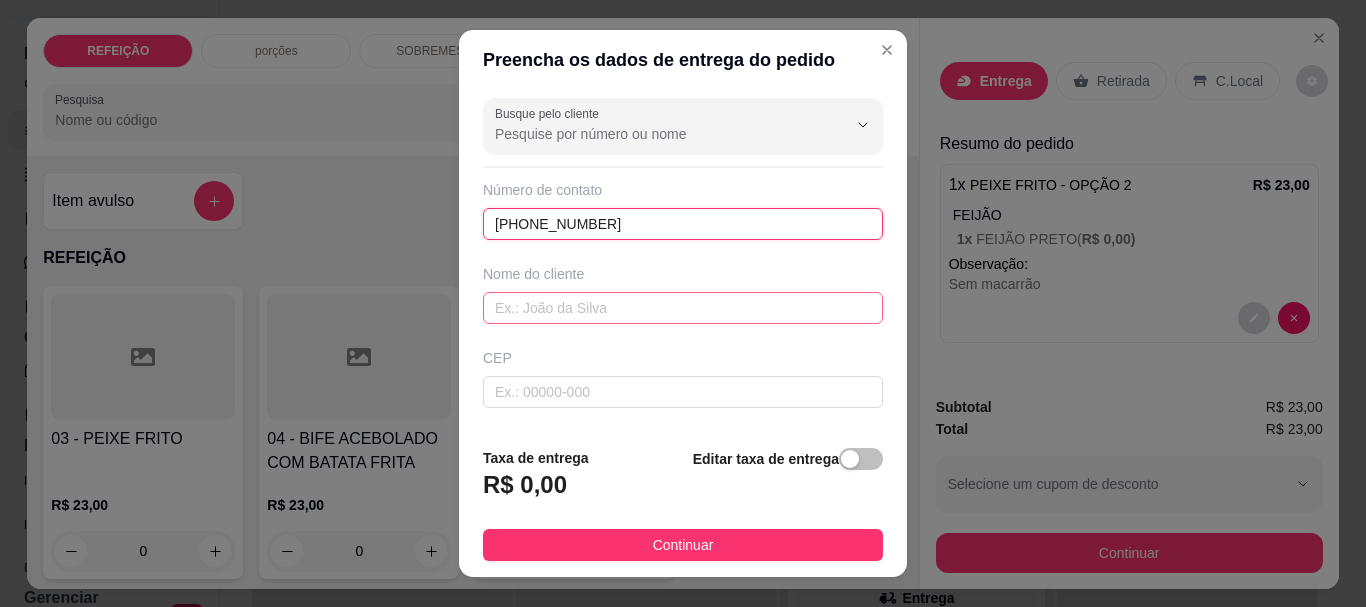 type on "(81) 8123-0174" 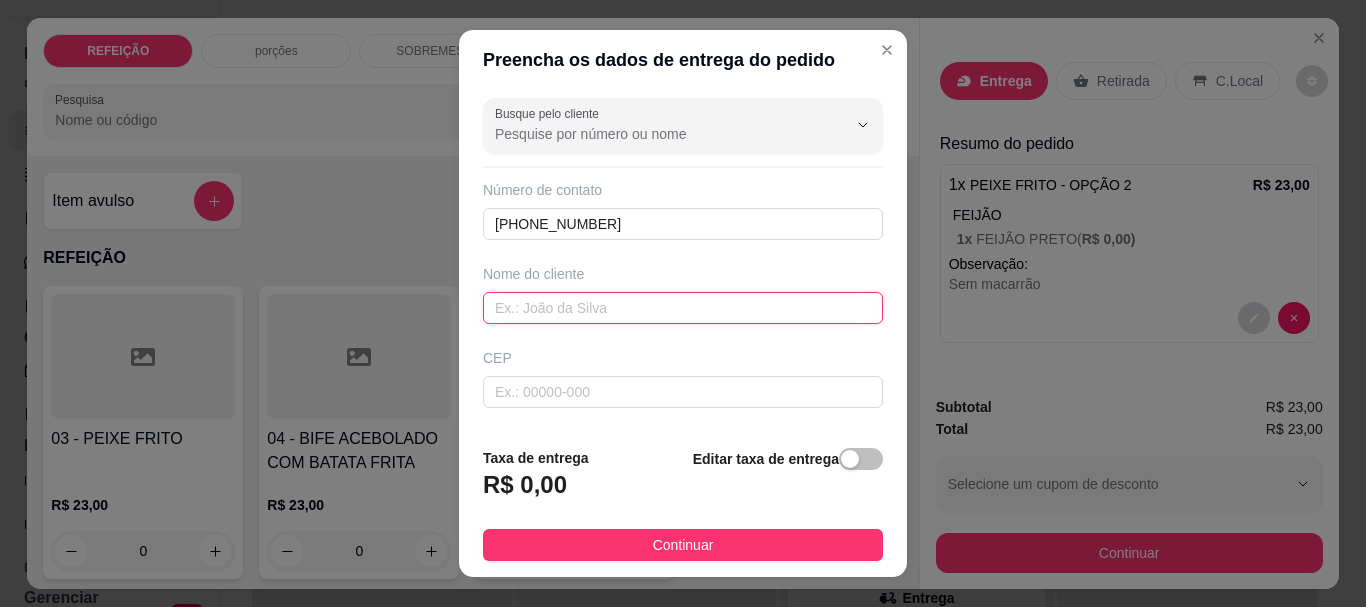 click at bounding box center (683, 308) 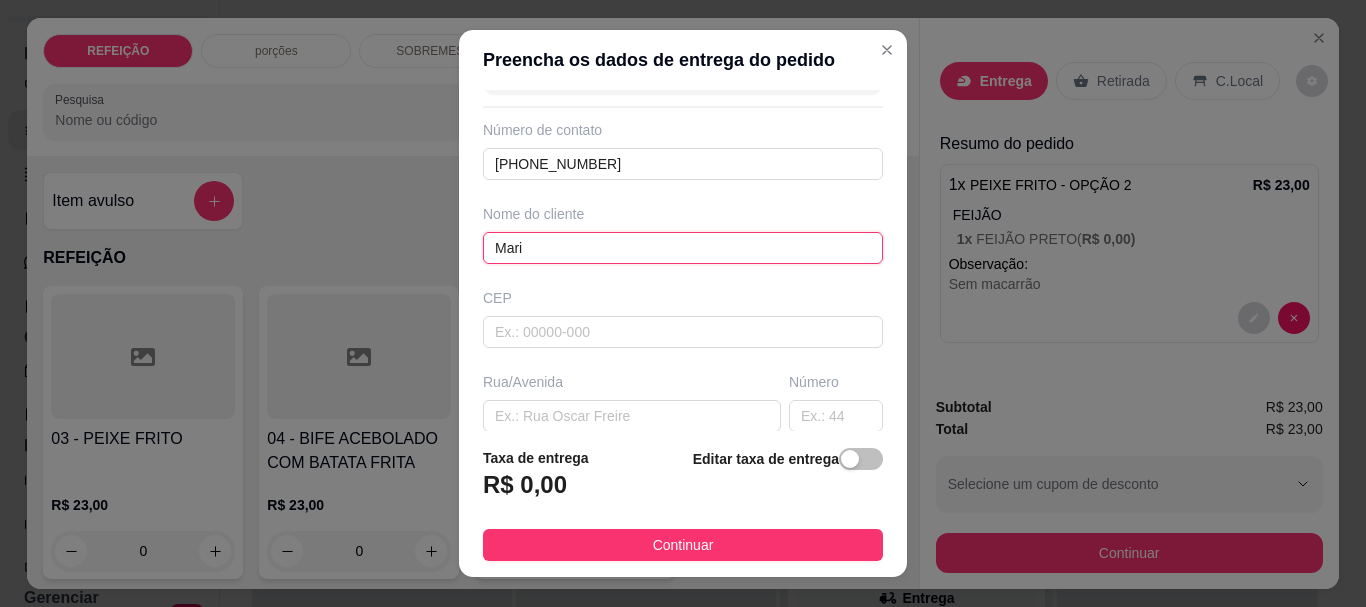 scroll, scrollTop: 200, scrollLeft: 0, axis: vertical 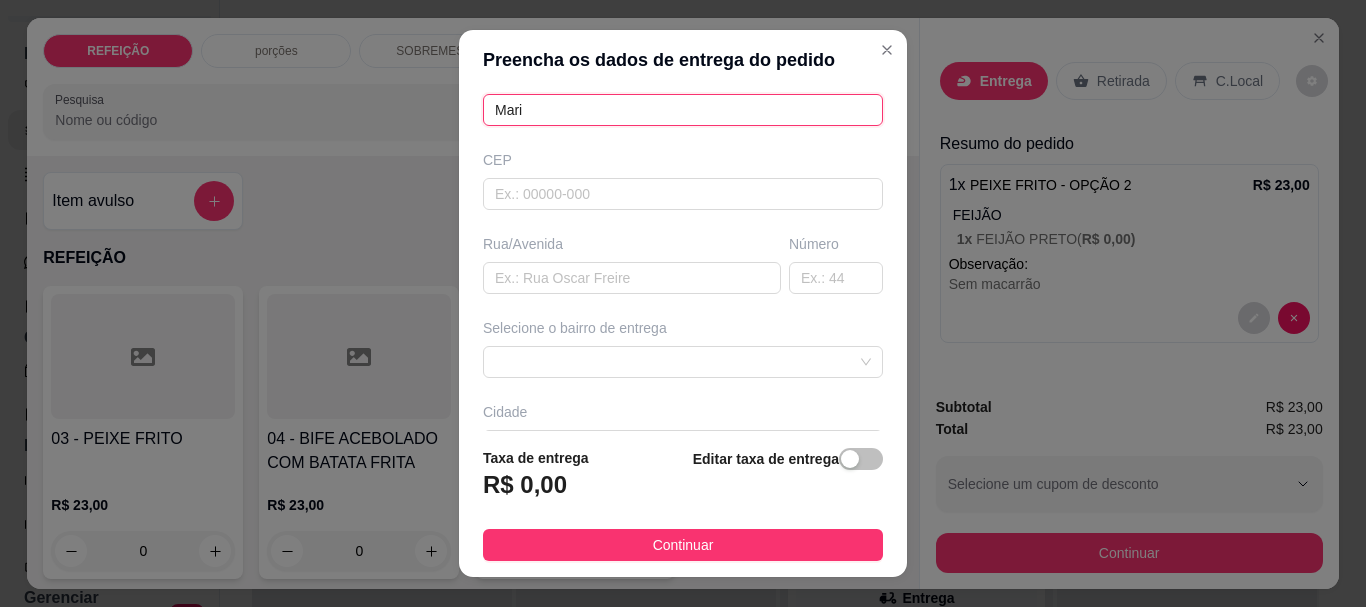 type on "Mari" 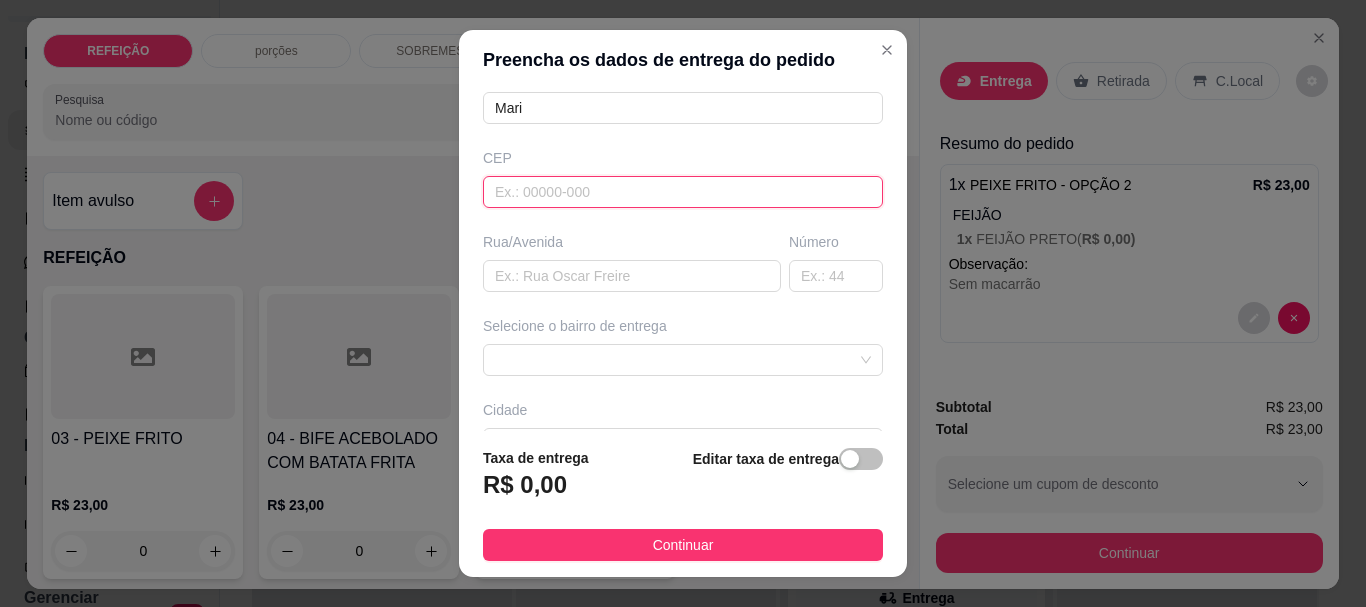 click at bounding box center (683, 192) 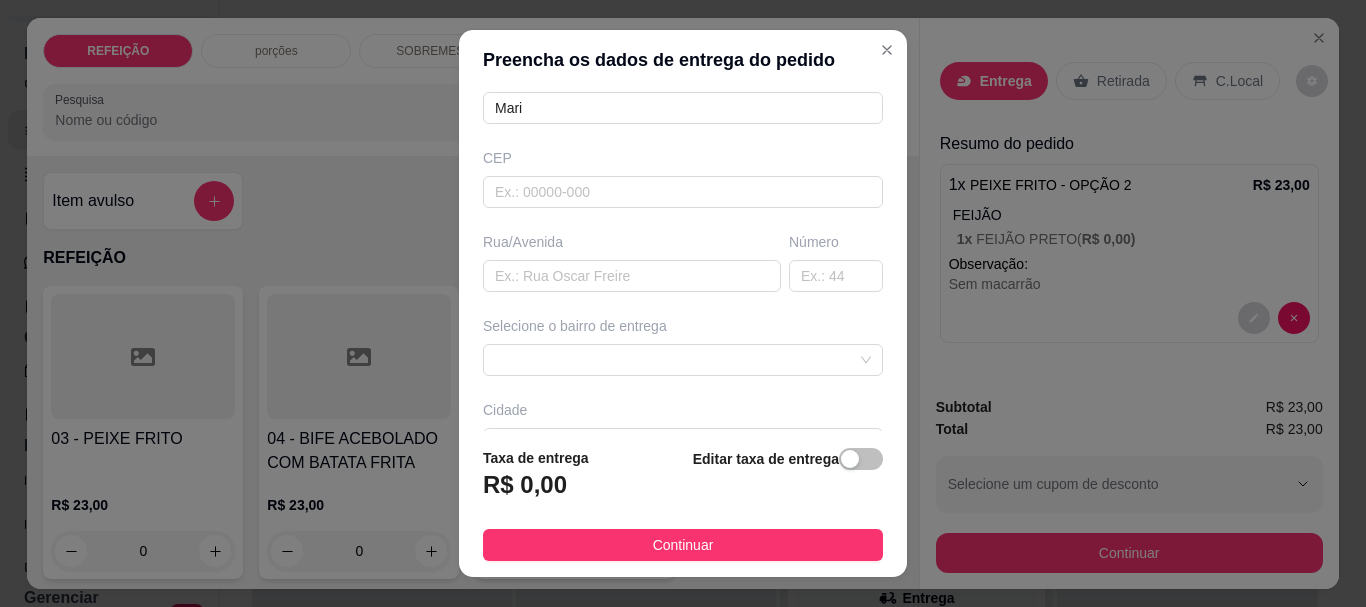 click on "Busque pelo cliente Número de contato (81) 8123-0174 Nome do cliente Mari CEP Rua/Avenida Número Selecione o bairro de entrega Cidade Complemento" at bounding box center [683, 260] 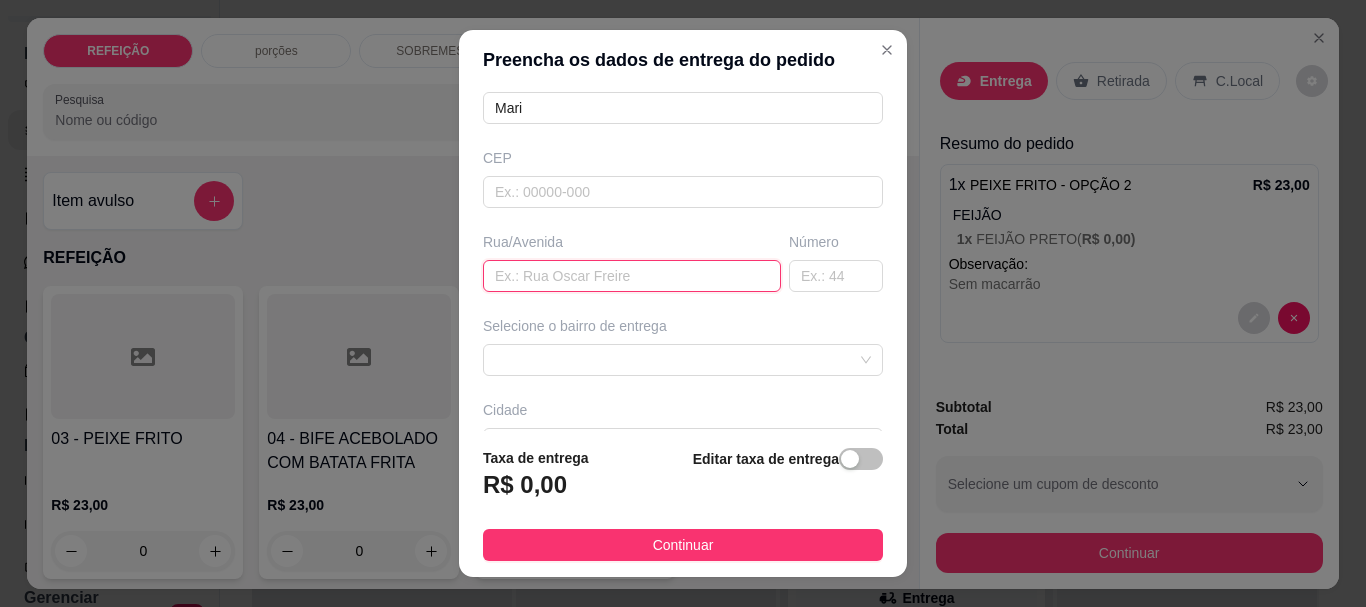 click at bounding box center (632, 276) 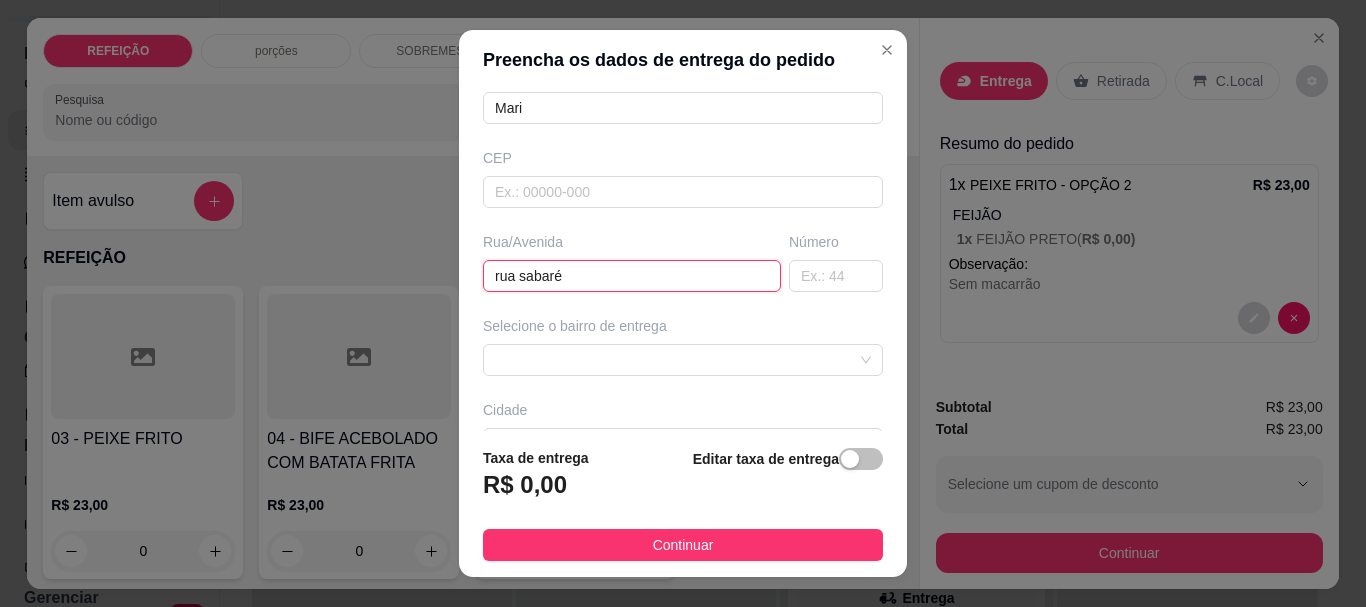 drag, startPoint x: 613, startPoint y: 273, endPoint x: 511, endPoint y: 272, distance: 102.0049 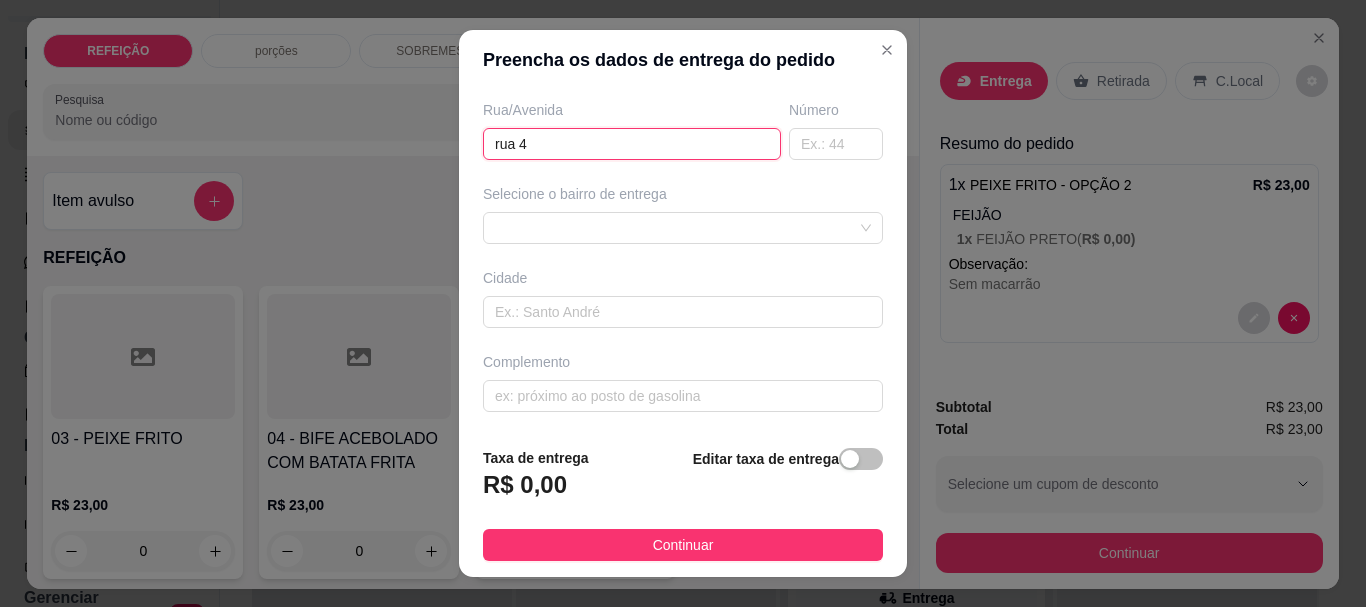 scroll, scrollTop: 333, scrollLeft: 0, axis: vertical 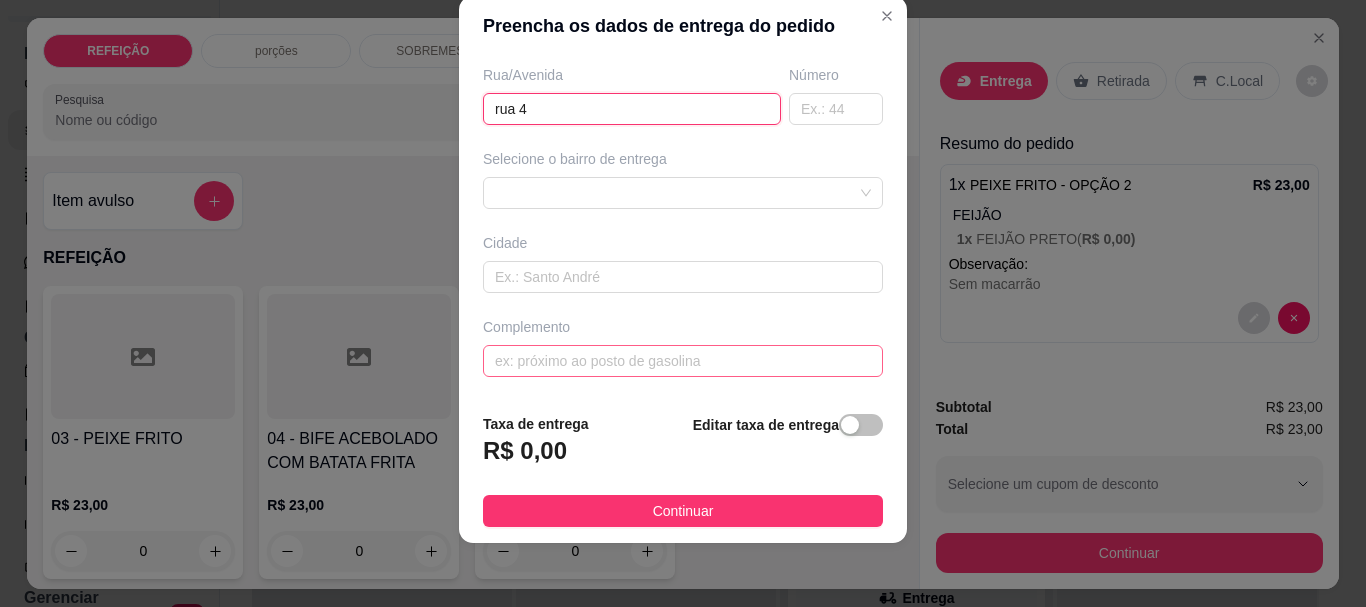 type on "rua 4" 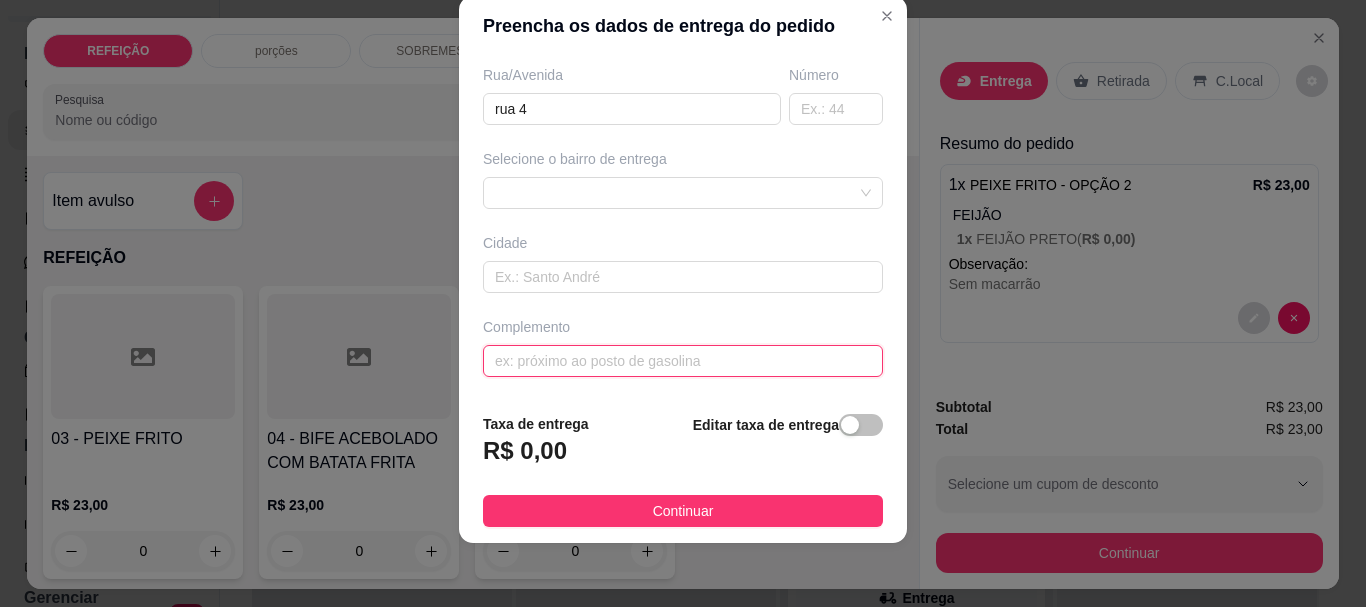 click at bounding box center (683, 361) 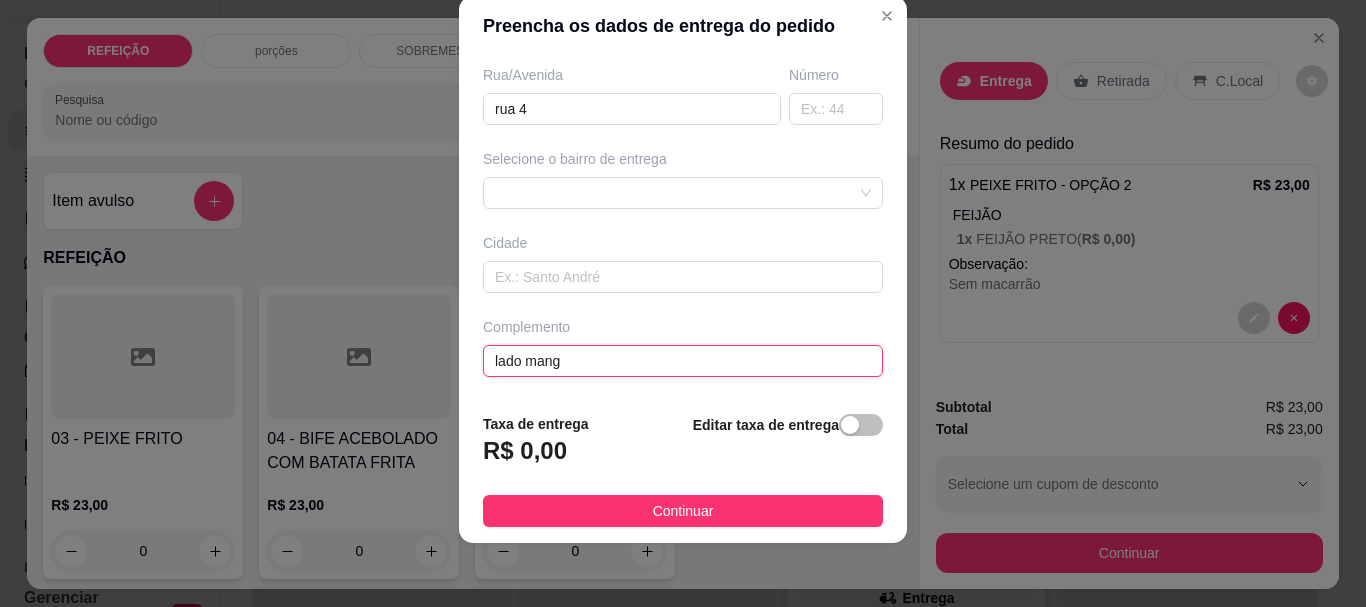 click on "lado mang" at bounding box center (683, 361) 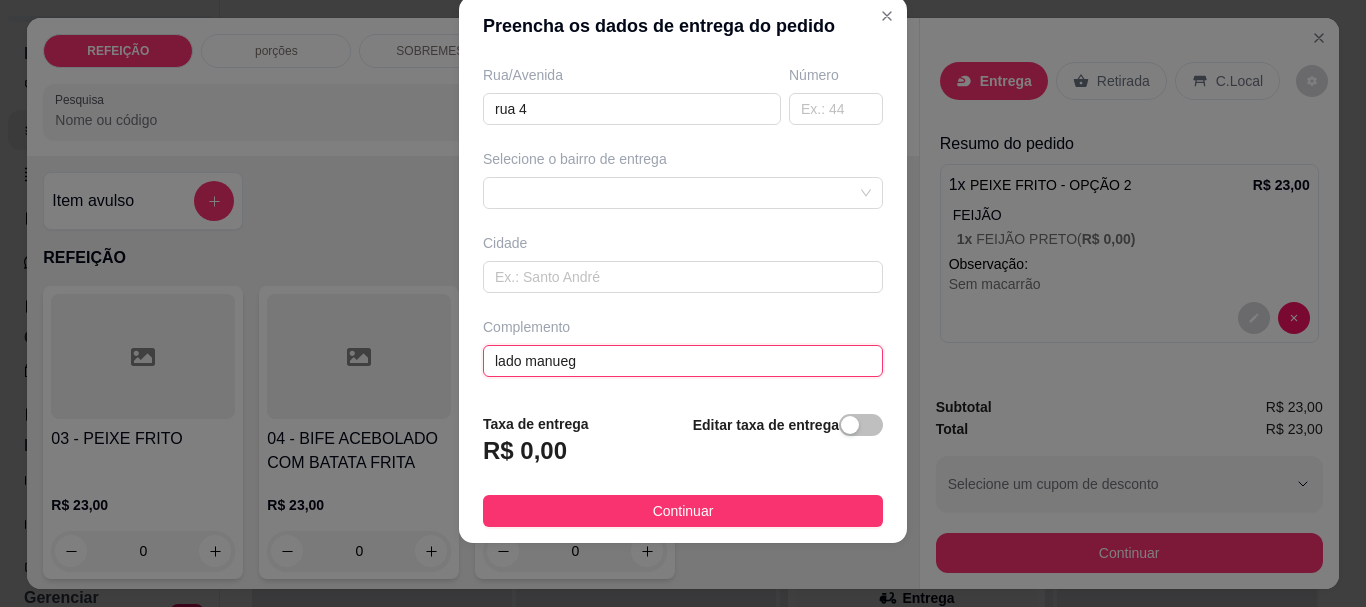click on "lado manueg" at bounding box center [683, 361] 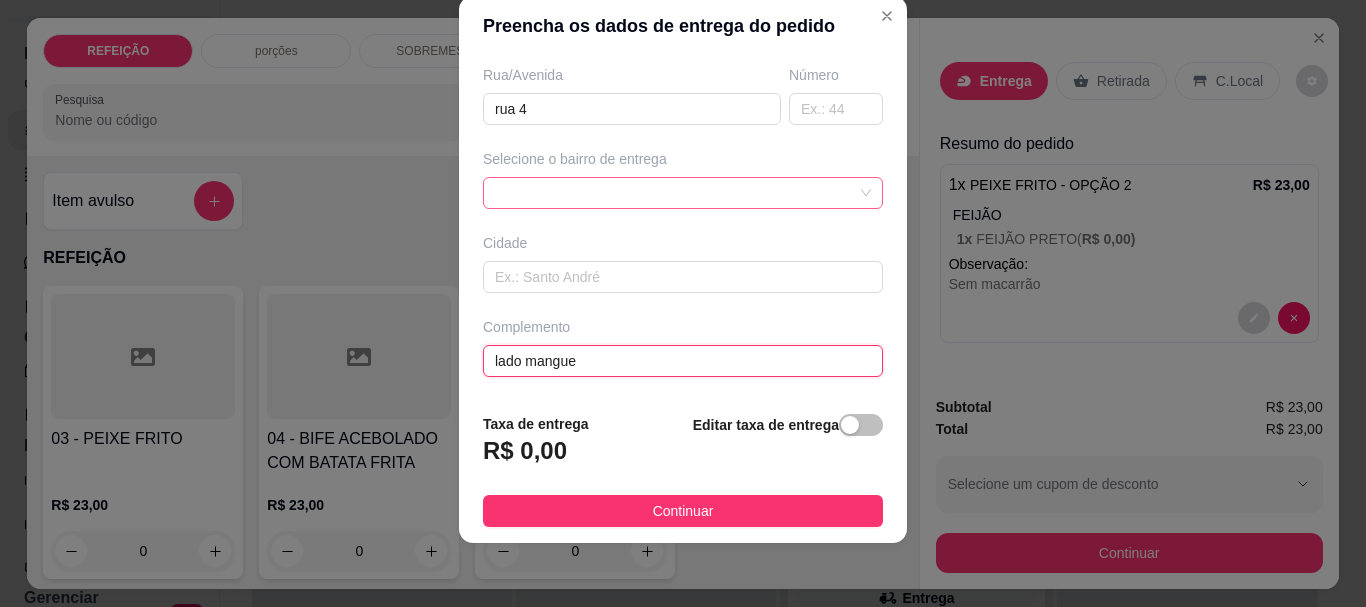 click at bounding box center (683, 193) 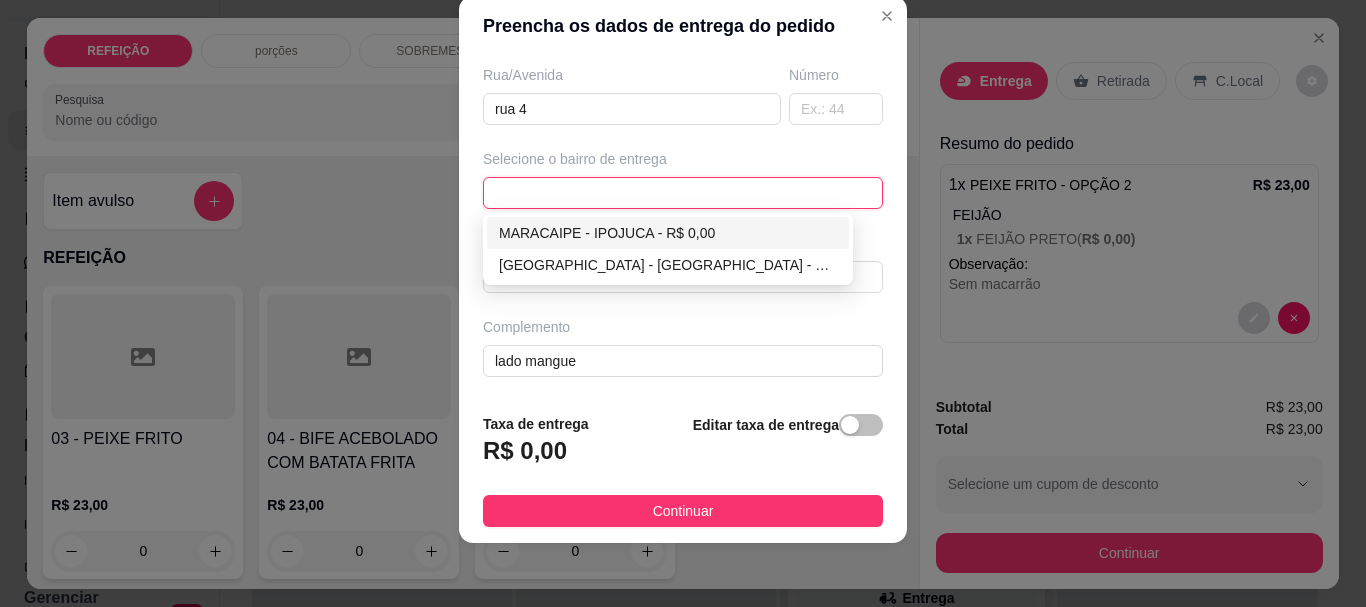 click on "MARACAIPE - IPOJUCA -  R$ 0,00" at bounding box center (668, 233) 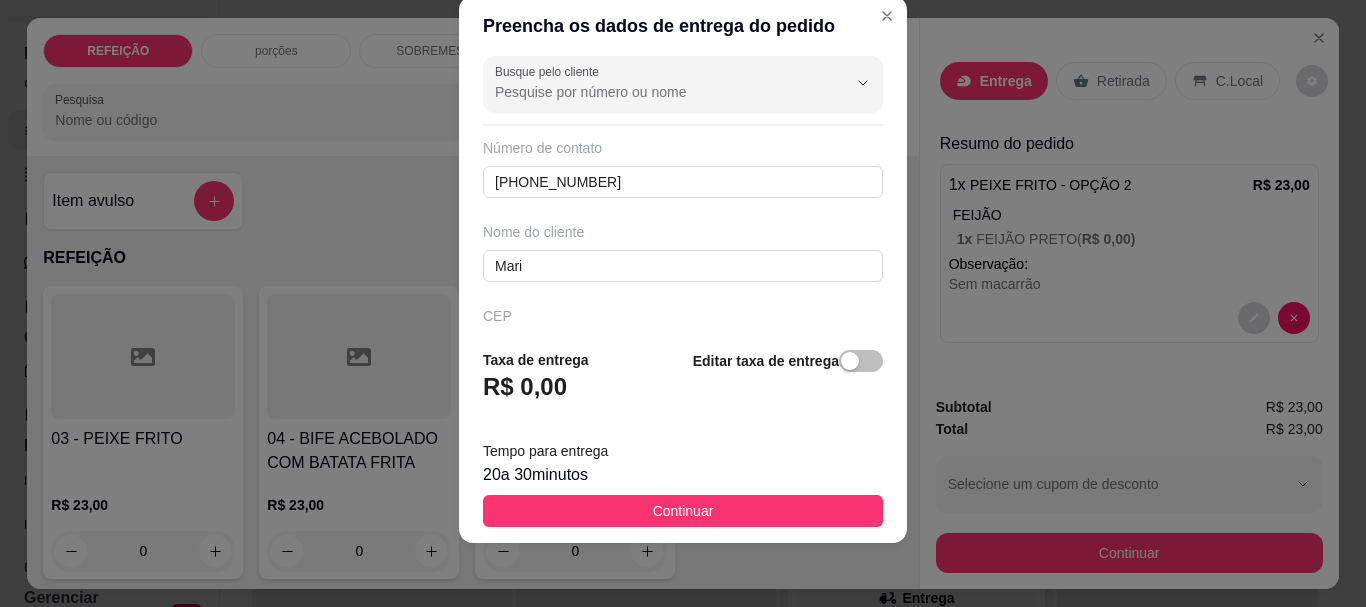 scroll, scrollTop: 0, scrollLeft: 0, axis: both 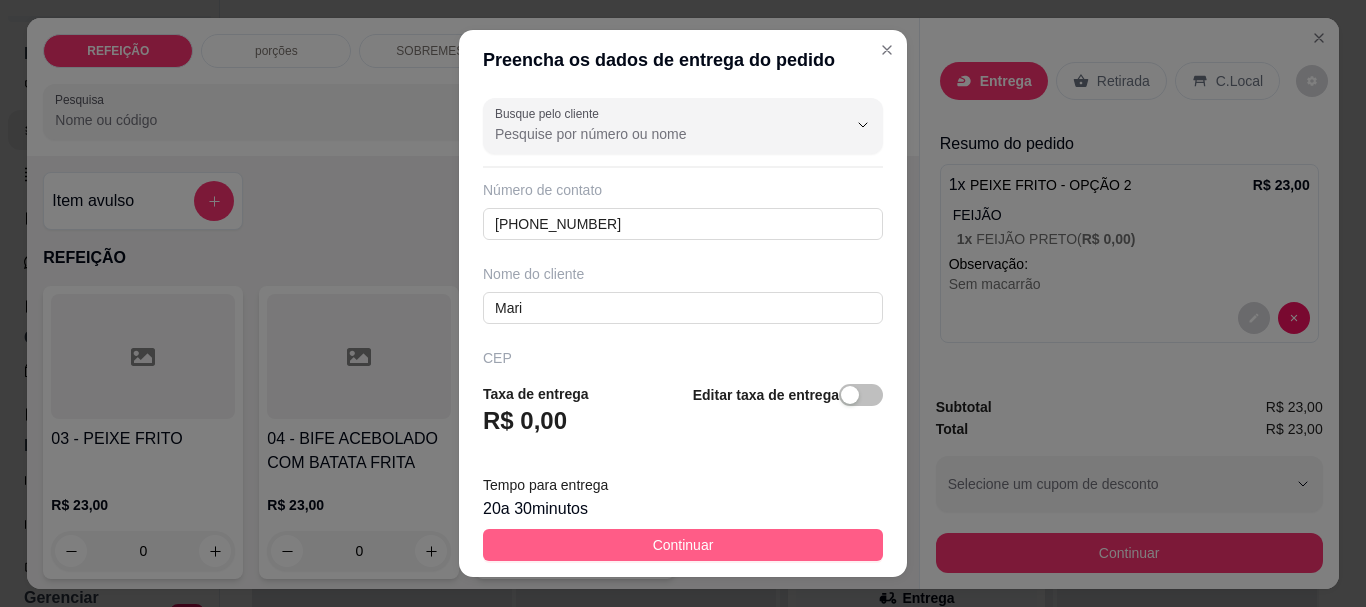 click on "Continuar" at bounding box center (683, 545) 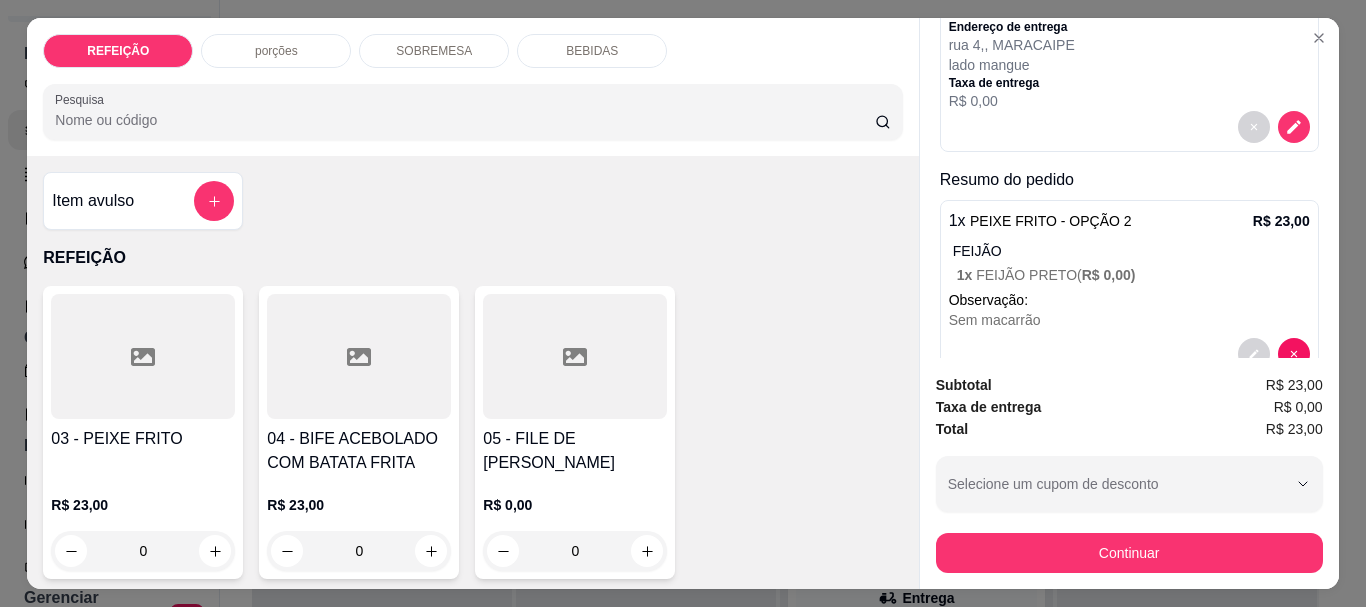 scroll, scrollTop: 249, scrollLeft: 0, axis: vertical 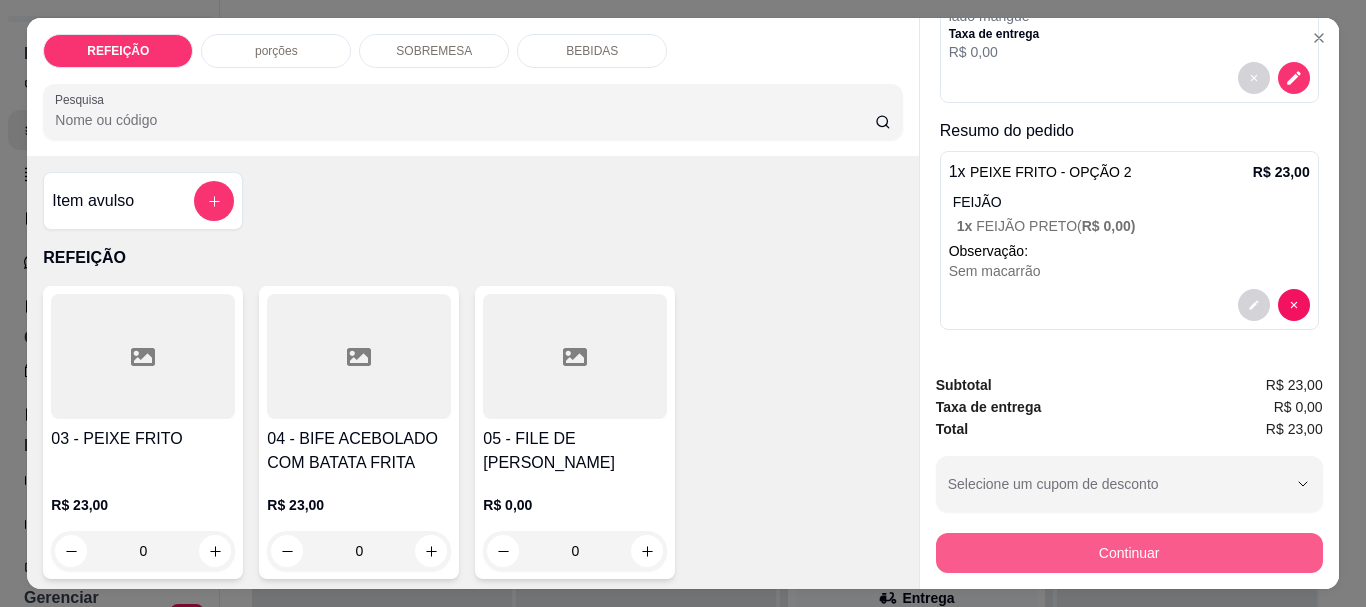 click on "Continuar" at bounding box center (1129, 553) 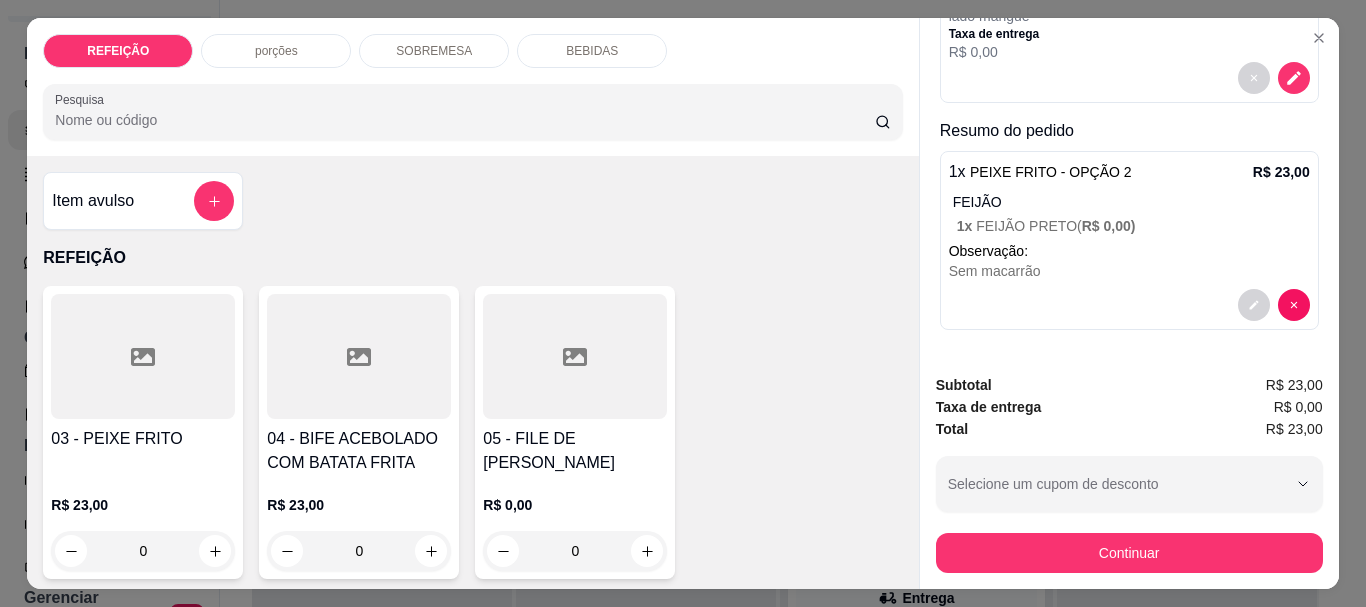 scroll, scrollTop: 0, scrollLeft: 0, axis: both 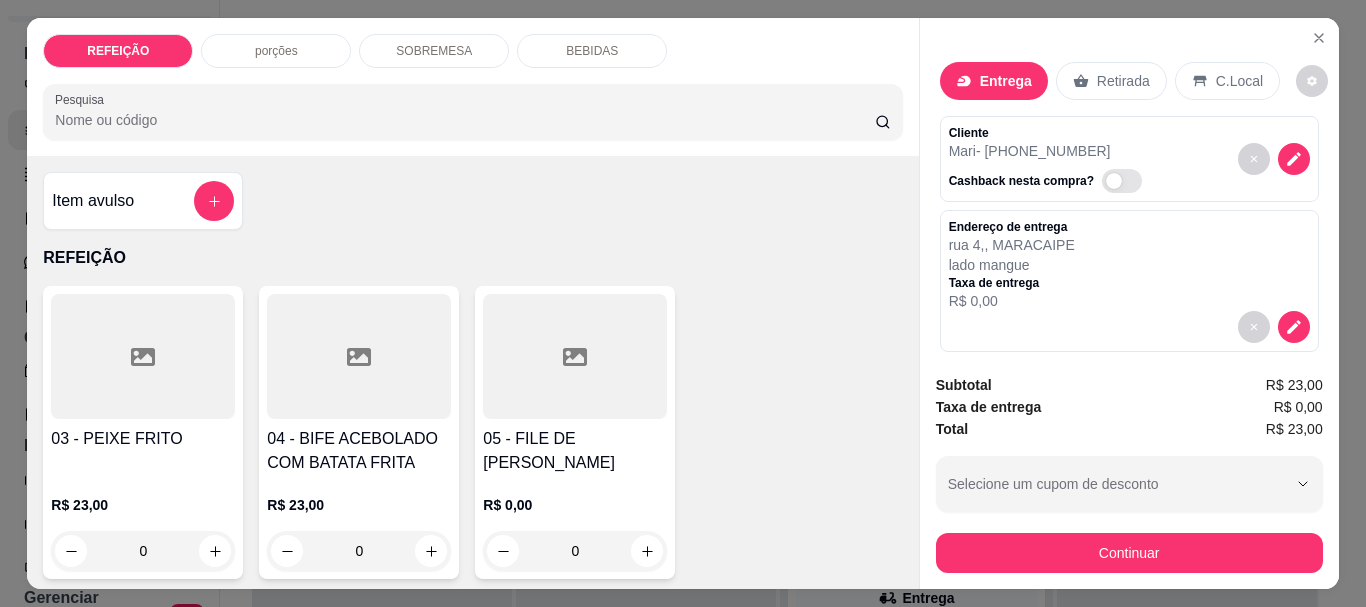 click on "Entrega" at bounding box center (1006, 81) 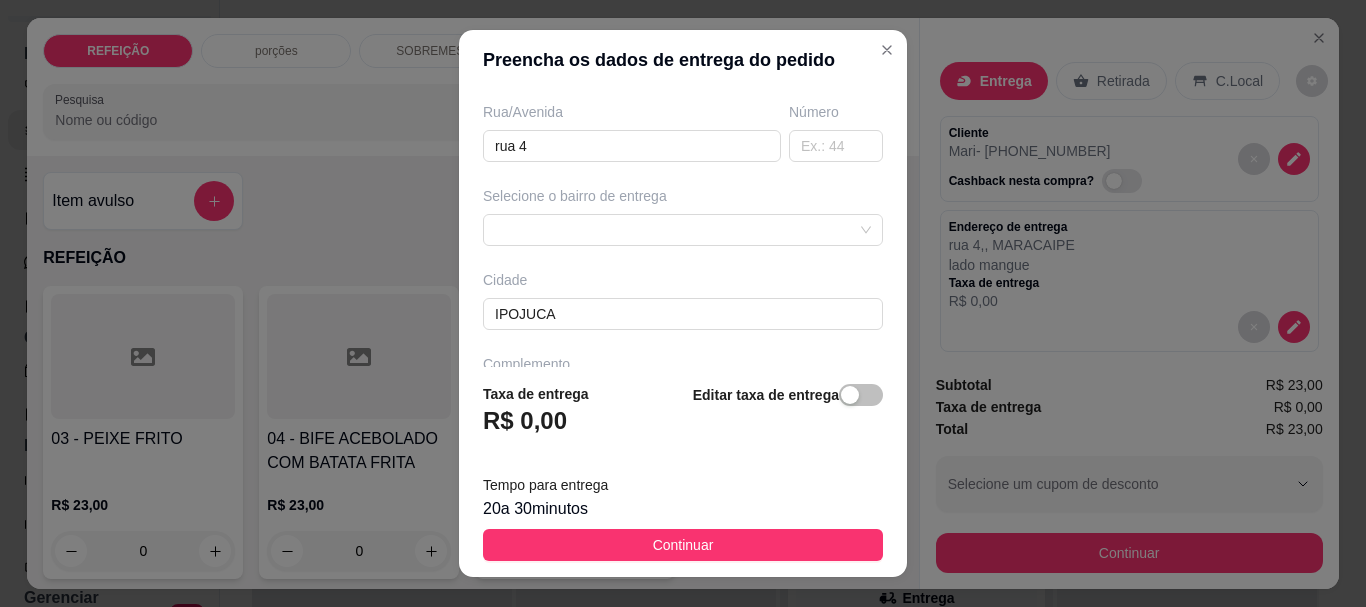 scroll, scrollTop: 397, scrollLeft: 0, axis: vertical 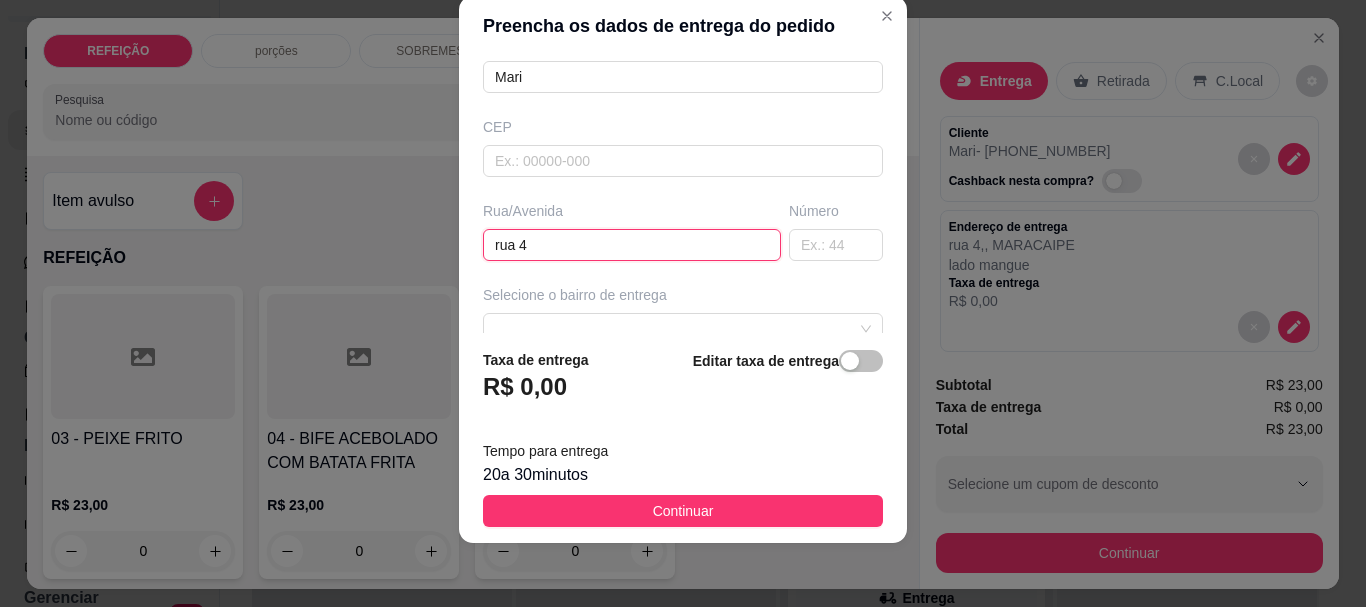 click on "rua 4" at bounding box center [632, 245] 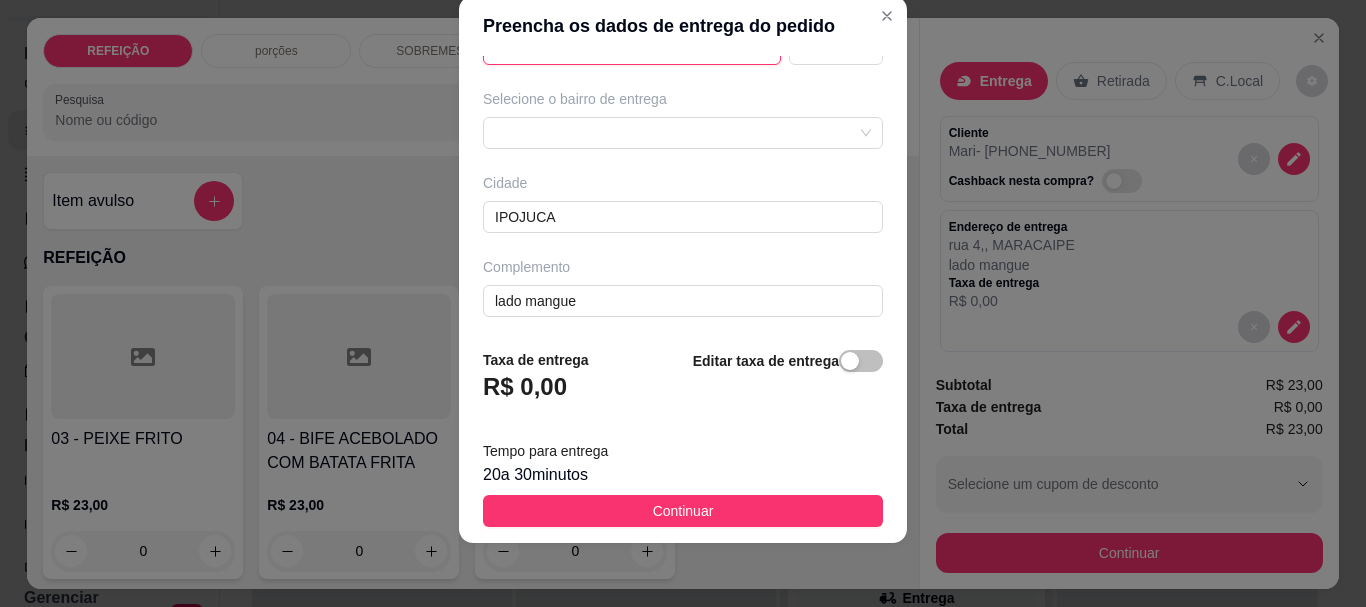 scroll, scrollTop: 397, scrollLeft: 0, axis: vertical 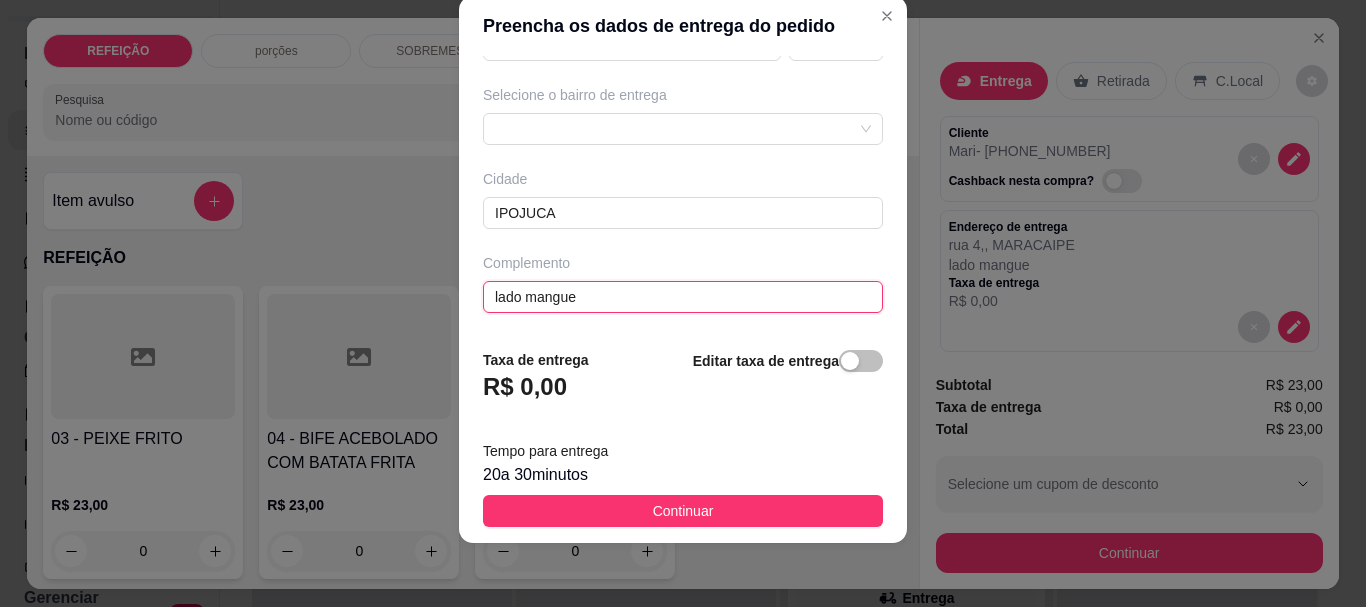 drag, startPoint x: 610, startPoint y: 300, endPoint x: 426, endPoint y: 307, distance: 184.1331 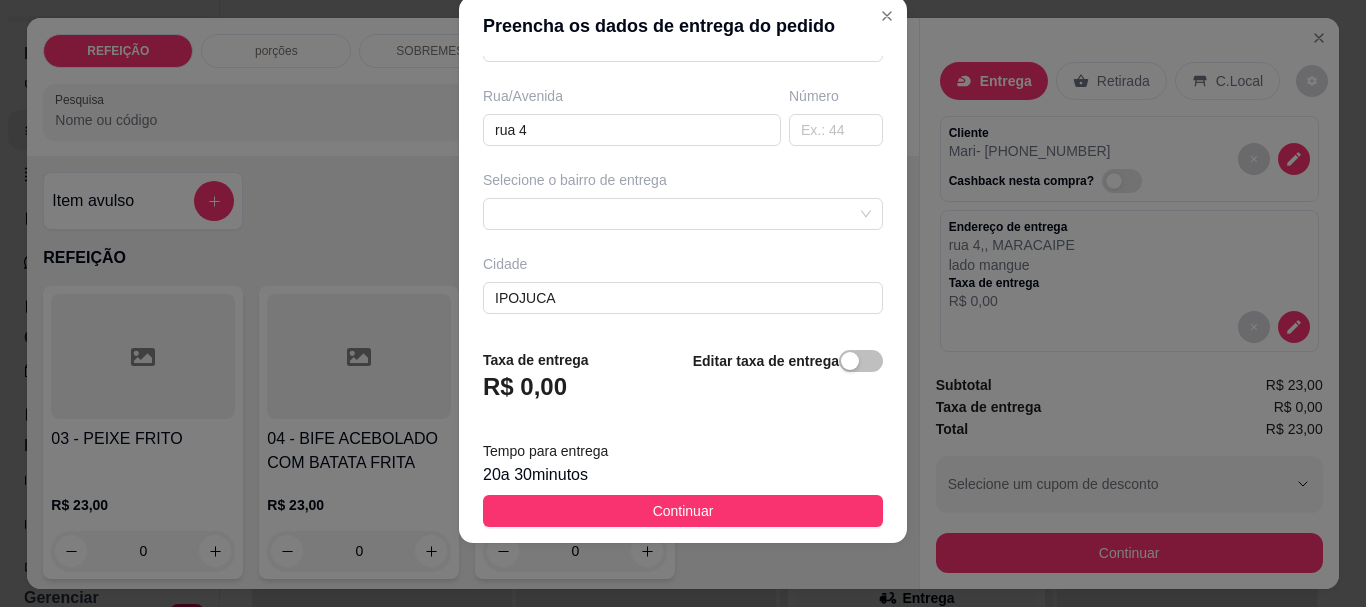 scroll, scrollTop: 397, scrollLeft: 0, axis: vertical 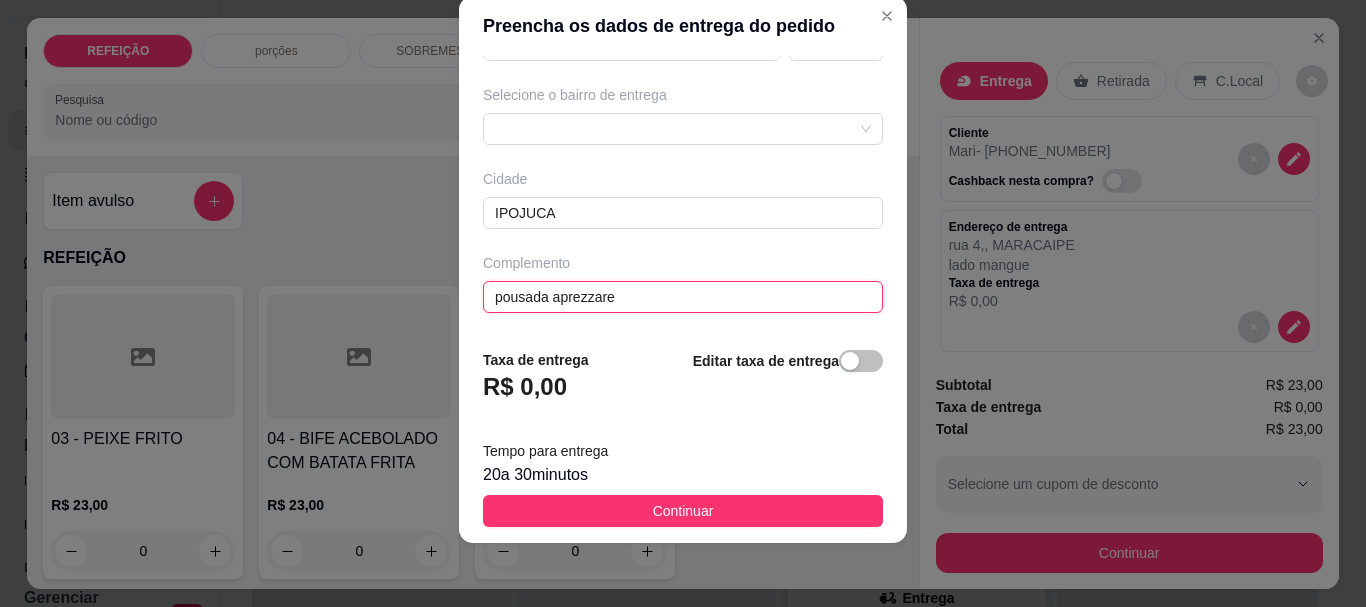 type on "pousada aprezzare" 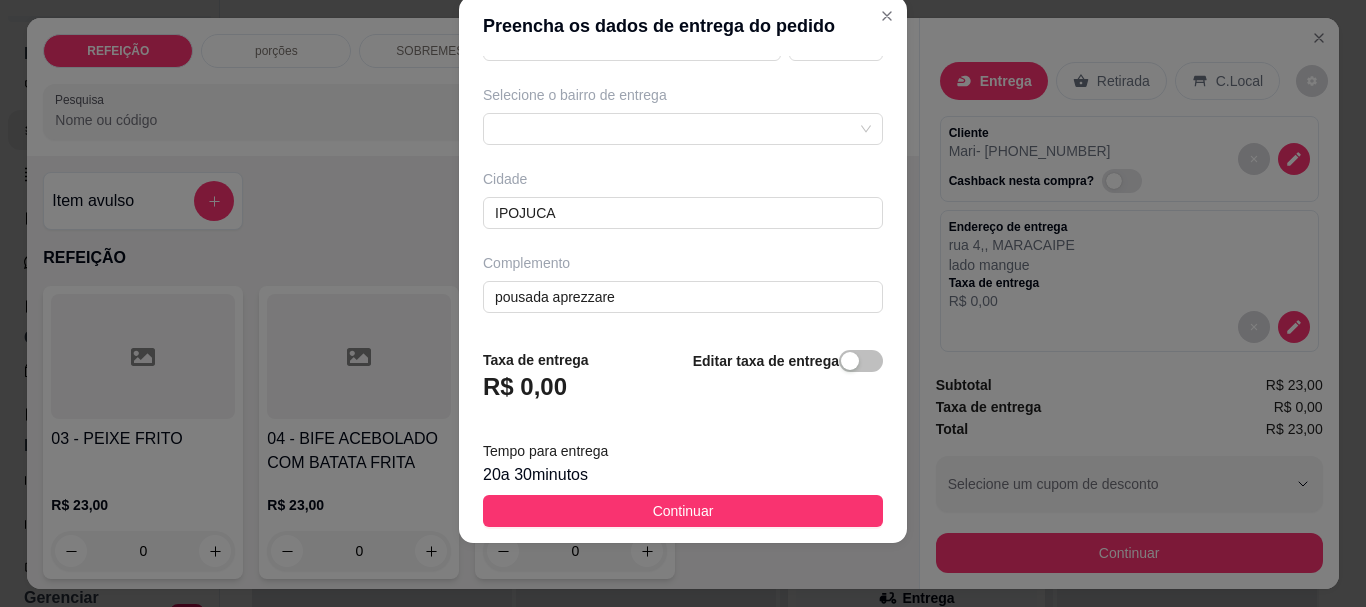 drag, startPoint x: 555, startPoint y: 303, endPoint x: 531, endPoint y: 336, distance: 40.804413 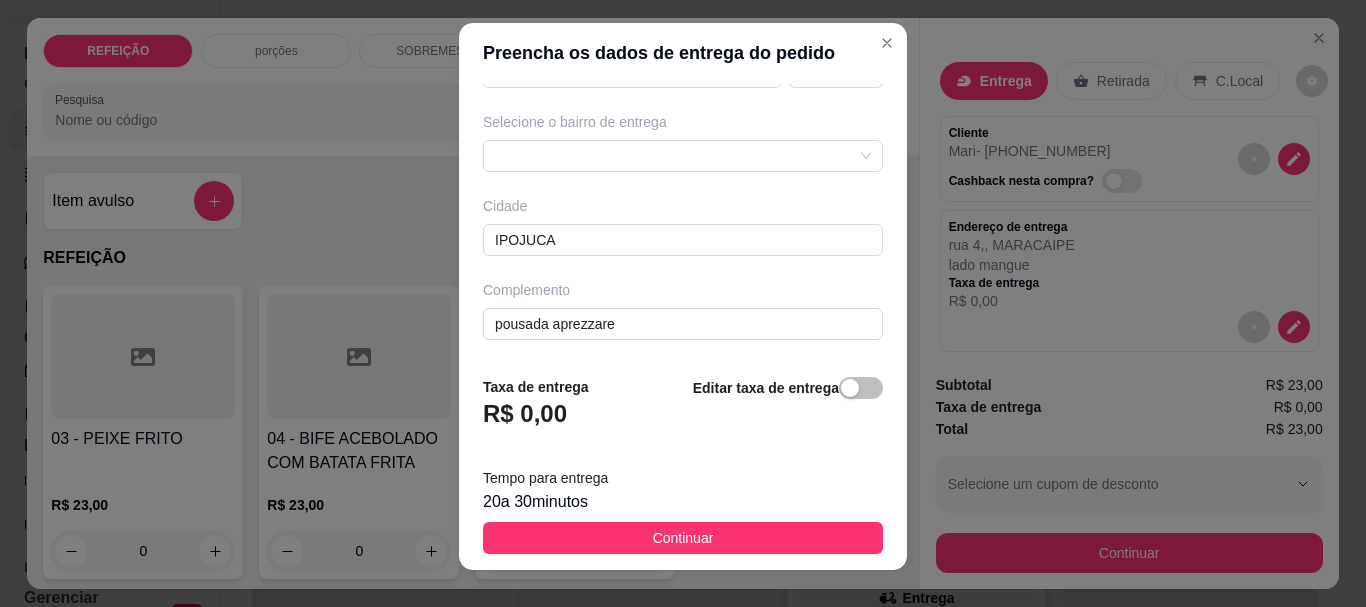 scroll, scrollTop: 0, scrollLeft: 0, axis: both 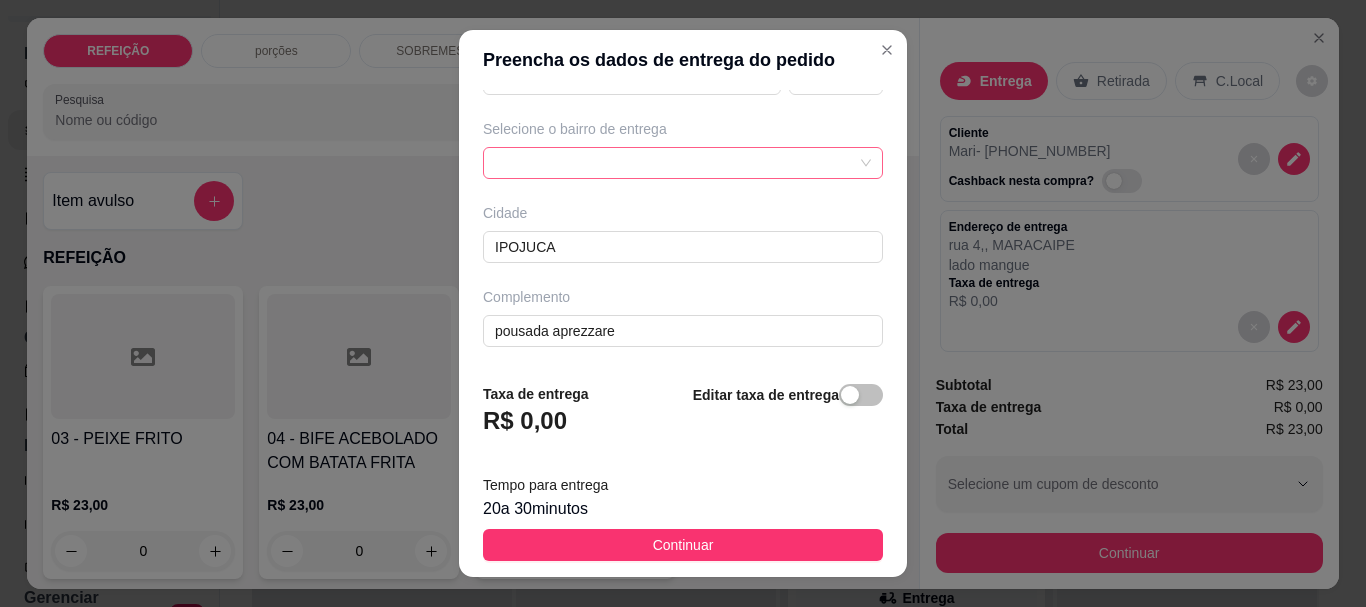 click at bounding box center [683, 163] 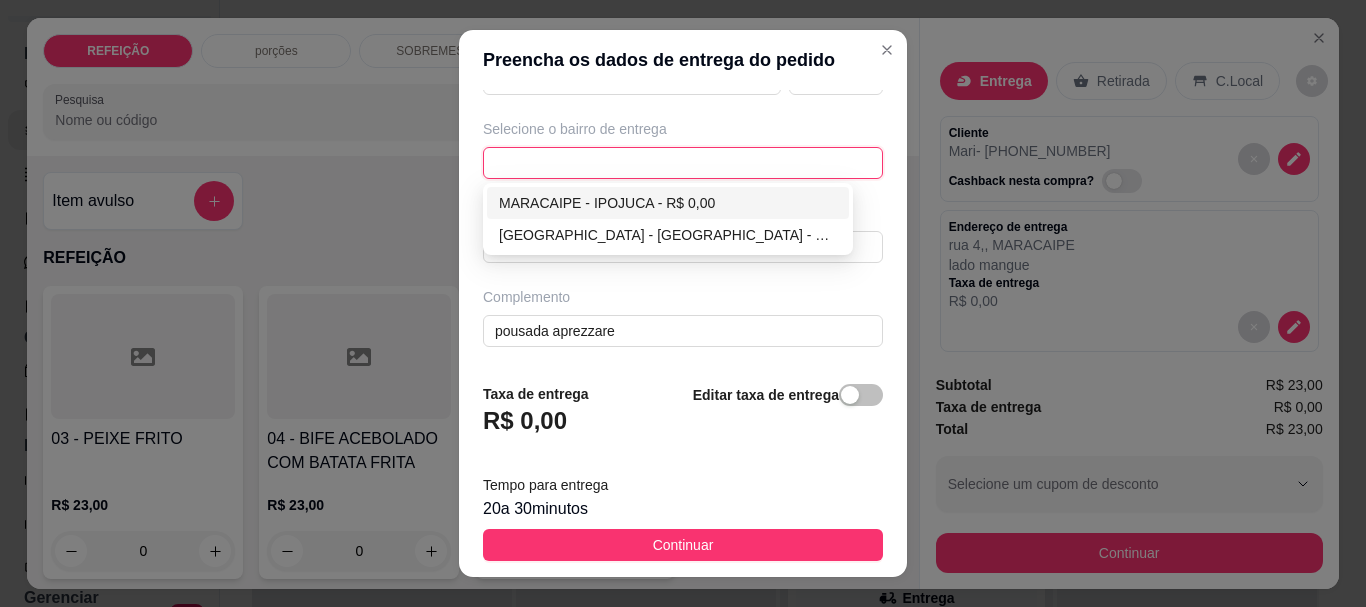 click on "MARACAIPE - IPOJUCA -  R$ 0,00" at bounding box center [668, 203] 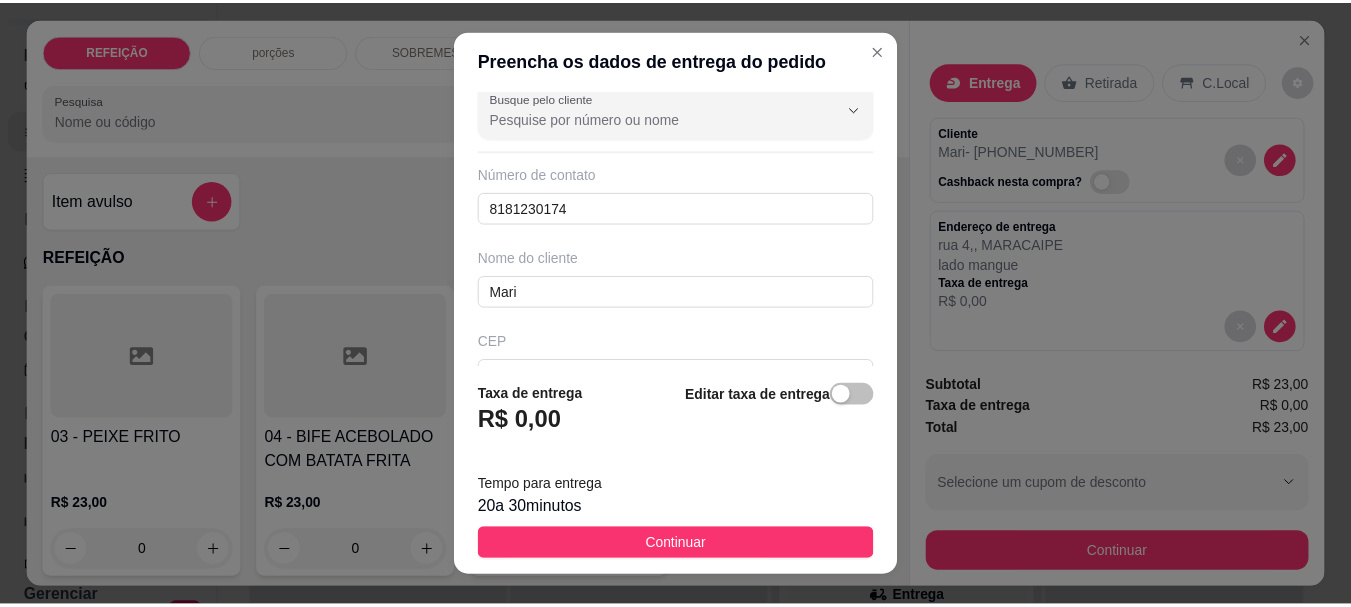 scroll, scrollTop: 0, scrollLeft: 0, axis: both 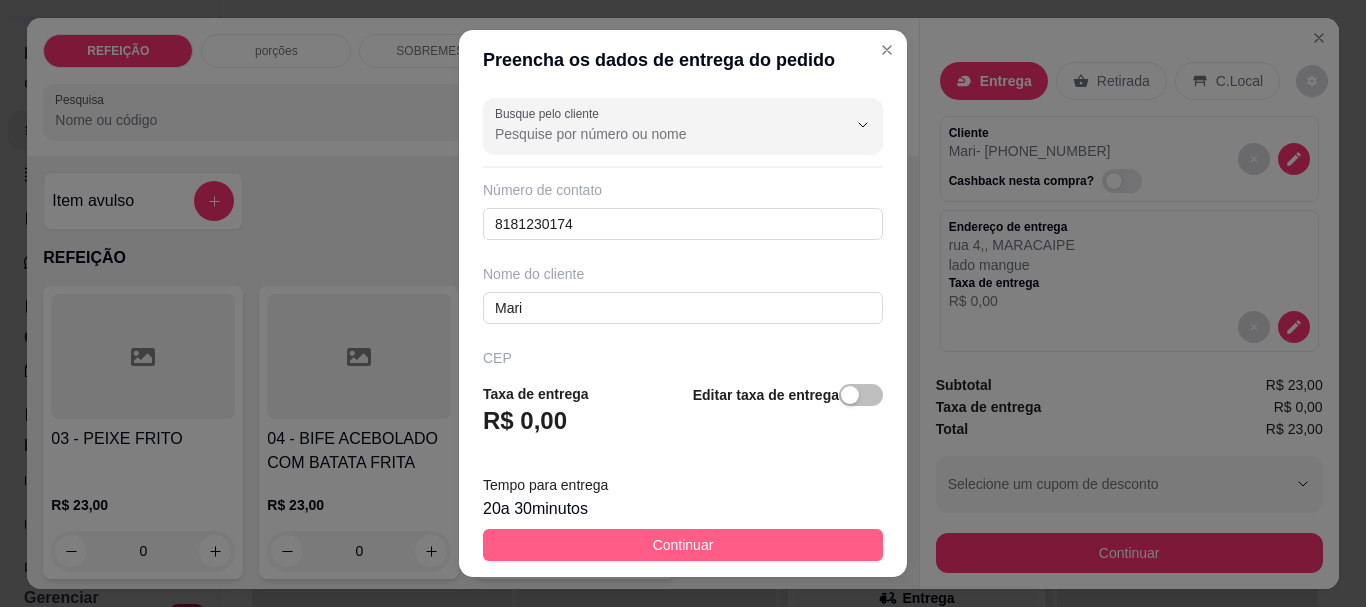 click on "Continuar" at bounding box center (683, 545) 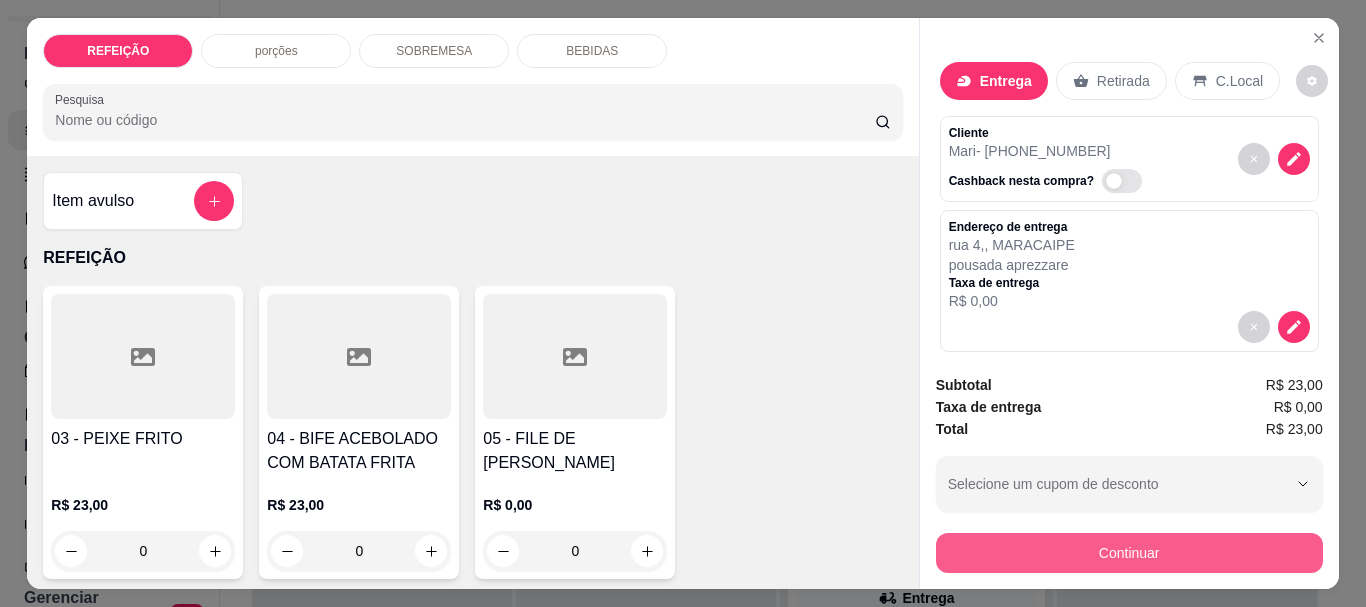 click on "Continuar" at bounding box center (1129, 553) 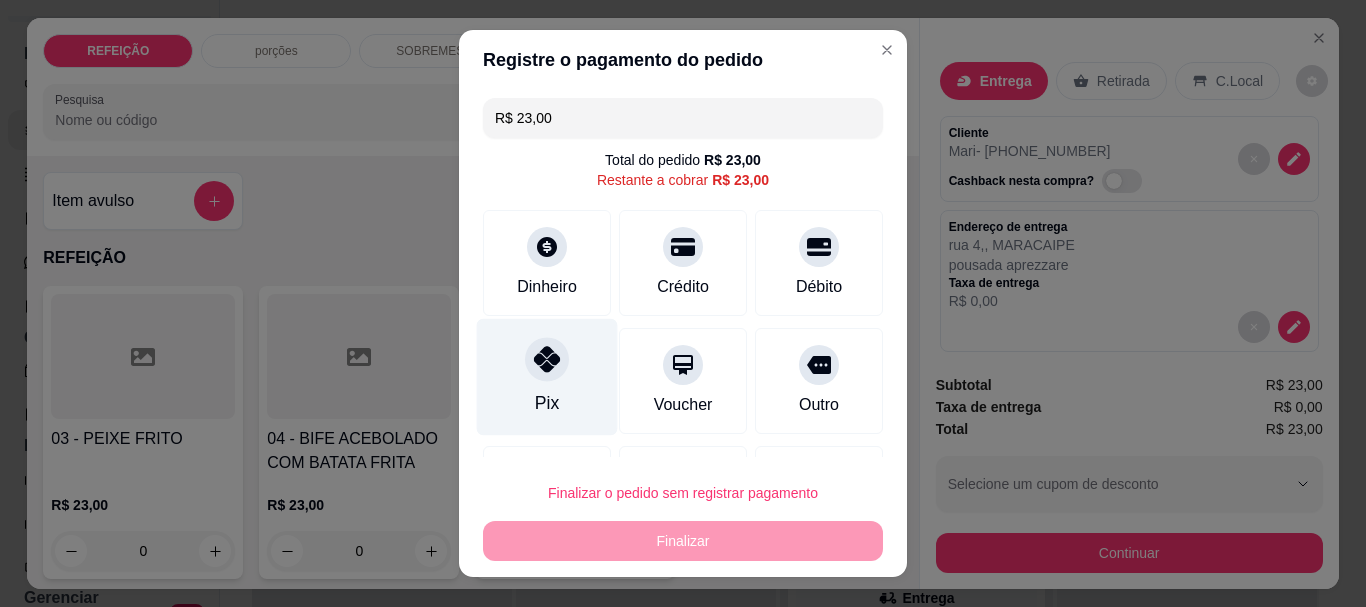 click on "Pix" at bounding box center [547, 377] 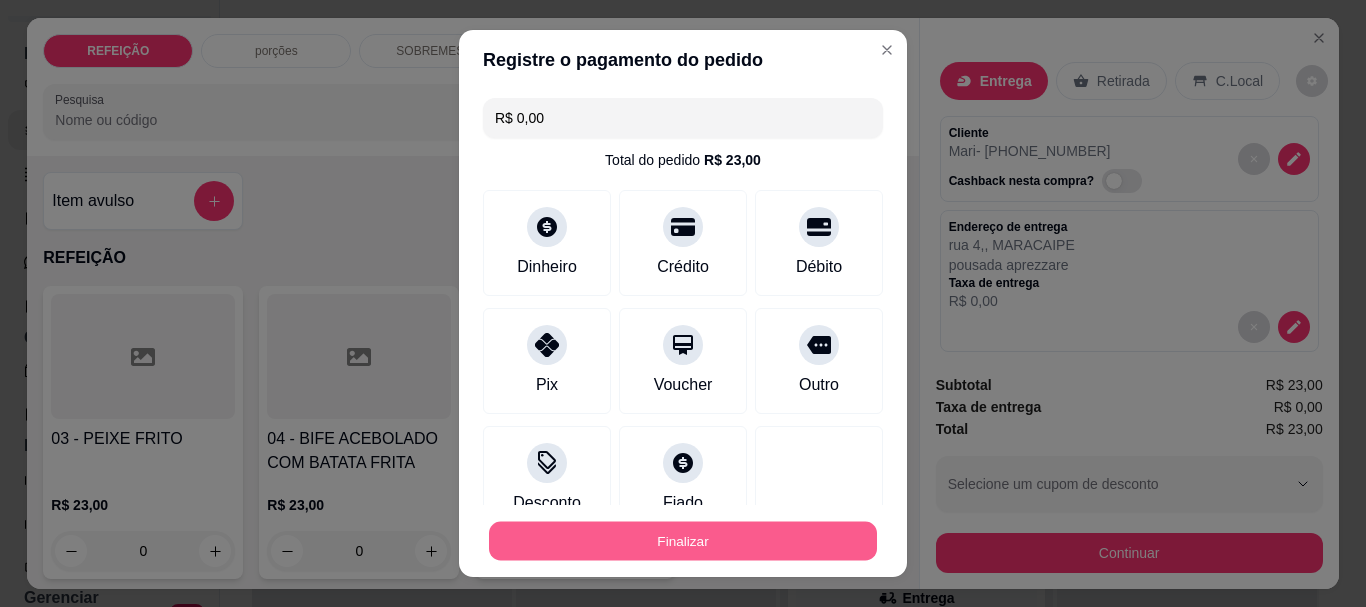 click on "Finalizar" at bounding box center (683, 540) 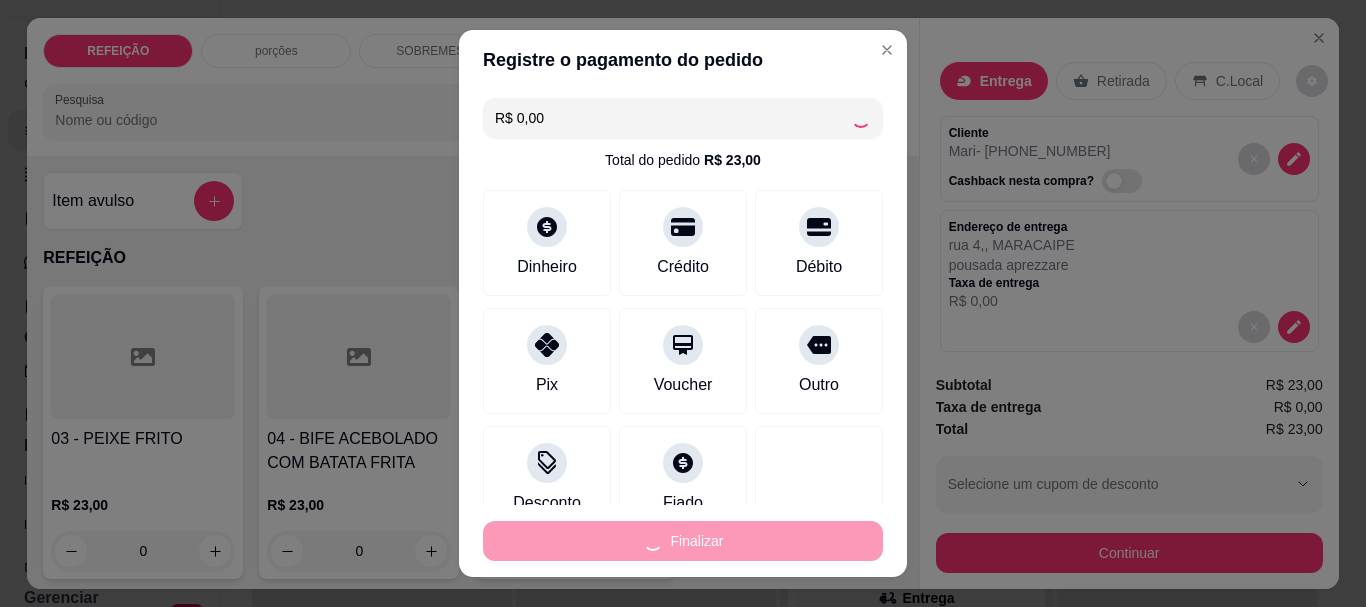 type on "-R$ 23,00" 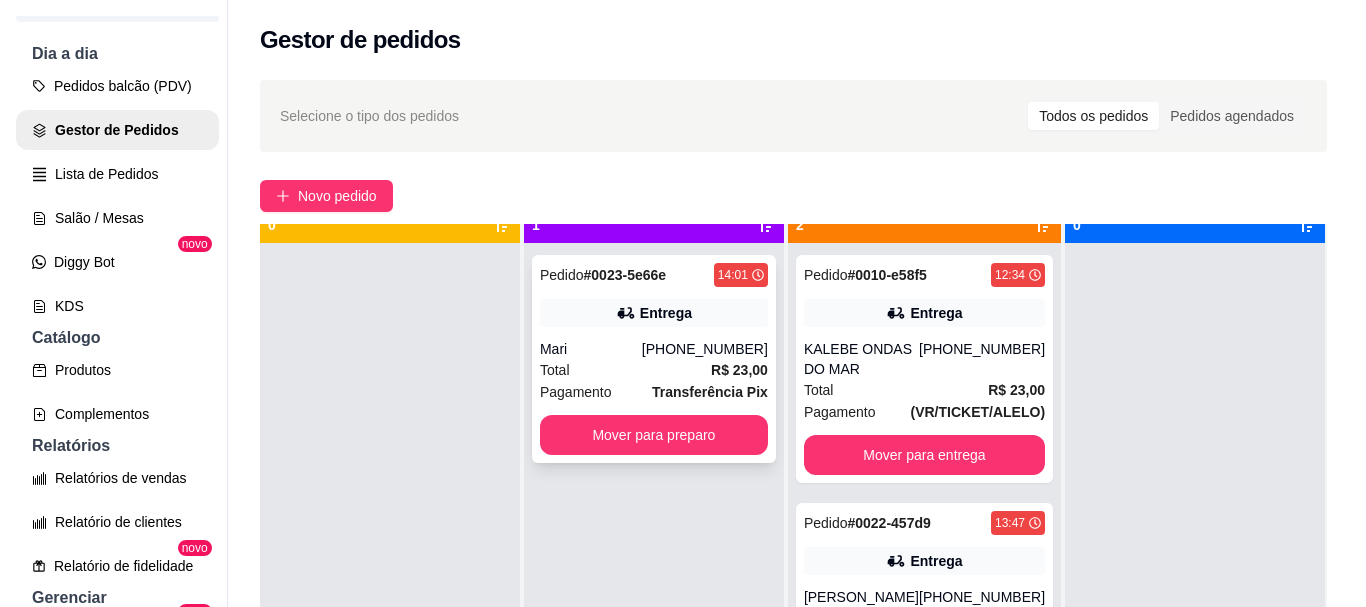 scroll, scrollTop: 56, scrollLeft: 0, axis: vertical 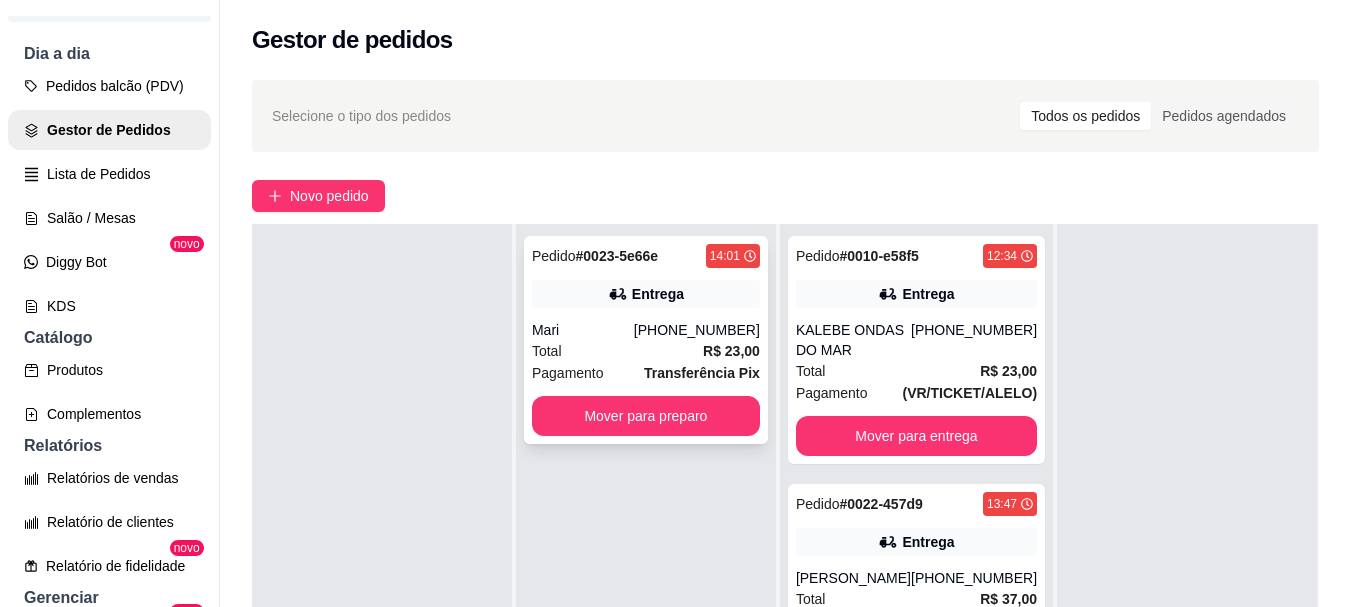 click on "(81) 8123-0174" at bounding box center [697, 330] 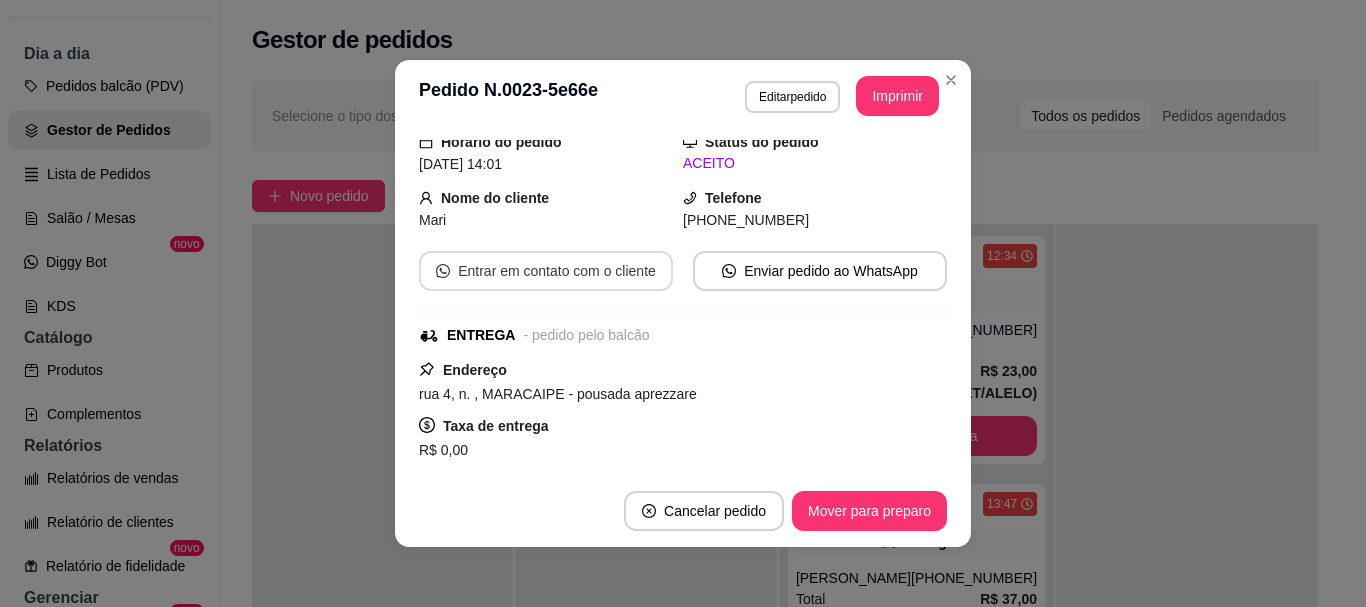 scroll, scrollTop: 300, scrollLeft: 0, axis: vertical 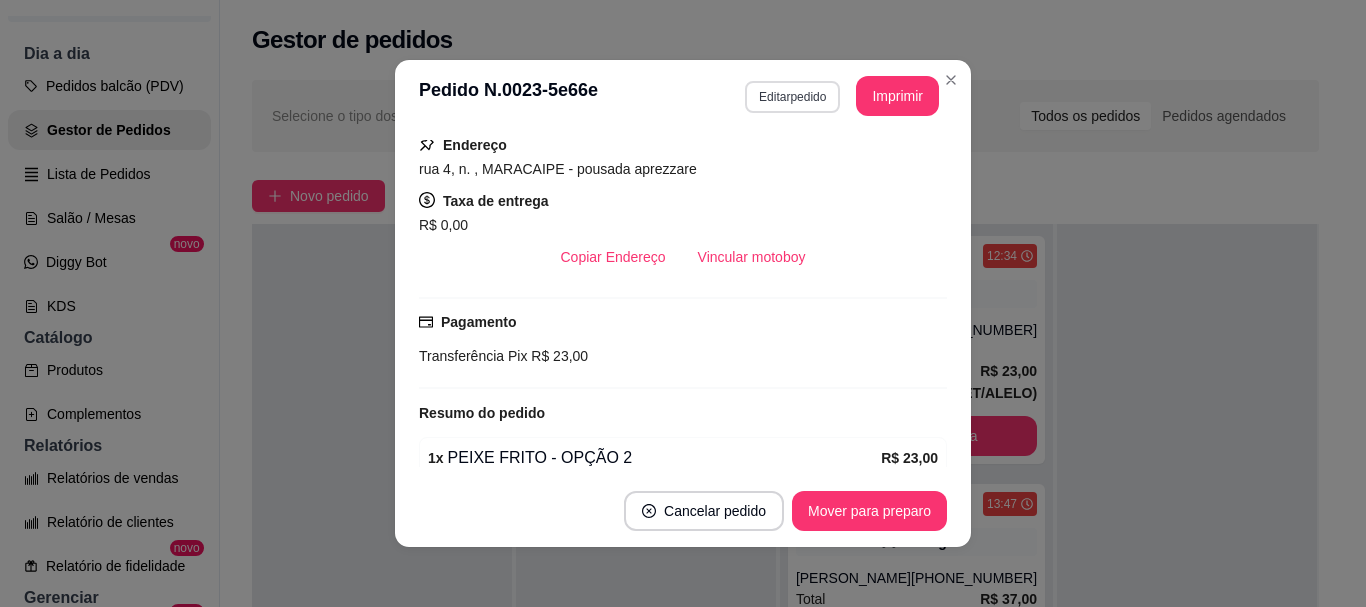 click on "Editar  pedido" at bounding box center [792, 97] 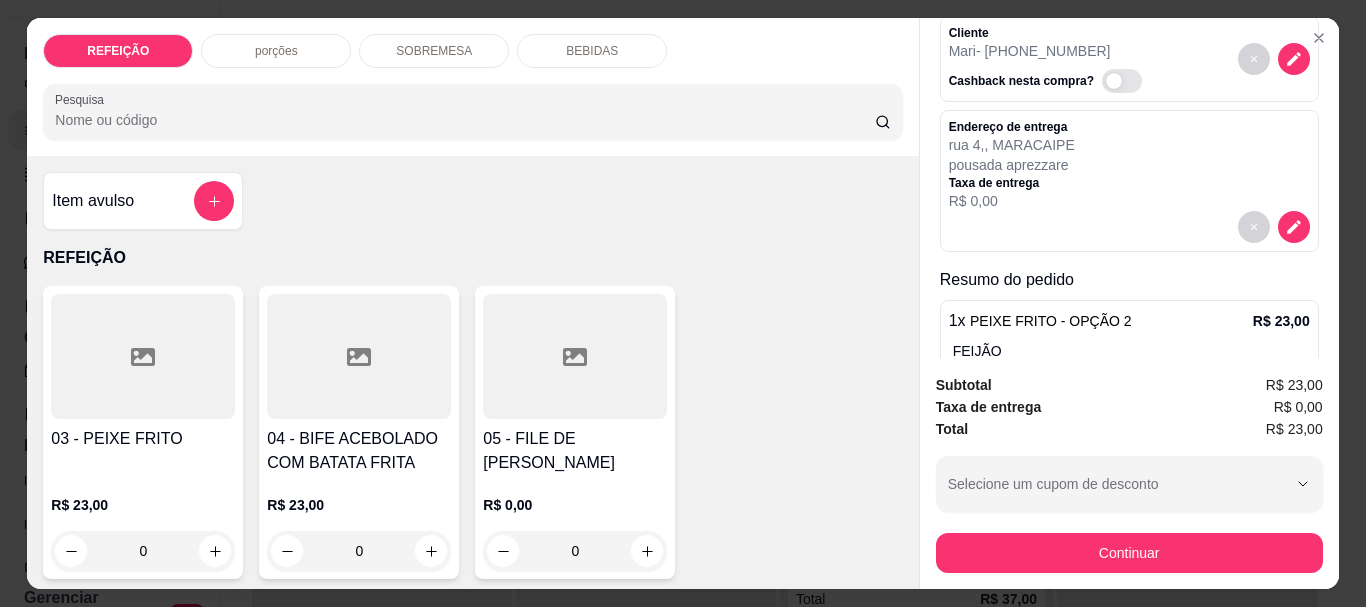 scroll, scrollTop: 200, scrollLeft: 0, axis: vertical 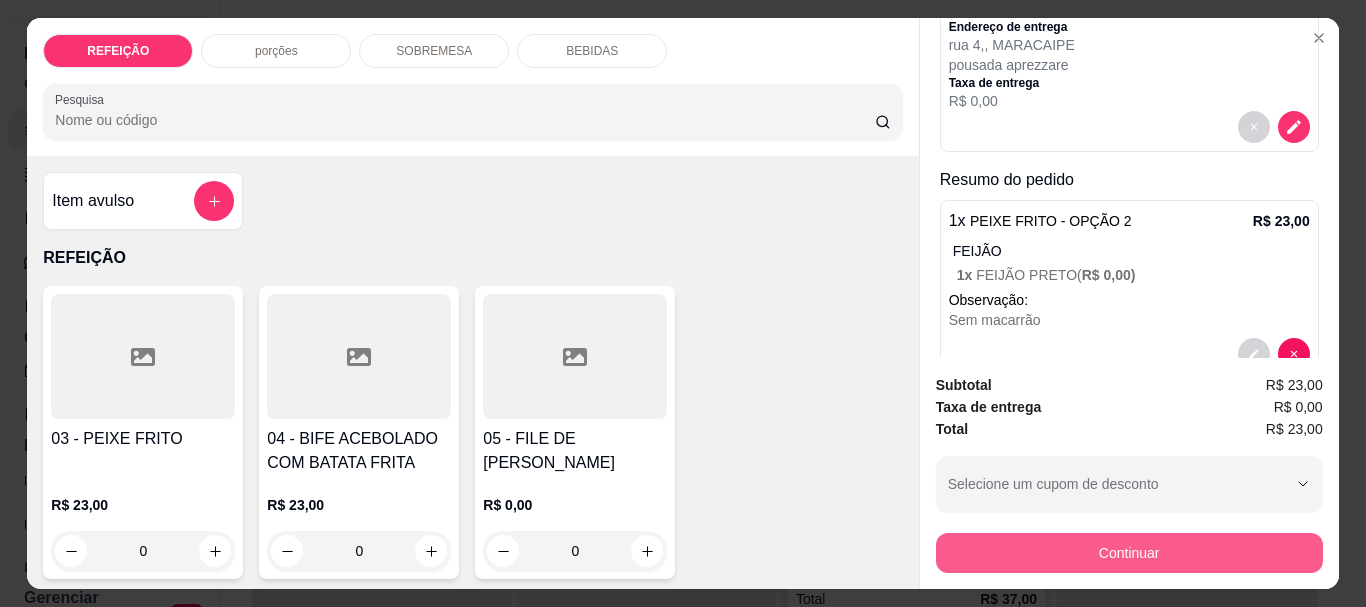 click on "Continuar" at bounding box center (1129, 553) 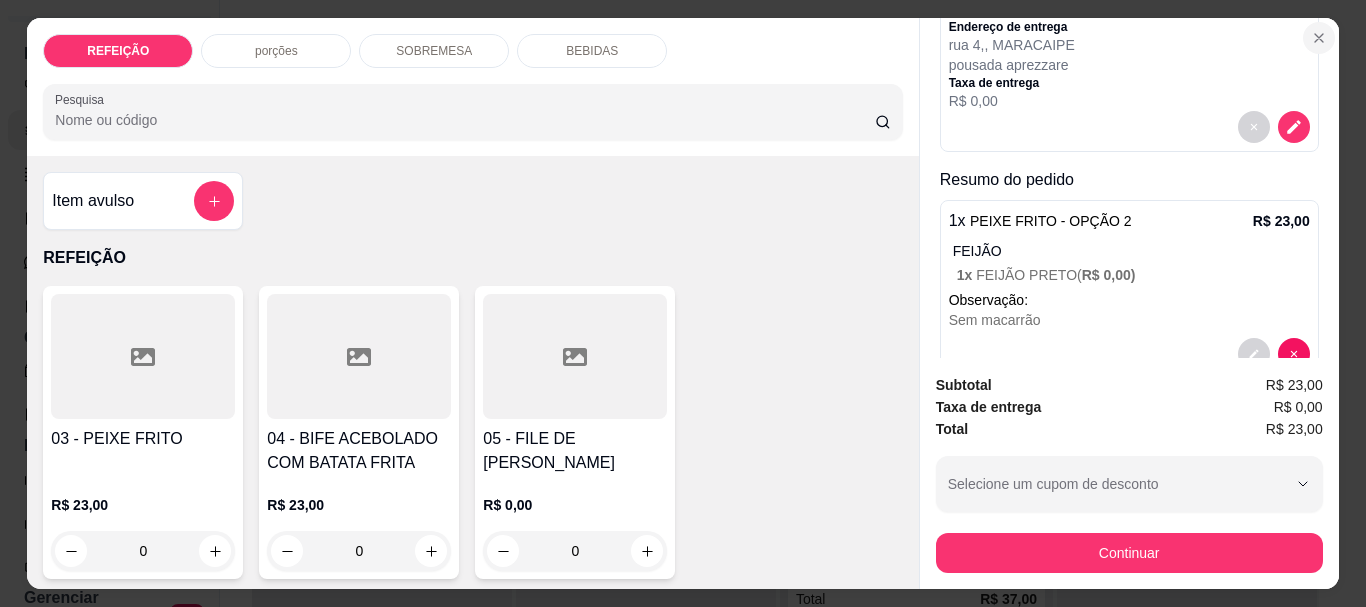 click 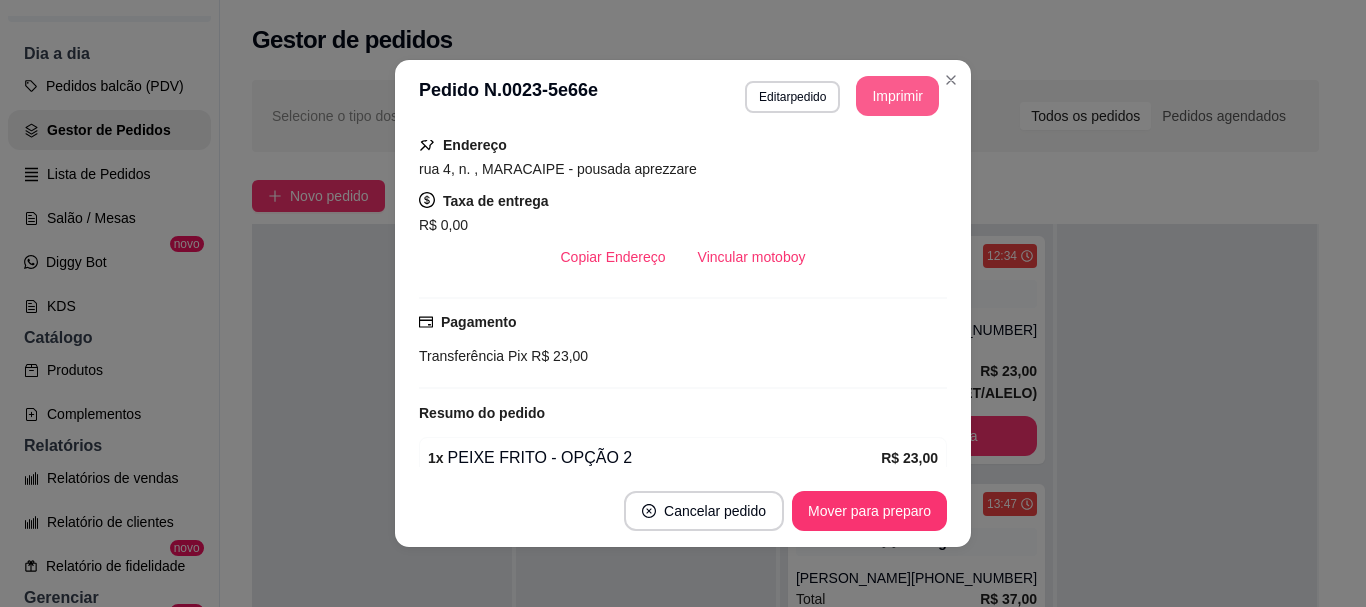 click on "Imprimir" at bounding box center (897, 96) 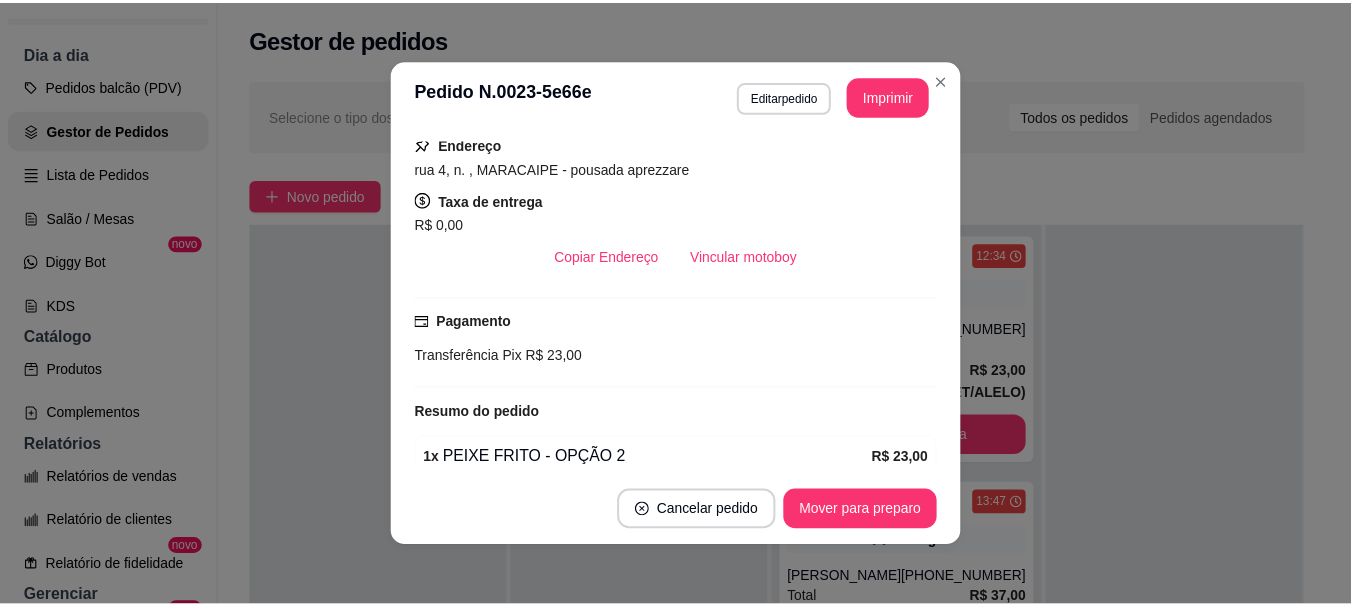 scroll, scrollTop: 0, scrollLeft: 0, axis: both 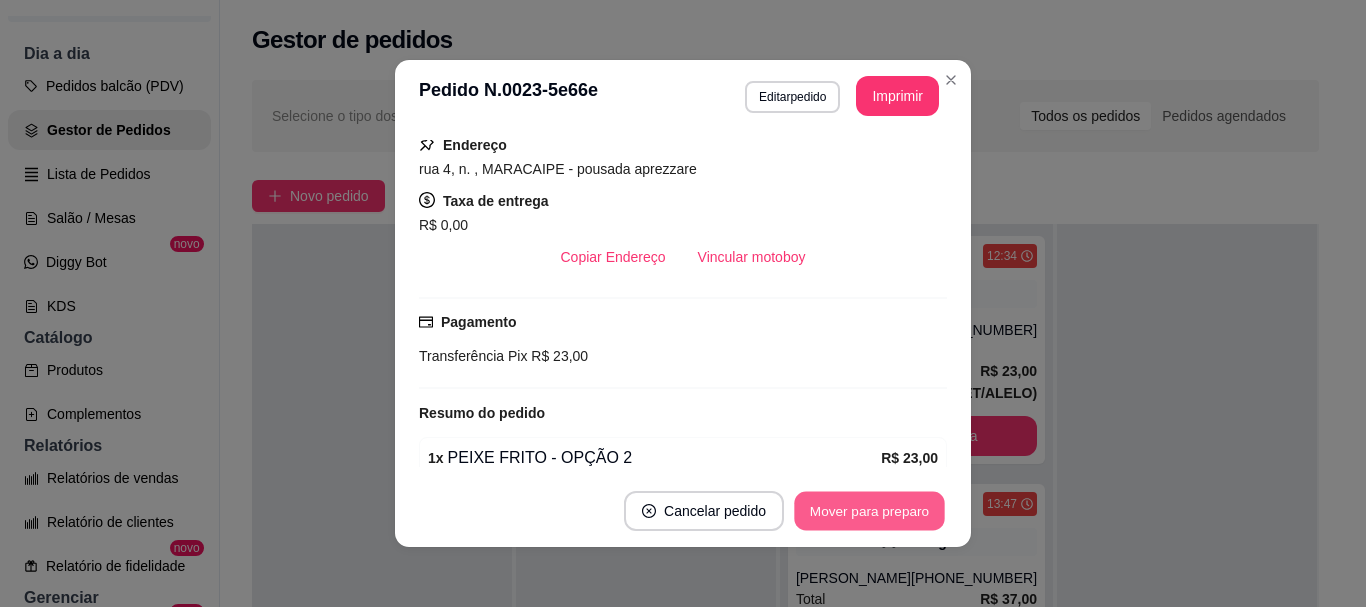 click on "Mover para preparo" at bounding box center (869, 511) 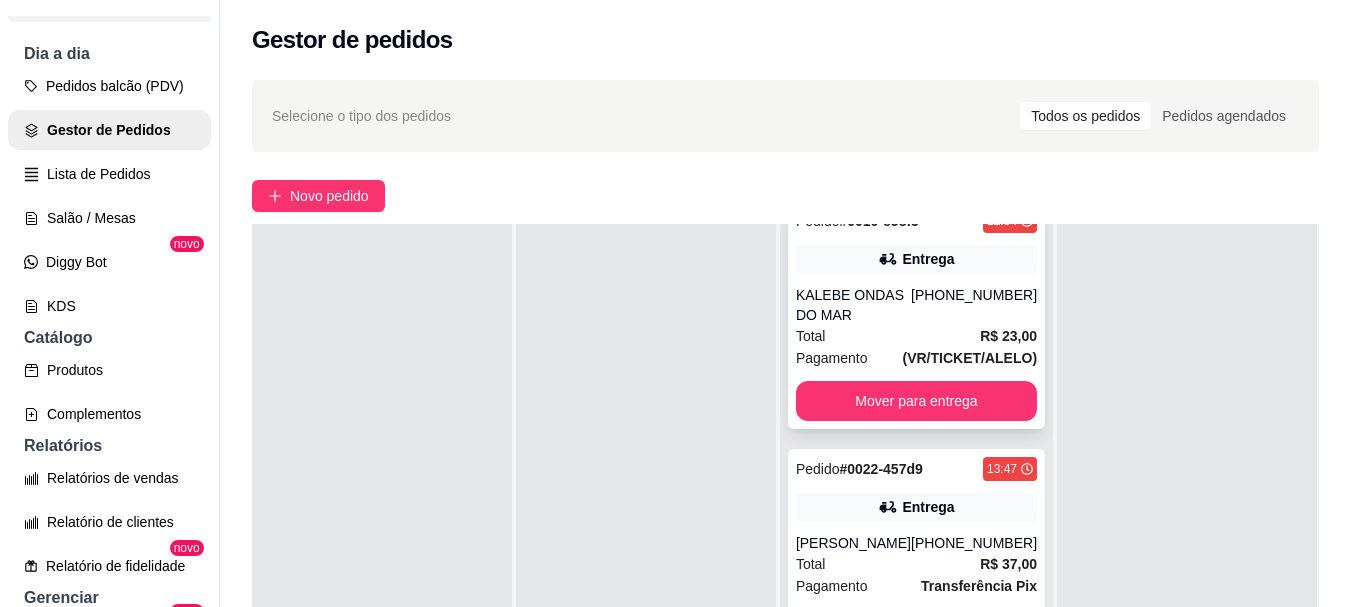 scroll, scrollTop: 0, scrollLeft: 0, axis: both 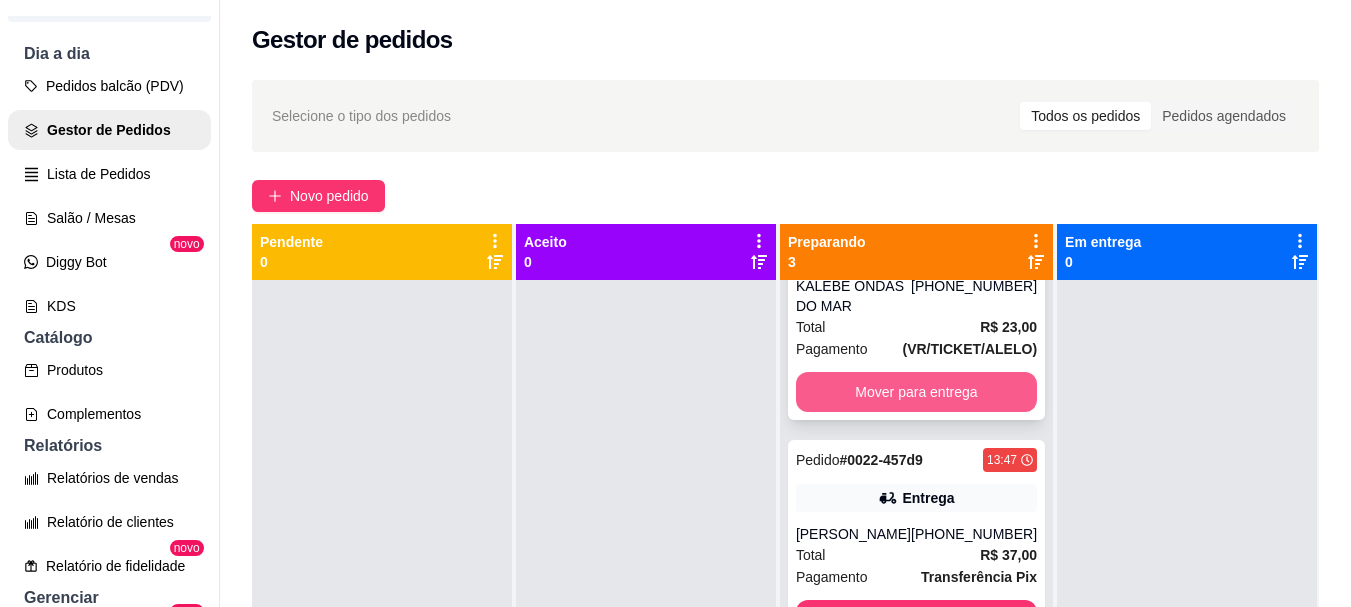 click on "Mover para entrega" at bounding box center (916, 392) 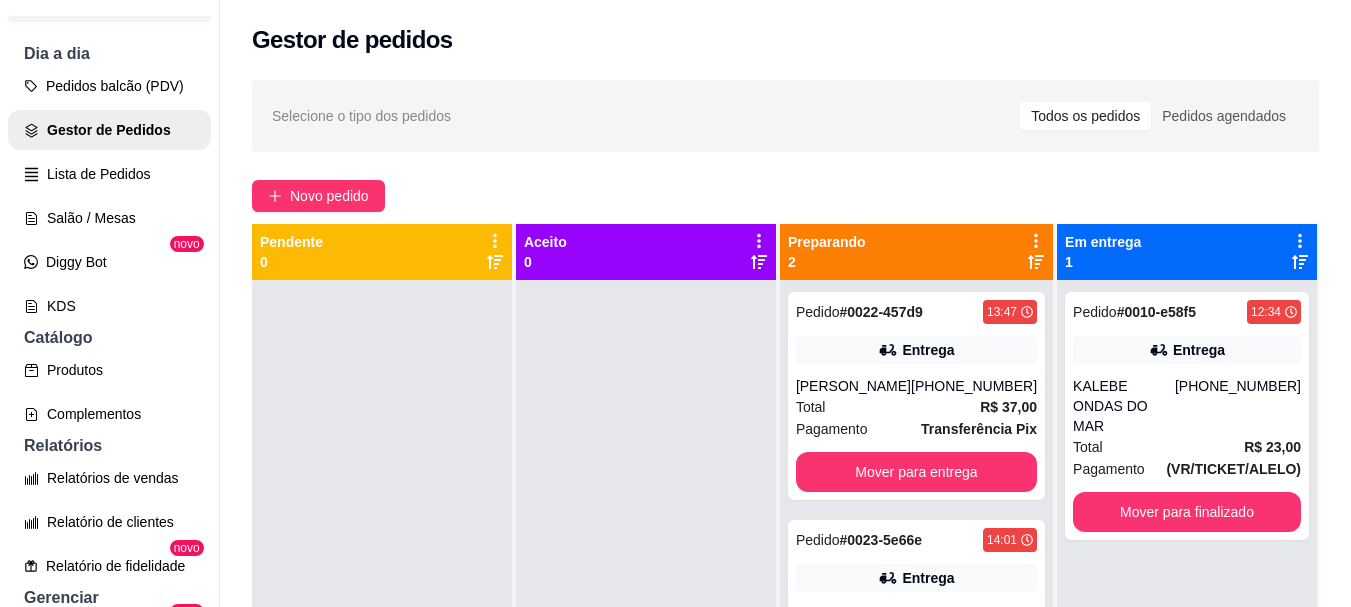scroll, scrollTop: 0, scrollLeft: 0, axis: both 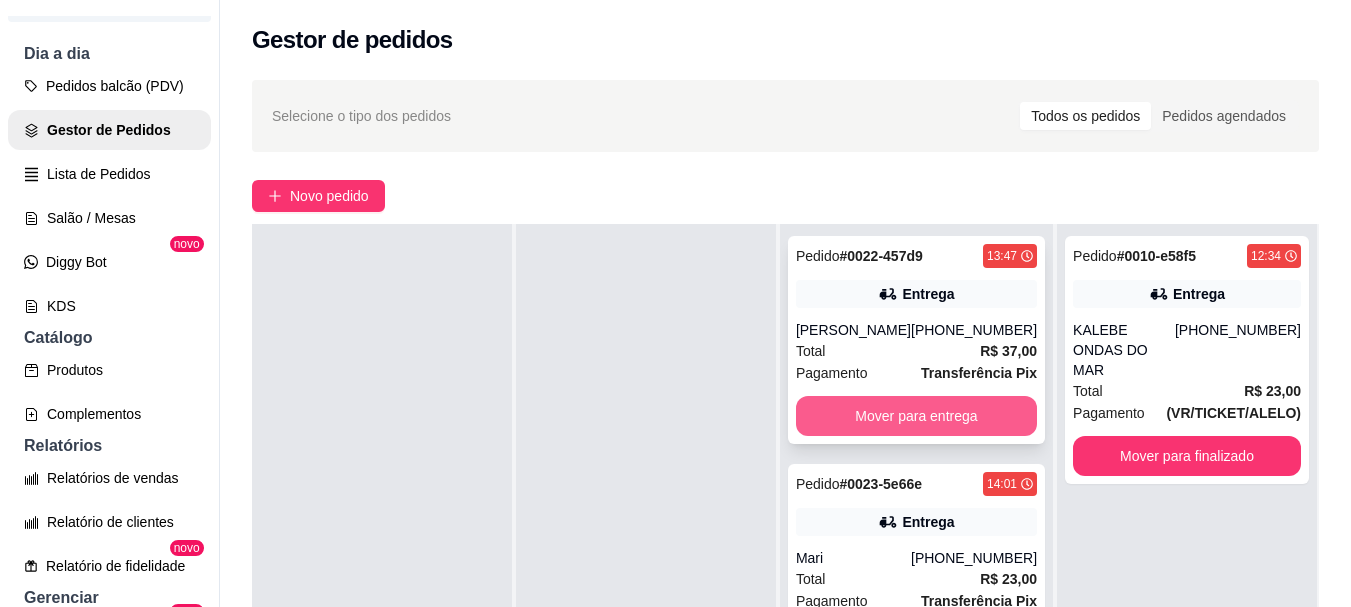 click on "Mover para entrega" at bounding box center [916, 416] 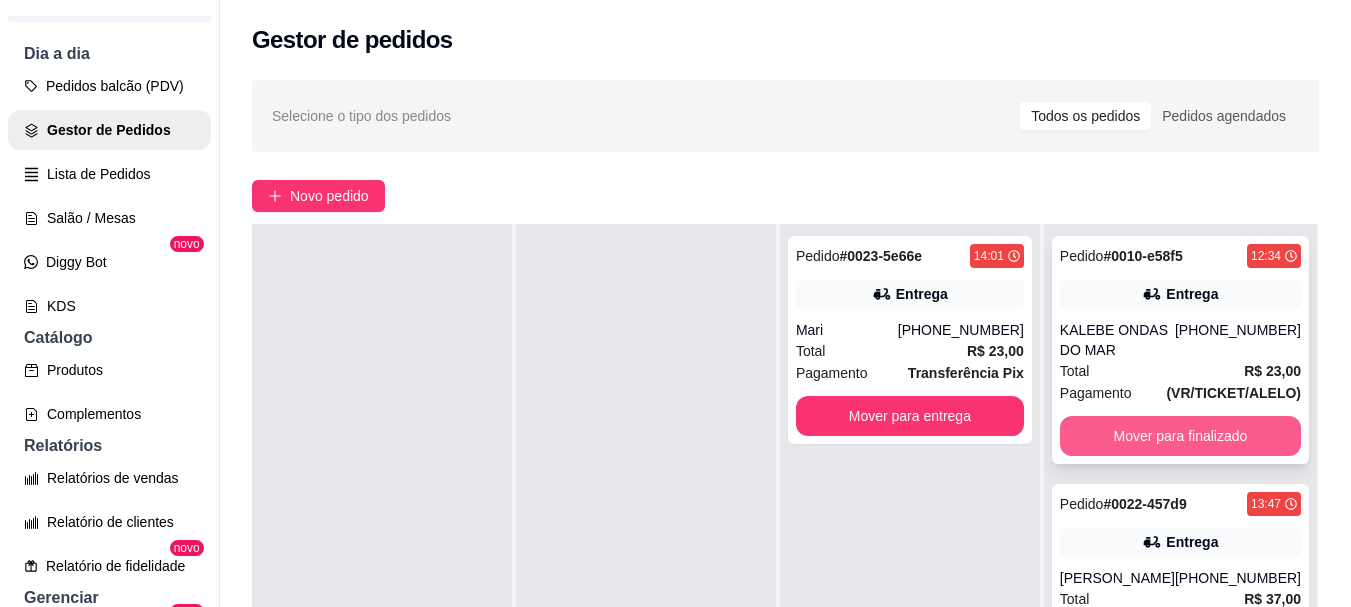 click on "Mover para finalizado" at bounding box center [1180, 436] 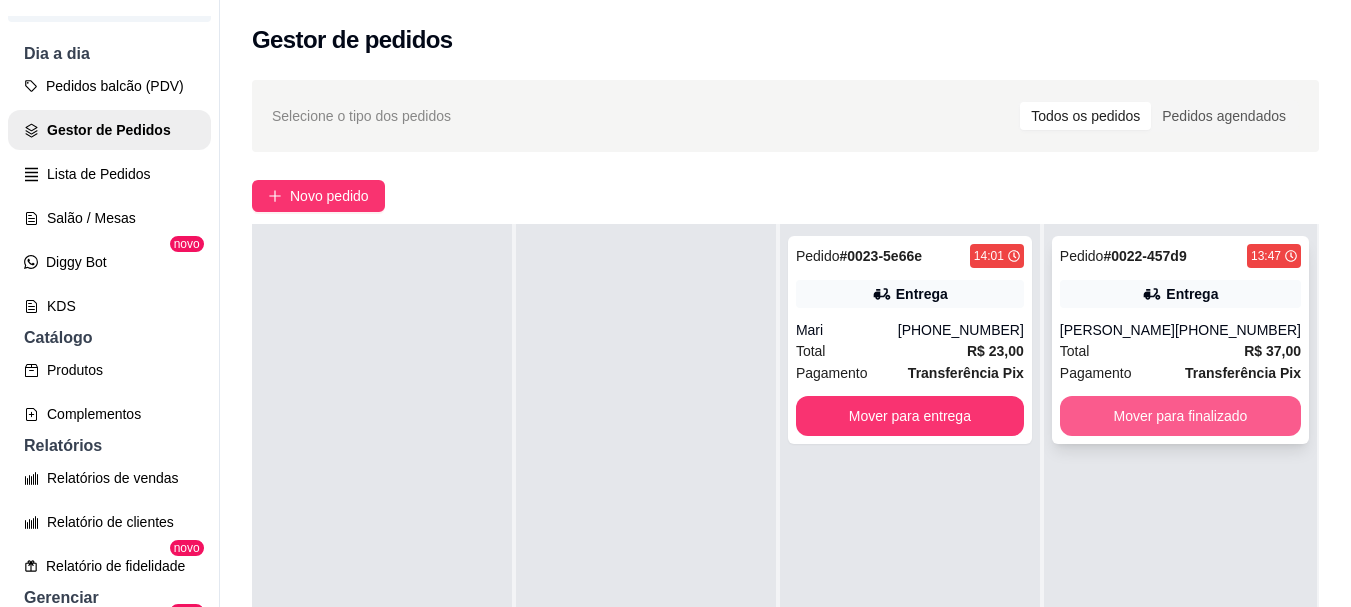 click on "Mover para finalizado" at bounding box center [1180, 416] 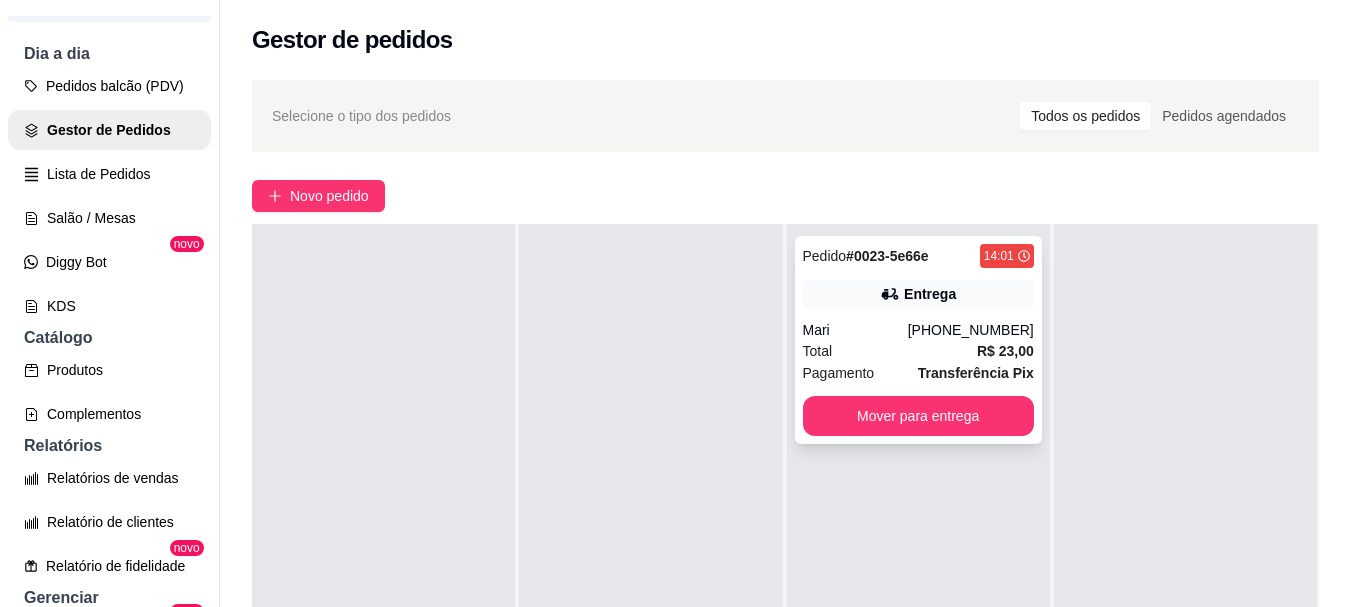 click on "Pedido  # 0023-5e66e 14:01 Entrega Mari (81) 8123-0174 Total R$ 23,00 Pagamento Transferência Pix Mover para entrega" at bounding box center [918, 340] 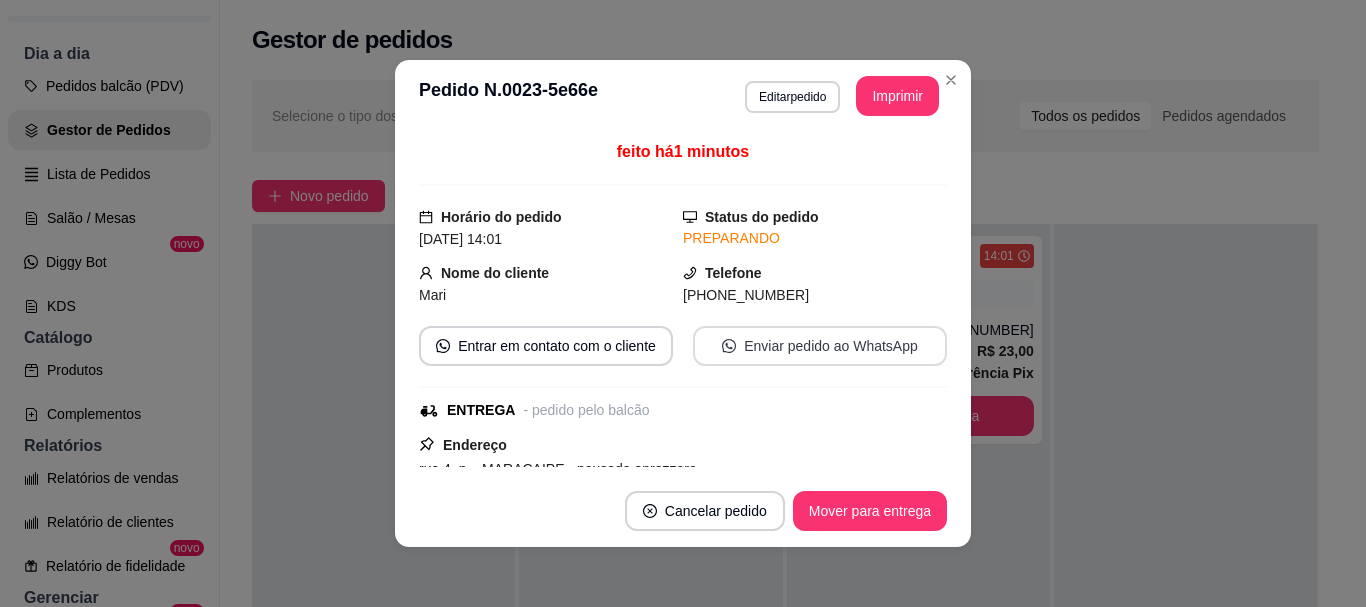 click on "Enviar pedido ao WhatsApp" at bounding box center [820, 346] 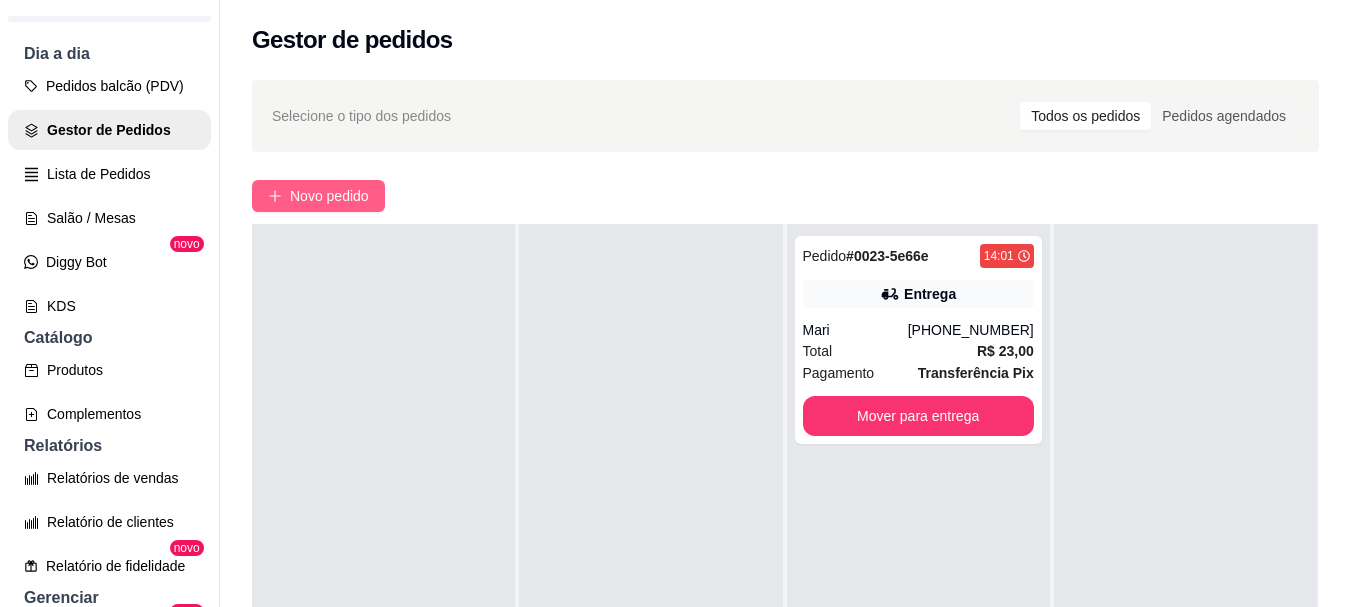 click on "Novo pedido" at bounding box center (329, 196) 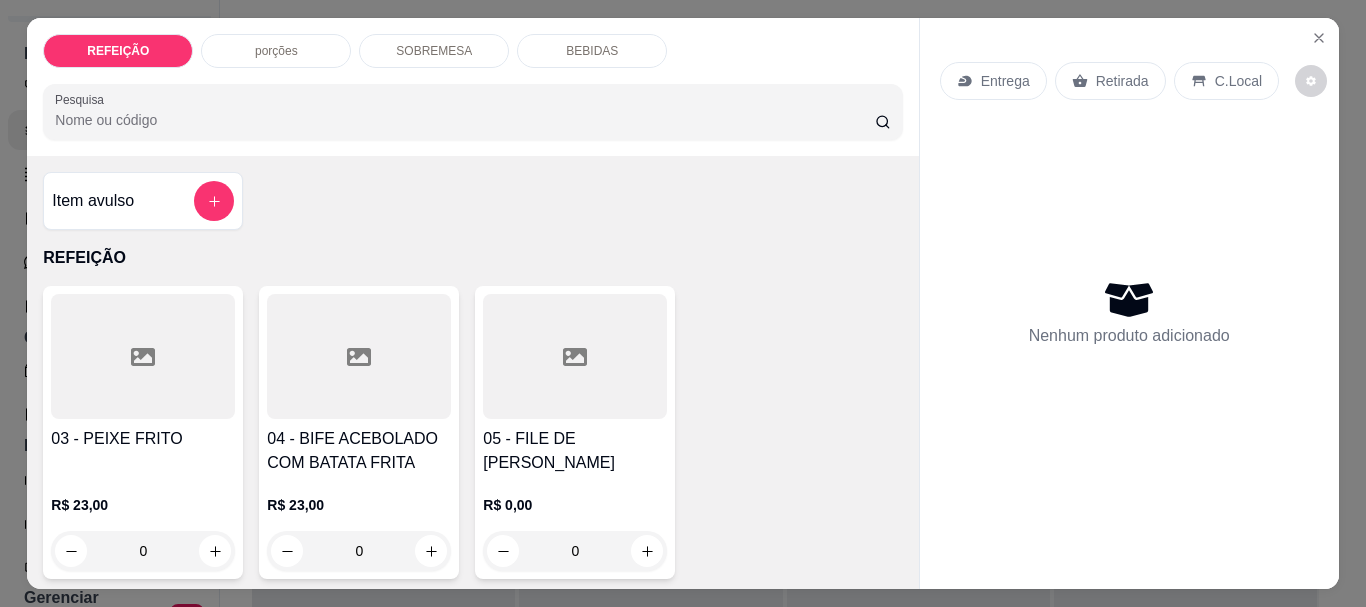 click at bounding box center (143, 356) 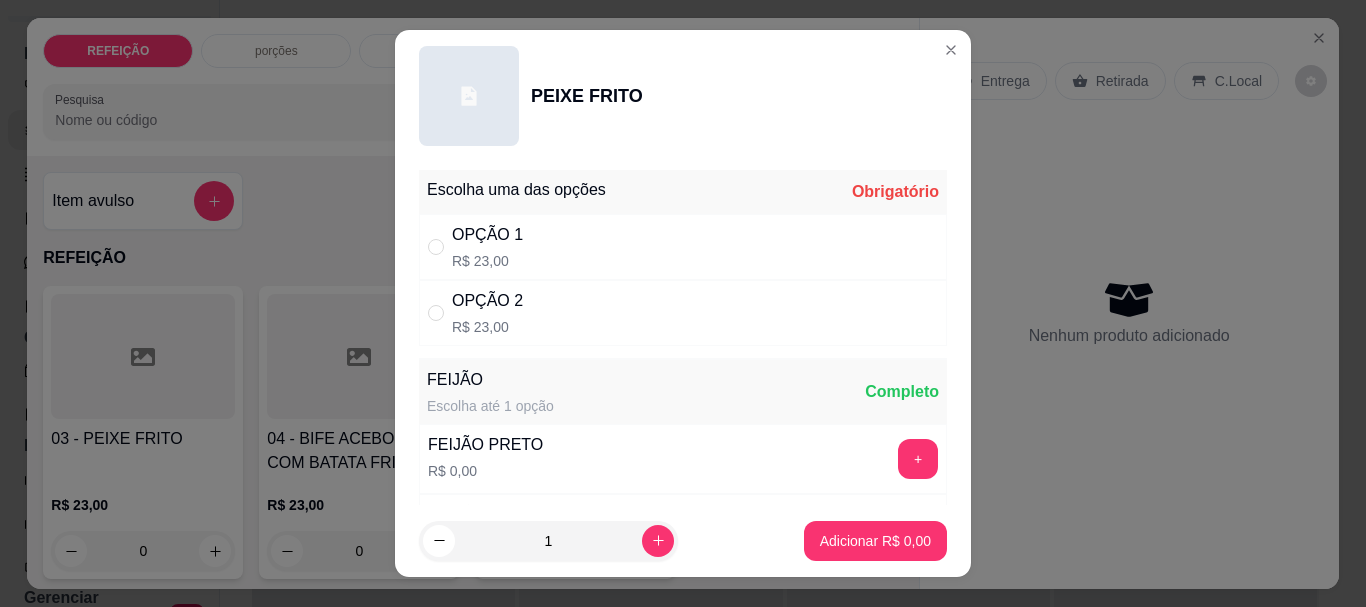 click on "OPÇÃO 1 R$ 23,00" at bounding box center (683, 247) 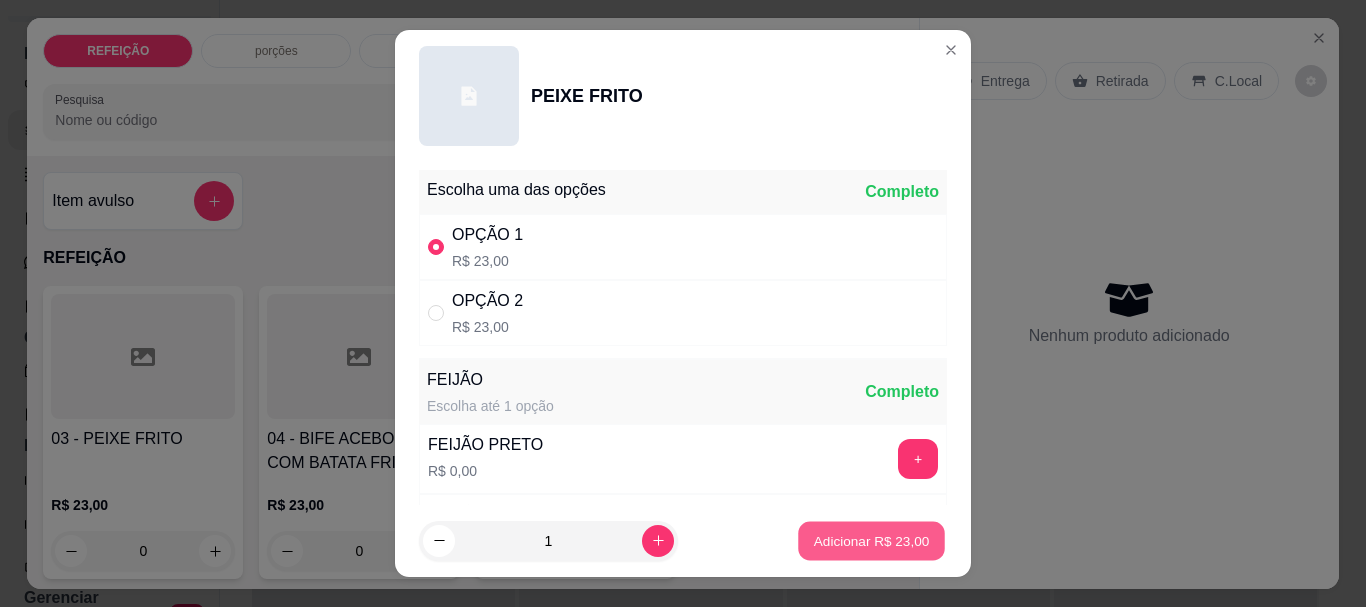 click on "Adicionar   R$ 23,00" at bounding box center [871, 540] 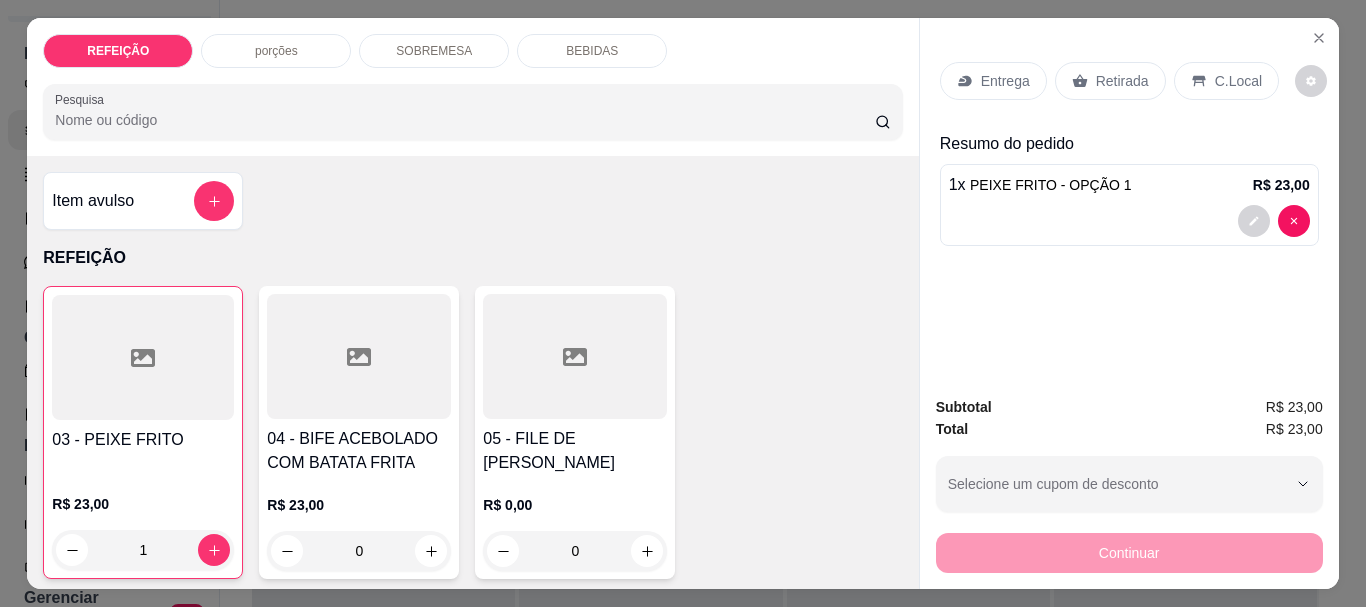 click on "Entrega" at bounding box center [993, 81] 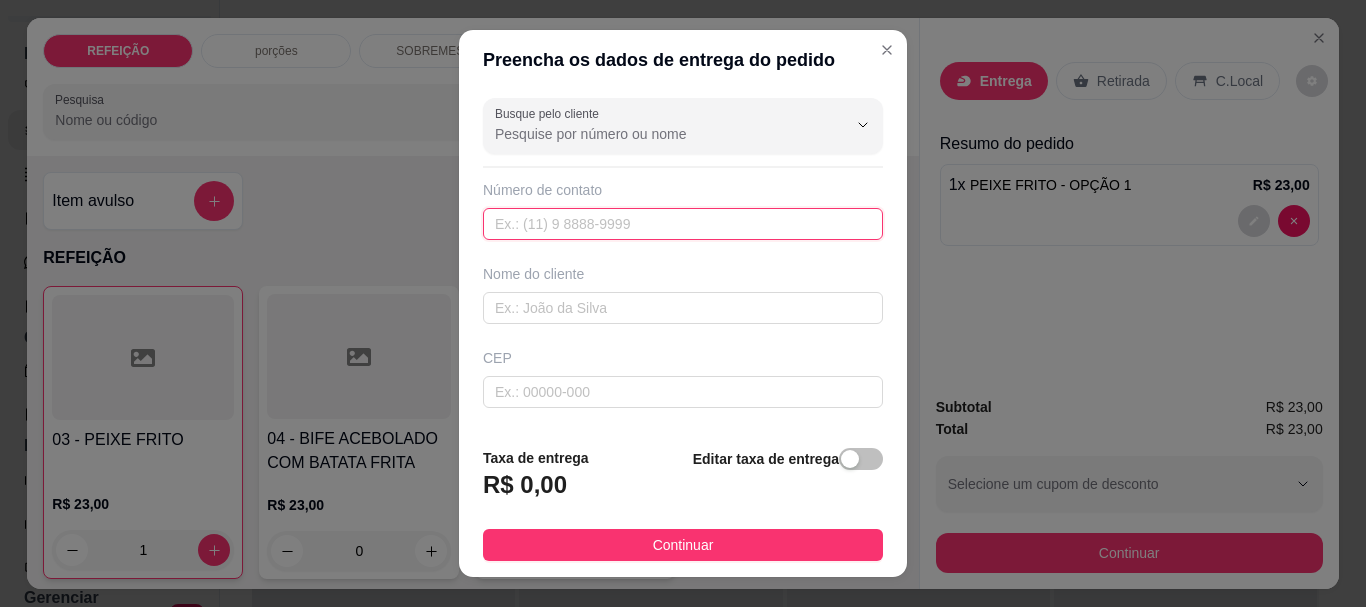 click at bounding box center (683, 224) 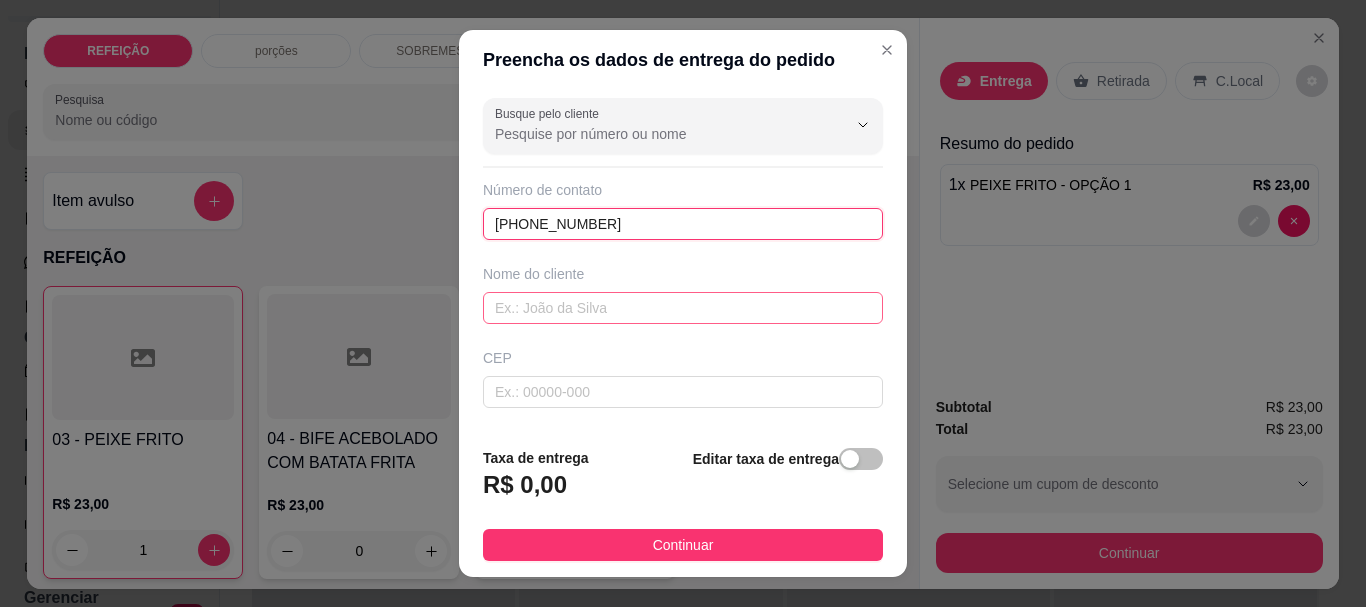 type on "(81) 8427-9203" 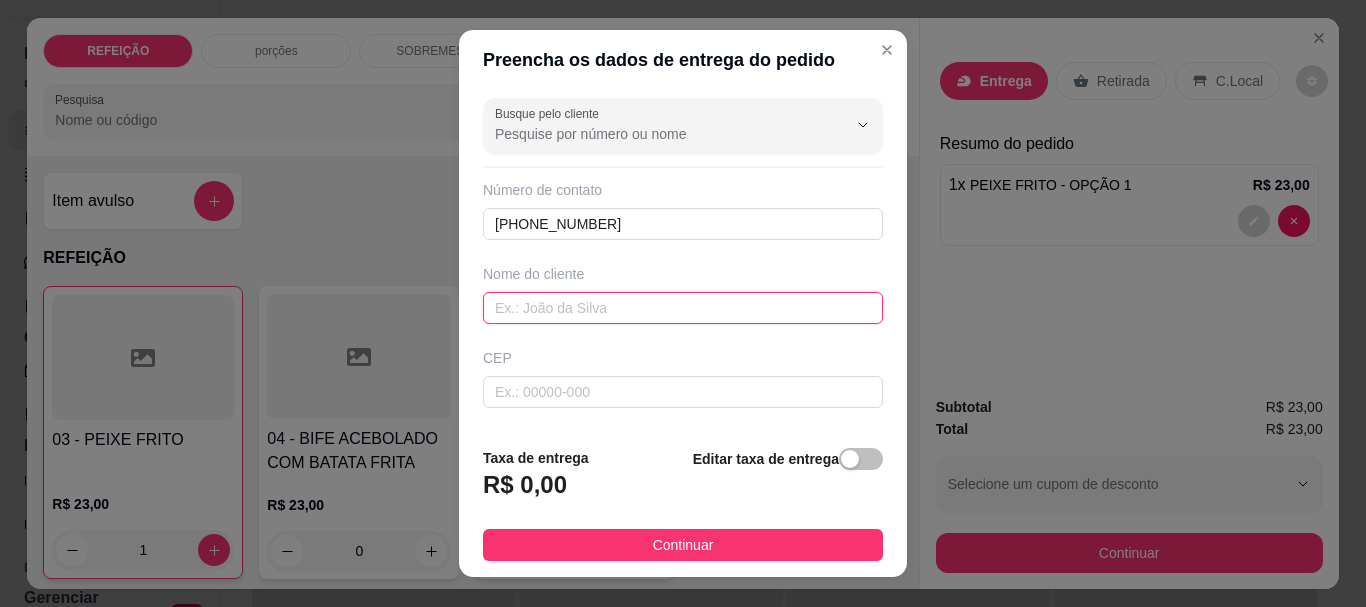 click at bounding box center (683, 308) 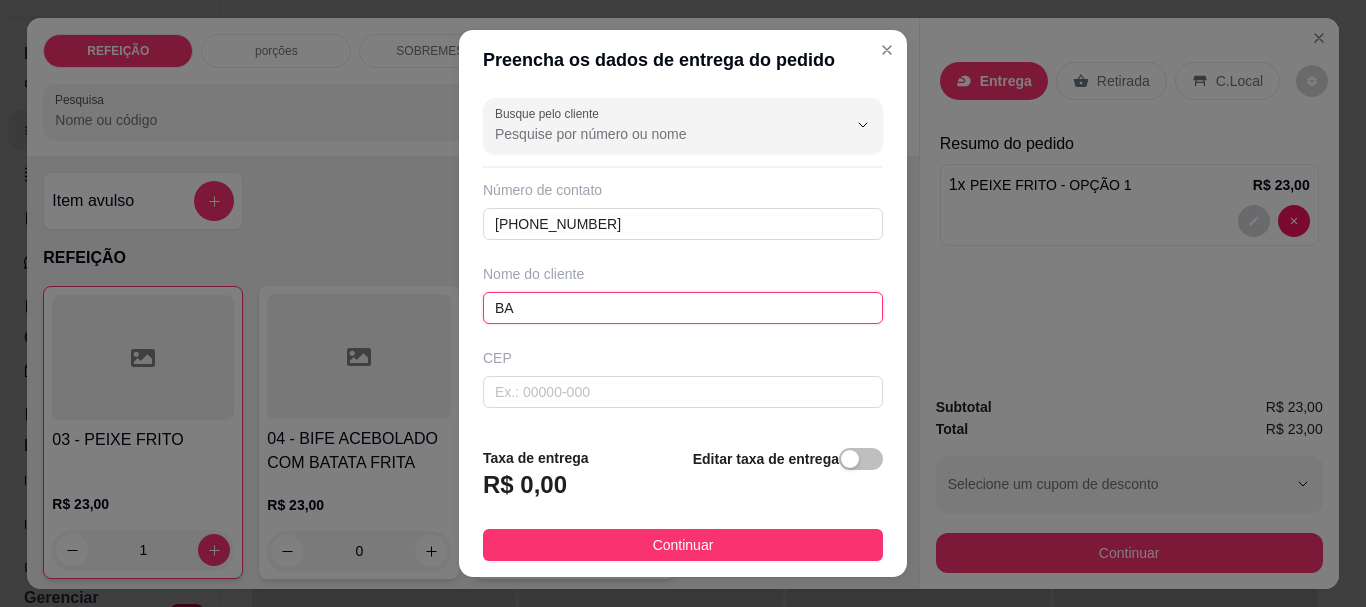 click on "BA" at bounding box center [683, 308] 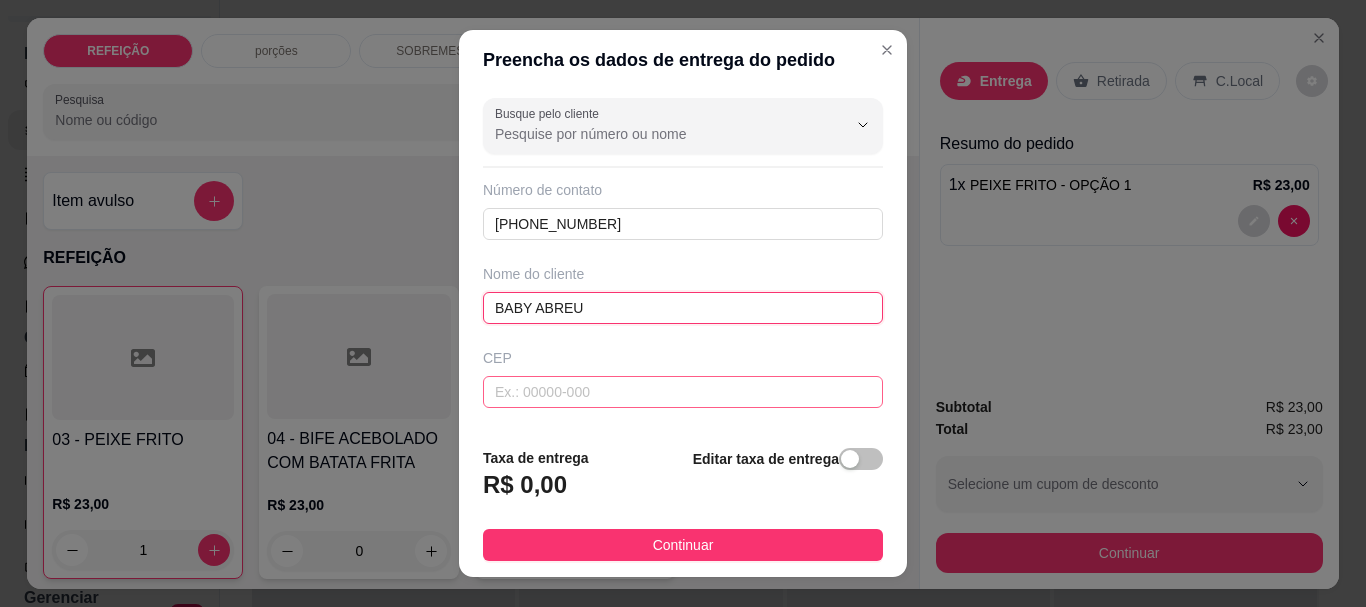 type on "BABY ABREU" 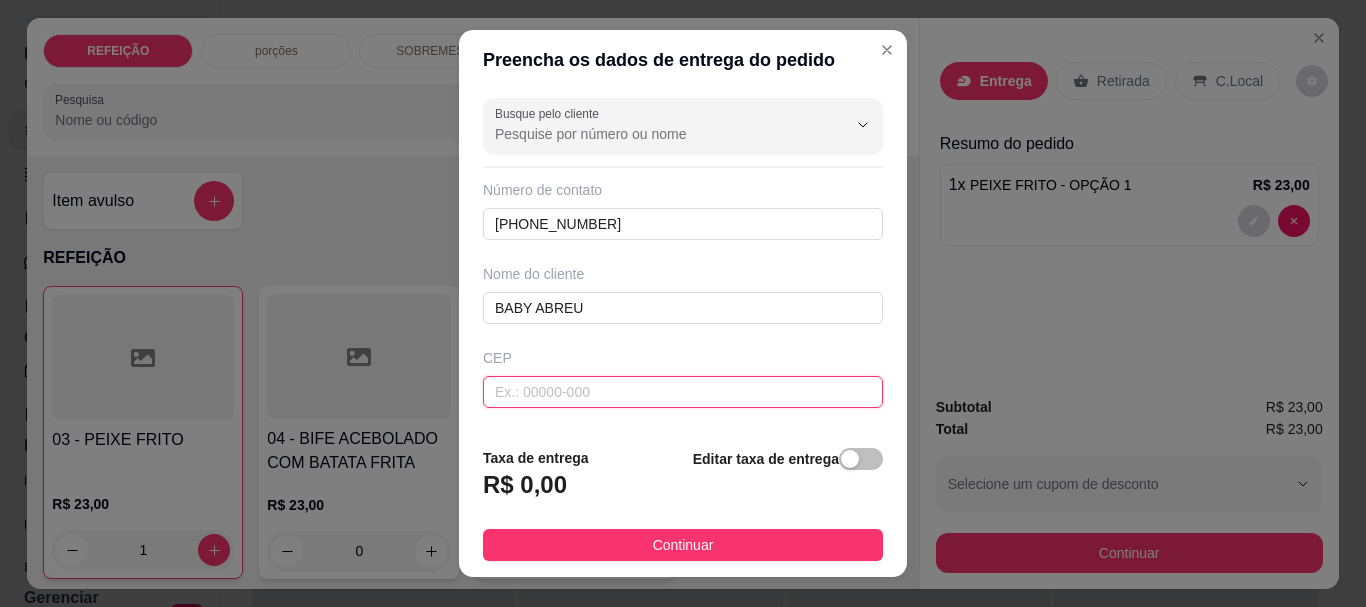 click at bounding box center [683, 392] 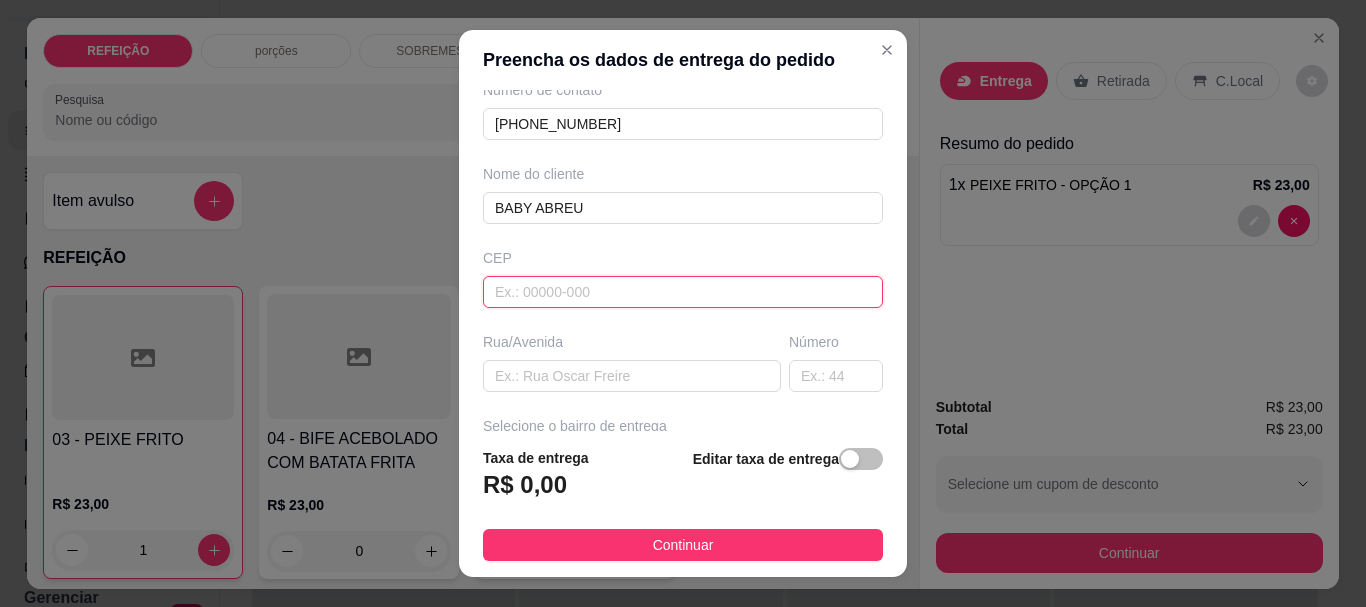 scroll, scrollTop: 200, scrollLeft: 0, axis: vertical 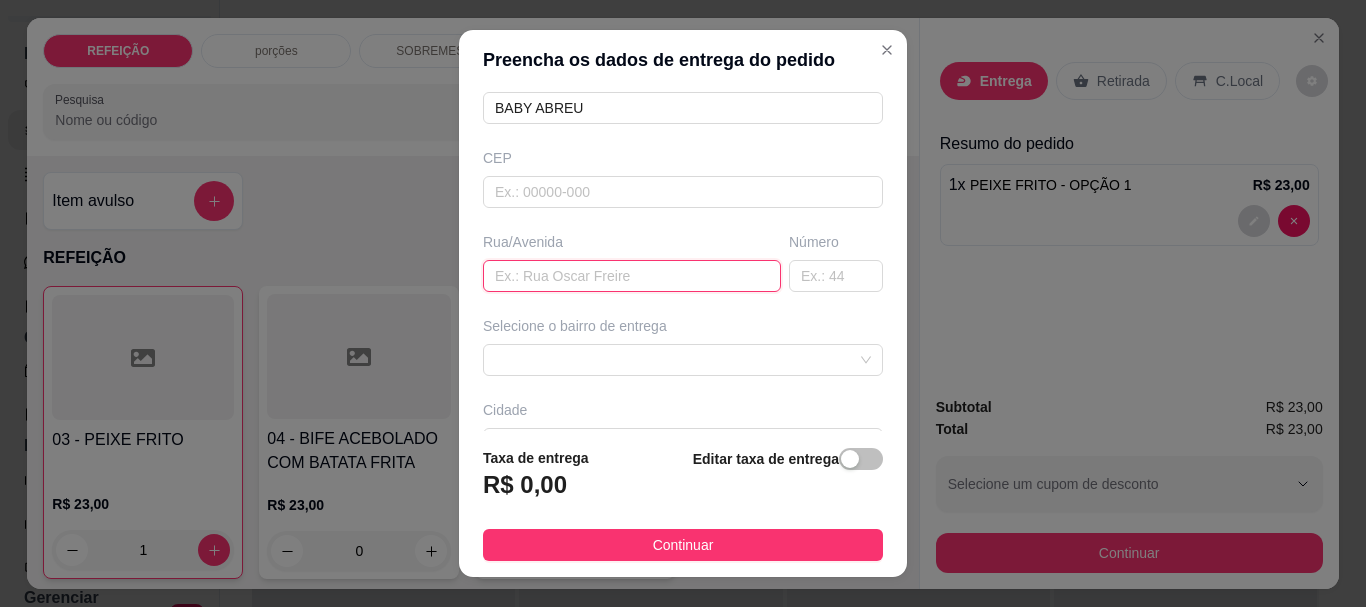 click at bounding box center (632, 276) 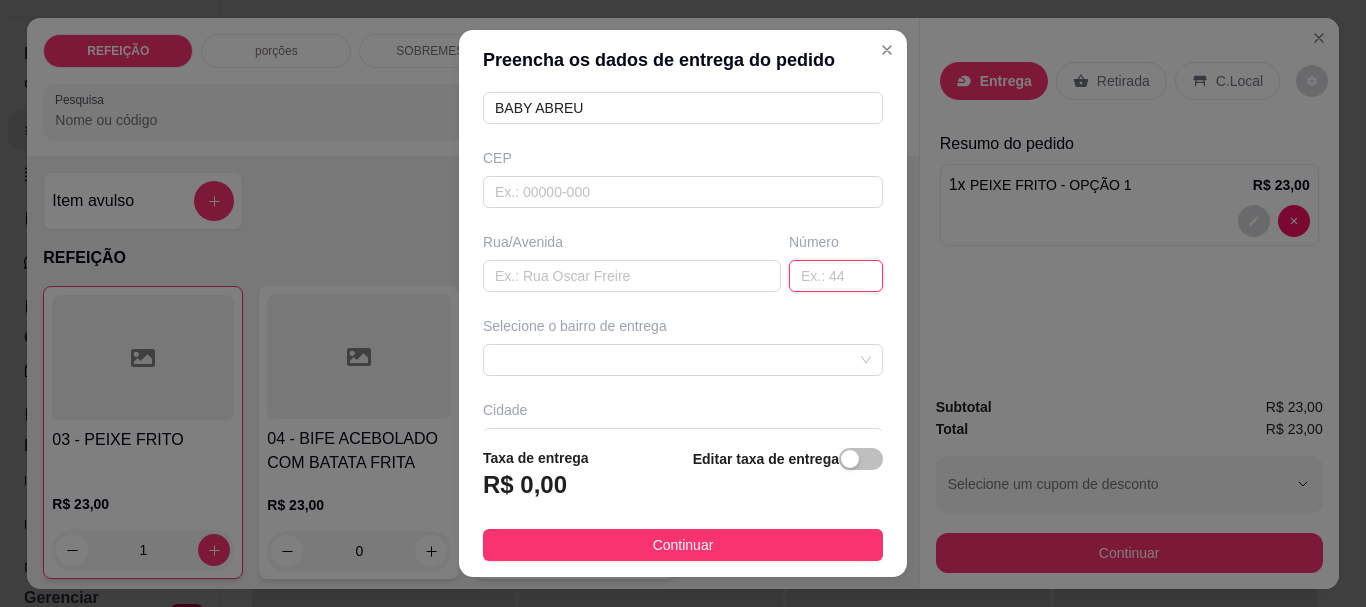 click at bounding box center [836, 276] 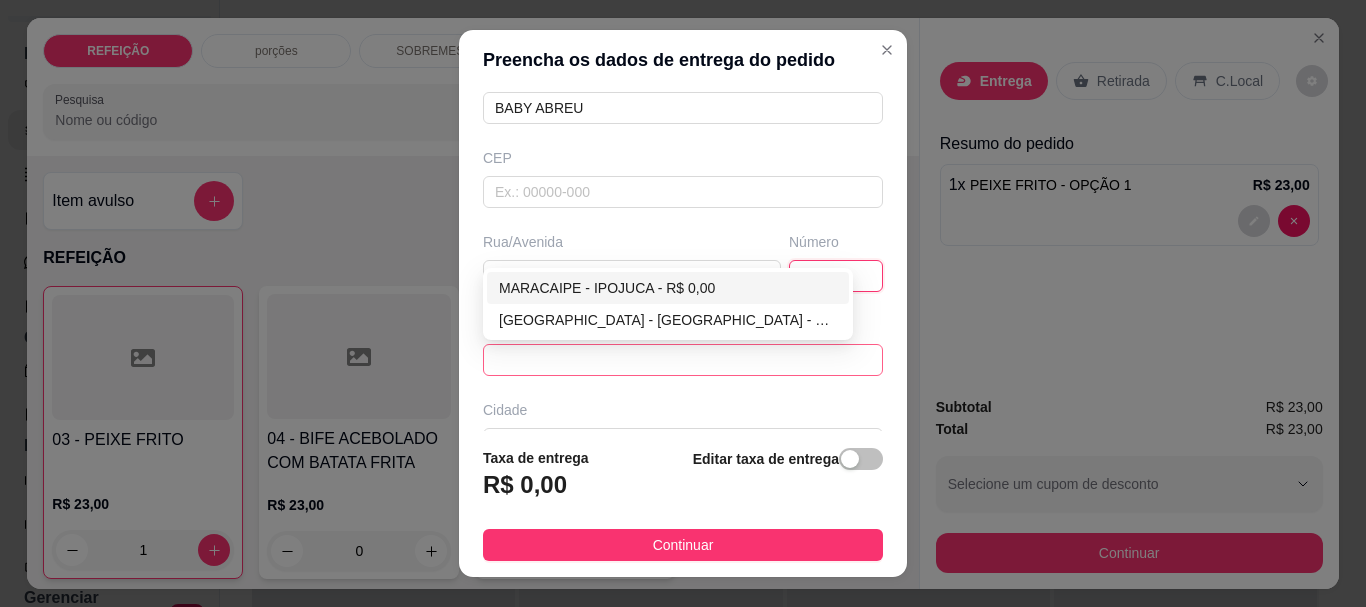 click at bounding box center (683, 360) 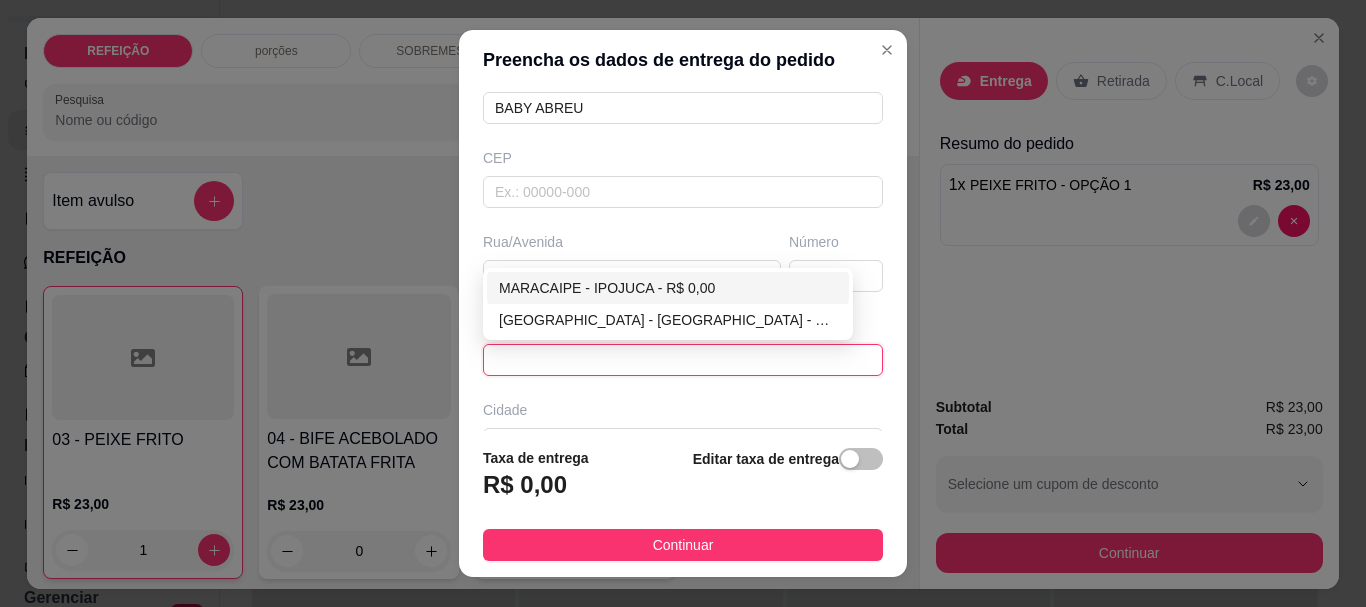 click on "MARACAIPE - IPOJUCA -  R$ 0,00" at bounding box center (668, 288) 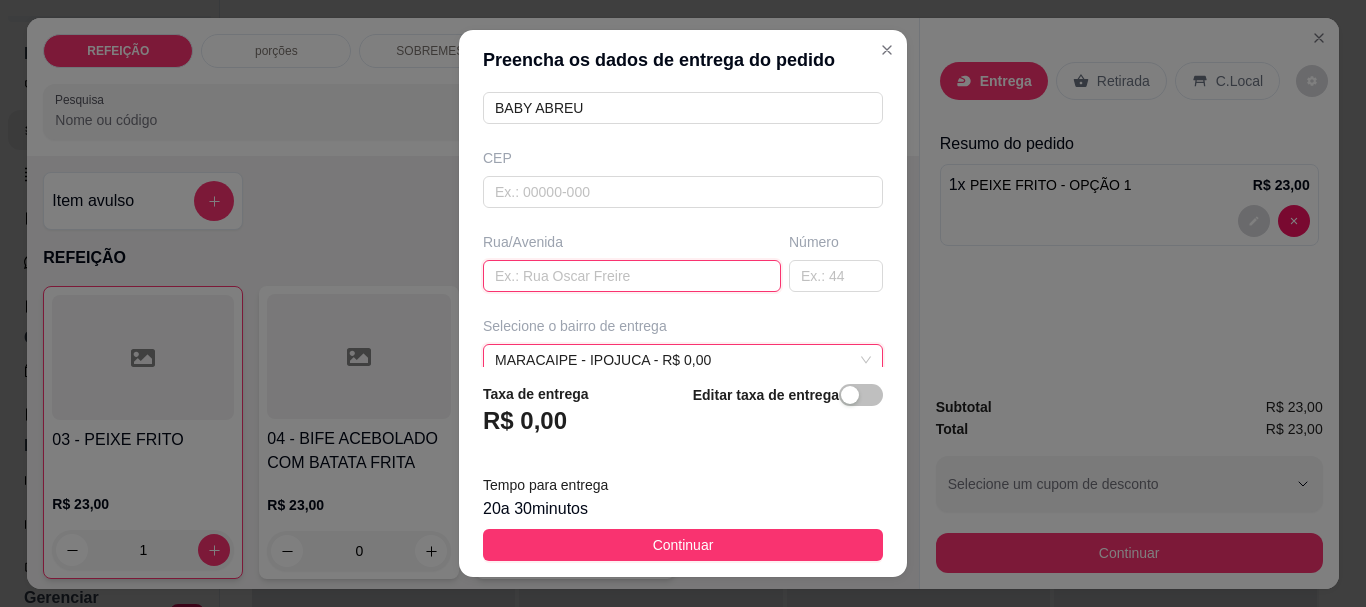 click at bounding box center [632, 276] 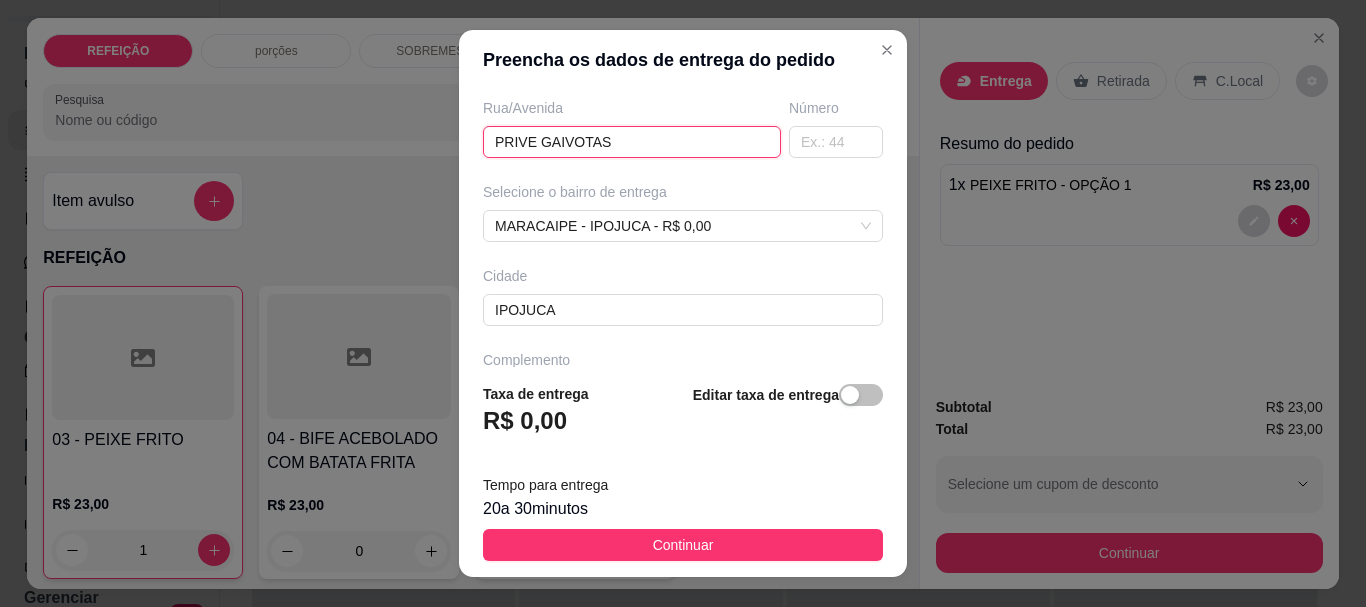 scroll, scrollTop: 397, scrollLeft: 0, axis: vertical 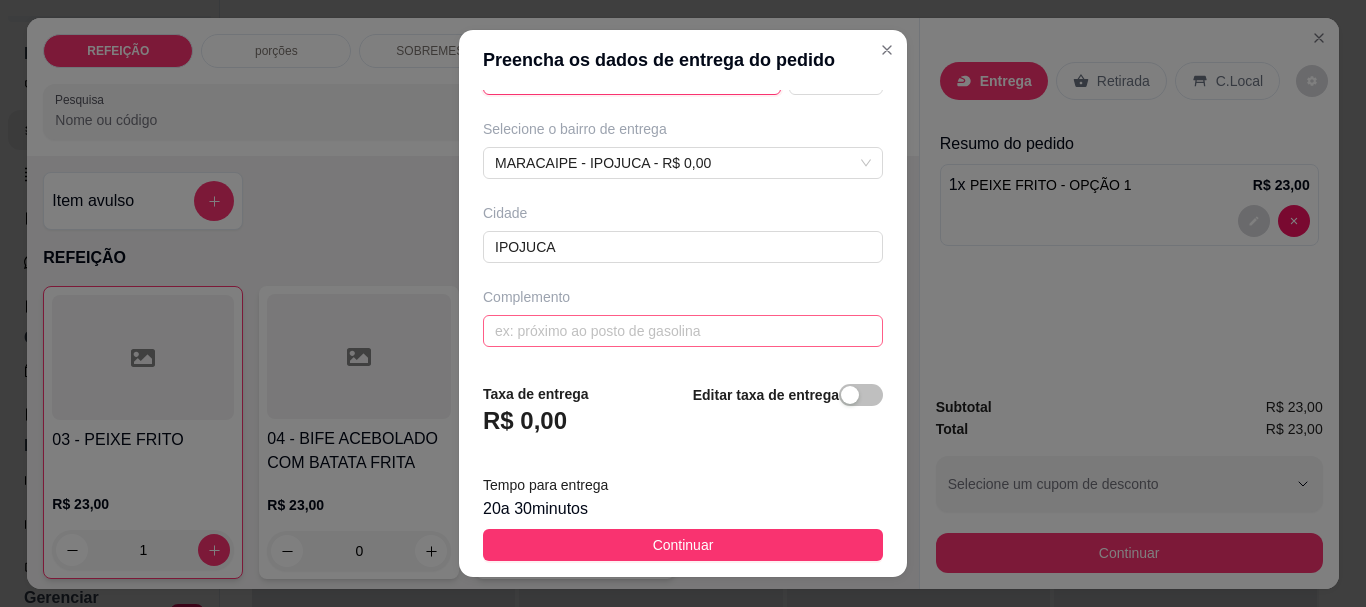 type on "PRIVE GAIVOTAS" 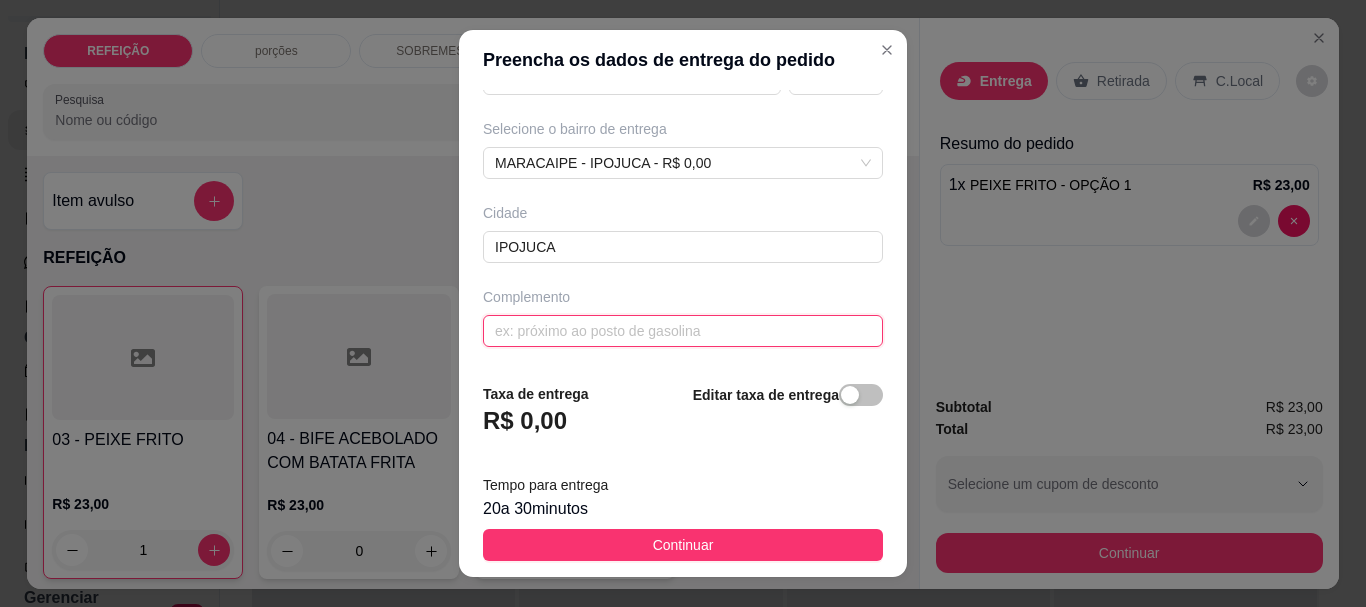 click at bounding box center (683, 331) 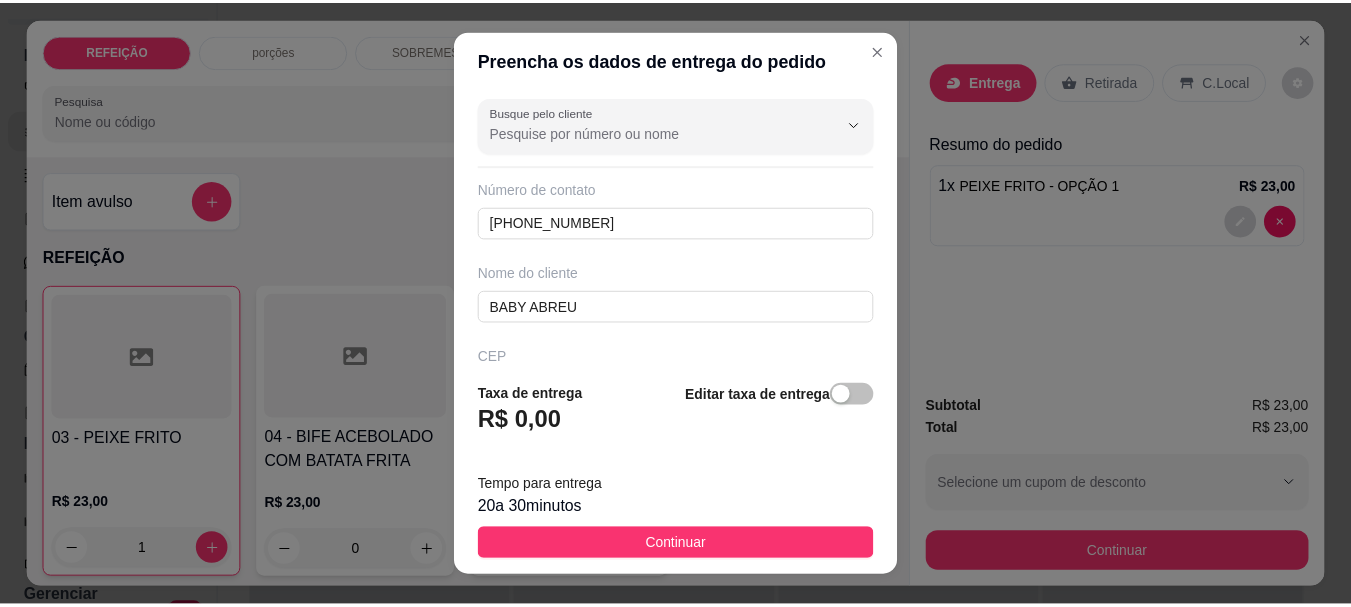 scroll, scrollTop: 0, scrollLeft: 0, axis: both 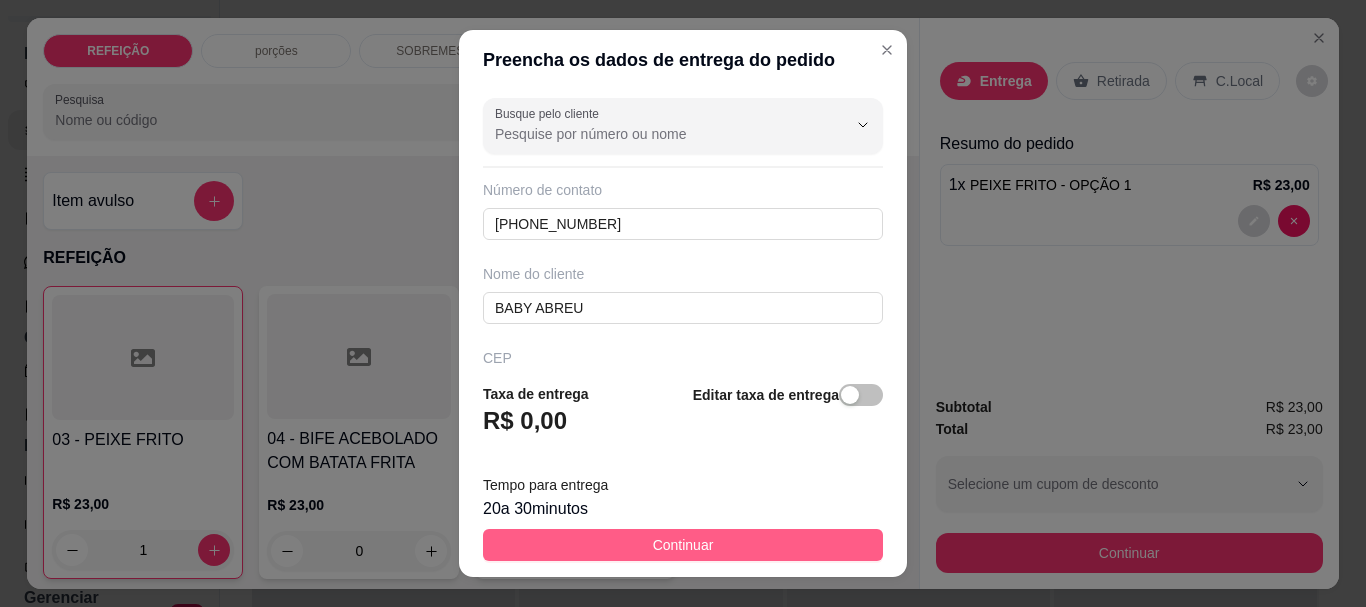 click on "Continuar" at bounding box center (683, 545) 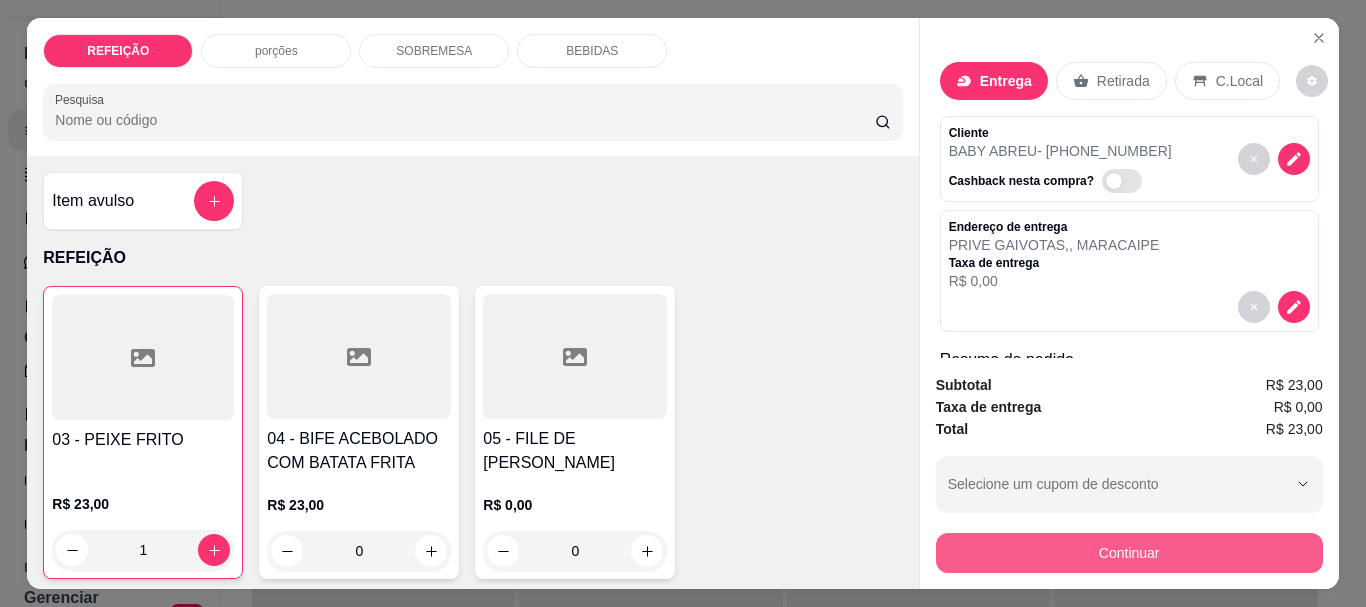 click on "Continuar" at bounding box center (1129, 553) 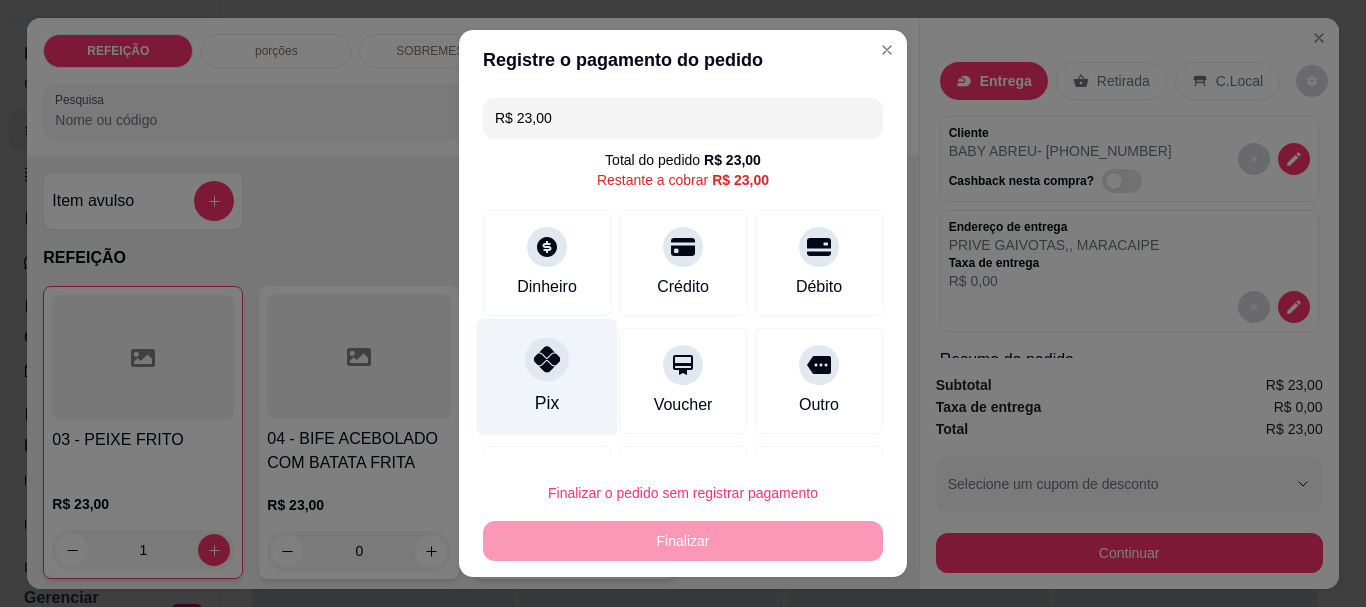 click 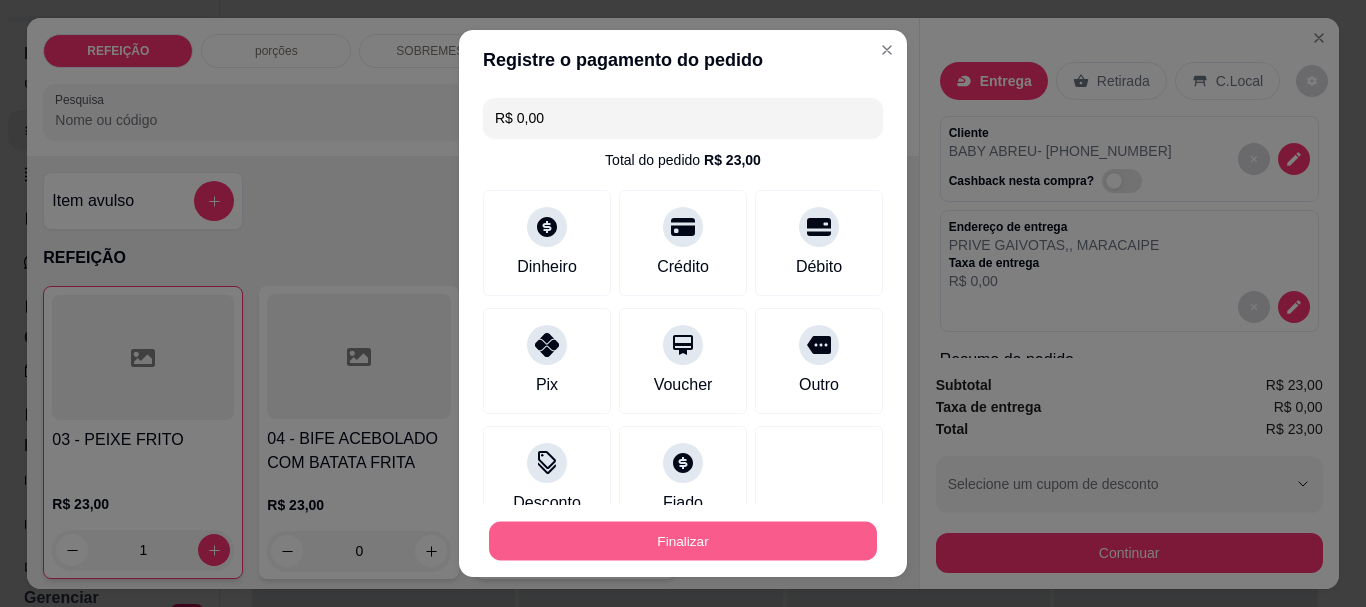 click on "Finalizar" at bounding box center (683, 540) 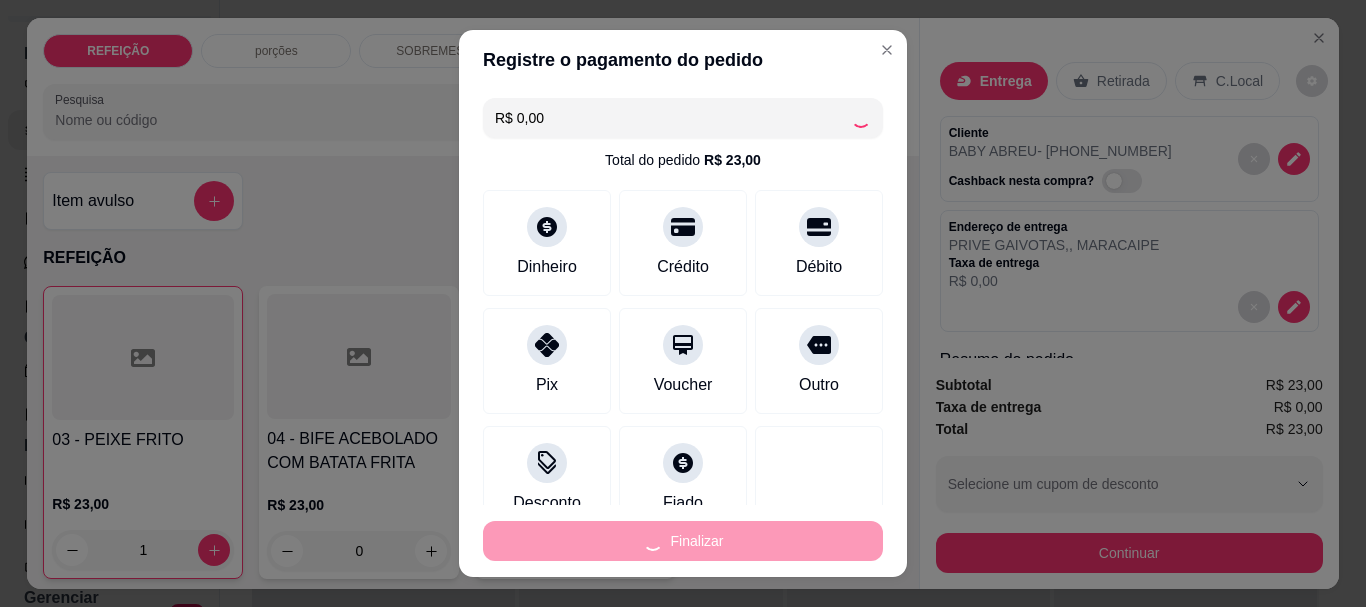 type on "0" 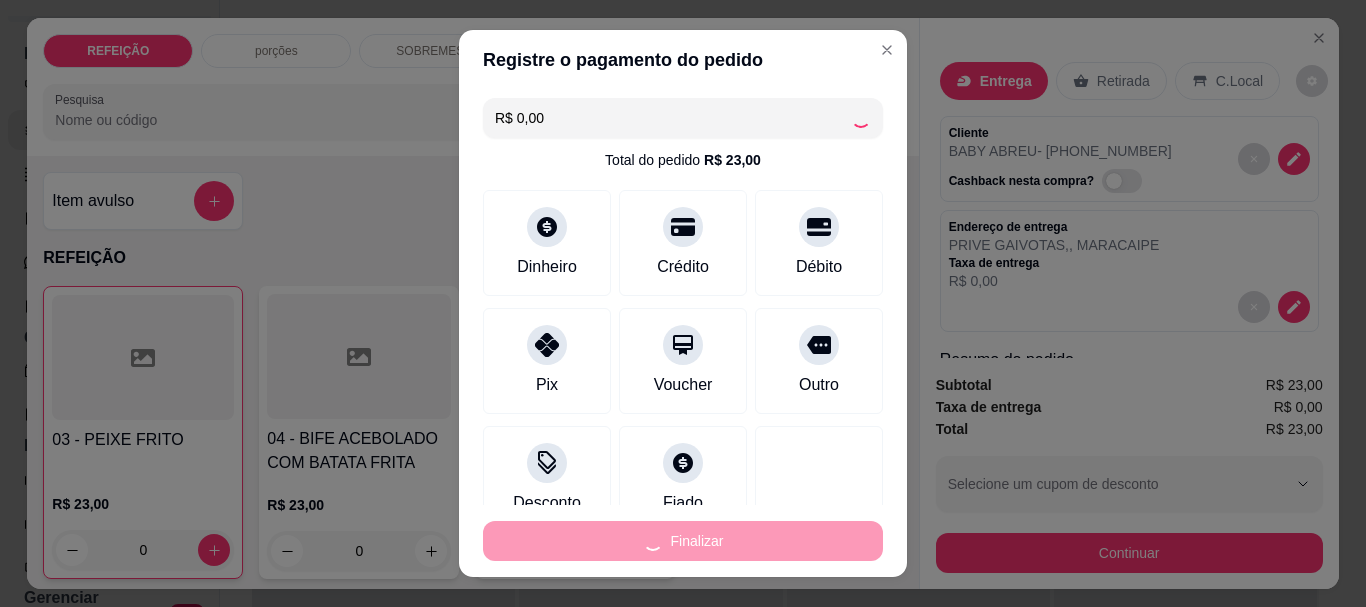 type on "-R$ 23,00" 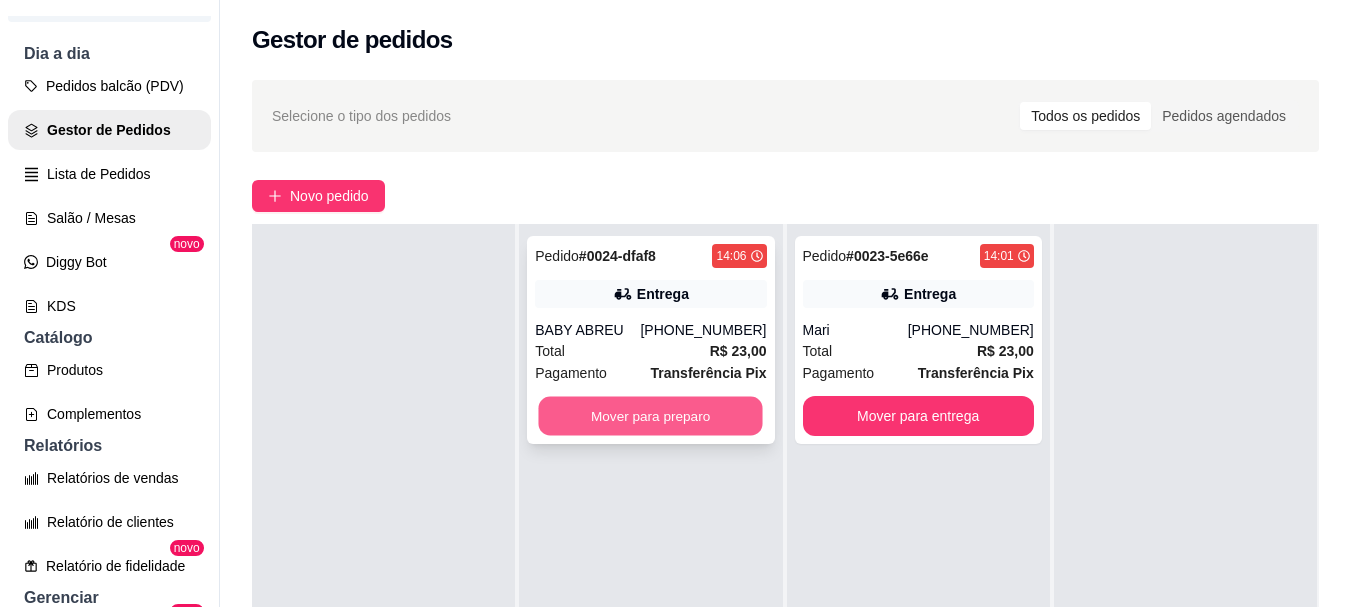 click on "Mover para preparo" at bounding box center (651, 416) 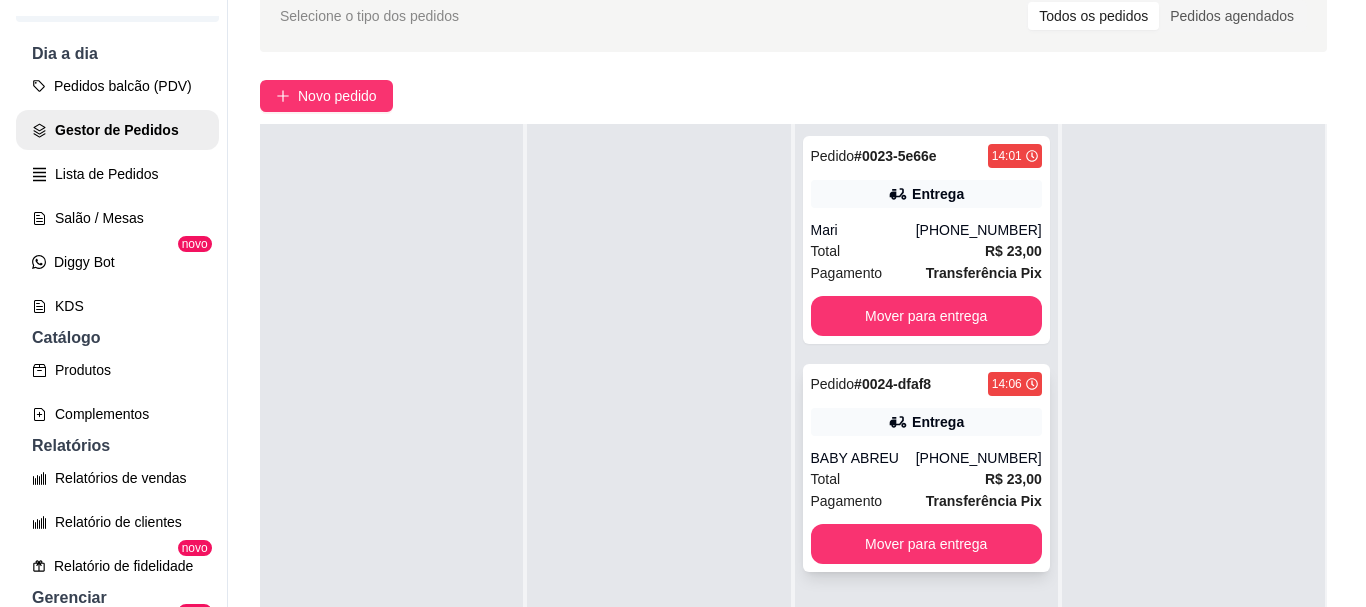 scroll, scrollTop: 200, scrollLeft: 0, axis: vertical 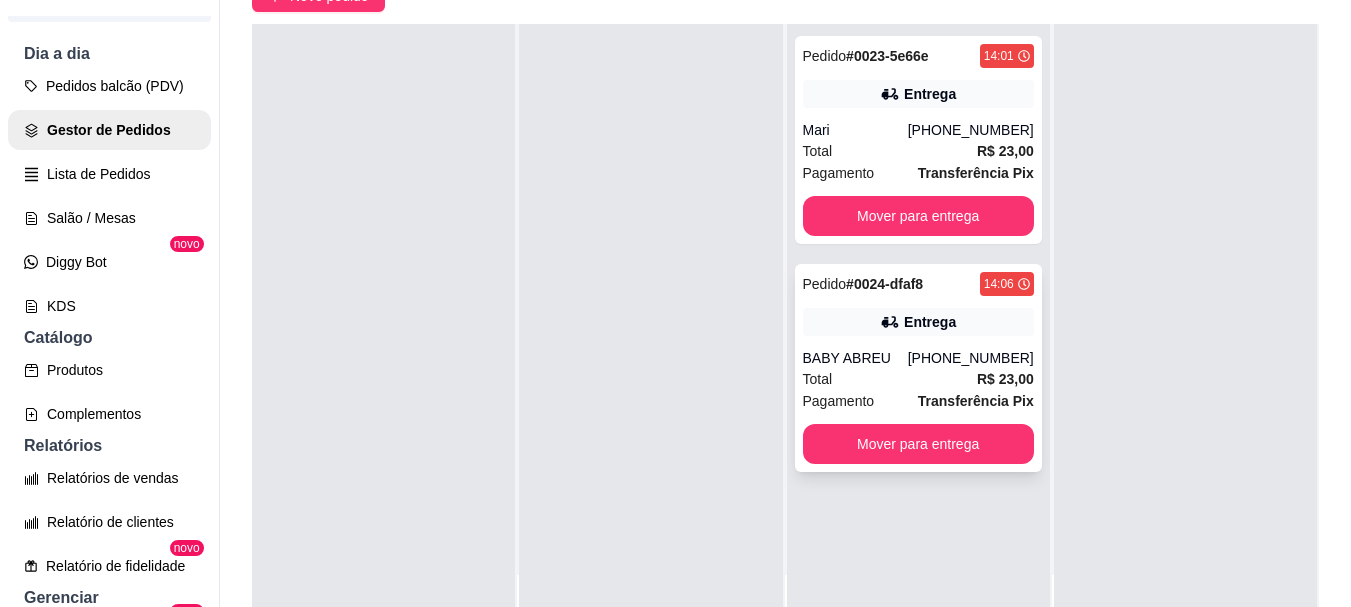 click on "Entrega" at bounding box center [918, 322] 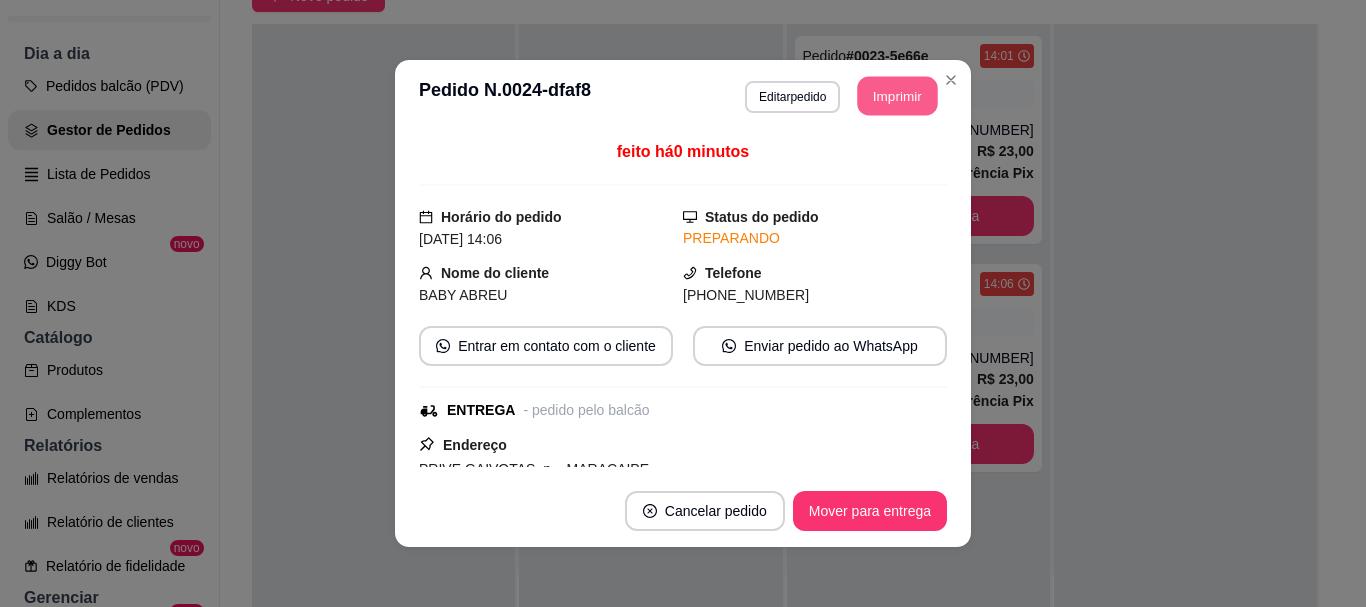 click on "Imprimir" at bounding box center (898, 96) 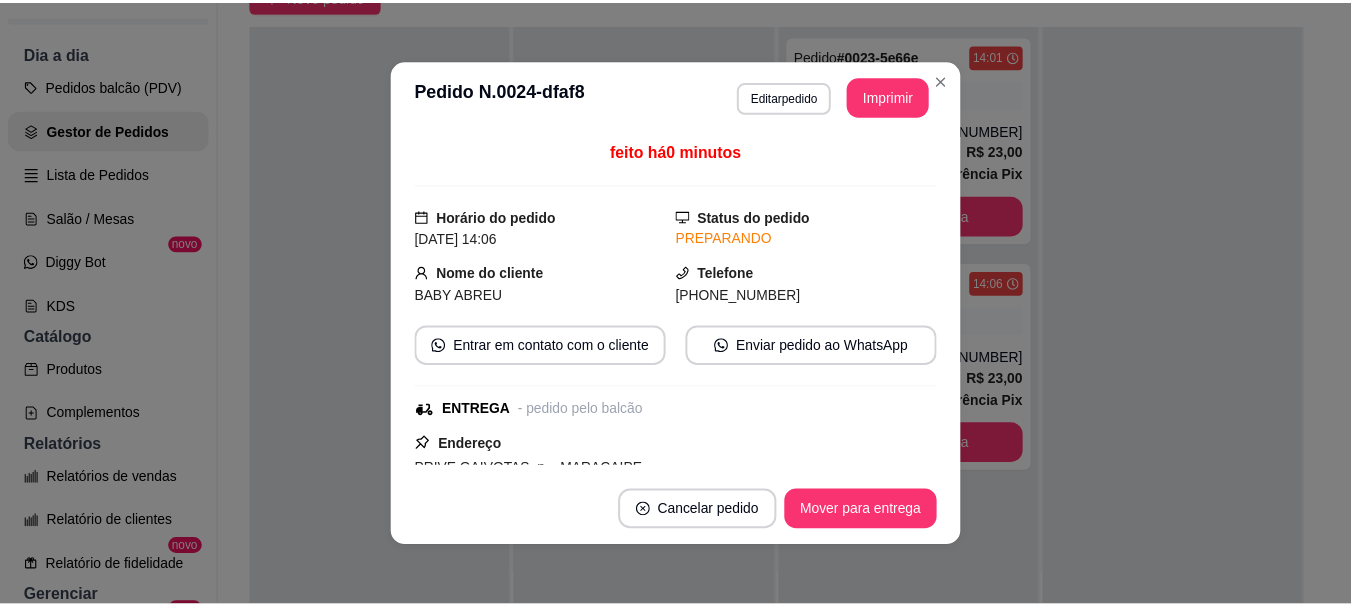 scroll, scrollTop: 0, scrollLeft: 0, axis: both 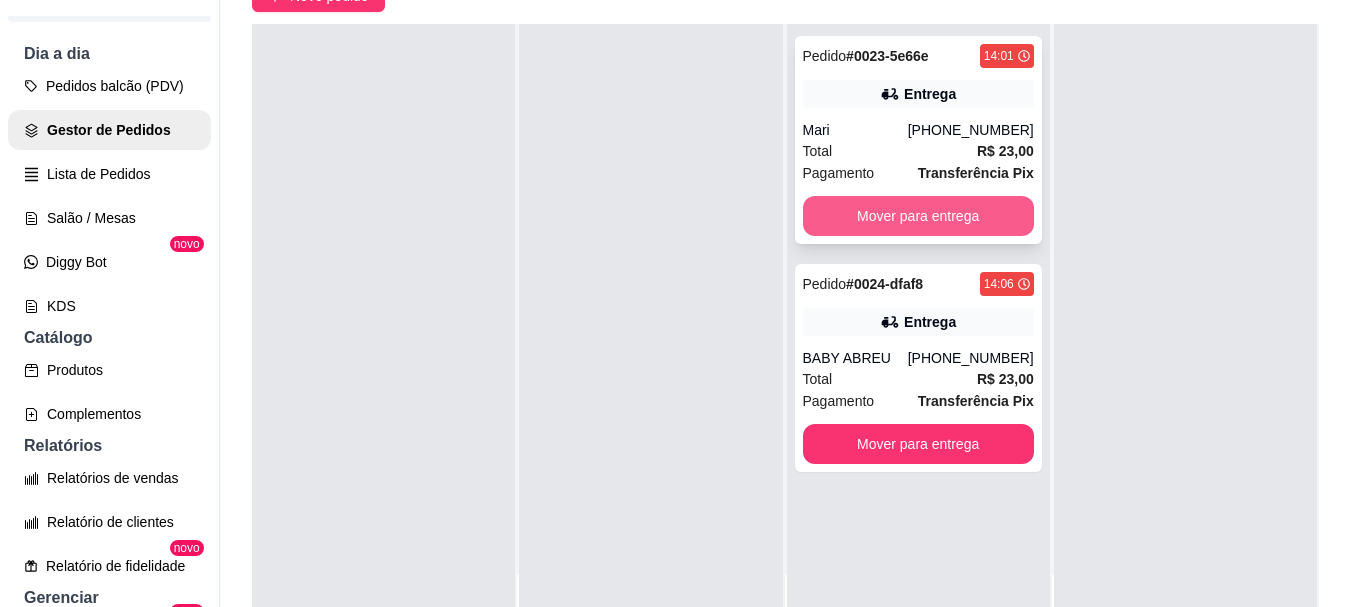 click on "Mover para entrega" at bounding box center [918, 216] 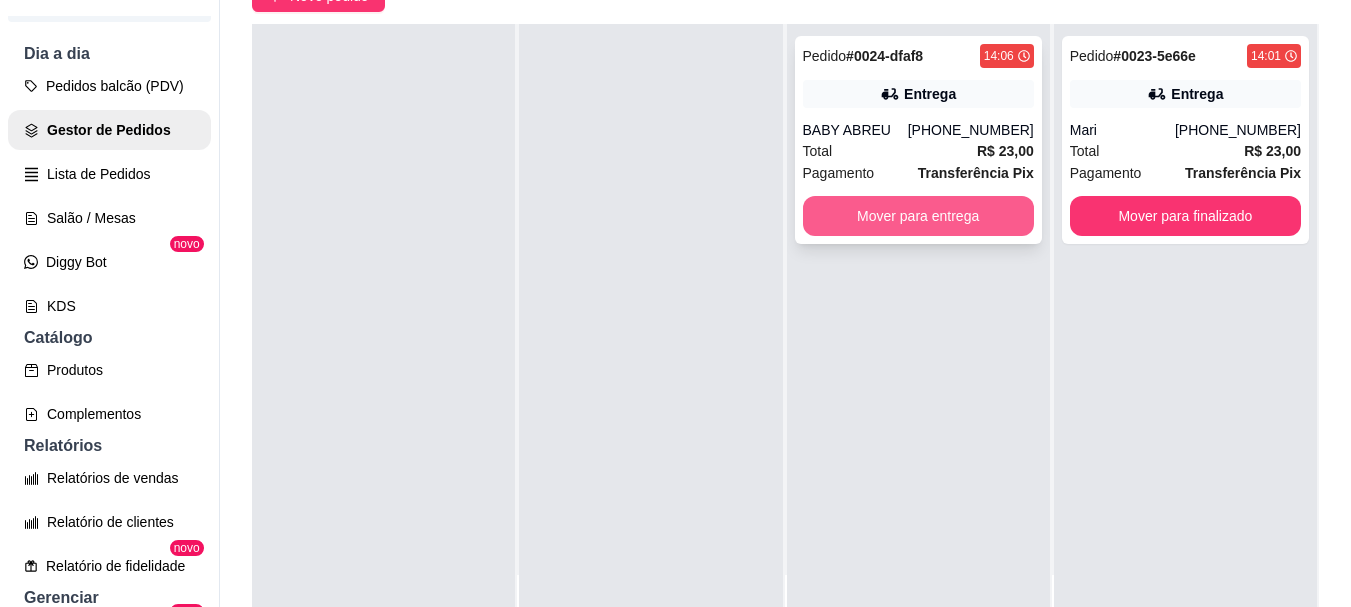 click on "Mover para entrega" at bounding box center [918, 216] 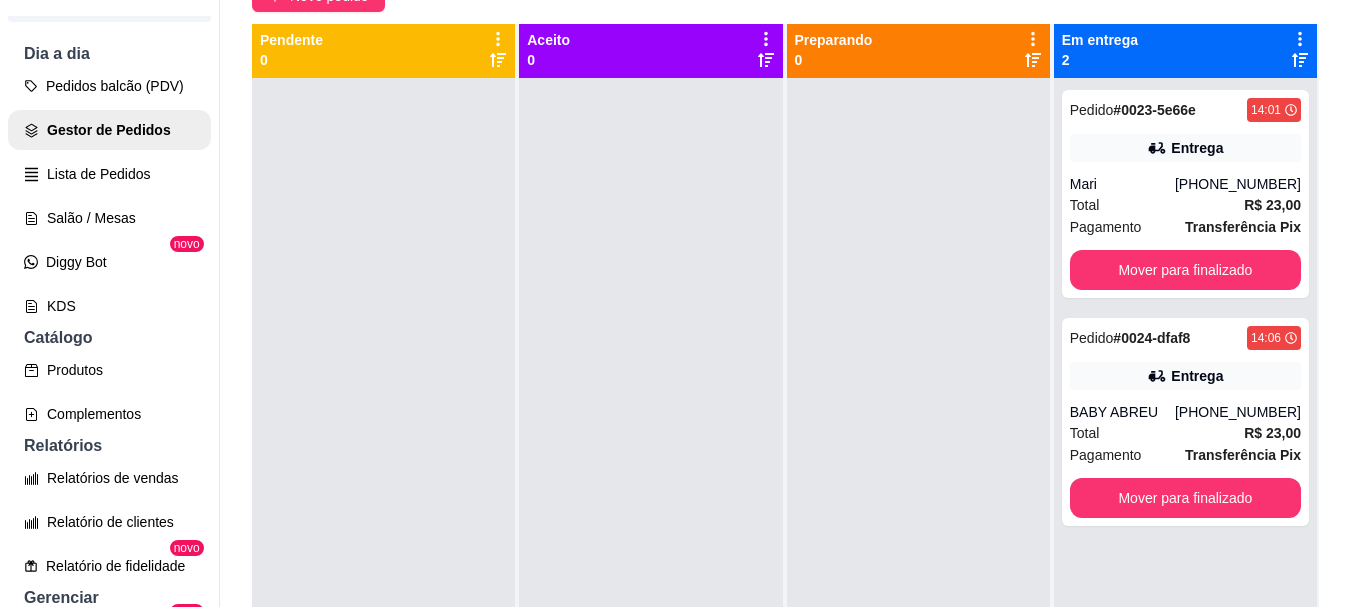 scroll, scrollTop: 0, scrollLeft: 0, axis: both 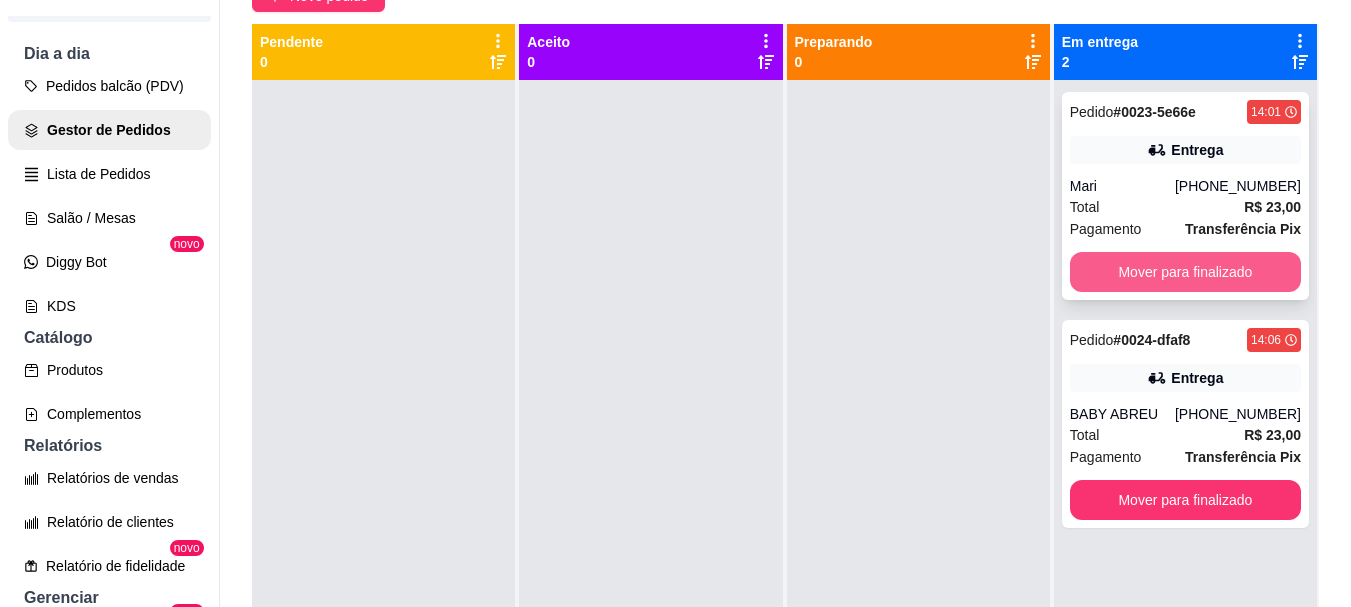 click on "Mover para finalizado" at bounding box center [1185, 272] 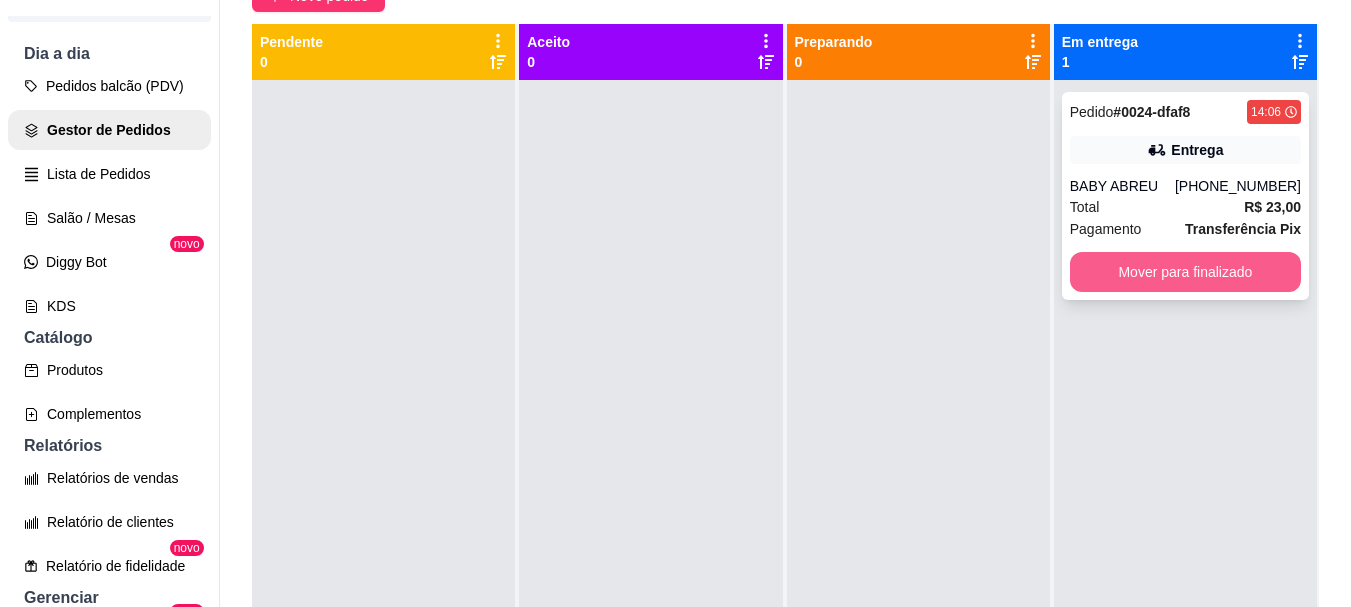 click on "Mover para finalizado" at bounding box center [1185, 272] 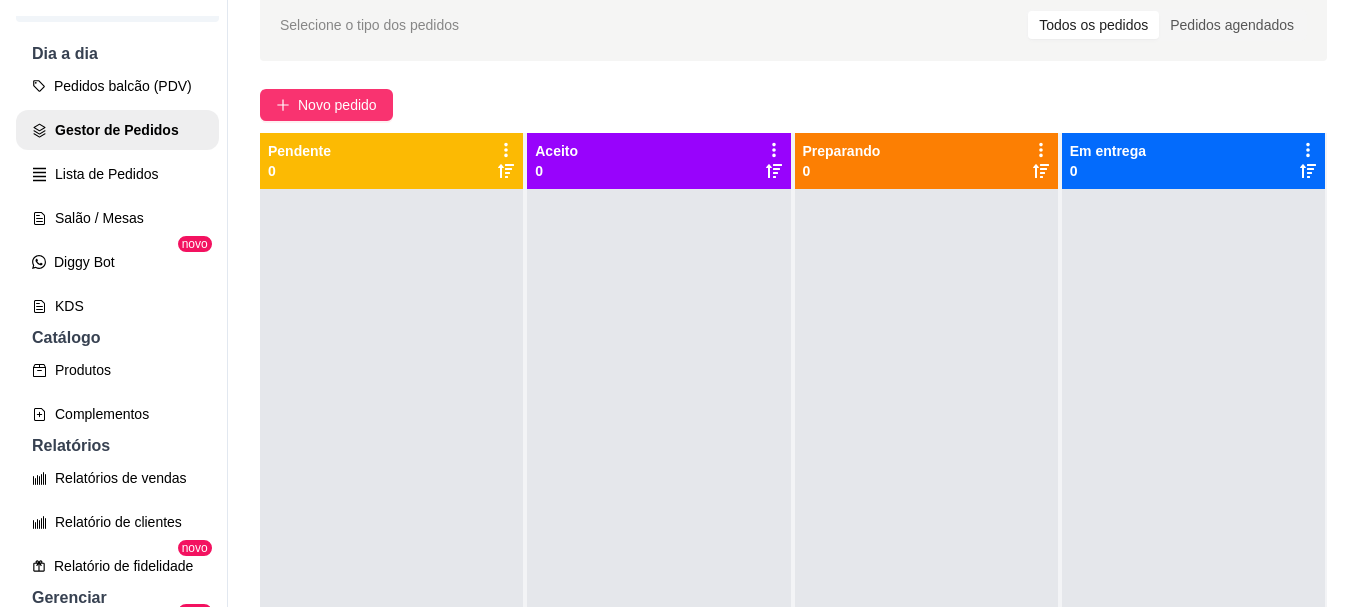 scroll, scrollTop: 0, scrollLeft: 0, axis: both 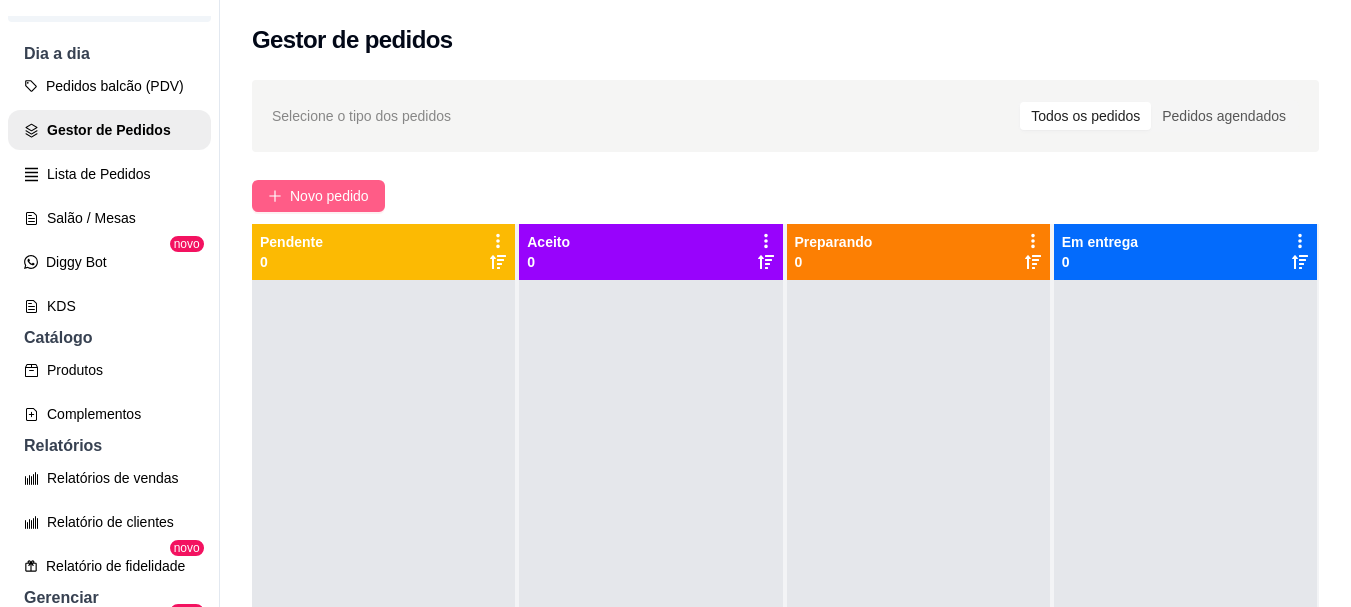 click on "Novo pedido" at bounding box center (329, 196) 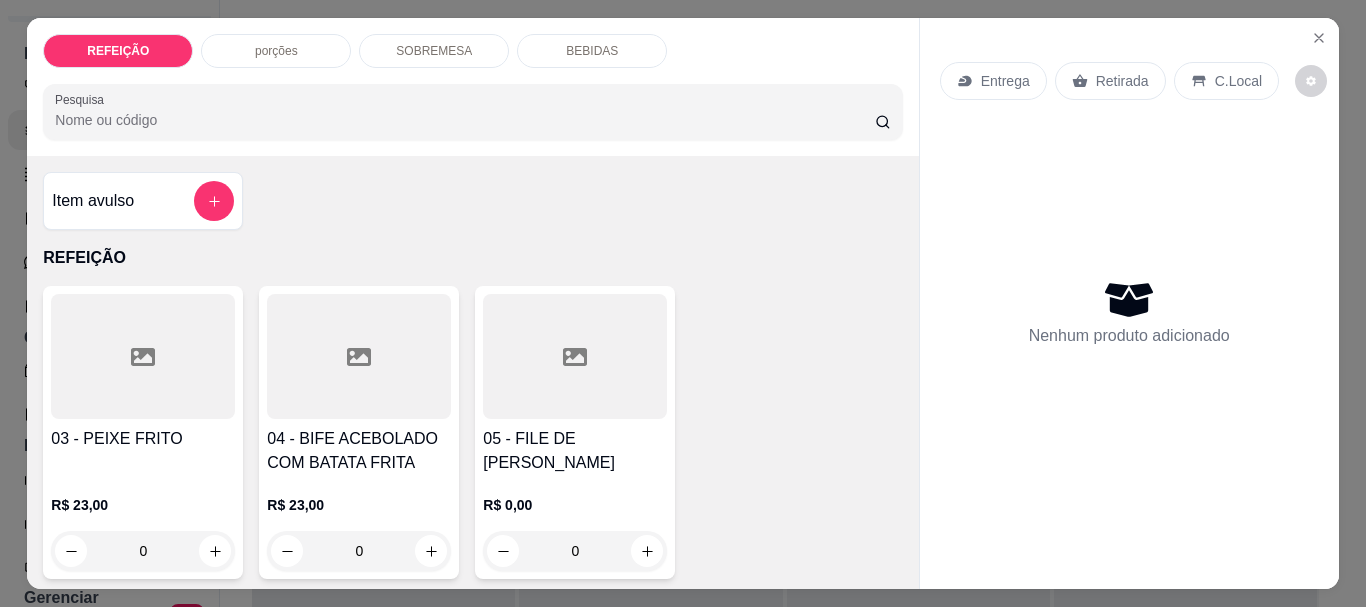 click on "04 - BIFE ACEBOLADO COM BATATA FRITA   R$ 23,00 0" at bounding box center [359, 432] 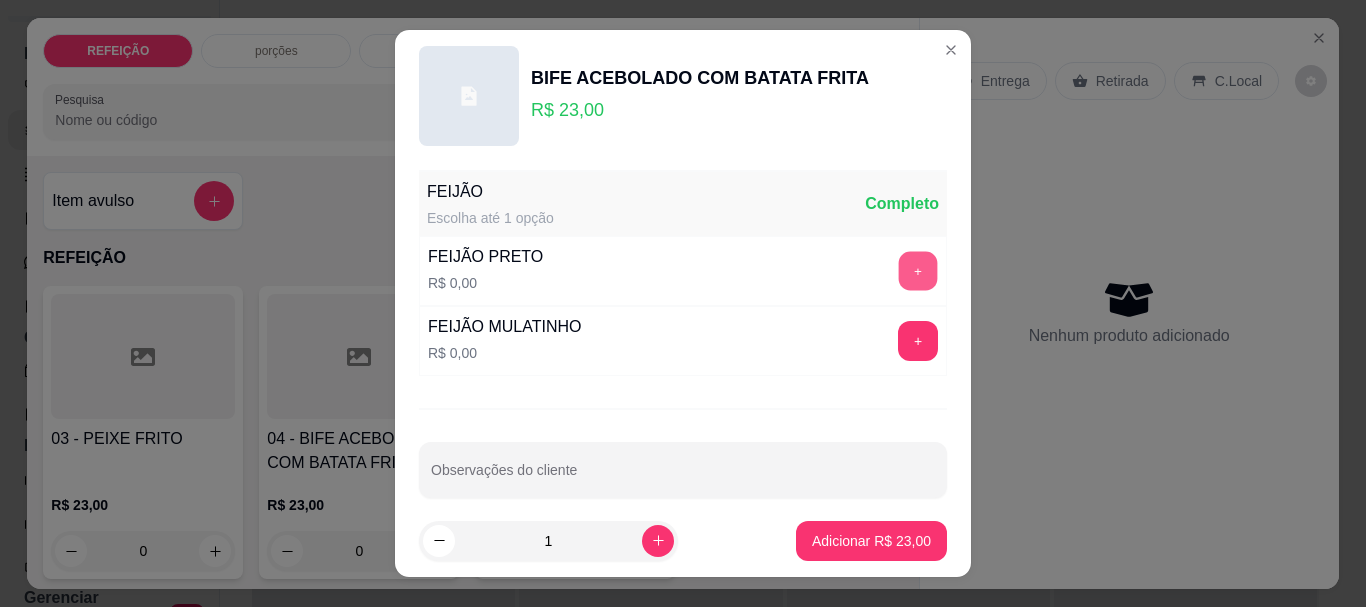 click on "+" at bounding box center (918, 271) 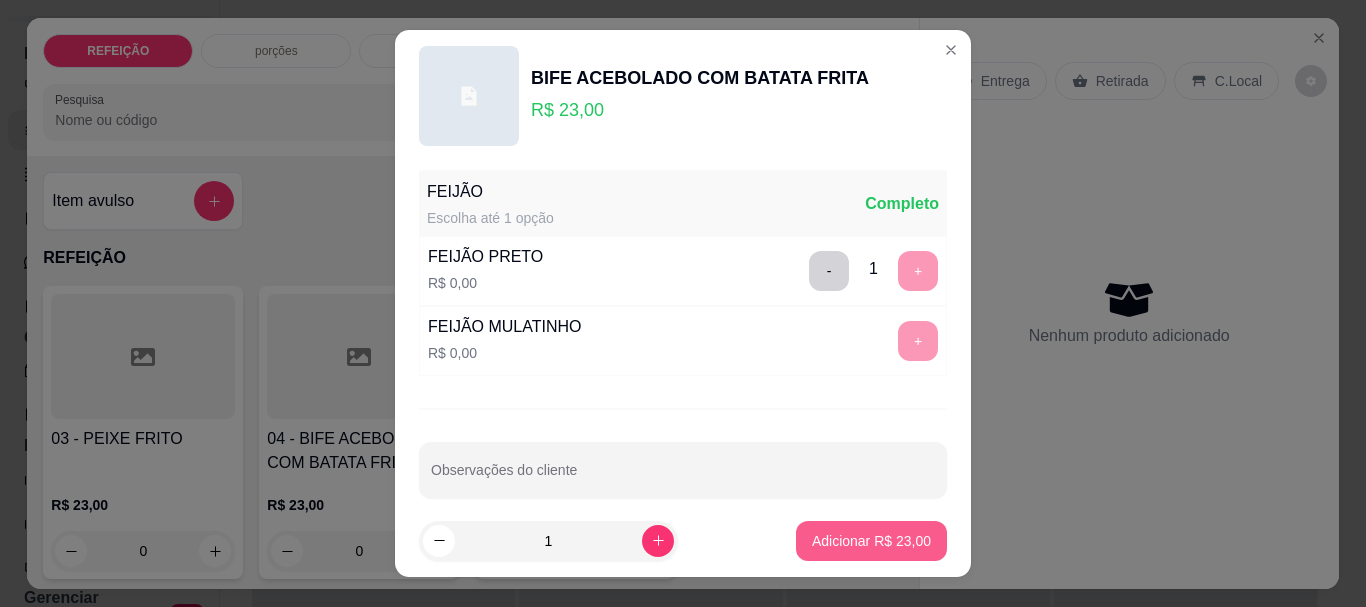 click on "Adicionar   R$ 23,00" at bounding box center [871, 541] 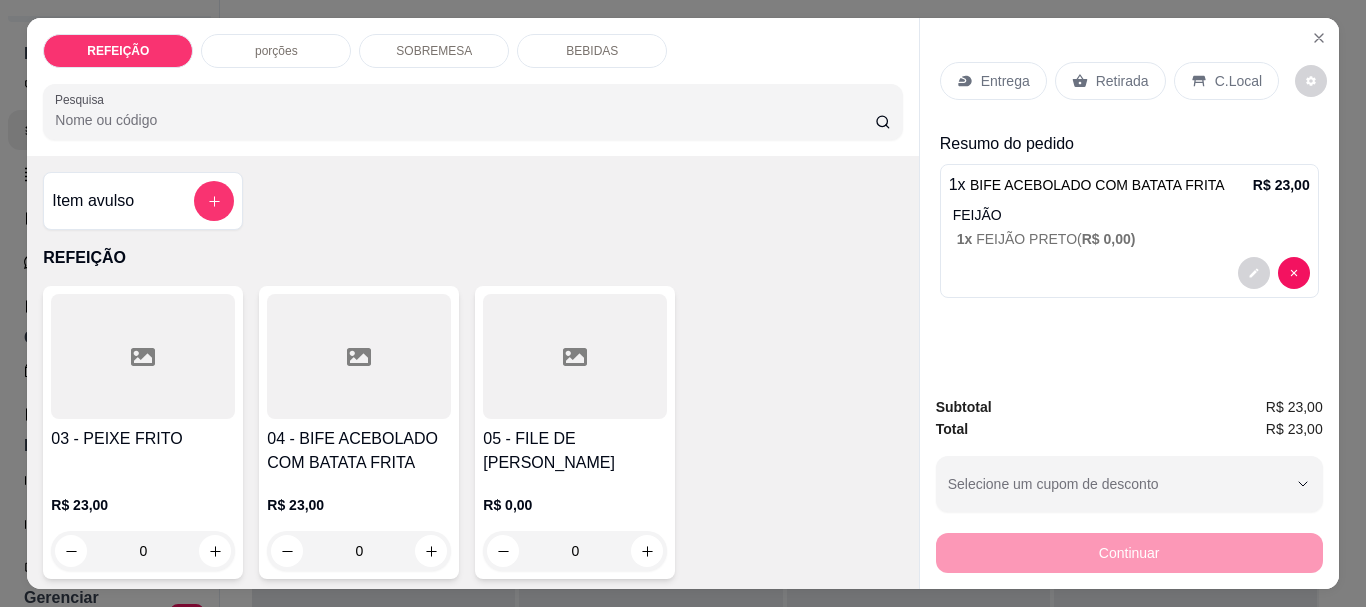 click on "Entrega Retirada C.Local" at bounding box center [1129, 81] 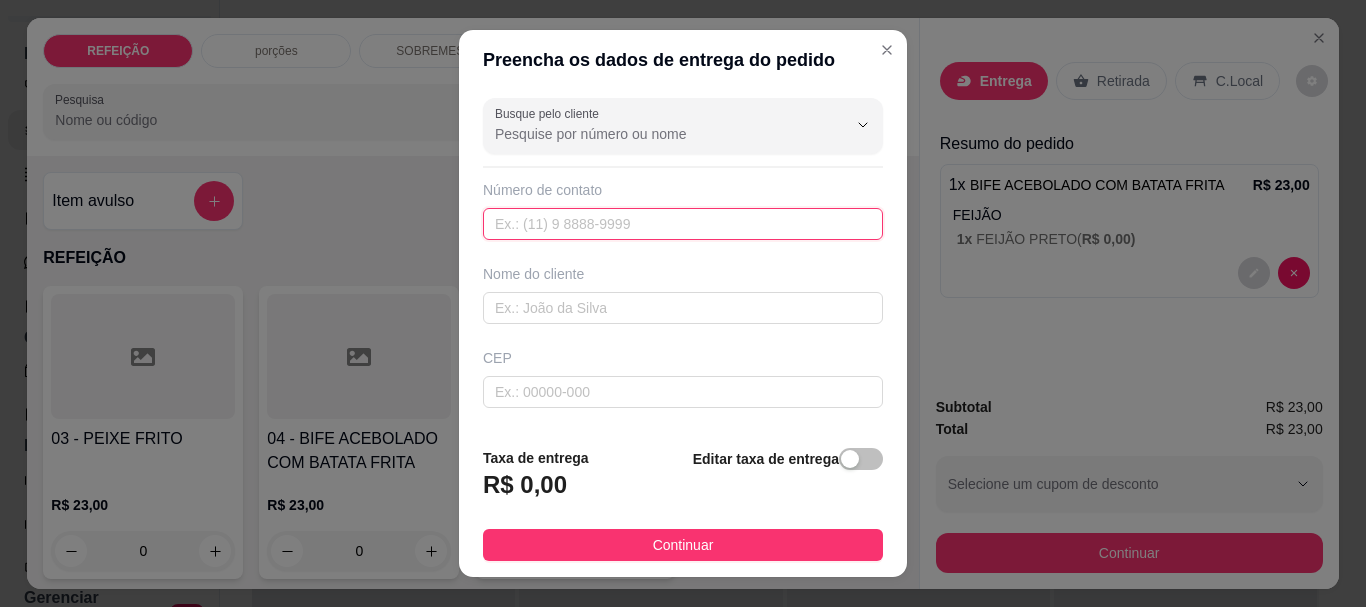 click at bounding box center [683, 224] 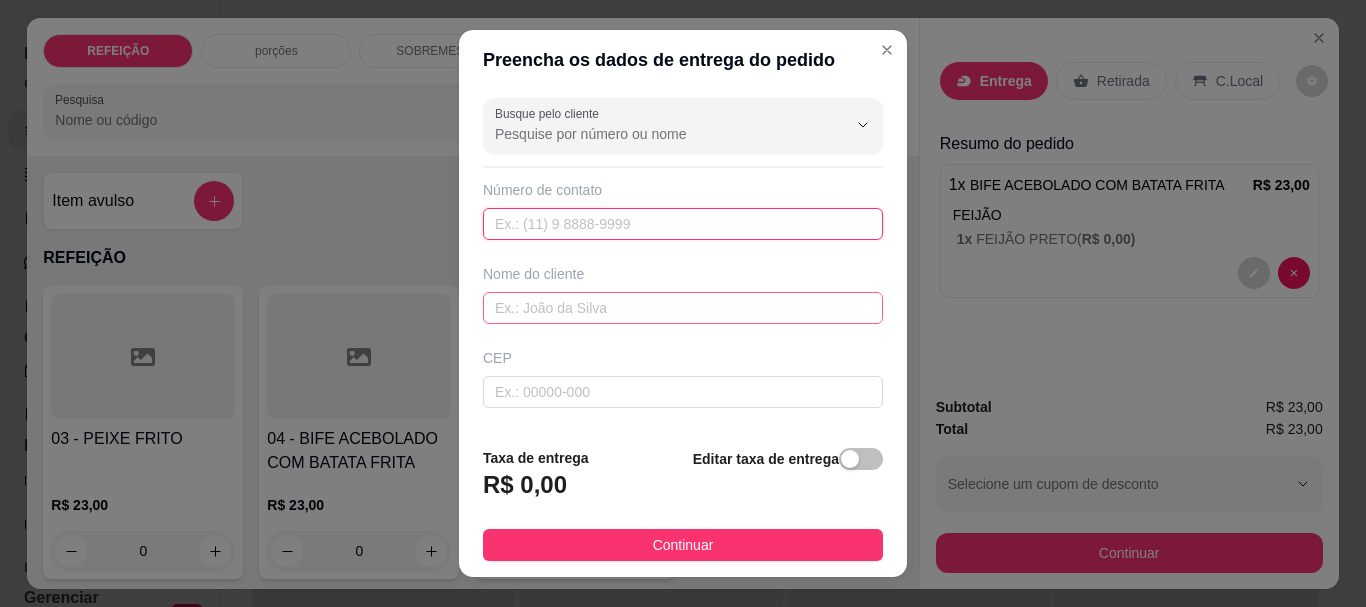 paste on "(81) 9904-0128" 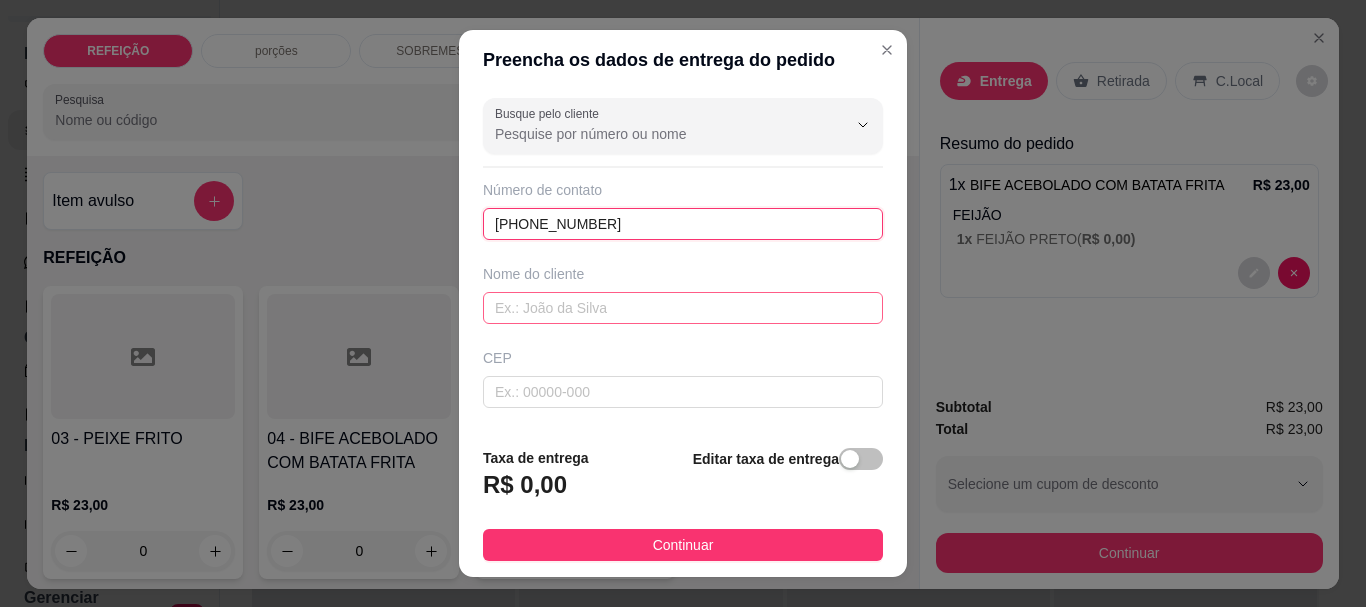type on "(81) 9904-0128" 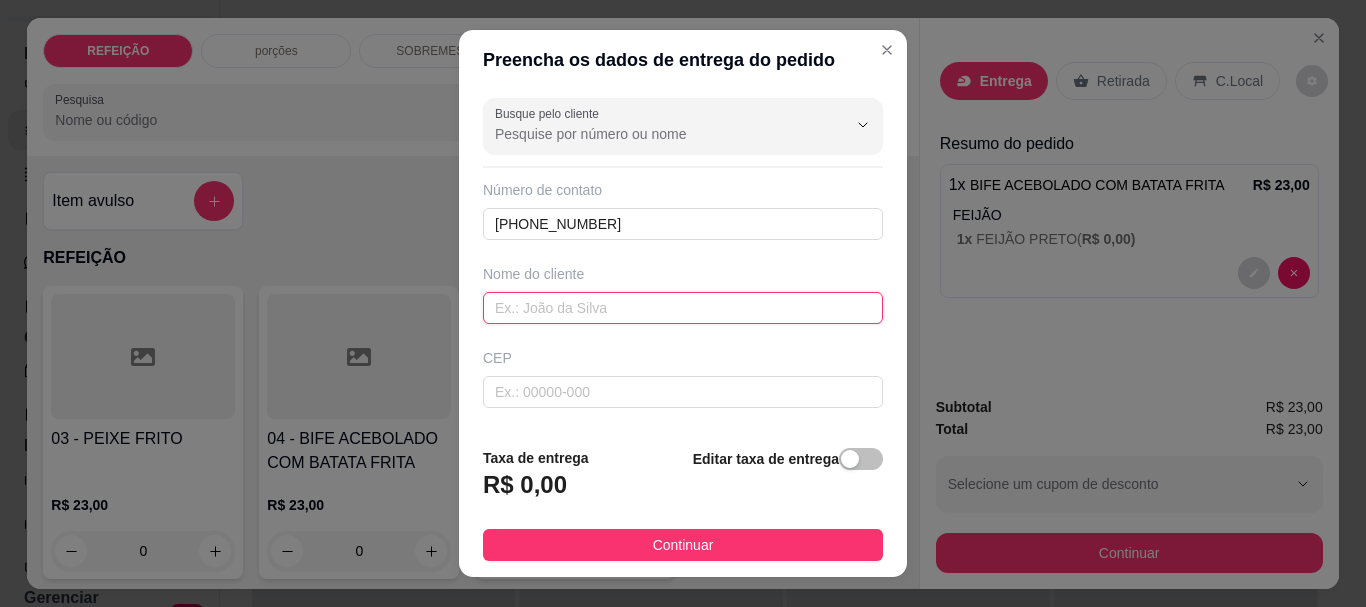 click at bounding box center (683, 308) 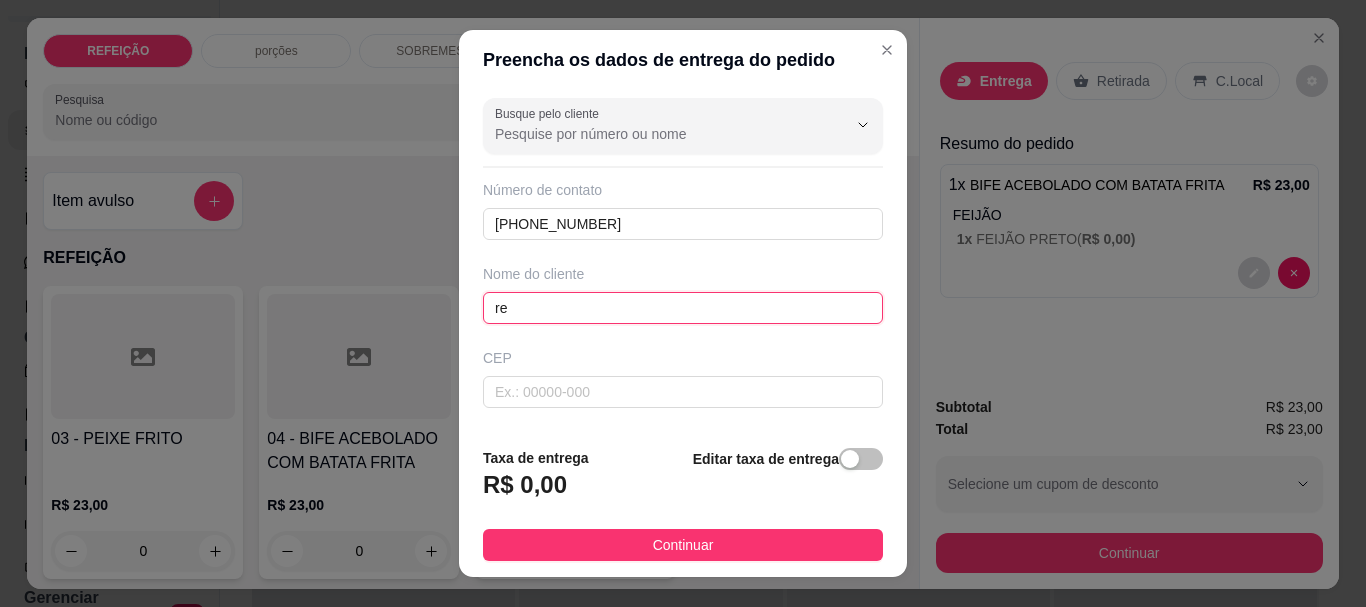 type on "r" 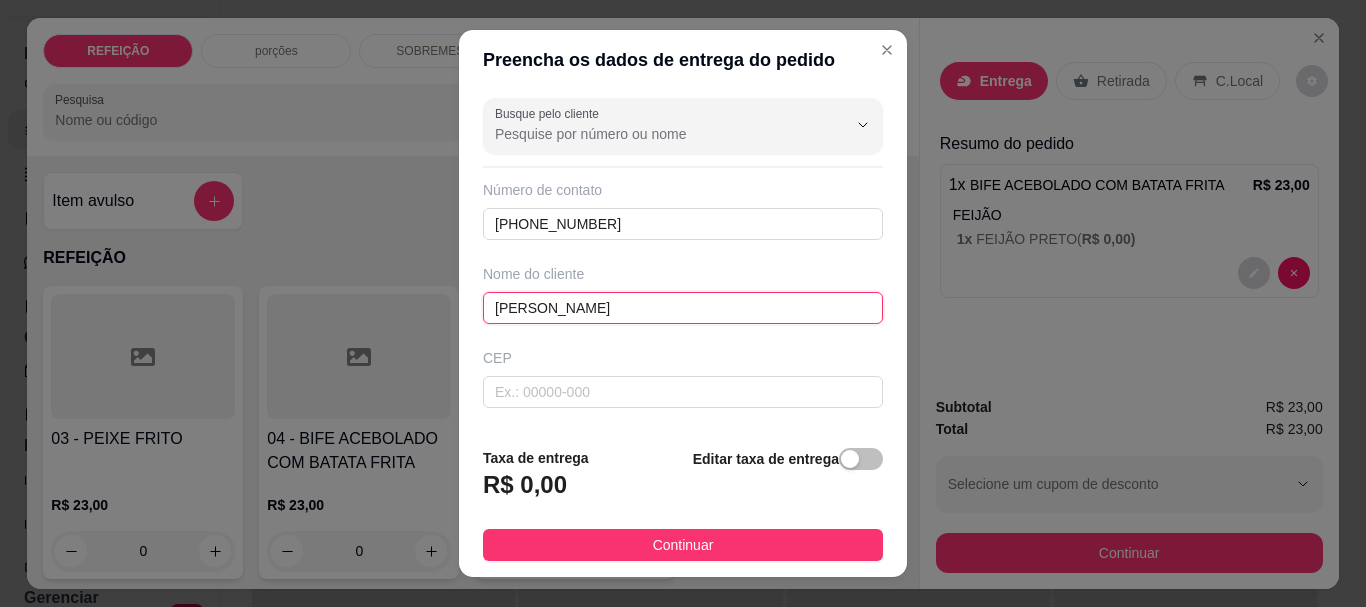 type on "[PERSON_NAME]" 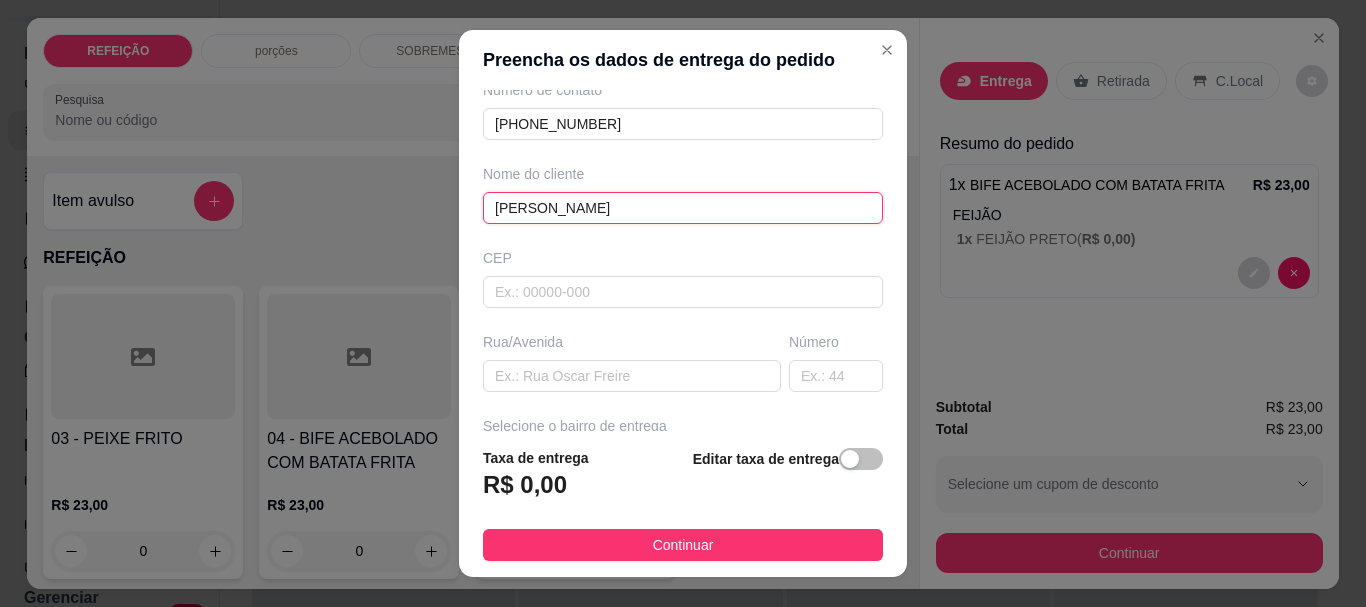 scroll, scrollTop: 200, scrollLeft: 0, axis: vertical 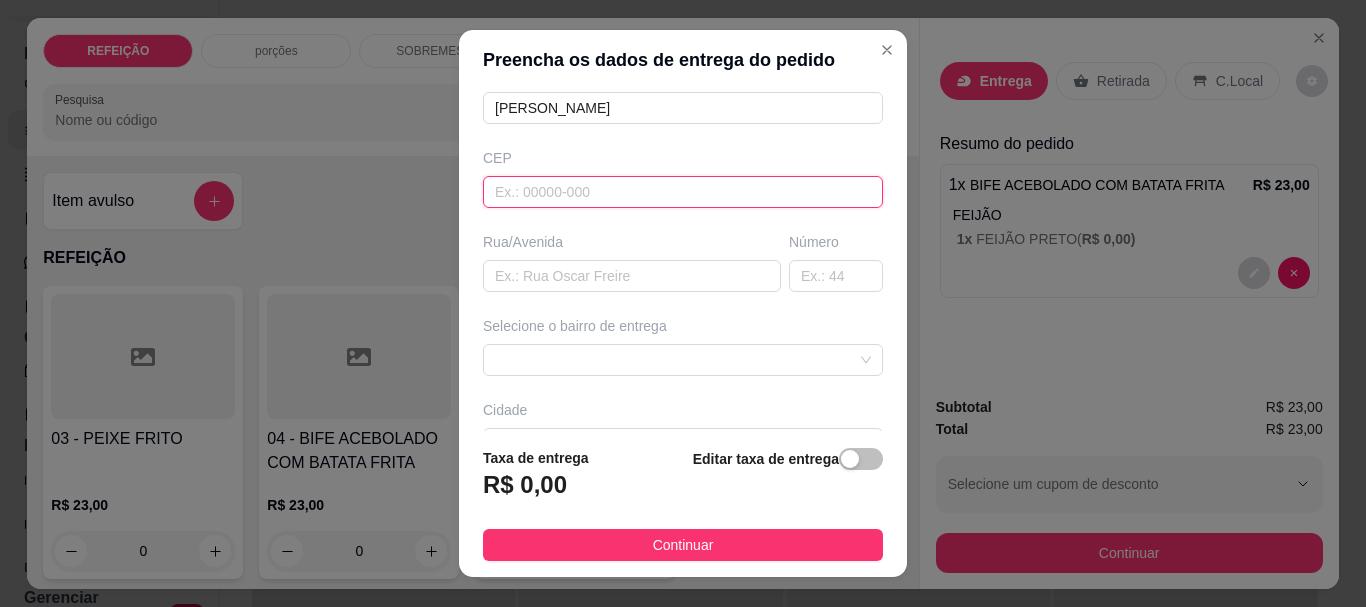 click at bounding box center (683, 192) 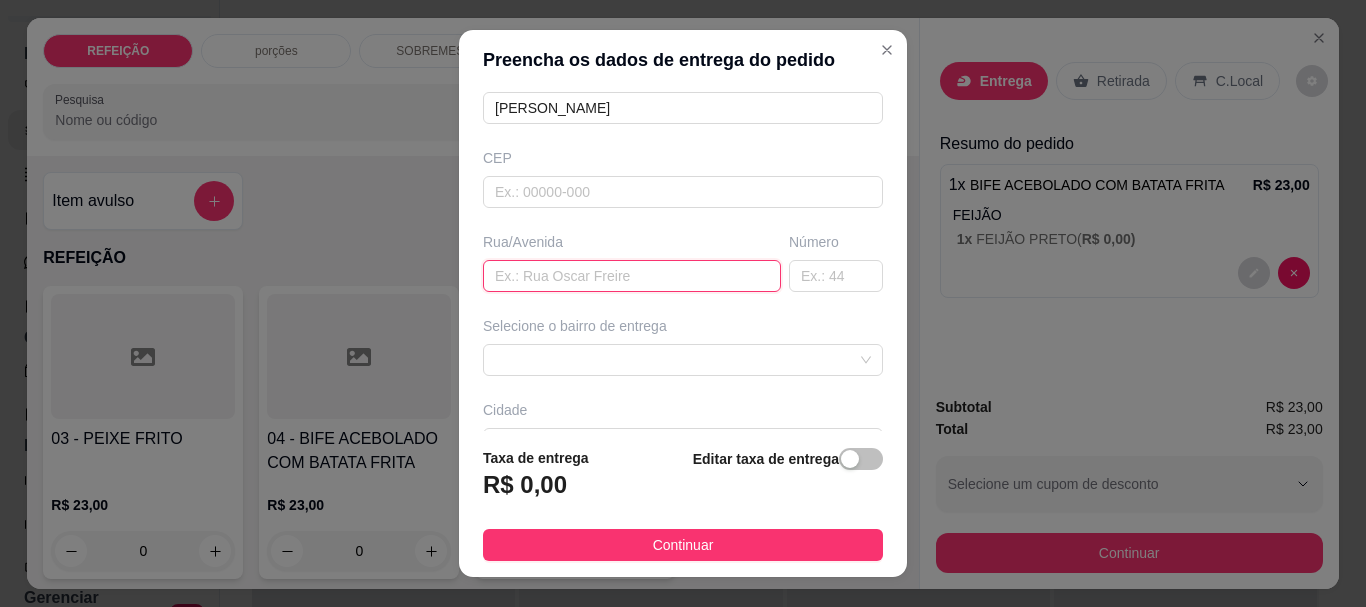 click at bounding box center [632, 276] 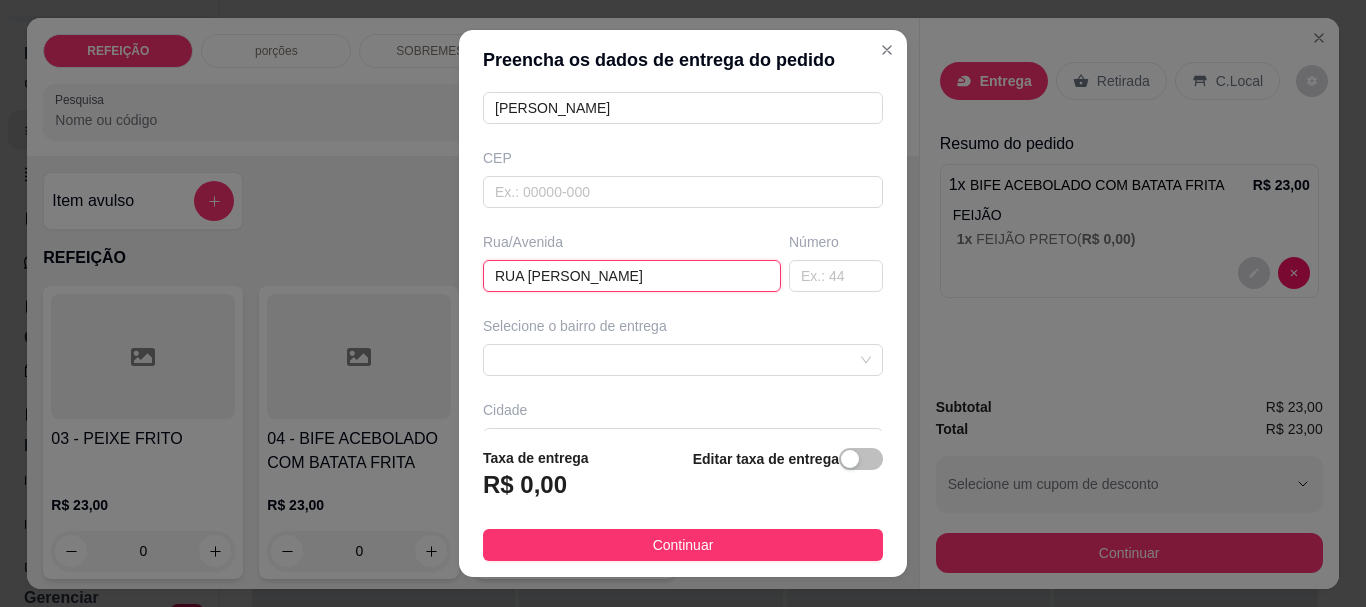 click on "RUA MARCELO" at bounding box center [632, 276] 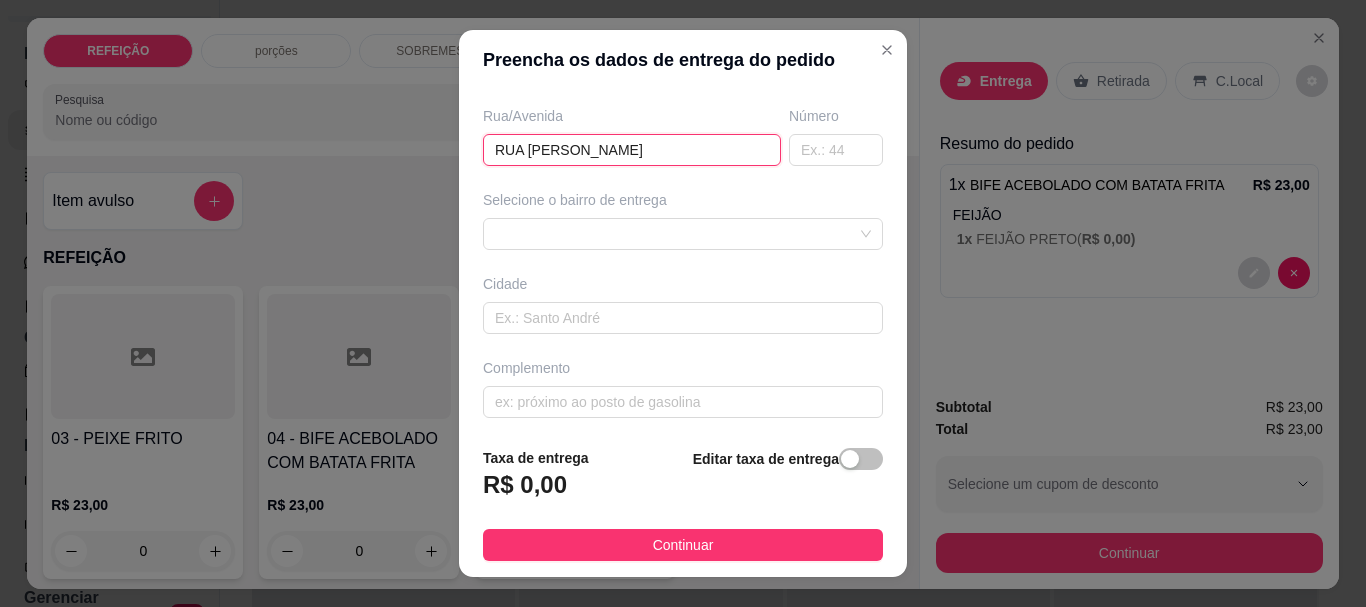 scroll, scrollTop: 333, scrollLeft: 0, axis: vertical 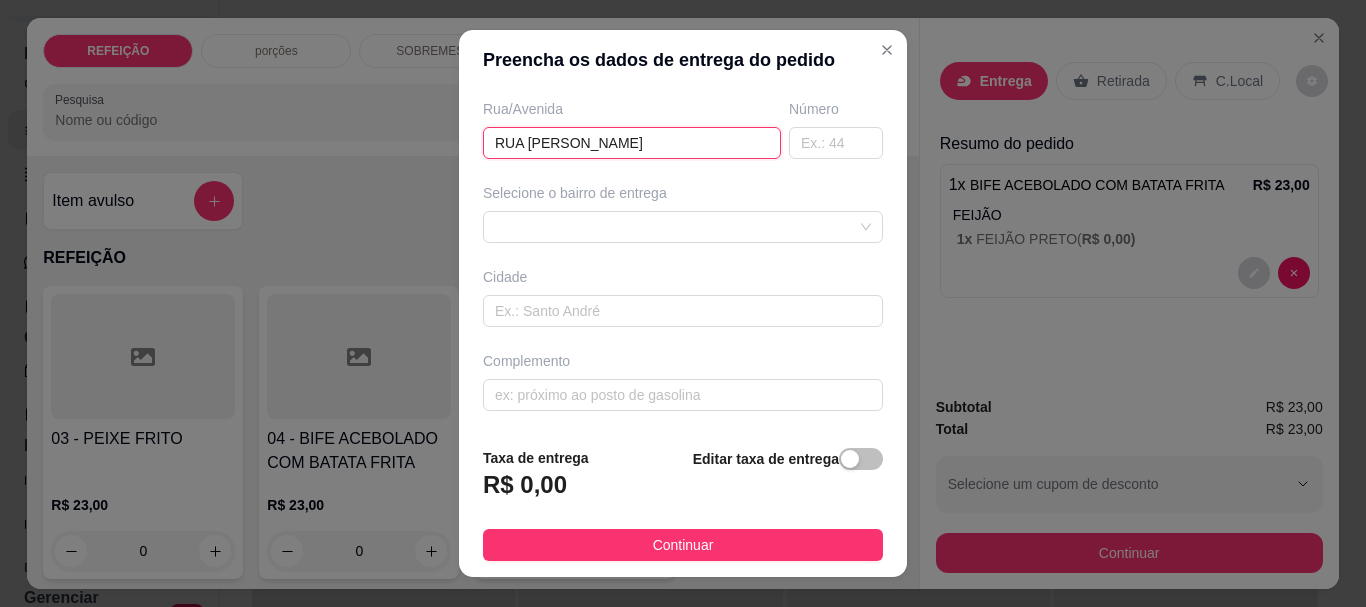 type on "RUA MARCELO CHALAÇA" 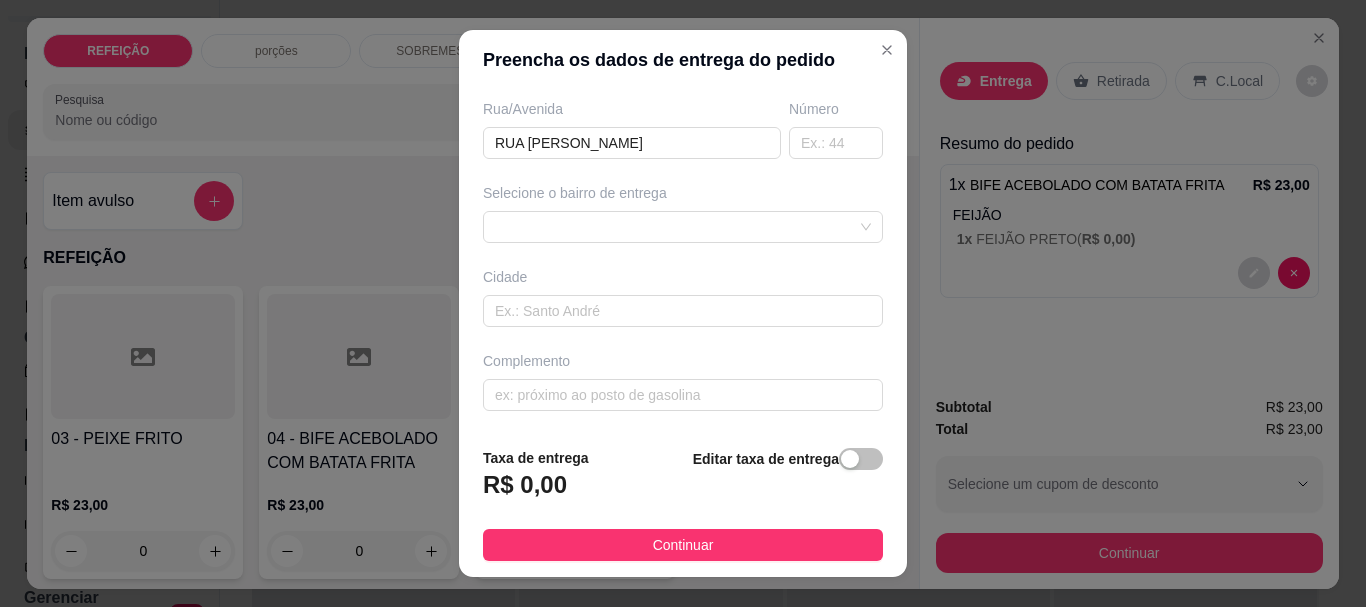 click on "Selecione o bairro de entrega" at bounding box center (683, 213) 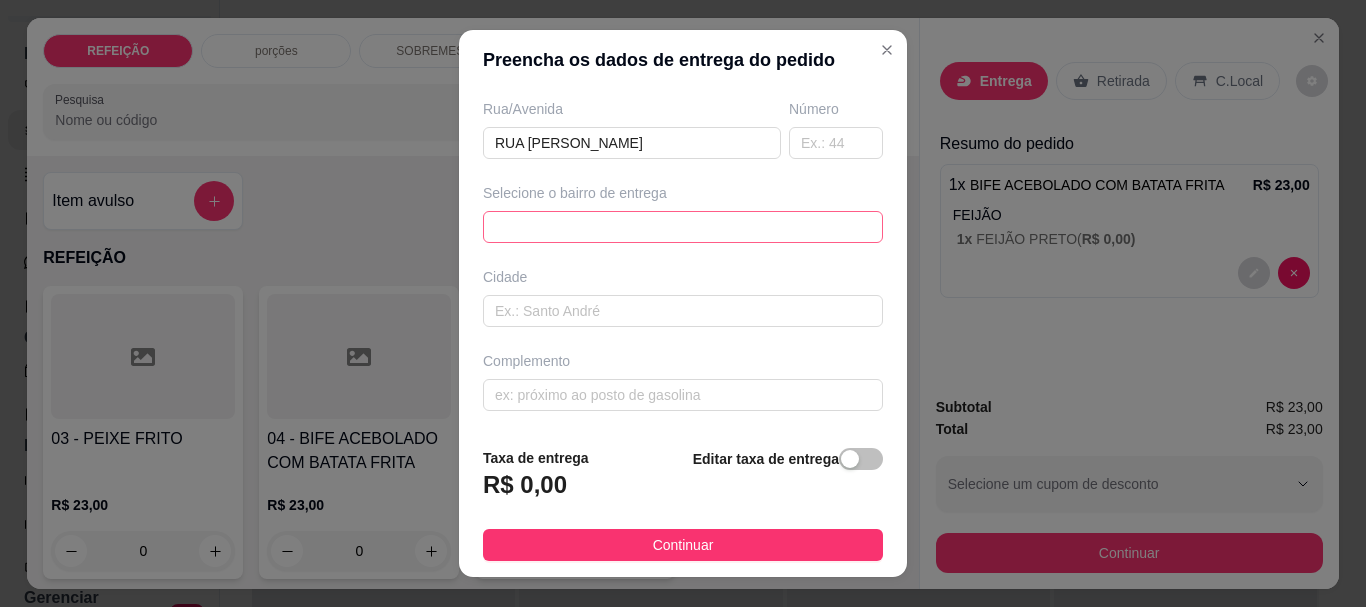 click at bounding box center (683, 227) 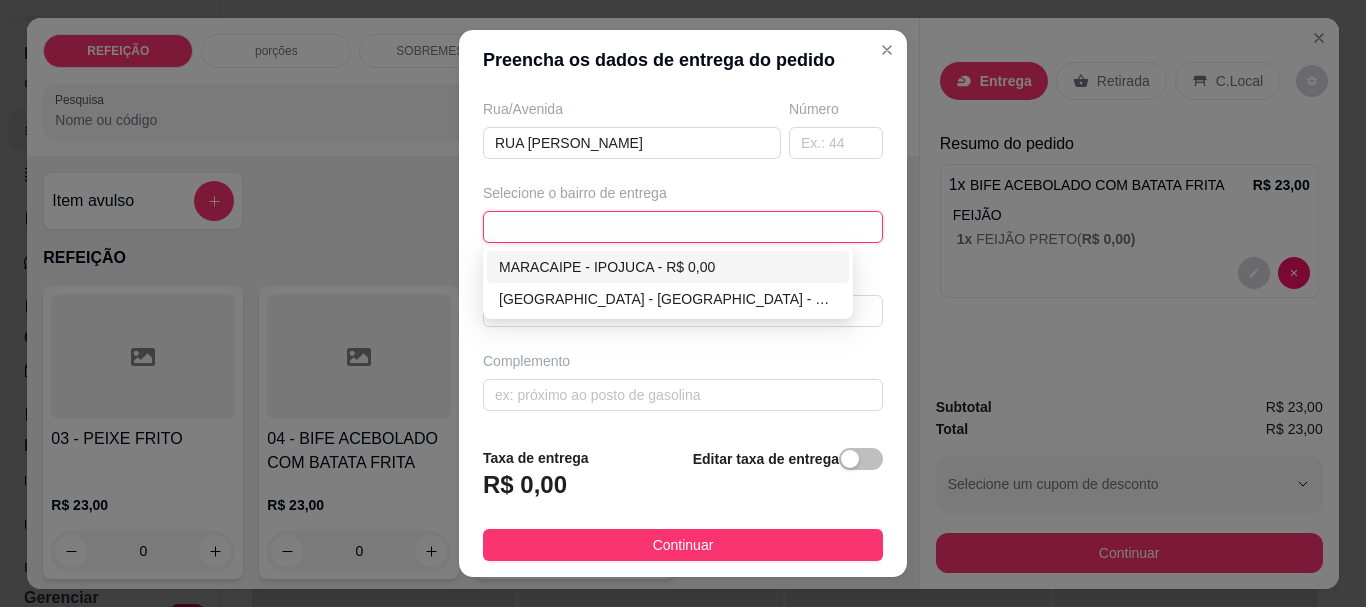 click on "MARACAIPE - IPOJUCA -  R$ 0,00" at bounding box center [668, 267] 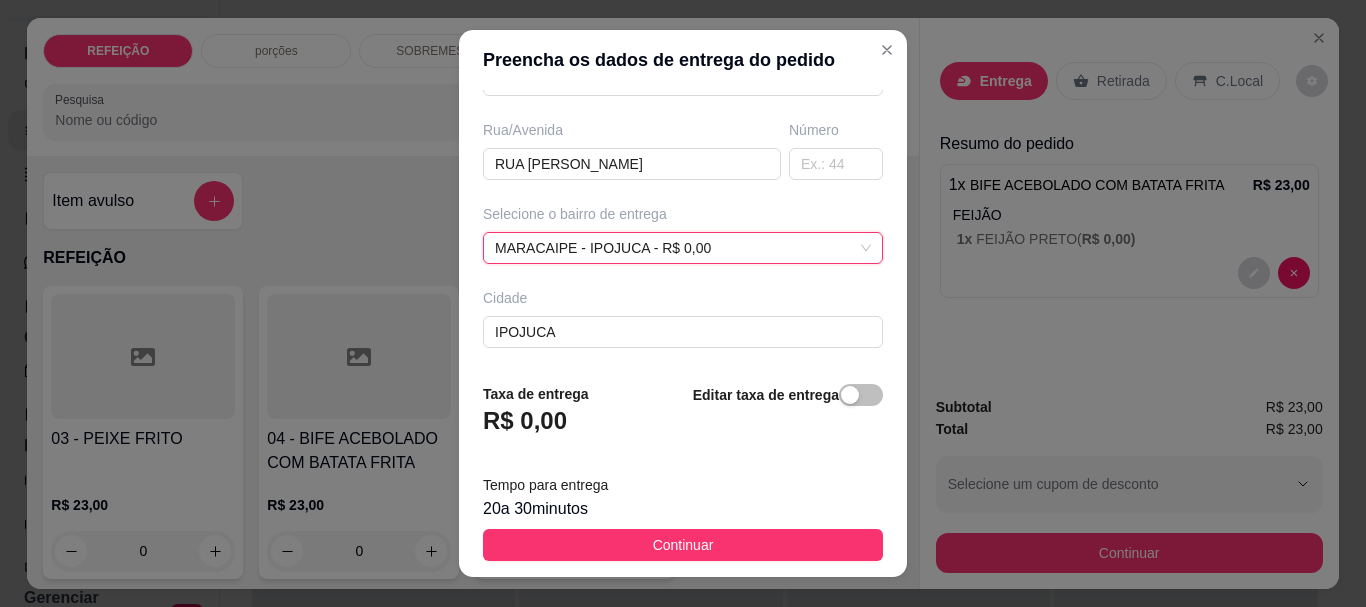 scroll, scrollTop: 333, scrollLeft: 0, axis: vertical 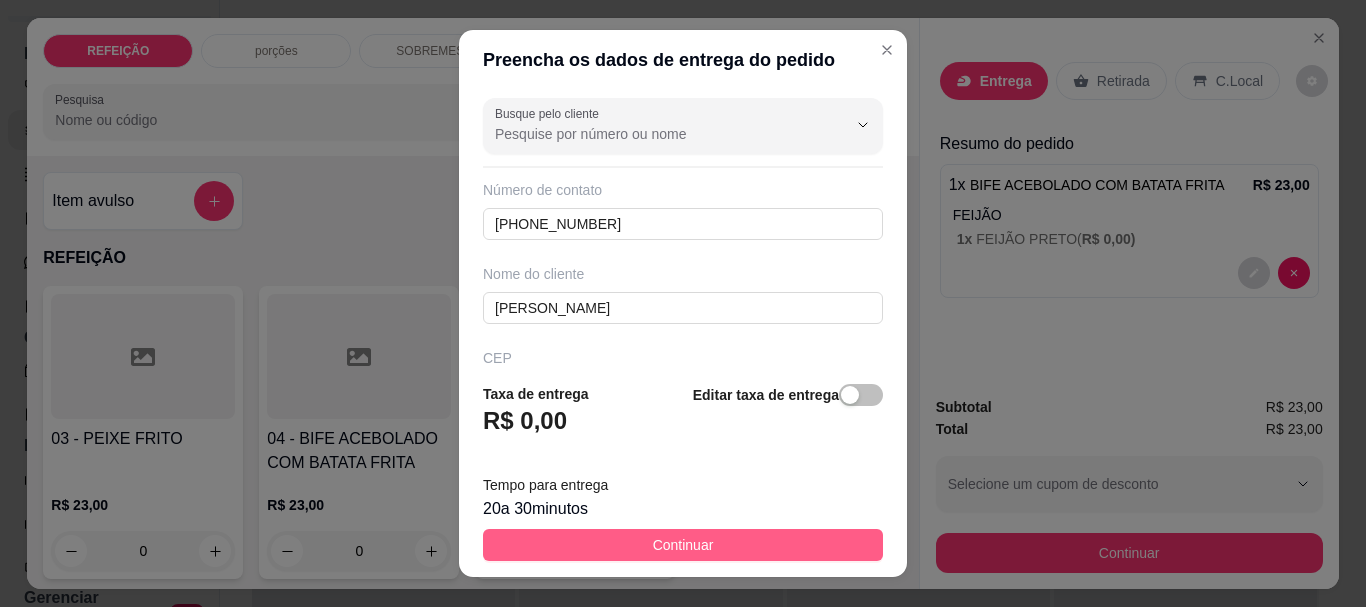 click on "Continuar" at bounding box center [683, 545] 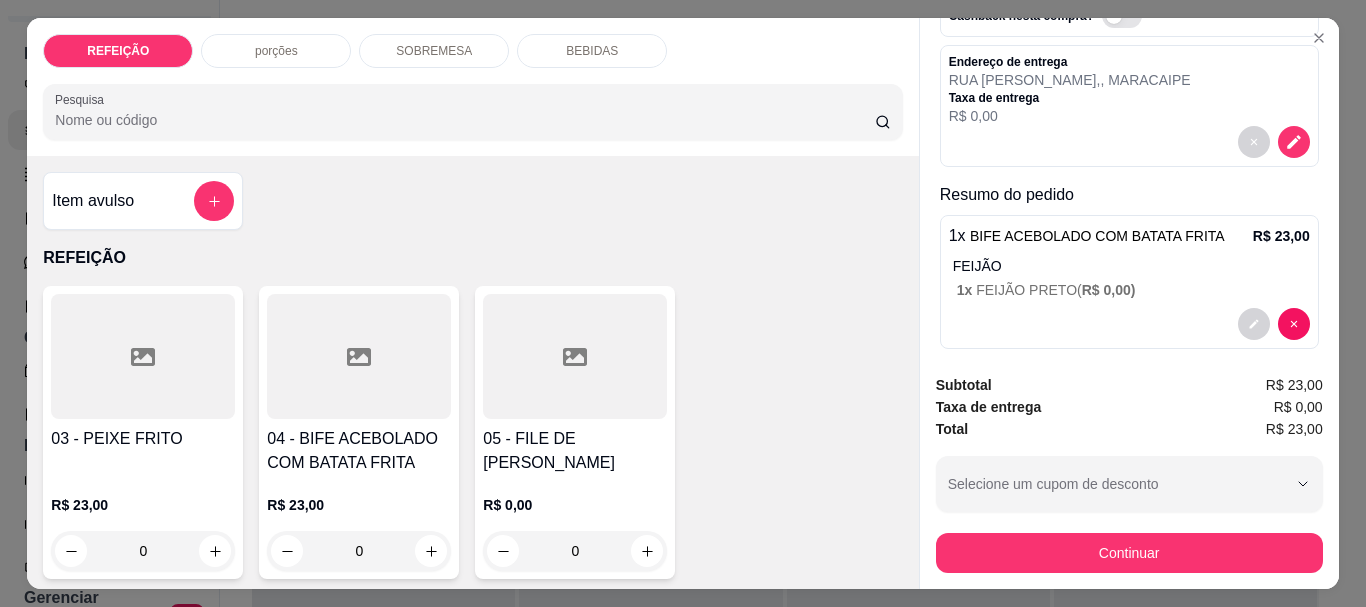 scroll, scrollTop: 184, scrollLeft: 0, axis: vertical 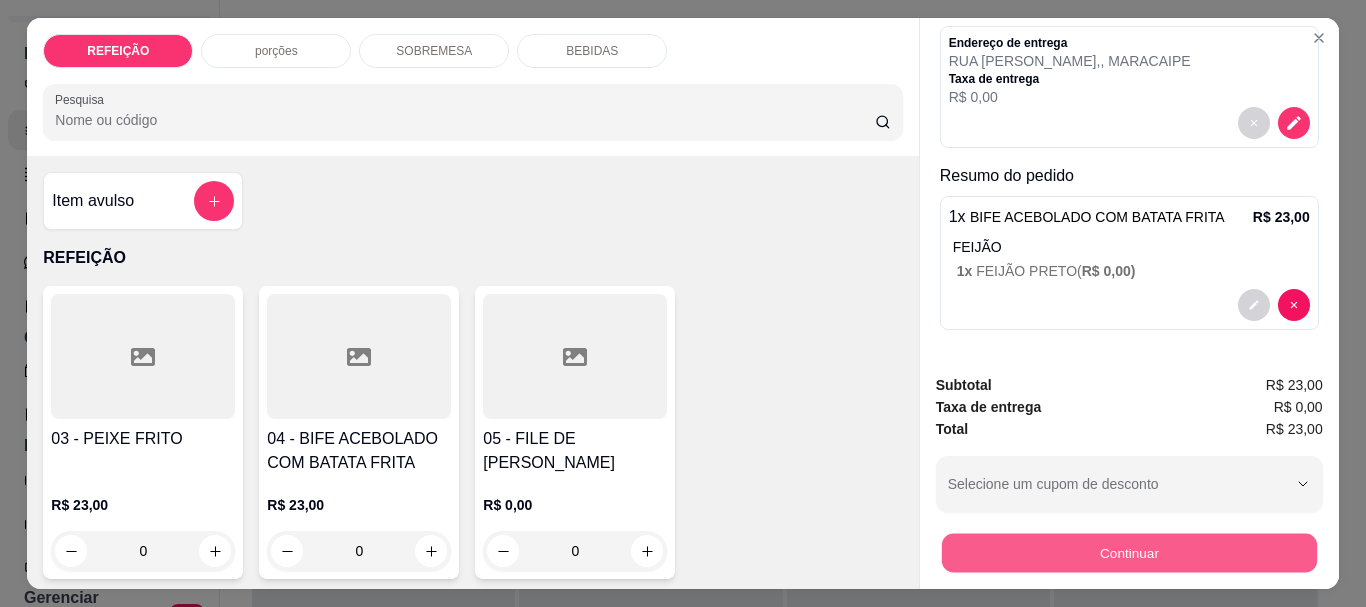 click on "Continuar" at bounding box center [1128, 552] 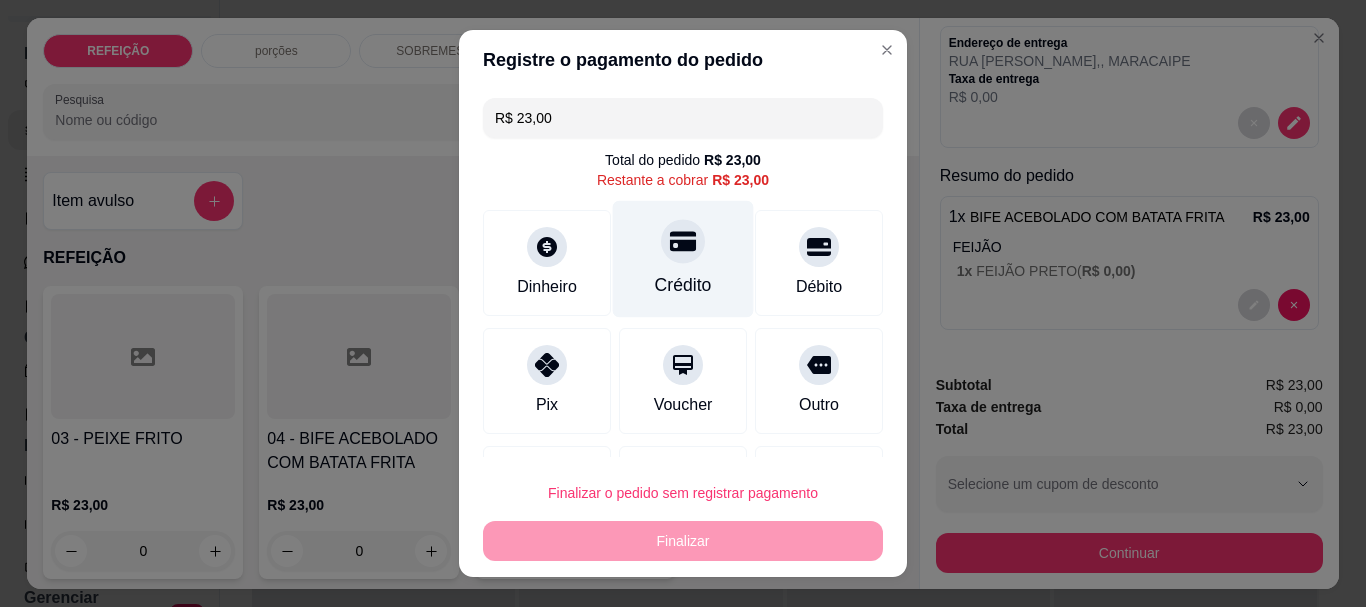 click on "Crédito" at bounding box center (683, 259) 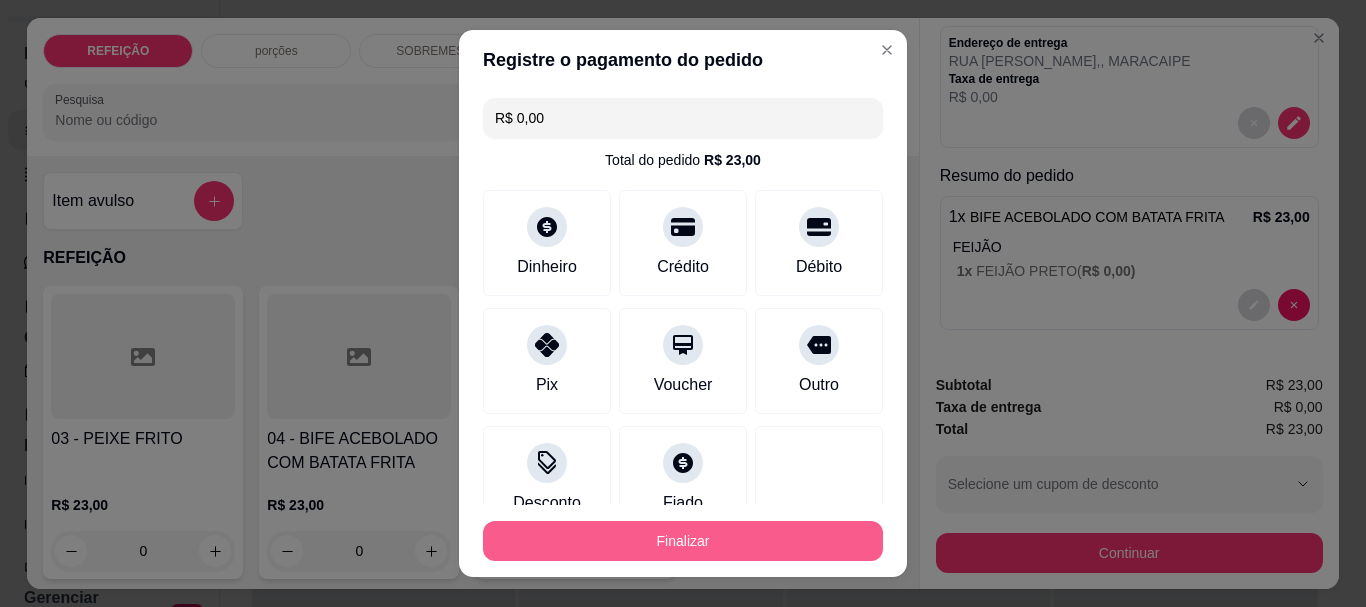 click on "Finalizar" at bounding box center (683, 541) 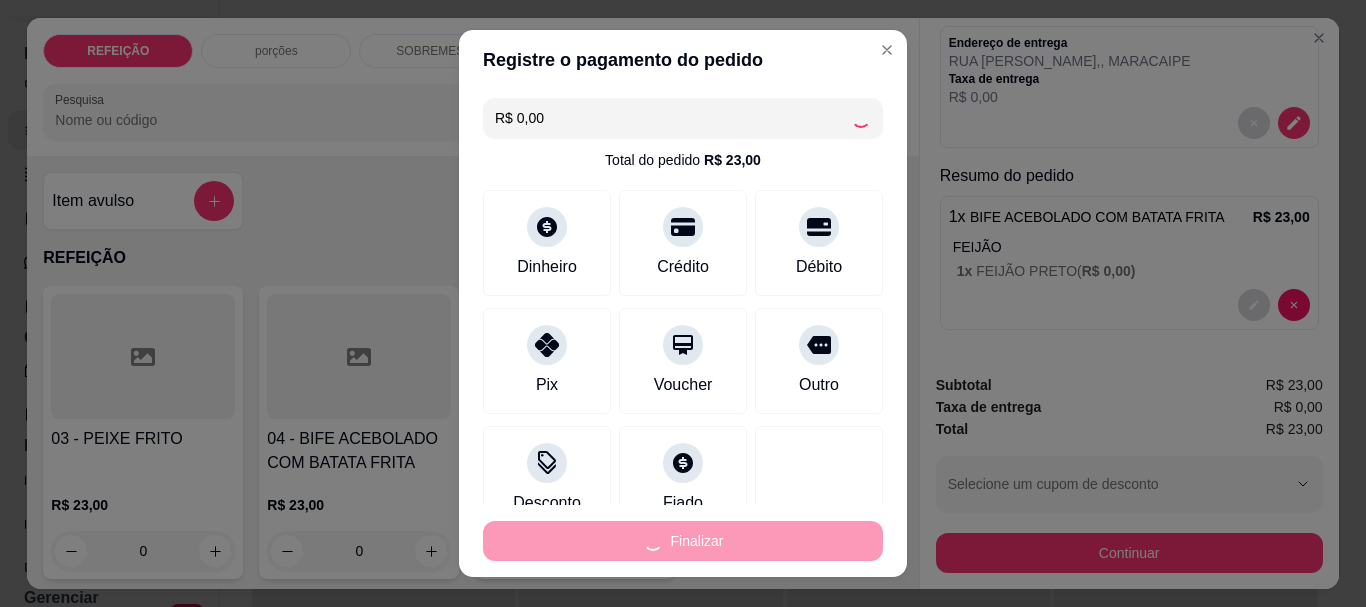 type on "-R$ 23,00" 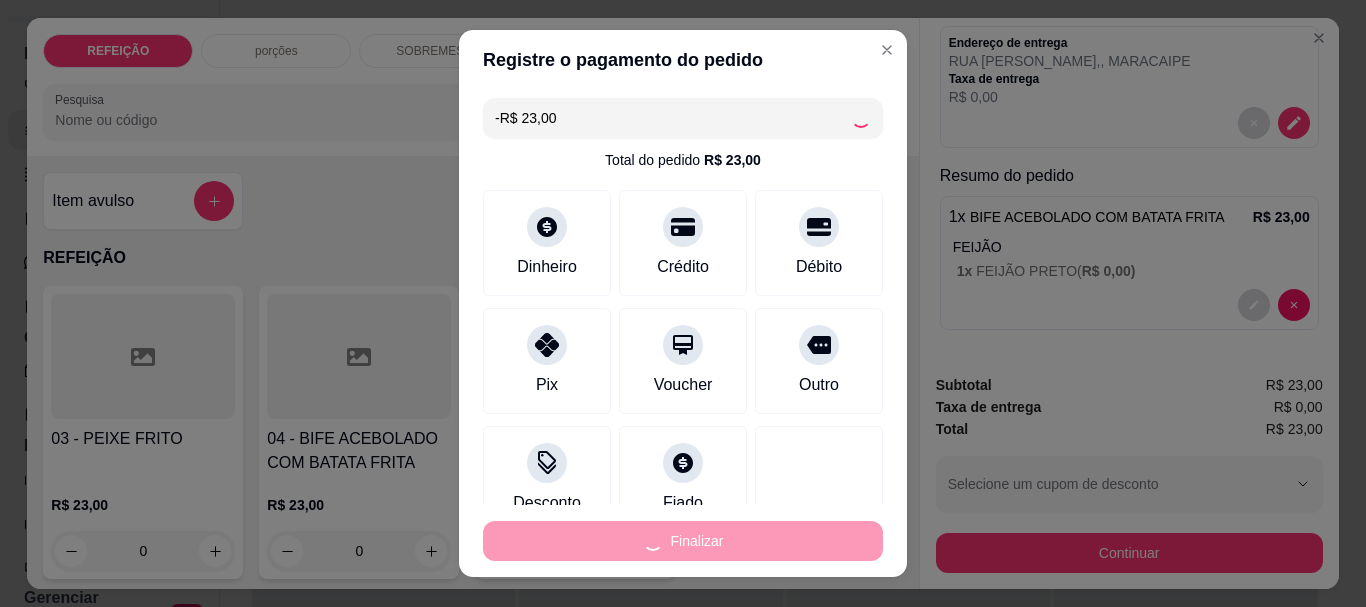 scroll, scrollTop: 0, scrollLeft: 0, axis: both 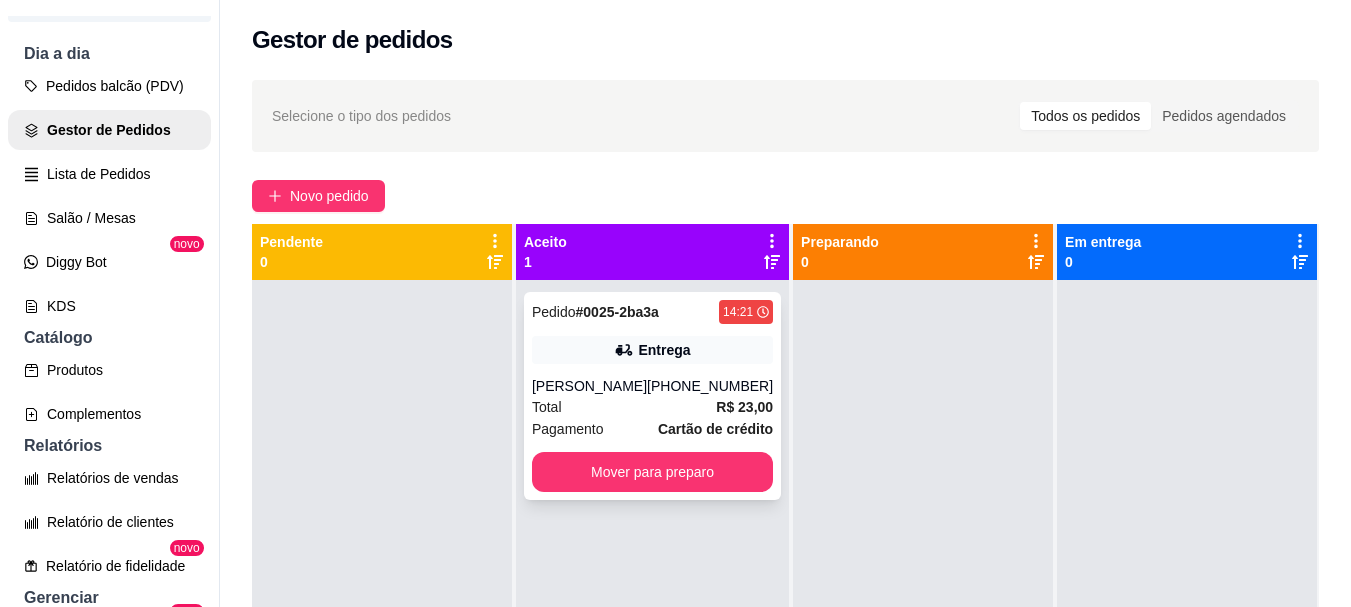 click on "[PERSON_NAME]" at bounding box center (589, 386) 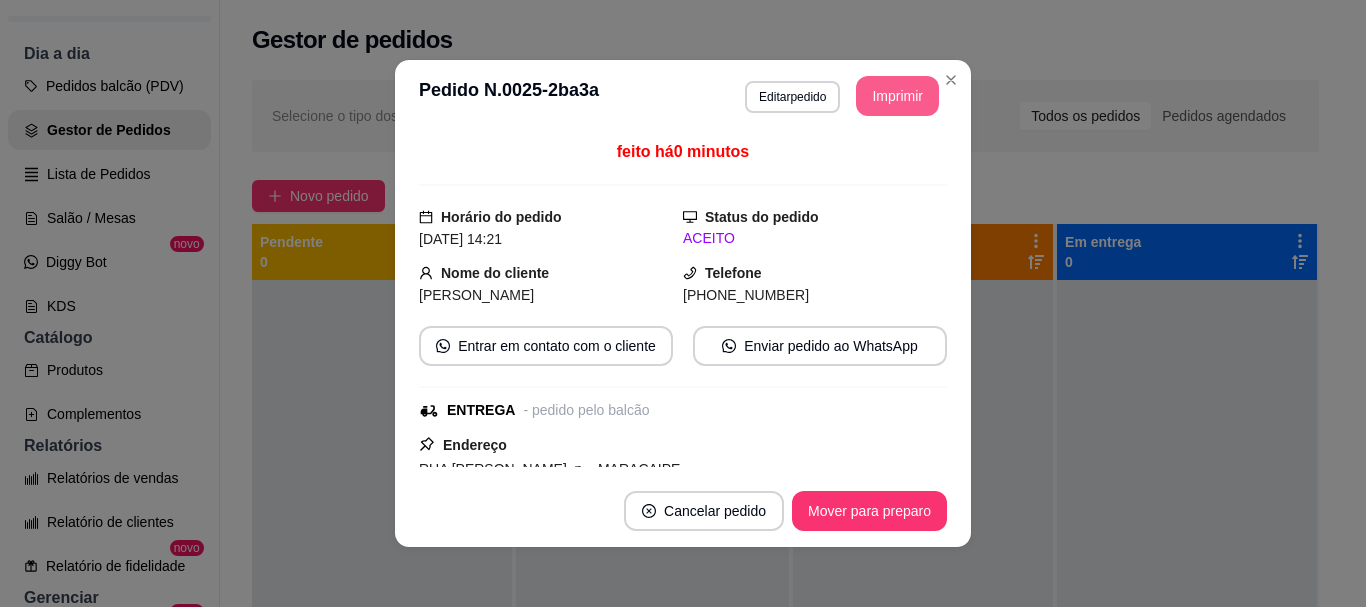 click on "Imprimir" at bounding box center (897, 96) 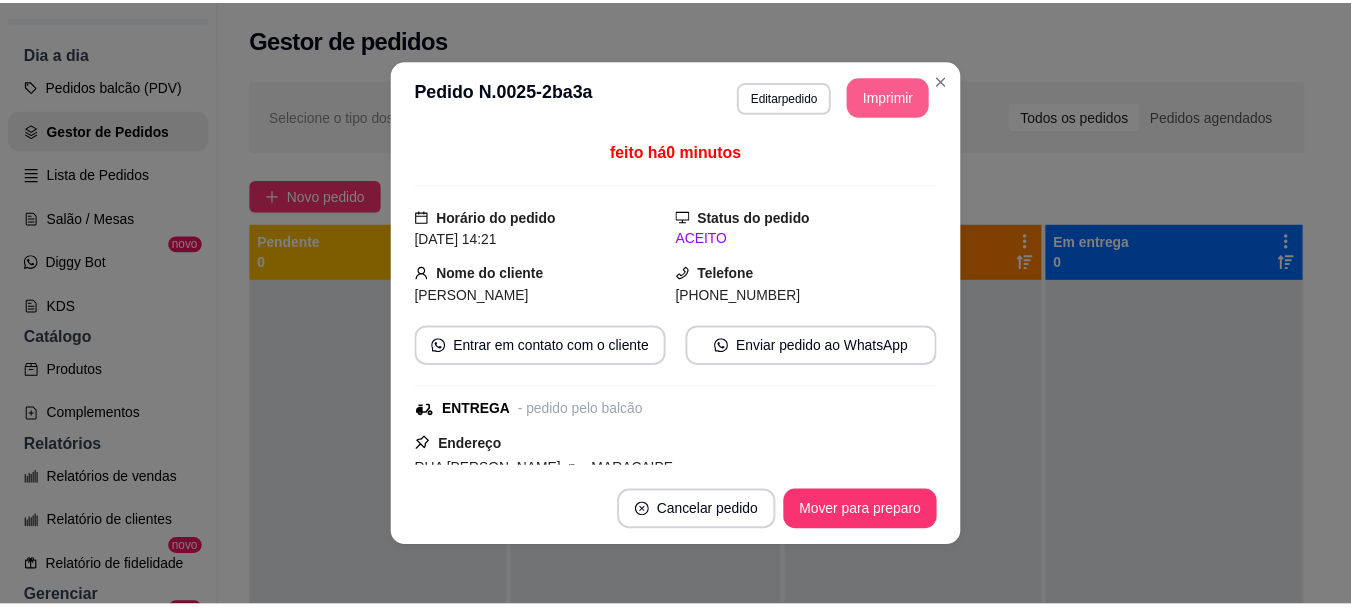 scroll, scrollTop: 0, scrollLeft: 0, axis: both 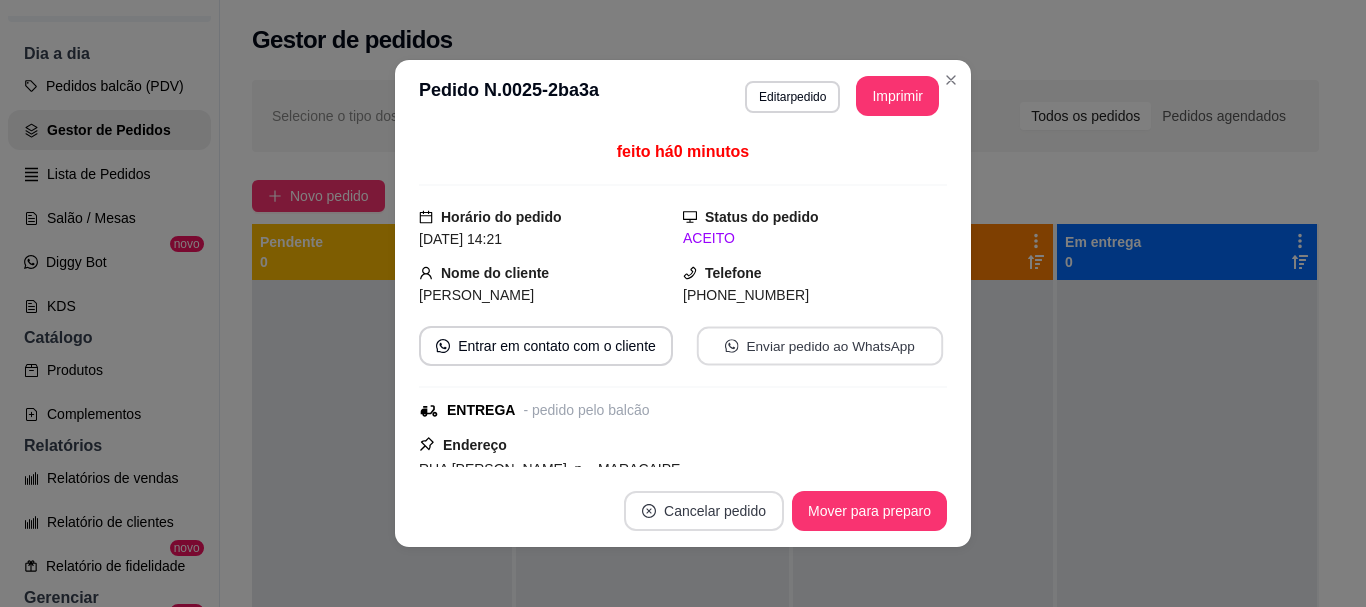 click on "Enviar pedido ao WhatsApp" at bounding box center [820, 346] 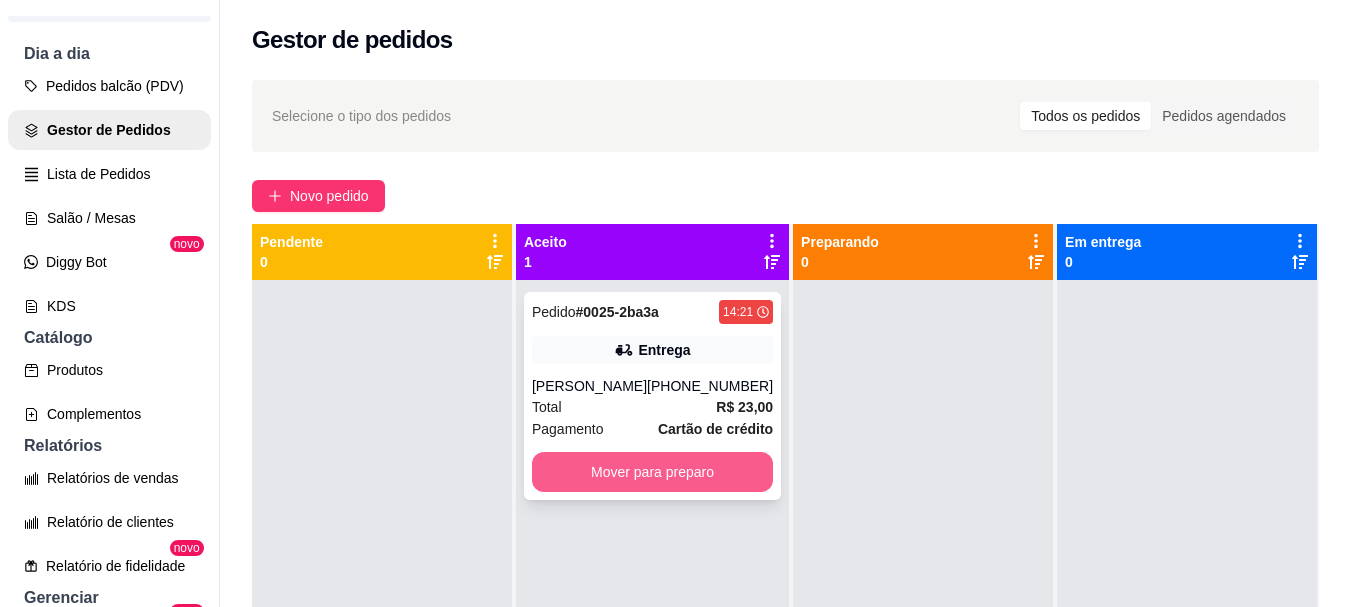 click on "Mover para preparo" at bounding box center [652, 472] 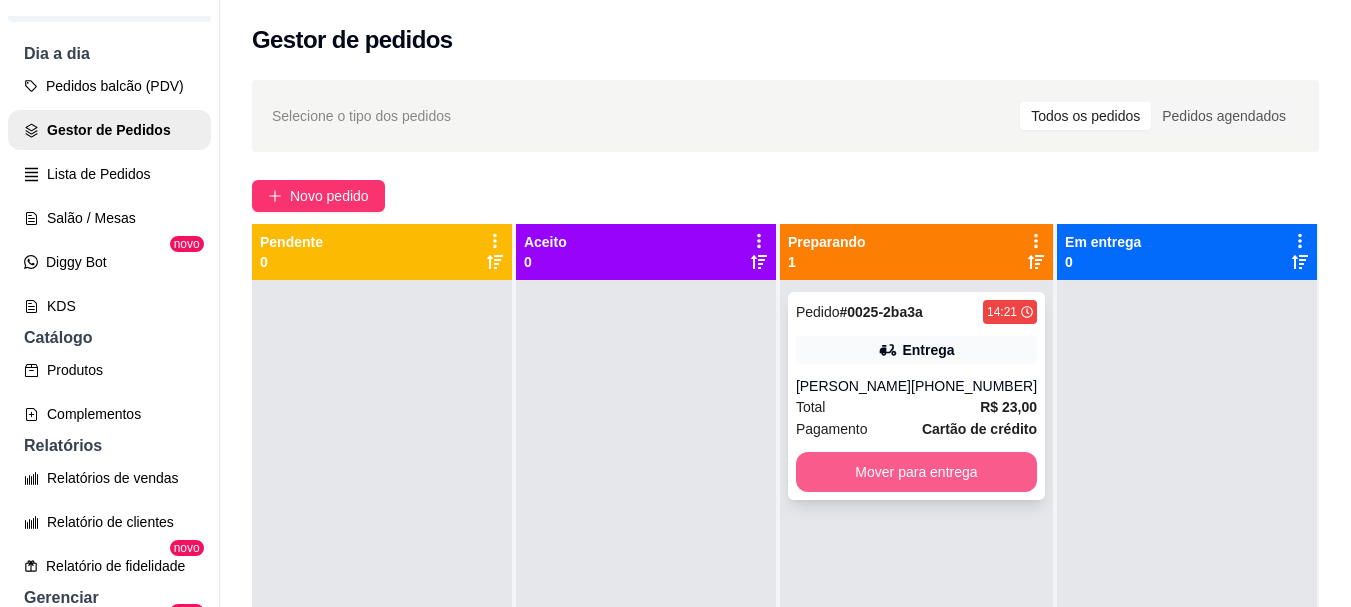 click on "Mover para entrega" at bounding box center (916, 472) 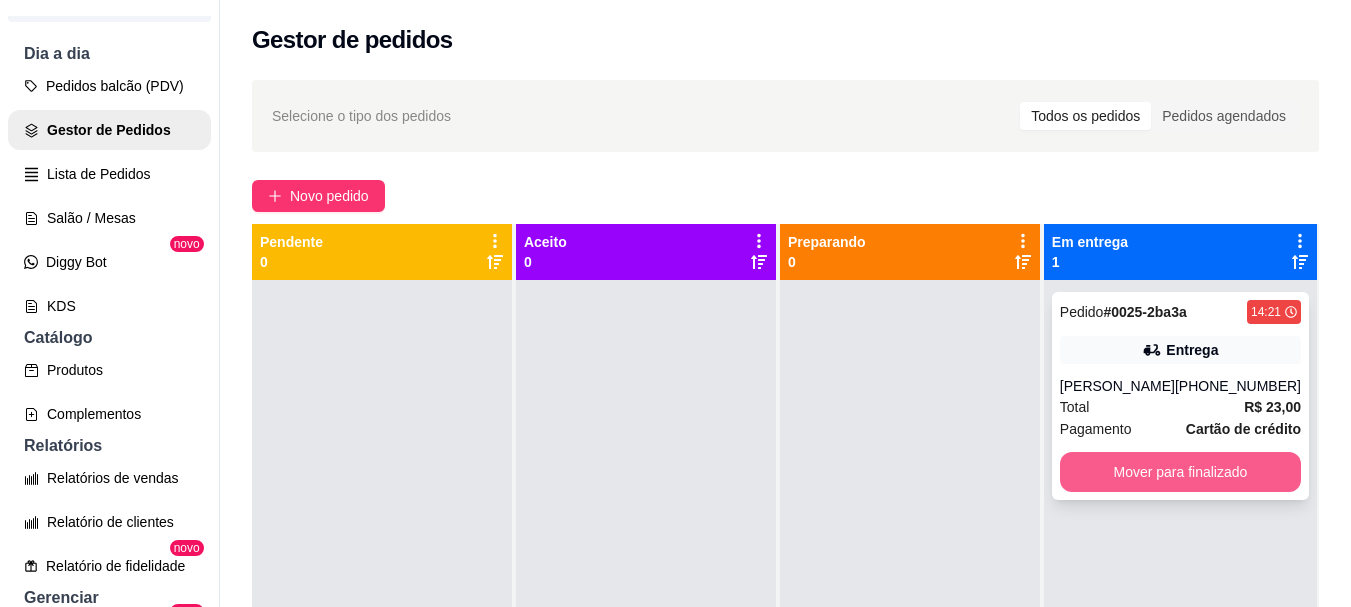 click on "Mover para finalizado" at bounding box center (1180, 472) 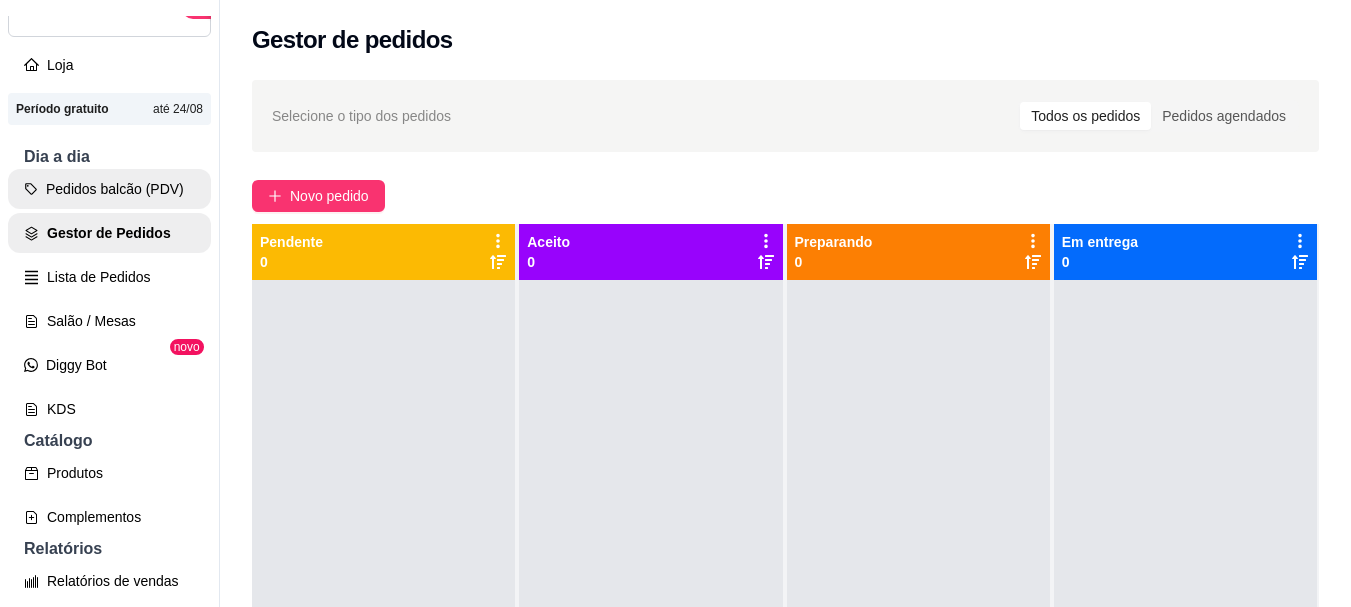 scroll, scrollTop: 0, scrollLeft: 0, axis: both 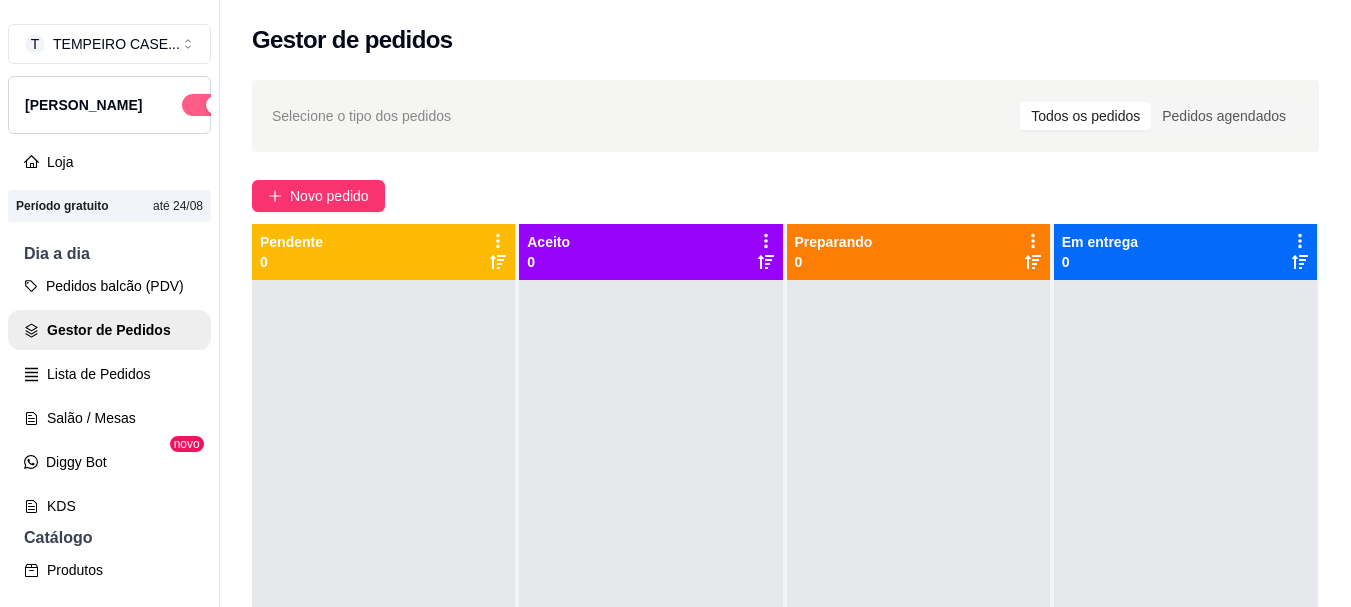 click at bounding box center [204, 105] 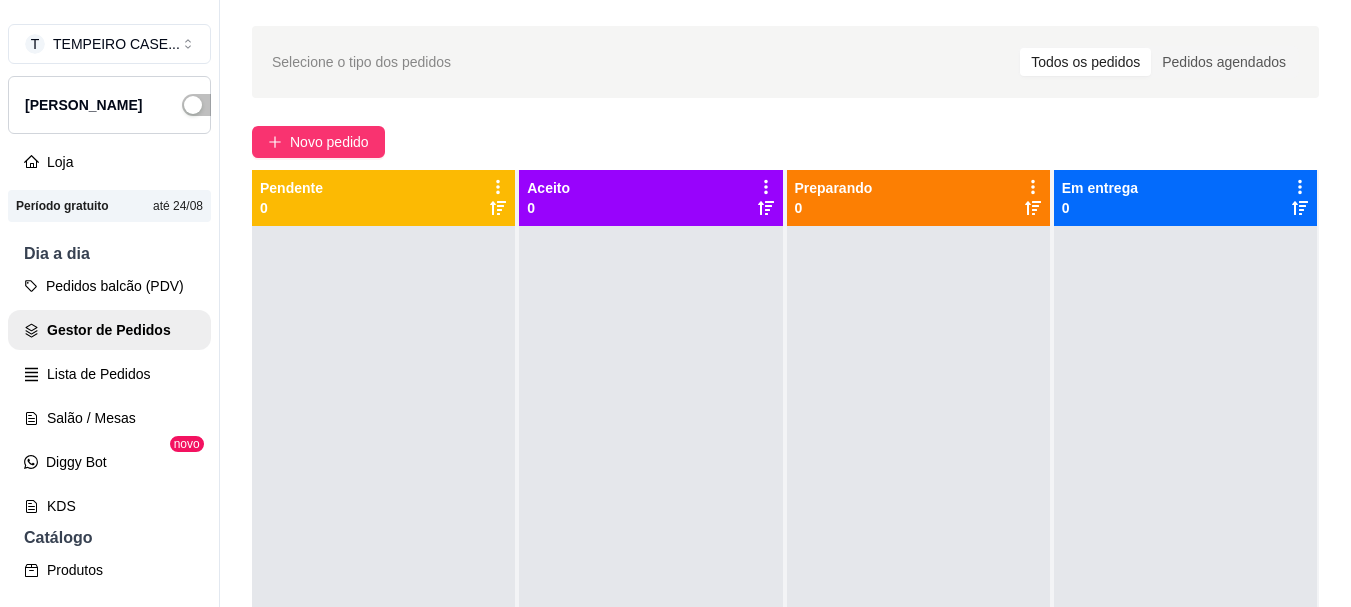 scroll, scrollTop: 319, scrollLeft: 0, axis: vertical 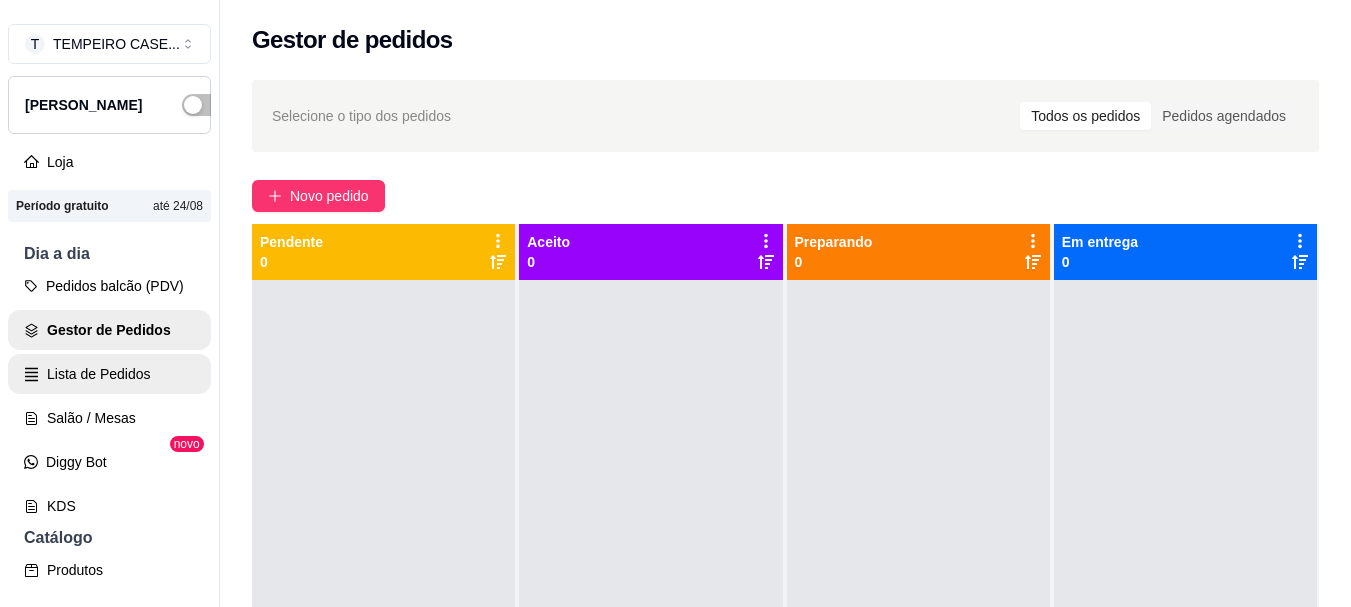click on "Lista de Pedidos" at bounding box center (109, 374) 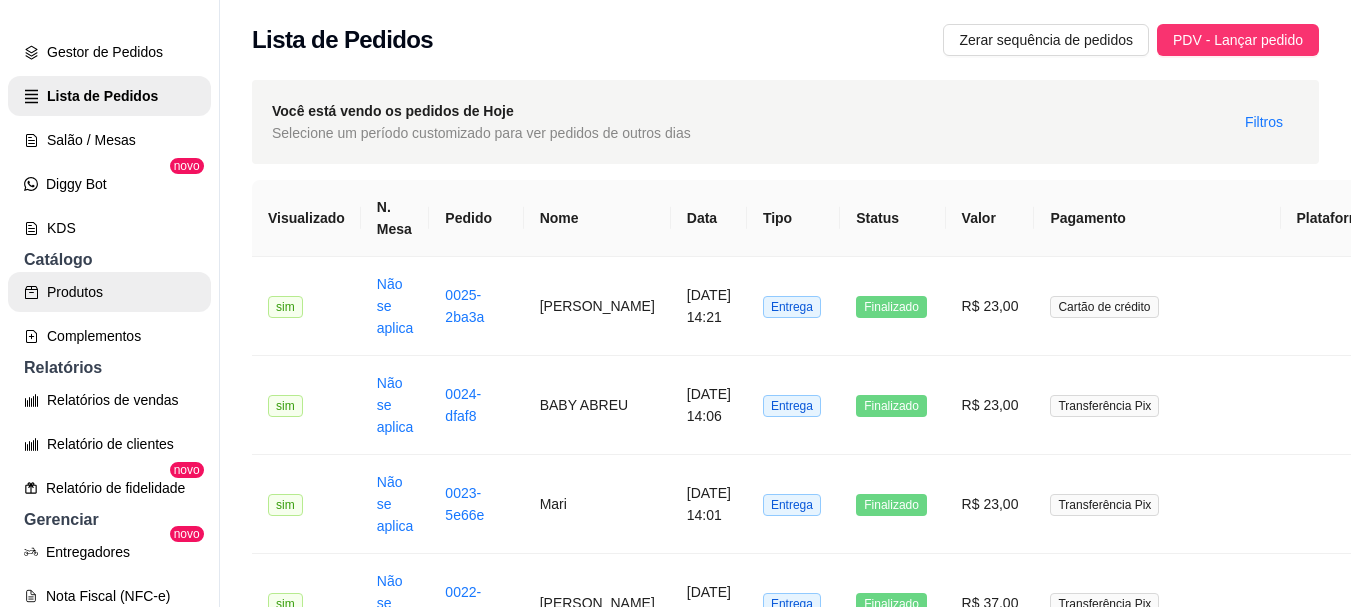 scroll, scrollTop: 400, scrollLeft: 0, axis: vertical 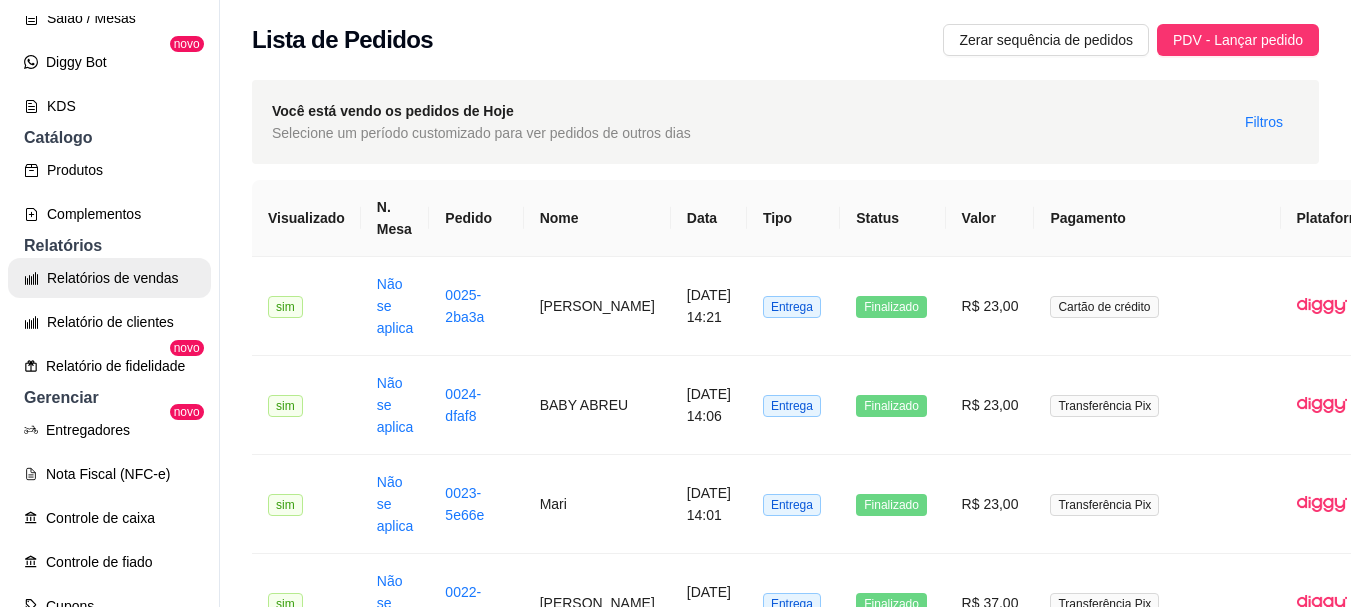 click on "Relatórios de vendas" at bounding box center (109, 278) 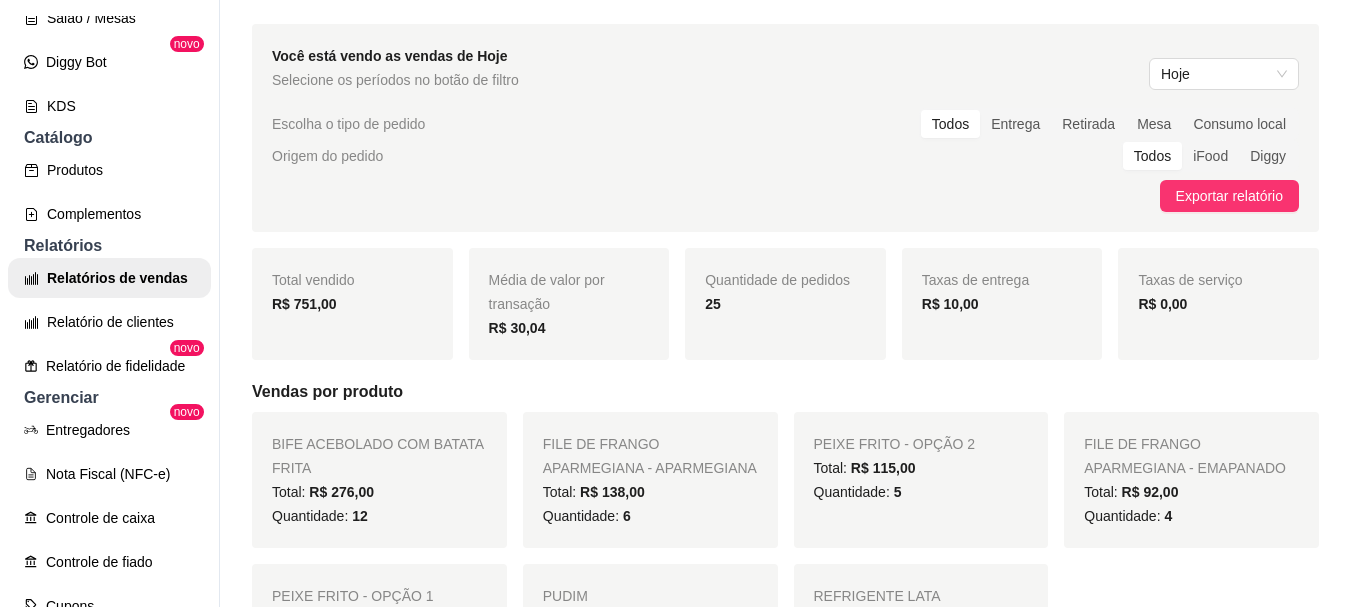 scroll, scrollTop: 100, scrollLeft: 0, axis: vertical 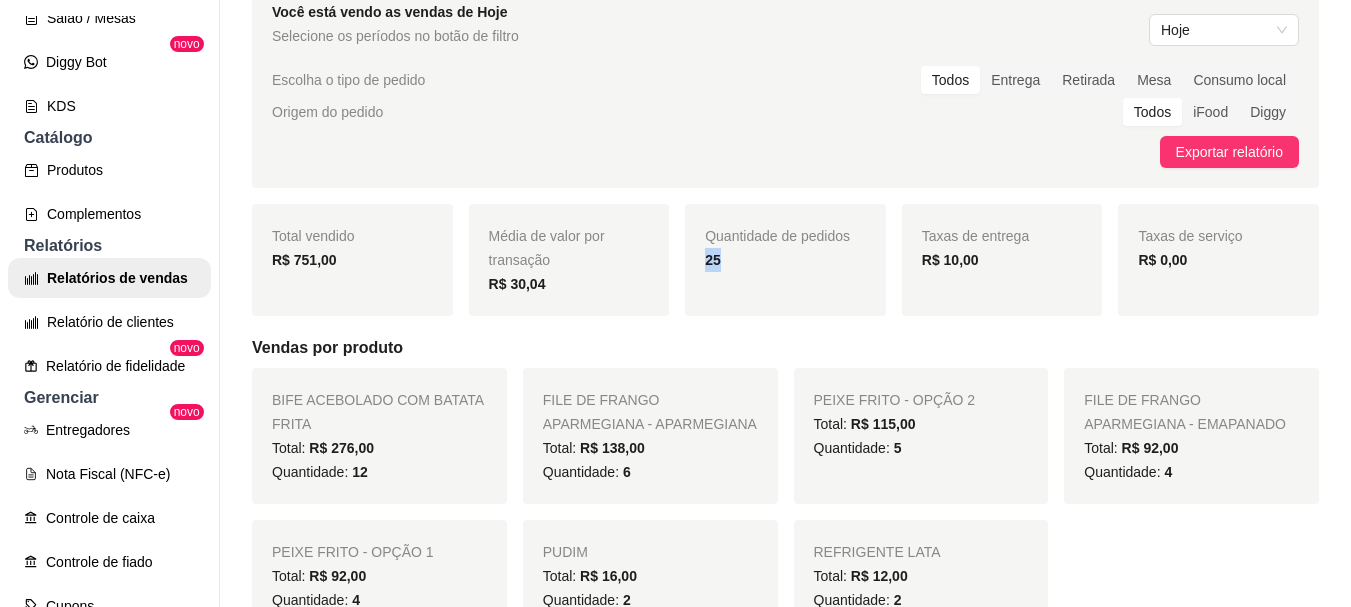 drag, startPoint x: 721, startPoint y: 268, endPoint x: 686, endPoint y: 263, distance: 35.35534 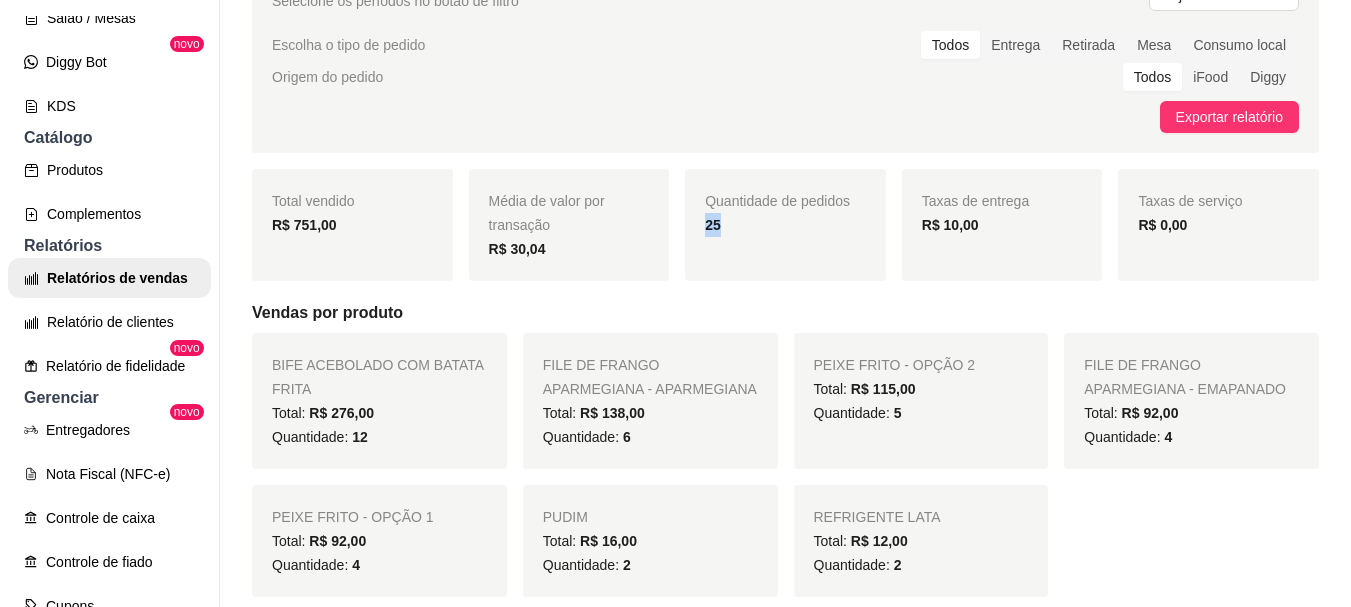 scroll, scrollTop: 100, scrollLeft: 0, axis: vertical 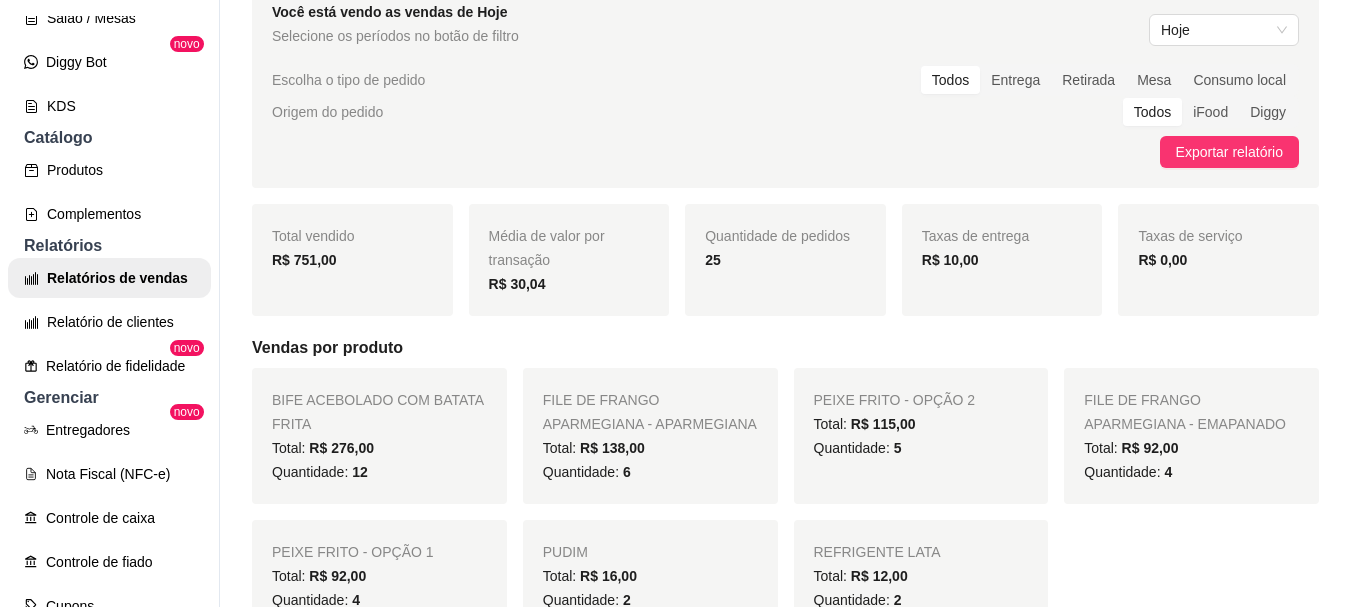 click on "R$ 10,00" at bounding box center (950, 260) 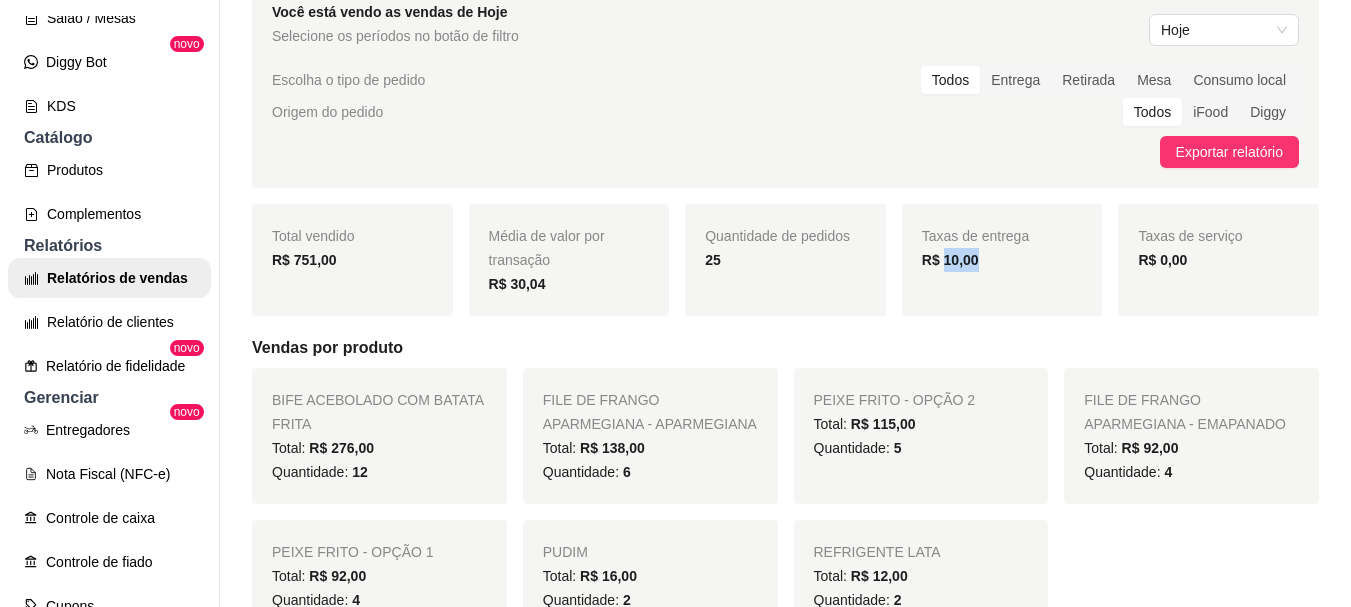 click on "R$ 10,00" at bounding box center [950, 260] 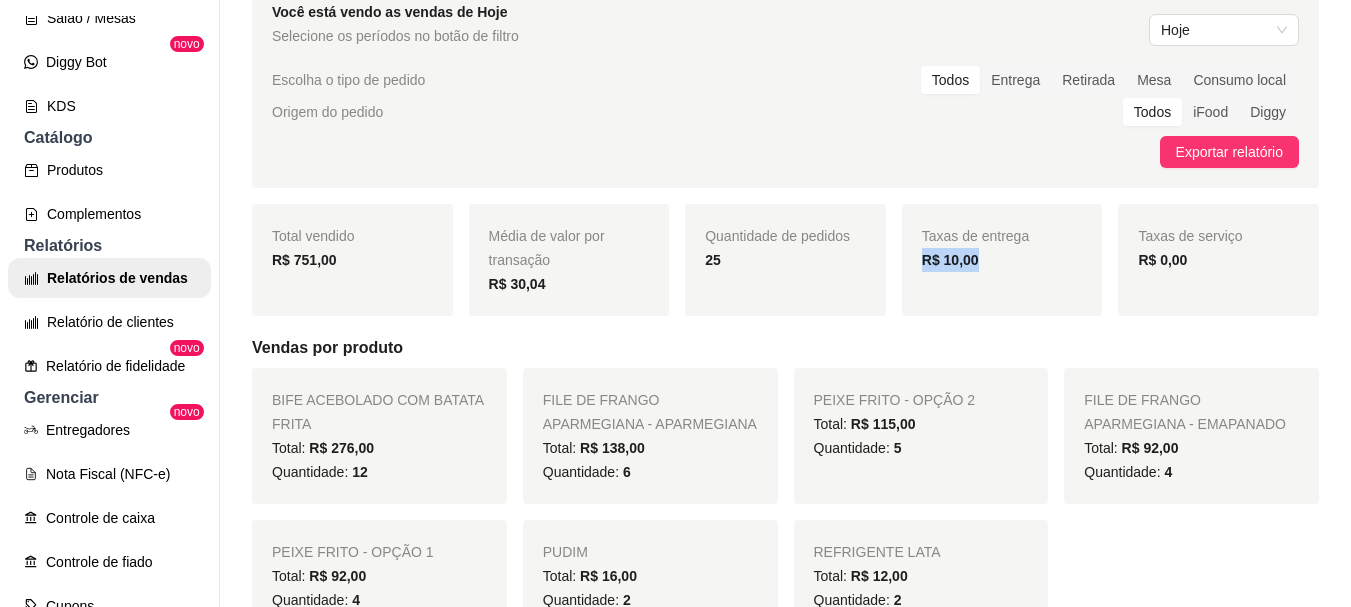 click on "R$ 10,00" at bounding box center (950, 260) 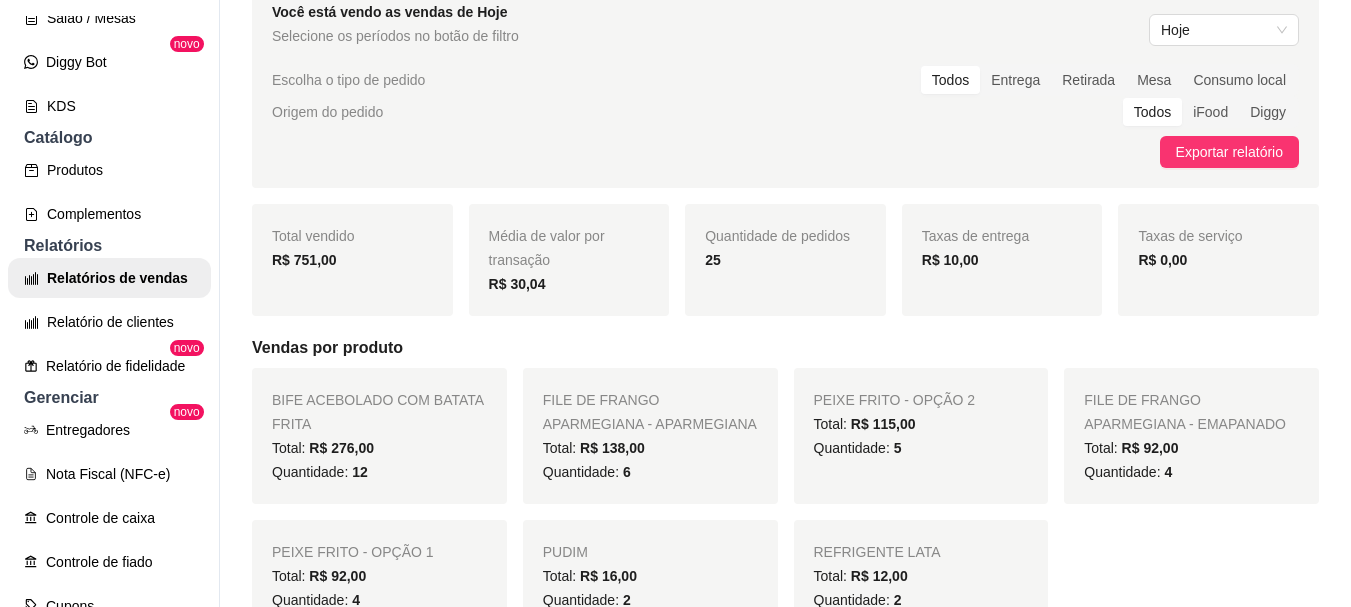 click on "Taxas de entrega R$ 10,00" at bounding box center (1002, 260) 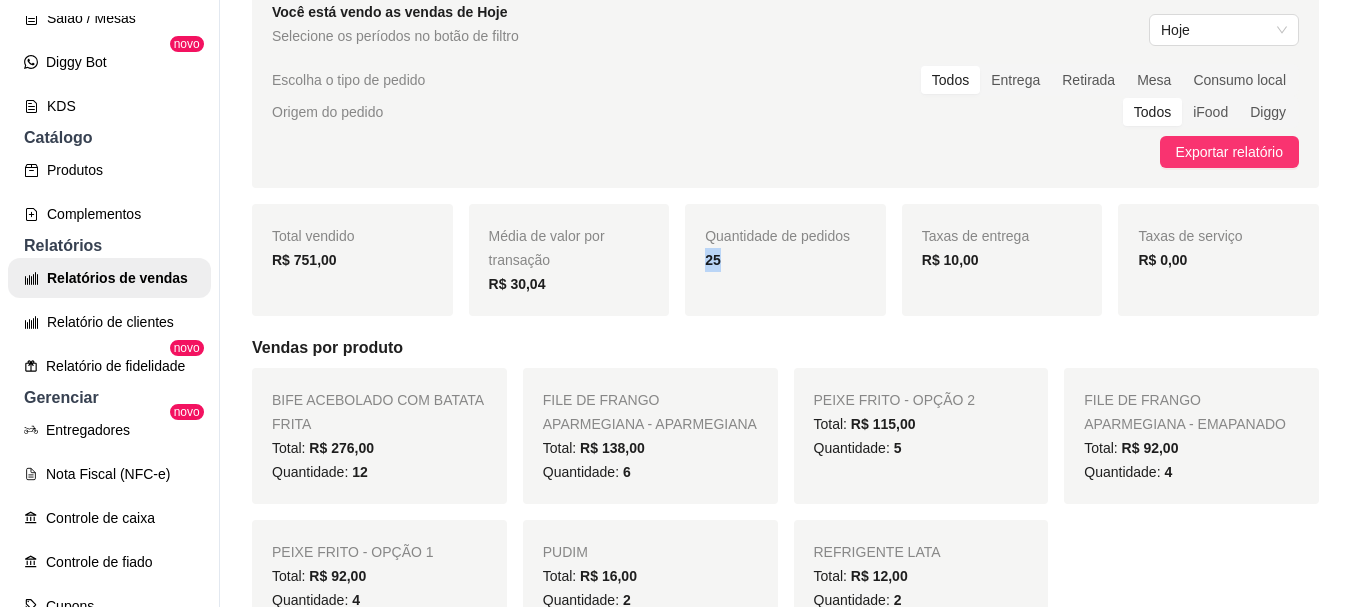 click on "Quantidade de pedidos 25" at bounding box center (785, 260) 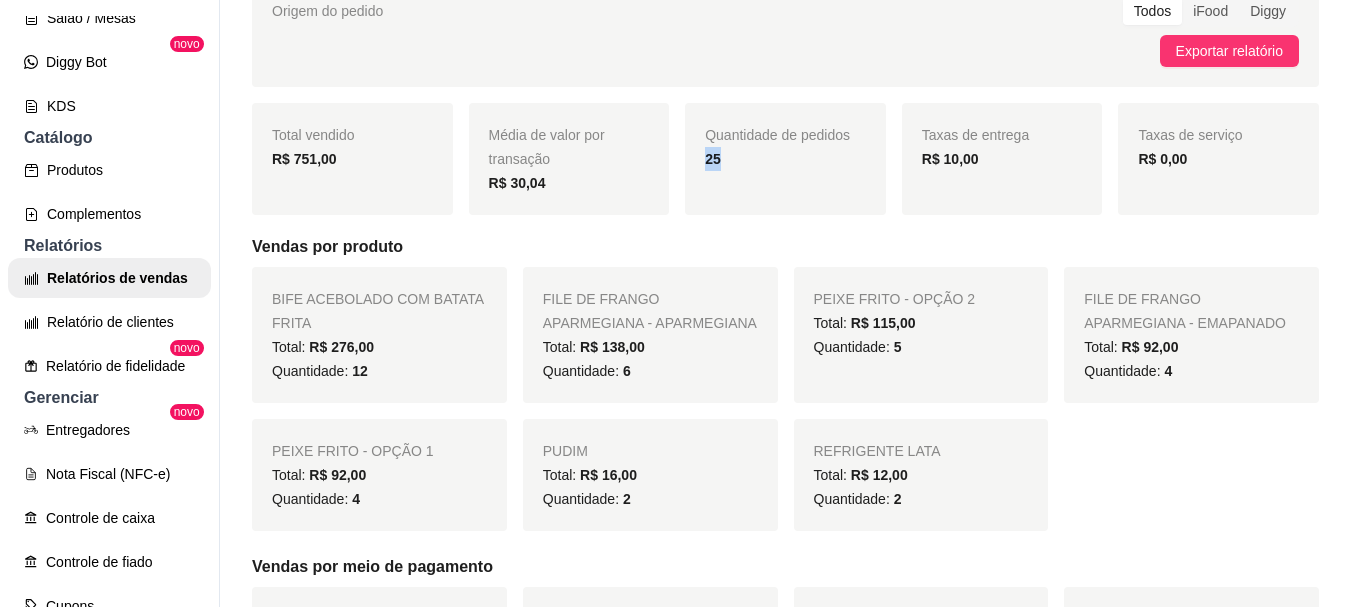 scroll, scrollTop: 300, scrollLeft: 0, axis: vertical 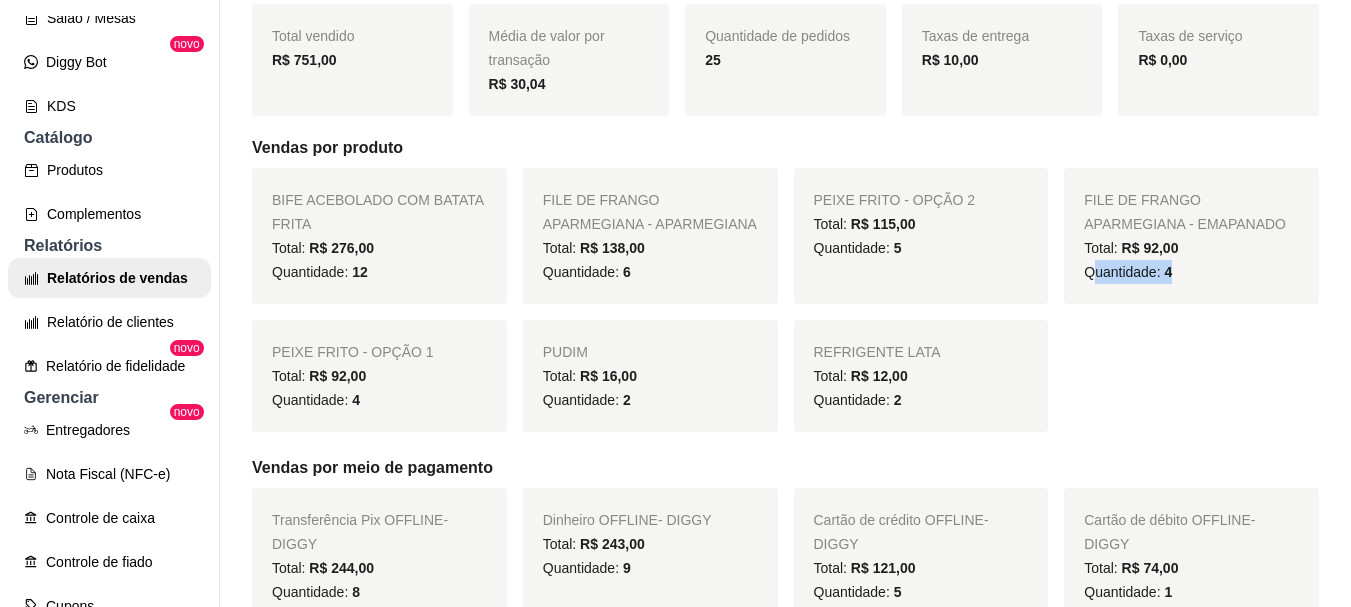 drag, startPoint x: 1079, startPoint y: 271, endPoint x: 1175, endPoint y: 271, distance: 96 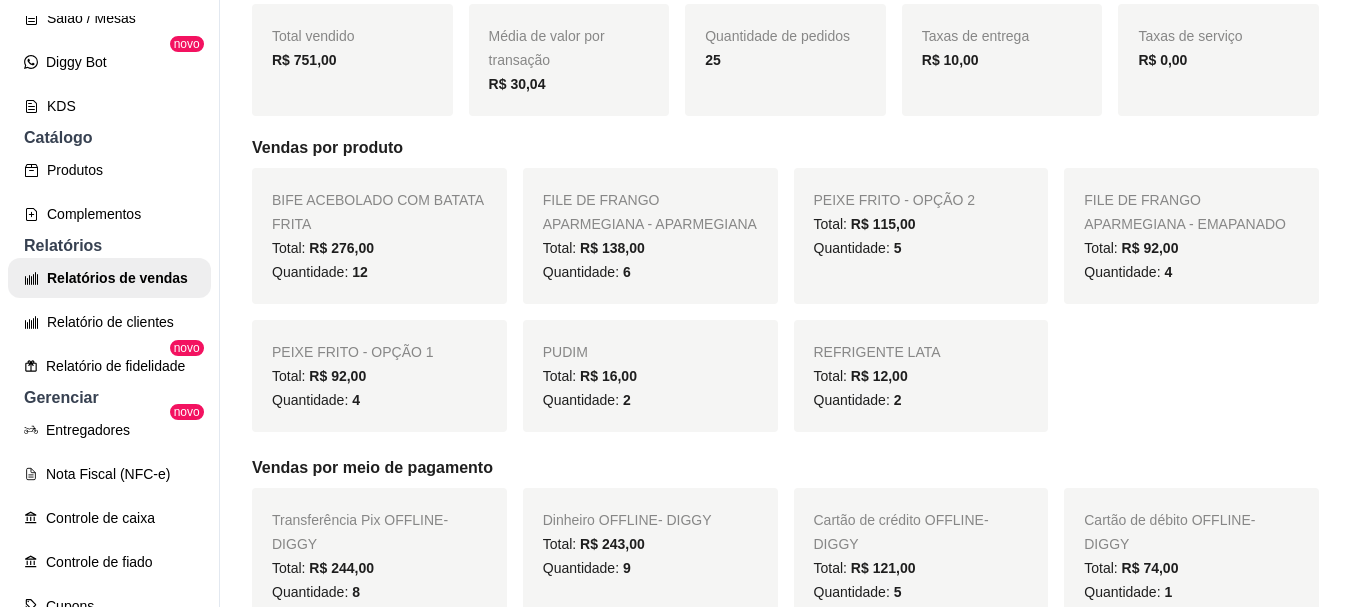click on "PEIXE FRITO - OPÇÃO 2 Total:   R$ 115,00 Quantidade:   5" at bounding box center [921, 236] 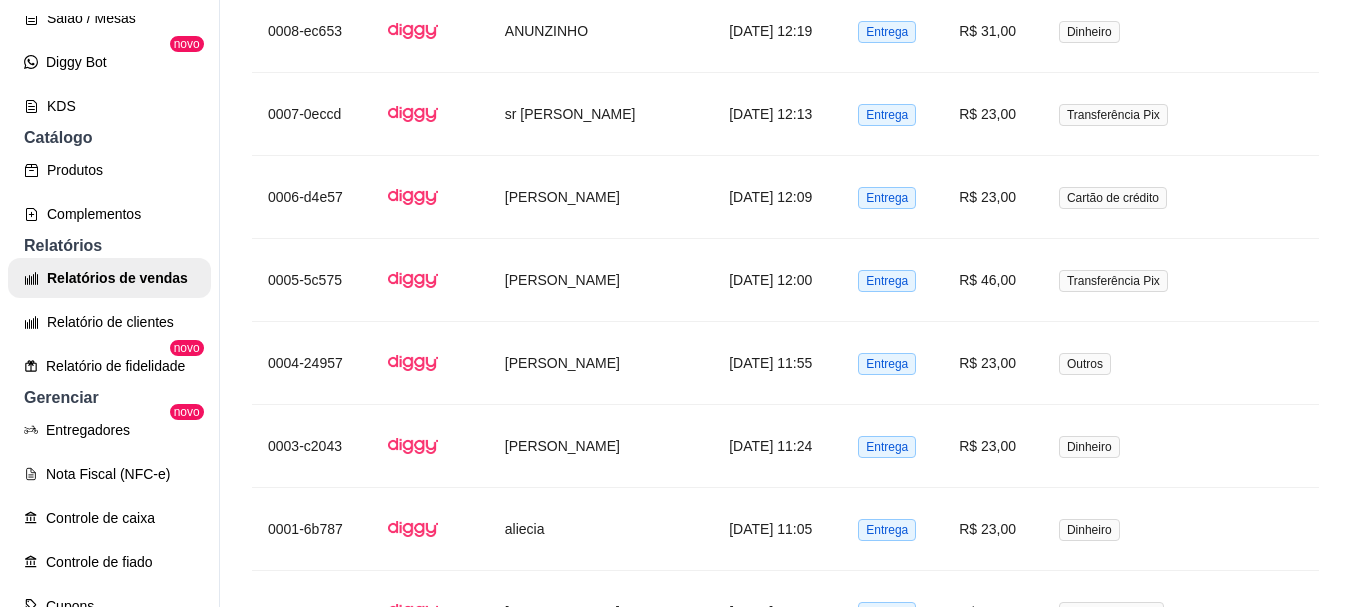 scroll, scrollTop: 2806, scrollLeft: 0, axis: vertical 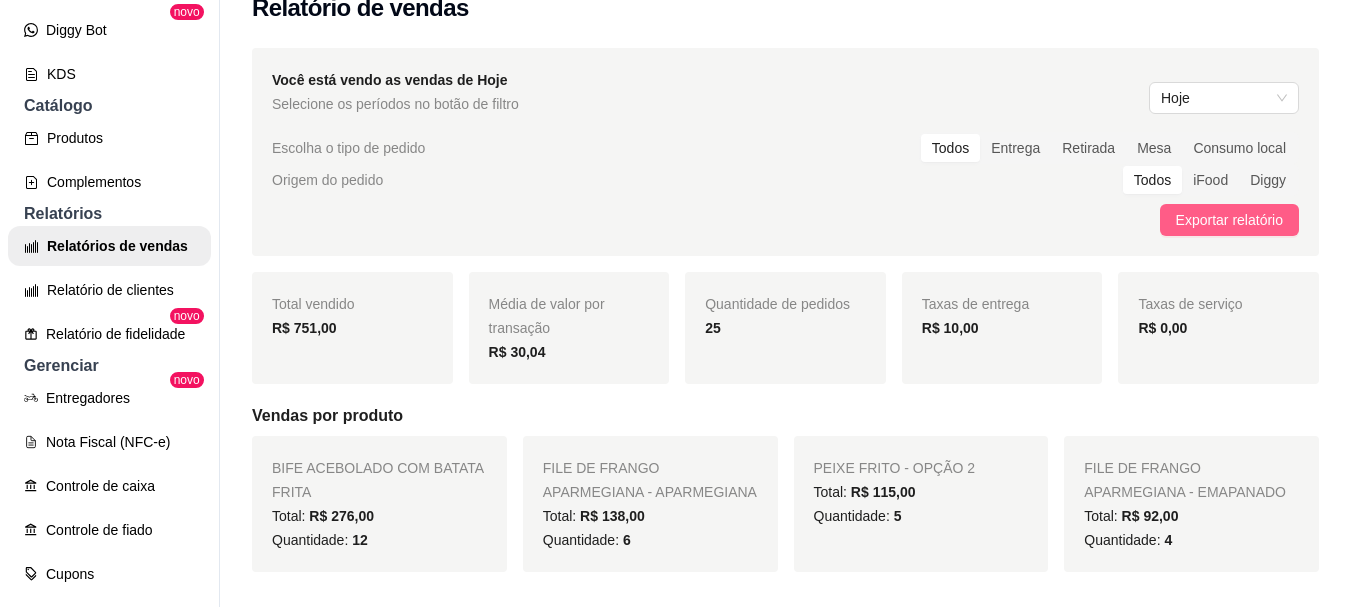 click on "Exportar relatório" at bounding box center [1229, 220] 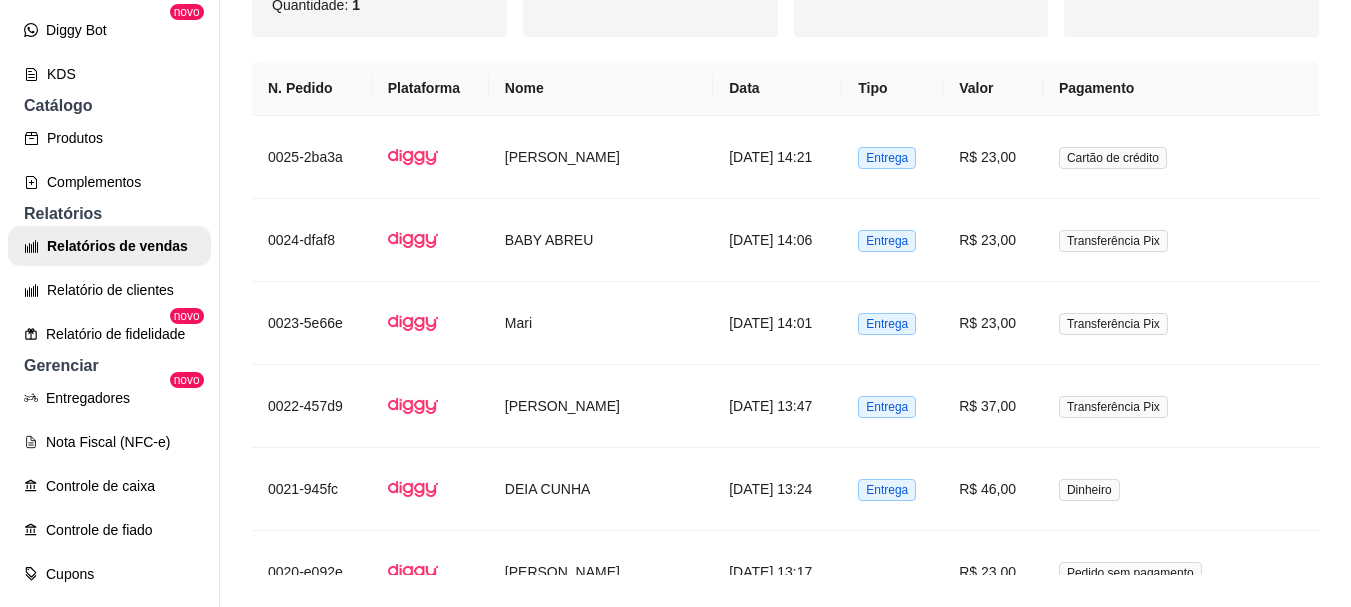 scroll, scrollTop: 1100, scrollLeft: 0, axis: vertical 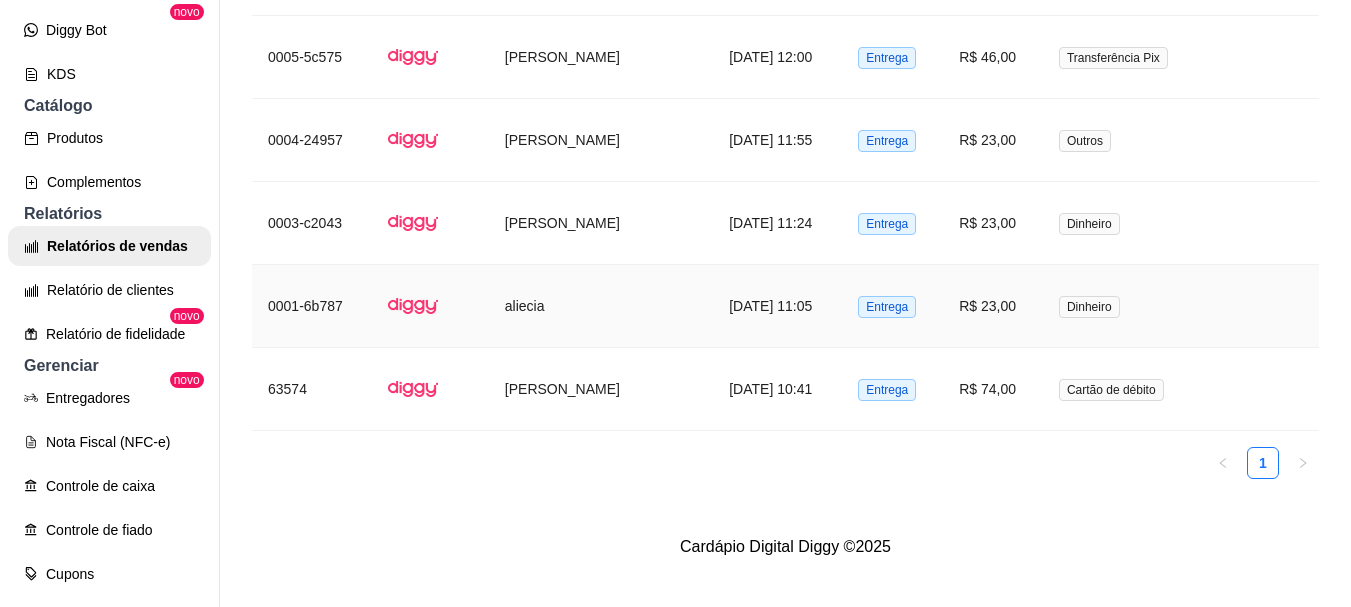 drag, startPoint x: 1048, startPoint y: 283, endPoint x: 493, endPoint y: 276, distance: 555.0441 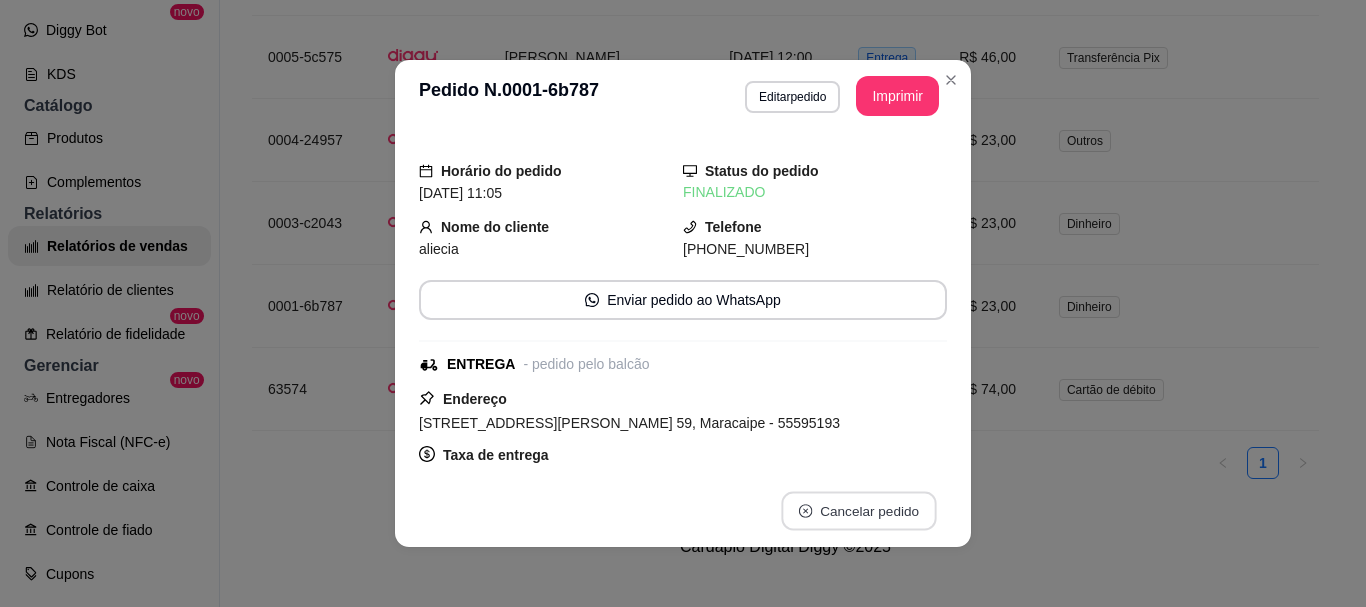 click on "Cancelar pedido" at bounding box center (858, 511) 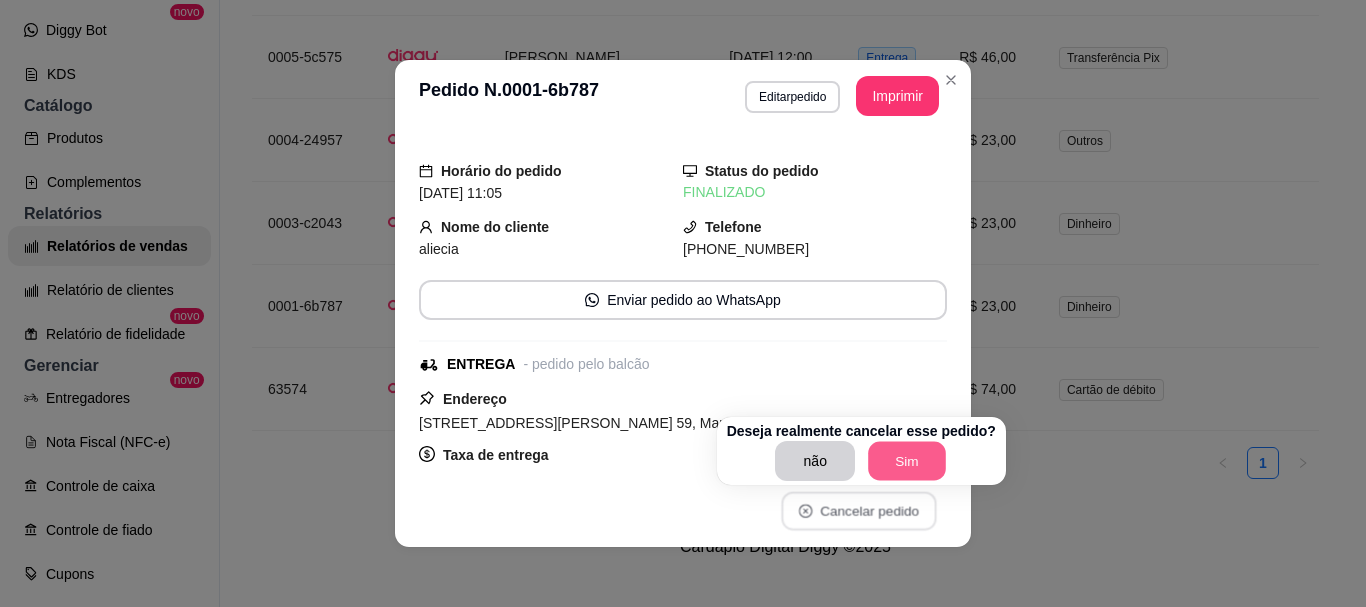 click on "Sim" at bounding box center [907, 461] 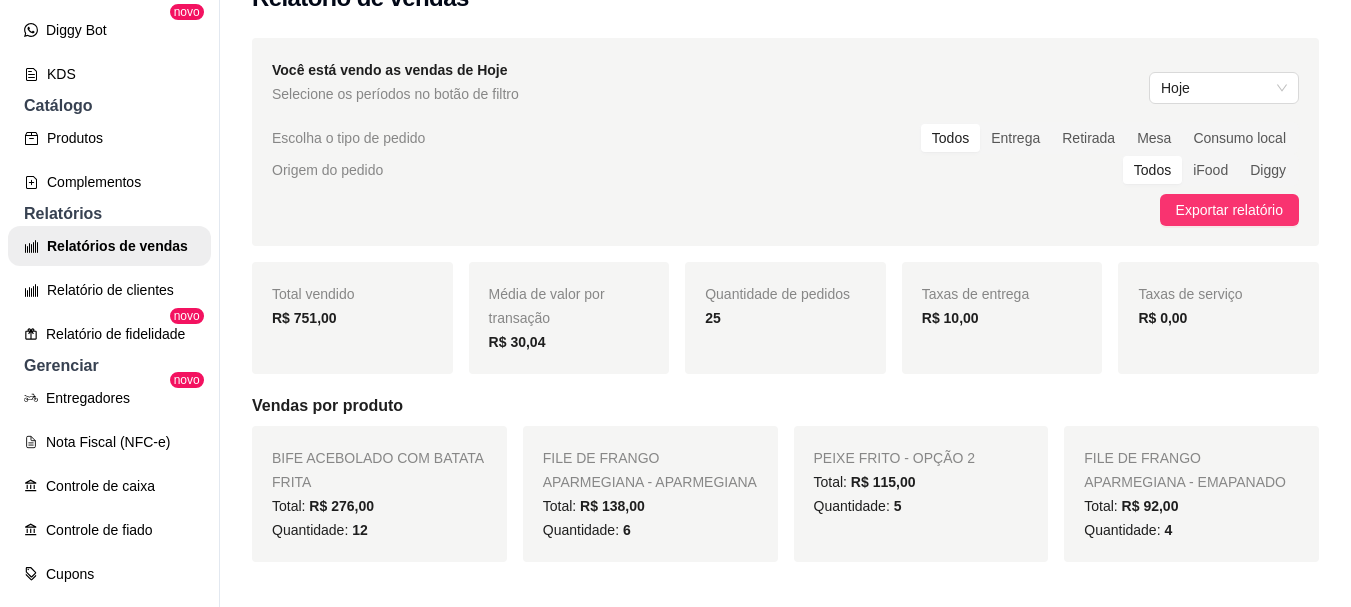 scroll, scrollTop: 0, scrollLeft: 0, axis: both 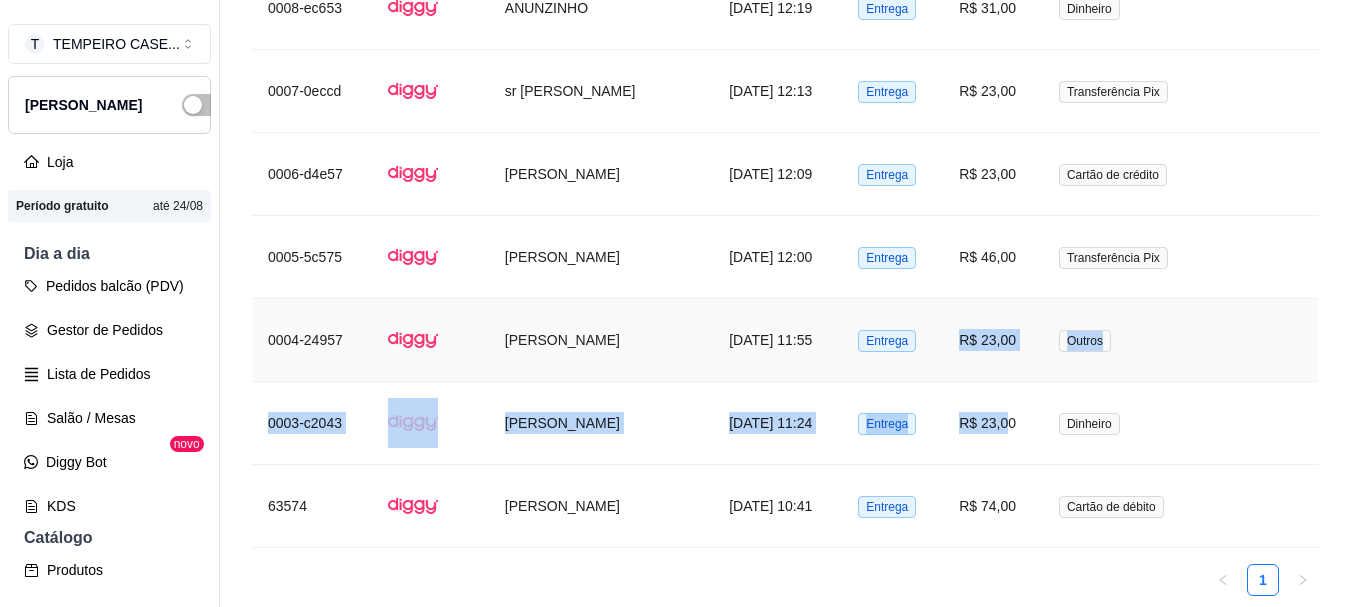 drag, startPoint x: 1015, startPoint y: 426, endPoint x: 971, endPoint y: 329, distance: 106.51291 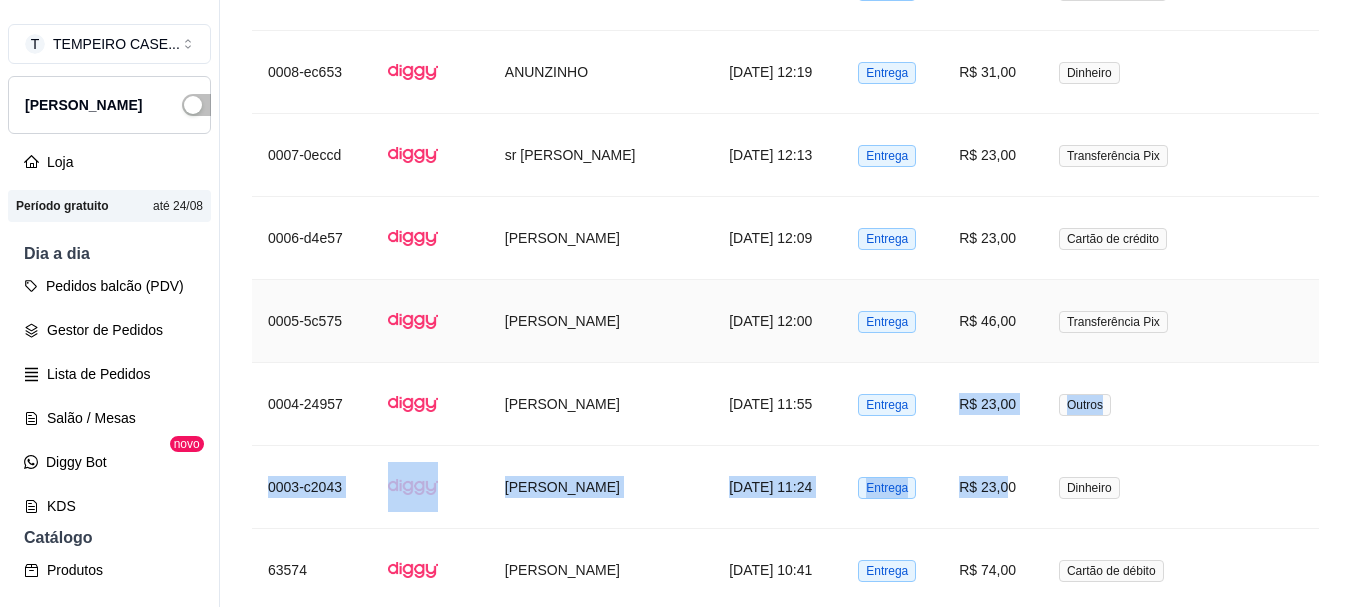 scroll, scrollTop: 2547, scrollLeft: 0, axis: vertical 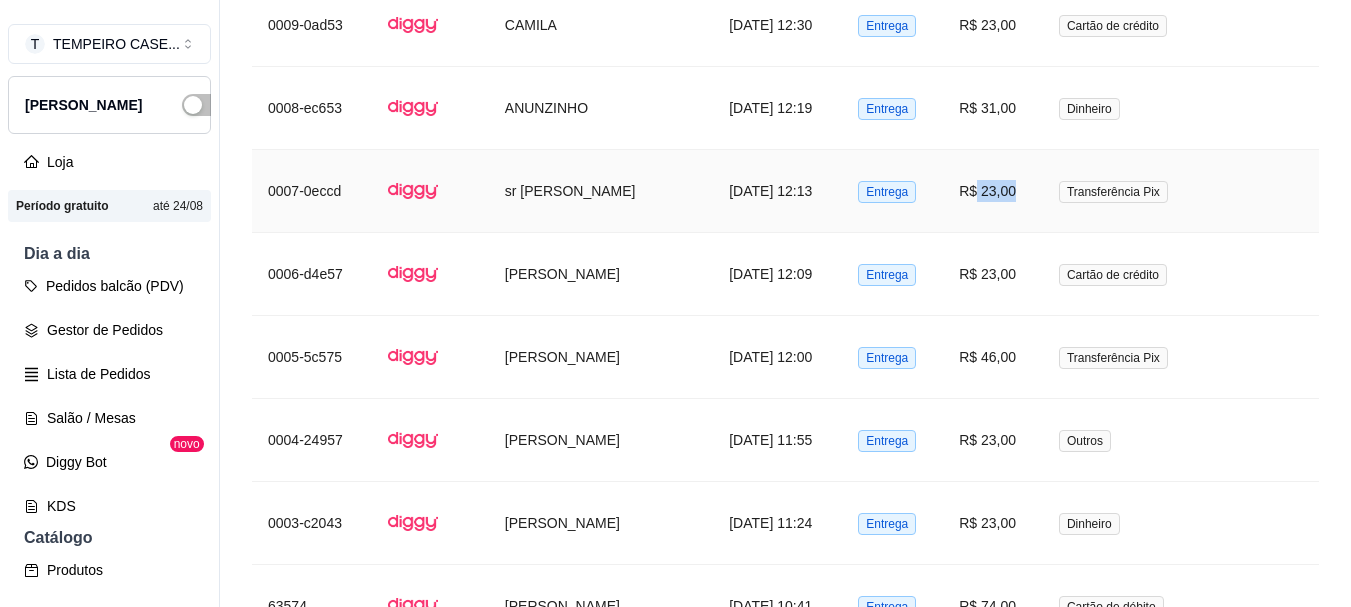 drag, startPoint x: 1030, startPoint y: 187, endPoint x: 985, endPoint y: 193, distance: 45.39824 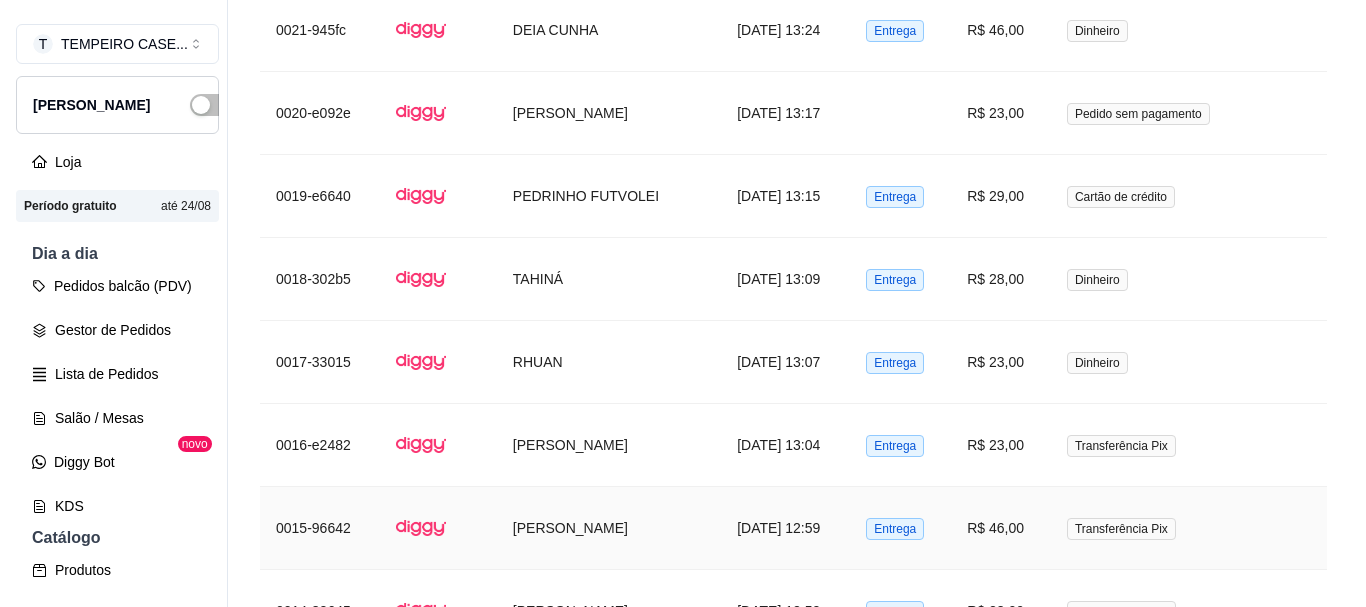 scroll, scrollTop: 1447, scrollLeft: 0, axis: vertical 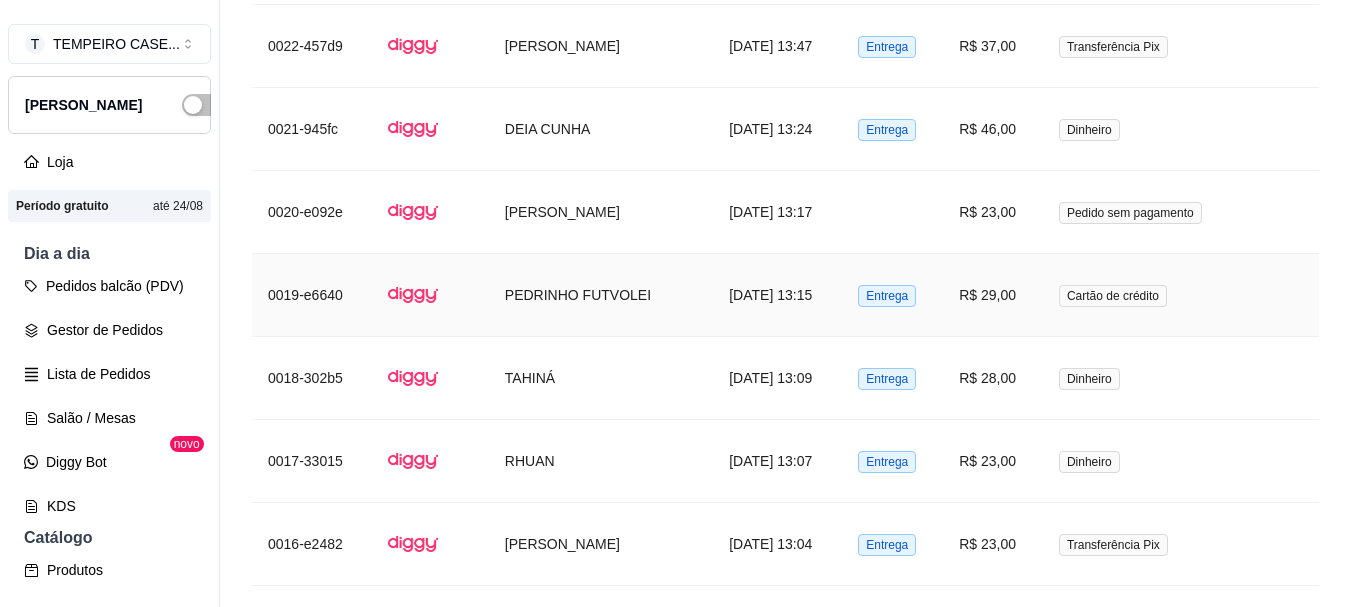 click on "Cartão de crédito" at bounding box center [1113, 296] 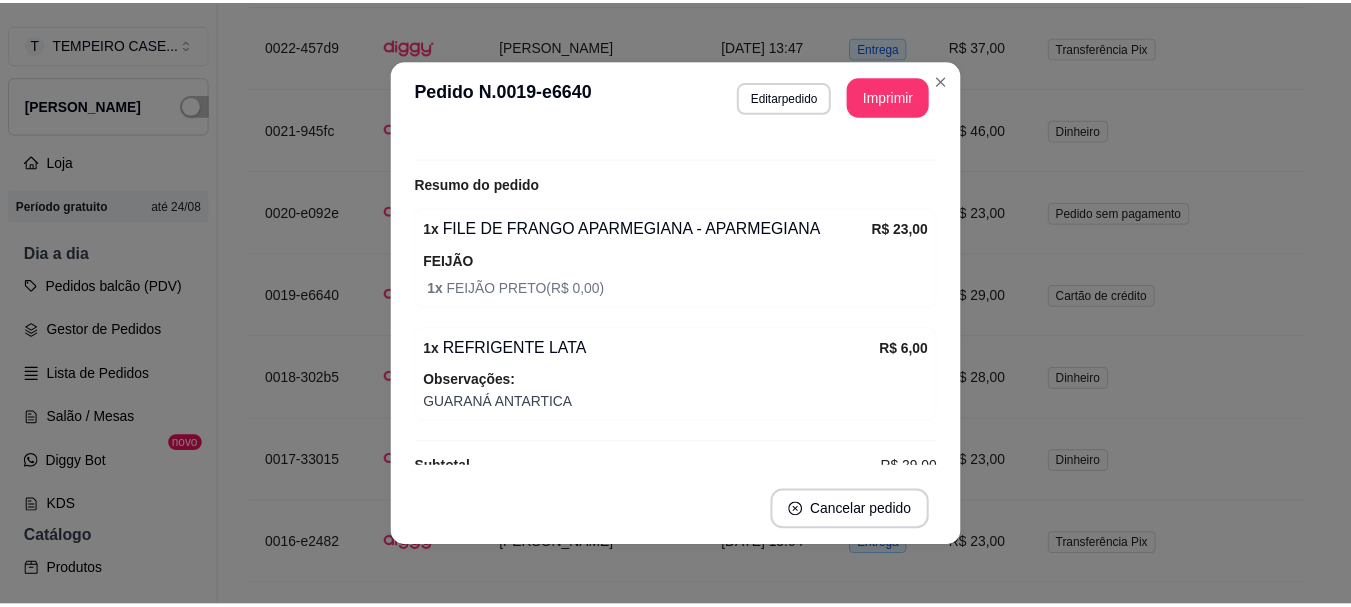 scroll, scrollTop: 500, scrollLeft: 0, axis: vertical 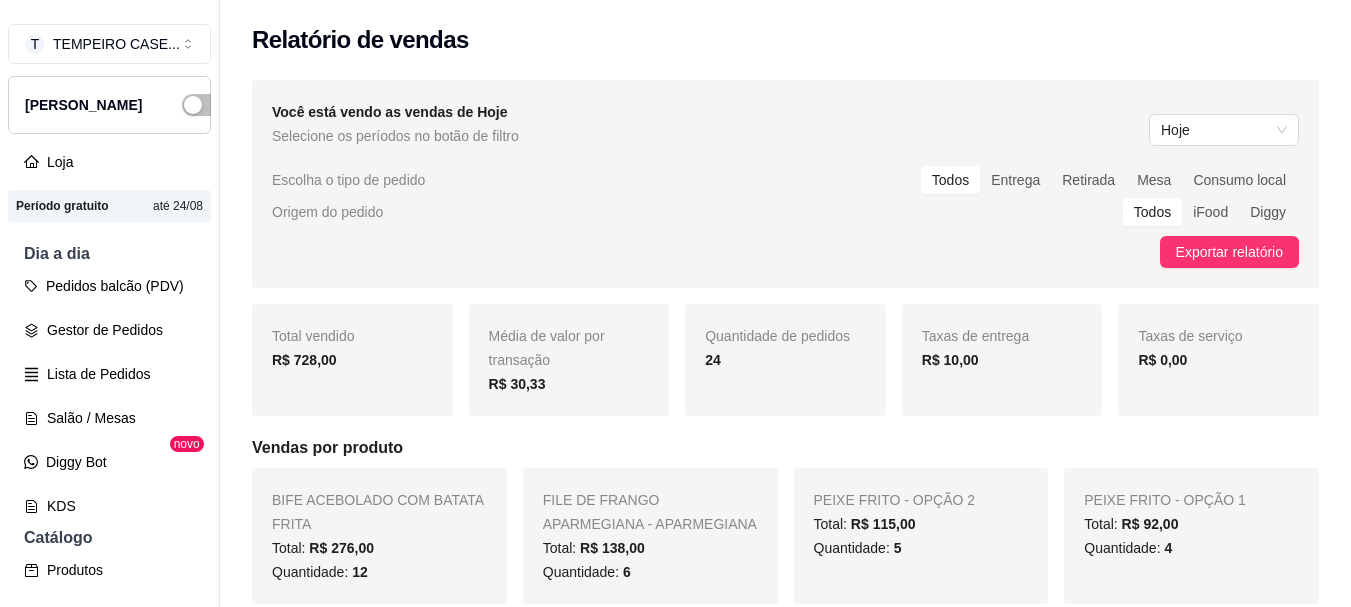 click on "Total vendido R$ 728,00" at bounding box center (352, 360) 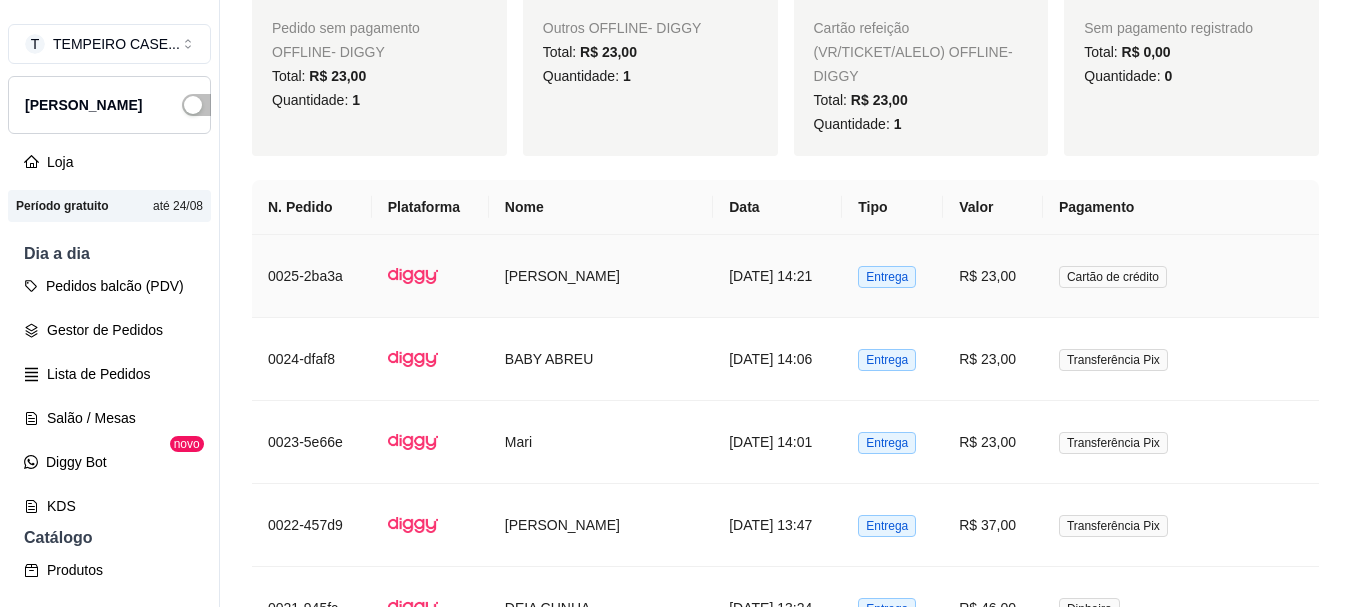 scroll, scrollTop: 1000, scrollLeft: 0, axis: vertical 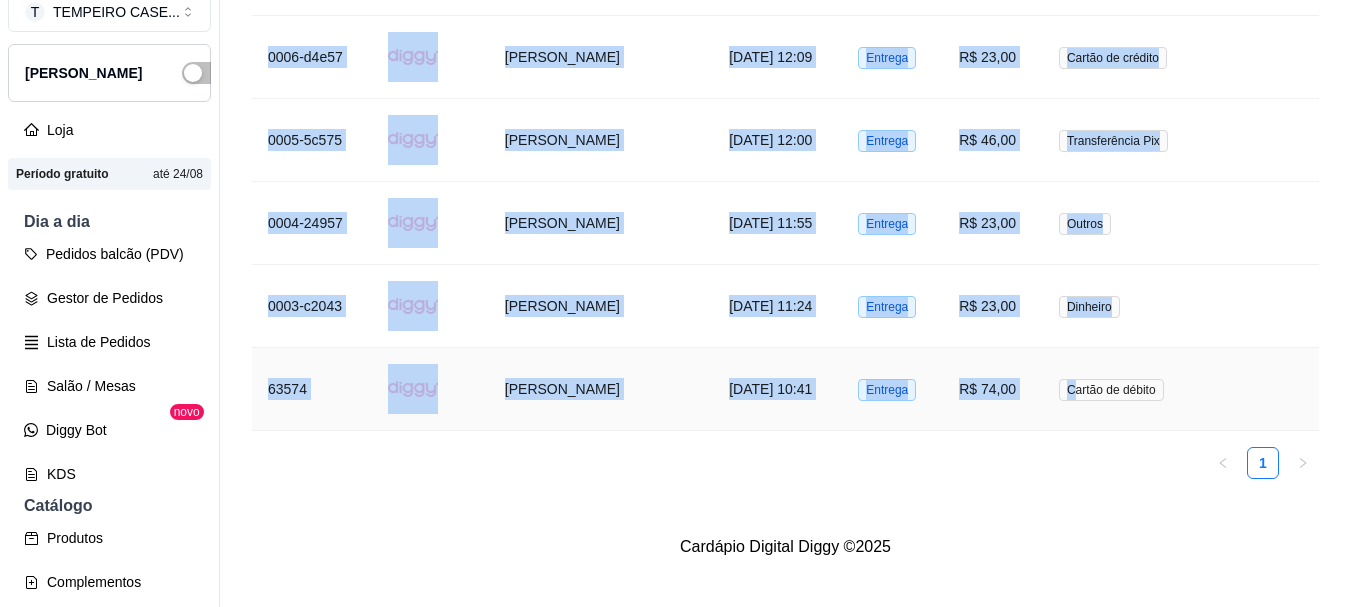 drag, startPoint x: 553, startPoint y: 245, endPoint x: 1078, endPoint y: 380, distance: 542.07935 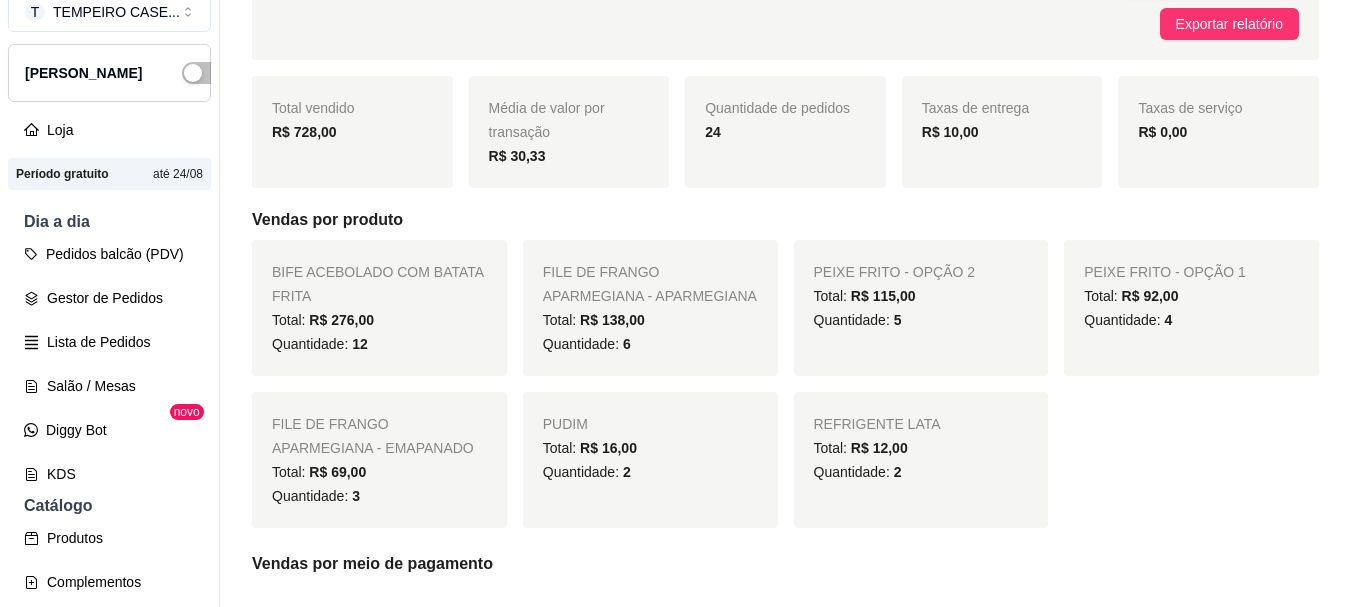 scroll, scrollTop: 0, scrollLeft: 0, axis: both 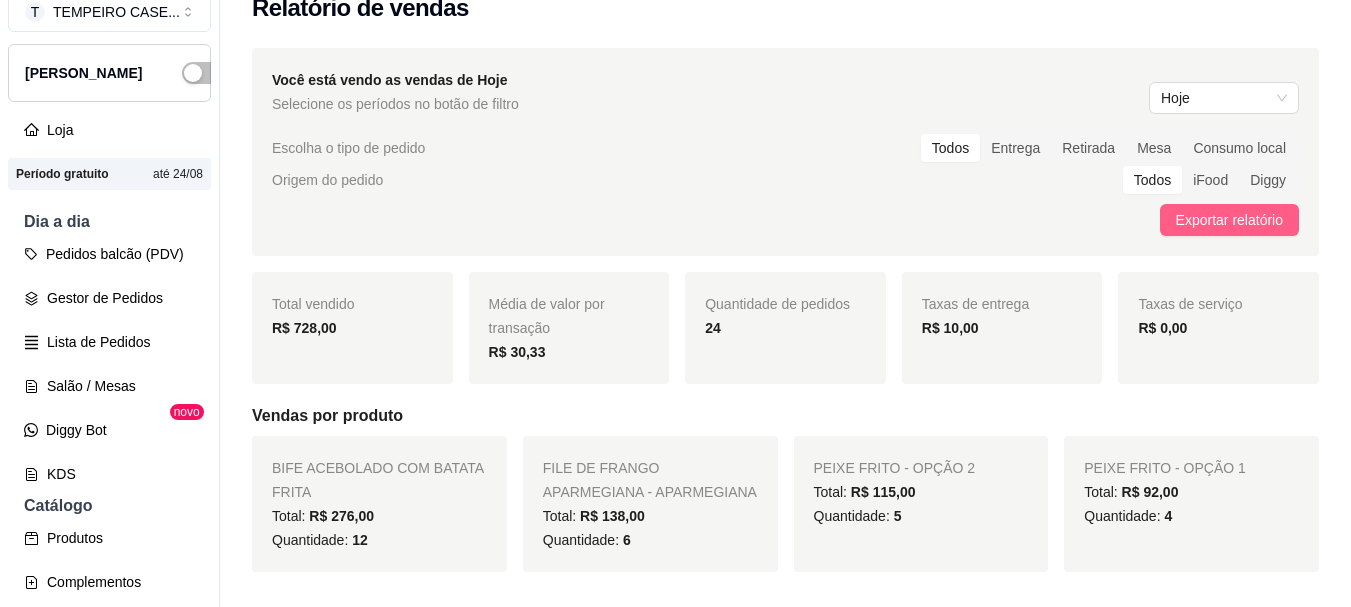 click on "Exportar relatório" at bounding box center [1229, 220] 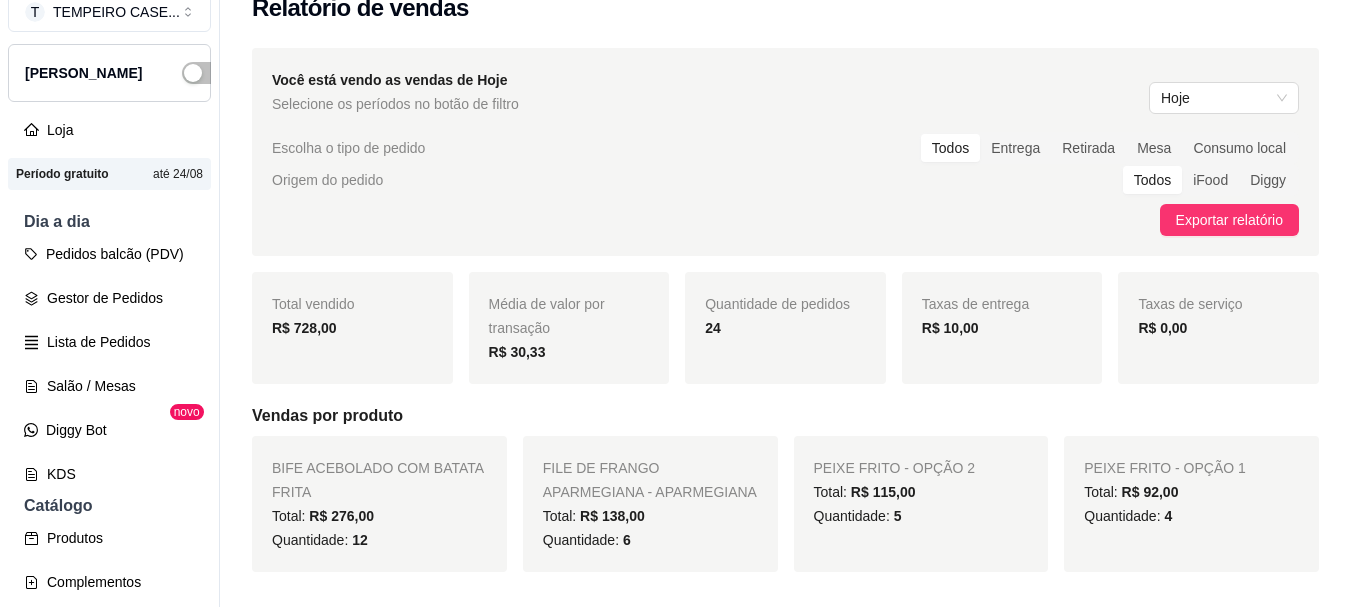 scroll, scrollTop: 0, scrollLeft: 0, axis: both 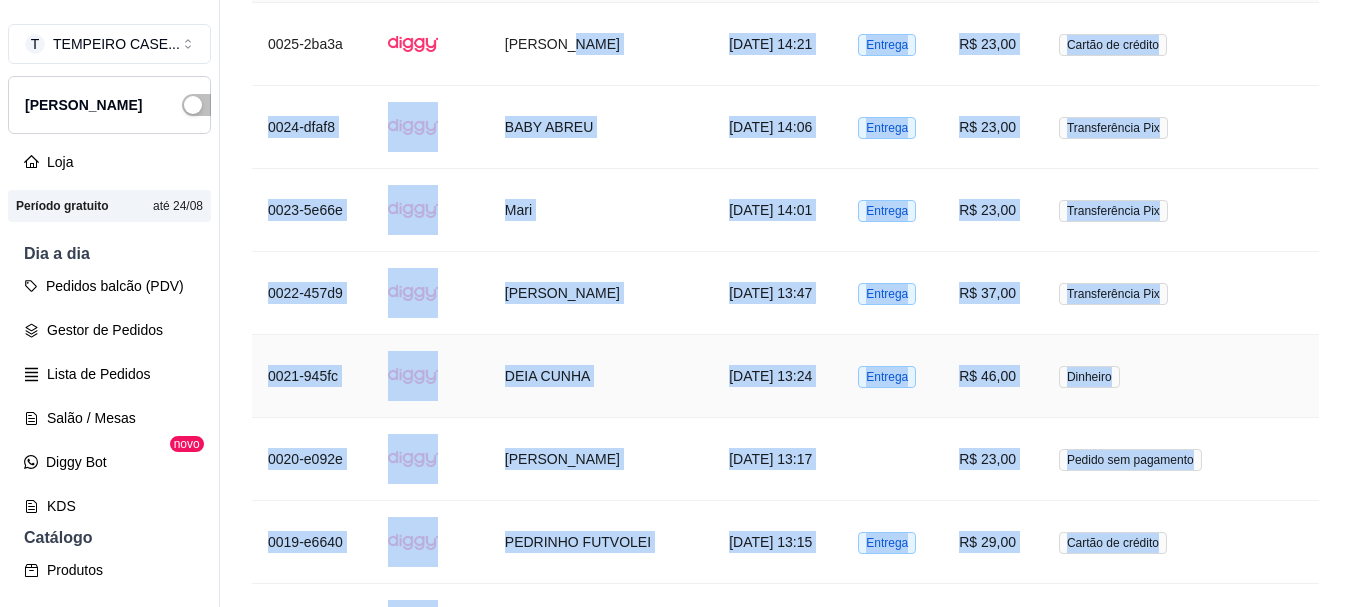 click at bounding box center (430, 376) 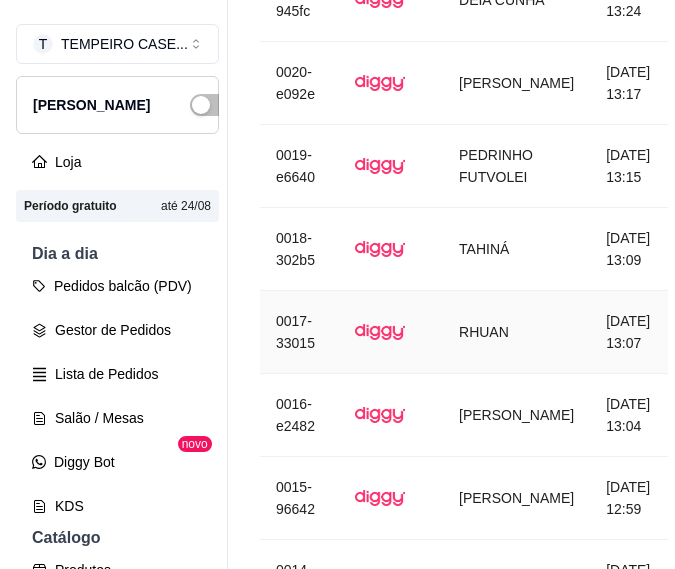 scroll, scrollTop: 3500, scrollLeft: 0, axis: vertical 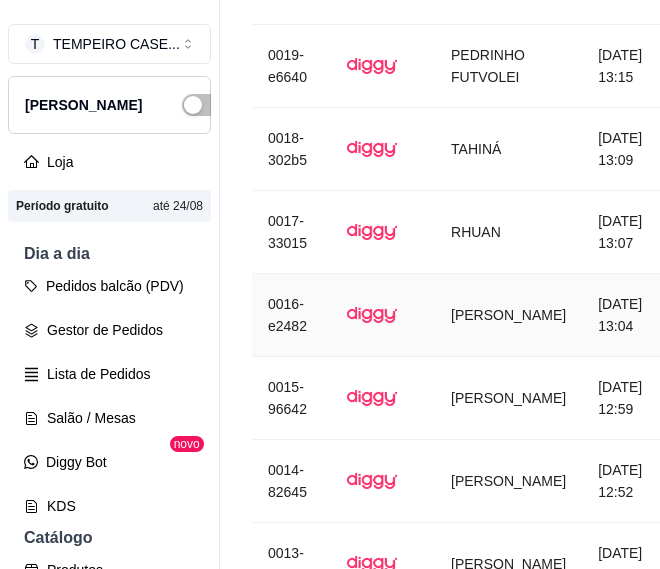 click on "[PERSON_NAME]" at bounding box center (508, 315) 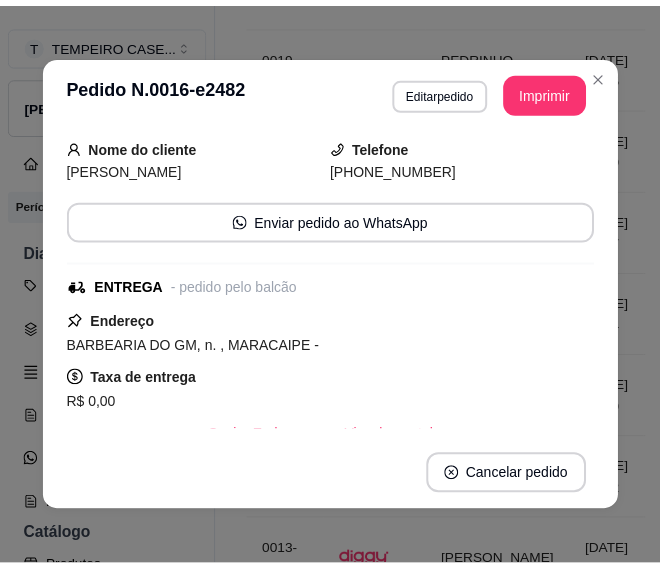 scroll, scrollTop: 100, scrollLeft: 0, axis: vertical 